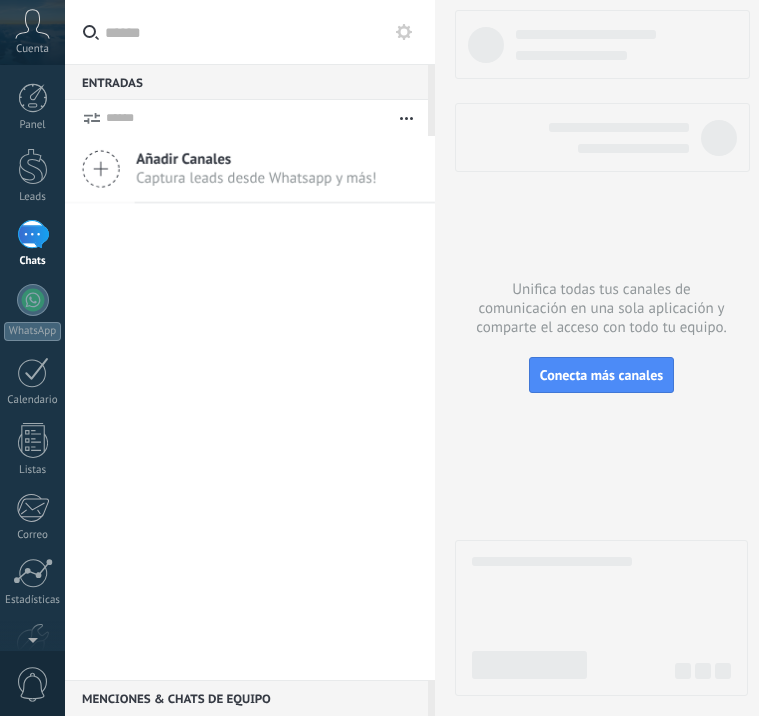 scroll, scrollTop: 0, scrollLeft: 0, axis: both 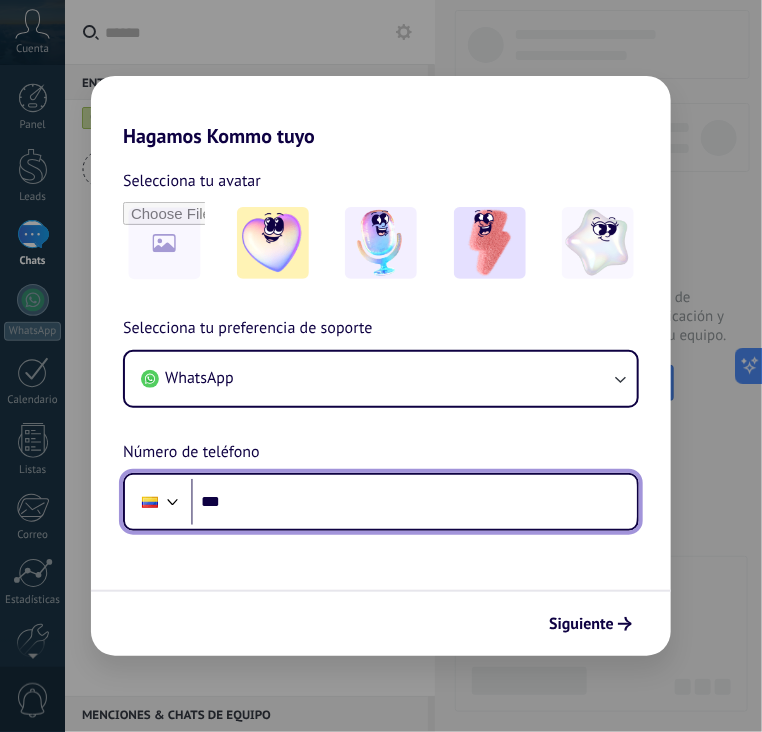 click on "***" at bounding box center (414, 502) 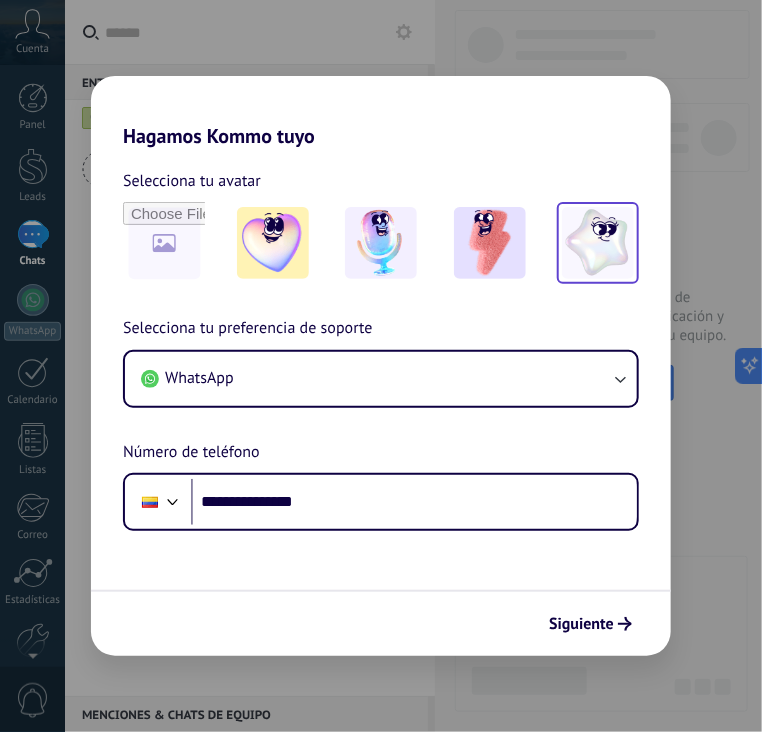 click at bounding box center (598, 243) 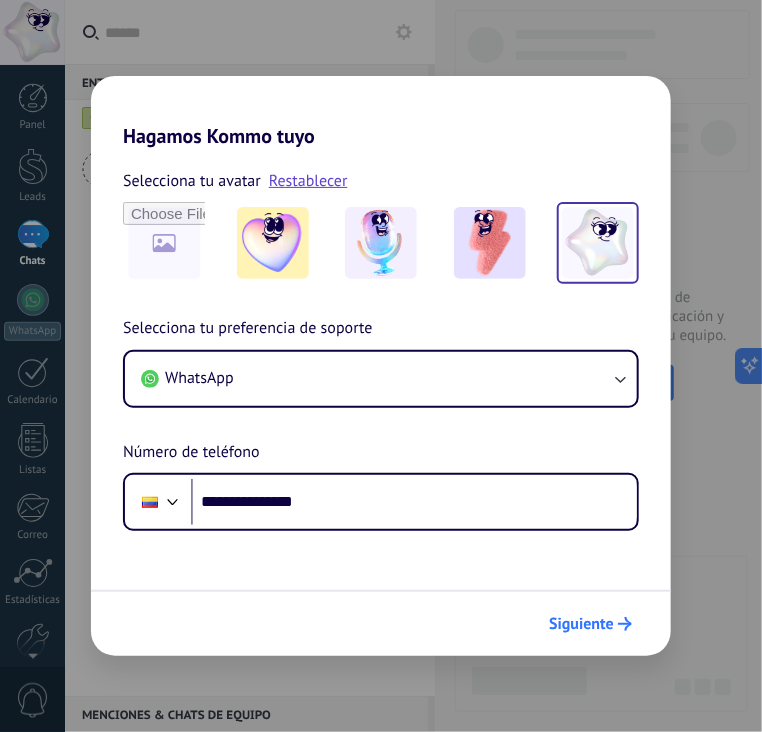 click on "Siguiente" at bounding box center [581, 624] 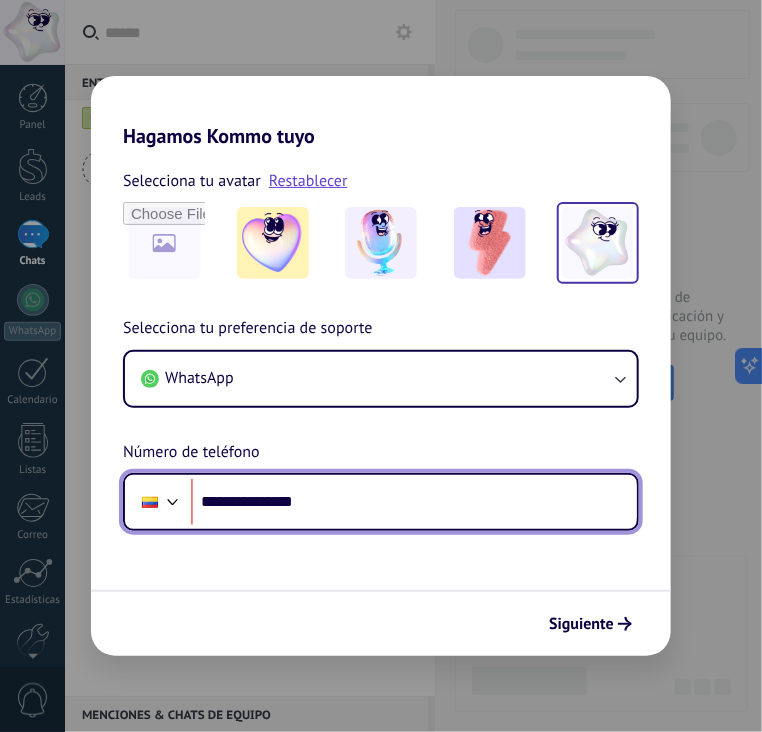click at bounding box center [173, 500] 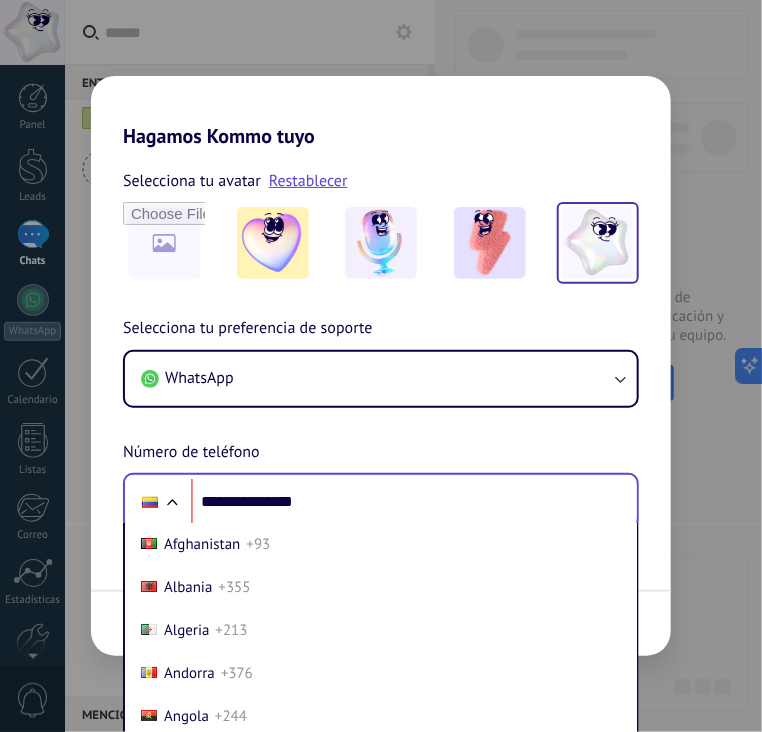 scroll, scrollTop: 29, scrollLeft: 0, axis: vertical 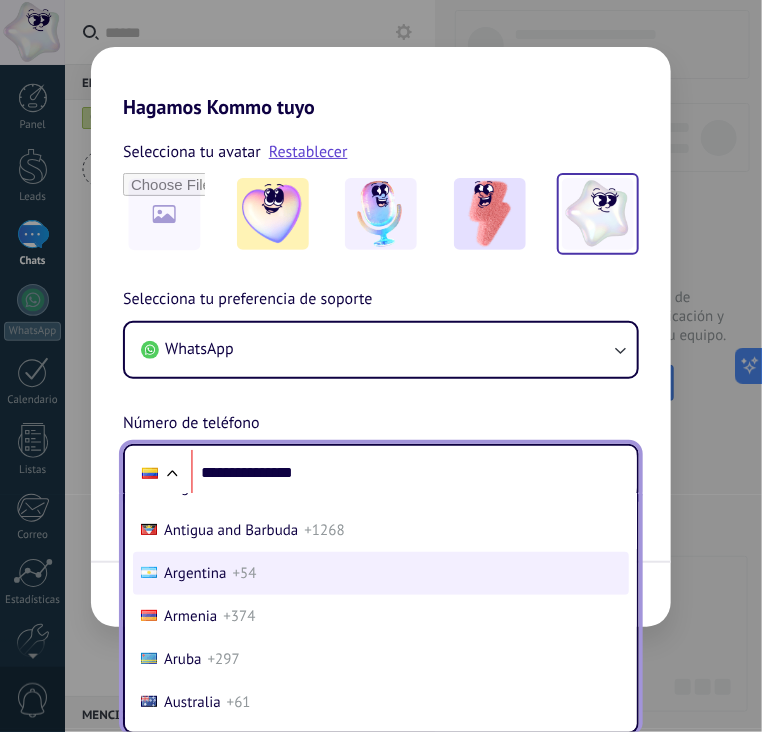 click on "+54" at bounding box center (245, 573) 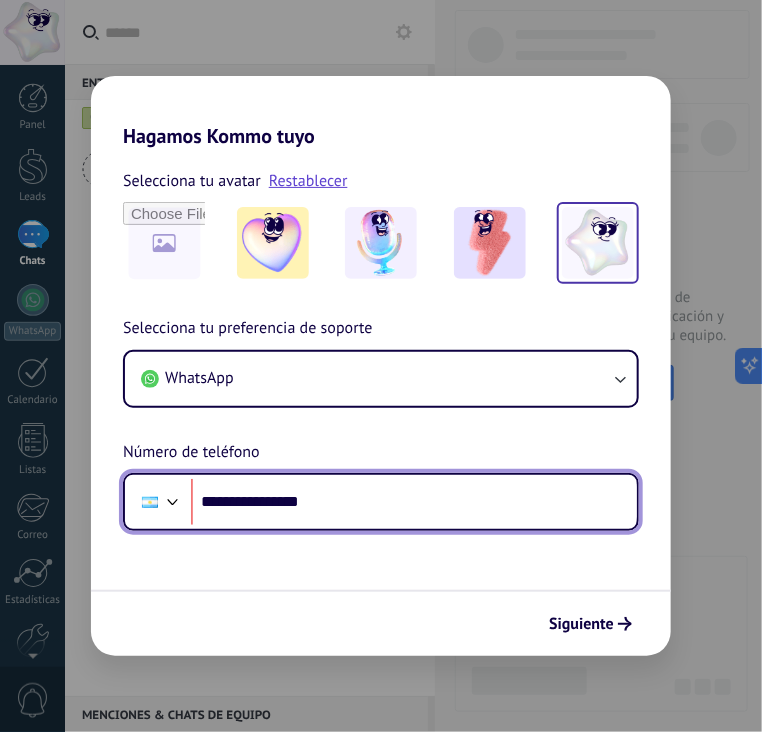 scroll, scrollTop: 0, scrollLeft: 0, axis: both 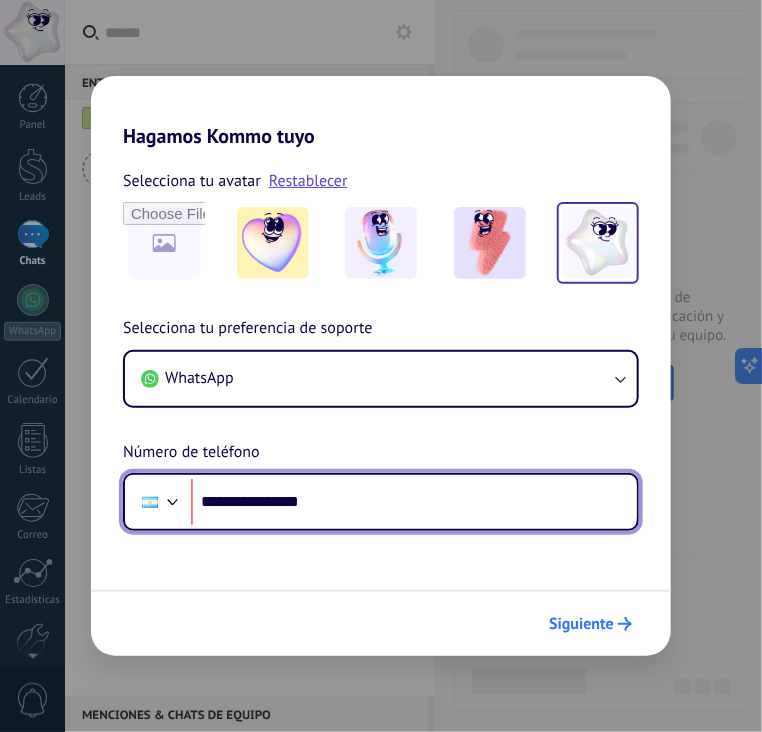 click on "Siguiente" at bounding box center [581, 624] 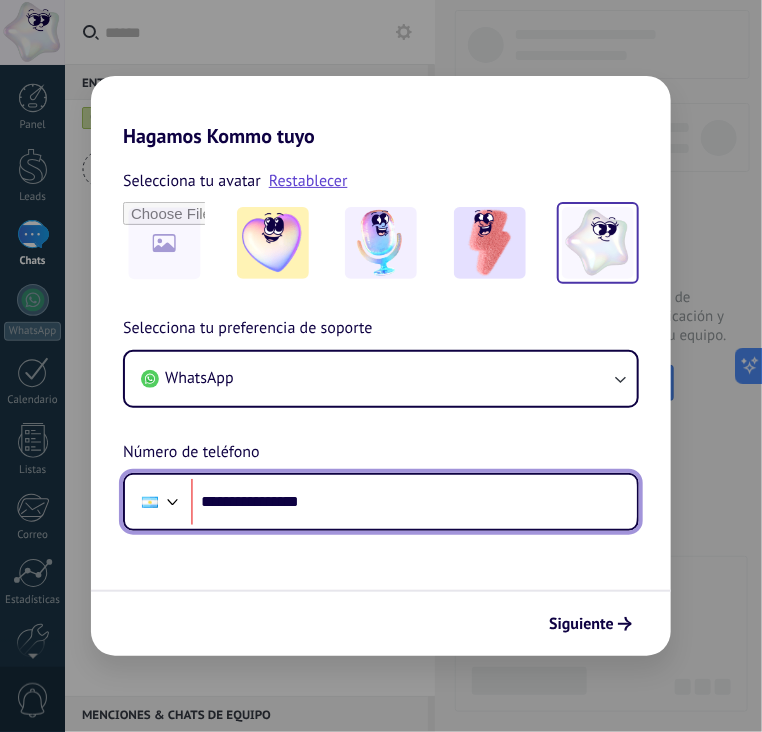 drag, startPoint x: 412, startPoint y: 496, endPoint x: 276, endPoint y: 500, distance: 136.0588 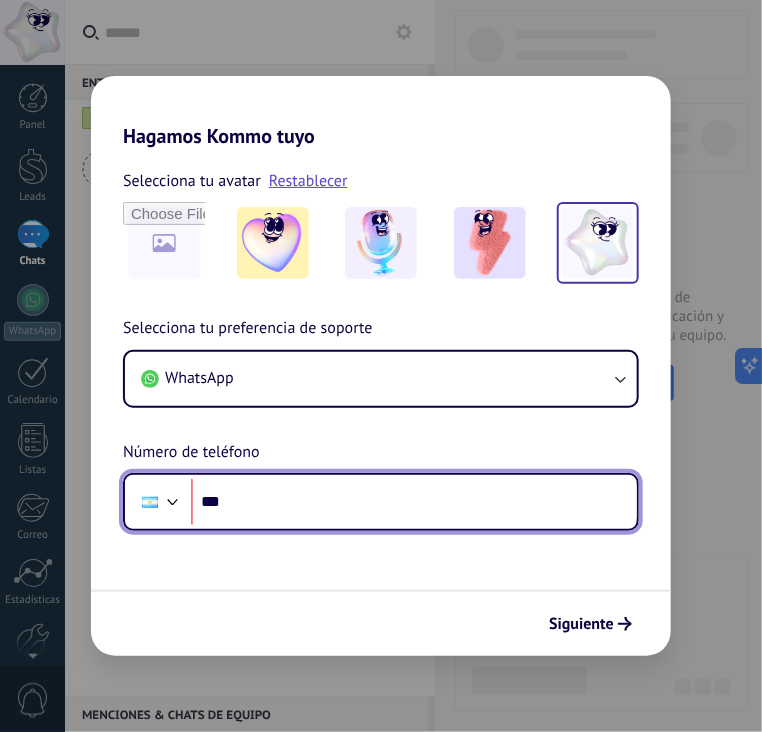 type on "**" 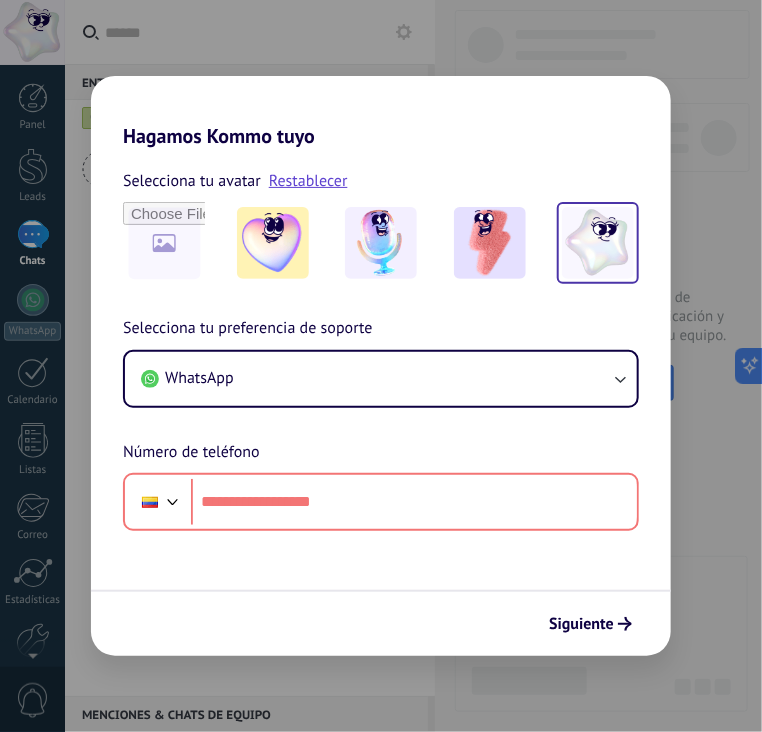 click at bounding box center (173, 500) 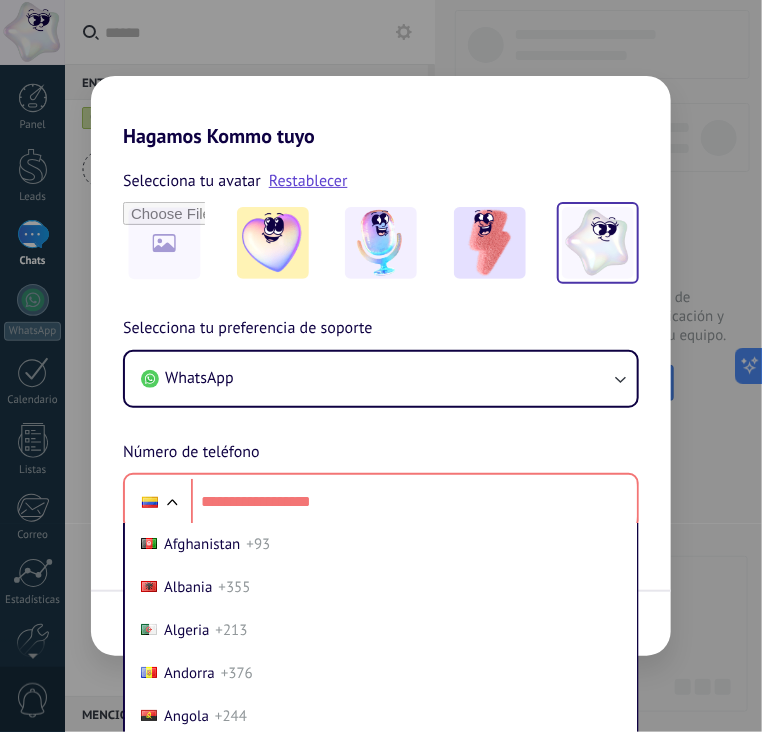scroll, scrollTop: 29, scrollLeft: 0, axis: vertical 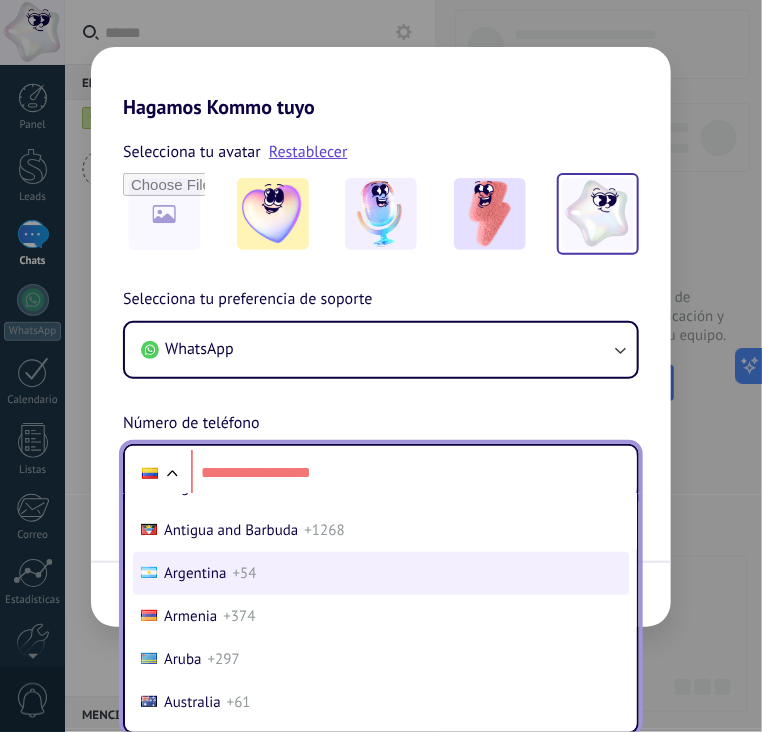 click on "Argentina" at bounding box center [195, 573] 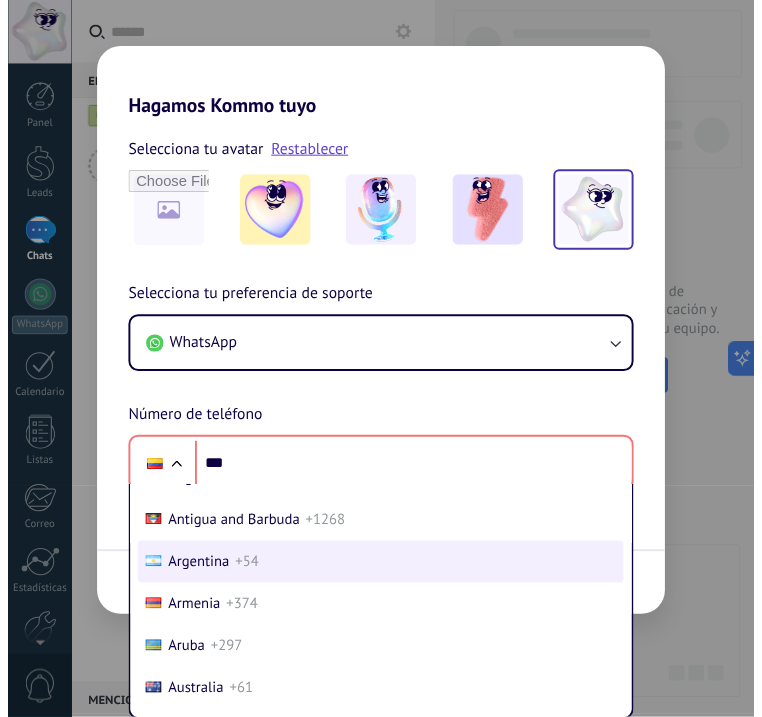scroll, scrollTop: 0, scrollLeft: 0, axis: both 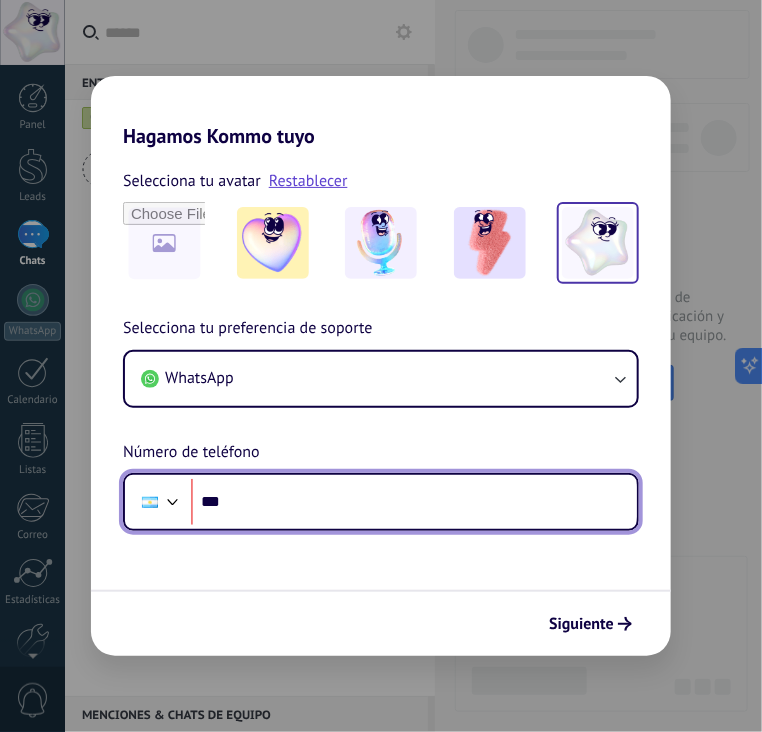 click on "***" at bounding box center (414, 502) 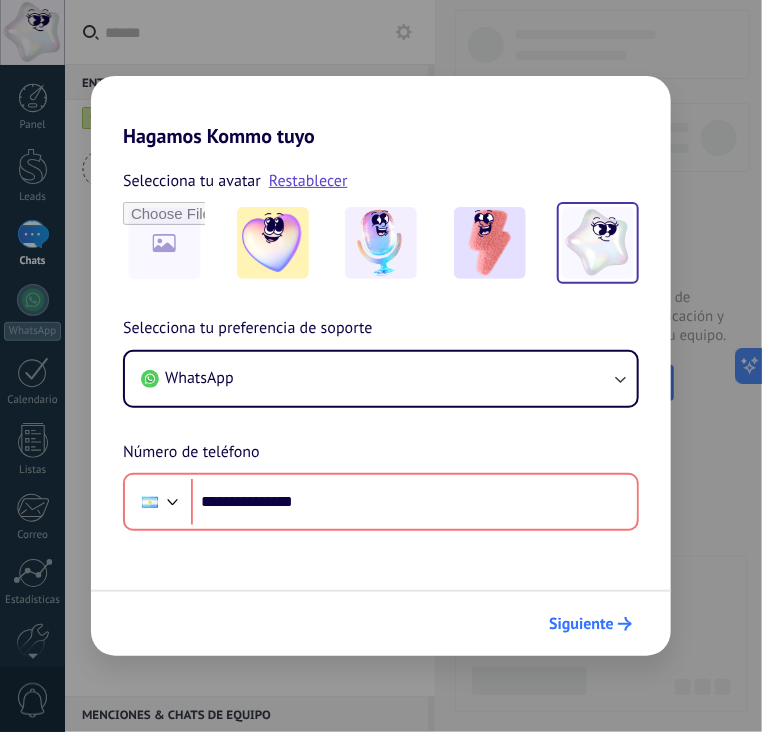 click on "Siguiente" at bounding box center (581, 624) 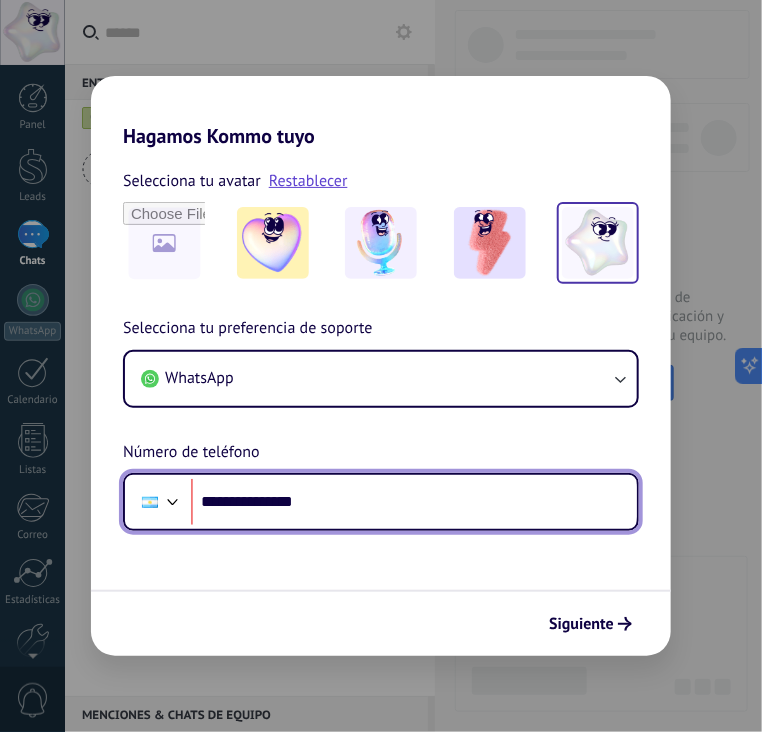 click on "**********" at bounding box center [414, 502] 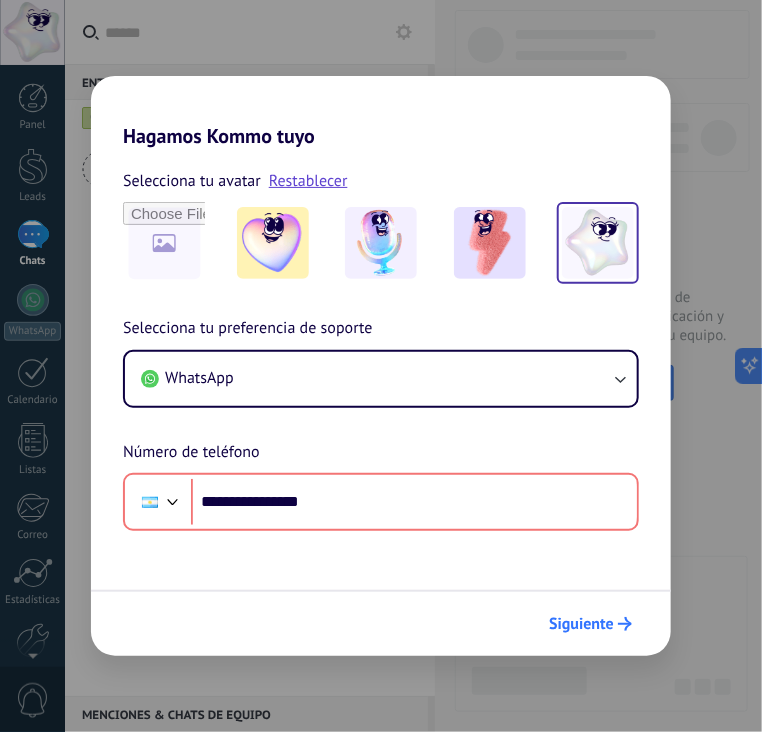 click on "Siguiente" at bounding box center (581, 624) 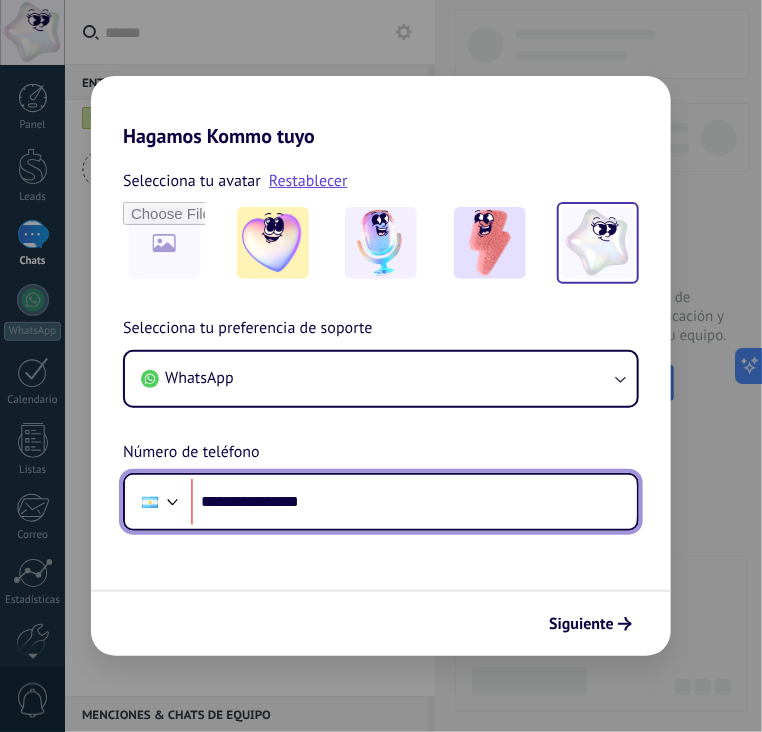 click on "**********" at bounding box center (414, 502) 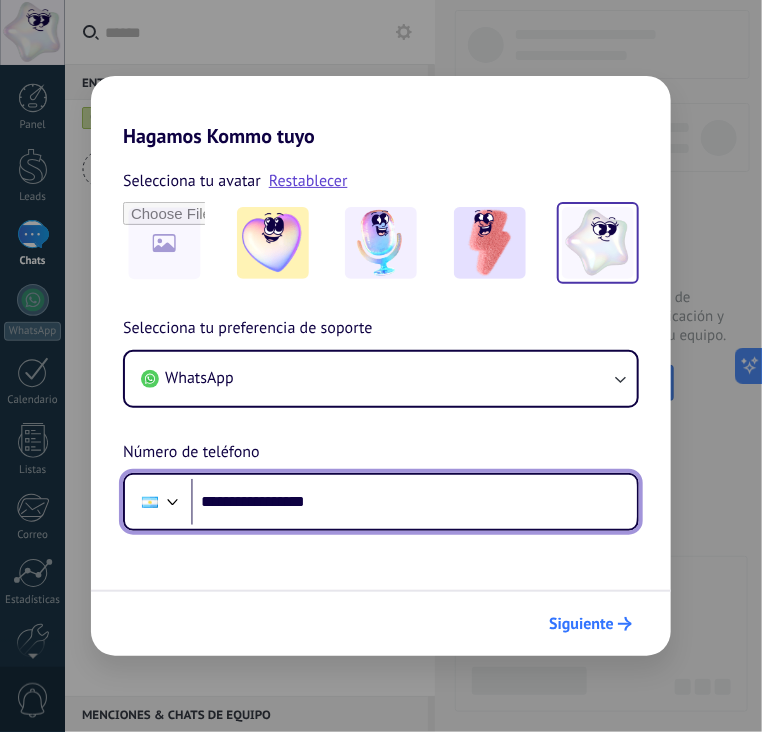 type on "**********" 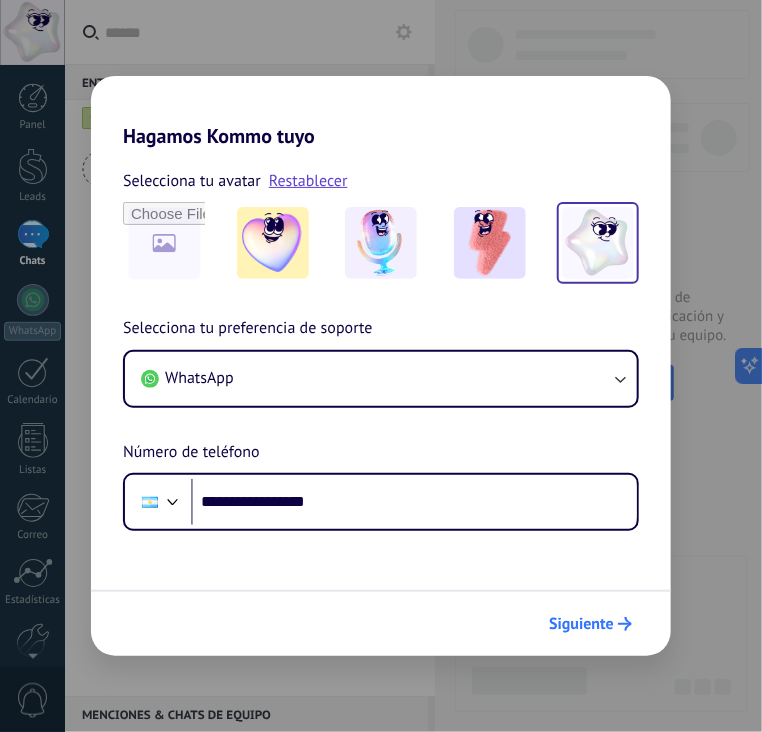 click on "Siguiente" at bounding box center [581, 624] 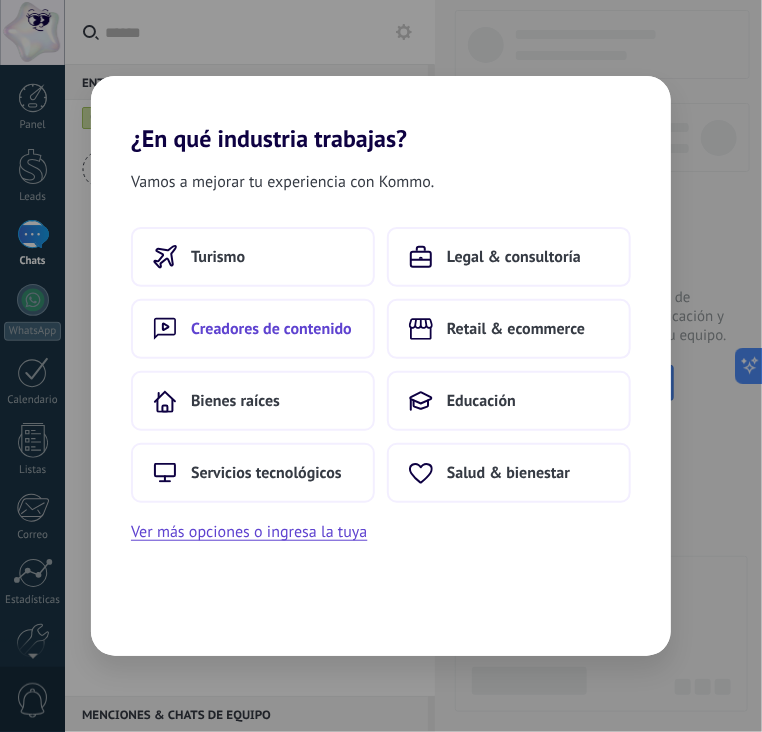 click on "Creadores de contenido" at bounding box center (271, 329) 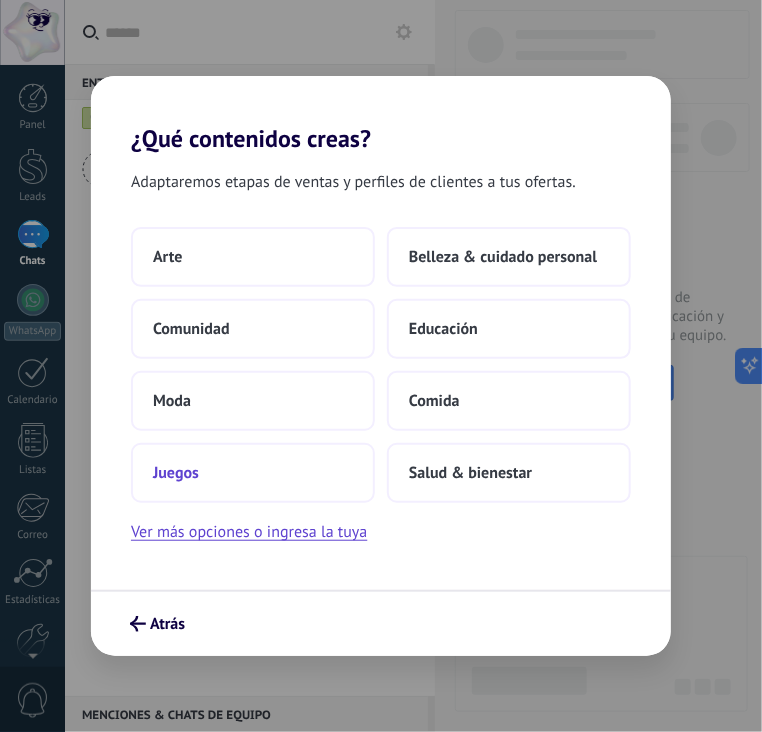 click on "Juegos" at bounding box center [253, 473] 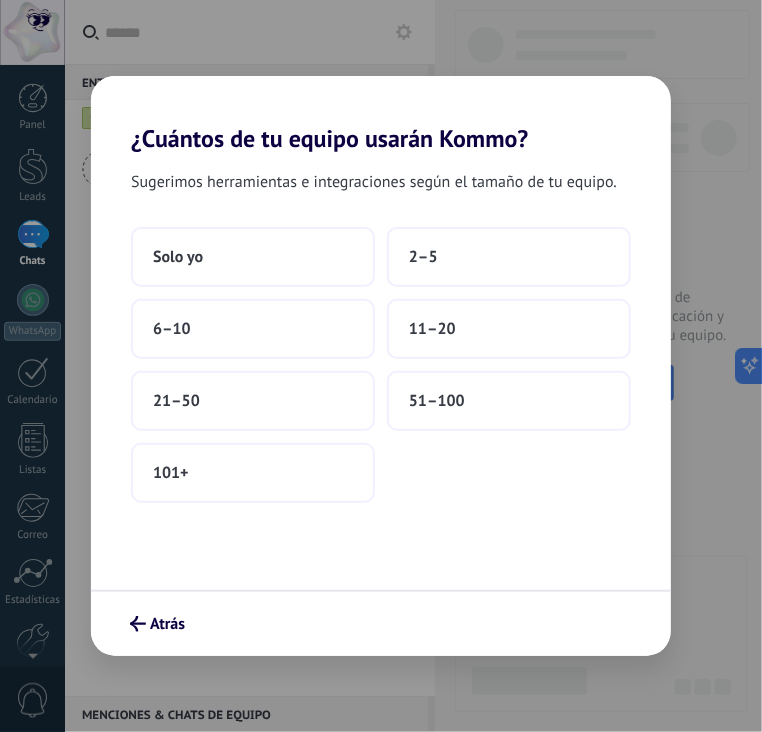 click on "¿Cuántos de tu equipo usarán Kommo? Sugerimos herramientas e integraciones según el tamaño de tu equipo. Solo yo 2–5 6–10 11–20 21–50 51–100 101+ Atrás" at bounding box center (381, 366) 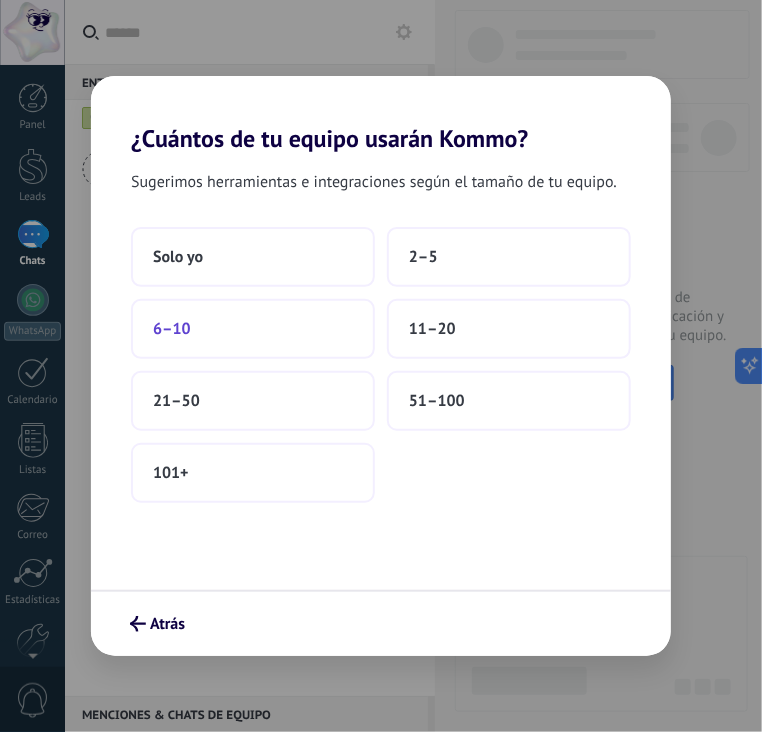 click on "6–10" at bounding box center (172, 329) 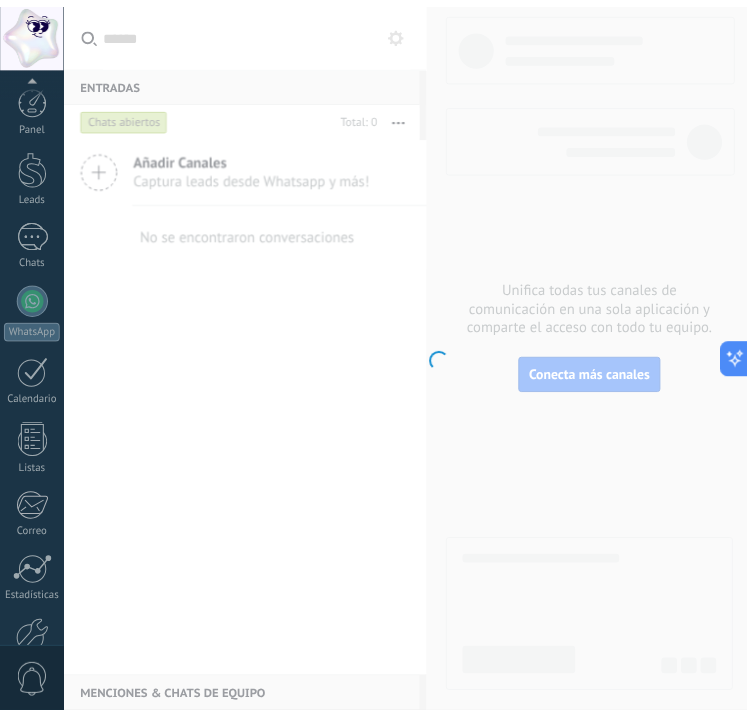 scroll, scrollTop: 114, scrollLeft: 0, axis: vertical 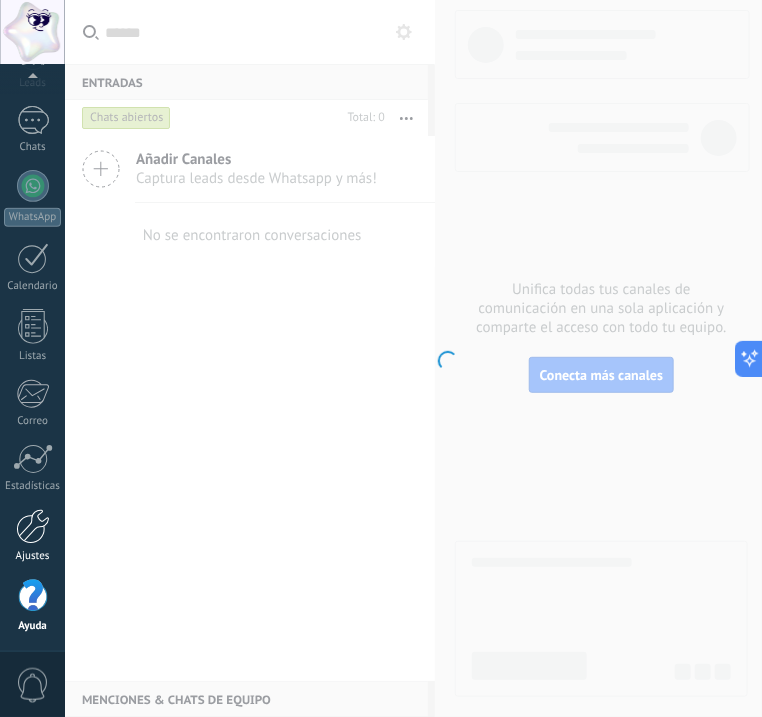 click at bounding box center [33, 526] 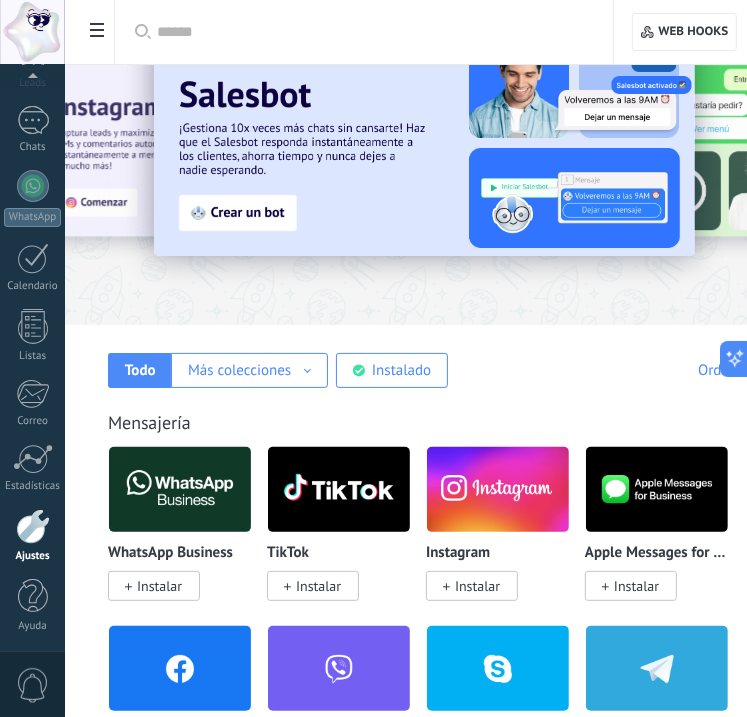 scroll, scrollTop: 100, scrollLeft: 0, axis: vertical 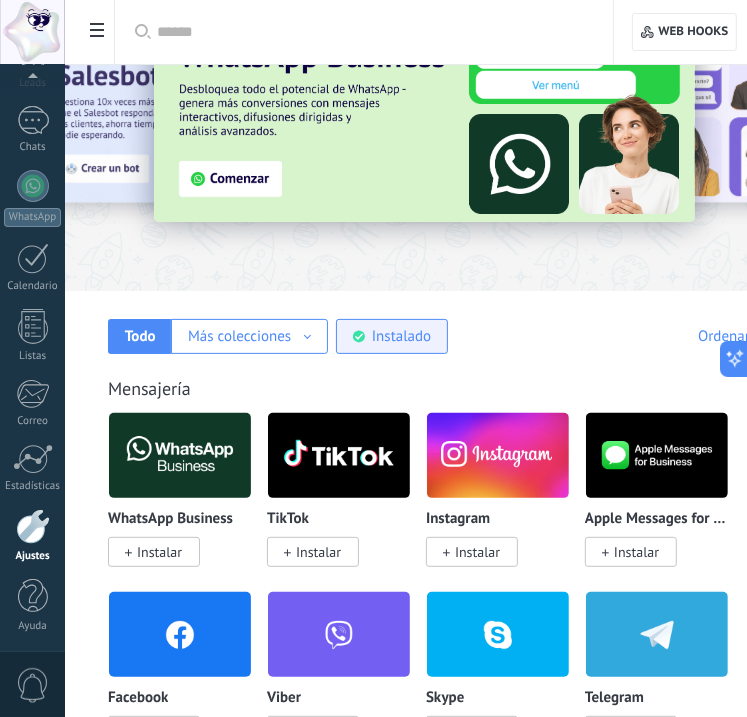click on "Instalado" at bounding box center (401, 336) 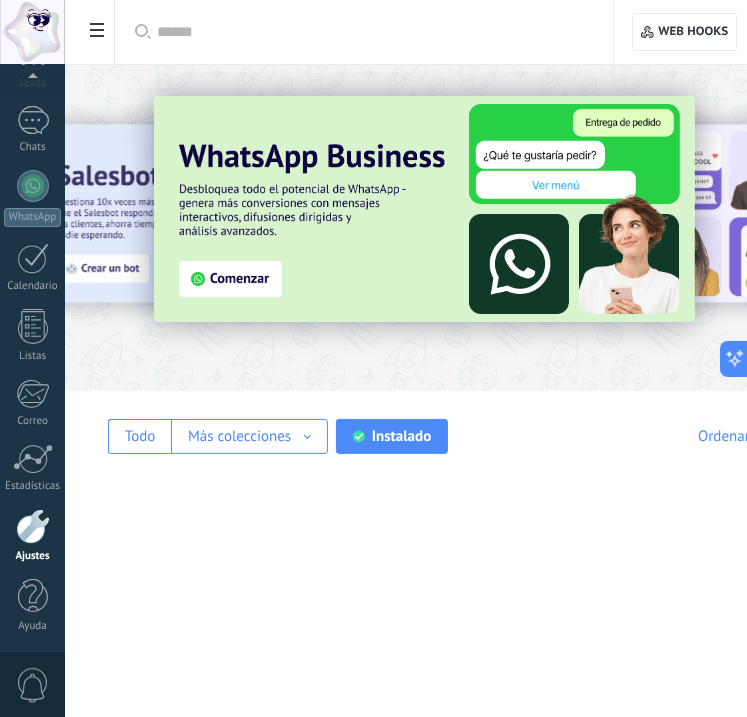 scroll, scrollTop: 0, scrollLeft: 0, axis: both 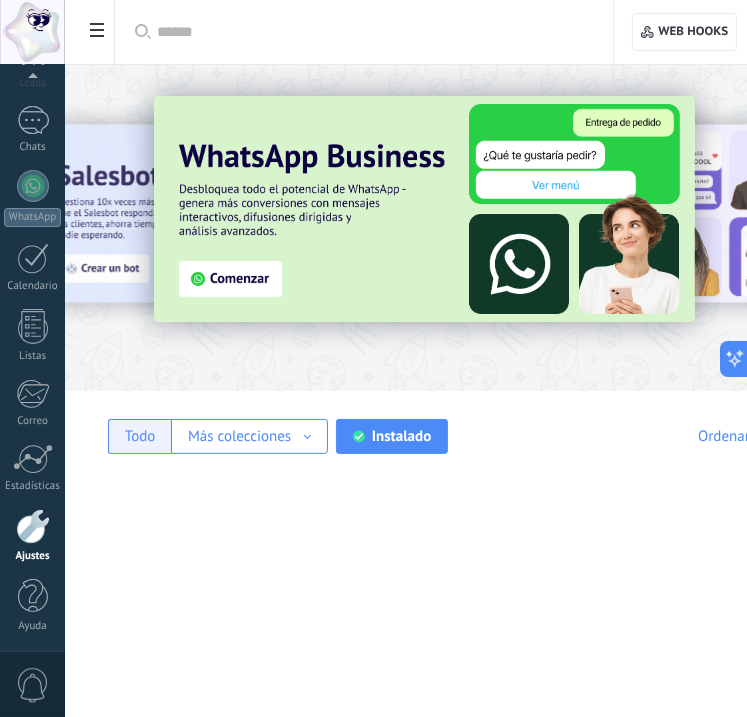 click on "Todo" at bounding box center [139, 436] 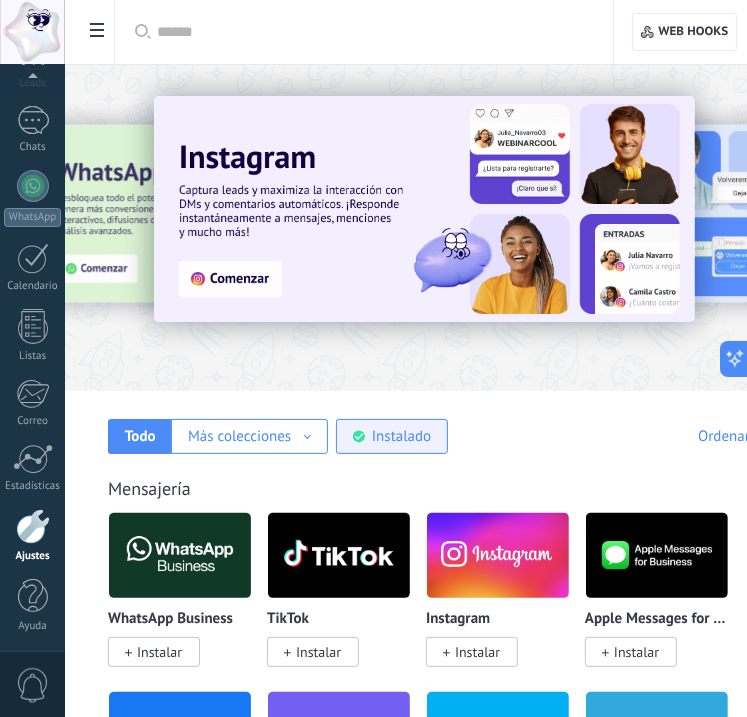 click on "Instalado" at bounding box center (401, 436) 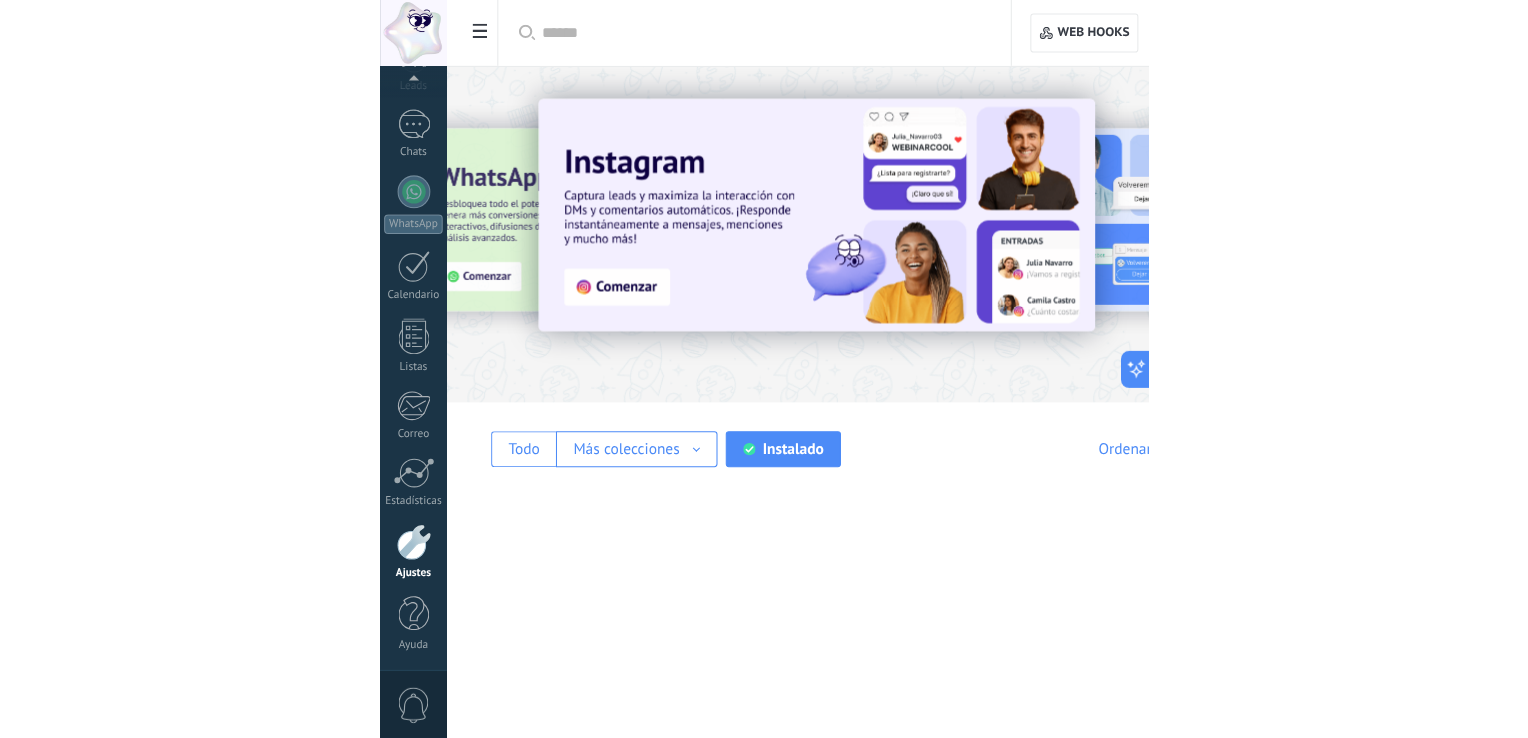 scroll, scrollTop: 0, scrollLeft: 0, axis: both 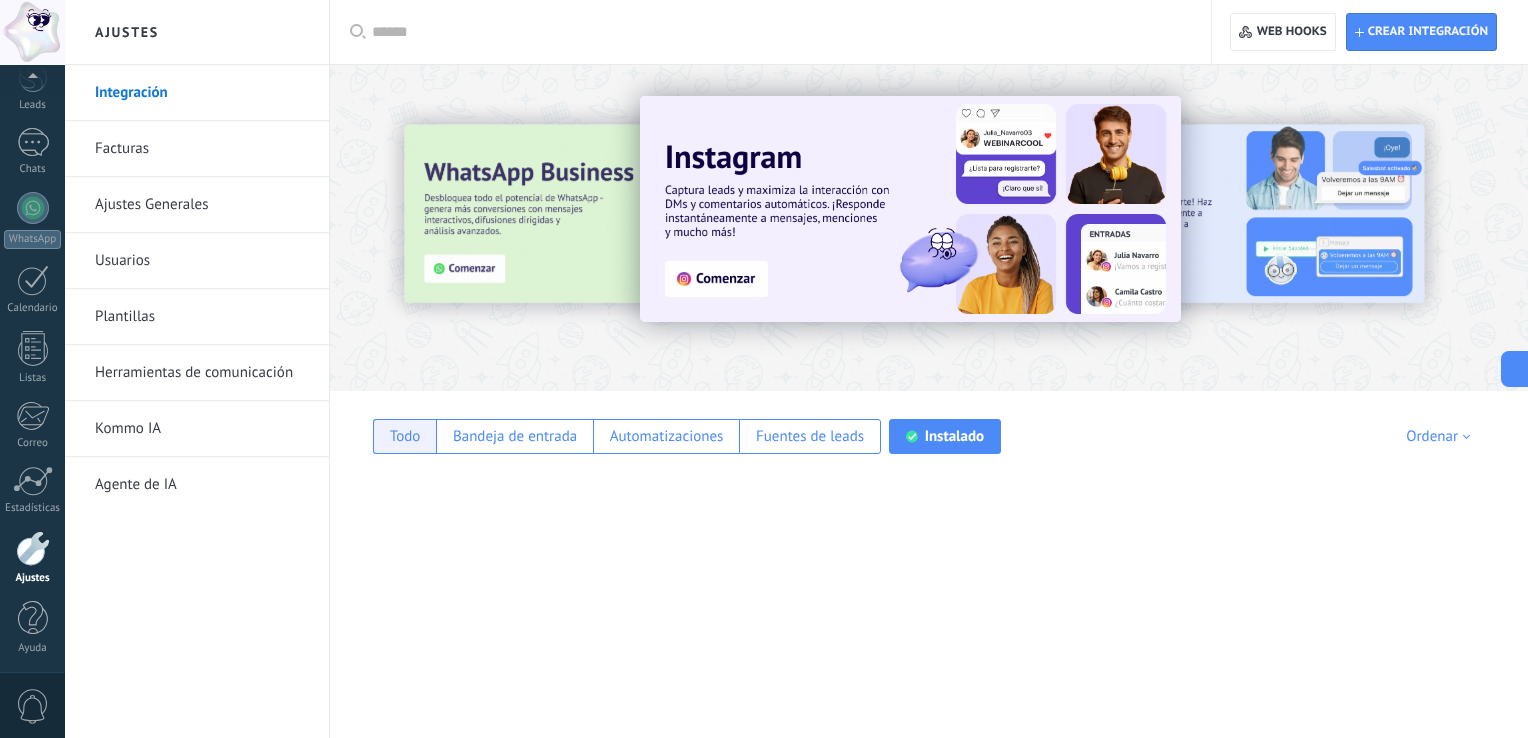 click on "Todo" at bounding box center [404, 436] 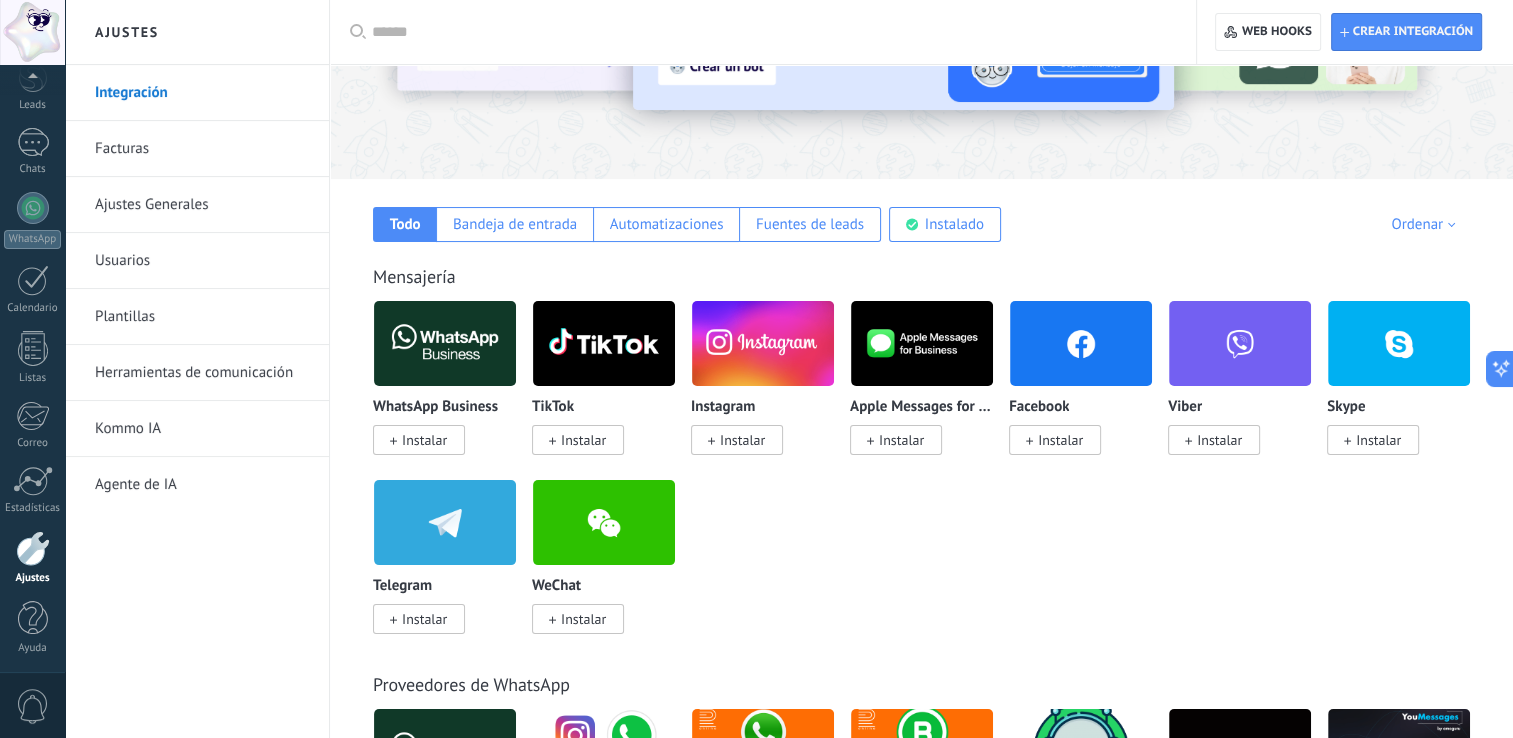 scroll, scrollTop: 0, scrollLeft: 0, axis: both 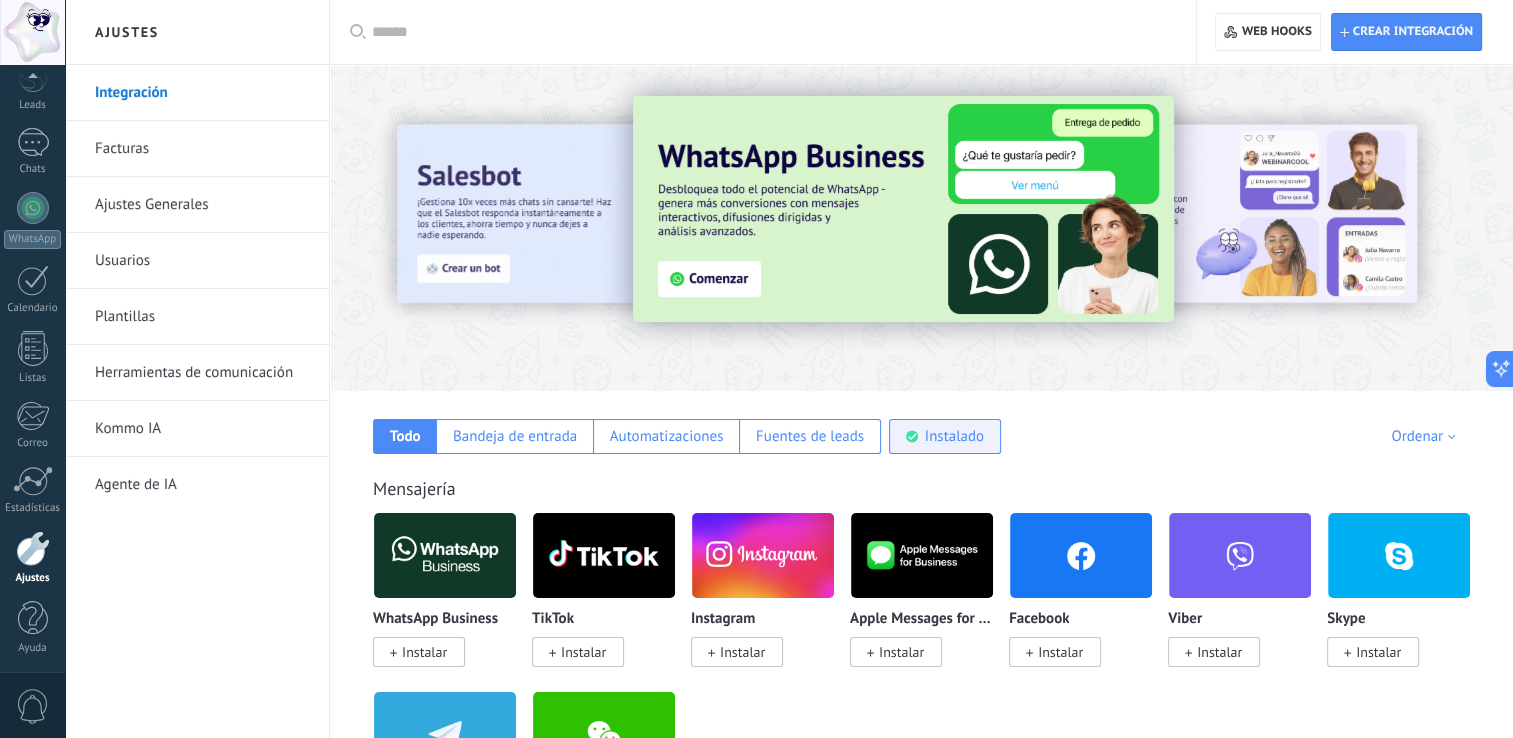 click on "Instalado" at bounding box center (954, 436) 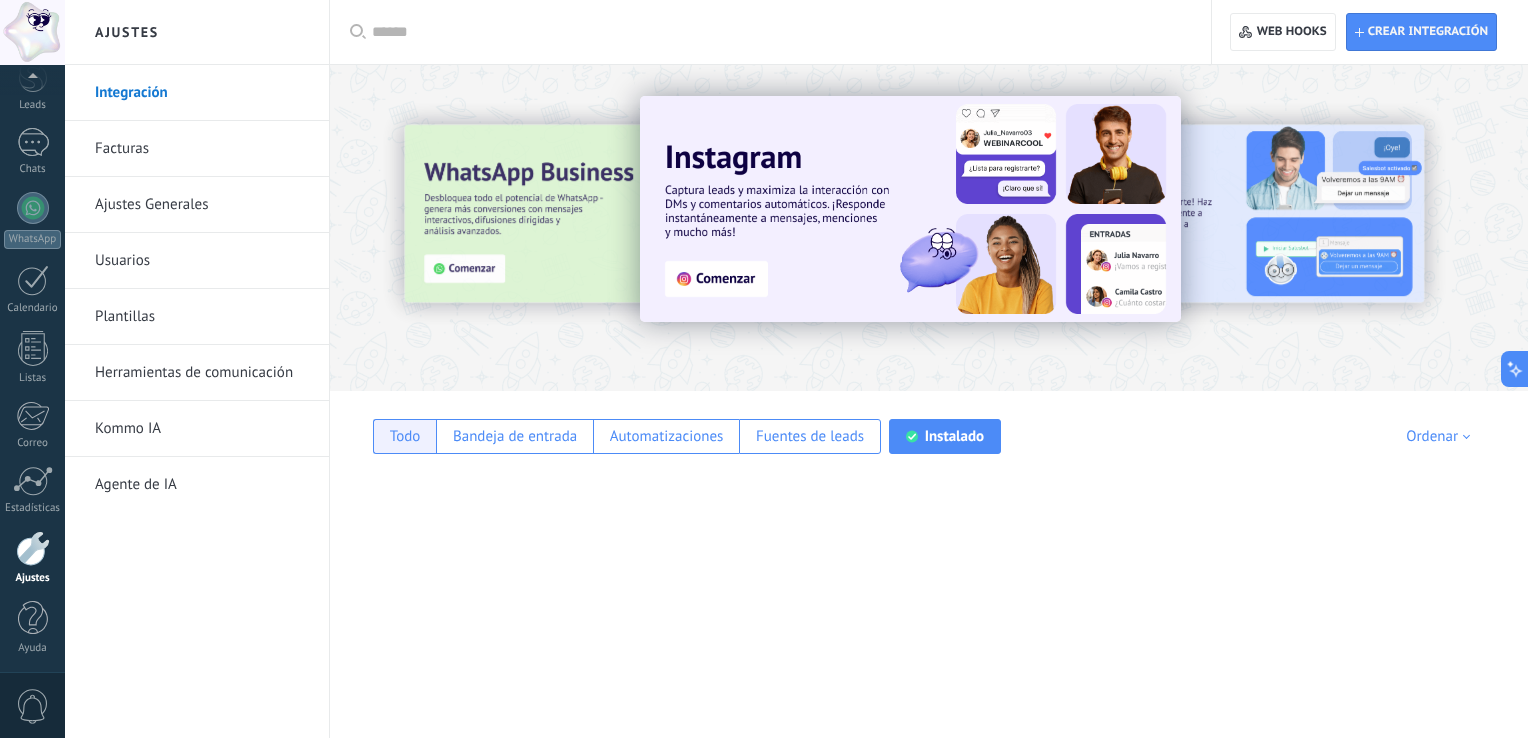 click on "Todo" at bounding box center (405, 436) 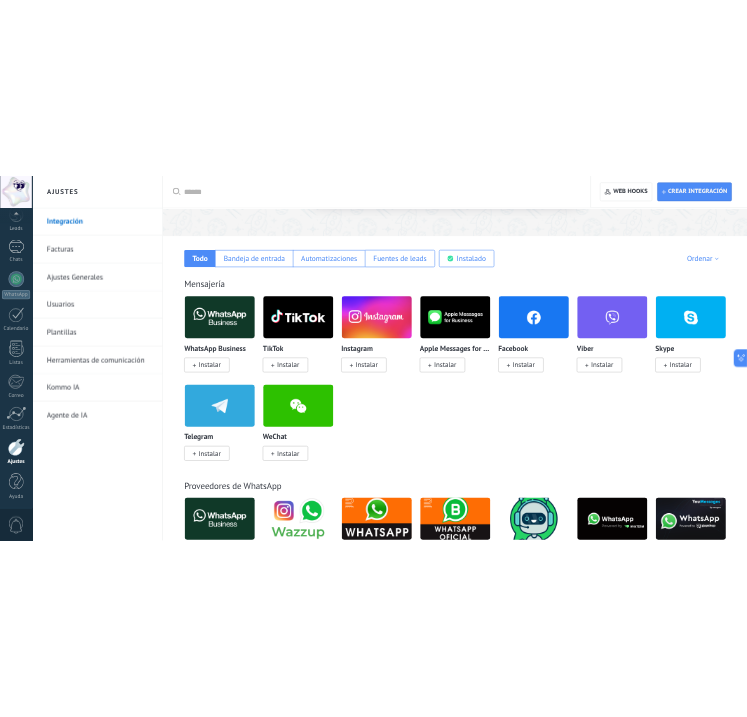 scroll, scrollTop: 200, scrollLeft: 0, axis: vertical 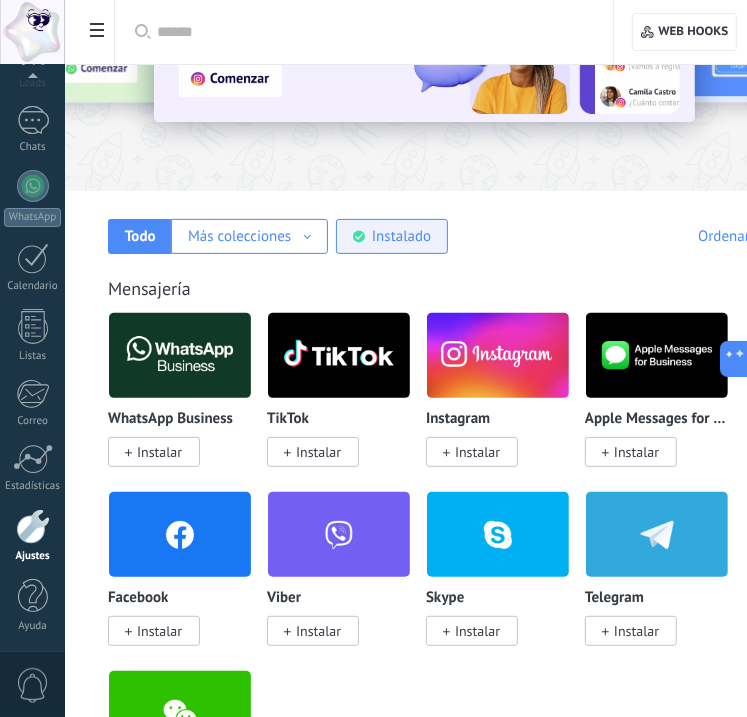 click on "Instalado" at bounding box center (401, 236) 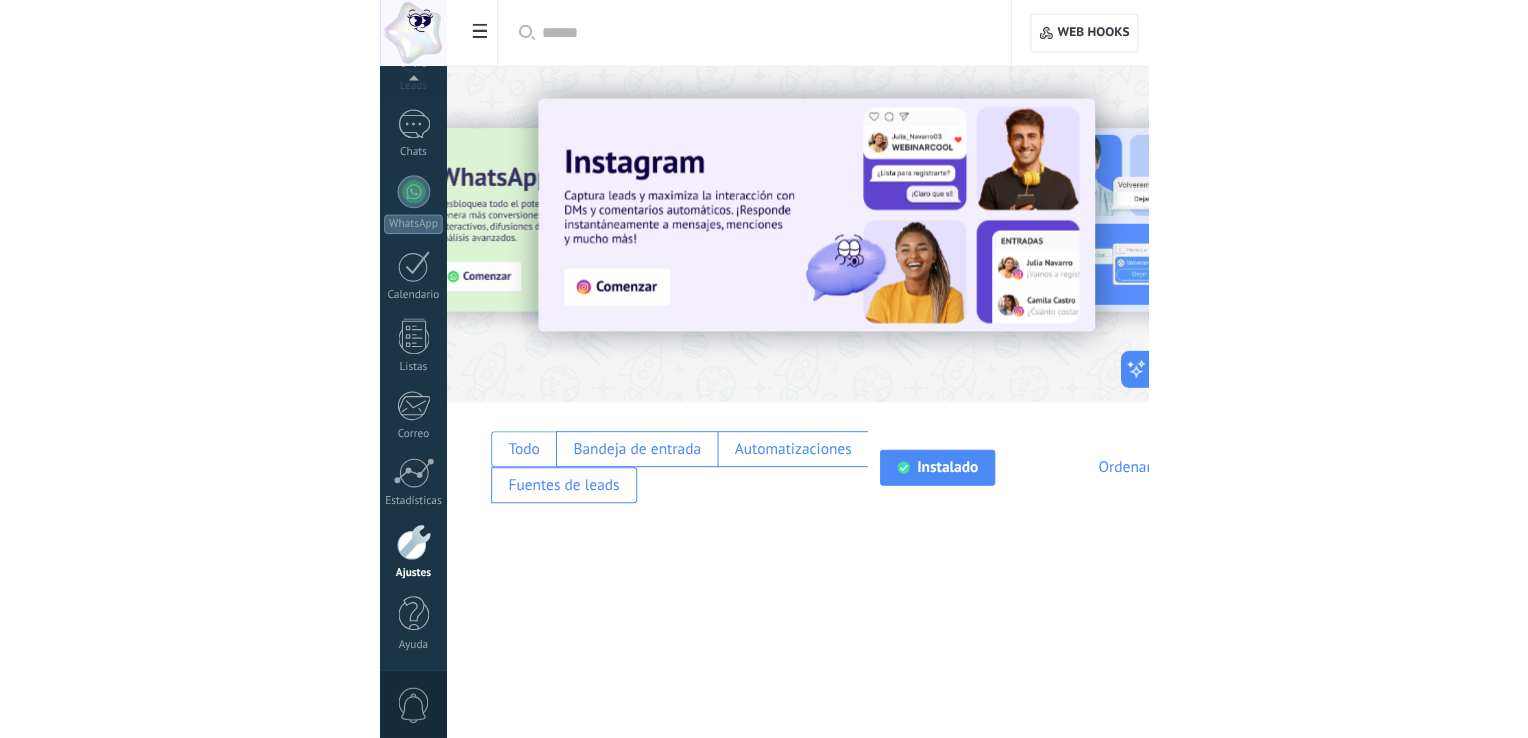 scroll, scrollTop: 0, scrollLeft: 0, axis: both 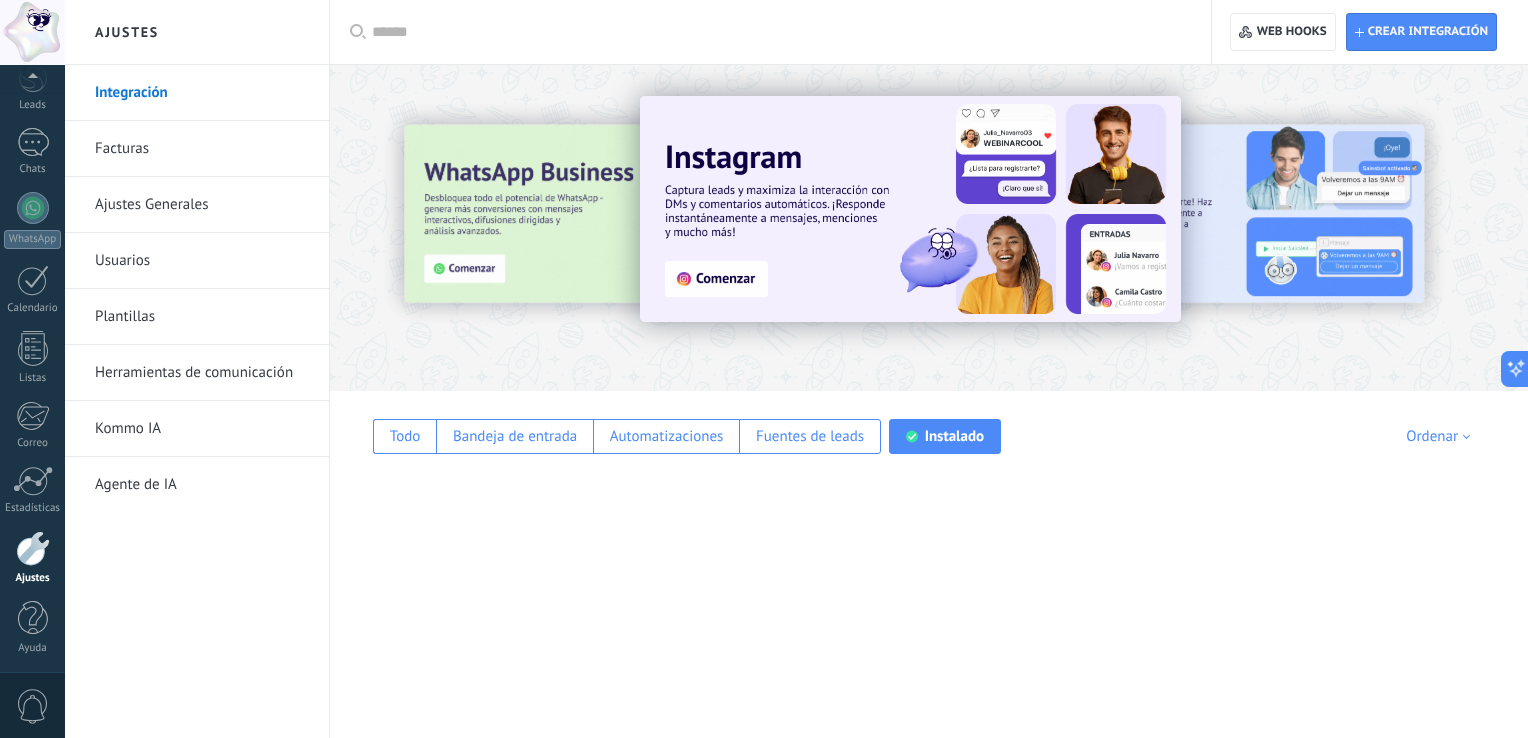 click at bounding box center (777, 32) 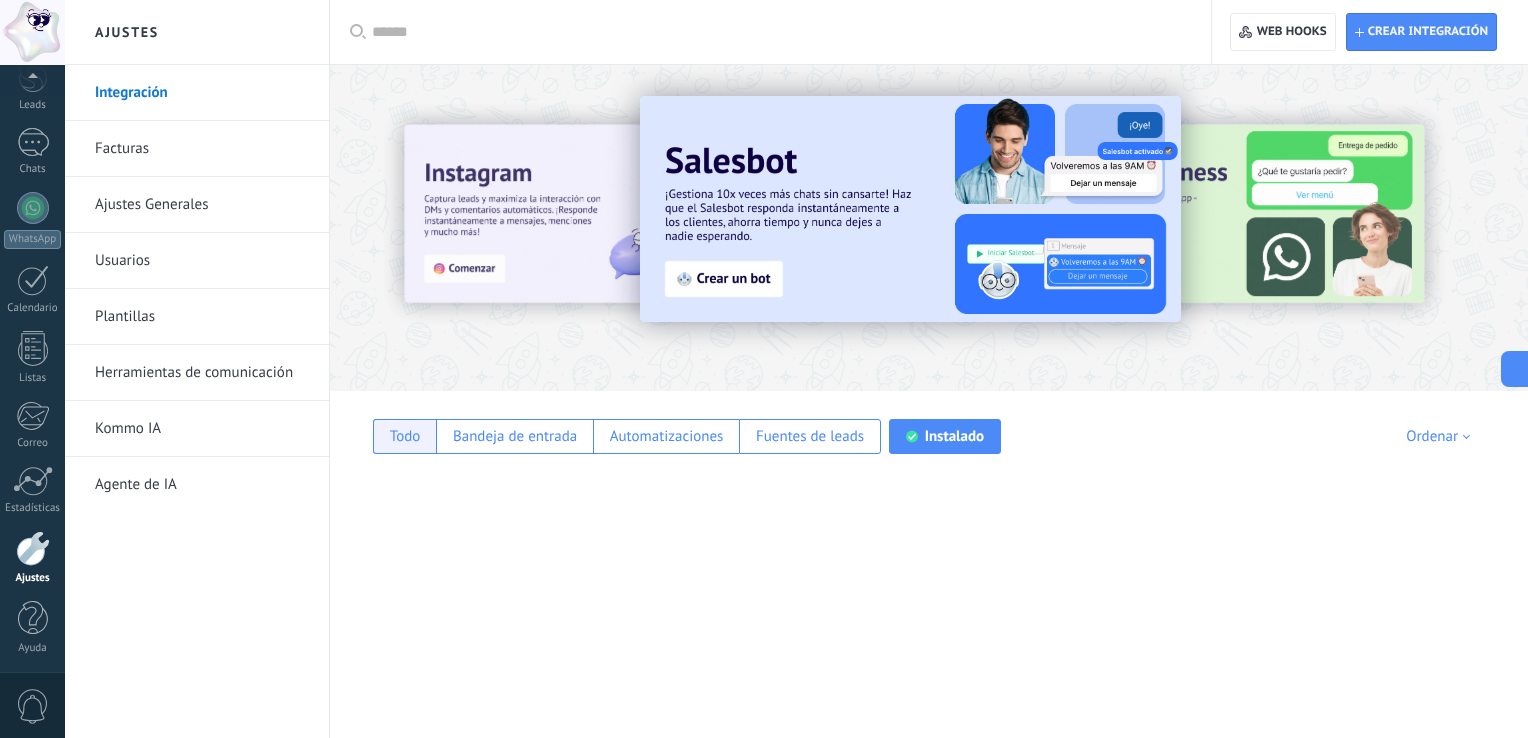 click on "Todo" at bounding box center (405, 436) 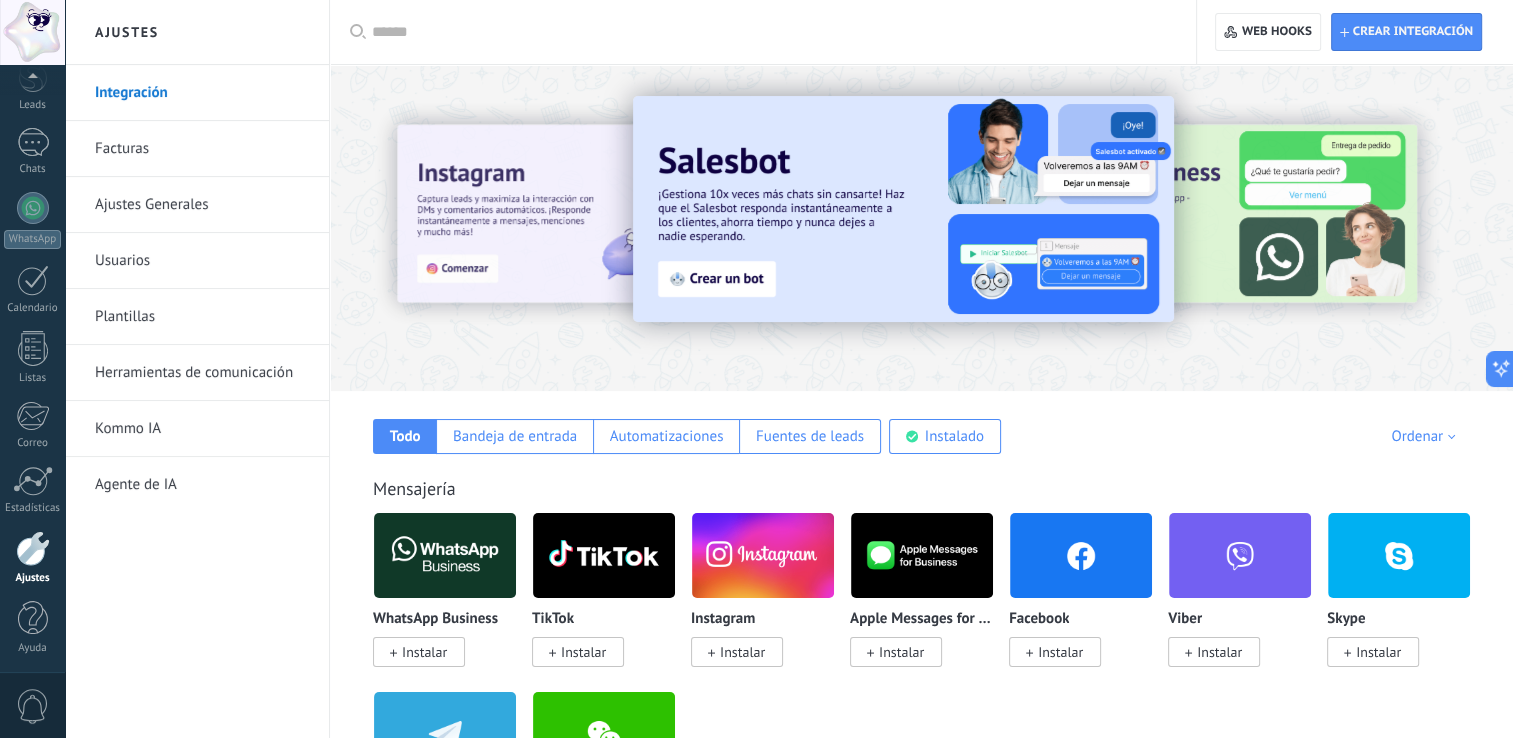 click at bounding box center (770, 32) 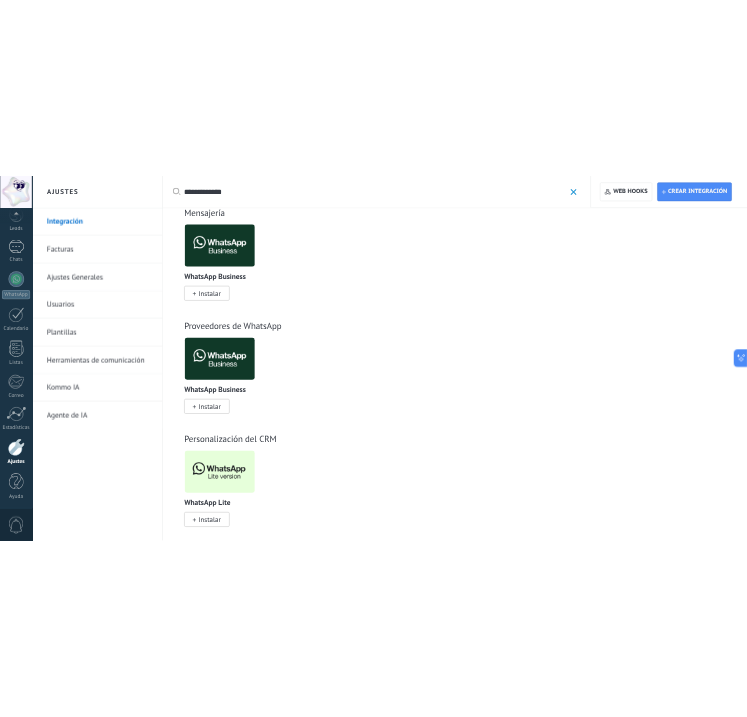 scroll, scrollTop: 66, scrollLeft: 0, axis: vertical 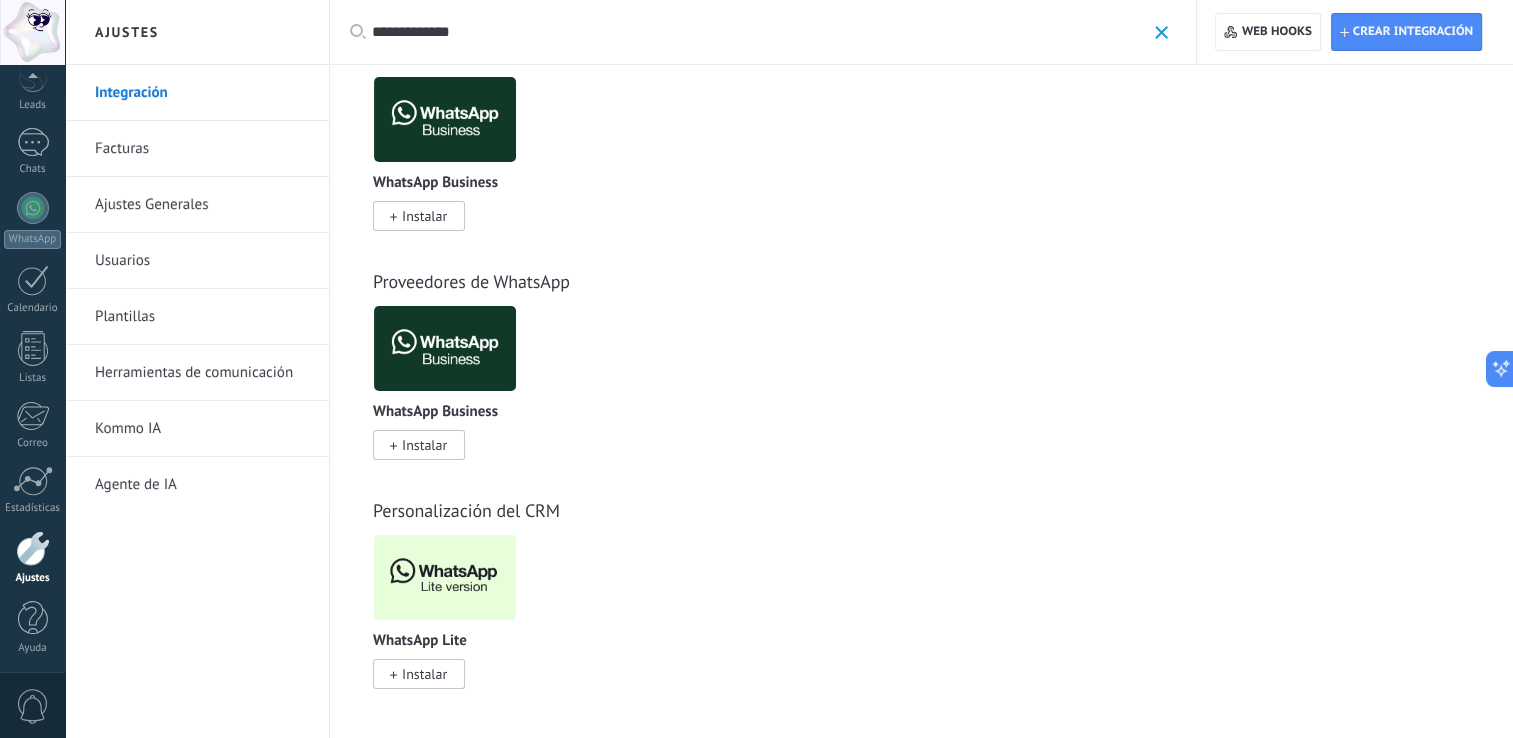 type on "**********" 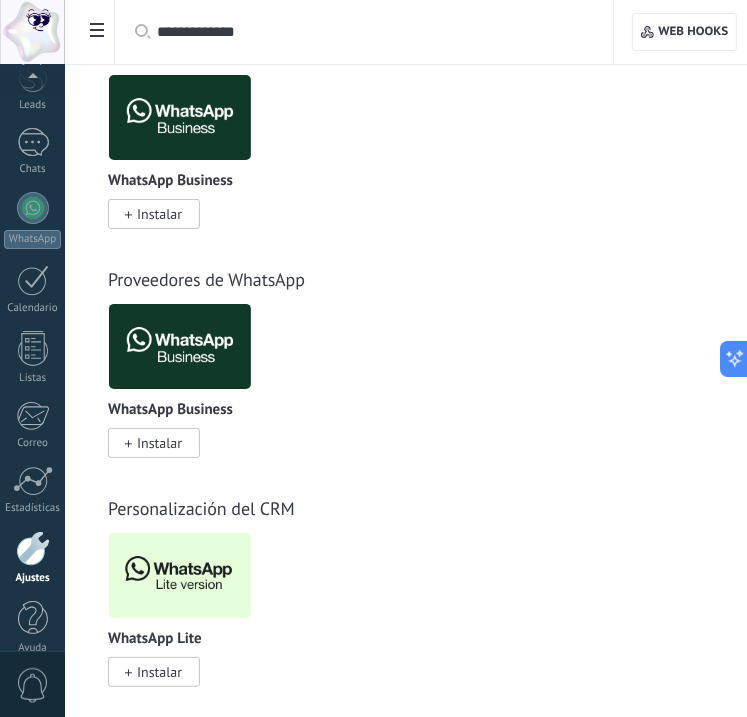 scroll, scrollTop: 114, scrollLeft: 0, axis: vertical 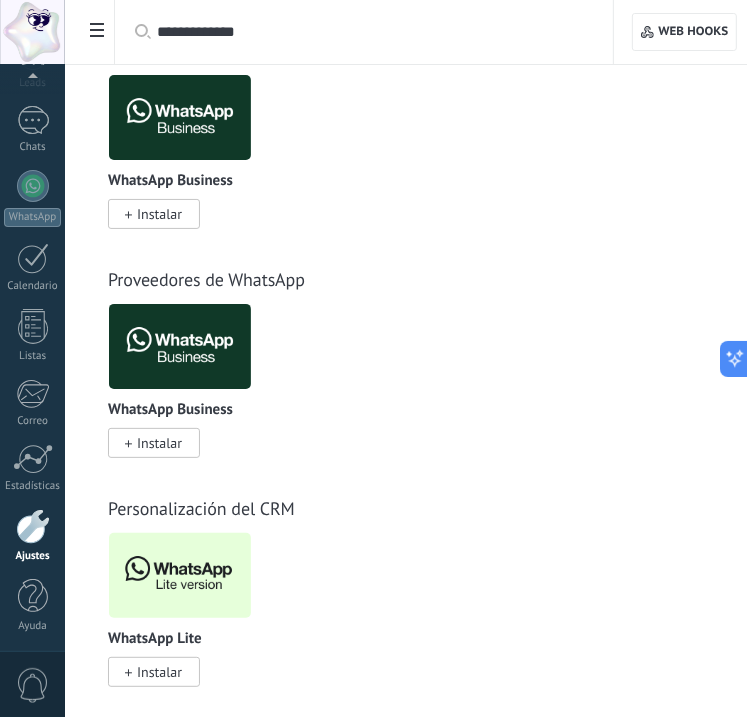 click on "Instalar" at bounding box center [159, 672] 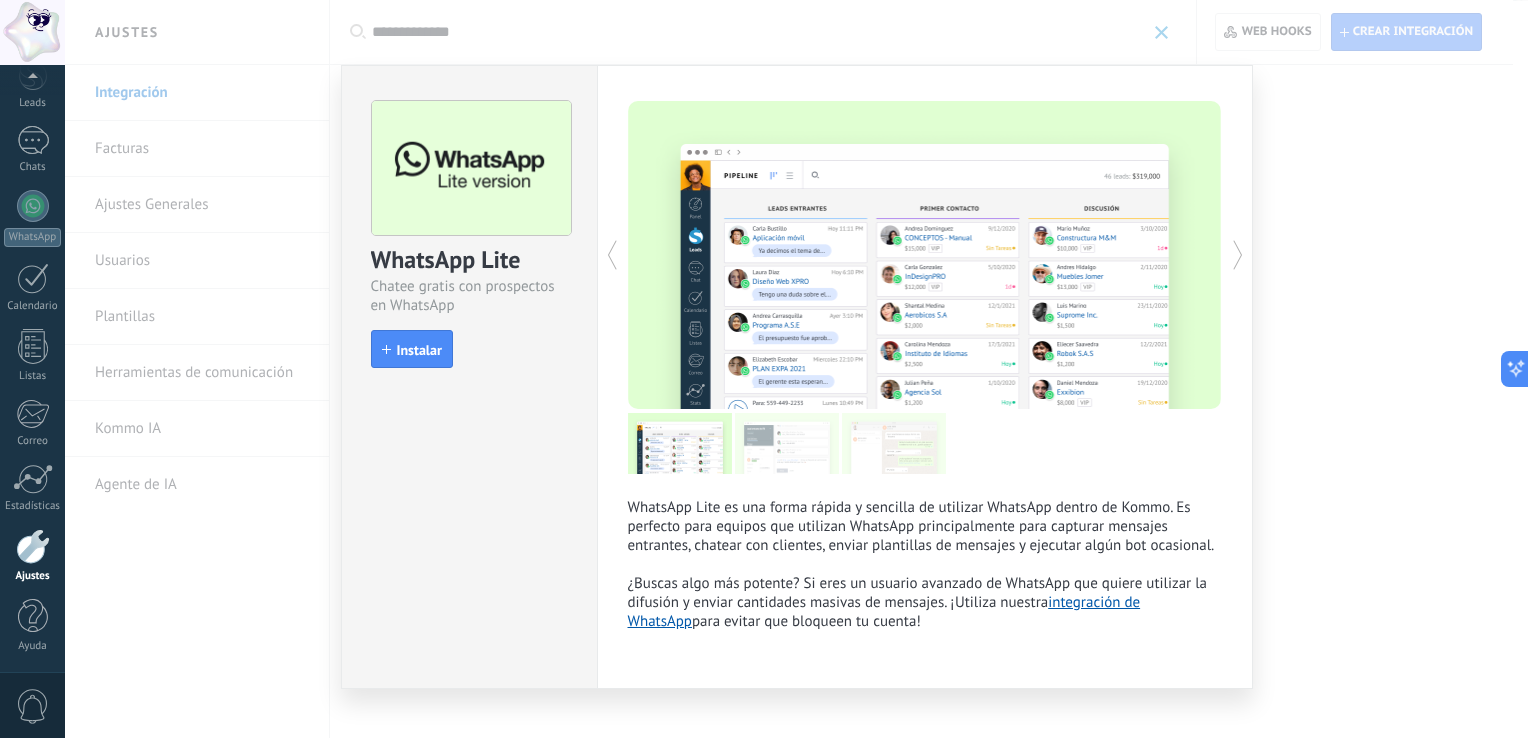 scroll, scrollTop: 92, scrollLeft: 0, axis: vertical 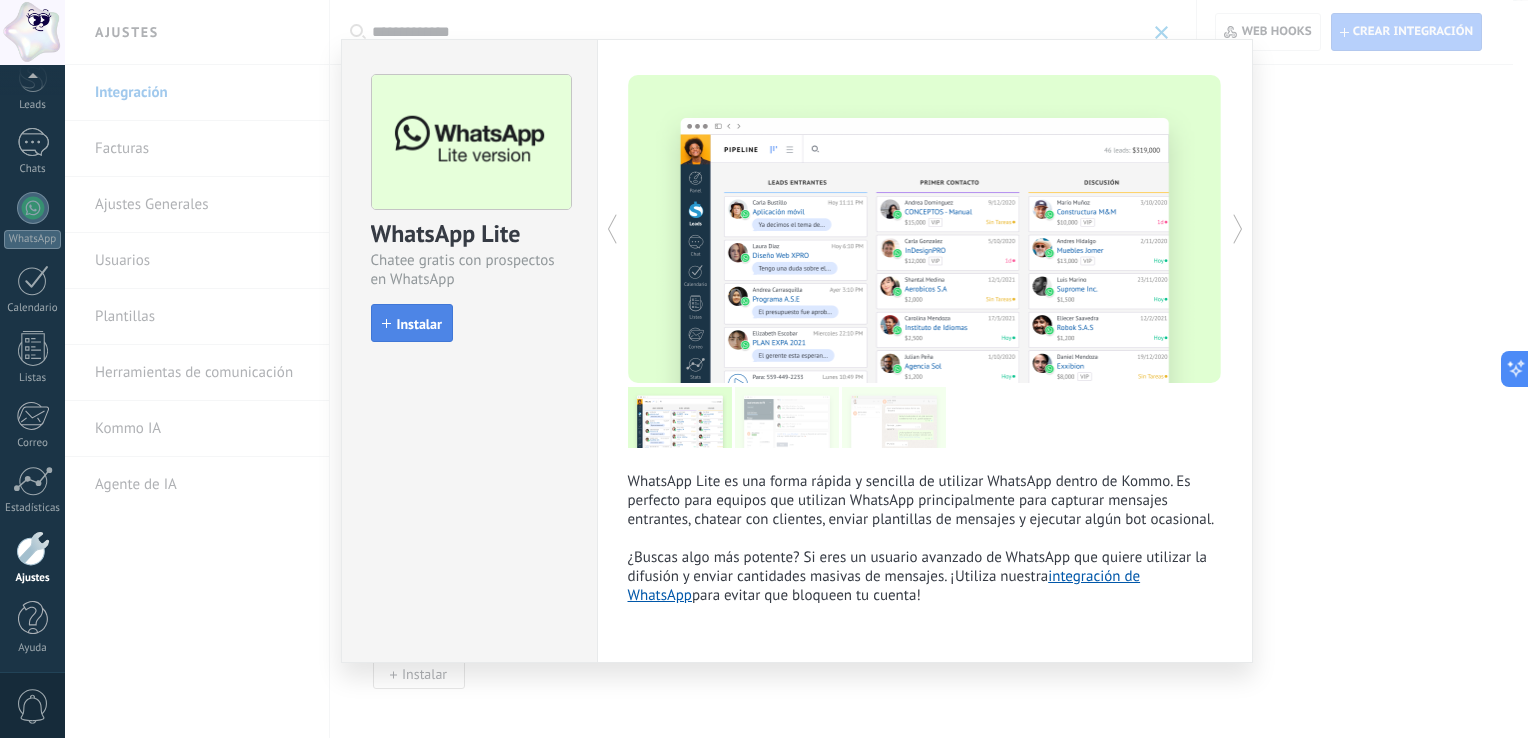 click on "Instalar" at bounding box center [412, 323] 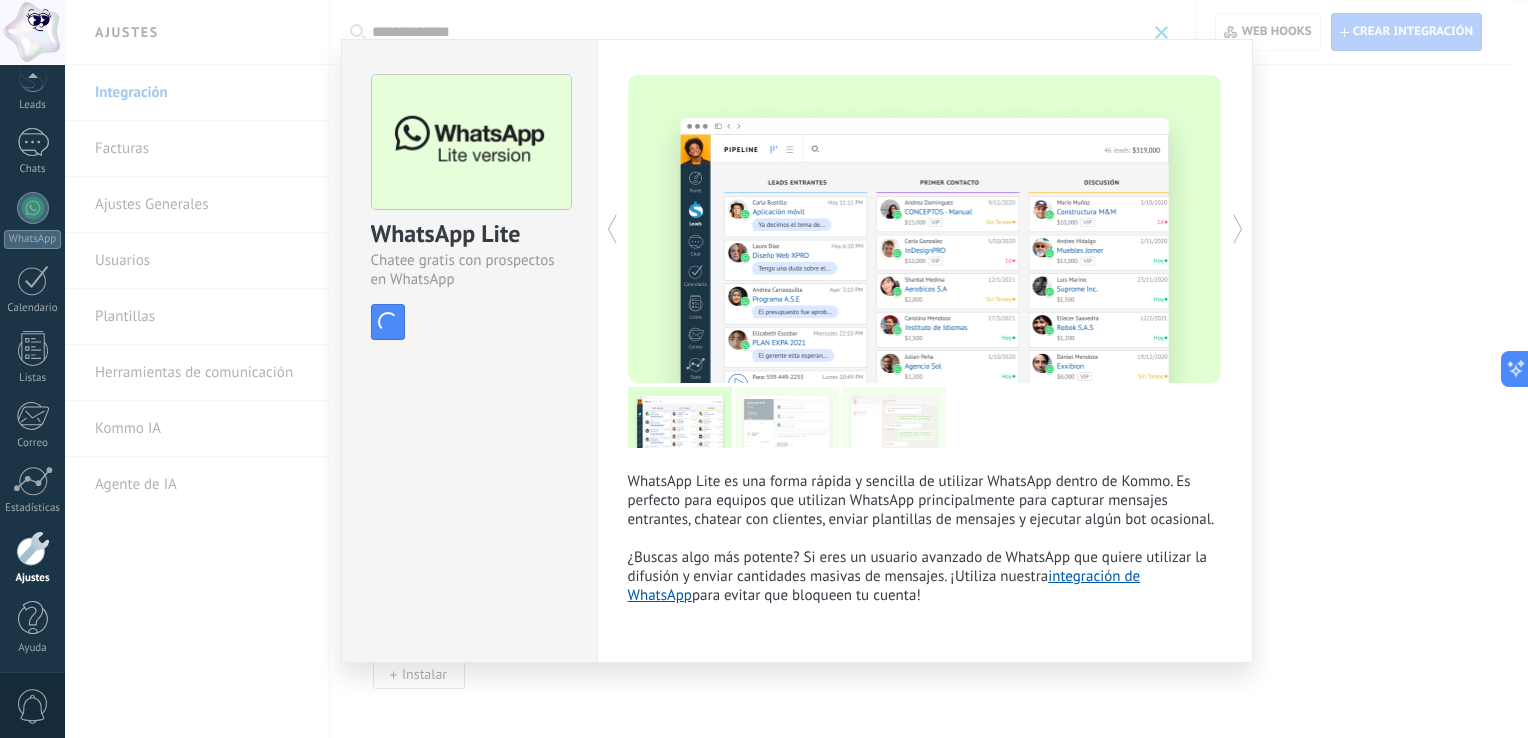 scroll, scrollTop: 0, scrollLeft: 0, axis: both 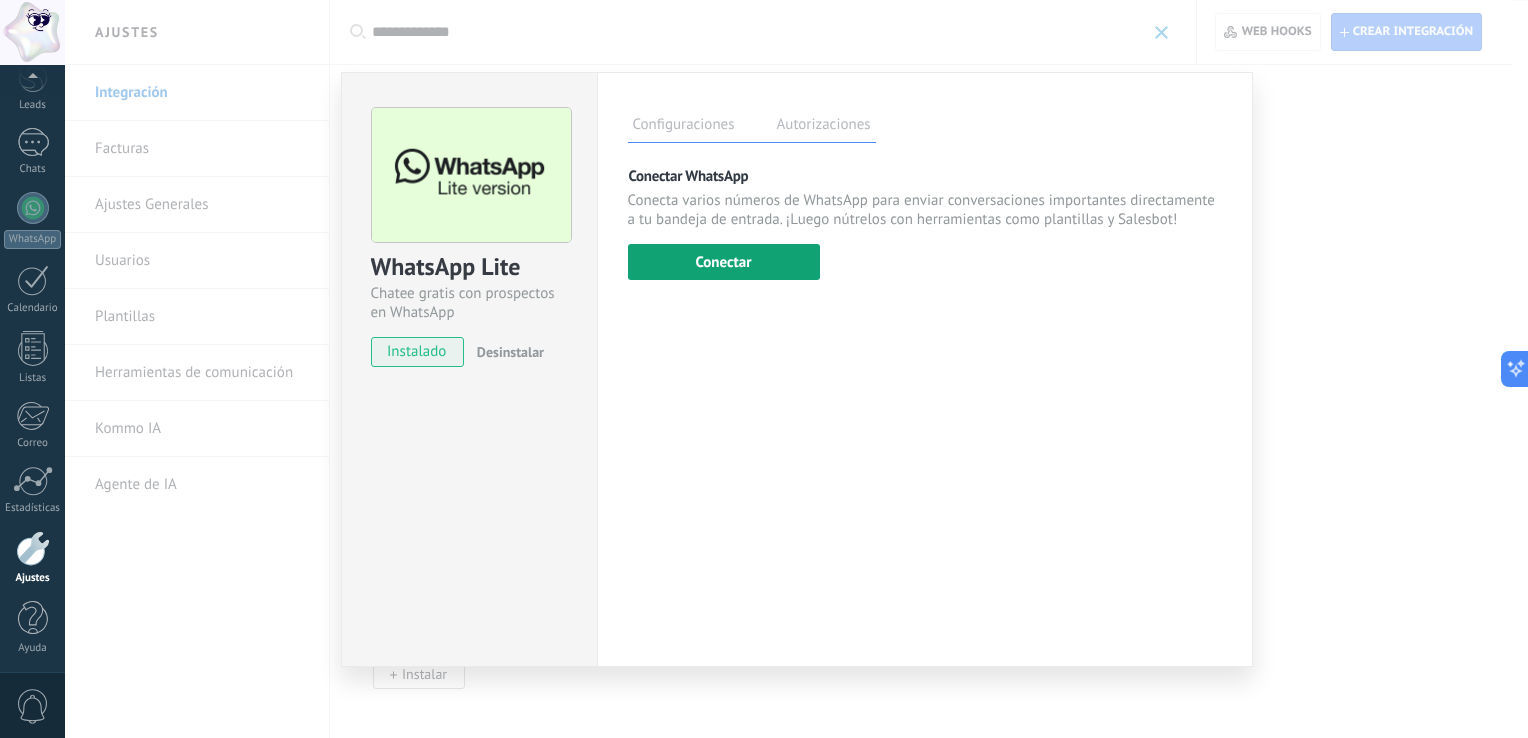 click on "Conectar" at bounding box center (724, 262) 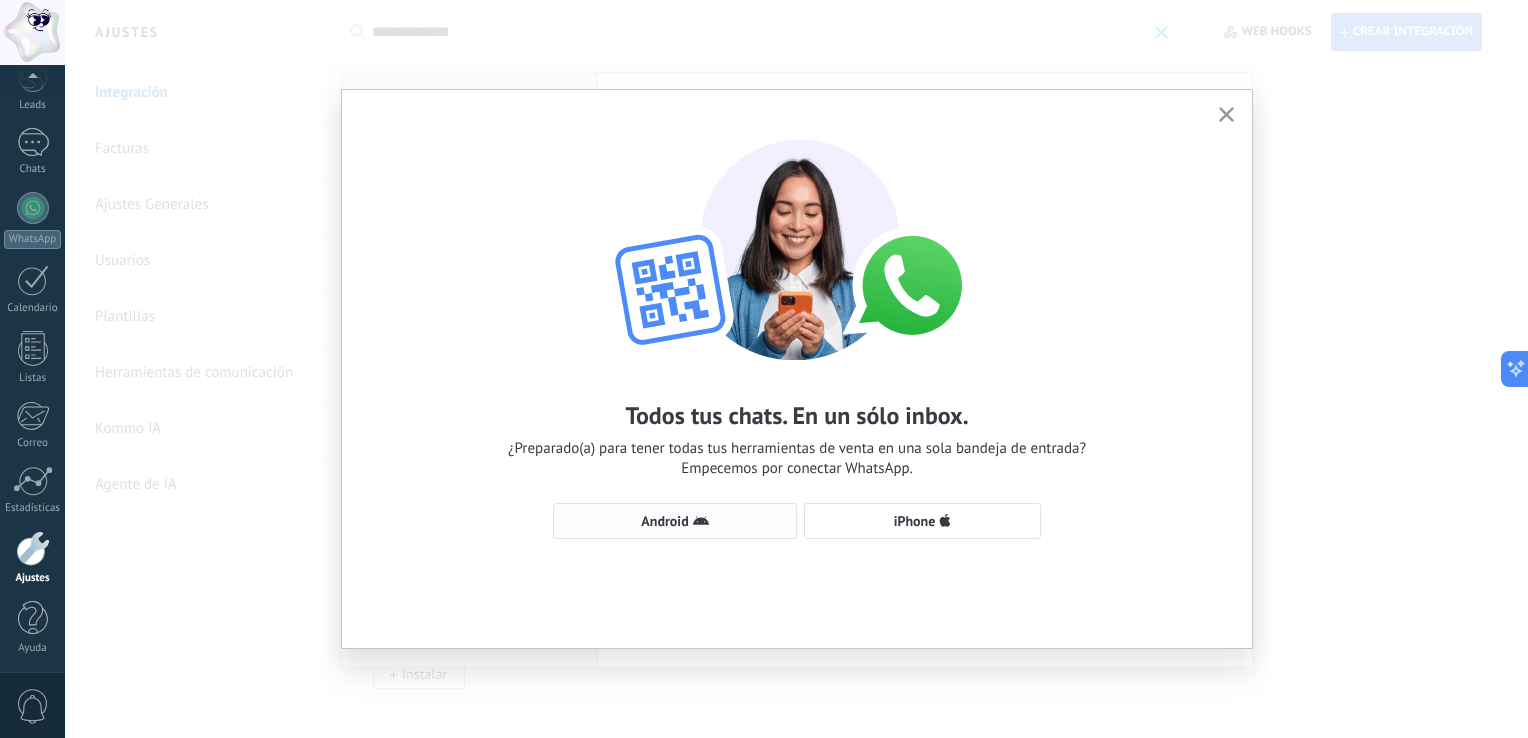 click 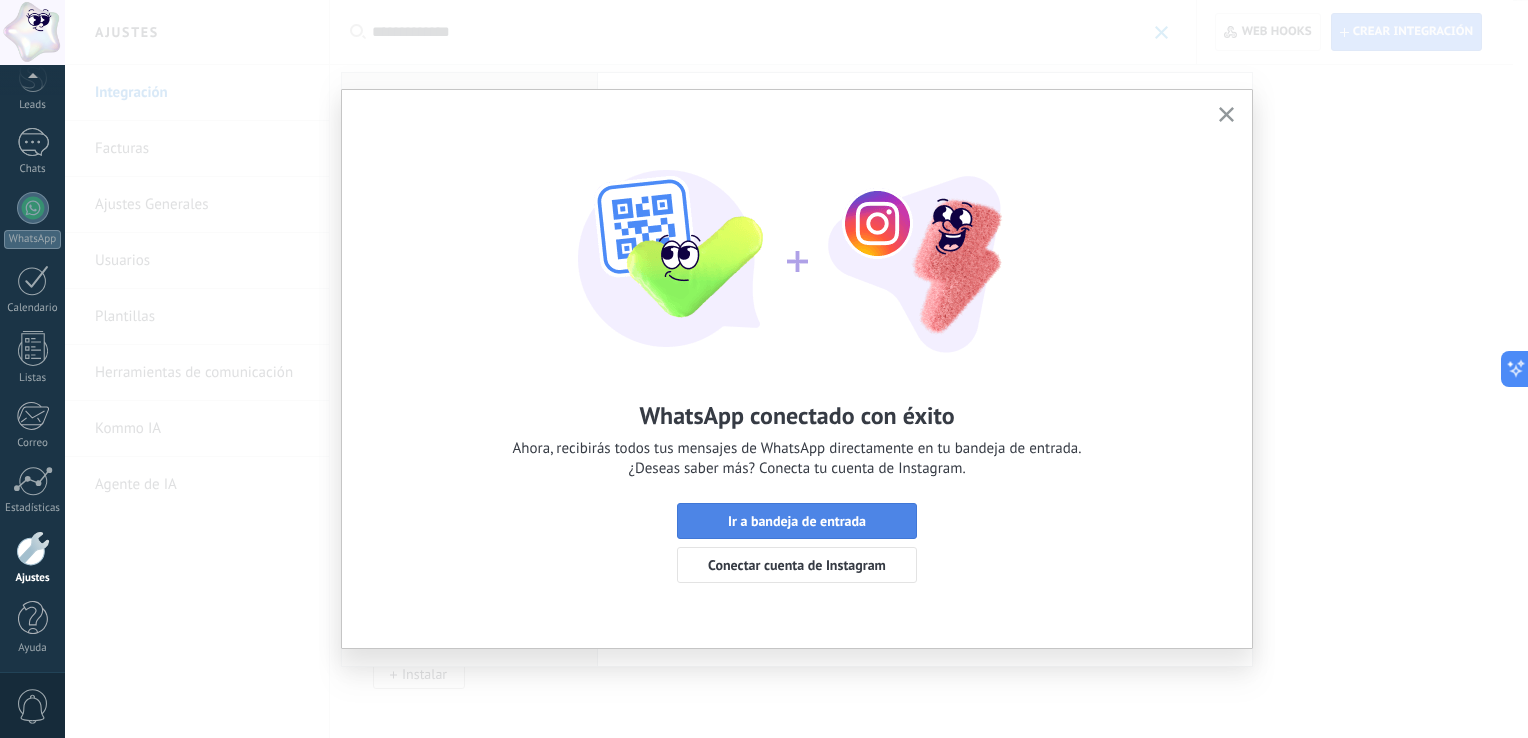 click on "Ir a bandeja de entrada" at bounding box center (797, 521) 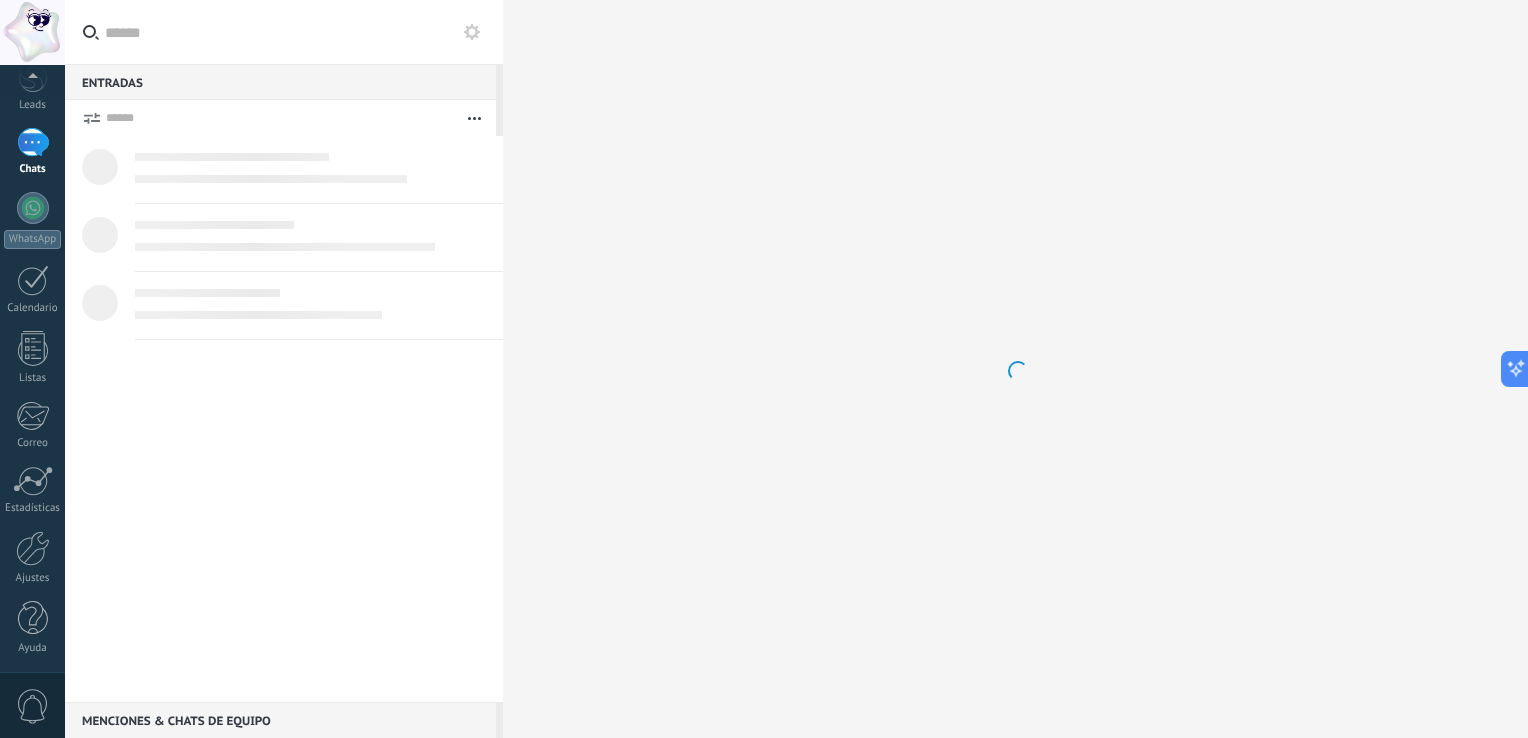 scroll, scrollTop: 0, scrollLeft: 0, axis: both 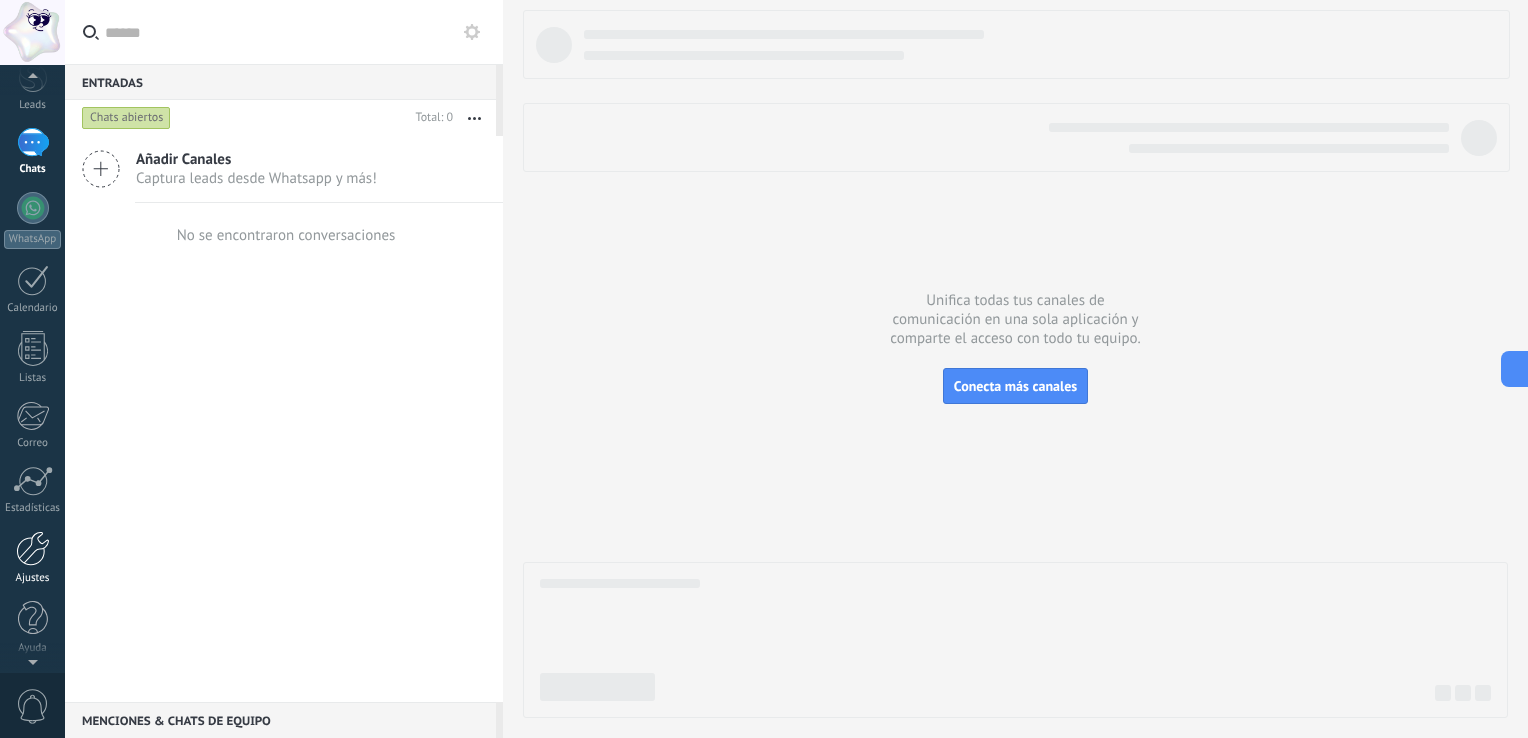 click at bounding box center (33, 548) 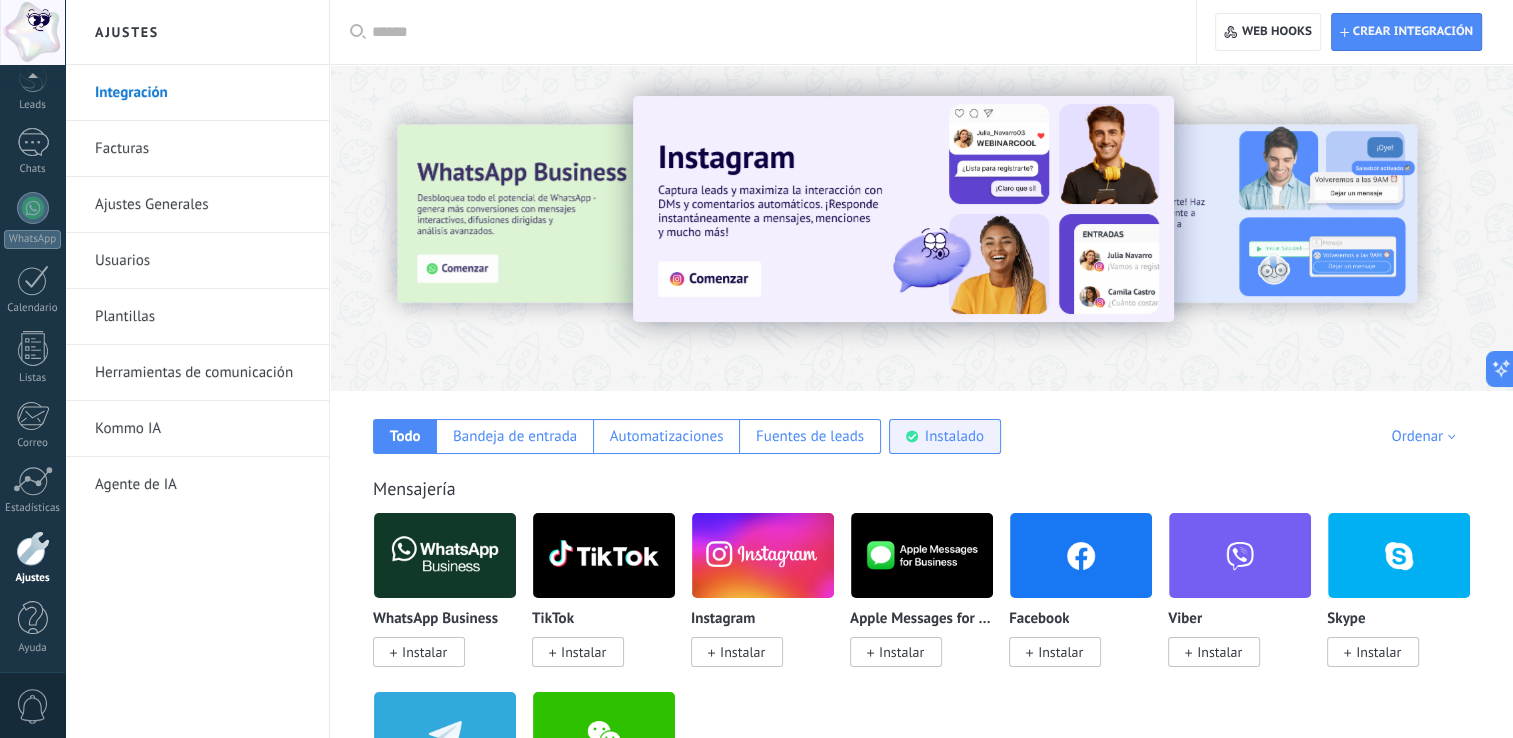 click on "Instalado" at bounding box center [954, 436] 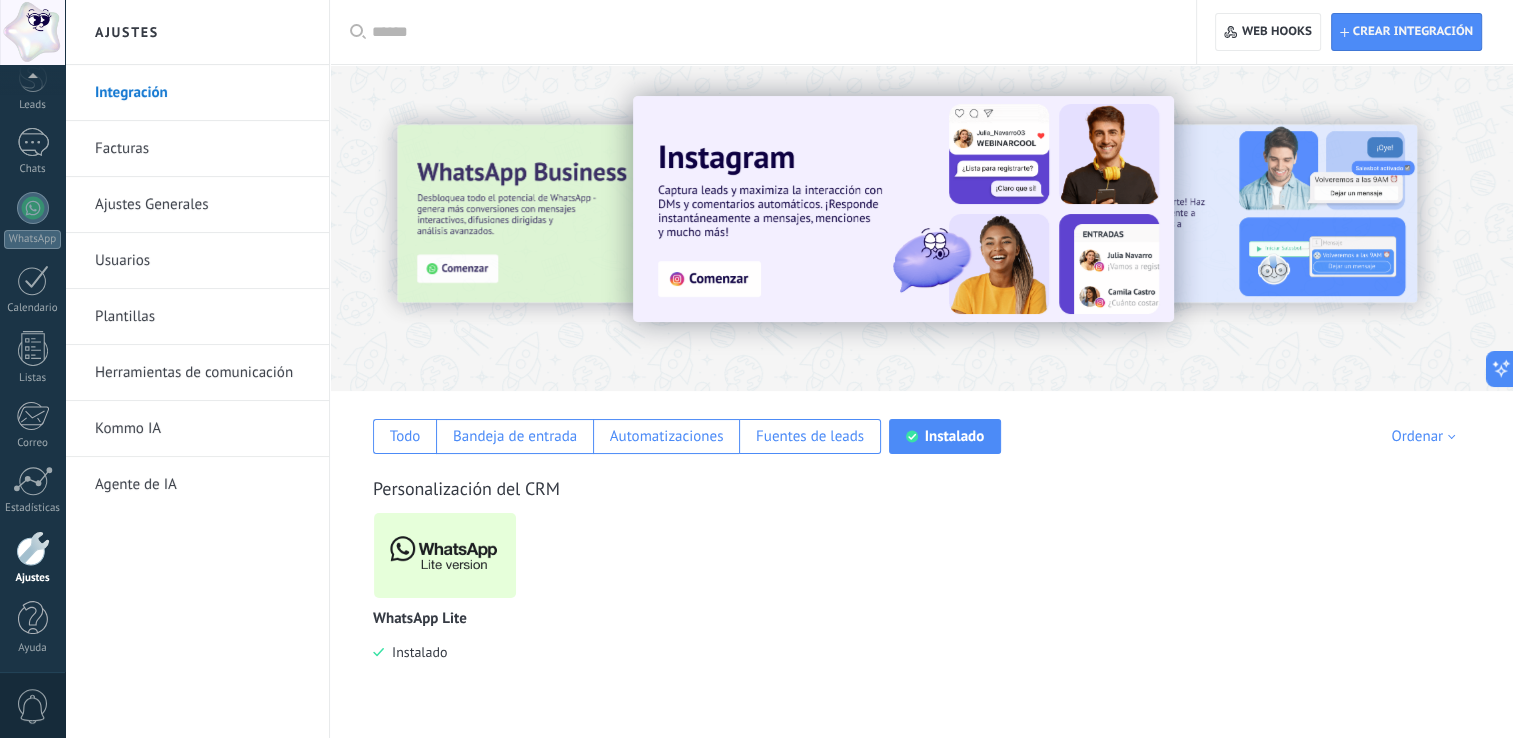click at bounding box center (445, 555) 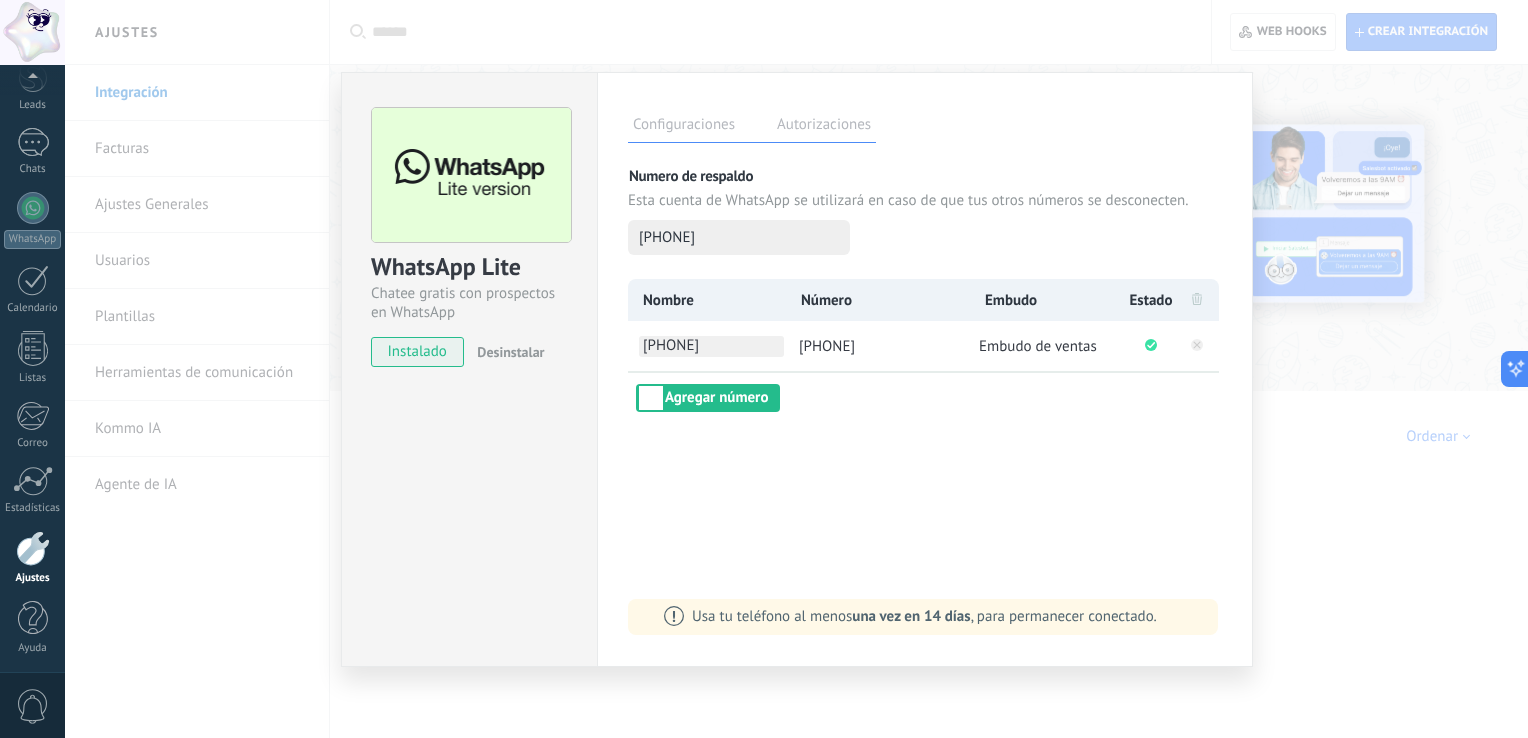 click on "+54 9 11 3812-1555" at bounding box center [711, 346] 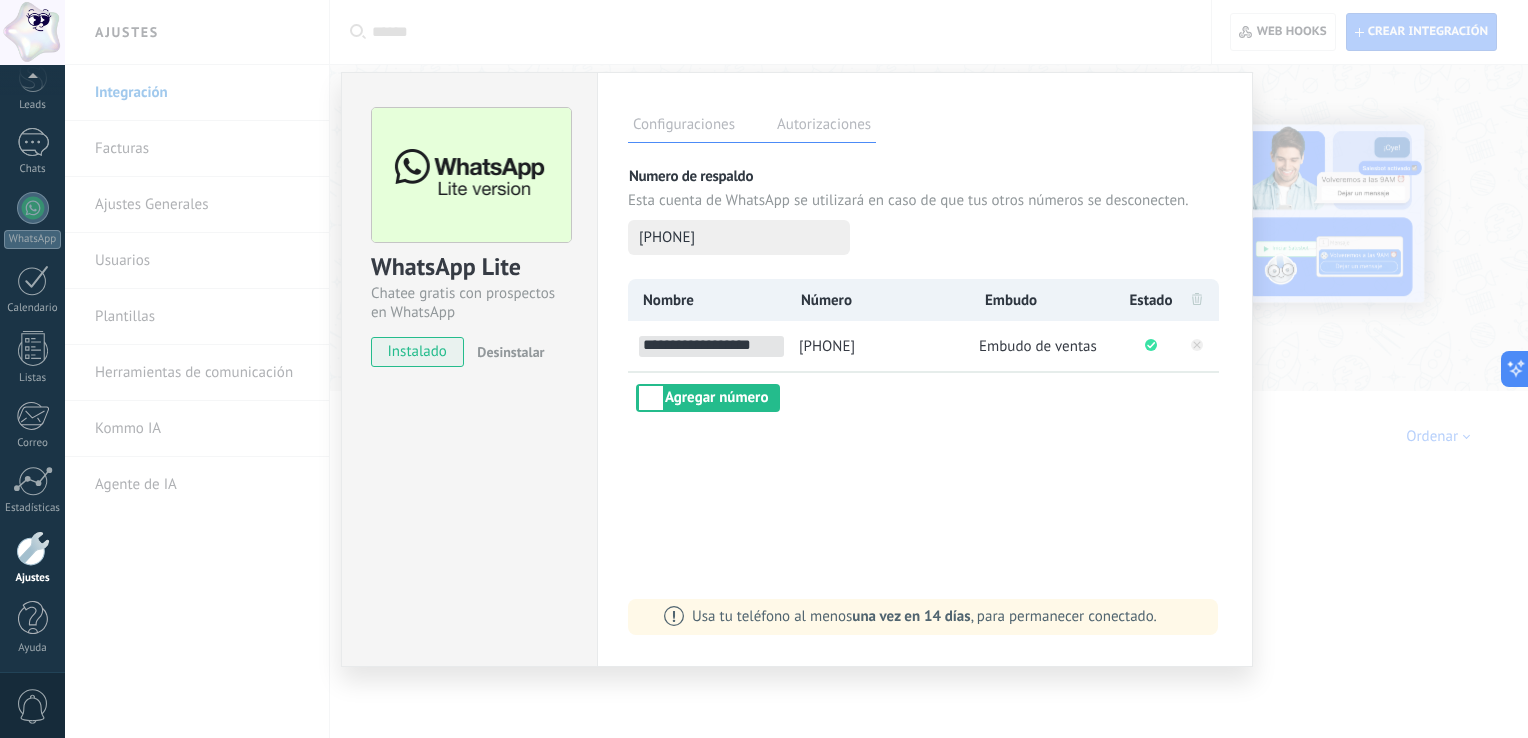 click on "**********" at bounding box center (711, 346) 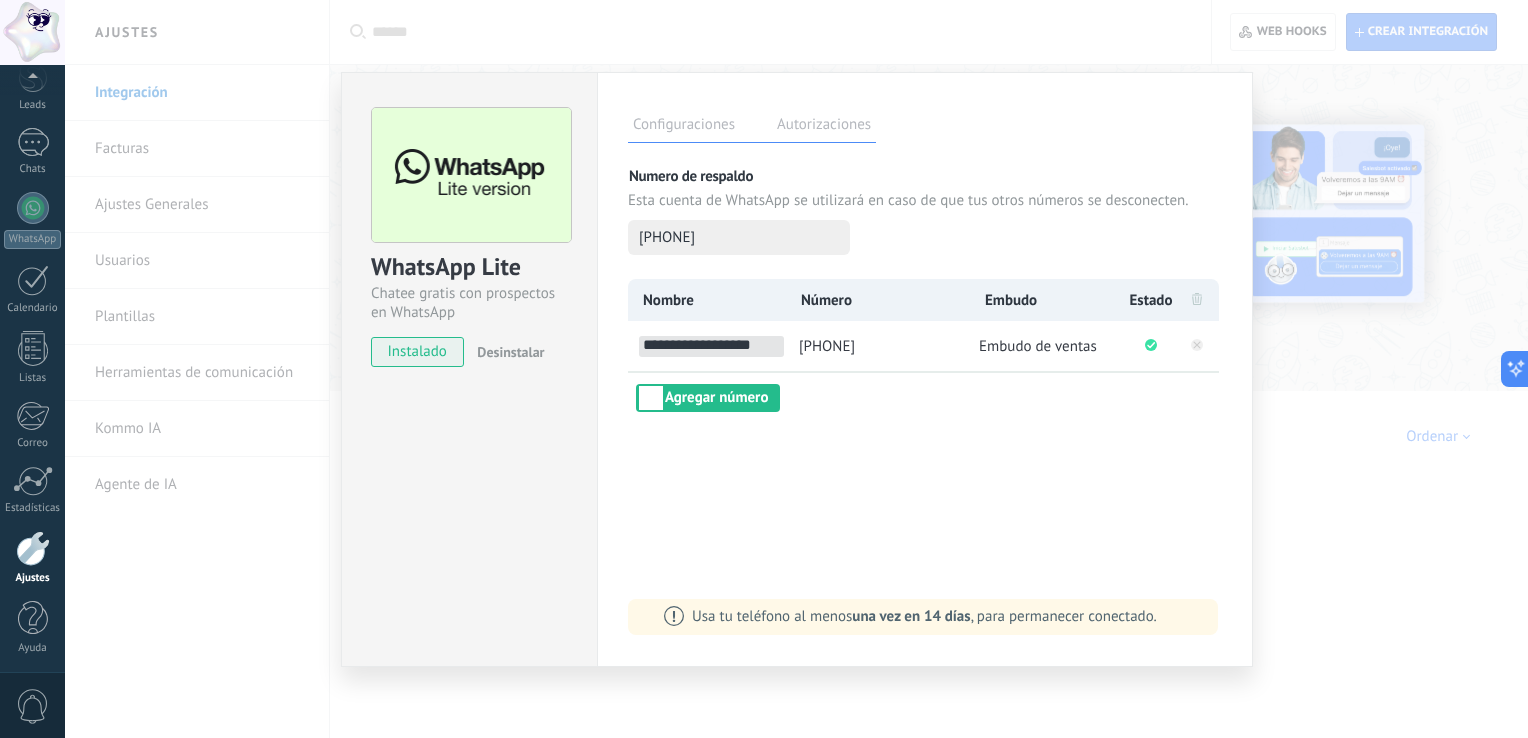 drag, startPoint x: 772, startPoint y: 346, endPoint x: 586, endPoint y: 344, distance: 186.01076 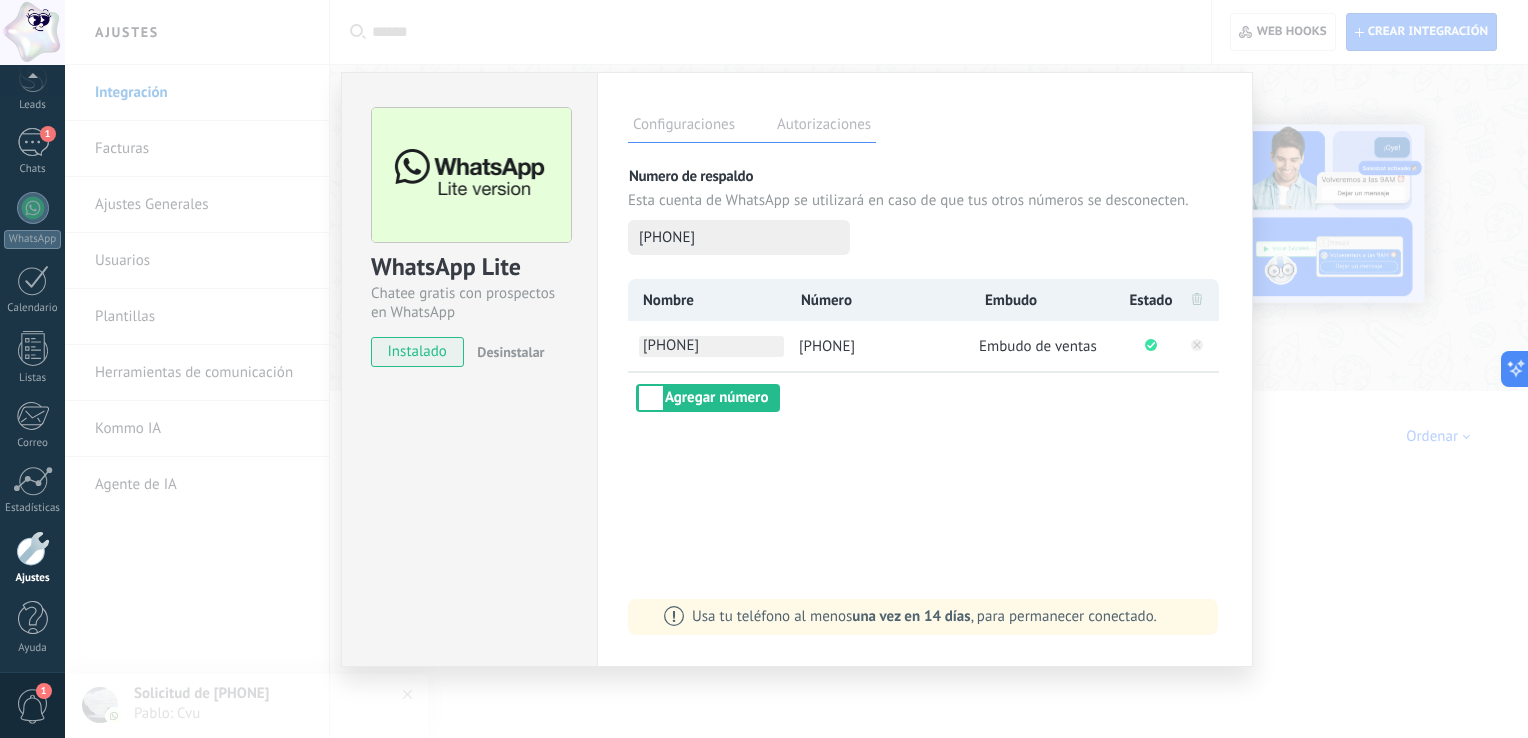 click on "+54 9 11 3812-1555" at bounding box center [711, 346] 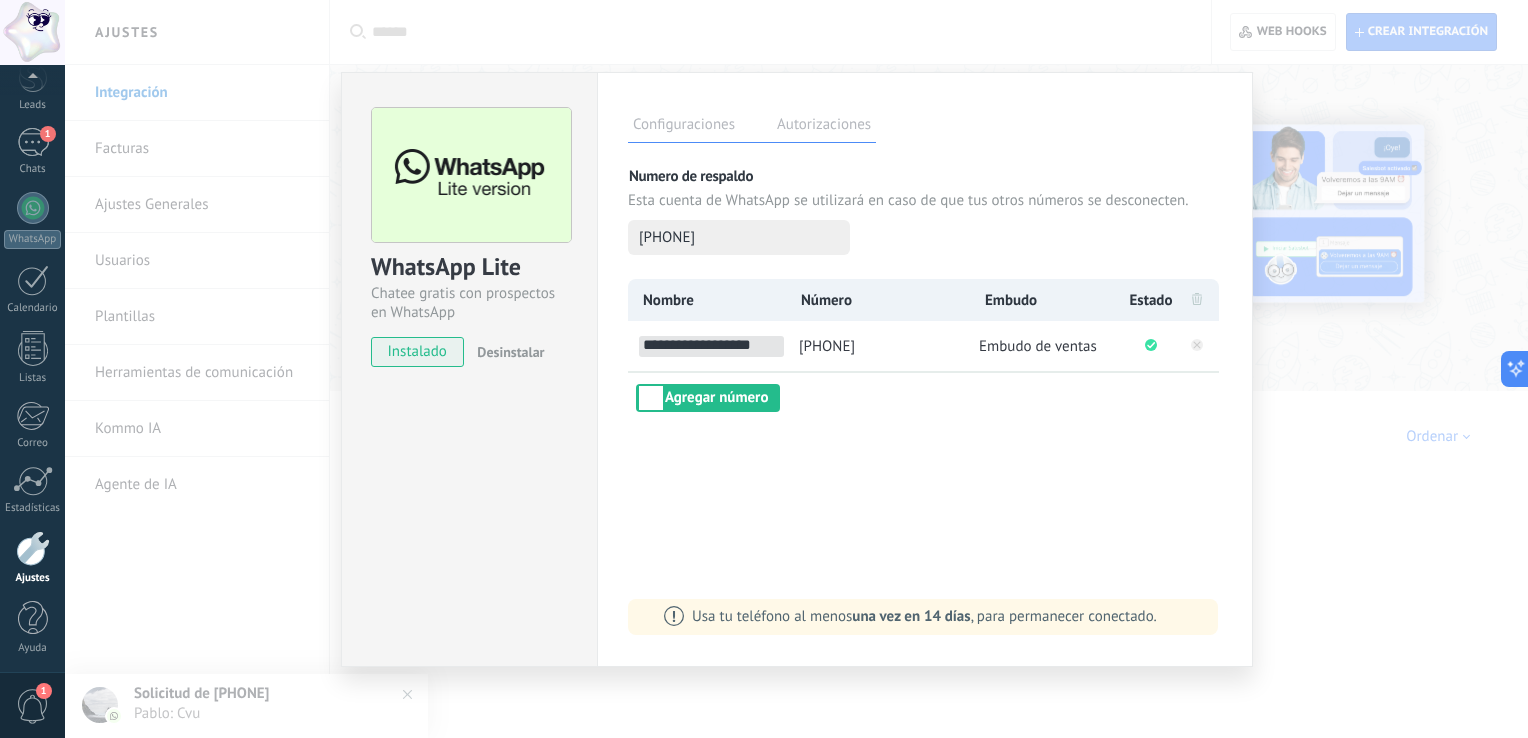 click on "**********" at bounding box center (711, 346) 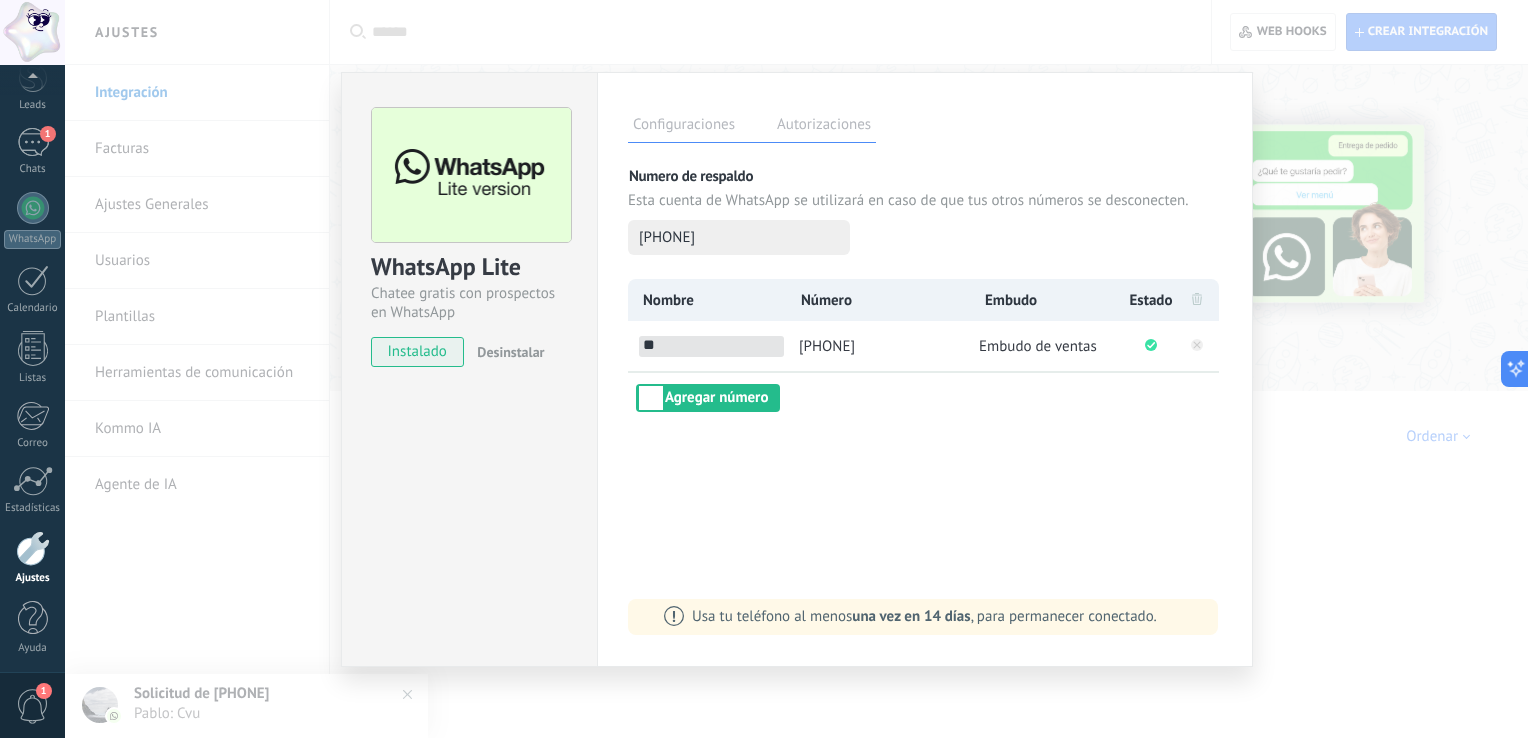 type on "*" 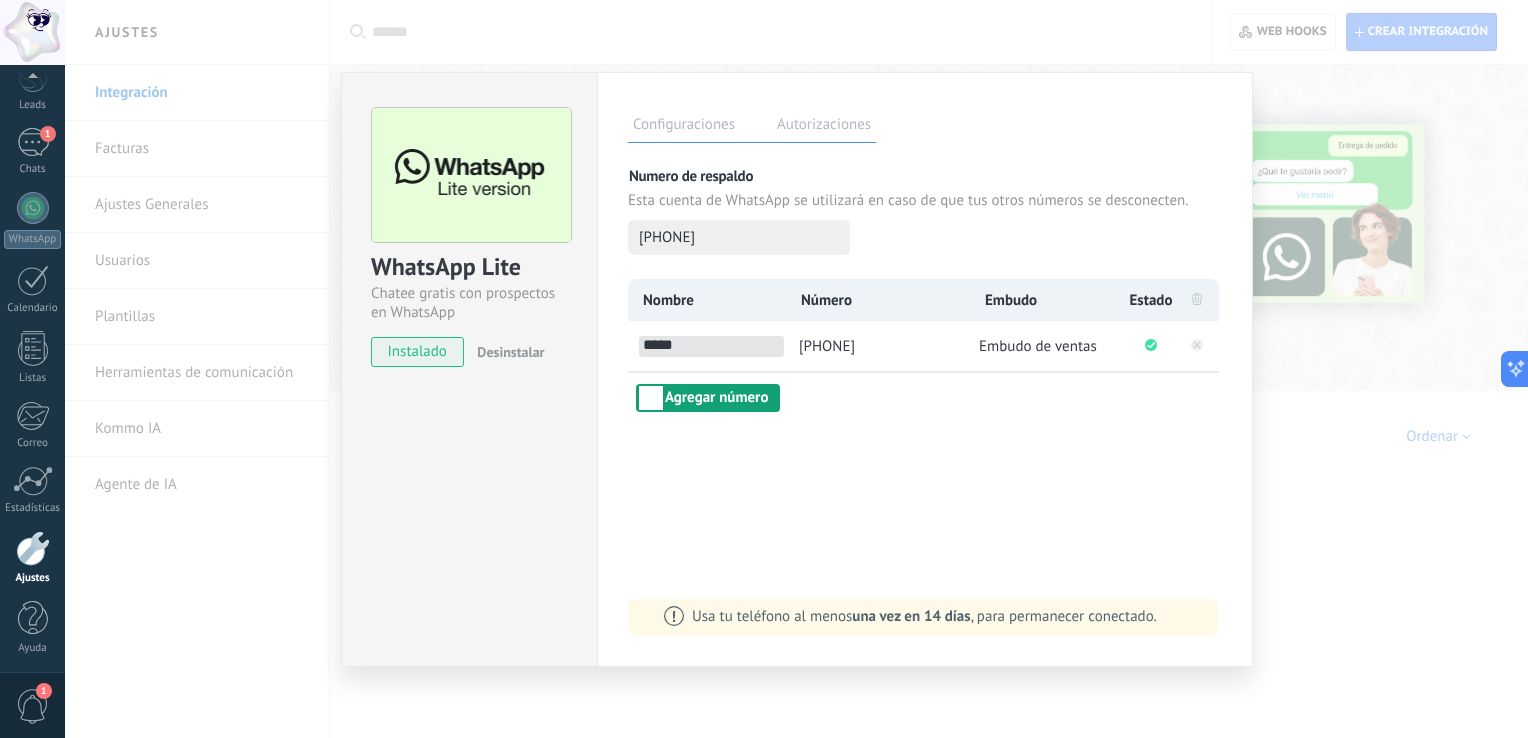 type on "*****" 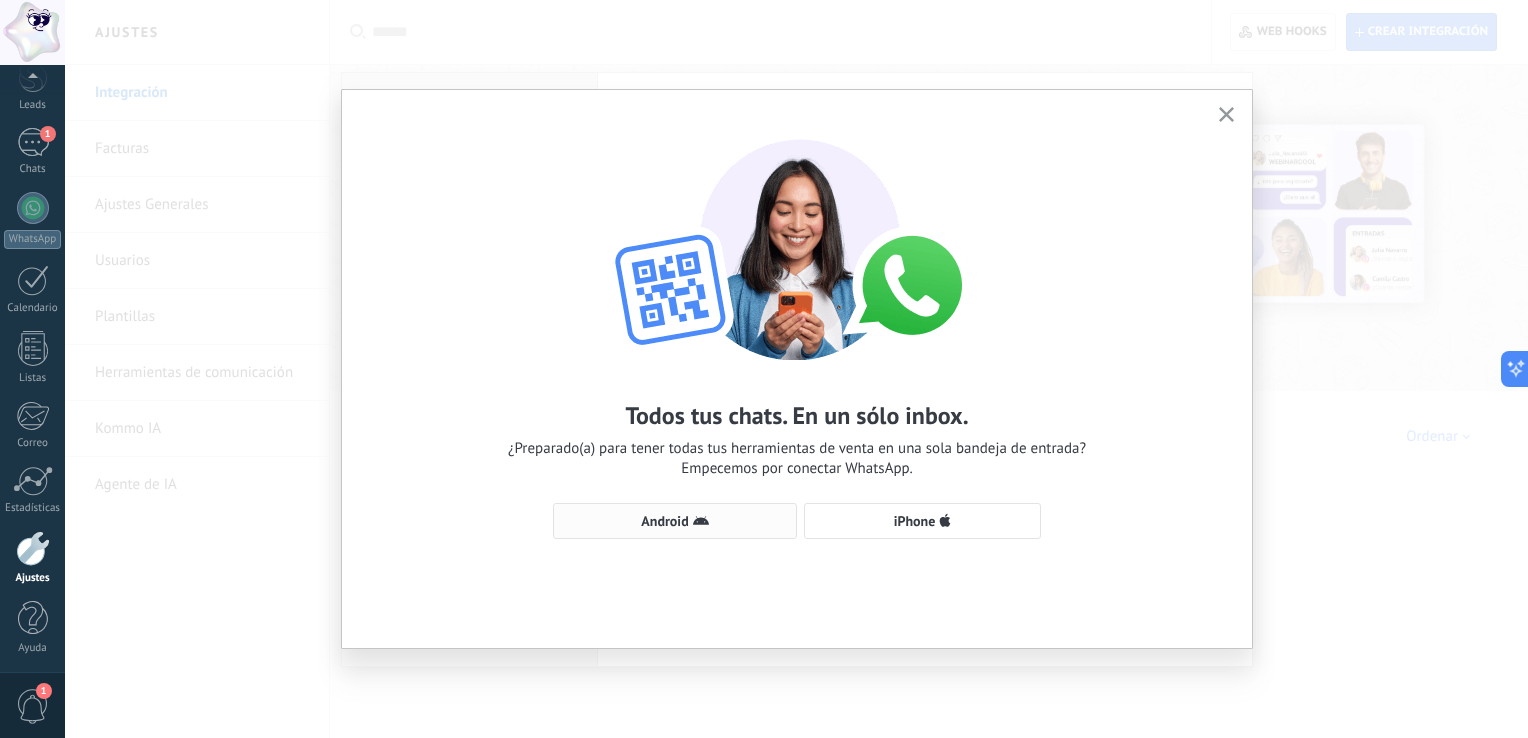 click on "Android" at bounding box center [664, 521] 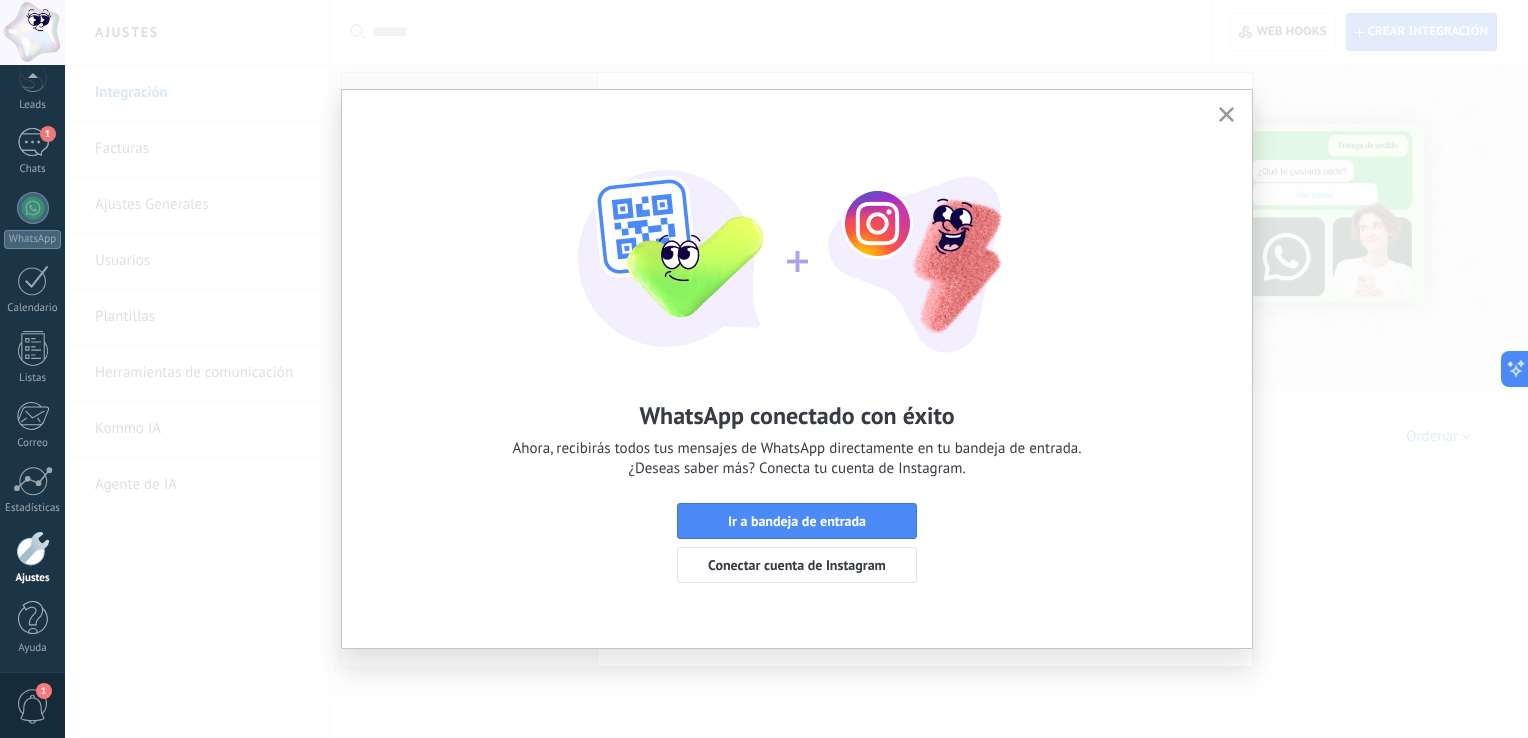 click on "WhatsApp conectado con éxito Ahora, recibirás todos tus mensajes de WhatsApp directamente en tu bandeja de entrada. ¿Deseas saber más? Conecta tu cuenta de Instagram. Ir a bandeja de entrada Conectar cuenta de Instagram" at bounding box center [797, 351] 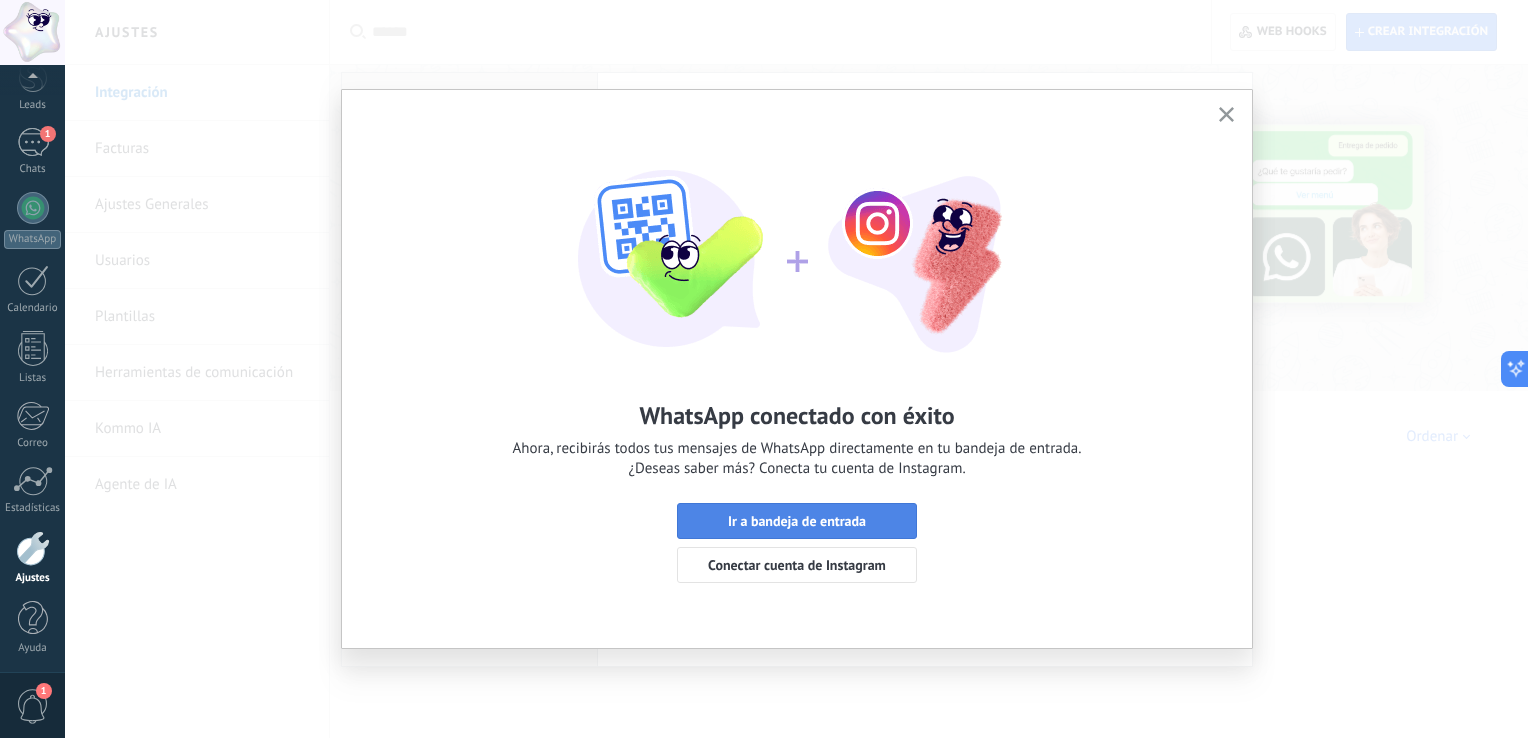 click on "Ir a bandeja de entrada" at bounding box center (797, 521) 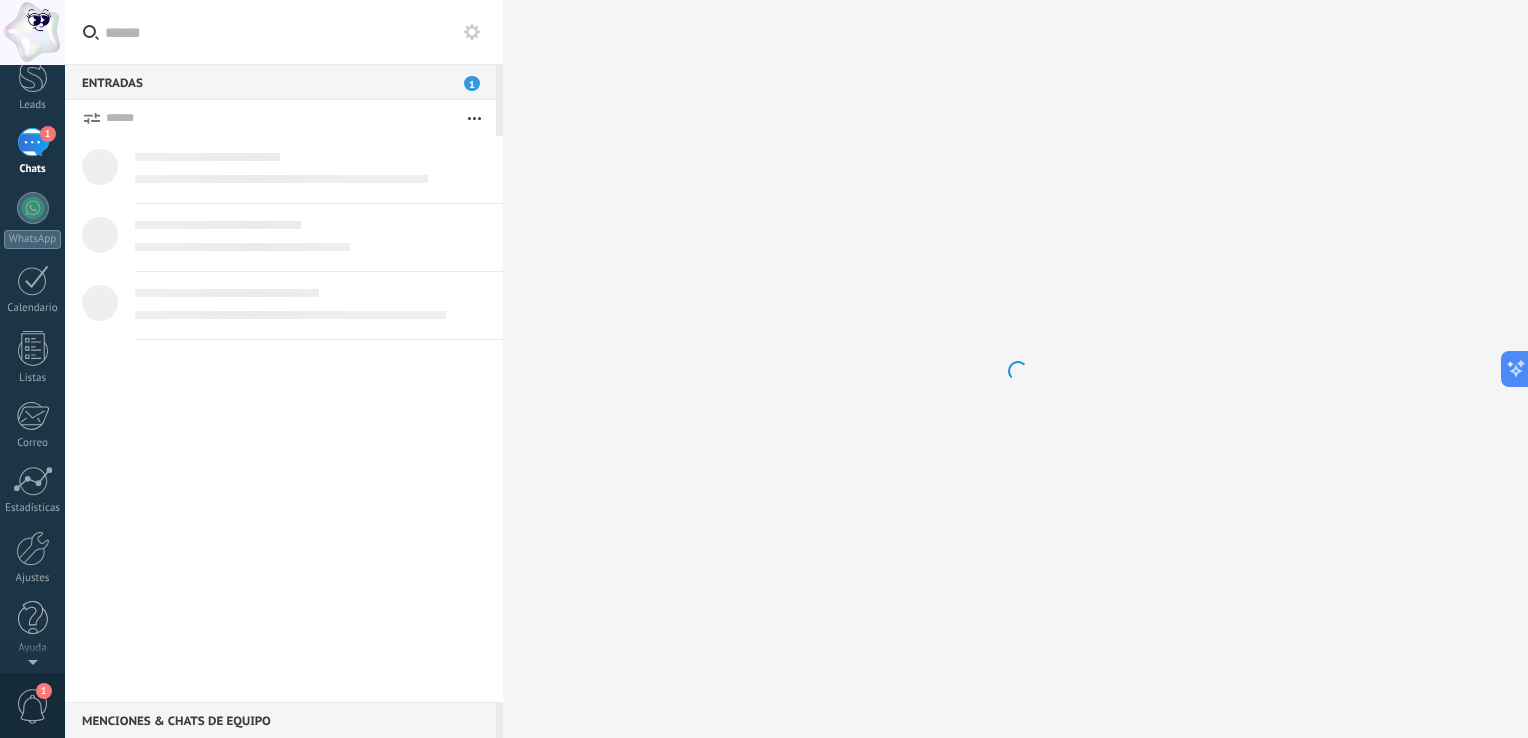 scroll, scrollTop: 0, scrollLeft: 0, axis: both 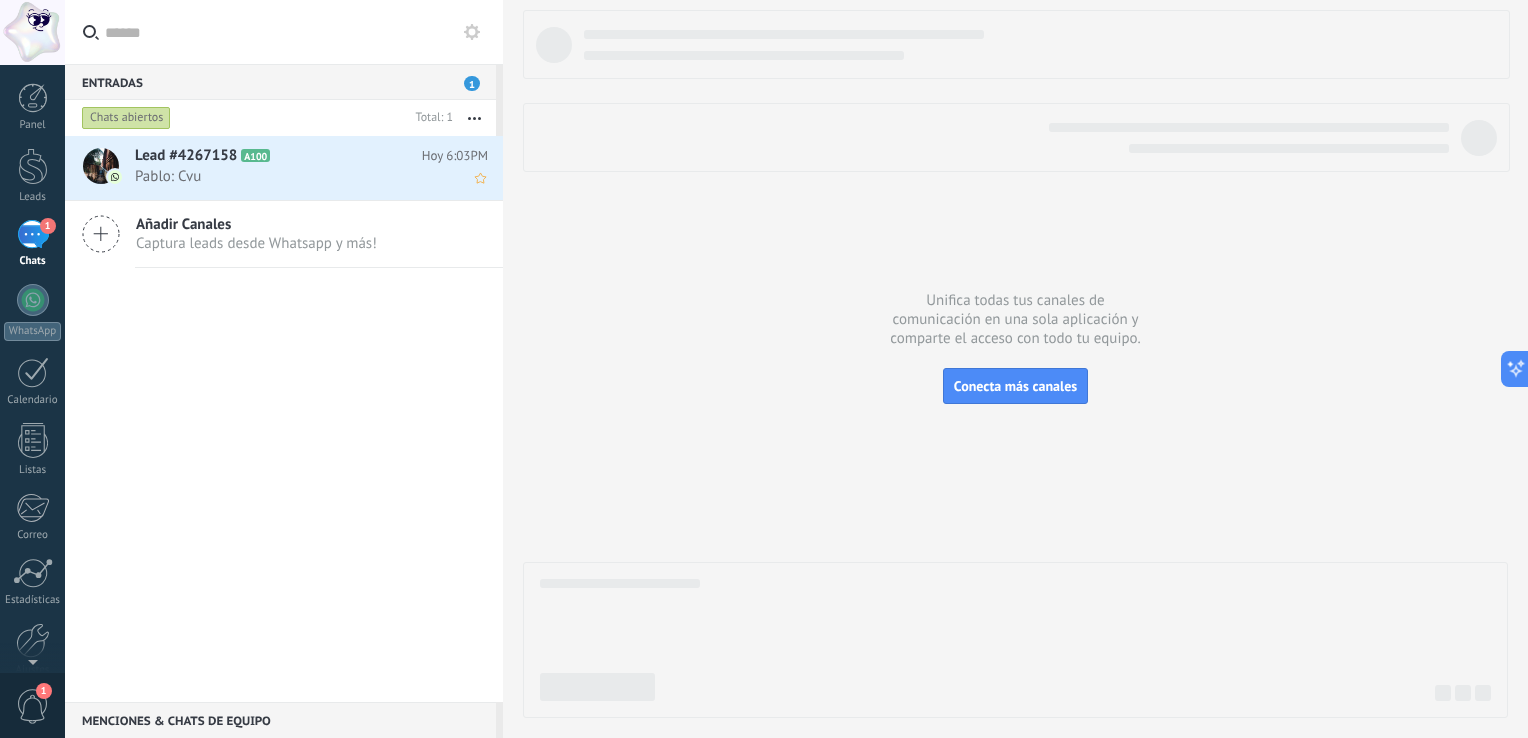 click on "Pablo: Cvu" at bounding box center [292, 176] 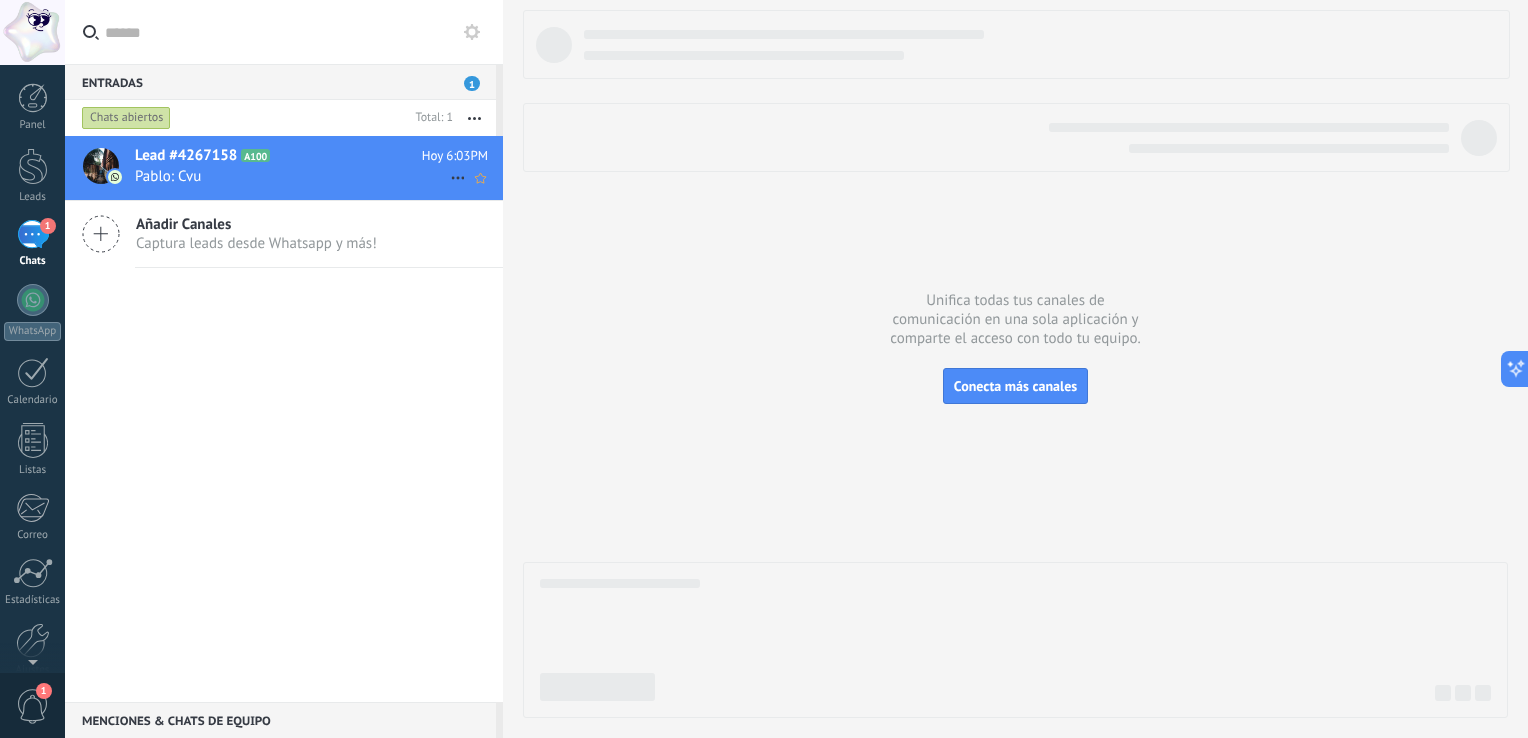 click on "Lead #4267158
A100" at bounding box center [278, 156] 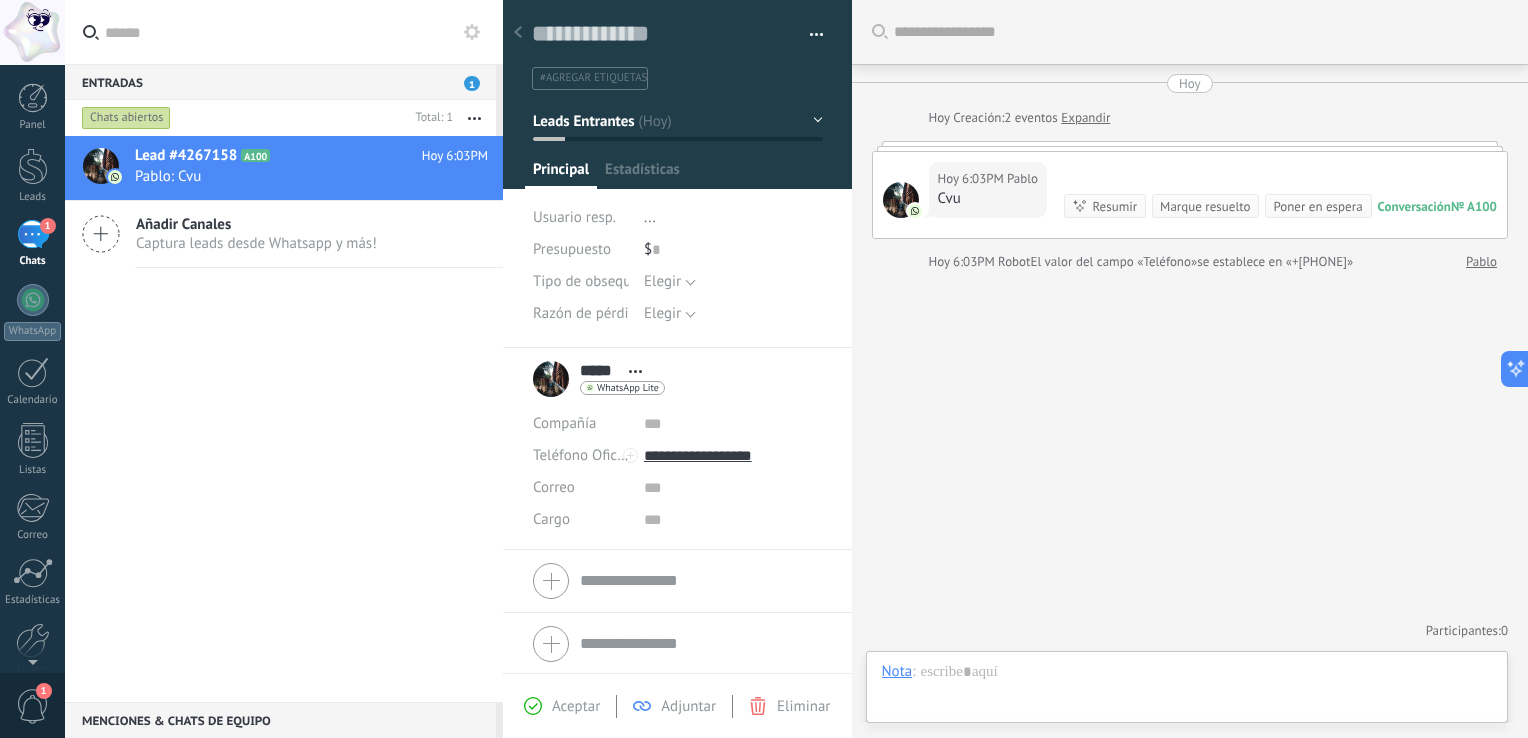 scroll, scrollTop: 29, scrollLeft: 0, axis: vertical 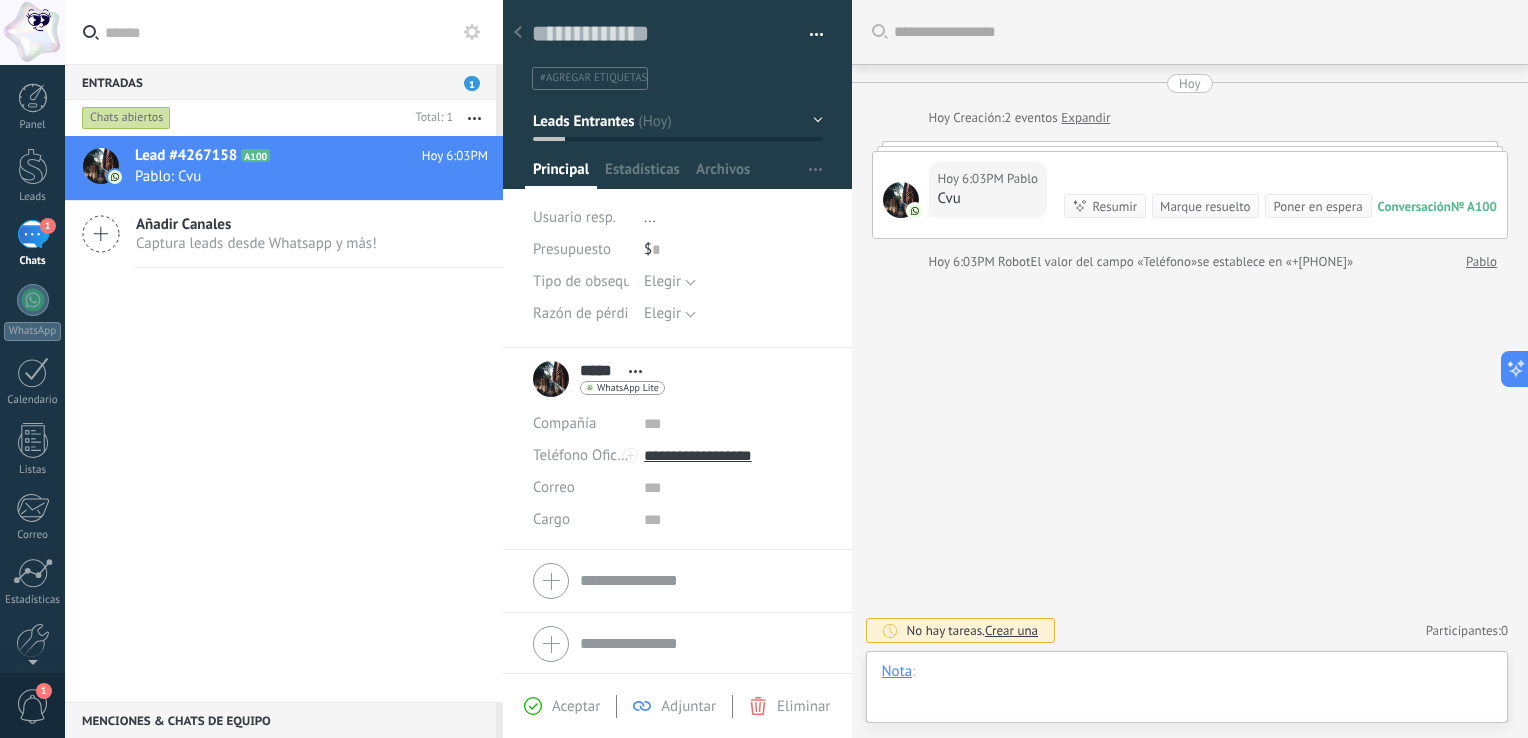 click at bounding box center [1187, 692] 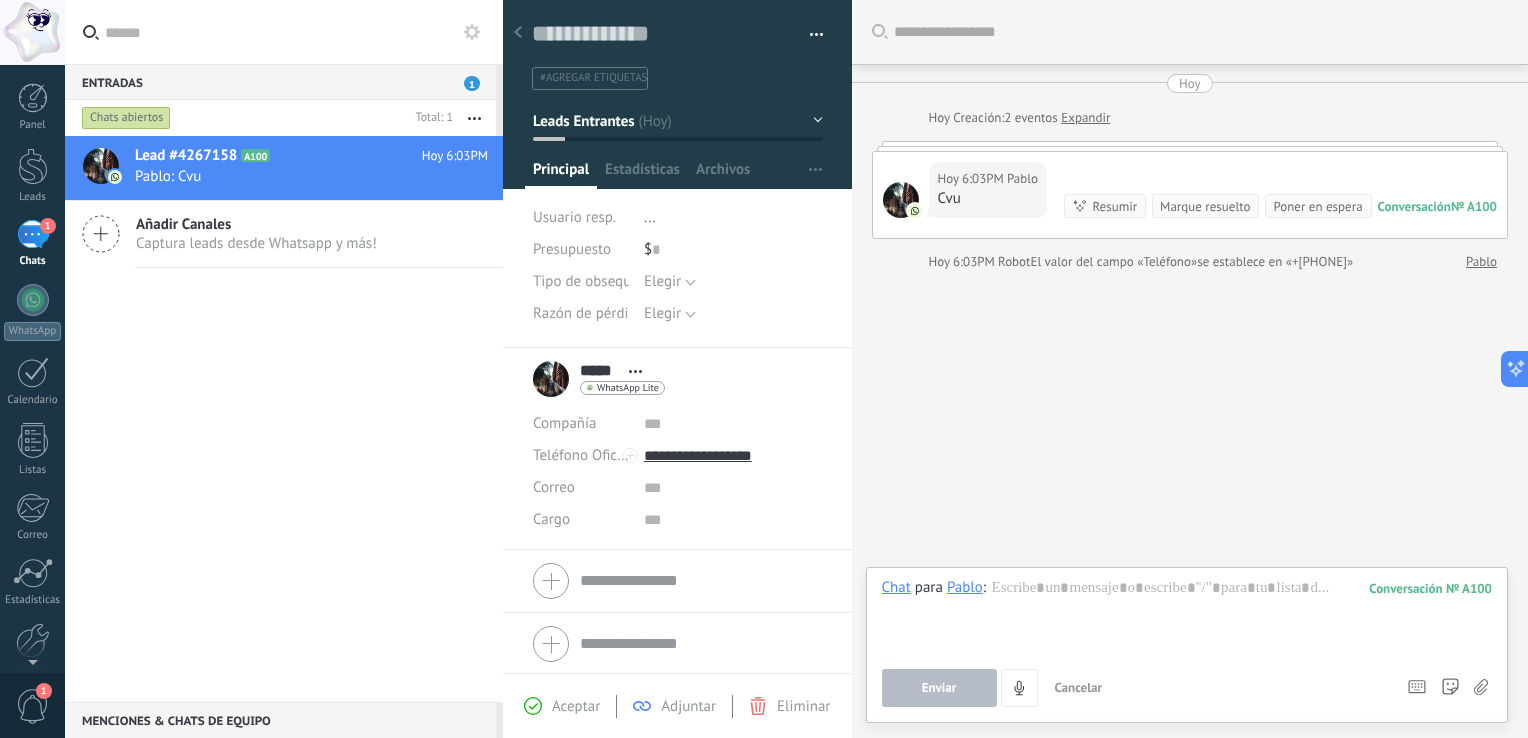 type 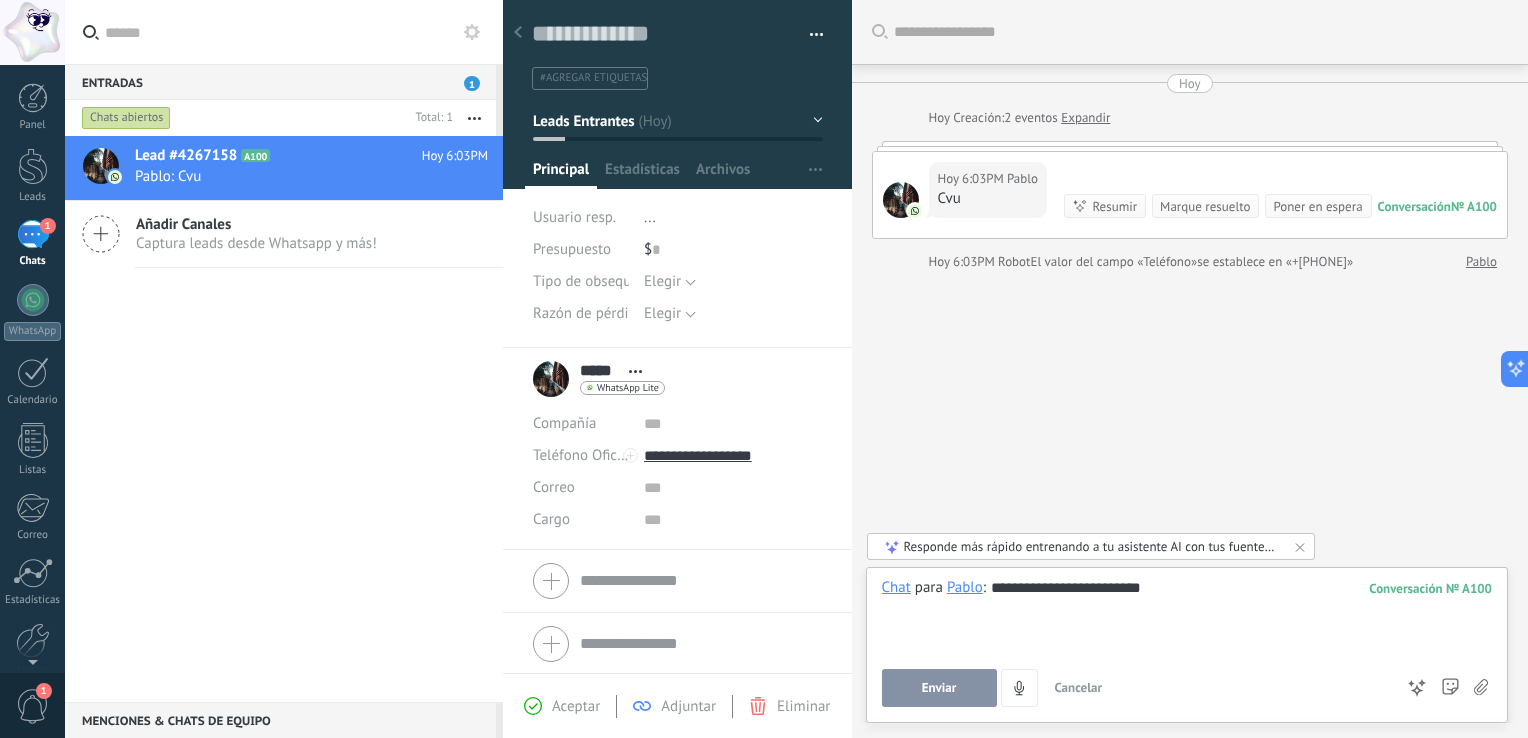 click on "Enviar" at bounding box center (939, 688) 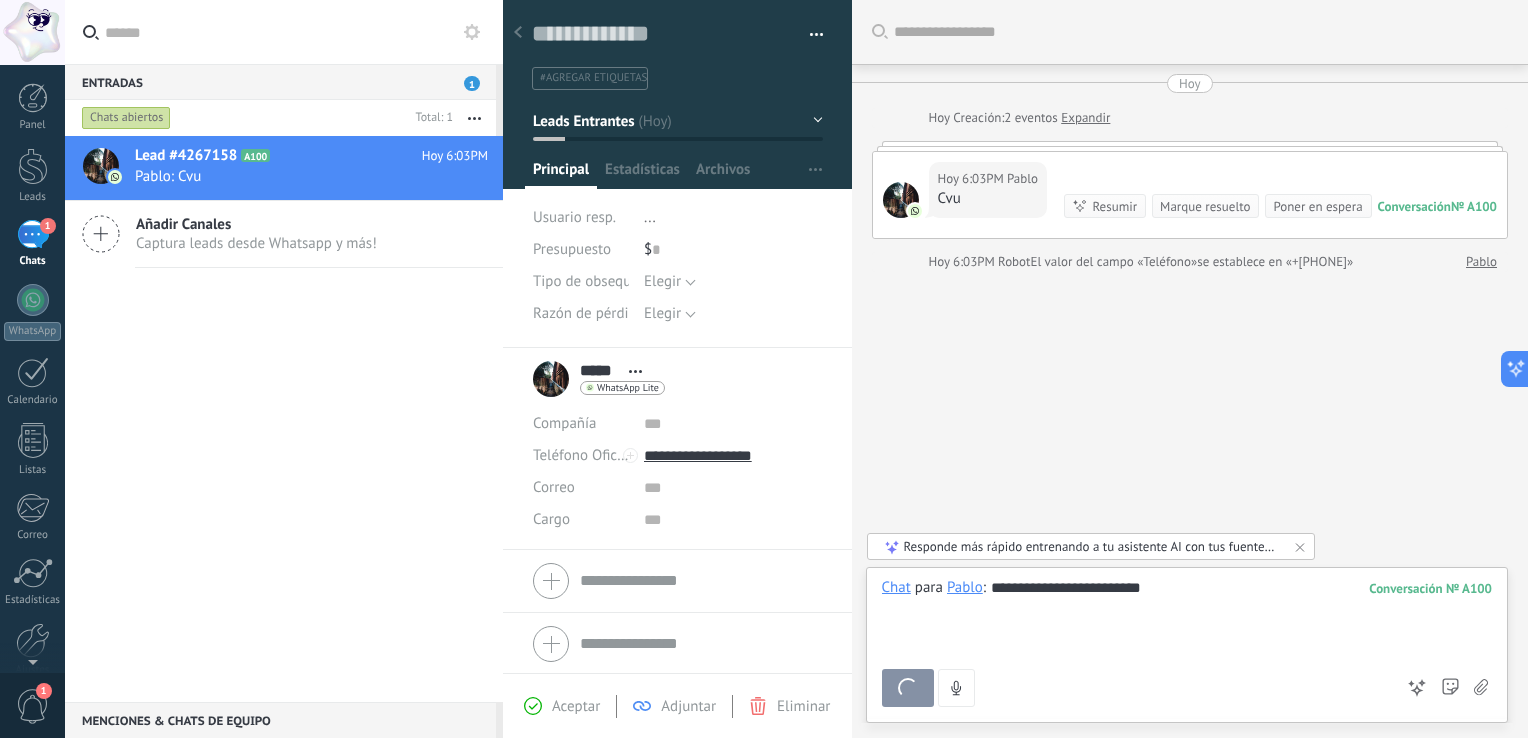 scroll, scrollTop: 87, scrollLeft: 0, axis: vertical 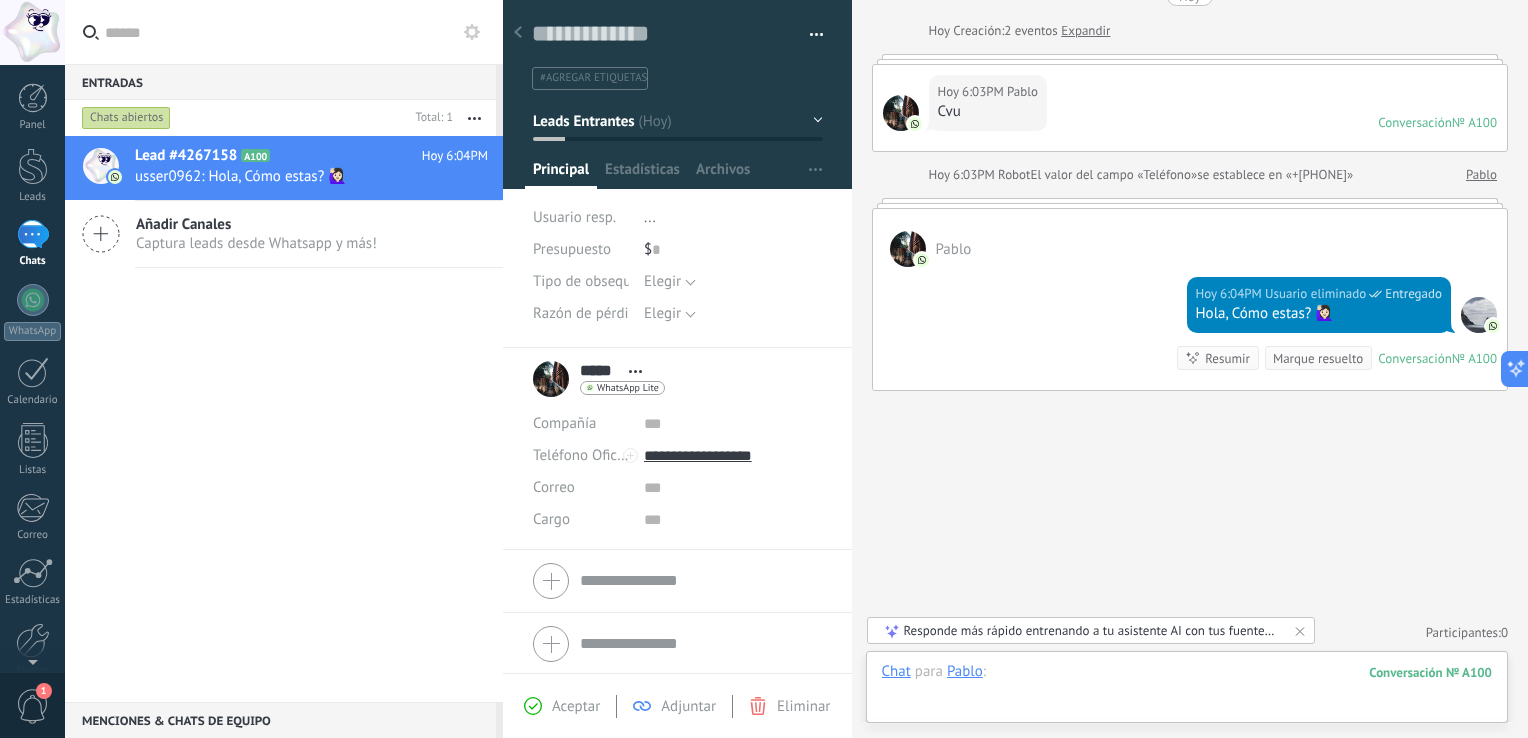 click at bounding box center [1187, 692] 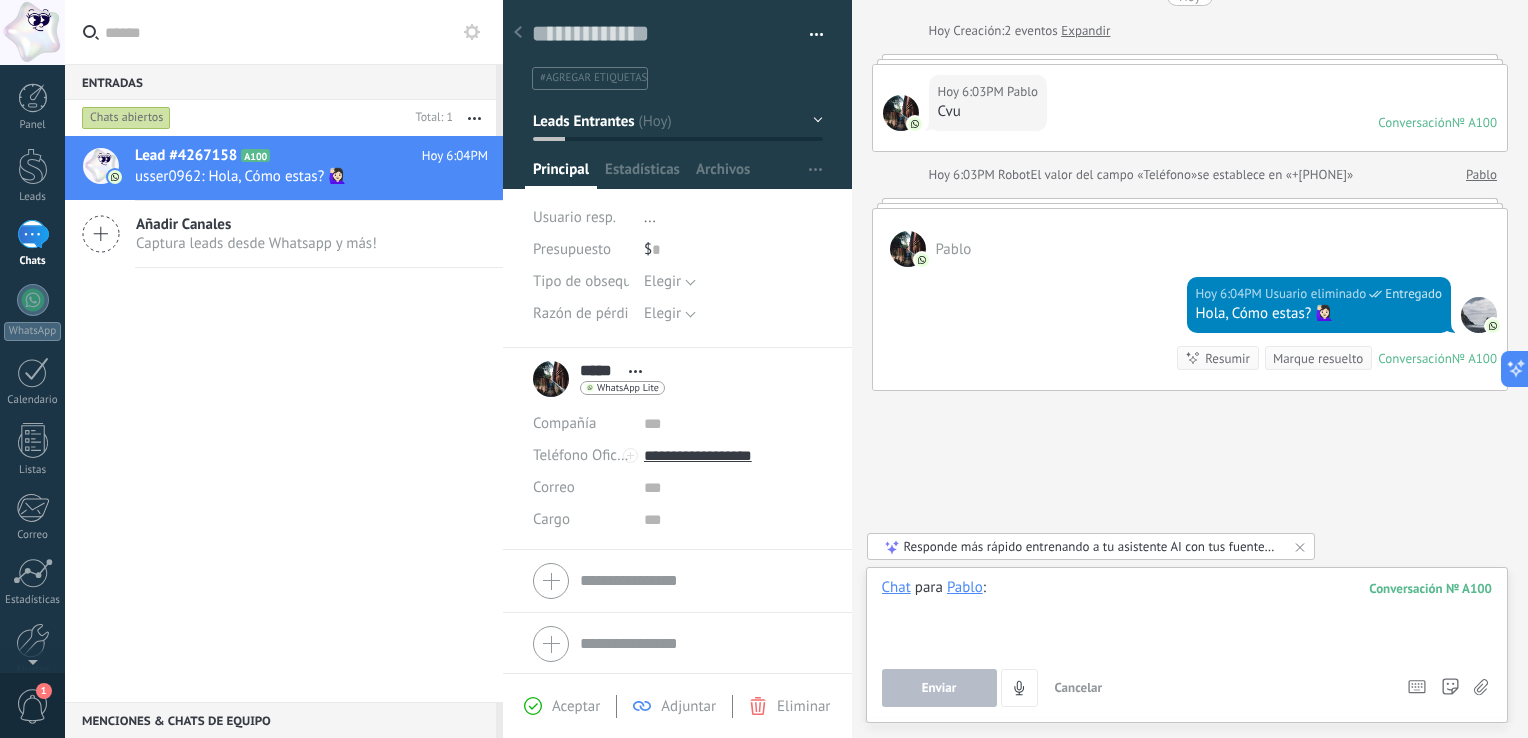 paste 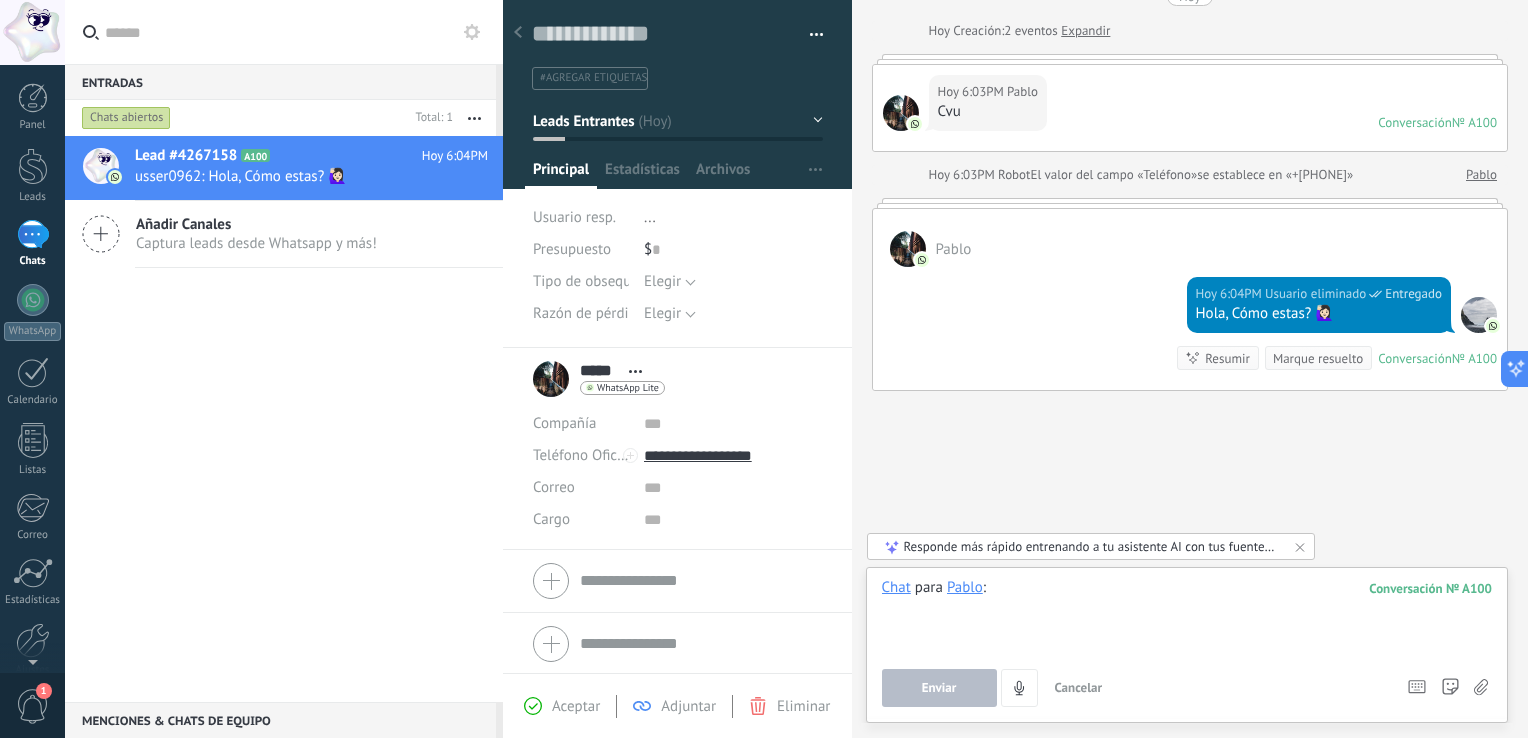 type 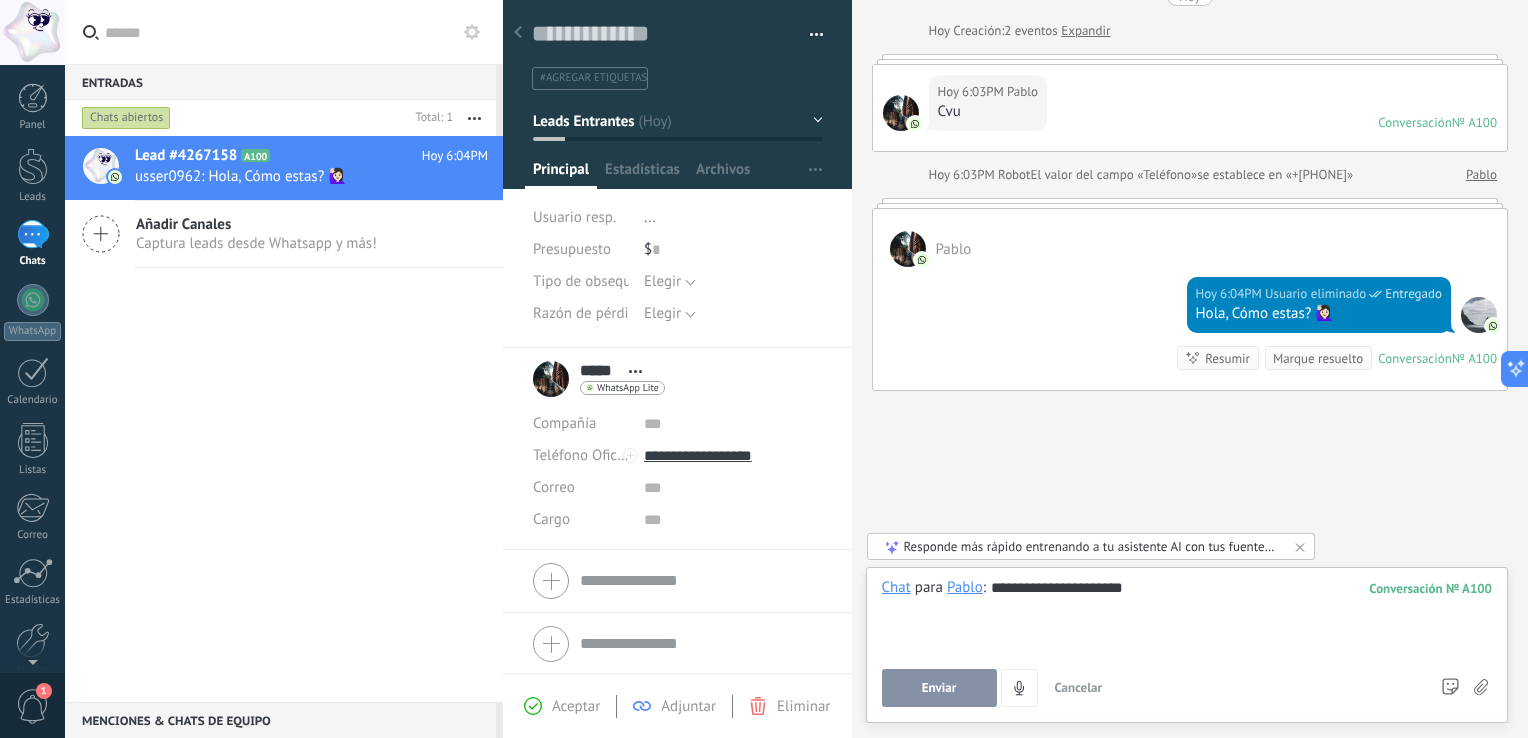 click on "Enviar" at bounding box center [939, 688] 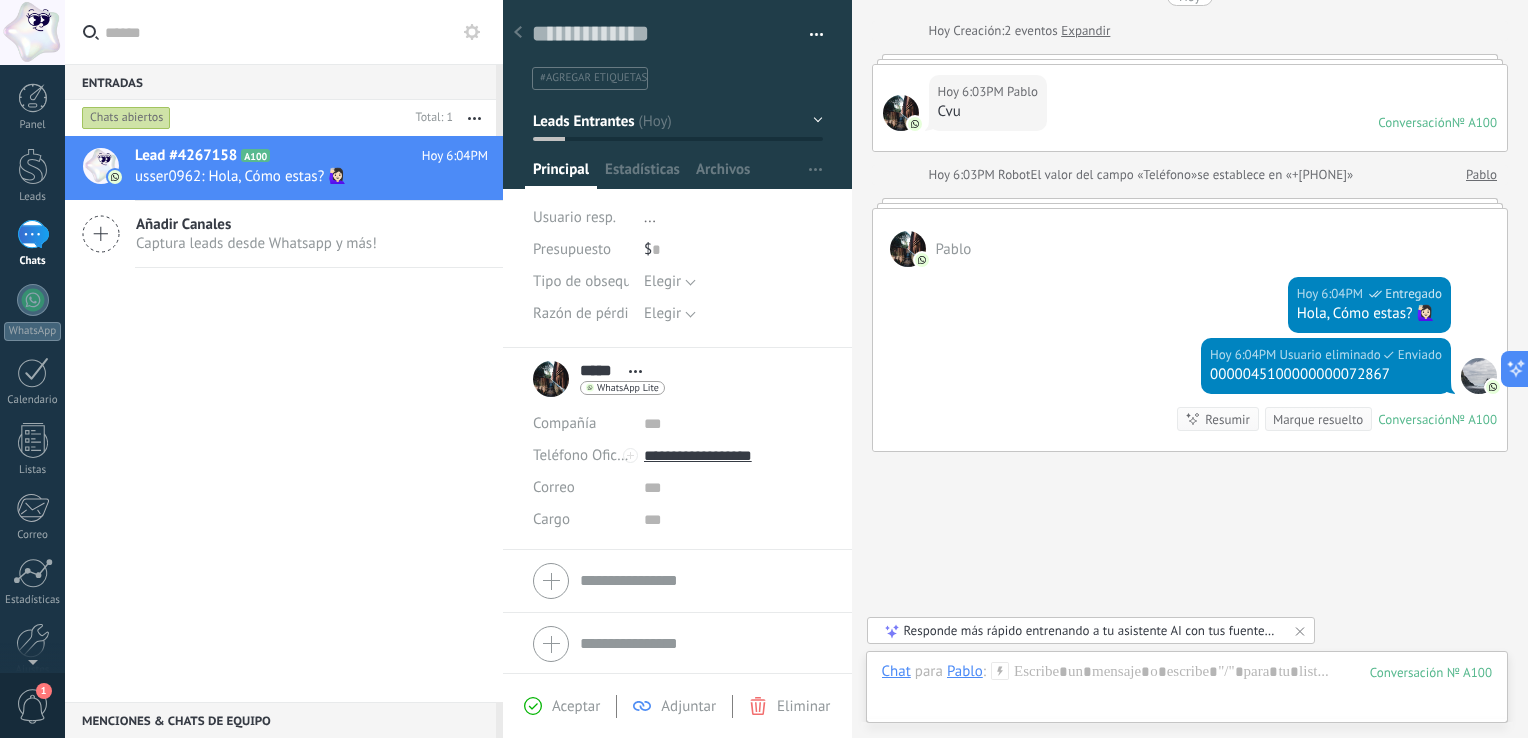 scroll, scrollTop: 148, scrollLeft: 0, axis: vertical 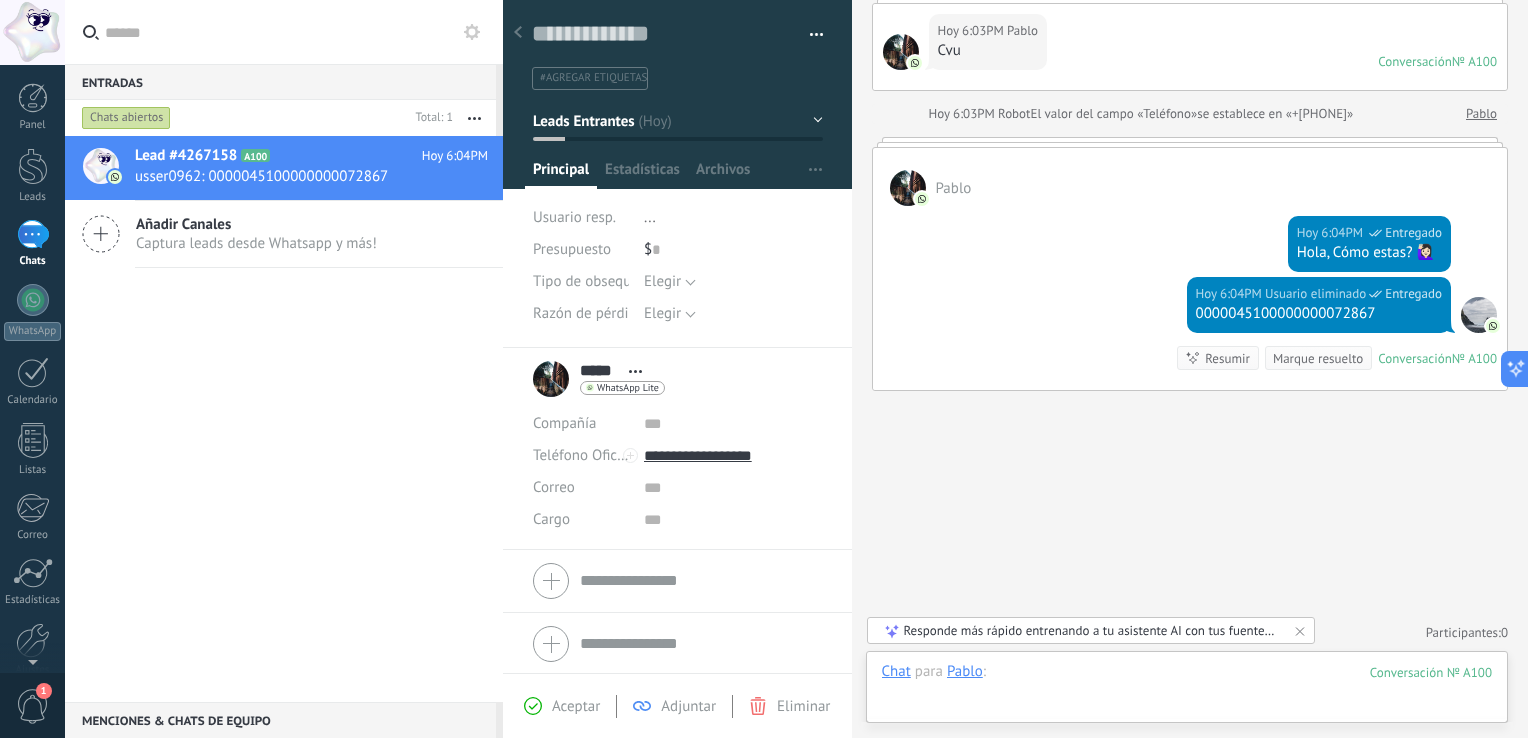 click at bounding box center (1187, 692) 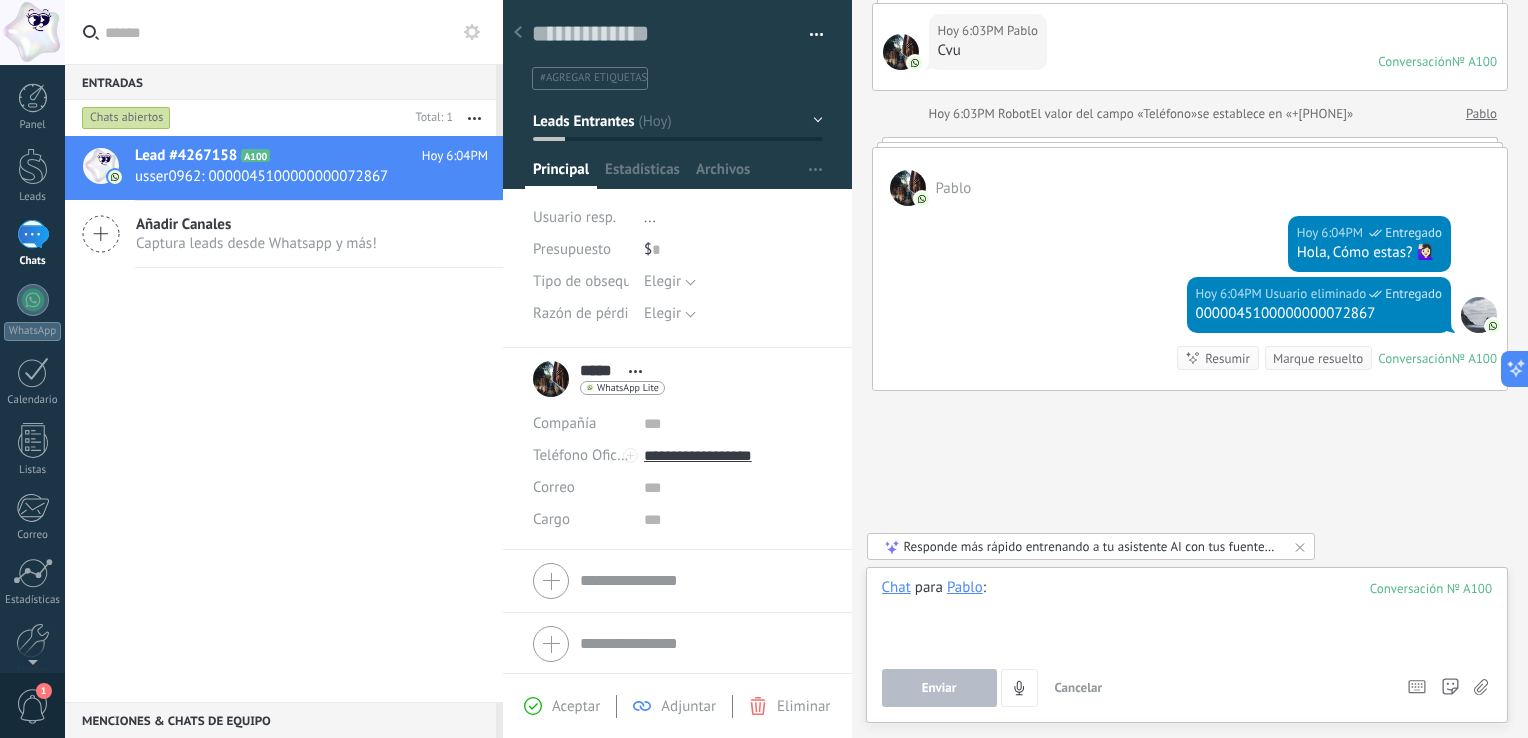 paste 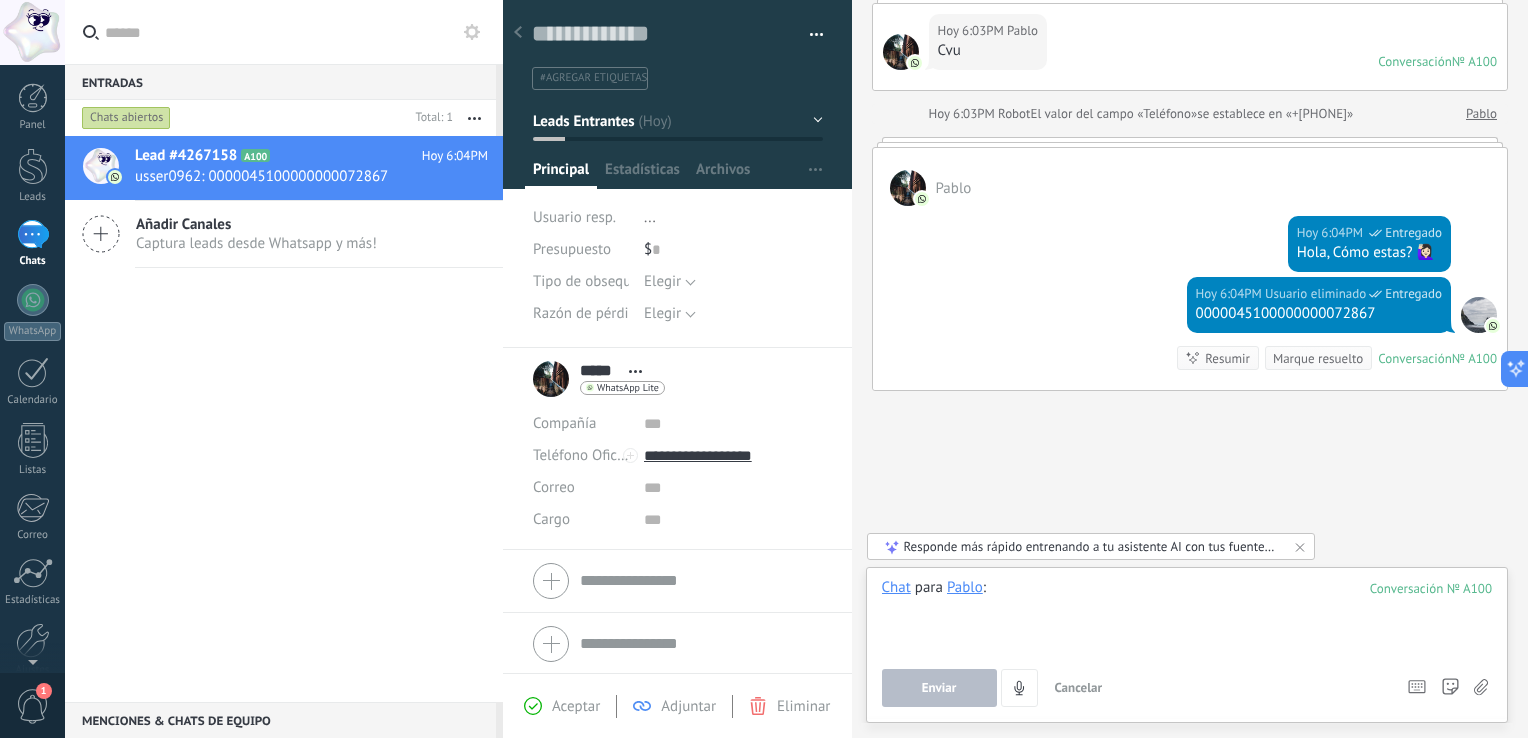 type 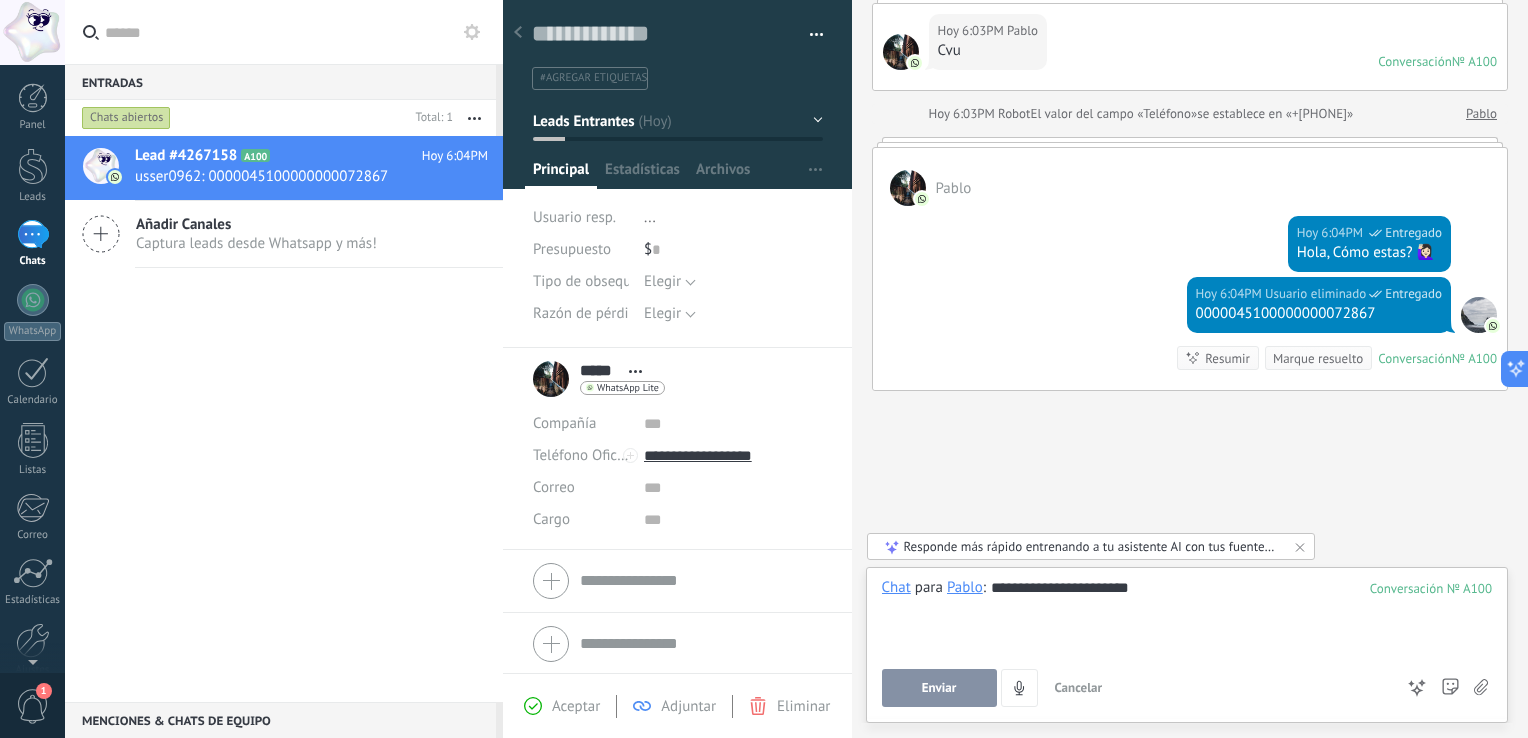 click on "Enviar" at bounding box center [939, 688] 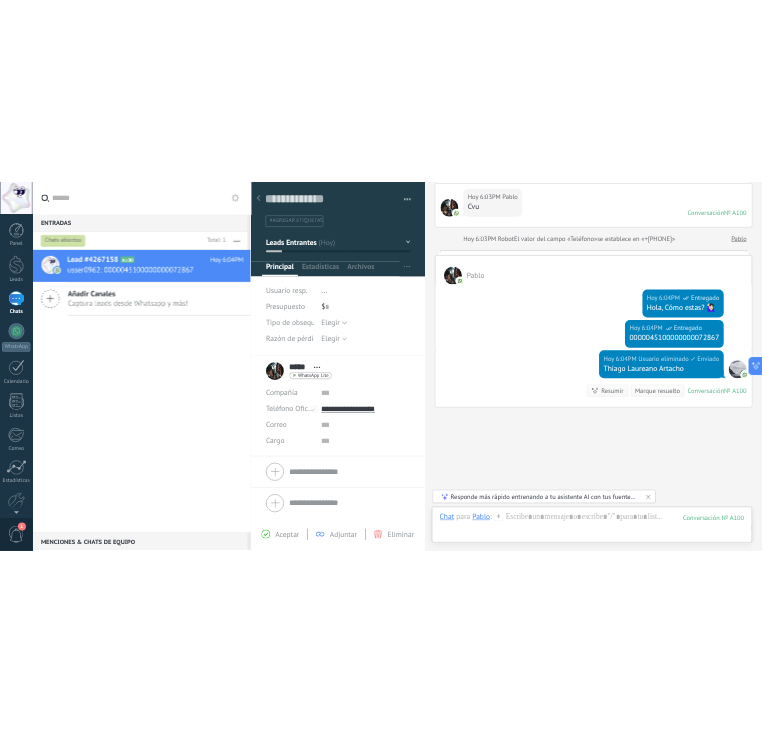scroll, scrollTop: 208, scrollLeft: 0, axis: vertical 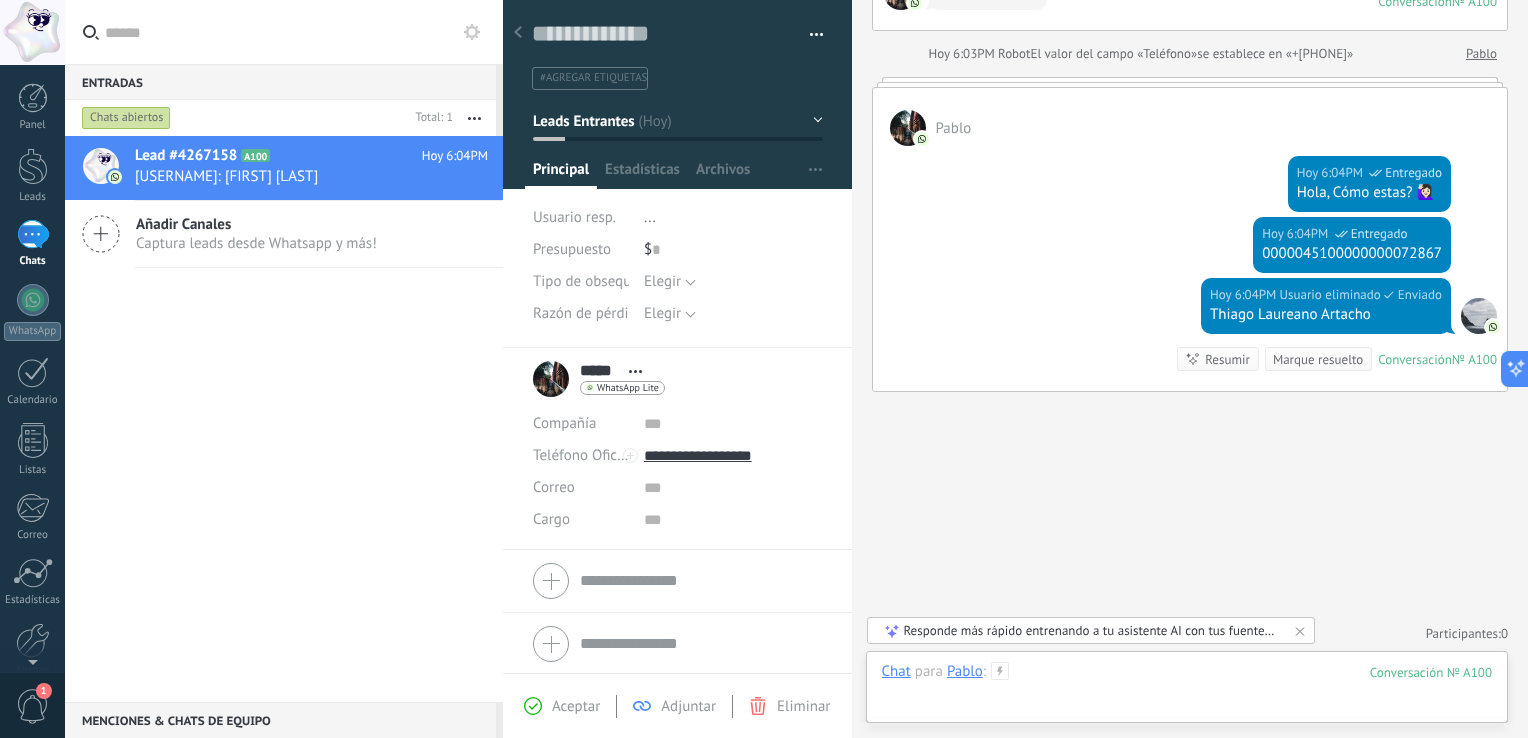 click at bounding box center (1187, 692) 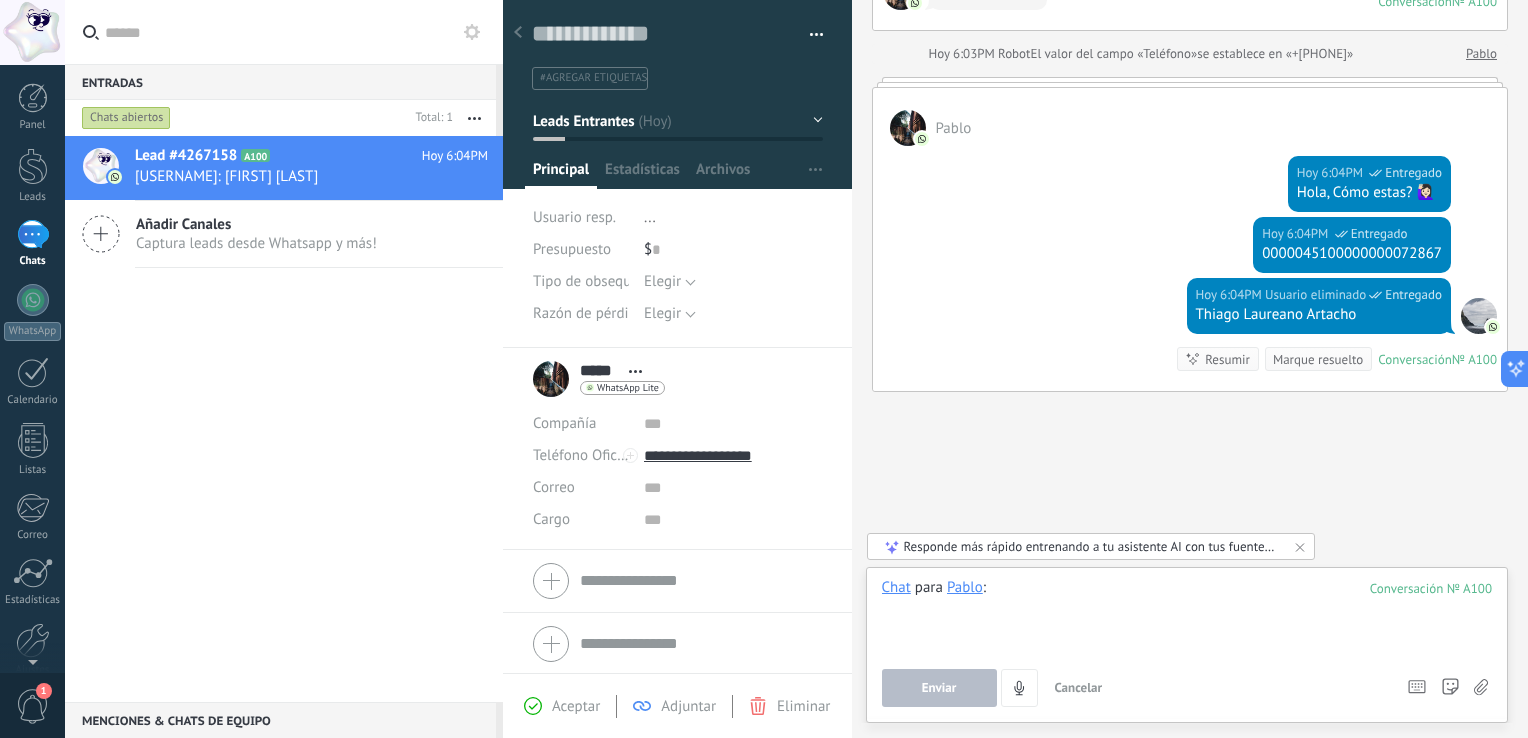 paste 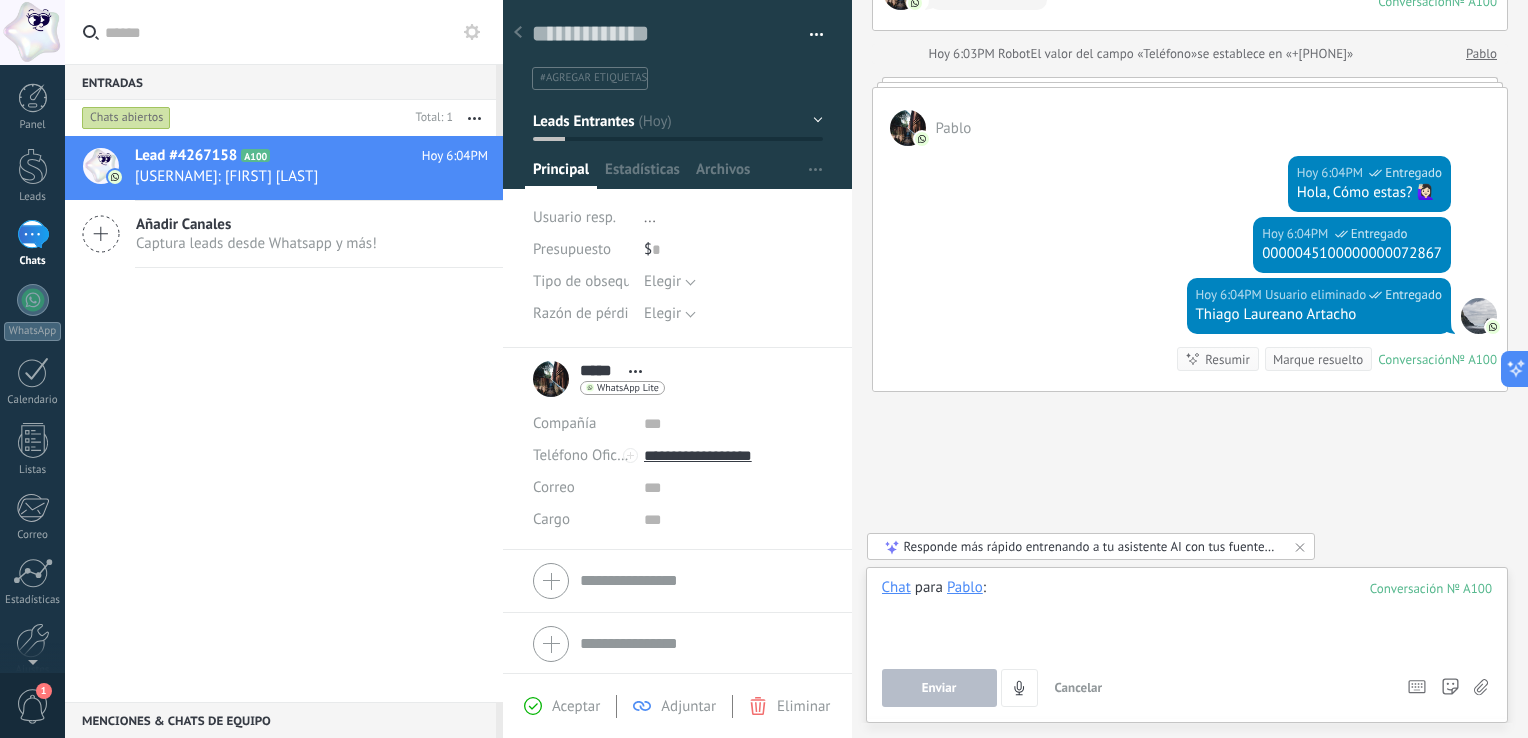 type 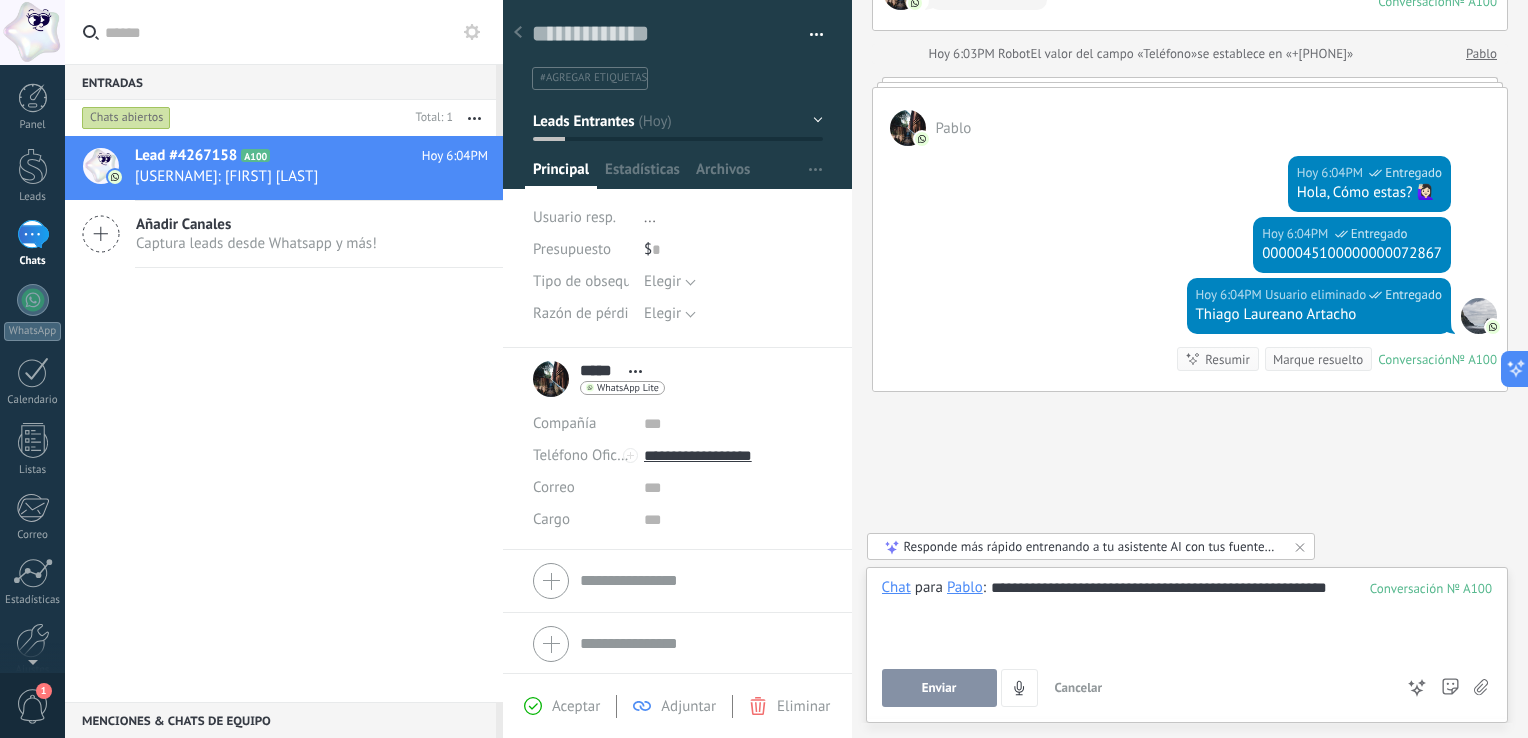 click on "Enviar" at bounding box center (939, 688) 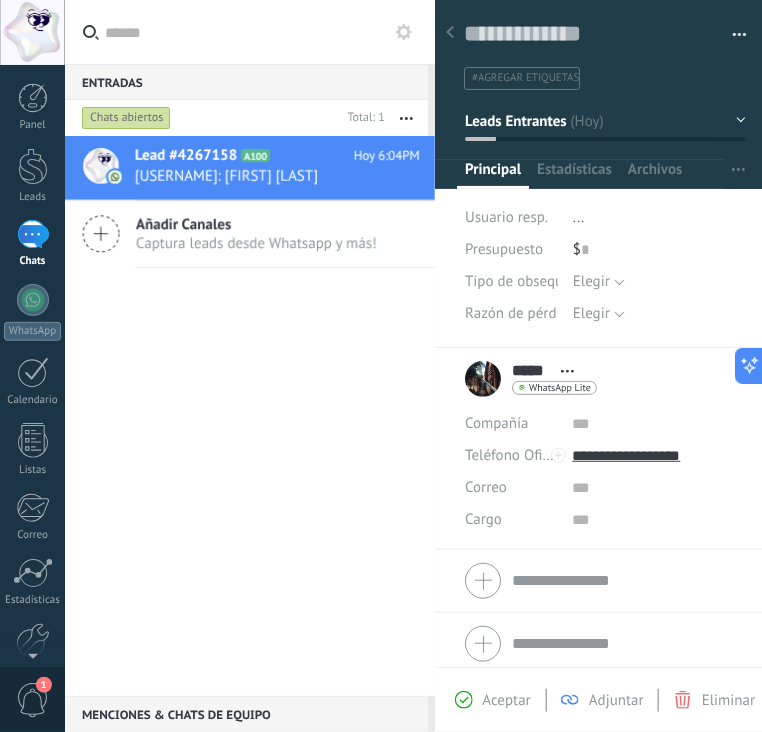 scroll, scrollTop: 29, scrollLeft: 0, axis: vertical 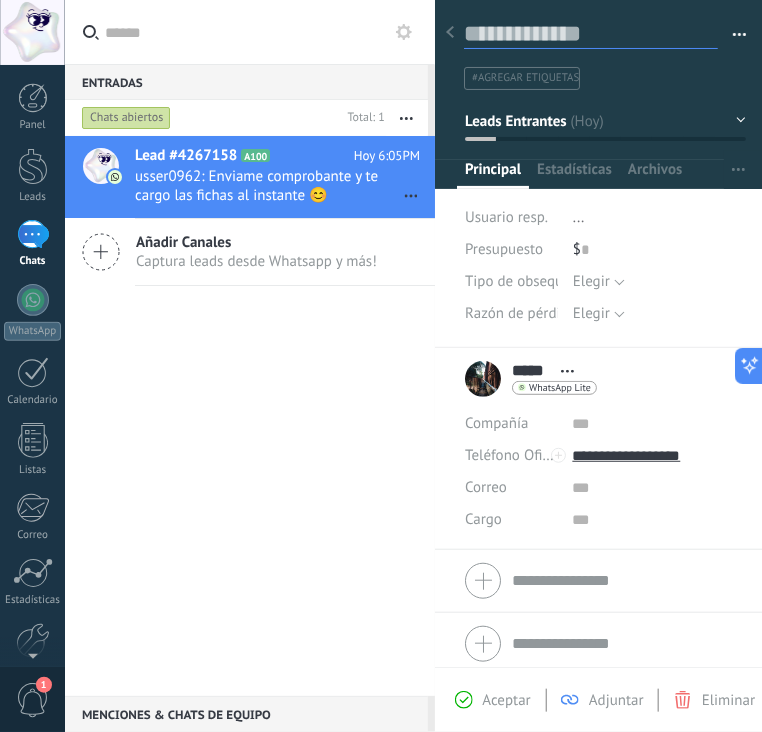 click at bounding box center [591, 34] 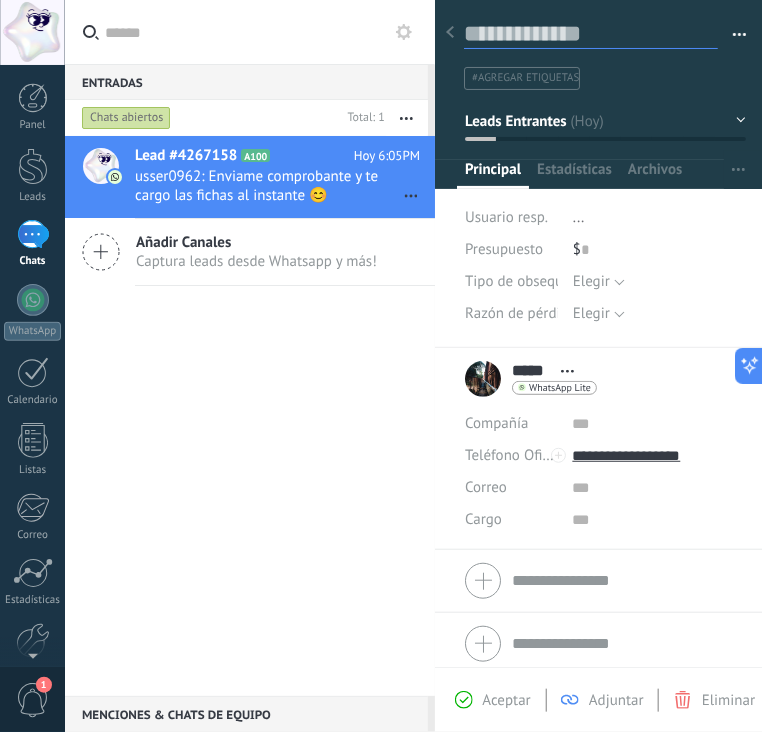 type on "**********" 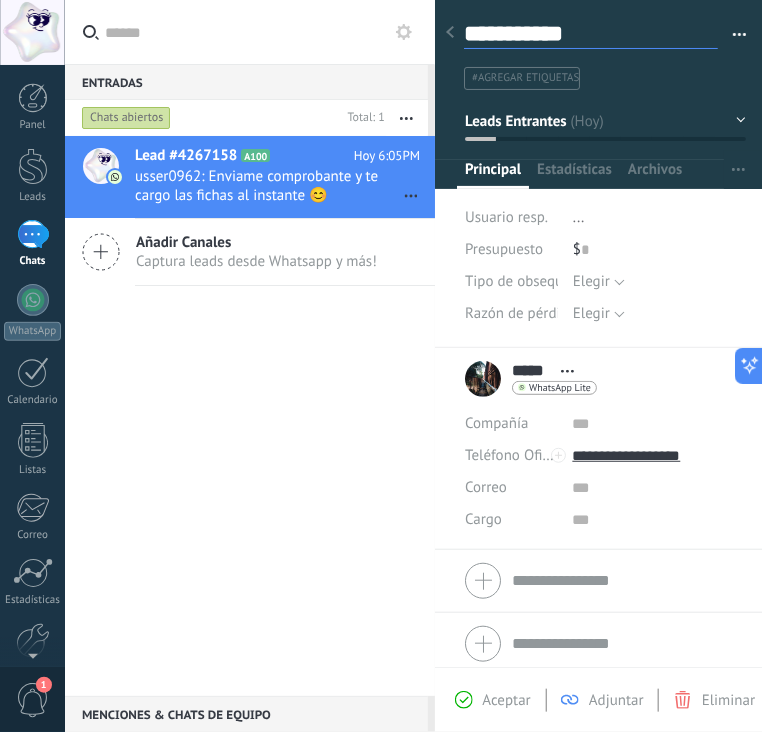 scroll, scrollTop: 29, scrollLeft: 0, axis: vertical 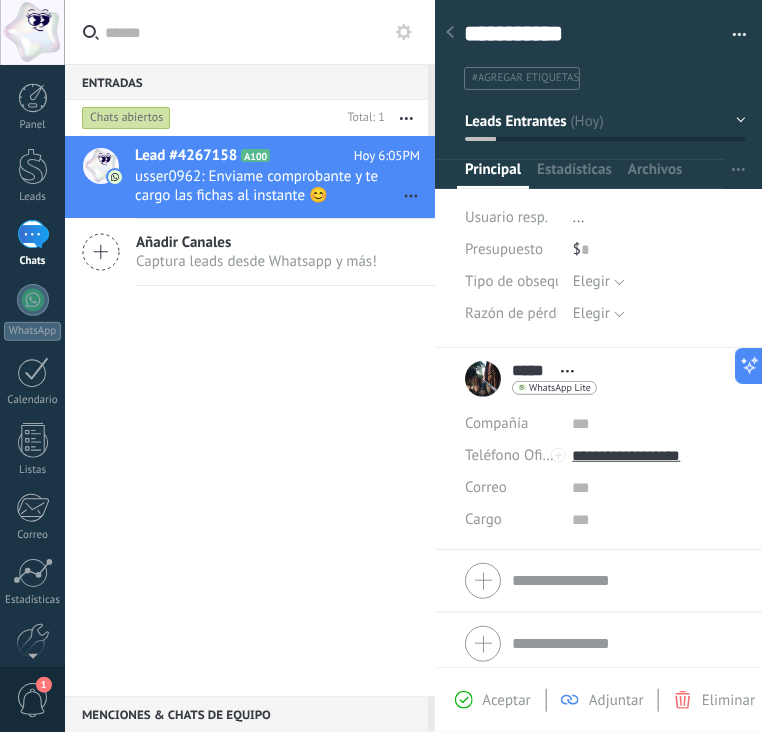 click 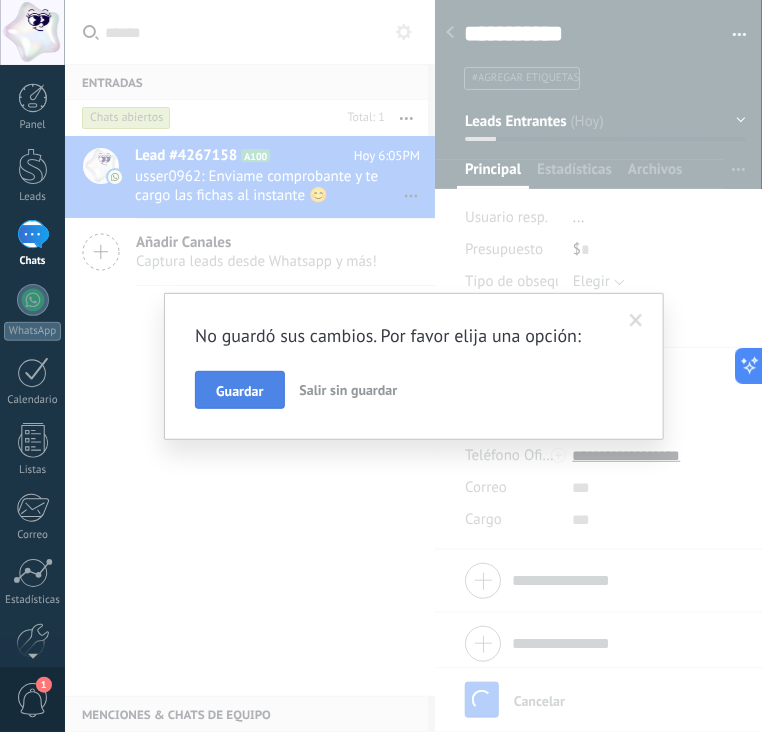 scroll, scrollTop: 487, scrollLeft: 0, axis: vertical 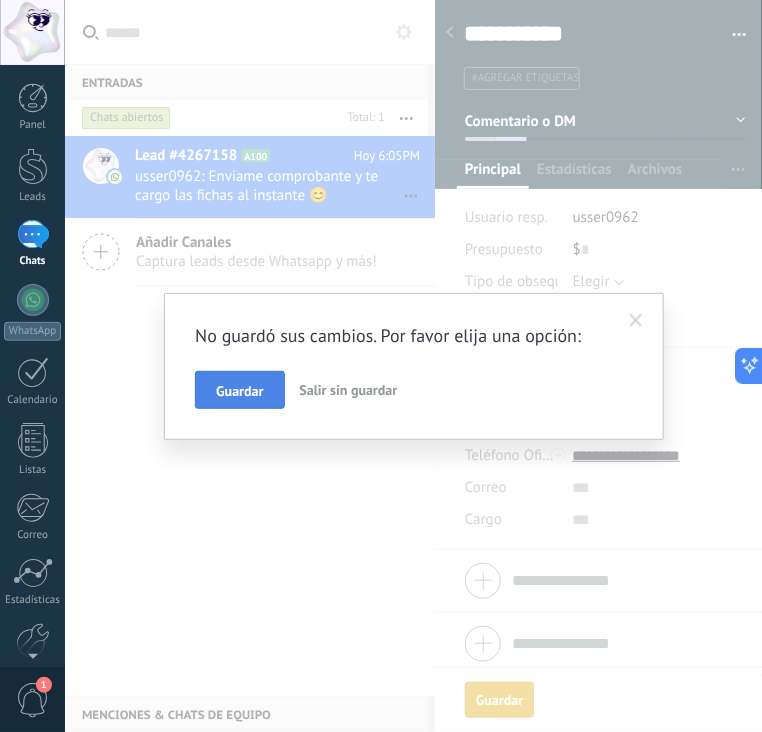 click on "Guardar" at bounding box center (239, 391) 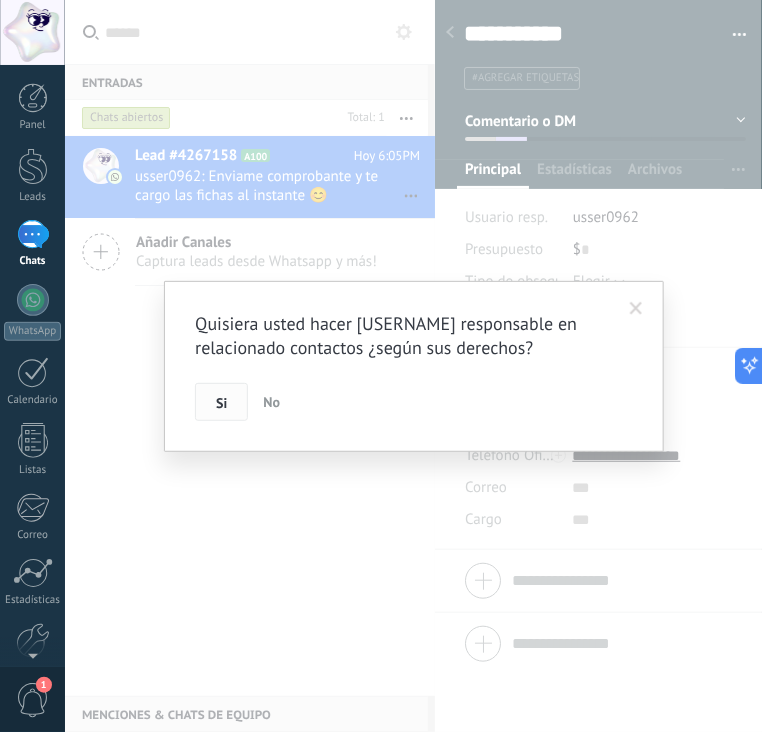 click on "Si" at bounding box center [221, 403] 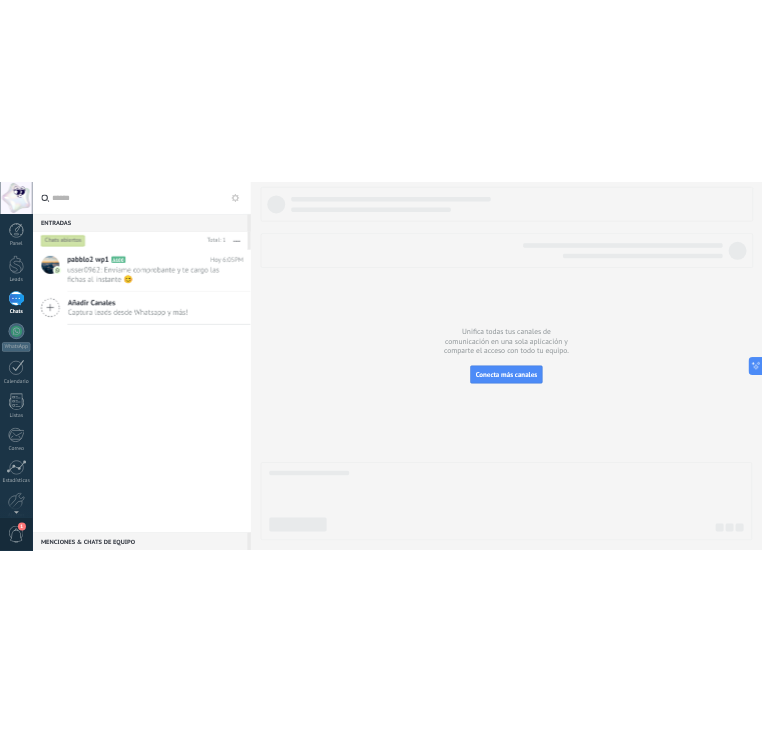 scroll, scrollTop: 29, scrollLeft: 0, axis: vertical 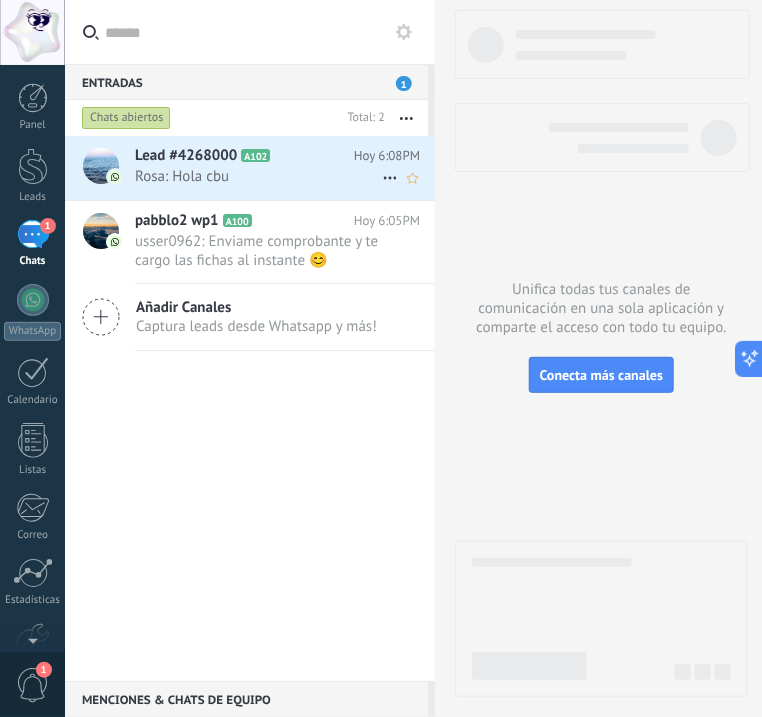 click on "Rosa: Hola cbu" at bounding box center (258, 176) 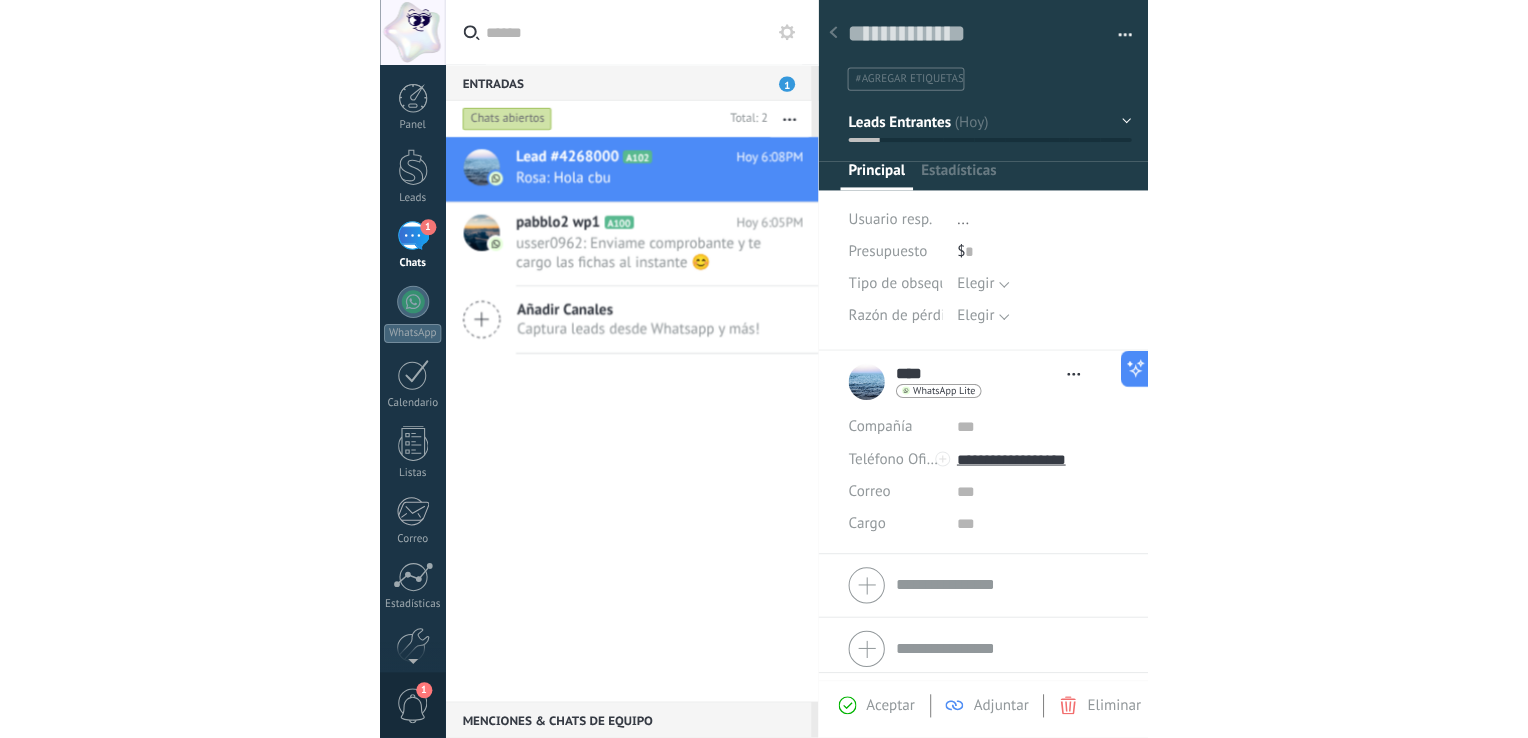 scroll, scrollTop: 29, scrollLeft: 0, axis: vertical 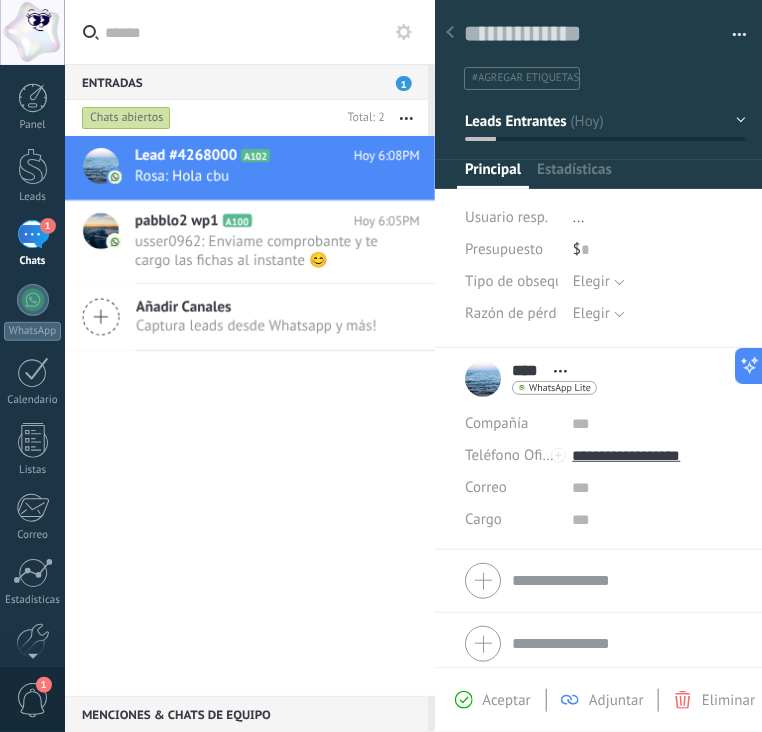 type on "**********" 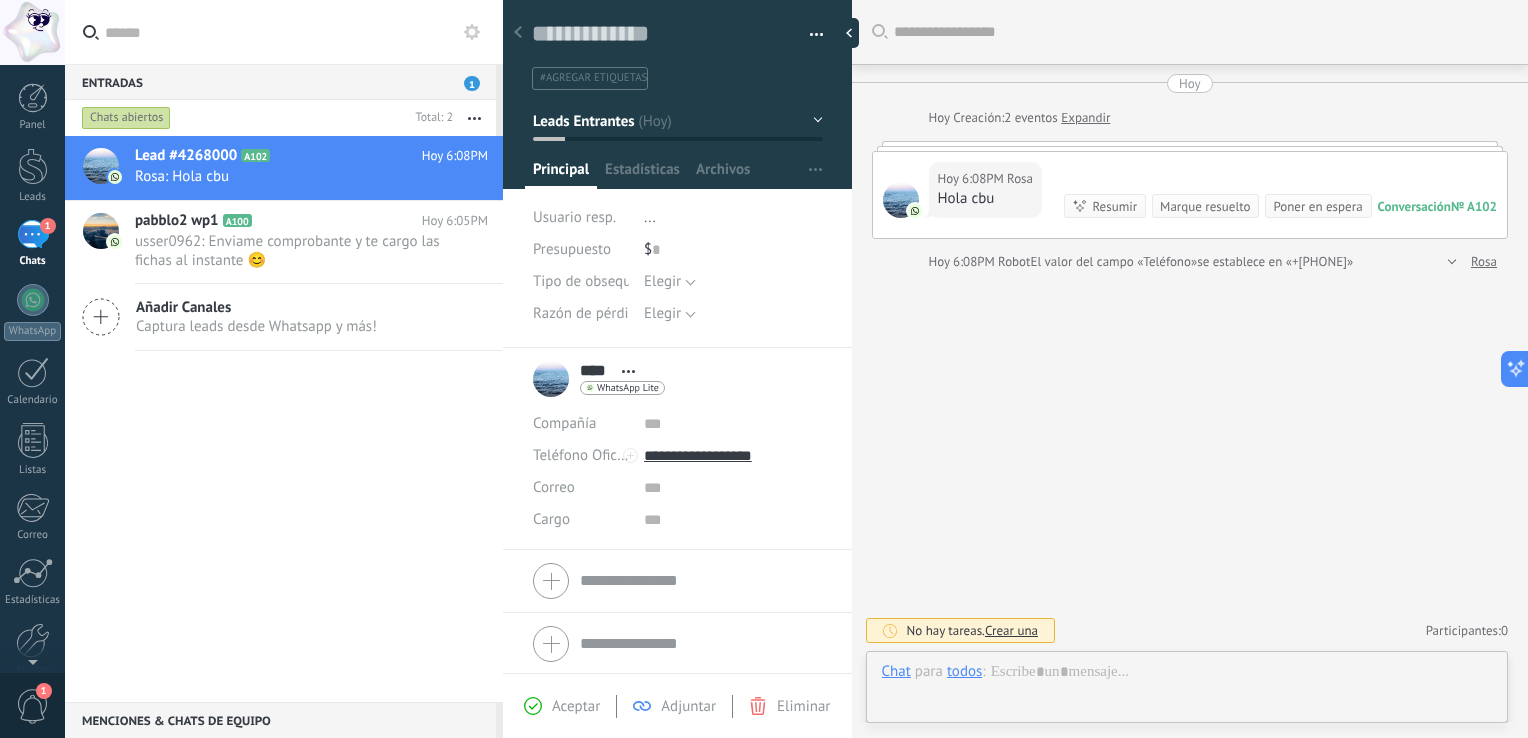 scroll, scrollTop: 29, scrollLeft: 0, axis: vertical 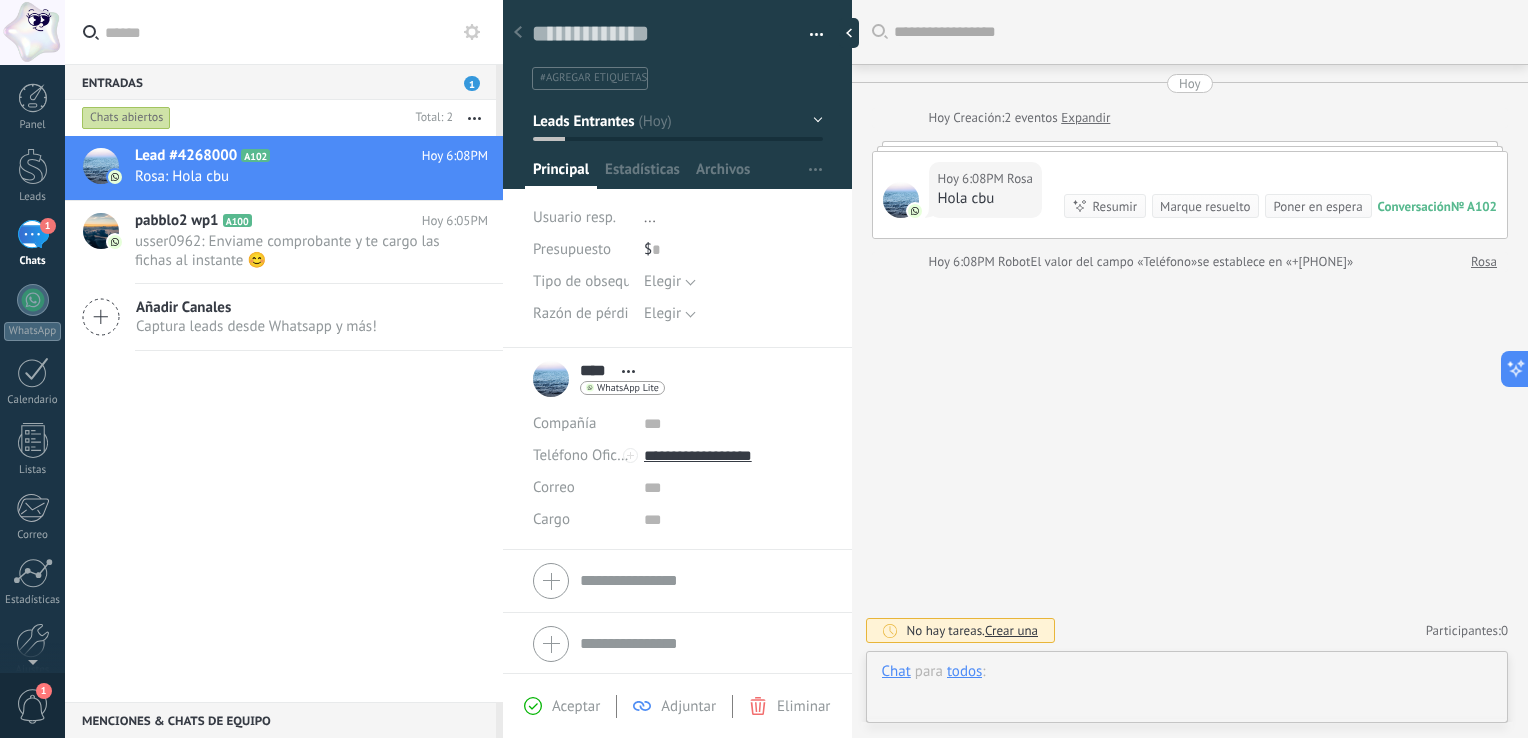 click at bounding box center [1187, 692] 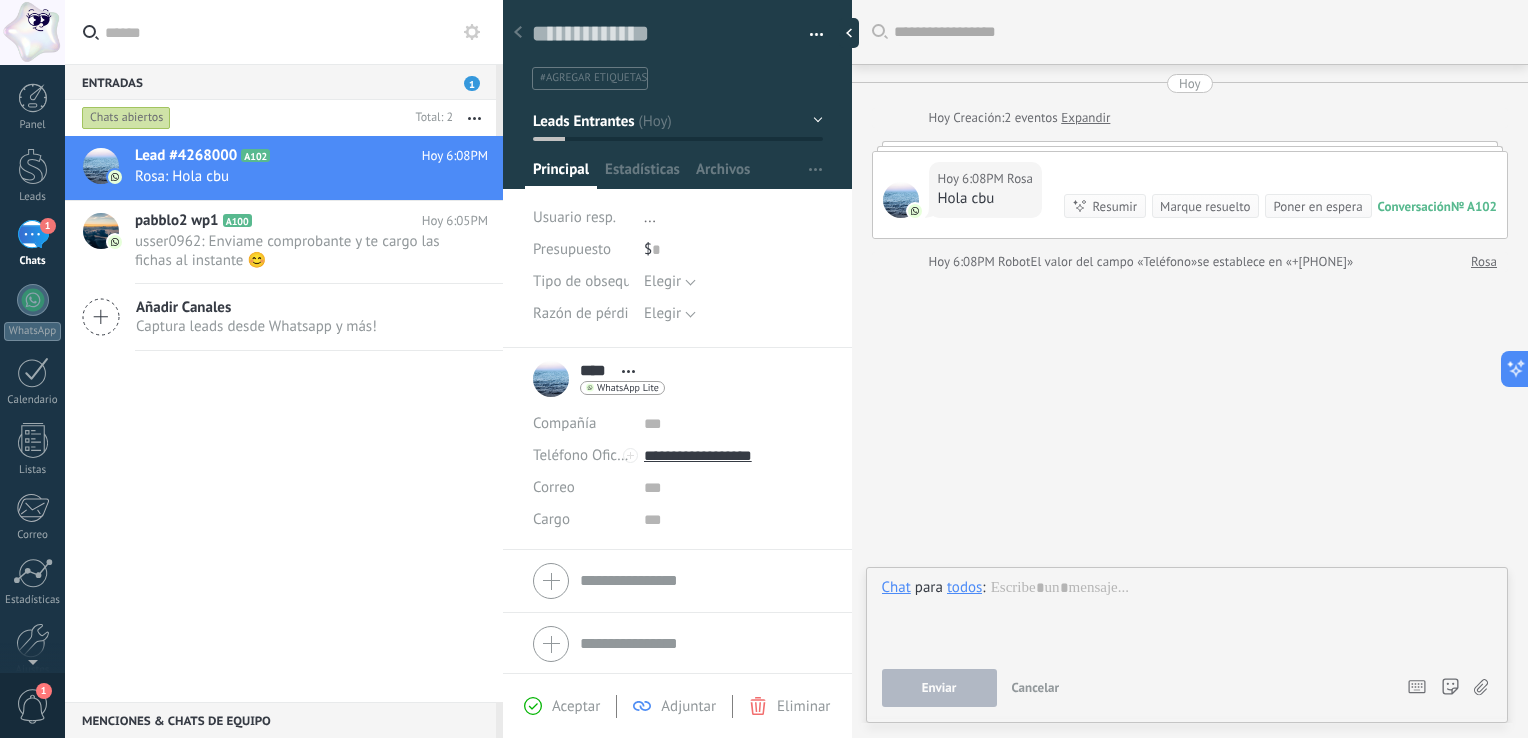 click on "todos" at bounding box center (964, 587) 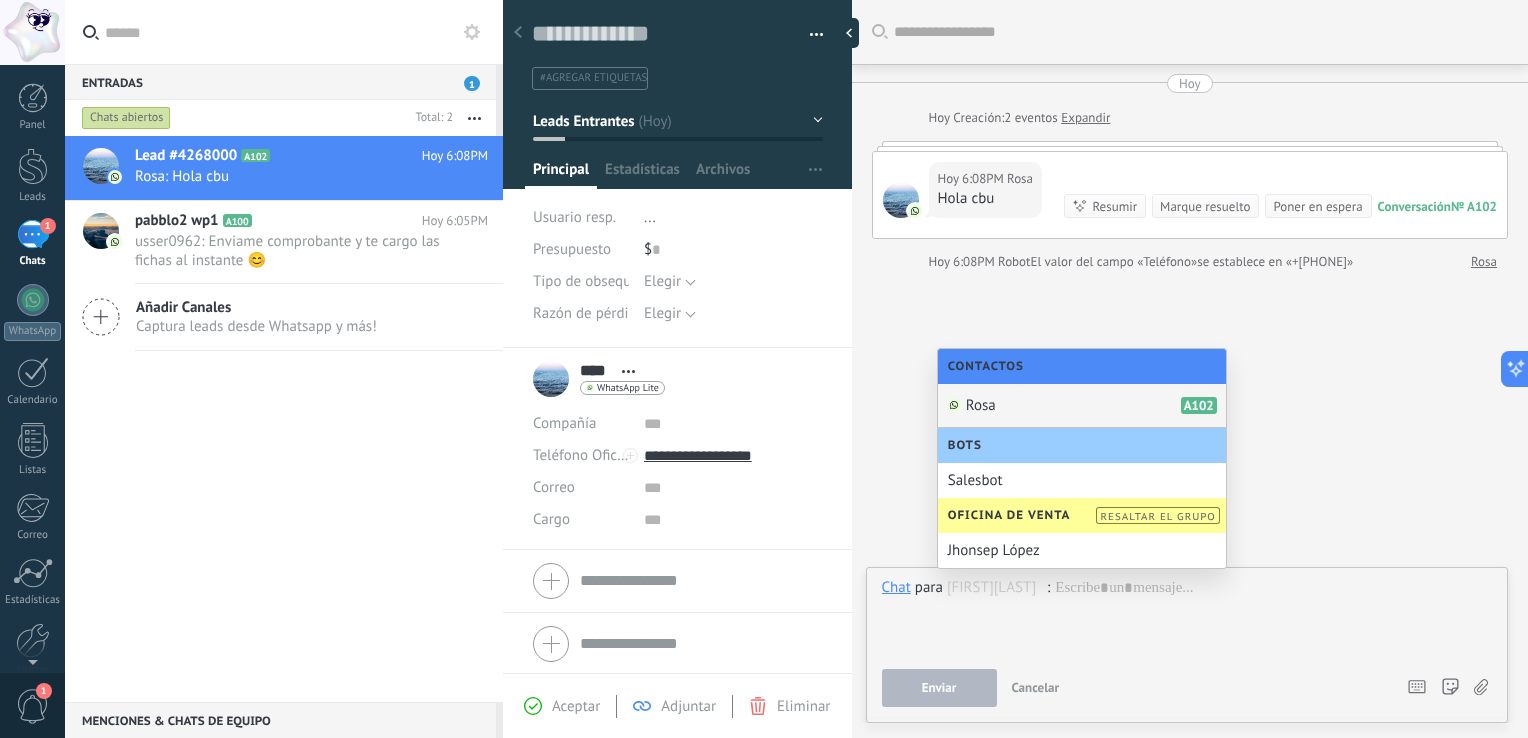 click on "Rosa A102" at bounding box center (1082, 406) 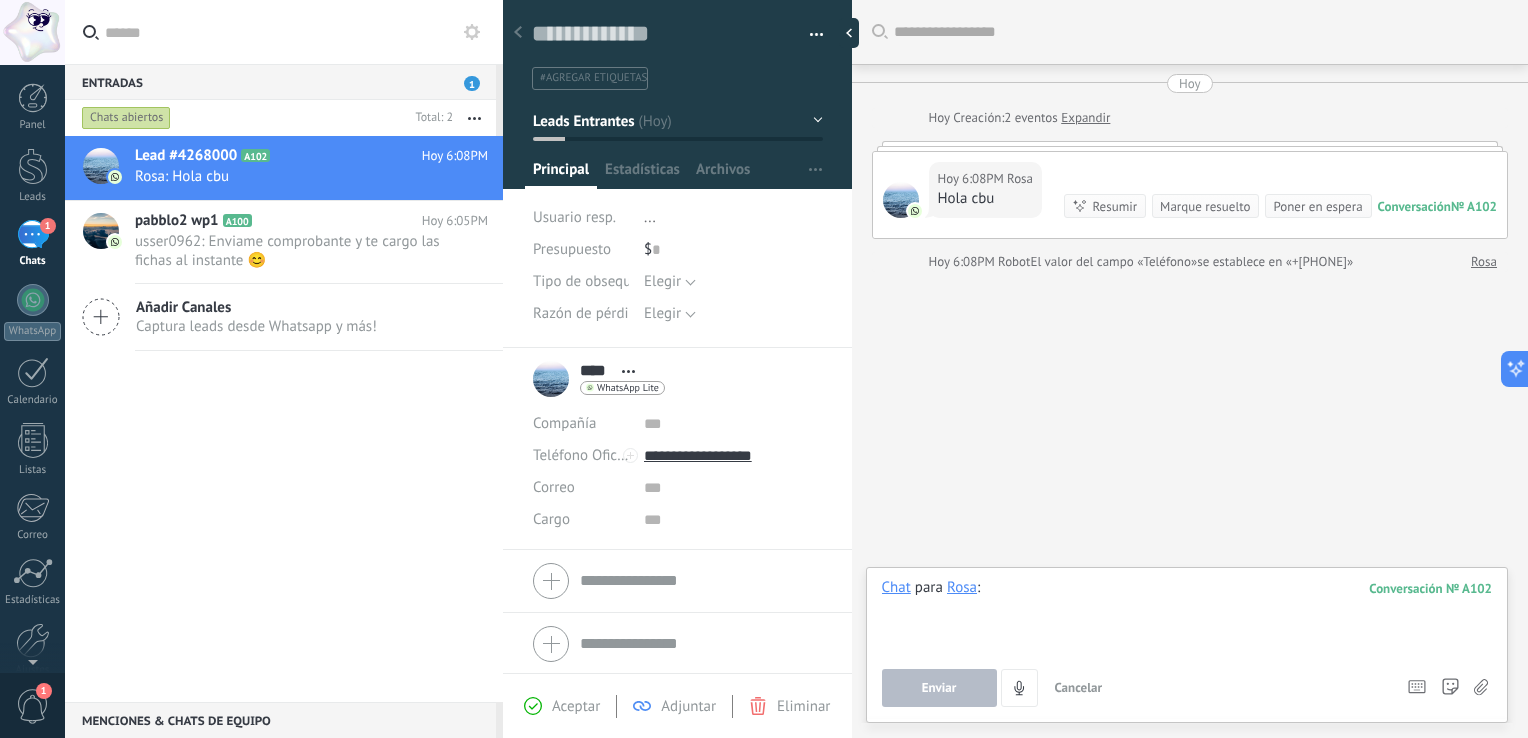 paste 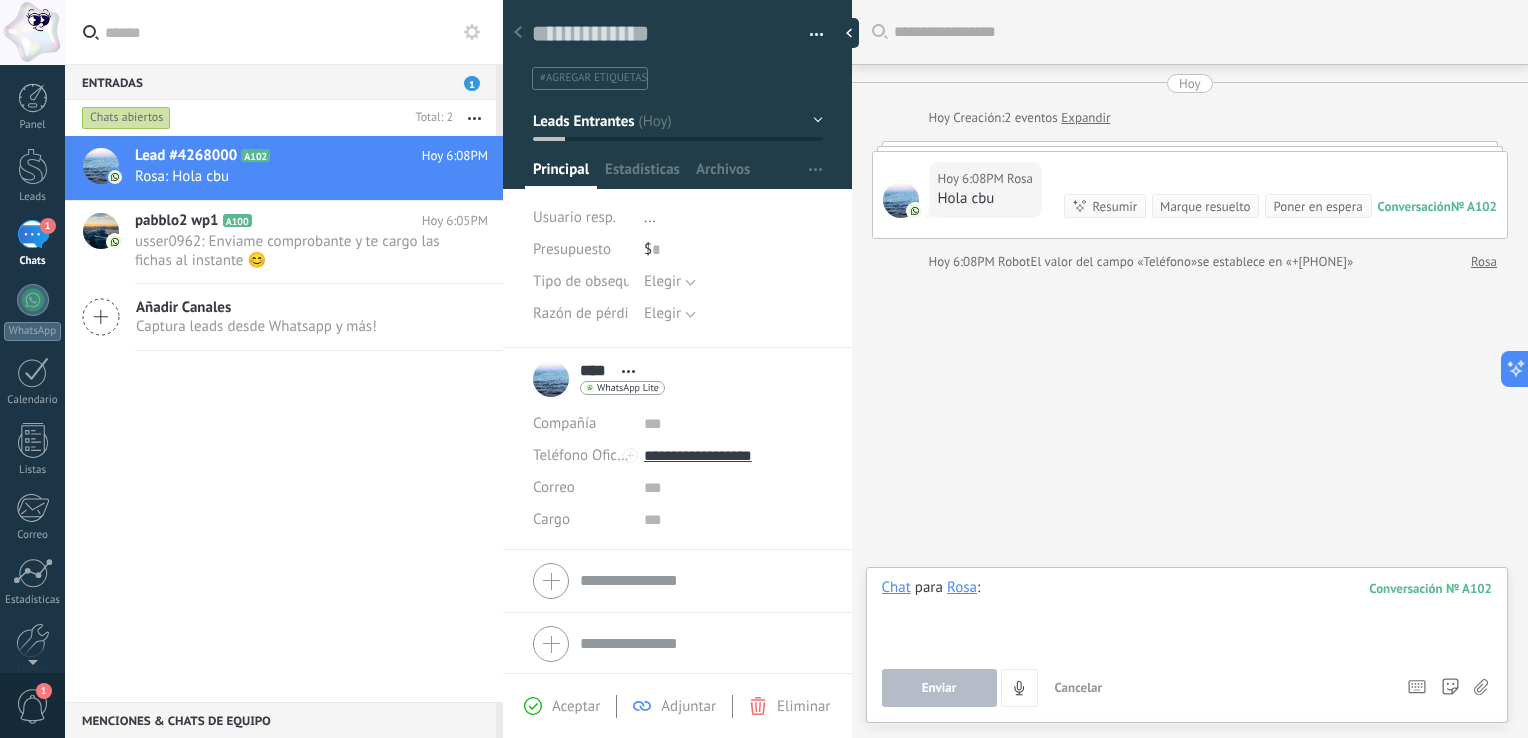 type 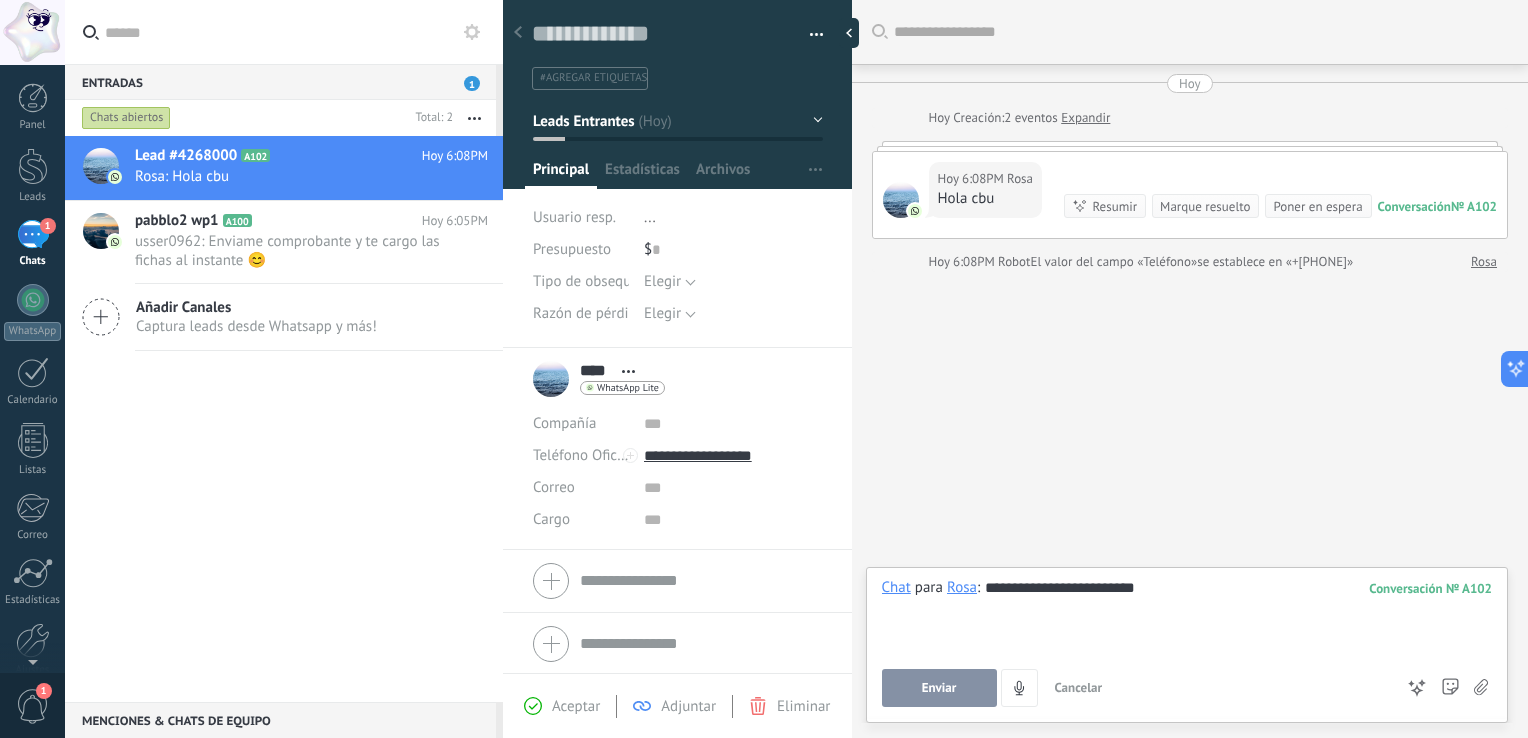 click on "Enviar" at bounding box center (939, 688) 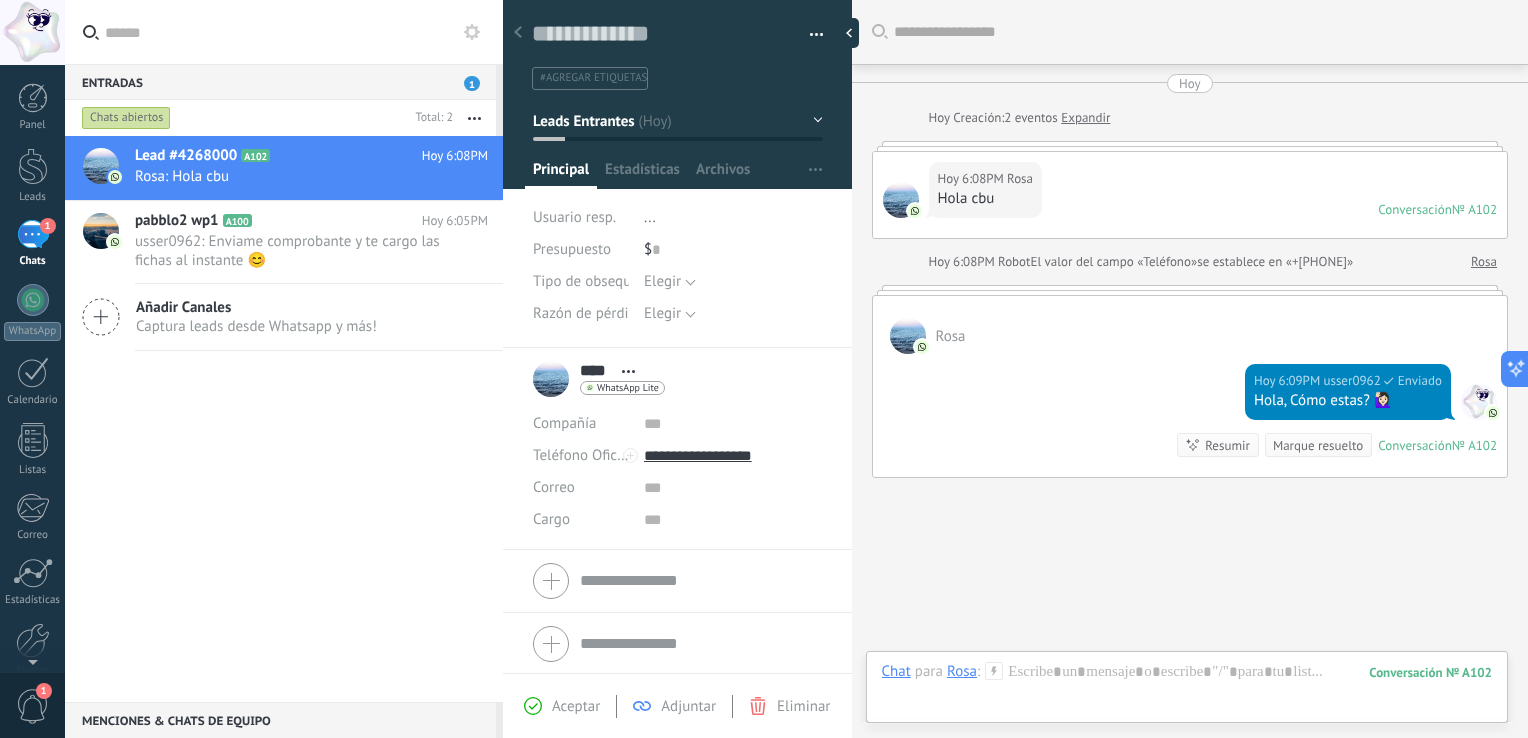 scroll, scrollTop: 87, scrollLeft: 0, axis: vertical 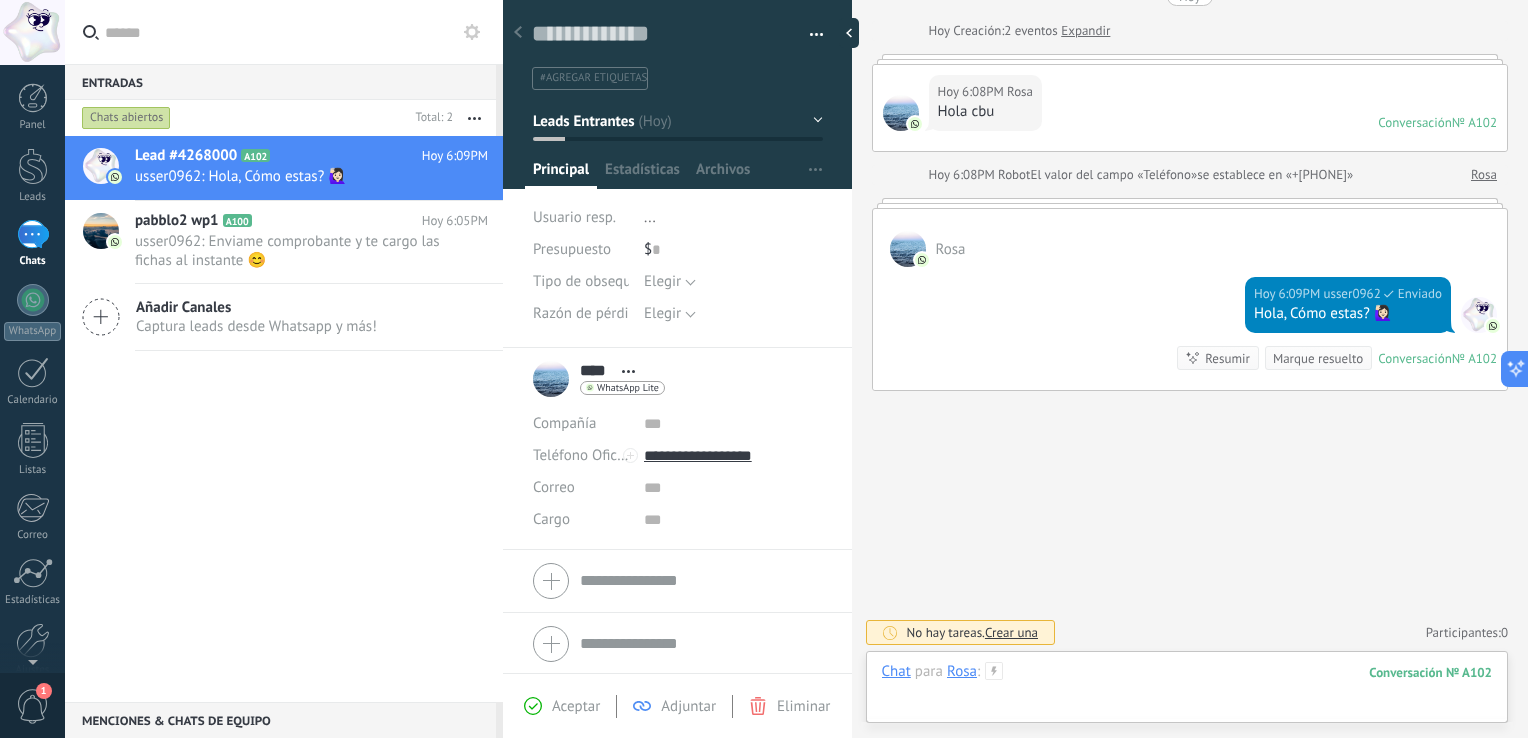 click at bounding box center [1187, 692] 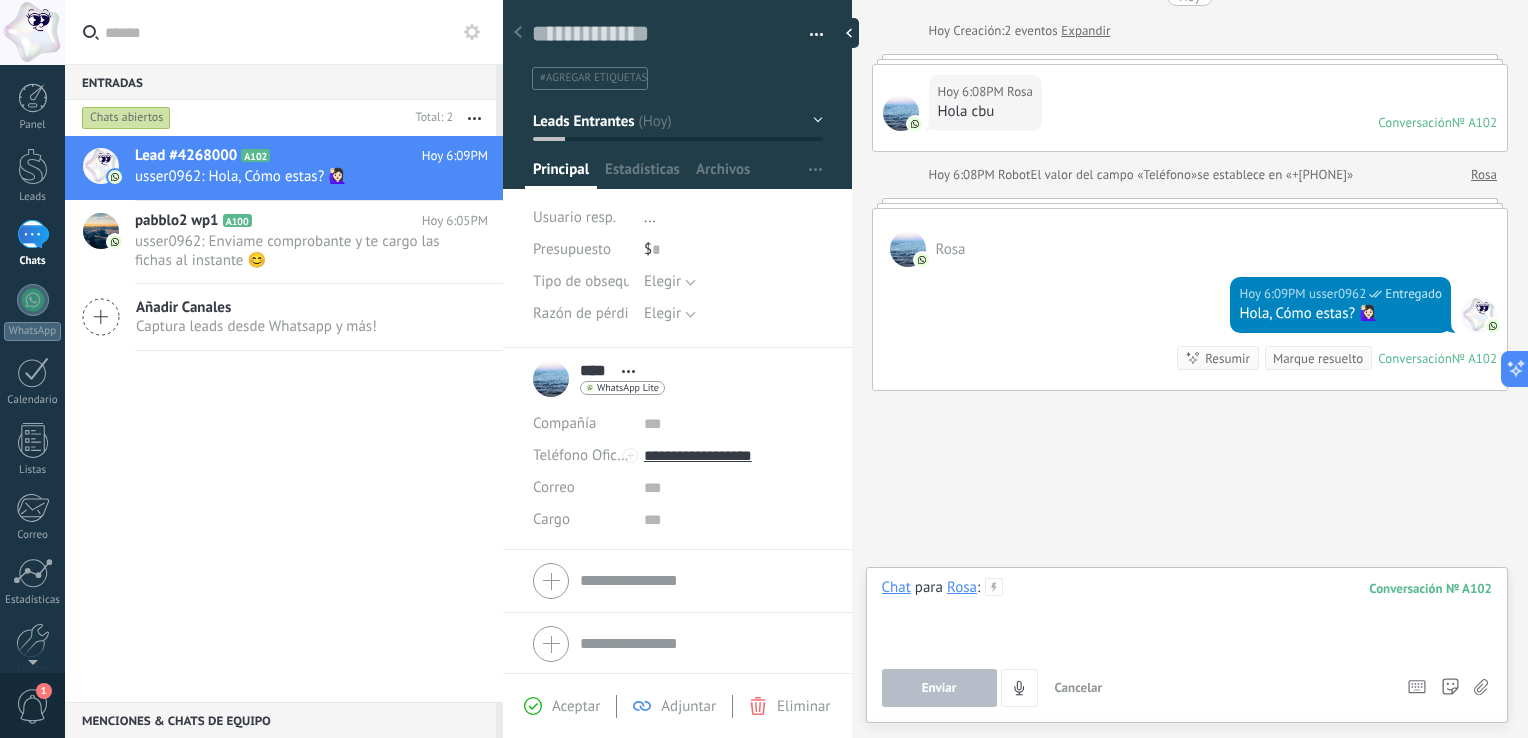 paste 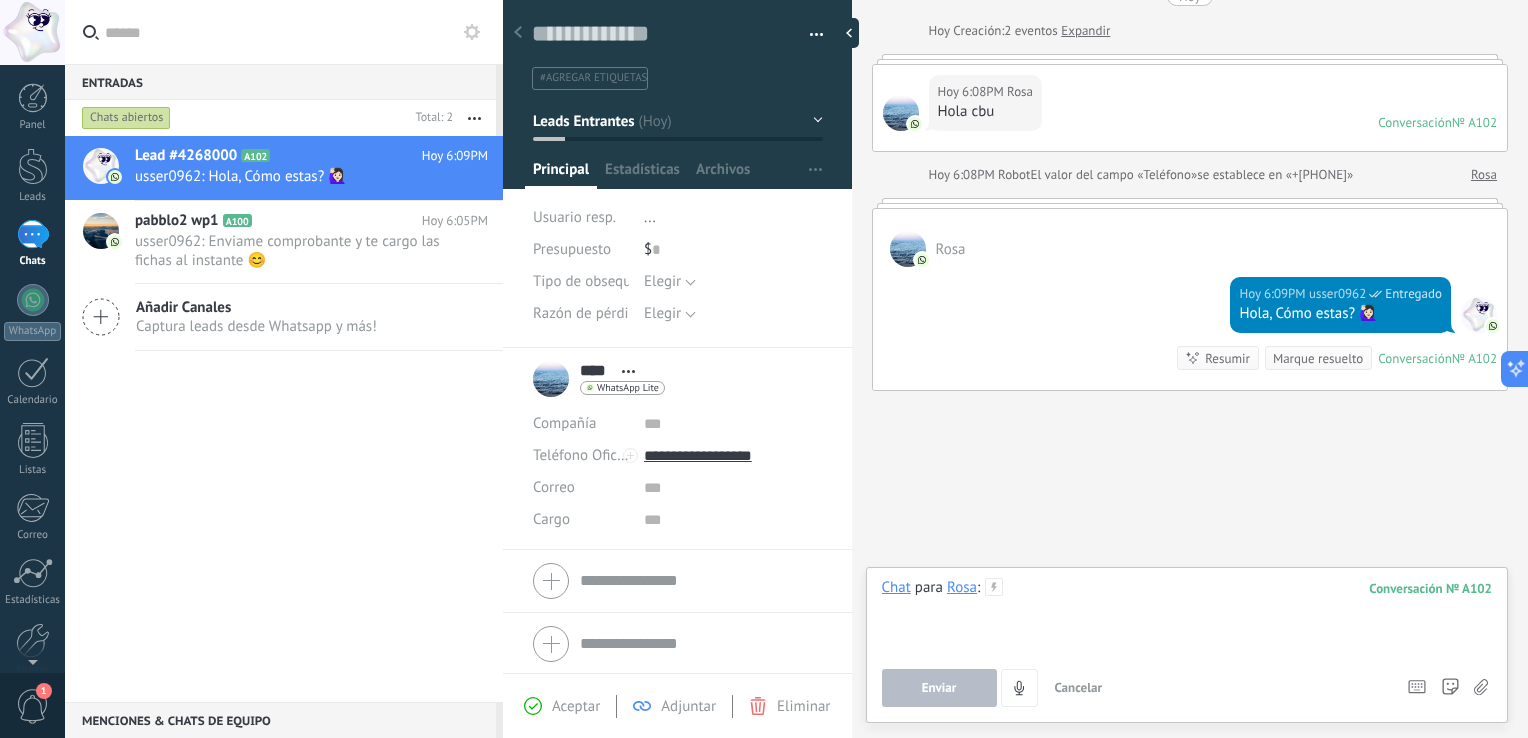 type 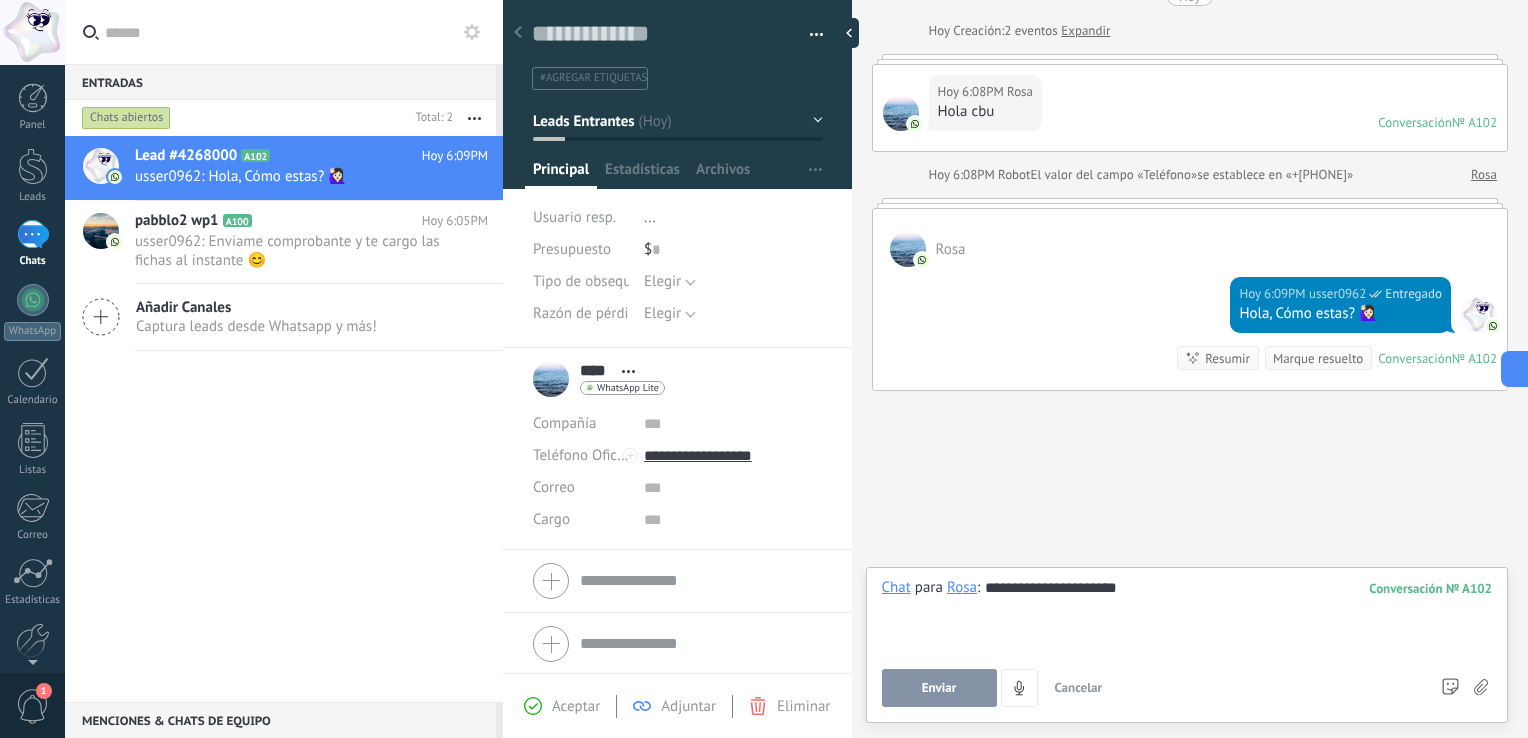 click on "Enviar" at bounding box center (939, 688) 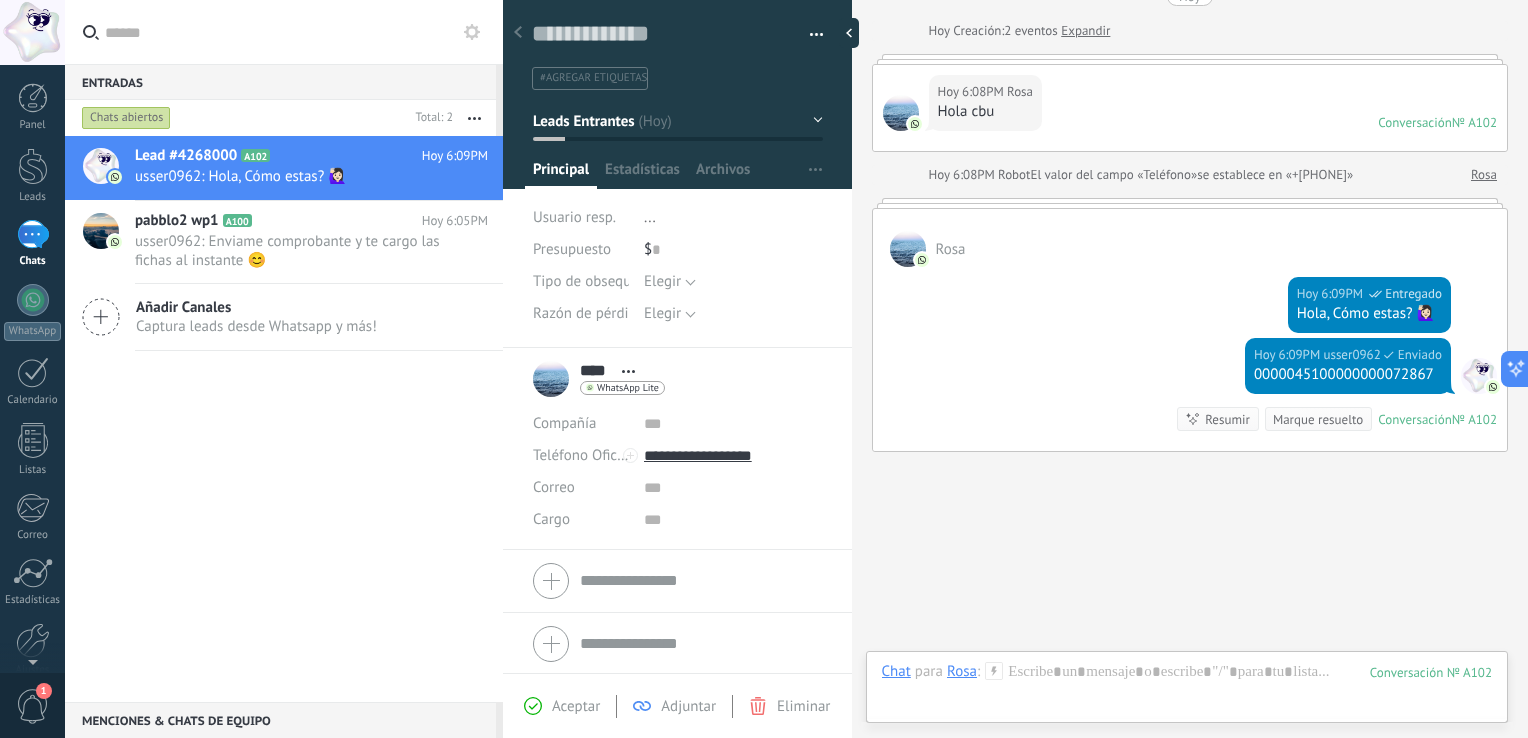 scroll, scrollTop: 148, scrollLeft: 0, axis: vertical 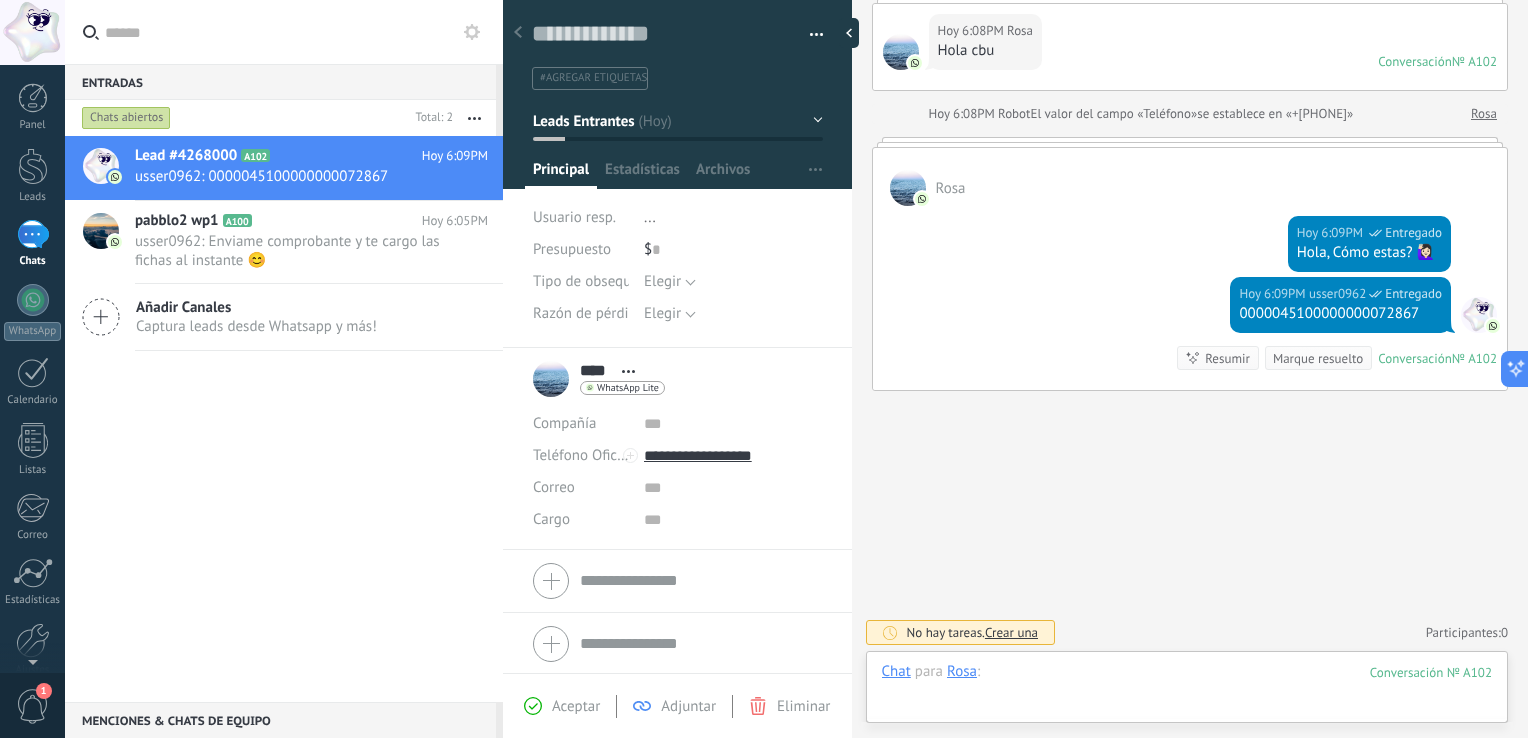 click at bounding box center (1187, 692) 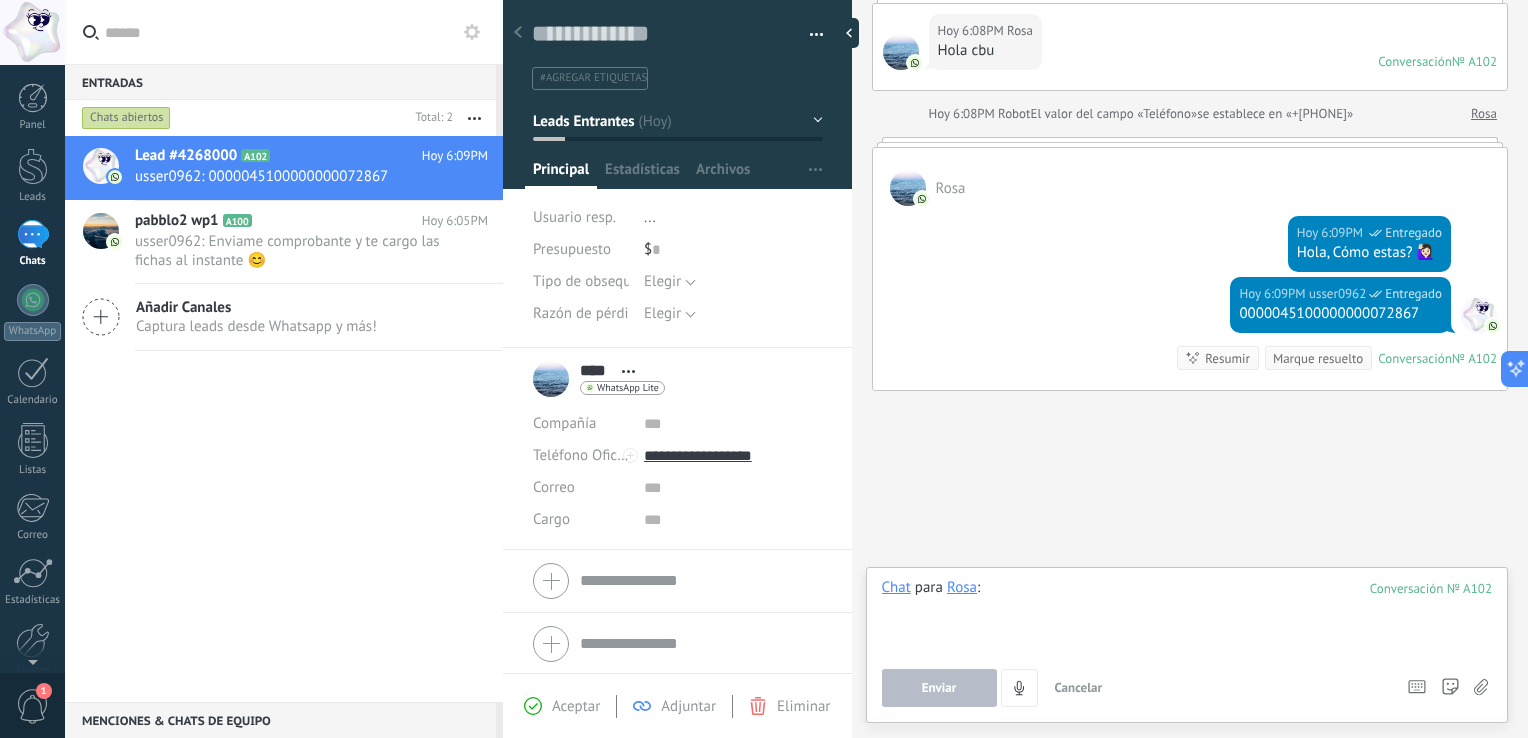 paste 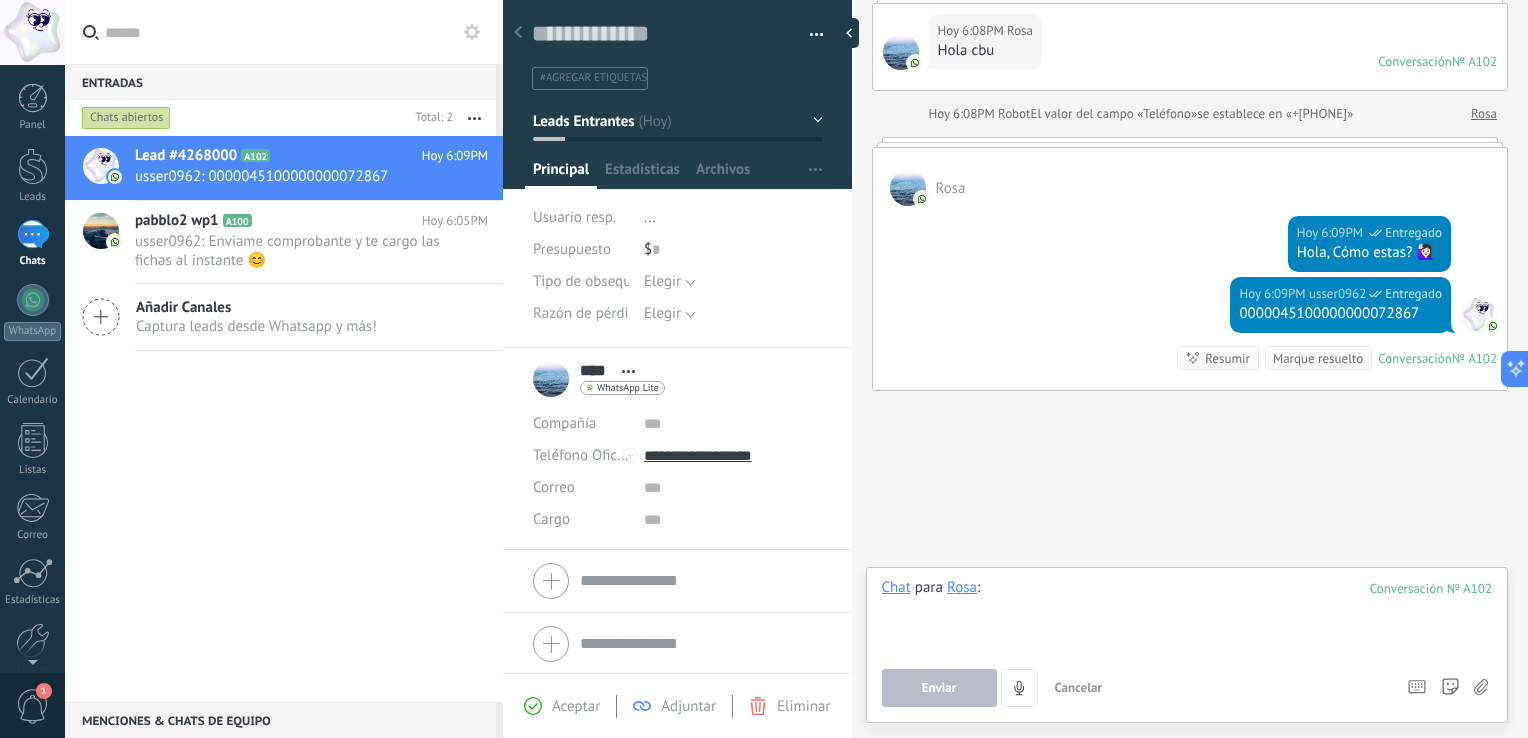 type 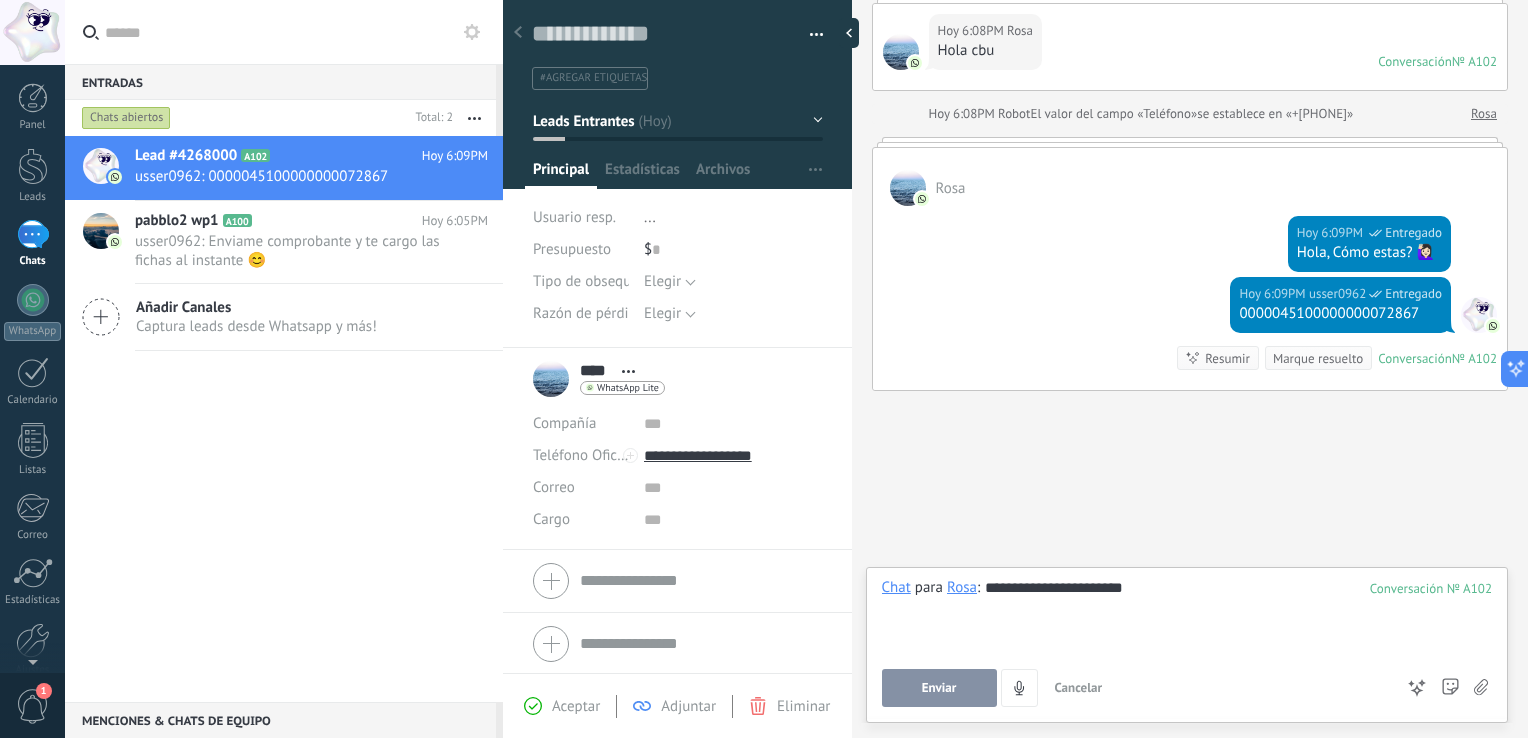 click on "Enviar" at bounding box center [939, 688] 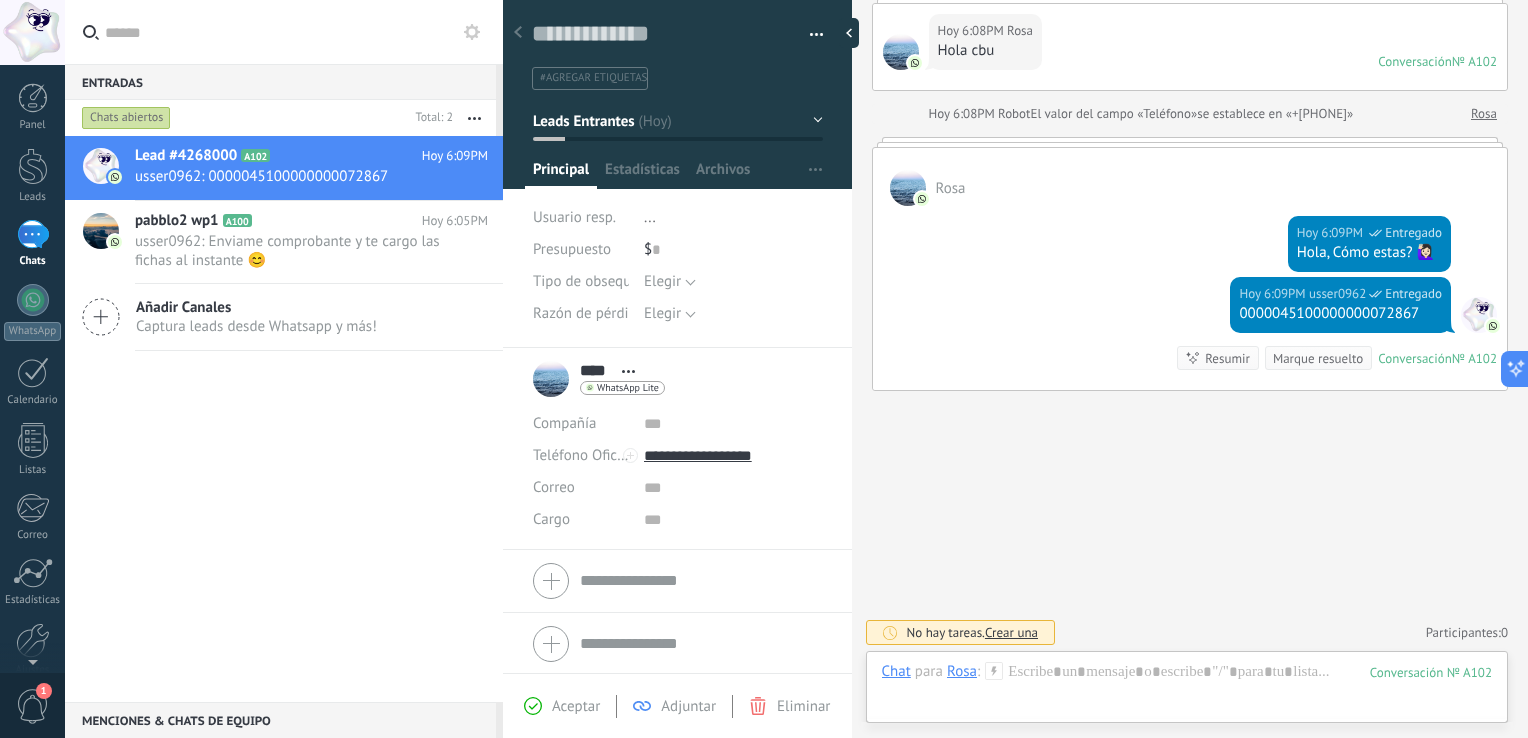 scroll, scrollTop: 208, scrollLeft: 0, axis: vertical 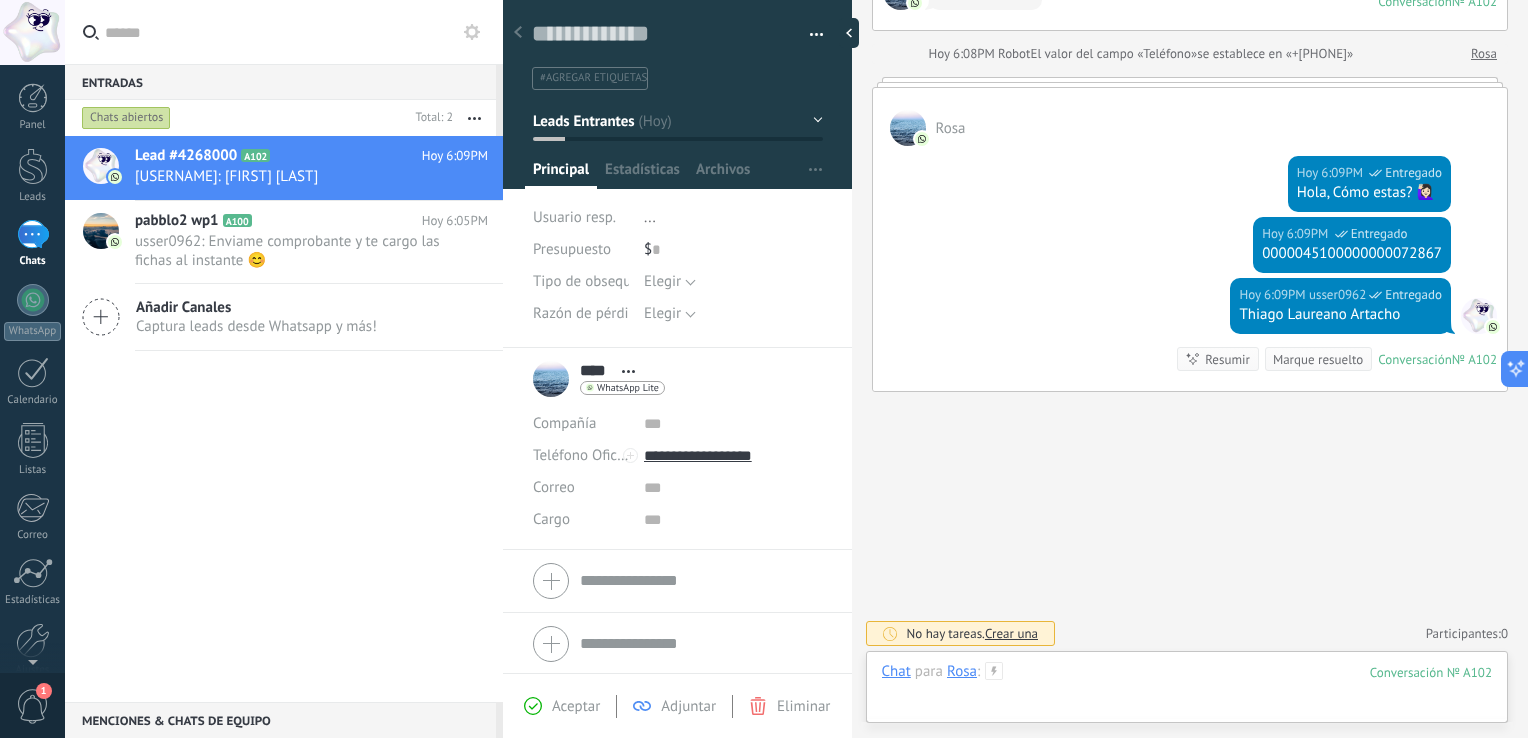 click at bounding box center [1187, 692] 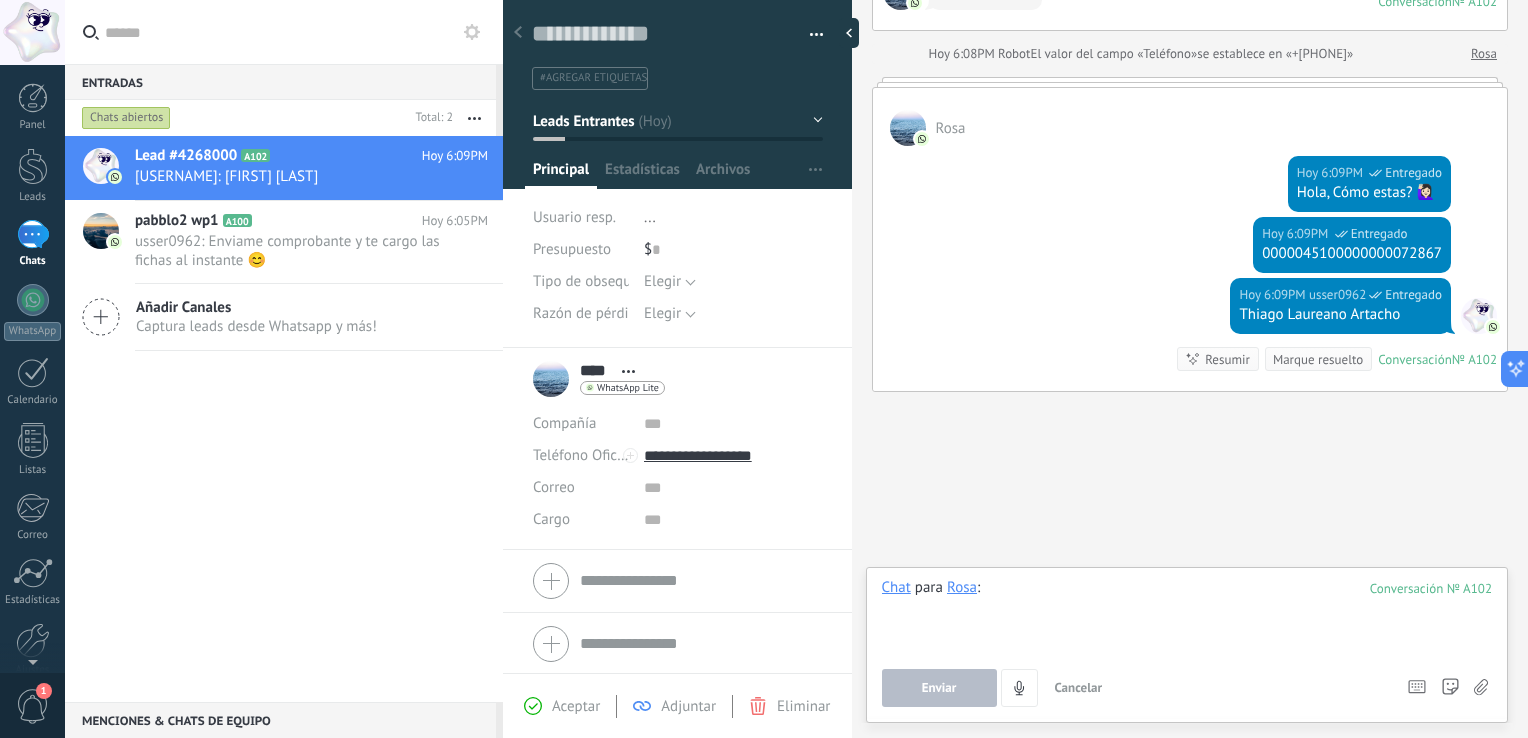 paste 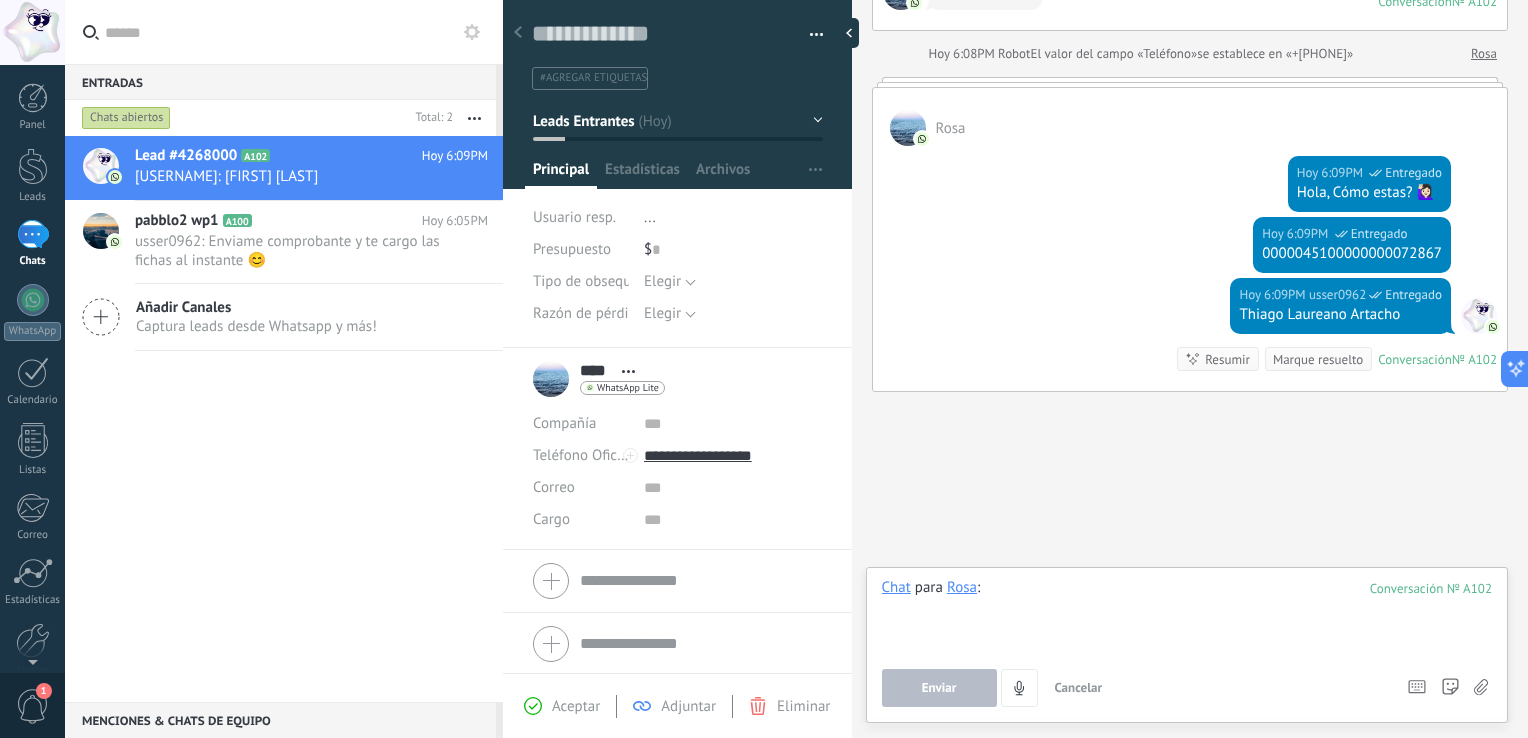type 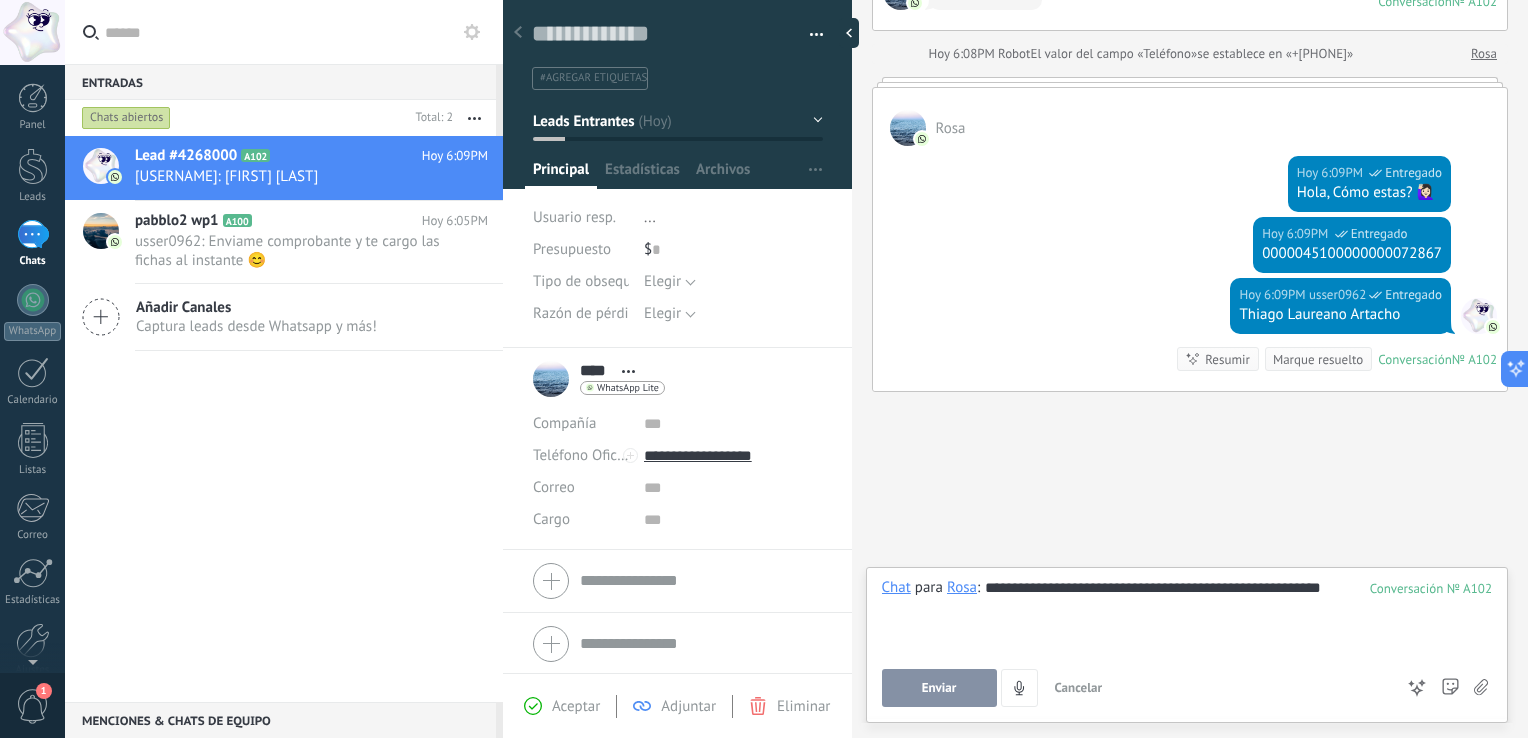click on "Enviar" at bounding box center (939, 688) 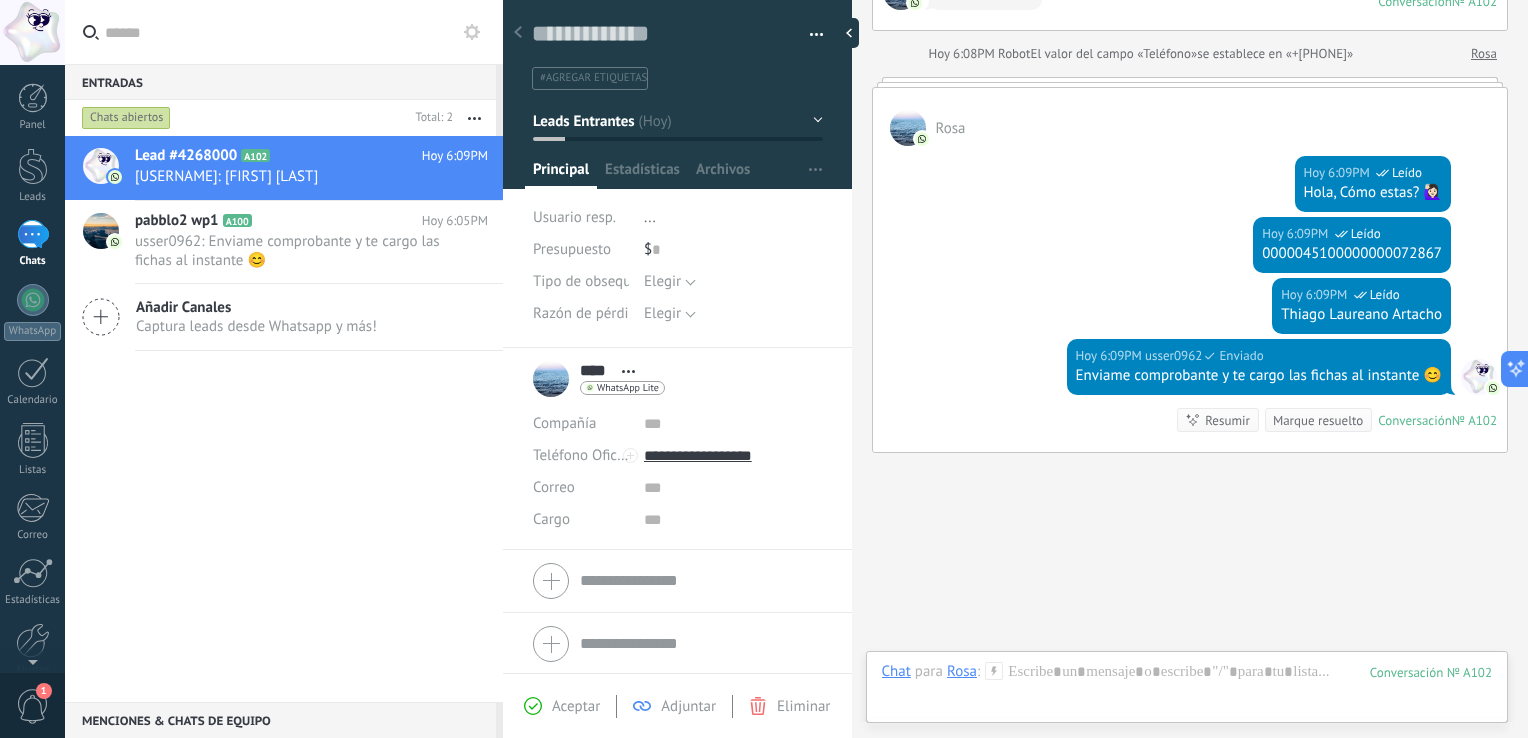 scroll, scrollTop: 269, scrollLeft: 0, axis: vertical 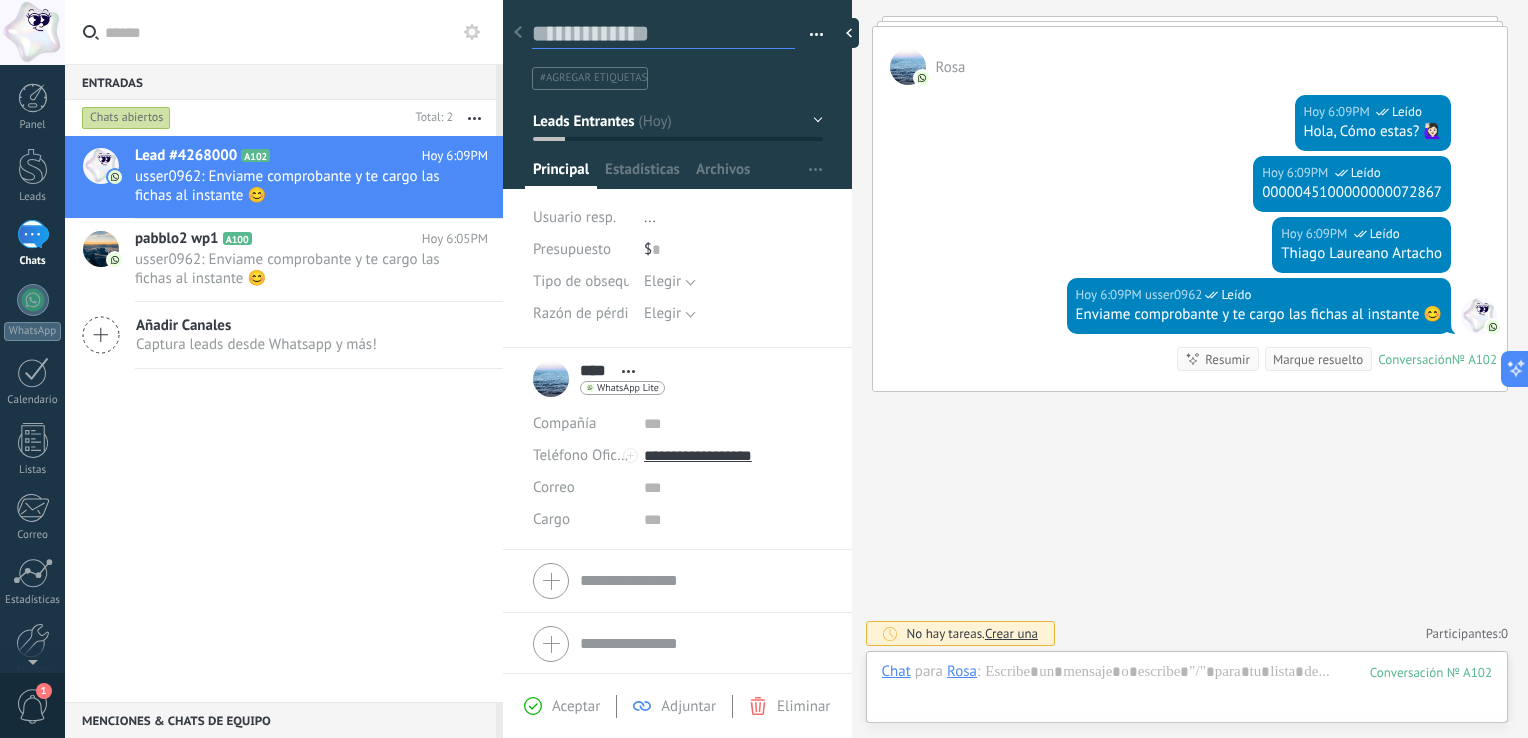 click at bounding box center (663, 34) 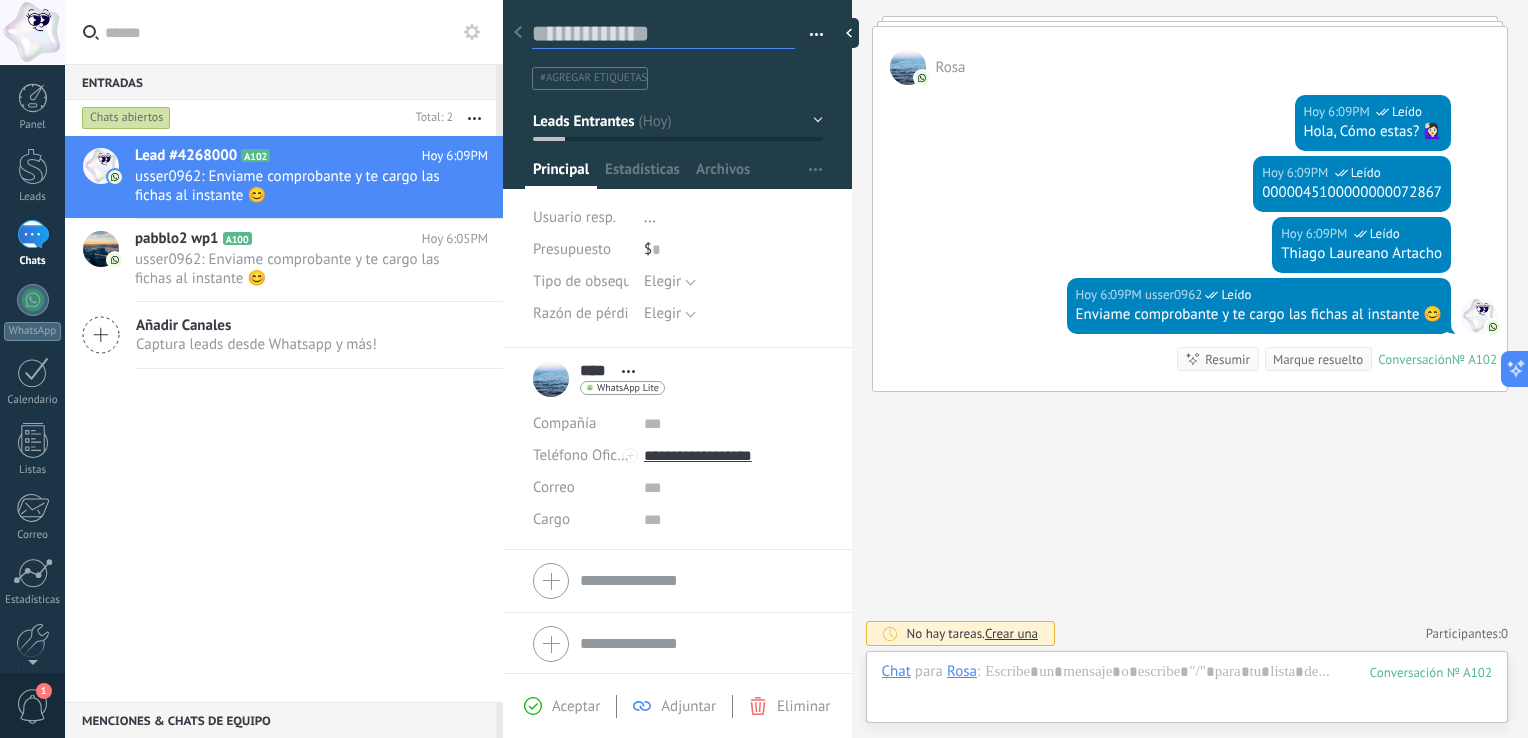 paste on "**********" 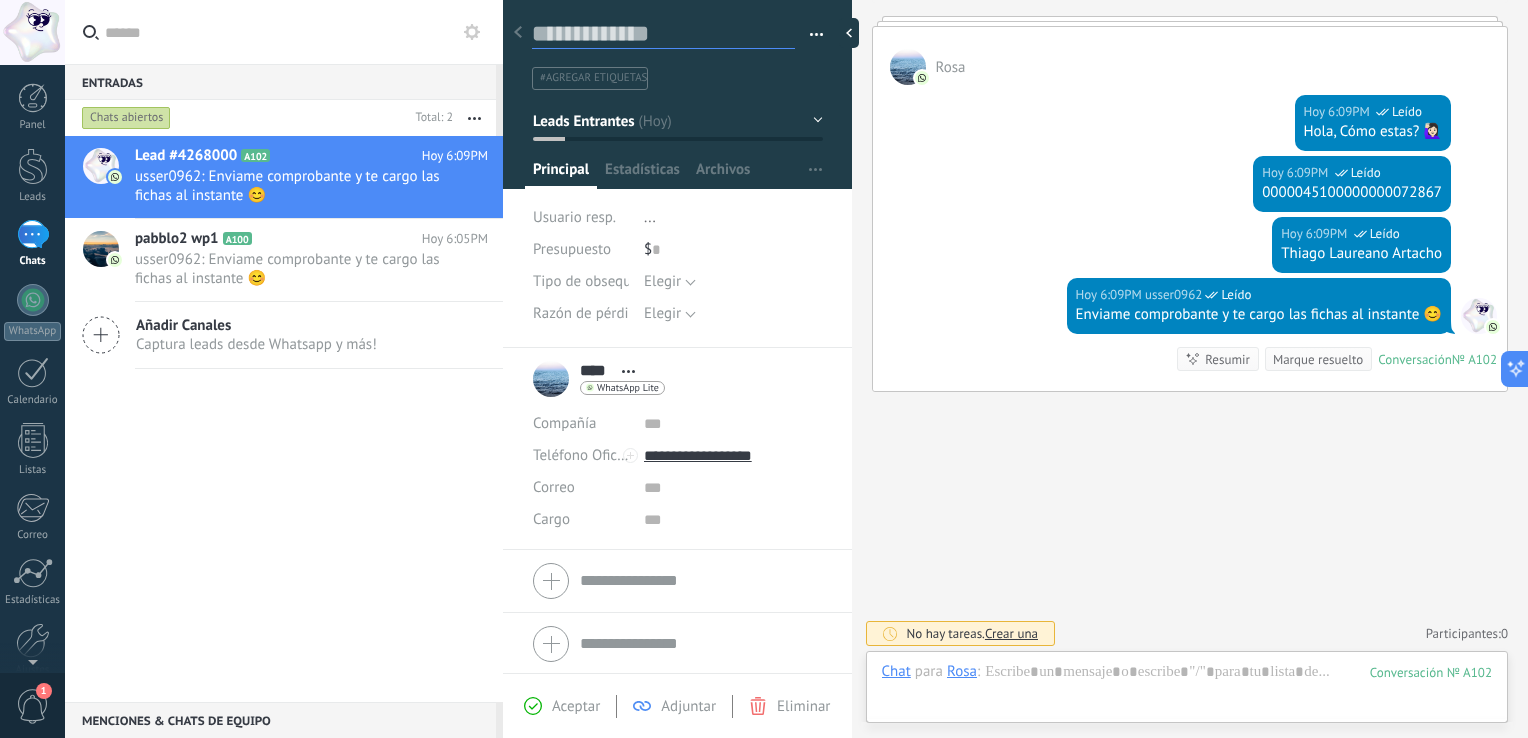 type on "**********" 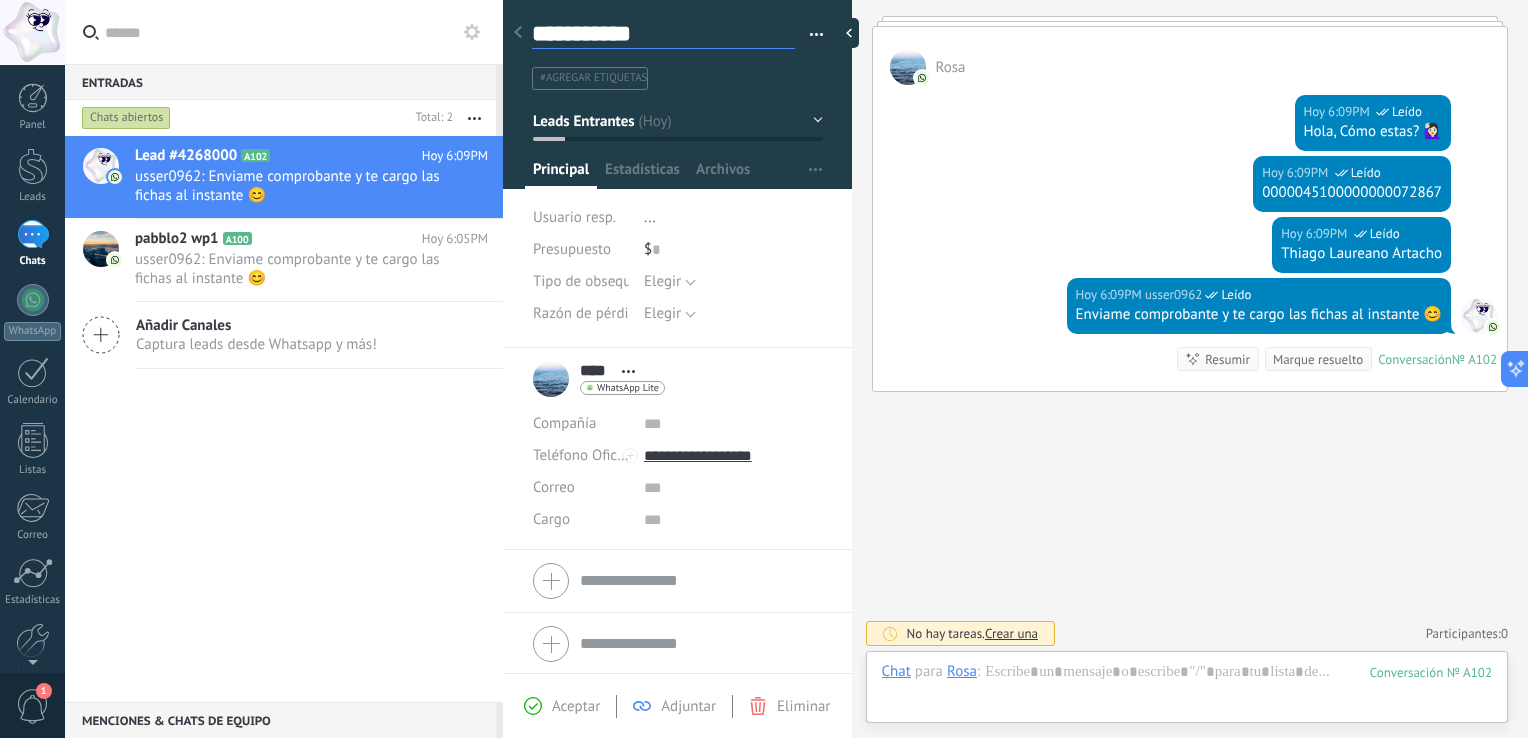 scroll, scrollTop: 29, scrollLeft: 0, axis: vertical 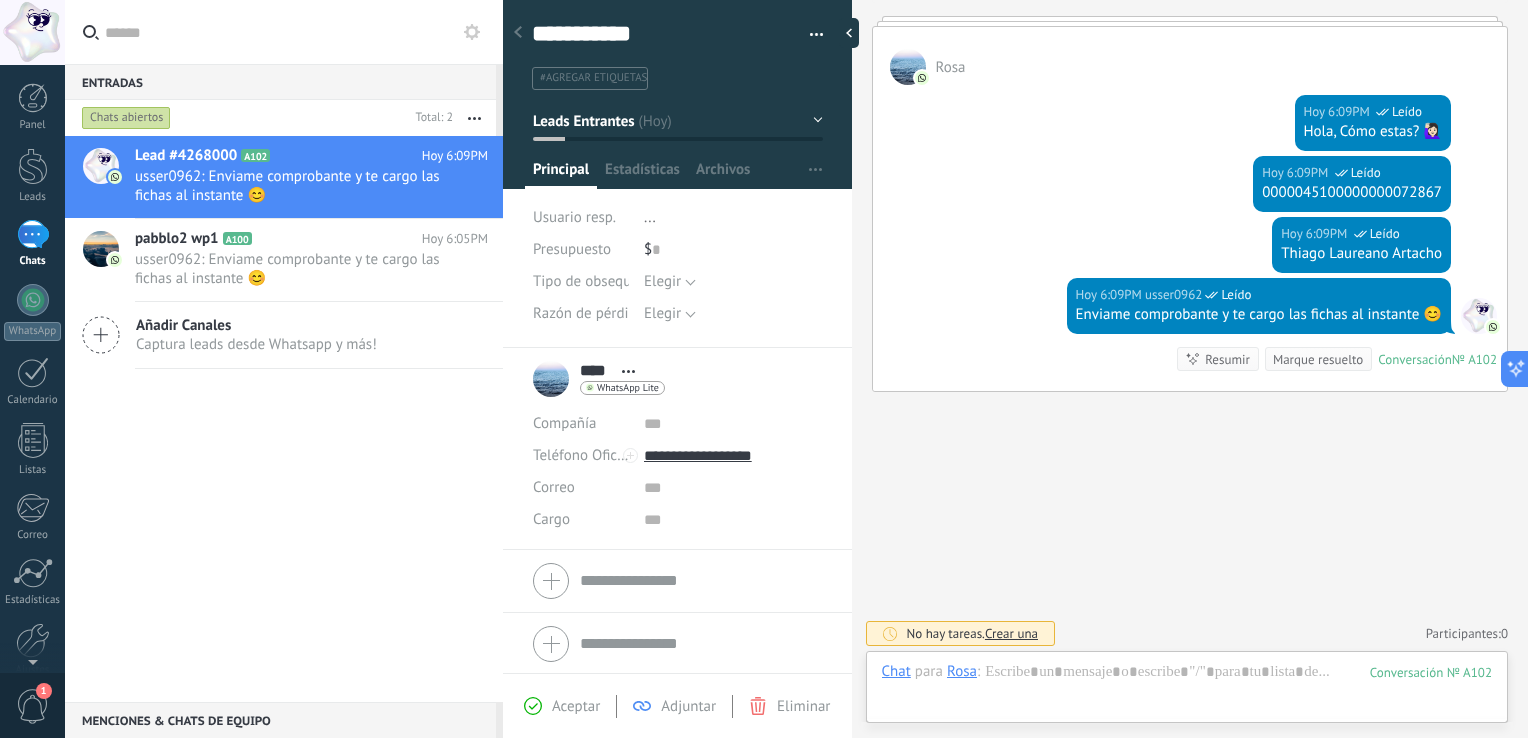 click 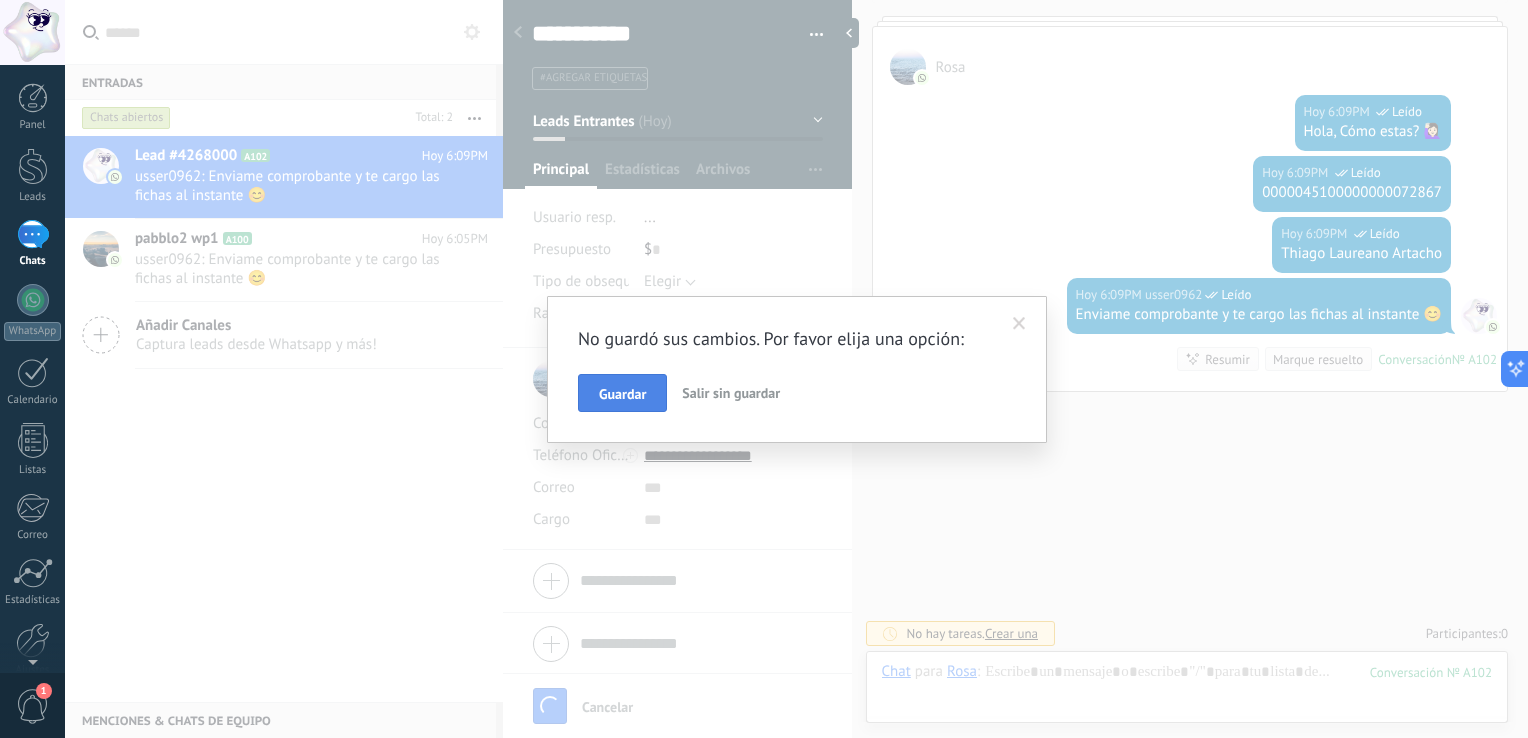 scroll, scrollTop: 384, scrollLeft: 0, axis: vertical 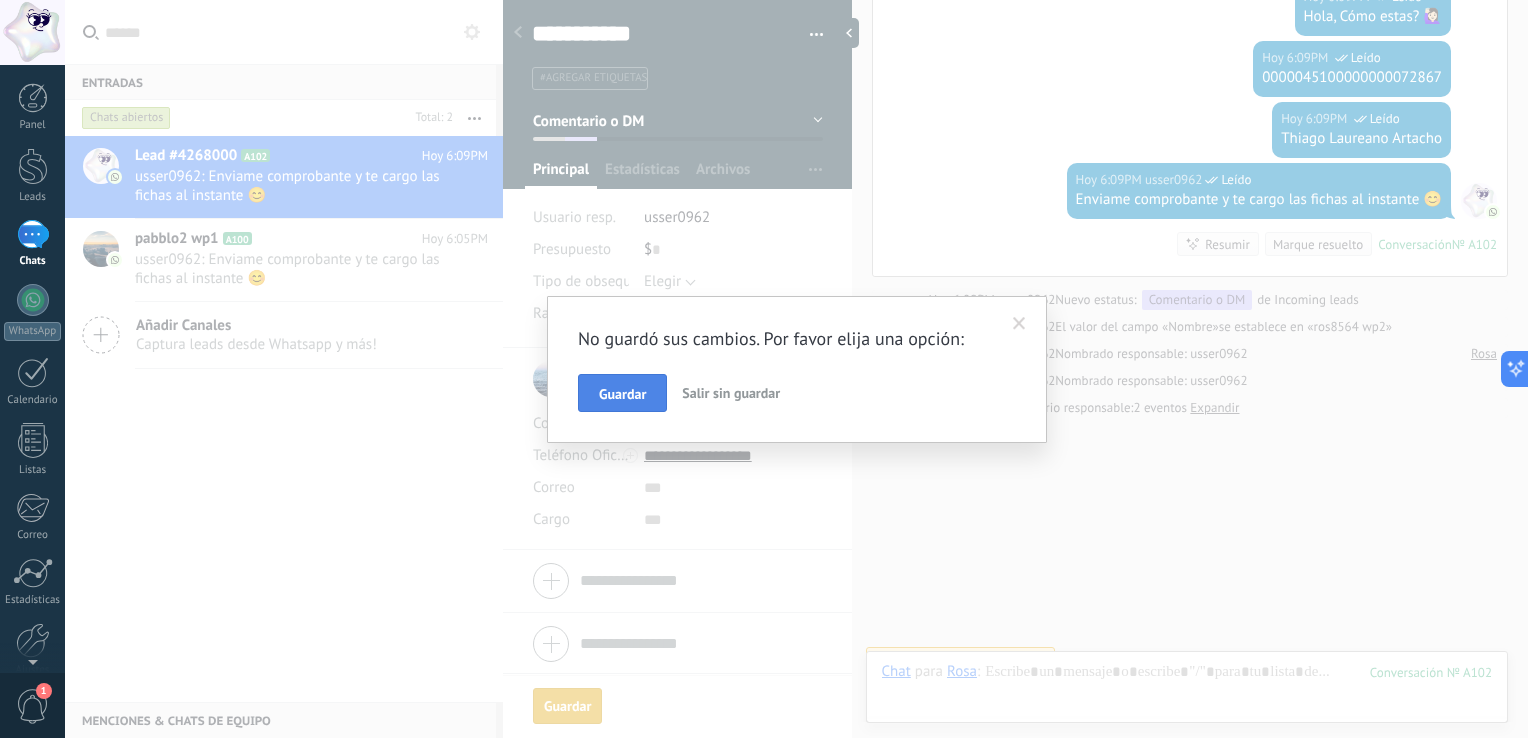 click on "Guardar" at bounding box center [622, 394] 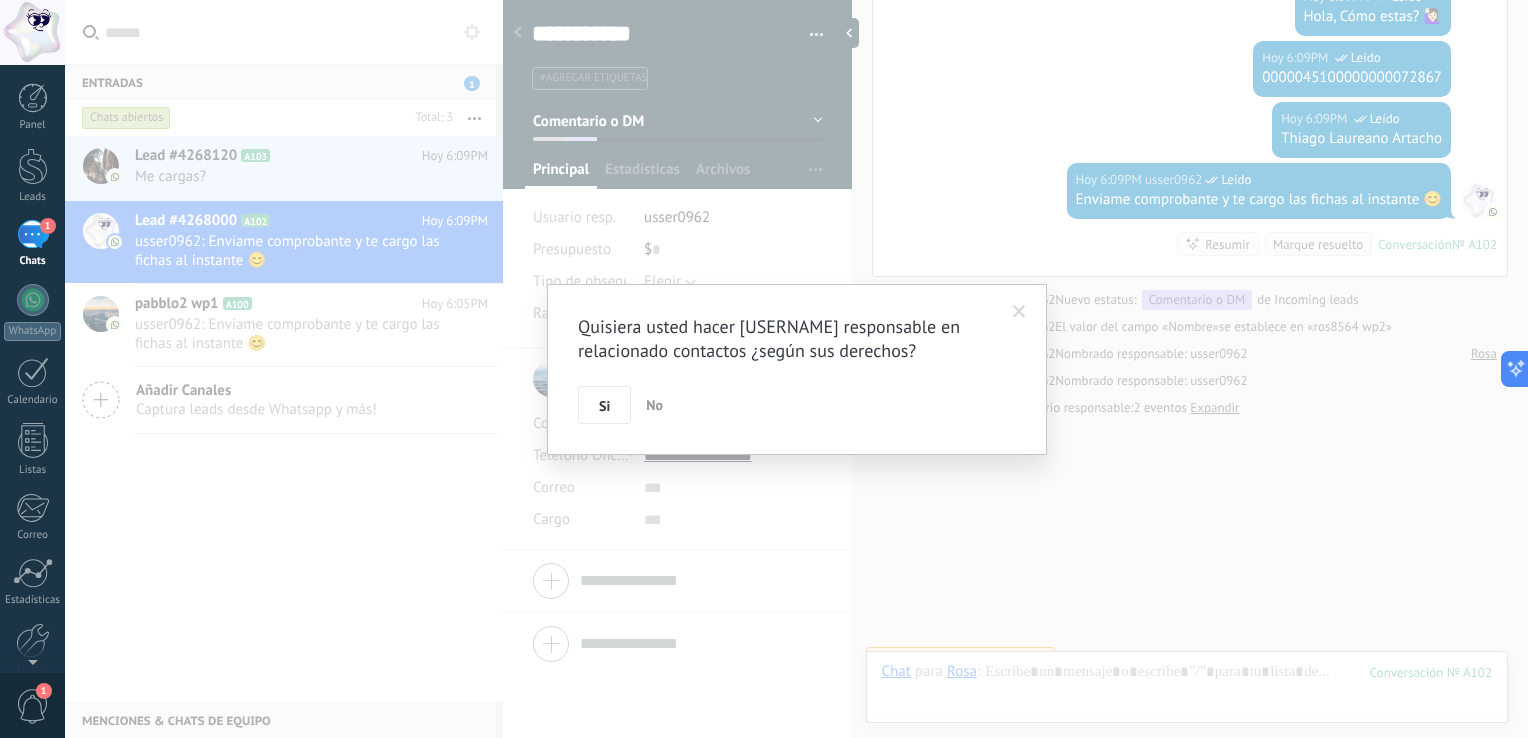 click on "No" at bounding box center [654, 405] 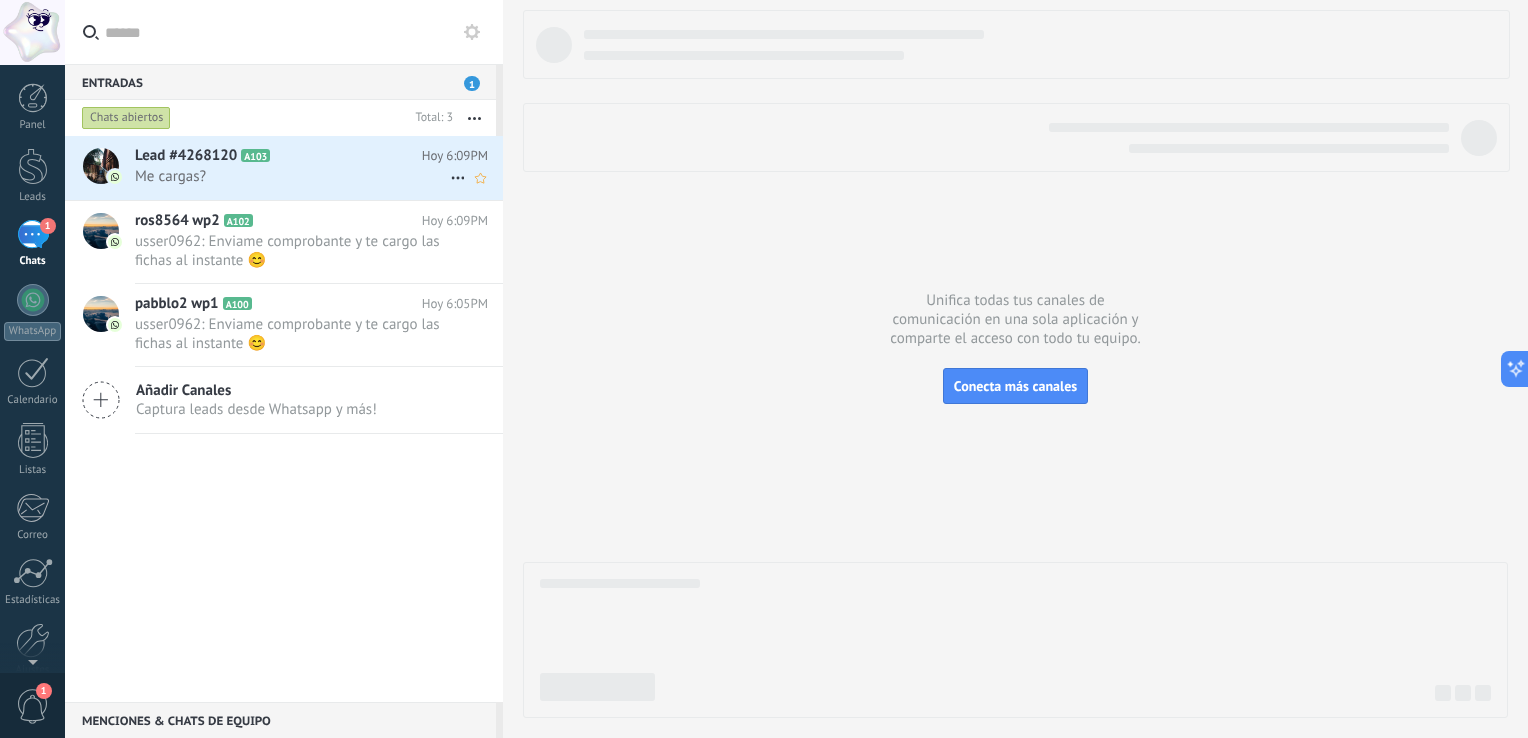 click on "Me cargas?" at bounding box center (292, 176) 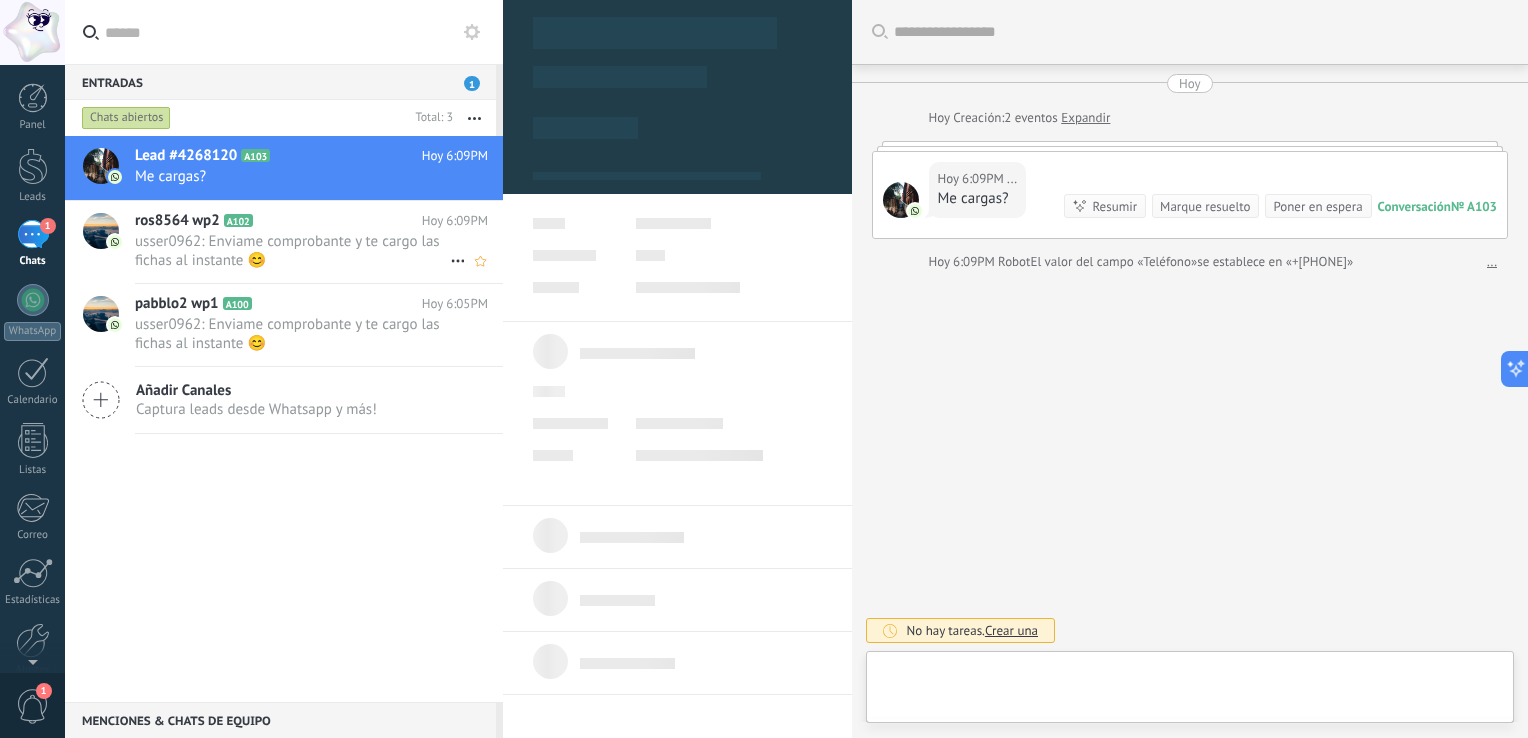 type on "**********" 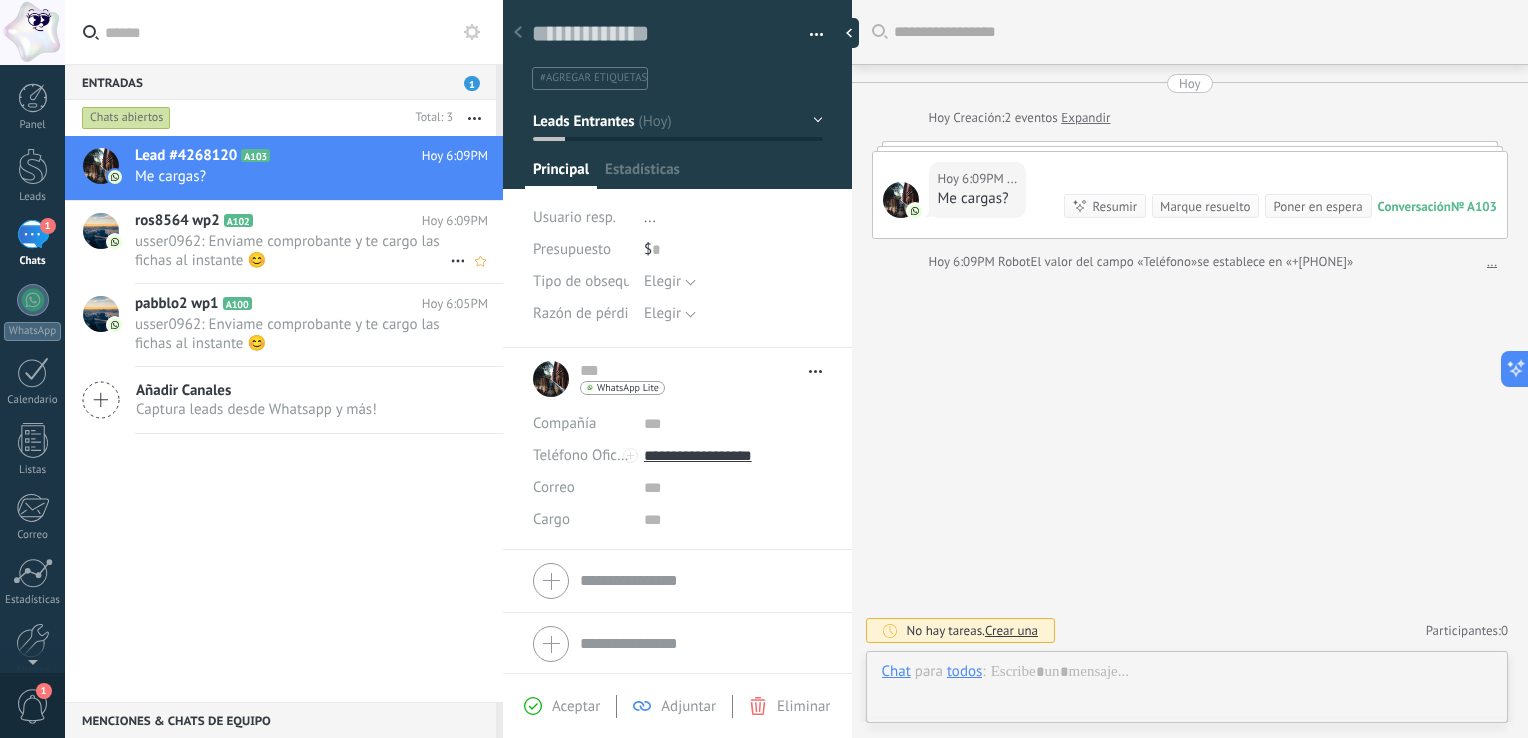 scroll, scrollTop: 29, scrollLeft: 0, axis: vertical 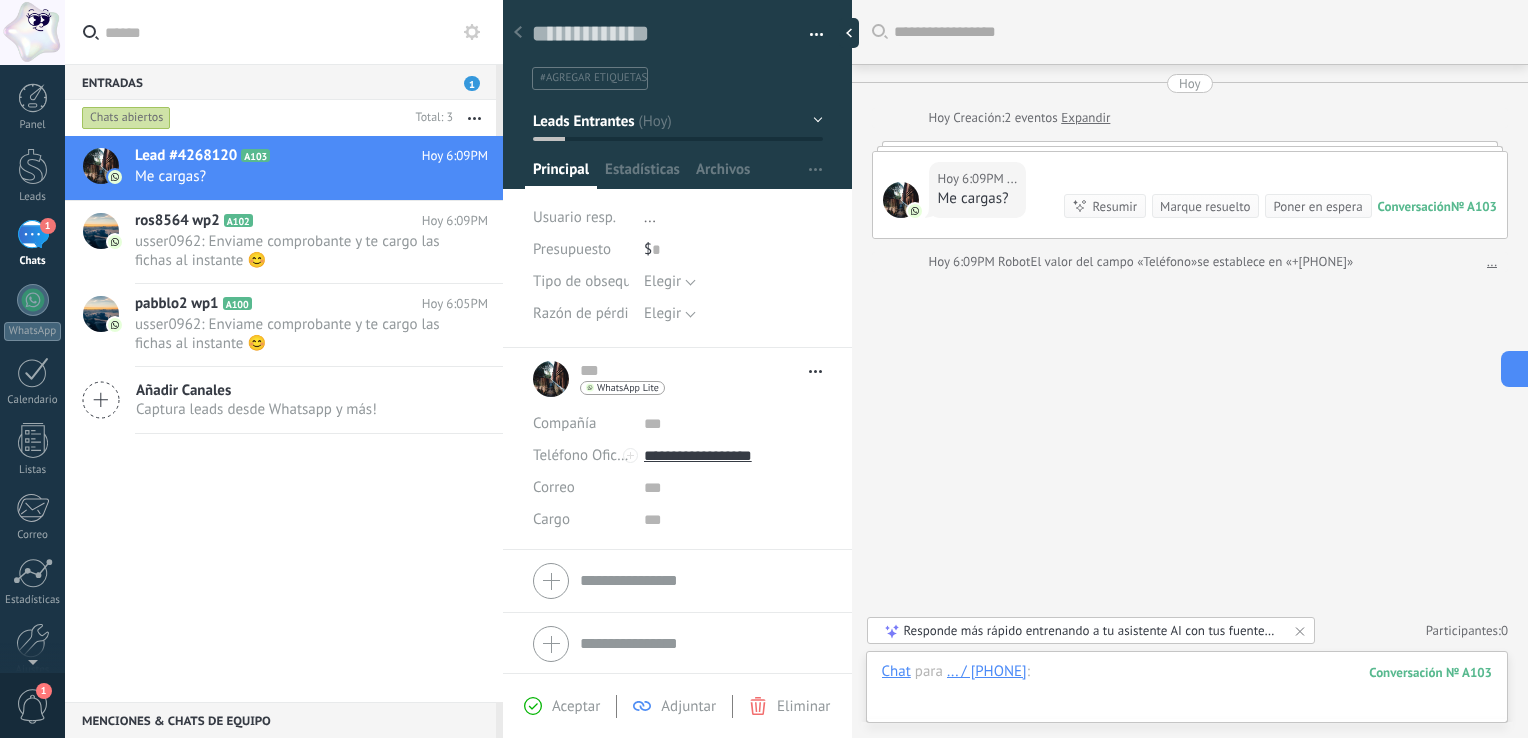 click at bounding box center [1187, 692] 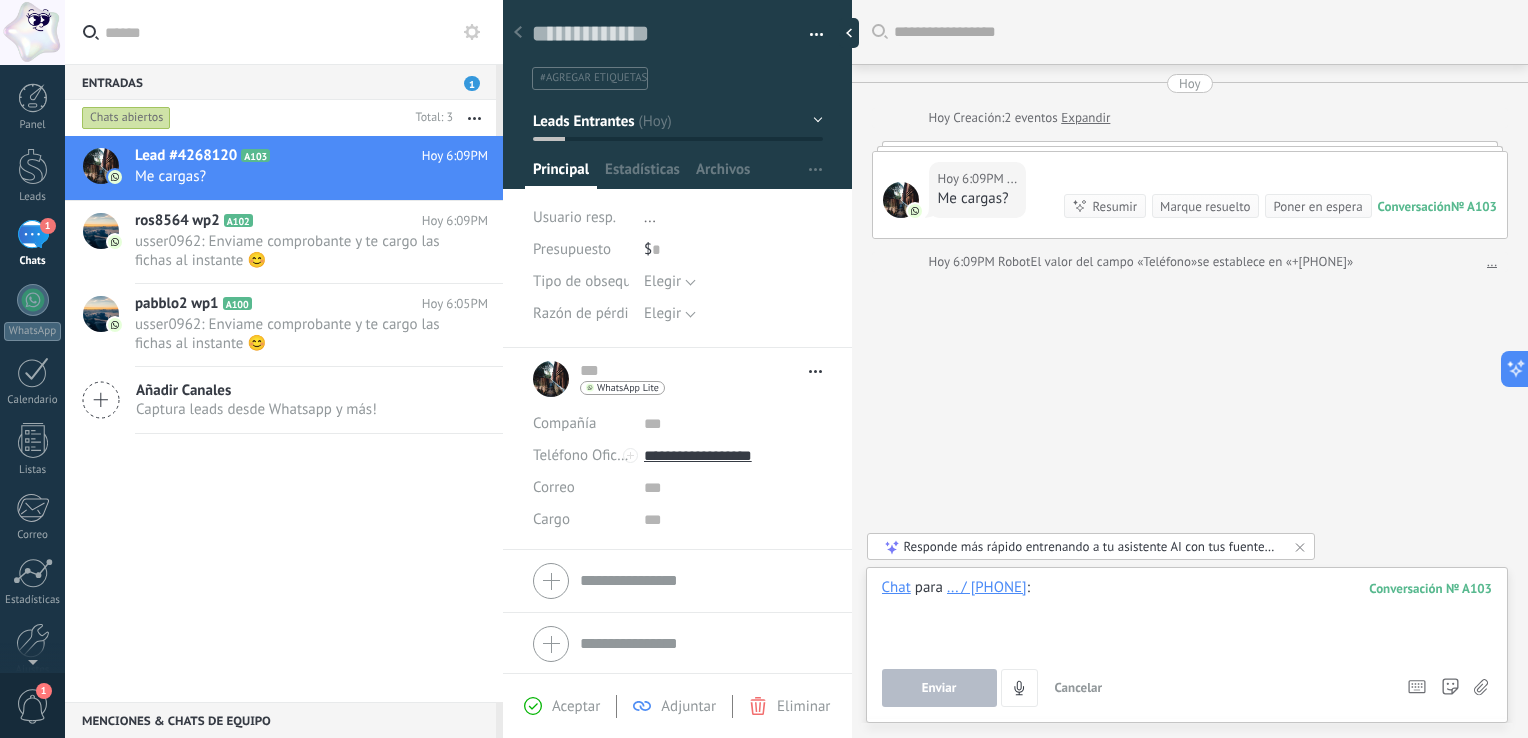 paste 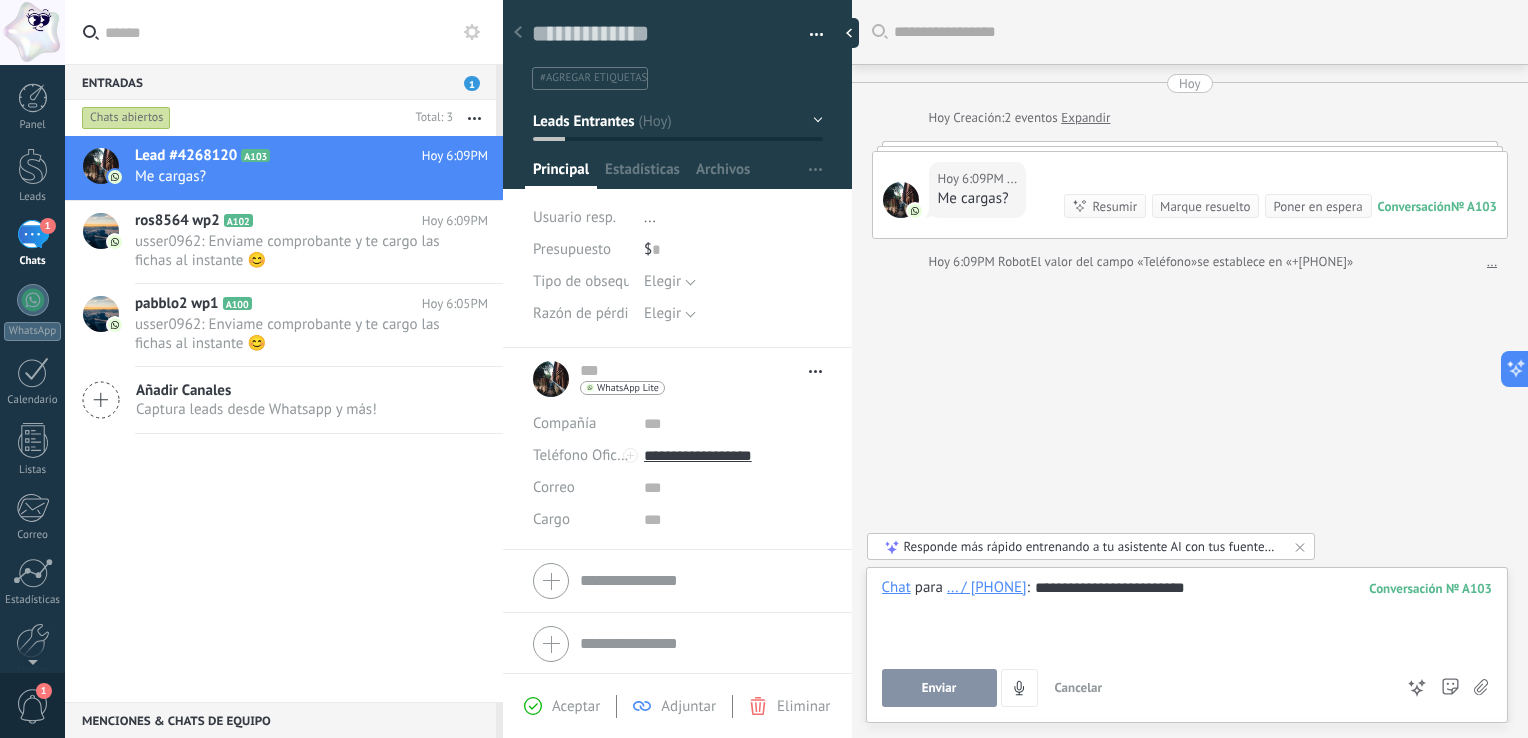 click on "Enviar" at bounding box center (939, 688) 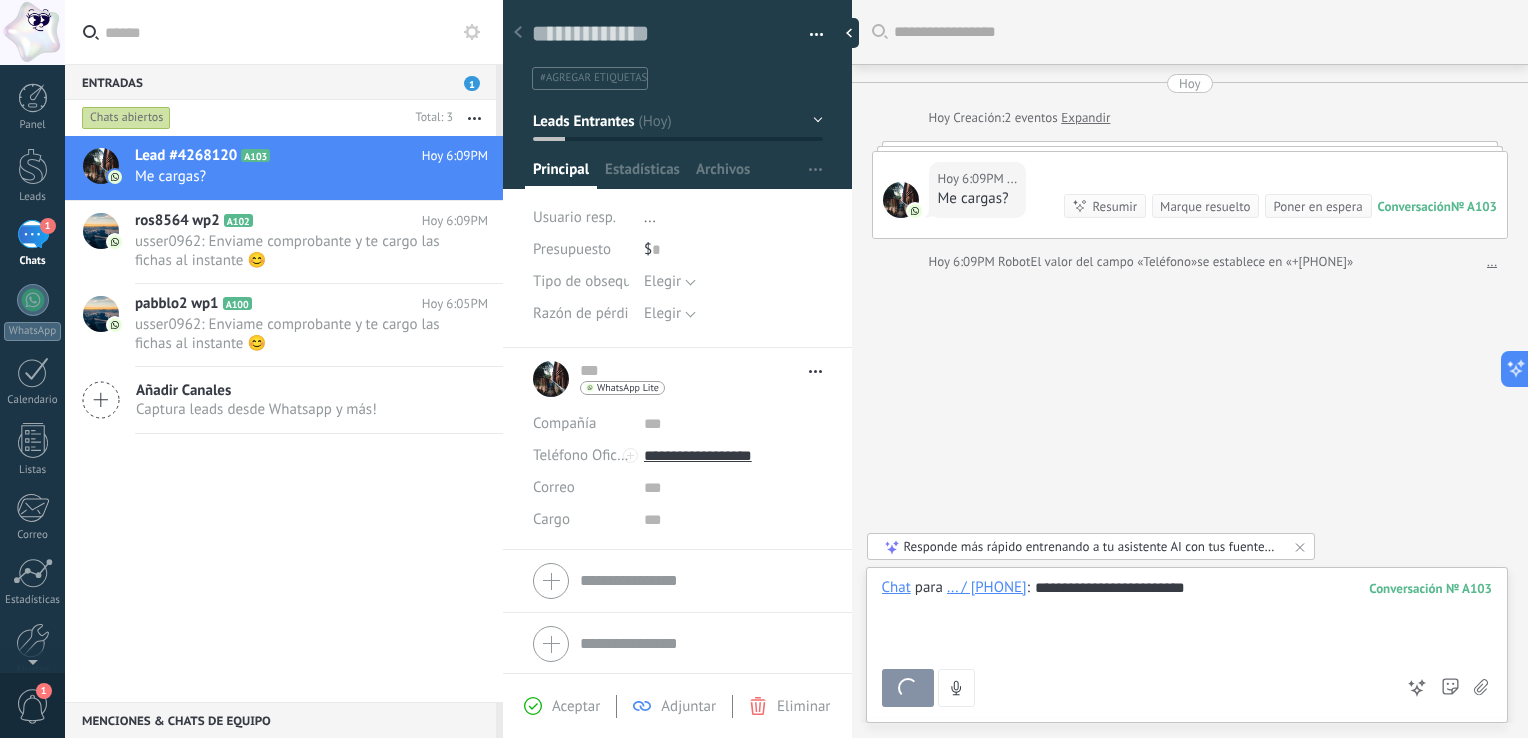 scroll, scrollTop: 87, scrollLeft: 0, axis: vertical 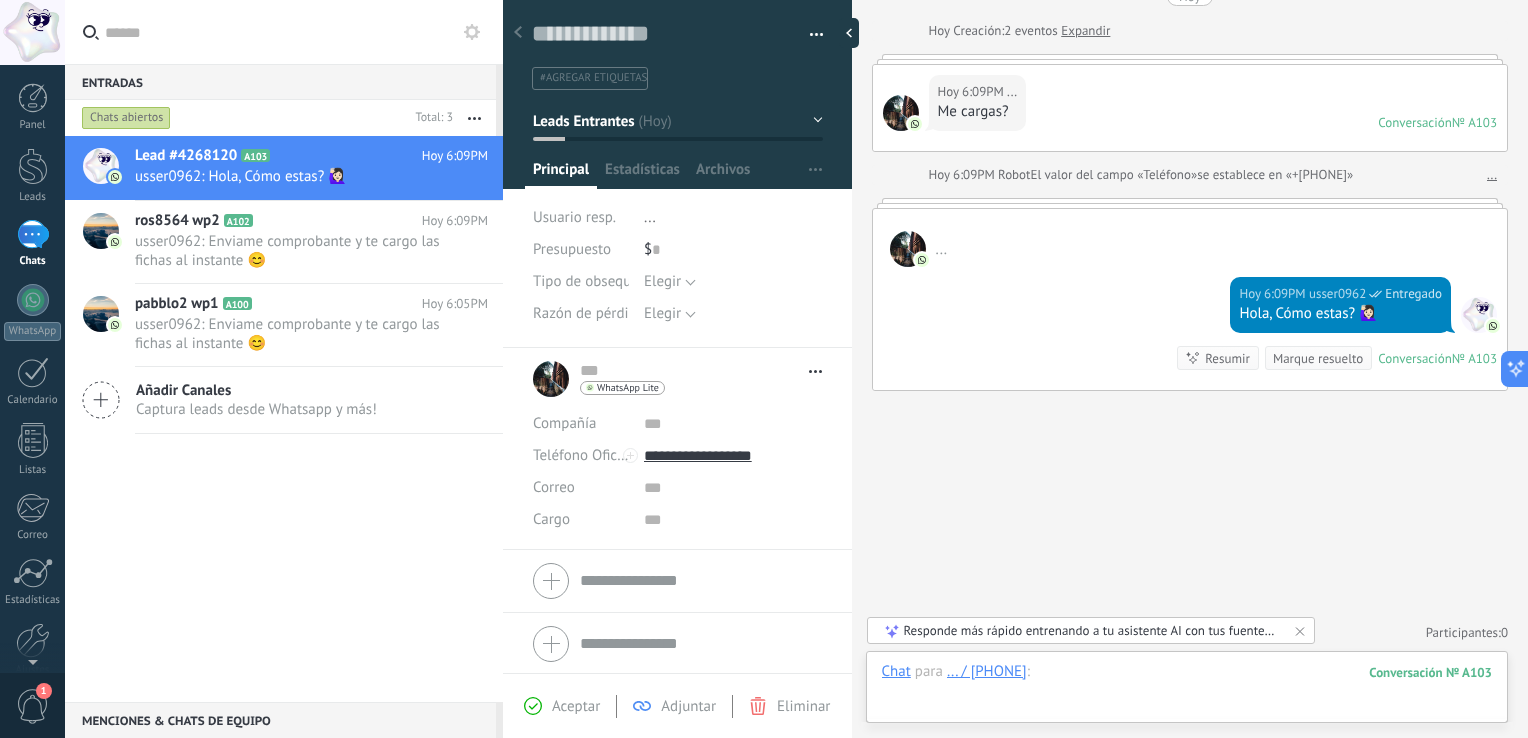 click at bounding box center (1187, 692) 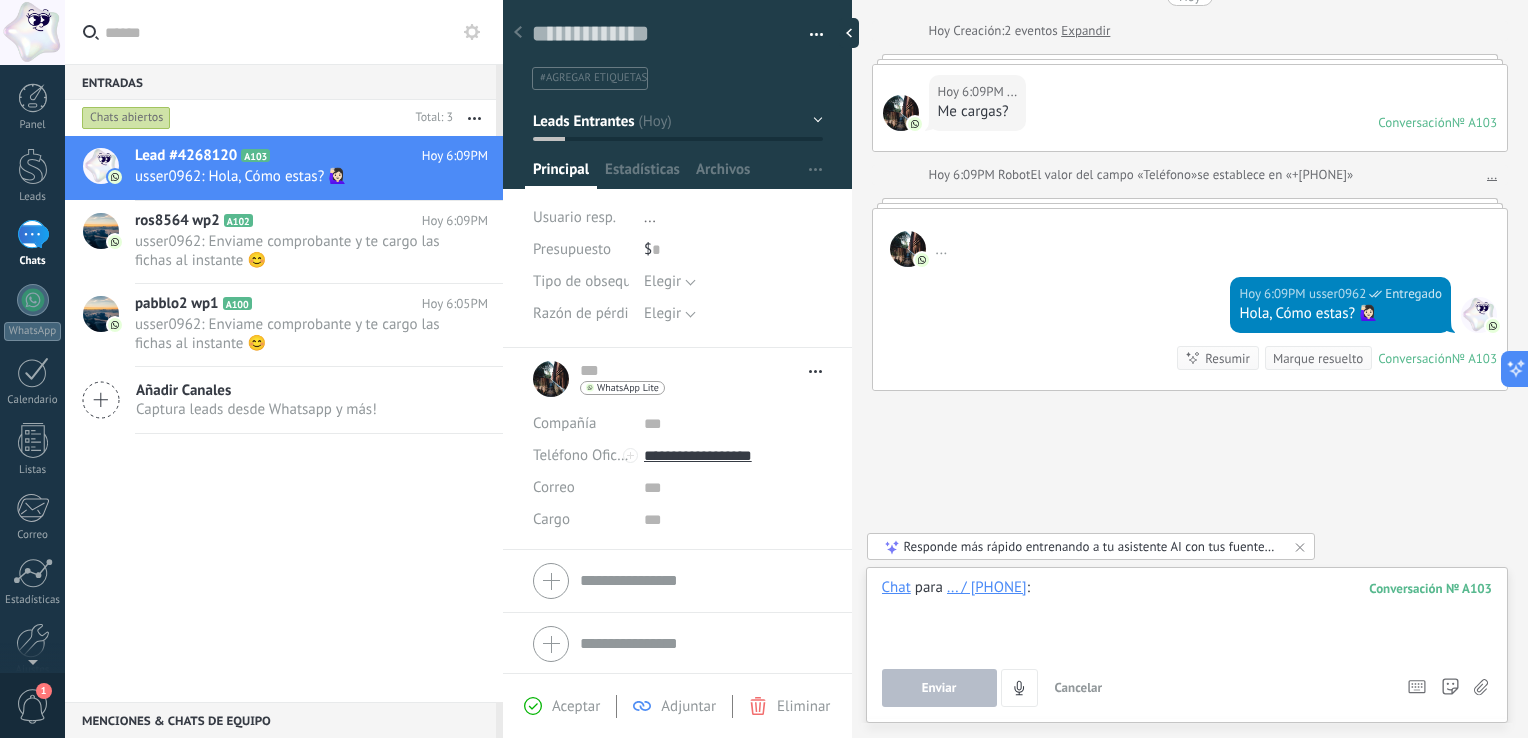 paste 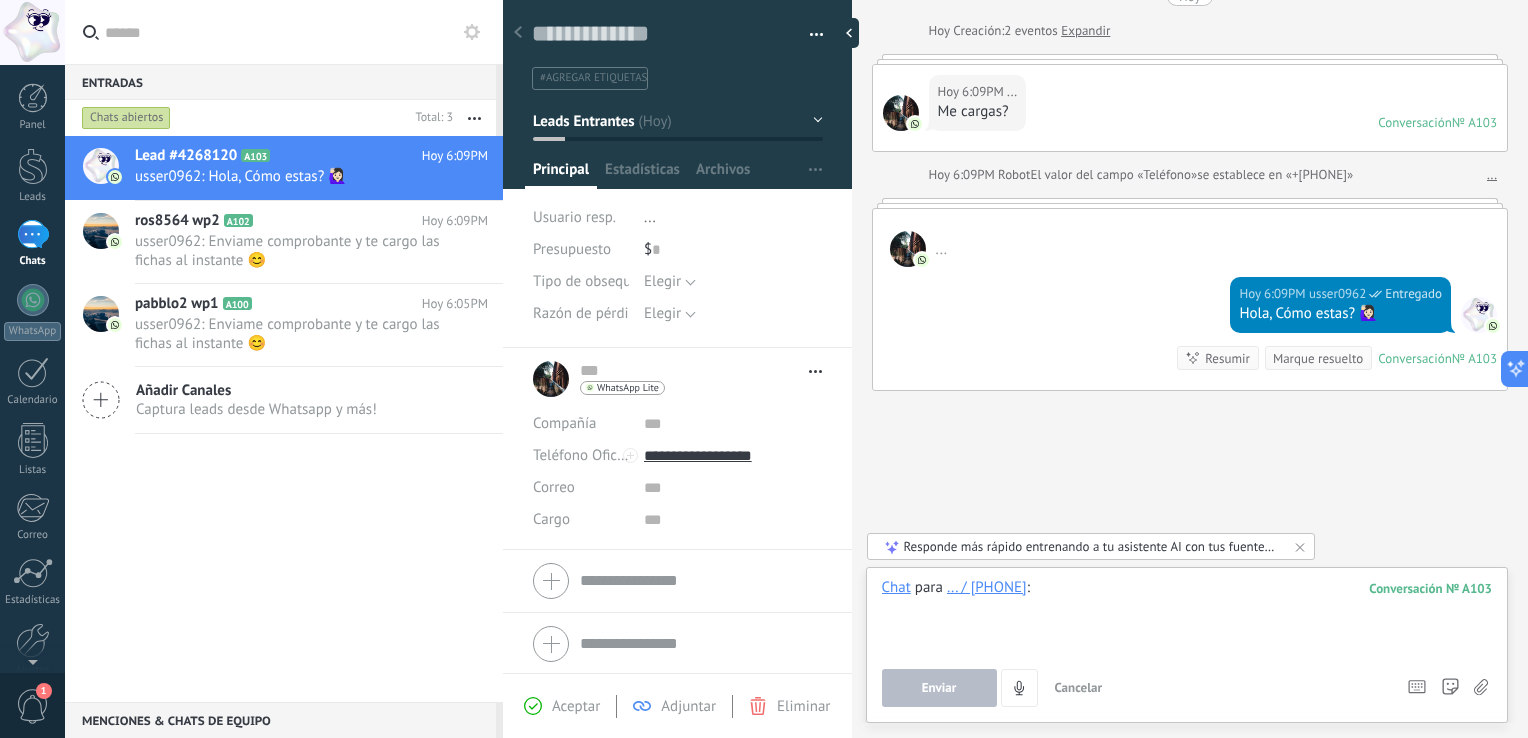 type 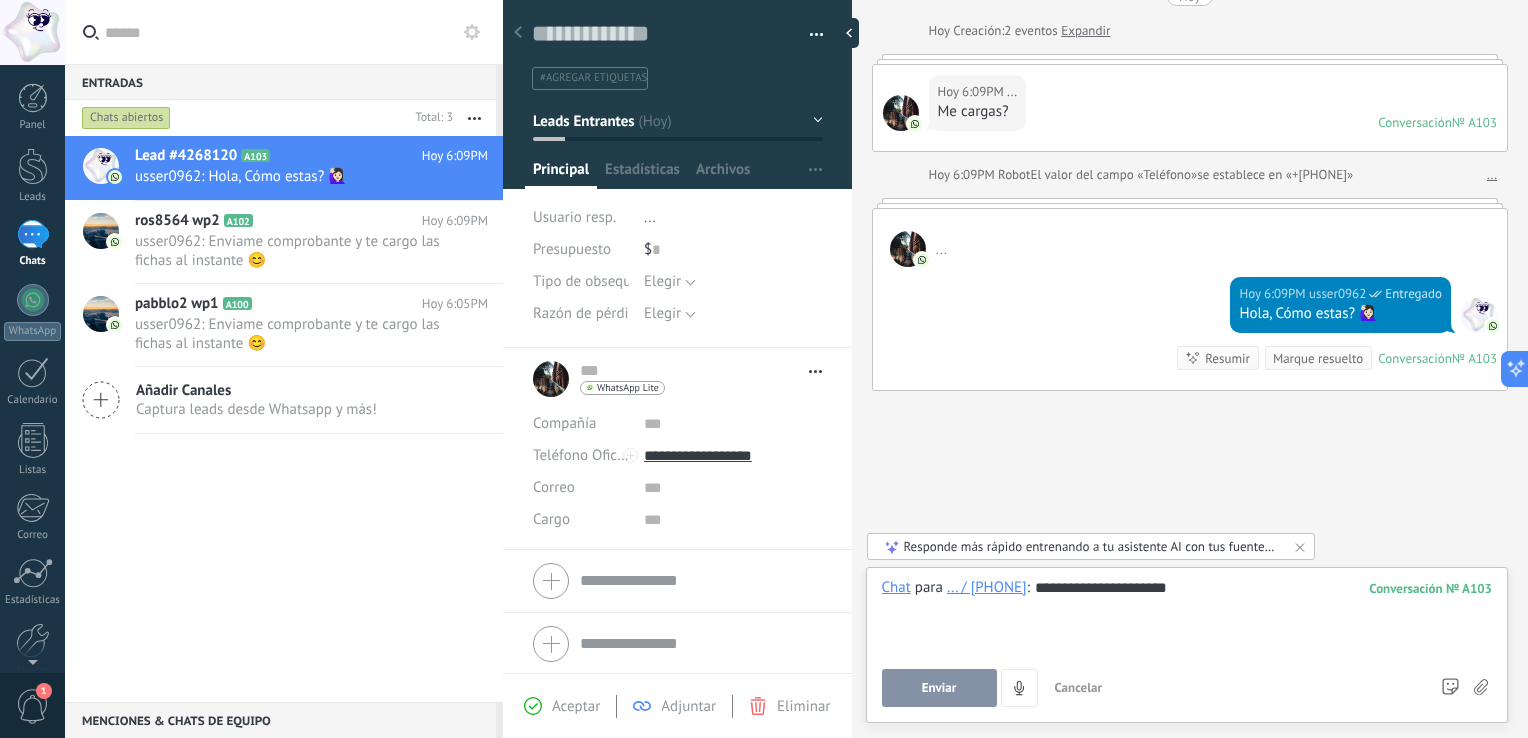 click on "Enviar" at bounding box center [939, 688] 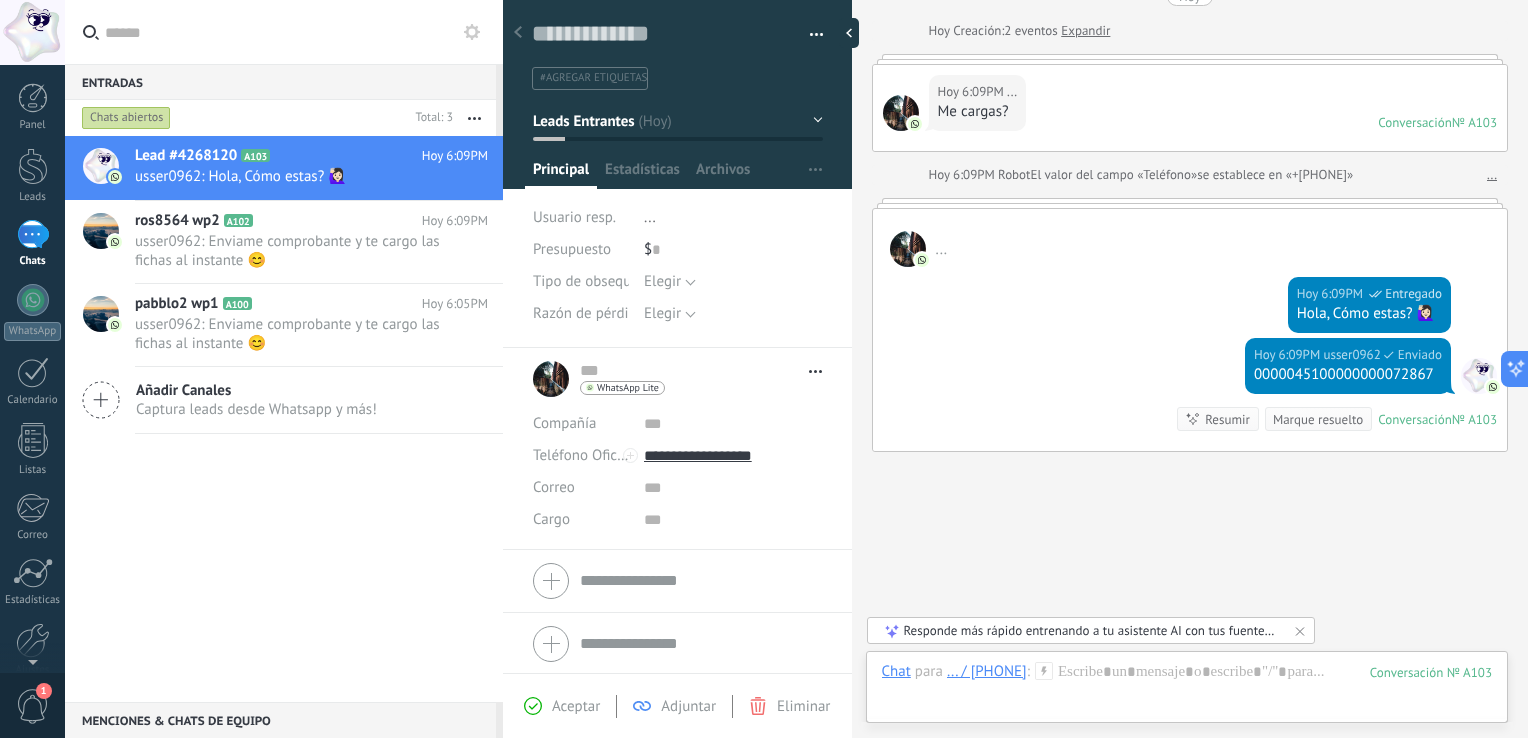 scroll, scrollTop: 148, scrollLeft: 0, axis: vertical 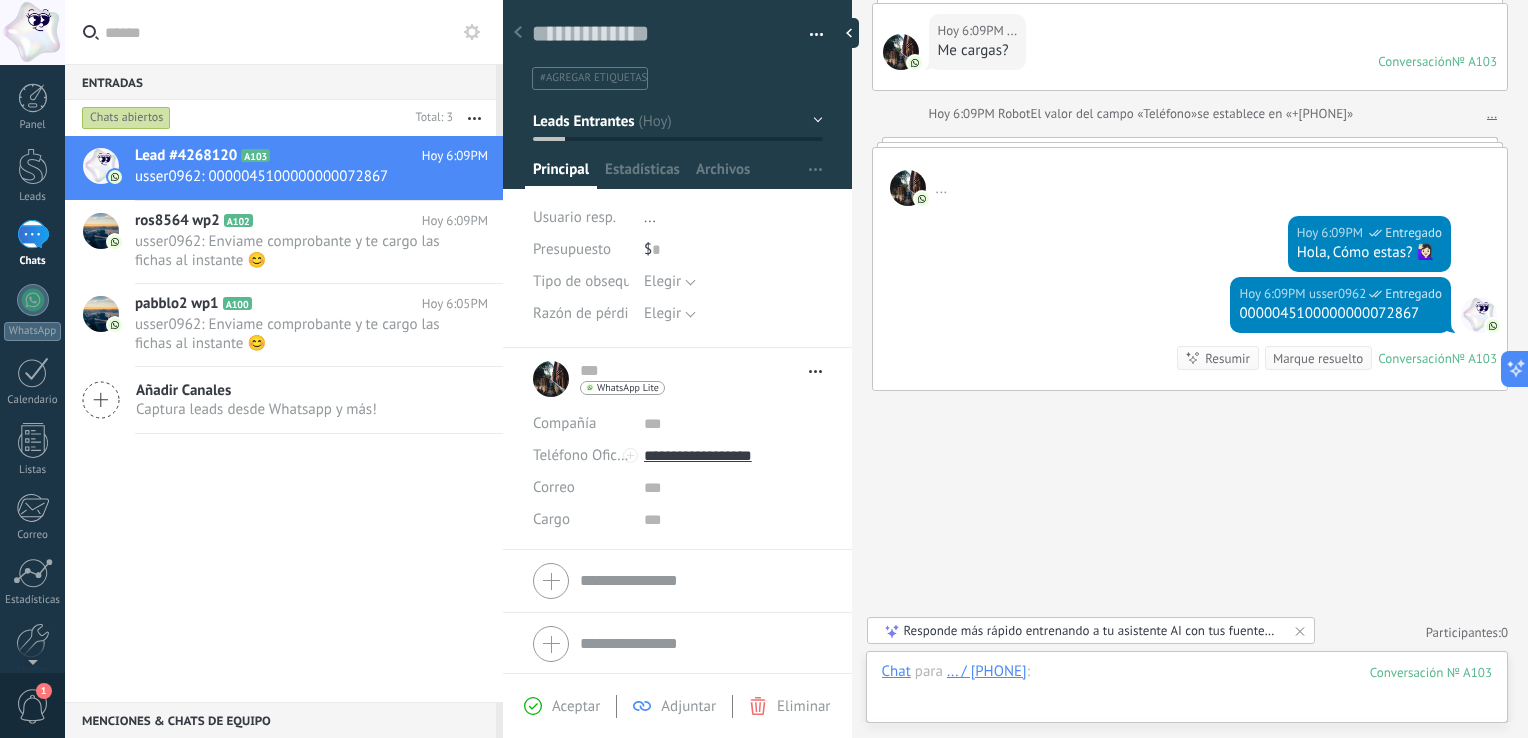 click at bounding box center (1187, 692) 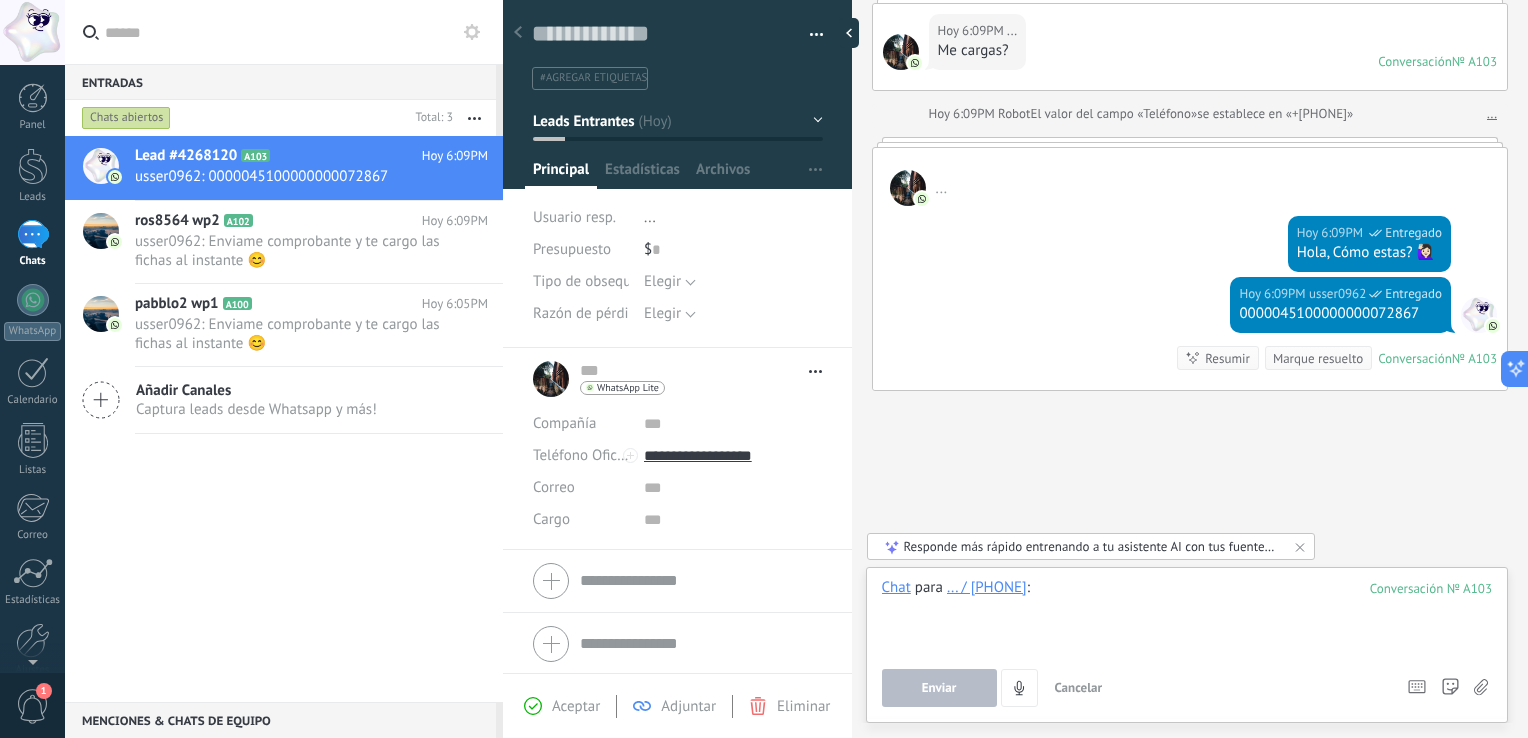 paste 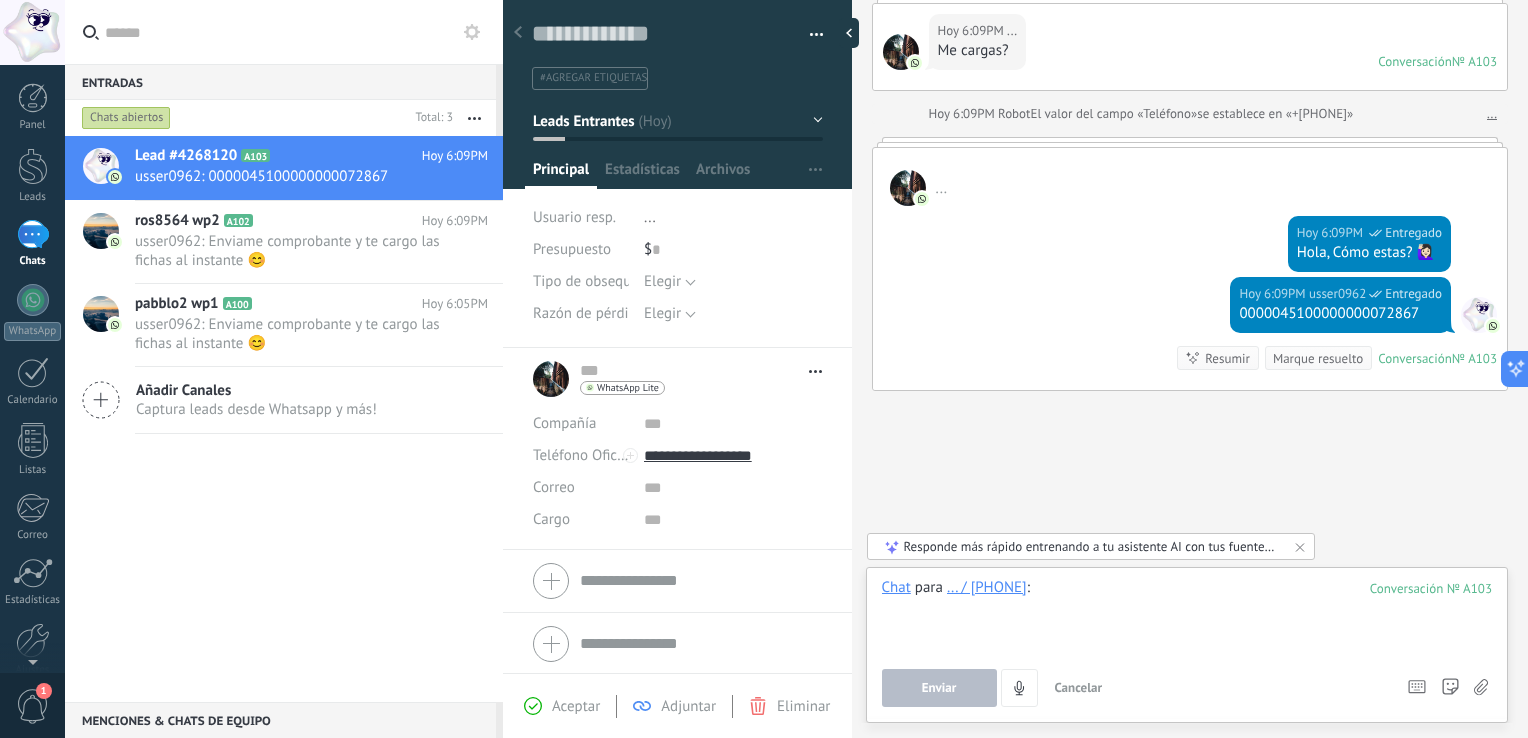 type 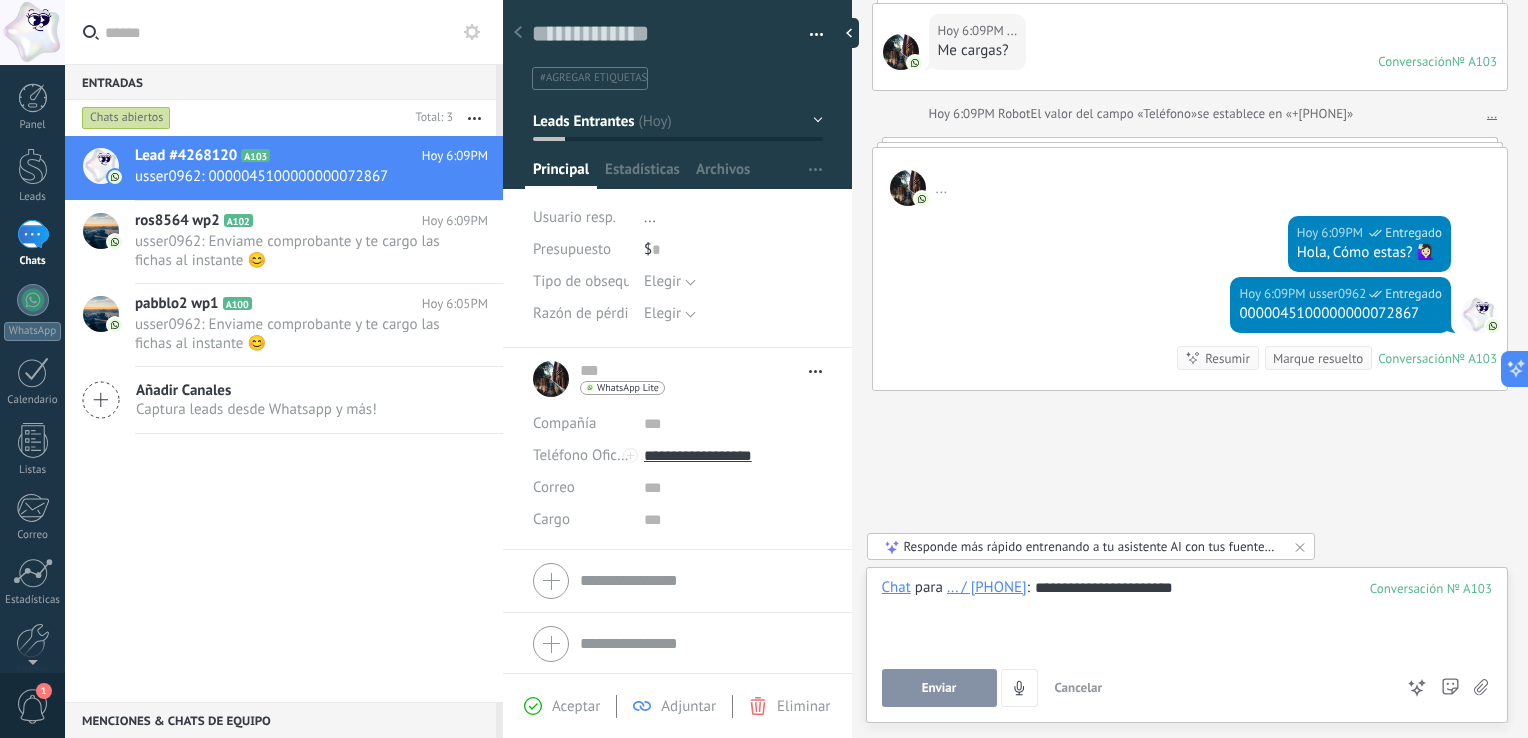 click on "Enviar" at bounding box center [939, 688] 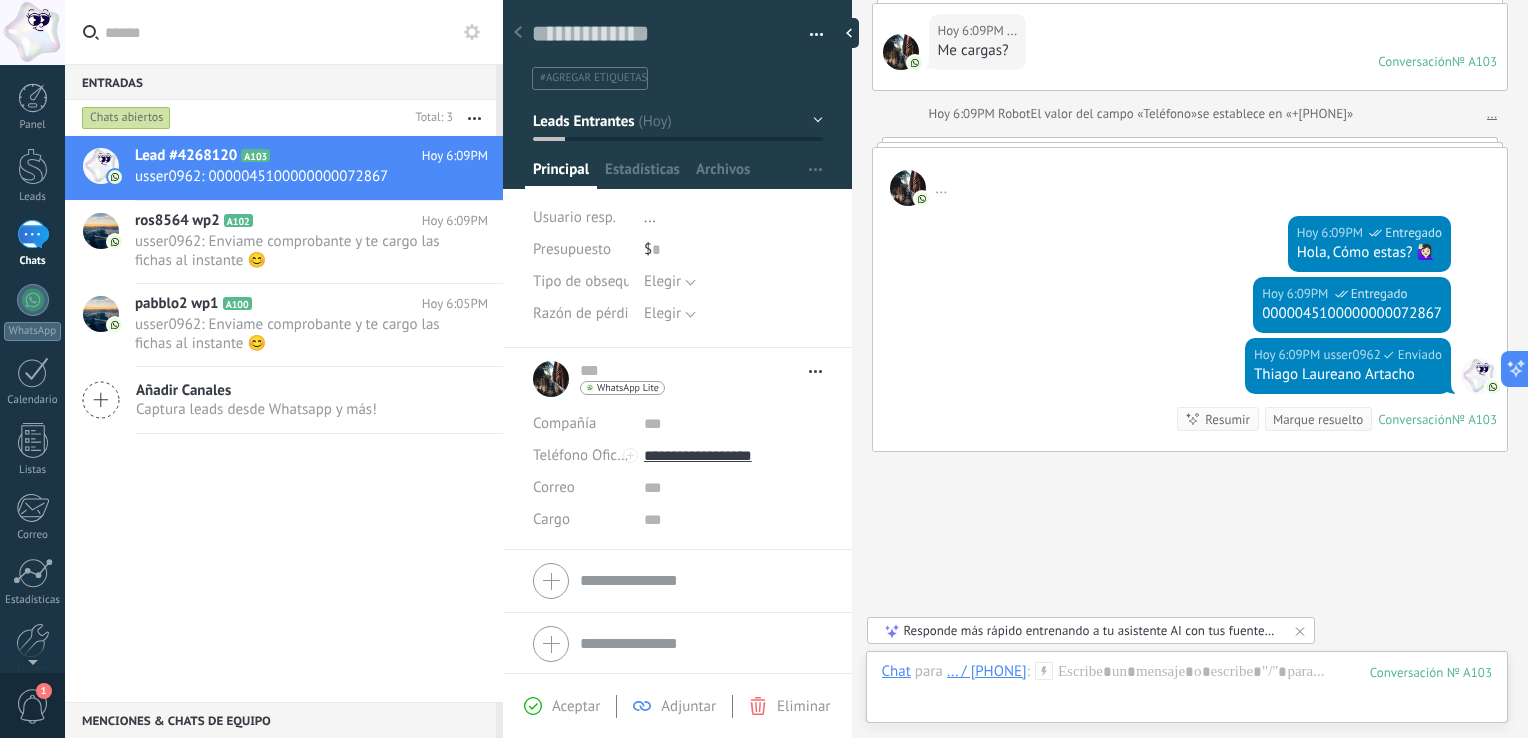 scroll, scrollTop: 208, scrollLeft: 0, axis: vertical 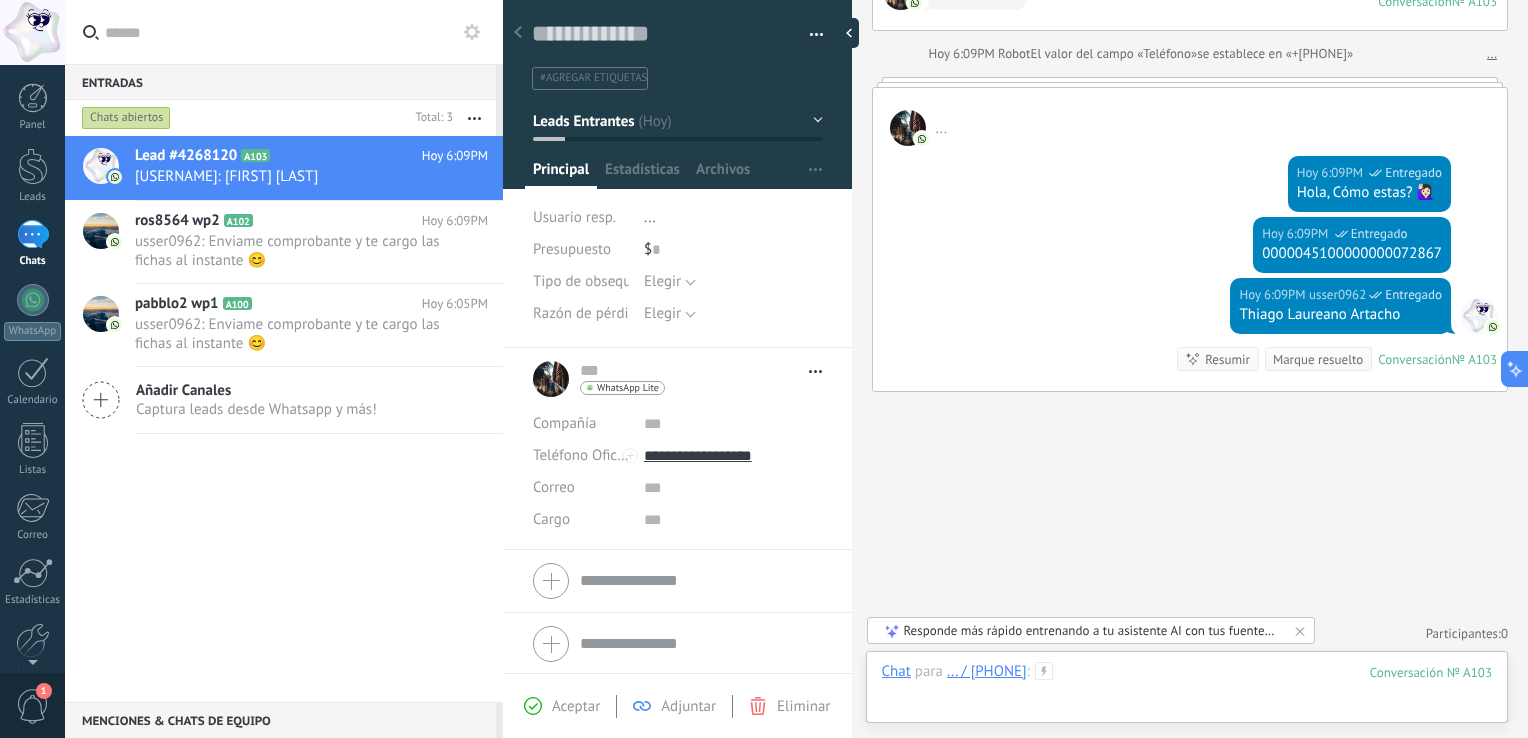 click at bounding box center [1187, 692] 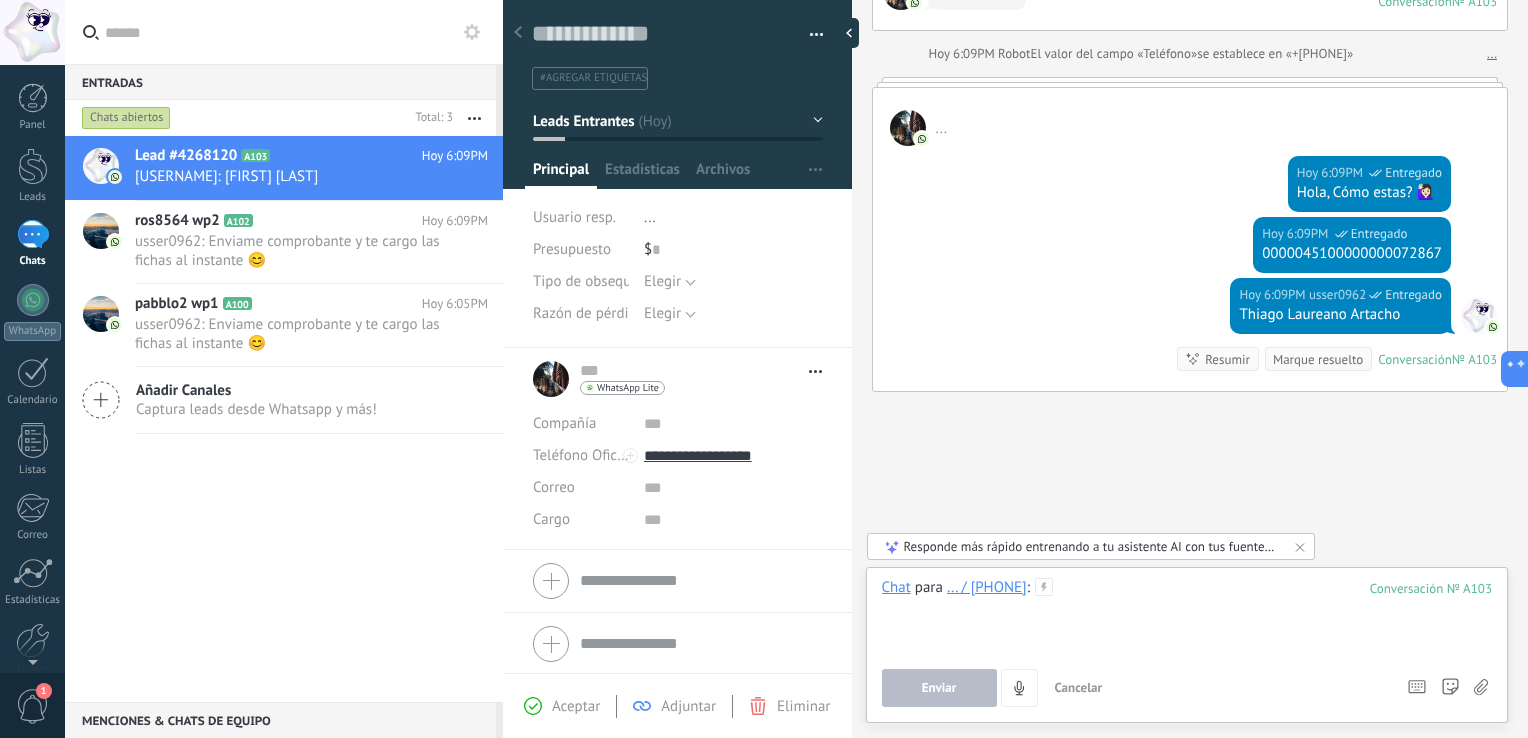 paste 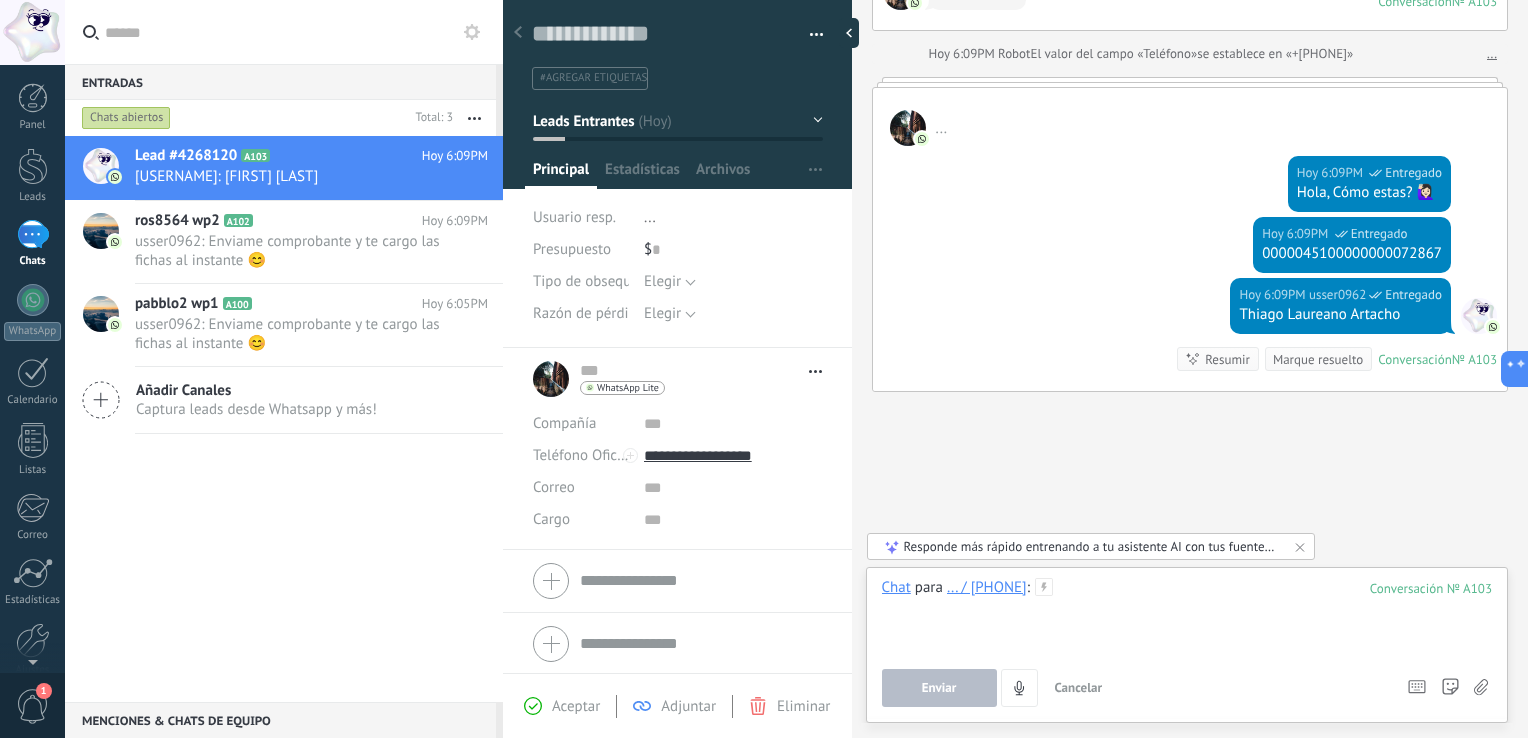 type 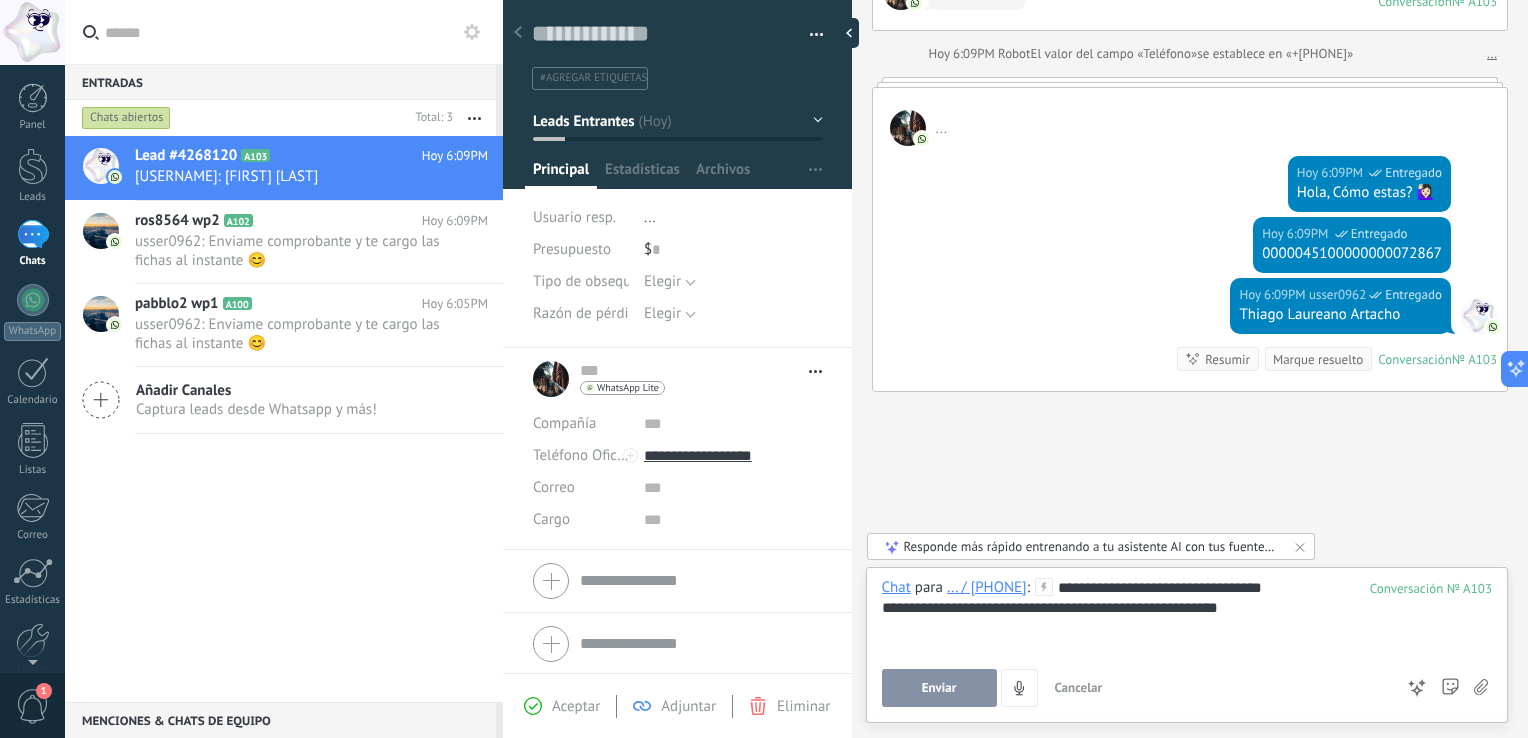 click on "Enviar" at bounding box center [939, 688] 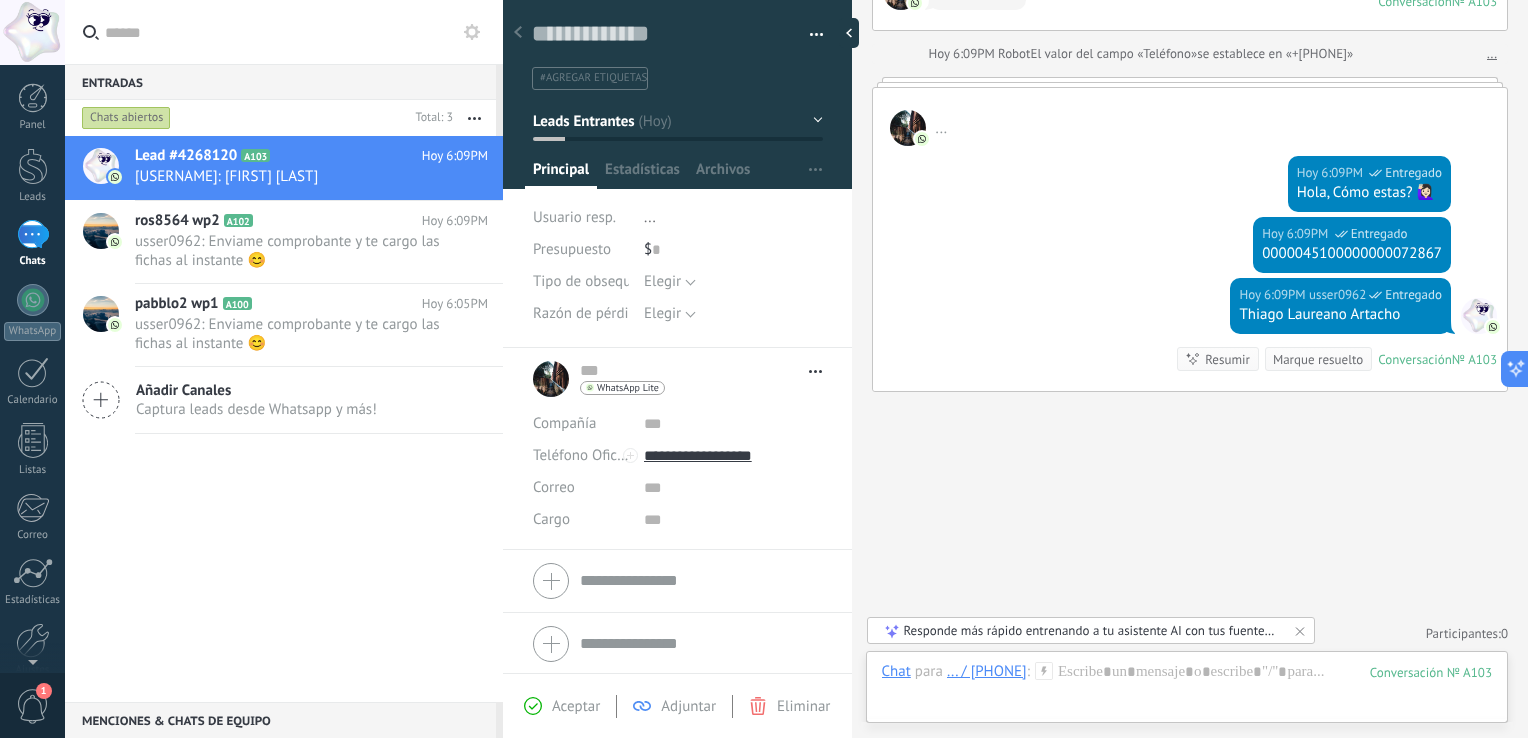 scroll, scrollTop: 289, scrollLeft: 0, axis: vertical 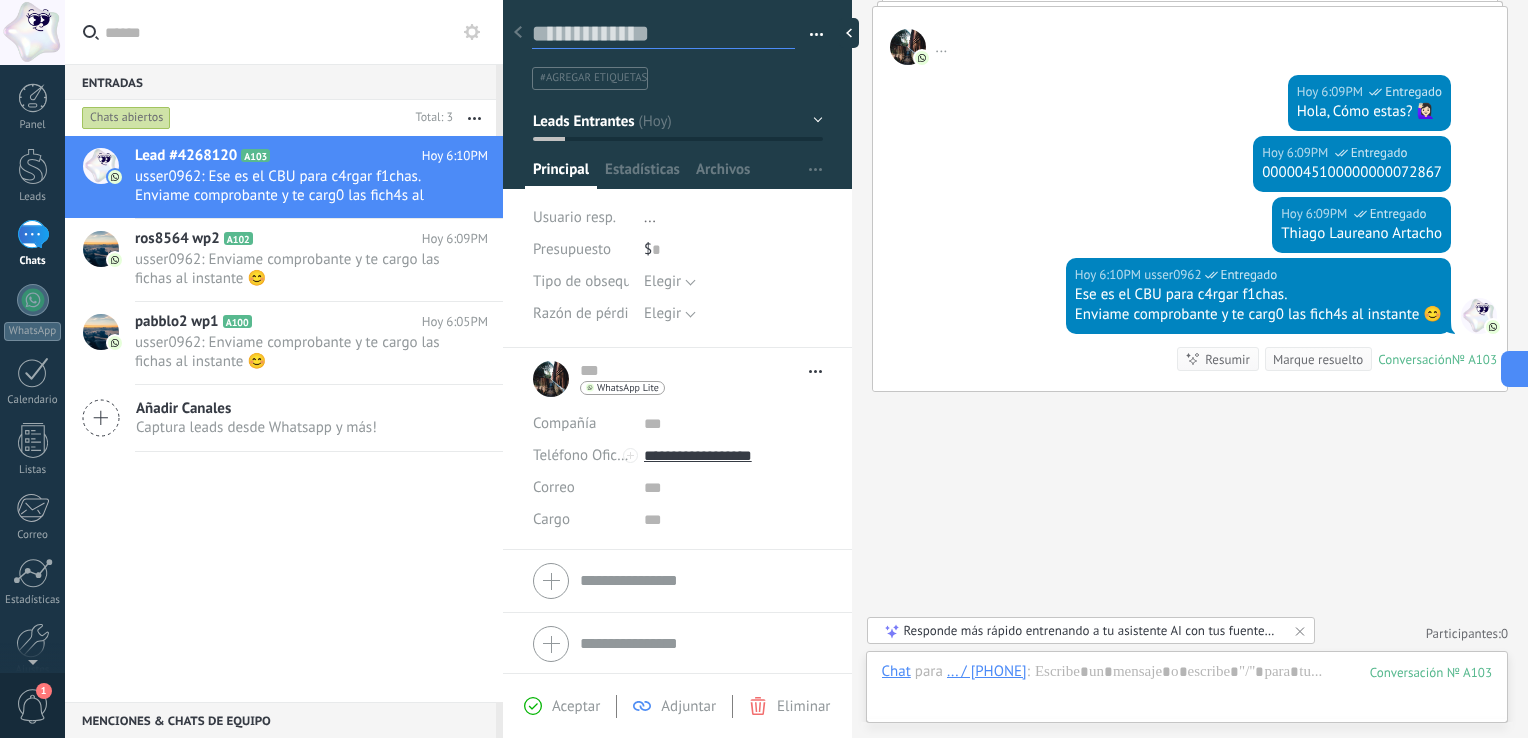 click at bounding box center (663, 34) 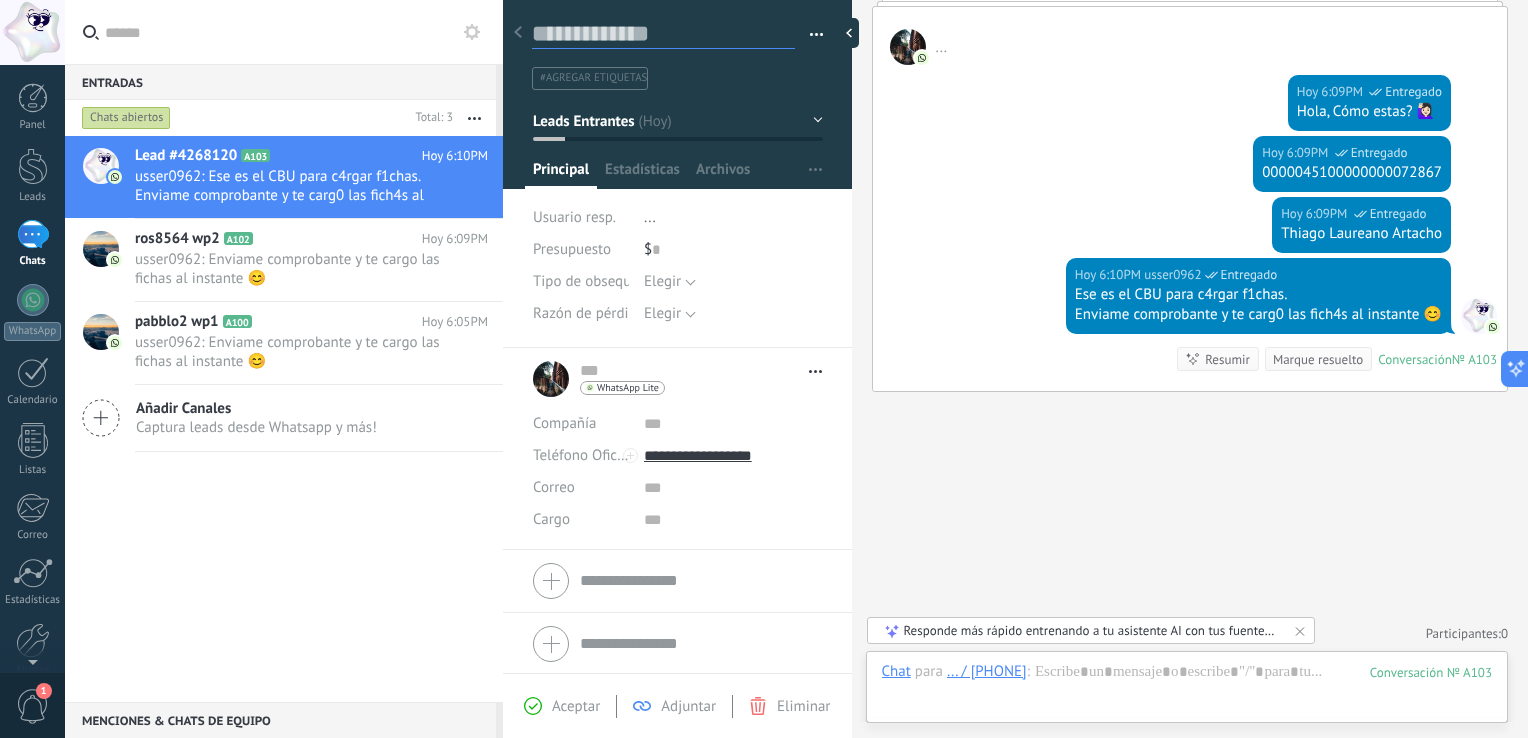 paste on "*********" 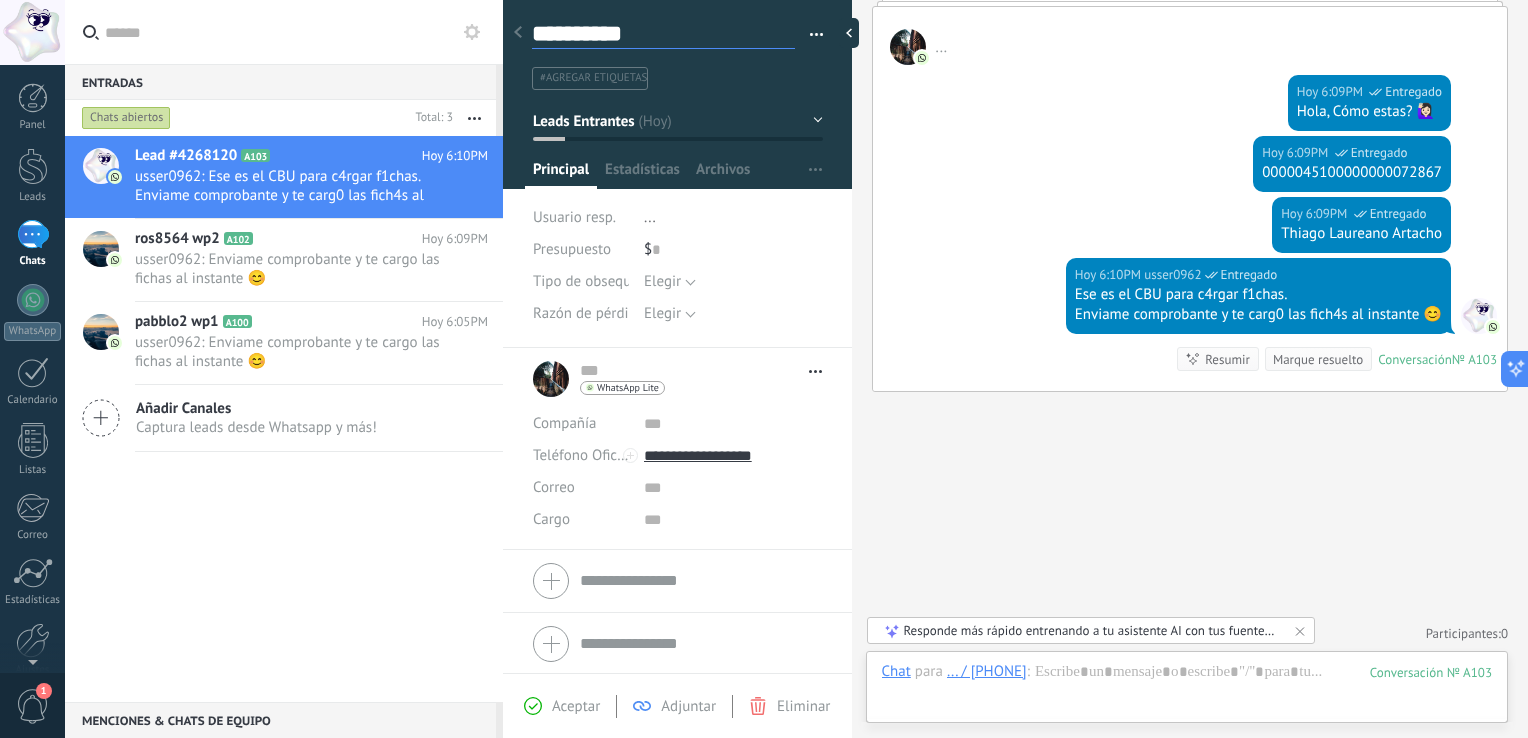 type on "*********" 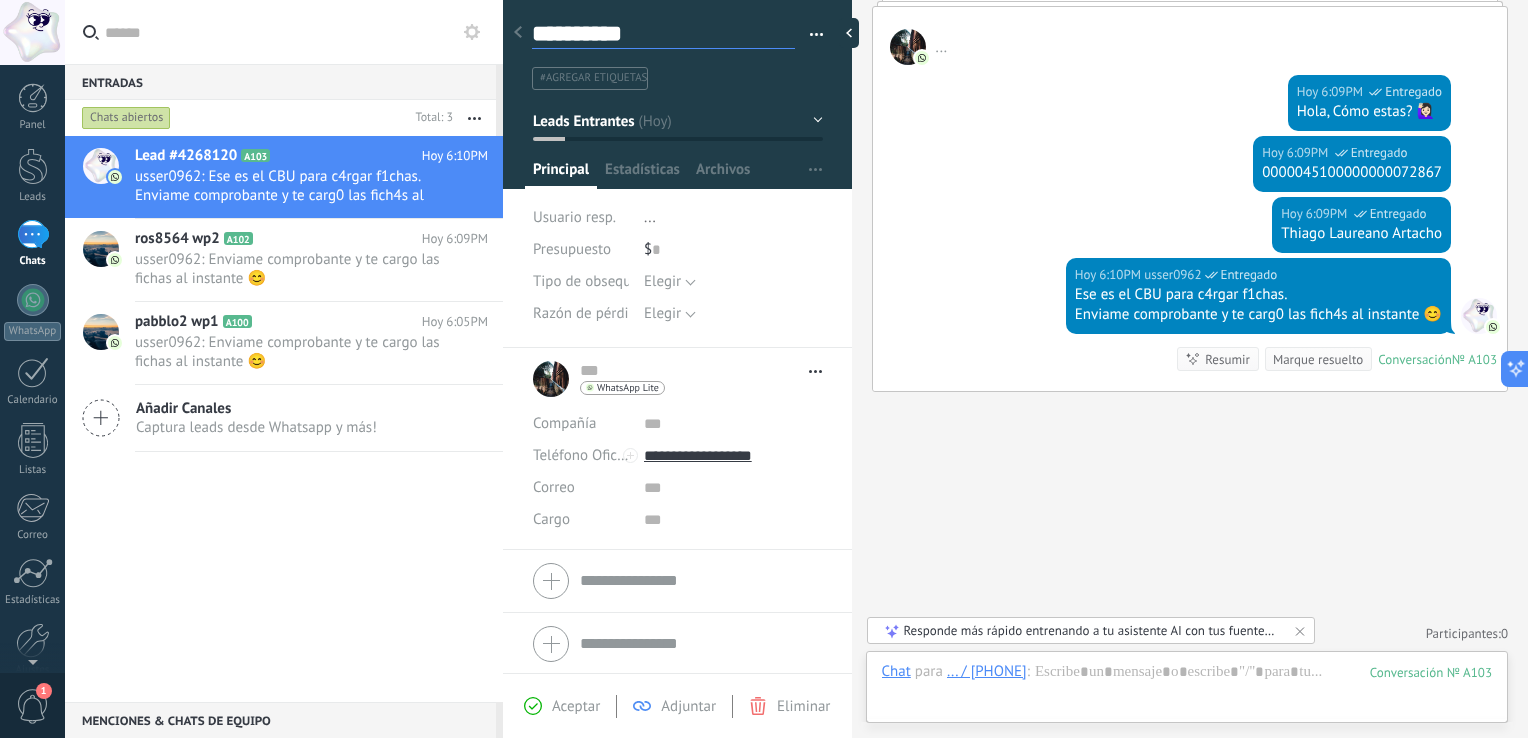 type on "*********" 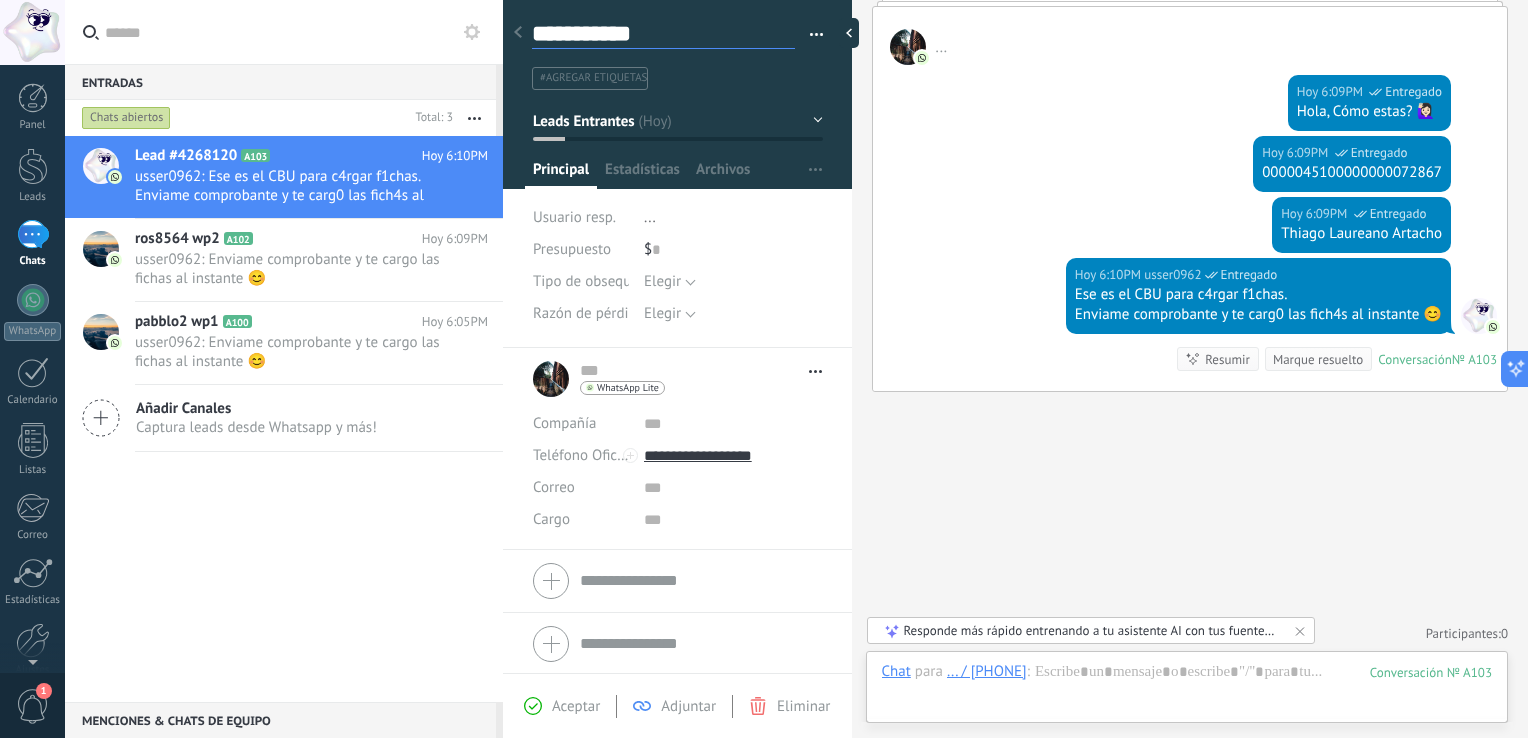 type on "**********" 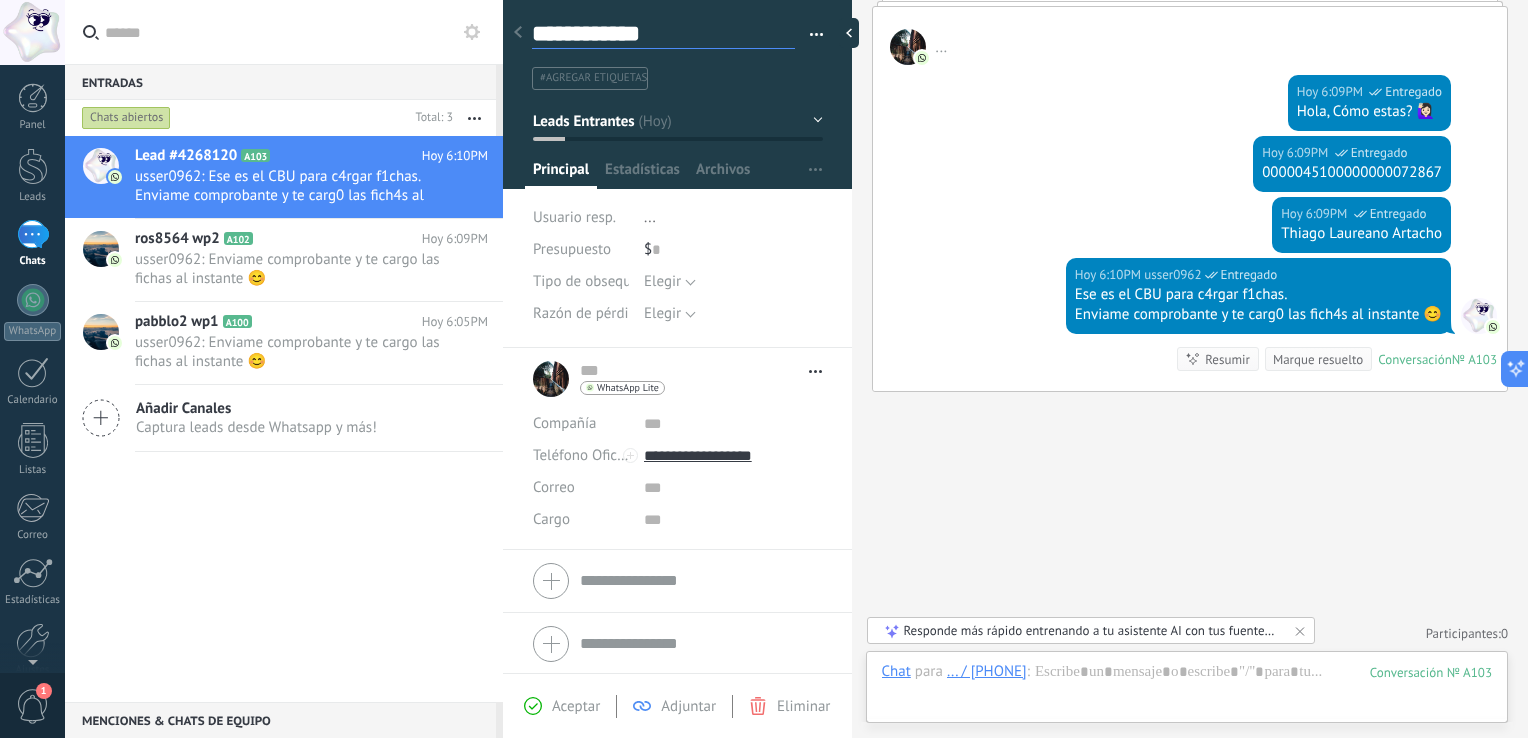 type on "**********" 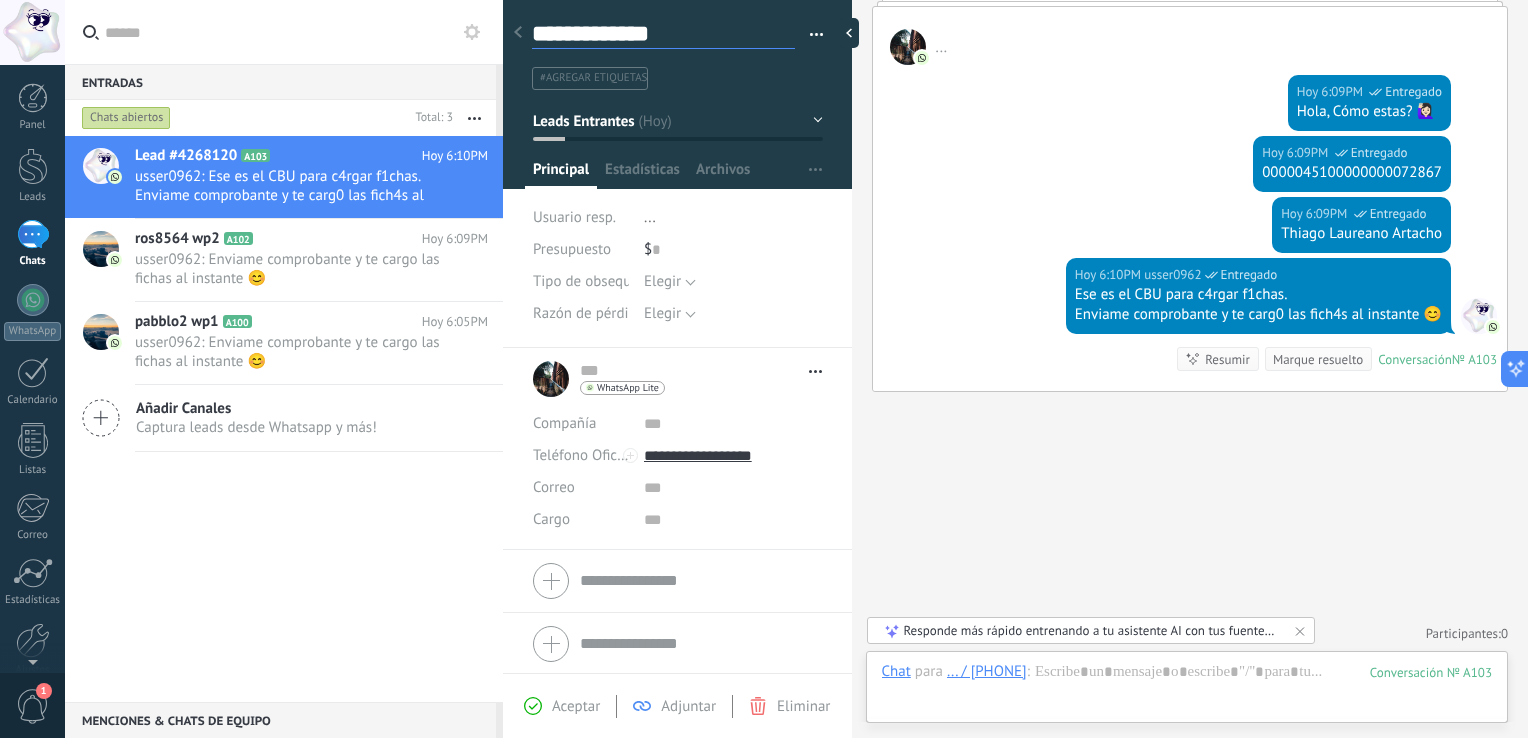 type on "**********" 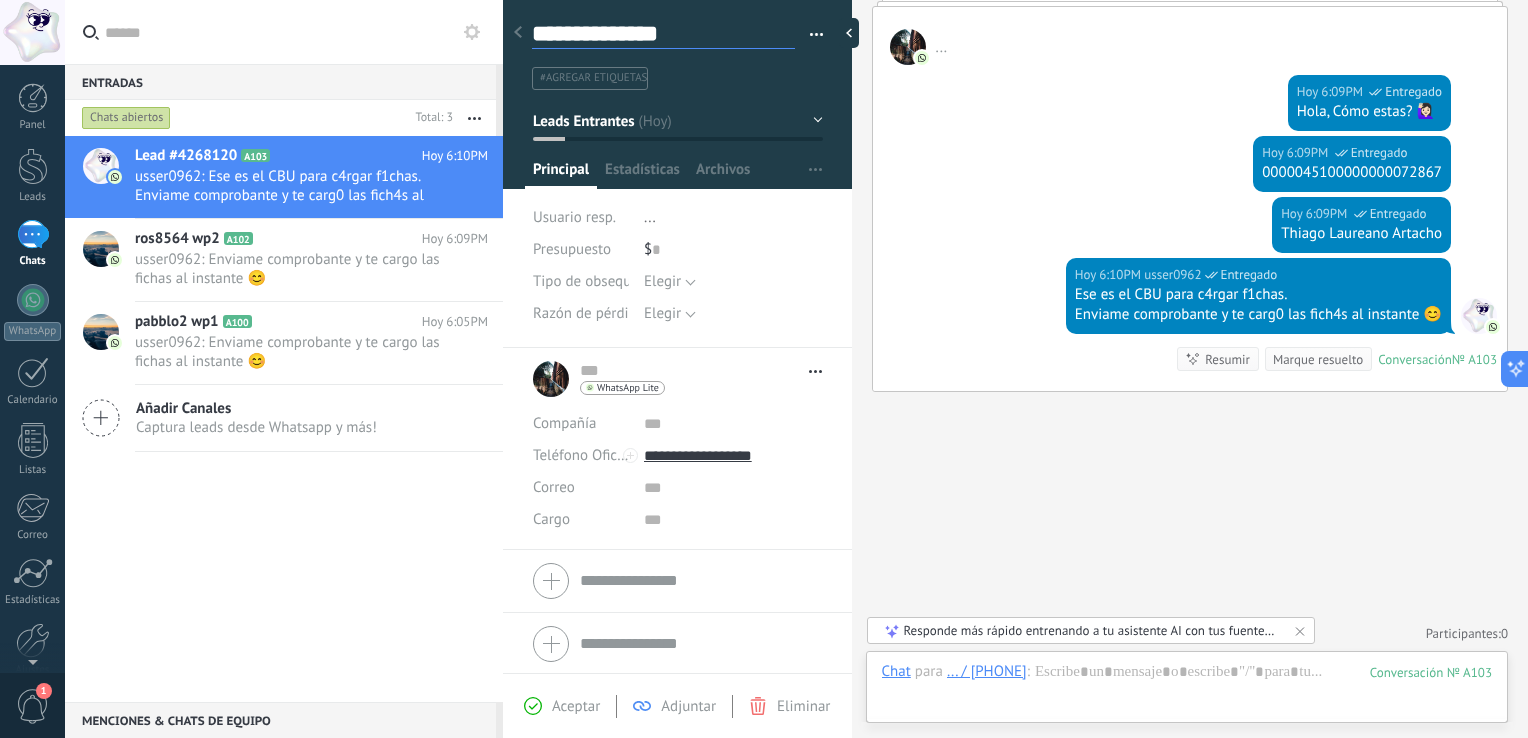 scroll, scrollTop: 29, scrollLeft: 0, axis: vertical 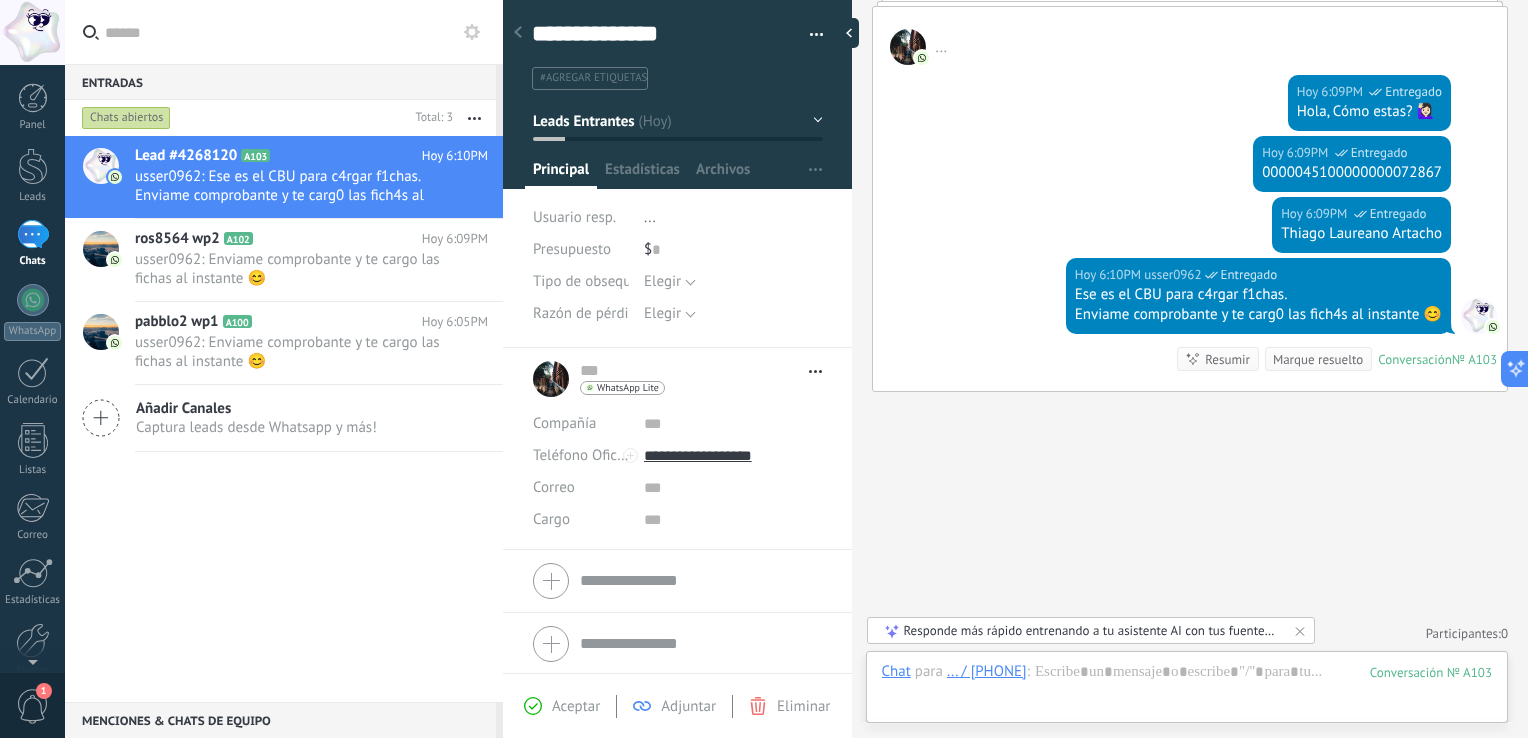 click 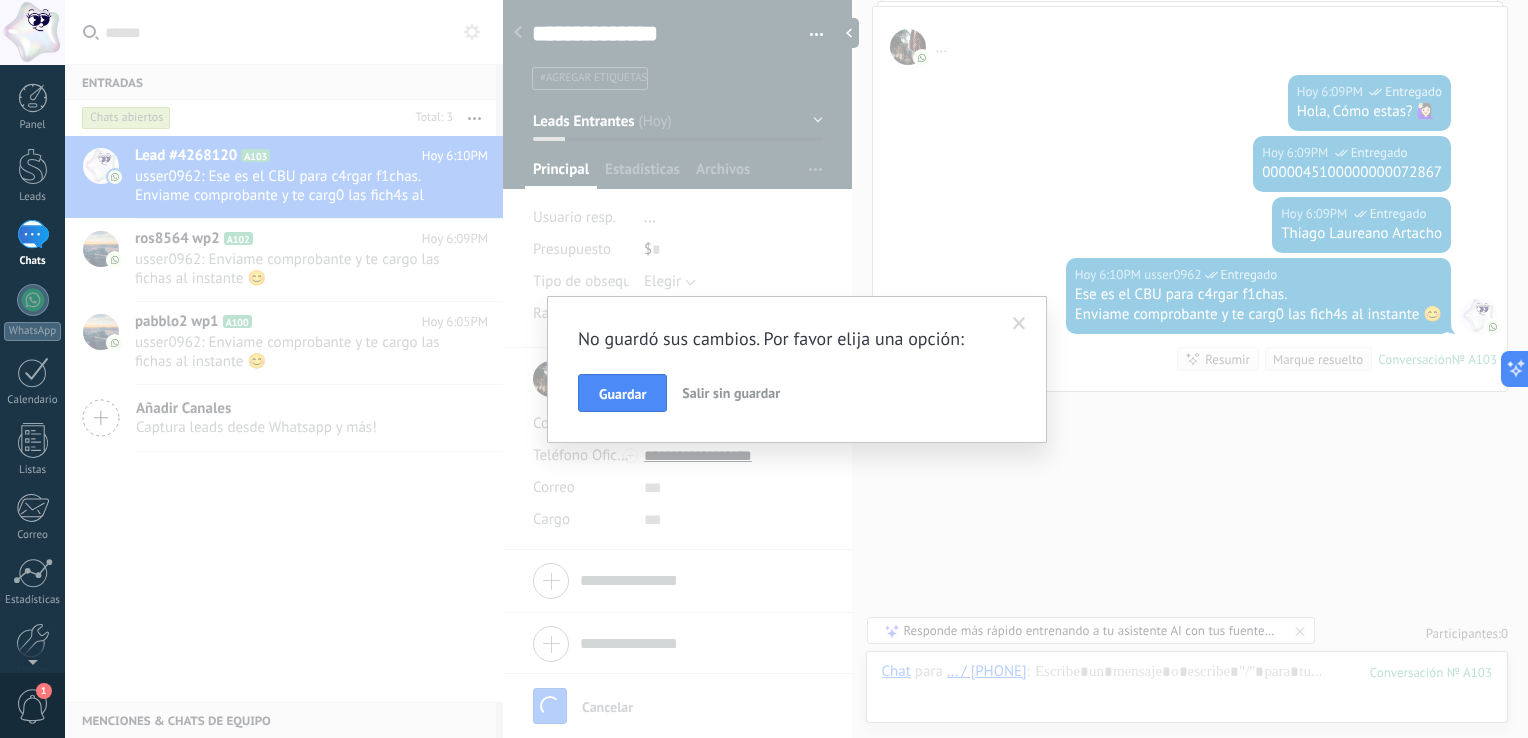 scroll, scrollTop: 404, scrollLeft: 0, axis: vertical 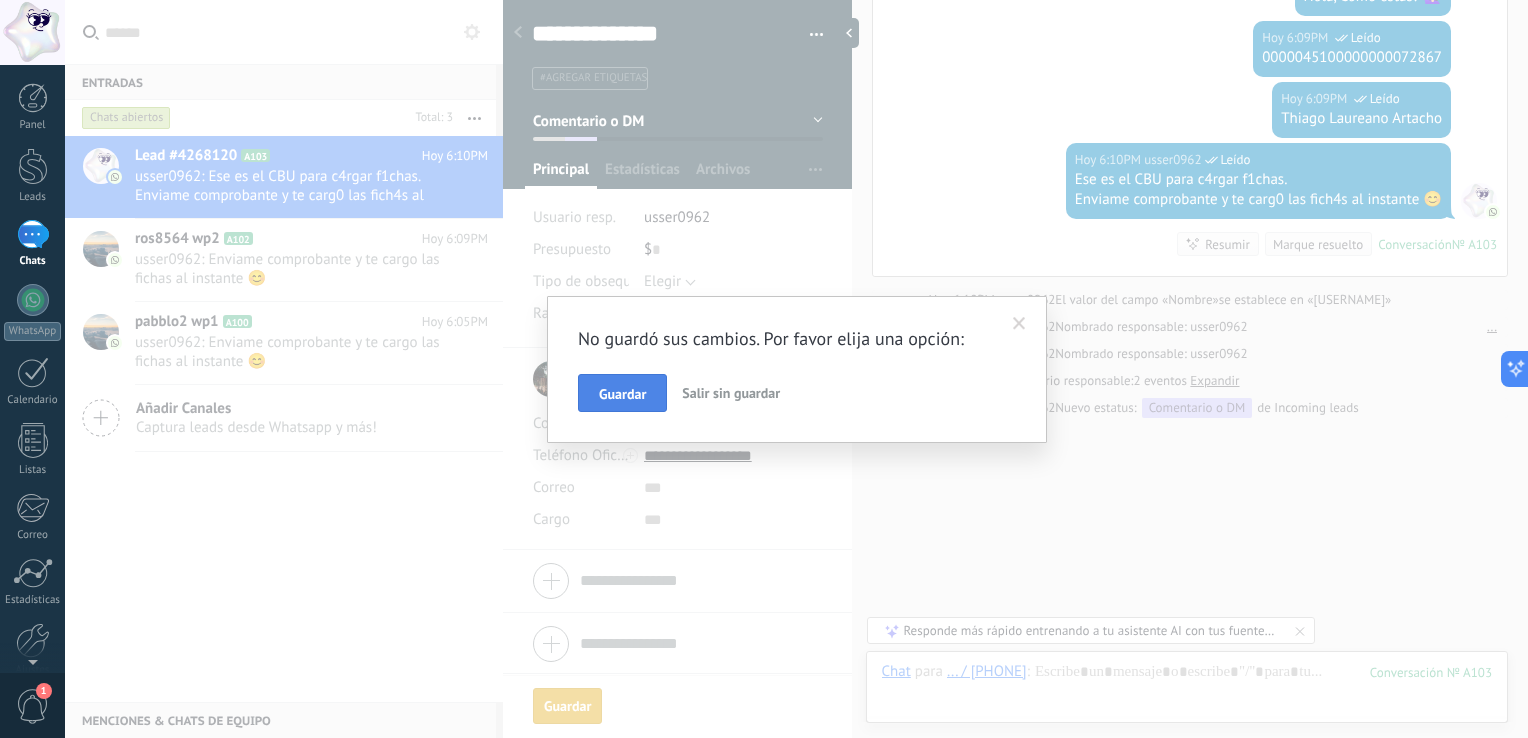 click on "Guardar" at bounding box center [622, 394] 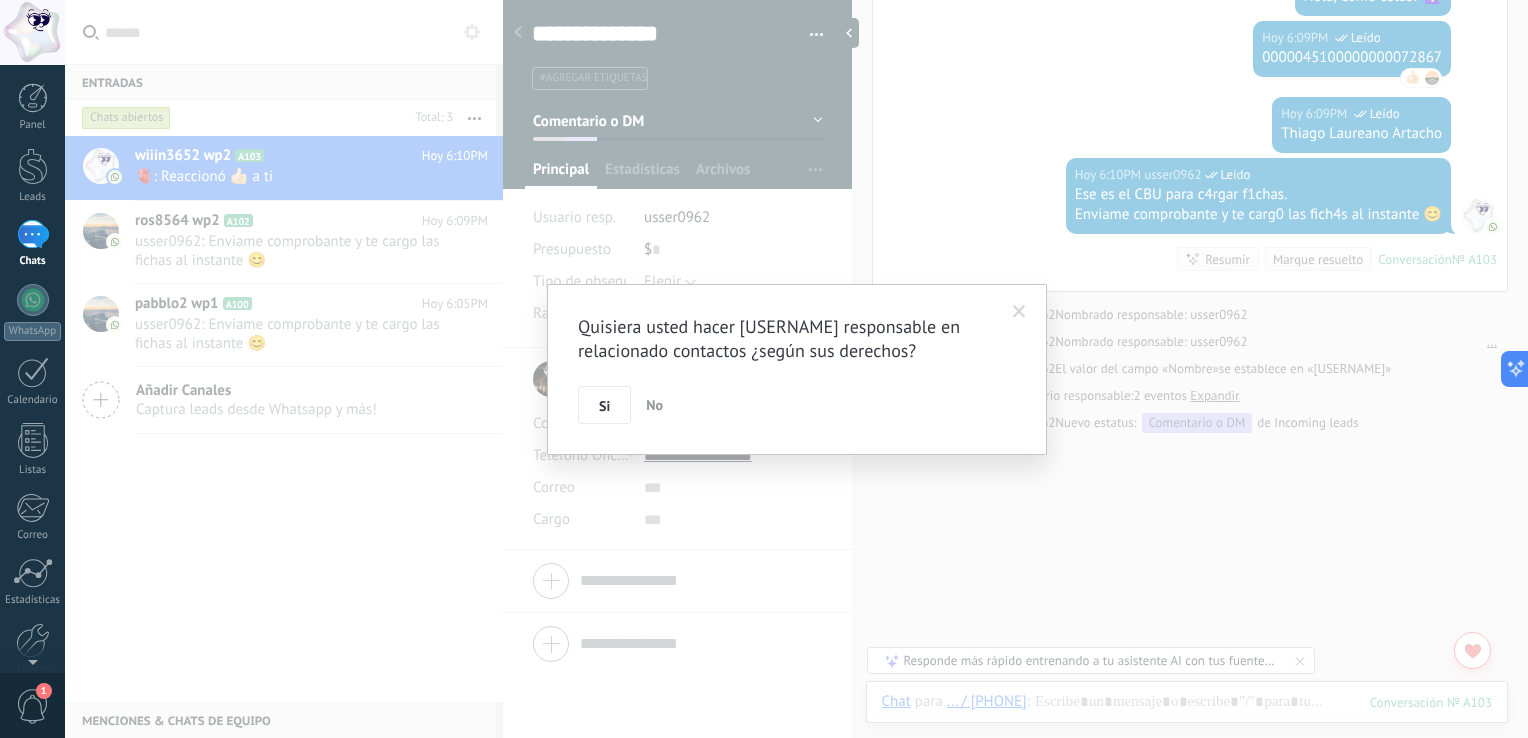 click on "No" at bounding box center (654, 405) 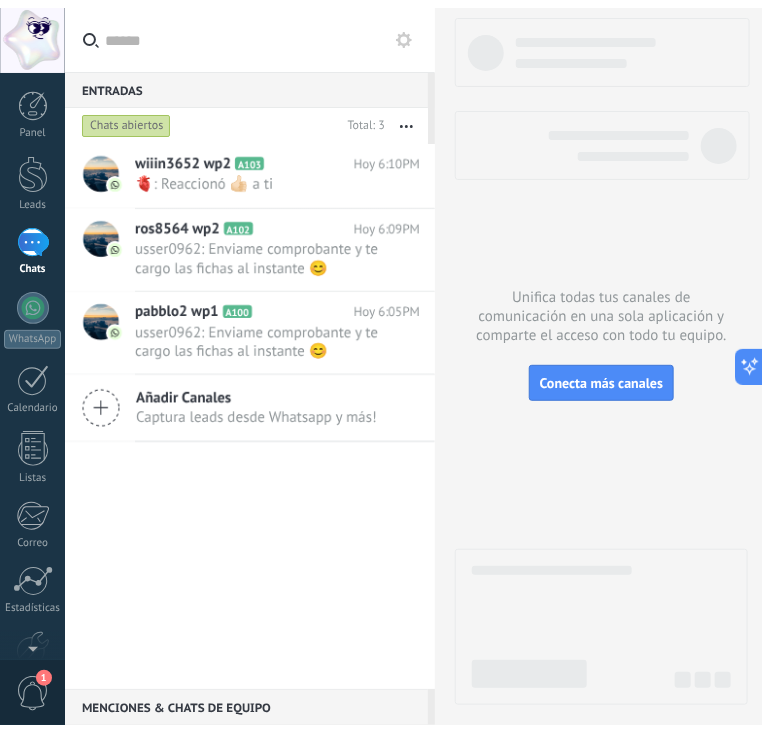 scroll, scrollTop: 19, scrollLeft: 0, axis: vertical 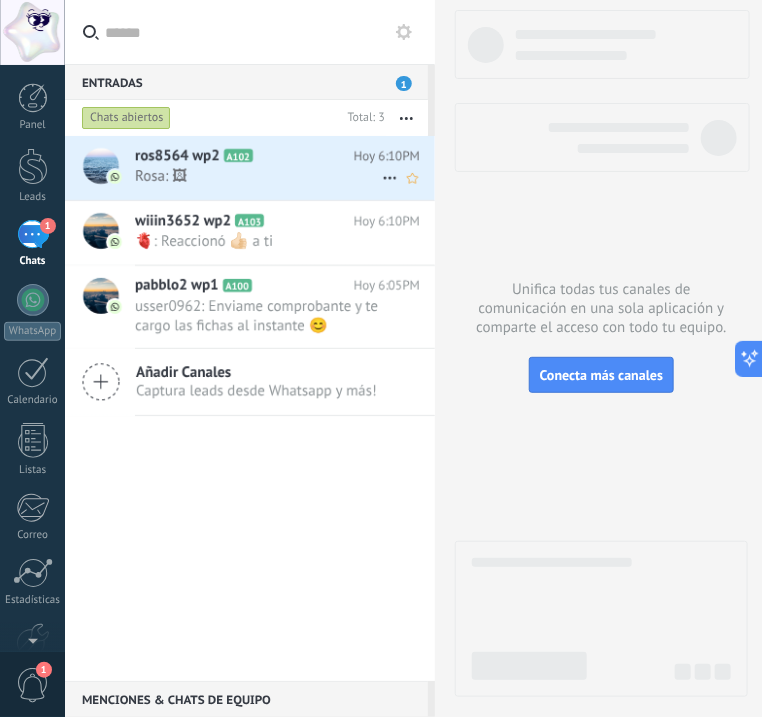 click on "Rosa: 🖼" at bounding box center [258, 176] 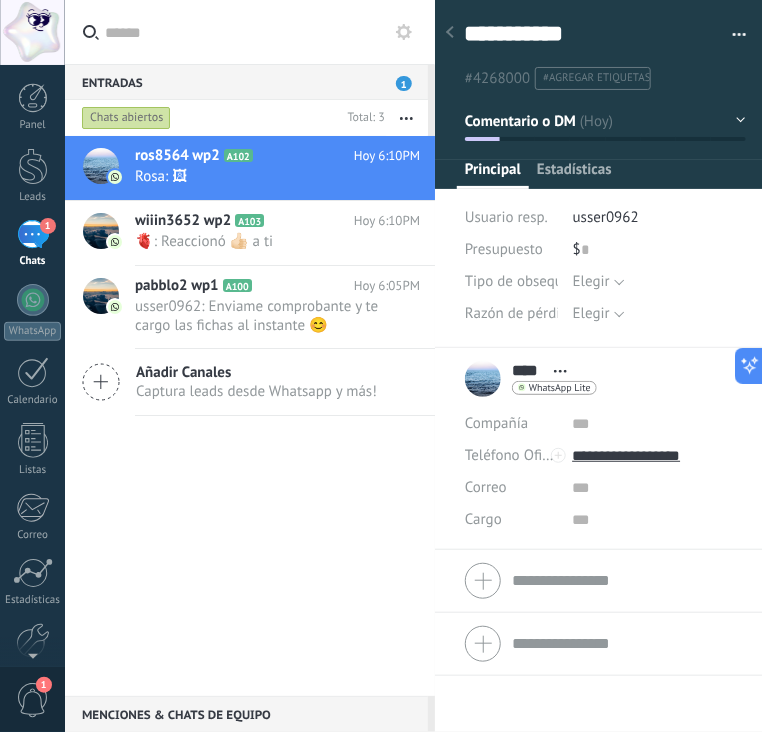 scroll, scrollTop: 628, scrollLeft: 0, axis: vertical 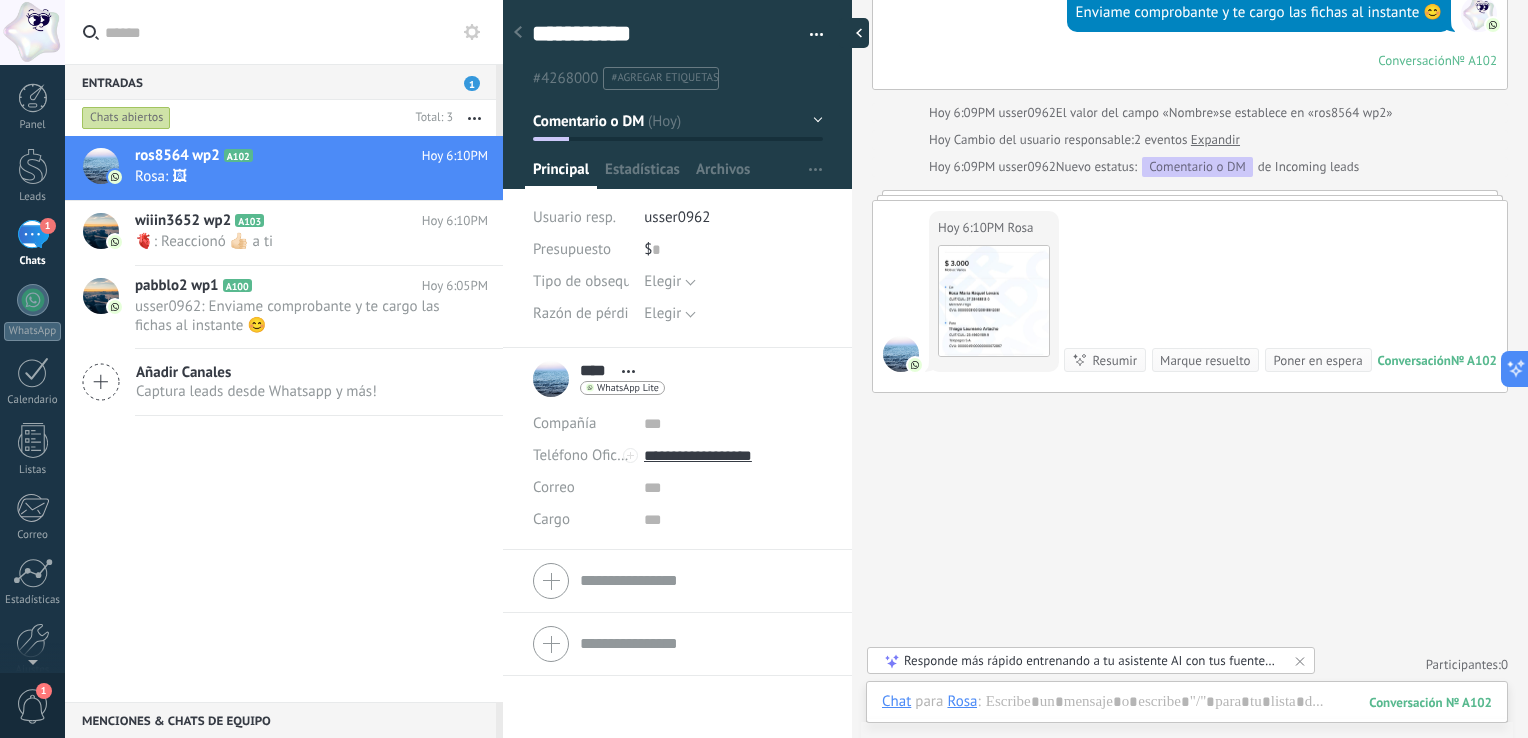 click at bounding box center [854, 33] 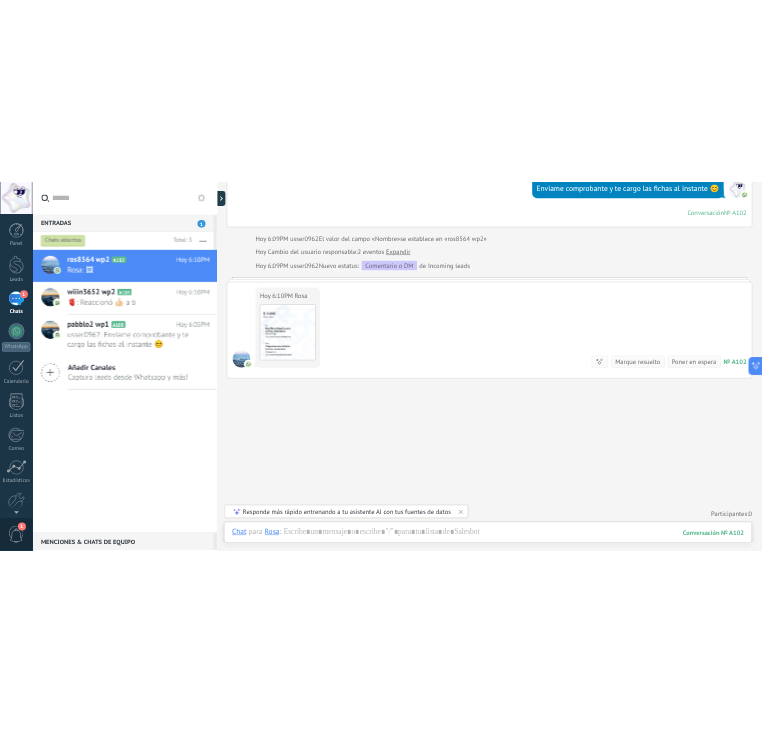 scroll, scrollTop: 60, scrollLeft: 0, axis: vertical 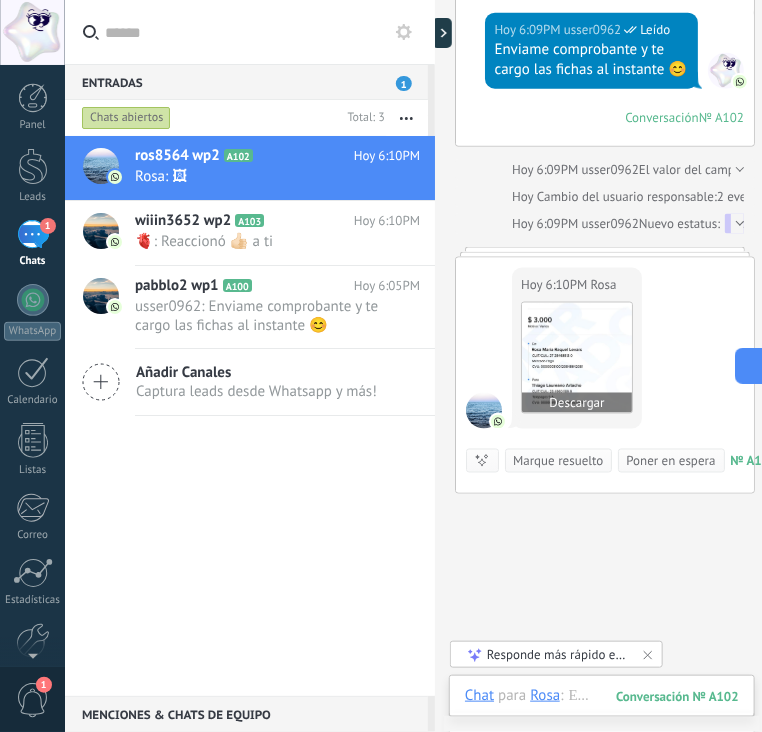 click at bounding box center (577, 358) 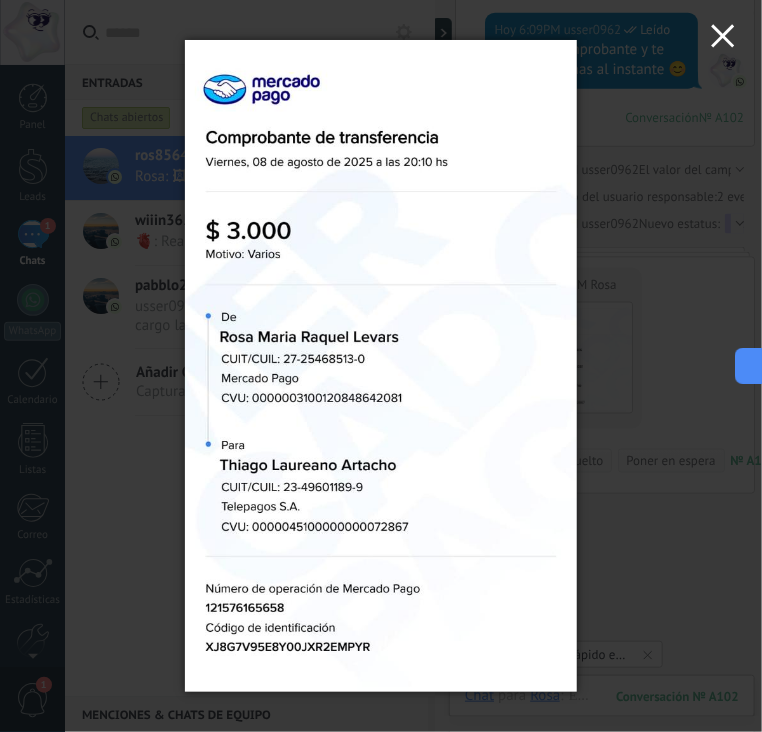 click 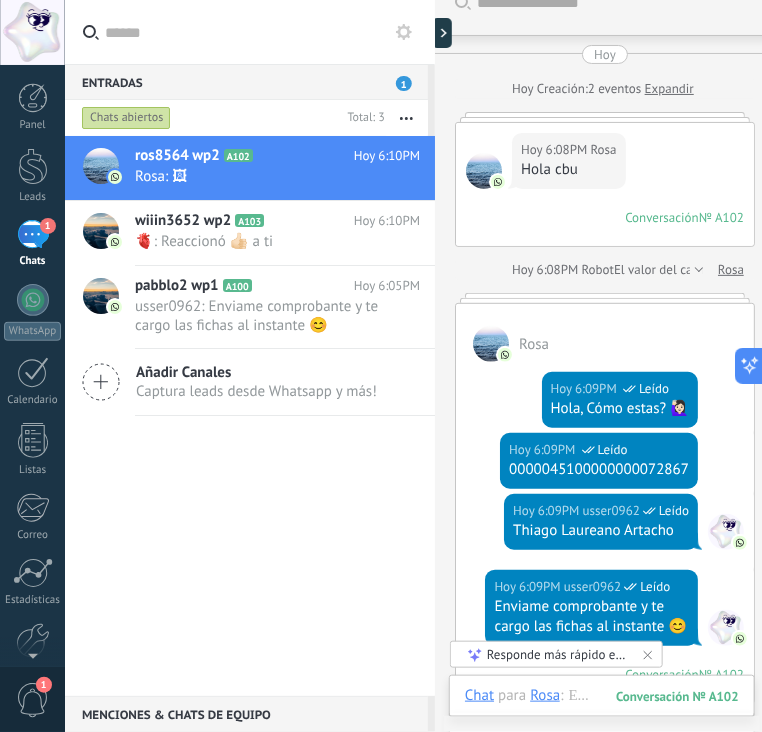 scroll, scrollTop: 0, scrollLeft: 0, axis: both 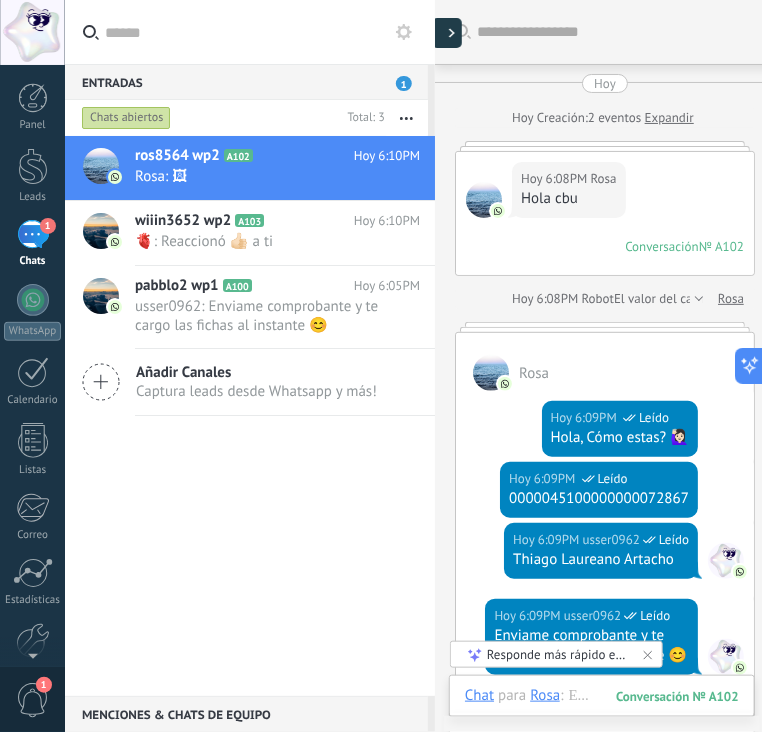 click at bounding box center [447, 33] 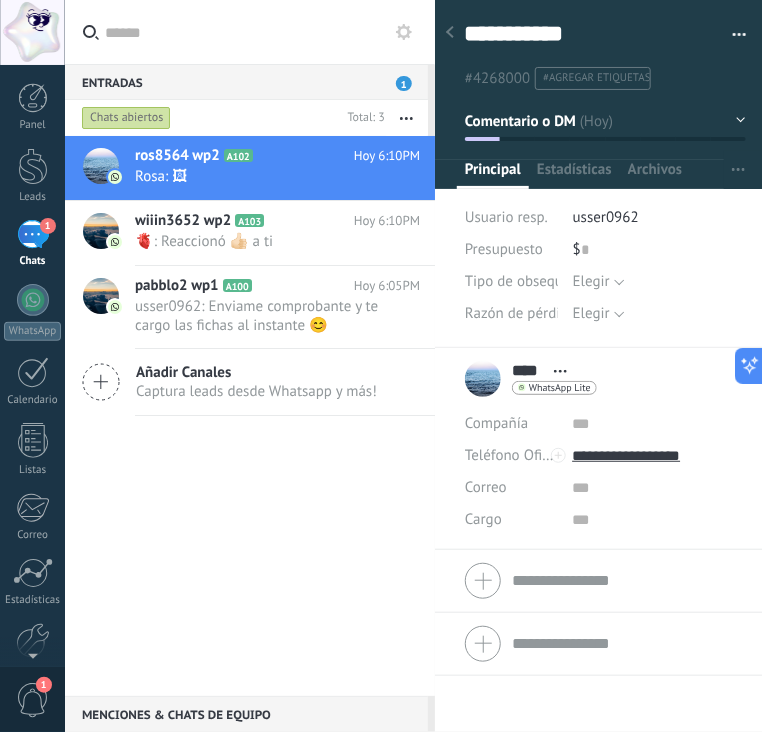 scroll, scrollTop: 29, scrollLeft: 0, axis: vertical 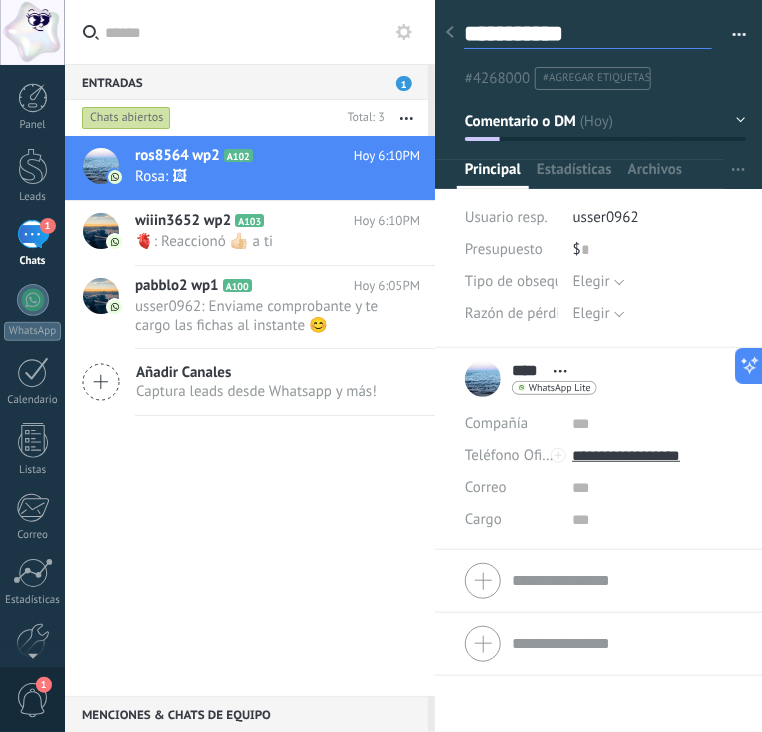 click on "**********" at bounding box center (588, 34) 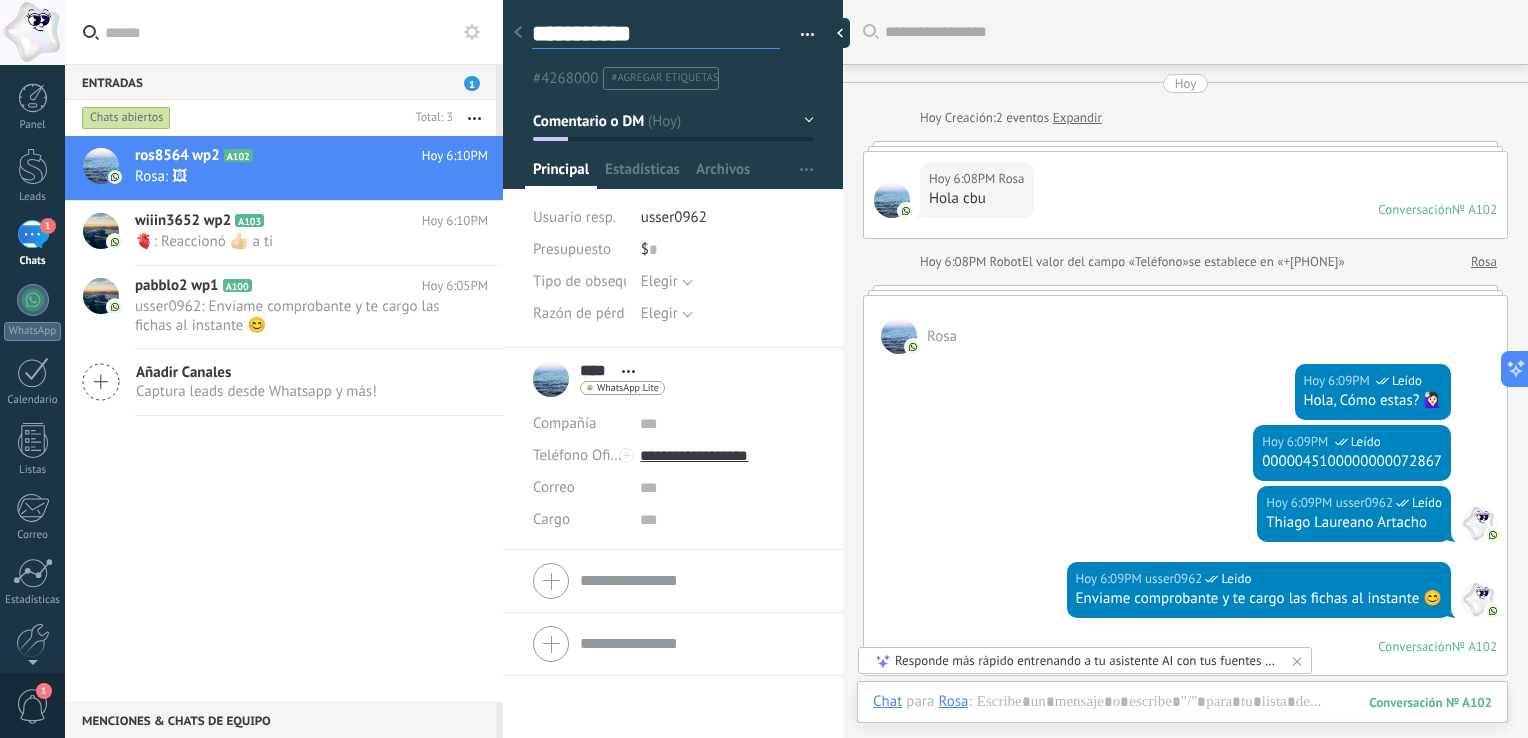 click at bounding box center (840, 33) 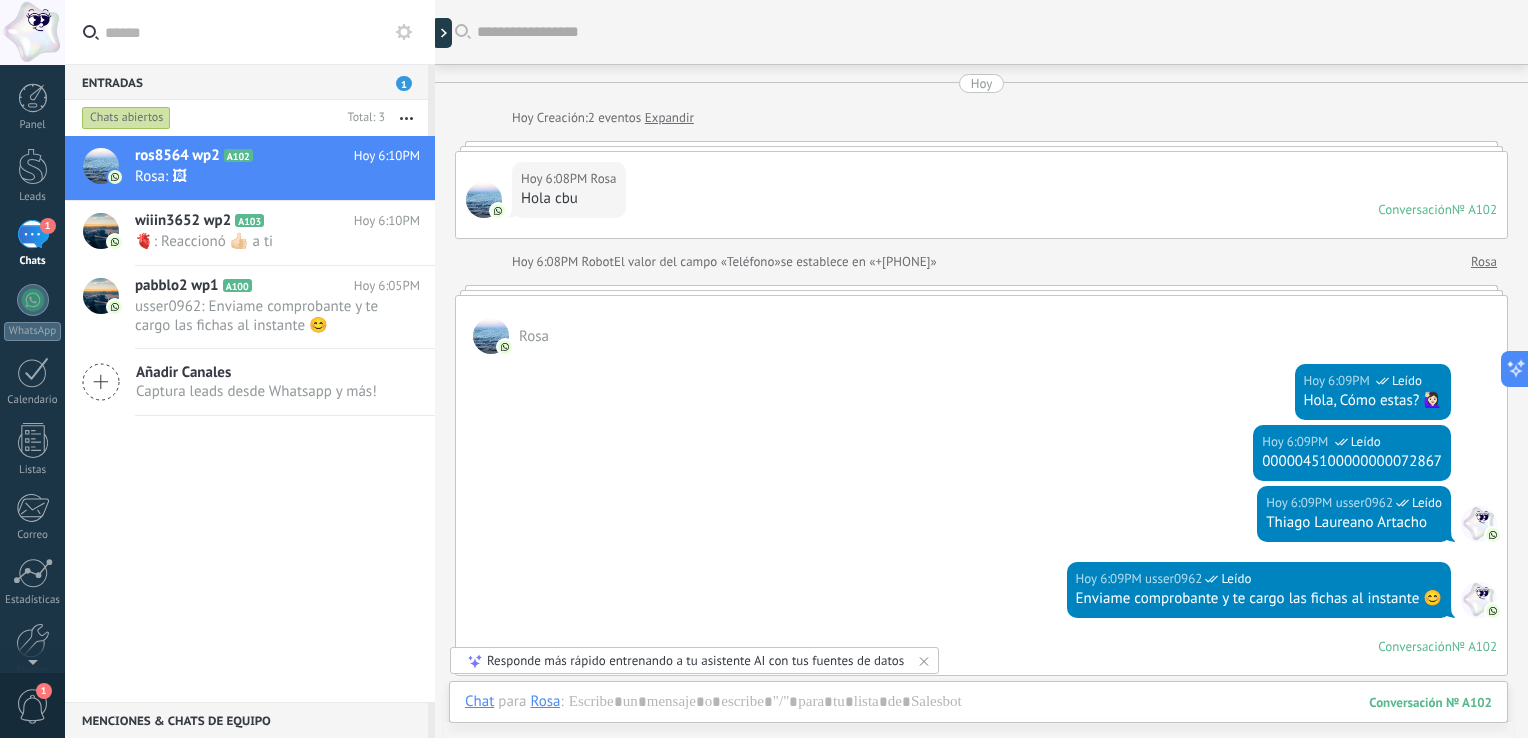 type on "**********" 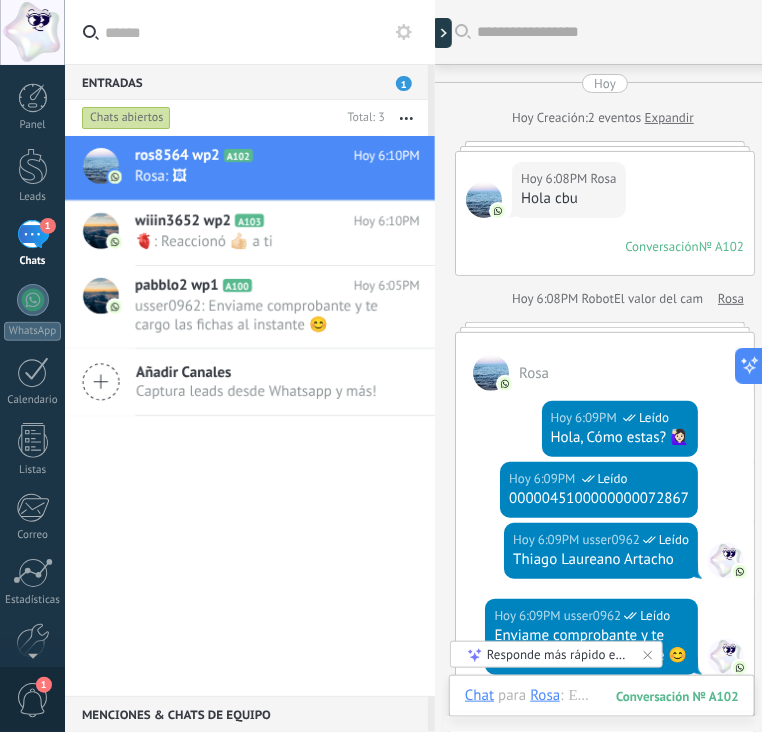 scroll, scrollTop: 60, scrollLeft: 0, axis: vertical 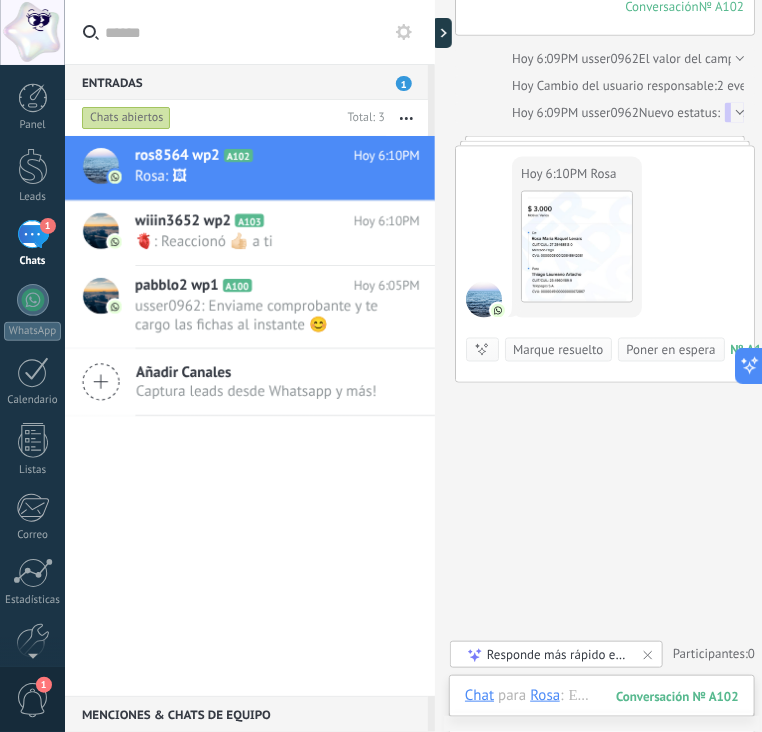 click on "Participantes:  0" at bounding box center [714, 654] 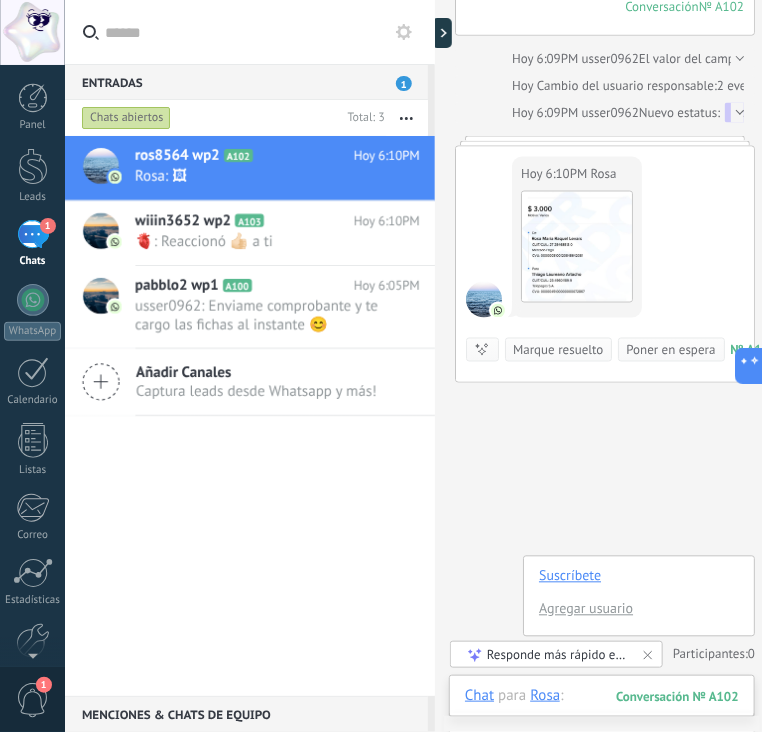 click at bounding box center (602, 716) 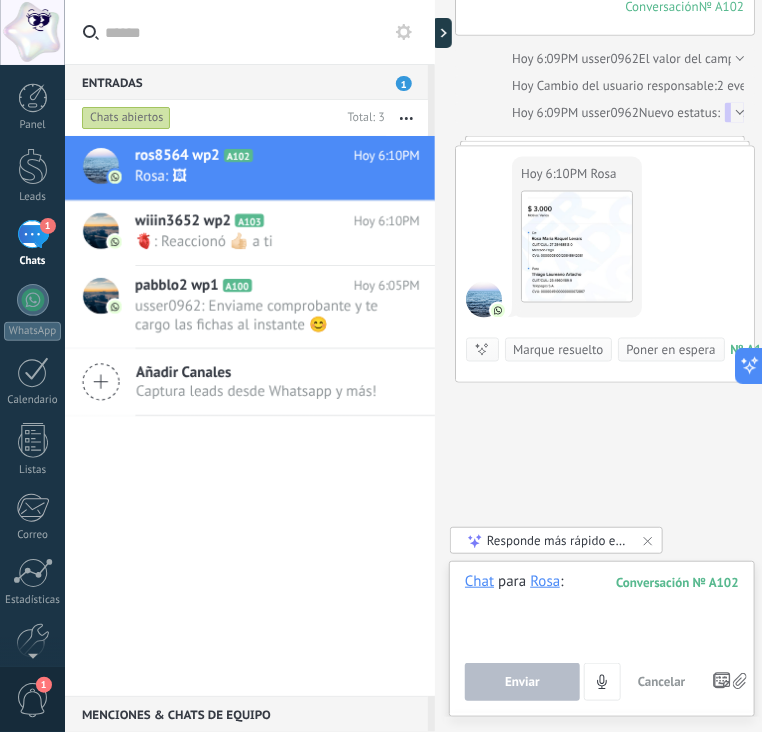 paste 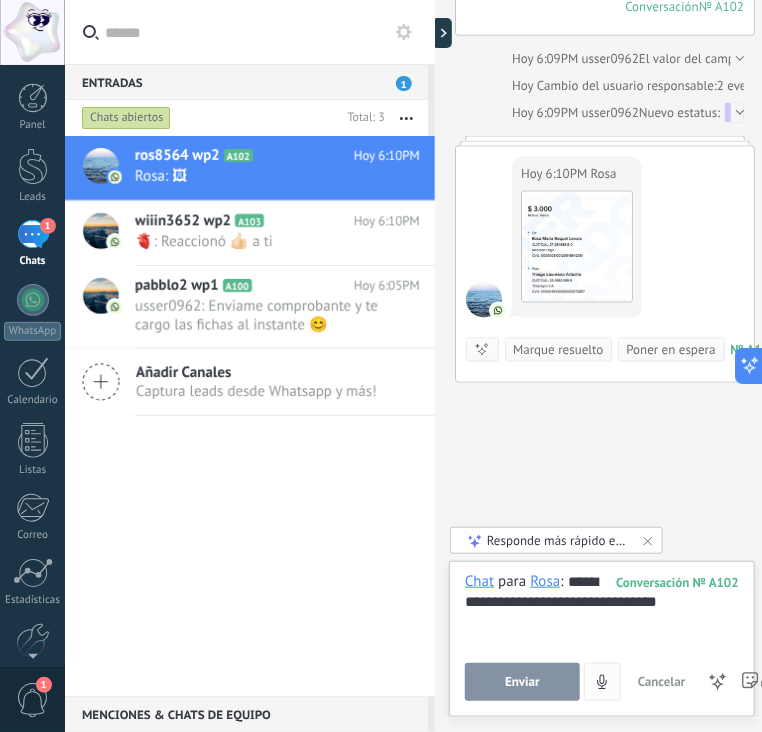 click on "Enviar" at bounding box center [522, 682] 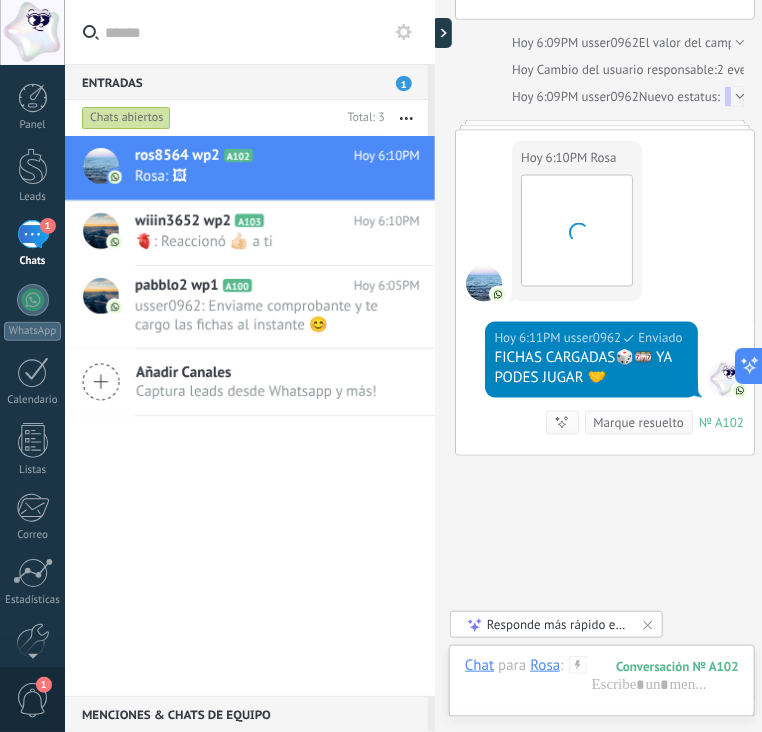 scroll, scrollTop: 803, scrollLeft: 0, axis: vertical 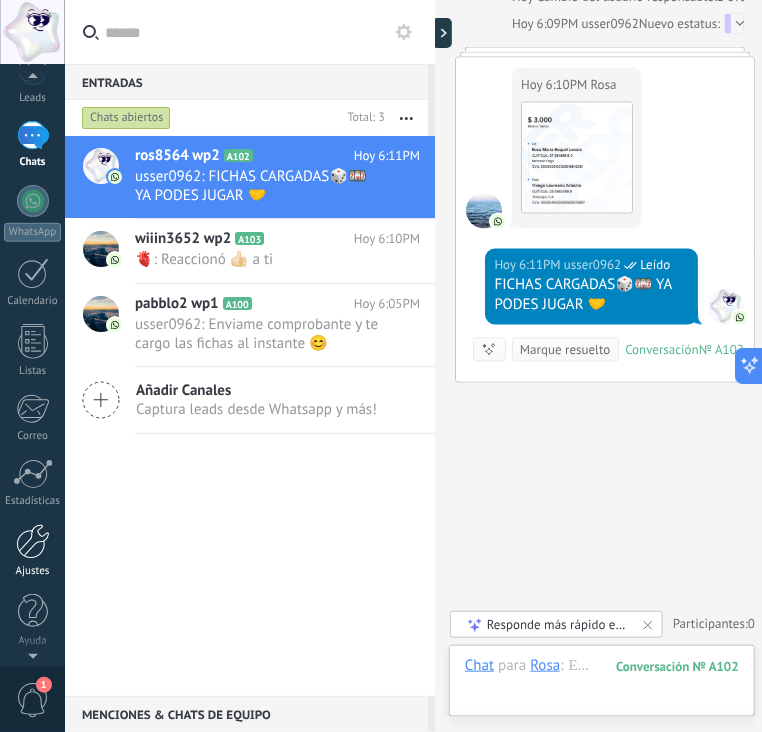 click at bounding box center (33, 541) 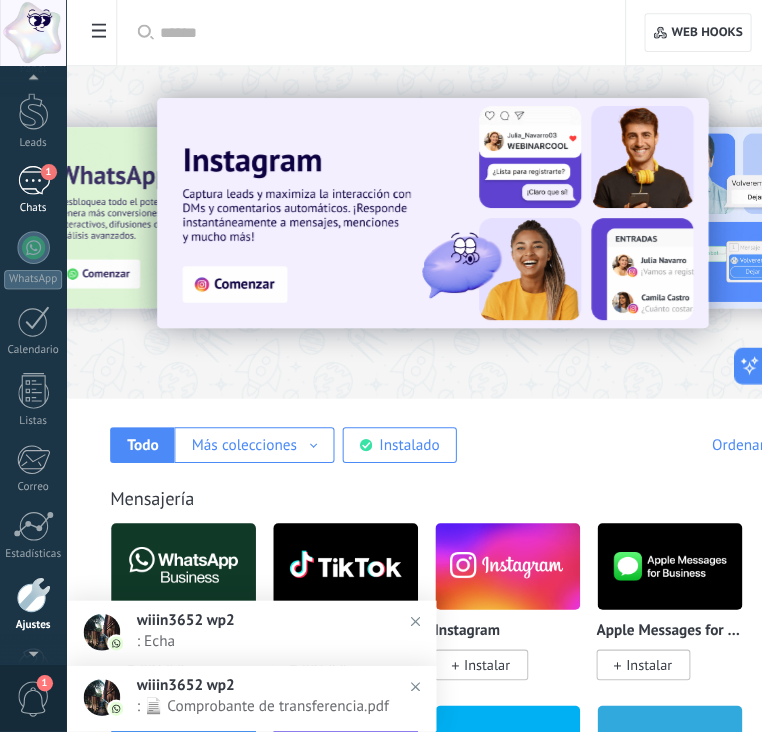 scroll, scrollTop: 0, scrollLeft: 0, axis: both 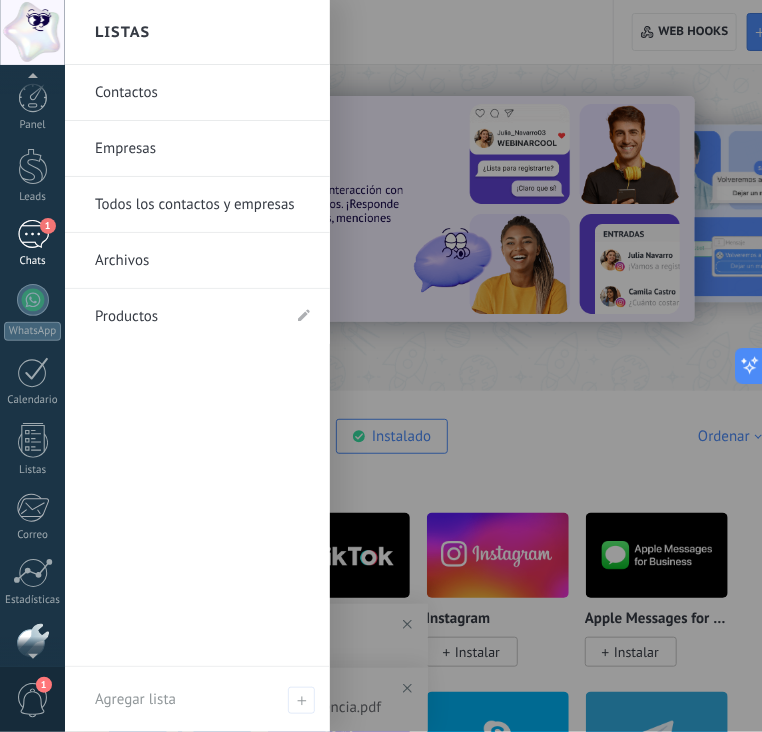click on "1" at bounding box center (33, 234) 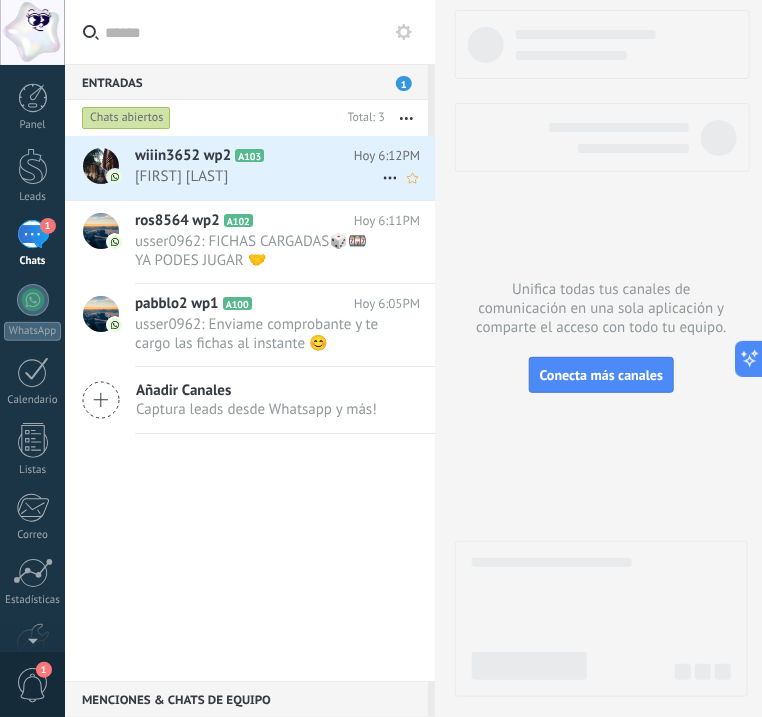click on "Gutiérrez Gina" at bounding box center (258, 176) 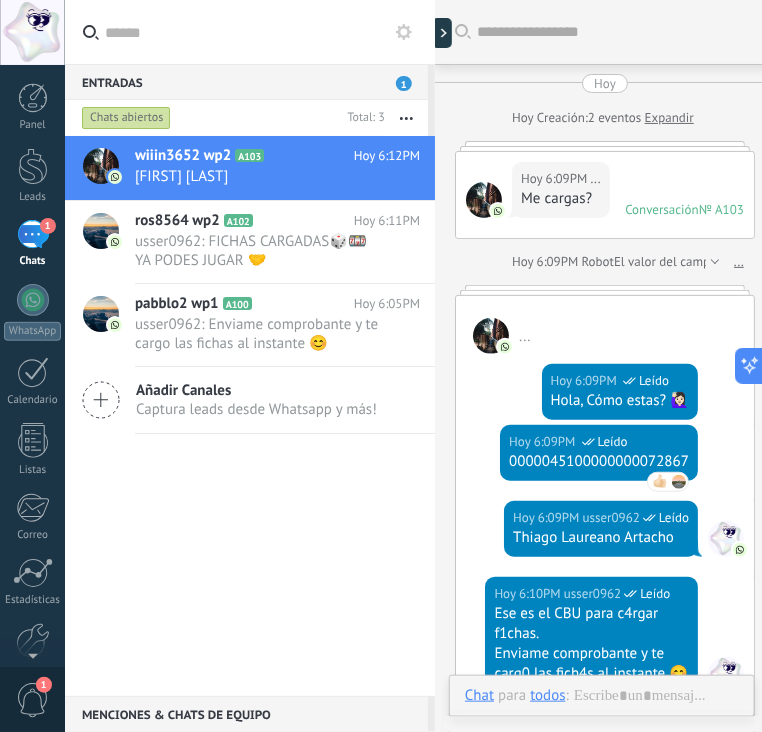 scroll, scrollTop: 810, scrollLeft: 0, axis: vertical 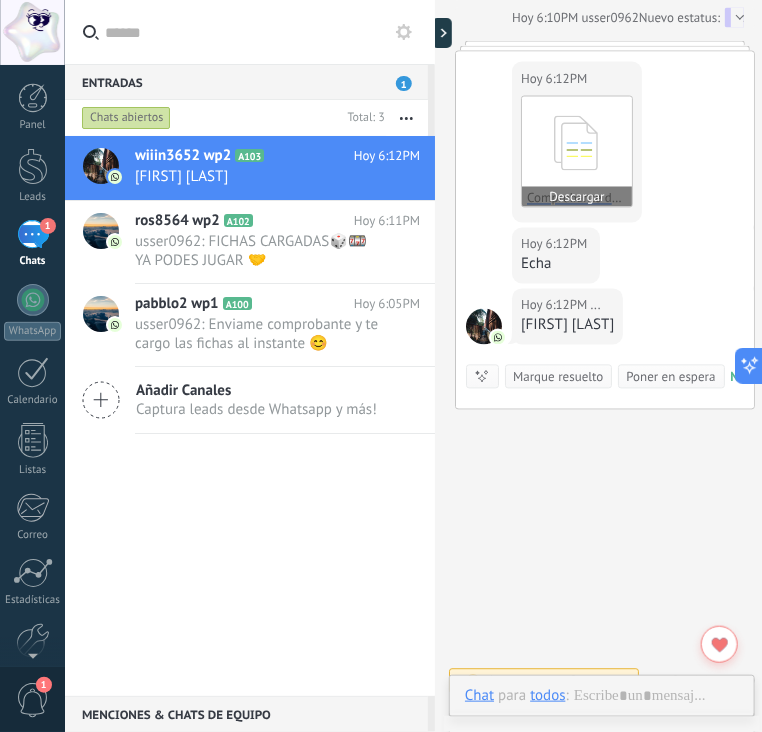 click 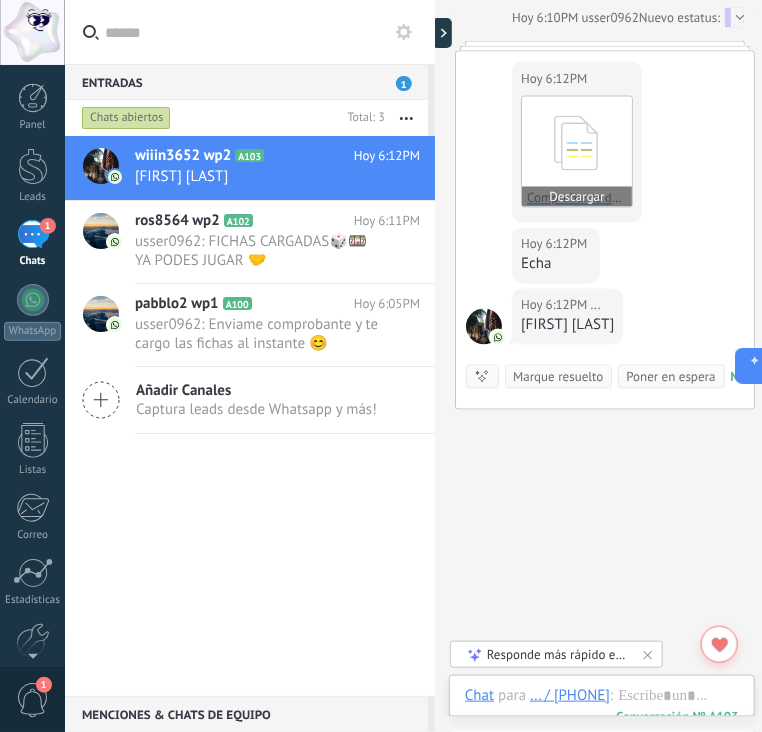 click on "Descargar" at bounding box center [577, 197] 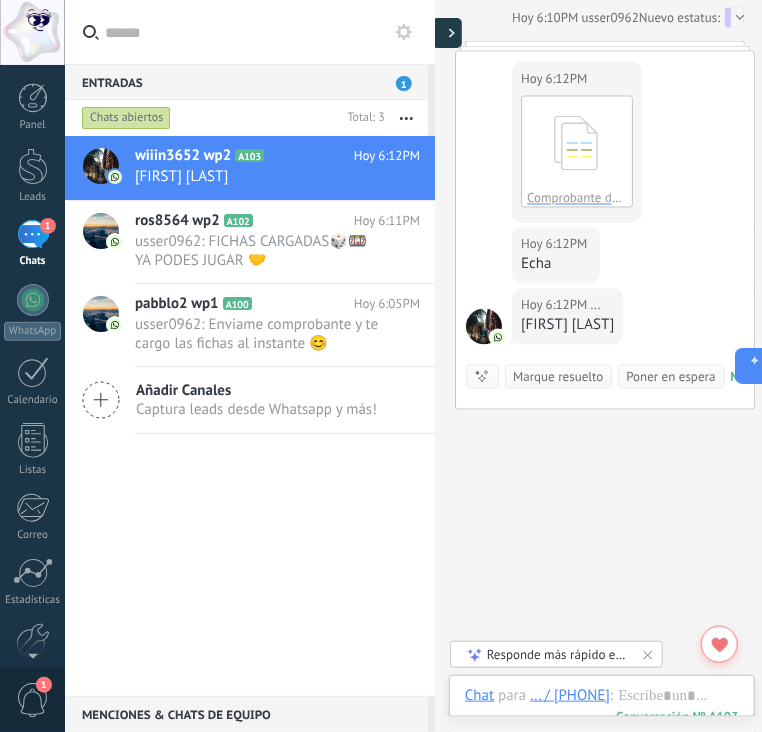 click at bounding box center [447, 33] 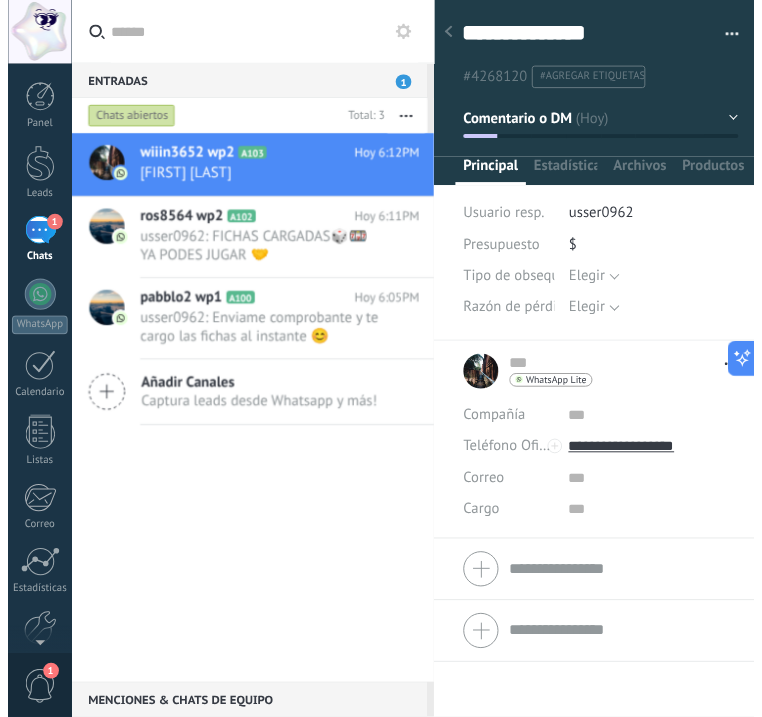 scroll, scrollTop: 29, scrollLeft: 0, axis: vertical 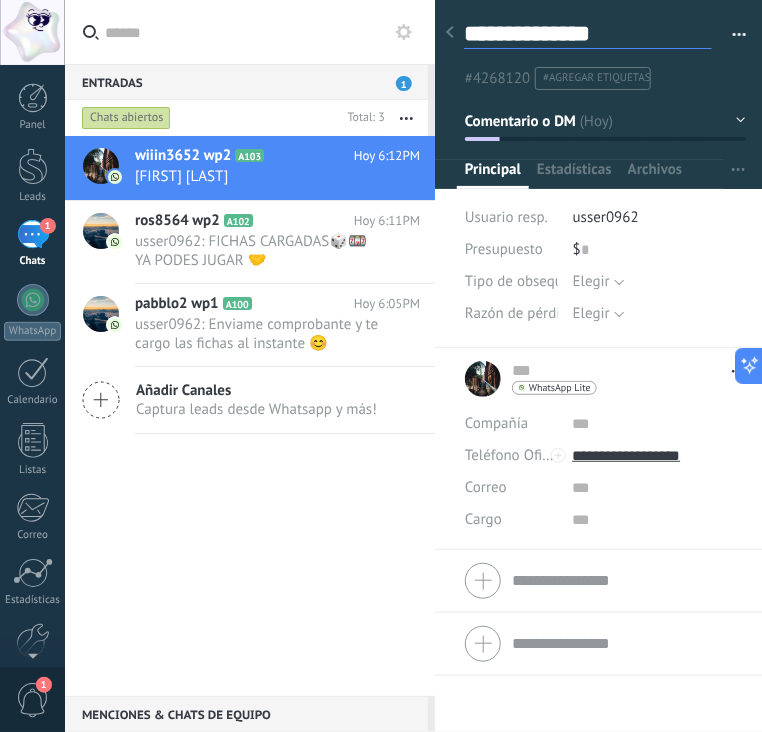 click on "**********" at bounding box center (588, 34) 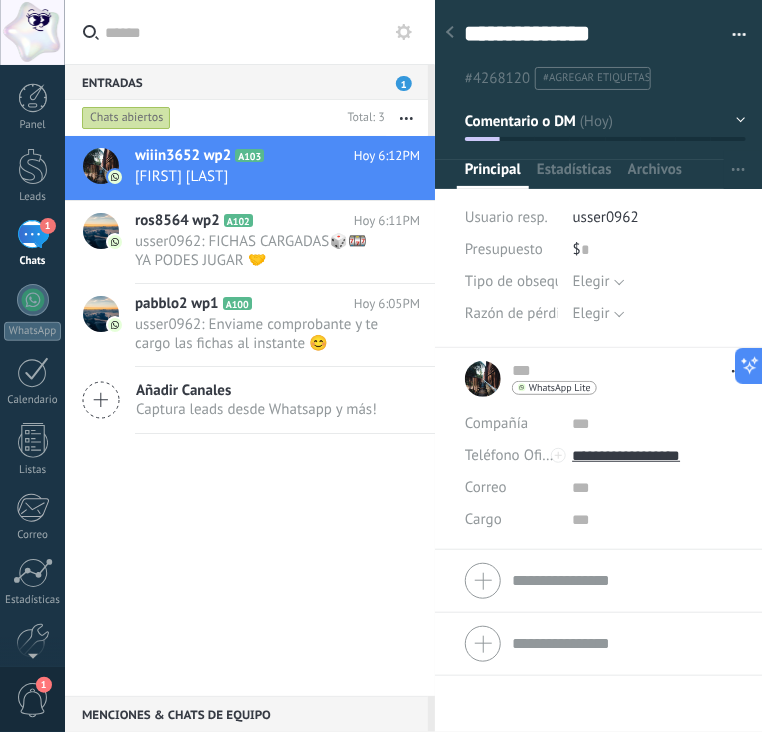 drag, startPoint x: 452, startPoint y: 29, endPoint x: 501, endPoint y: 155, distance: 135.19246 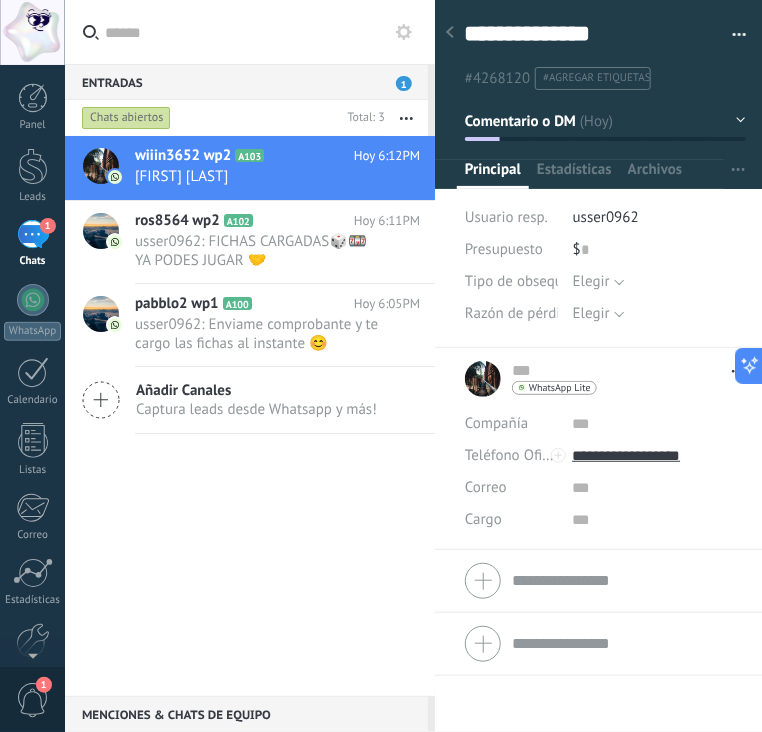click 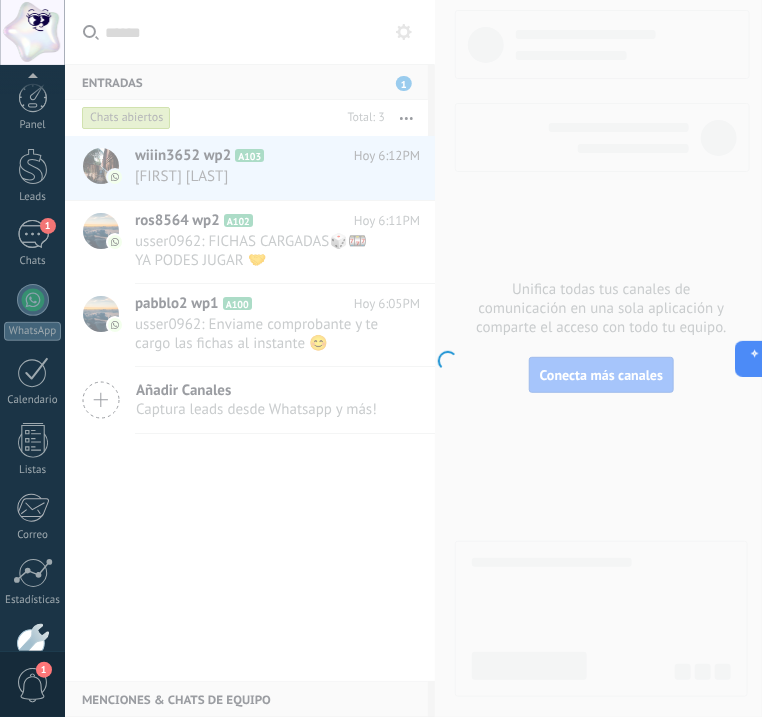 scroll, scrollTop: 114, scrollLeft: 0, axis: vertical 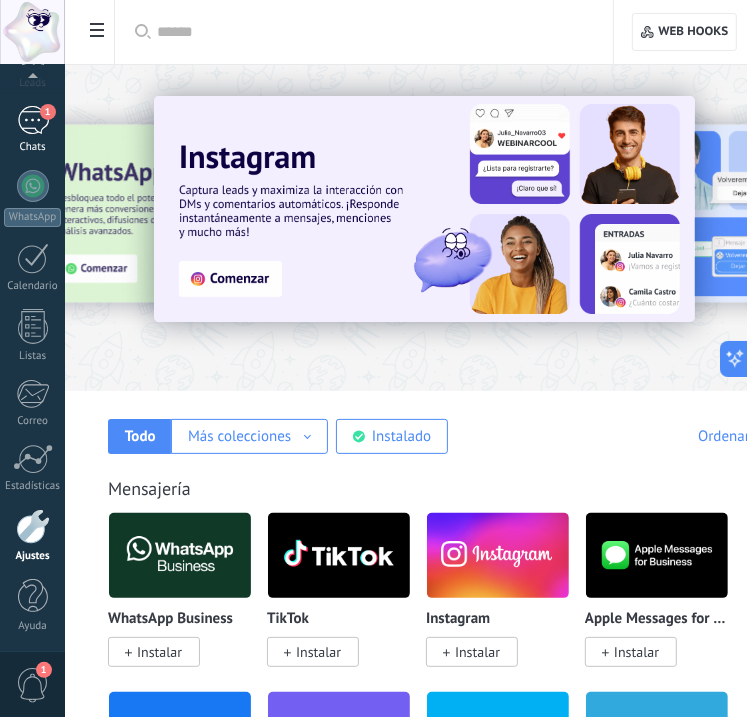 click on "1" at bounding box center [33, 120] 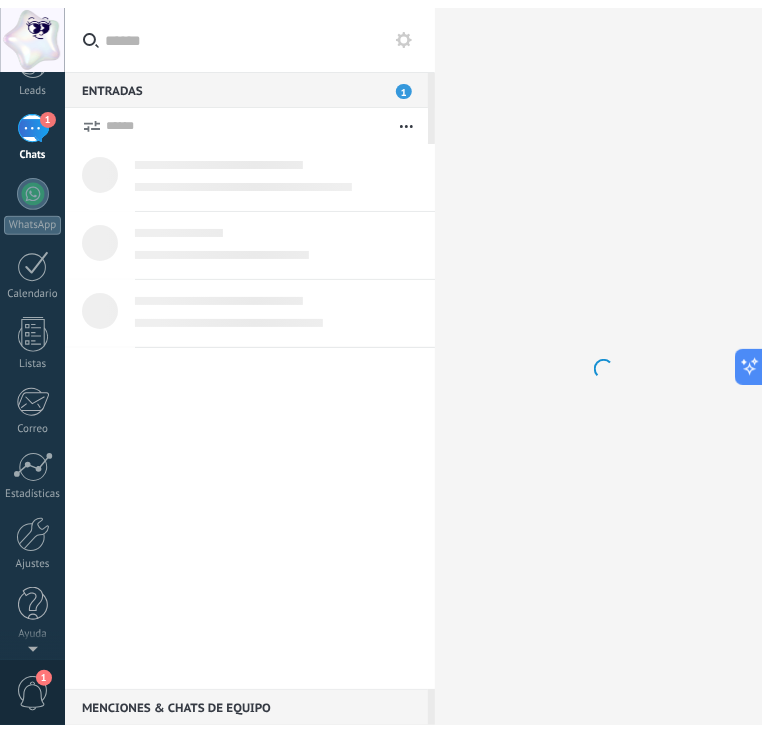 scroll, scrollTop: 0, scrollLeft: 0, axis: both 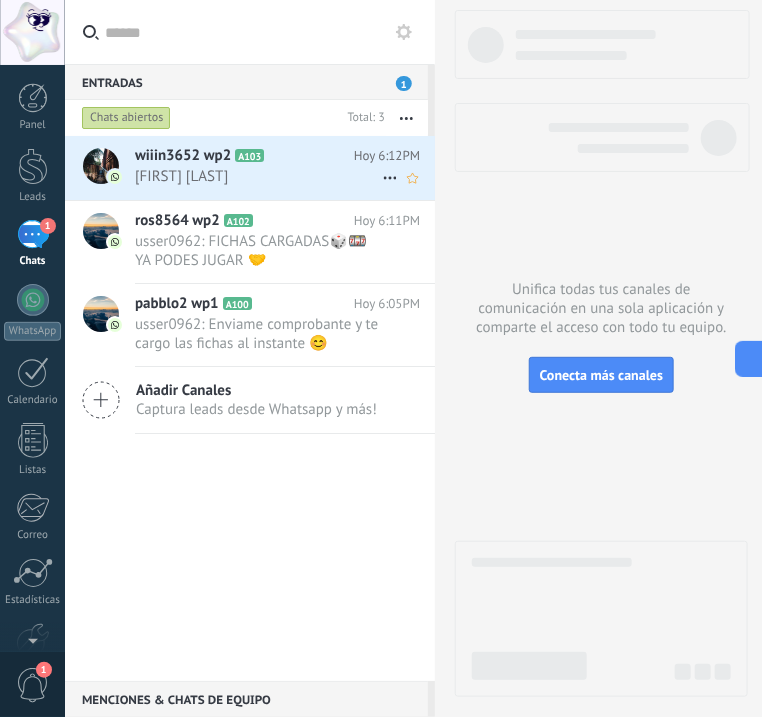 click on "wiiin3652  wp2" at bounding box center [183, 156] 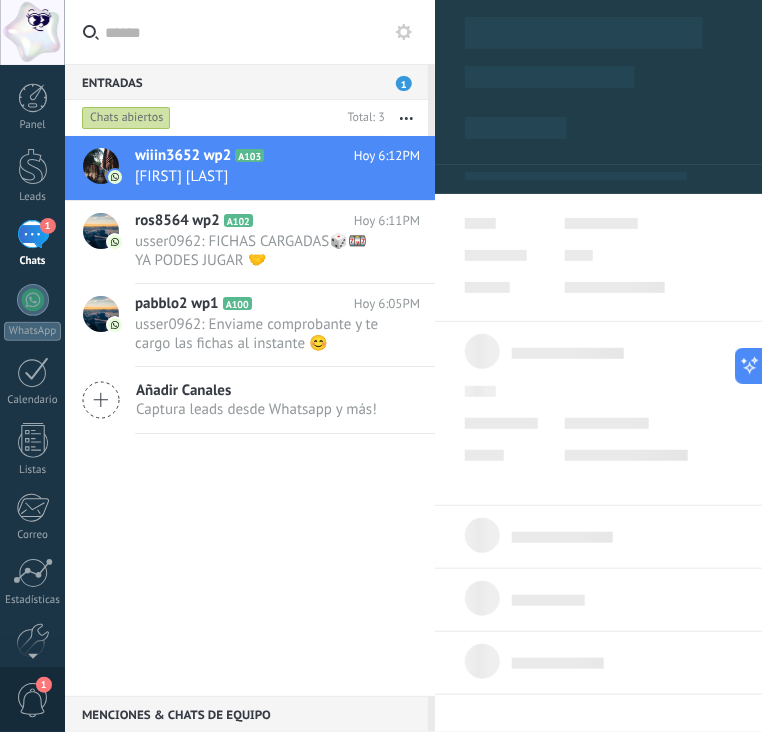 scroll, scrollTop: 911, scrollLeft: 0, axis: vertical 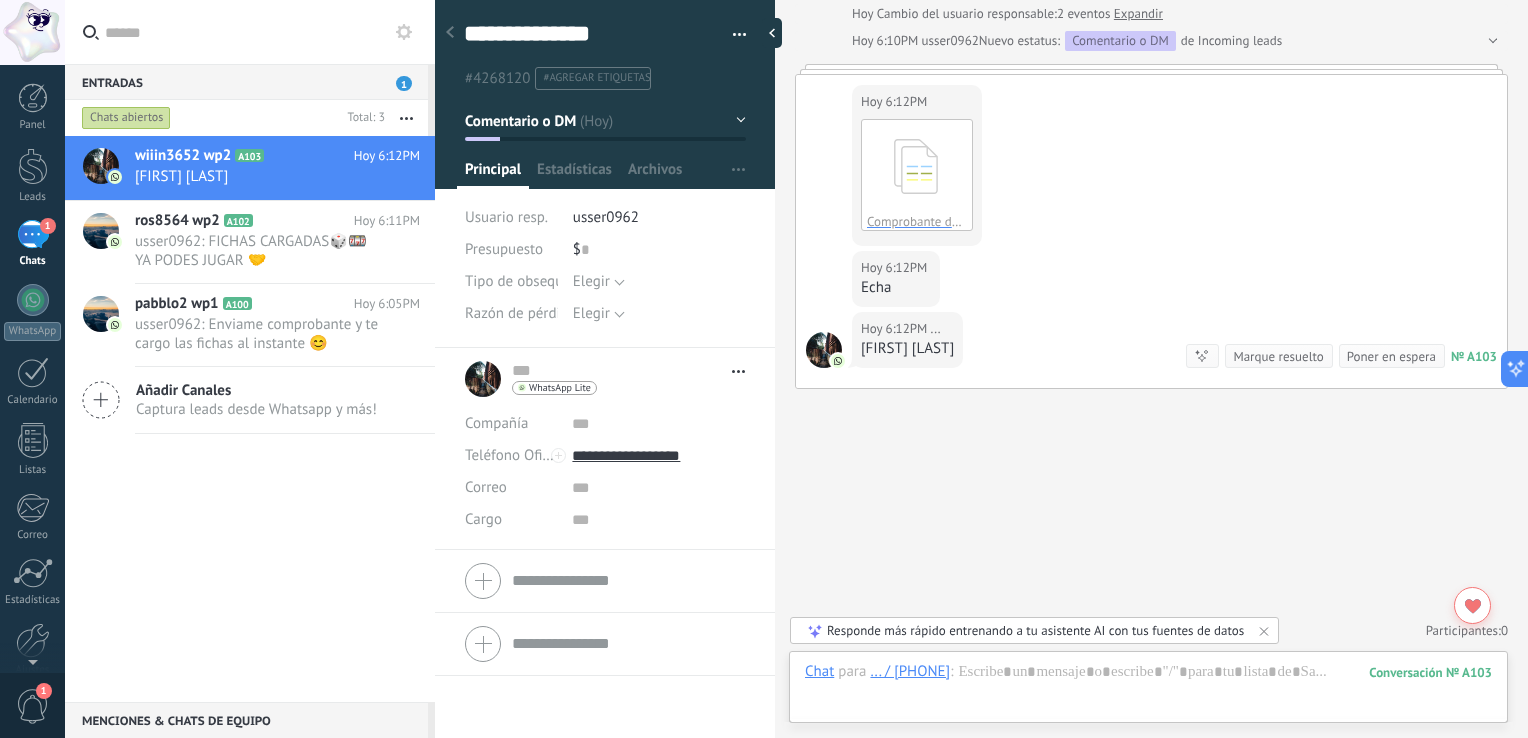 type on "**********" 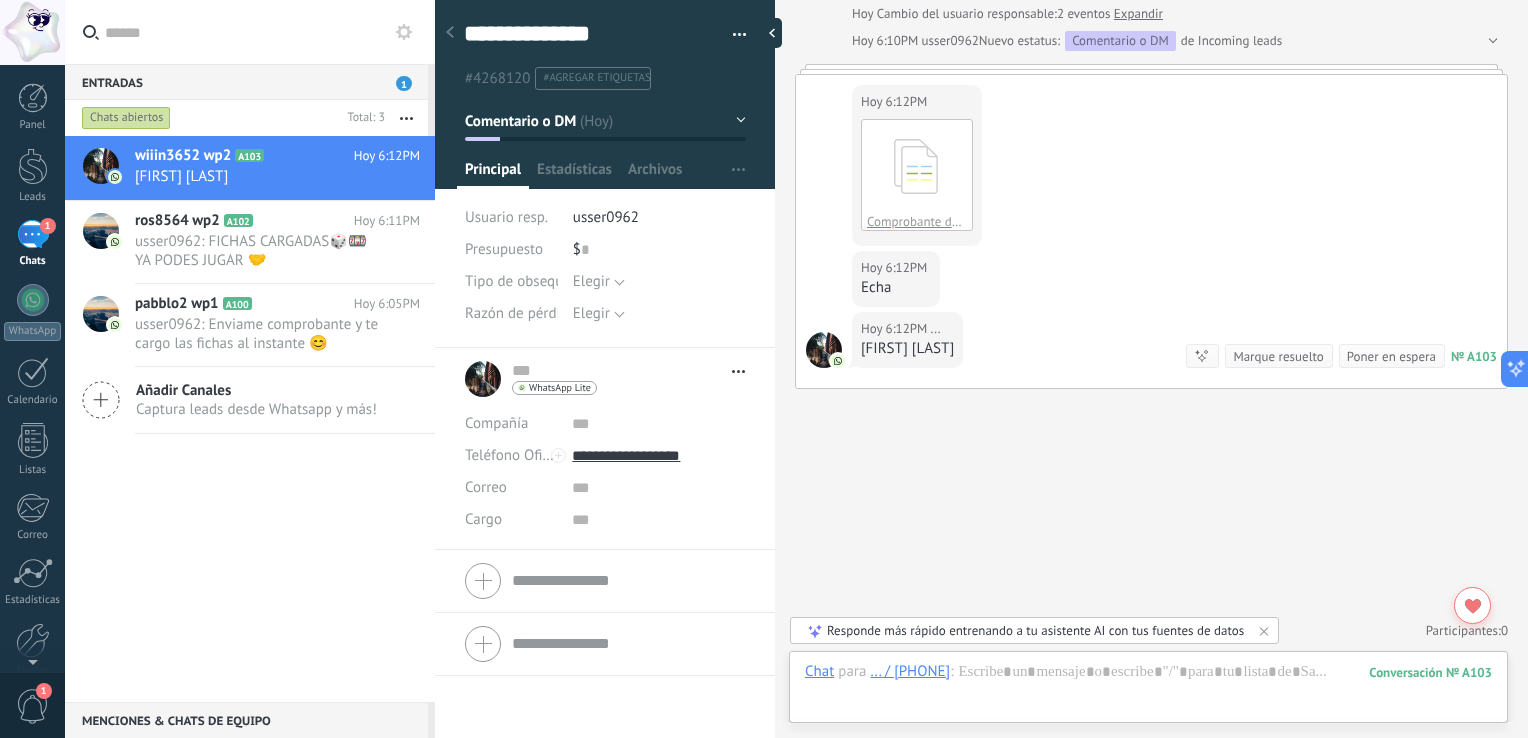 scroll, scrollTop: 744, scrollLeft: 0, axis: vertical 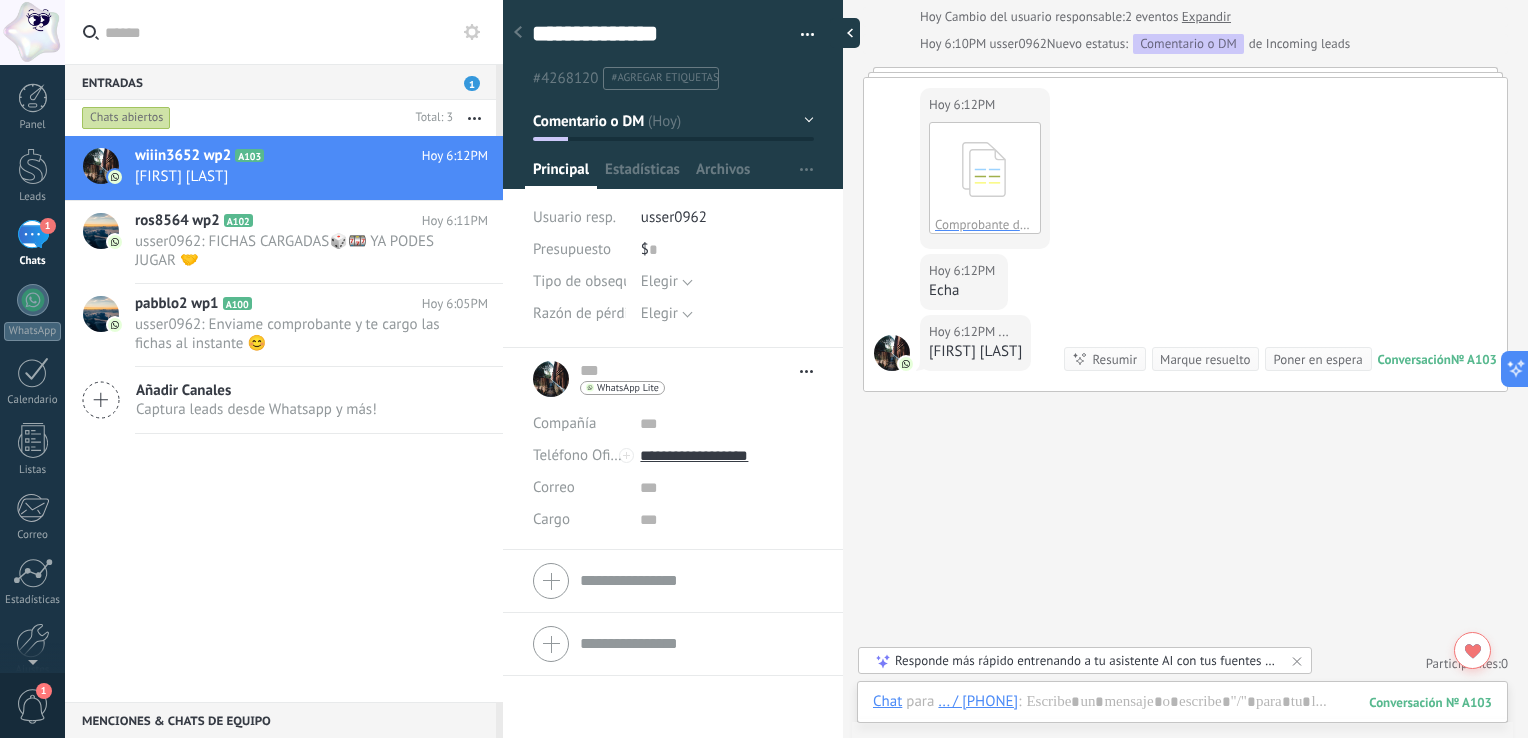 click at bounding box center [845, 33] 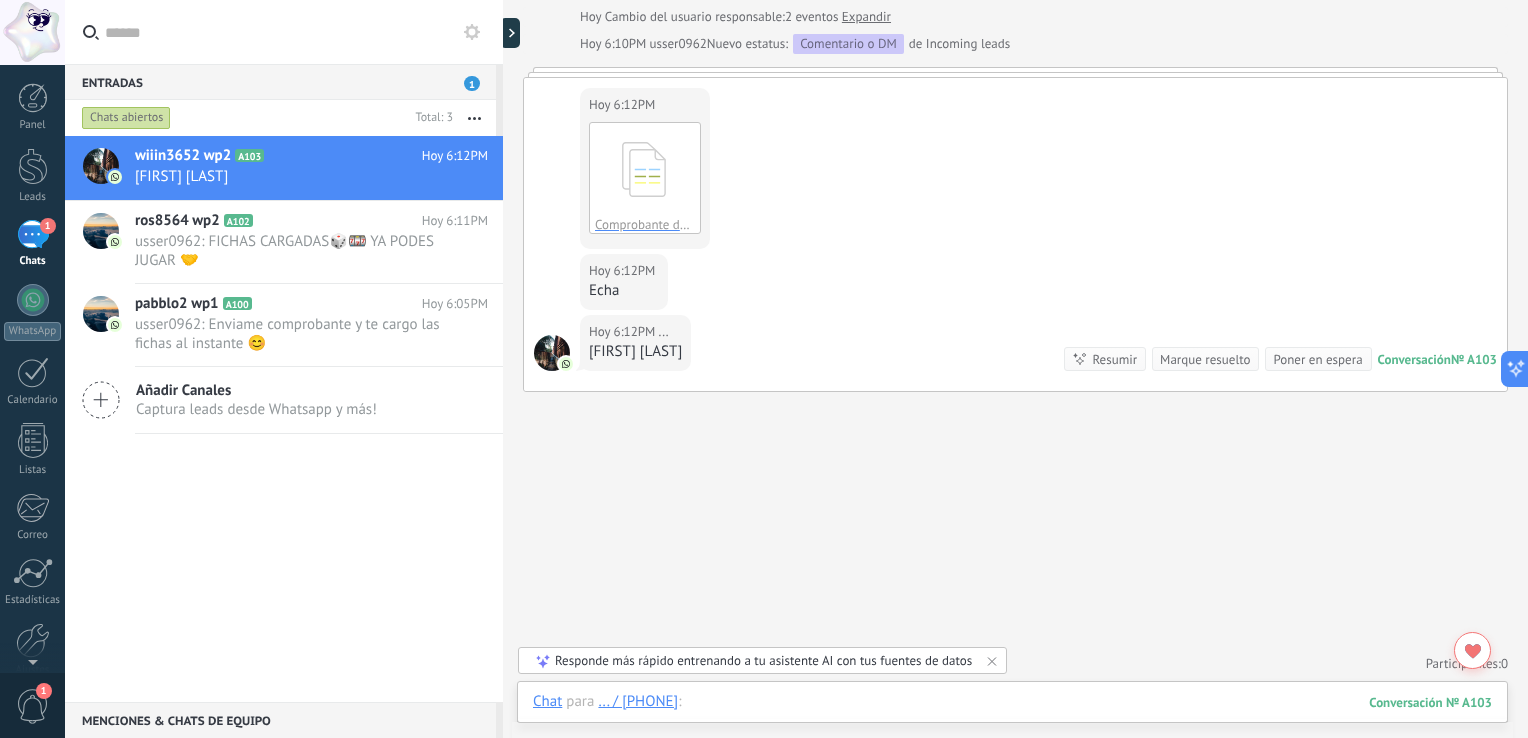 click at bounding box center [1012, 722] 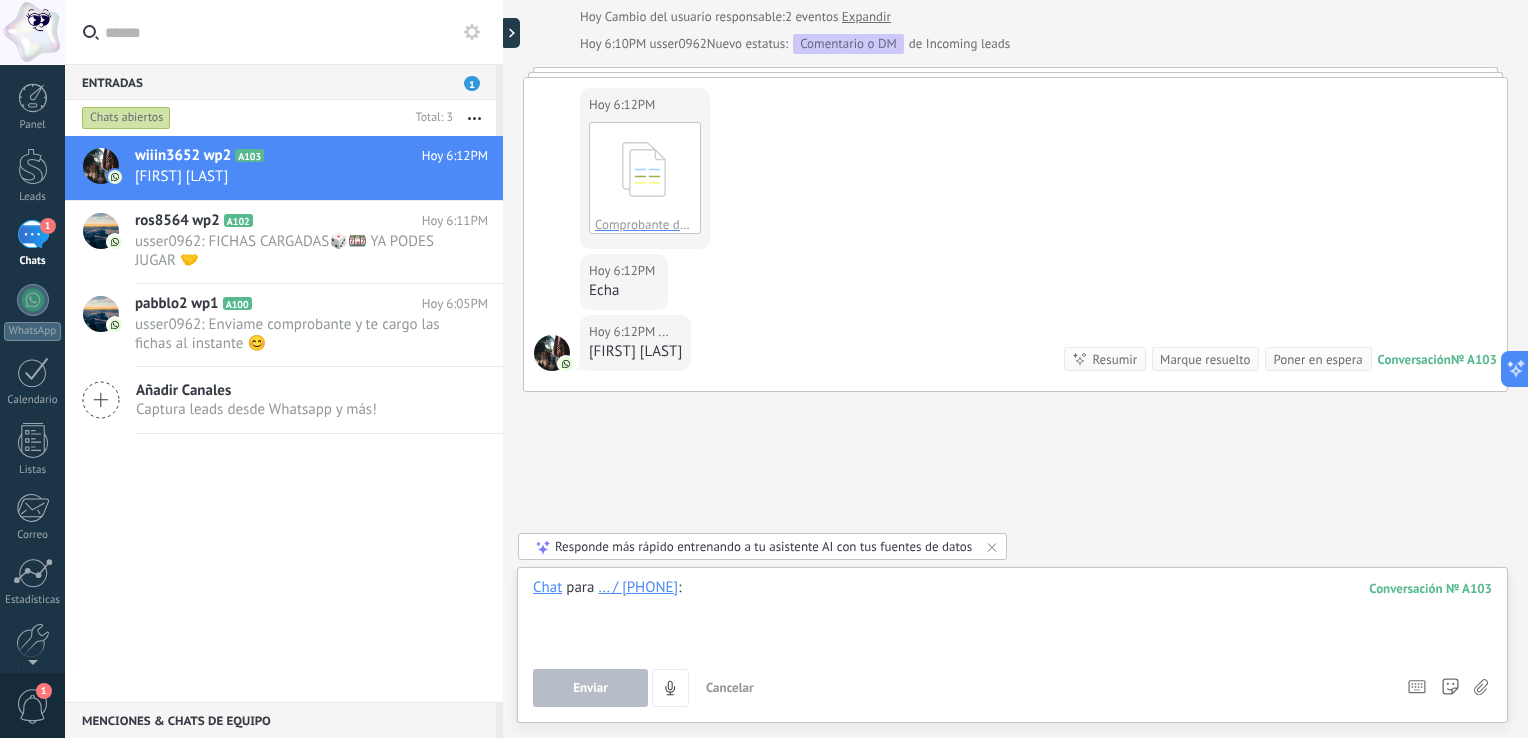 paste 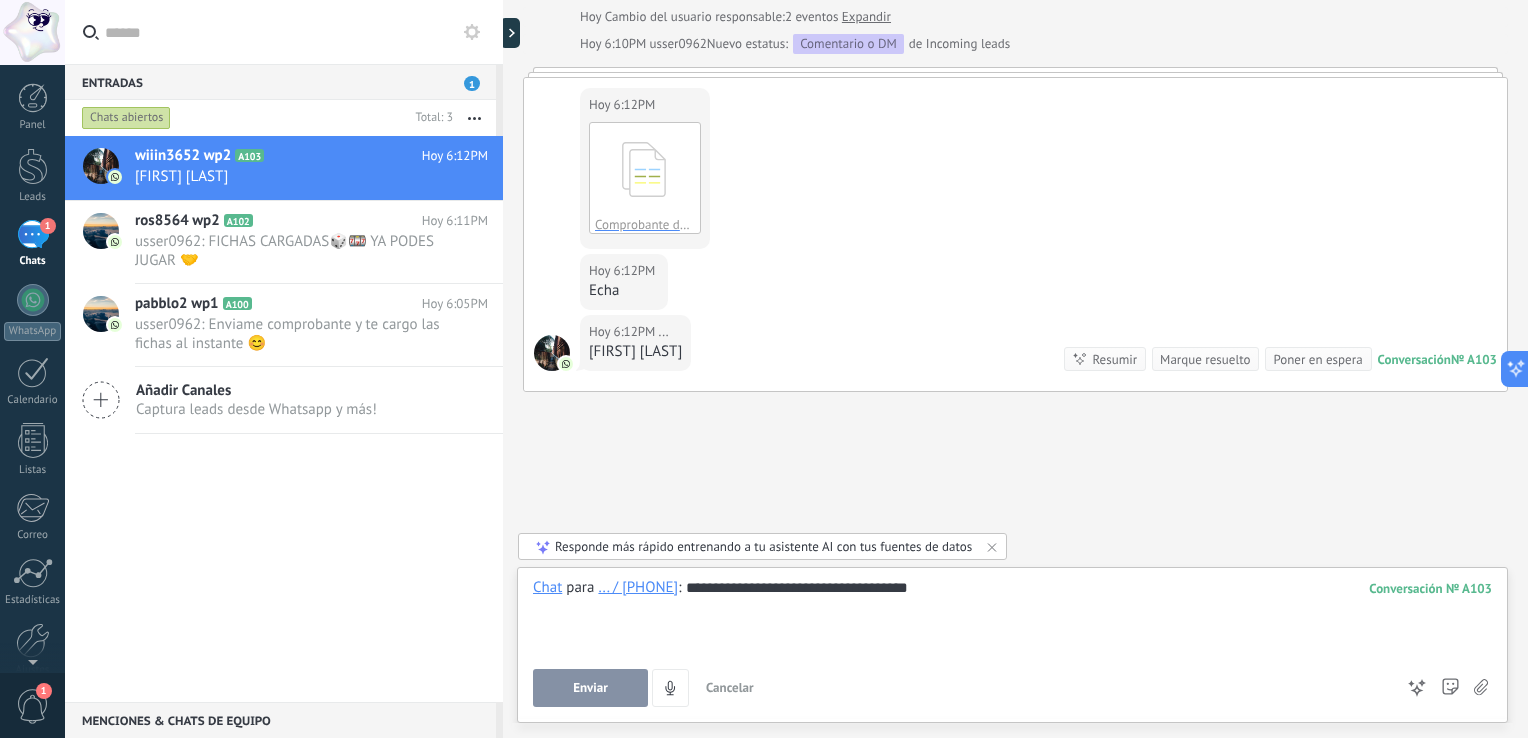 click on "Enviar" at bounding box center (590, 688) 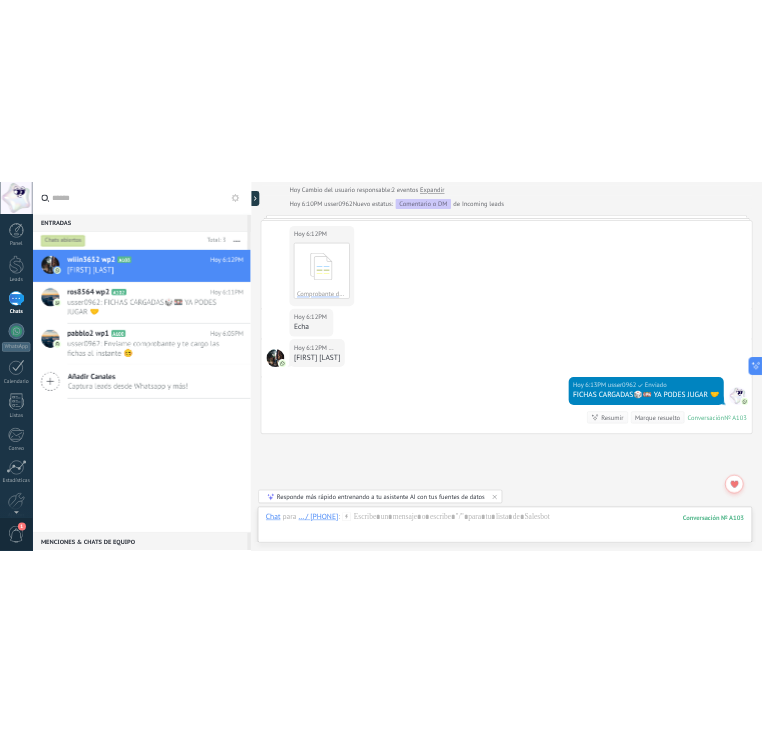 scroll, scrollTop: 856, scrollLeft: 0, axis: vertical 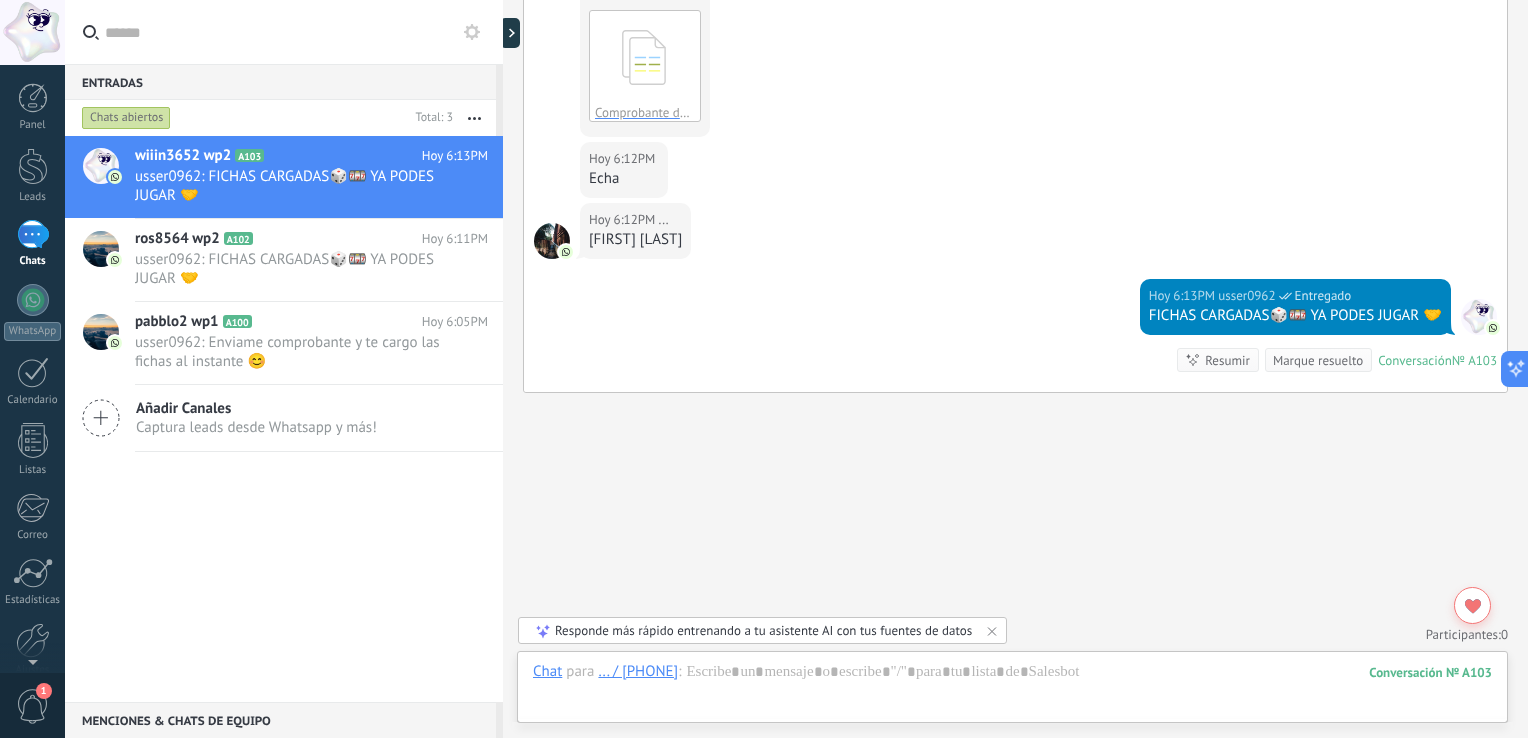 type on "**********" 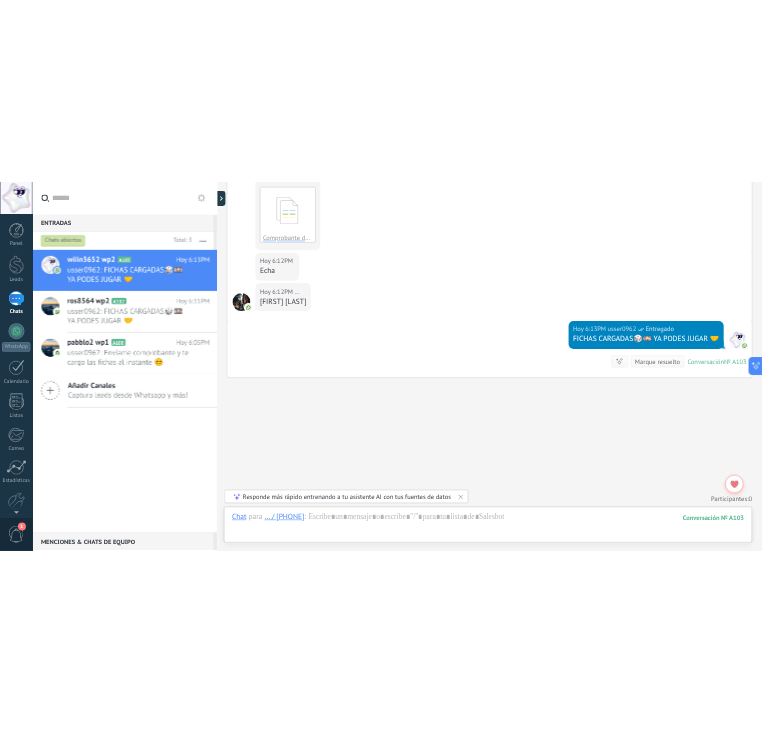 scroll, scrollTop: 60, scrollLeft: 0, axis: vertical 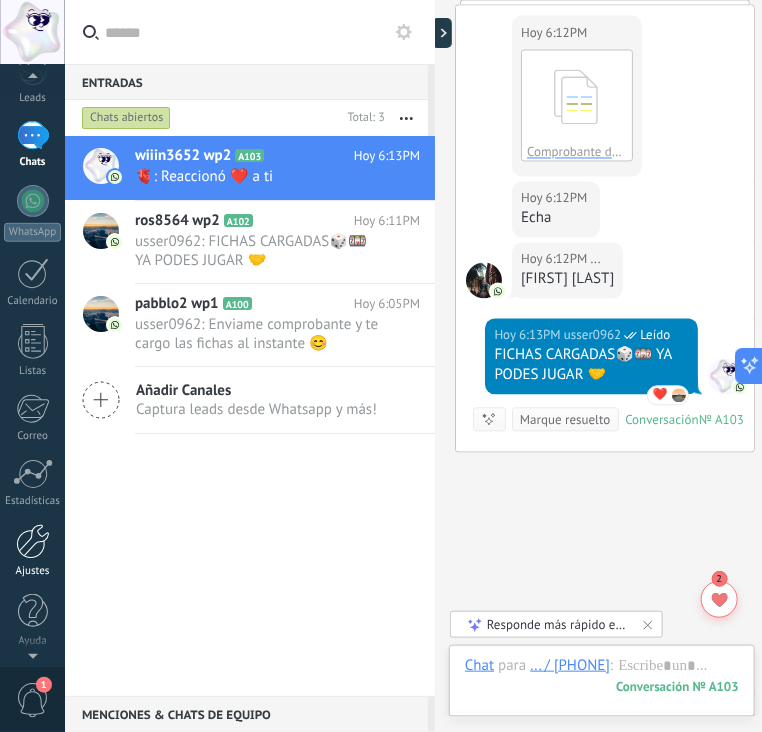 click at bounding box center (33, 541) 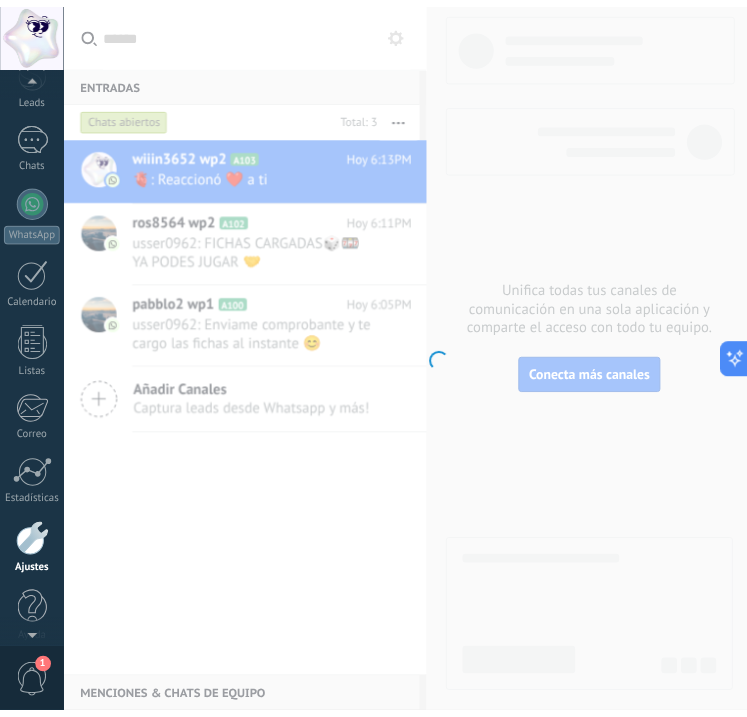 scroll, scrollTop: 114, scrollLeft: 0, axis: vertical 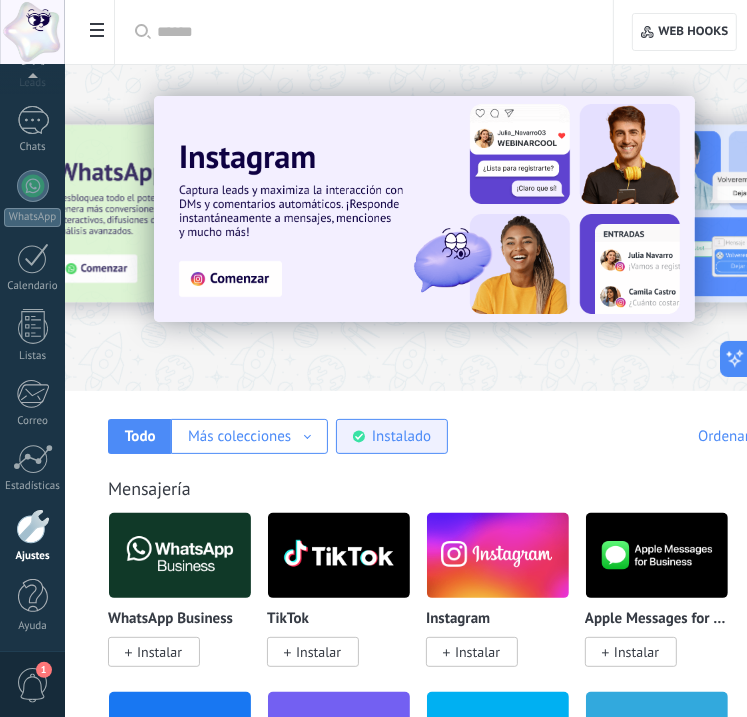 click on "Instalado" at bounding box center (401, 436) 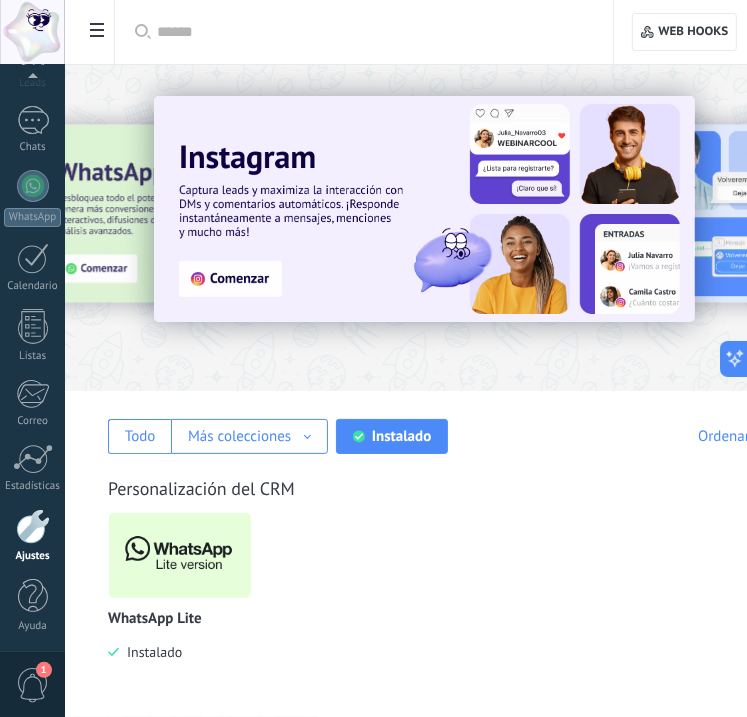 click at bounding box center (180, 555) 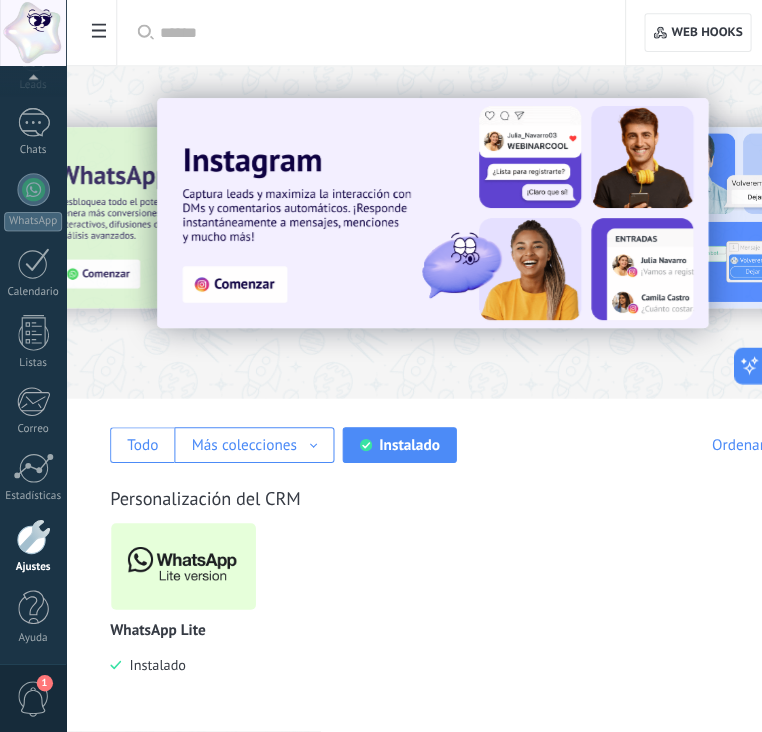 scroll, scrollTop: 99, scrollLeft: 0, axis: vertical 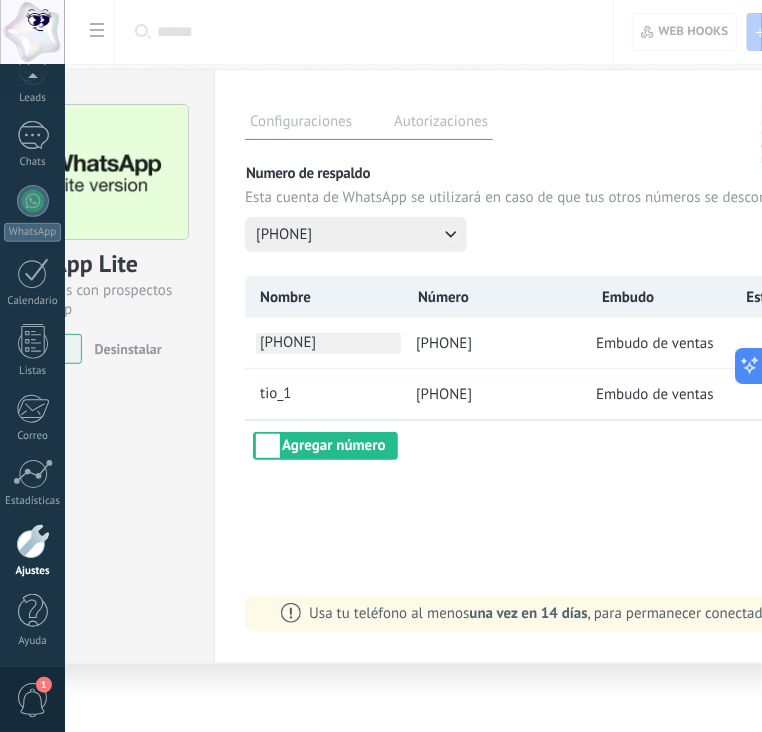 click on "+54 9 11 3812-4901" at bounding box center (328, 343) 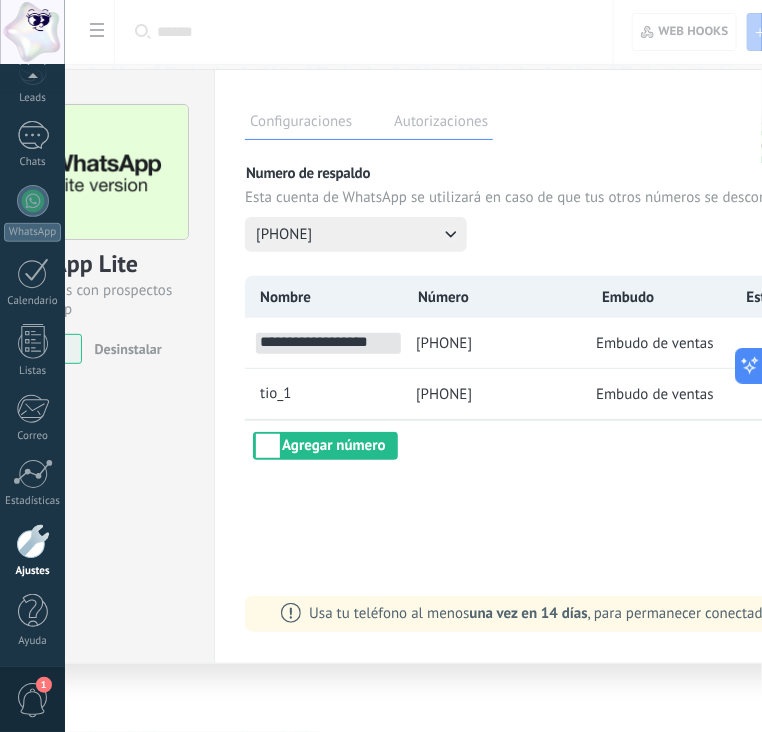 click on "**********" at bounding box center [328, 343] 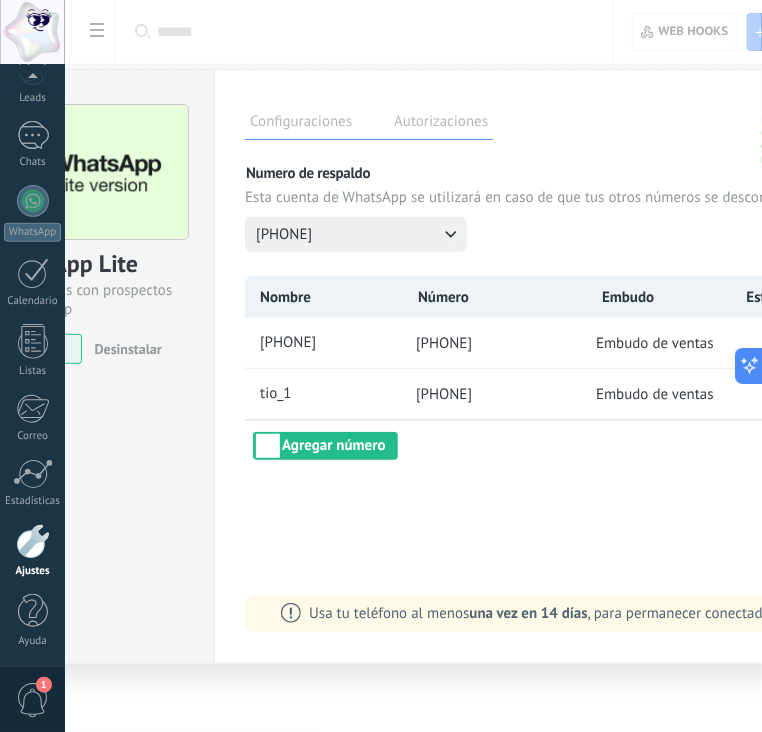 click on "+54 9 11 3812-4901" at bounding box center (323, 343) 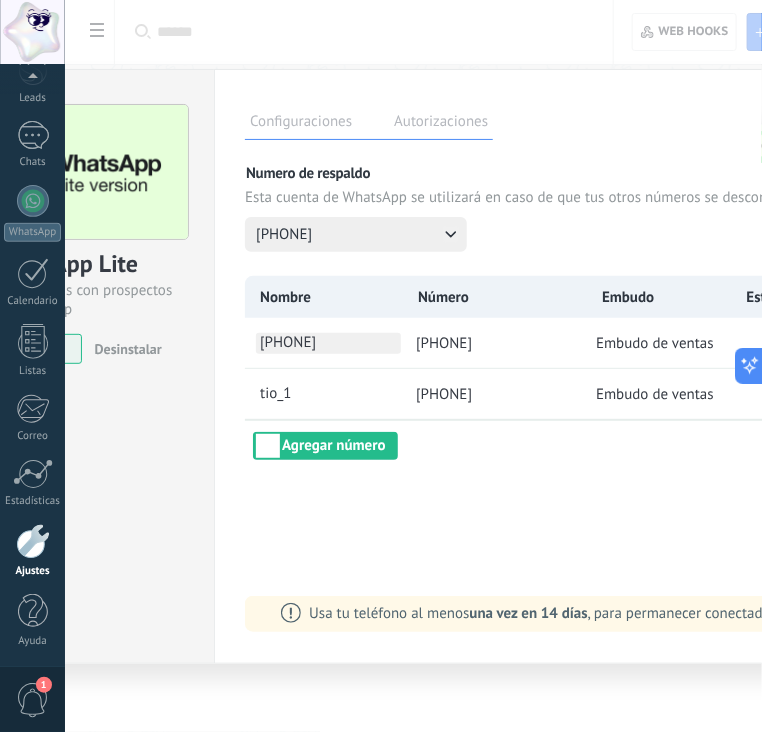 drag, startPoint x: 180, startPoint y: 337, endPoint x: 370, endPoint y: 351, distance: 190.51509 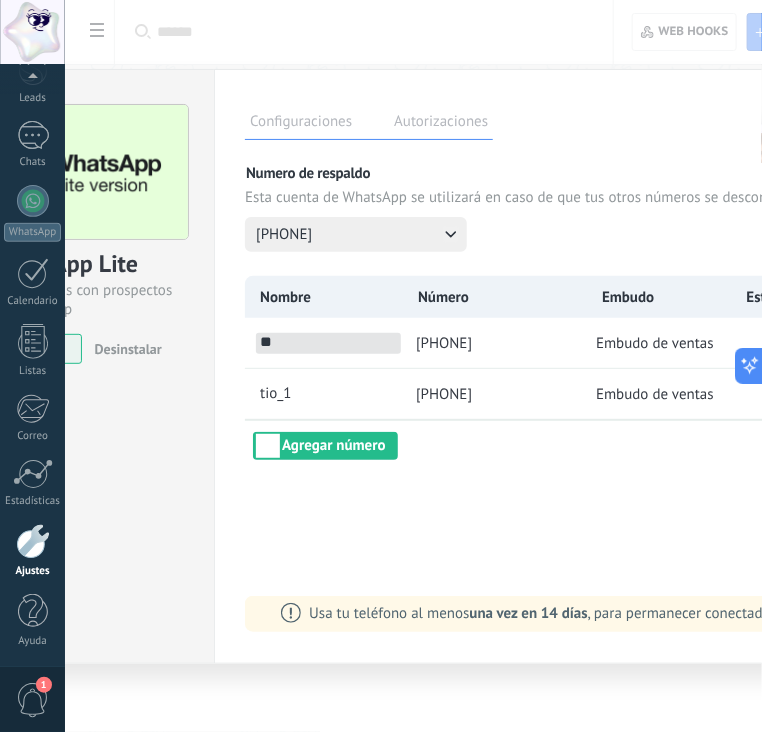 type on "*" 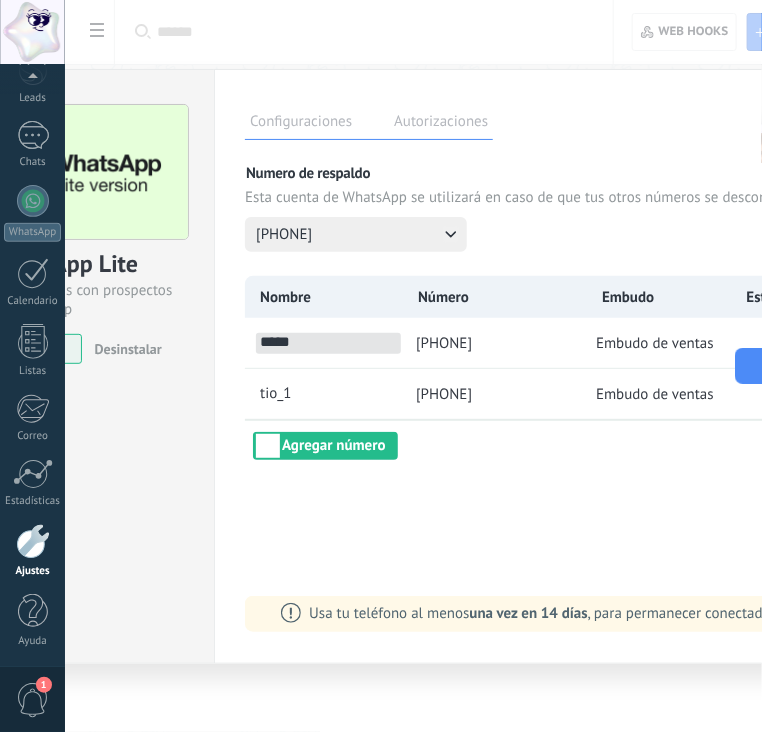 type on "*****" 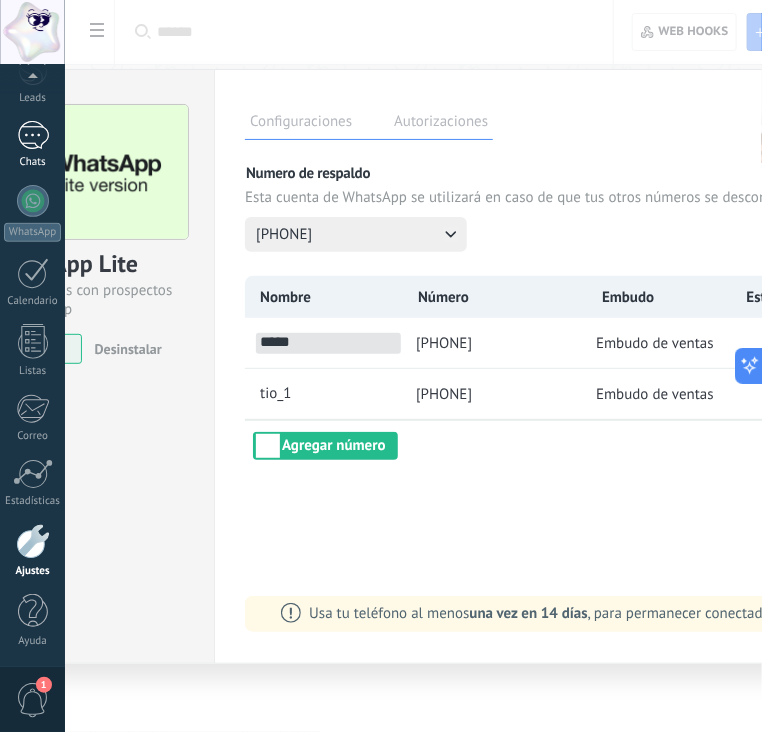 click on "1" at bounding box center (33, 135) 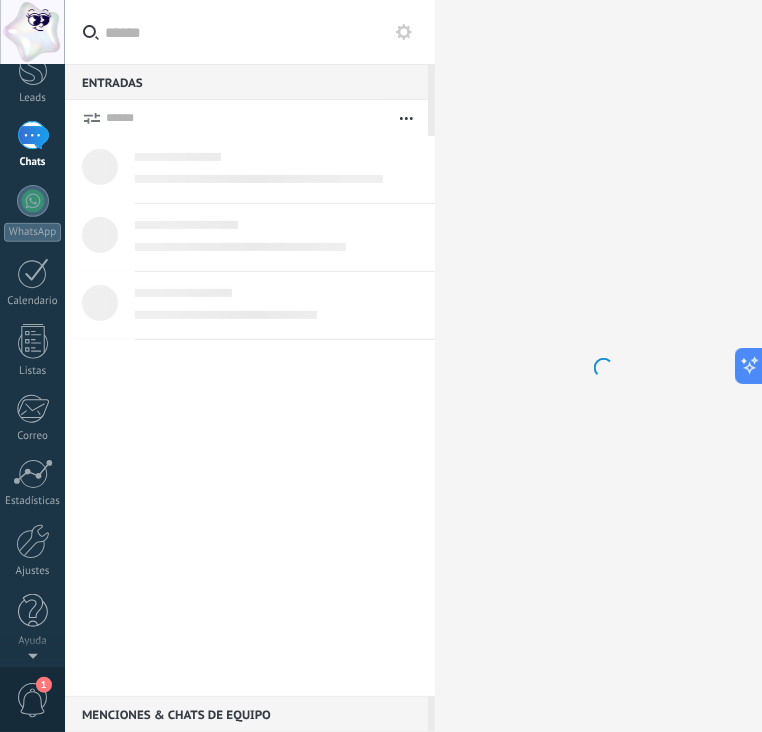 scroll, scrollTop: 0, scrollLeft: 0, axis: both 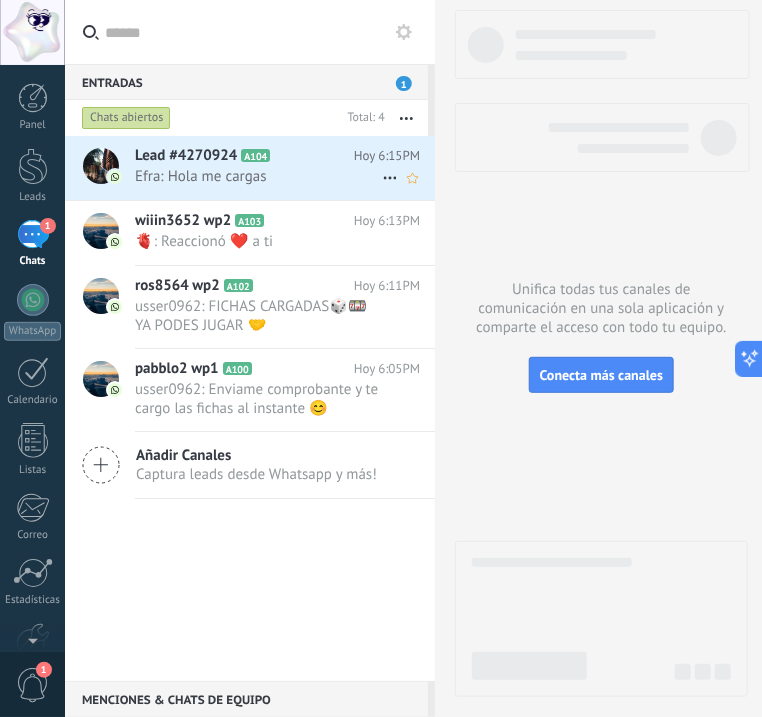 click on "Efra: Hola me cargas" at bounding box center [258, 176] 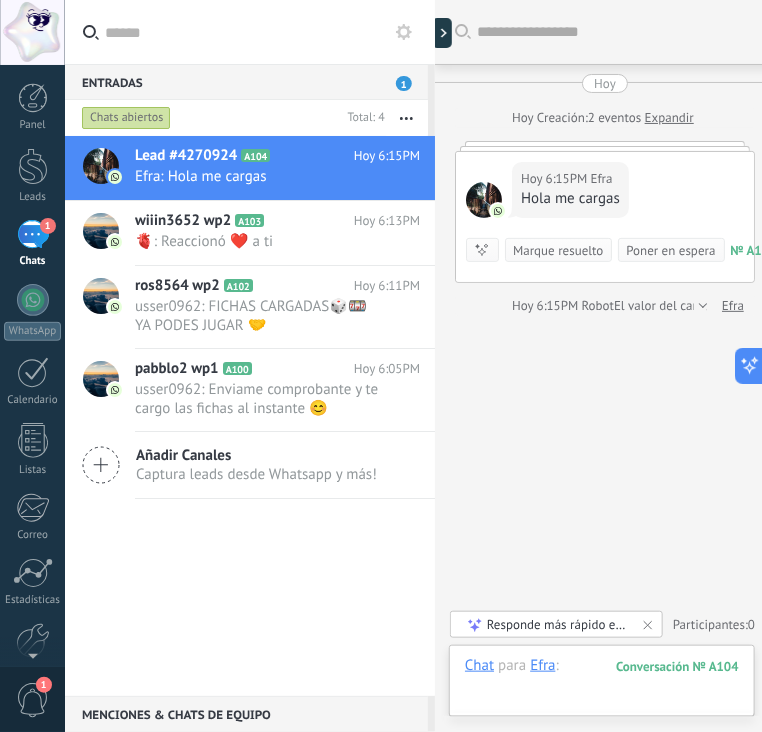 click at bounding box center [602, 686] 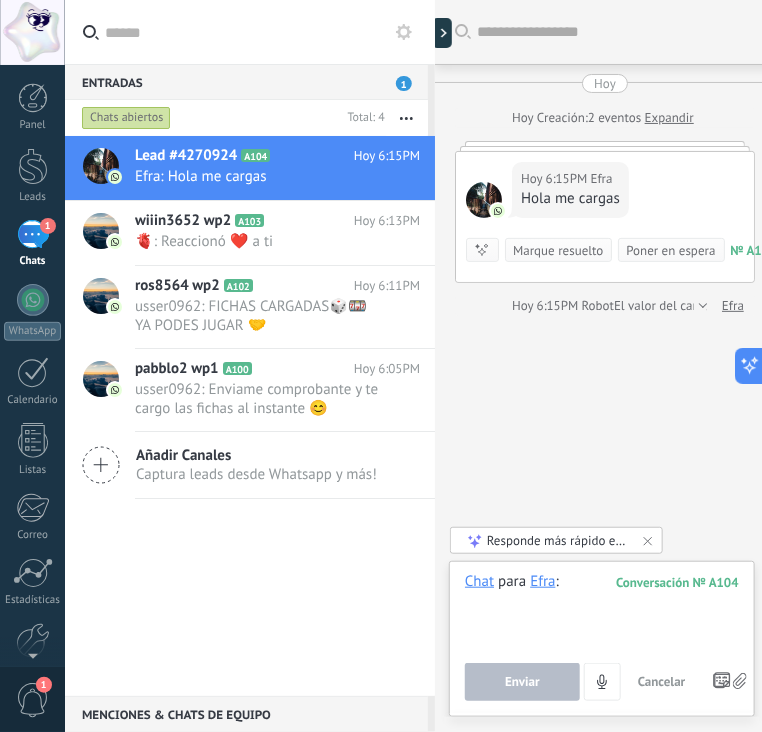 paste 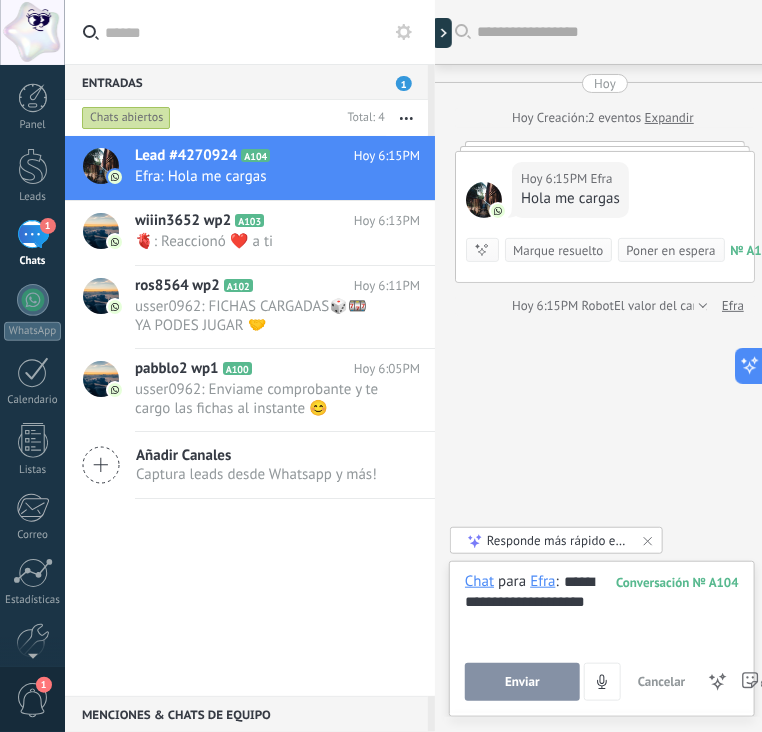click on "Enviar" at bounding box center [522, 682] 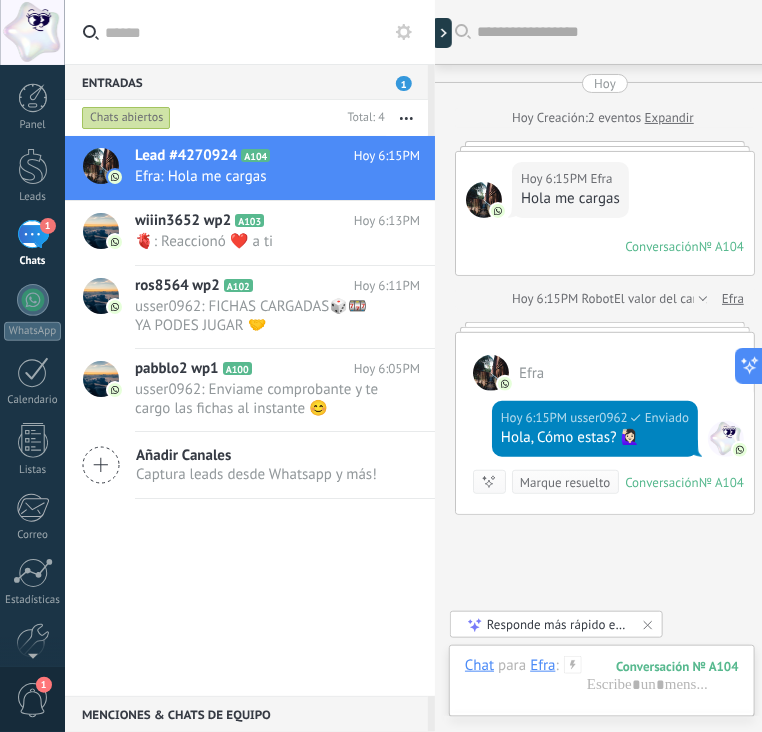 scroll, scrollTop: 130, scrollLeft: 0, axis: vertical 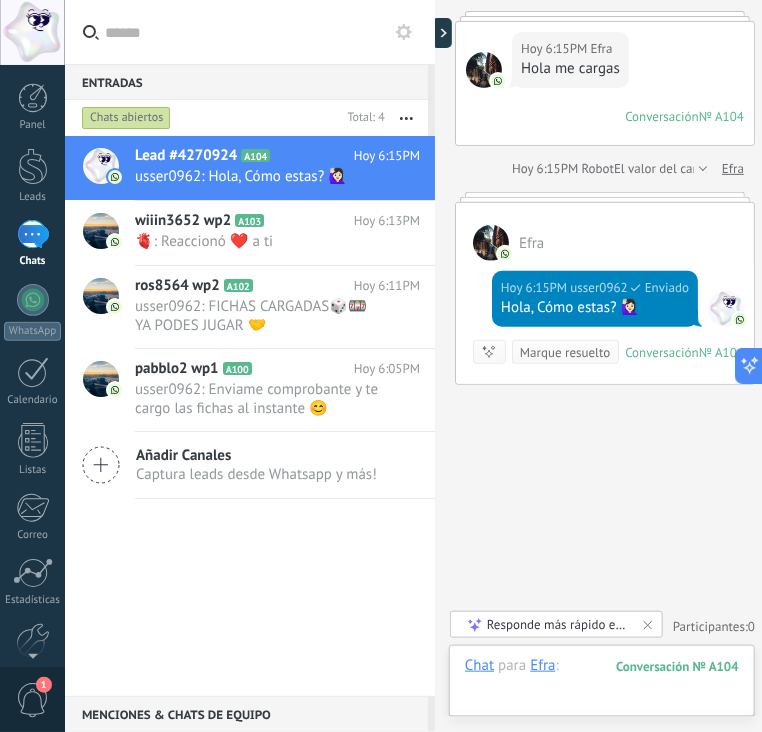 click at bounding box center [602, 686] 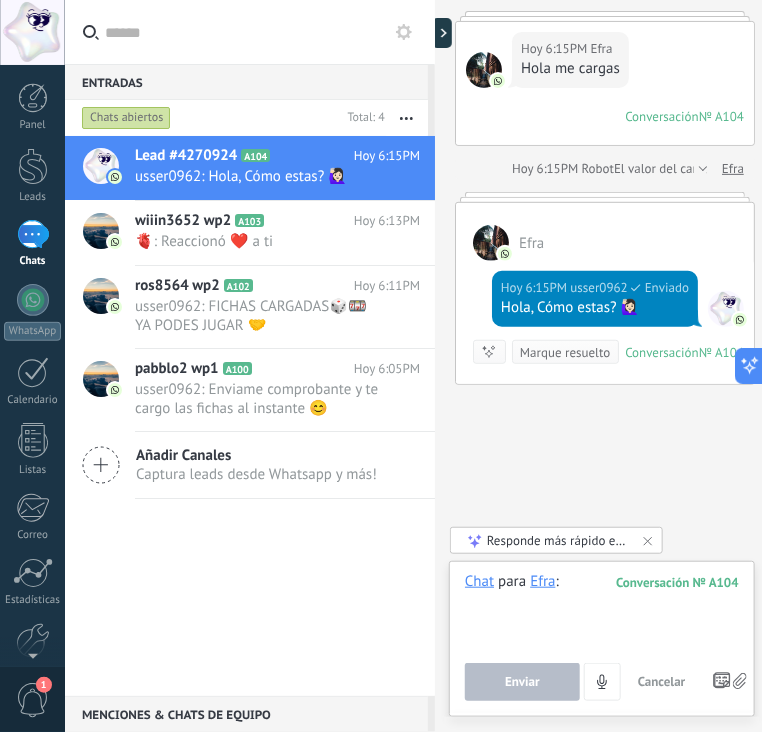 paste 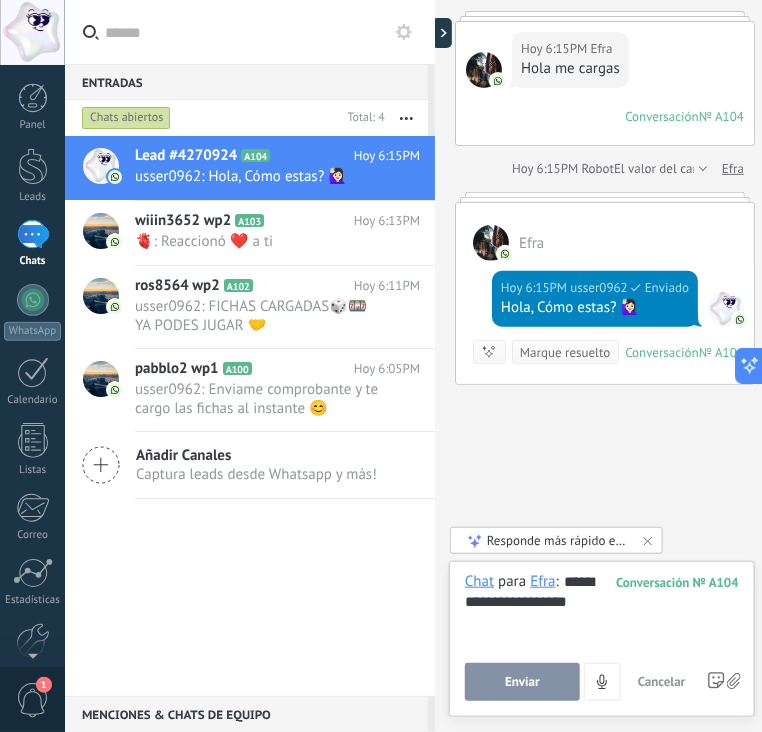 click on "Enviar" at bounding box center (522, 682) 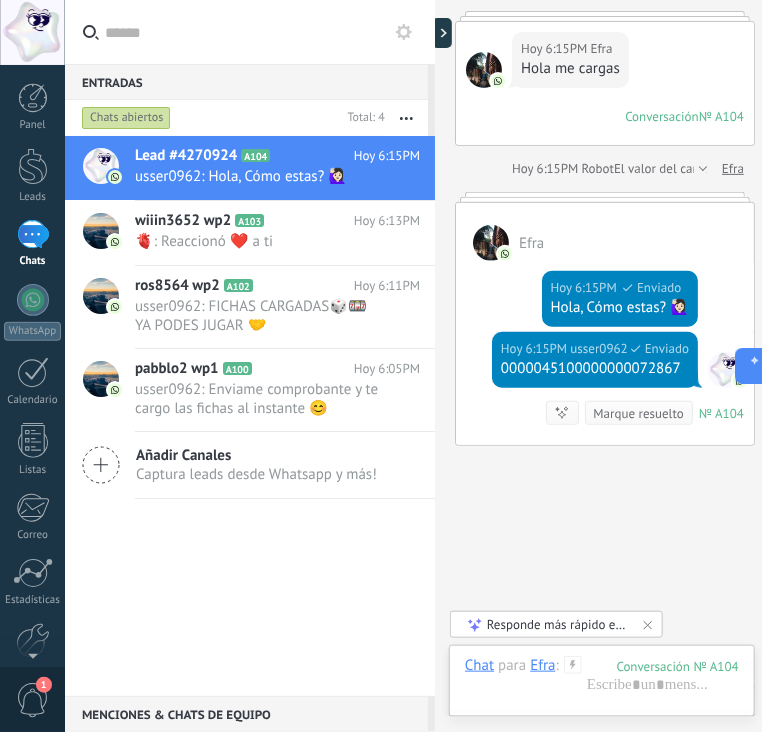 scroll, scrollTop: 191, scrollLeft: 0, axis: vertical 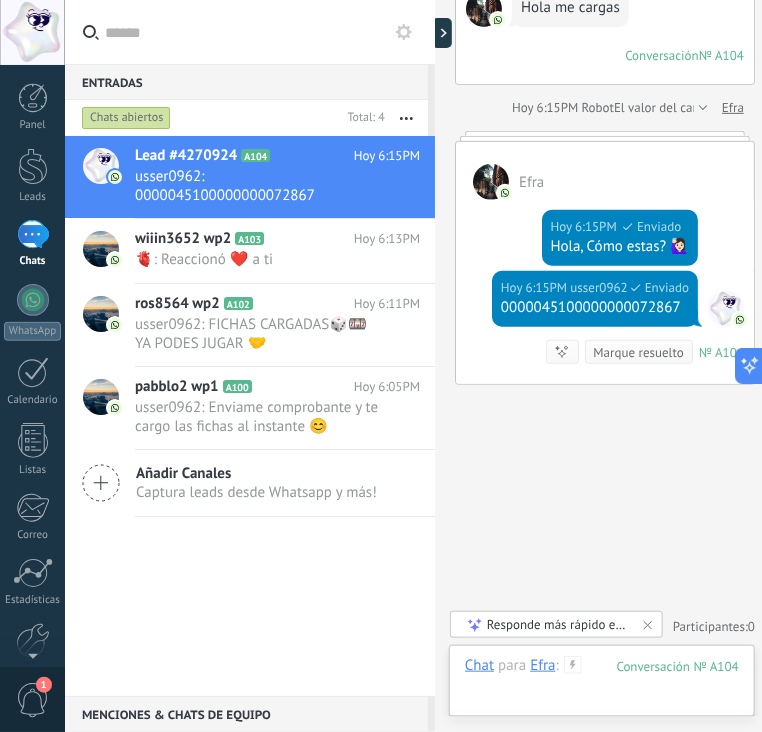click at bounding box center [602, 686] 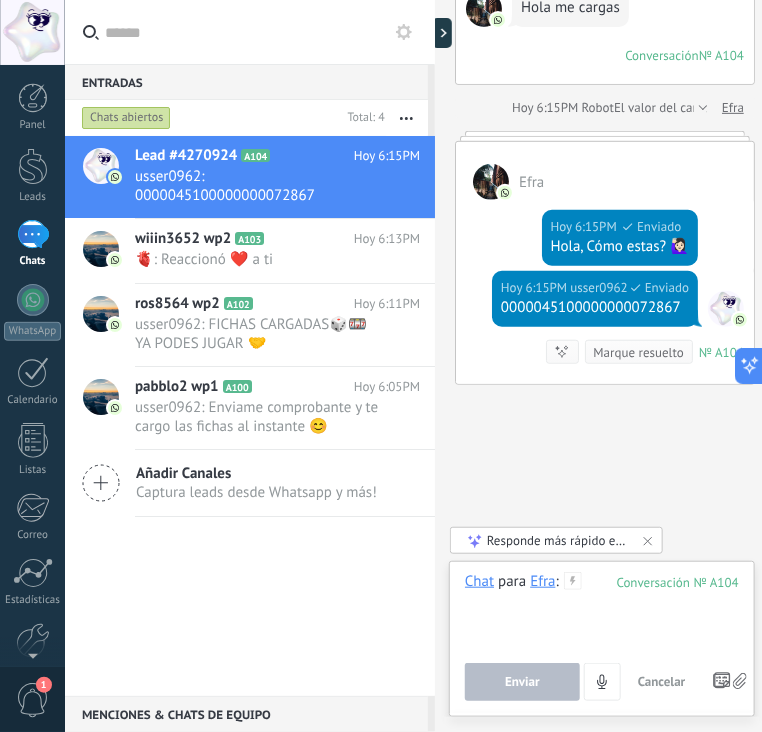 paste 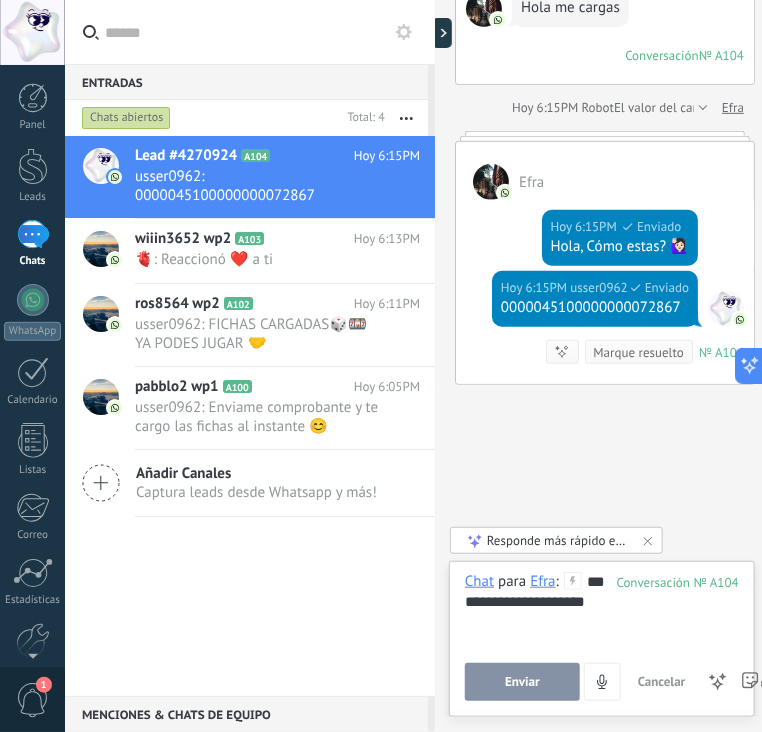 click on "Enviar" at bounding box center [522, 682] 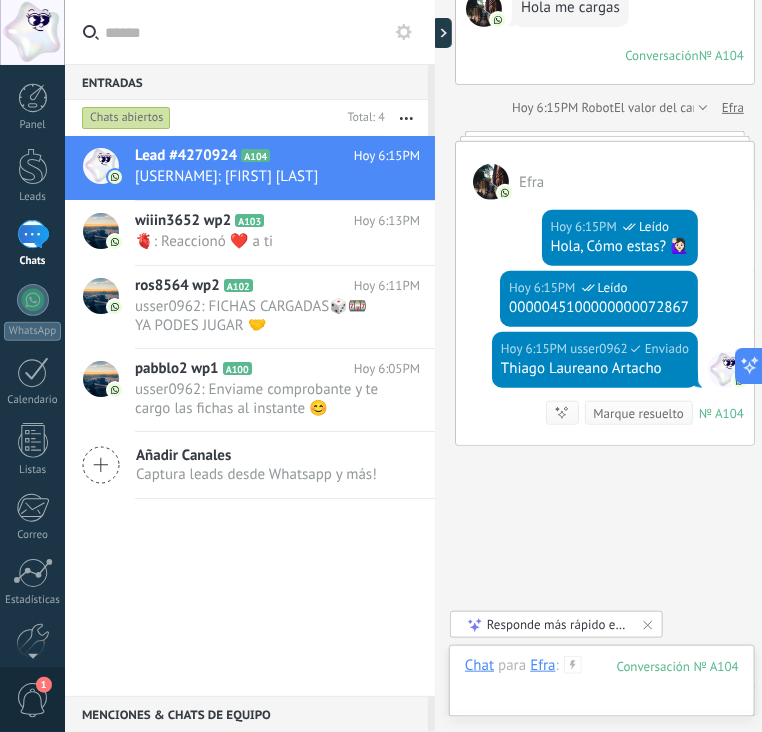 scroll, scrollTop: 252, scrollLeft: 0, axis: vertical 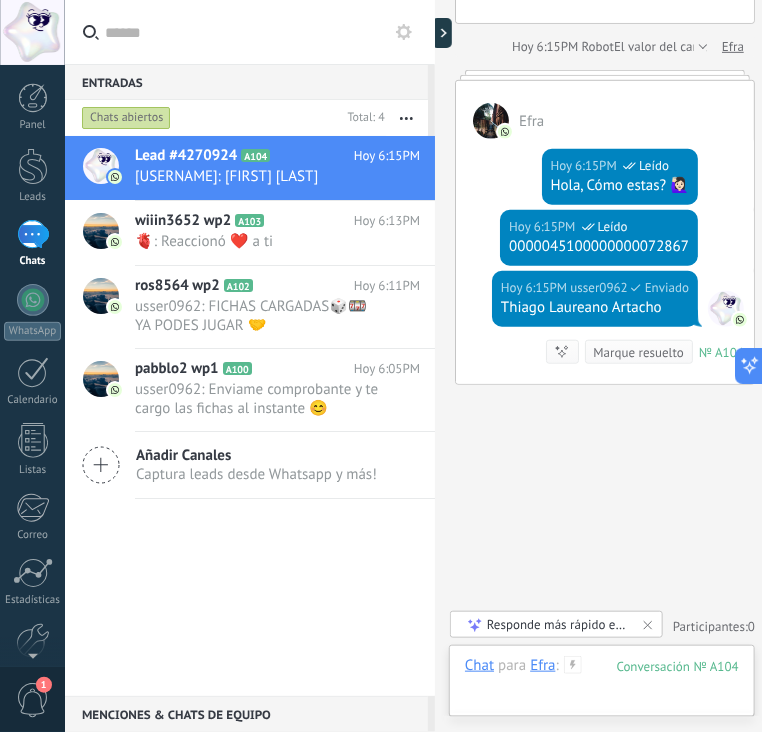 click at bounding box center (602, 686) 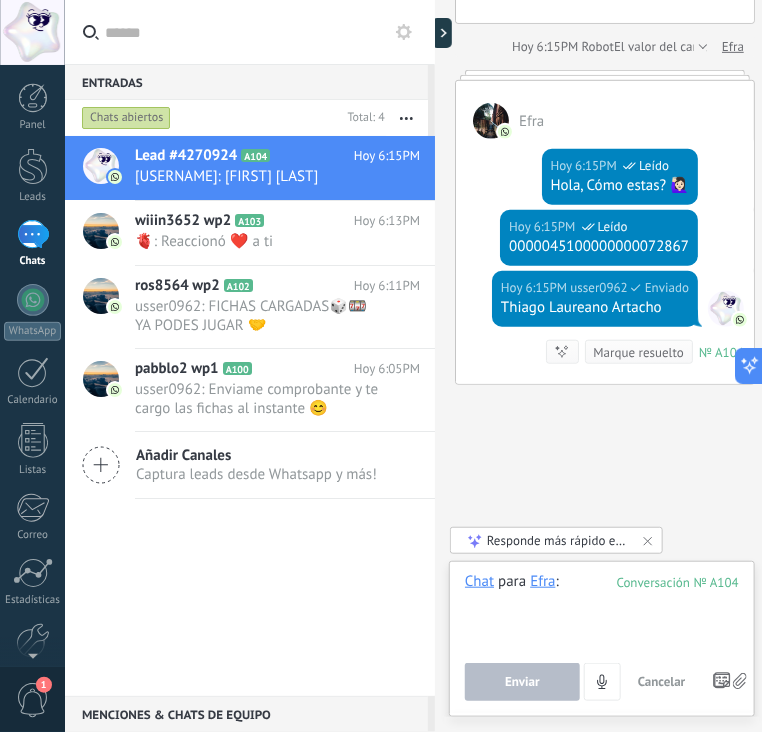 paste 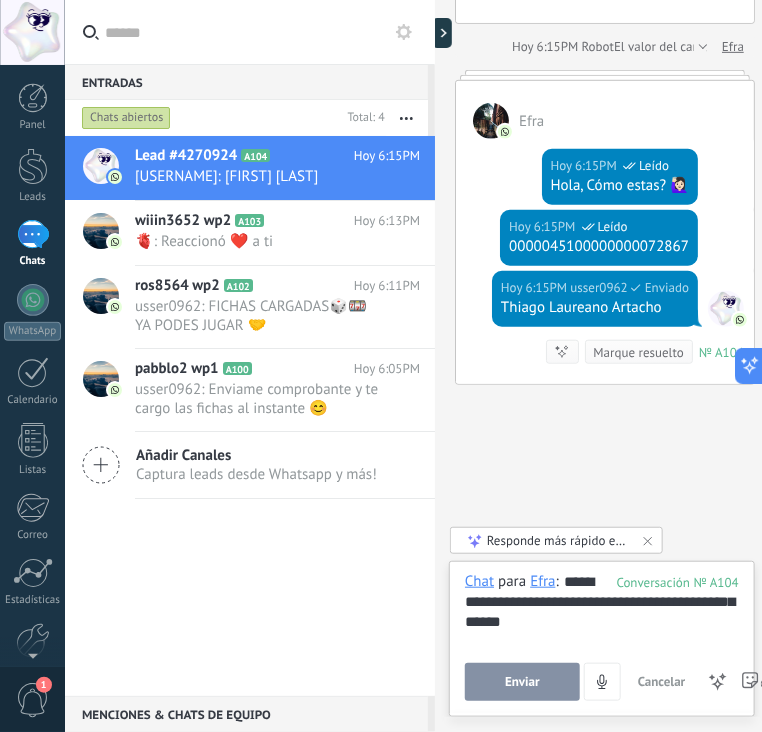 click on "Enviar" at bounding box center [522, 682] 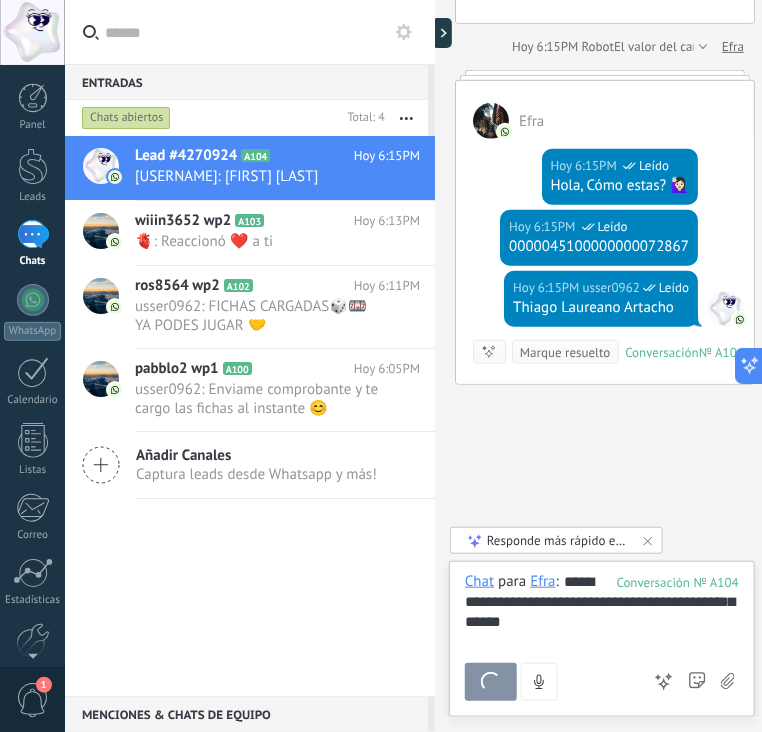scroll, scrollTop: 352, scrollLeft: 0, axis: vertical 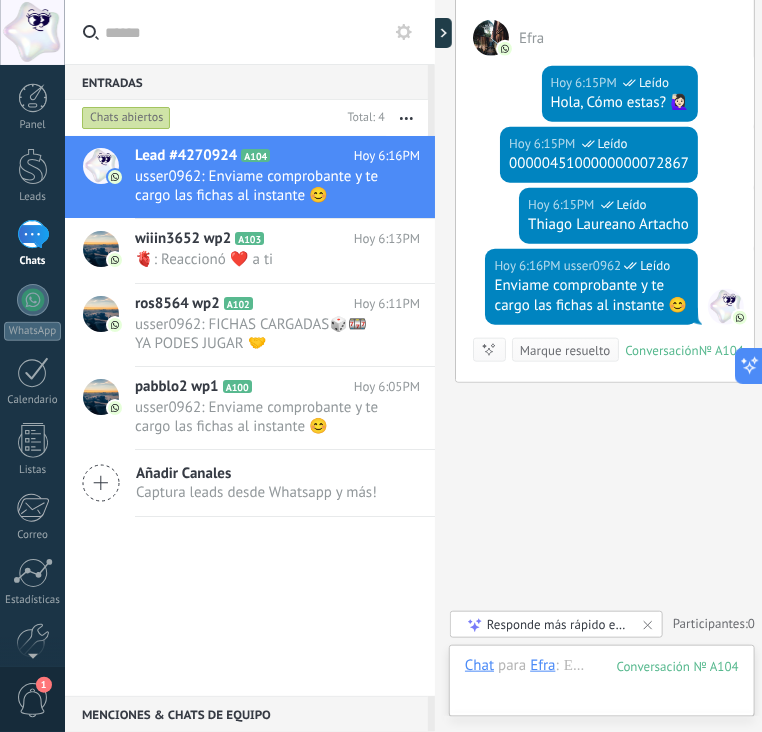click at bounding box center (442, 33) 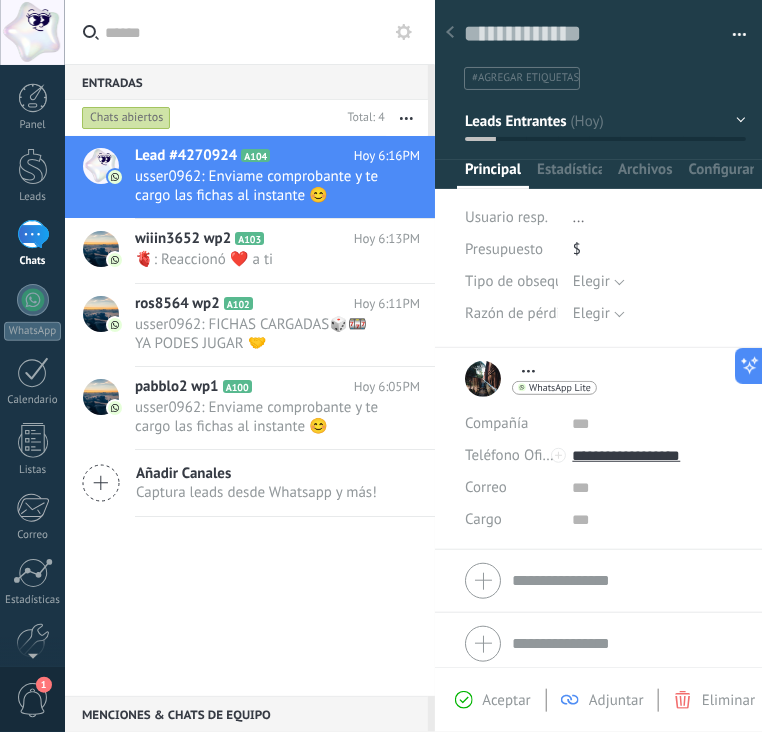 scroll, scrollTop: 29, scrollLeft: 0, axis: vertical 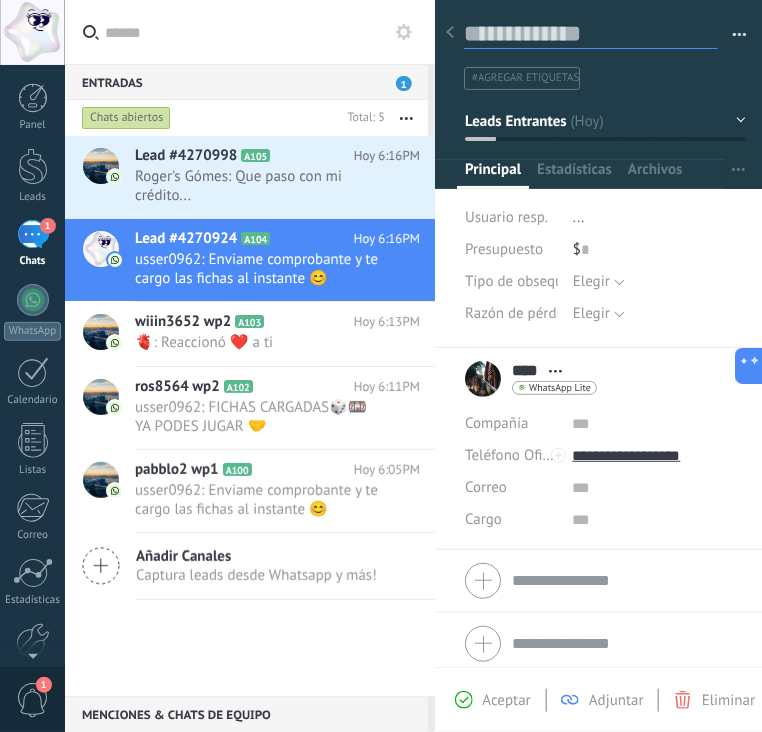 click at bounding box center [591, 34] 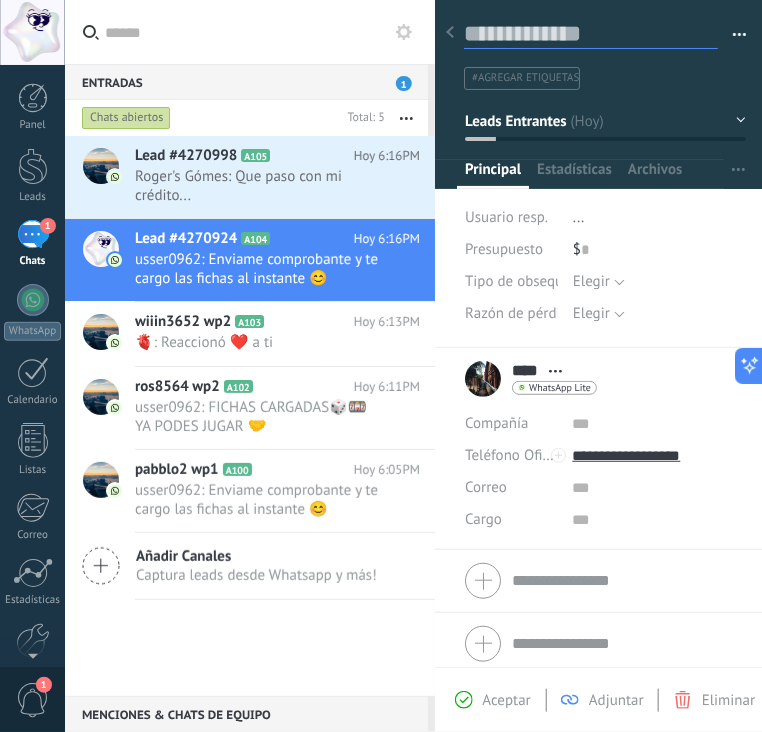 paste on "**********" 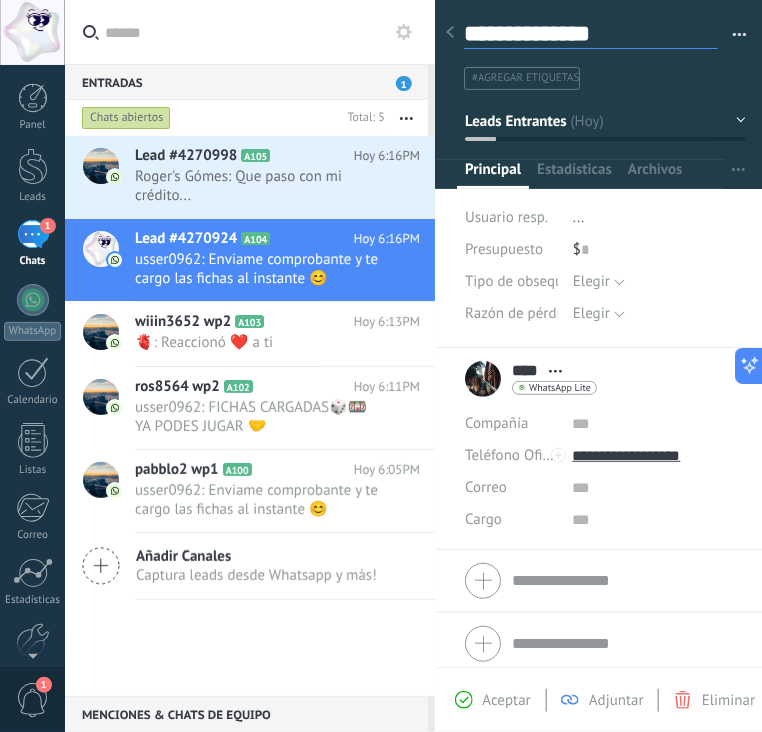 scroll, scrollTop: 29, scrollLeft: 0, axis: vertical 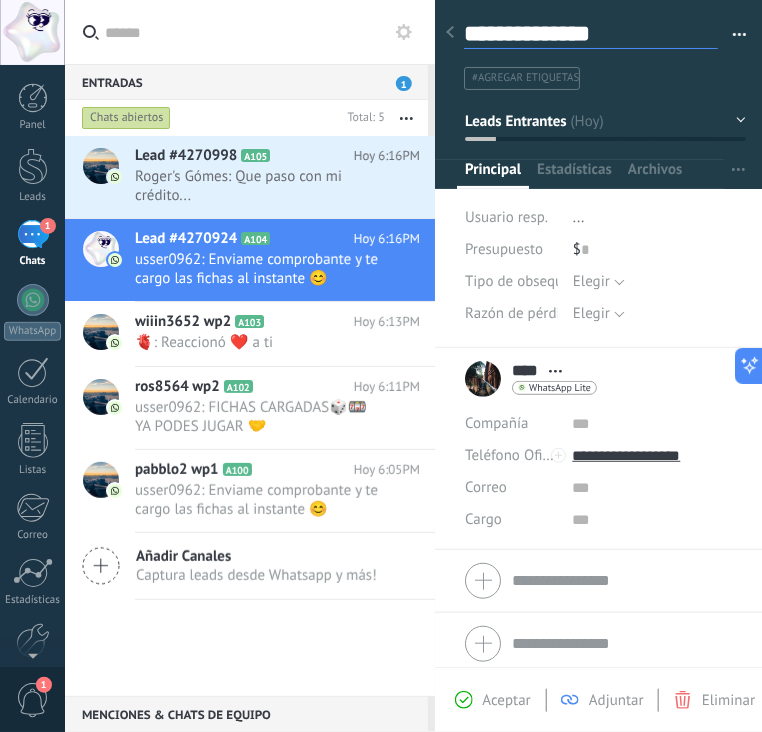 type on "**********" 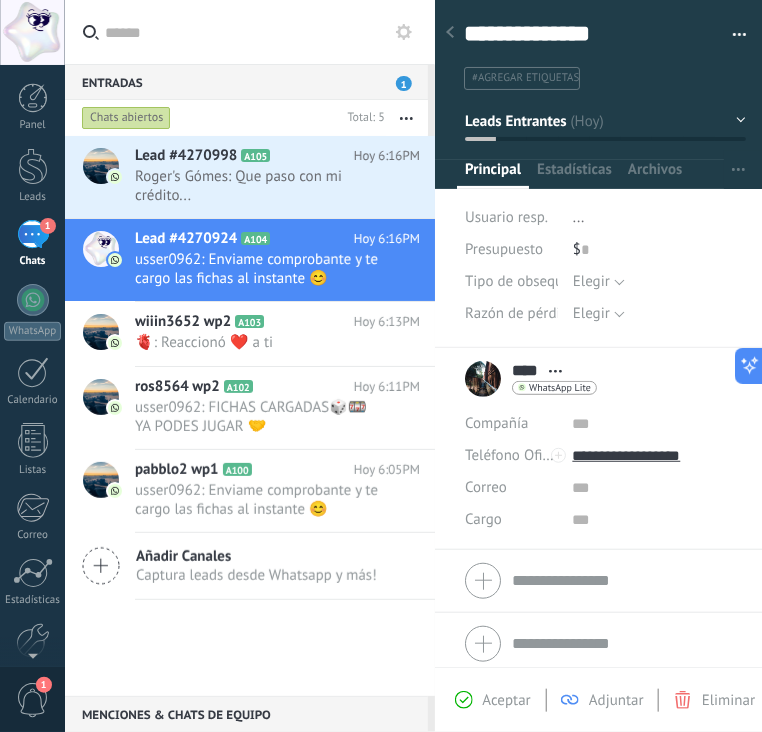 click 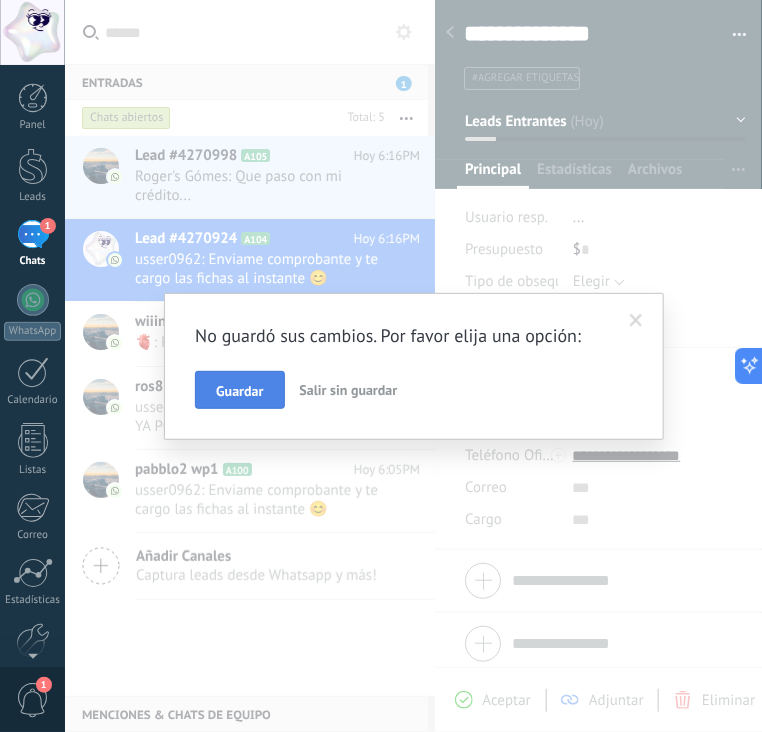click on "Guardar" at bounding box center [239, 391] 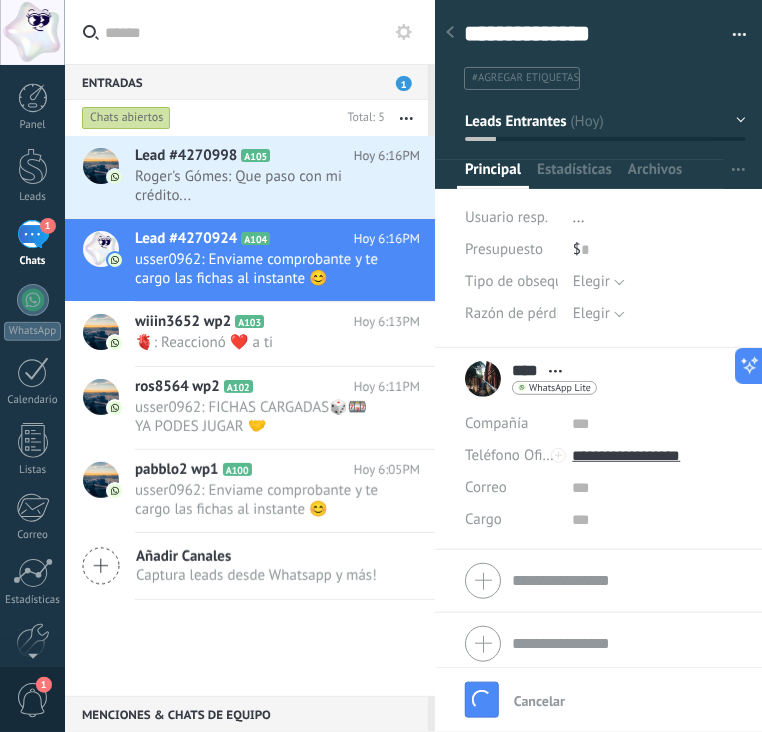 scroll, scrollTop: 470, scrollLeft: 0, axis: vertical 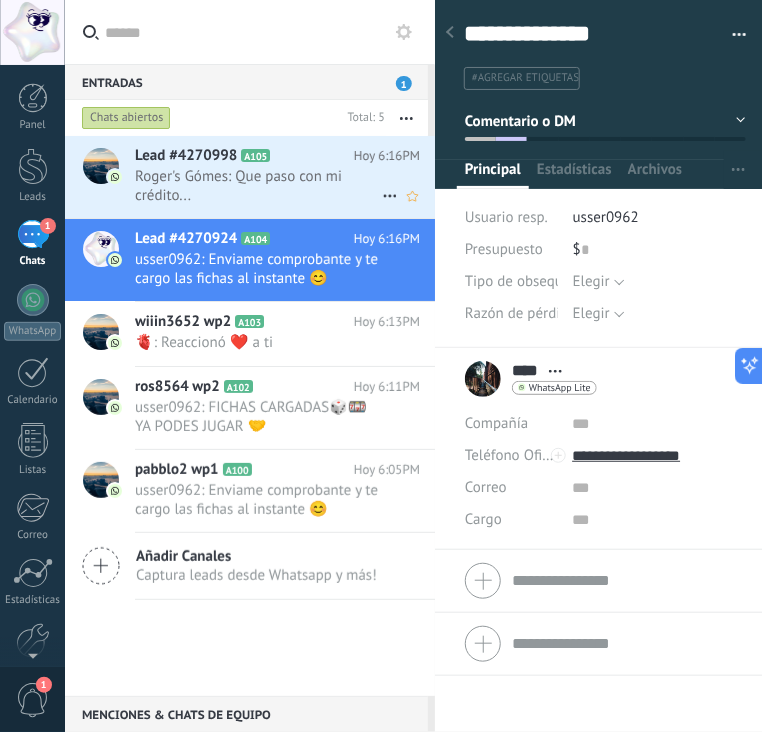 click on "Roger's Gómes: Que paso con mi crédito..." at bounding box center [258, 186] 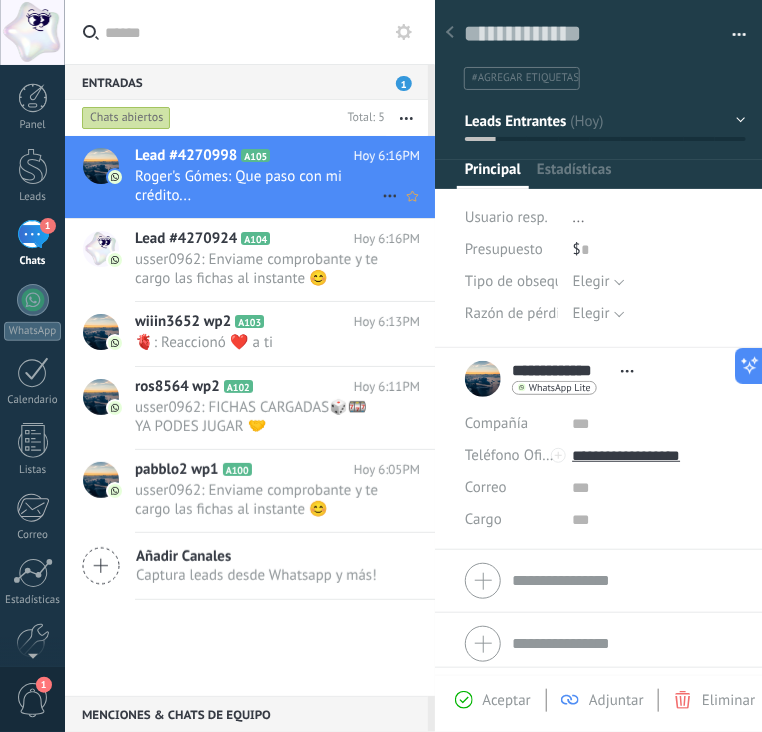 scroll, scrollTop: 29, scrollLeft: 0, axis: vertical 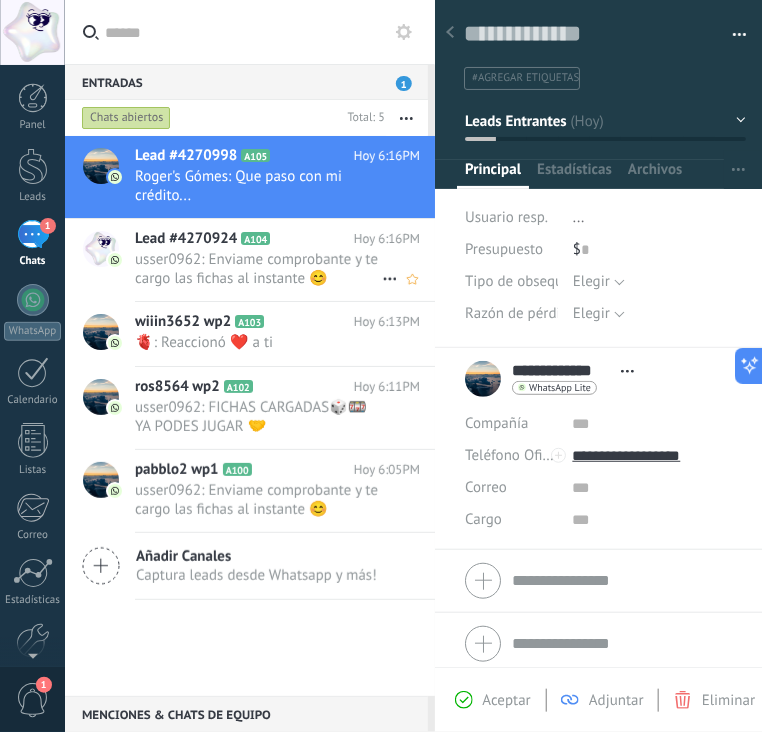 click on "usser0962: Enviame comprobante y te cargo las fichas al instante 😊" at bounding box center (258, 269) 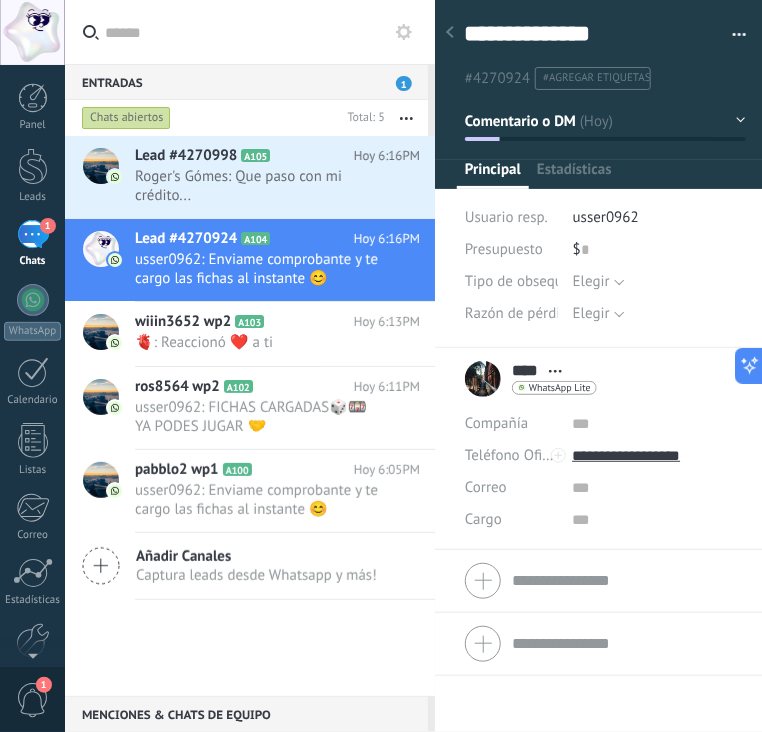 scroll, scrollTop: 29, scrollLeft: 0, axis: vertical 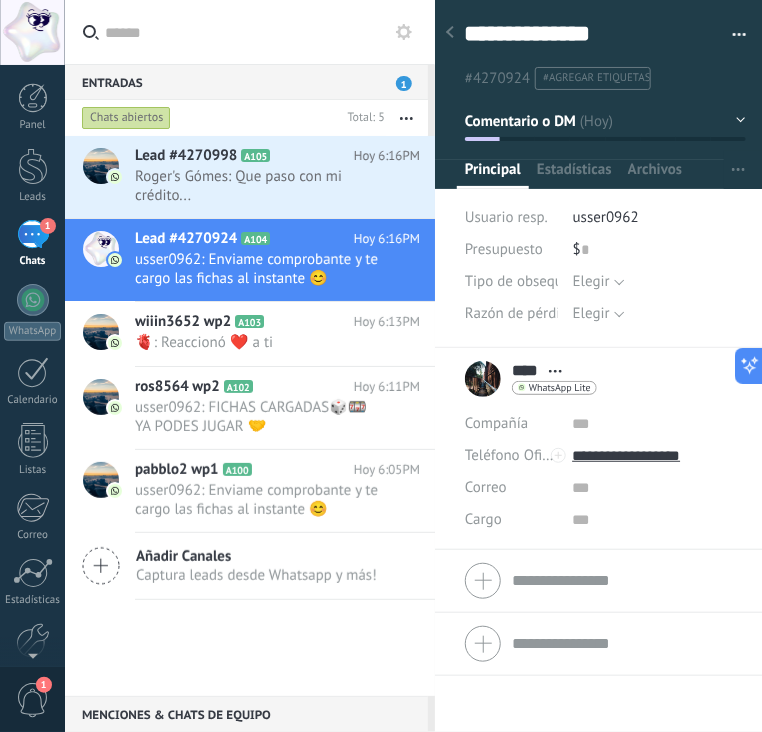 click 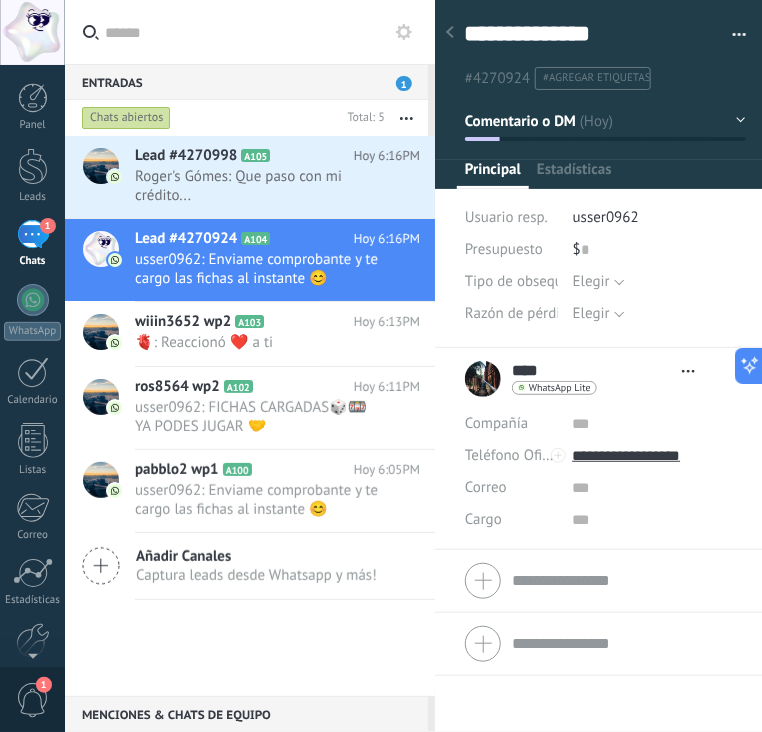 scroll, scrollTop: 29, scrollLeft: 0, axis: vertical 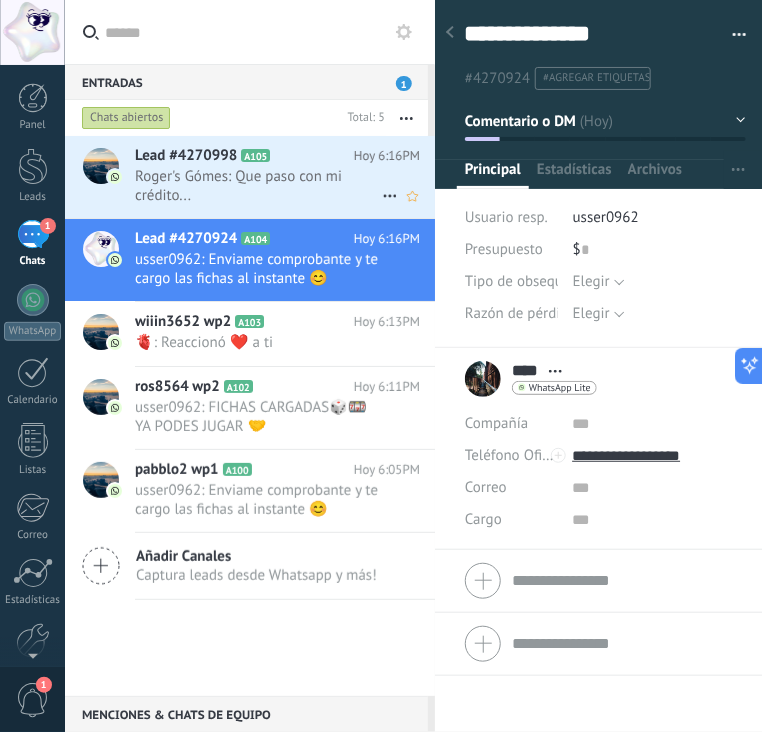 click on "Roger's Gómes: Que paso con mi crédito..." at bounding box center (258, 186) 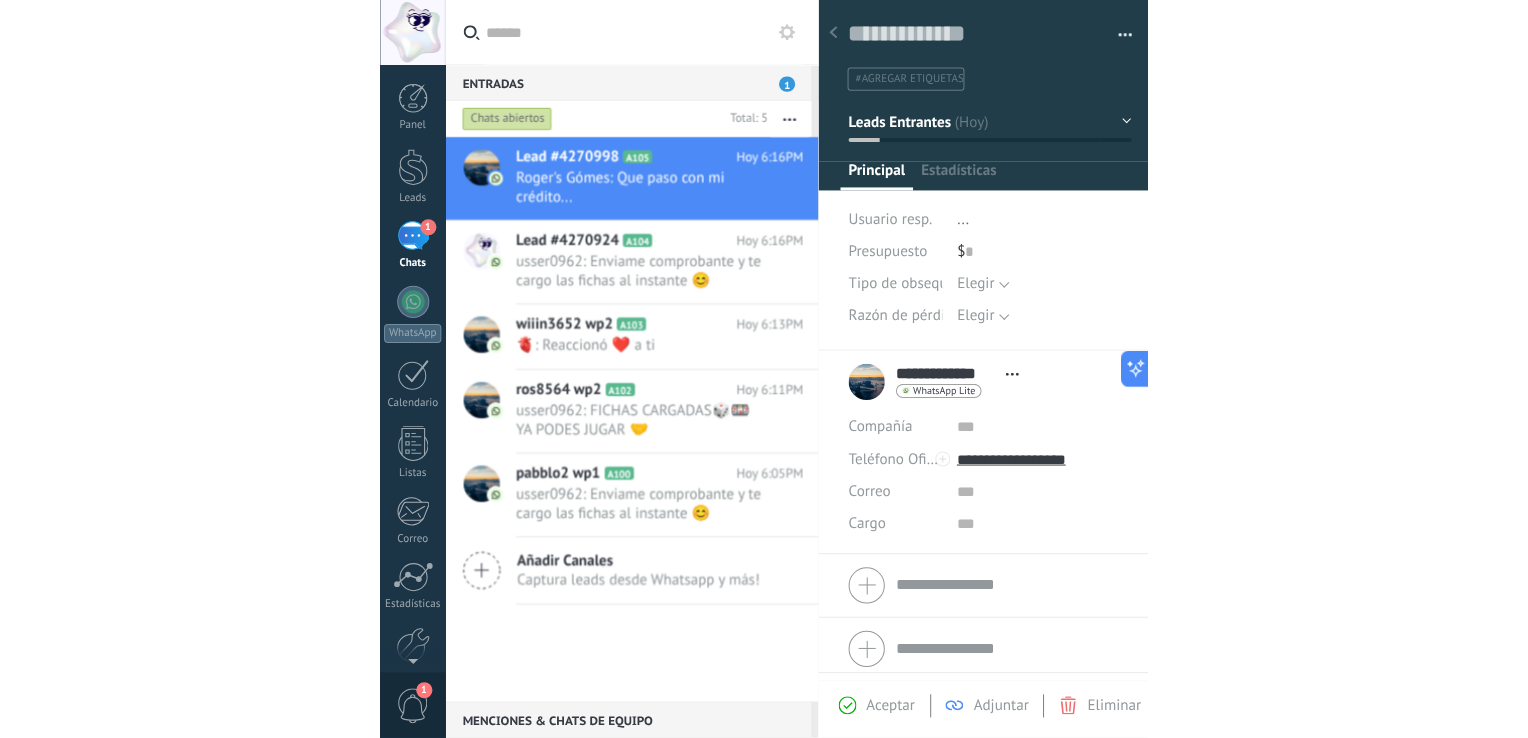 scroll, scrollTop: 29, scrollLeft: 0, axis: vertical 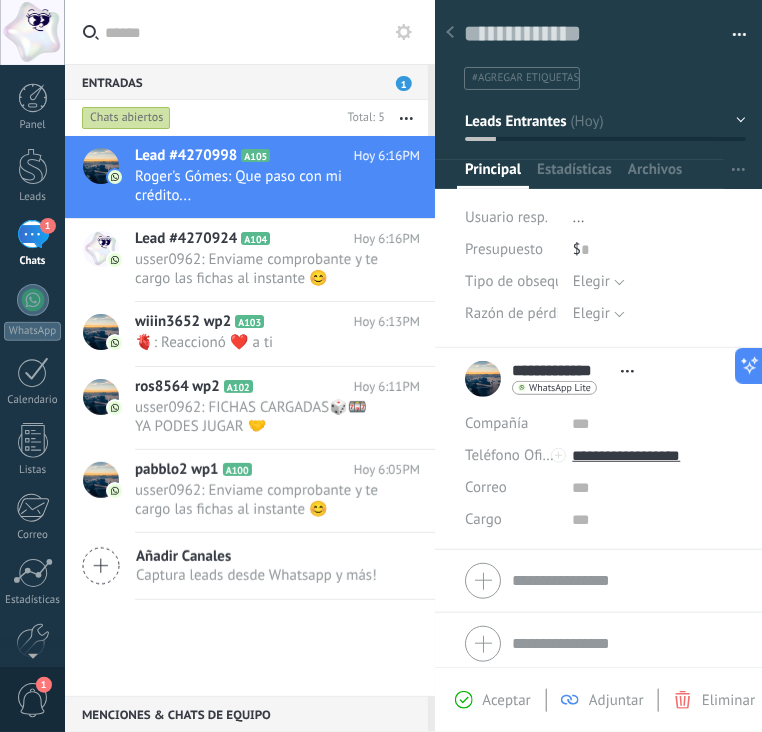 type on "**********" 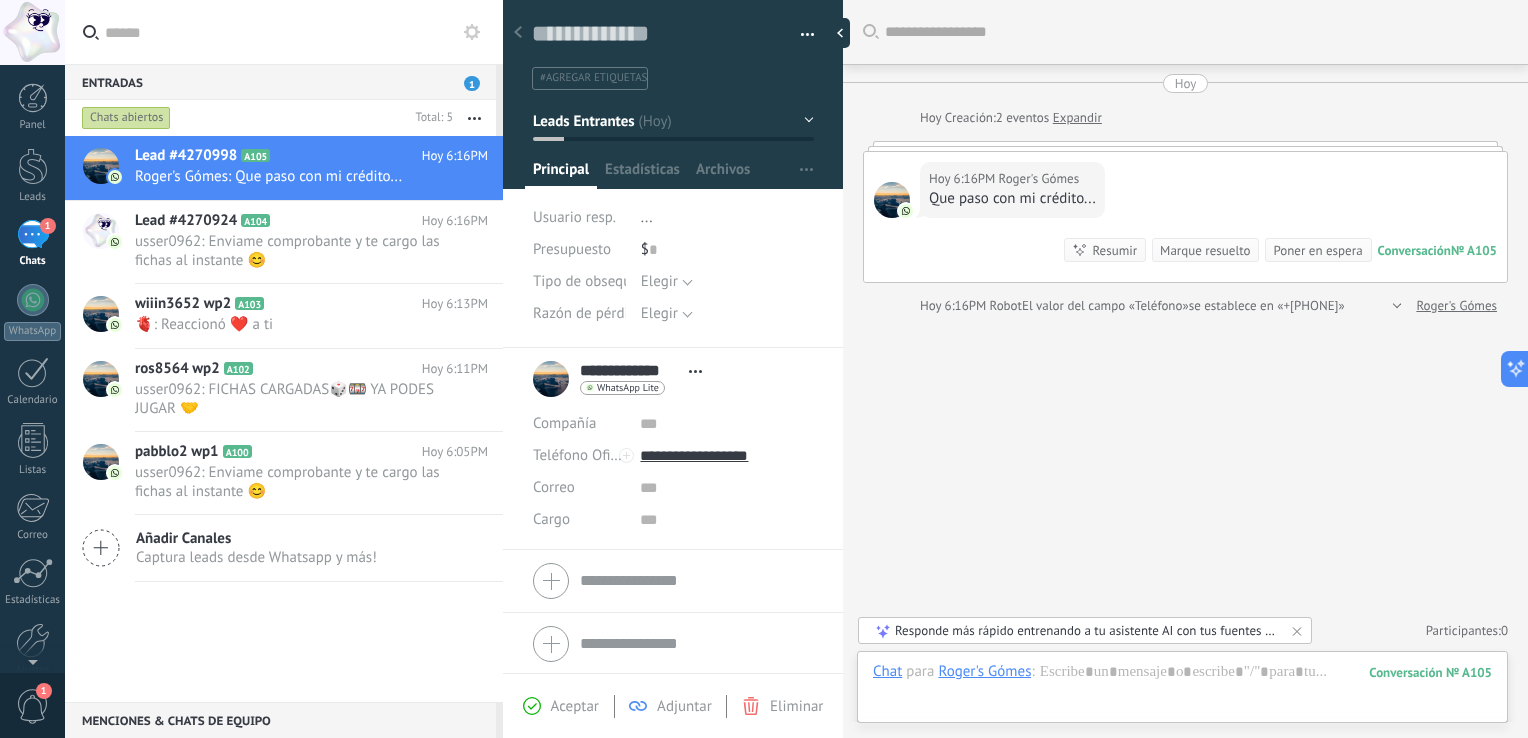 scroll, scrollTop: 19, scrollLeft: 0, axis: vertical 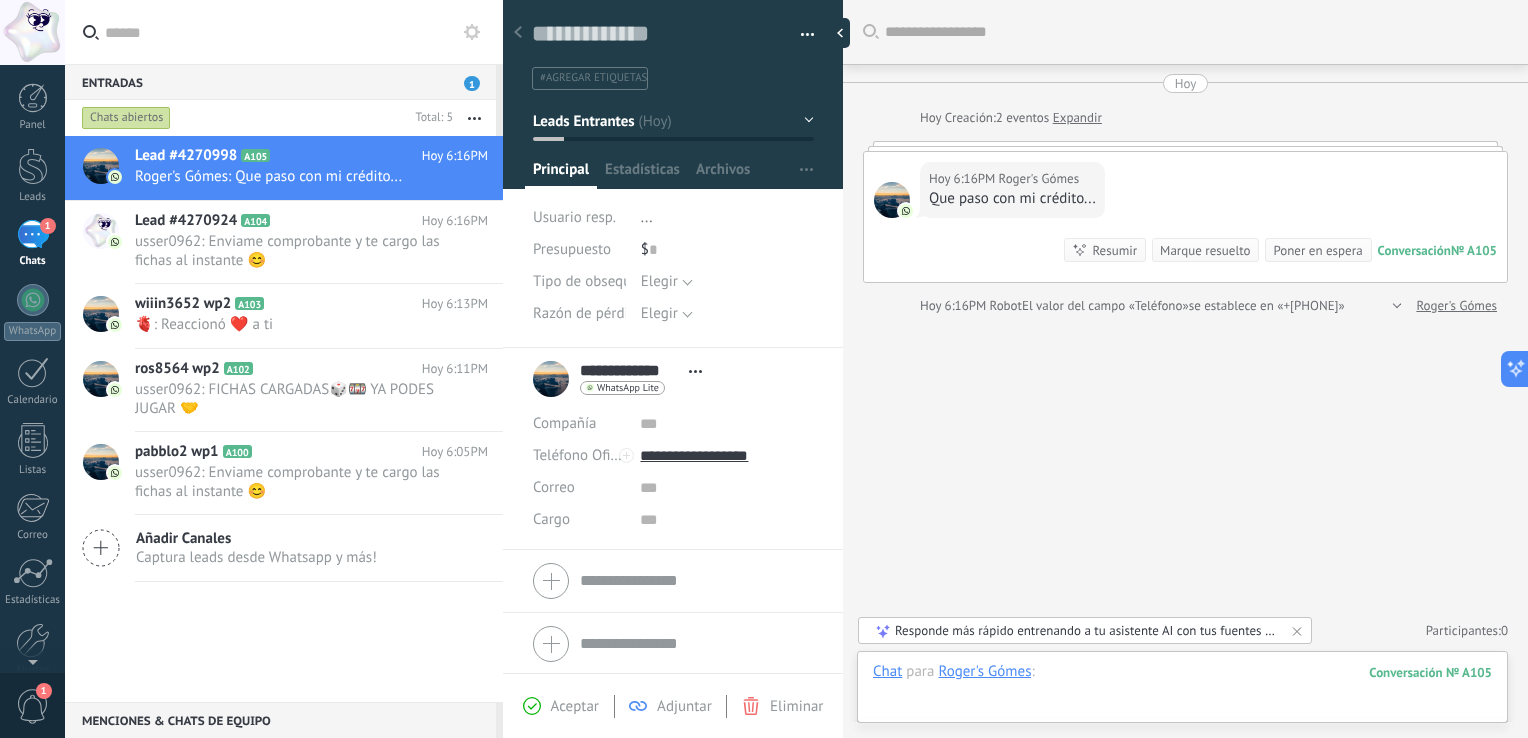 click at bounding box center [1182, 692] 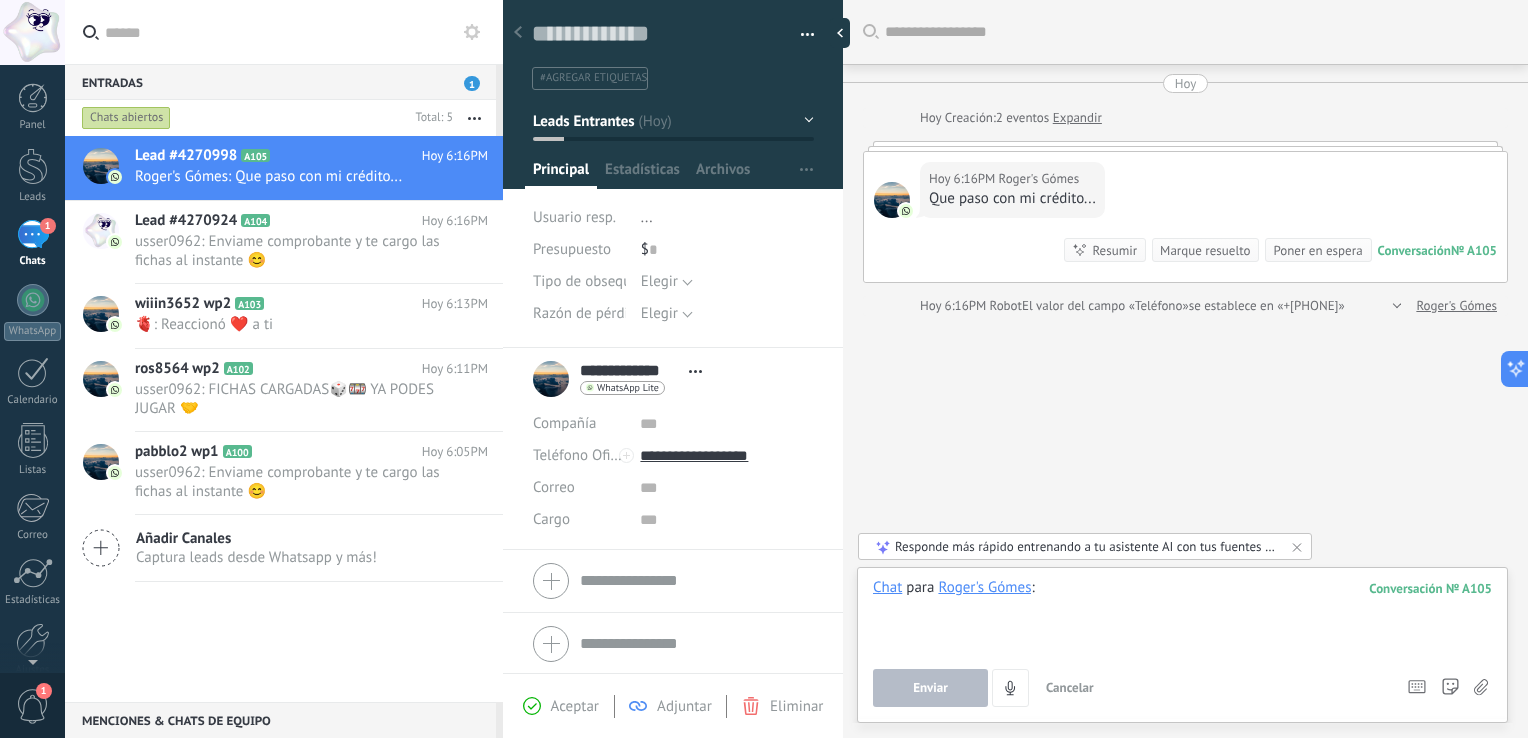 paste 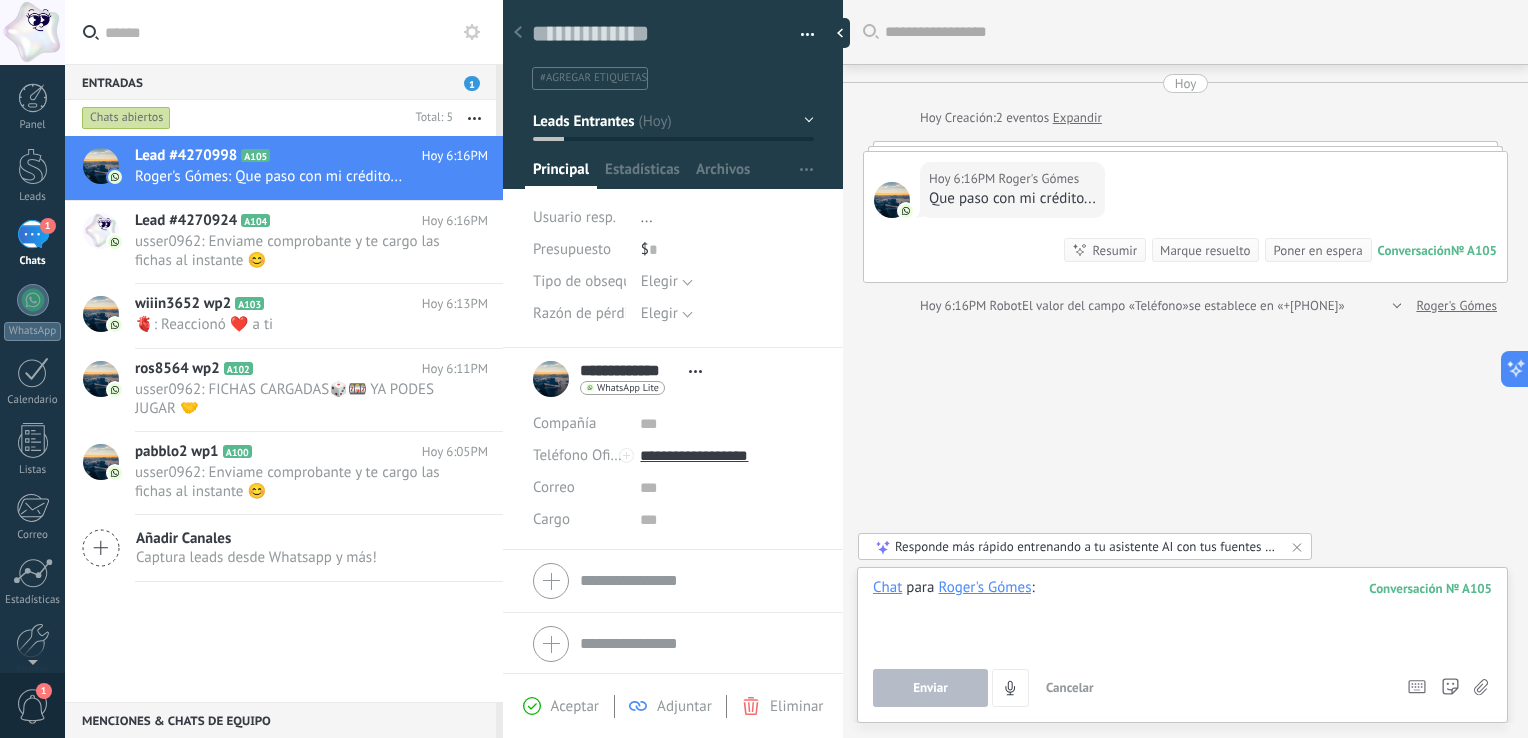 type 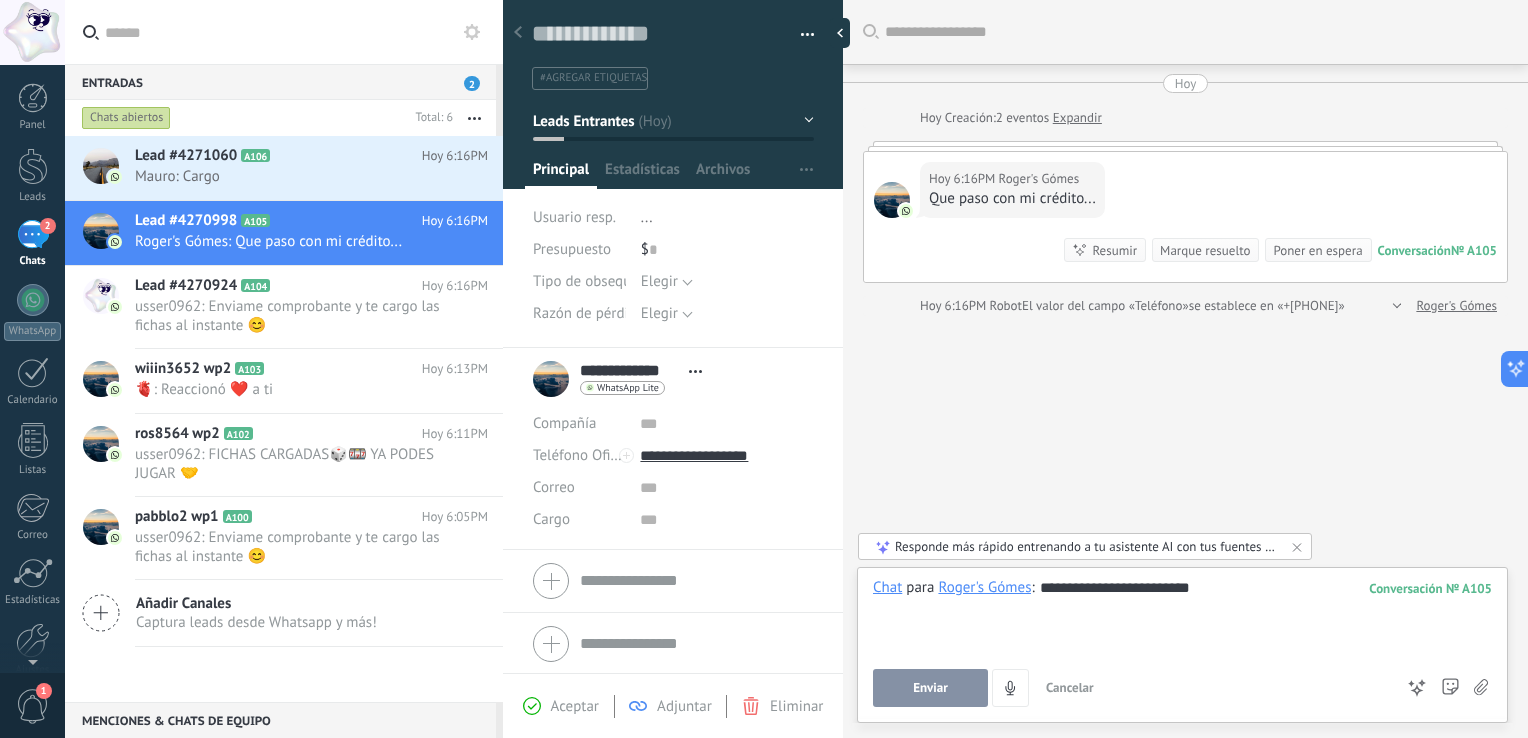 click on "Enviar" at bounding box center [930, 688] 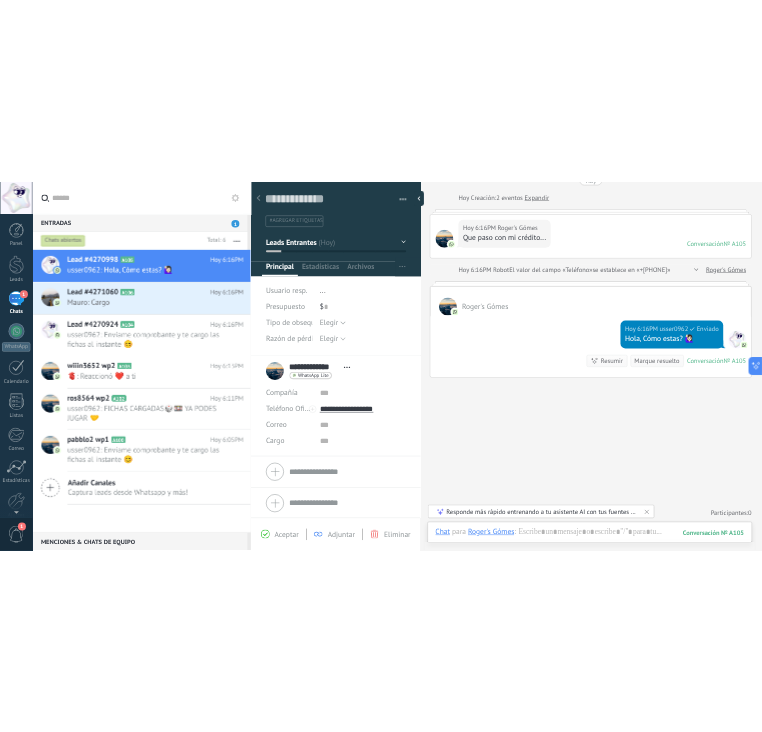 scroll, scrollTop: 0, scrollLeft: 0, axis: both 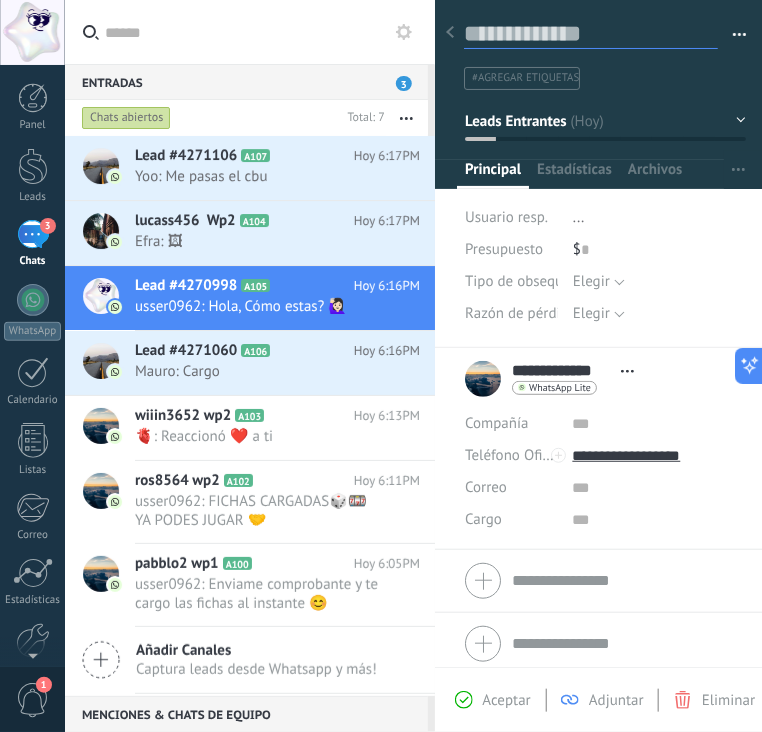click at bounding box center [591, 34] 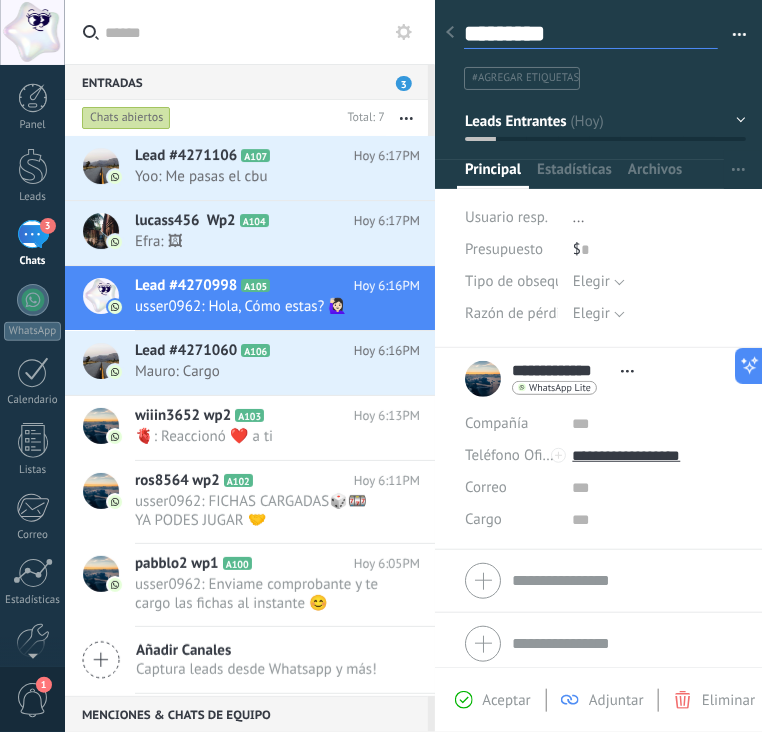 scroll, scrollTop: 29, scrollLeft: 0, axis: vertical 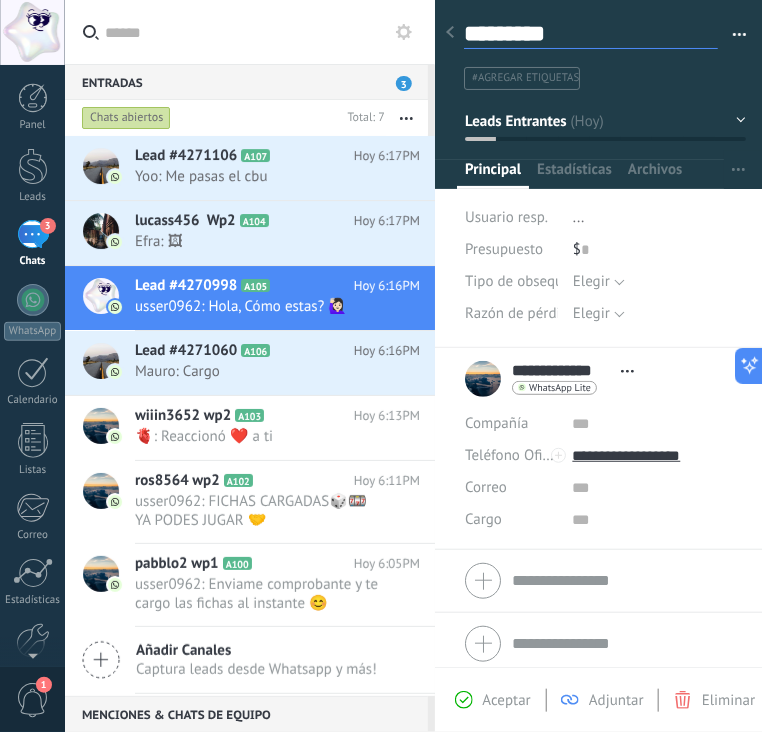 type on "**********" 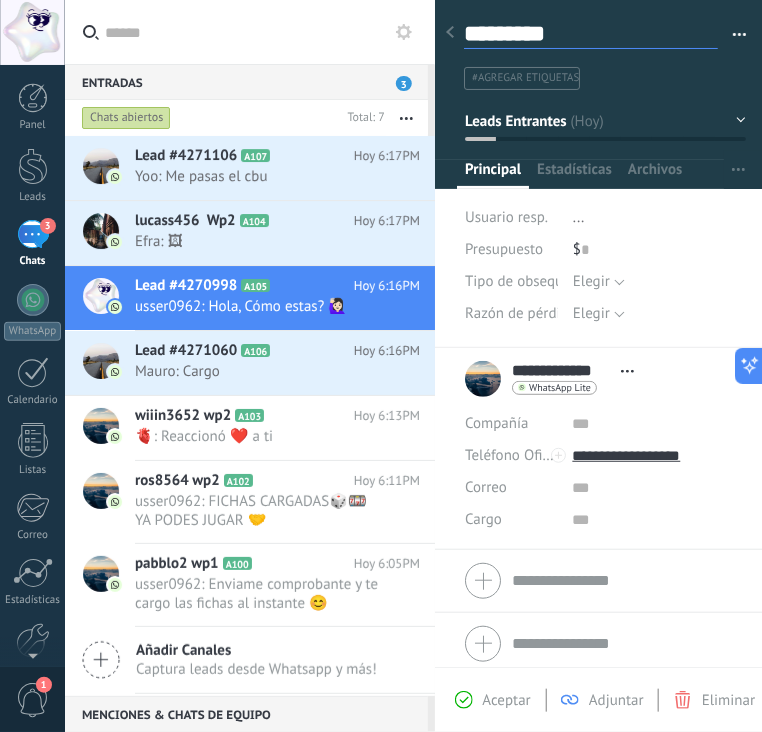 type on "**********" 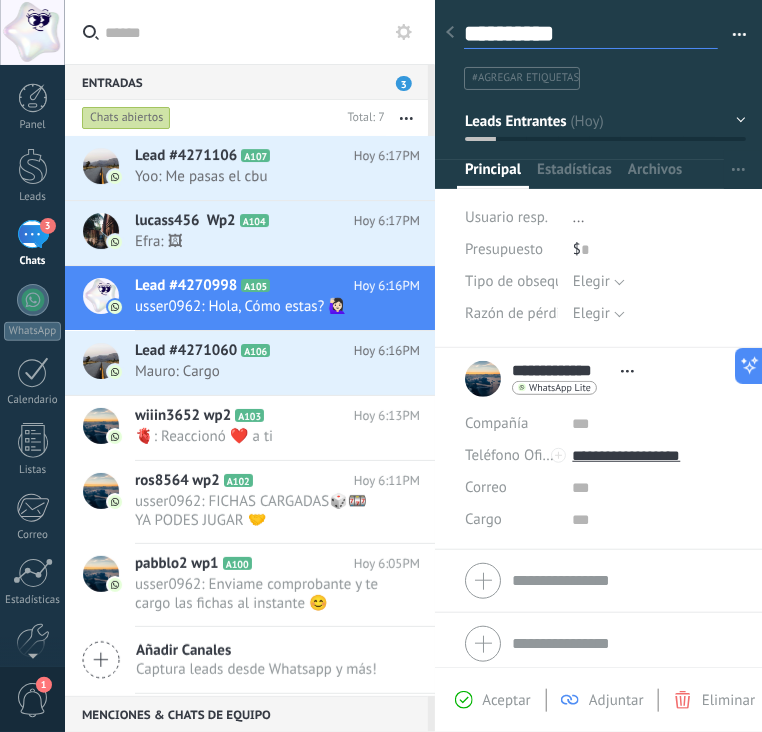 type on "**********" 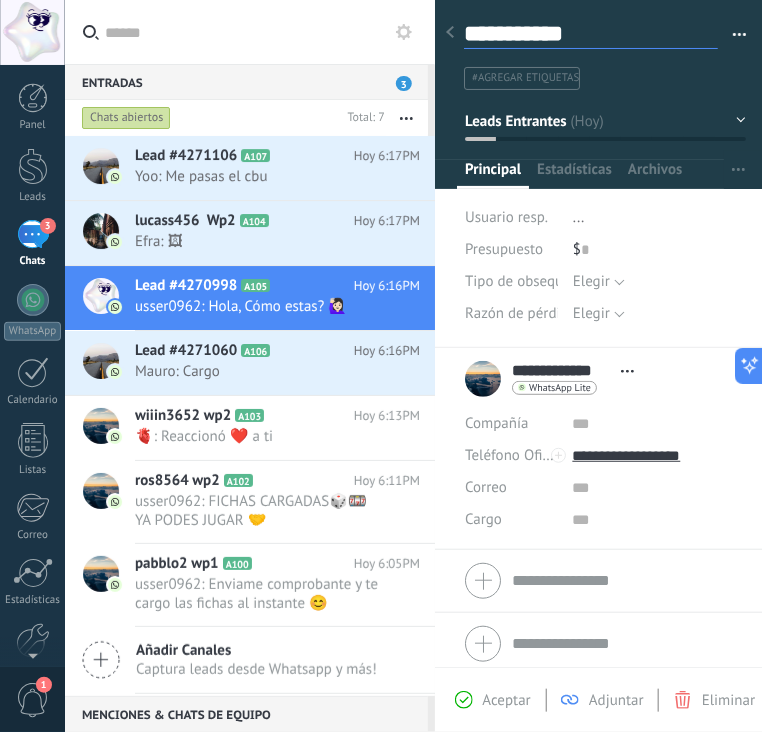 type on "**********" 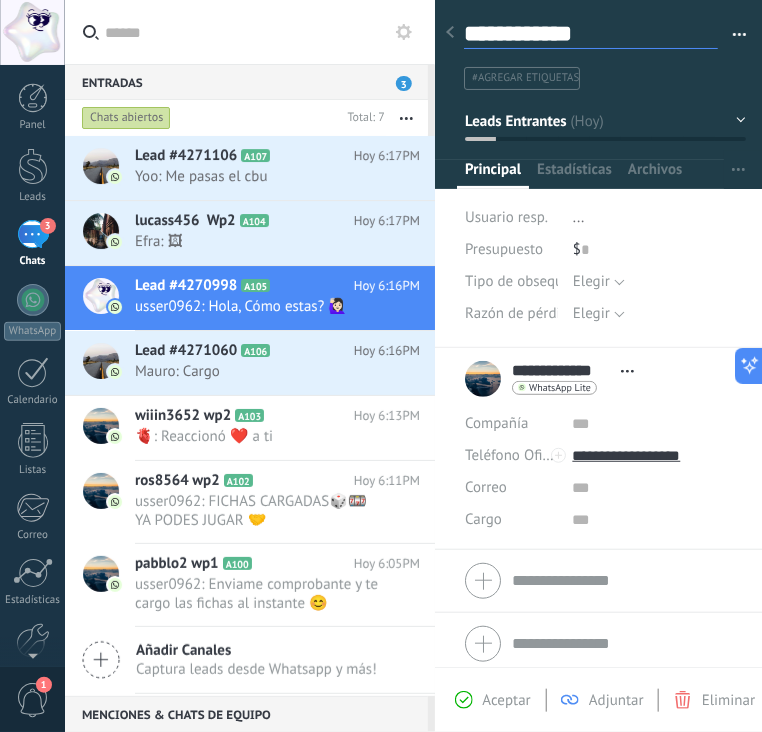 scroll, scrollTop: 29, scrollLeft: 0, axis: vertical 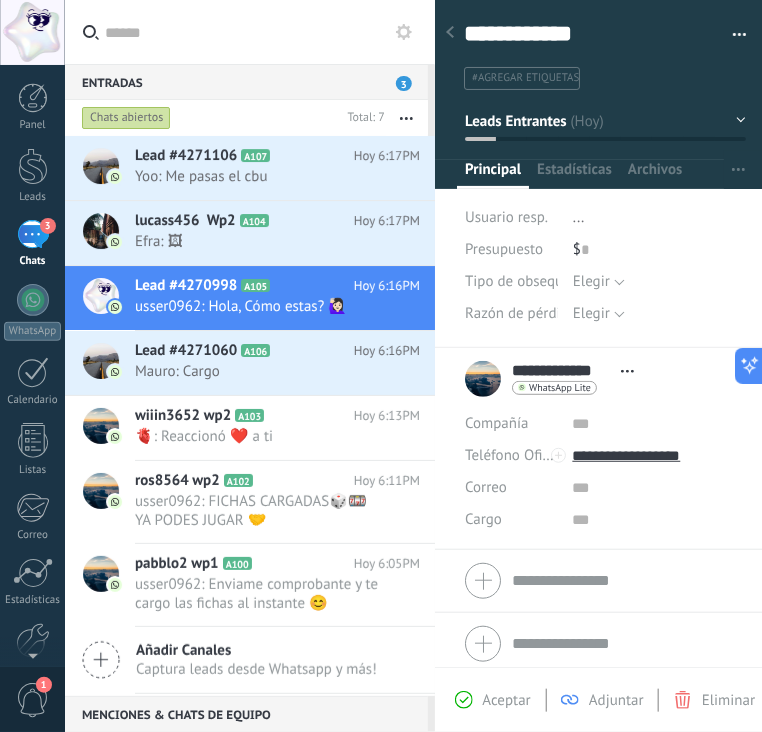 click at bounding box center [450, 33] 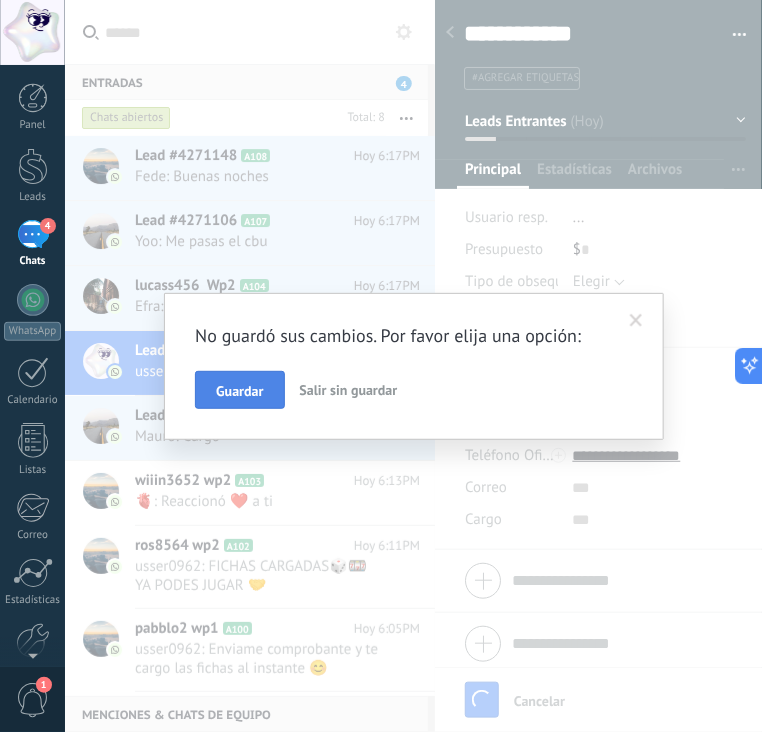 click on "Guardar" at bounding box center (239, 391) 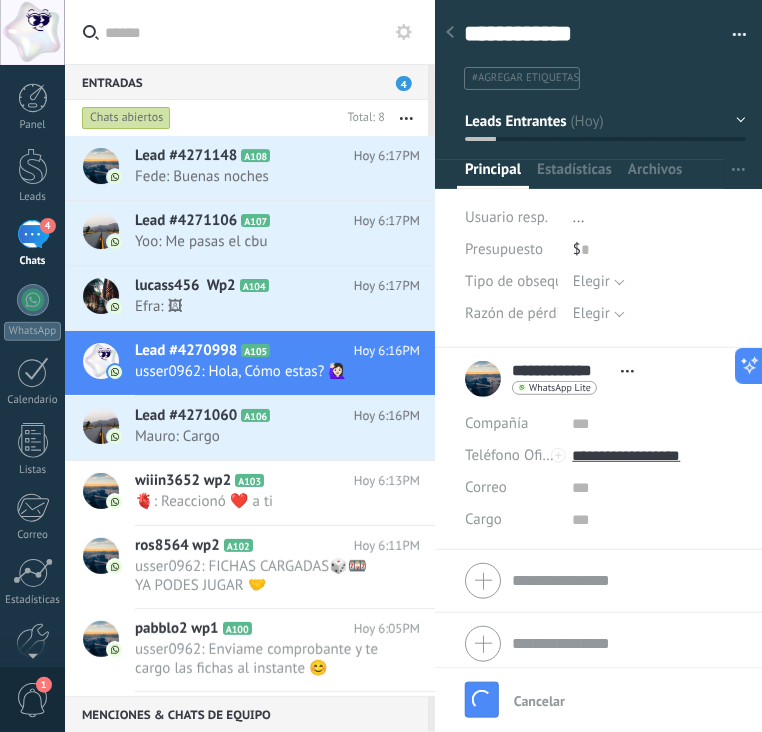 scroll, scrollTop: 115, scrollLeft: 0, axis: vertical 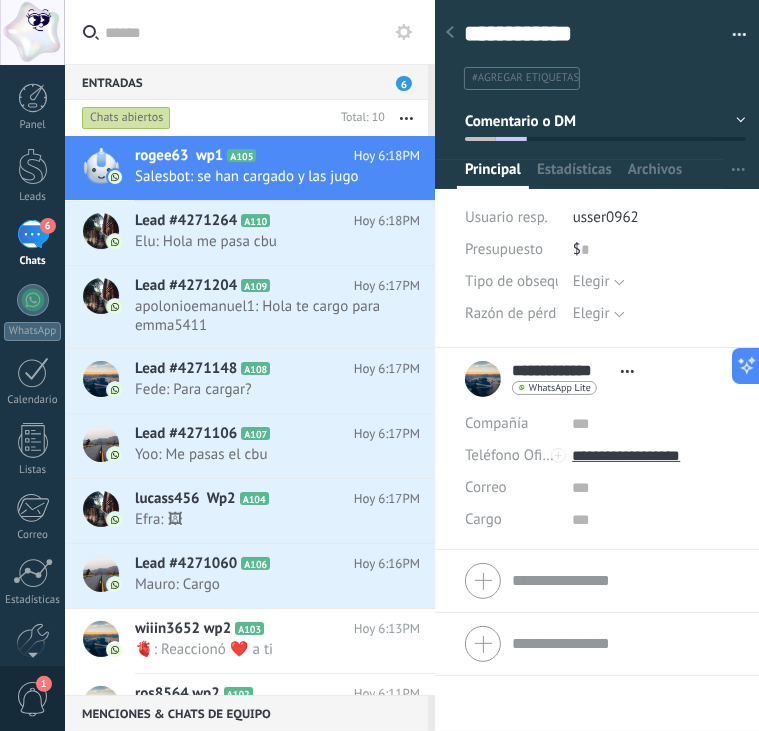 click at bounding box center [450, 33] 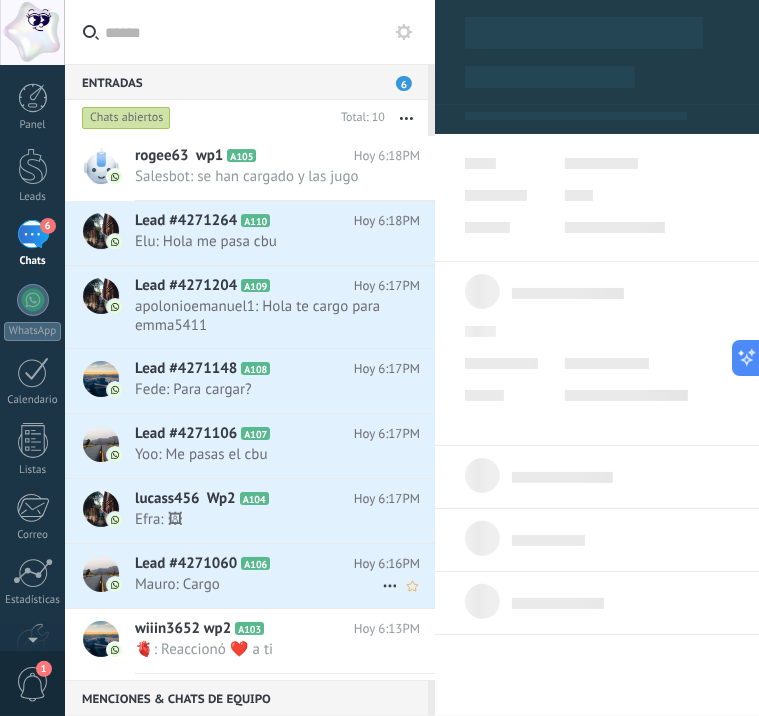 click on "Mauro: Cargo" at bounding box center (258, 584) 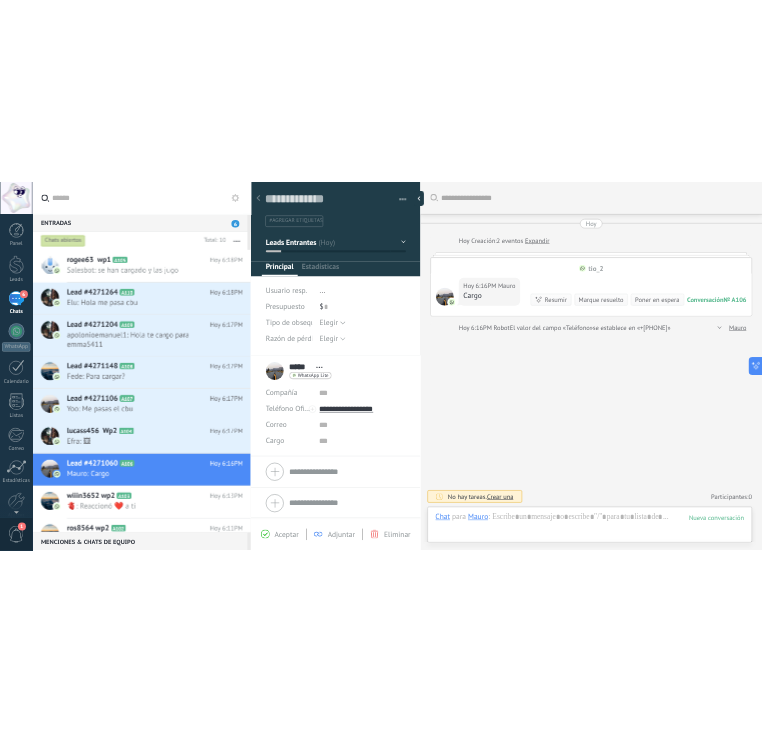 scroll, scrollTop: 19, scrollLeft: 0, axis: vertical 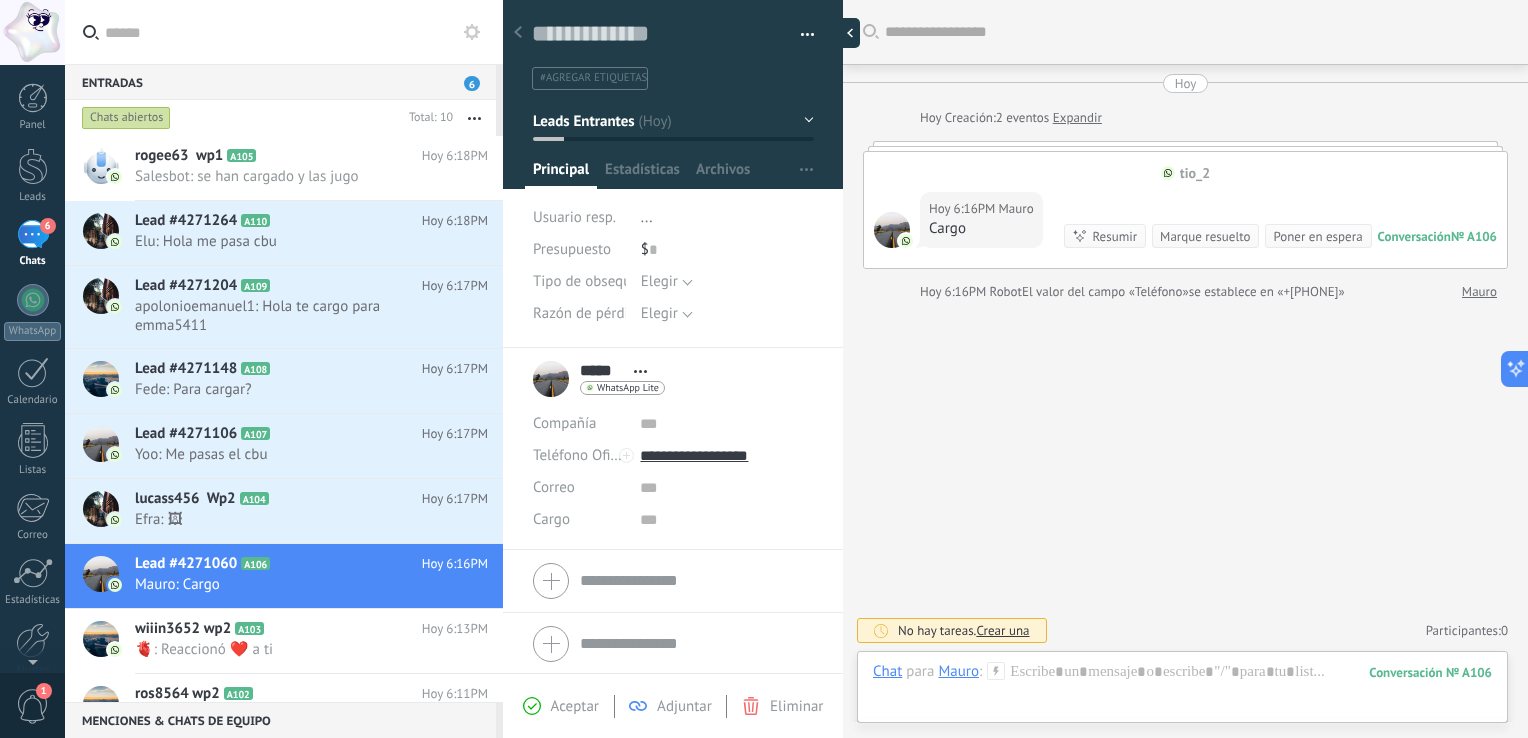 click at bounding box center [845, 33] 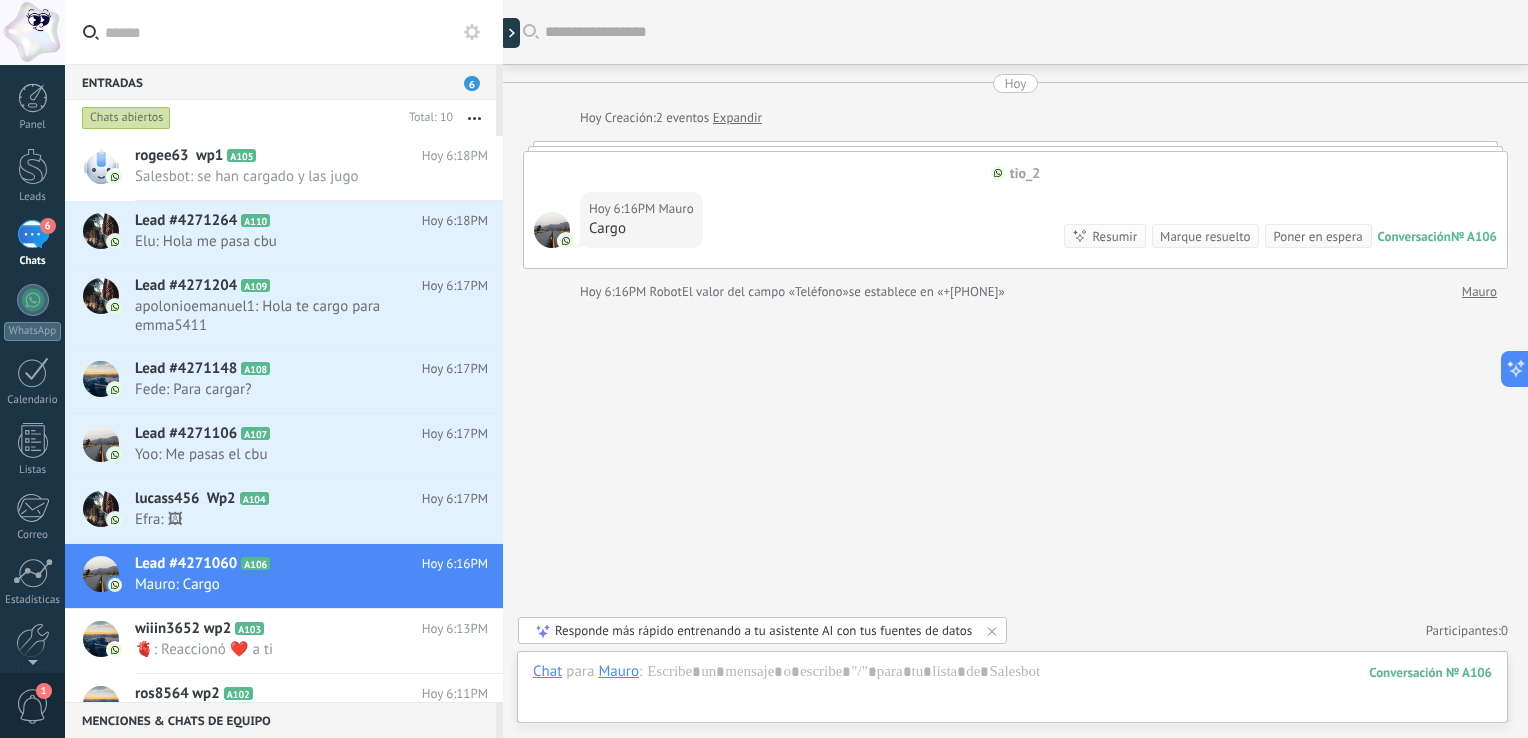 type on "**********" 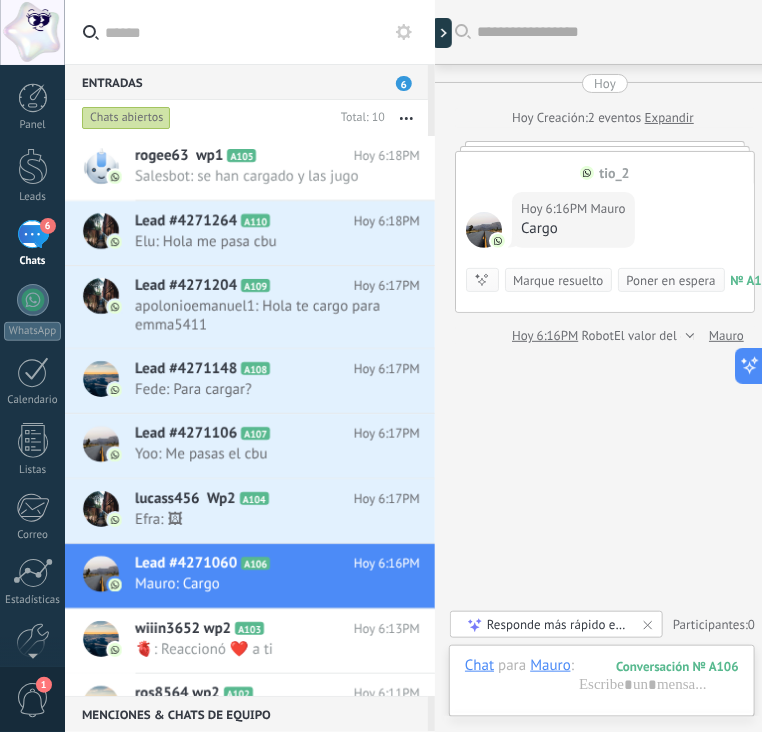 scroll, scrollTop: 60, scrollLeft: 0, axis: vertical 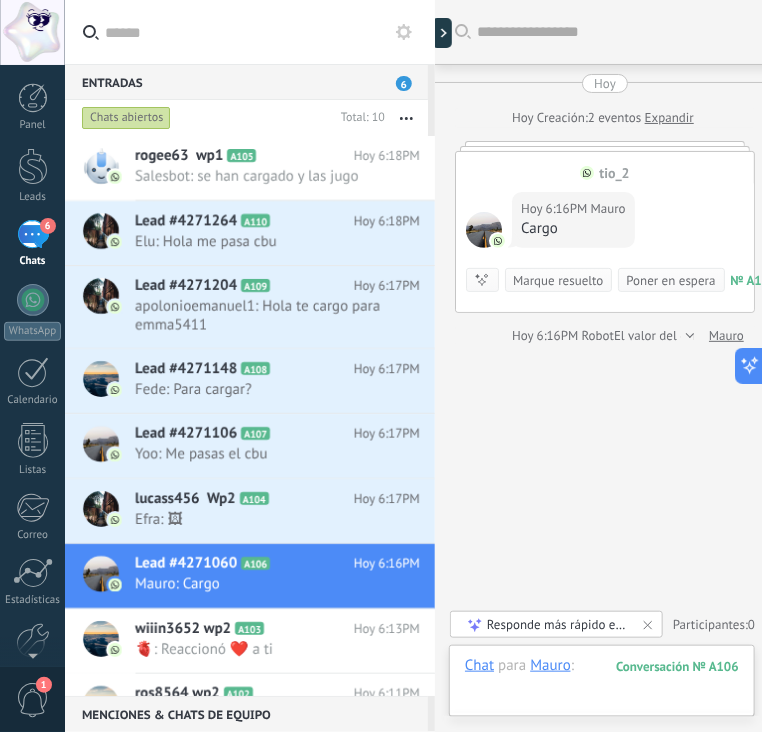 click at bounding box center [602, 686] 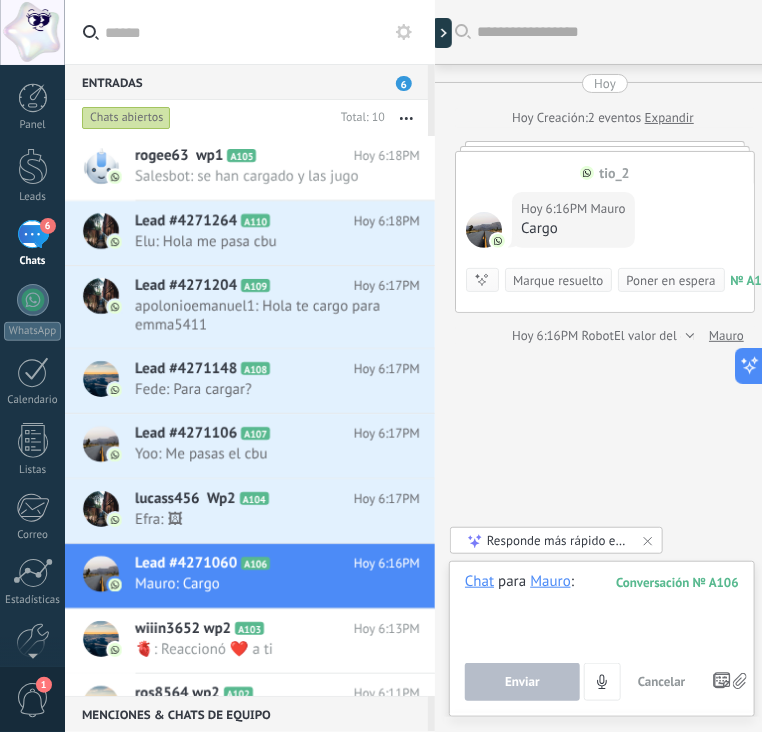 paste 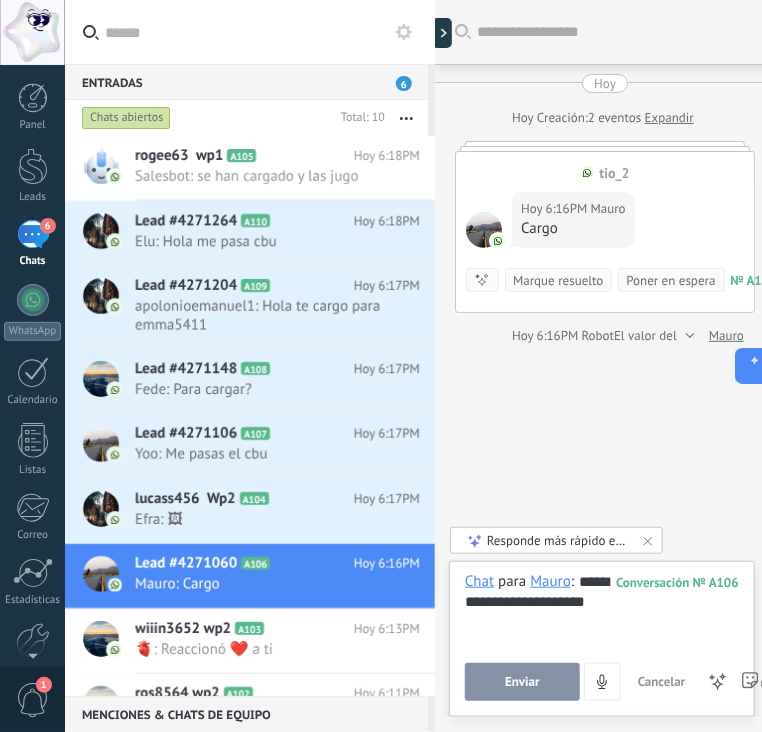 click on "Enviar" at bounding box center (522, 682) 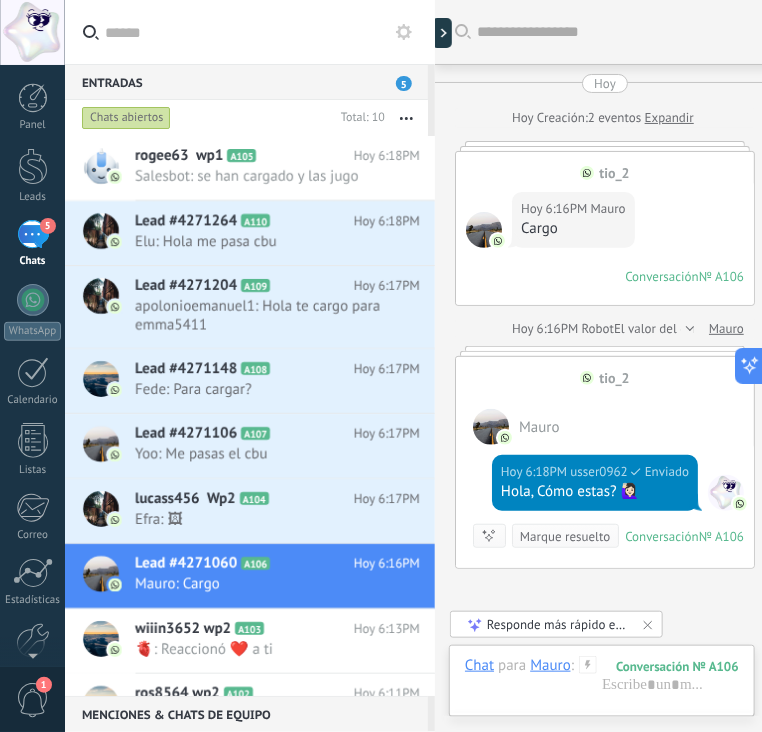 scroll, scrollTop: 184, scrollLeft: 0, axis: vertical 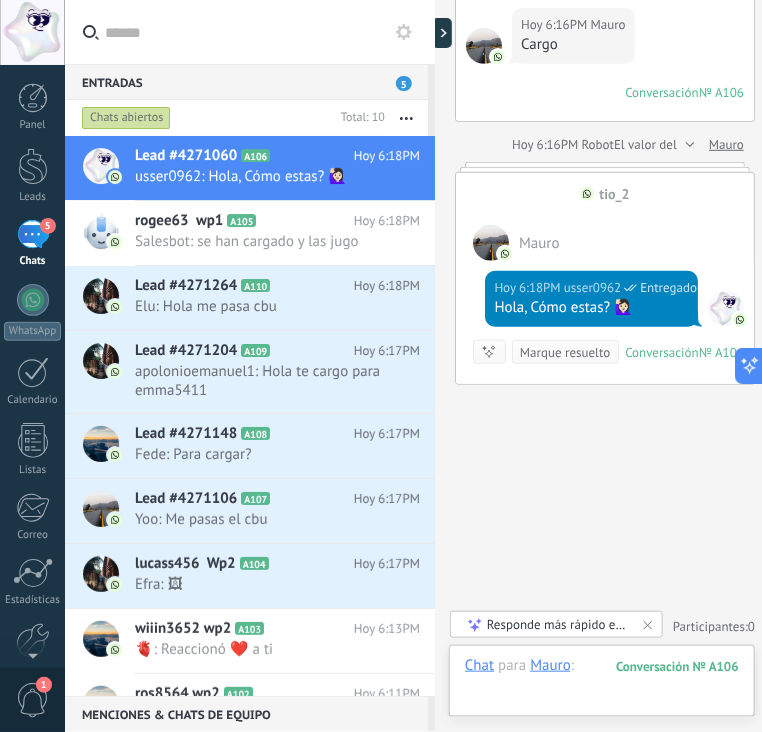 click at bounding box center [602, 686] 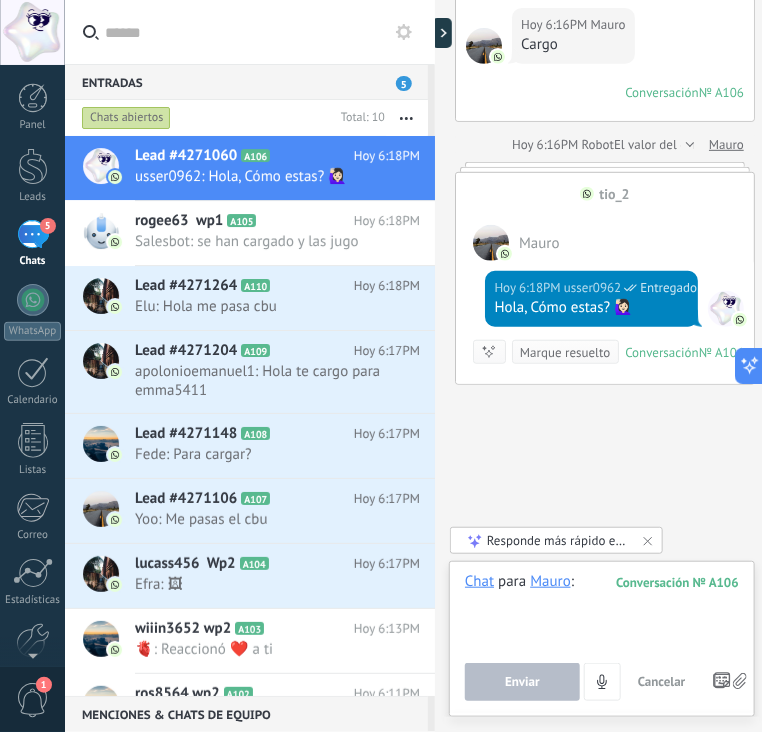paste 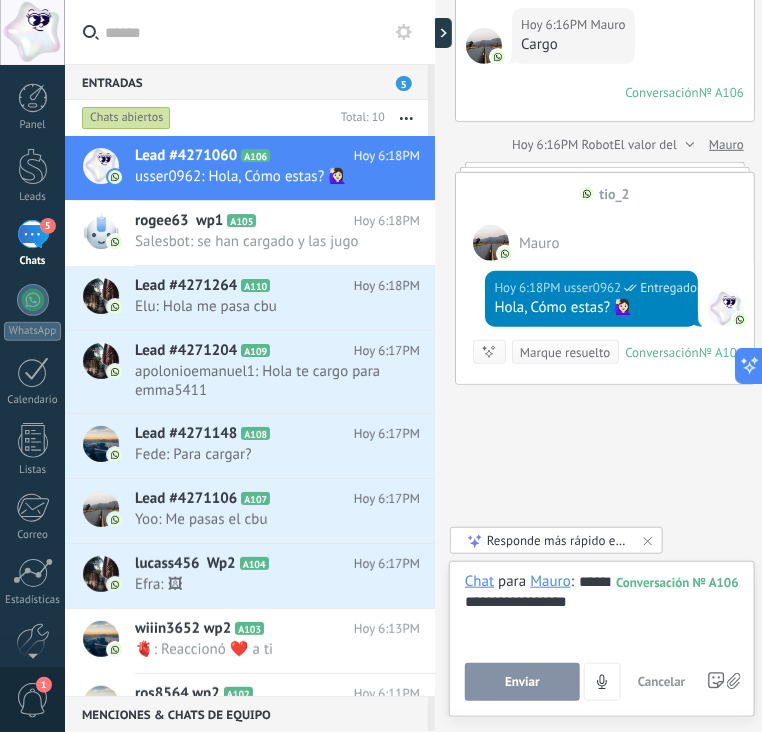 click on "Enviar" at bounding box center [522, 682] 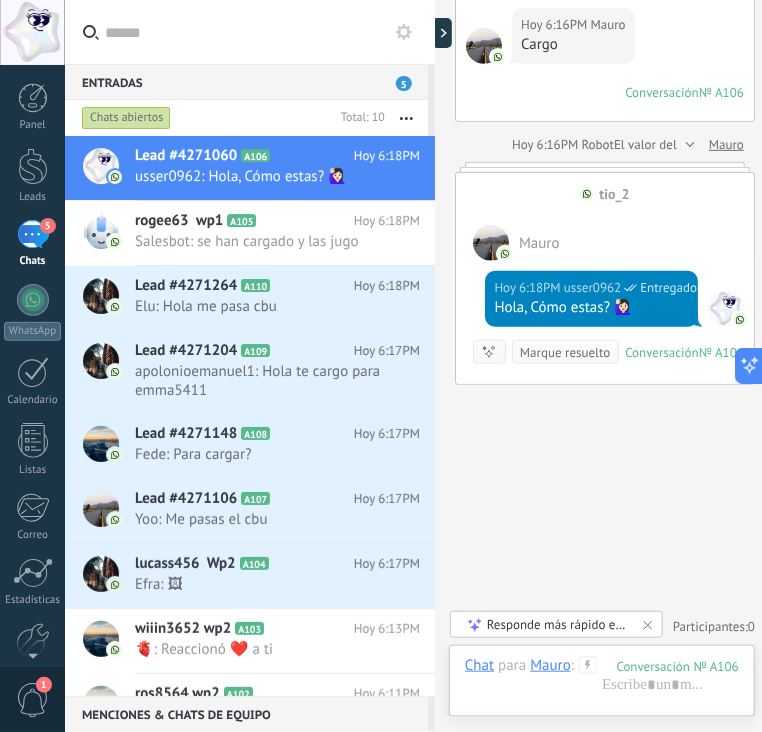 scroll, scrollTop: 244, scrollLeft: 0, axis: vertical 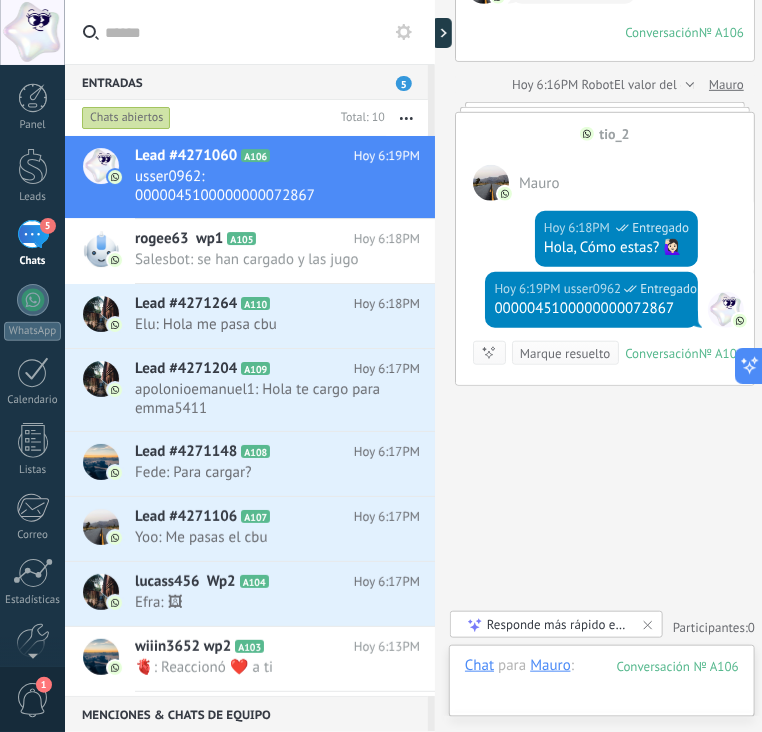 click at bounding box center (602, 686) 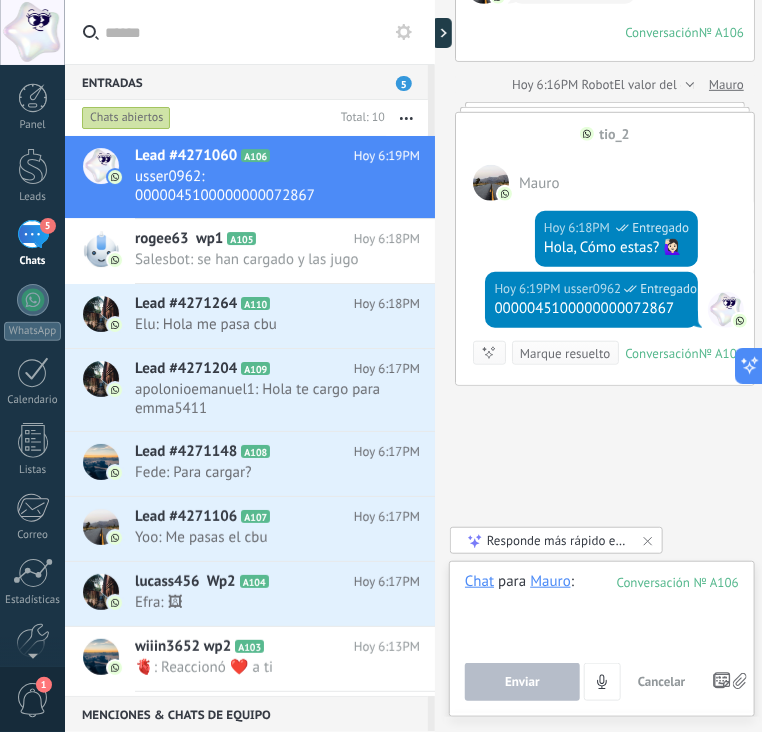 paste 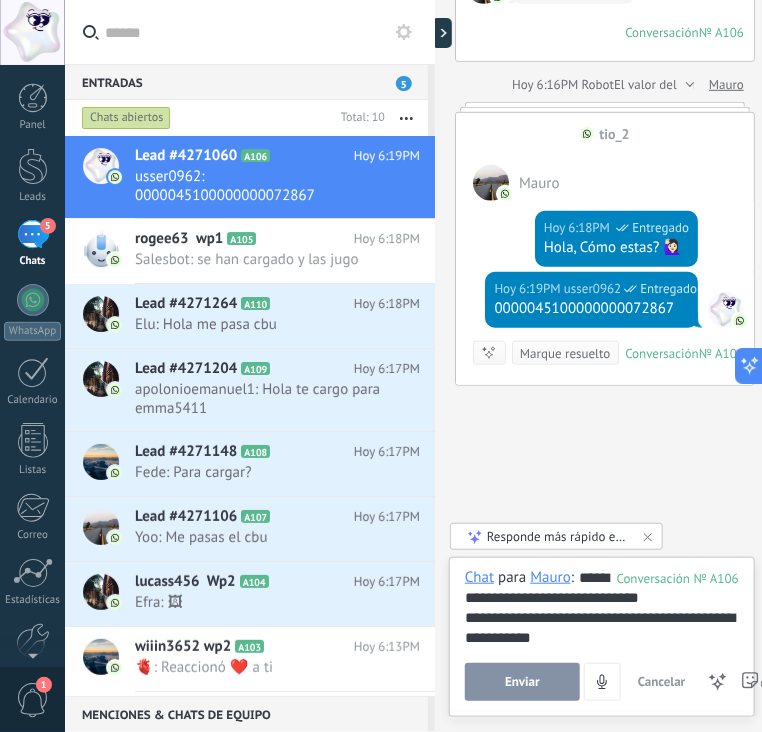 click on "Enviar" at bounding box center (522, 682) 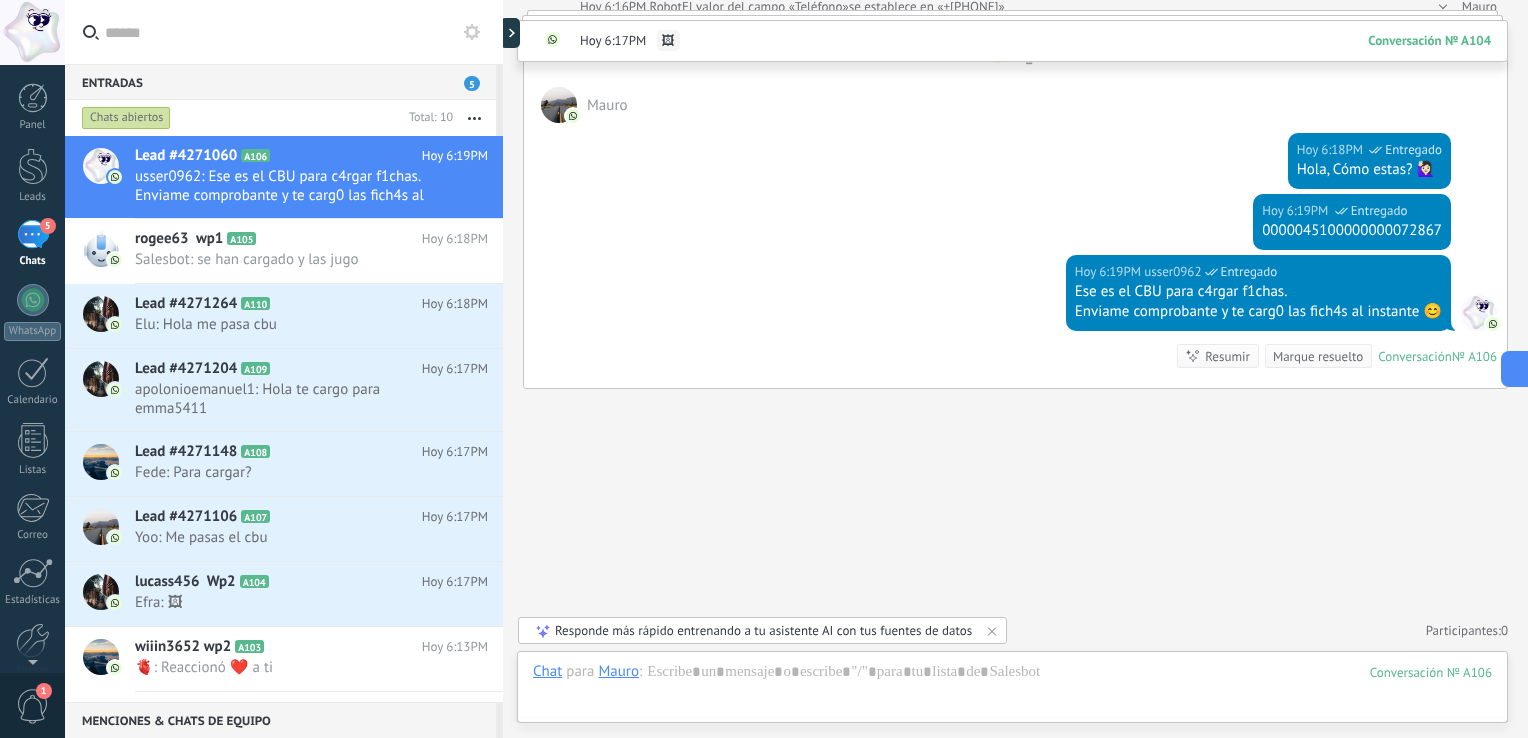 scroll, scrollTop: 283, scrollLeft: 0, axis: vertical 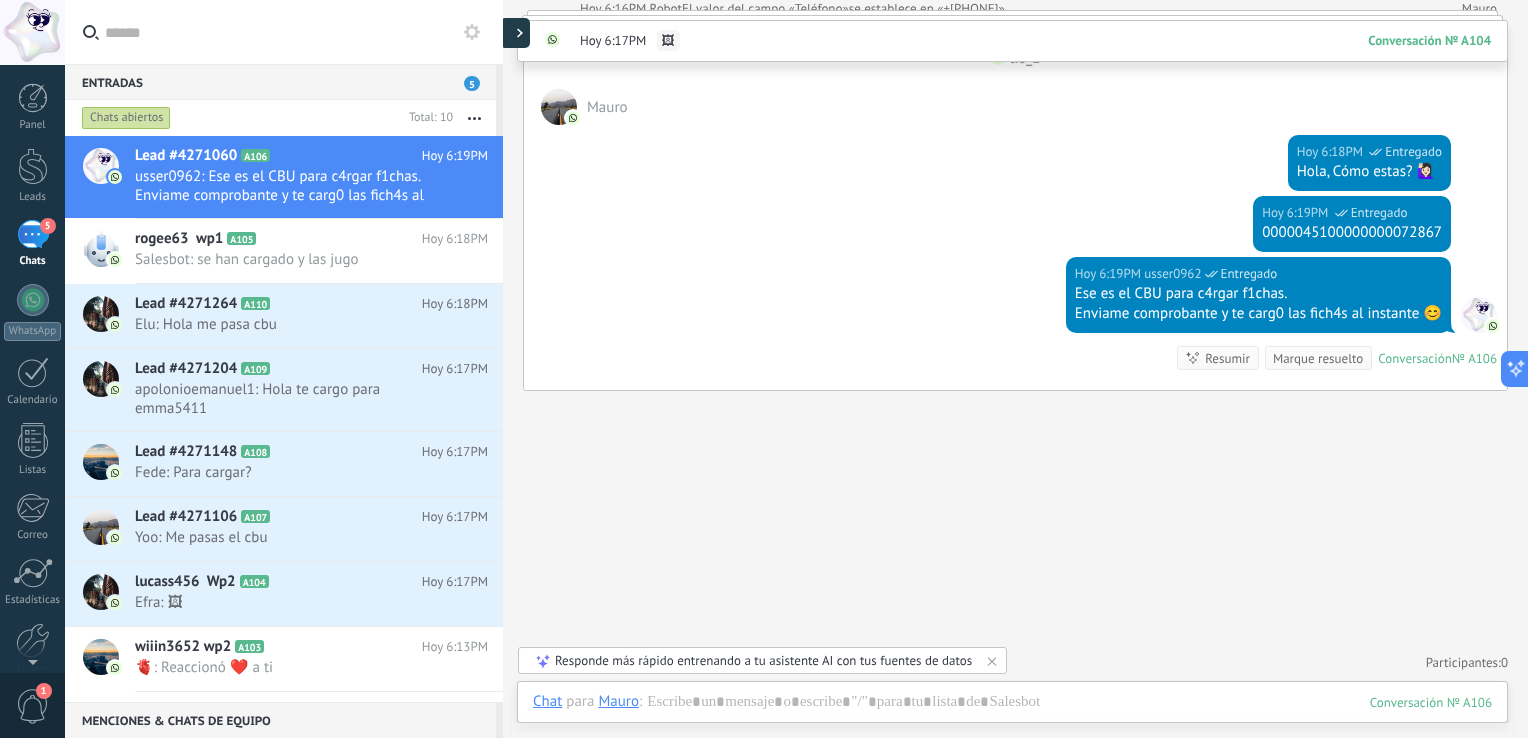 click 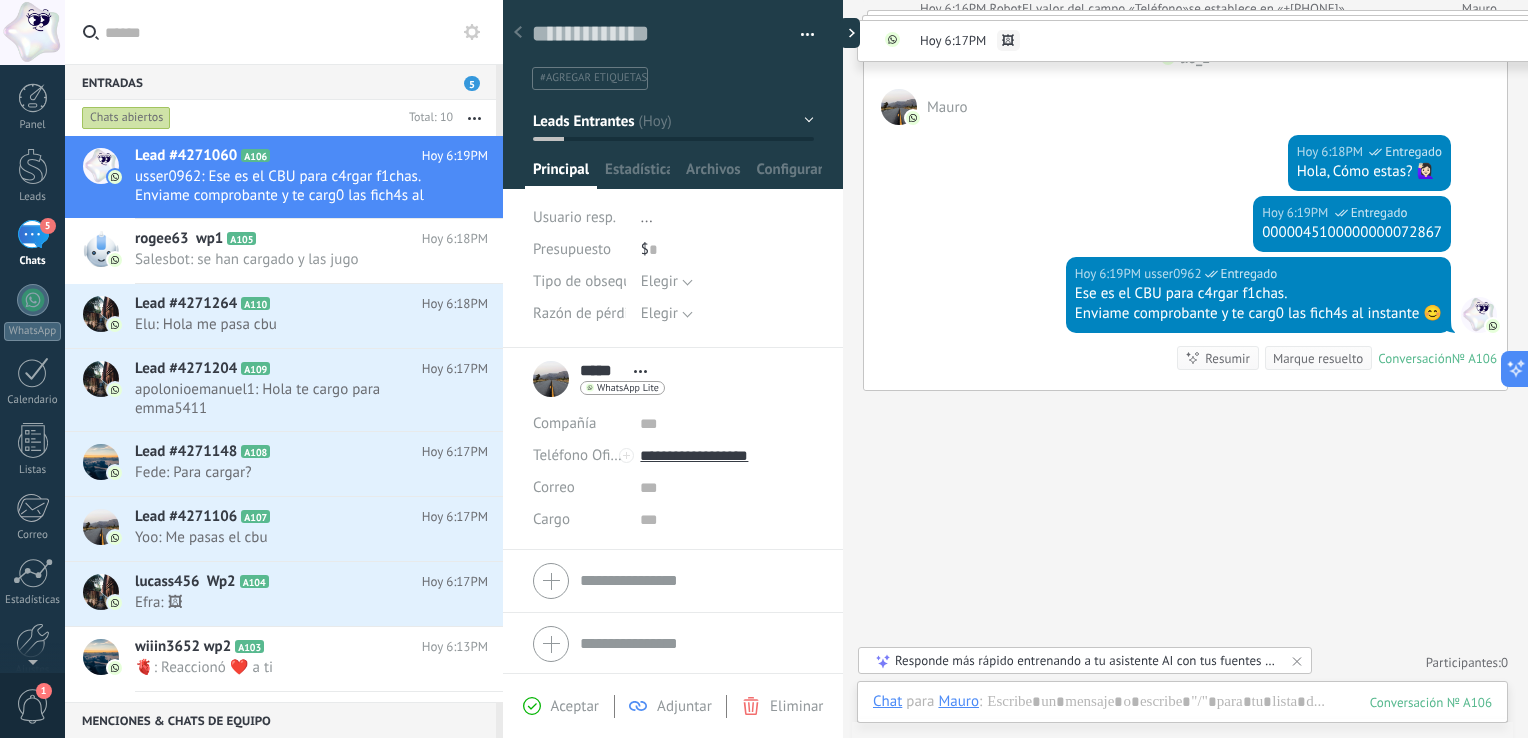 scroll, scrollTop: 29, scrollLeft: 0, axis: vertical 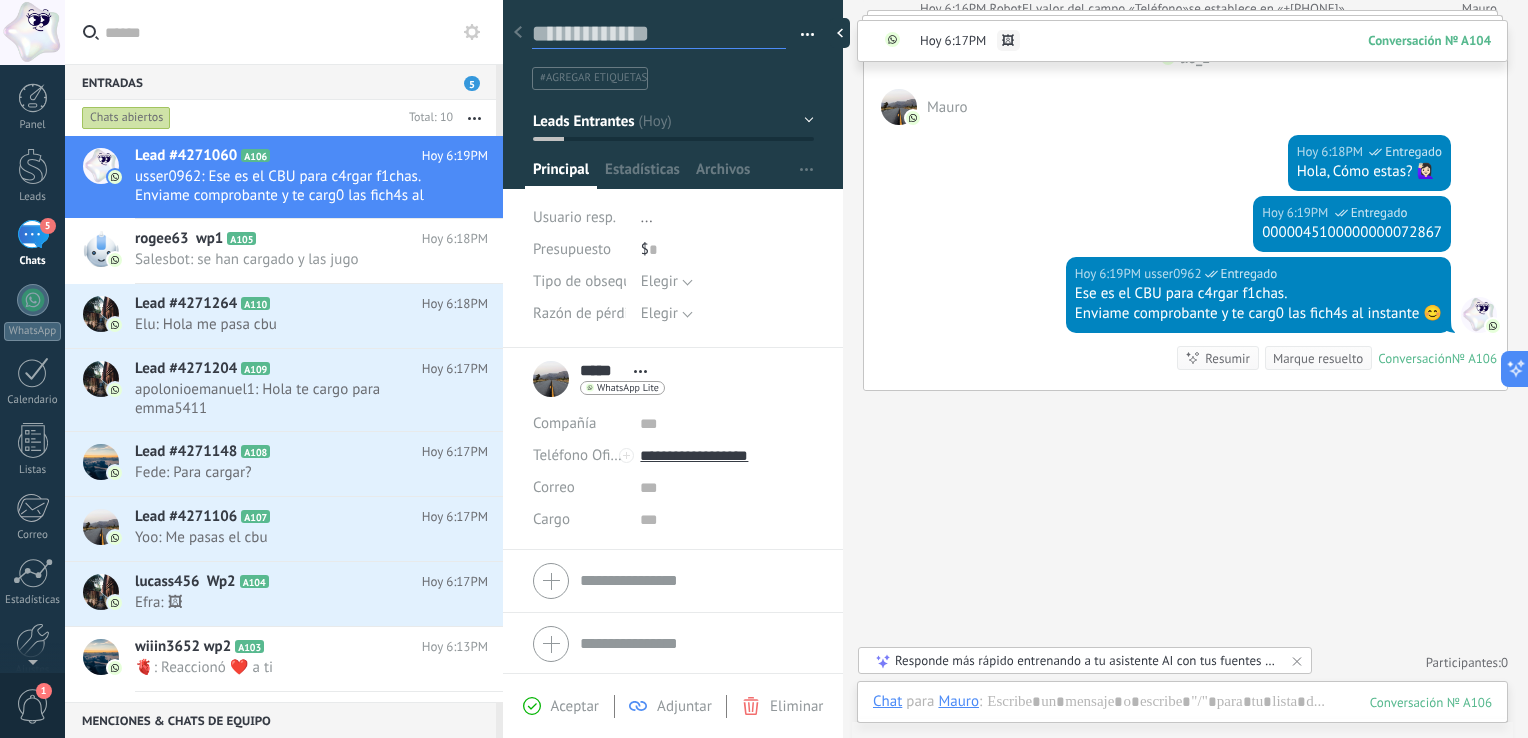 click at bounding box center (659, 34) 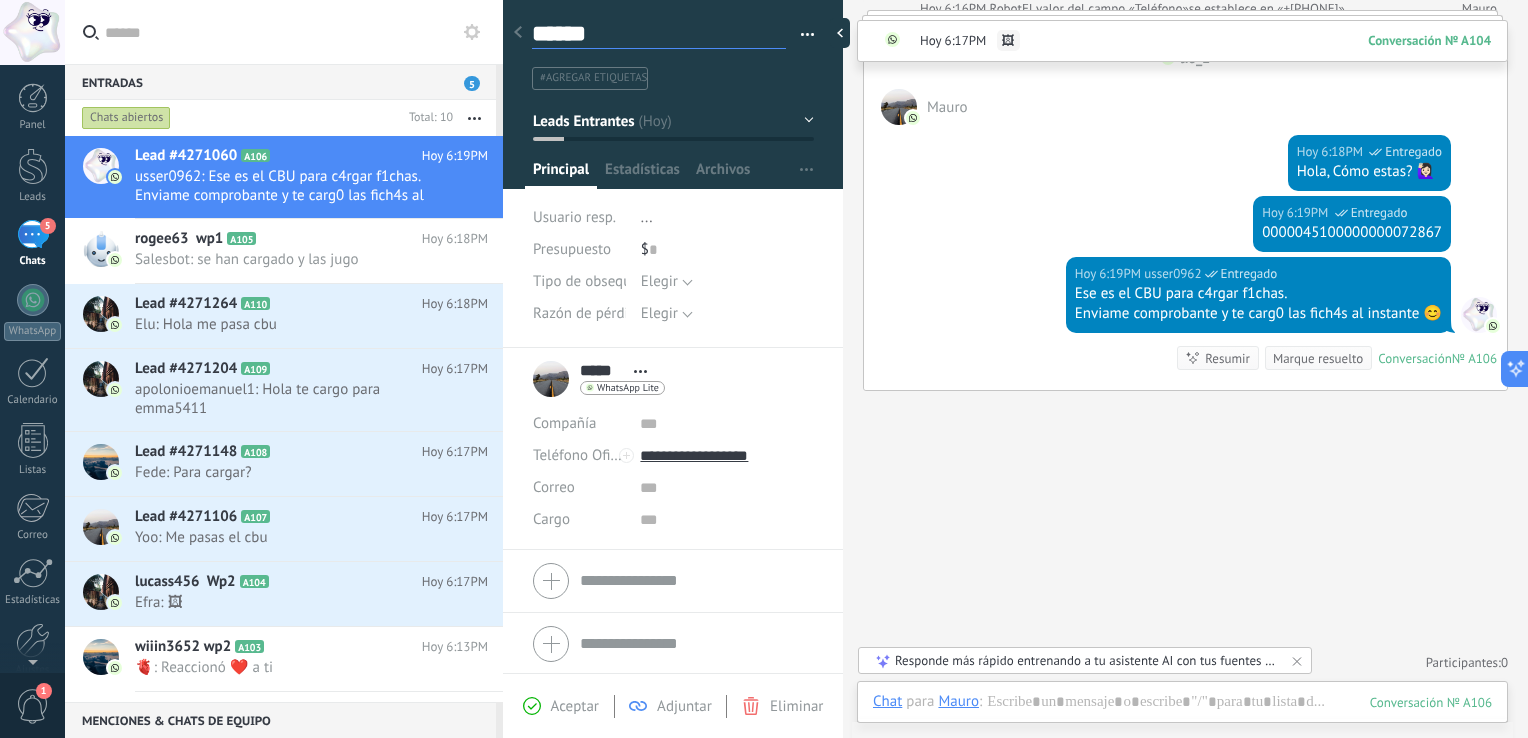 type on "******" 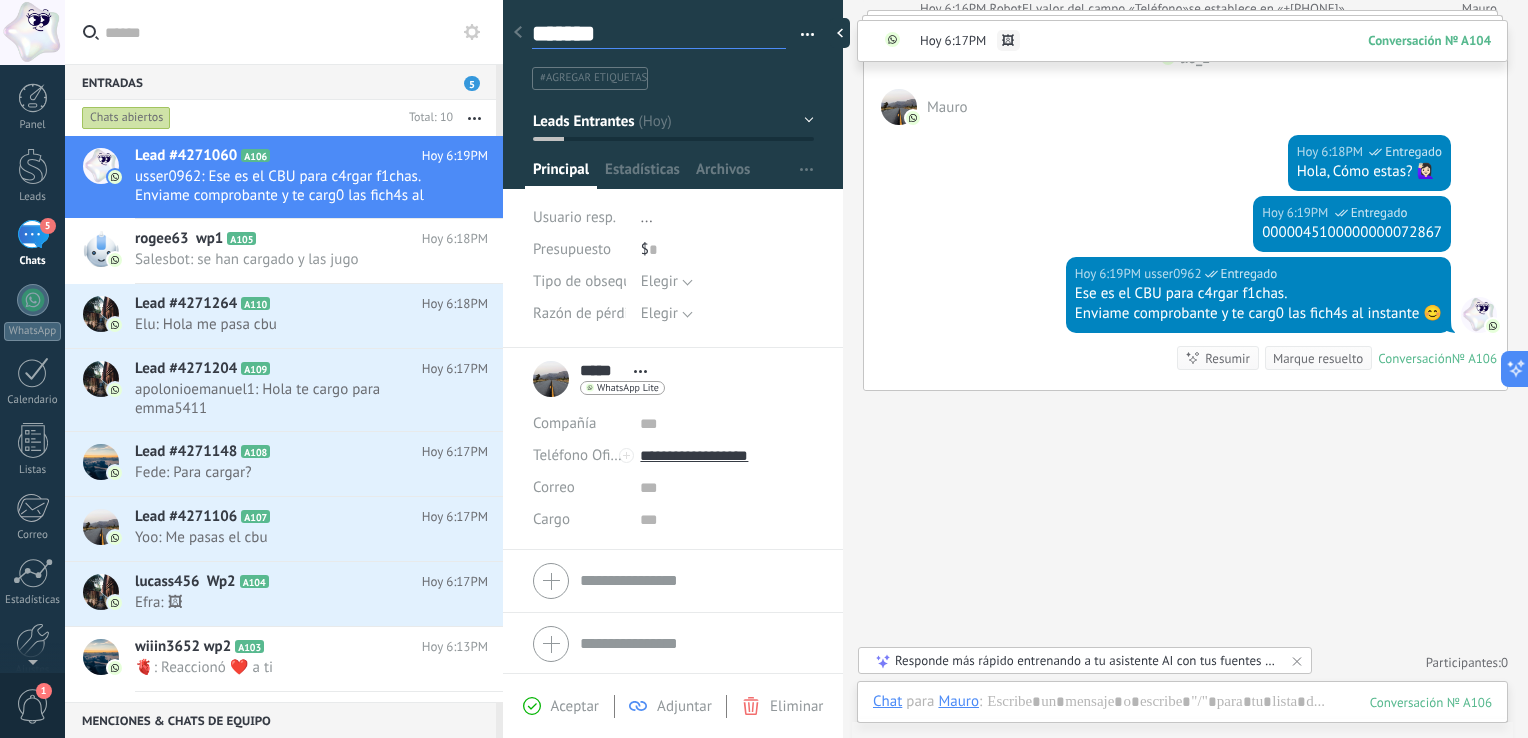 type on "********" 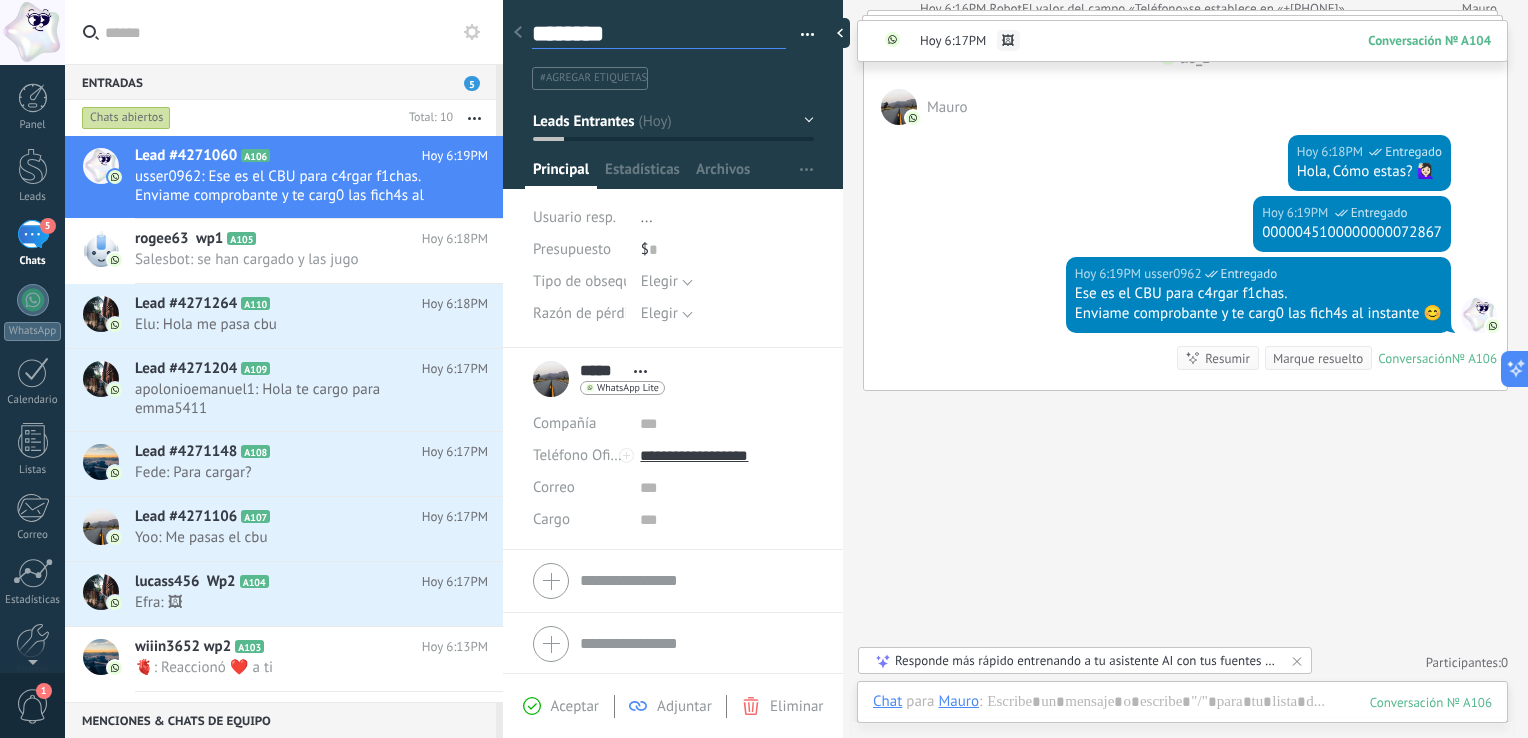 type on "*********" 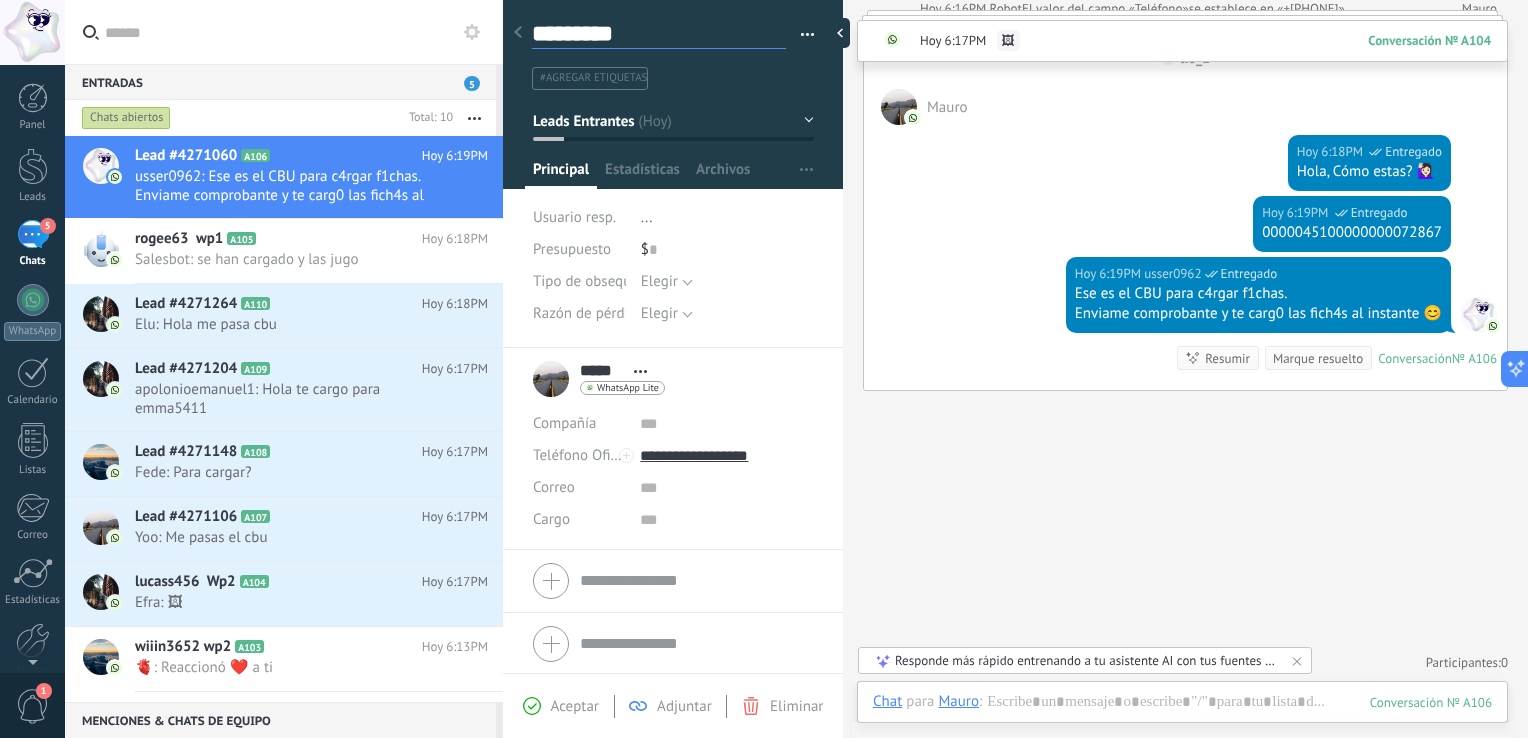 type on "**********" 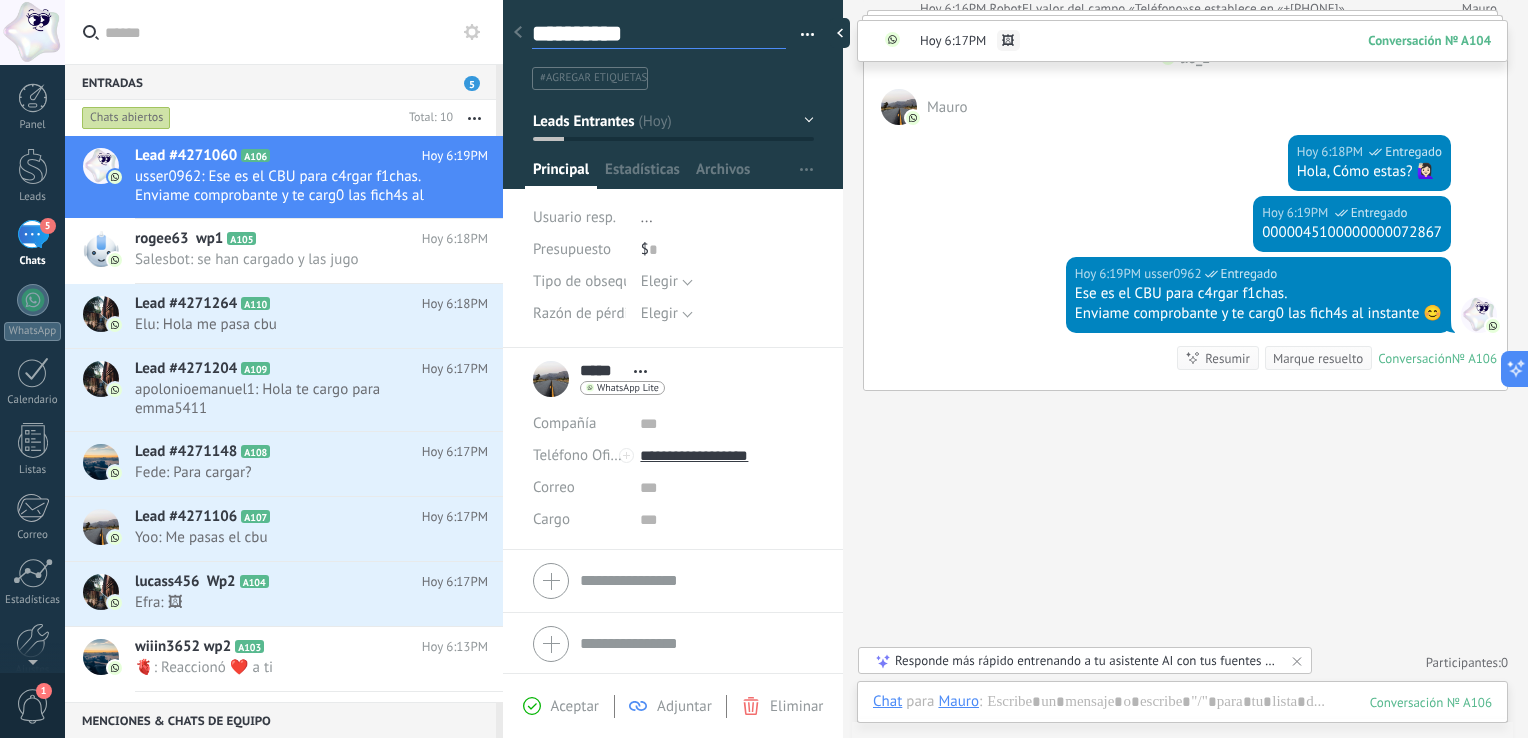 scroll, scrollTop: 29, scrollLeft: 0, axis: vertical 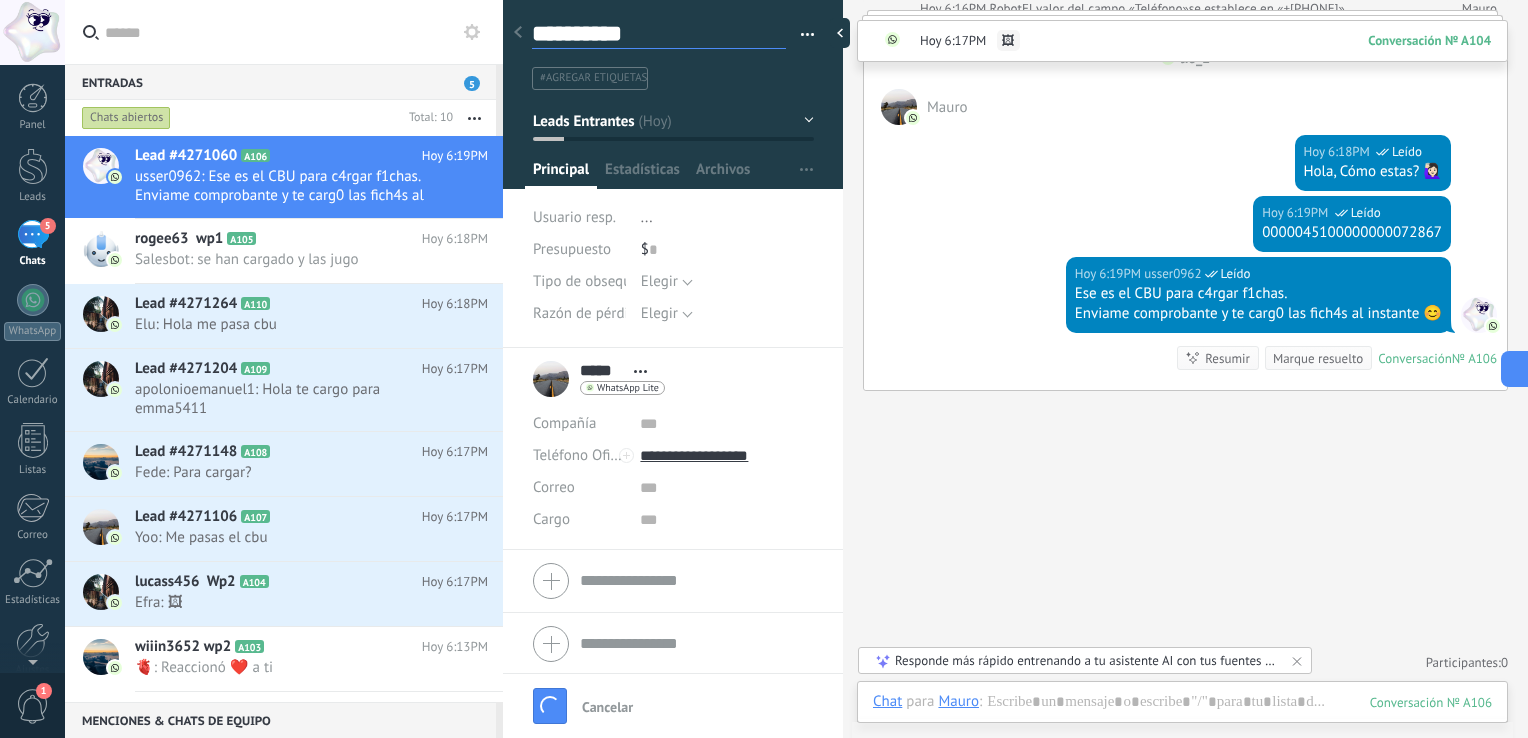 type on "**********" 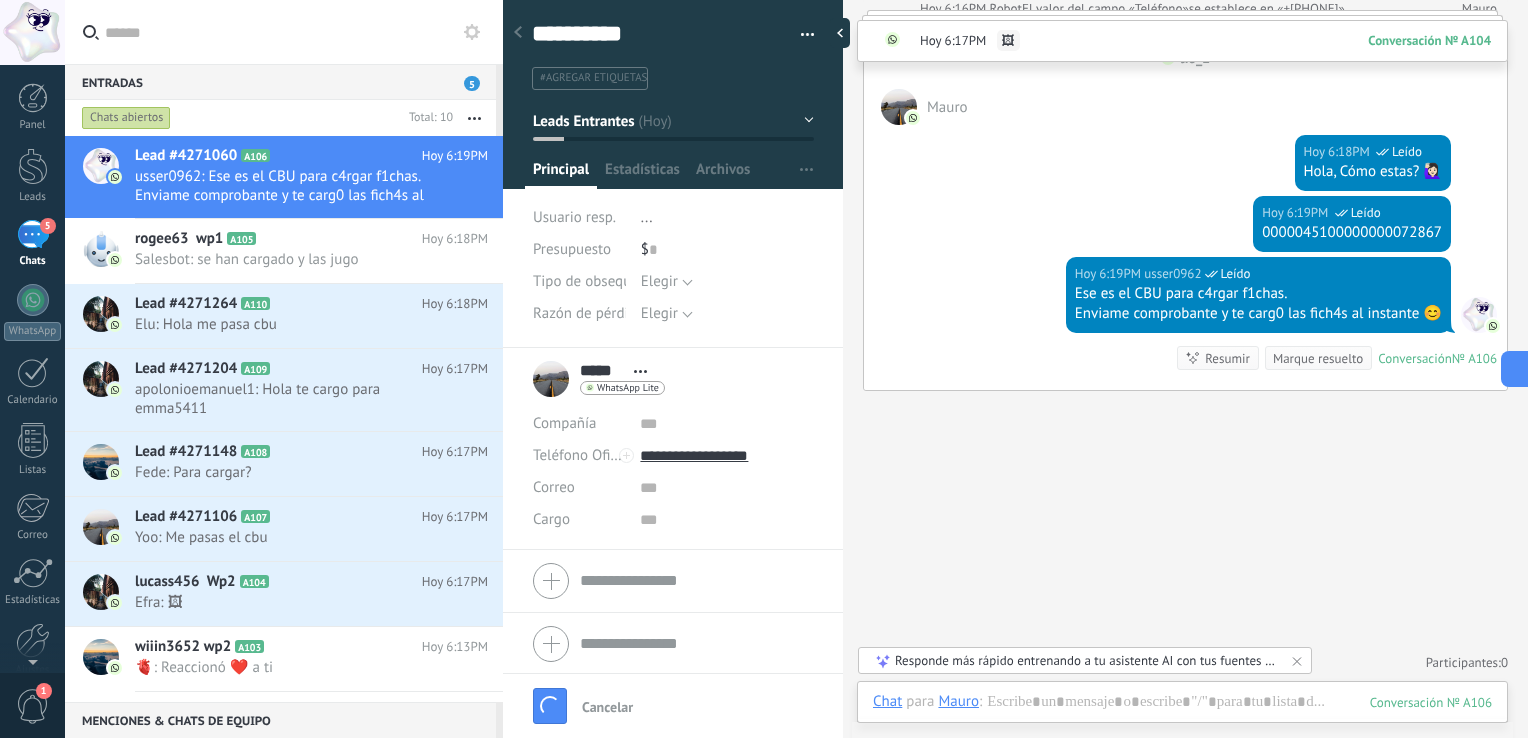 click at bounding box center (518, 33) 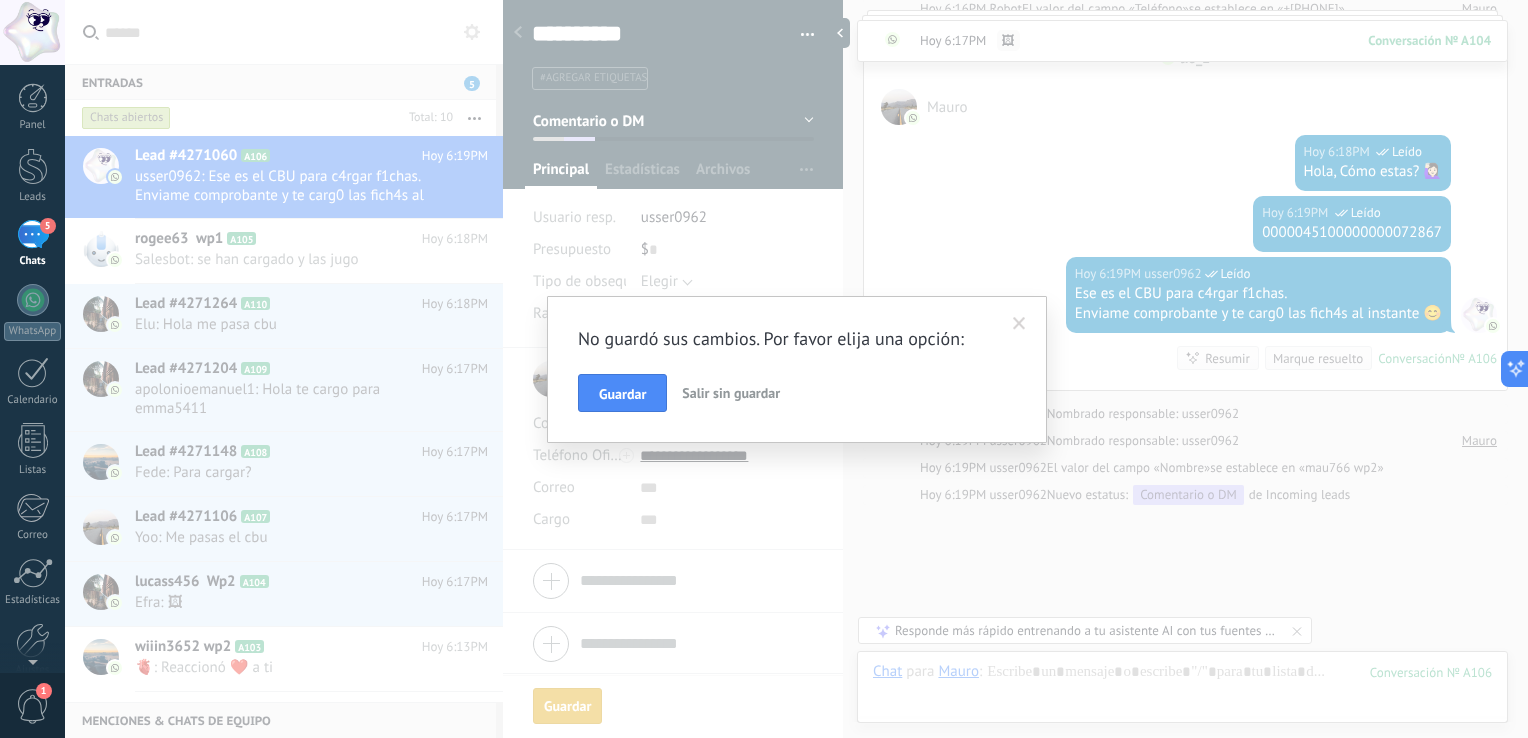 scroll, scrollTop: 396, scrollLeft: 0, axis: vertical 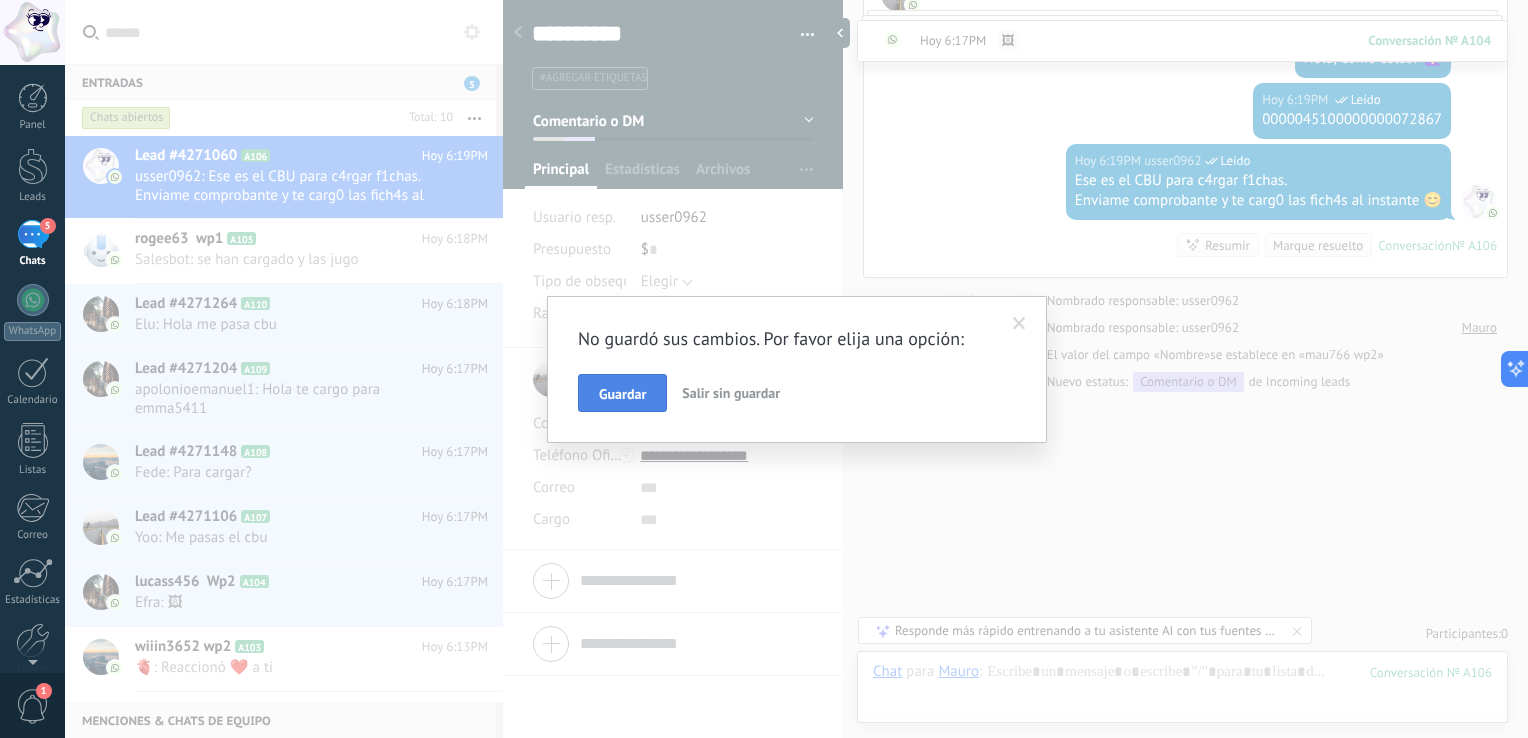 click on "Guardar" at bounding box center (622, 394) 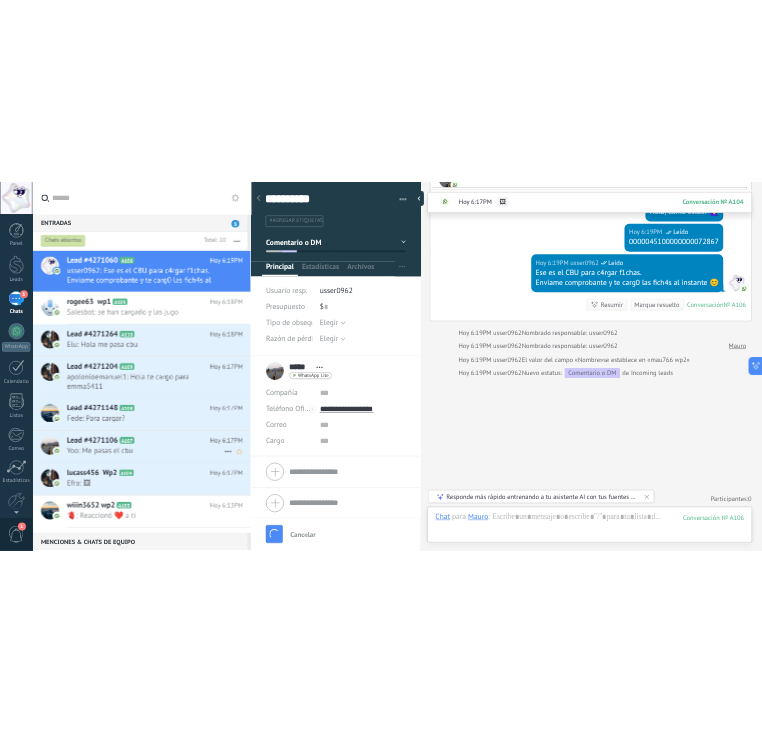 scroll, scrollTop: 156, scrollLeft: 0, axis: vertical 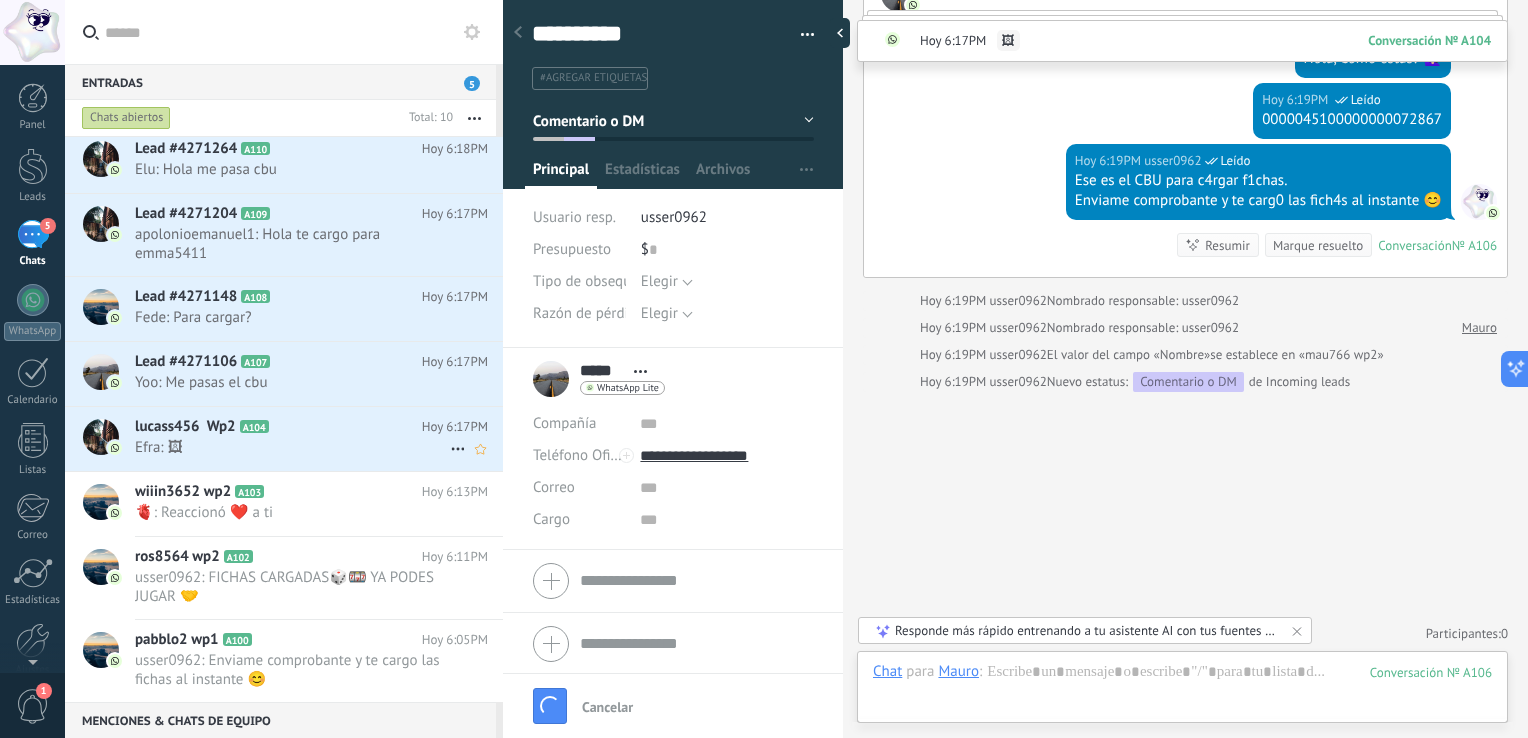 click on "lucass456  Wp2
A104" at bounding box center [278, 427] 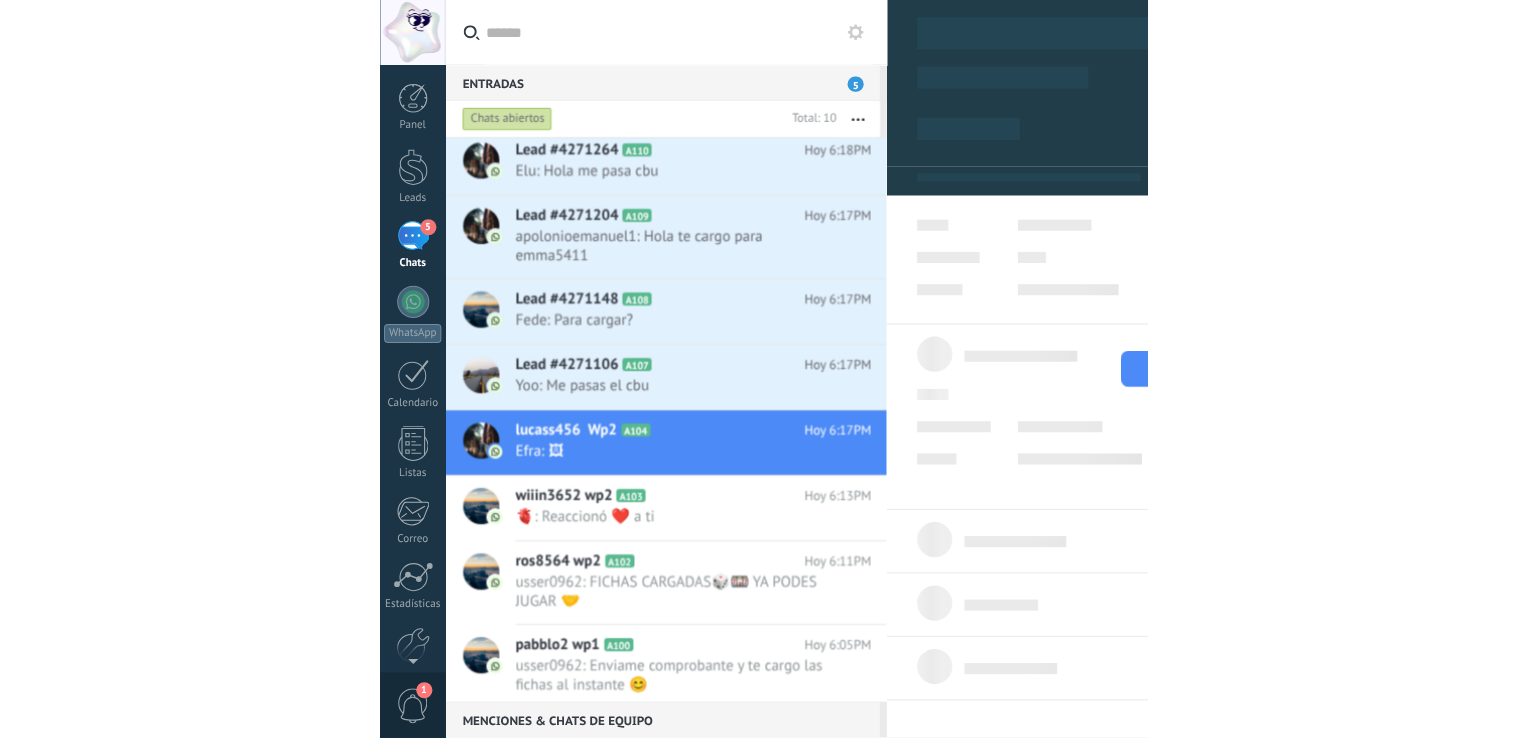 scroll, scrollTop: 29, scrollLeft: 0, axis: vertical 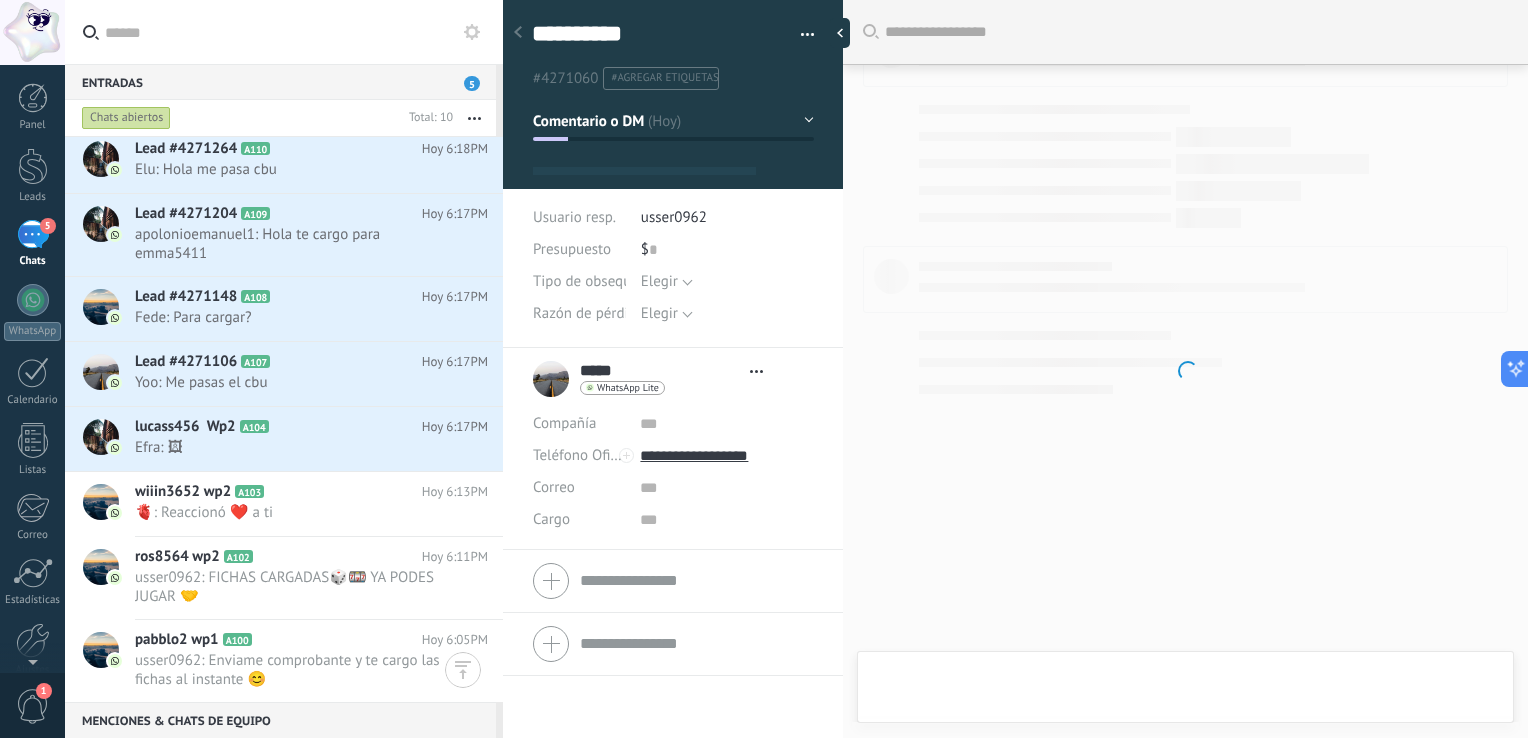 type on "**********" 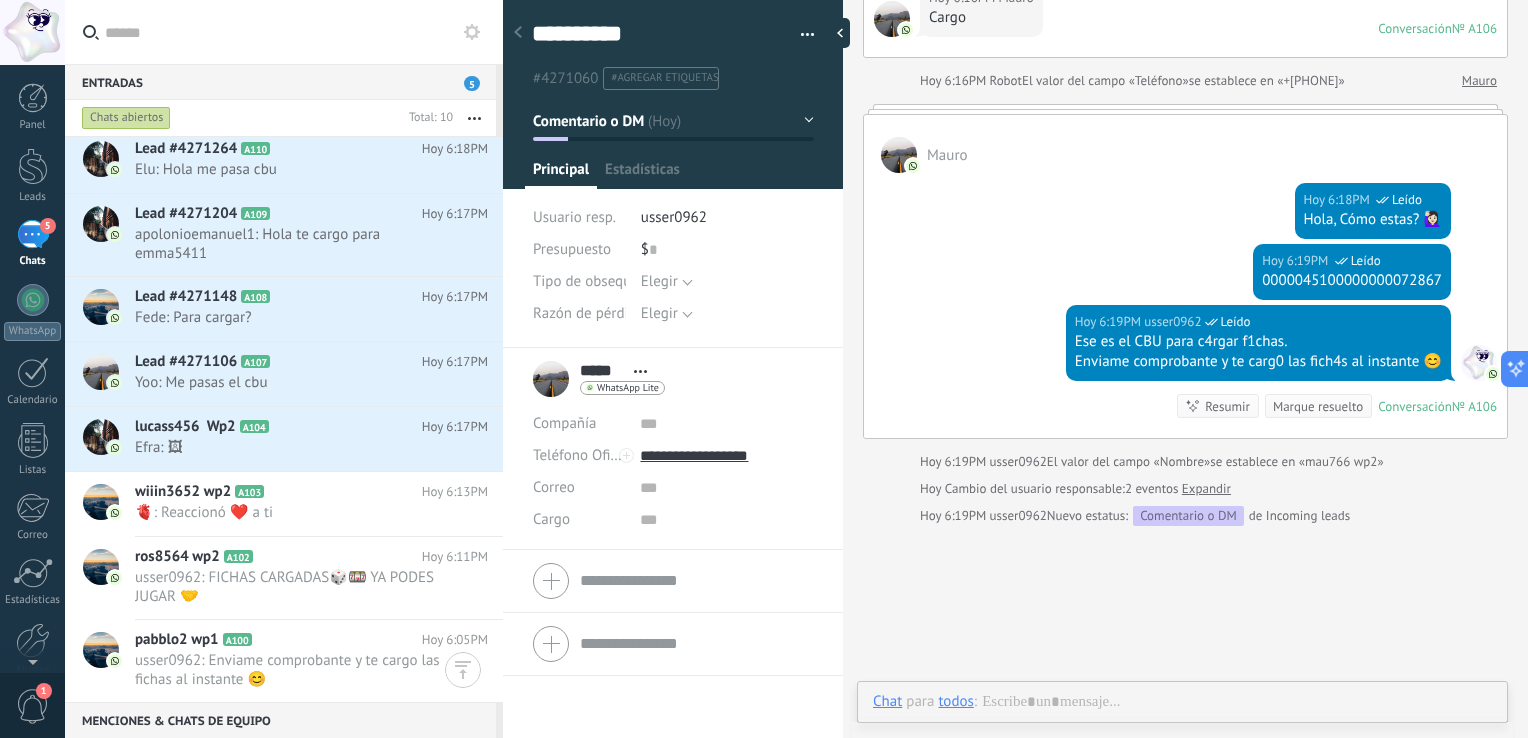 scroll, scrollTop: 29, scrollLeft: 0, axis: vertical 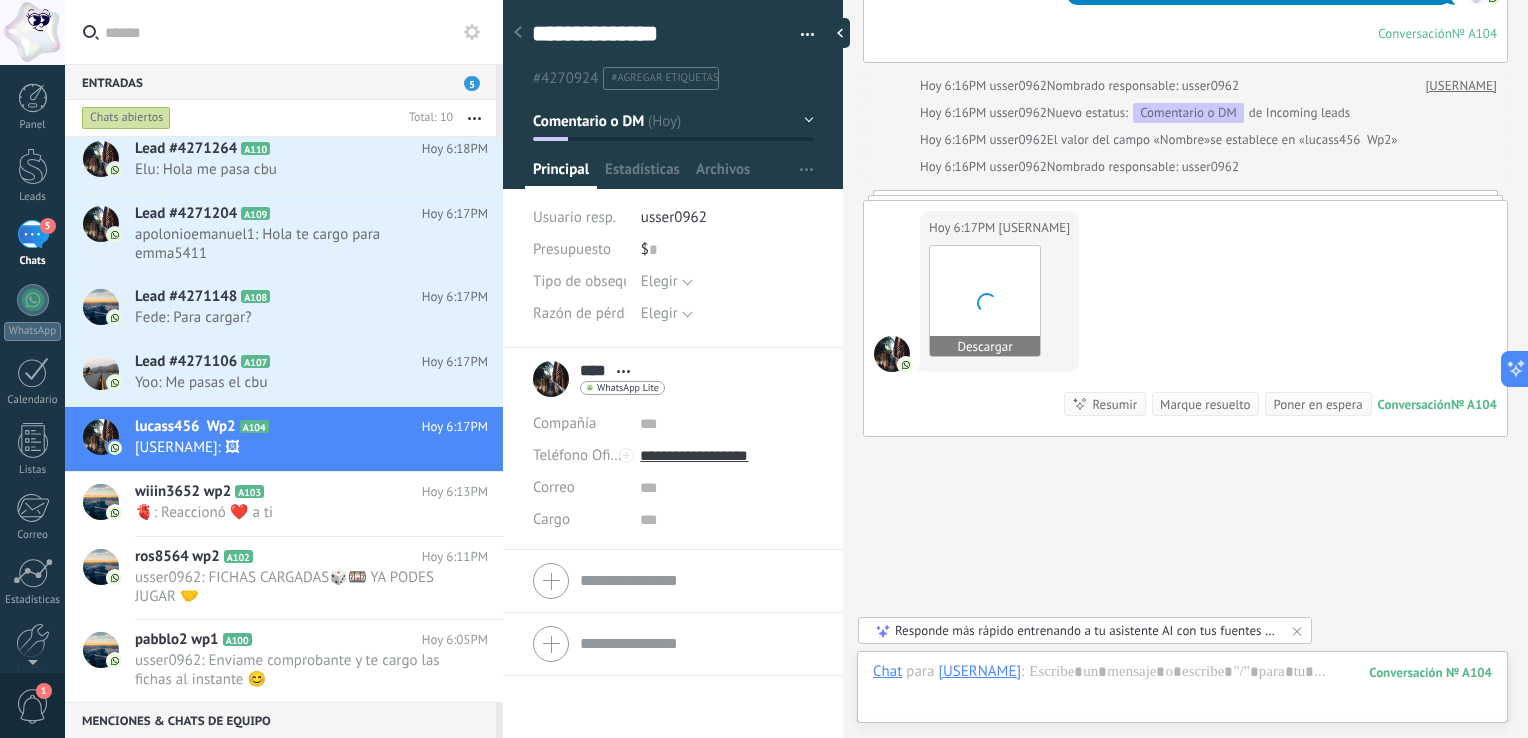 click on "Descargar" at bounding box center (985, 346) 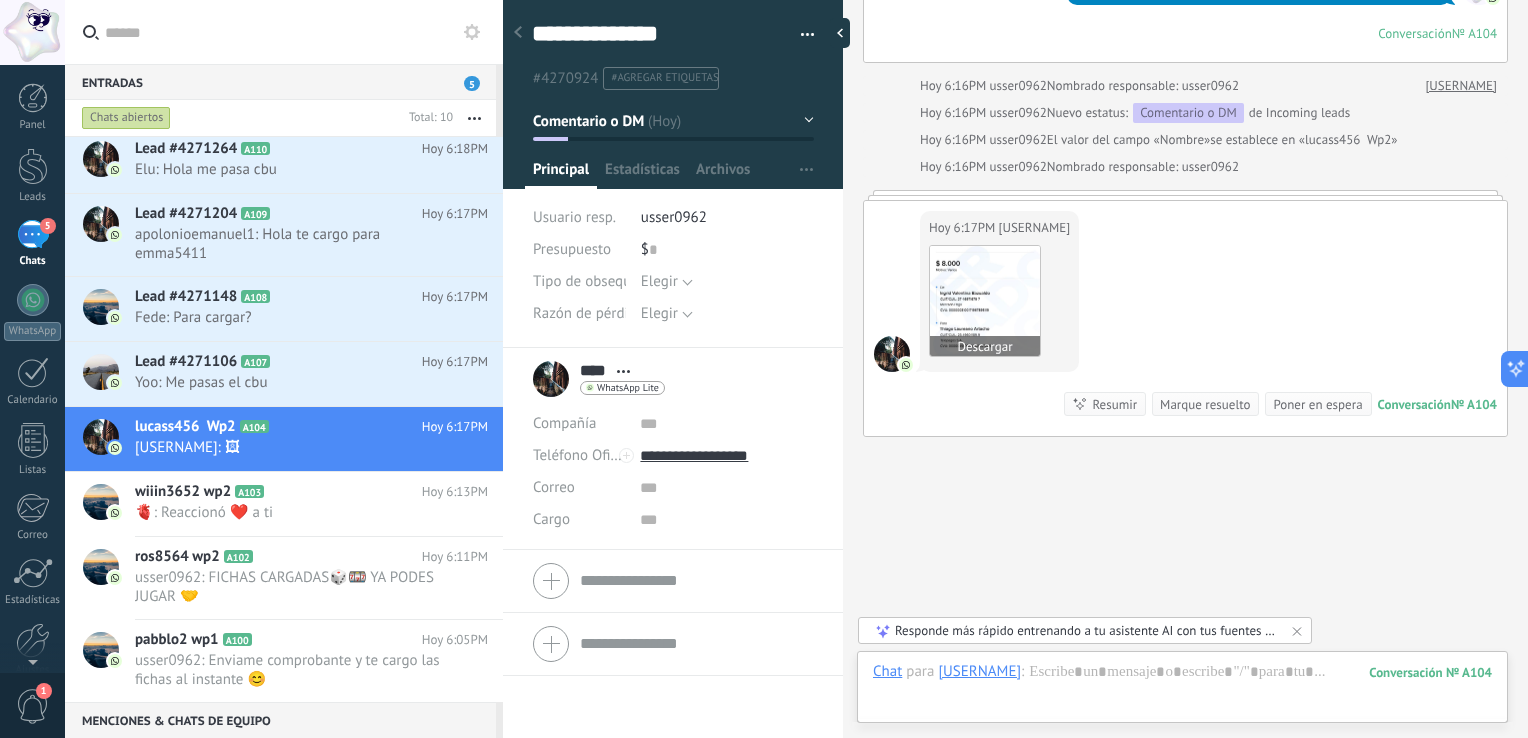 click at bounding box center [985, 301] 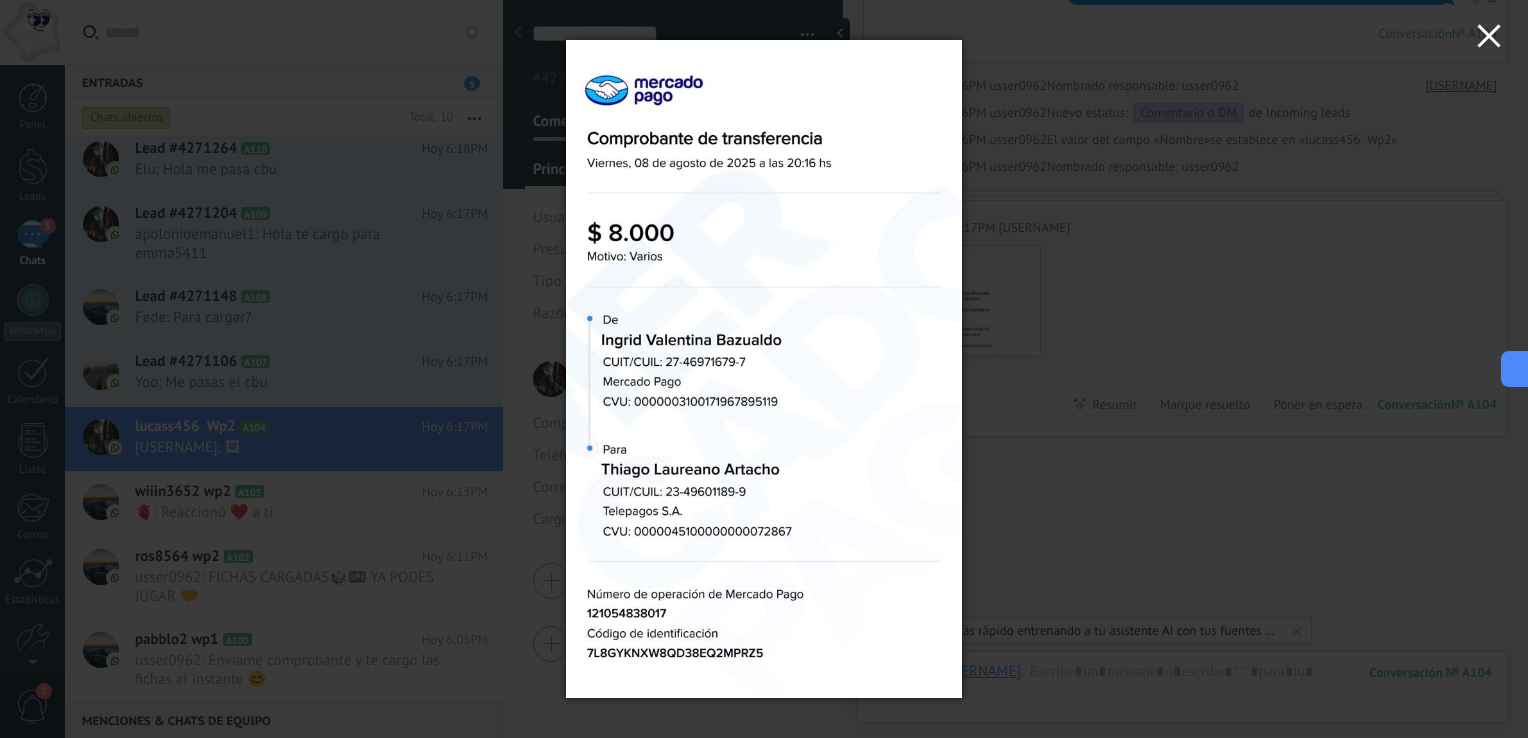 click 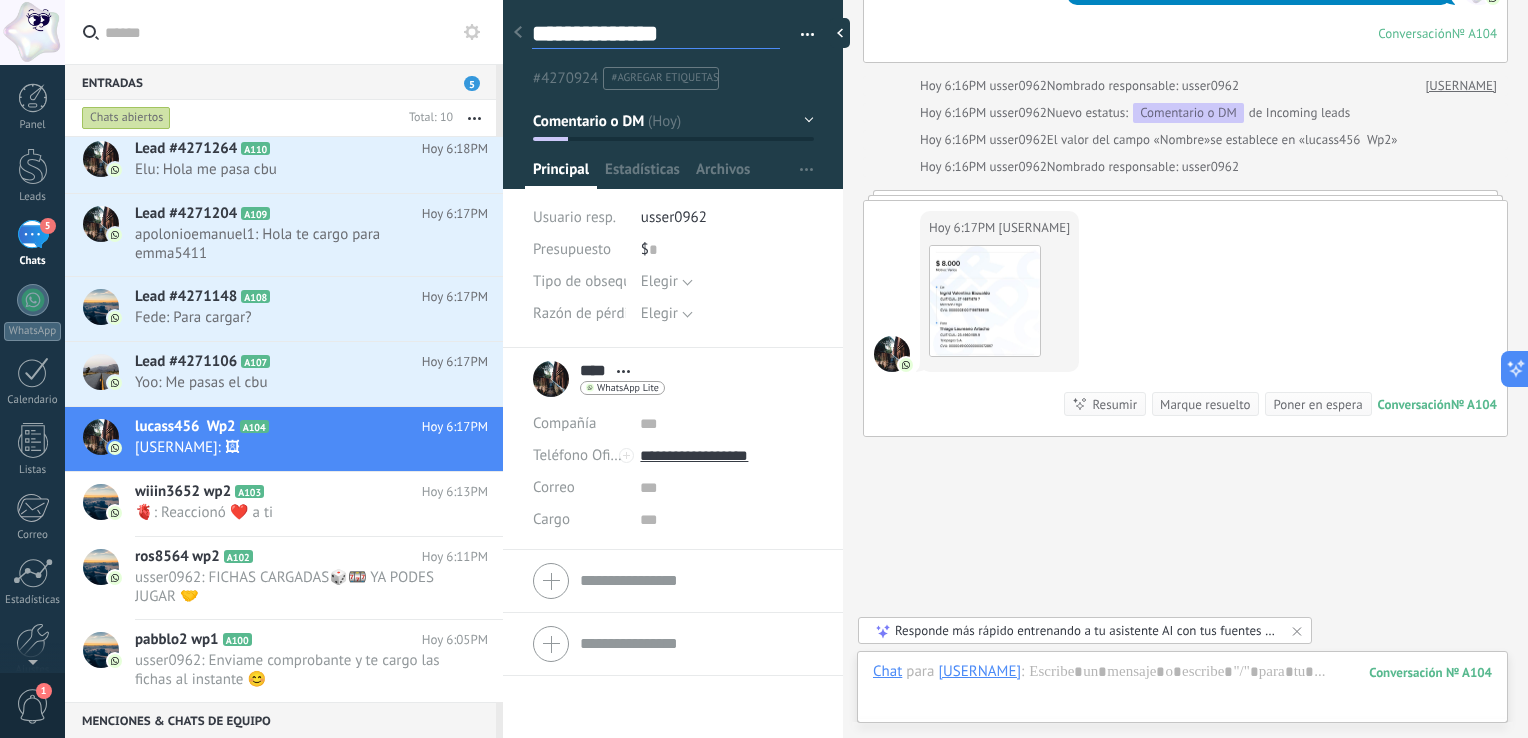 click on "**********" at bounding box center (656, 34) 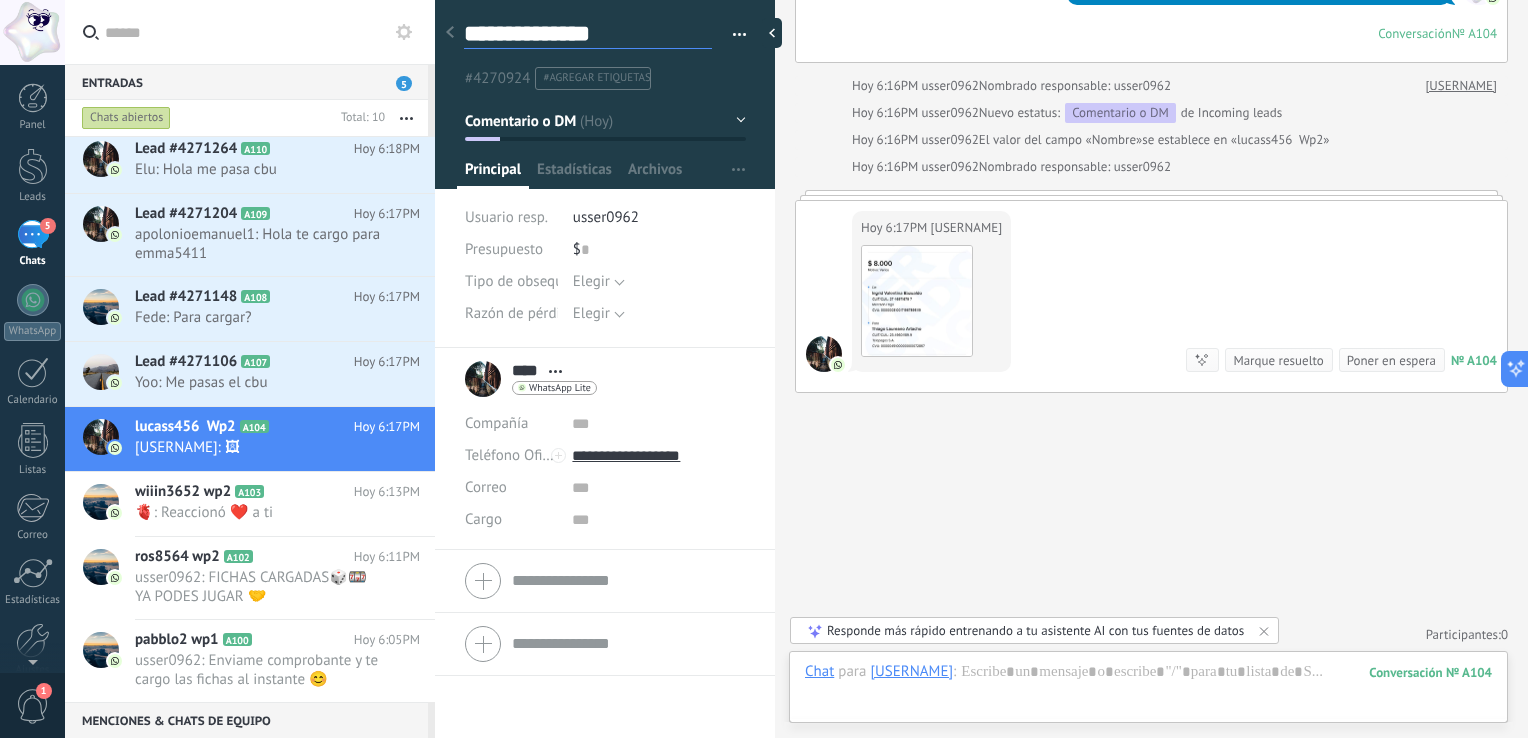 type on "**********" 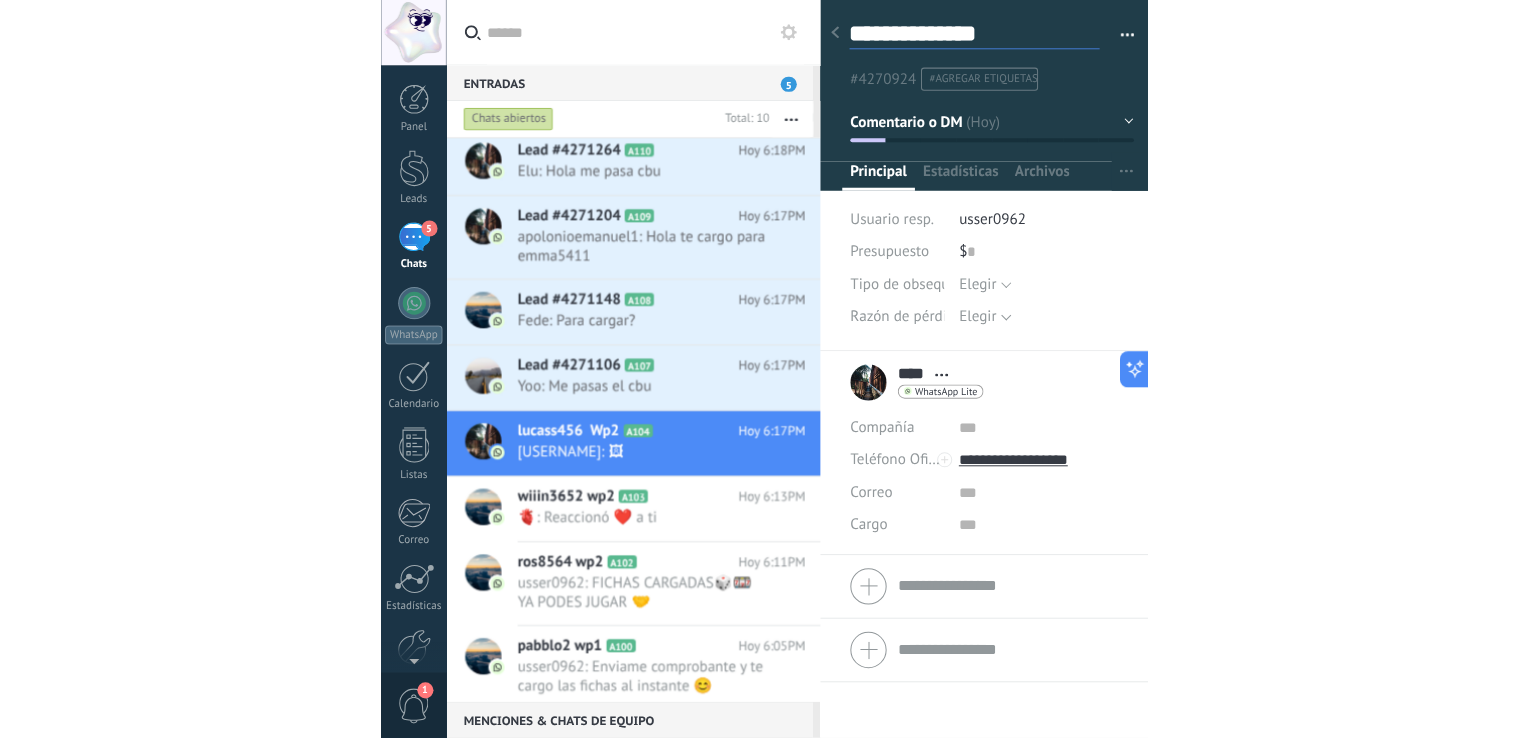 scroll, scrollTop: 19, scrollLeft: 0, axis: vertical 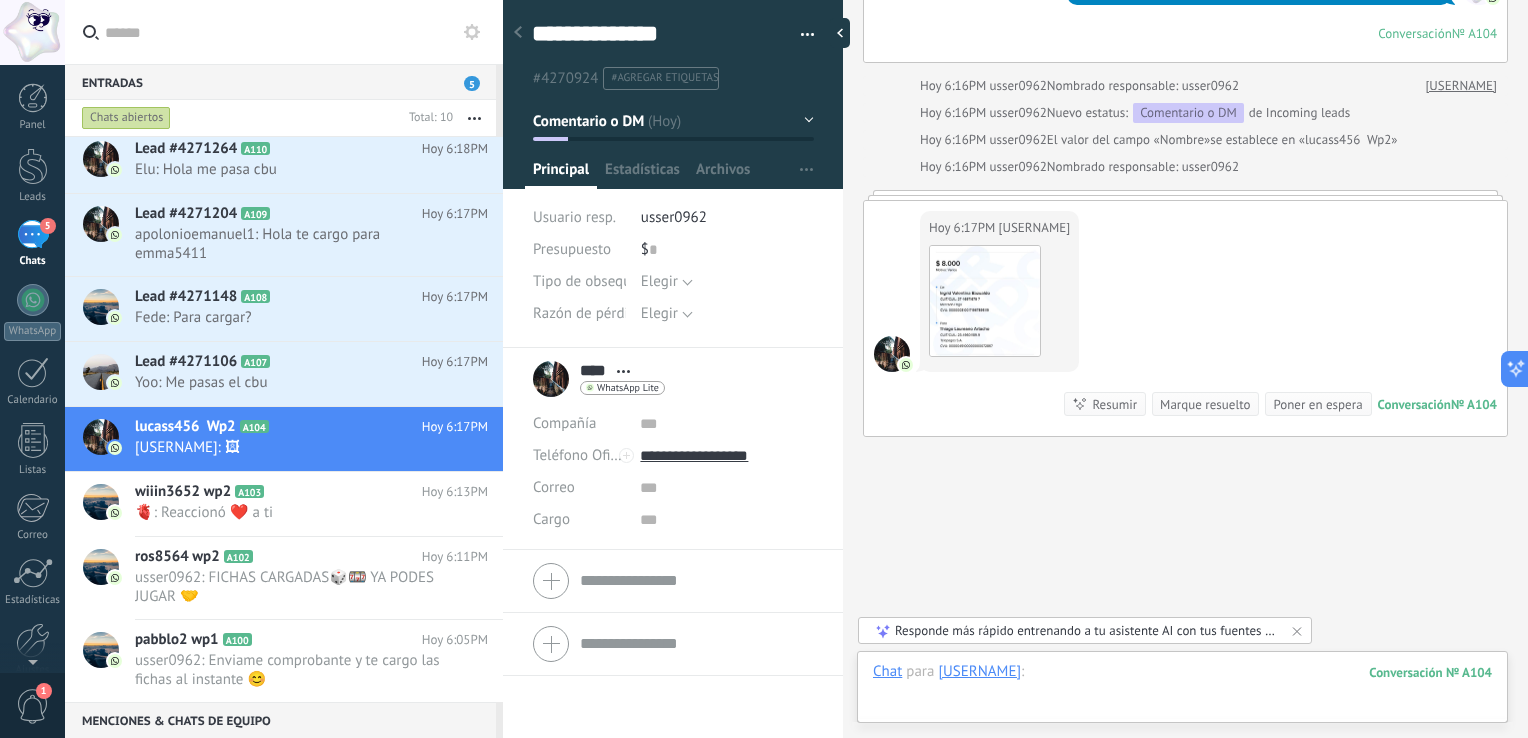 click at bounding box center [1182, 692] 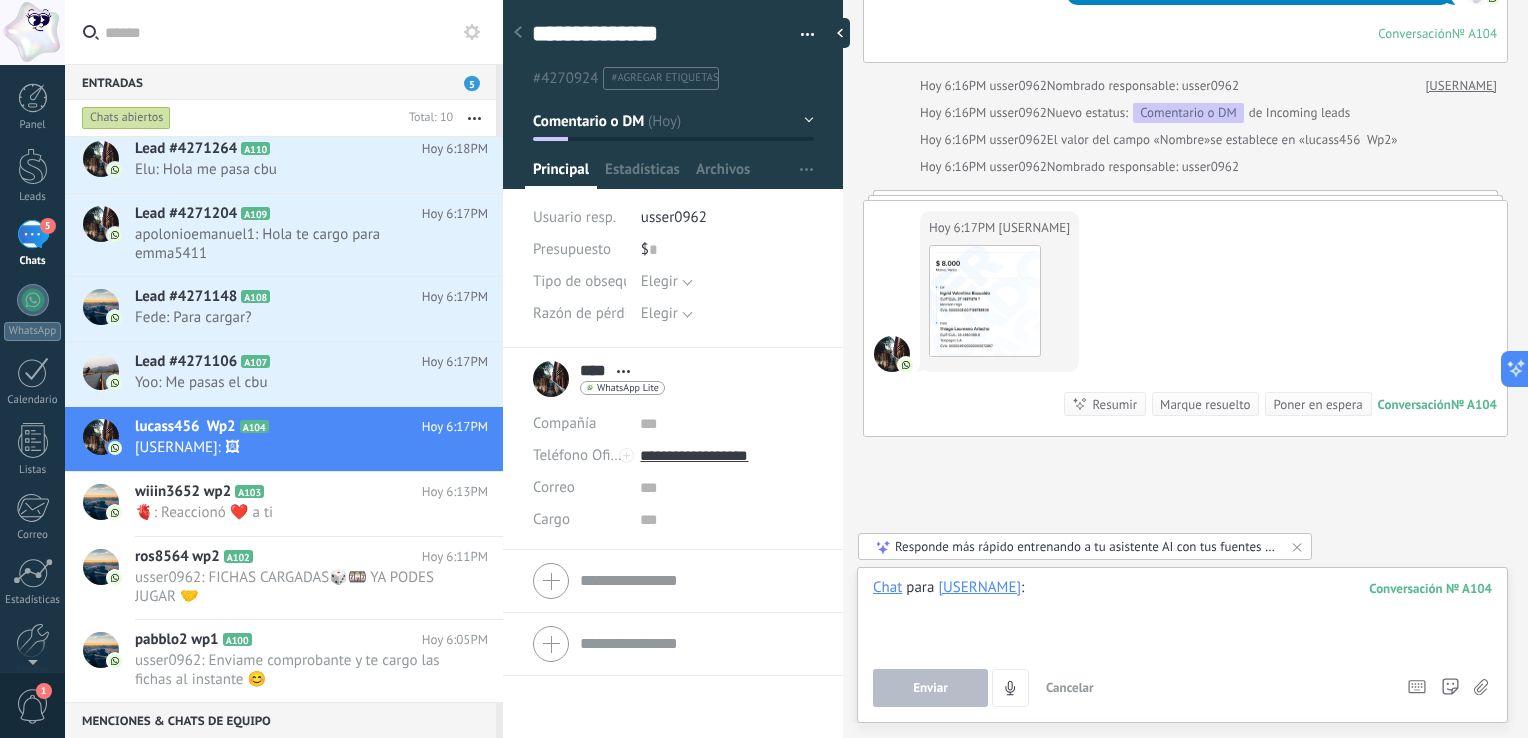 paste 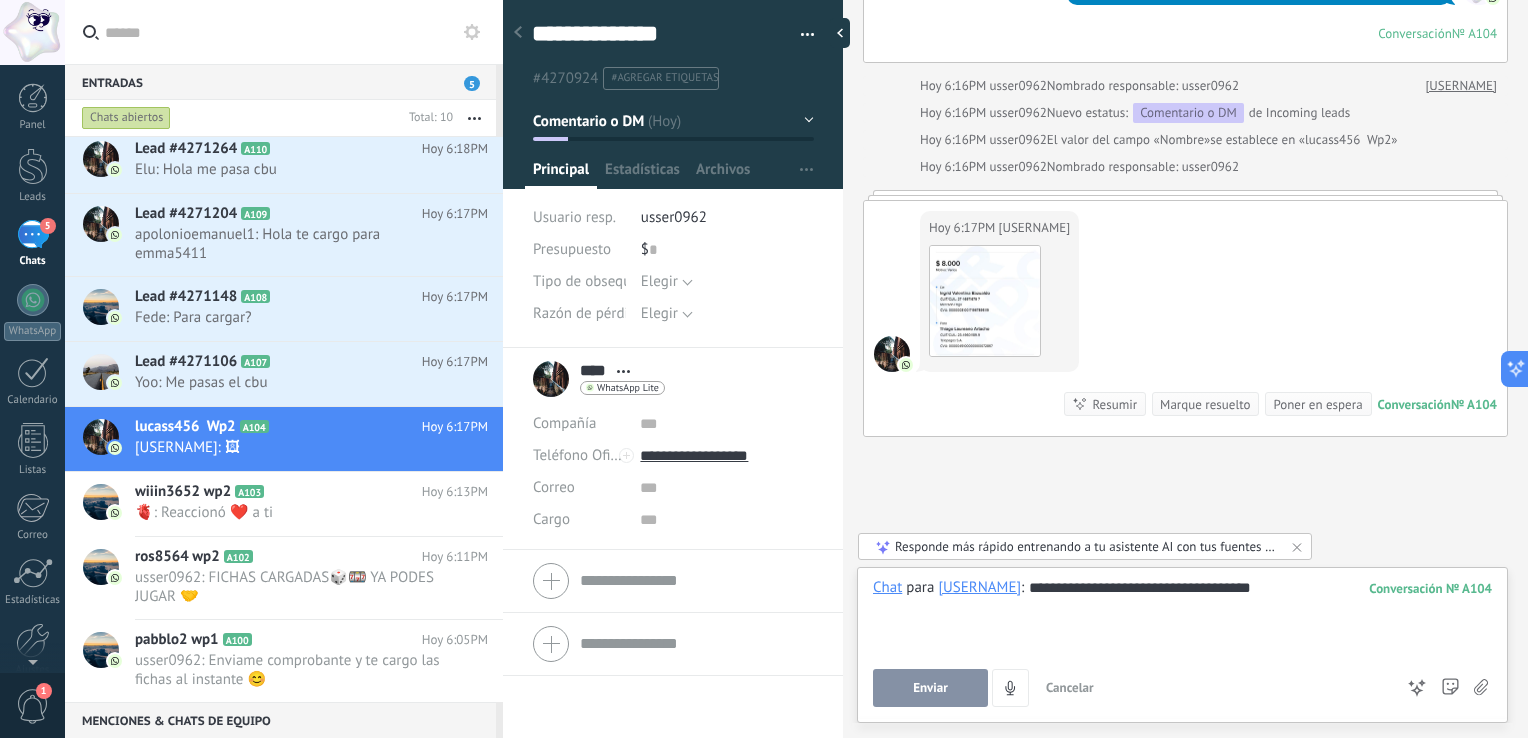 click on "Enviar" at bounding box center (930, 688) 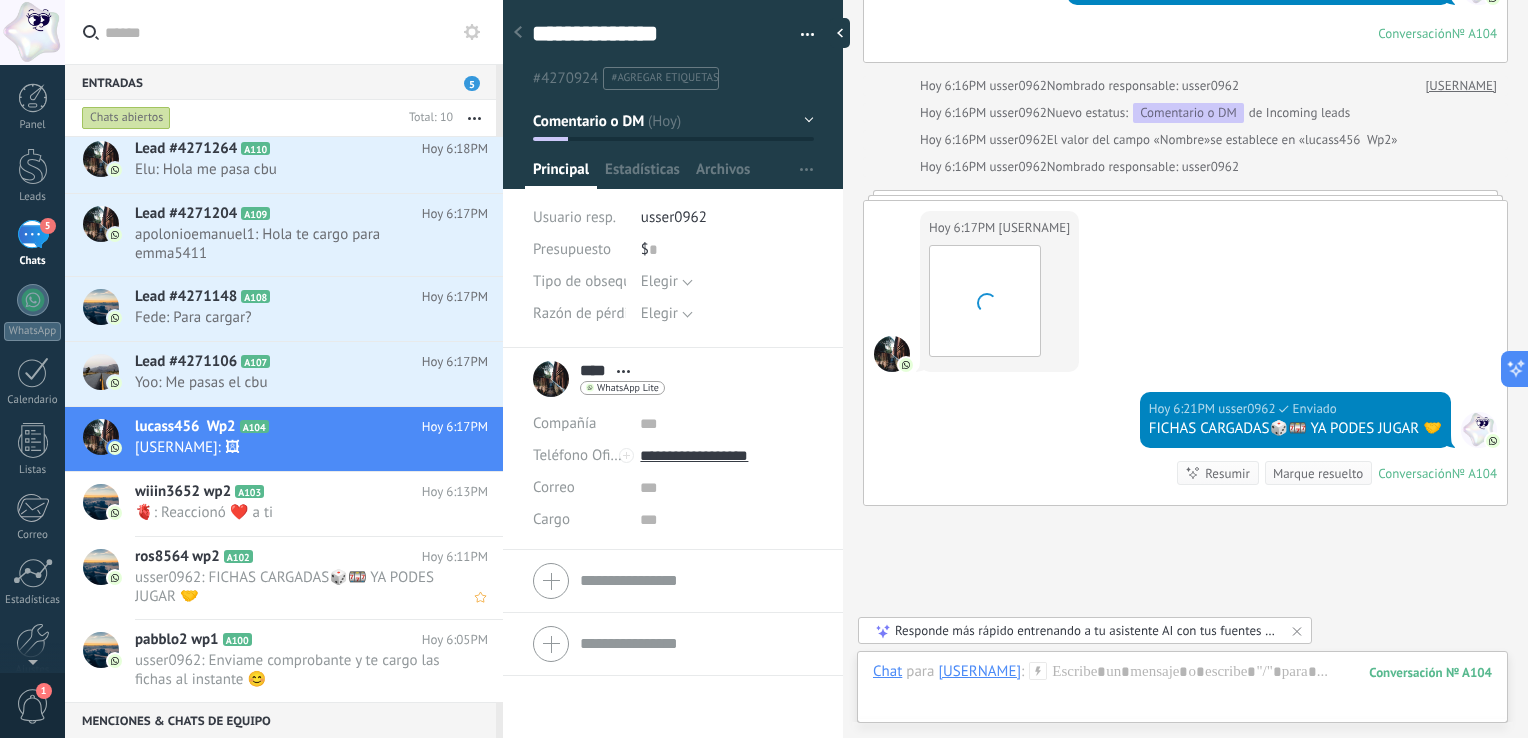 scroll, scrollTop: 726, scrollLeft: 0, axis: vertical 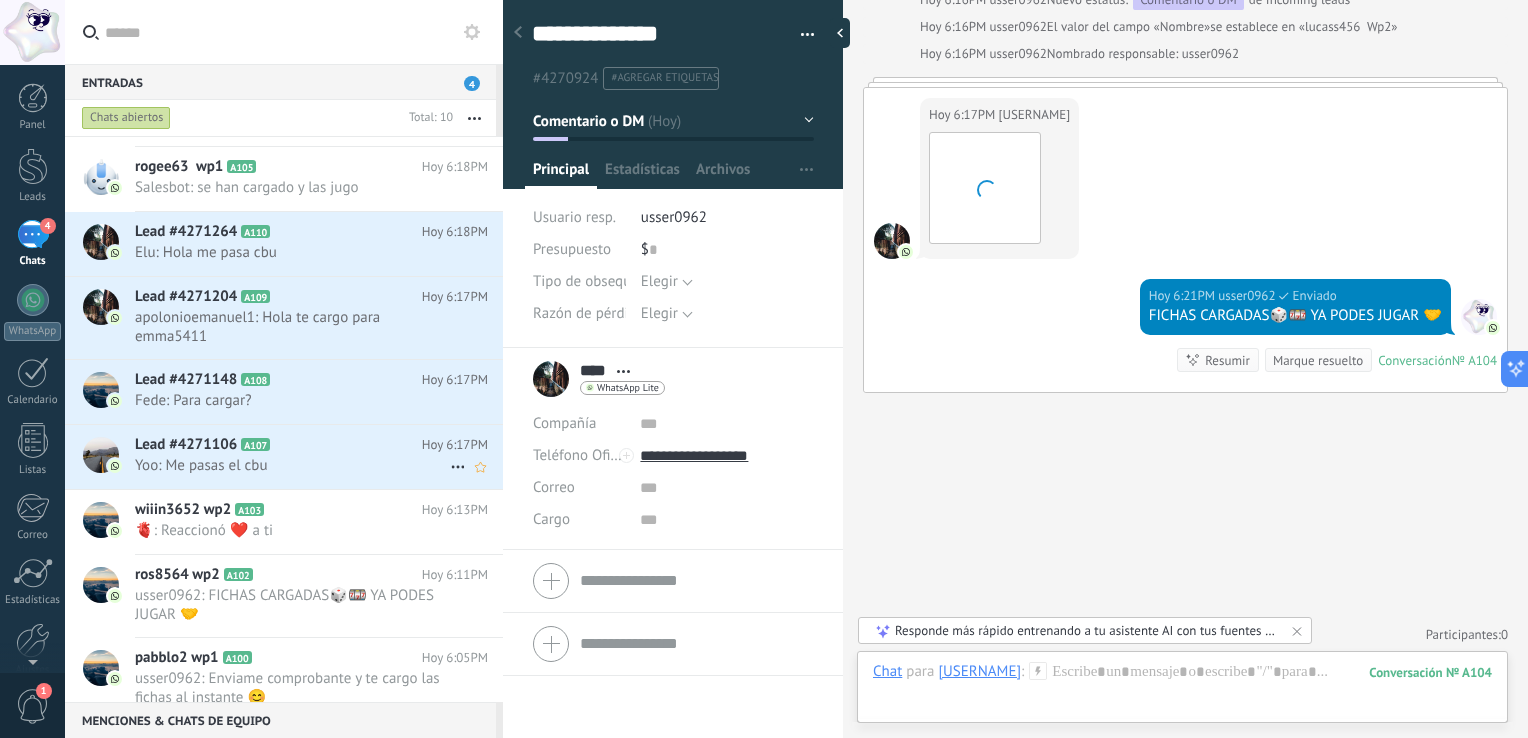 click on "Lead #4271106
A107
Hoy 6:17PM
Yoo: Me pasas el cbu" at bounding box center (319, 456) 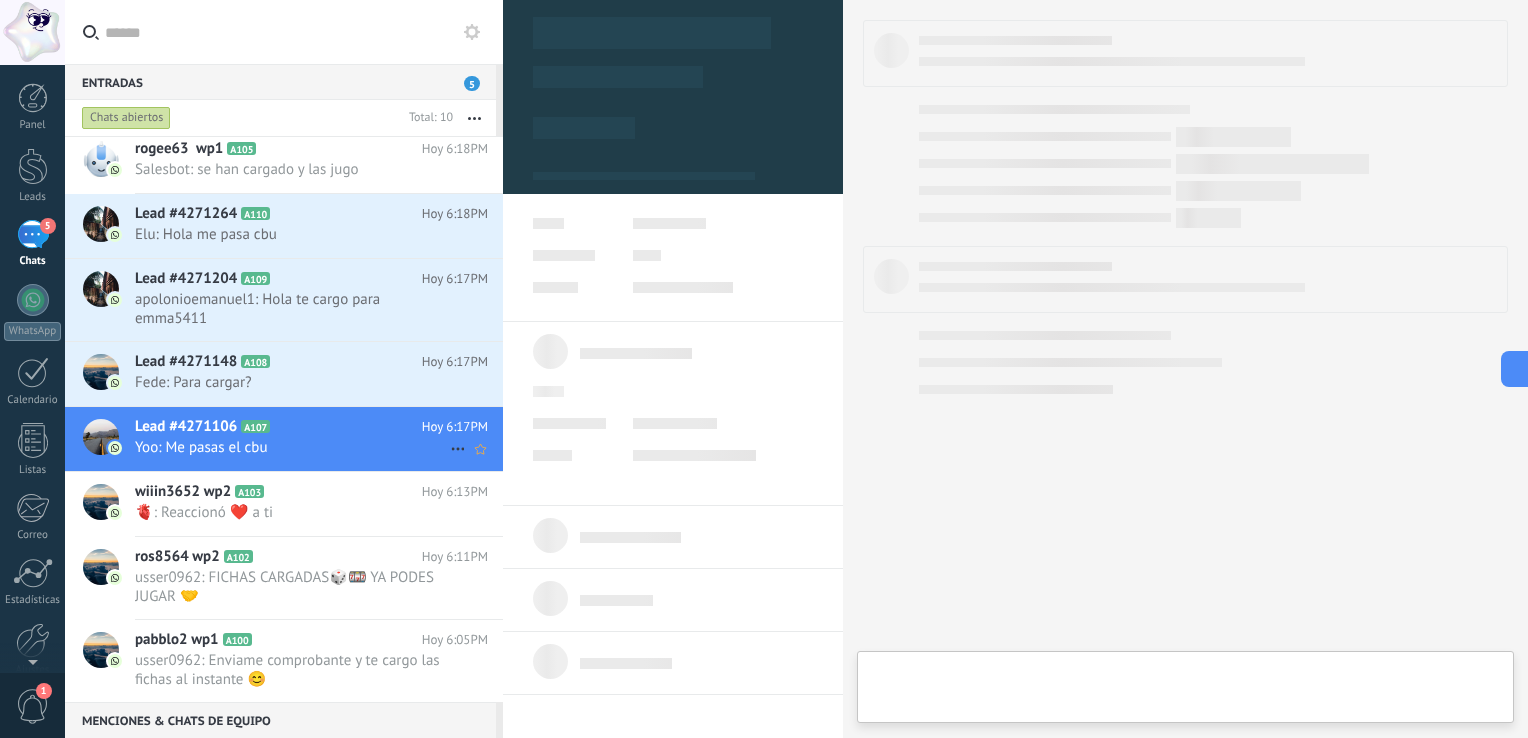 scroll, scrollTop: 138, scrollLeft: 0, axis: vertical 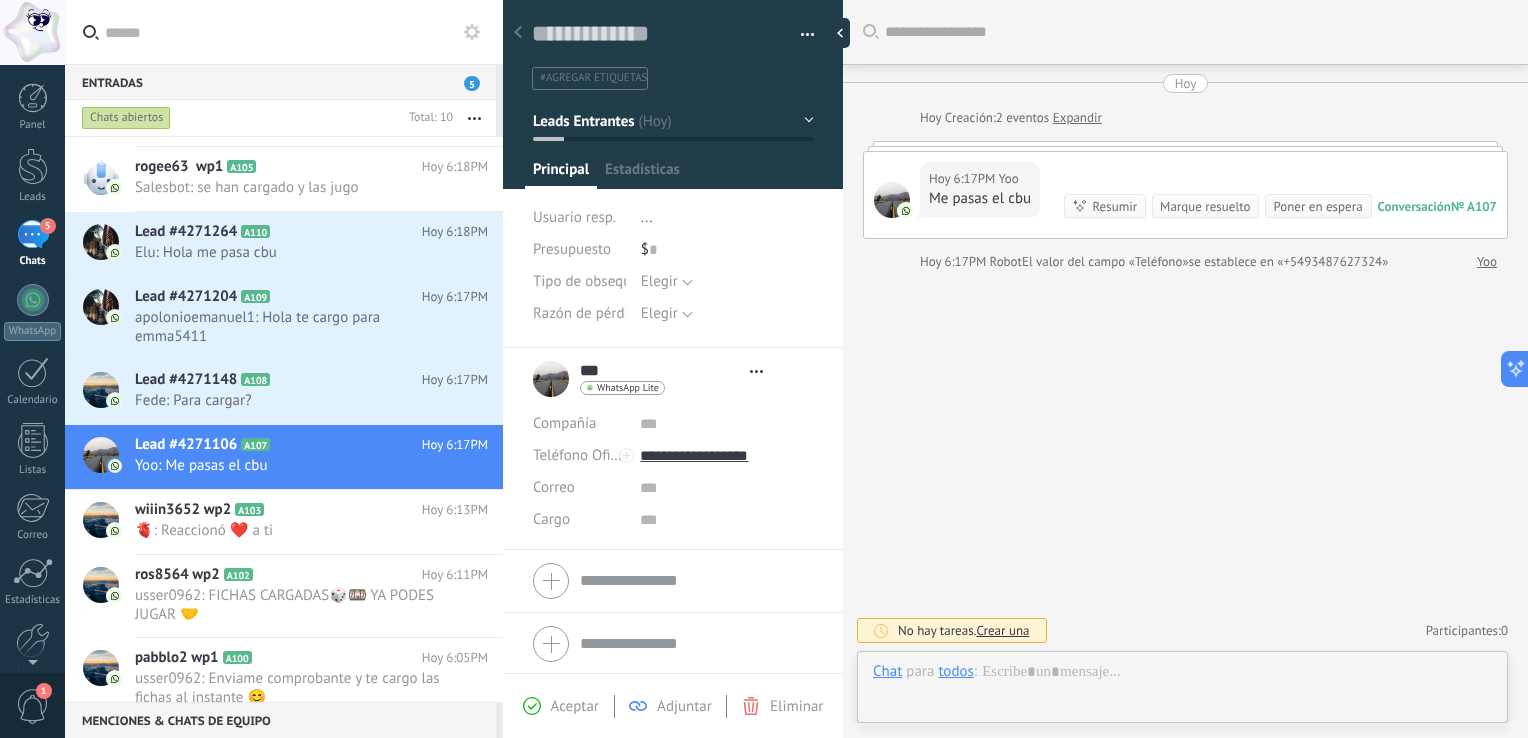 type on "**********" 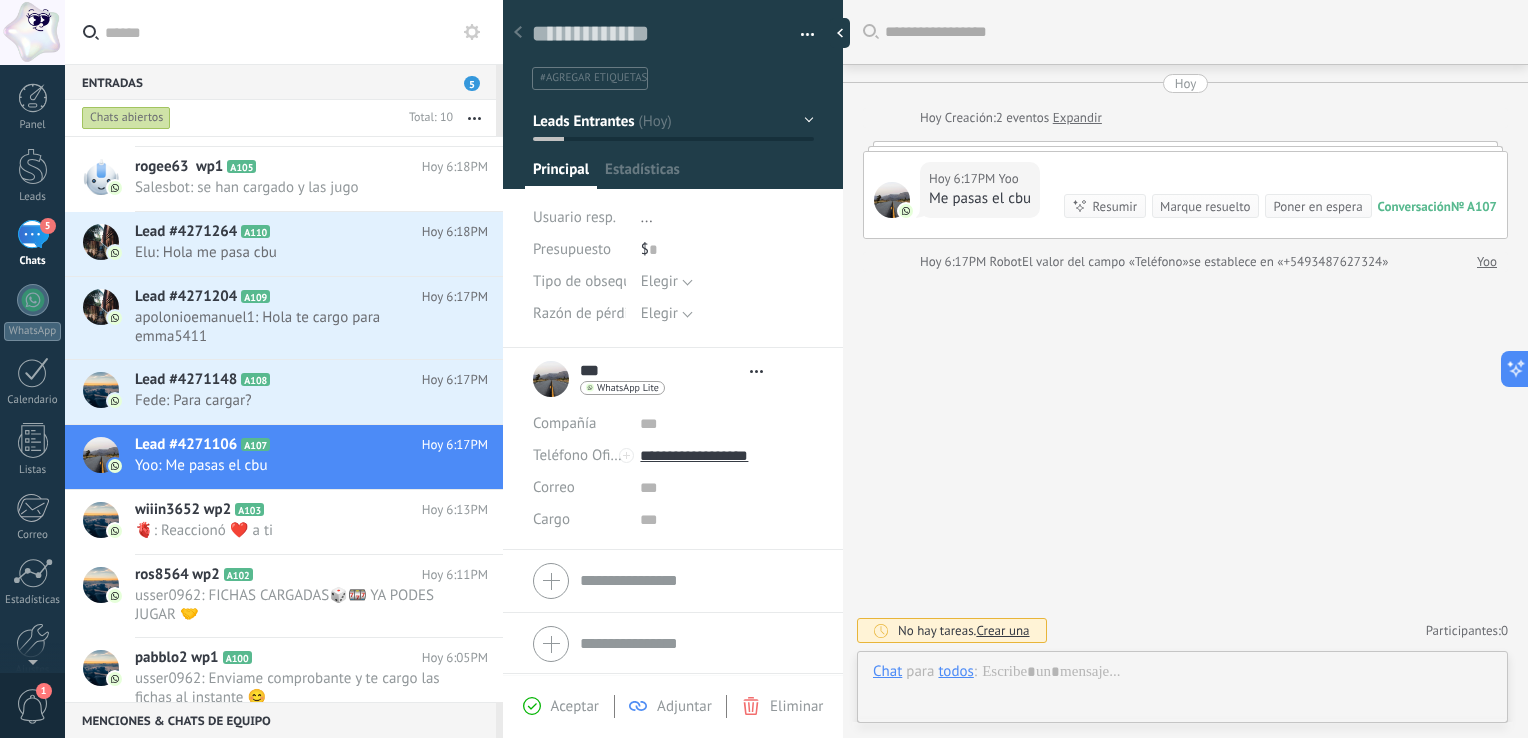scroll, scrollTop: 29, scrollLeft: 0, axis: vertical 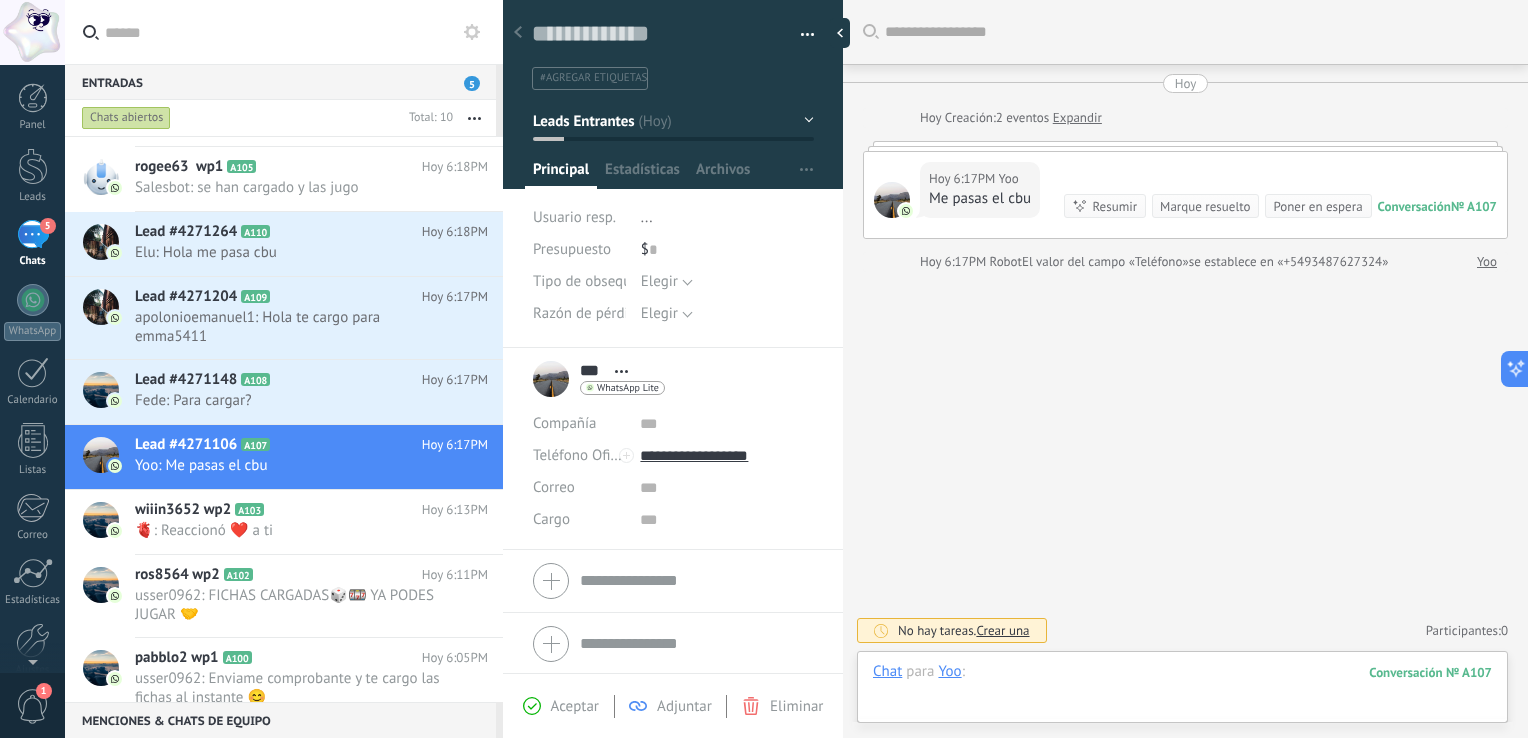 click at bounding box center [1182, 692] 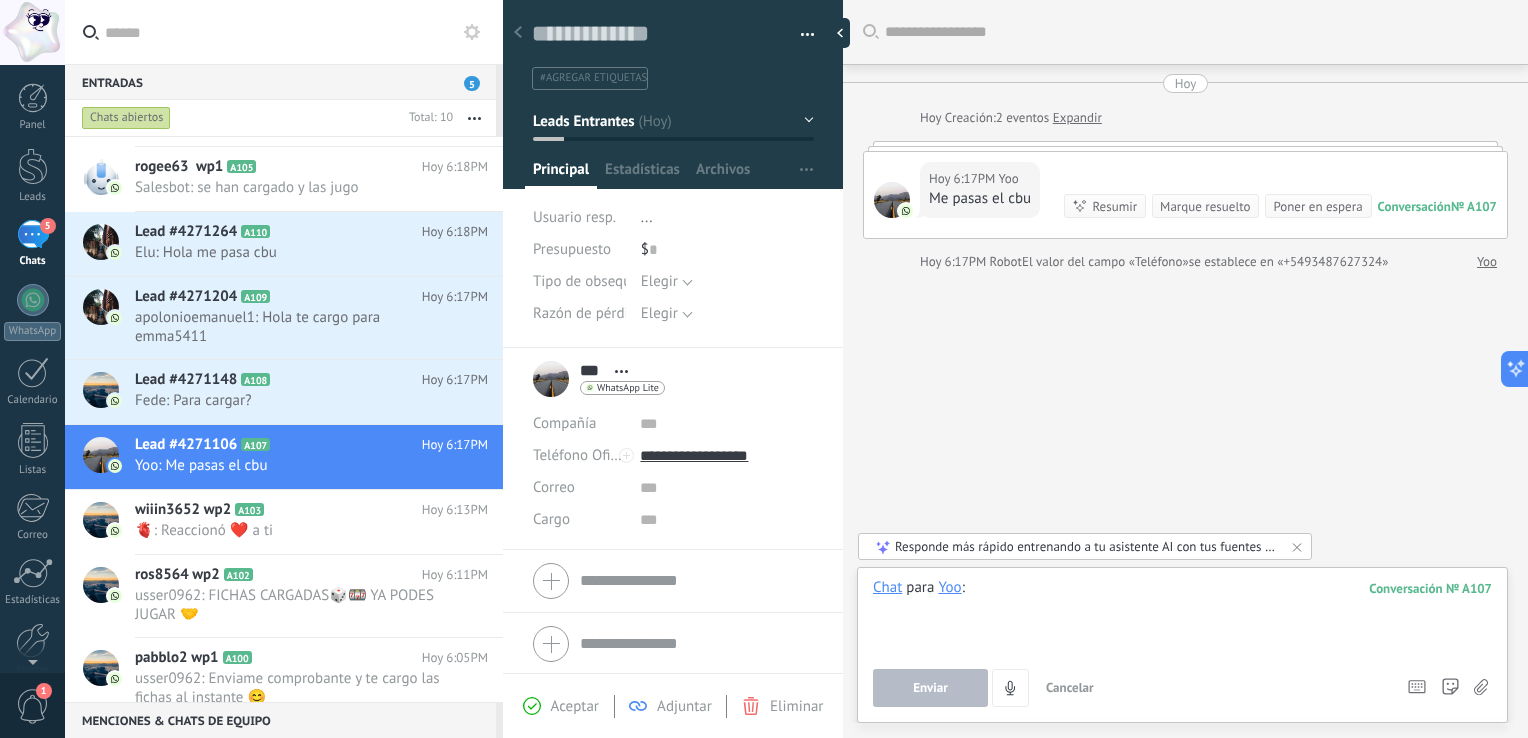 paste 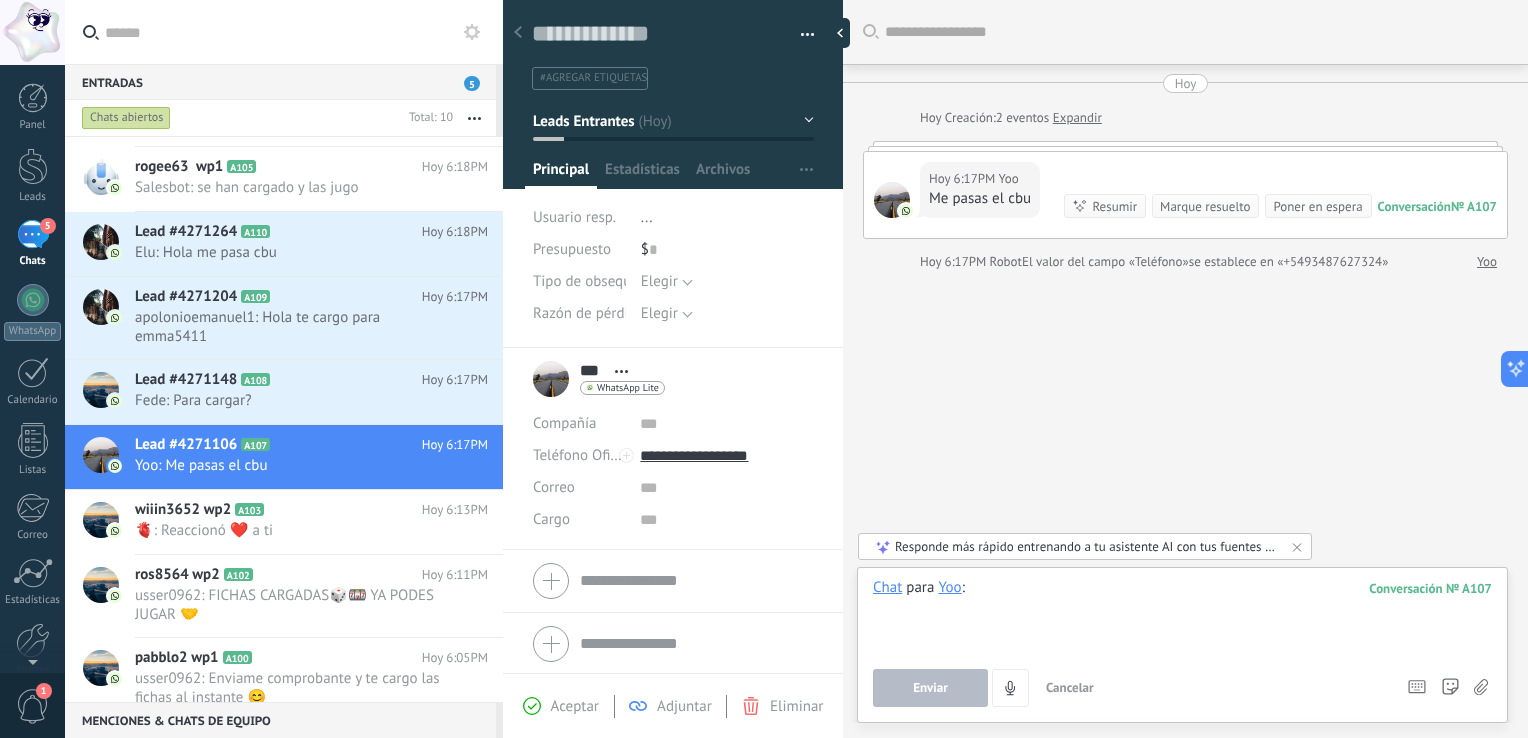 type 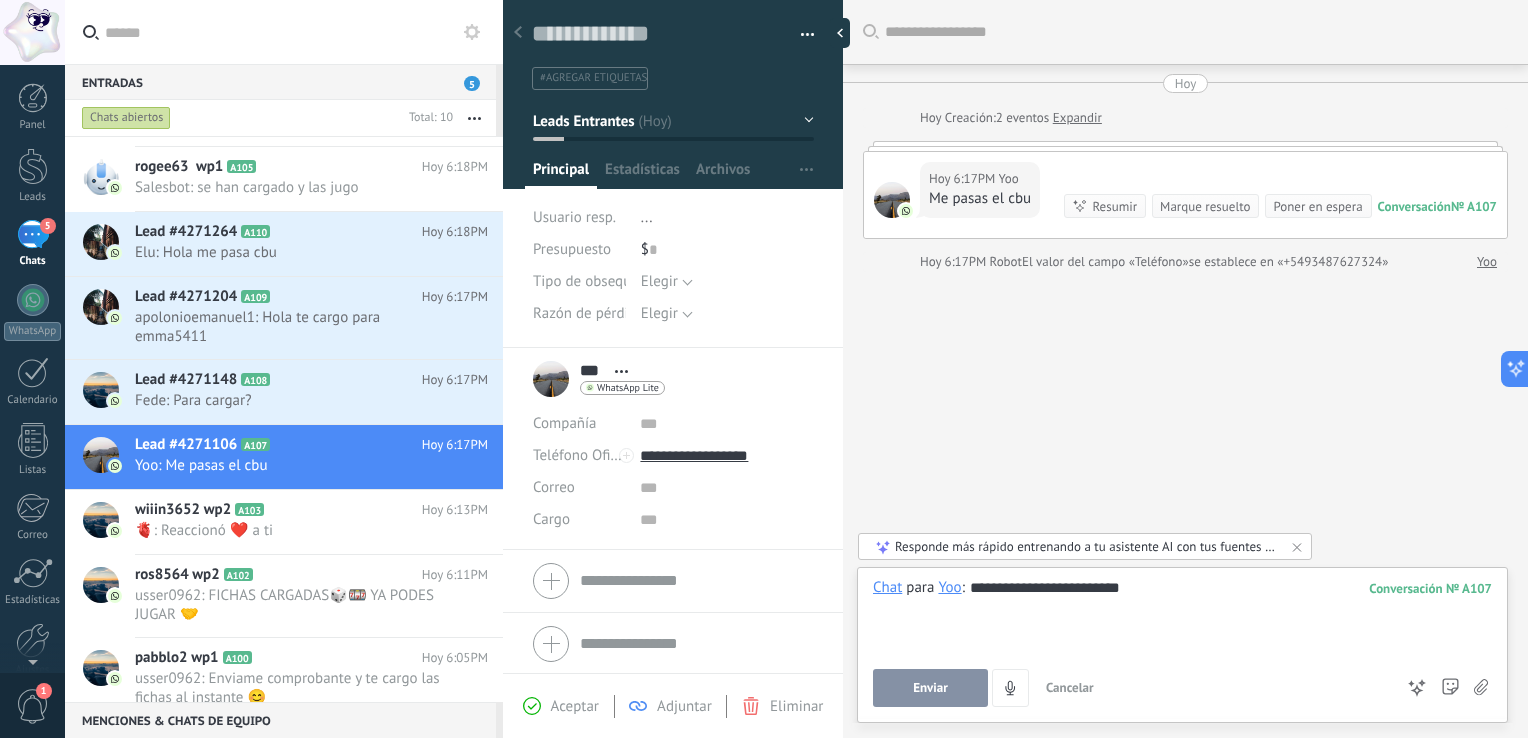 click on "Enviar" at bounding box center [930, 688] 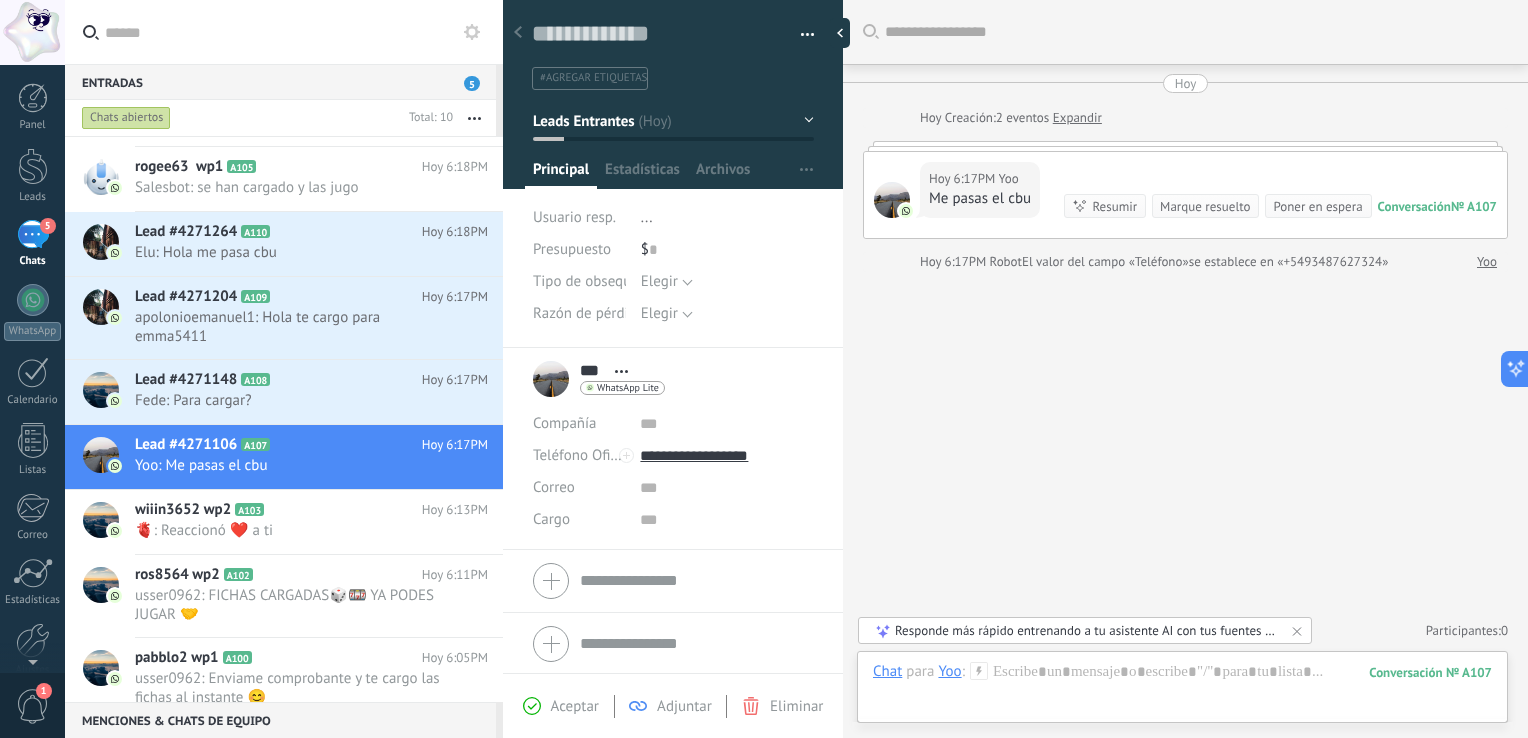 scroll, scrollTop: 87, scrollLeft: 0, axis: vertical 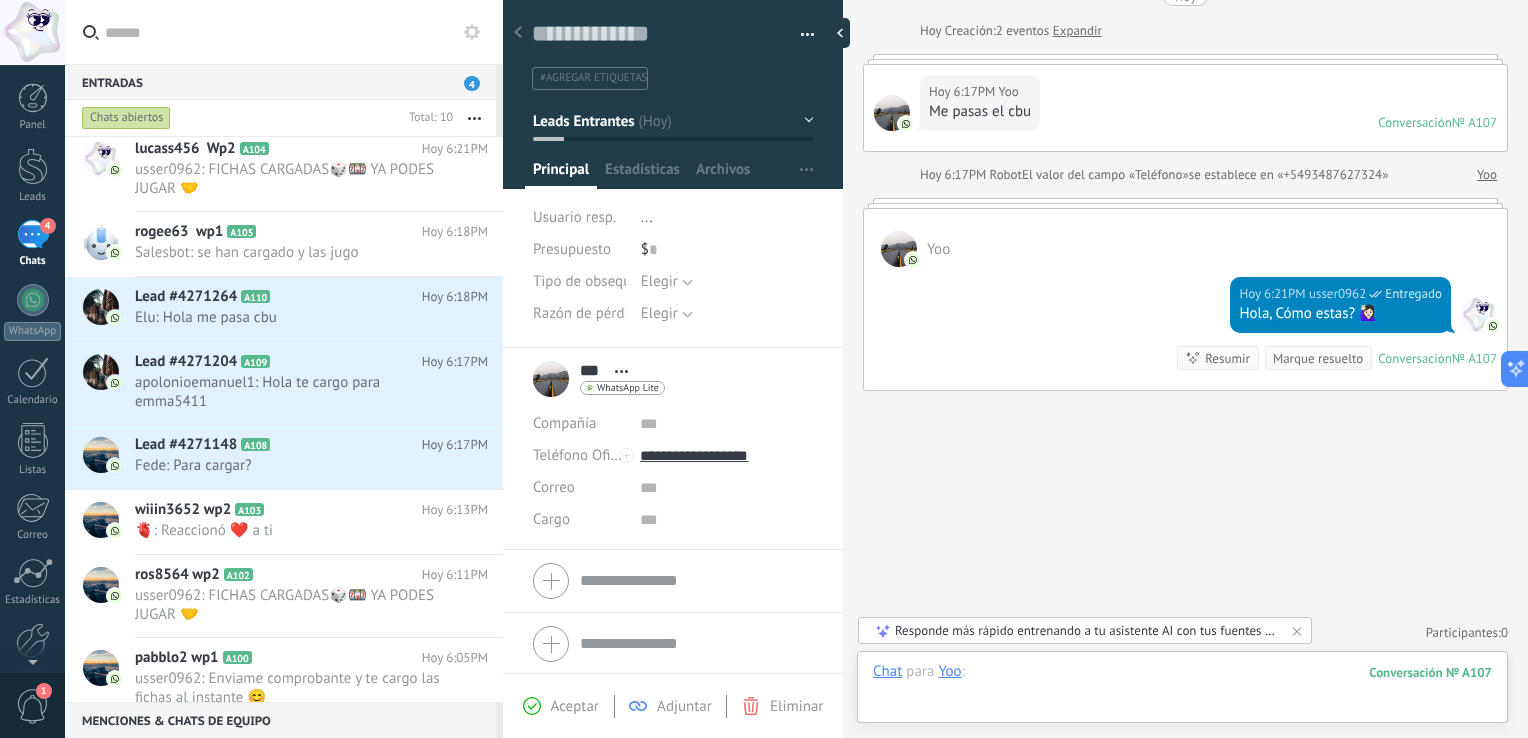 click at bounding box center [1182, 692] 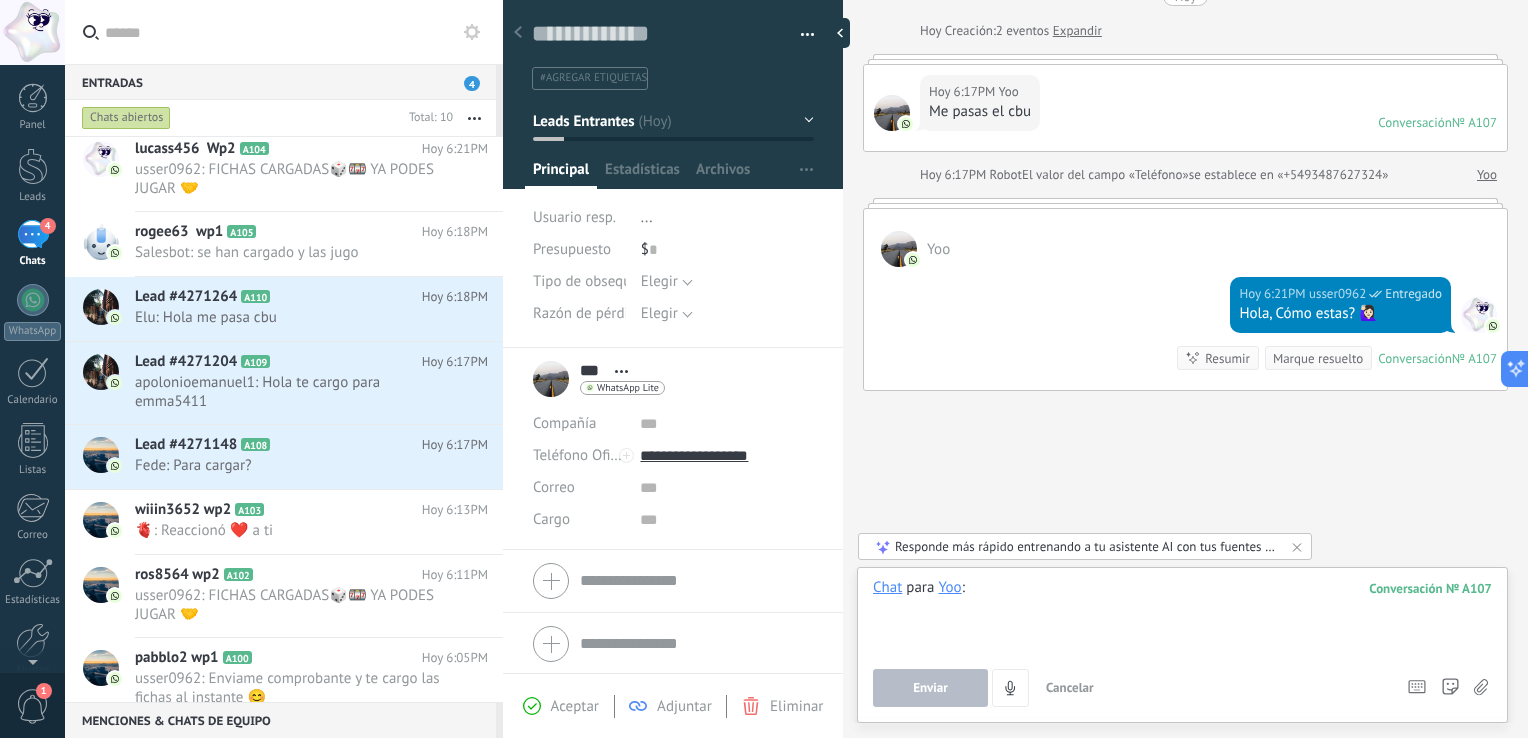 paste 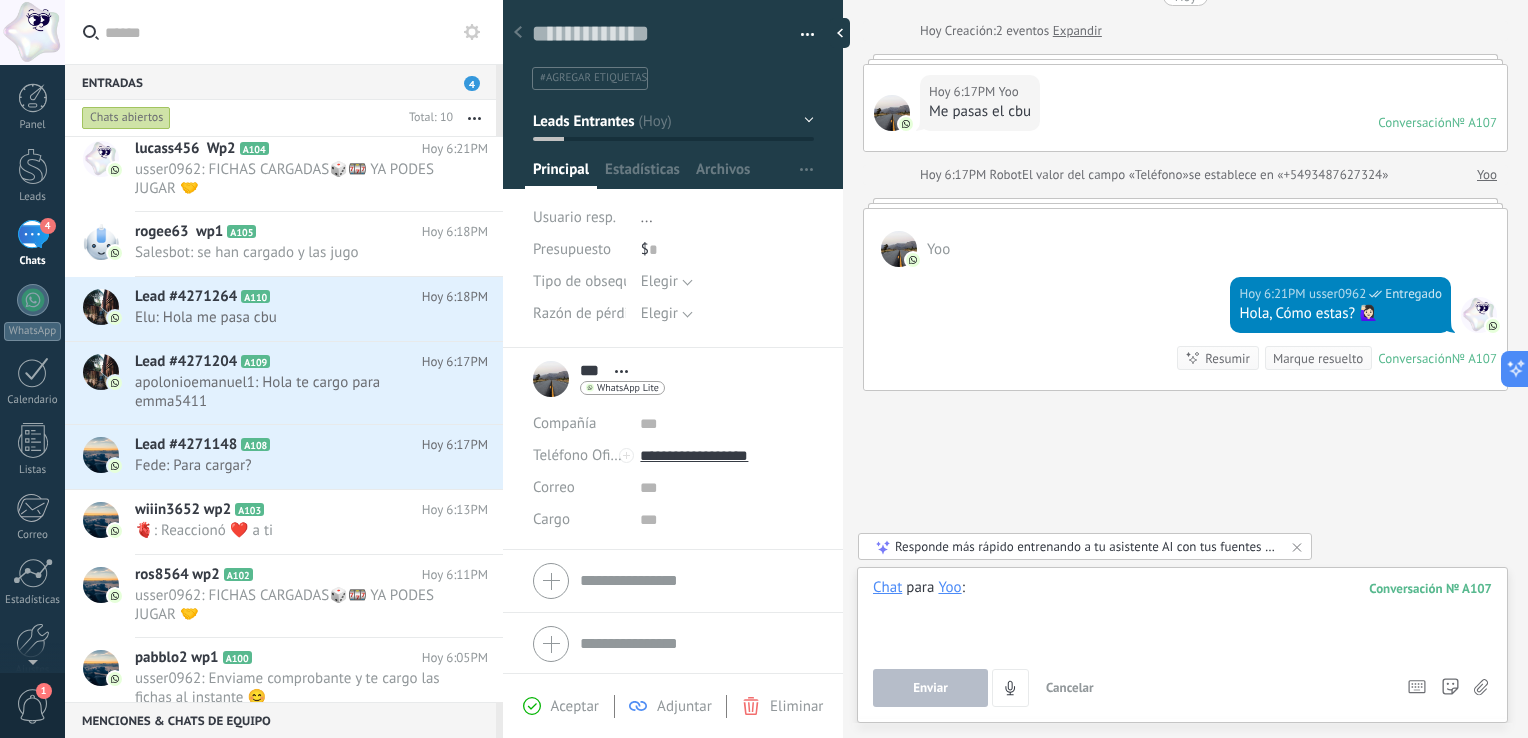 type 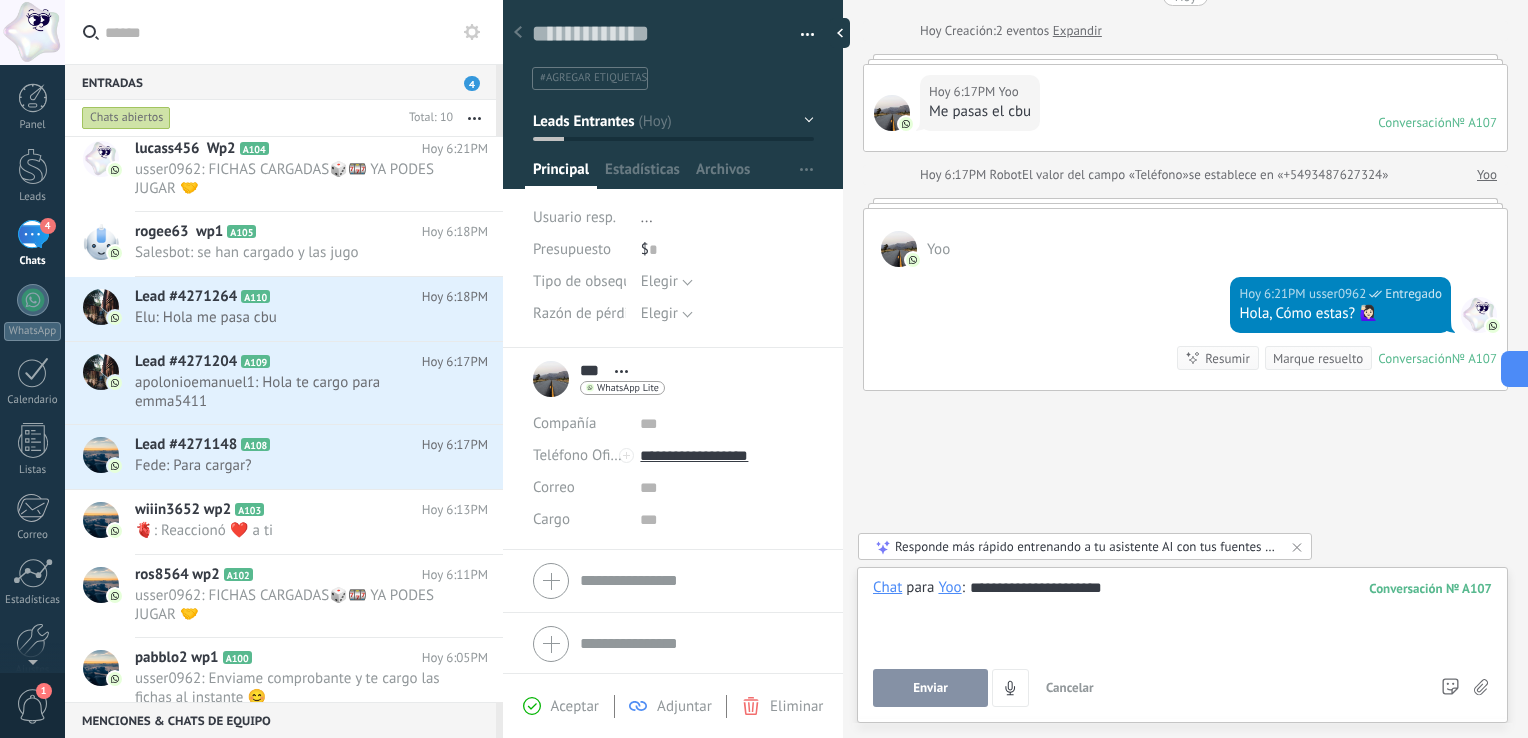 click on "Enviar Cancelar Rastrear clics en links ? Reducir links largos y rastrear clics: cuando se habilita, los URLs que envías serán reemplazados con links de rastreo. Una vez clickeados, un evento se registrará en el feed del lead. Abajo seleccione las fuentes que utilizan esta  en Ajustes" at bounding box center [1150, 688] 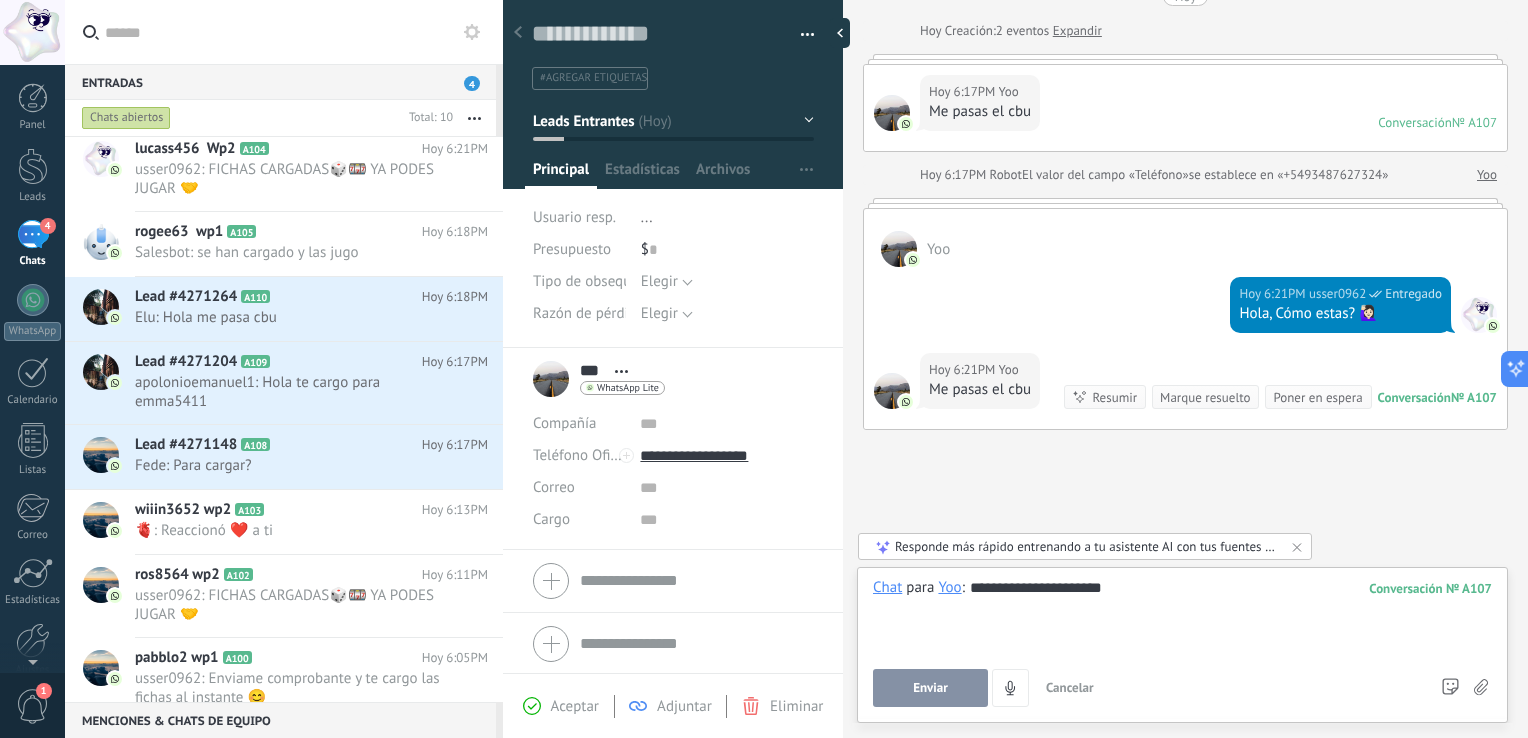 scroll, scrollTop: 125, scrollLeft: 0, axis: vertical 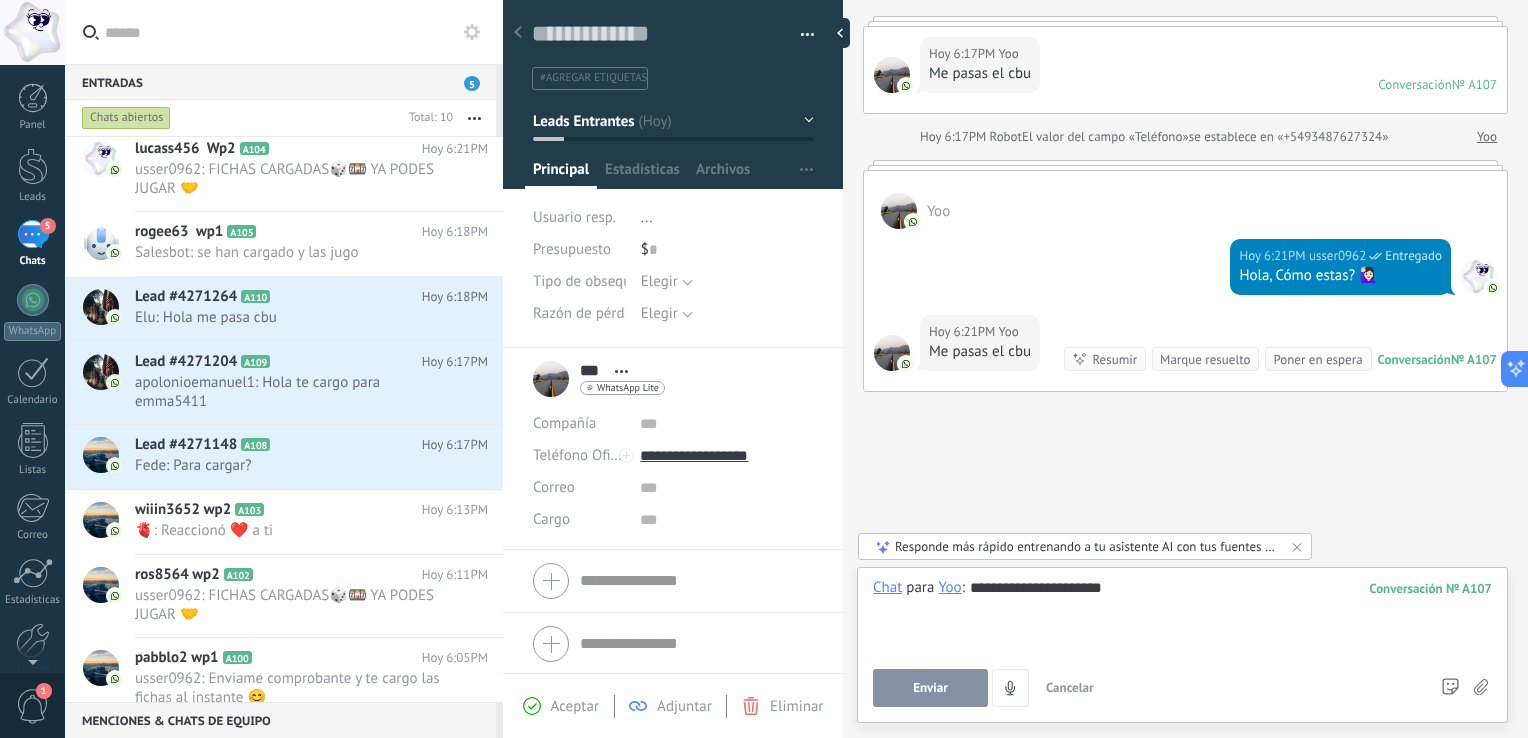 click on "Enviar" at bounding box center [930, 688] 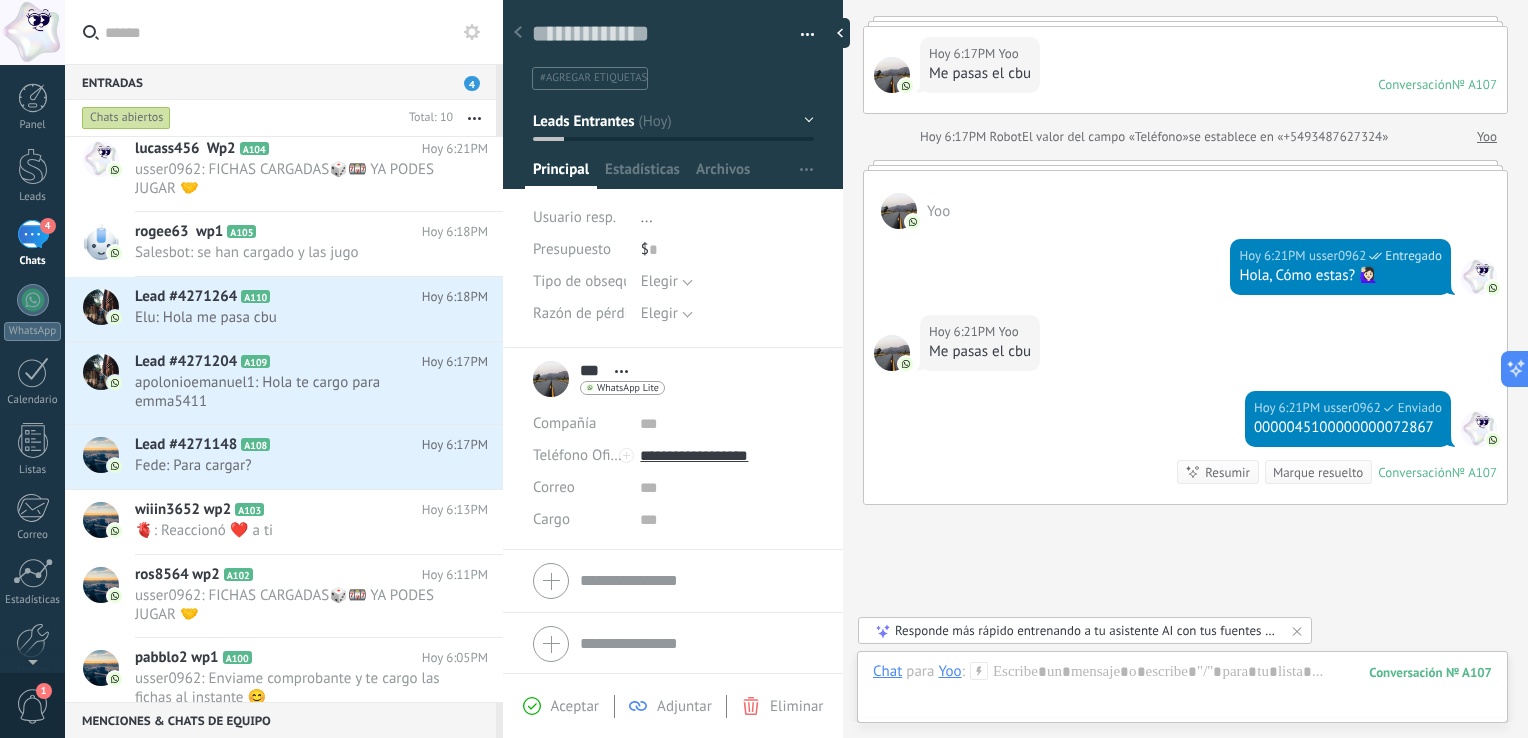 scroll, scrollTop: 239, scrollLeft: 0, axis: vertical 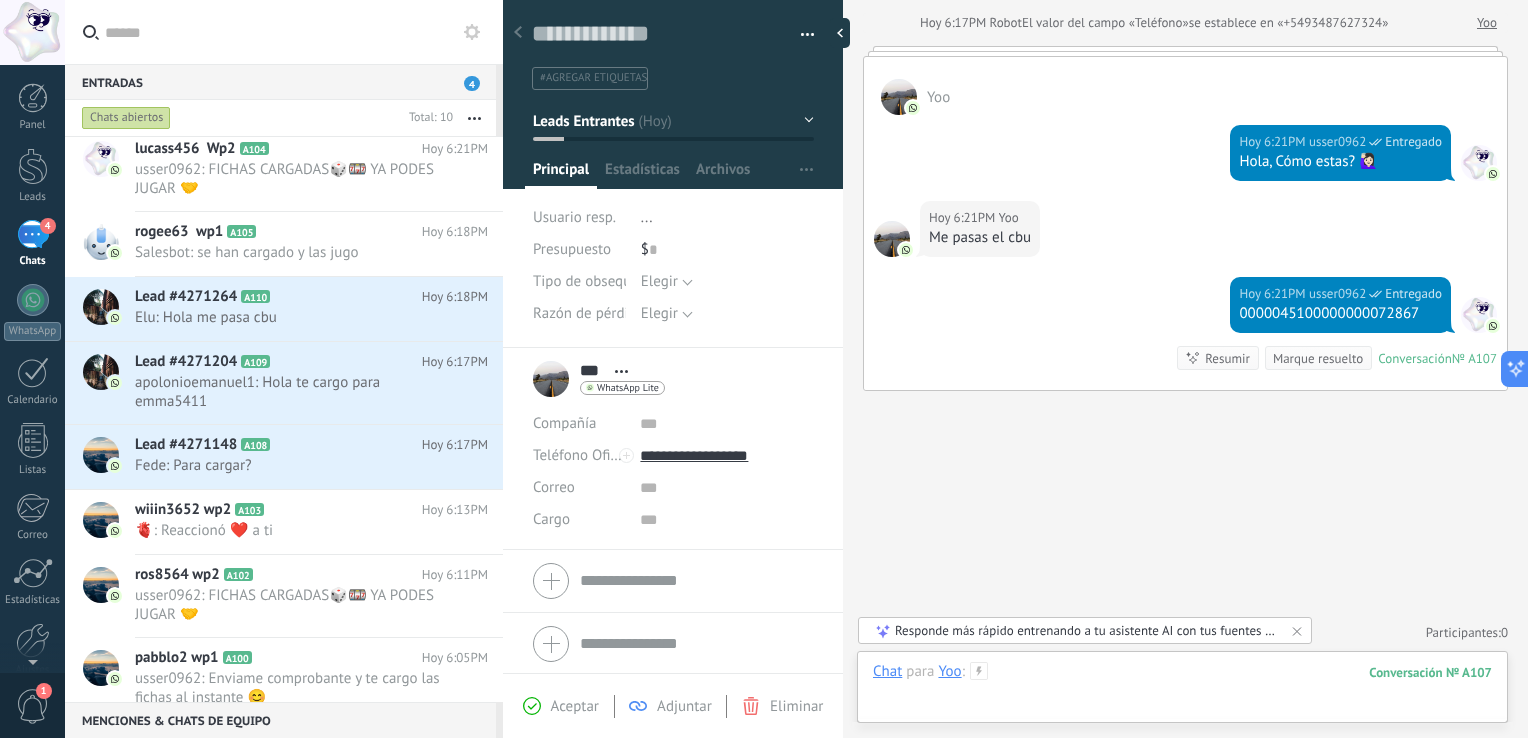 click at bounding box center (1182, 692) 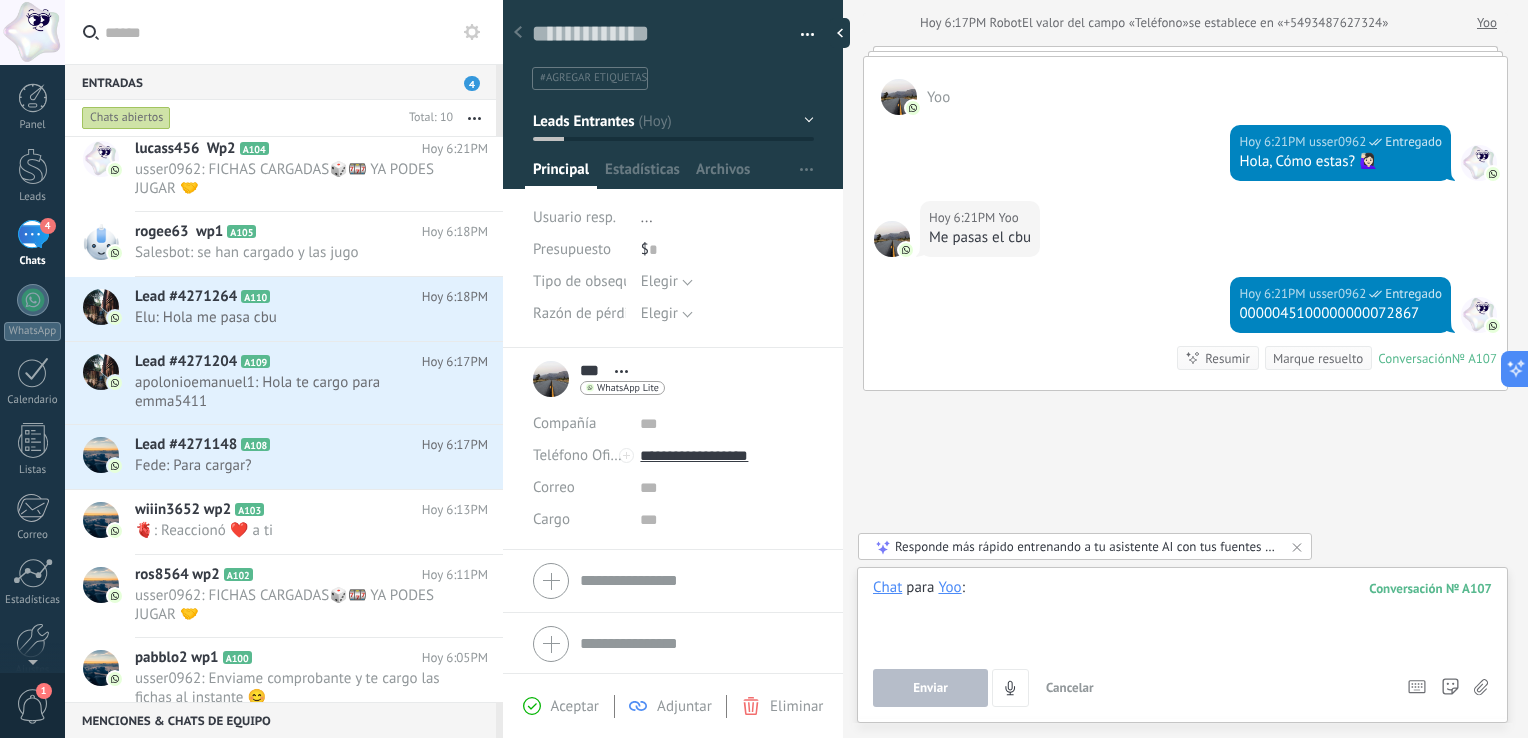 paste 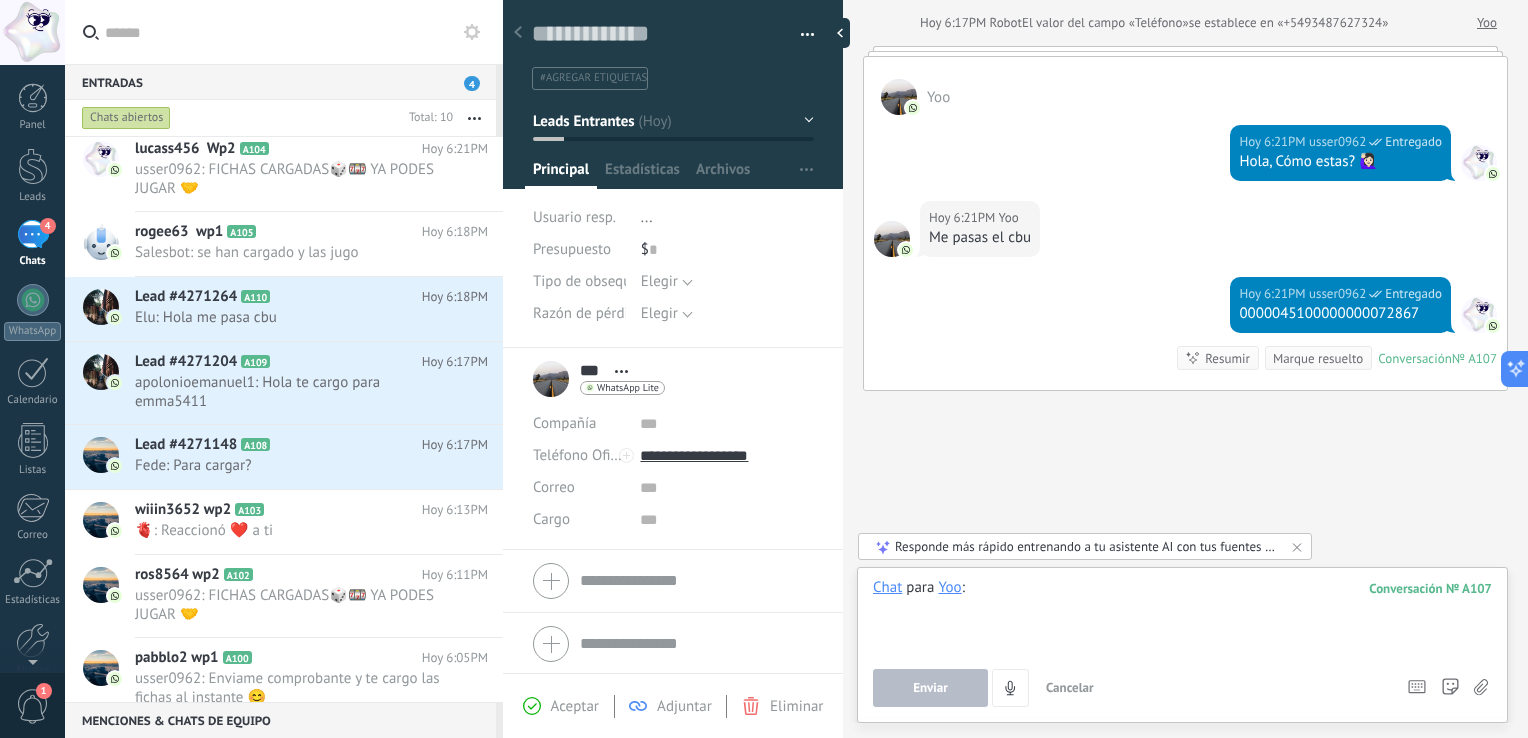 type 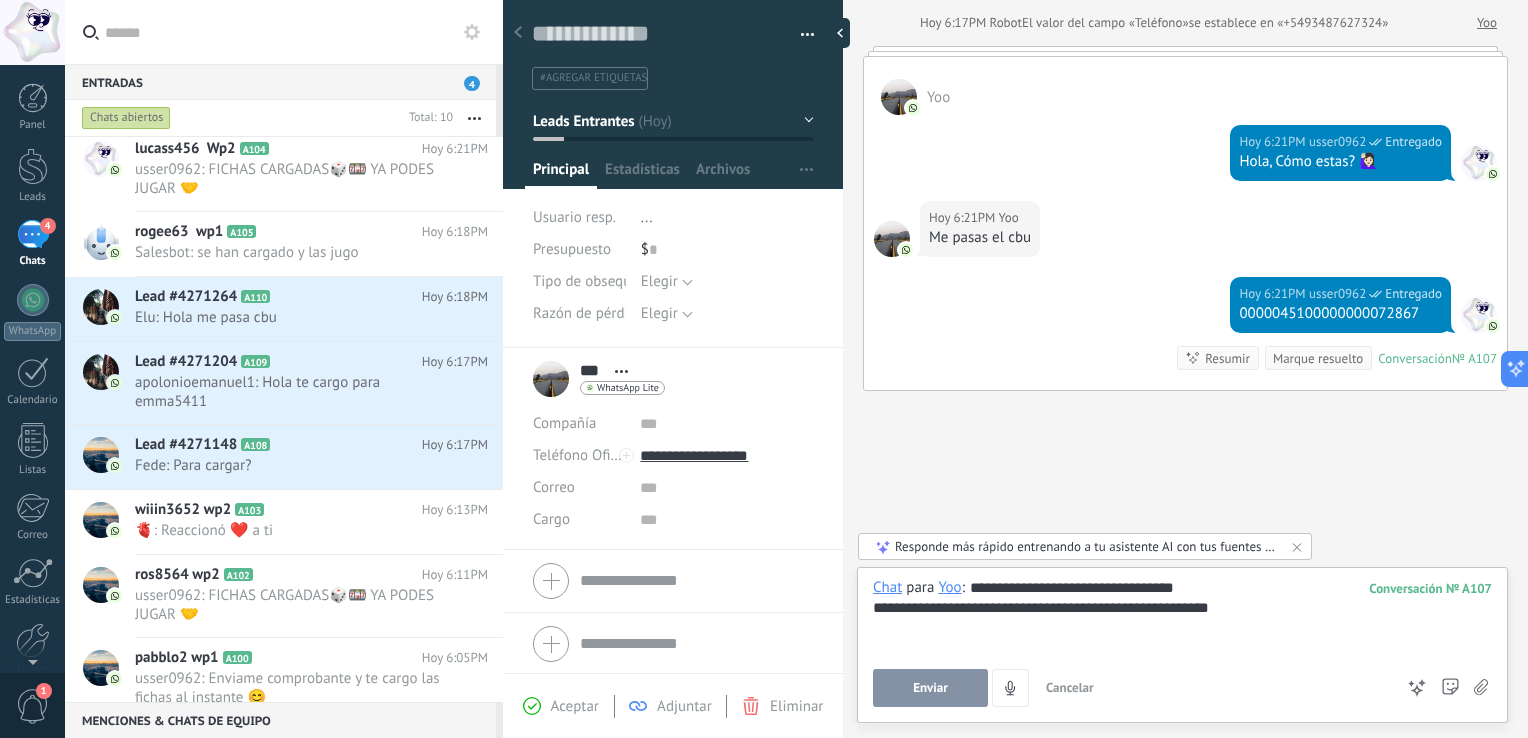 click on "Enviar" at bounding box center [930, 688] 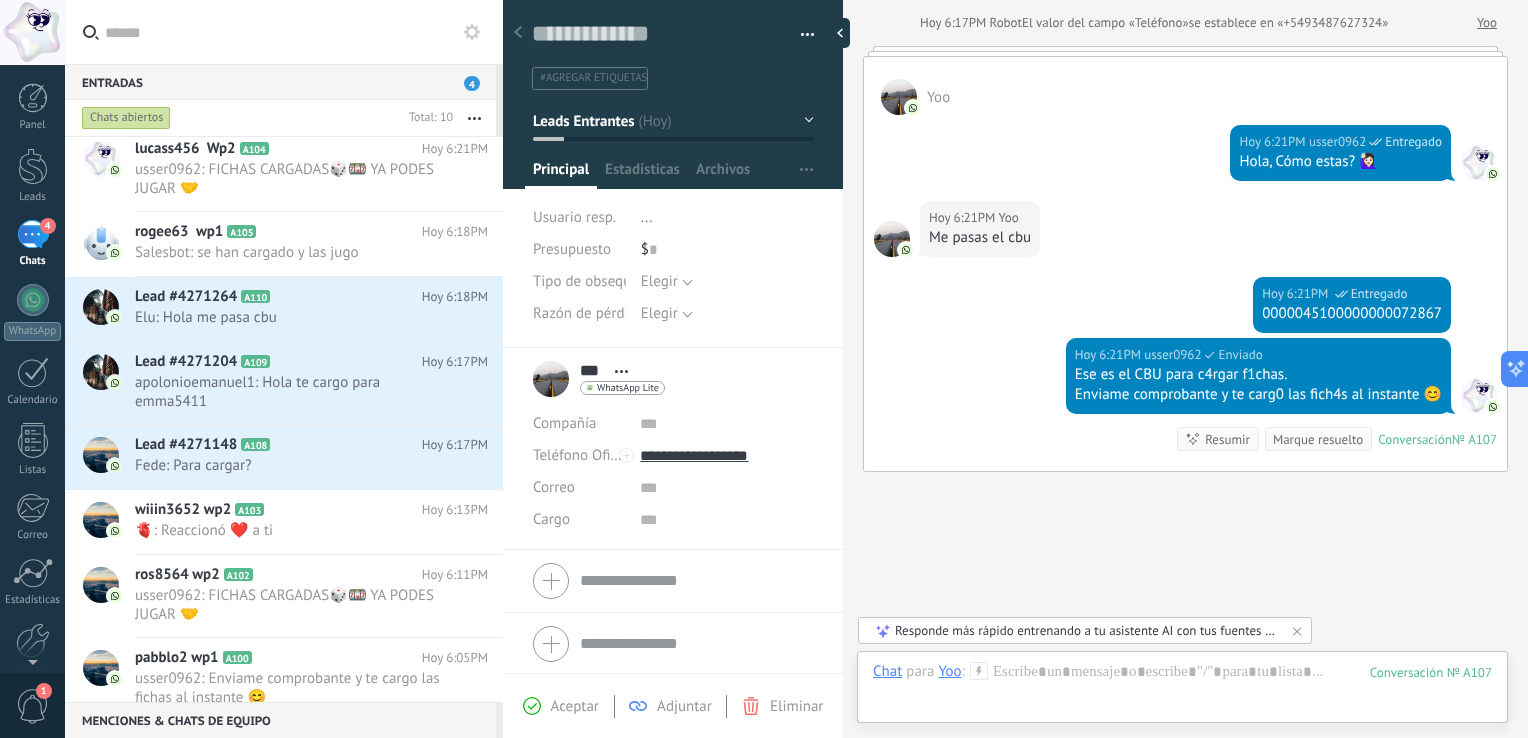 scroll, scrollTop: 320, scrollLeft: 0, axis: vertical 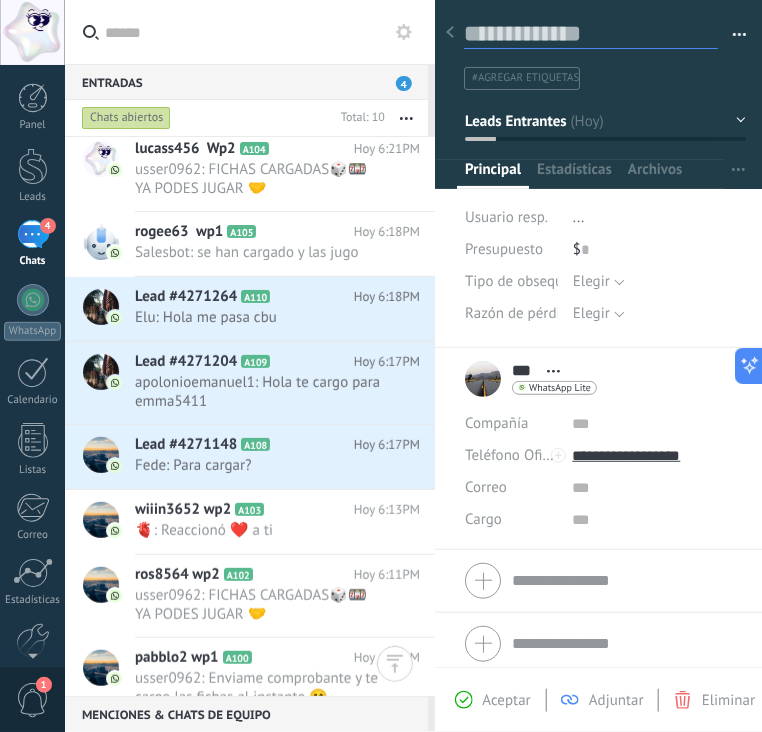 click at bounding box center [591, 34] 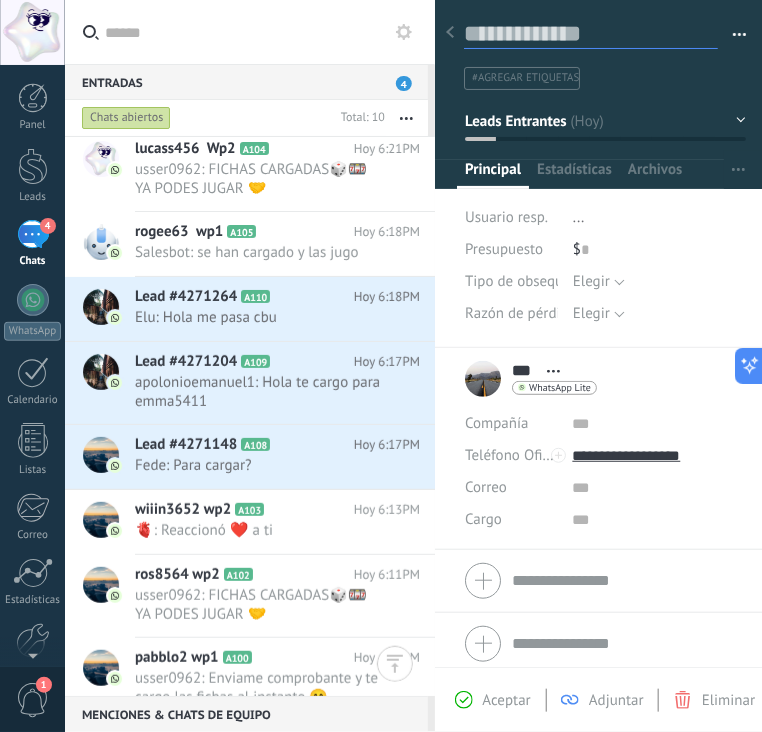 type on "**********" 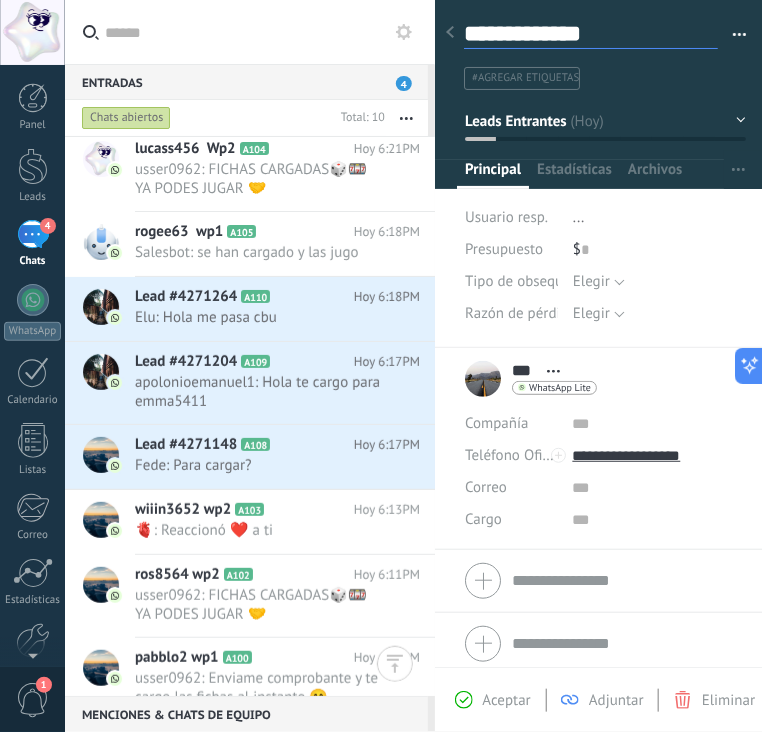 scroll, scrollTop: 29, scrollLeft: 0, axis: vertical 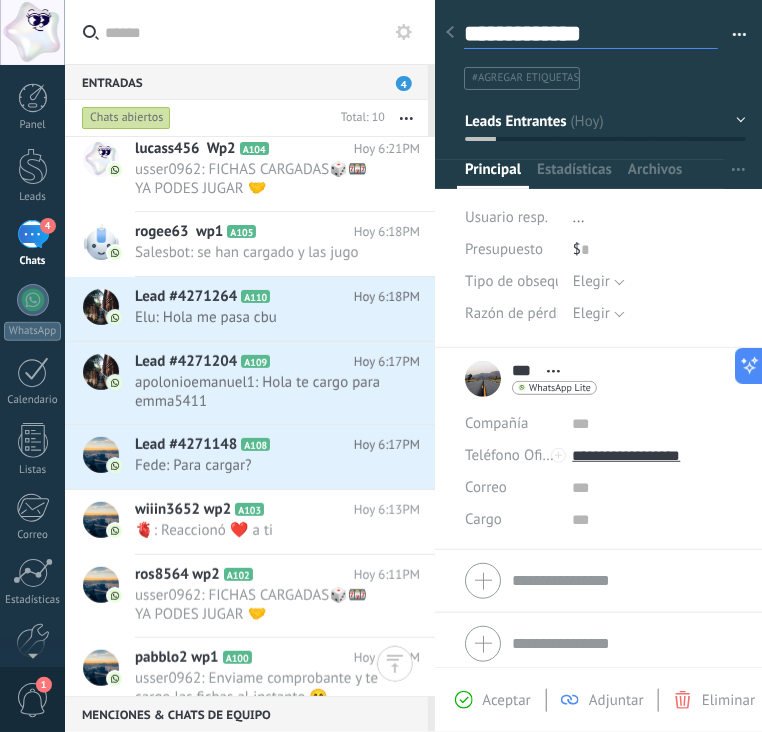type on "**********" 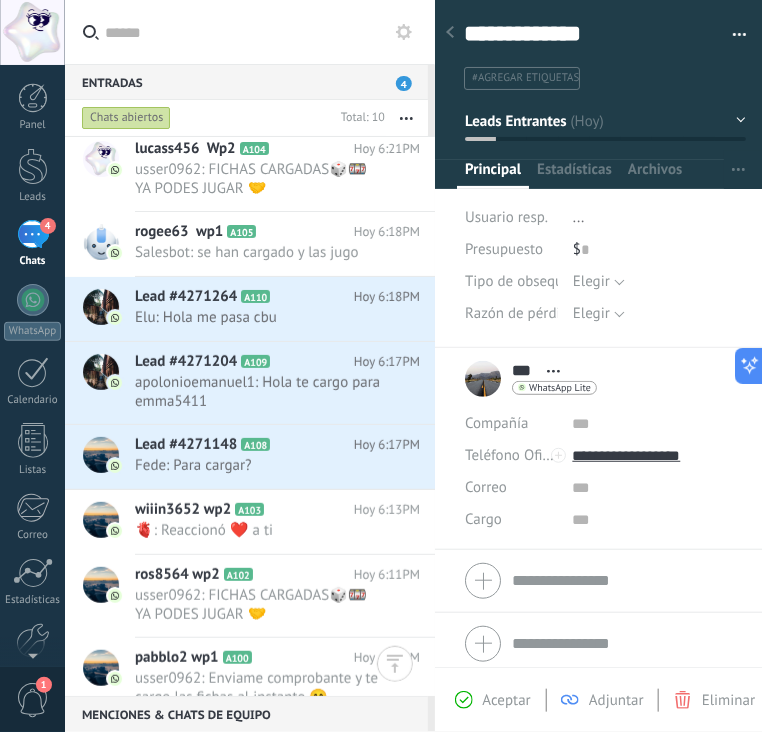 click 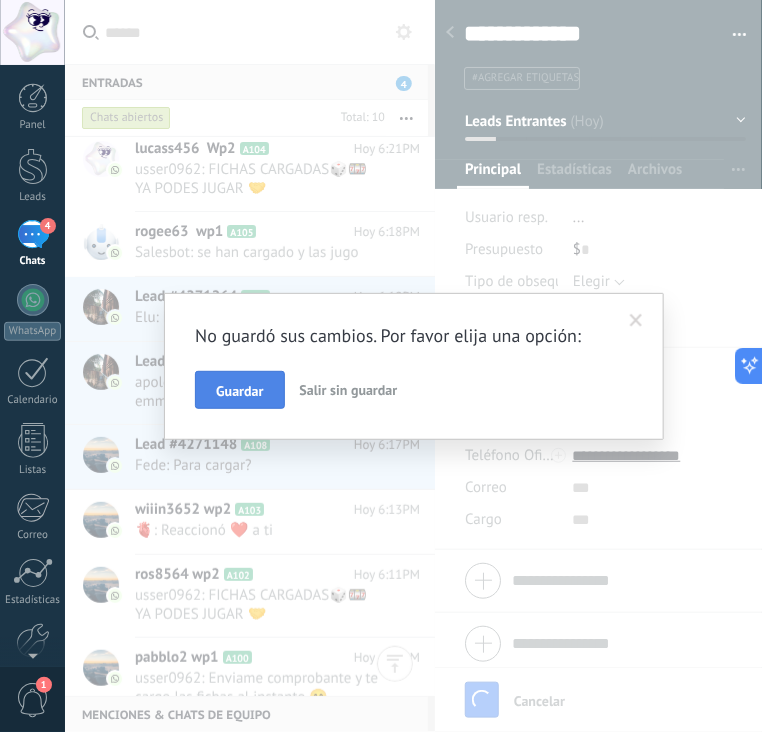 click on "Guardar" at bounding box center [239, 391] 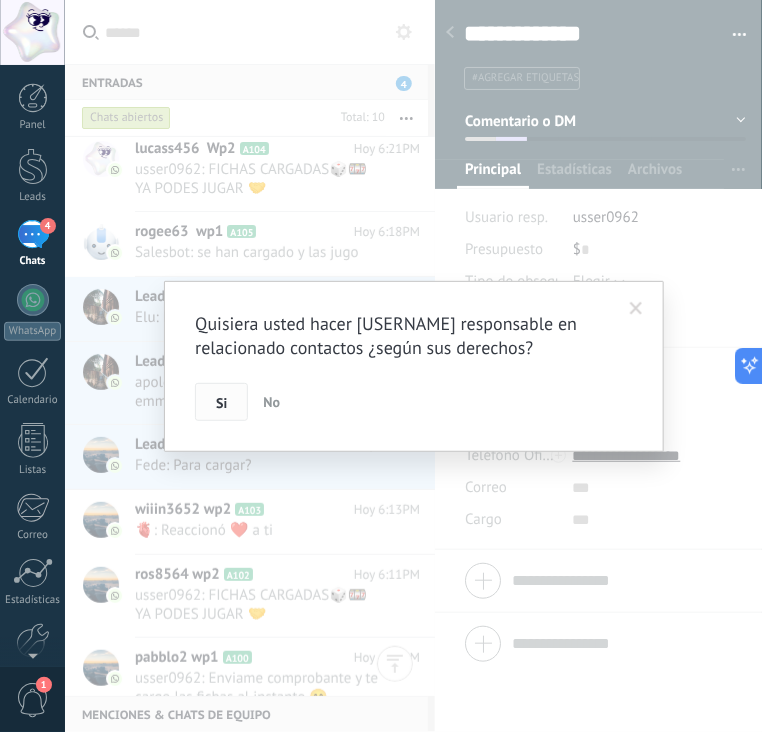 click on "Si" at bounding box center [221, 403] 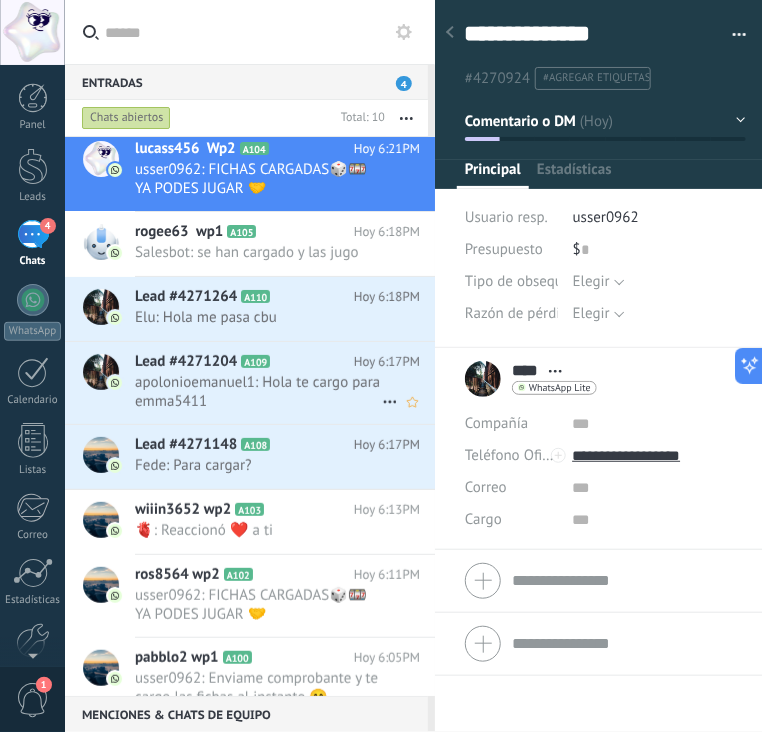 scroll, scrollTop: 29, scrollLeft: 0, axis: vertical 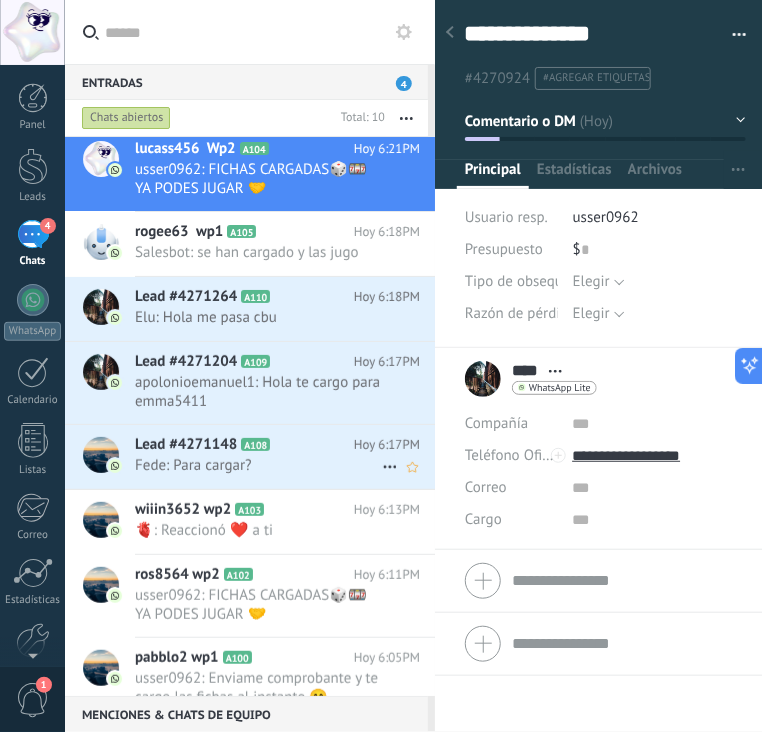 click 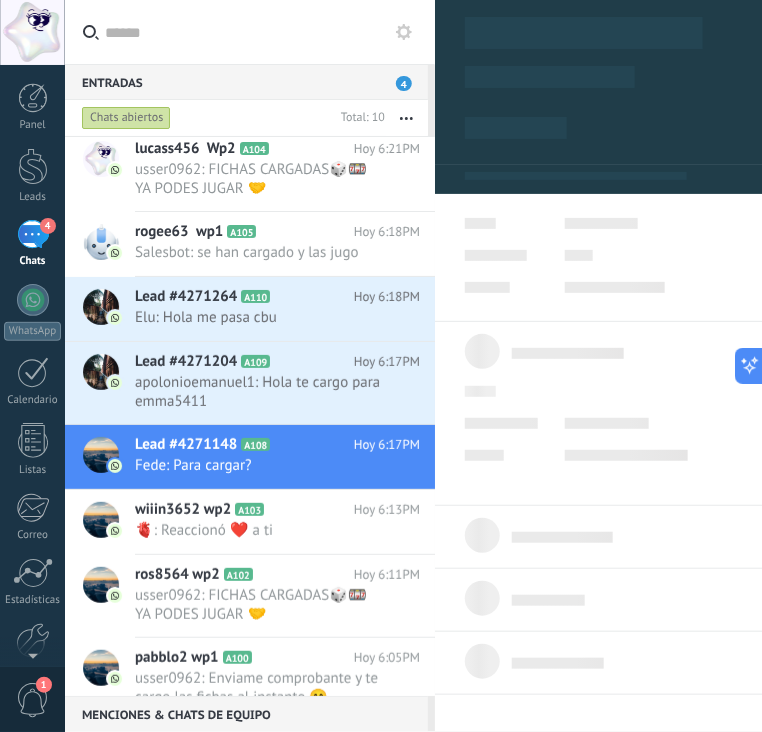 scroll, scrollTop: 29, scrollLeft: 0, axis: vertical 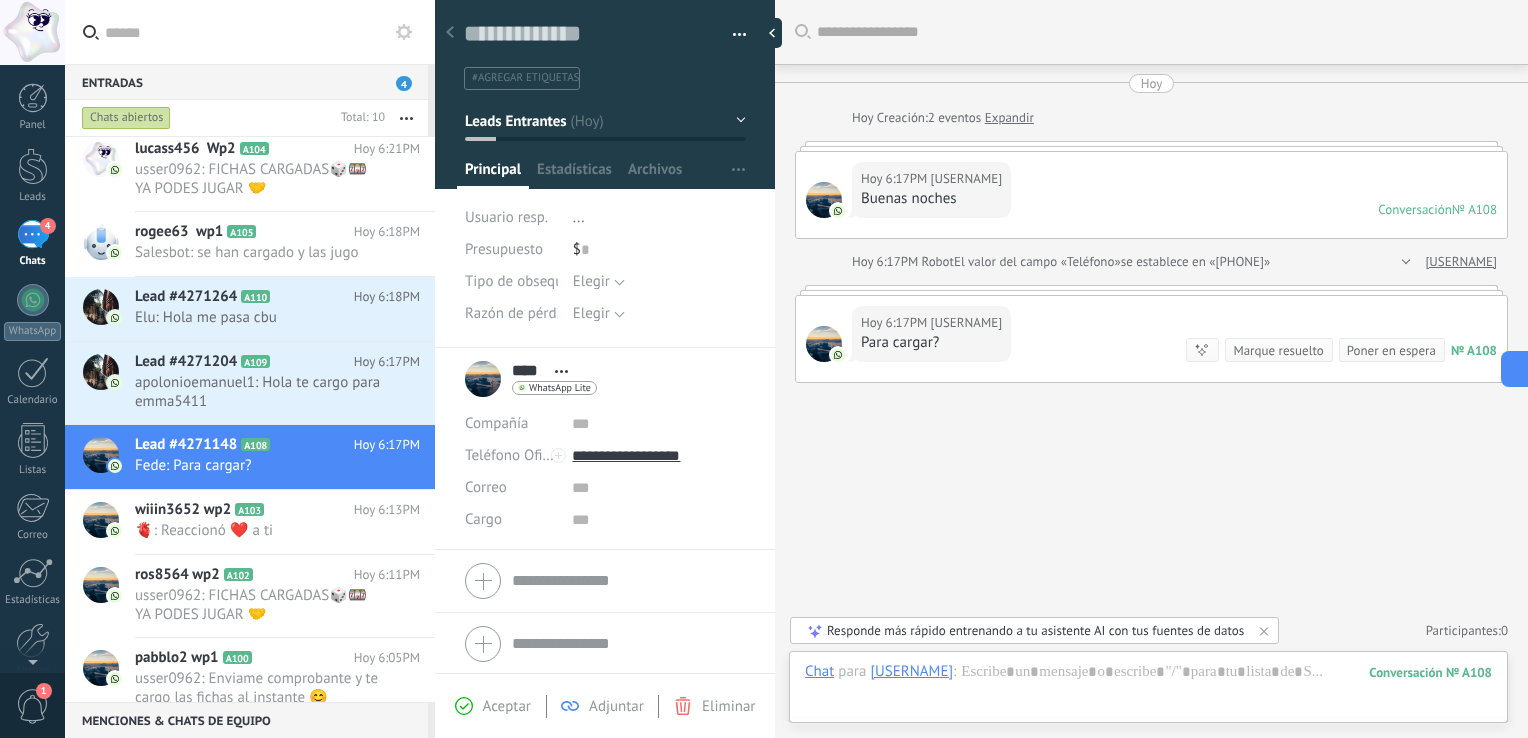 type on "**********" 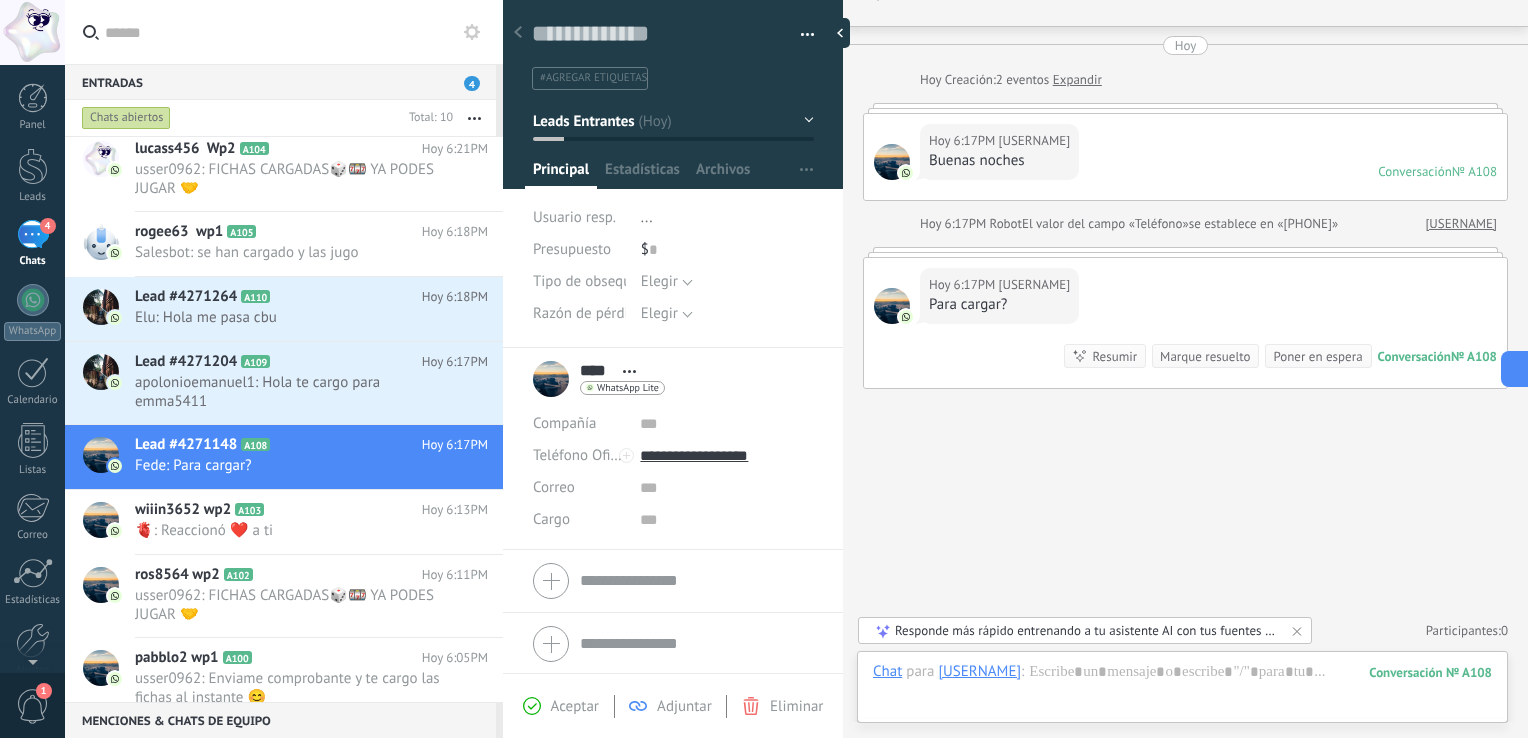 scroll, scrollTop: 0, scrollLeft: 0, axis: both 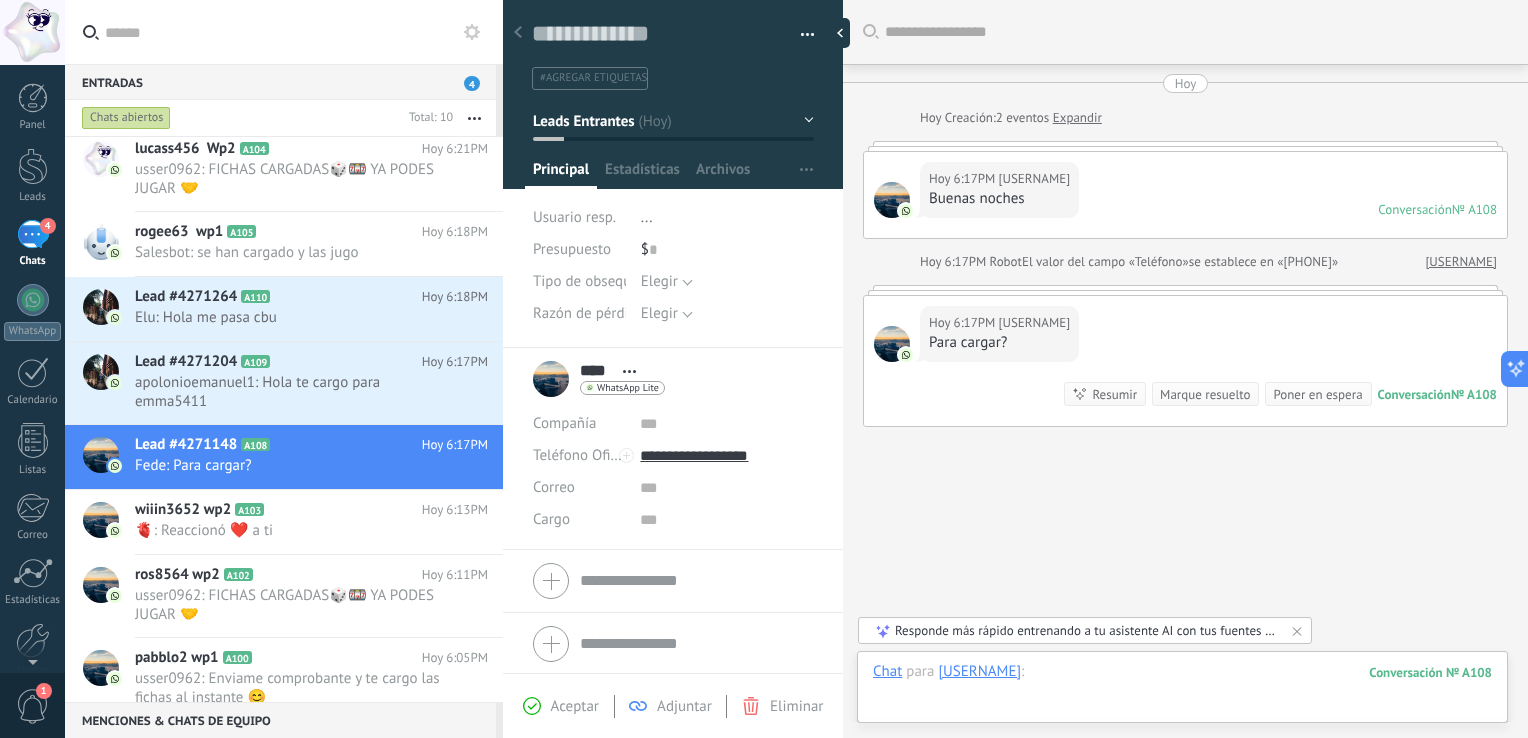 click at bounding box center (1182, 692) 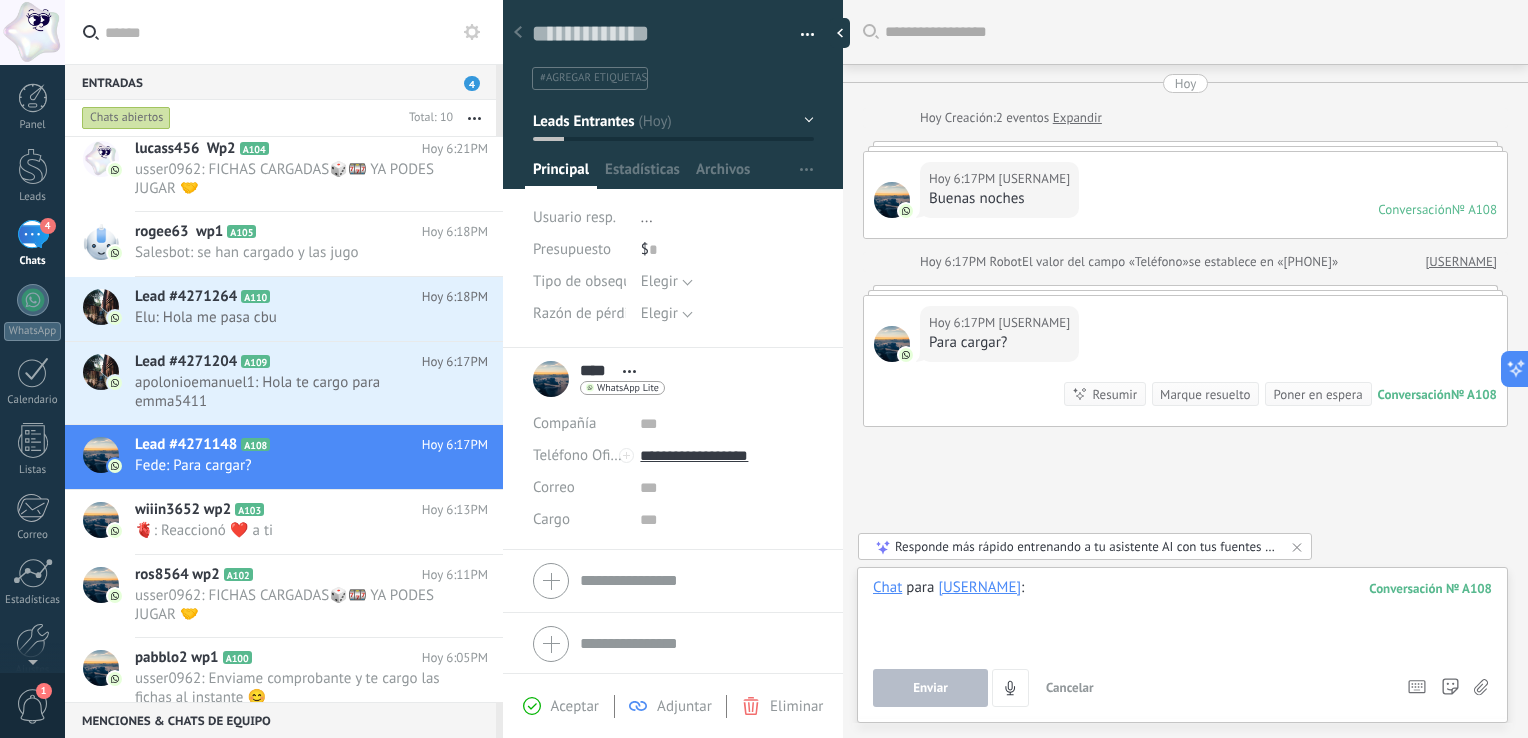 paste 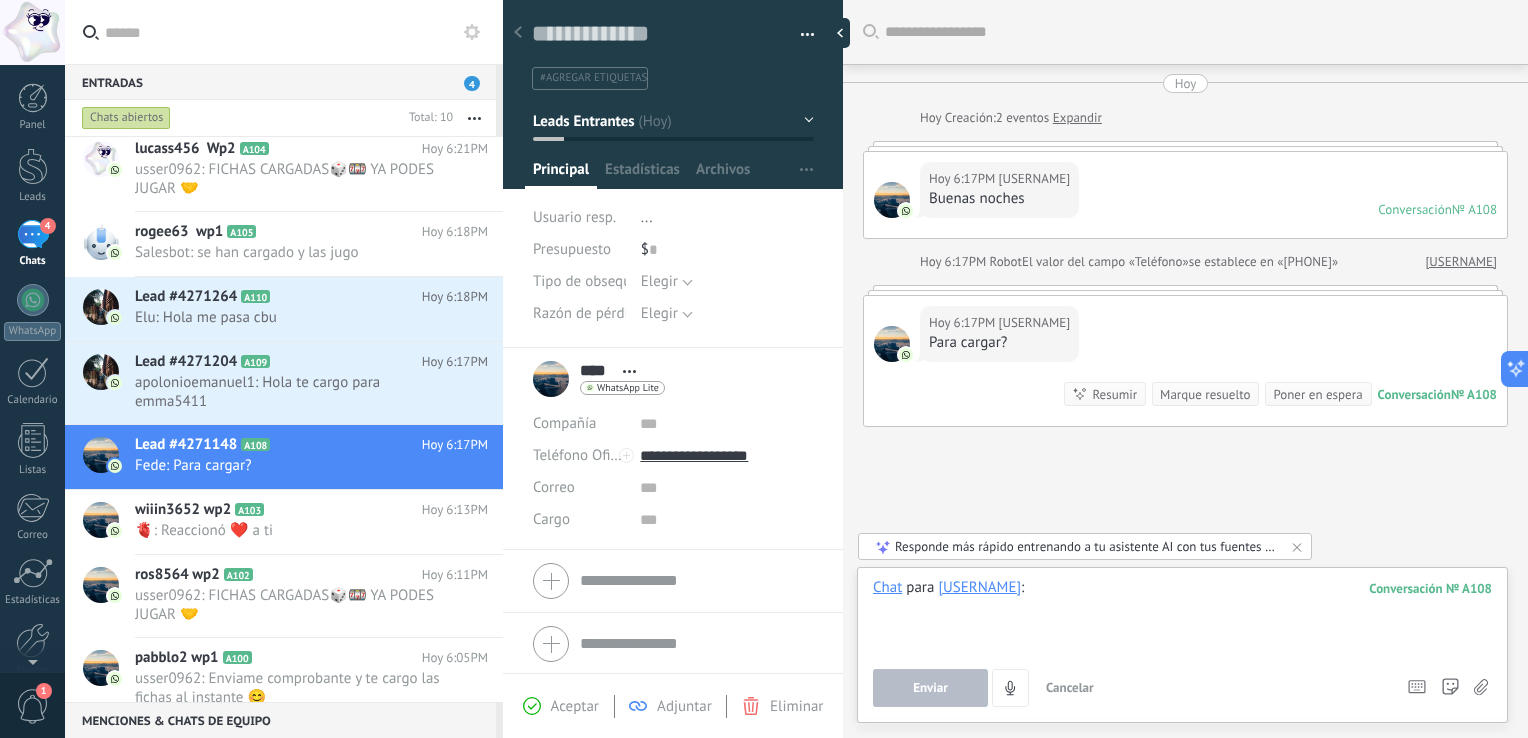 type 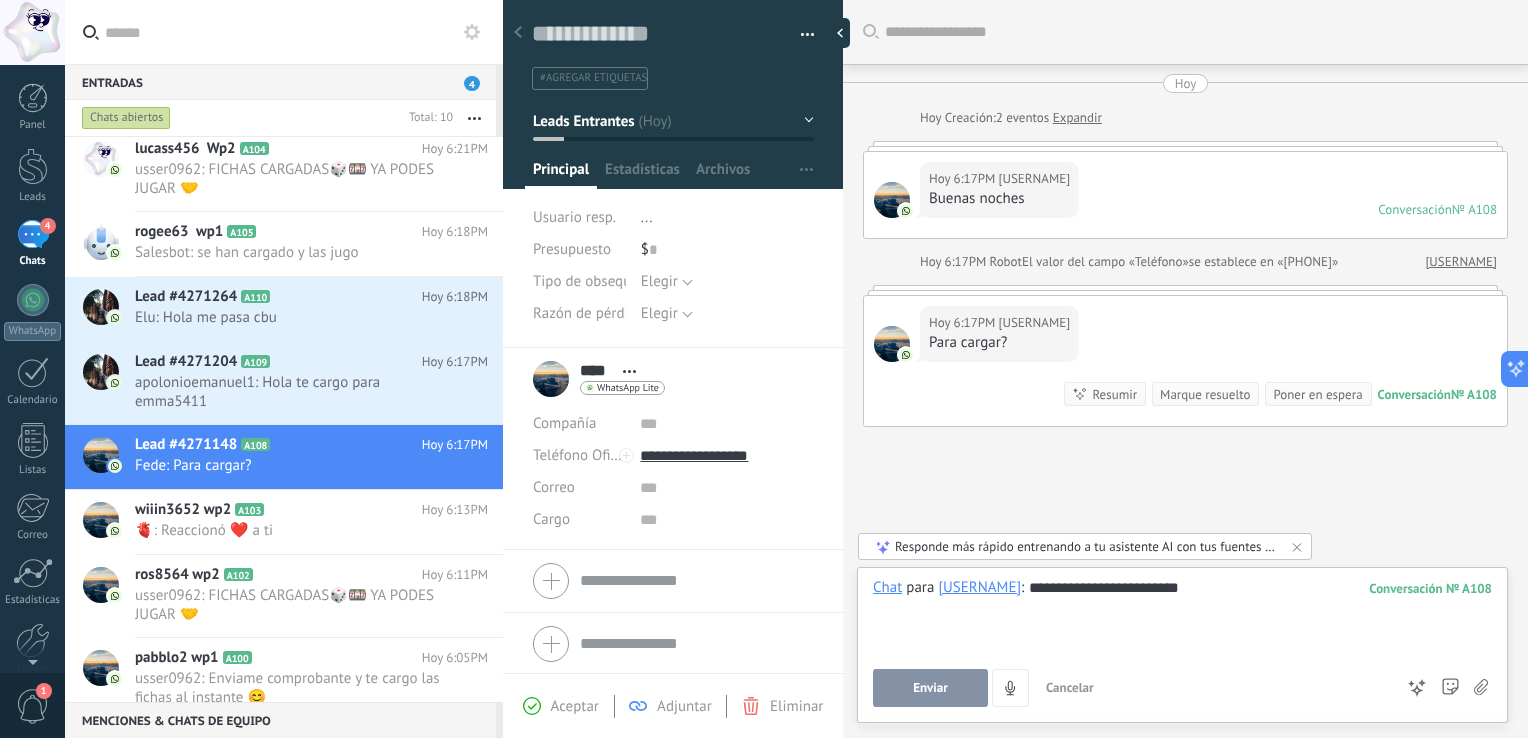 click on "Enviar" at bounding box center (930, 688) 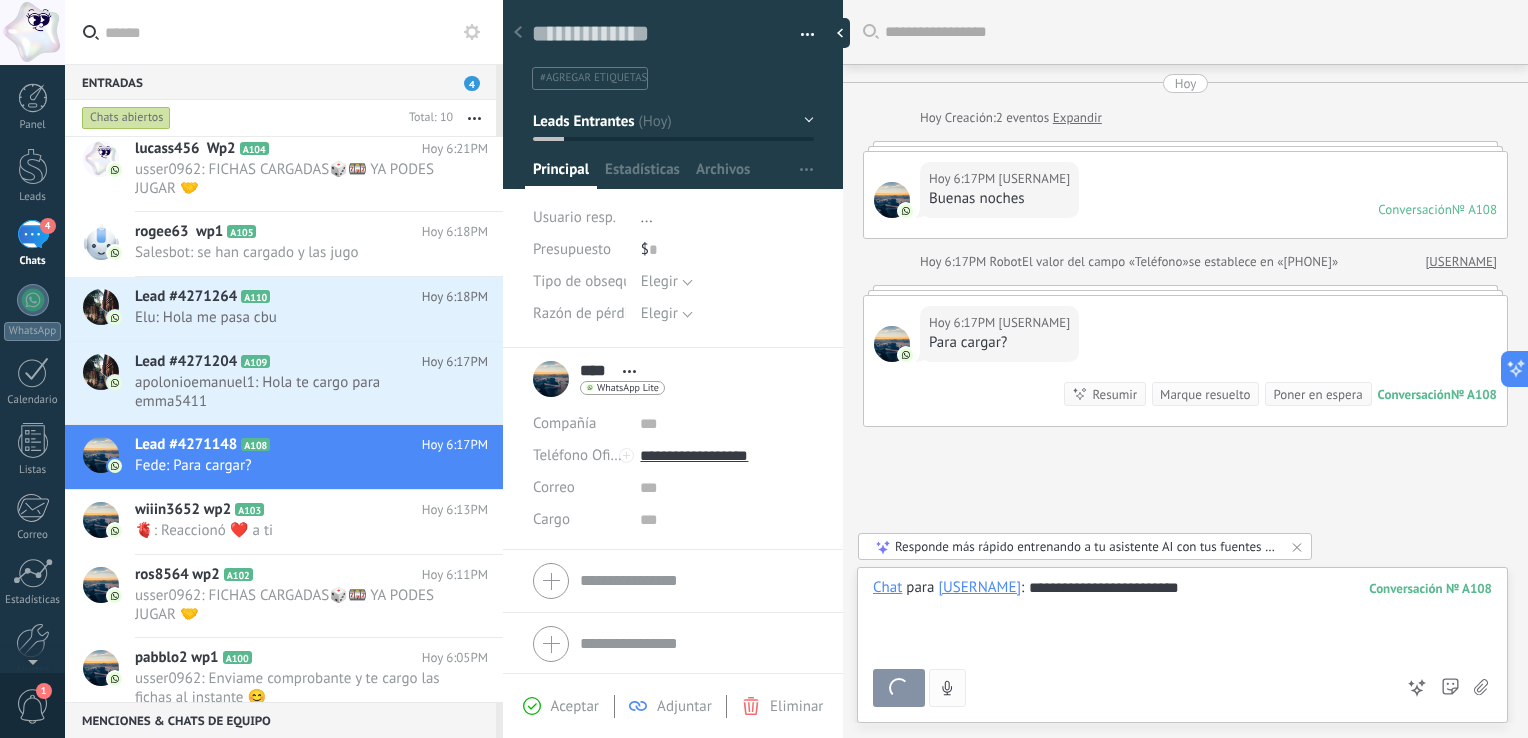 scroll, scrollTop: 104, scrollLeft: 0, axis: vertical 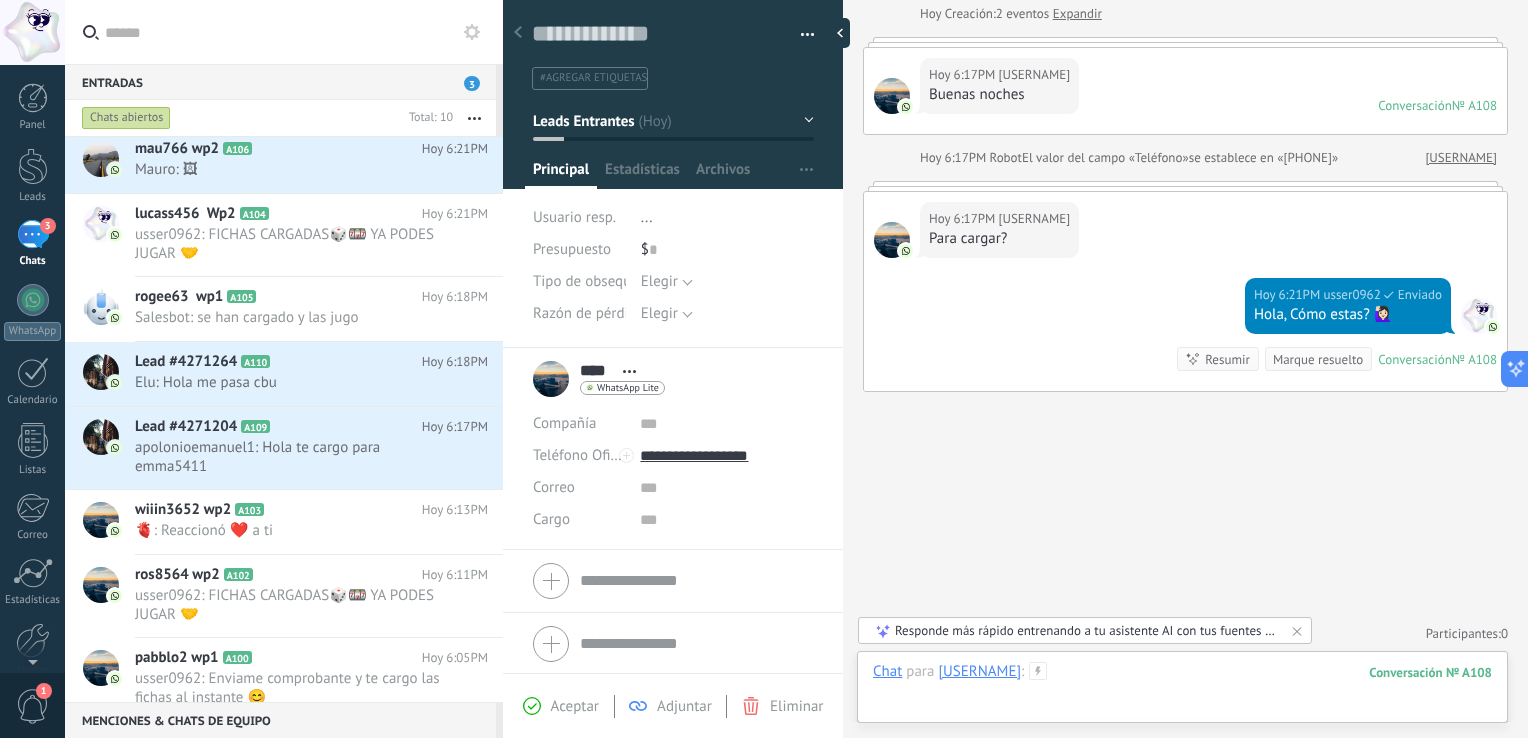 click at bounding box center [1182, 692] 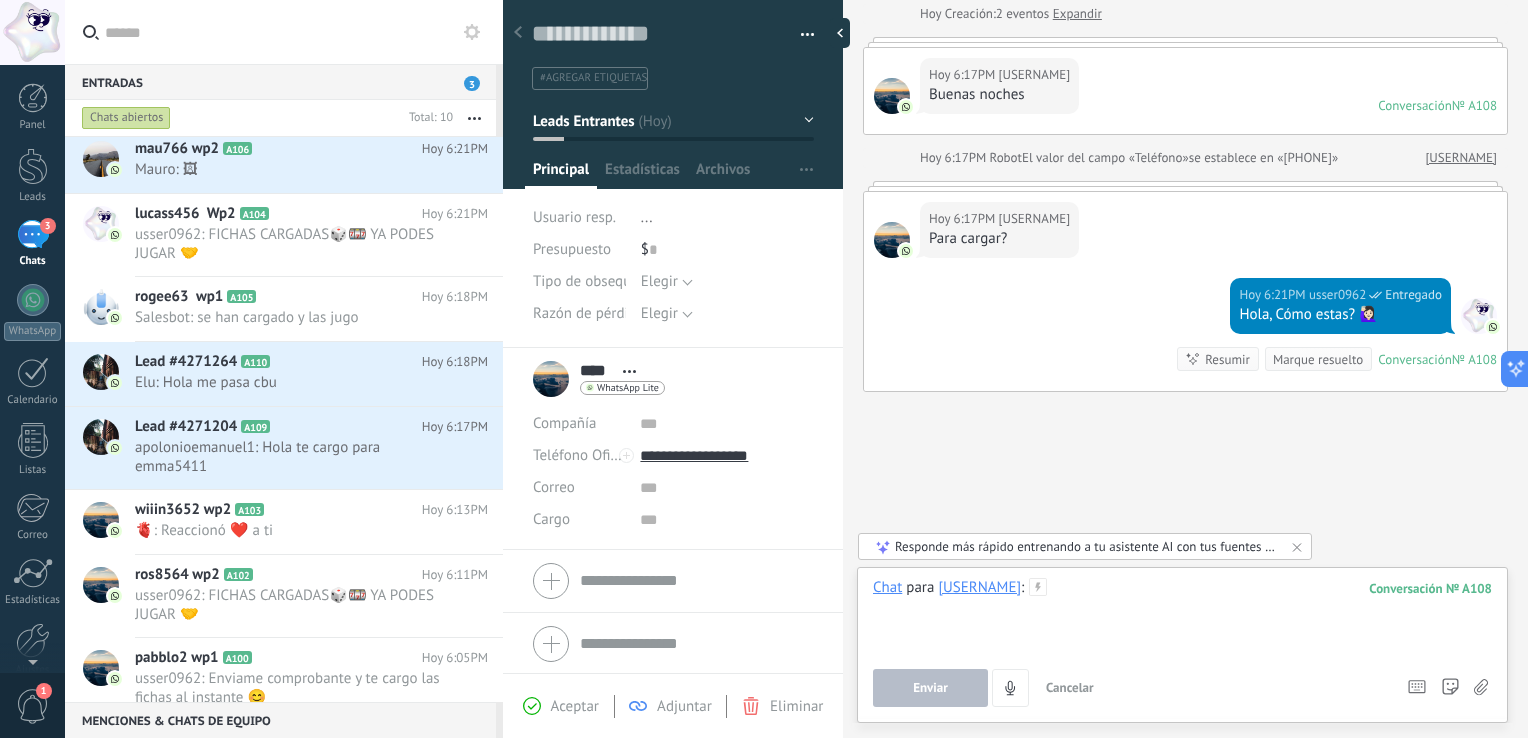 paste 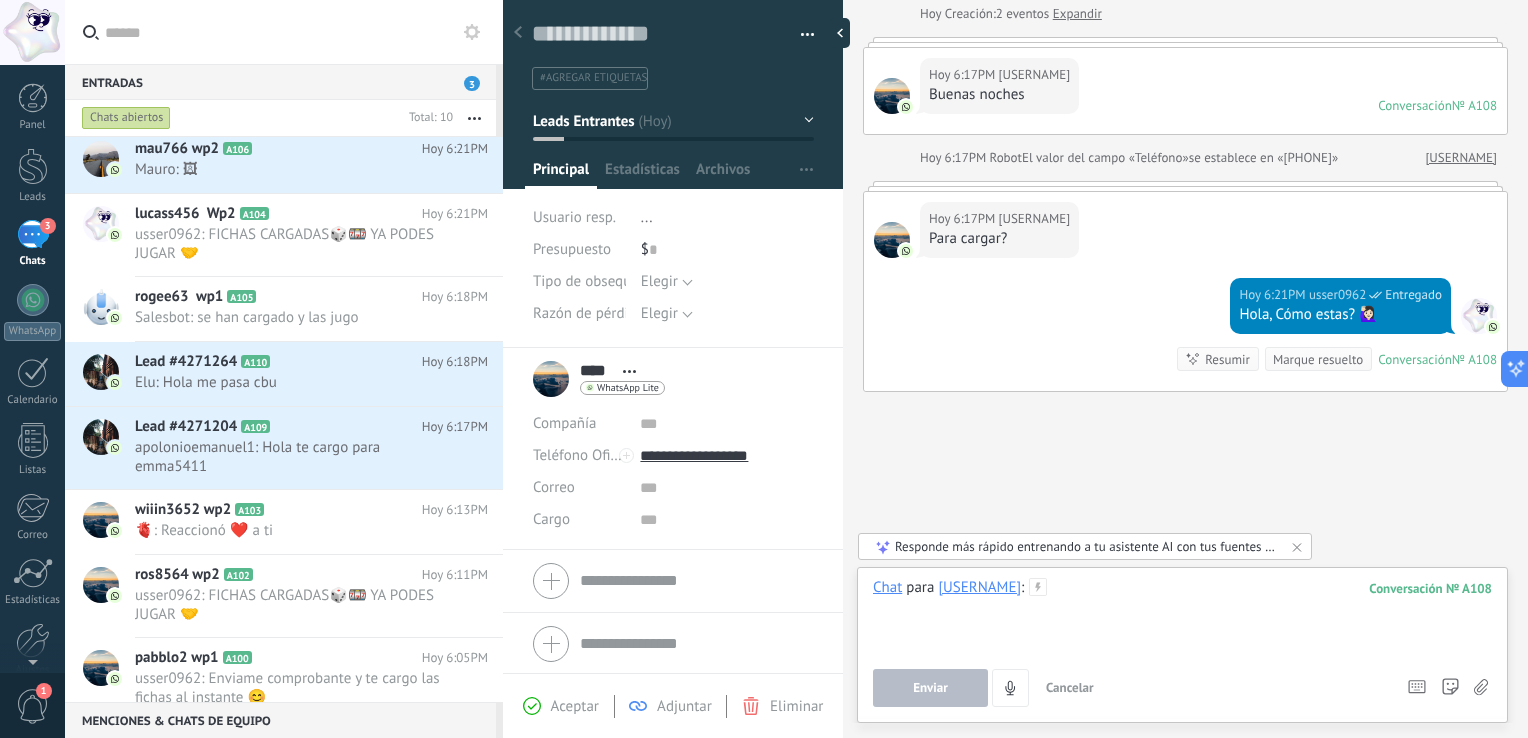 type 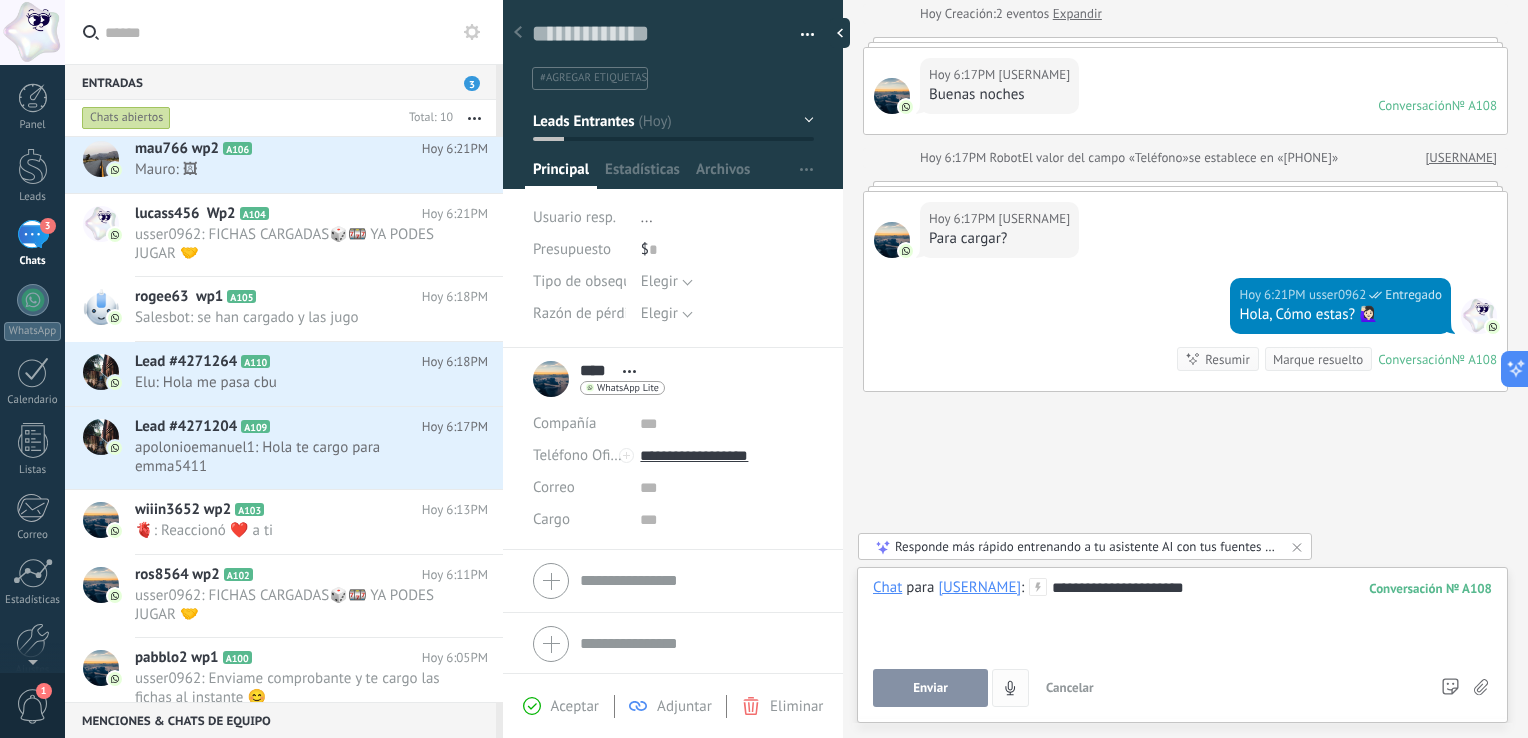 click on "Enviar" at bounding box center [930, 688] 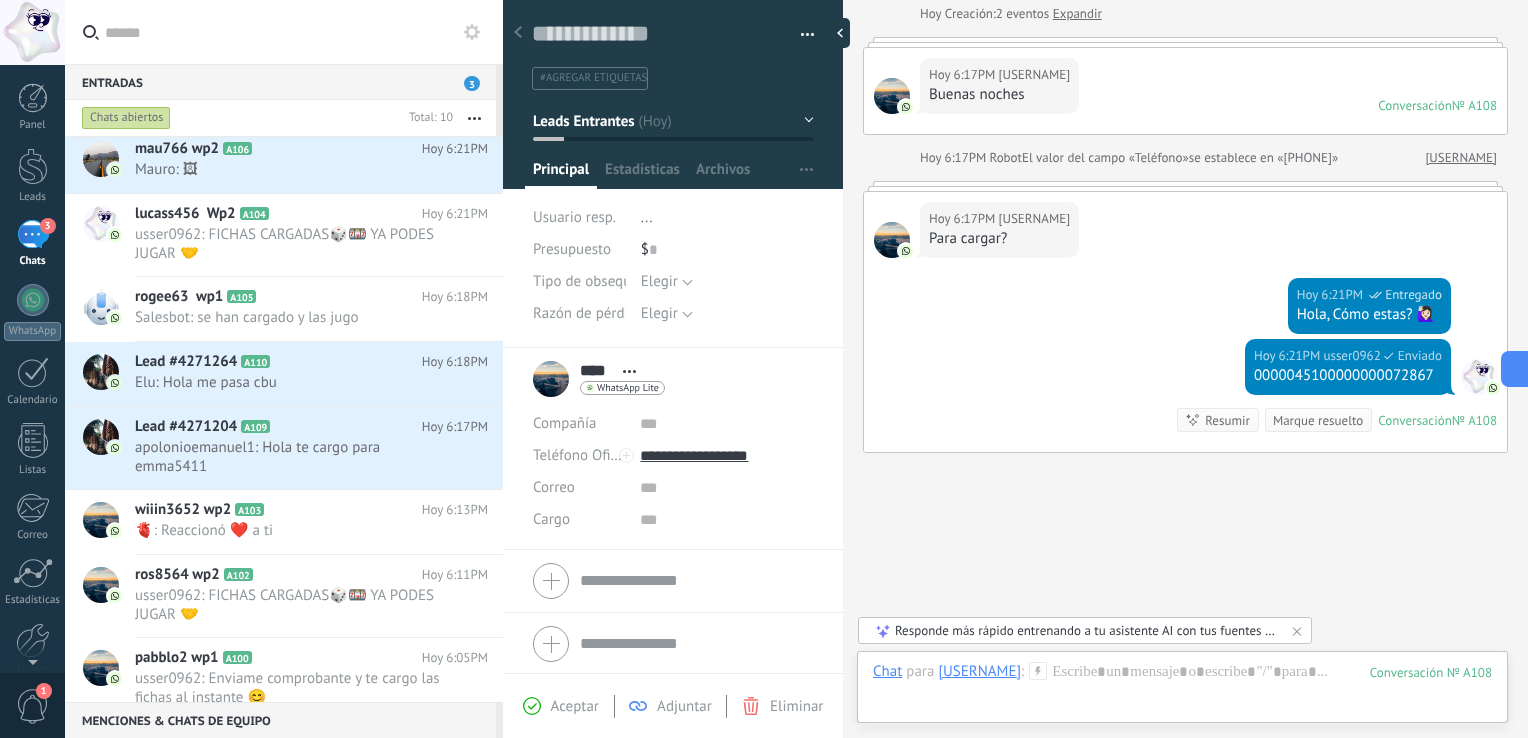 scroll, scrollTop: 165, scrollLeft: 0, axis: vertical 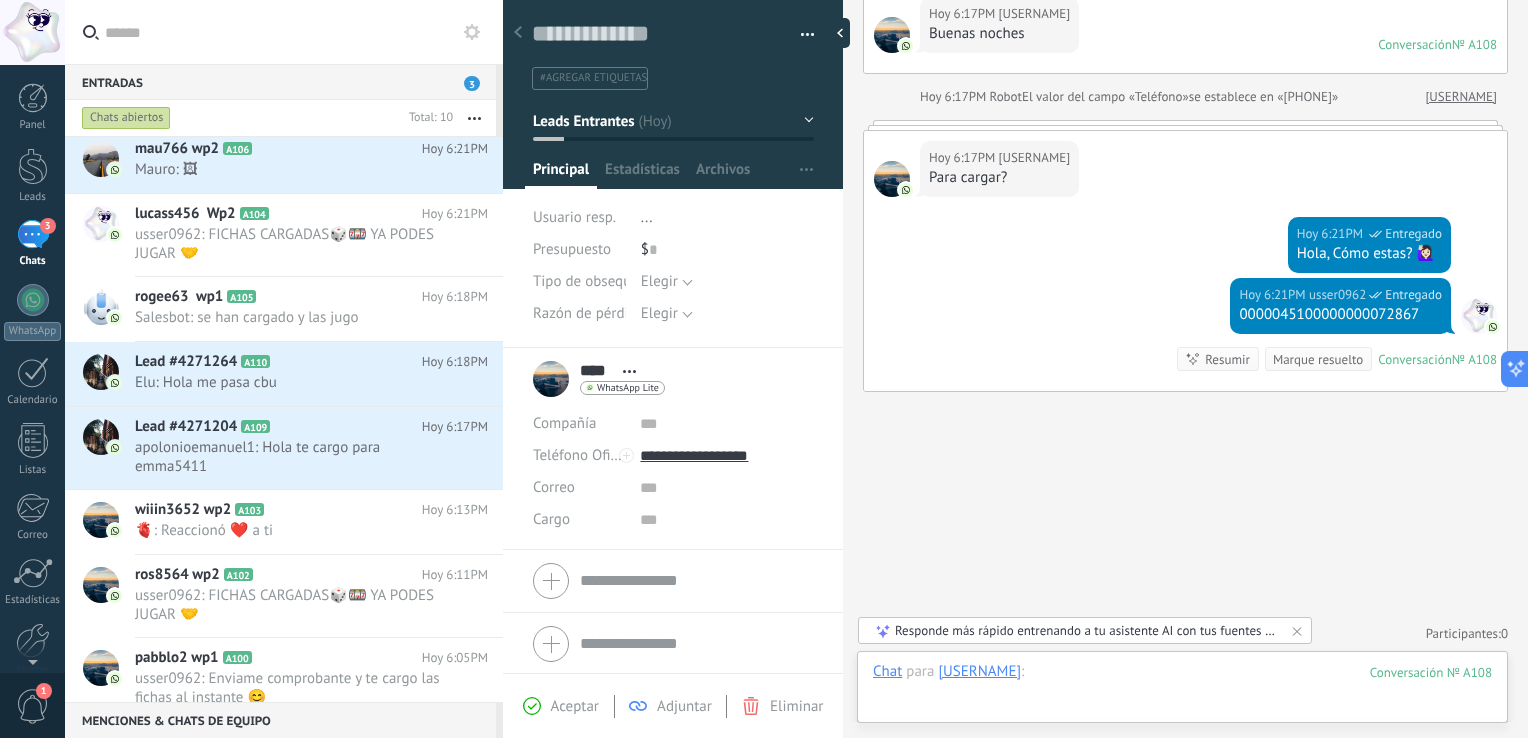click at bounding box center (1182, 692) 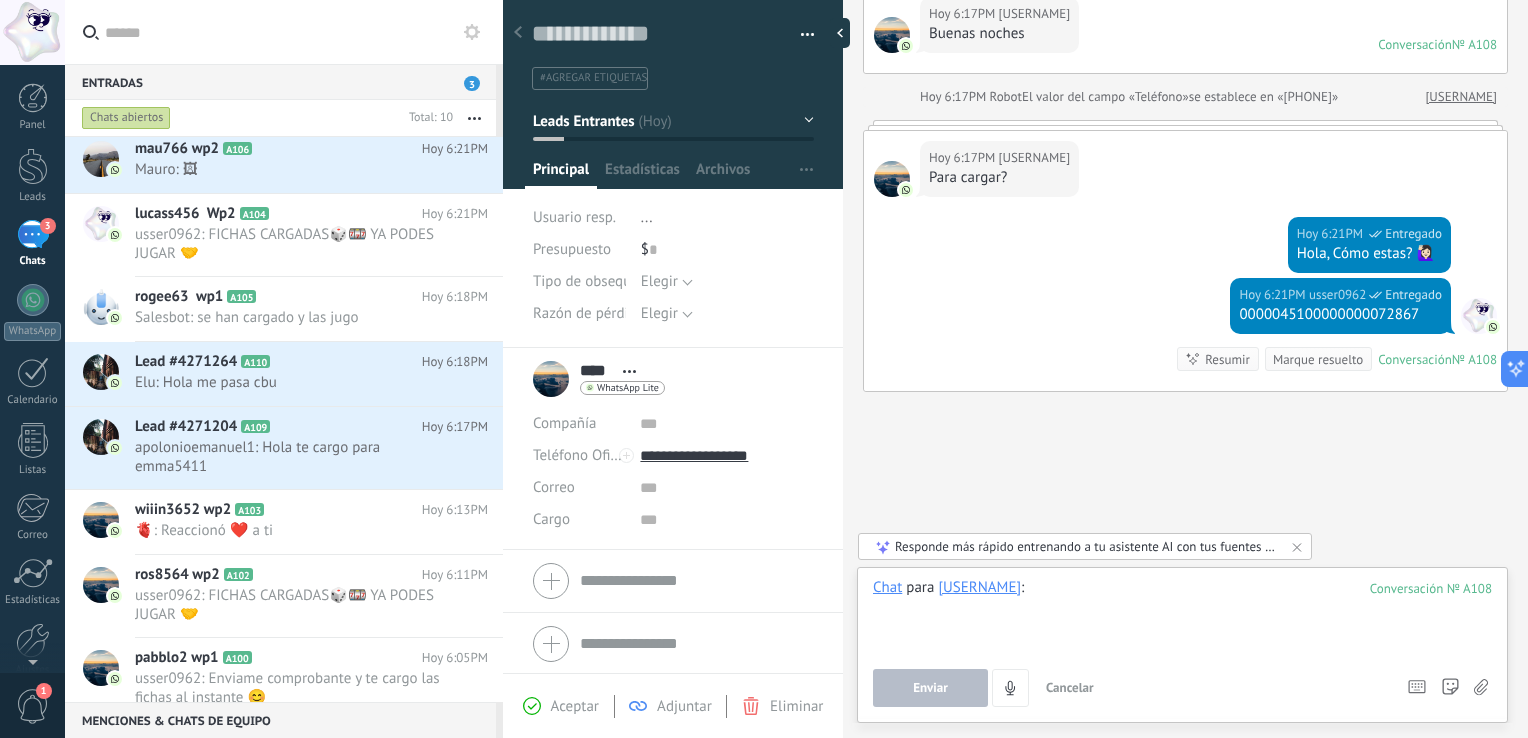 paste 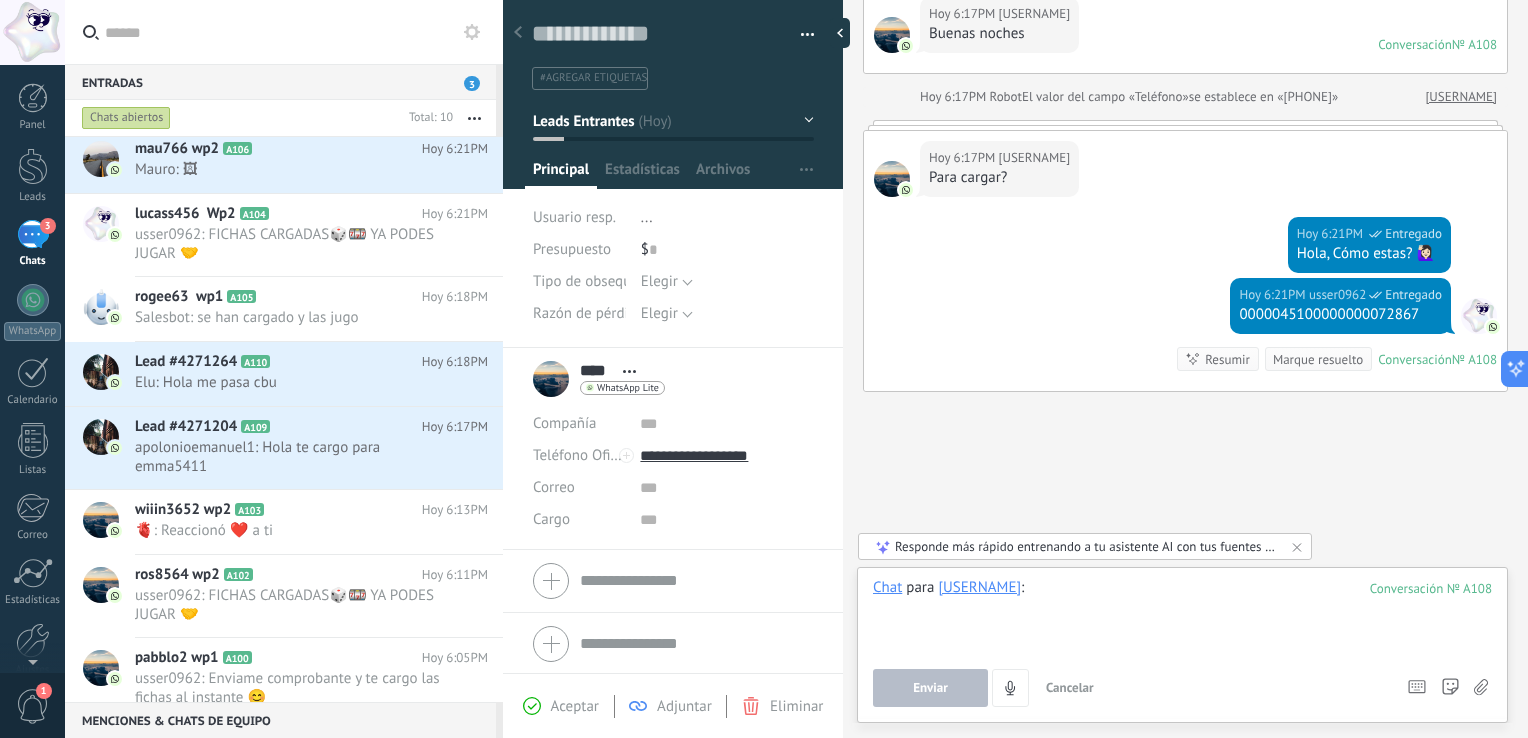 type 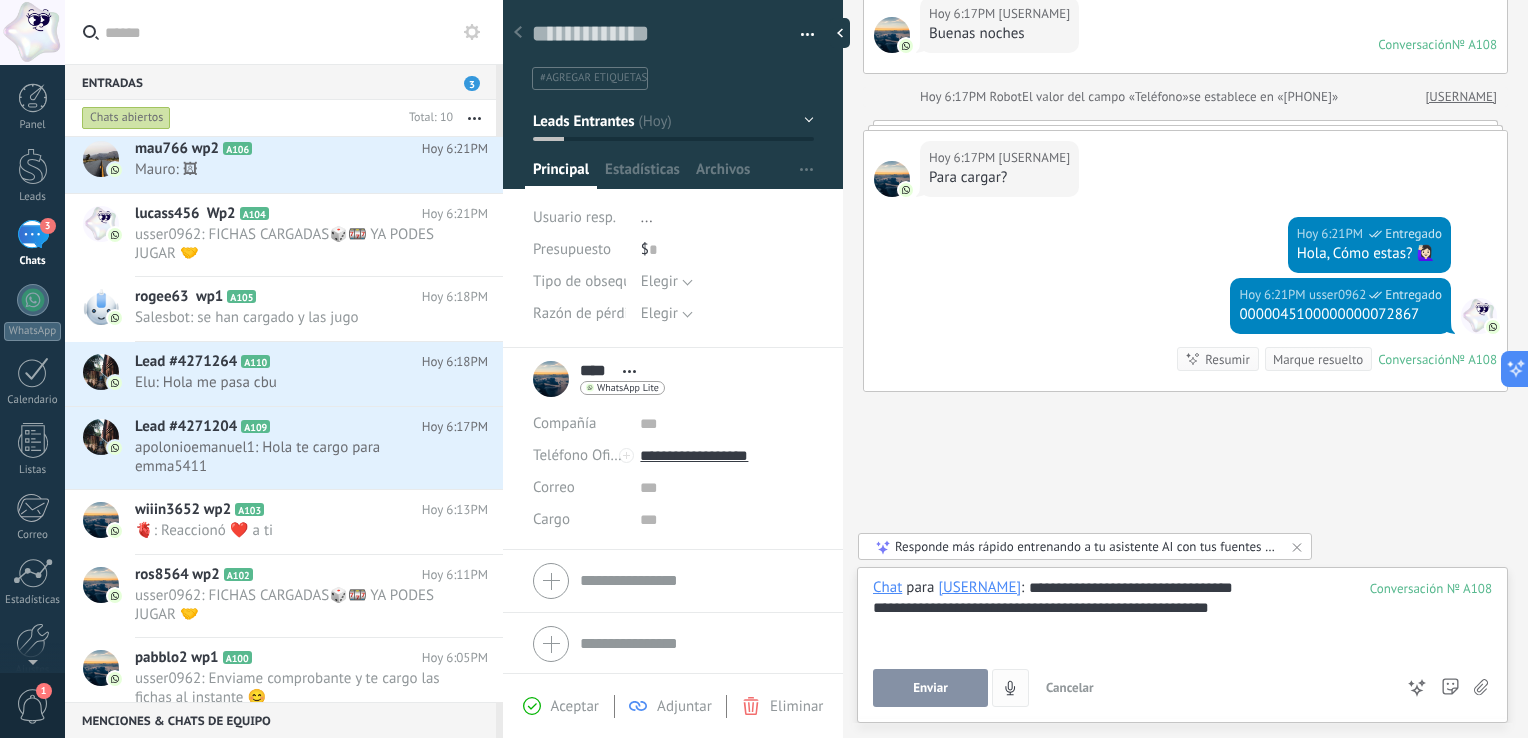 click on "Enviar" at bounding box center (930, 688) 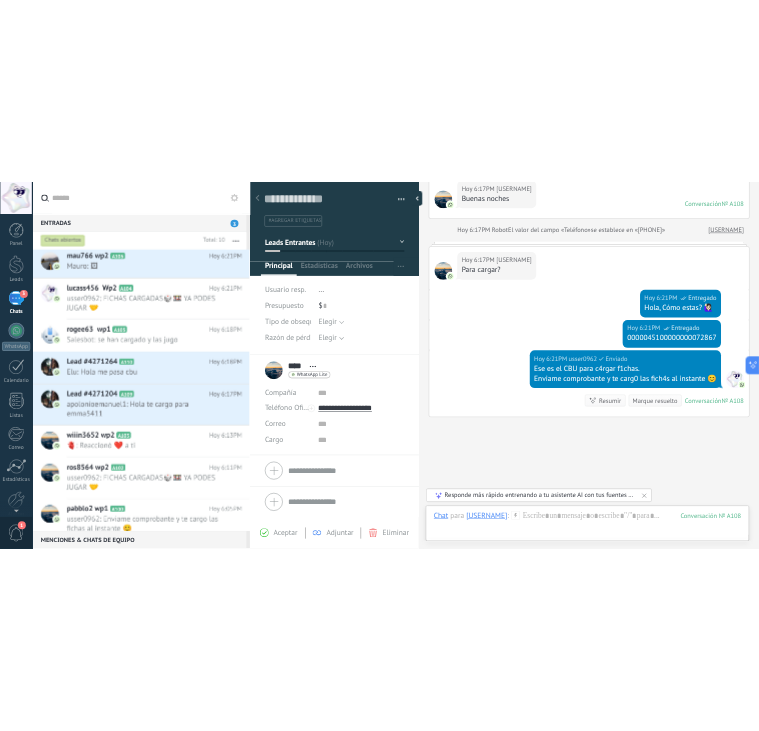 scroll, scrollTop: 247, scrollLeft: 0, axis: vertical 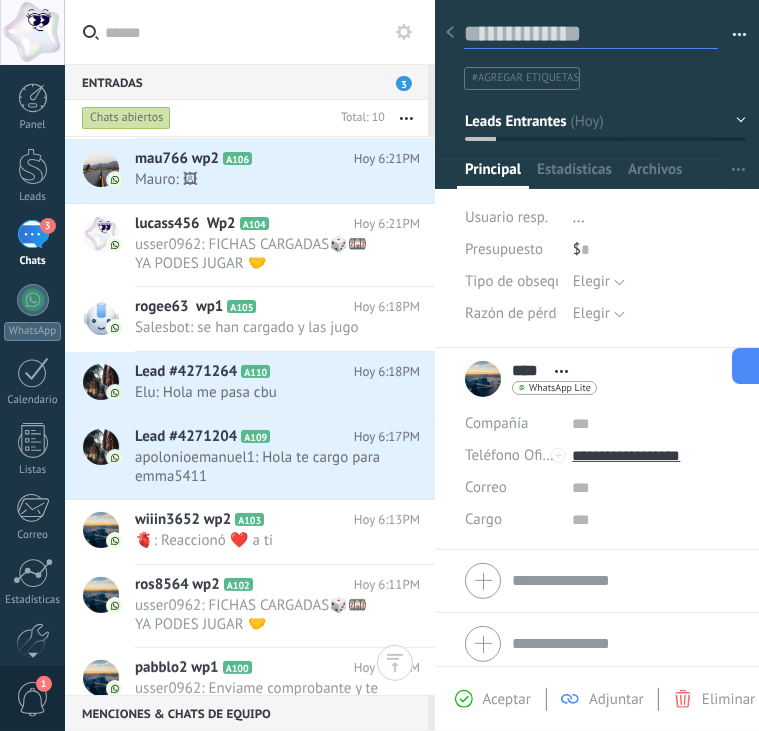 click at bounding box center [591, 34] 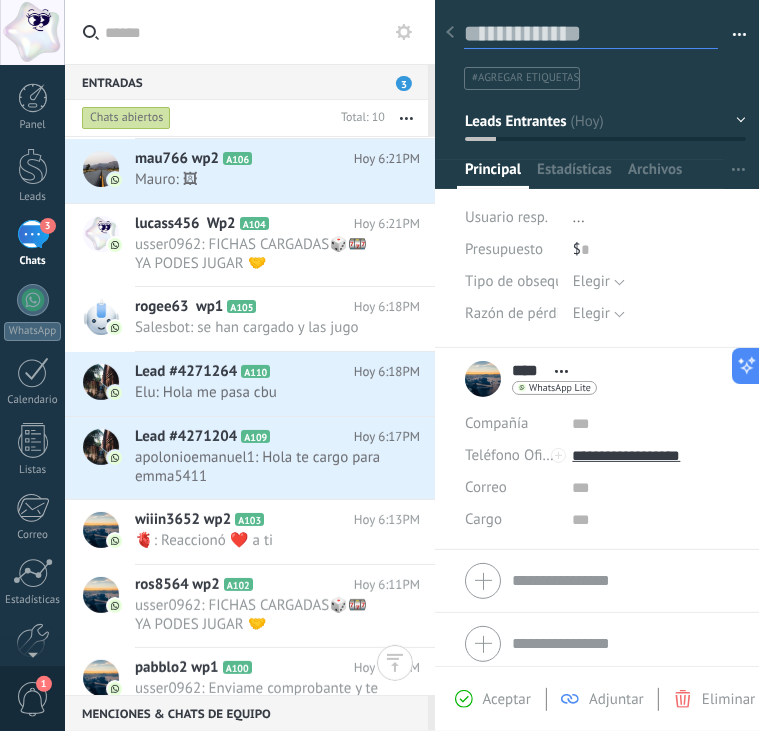 paste on "**********" 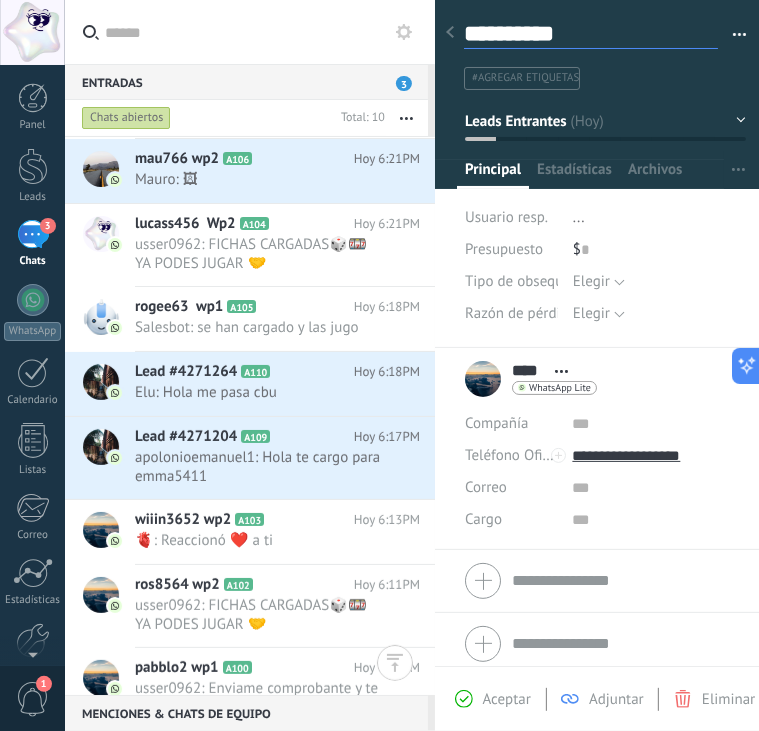 scroll, scrollTop: 29, scrollLeft: 0, axis: vertical 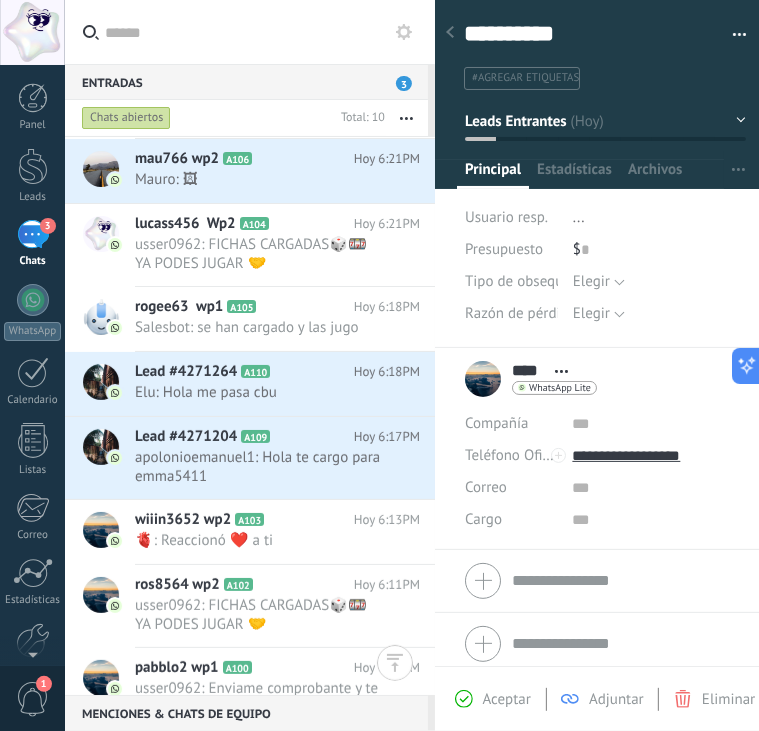 click 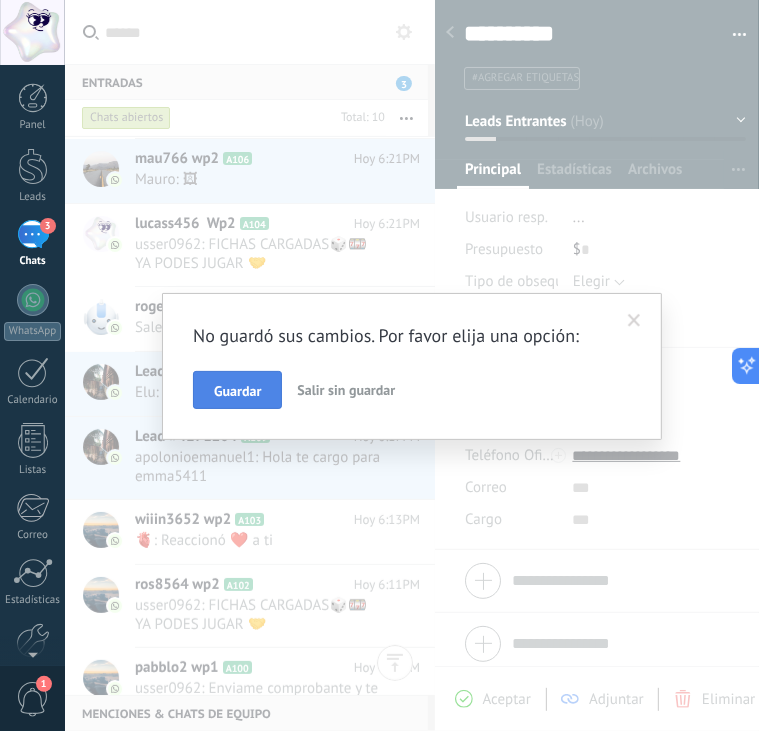 click on "Guardar" at bounding box center [237, 391] 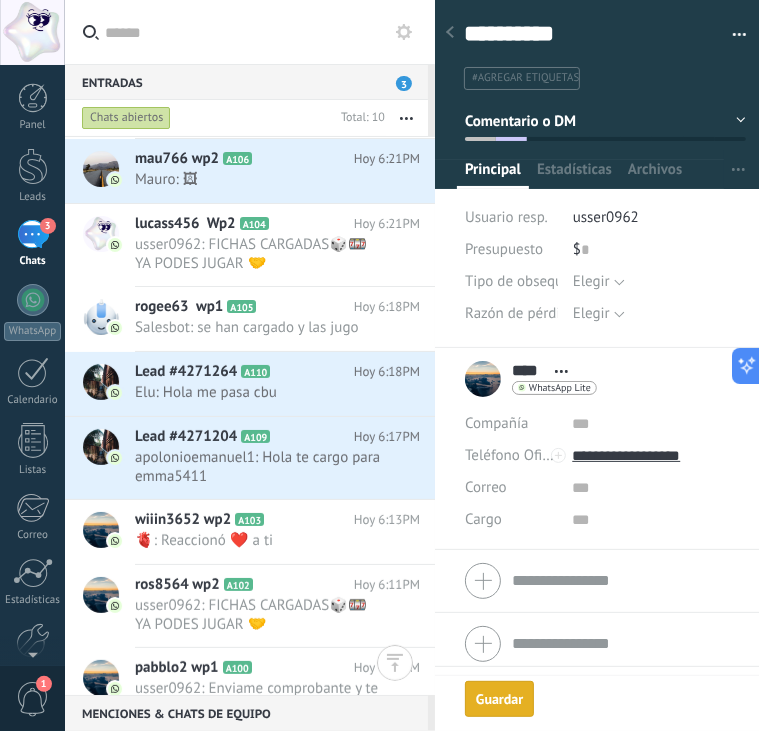 scroll, scrollTop: 29, scrollLeft: 0, axis: vertical 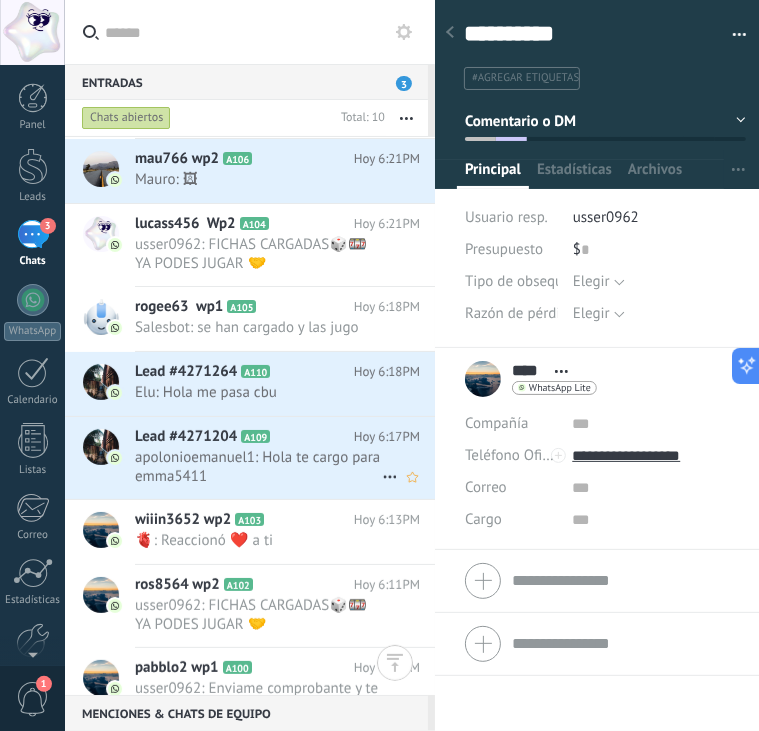 click on "apolonioemanuel1: Hola te cargo para emma5411" at bounding box center [258, 467] 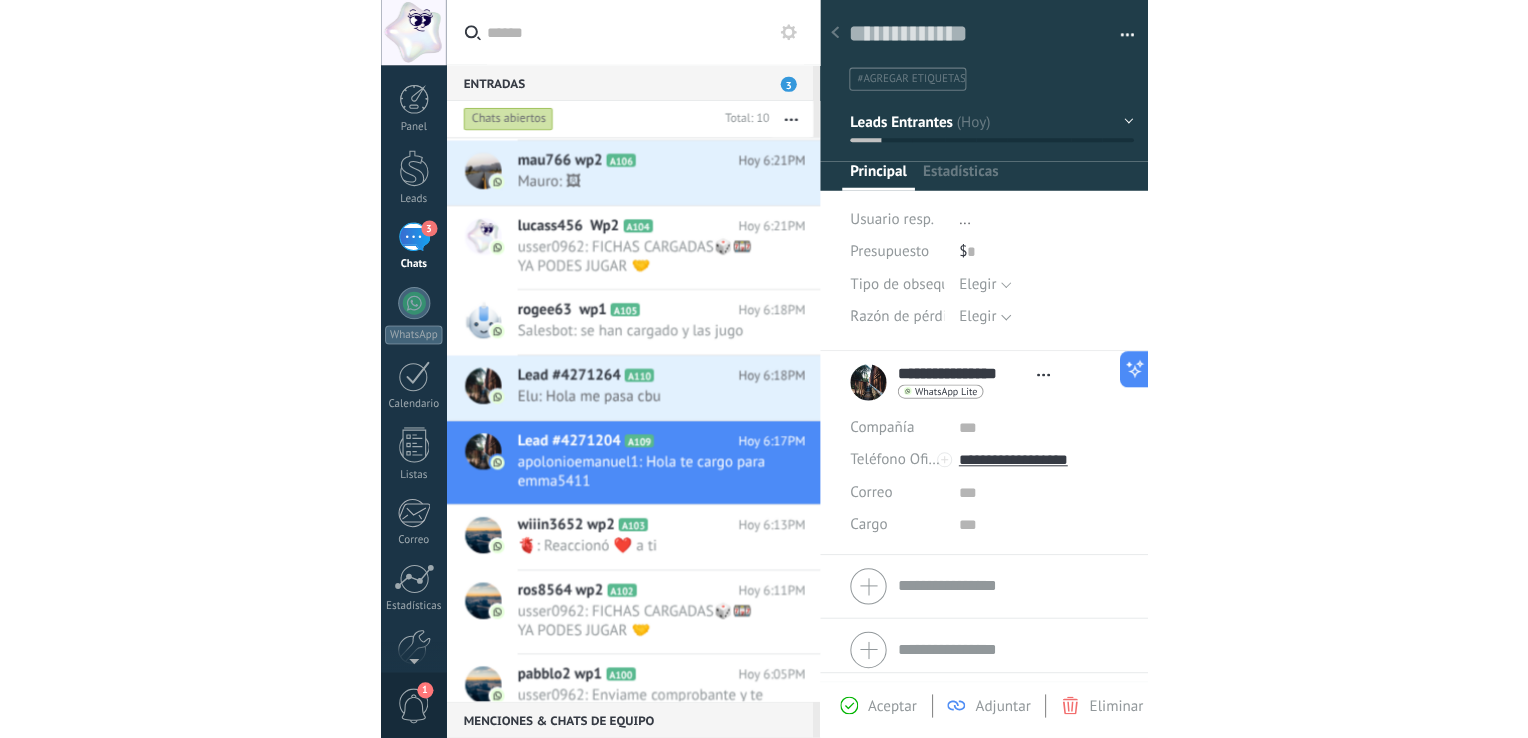scroll, scrollTop: 29, scrollLeft: 0, axis: vertical 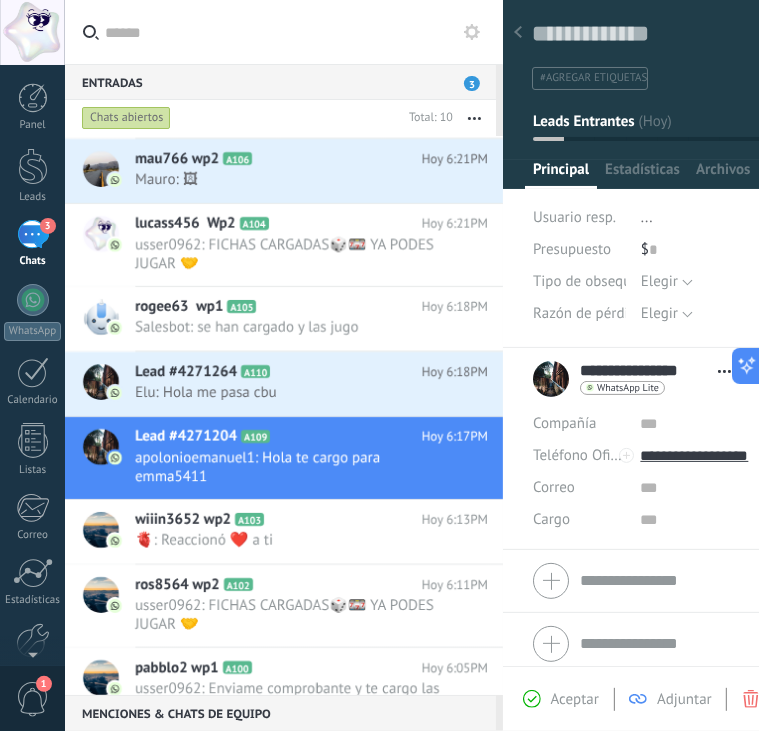 type on "**********" 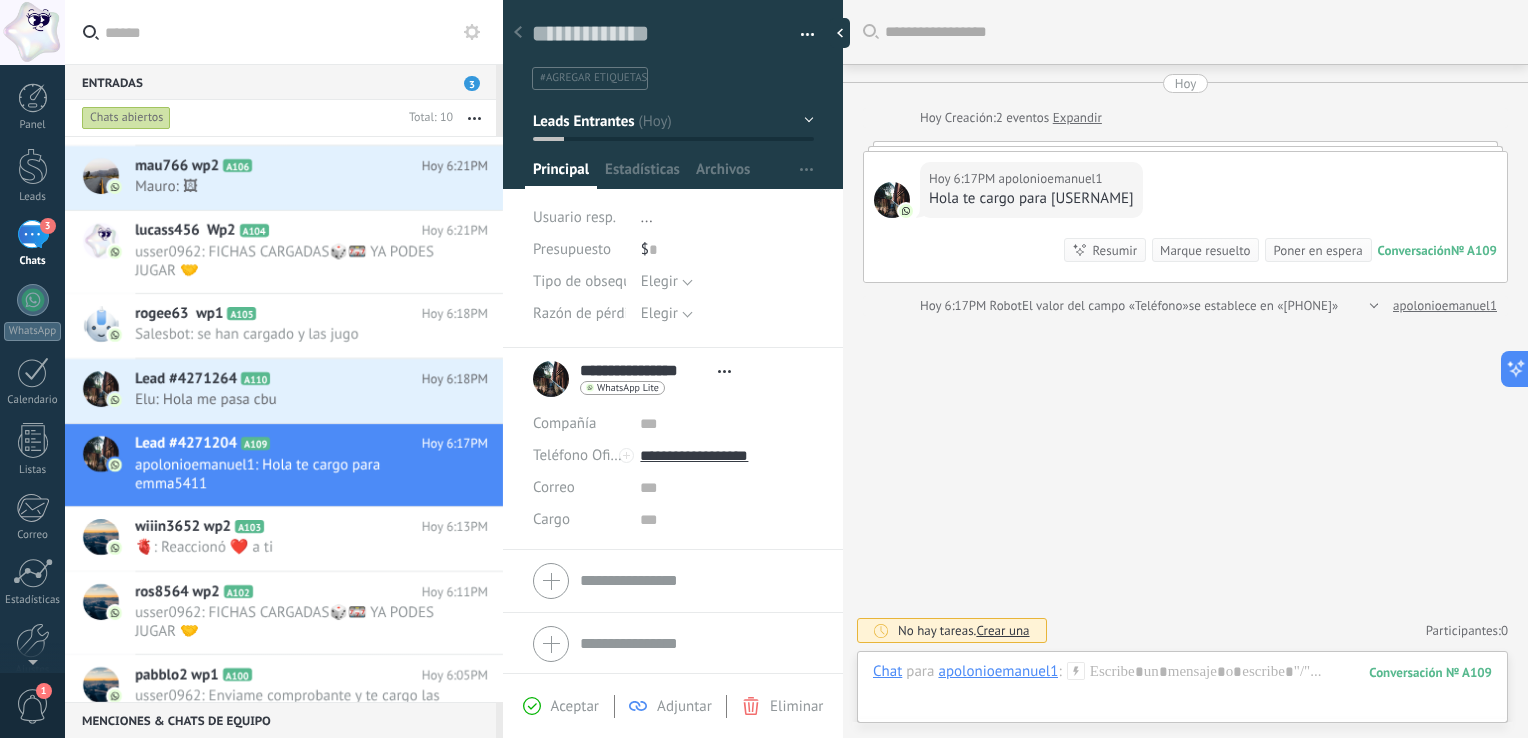 scroll, scrollTop: 156, scrollLeft: 0, axis: vertical 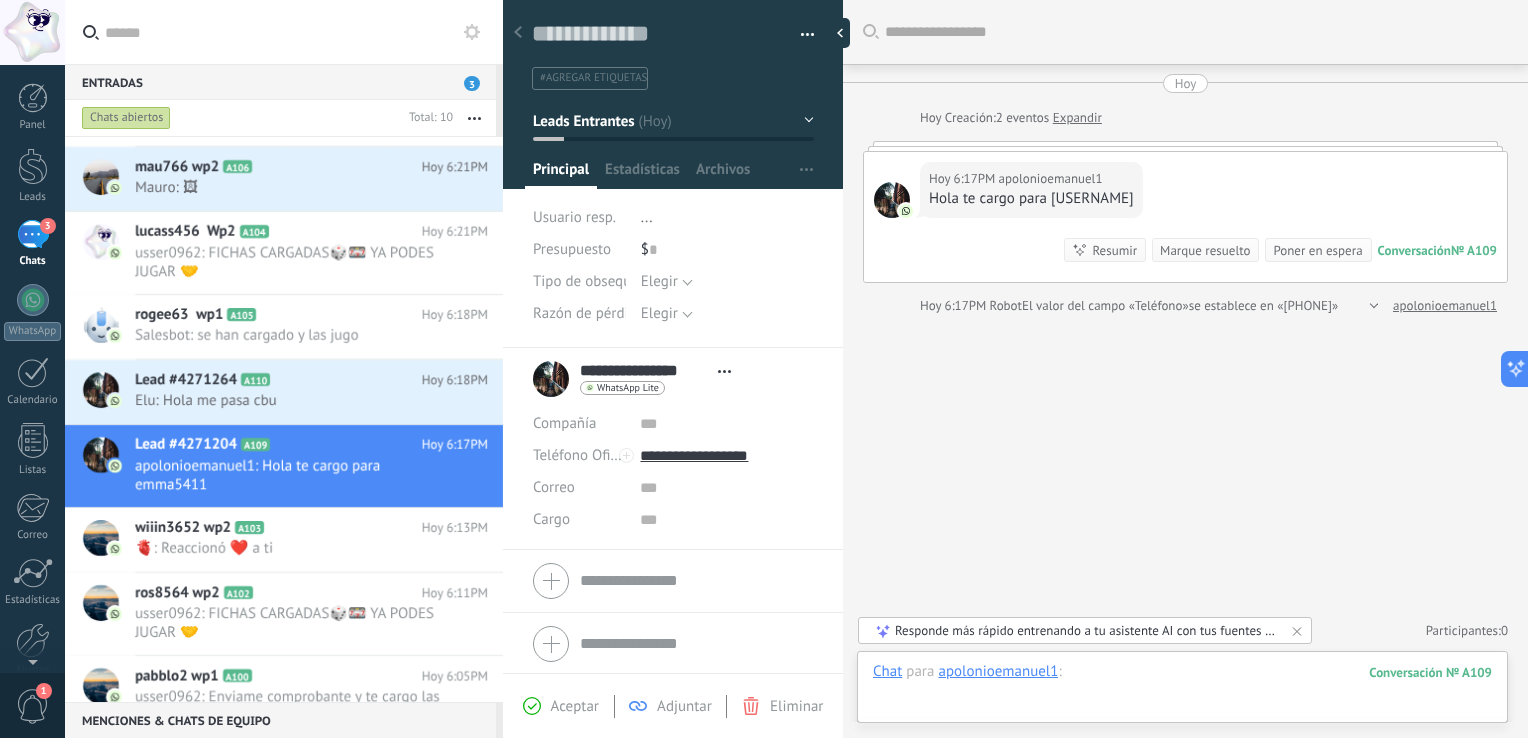 click at bounding box center (1182, 692) 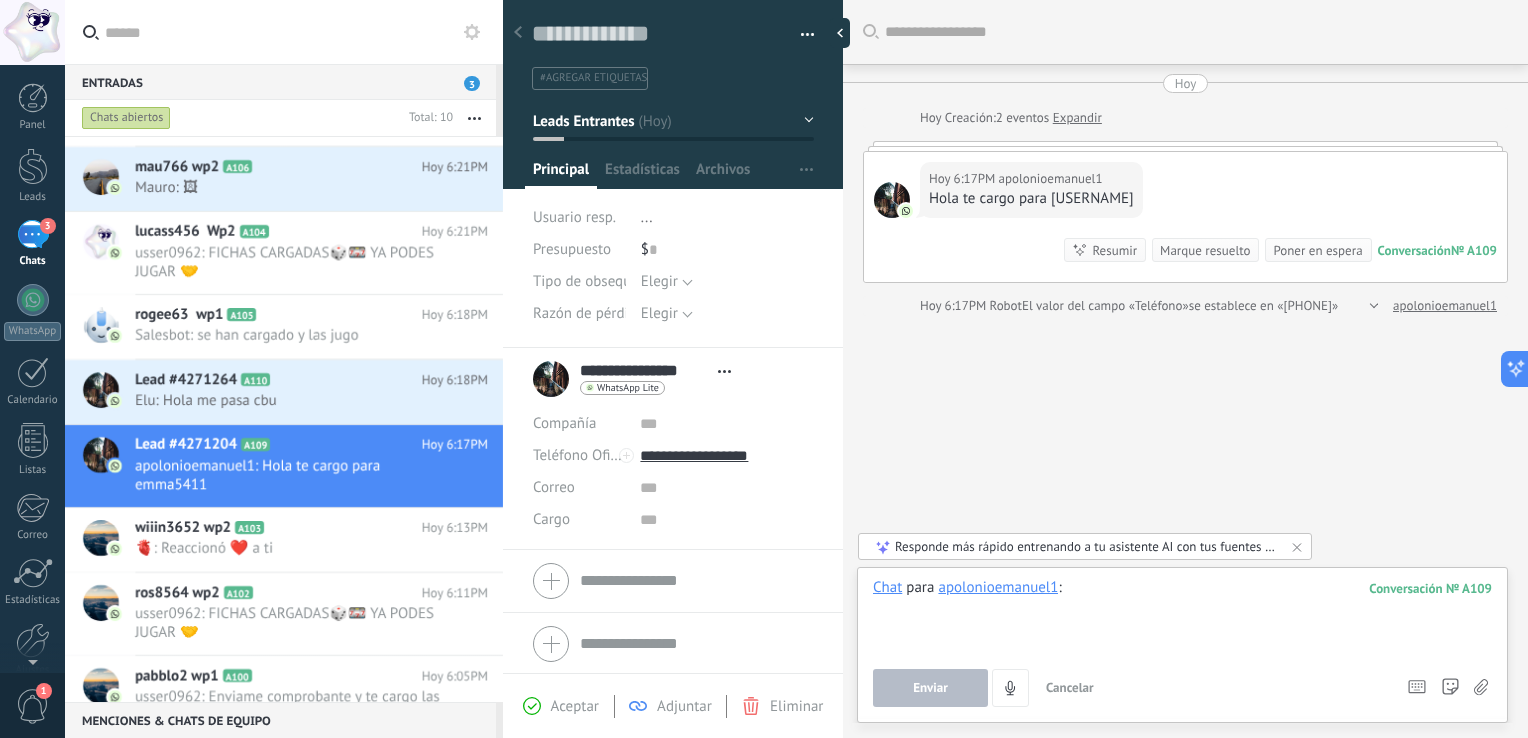 paste 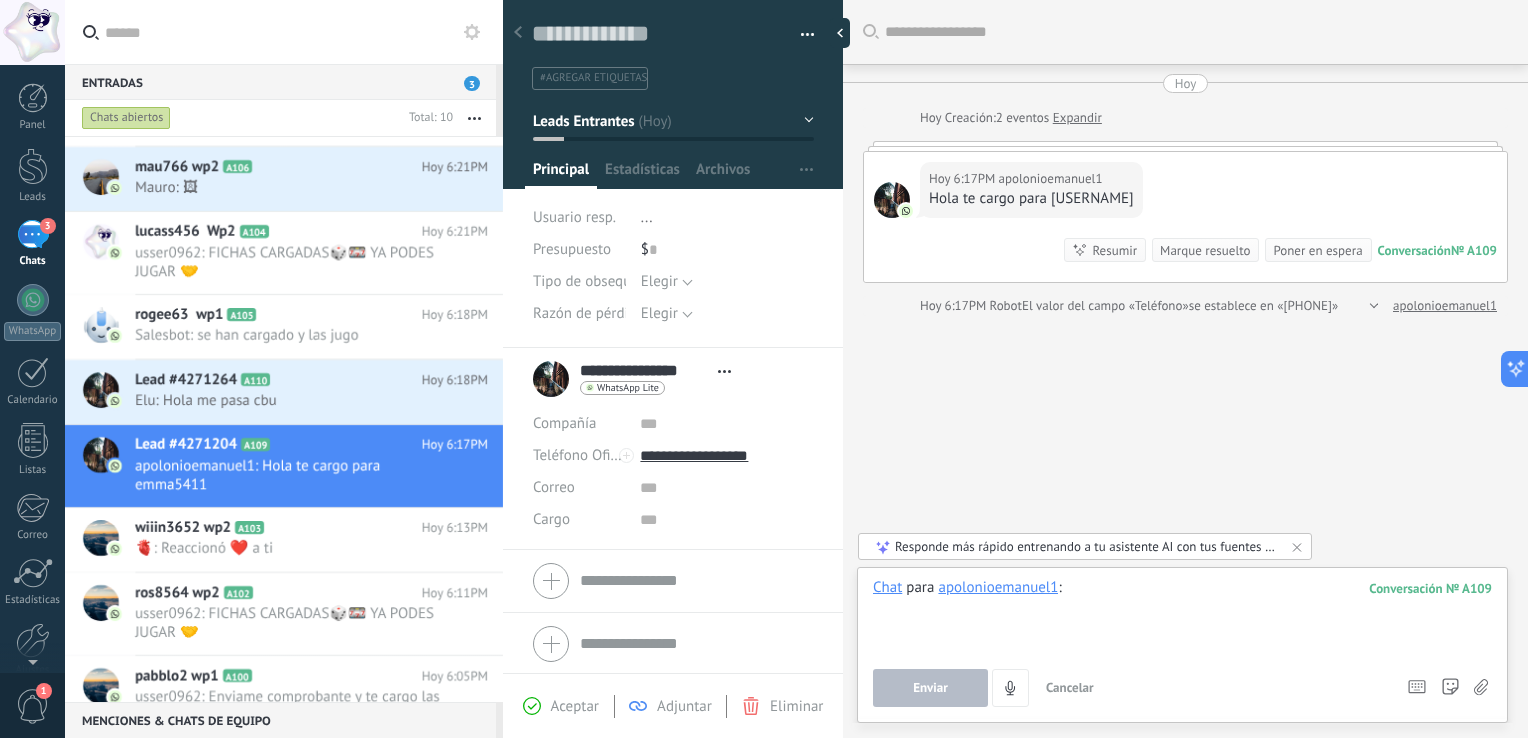 type 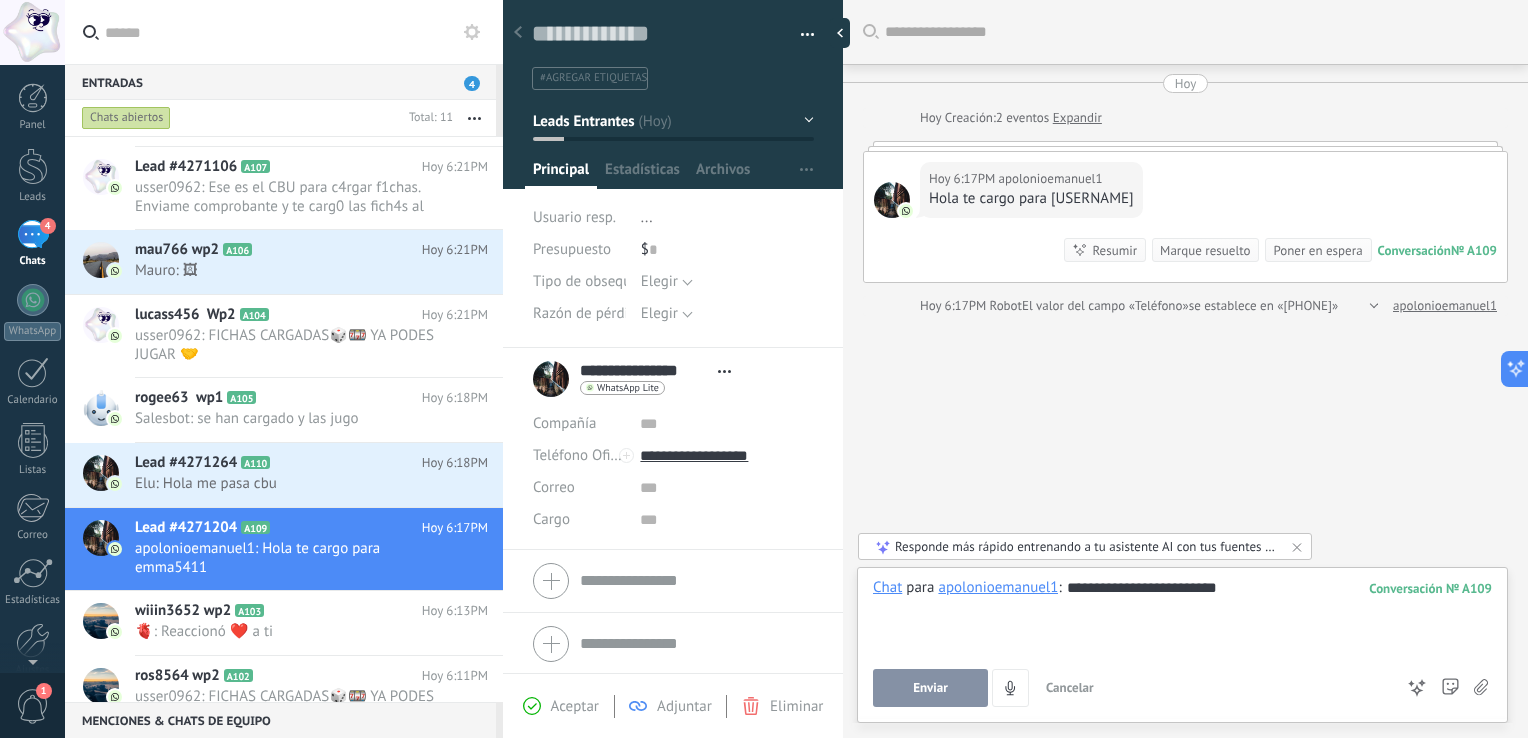 click on "Enviar" at bounding box center [930, 688] 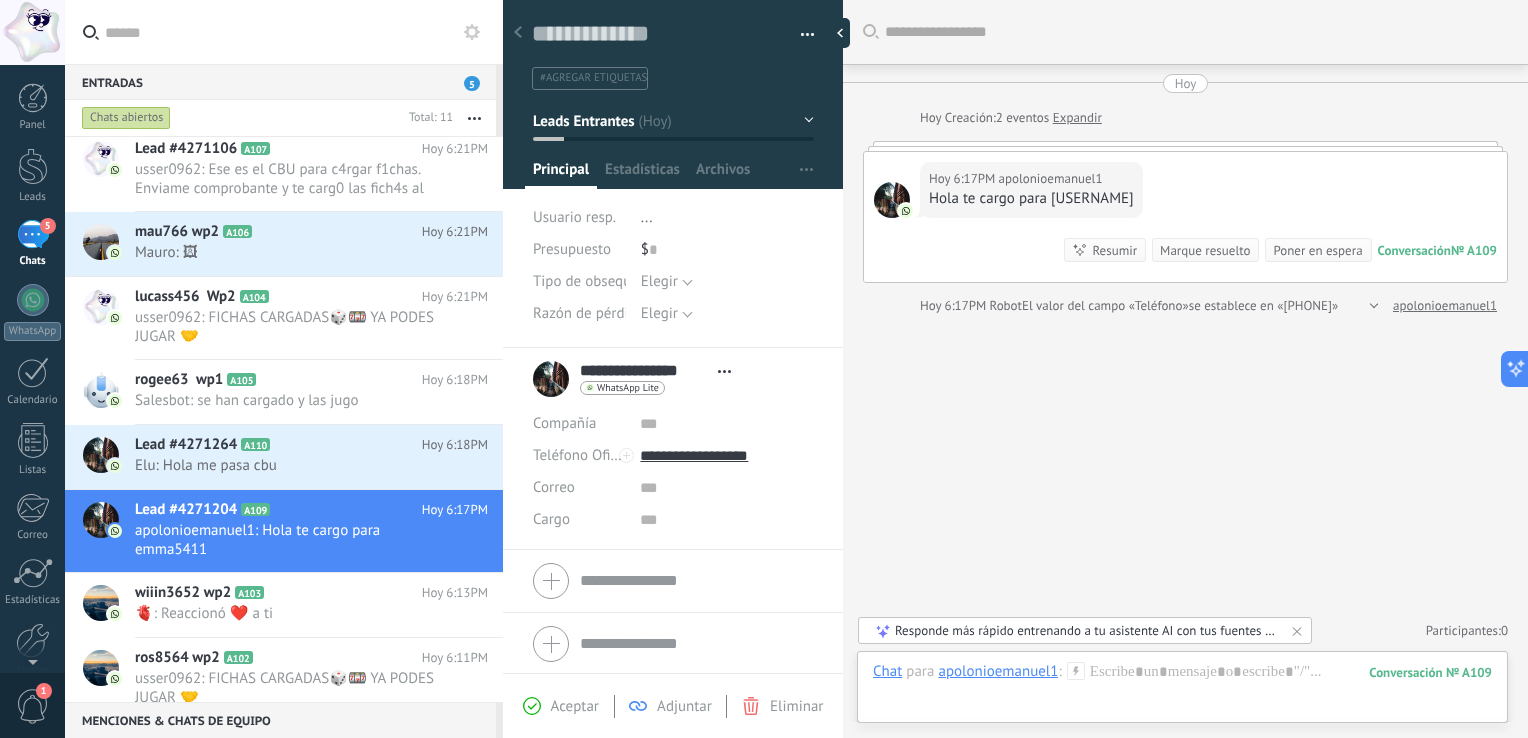 scroll, scrollTop: 87, scrollLeft: 0, axis: vertical 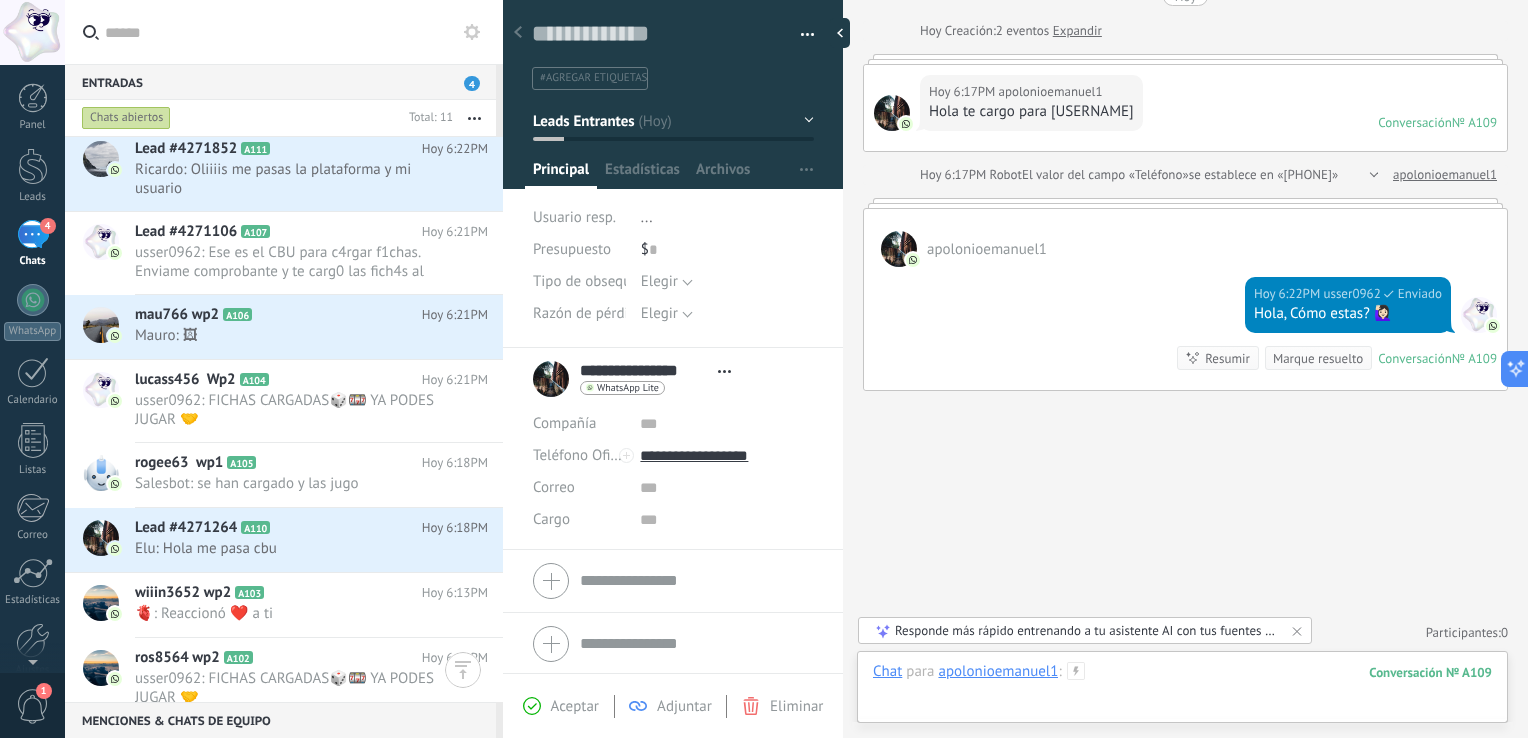 click at bounding box center [1182, 692] 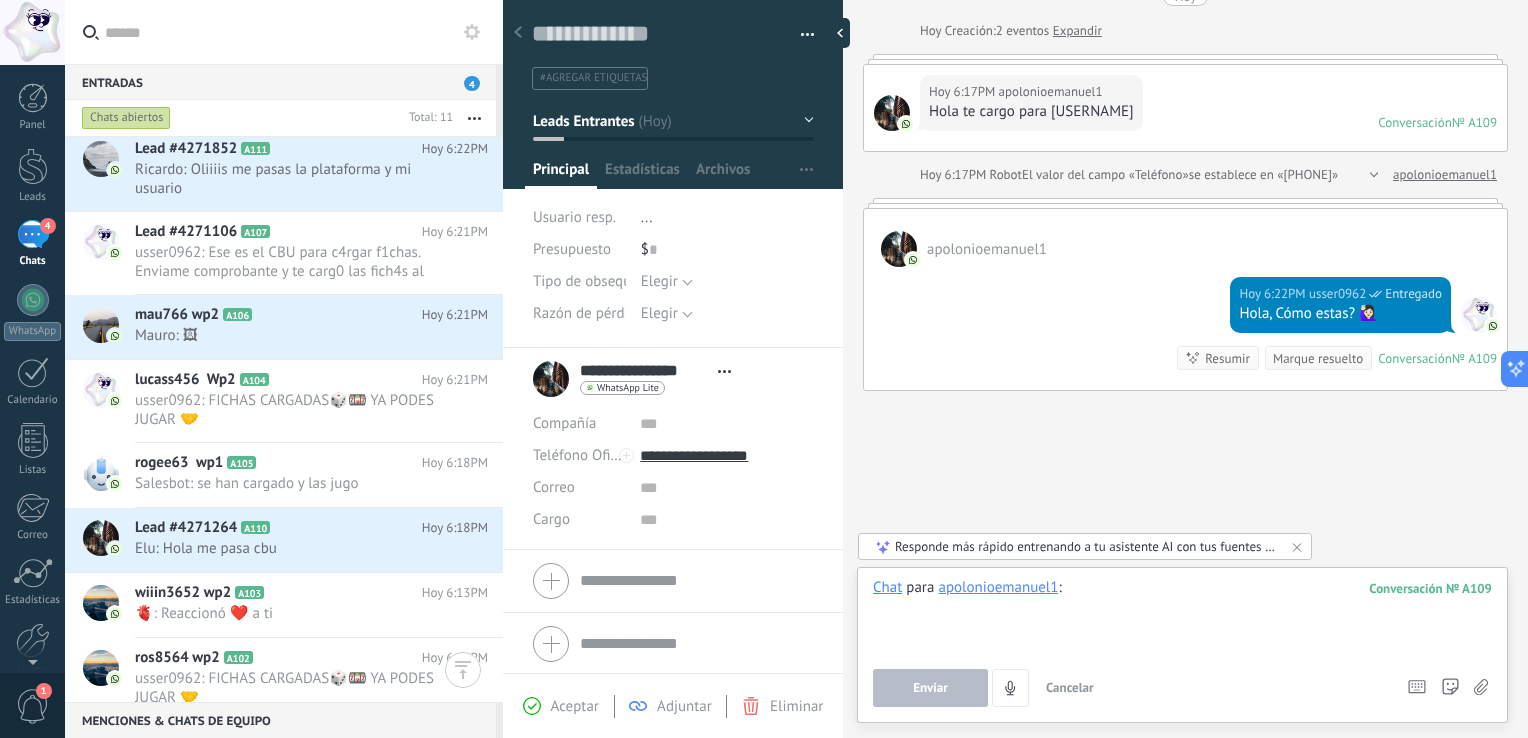 paste 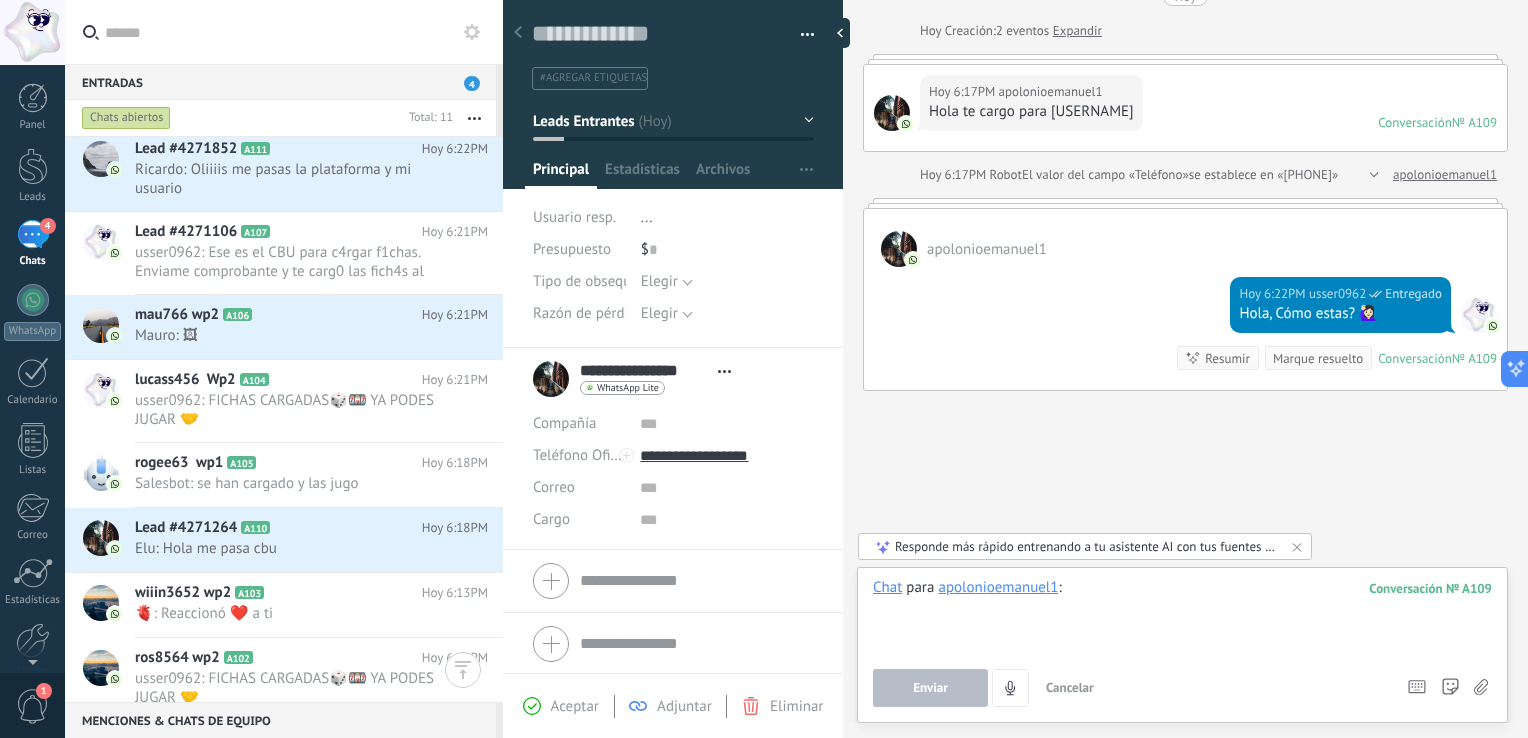 type 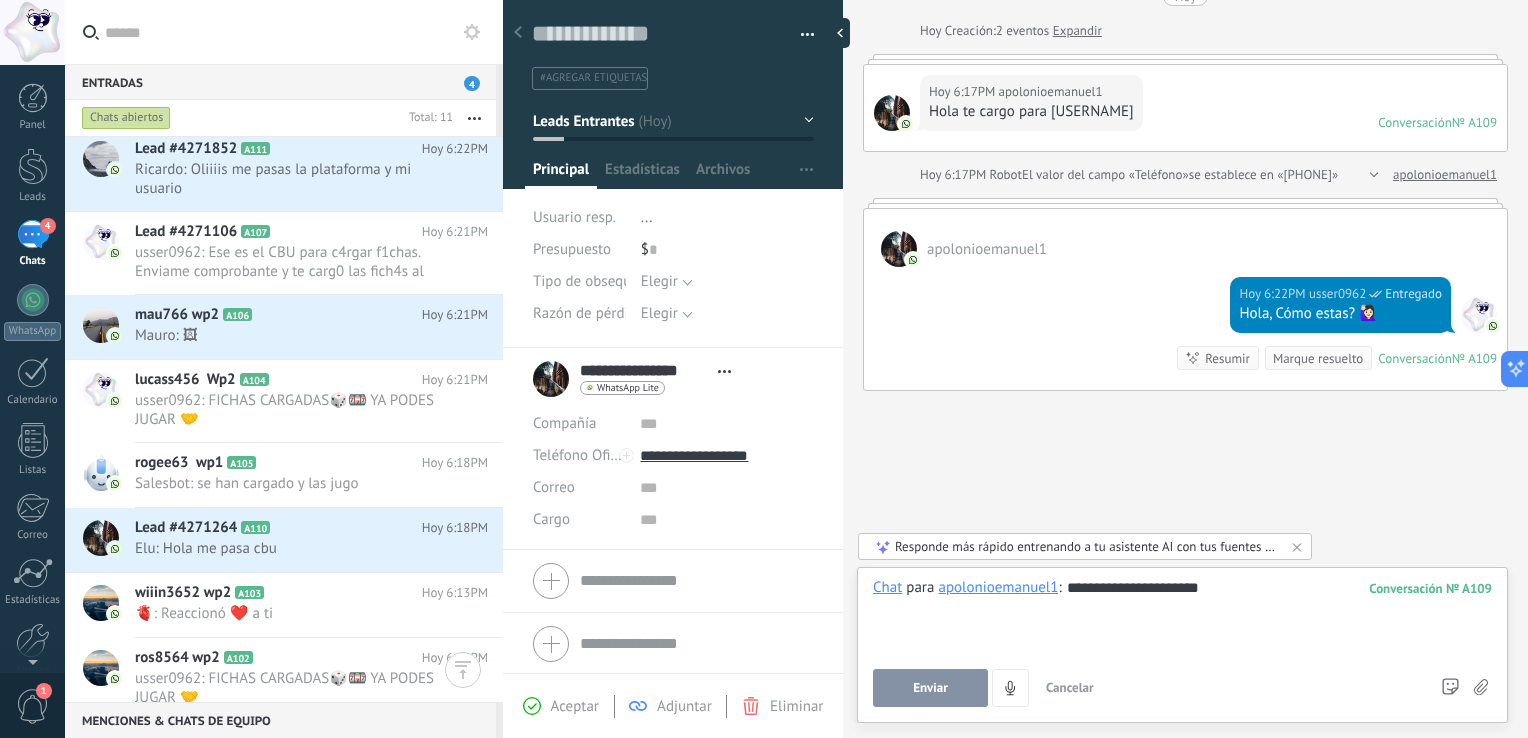 click on "Enviar" at bounding box center [930, 688] 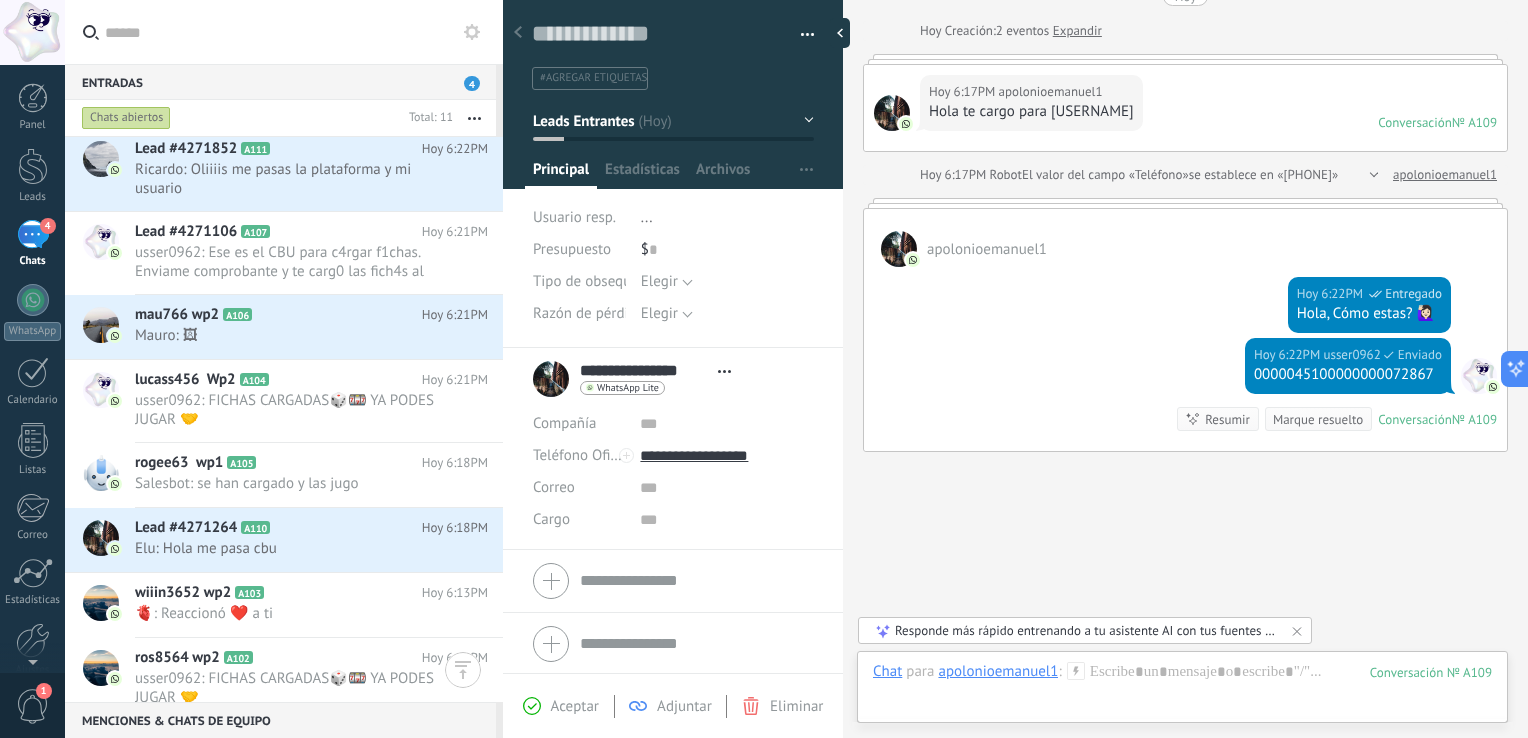 scroll, scrollTop: 148, scrollLeft: 0, axis: vertical 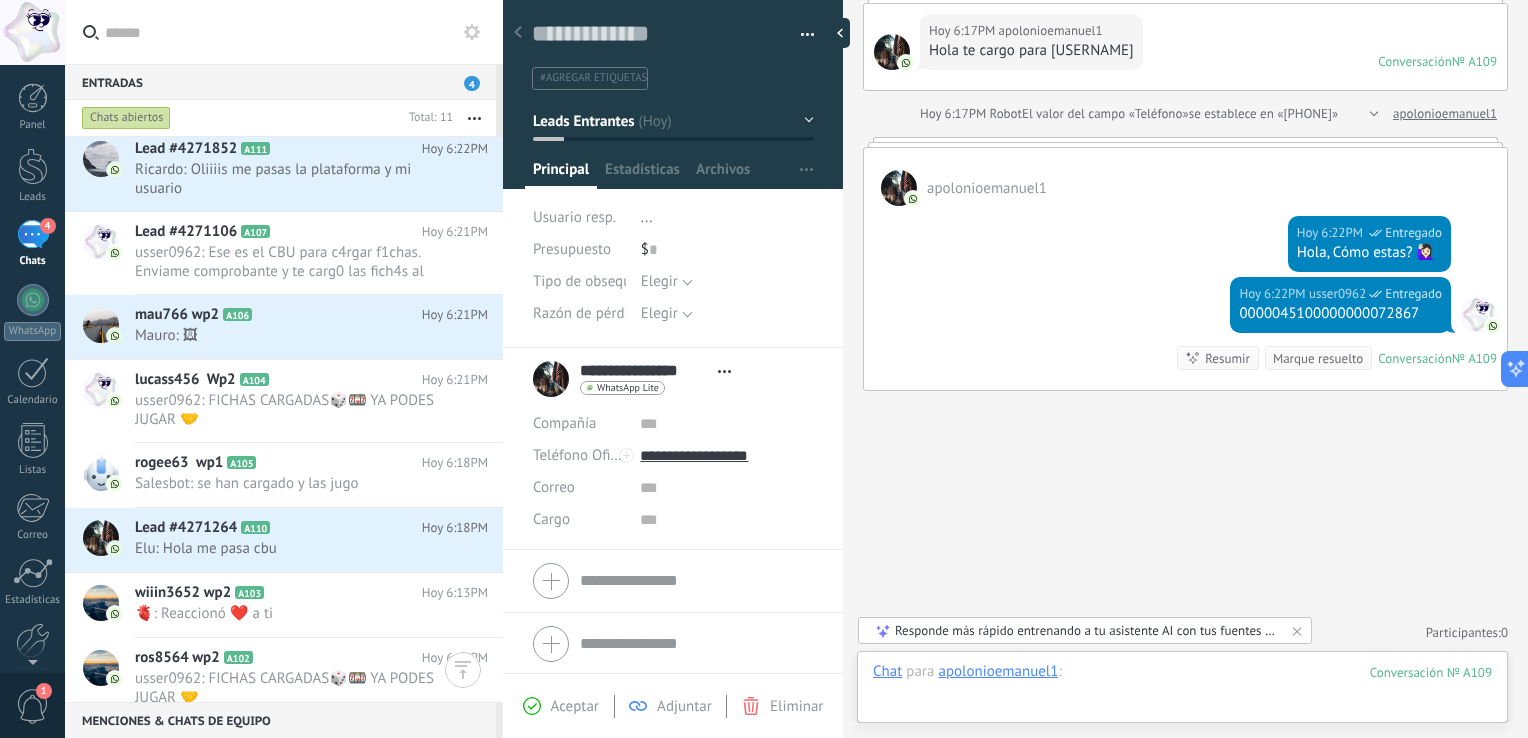 click at bounding box center [1182, 692] 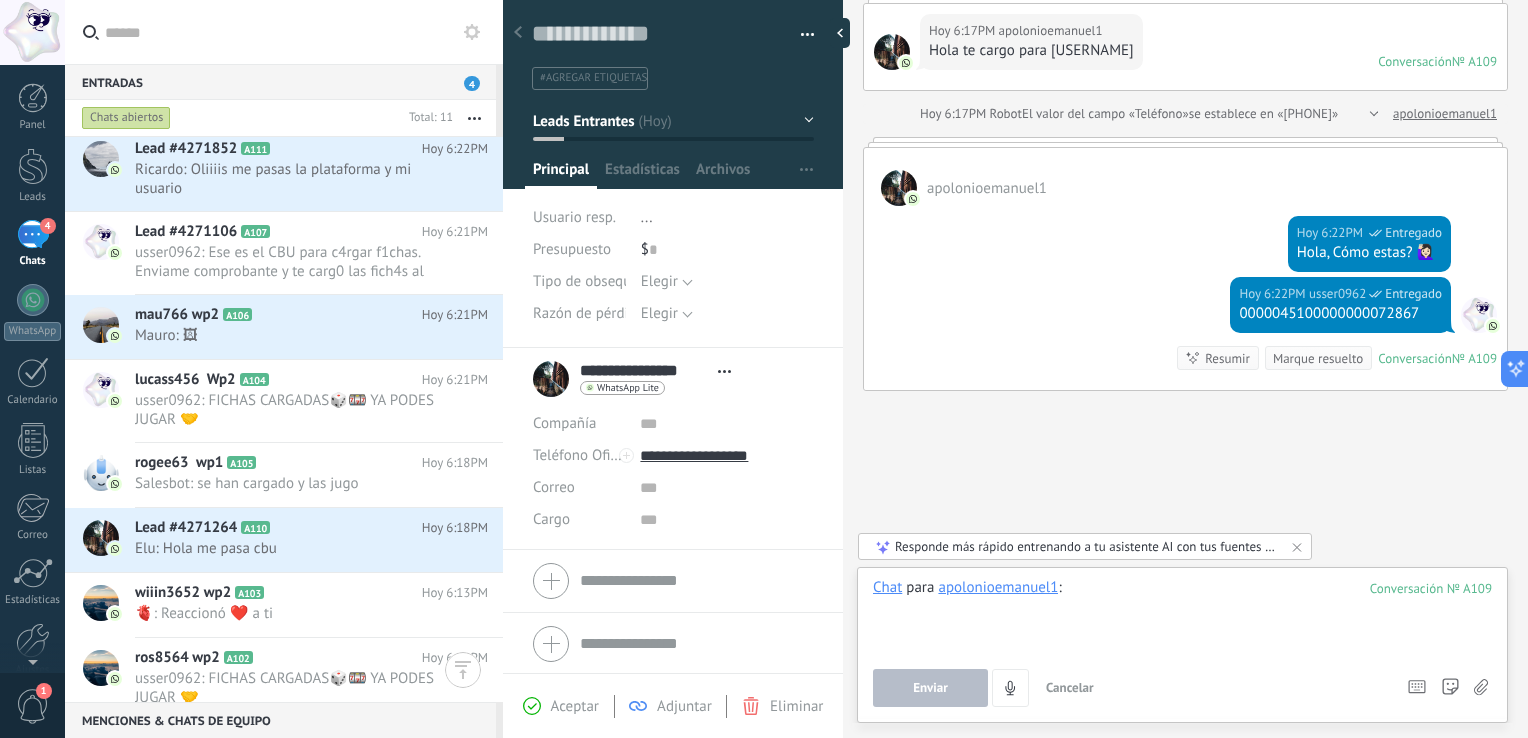 paste 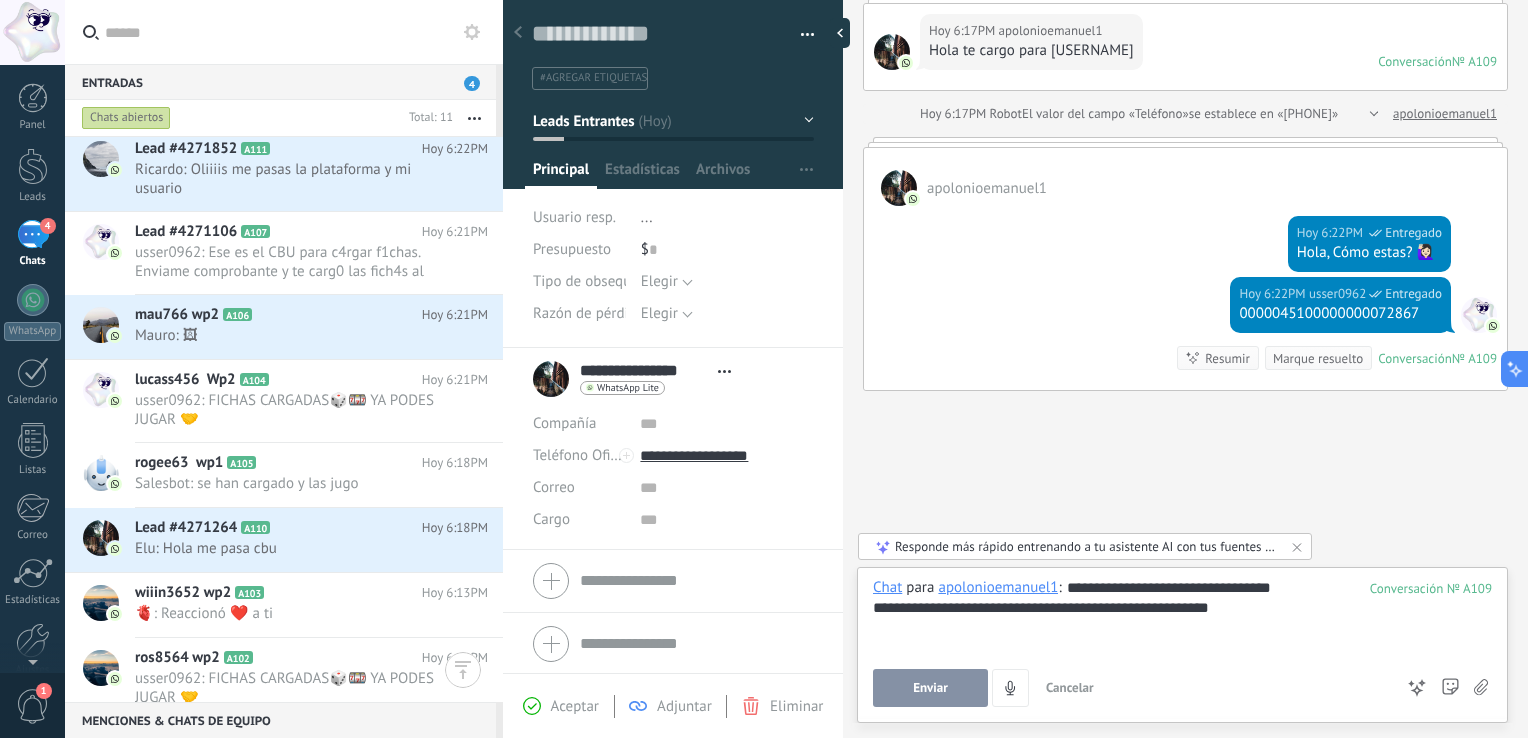click on "Enviar" at bounding box center (930, 688) 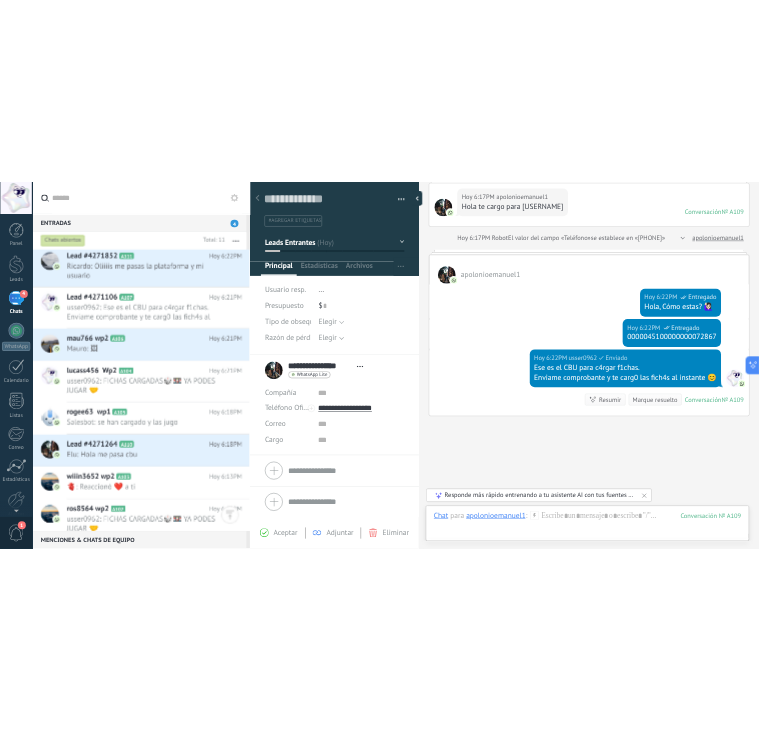 scroll, scrollTop: 228, scrollLeft: 0, axis: vertical 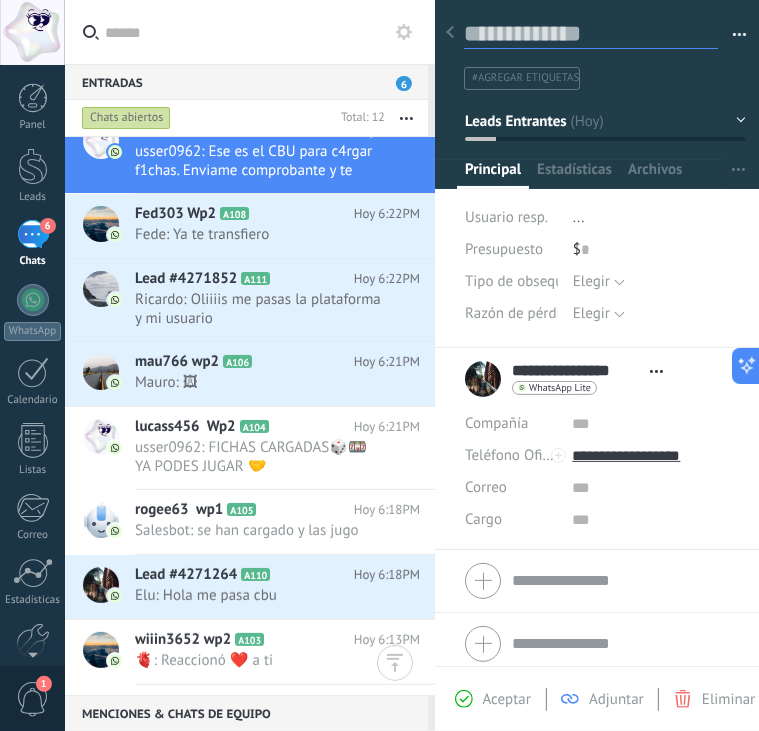 click at bounding box center (591, 34) 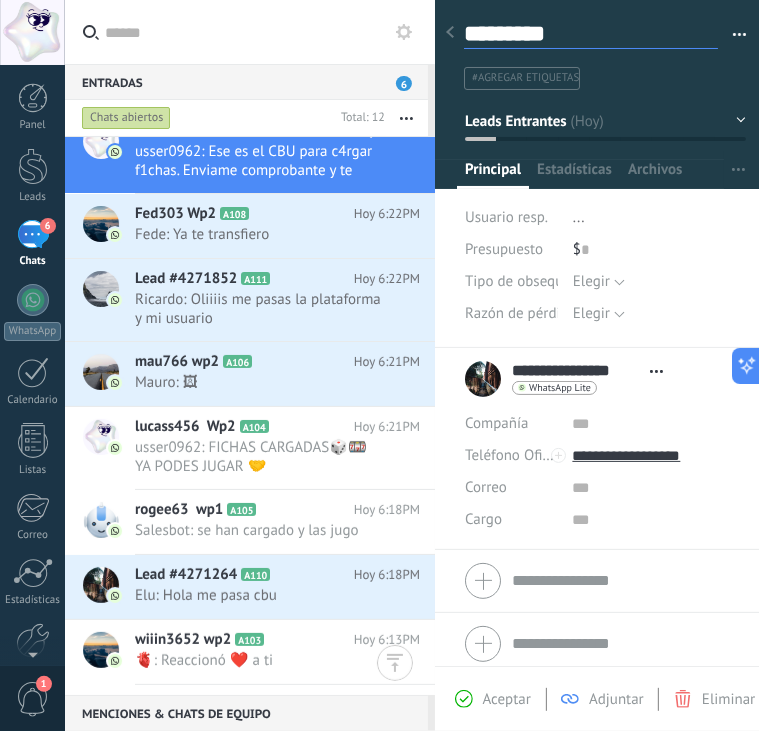 type on "********" 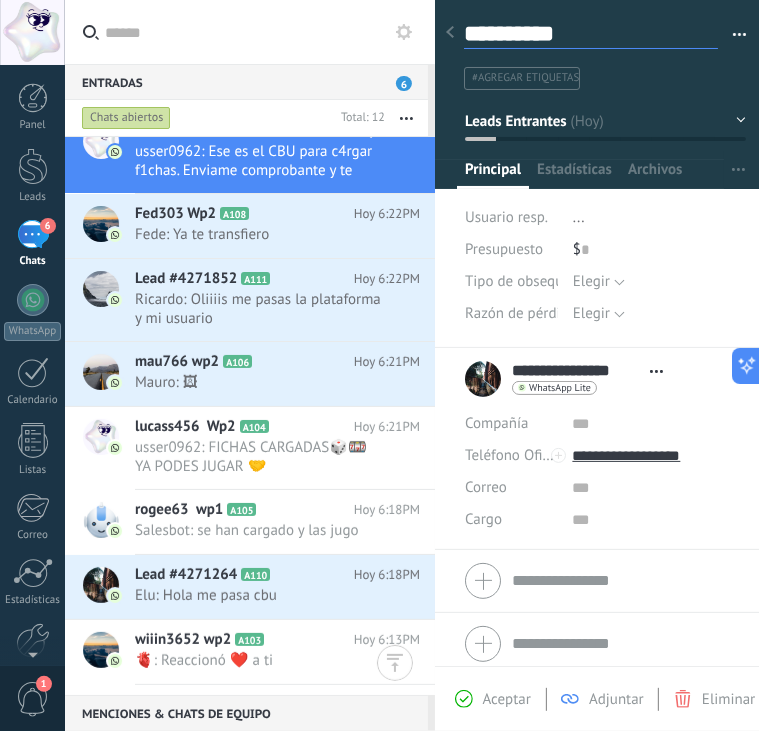 type on "**********" 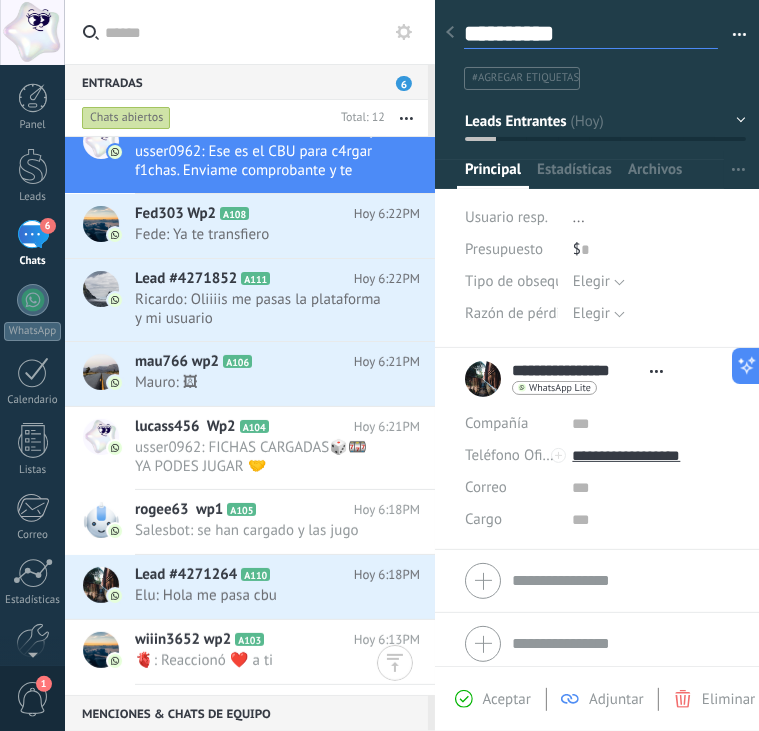 type on "**********" 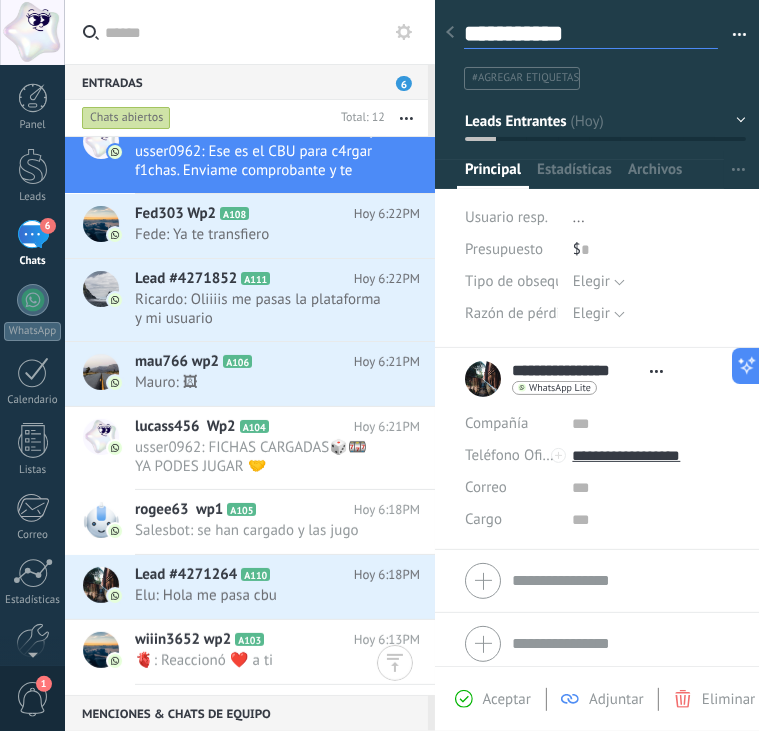 type on "**********" 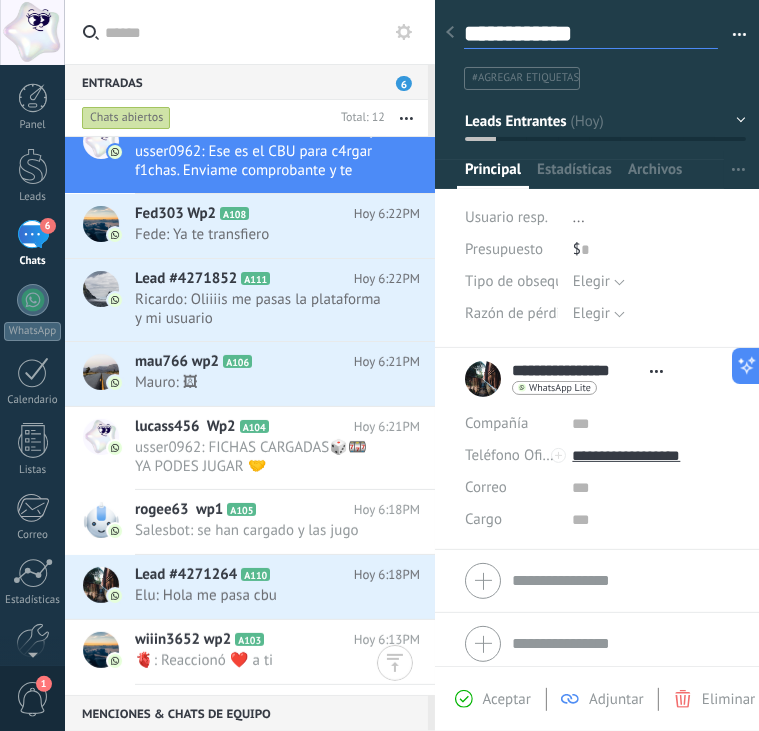 type on "**********" 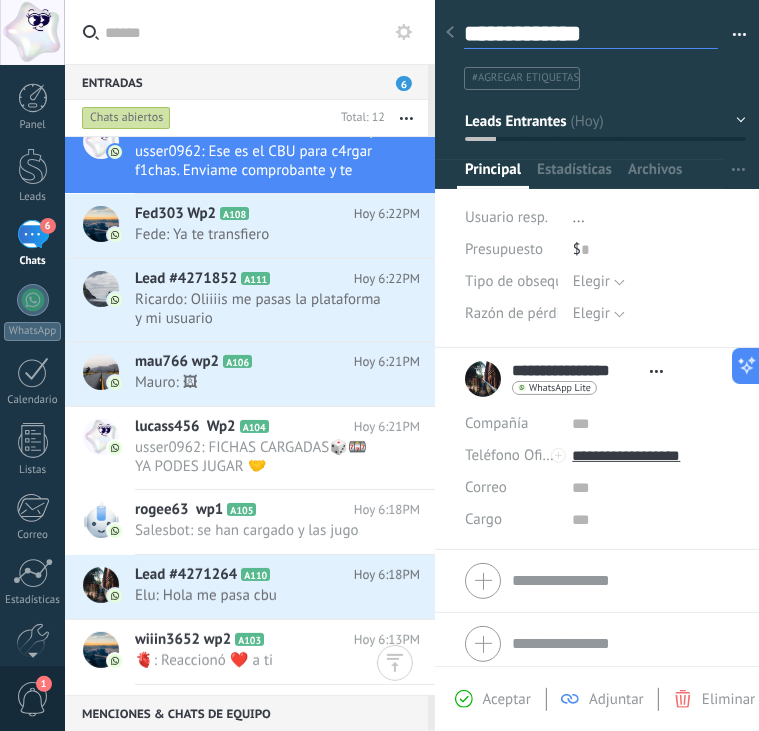 scroll, scrollTop: 29, scrollLeft: 0, axis: vertical 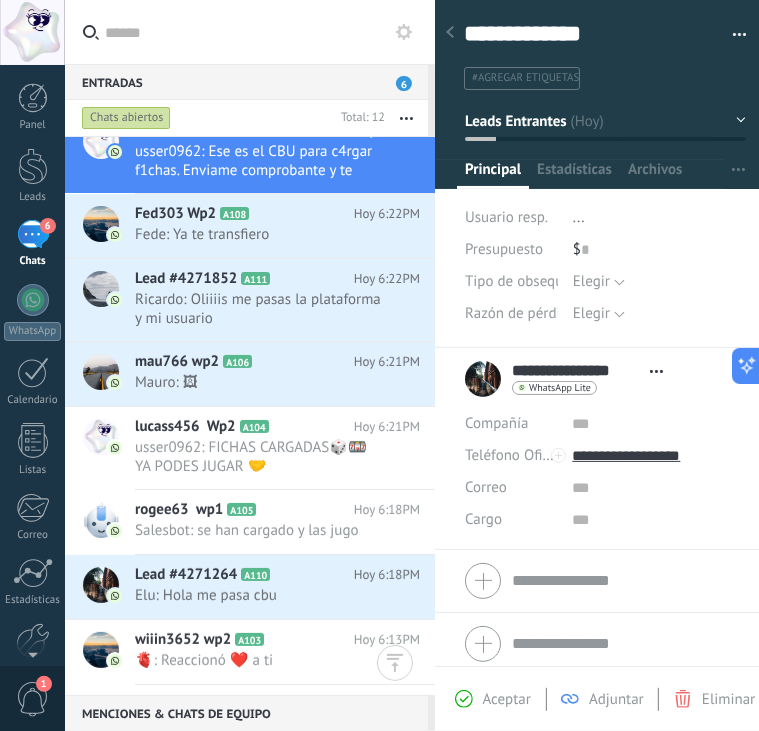 click 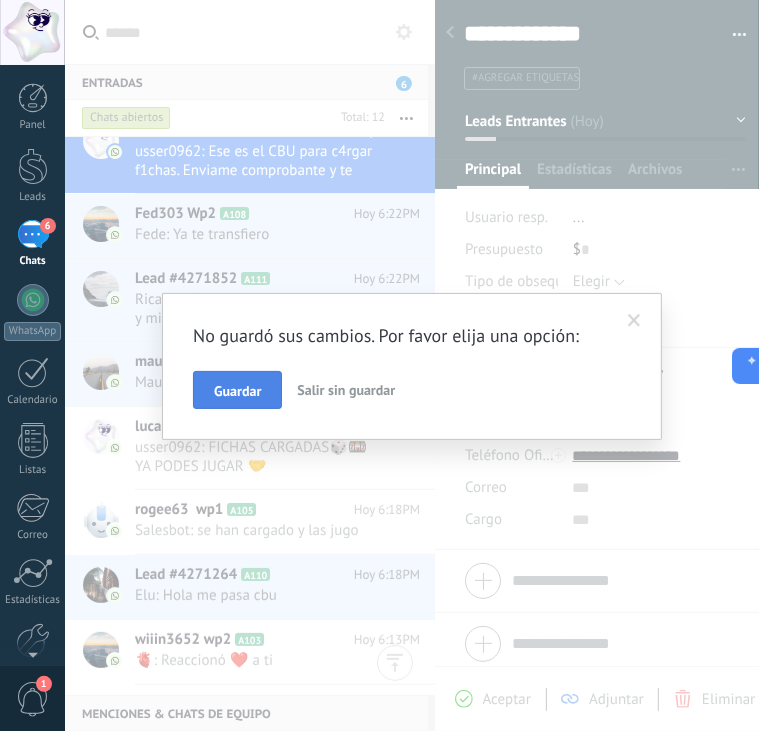 click on "Guardar" at bounding box center [237, 390] 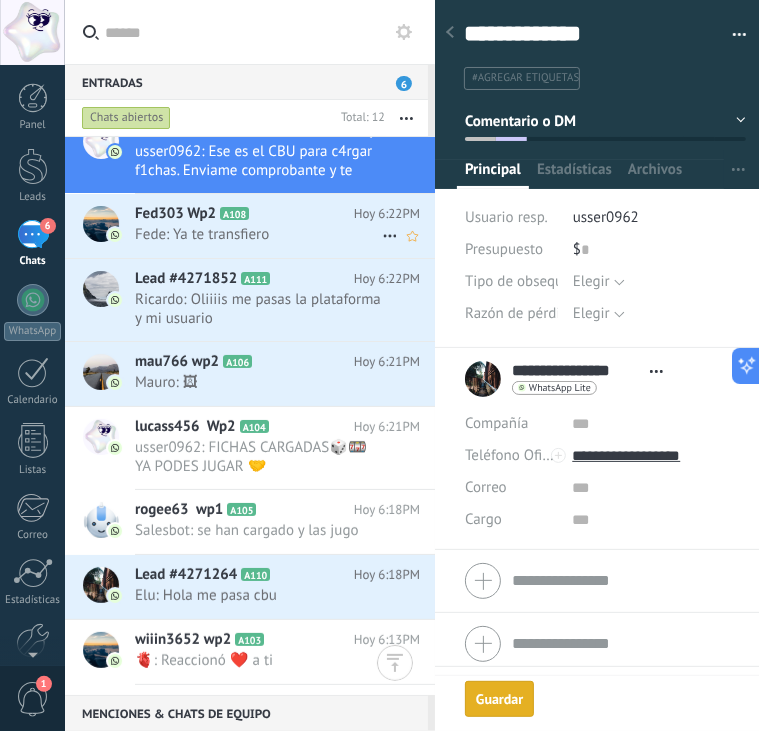 scroll, scrollTop: 346, scrollLeft: 0, axis: vertical 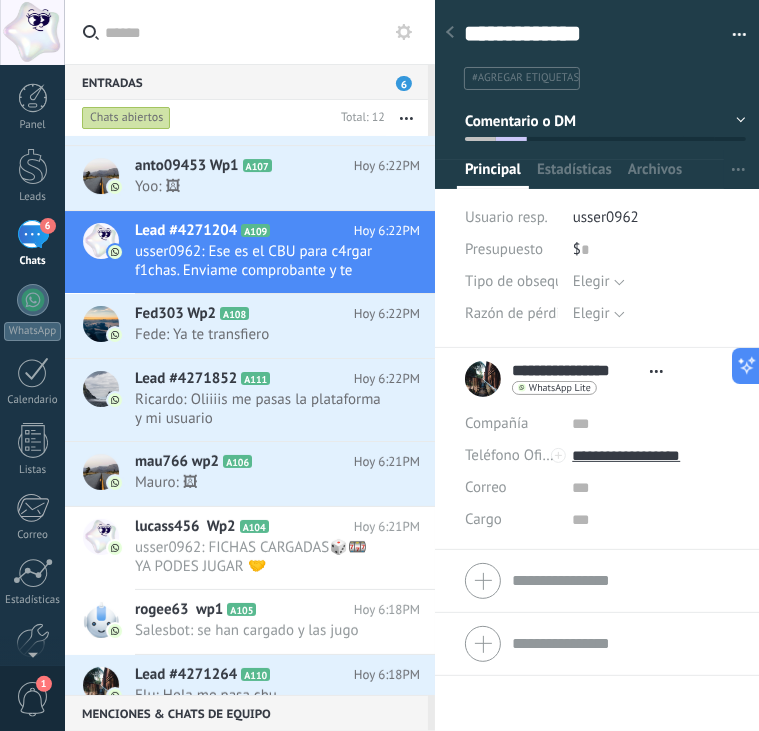 click on "Chats abiertos" at bounding box center [126, 118] 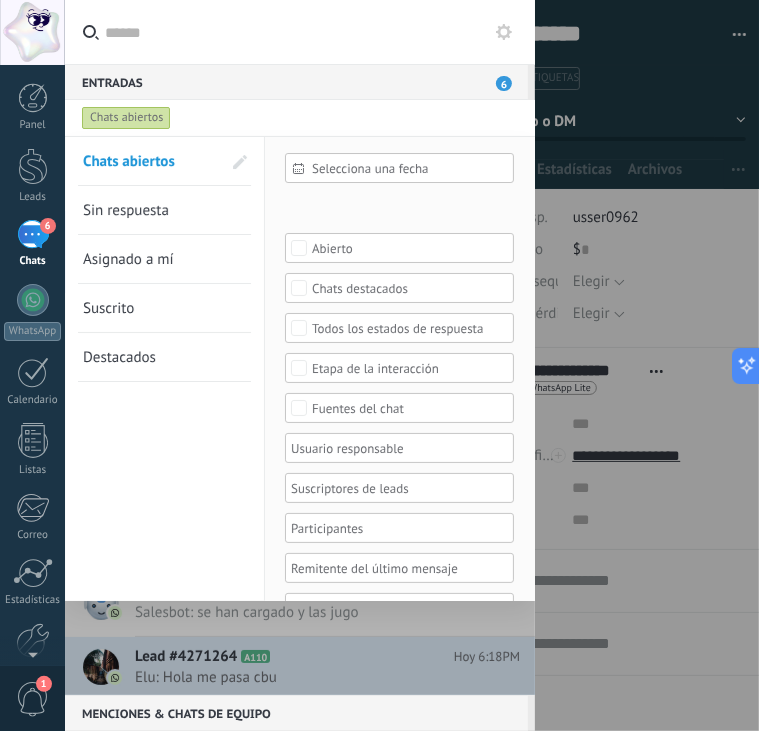 click on "Sin respuesta" at bounding box center [126, 210] 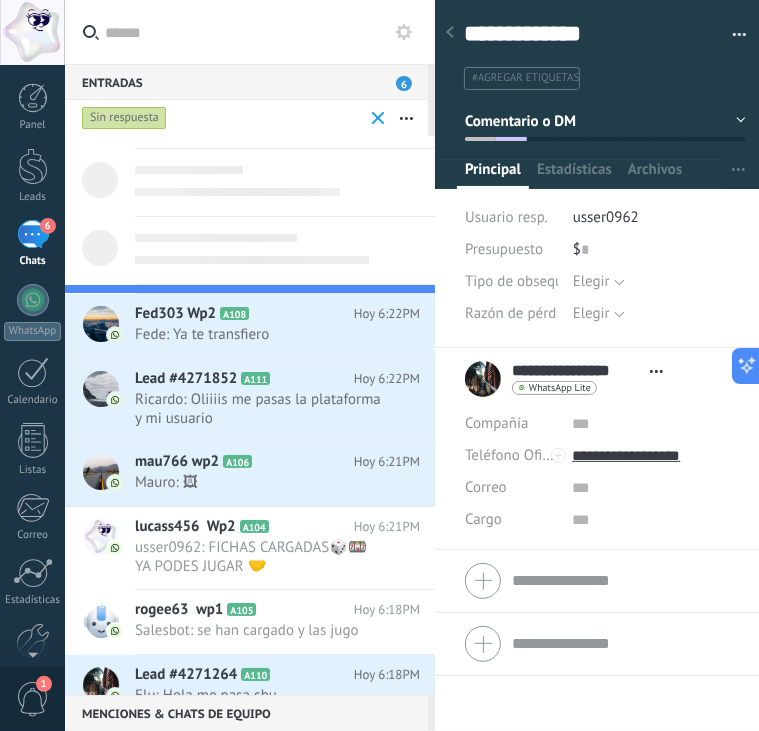 scroll, scrollTop: 0, scrollLeft: 0, axis: both 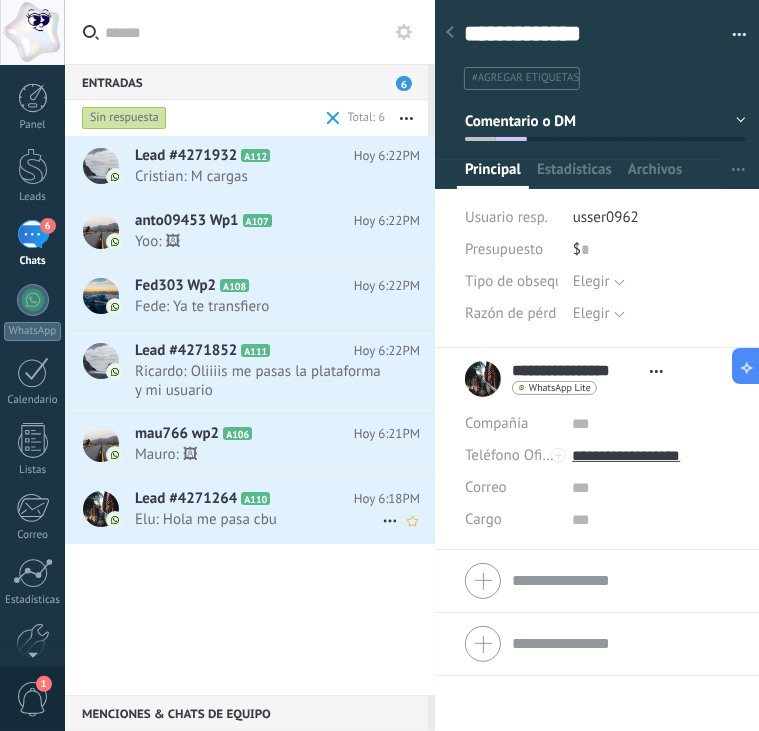click on "A110" at bounding box center [255, 498] 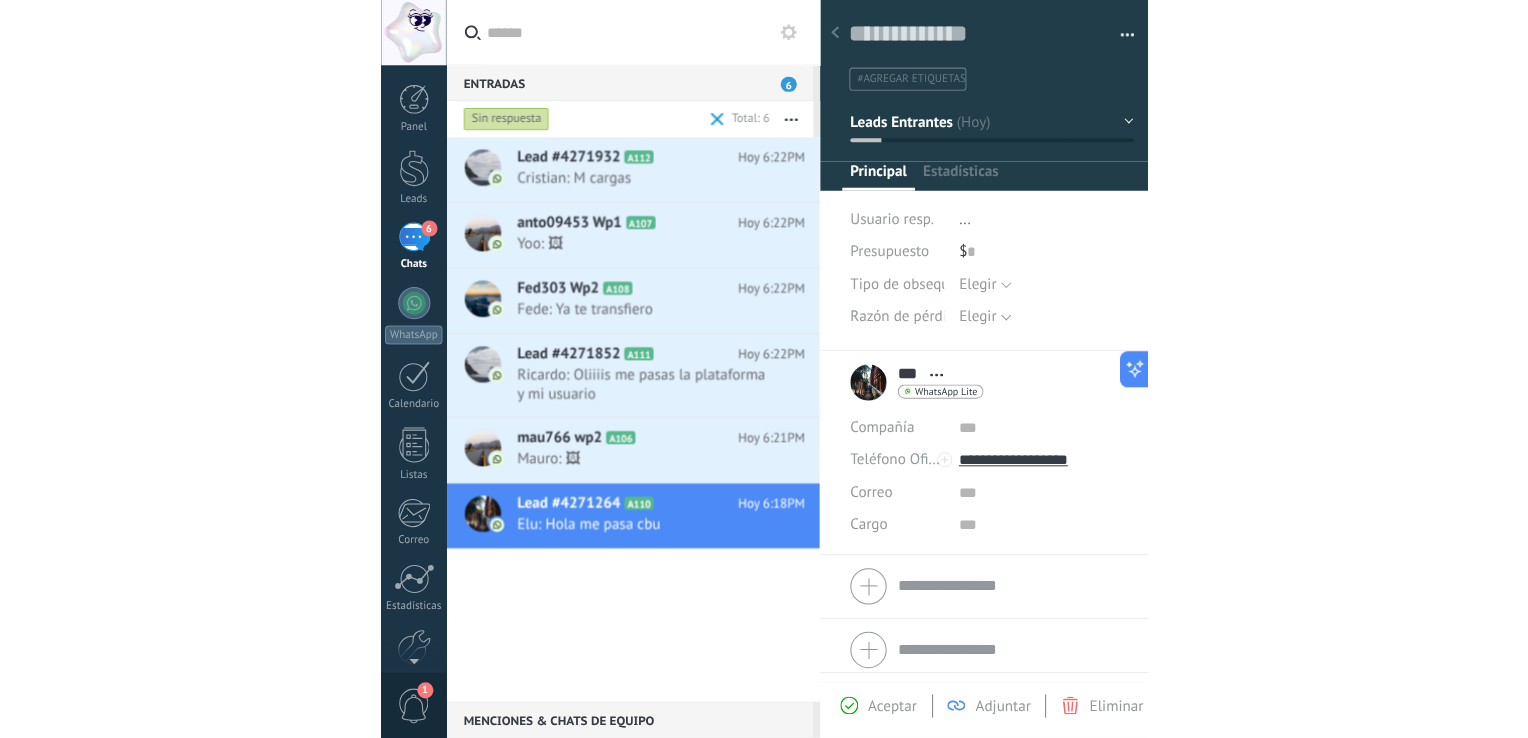 scroll, scrollTop: 29, scrollLeft: 0, axis: vertical 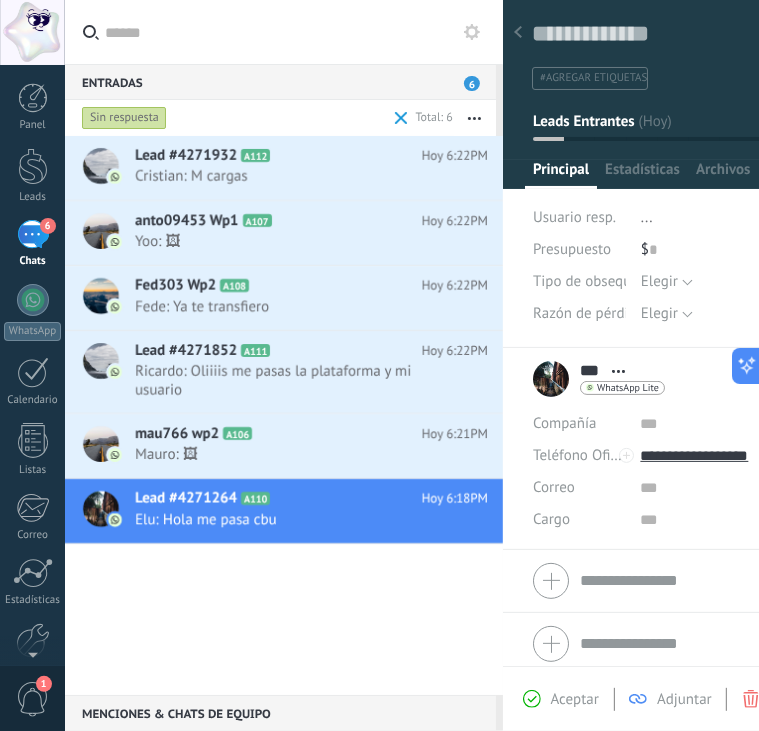 type on "**********" 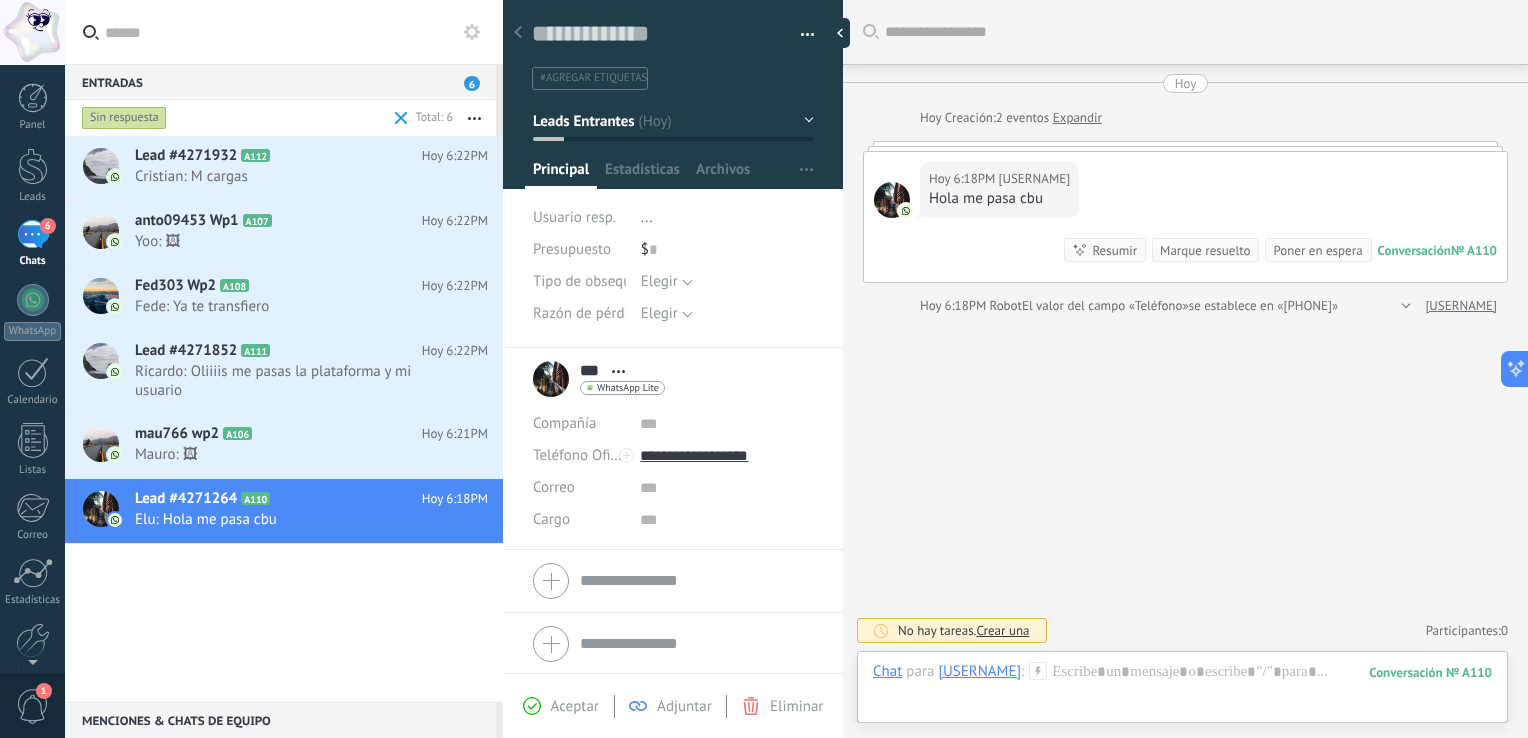 scroll, scrollTop: 19, scrollLeft: 0, axis: vertical 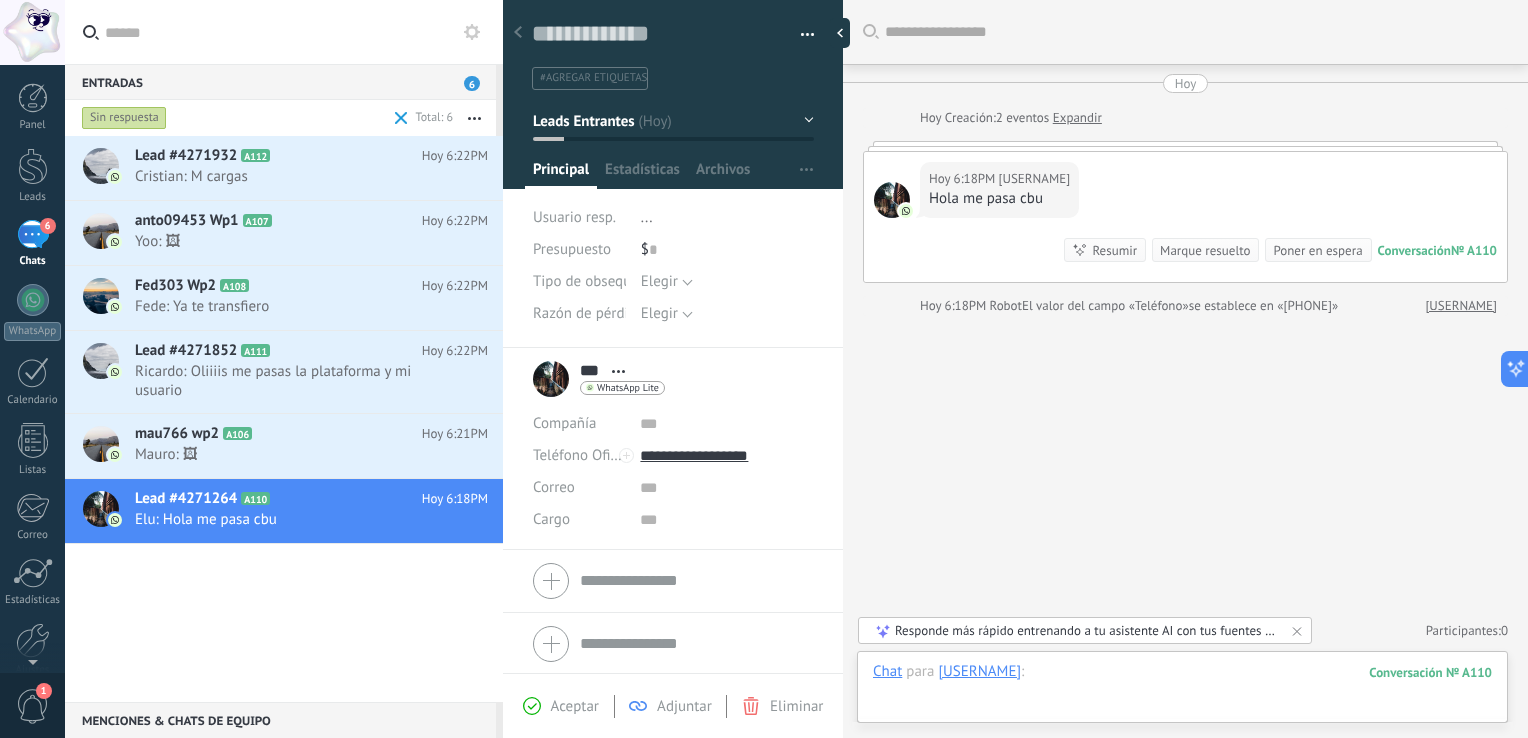 click at bounding box center (1182, 692) 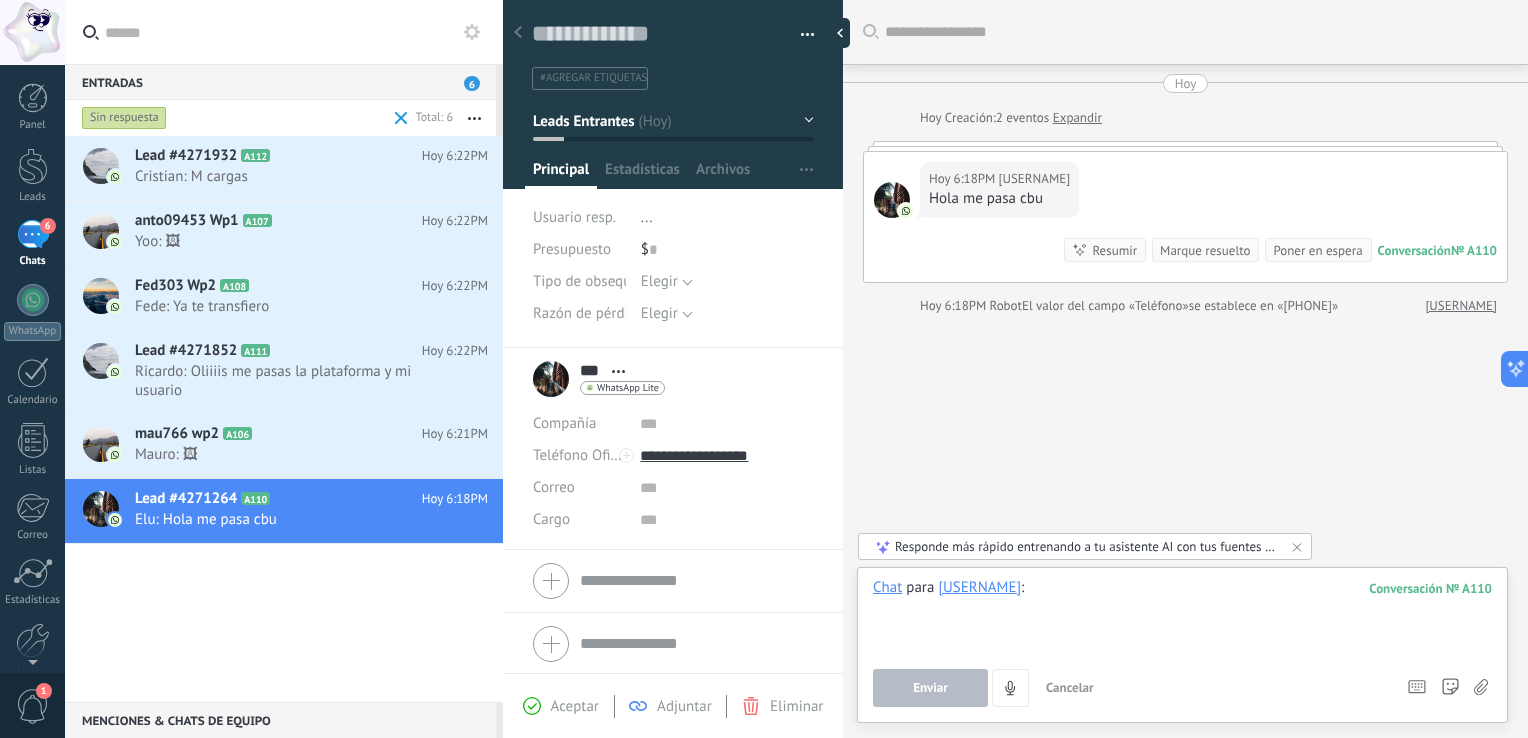 paste 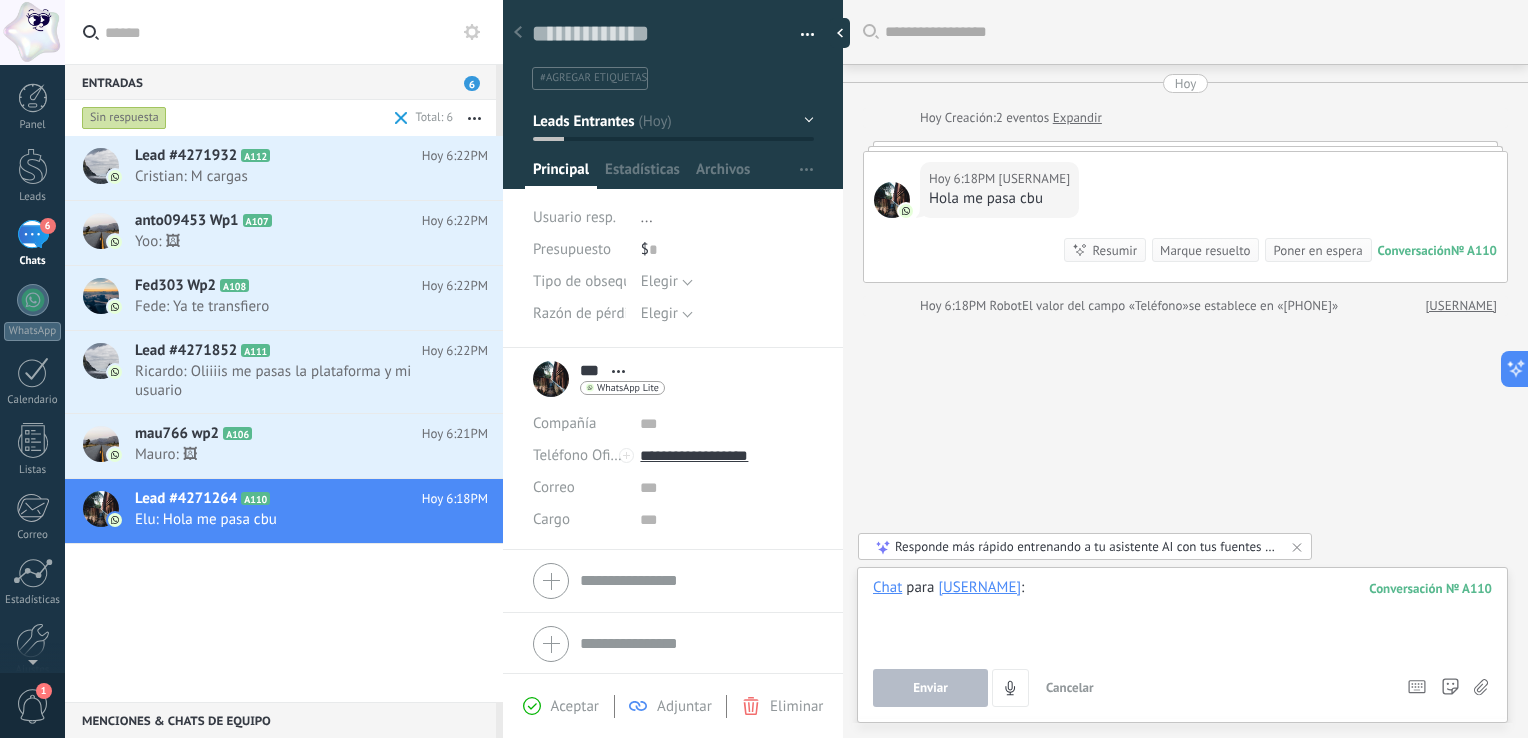 type 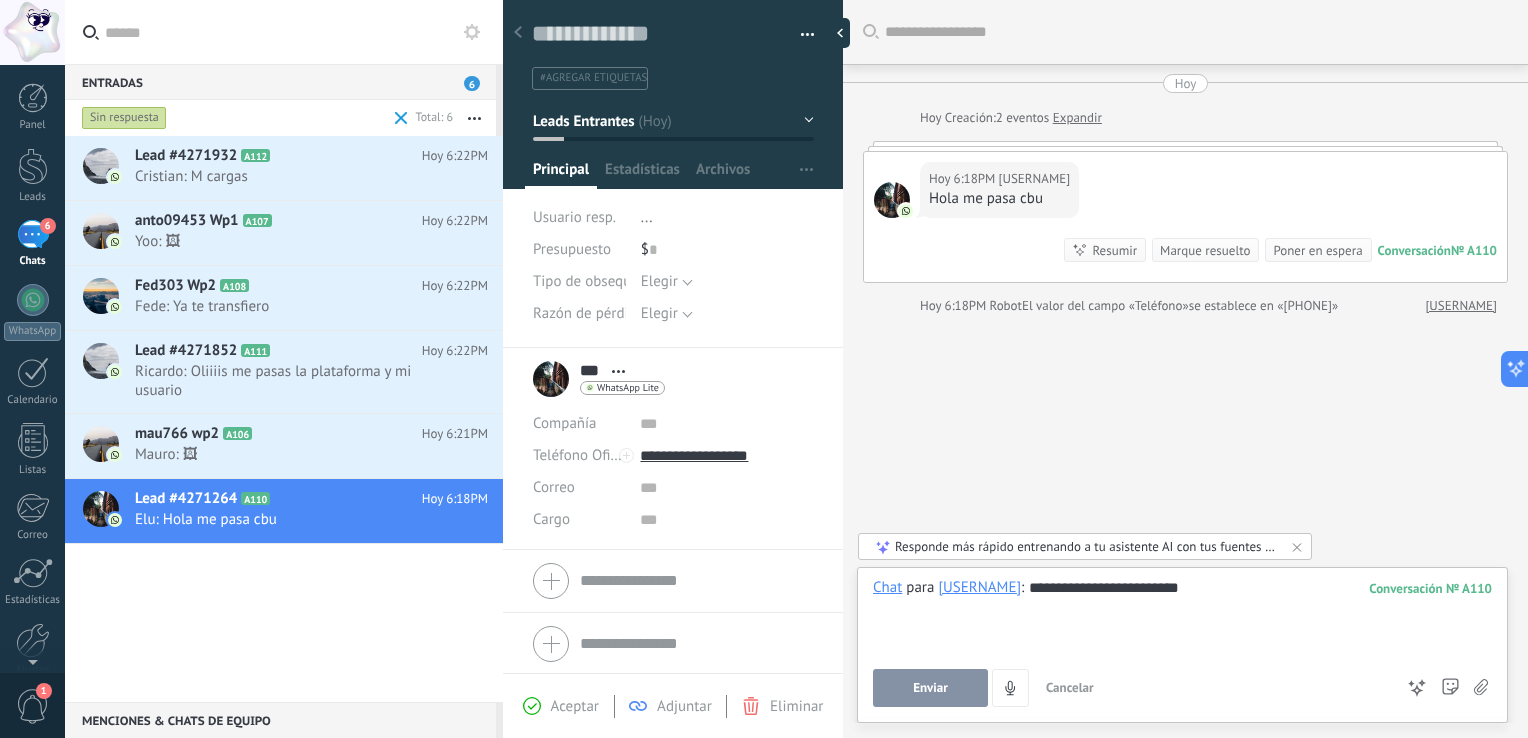 click on "Enviar" at bounding box center [930, 688] 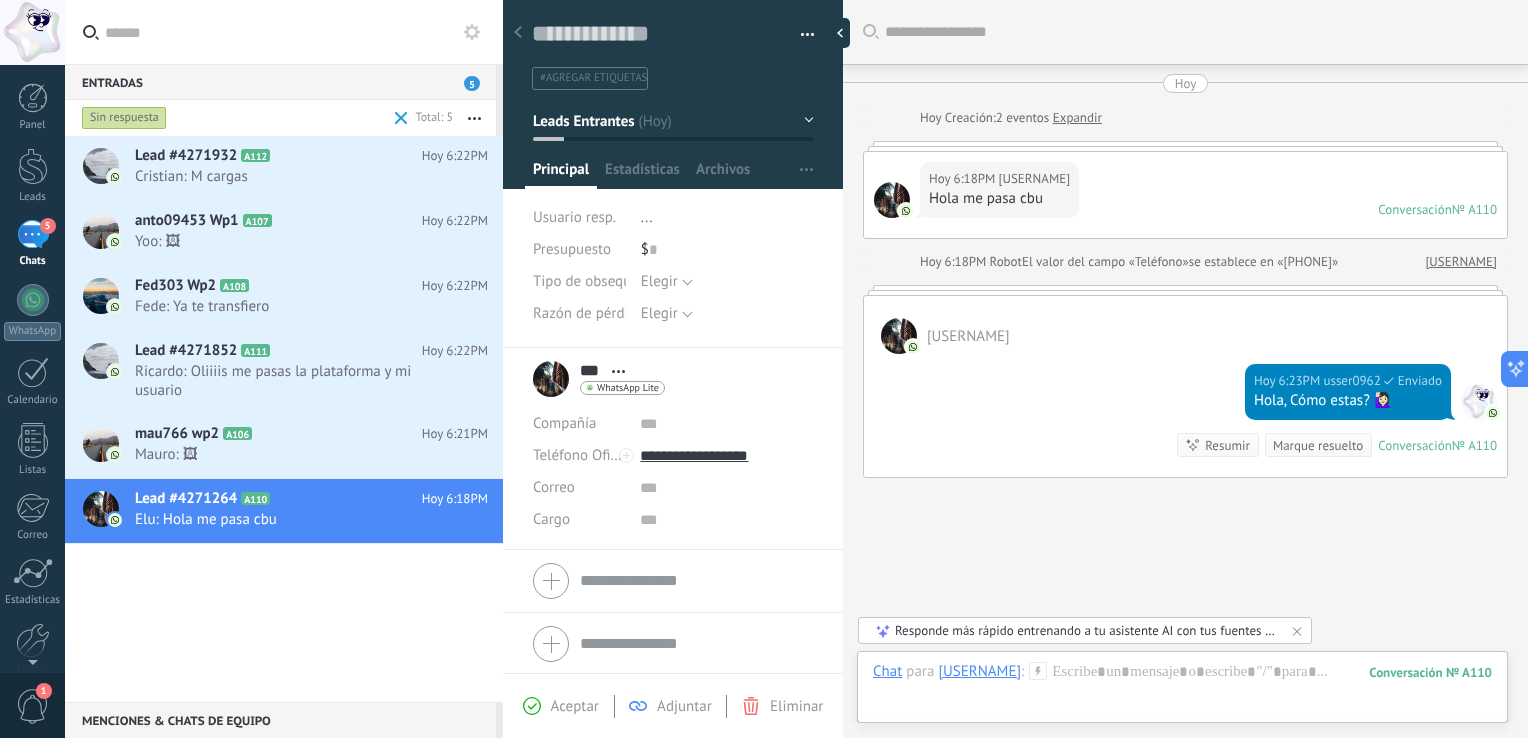 scroll, scrollTop: 87, scrollLeft: 0, axis: vertical 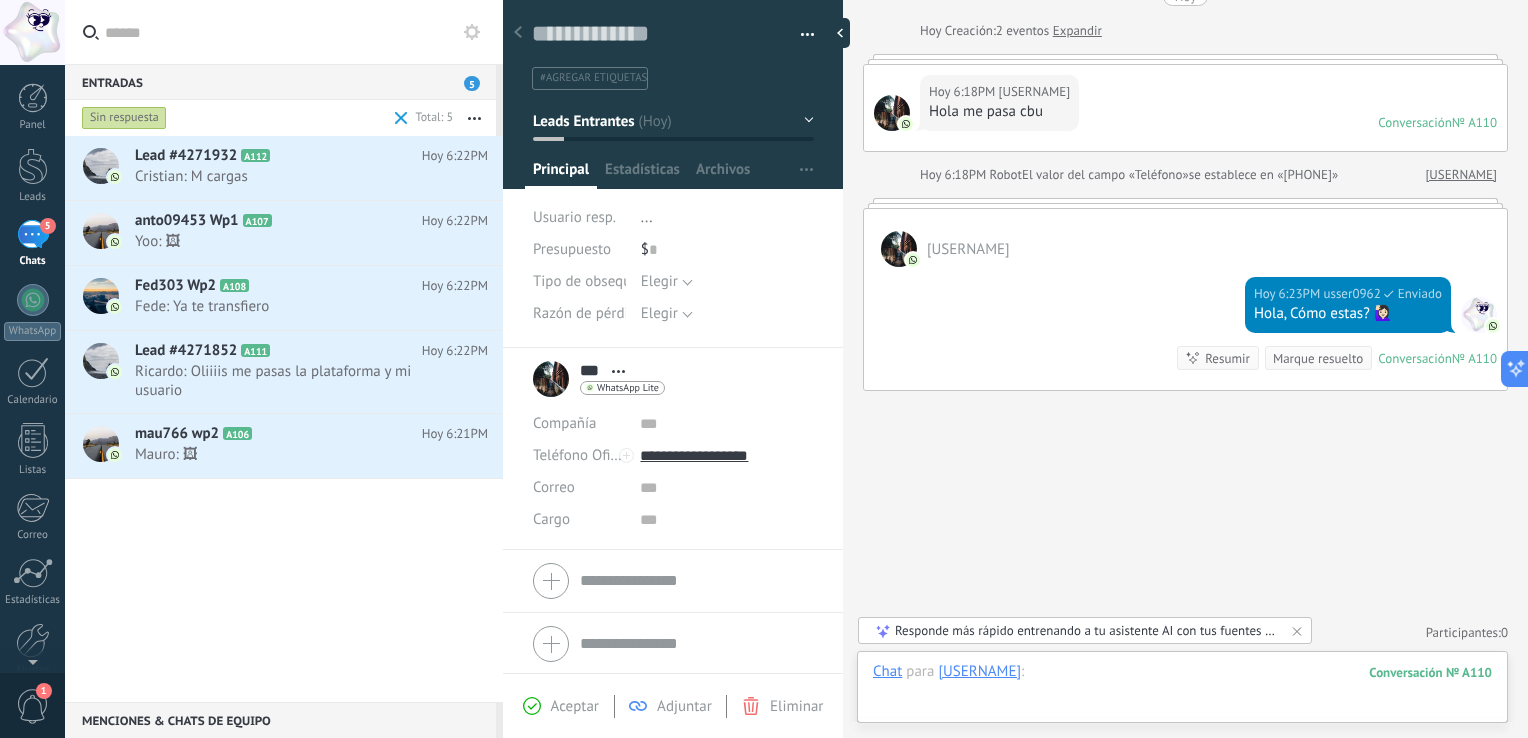 click at bounding box center (1182, 692) 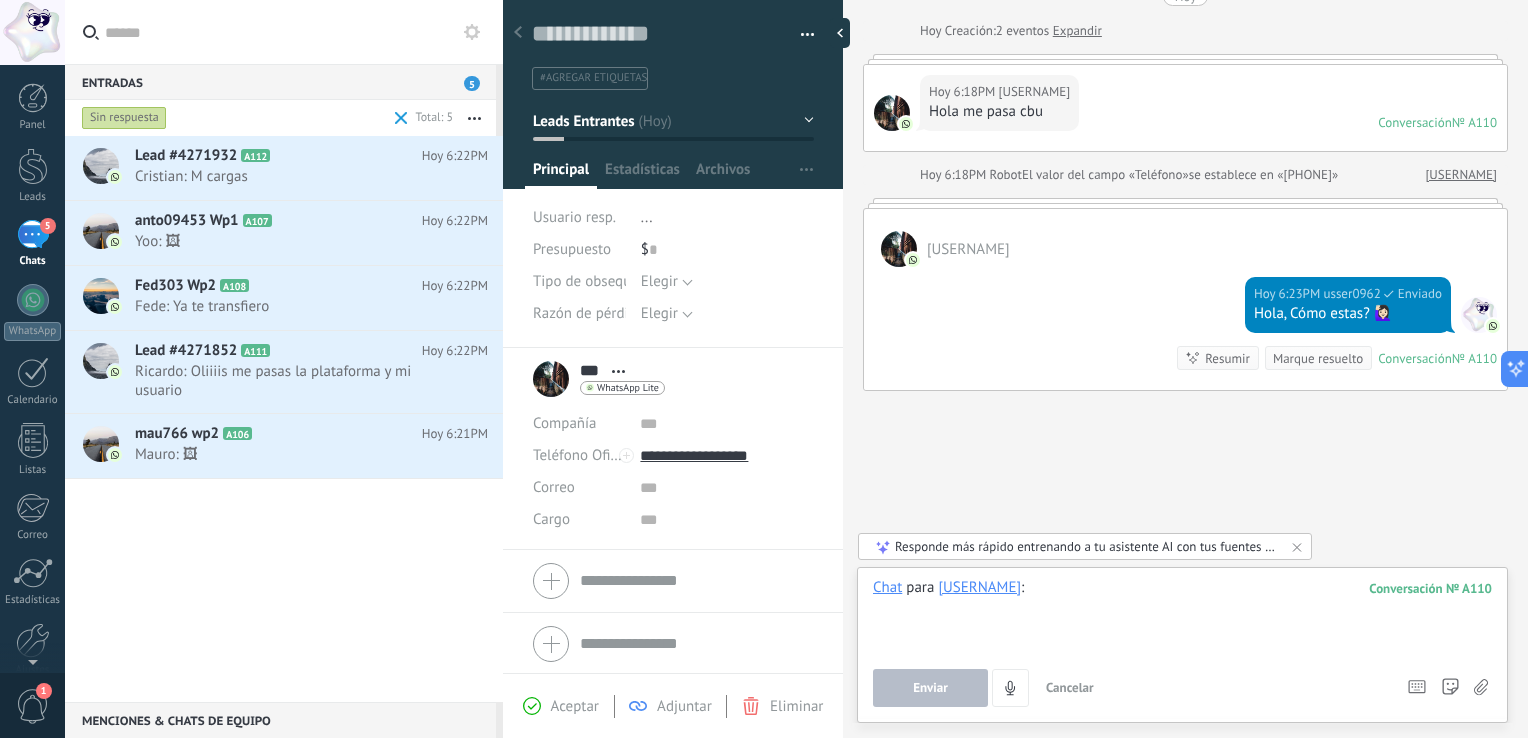 paste 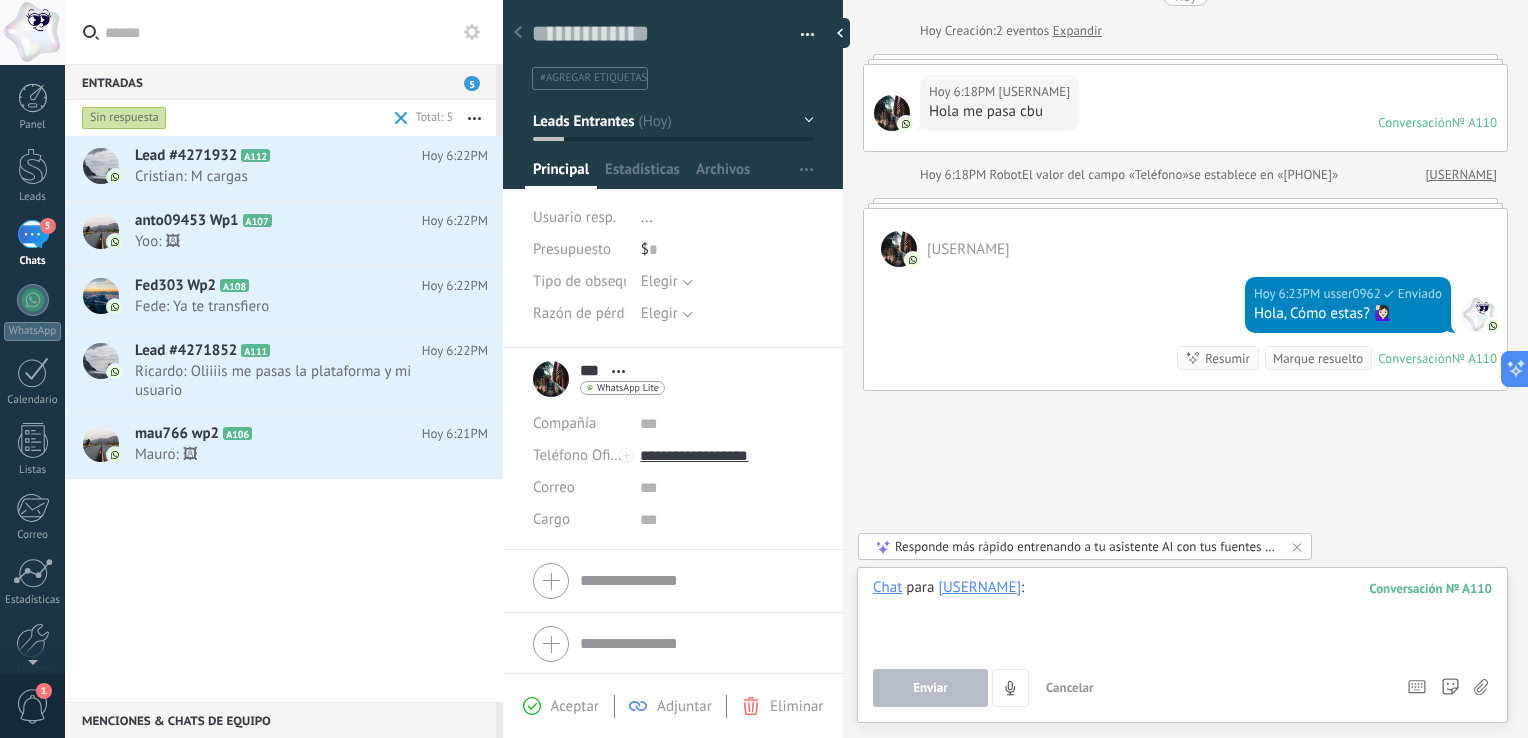 type 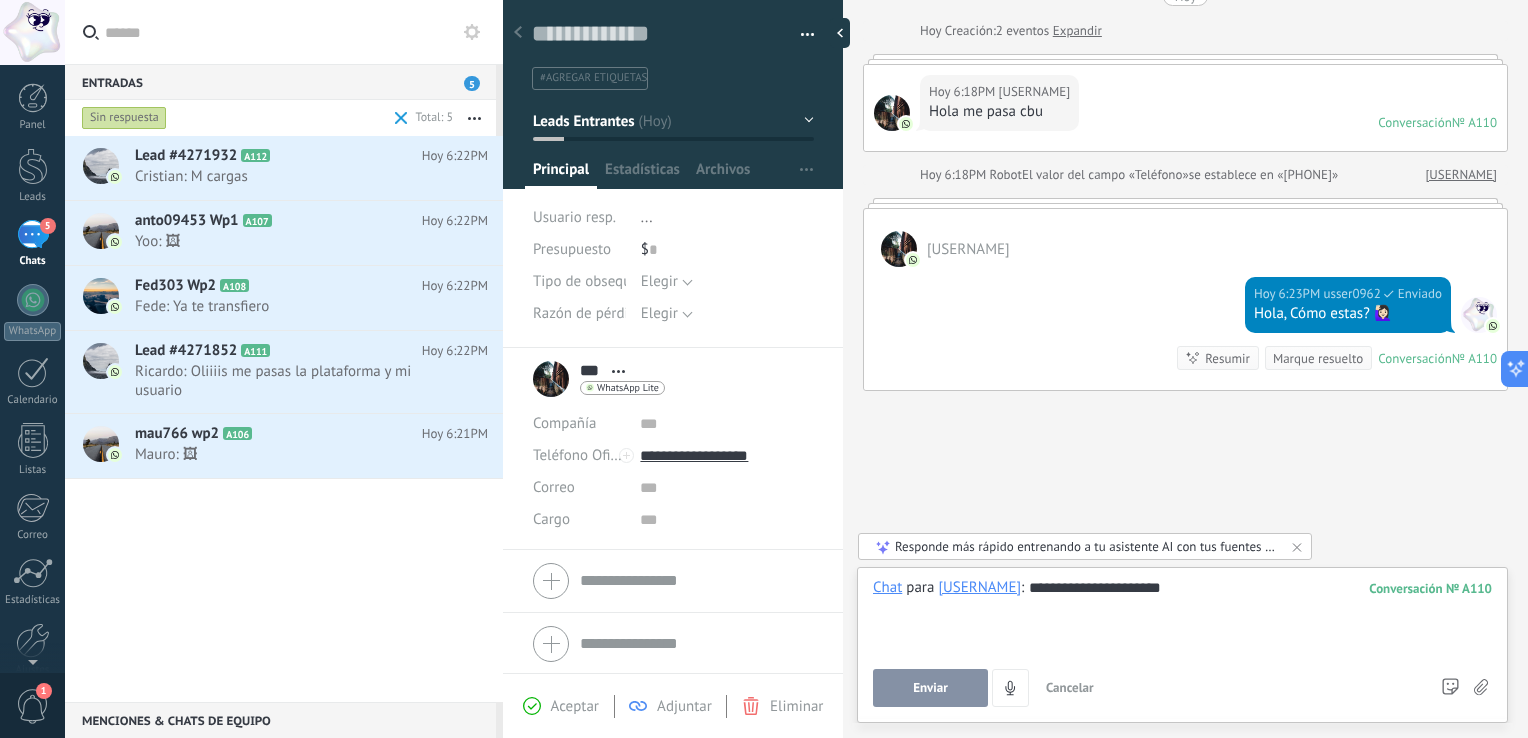 click on "Enviar" at bounding box center [930, 688] 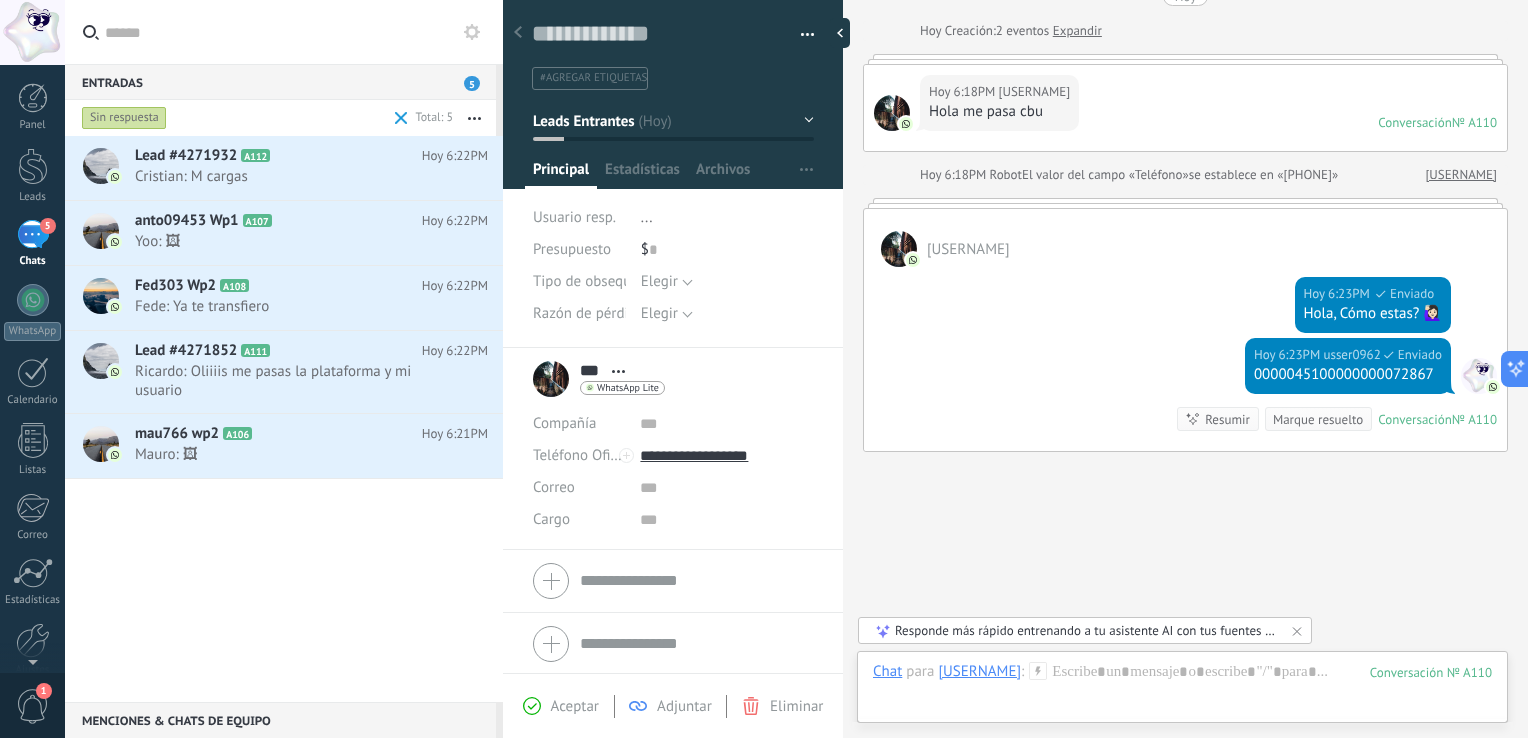 scroll, scrollTop: 148, scrollLeft: 0, axis: vertical 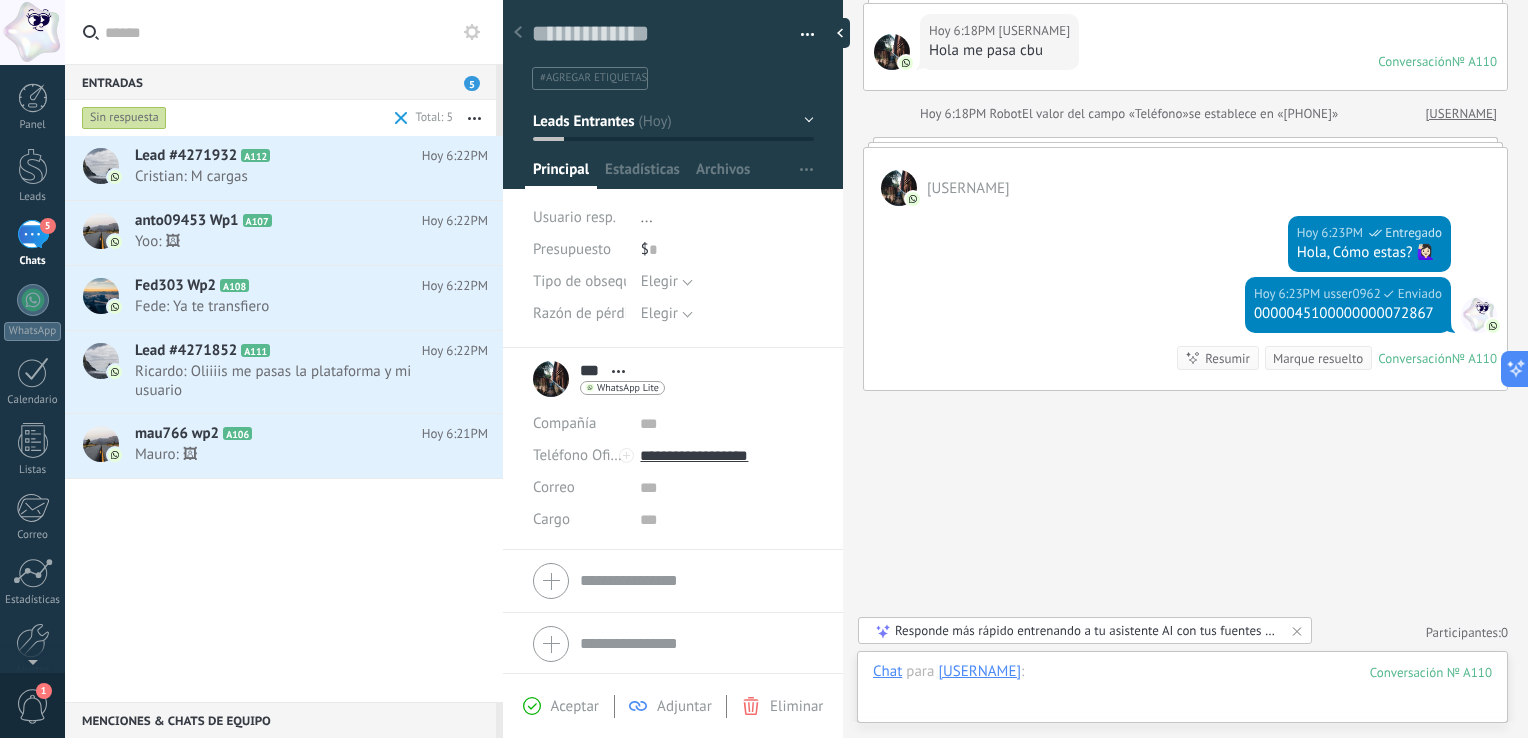 click at bounding box center [1182, 692] 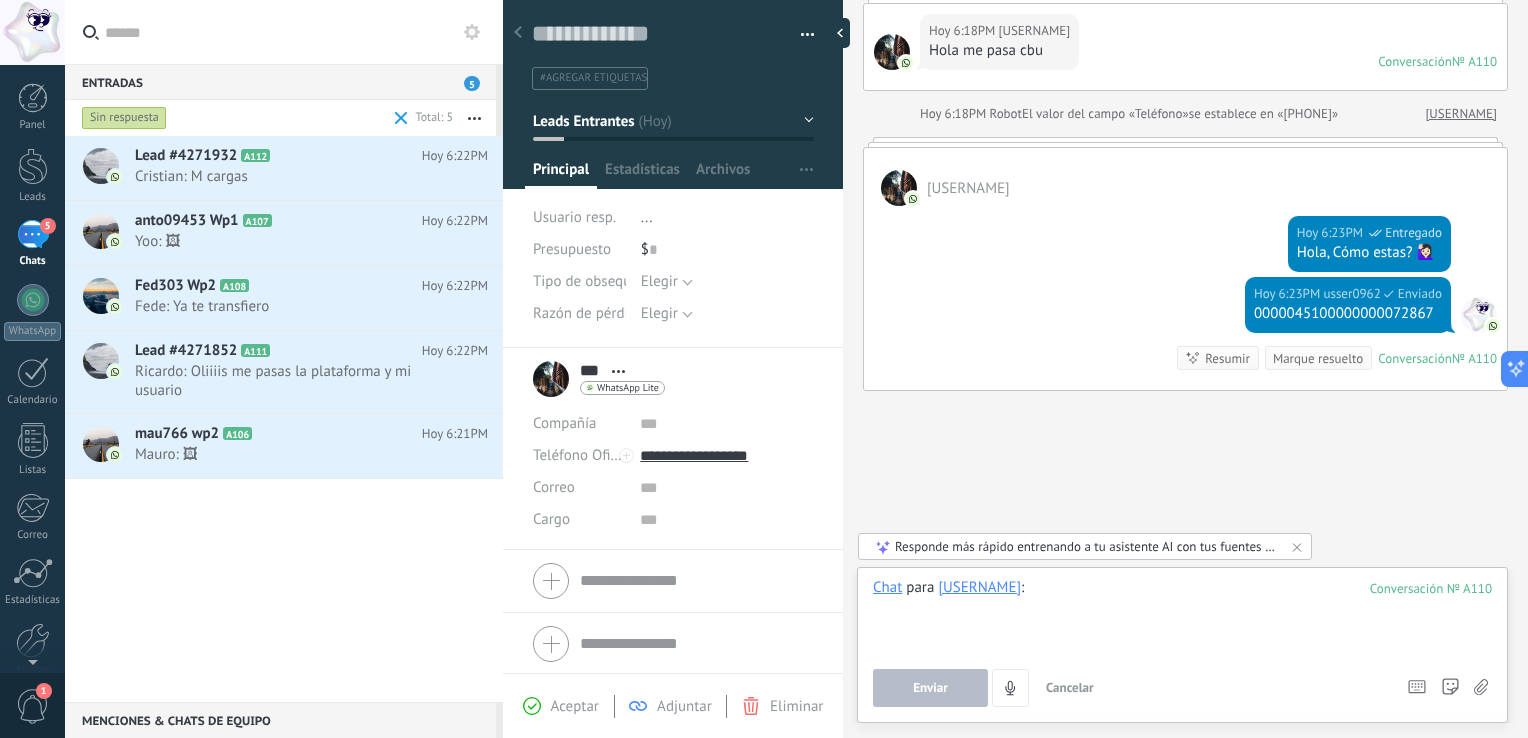 paste 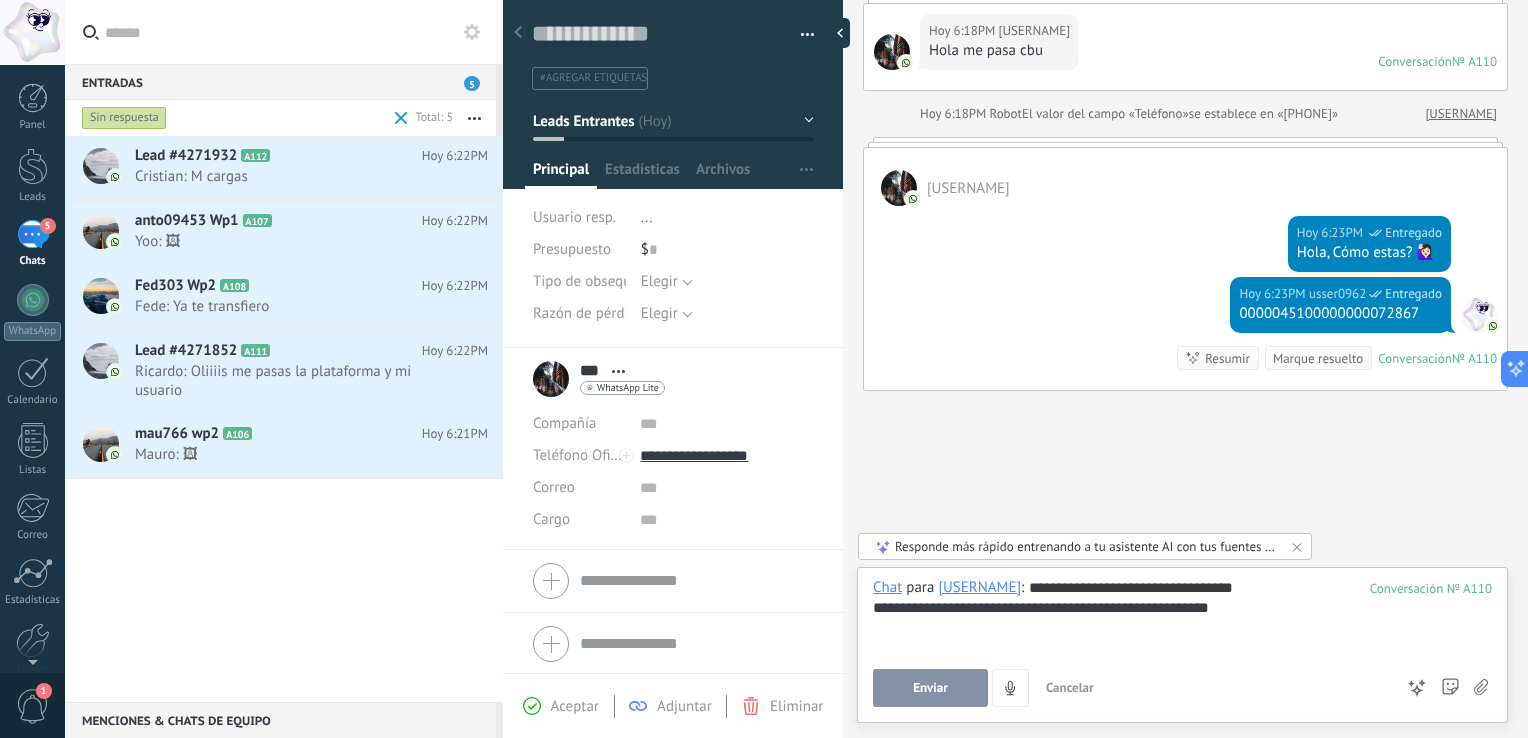 type 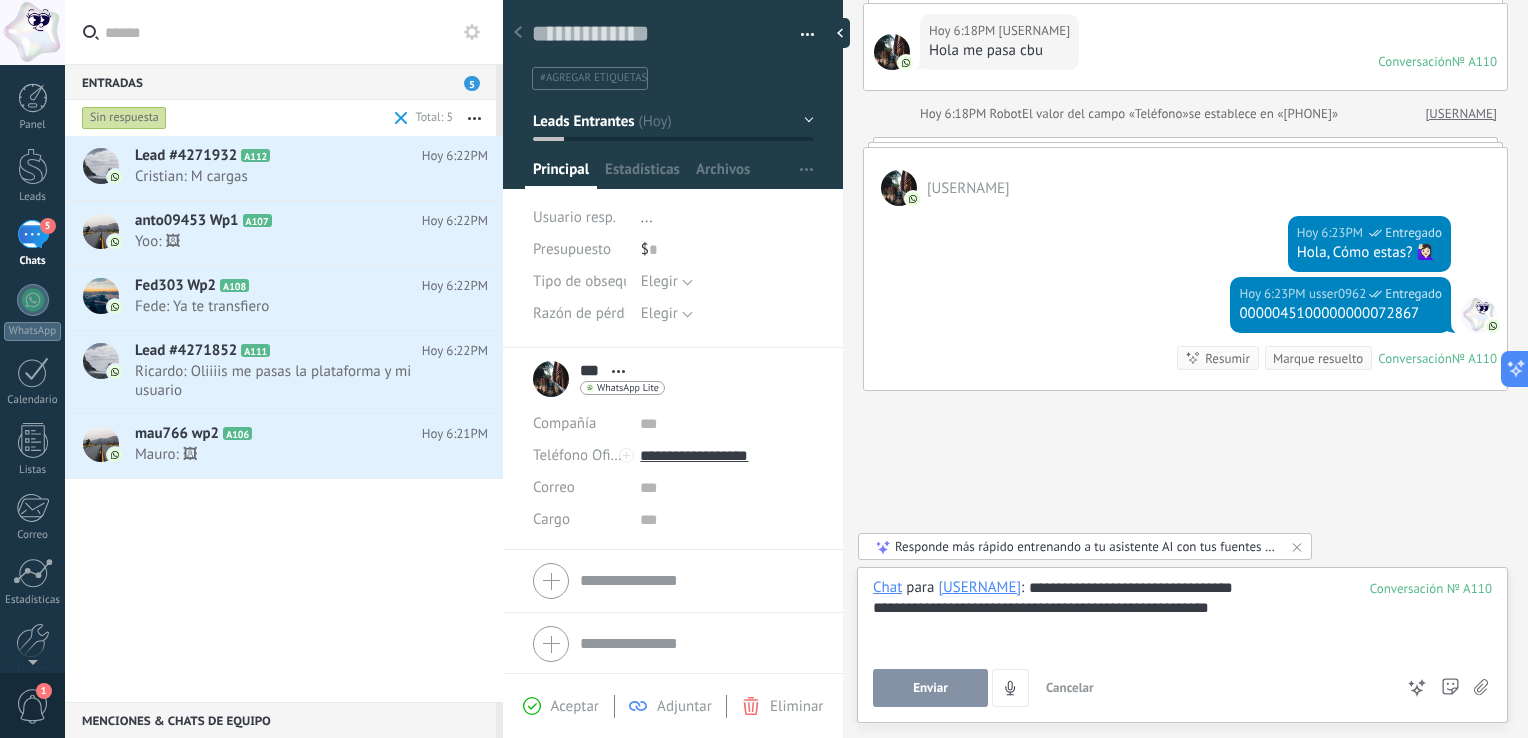 click on "Enviar" at bounding box center [930, 688] 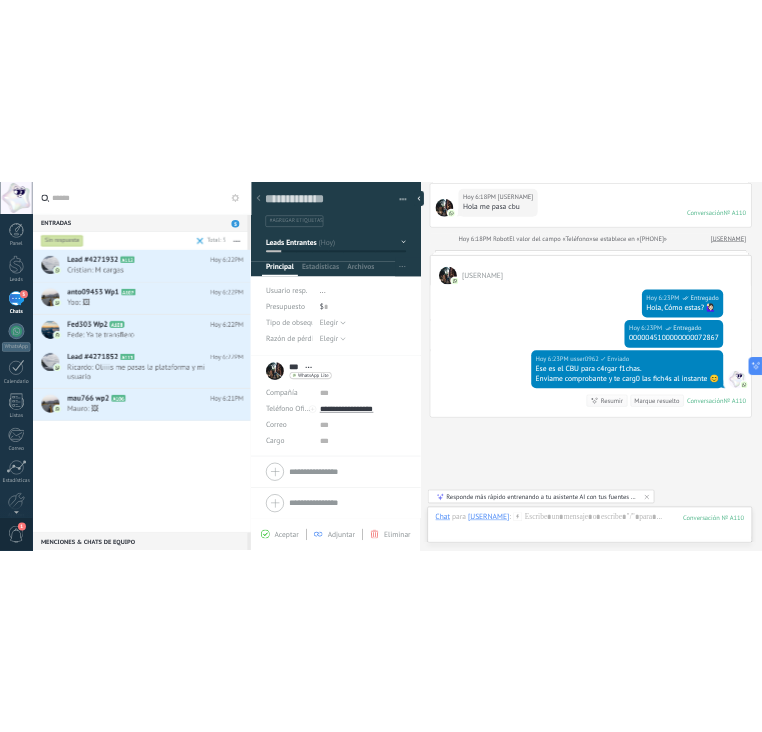 scroll, scrollTop: 228, scrollLeft: 0, axis: vertical 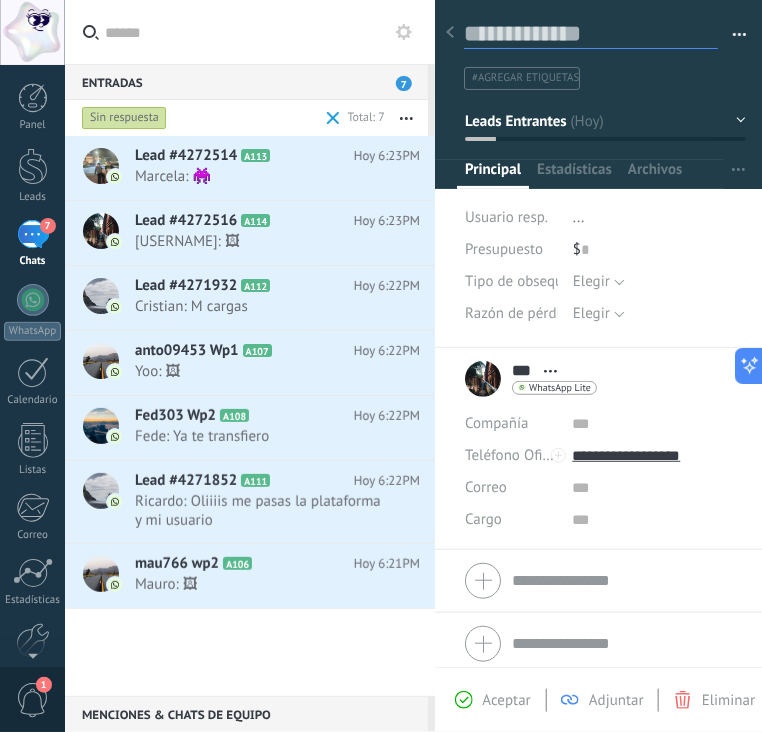 click at bounding box center [591, 34] 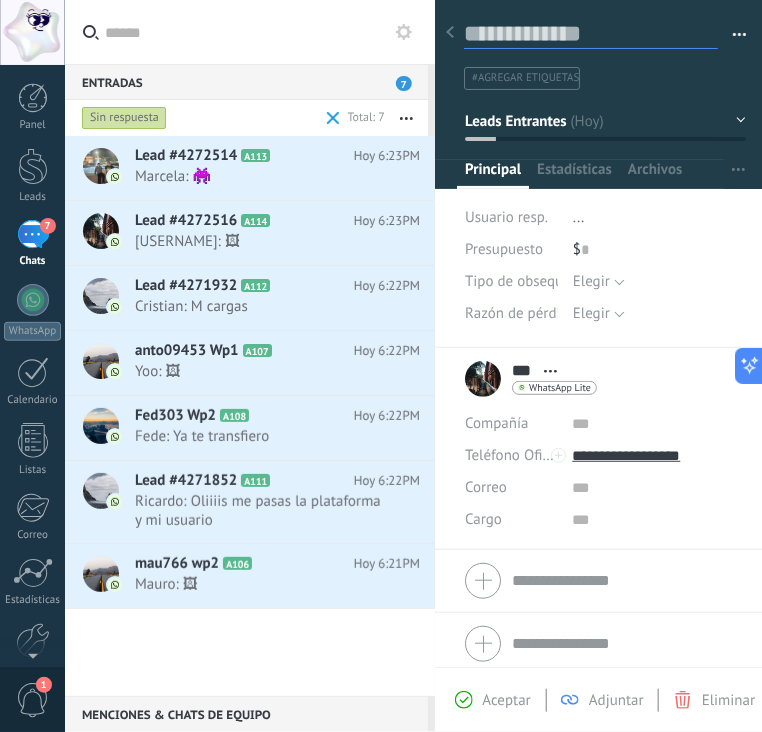 paste on "**********" 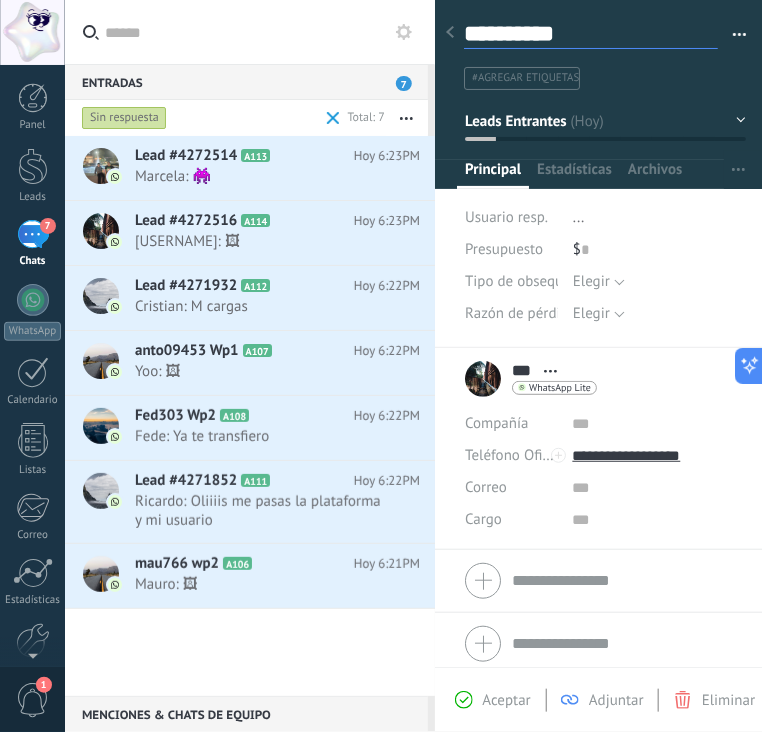 scroll, scrollTop: 29, scrollLeft: 0, axis: vertical 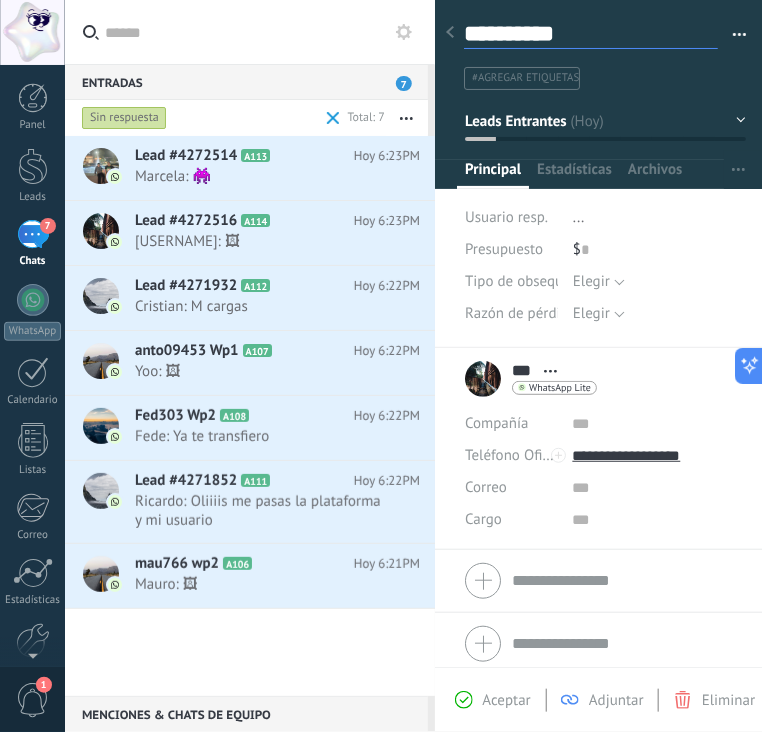 type on "**********" 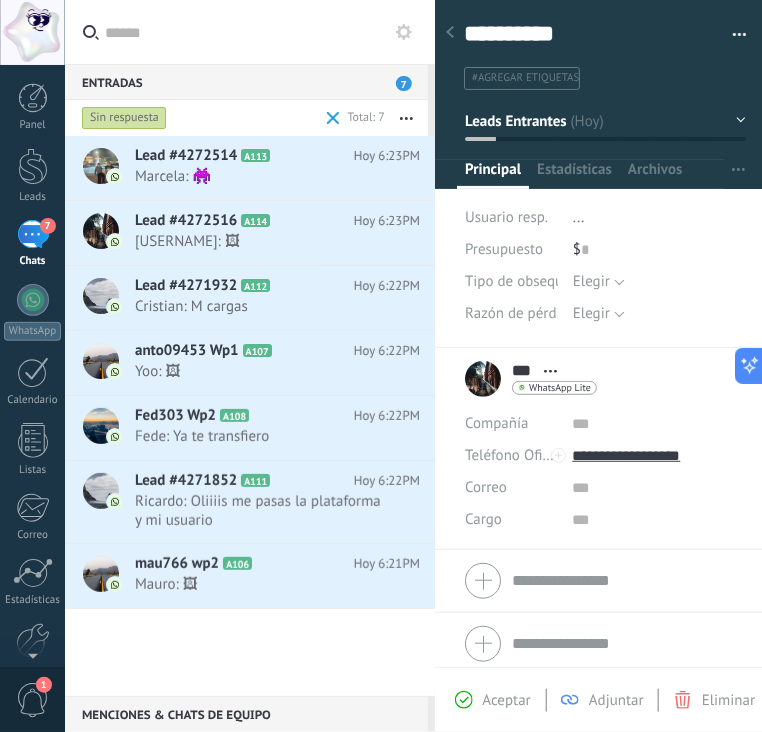 click at bounding box center [450, 33] 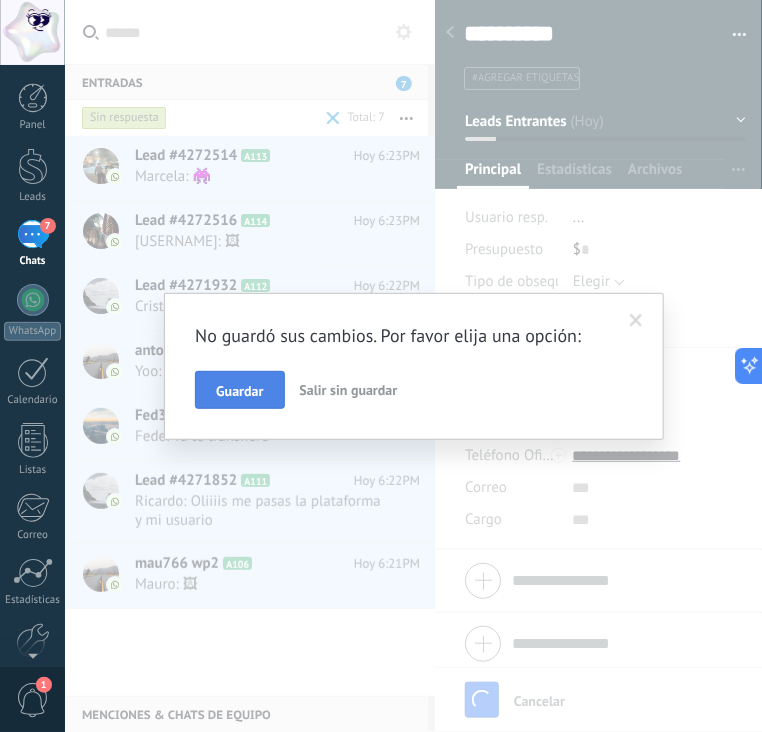 click on "Guardar" at bounding box center (239, 391) 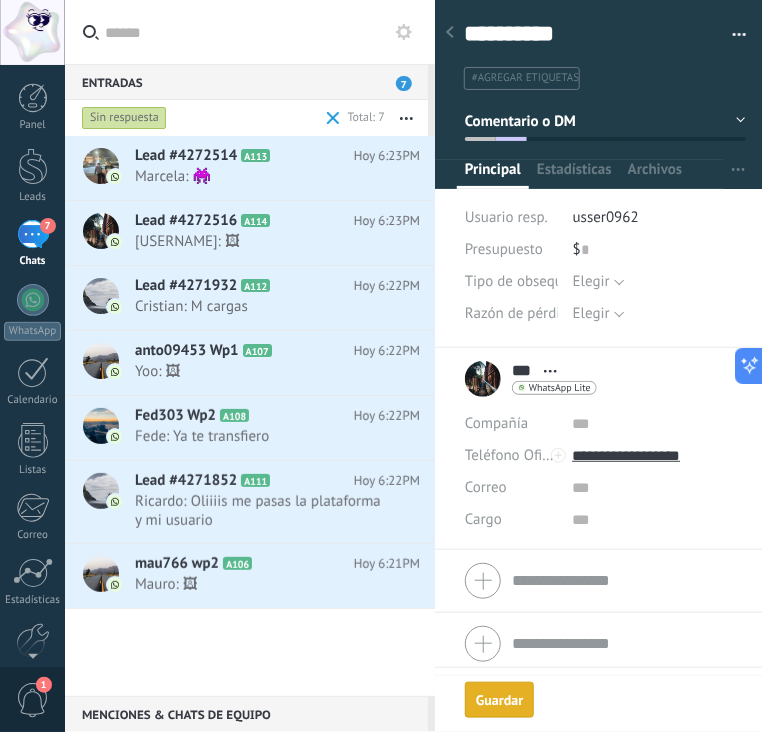scroll, scrollTop: 346, scrollLeft: 0, axis: vertical 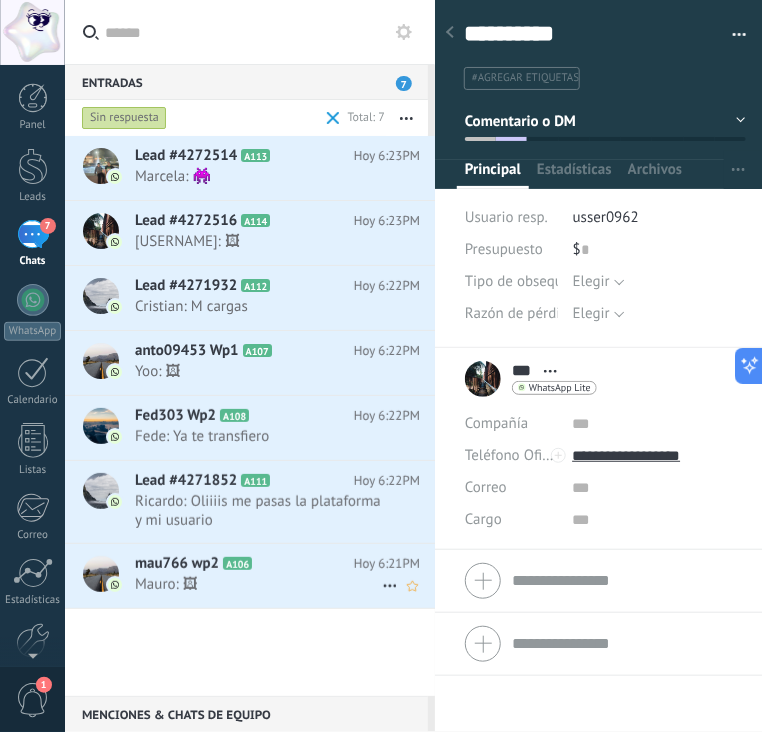 click on "Mauro: 🖼" at bounding box center [258, 584] 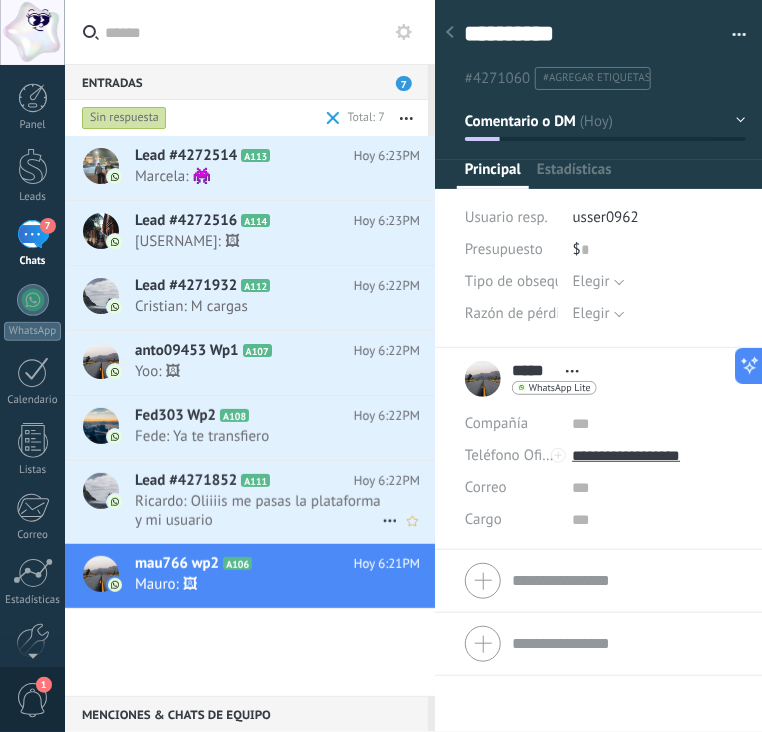 scroll, scrollTop: 29, scrollLeft: 0, axis: vertical 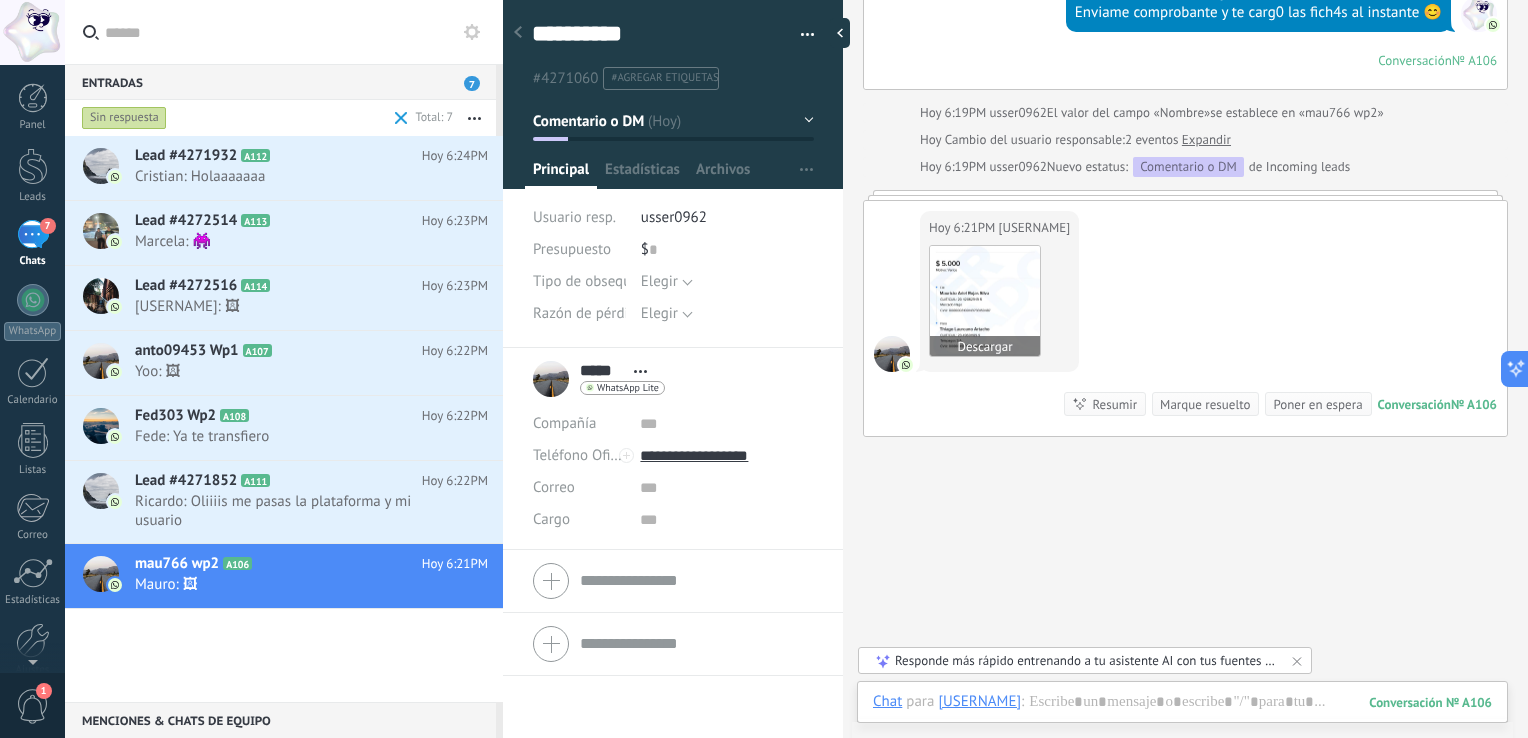 click at bounding box center [985, 301] 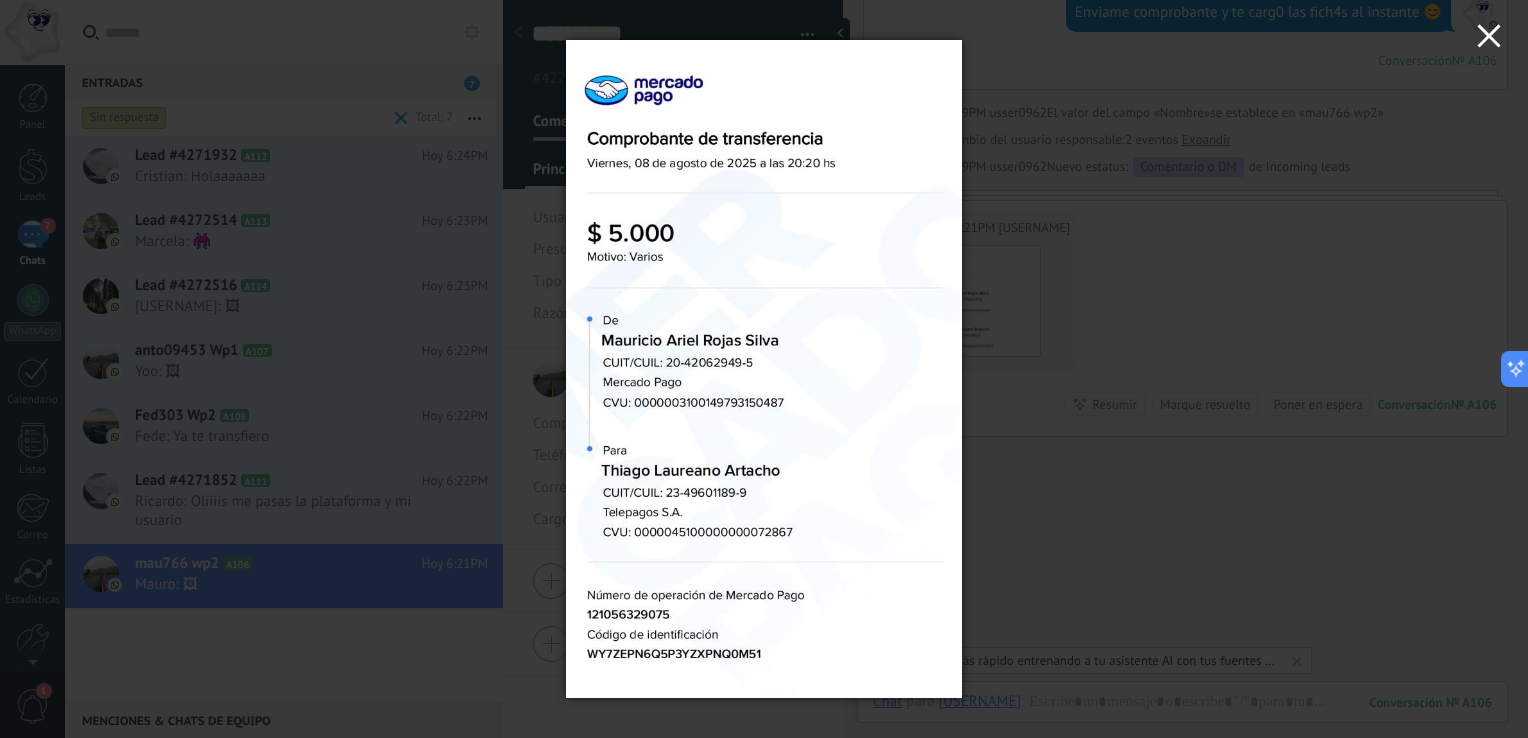 click 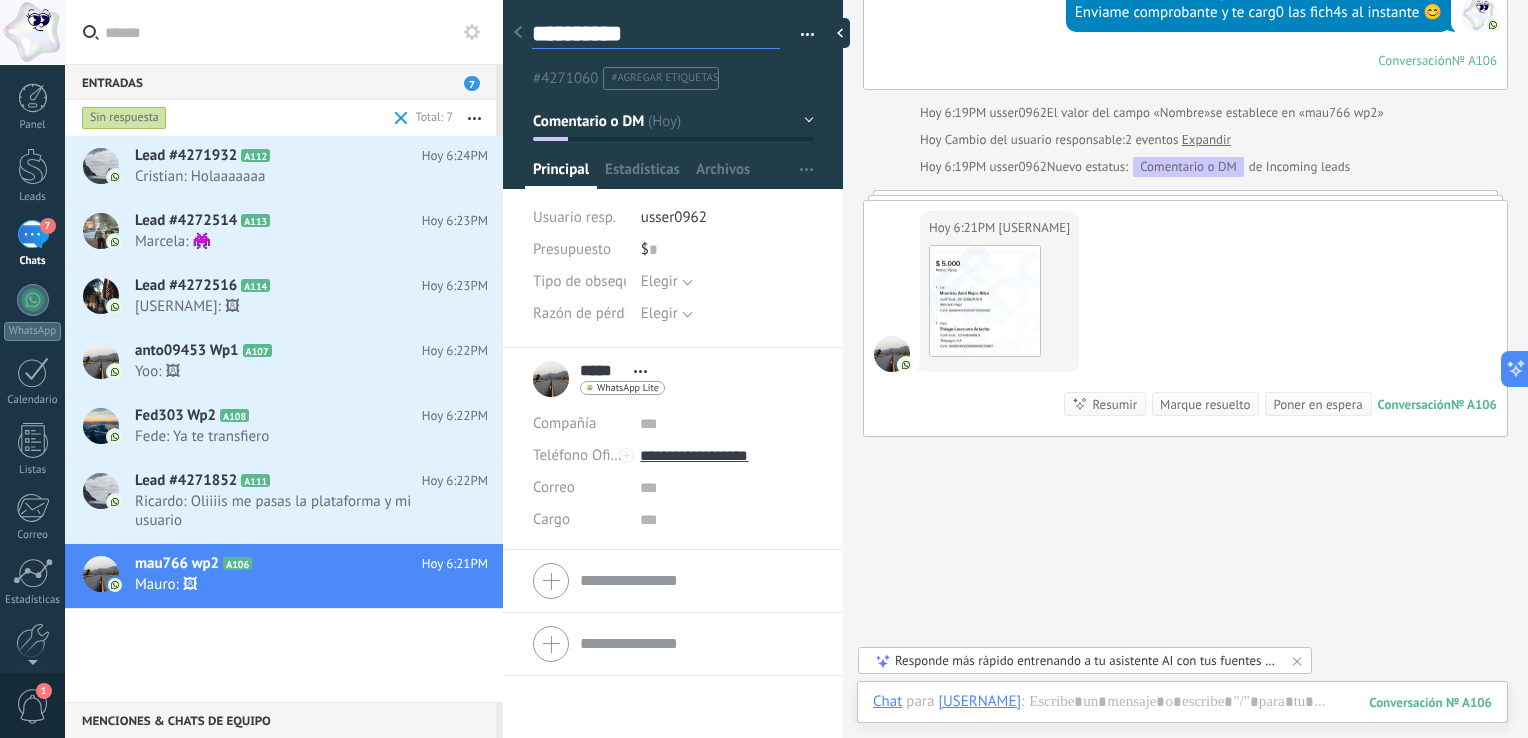 click on "**********" at bounding box center [656, 34] 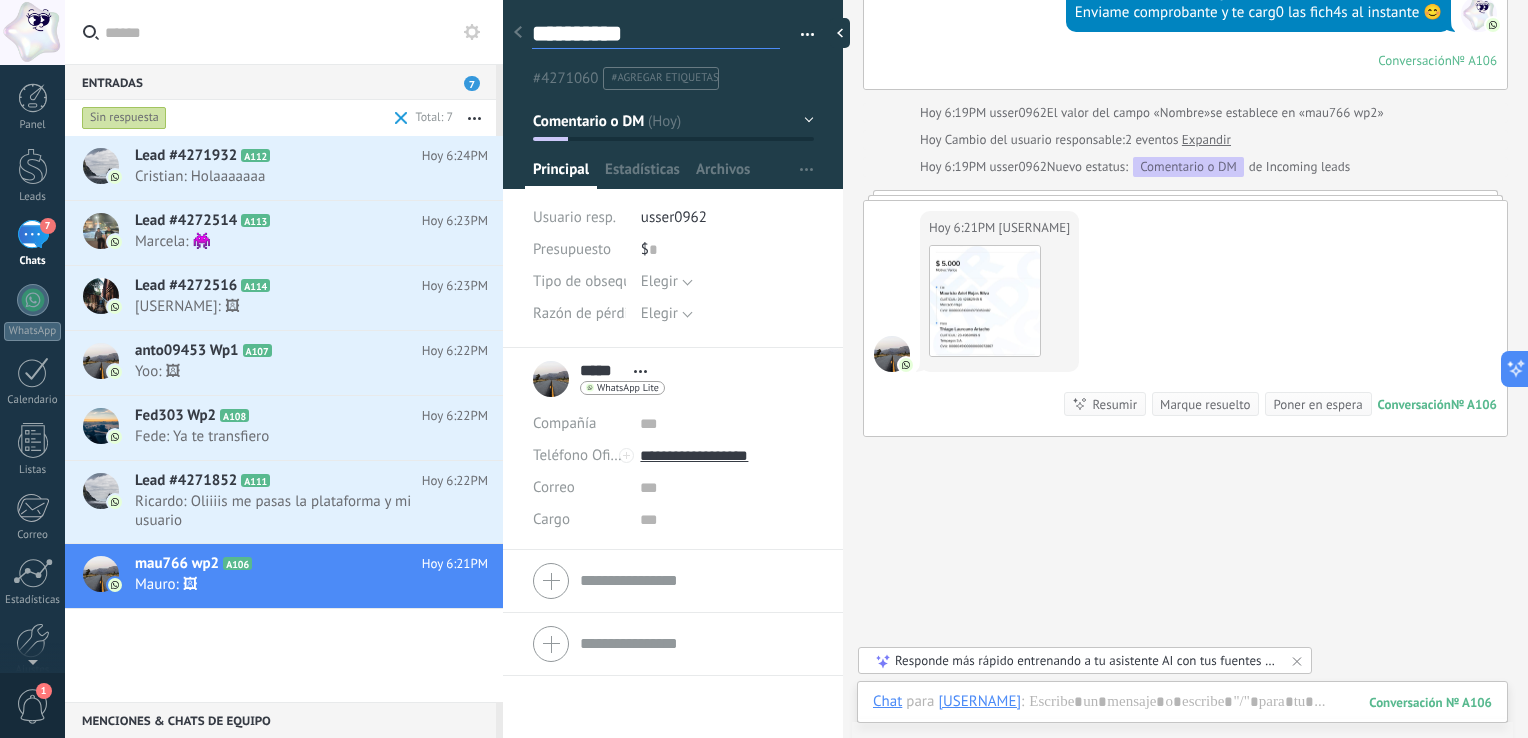 click on "**********" at bounding box center [656, 34] 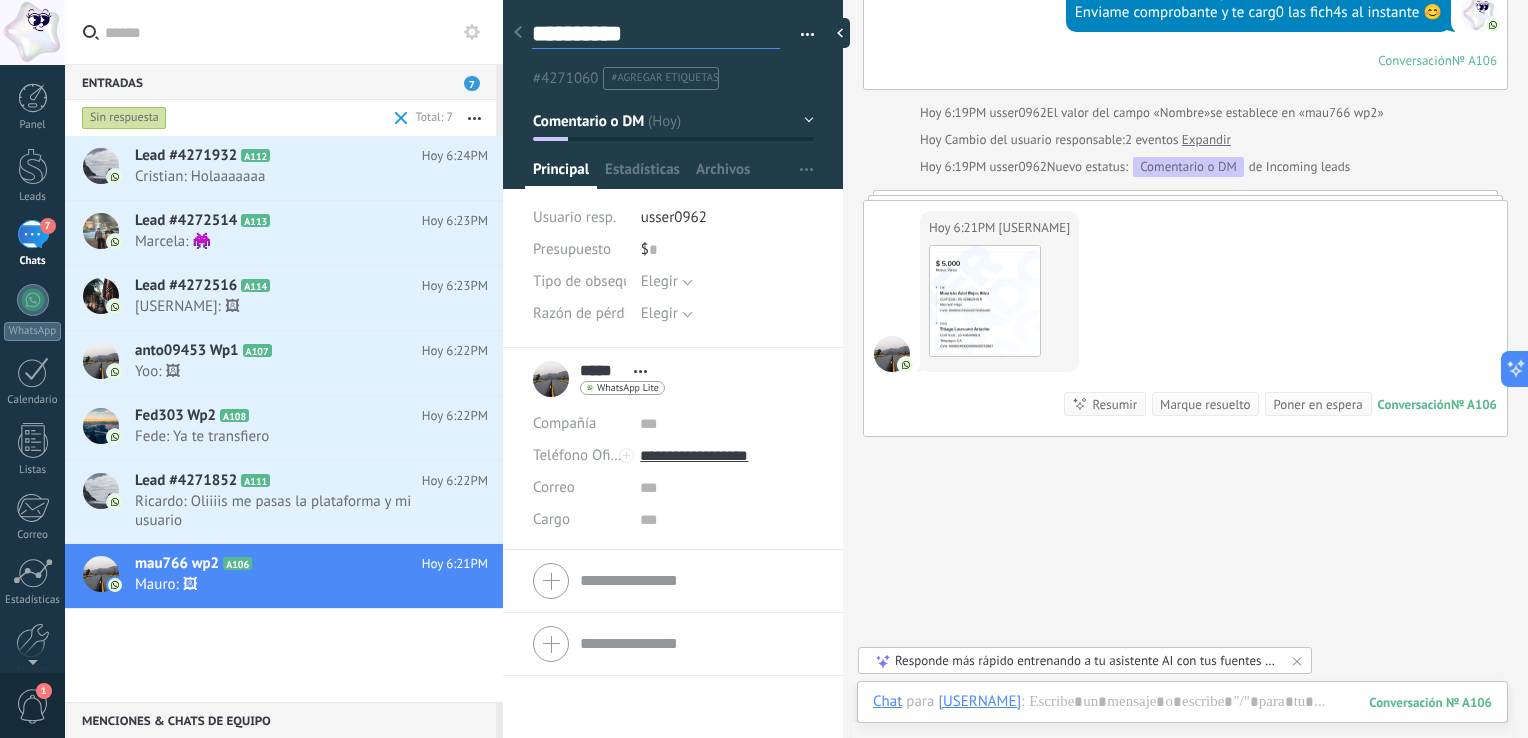 click on "**********" at bounding box center (656, 34) 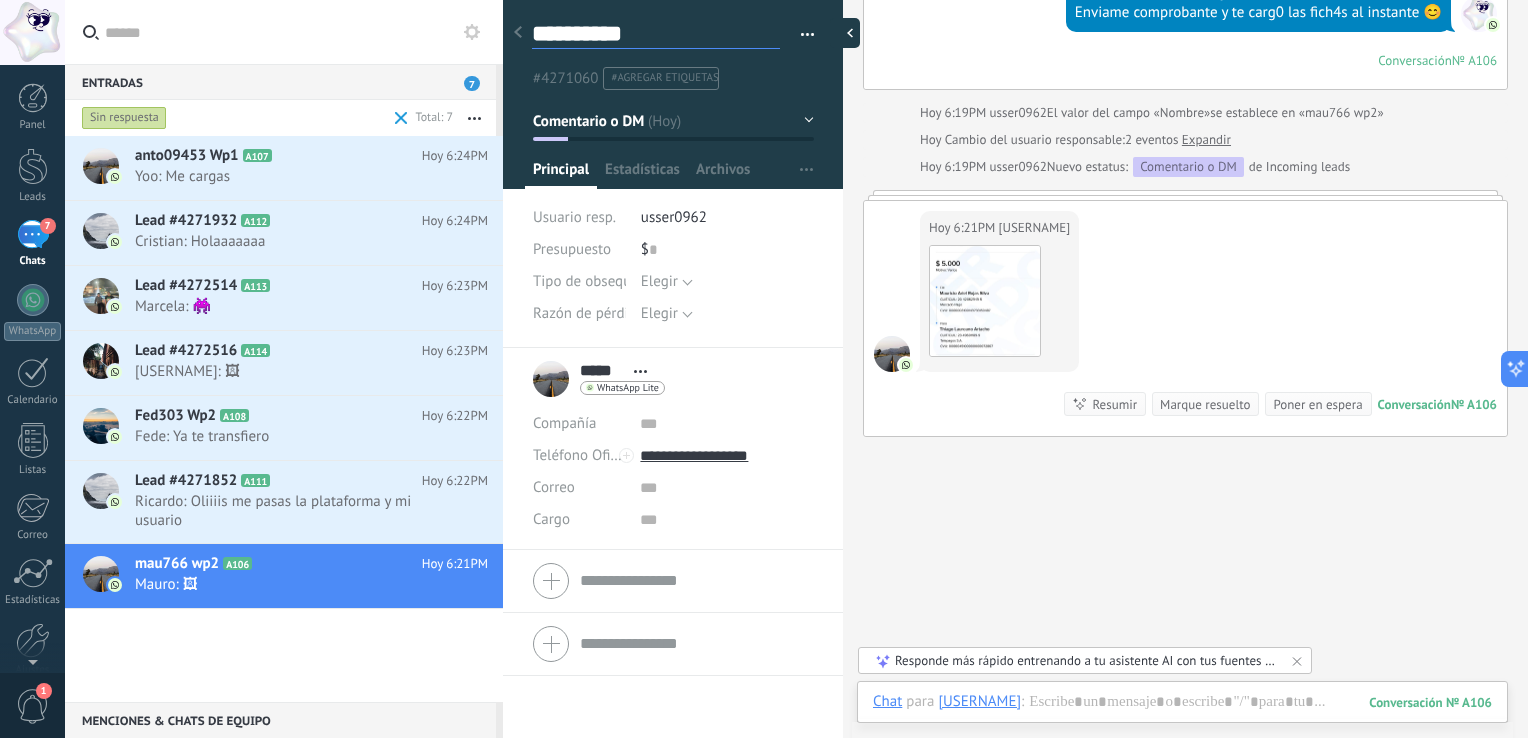 click at bounding box center (845, 33) 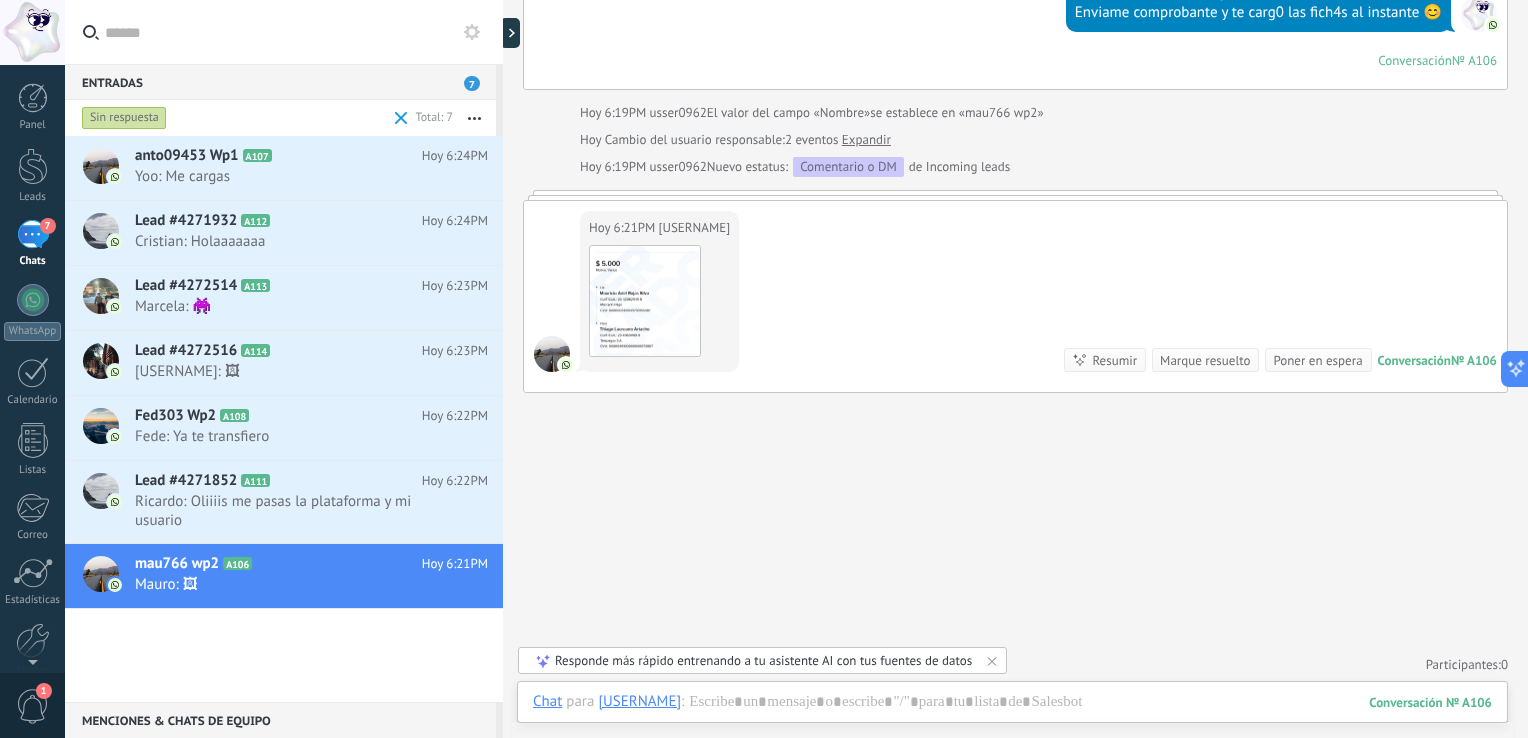 type on "**********" 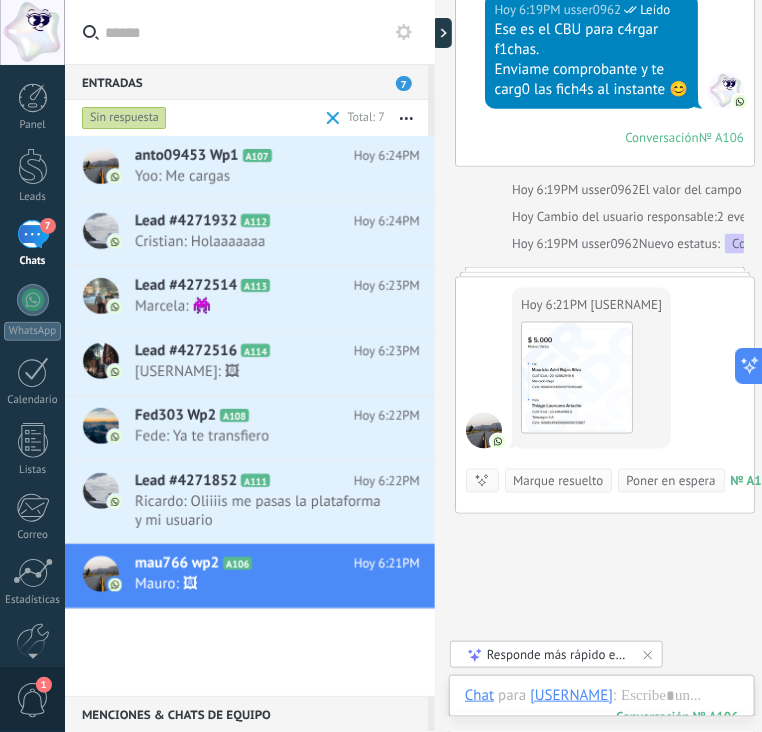 scroll, scrollTop: 60, scrollLeft: 0, axis: vertical 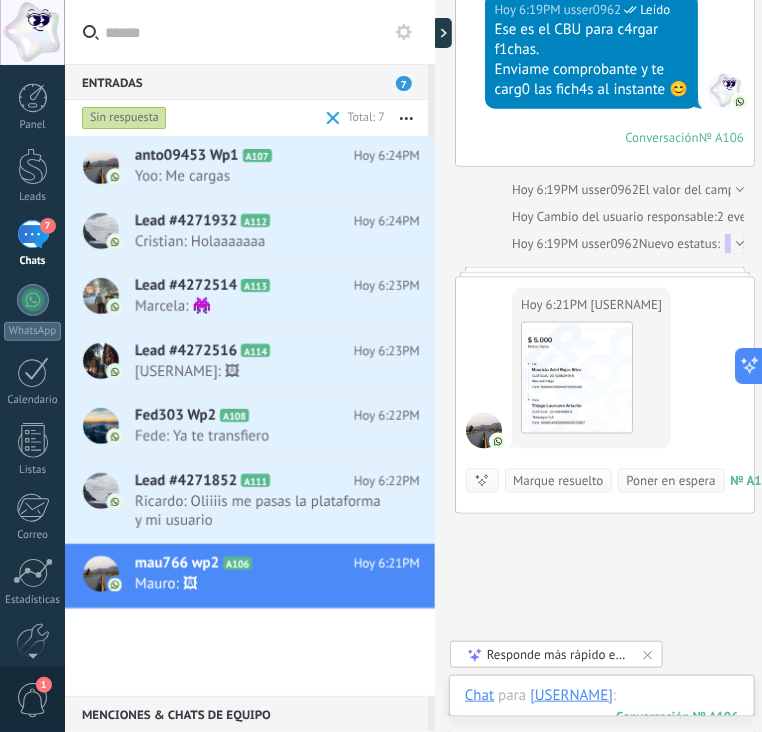 click at bounding box center [602, 716] 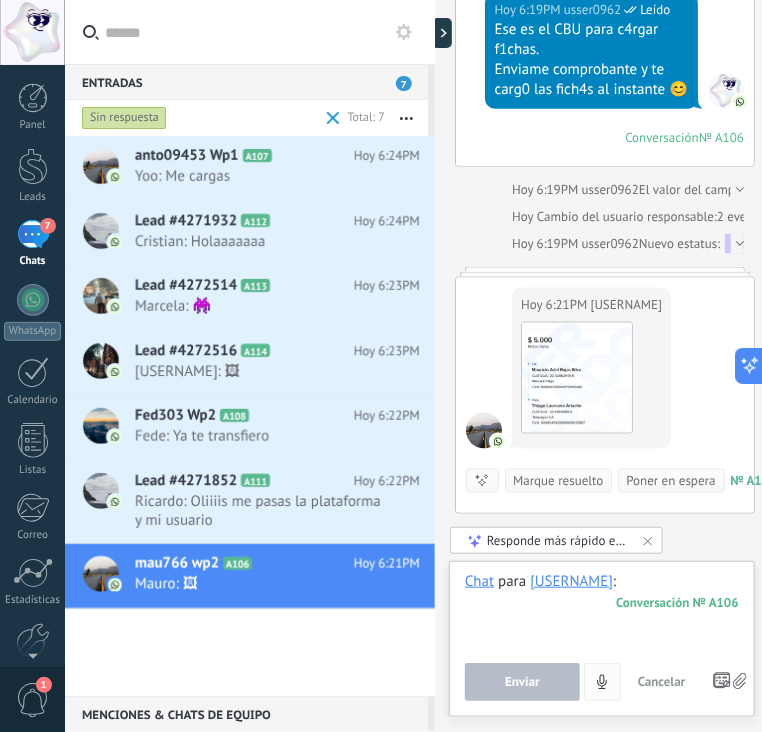 paste 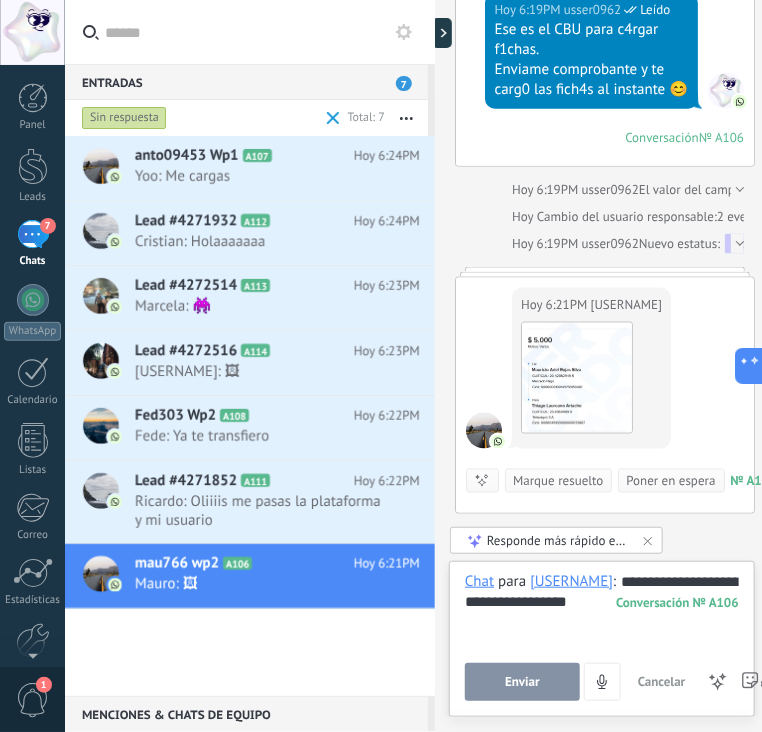 click on "Enviar" at bounding box center [522, 682] 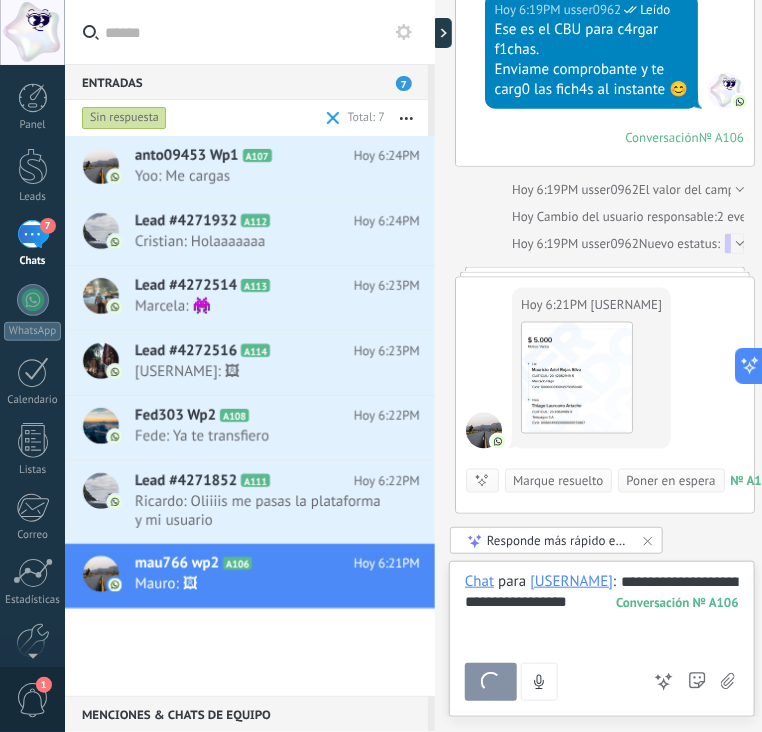 scroll, scrollTop: 781, scrollLeft: 0, axis: vertical 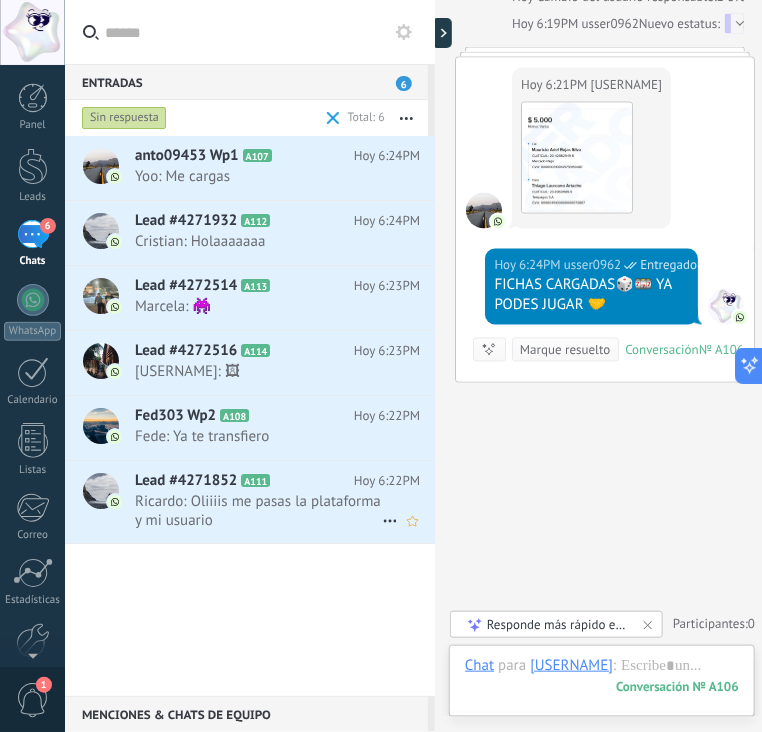 click on "Ricardo: Oliiiis me pasas la plataforma y mi usuario" at bounding box center (258, 511) 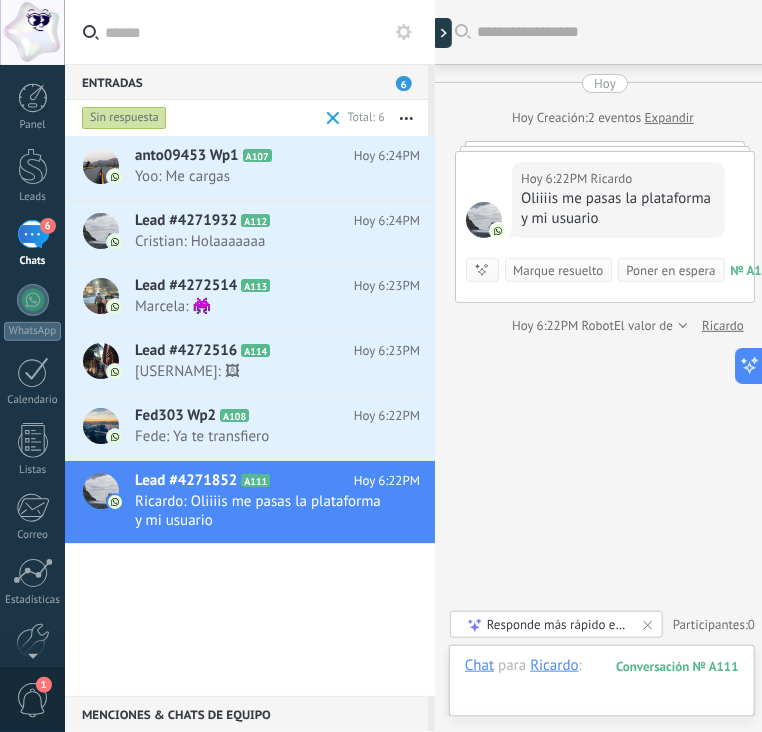 click at bounding box center [602, 686] 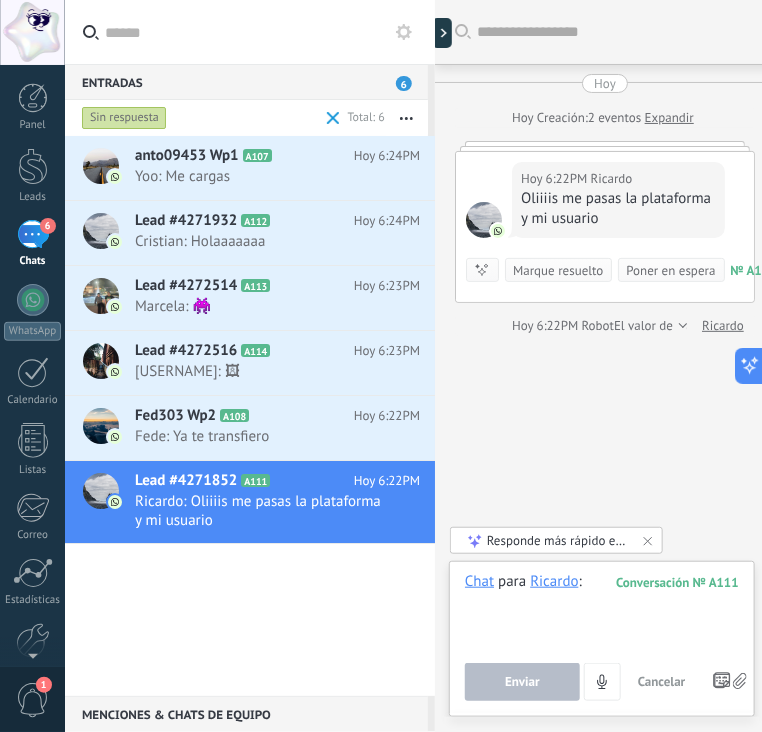 paste 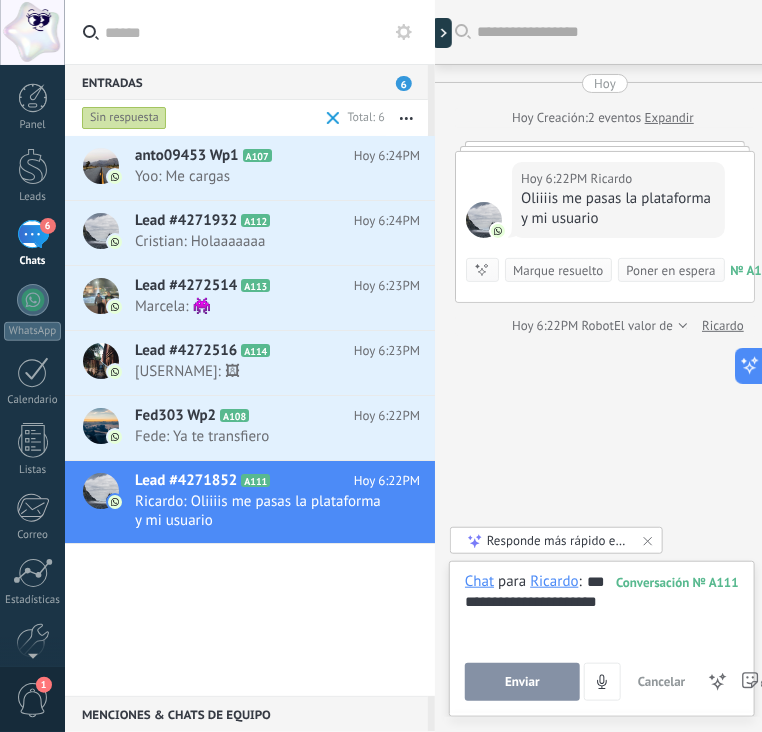 click on "Enviar" at bounding box center [522, 682] 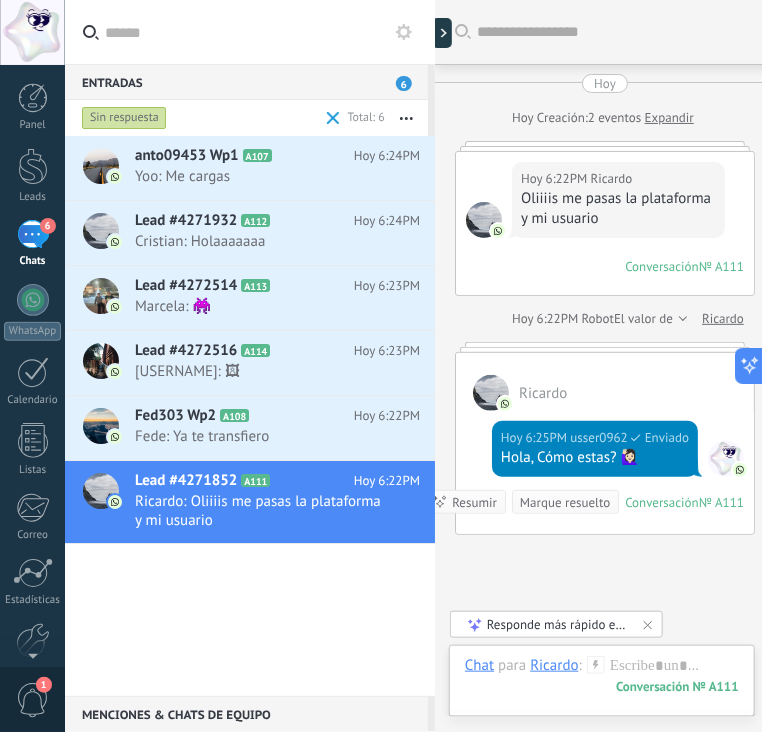 scroll, scrollTop: 150, scrollLeft: 0, axis: vertical 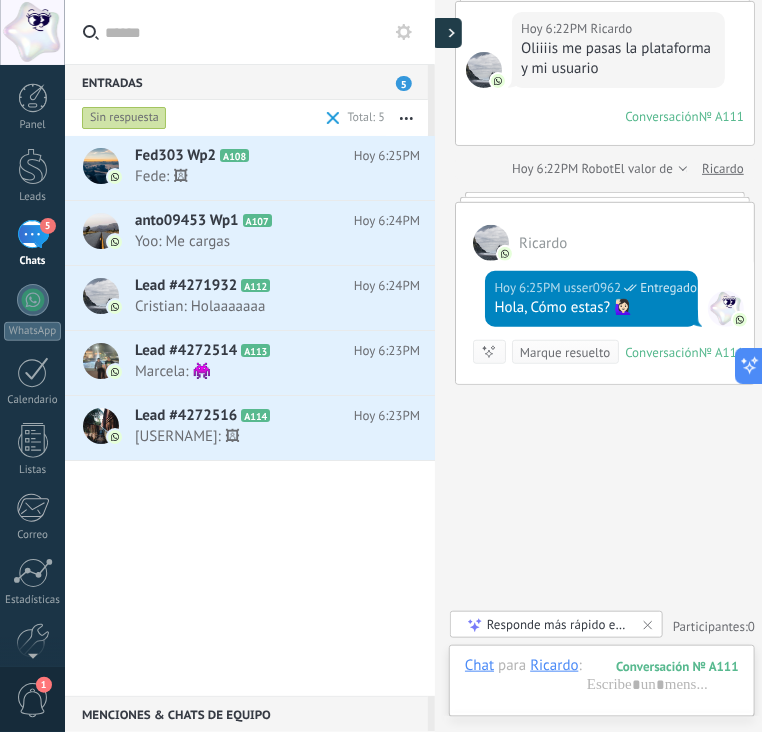 click at bounding box center [447, 33] 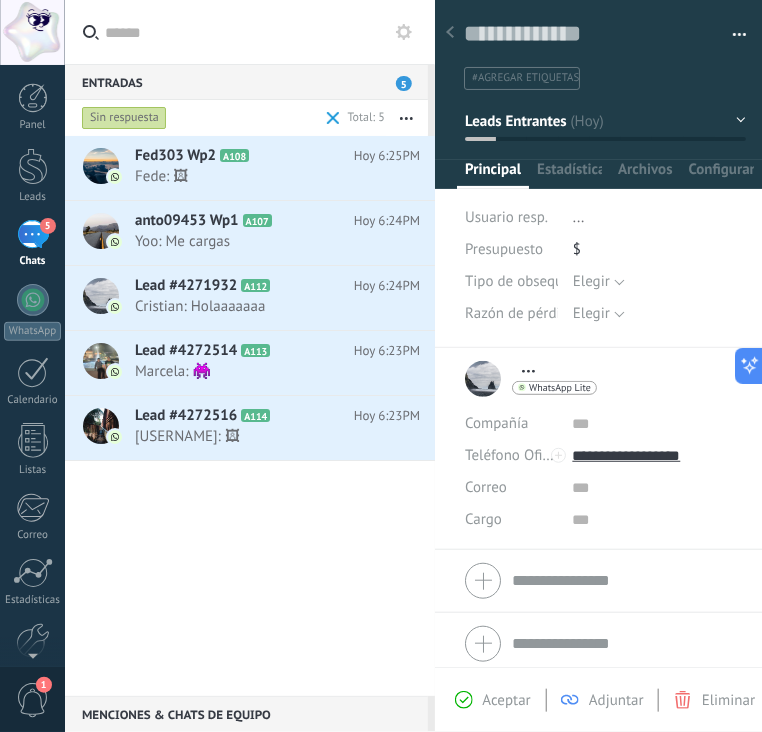scroll, scrollTop: 29, scrollLeft: 0, axis: vertical 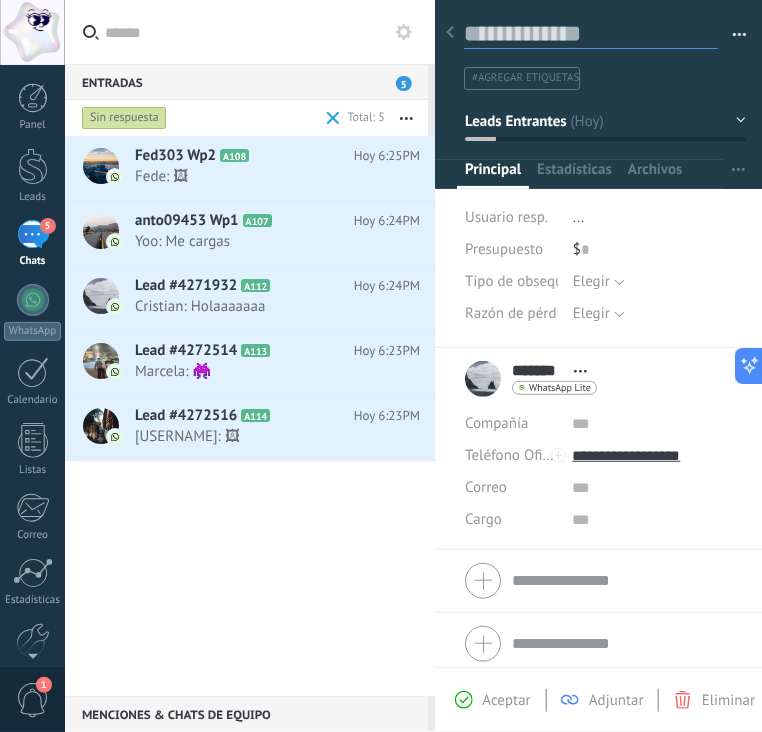 click at bounding box center [591, 34] 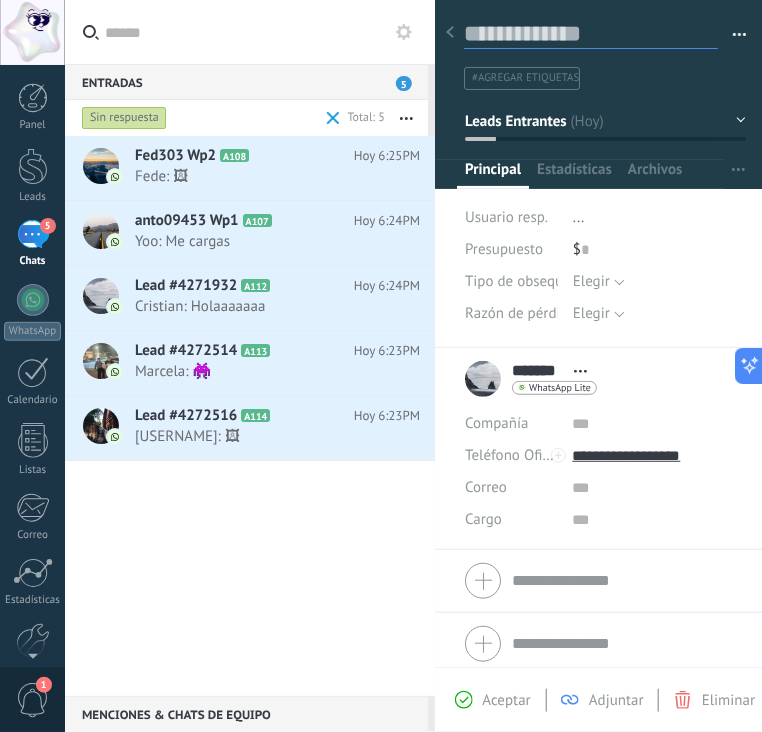 paste on "**********" 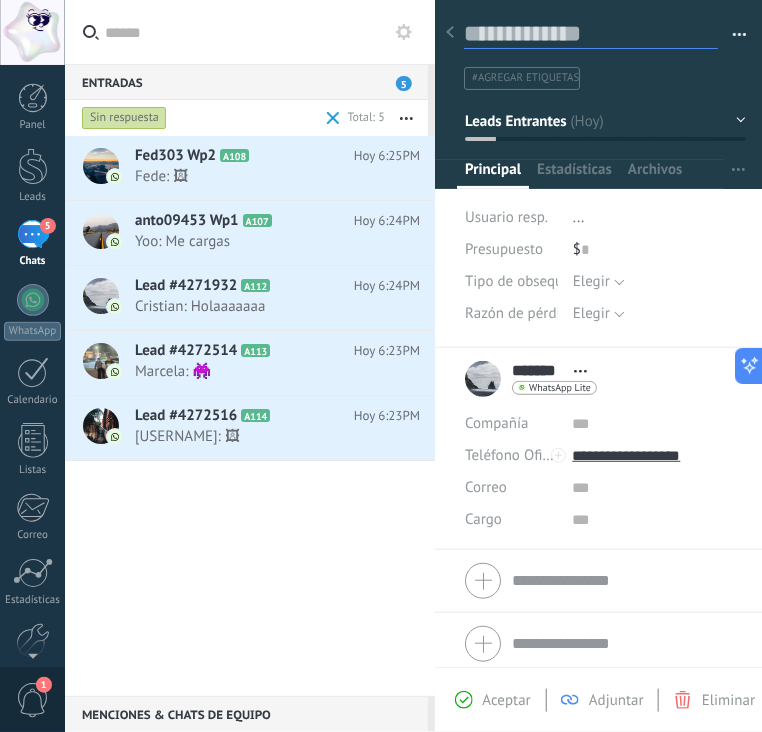 type on "**********" 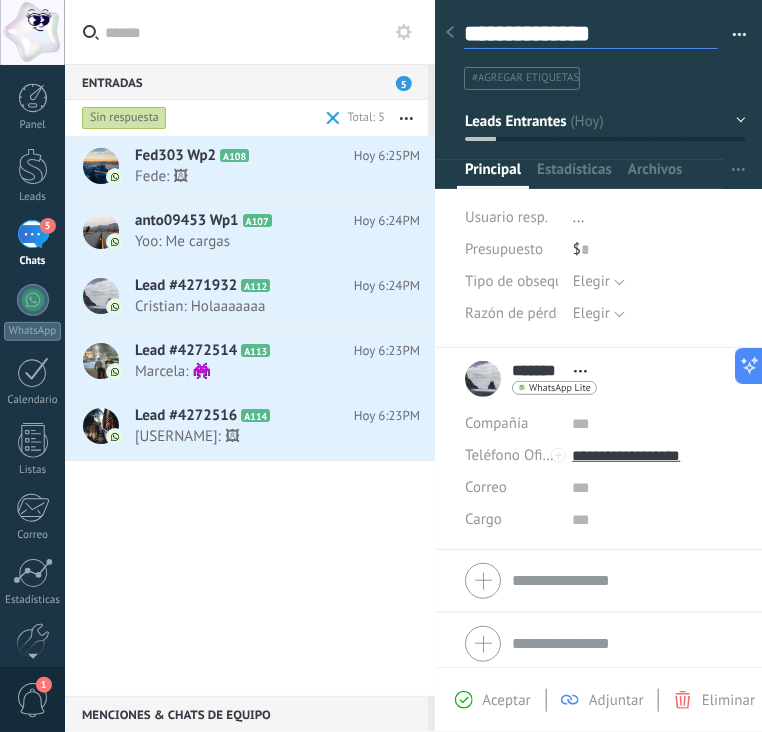 scroll, scrollTop: 29, scrollLeft: 0, axis: vertical 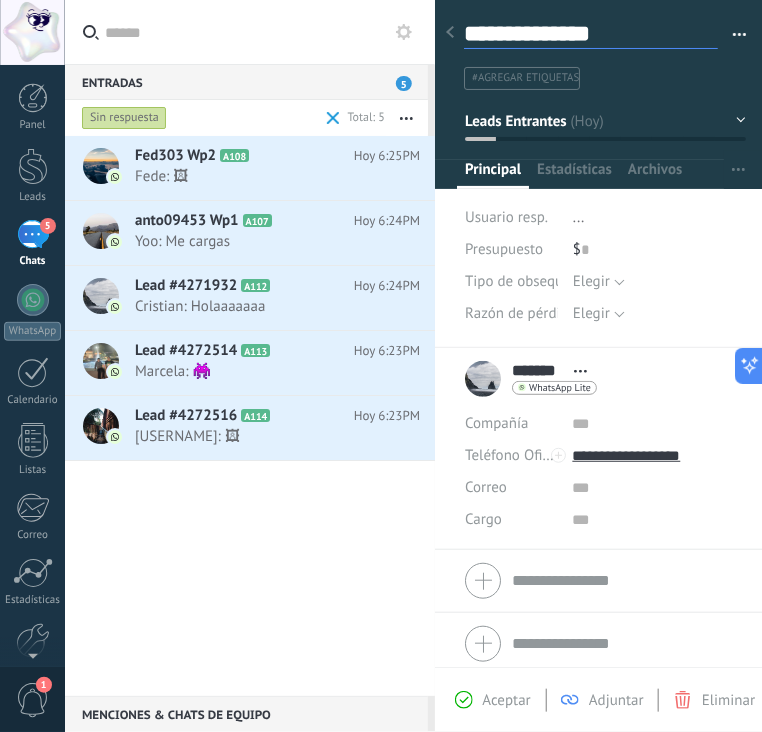 type on "**********" 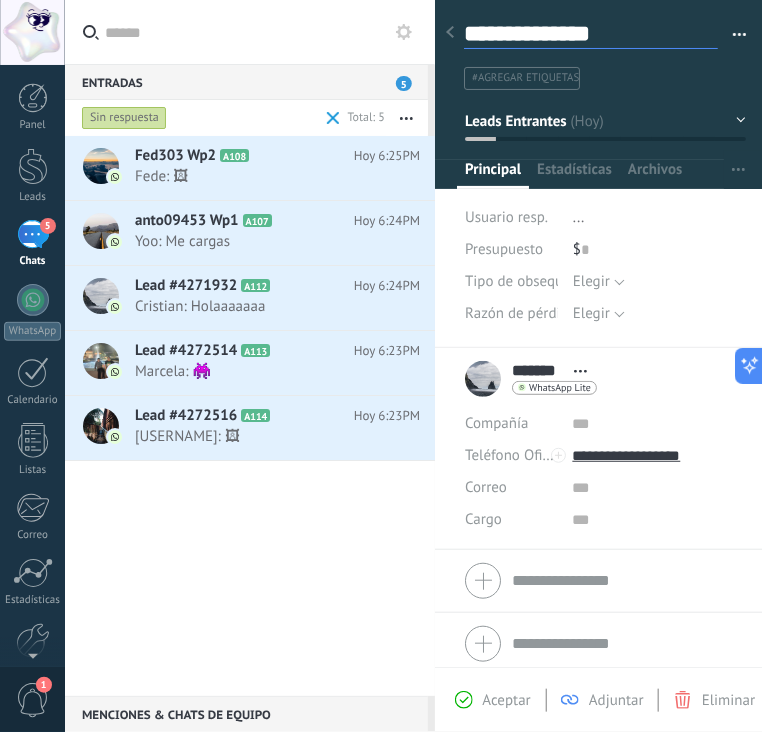 type on "**********" 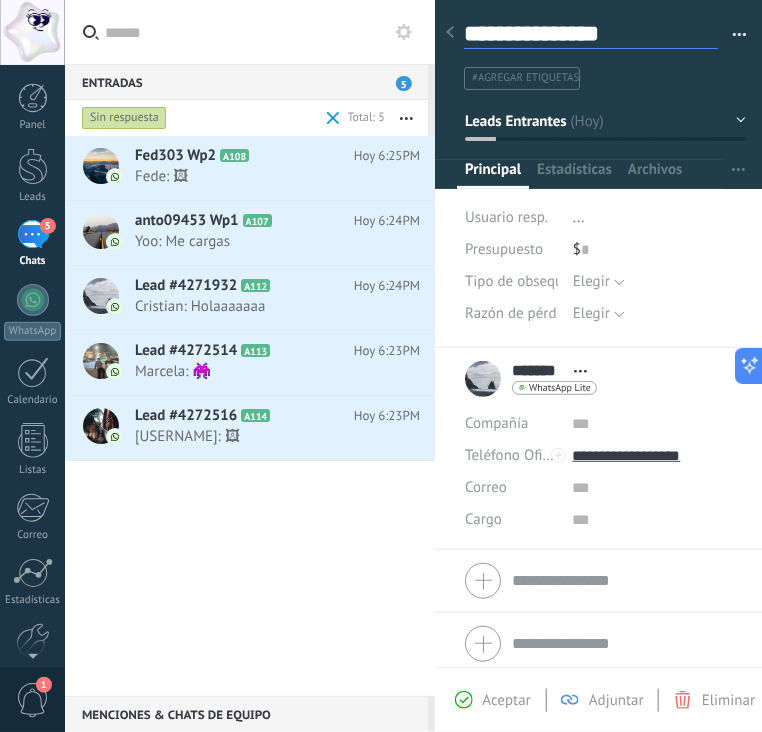 type on "**********" 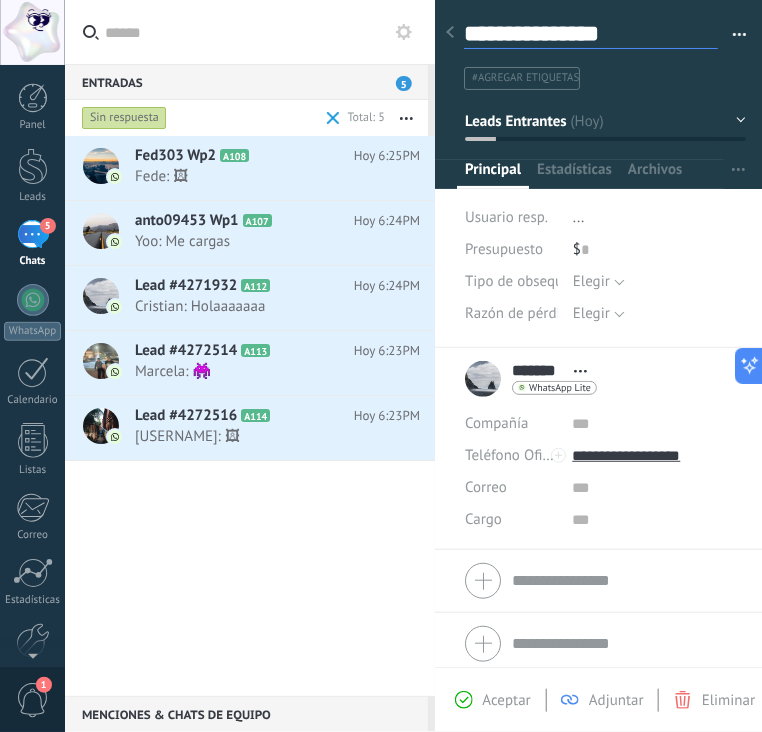 type on "**********" 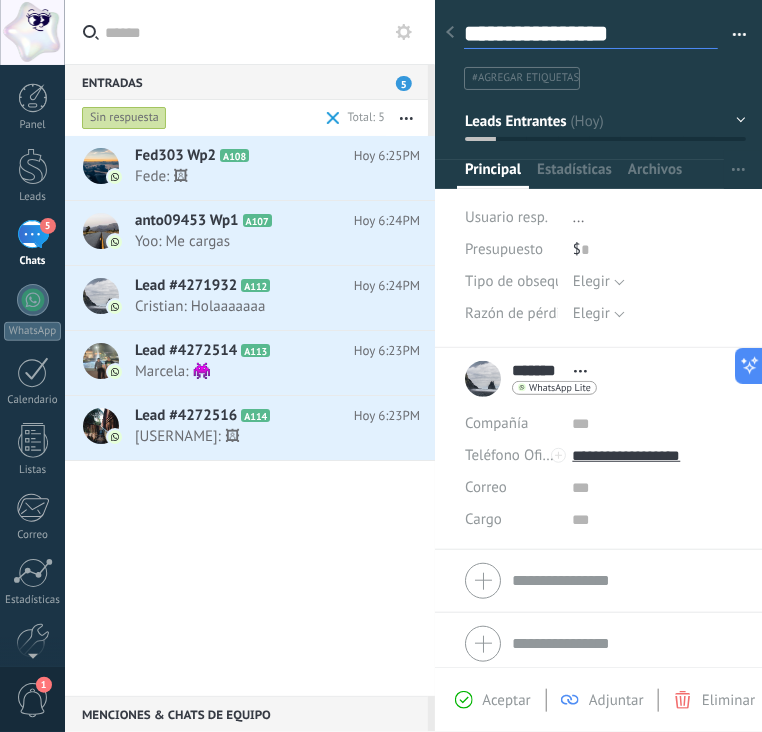 type on "**********" 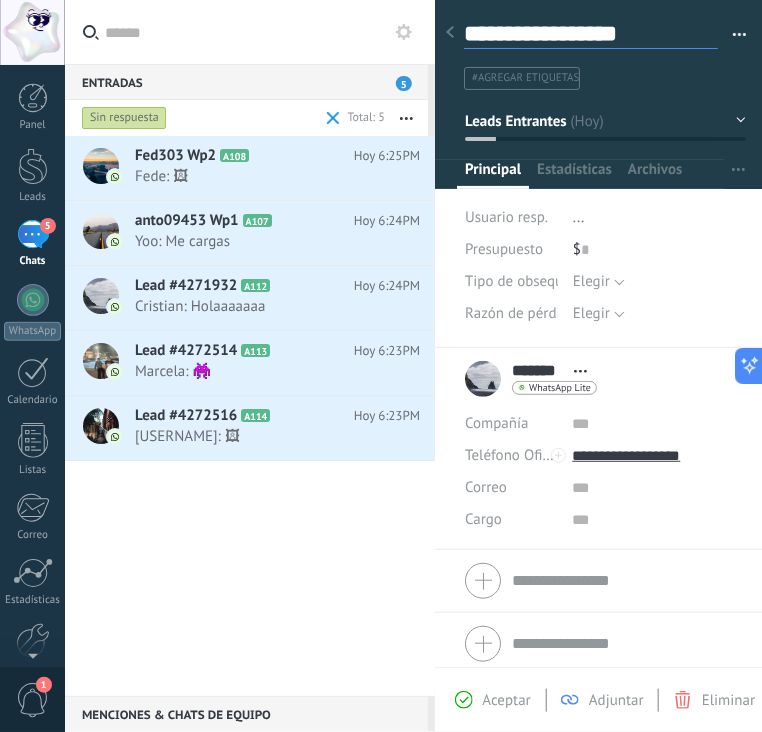 scroll, scrollTop: 29, scrollLeft: 0, axis: vertical 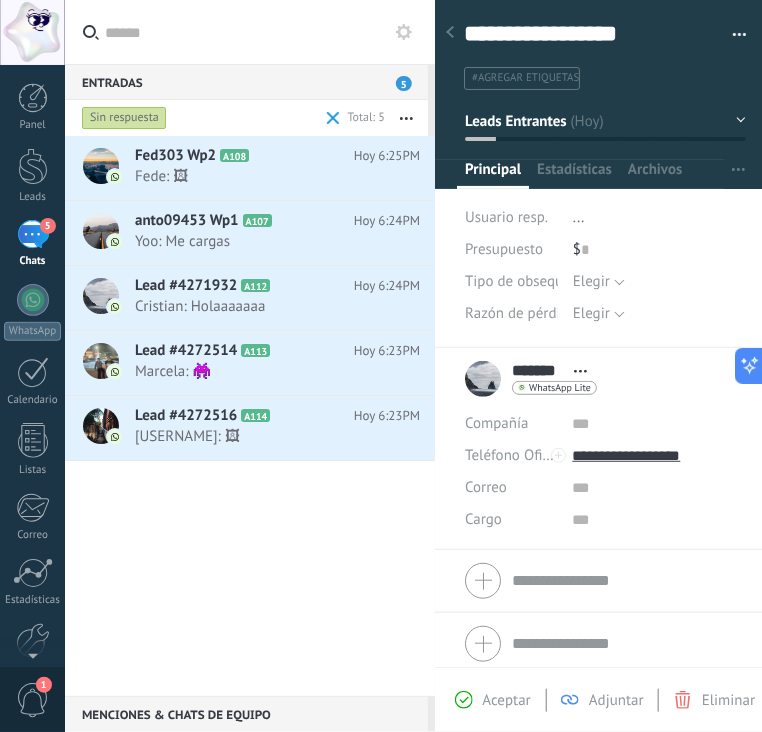 click at bounding box center (450, 33) 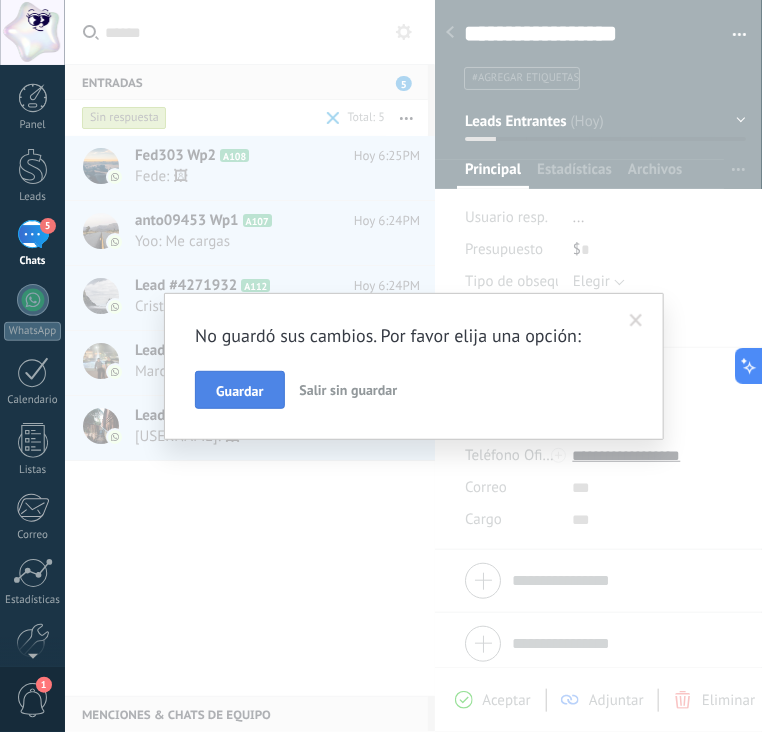 click on "Guardar" at bounding box center (239, 390) 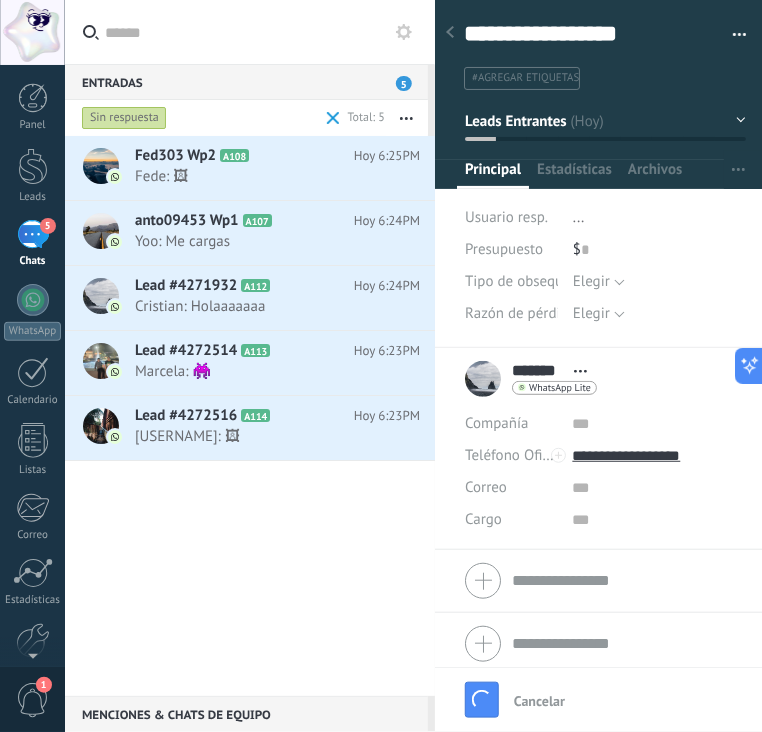 type on "**********" 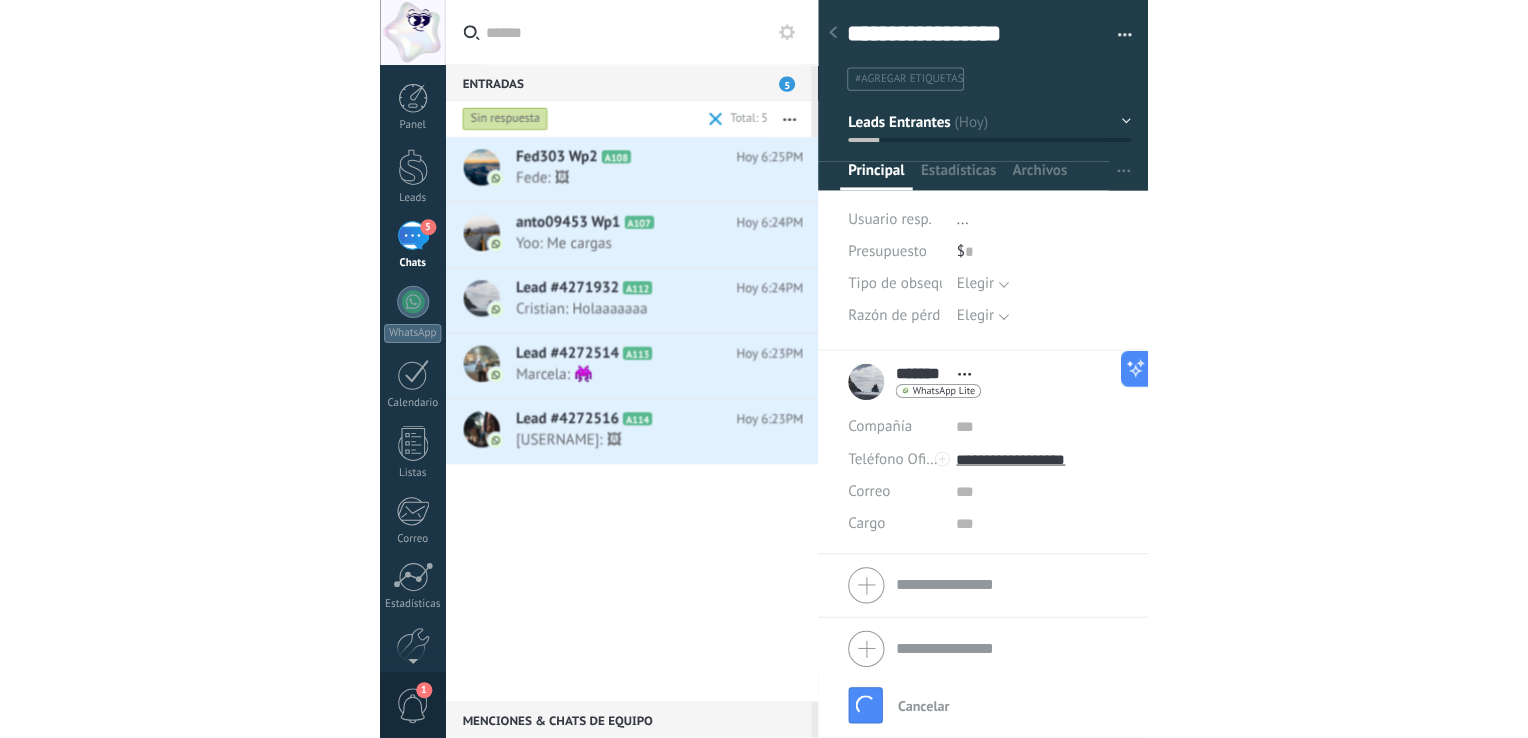 scroll, scrollTop: 29, scrollLeft: 0, axis: vertical 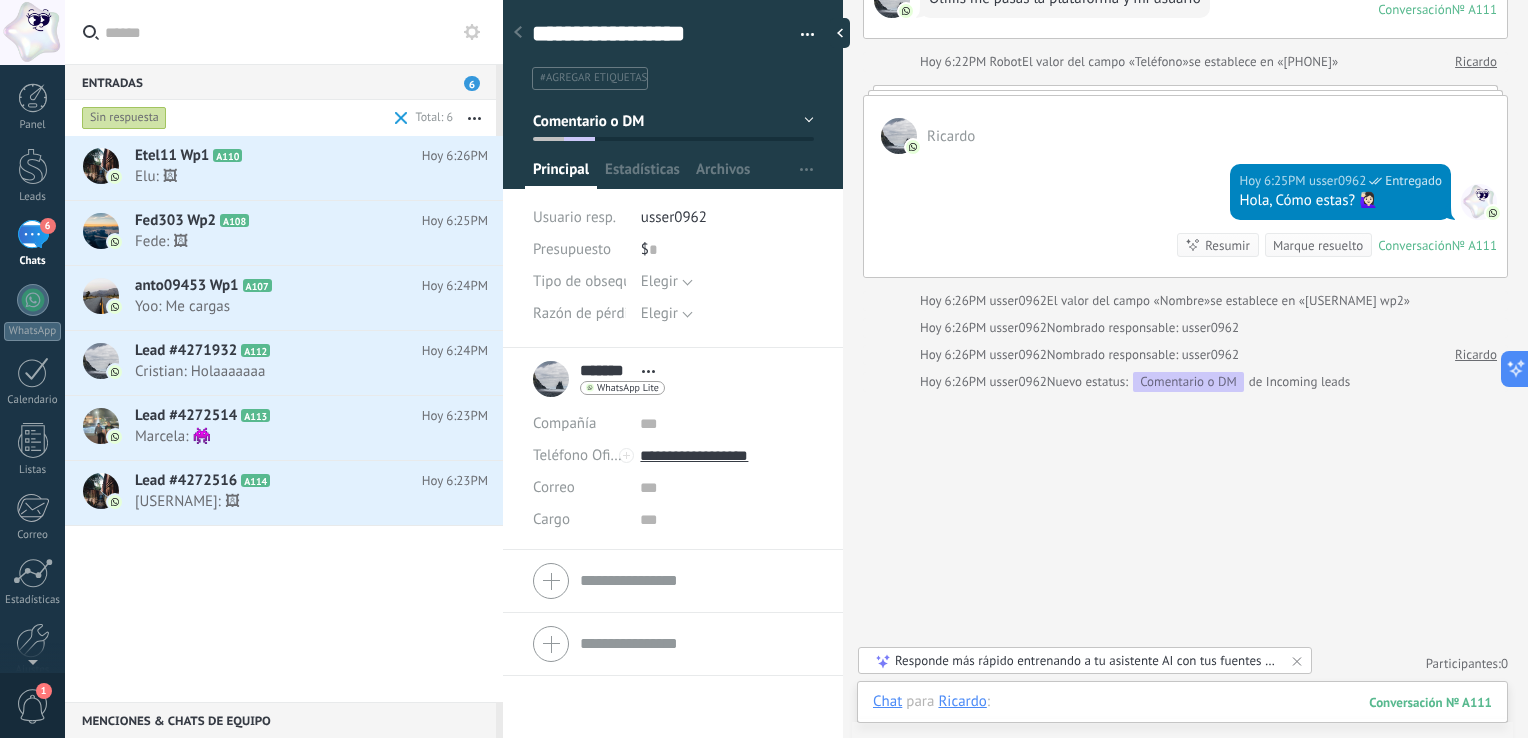 click at bounding box center [1182, 722] 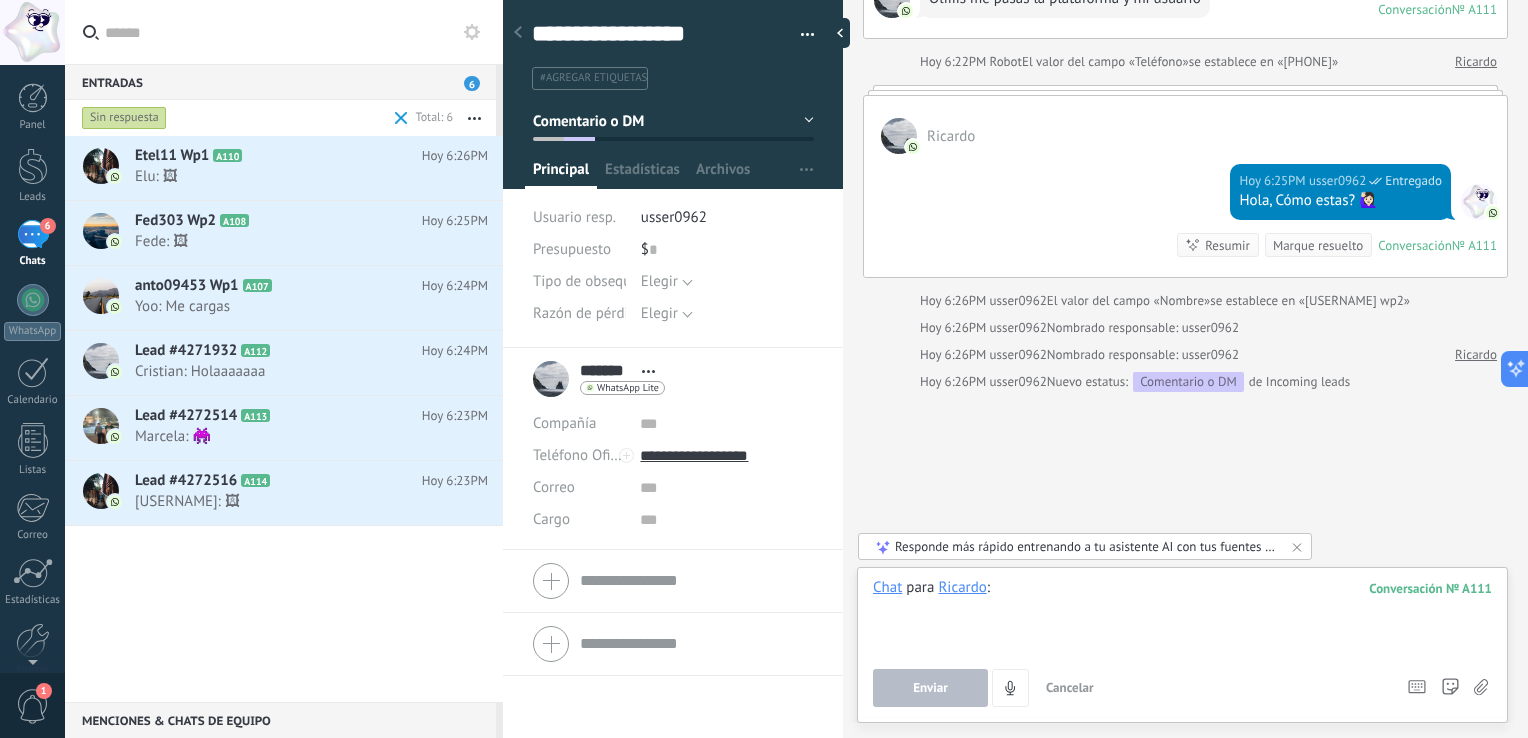 paste 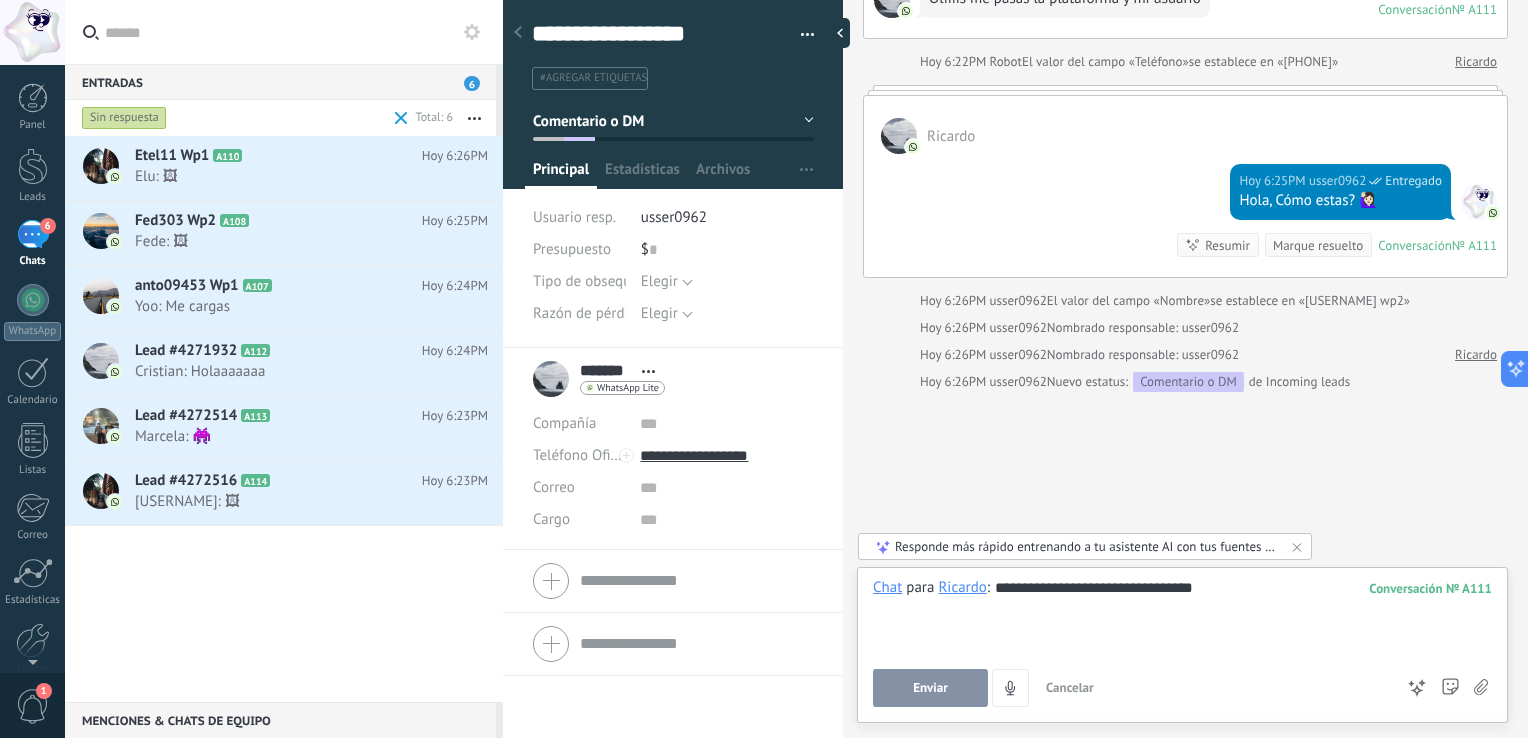 click on "Enviar" at bounding box center (930, 688) 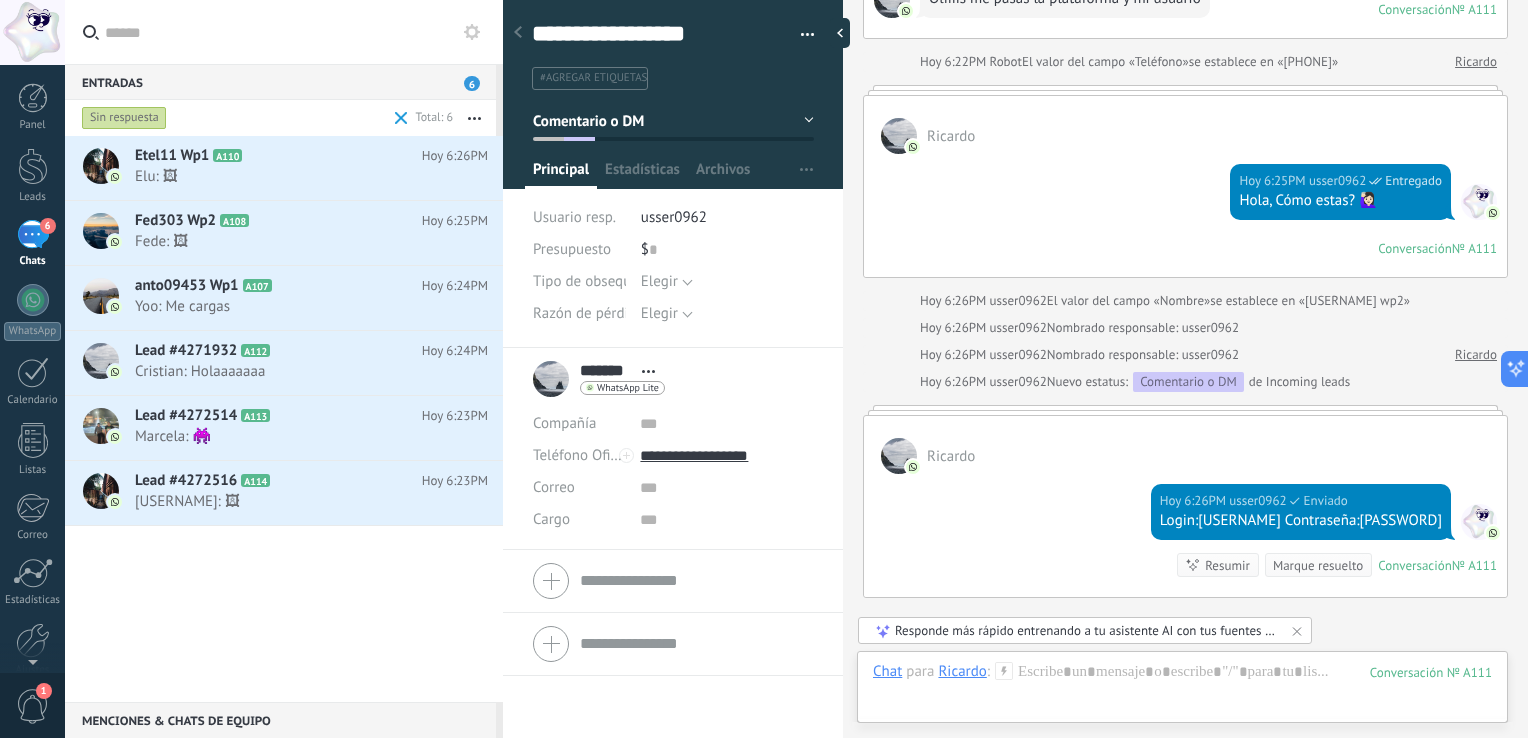 scroll, scrollTop: 188, scrollLeft: 0, axis: vertical 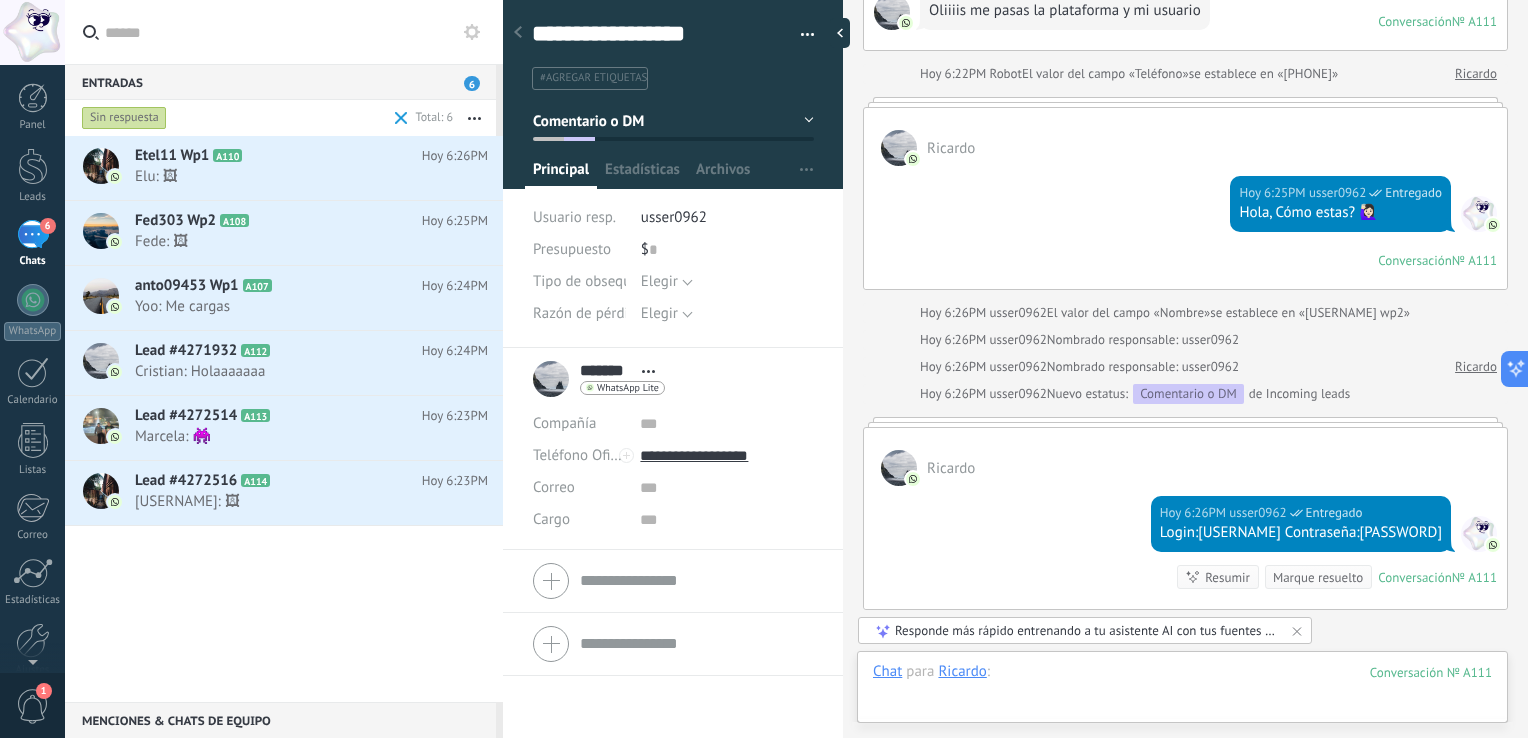 click at bounding box center (1182, 692) 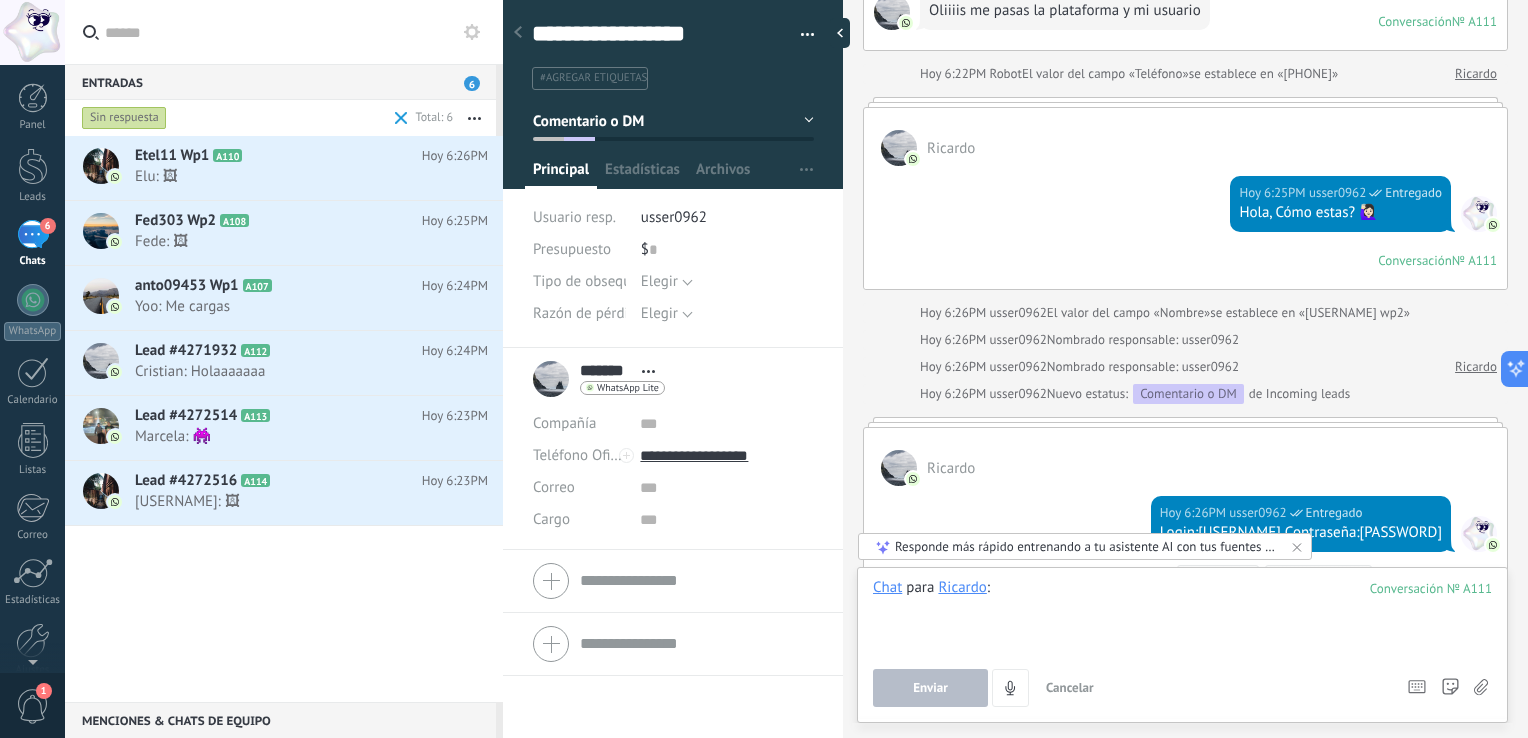 paste 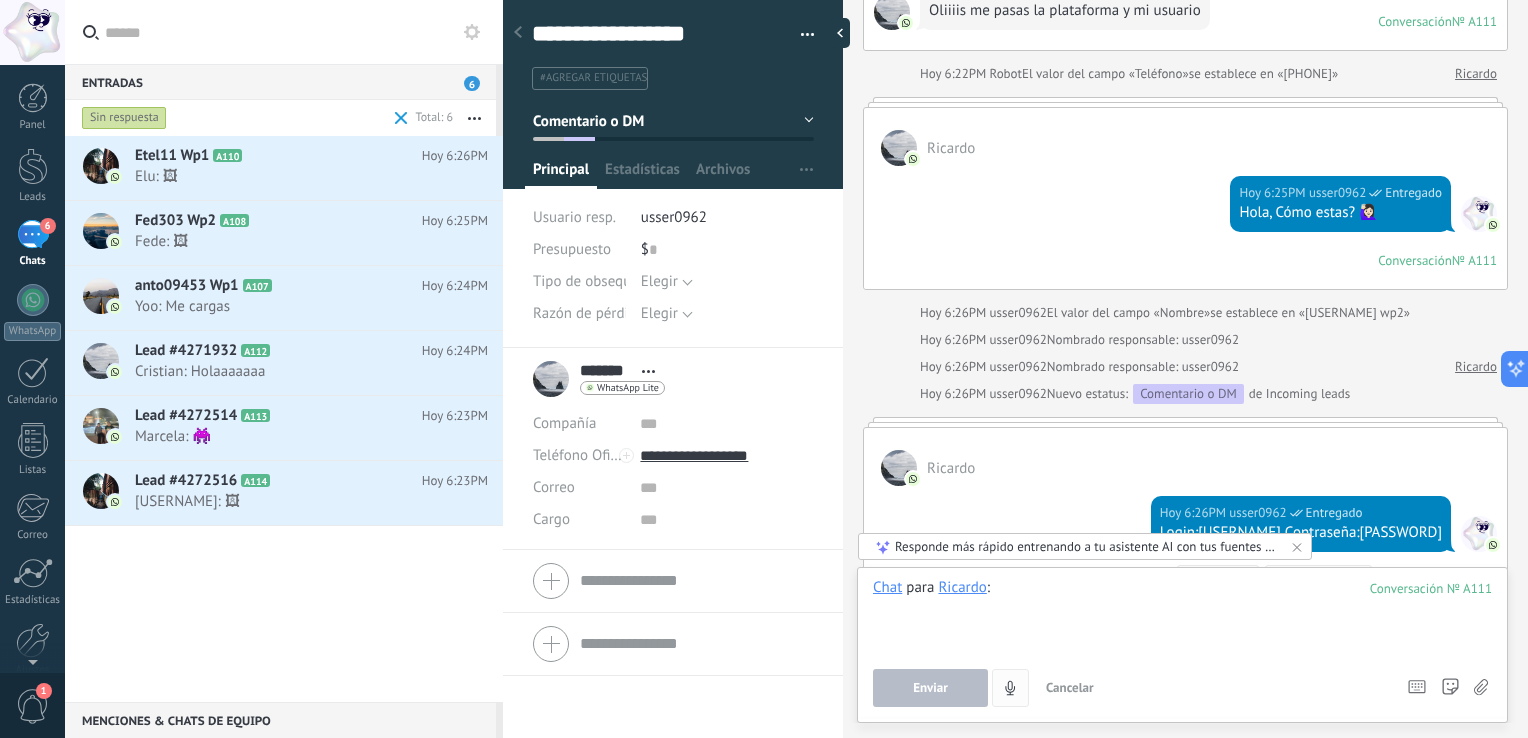 type 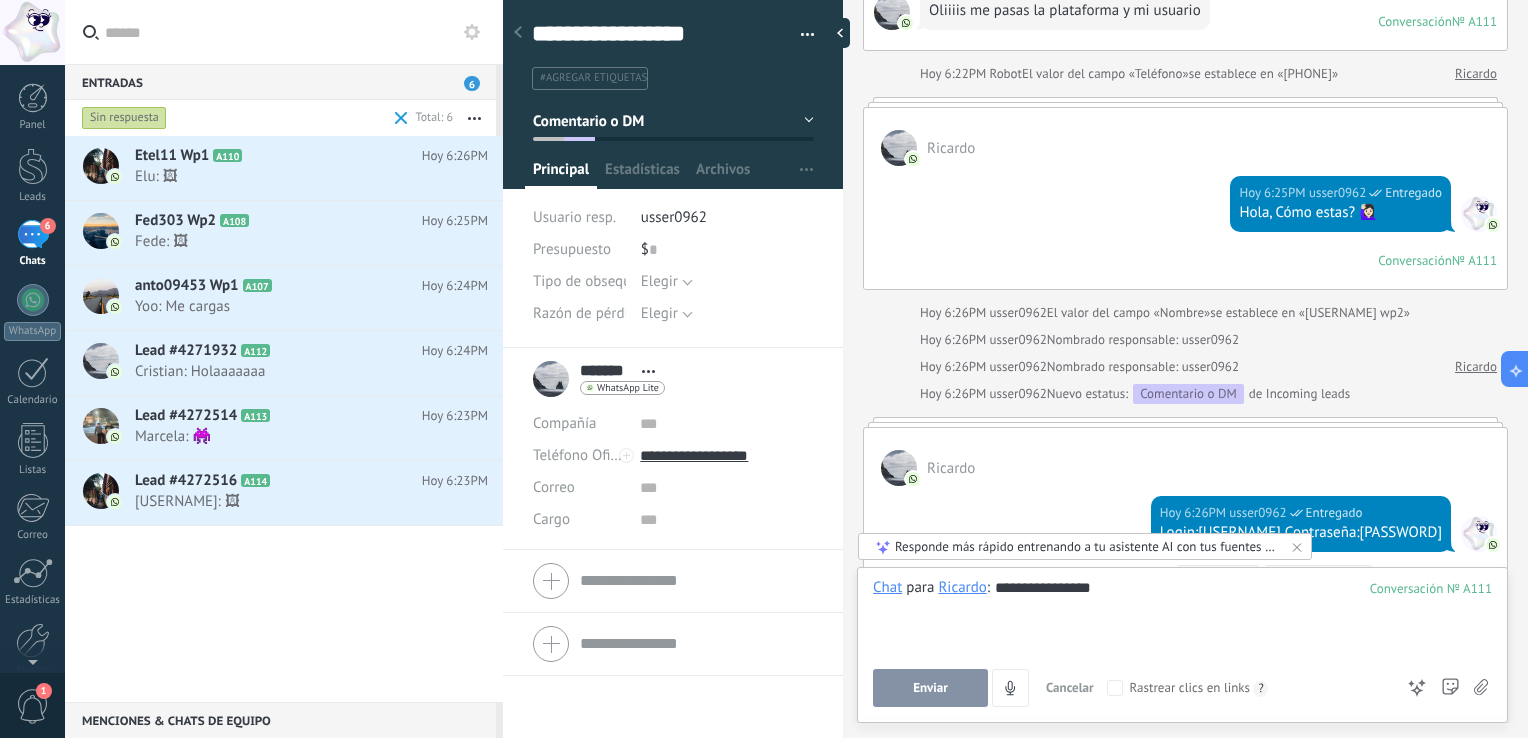 click on "Enviar" at bounding box center [930, 688] 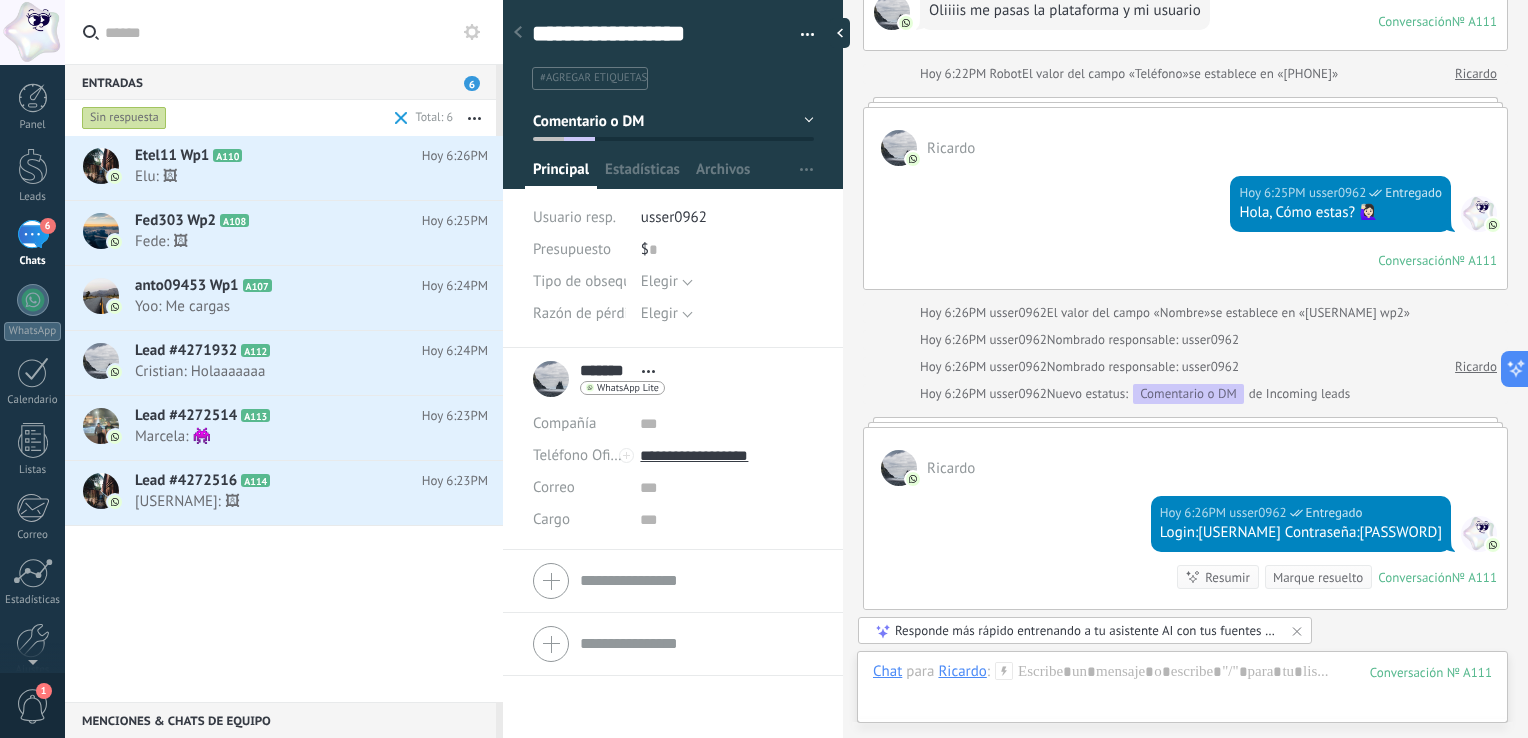 scroll, scrollTop: 467, scrollLeft: 0, axis: vertical 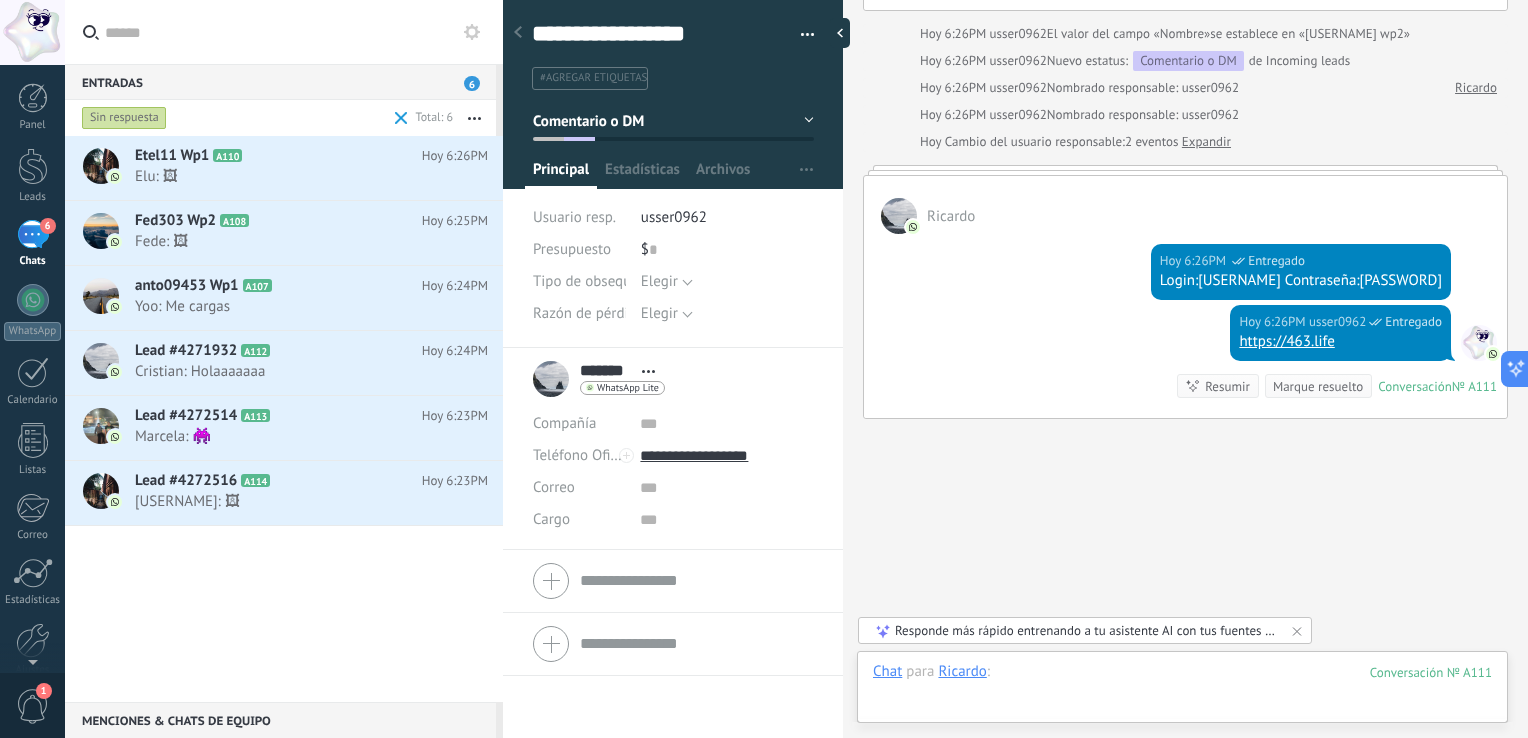 click at bounding box center (1182, 692) 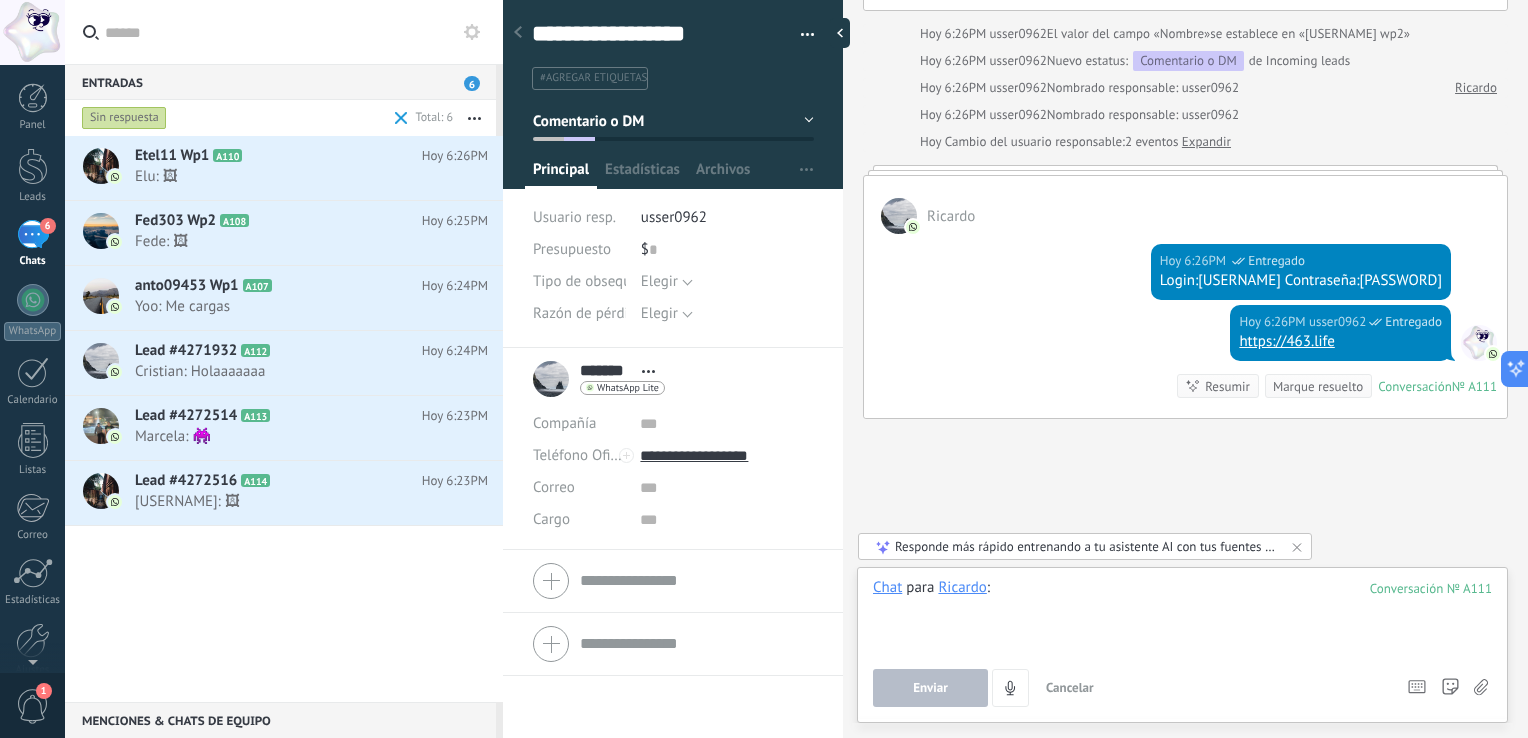 paste 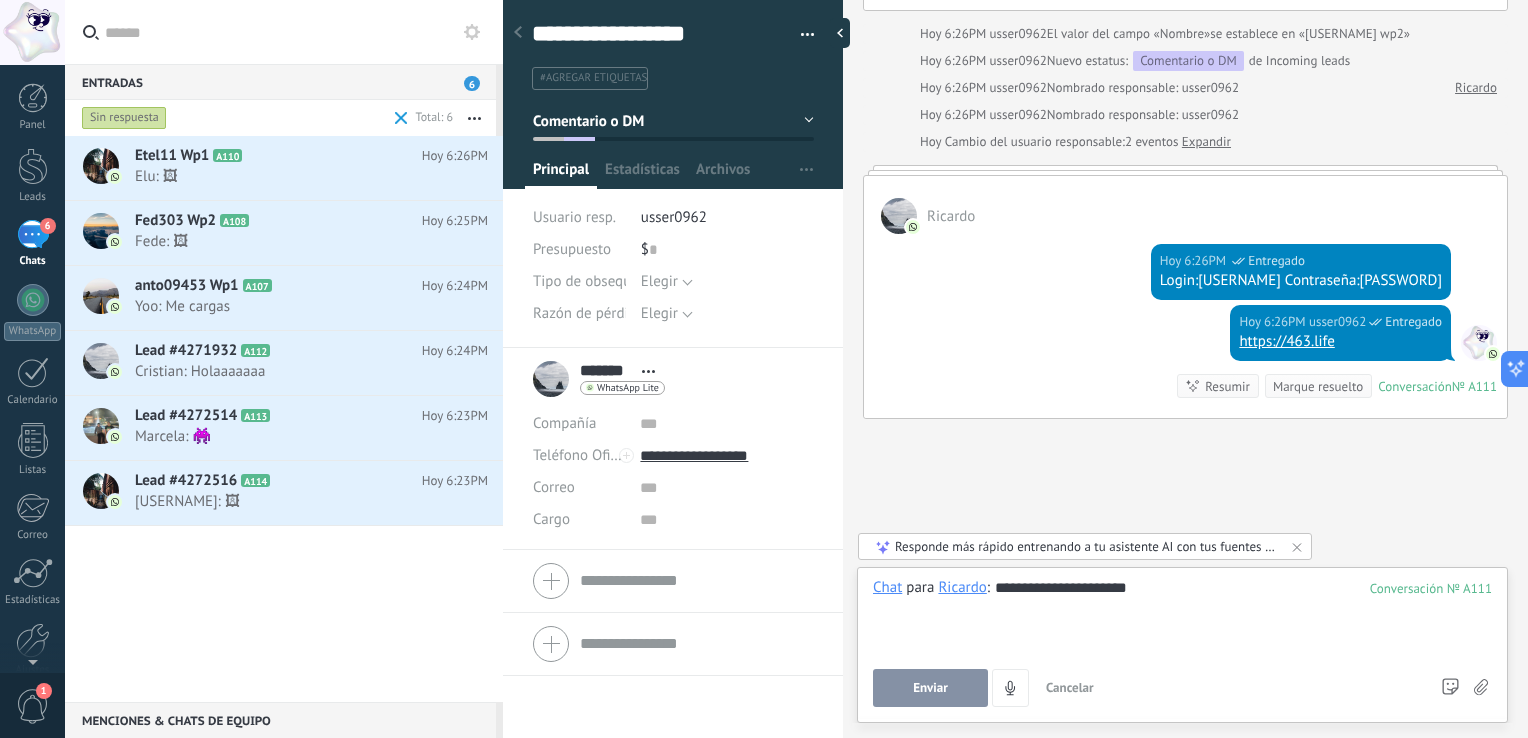 click on "Enviar" at bounding box center (930, 688) 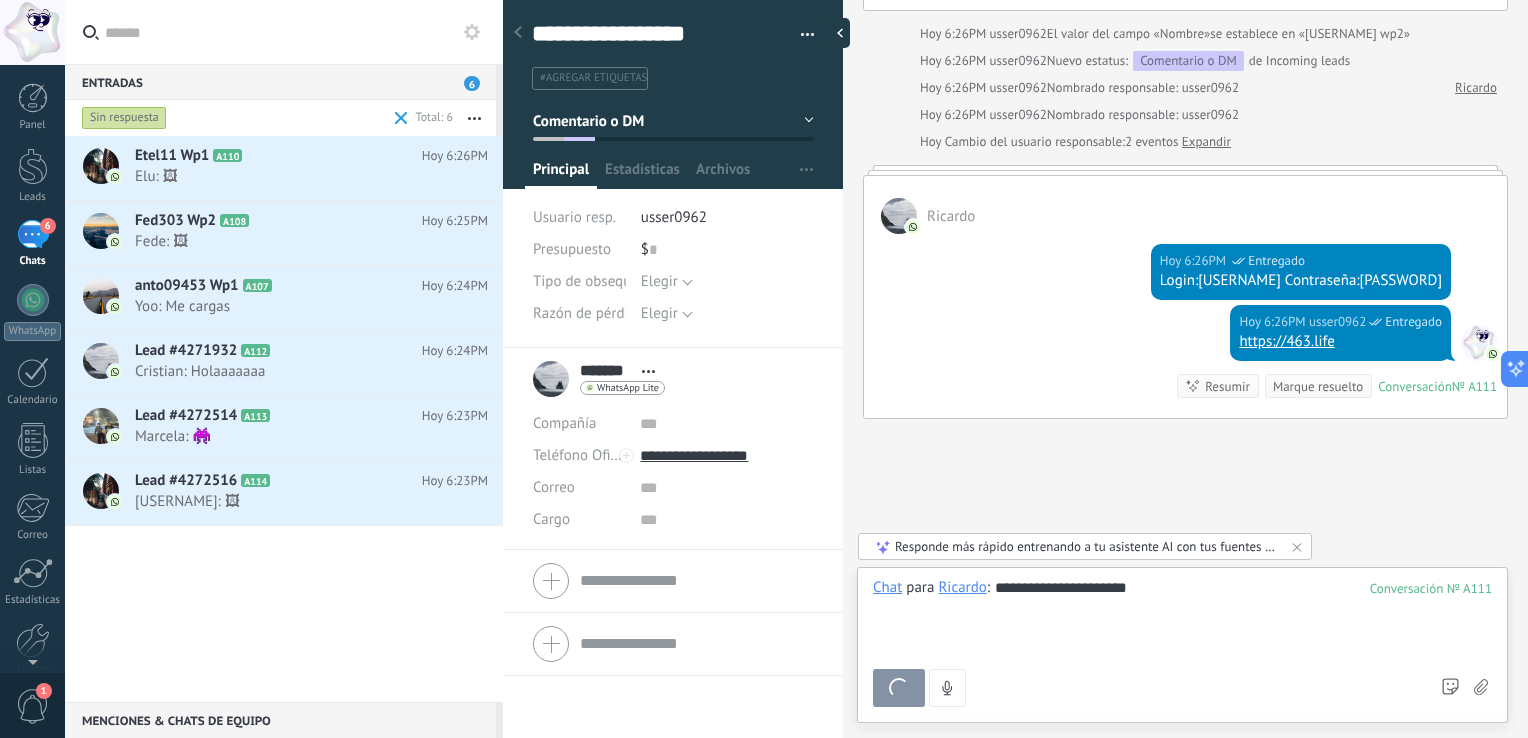 scroll, scrollTop: 555, scrollLeft: 0, axis: vertical 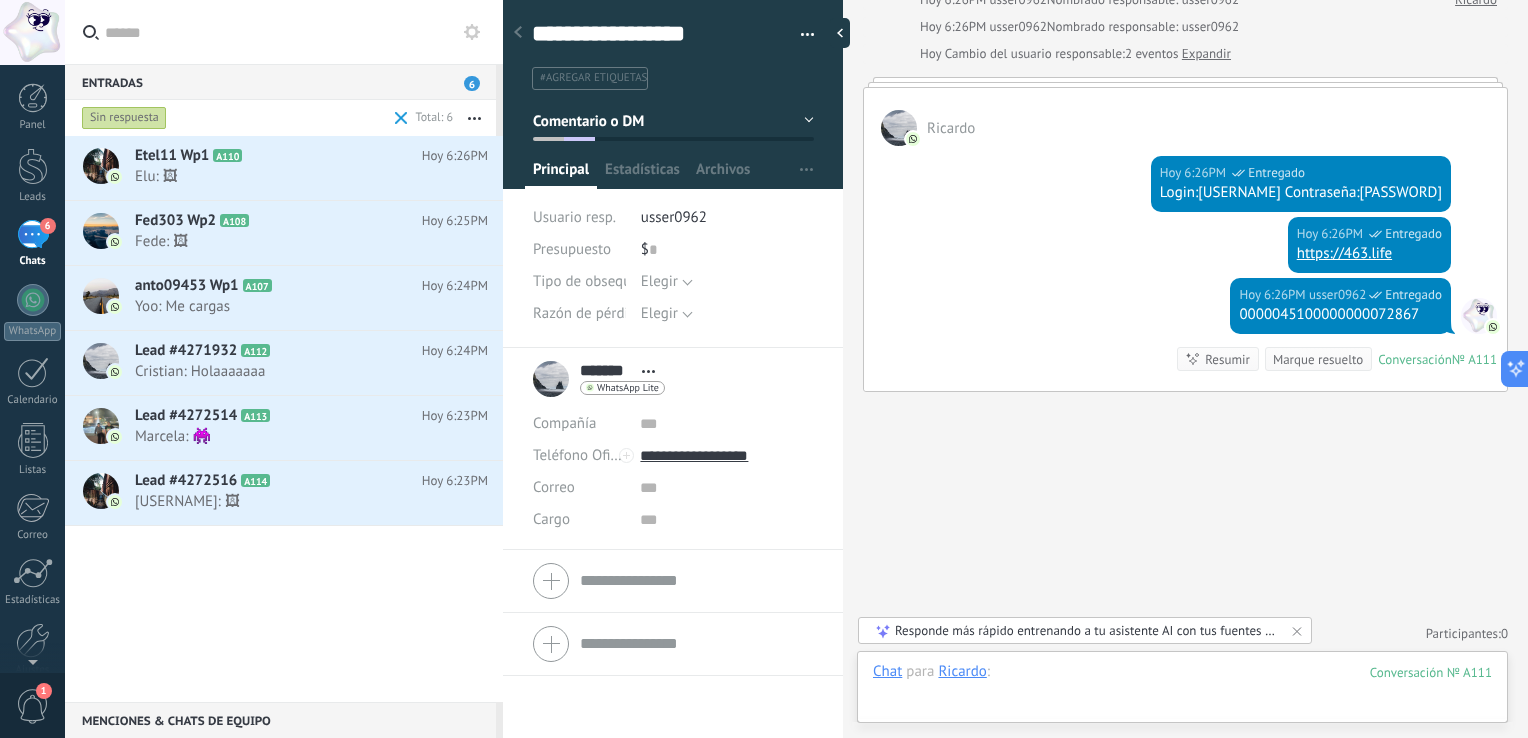 click at bounding box center [1182, 692] 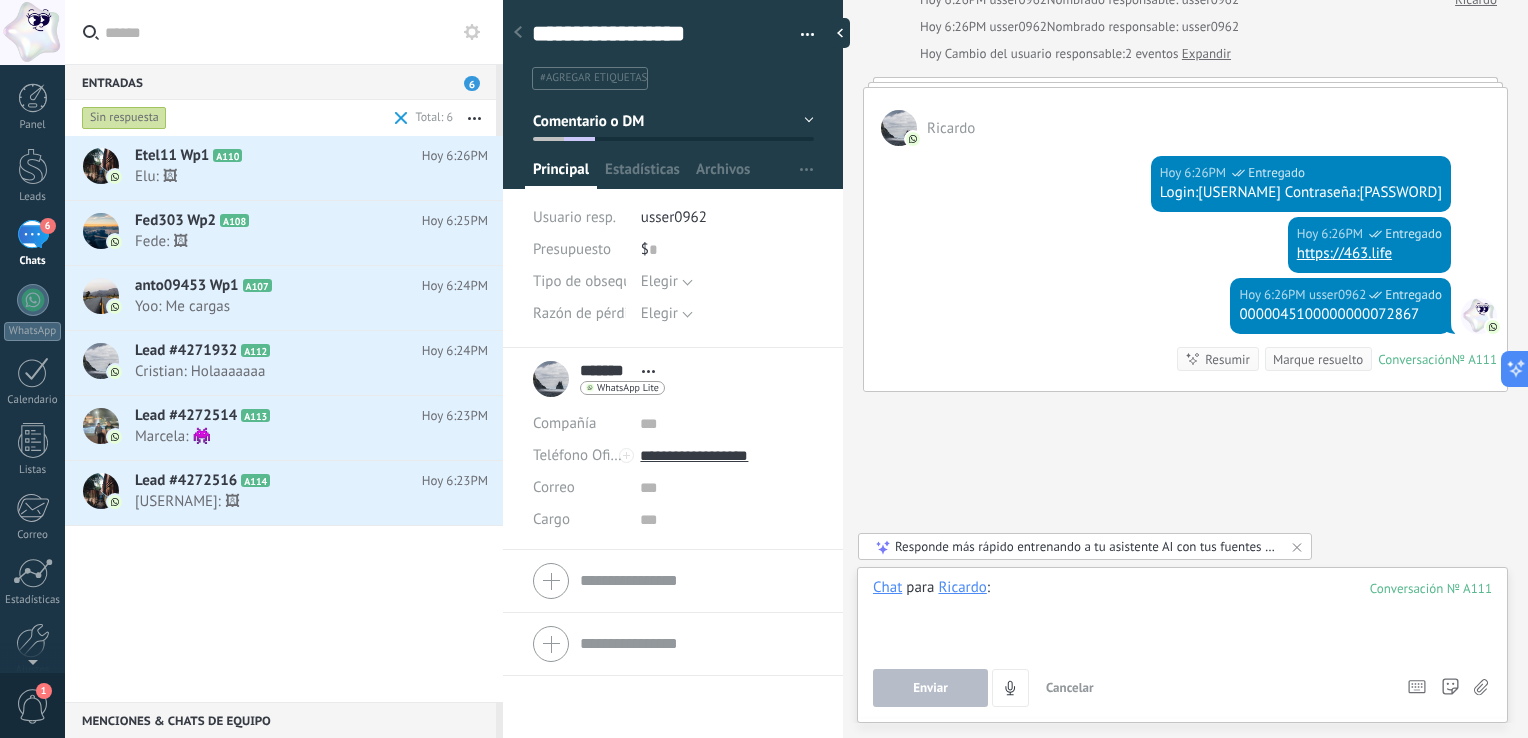 paste 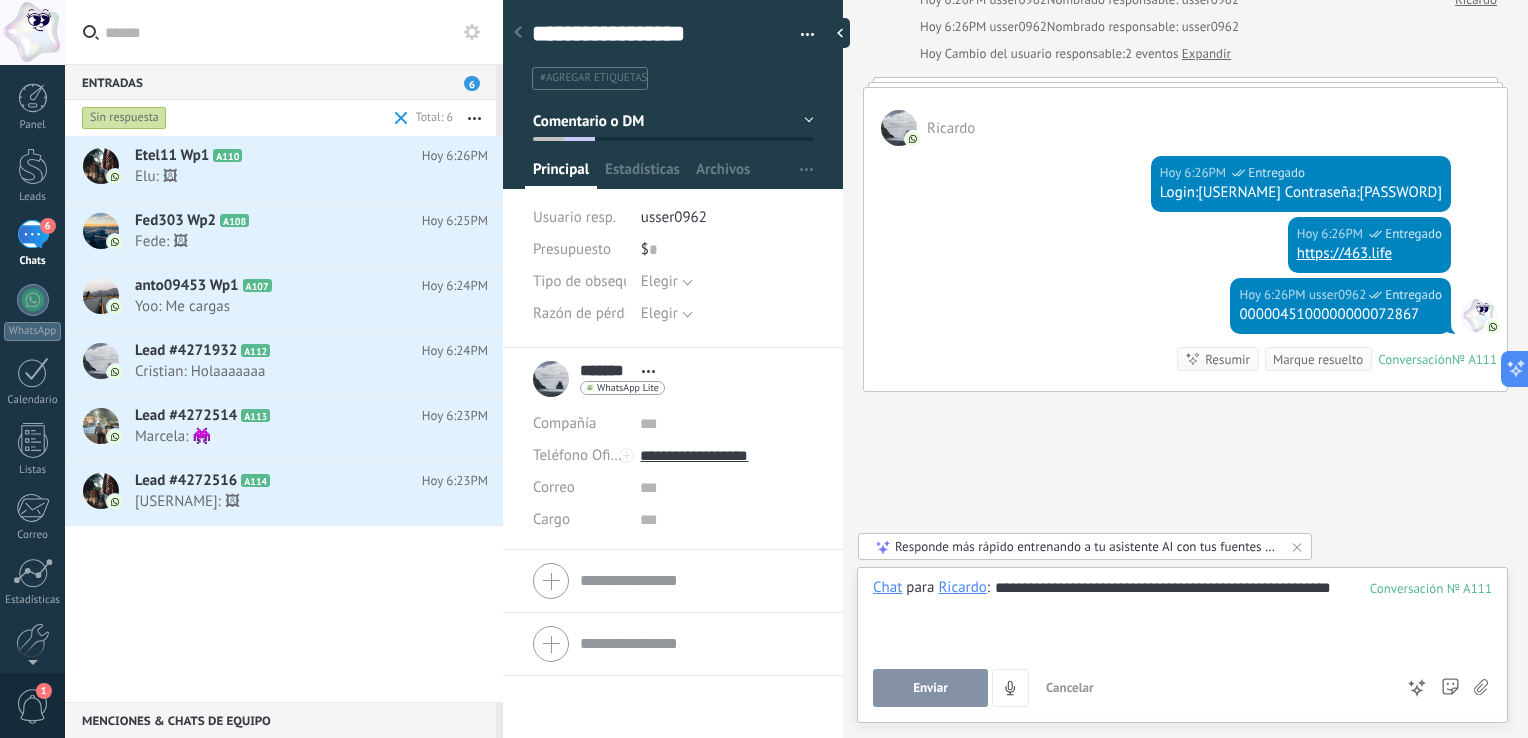 click on "Enviar" at bounding box center (930, 688) 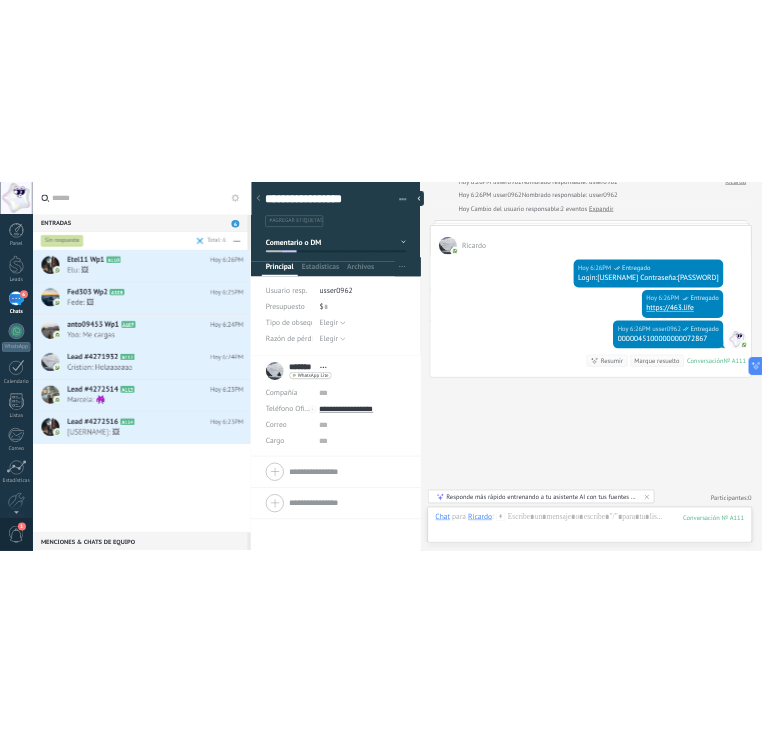 scroll, scrollTop: 616, scrollLeft: 0, axis: vertical 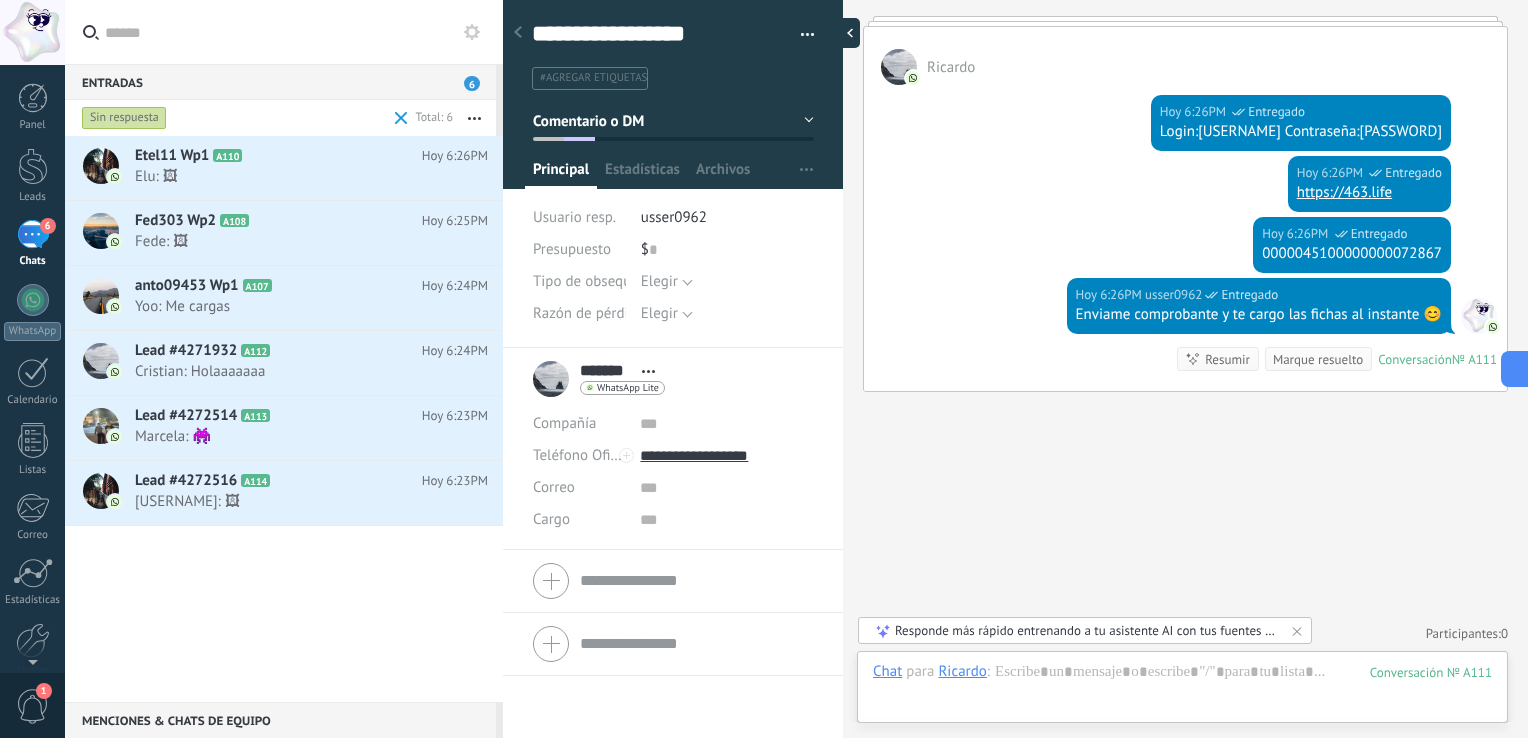 click at bounding box center (845, 33) 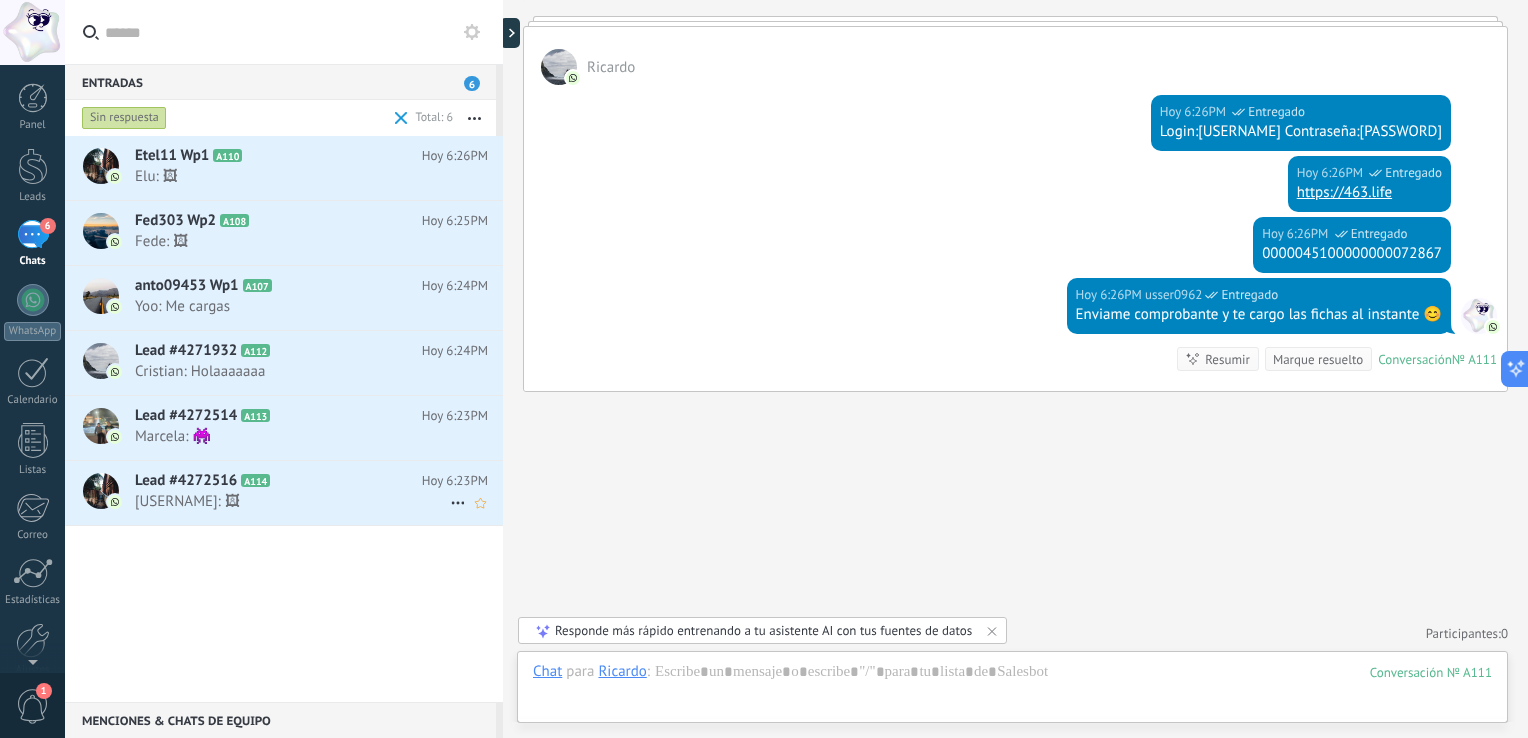 click on "Lead #4272516
A114" at bounding box center [278, 481] 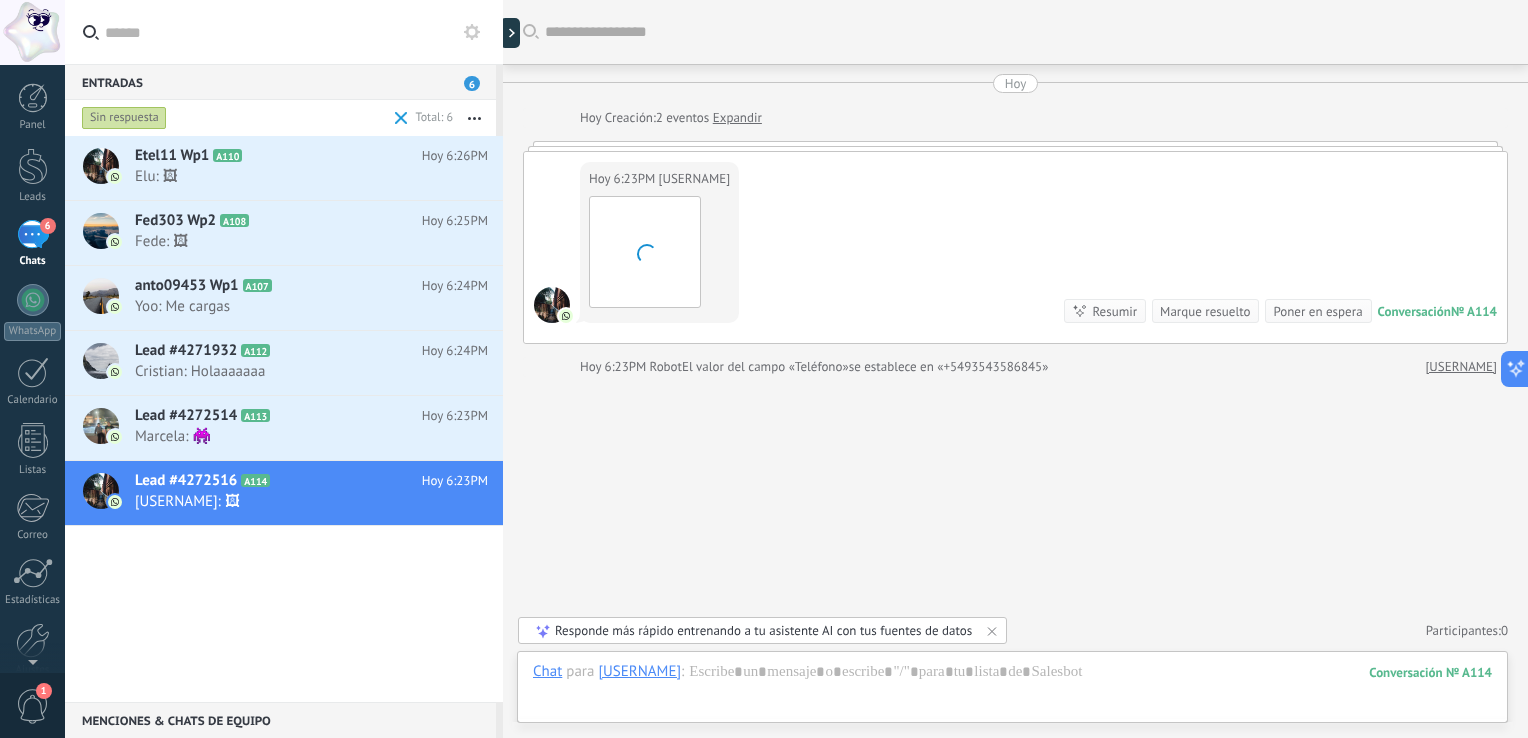 type on "**********" 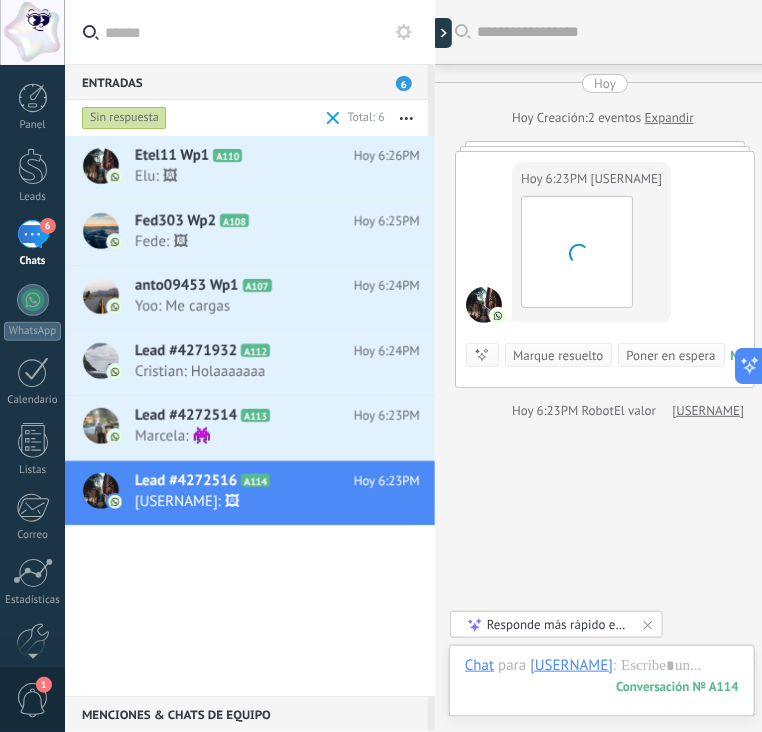 scroll, scrollTop: 29, scrollLeft: 0, axis: vertical 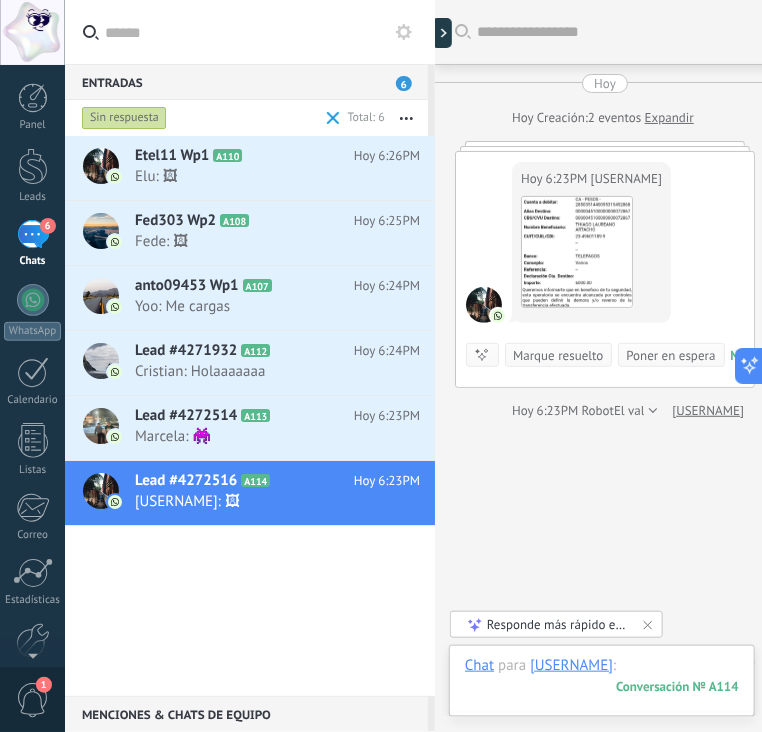 click at bounding box center [602, 686] 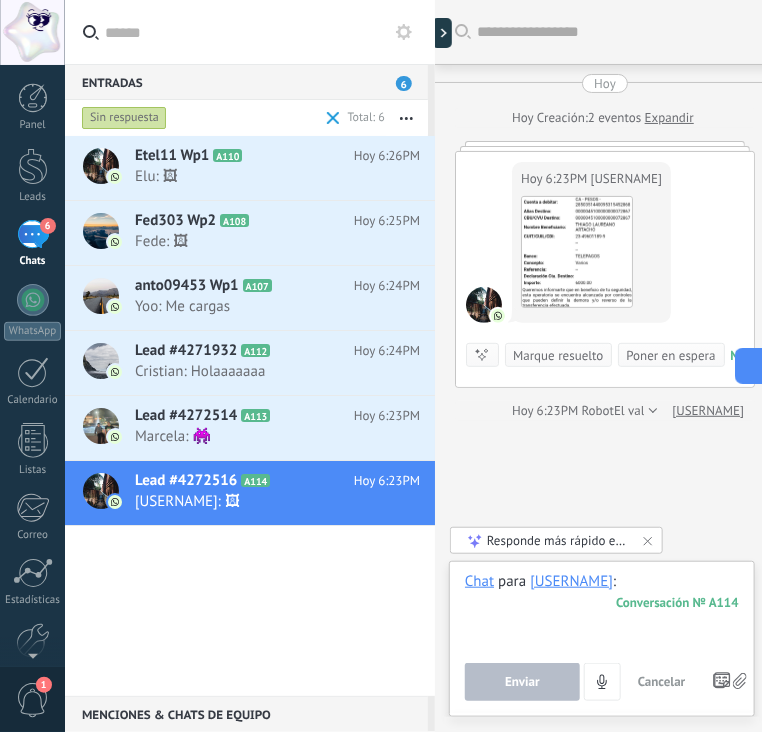 paste 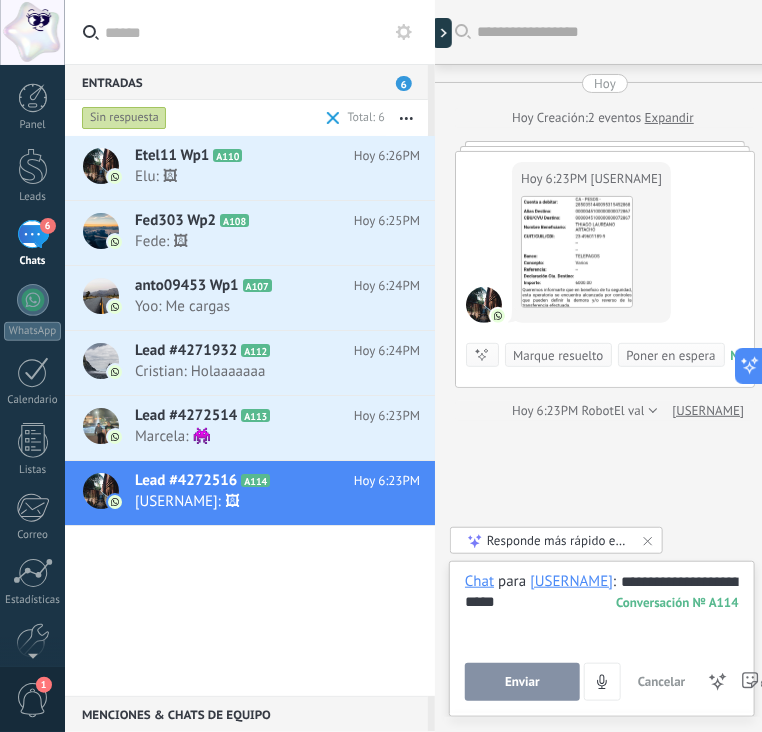 click on "Enviar" at bounding box center (522, 682) 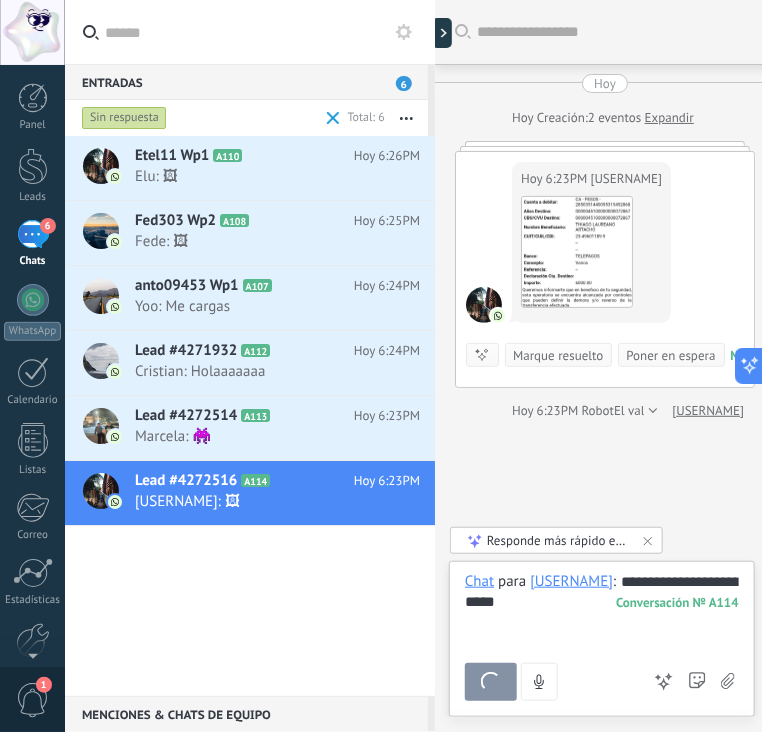 scroll, scrollTop: 16, scrollLeft: 0, axis: vertical 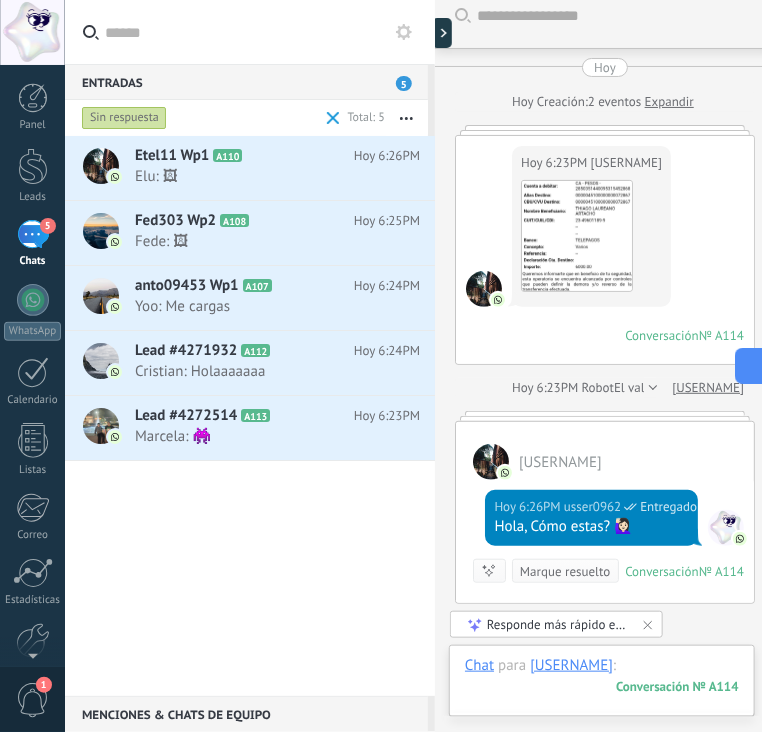 click at bounding box center [602, 686] 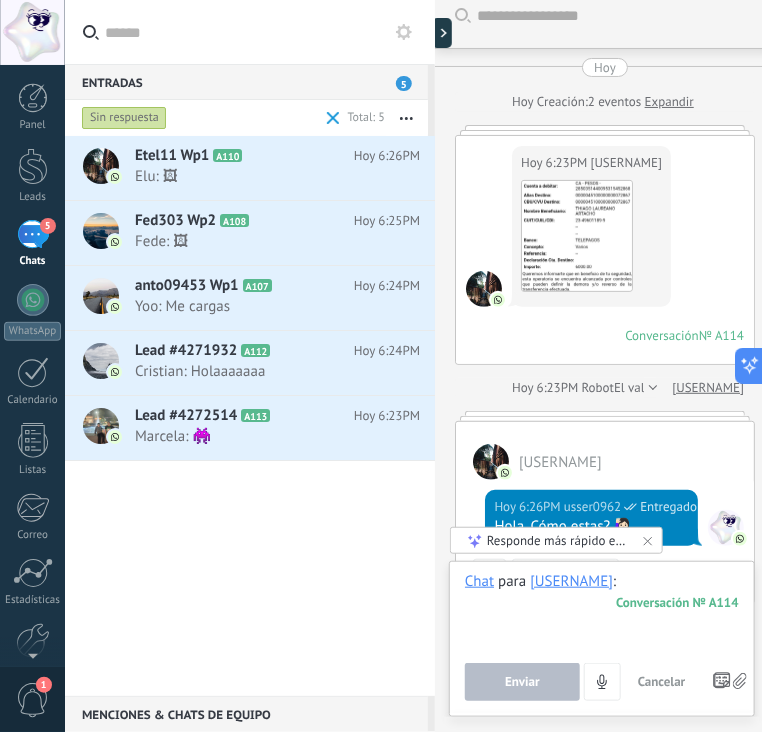 paste 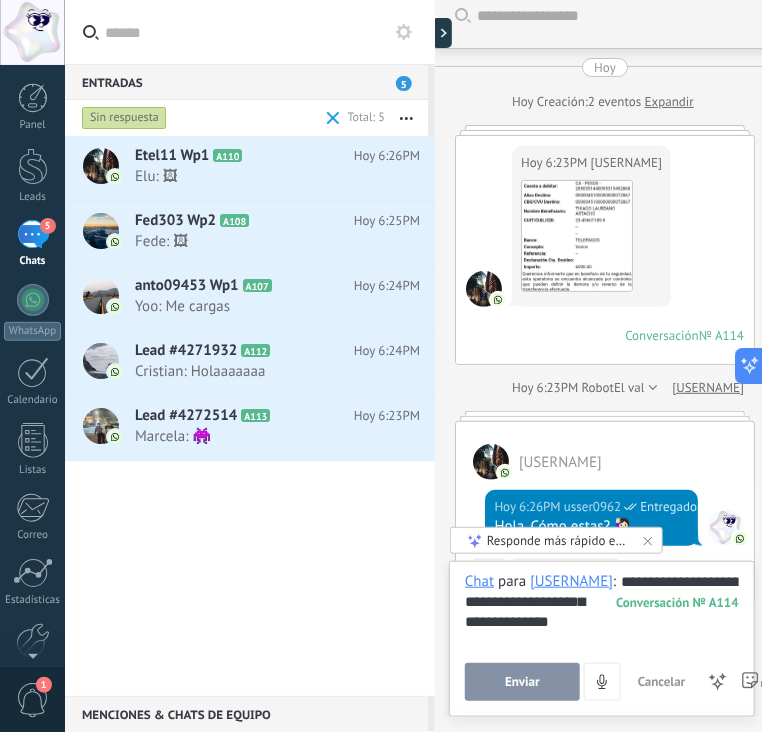 click on "Enviar" at bounding box center [522, 682] 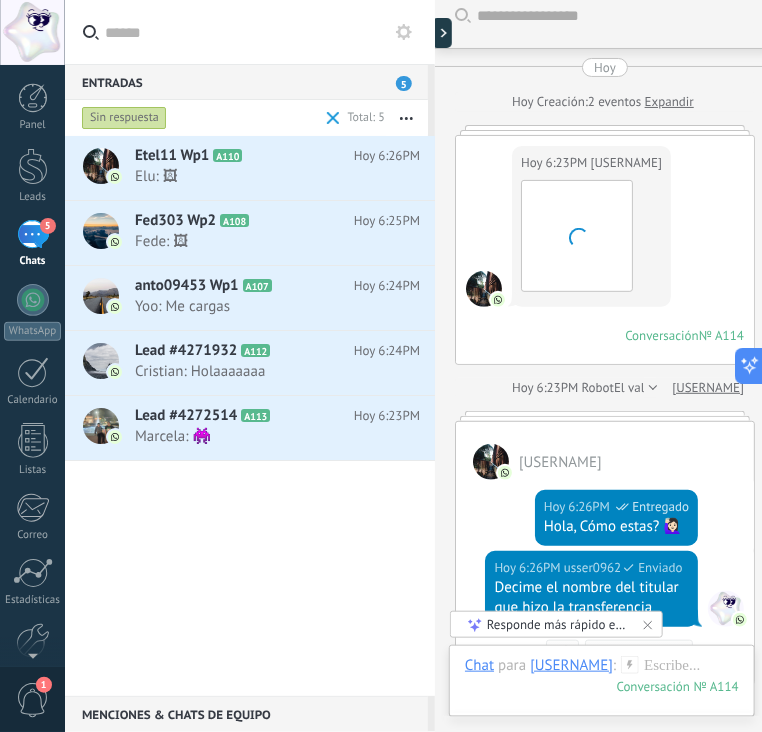 scroll, scrollTop: 316, scrollLeft: 0, axis: vertical 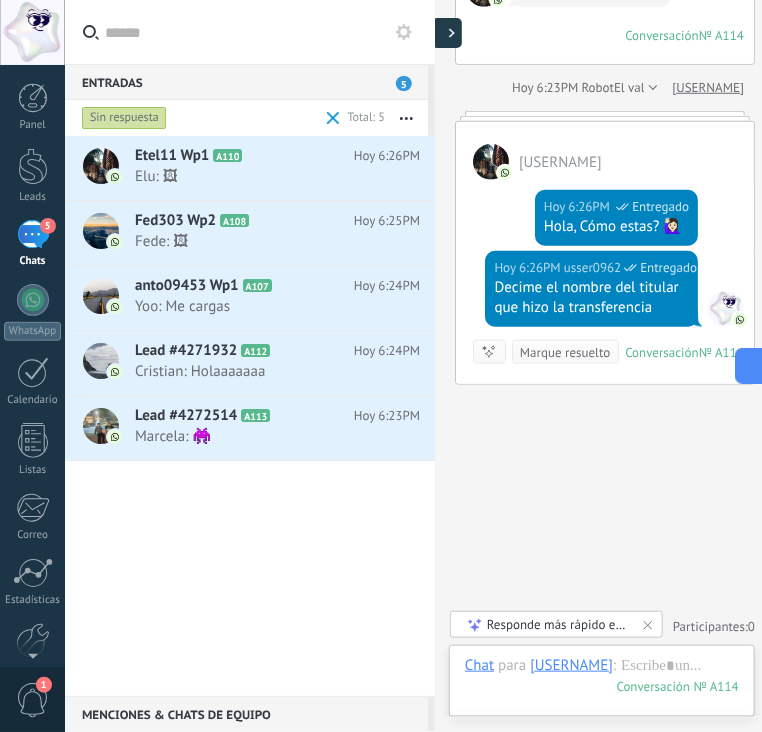 click at bounding box center [447, 33] 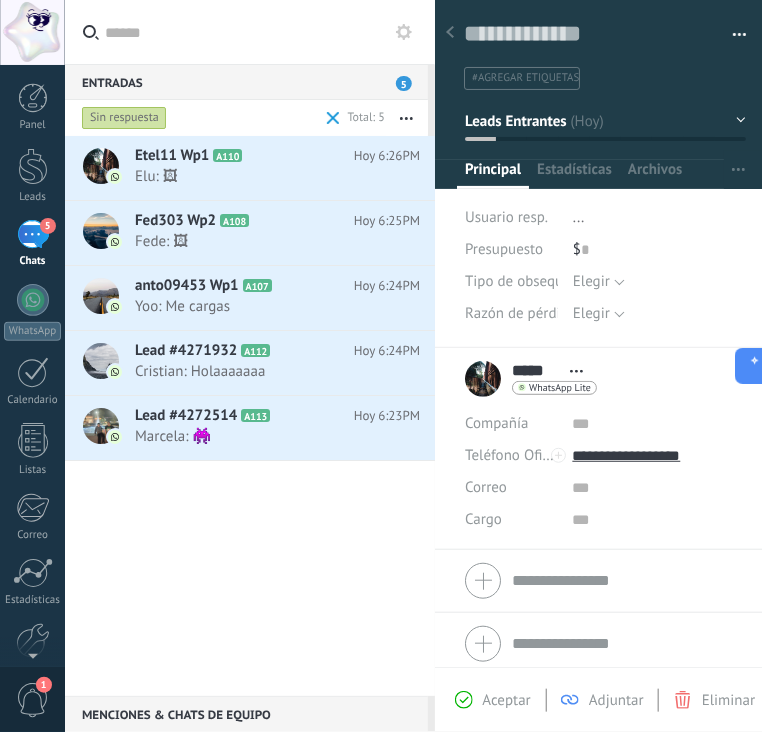 scroll, scrollTop: 29, scrollLeft: 0, axis: vertical 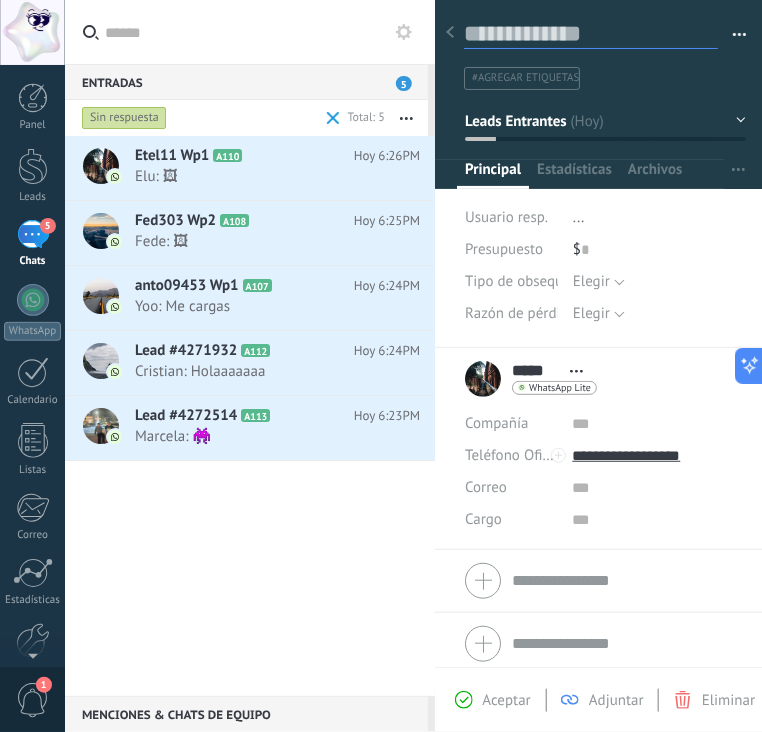 click at bounding box center [591, 34] 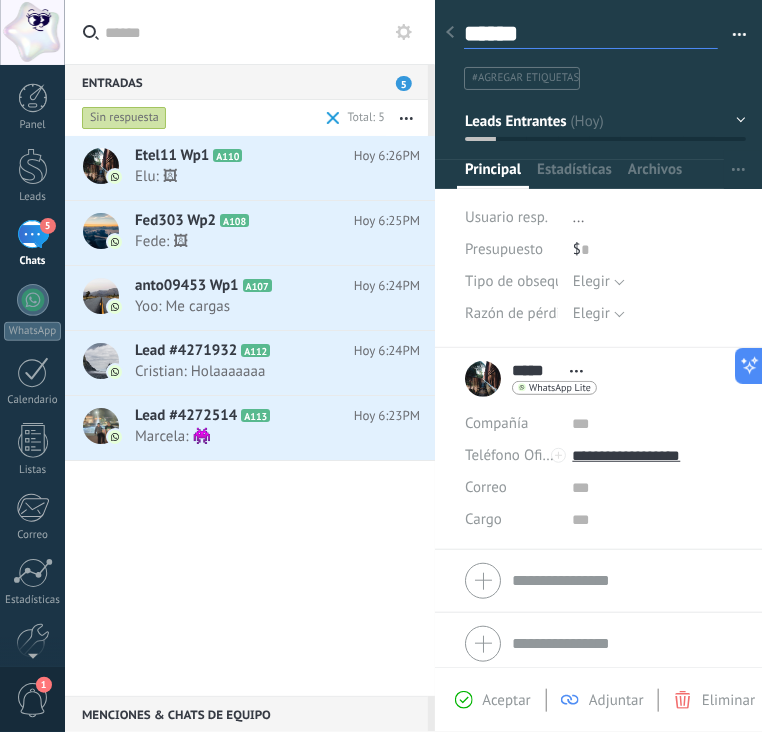 type on "******" 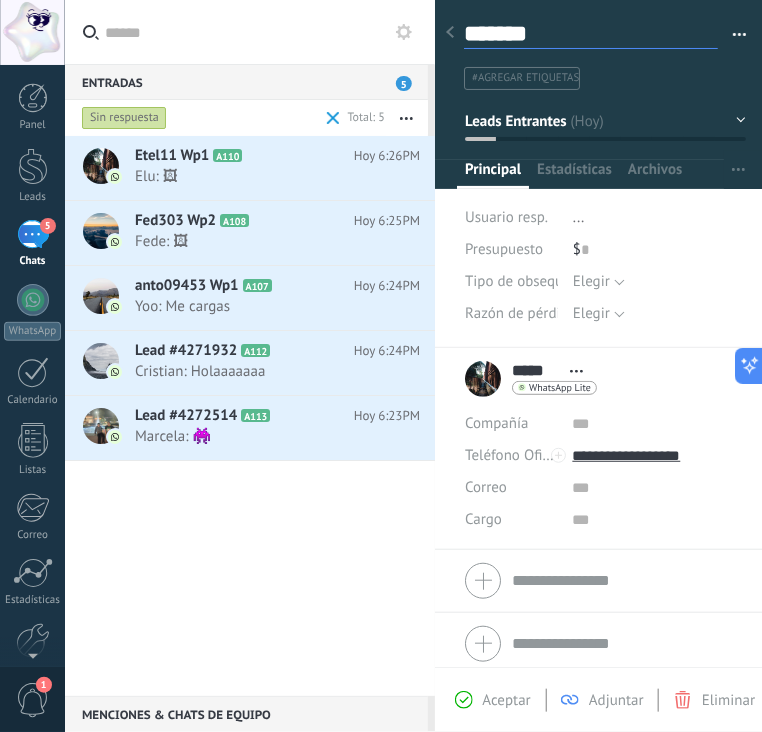type on "********" 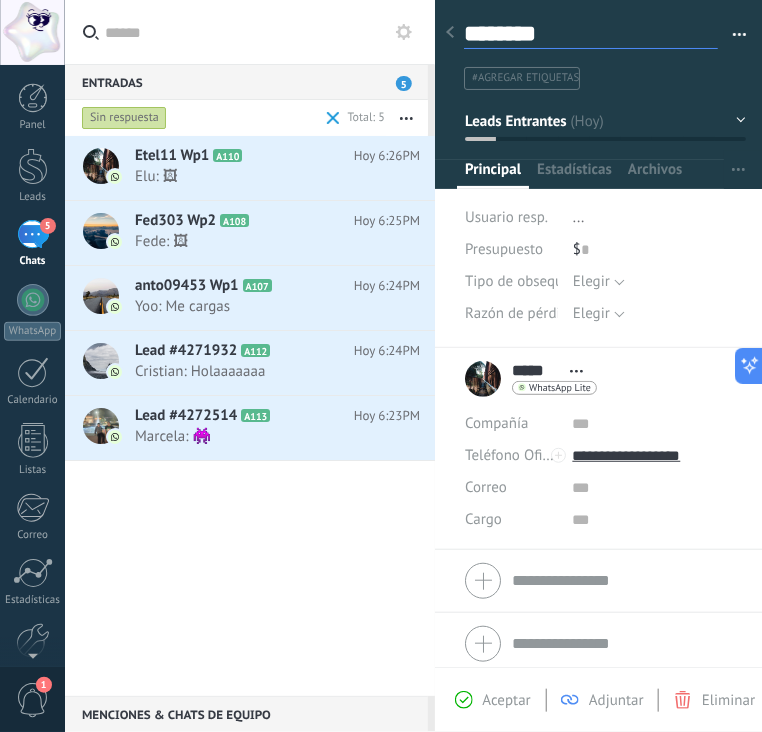 type on "*********" 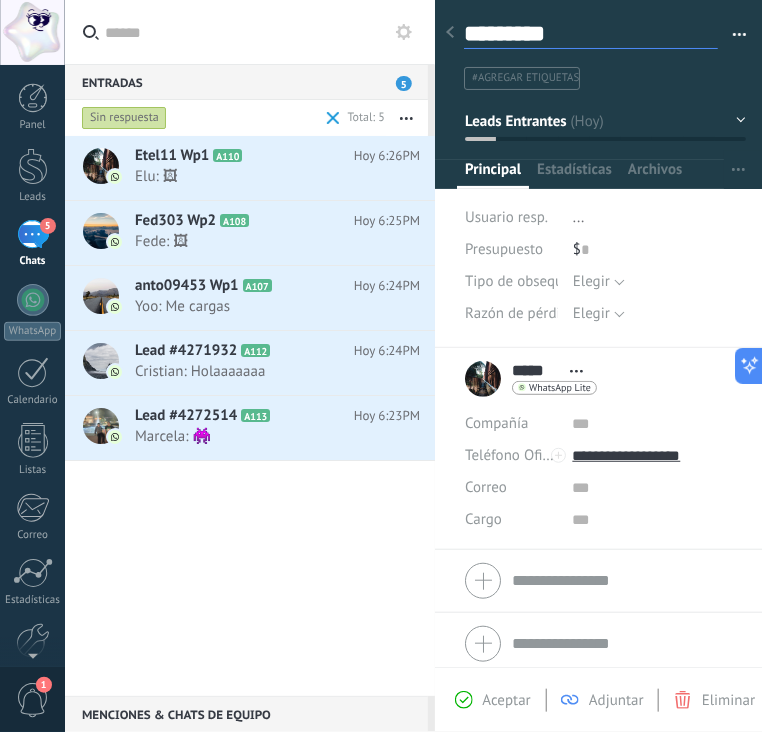 scroll, scrollTop: 29, scrollLeft: 0, axis: vertical 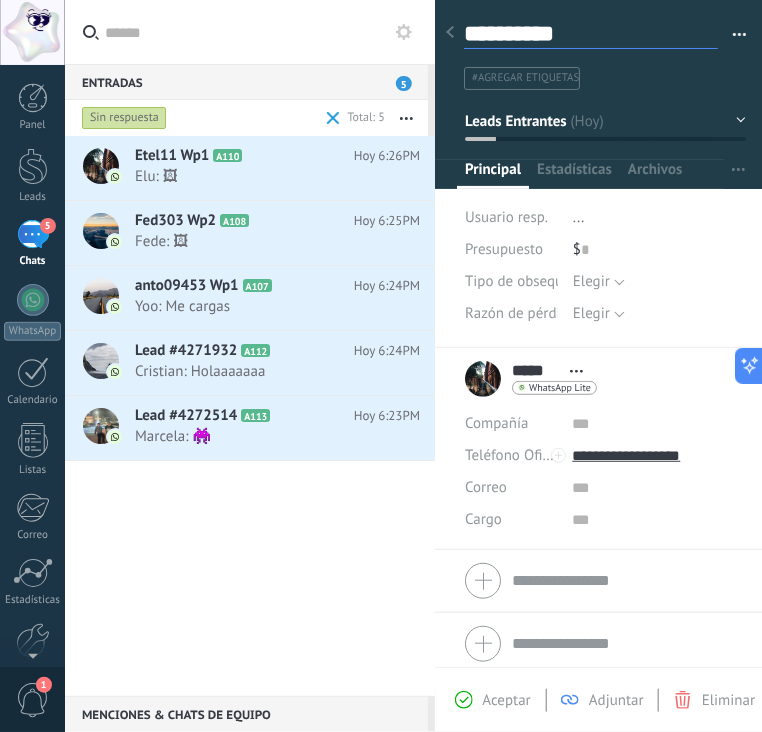 type on "**********" 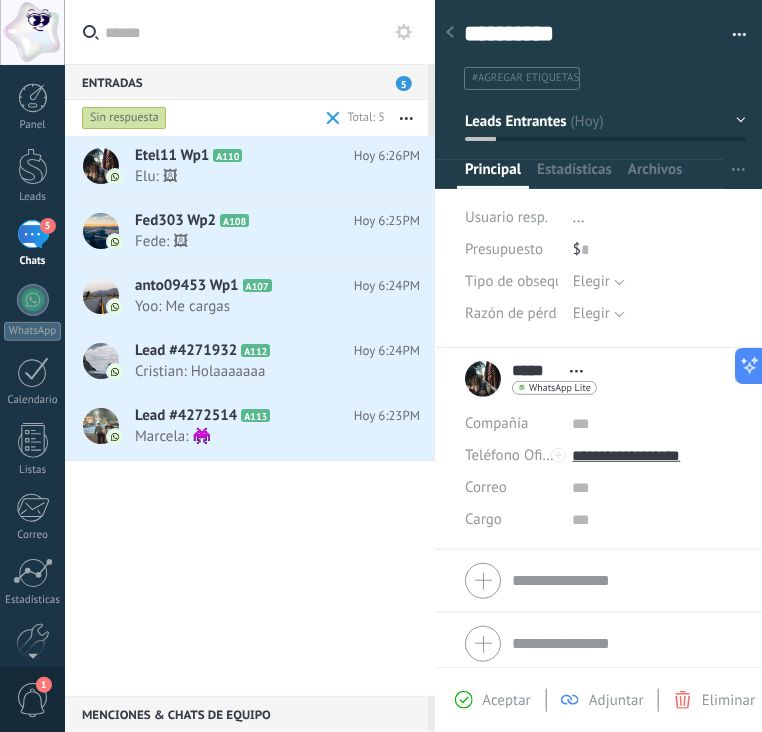 click 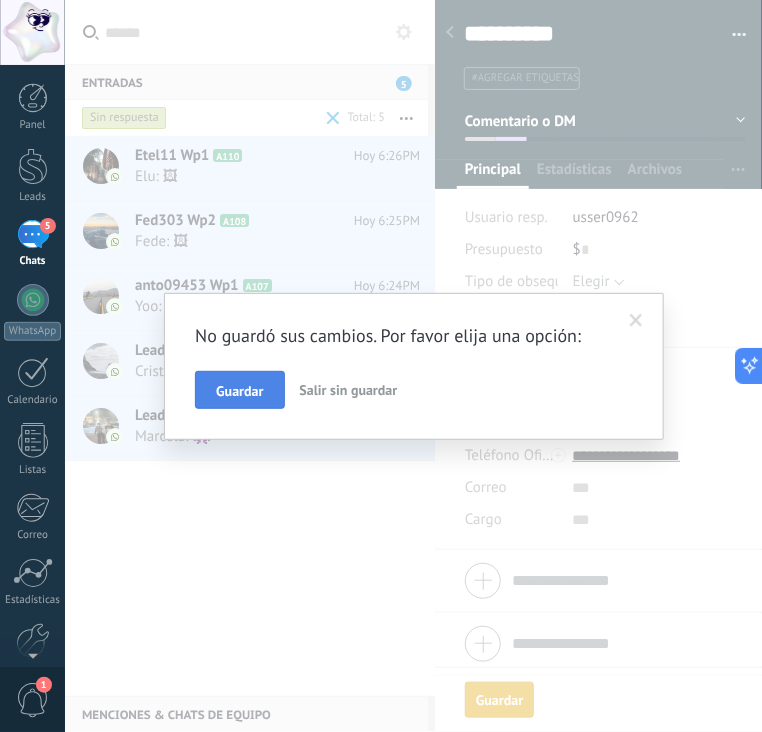 scroll, scrollTop: 29, scrollLeft: 0, axis: vertical 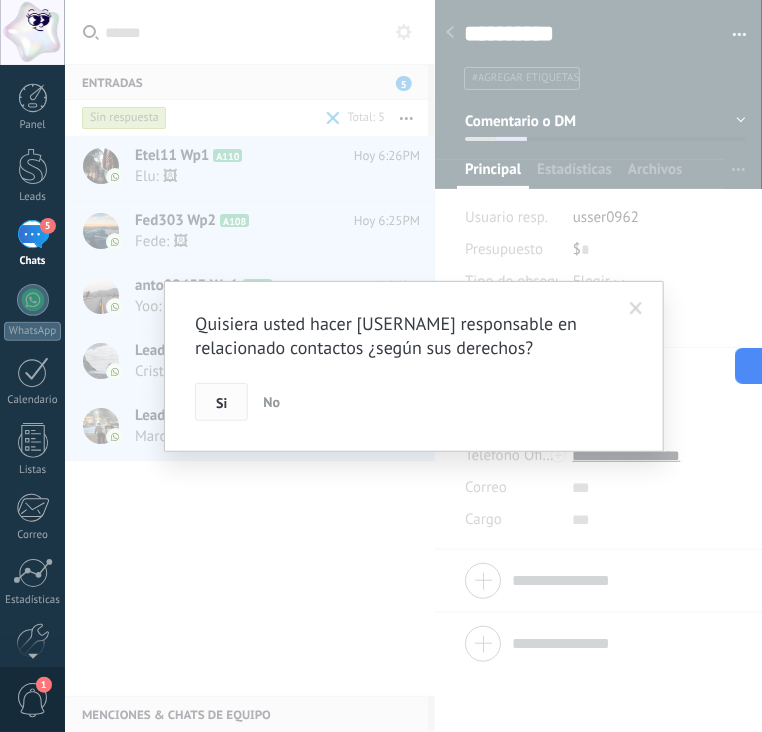 click on "Si" at bounding box center (221, 403) 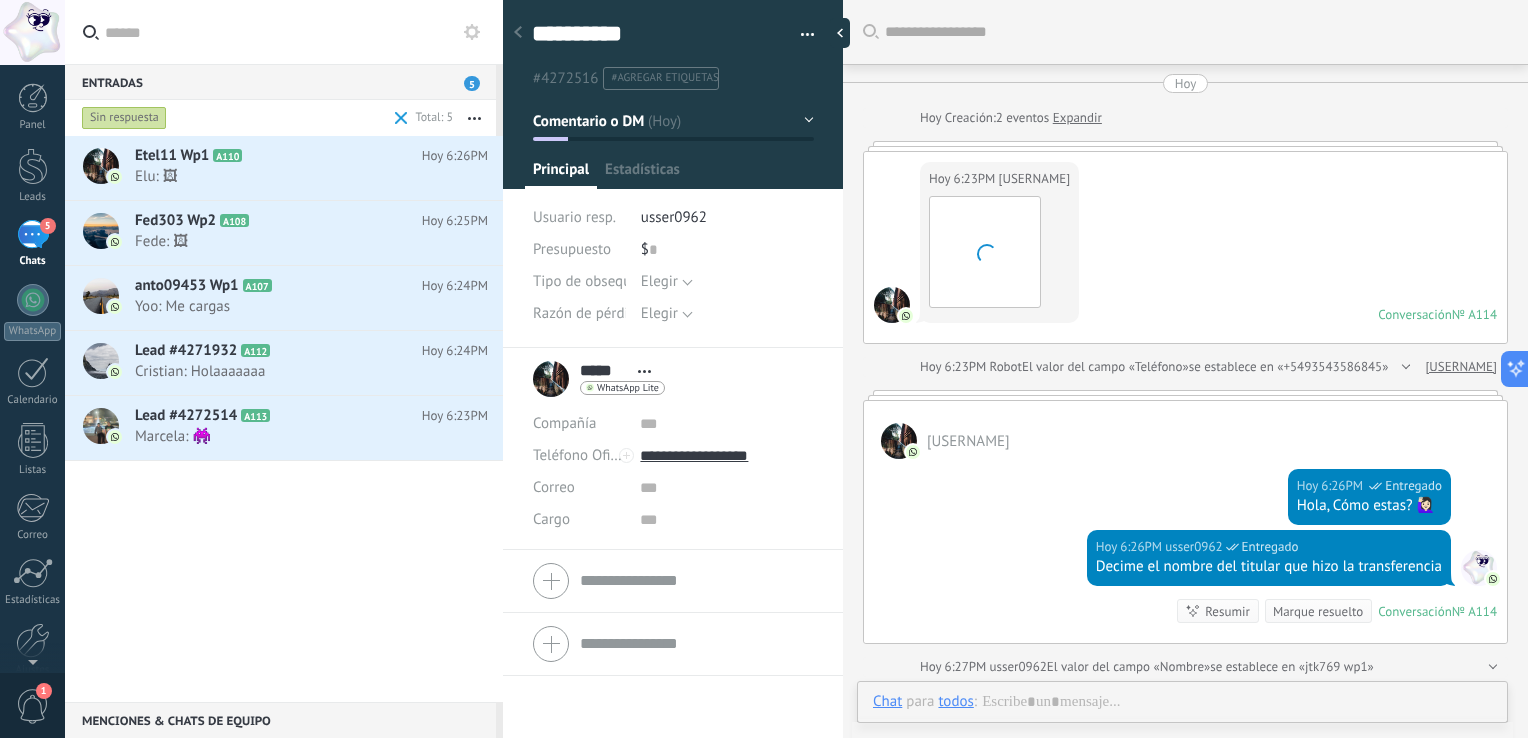scroll, scrollTop: 19, scrollLeft: 0, axis: vertical 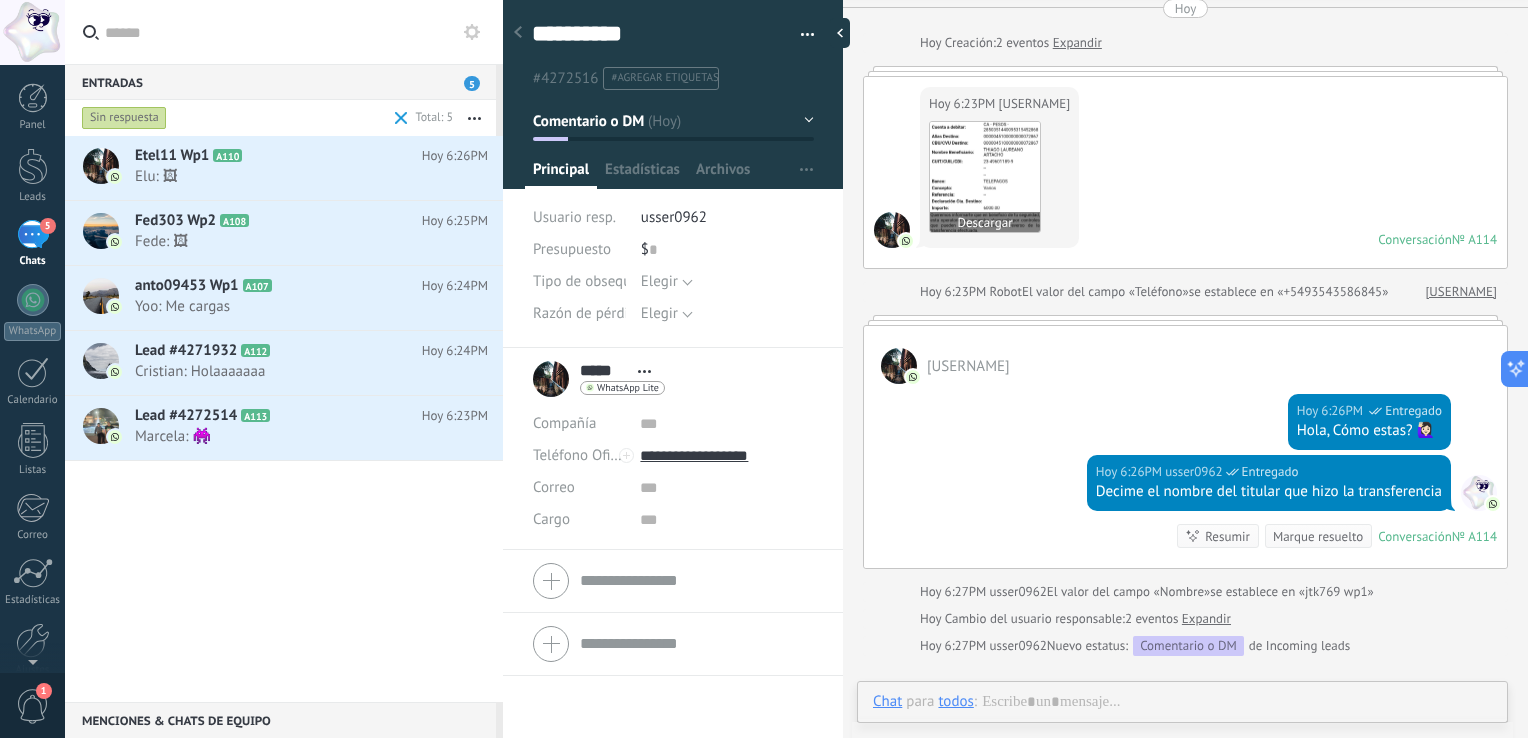 click at bounding box center [985, 177] 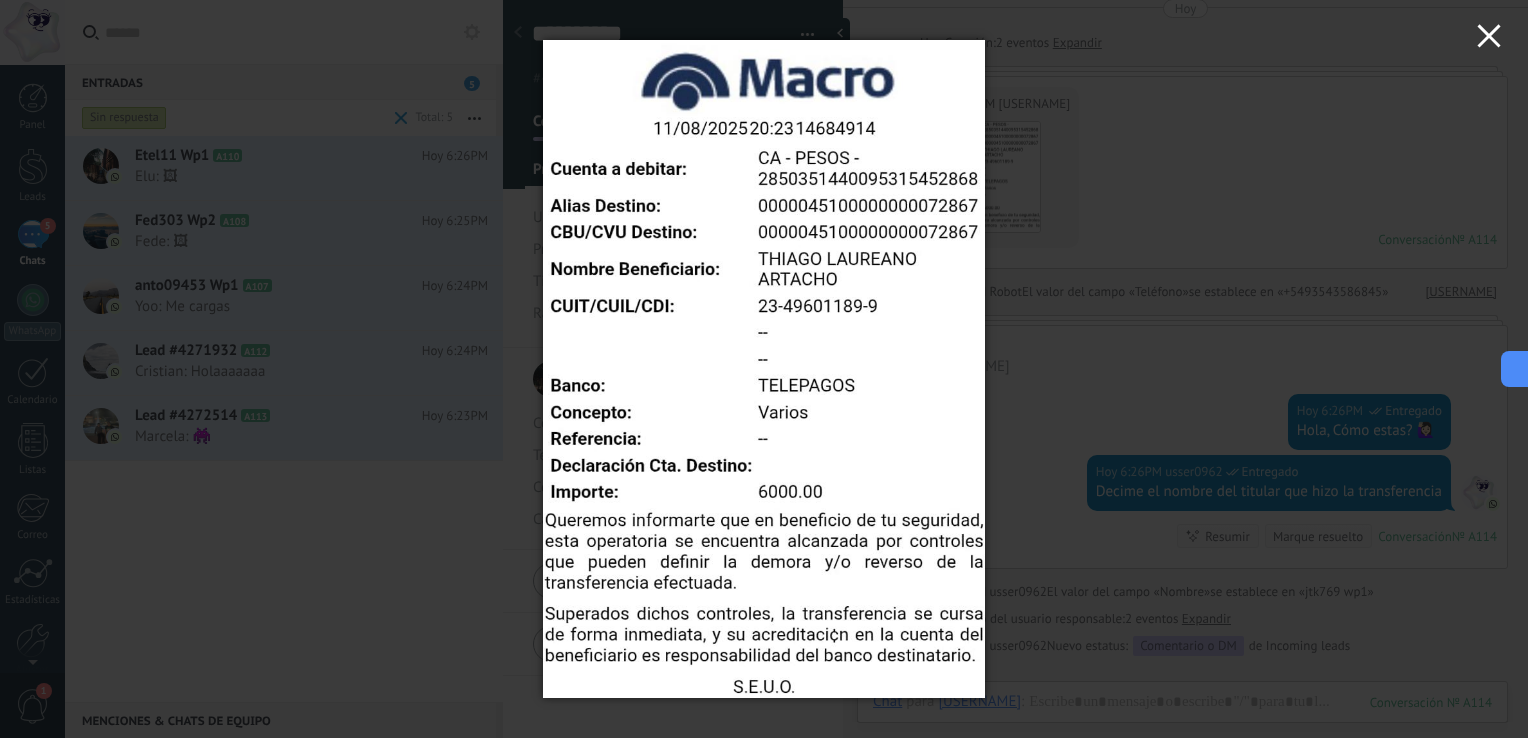 click 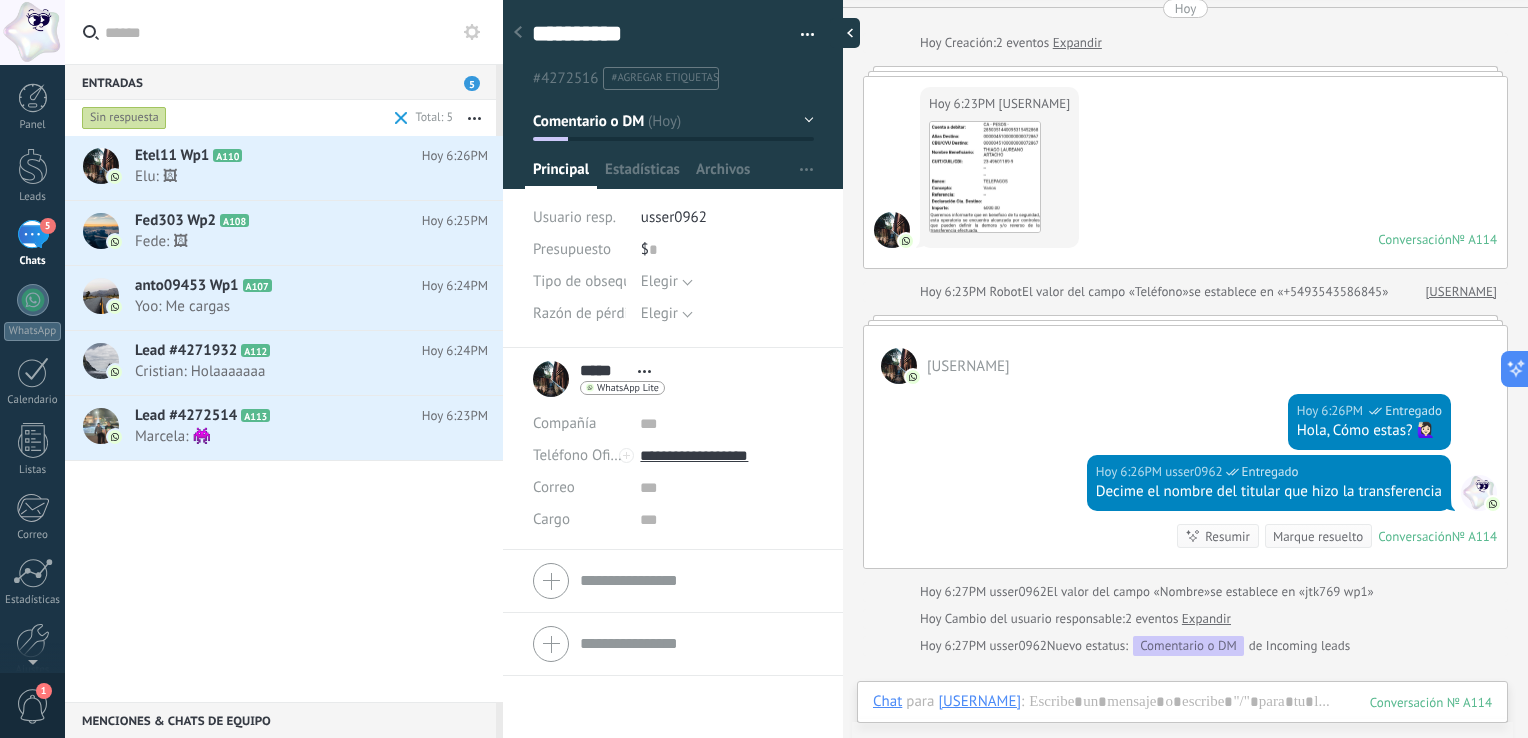 click at bounding box center [845, 33] 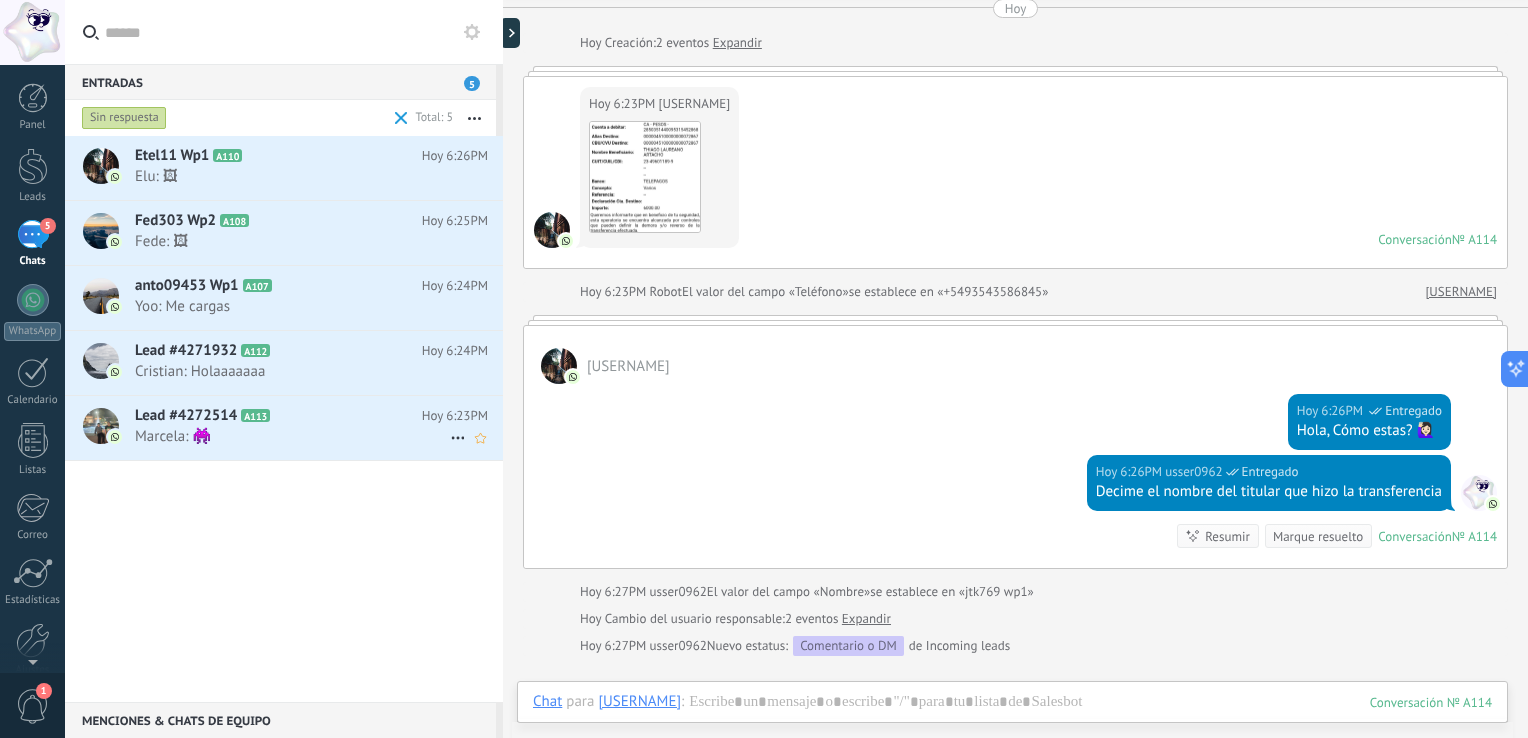 click on "Marcela: 👾" at bounding box center [292, 436] 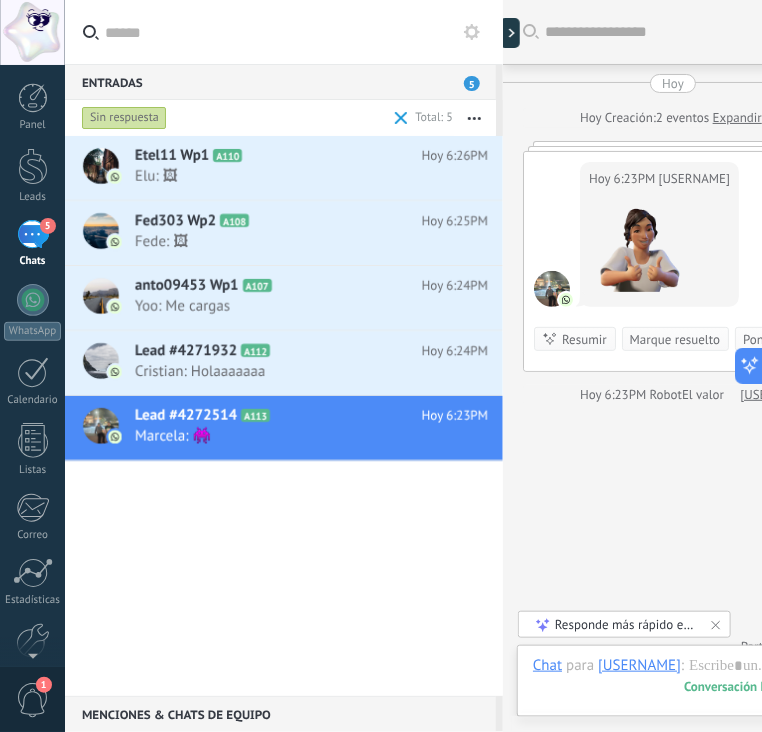 type on "**********" 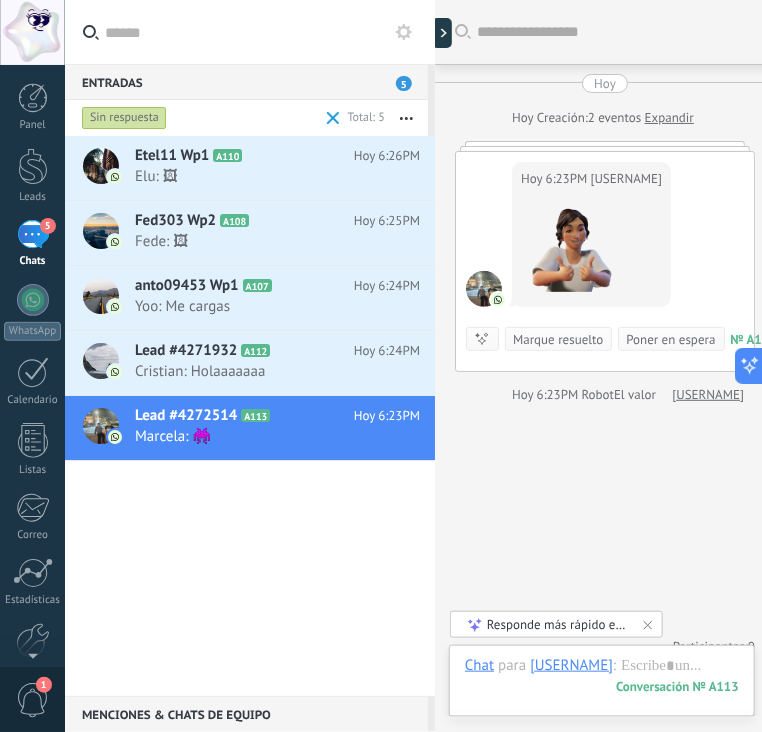 scroll, scrollTop: 19, scrollLeft: 0, axis: vertical 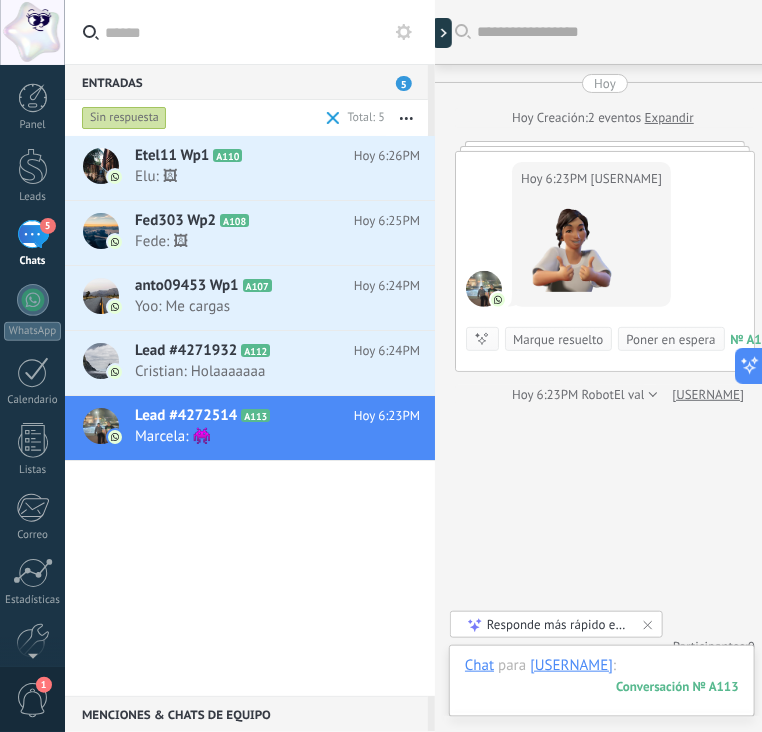 click at bounding box center [602, 686] 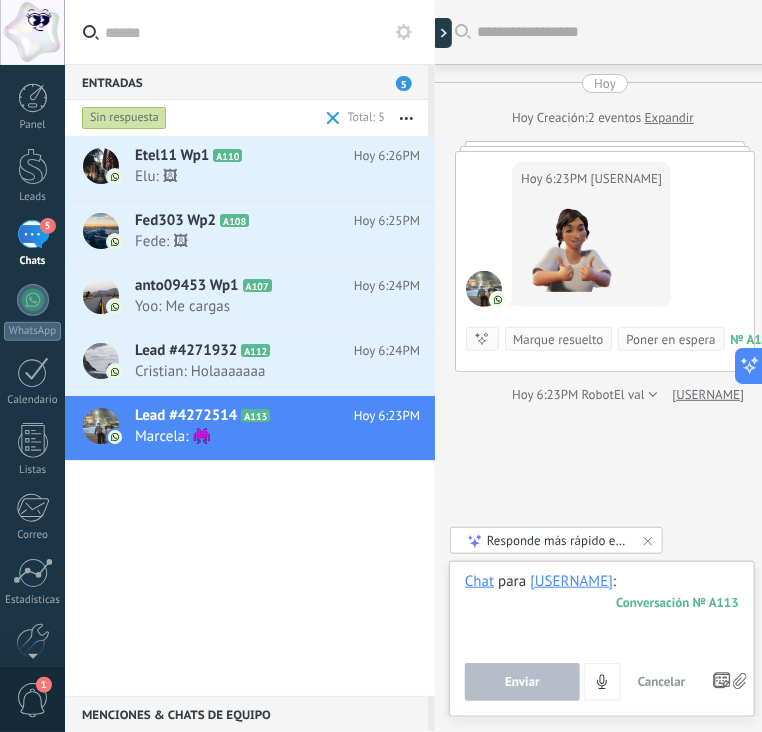 paste 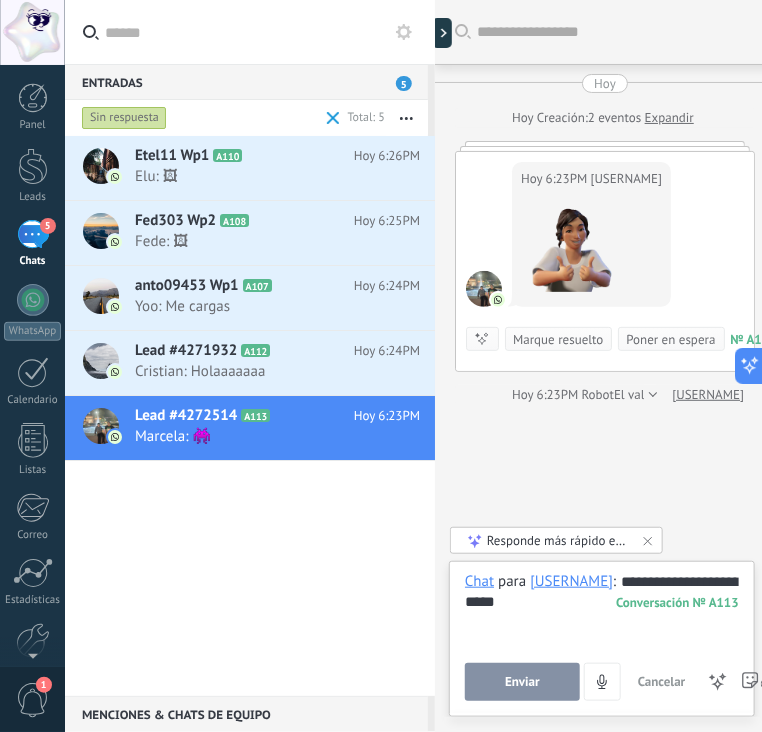 click on "Enviar" at bounding box center (522, 682) 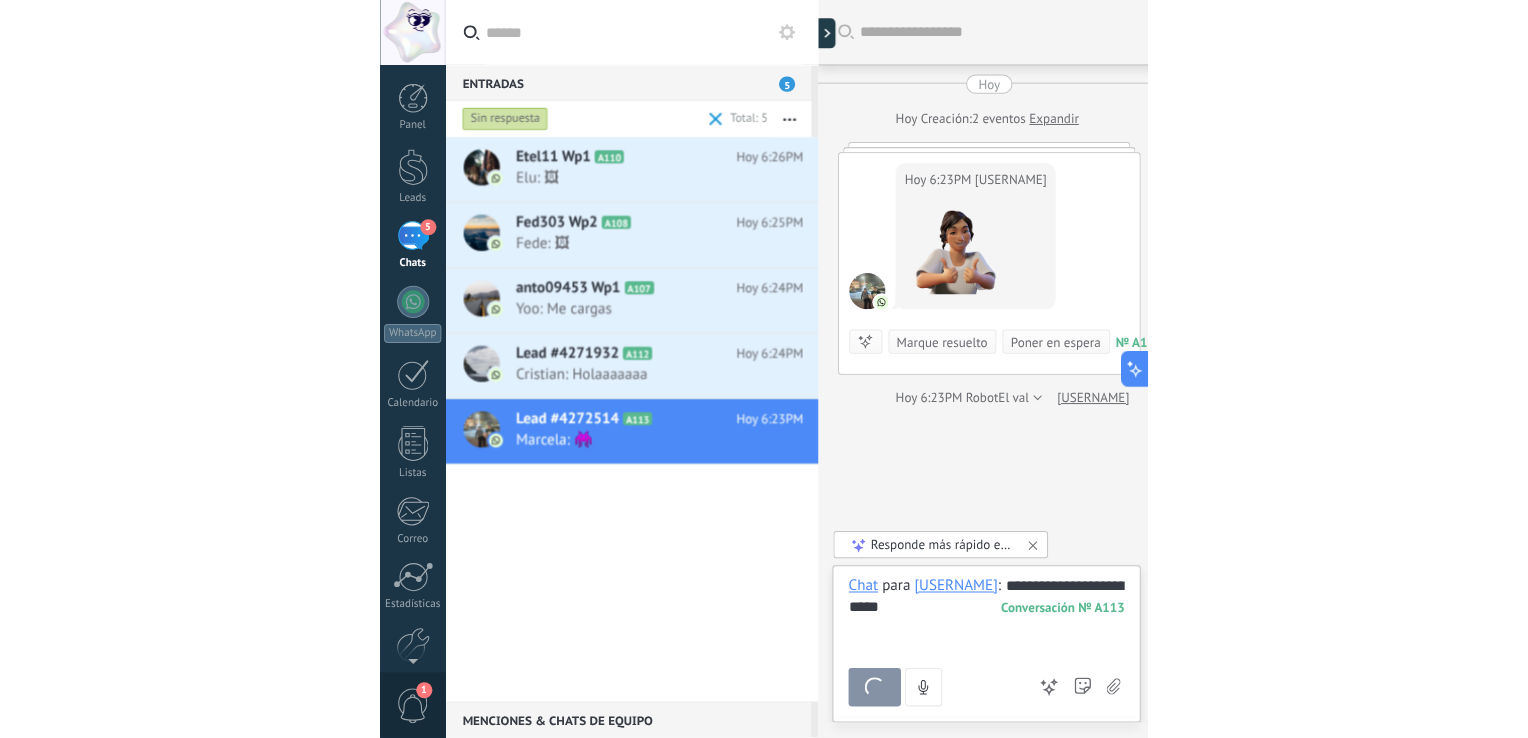 scroll, scrollTop: 0, scrollLeft: 0, axis: both 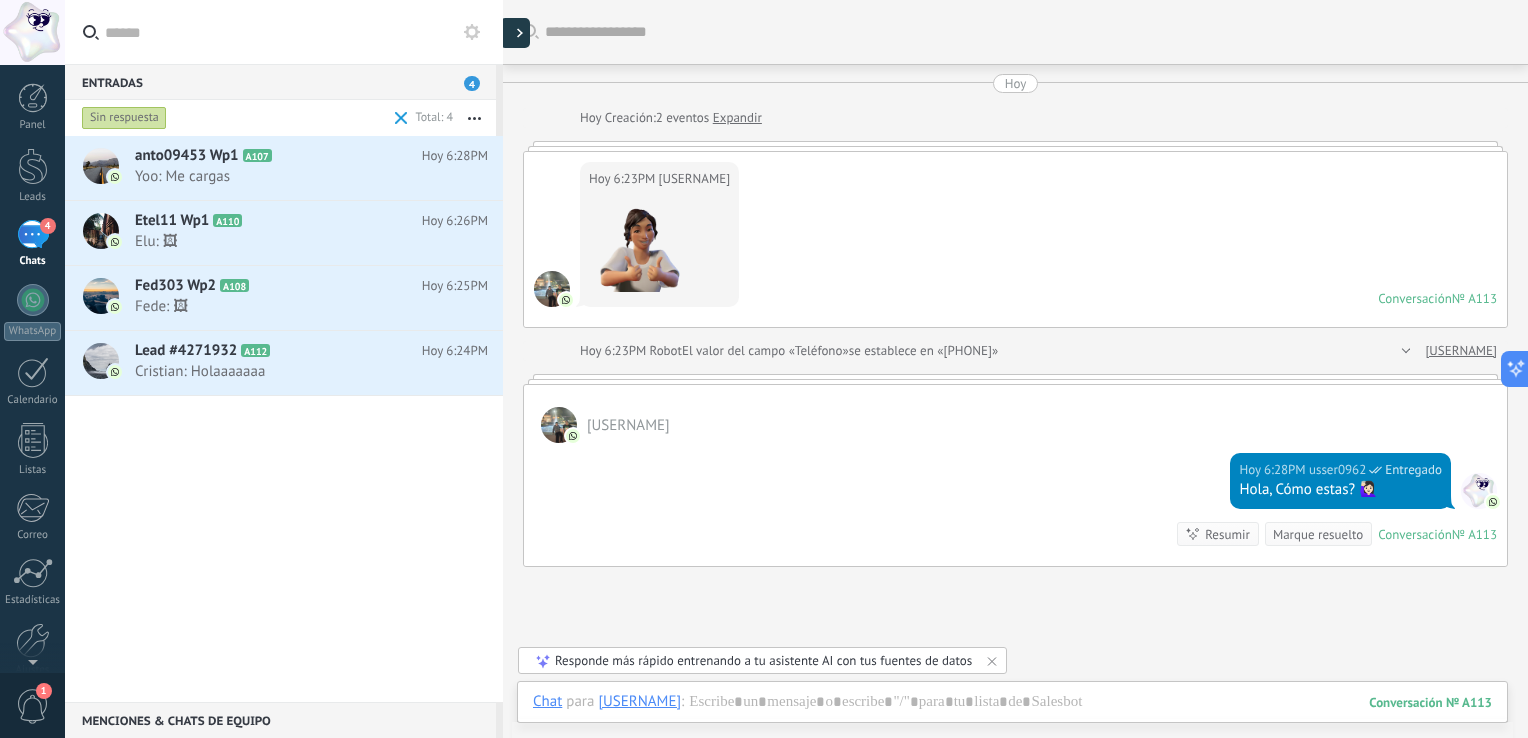click at bounding box center (515, 33) 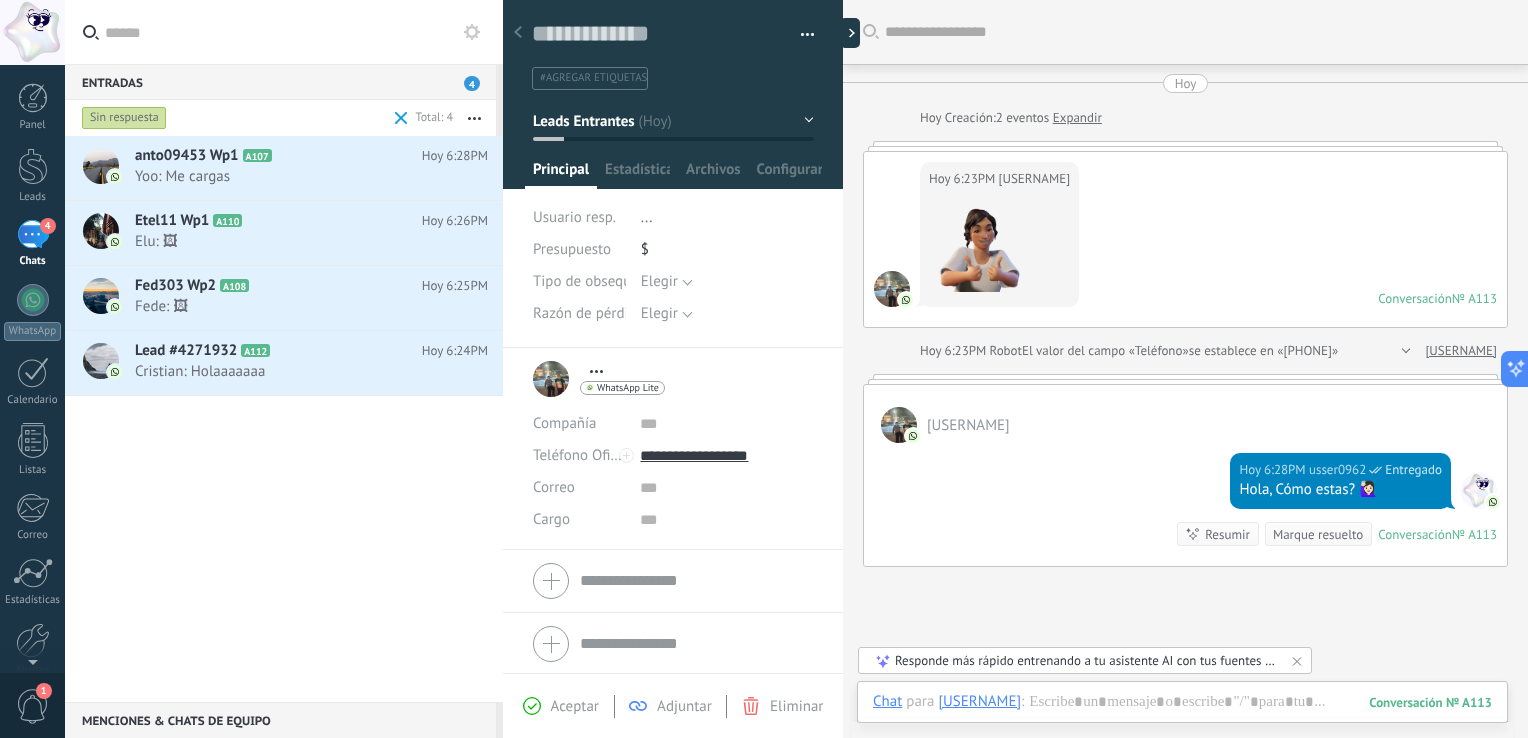 scroll, scrollTop: 29, scrollLeft: 0, axis: vertical 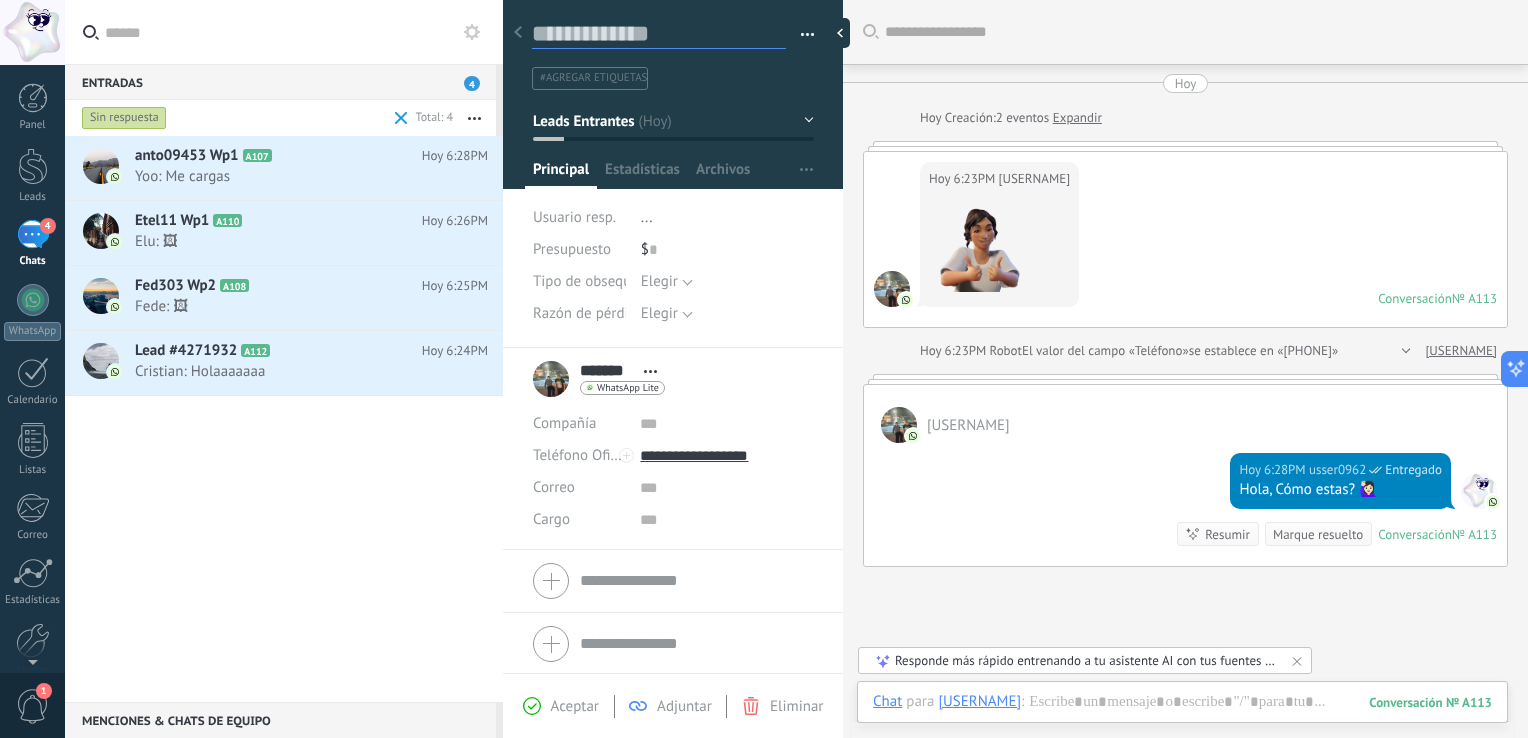 click at bounding box center (659, 34) 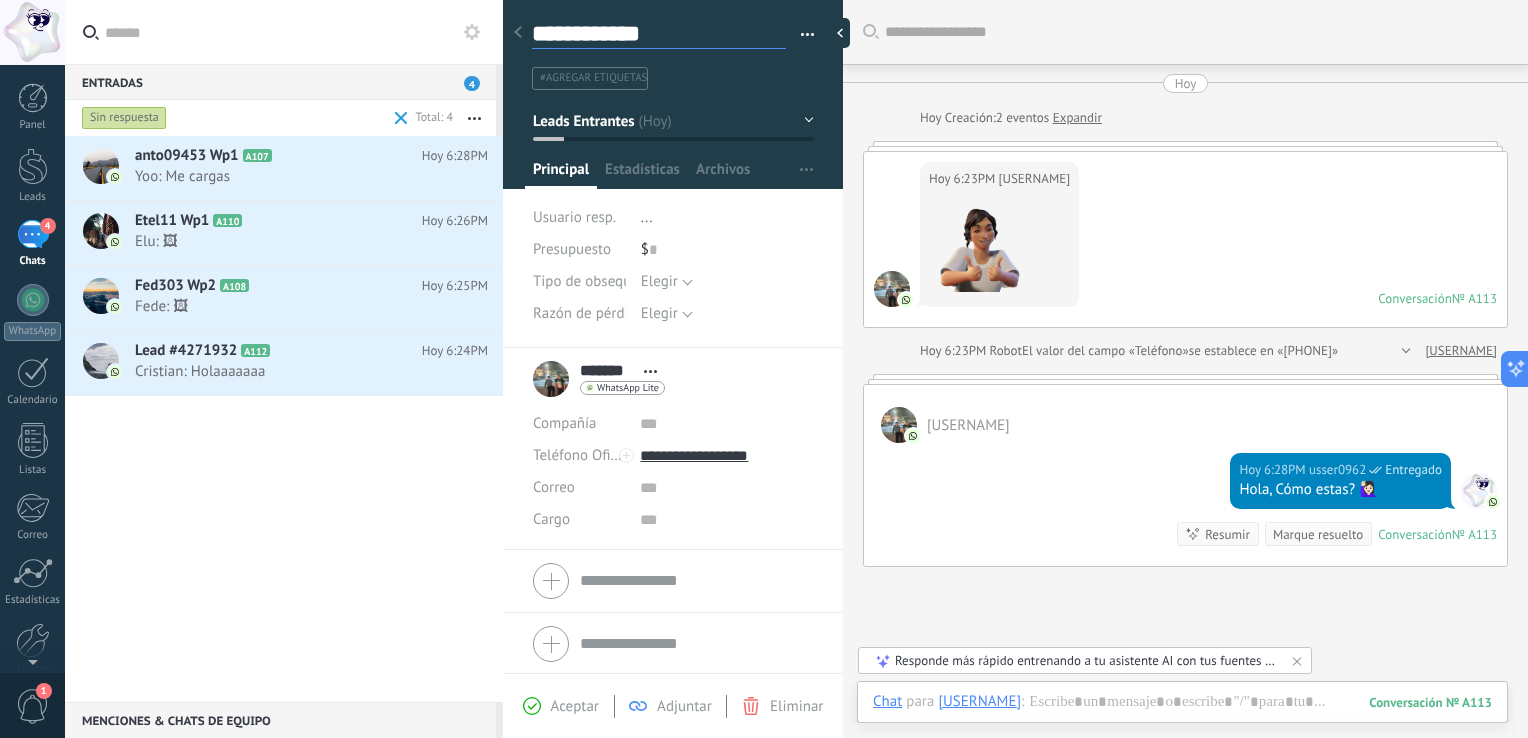 type on "**********" 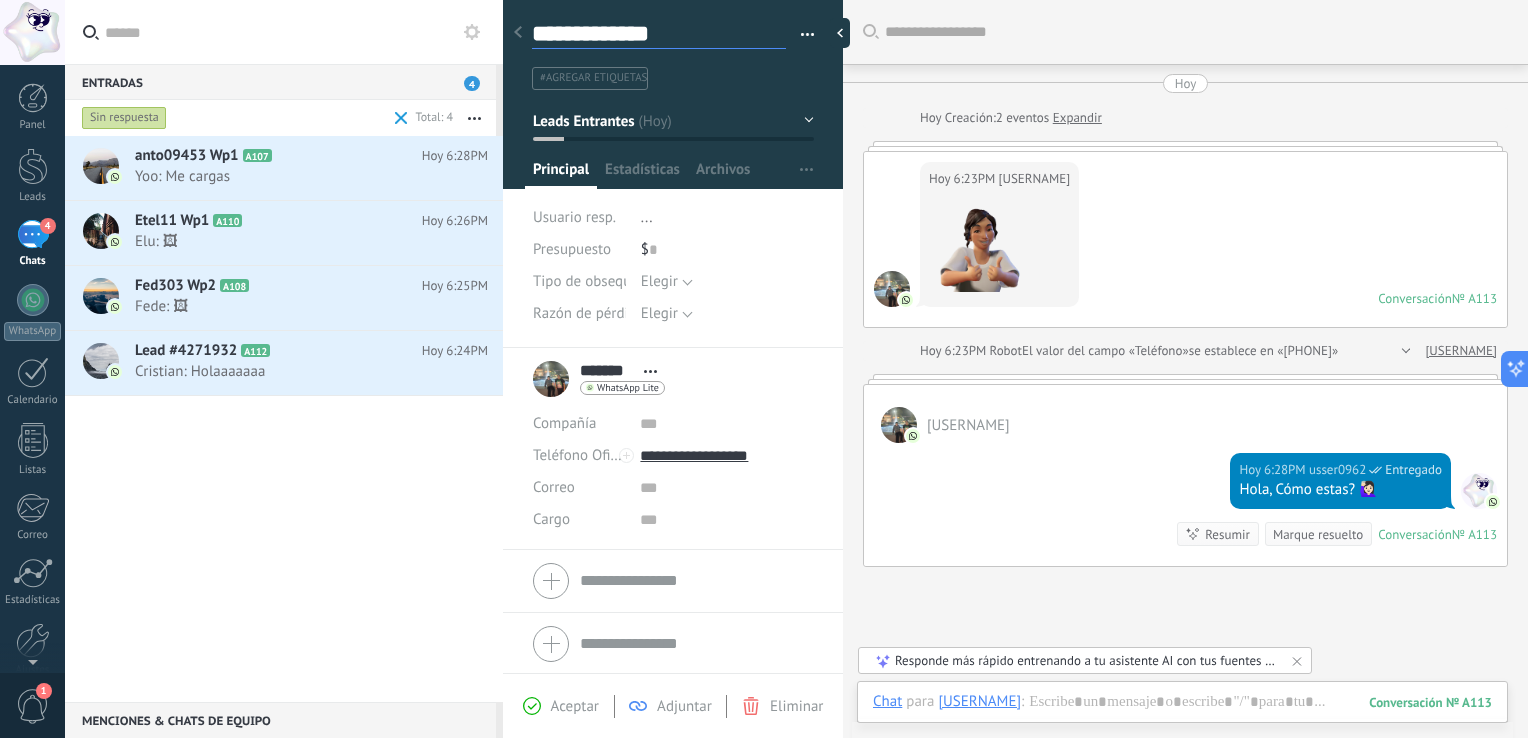 type on "**********" 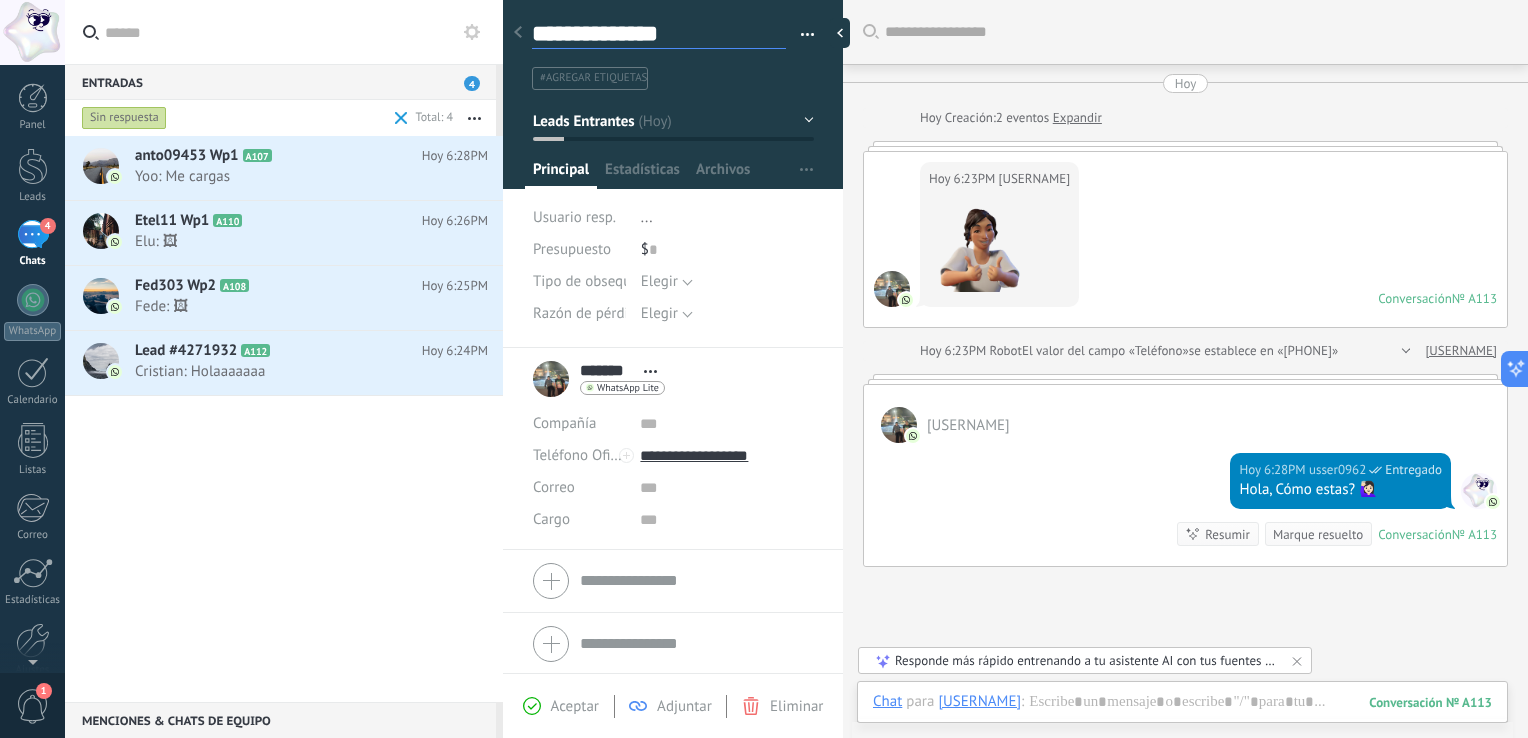 type on "**********" 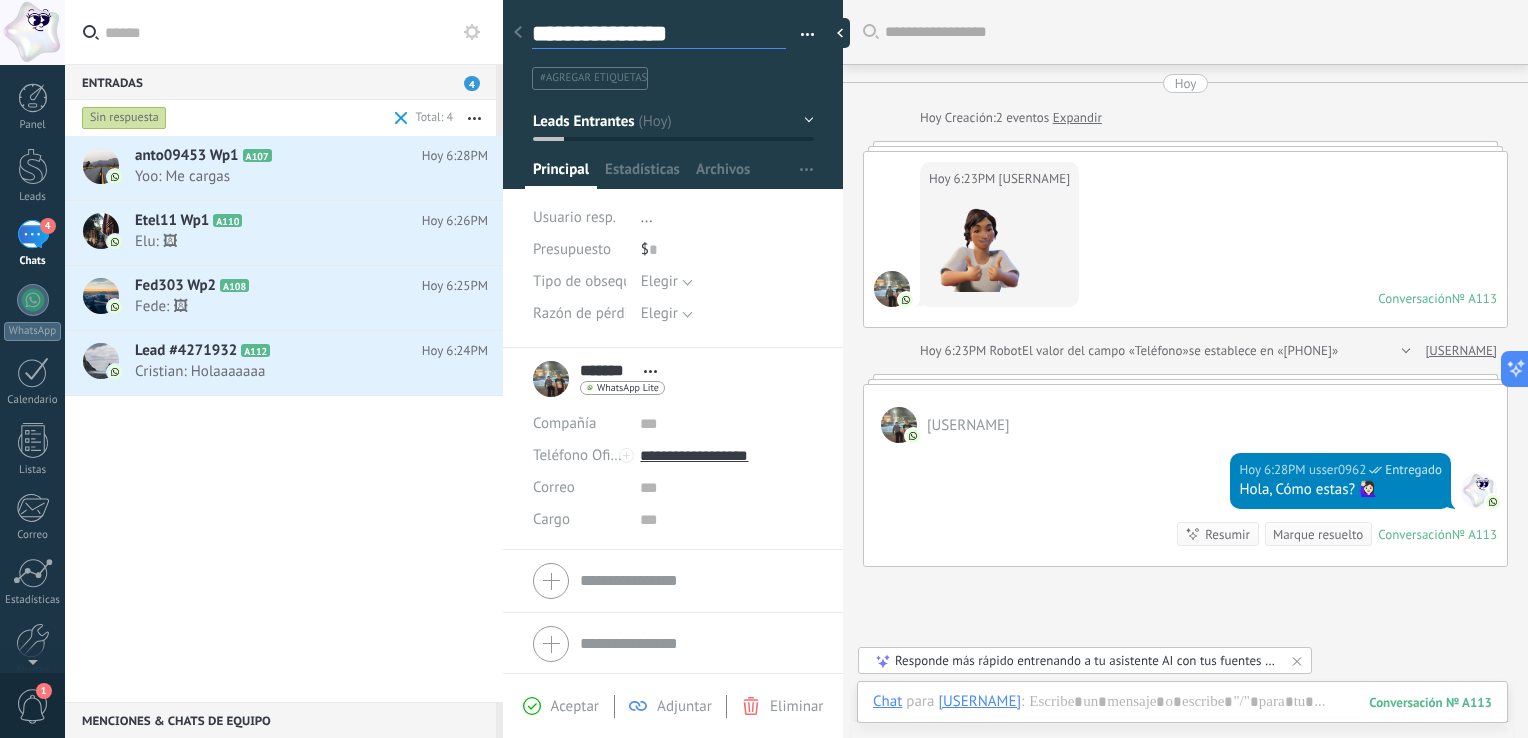 type on "**********" 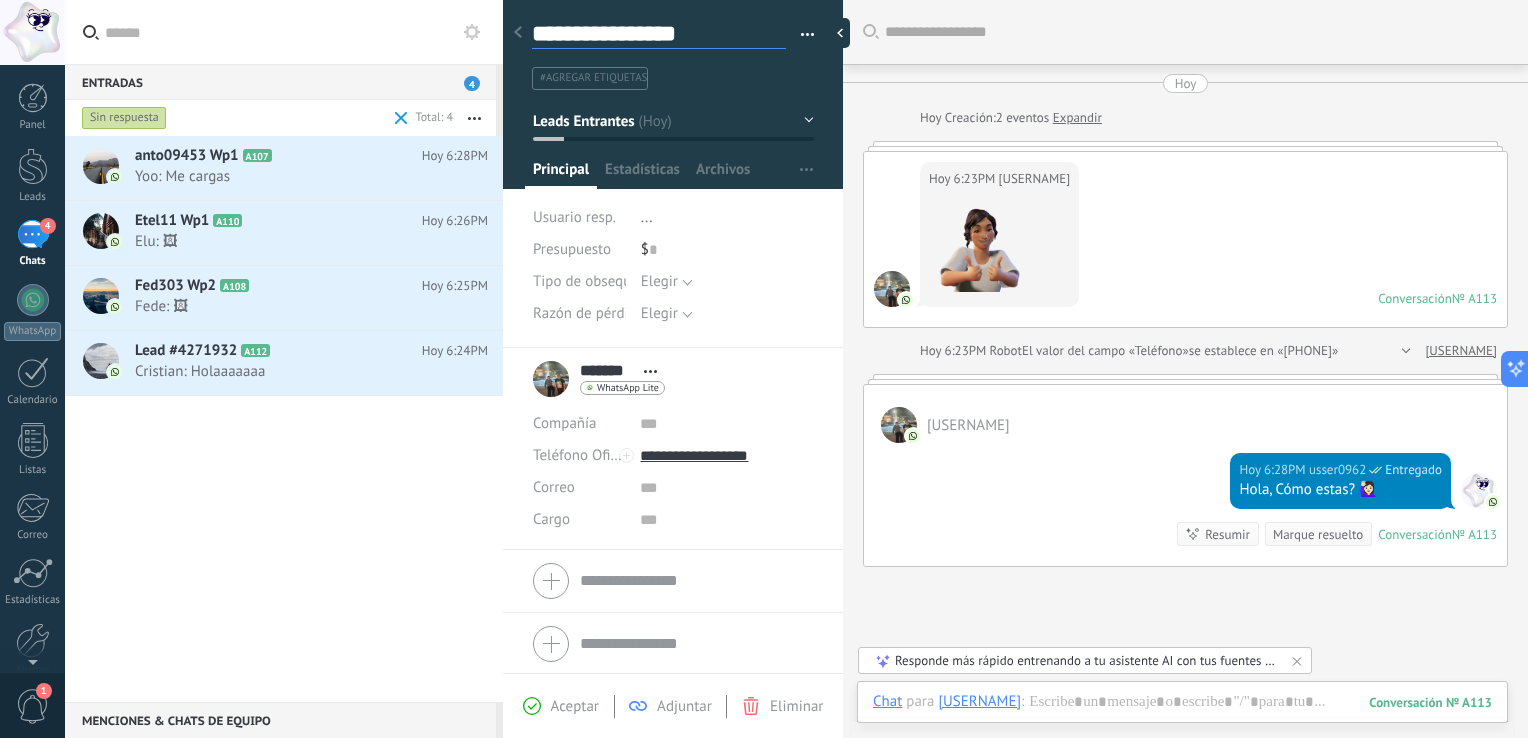 scroll, scrollTop: 29, scrollLeft: 0, axis: vertical 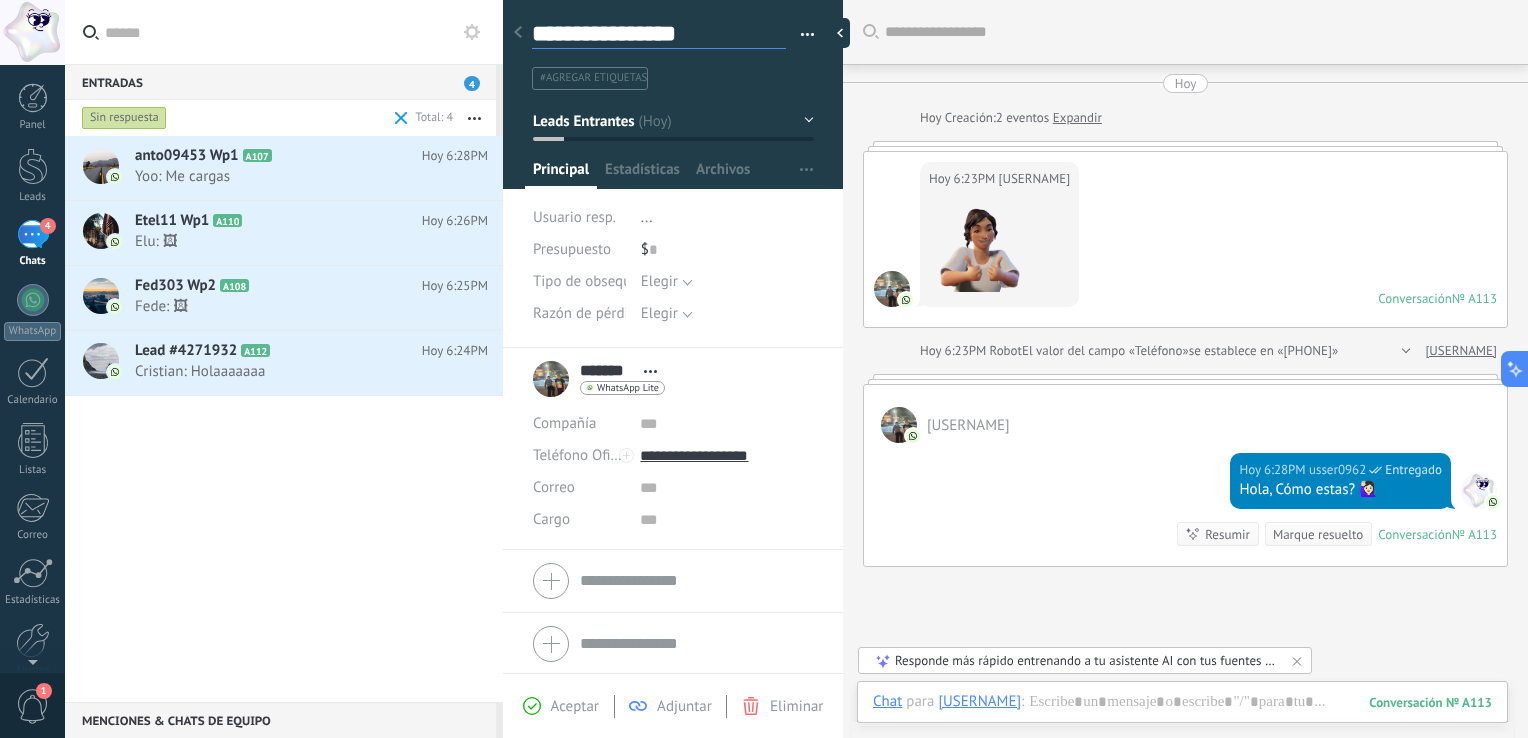 type on "**********" 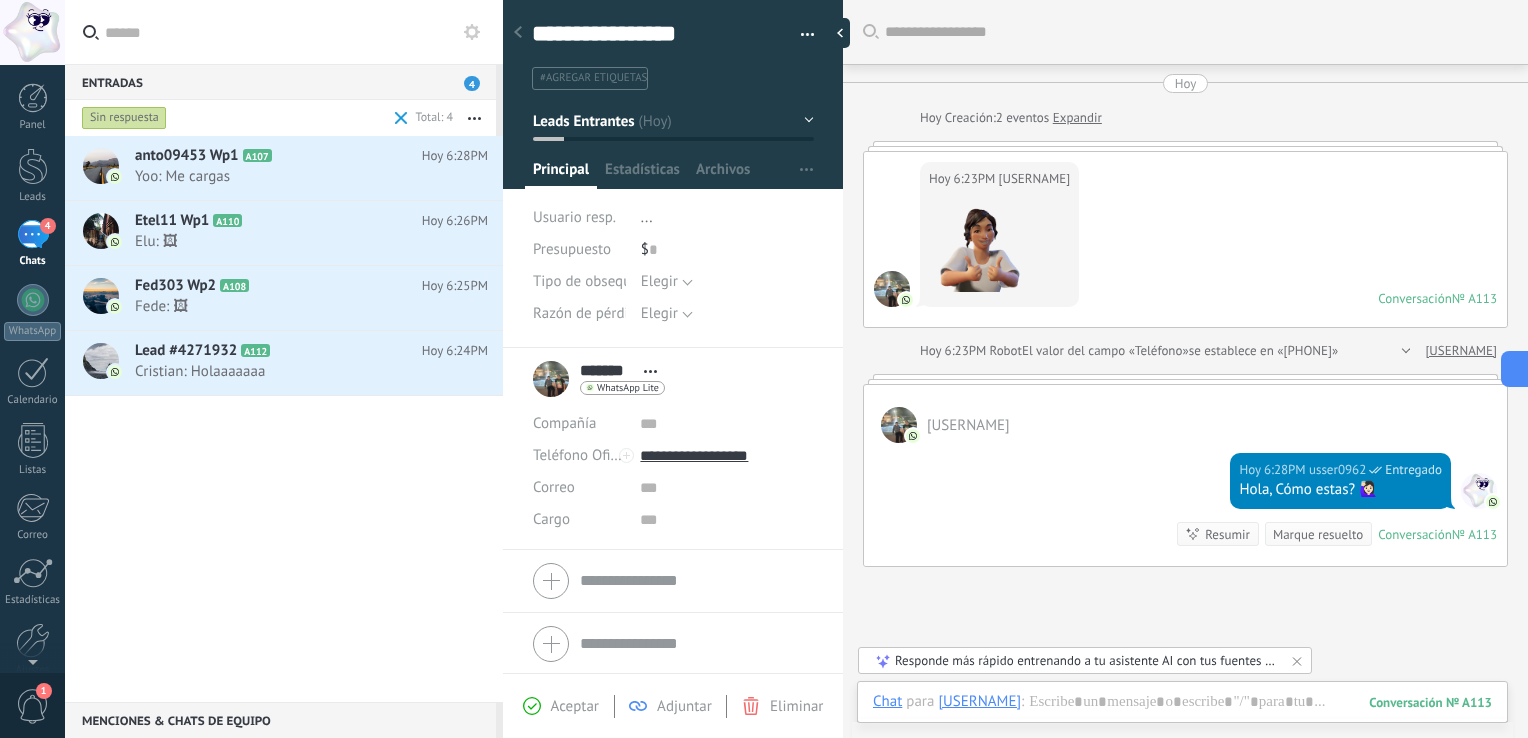 click 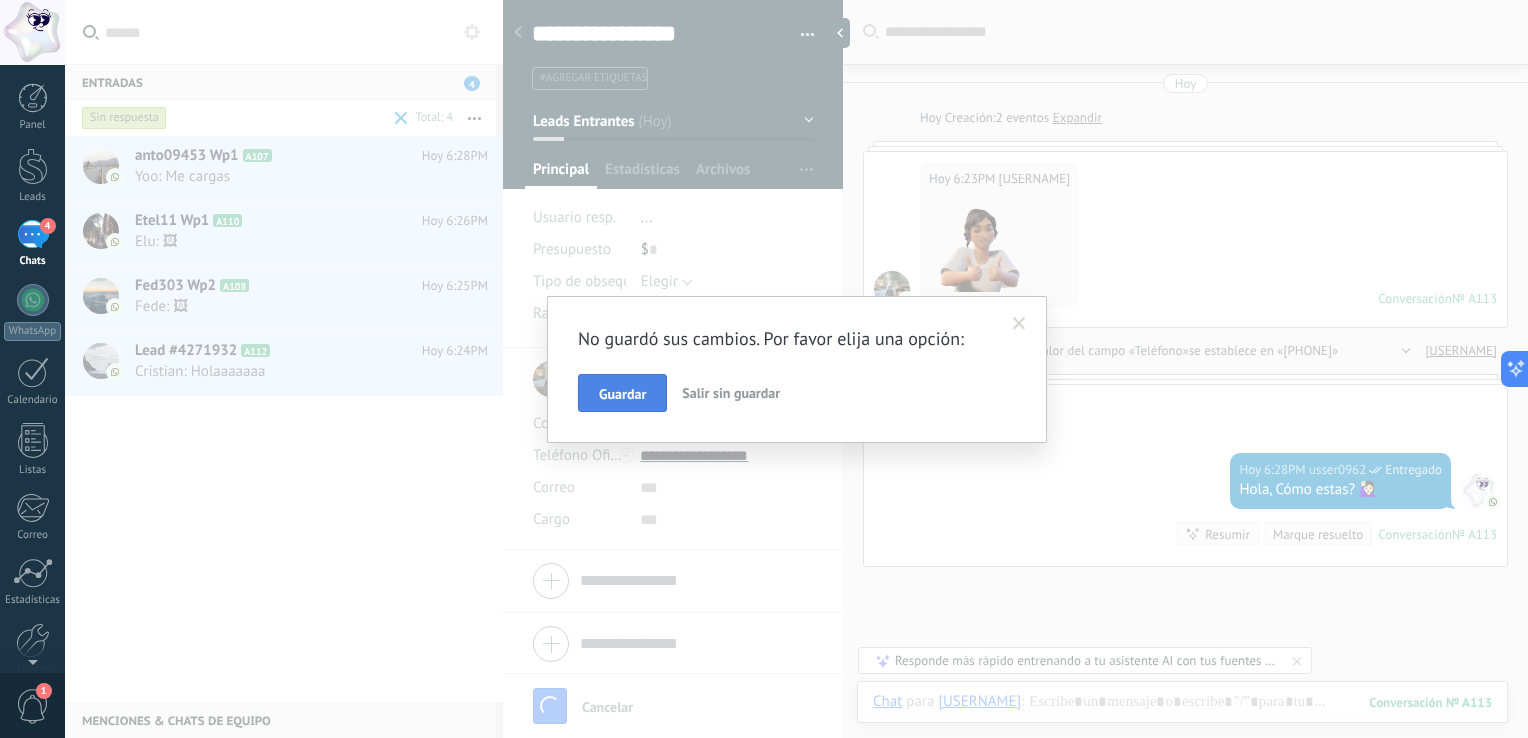 click on "Guardar" at bounding box center [622, 393] 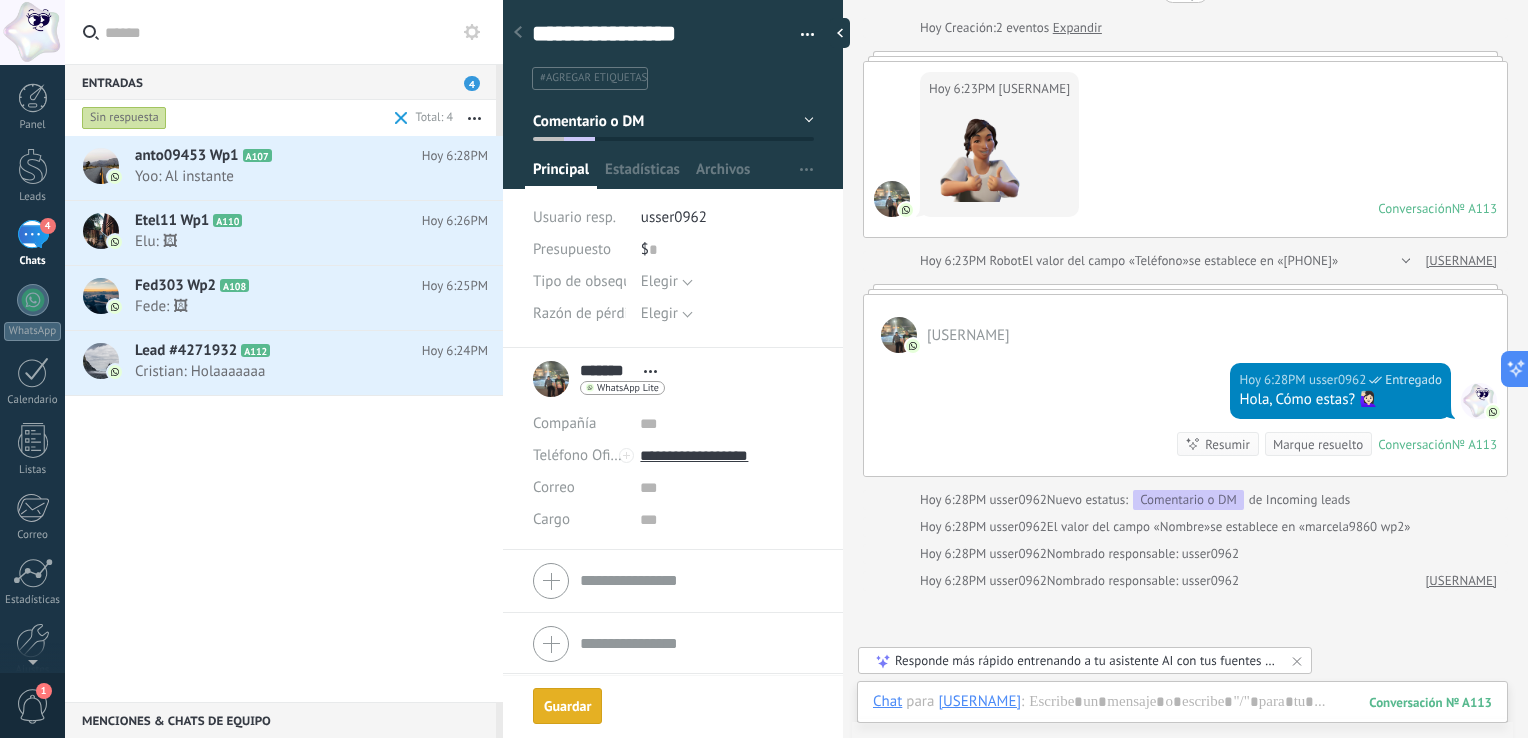scroll, scrollTop: 118, scrollLeft: 0, axis: vertical 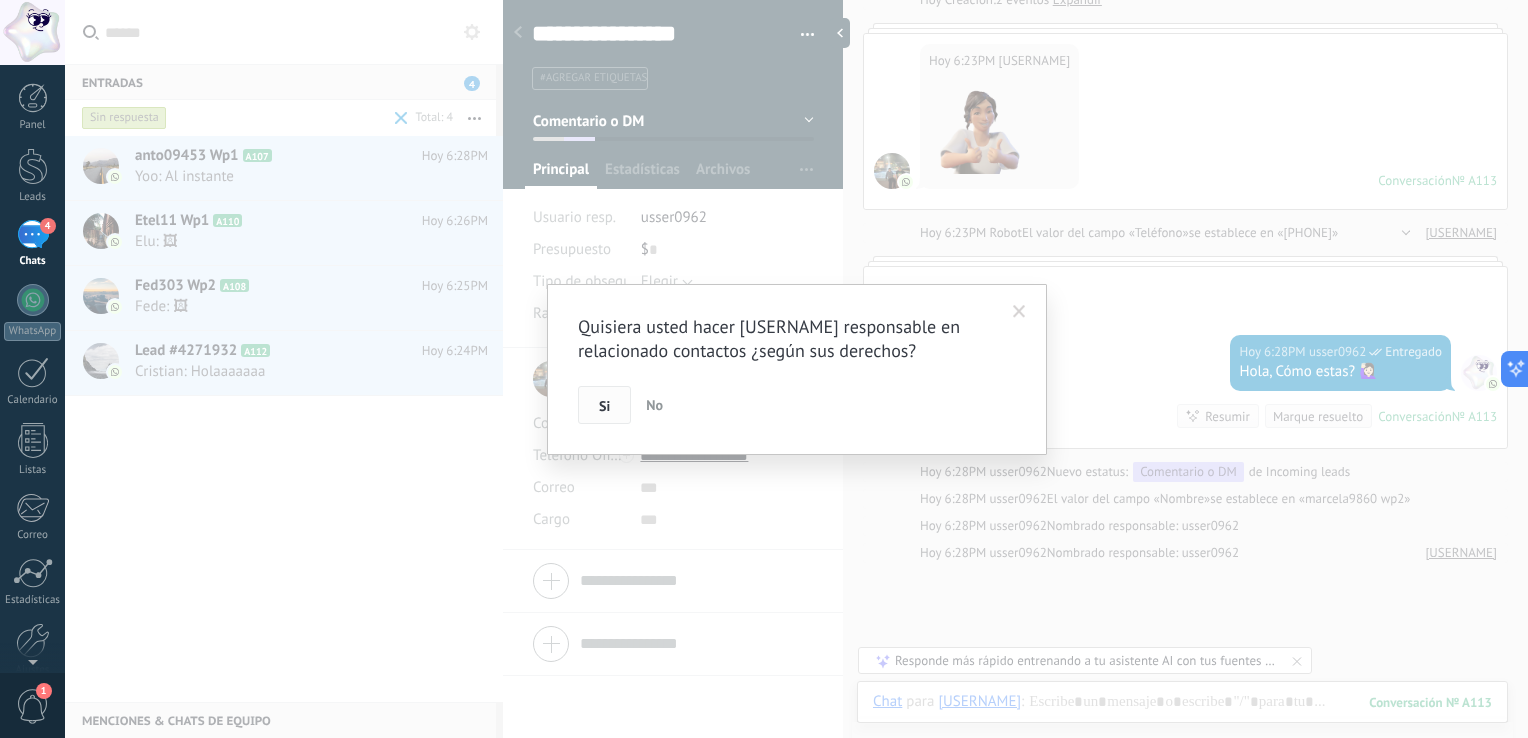click on "Si" at bounding box center [604, 405] 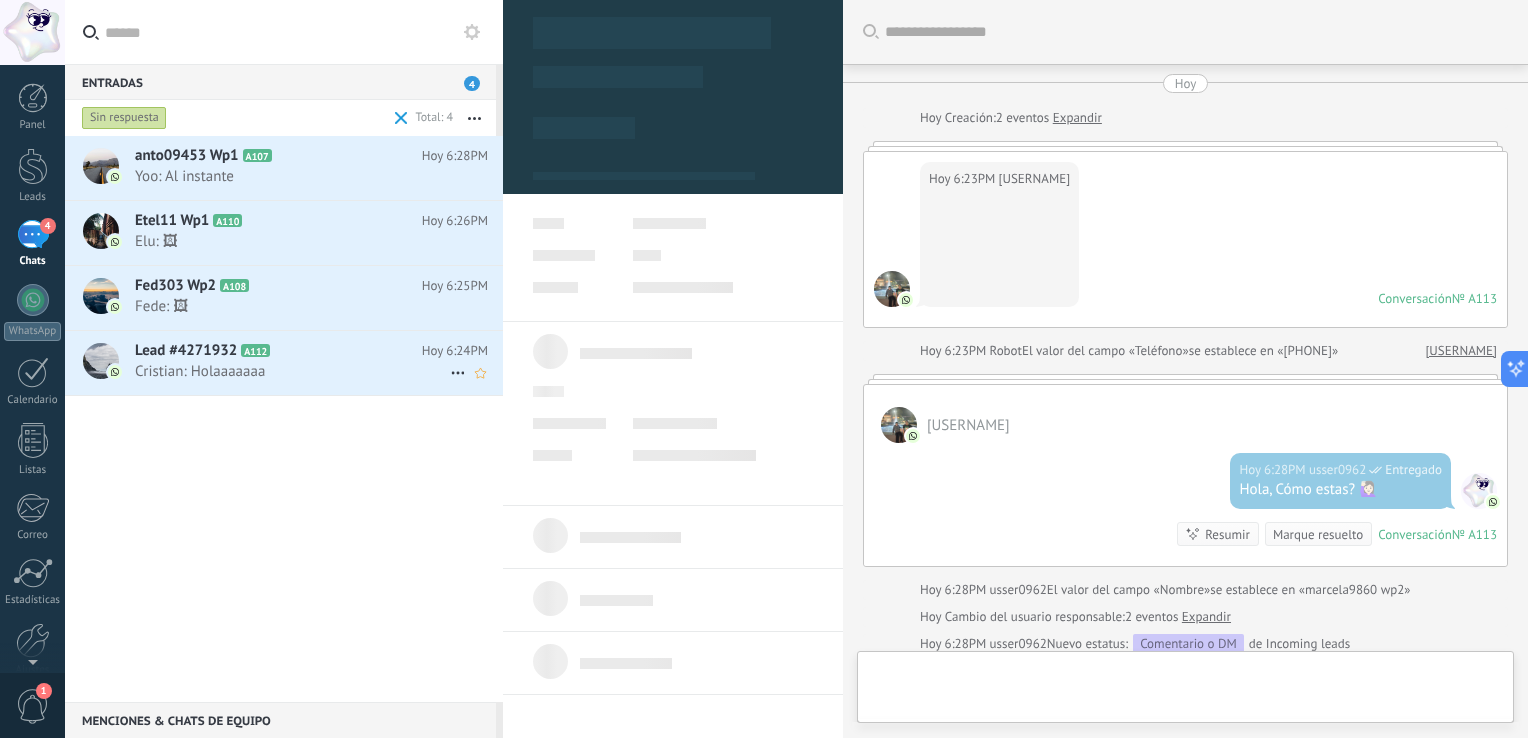 scroll, scrollTop: 263, scrollLeft: 0, axis: vertical 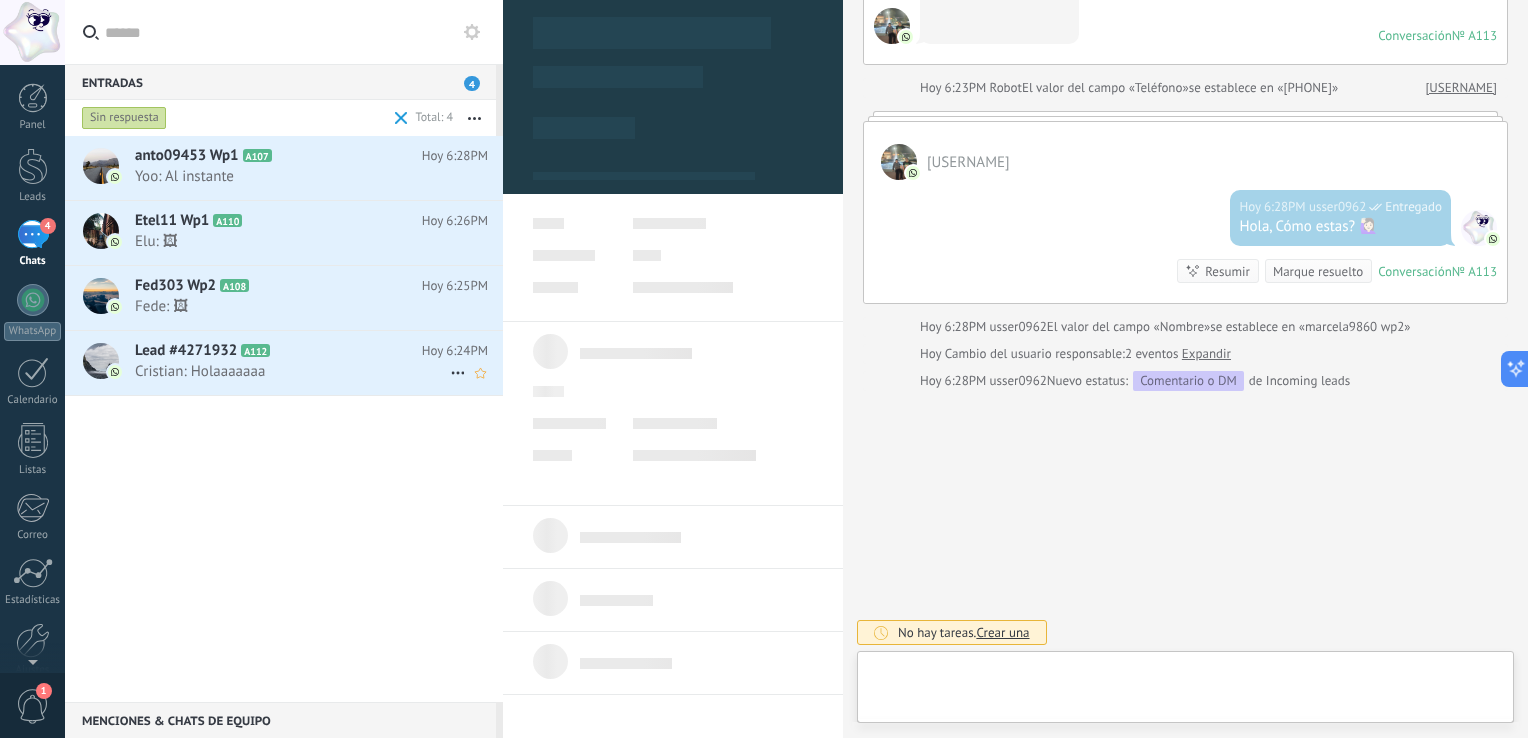 click on "Cristian: Holaaaaaaa" at bounding box center [292, 371] 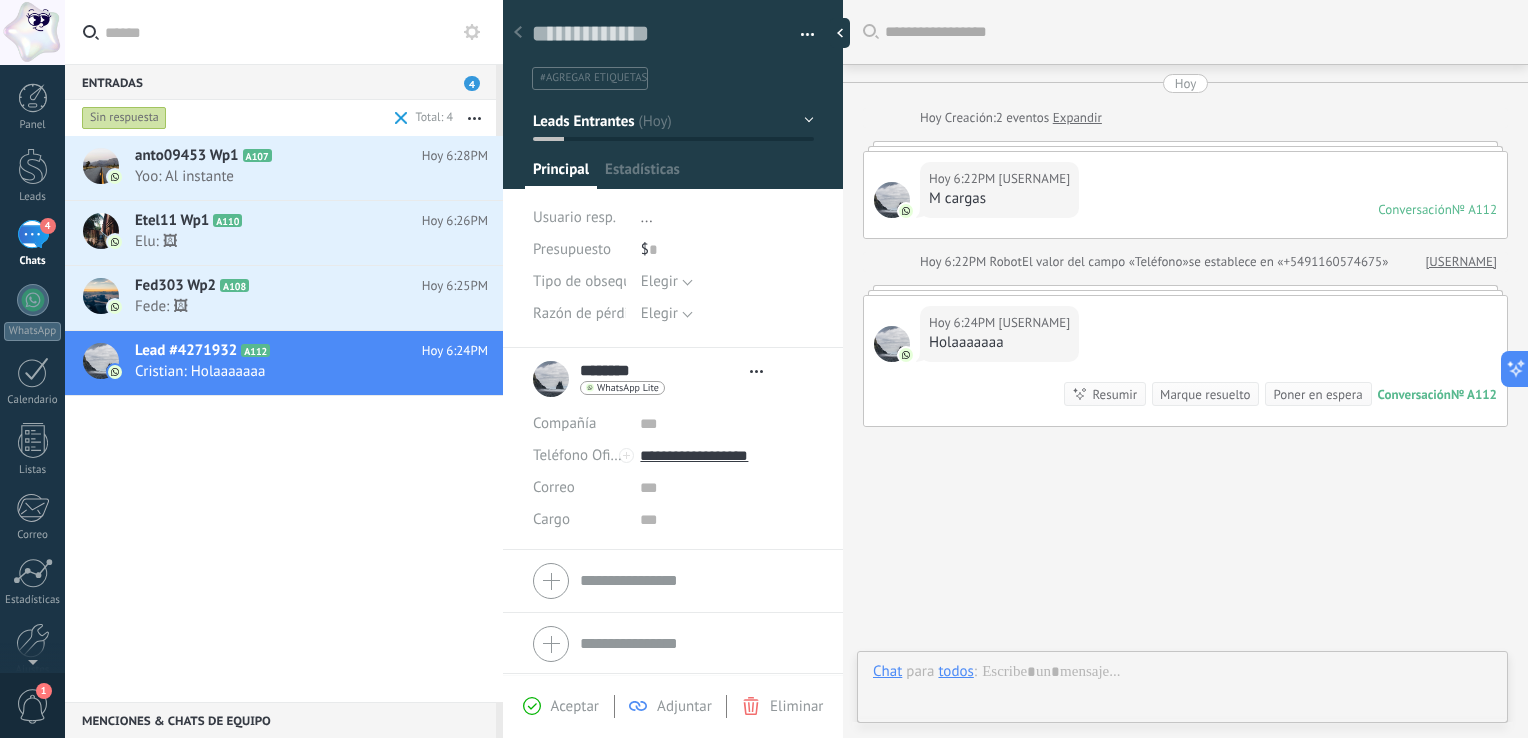 type on "**********" 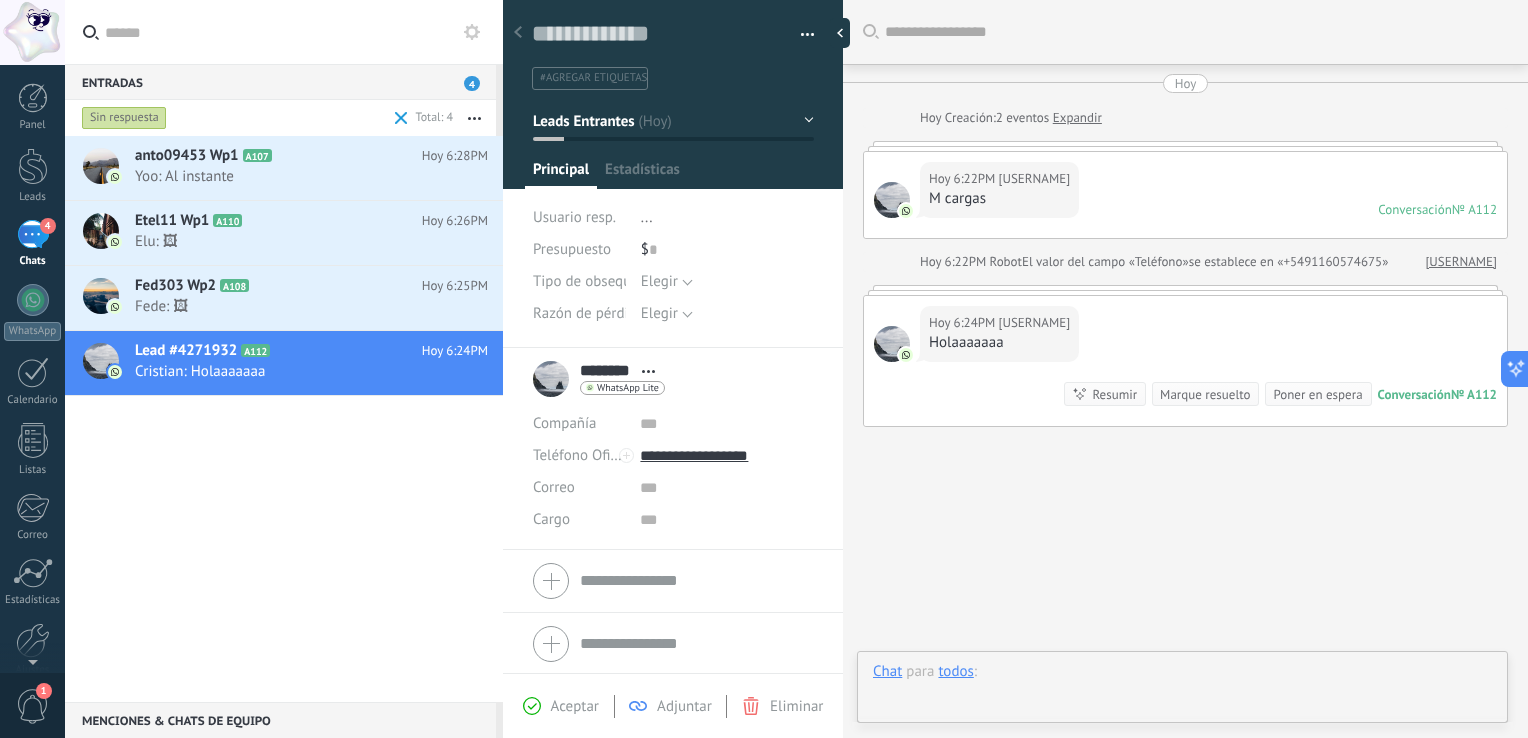 click at bounding box center [1182, 692] 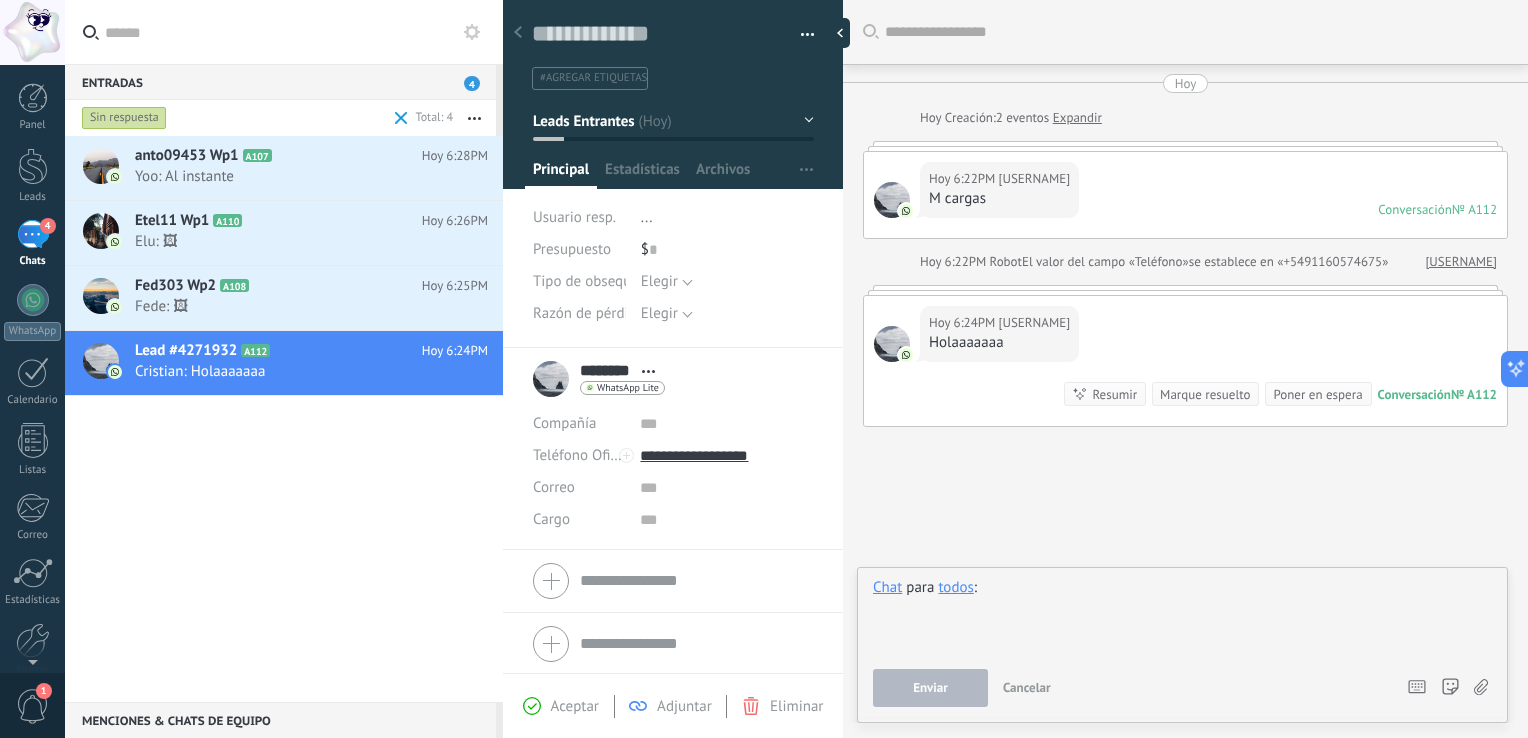 paste 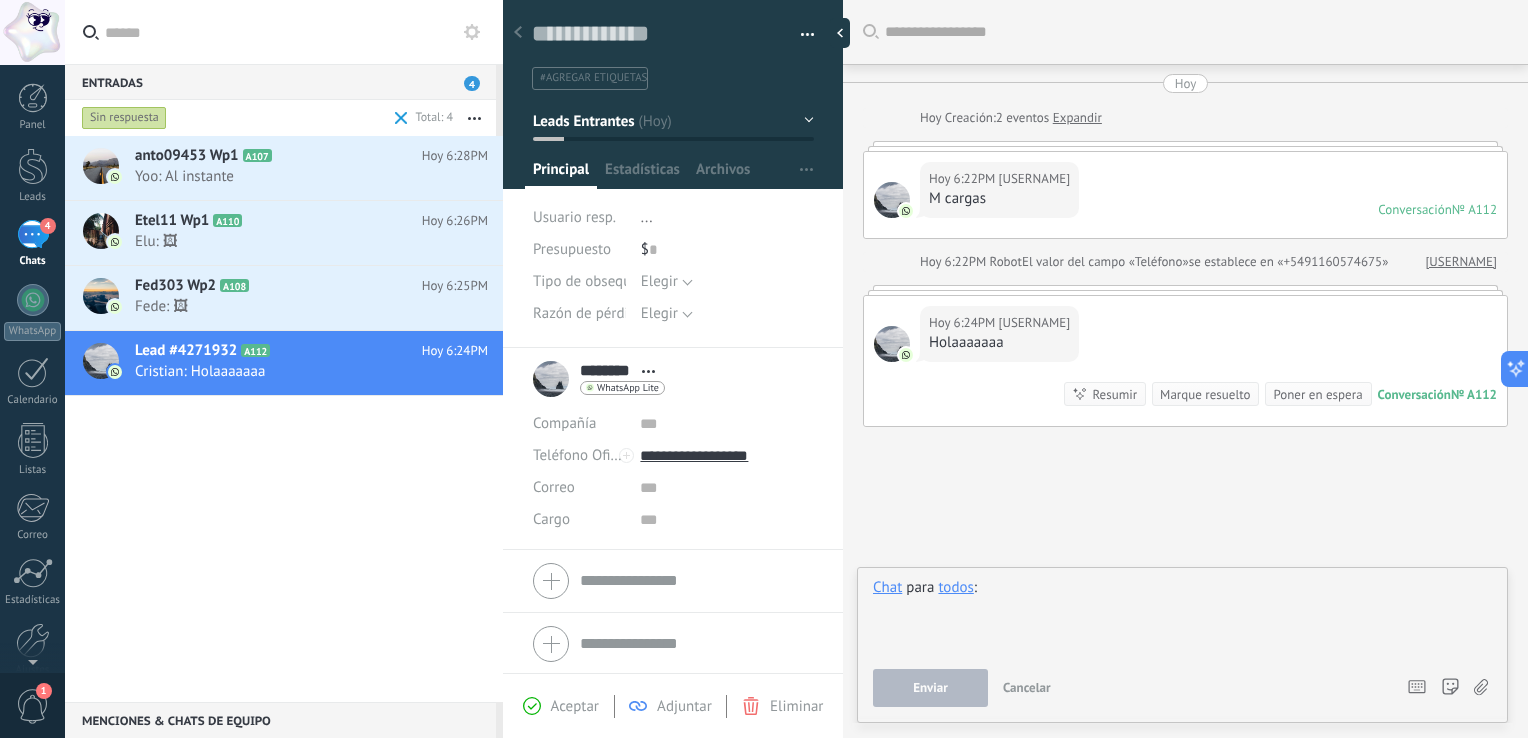 type 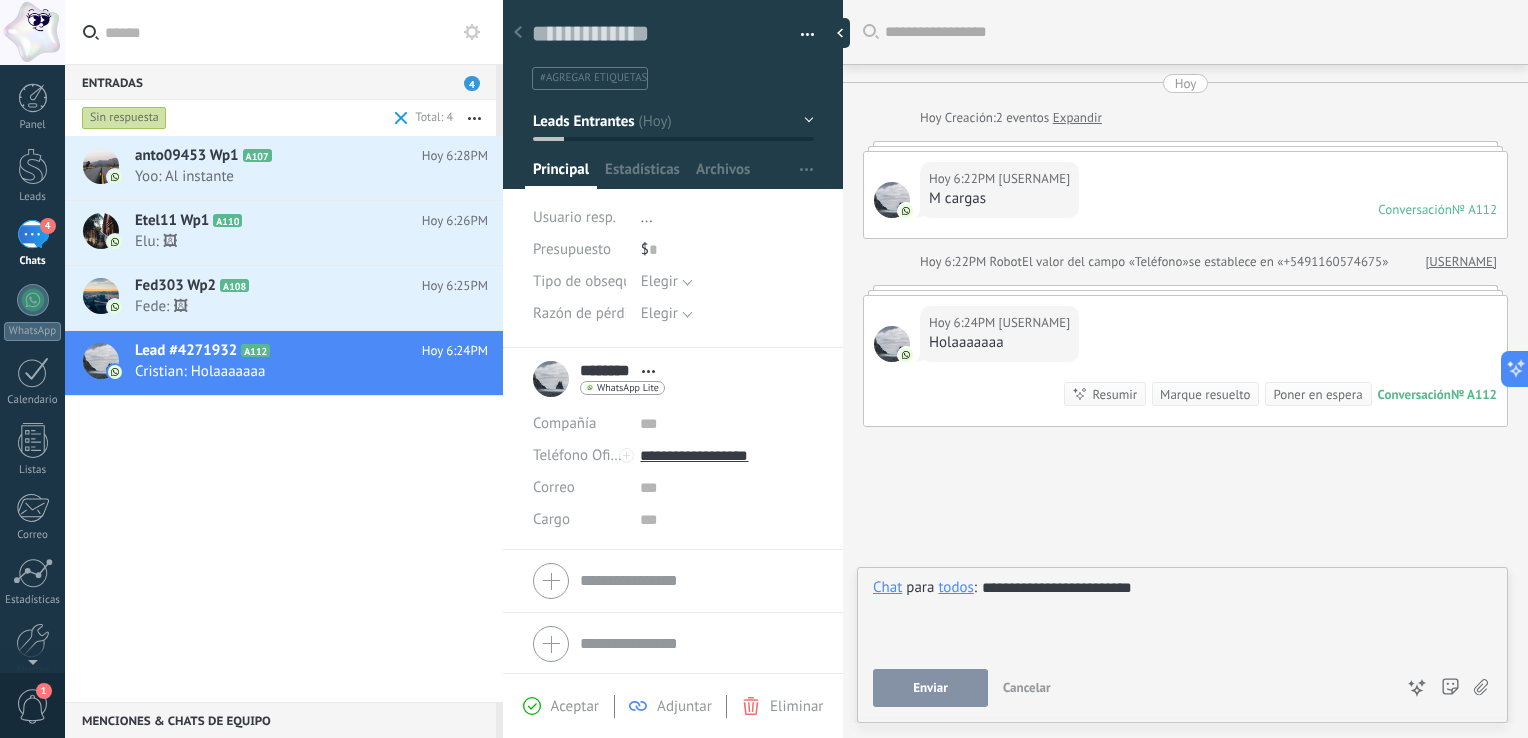 click on "todos" at bounding box center (955, 587) 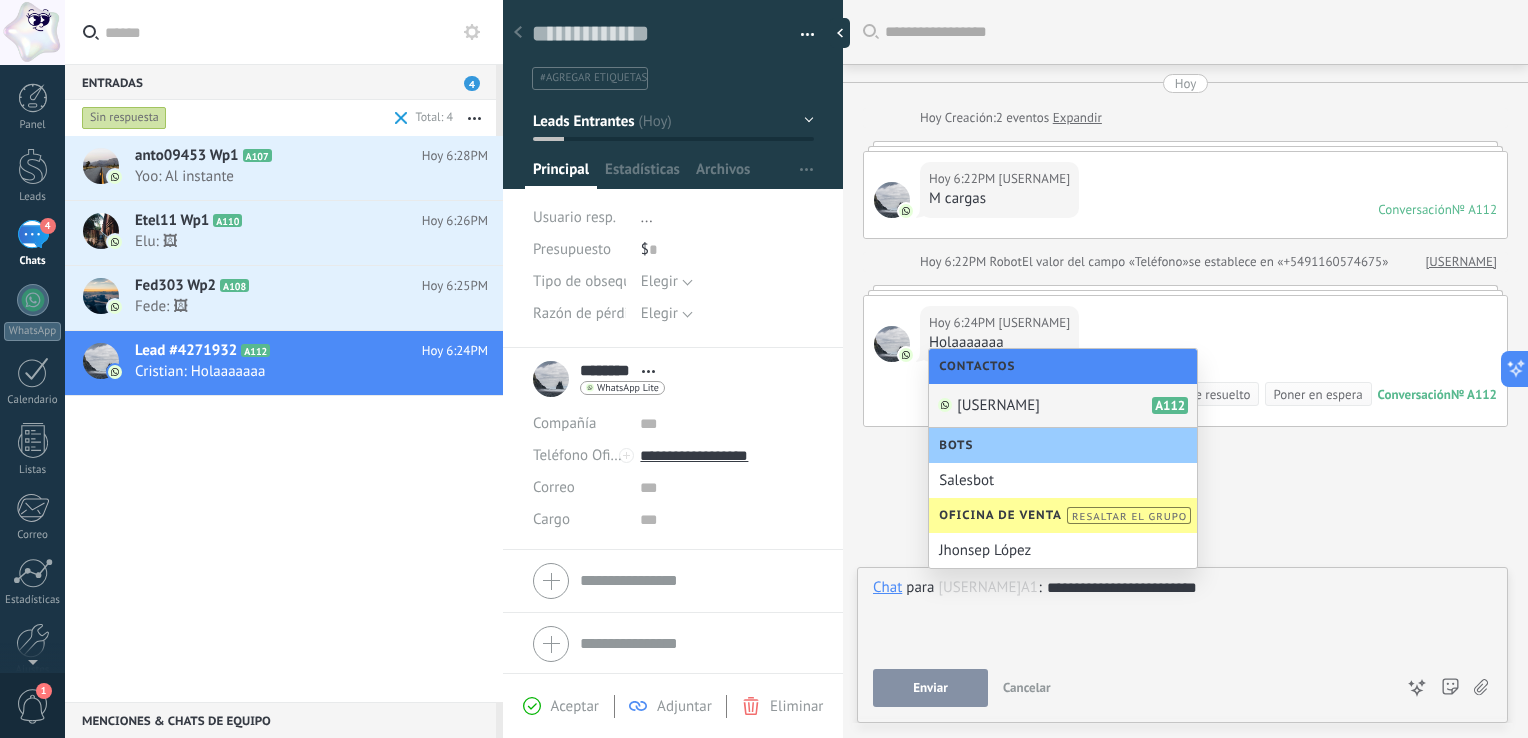 click on "Cristian A112" at bounding box center (1063, 406) 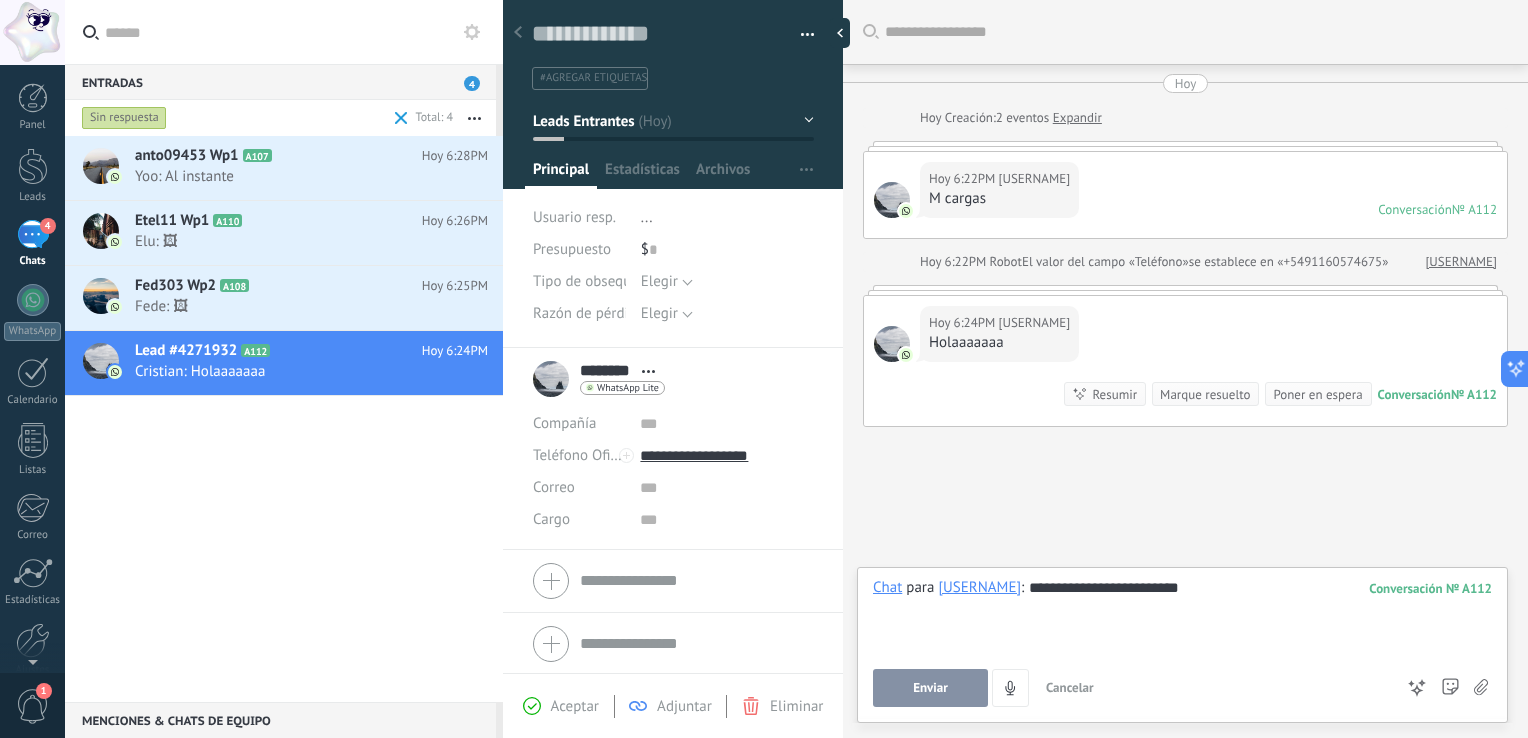 click on "Enviar" at bounding box center [930, 688] 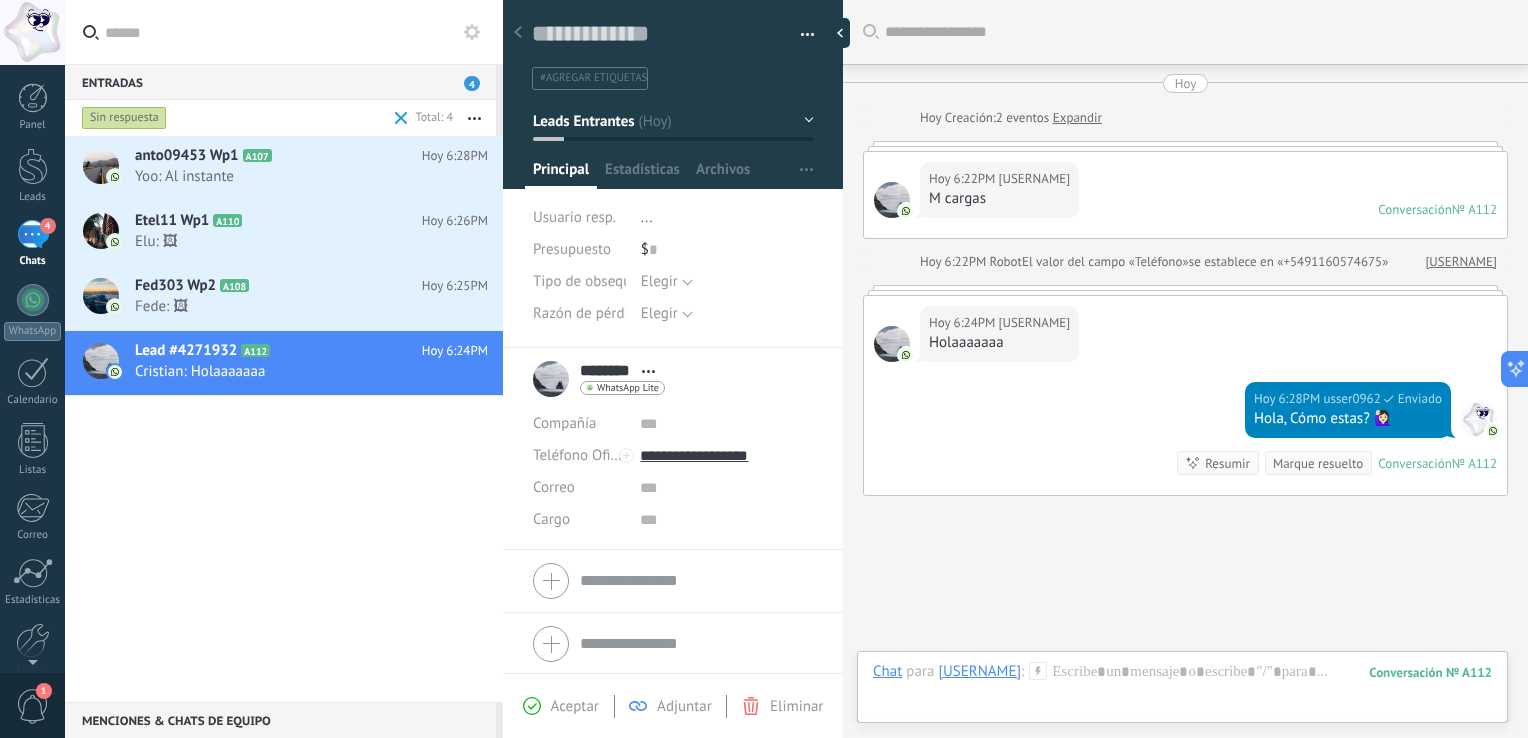 scroll, scrollTop: 104, scrollLeft: 0, axis: vertical 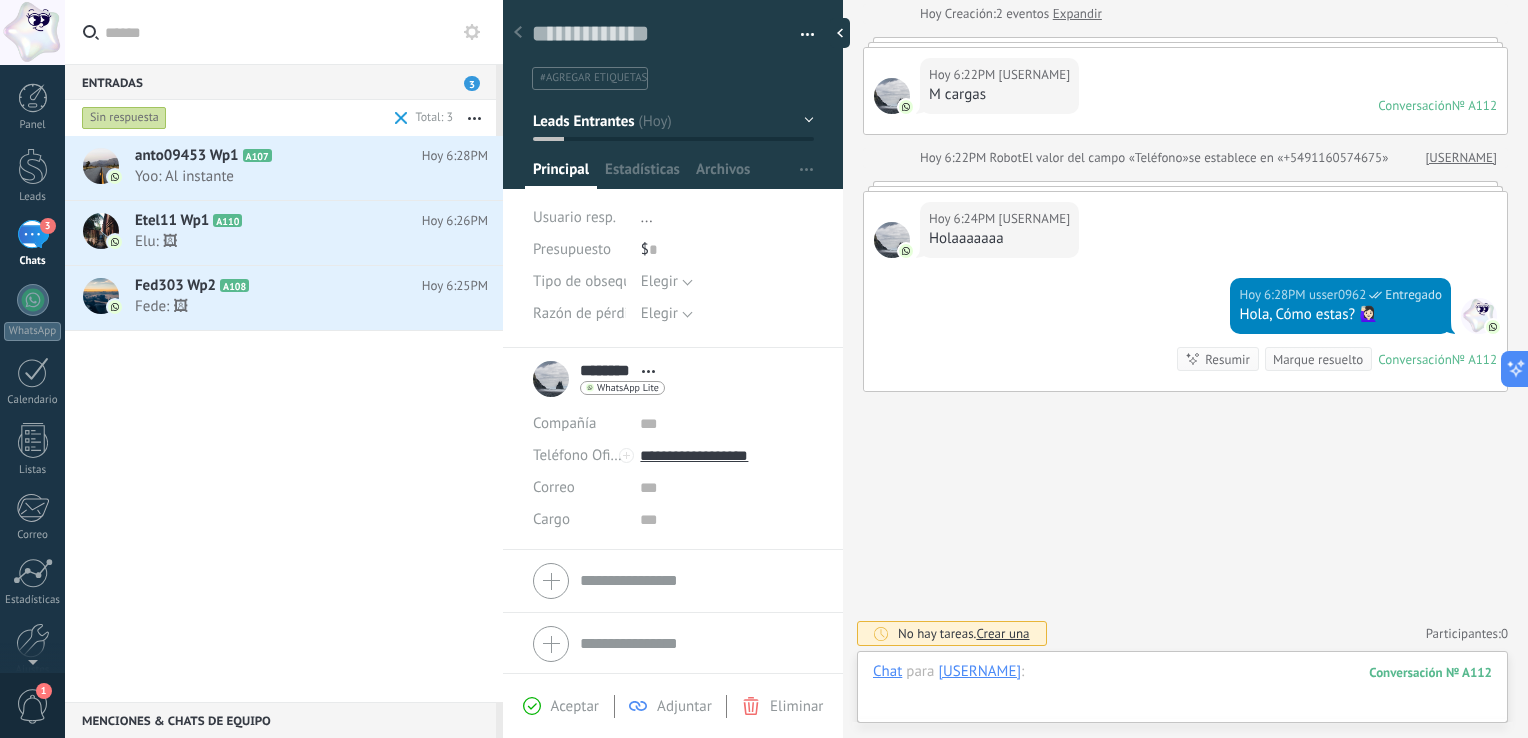 click at bounding box center (1182, 692) 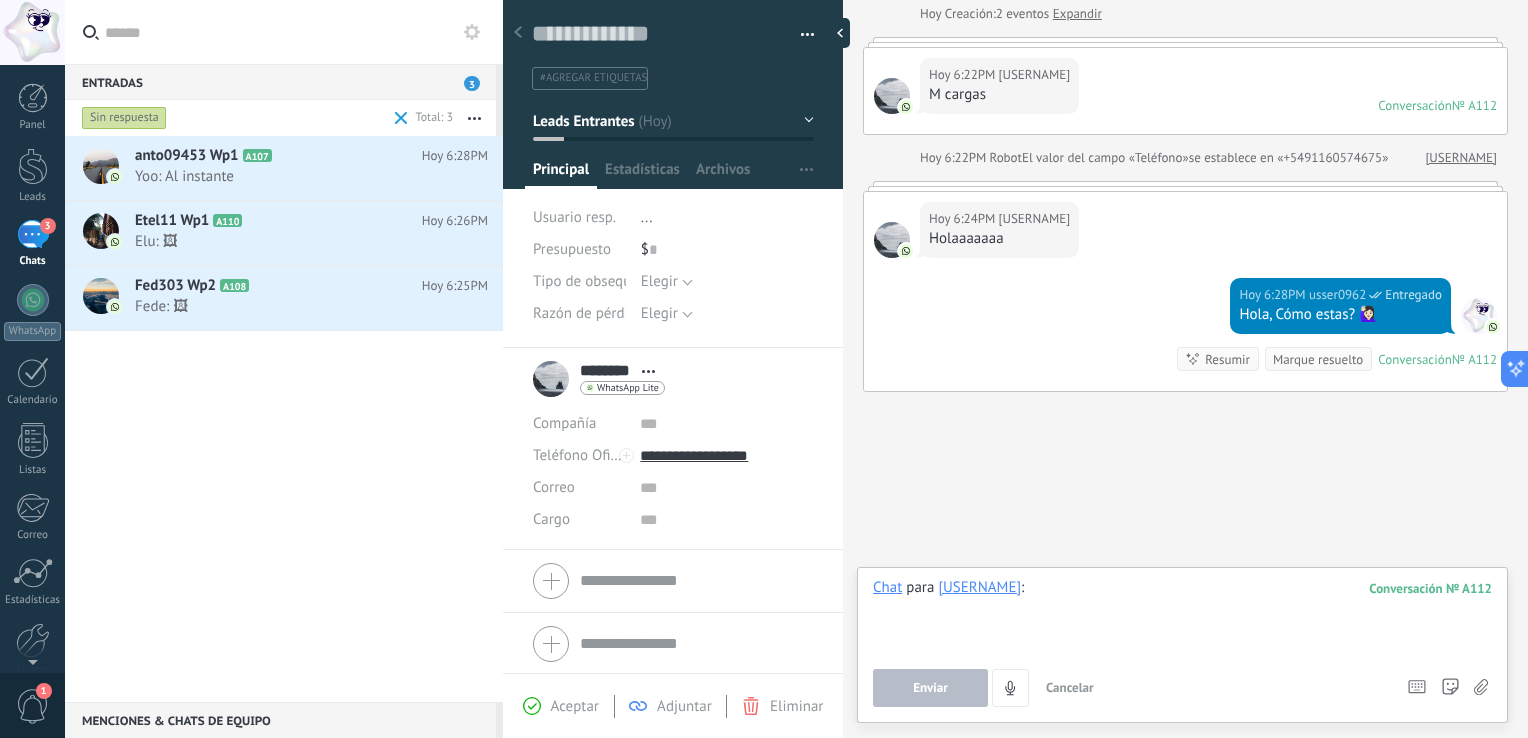 paste 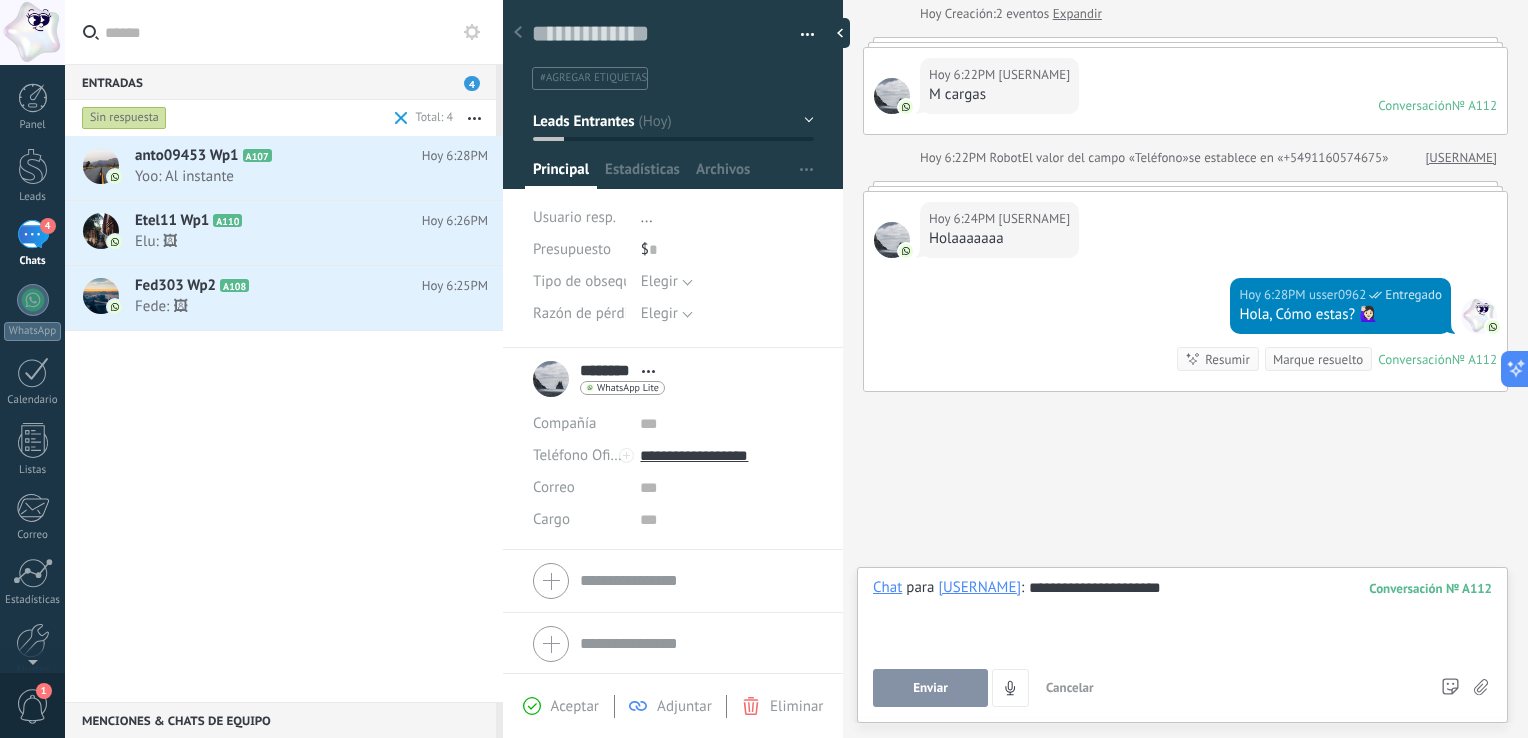 click on "Enviar" at bounding box center [930, 688] 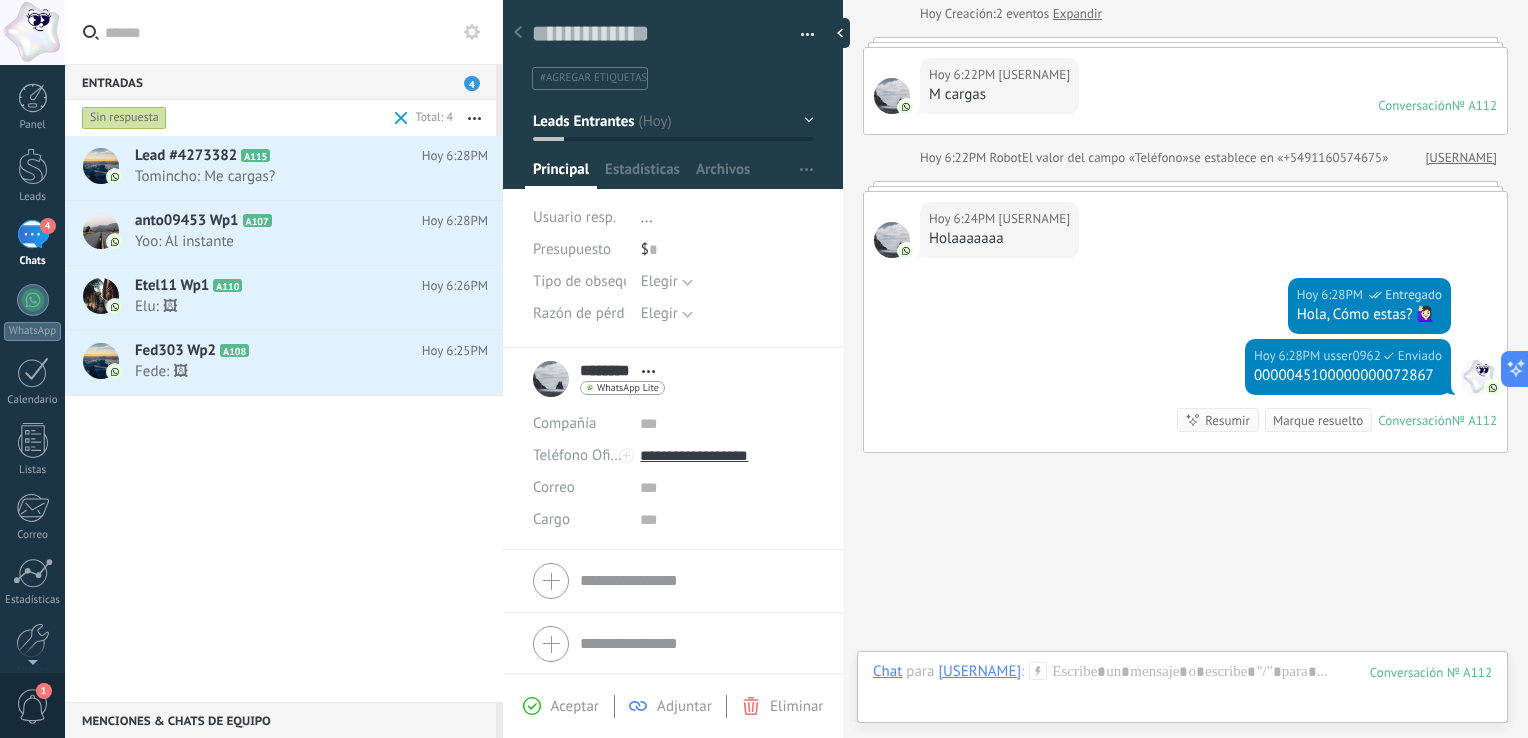 scroll, scrollTop: 165, scrollLeft: 0, axis: vertical 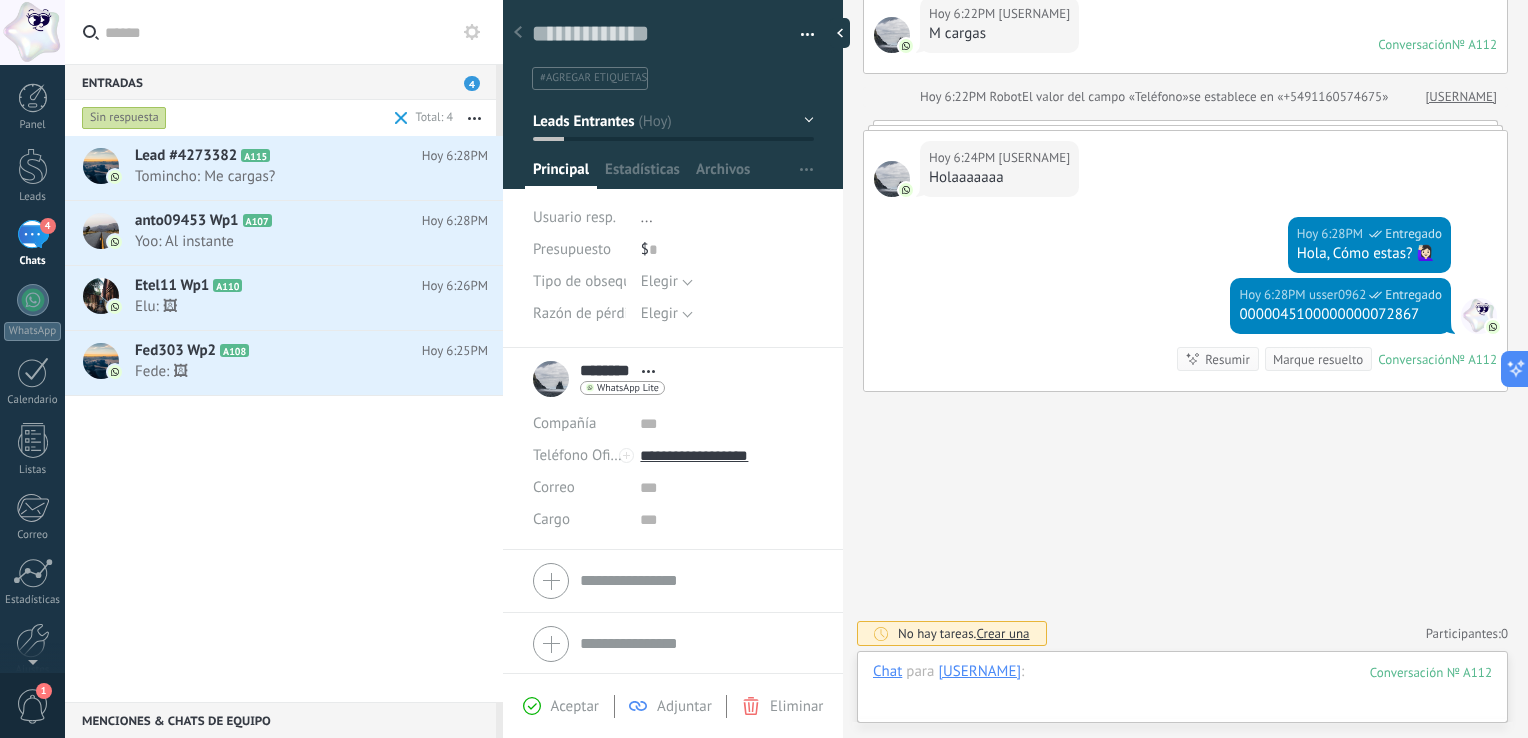 click at bounding box center (1182, 692) 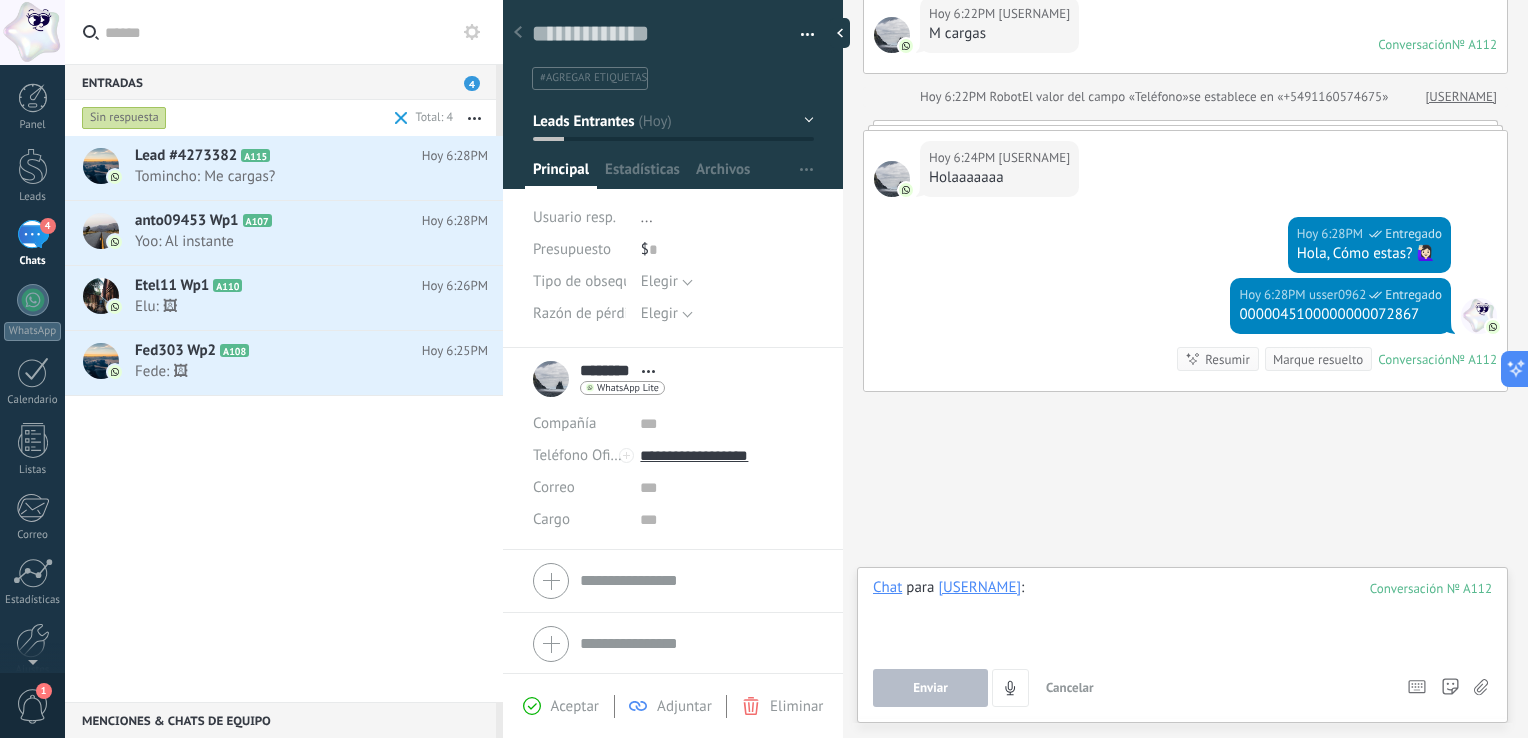 paste 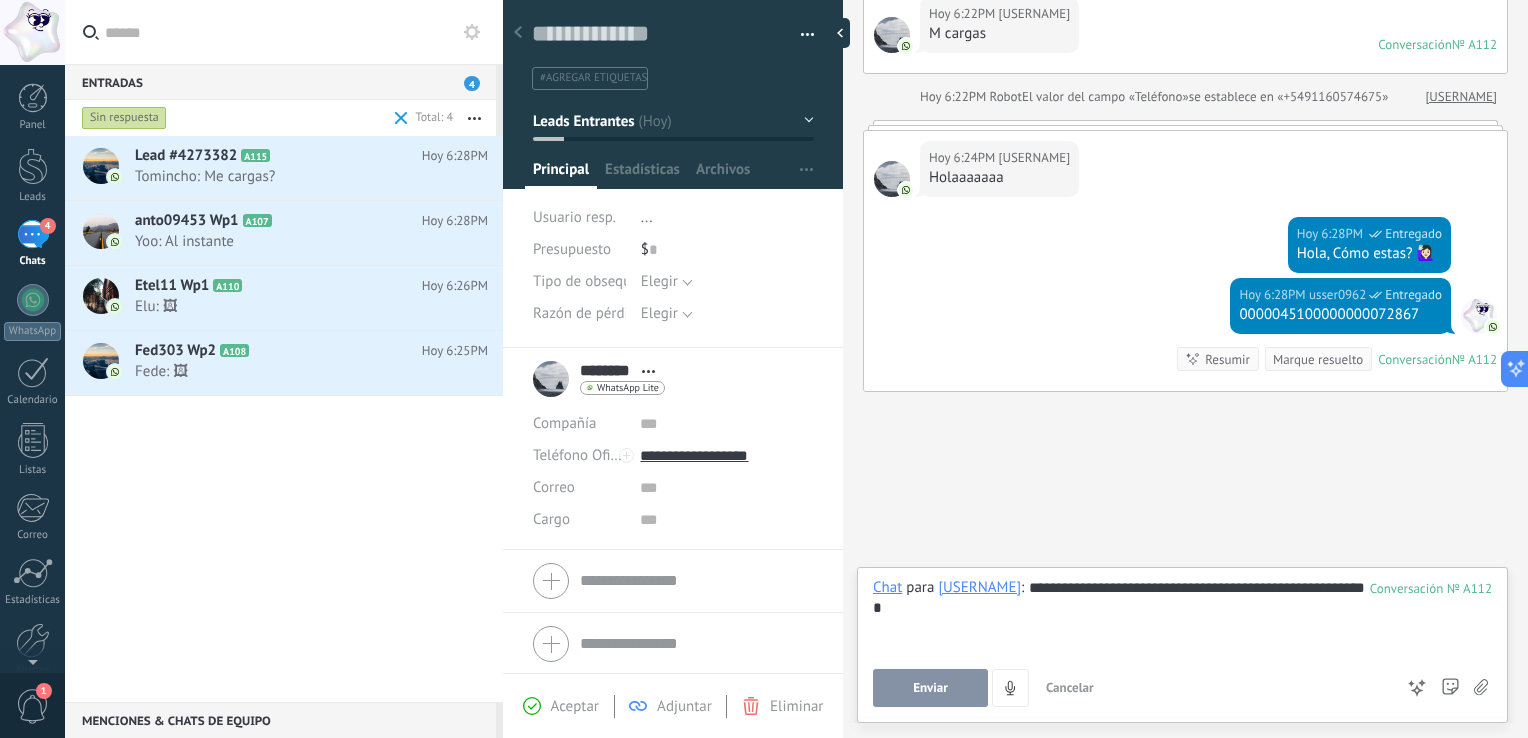 click on "Enviar" at bounding box center (930, 688) 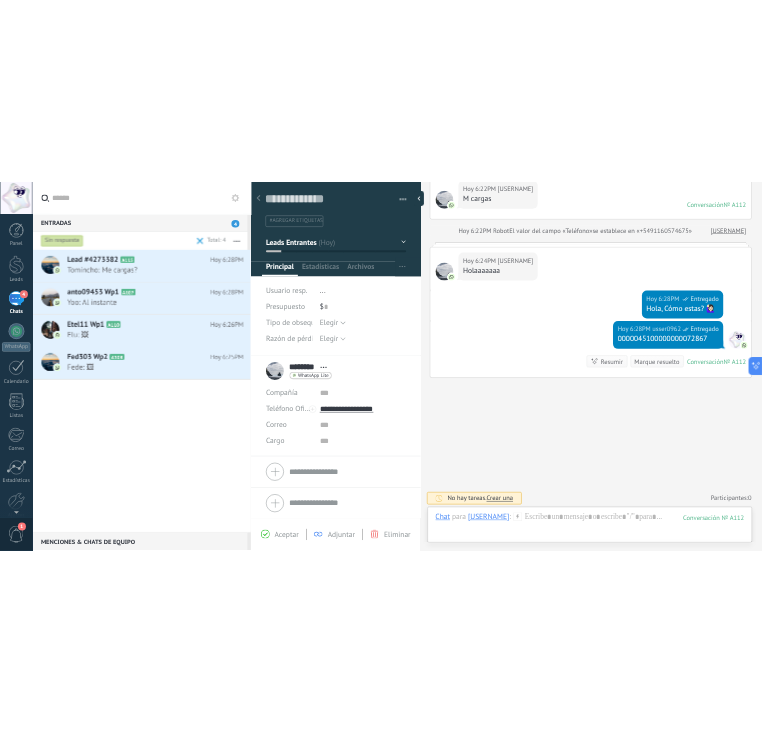 scroll, scrollTop: 227, scrollLeft: 0, axis: vertical 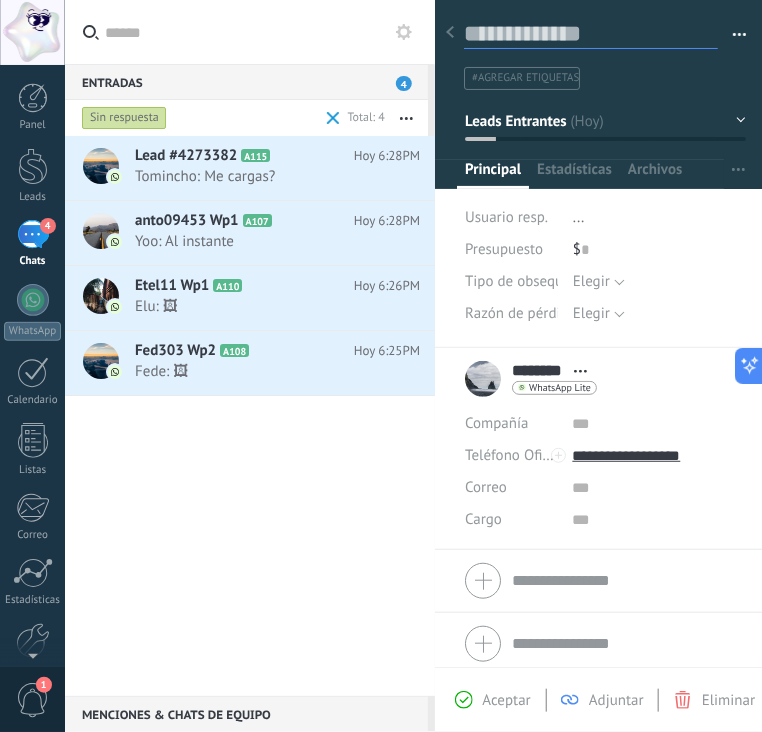 click at bounding box center [591, 34] 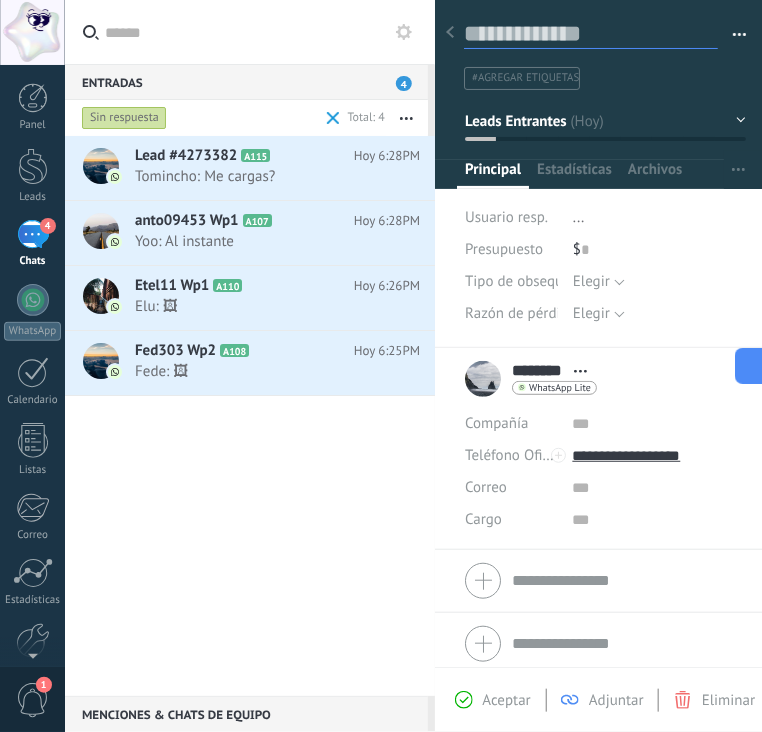 paste on "**********" 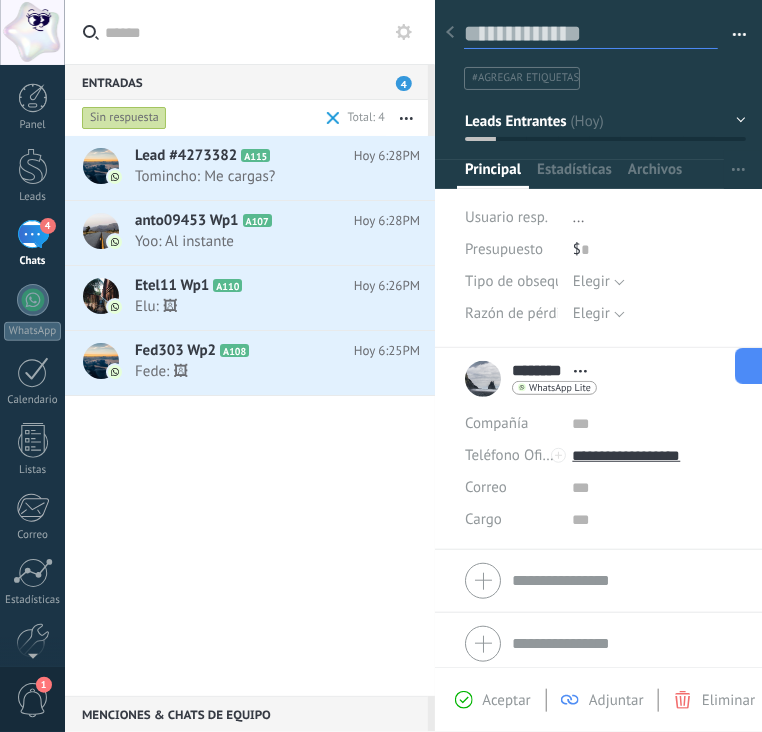 type on "**********" 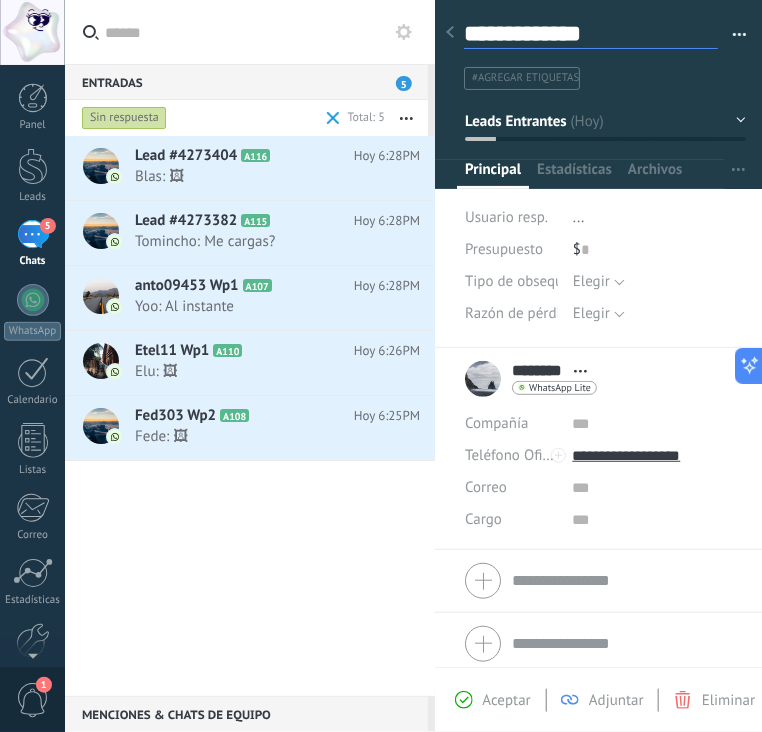 type on "**********" 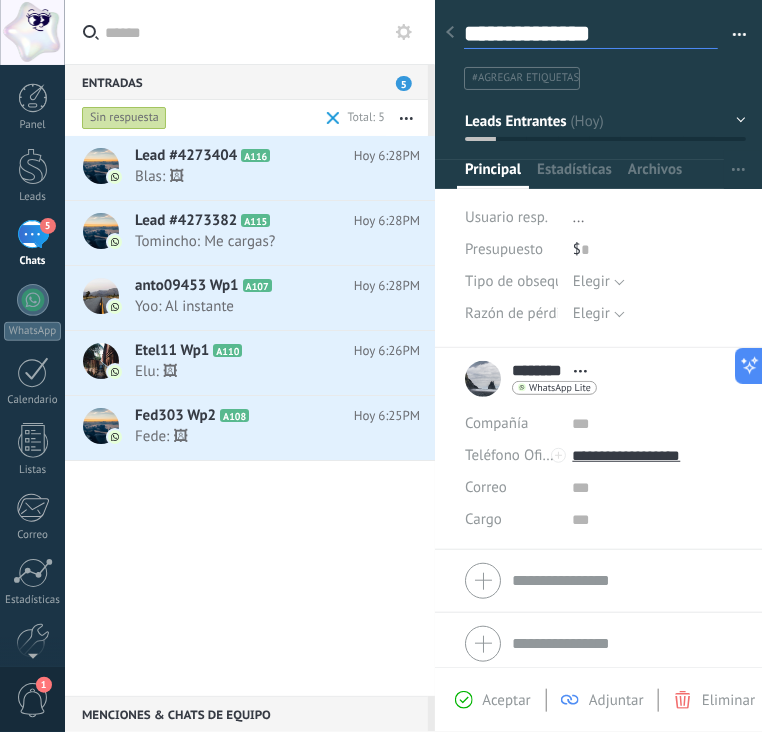 type on "**********" 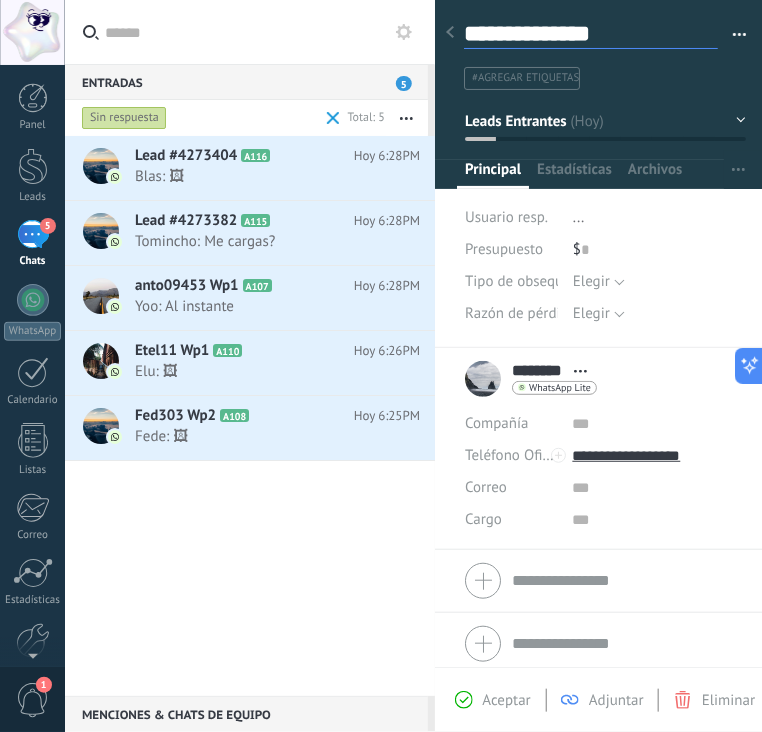 type on "**********" 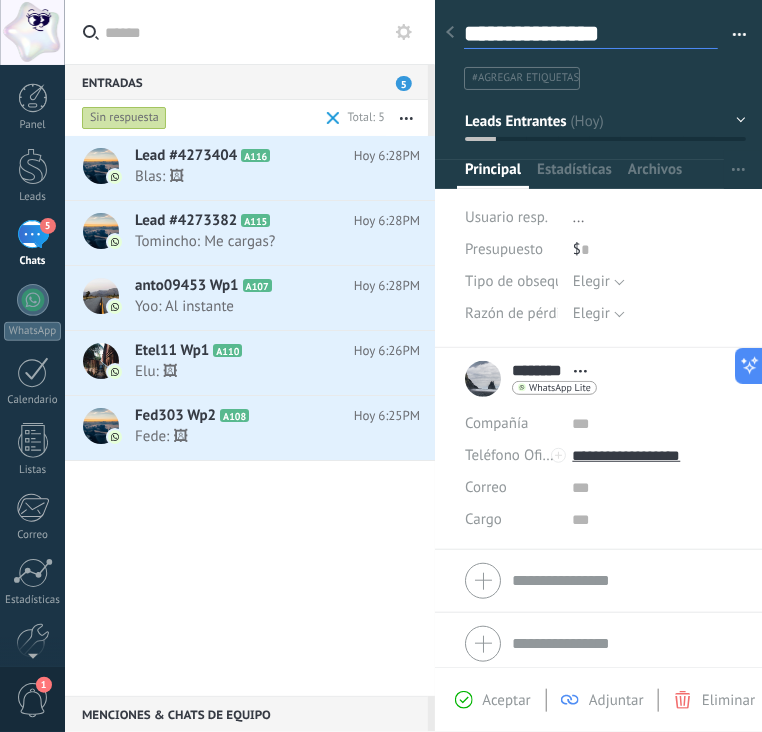 type on "**********" 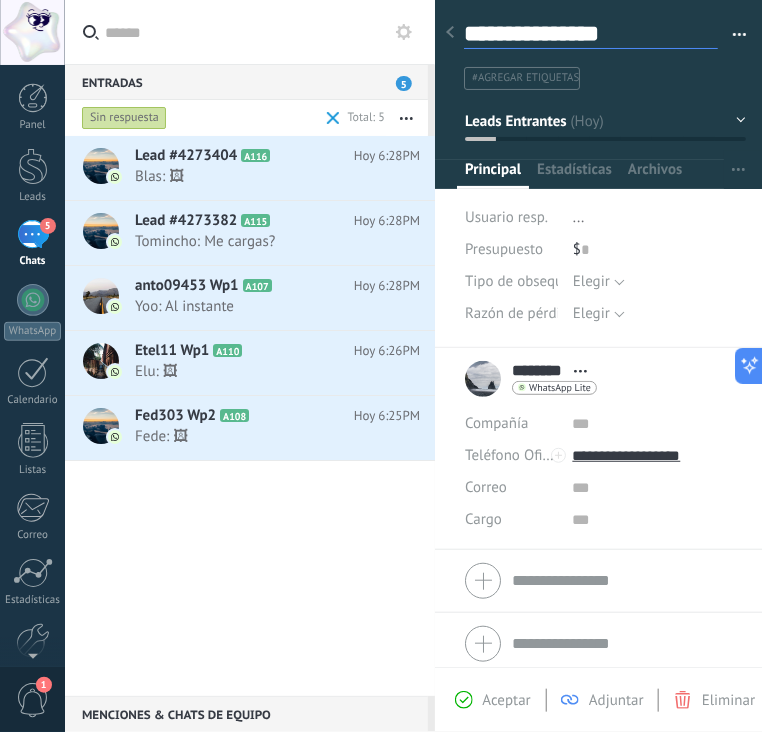type on "**********" 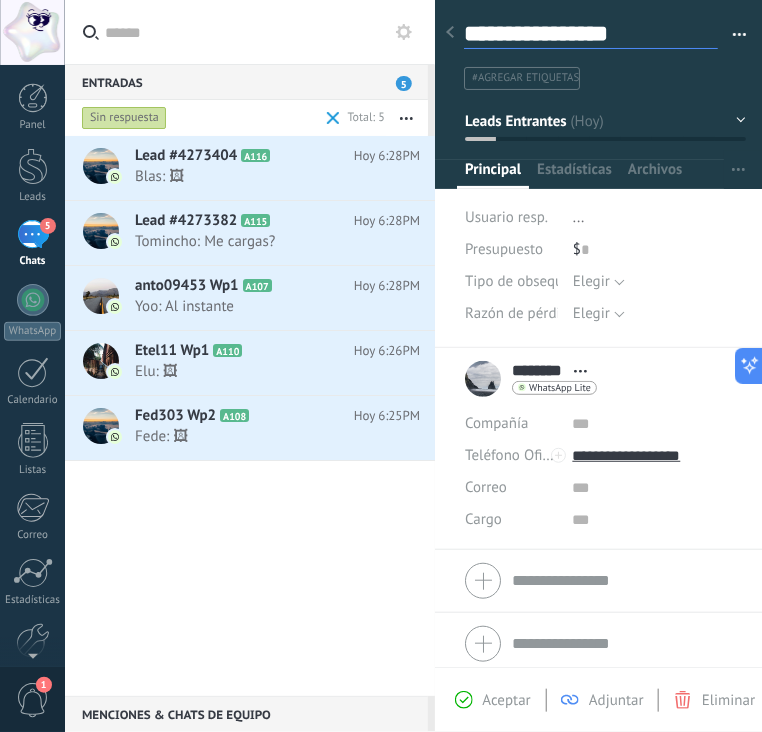 type on "**********" 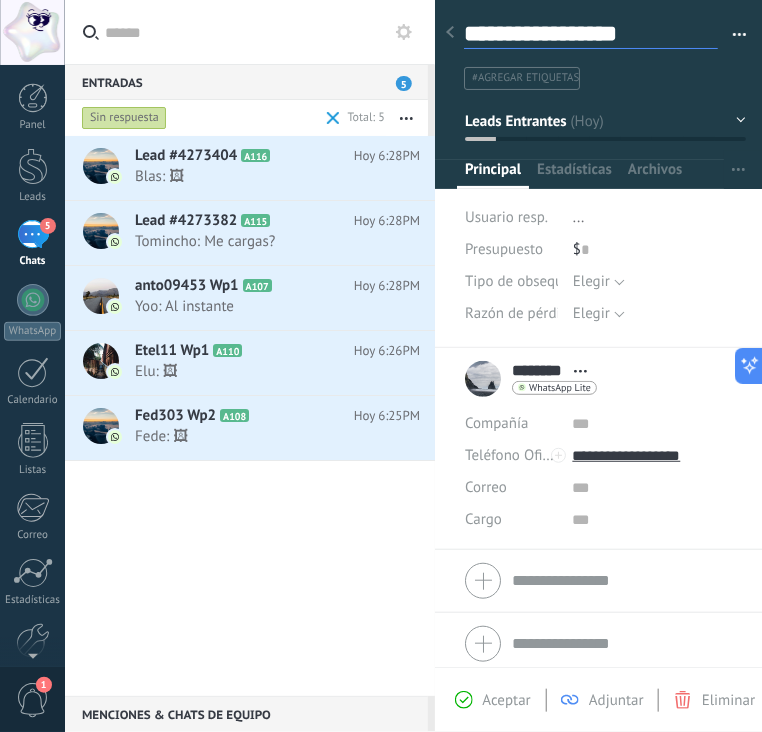scroll, scrollTop: 29, scrollLeft: 0, axis: vertical 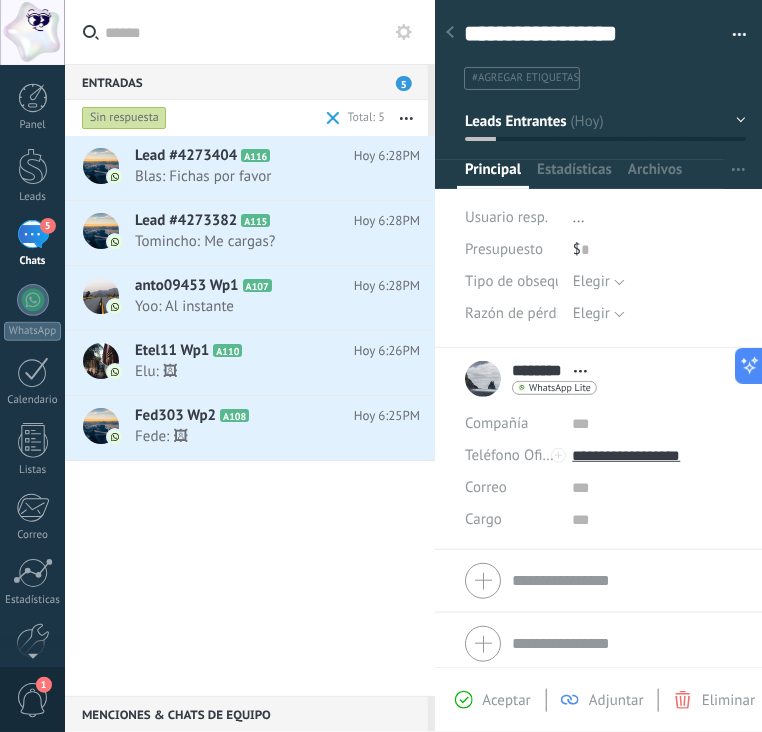 click at bounding box center [450, 33] 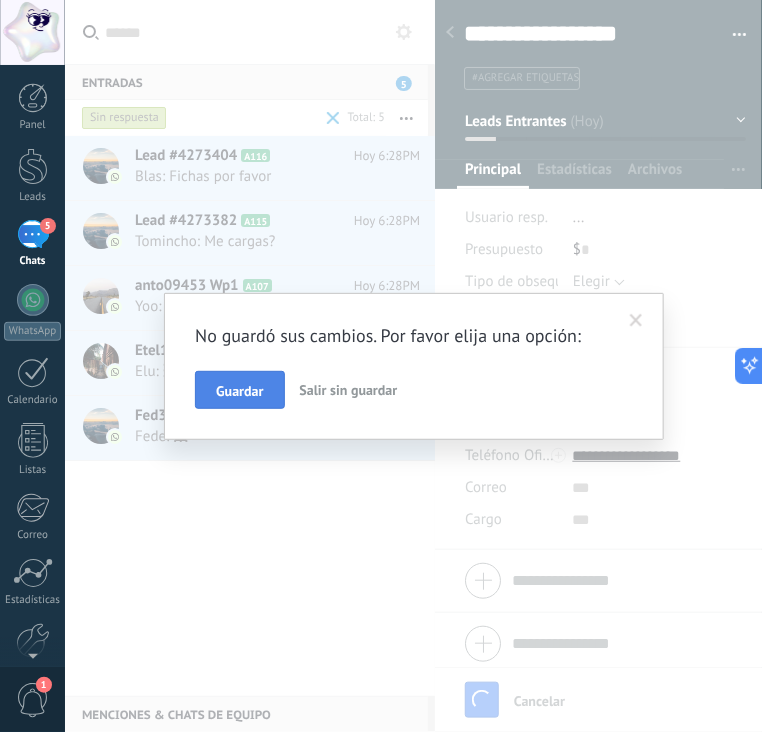 click on "Guardar" at bounding box center (239, 391) 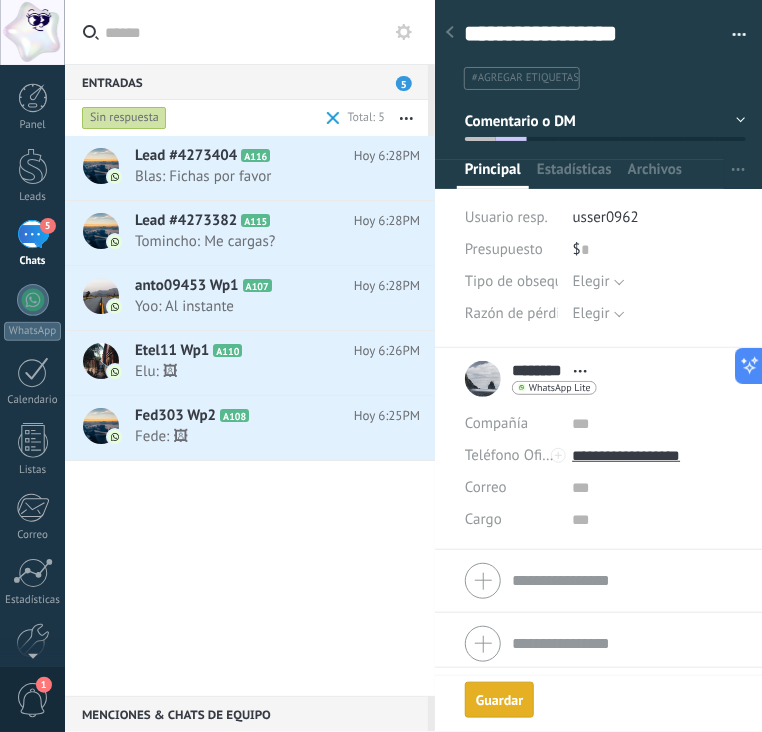 scroll, scrollTop: 343, scrollLeft: 0, axis: vertical 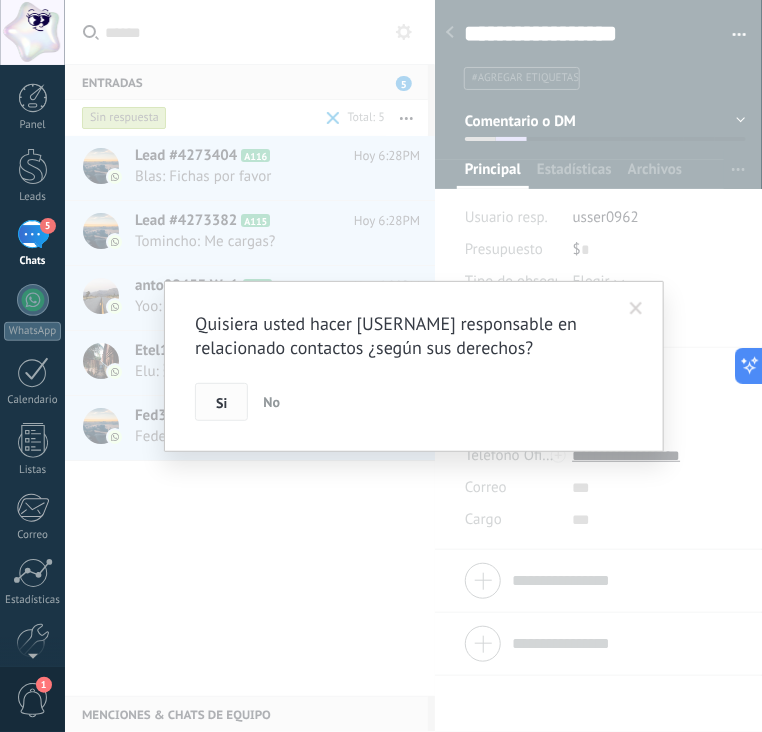 click on "Si" at bounding box center [221, 403] 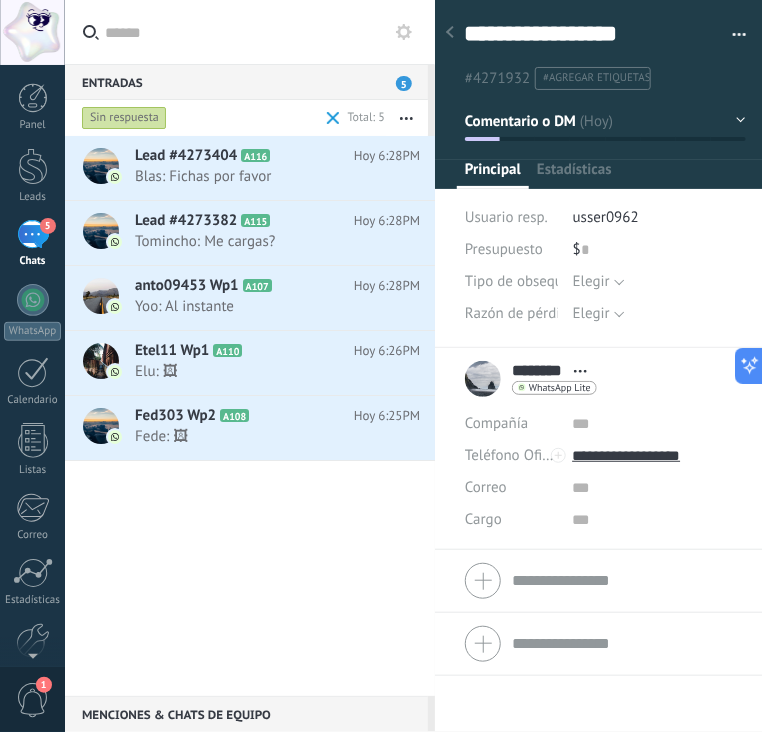 scroll, scrollTop: 269, scrollLeft: 0, axis: vertical 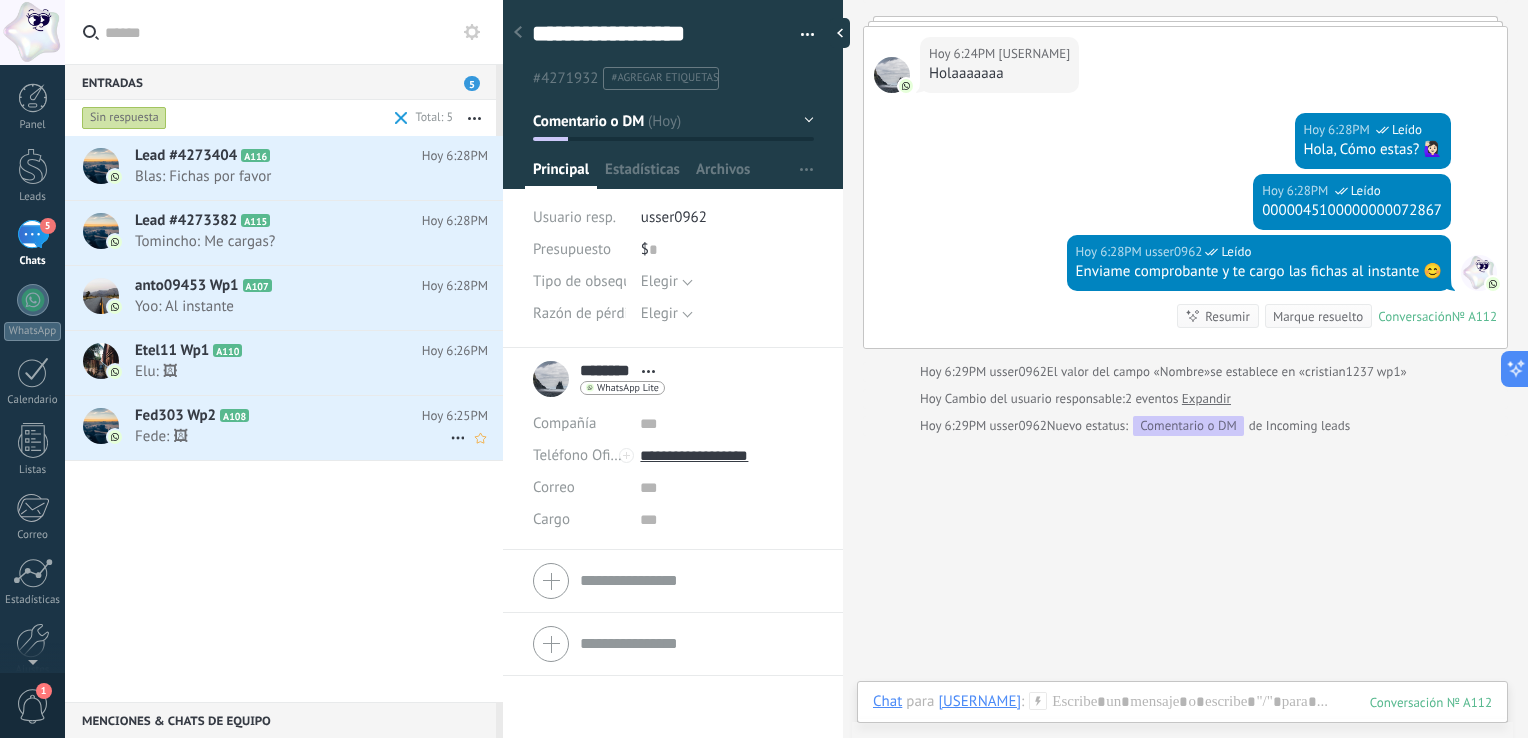 click on "Fed303 Wp2
A108" at bounding box center [278, 416] 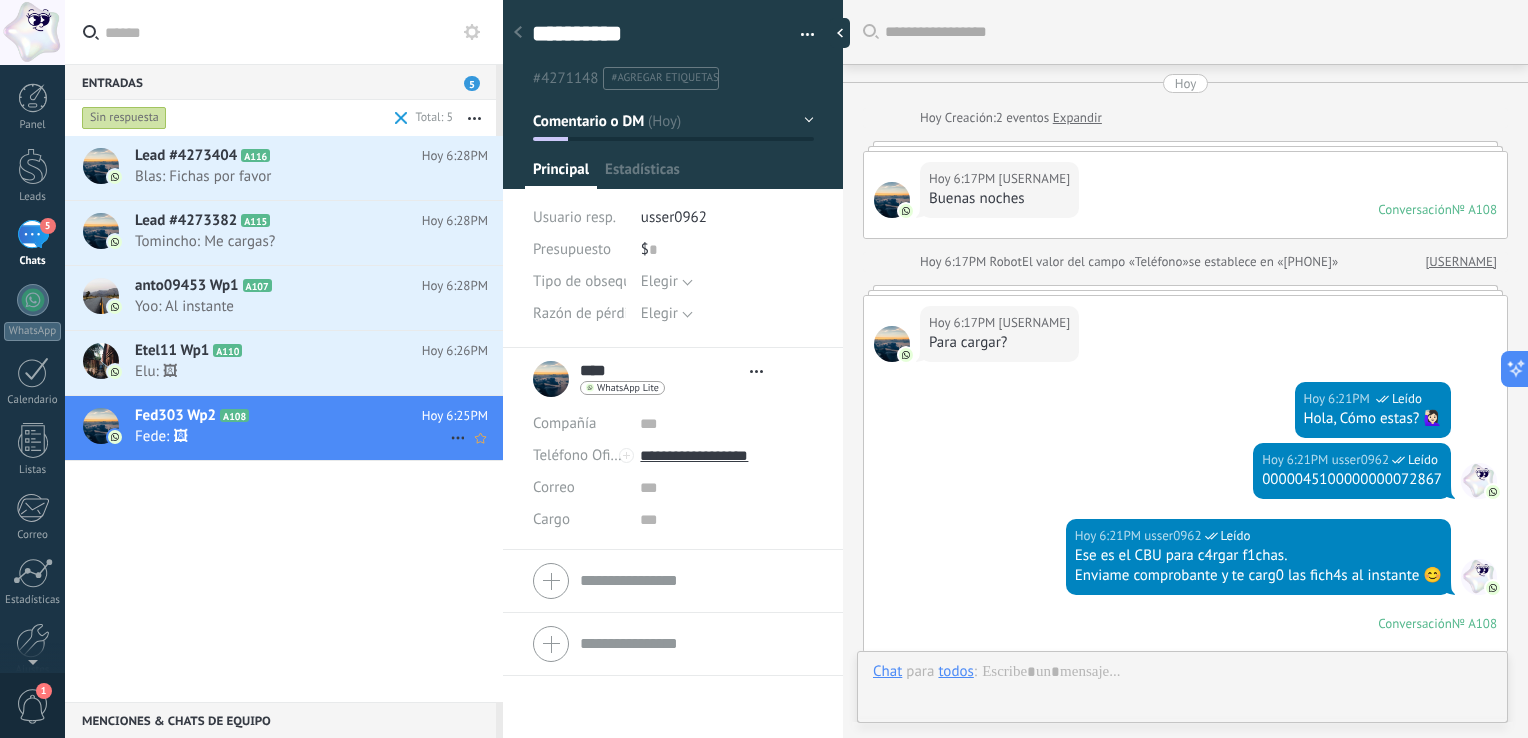 scroll, scrollTop: 29, scrollLeft: 0, axis: vertical 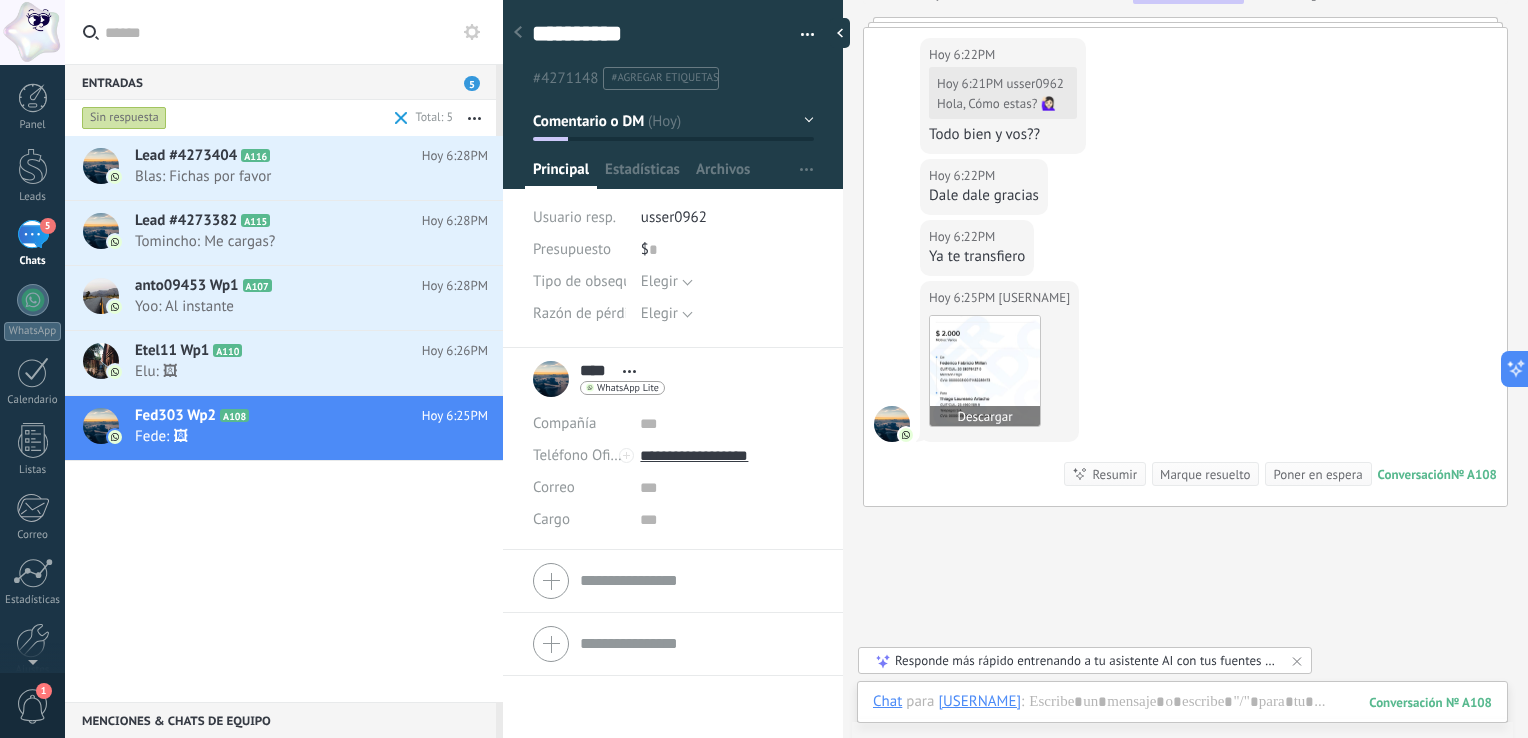 click at bounding box center [985, 371] 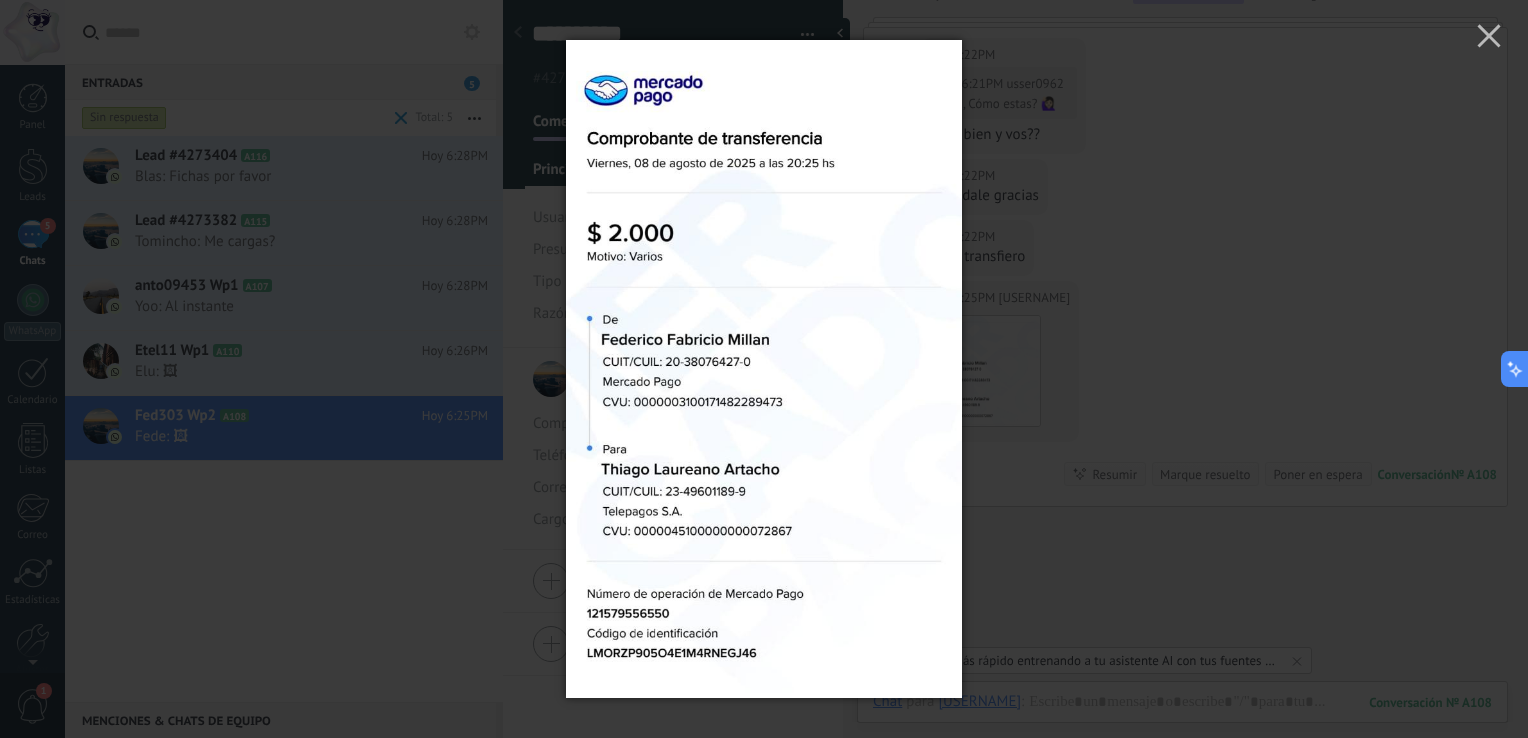 click at bounding box center (764, 369) 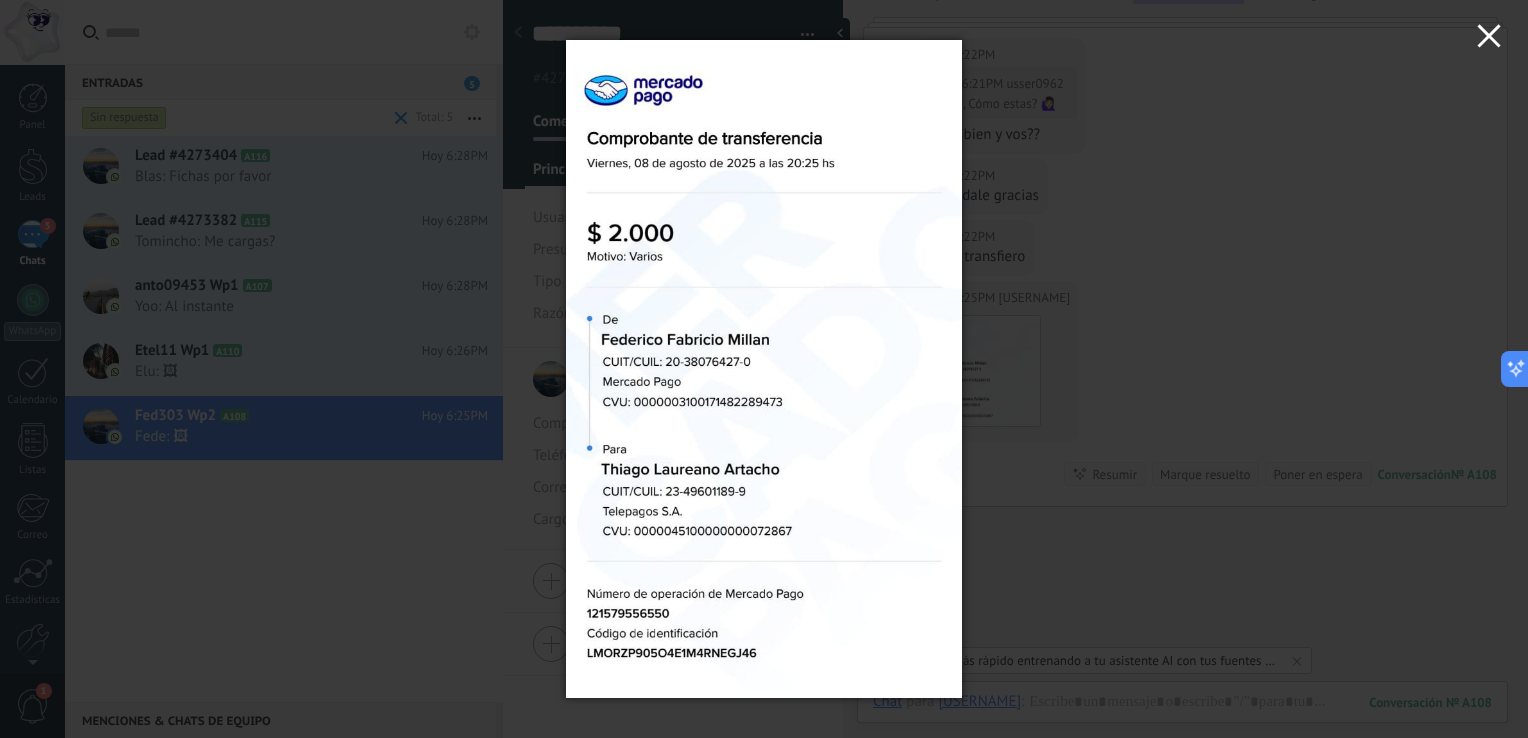 drag, startPoint x: 1501, startPoint y: 32, endPoint x: 1239, endPoint y: 85, distance: 267.30695 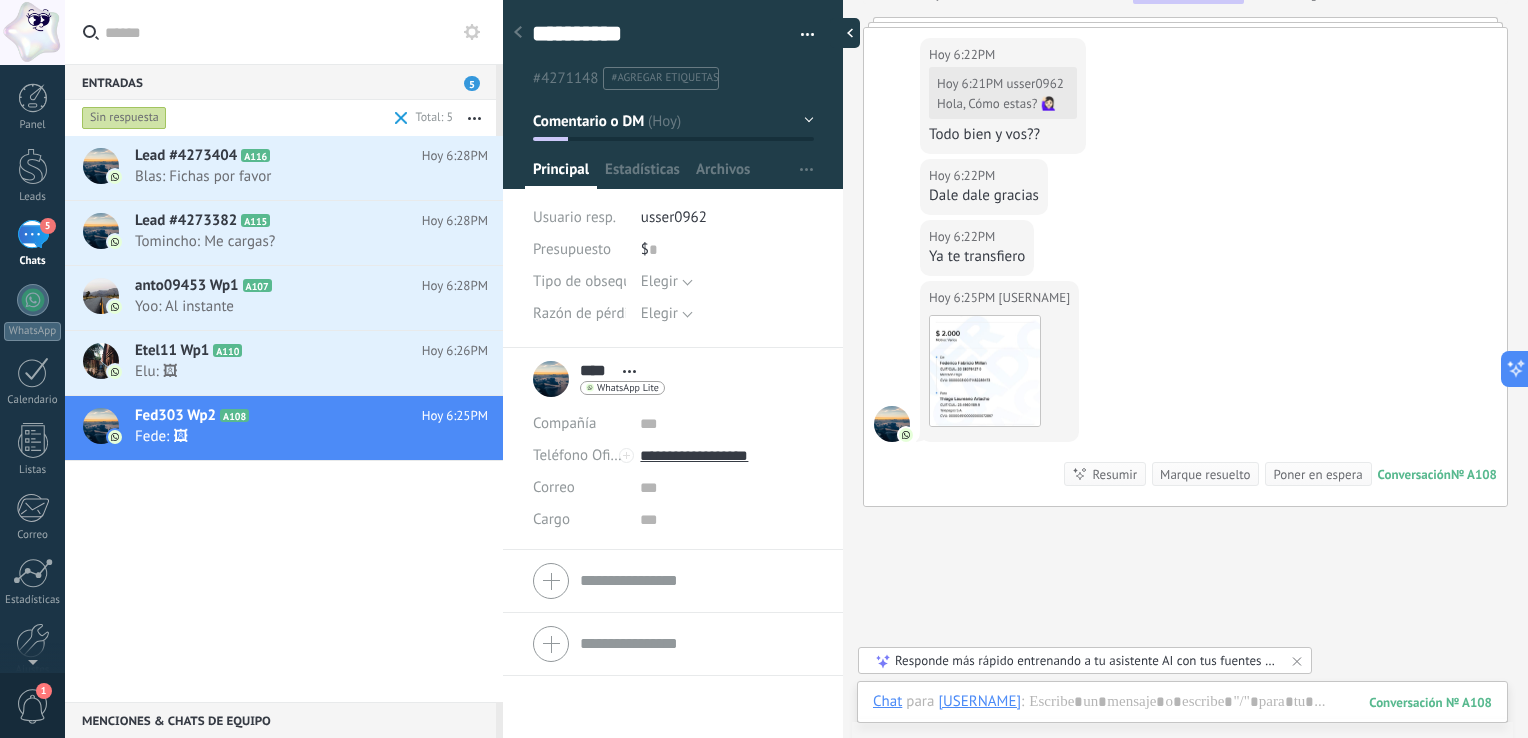 click at bounding box center (845, 33) 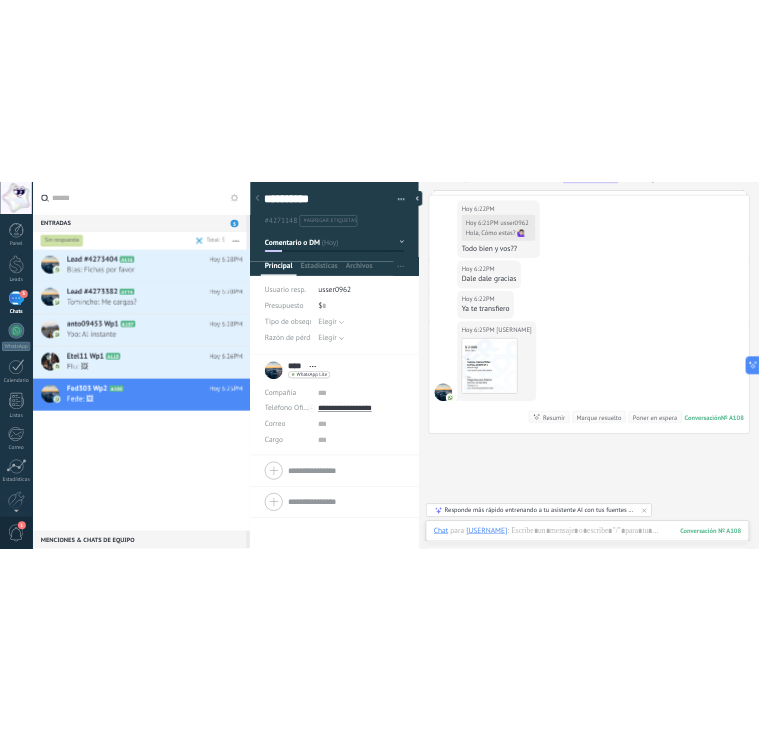 scroll, scrollTop: 19, scrollLeft: 0, axis: vertical 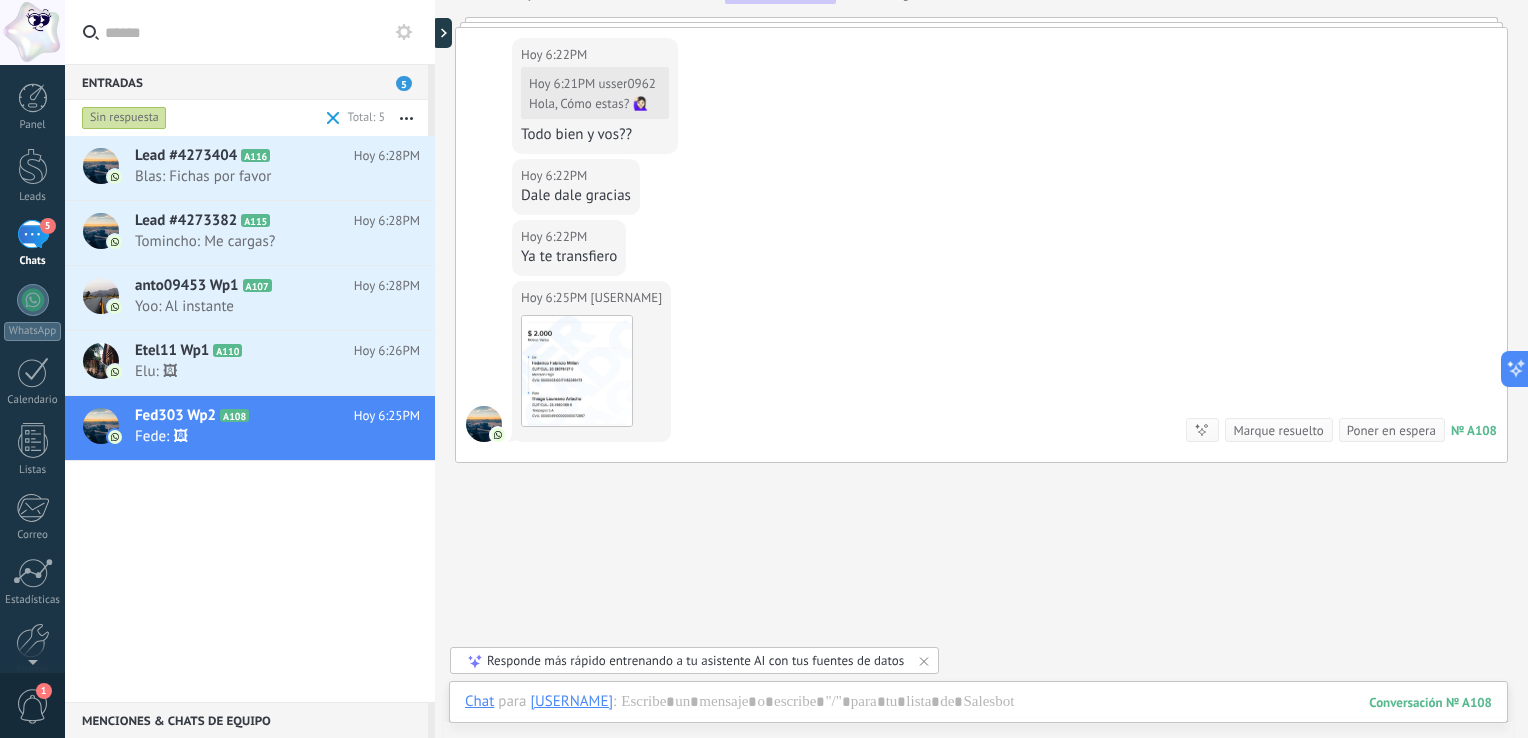 type on "**********" 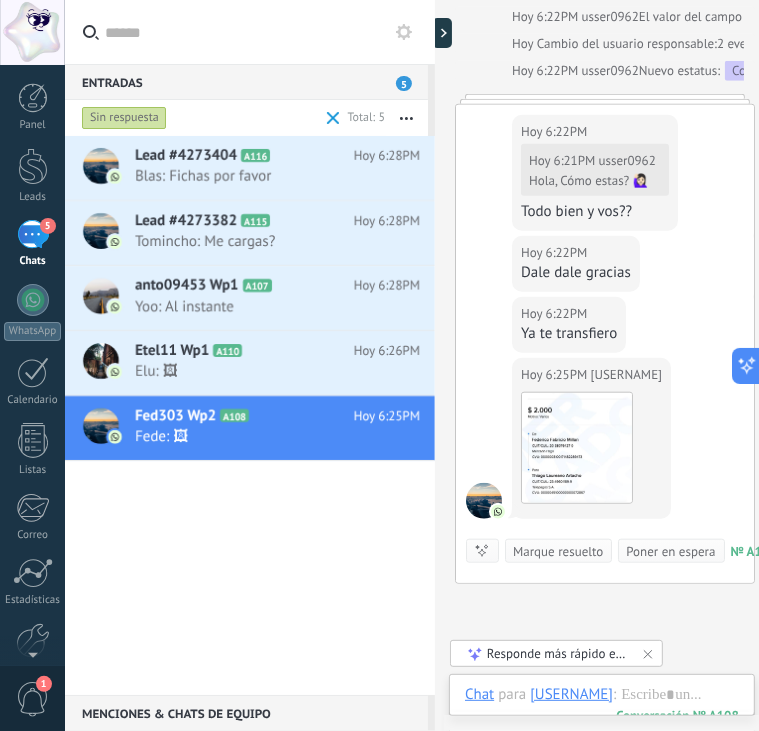 scroll, scrollTop: 60, scrollLeft: 0, axis: vertical 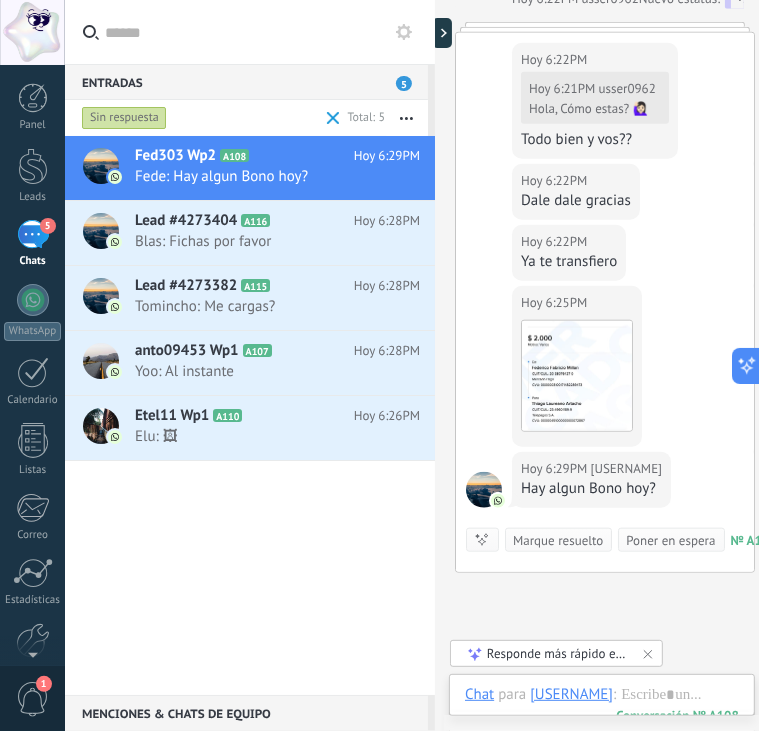 click on "108" at bounding box center (677, 715) 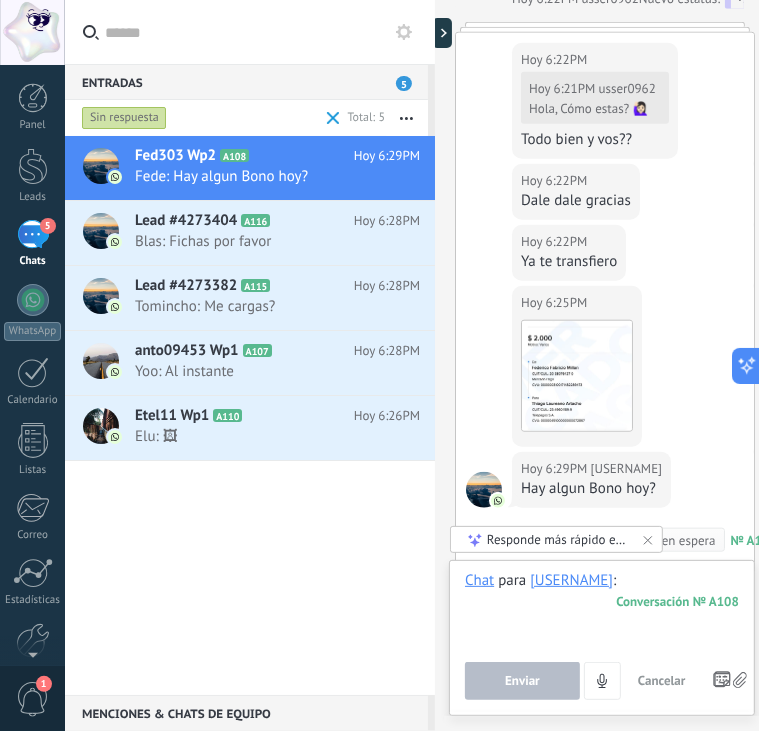 click at bounding box center (602, 609) 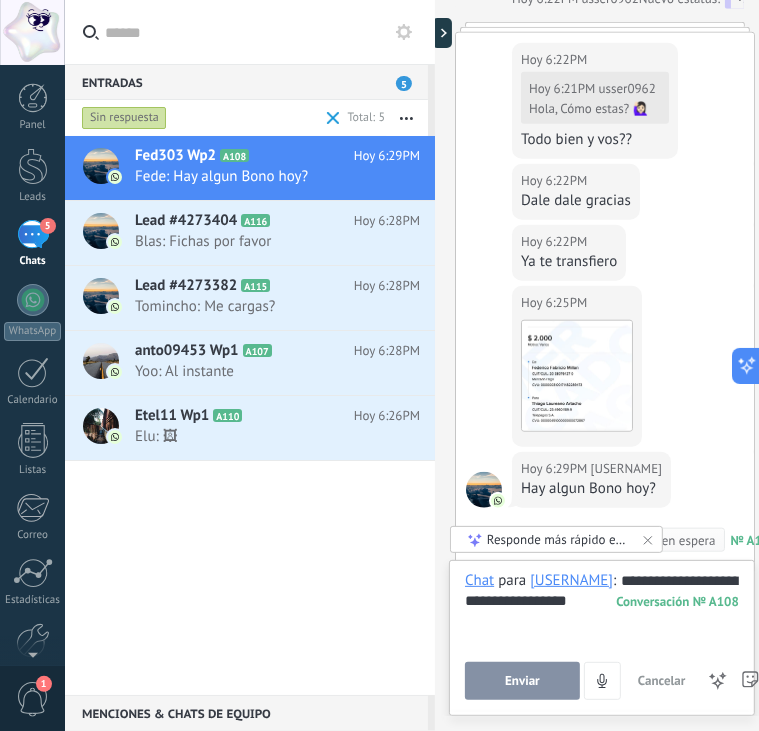 click on "Enviar" at bounding box center [522, 681] 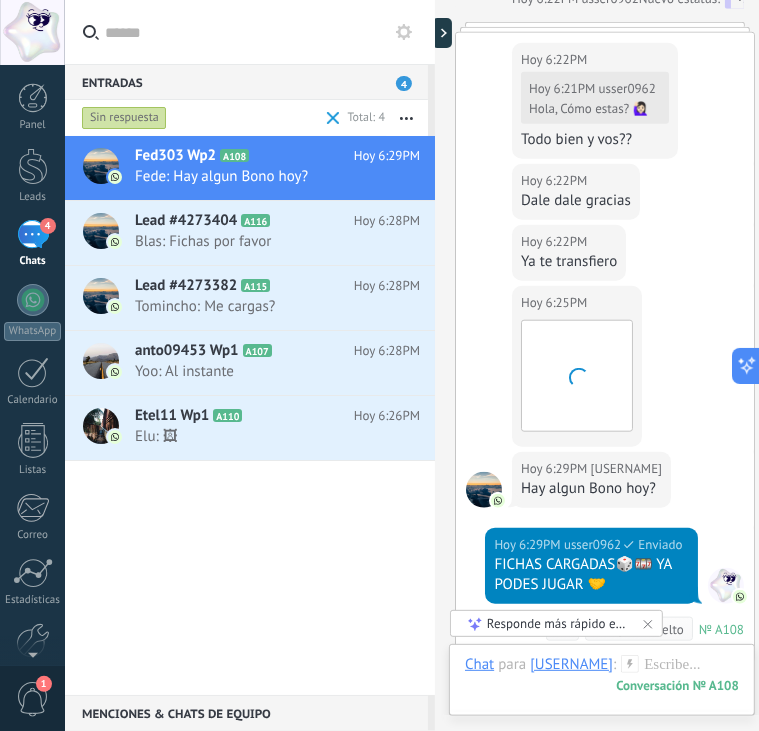 scroll, scrollTop: 1104, scrollLeft: 0, axis: vertical 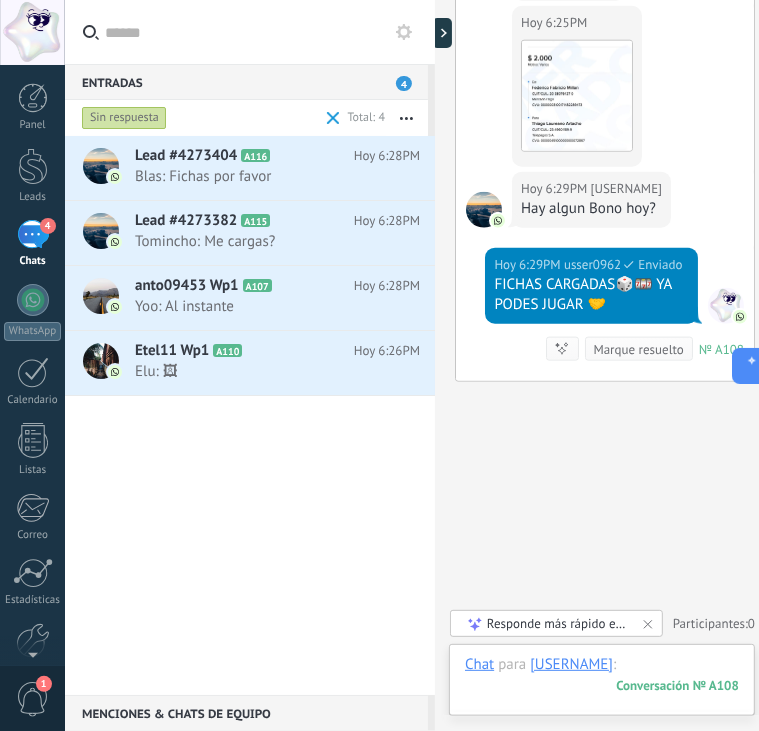 click at bounding box center (602, 685) 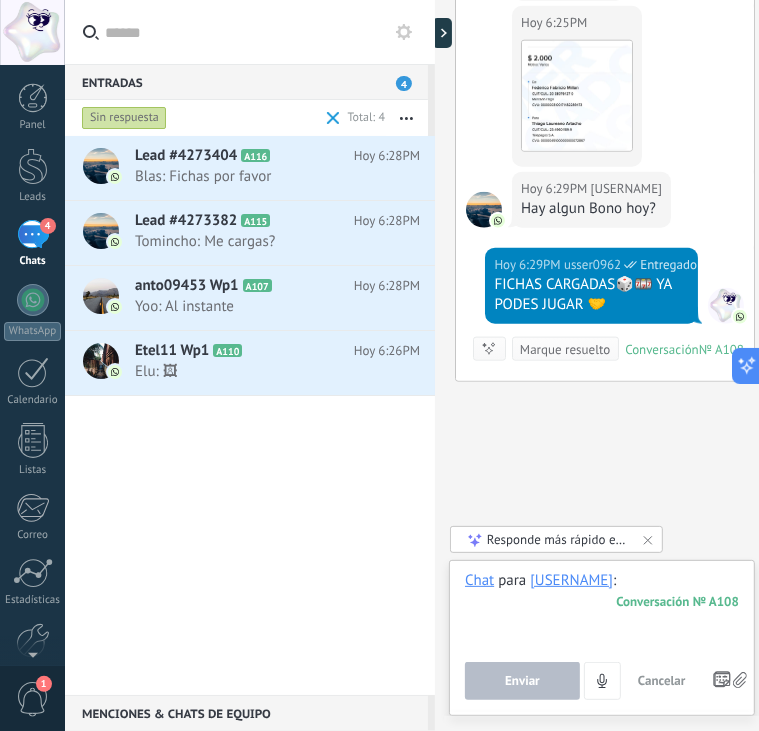 type 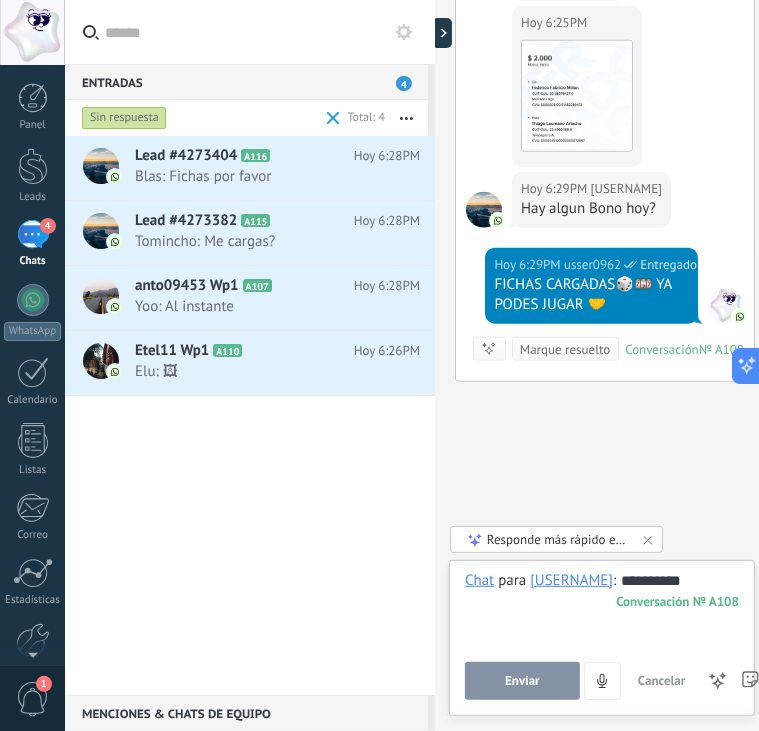 click on "Enviar" at bounding box center [522, 681] 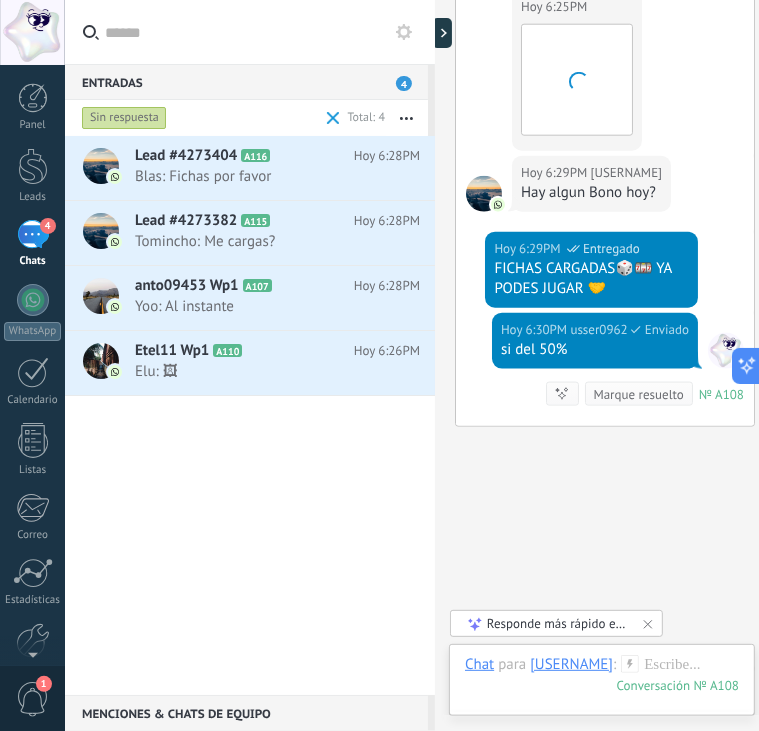 scroll, scrollTop: 1165, scrollLeft: 0, axis: vertical 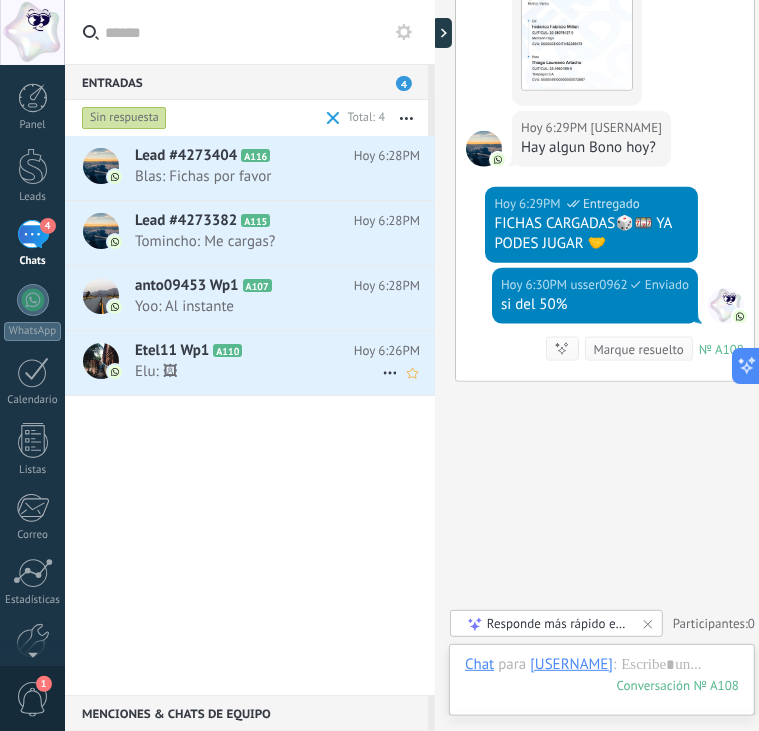 drag, startPoint x: 284, startPoint y: 371, endPoint x: 285, endPoint y: 389, distance: 18.027756 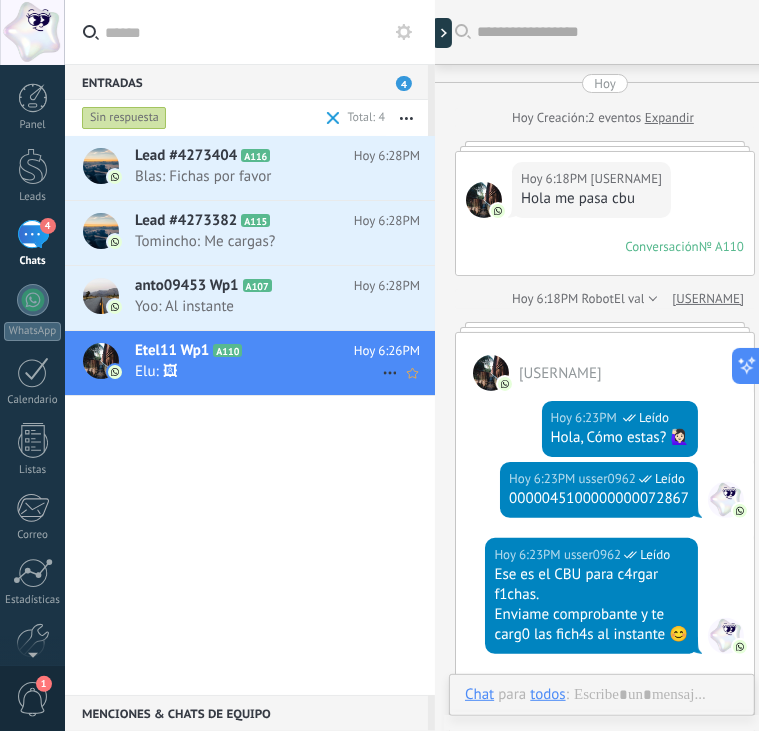 scroll, scrollTop: 587, scrollLeft: 0, axis: vertical 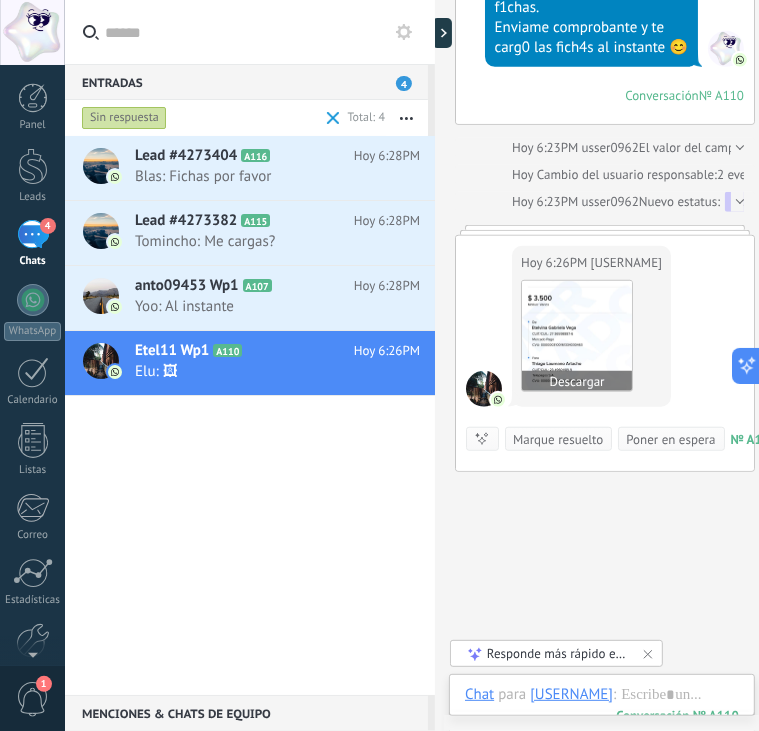 click at bounding box center (577, 336) 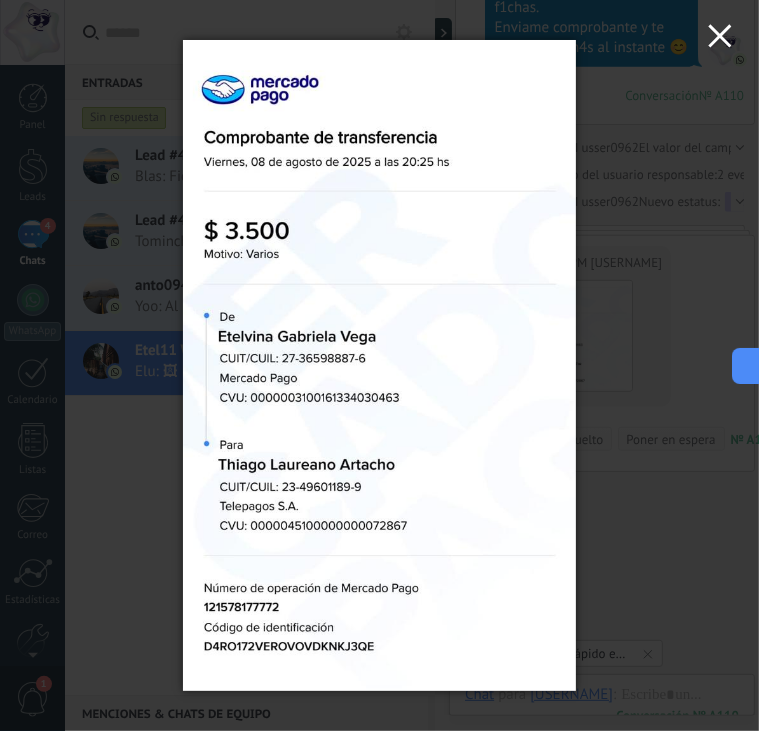 click 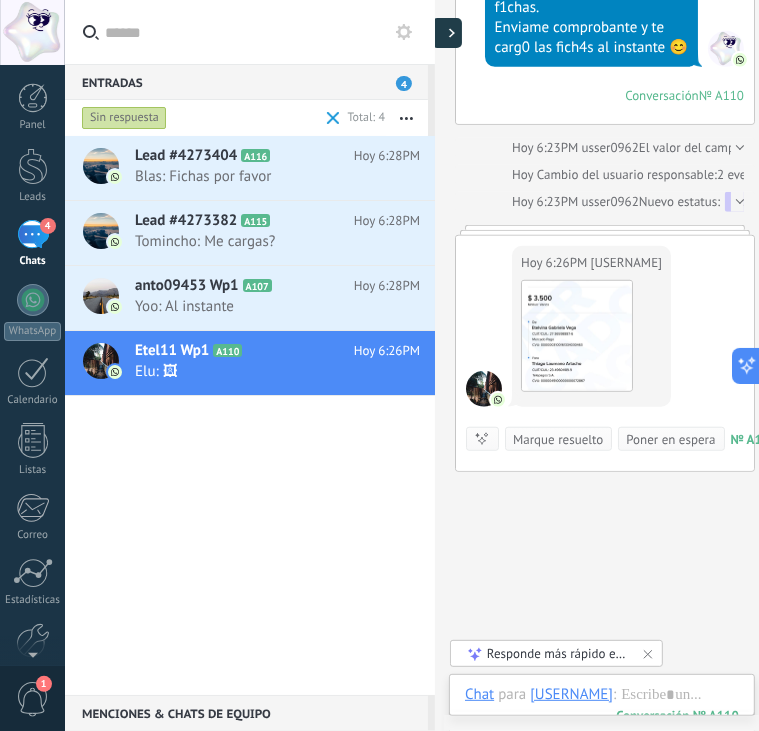 click at bounding box center [447, 33] 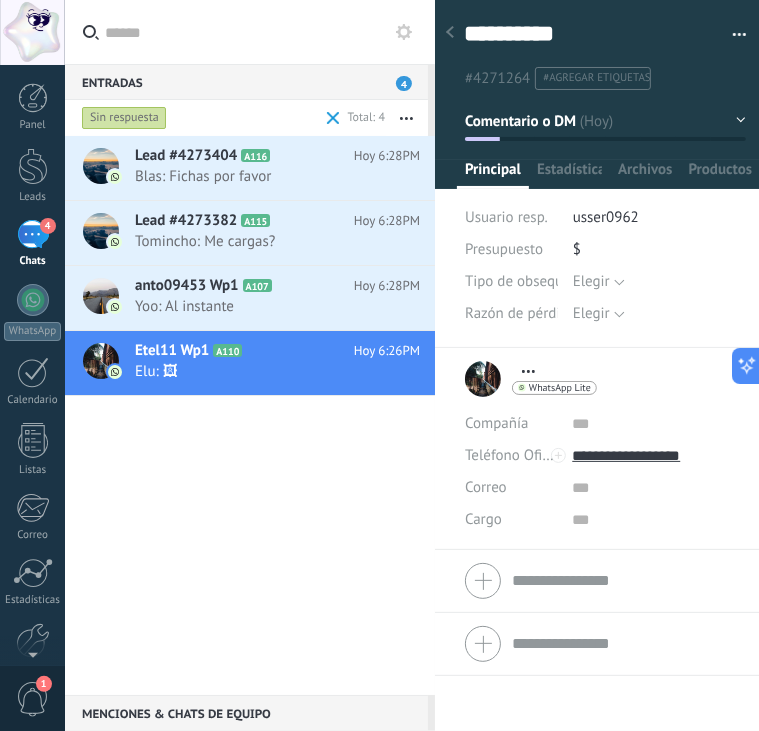 scroll, scrollTop: 29, scrollLeft: 0, axis: vertical 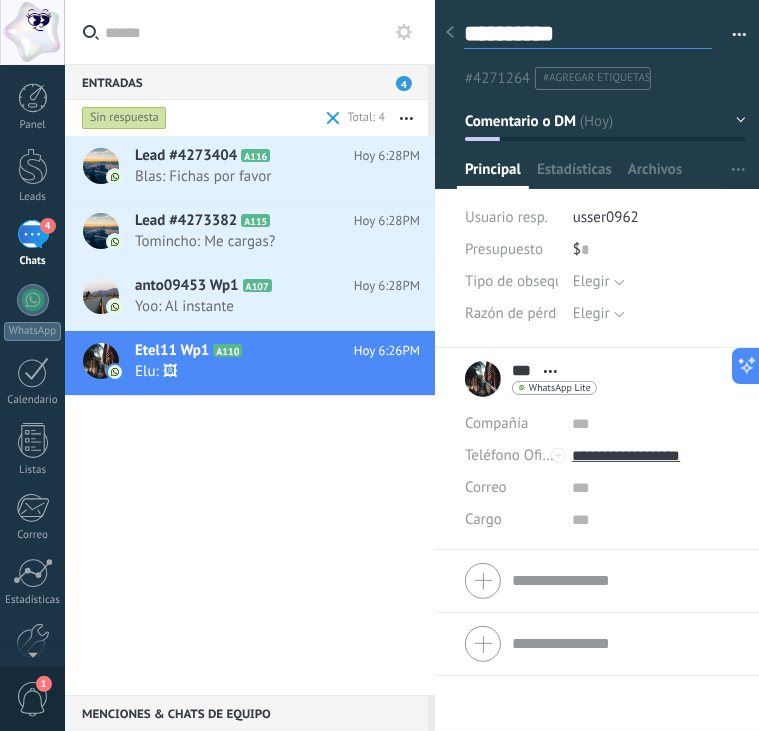 click on "**********" at bounding box center [588, 34] 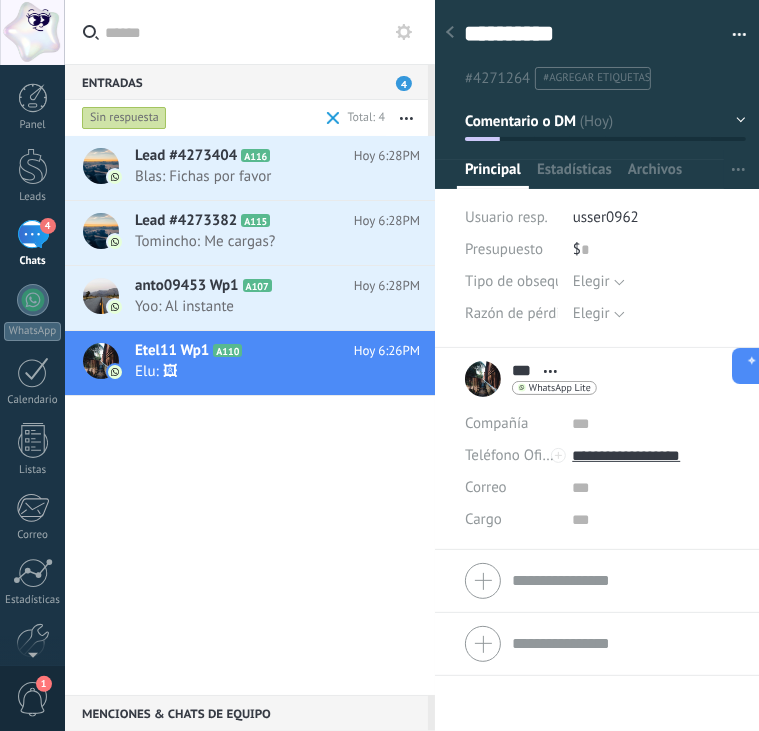 click 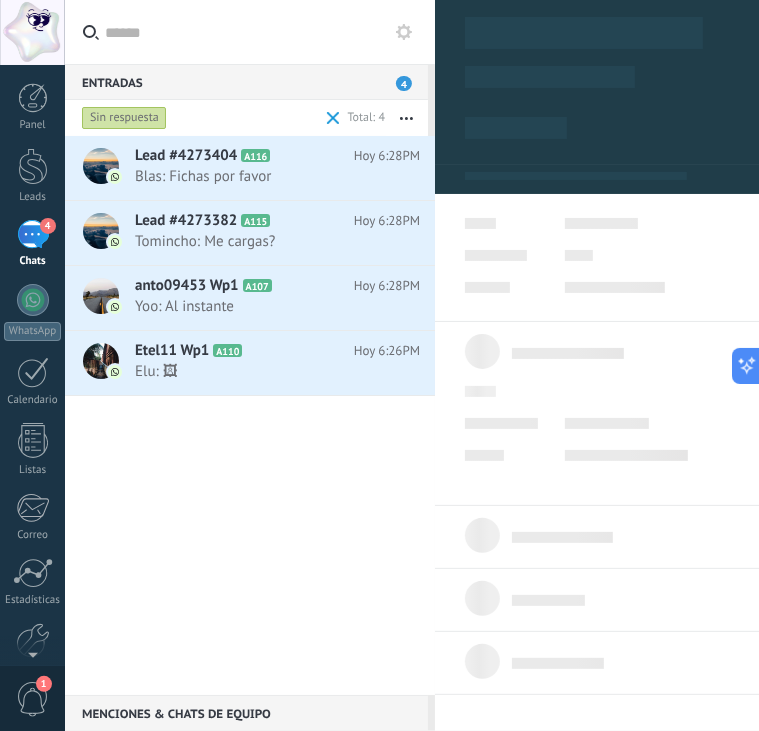 scroll, scrollTop: 1185, scrollLeft: 0, axis: vertical 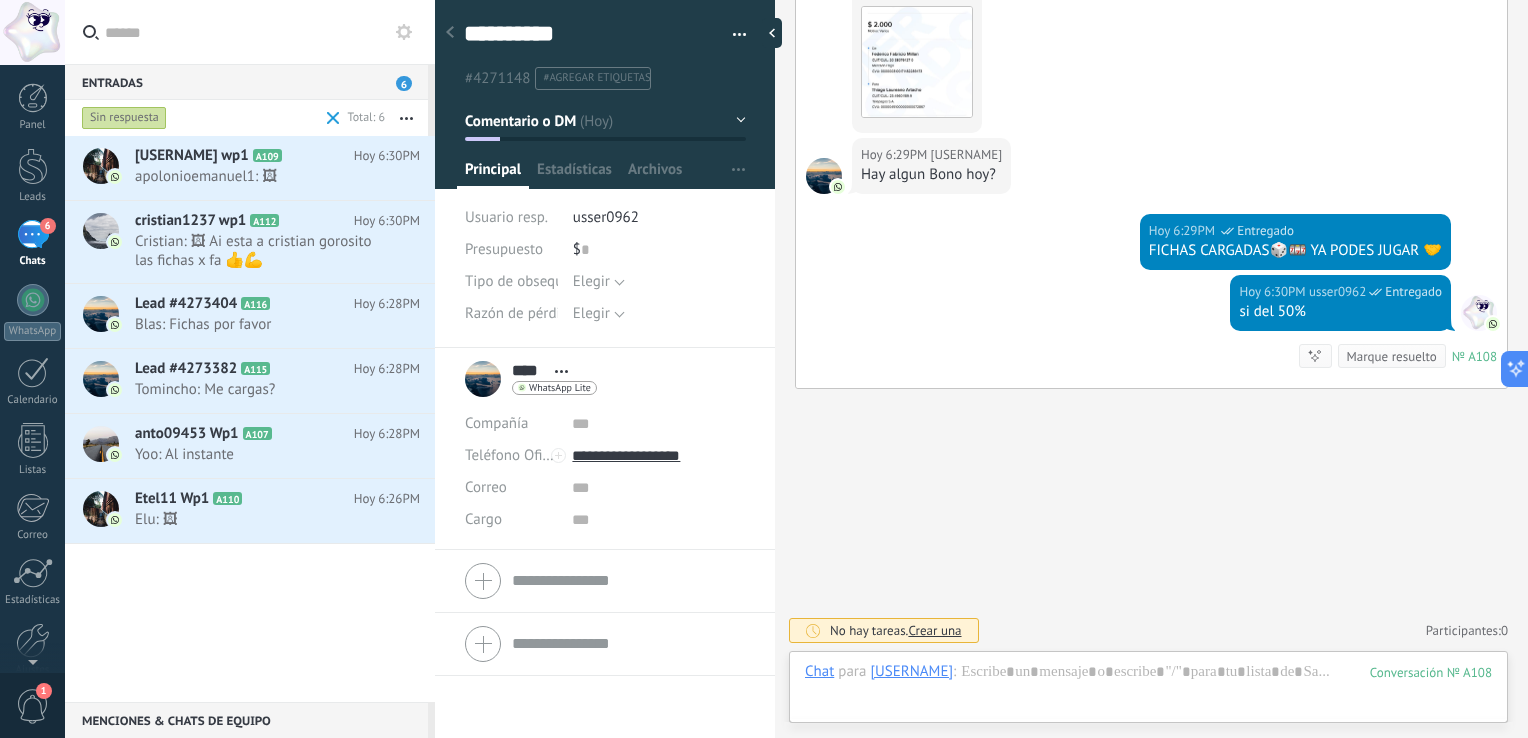 type on "**********" 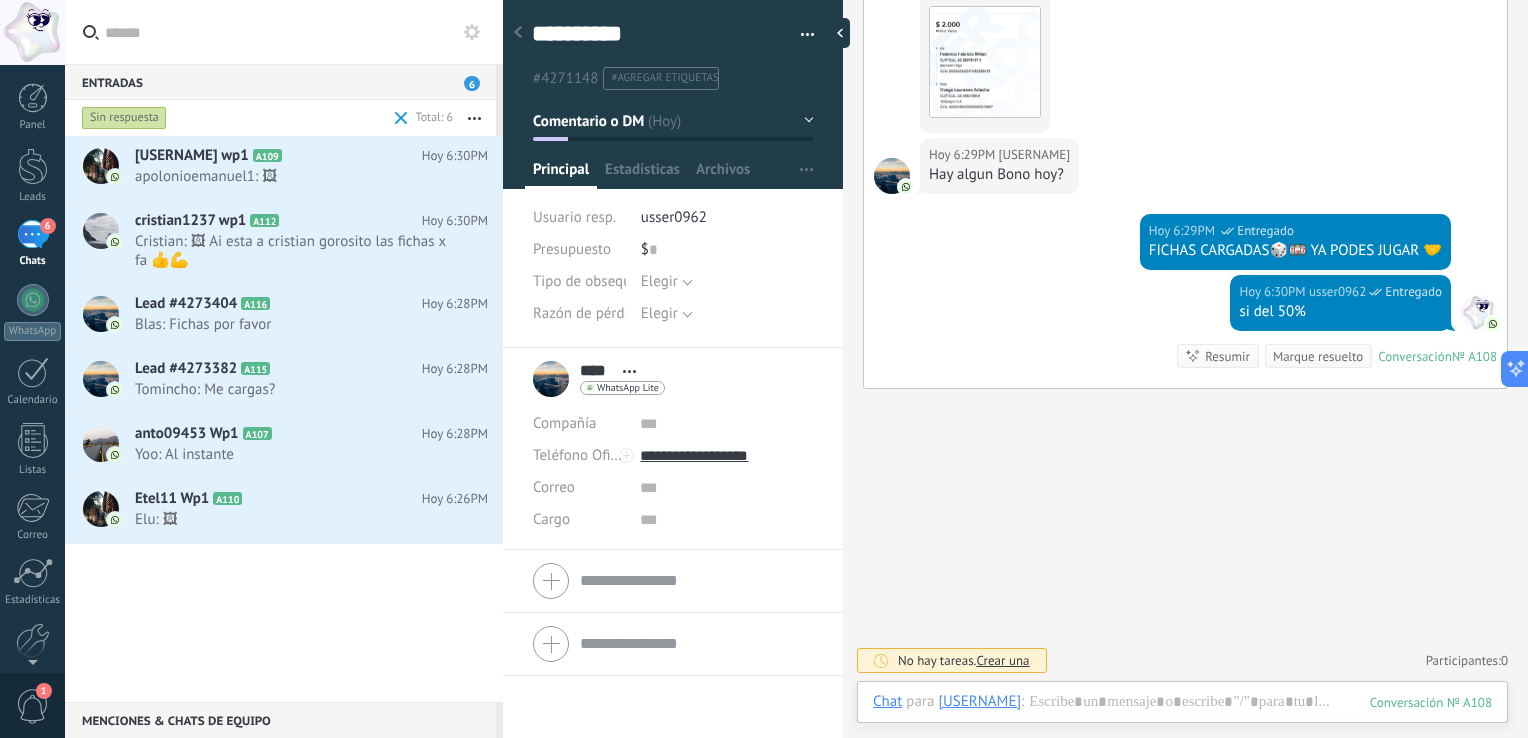scroll, scrollTop: 1041, scrollLeft: 0, axis: vertical 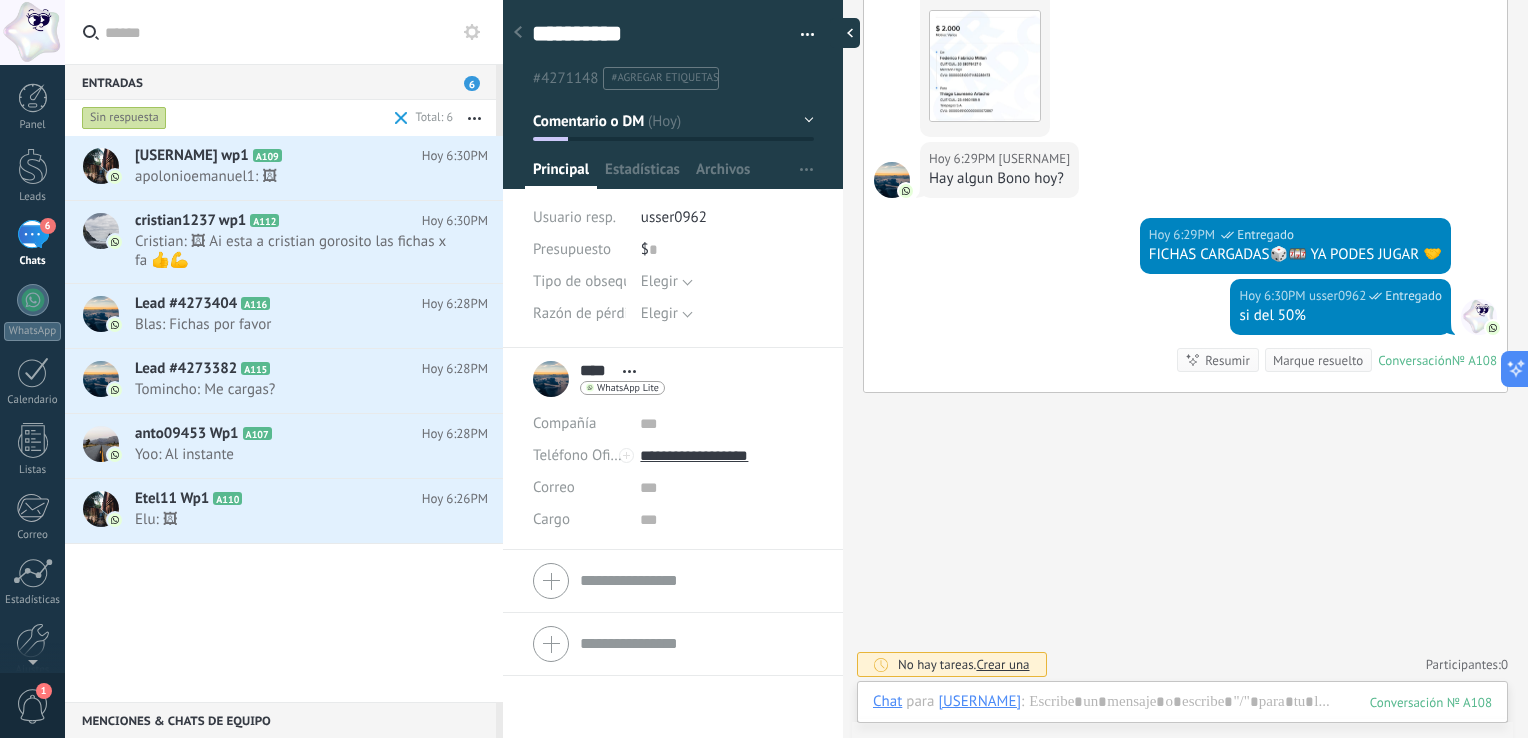 click at bounding box center (845, 33) 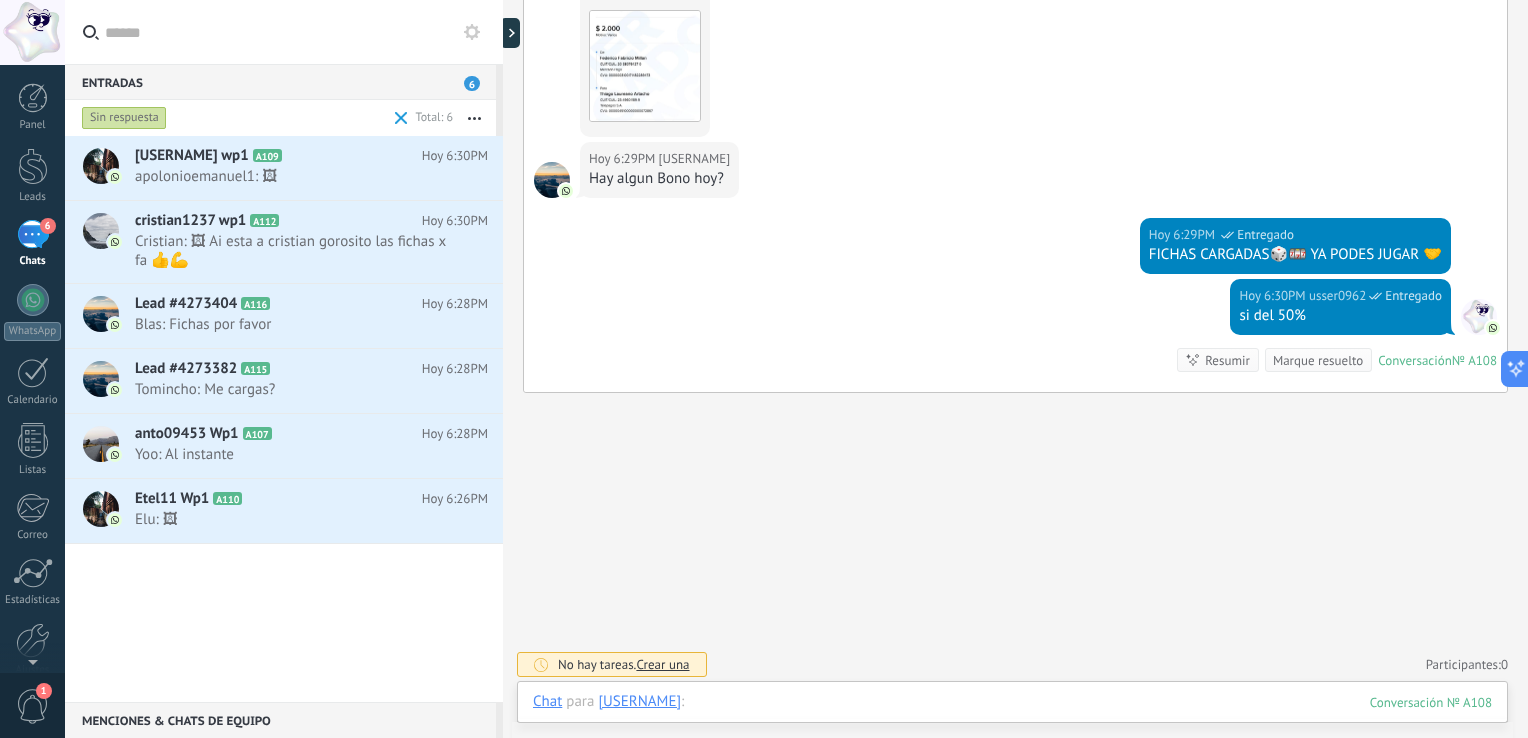 click at bounding box center (1012, 722) 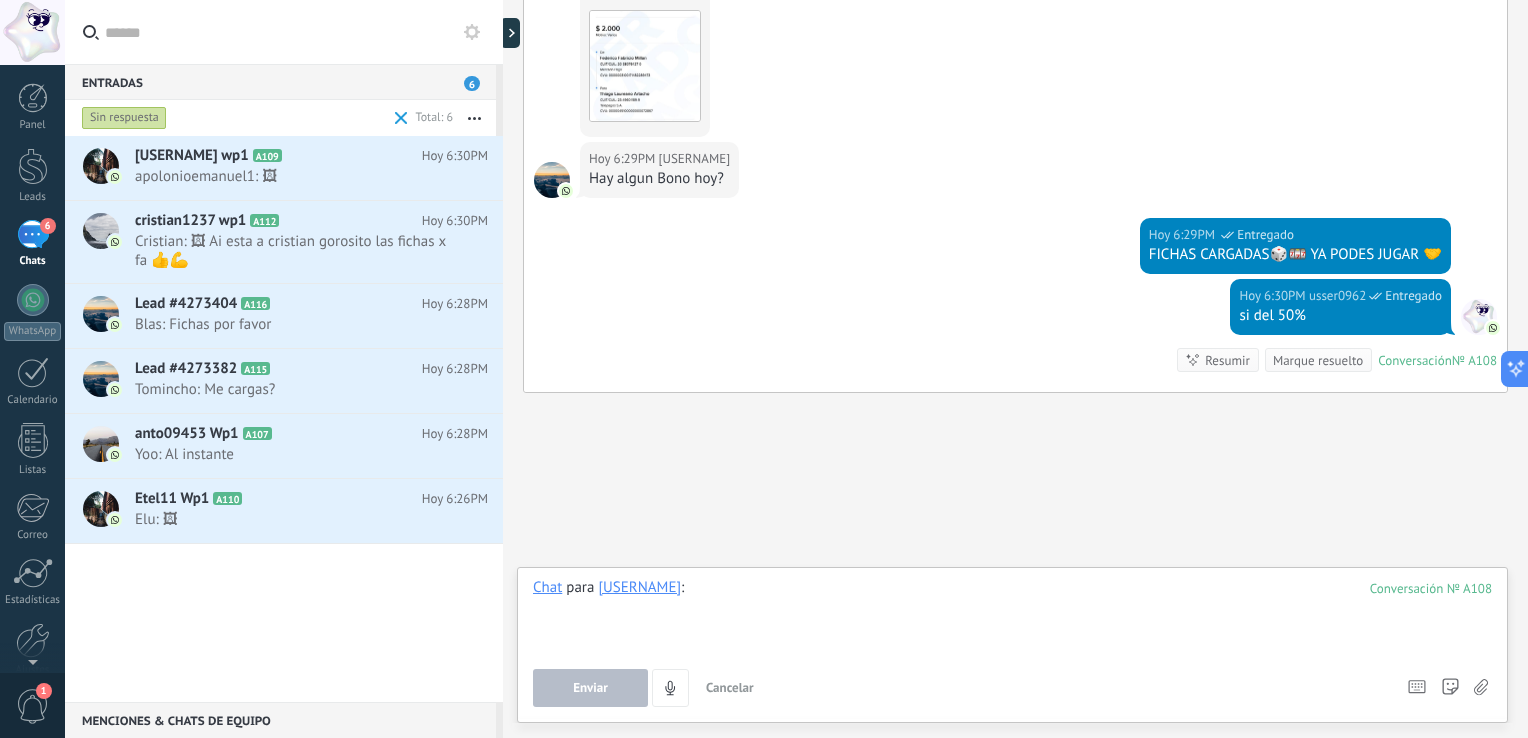 paste 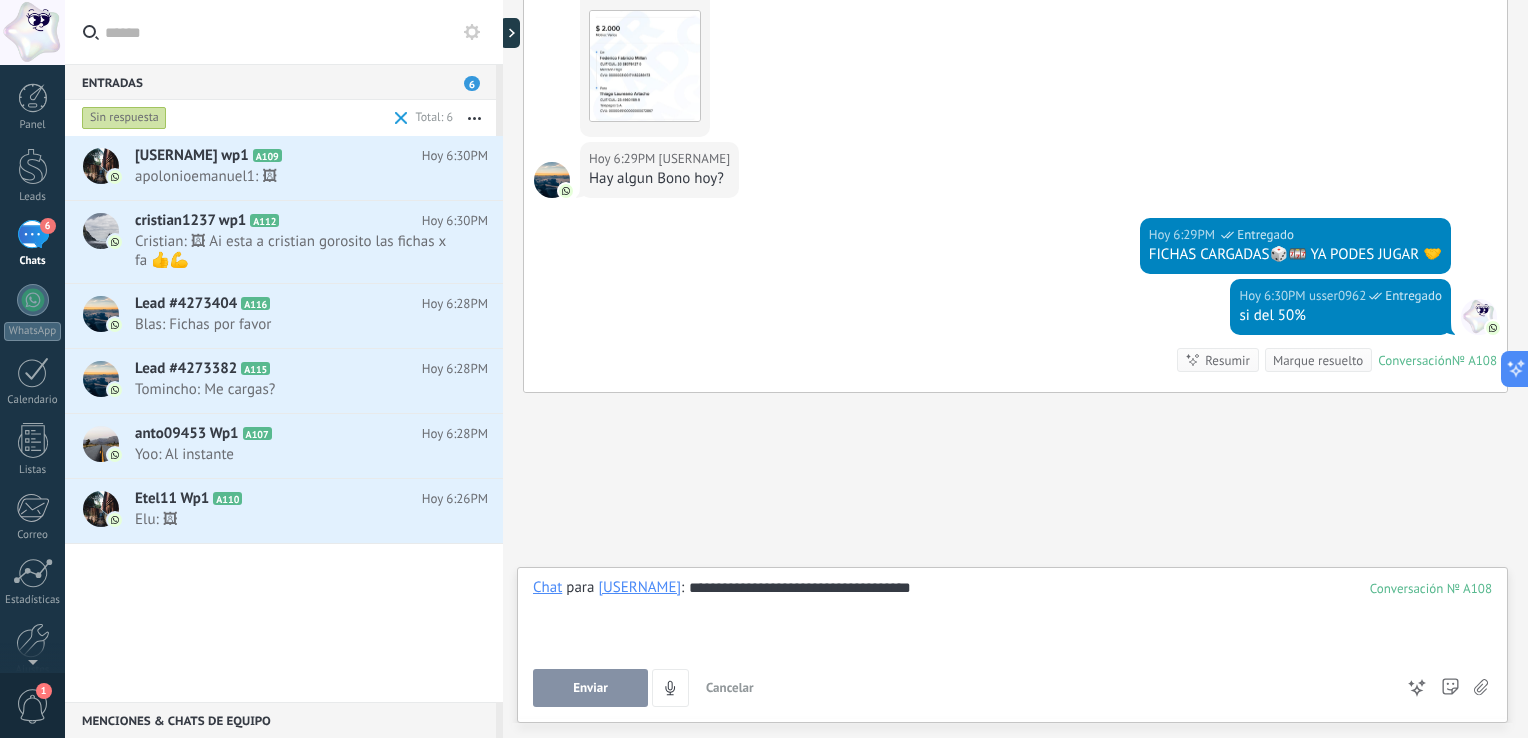 click on "Enviar" at bounding box center [590, 688] 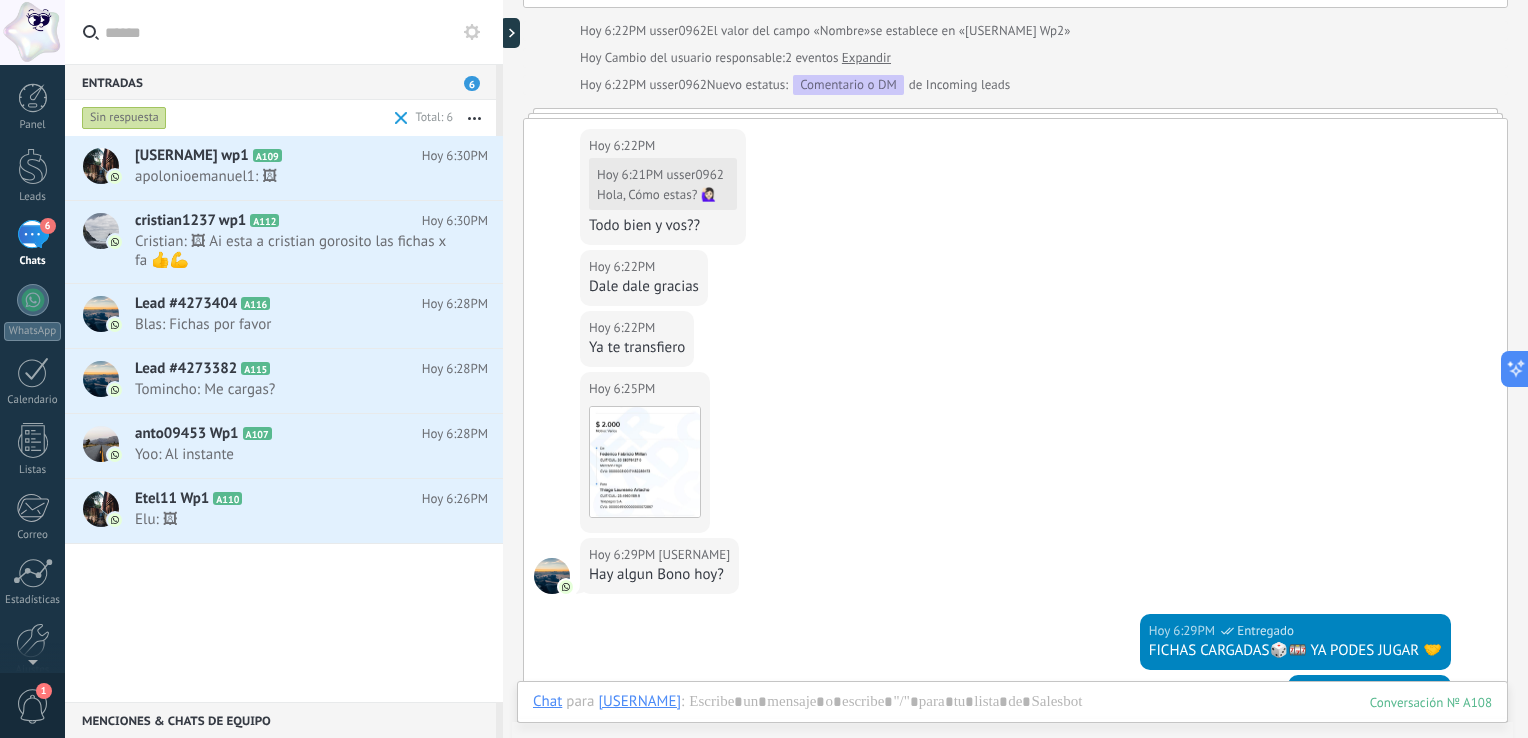 scroll, scrollTop: 902, scrollLeft: 0, axis: vertical 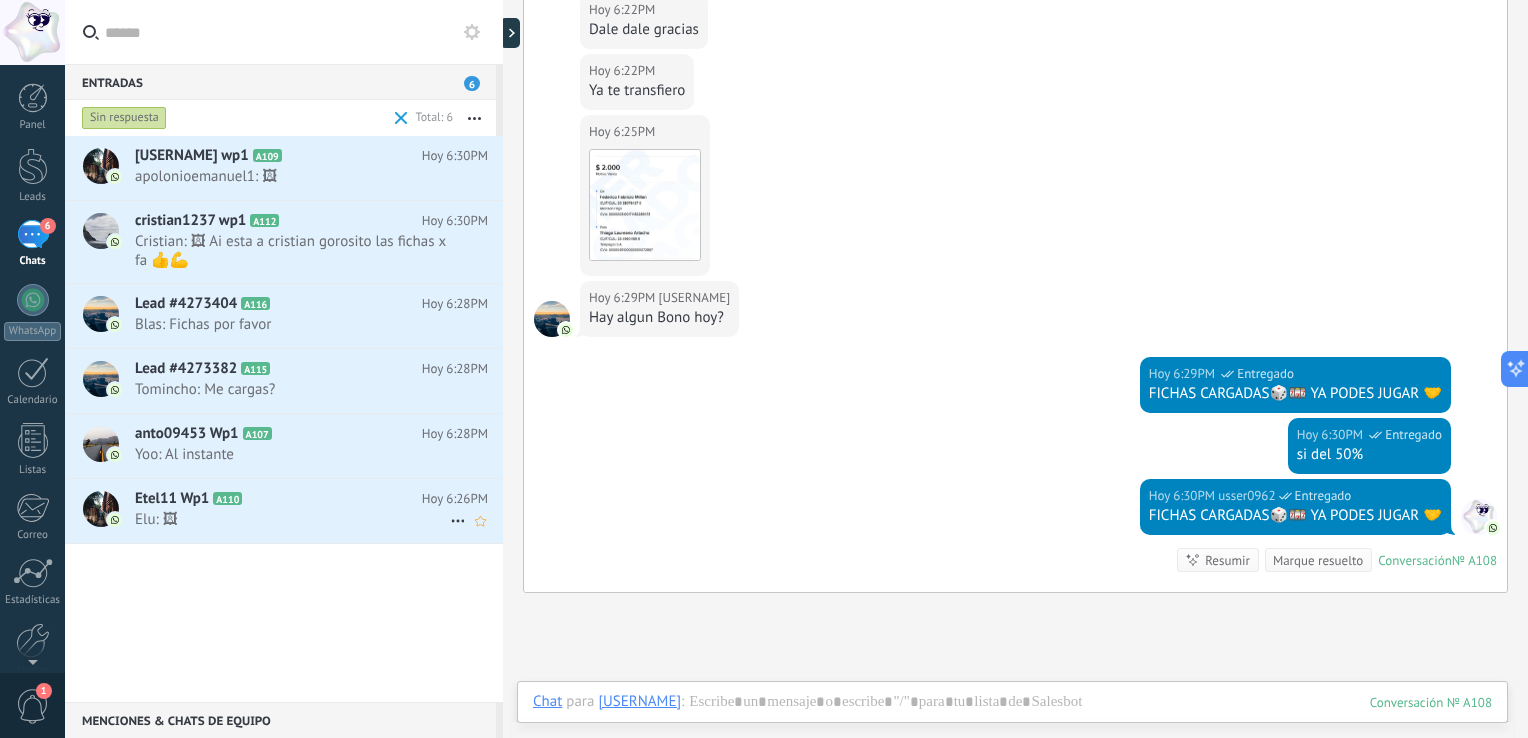 click on "Etel11 Wp1
A110" at bounding box center (278, 499) 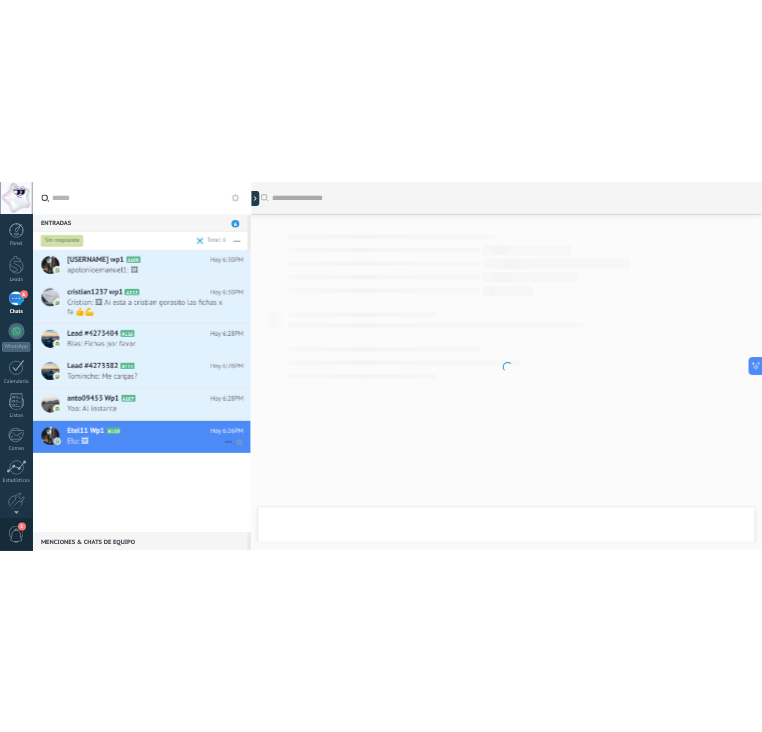 scroll, scrollTop: 465, scrollLeft: 0, axis: vertical 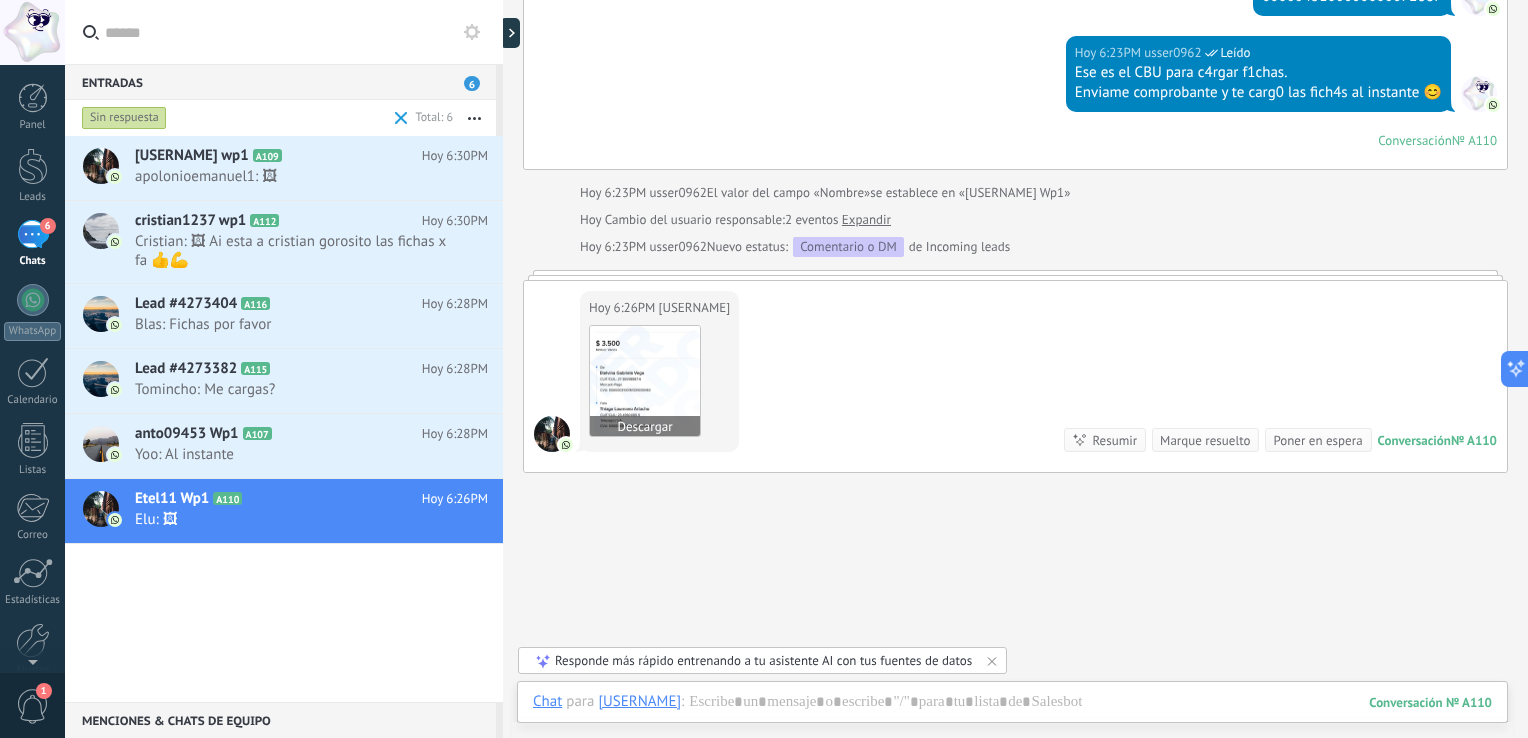 click at bounding box center [645, 381] 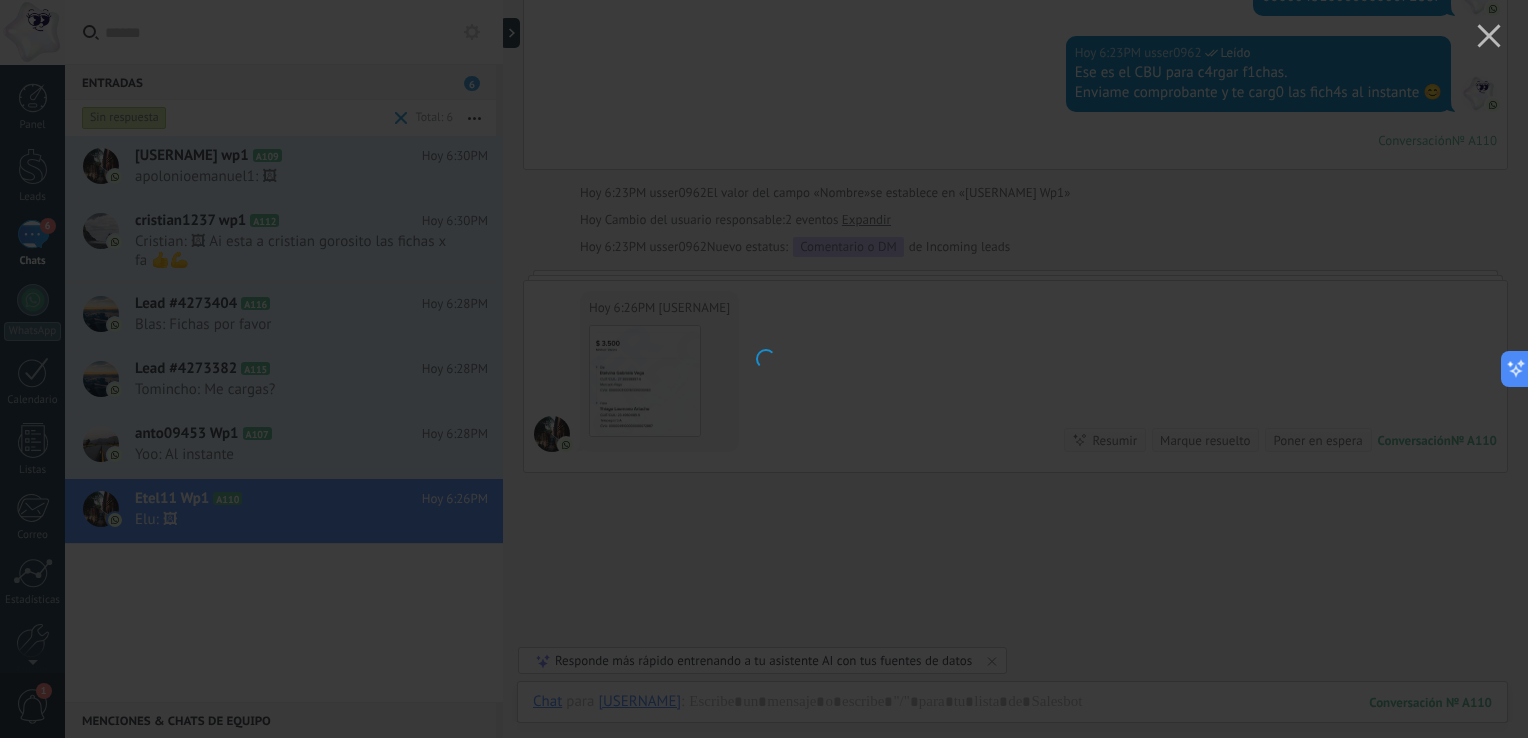 type on "**********" 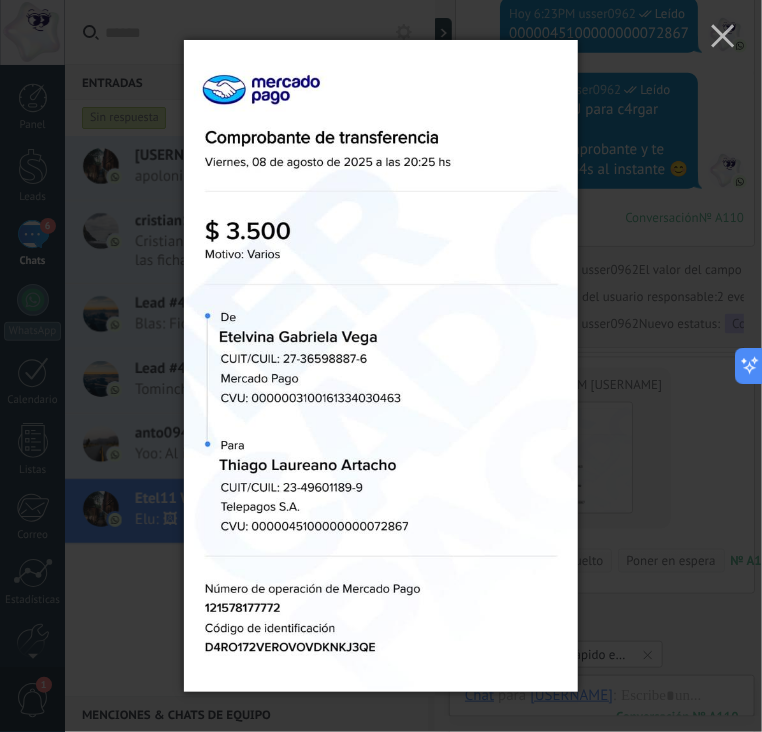 scroll, scrollTop: 19, scrollLeft: 0, axis: vertical 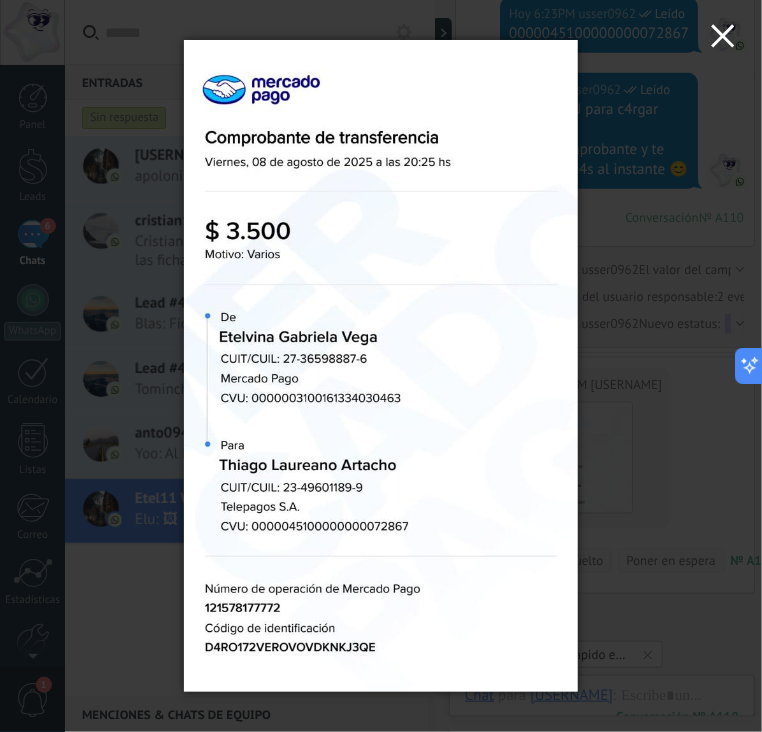 click 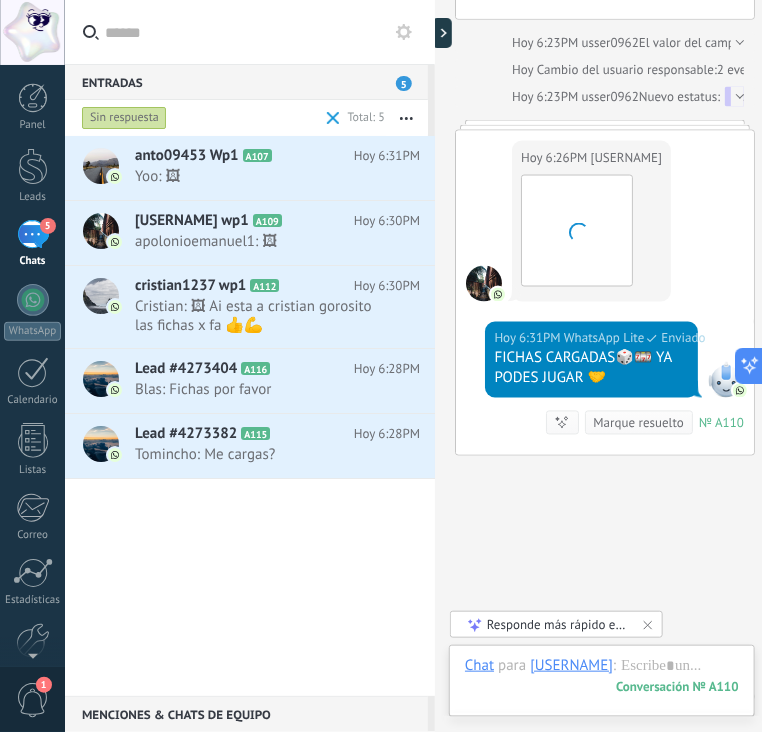 scroll, scrollTop: 781, scrollLeft: 0, axis: vertical 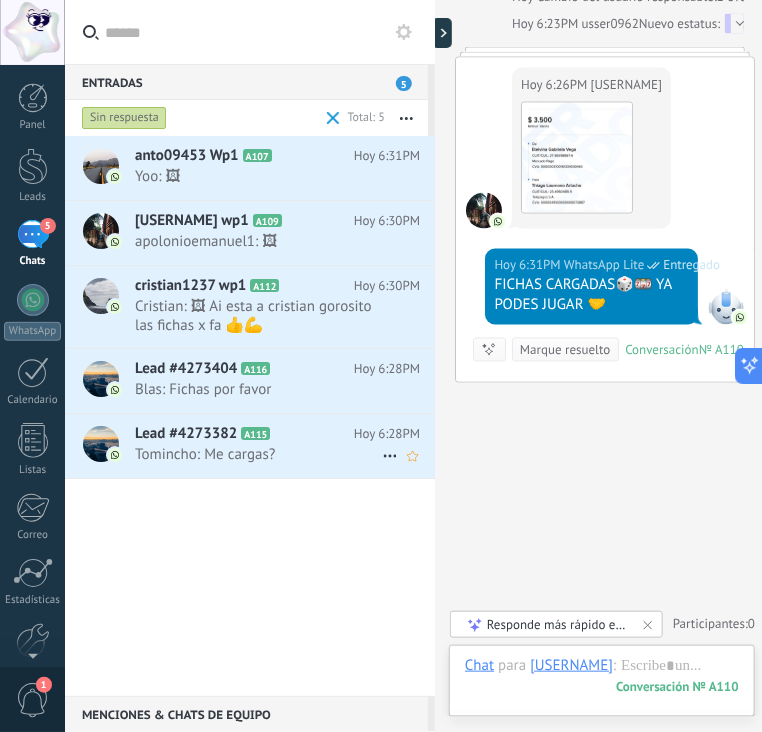 click on "Tomincho: Me cargas?" at bounding box center (258, 454) 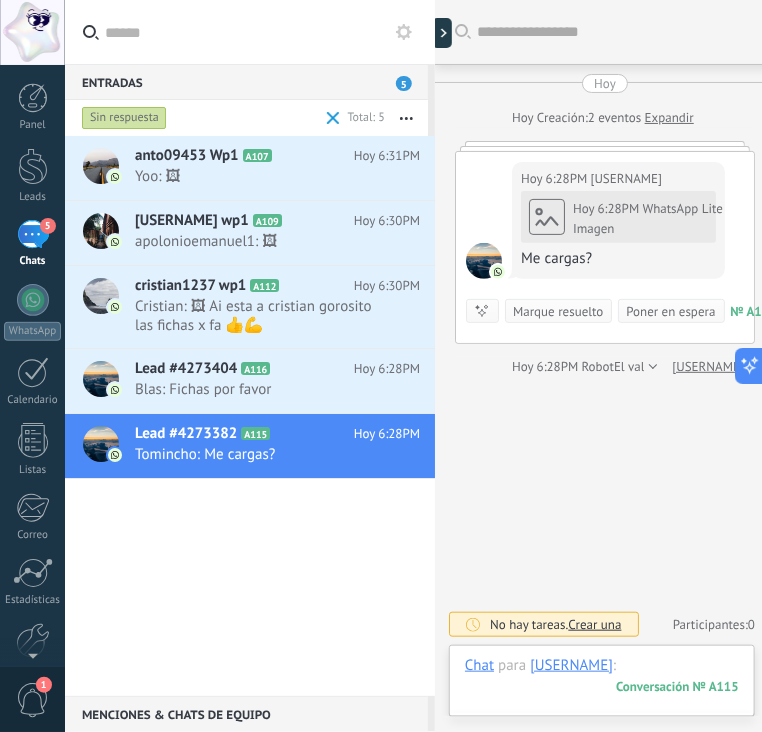 click at bounding box center (602, 686) 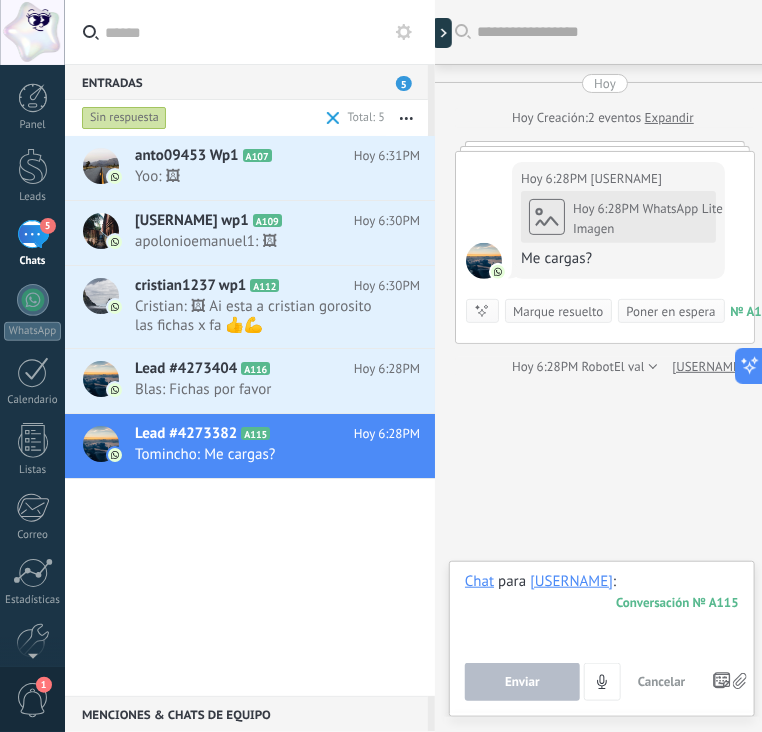 paste 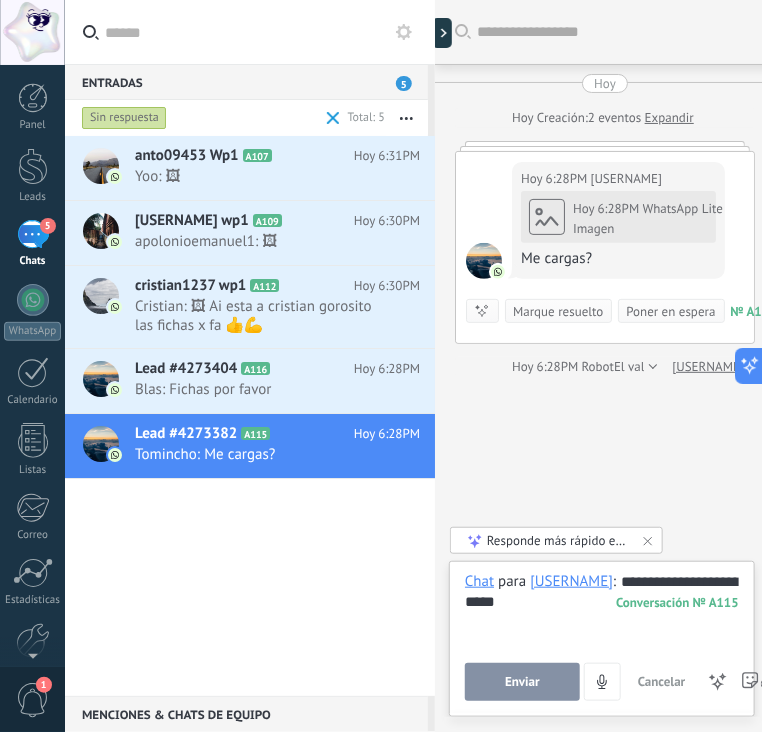 click on "Enviar" at bounding box center [522, 682] 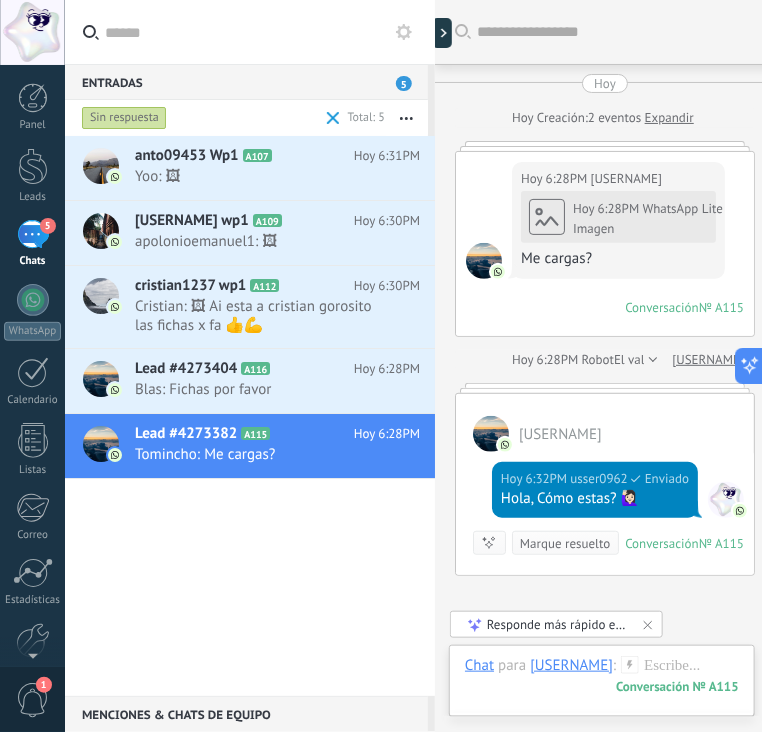 scroll, scrollTop: 191, scrollLeft: 0, axis: vertical 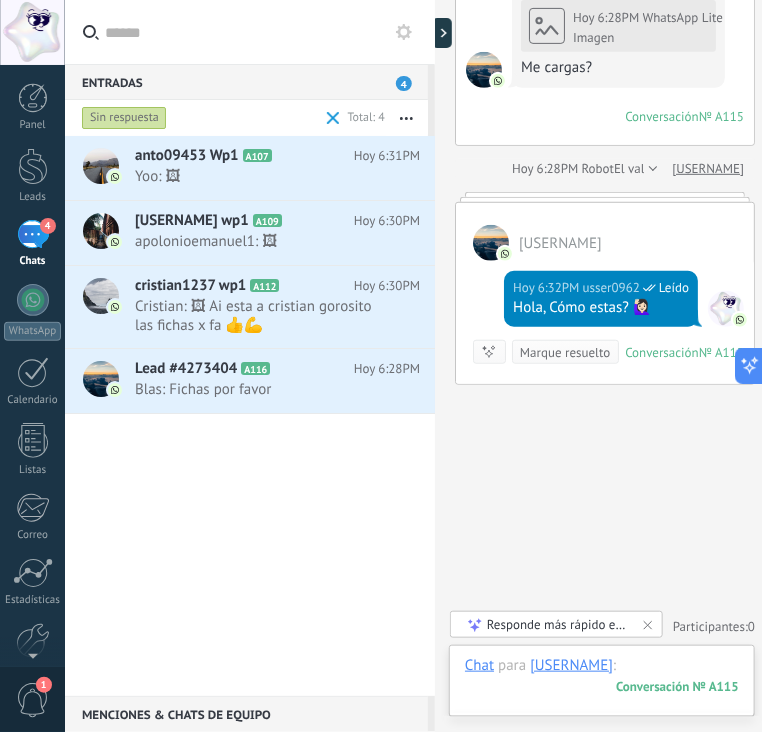 click at bounding box center (602, 686) 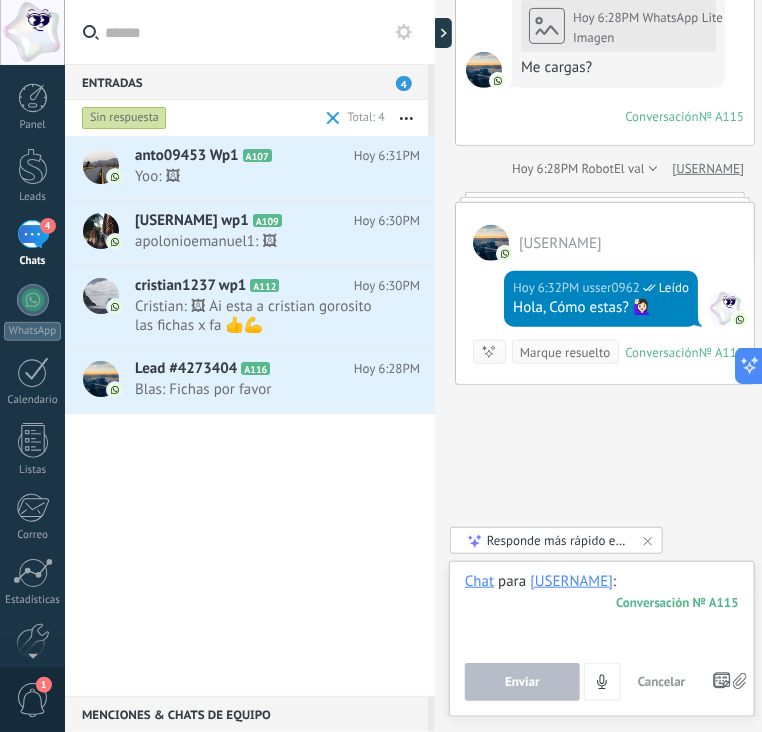 paste 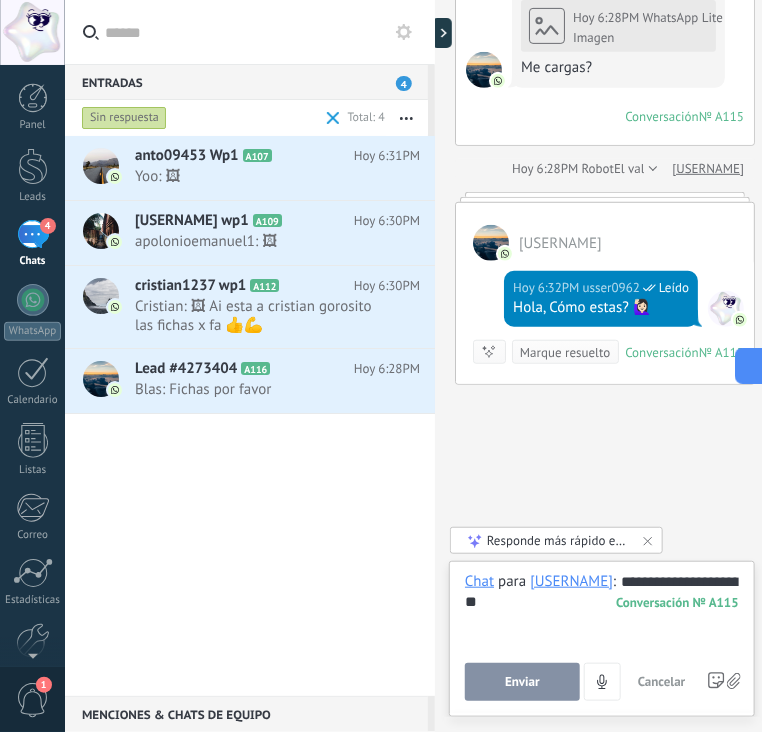 click on "Enviar" at bounding box center (522, 682) 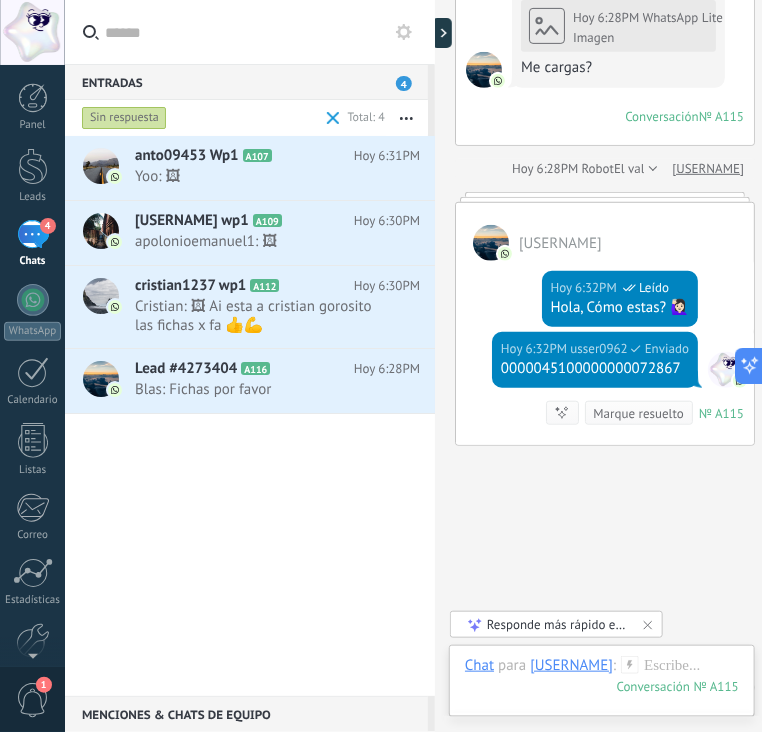 scroll, scrollTop: 252, scrollLeft: 0, axis: vertical 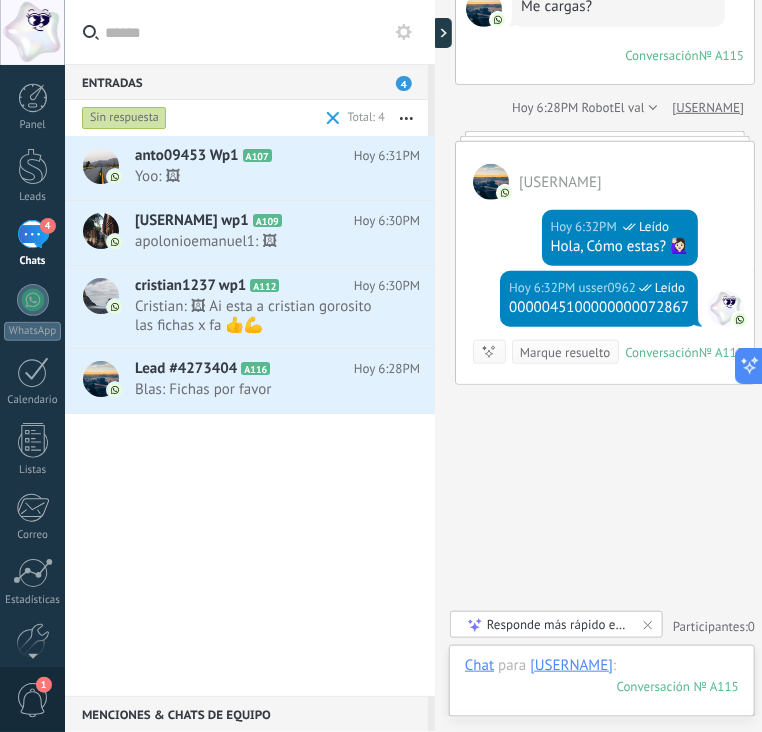 click at bounding box center (602, 686) 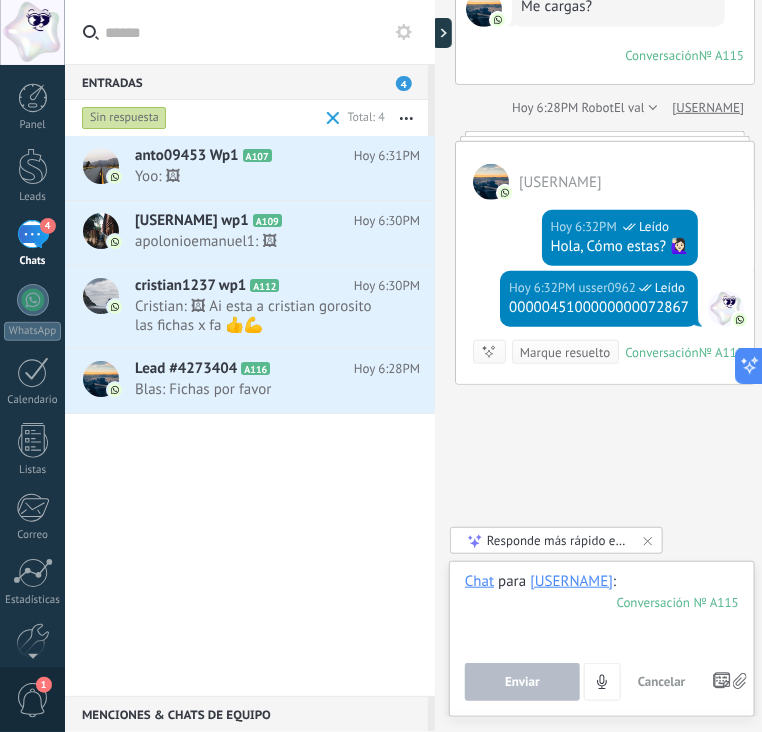 paste 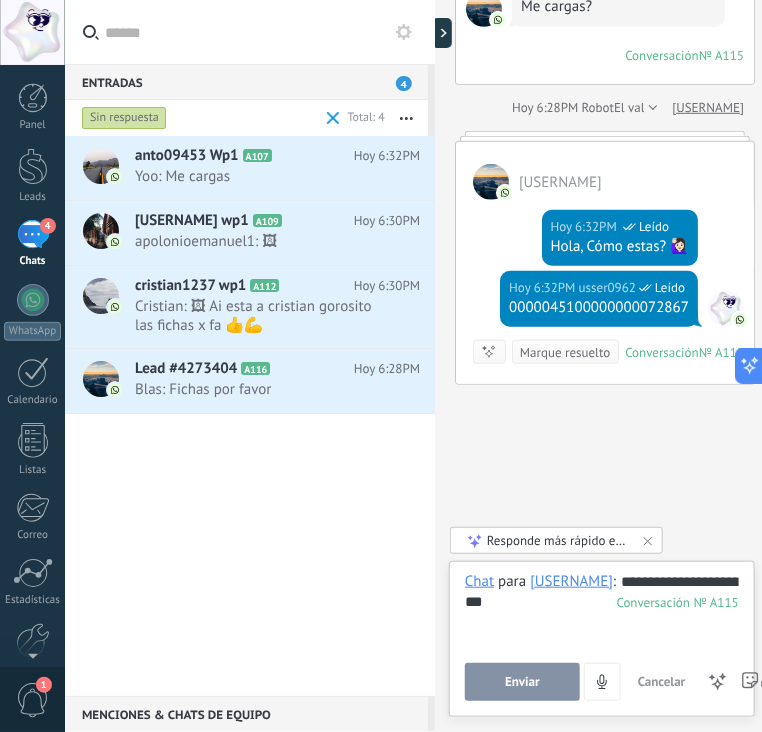 click on "Enviar" at bounding box center [522, 682] 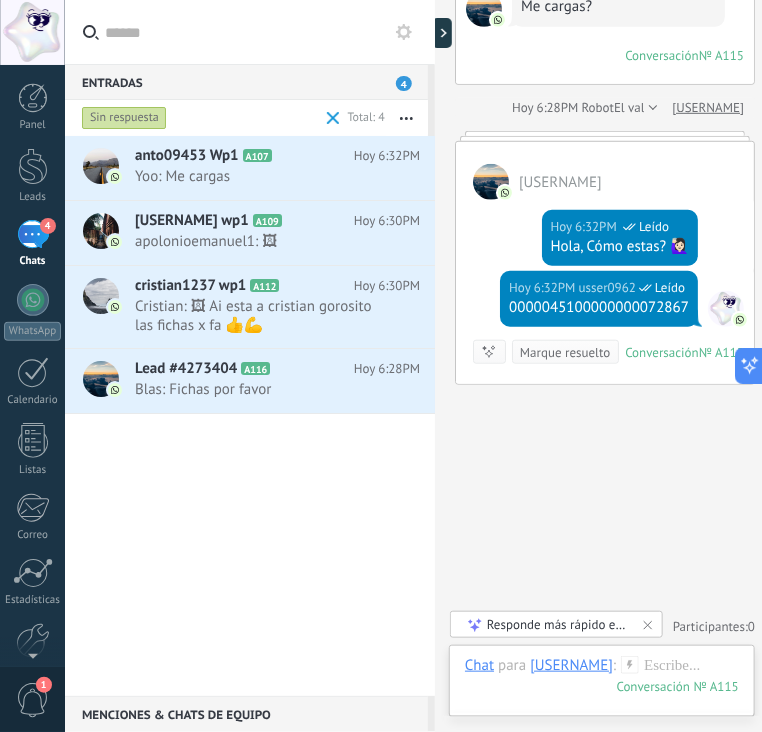 scroll, scrollTop: 312, scrollLeft: 0, axis: vertical 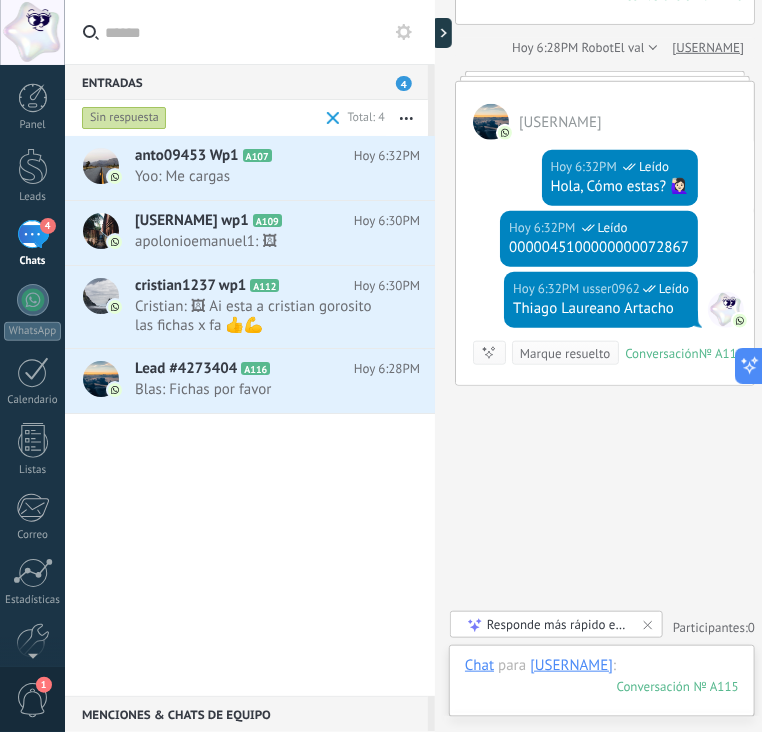 click at bounding box center [602, 686] 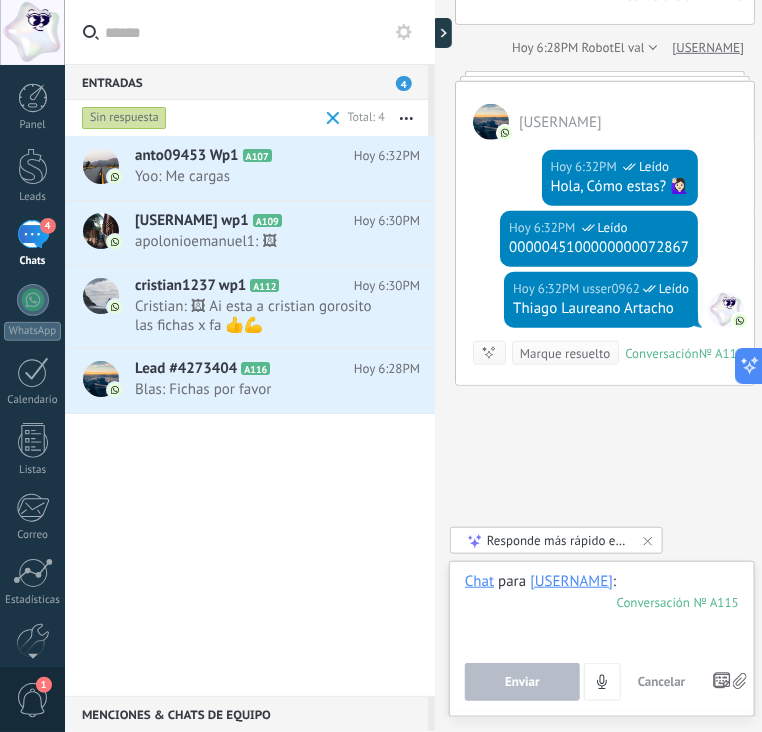 paste 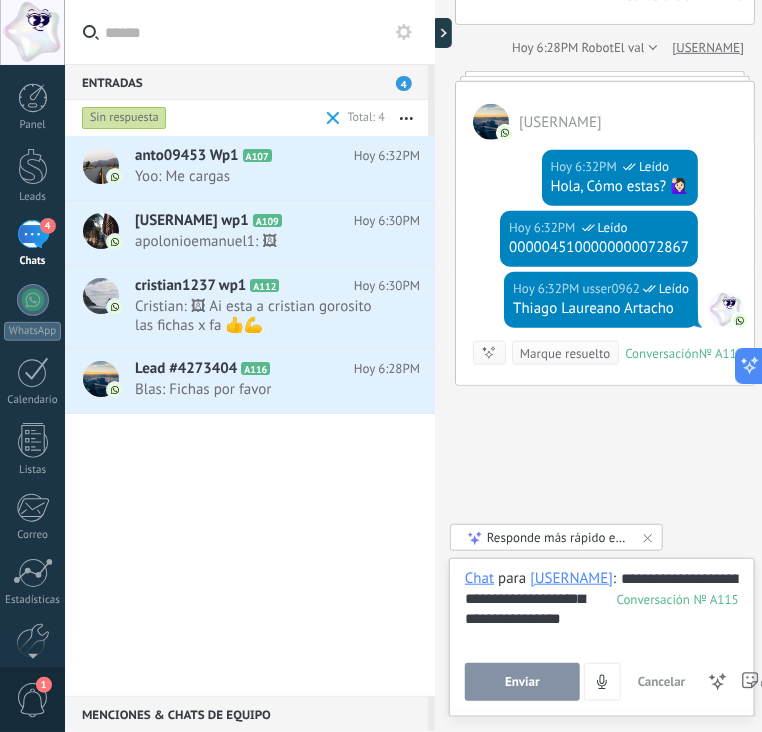 click on "Enviar" at bounding box center [522, 682] 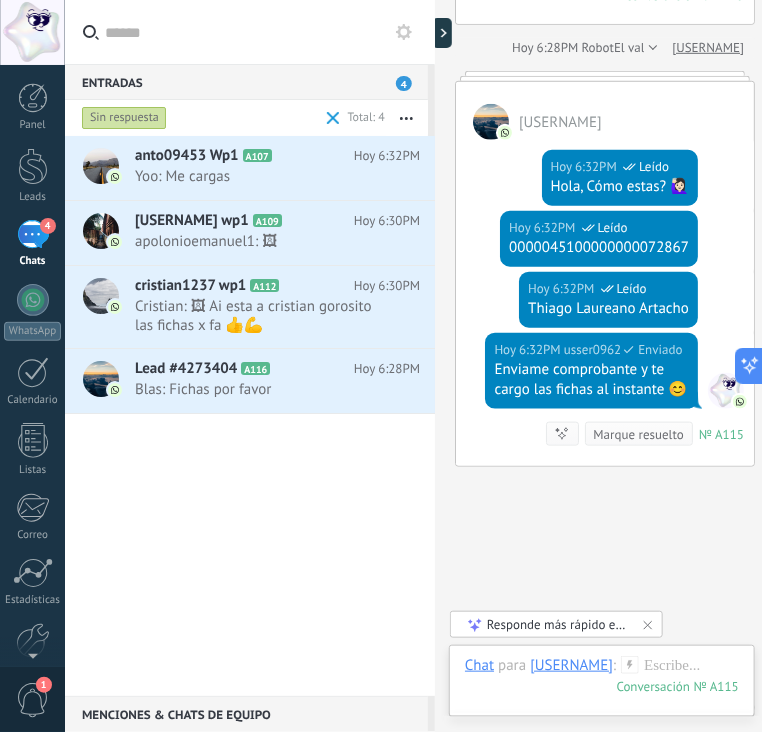 scroll, scrollTop: 414, scrollLeft: 0, axis: vertical 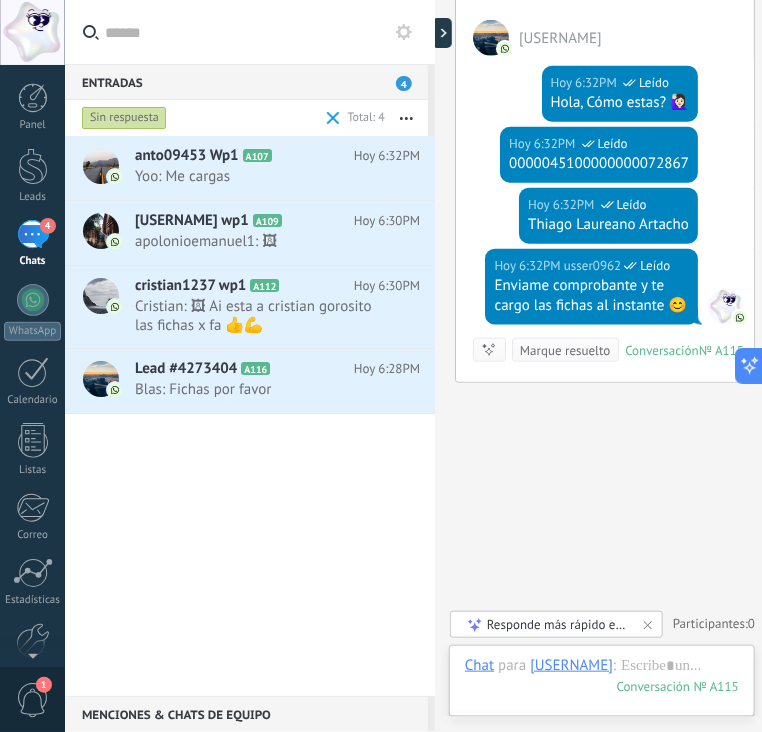 click at bounding box center [442, 33] 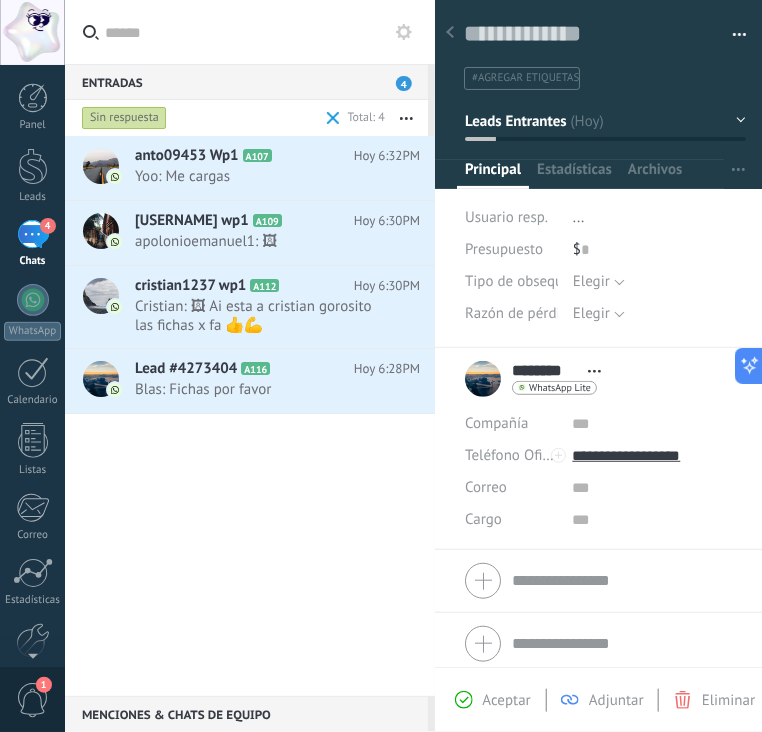 scroll, scrollTop: 29, scrollLeft: 0, axis: vertical 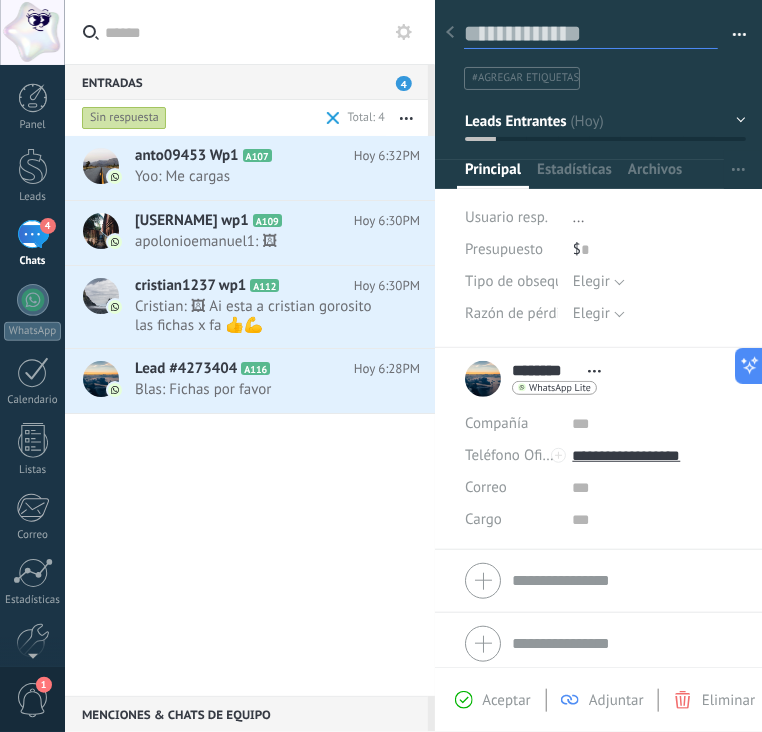click at bounding box center [591, 34] 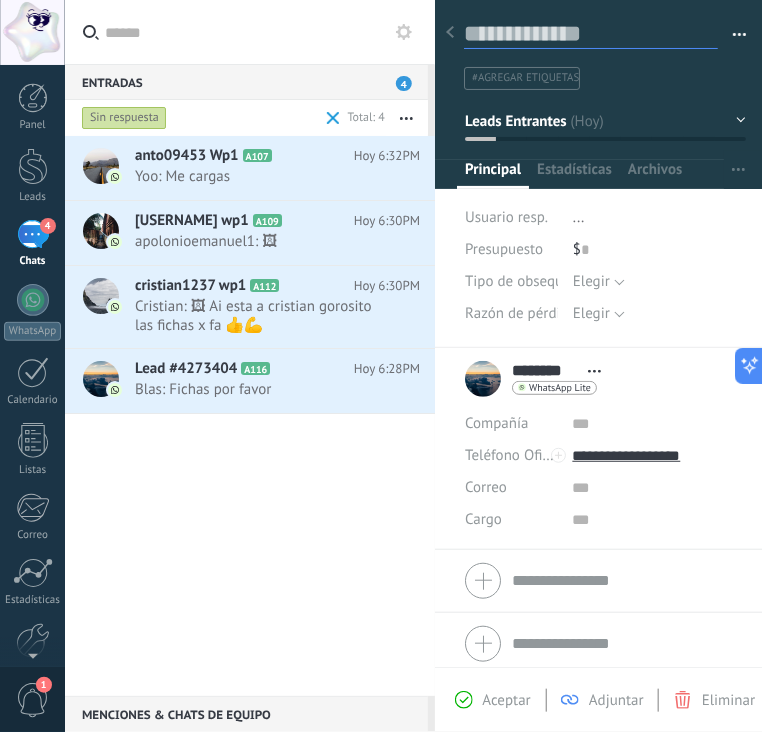 paste on "*******" 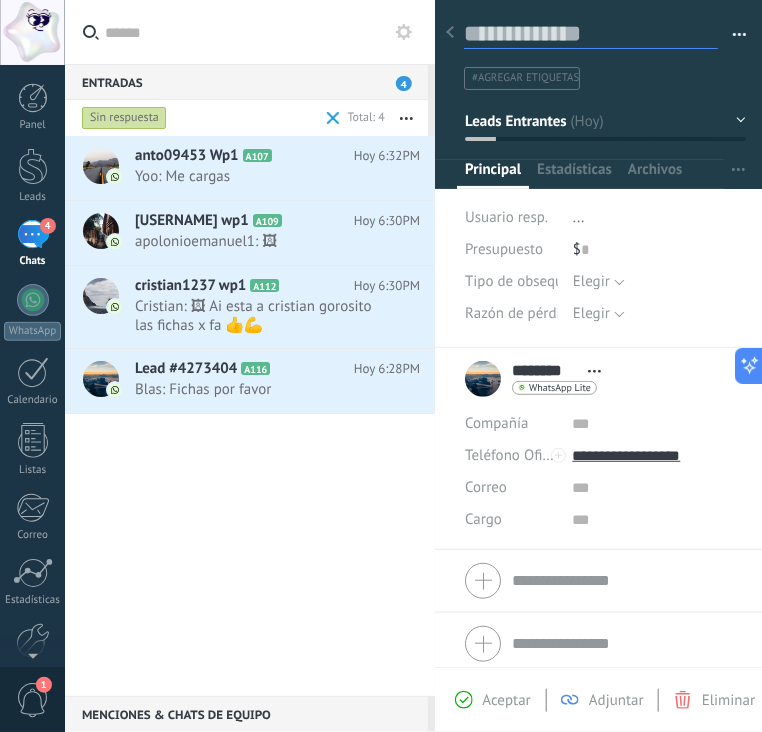 type on "*******" 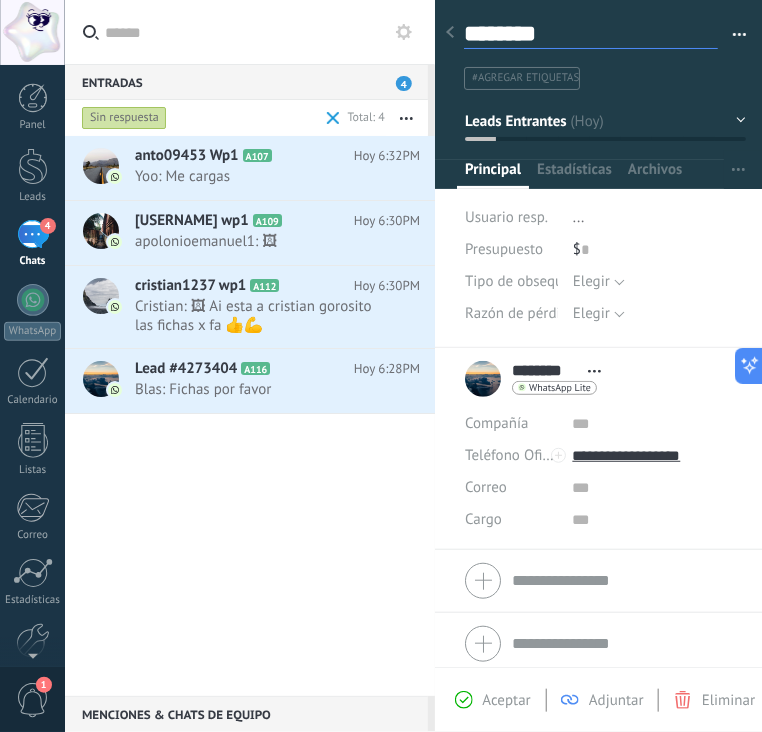 type on "*******" 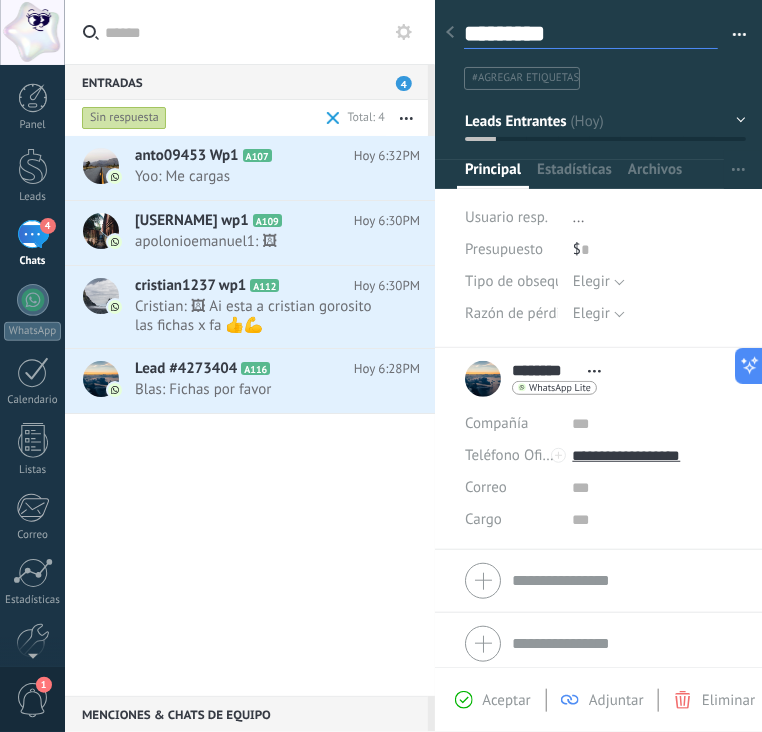 type on "**********" 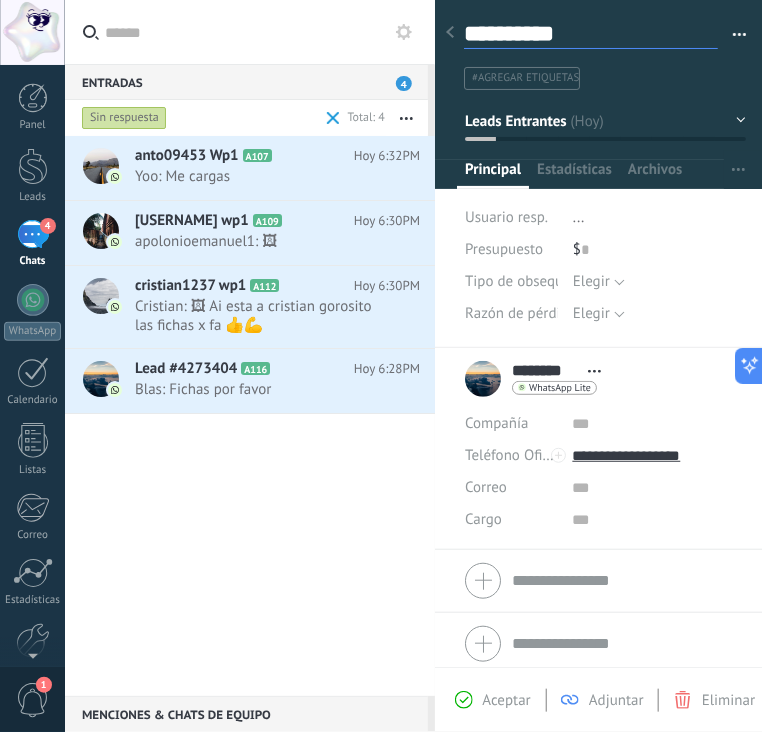 type on "**********" 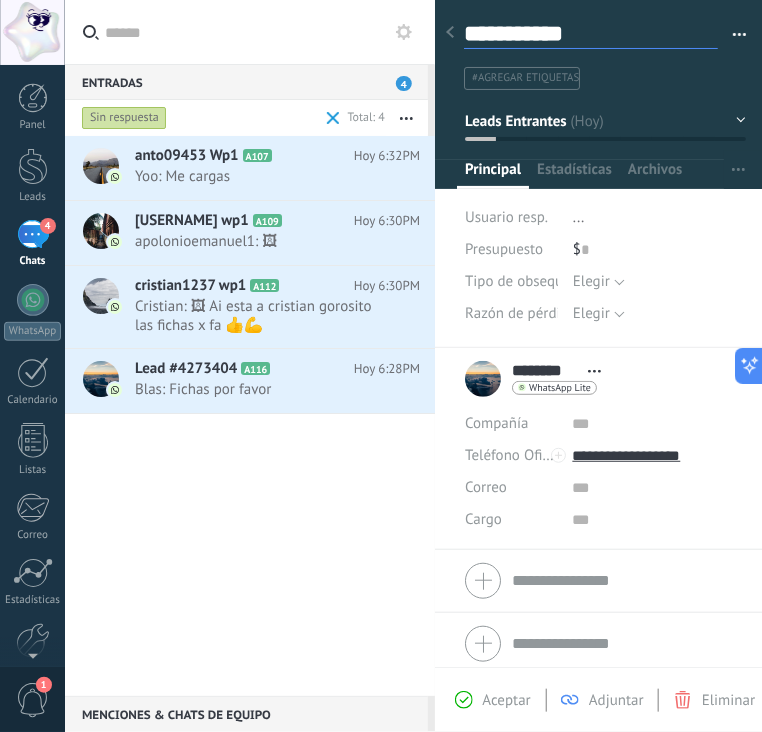 type on "**********" 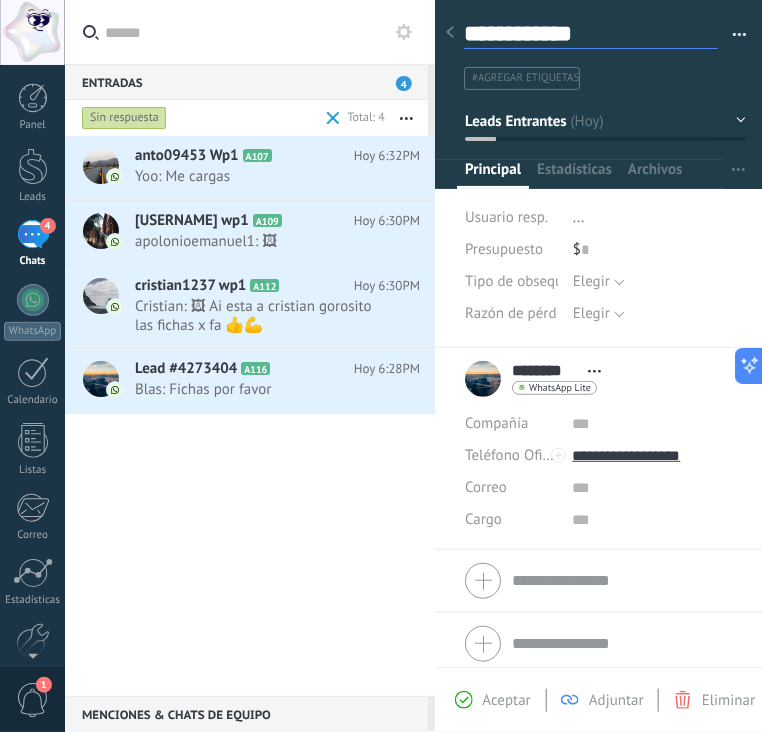 scroll, scrollTop: 29, scrollLeft: 0, axis: vertical 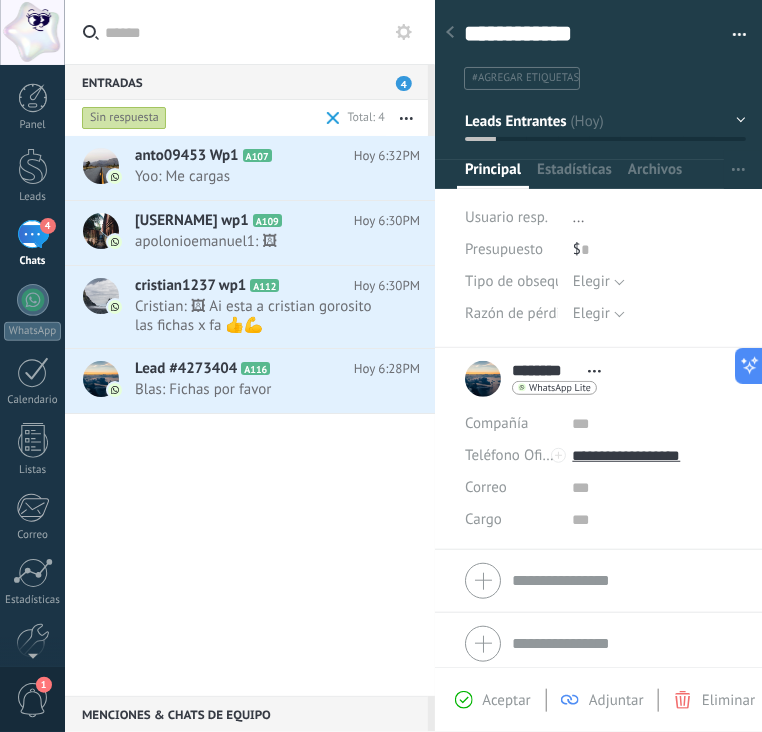 click at bounding box center [450, 33] 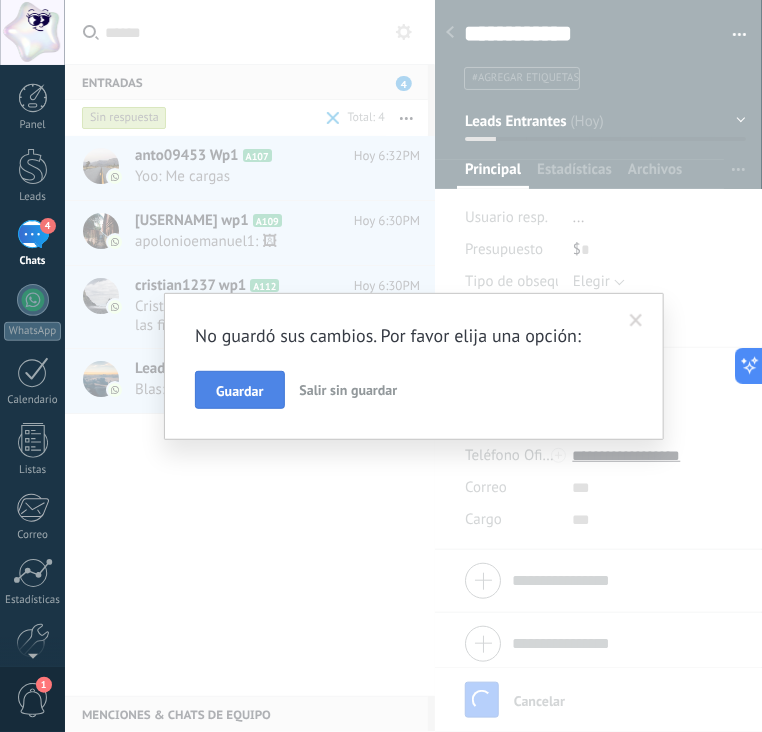 click on "Guardar" at bounding box center [239, 391] 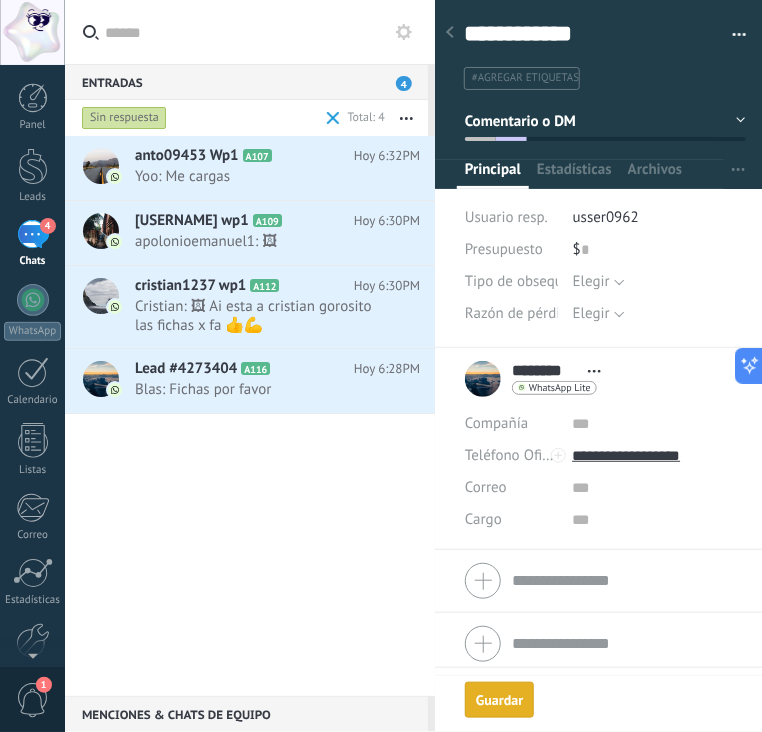scroll, scrollTop: 531, scrollLeft: 0, axis: vertical 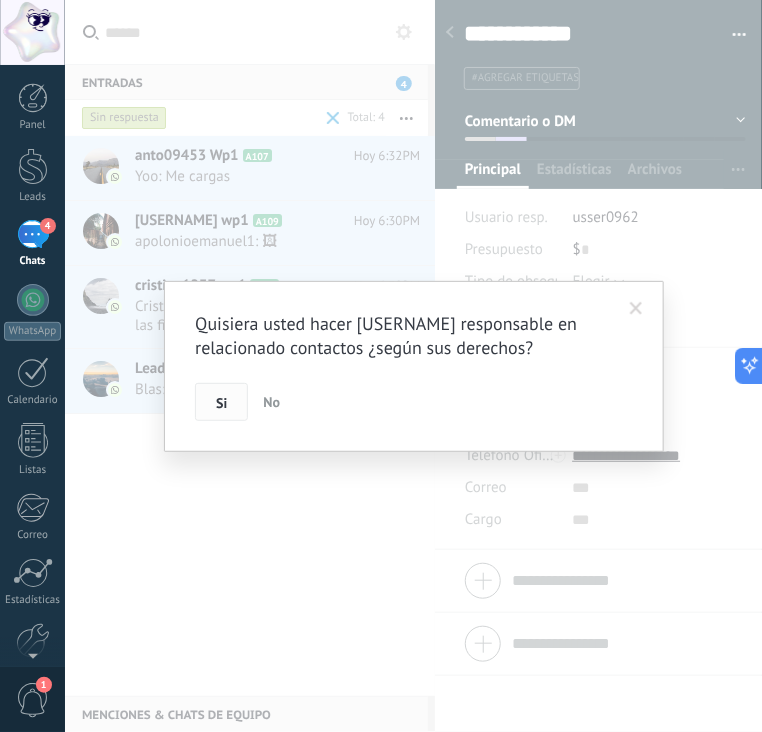 click on "Si" at bounding box center (221, 403) 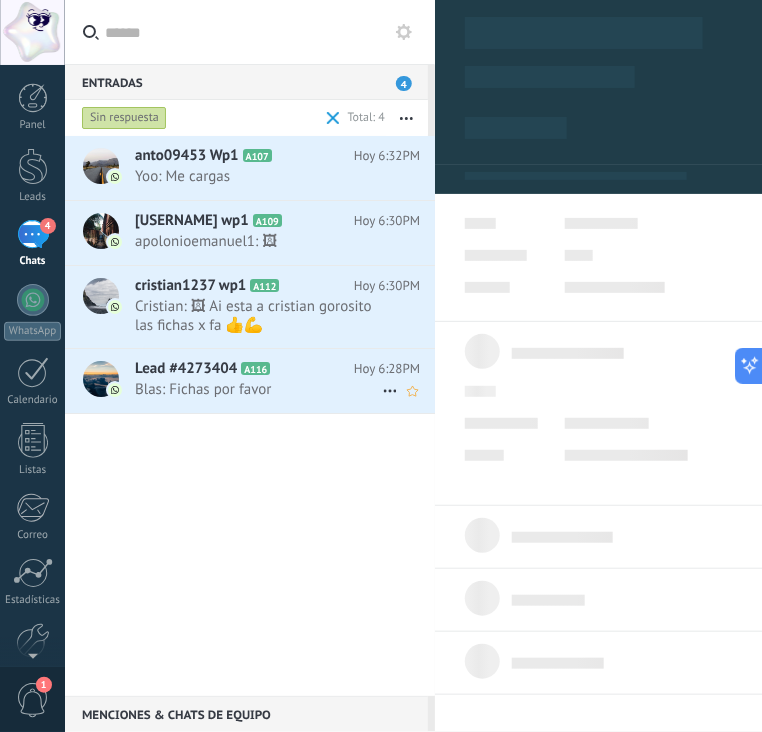 click on "Blas: Fichas por favor" at bounding box center (258, 389) 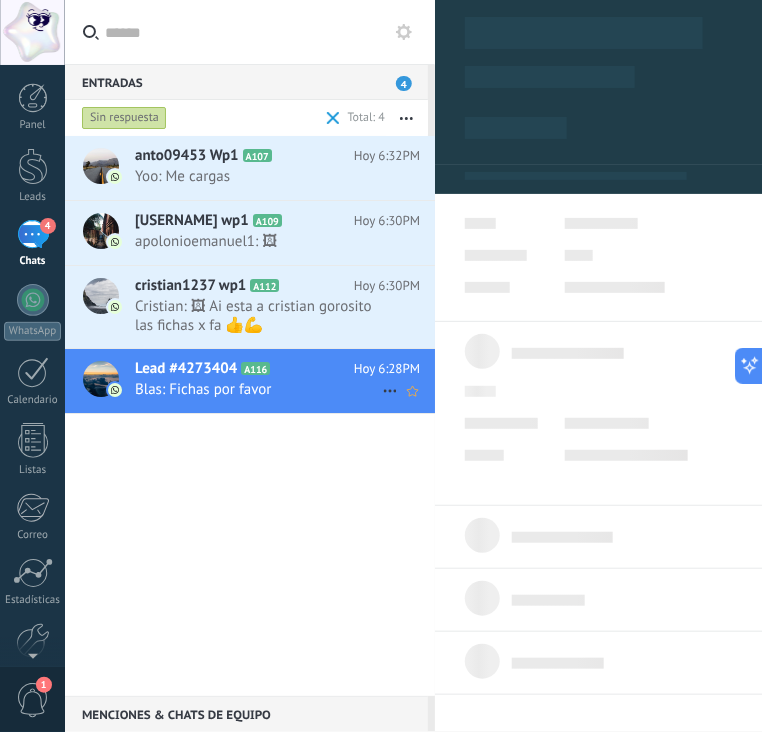 click on "Blas: Fichas por favor" at bounding box center (258, 389) 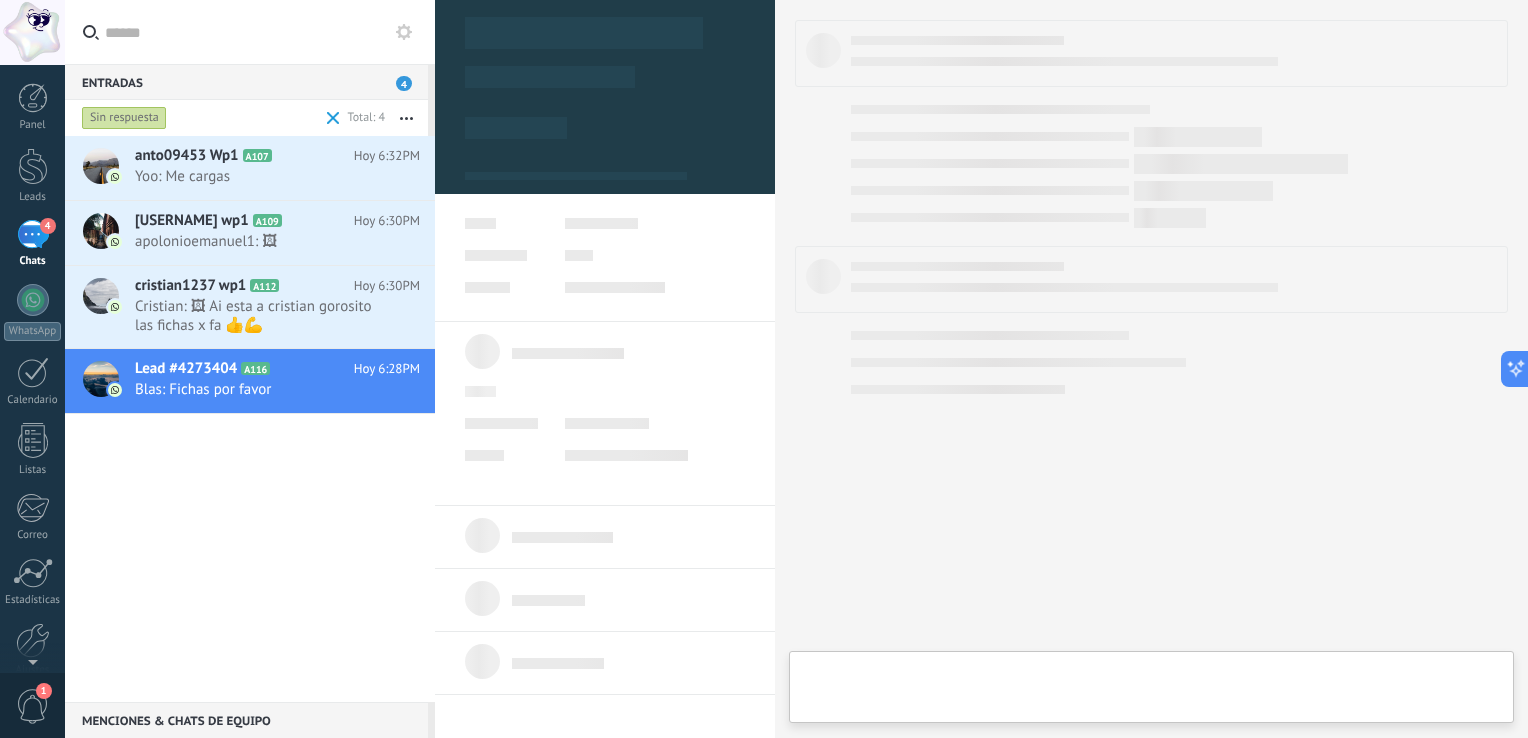 type on "**********" 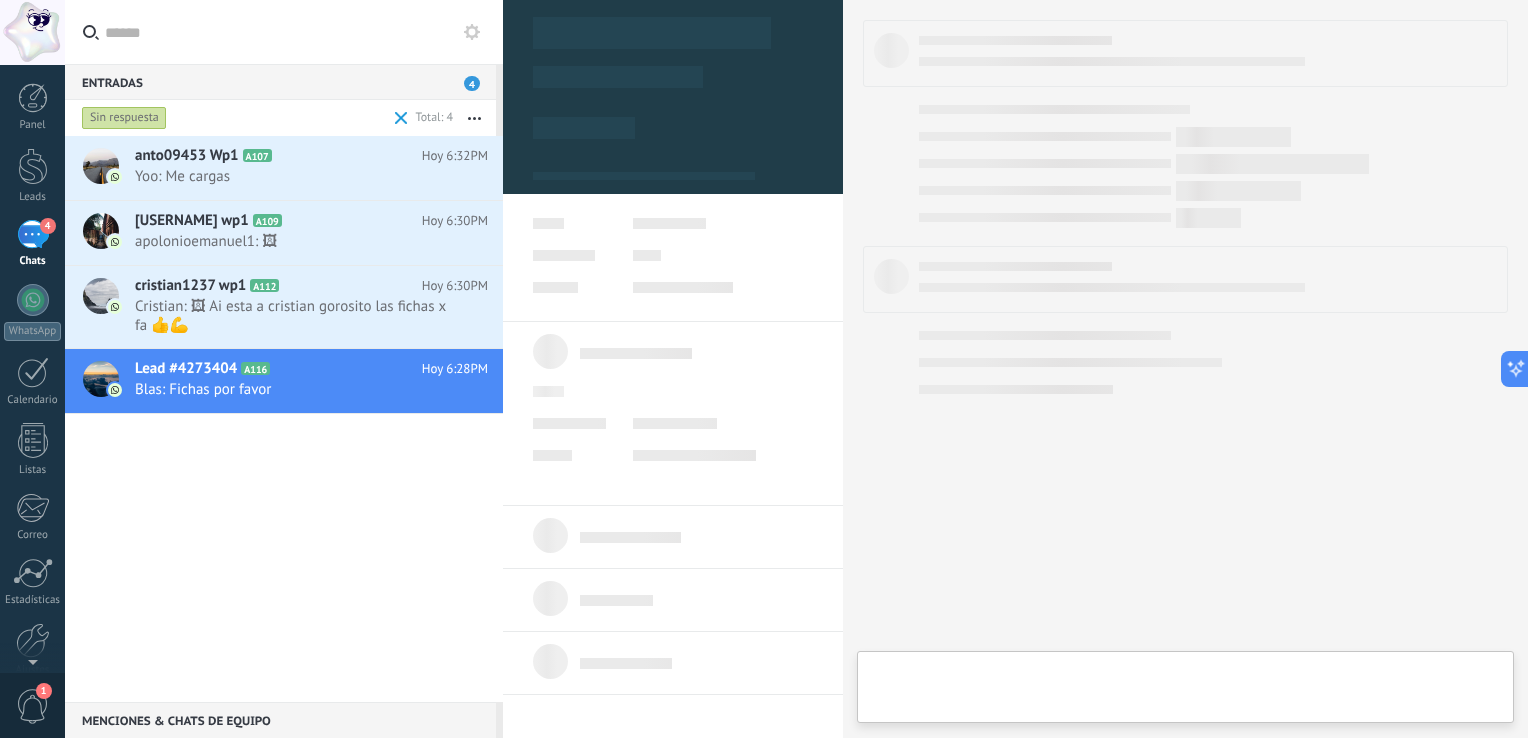 scroll, scrollTop: 29, scrollLeft: 0, axis: vertical 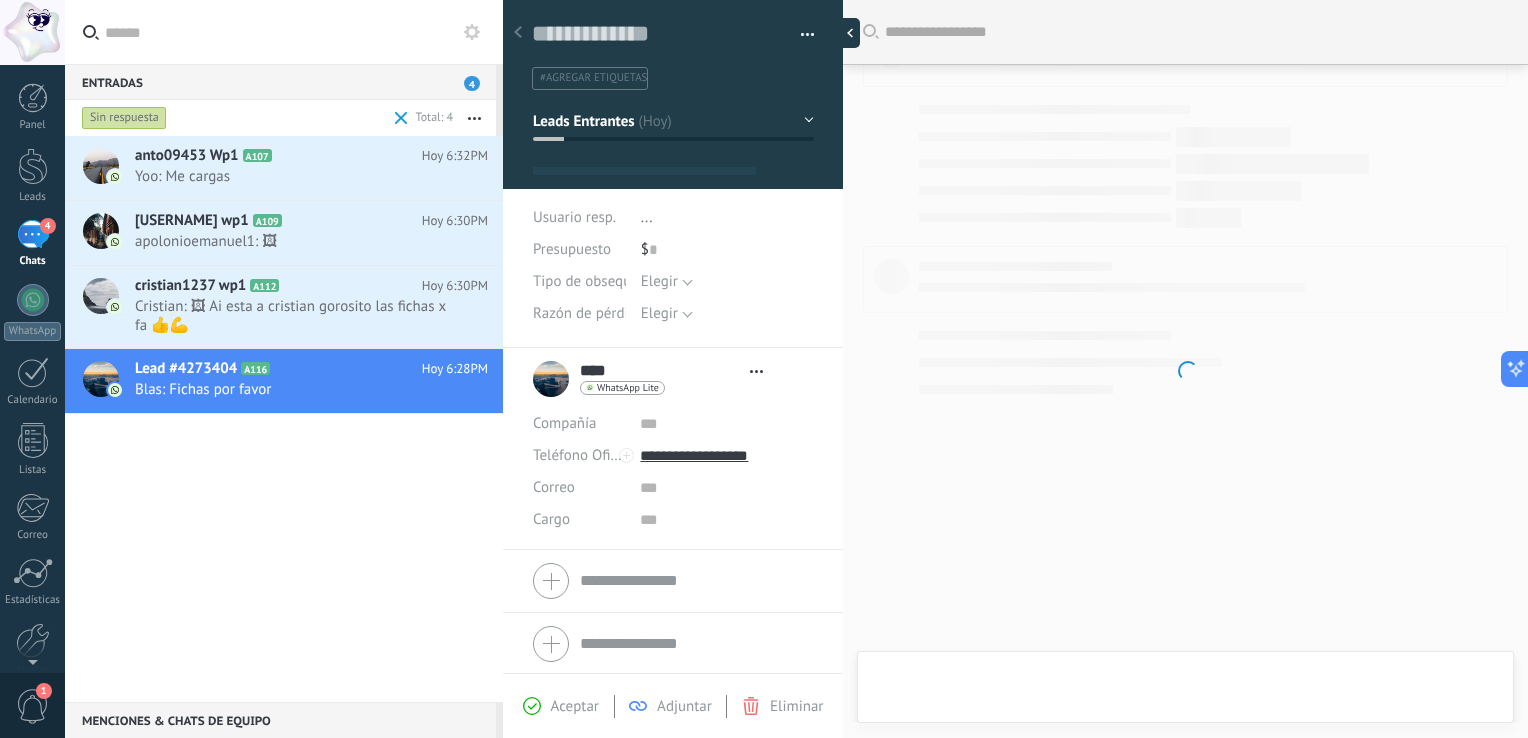 click at bounding box center (845, 33) 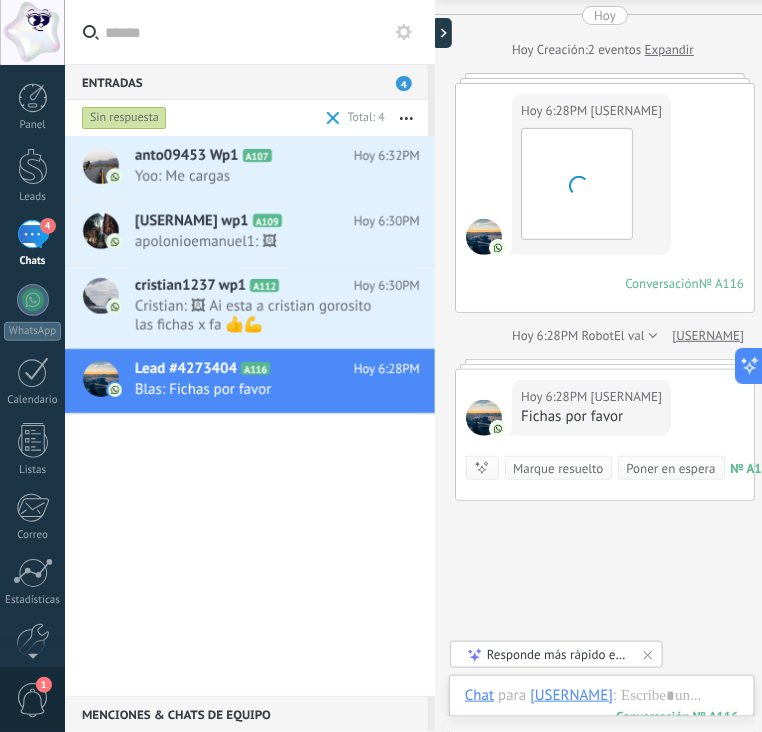 scroll, scrollTop: 100, scrollLeft: 0, axis: vertical 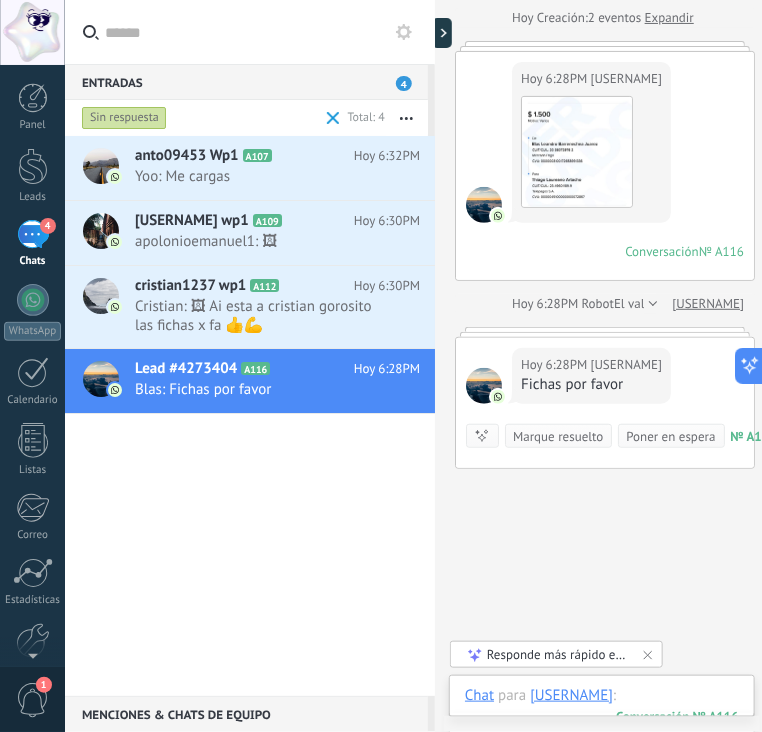 click at bounding box center (602, 716) 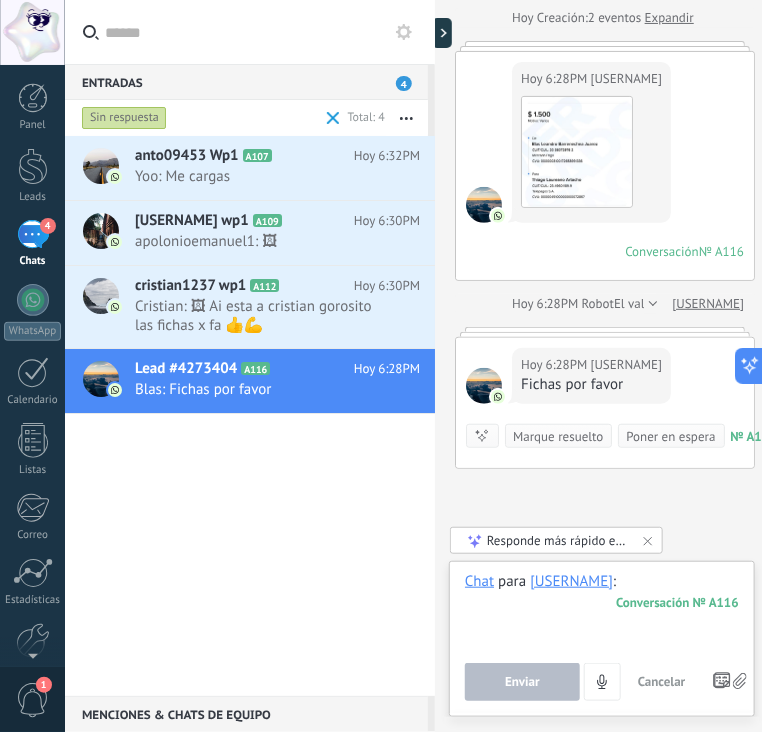 paste 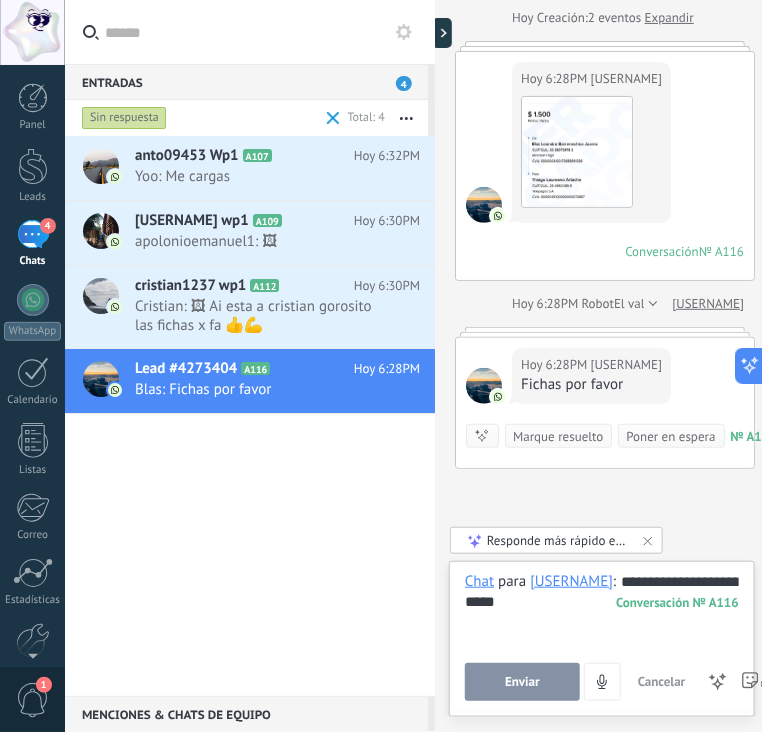 click on "Enviar" at bounding box center (522, 682) 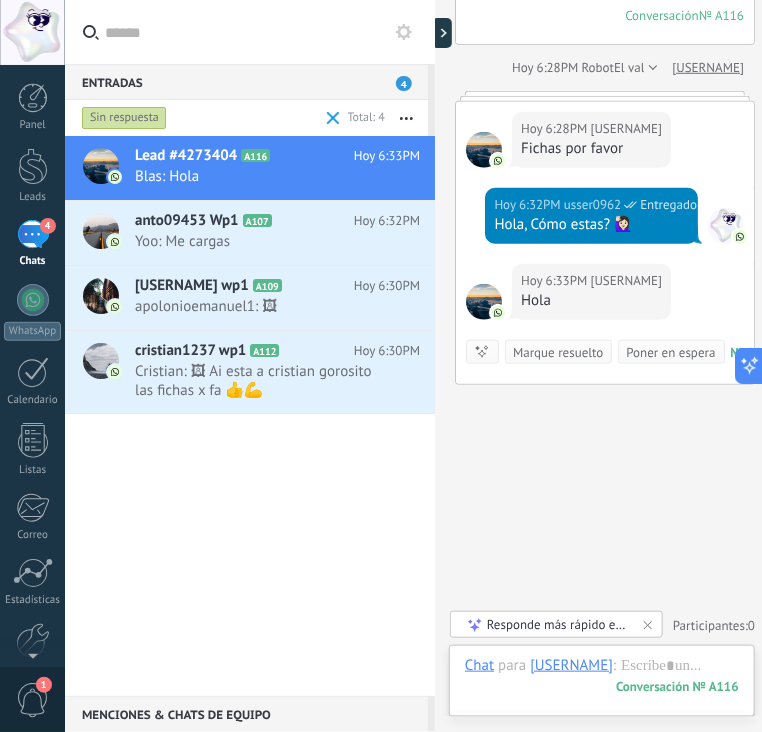 scroll, scrollTop: 396, scrollLeft: 0, axis: vertical 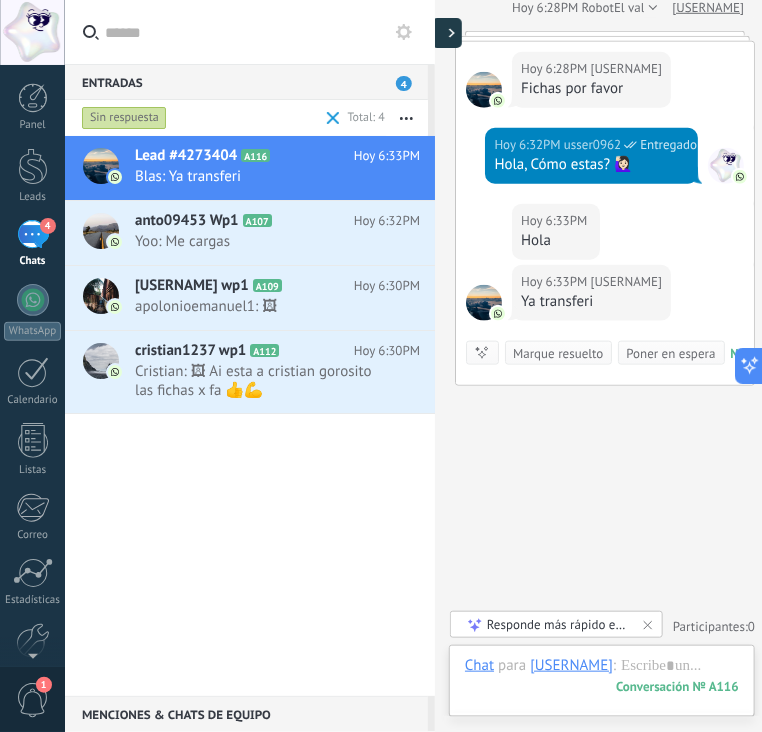 click at bounding box center [447, 33] 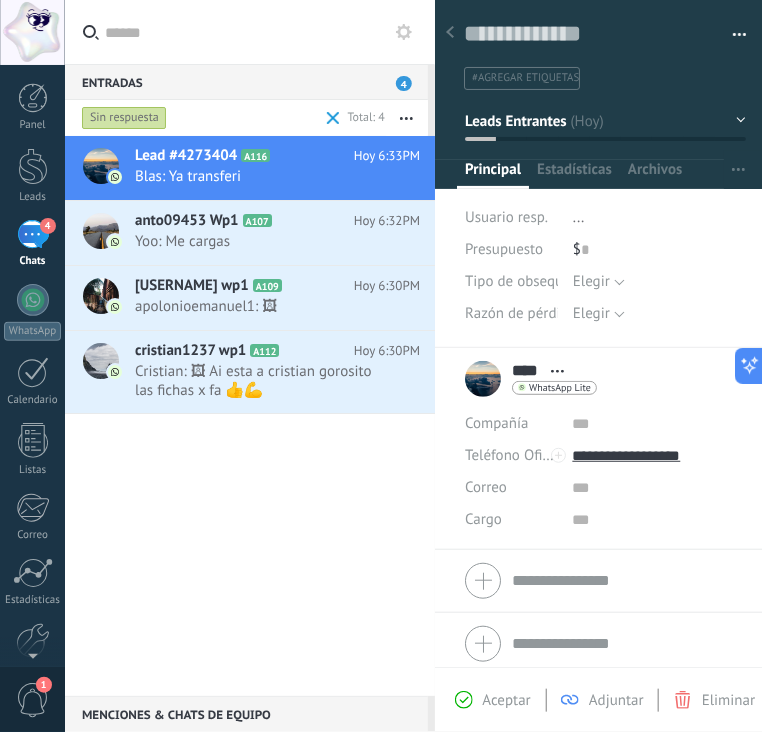 scroll, scrollTop: 29, scrollLeft: 0, axis: vertical 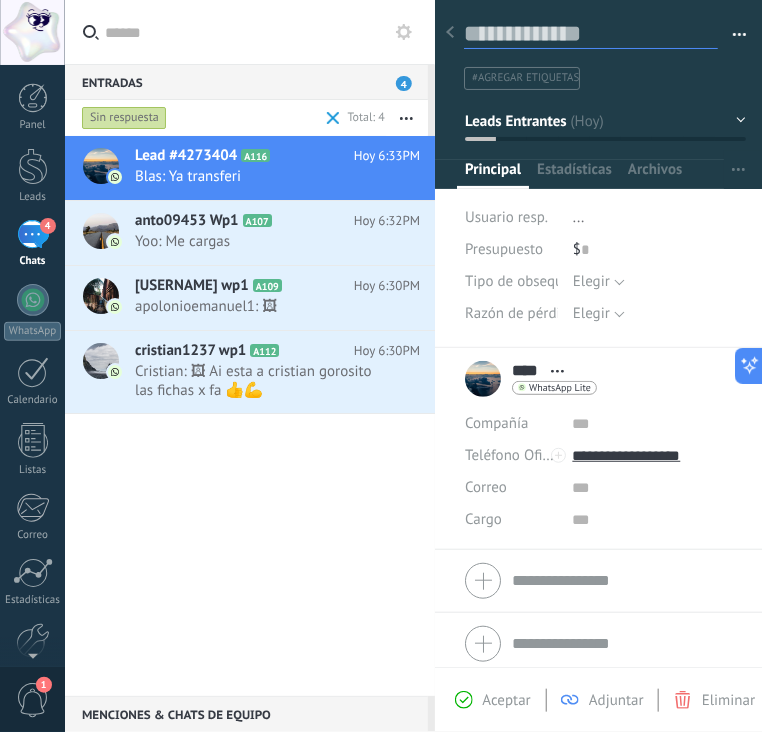 click at bounding box center (591, 34) 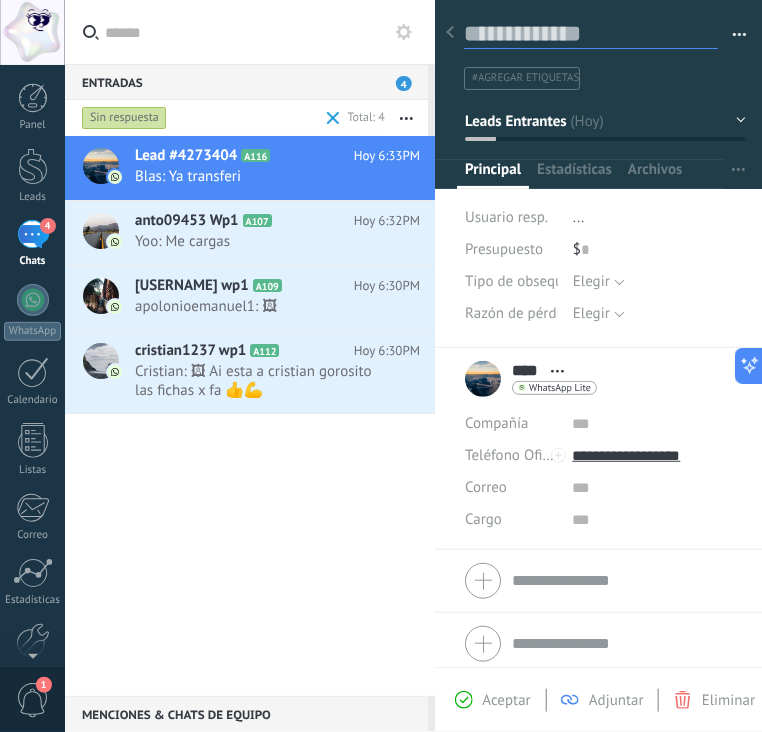 type on "******" 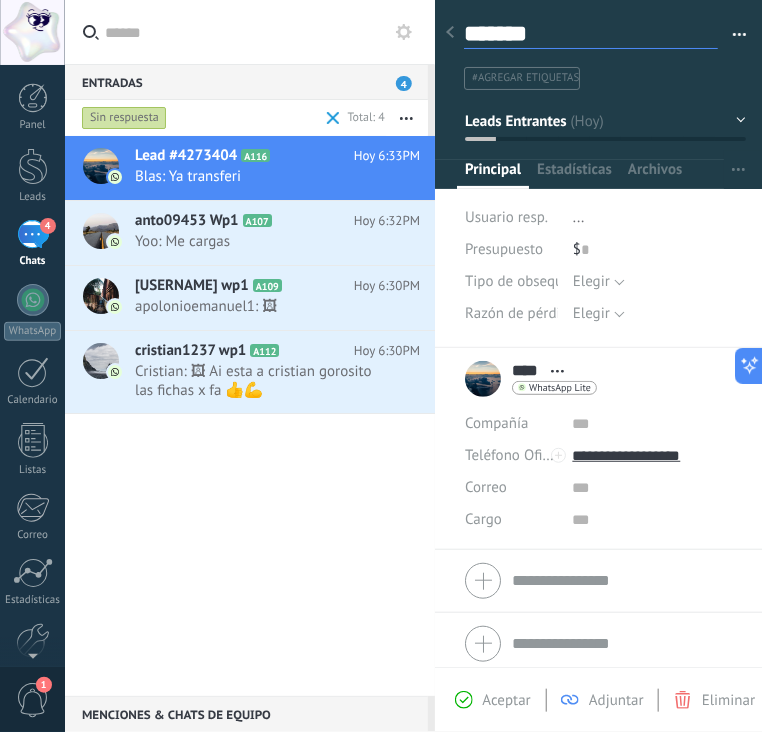 type on "******" 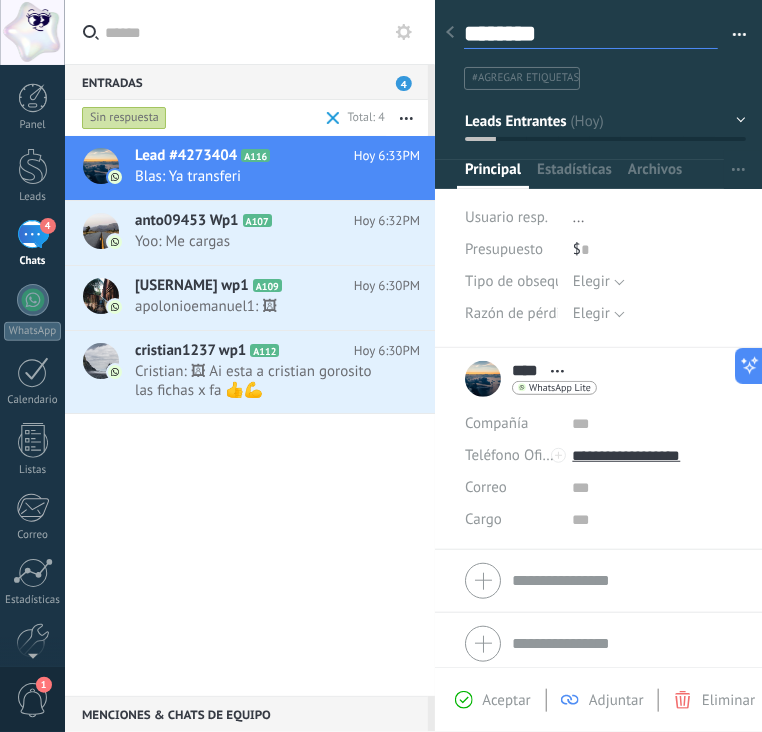type on "*********" 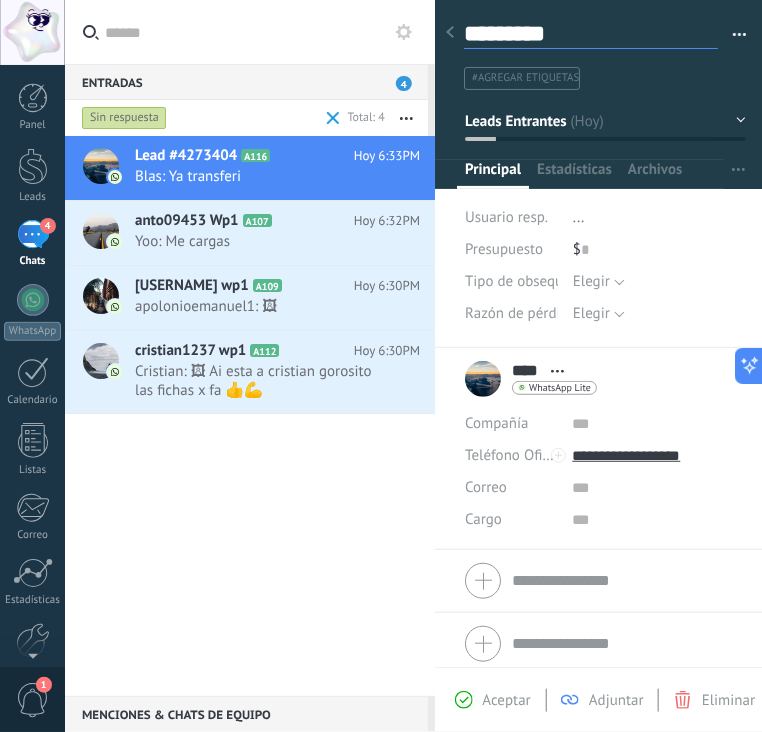 type on "**********" 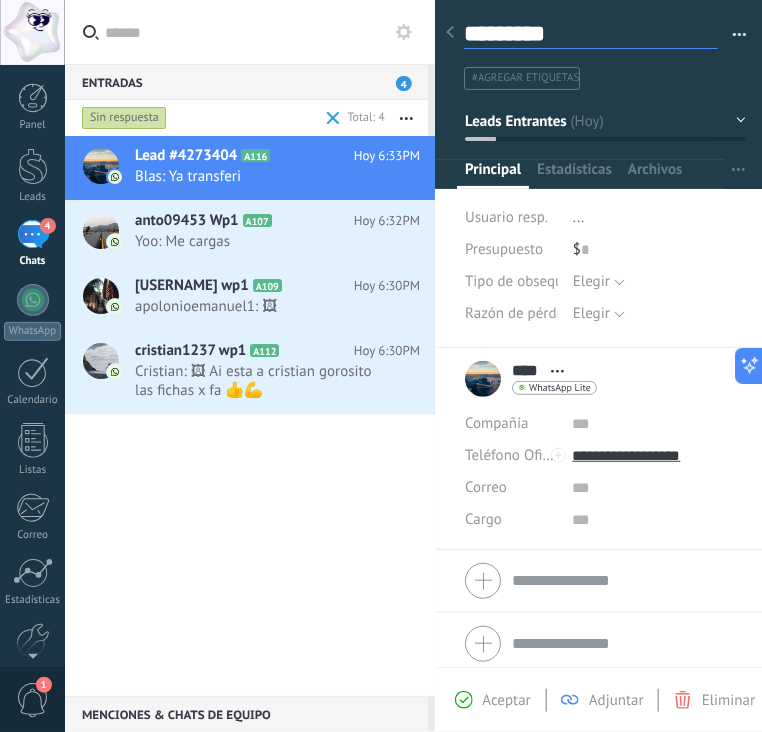 type on "**********" 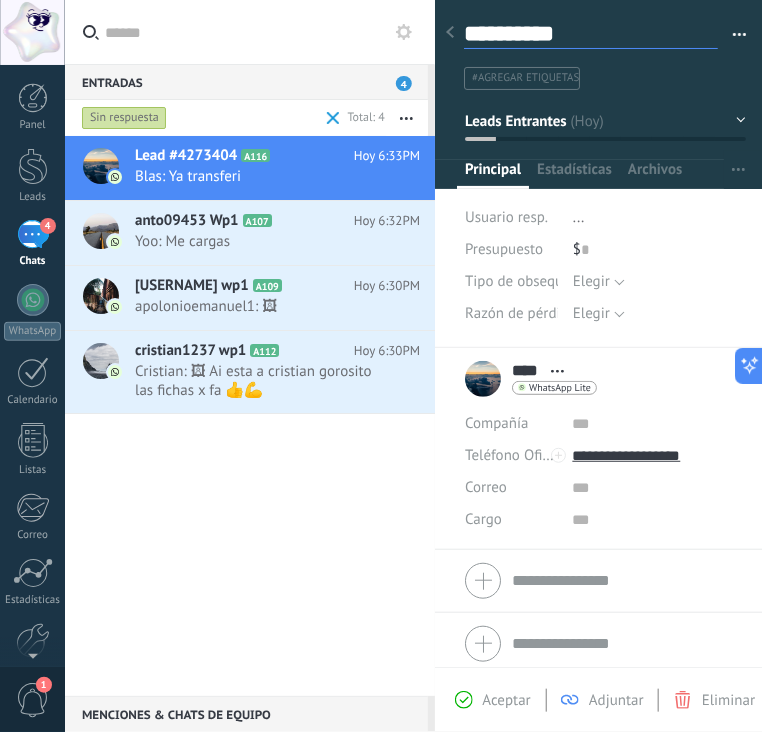 type on "**********" 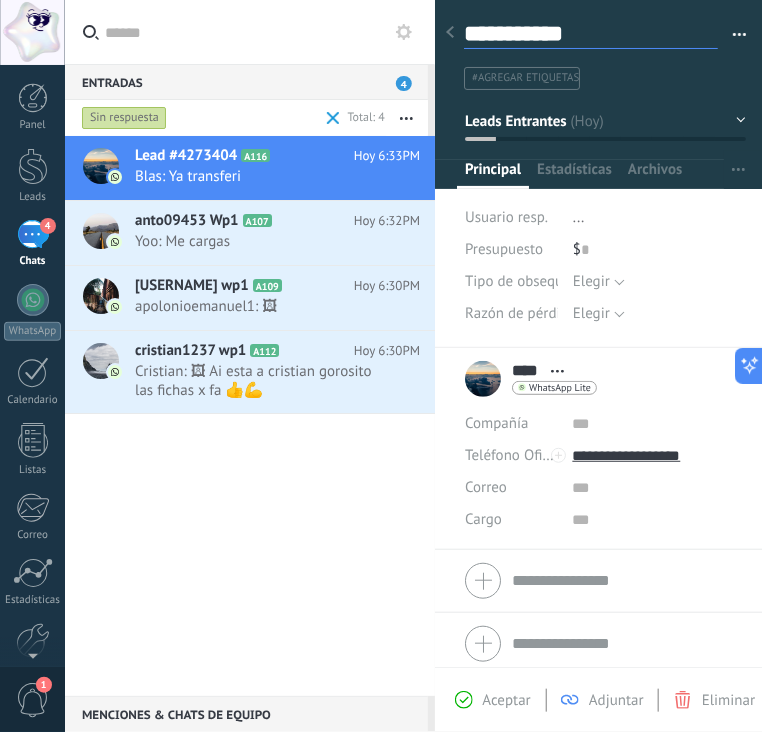 scroll, scrollTop: 29, scrollLeft: 0, axis: vertical 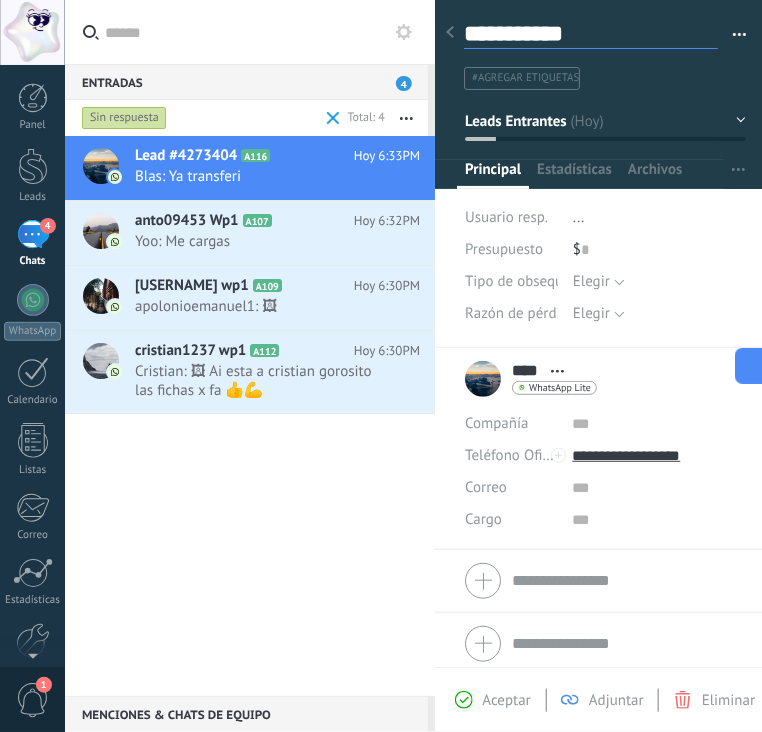 type on "**********" 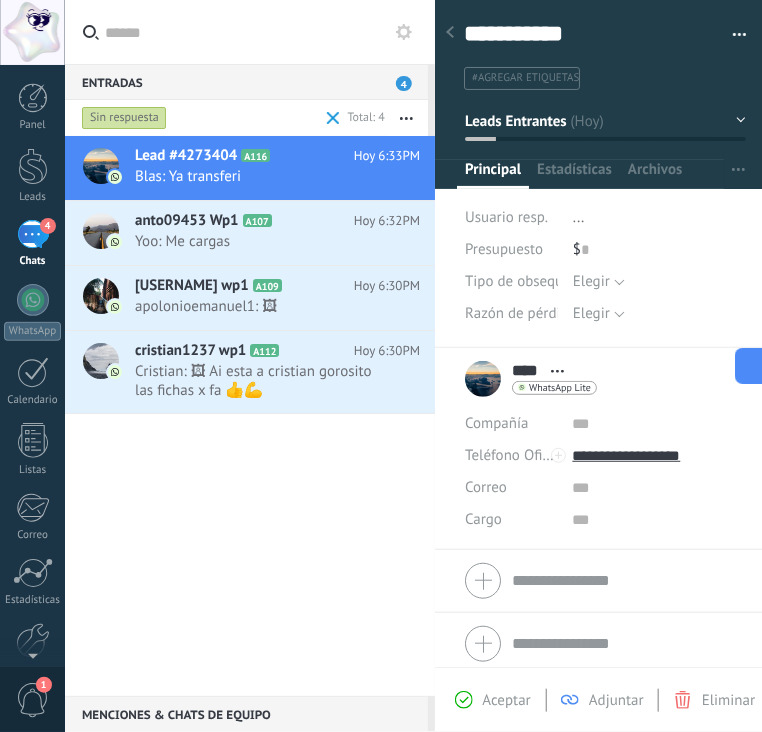 click at bounding box center [450, 33] 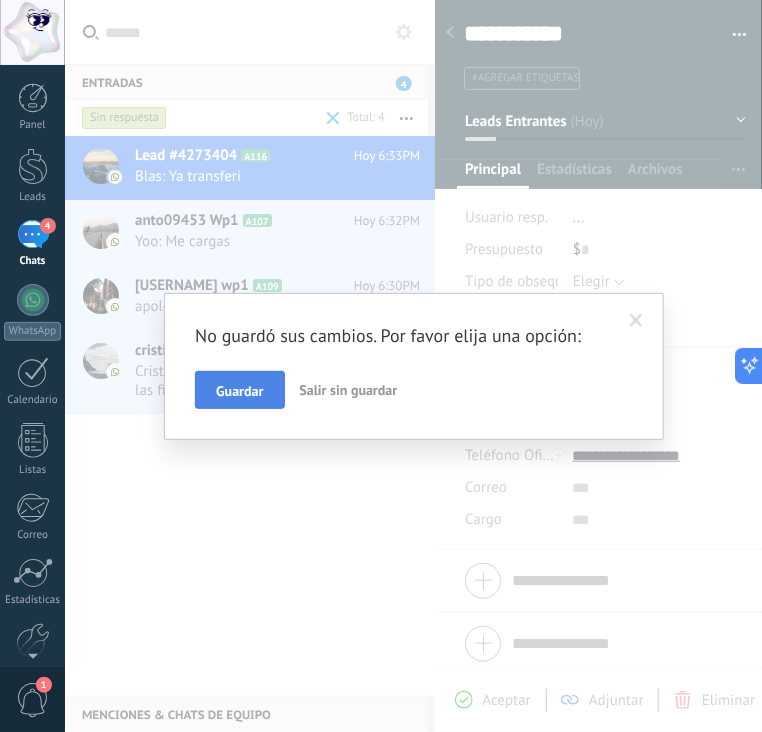 click on "Guardar" at bounding box center (239, 391) 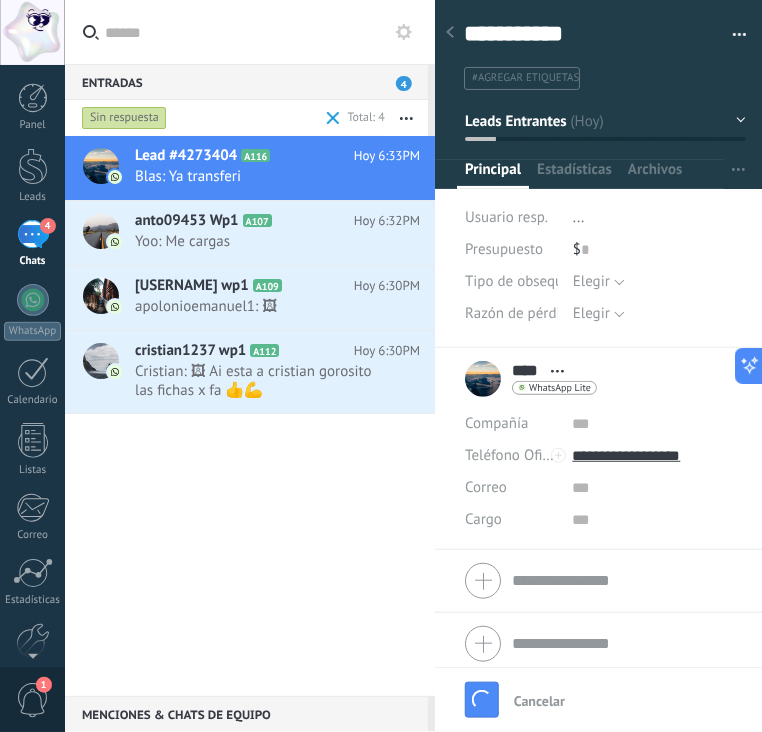 type on "**********" 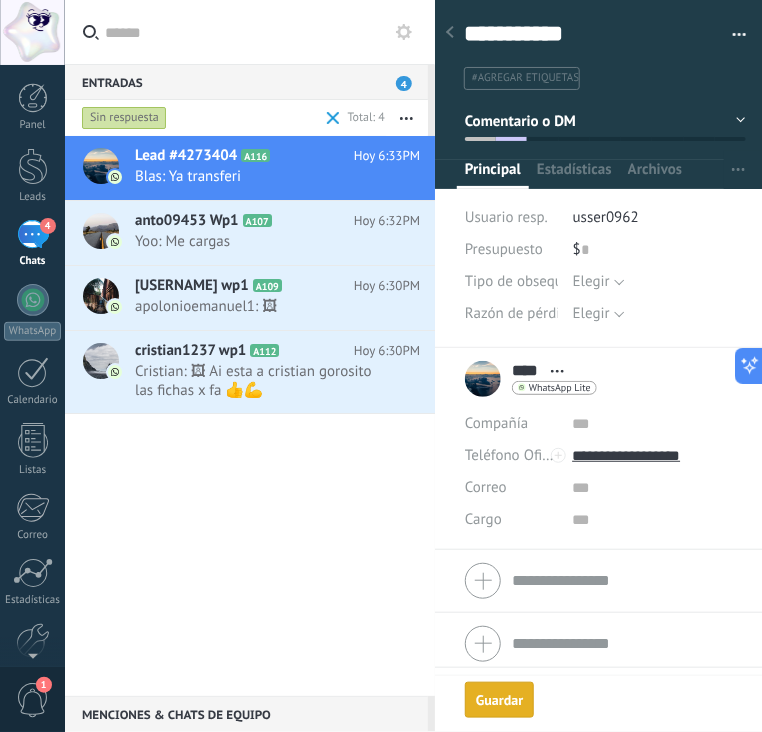 scroll, scrollTop: 29, scrollLeft: 0, axis: vertical 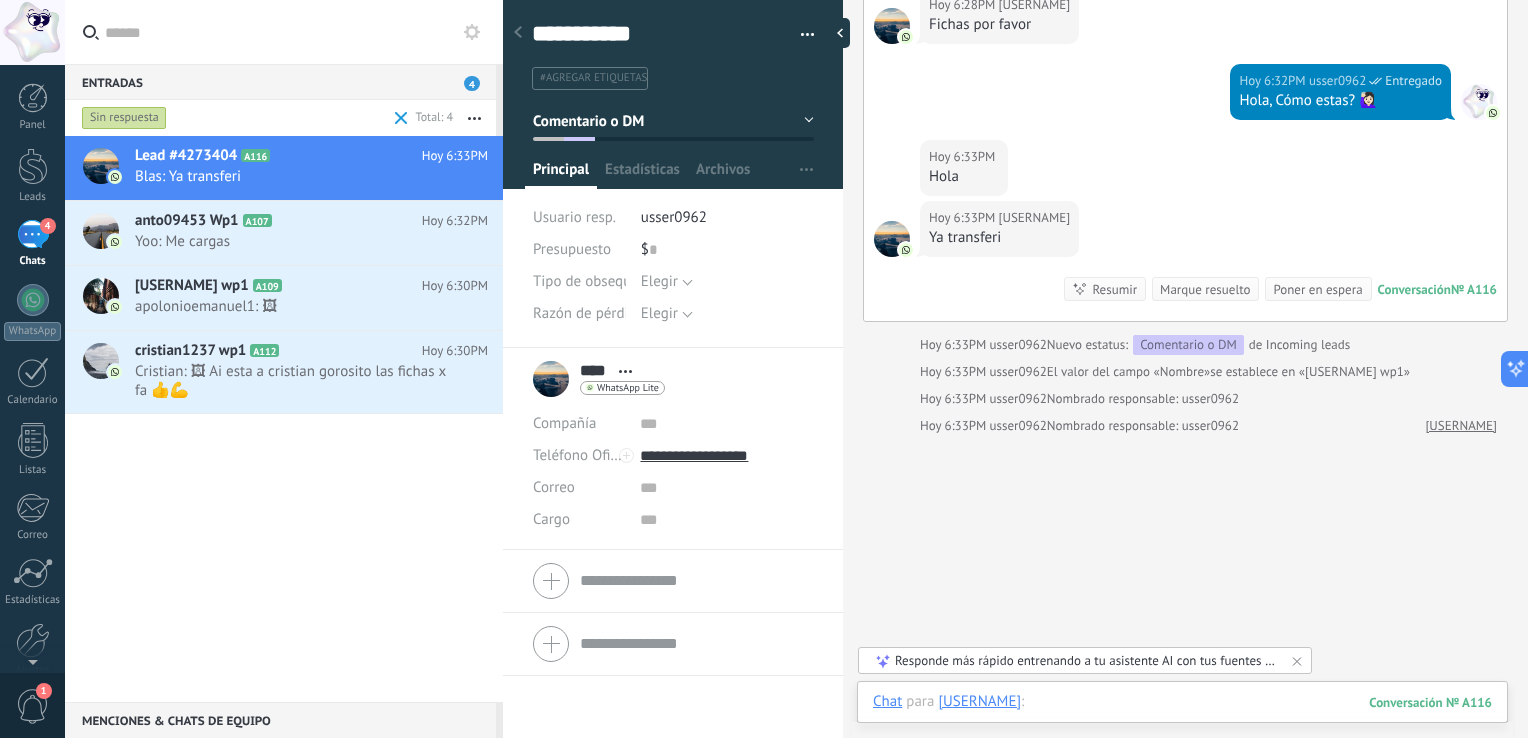 click at bounding box center [1182, 722] 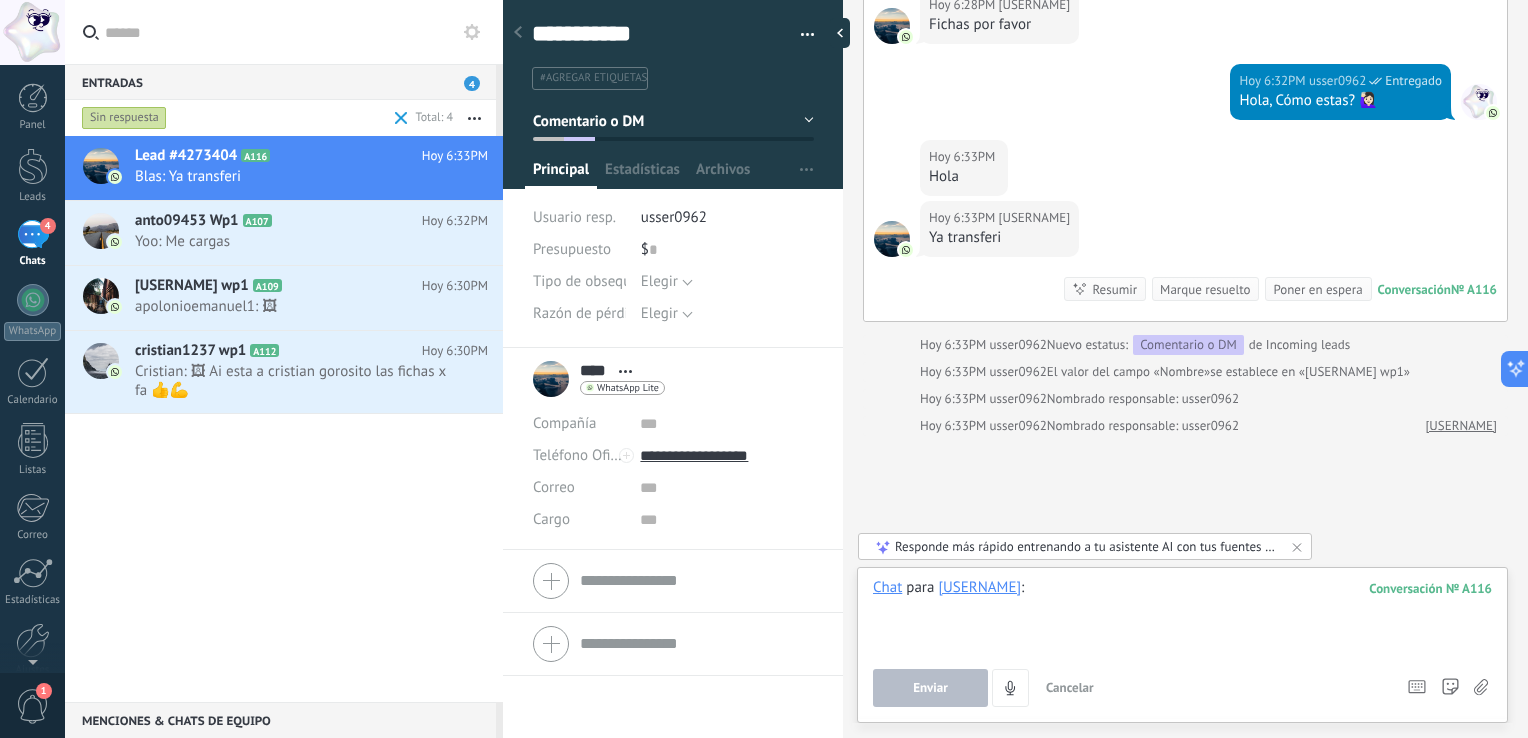 paste 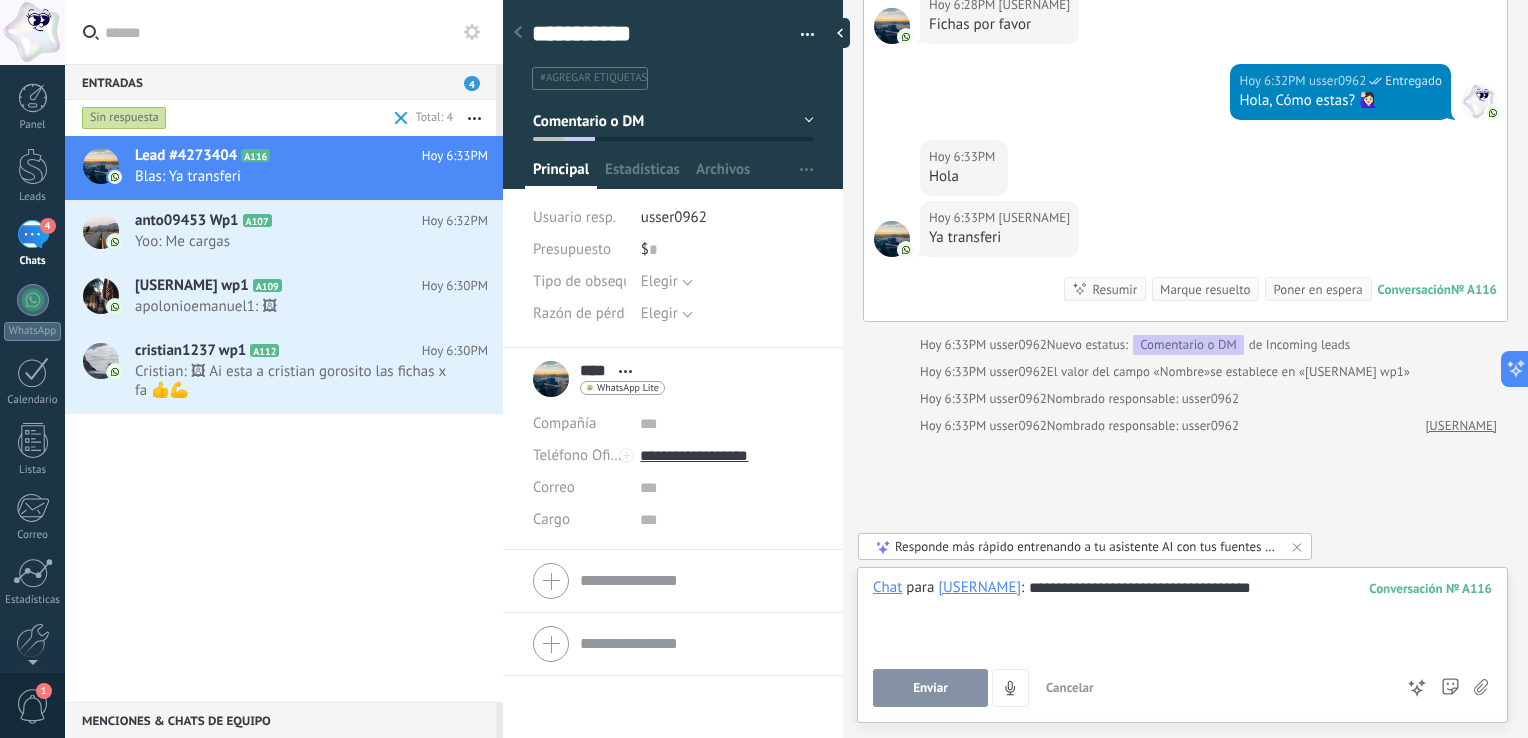 click on "Enviar" at bounding box center [930, 688] 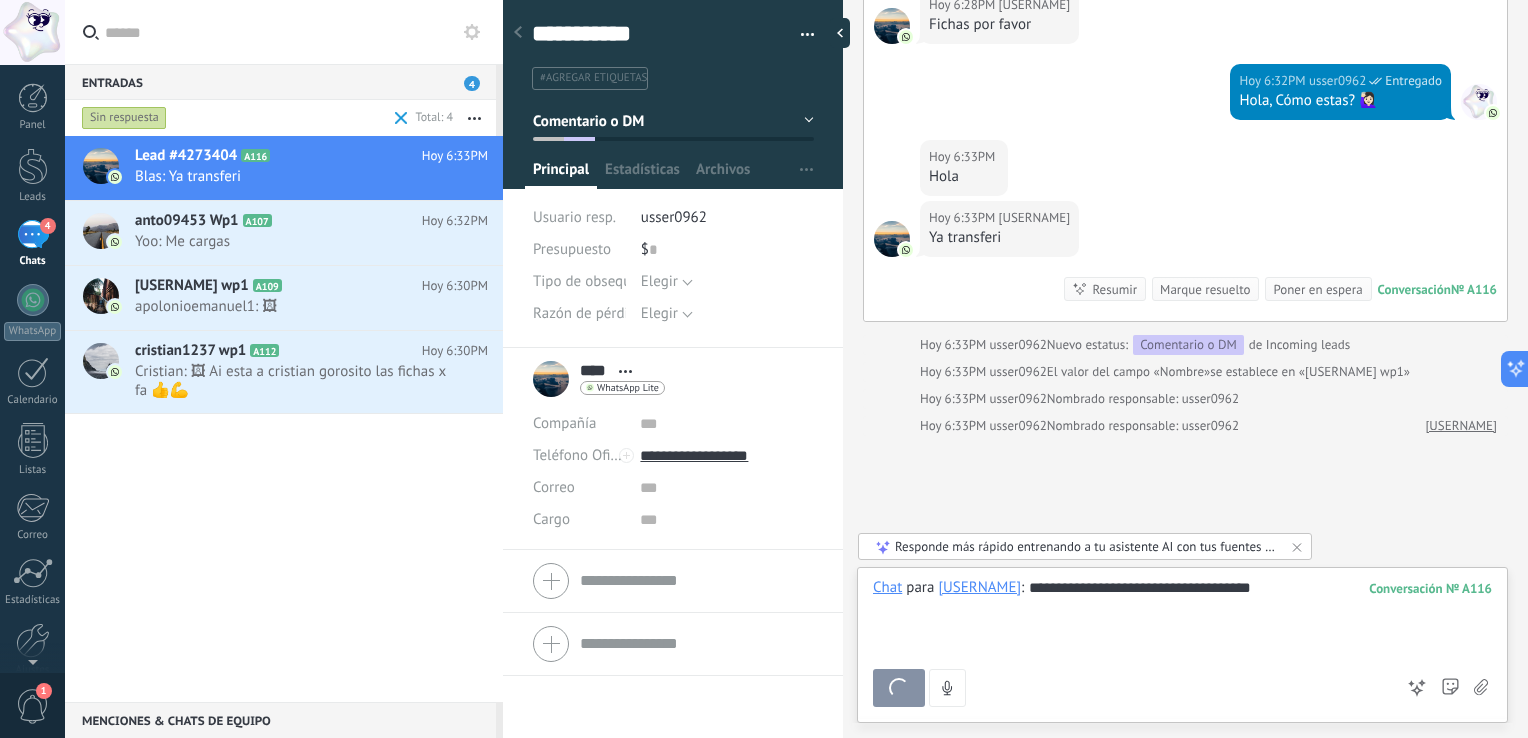 type 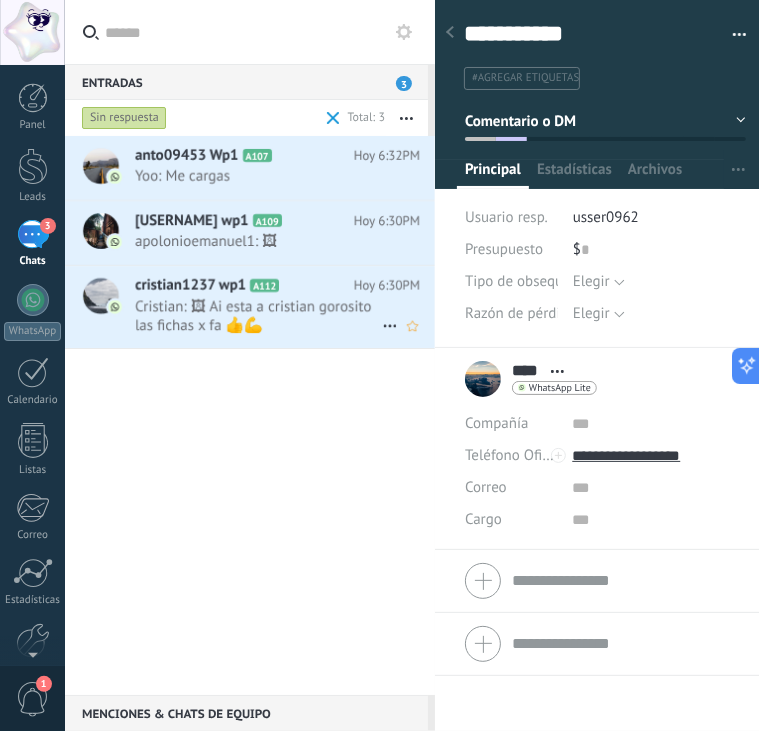 click on "Cristian: 🖼 Ai esta a cristian gorosito las fichas x fa 👍💪" at bounding box center (258, 316) 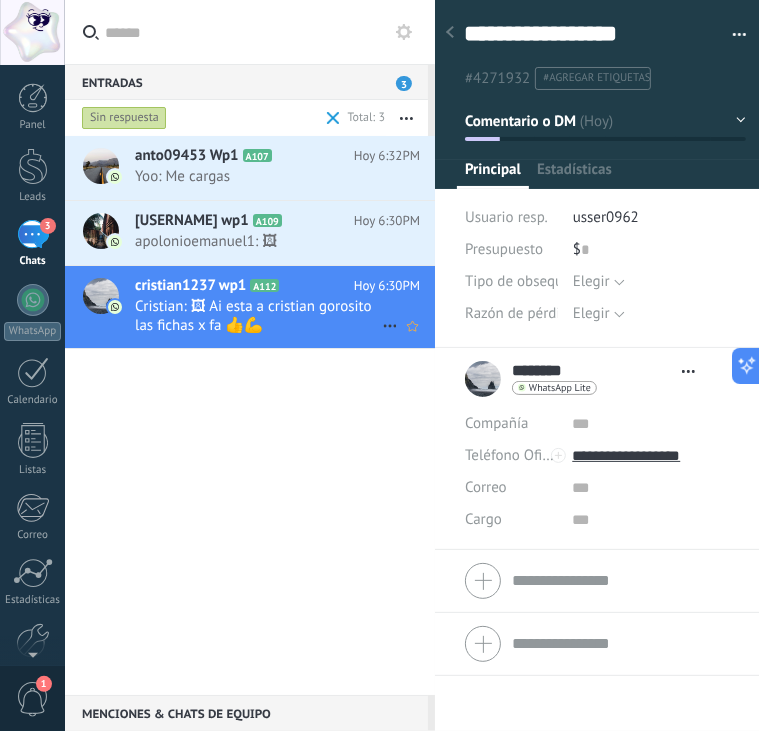 scroll, scrollTop: 605, scrollLeft: 0, axis: vertical 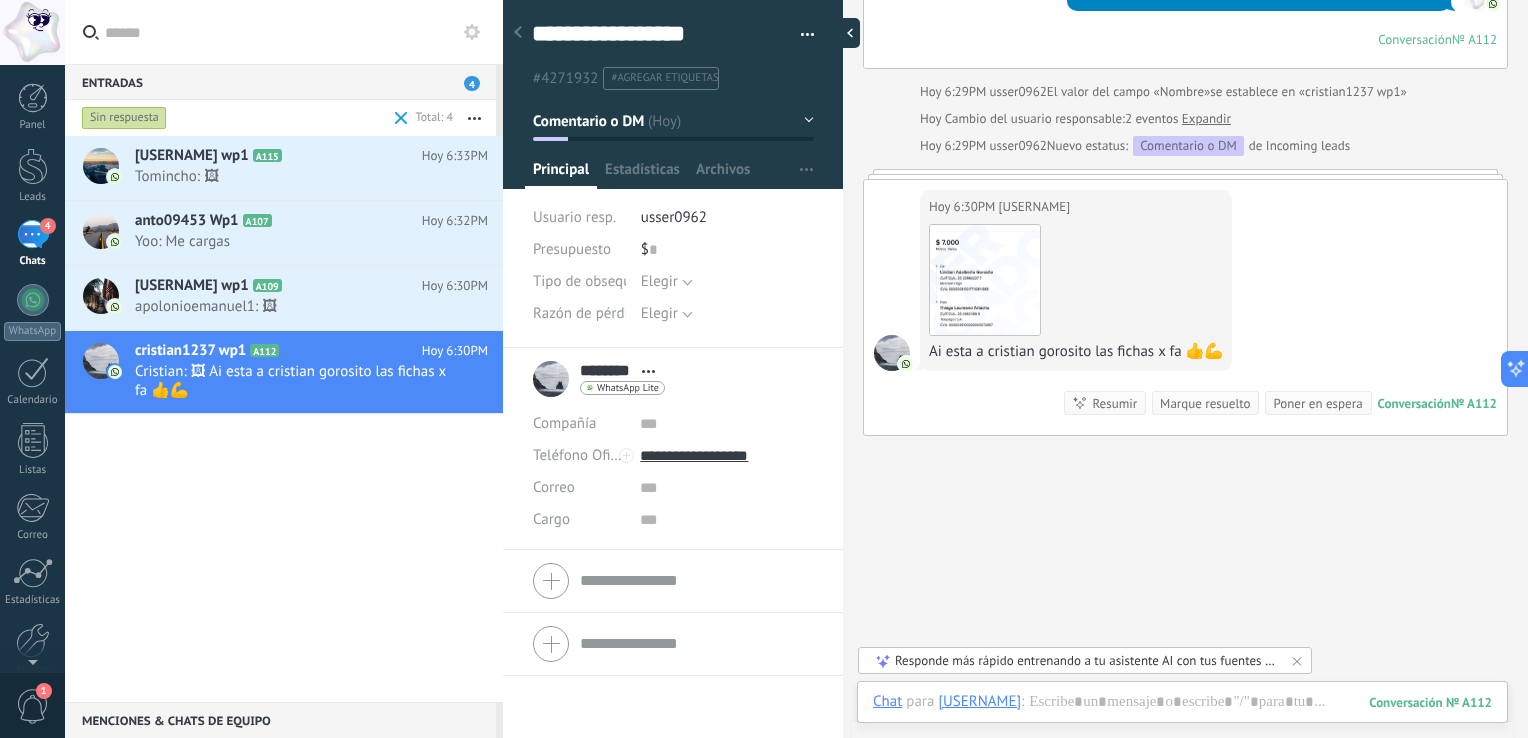 click at bounding box center (845, 33) 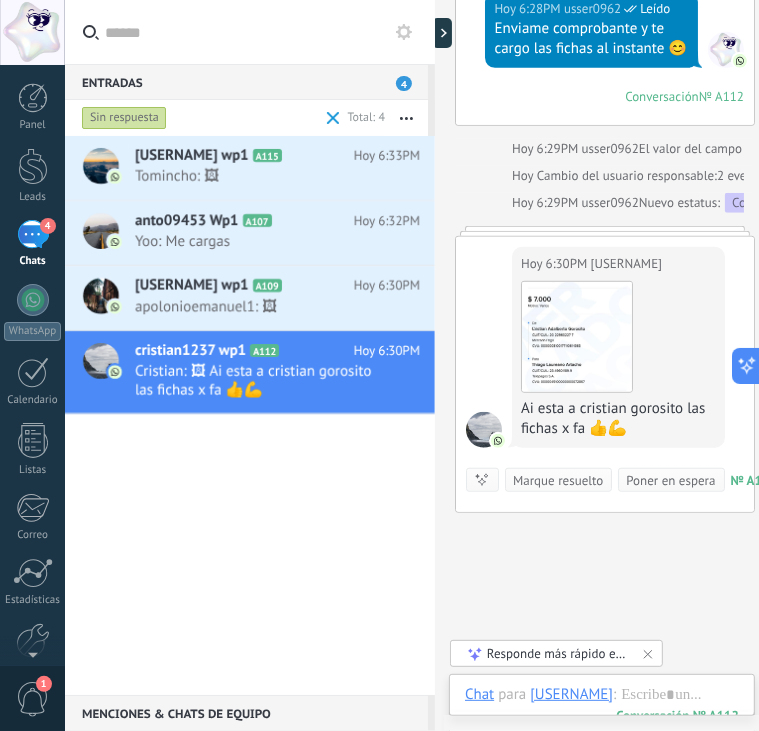 scroll, scrollTop: 60, scrollLeft: 0, axis: vertical 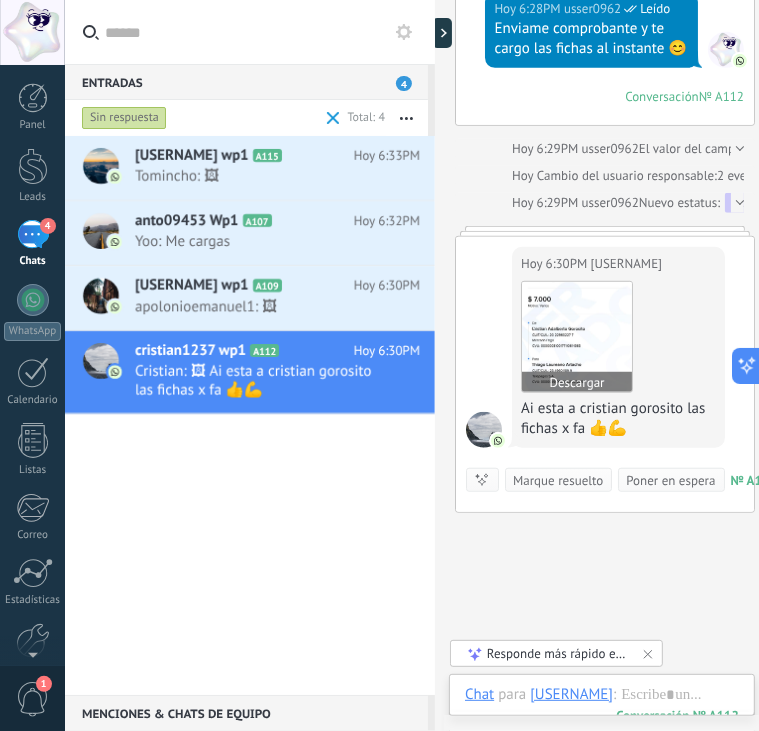 click at bounding box center (577, 337) 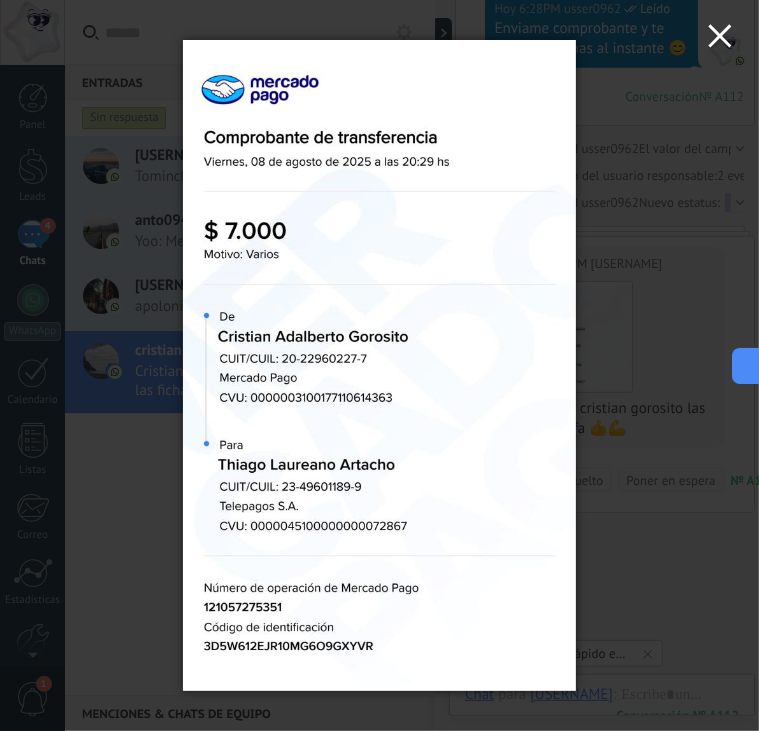 click 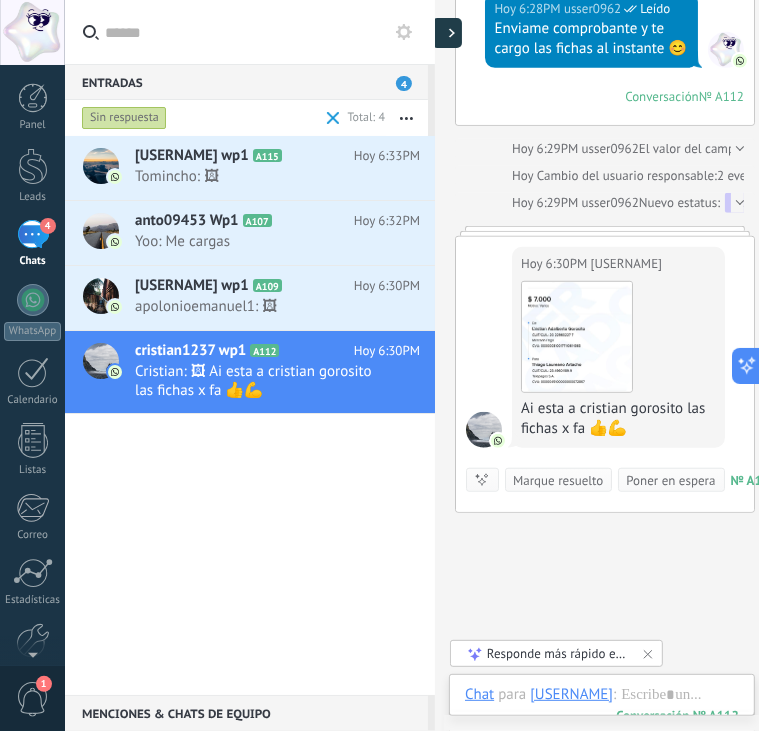 click 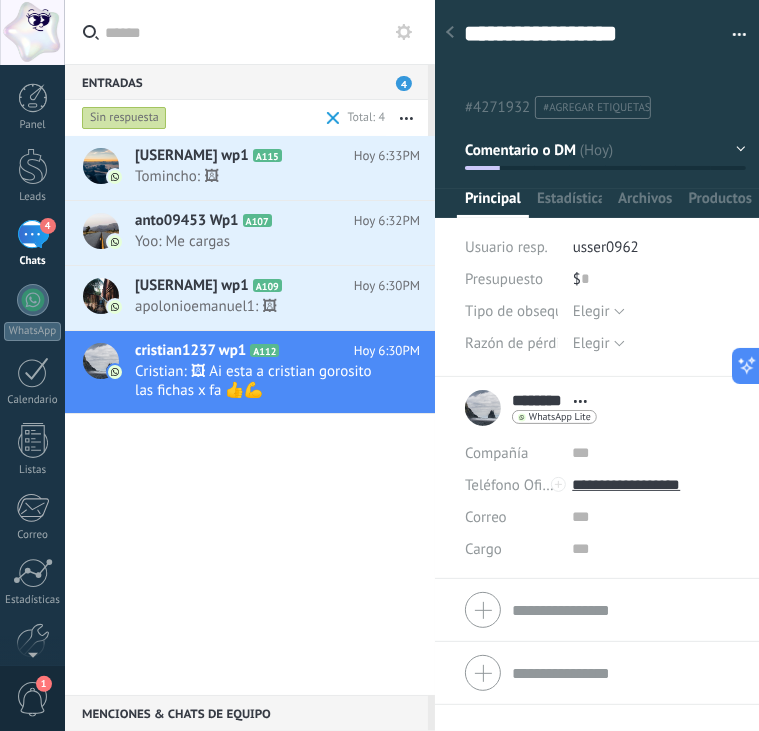 type on "**********" 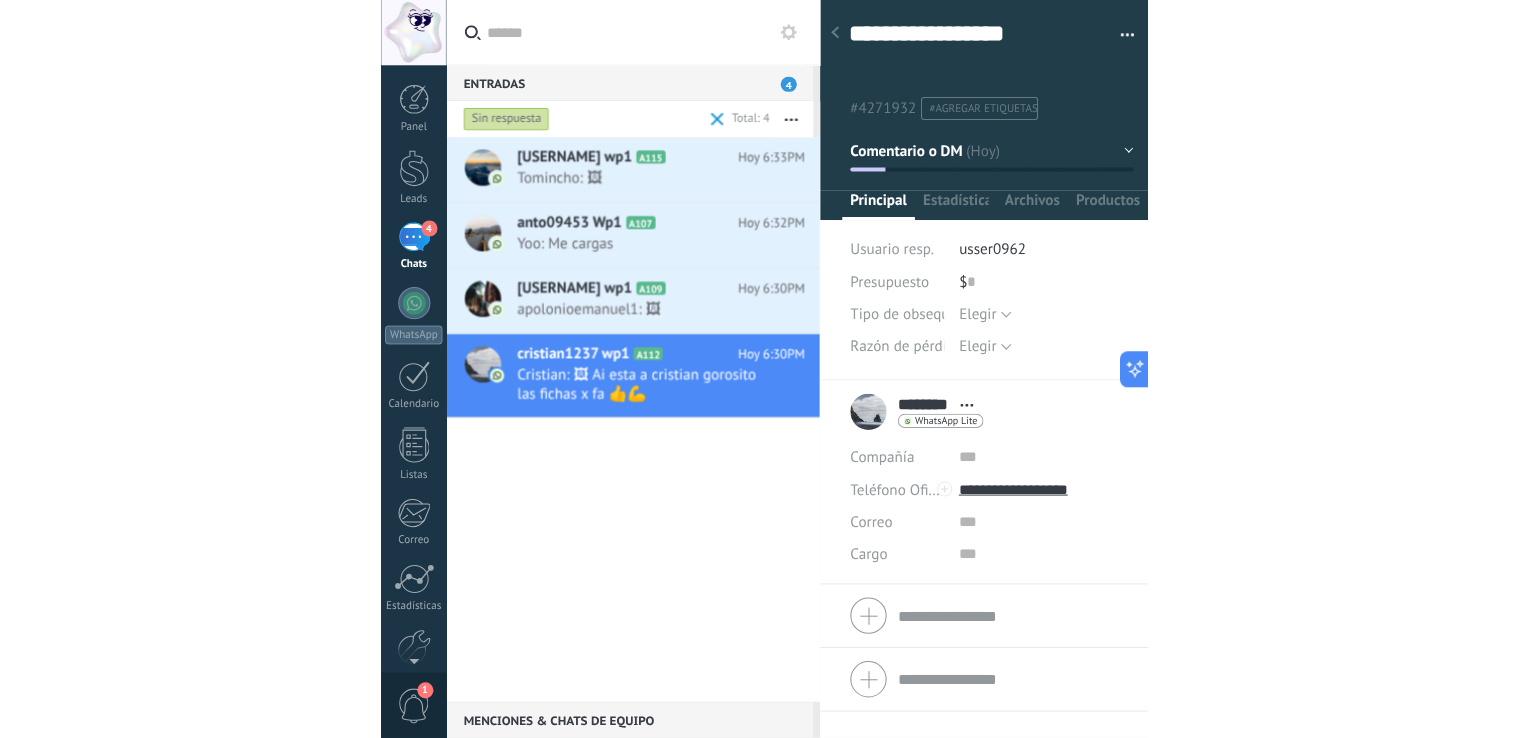 scroll, scrollTop: 29, scrollLeft: 0, axis: vertical 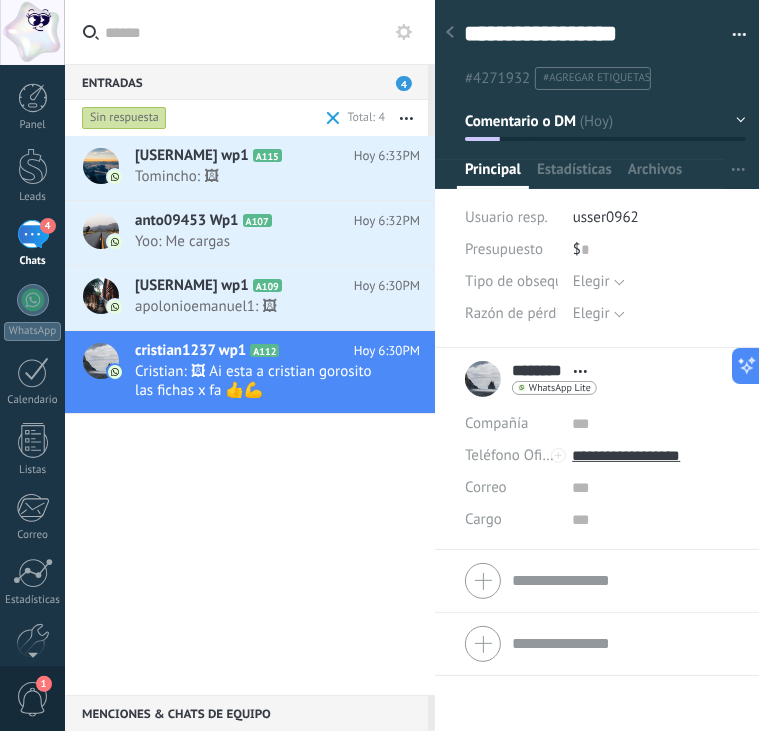 click on "**********" at bounding box center [605, 38] 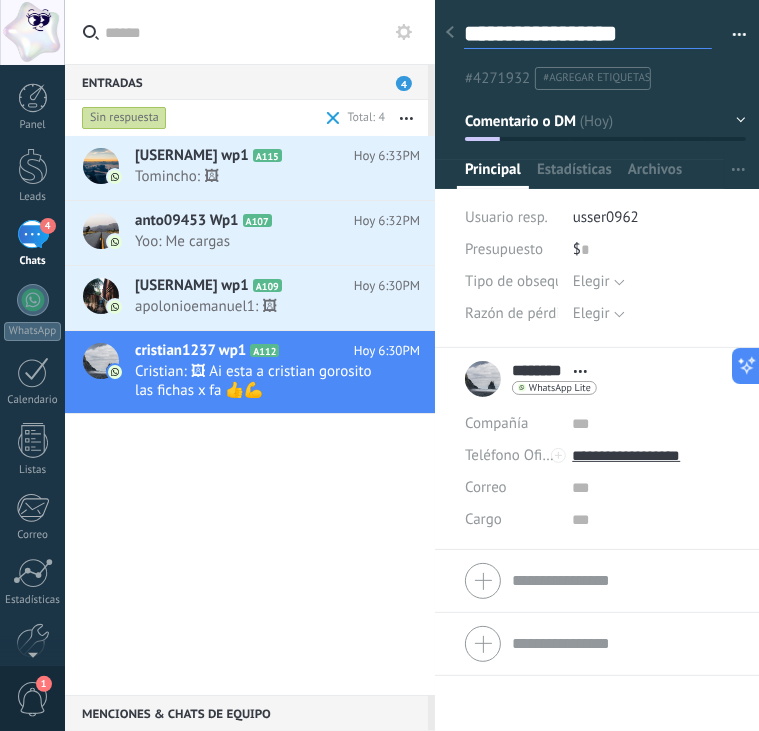 click on "**********" at bounding box center (588, 34) 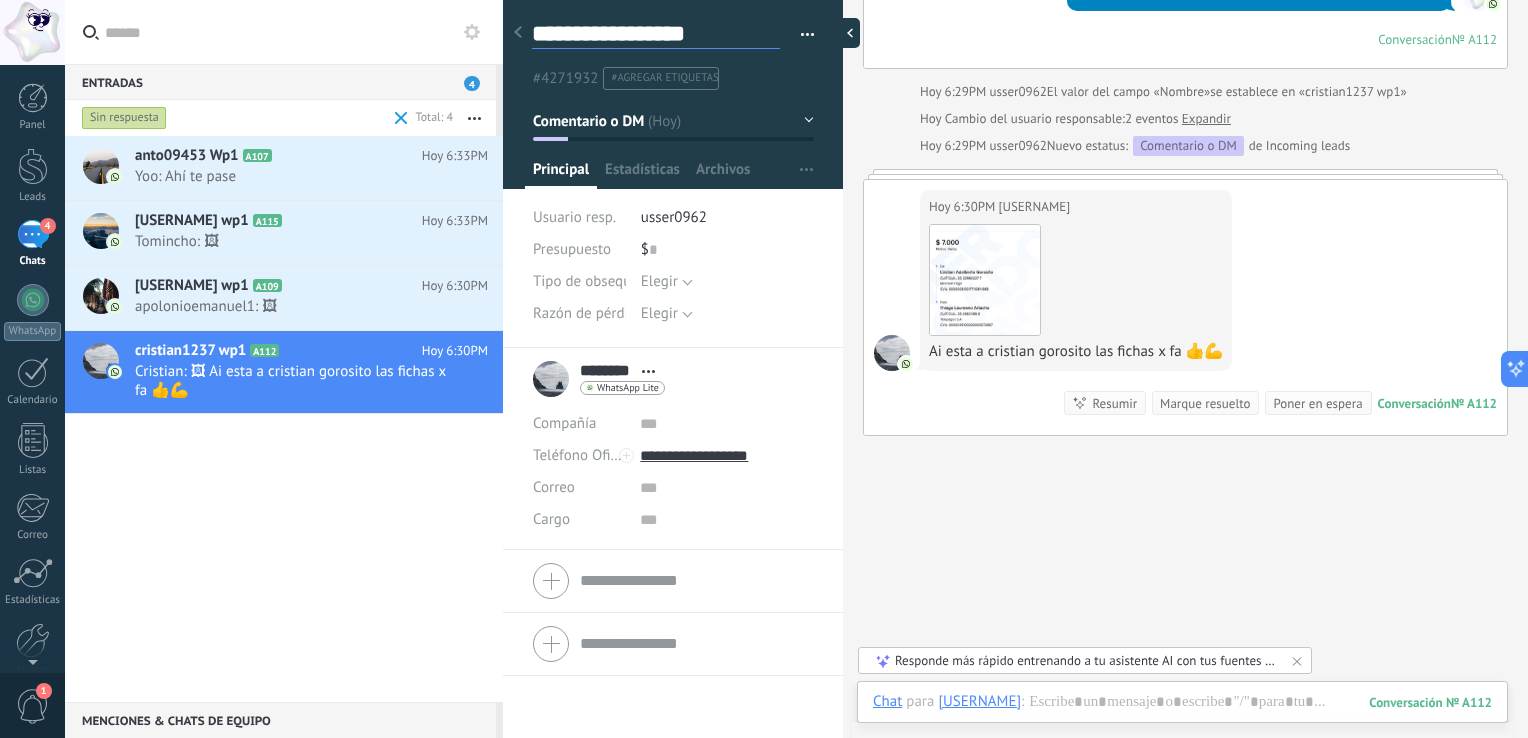 click at bounding box center (845, 33) 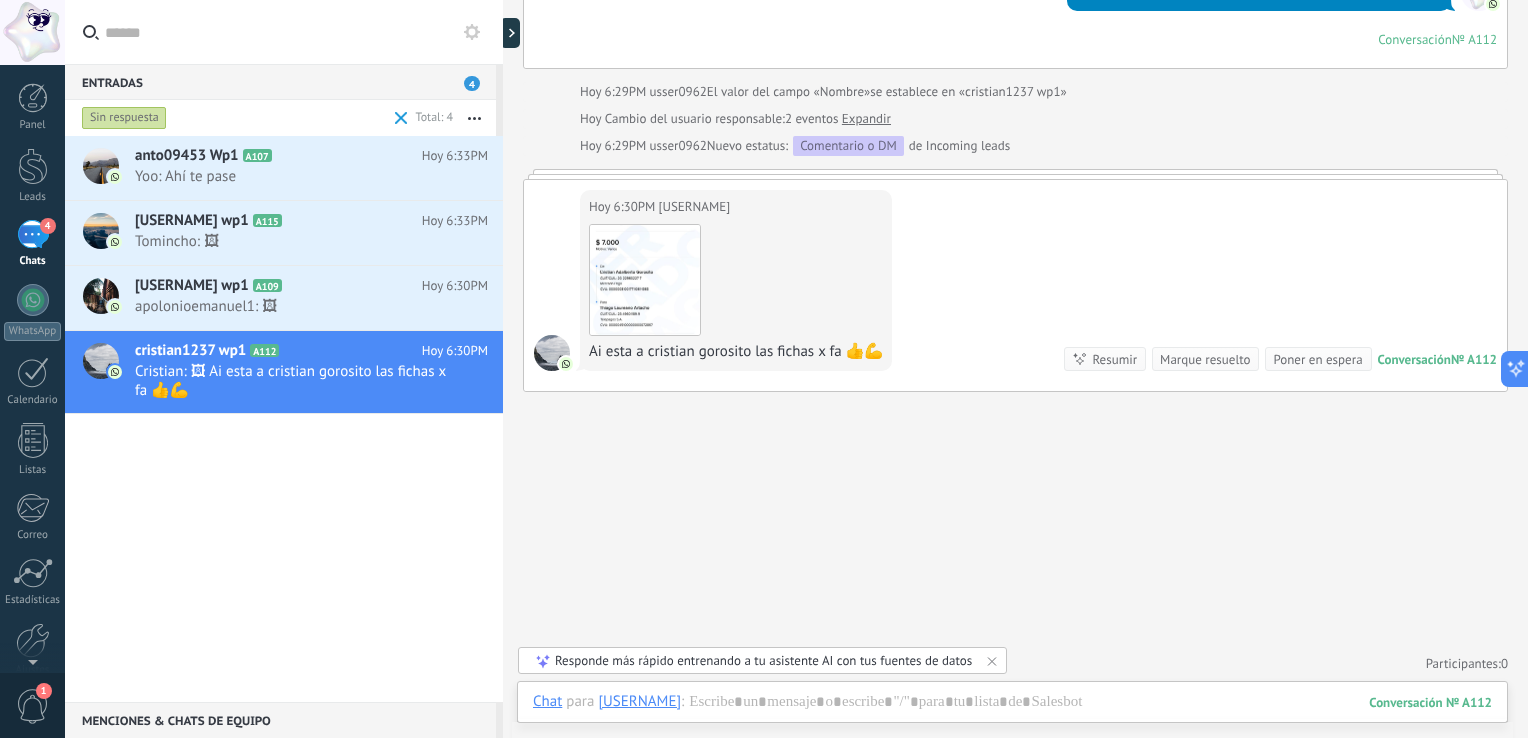 click at bounding box center [1012, 728] 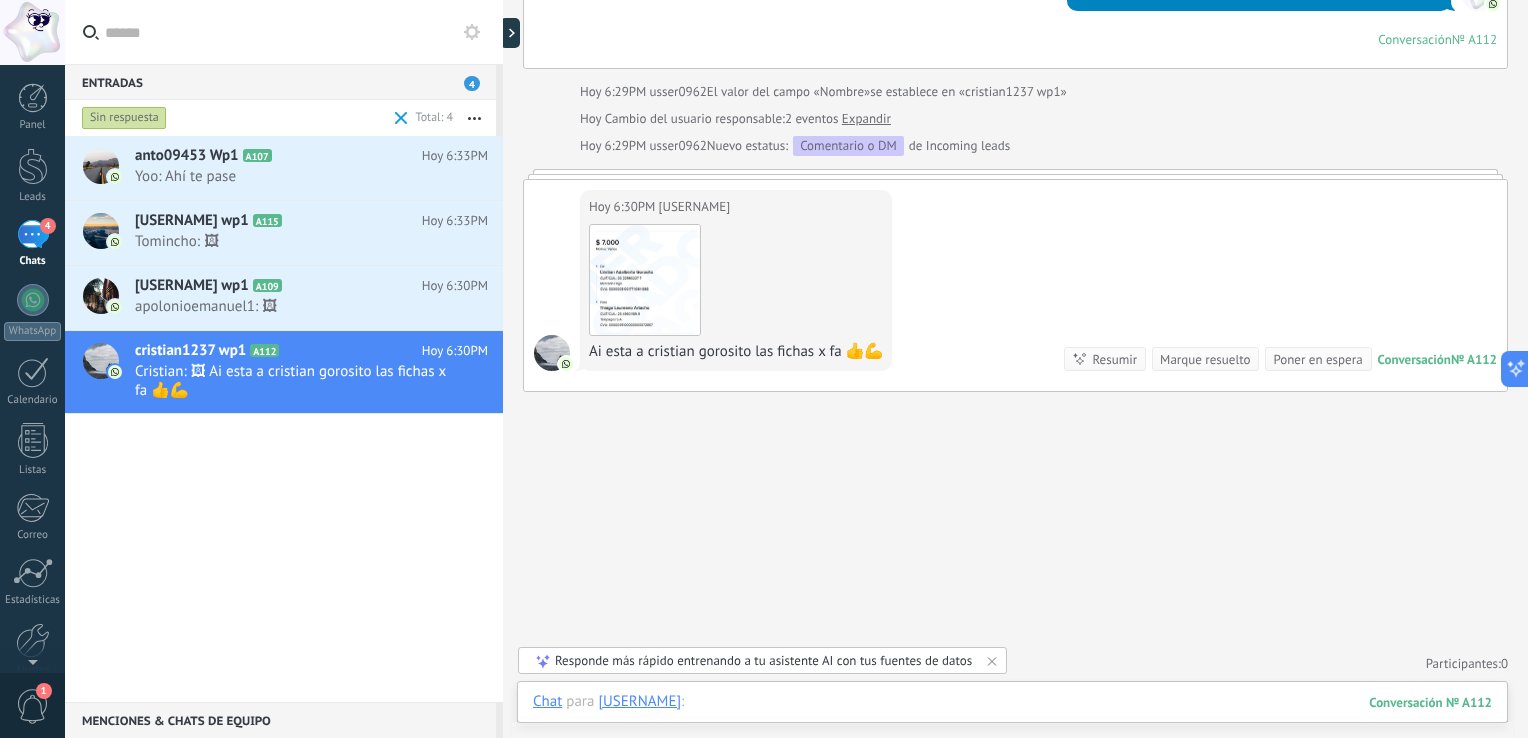 click at bounding box center (1012, 722) 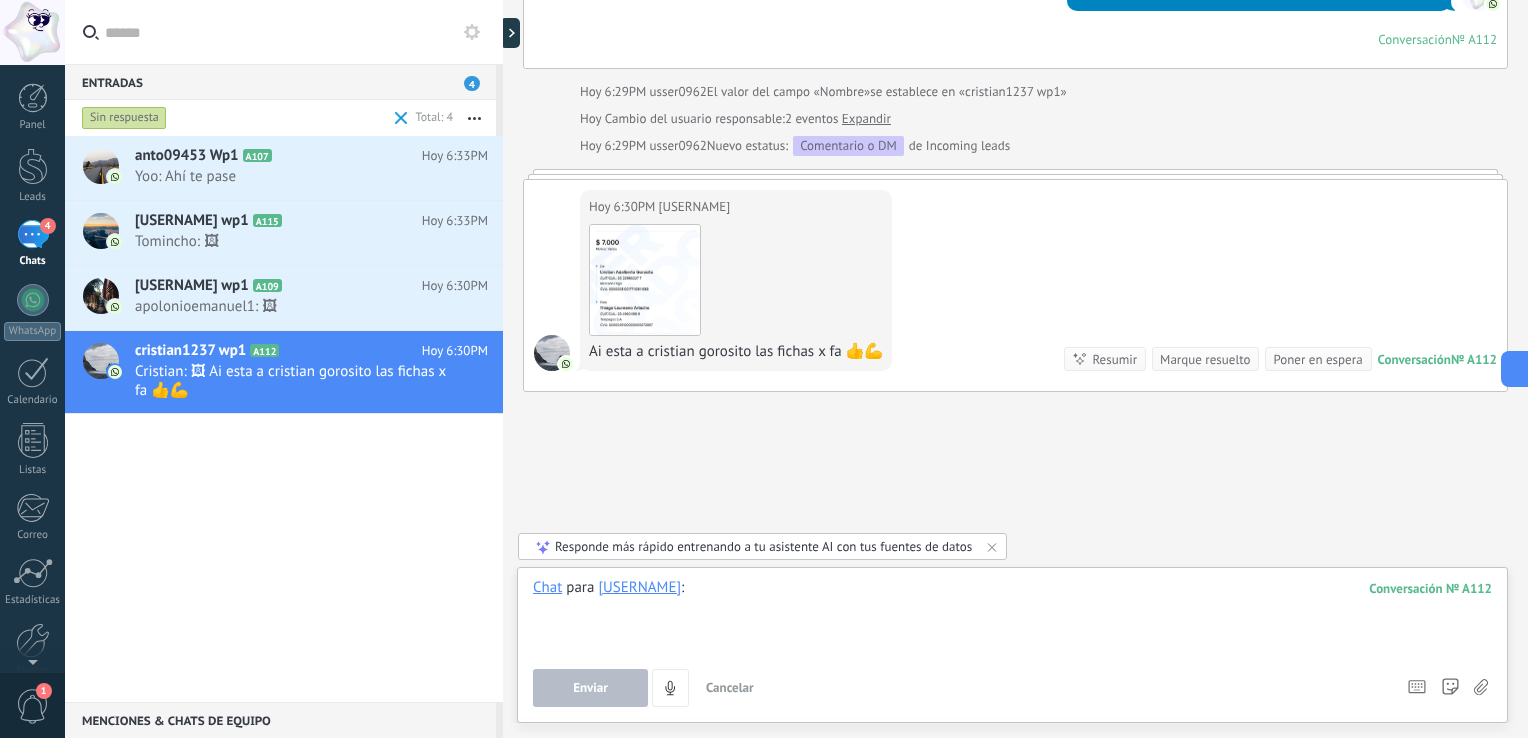 paste 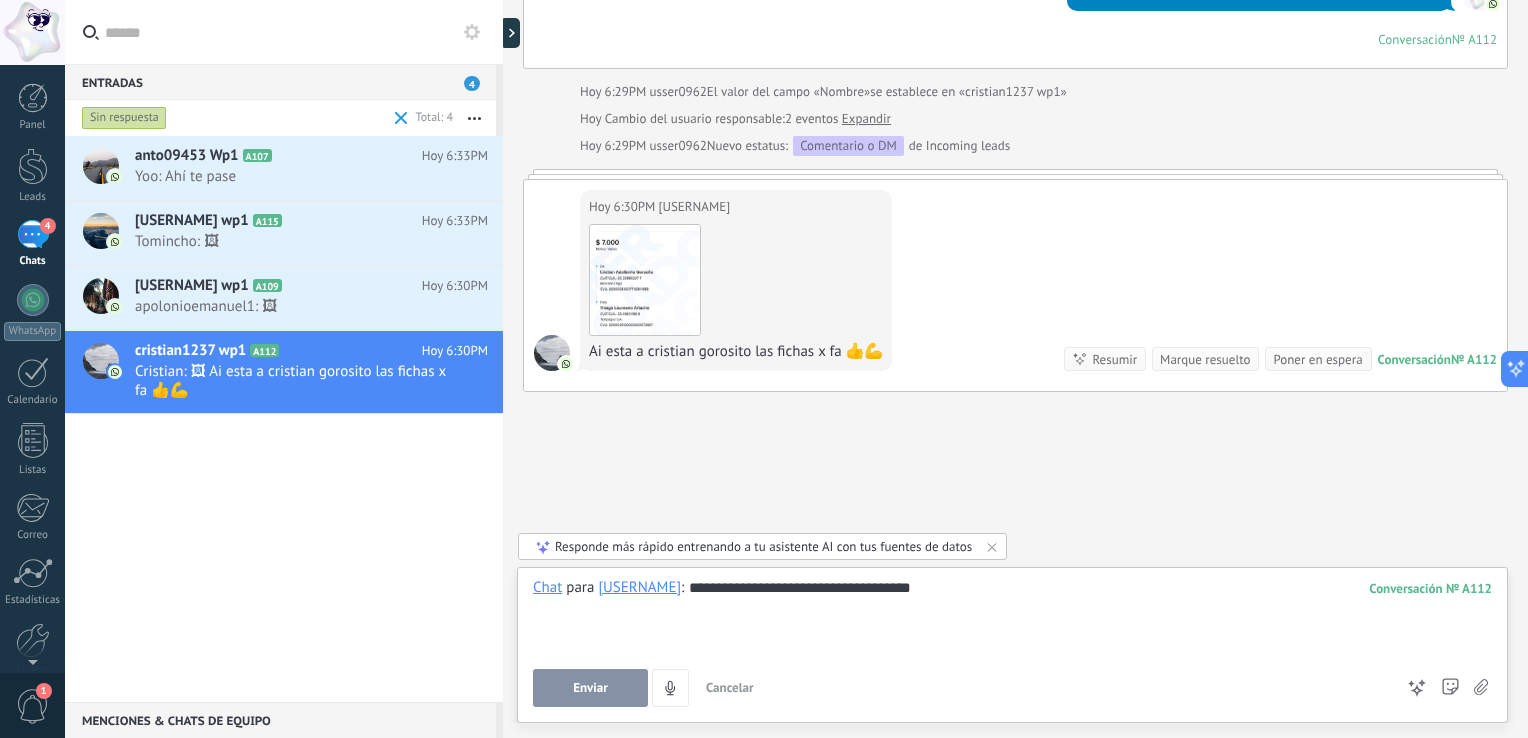 click on "Enviar" at bounding box center [590, 688] 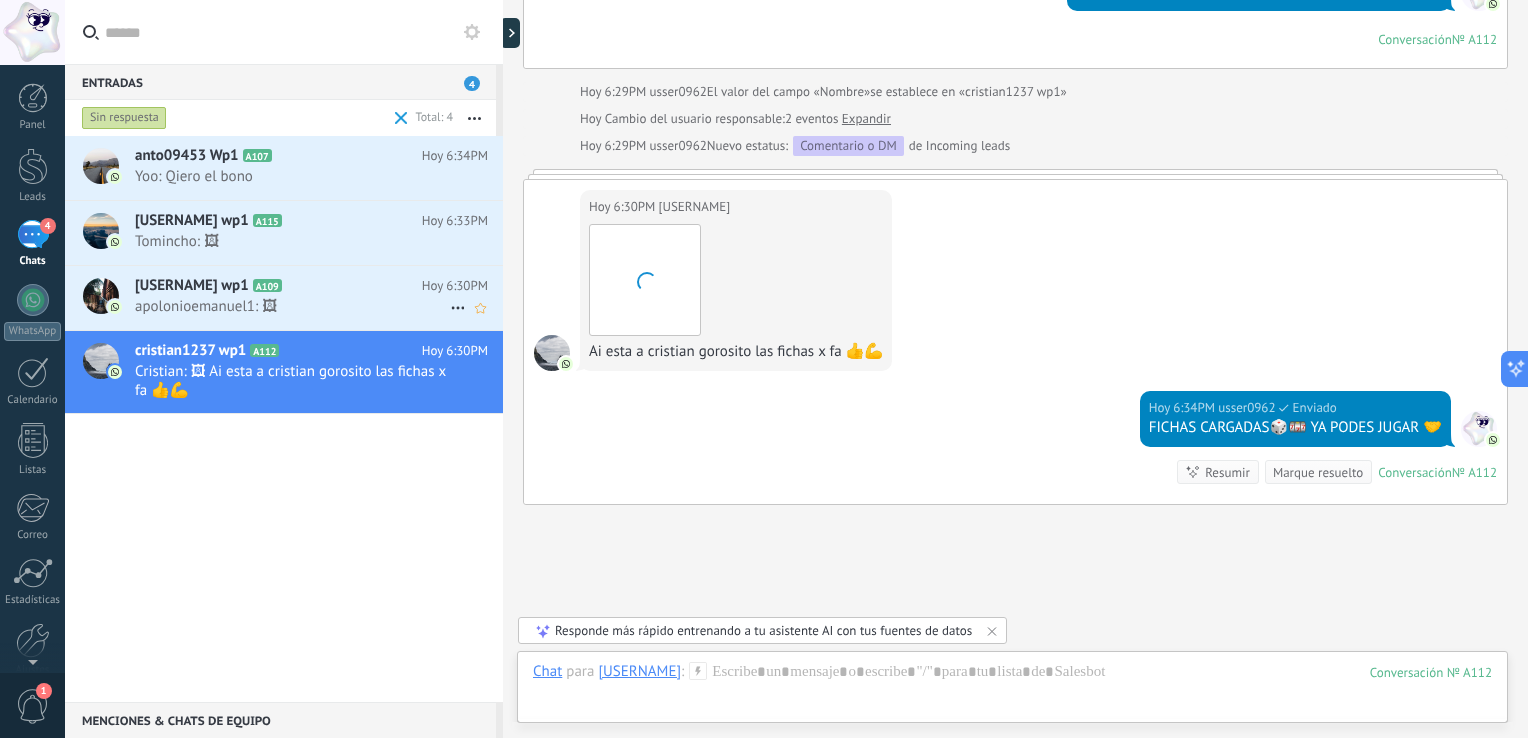 scroll, scrollTop: 676, scrollLeft: 0, axis: vertical 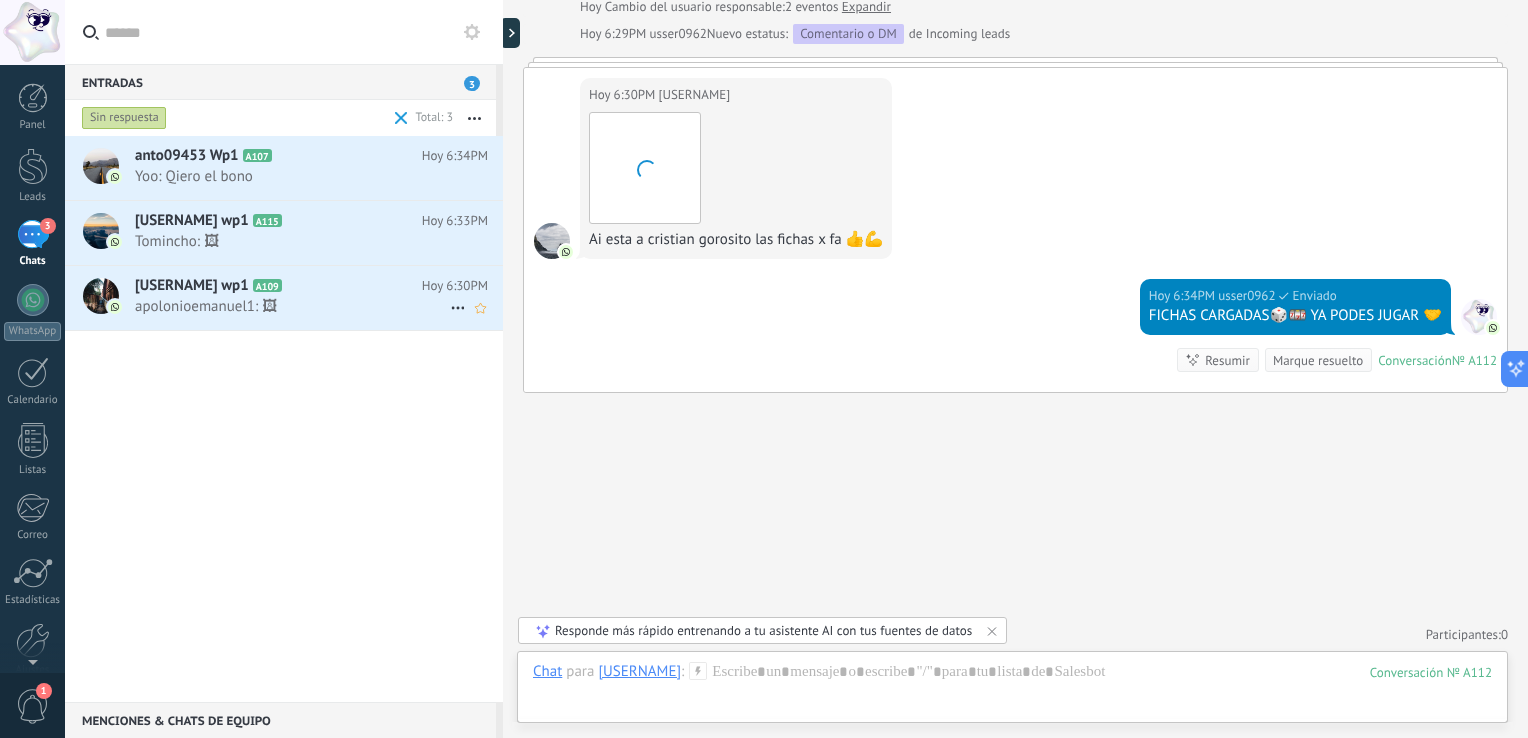 click 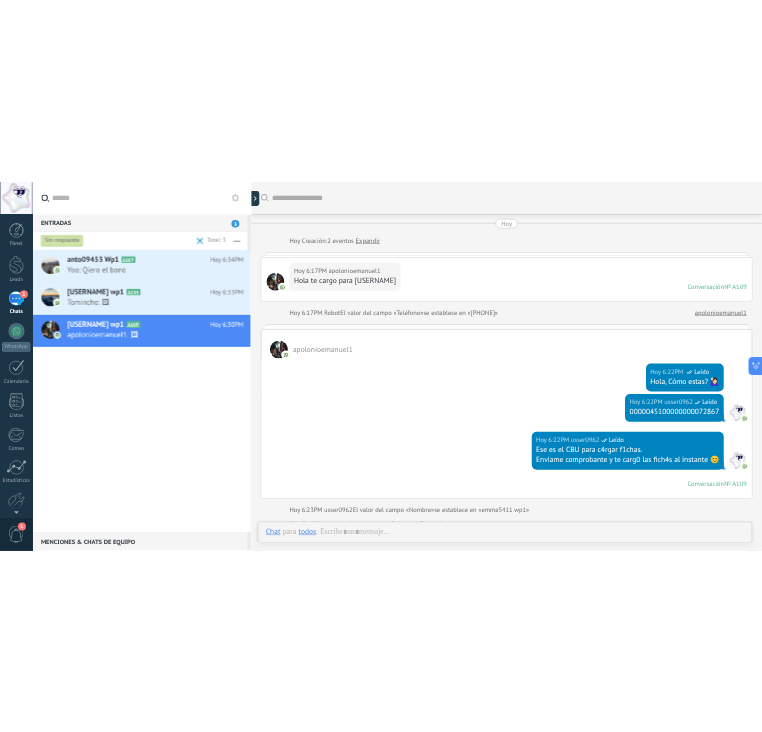 scroll, scrollTop: 465, scrollLeft: 0, axis: vertical 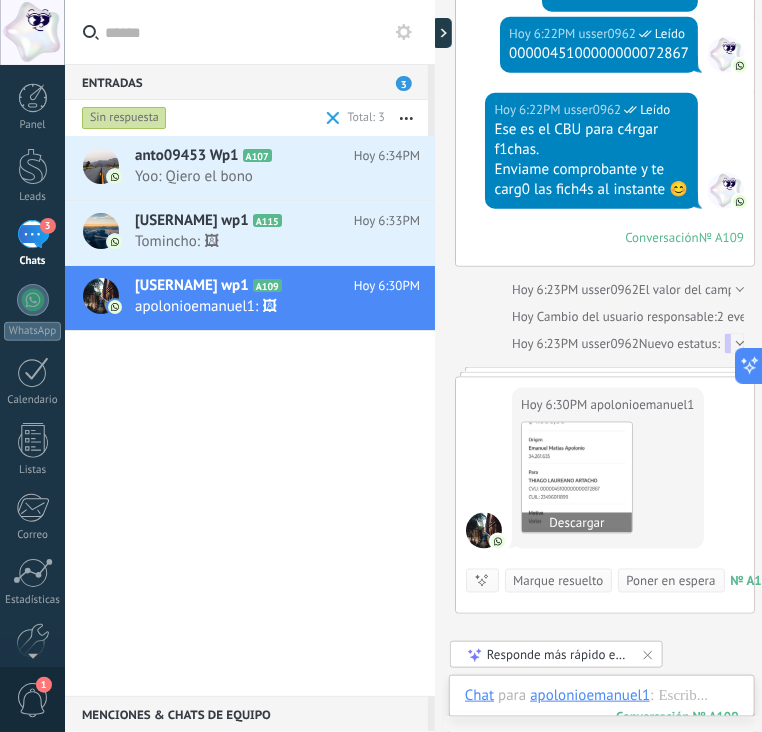 click at bounding box center (577, 478) 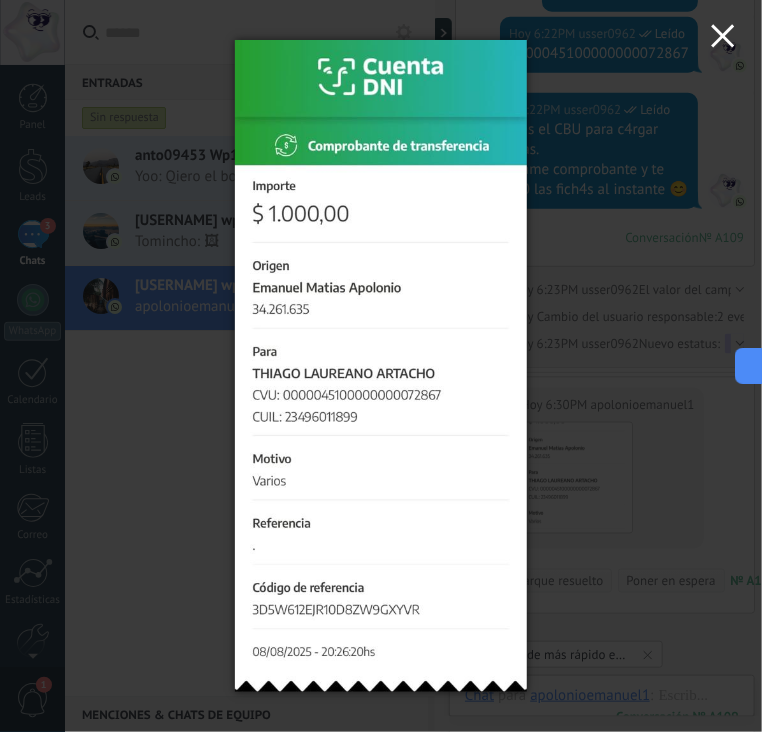 click 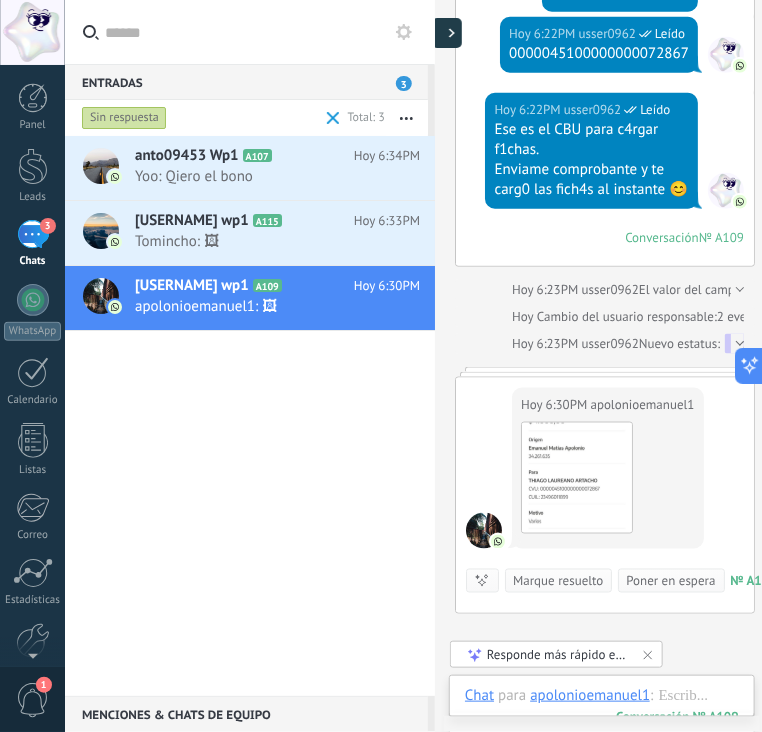 click 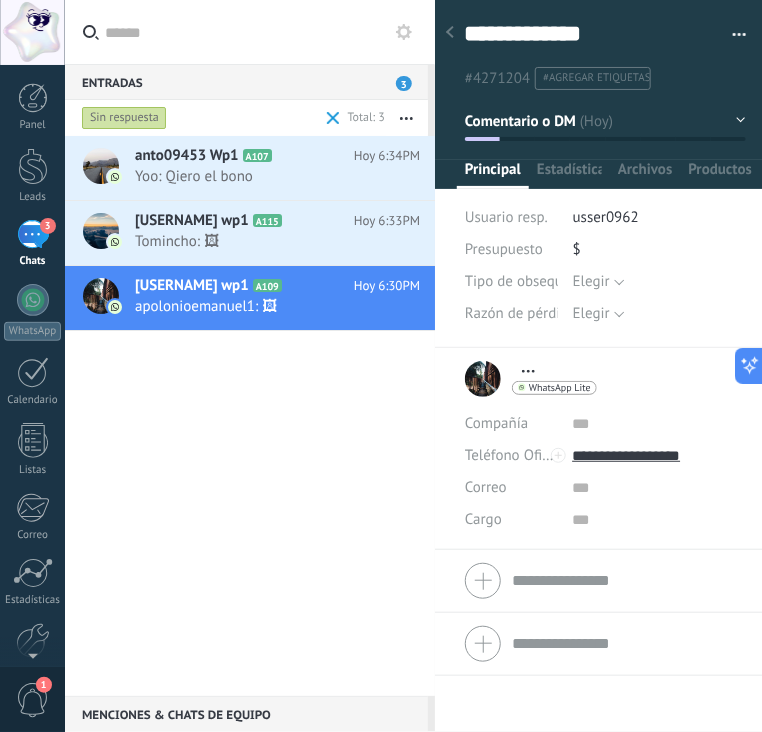 type on "**********" 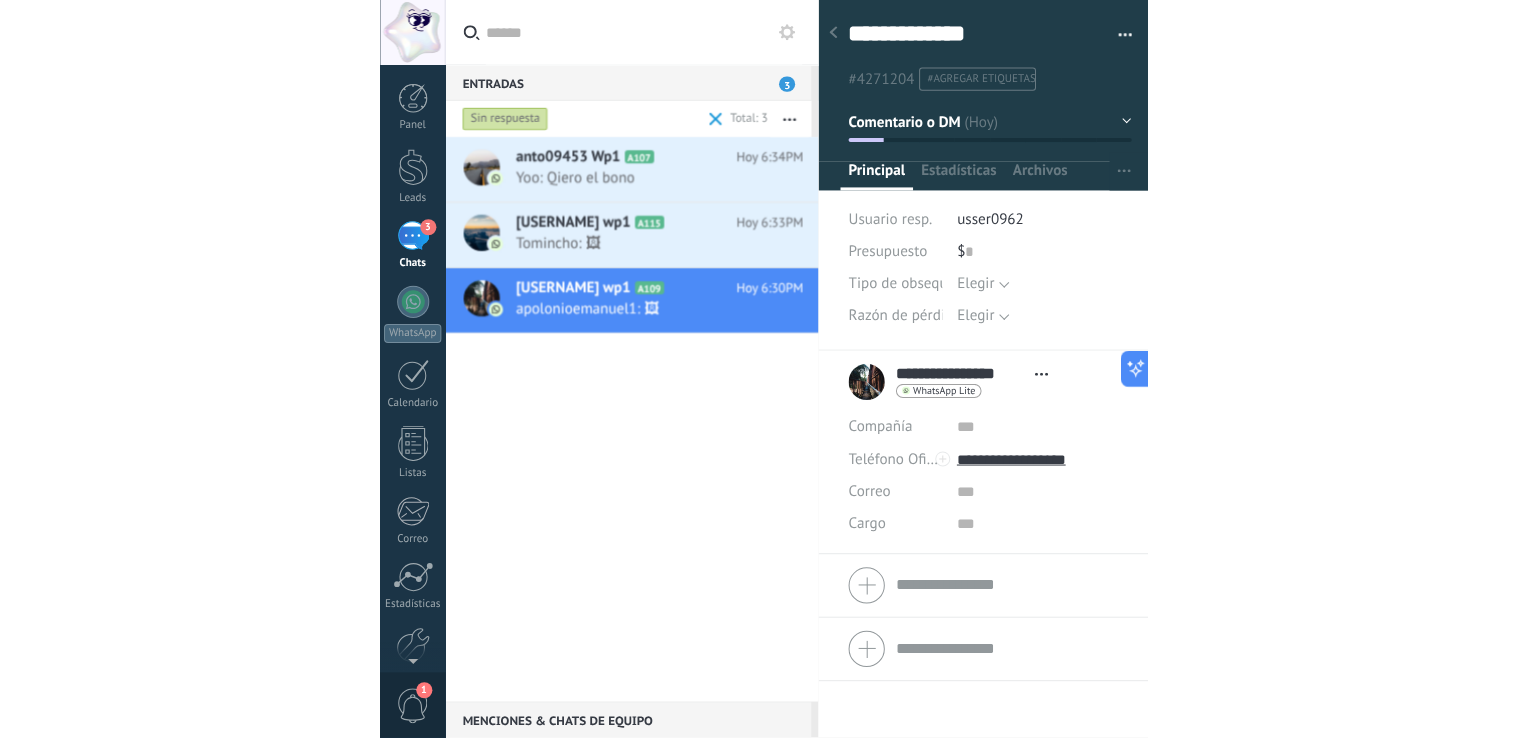 scroll, scrollTop: 29, scrollLeft: 0, axis: vertical 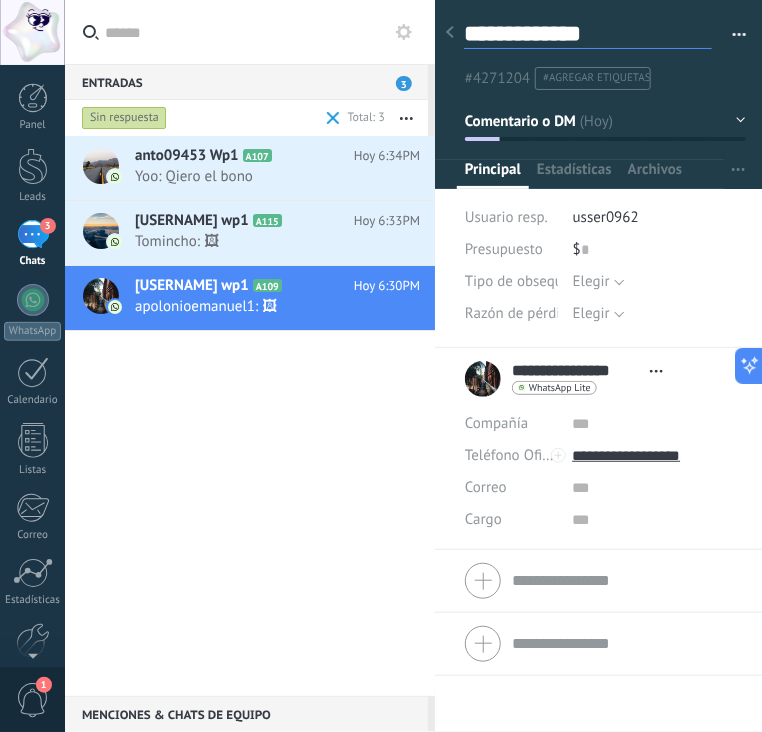 click on "**********" at bounding box center (588, 34) 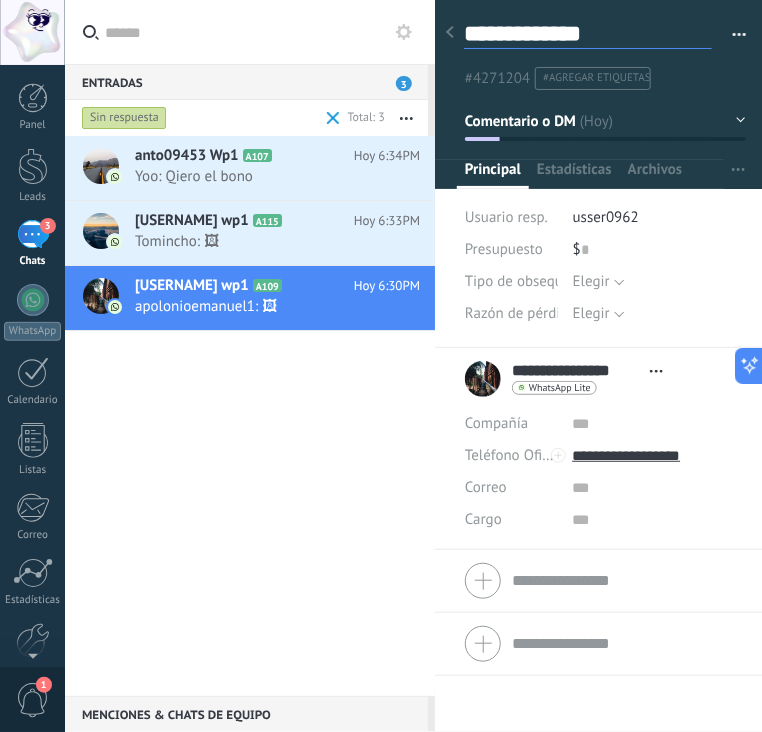 click on "**********" at bounding box center [588, 34] 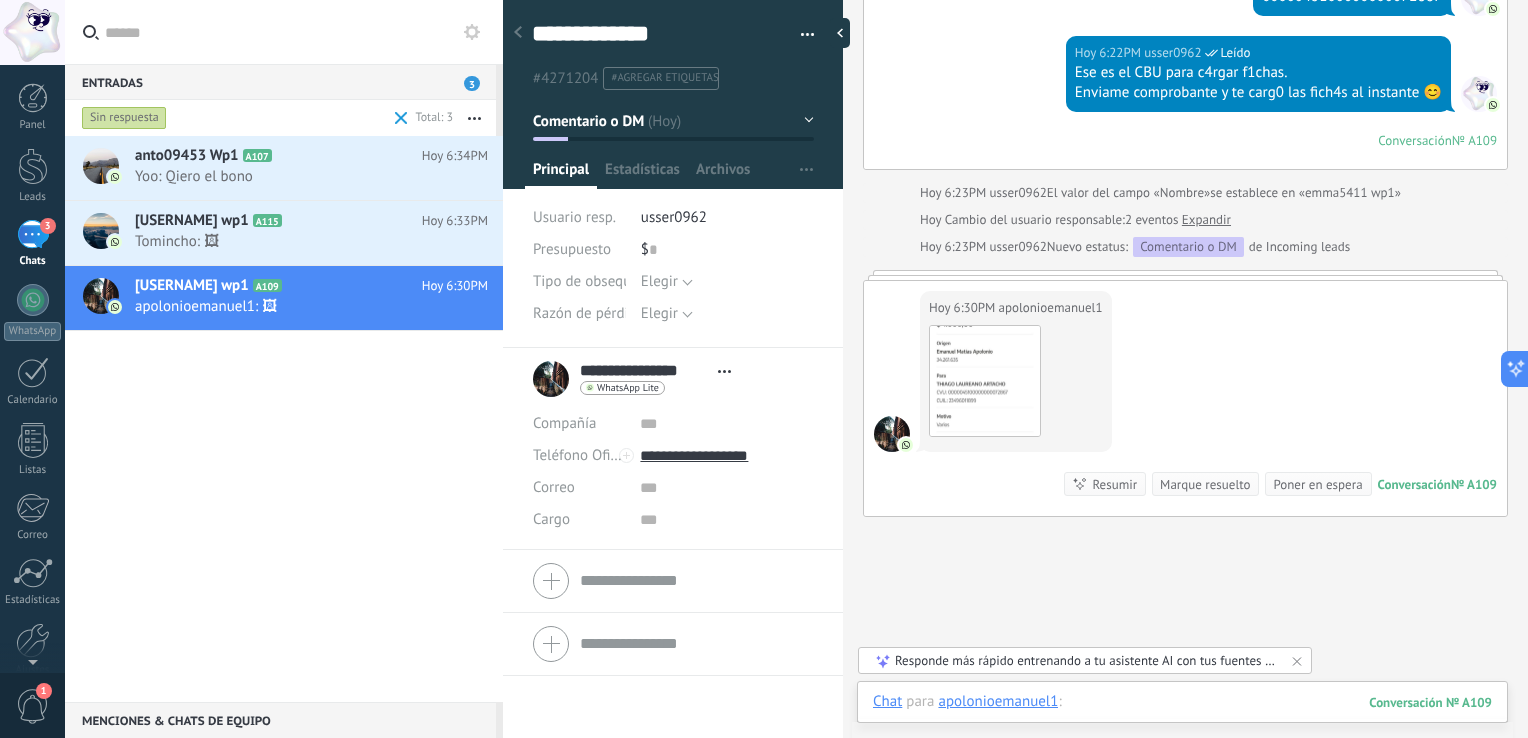 click at bounding box center [1182, 722] 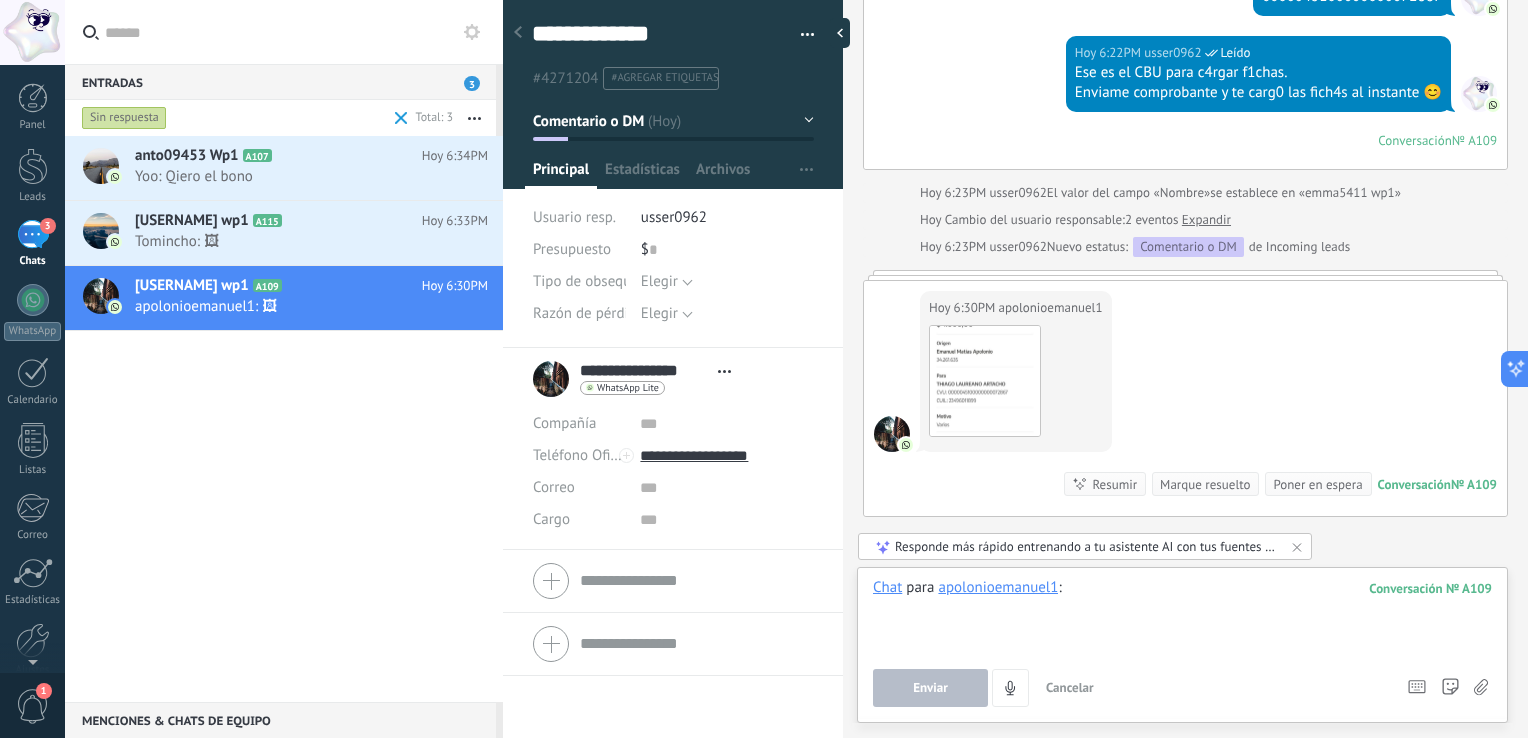 paste 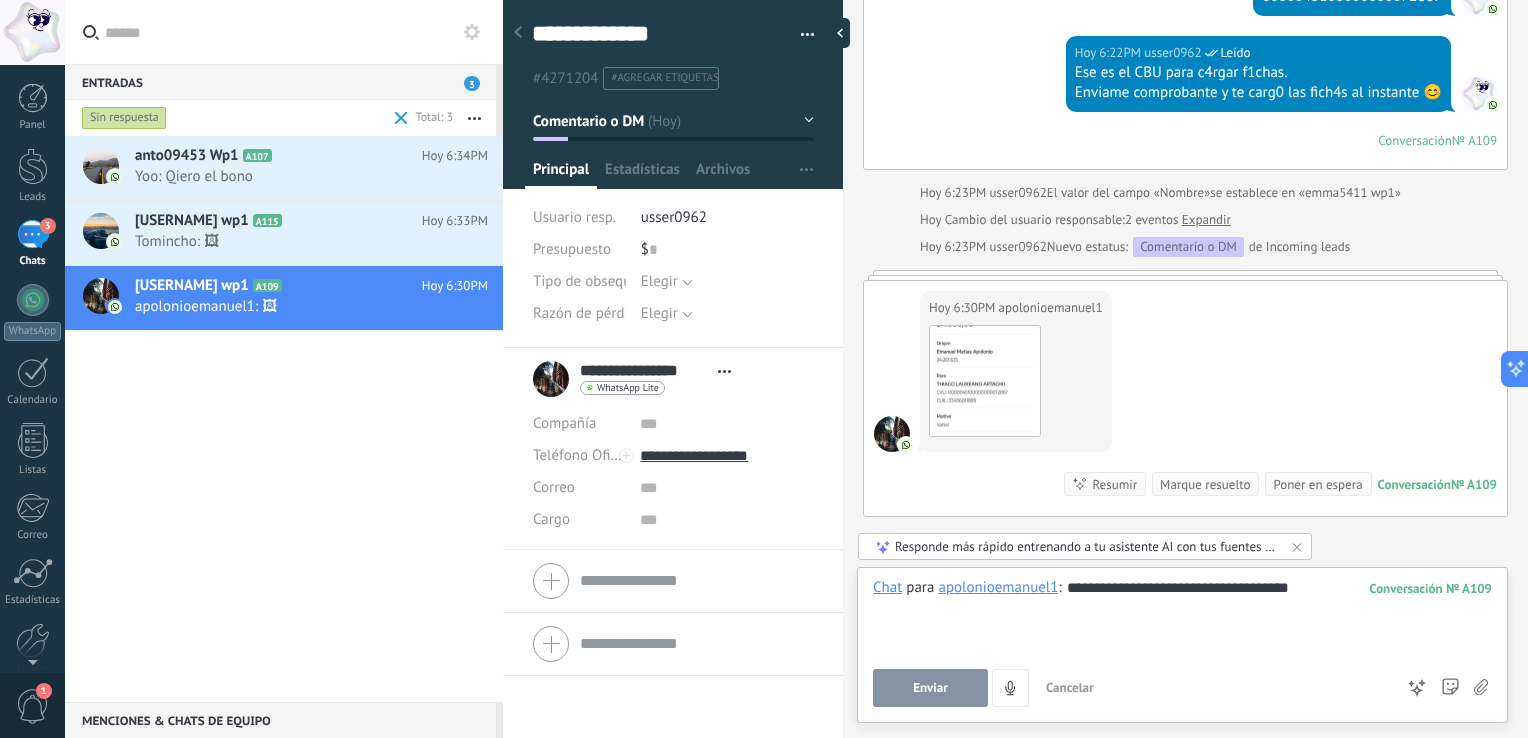 click on "Enviar" at bounding box center [930, 688] 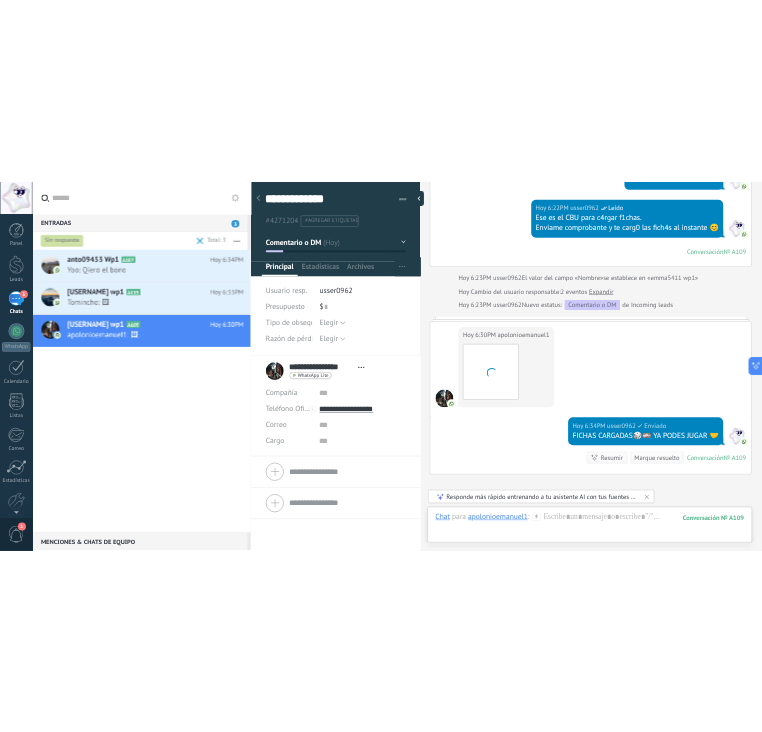 scroll, scrollTop: 658, scrollLeft: 0, axis: vertical 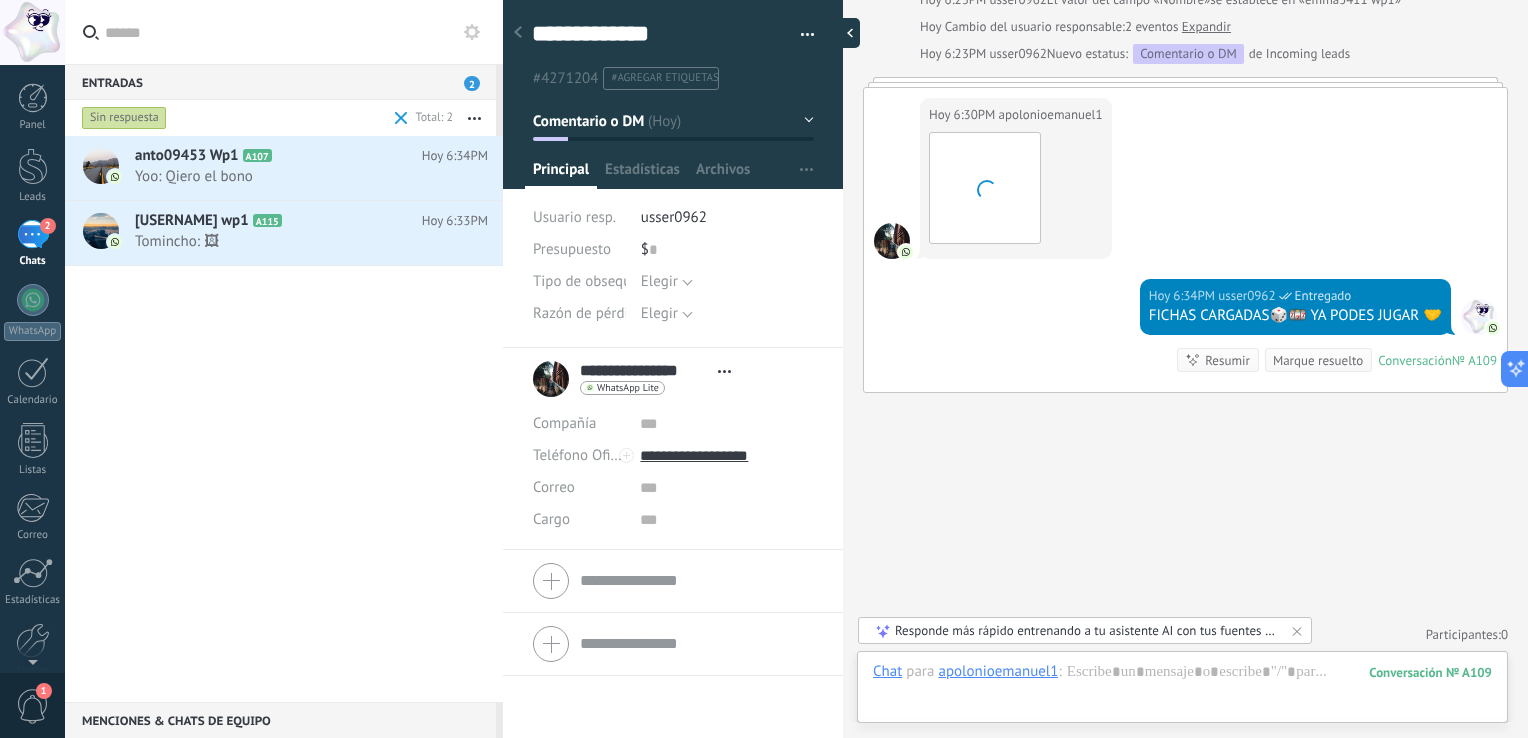 click at bounding box center (845, 33) 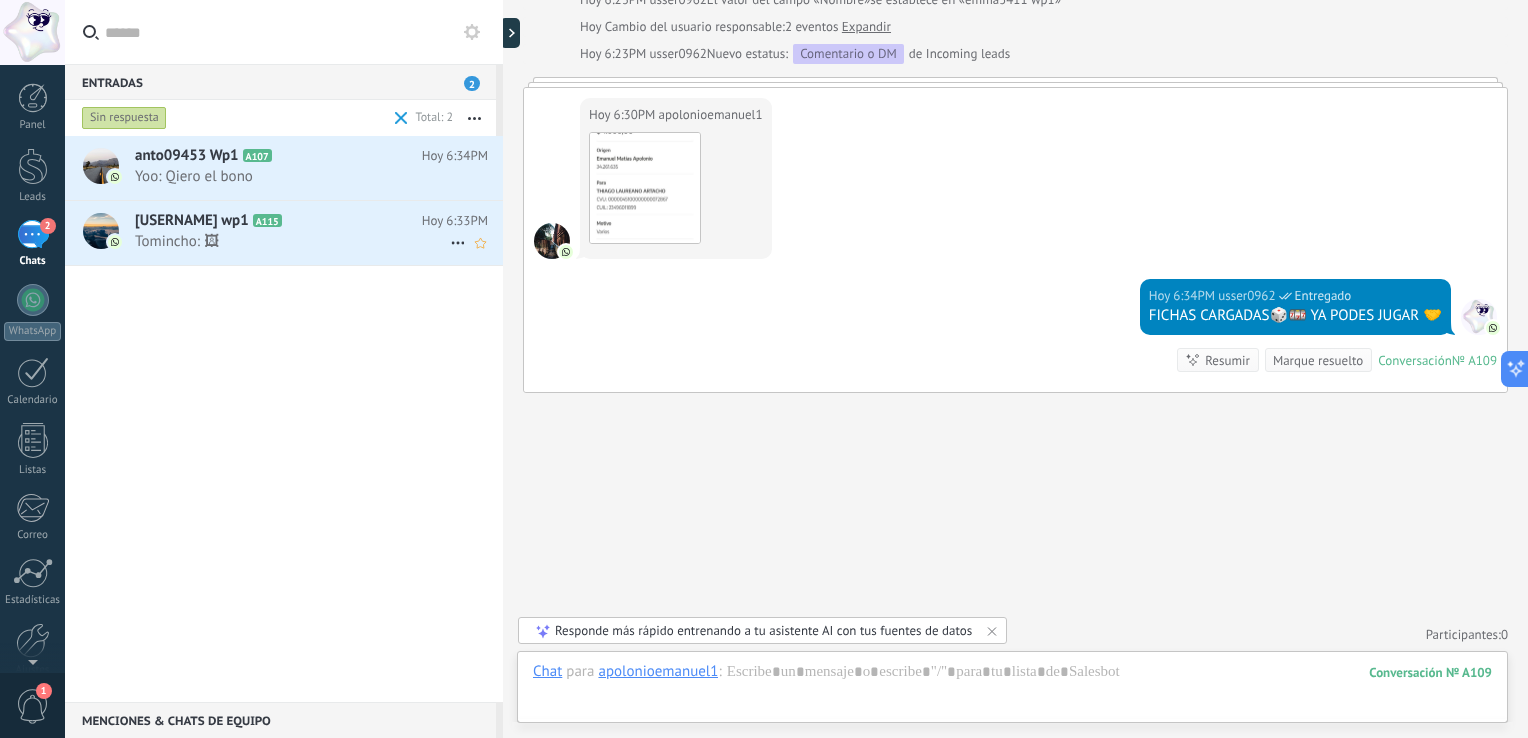 click on "quie668  wp1
A115" at bounding box center (278, 221) 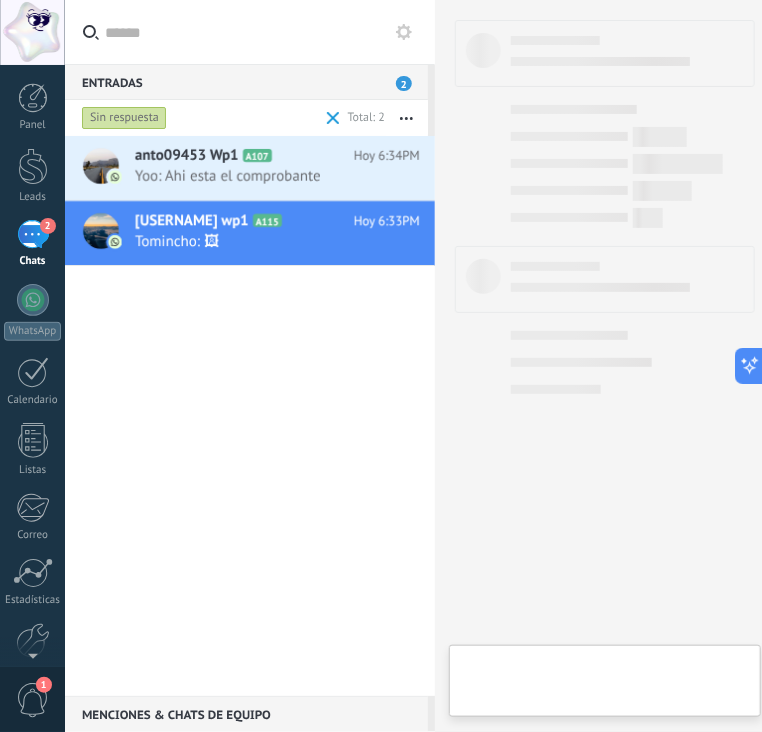 scroll, scrollTop: 29, scrollLeft: 0, axis: vertical 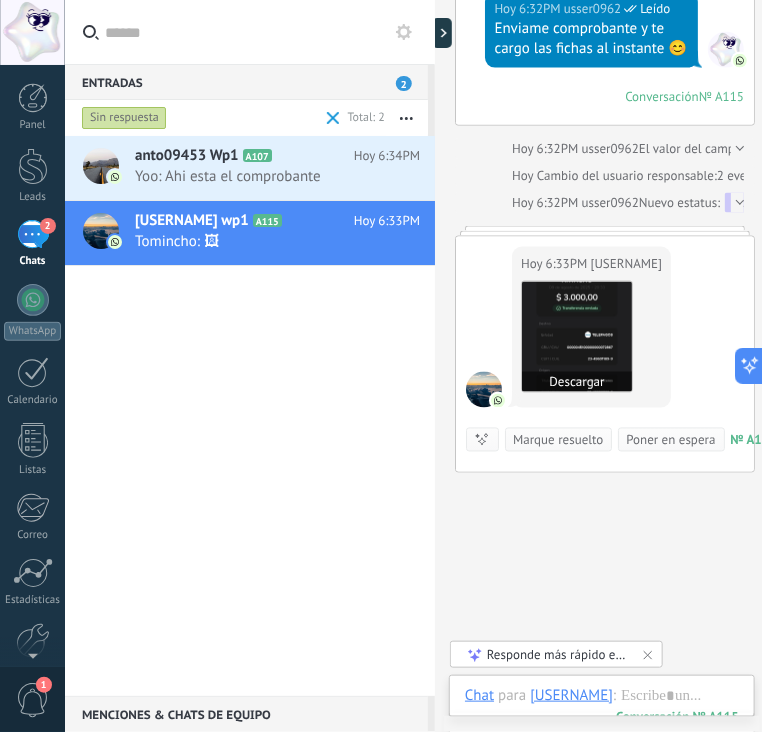 click at bounding box center [577, 337] 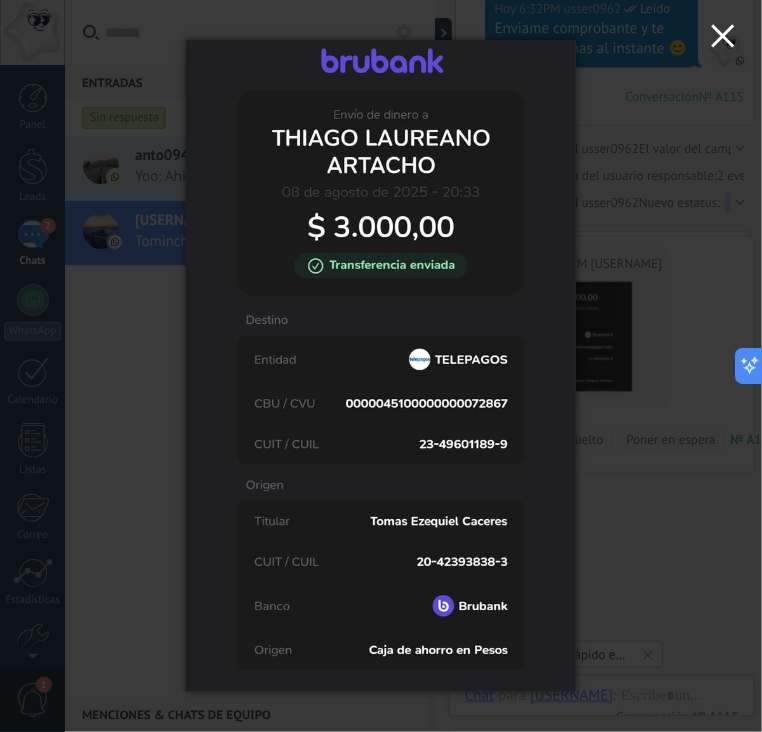 click 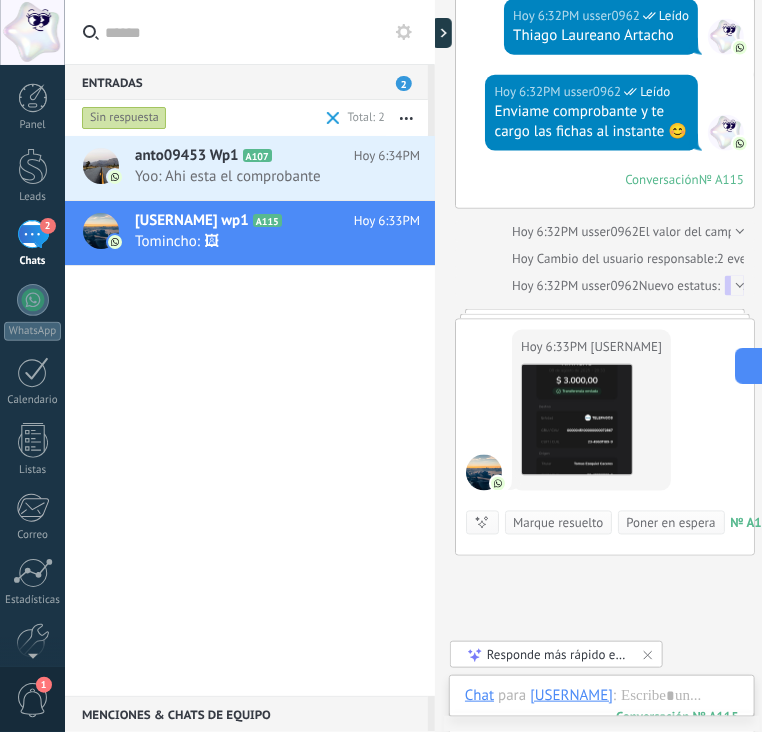 scroll, scrollTop: 568, scrollLeft: 0, axis: vertical 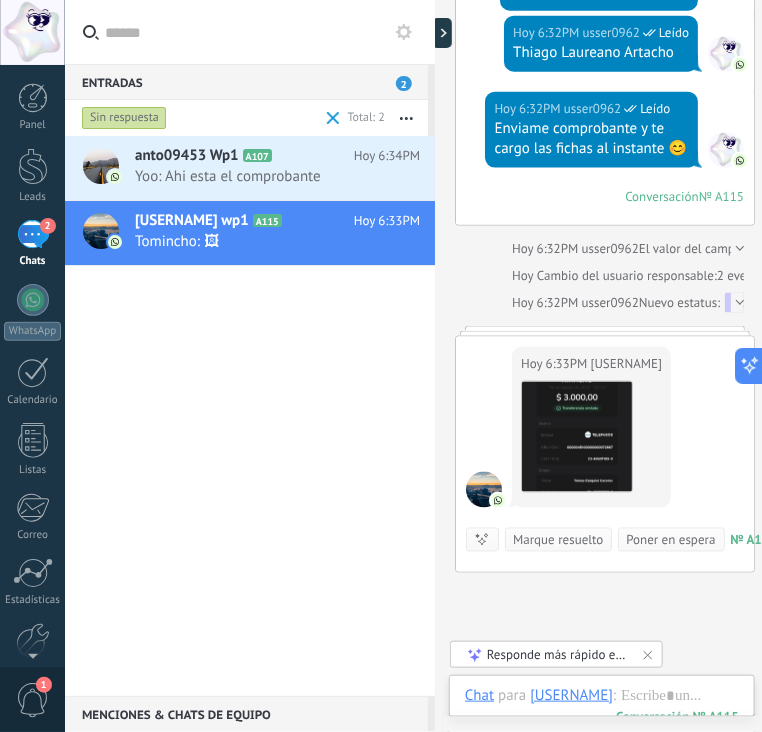 click at bounding box center [435, 366] 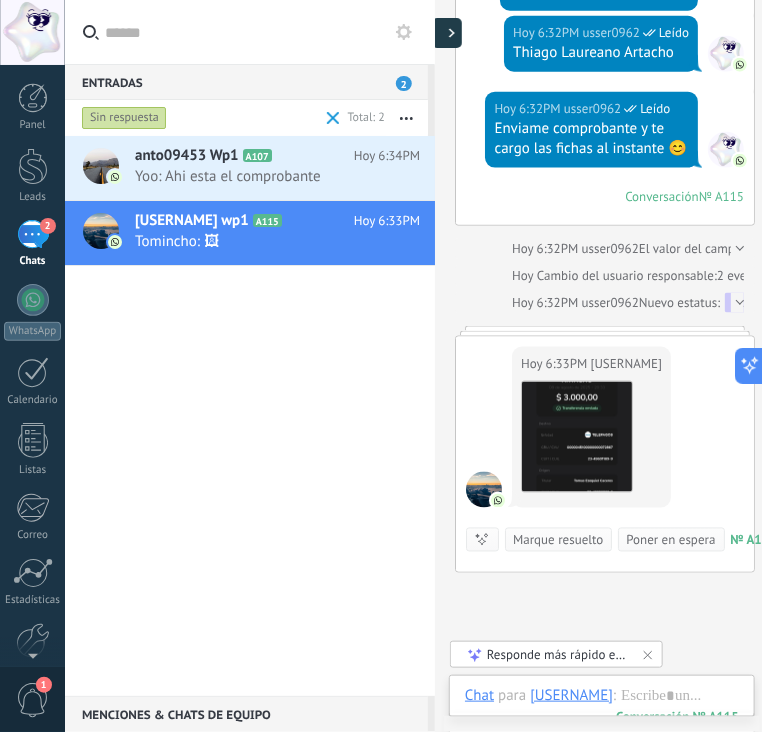 click at bounding box center [447, 33] 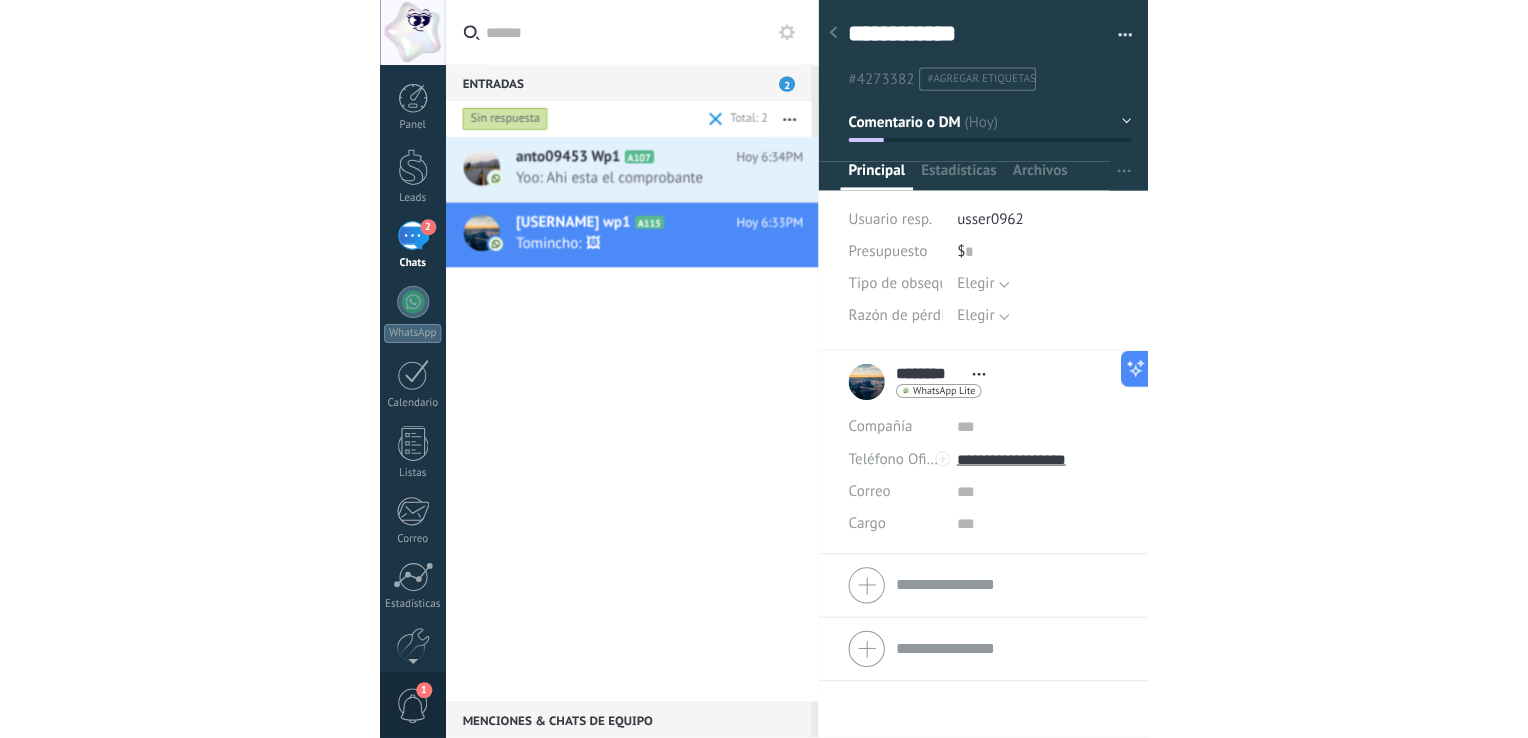 scroll, scrollTop: 29, scrollLeft: 0, axis: vertical 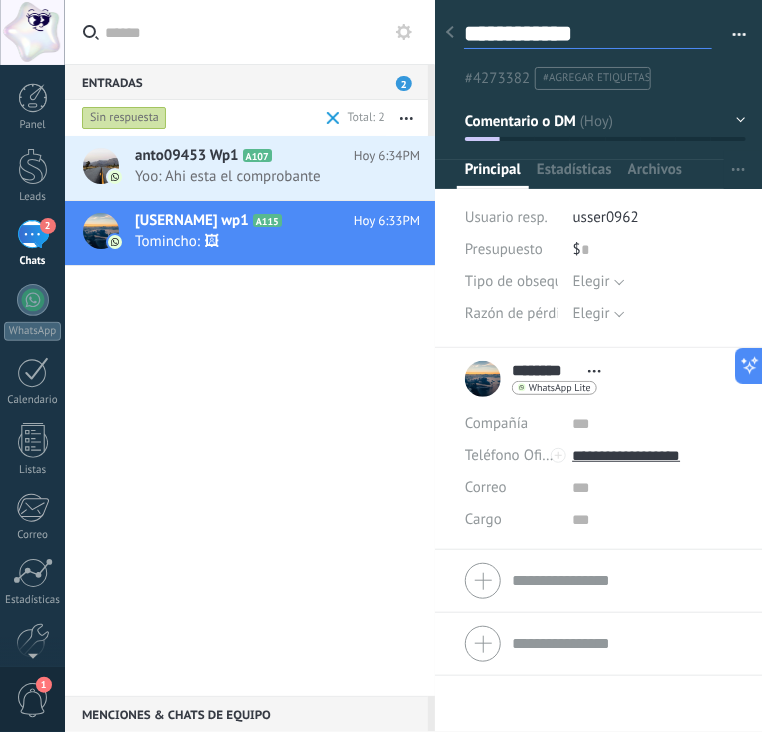 click on "**********" at bounding box center [588, 34] 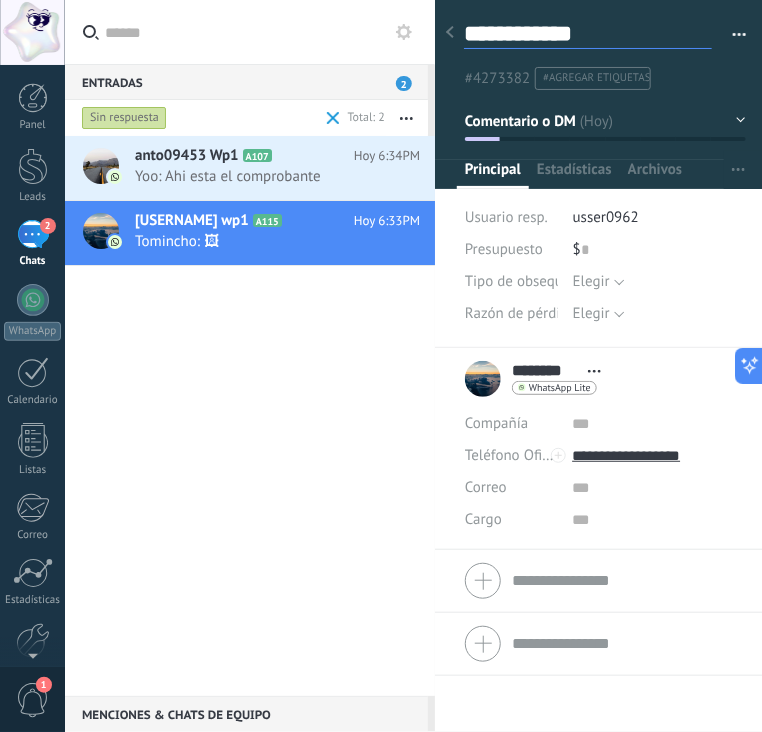 click on "**********" at bounding box center [588, 34] 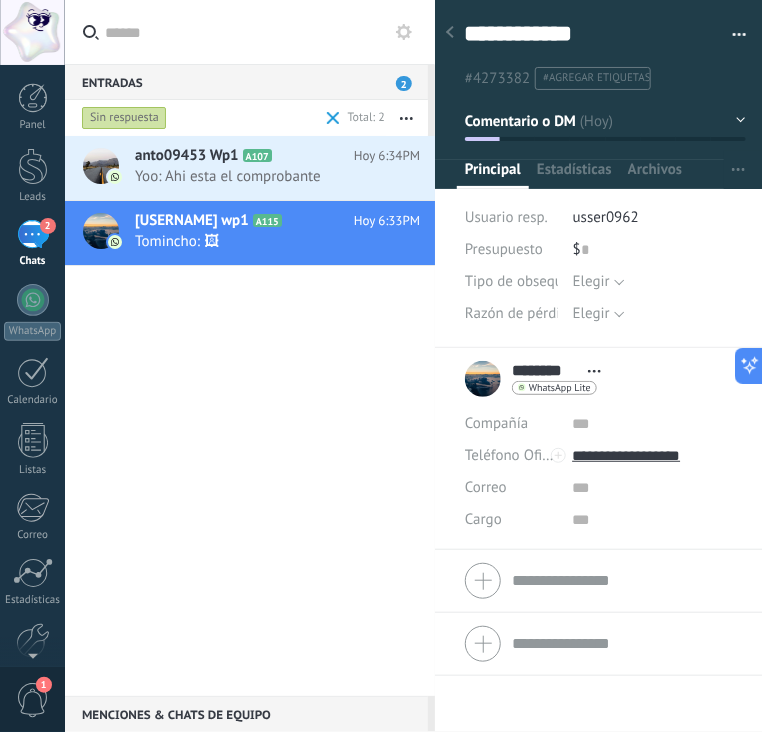 drag, startPoint x: 282, startPoint y: 376, endPoint x: 761, endPoint y: 479, distance: 489.94897 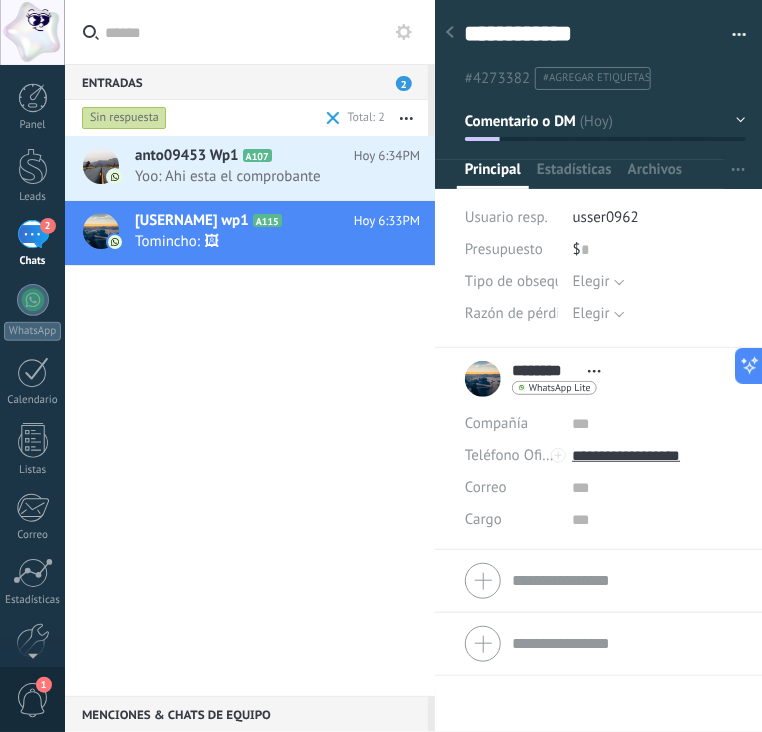 click on "anto09453 Wp1
A107
Hoy 6:34PM
Yoo: Ahi esta el comprobante
quie668  wp1
A115" at bounding box center (250, 416) 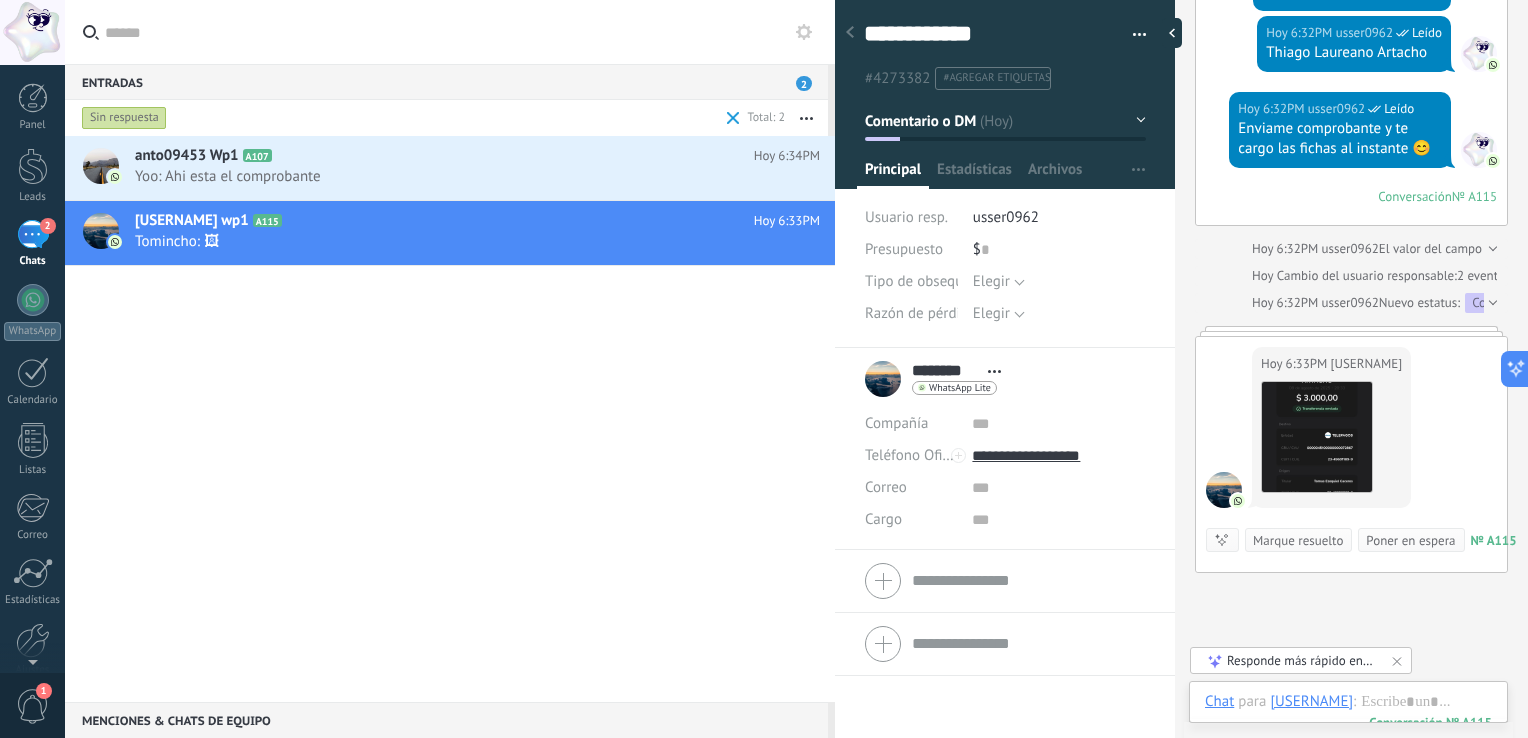 click on "Chat Correo Nota Tarea Chat   para   Tomincho : 115 Enviar Cancelar Rastrear clics en links ? Reducir links largos y rastrear clics: cuando se habilita, los URLs que envías serán reemplazados con links de rastreo. Una vez clickeados, un evento se registrará en el feed del lead. Abajo seleccione las fuentes que utilizan esta  en Ajustes Las plantillas no pueden ser editadas La sesión de mensajería finaliza en: Atajos – ejecutar bots y plantillas – seleccionar acción – mencionar a un colega – seleccionar el destinatario – insertar valor del campo Kommo AI Beta Corregir gramática y ortografía Hacerlo profesional Hacerlo amistoso Hacerlo ingenioso Hacerlo más largo Hacerlo más corto Simplificarlo Responde más rápido entrenando a tu asistente AI con tus fuentes de datos" at bounding box center (1348, 717) 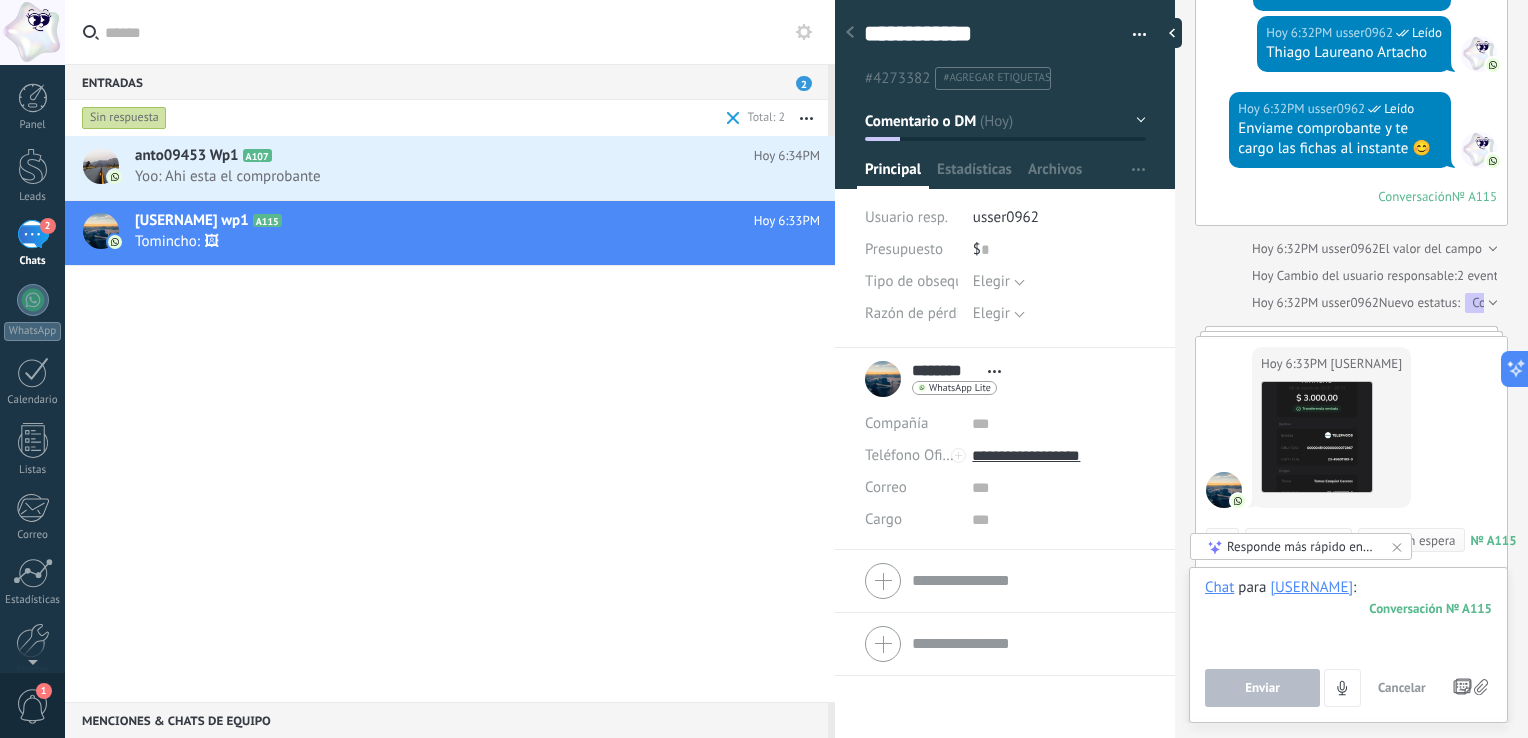 click at bounding box center (1348, 616) 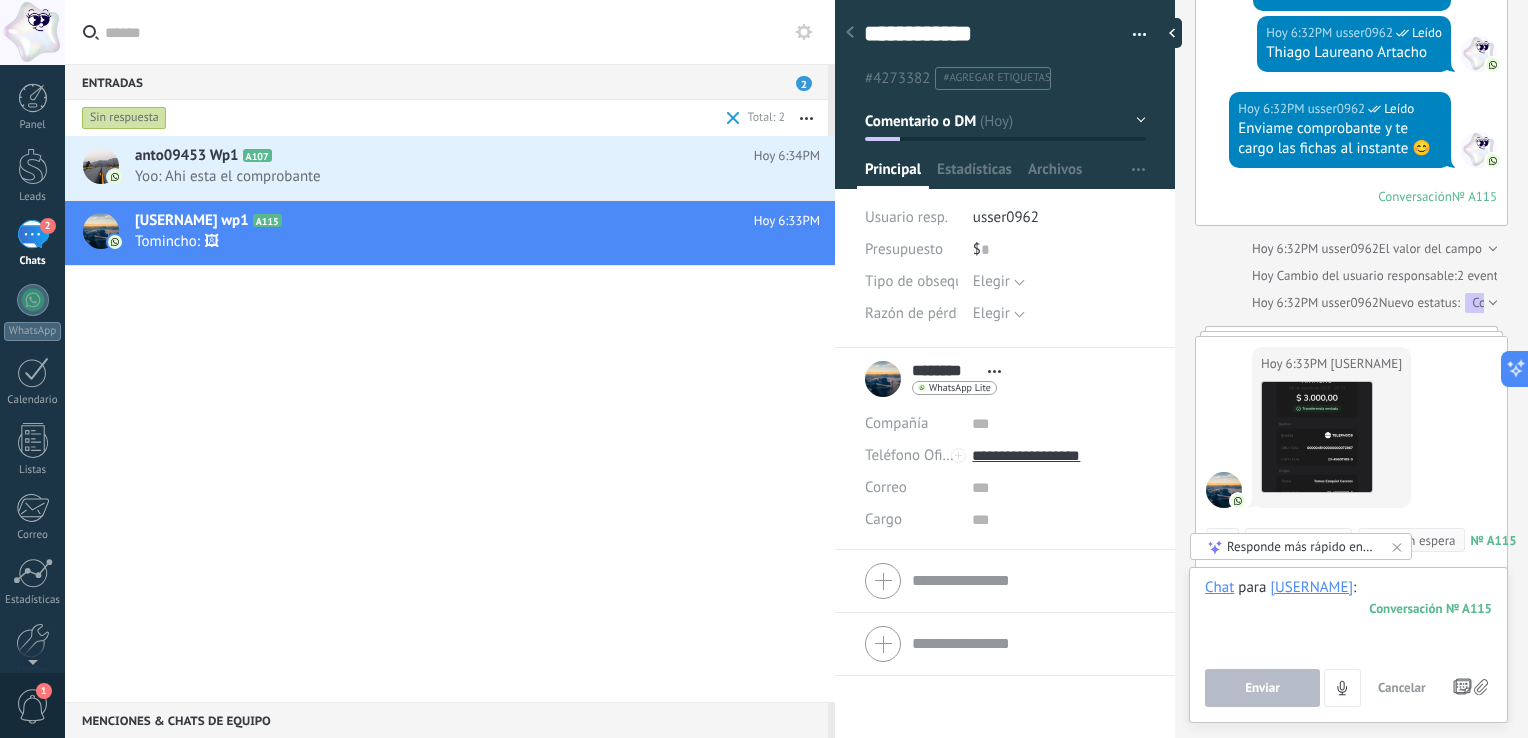 paste 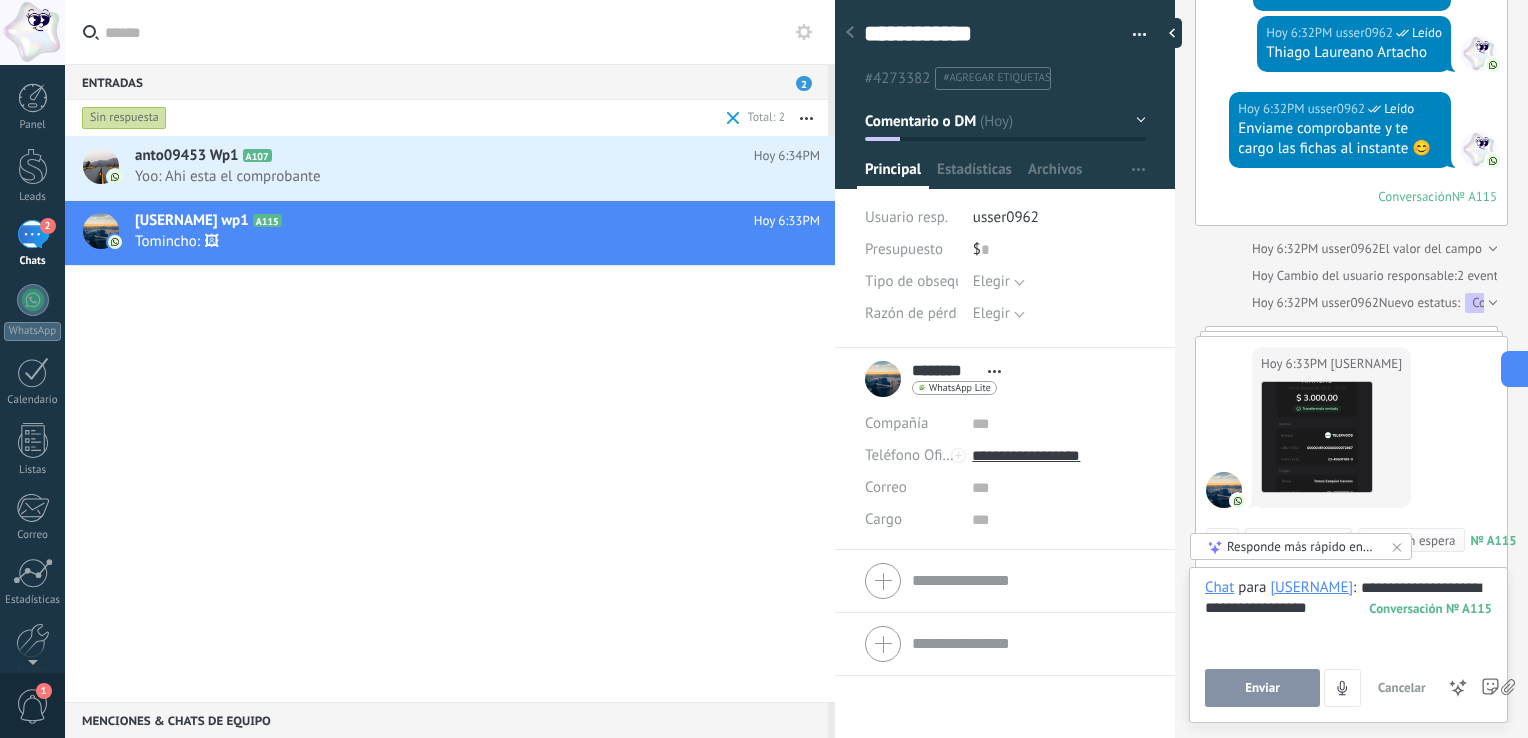 click on "Enviar" at bounding box center (1262, 688) 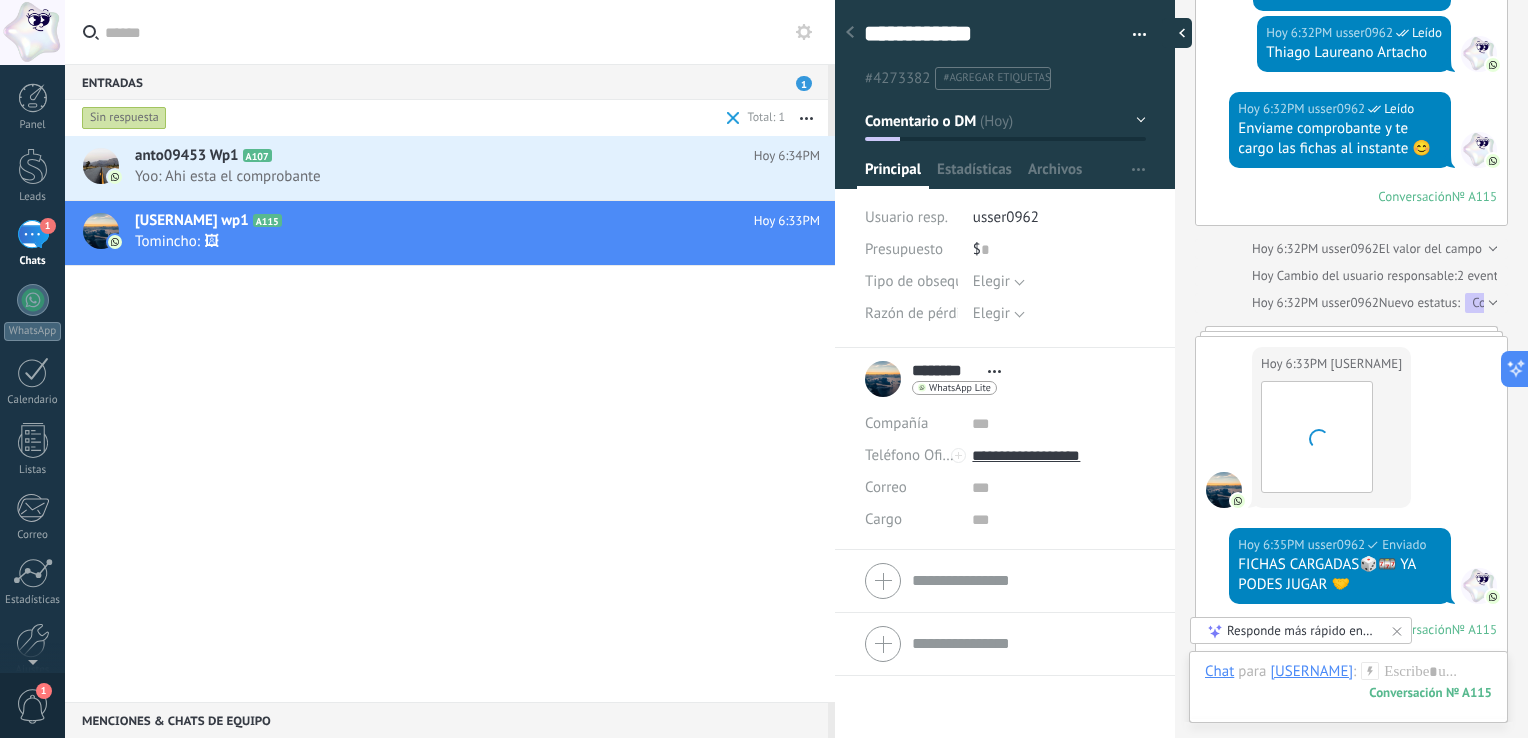 scroll, scrollTop: 837, scrollLeft: 0, axis: vertical 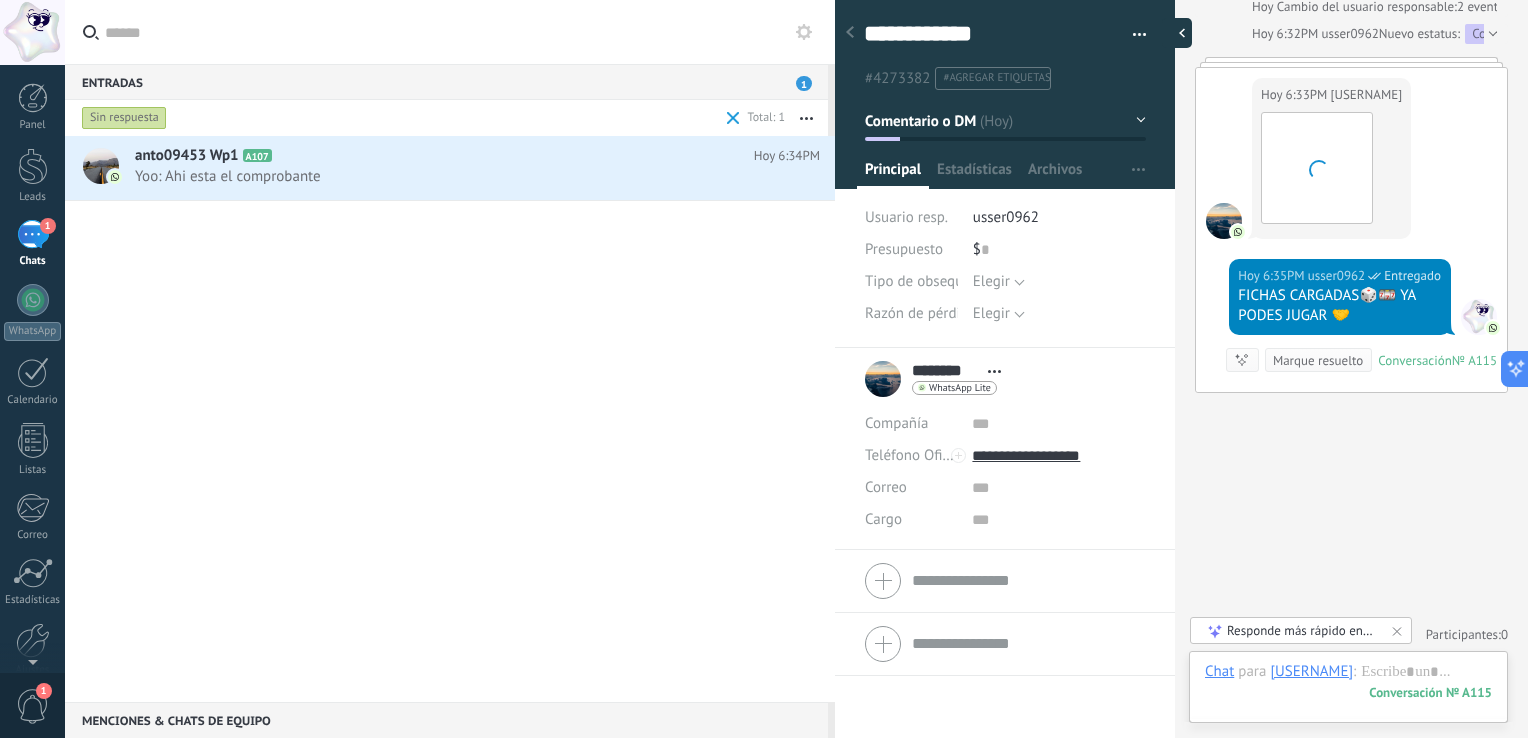 click at bounding box center [1177, 33] 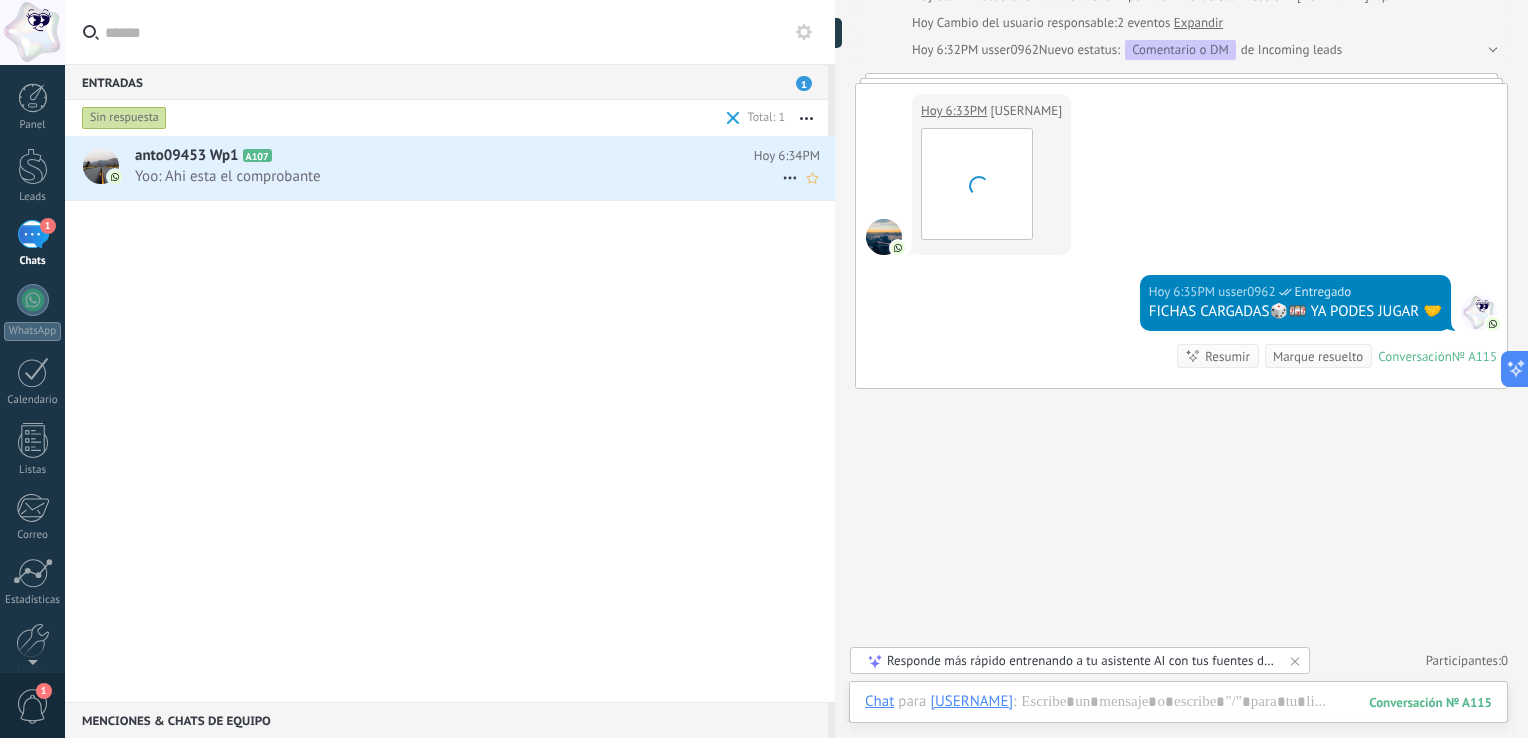 scroll, scrollTop: 760, scrollLeft: 0, axis: vertical 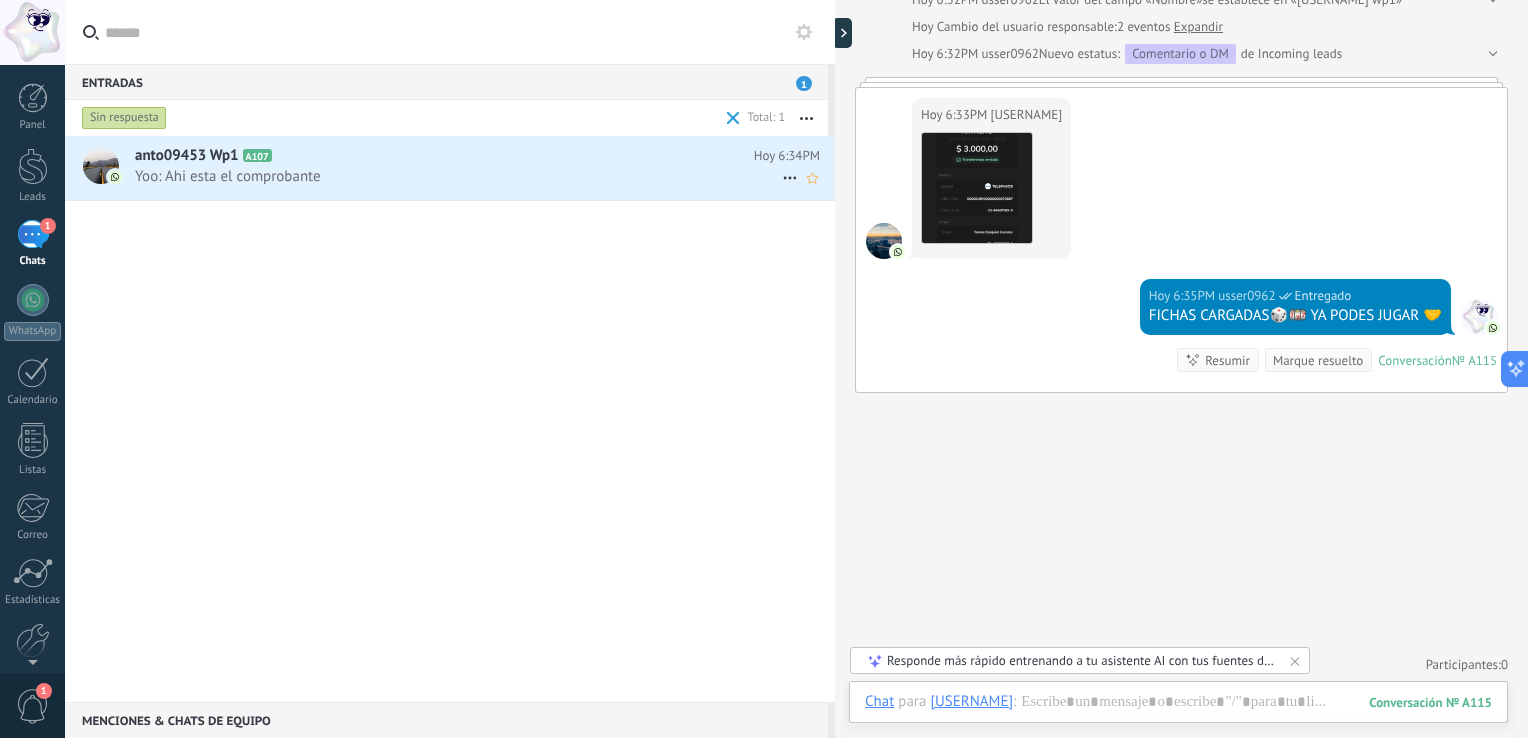 click on "anto09453 Wp1
A107
Hoy 6:34PM
Yoo: Ahi esta el comprobante" at bounding box center (485, 167) 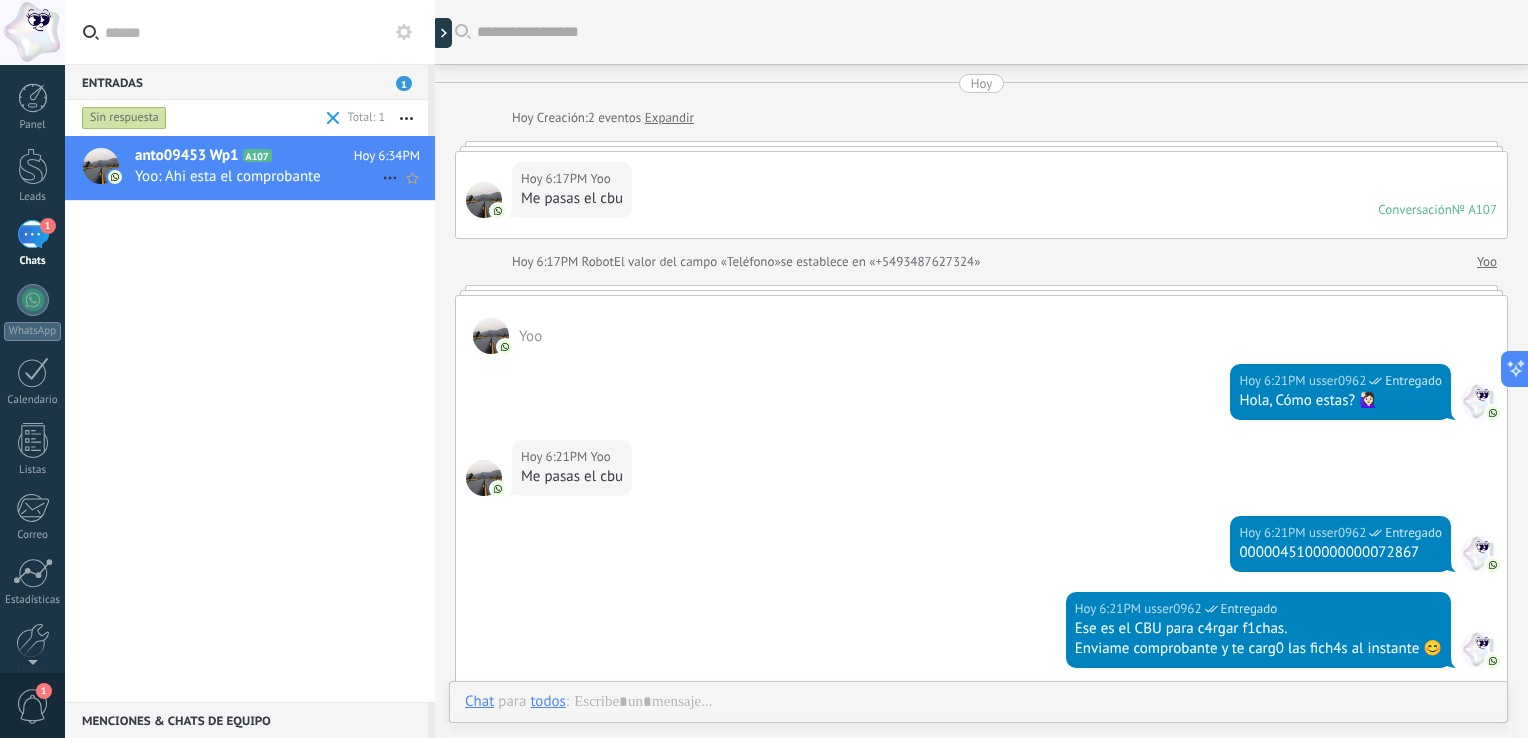 type on "**********" 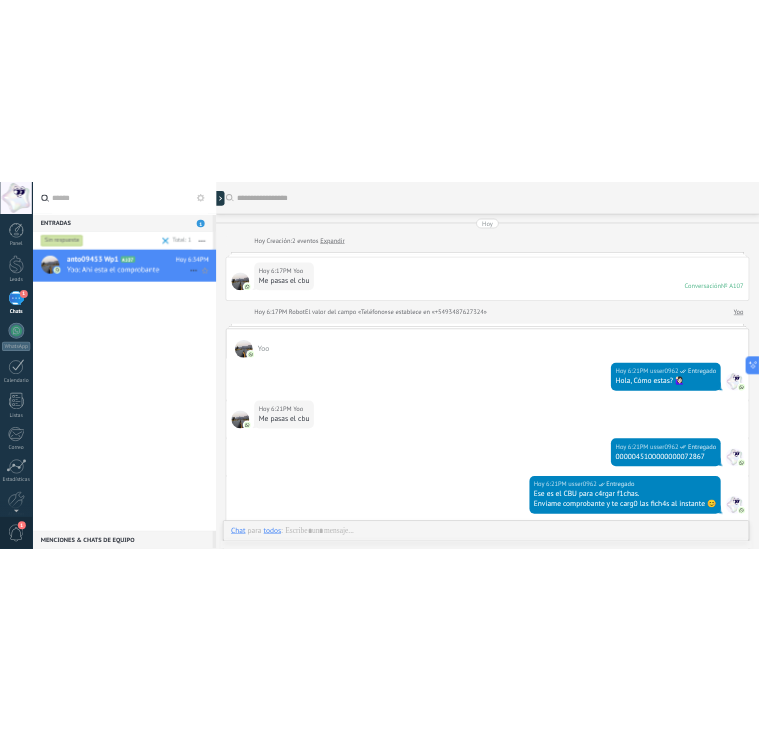 scroll, scrollTop: 1232, scrollLeft: 0, axis: vertical 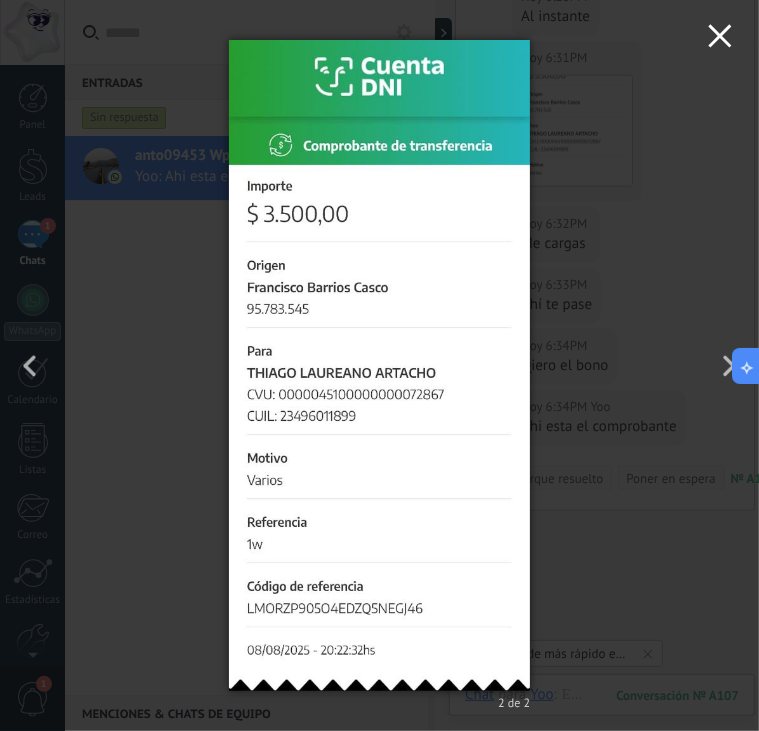 click 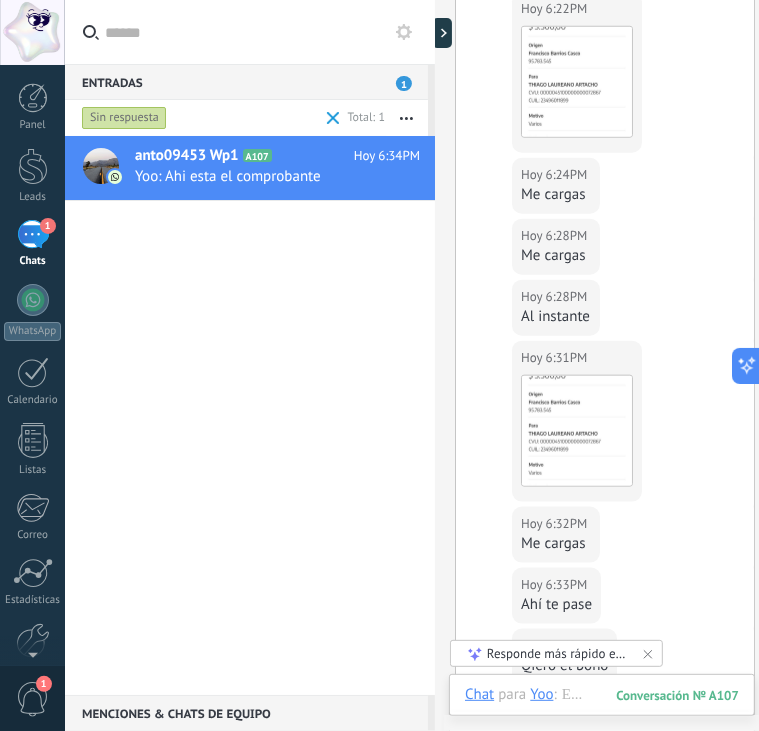 scroll, scrollTop: 832, scrollLeft: 0, axis: vertical 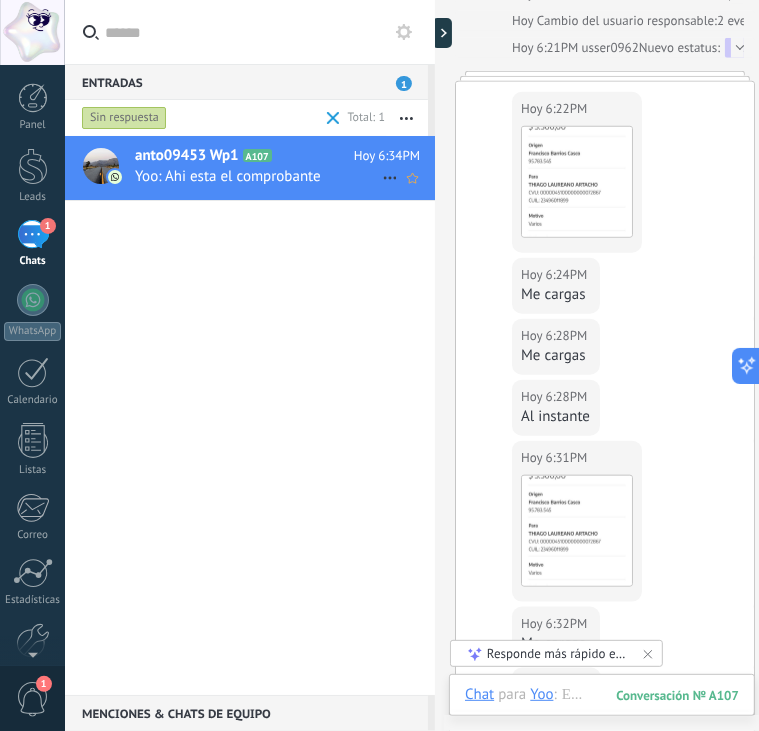 click on "anto09453 Wp1" at bounding box center (187, 156) 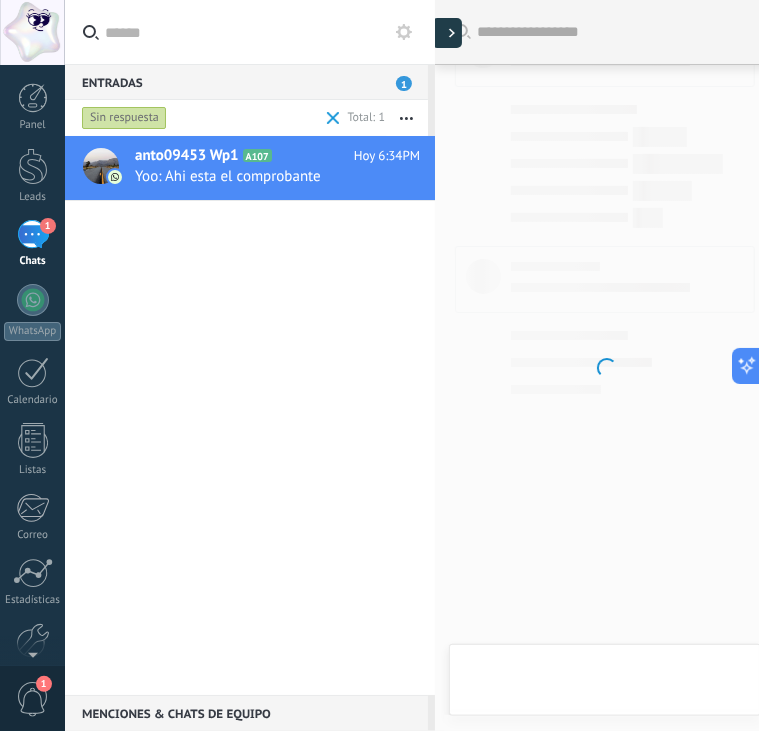 click at bounding box center [447, 33] 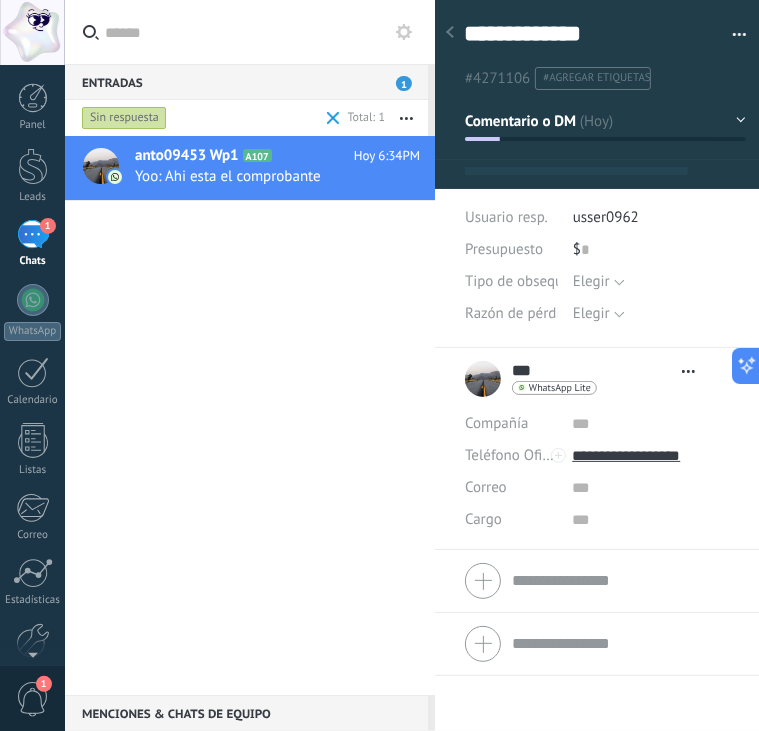 scroll, scrollTop: 29, scrollLeft: 0, axis: vertical 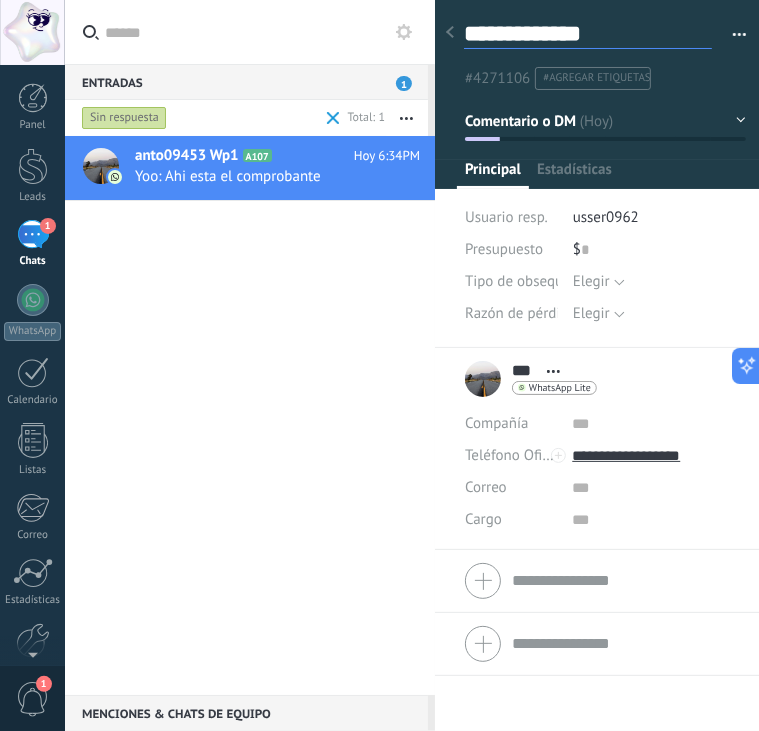 click on "**********" at bounding box center (588, 34) 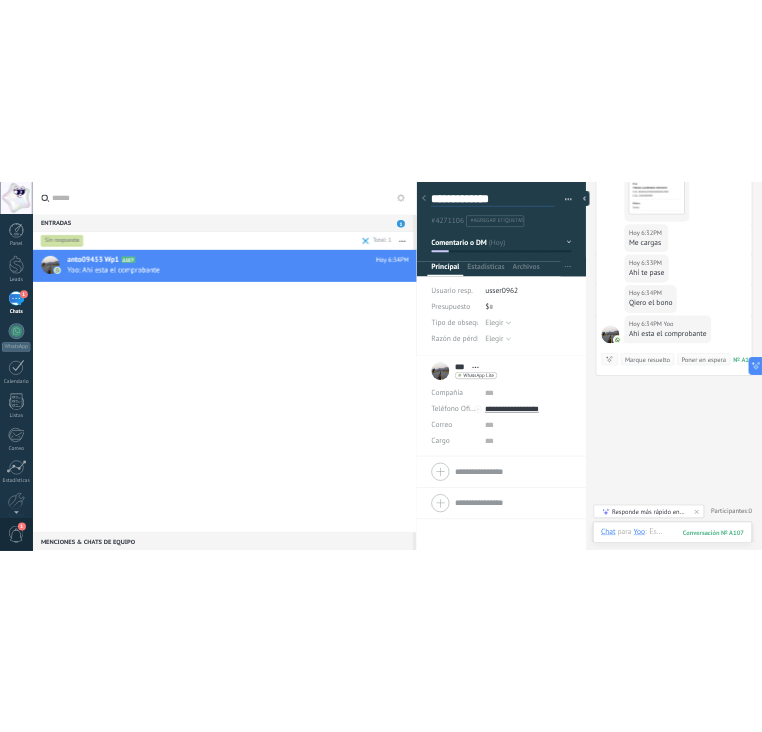 scroll, scrollTop: 1229, scrollLeft: 0, axis: vertical 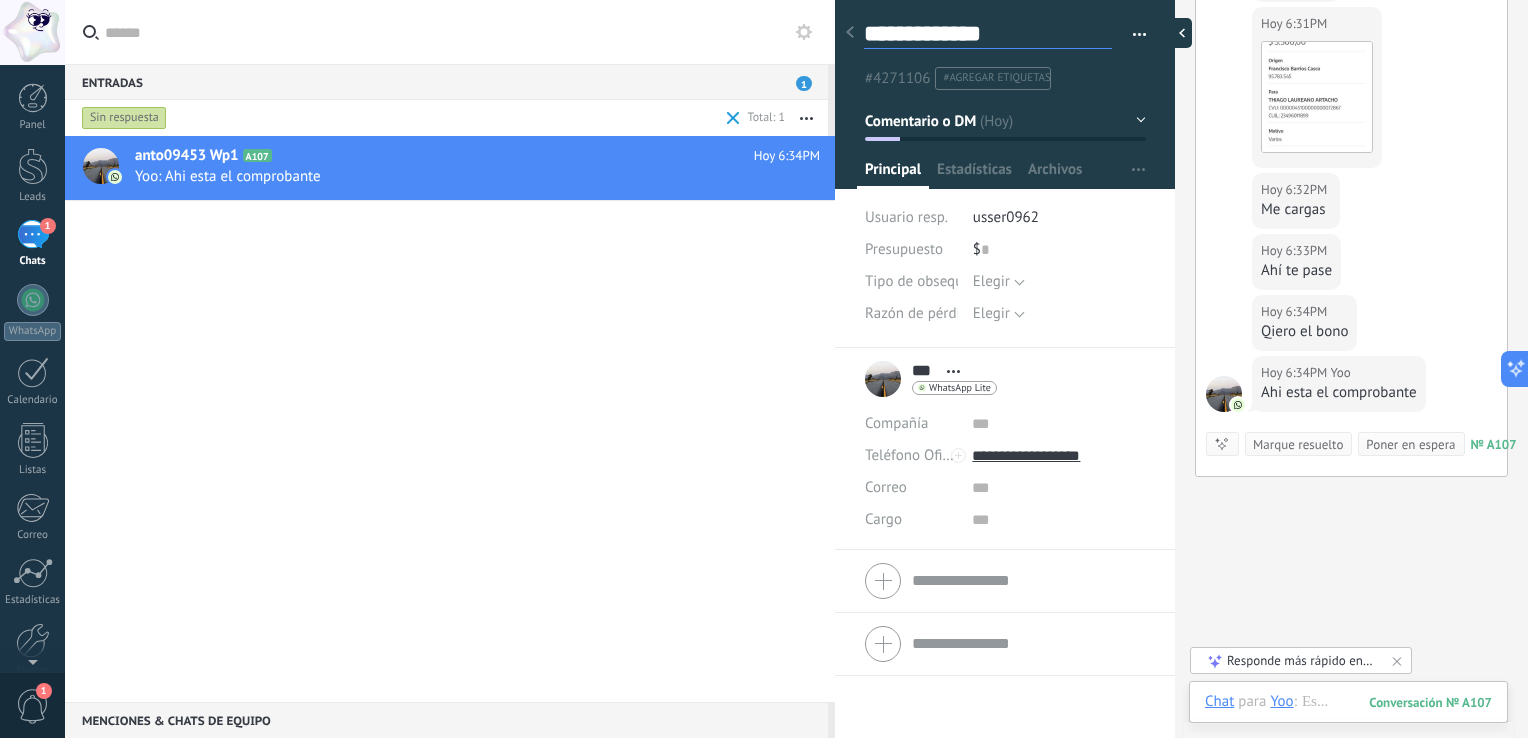click at bounding box center [1177, 33] 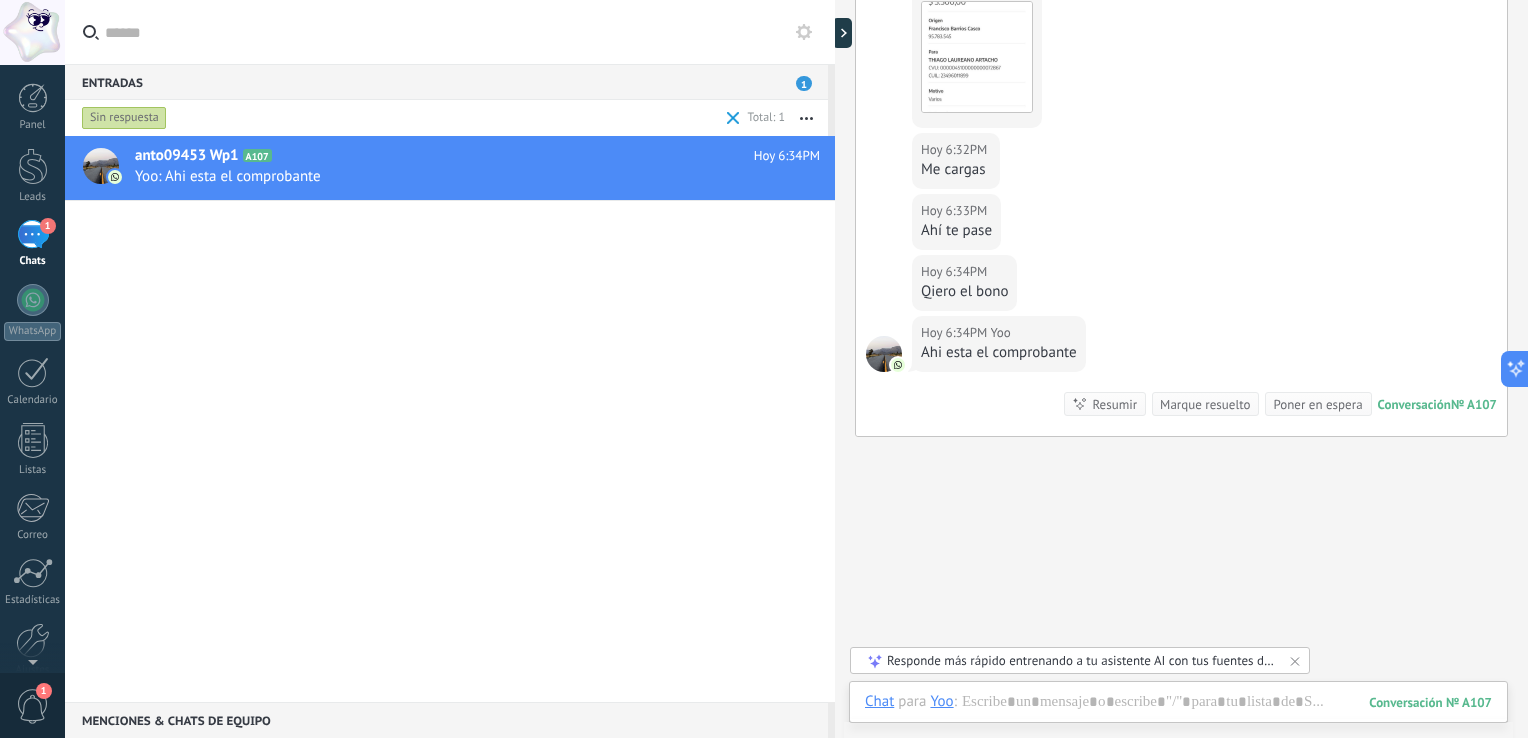 type on "**********" 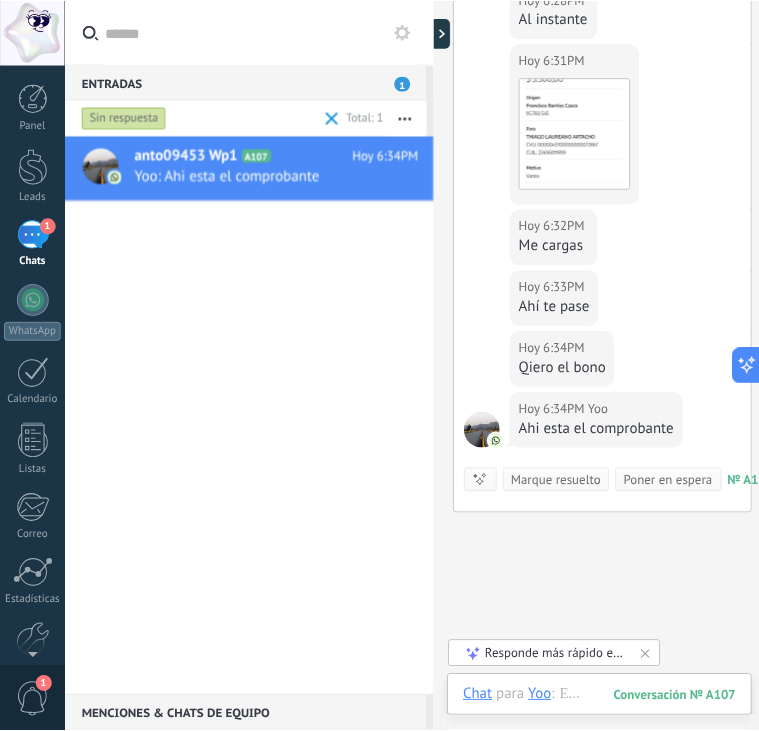 scroll, scrollTop: 60, scrollLeft: 0, axis: vertical 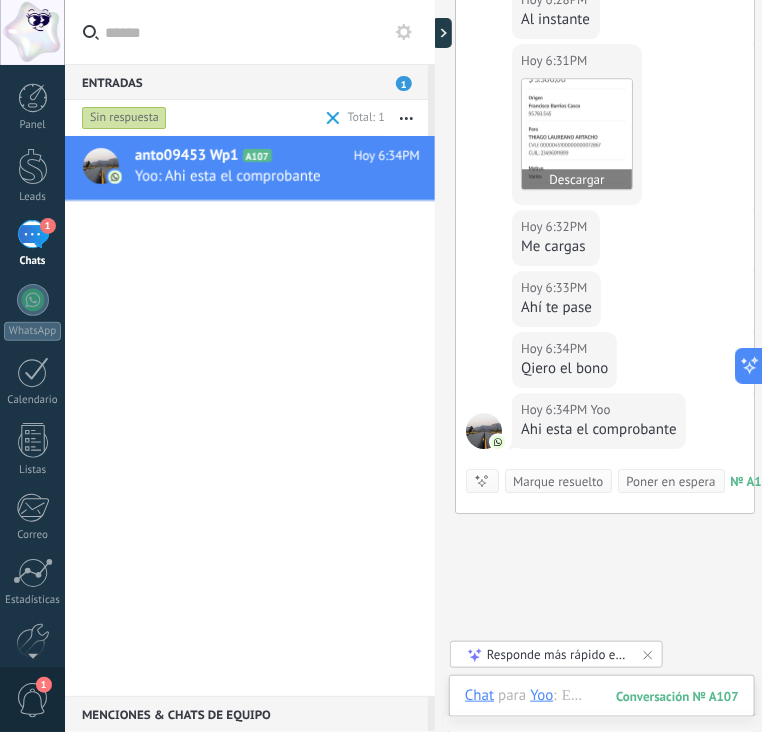 click at bounding box center [577, 134] 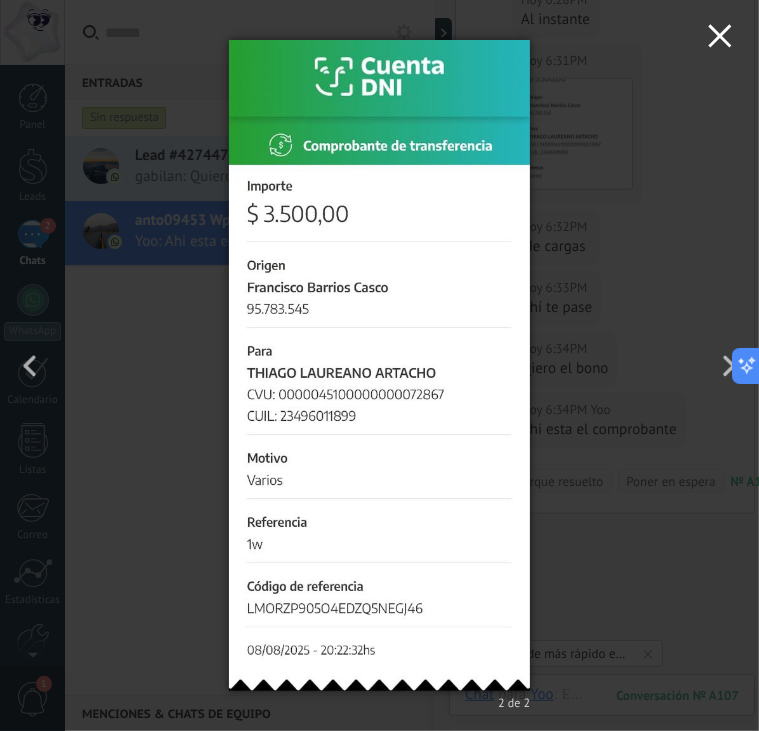 click at bounding box center (720, 39) 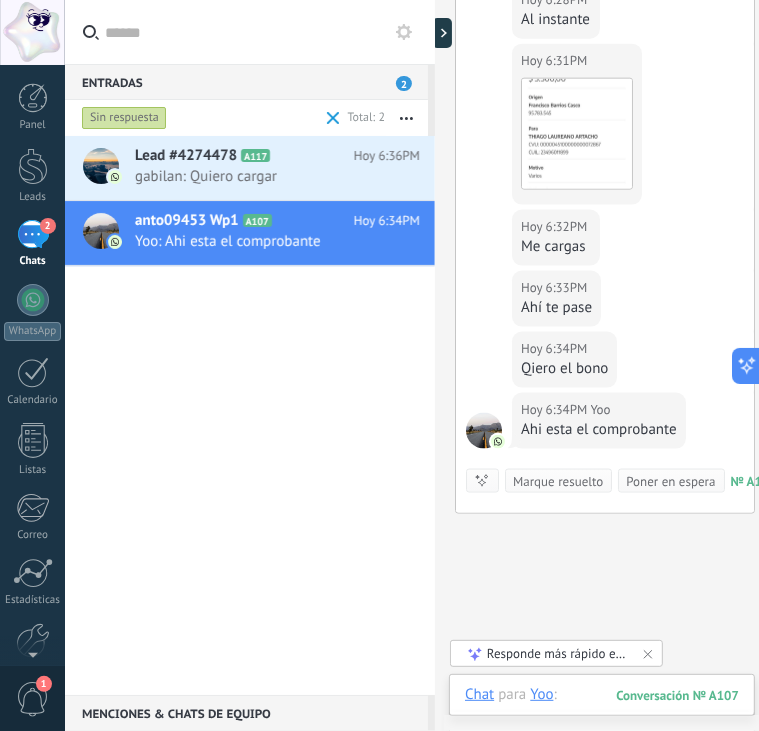 click at bounding box center [602, 715] 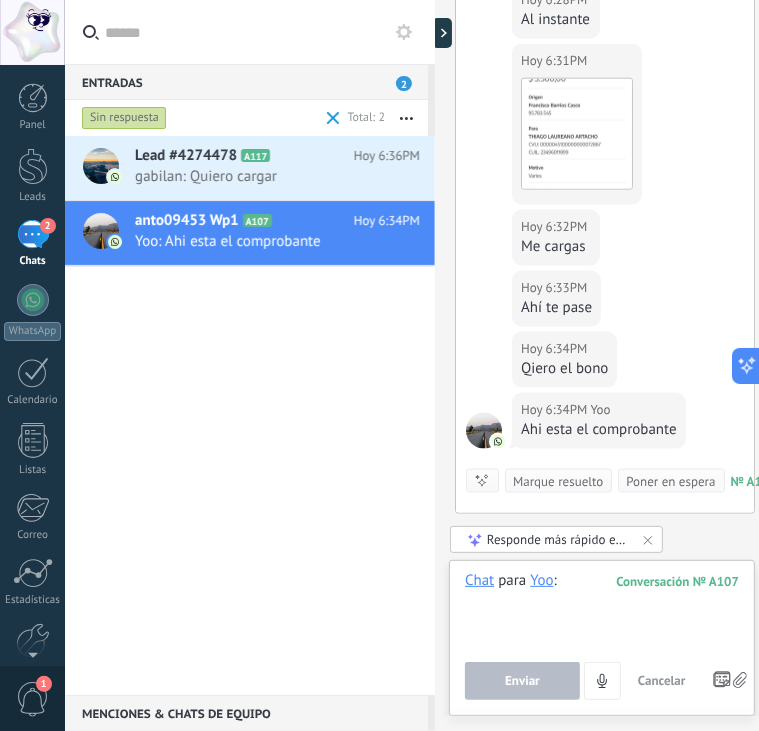 paste 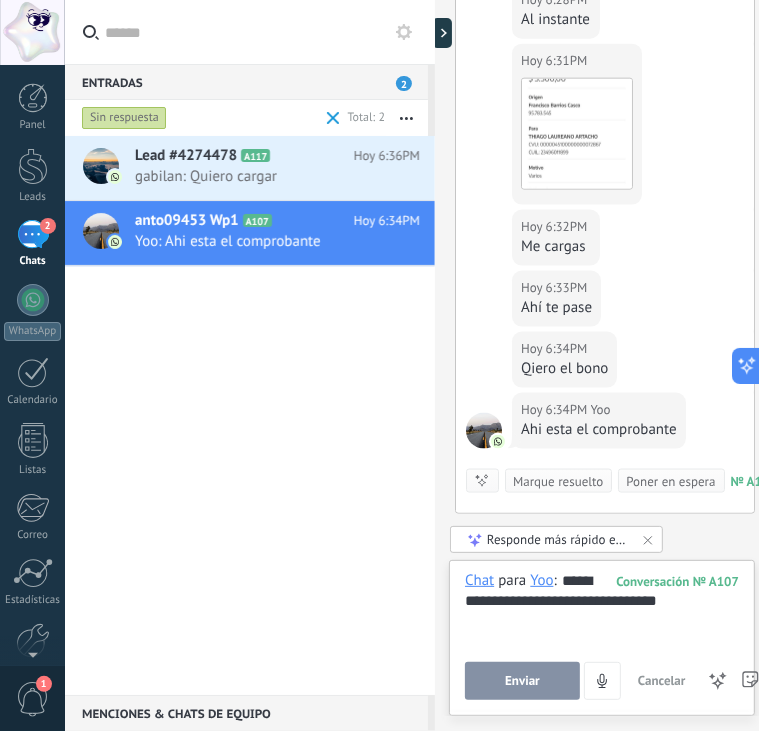 click on "Enviar" at bounding box center (522, 681) 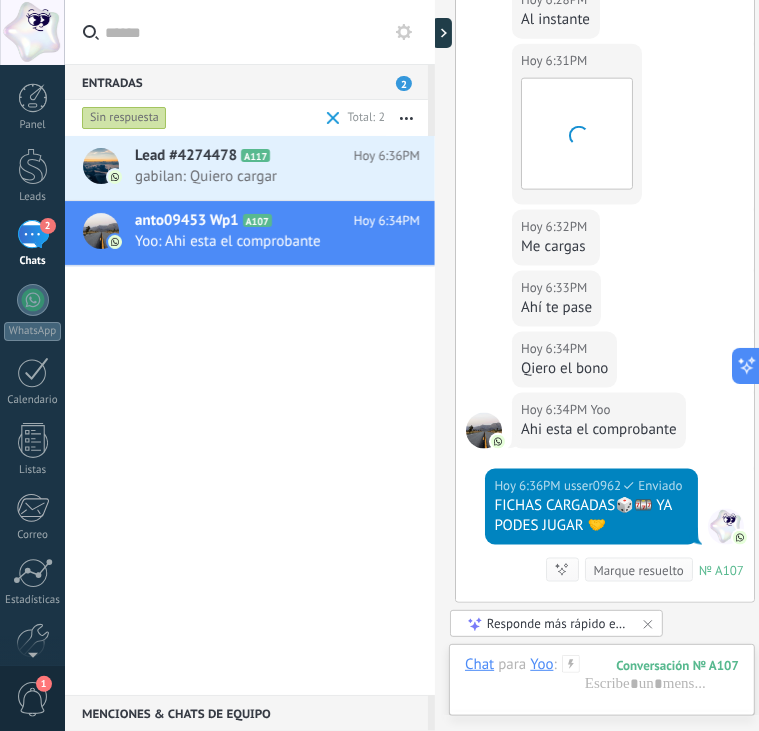 scroll, scrollTop: 1466, scrollLeft: 0, axis: vertical 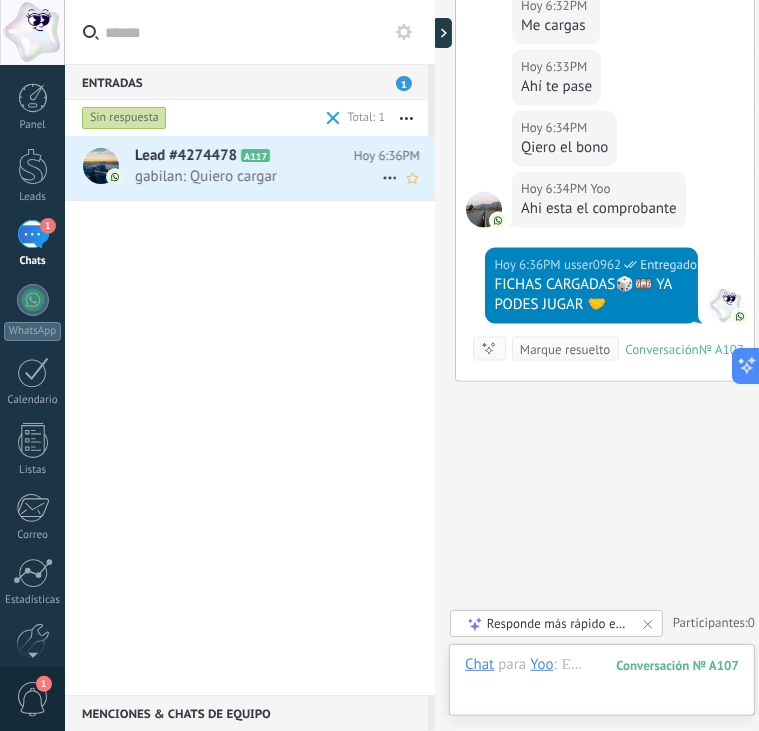 click on "gabilan: Quiero cargar" at bounding box center [258, 176] 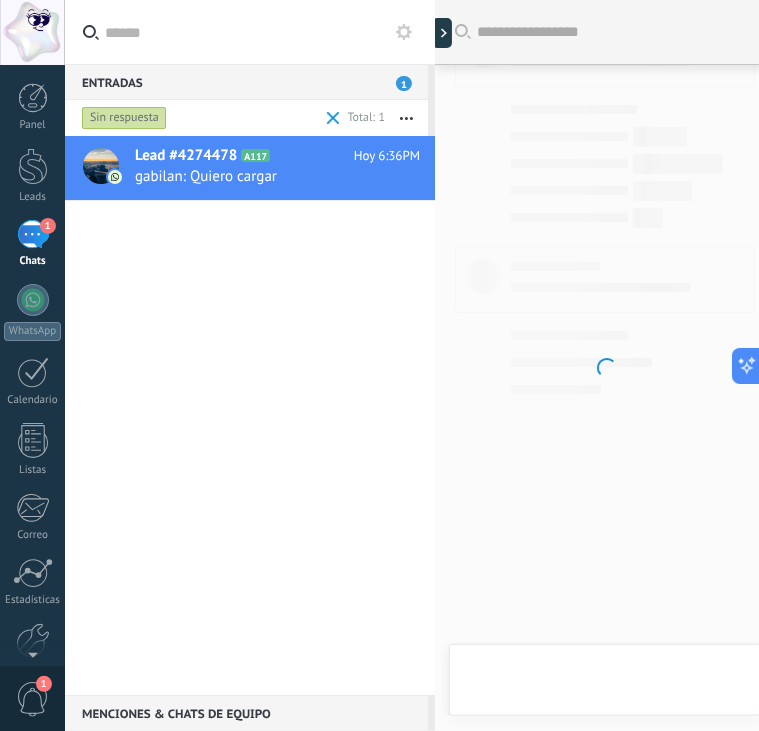 scroll, scrollTop: 80, scrollLeft: 0, axis: vertical 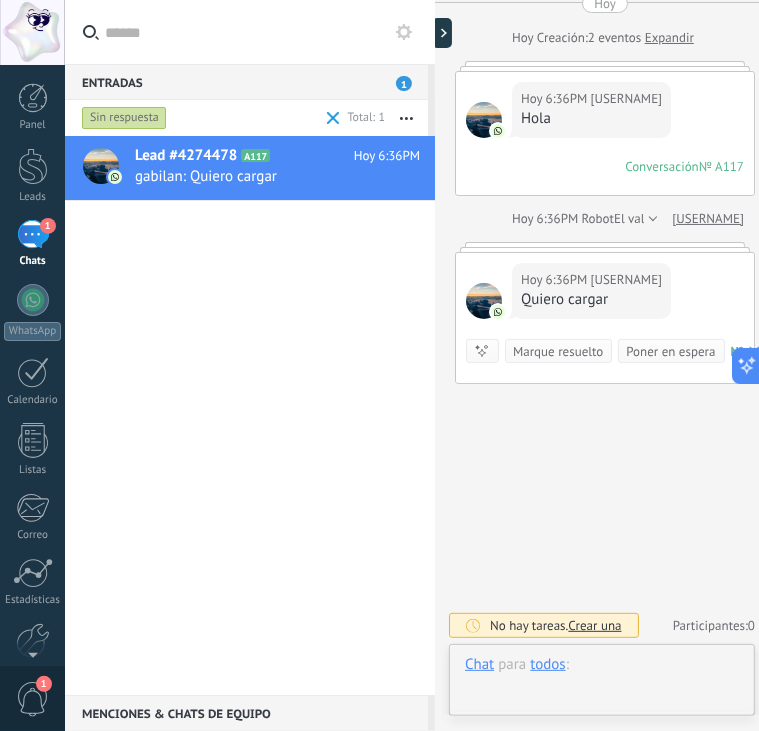 click at bounding box center (602, 685) 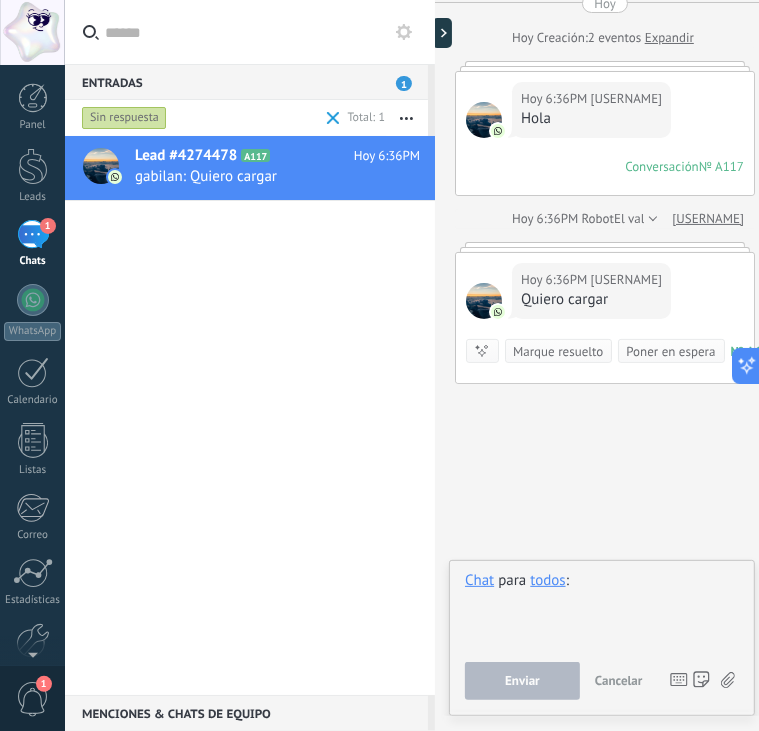 paste 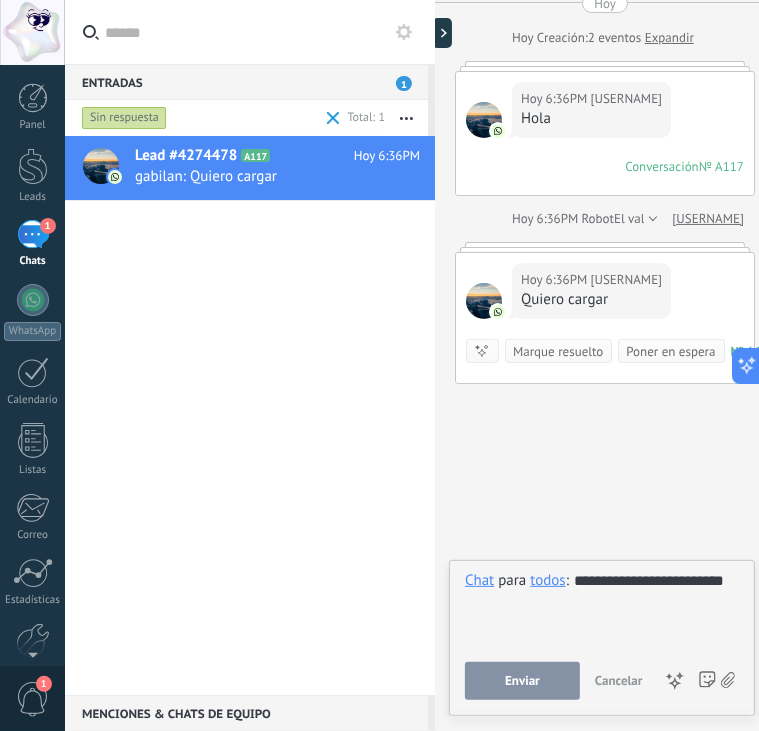 click on "todos" at bounding box center [547, 580] 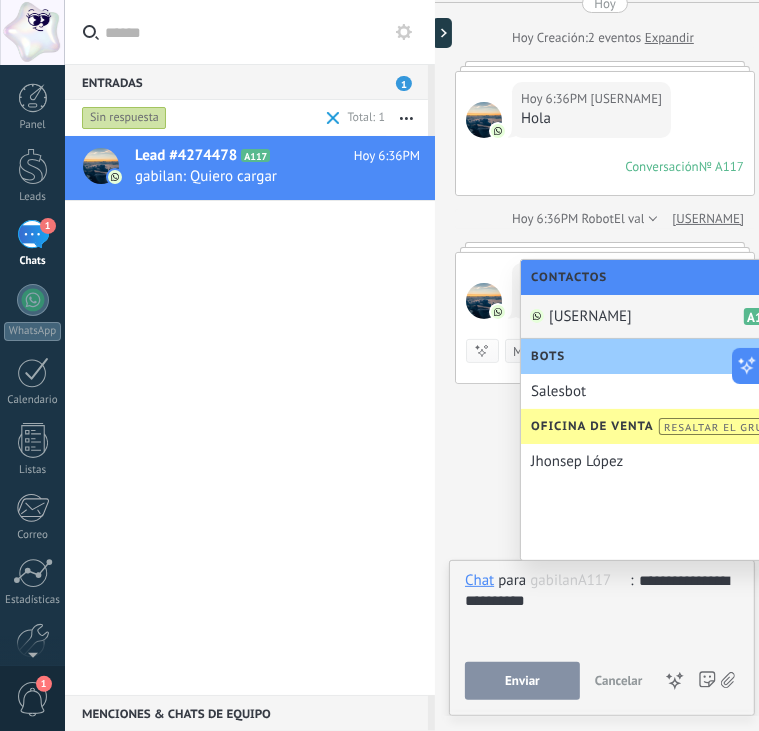 click on "gabilan" at bounding box center (590, 316) 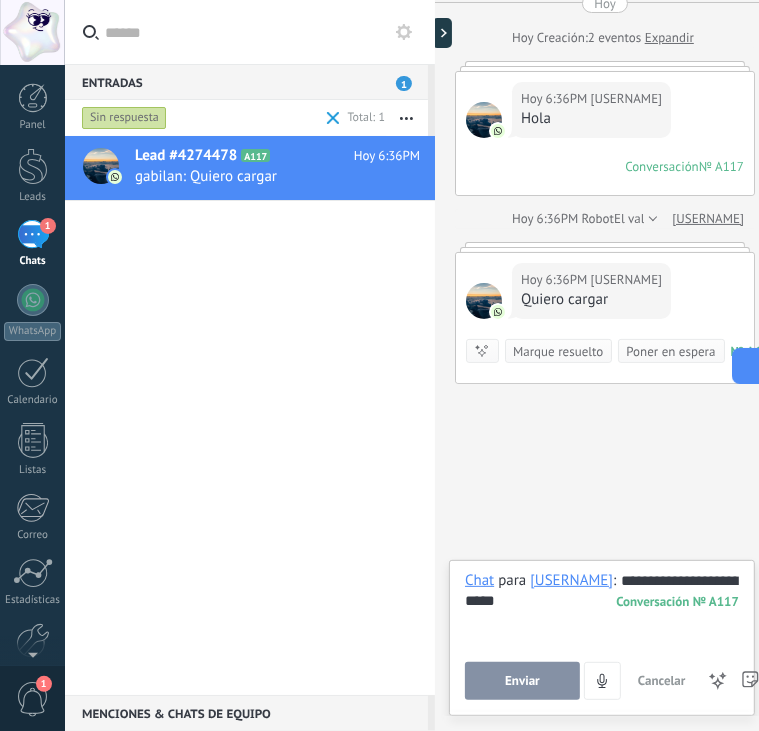 click on "Enviar" at bounding box center (522, 681) 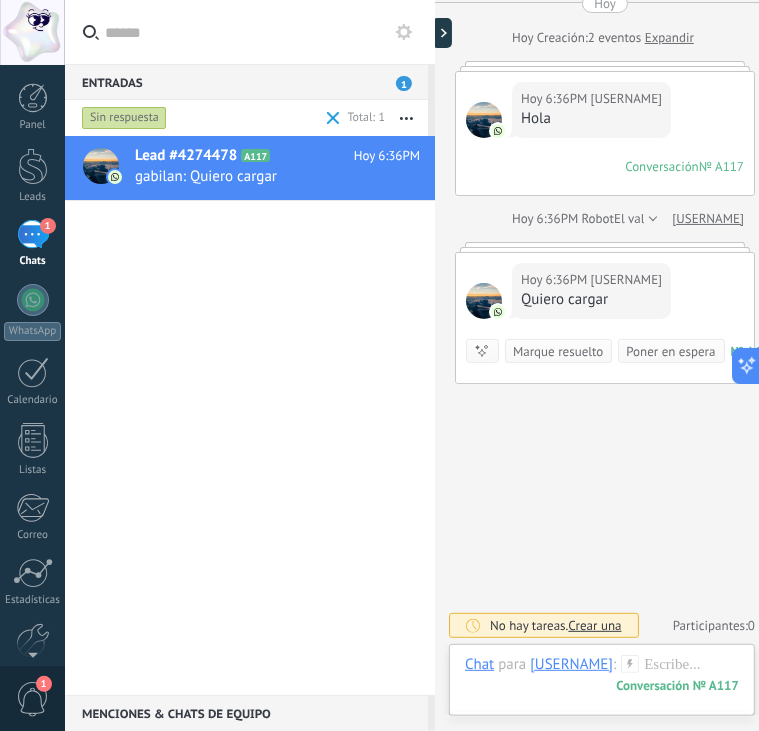 scroll, scrollTop: 148, scrollLeft: 0, axis: vertical 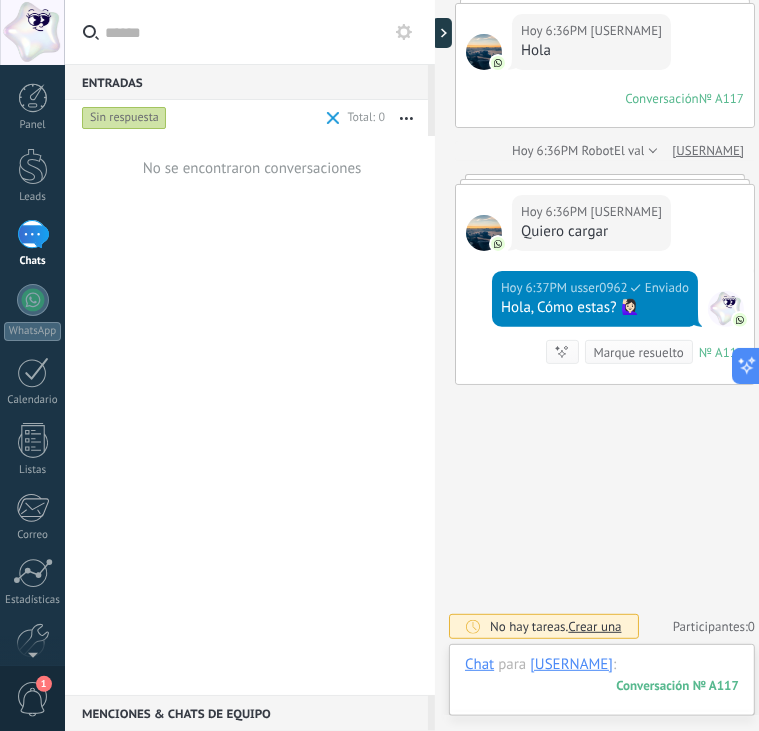 click at bounding box center (602, 685) 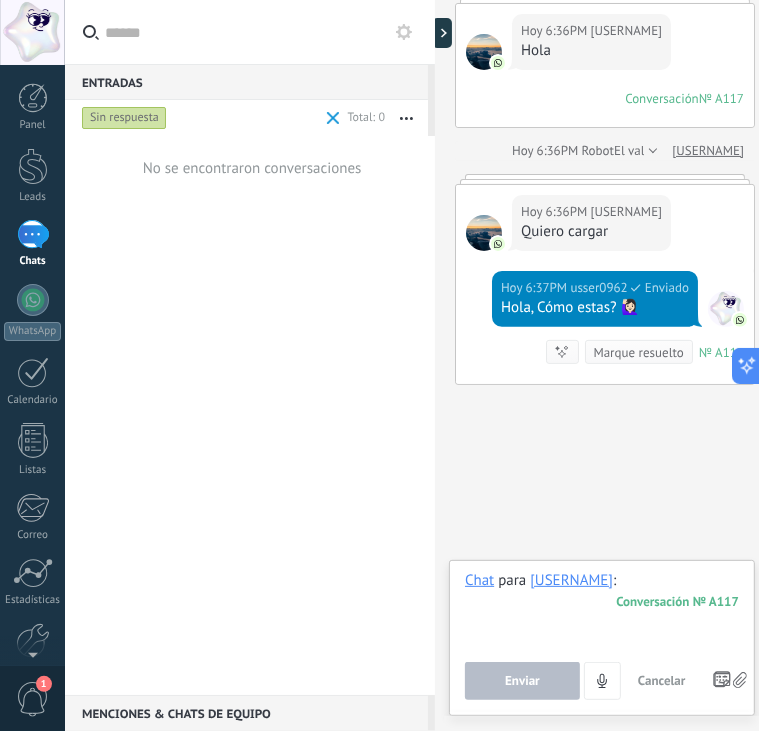 paste 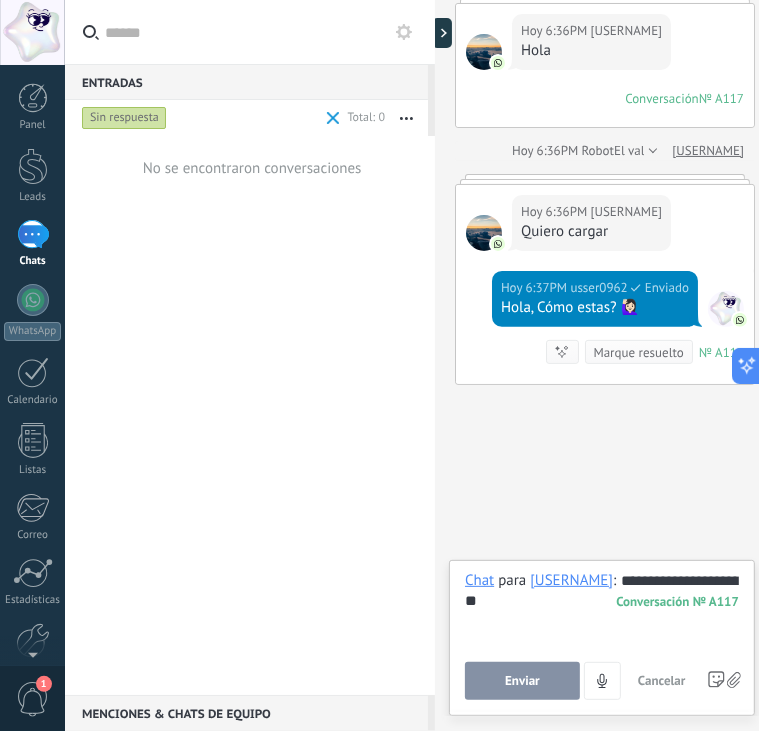 click on "Enviar" at bounding box center (522, 681) 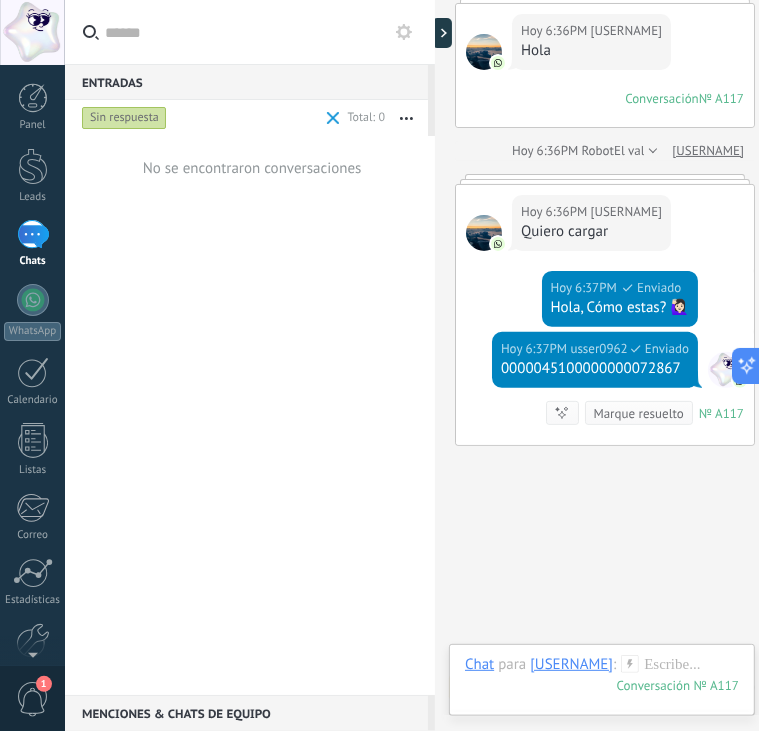 scroll, scrollTop: 209, scrollLeft: 0, axis: vertical 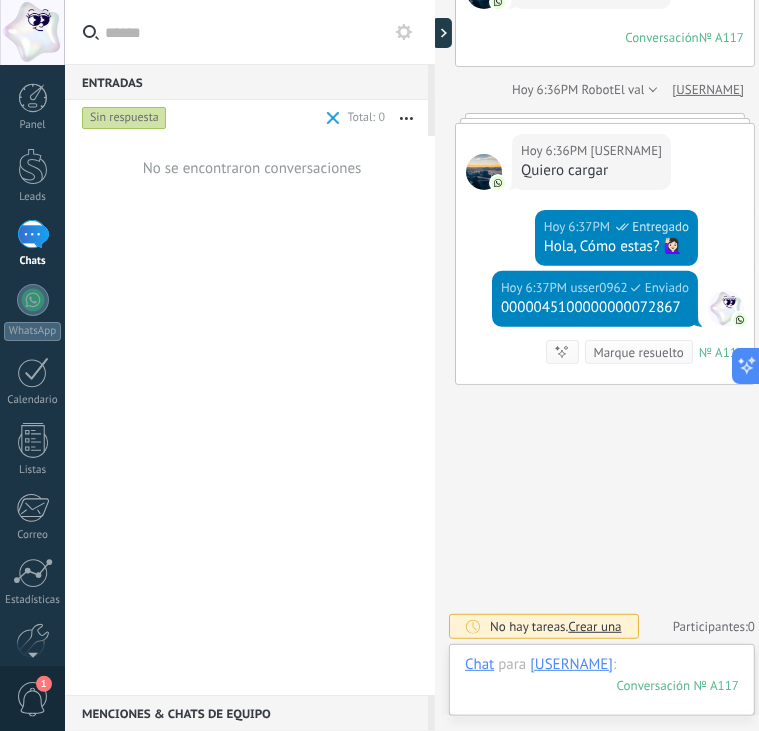 click at bounding box center (602, 685) 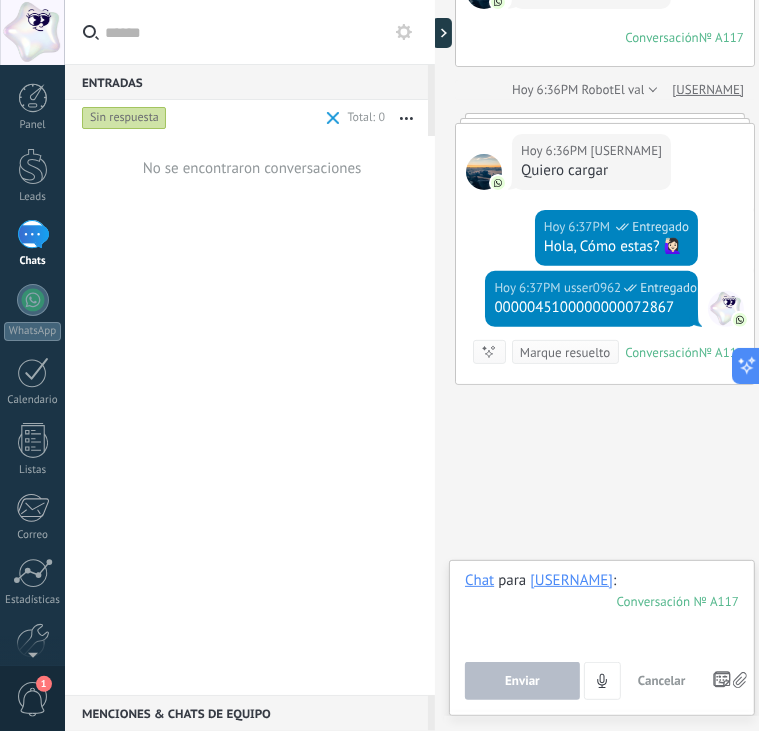 paste 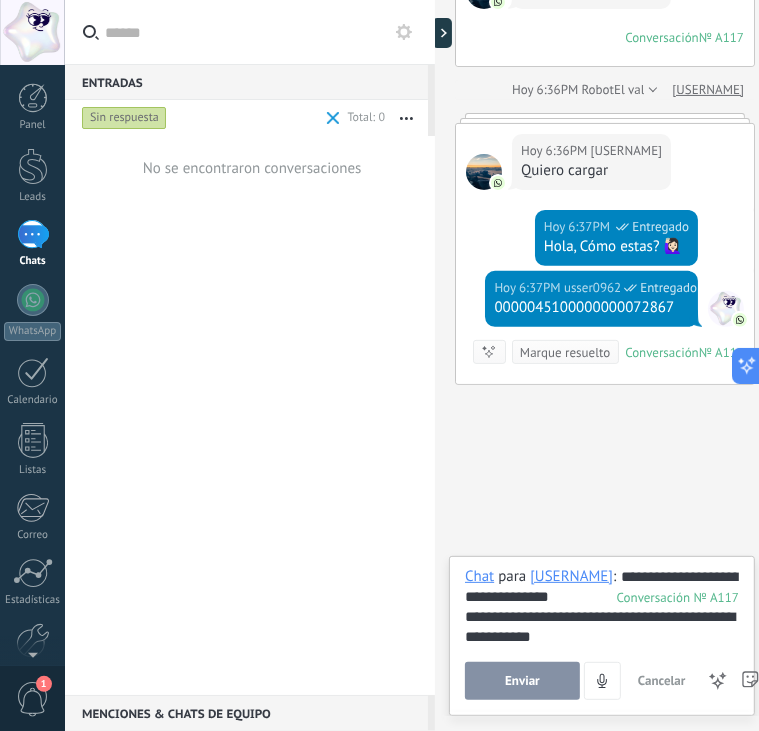 click on "Enviar" at bounding box center [522, 681] 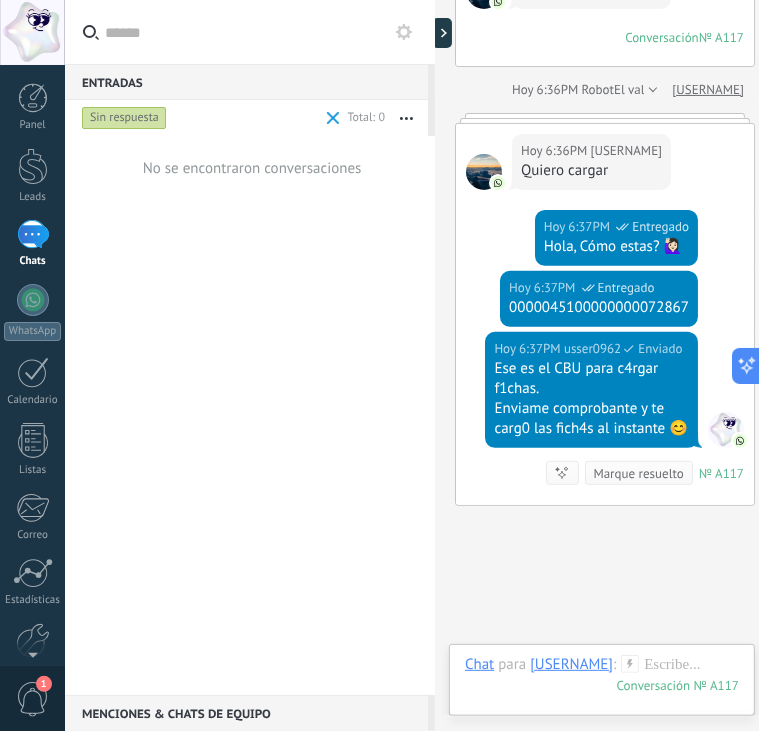 scroll, scrollTop: 351, scrollLeft: 0, axis: vertical 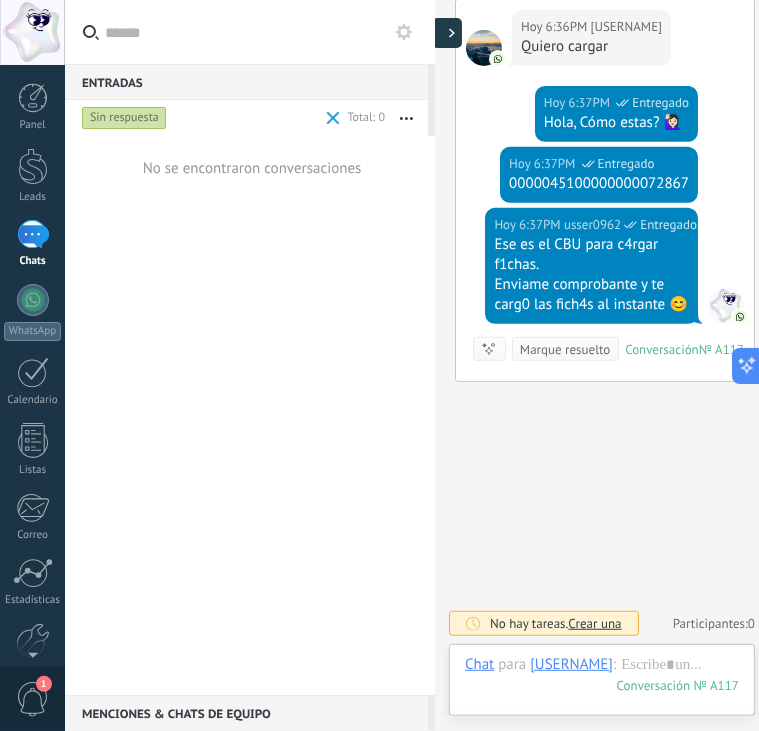 click at bounding box center (447, 33) 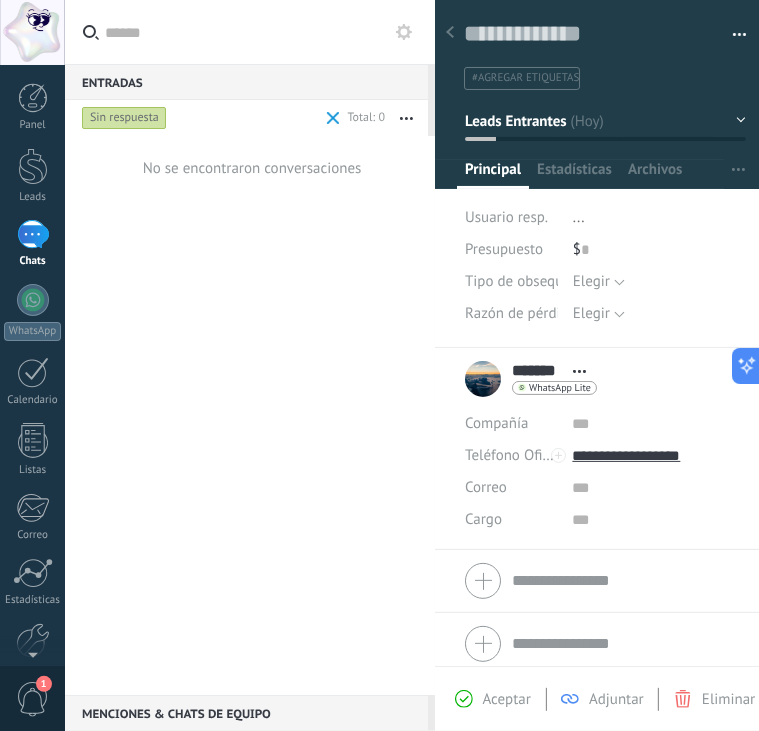 scroll, scrollTop: 19, scrollLeft: 0, axis: vertical 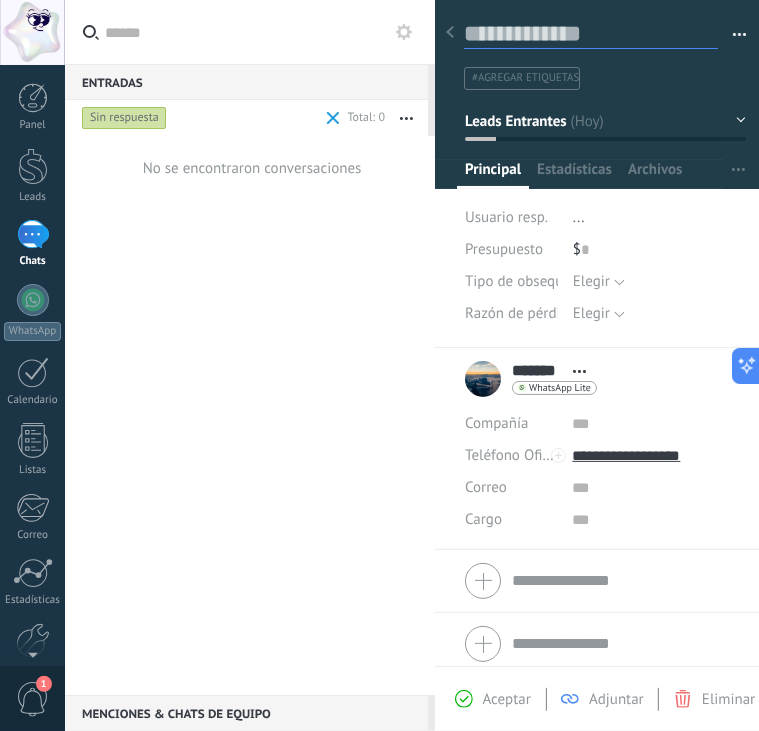 click at bounding box center [591, 34] 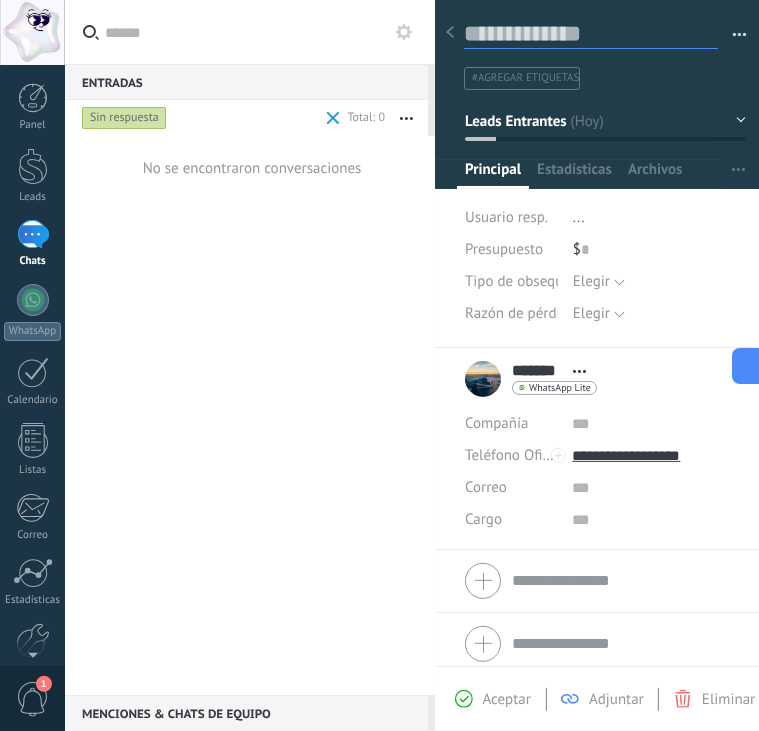 paste on "**********" 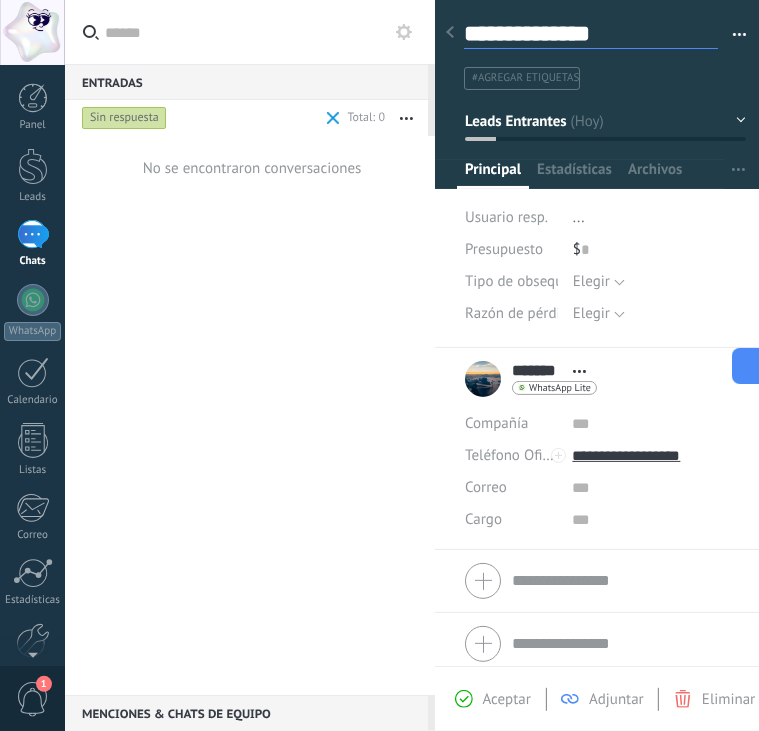 scroll, scrollTop: 29, scrollLeft: 0, axis: vertical 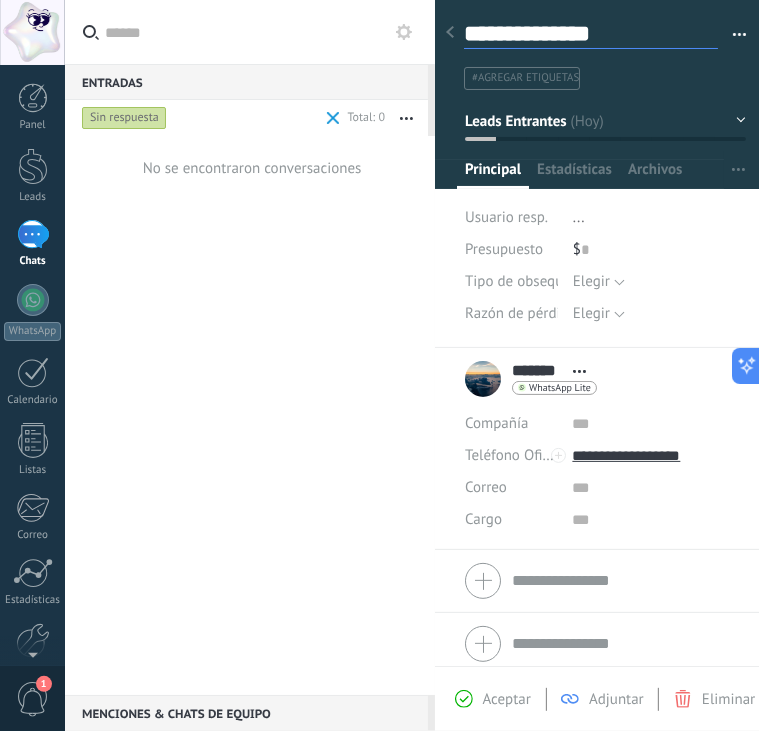 type on "**********" 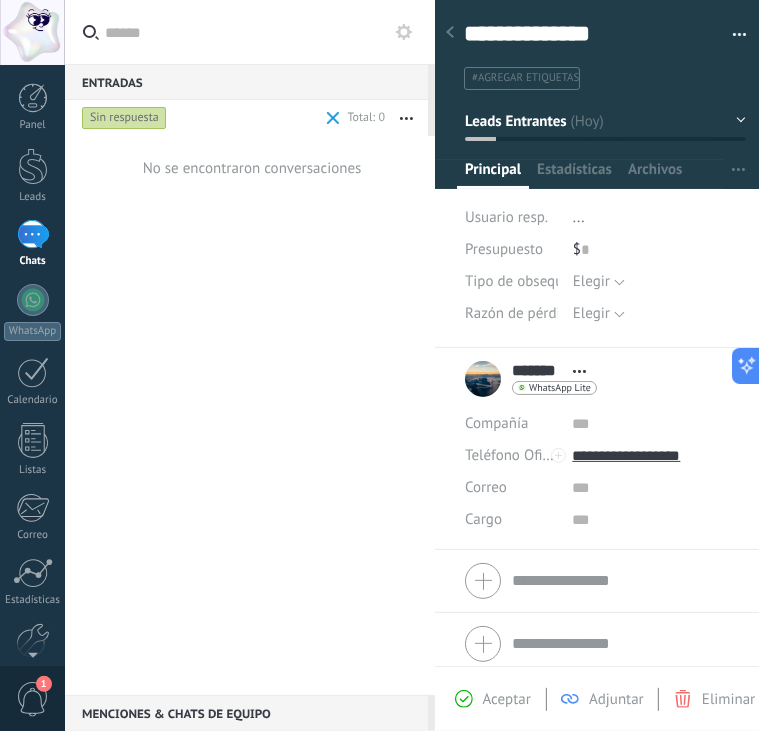 click 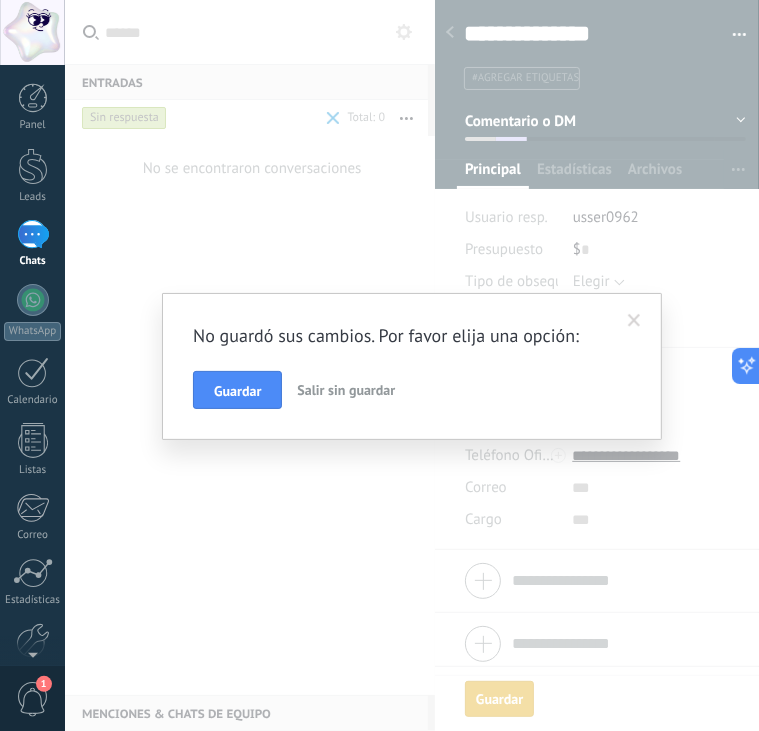 scroll, scrollTop: 29, scrollLeft: 0, axis: vertical 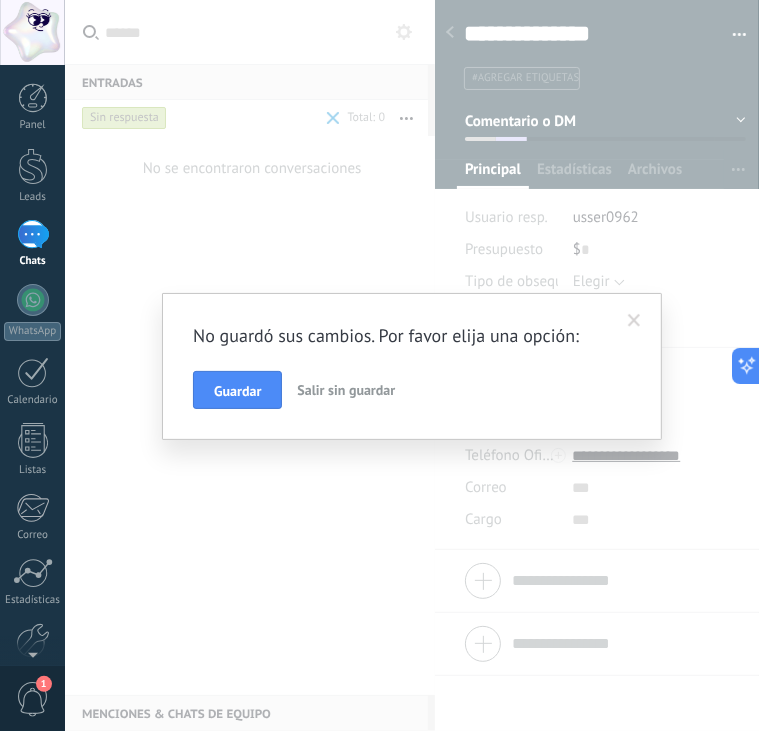 click on "Guardar" at bounding box center (237, 390) 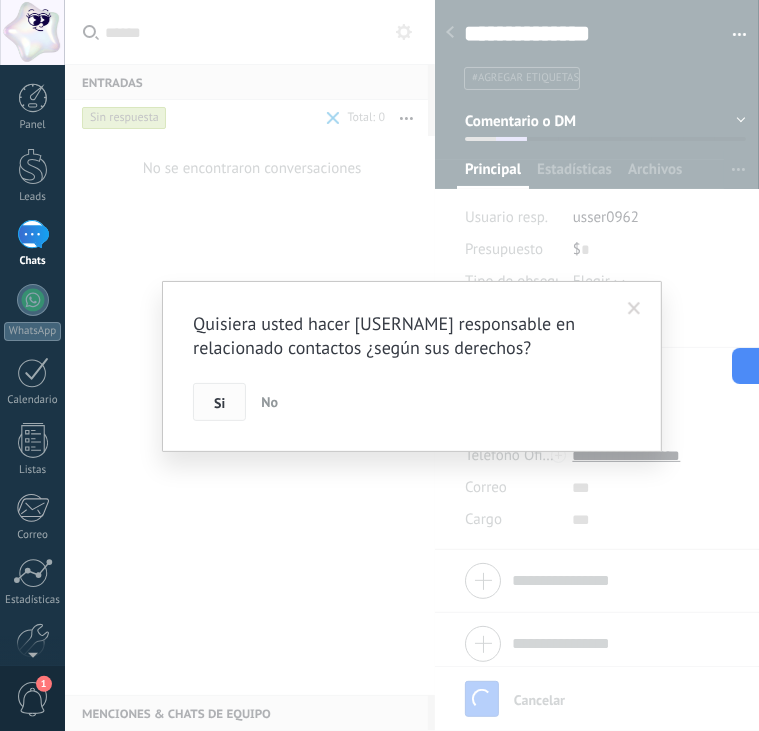 click on "Si" at bounding box center [219, 403] 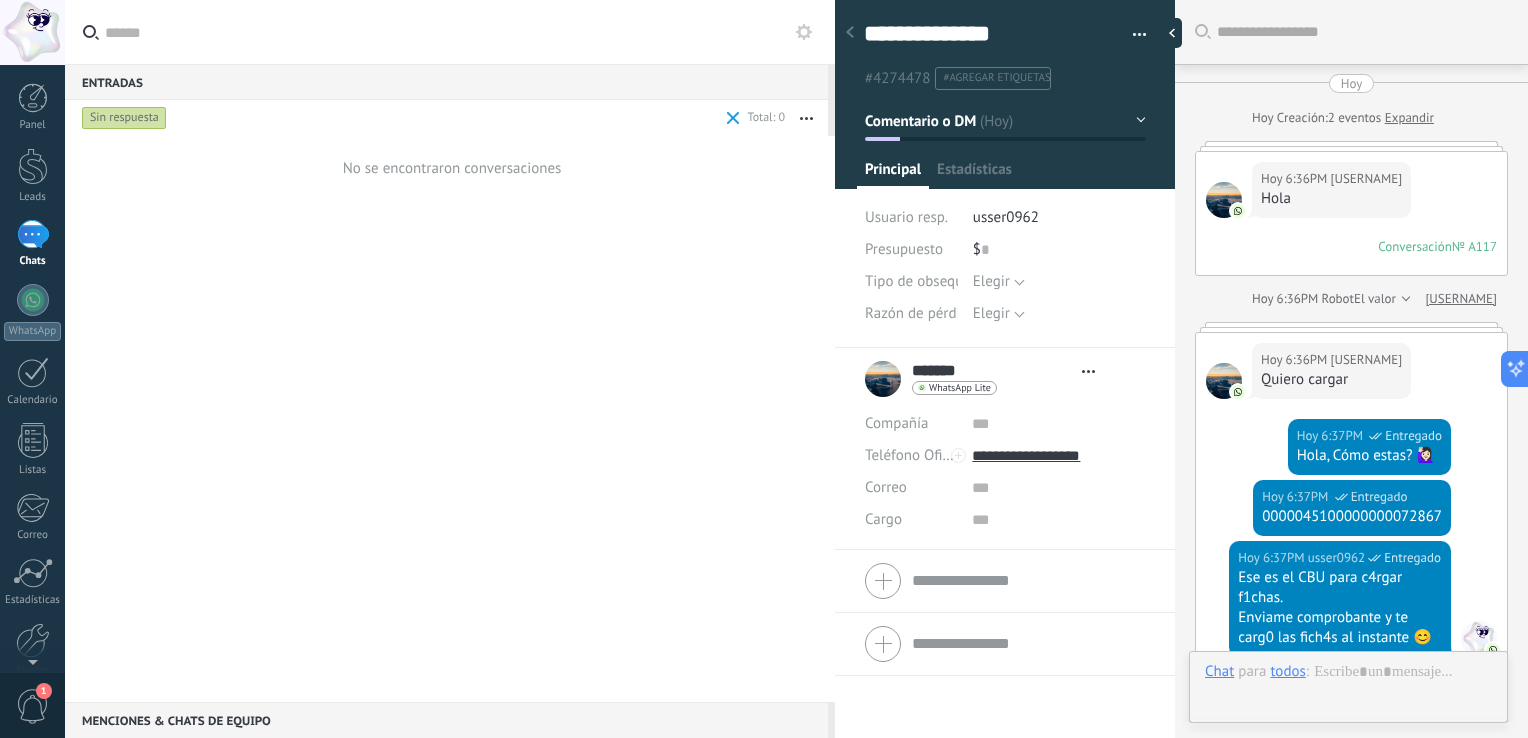 scroll, scrollTop: 29, scrollLeft: 0, axis: vertical 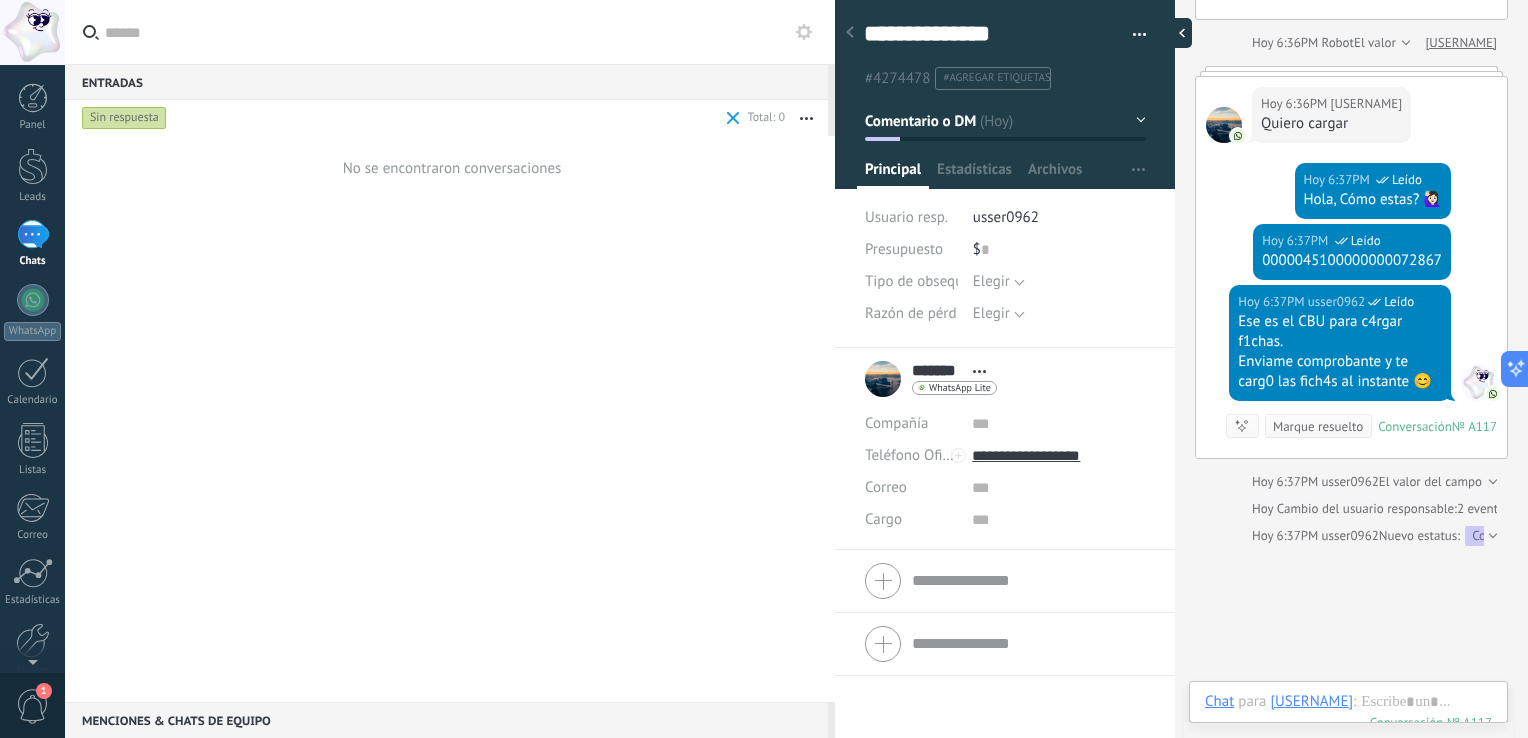 click at bounding box center [1177, 33] 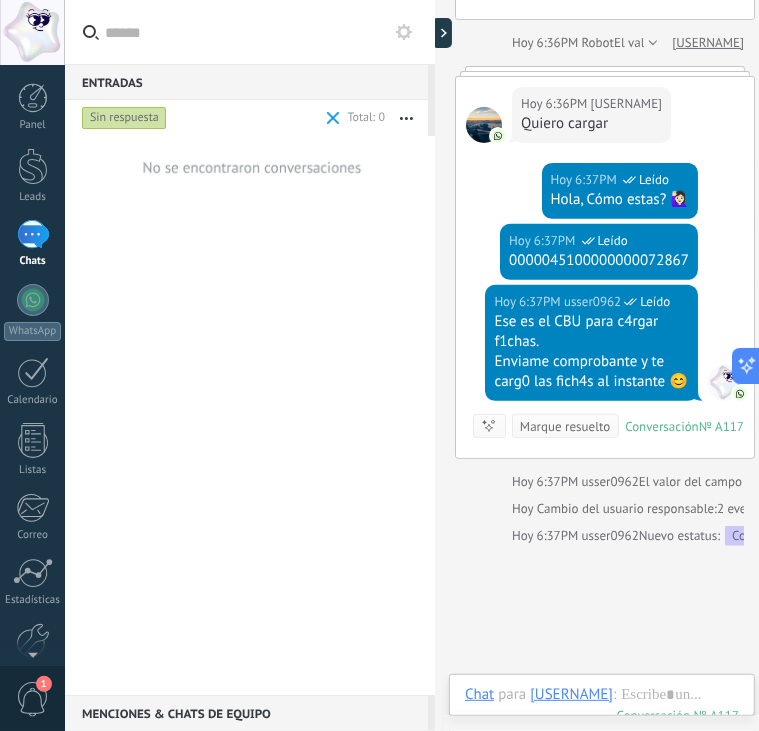 scroll, scrollTop: 60, scrollLeft: 0, axis: vertical 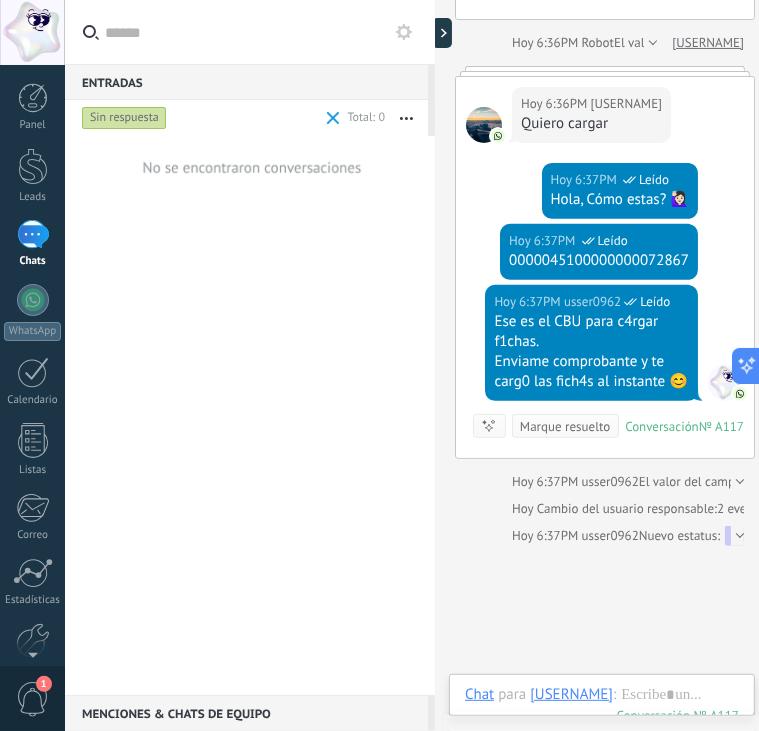 click on "Sin respuesta" at bounding box center [124, 118] 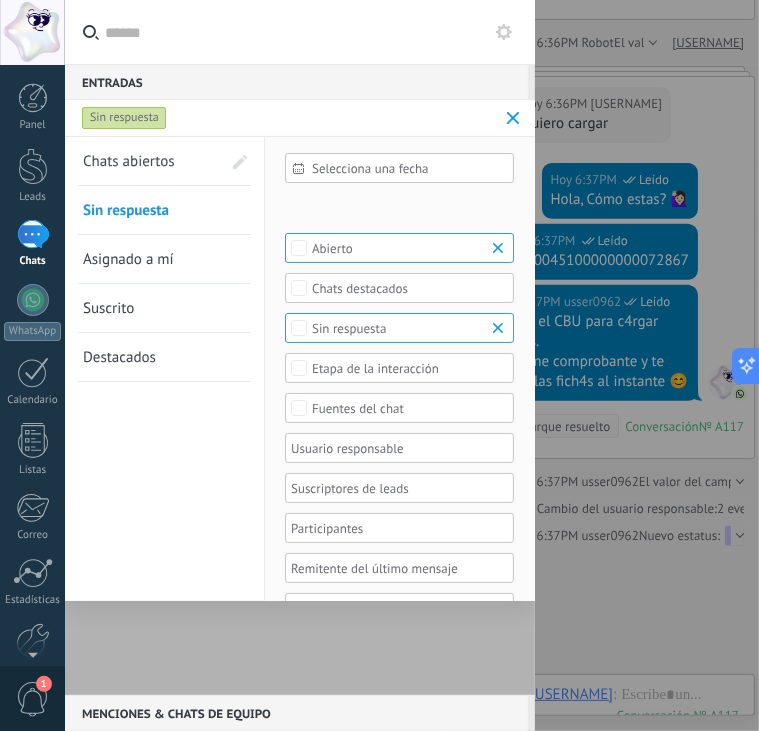 click on "Chats abiertos" at bounding box center [129, 161] 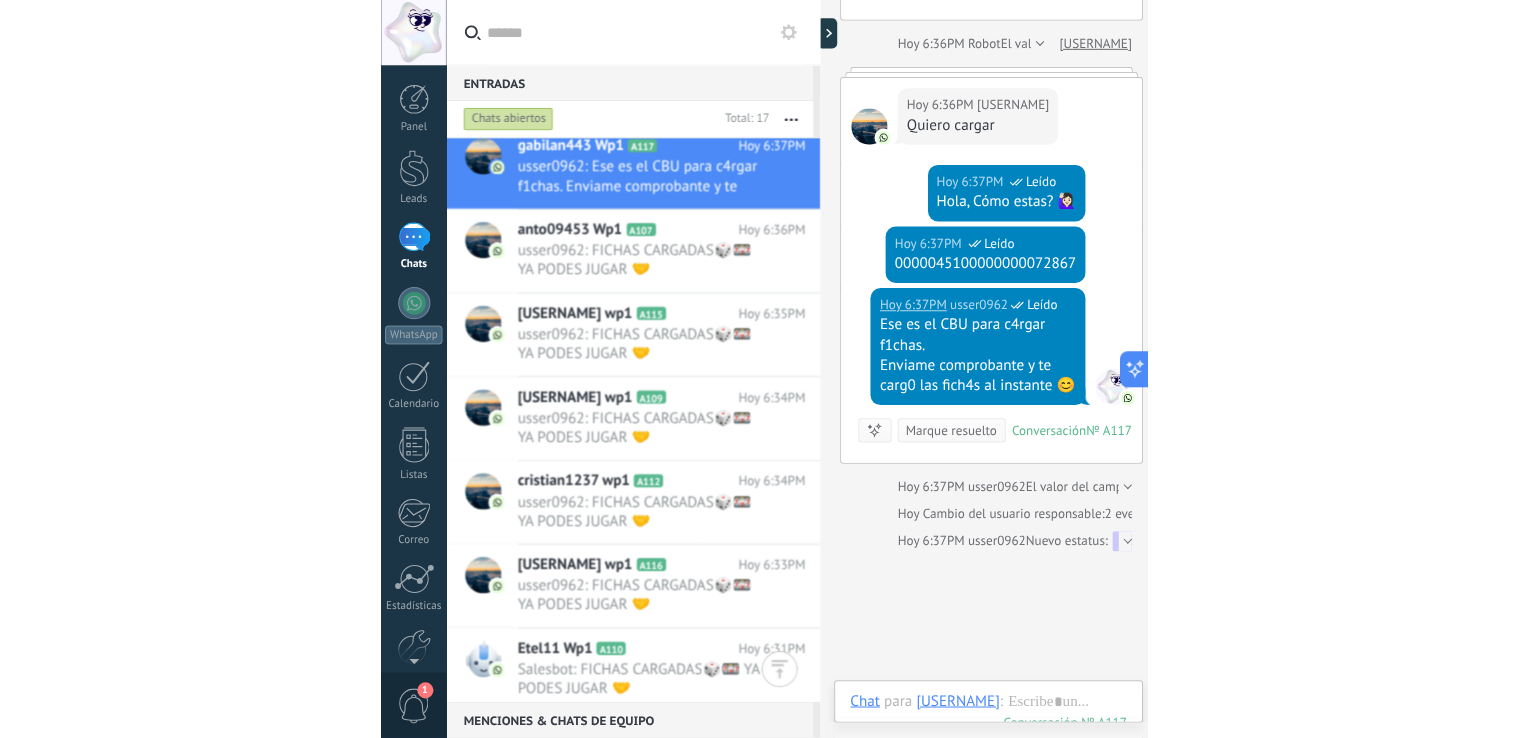 scroll, scrollTop: 0, scrollLeft: 0, axis: both 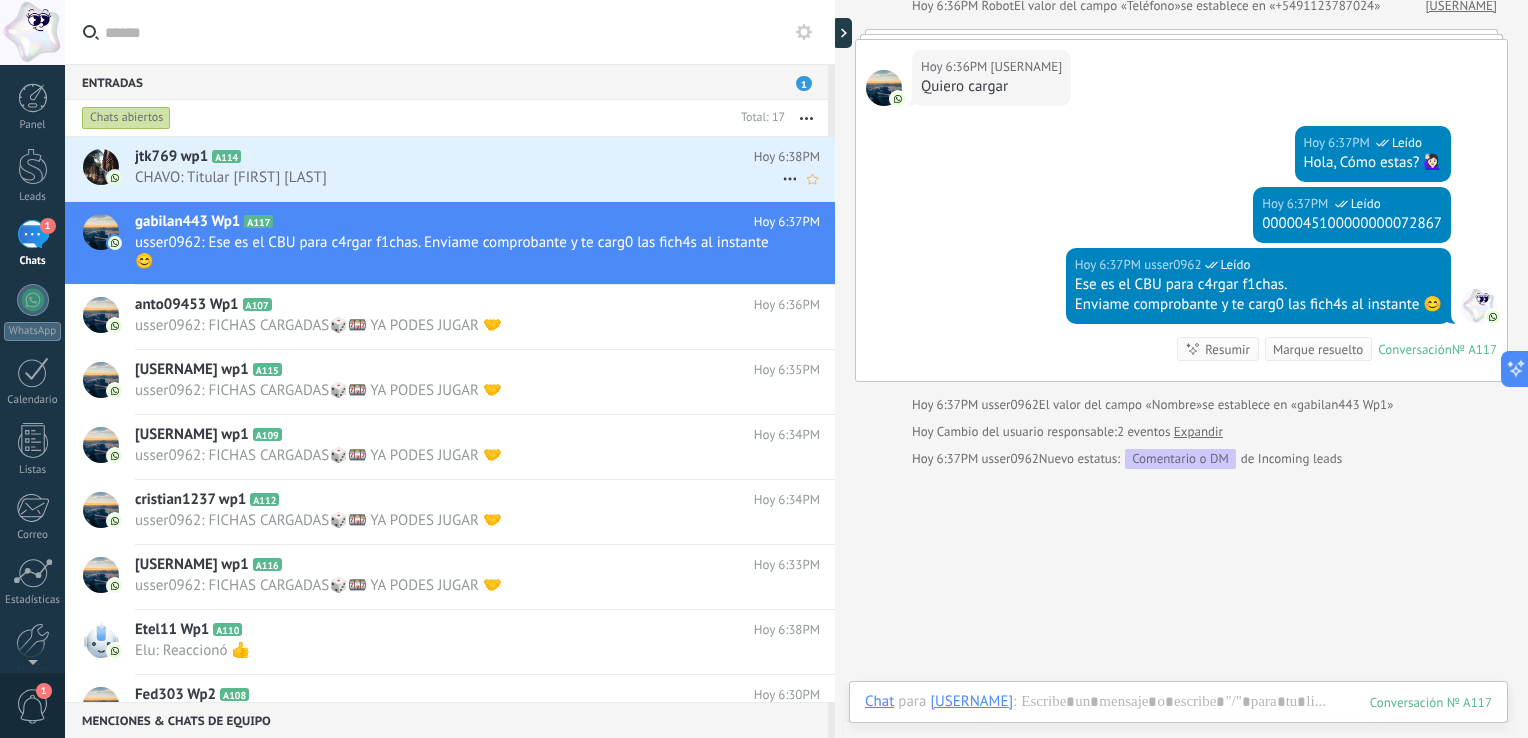 click on "jtk769 wp1
A114" at bounding box center [444, 157] 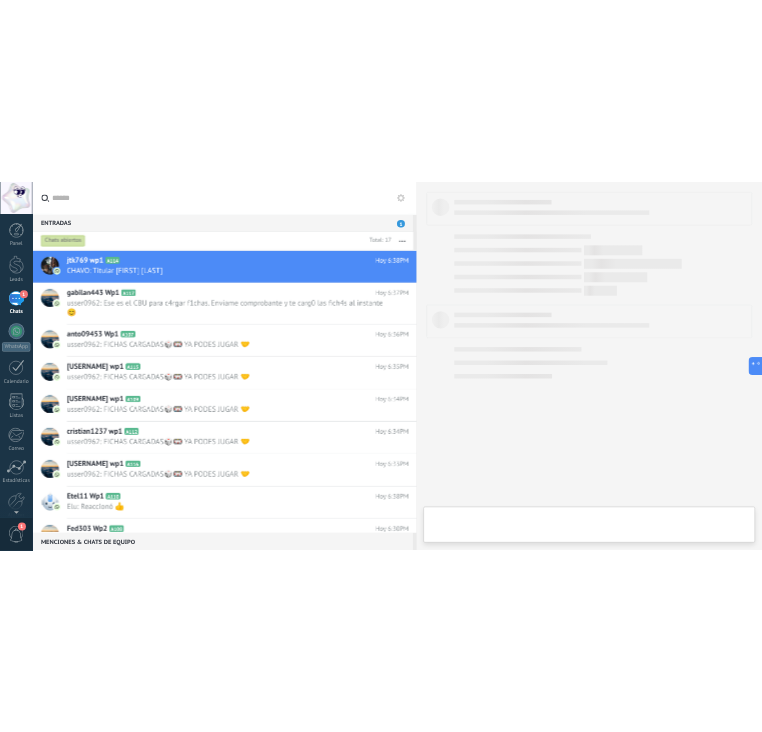 scroll, scrollTop: 24, scrollLeft: 0, axis: vertical 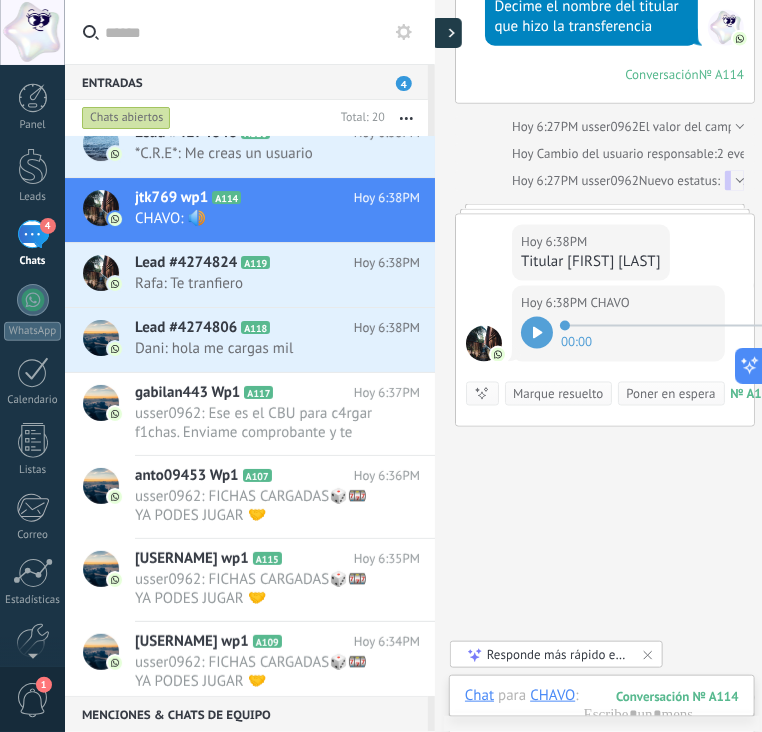 click 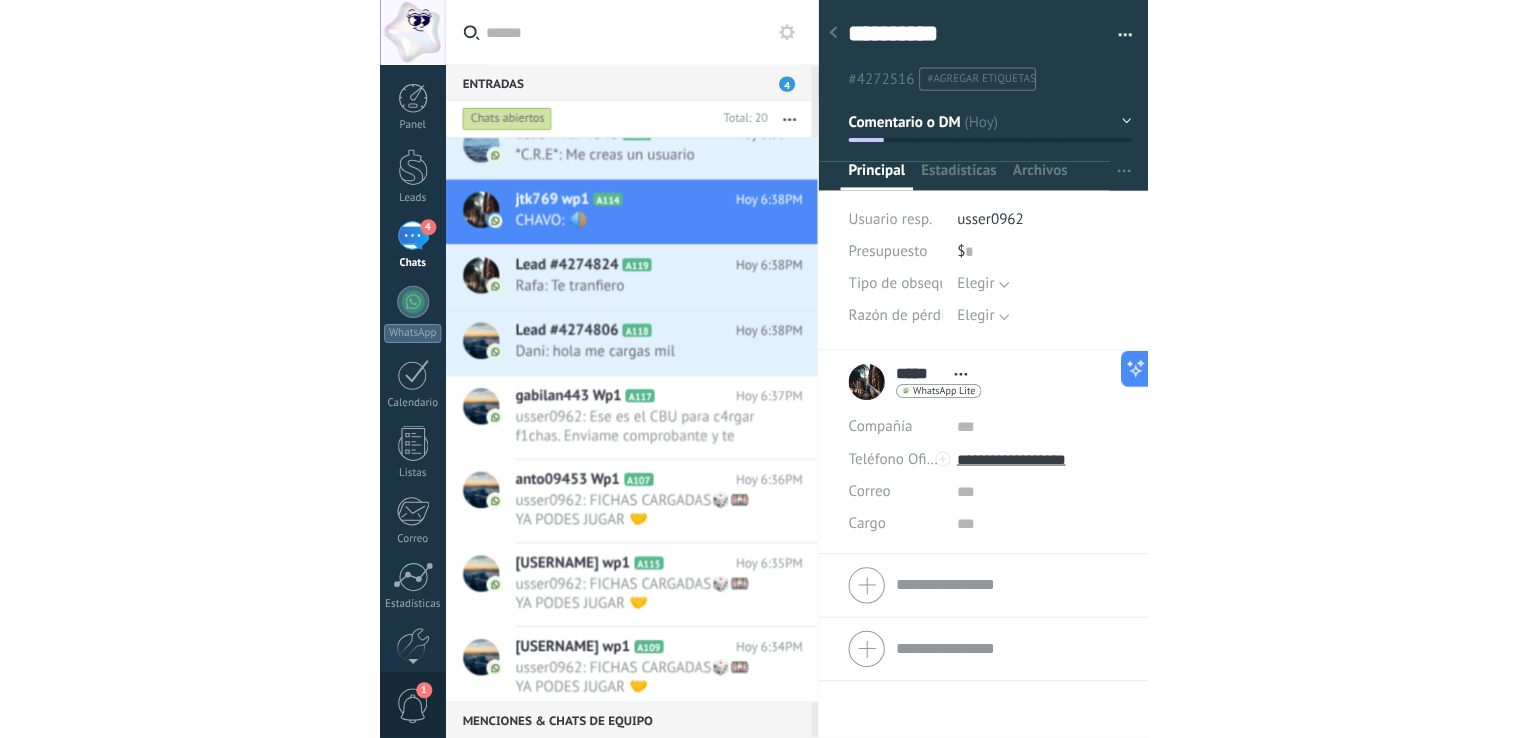 scroll, scrollTop: 29, scrollLeft: 0, axis: vertical 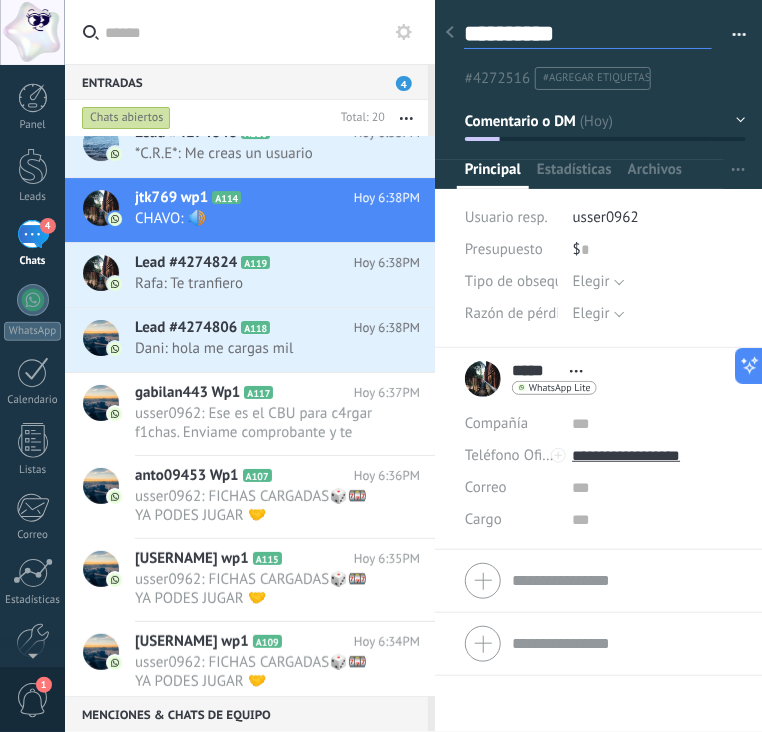 click on "**********" at bounding box center (588, 34) 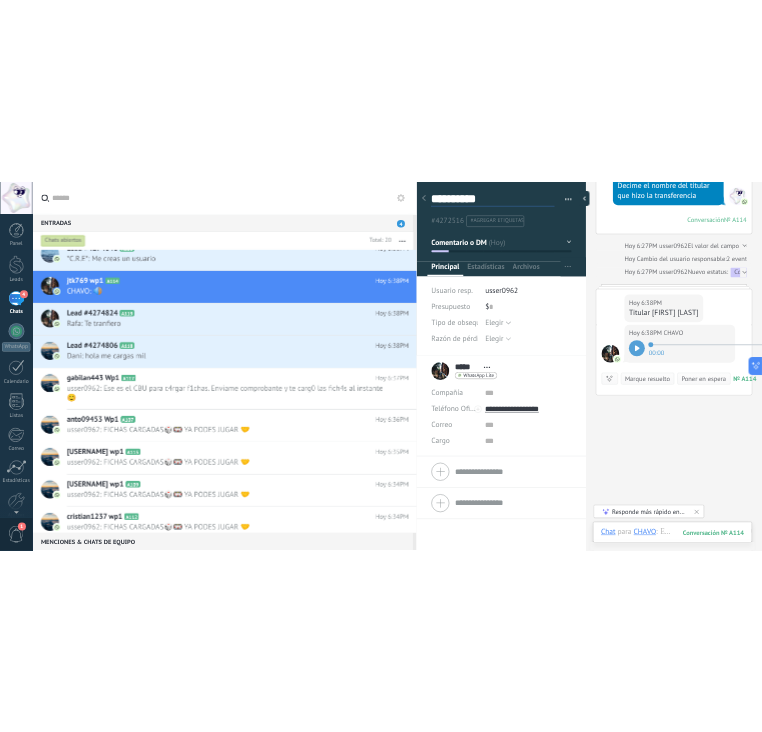 scroll, scrollTop: 589, scrollLeft: 0, axis: vertical 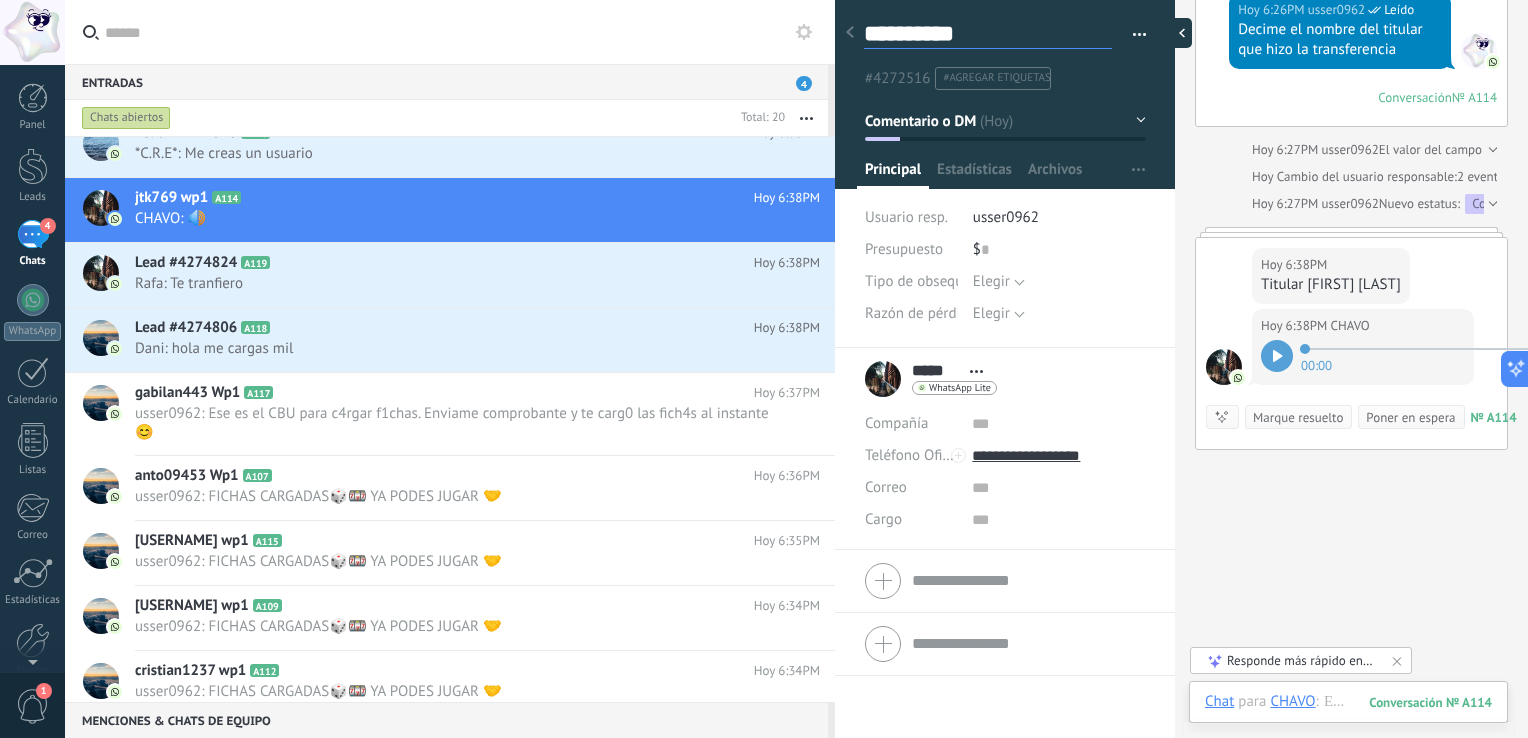 click at bounding box center [1177, 33] 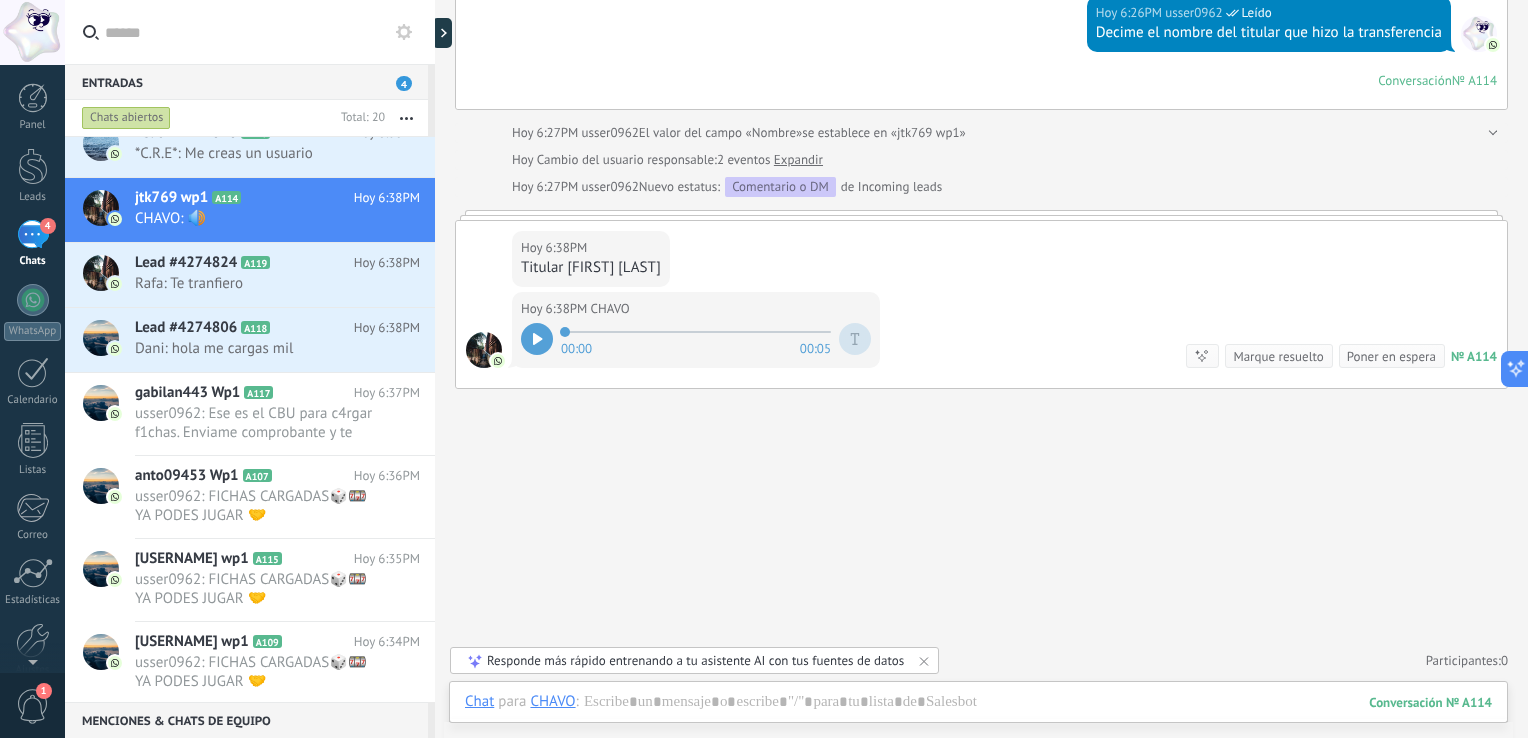 type on "**********" 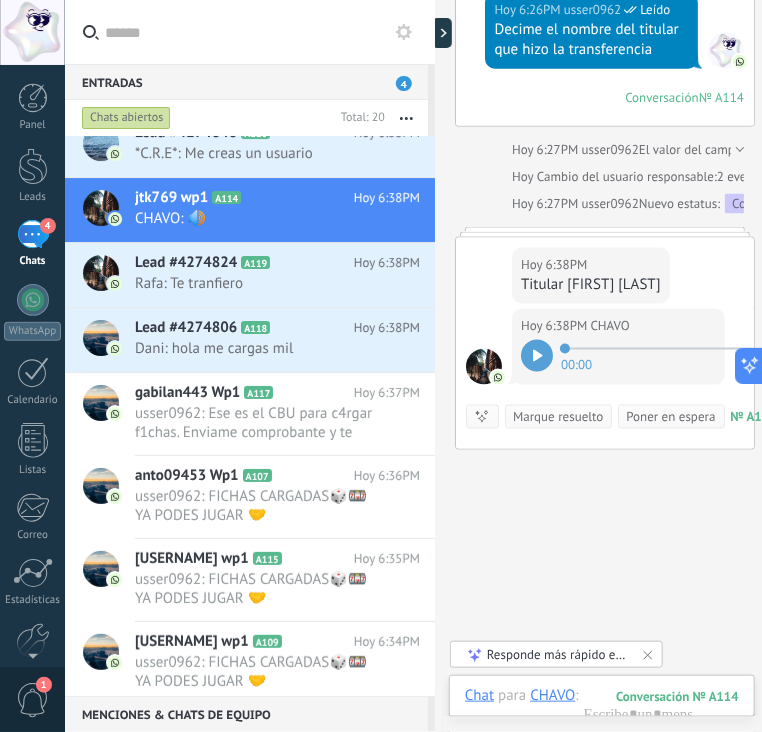 scroll, scrollTop: 60, scrollLeft: 0, axis: vertical 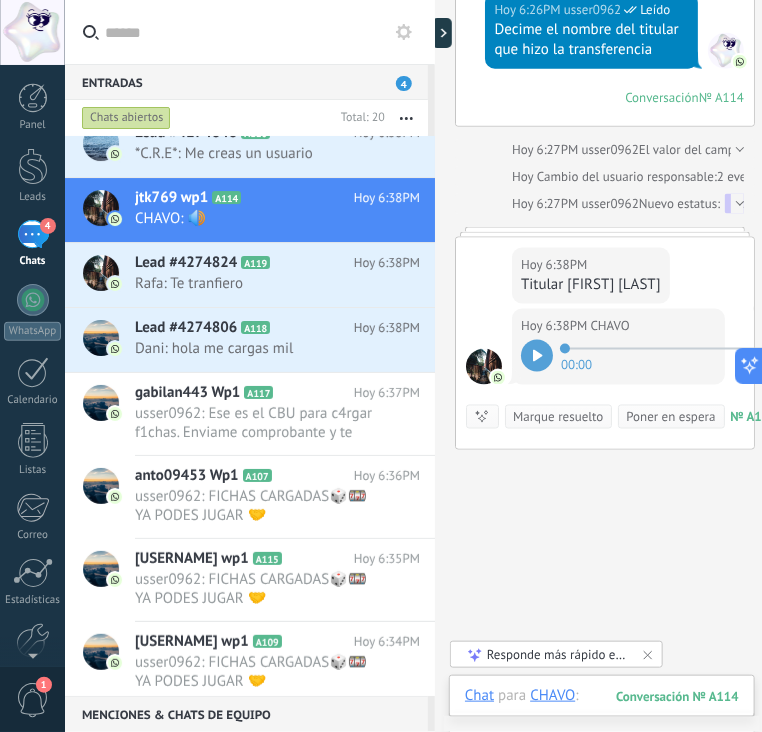 click at bounding box center (602, 716) 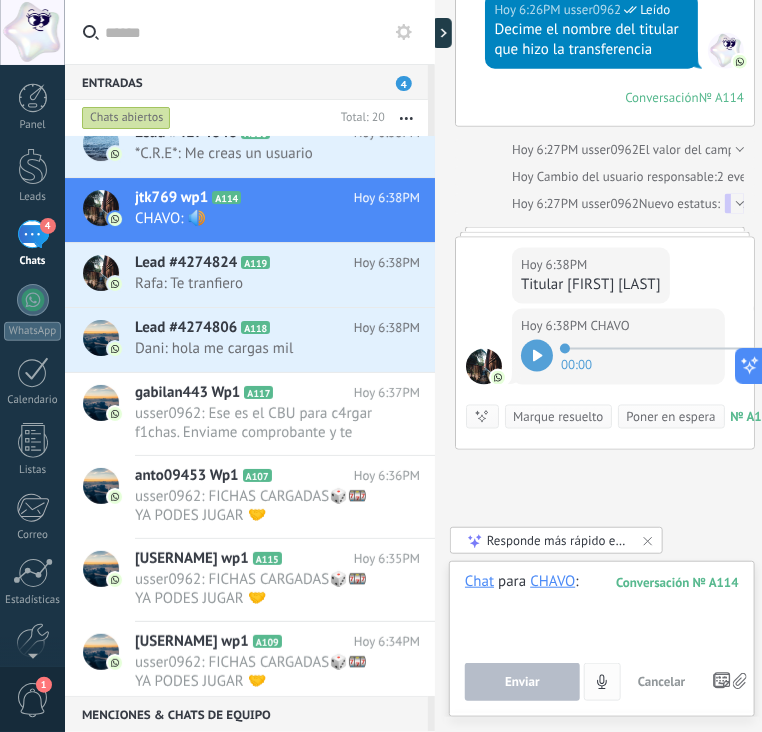 paste 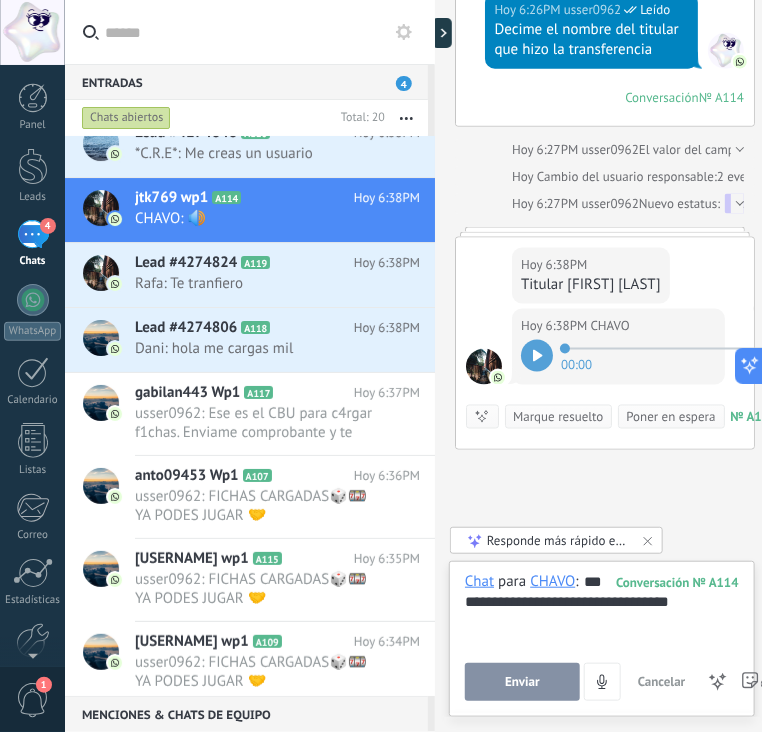click on "Enviar" at bounding box center [522, 682] 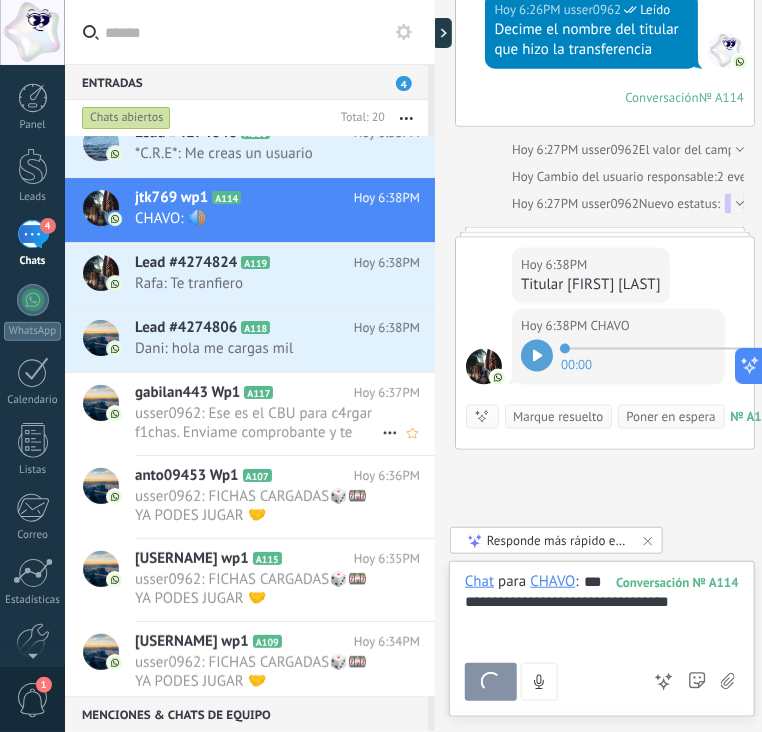scroll, scrollTop: 704, scrollLeft: 0, axis: vertical 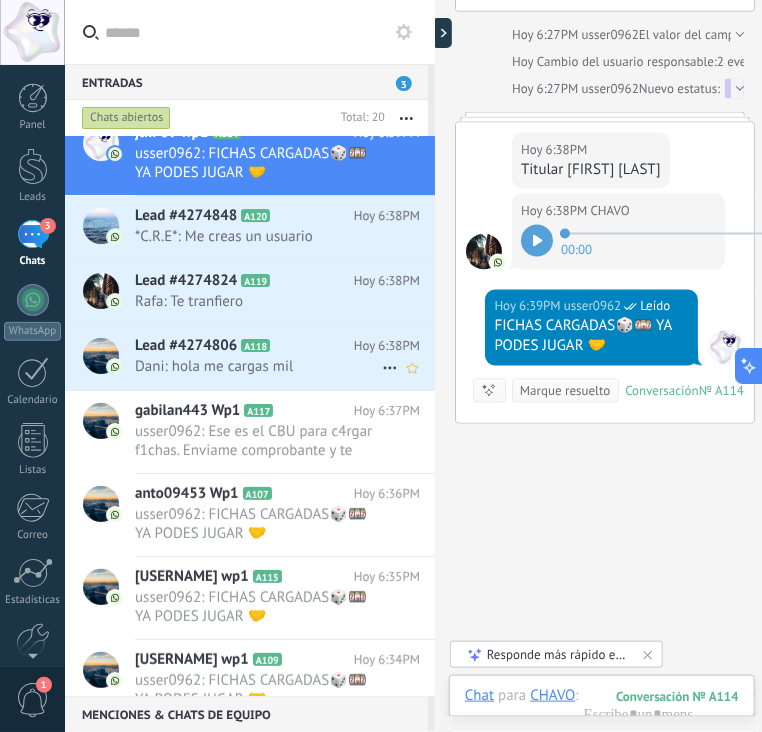 click on "Dani: hola me cargas mil" at bounding box center (258, 366) 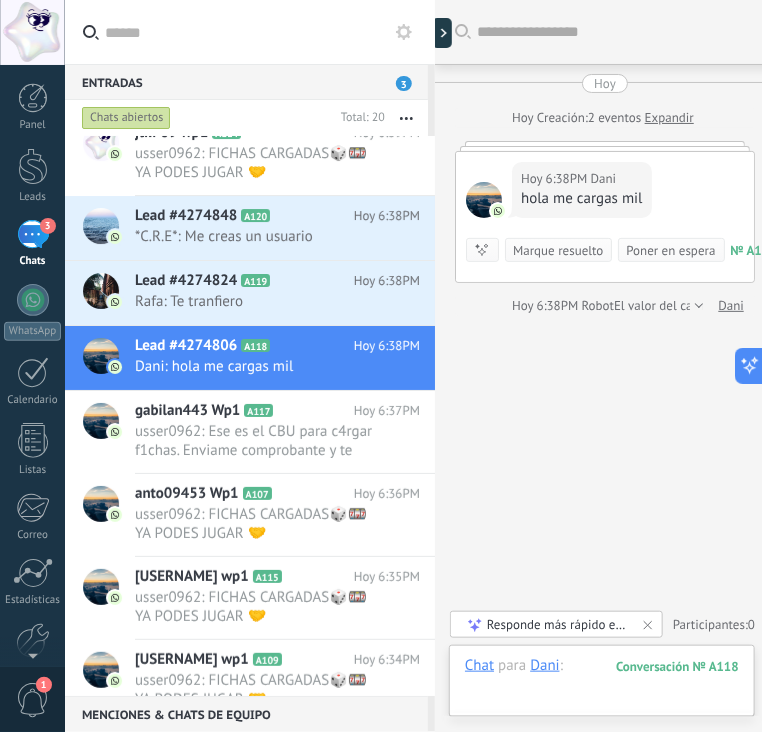 click at bounding box center [602, 686] 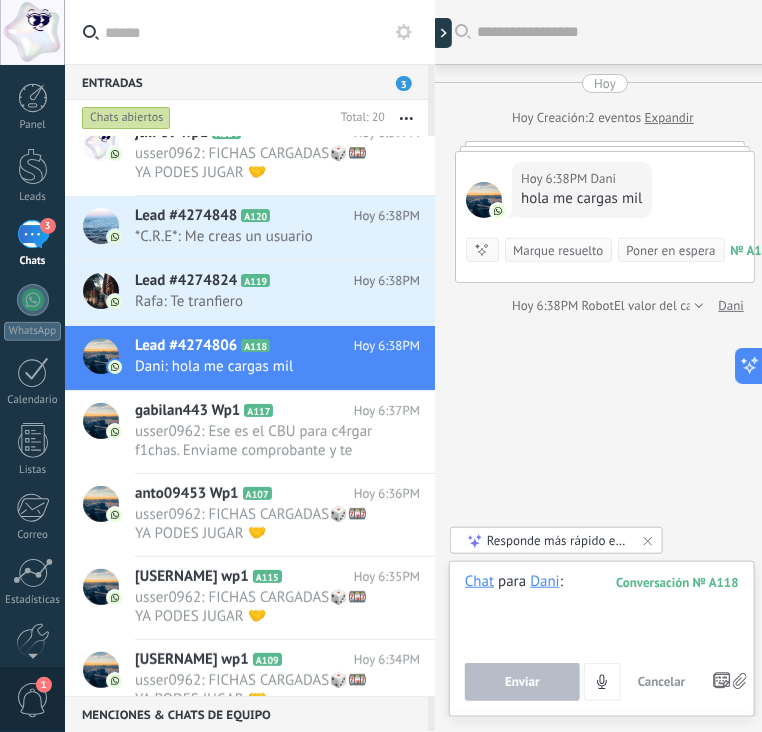 paste 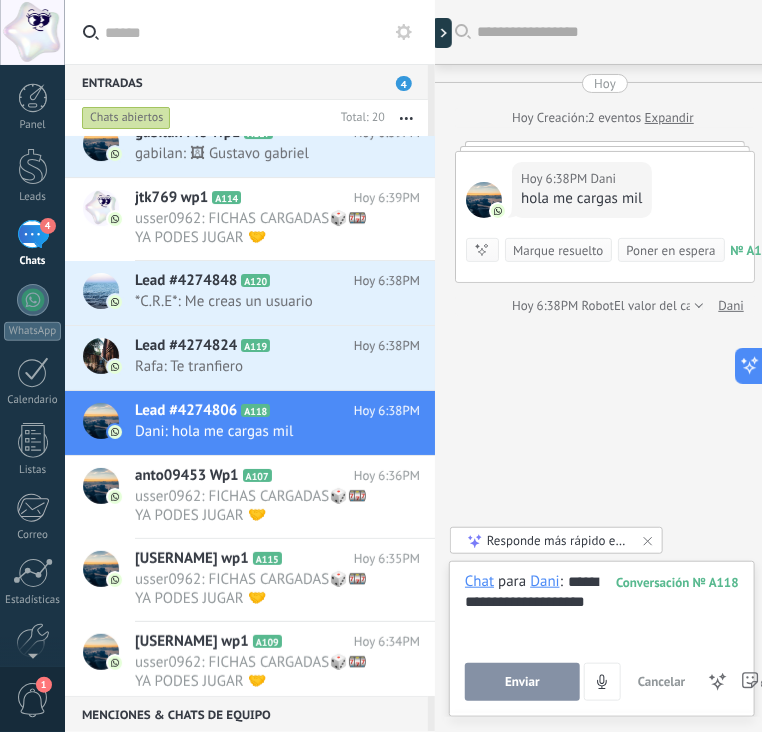 click on "Enviar" at bounding box center [522, 682] 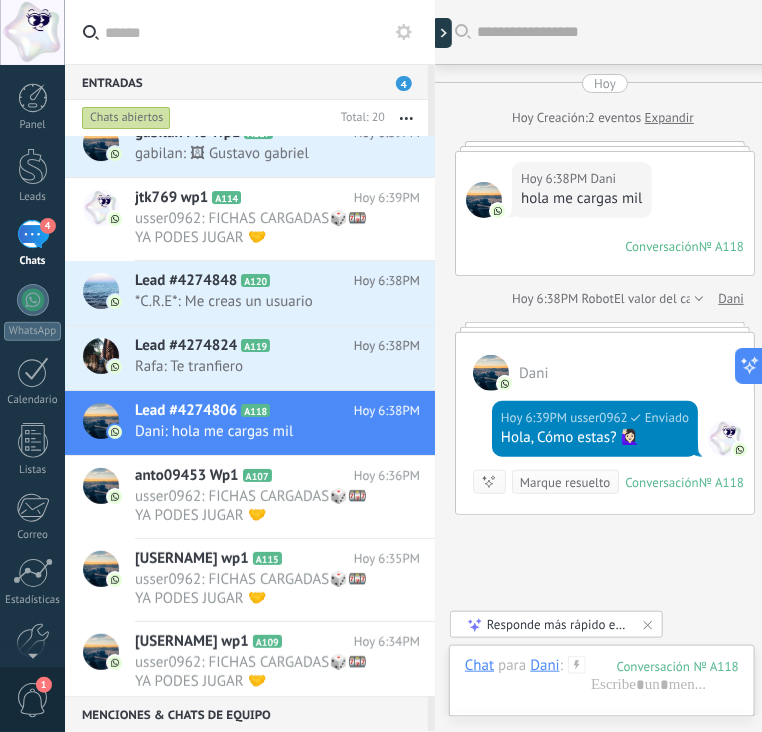 scroll, scrollTop: 130, scrollLeft: 0, axis: vertical 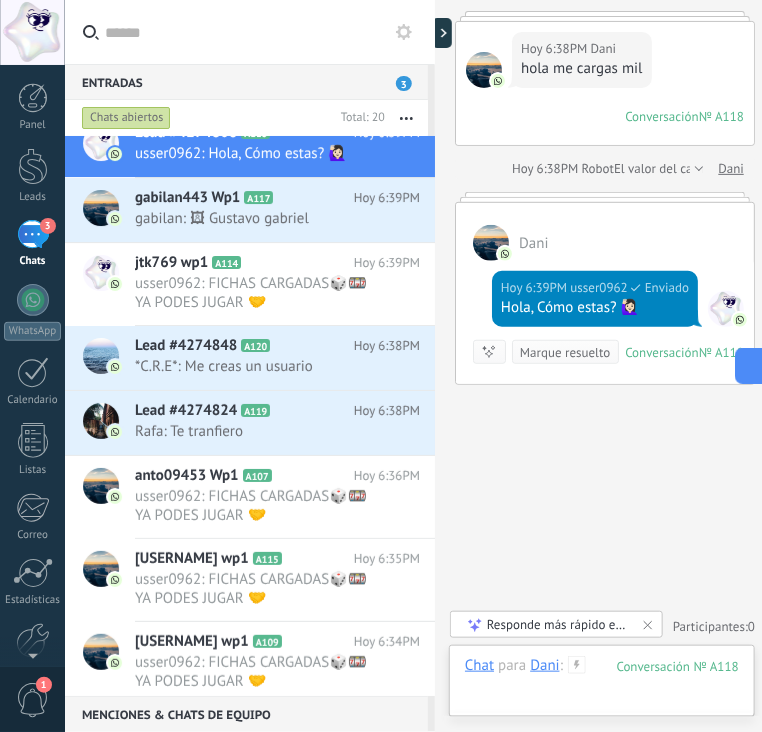 click at bounding box center [602, 686] 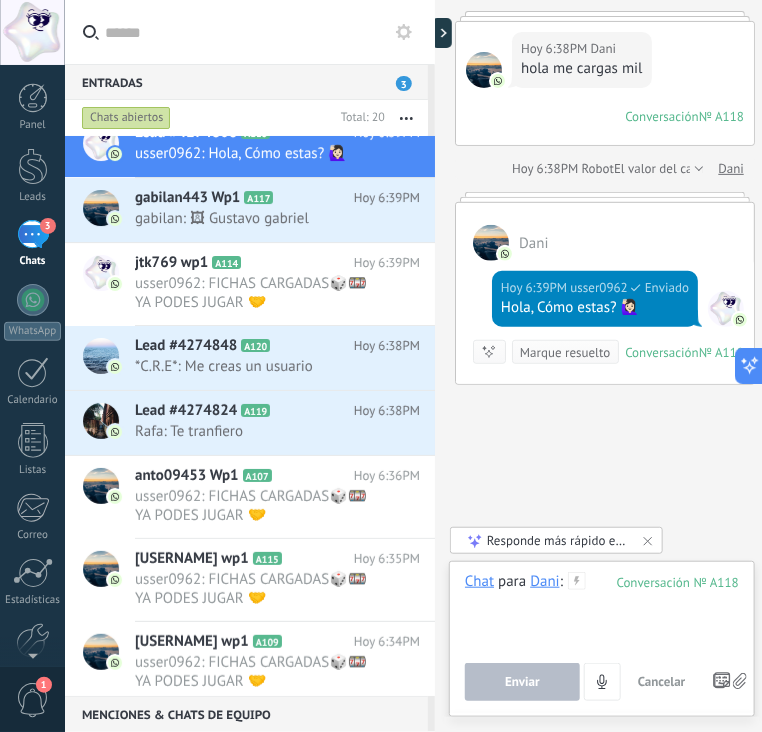 paste 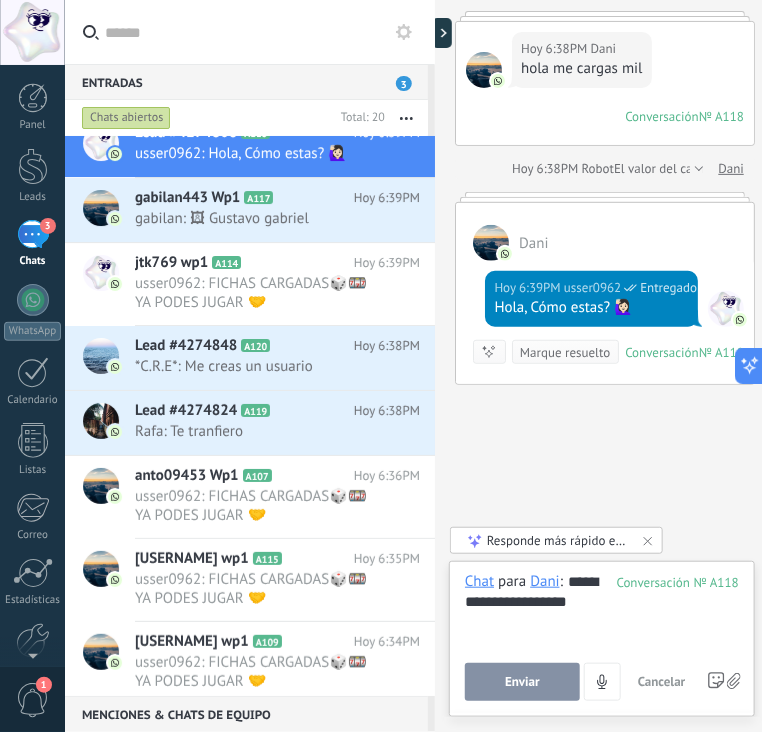 click on "Enviar" at bounding box center (522, 682) 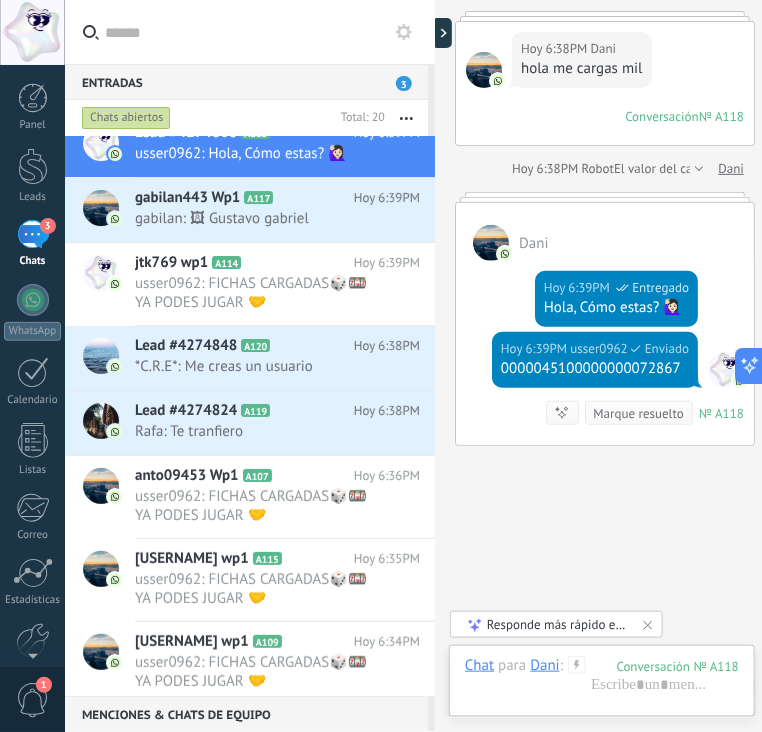 scroll, scrollTop: 191, scrollLeft: 0, axis: vertical 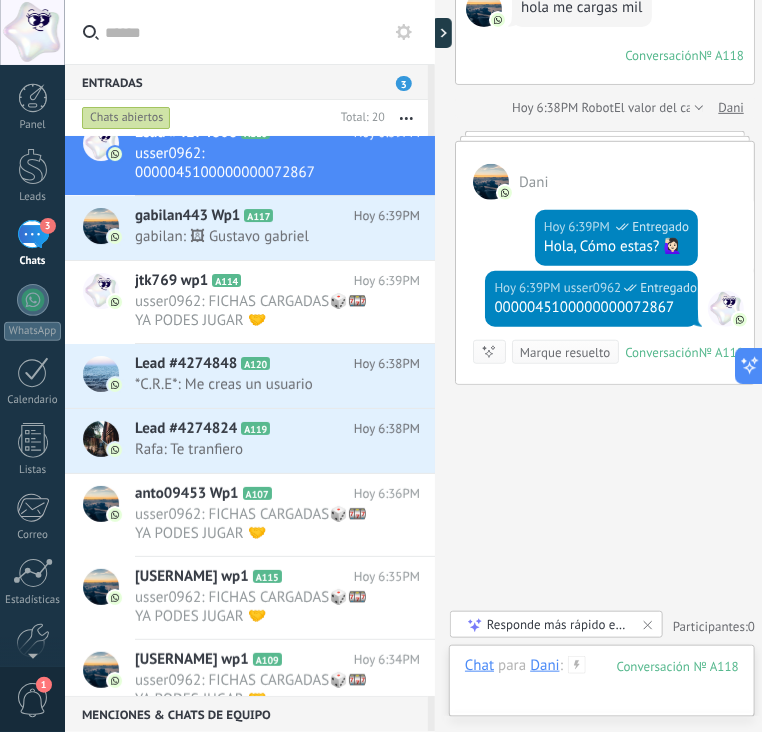 click at bounding box center [602, 686] 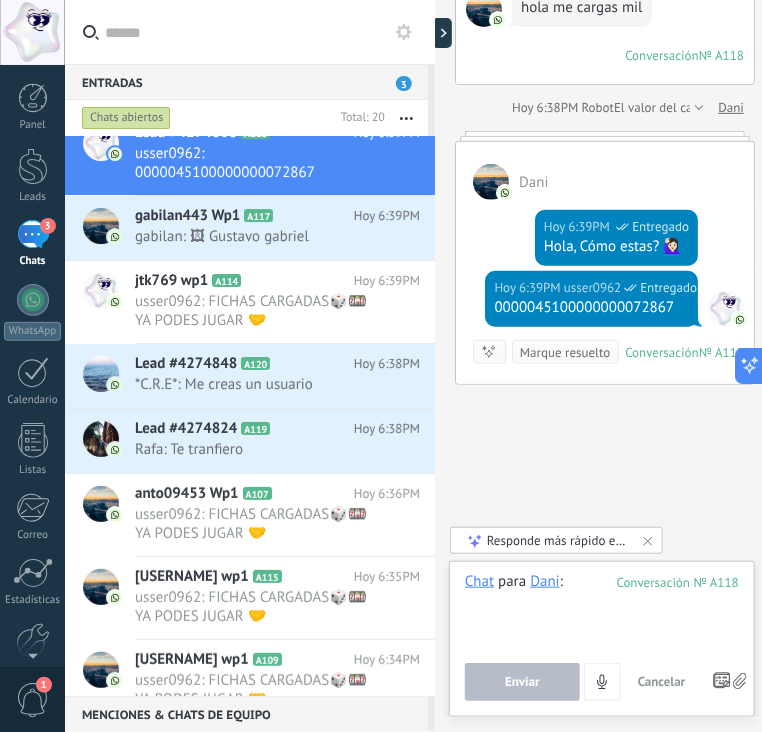 paste 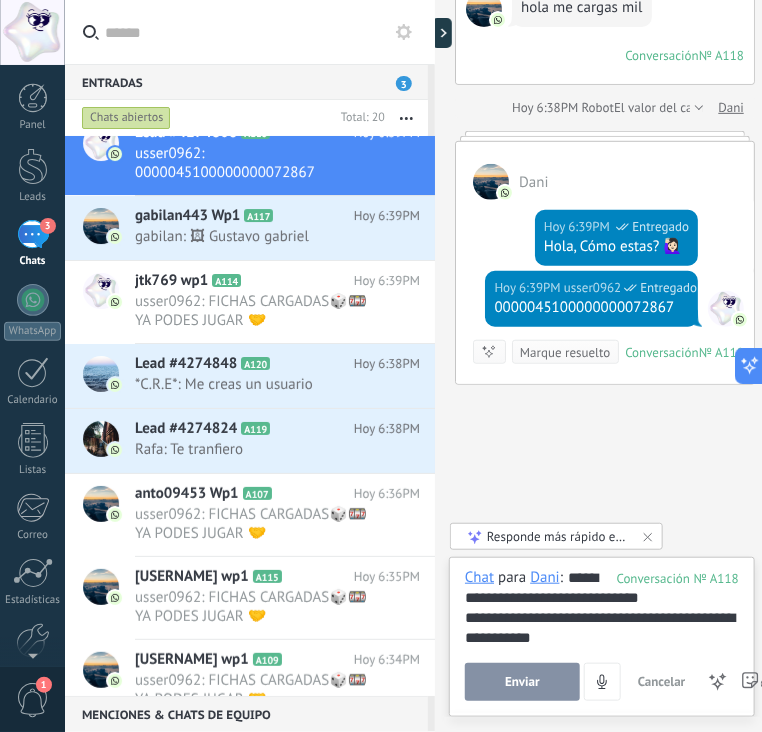 click on "Enviar" at bounding box center (522, 682) 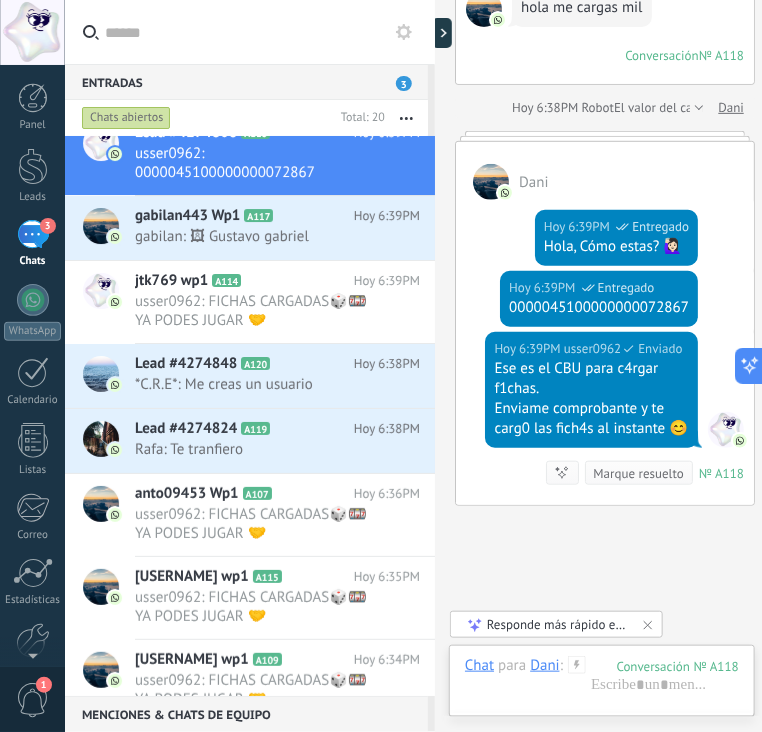scroll, scrollTop: 332, scrollLeft: 0, axis: vertical 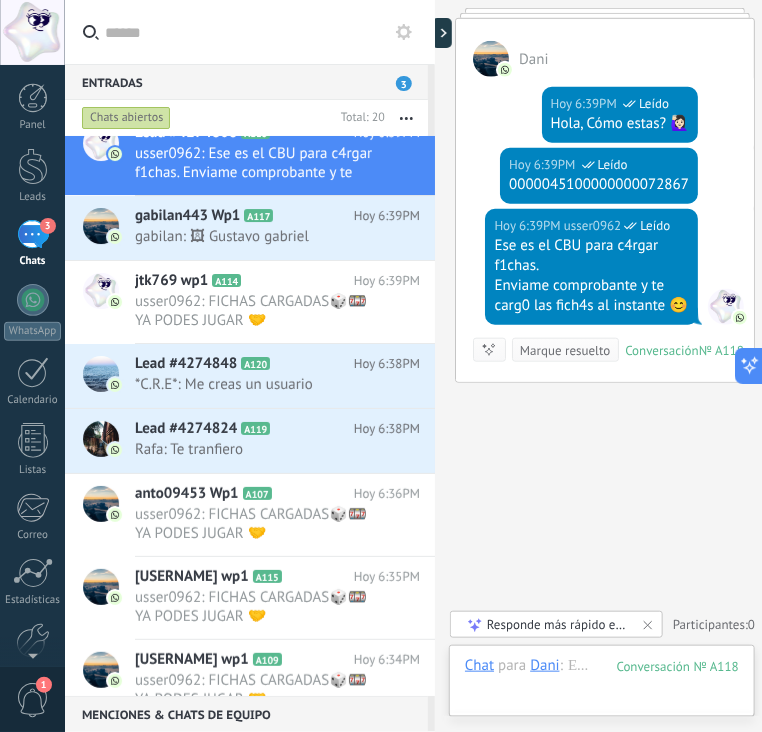 click 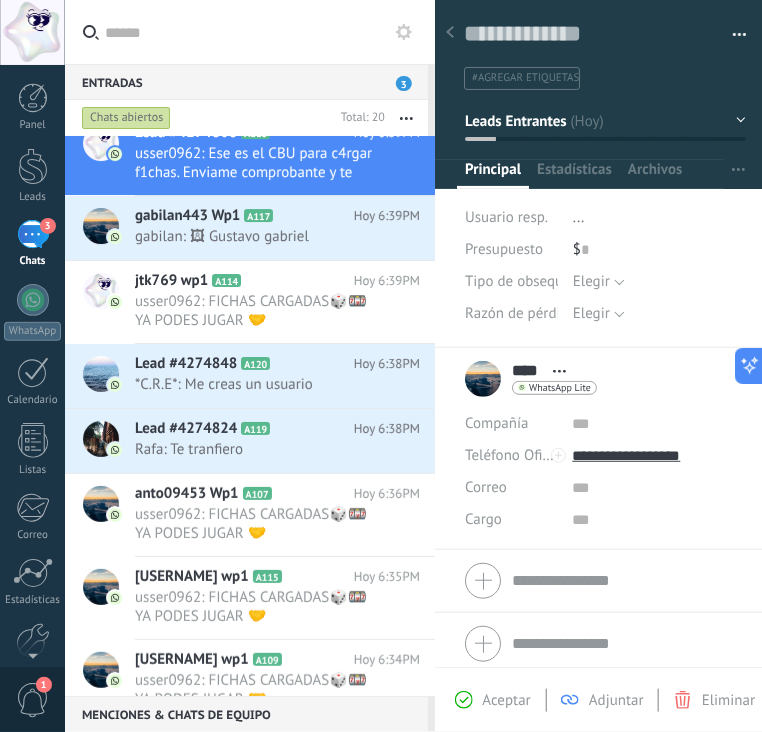 scroll, scrollTop: 19, scrollLeft: 0, axis: vertical 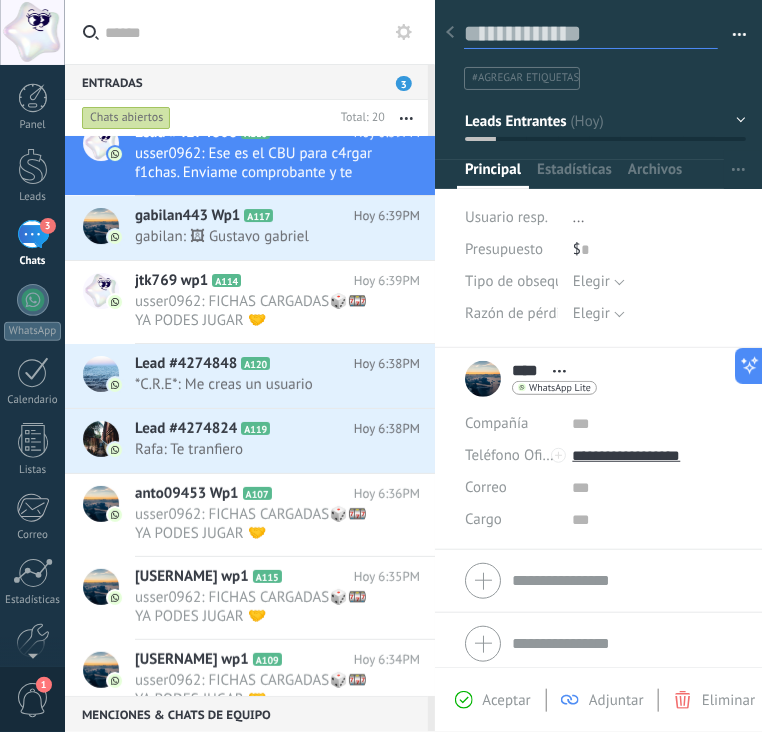 click at bounding box center (591, 34) 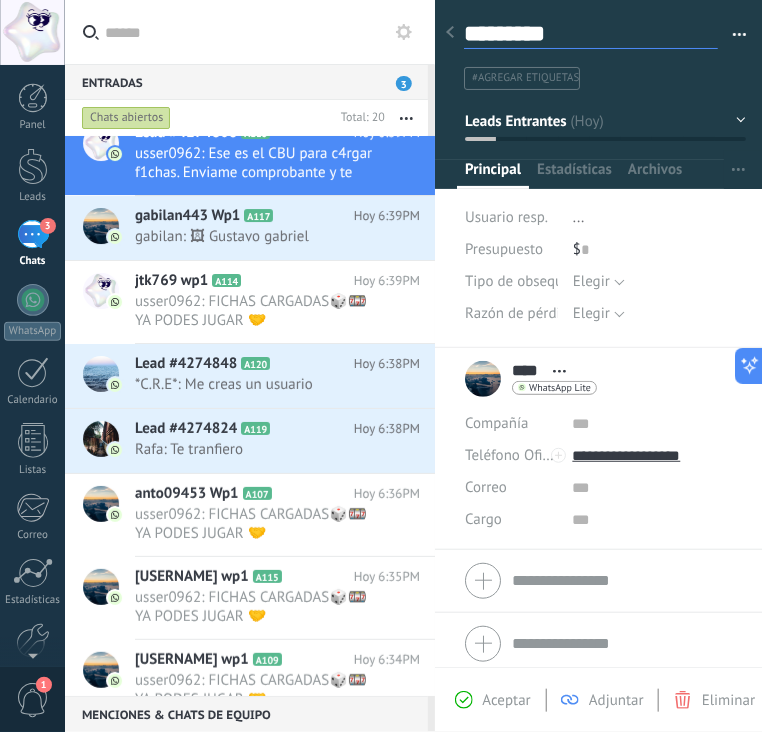 type on "*******" 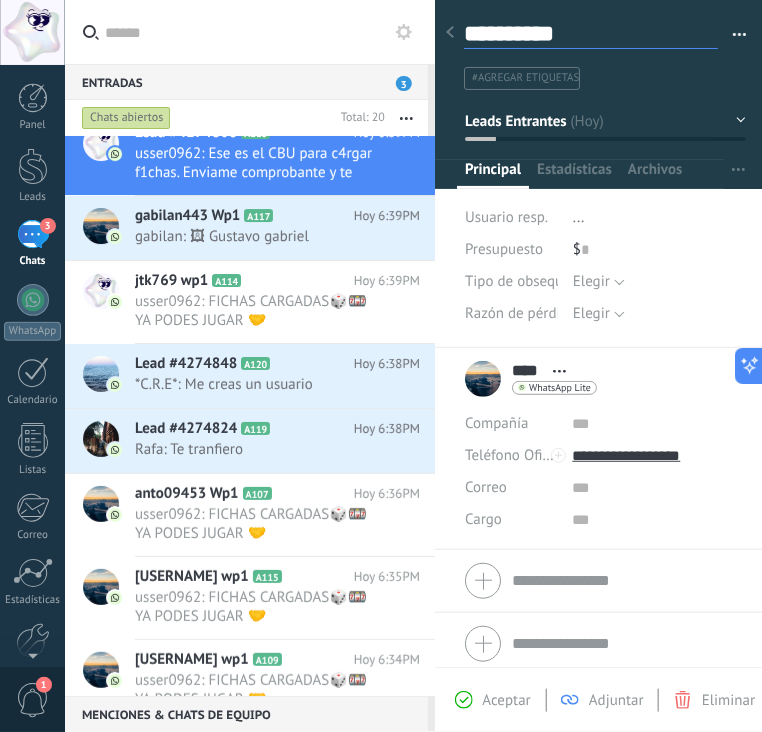 type on "**********" 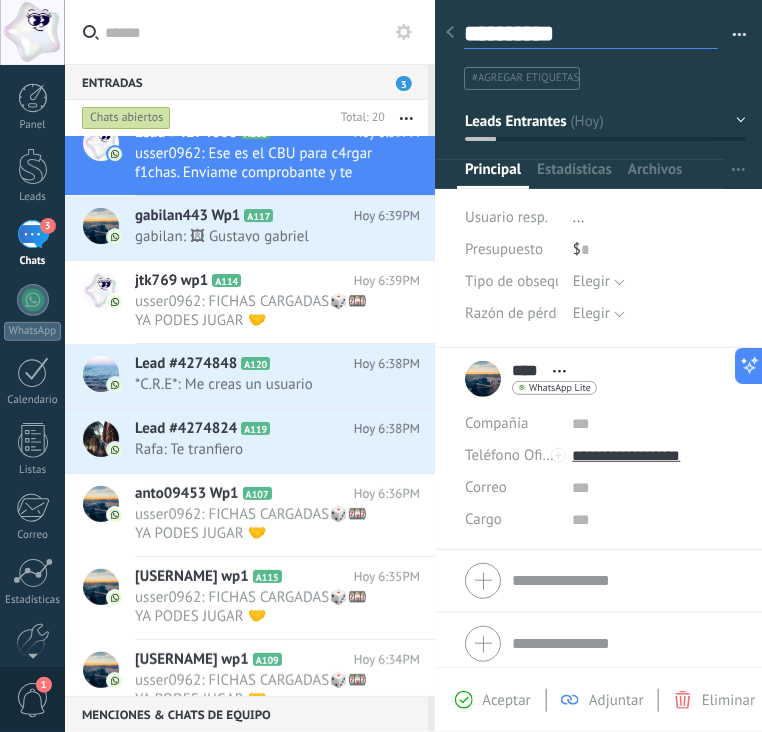 type on "**********" 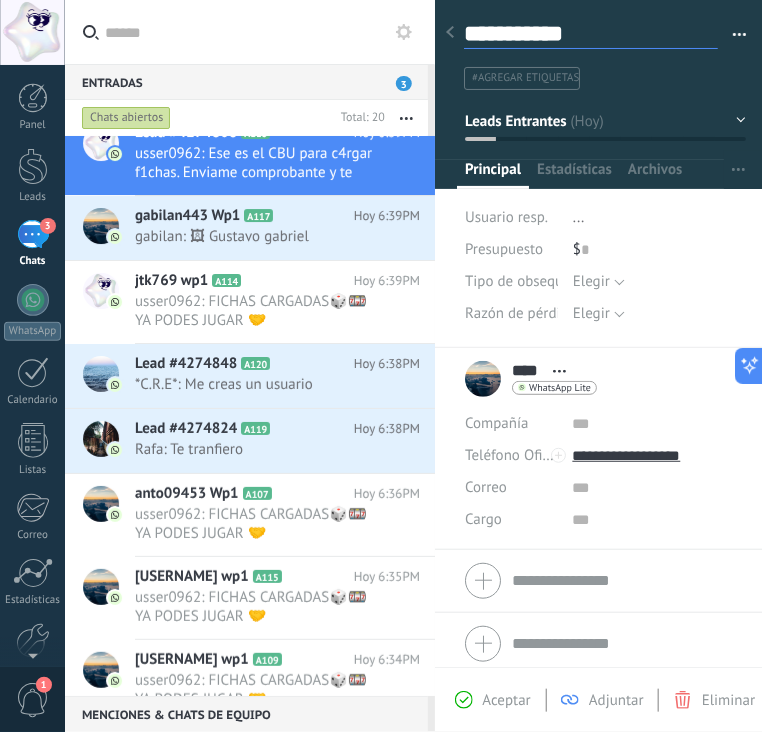 type on "**********" 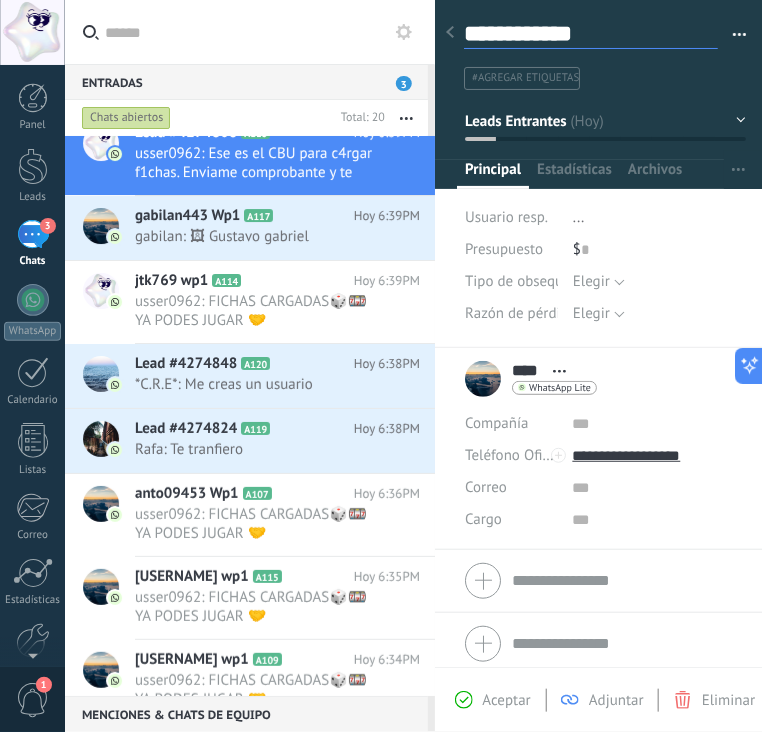 type on "**********" 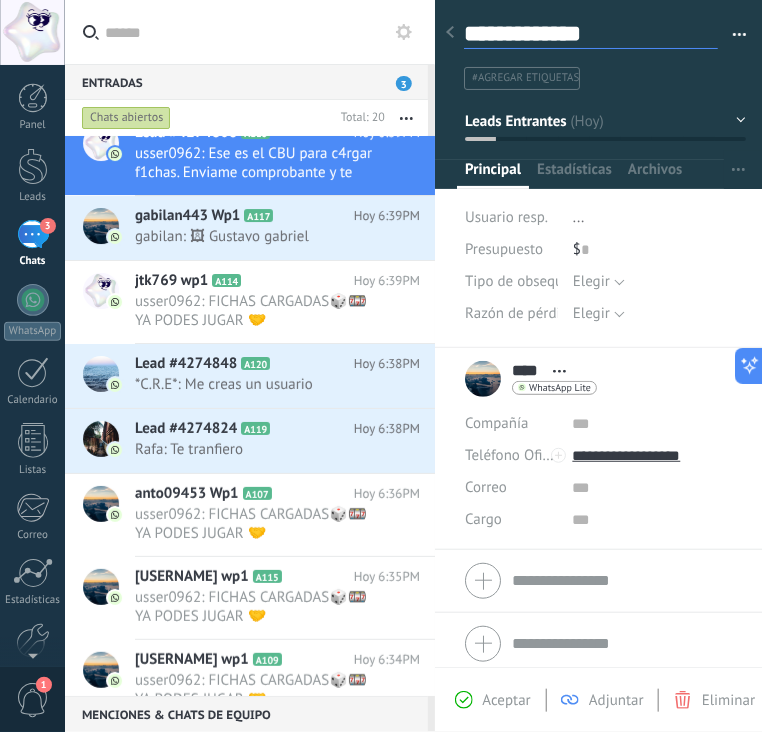 scroll, scrollTop: 29, scrollLeft: 0, axis: vertical 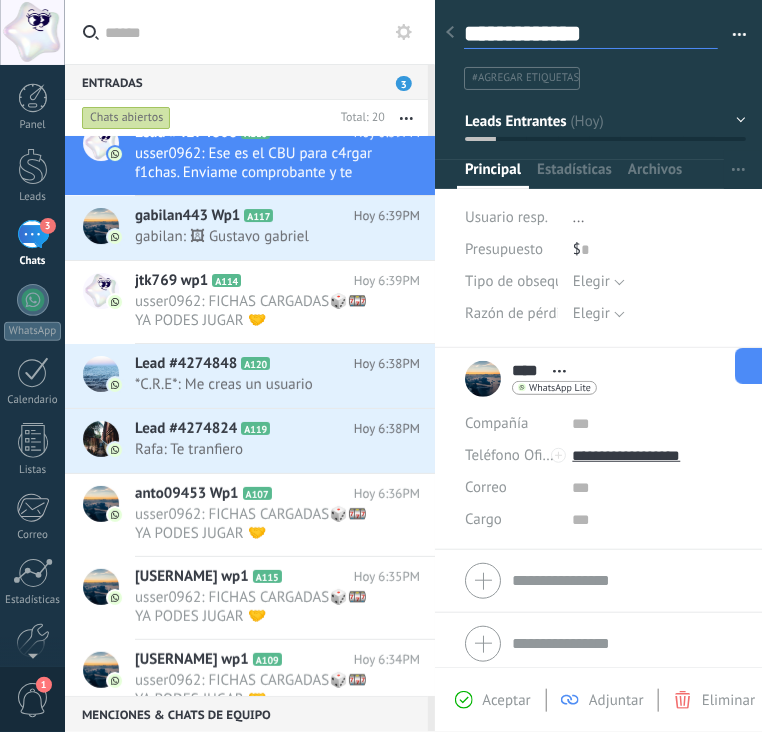 type on "**********" 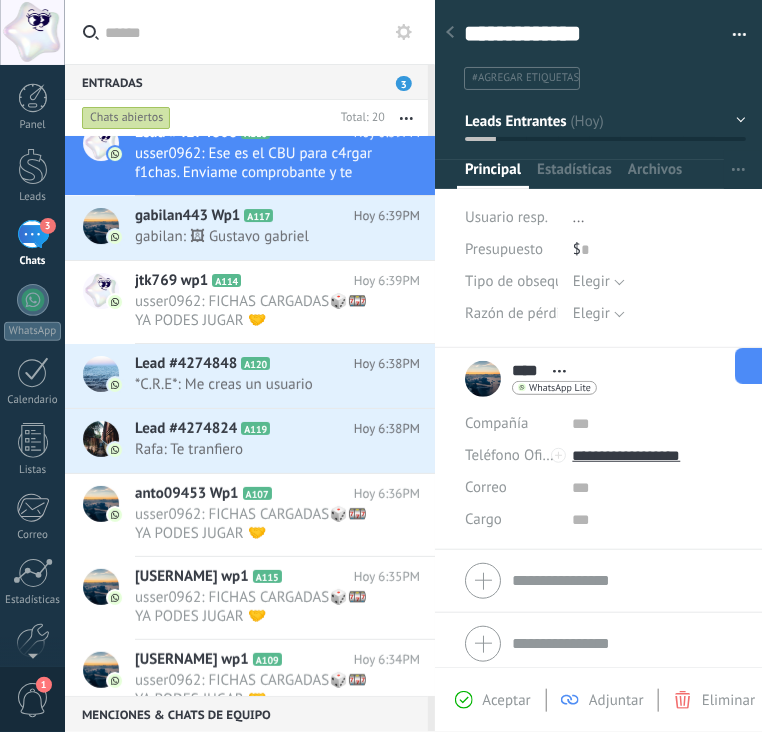 click 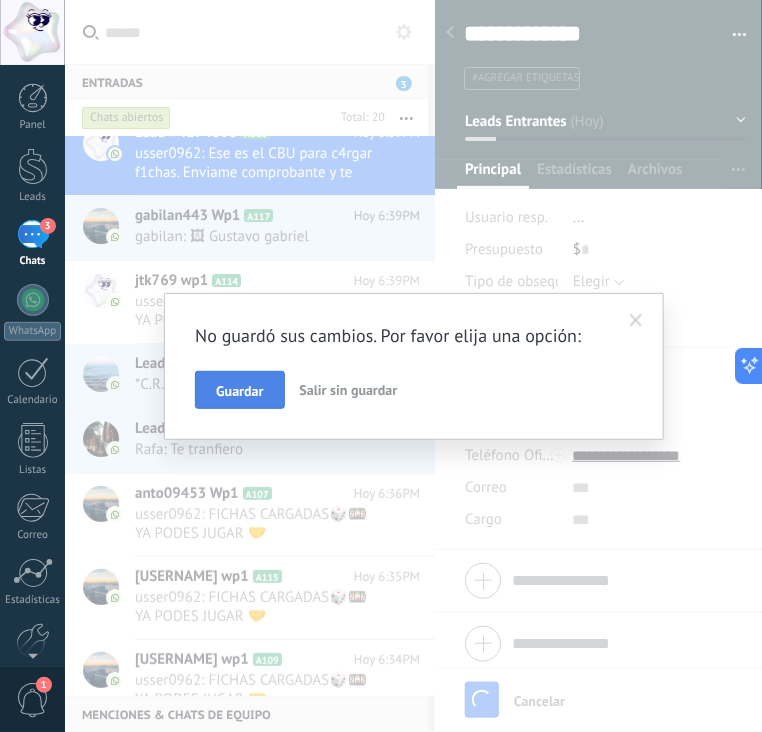 click on "Guardar" at bounding box center [239, 391] 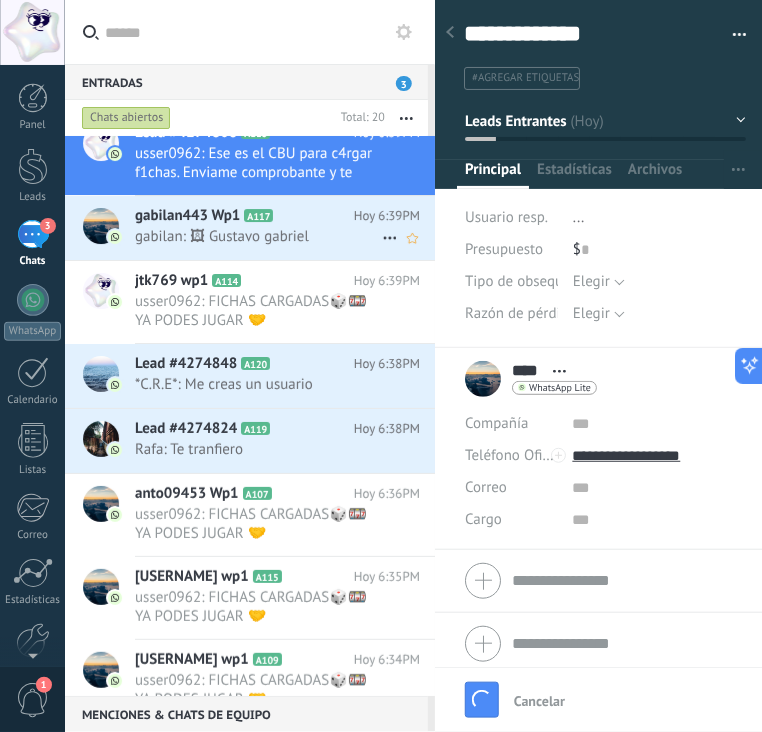 scroll, scrollTop: 29, scrollLeft: 0, axis: vertical 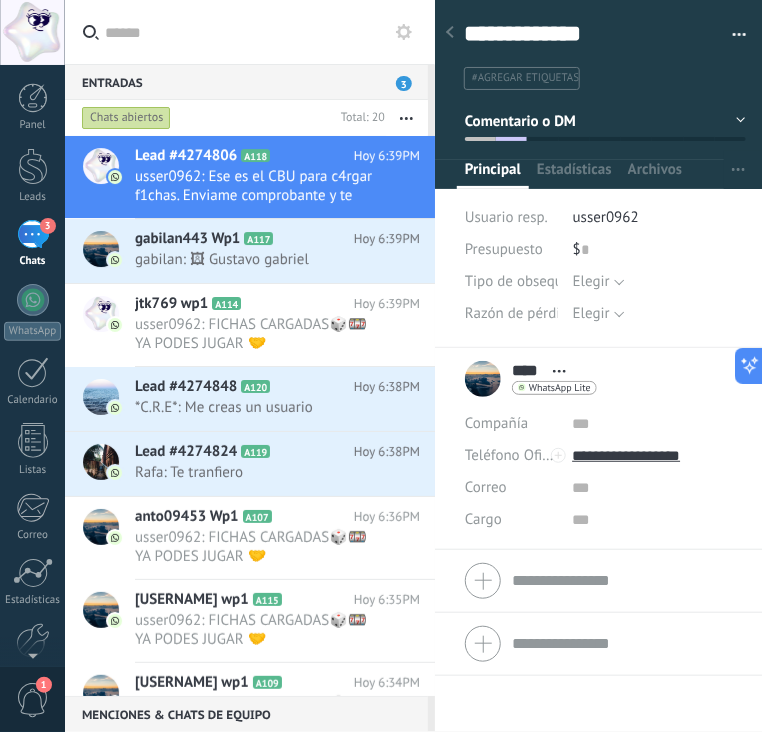 click on "Chats abiertos" at bounding box center [126, 118] 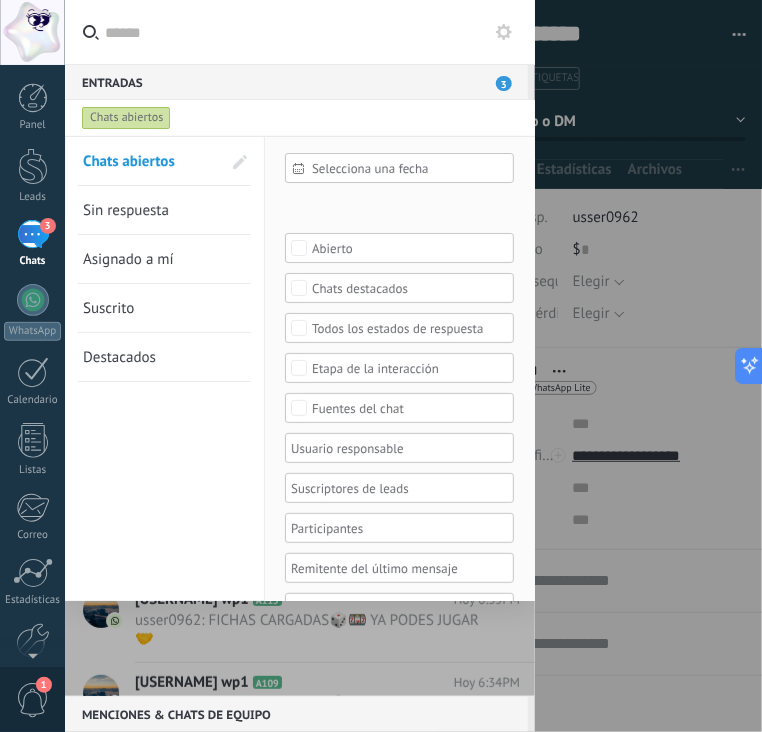 click on "Sin respuesta" at bounding box center (126, 210) 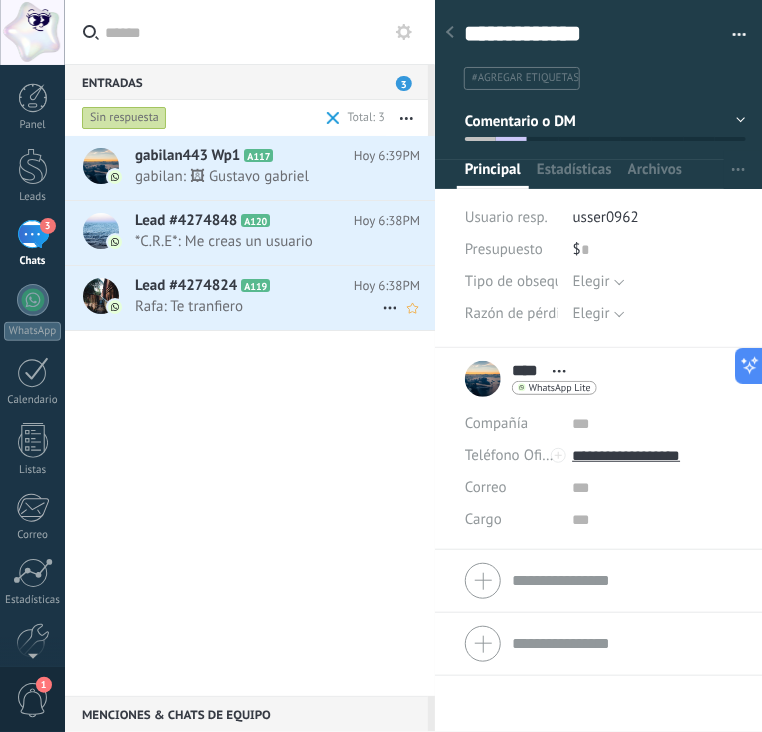 click on "Rafa: Te tranfiero" at bounding box center (258, 306) 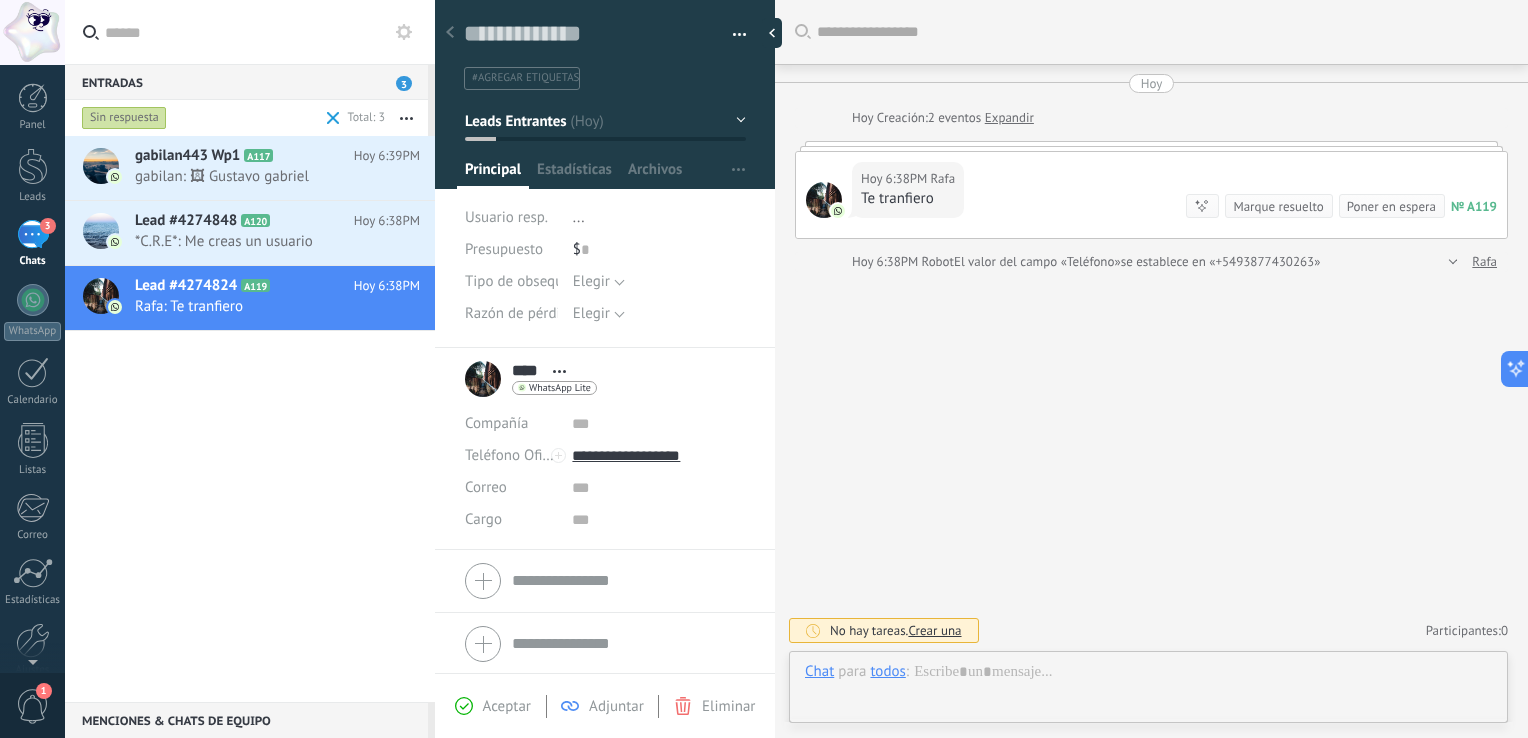 scroll, scrollTop: 19, scrollLeft: 0, axis: vertical 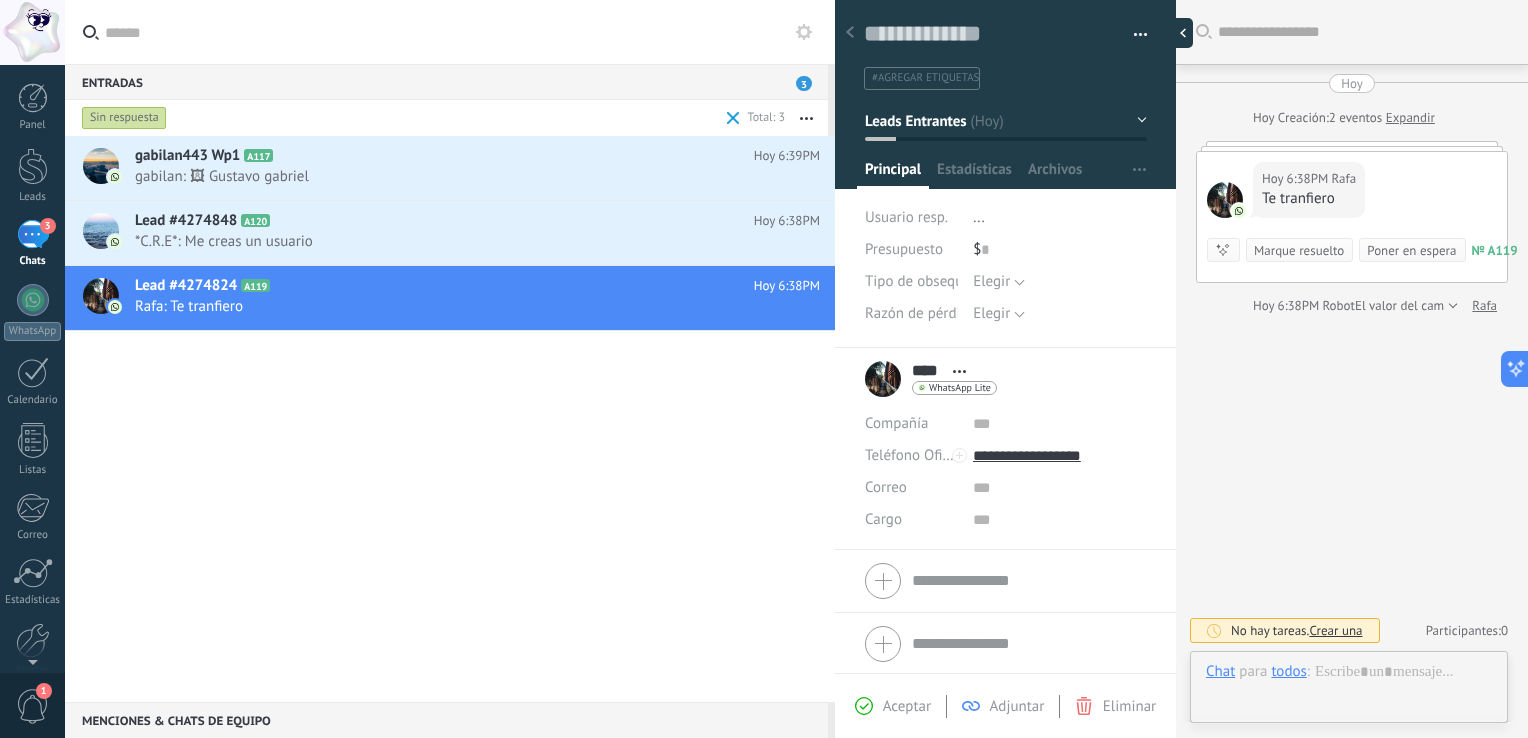 click at bounding box center (1178, 33) 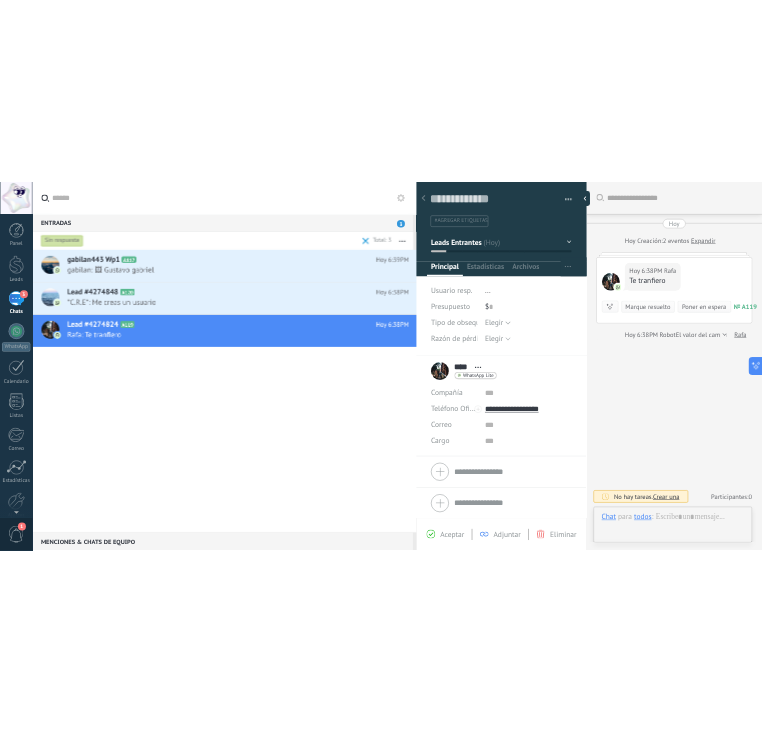 scroll, scrollTop: 29, scrollLeft: 0, axis: vertical 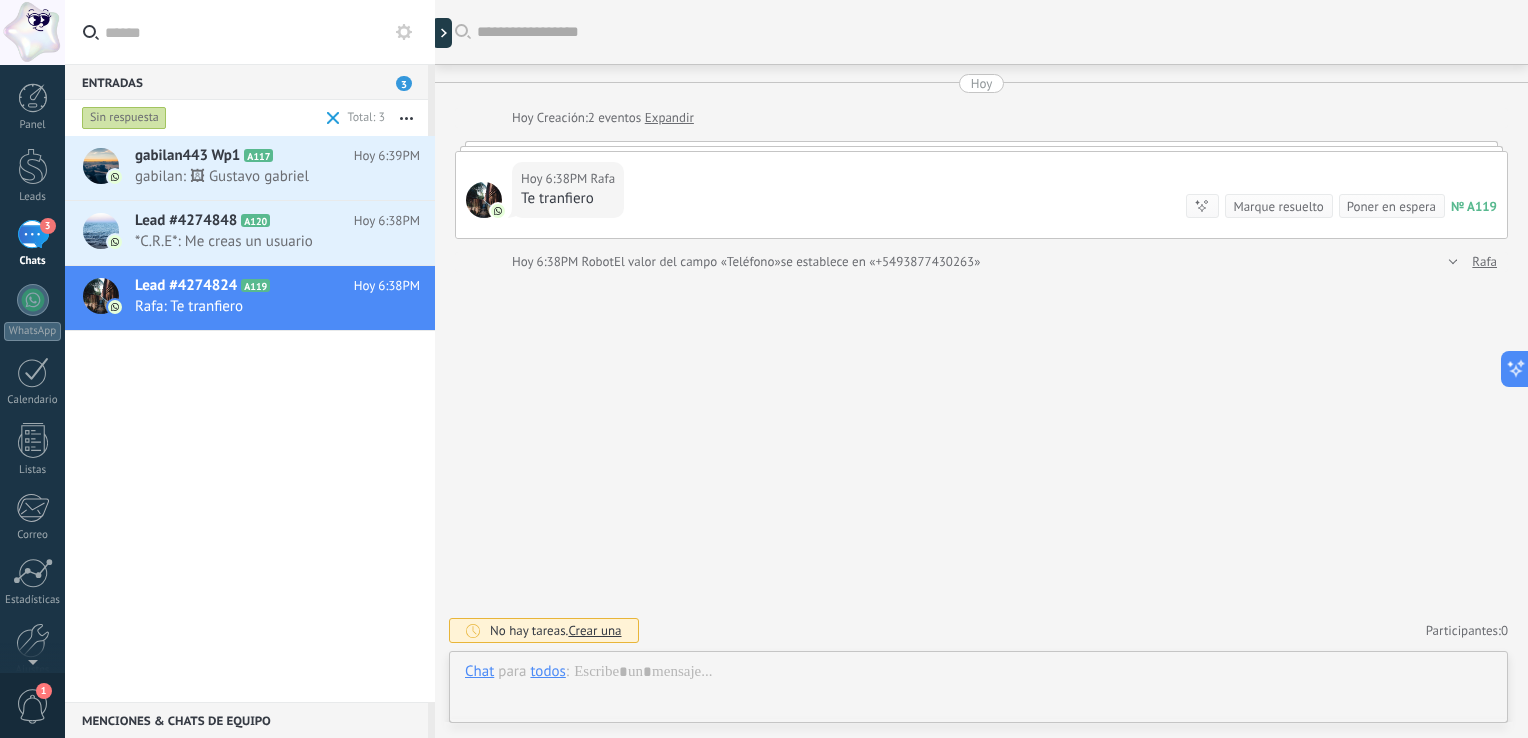 type on "**********" 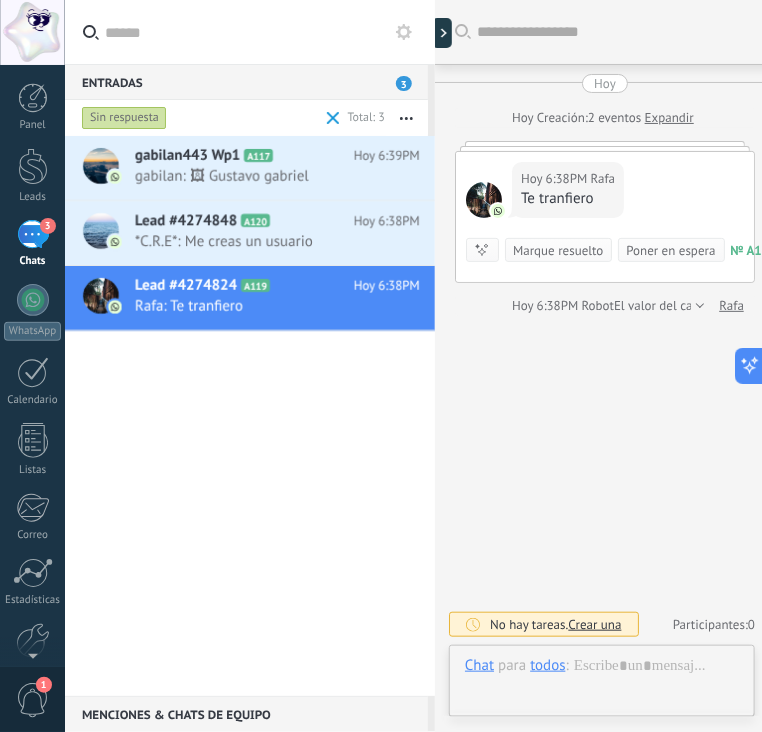 scroll, scrollTop: 60, scrollLeft: 0, axis: vertical 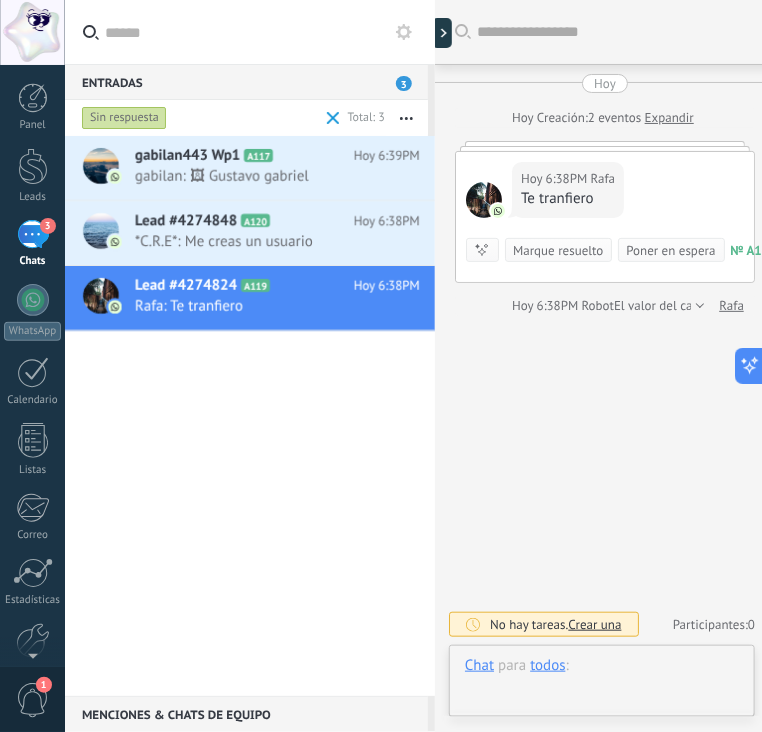 click at bounding box center (602, 686) 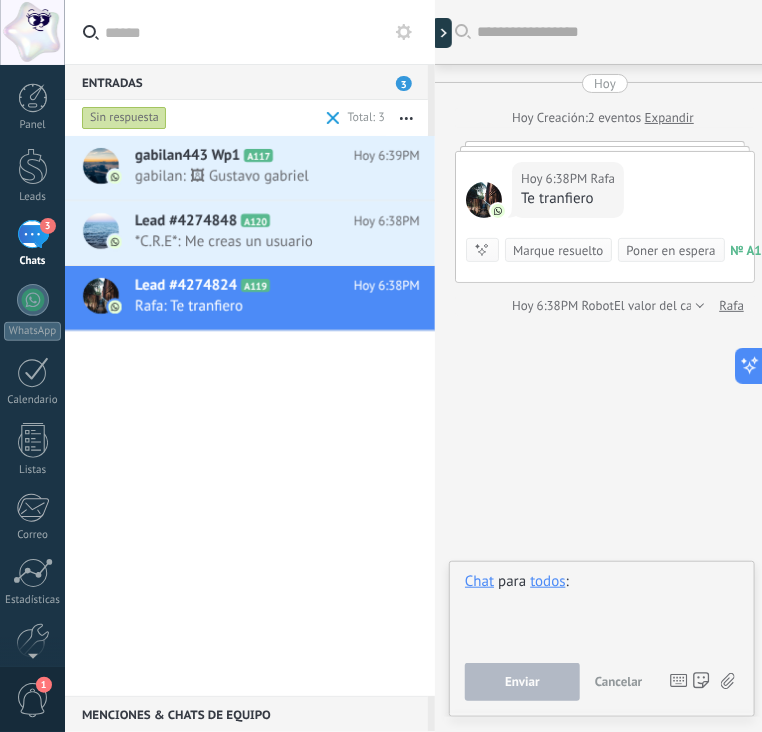 paste 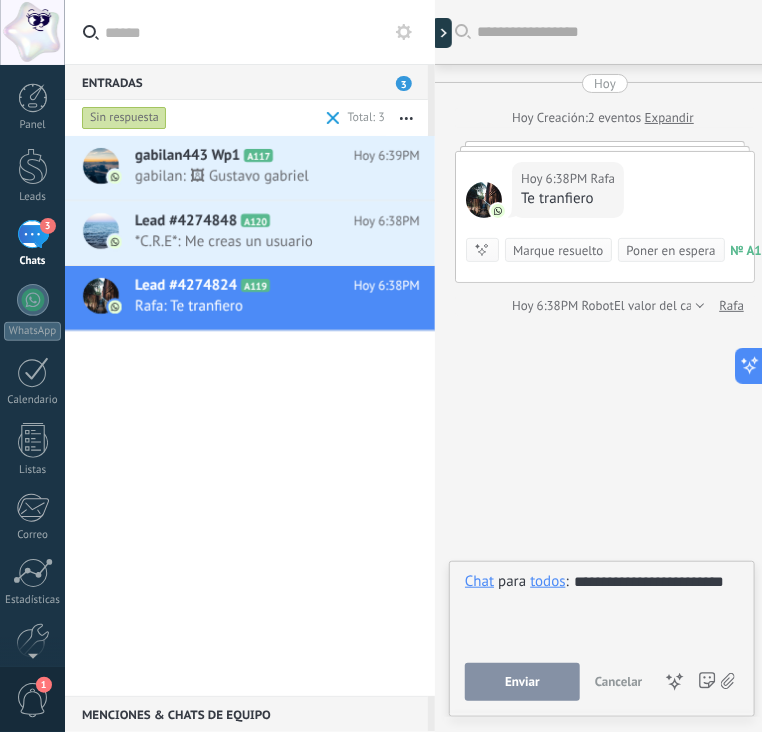 click on "todos" at bounding box center [547, 581] 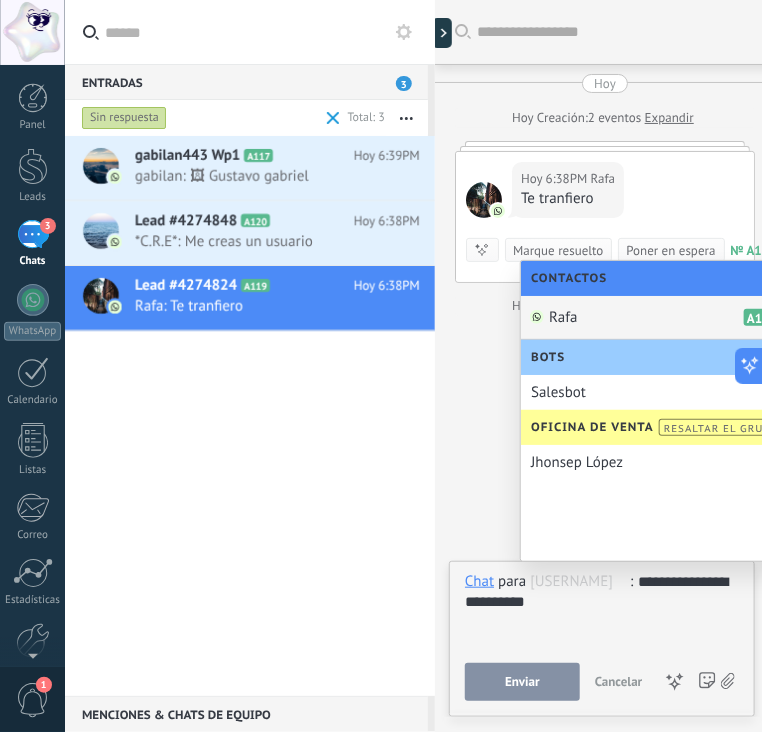click on "Rafa A119" at bounding box center (655, 318) 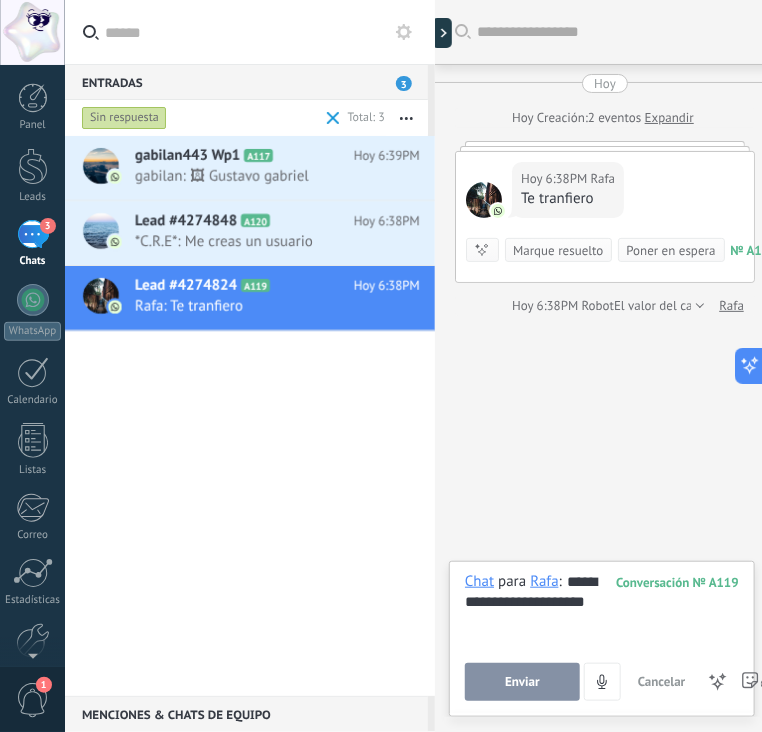 click on "Enviar" at bounding box center [522, 682] 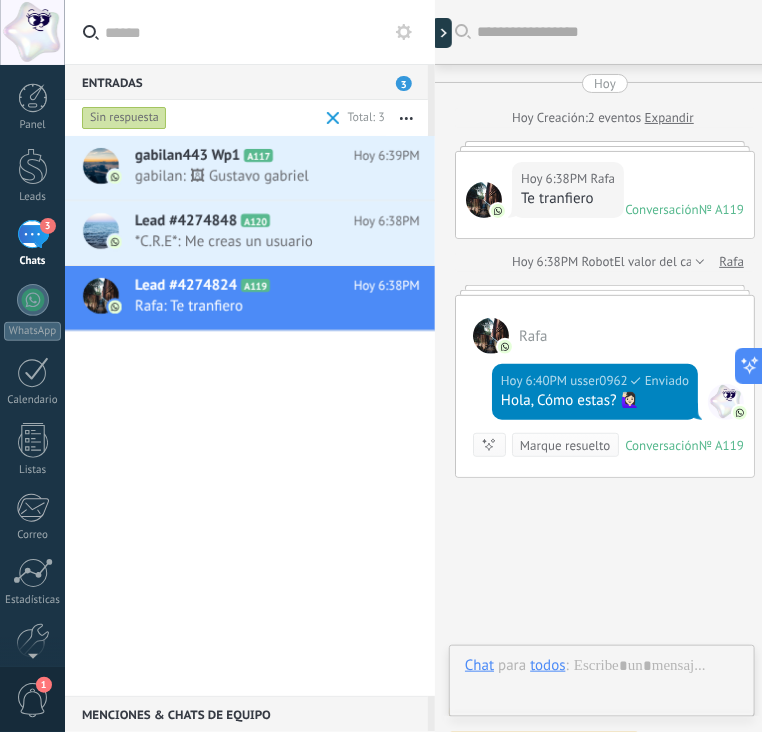 scroll, scrollTop: 130, scrollLeft: 0, axis: vertical 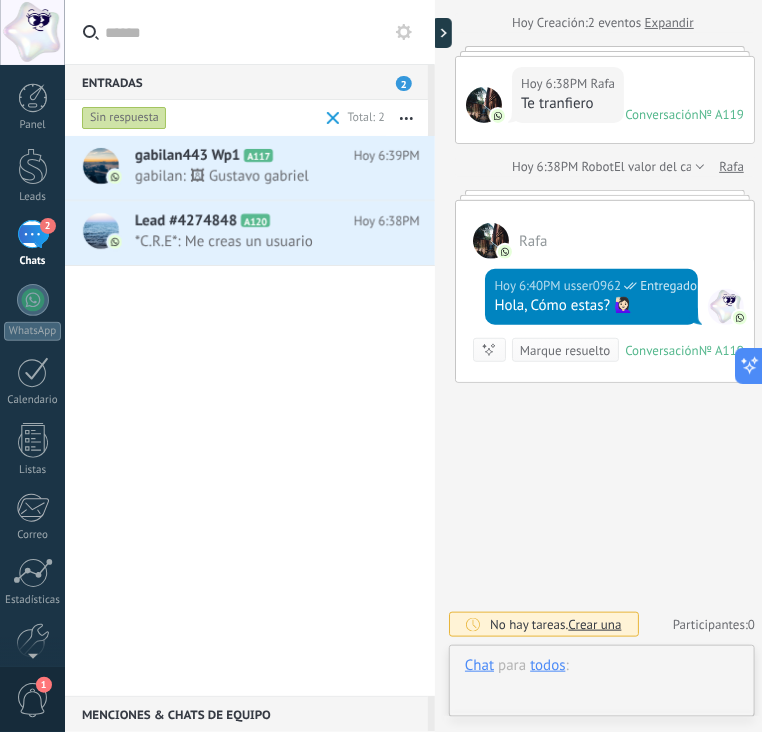 click at bounding box center [602, 686] 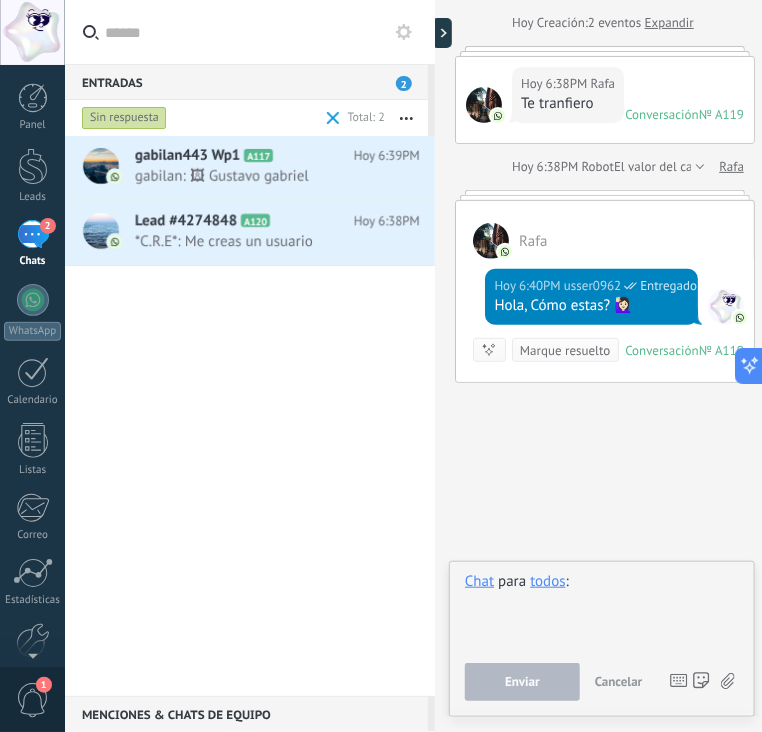 paste 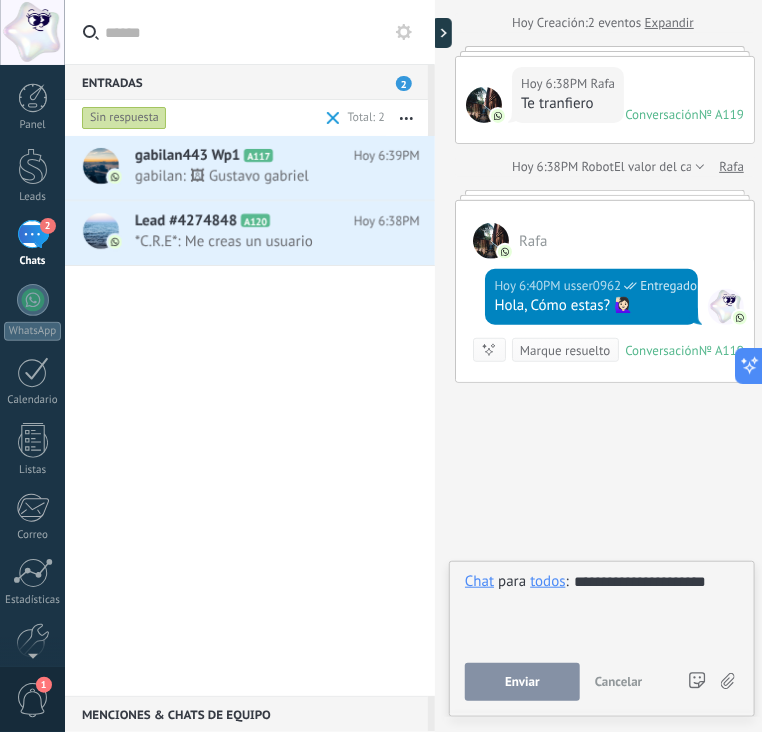 click on "Enviar" at bounding box center [522, 682] 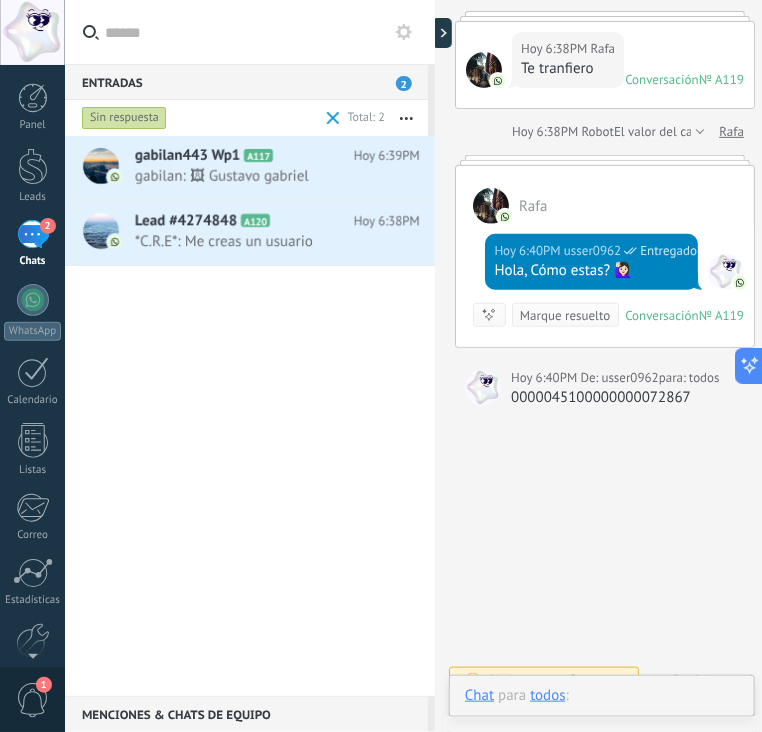 click at bounding box center (602, 716) 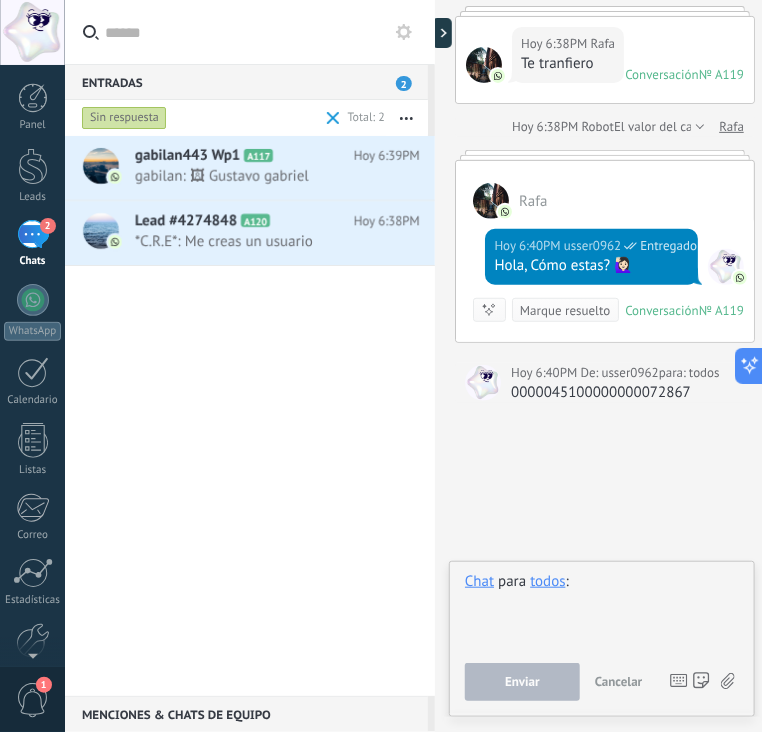 paste 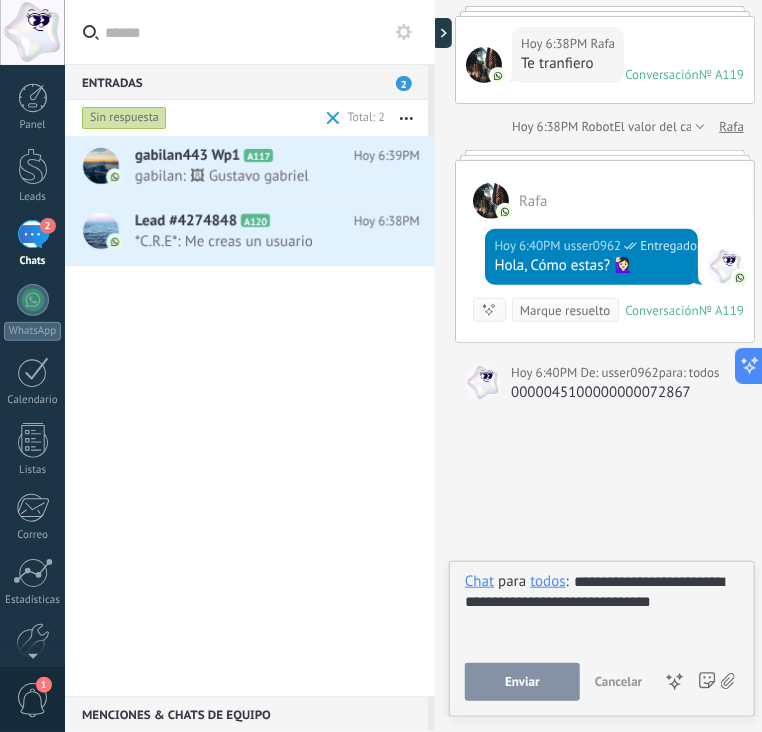 click on "Enviar" at bounding box center (522, 682) 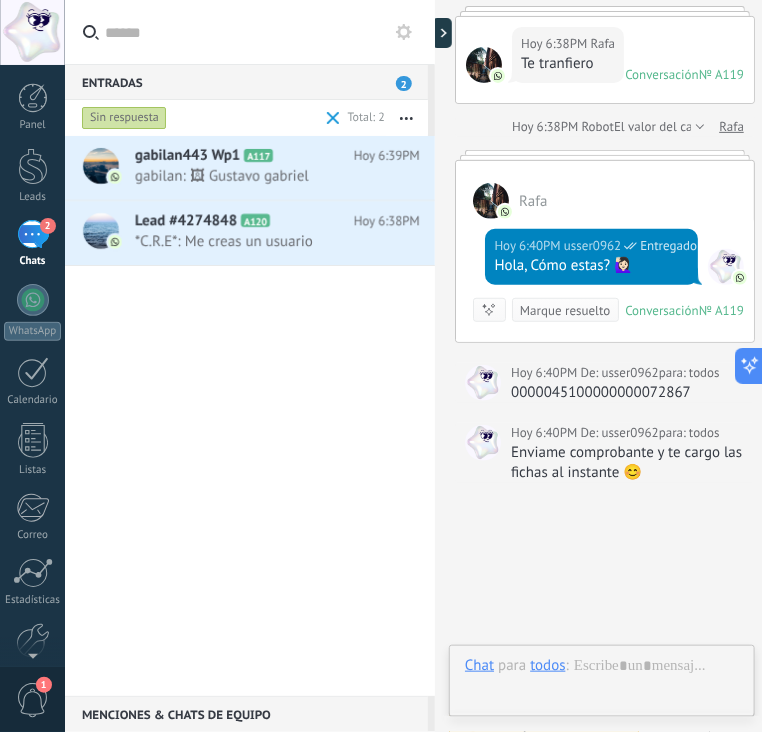 scroll, scrollTop: 190, scrollLeft: 0, axis: vertical 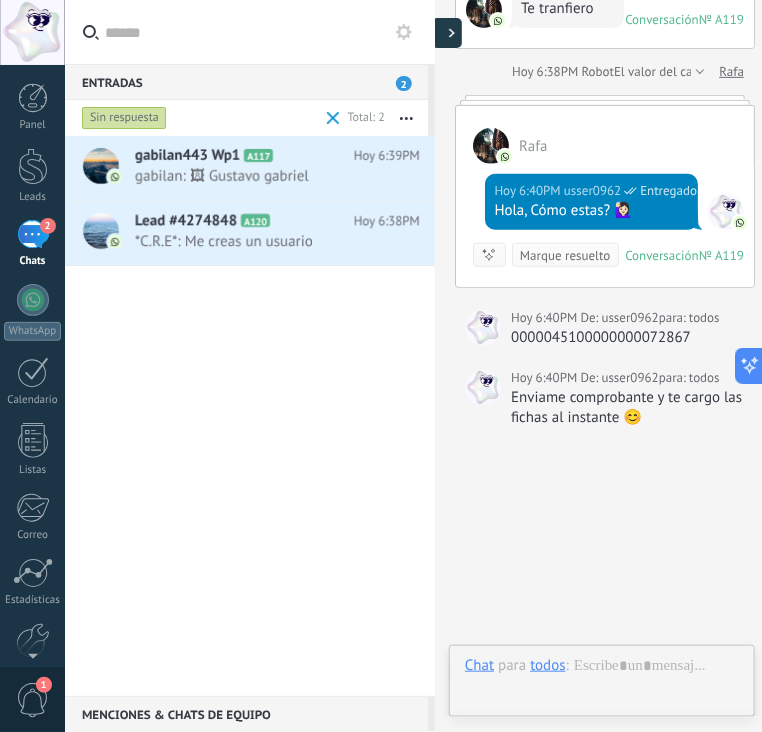 click at bounding box center [447, 33] 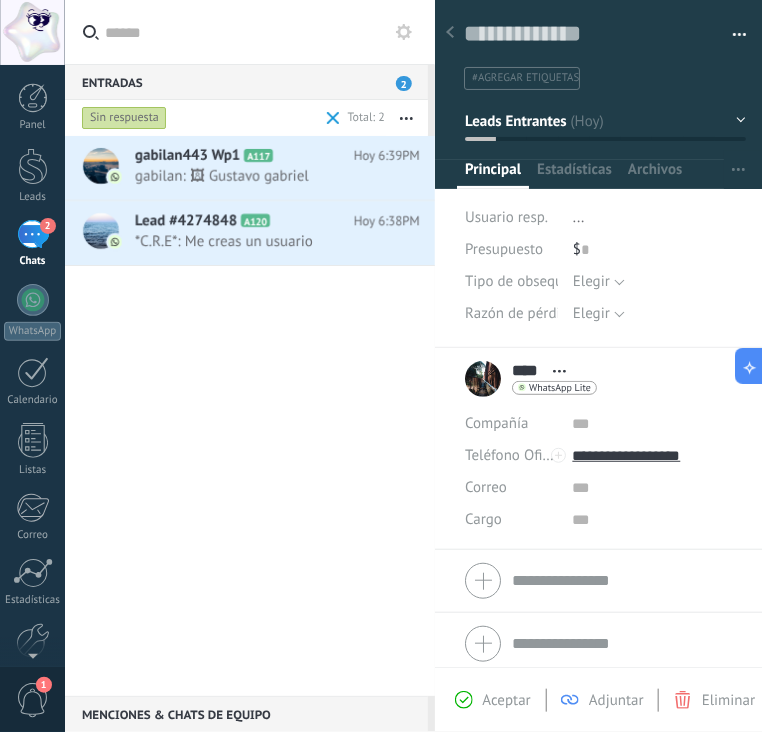scroll, scrollTop: 29, scrollLeft: 0, axis: vertical 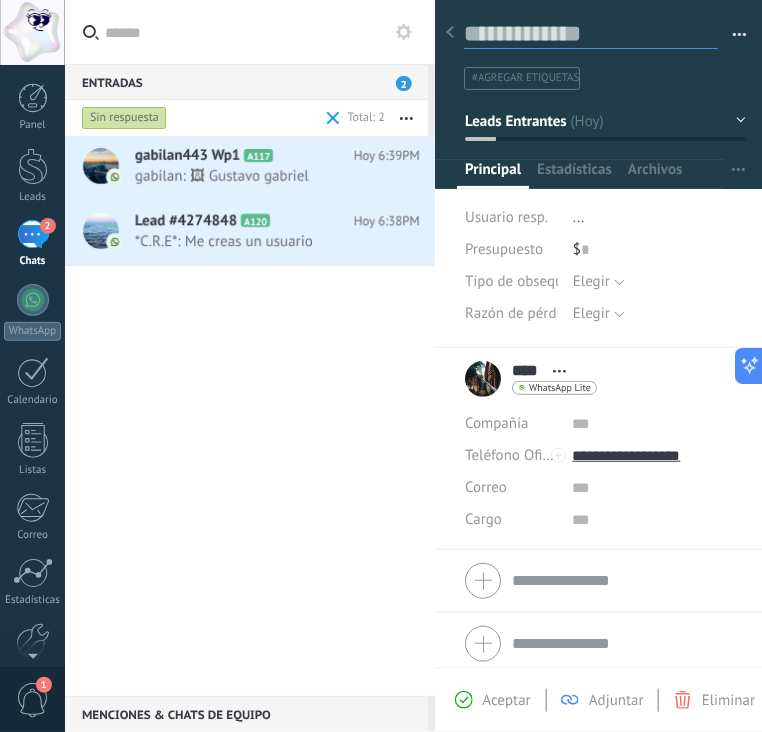 click at bounding box center (591, 34) 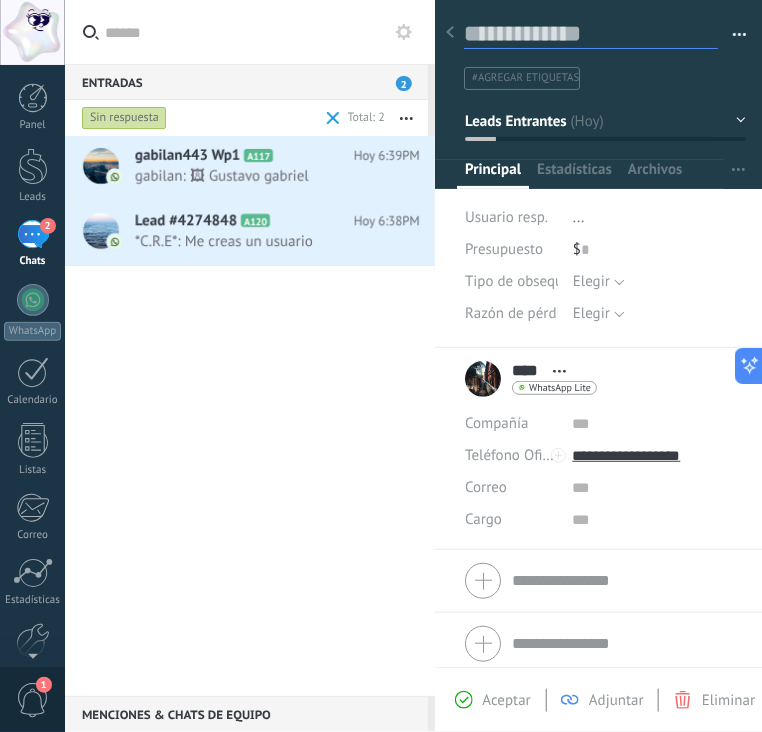 paste on "******" 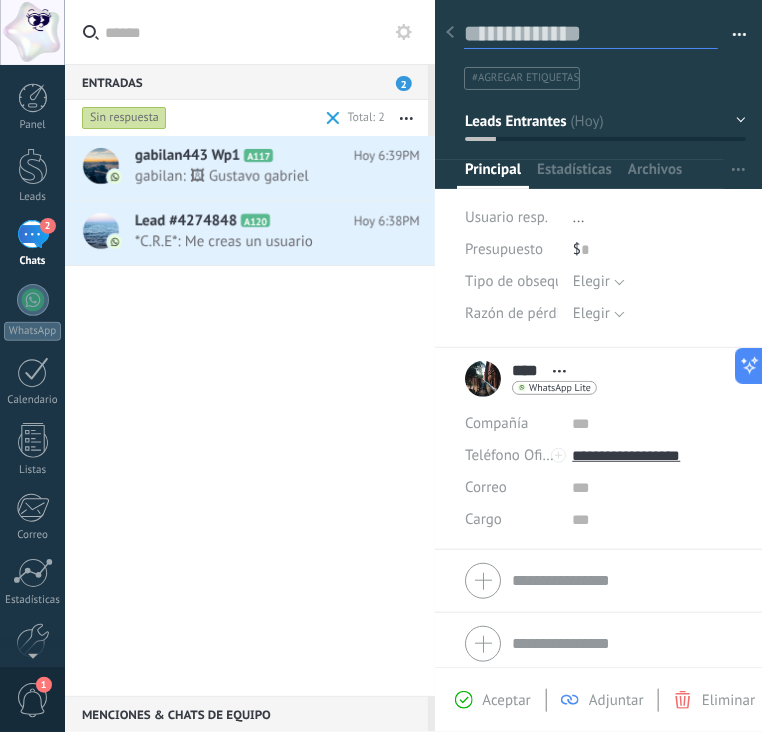 type on "******" 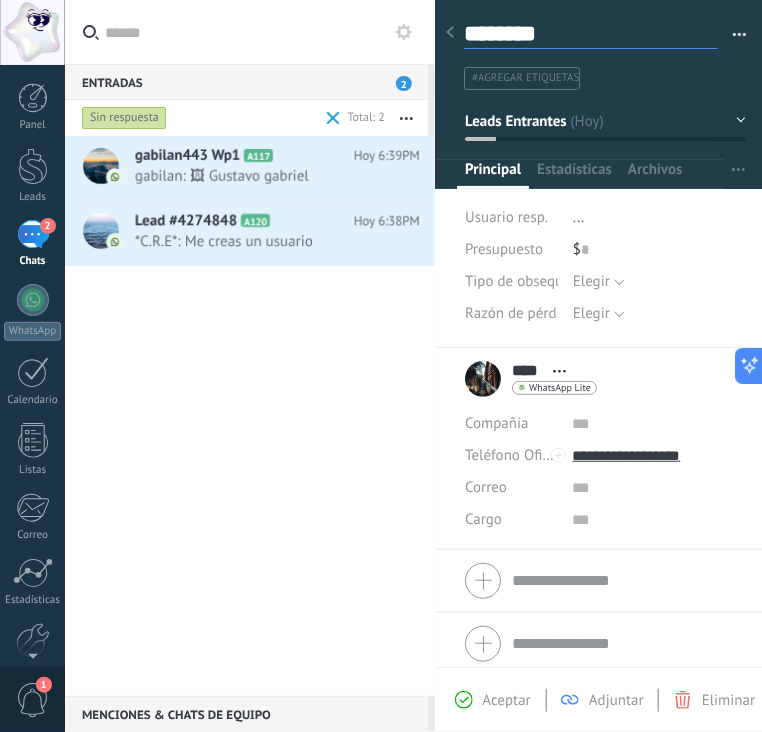 scroll, scrollTop: 29, scrollLeft: 0, axis: vertical 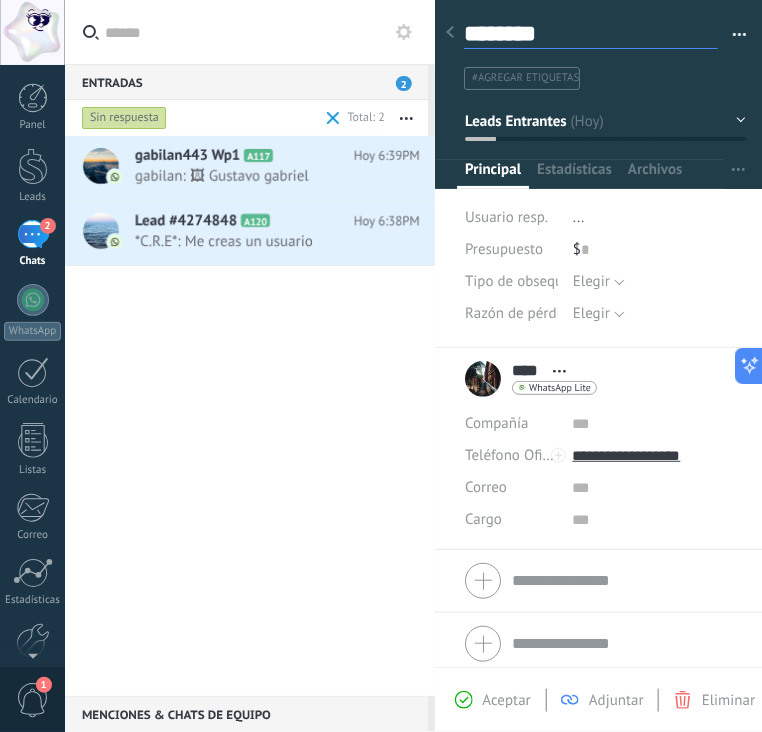 type on "*********" 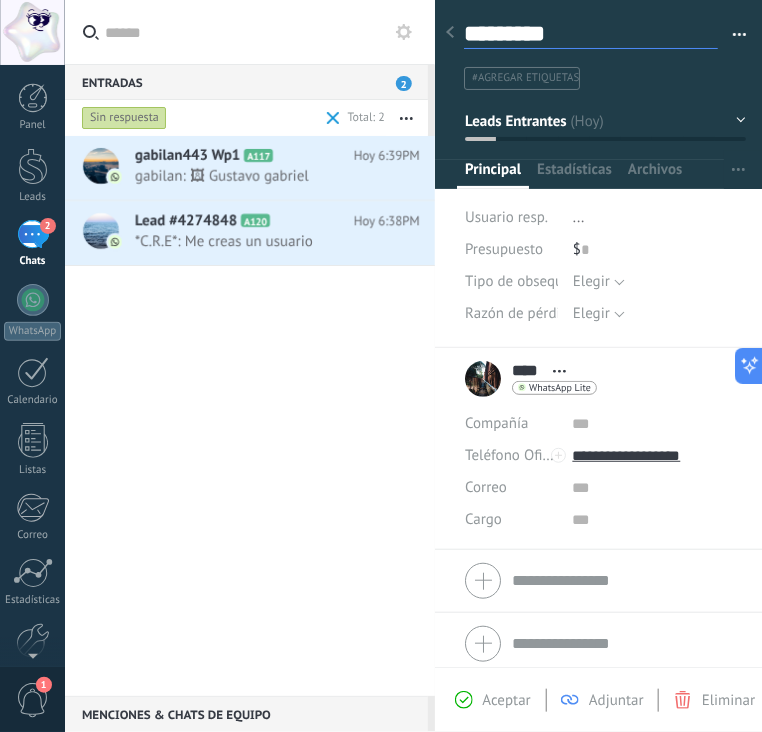 type on "**********" 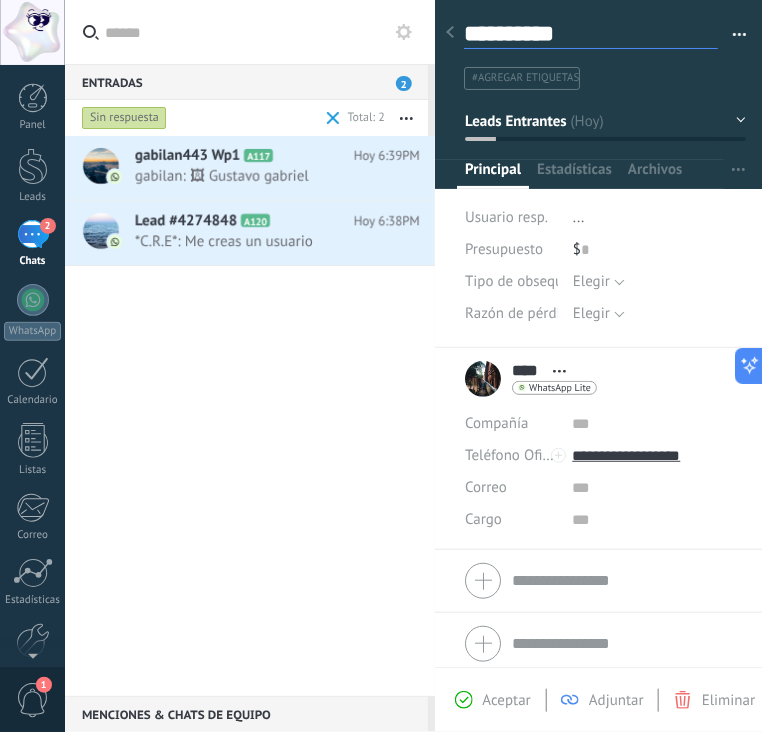 type on "**********" 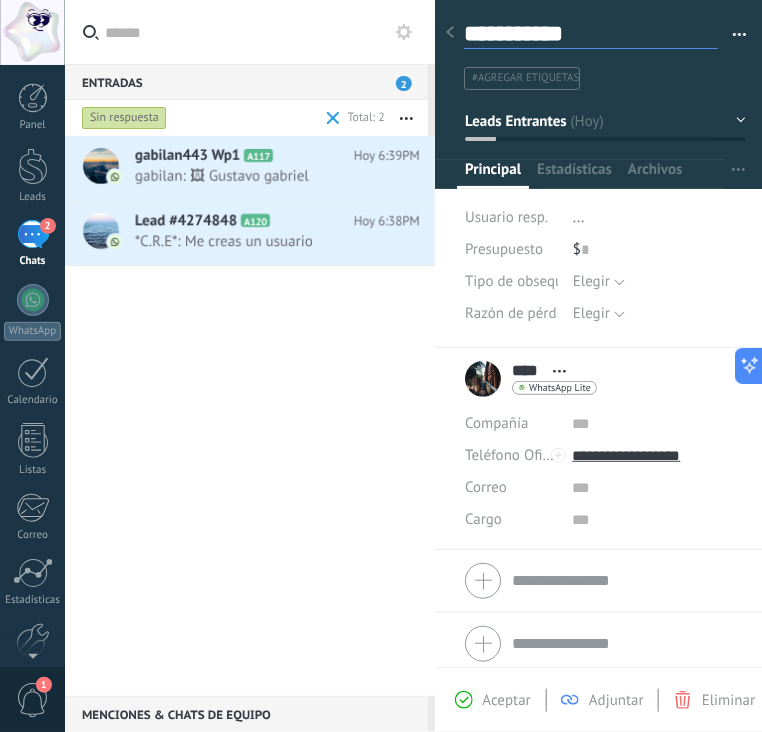 scroll, scrollTop: 29, scrollLeft: 0, axis: vertical 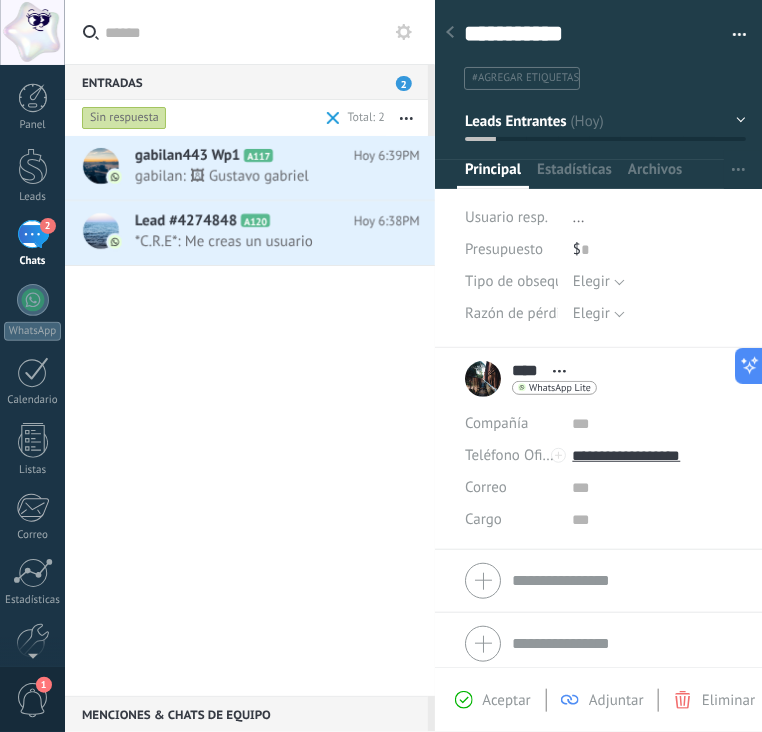 click 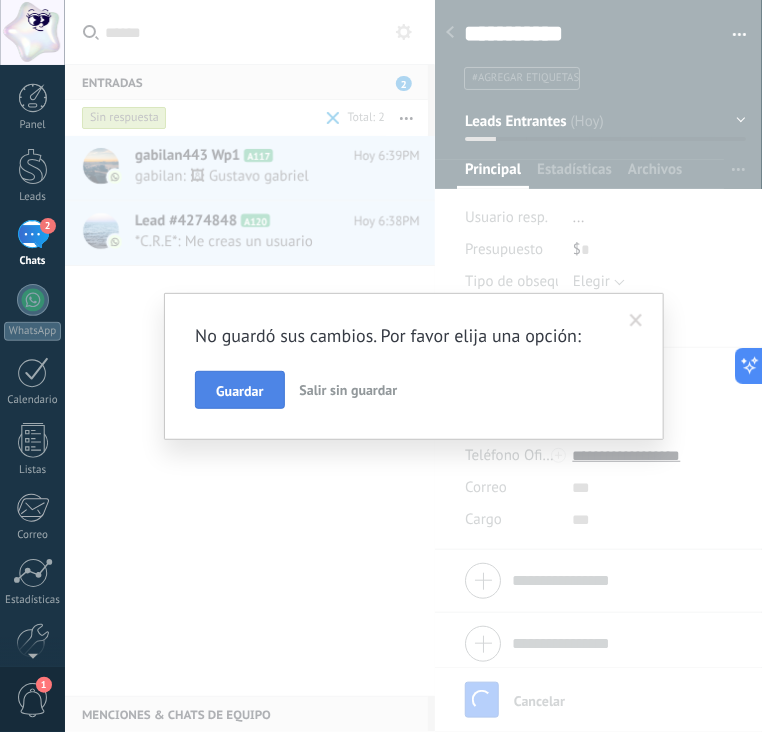 click on "Guardar" at bounding box center (239, 390) 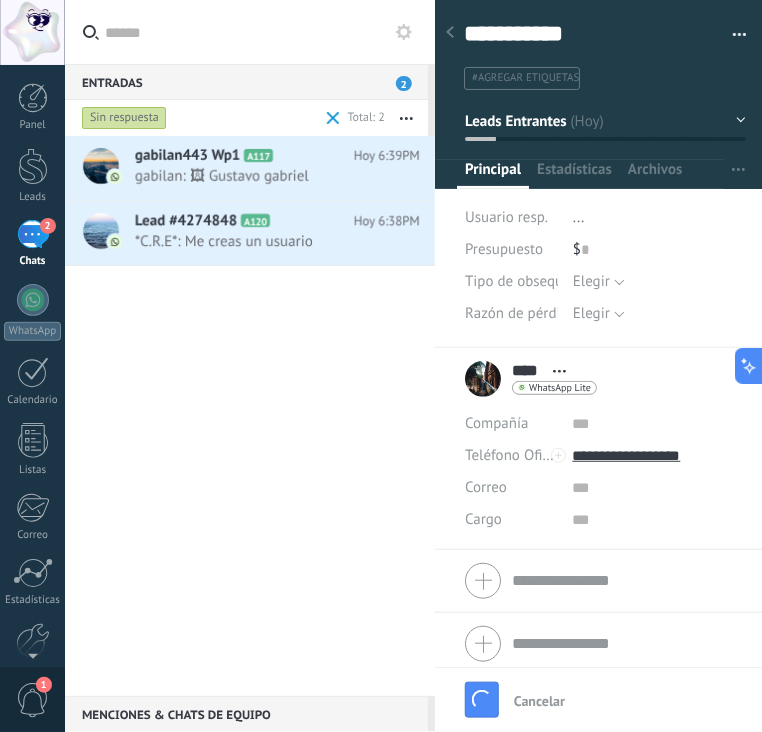 scroll, scrollTop: 307, scrollLeft: 0, axis: vertical 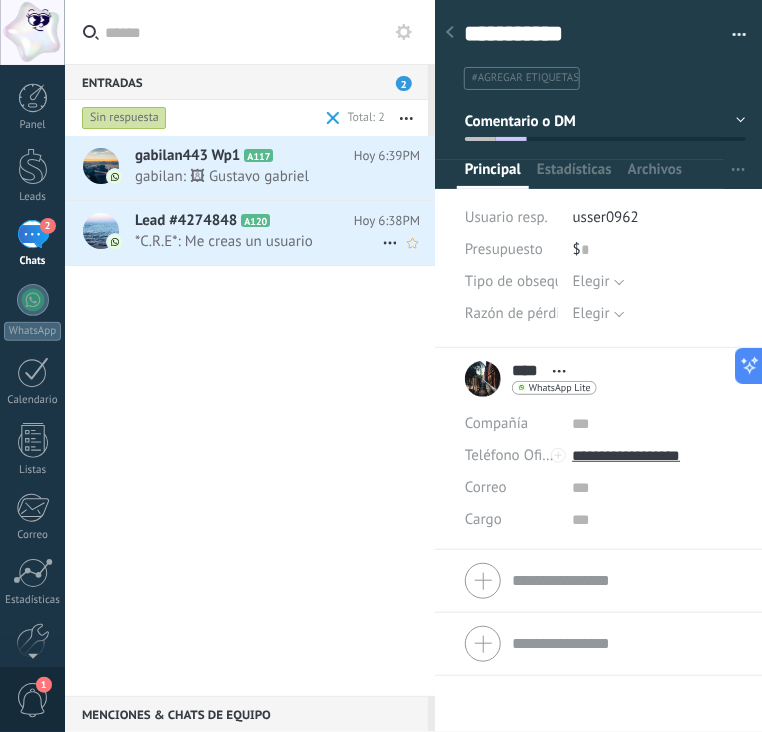 click on "*C.R.E*: Me creas un usuario" at bounding box center [258, 241] 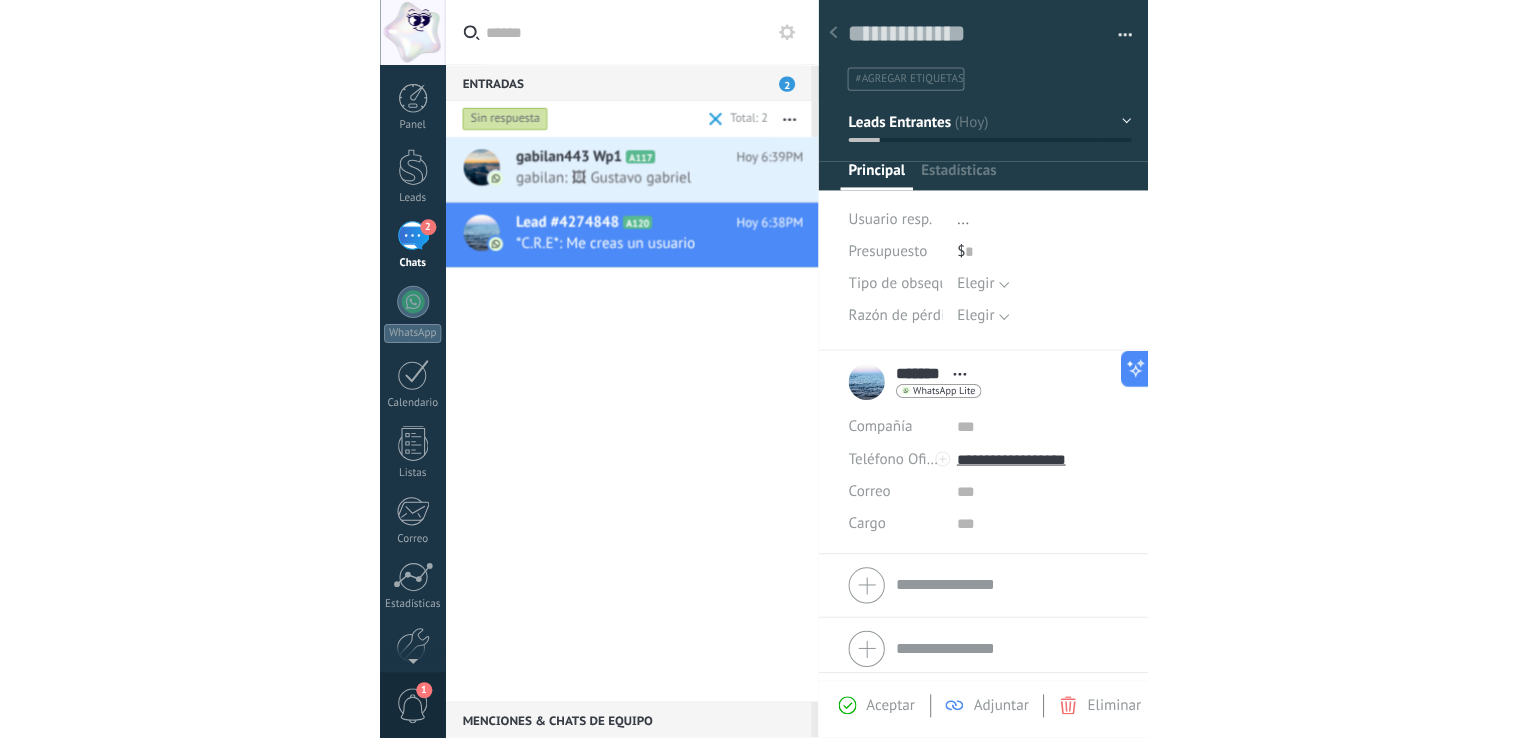 scroll, scrollTop: 29, scrollLeft: 0, axis: vertical 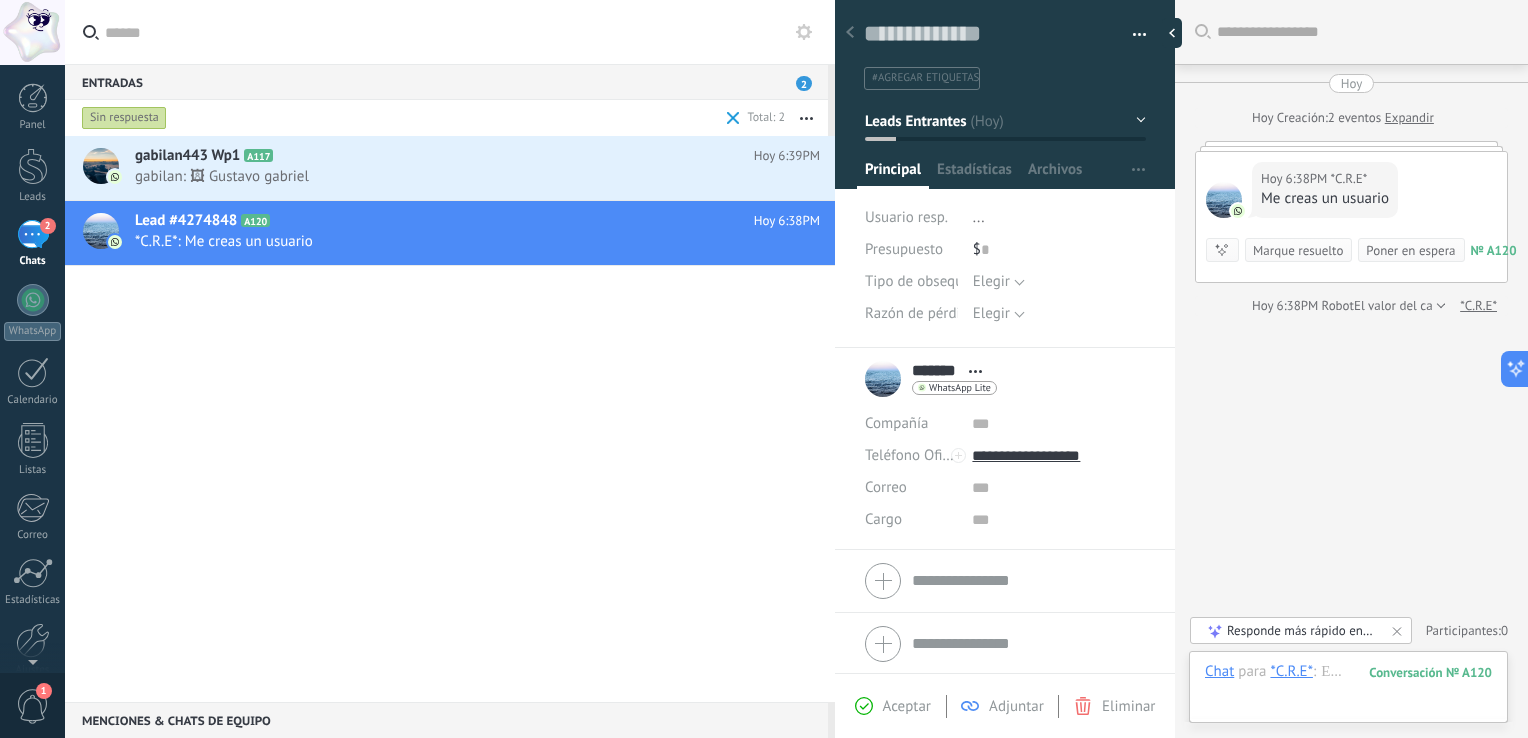 drag, startPoint x: 1183, startPoint y: 34, endPoint x: 1328, endPoint y: 8, distance: 147.31259 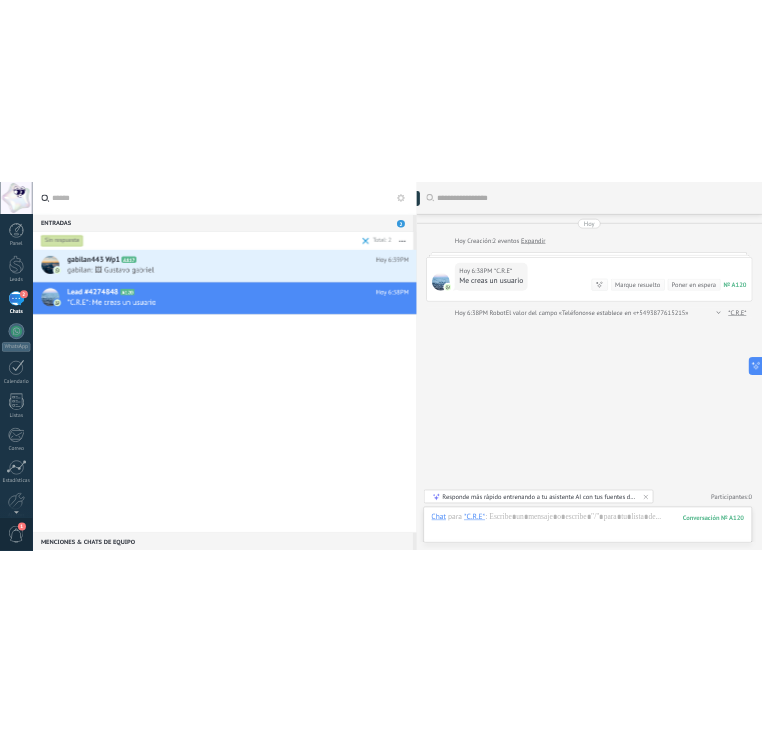 scroll, scrollTop: 29, scrollLeft: 0, axis: vertical 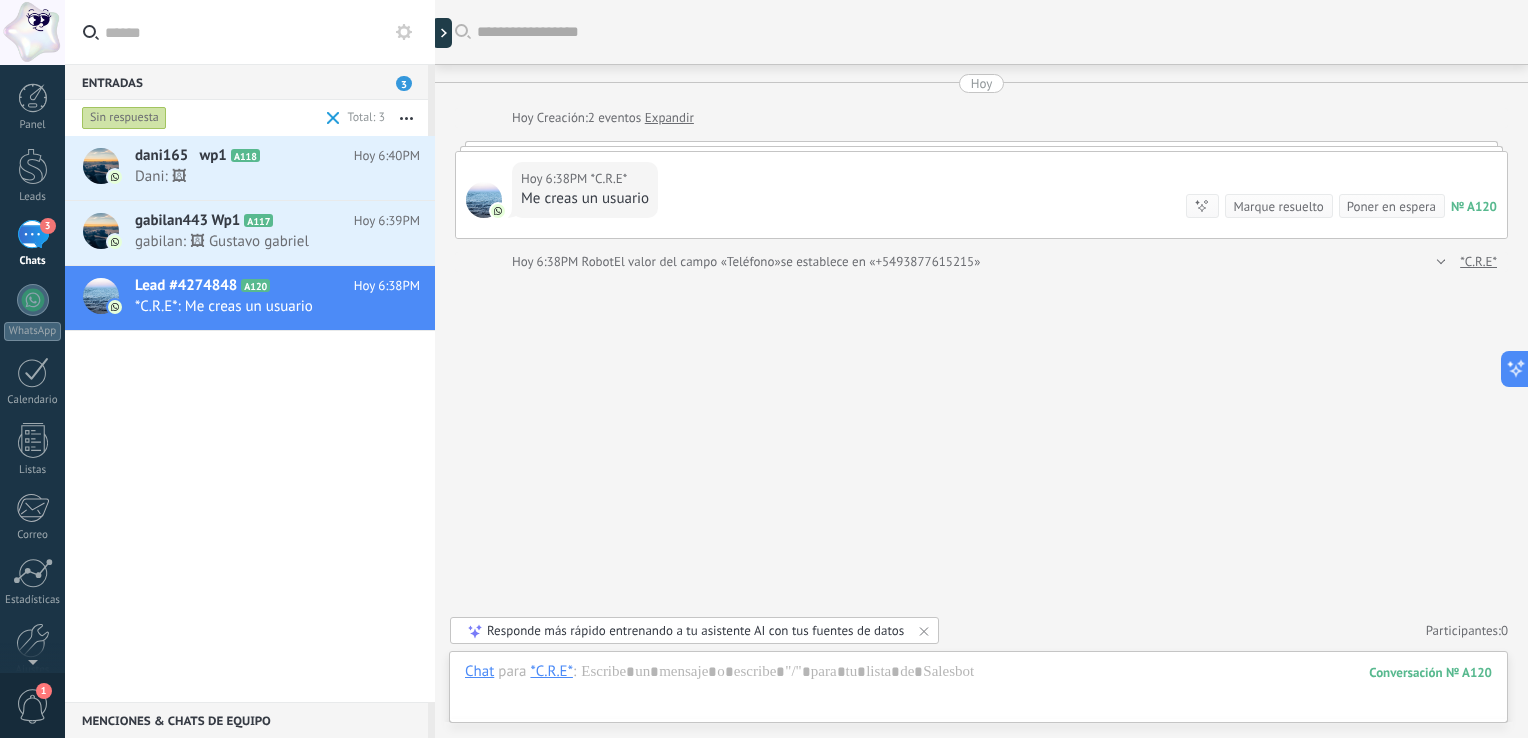 type on "**********" 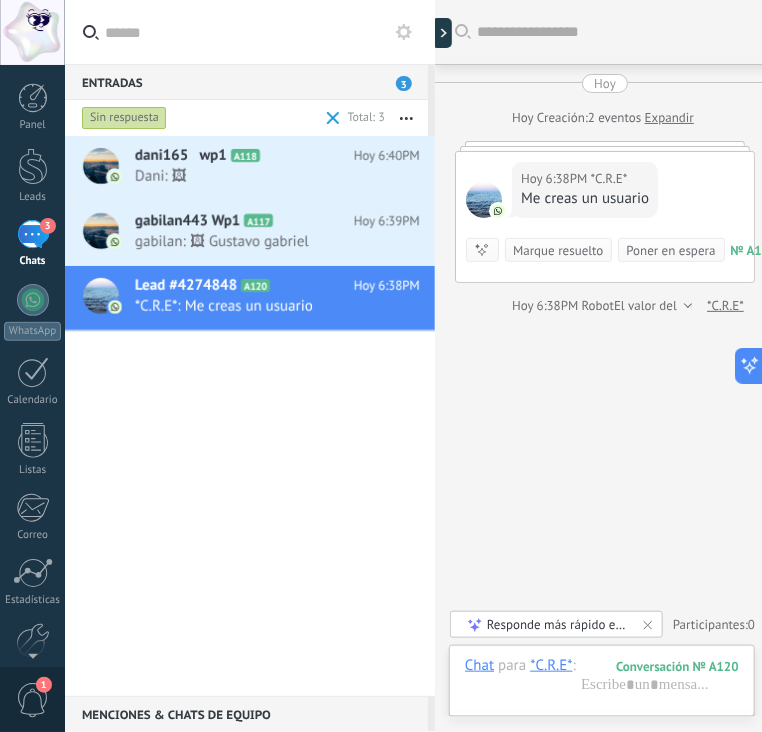 scroll, scrollTop: 60, scrollLeft: 0, axis: vertical 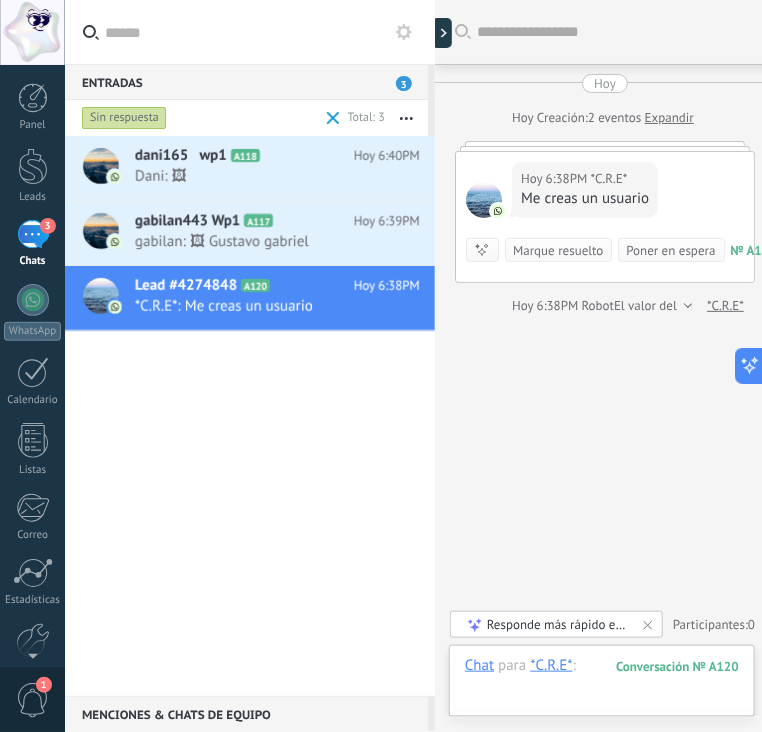 click at bounding box center (602, 686) 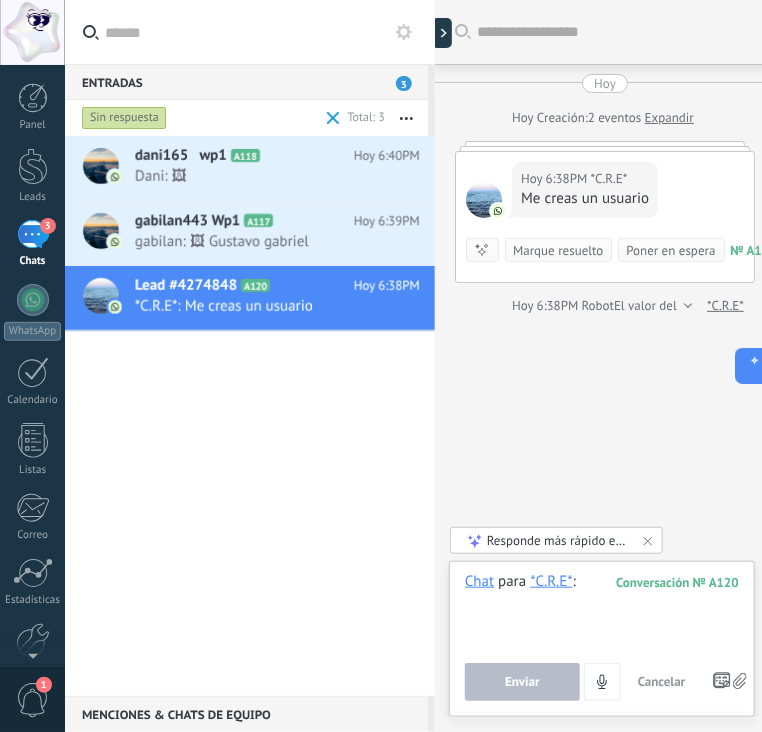 paste 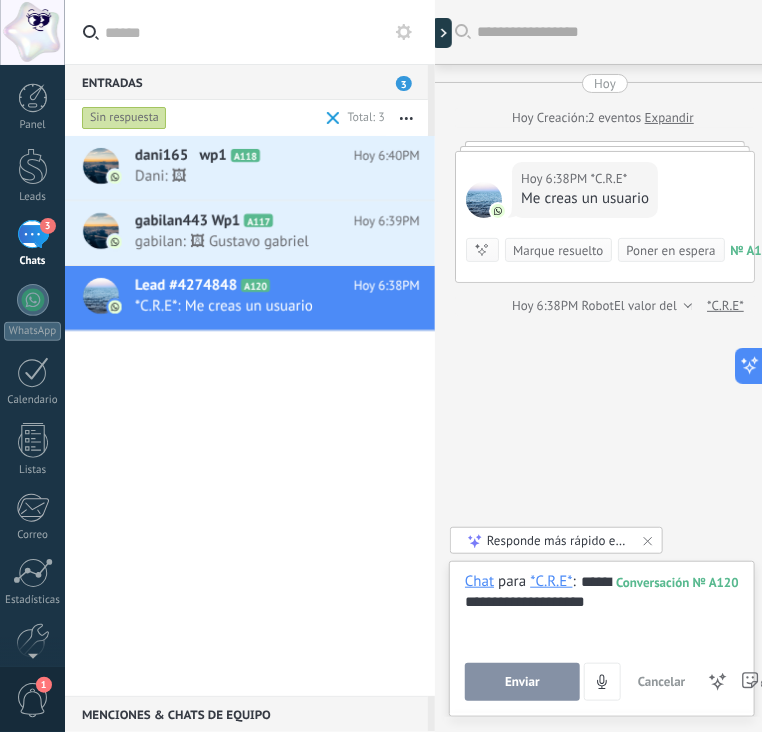 click on "Enviar" at bounding box center [522, 682] 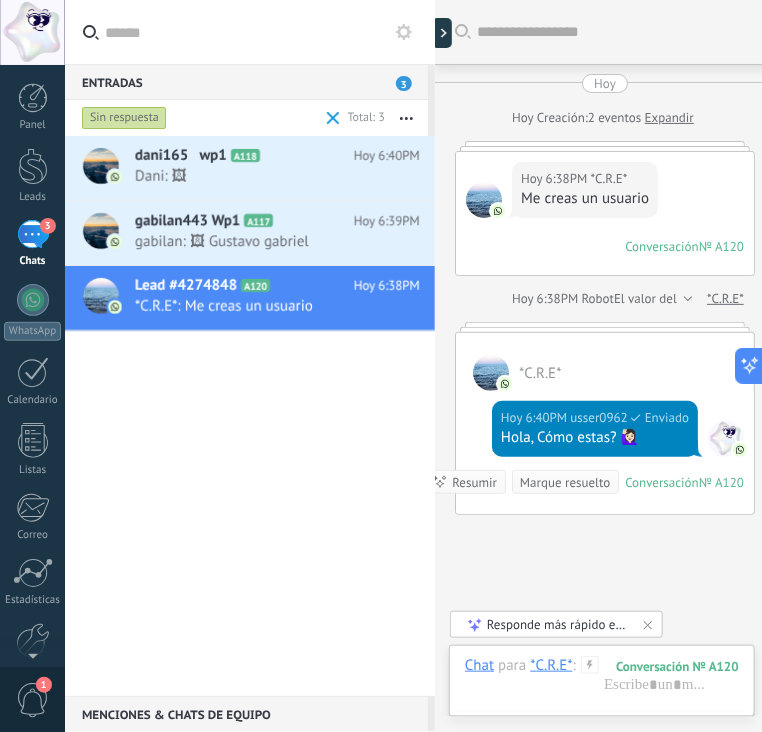 scroll, scrollTop: 130, scrollLeft: 0, axis: vertical 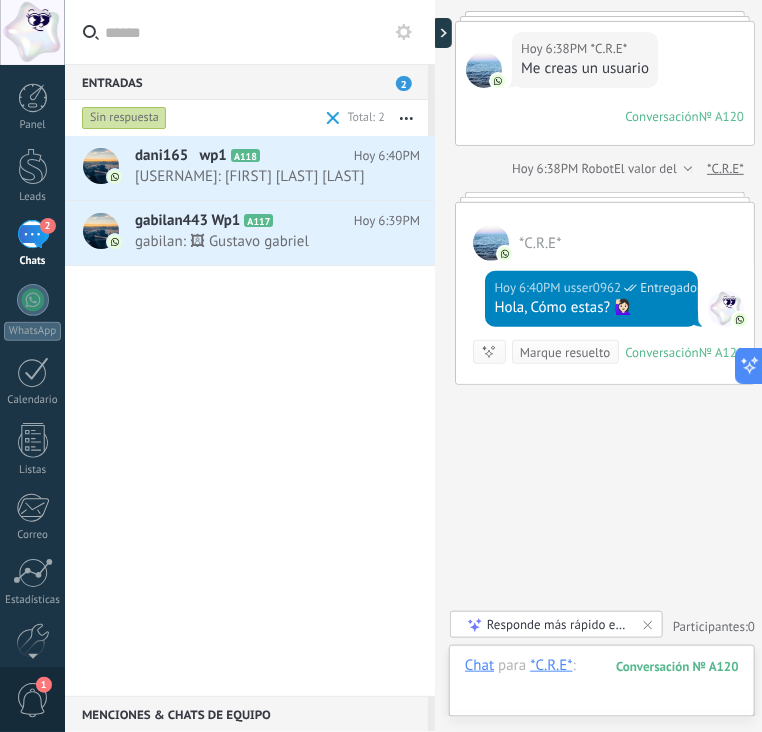click at bounding box center (602, 686) 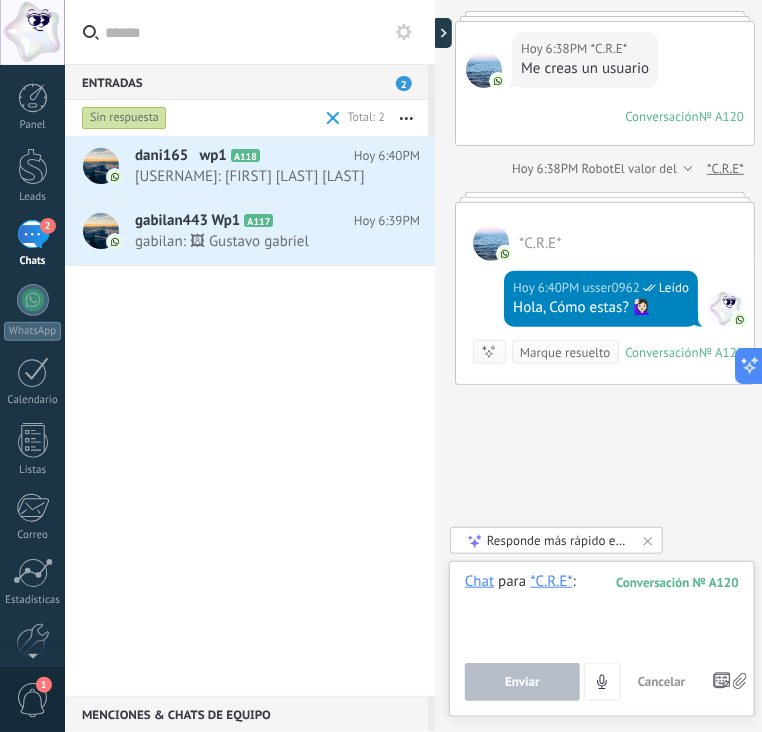paste 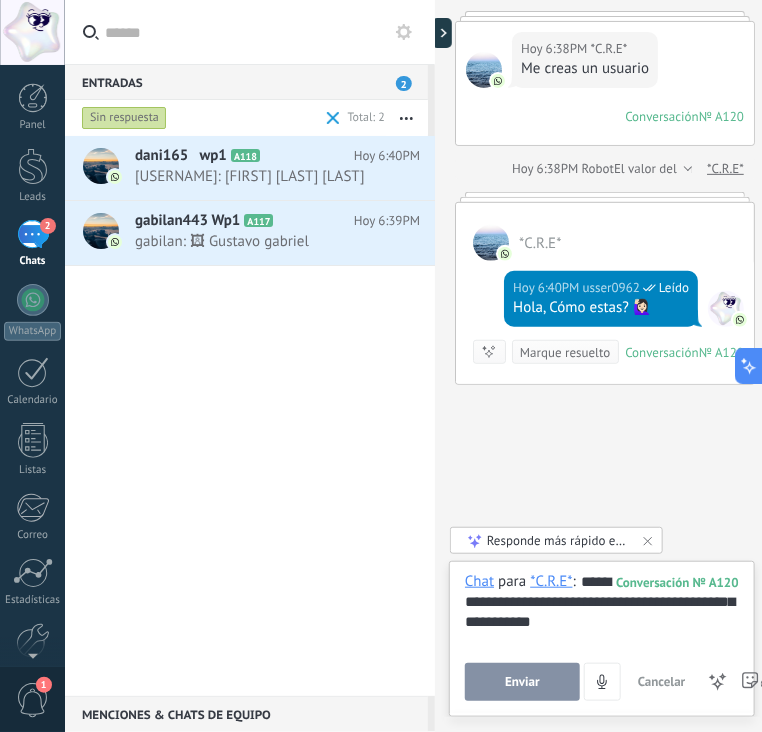 click on "Enviar" at bounding box center (522, 682) 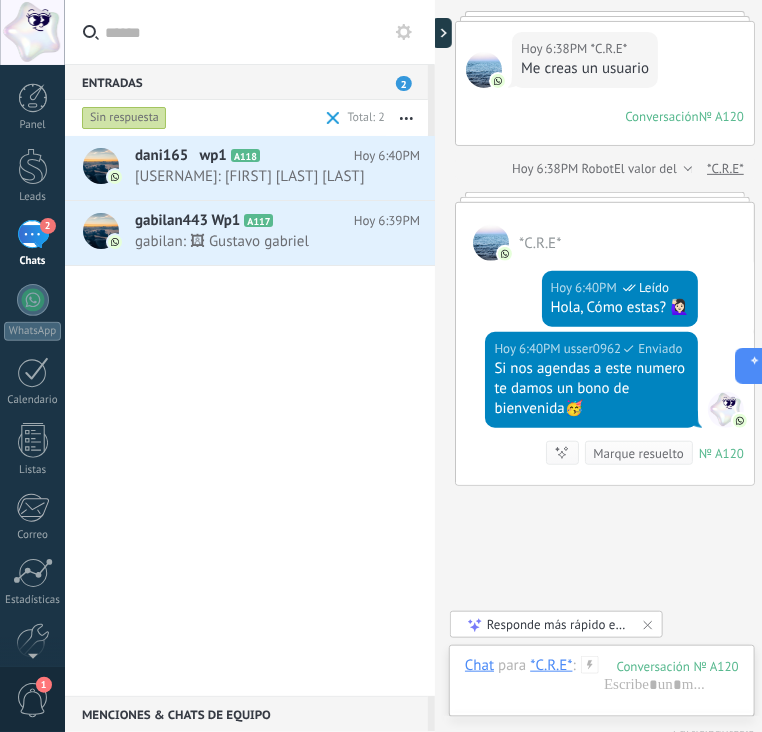 scroll, scrollTop: 231, scrollLeft: 0, axis: vertical 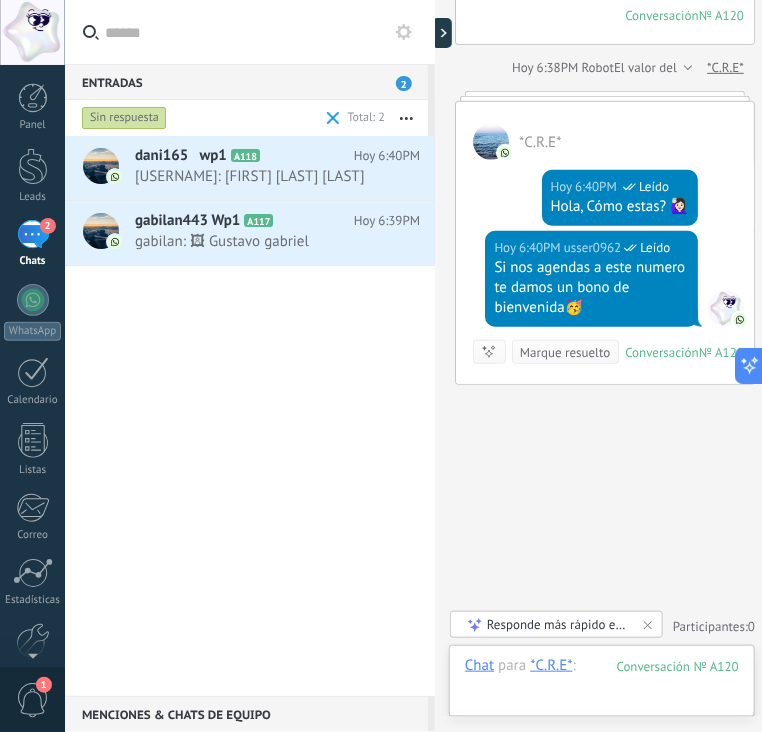 click at bounding box center [602, 686] 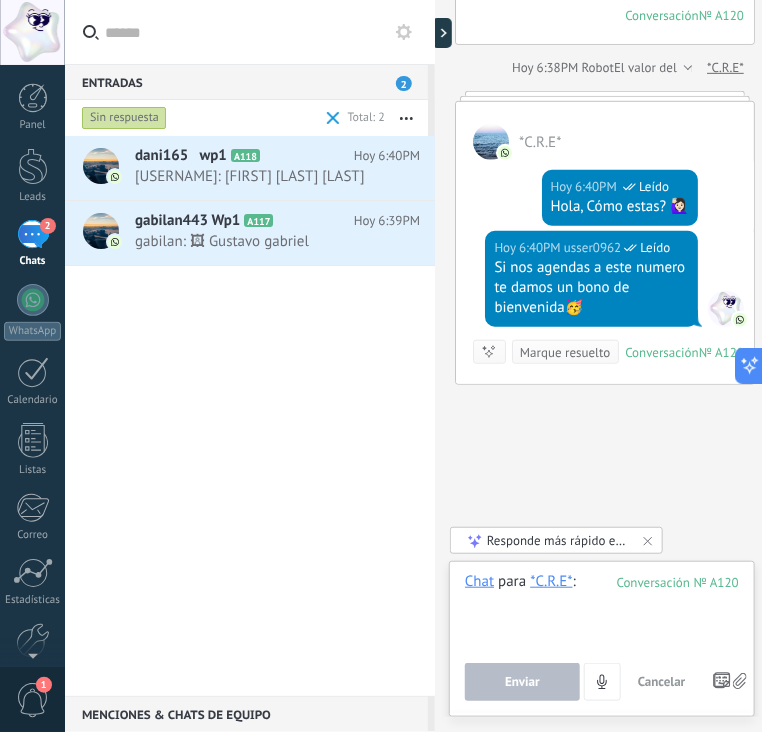 paste 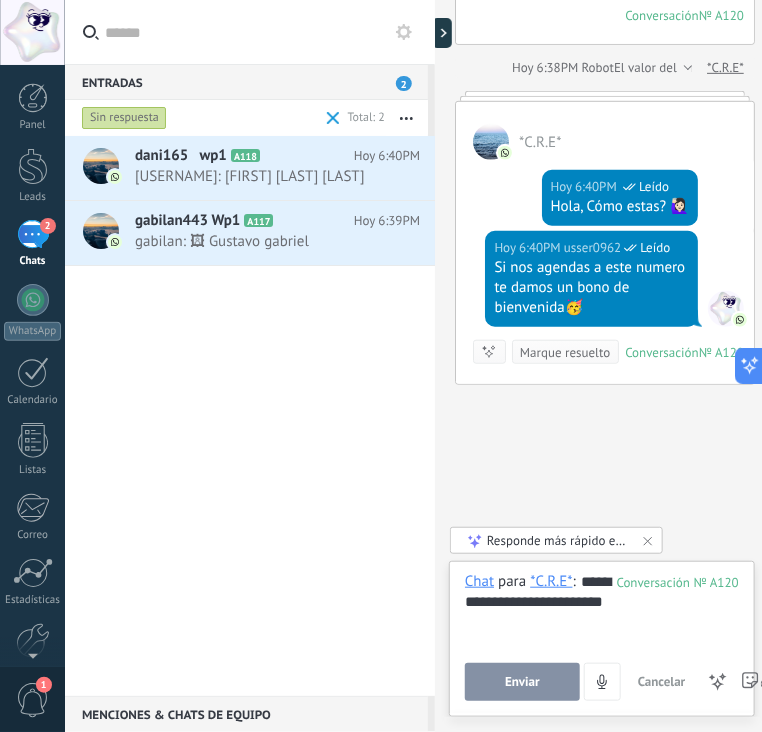 click on "Enviar" at bounding box center (522, 682) 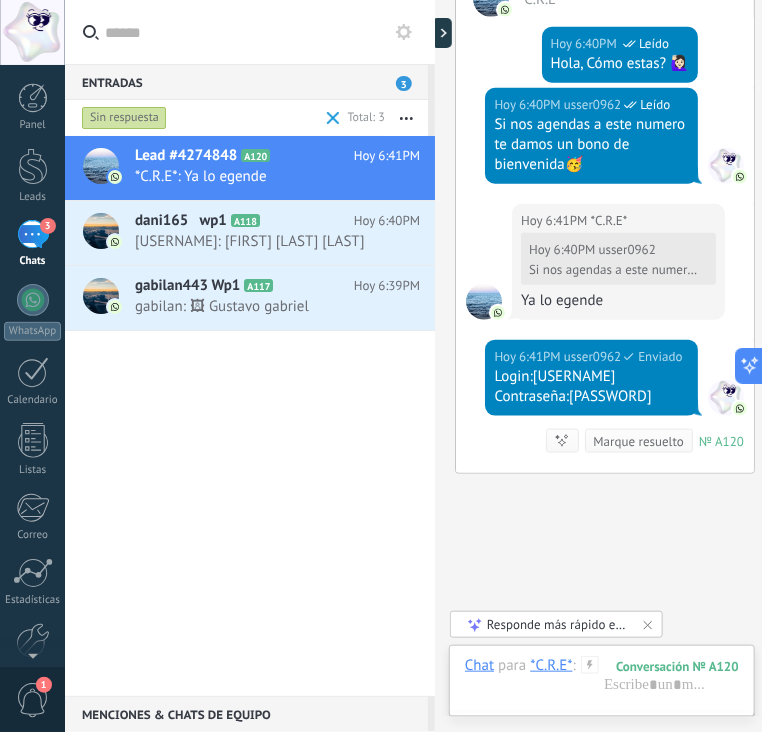 scroll, scrollTop: 463, scrollLeft: 0, axis: vertical 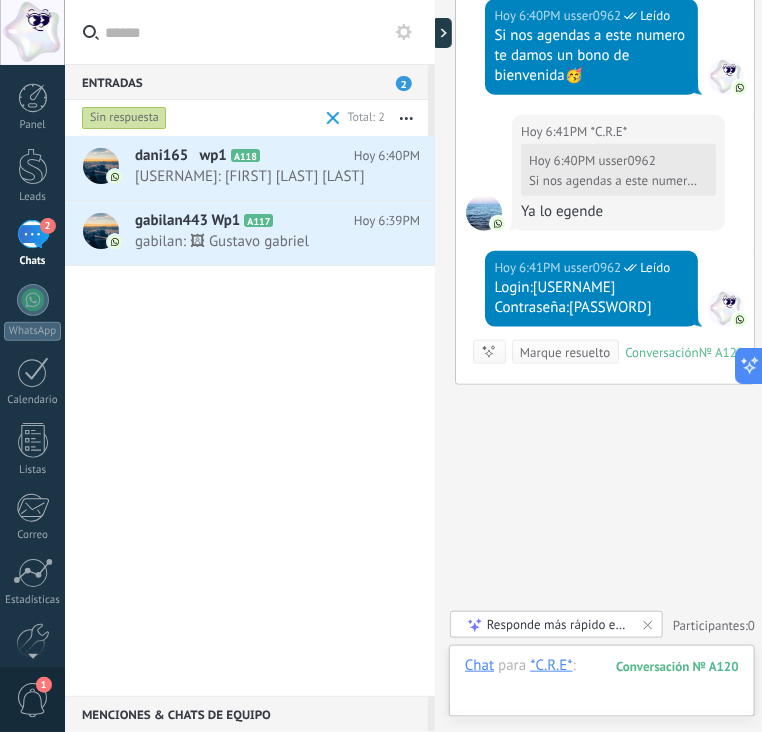 click at bounding box center (602, 686) 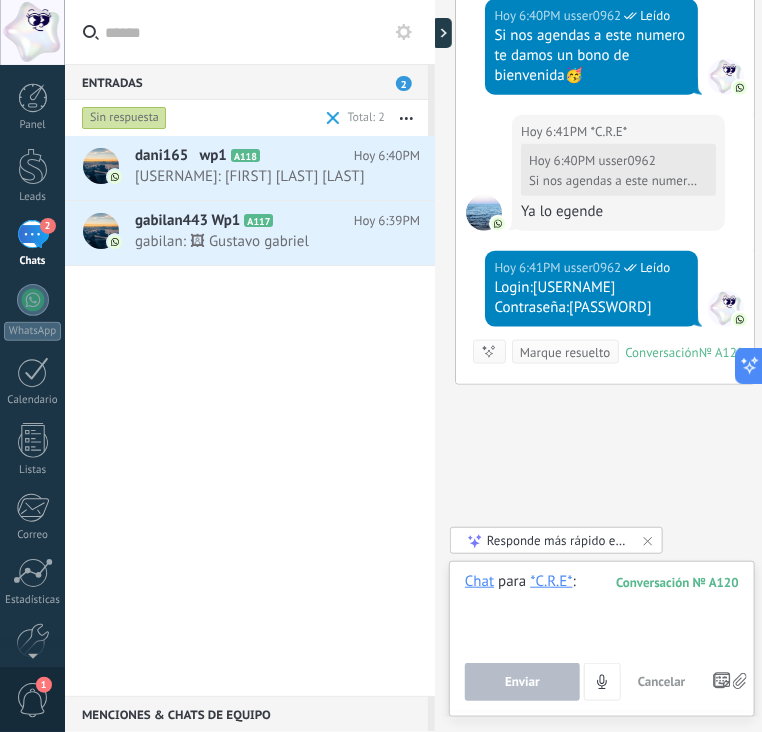 paste 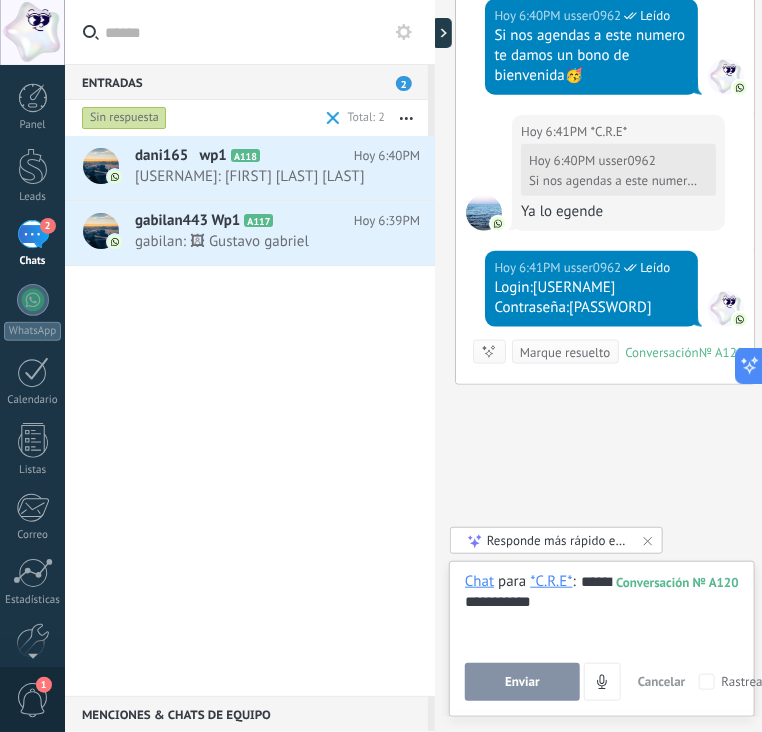 click on "Enviar" at bounding box center [522, 682] 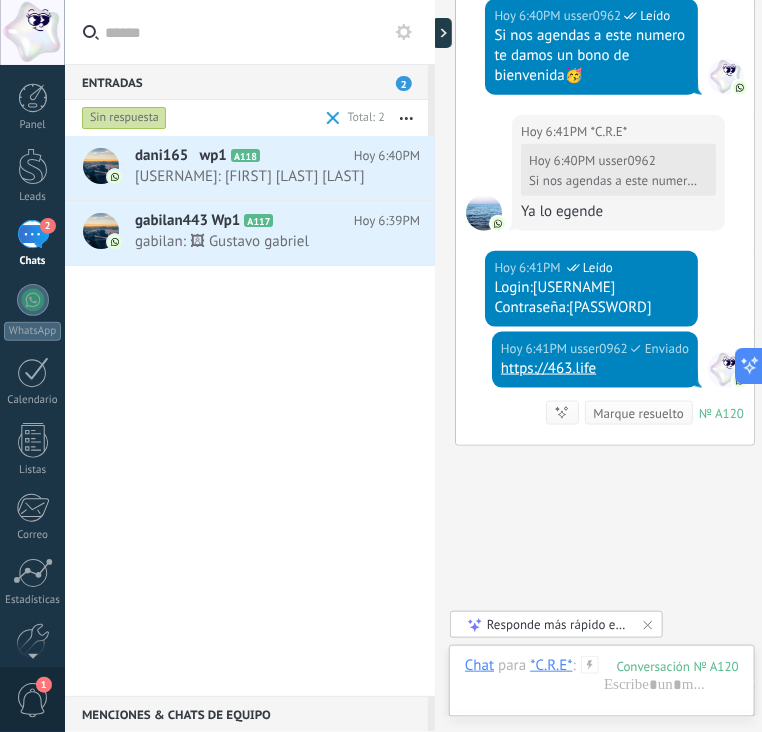 scroll, scrollTop: 524, scrollLeft: 0, axis: vertical 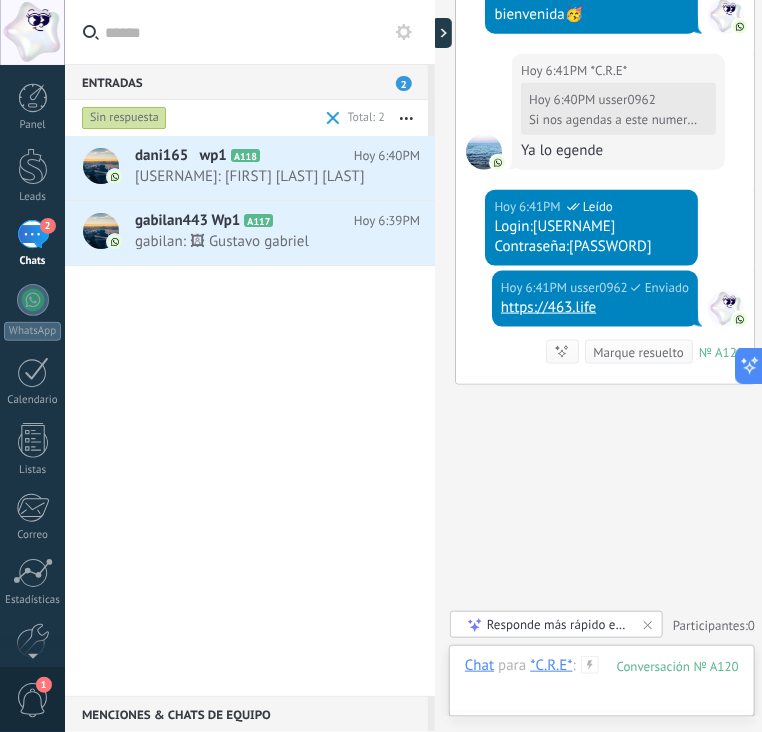 click at bounding box center (602, 686) 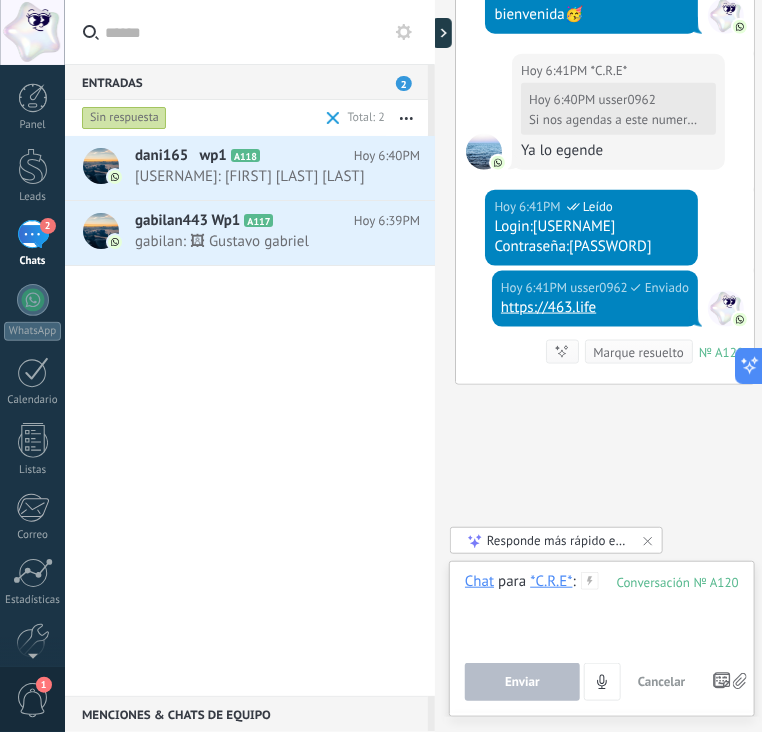 paste 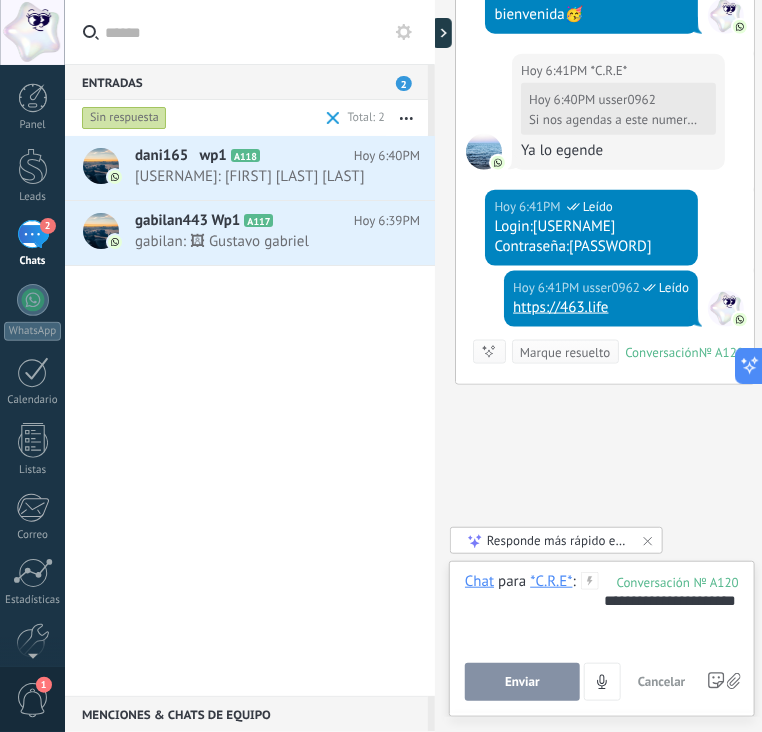 click on "Enviar" at bounding box center [522, 682] 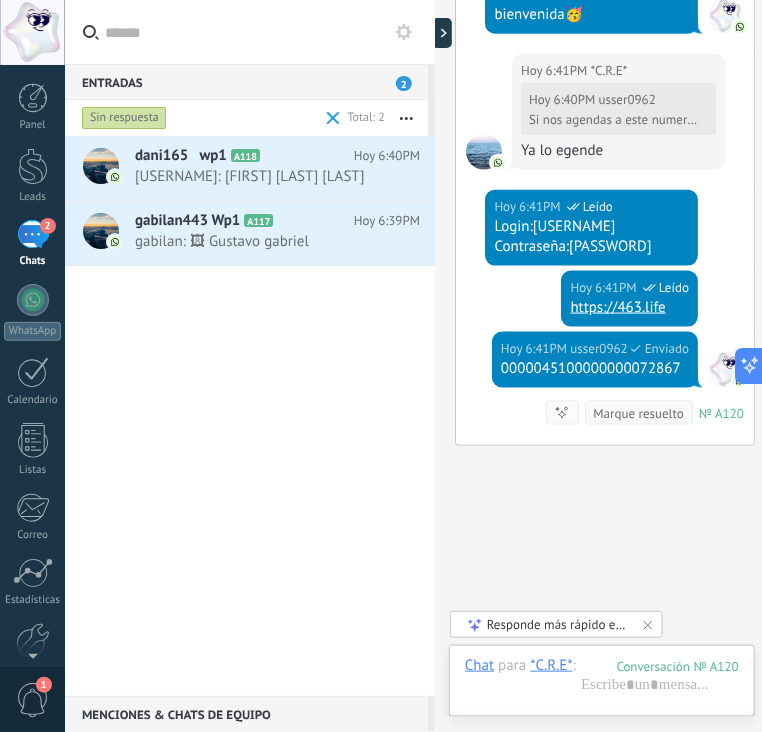 scroll, scrollTop: 584, scrollLeft: 0, axis: vertical 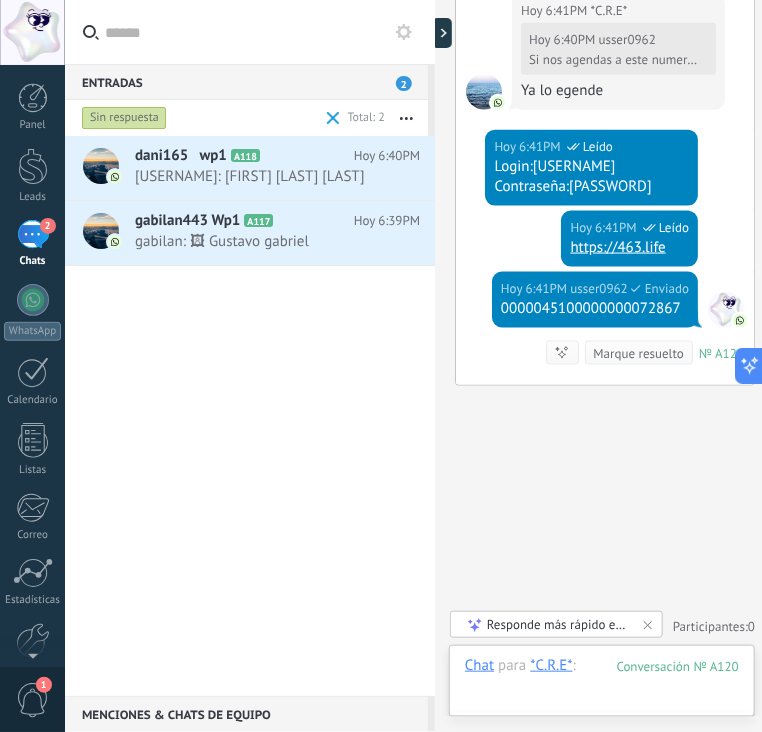 click at bounding box center [602, 686] 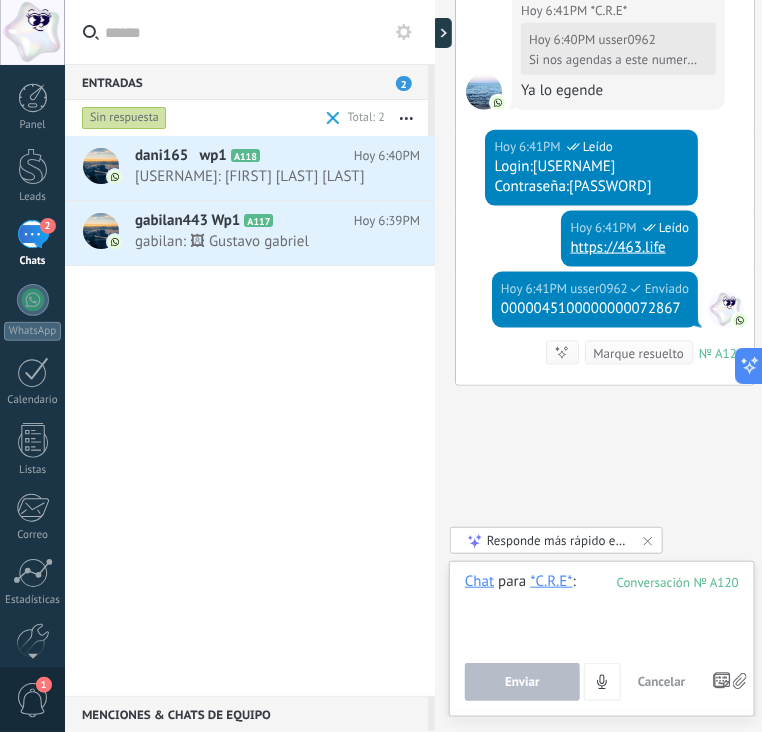 paste 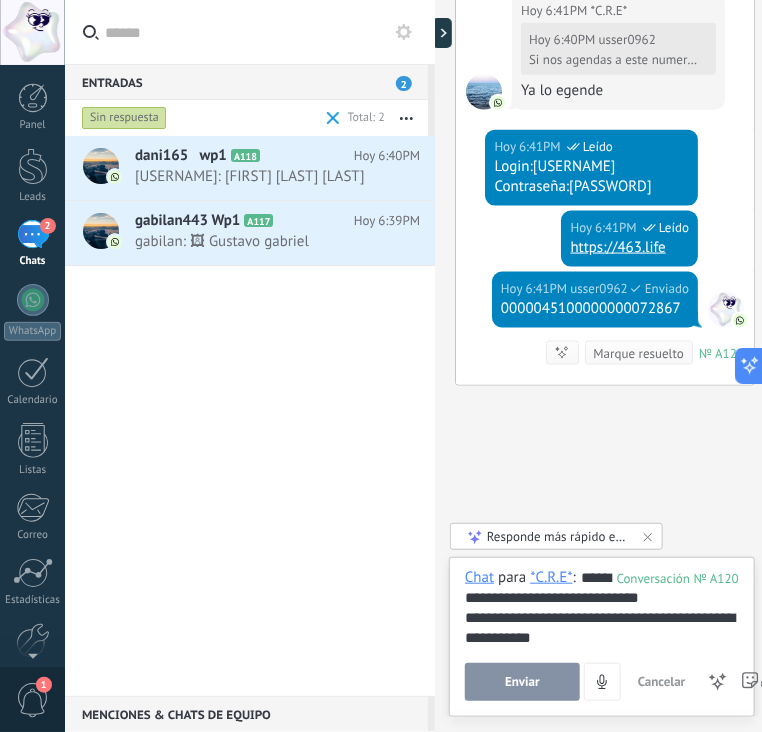 click on "Enviar" at bounding box center (522, 682) 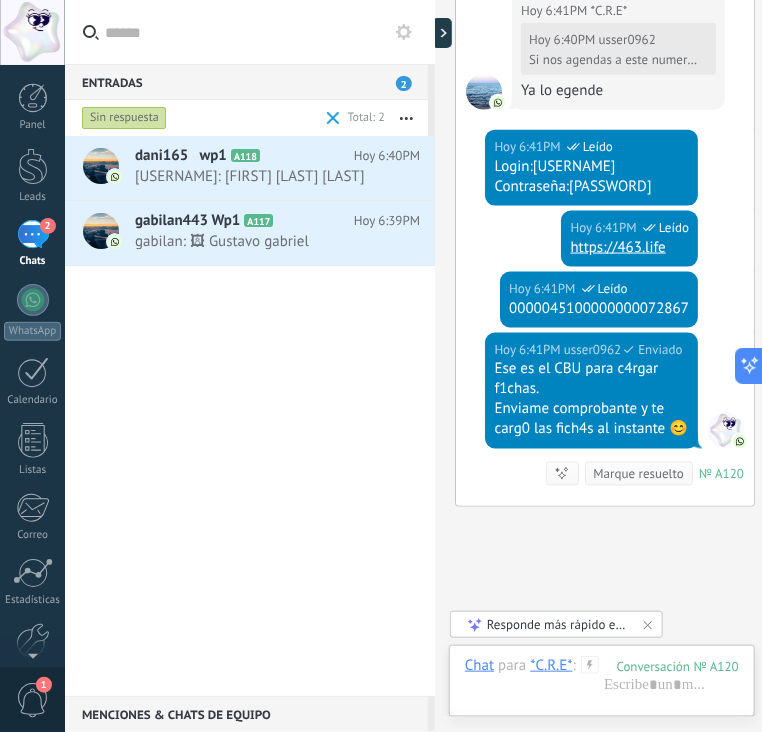 scroll, scrollTop: 726, scrollLeft: 0, axis: vertical 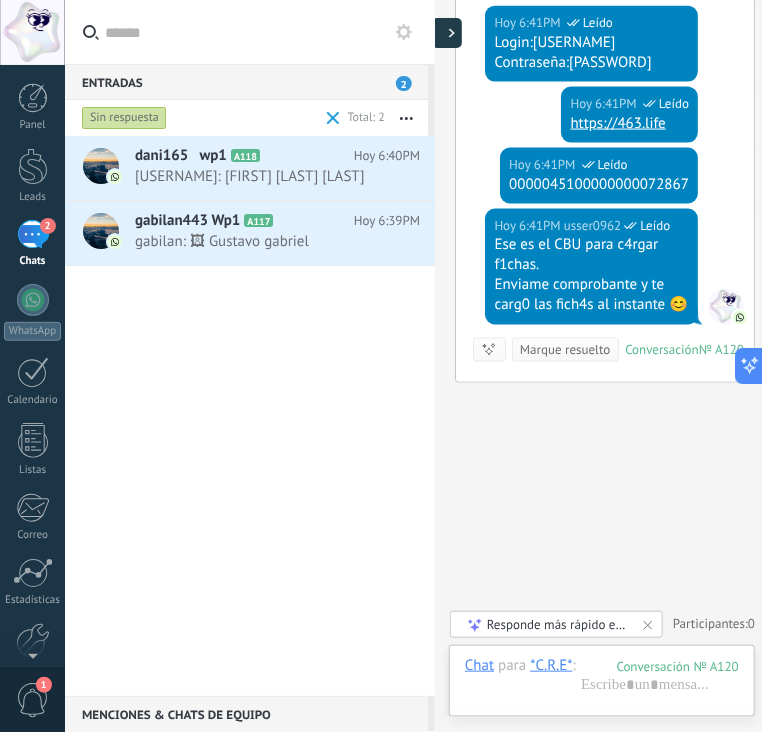 click 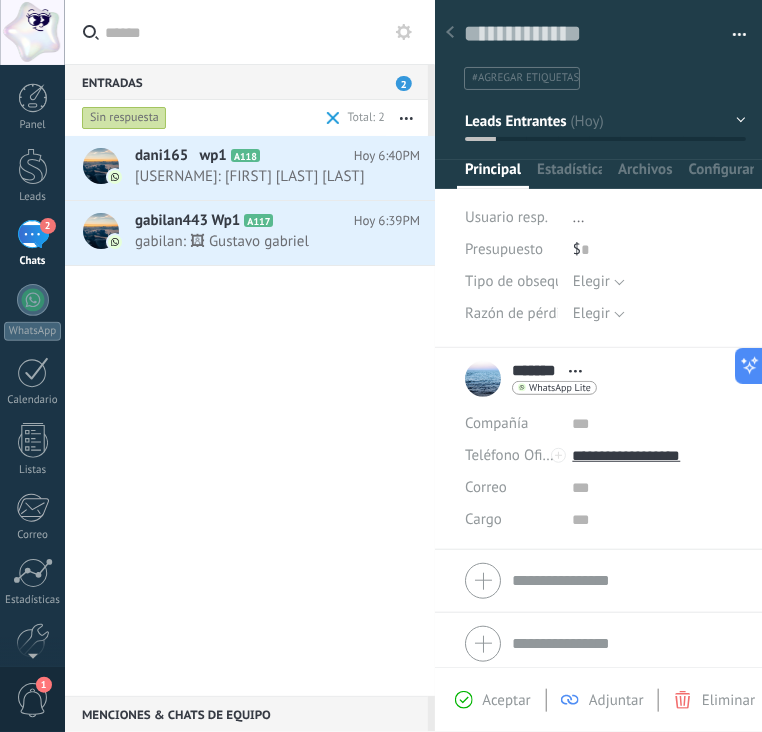 scroll, scrollTop: 29, scrollLeft: 0, axis: vertical 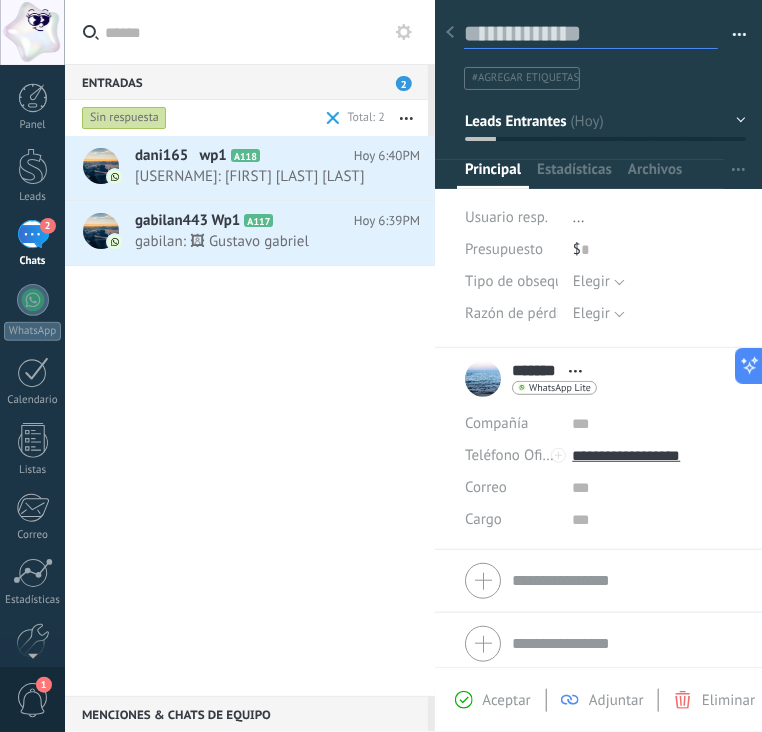 click at bounding box center [591, 34] 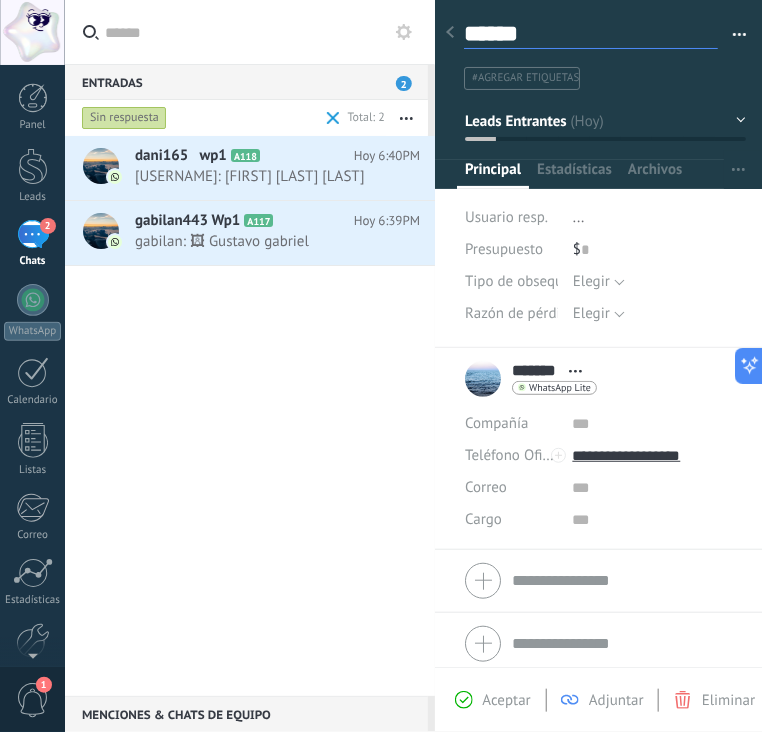 type on "******" 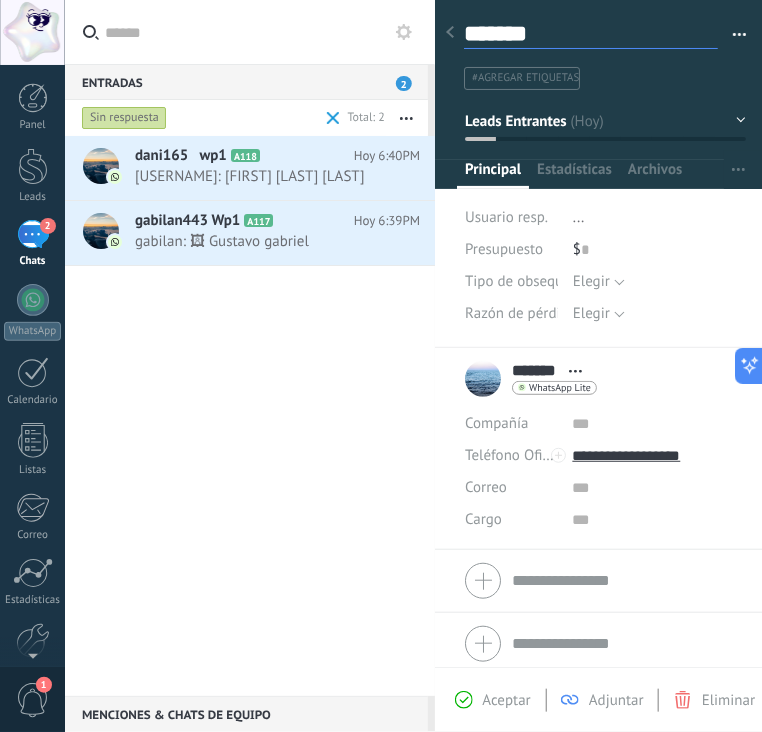 type on "********" 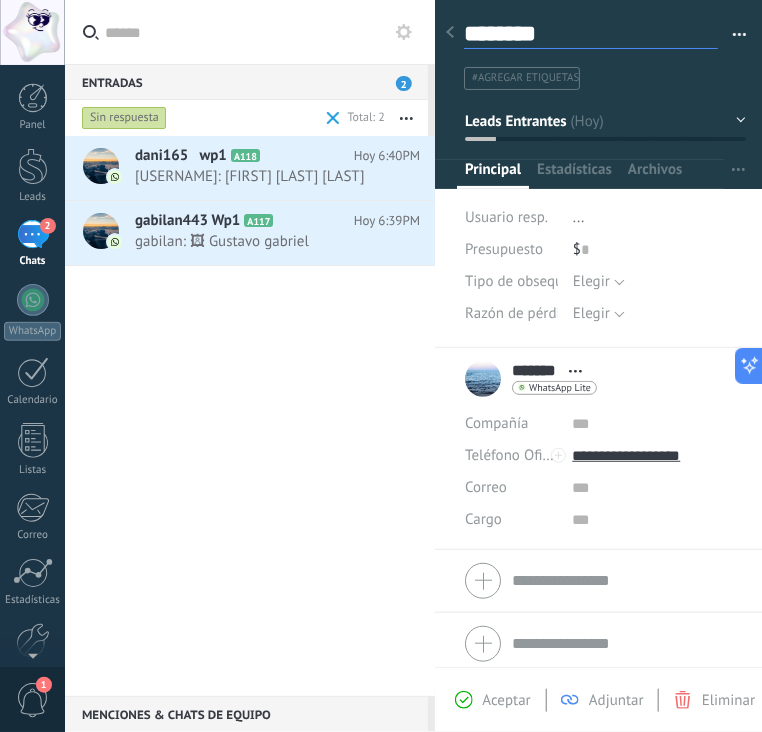 type on "*********" 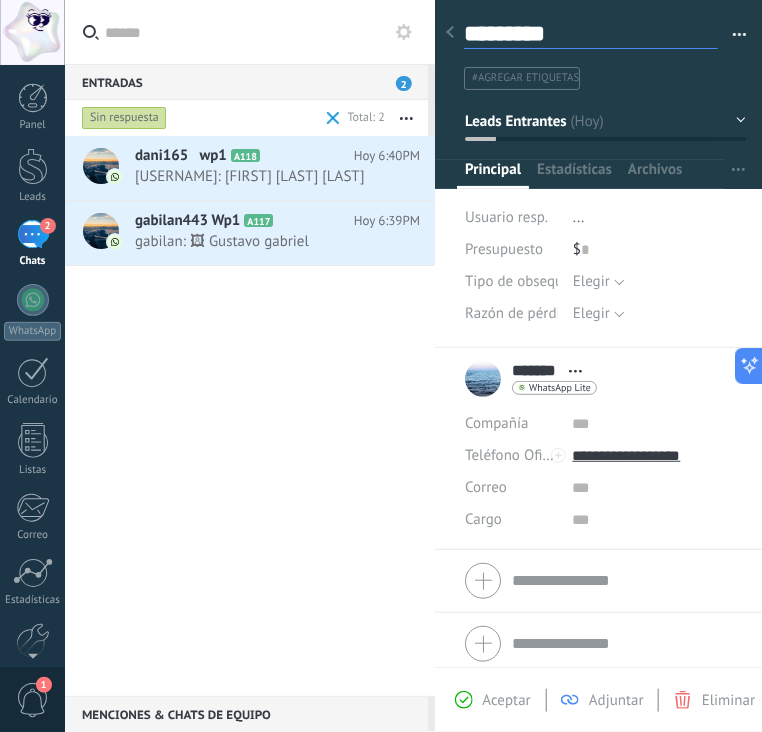 type on "**********" 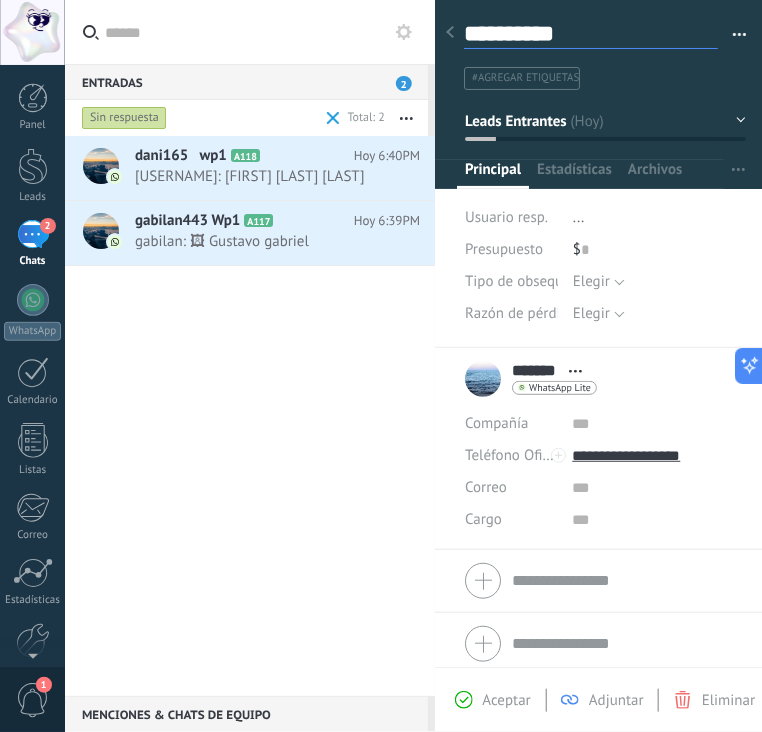 scroll, scrollTop: 29, scrollLeft: 0, axis: vertical 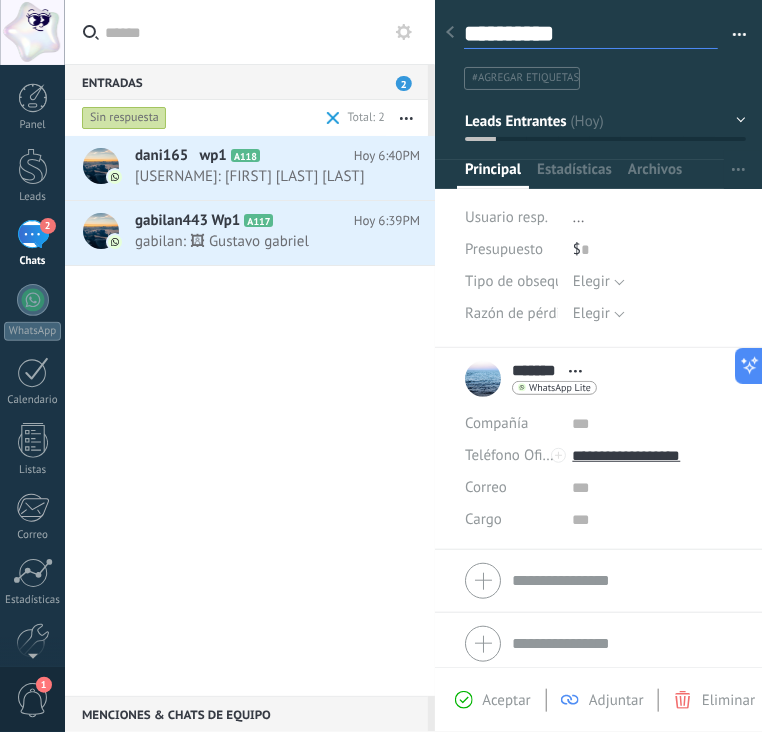 type on "**********" 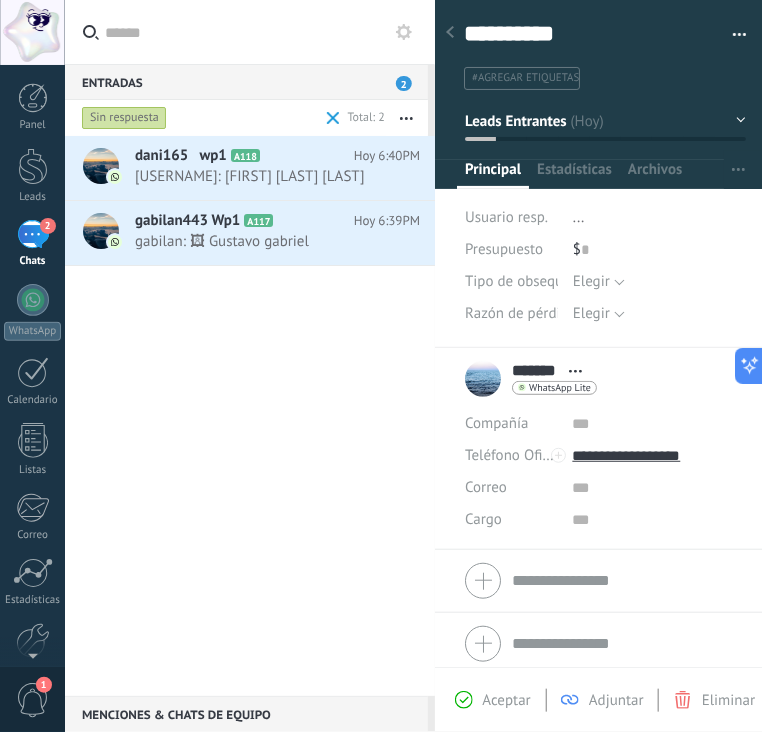 click 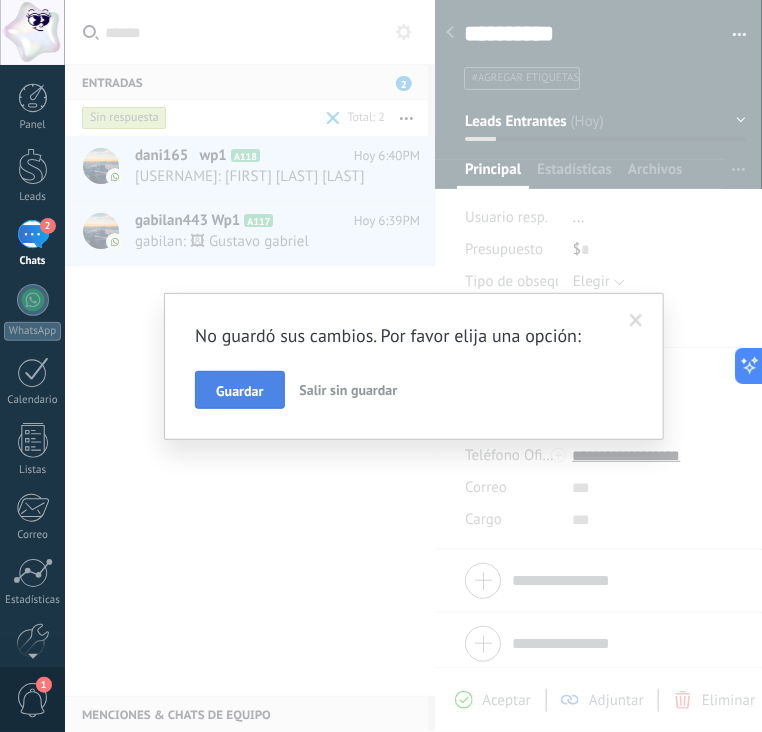 click on "Guardar" at bounding box center (239, 391) 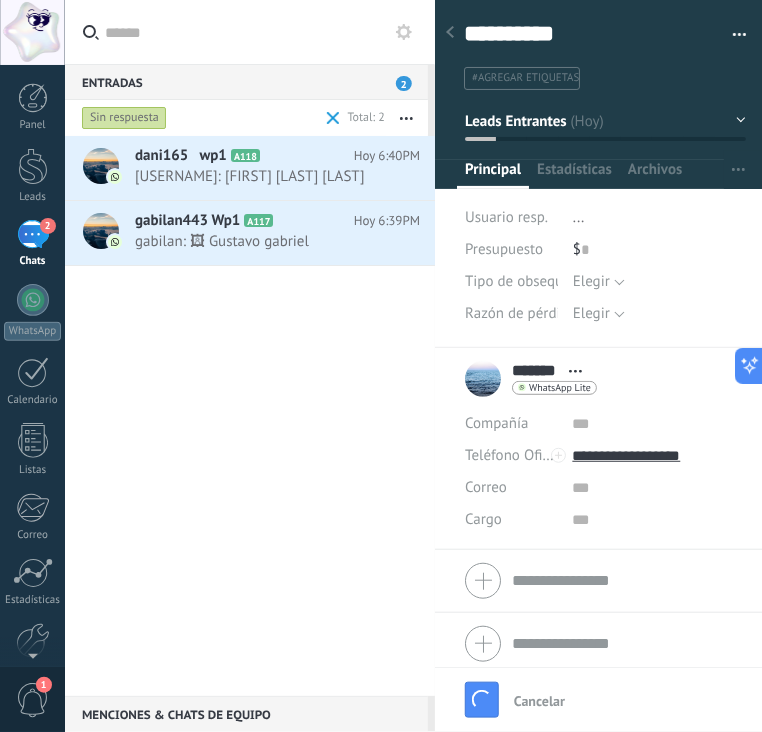 scroll, scrollTop: 843, scrollLeft: 0, axis: vertical 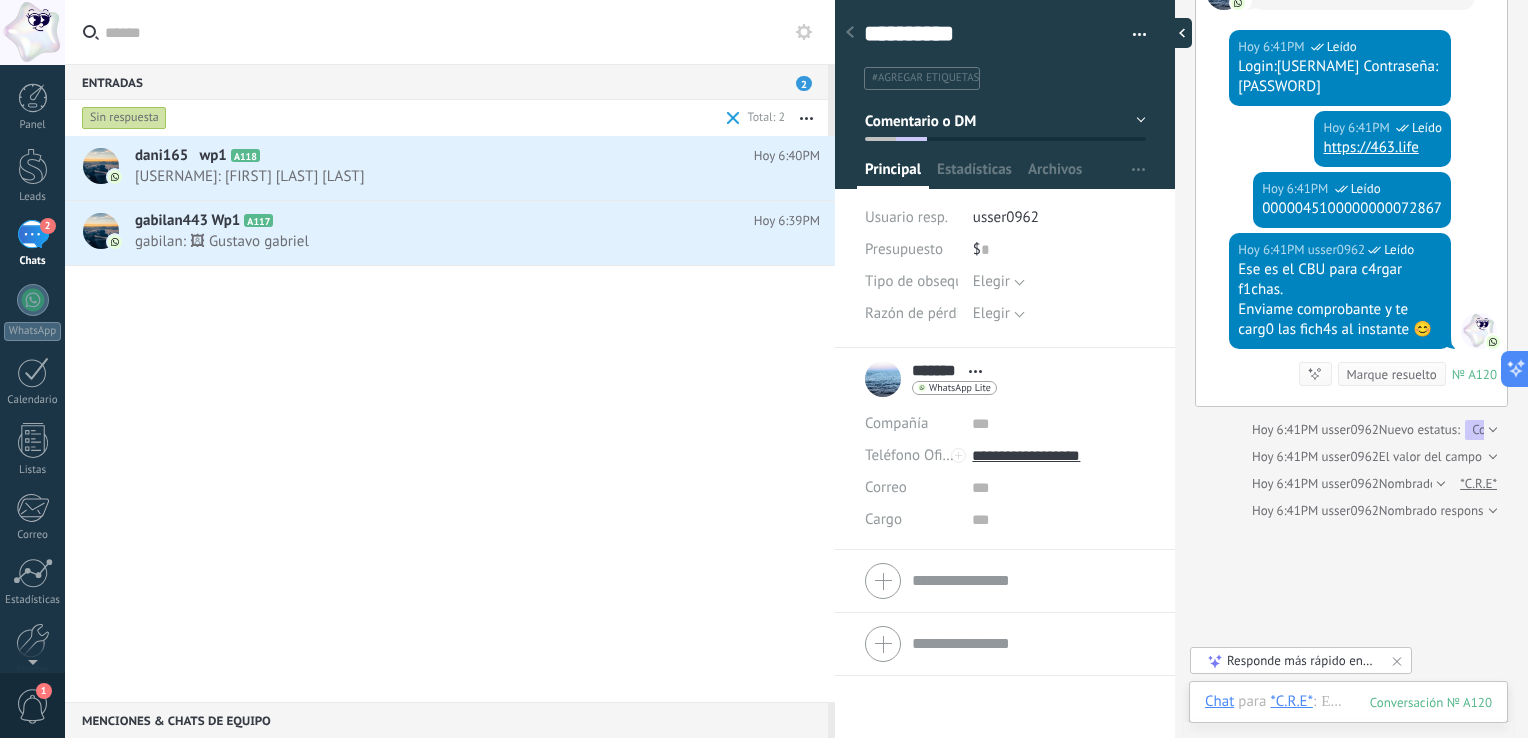 click at bounding box center (1177, 33) 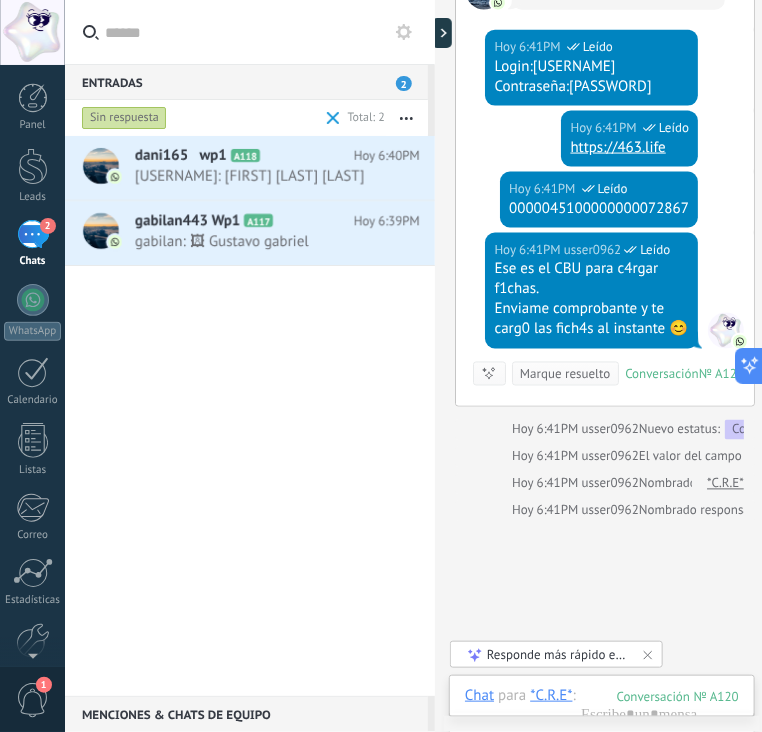 scroll, scrollTop: 60, scrollLeft: 0, axis: vertical 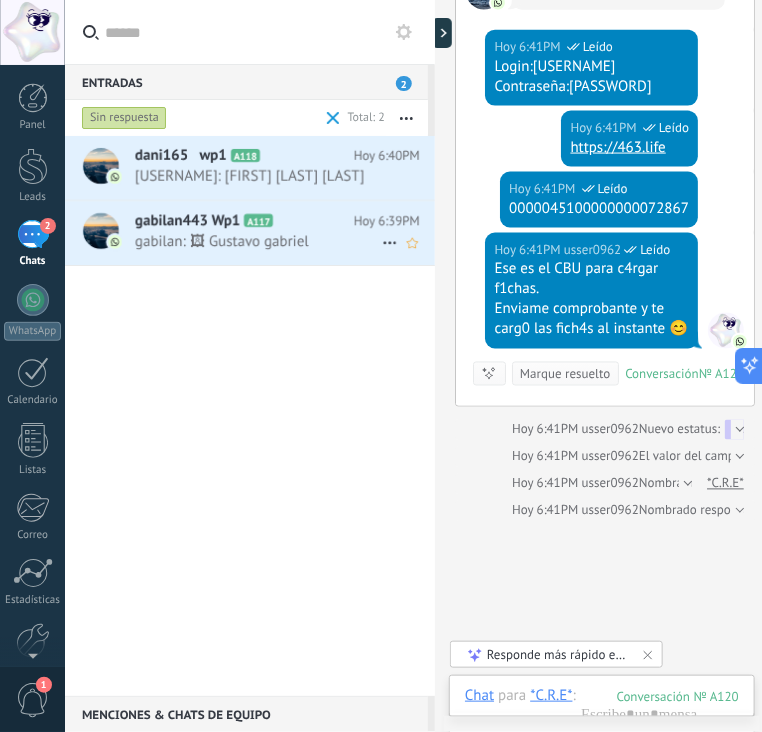 click on "gabilan: 🖼 Gustavo gabriel" at bounding box center (258, 241) 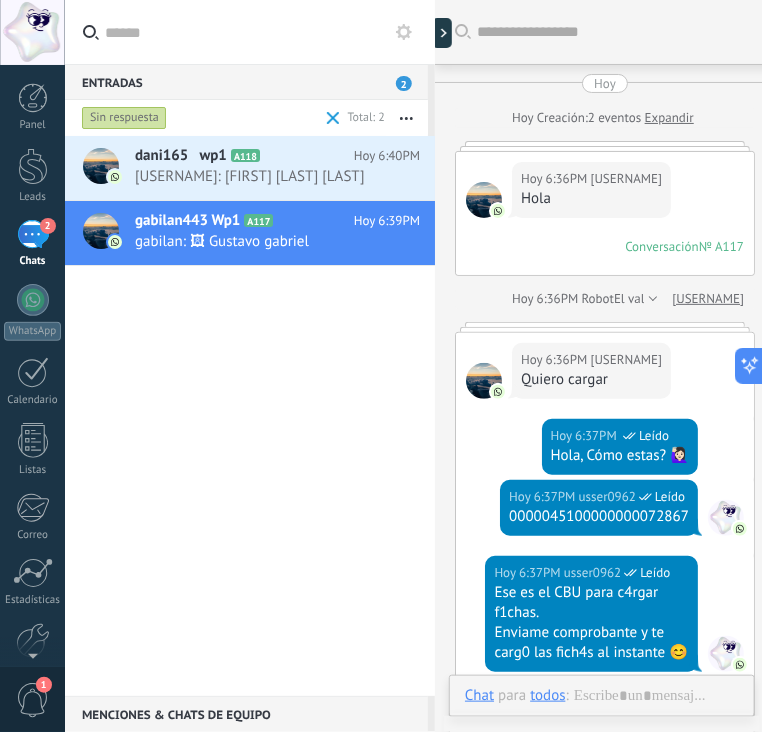 scroll, scrollTop: 615, scrollLeft: 0, axis: vertical 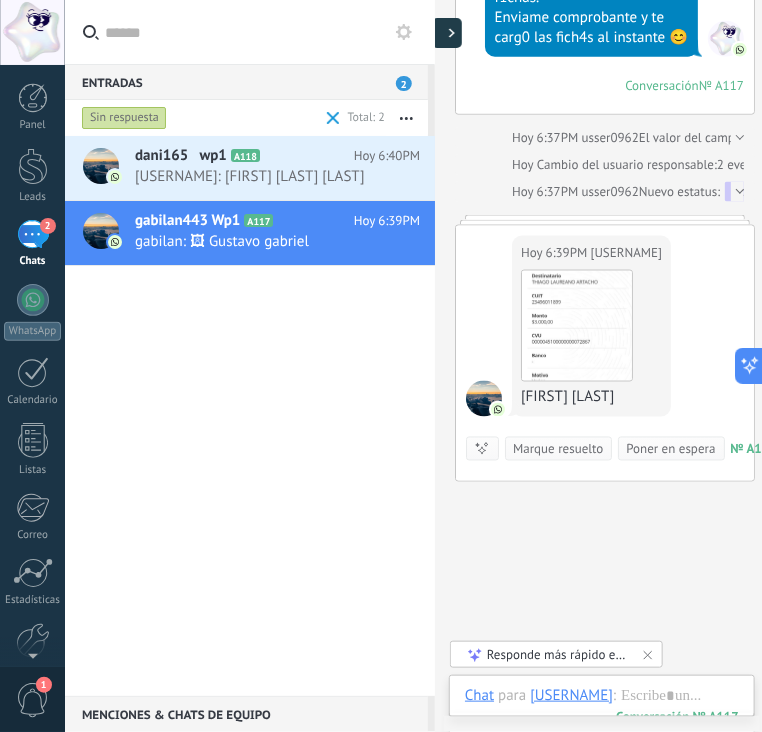 click at bounding box center [447, 33] 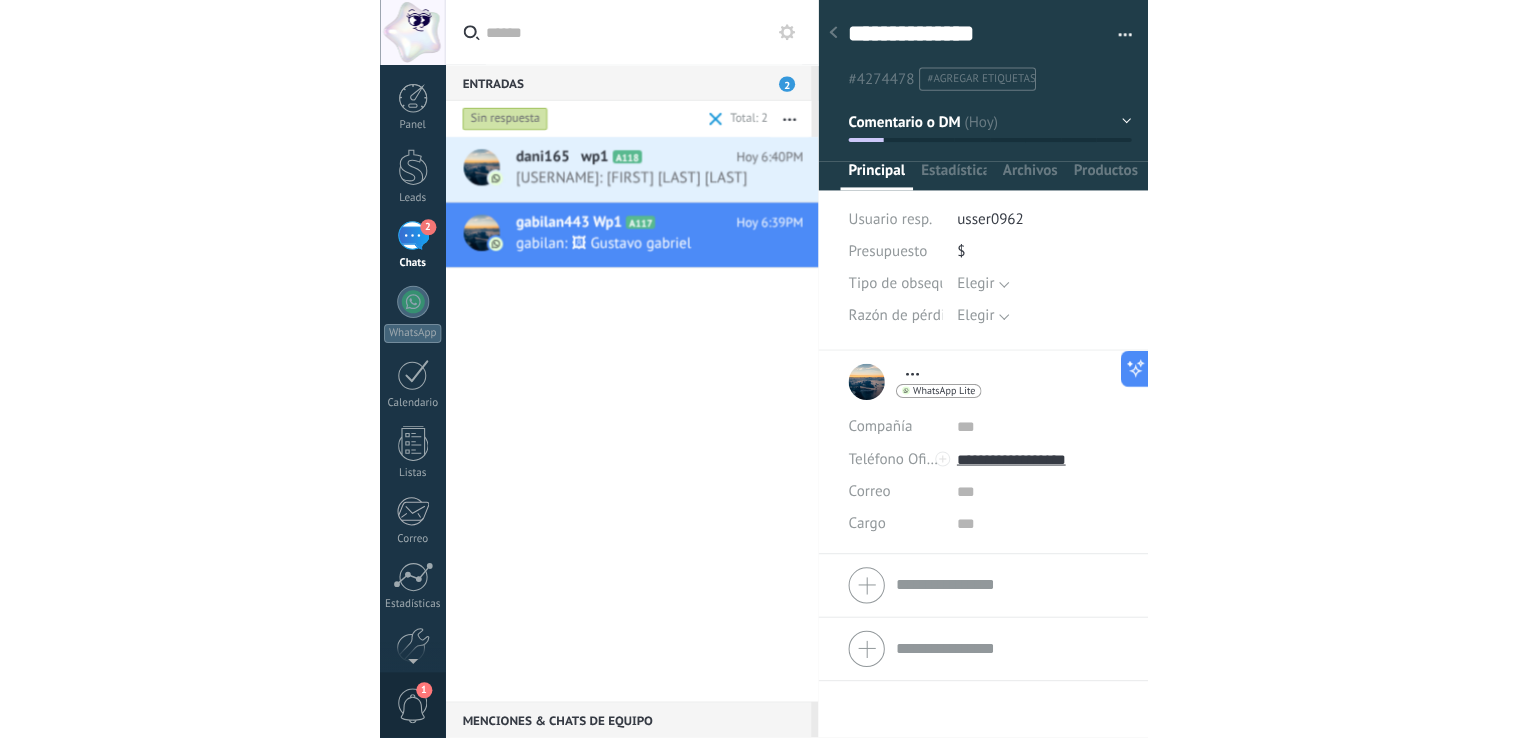 scroll, scrollTop: 29, scrollLeft: 0, axis: vertical 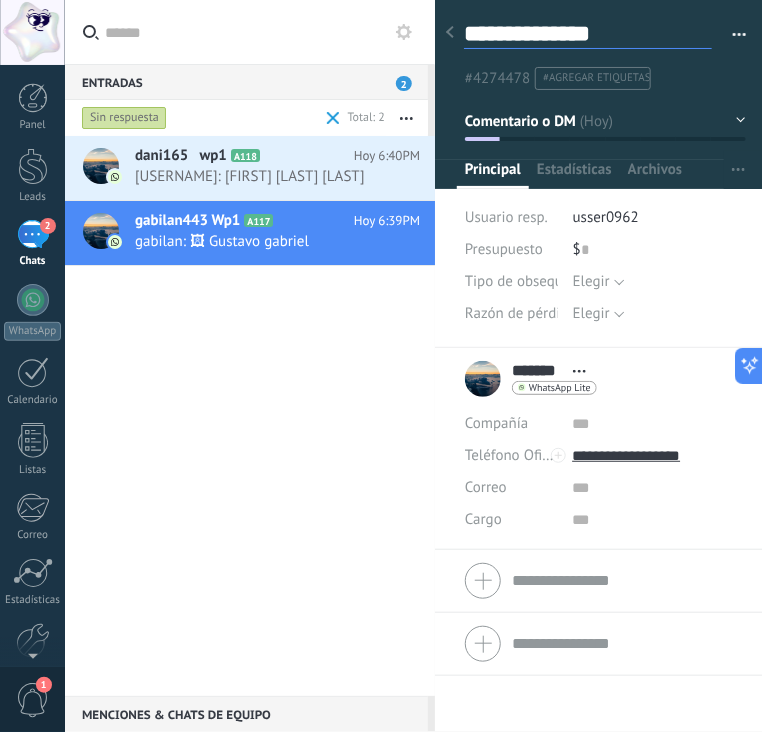 click on "**********" at bounding box center (588, 34) 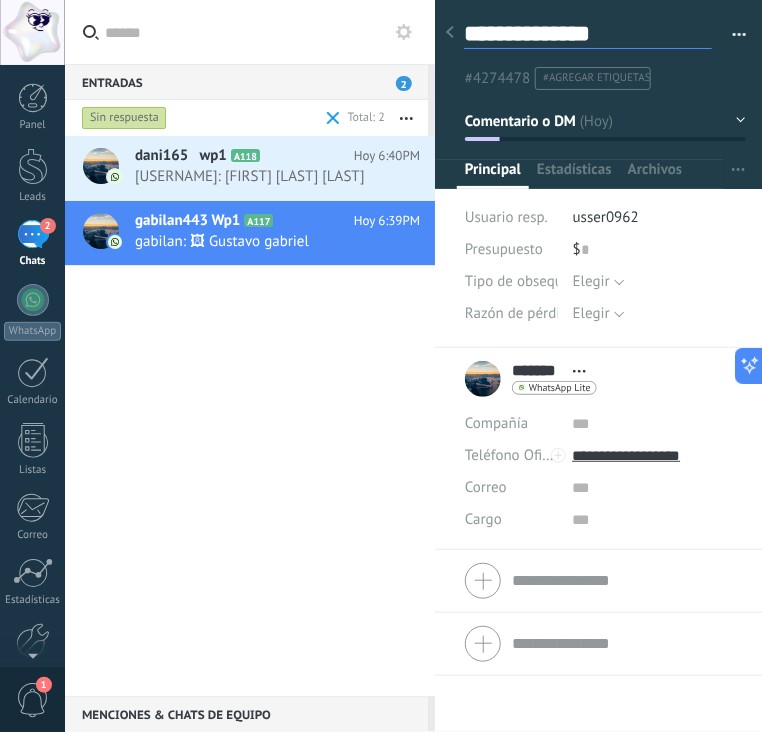 click on "**********" at bounding box center [588, 34] 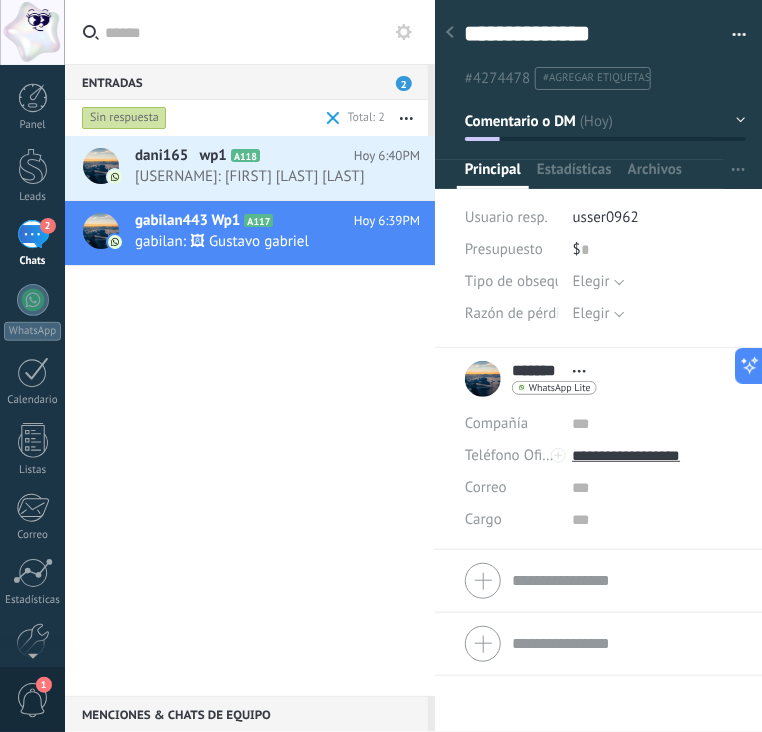 click at bounding box center [450, 33] 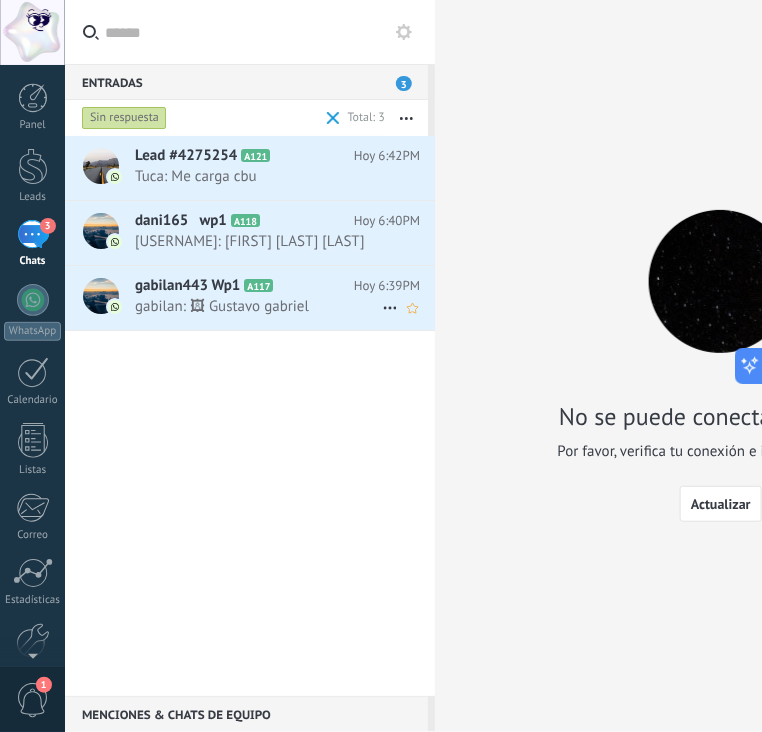 click on "gabilan: 🖼 Gustavo gabriel" at bounding box center (258, 306) 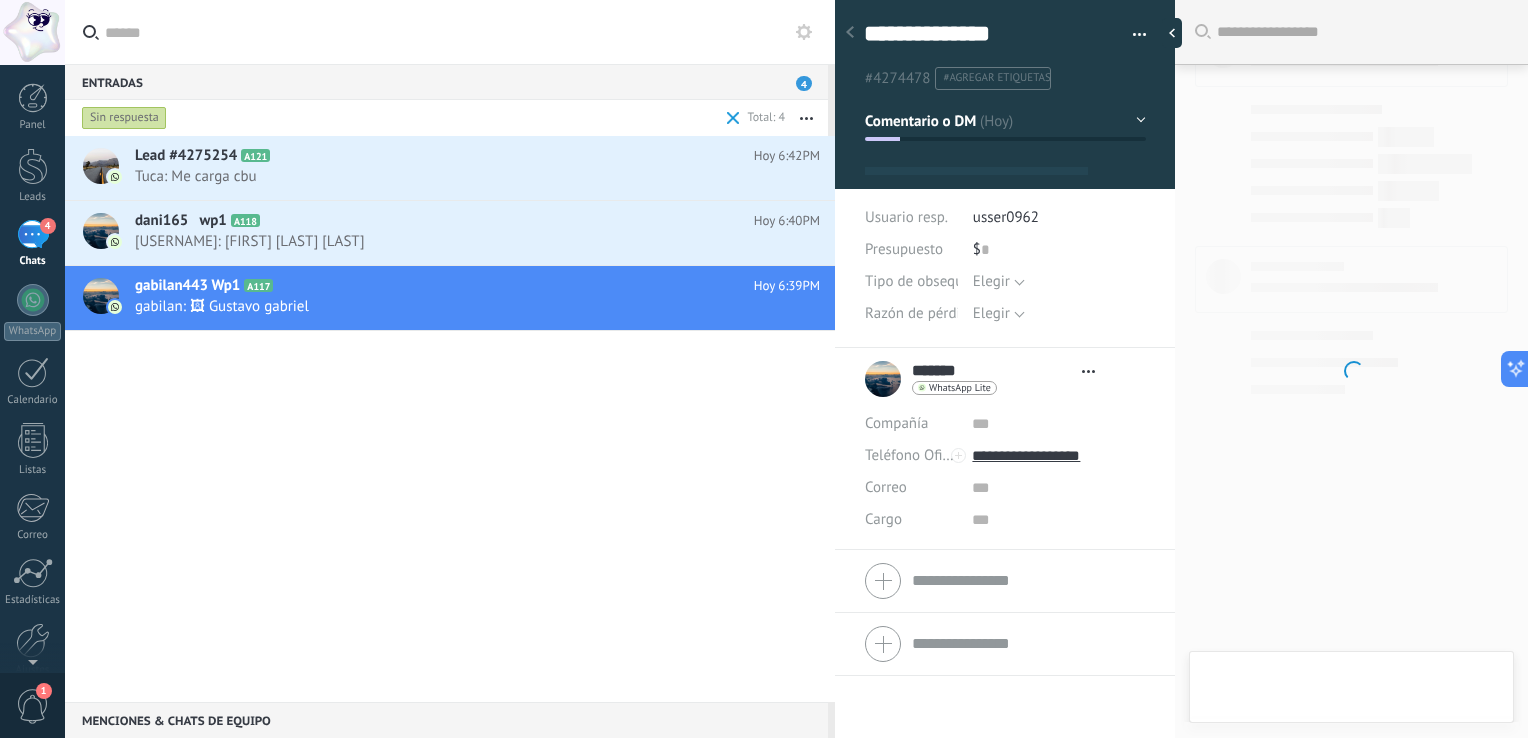 scroll, scrollTop: 29, scrollLeft: 0, axis: vertical 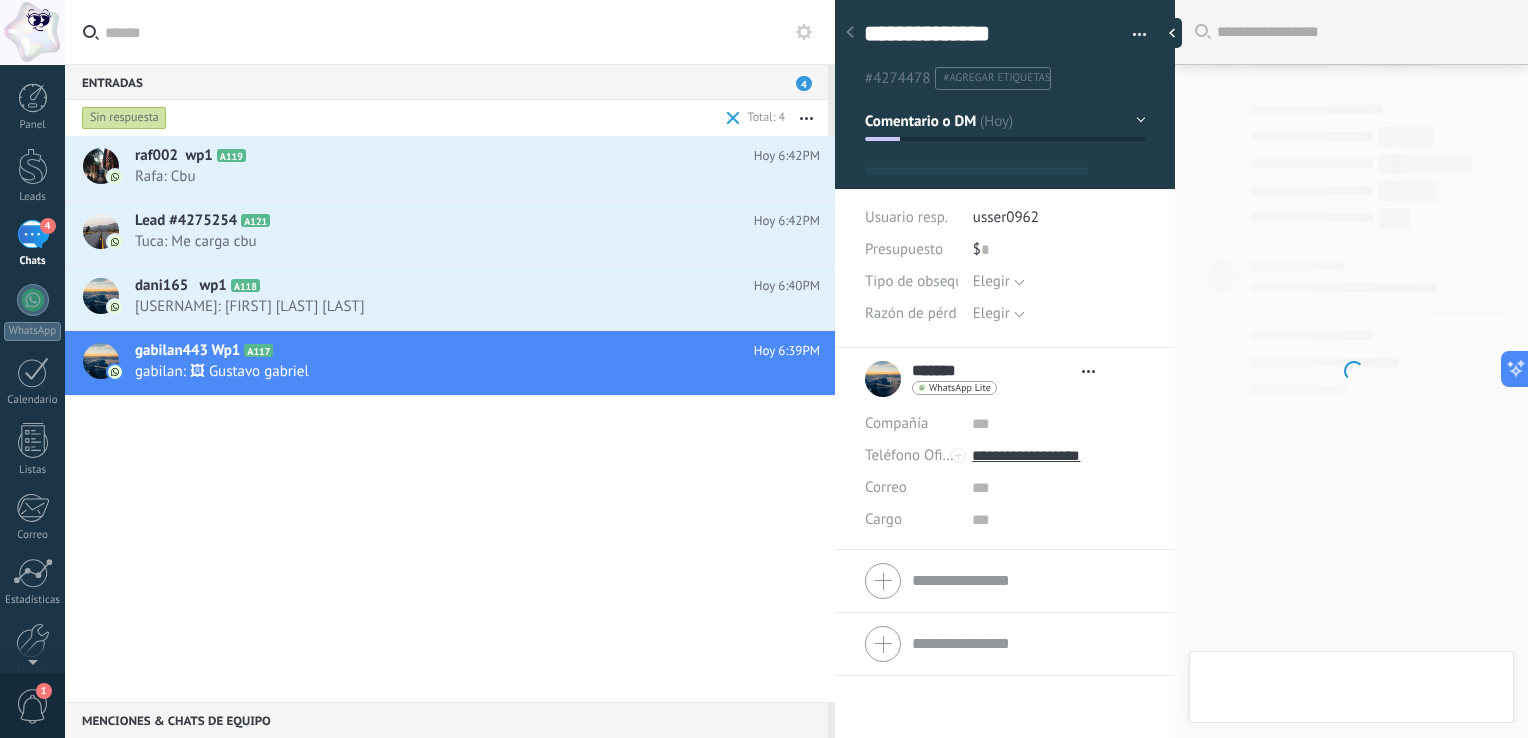 type on "**********" 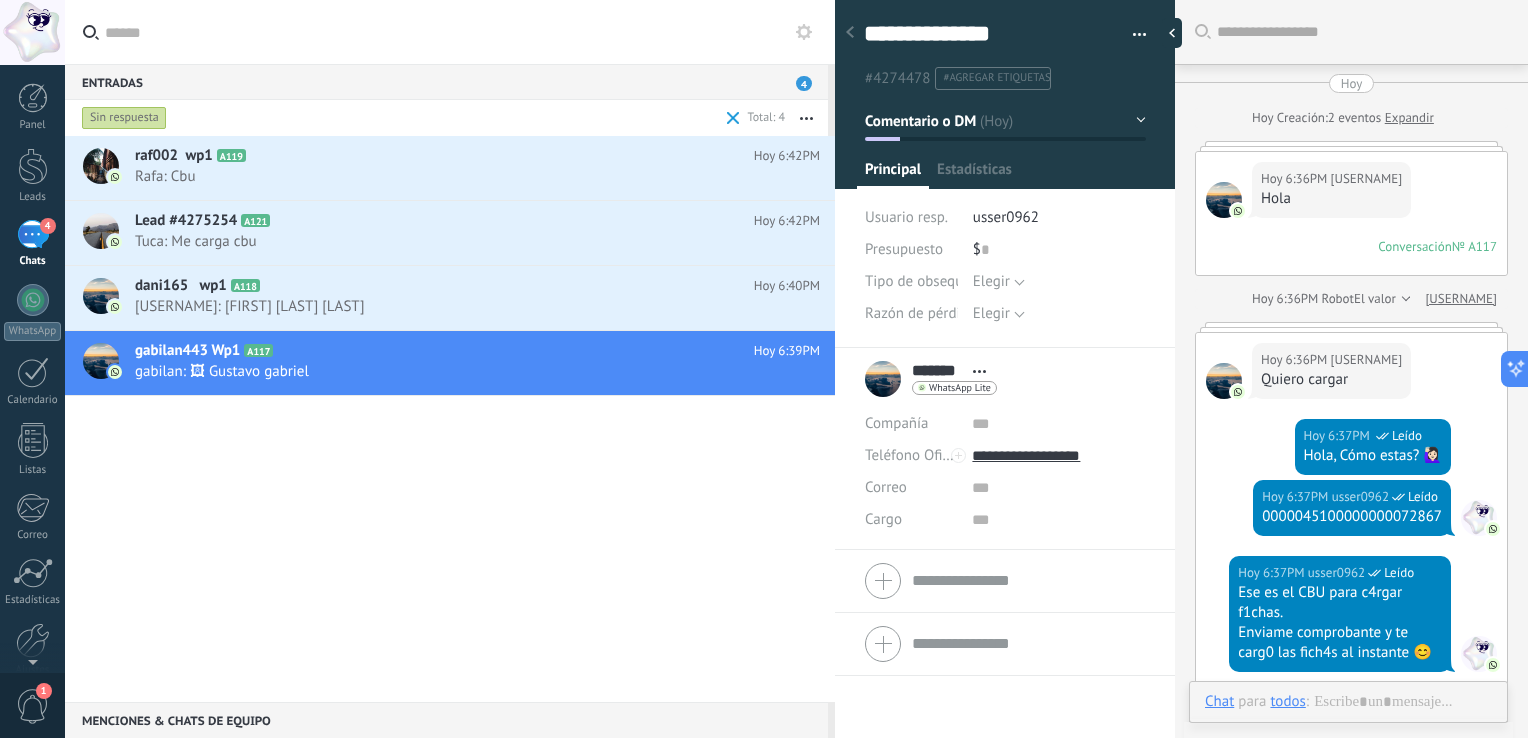 scroll, scrollTop: 592, scrollLeft: 0, axis: vertical 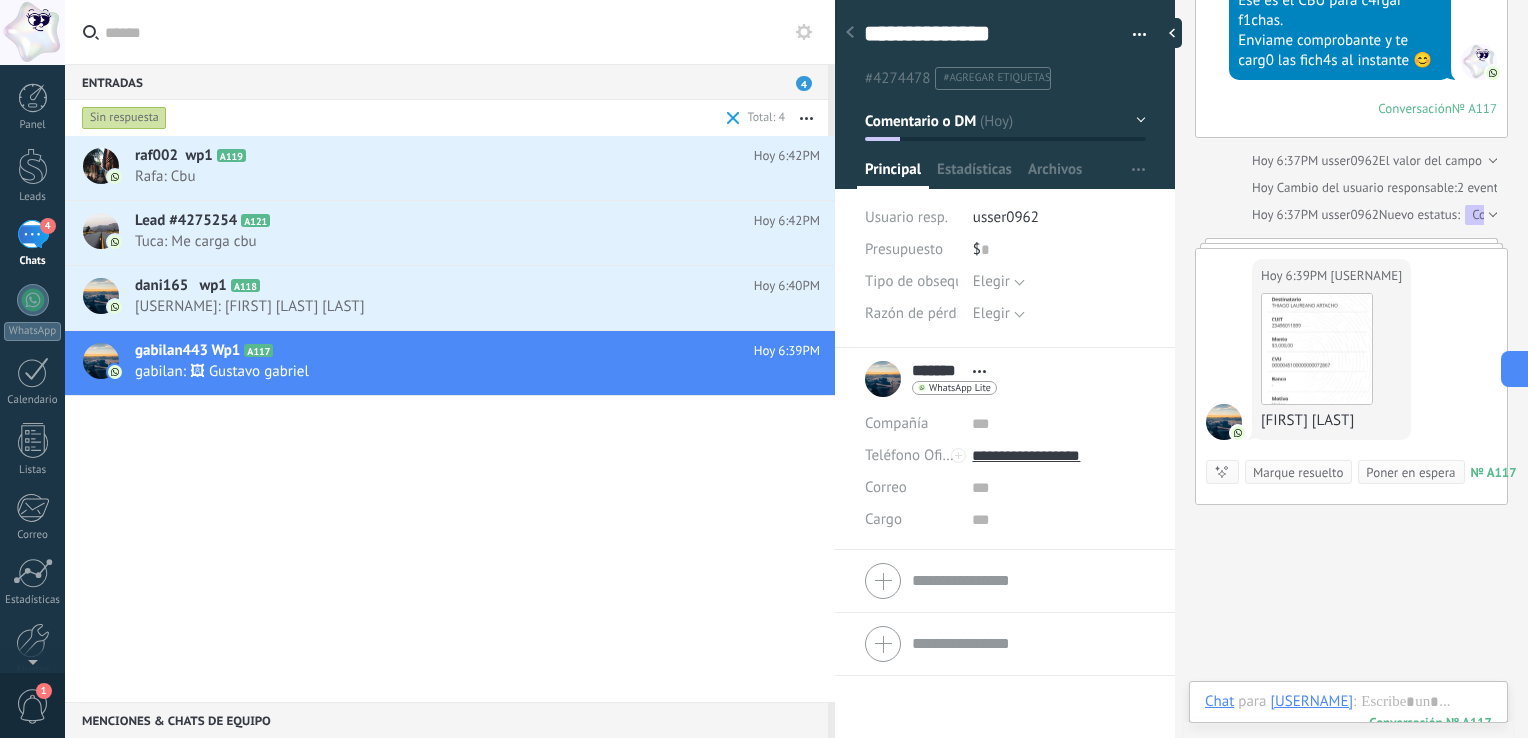 click on "117" at bounding box center [1430, 722] 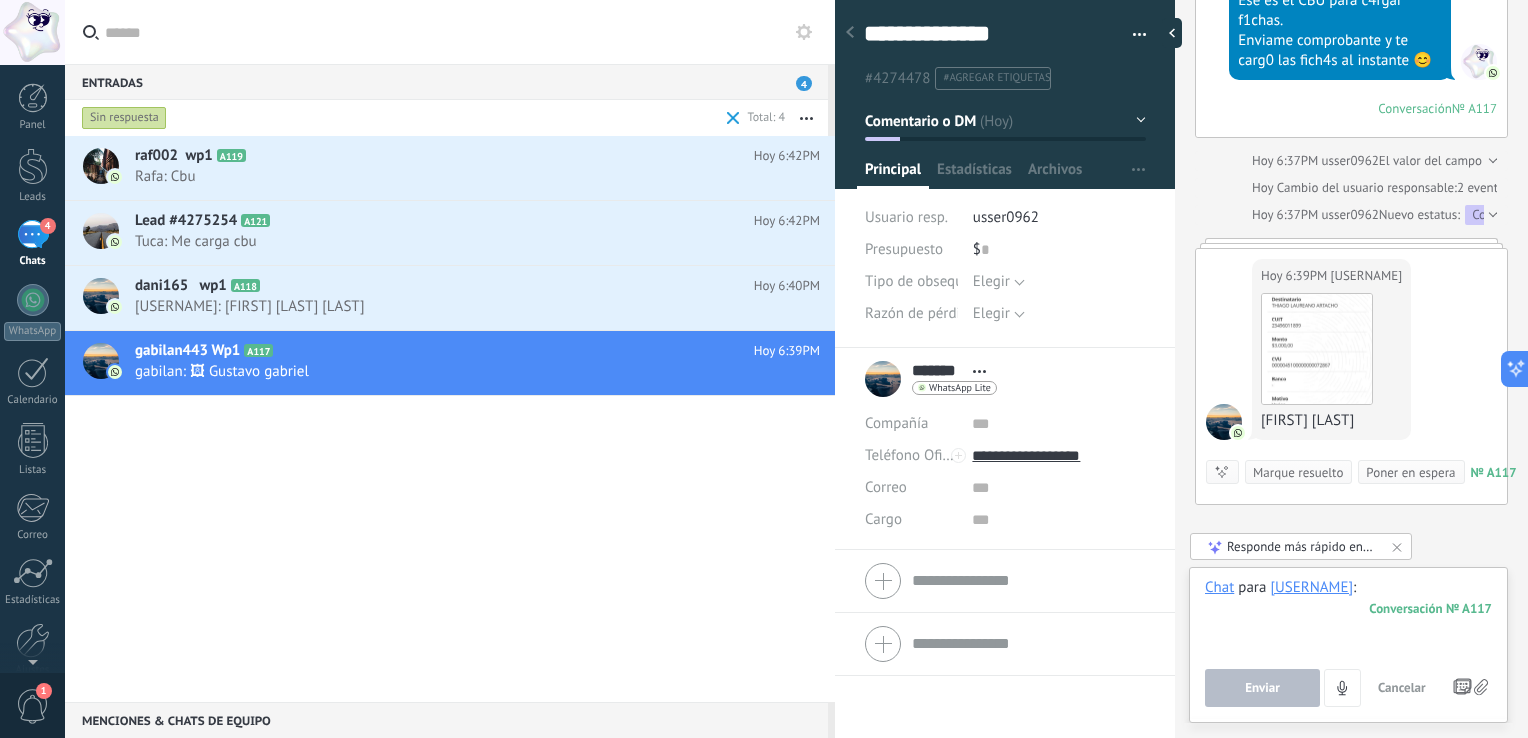 click at bounding box center (1348, 616) 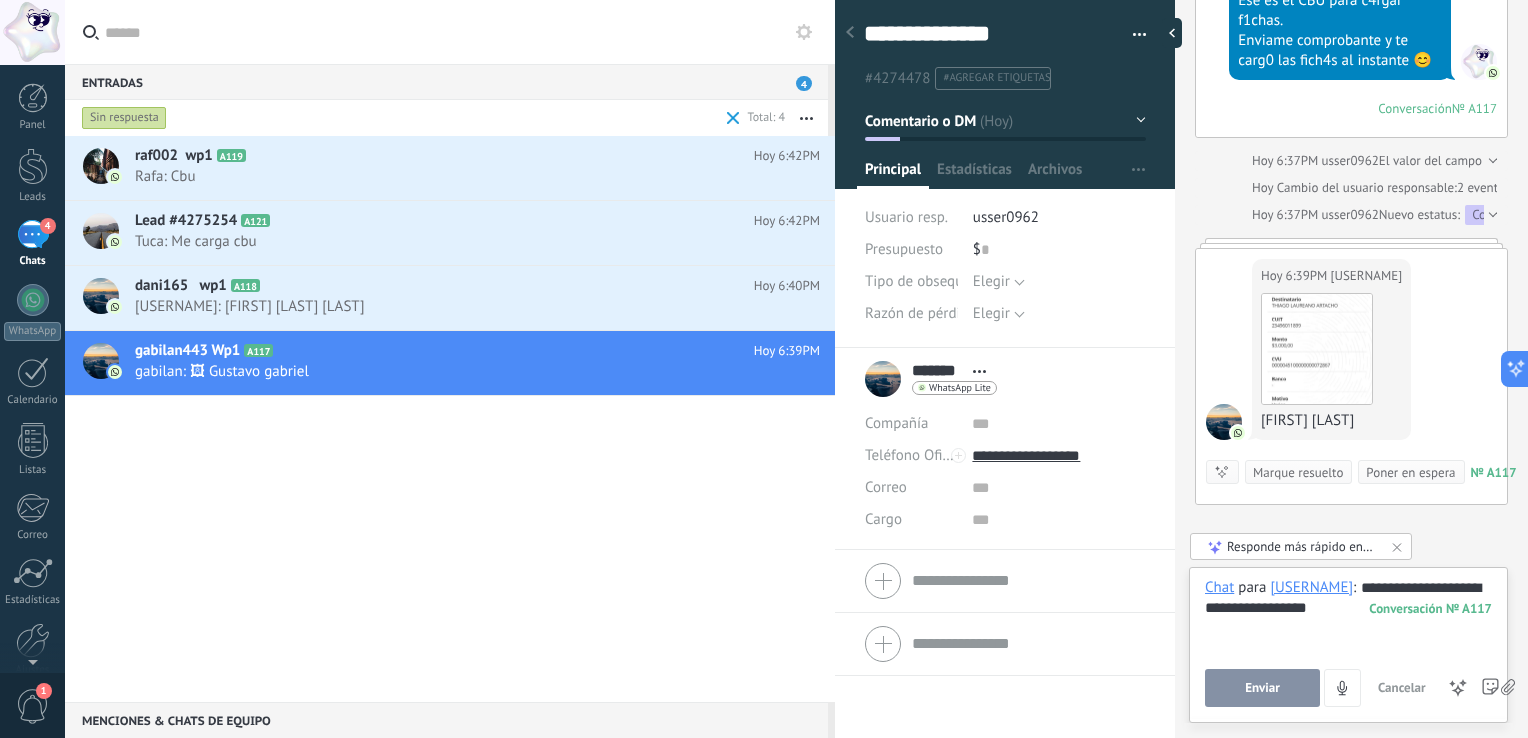 click on "Enviar" at bounding box center (1262, 688) 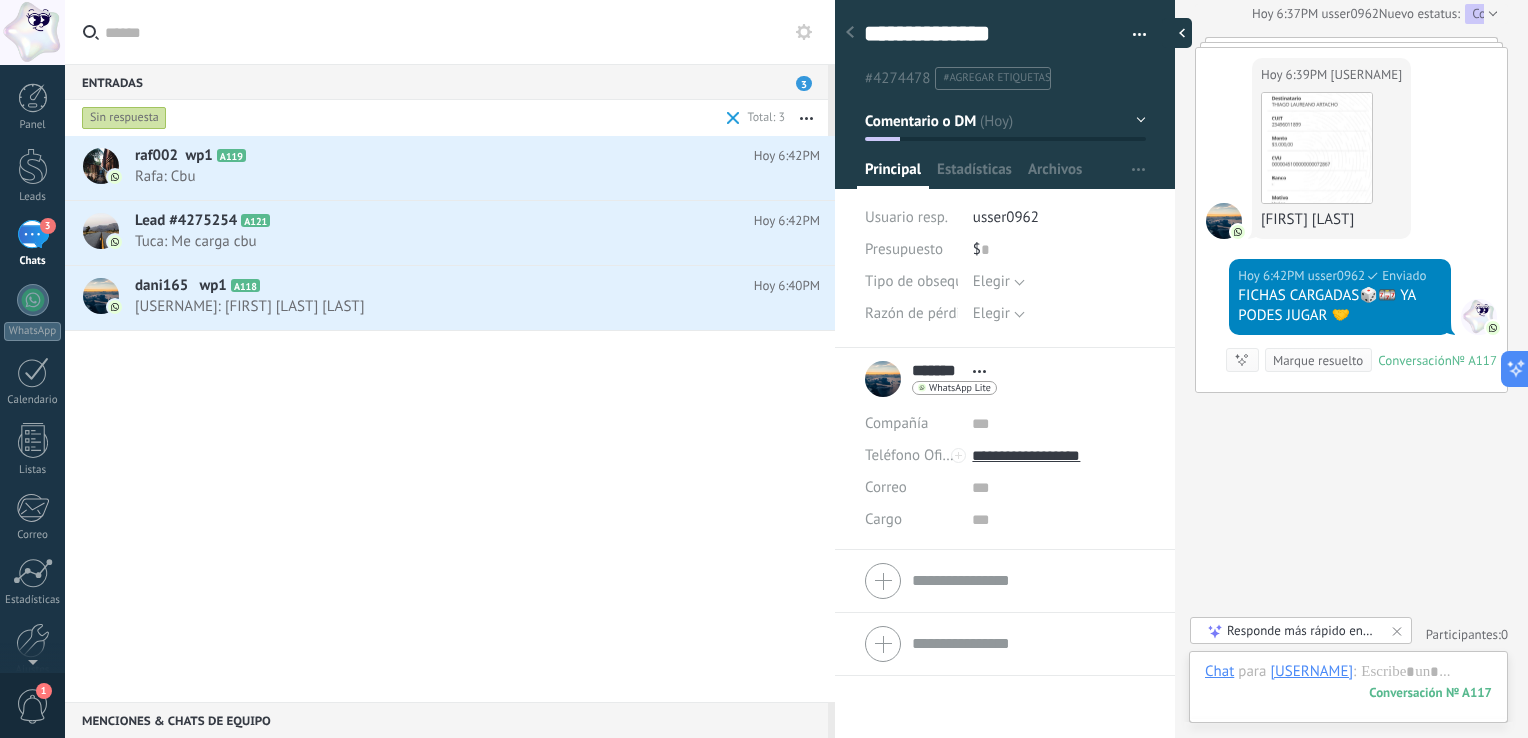 click at bounding box center (1177, 33) 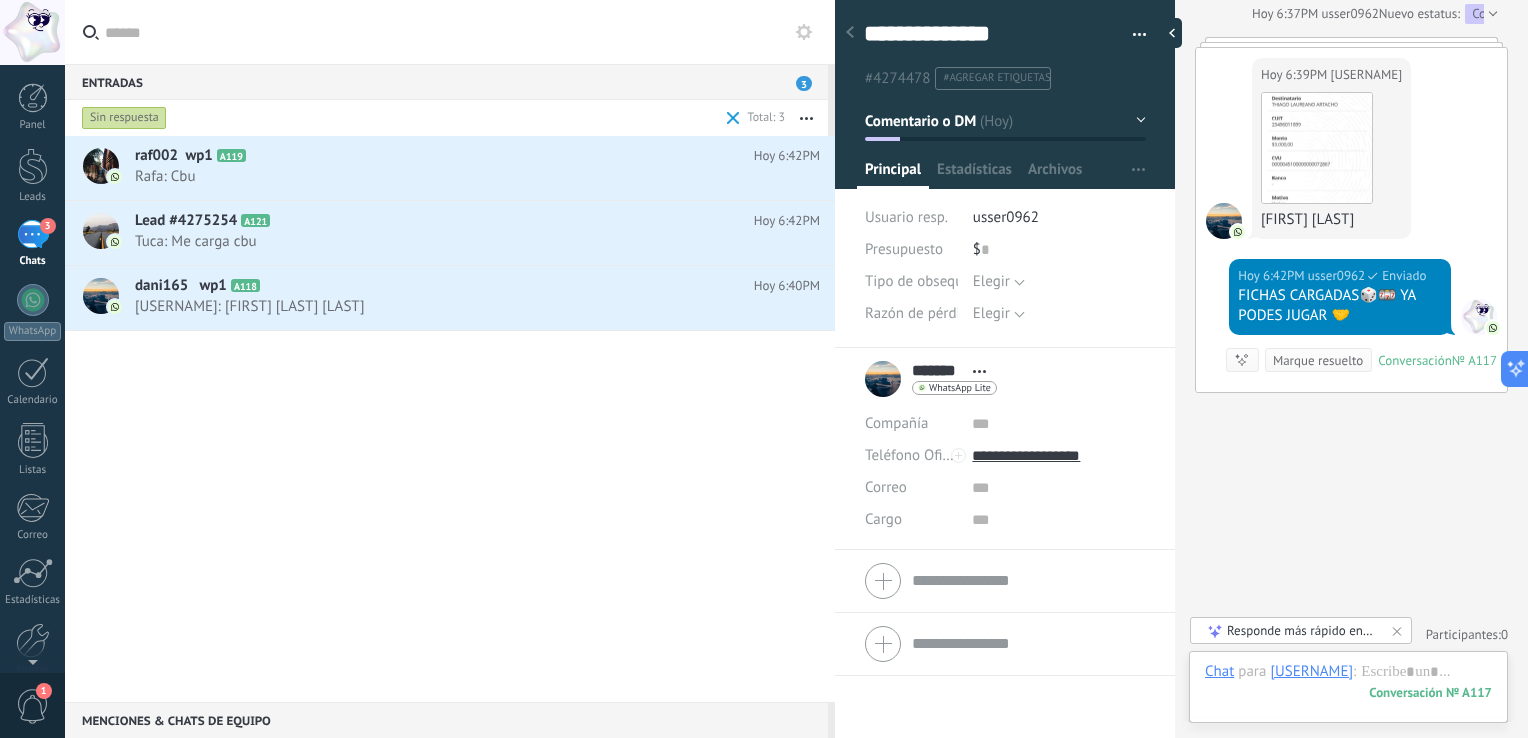 type on "**********" 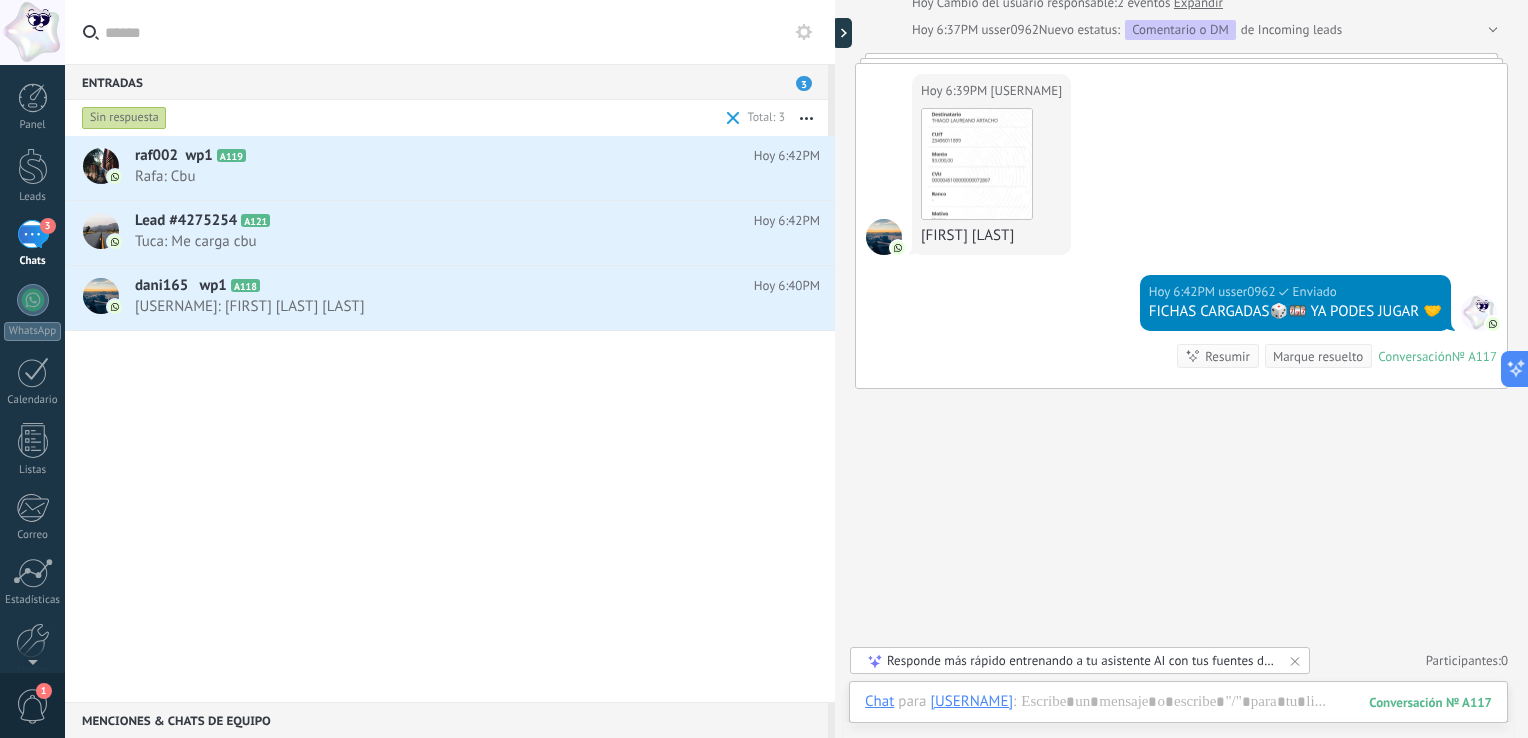 scroll, scrollTop: 696, scrollLeft: 0, axis: vertical 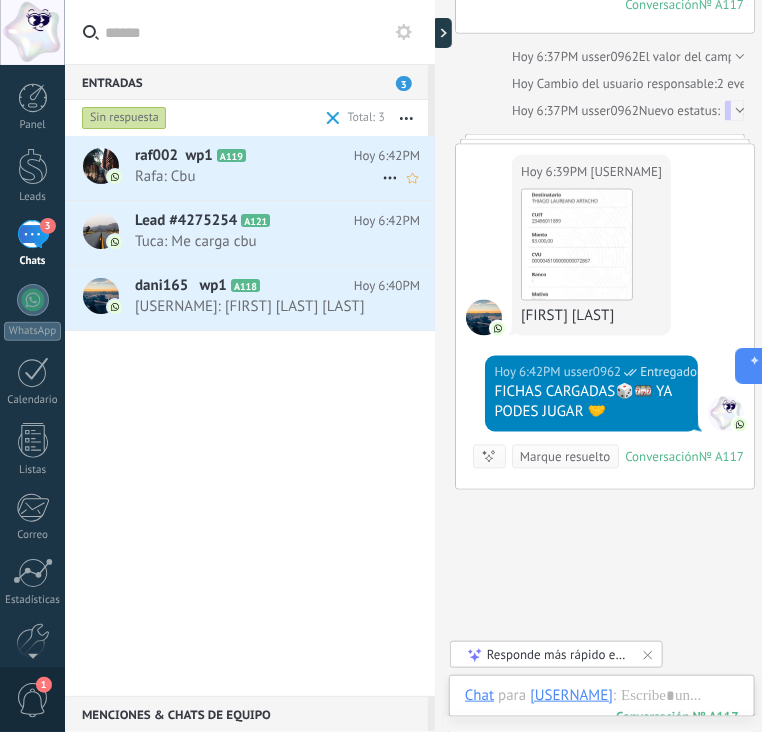 click on "Rafa: Cbu" at bounding box center (258, 176) 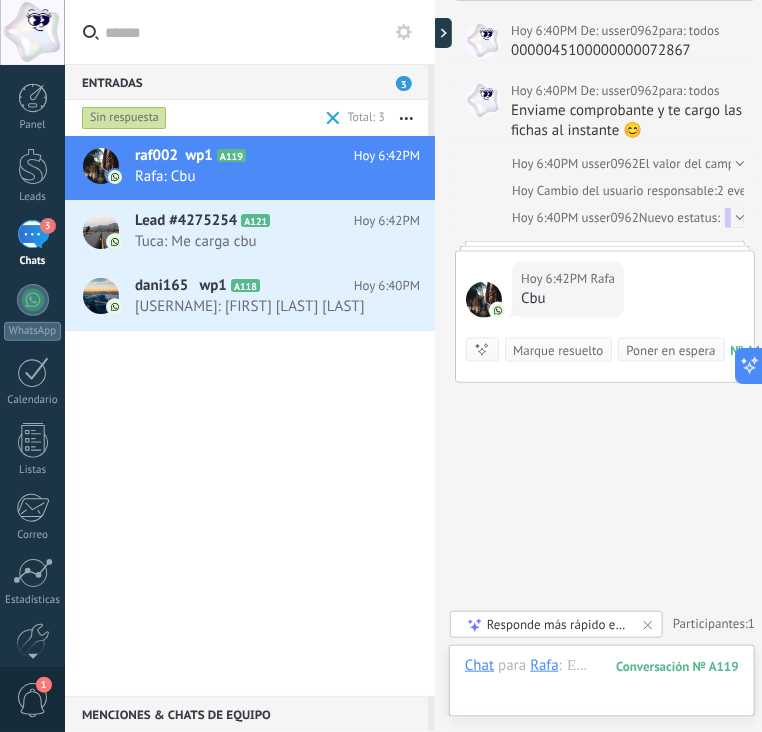 scroll, scrollTop: 511, scrollLeft: 0, axis: vertical 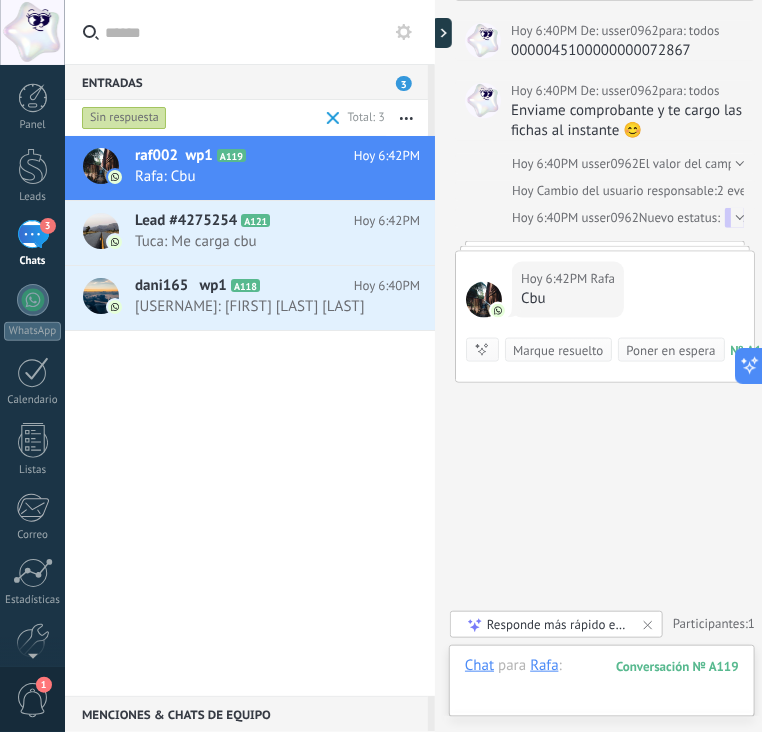 click at bounding box center [602, 686] 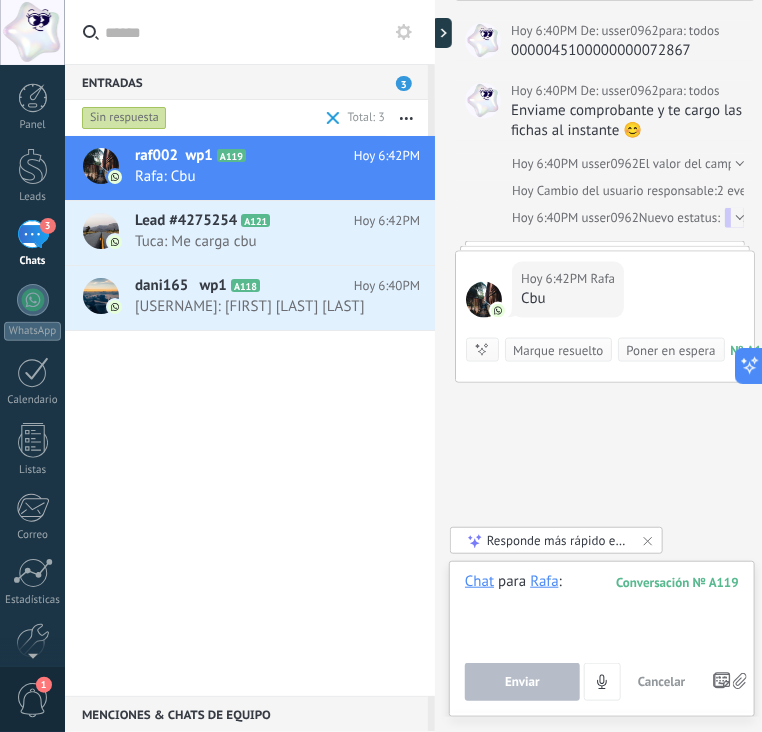 paste 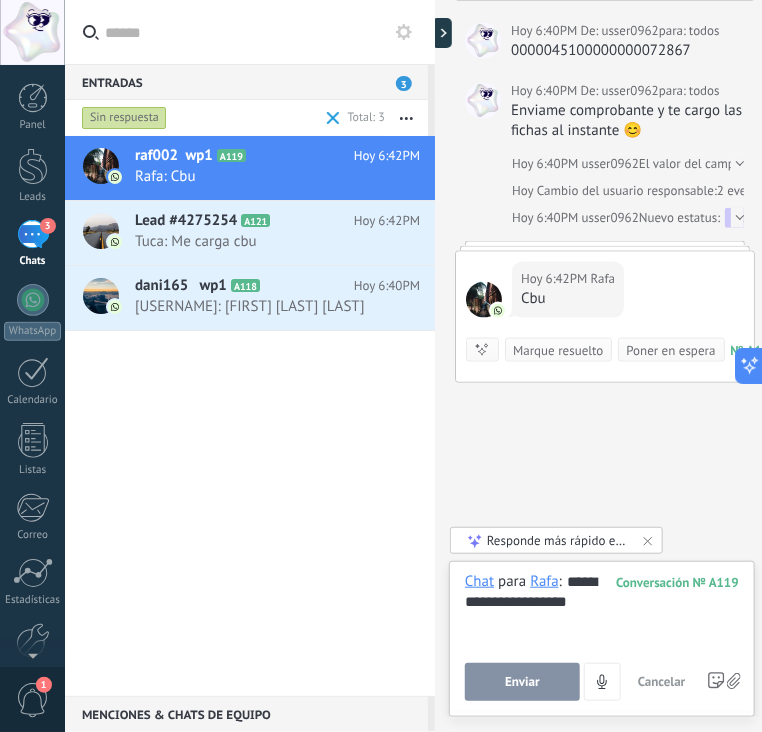 click on "Enviar" at bounding box center [522, 682] 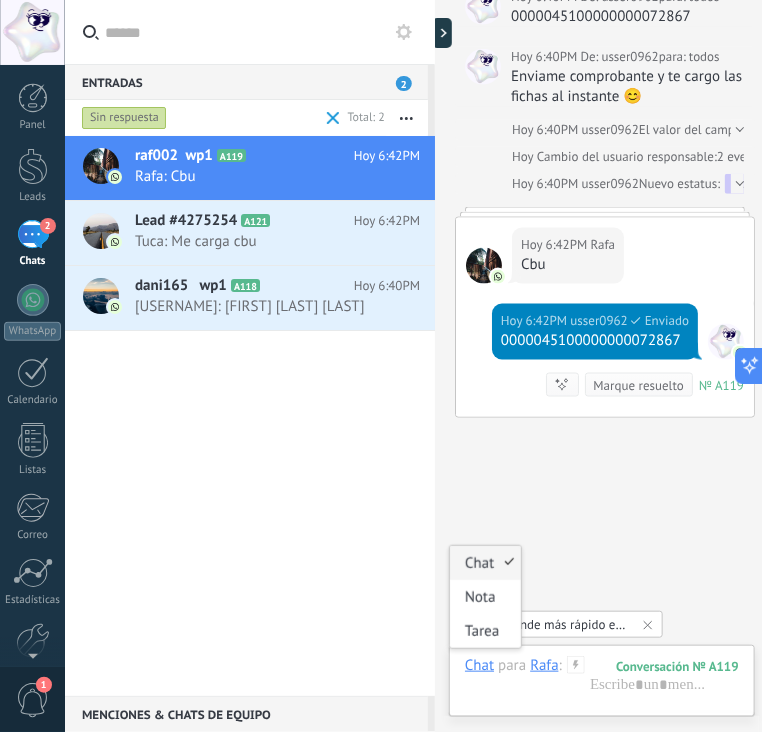 scroll, scrollTop: 580, scrollLeft: 0, axis: vertical 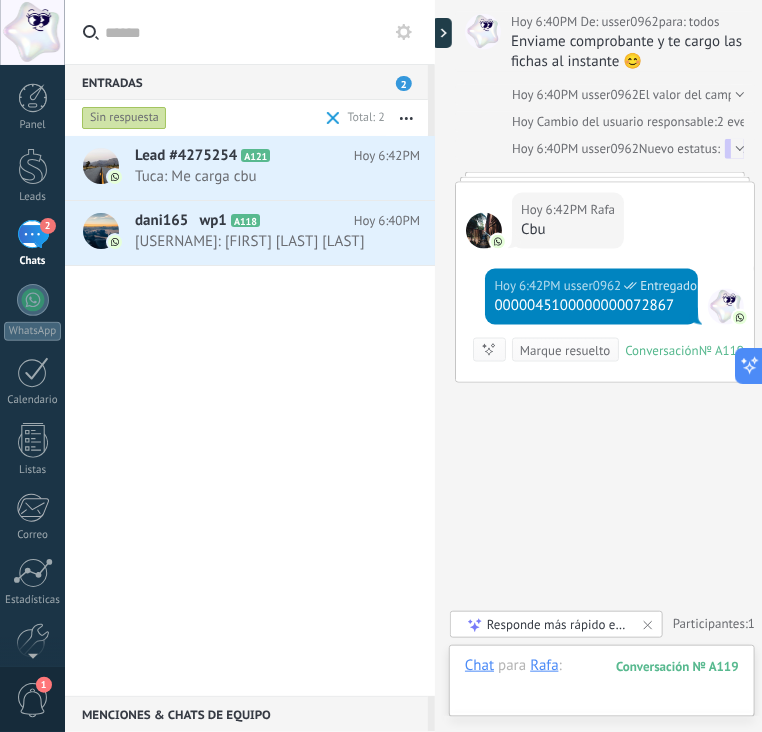 click at bounding box center [602, 686] 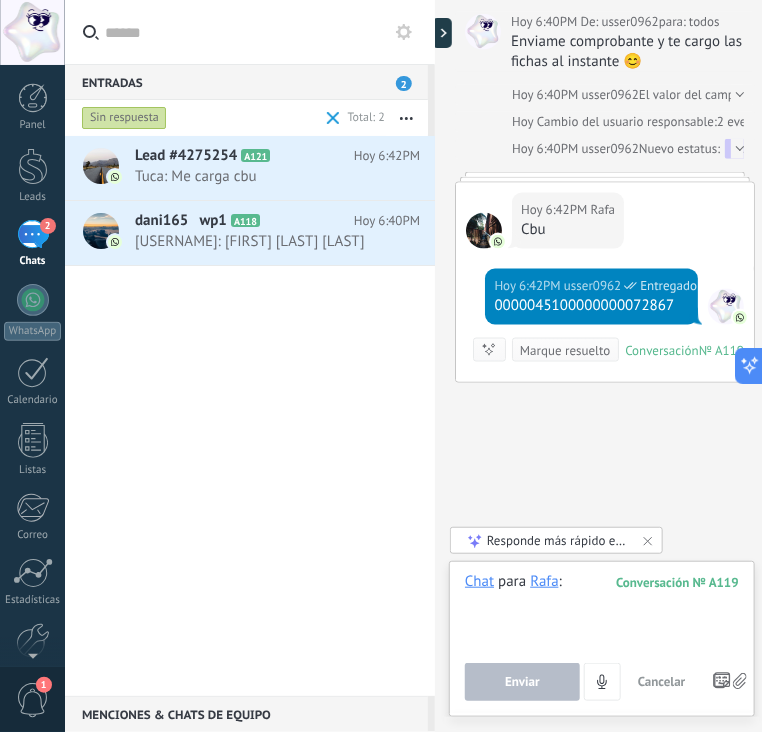 paste 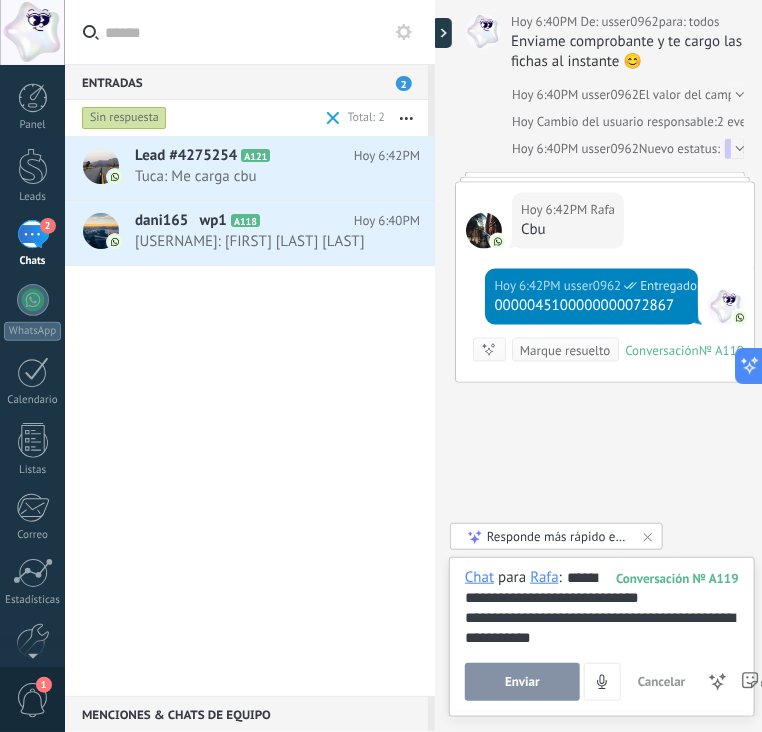 click on "Enviar" at bounding box center (522, 682) 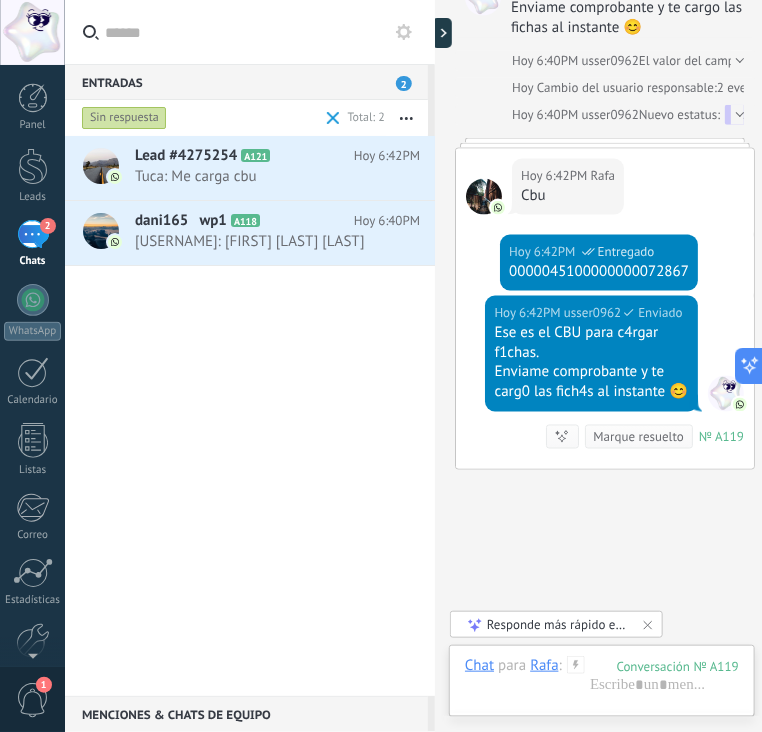 scroll, scrollTop: 720, scrollLeft: 0, axis: vertical 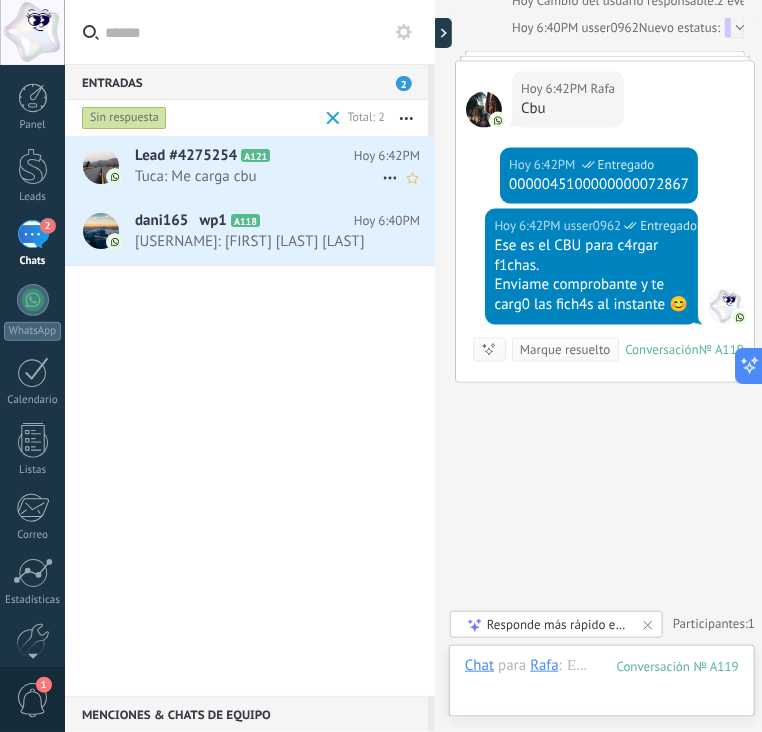 click on "Tuca: Me carga cbu" at bounding box center [258, 176] 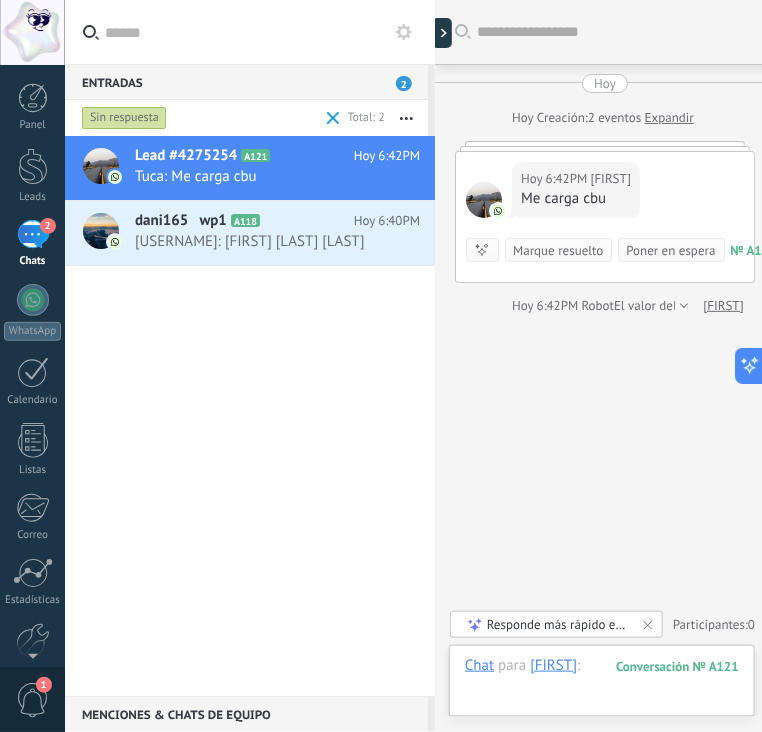 click at bounding box center (602, 686) 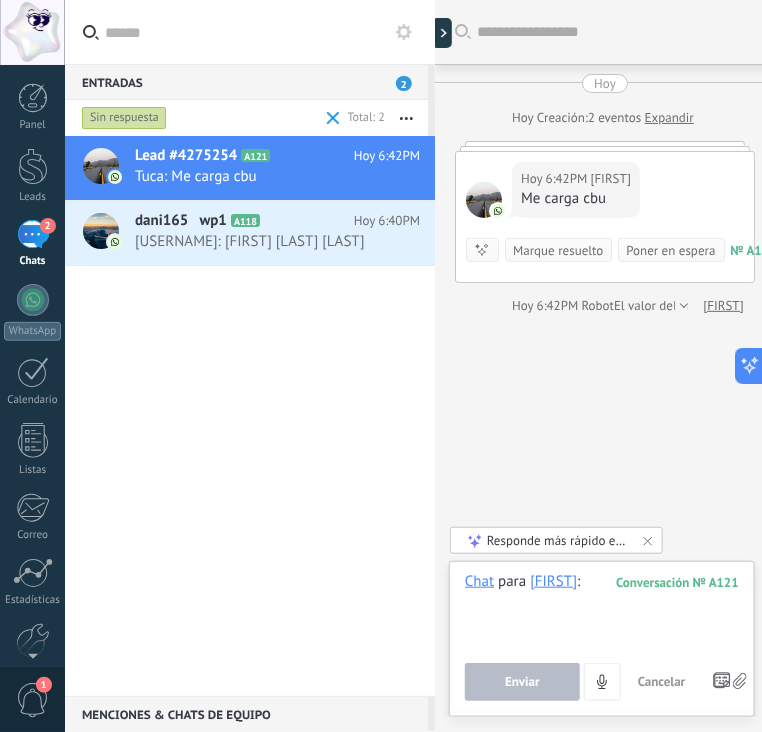 click at bounding box center (602, 610) 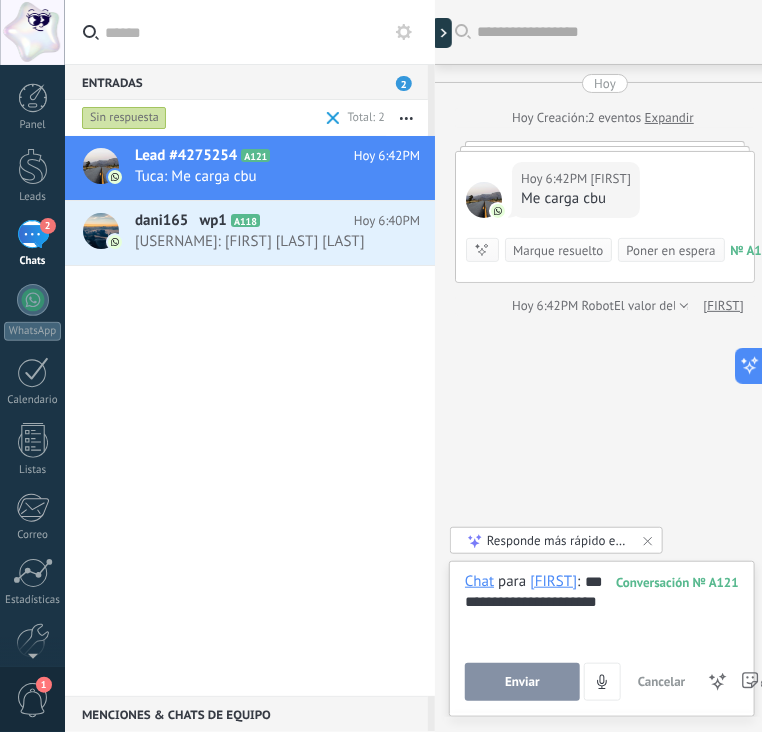 click on "Enviar" at bounding box center (522, 682) 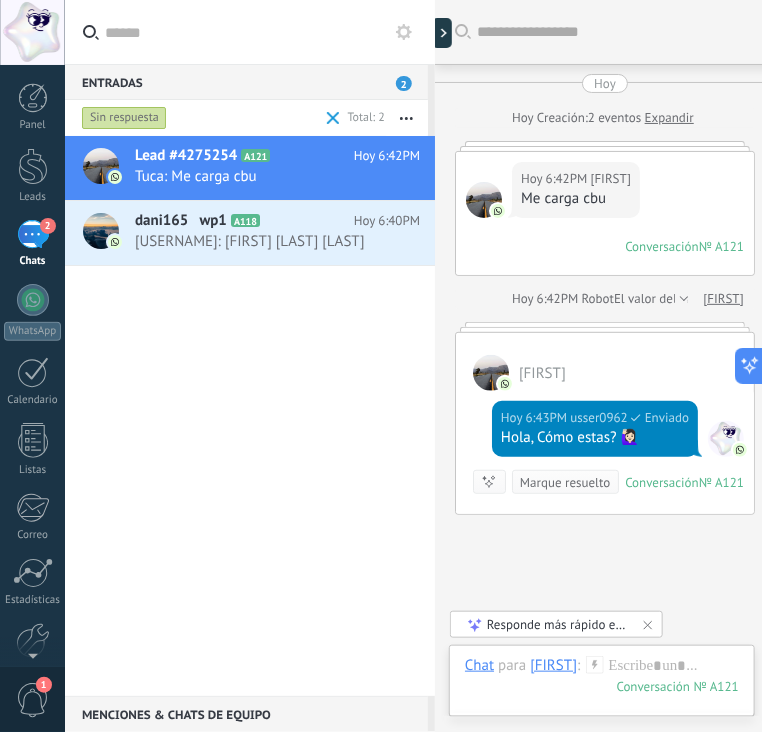 scroll, scrollTop: 130, scrollLeft: 0, axis: vertical 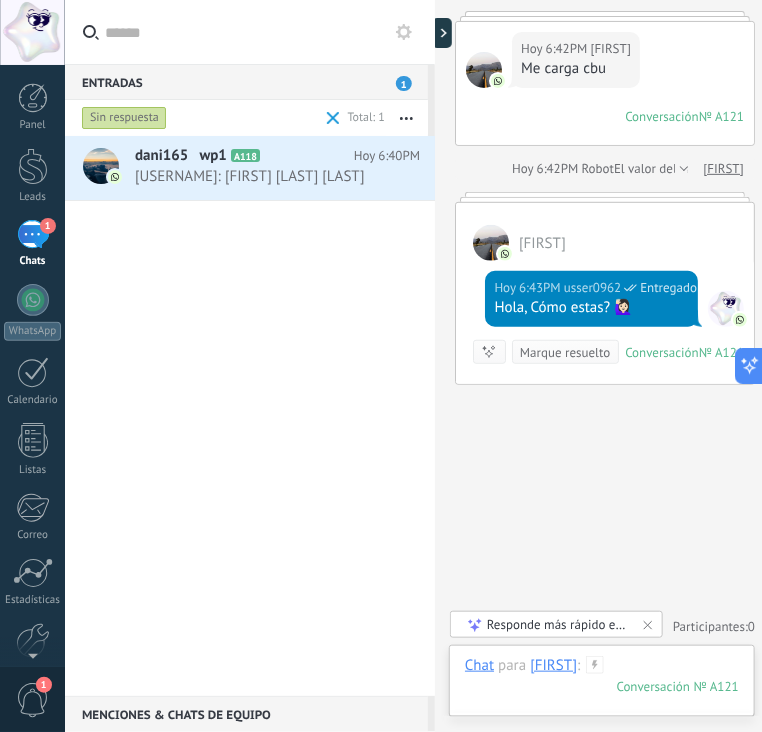 click at bounding box center [602, 686] 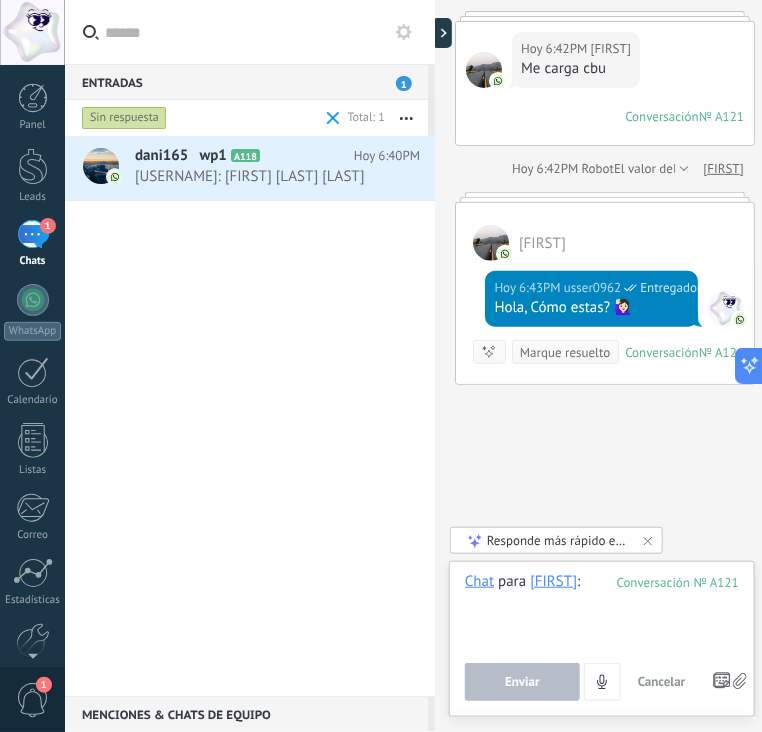 paste 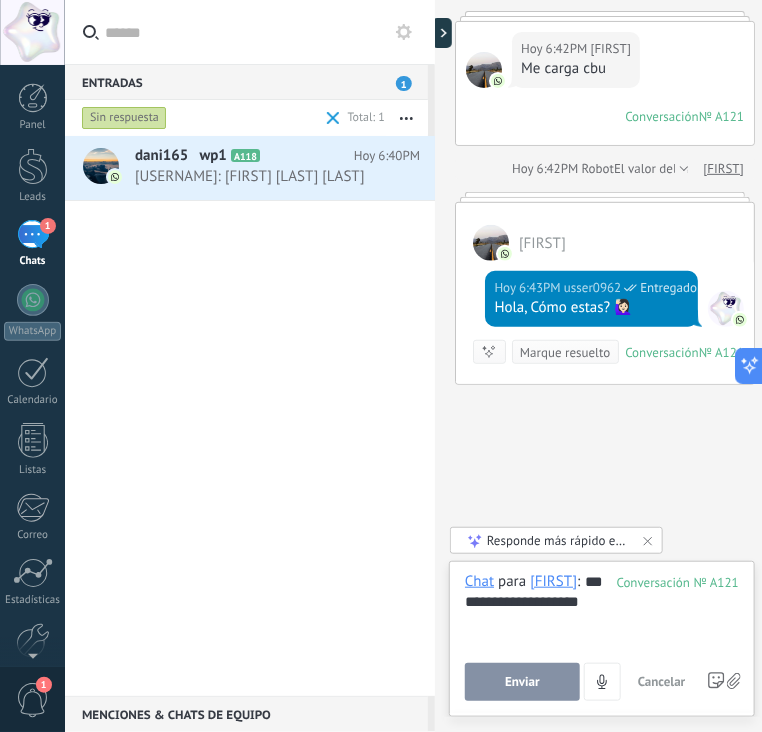 type 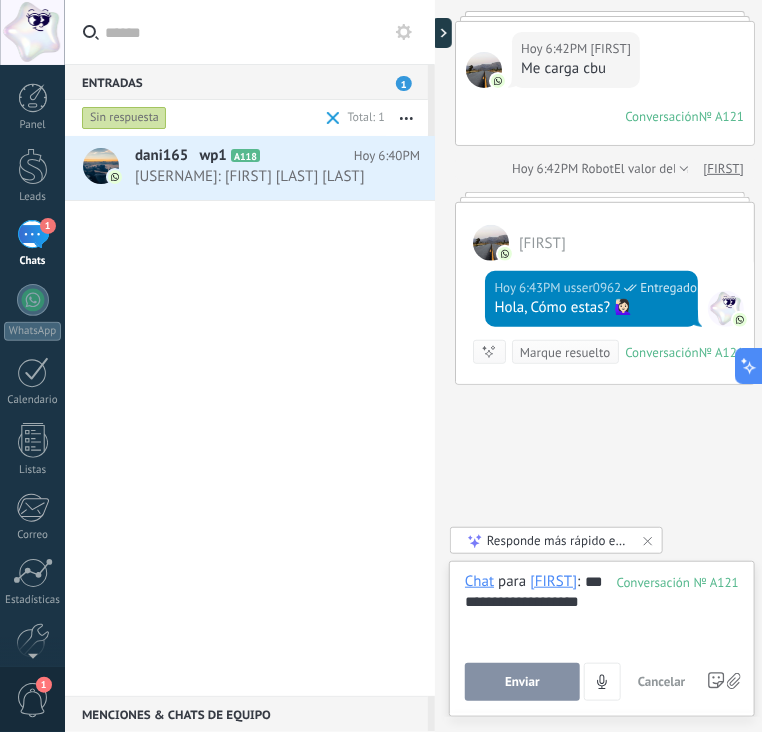 click on "Enviar" at bounding box center [522, 682] 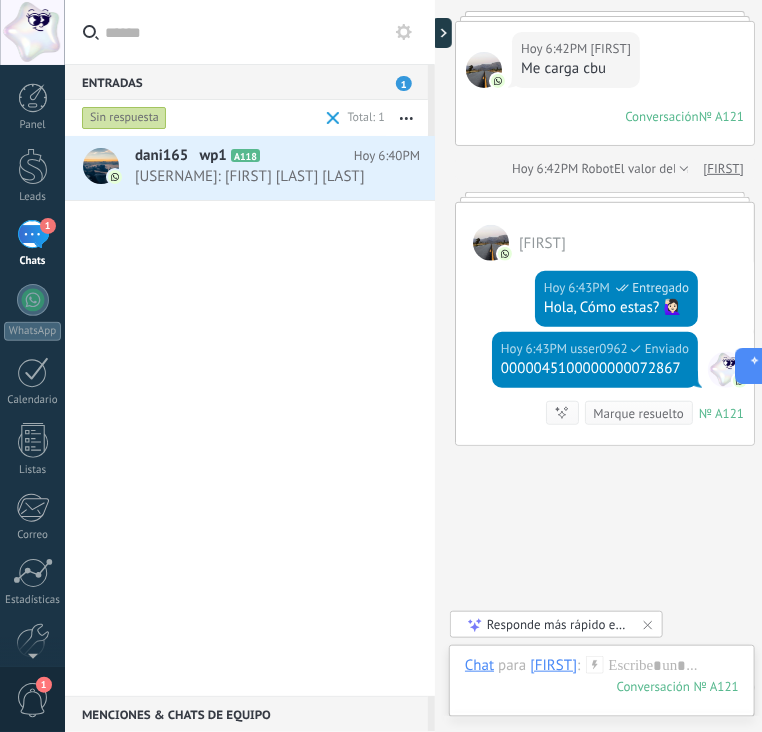 scroll, scrollTop: 191, scrollLeft: 0, axis: vertical 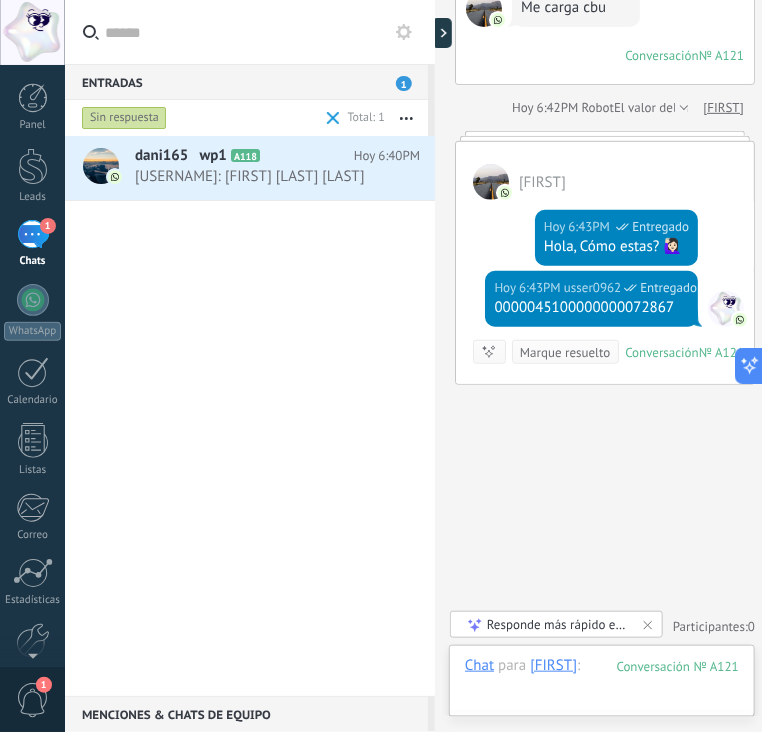 click at bounding box center [602, 686] 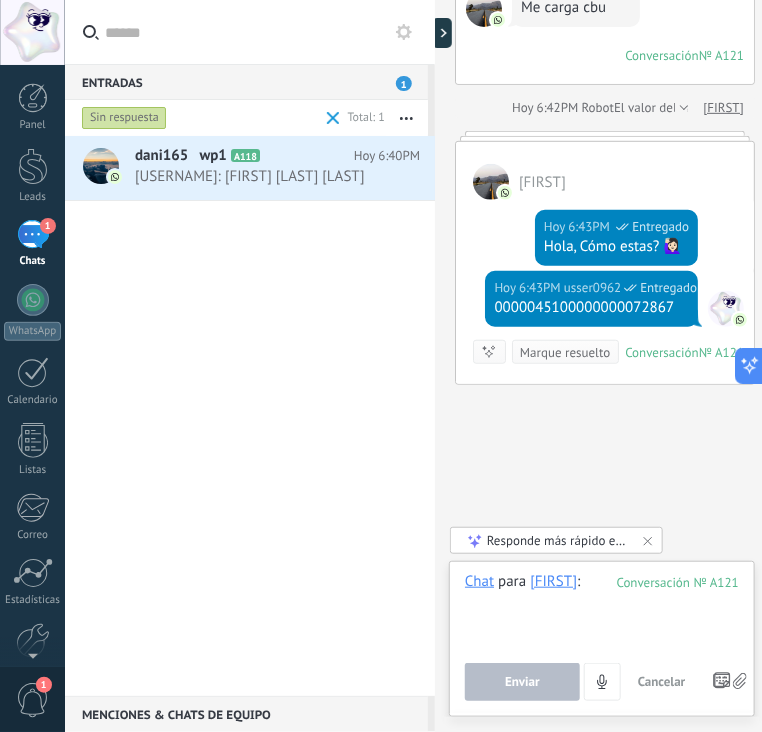 paste 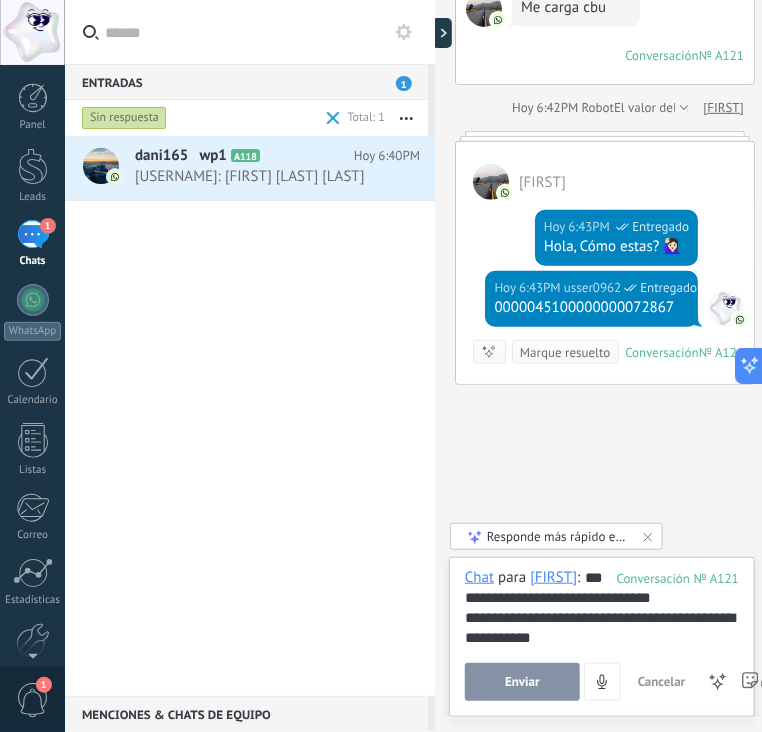 click on "Enviar" at bounding box center (522, 682) 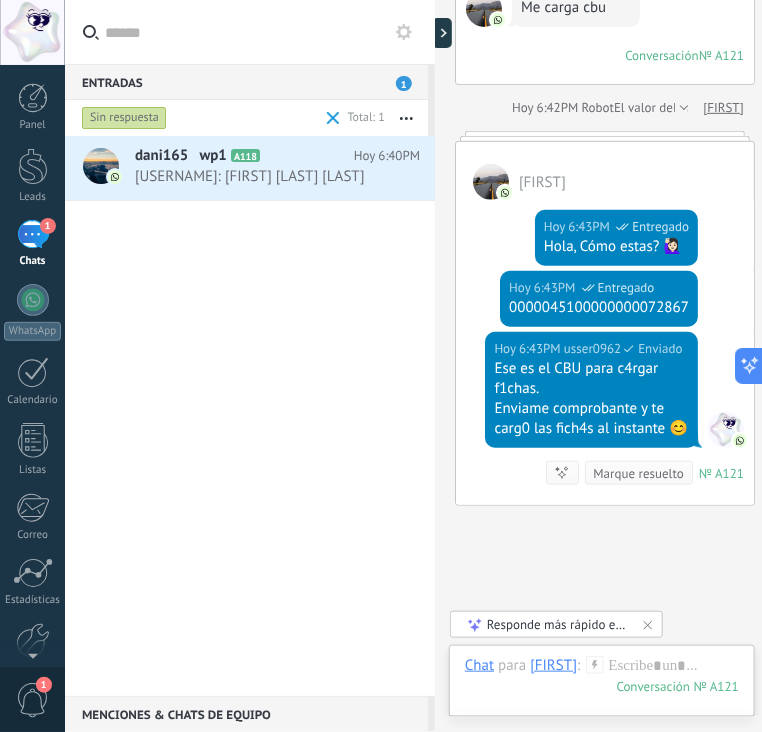 scroll, scrollTop: 332, scrollLeft: 0, axis: vertical 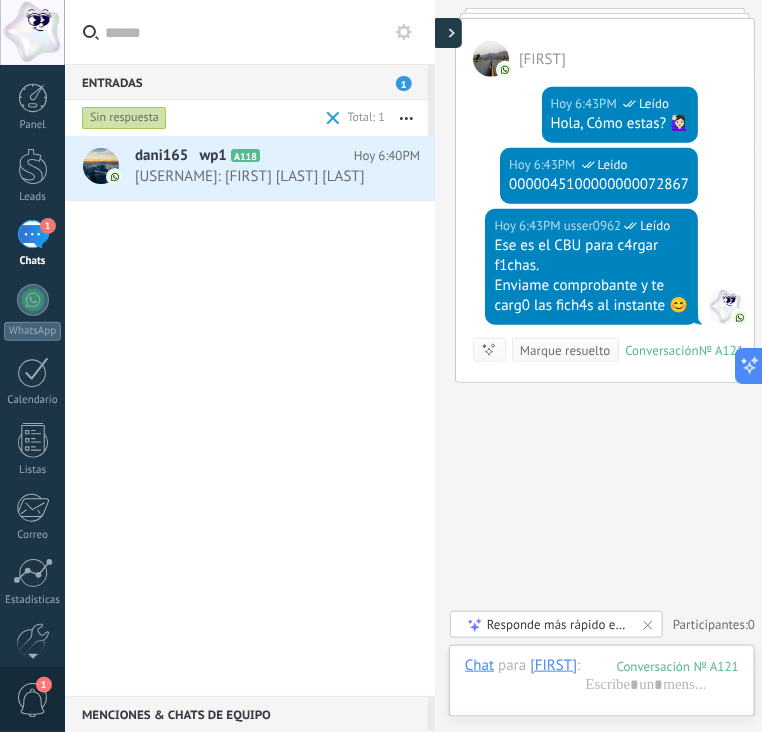 click at bounding box center [447, 33] 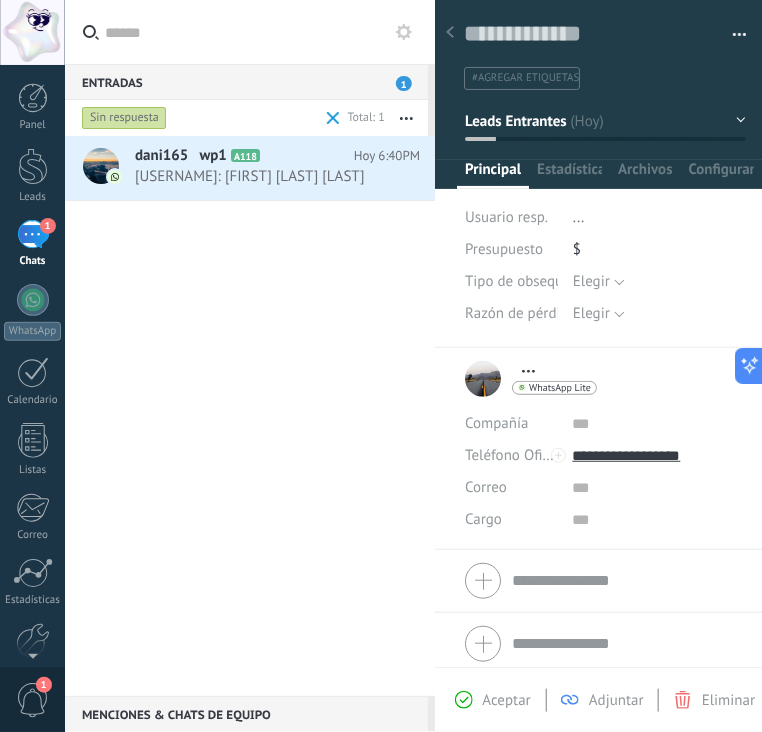 scroll, scrollTop: 29, scrollLeft: 0, axis: vertical 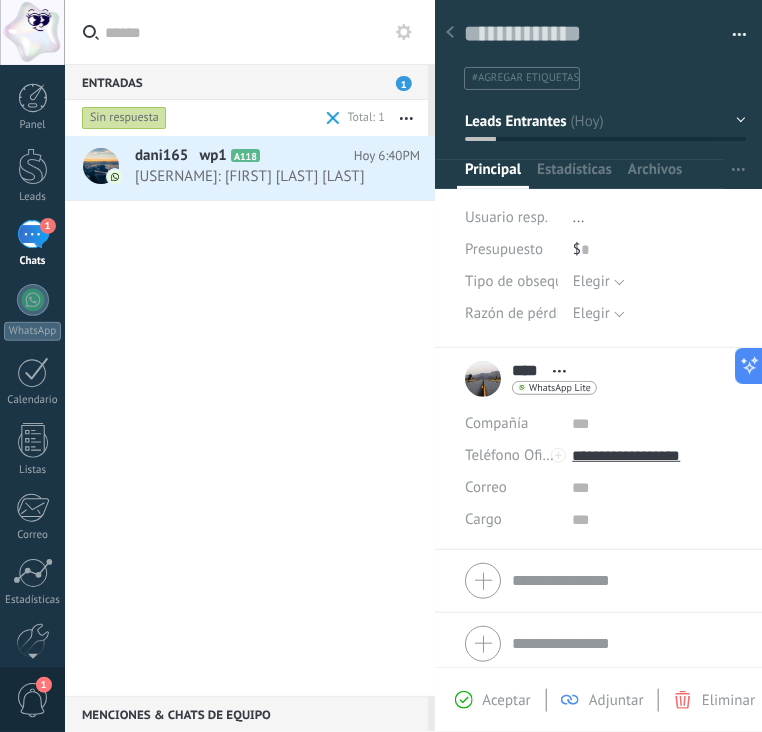 click on "Guardar y crear
Imprimir
Administrar etiquetas
Exportar a excel" at bounding box center [605, 38] 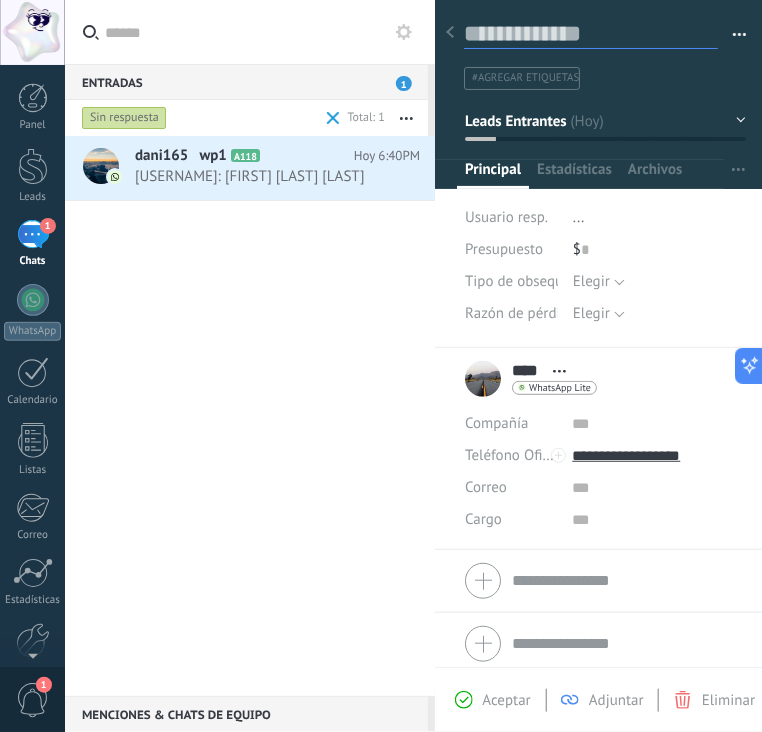 click at bounding box center (591, 34) 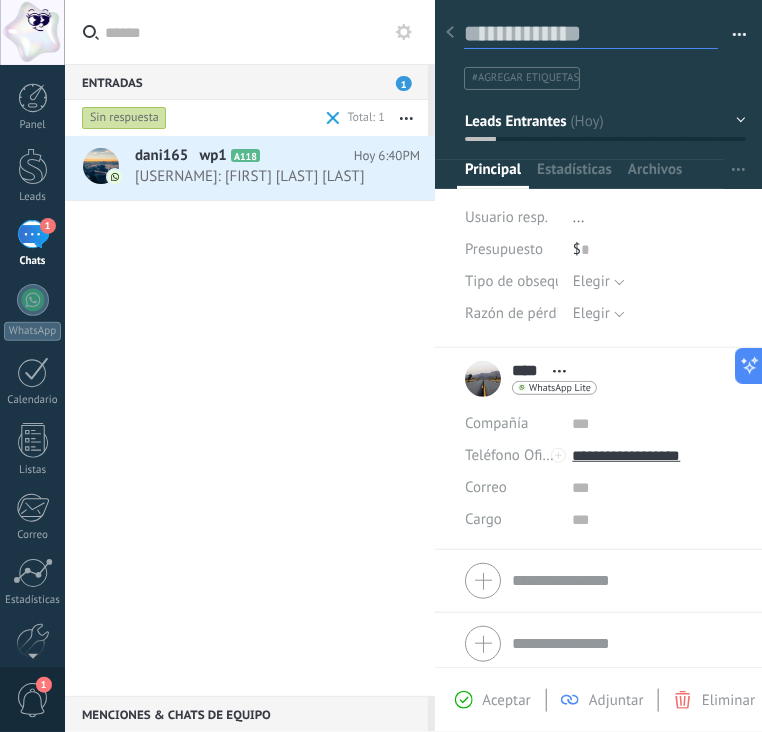 paste on "*******" 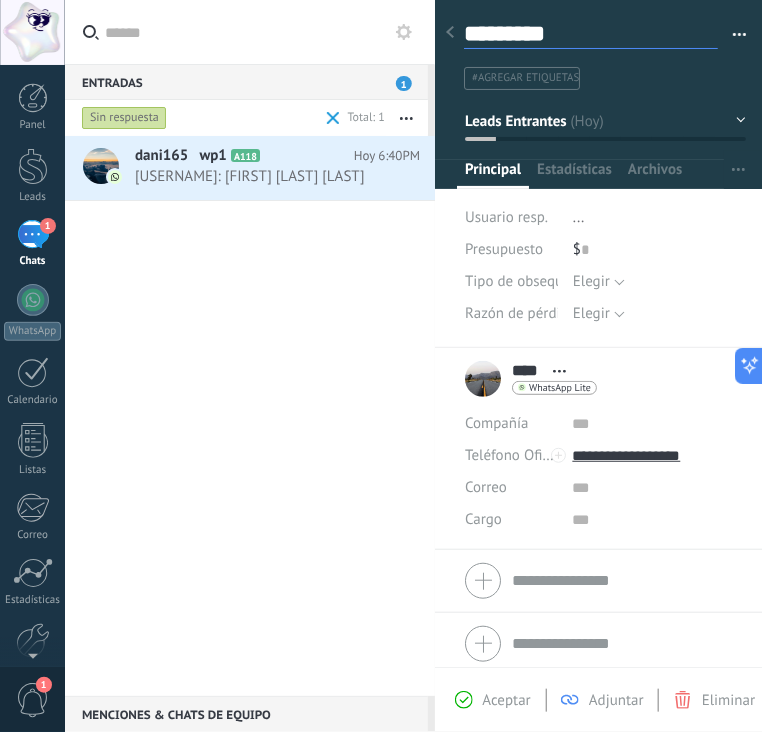 type on "*******" 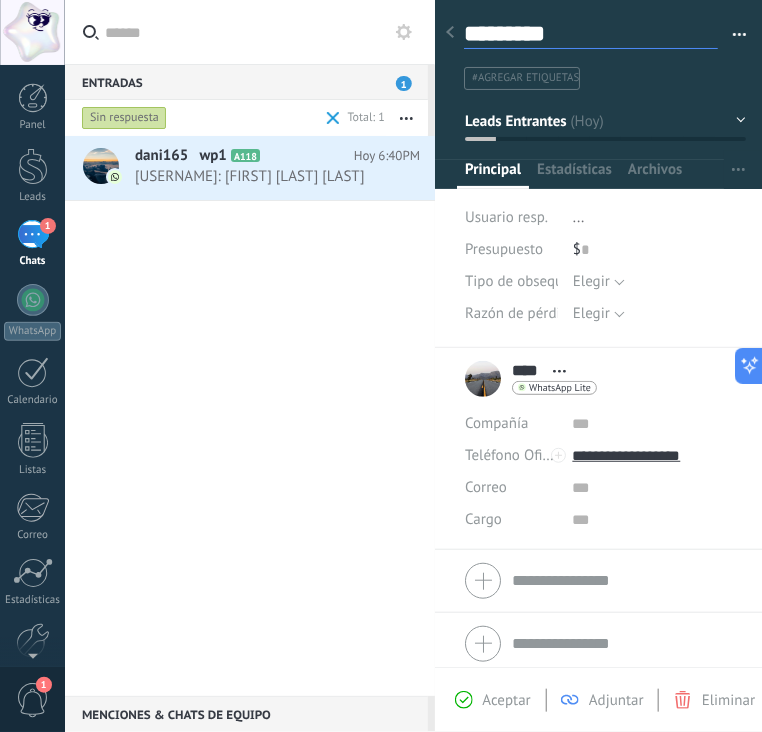 type on "*******" 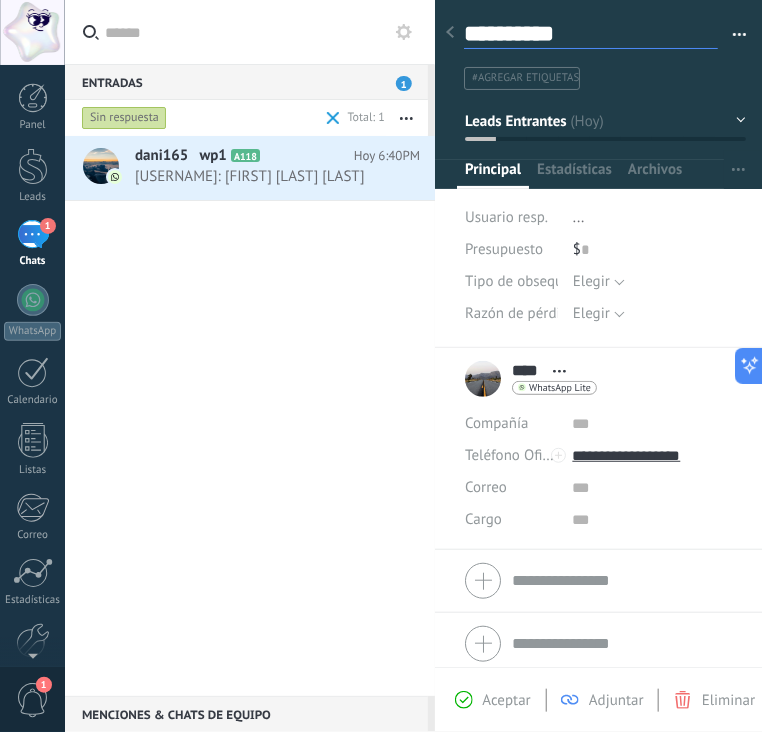 type on "**********" 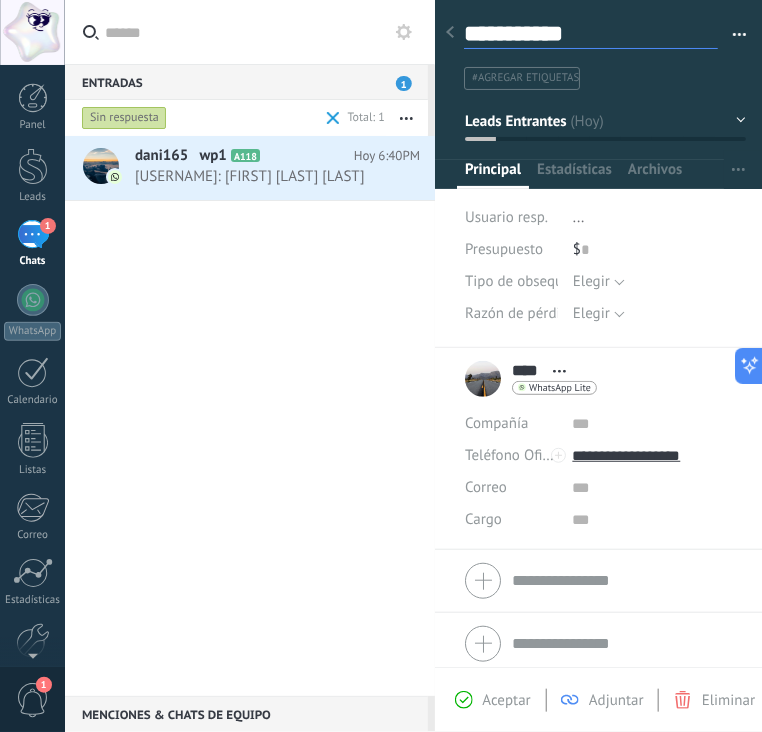 type on "**********" 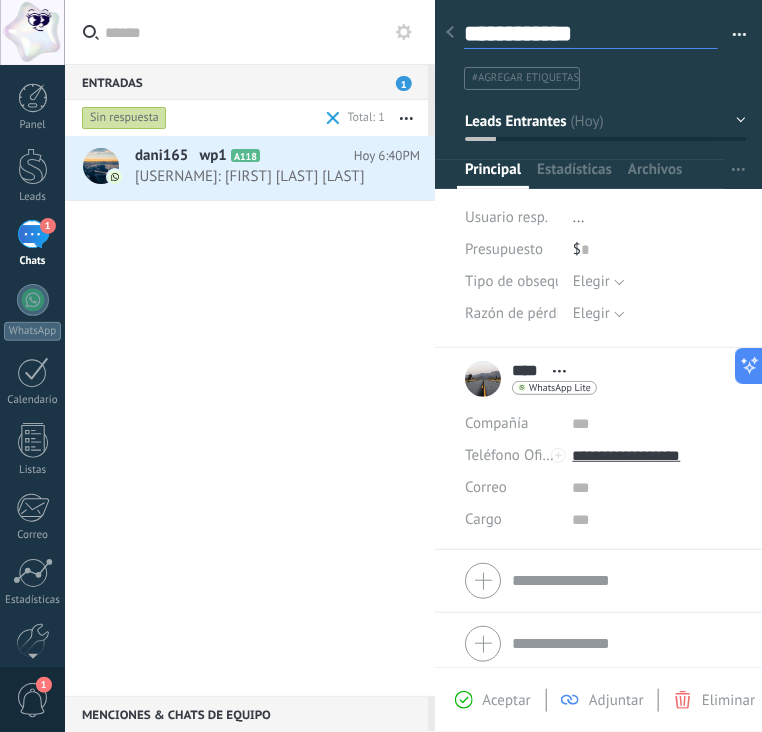 type on "**********" 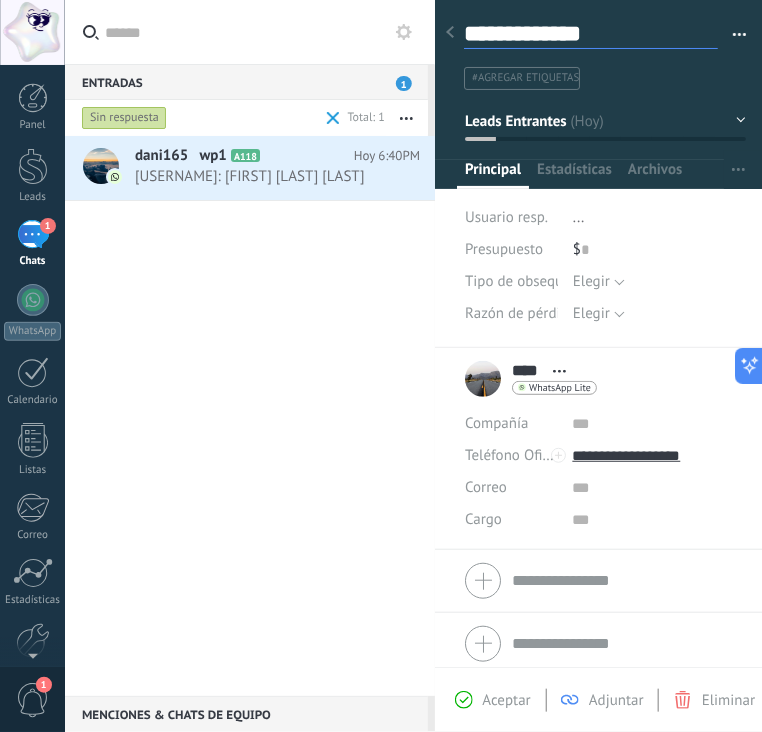 scroll, scrollTop: 29, scrollLeft: 0, axis: vertical 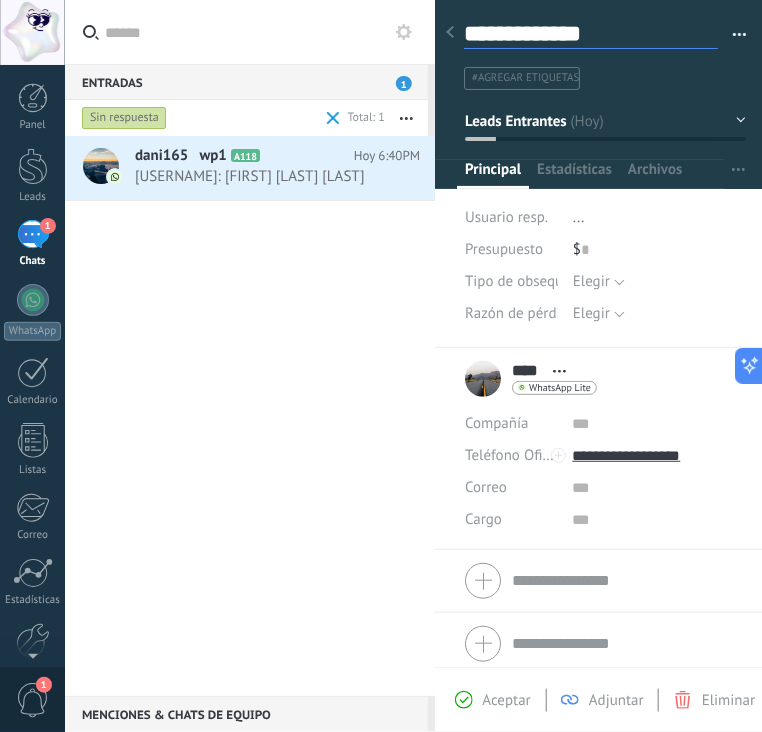 type on "**********" 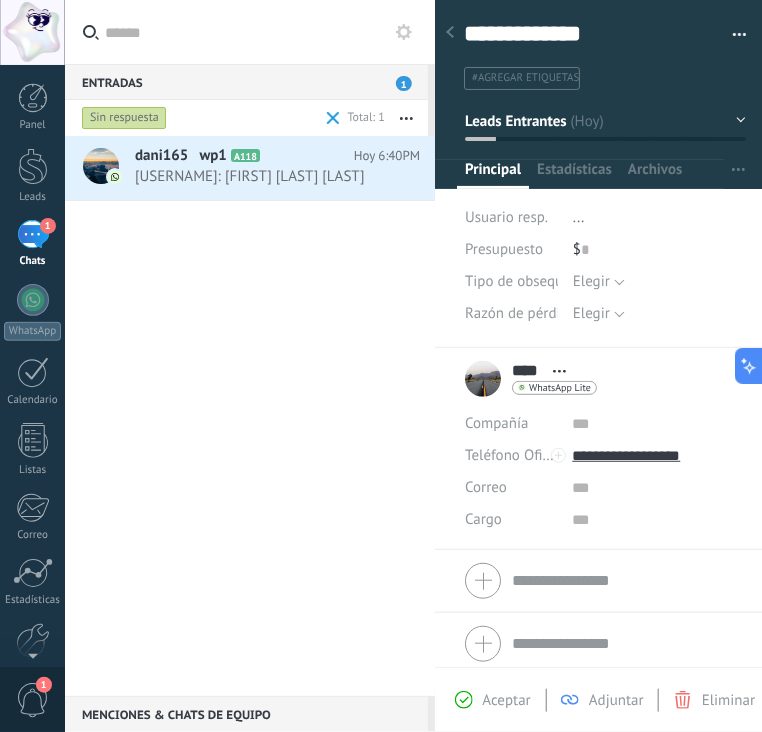 click at bounding box center [450, 33] 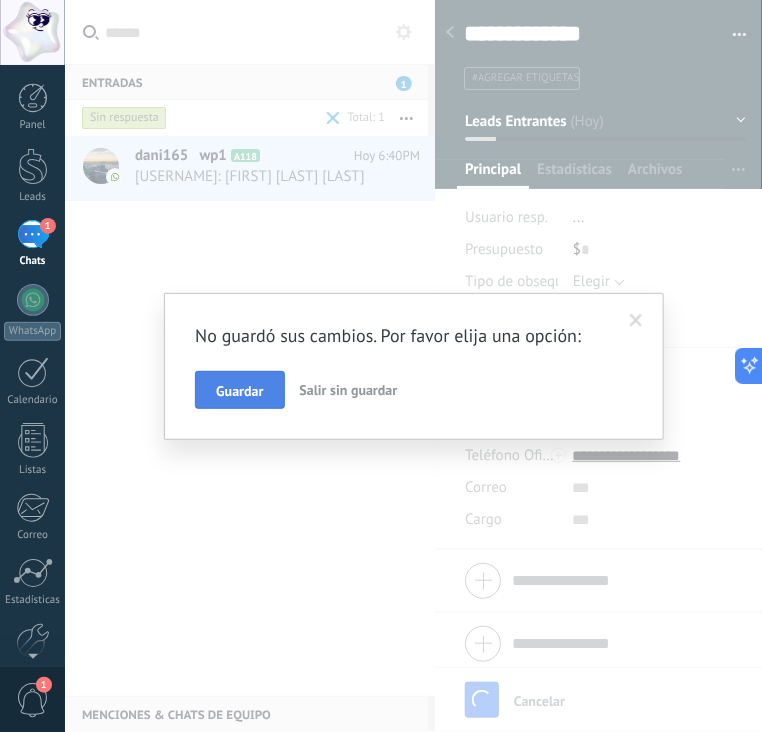 click on "Guardar" at bounding box center [239, 391] 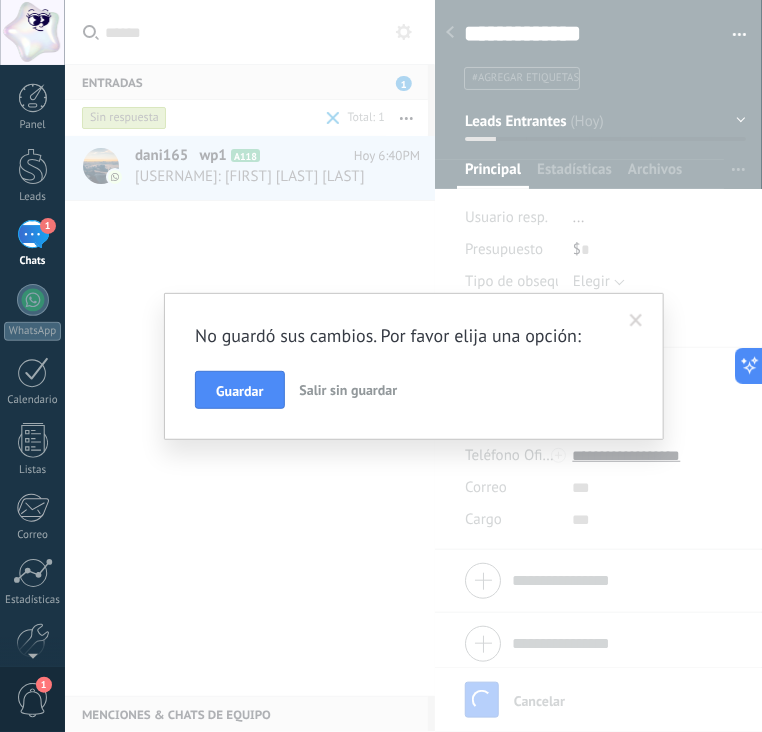 scroll, scrollTop: 447, scrollLeft: 0, axis: vertical 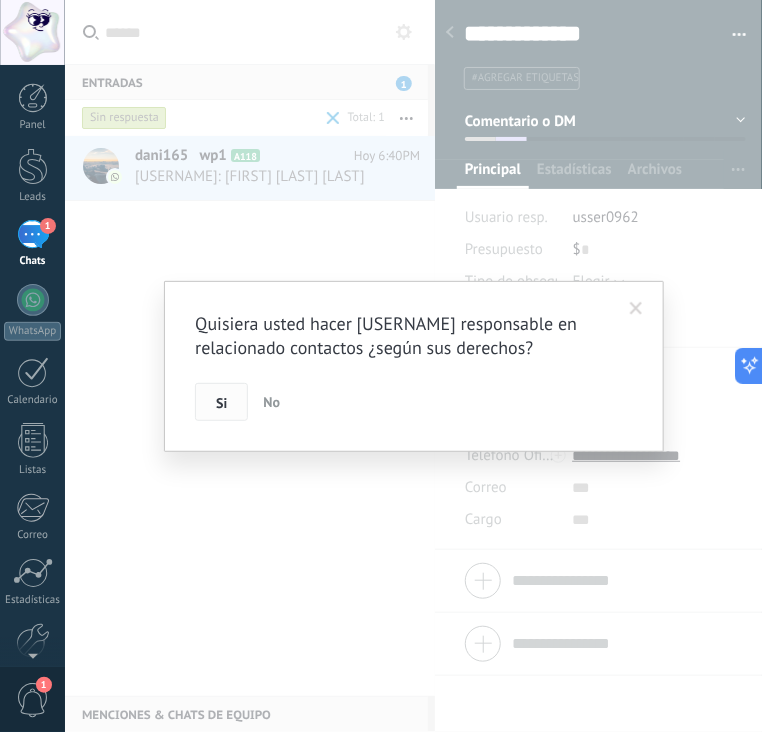 click on "Si" at bounding box center (221, 402) 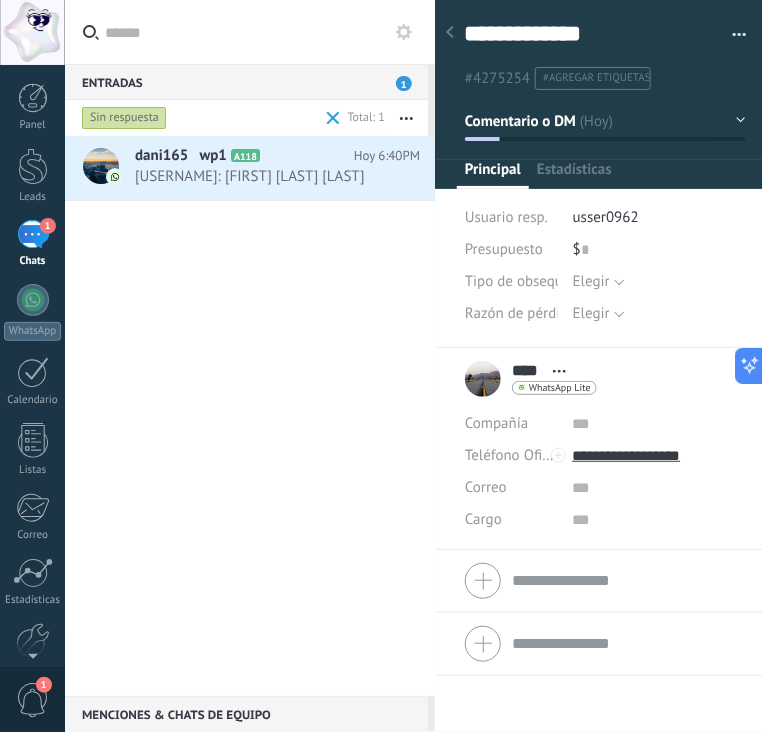 scroll, scrollTop: 29, scrollLeft: 0, axis: vertical 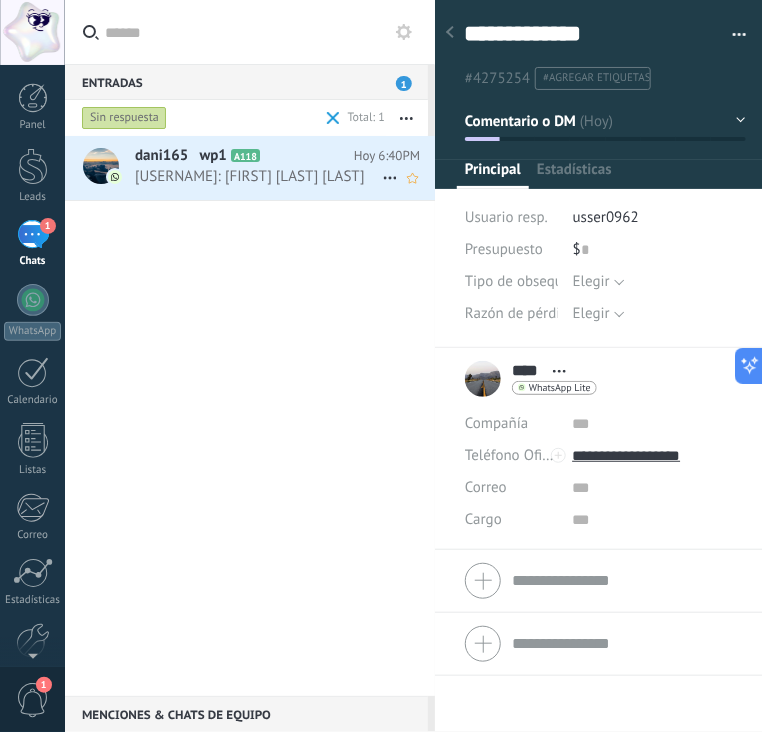 click on "Dani: daniela trinidad nuñez" at bounding box center [258, 176] 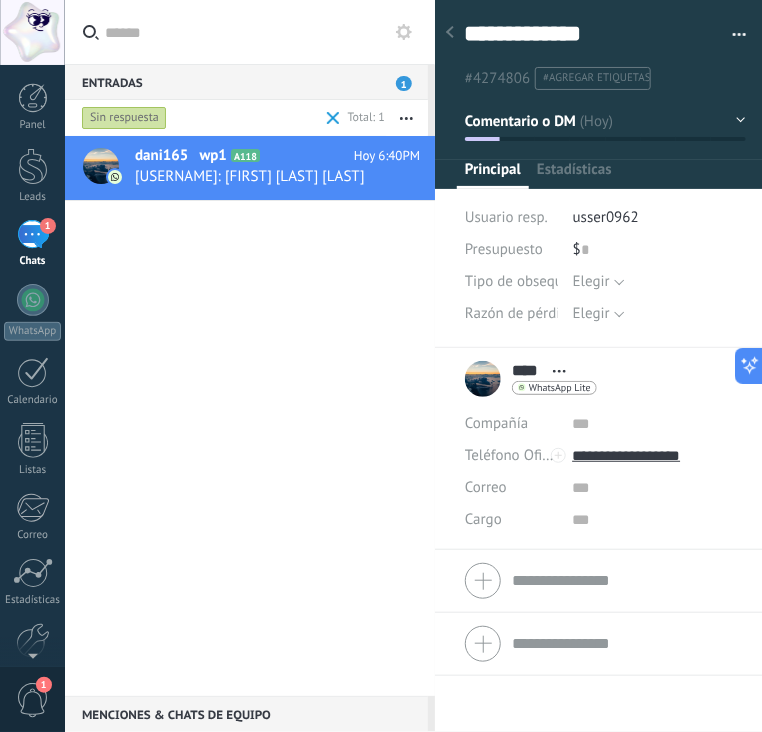 scroll, scrollTop: 29, scrollLeft: 0, axis: vertical 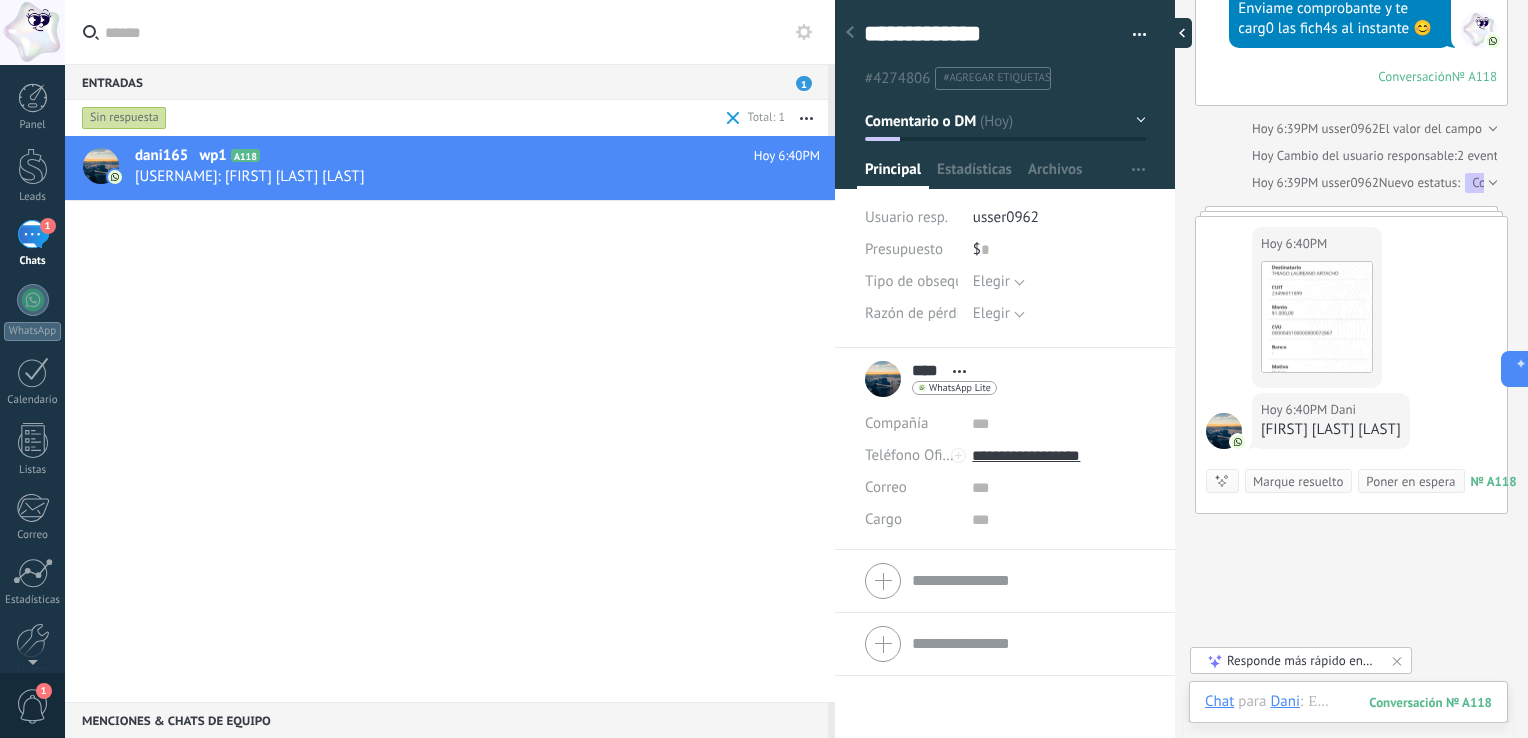 click at bounding box center [1177, 33] 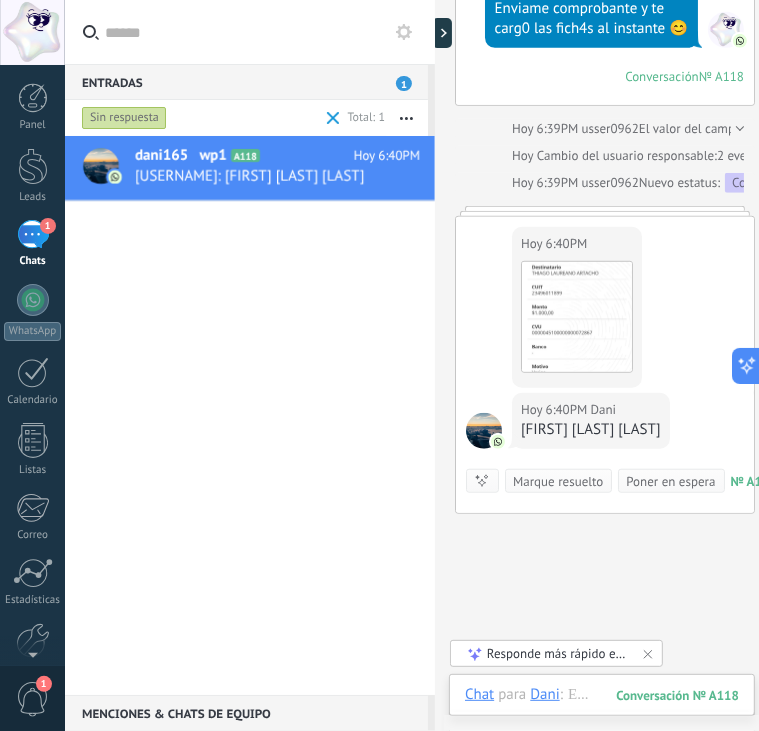scroll, scrollTop: 60, scrollLeft: 0, axis: vertical 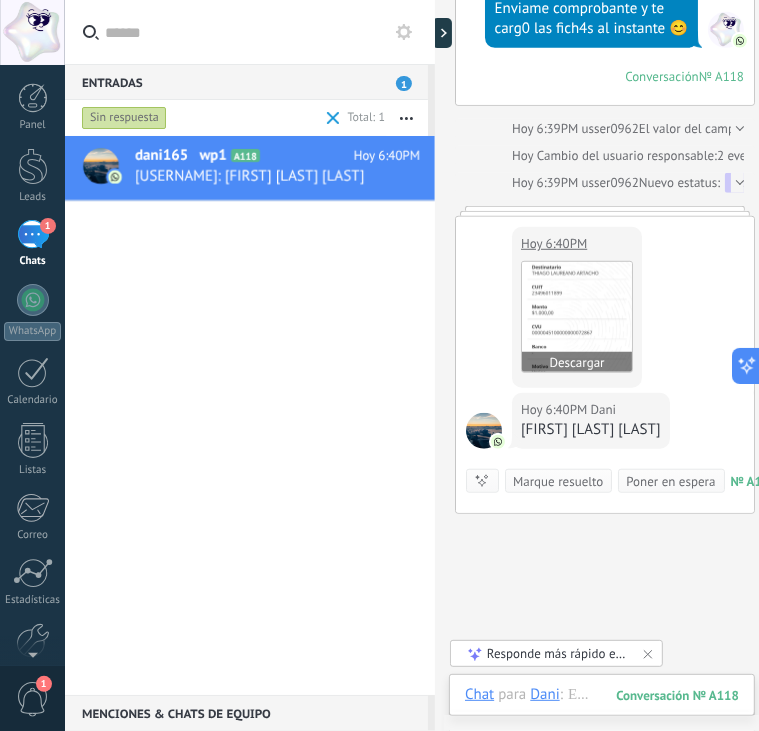 click at bounding box center (577, 317) 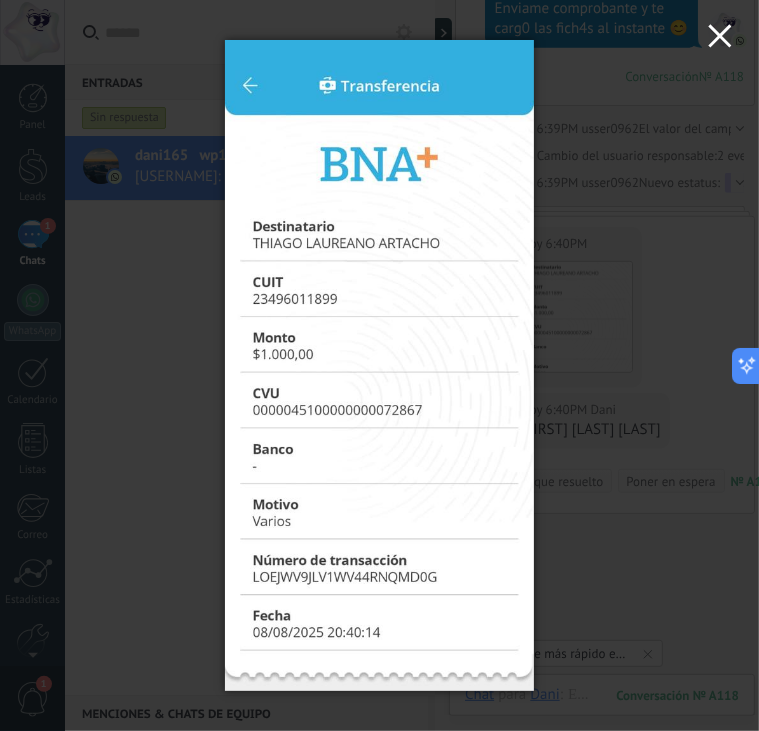 click 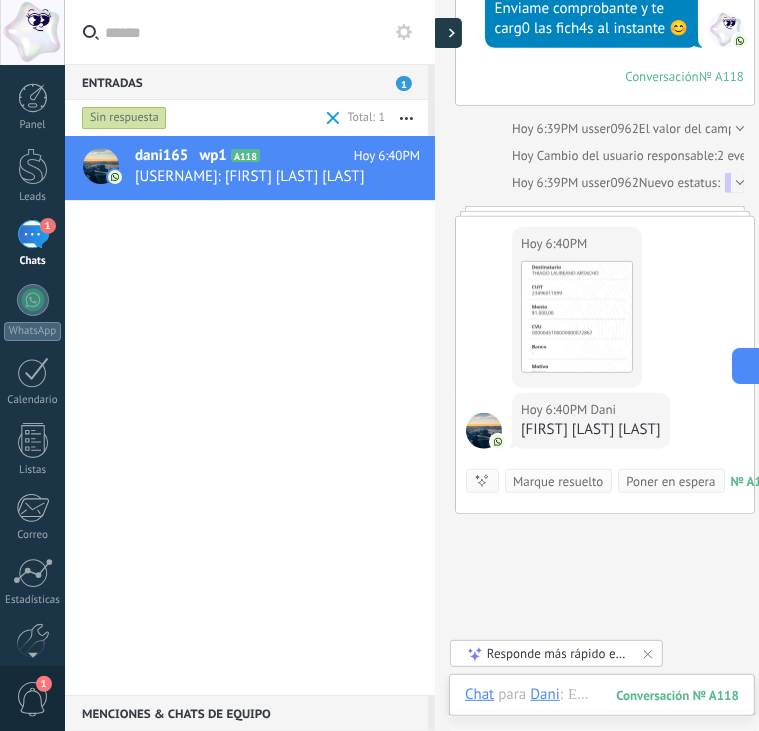 click at bounding box center [447, 33] 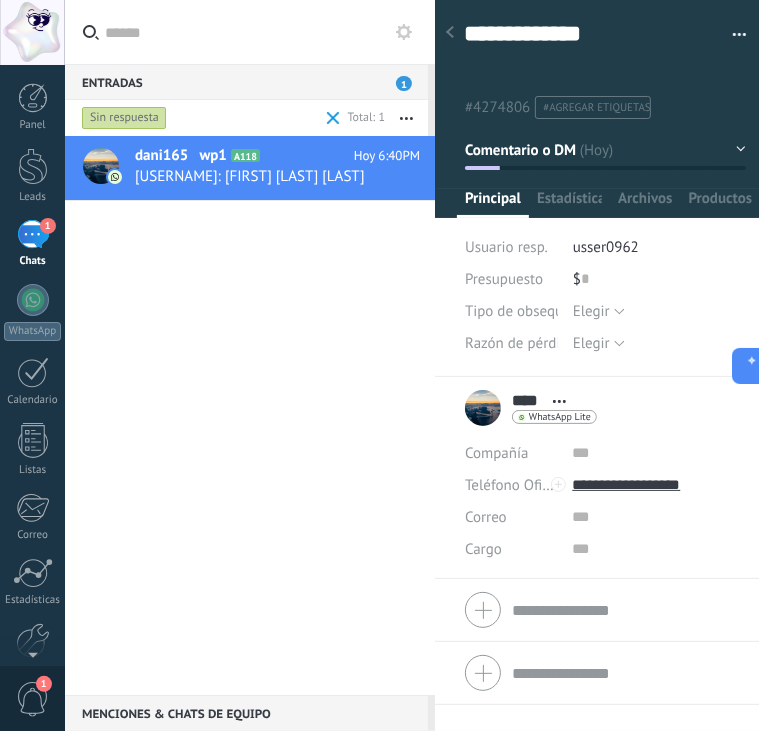 type on "**********" 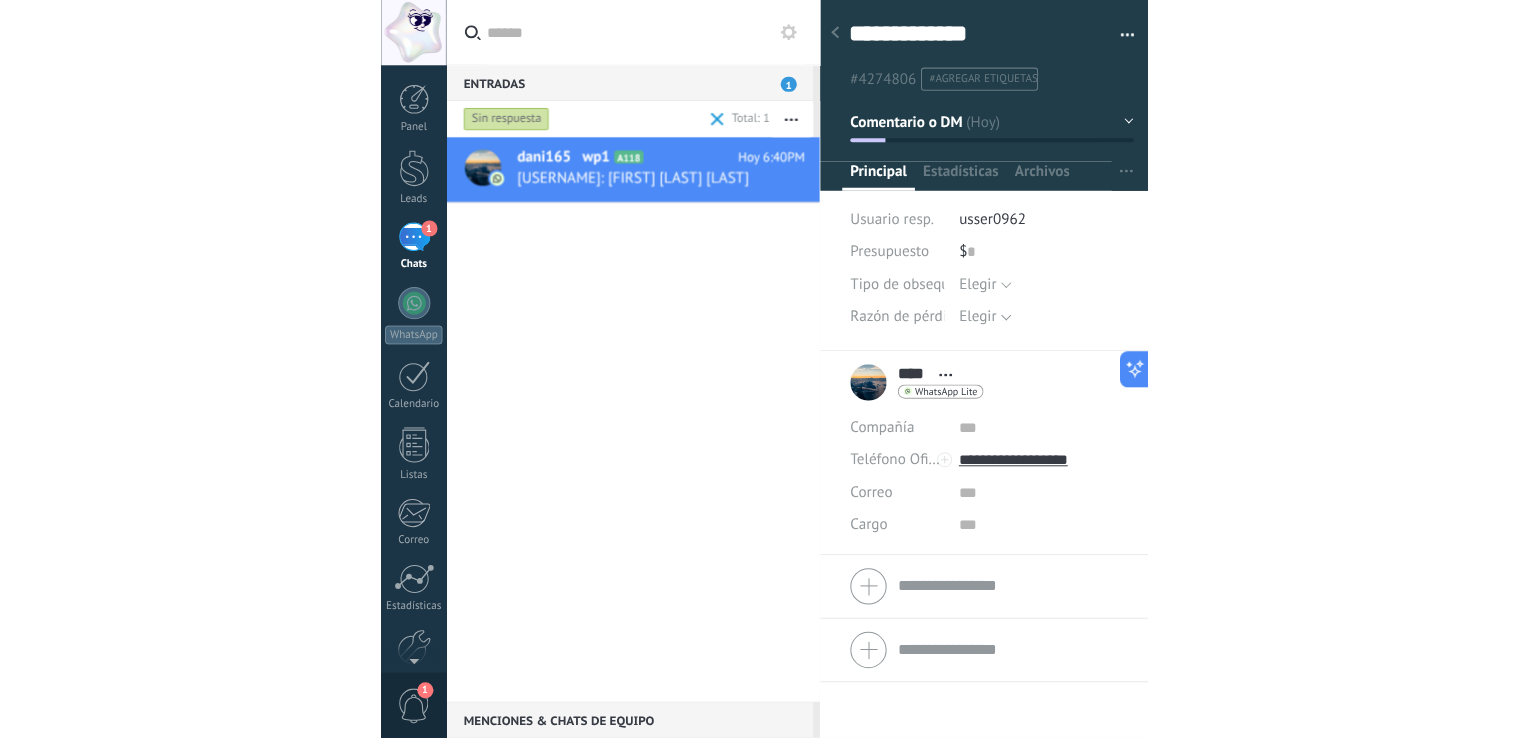 scroll, scrollTop: 29, scrollLeft: 0, axis: vertical 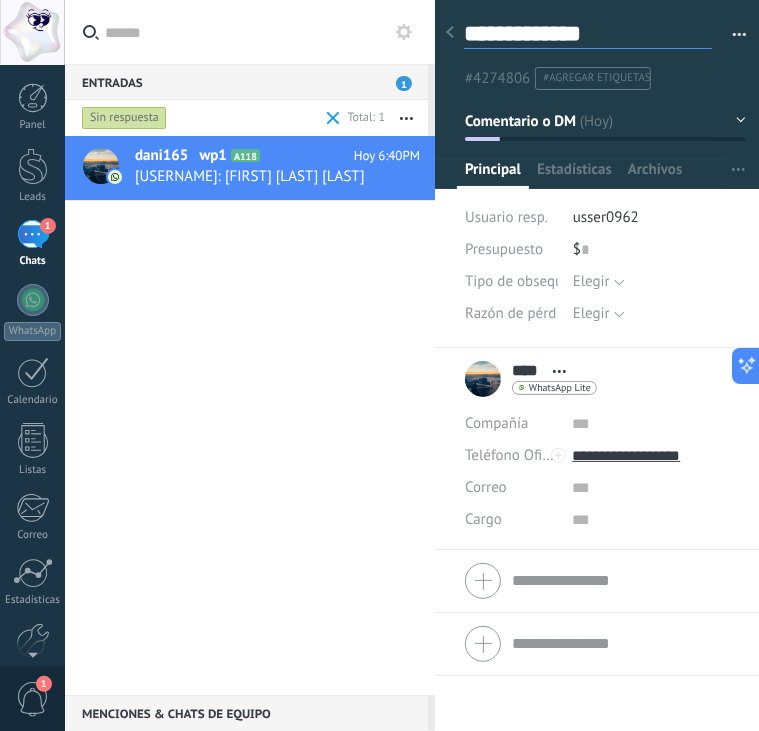 click on "**********" at bounding box center [588, 34] 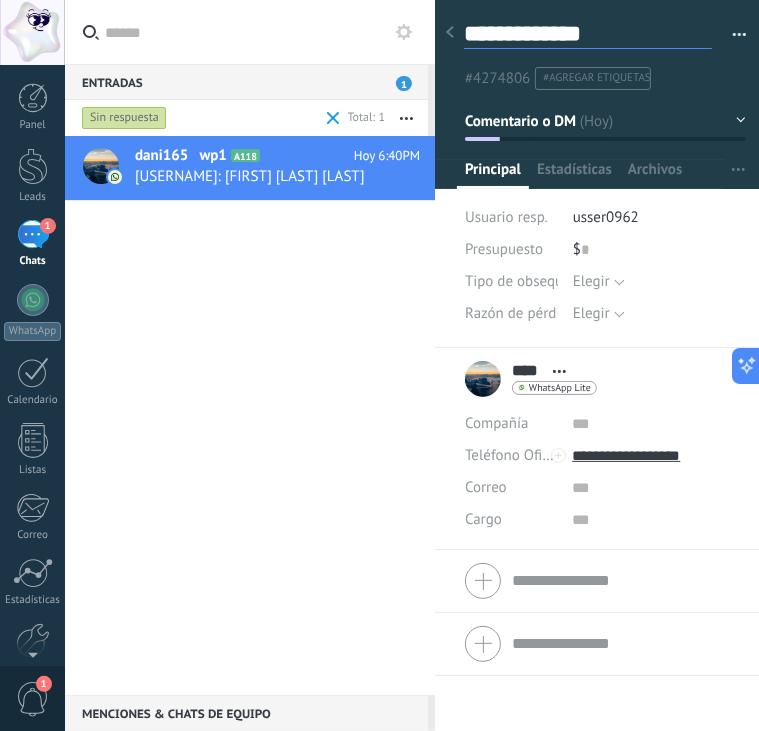 click on "**********" at bounding box center (588, 34) 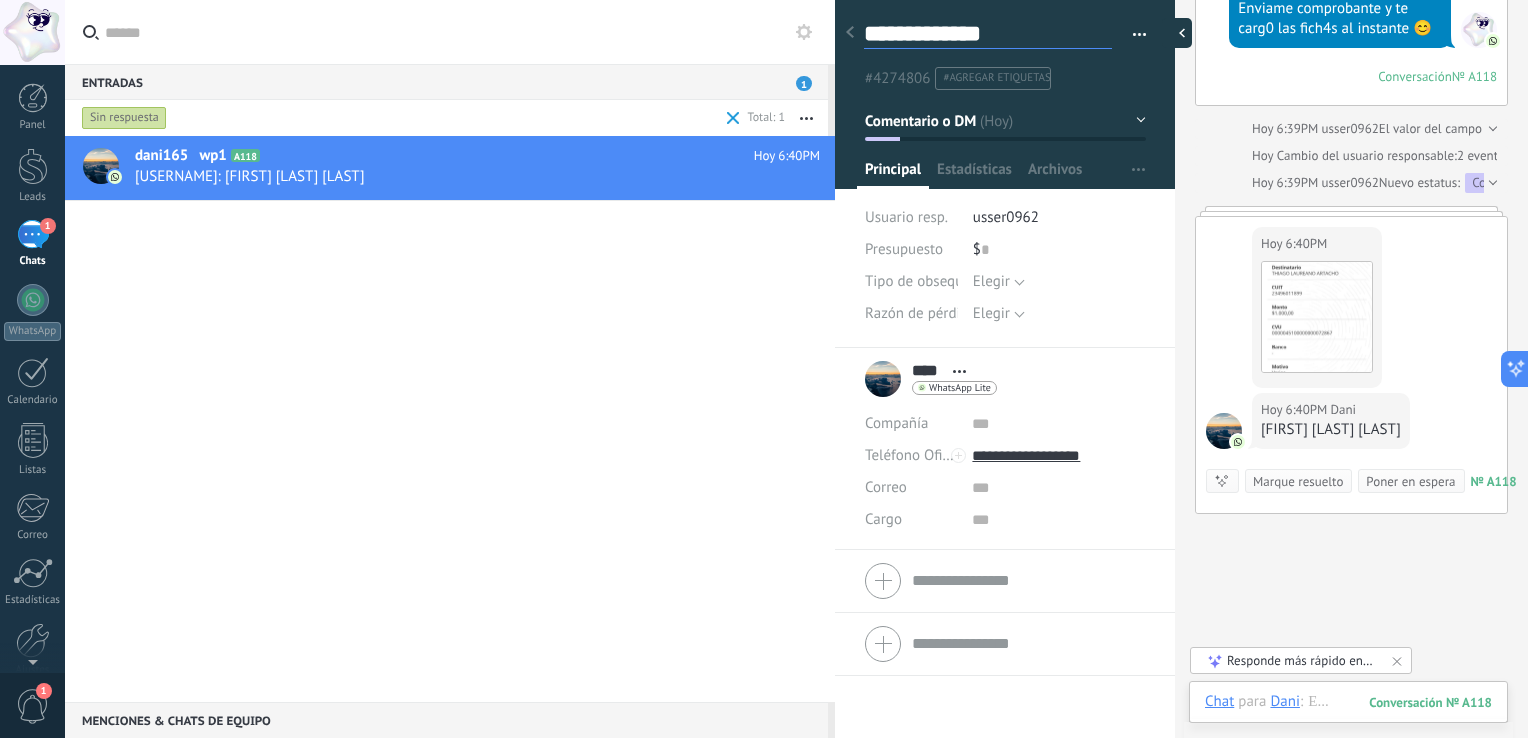 click at bounding box center (1177, 33) 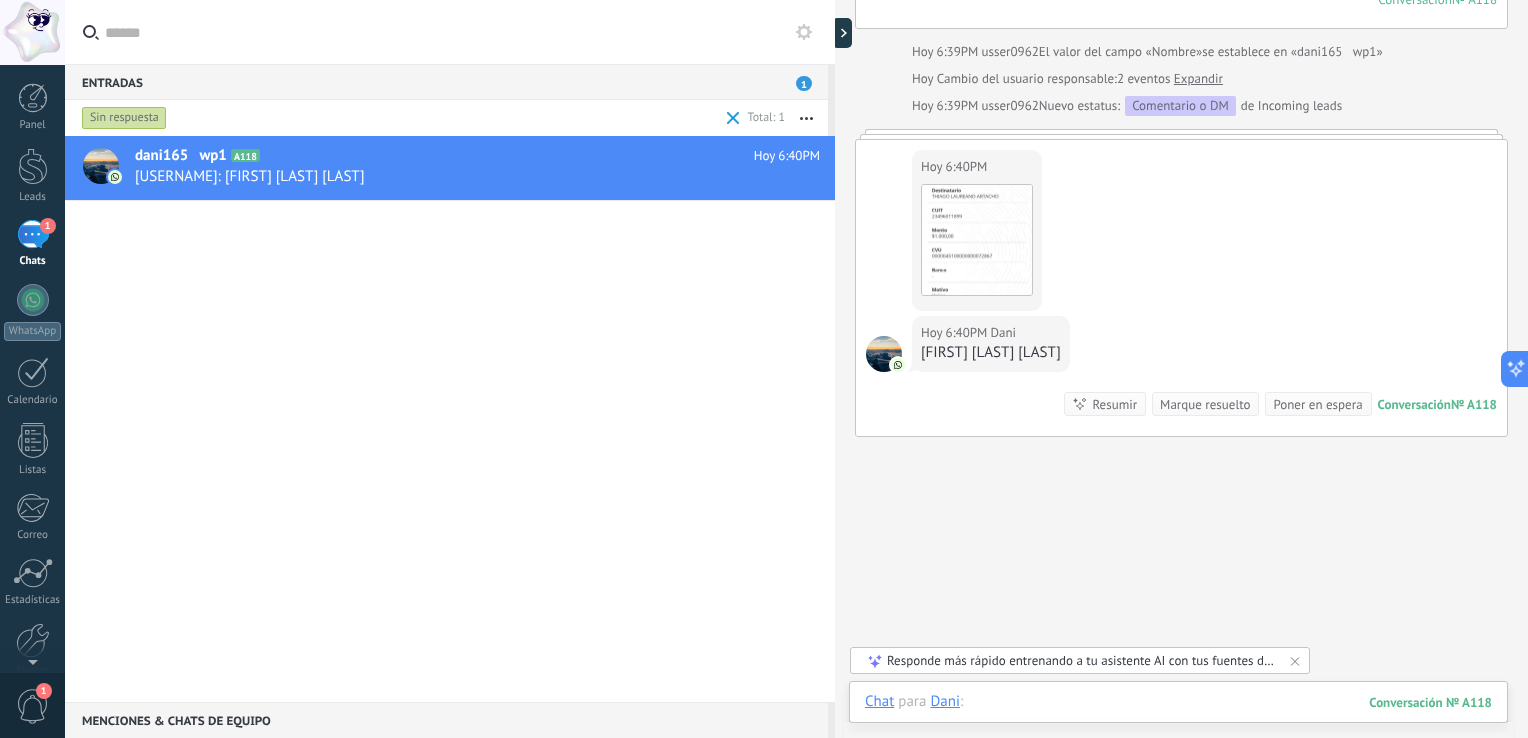 click at bounding box center (1178, 722) 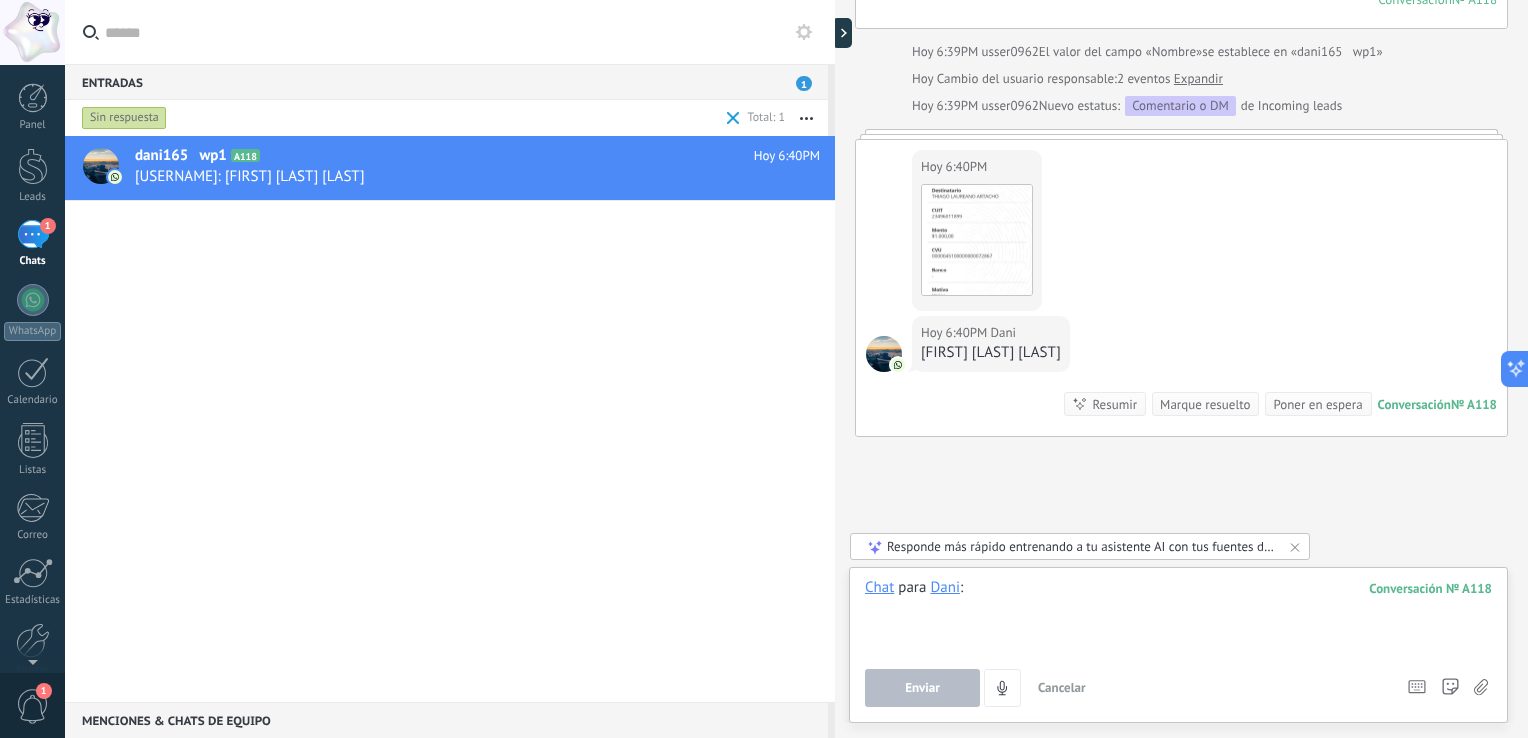 paste 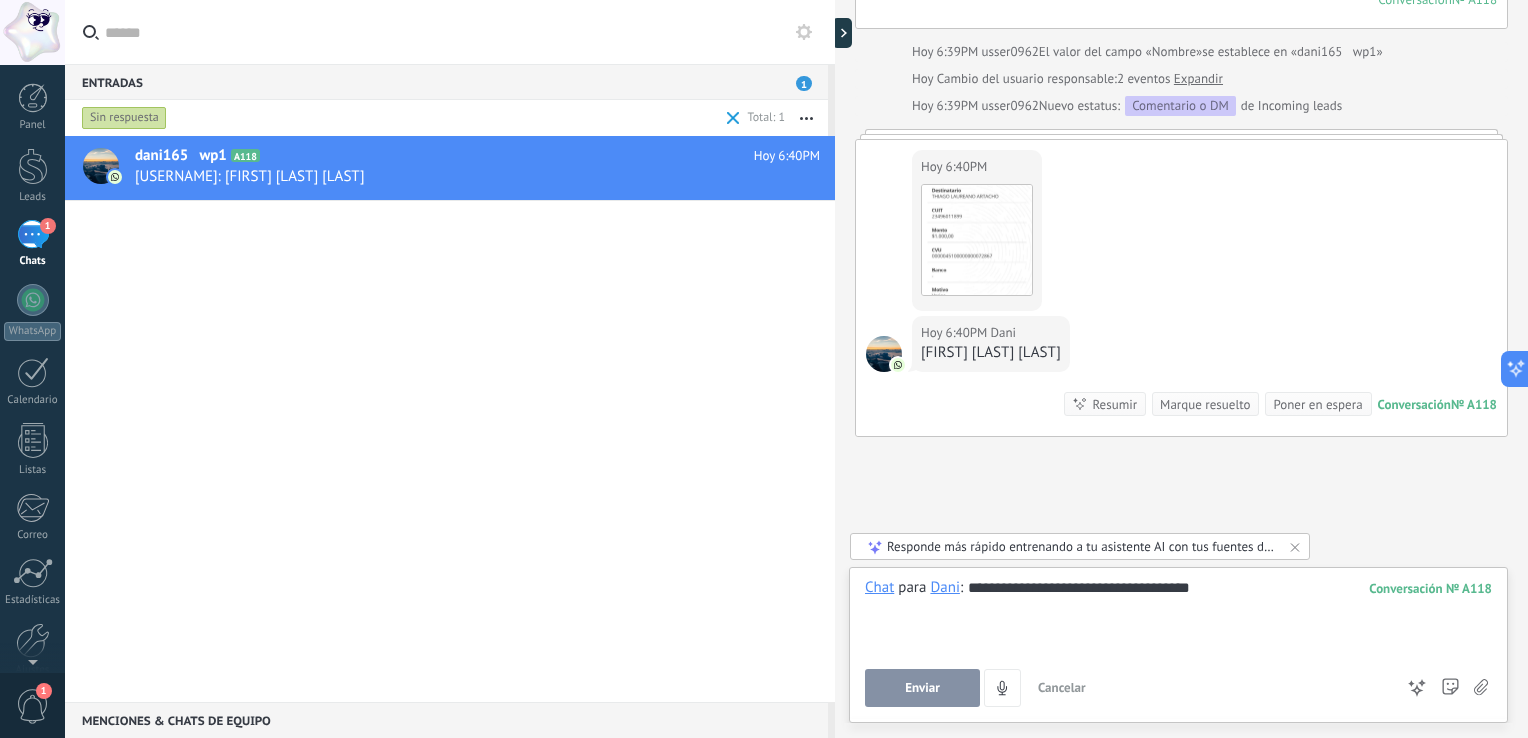 click on "Enviar" at bounding box center (922, 688) 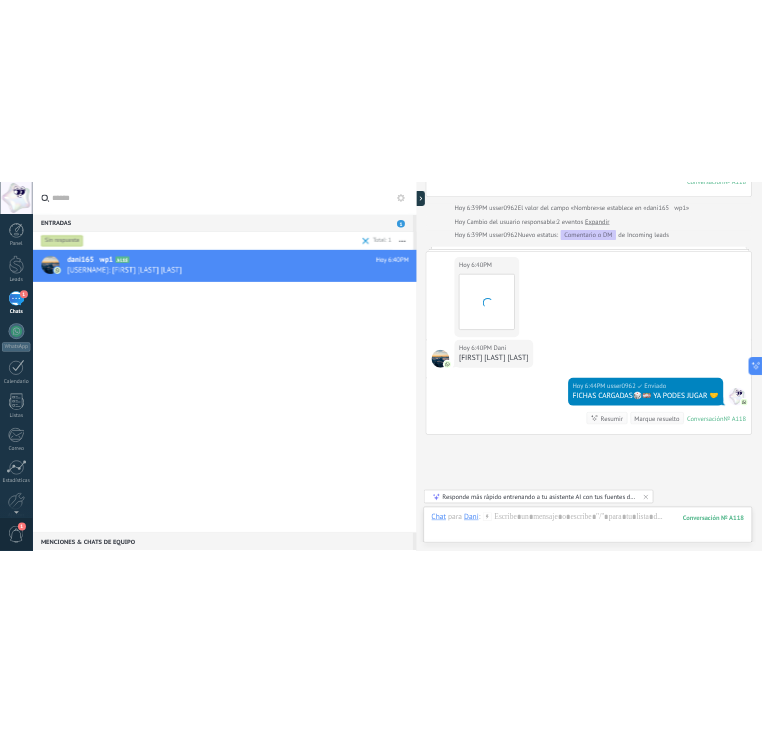 scroll, scrollTop: 720, scrollLeft: 0, axis: vertical 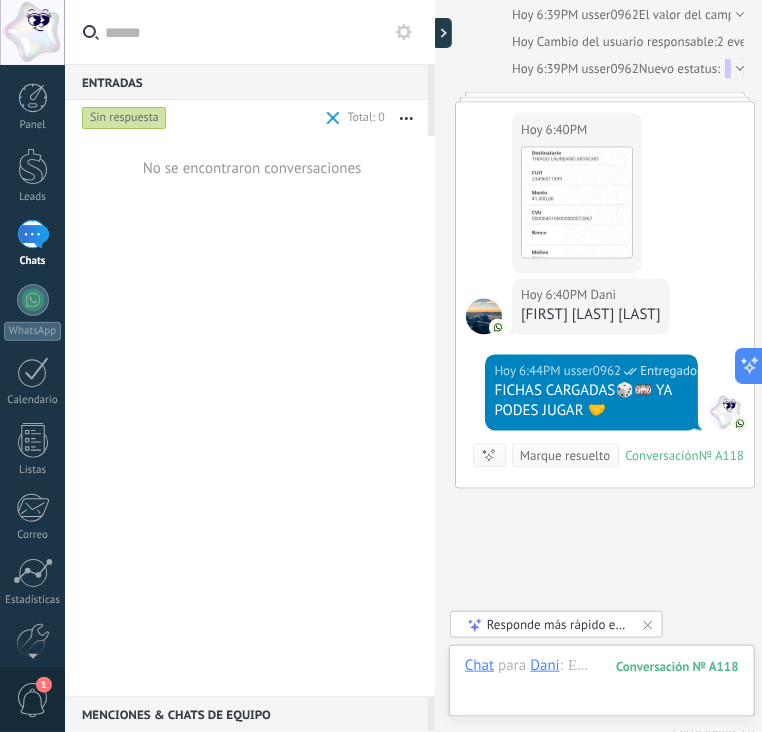 click on "1" at bounding box center [33, 234] 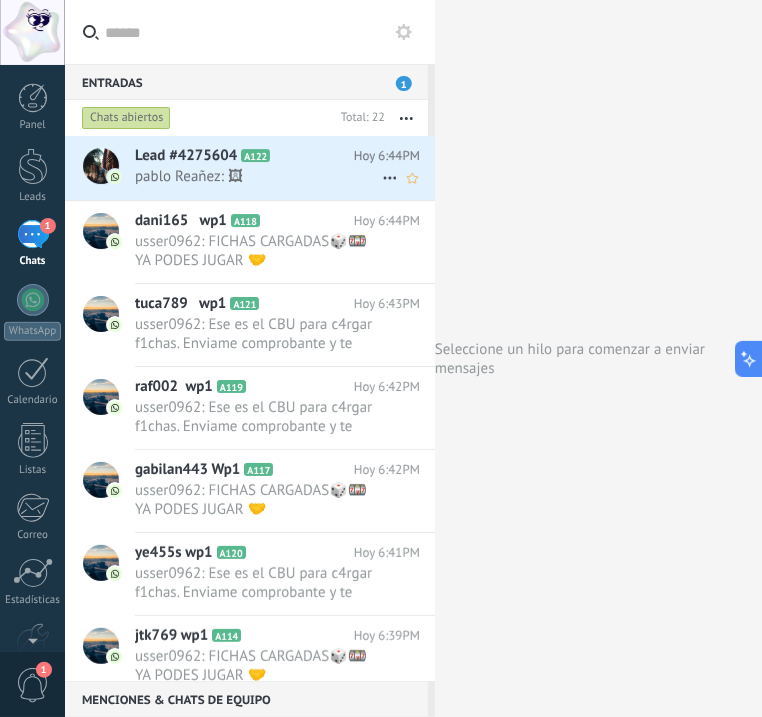 drag, startPoint x: 341, startPoint y: 159, endPoint x: 325, endPoint y: 166, distance: 17.464249 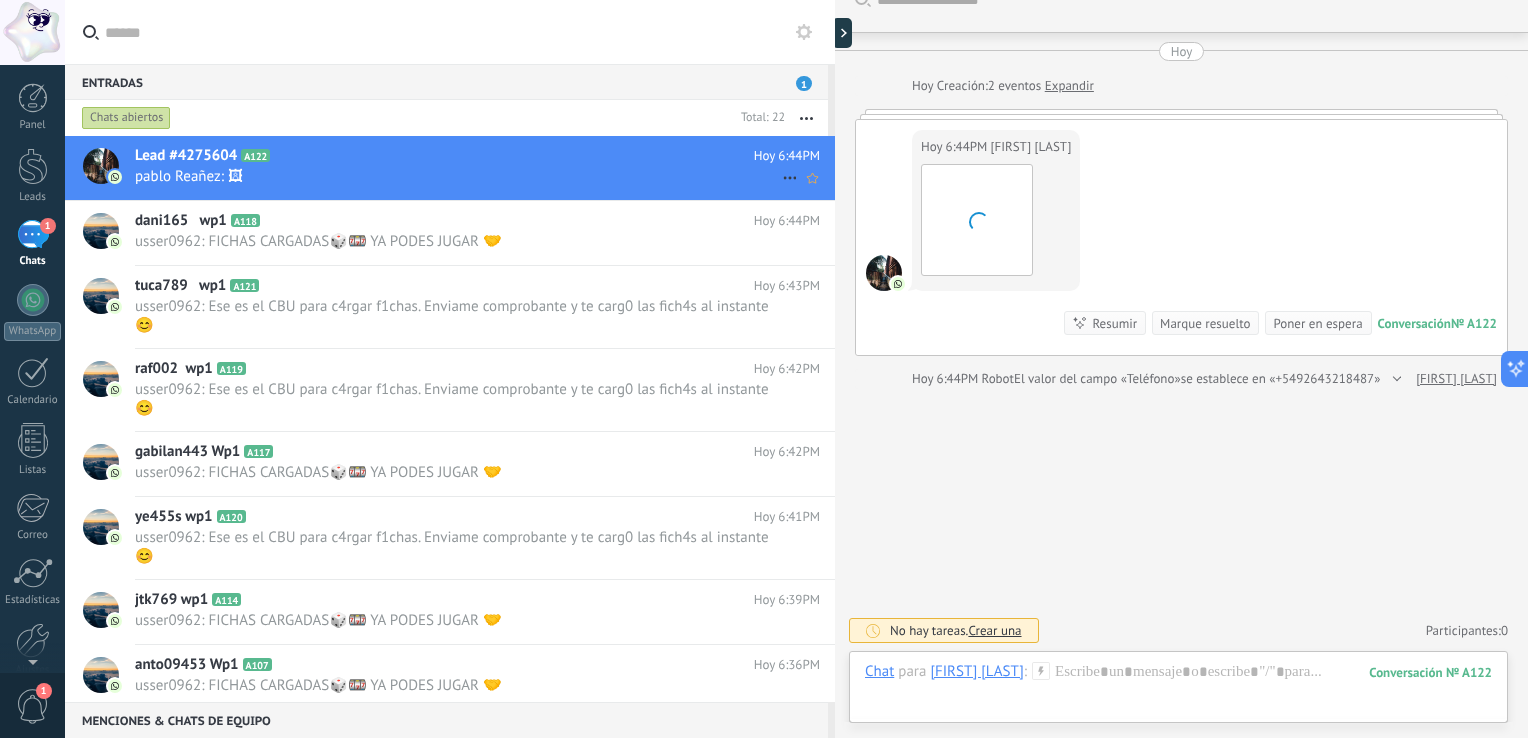 scroll, scrollTop: 0, scrollLeft: 0, axis: both 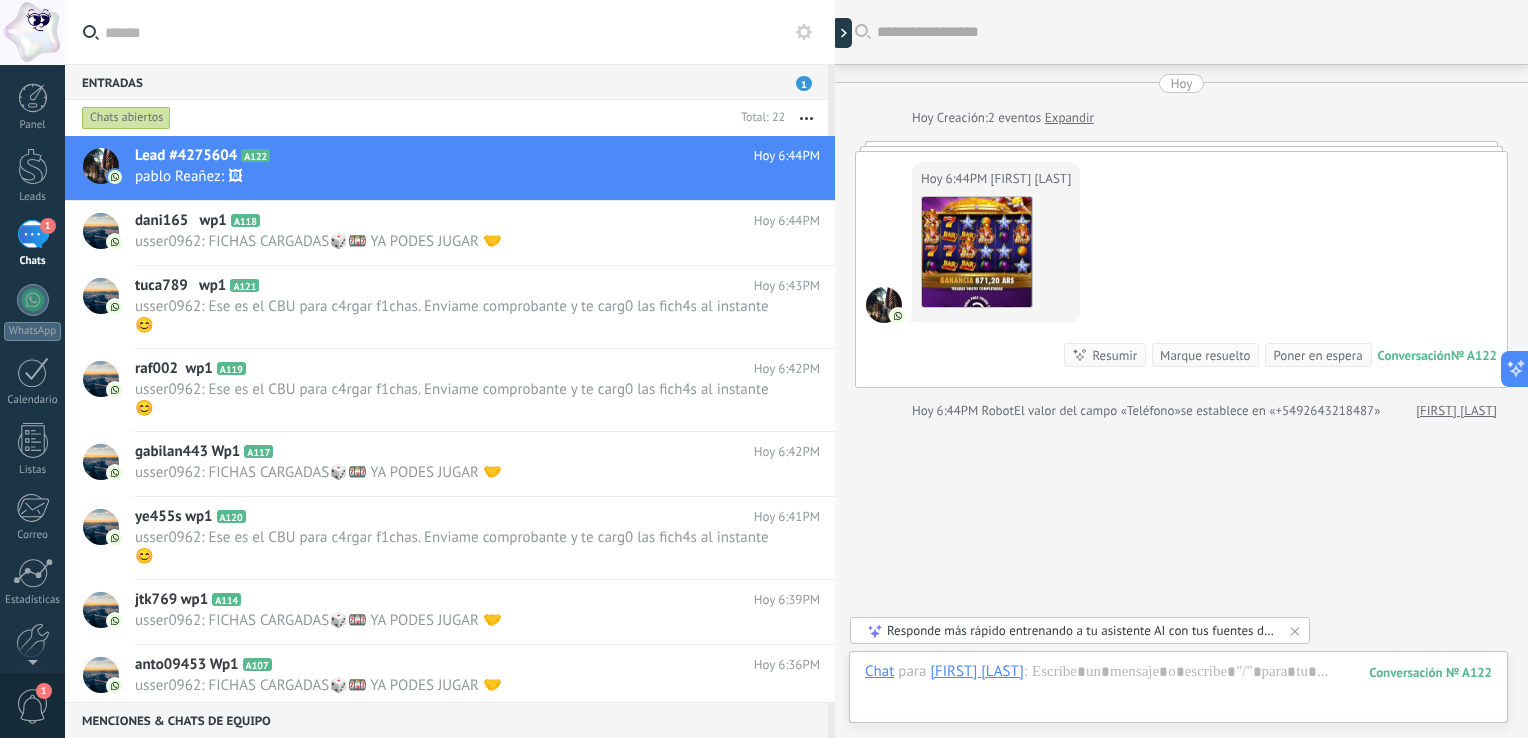 click at bounding box center [842, 33] 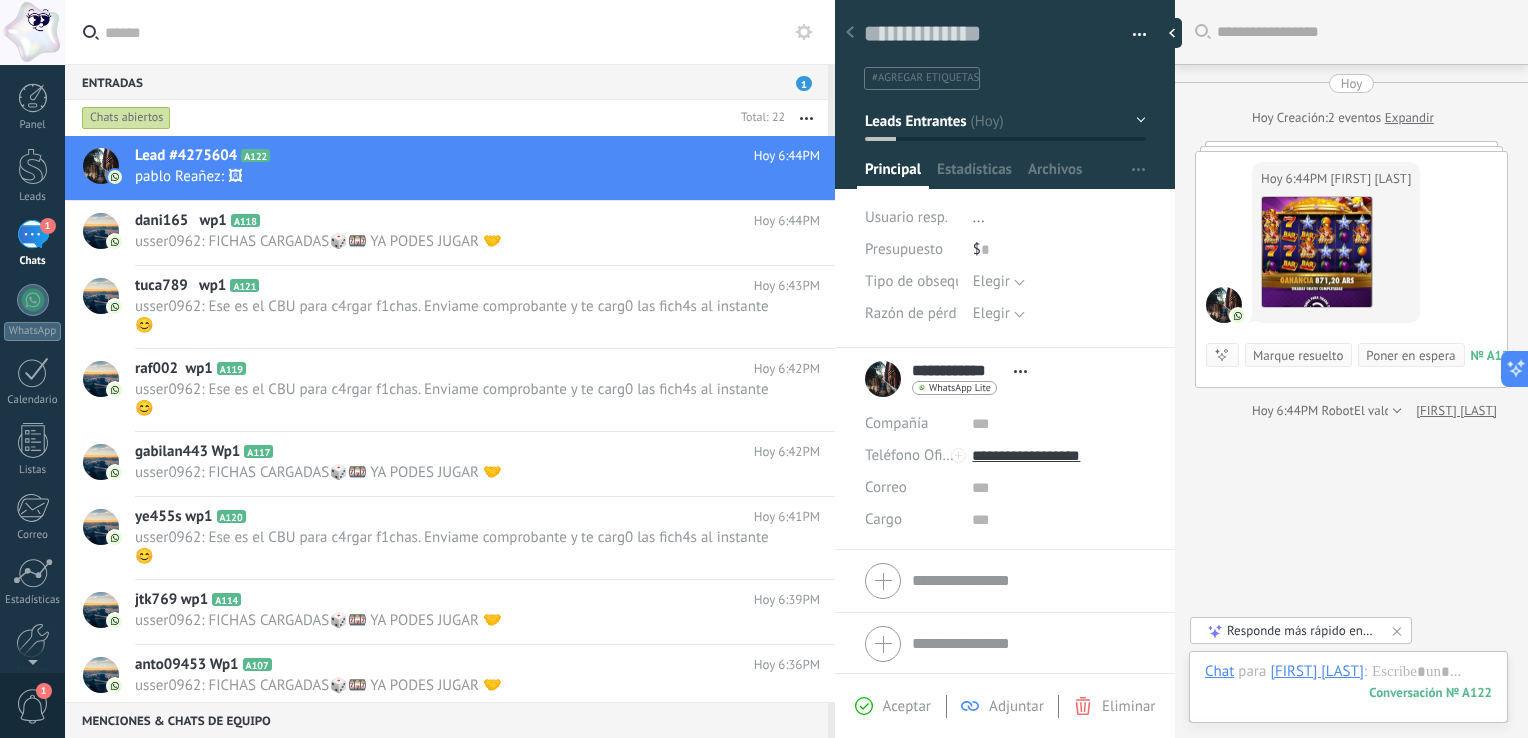 scroll, scrollTop: 29, scrollLeft: 0, axis: vertical 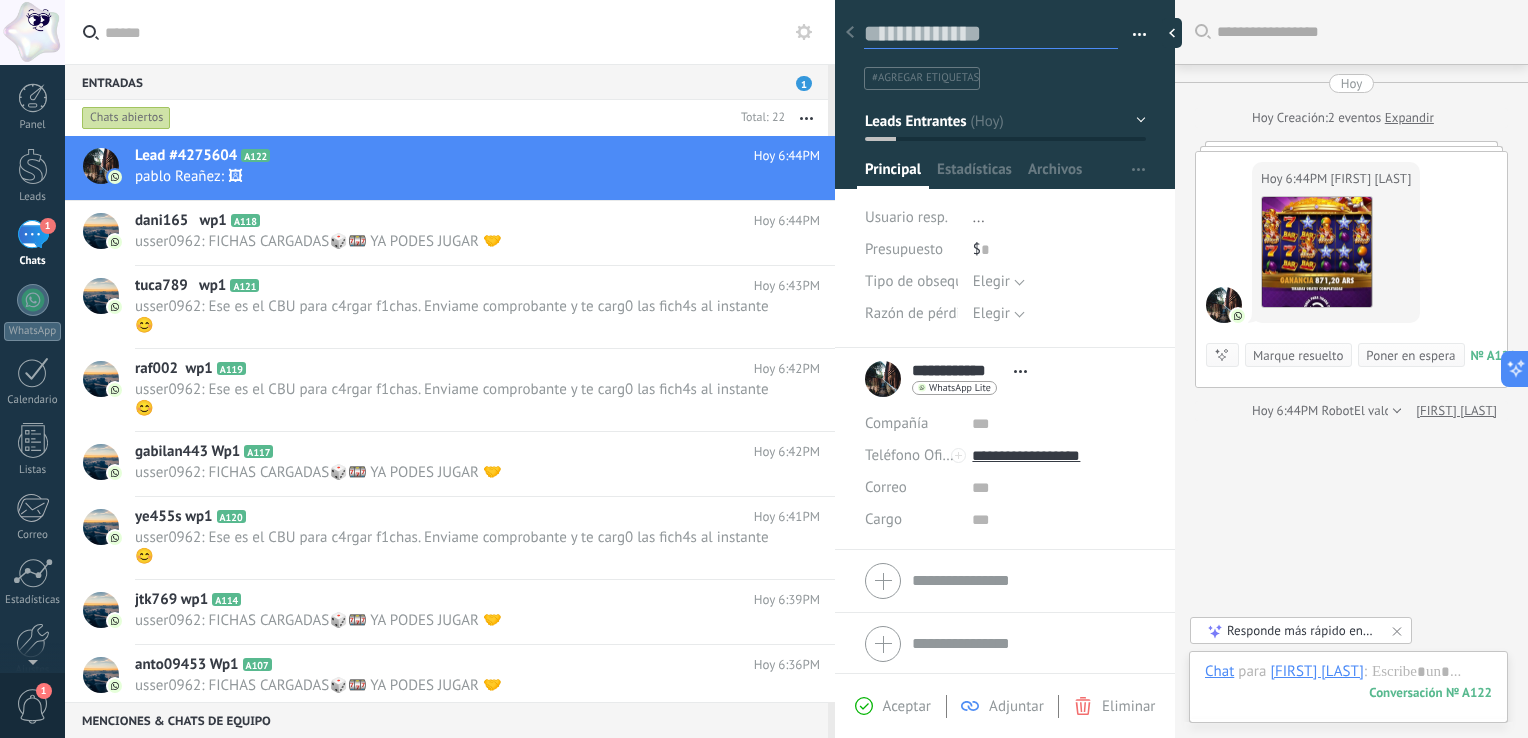 click at bounding box center [991, 34] 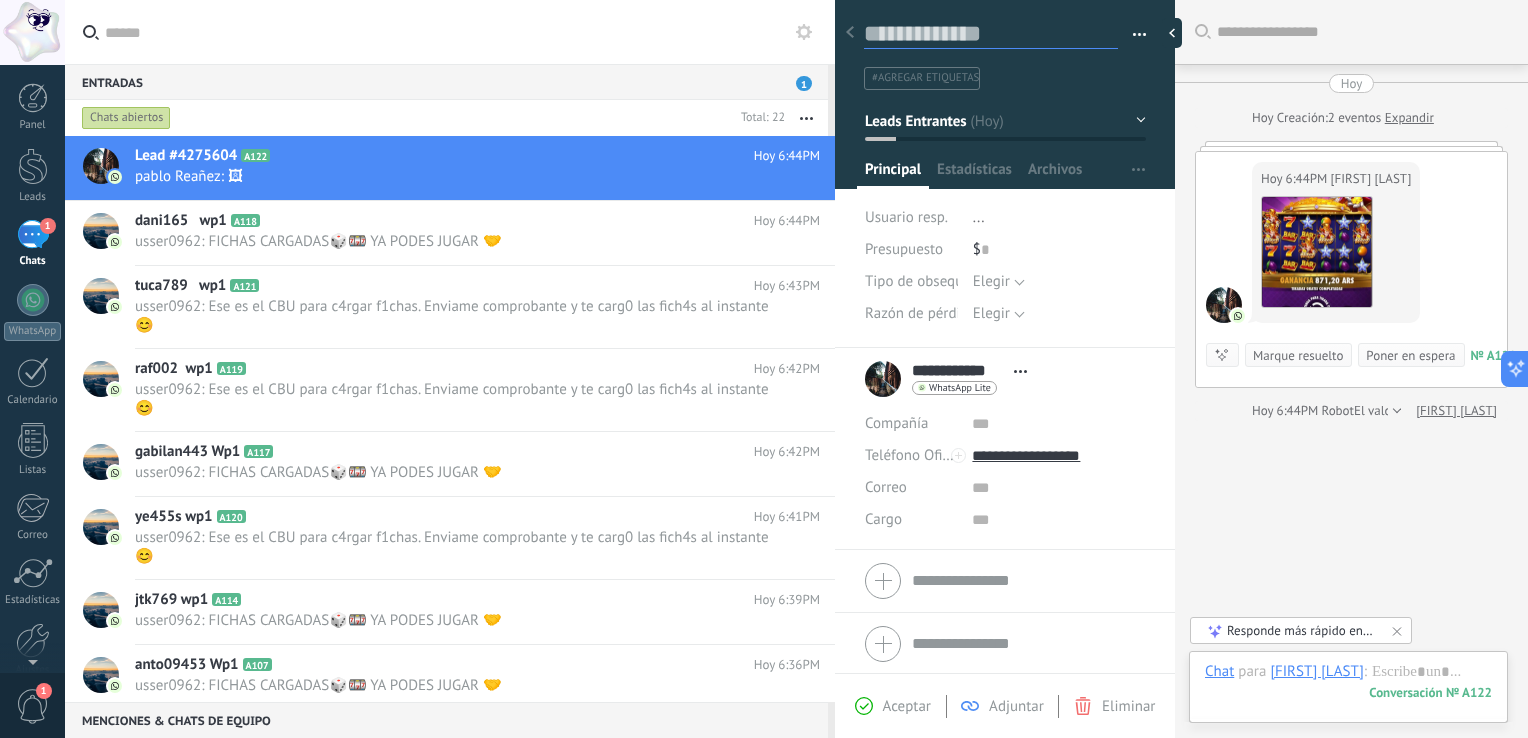 type on "*******" 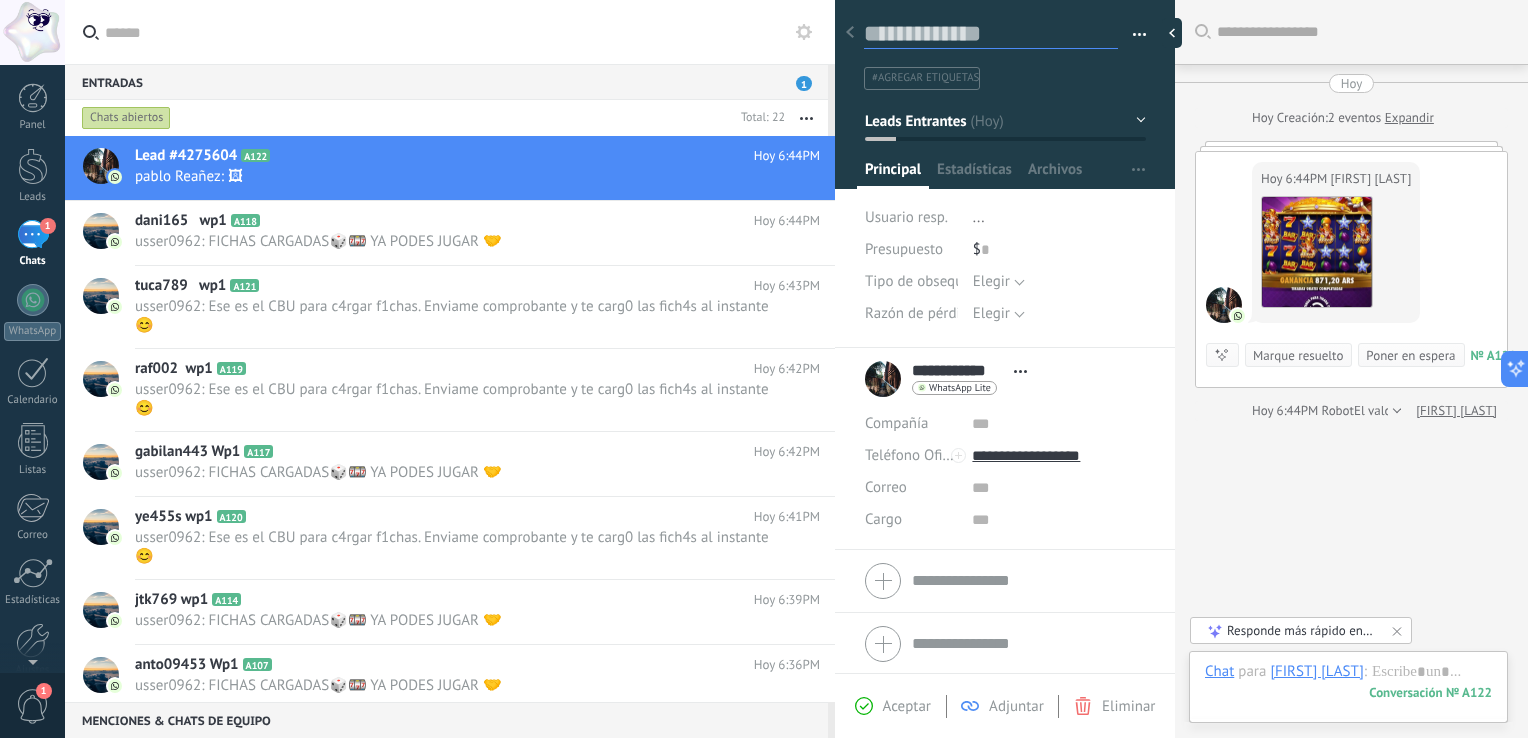 type on "*******" 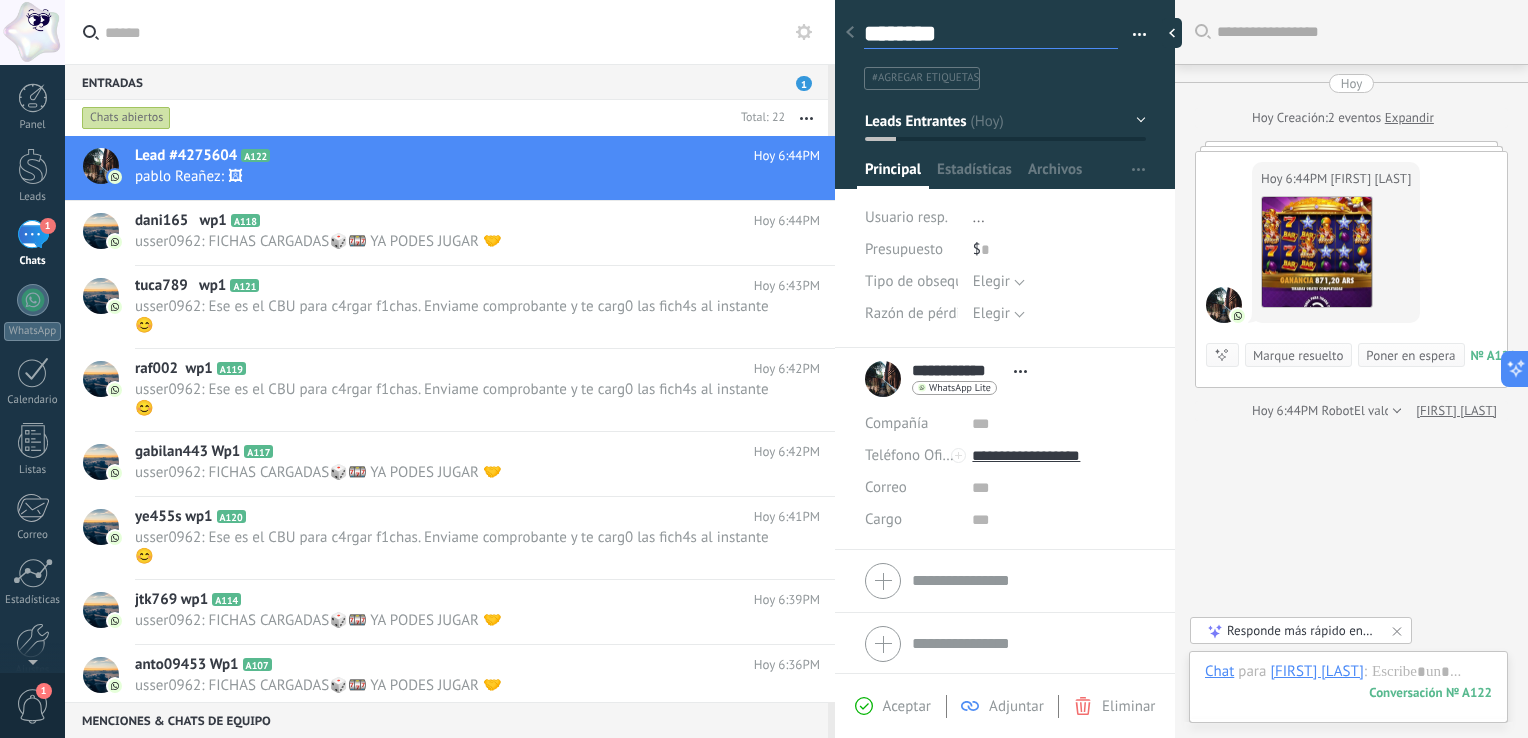 type on "*******" 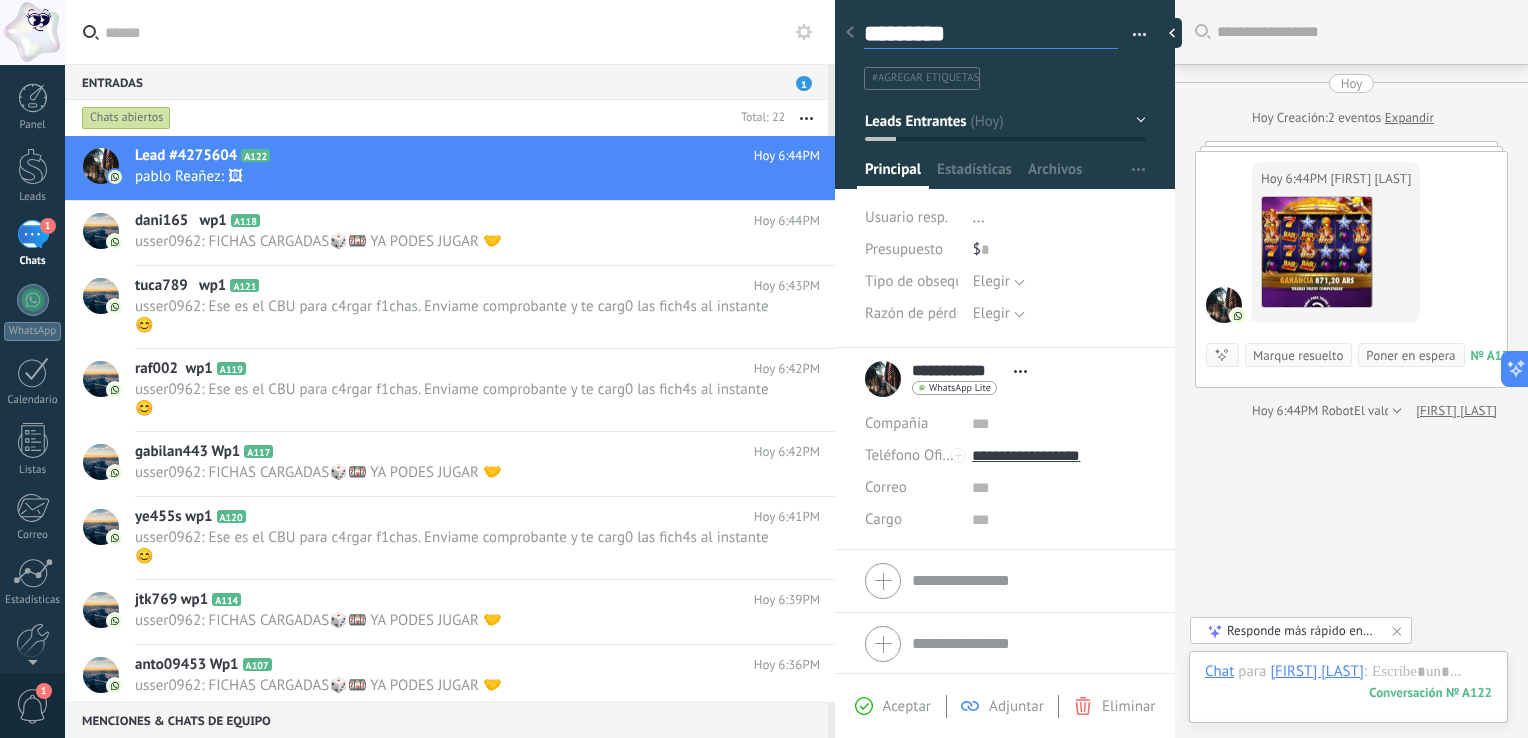 type on "**********" 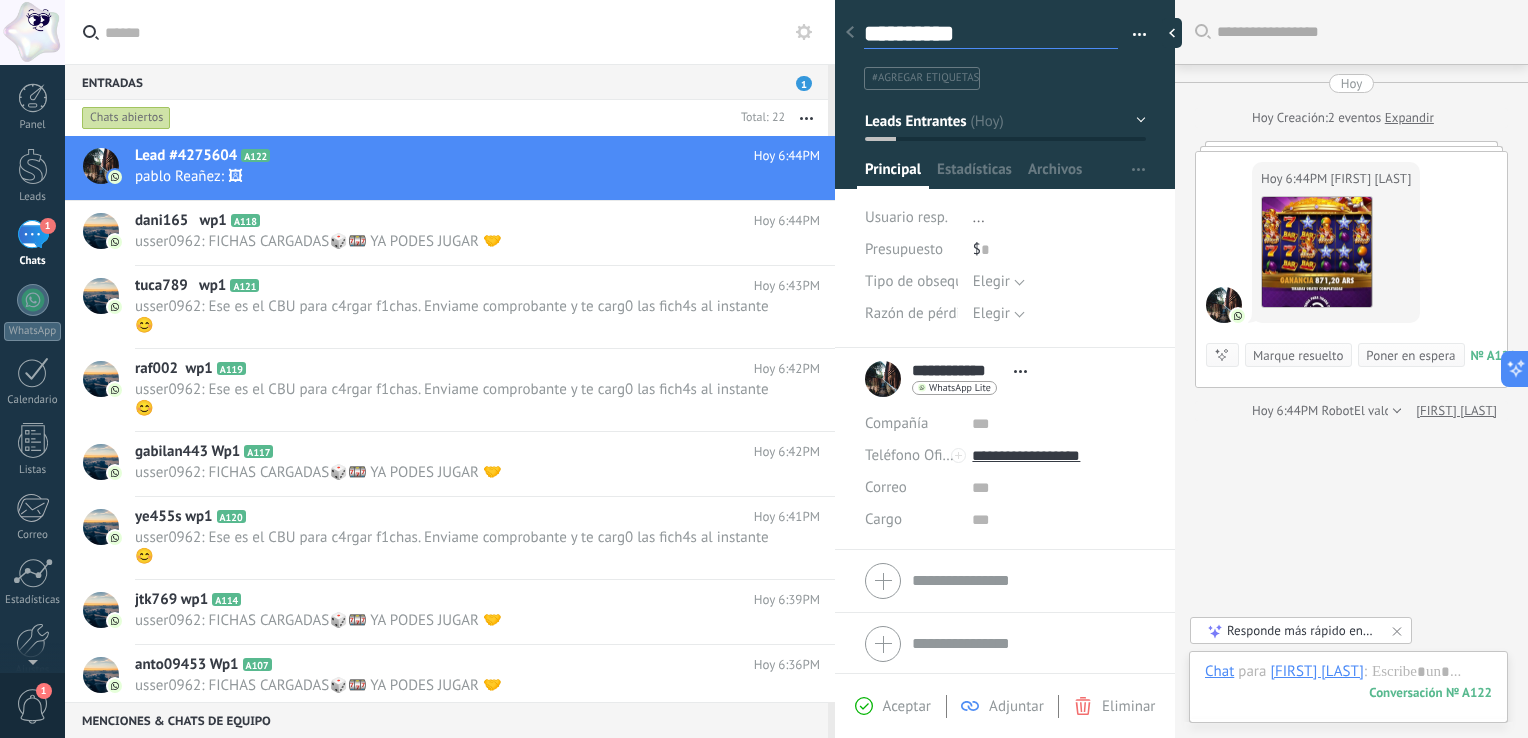 type on "**********" 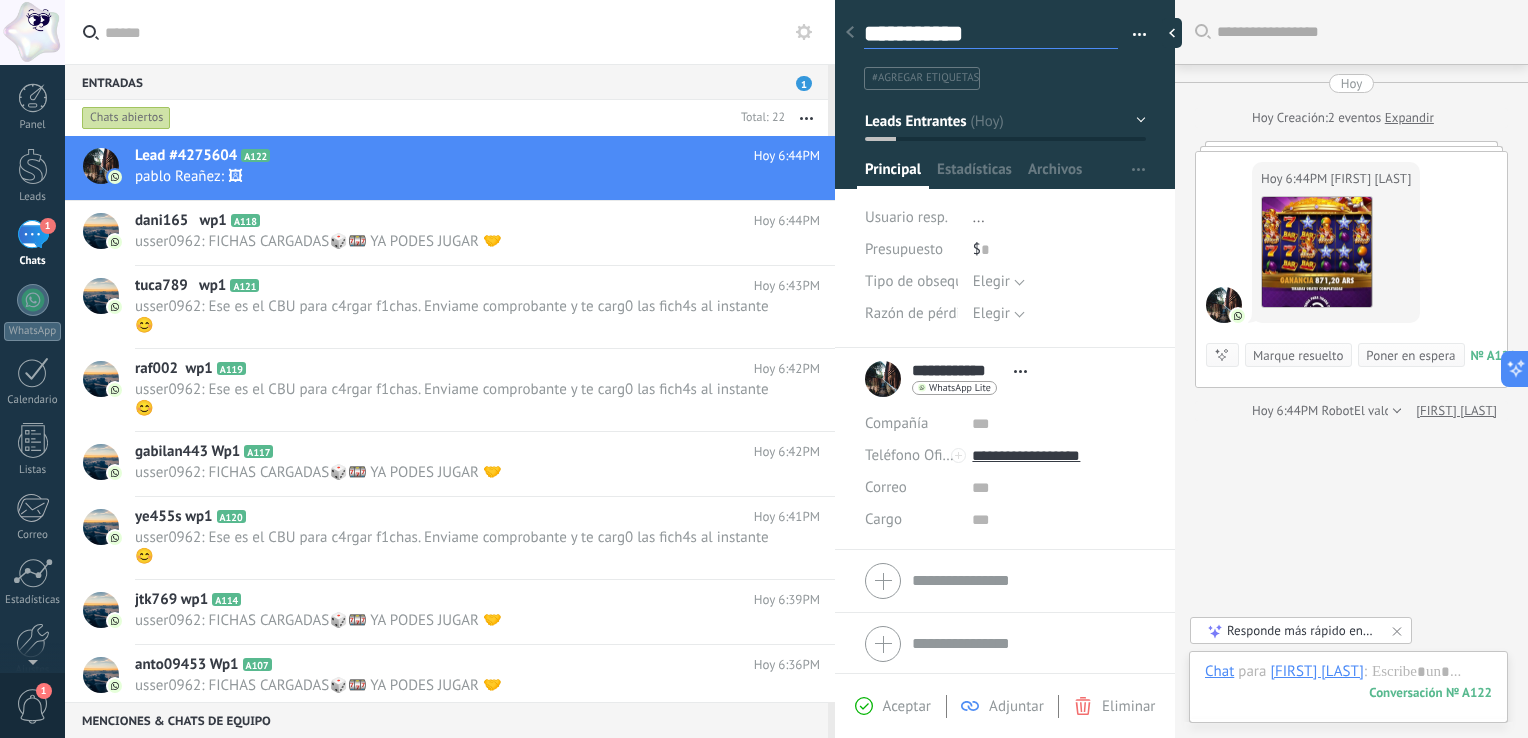 type on "**********" 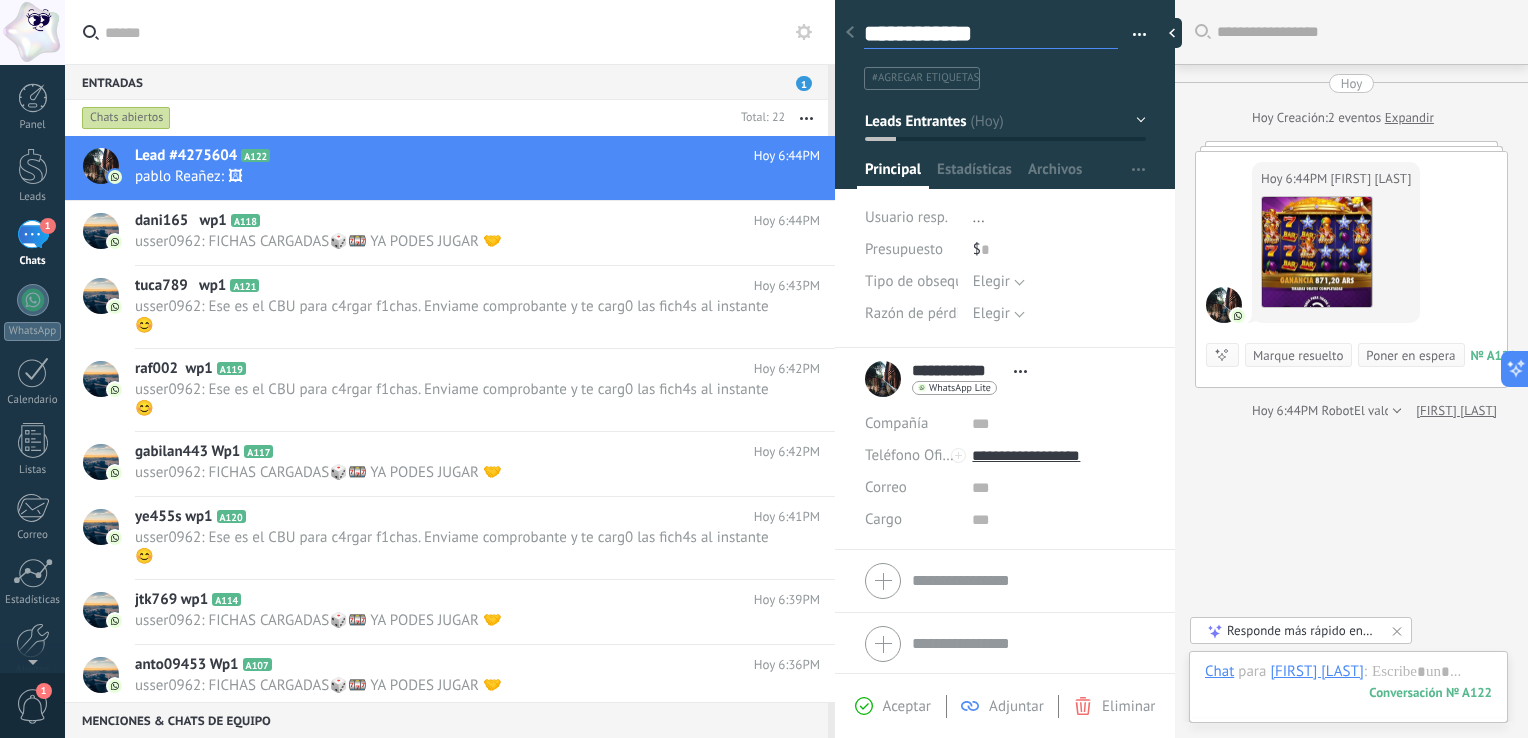 scroll, scrollTop: 29, scrollLeft: 0, axis: vertical 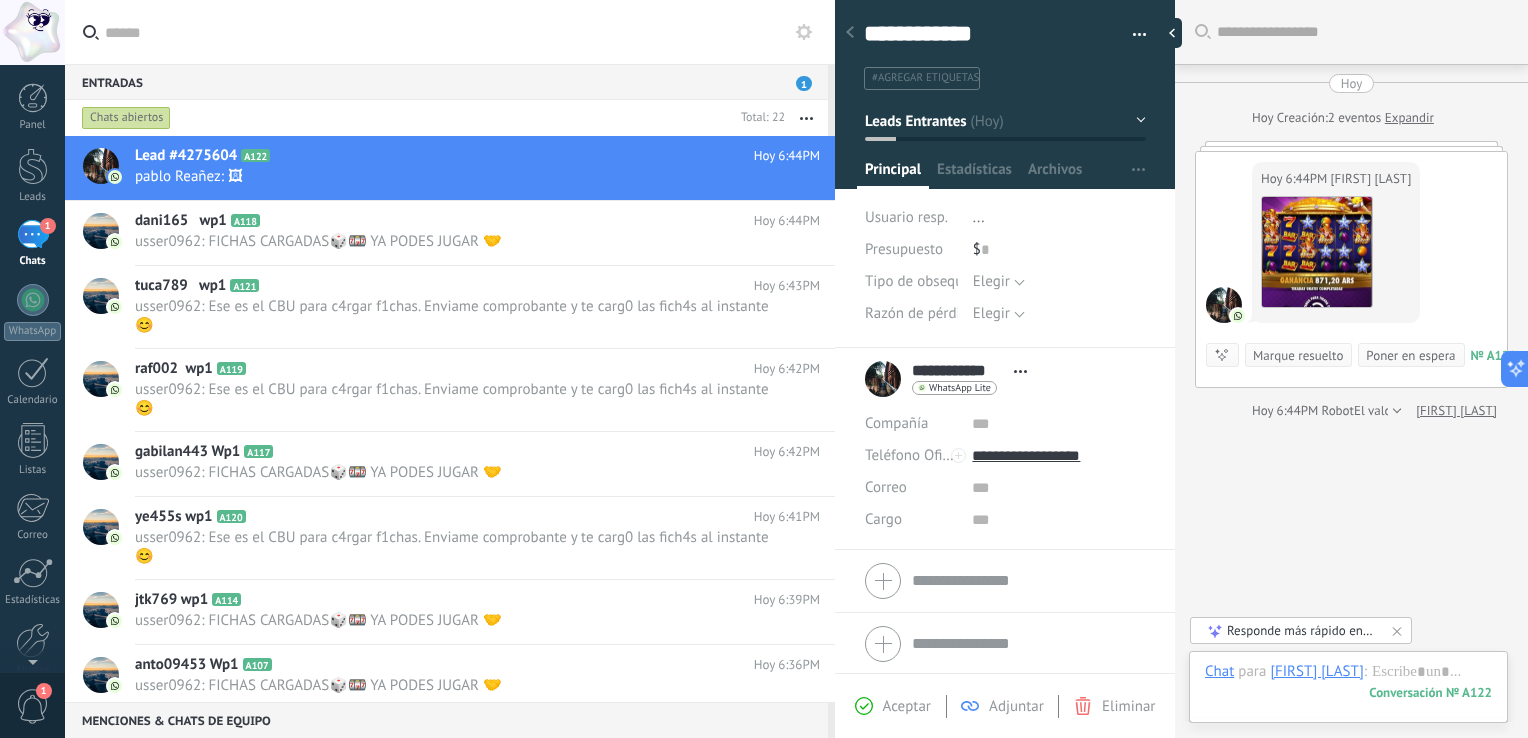 click 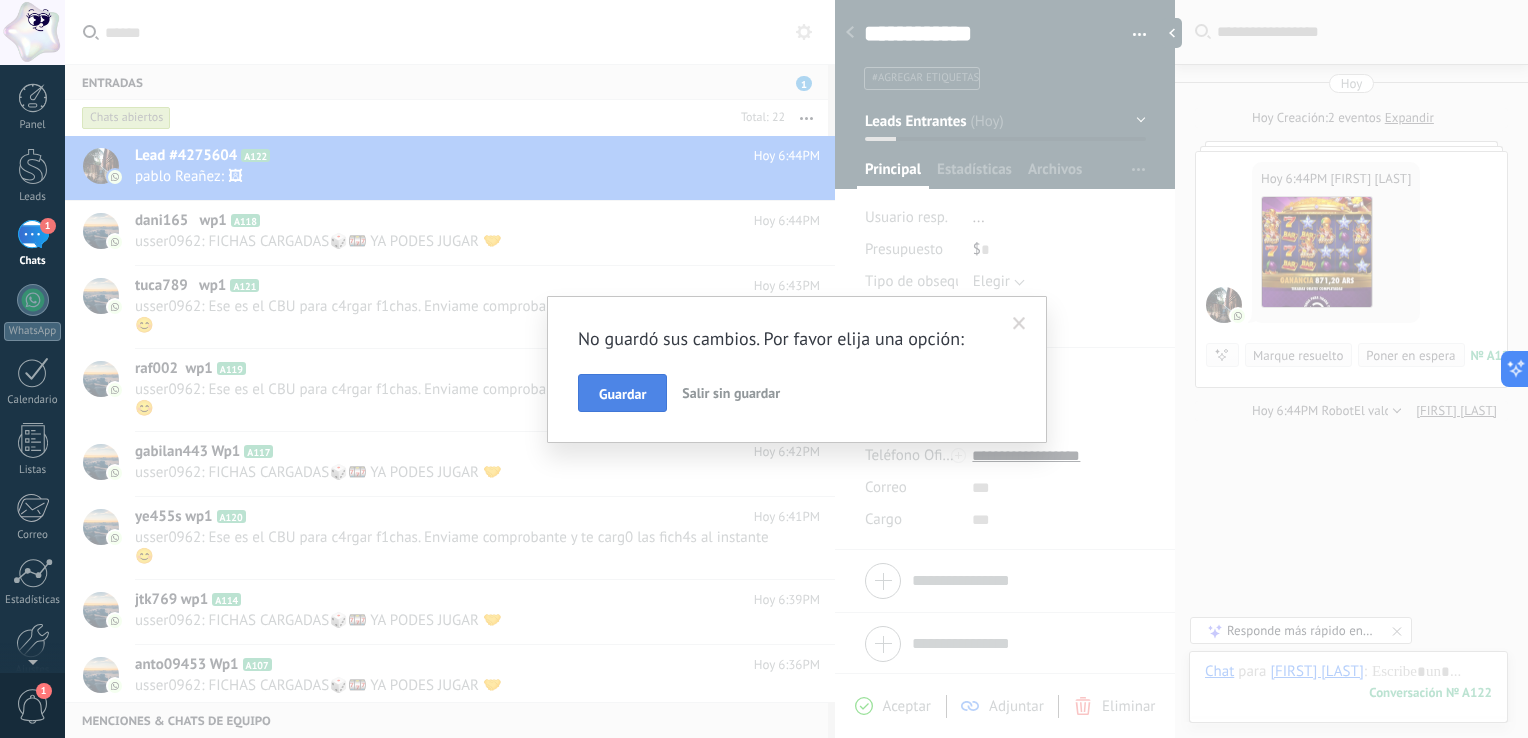 click on "Guardar" at bounding box center (622, 394) 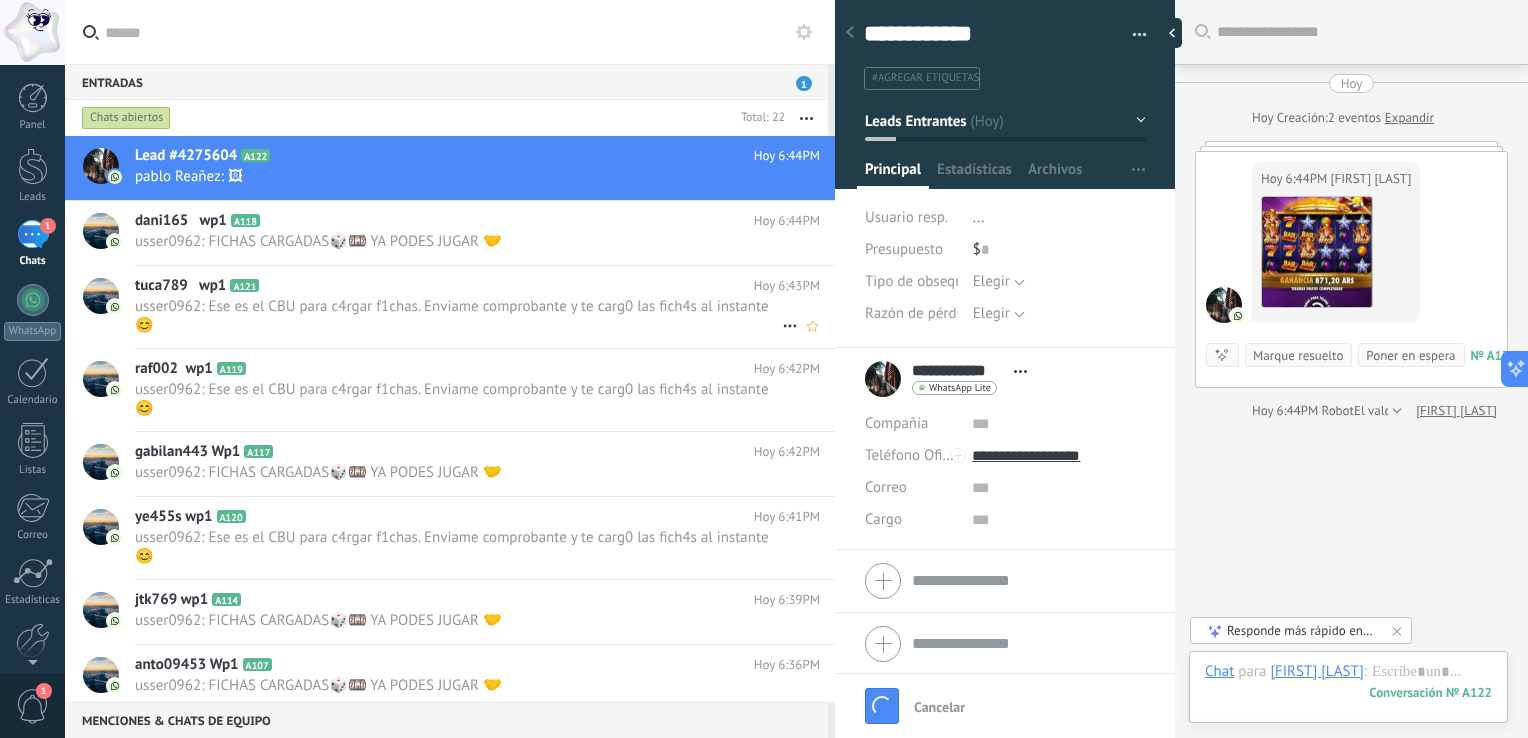 scroll, scrollTop: 27, scrollLeft: 0, axis: vertical 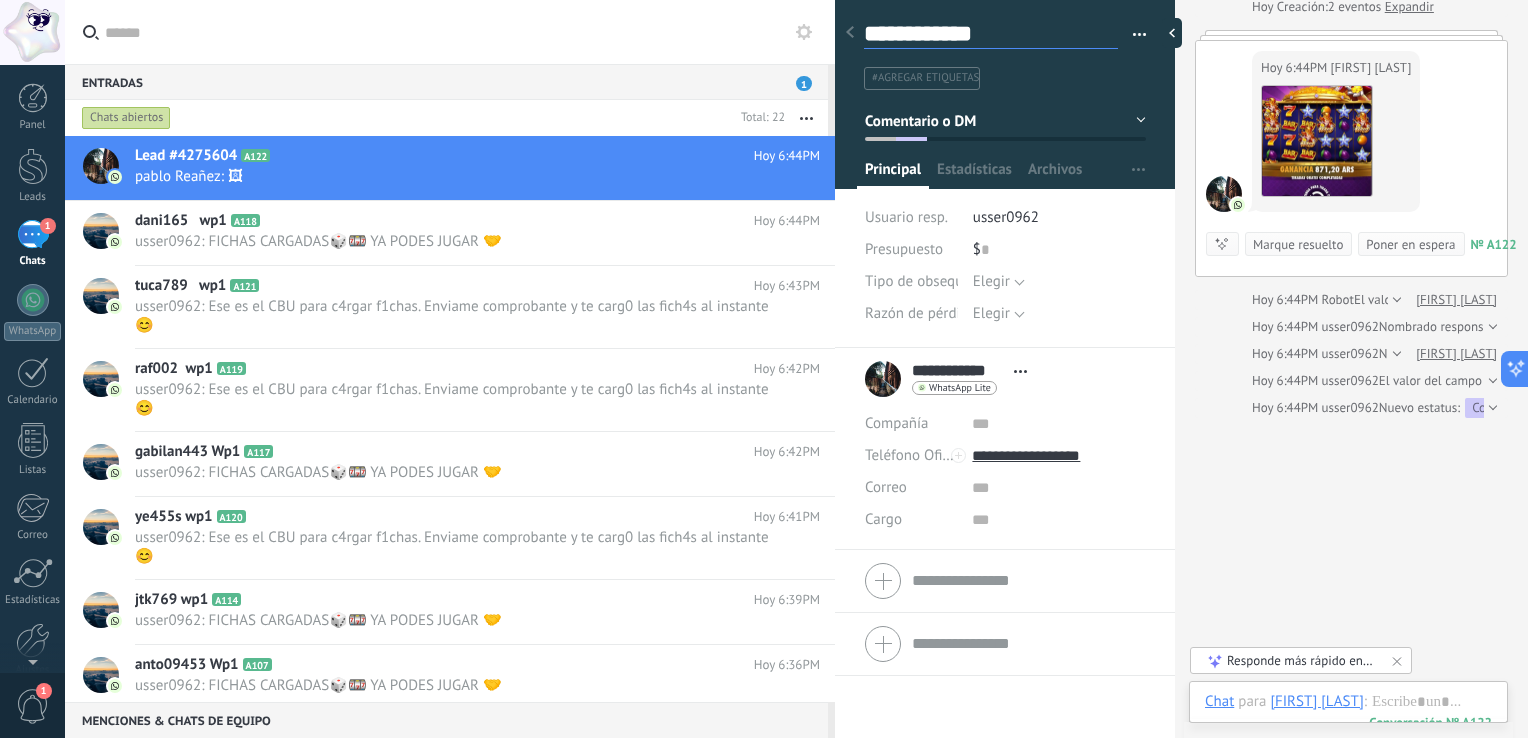click on "**********" at bounding box center [991, 34] 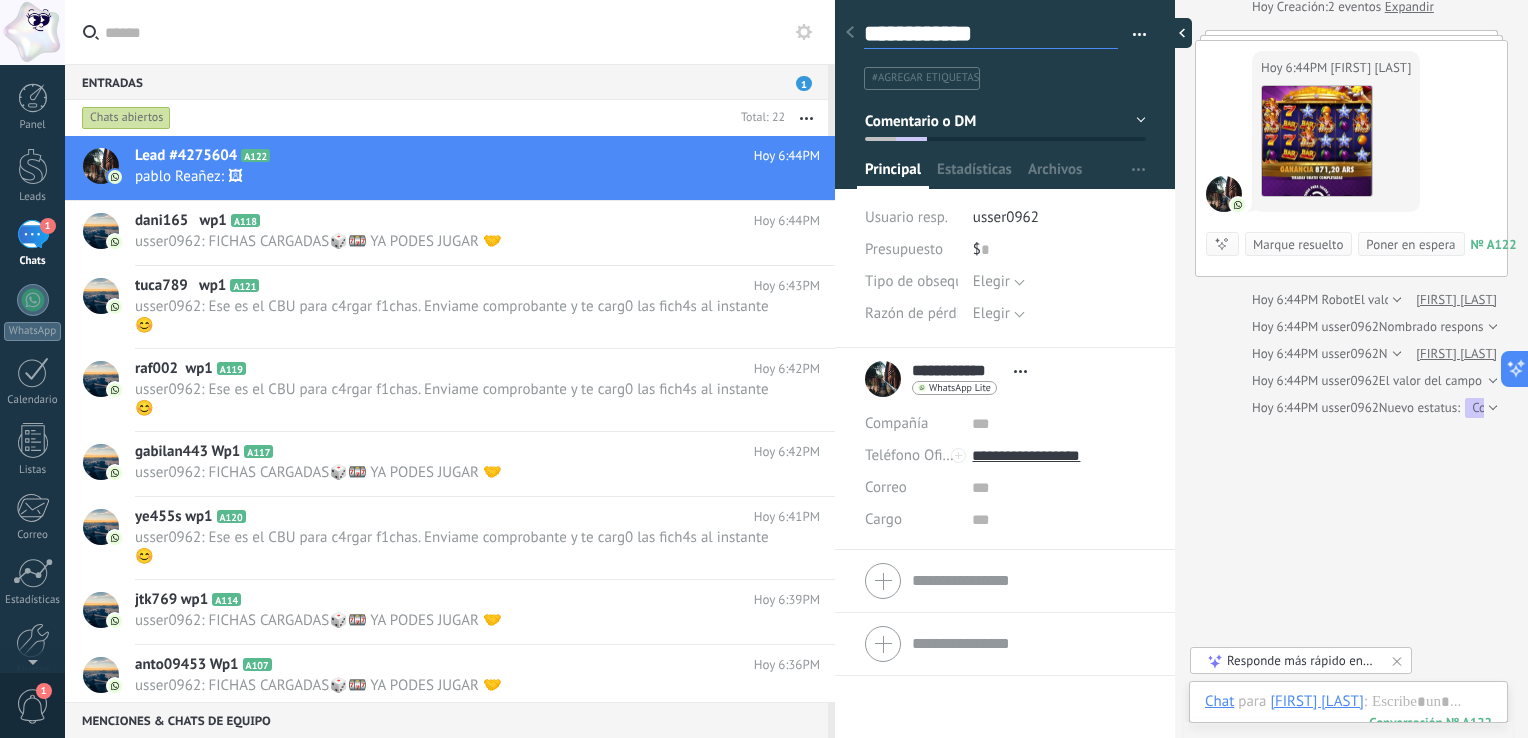 click at bounding box center (1177, 33) 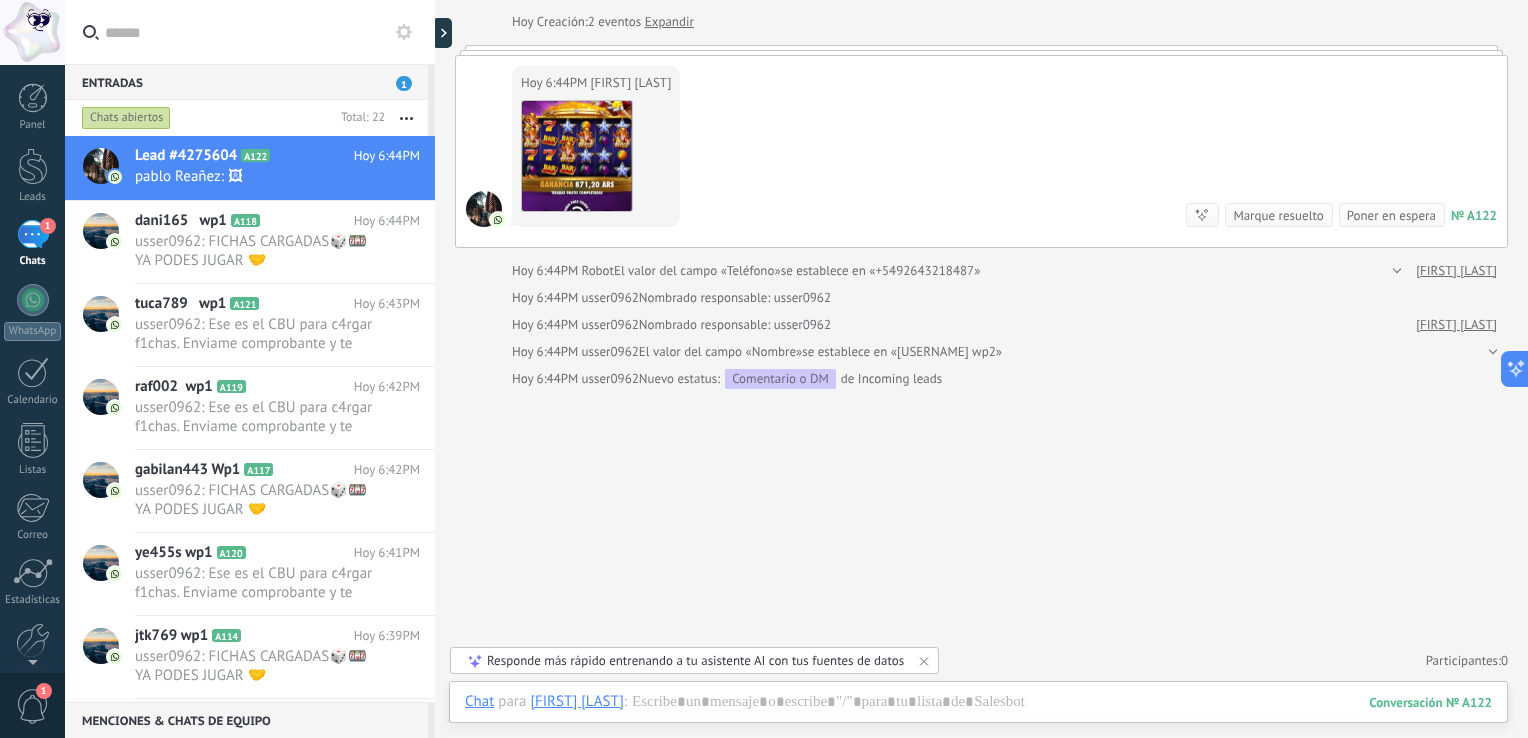 type on "**********" 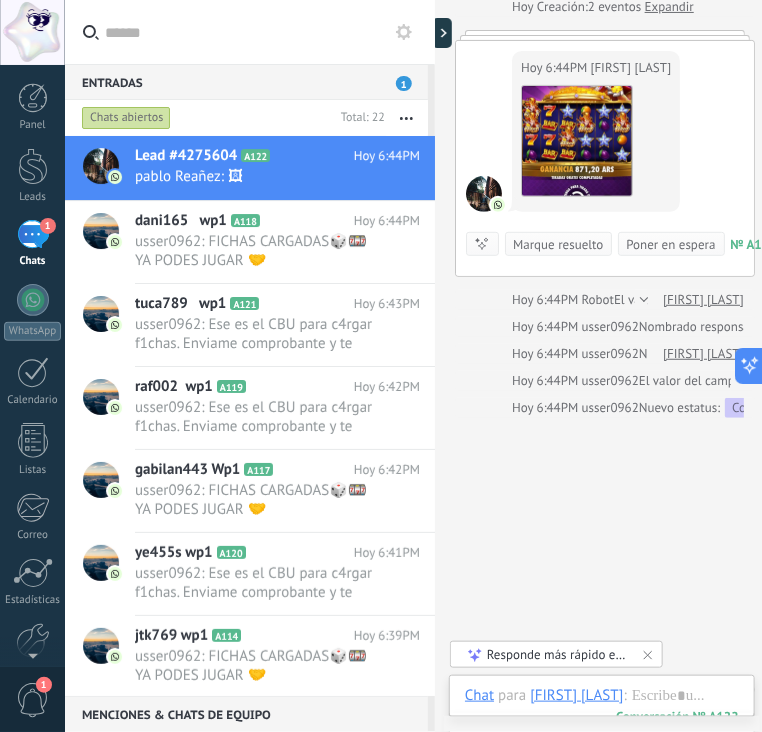 scroll, scrollTop: 60, scrollLeft: 0, axis: vertical 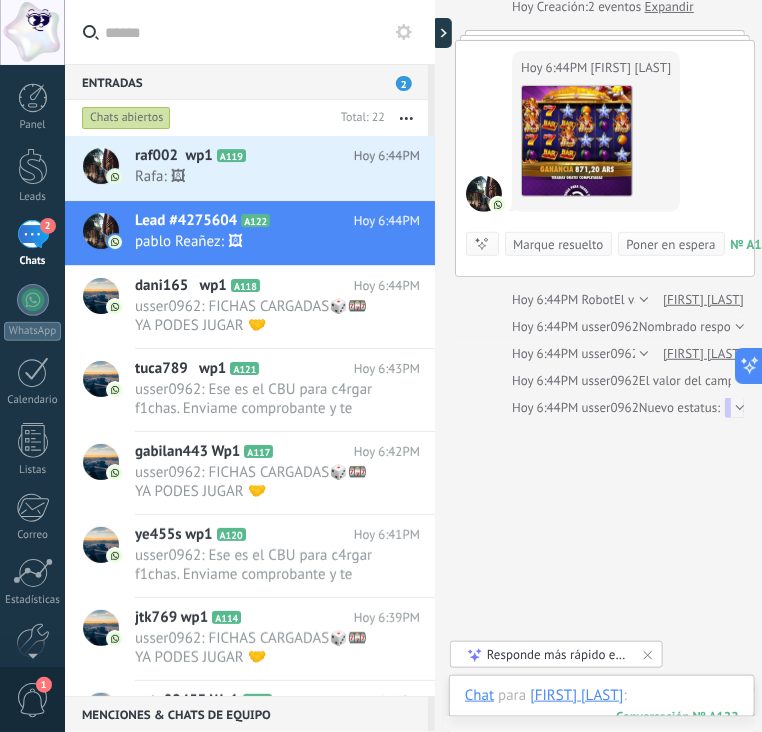 click at bounding box center (602, 716) 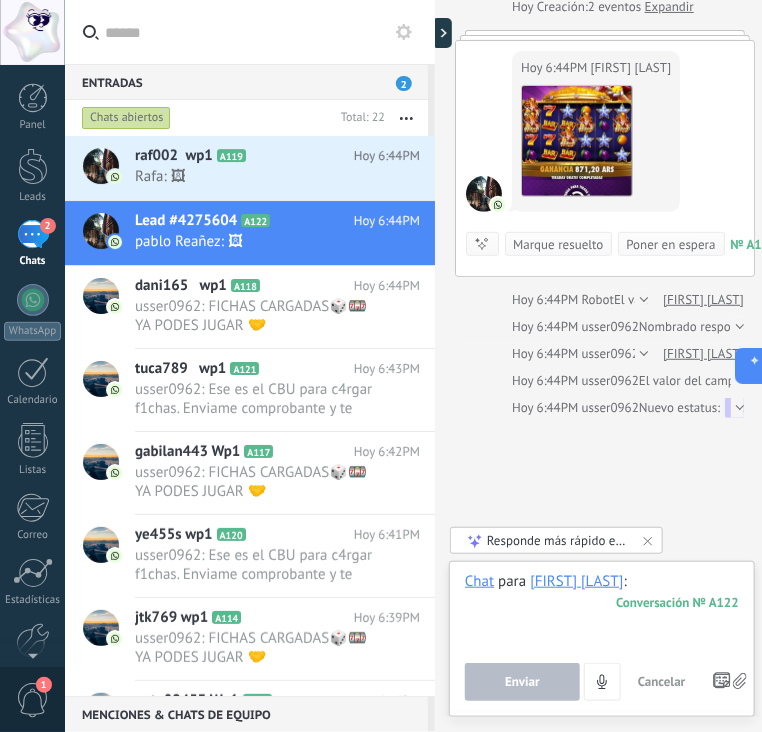 paste 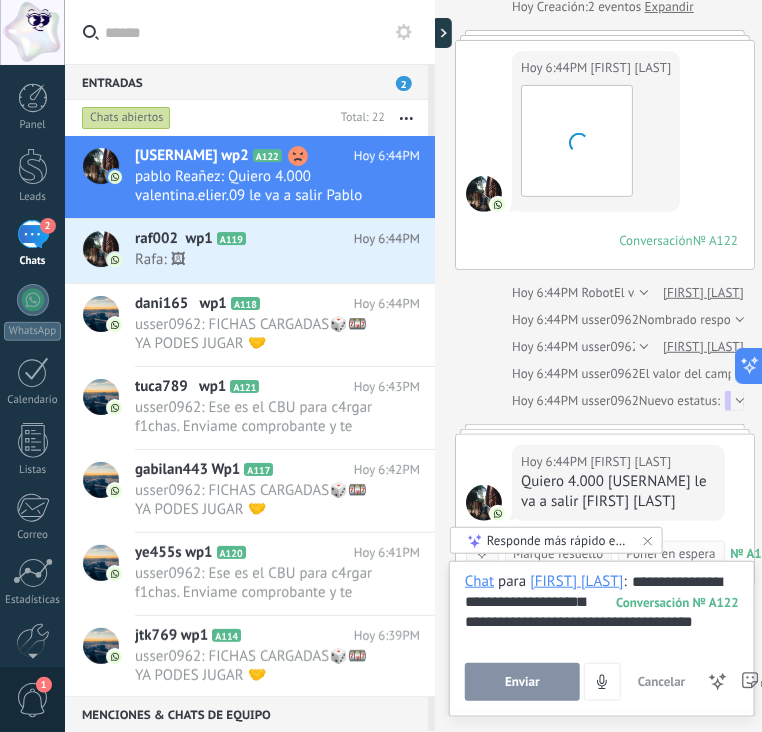 click on "**********" at bounding box center [602, 610] 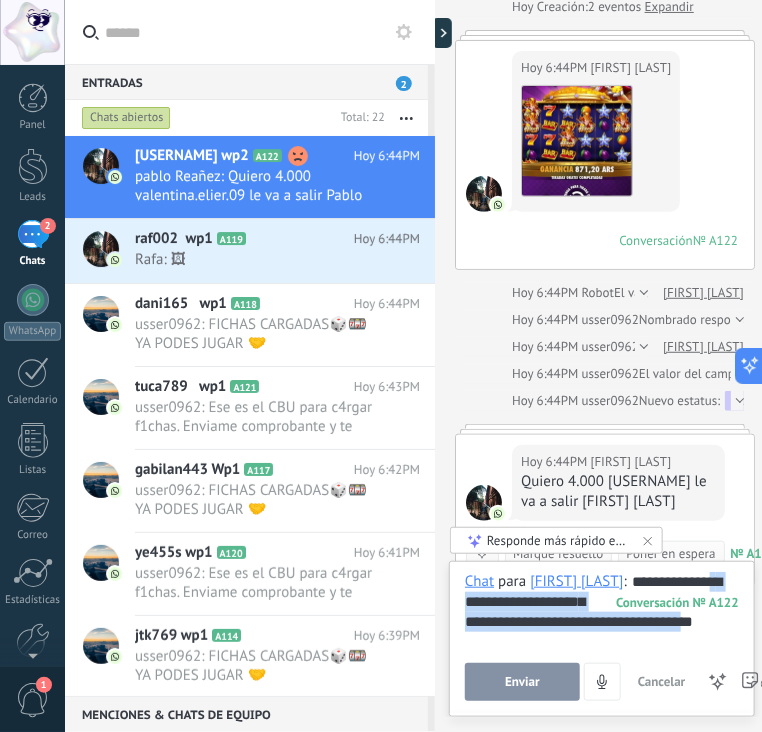 drag, startPoint x: 682, startPoint y: 639, endPoint x: 447, endPoint y: 607, distance: 237.16872 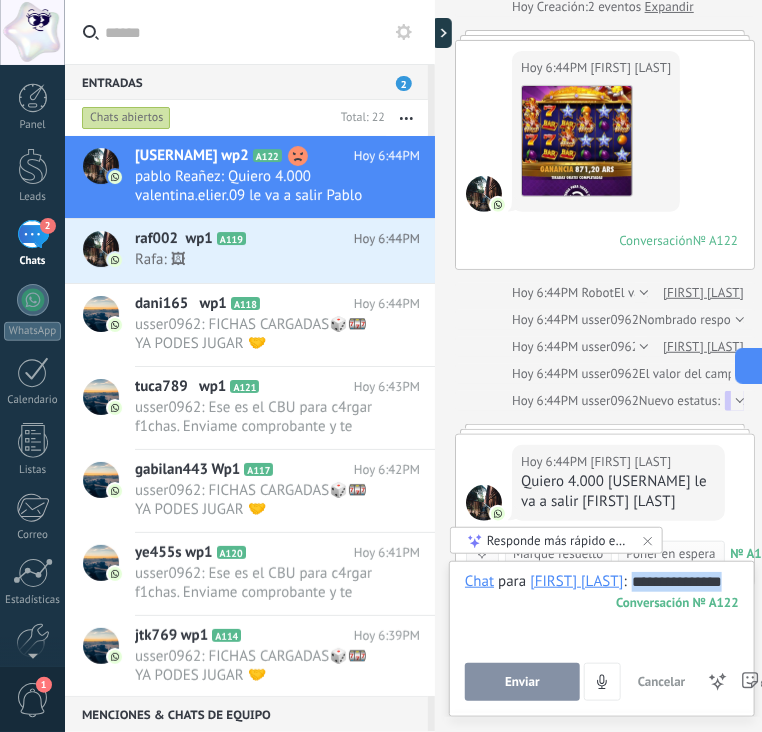 drag, startPoint x: 726, startPoint y: 585, endPoint x: 622, endPoint y: 587, distance: 104.019226 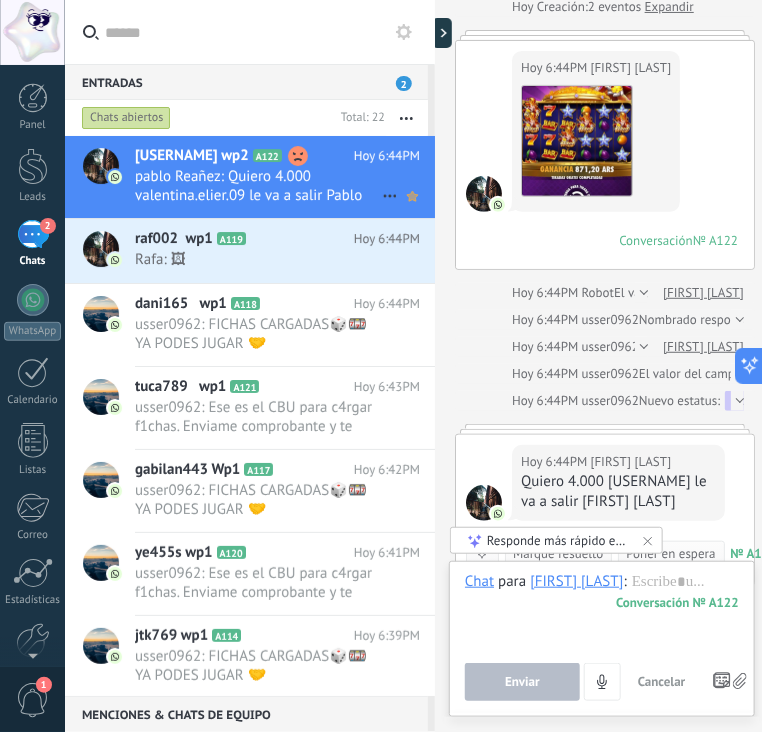 click 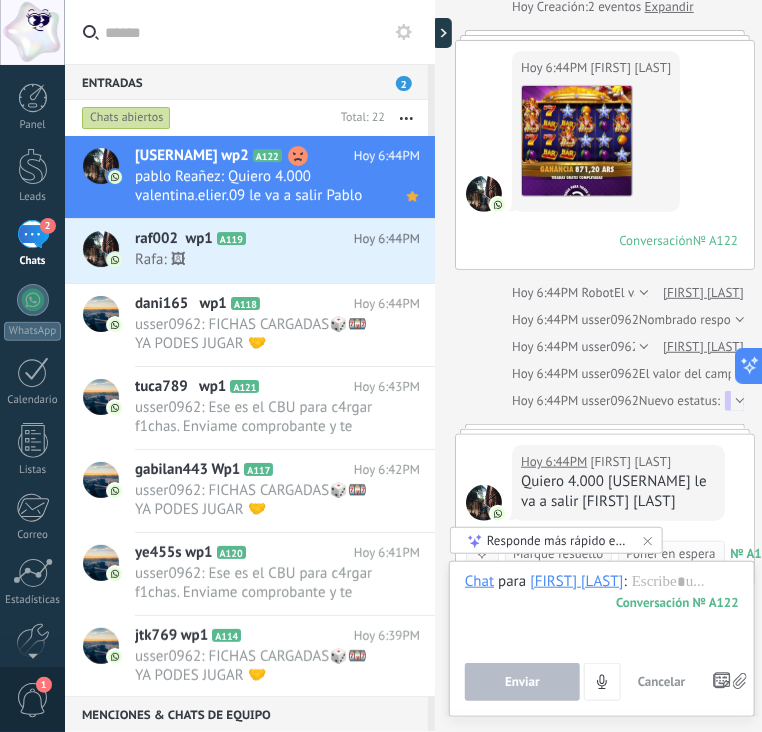 scroll, scrollTop: 332, scrollLeft: 0, axis: vertical 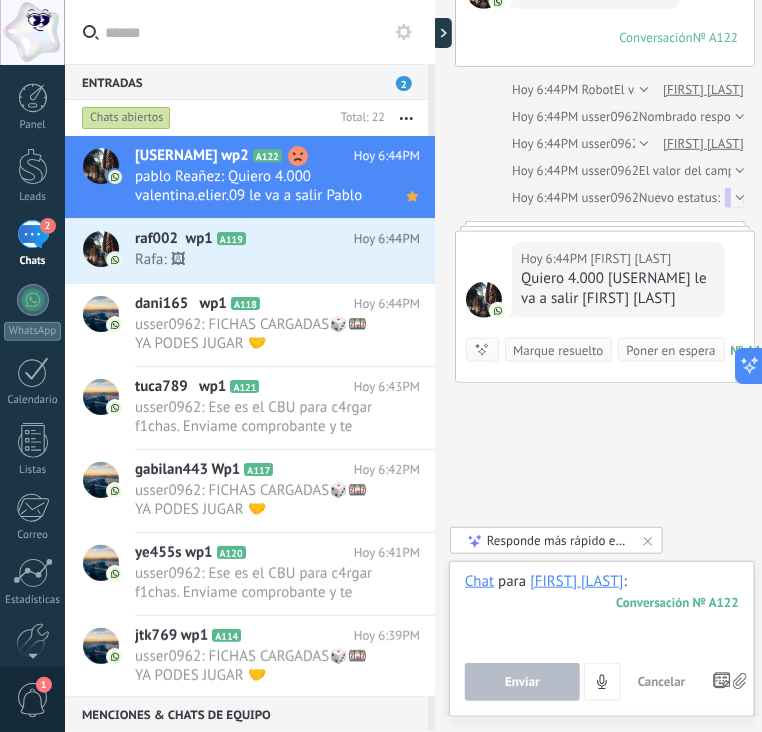 click at bounding box center [602, 610] 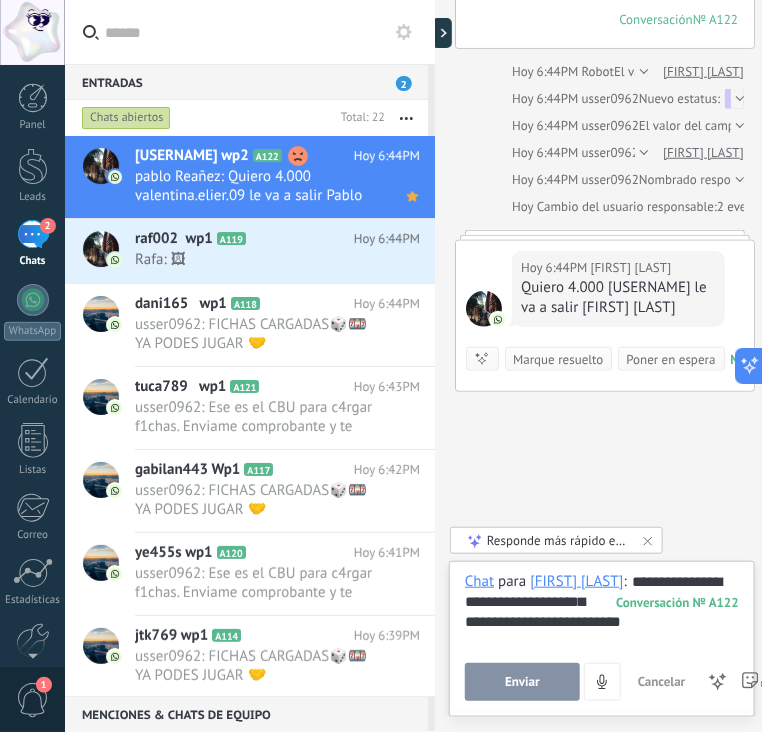 click on "Enviar" at bounding box center [522, 682] 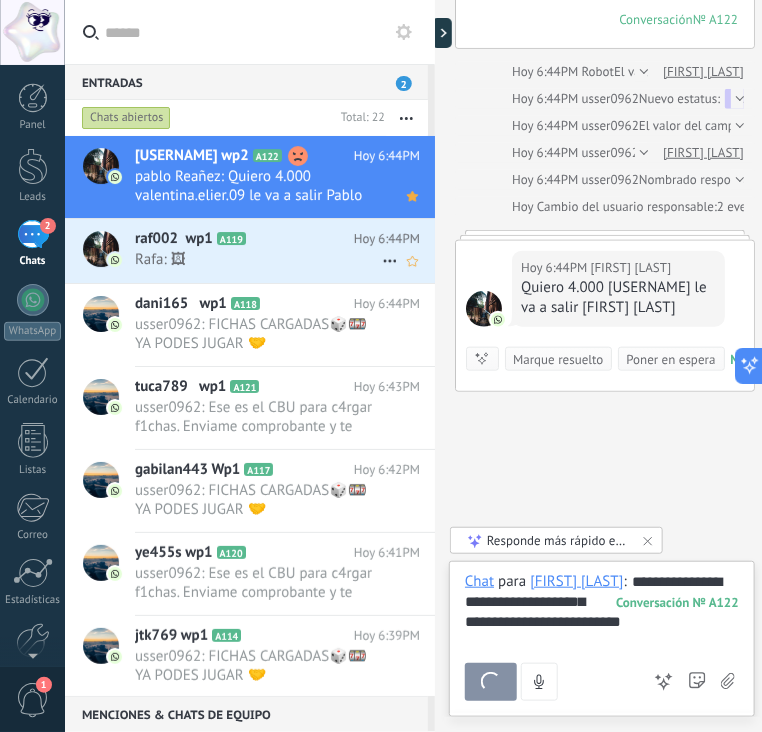 scroll, scrollTop: 358, scrollLeft: 0, axis: vertical 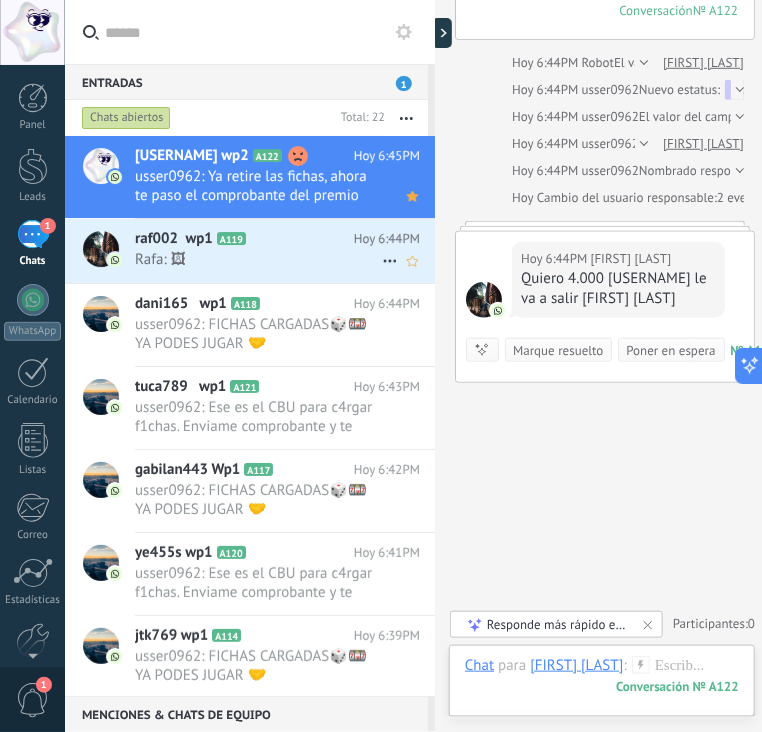 click on "Rafa: 🖼" at bounding box center [258, 259] 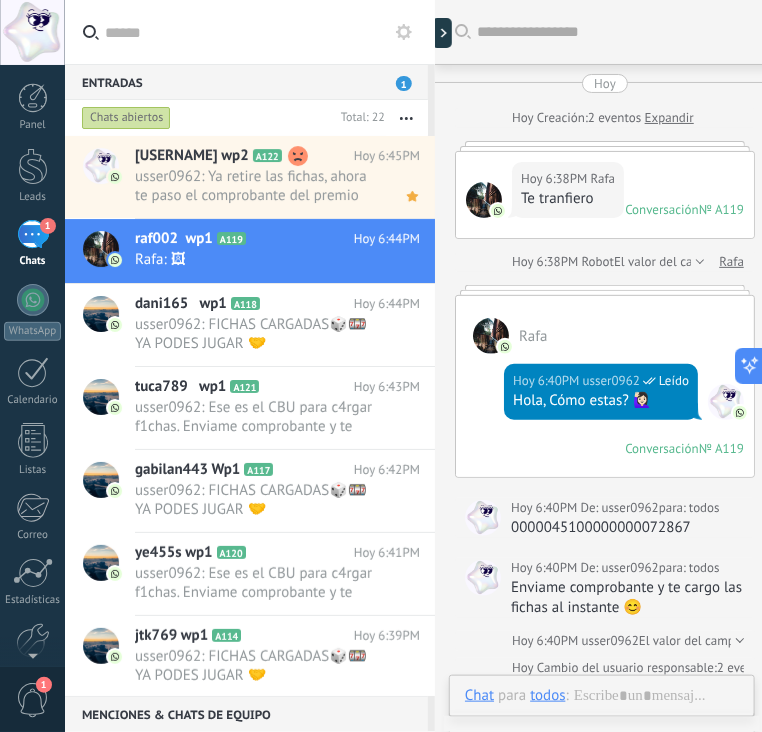 scroll, scrollTop: 812, scrollLeft: 0, axis: vertical 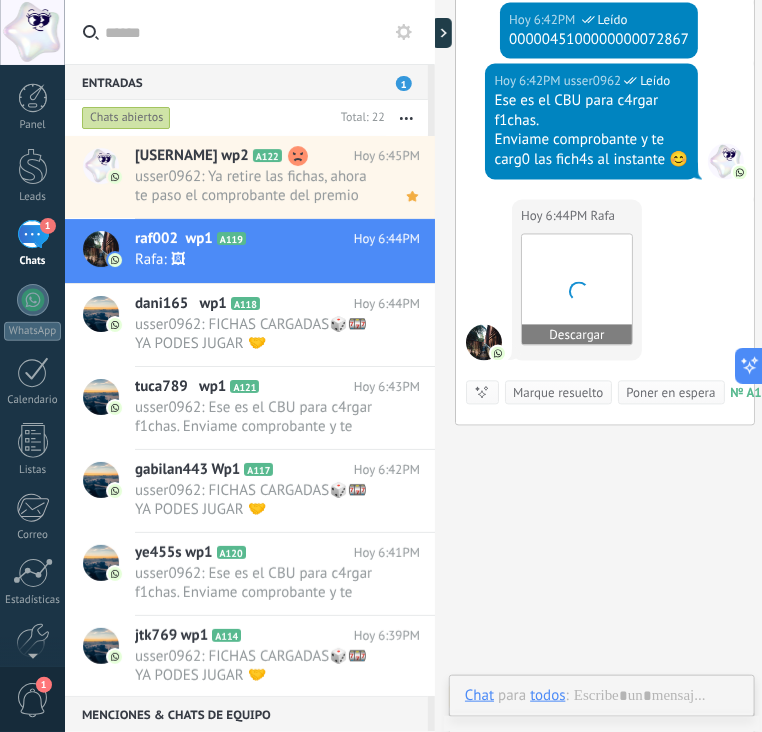 click at bounding box center [577, 290] 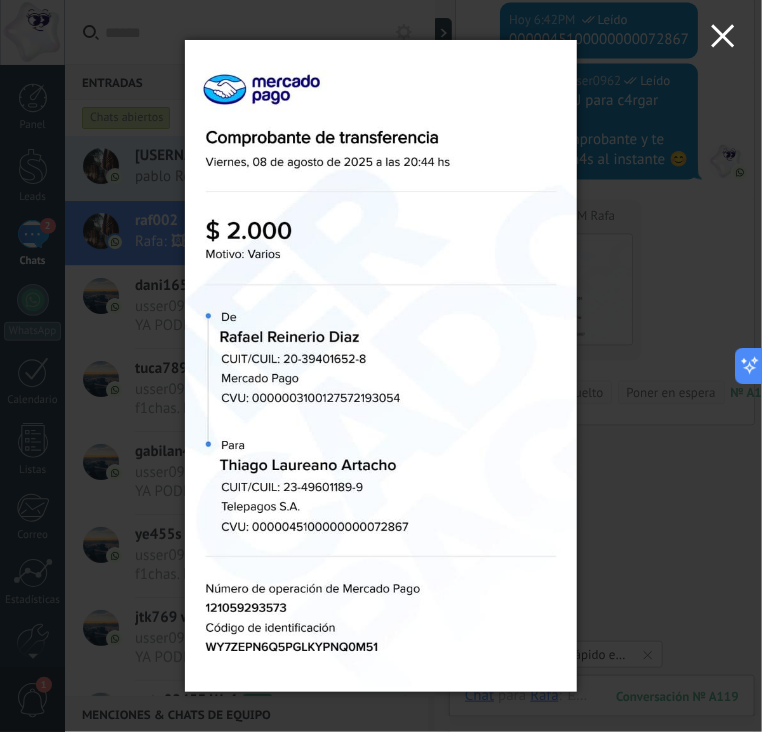 click 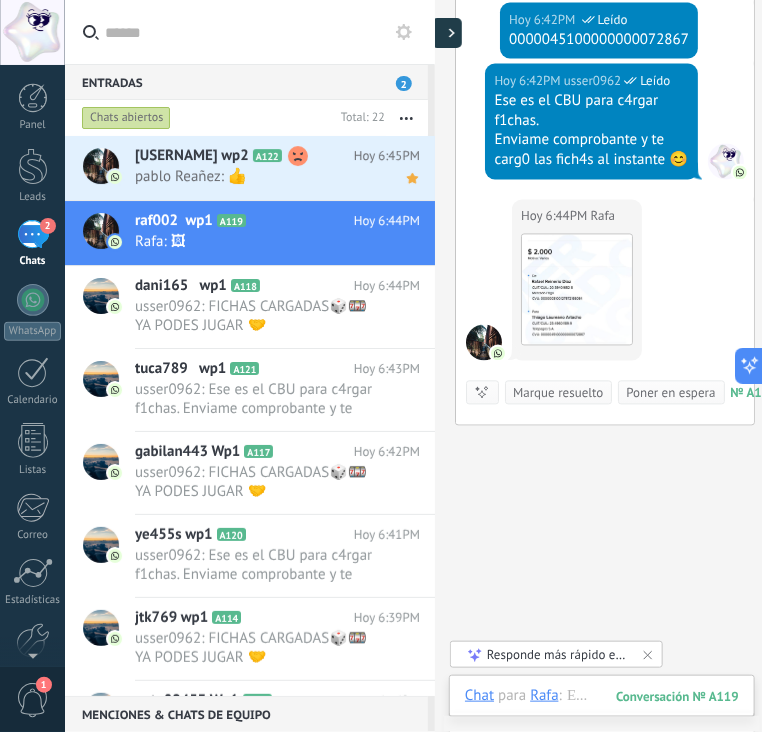 click at bounding box center (447, 33) 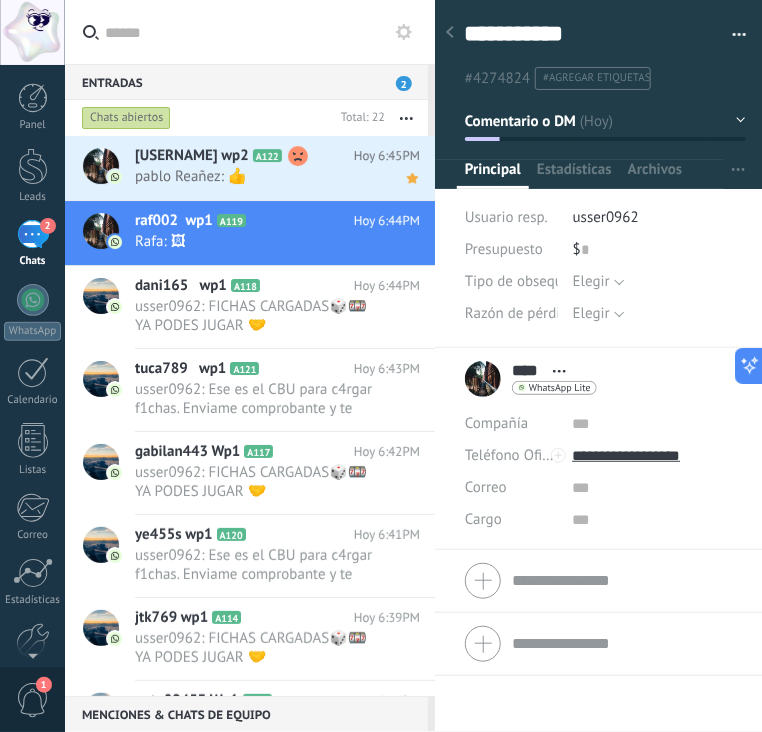 scroll, scrollTop: 29, scrollLeft: 0, axis: vertical 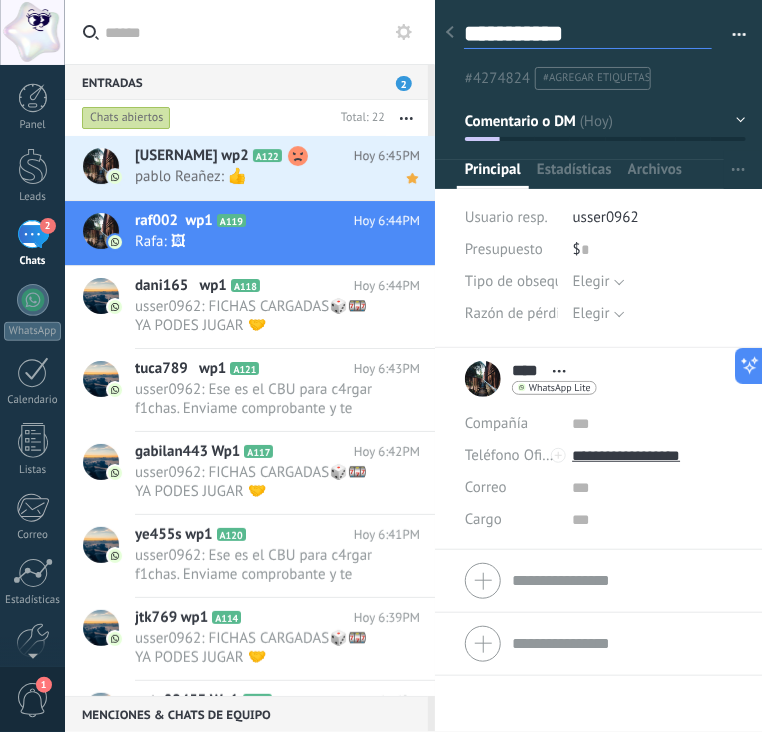 click on "**********" at bounding box center [588, 34] 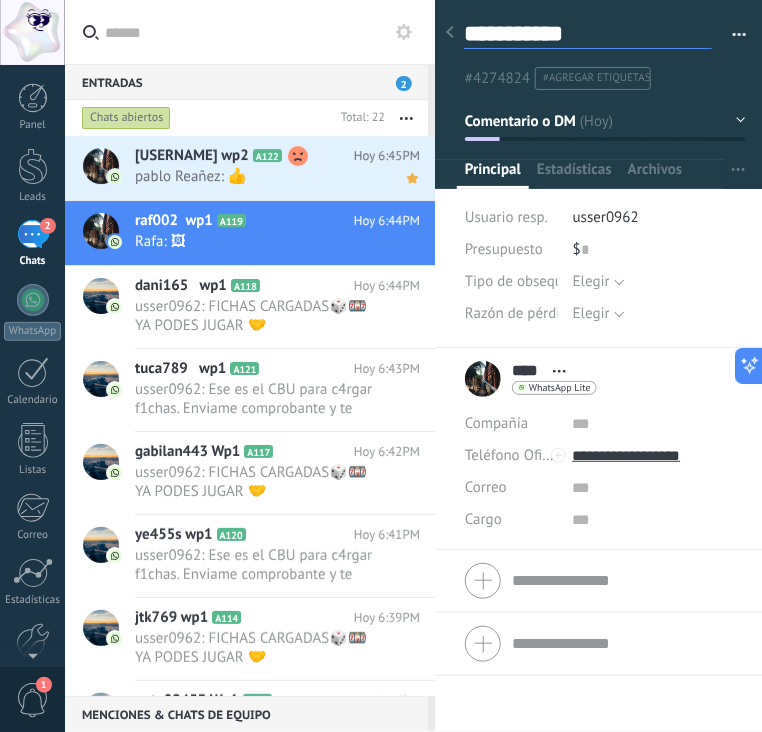 click on "**********" at bounding box center (588, 34) 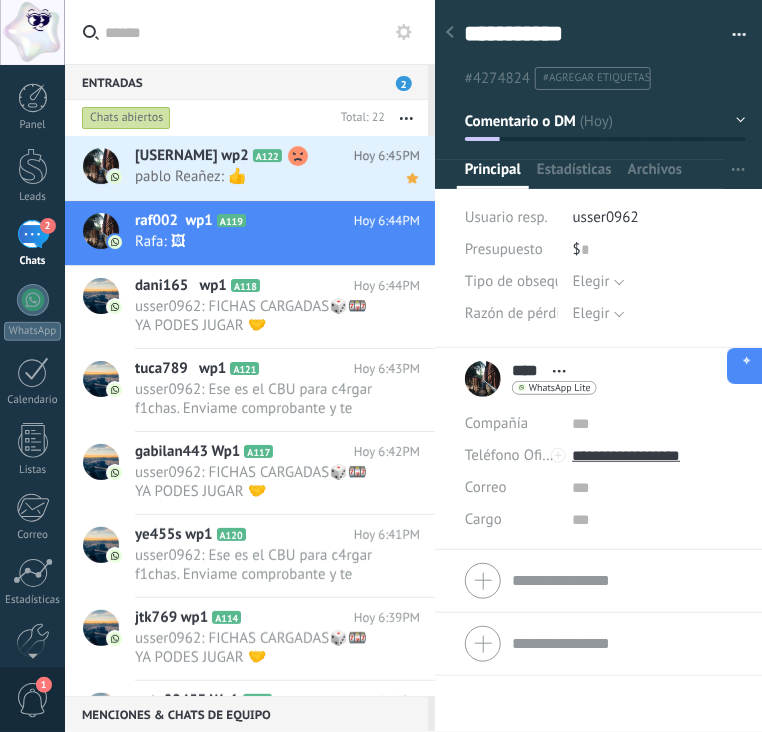click 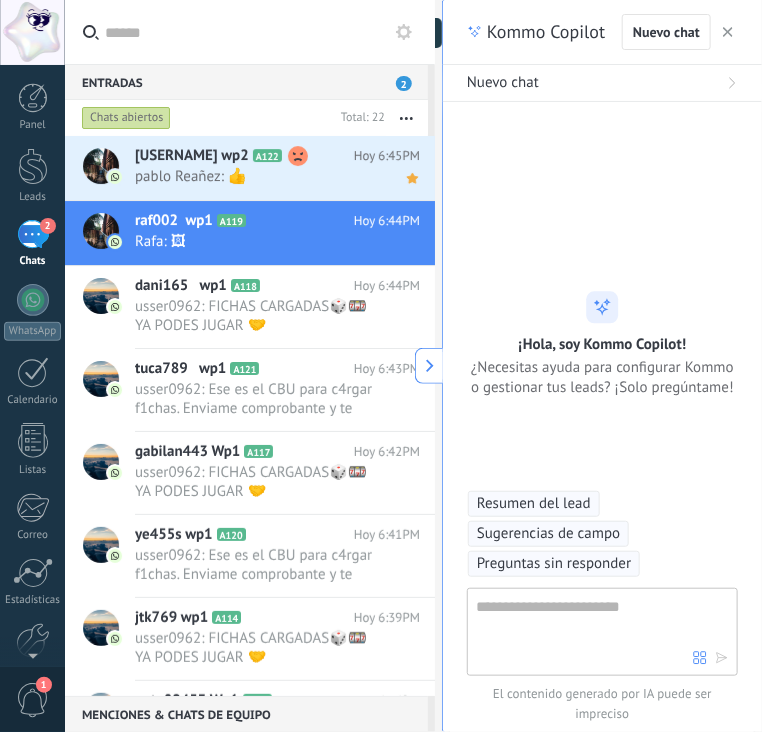 type on "**********" 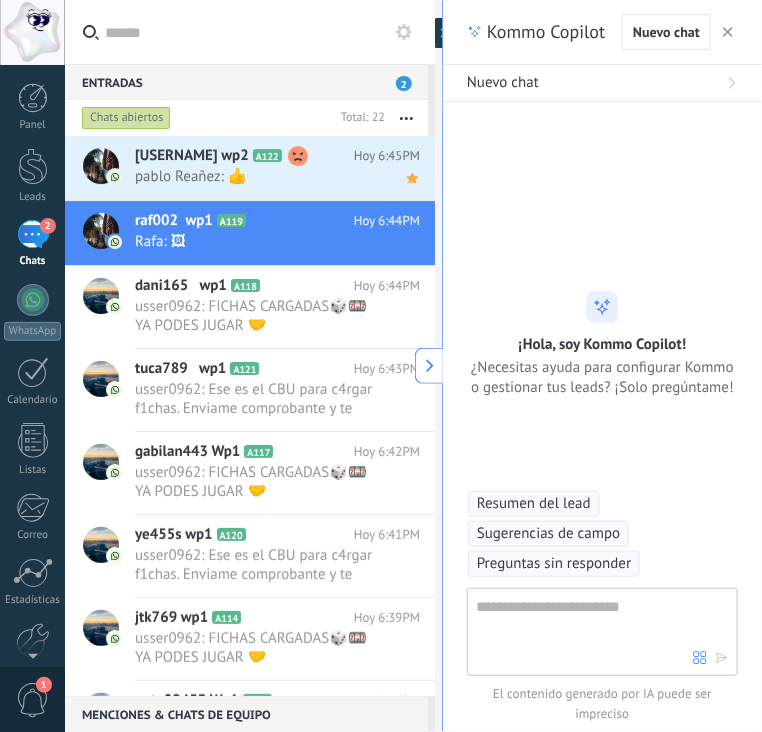 scroll, scrollTop: 60, scrollLeft: 0, axis: vertical 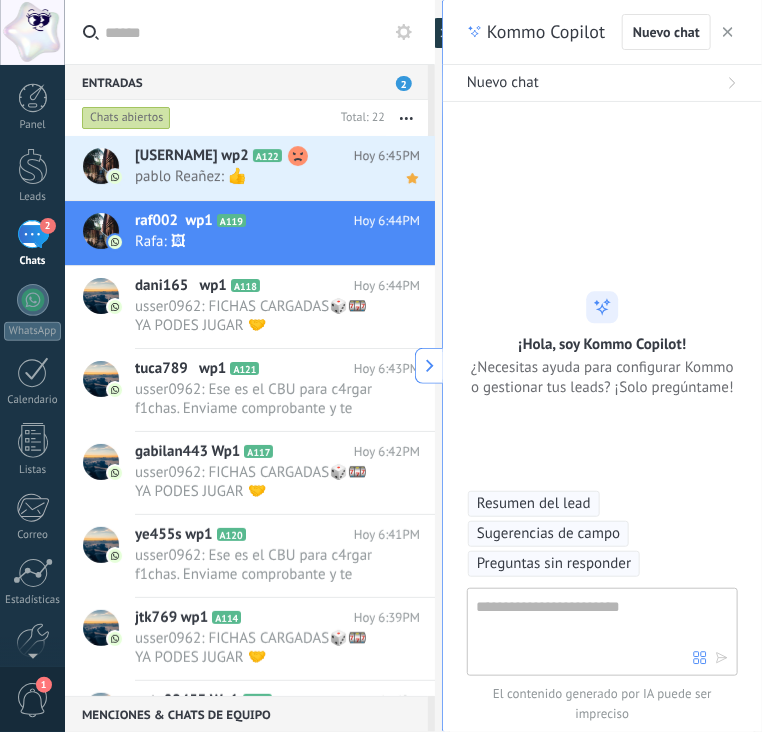 click 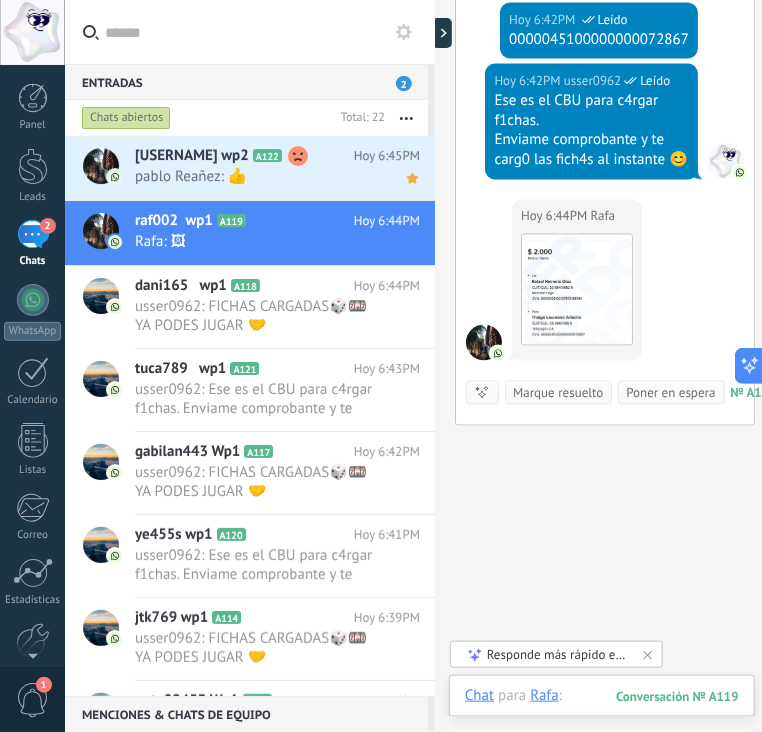 click at bounding box center [602, 716] 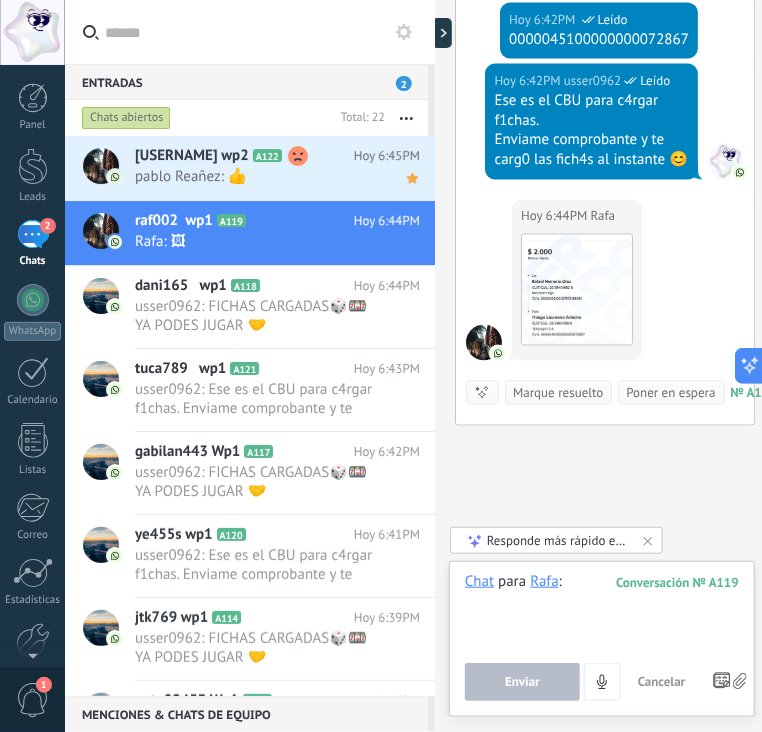 paste 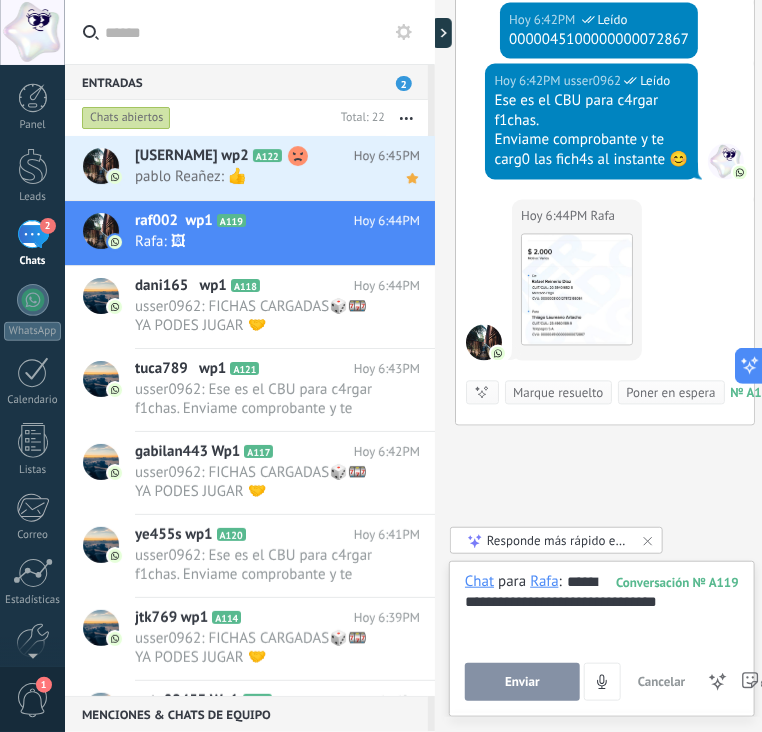 click on "Enviar" at bounding box center (522, 682) 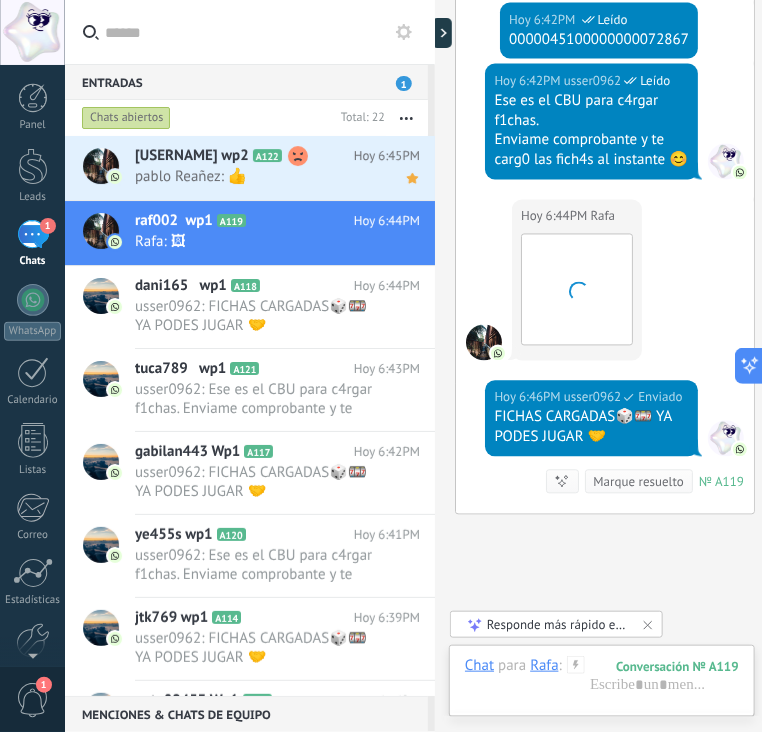 scroll, scrollTop: 997, scrollLeft: 0, axis: vertical 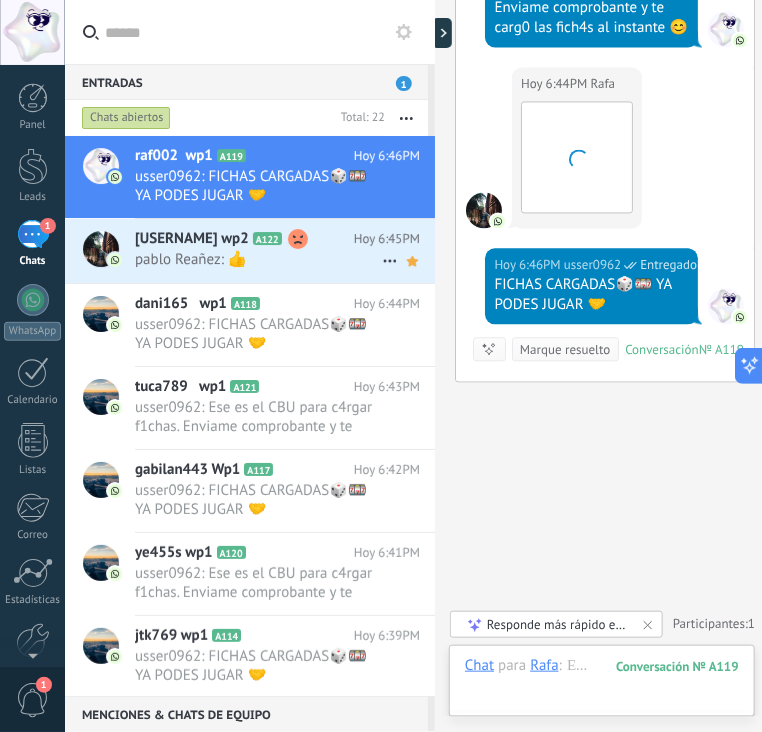click on "pablo Reañez: 👍" at bounding box center [258, 259] 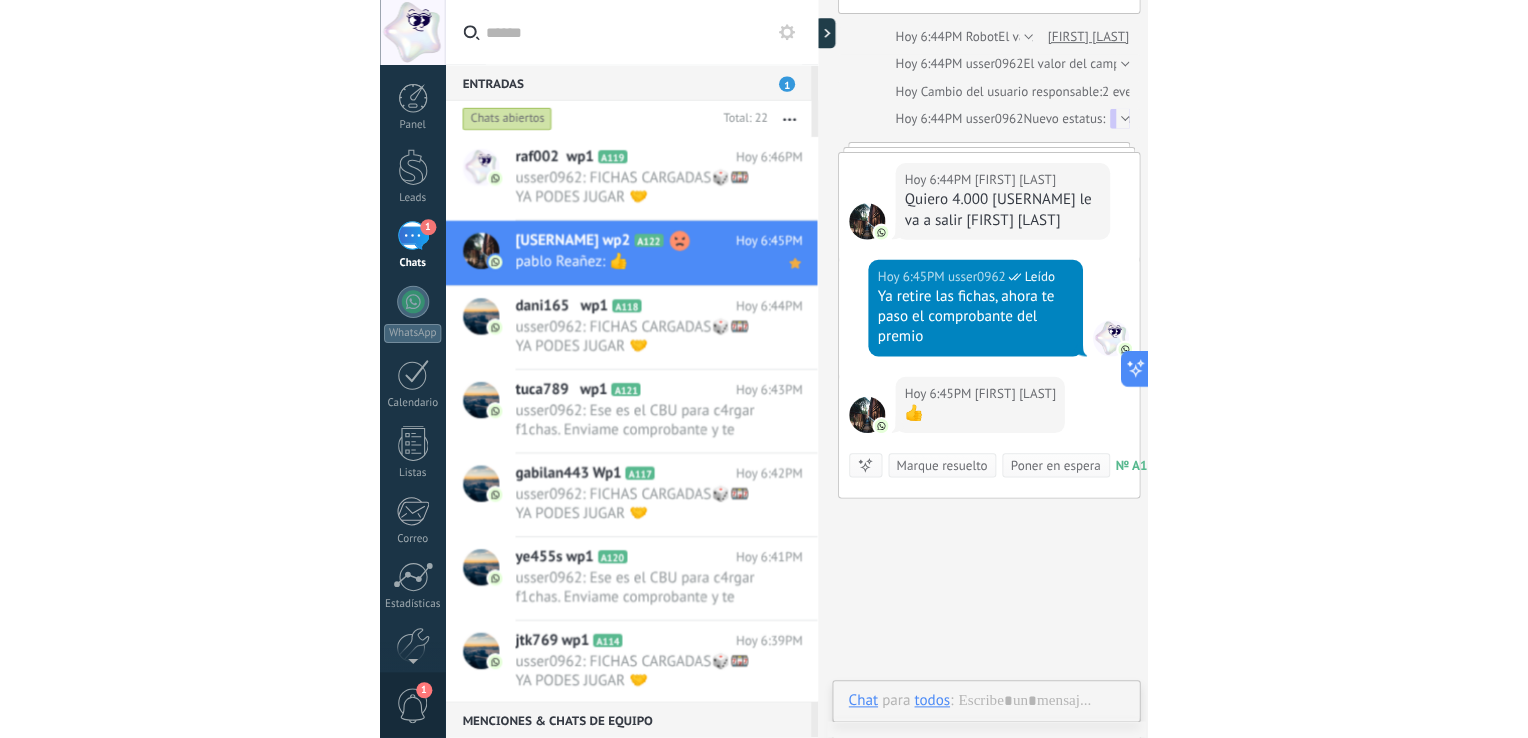 scroll, scrollTop: 352, scrollLeft: 0, axis: vertical 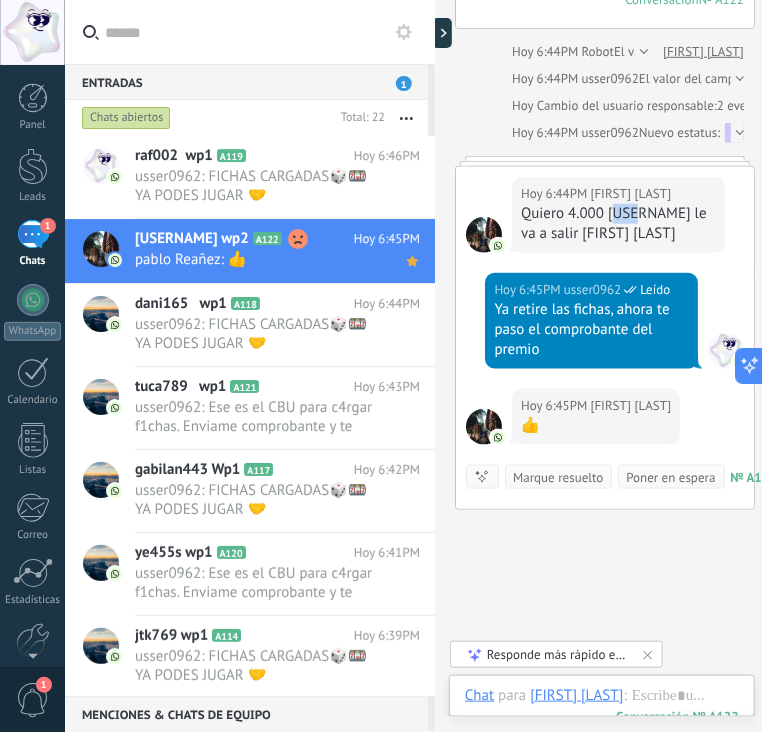 drag, startPoint x: 526, startPoint y: 230, endPoint x: 548, endPoint y: 230, distance: 22 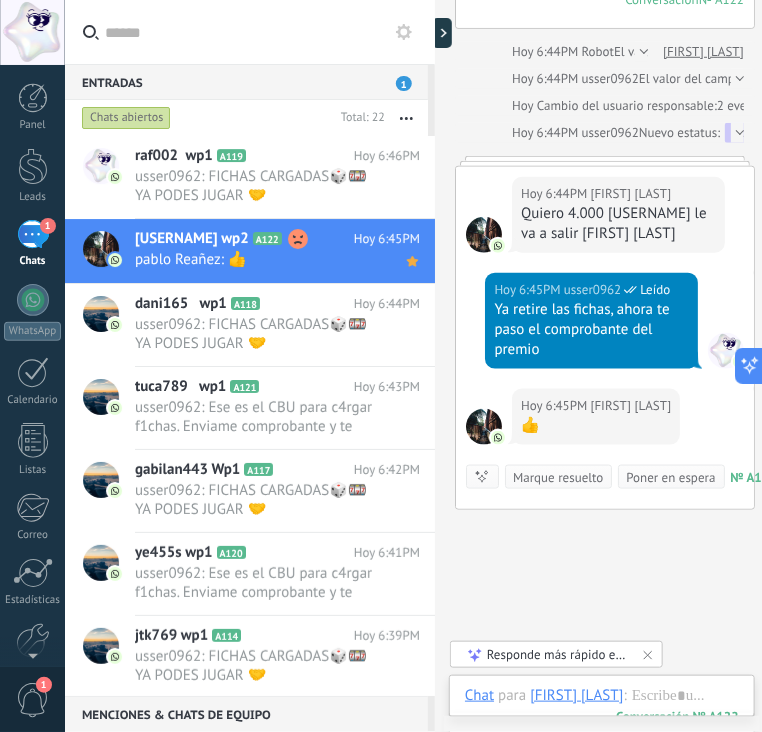 drag, startPoint x: 541, startPoint y: 228, endPoint x: 523, endPoint y: 233, distance: 18.681541 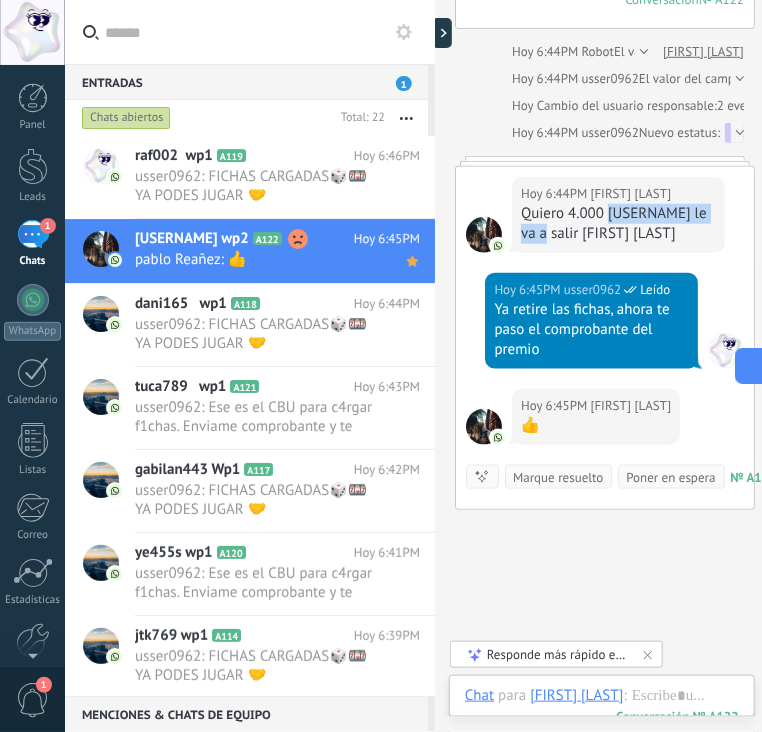 drag, startPoint x: 521, startPoint y: 231, endPoint x: 627, endPoint y: 223, distance: 106.30146 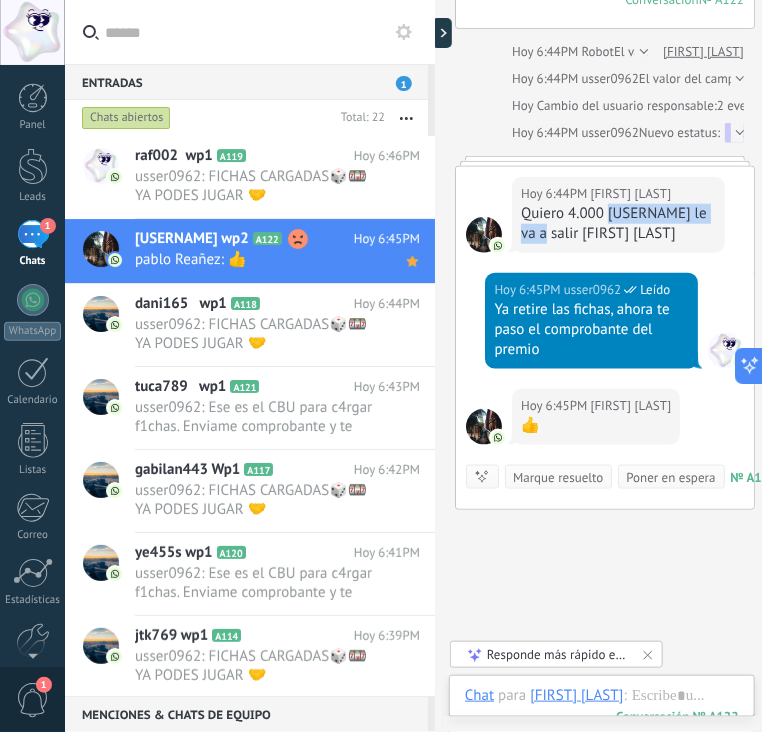 copy on "valentina.elier.09" 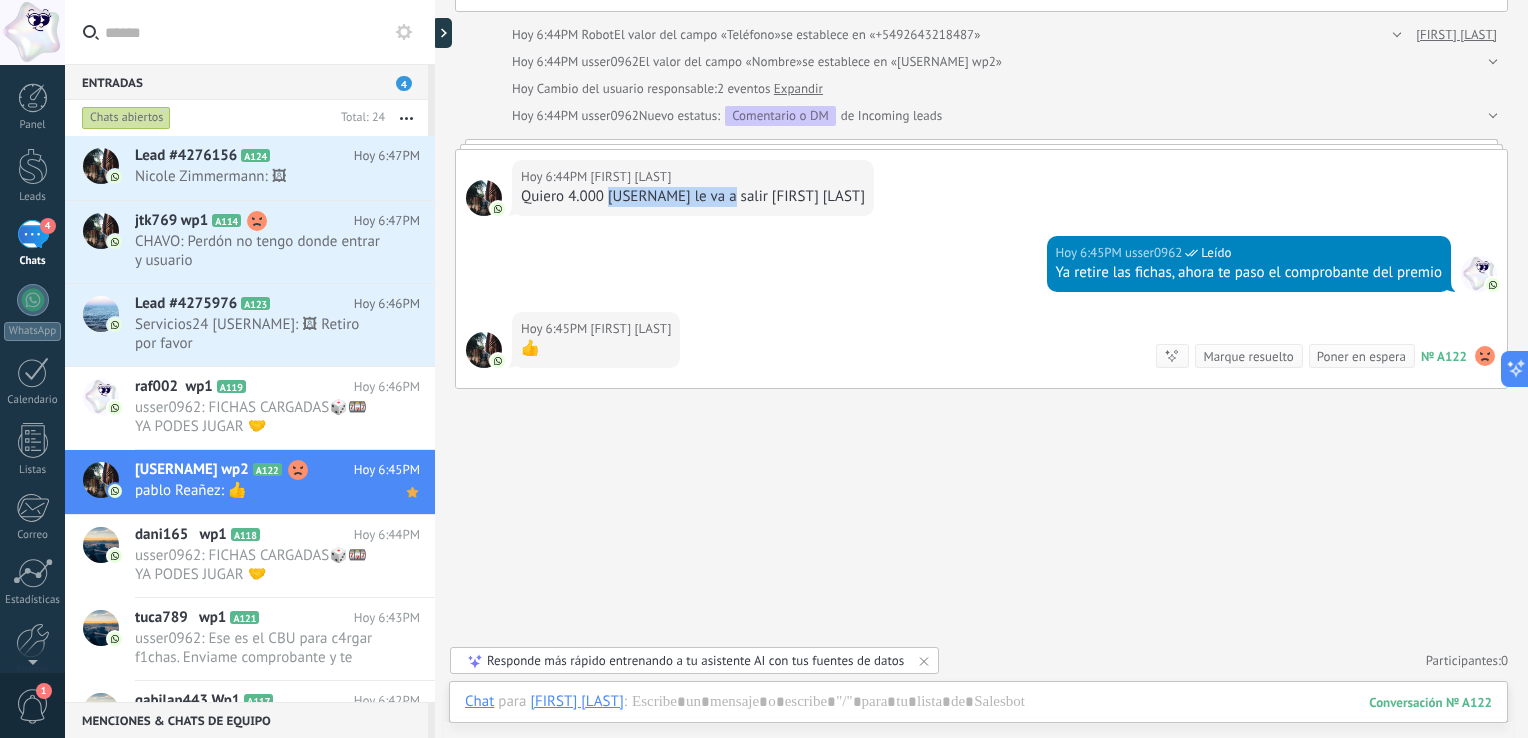 type on "**********" 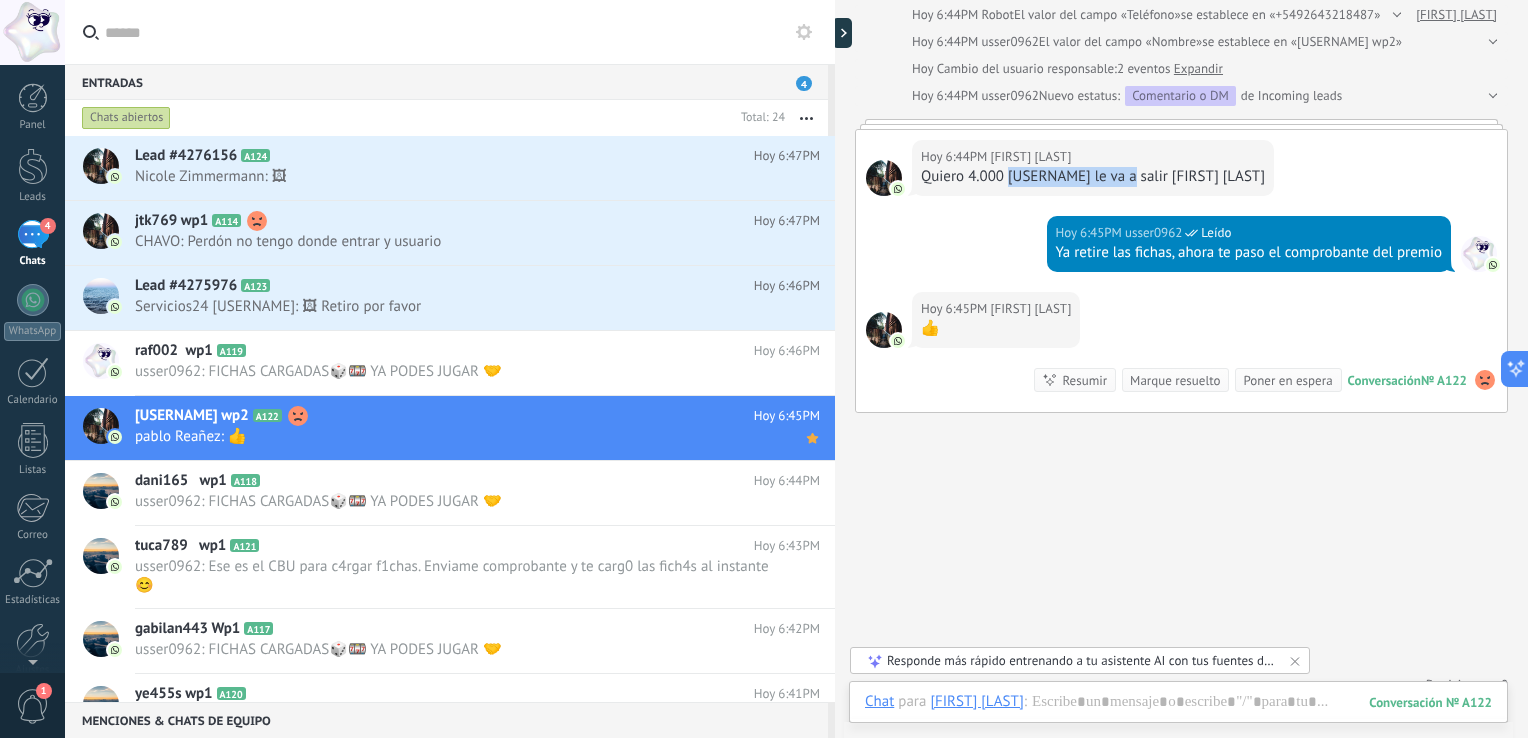 scroll, scrollTop: 329, scrollLeft: 0, axis: vertical 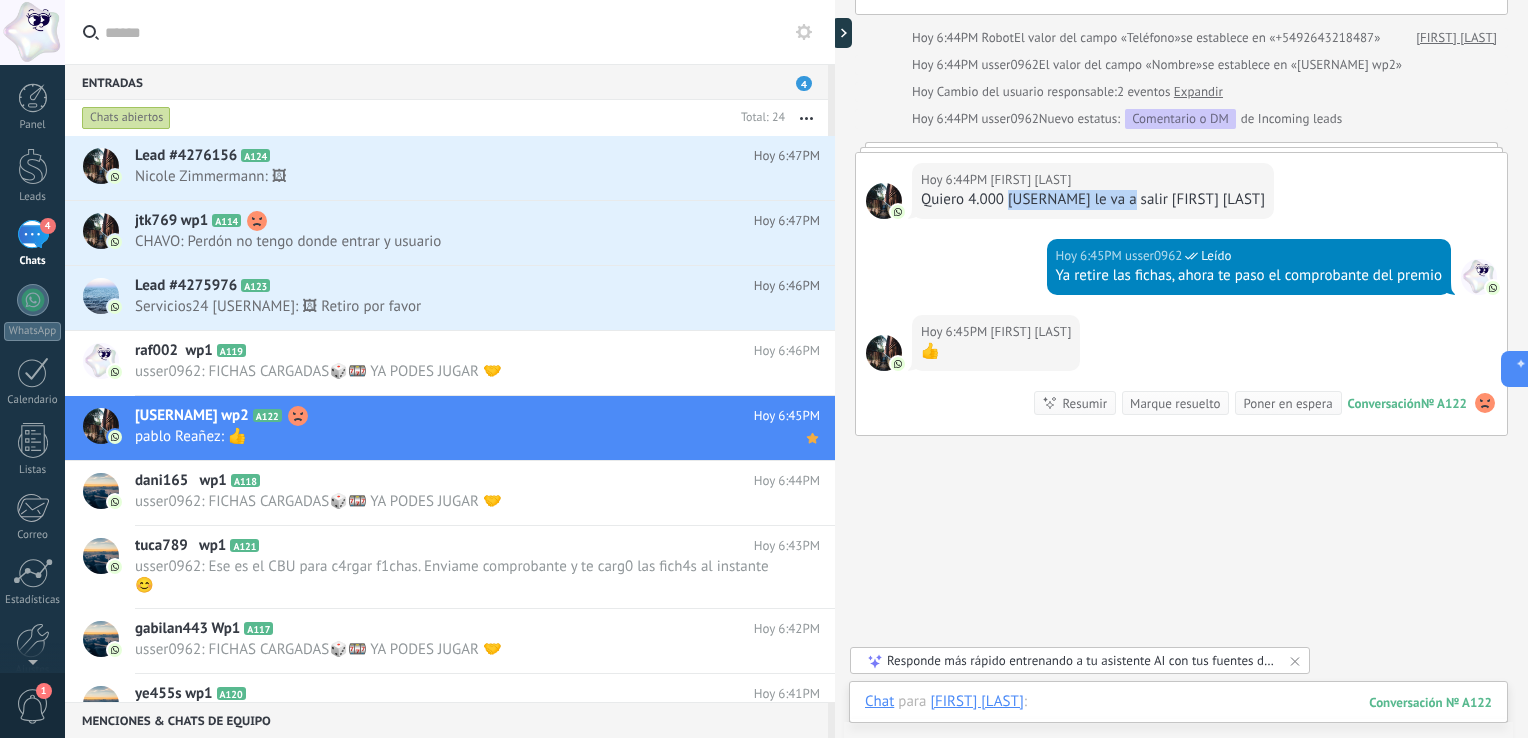 click at bounding box center [1178, 722] 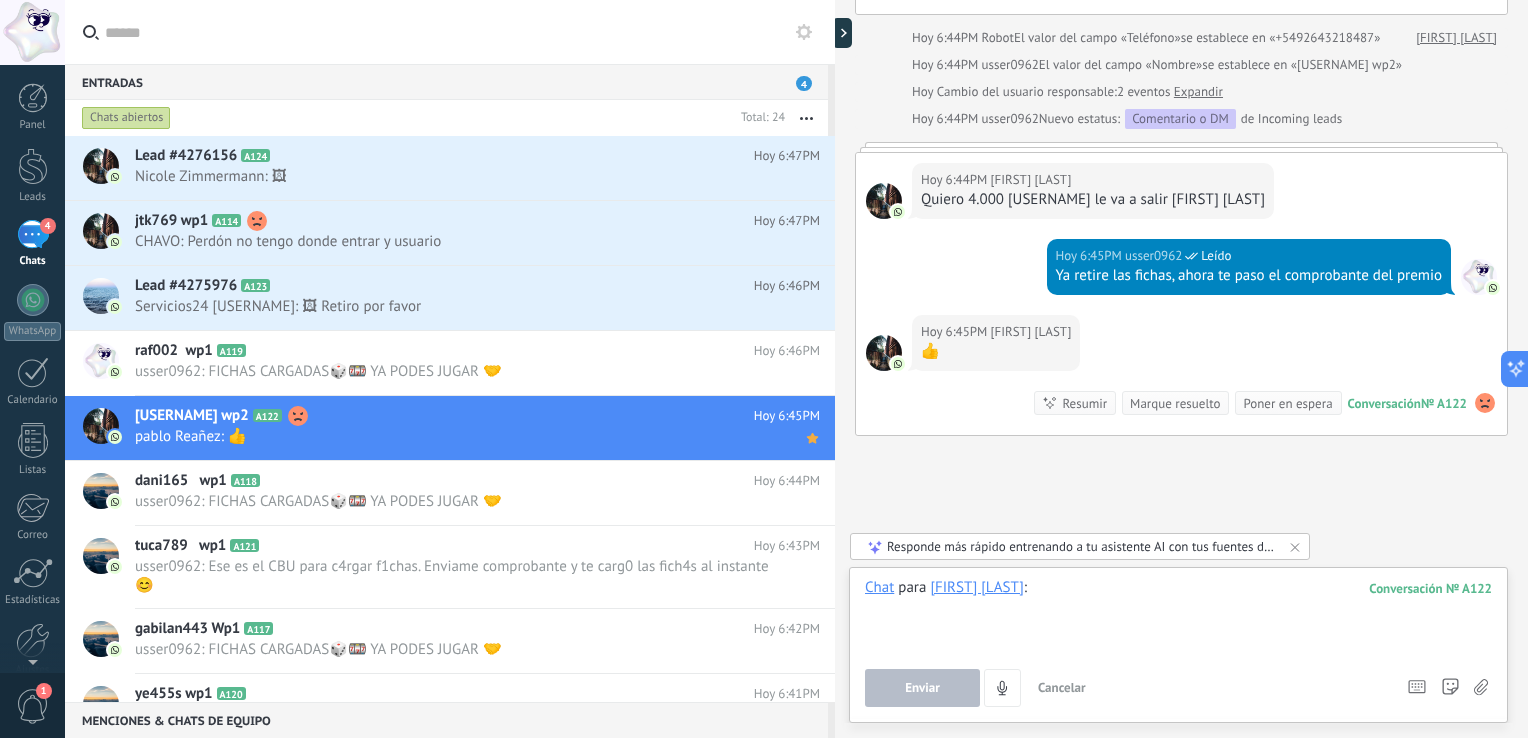 click at bounding box center [1178, 616] 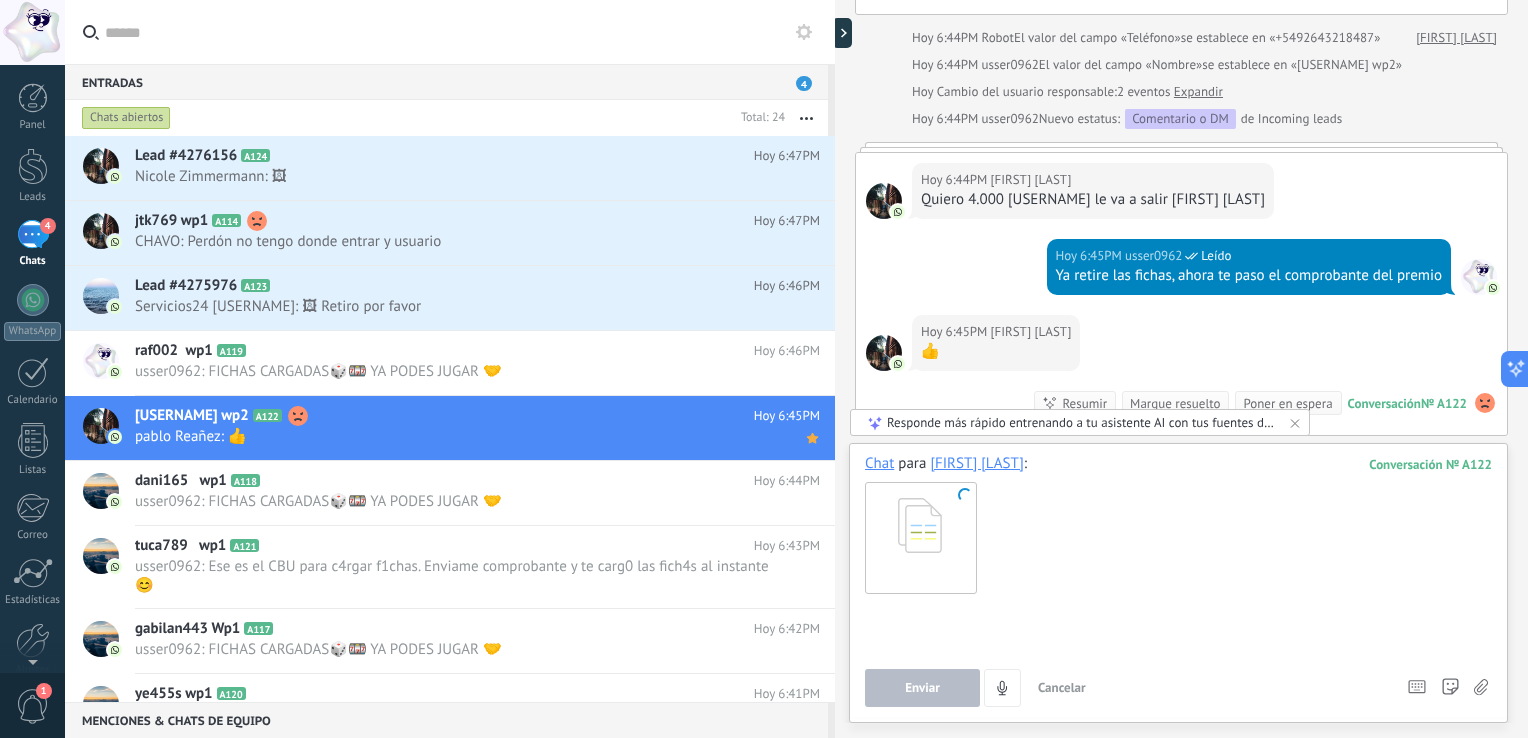 paste 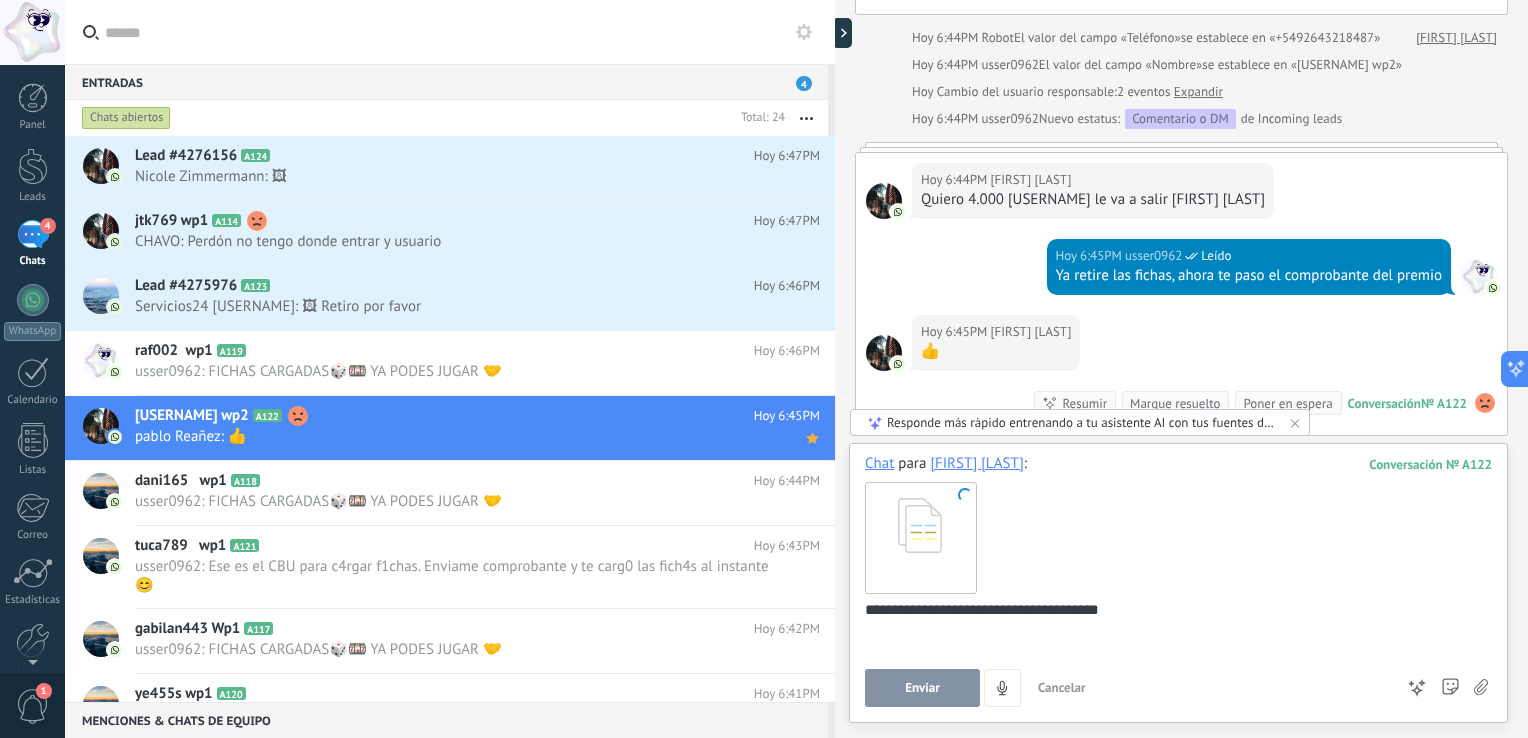 click on "Enviar" at bounding box center (922, 688) 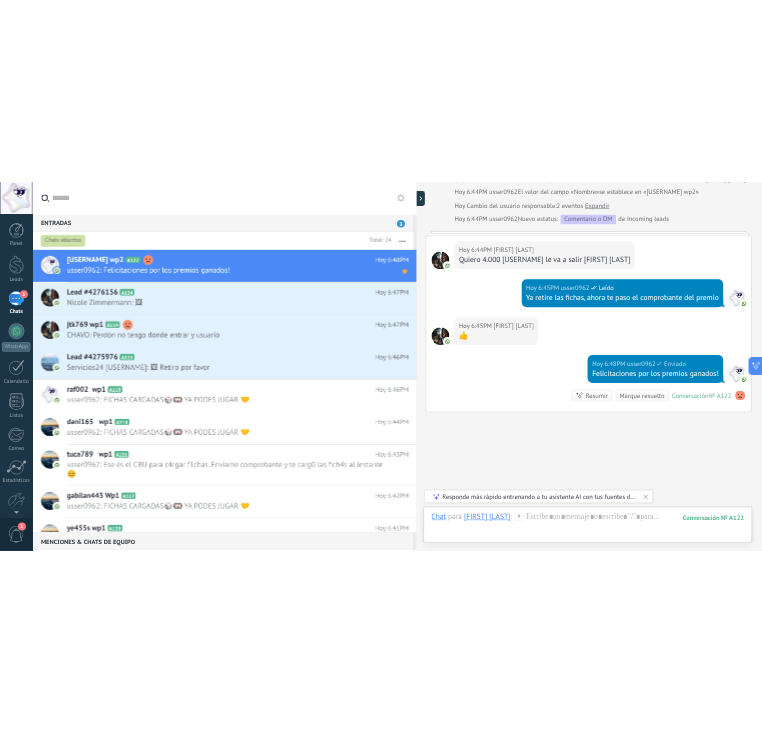 scroll, scrollTop: 442, scrollLeft: 0, axis: vertical 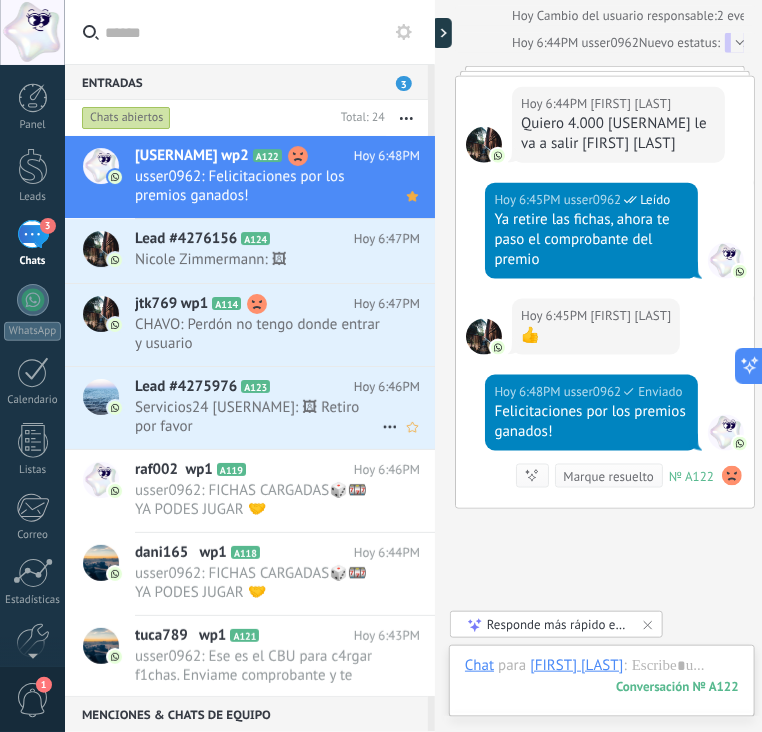 click on "Servicios24  Lore: 🖼 Retiro por favor" at bounding box center [258, 417] 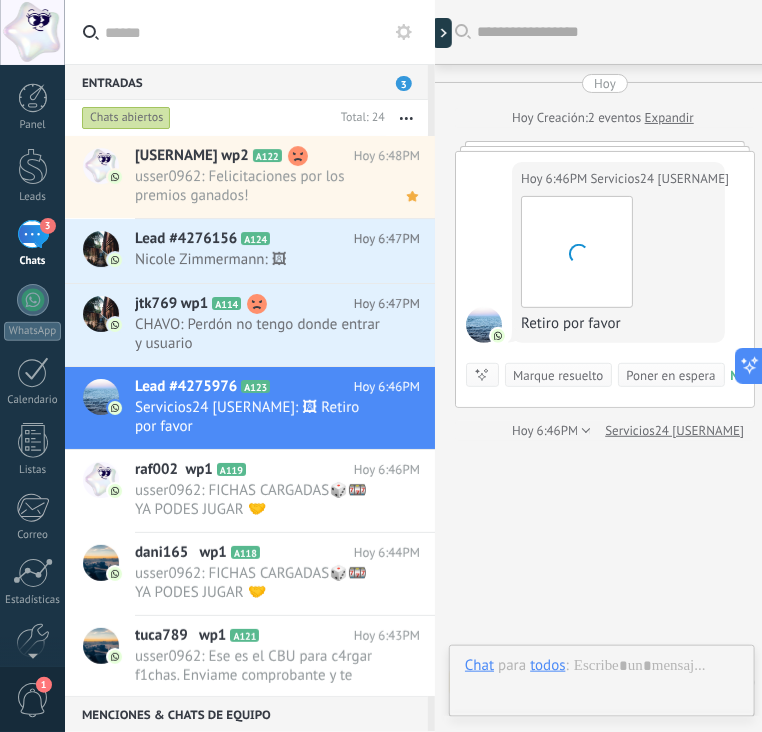 scroll, scrollTop: 56, scrollLeft: 0, axis: vertical 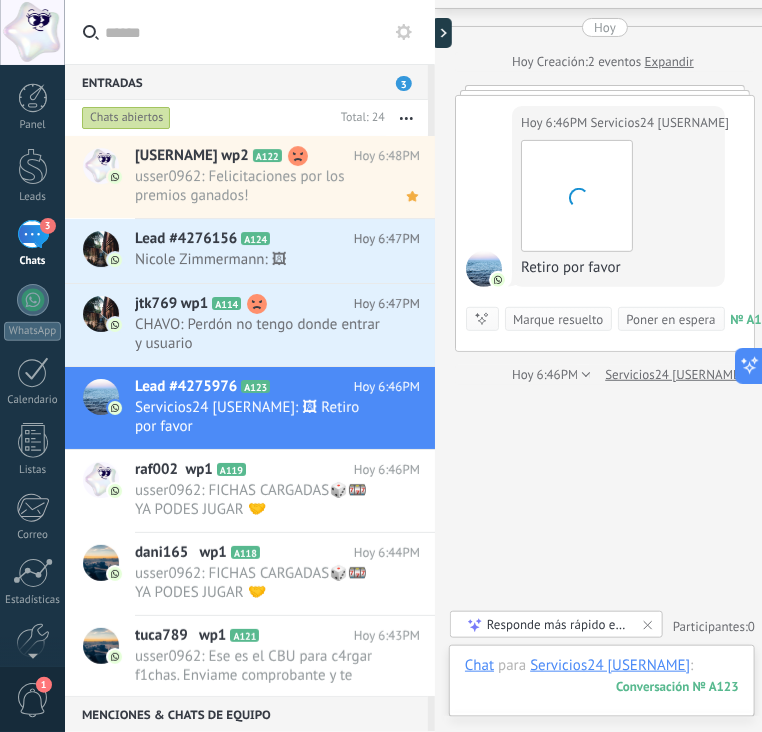 click at bounding box center (604, 686) 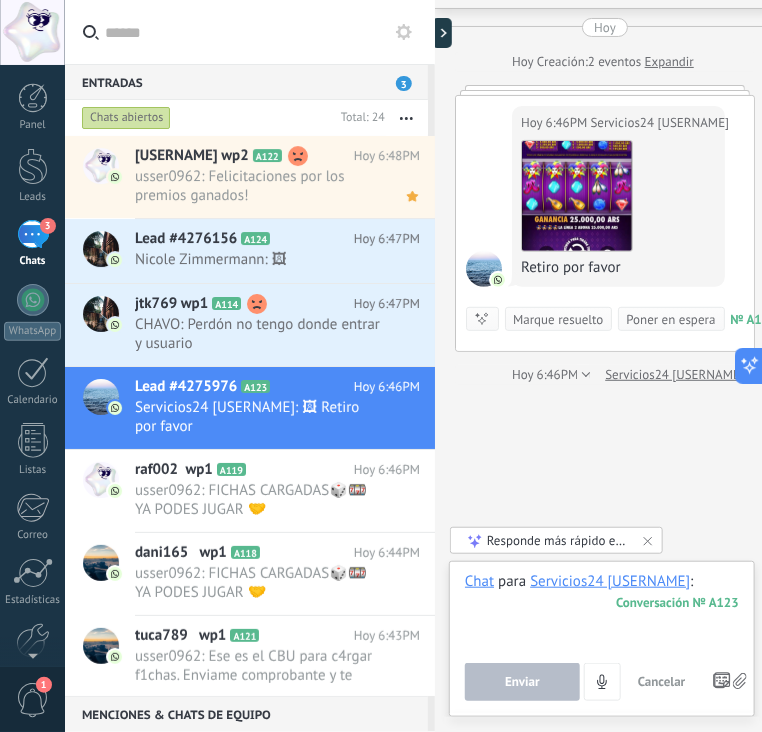 paste 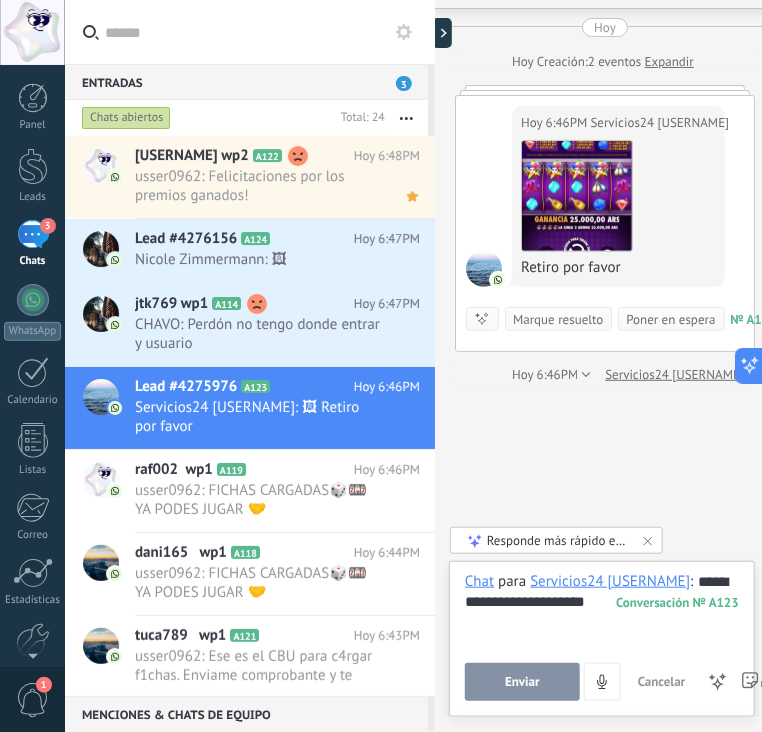click on "Enviar" at bounding box center (522, 682) 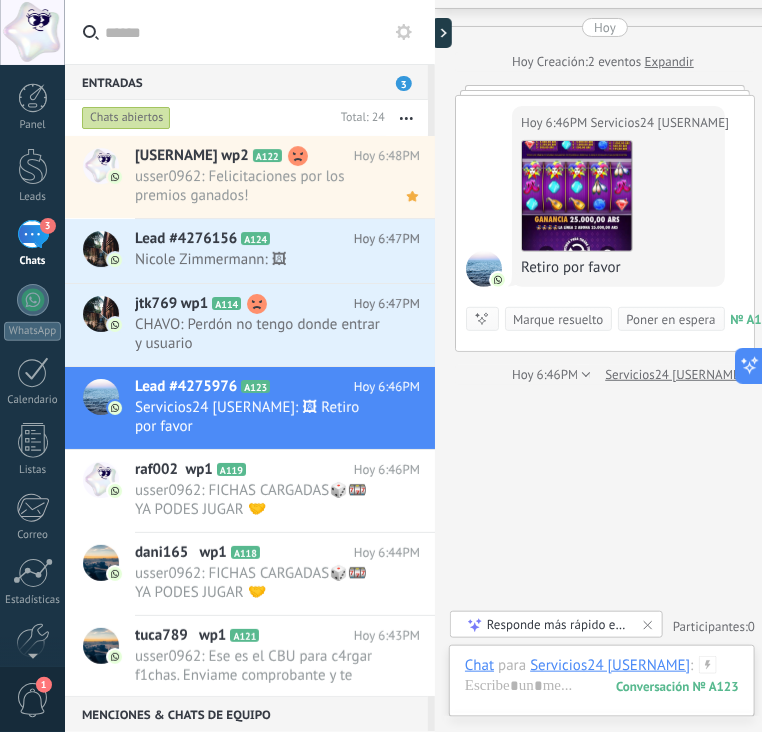 scroll, scrollTop: 36, scrollLeft: 0, axis: vertical 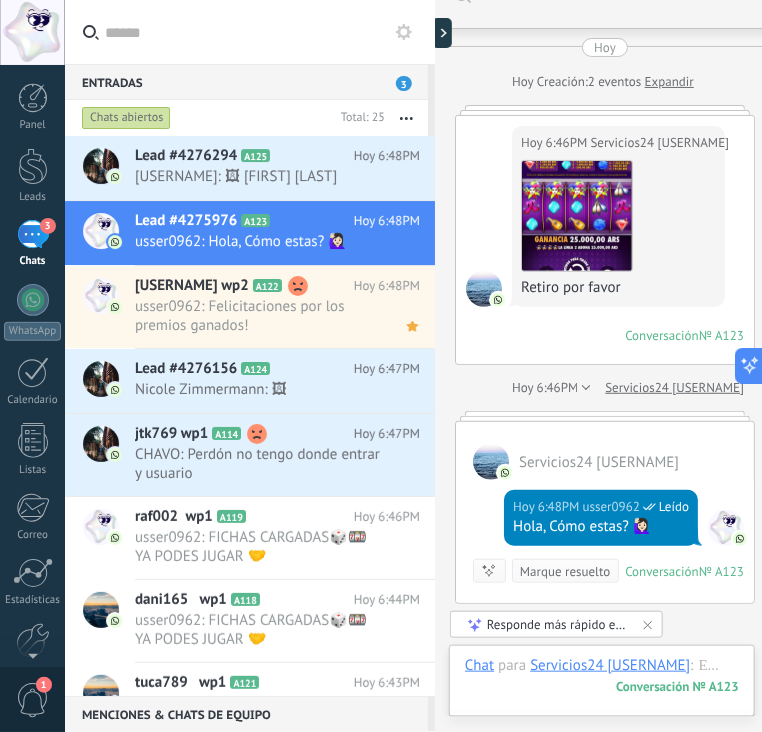 click 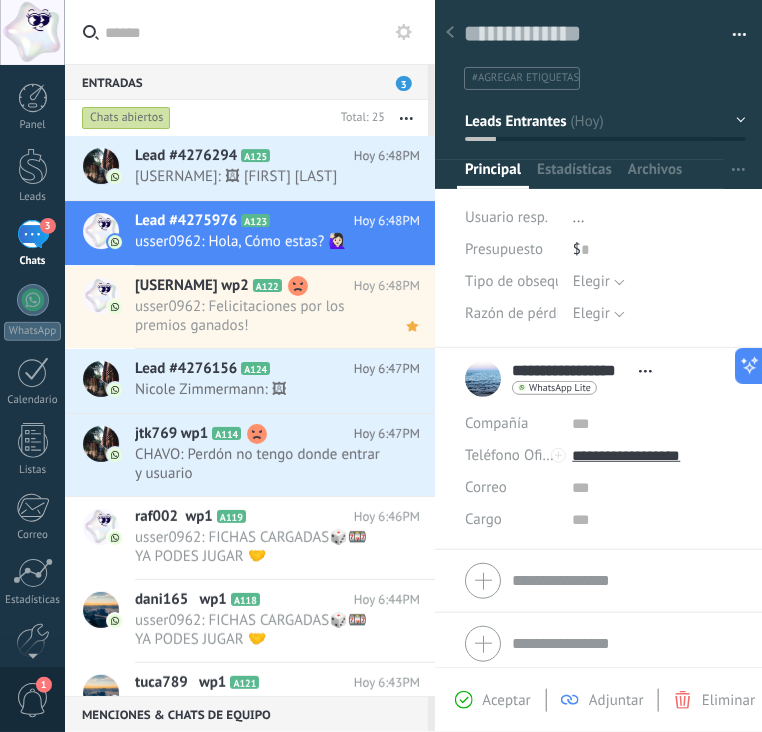 scroll, scrollTop: 29, scrollLeft: 0, axis: vertical 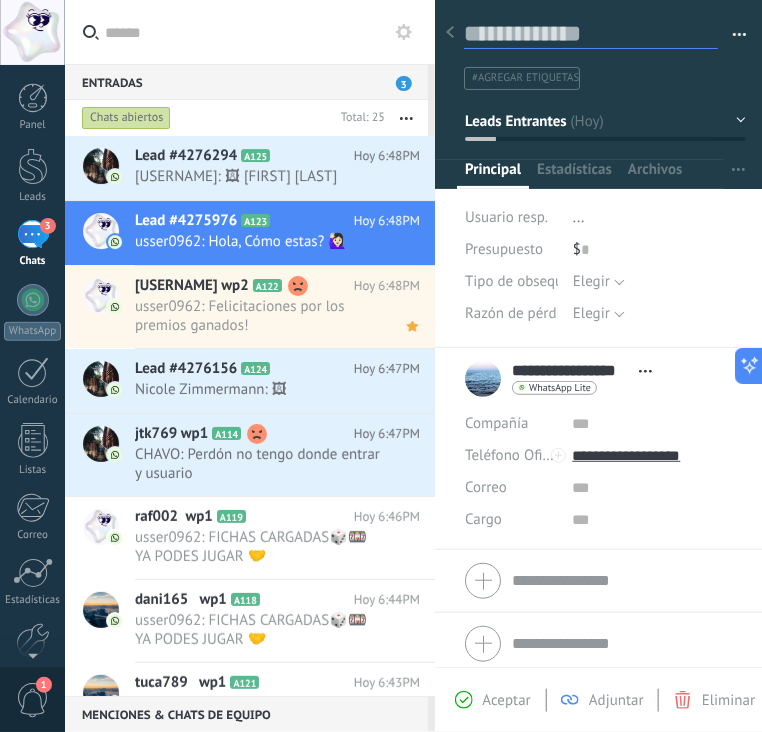 click at bounding box center [591, 34] 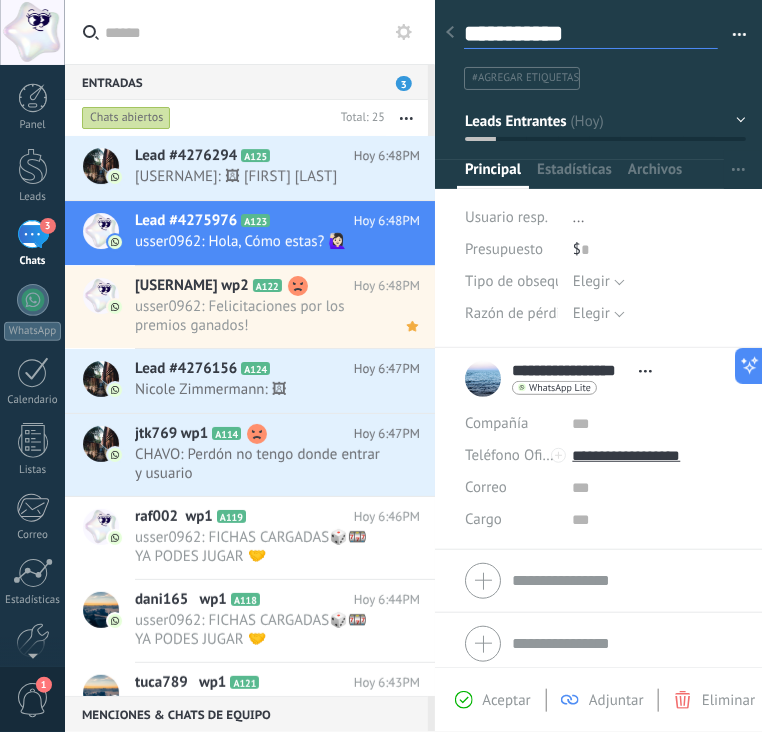 scroll, scrollTop: 29, scrollLeft: 0, axis: vertical 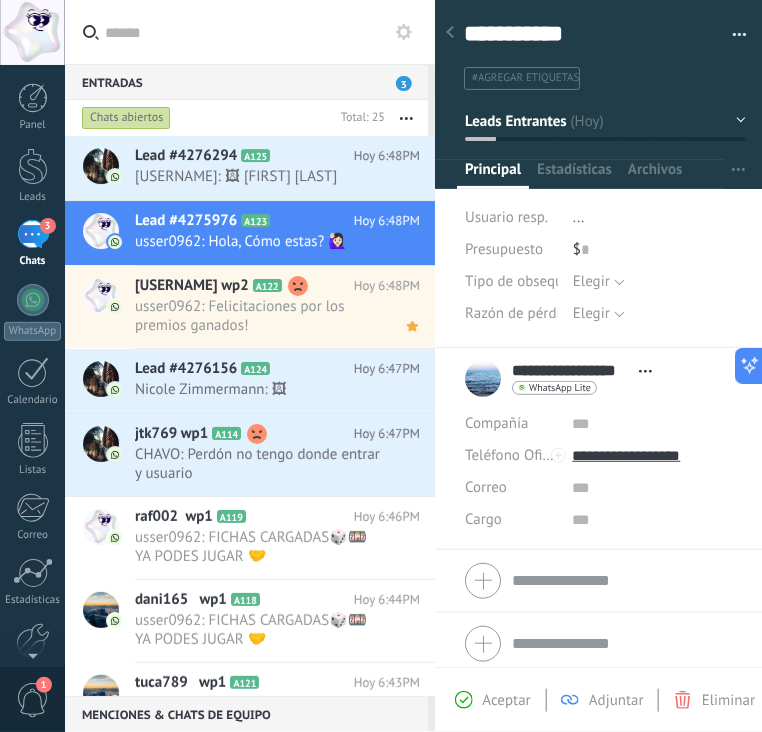 click 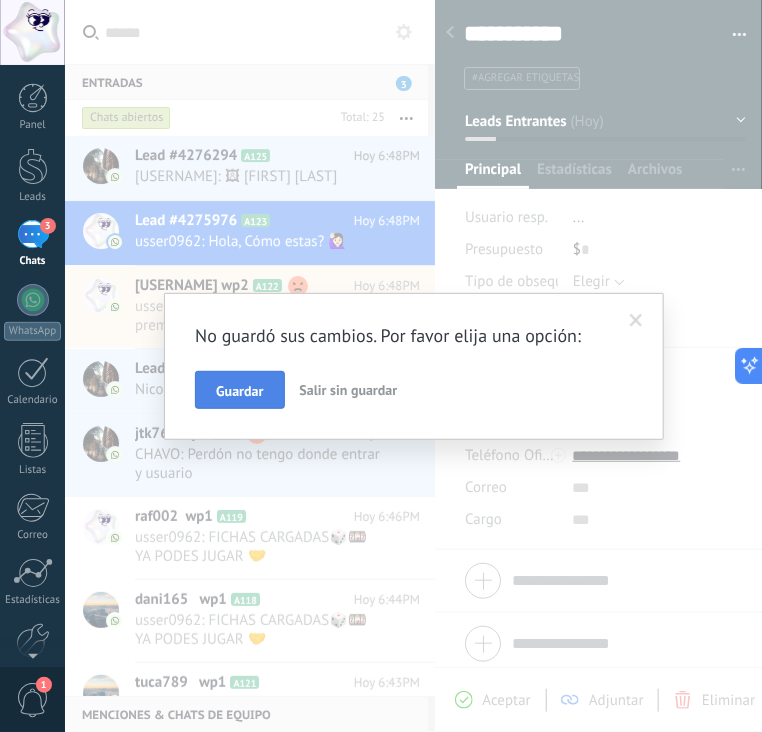 click on "Guardar" at bounding box center (239, 391) 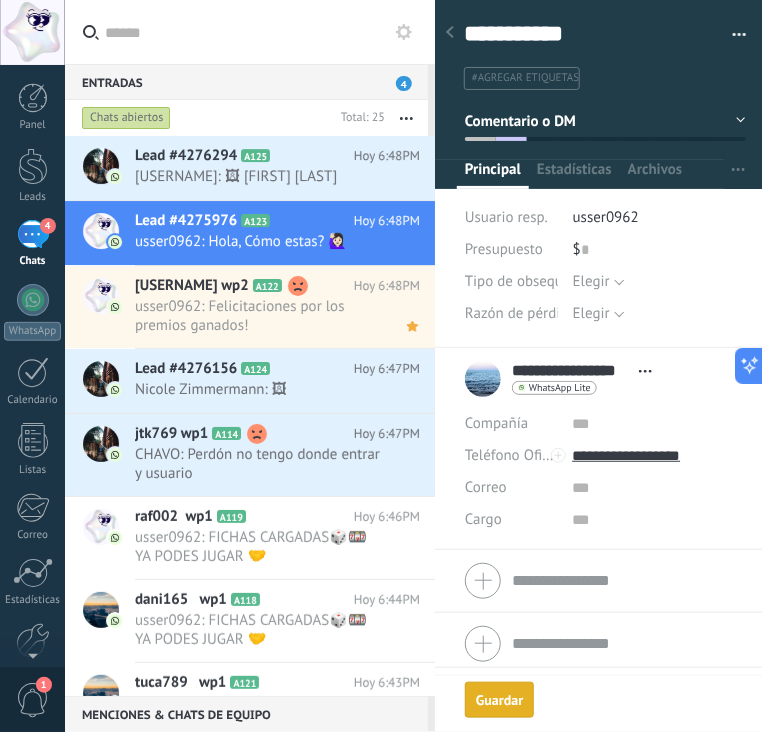 scroll, scrollTop: 227, scrollLeft: 0, axis: vertical 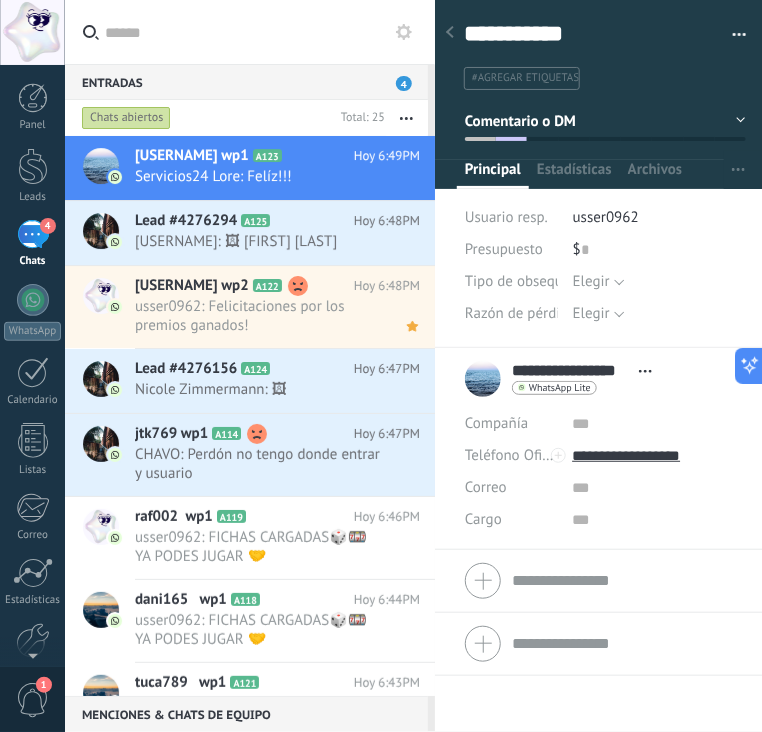 click 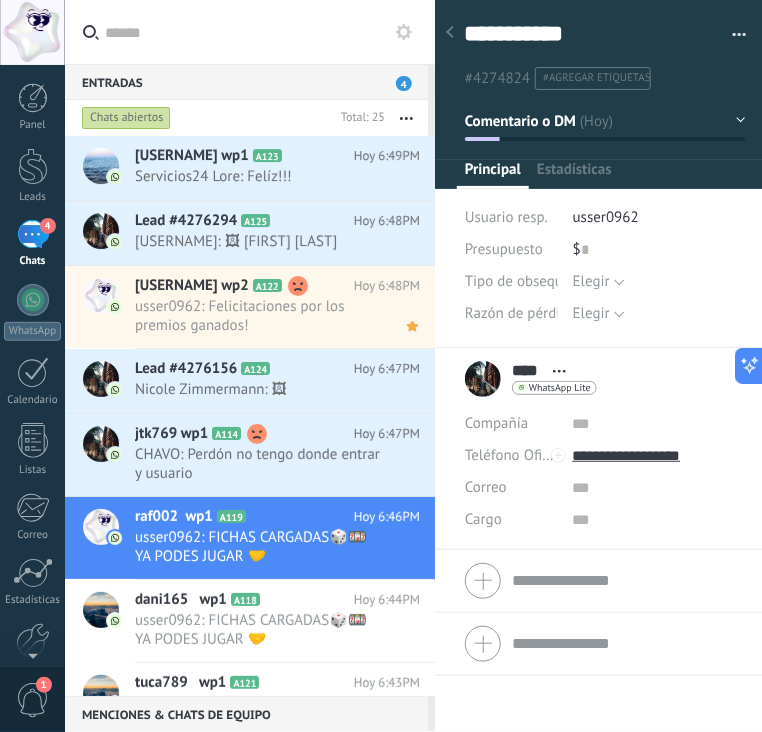 scroll, scrollTop: 1077, scrollLeft: 0, axis: vertical 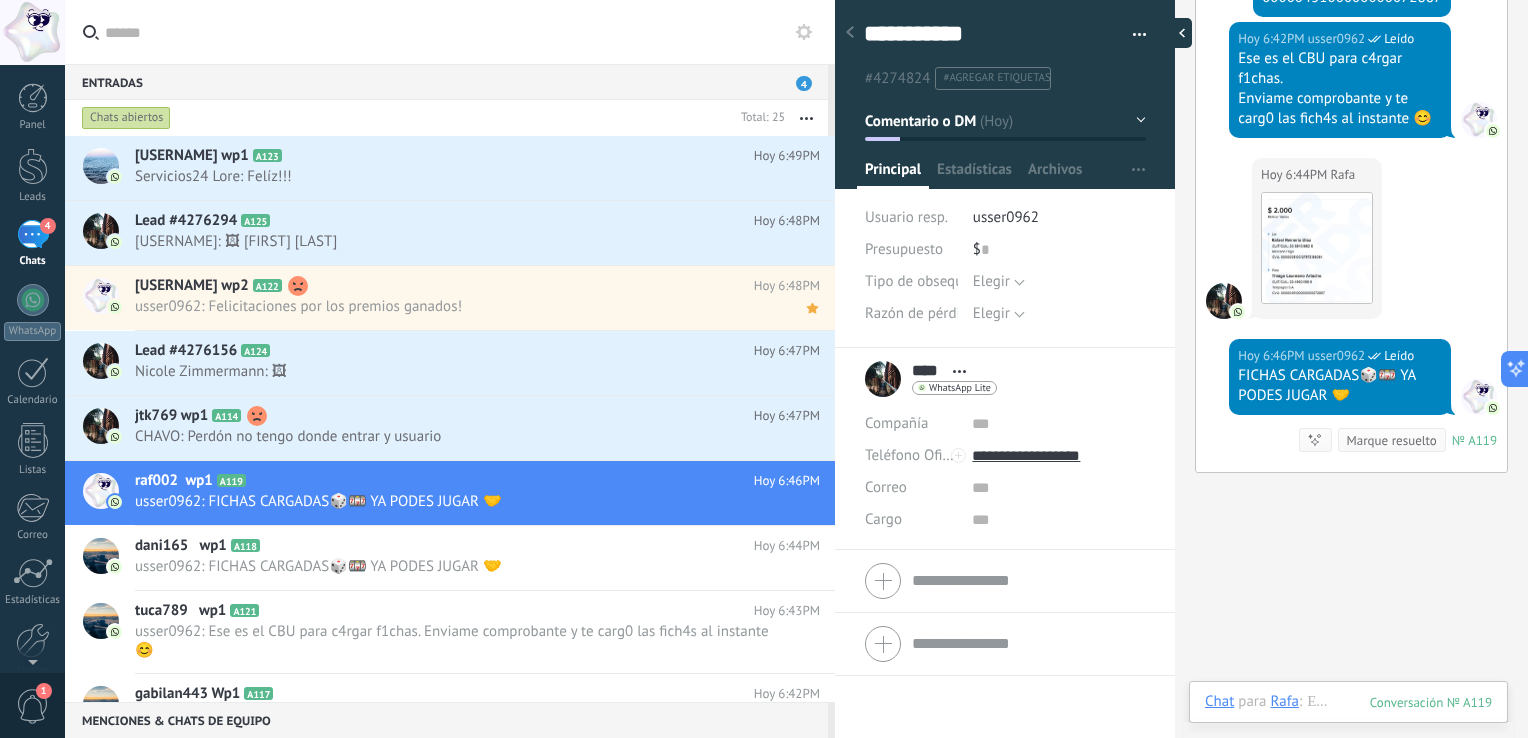 click at bounding box center (1177, 33) 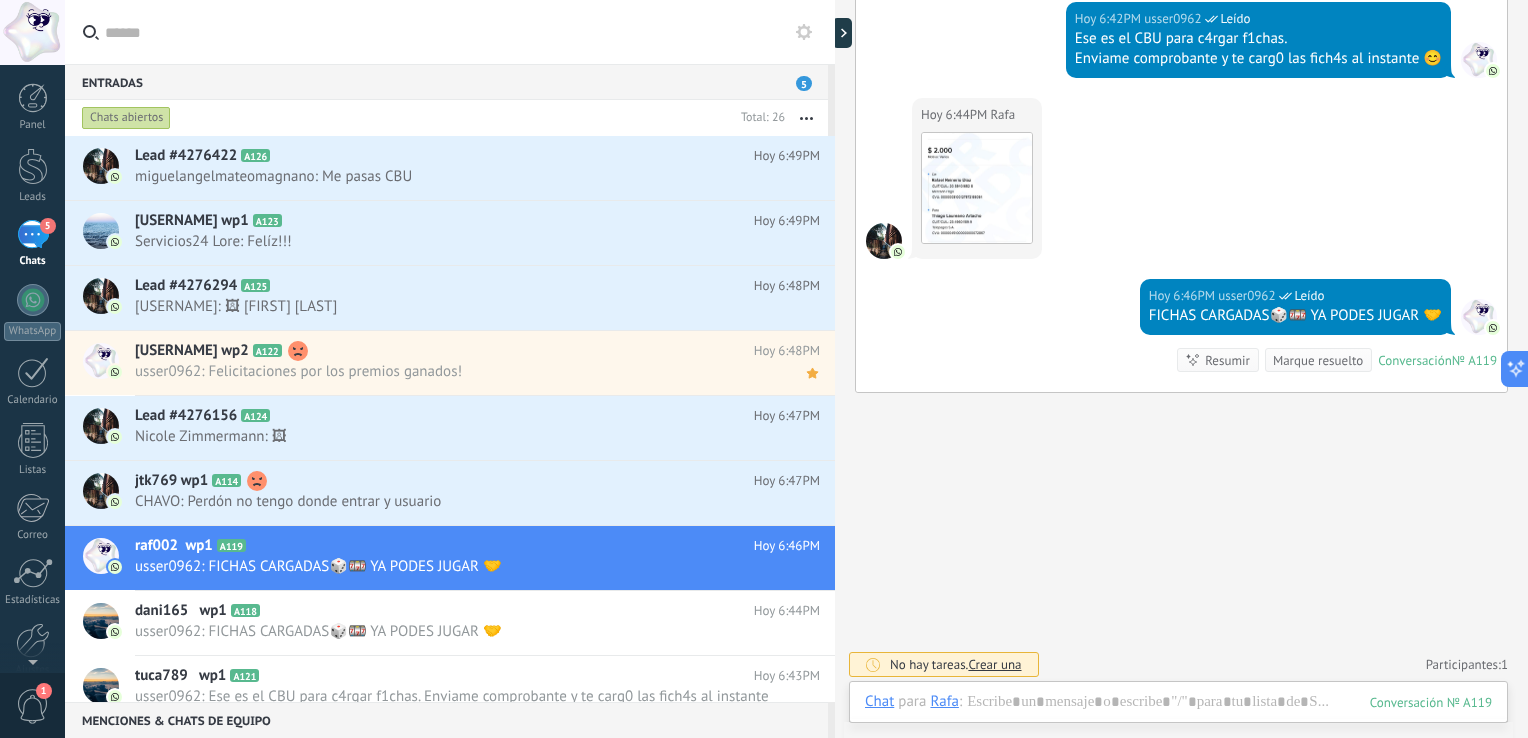 click on "Chats abiertos" at bounding box center [126, 118] 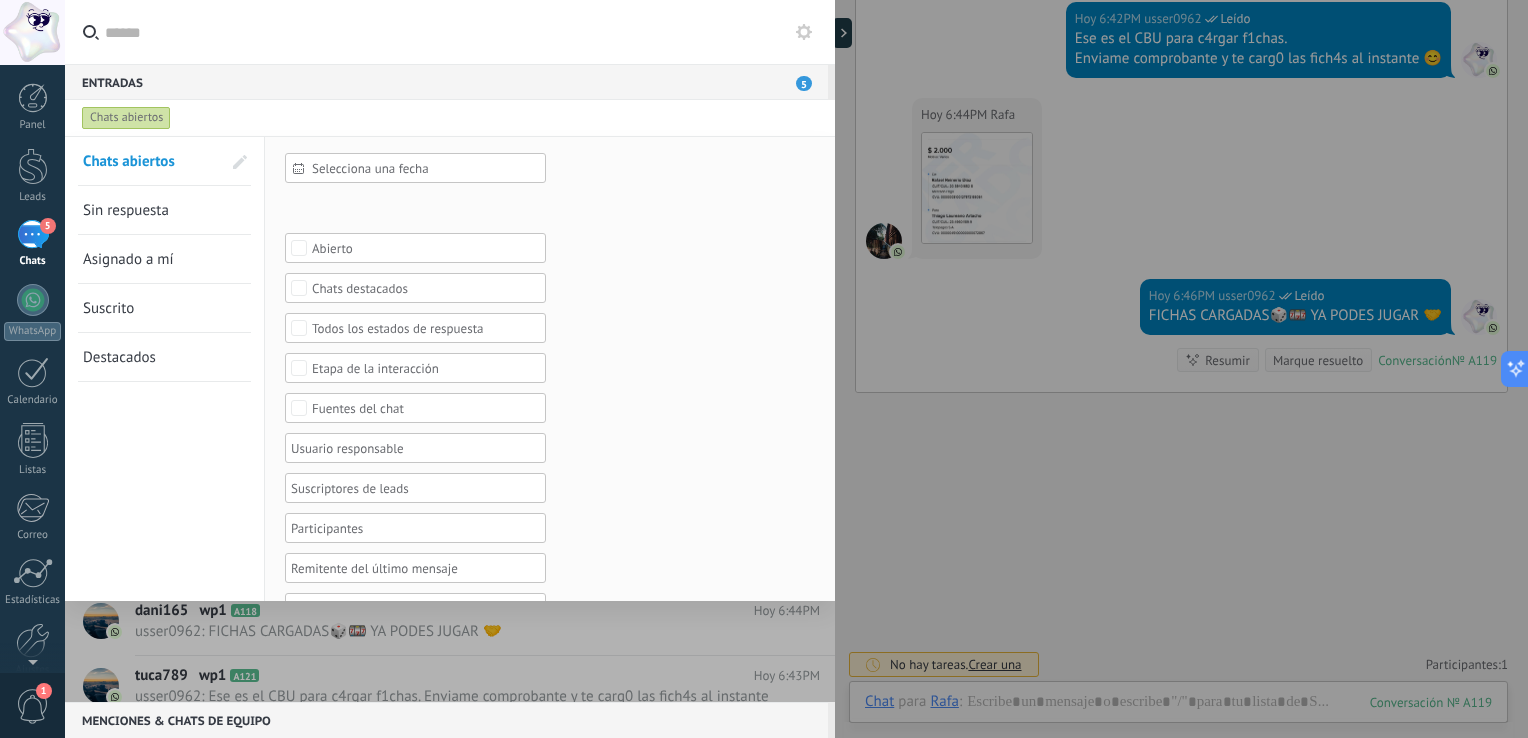 click on "Chats abiertos" at bounding box center (126, 118) 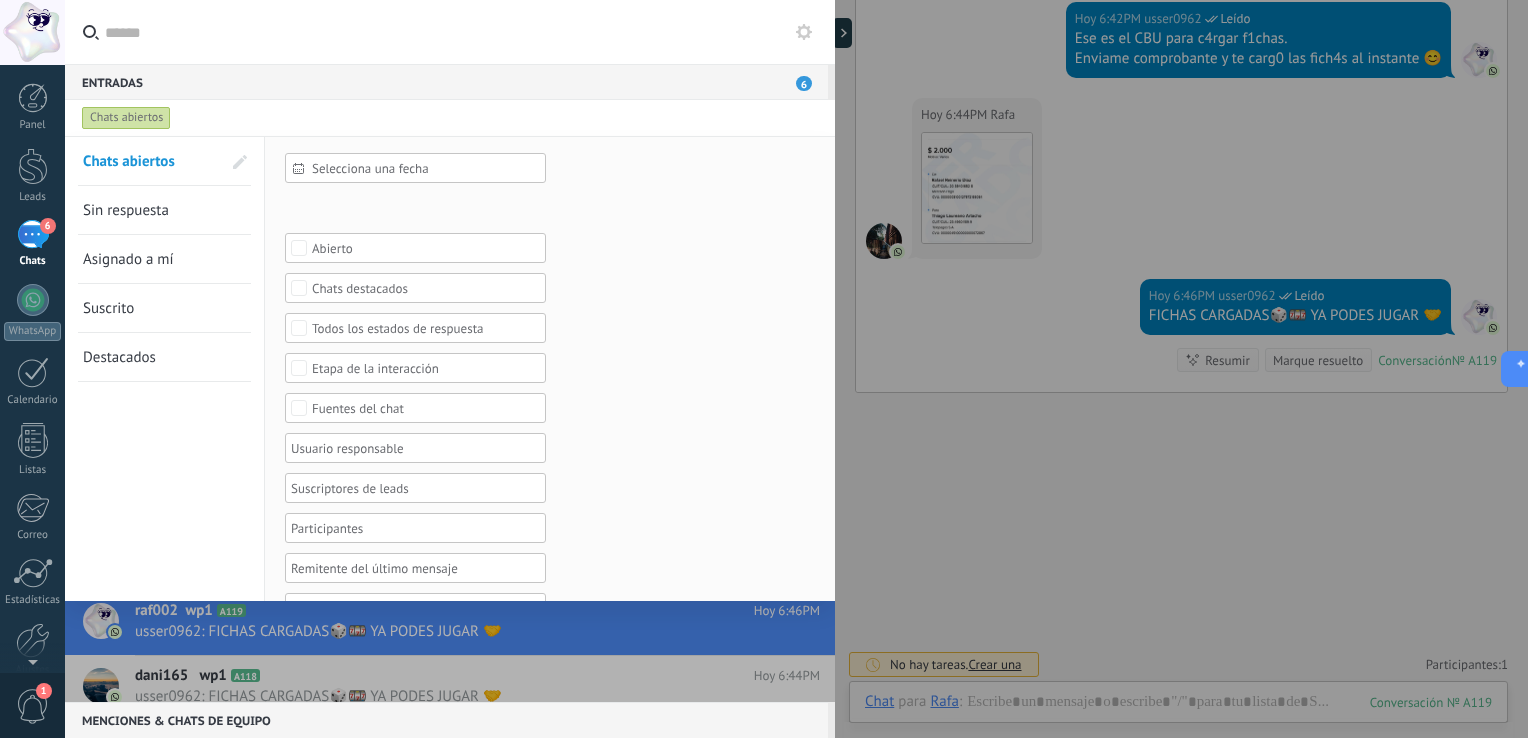 click on "6" at bounding box center [33, 234] 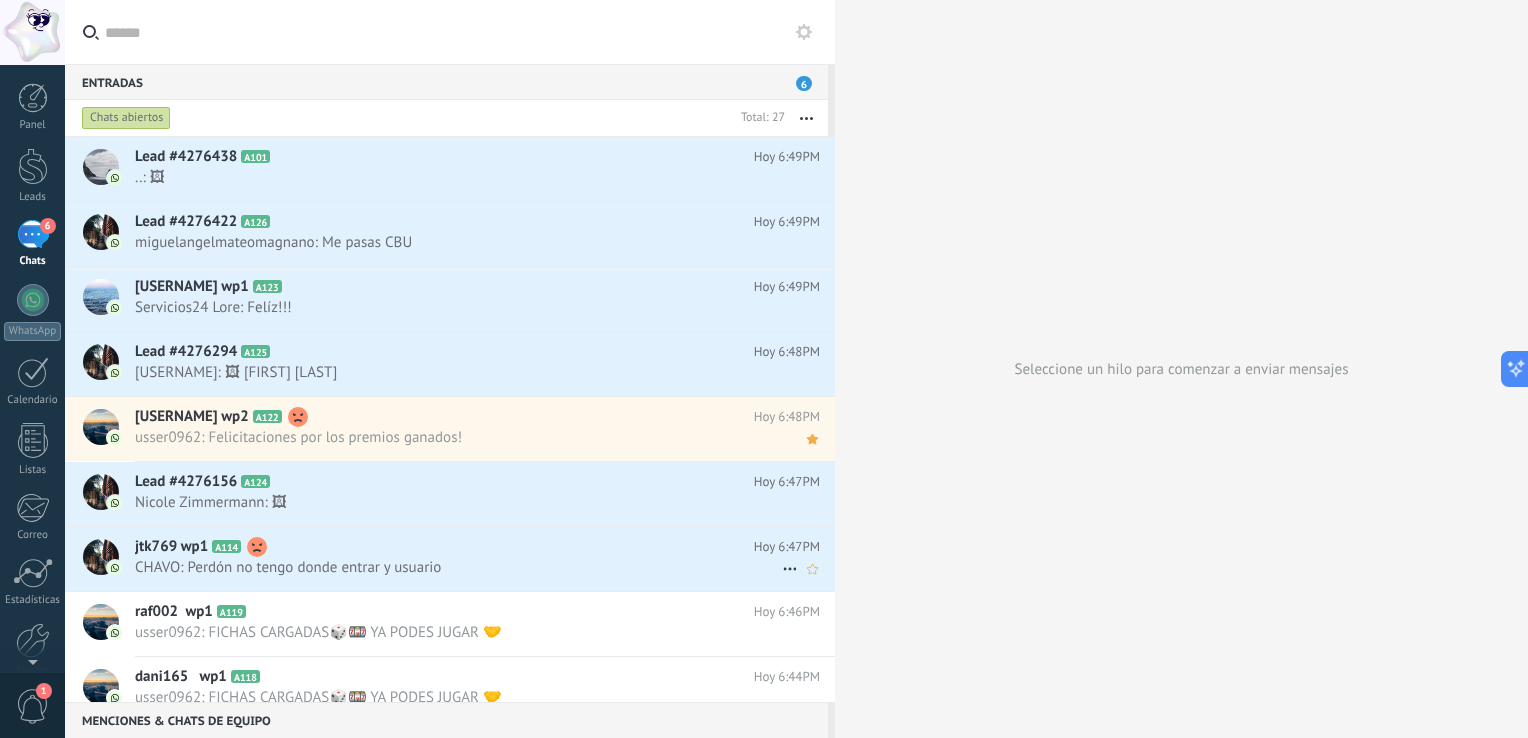 scroll, scrollTop: 100, scrollLeft: 0, axis: vertical 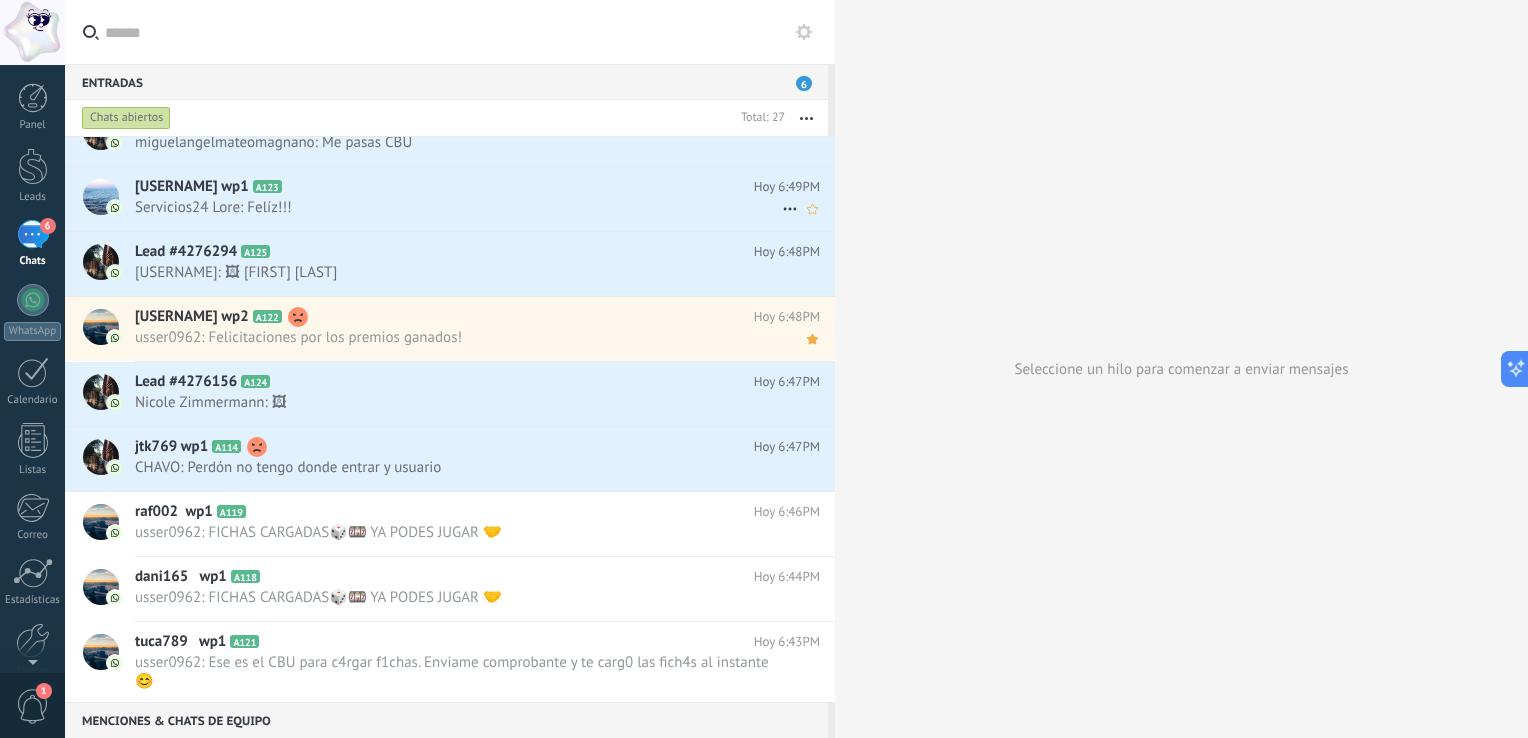 click on "Servicios24  Lore: Felíz!!!" at bounding box center (458, 207) 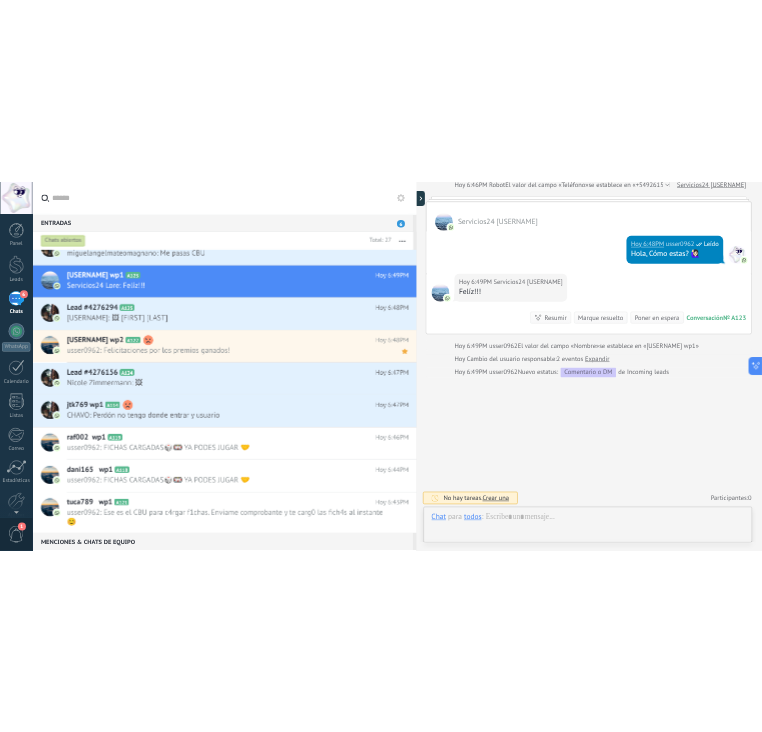 scroll, scrollTop: 368, scrollLeft: 0, axis: vertical 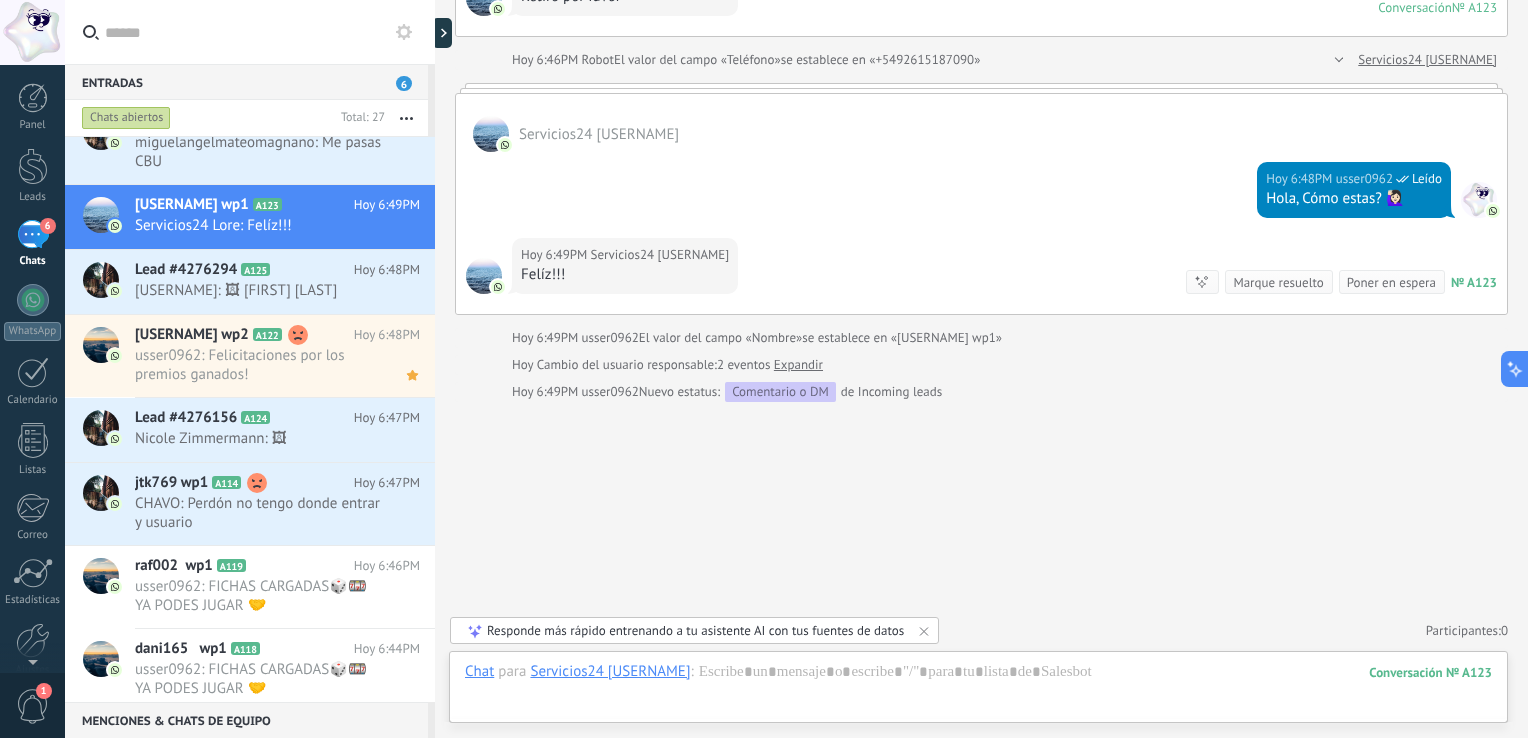 type on "**********" 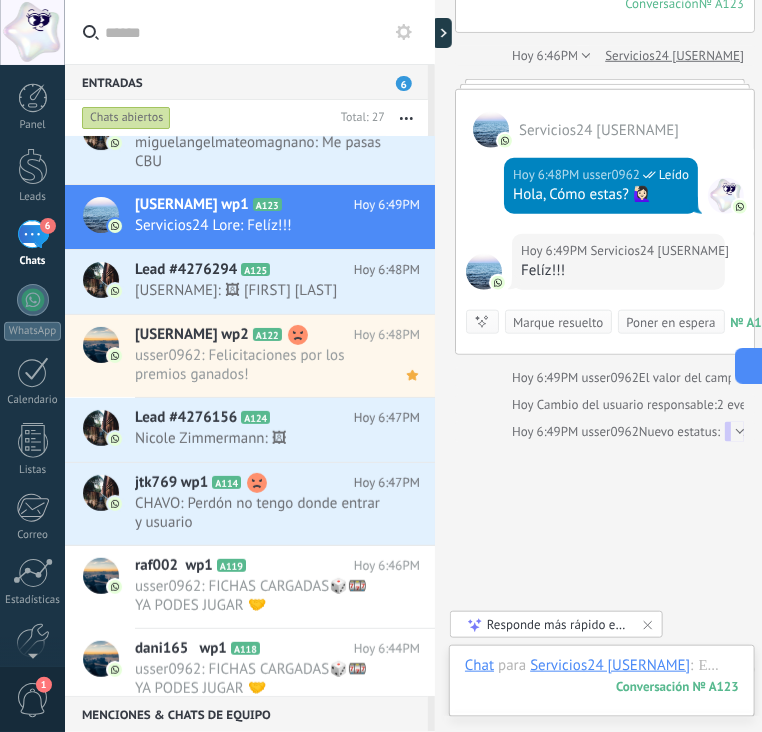 scroll, scrollTop: 19, scrollLeft: 0, axis: vertical 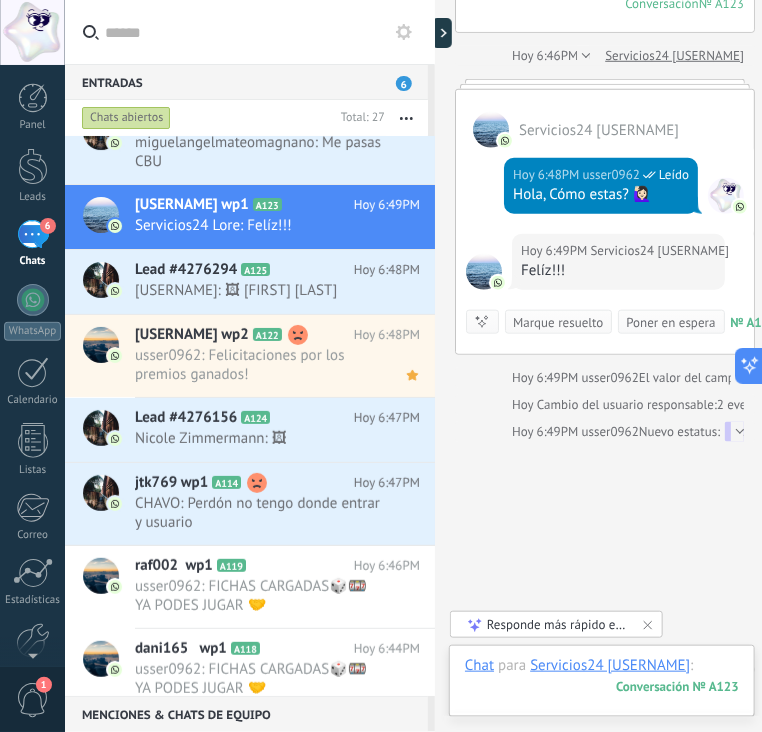 click at bounding box center [602, 686] 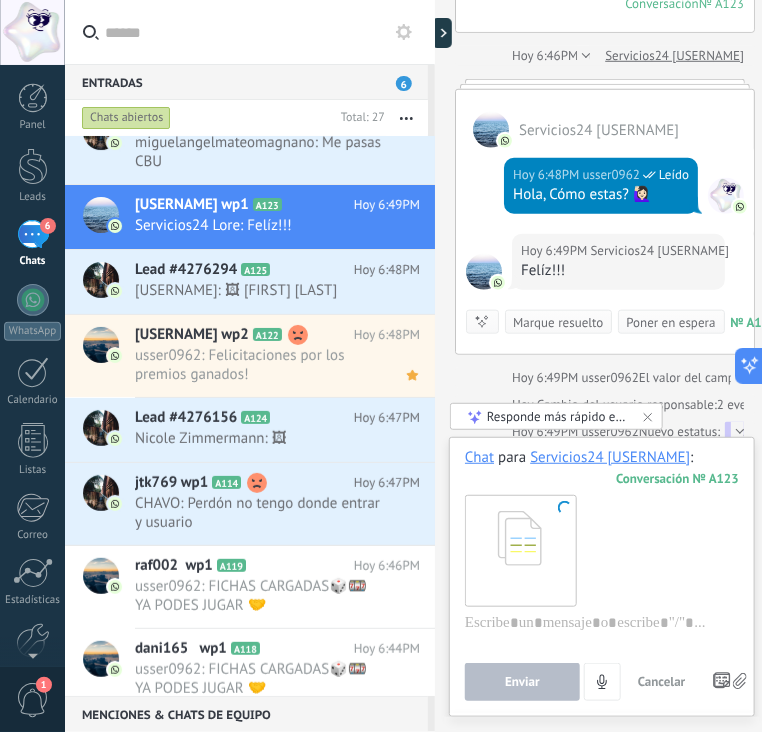 click on "Enviar" at bounding box center (522, 682) 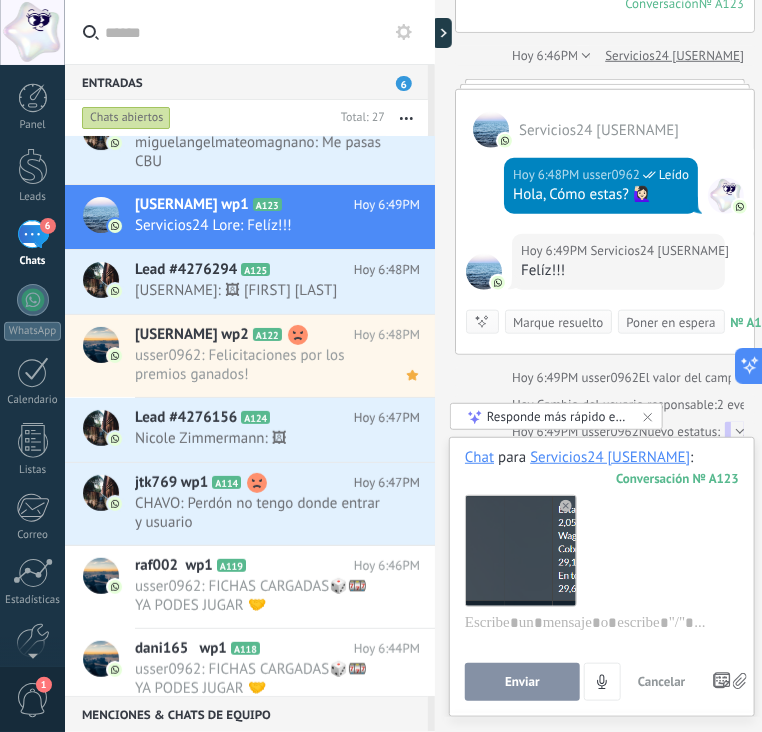 click on "Enviar" at bounding box center (522, 682) 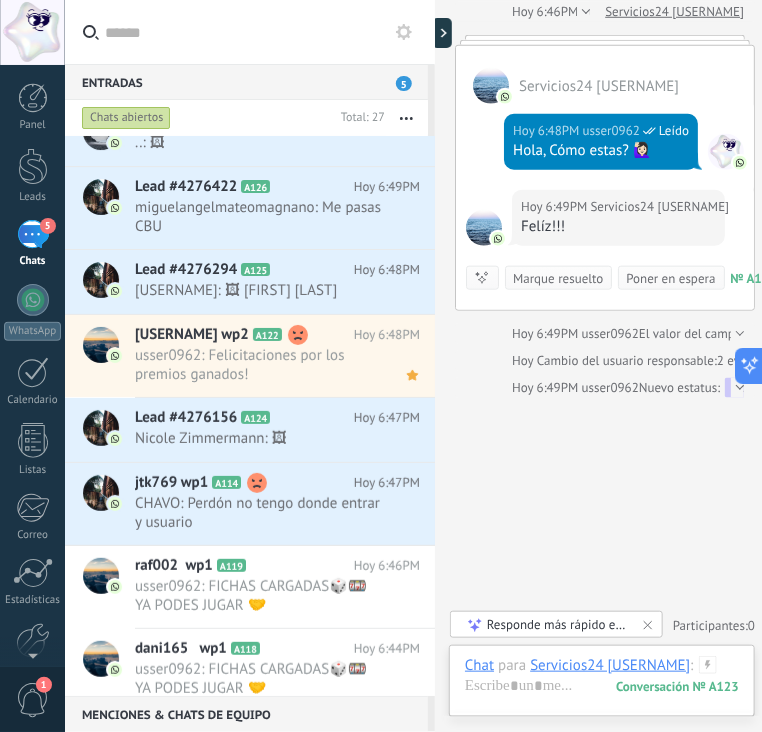 scroll, scrollTop: 404, scrollLeft: 0, axis: vertical 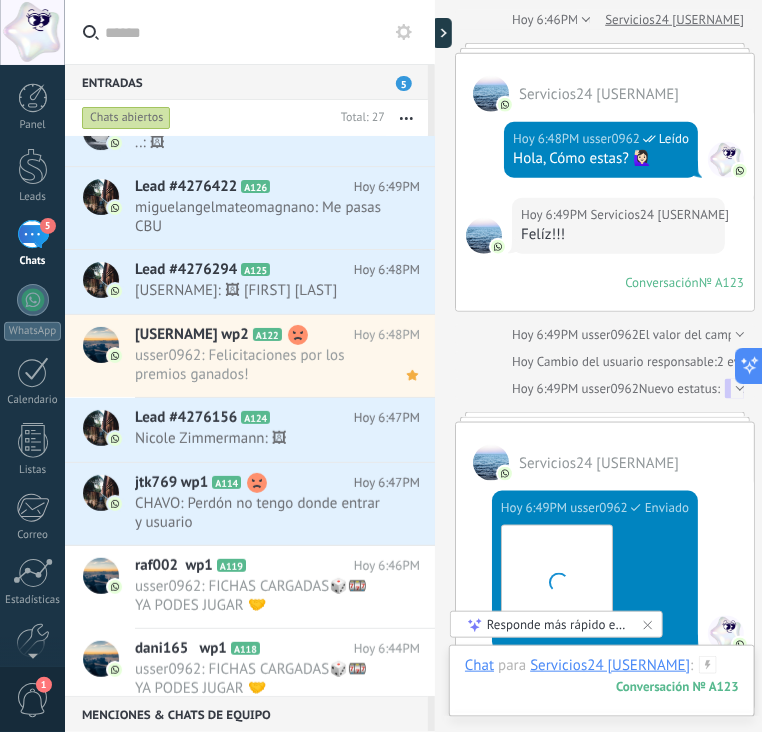 click at bounding box center [602, 686] 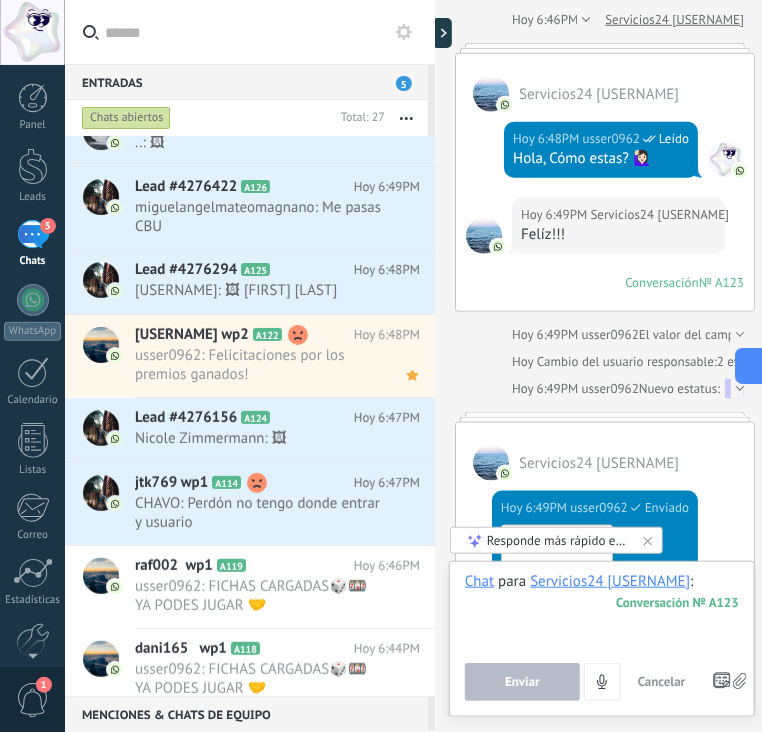 type 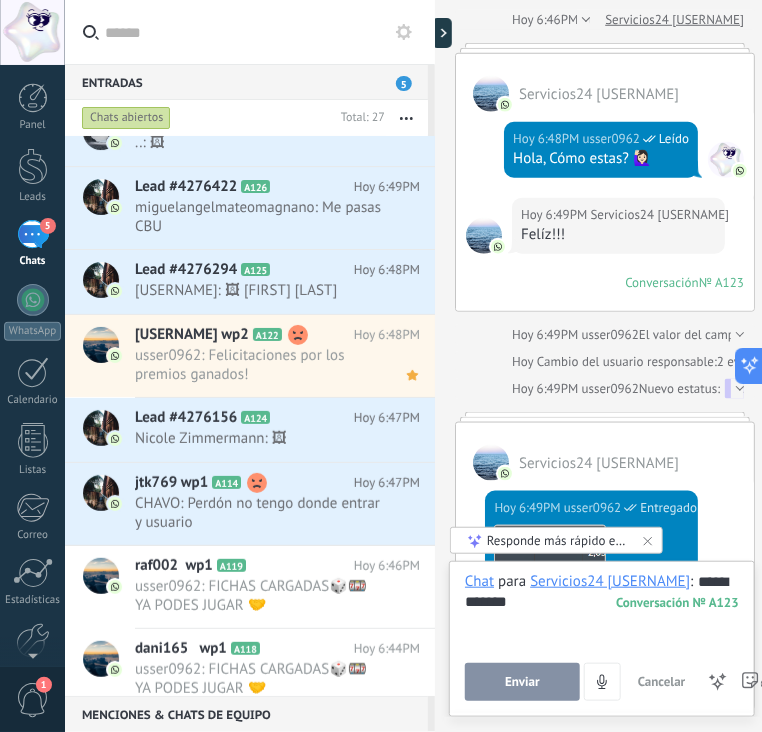 click on "Enviar" at bounding box center (522, 682) 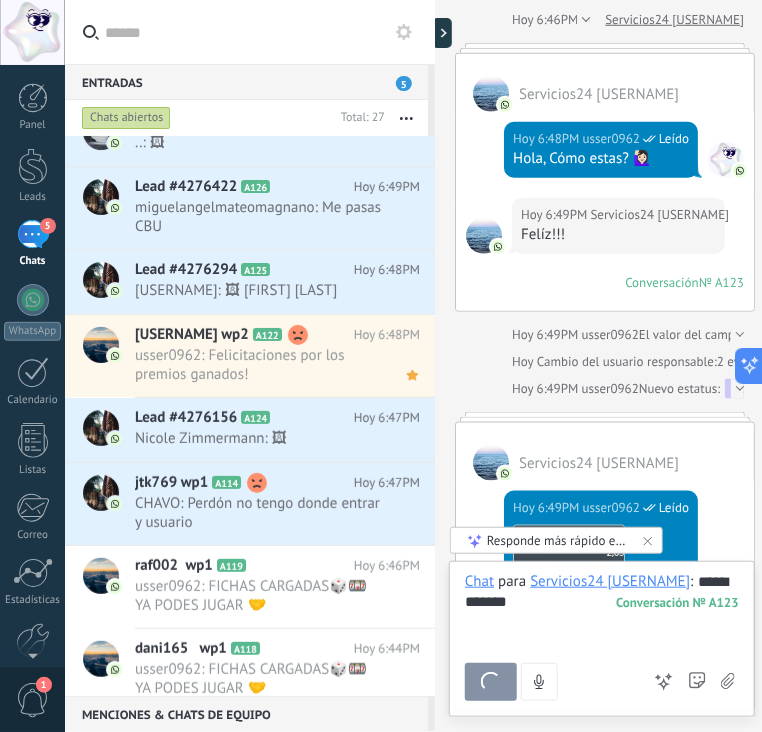 scroll, scrollTop: 788, scrollLeft: 0, axis: vertical 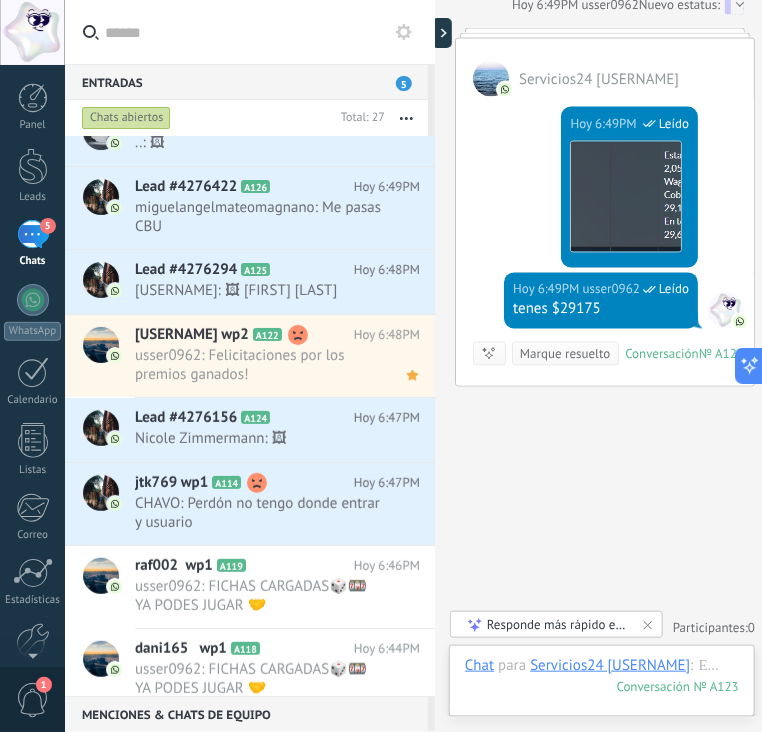 click on "Chats abiertos" at bounding box center [126, 118] 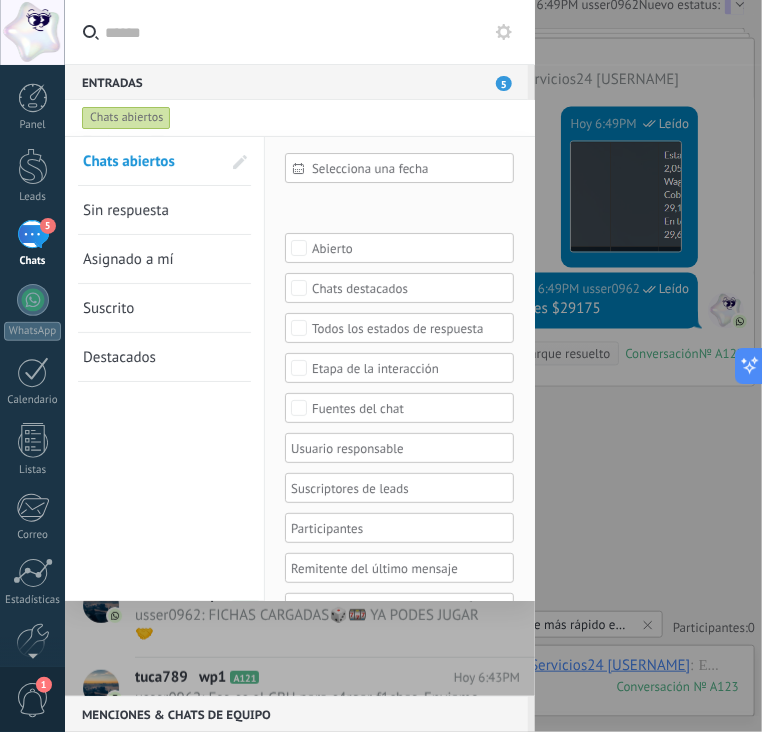 click on "Sin respuesta" at bounding box center [126, 210] 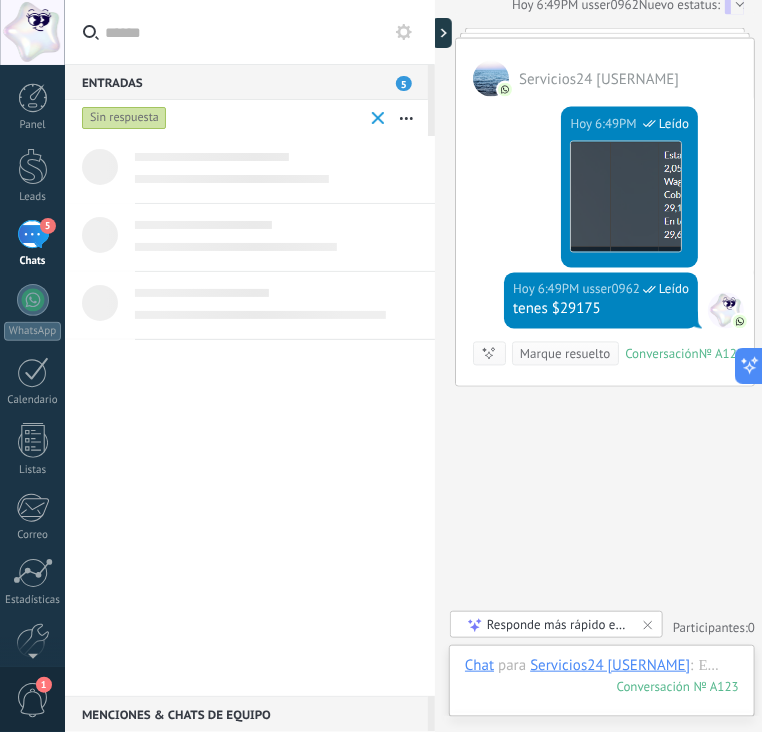 scroll, scrollTop: 0, scrollLeft: 0, axis: both 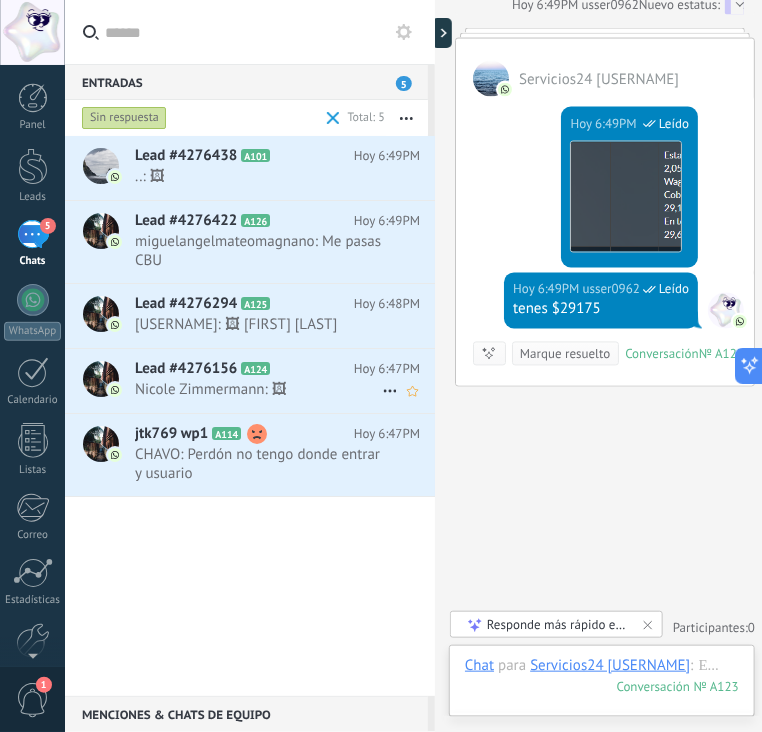 click on "Nicole Zimmermann: 🖼" at bounding box center (258, 389) 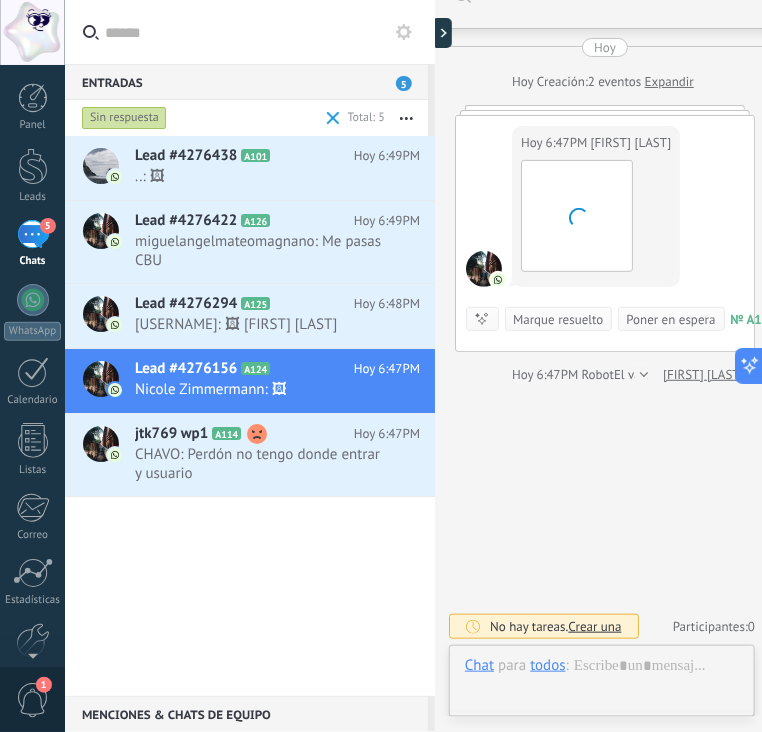 scroll, scrollTop: 24, scrollLeft: 0, axis: vertical 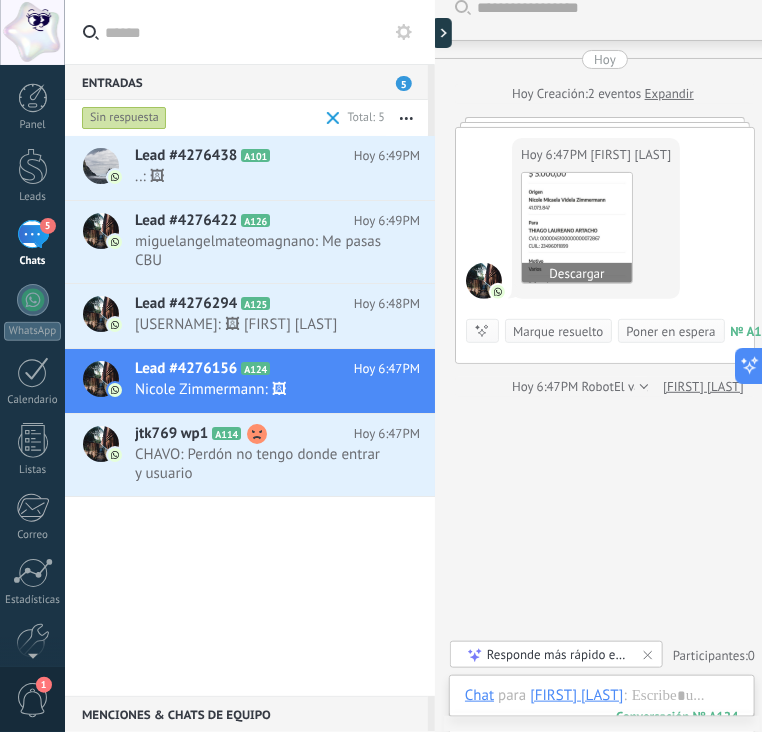 click at bounding box center (577, 228) 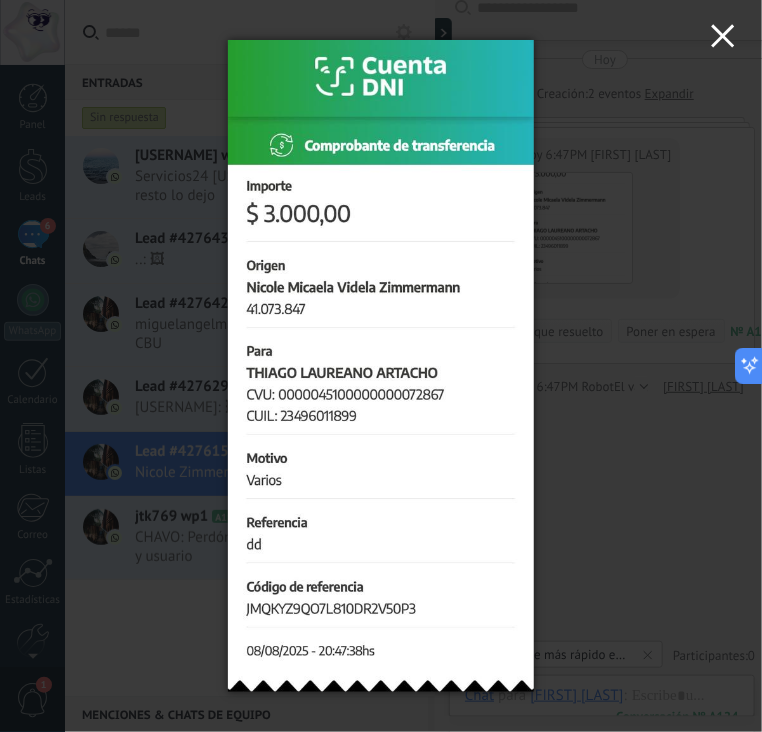 drag, startPoint x: 732, startPoint y: 31, endPoint x: 352, endPoint y: 39, distance: 380.0842 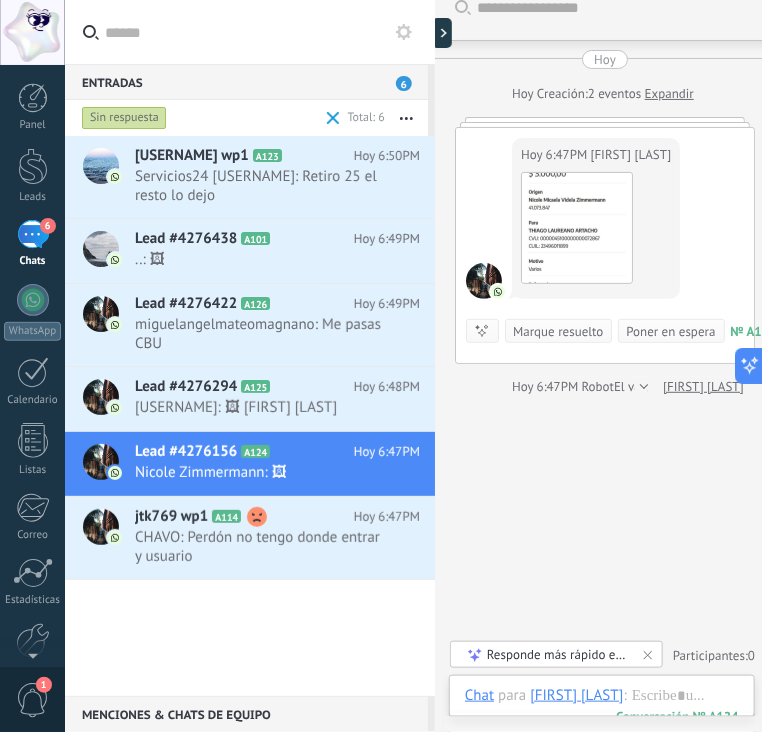 drag, startPoint x: 443, startPoint y: 32, endPoint x: 430, endPoint y: 59, distance: 29.966648 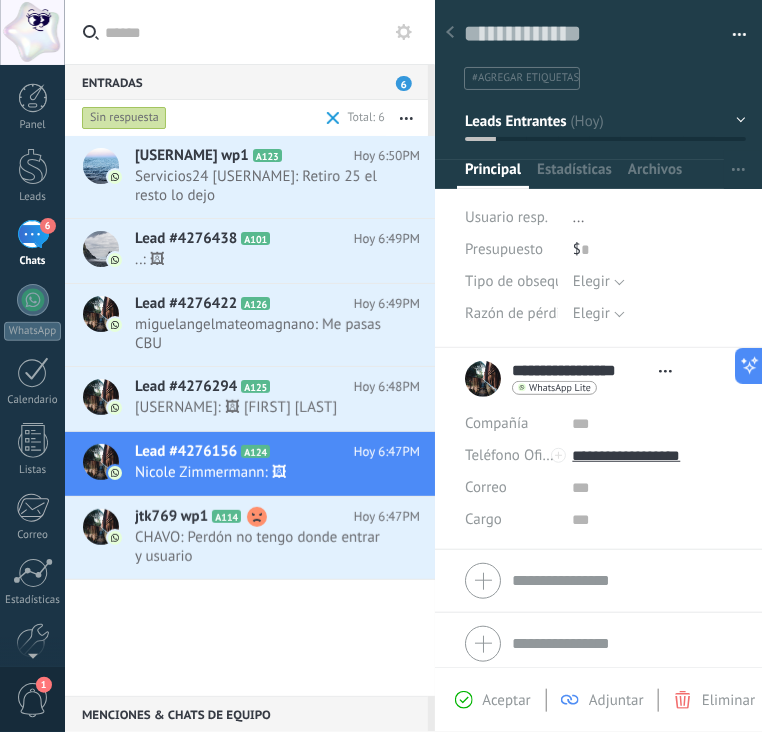 scroll, scrollTop: 29, scrollLeft: 0, axis: vertical 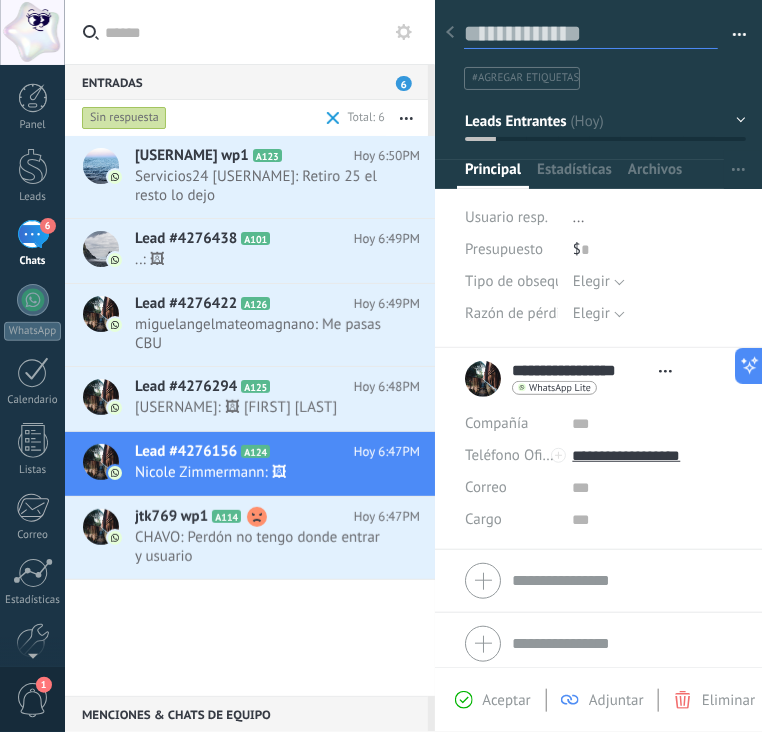 click at bounding box center (591, 34) 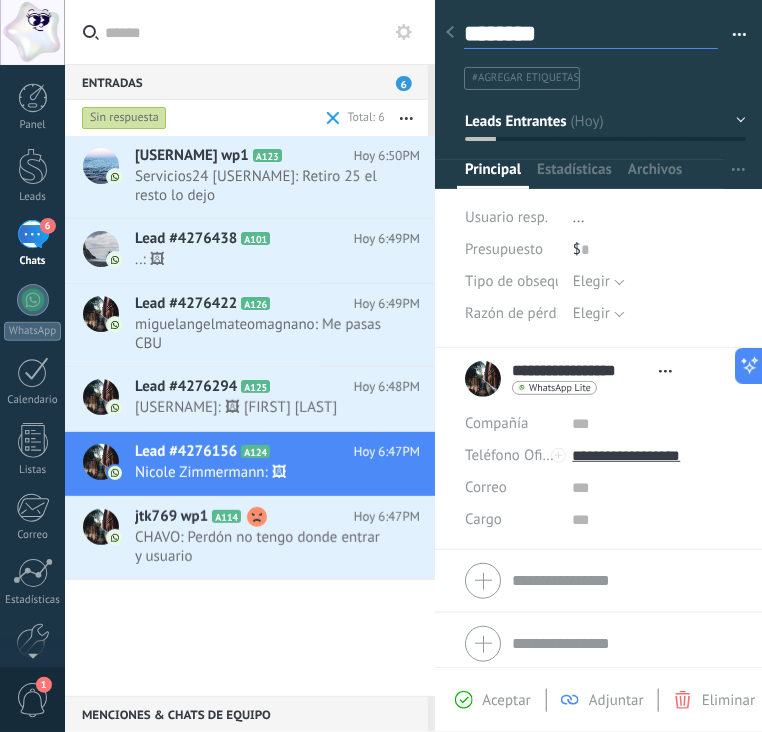 type on "*******" 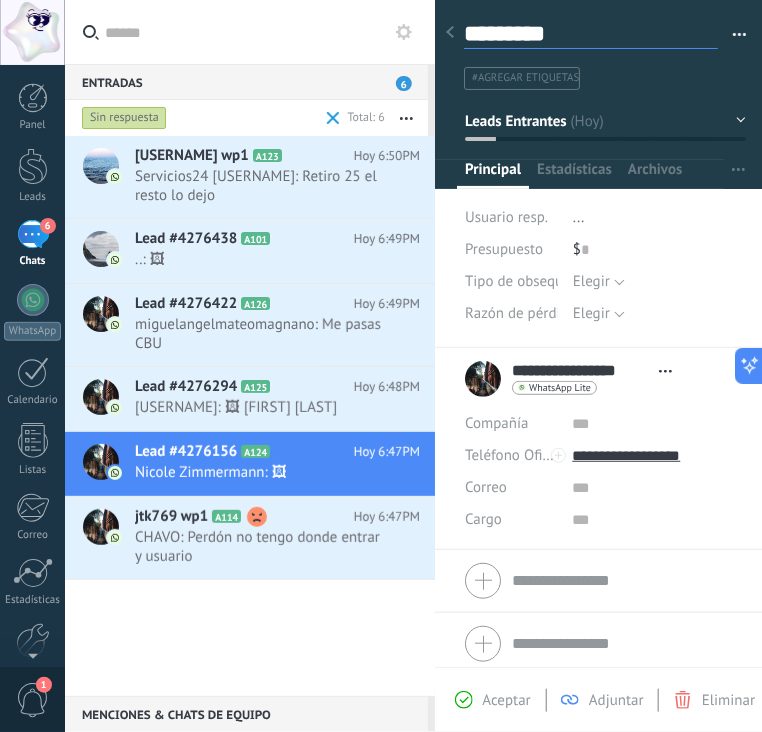 type on "**********" 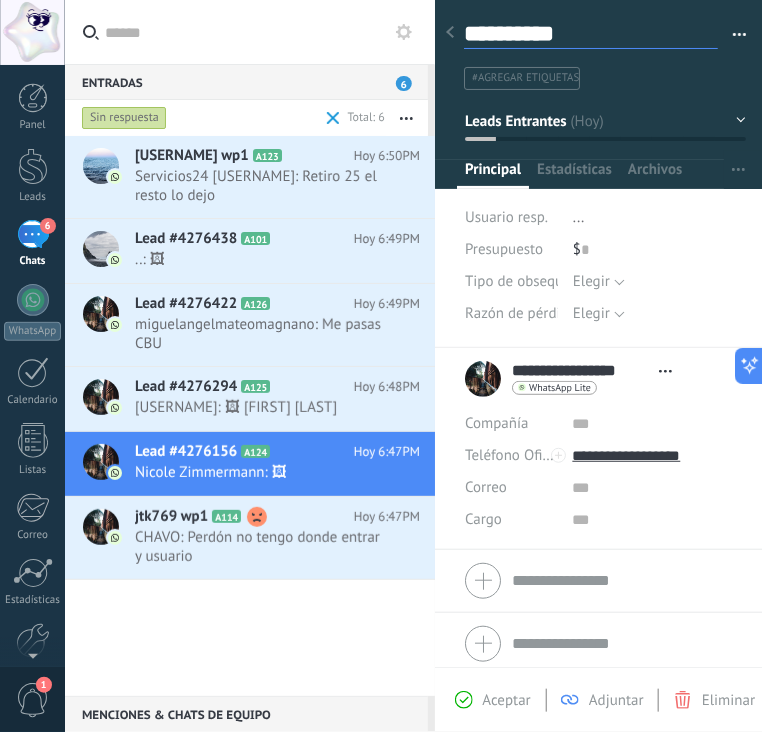 type on "**********" 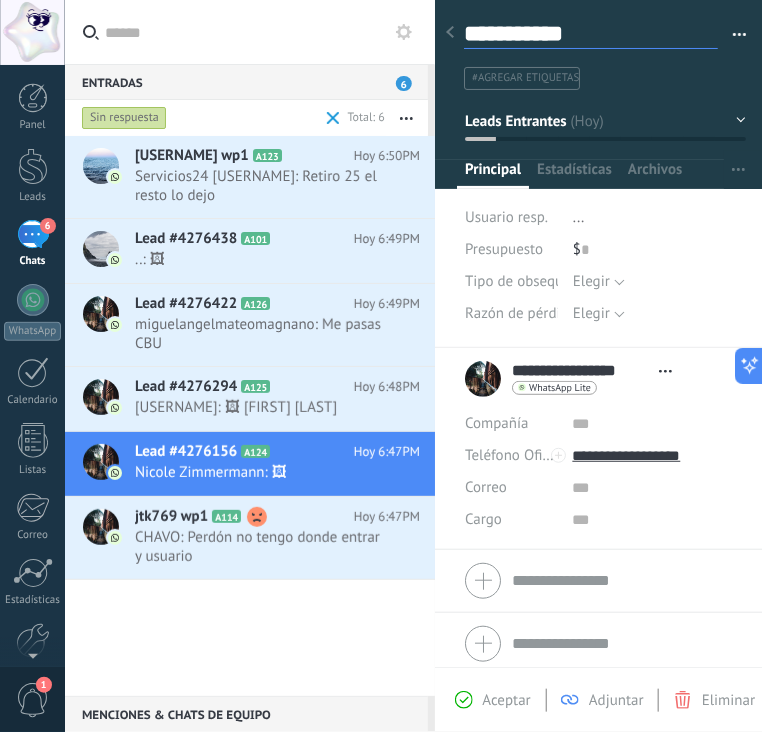 type on "**********" 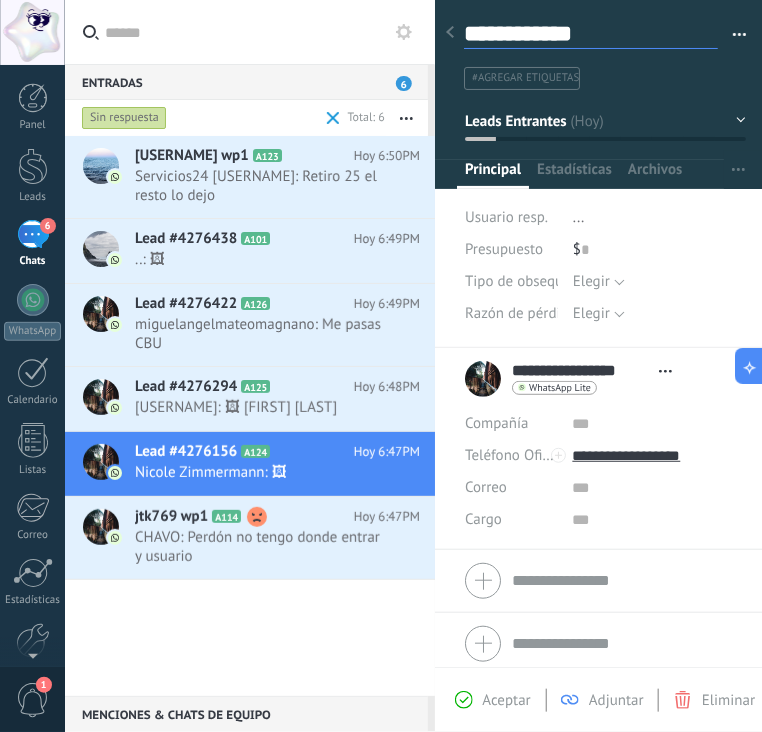 scroll, scrollTop: 29, scrollLeft: 0, axis: vertical 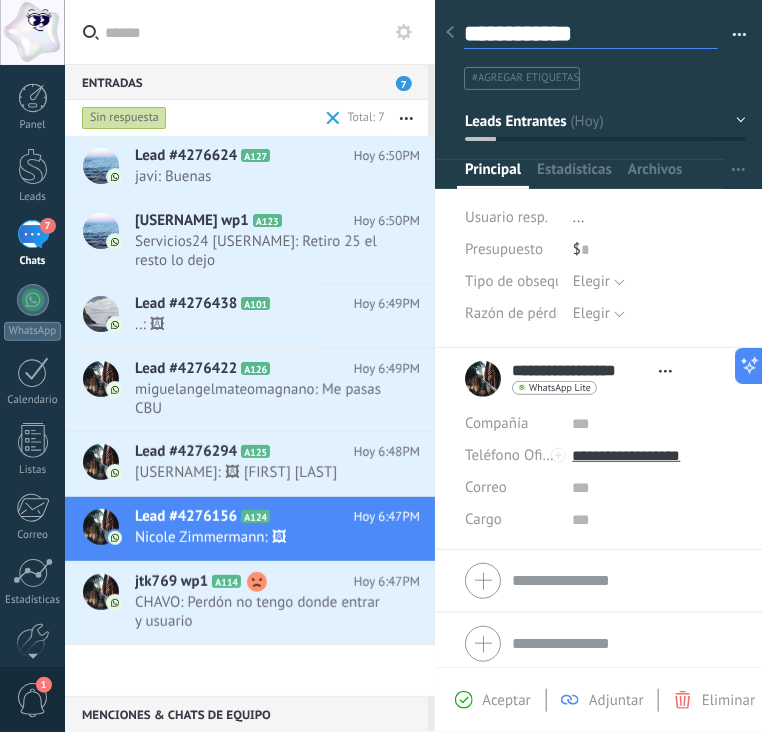 type on "**********" 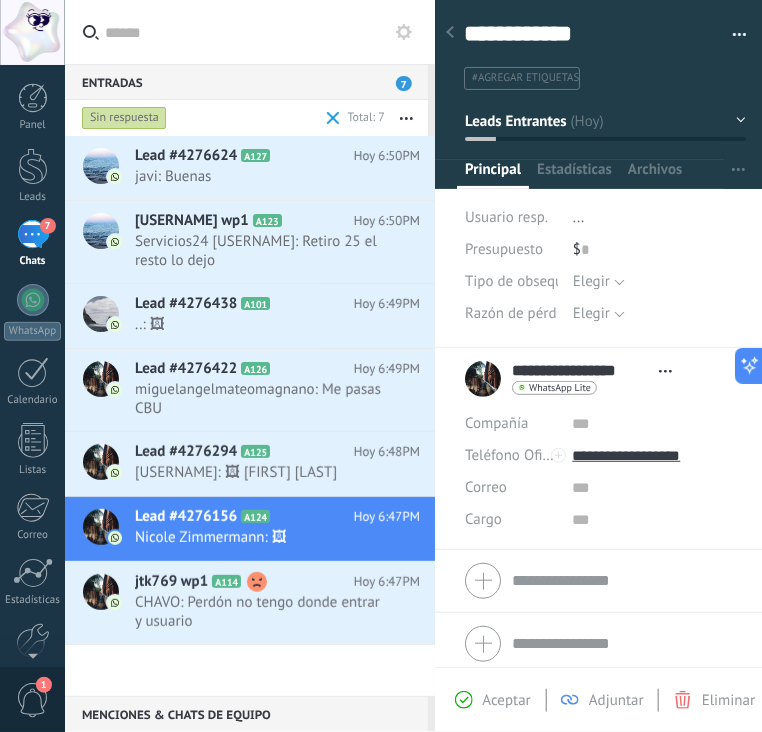 click at bounding box center [450, 33] 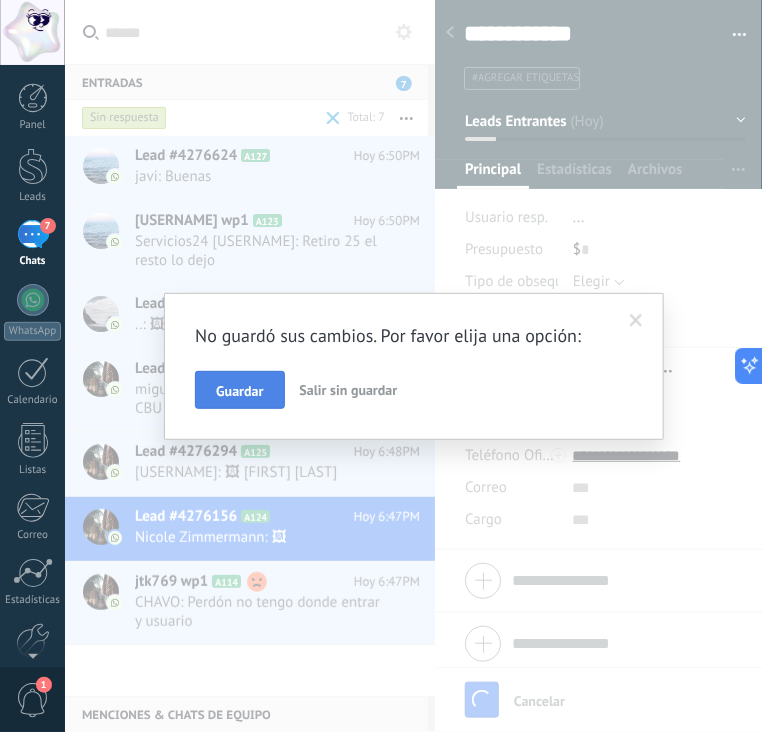 click on "Guardar" at bounding box center [239, 391] 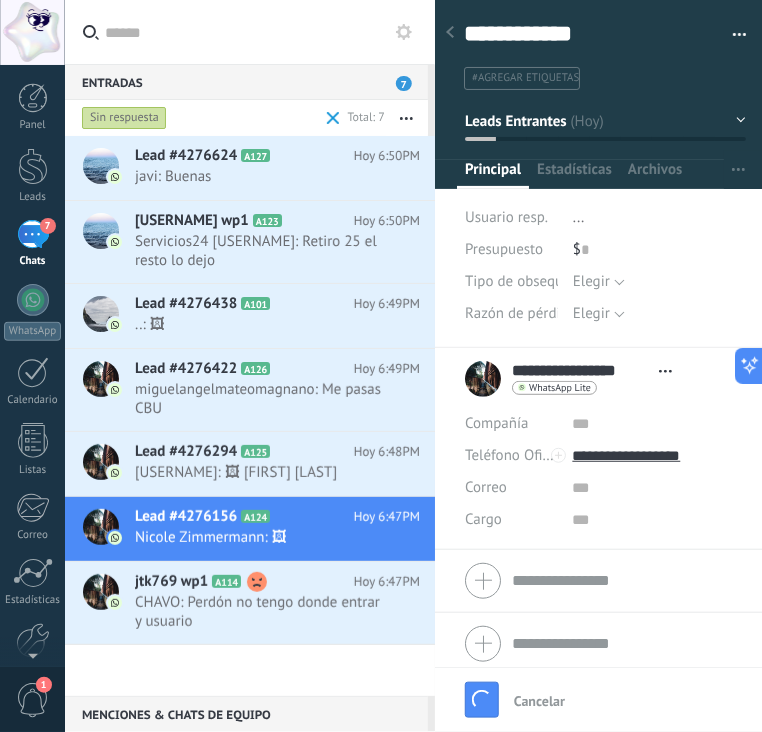 scroll, scrollTop: 137, scrollLeft: 0, axis: vertical 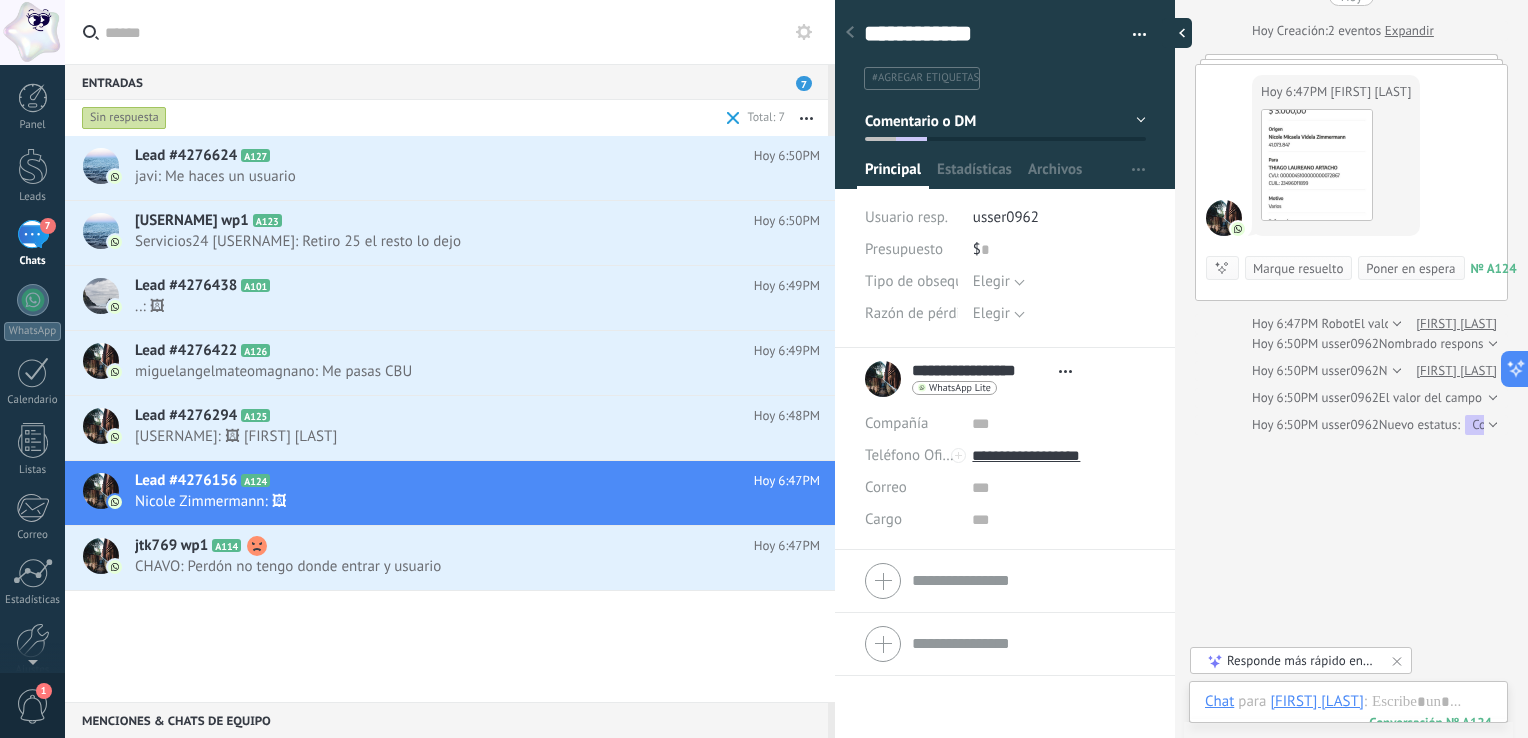 click at bounding box center [1177, 33] 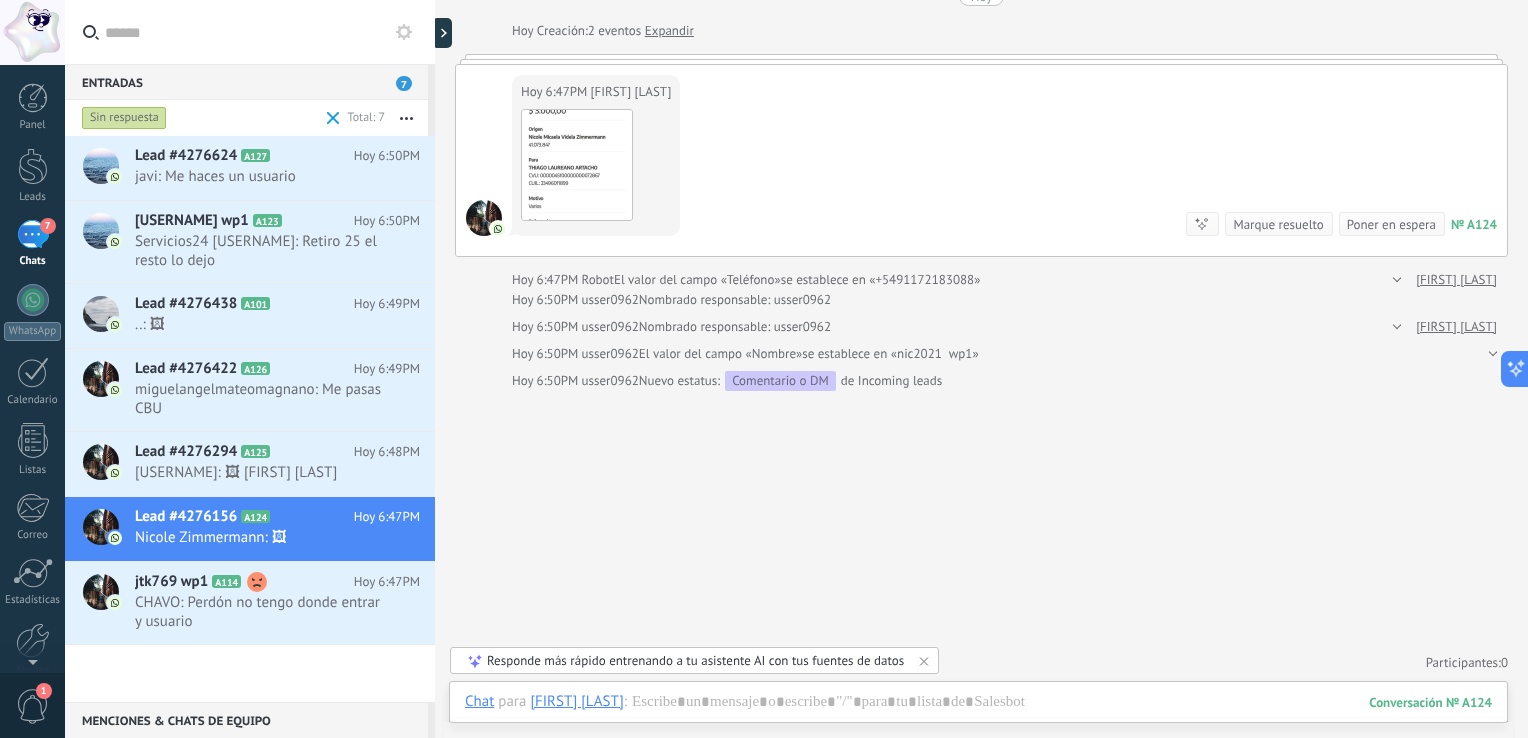 type on "**********" 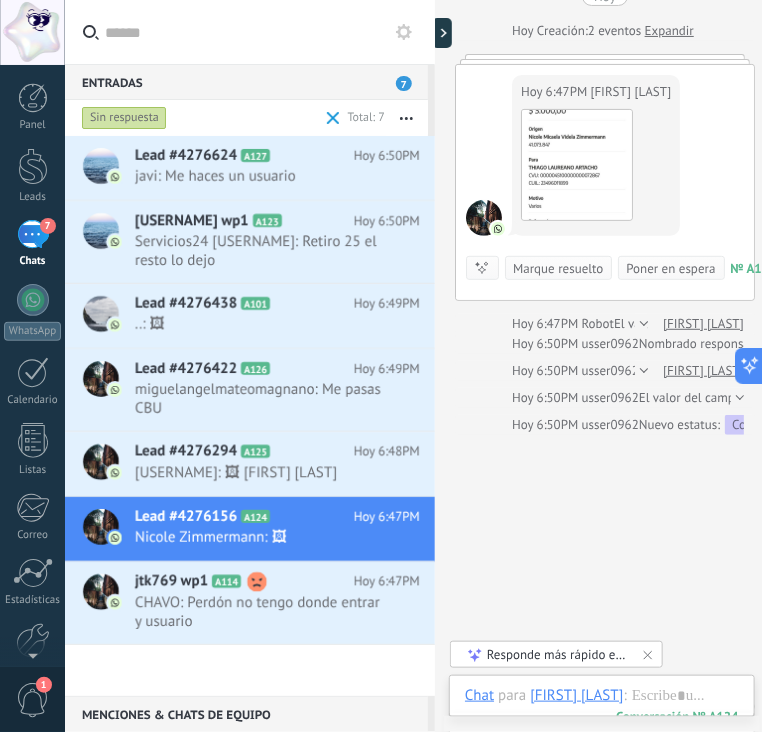 scroll, scrollTop: 60, scrollLeft: 0, axis: vertical 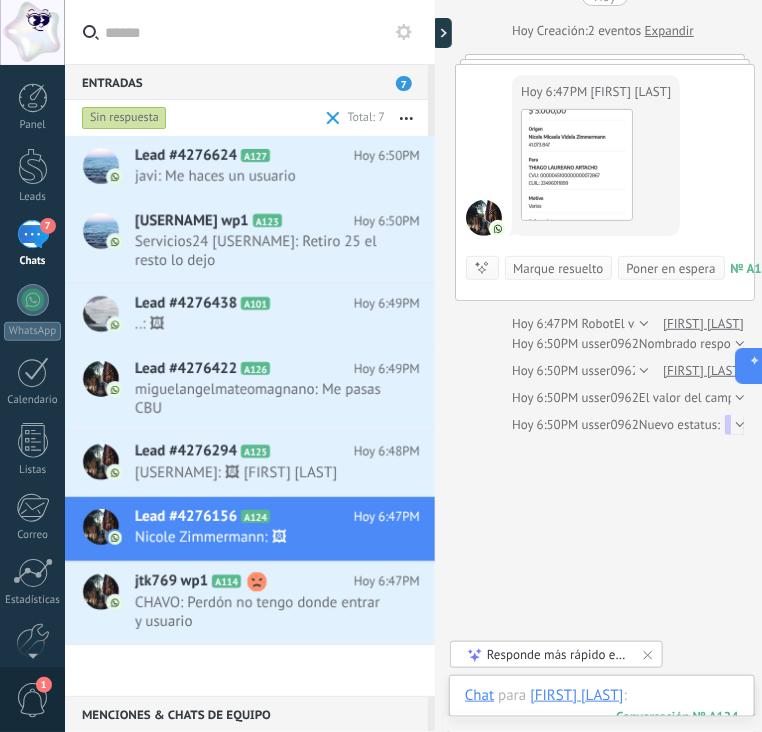 click at bounding box center [602, 716] 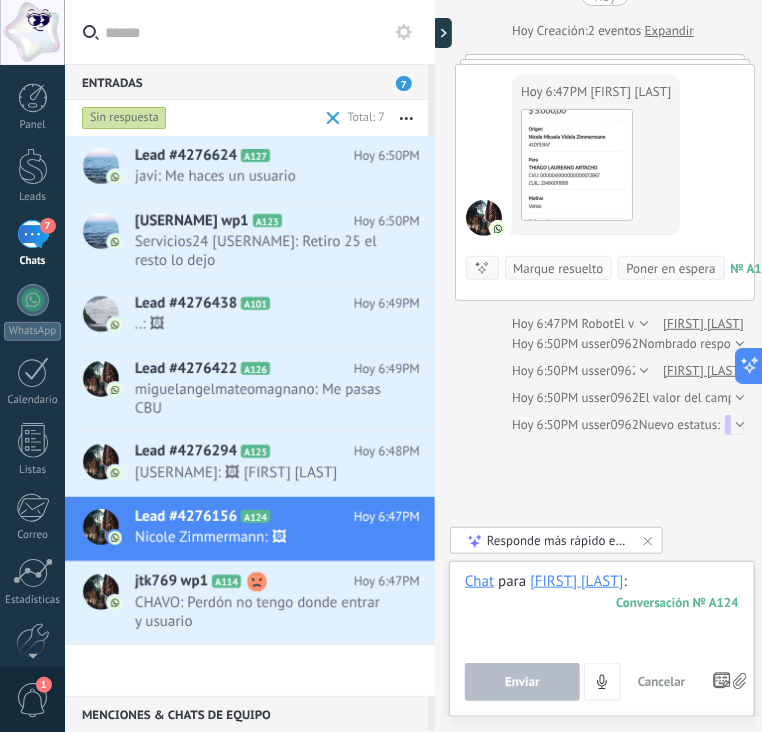 paste 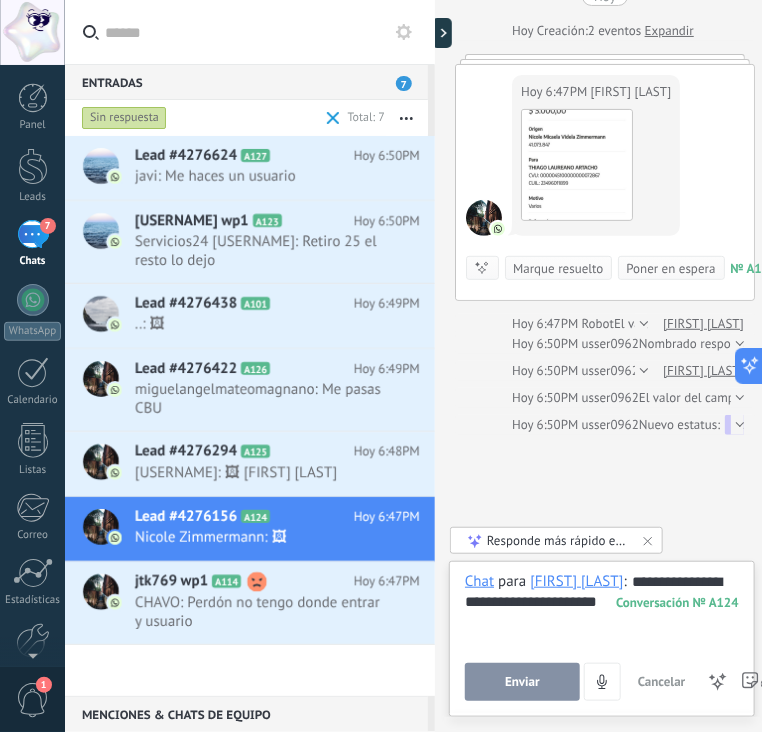click on "Enviar" at bounding box center (522, 682) 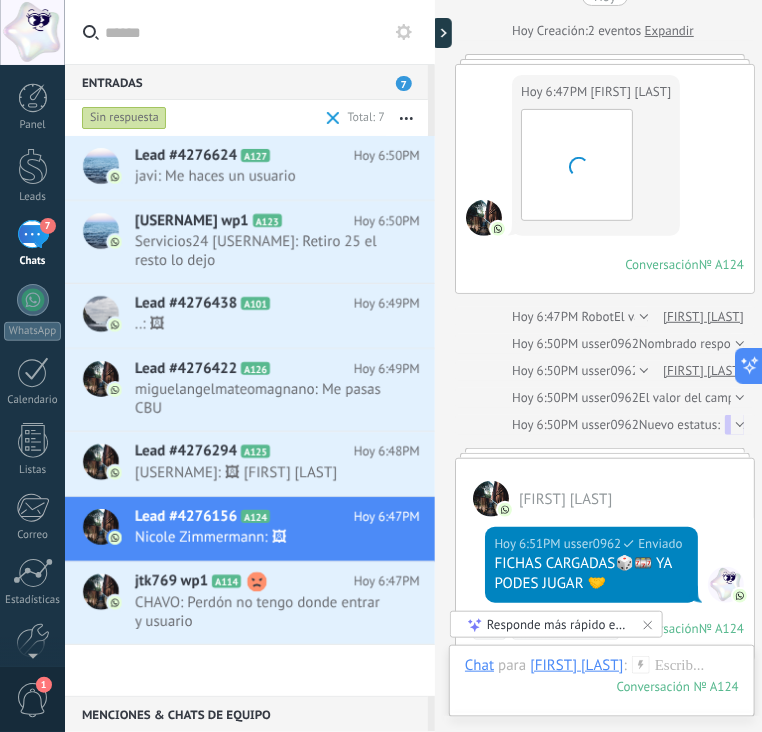 scroll, scrollTop: 362, scrollLeft: 0, axis: vertical 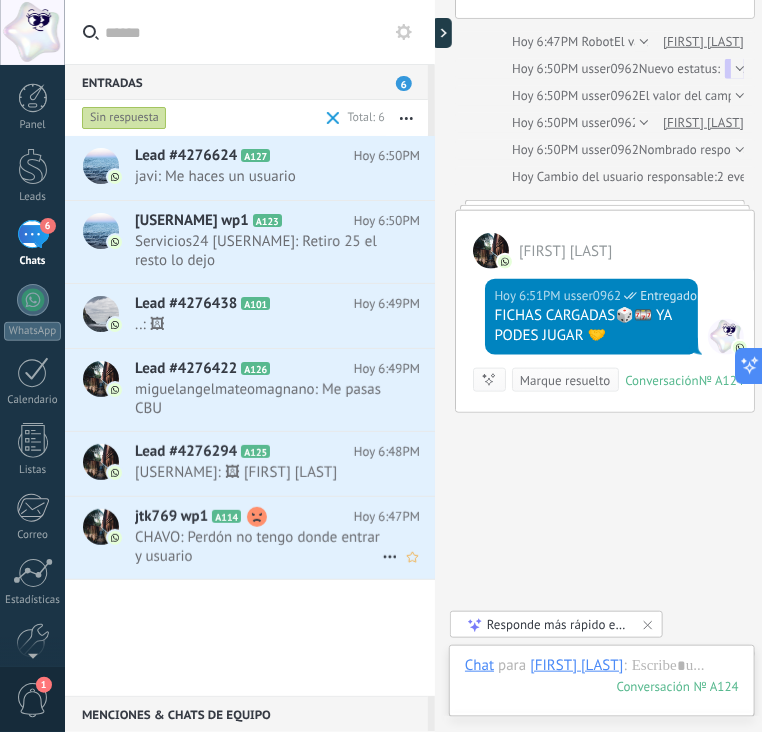 click on "CHAVO: Perdón no tengo donde entrar  y usuario" at bounding box center [258, 547] 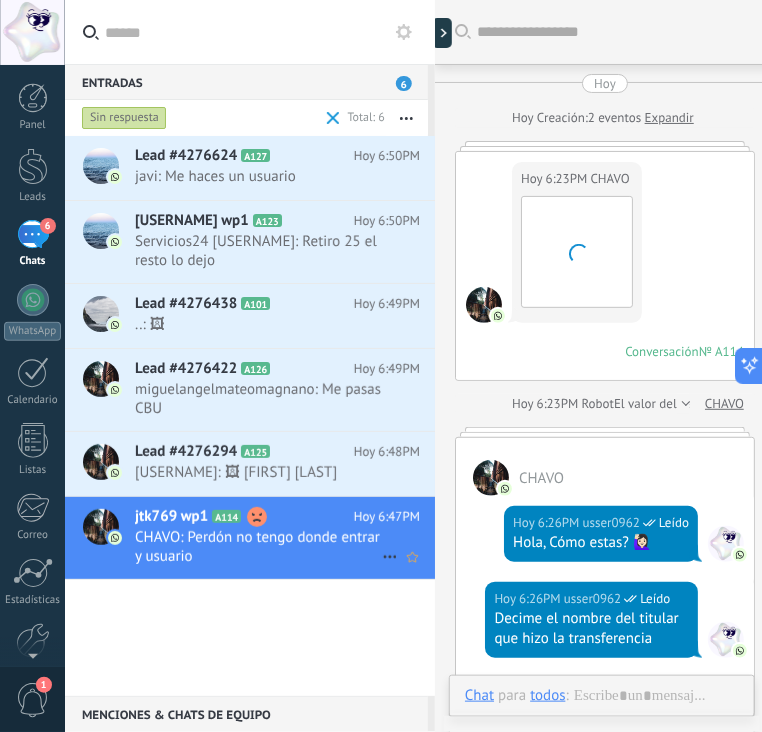 scroll, scrollTop: 791, scrollLeft: 0, axis: vertical 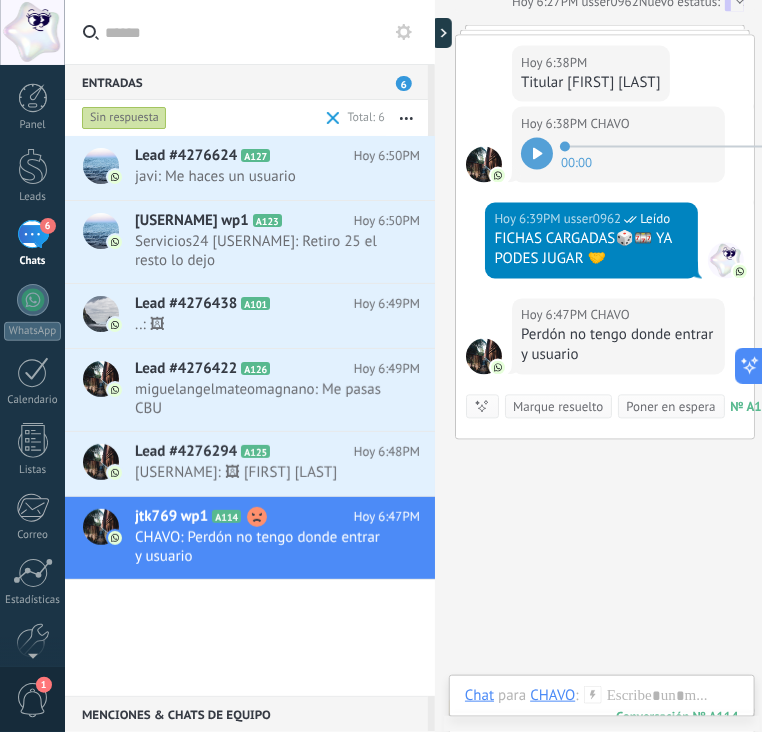 click at bounding box center [602, 716] 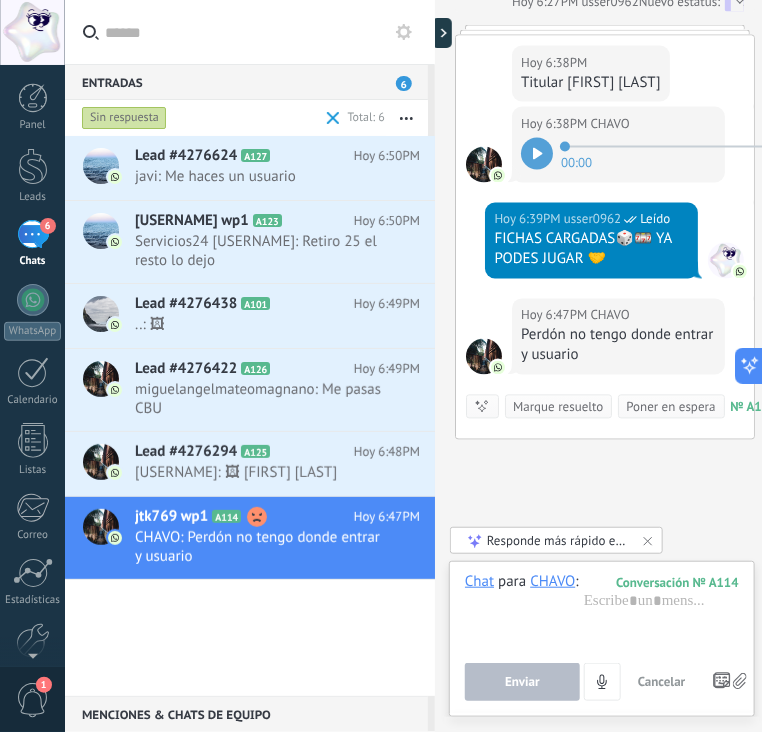 type 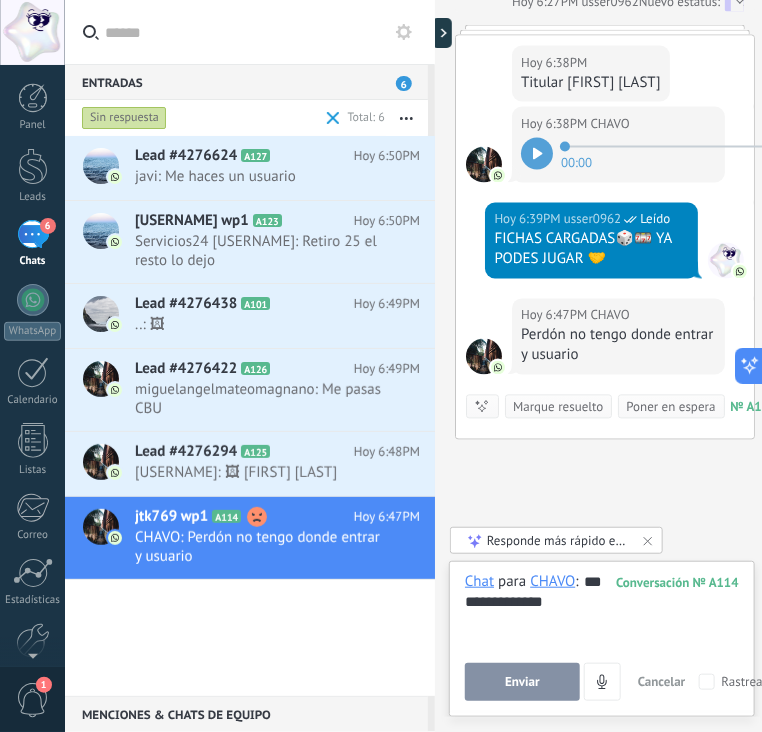 click on "Enviar" at bounding box center [522, 682] 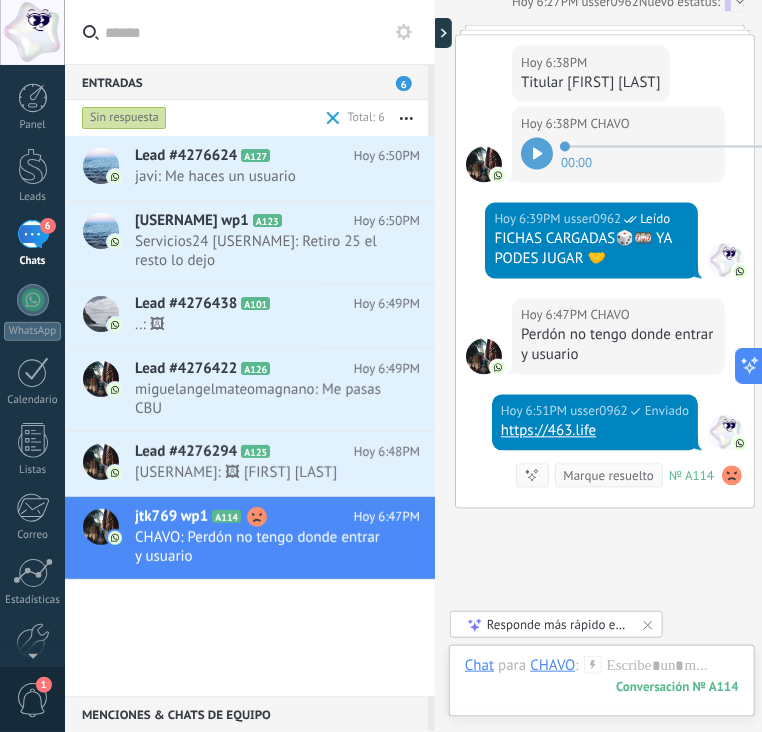scroll, scrollTop: 913, scrollLeft: 0, axis: vertical 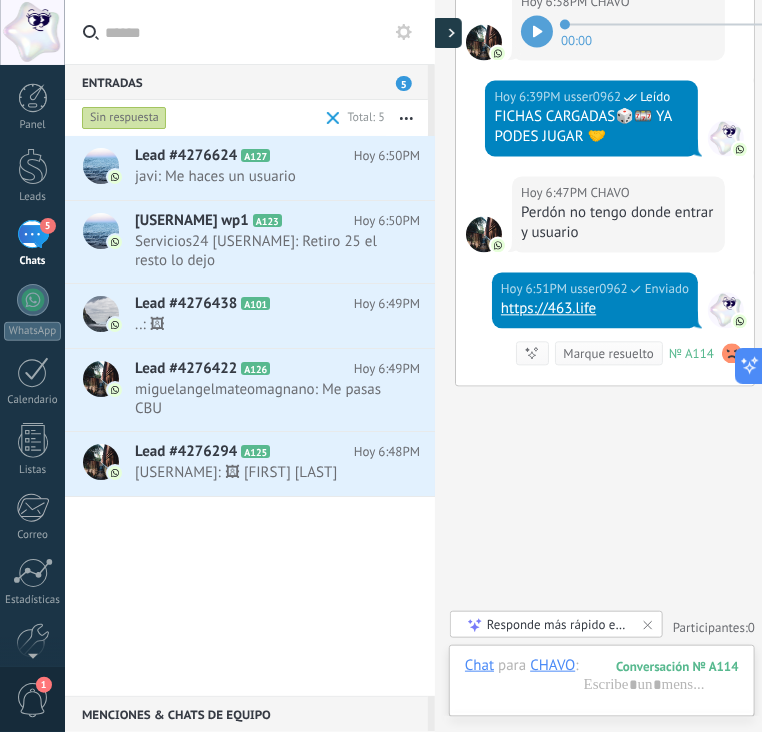 click 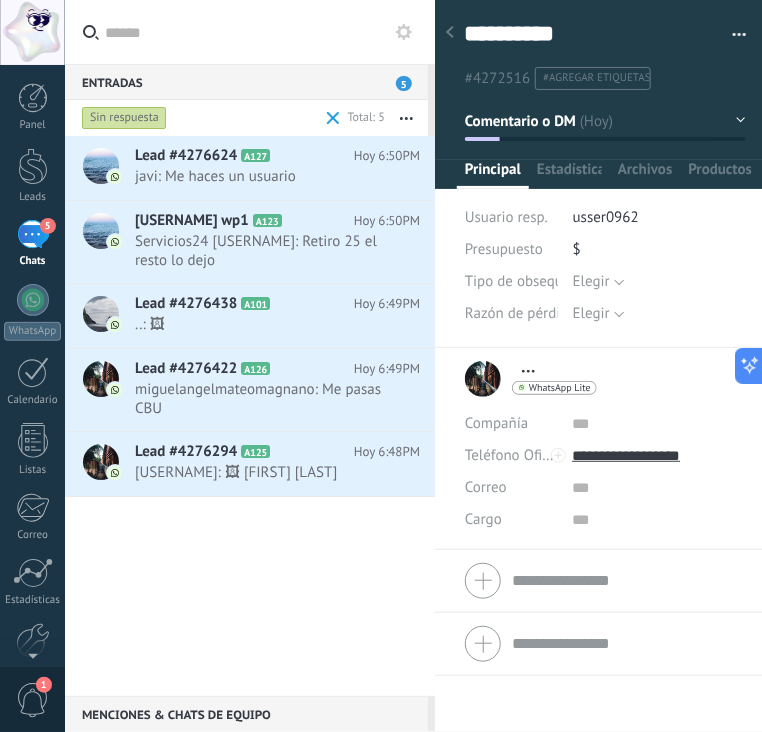 scroll, scrollTop: 29, scrollLeft: 0, axis: vertical 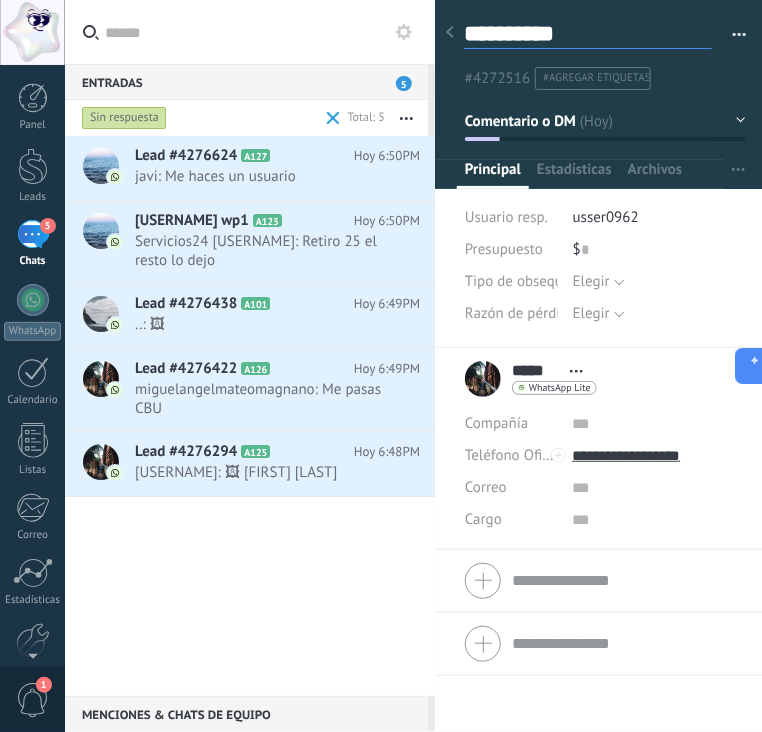 click on "**********" at bounding box center (588, 34) 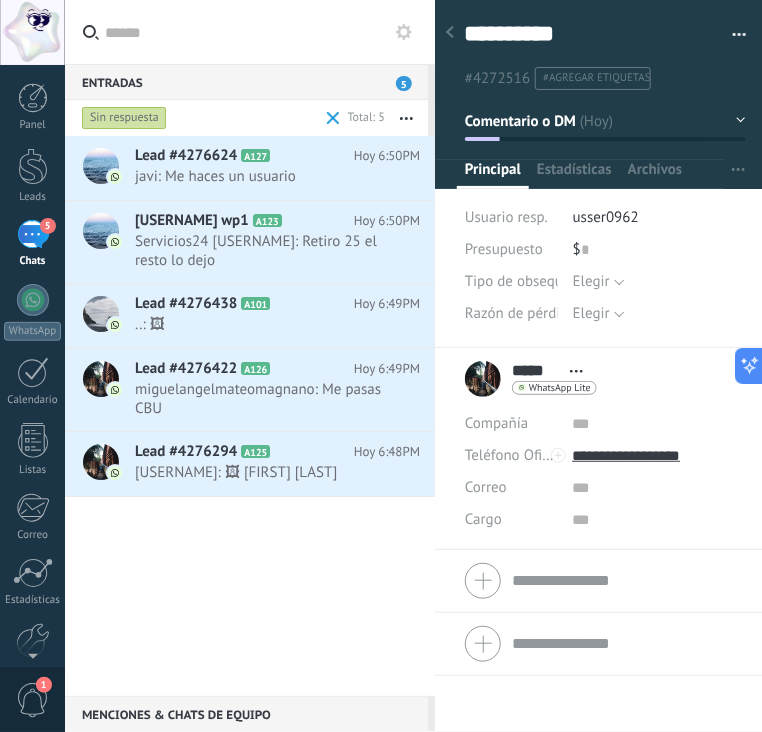 click 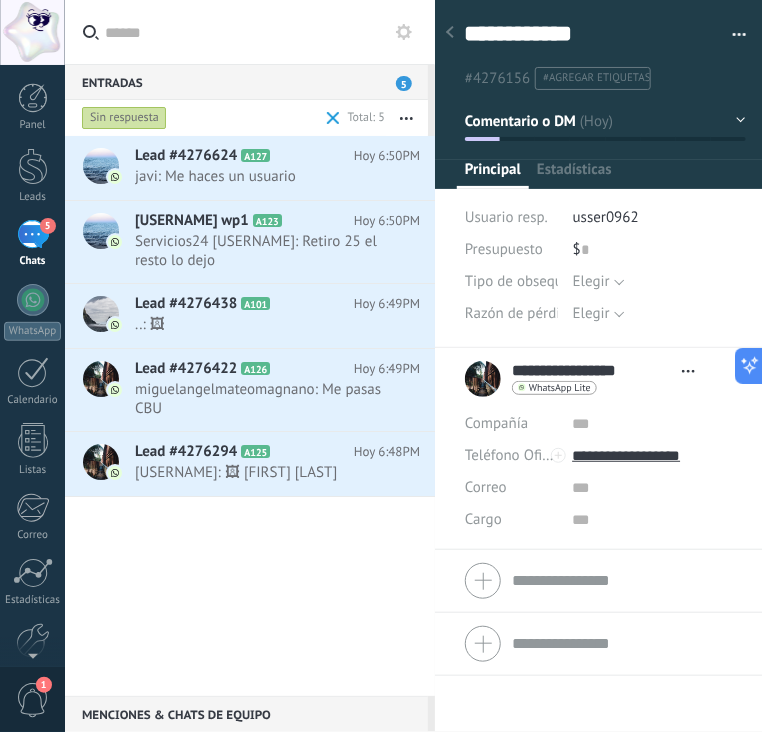 scroll, scrollTop: 29, scrollLeft: 0, axis: vertical 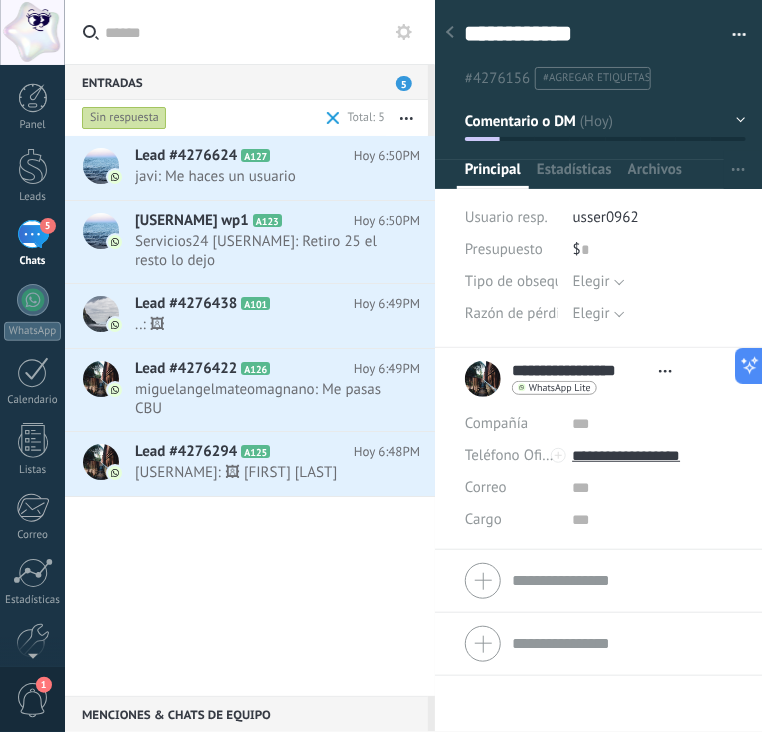 click on "Sin respuesta" at bounding box center [124, 118] 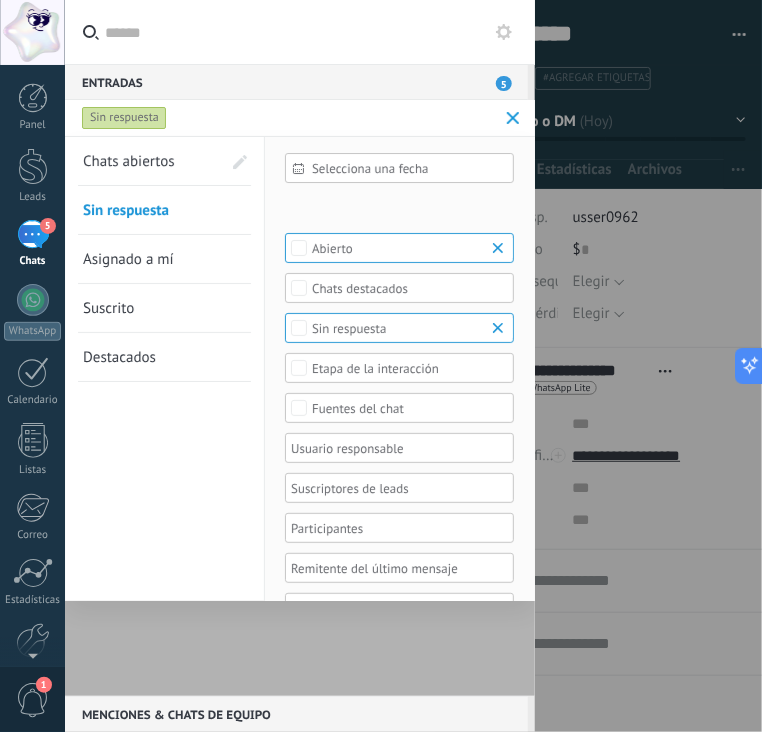 drag, startPoint x: 134, startPoint y: 109, endPoint x: 136, endPoint y: 119, distance: 10.198039 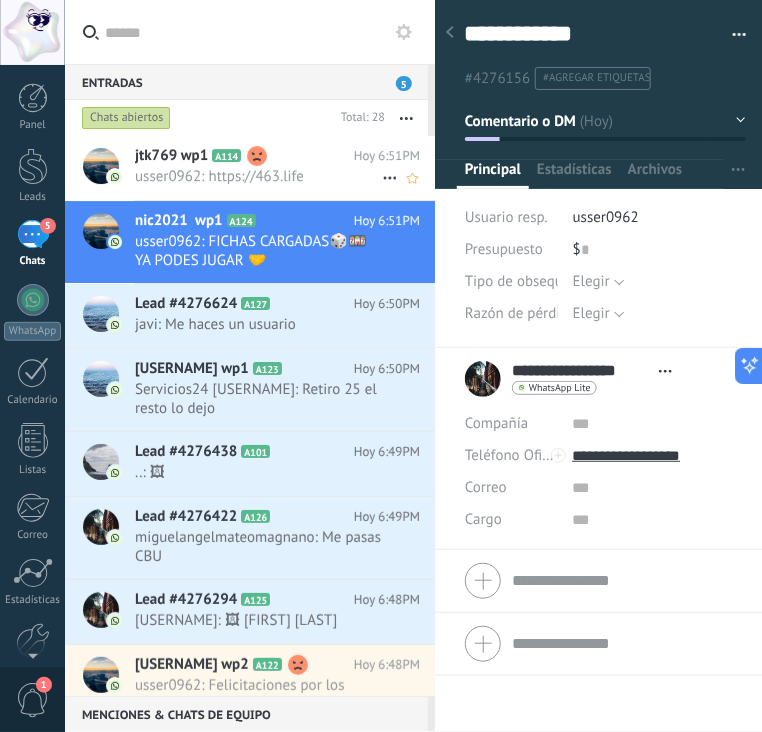 click 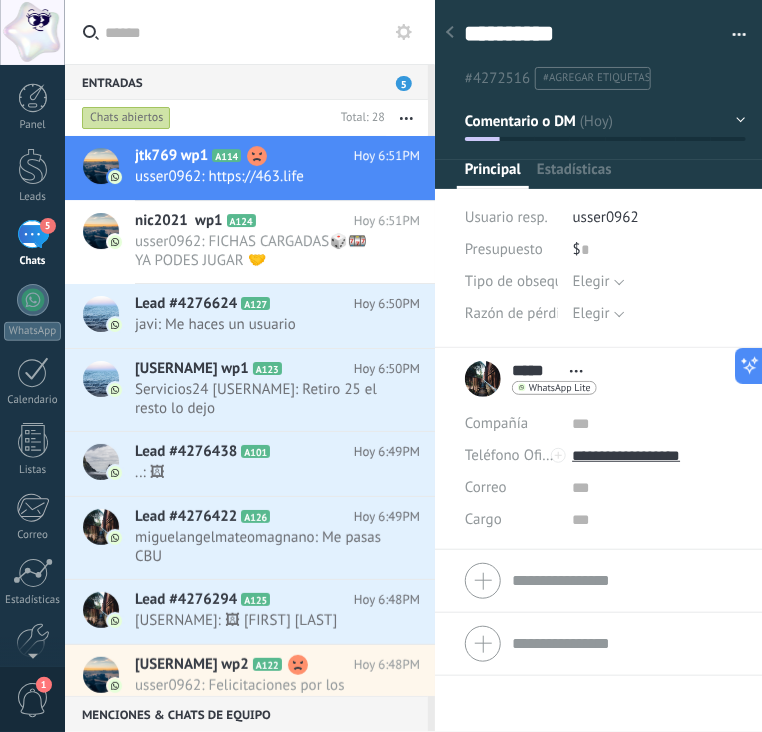 scroll, scrollTop: 29, scrollLeft: 0, axis: vertical 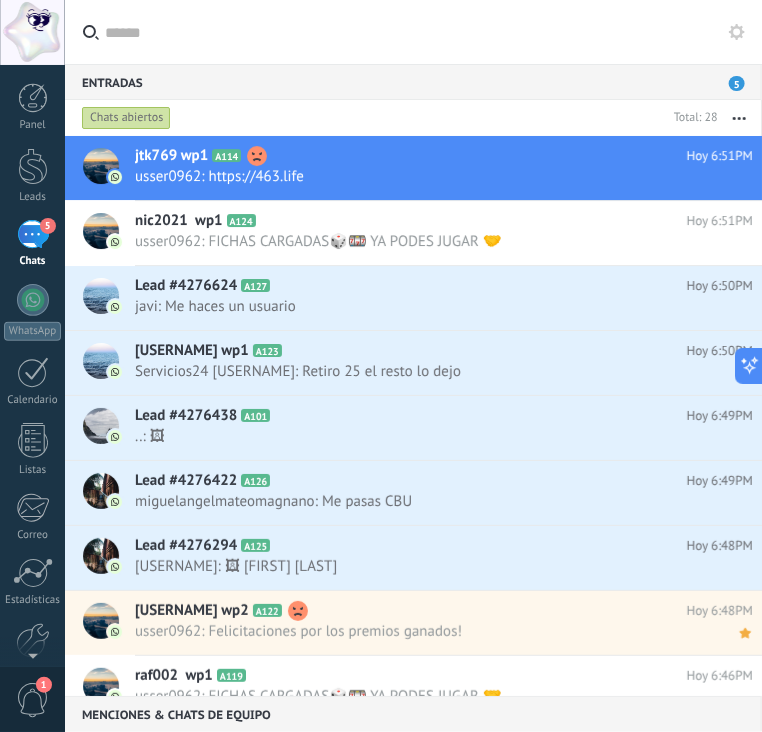 type on "**********" 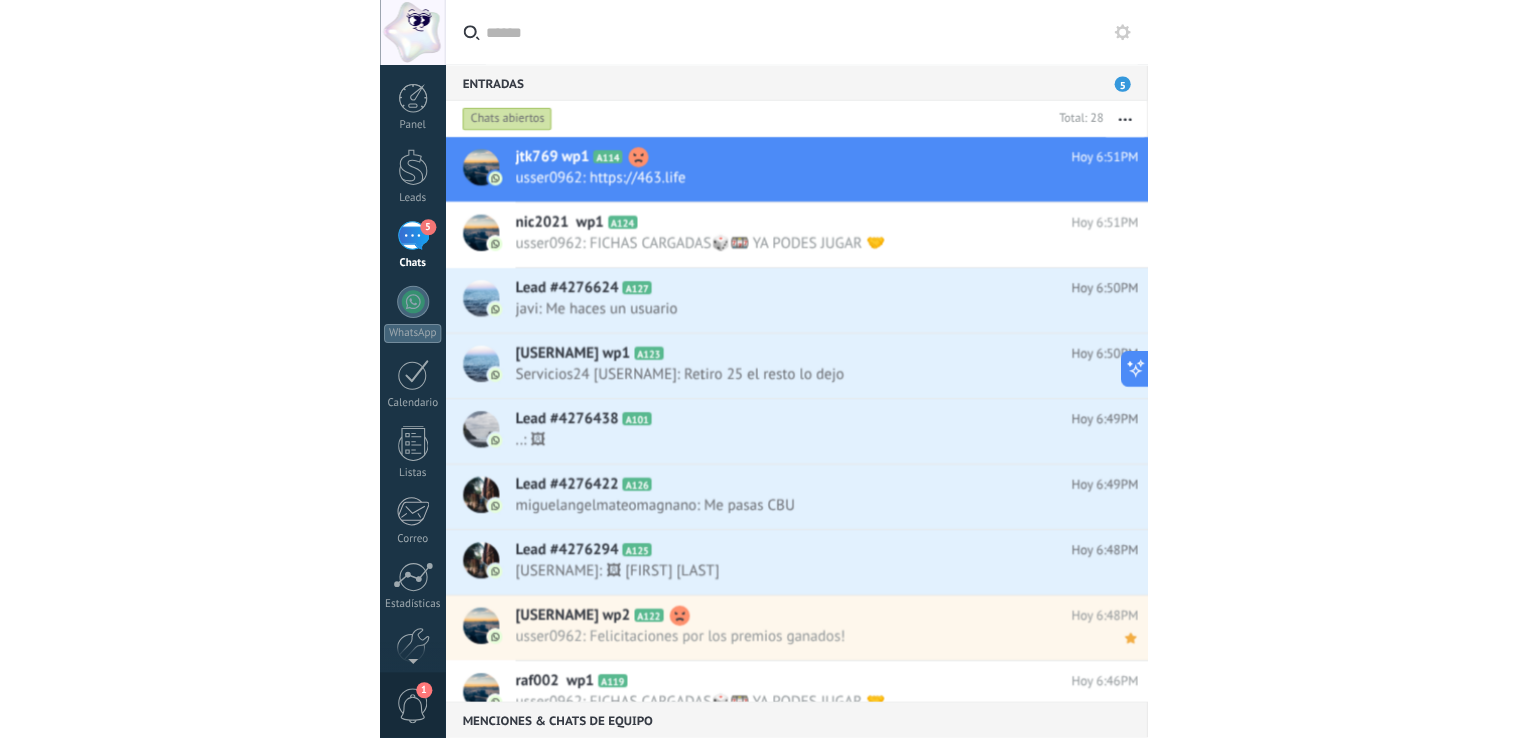 scroll, scrollTop: 810, scrollLeft: 0, axis: vertical 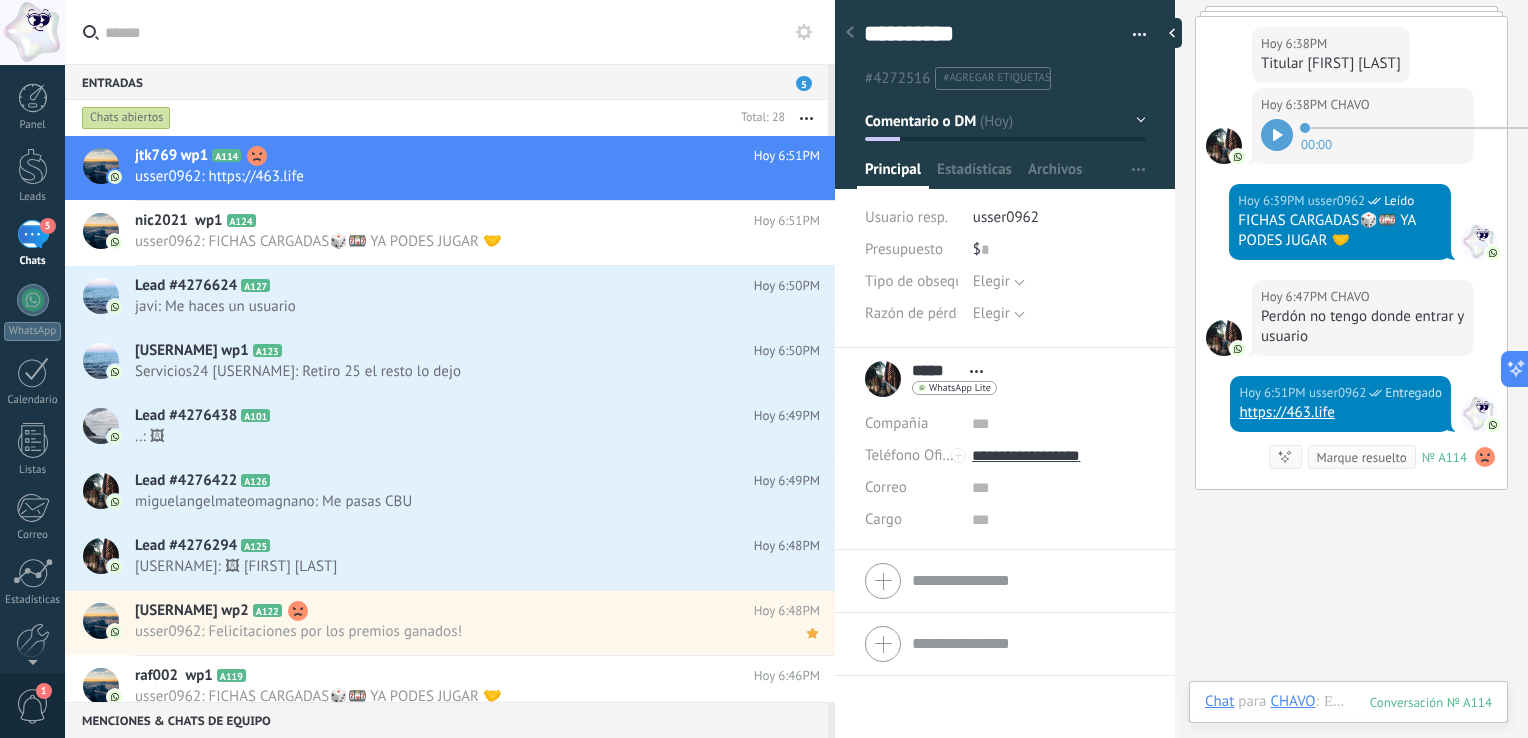 click on "114" at bounding box center (1431, 702) 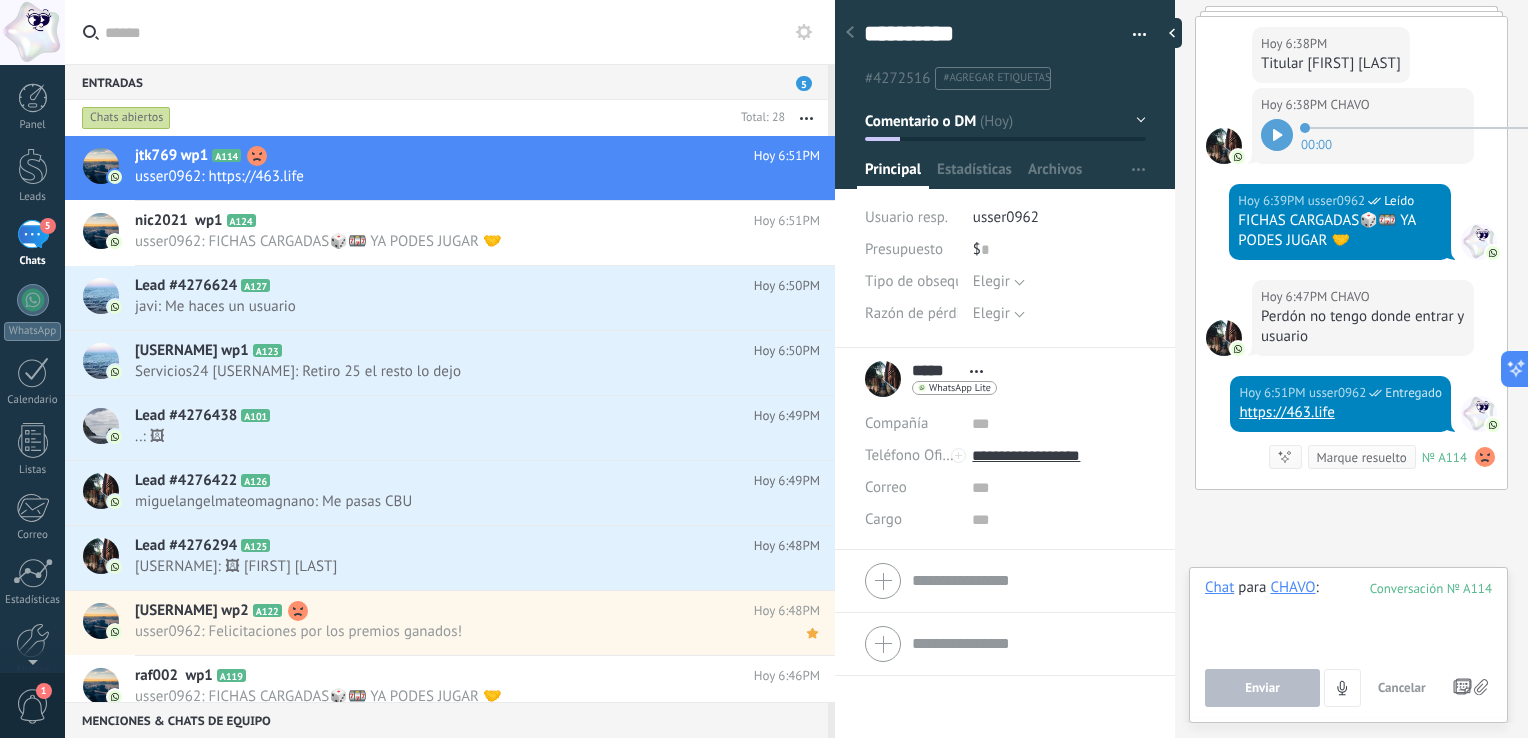 click at bounding box center [1348, 616] 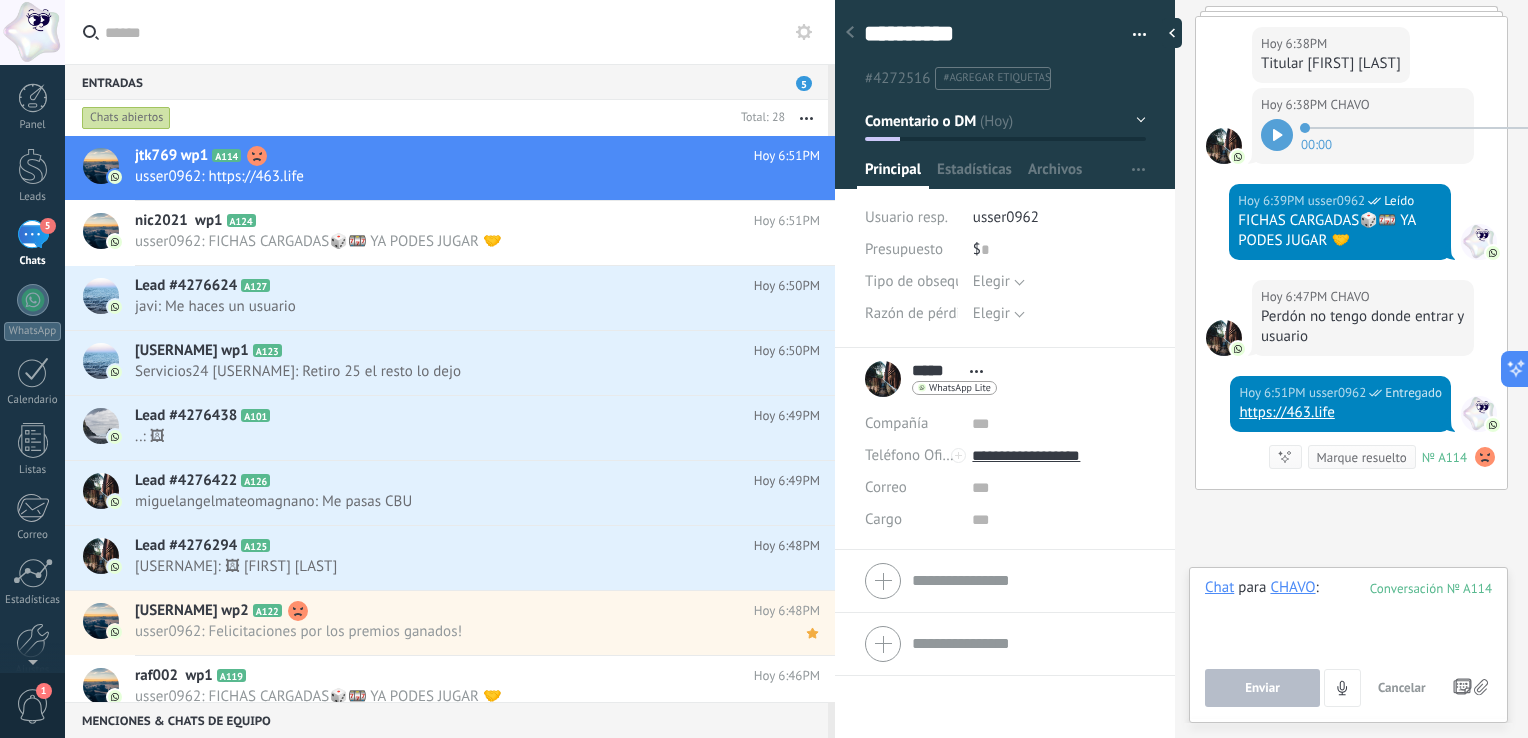paste 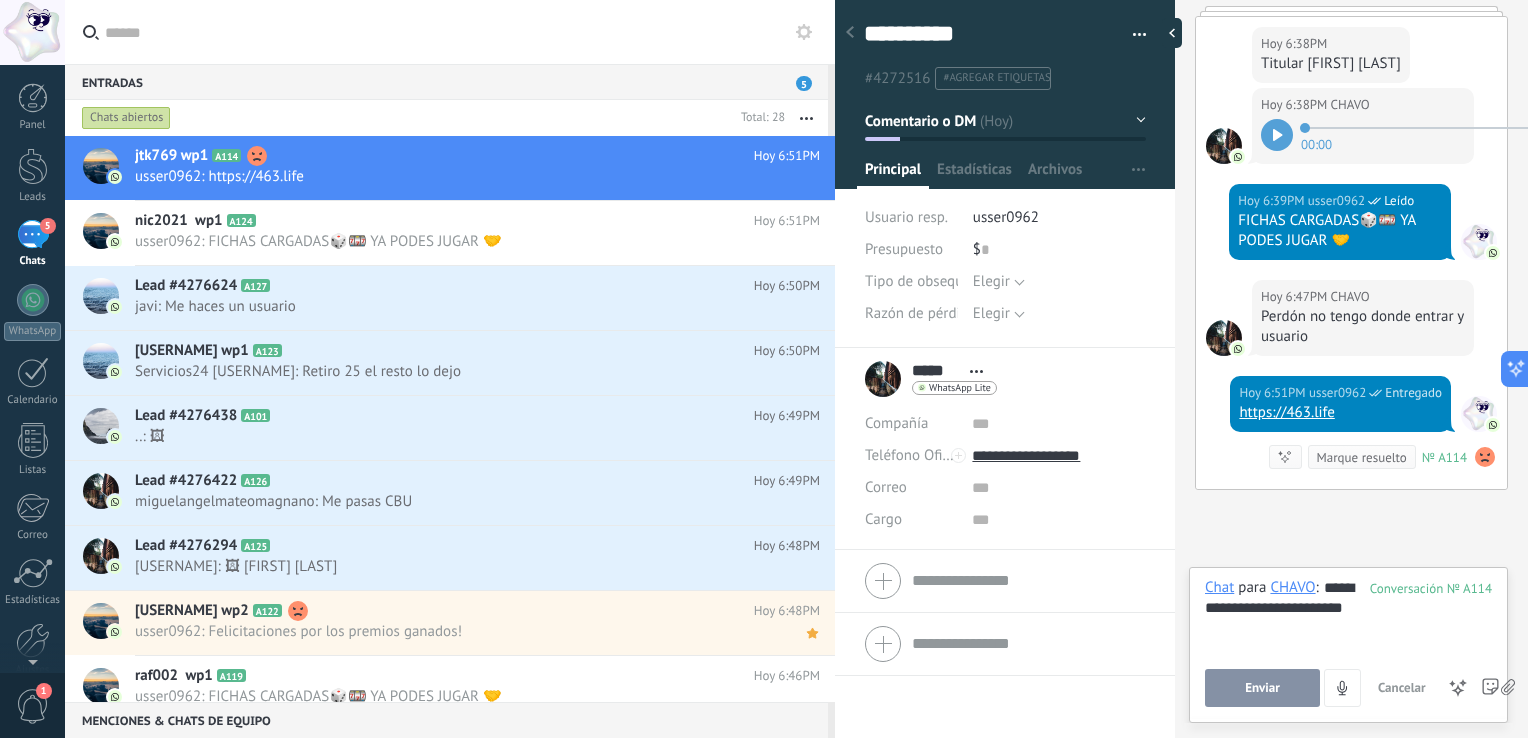 click on "Enviar" at bounding box center (1262, 688) 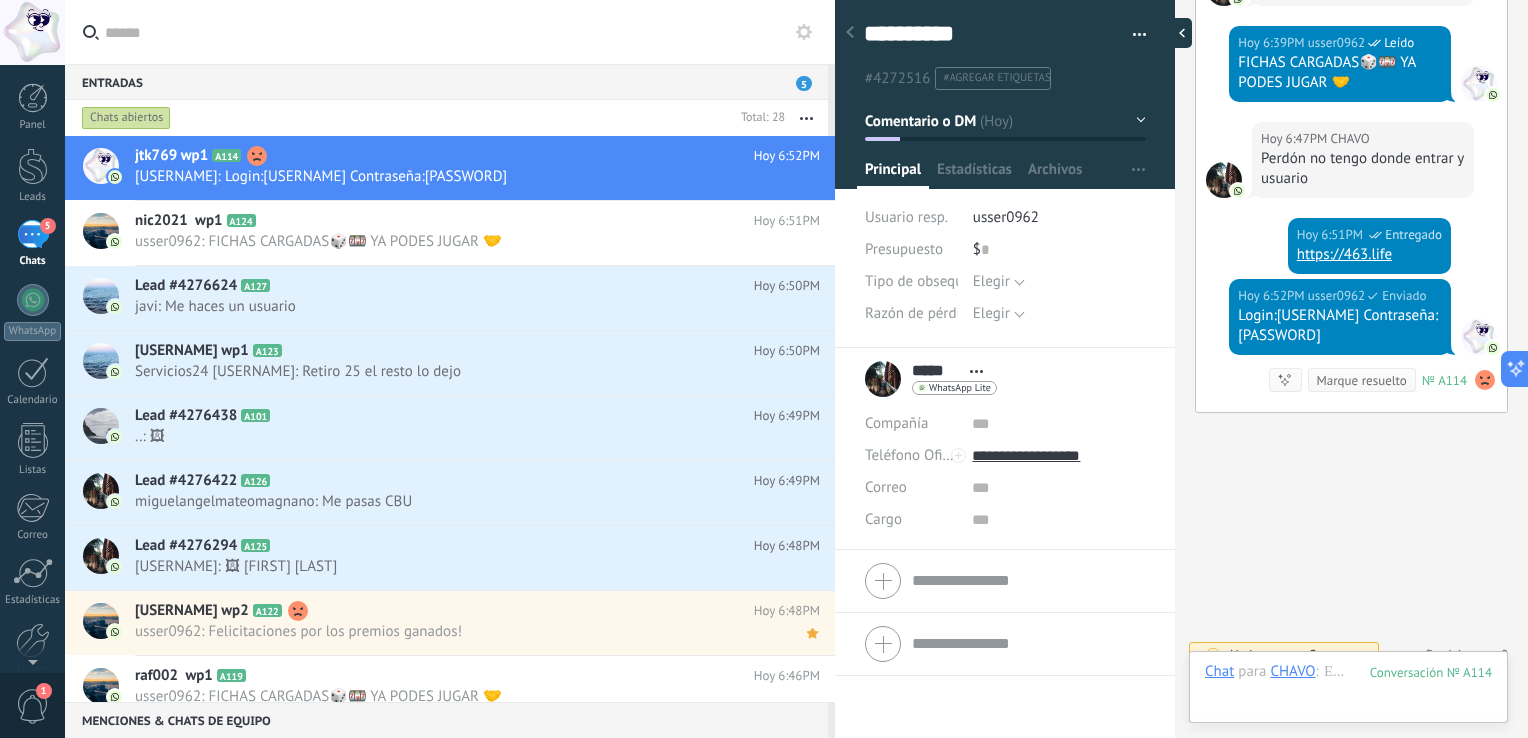 click at bounding box center [1177, 33] 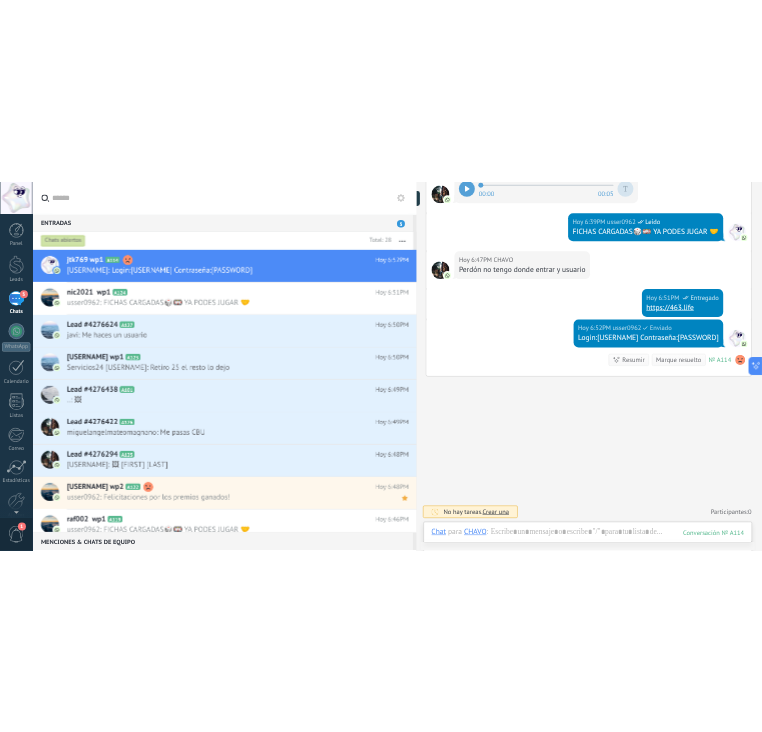 scroll, scrollTop: 872, scrollLeft: 0, axis: vertical 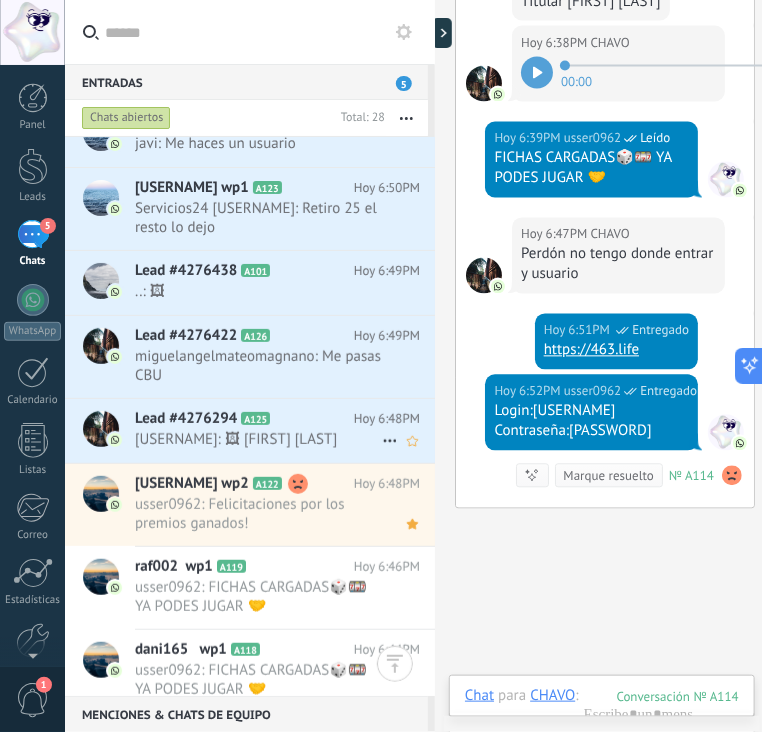 click on "Maria: 🖼 Maria de los angeles Quiroga" at bounding box center [258, 439] 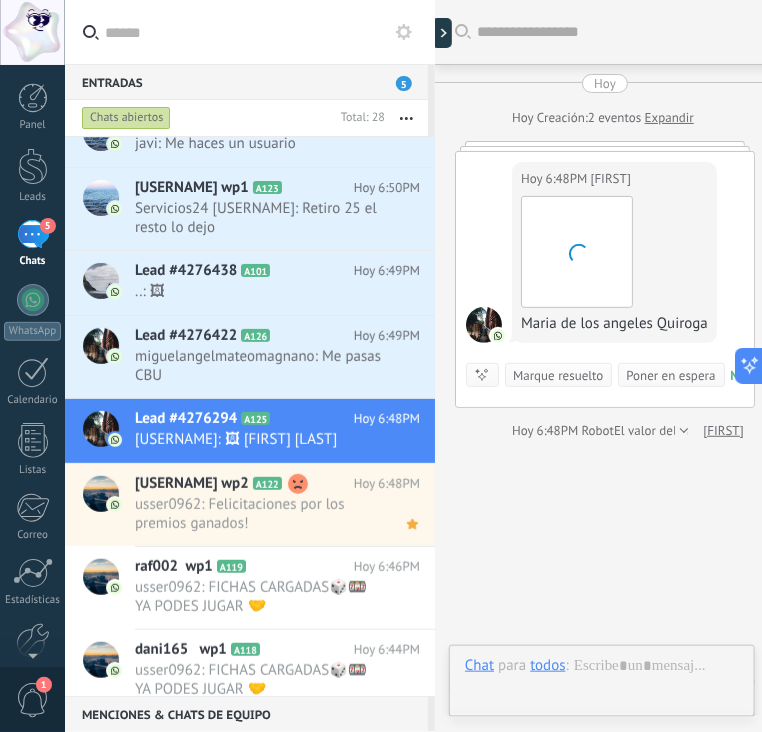 scroll, scrollTop: 56, scrollLeft: 0, axis: vertical 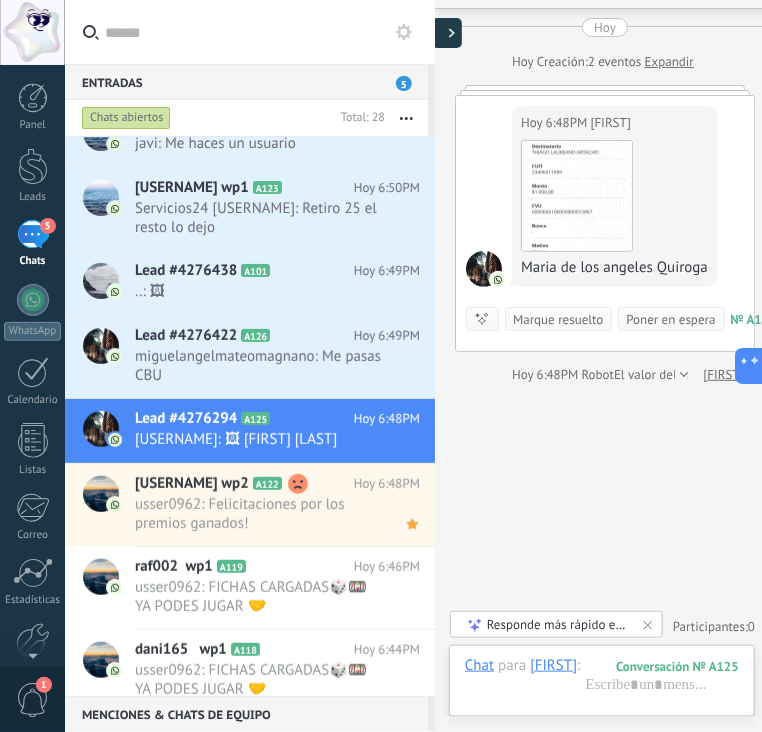 click at bounding box center (447, 33) 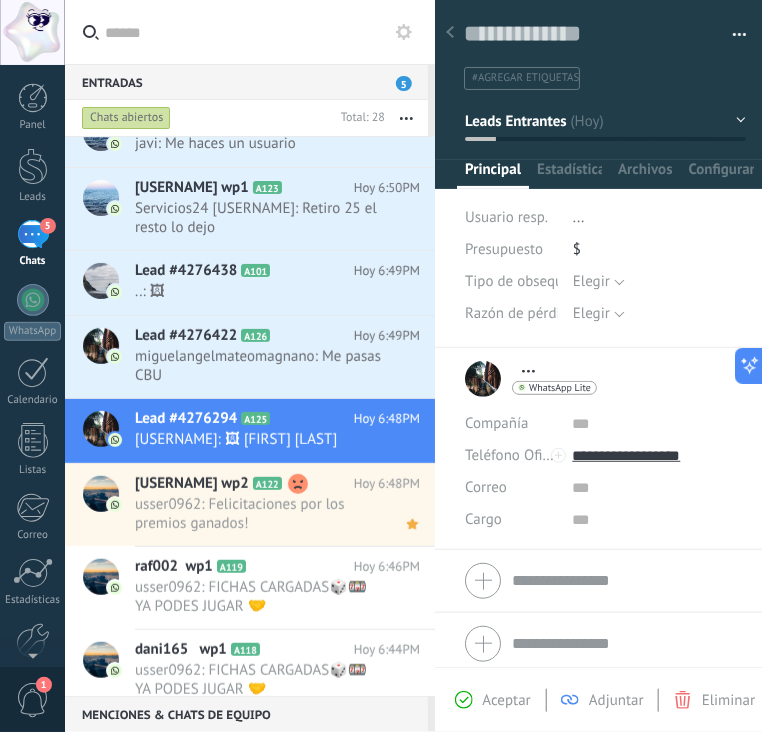 scroll, scrollTop: 29, scrollLeft: 0, axis: vertical 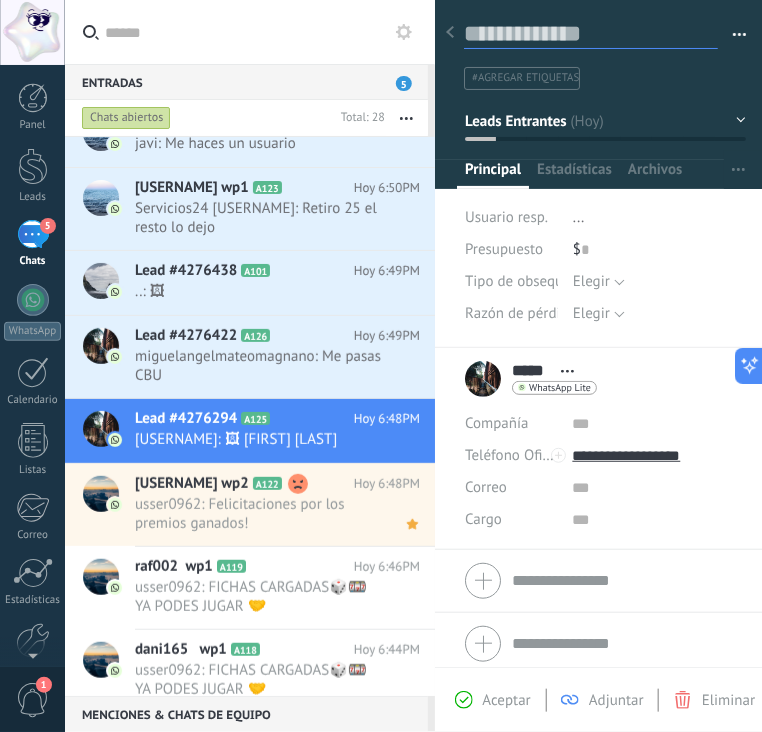 click at bounding box center (591, 34) 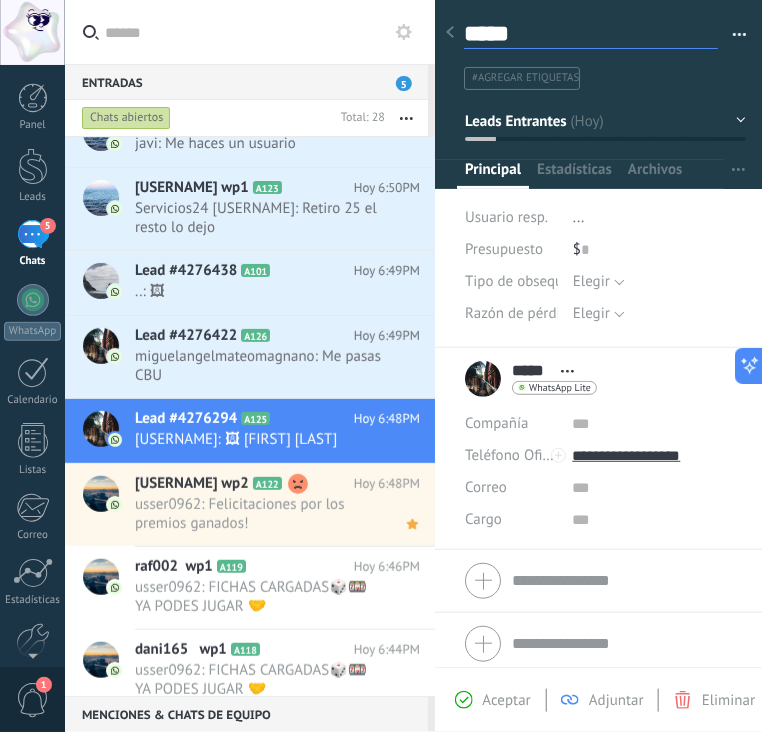 scroll, scrollTop: 29, scrollLeft: 0, axis: vertical 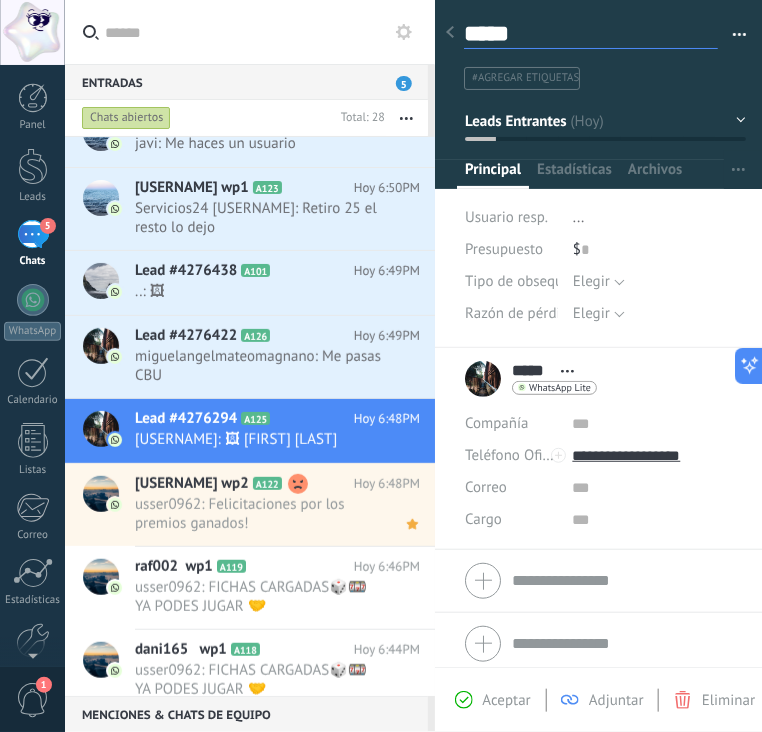 type on "******" 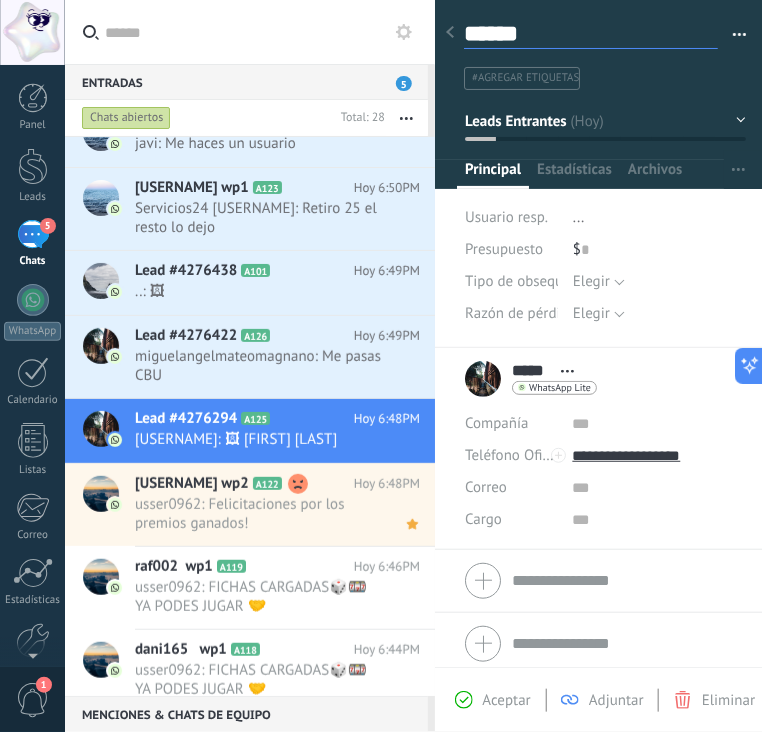 type on "*******" 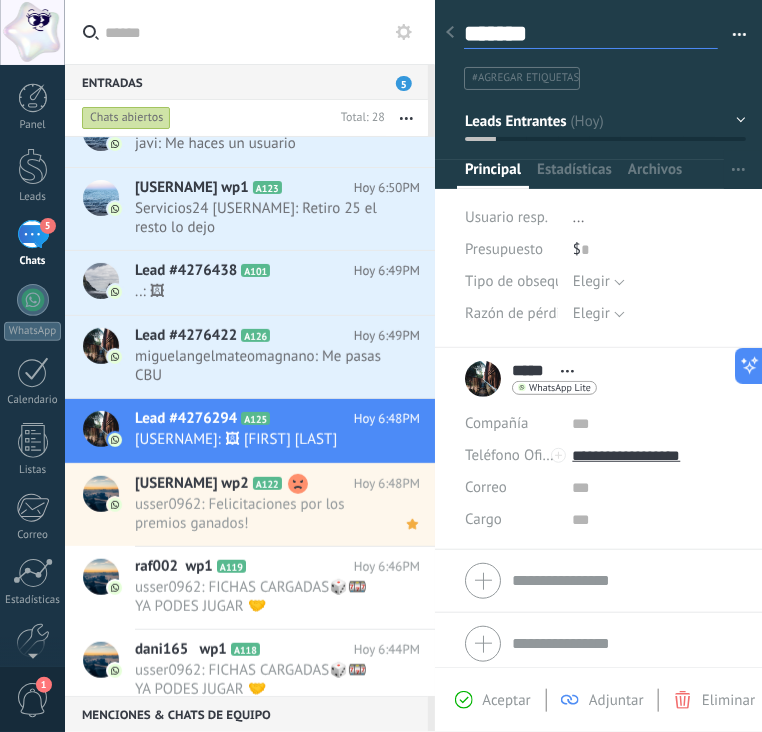 type on "********" 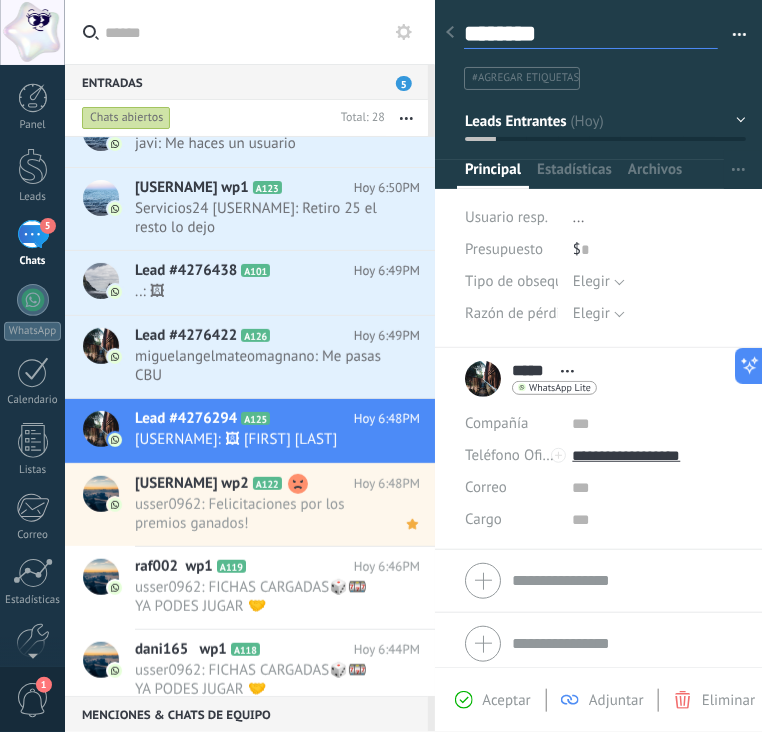 scroll, scrollTop: 29, scrollLeft: 0, axis: vertical 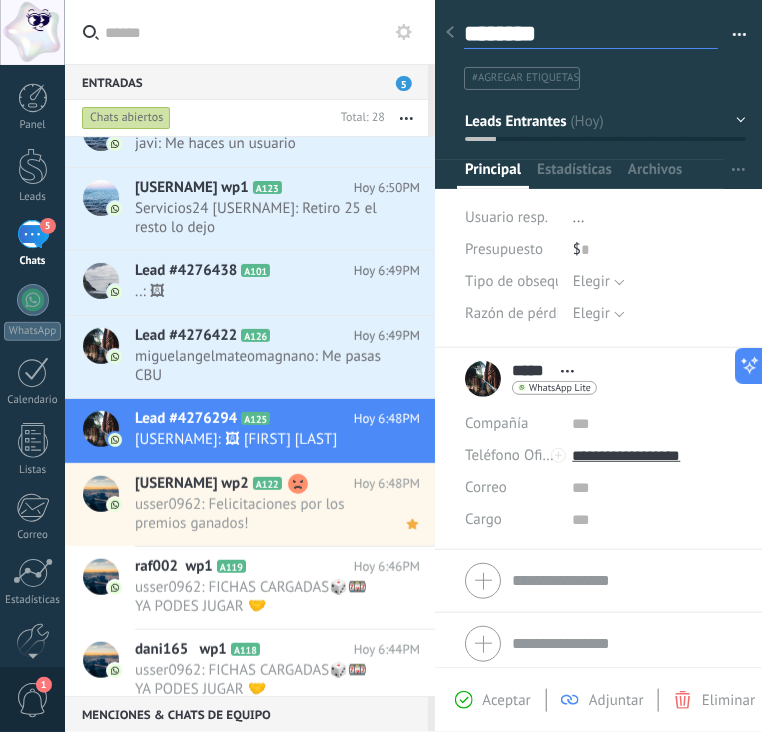 type on "********" 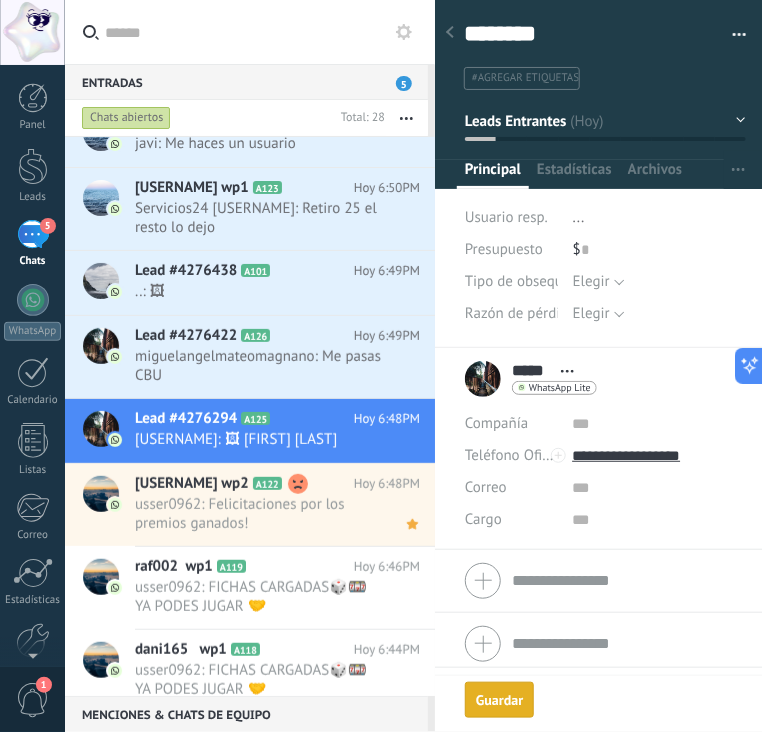scroll, scrollTop: 29, scrollLeft: 0, axis: vertical 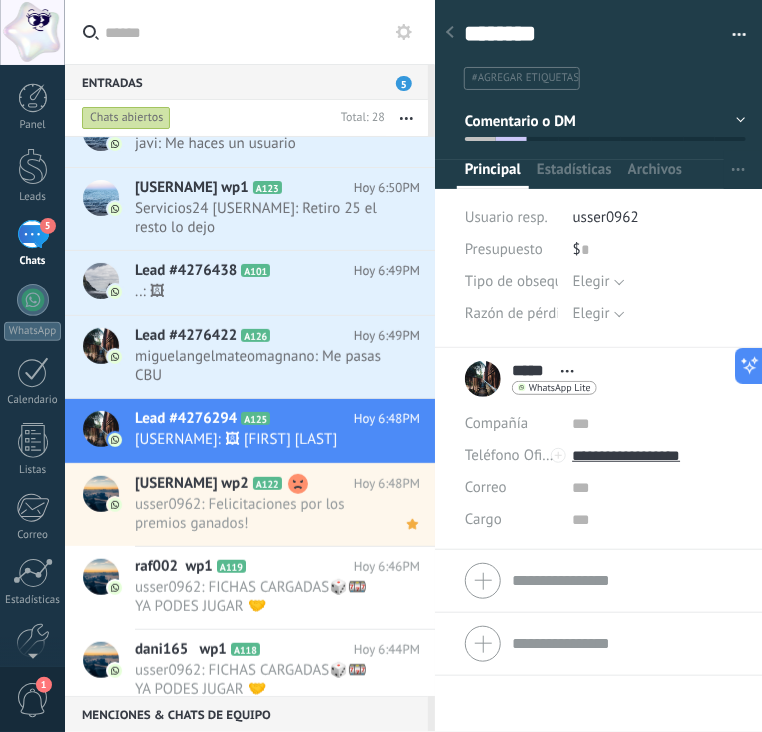 click 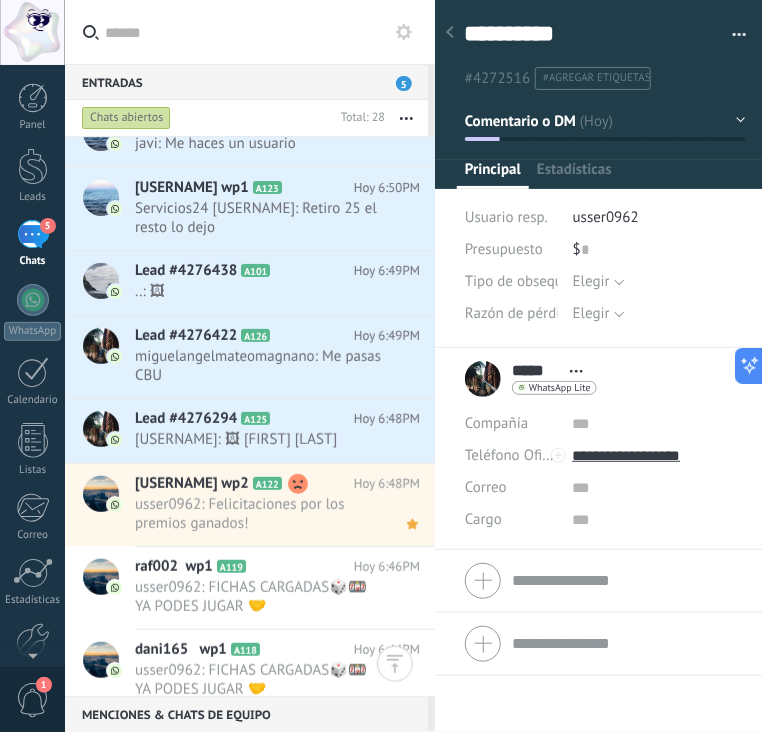 scroll, scrollTop: 1054, scrollLeft: 0, axis: vertical 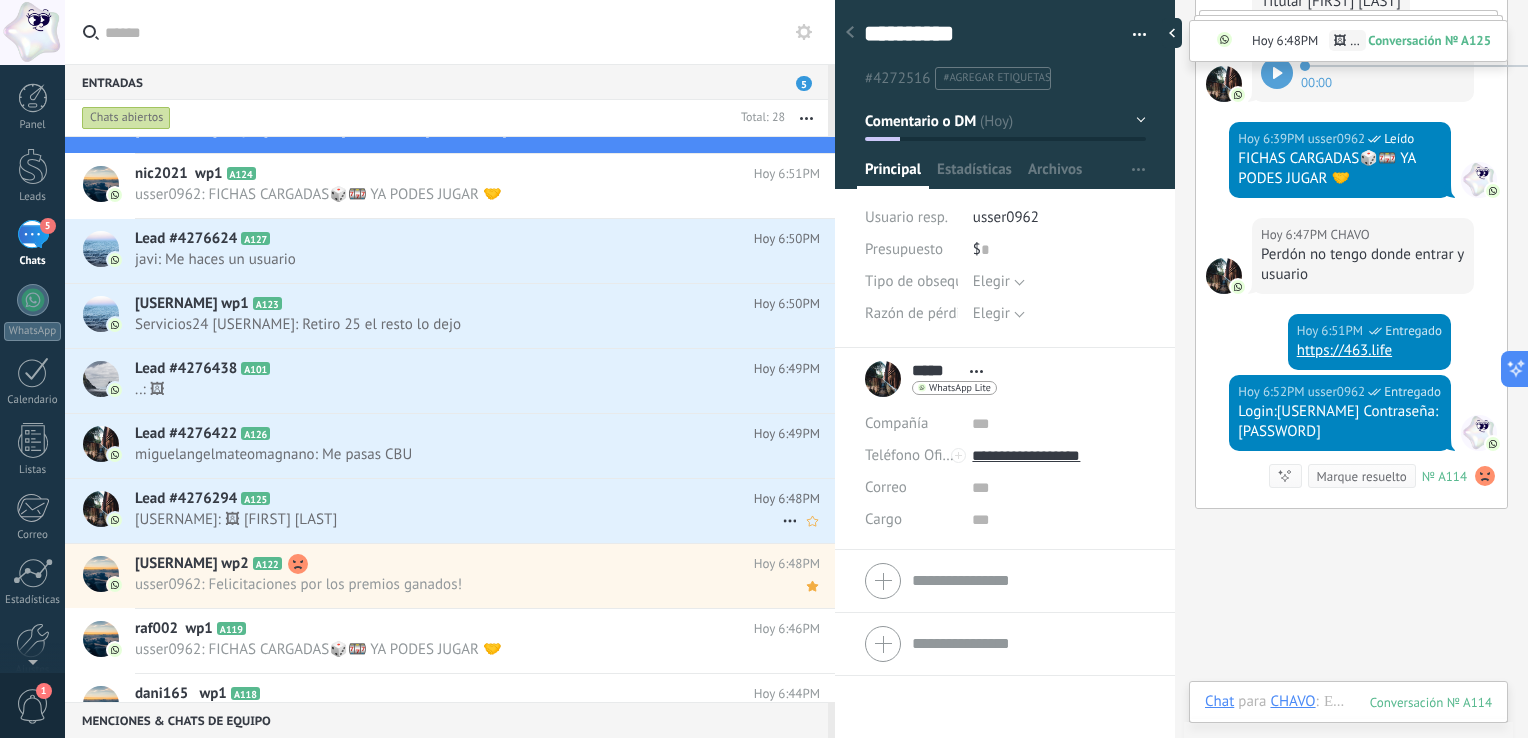 click on "Lead #4276294
A125
Hoy 6:48PM
Maria: 🖼 Maria de los angeles Quiroga" at bounding box center (485, 510) 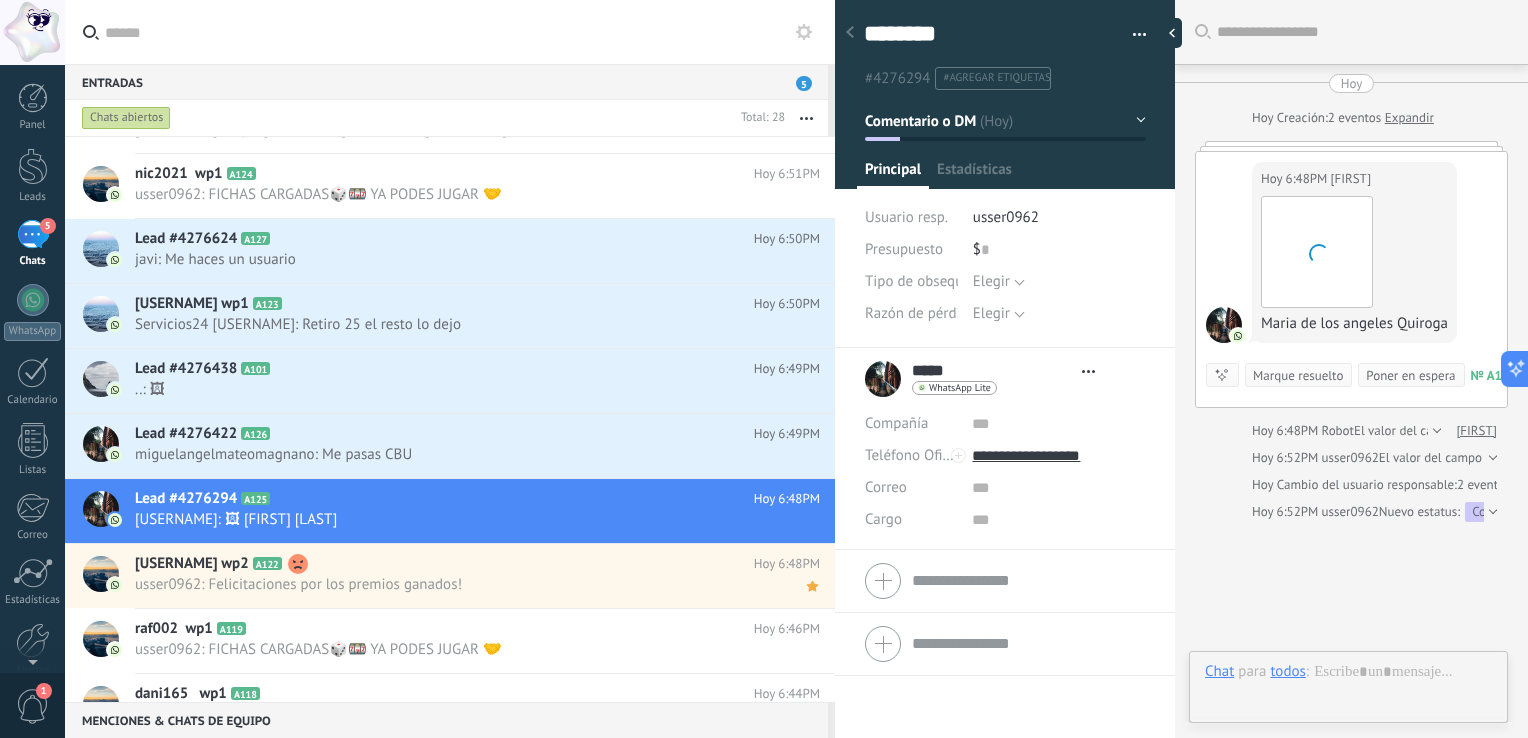 scroll, scrollTop: 29, scrollLeft: 0, axis: vertical 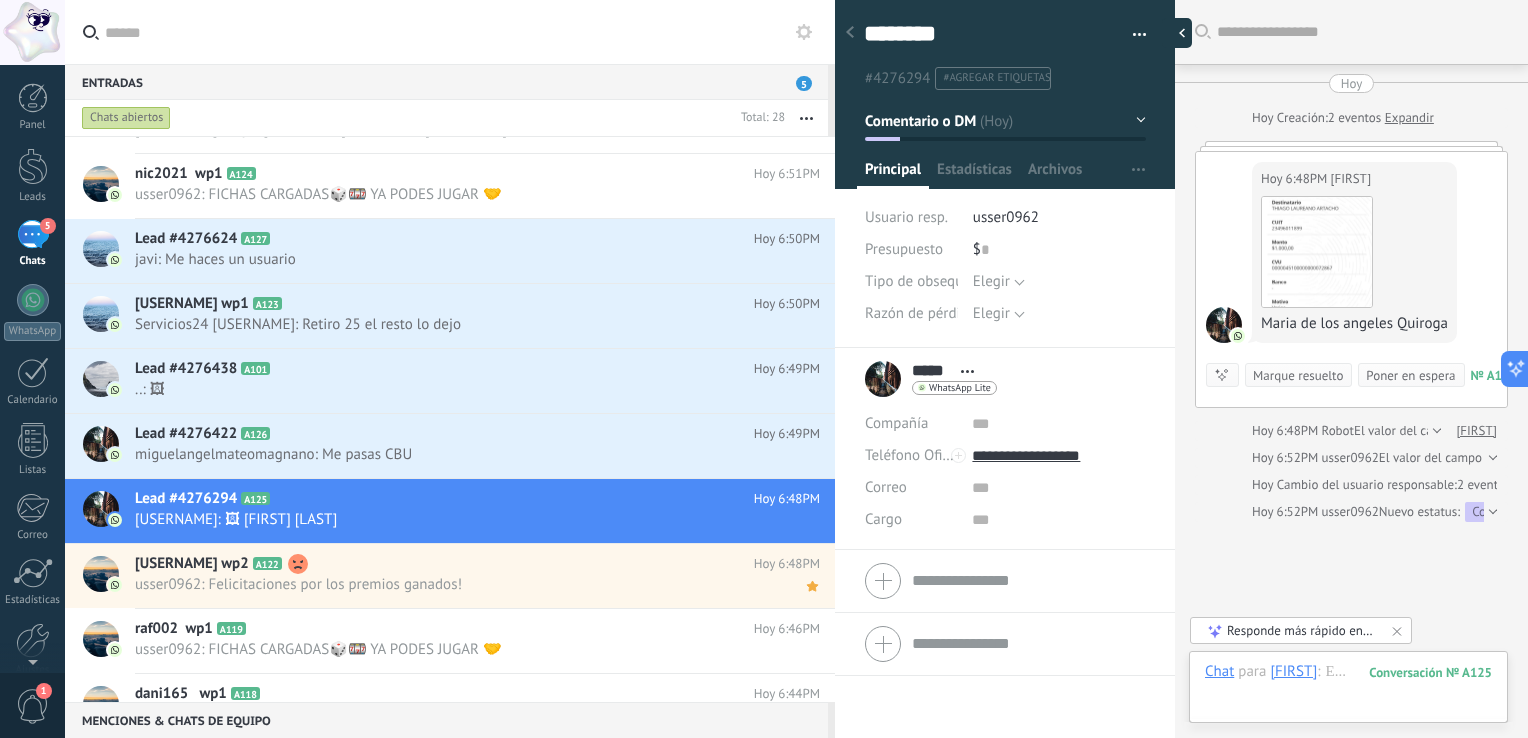 click at bounding box center (1177, 33) 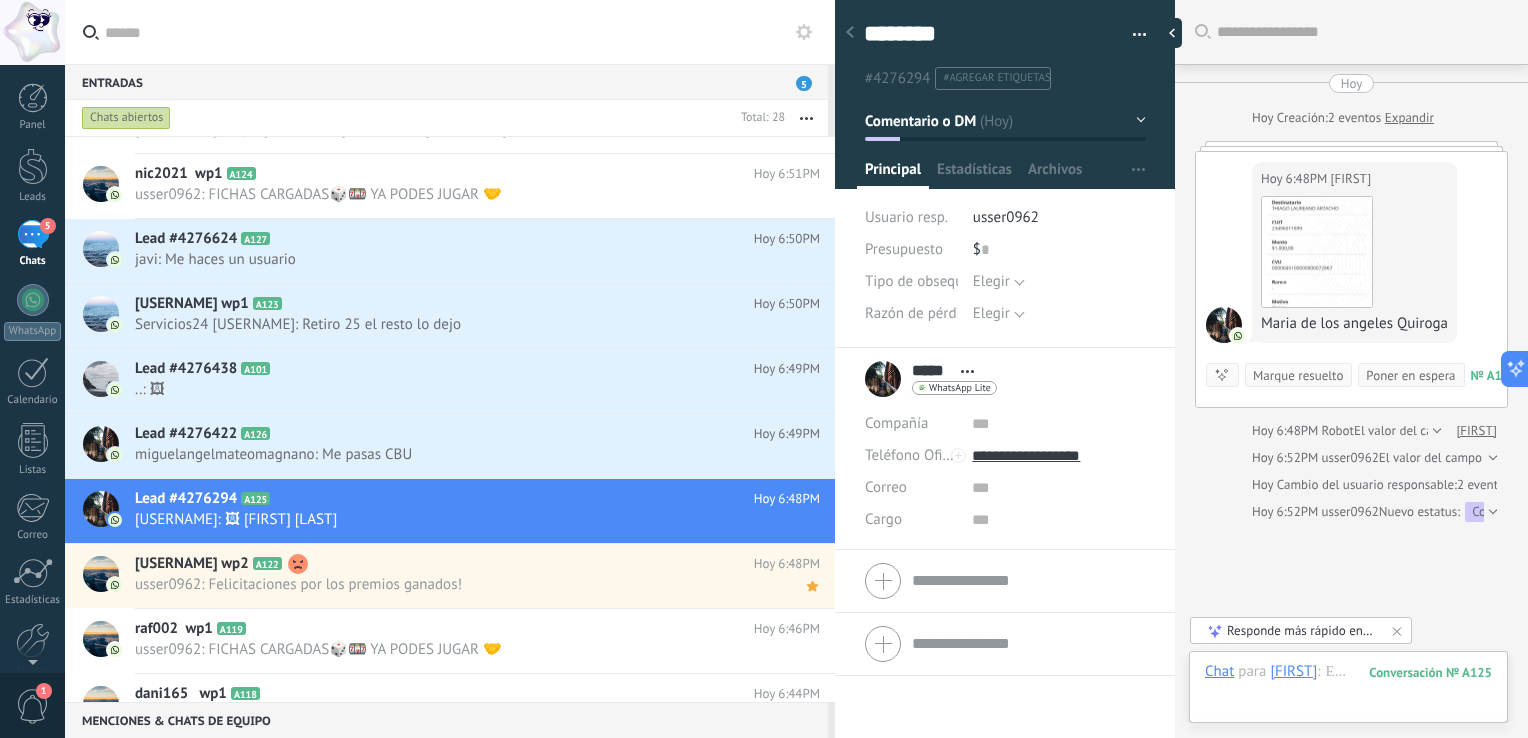 type on "**********" 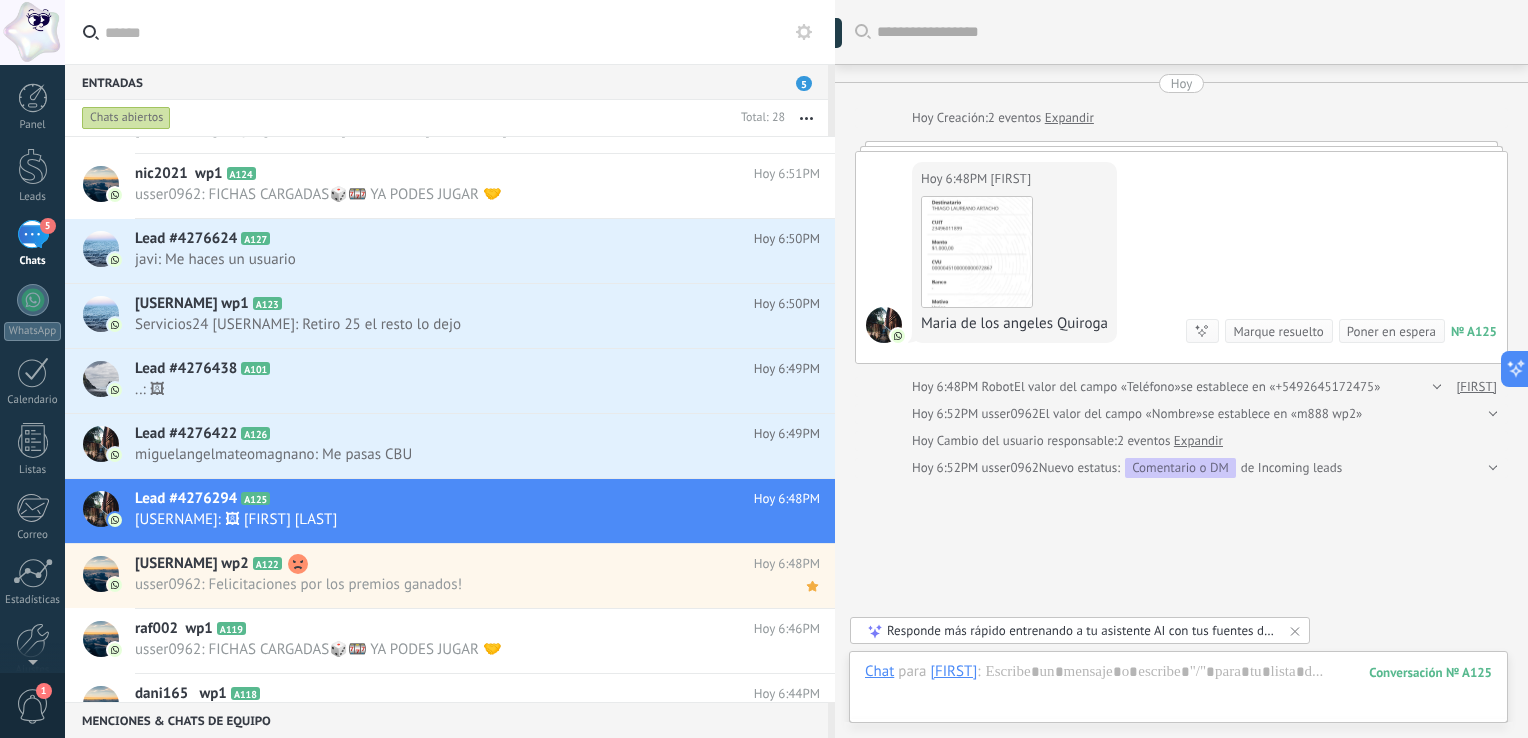 scroll, scrollTop: 19, scrollLeft: 0, axis: vertical 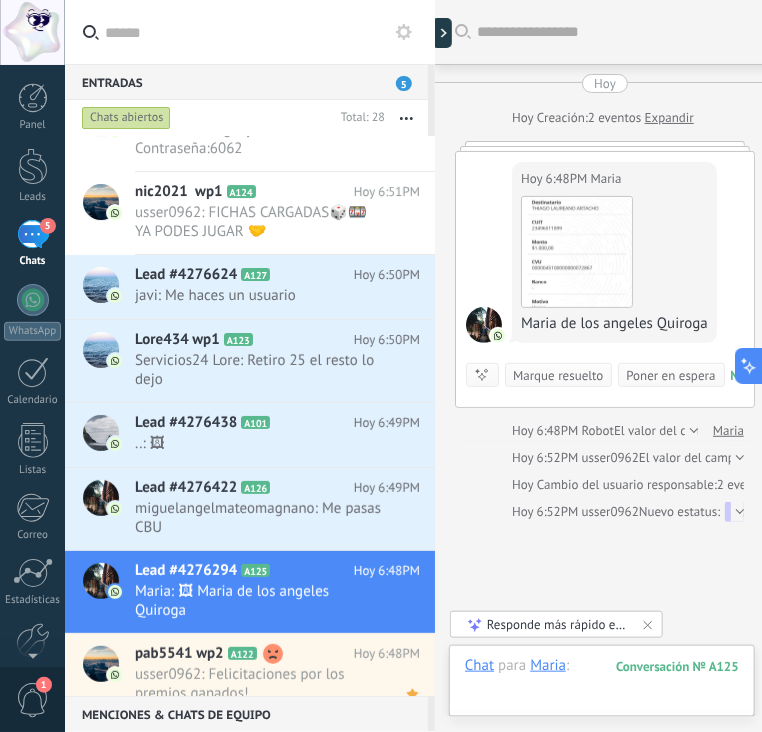 click at bounding box center (602, 686) 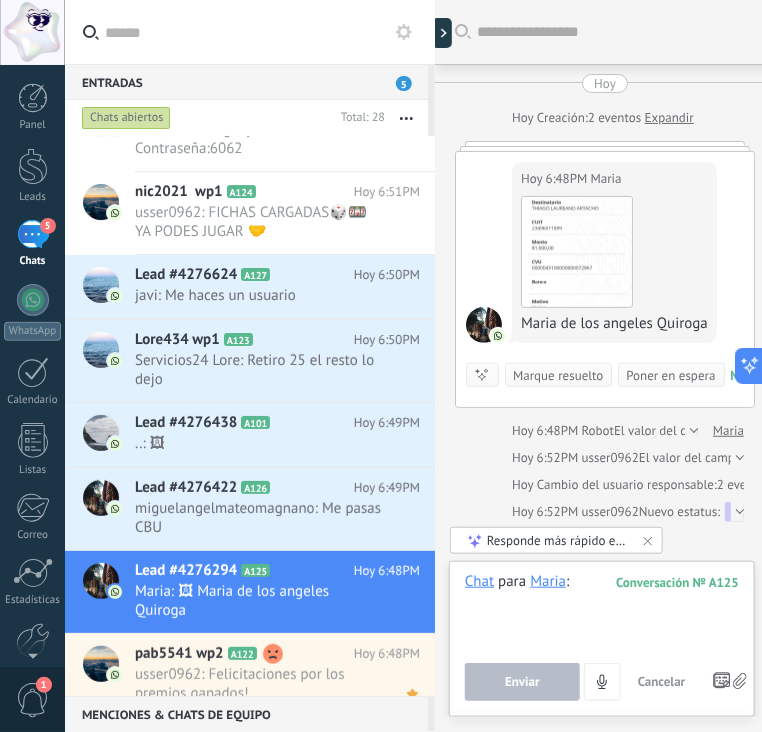 paste 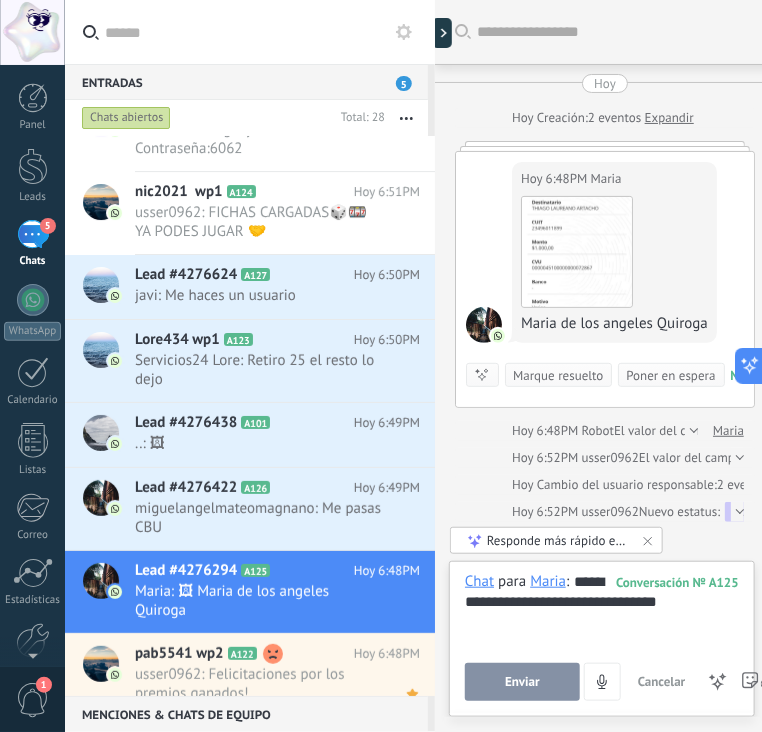 click on "Enviar" at bounding box center [522, 682] 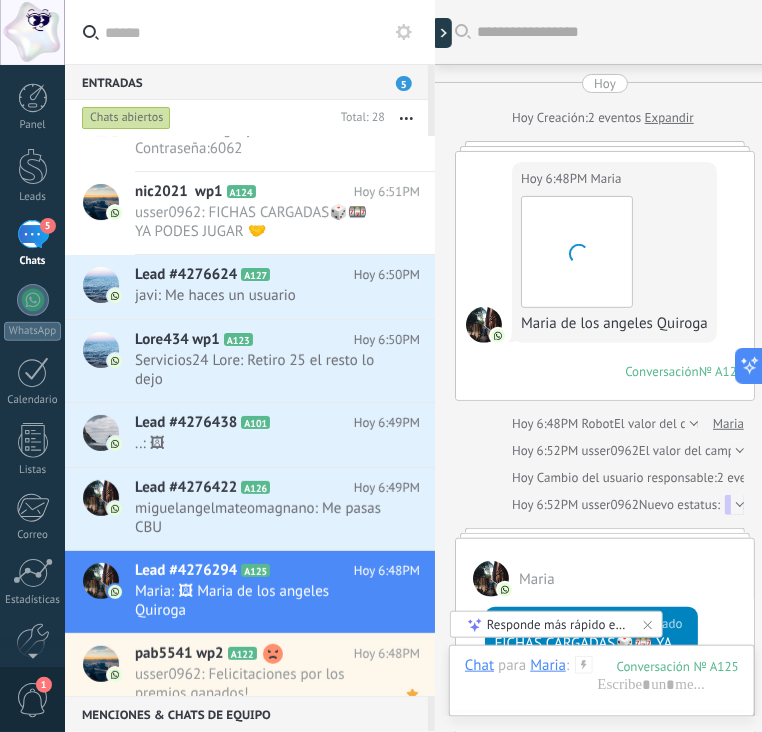 scroll, scrollTop: 356, scrollLeft: 0, axis: vertical 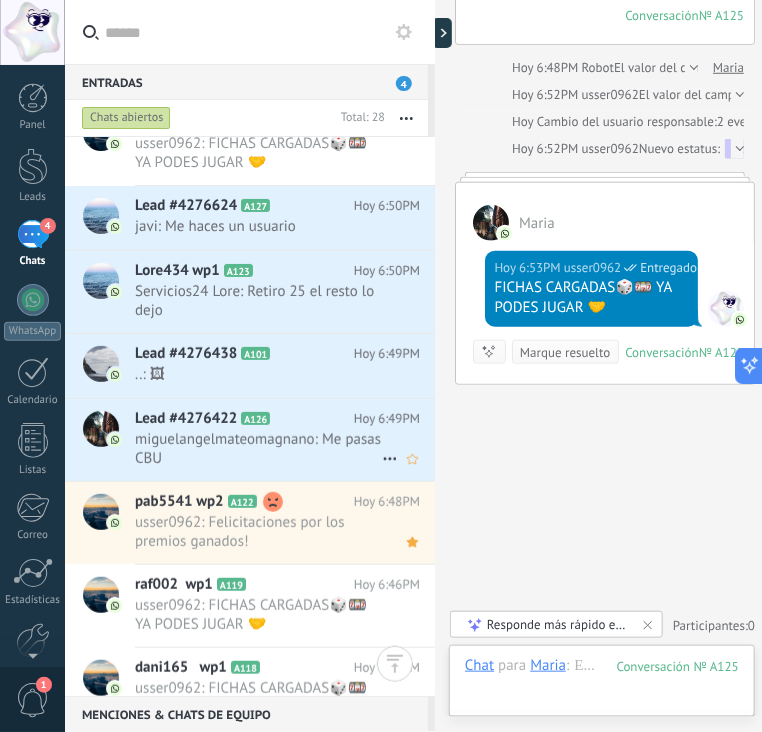 click on "miguelangelmateomagnano: Me pasas CBU" at bounding box center (258, 449) 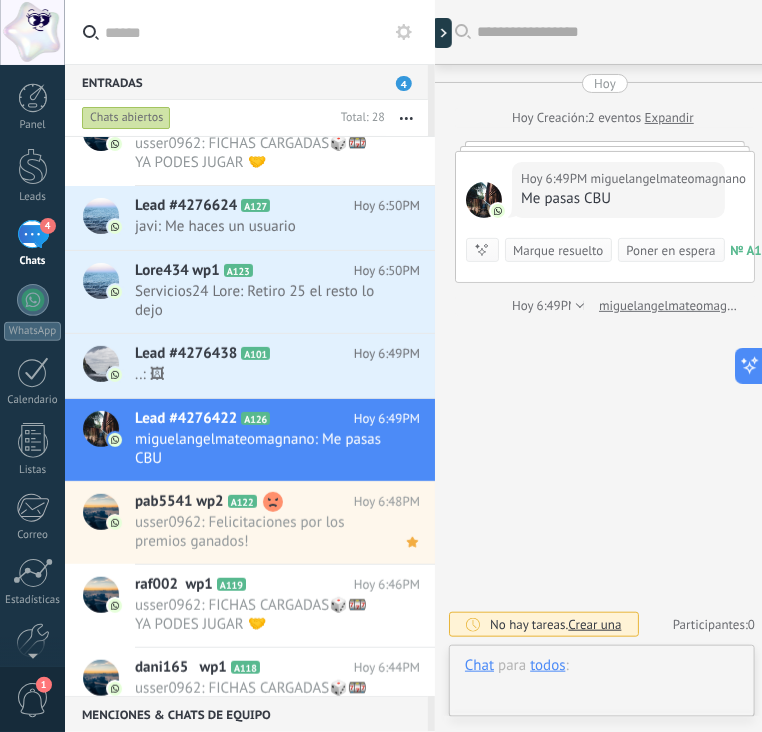 click at bounding box center [602, 686] 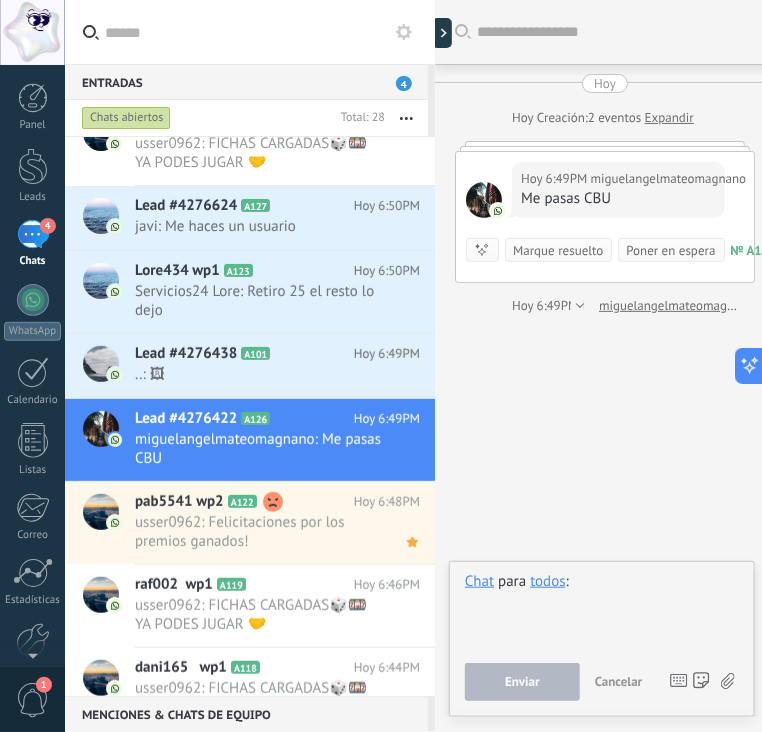paste 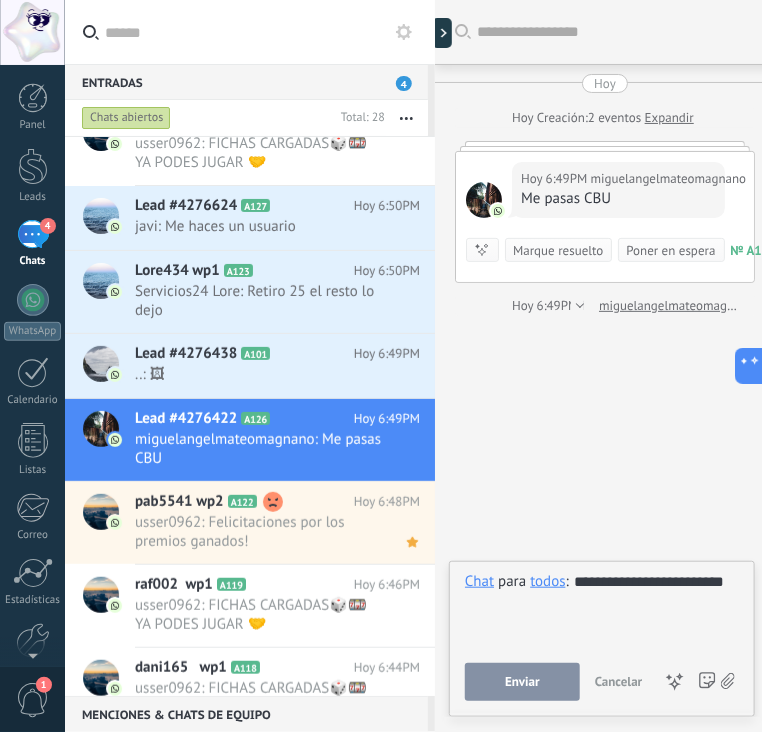 click on "todos" at bounding box center [547, 581] 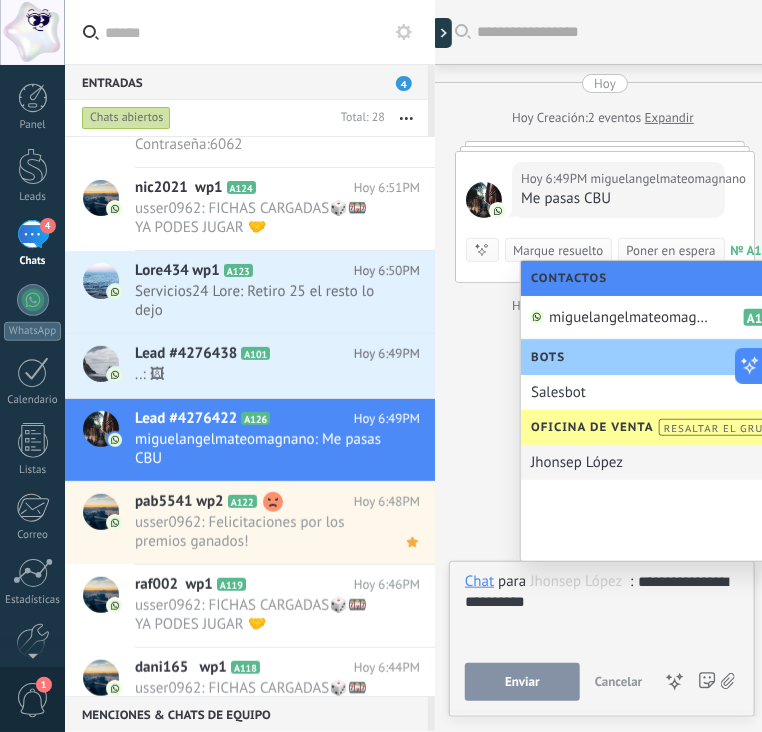 scroll, scrollTop: 183, scrollLeft: 0, axis: vertical 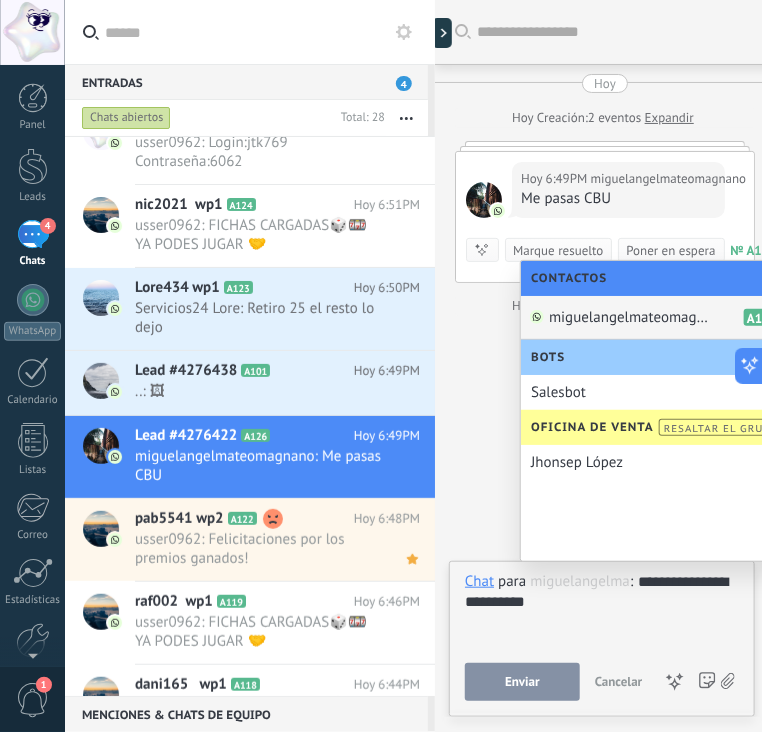 click on "miguelangelmateomagnano" at bounding box center (629, 317) 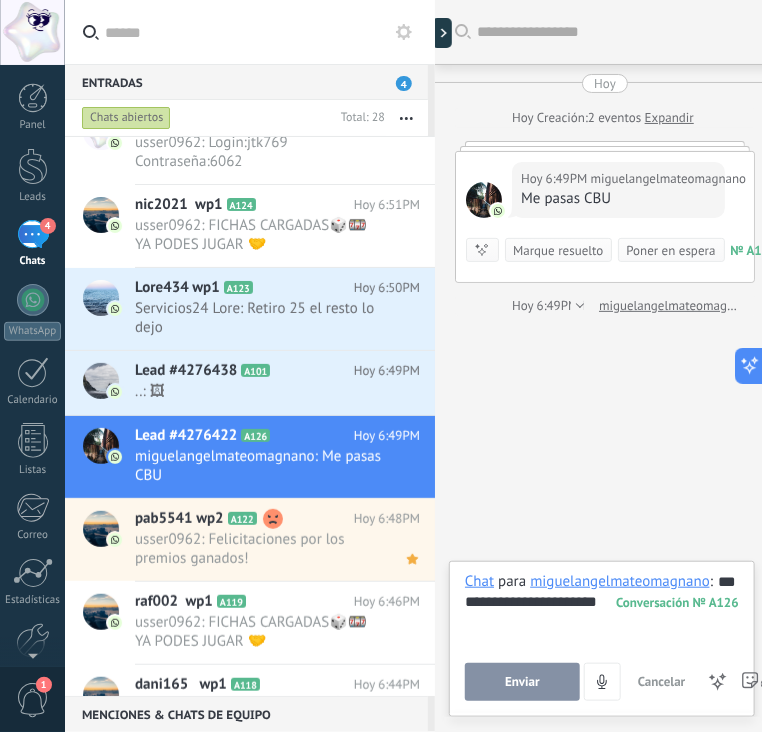 click on "Enviar" at bounding box center [522, 682] 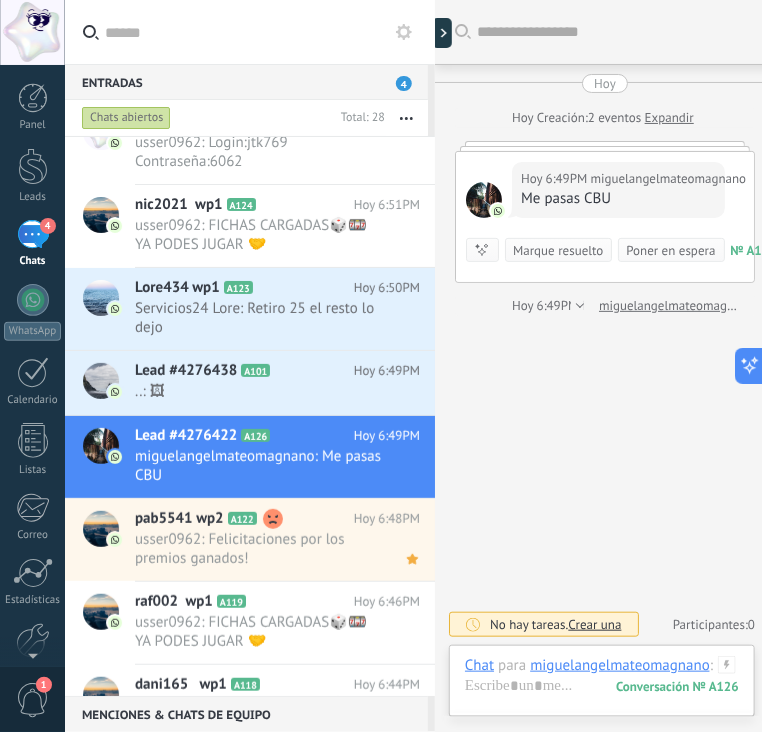 scroll, scrollTop: 130, scrollLeft: 0, axis: vertical 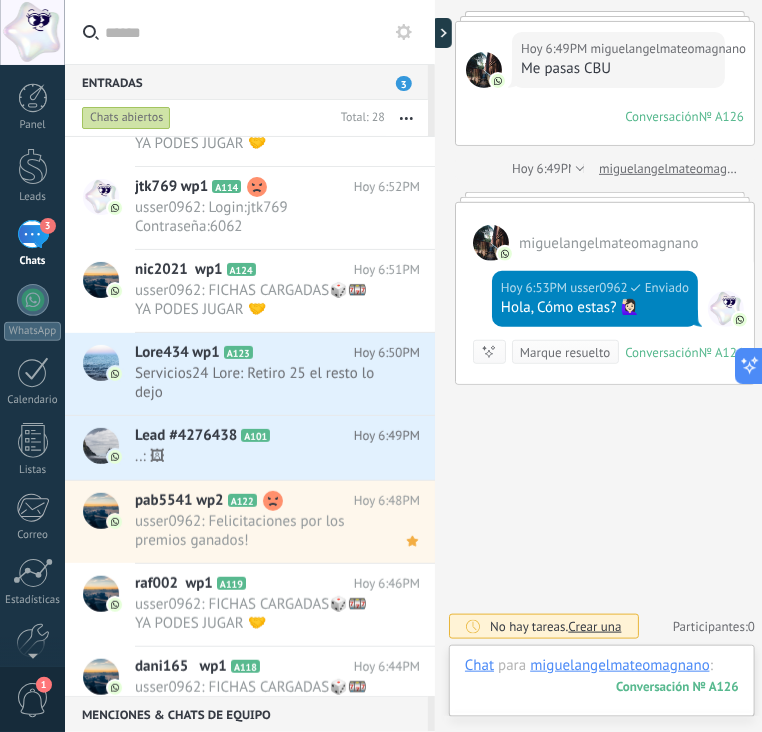 click at bounding box center (602, 686) 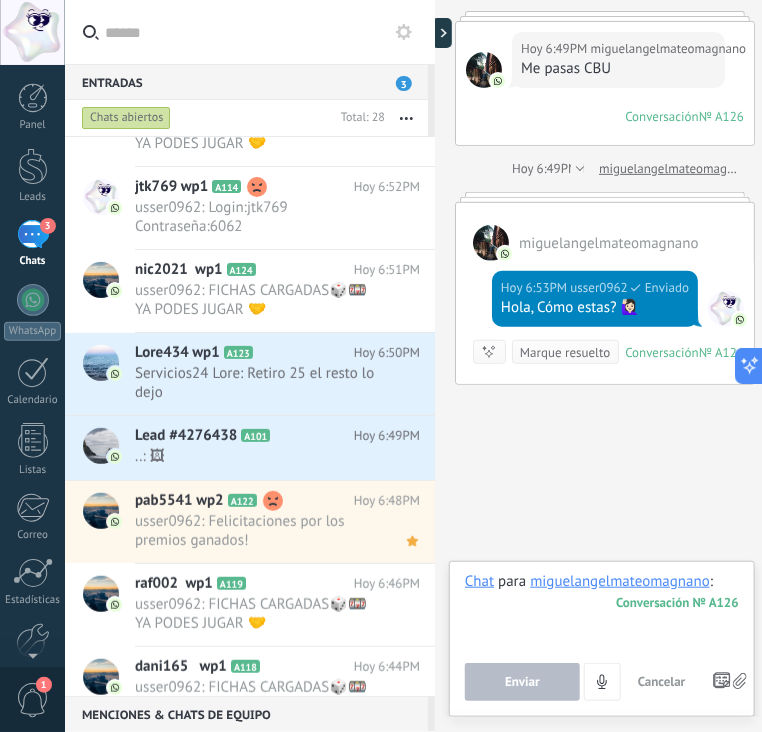 paste 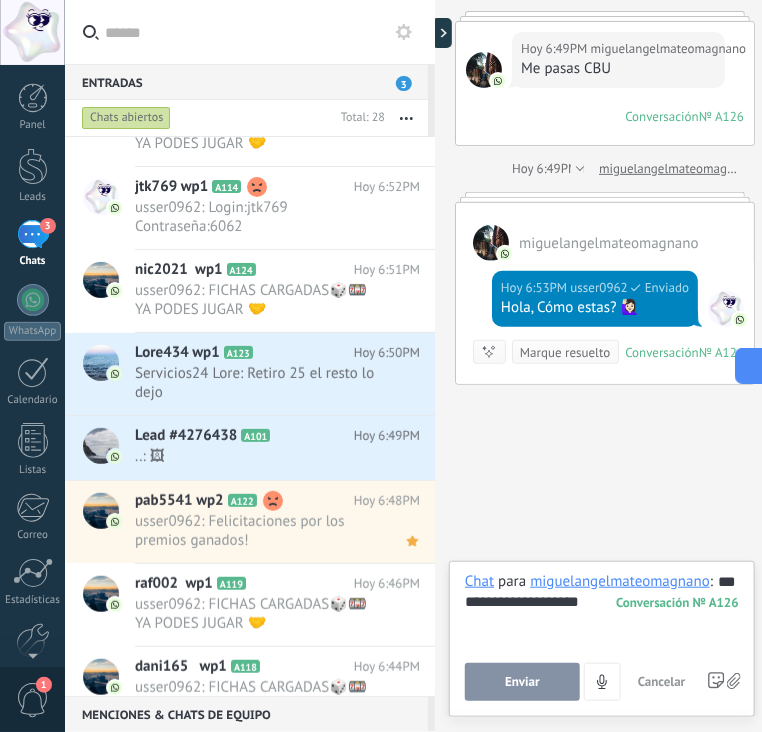 click on "Enviar" at bounding box center (522, 682) 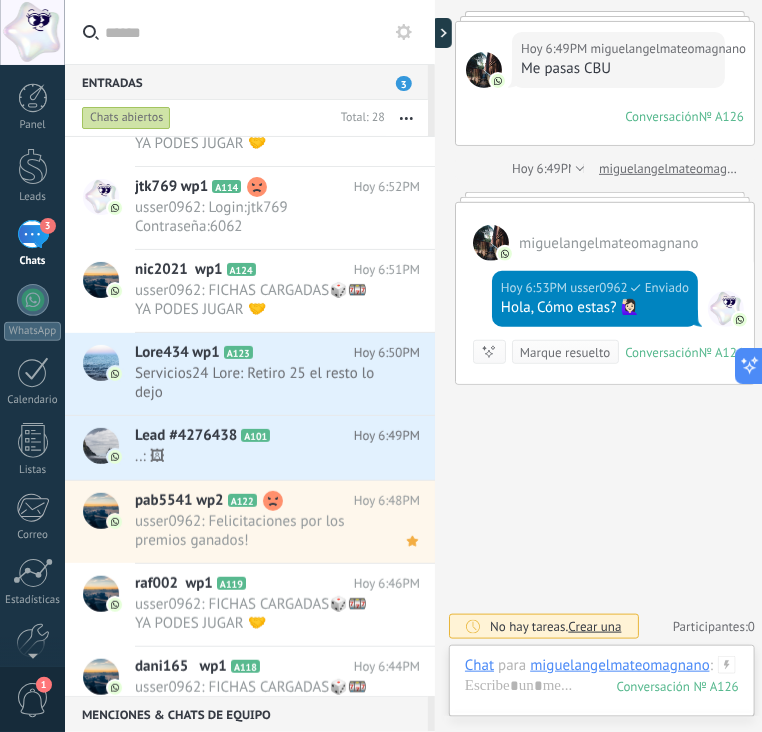 scroll, scrollTop: 191, scrollLeft: 0, axis: vertical 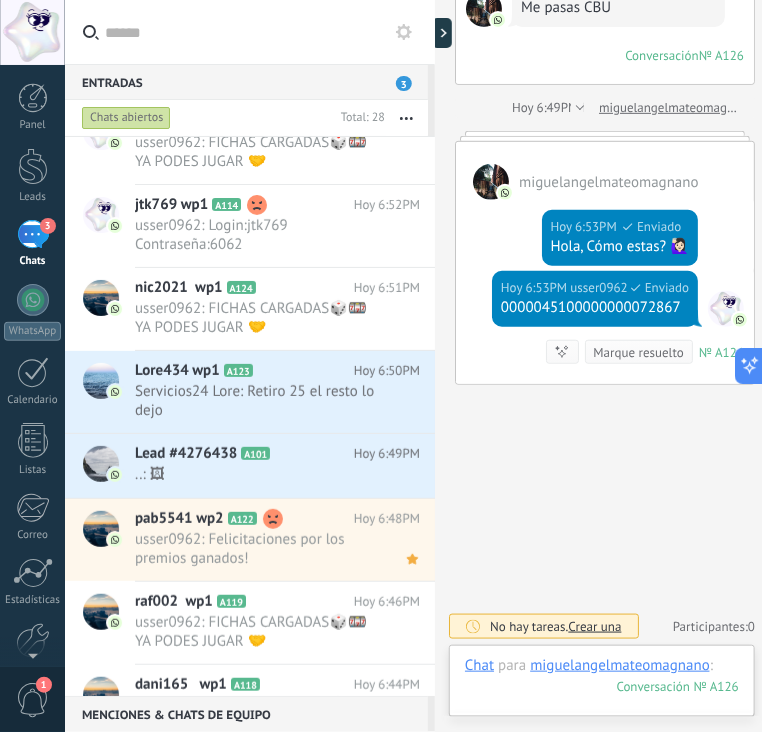 click at bounding box center [602, 686] 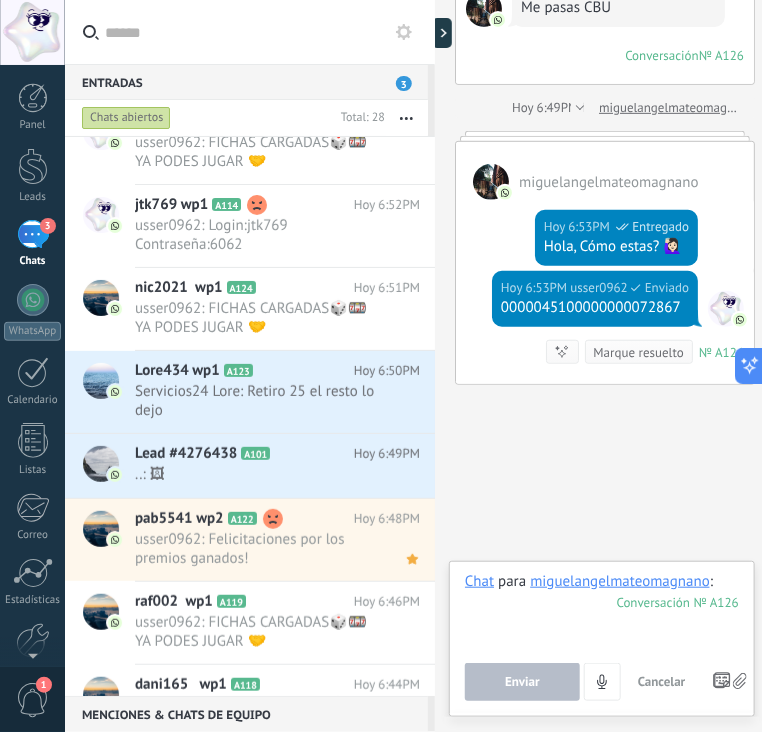 paste 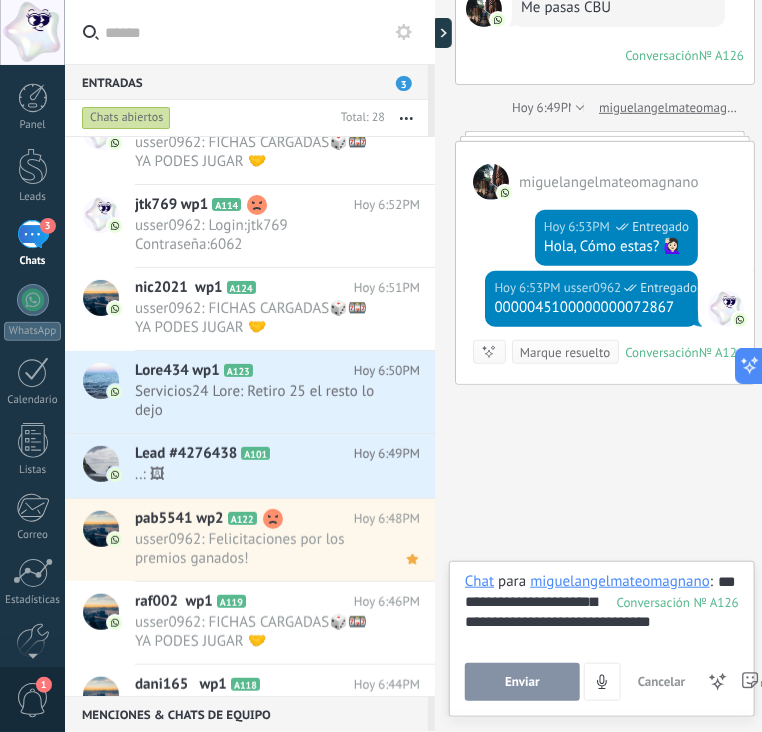 click on "Enviar" at bounding box center (522, 682) 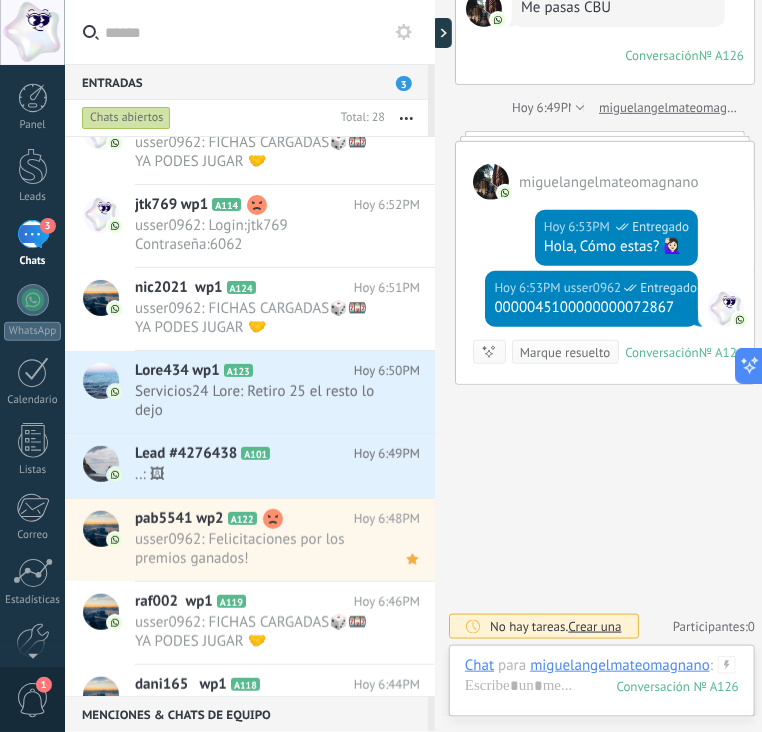 scroll, scrollTop: 292, scrollLeft: 0, axis: vertical 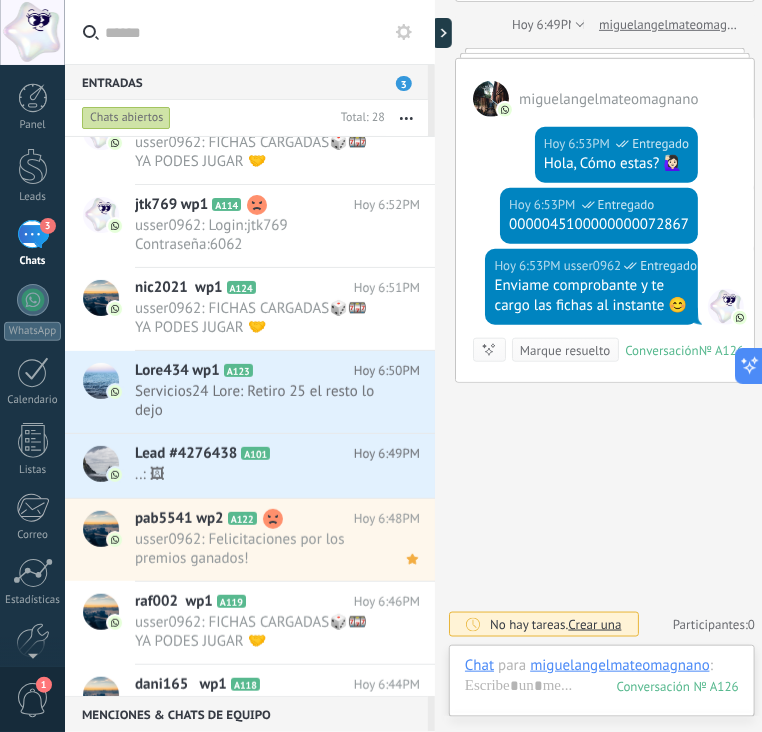 click at bounding box center [442, 33] 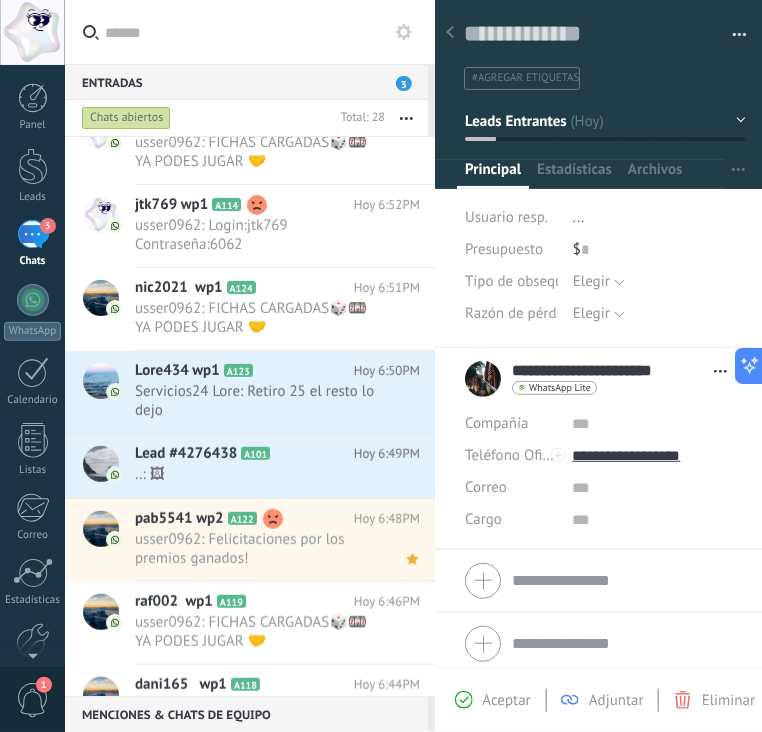 scroll, scrollTop: 19, scrollLeft: 0, axis: vertical 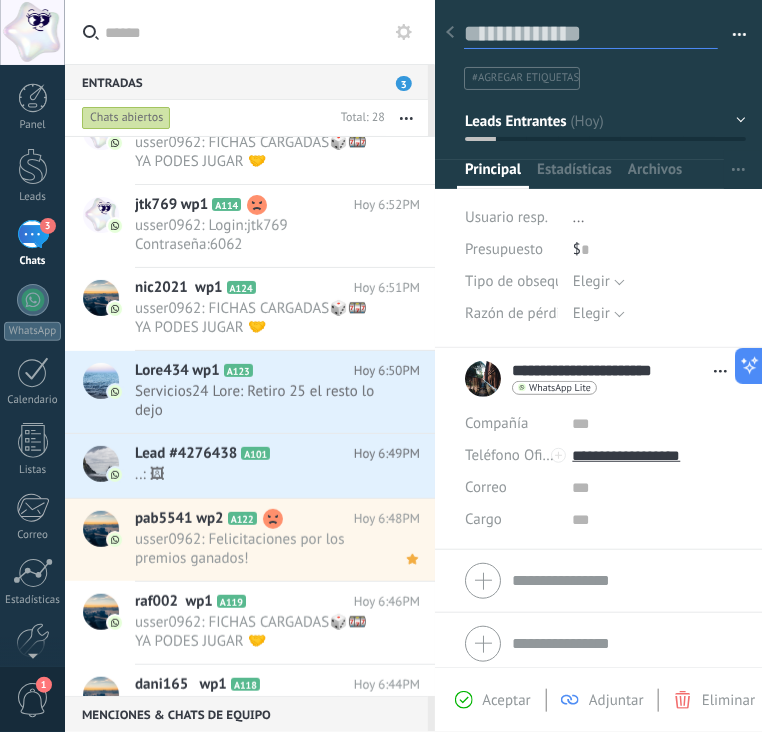 click at bounding box center [591, 34] 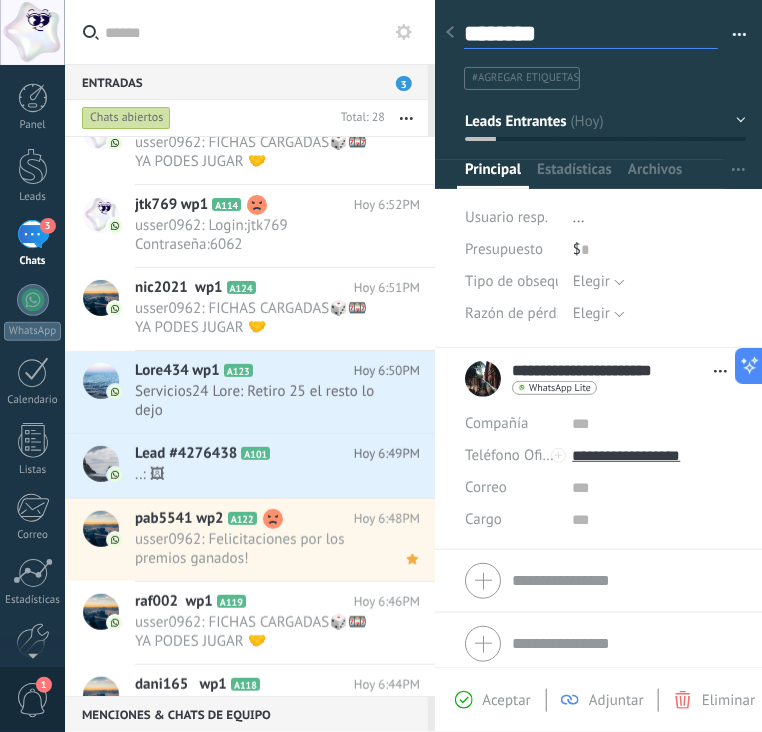 type on "*******" 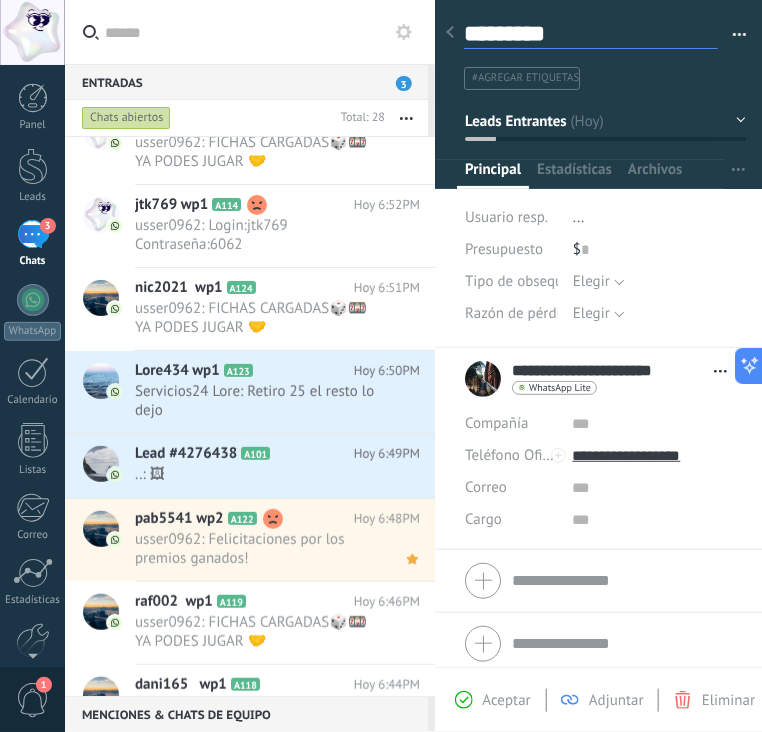 type on "**********" 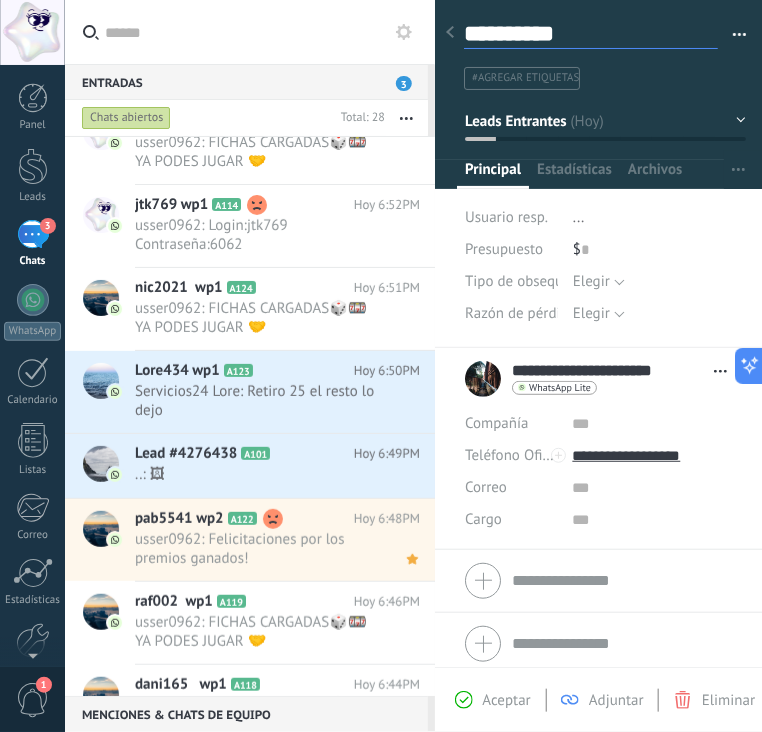 type on "**********" 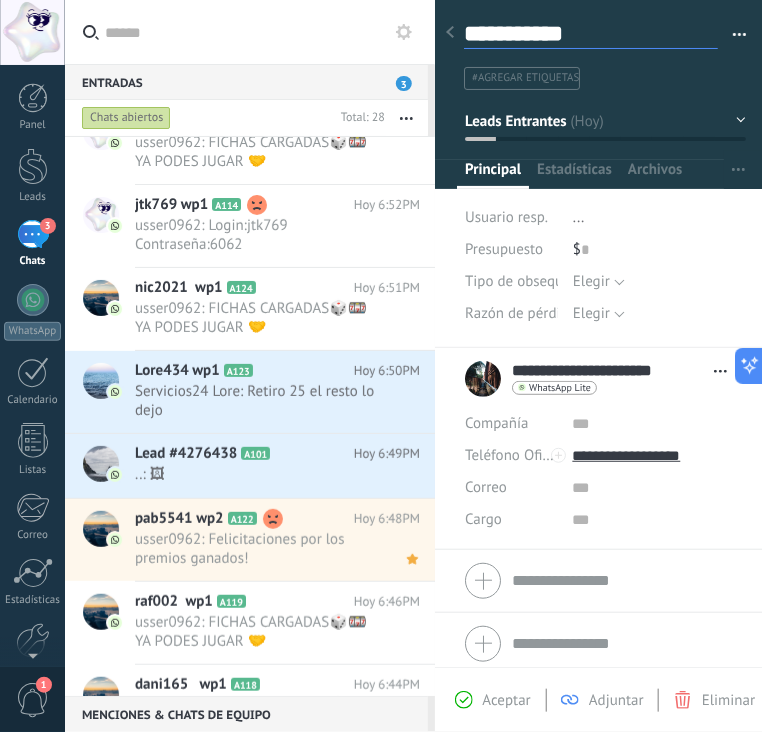 type on "**********" 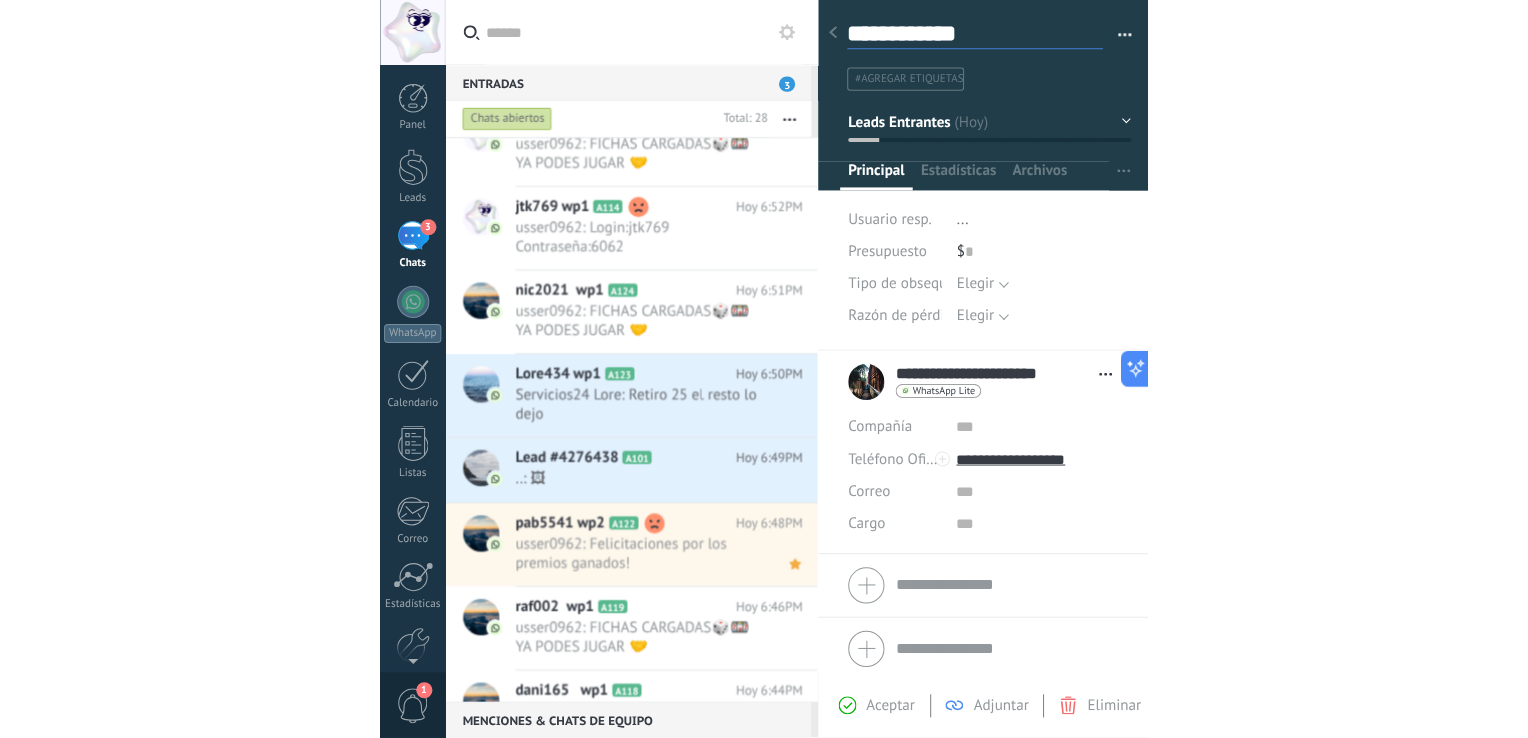 scroll, scrollTop: 29, scrollLeft: 0, axis: vertical 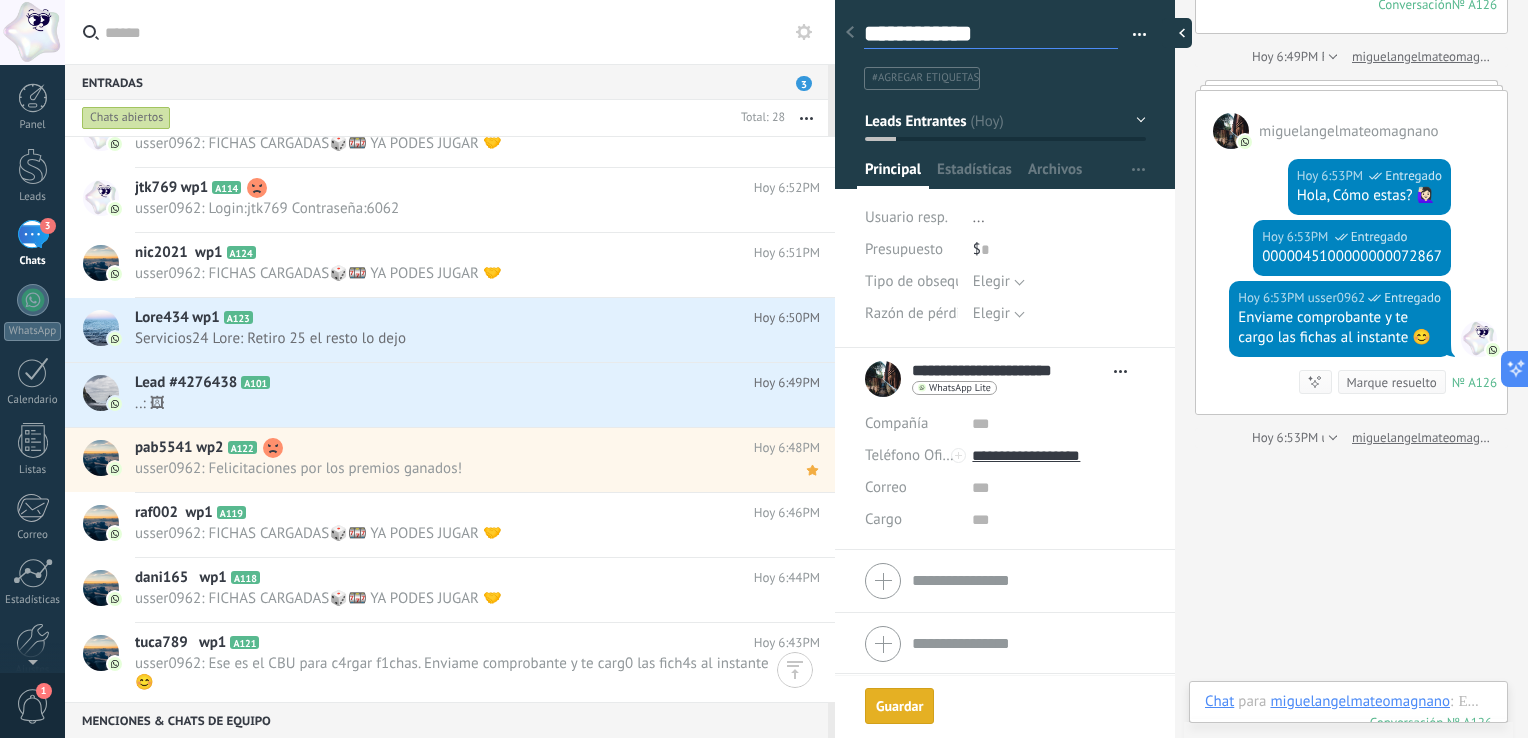 click at bounding box center [1177, 33] 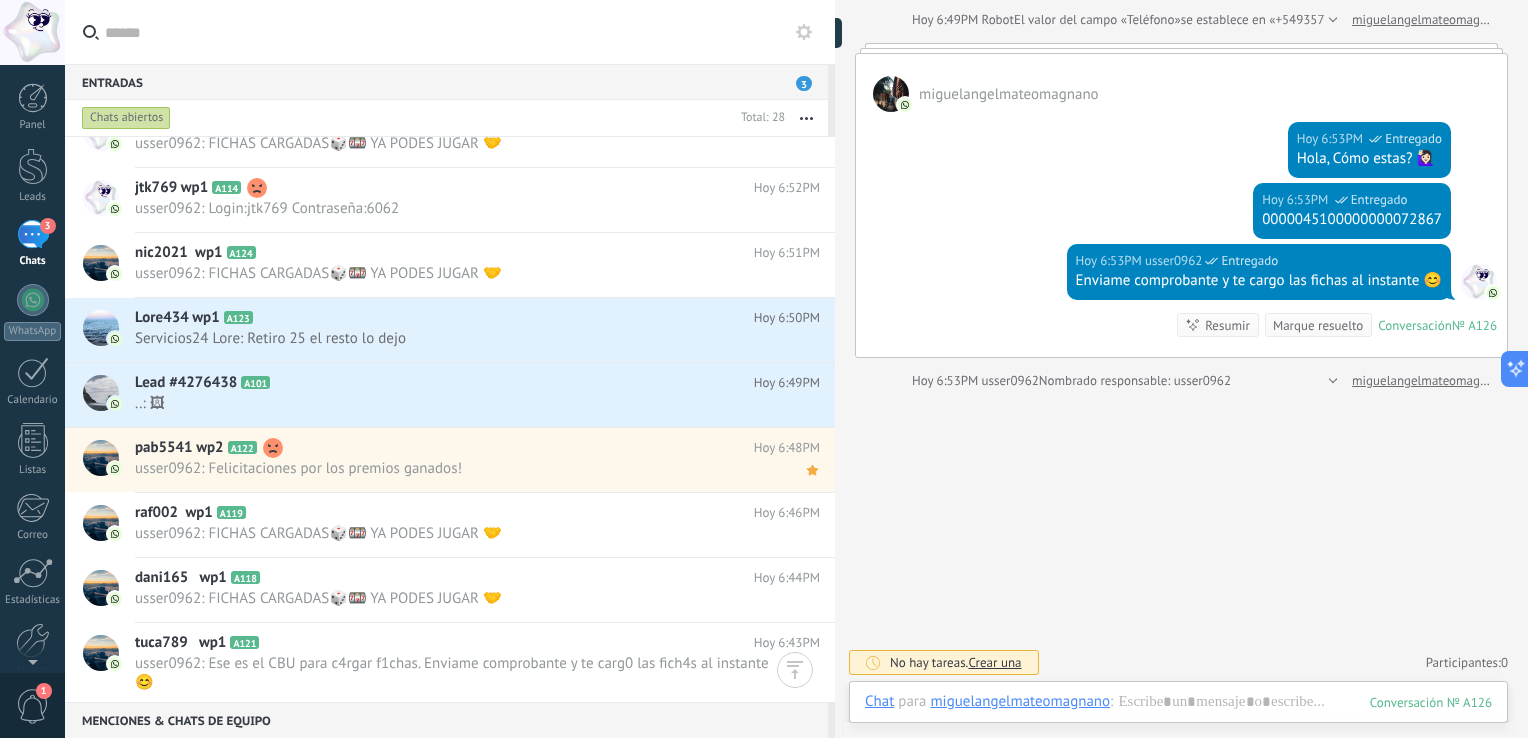 scroll, scrollTop: 29, scrollLeft: 0, axis: vertical 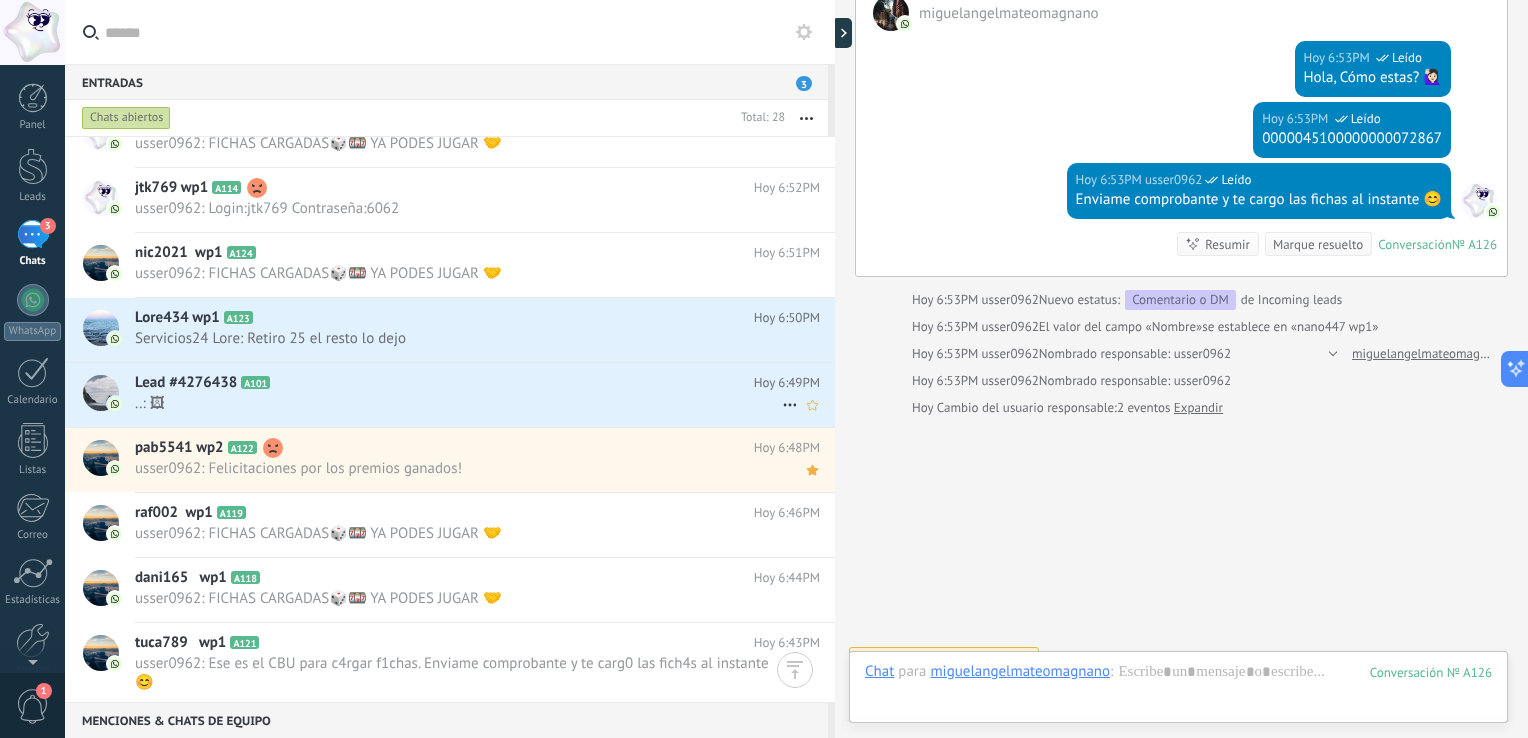 click on "..: 🖼" at bounding box center [458, 403] 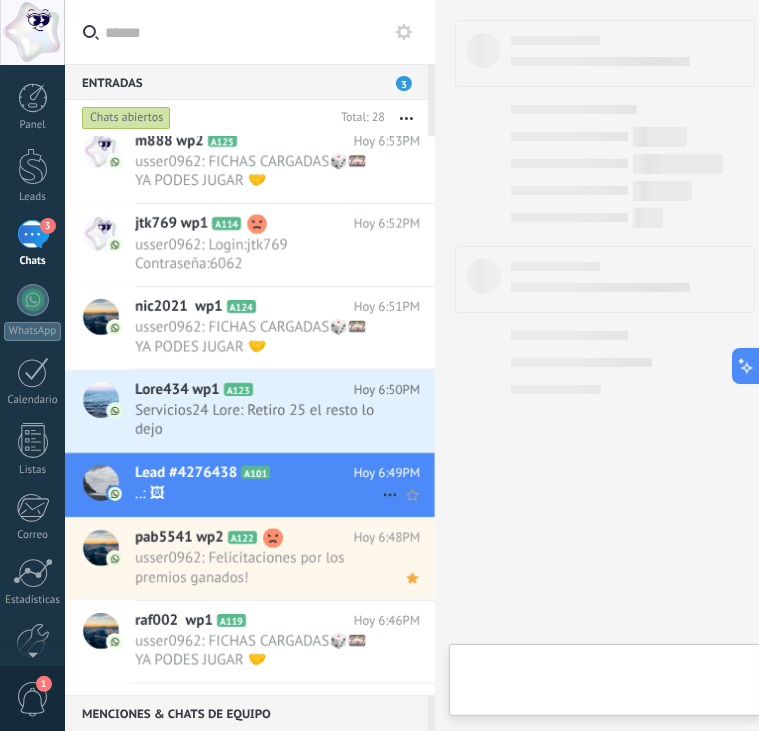 scroll, scrollTop: 183, scrollLeft: 0, axis: vertical 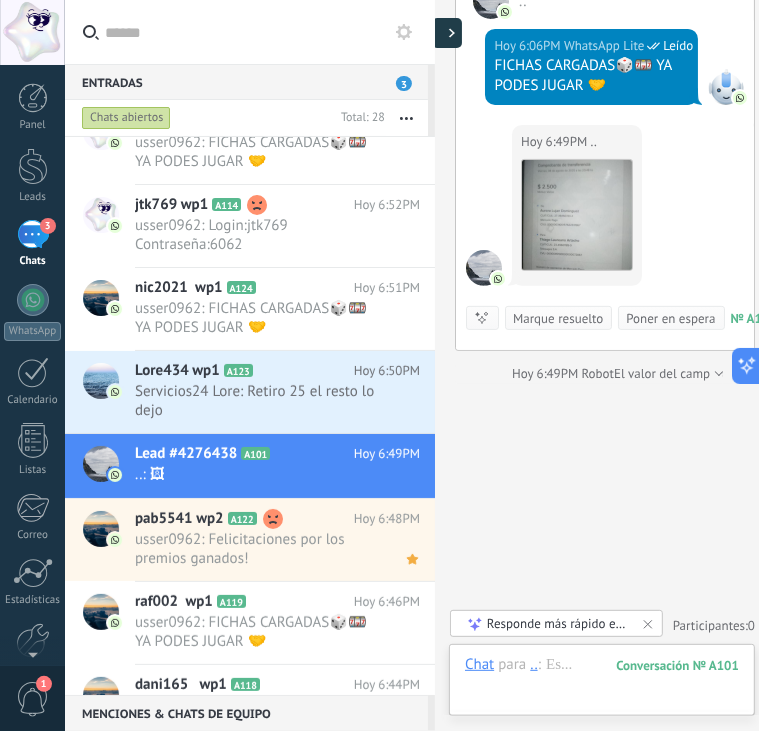click at bounding box center [447, 33] 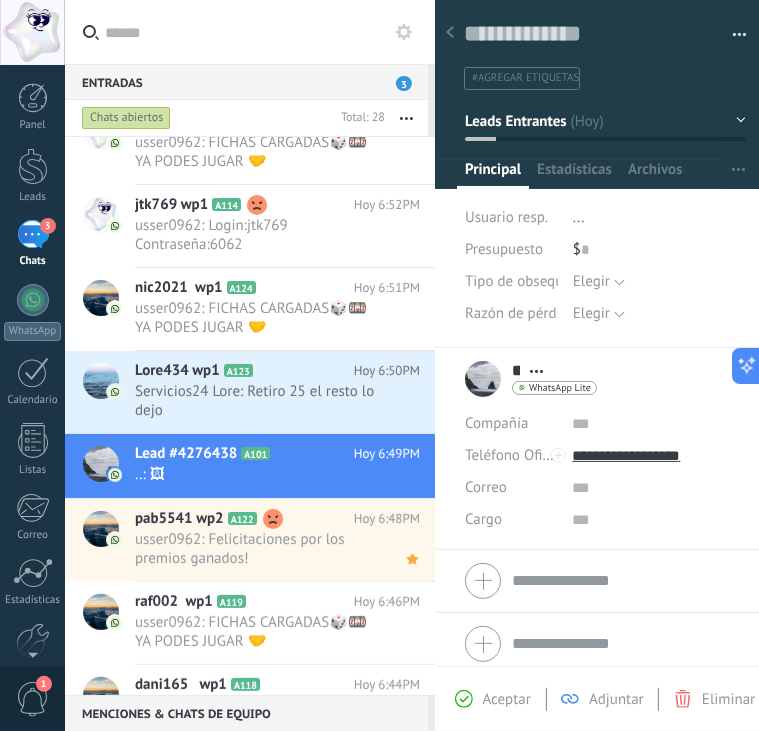 scroll, scrollTop: 29, scrollLeft: 0, axis: vertical 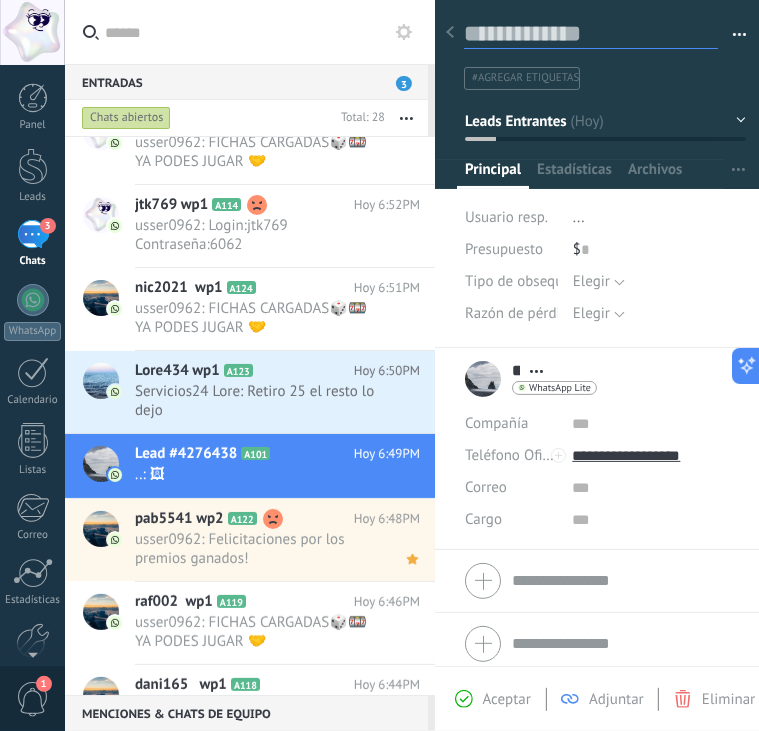 click at bounding box center [591, 34] 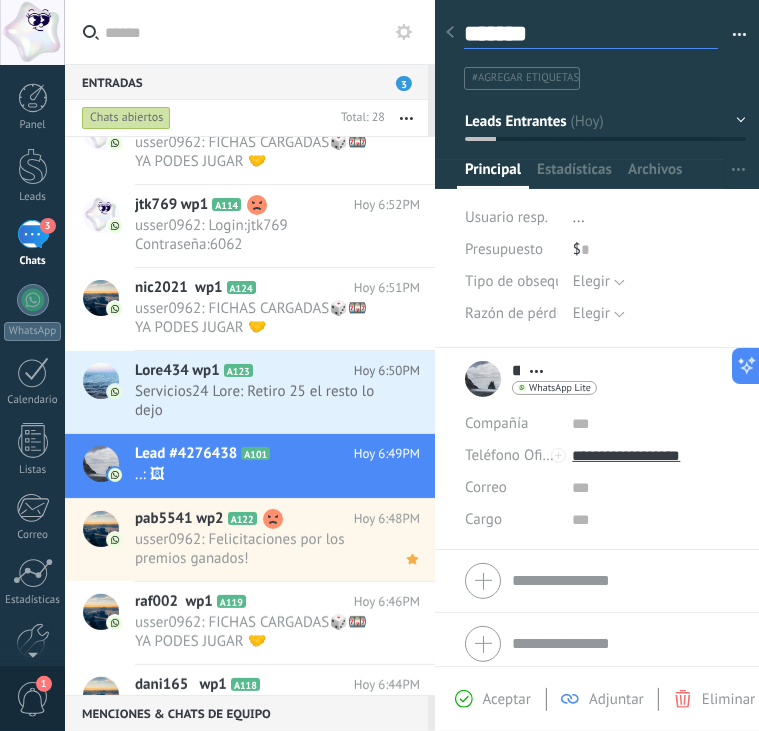 type on "******" 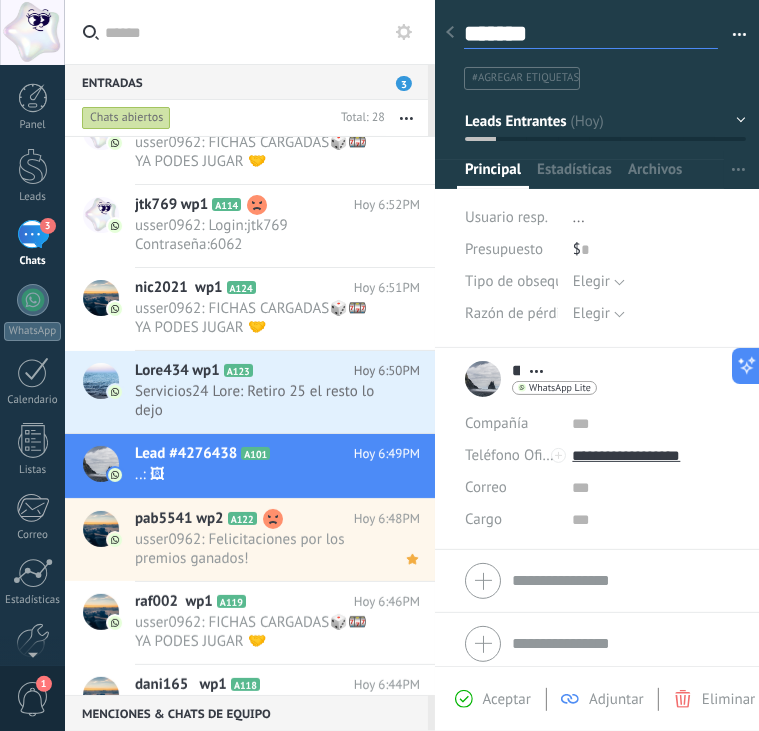 type on "******" 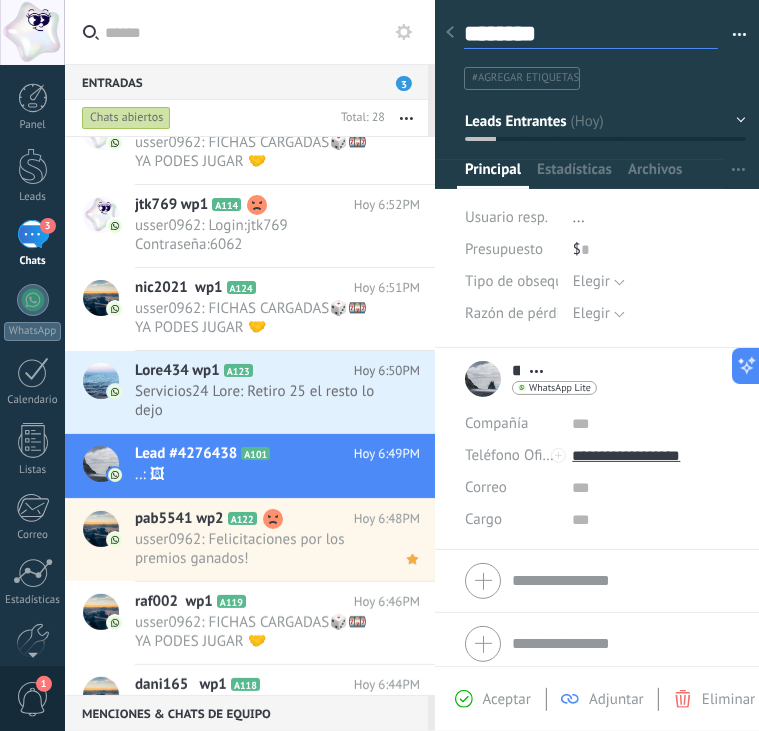 type on "*********" 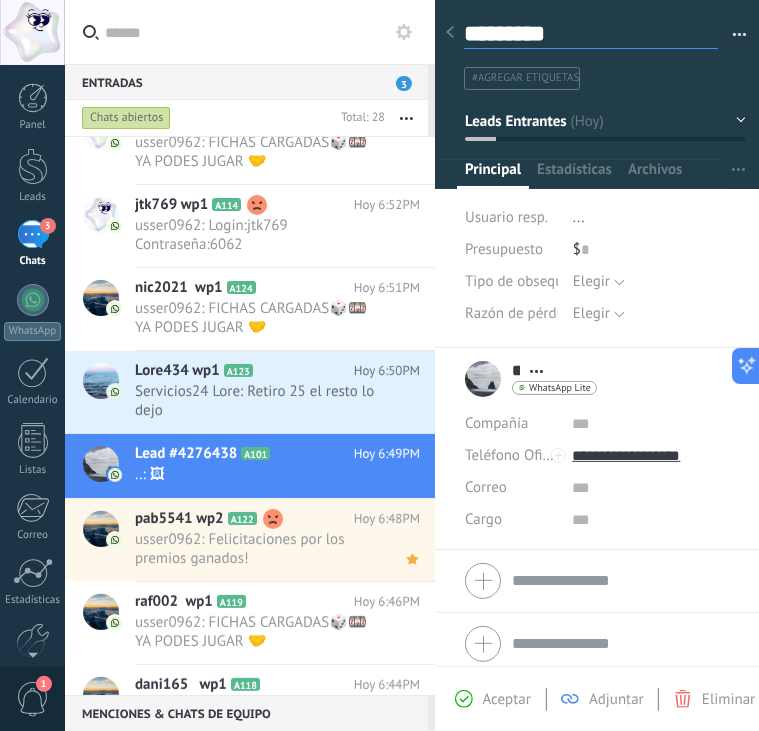 type on "**********" 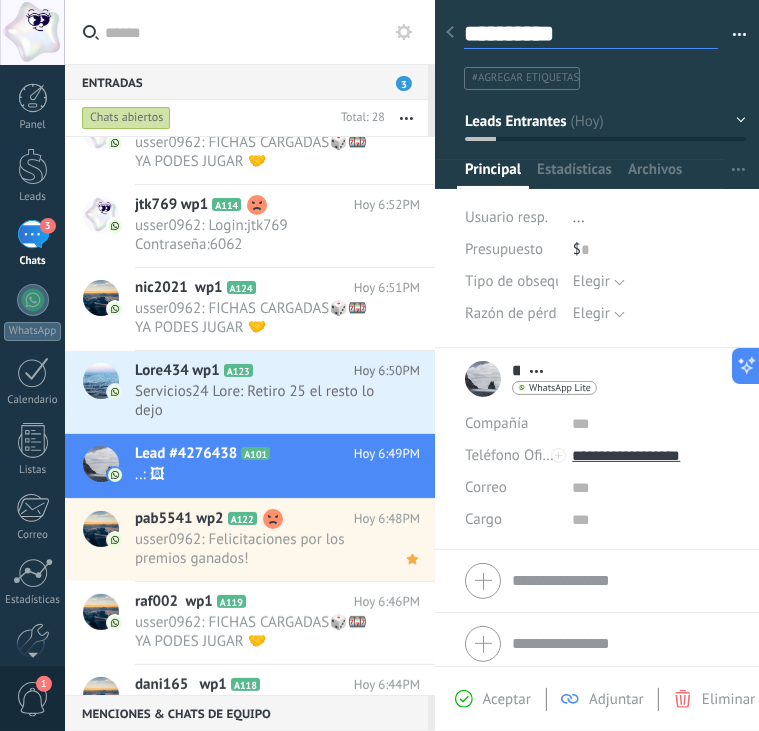type on "**********" 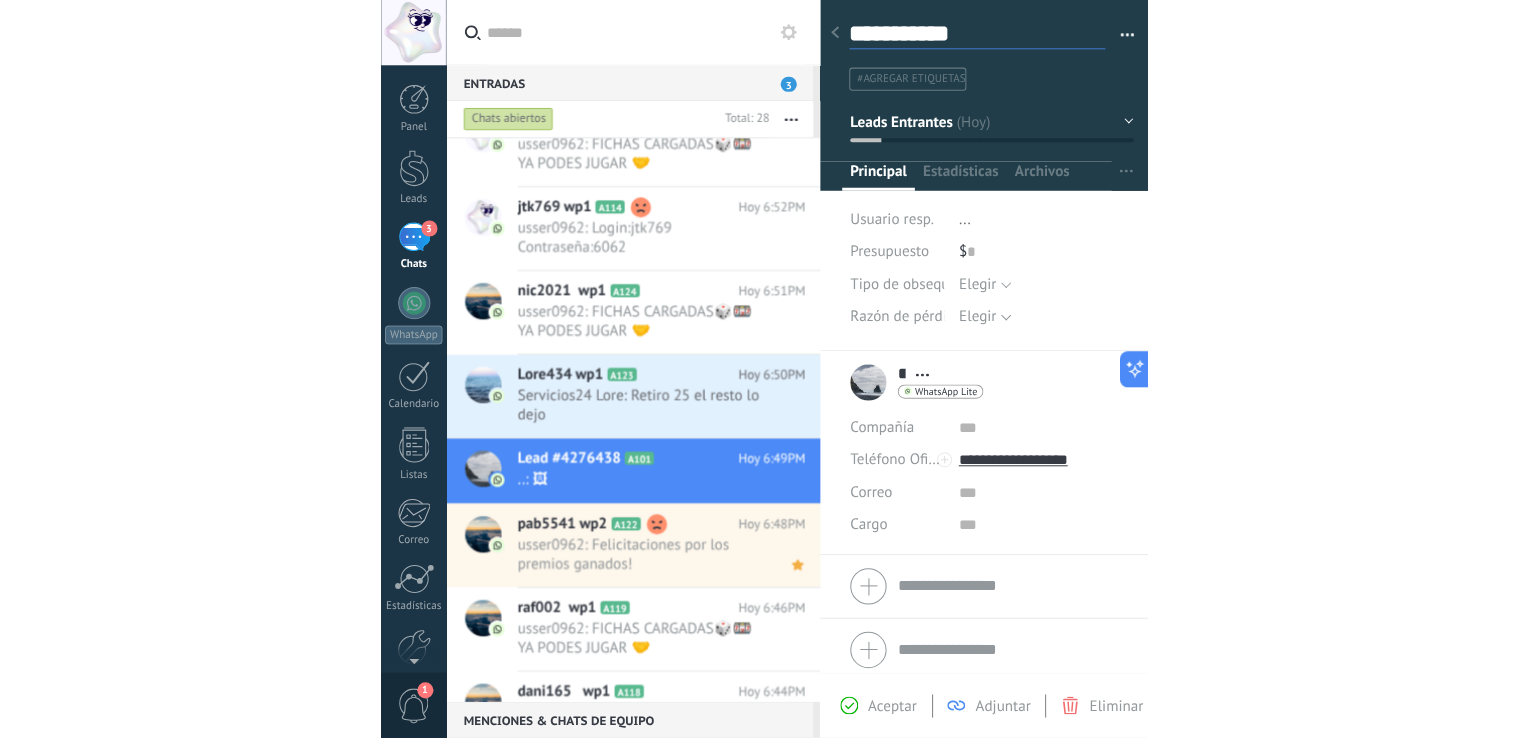 scroll, scrollTop: 29, scrollLeft: 0, axis: vertical 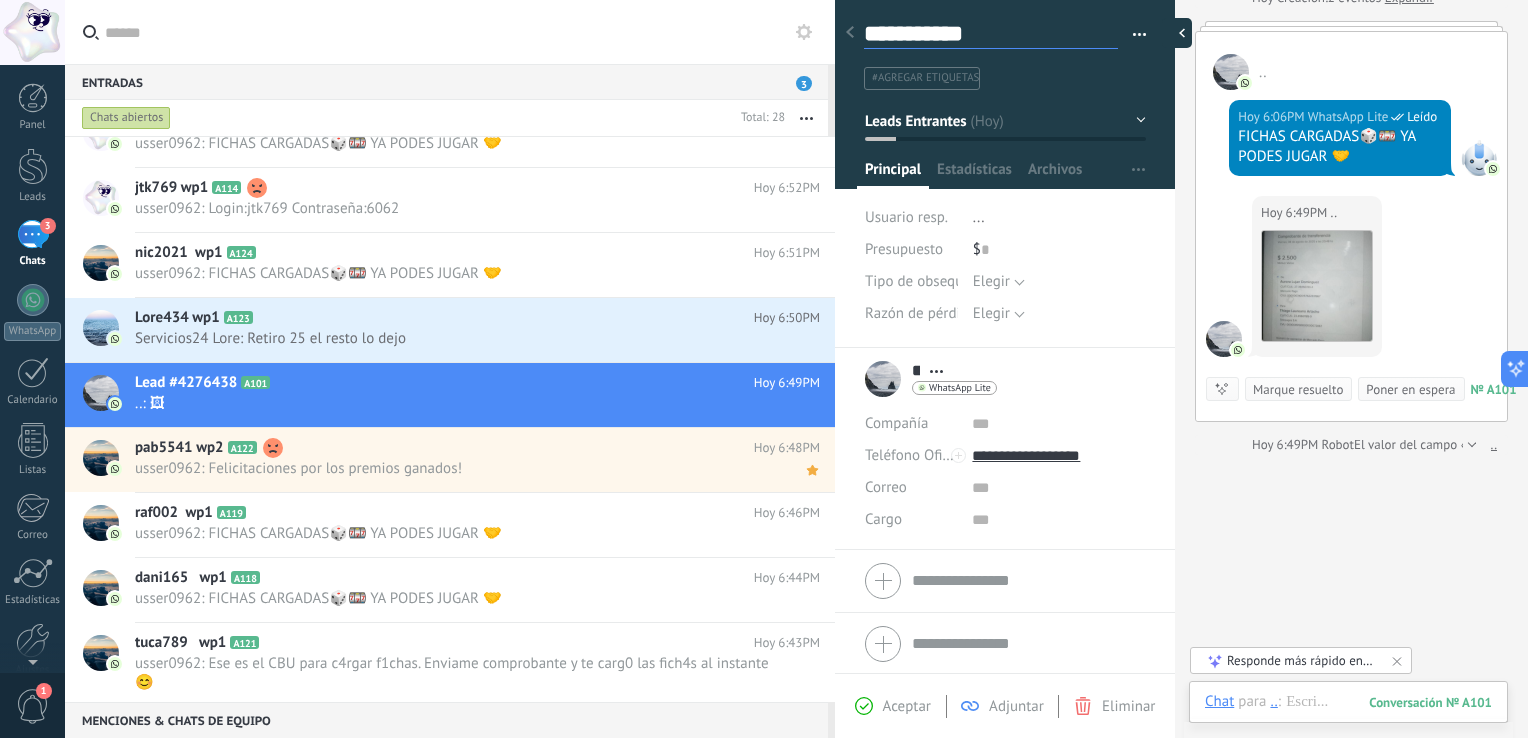 click at bounding box center [1177, 33] 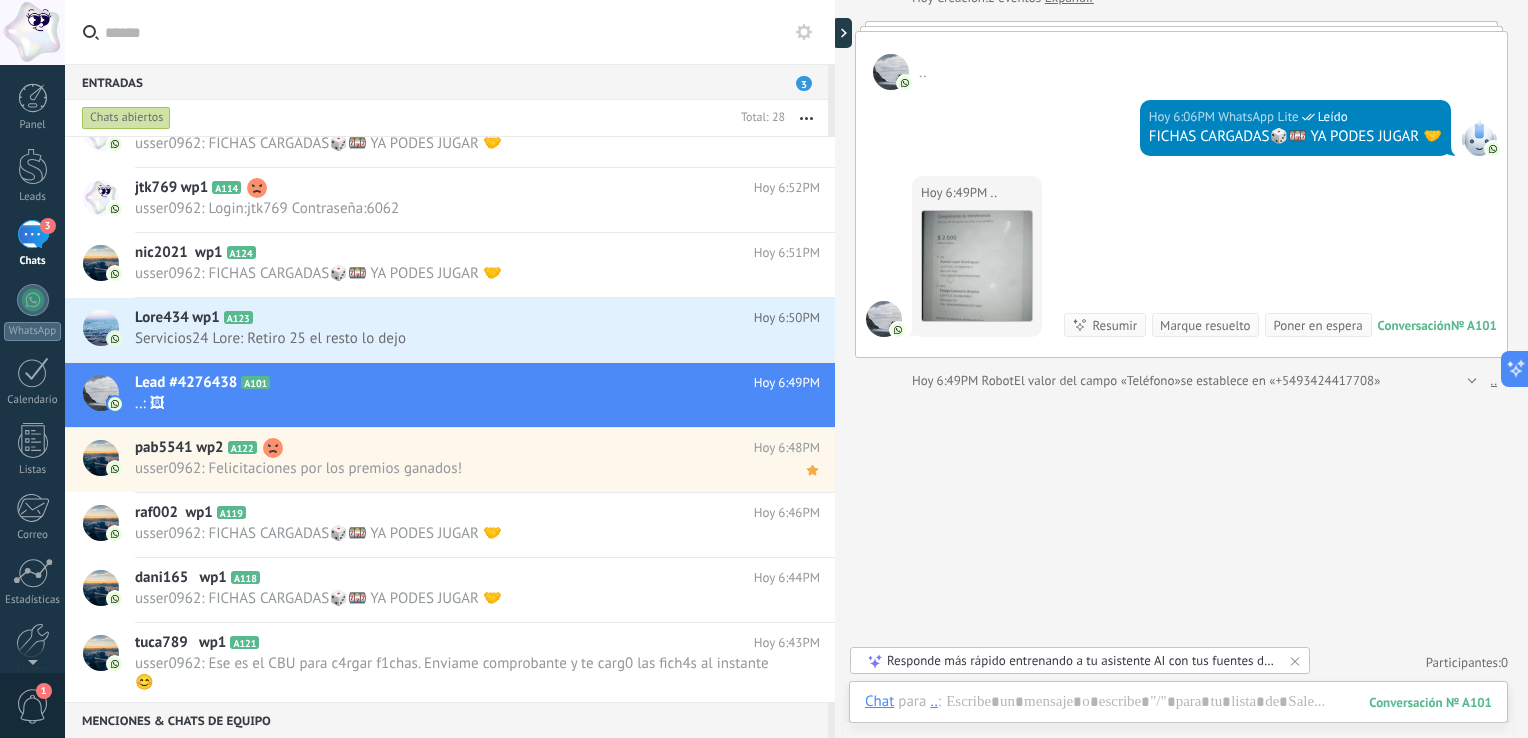 scroll, scrollTop: 228, scrollLeft: 0, axis: vertical 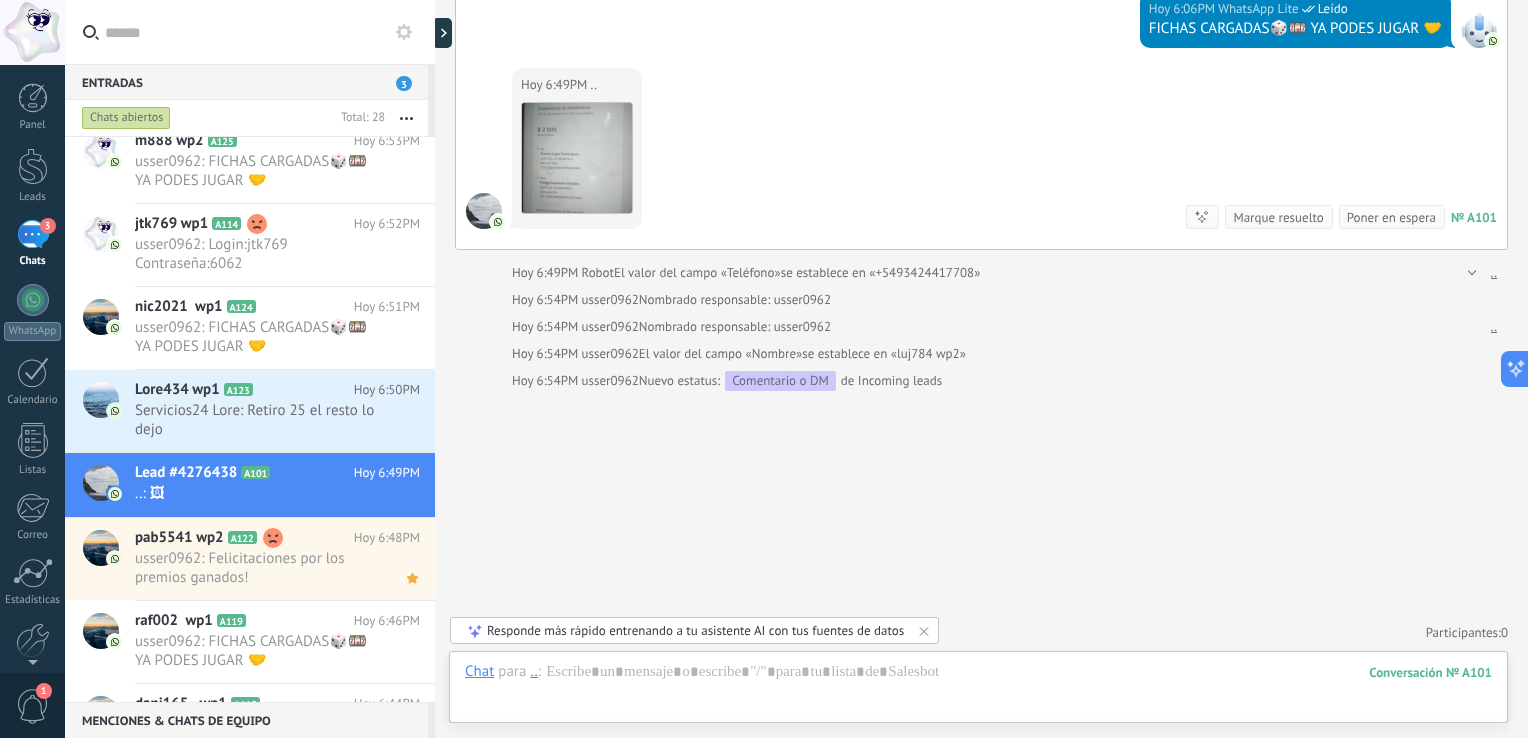 type on "**********" 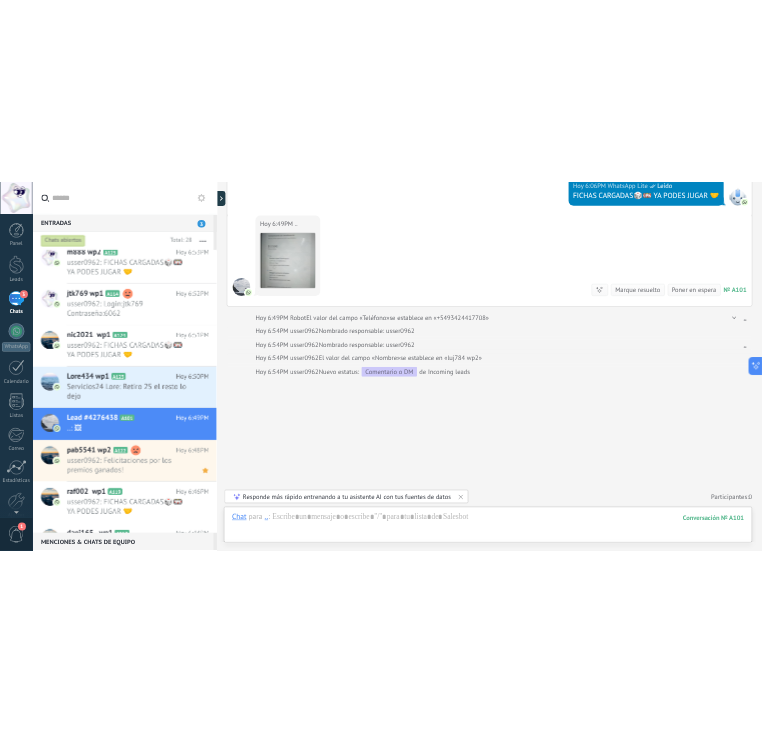 scroll, scrollTop: 183, scrollLeft: 0, axis: vertical 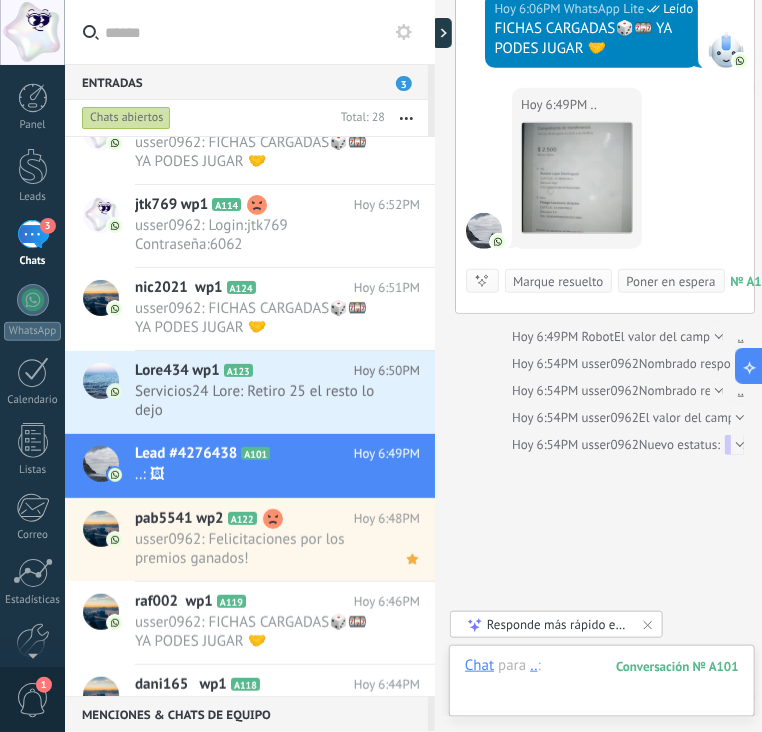 click at bounding box center [602, 686] 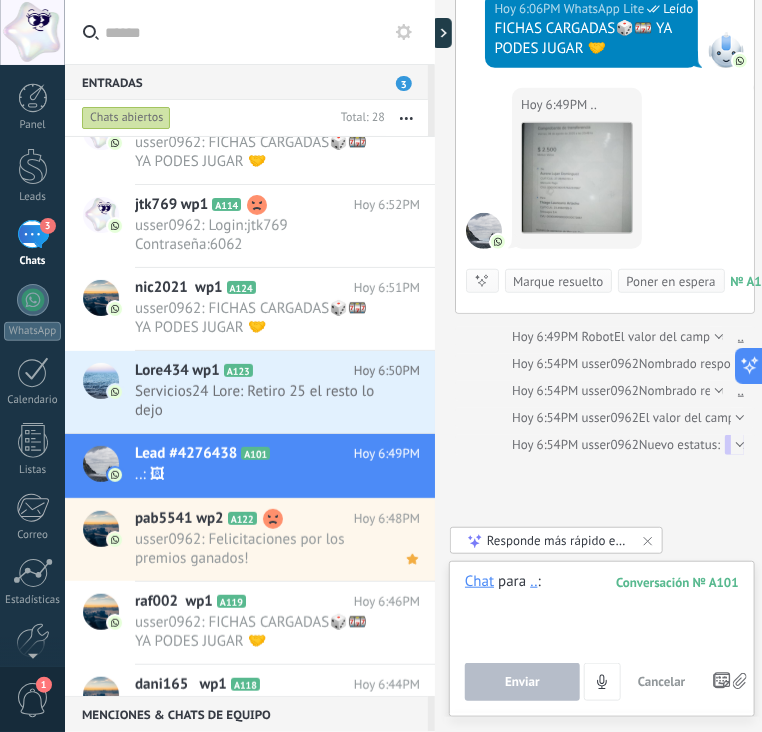 paste 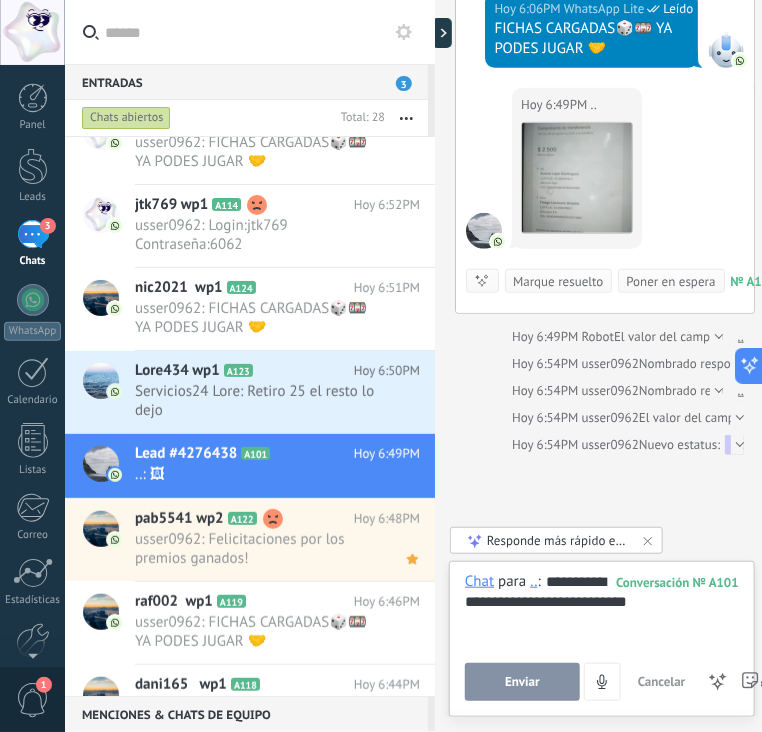click on "Enviar" at bounding box center [522, 682] 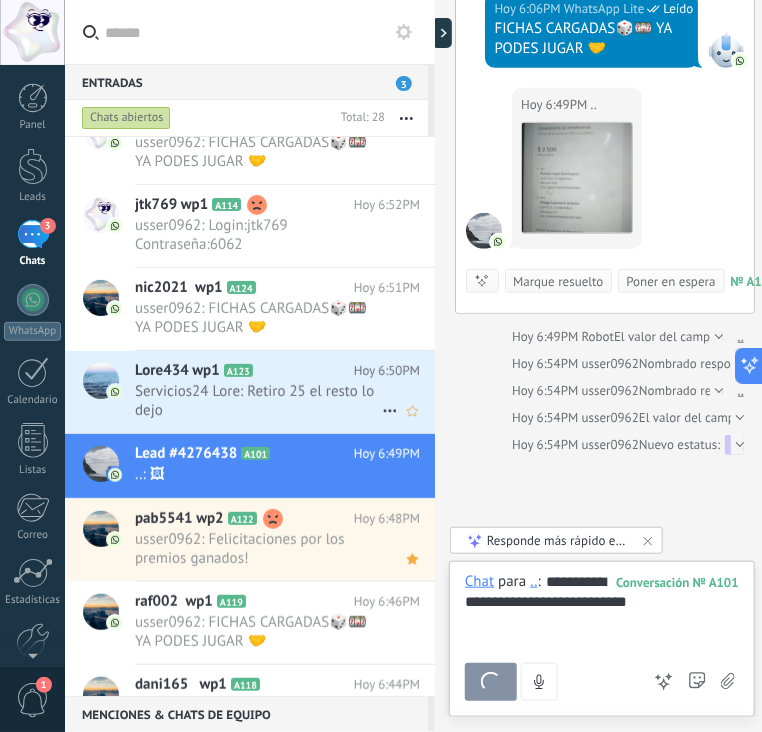 click on "Servicios24  Lore: Retiro 25 el resto lo dejo" at bounding box center (258, 401) 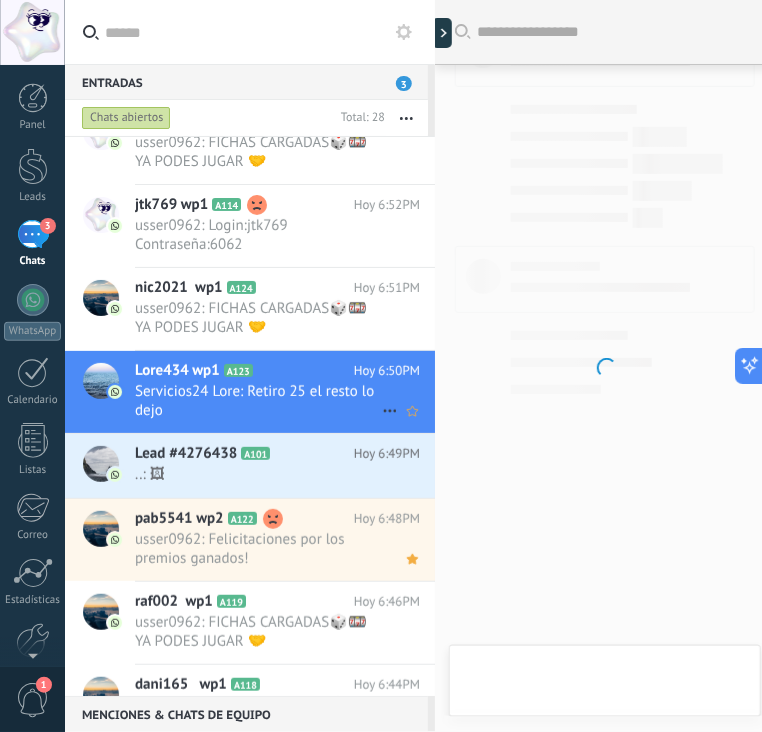 scroll, scrollTop: 827, scrollLeft: 0, axis: vertical 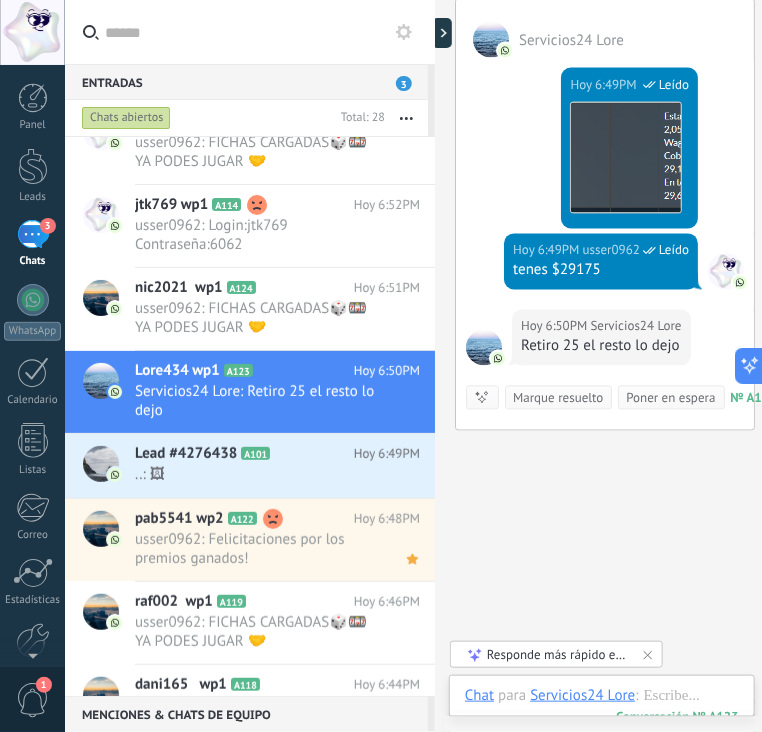 click at bounding box center (435, 366) 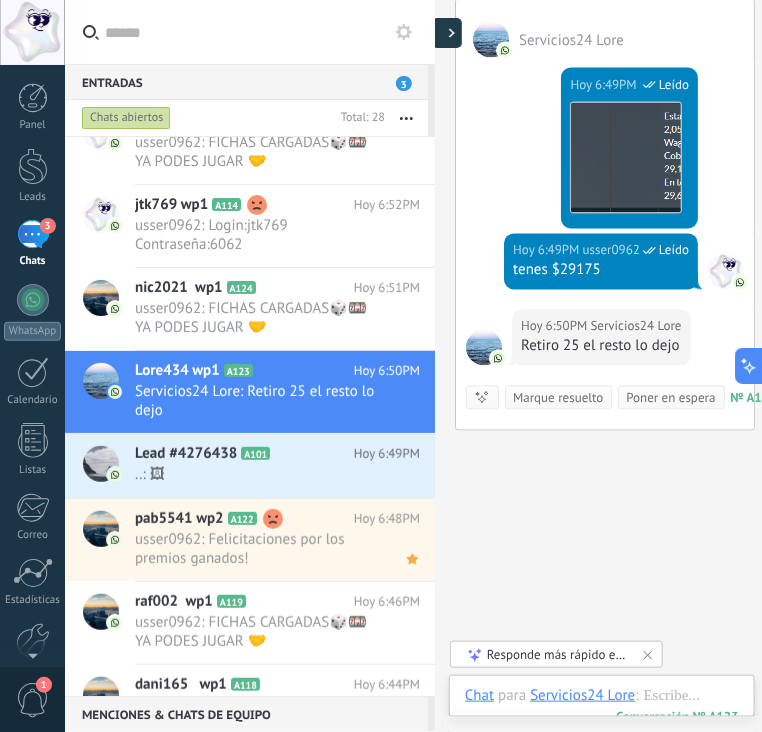 click at bounding box center (447, 33) 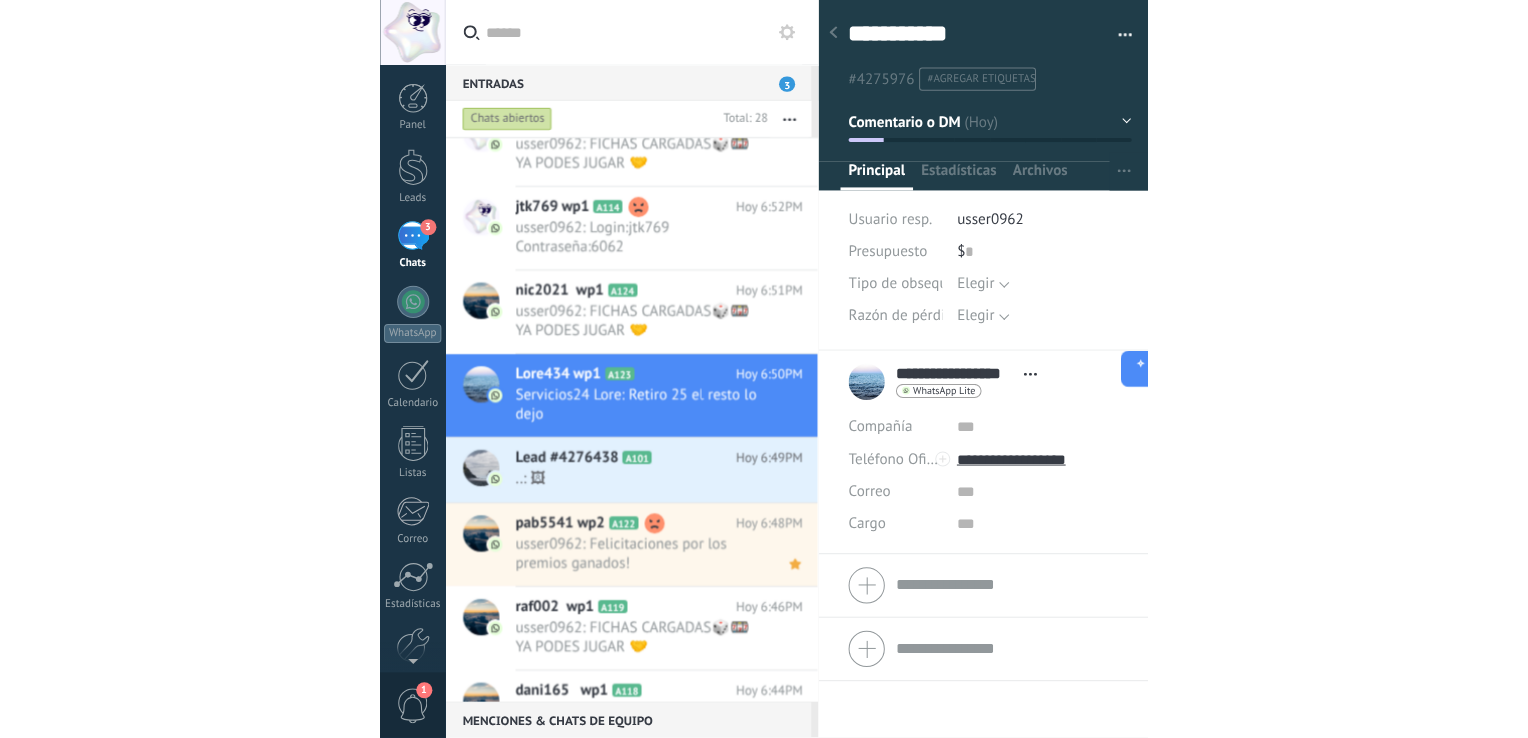scroll, scrollTop: 29, scrollLeft: 0, axis: vertical 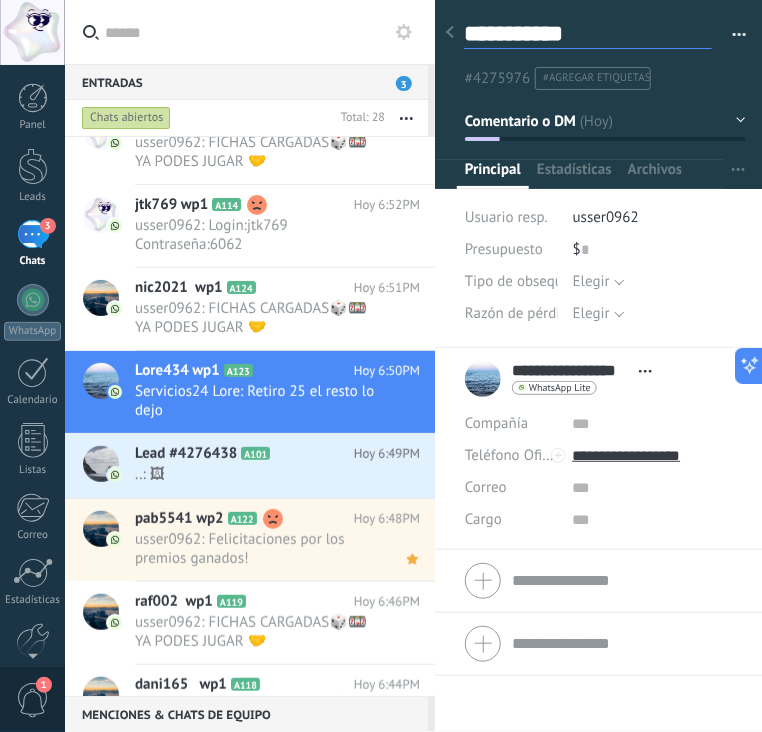 click on "**********" at bounding box center (588, 34) 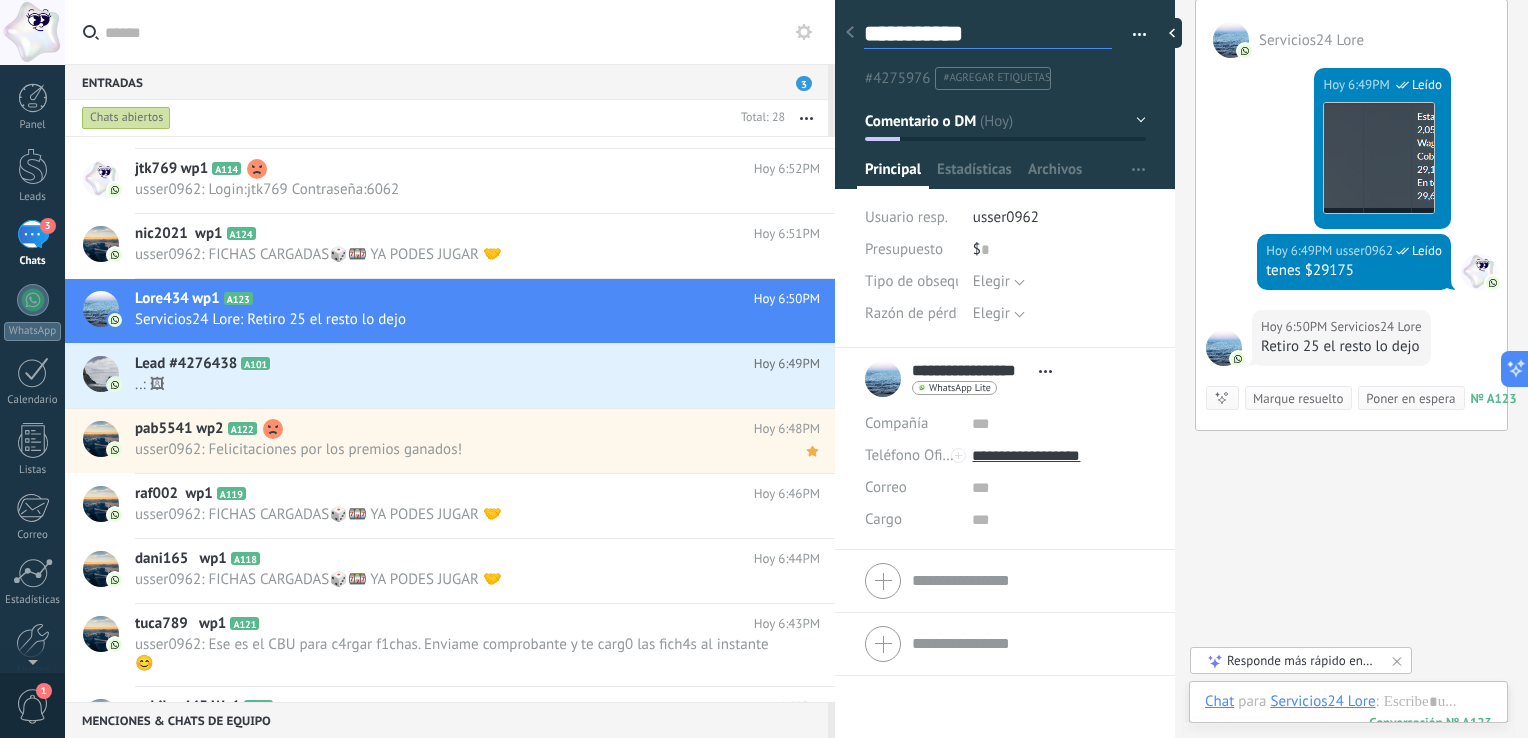 scroll, scrollTop: 747, scrollLeft: 0, axis: vertical 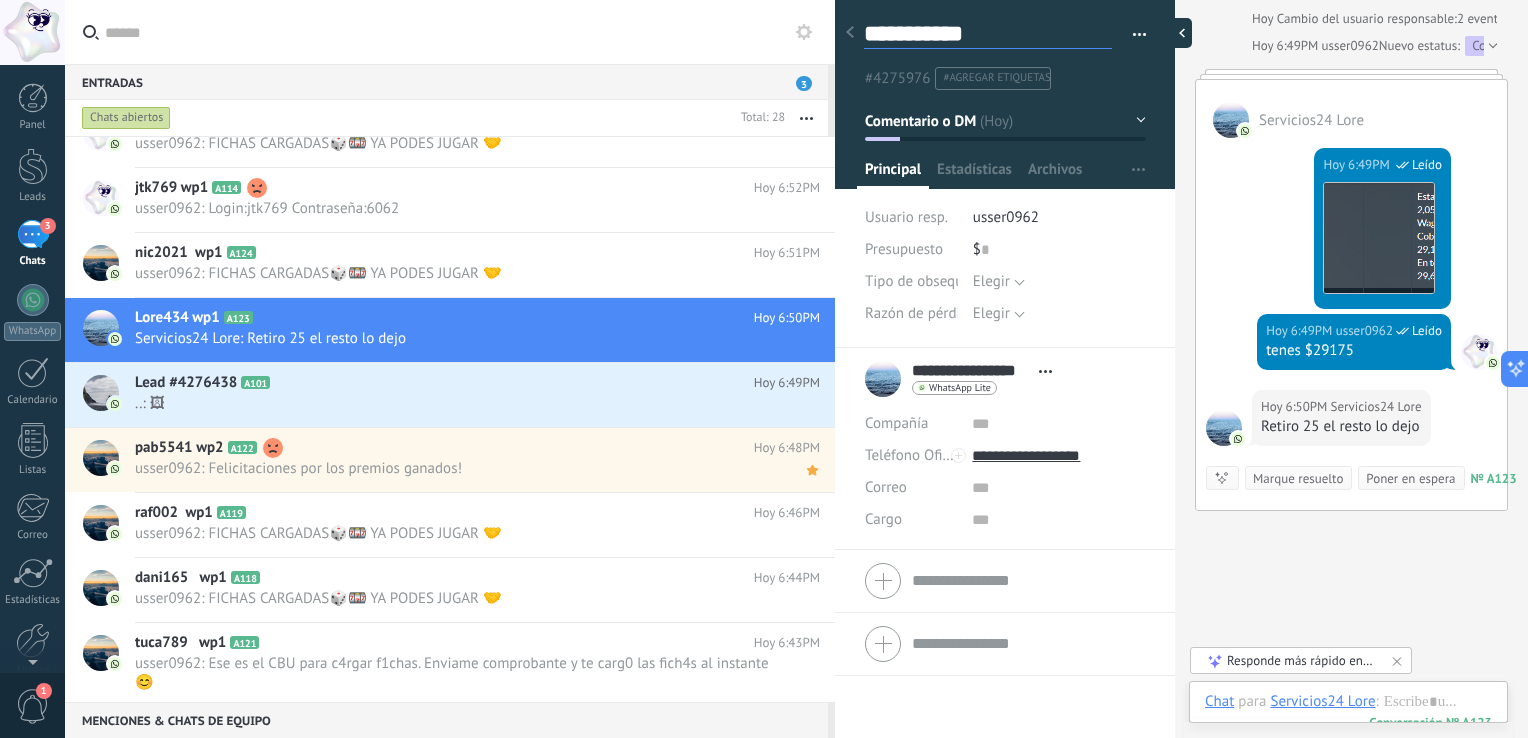 click at bounding box center [1177, 33] 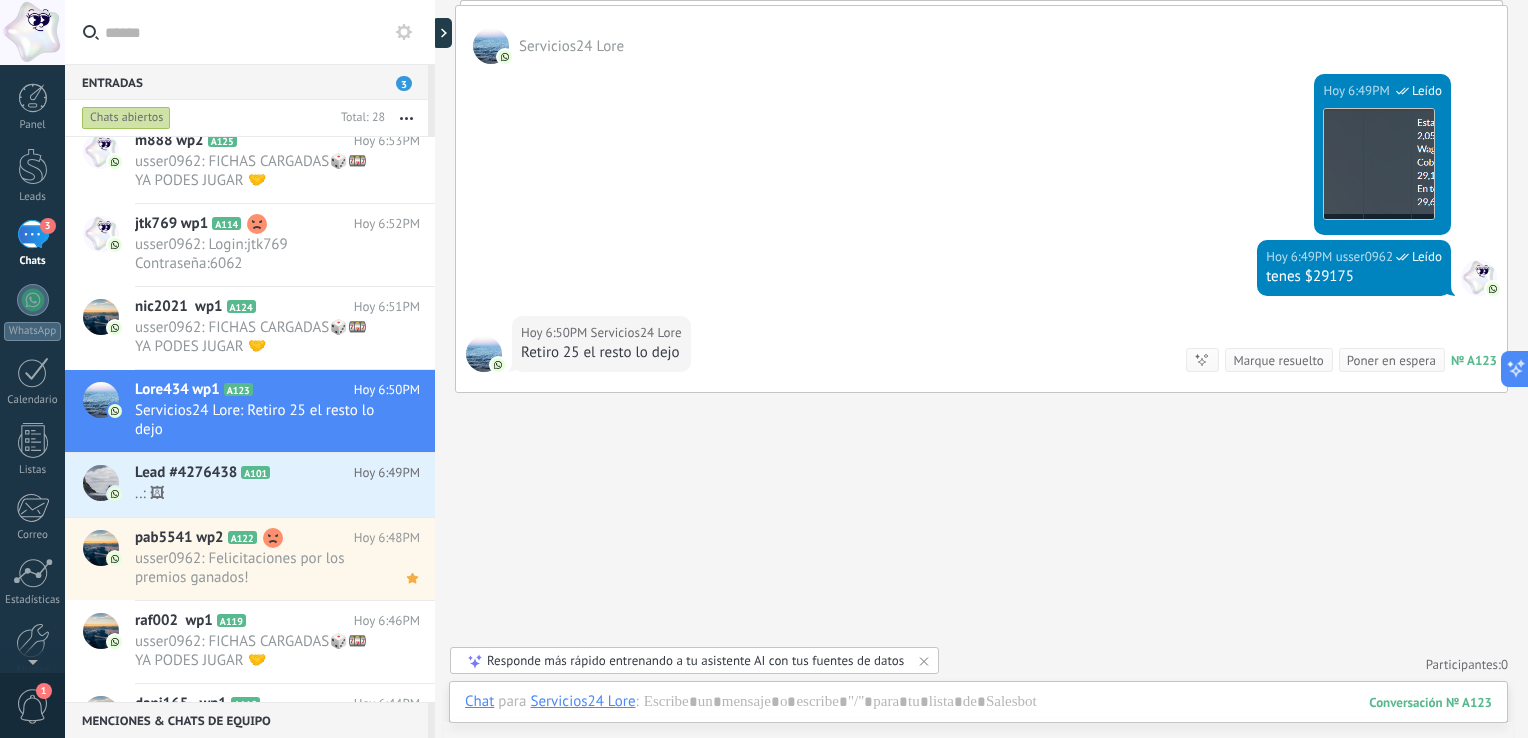 type on "**********" 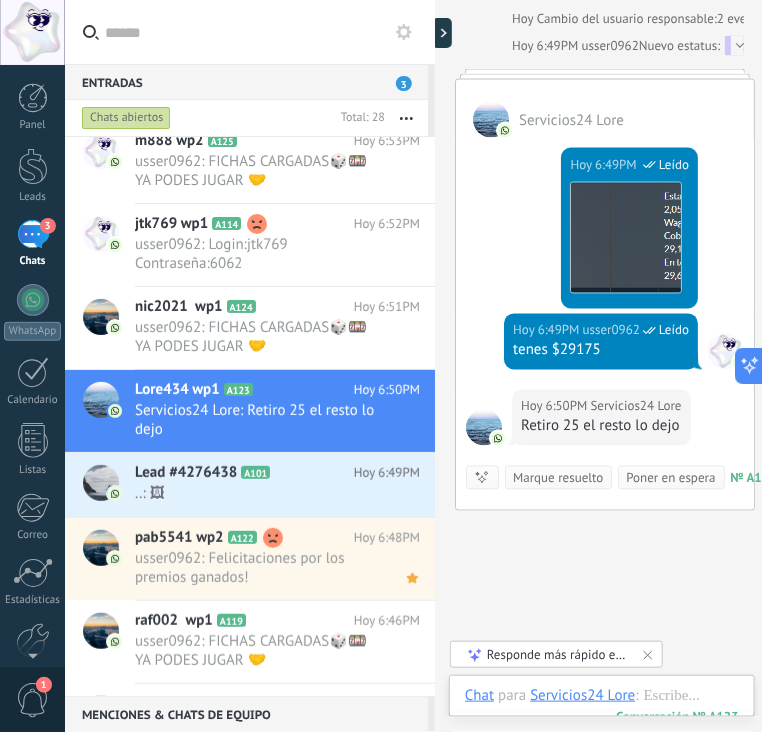 scroll, scrollTop: 183, scrollLeft: 0, axis: vertical 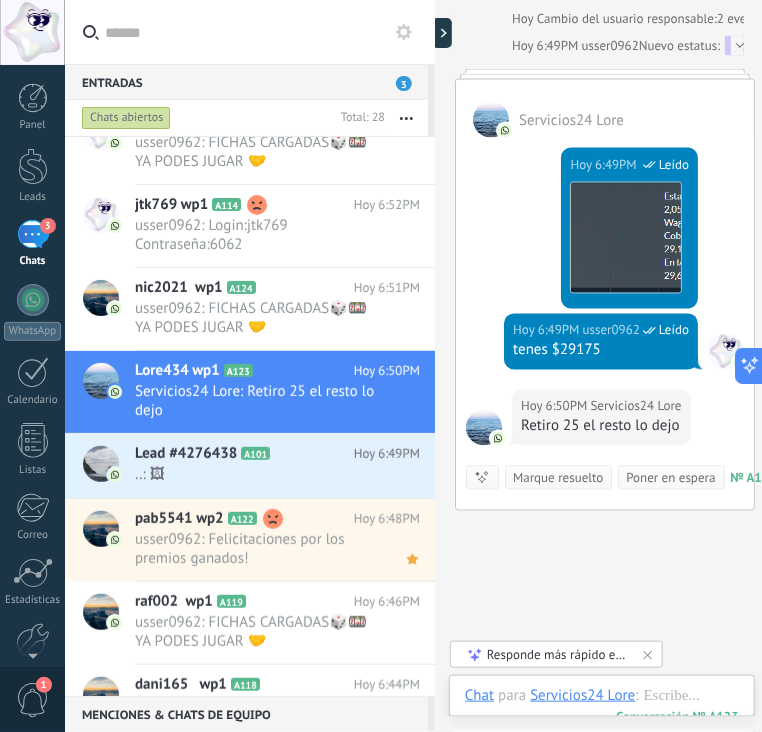 drag, startPoint x: 677, startPoint y: 683, endPoint x: 684, endPoint y: 699, distance: 17.464249 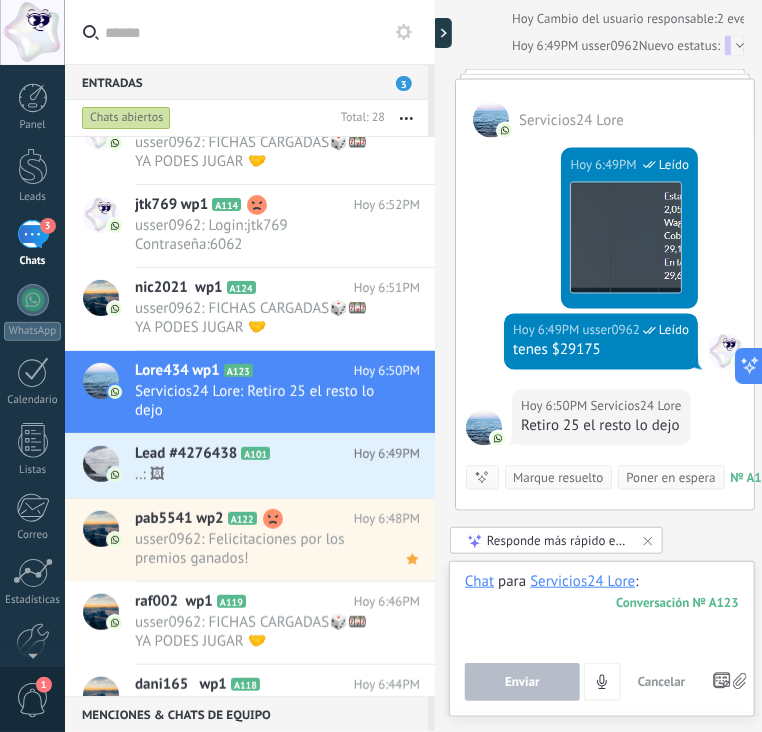 click at bounding box center (604, 610) 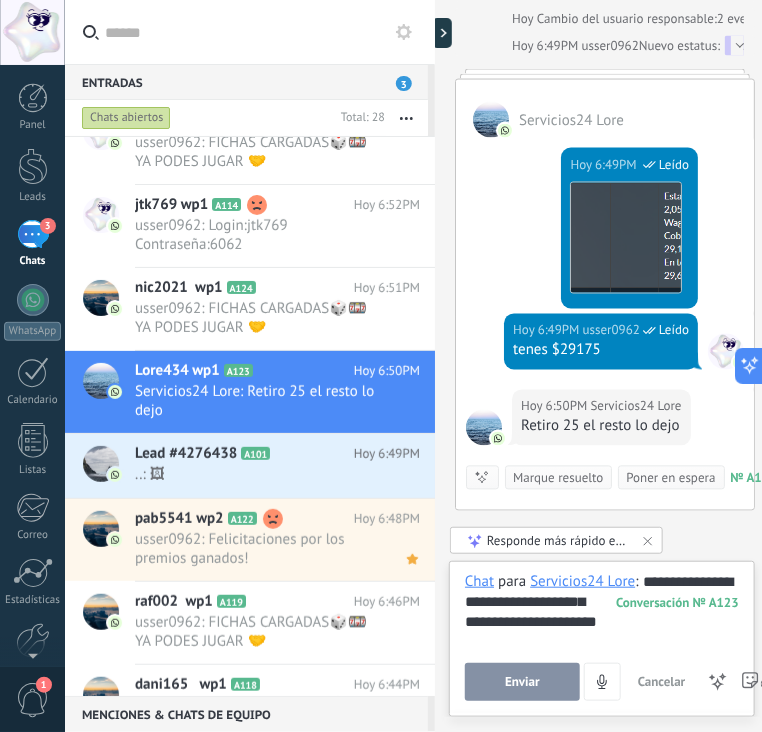click on "Enviar" at bounding box center (522, 682) 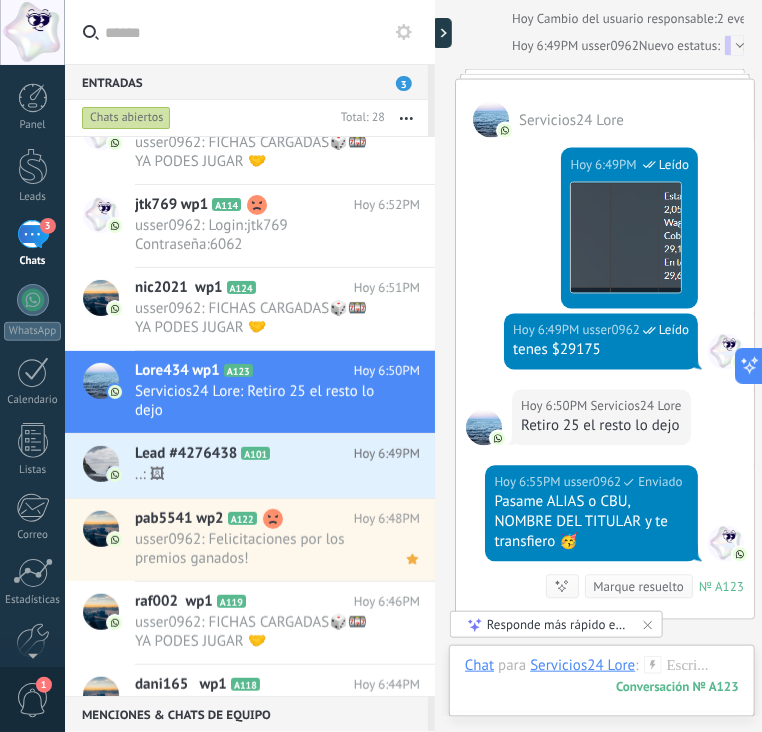 scroll, scrollTop: 980, scrollLeft: 0, axis: vertical 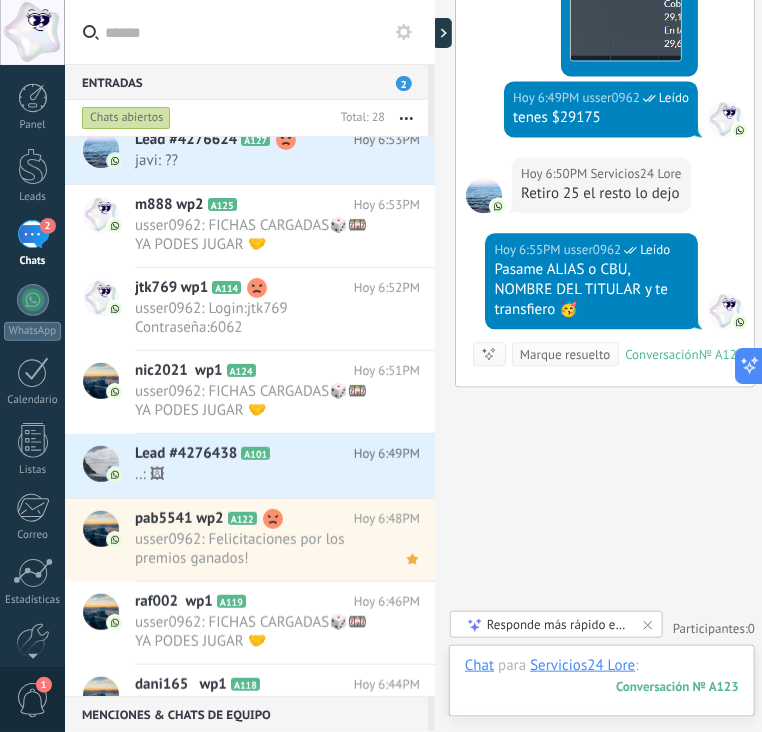 click at bounding box center (602, 686) 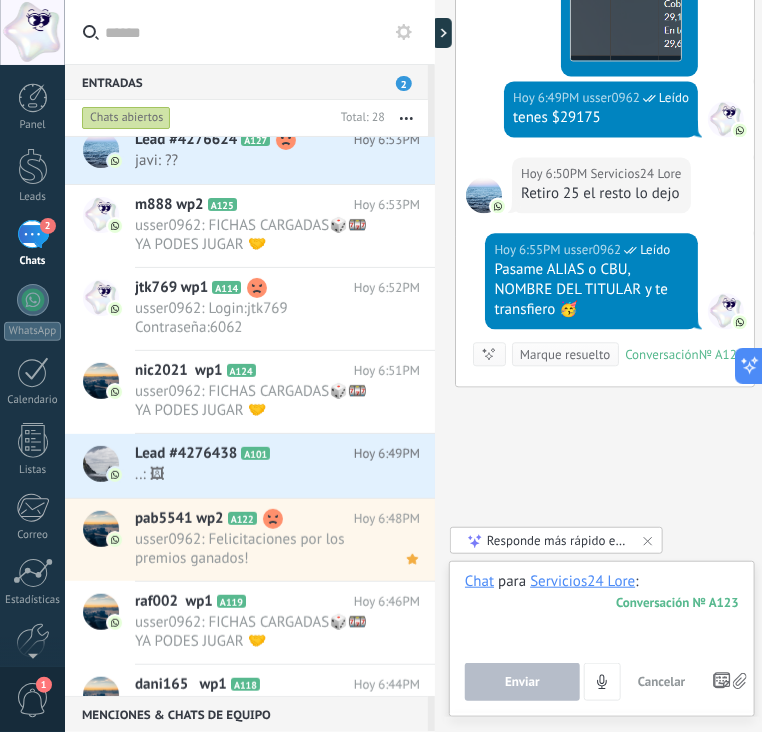 paste 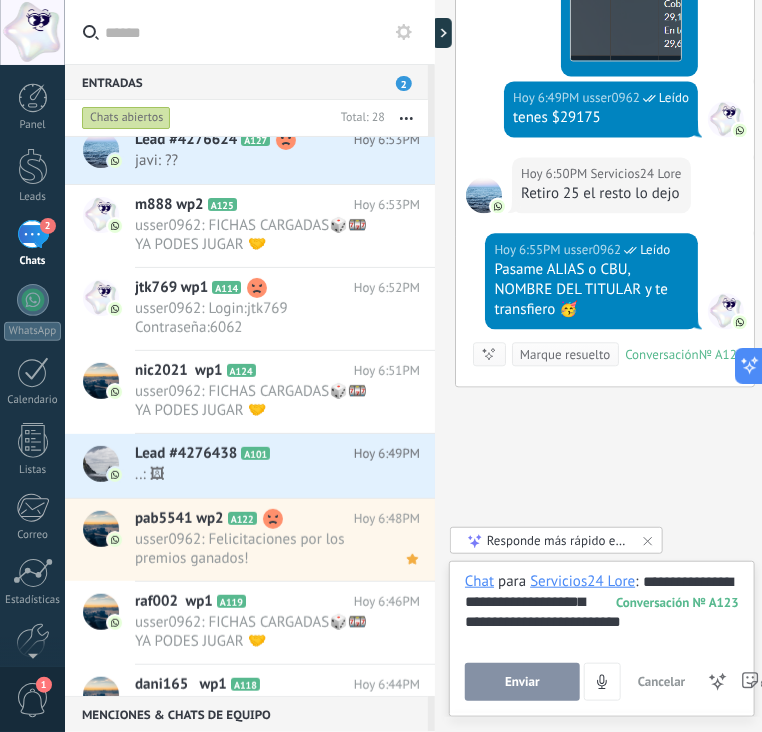 click on "Enviar" at bounding box center (522, 682) 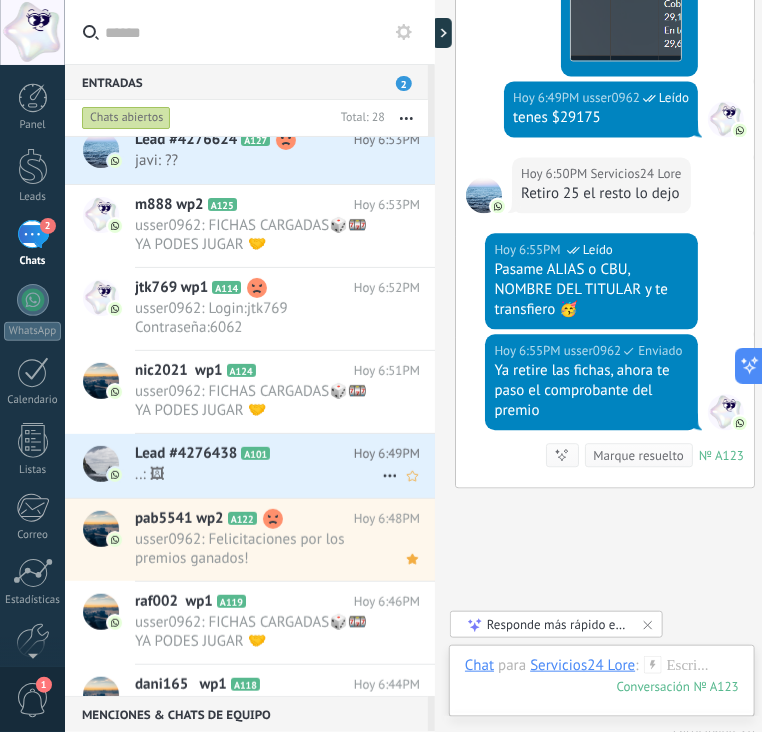 scroll, scrollTop: 1080, scrollLeft: 0, axis: vertical 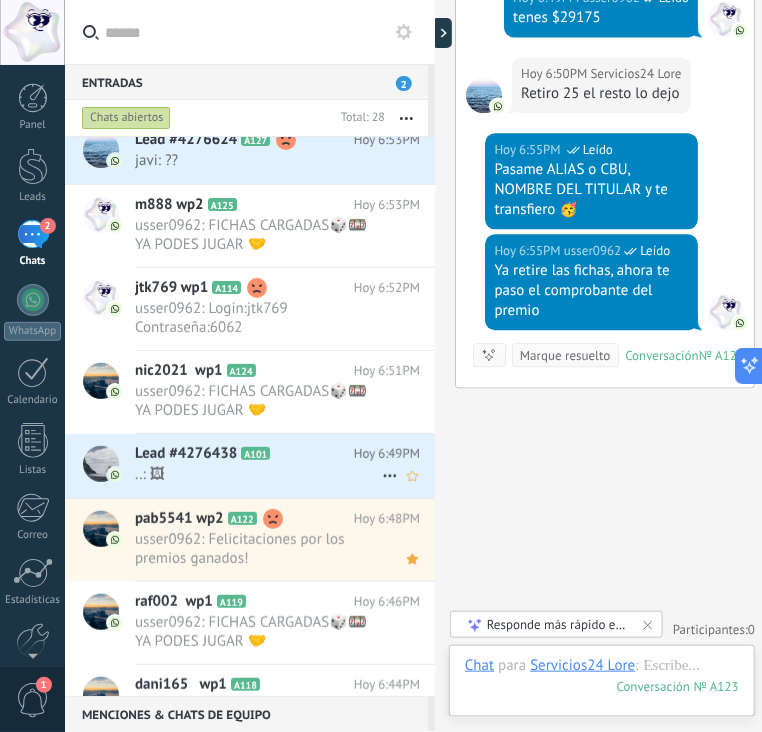 click on "..: 🖼" at bounding box center [258, 474] 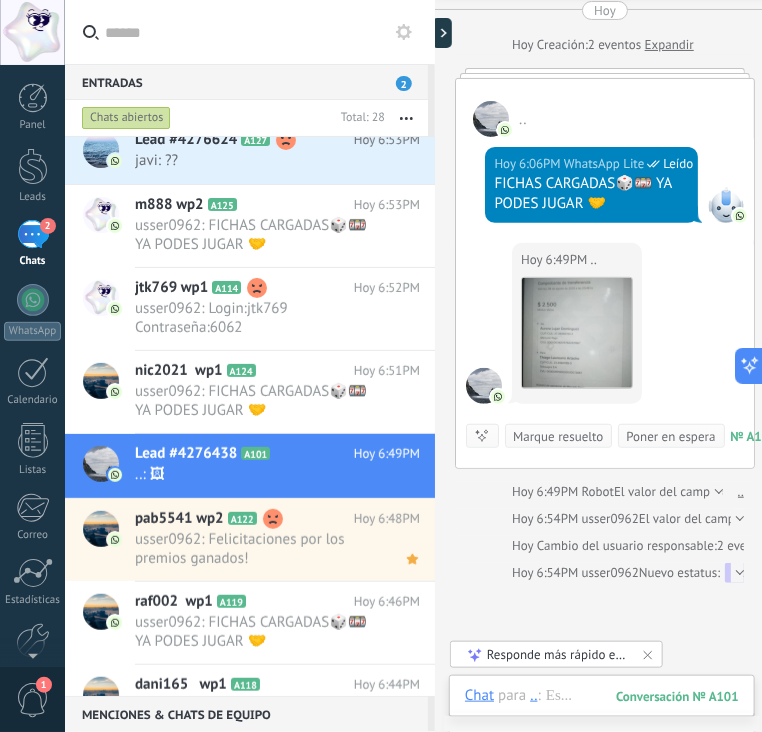scroll, scrollTop: 100, scrollLeft: 0, axis: vertical 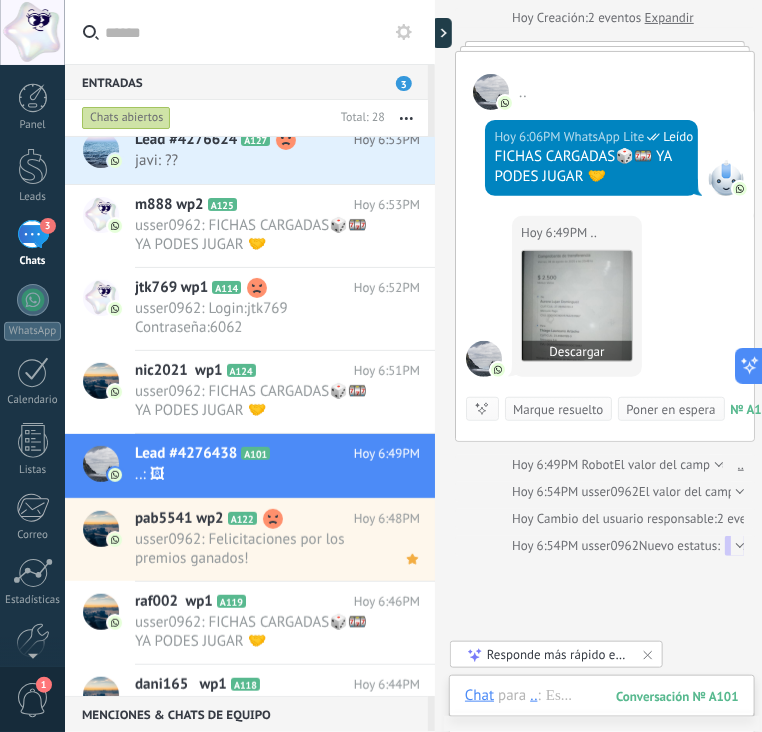 click at bounding box center [577, 306] 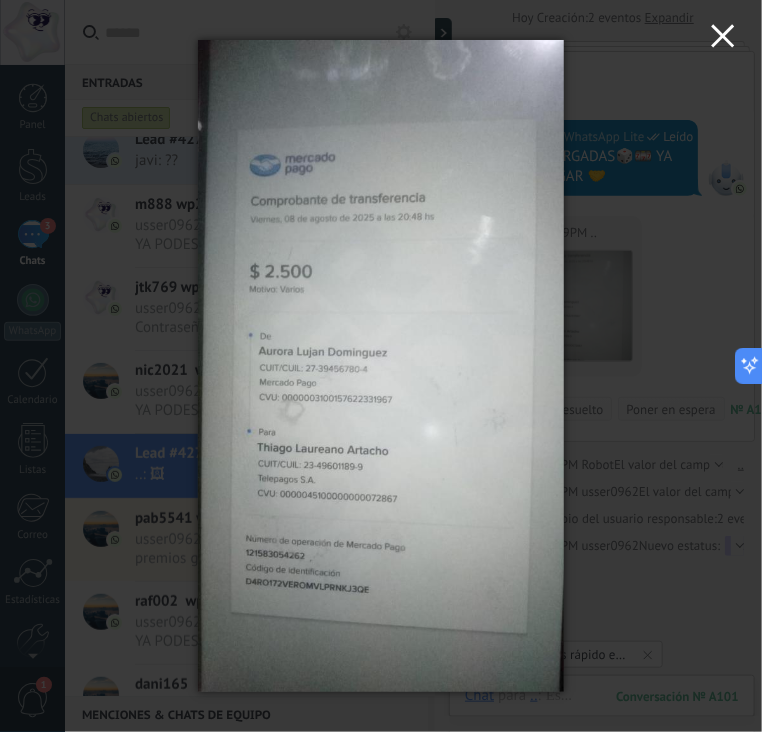 click 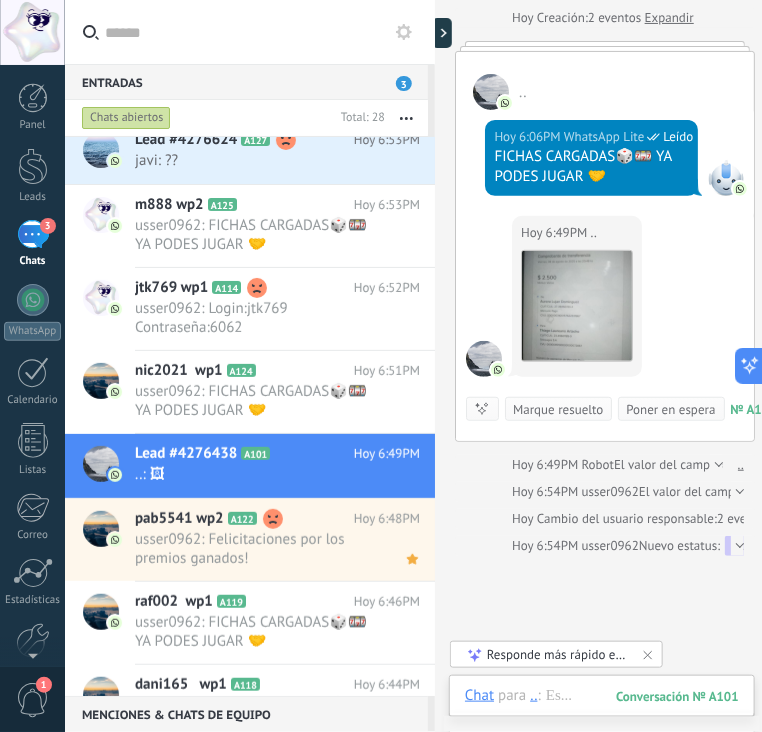 click at bounding box center [435, 366] 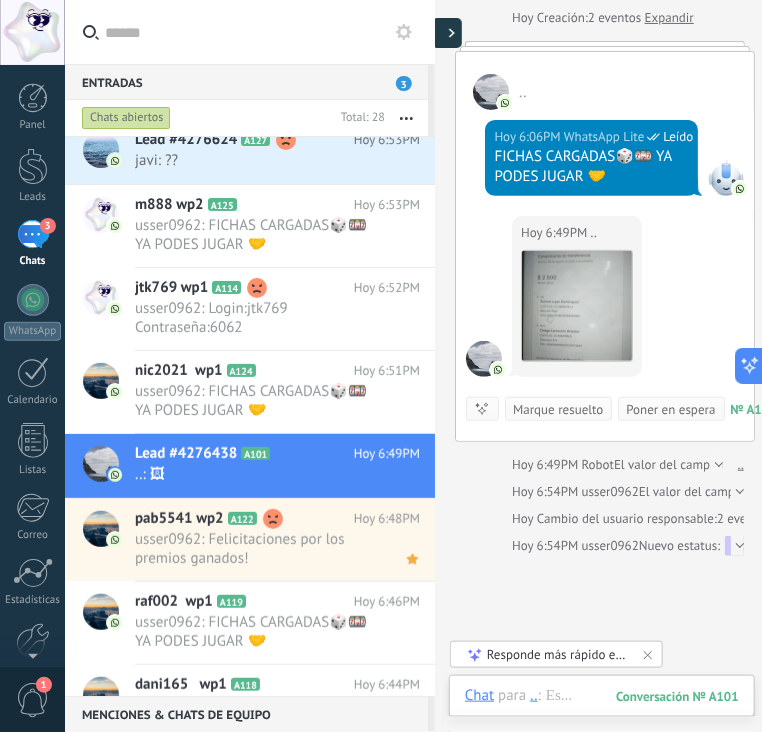 click at bounding box center [447, 33] 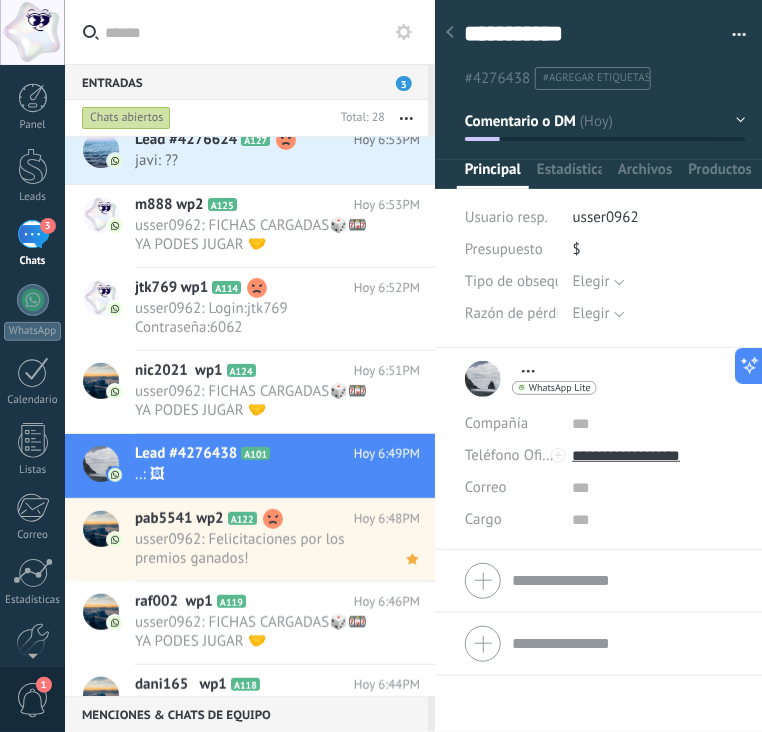 scroll, scrollTop: 29, scrollLeft: 0, axis: vertical 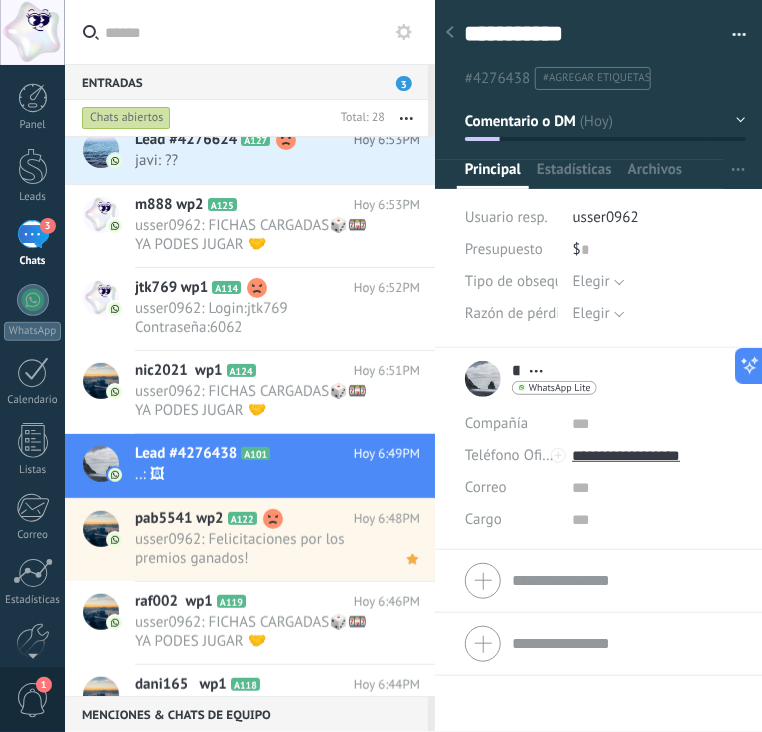 click 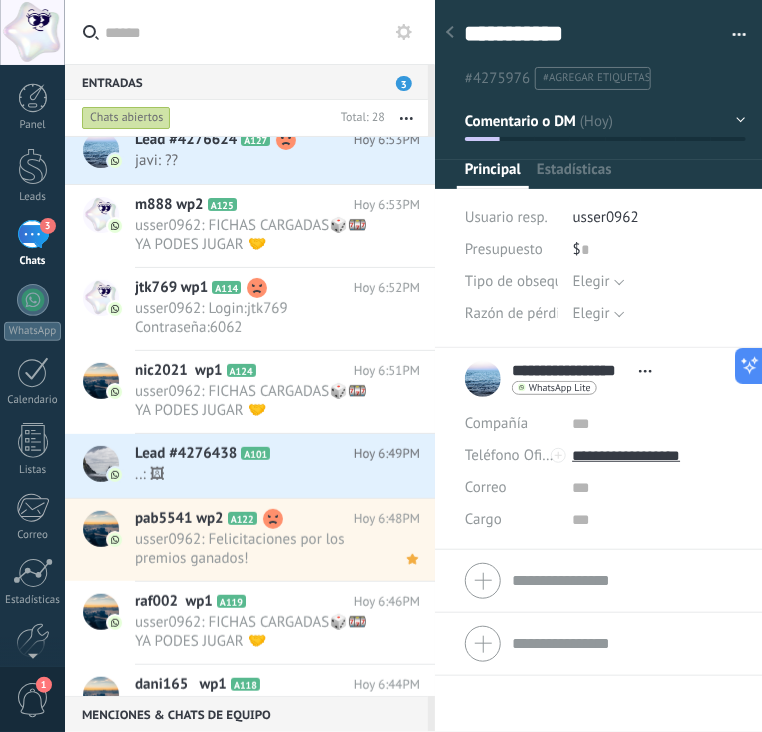 scroll, scrollTop: 29, scrollLeft: 0, axis: vertical 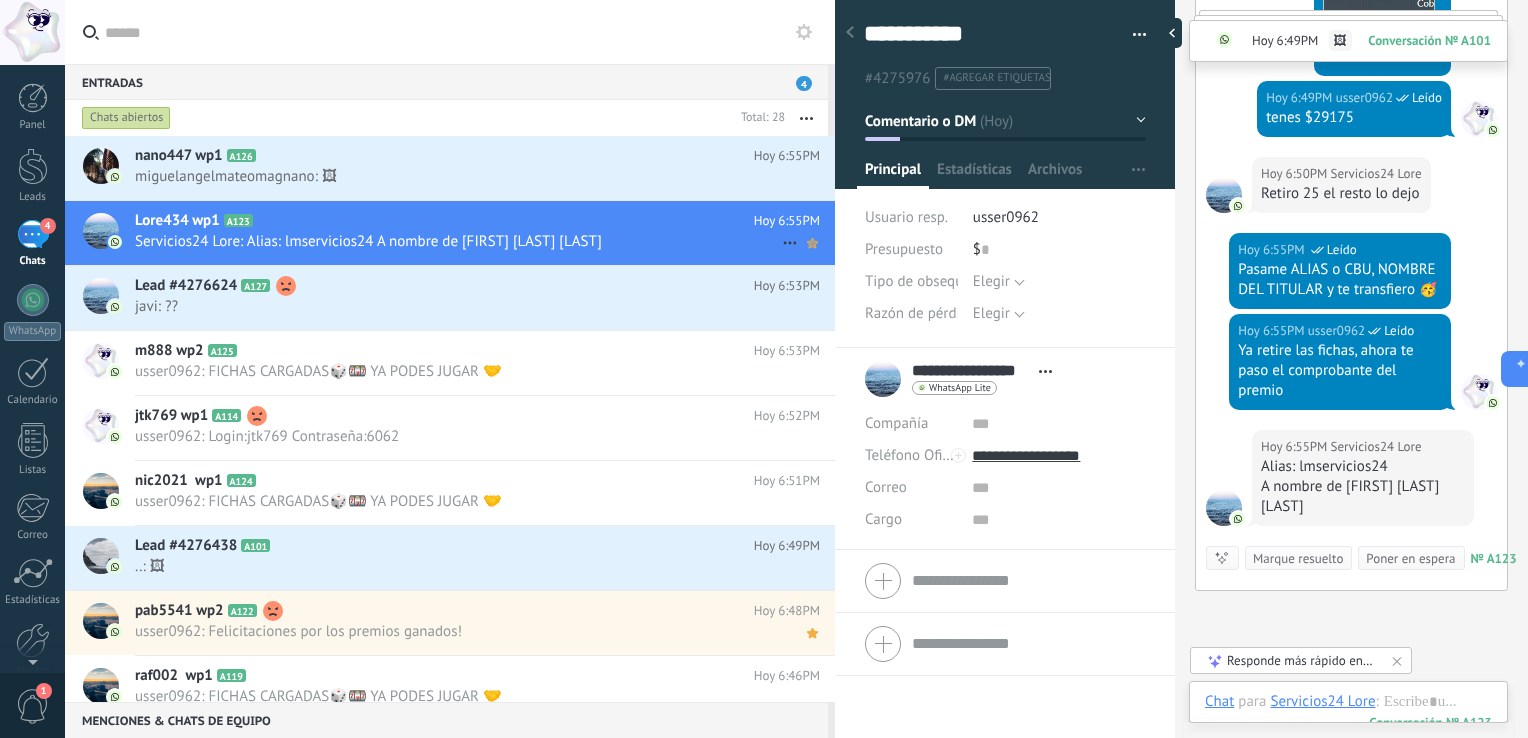 click 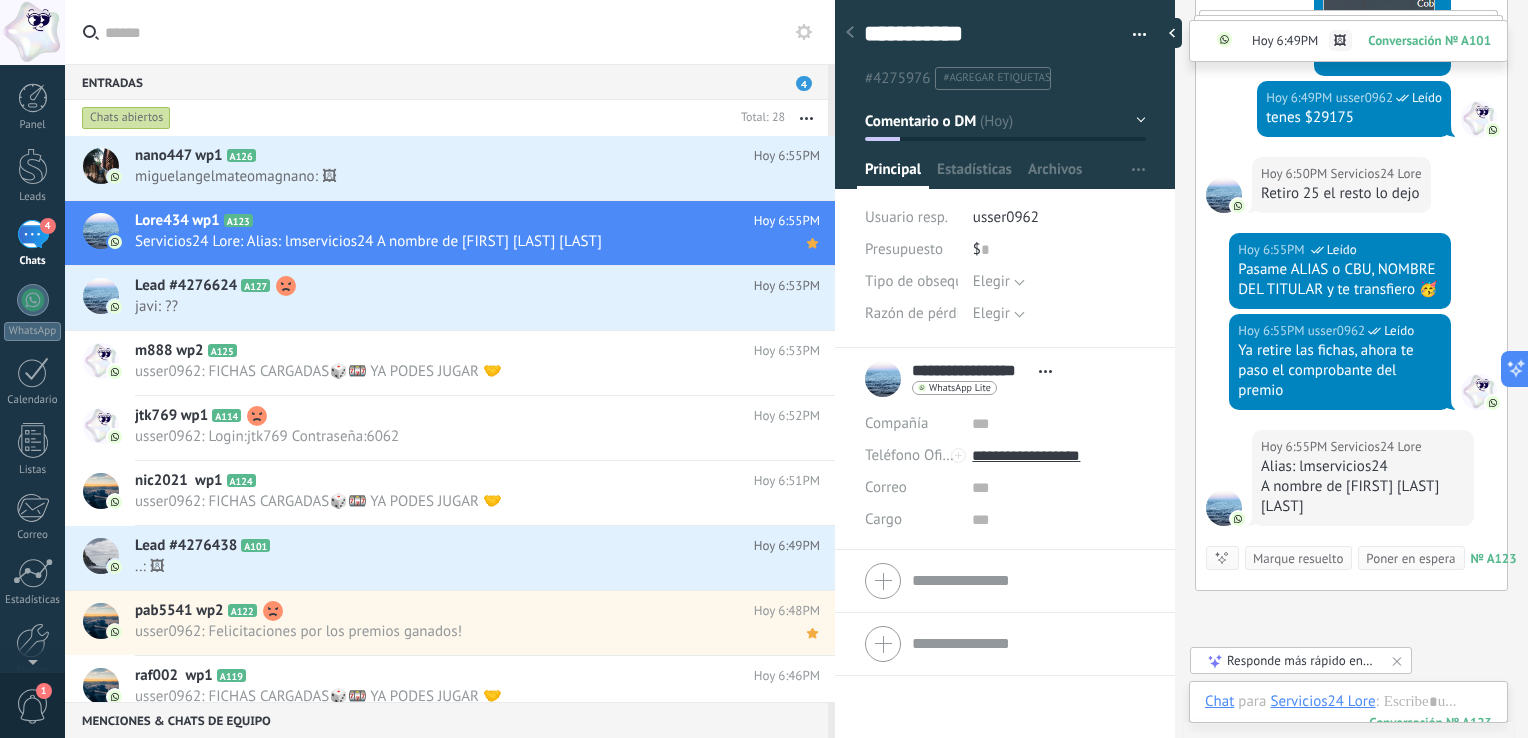 click on "Chats abiertos" at bounding box center [126, 118] 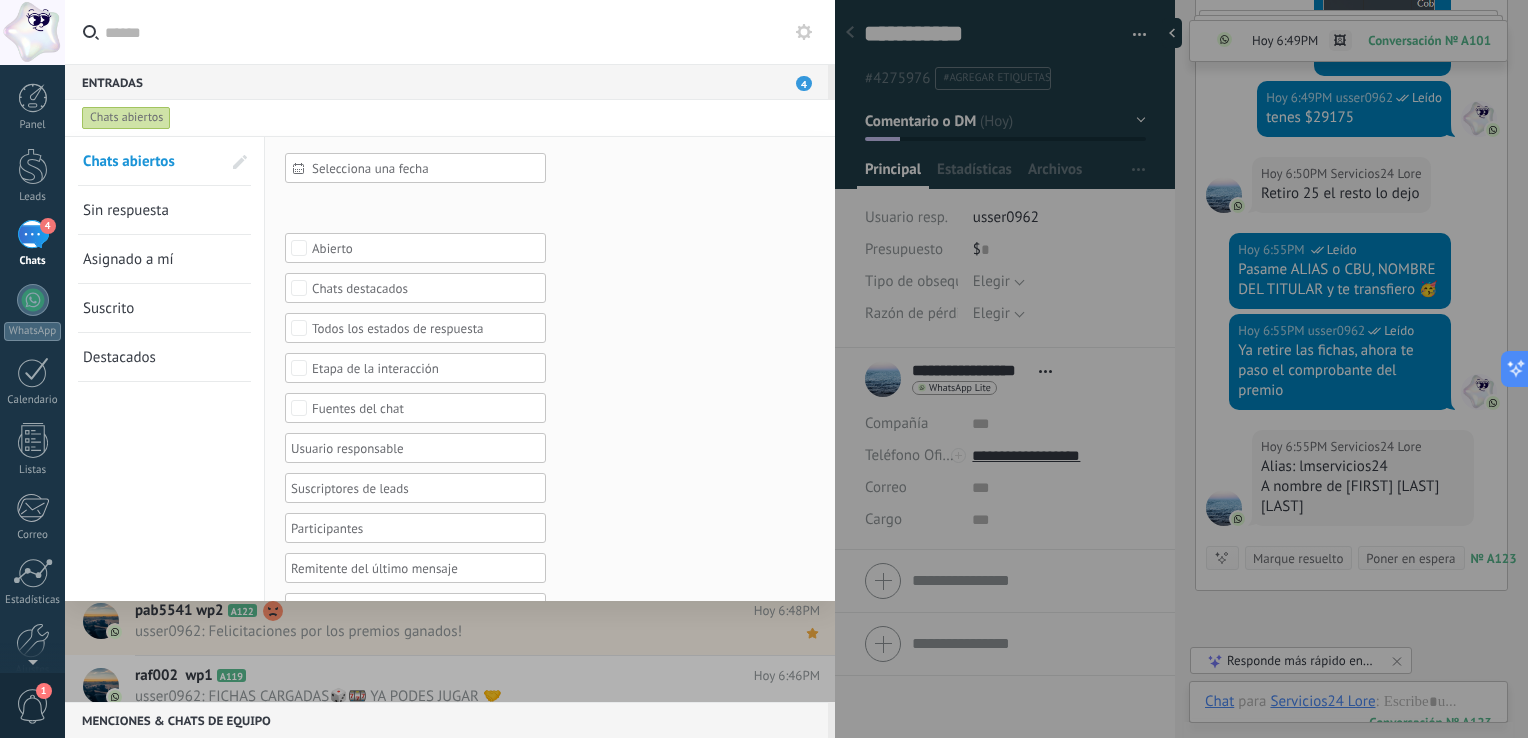click on "Sin respuesta" at bounding box center (126, 210) 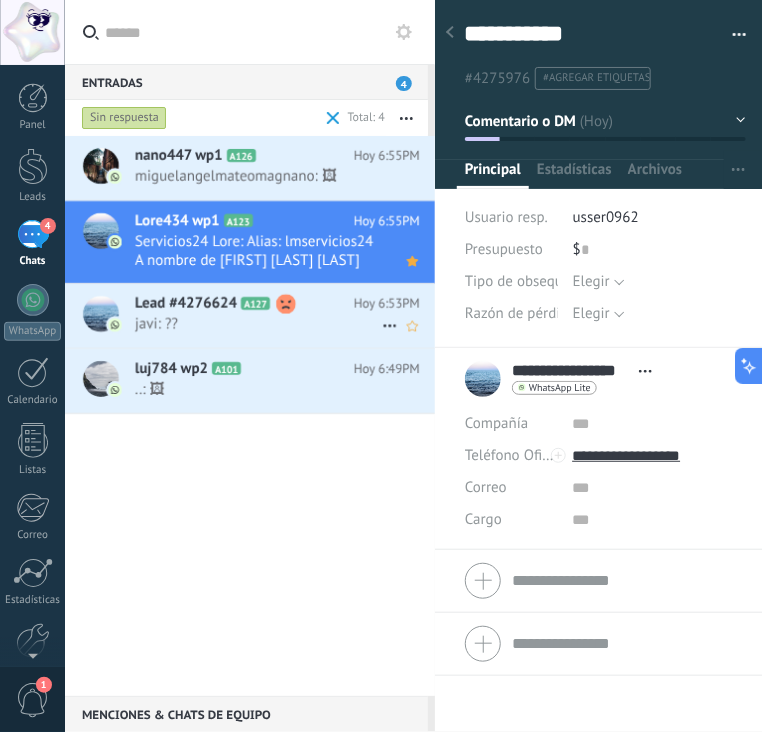 click on "javi: ??" at bounding box center (258, 324) 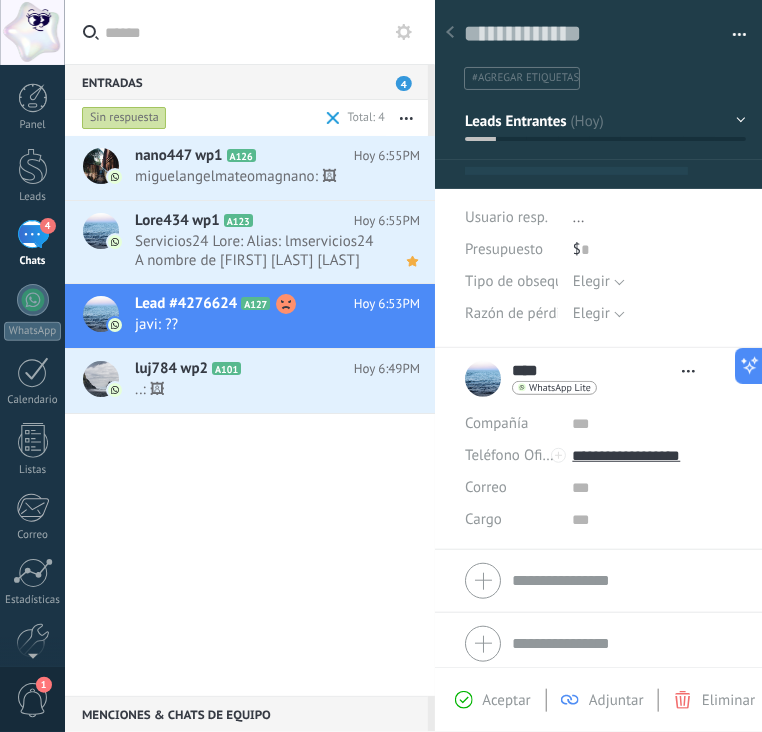 scroll, scrollTop: 140, scrollLeft: 0, axis: vertical 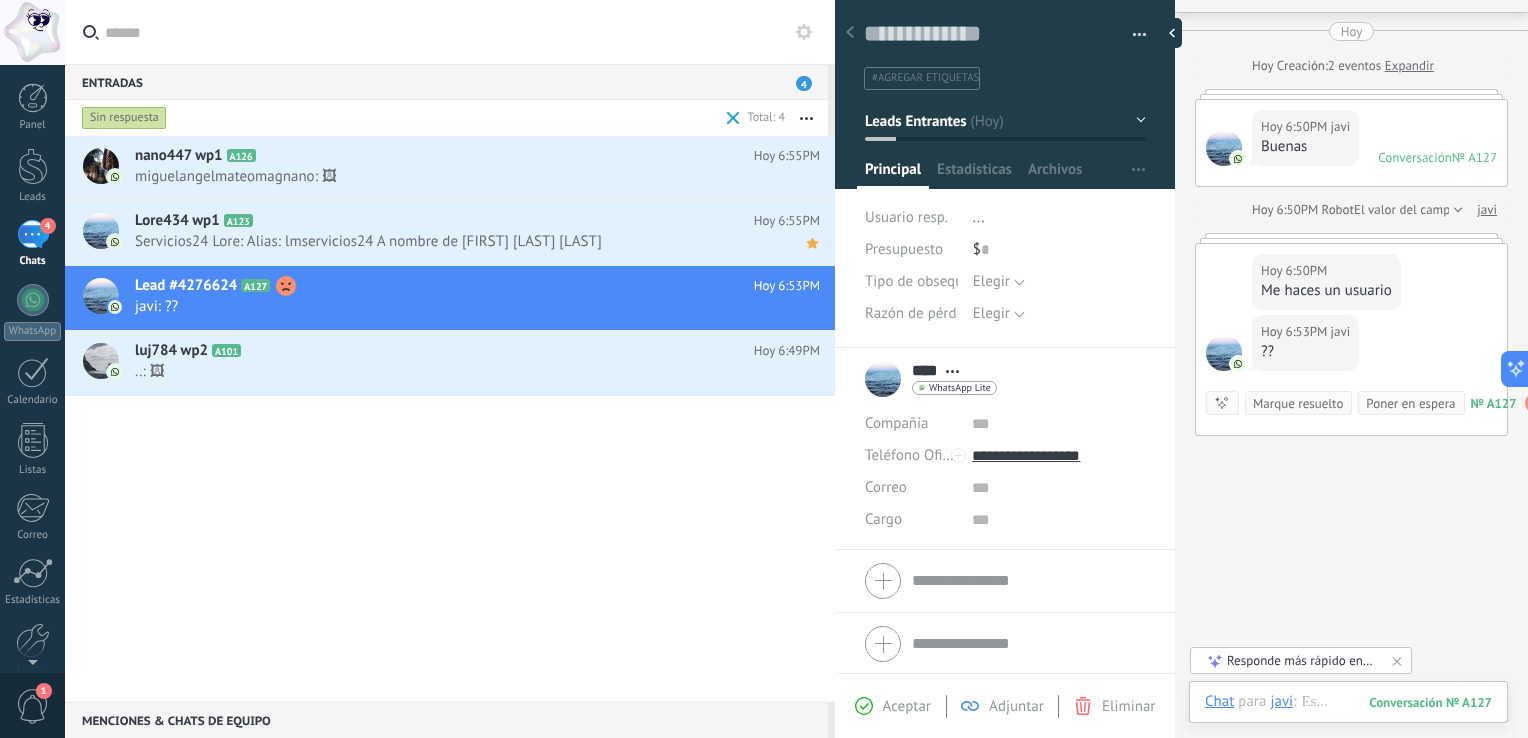 drag, startPoint x: 1180, startPoint y: 33, endPoint x: 1044, endPoint y: 75, distance: 142.33763 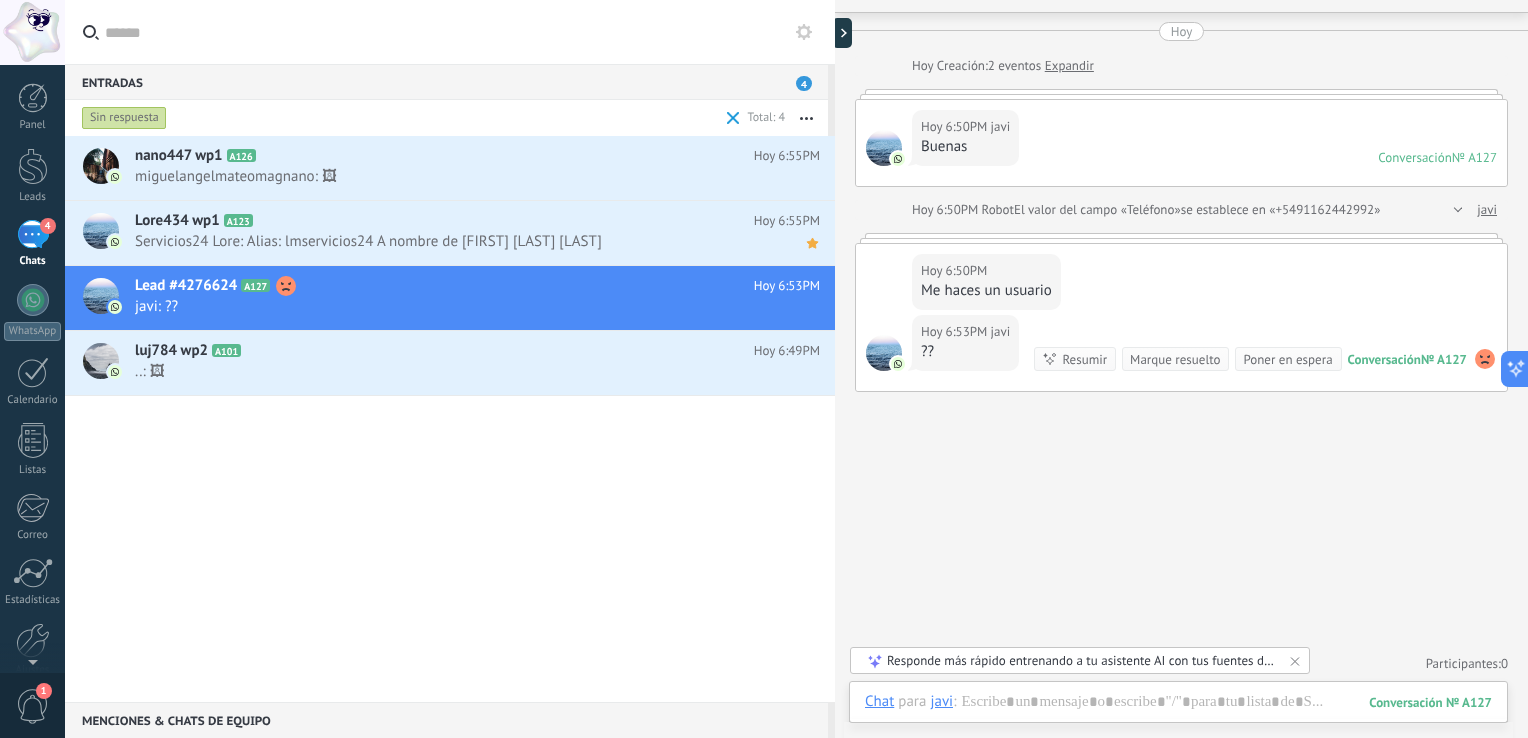 type on "**********" 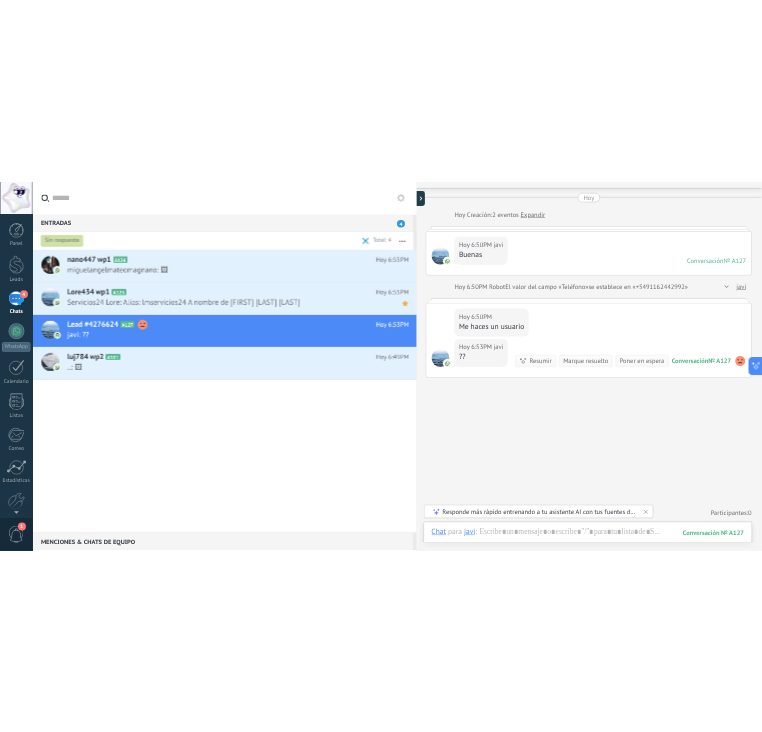 scroll, scrollTop: 60, scrollLeft: 0, axis: vertical 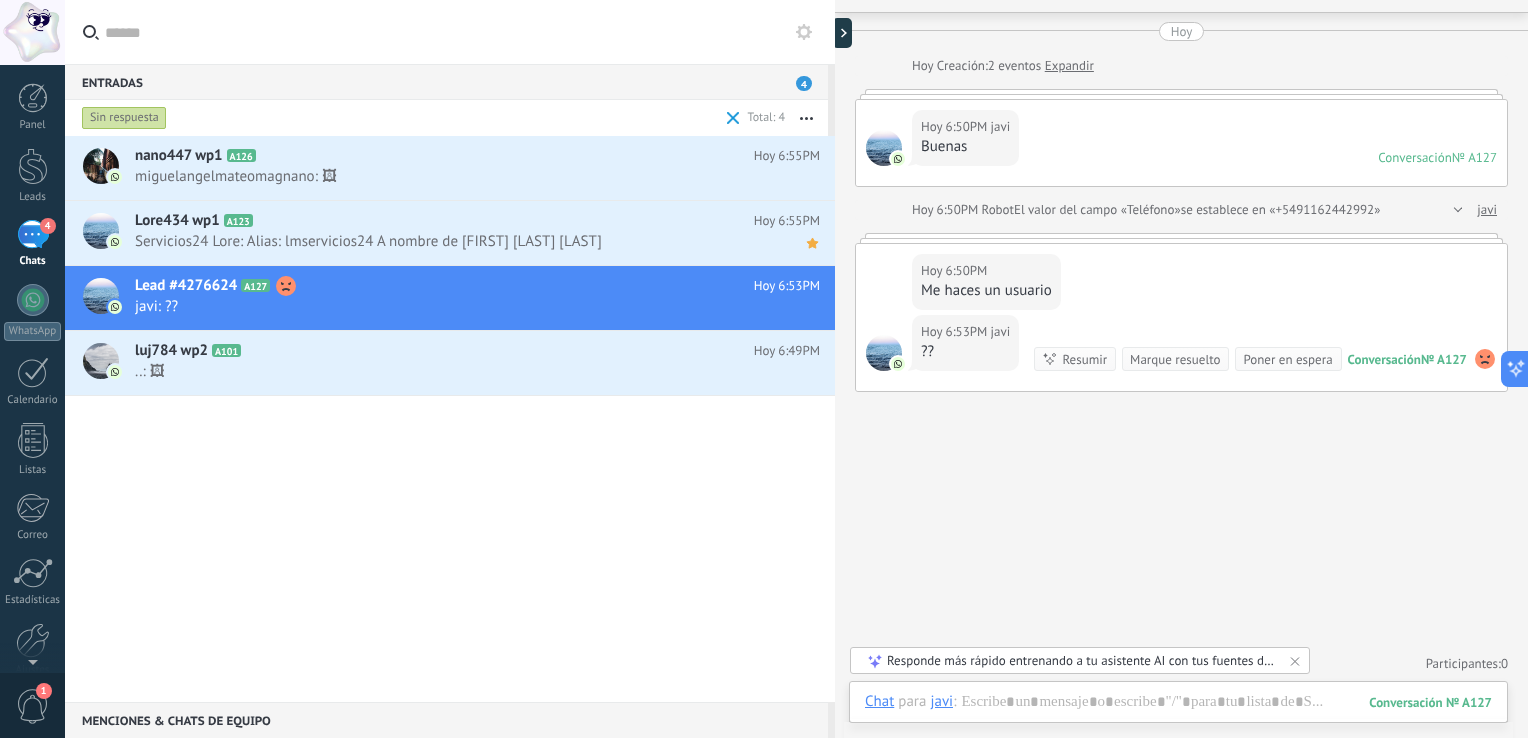 click on "Chat Correo Nota Tarea Chat   para   javi : 127 Enviar Cancelar Rastrear clics en links ? Reducir links largos y rastrear clics: cuando se habilita, los URLs que envías serán reemplazados con links de rastreo. Una vez clickeados, un evento se registrará en el feed del lead. Abajo seleccione las fuentes que utilizan esta  en Ajustes Las plantillas no pueden ser editadas La sesión de mensajería finaliza en: Atajos – ejecutar bots y plantillas – seleccionar acción – mencionar a un colega – seleccionar el destinatario – insertar valor del campo Kommo AI Beta Corregir gramática y ortografía Hacerlo profesional Hacerlo amistoso Hacerlo ingenioso Hacerlo más largo Hacerlo más corto Simplificarlo Responde más rápido entrenando a tu asistente AI con tus fuentes de datos" at bounding box center (1178, 717) 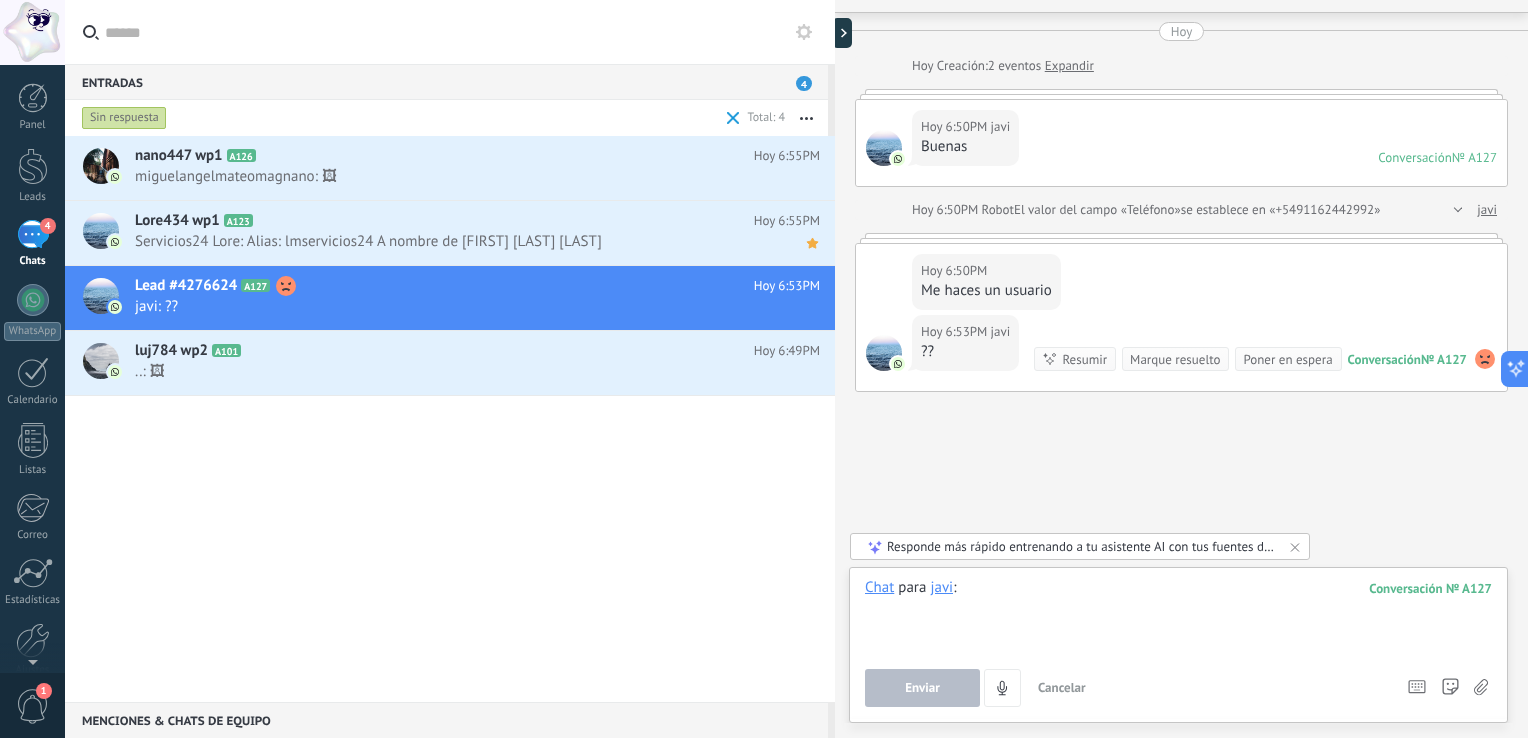 click at bounding box center (1178, 616) 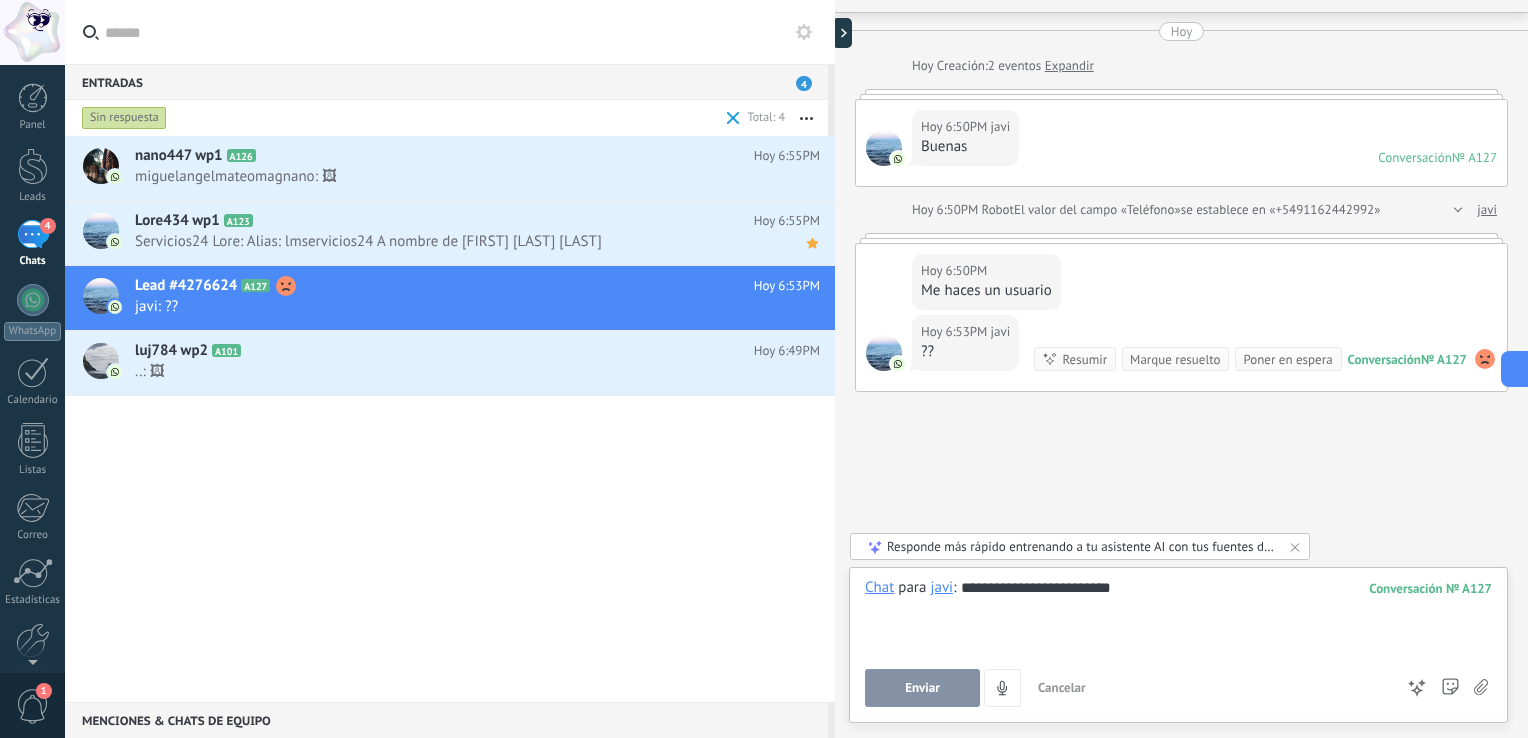 click on "Enviar" at bounding box center [922, 688] 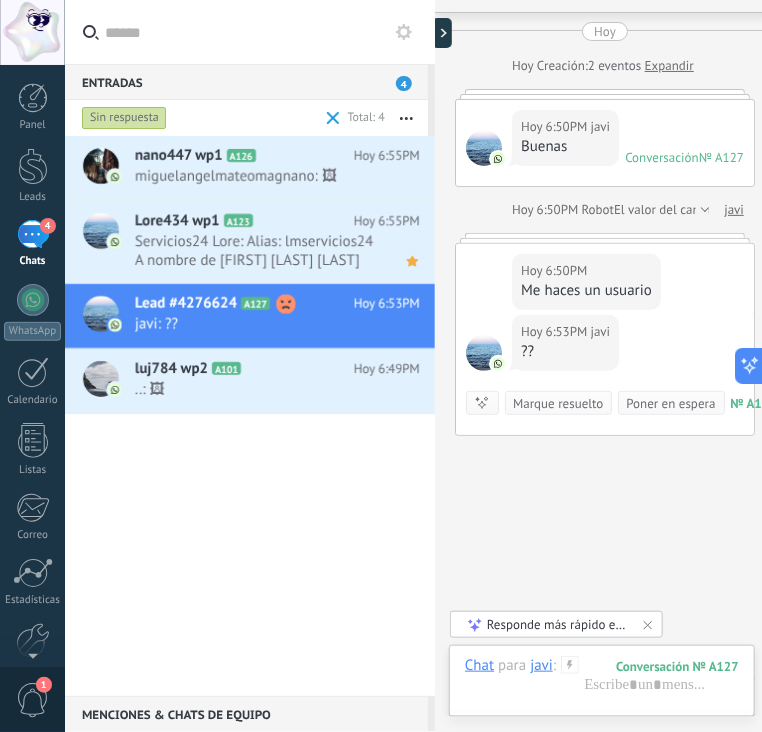 scroll, scrollTop: 208, scrollLeft: 0, axis: vertical 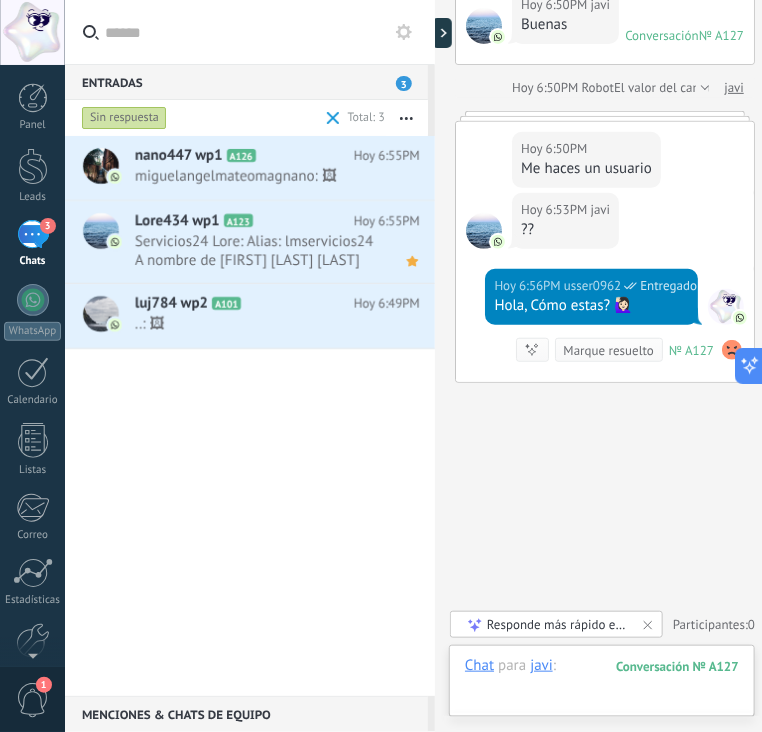 click at bounding box center [602, 686] 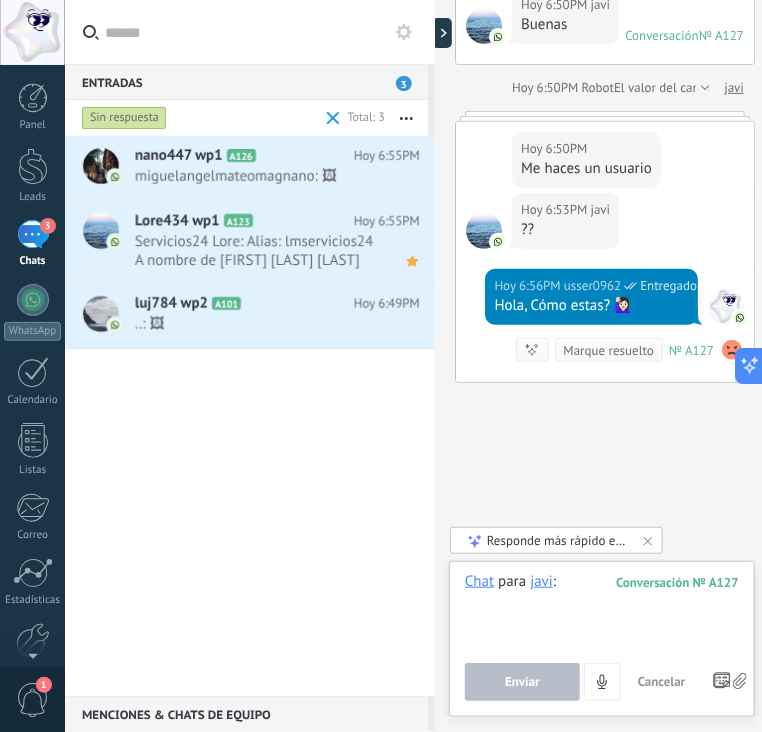 paste 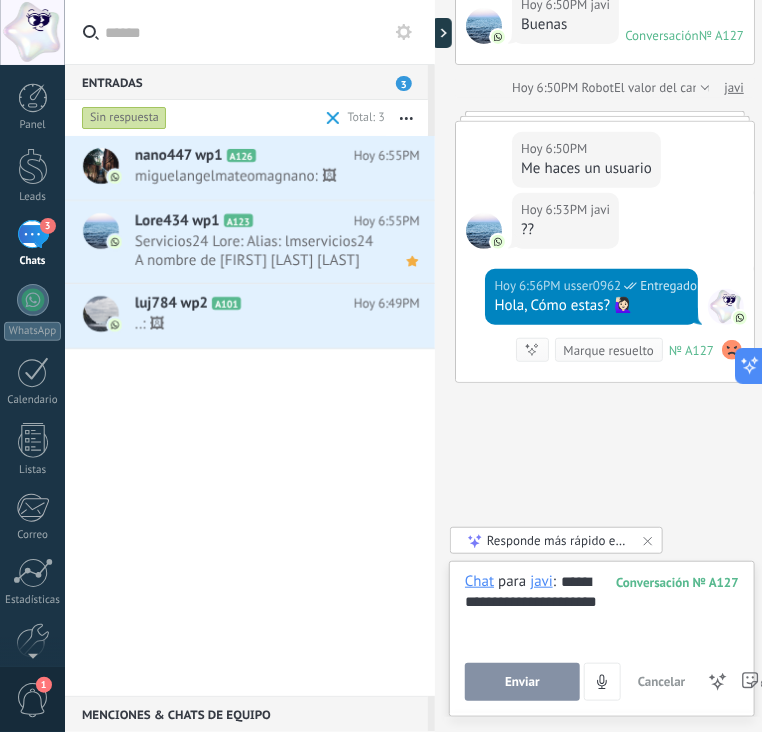 click on "Enviar" at bounding box center [522, 682] 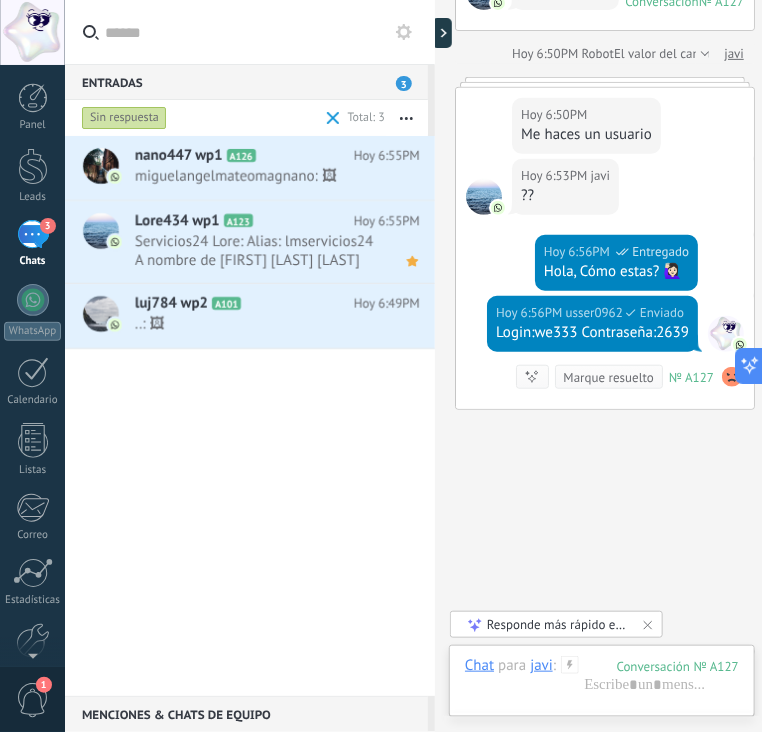 scroll, scrollTop: 290, scrollLeft: 0, axis: vertical 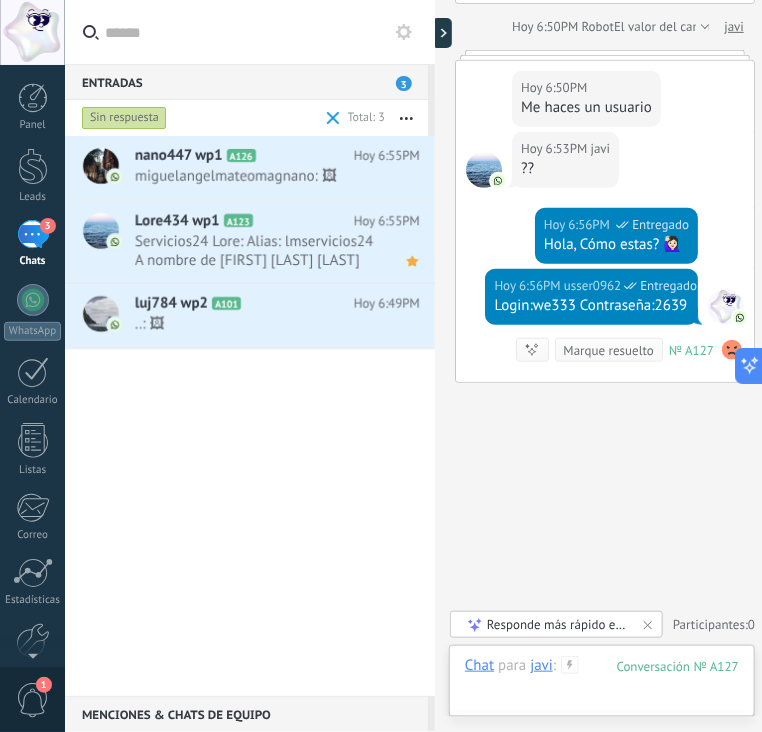 click at bounding box center (602, 686) 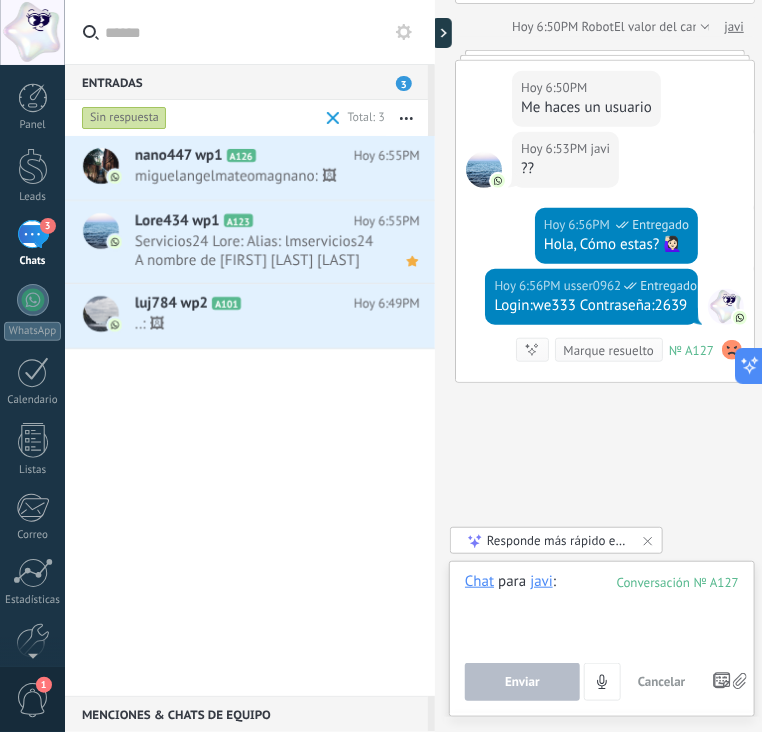 paste 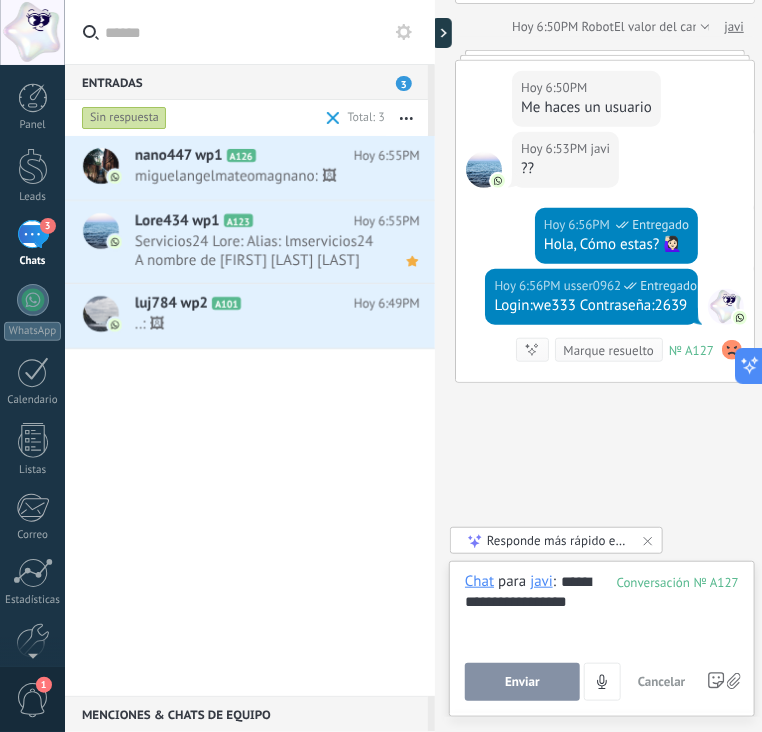 click on "Enviar" at bounding box center [522, 682] 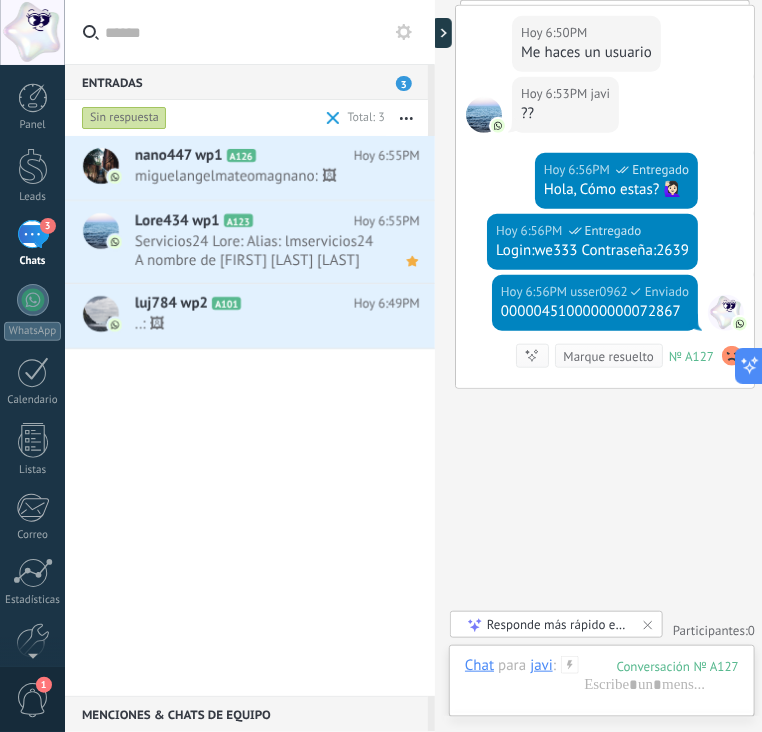 scroll, scrollTop: 351, scrollLeft: 0, axis: vertical 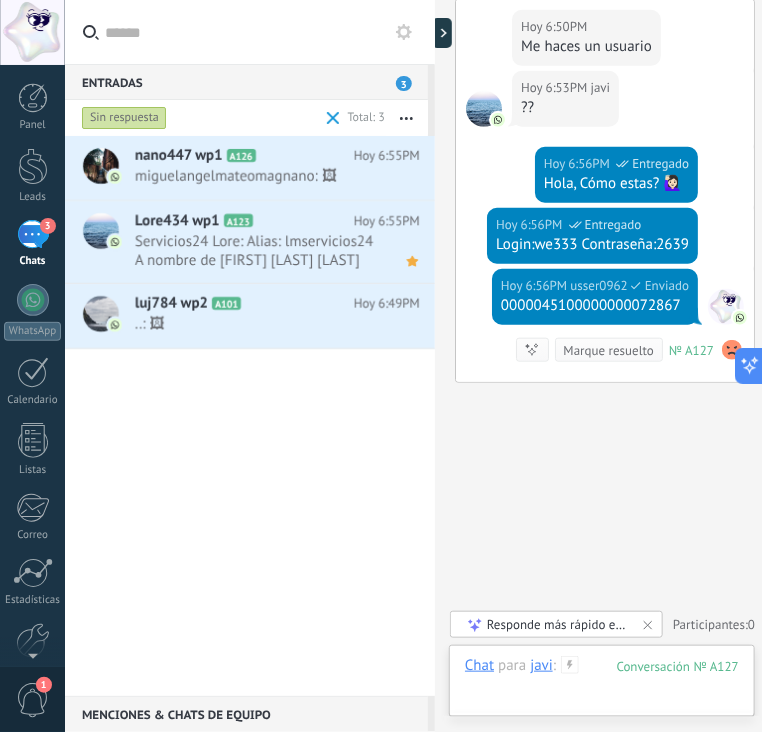 click at bounding box center (602, 686) 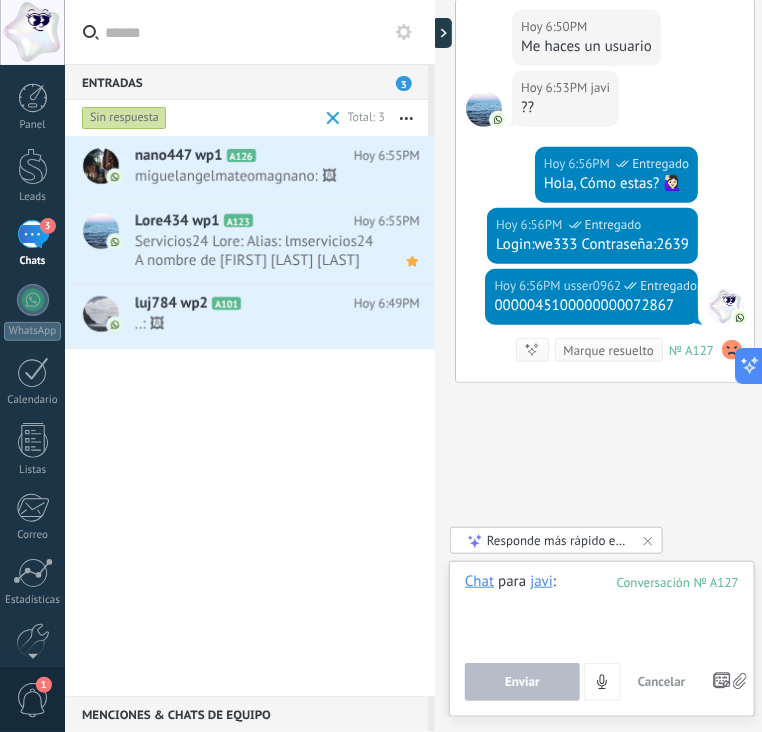 paste 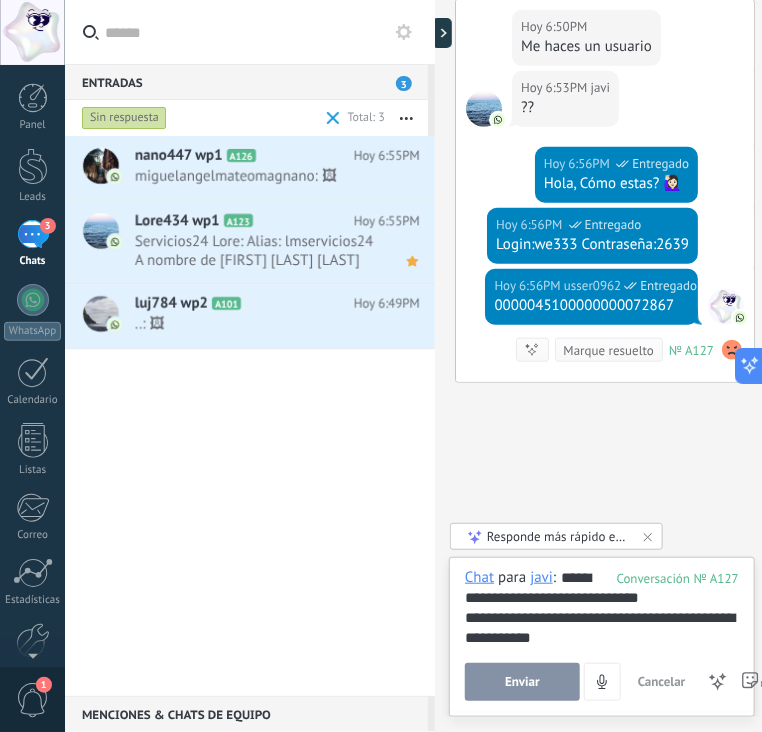 click on "Enviar" at bounding box center (522, 682) 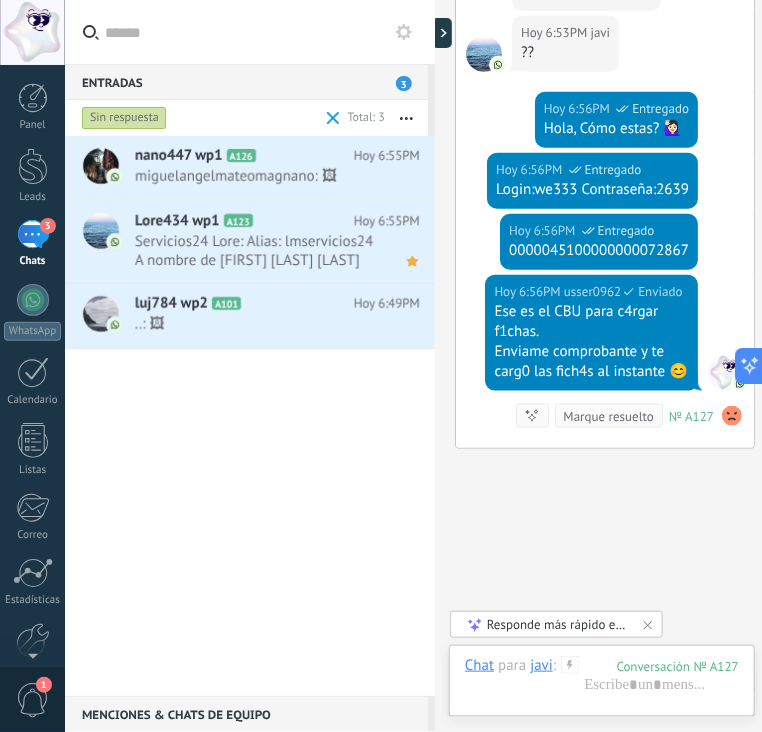 scroll, scrollTop: 492, scrollLeft: 0, axis: vertical 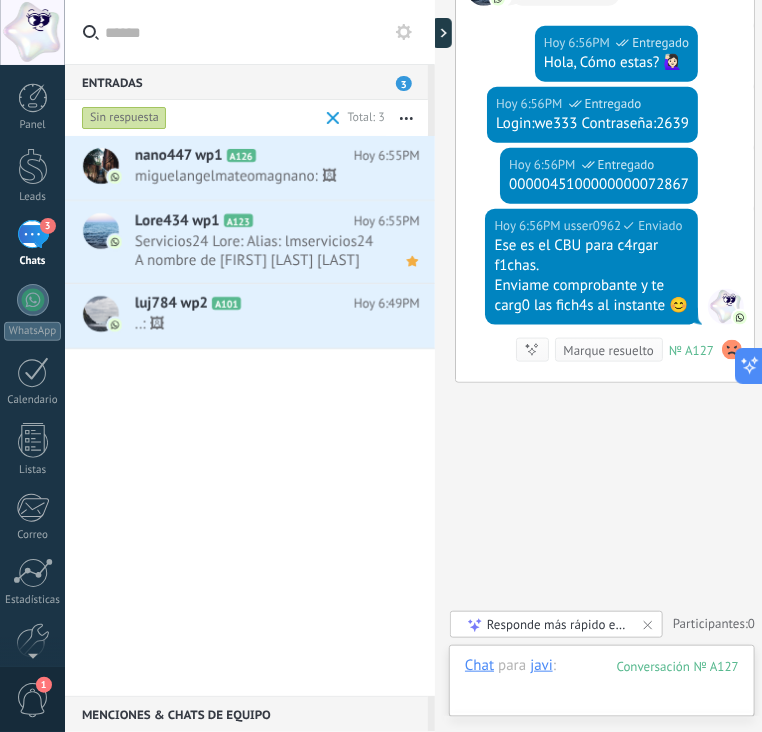 click at bounding box center (602, 686) 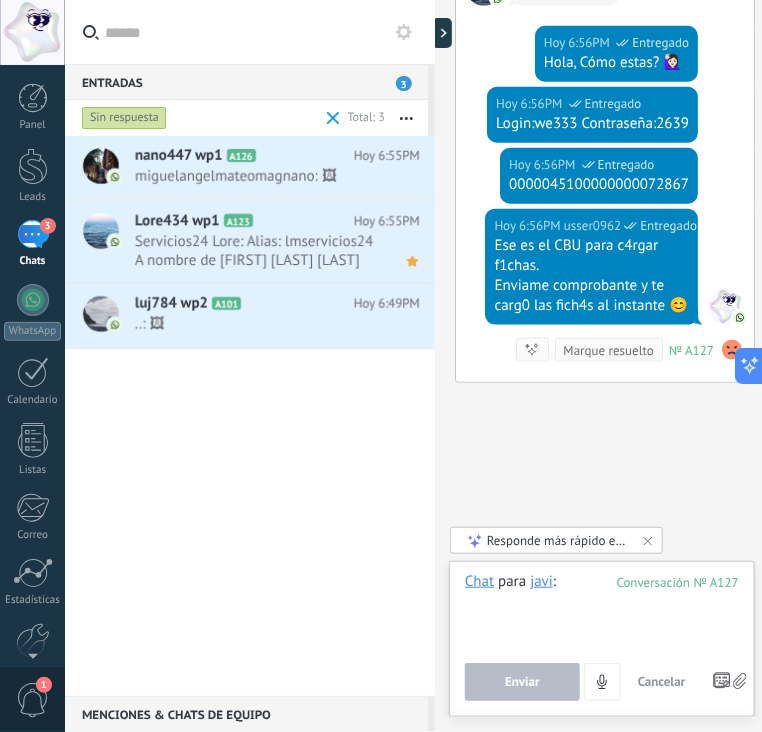 paste 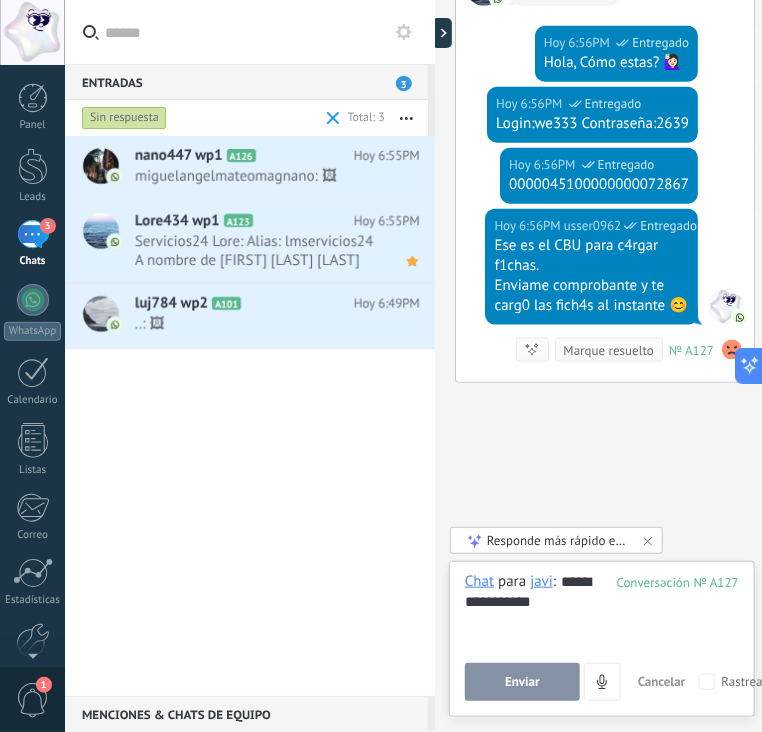 click on "Enviar" at bounding box center [522, 682] 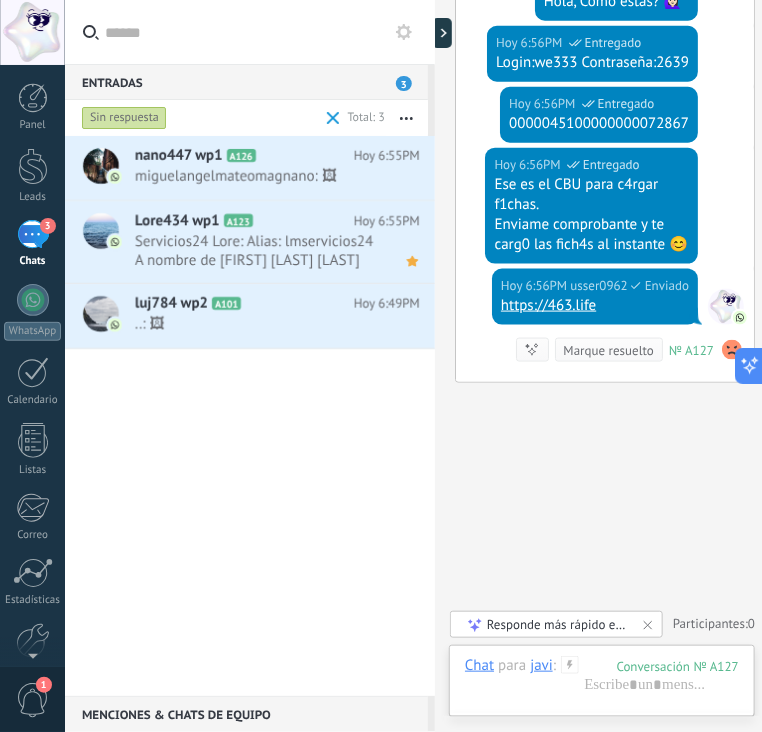 scroll, scrollTop: 552, scrollLeft: 0, axis: vertical 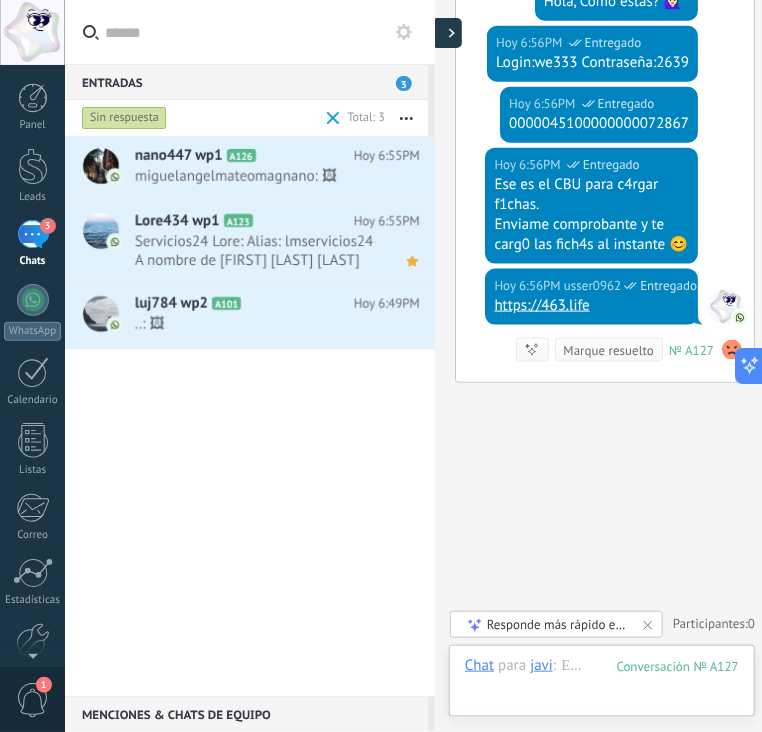 click 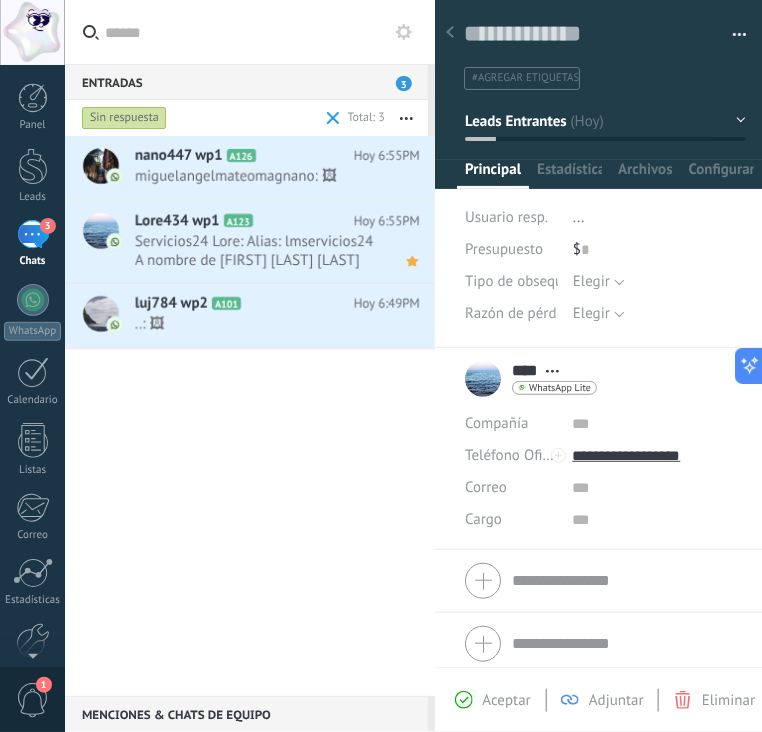 scroll, scrollTop: 29, scrollLeft: 0, axis: vertical 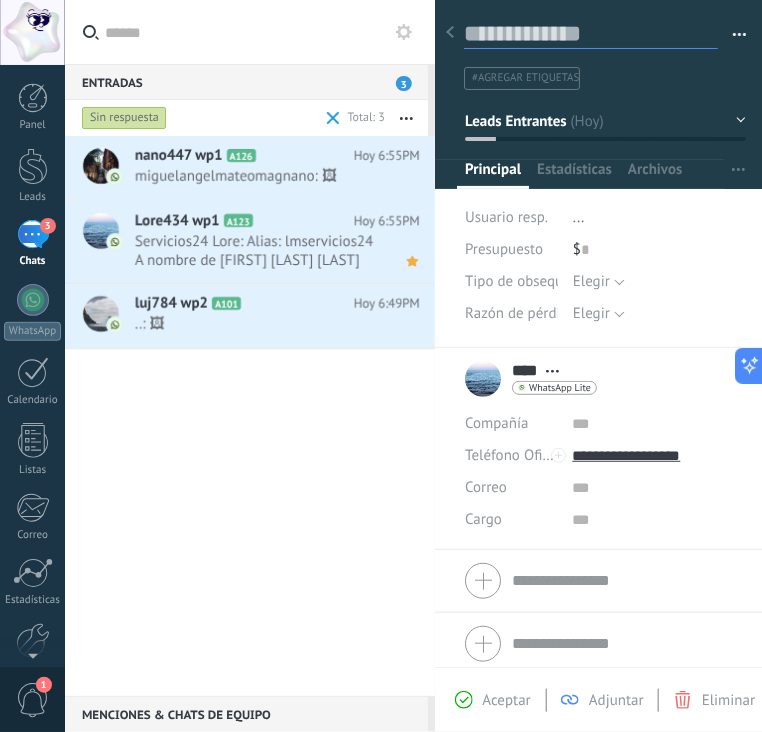 click at bounding box center [591, 34] 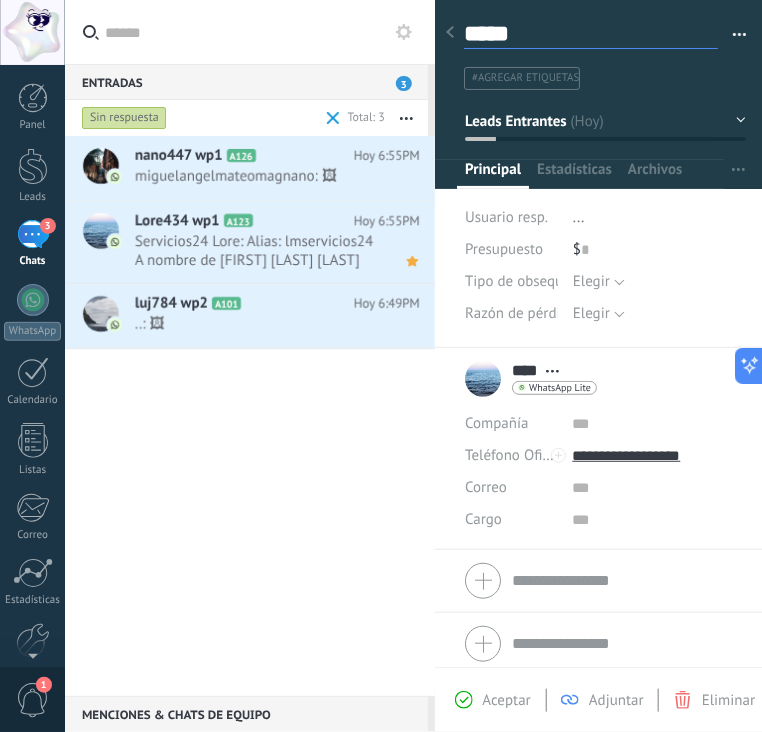 type on "*****" 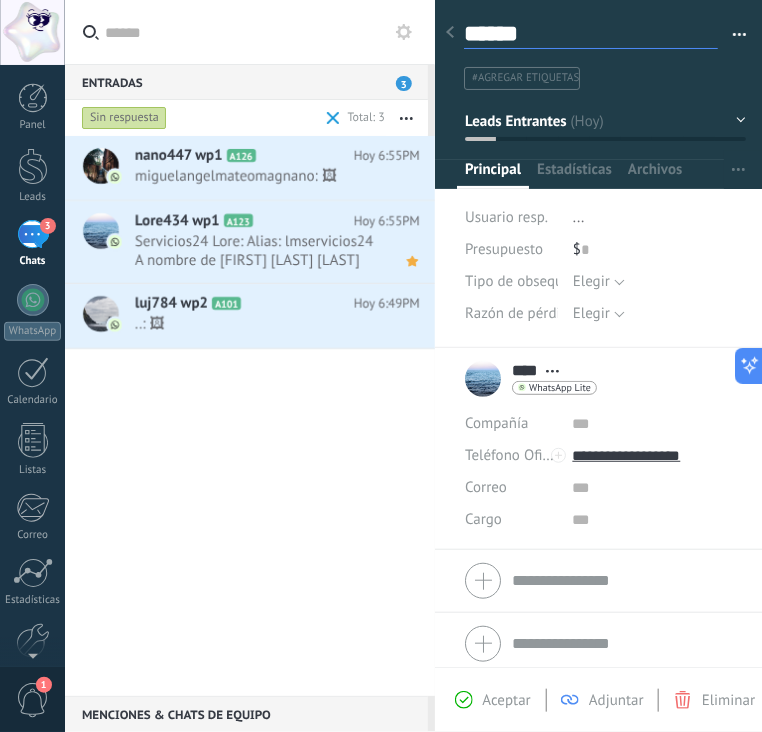 type on "*******" 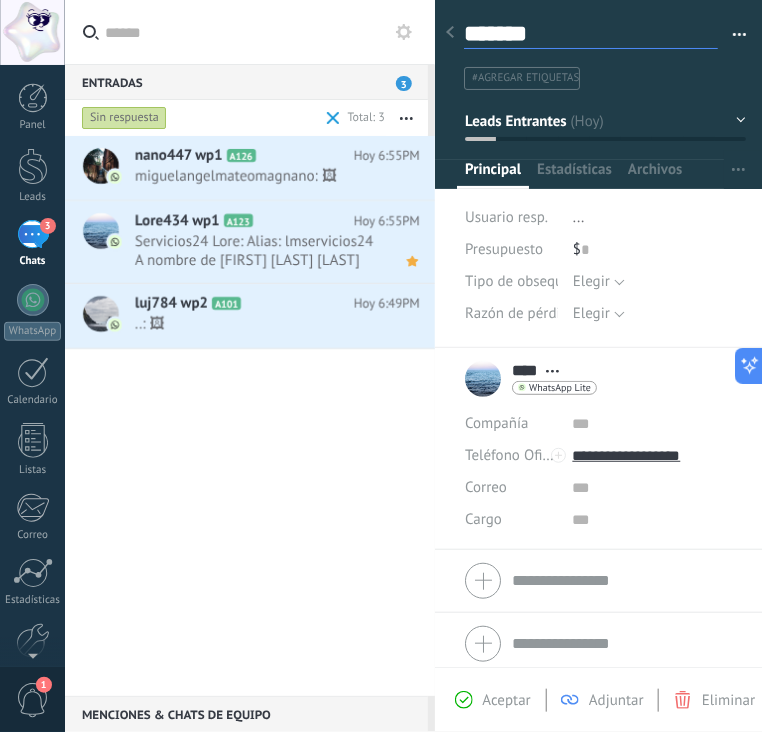 type on "********" 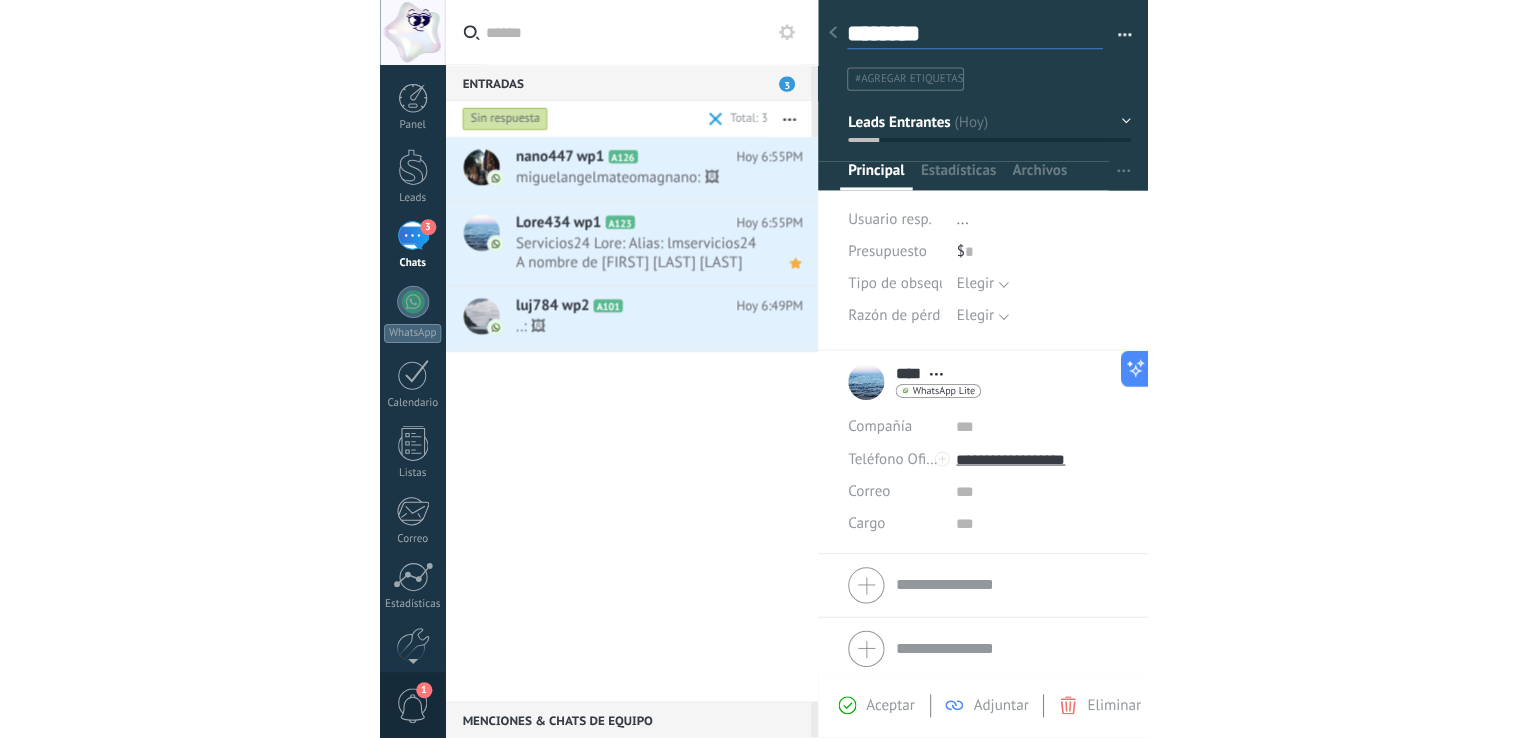 scroll, scrollTop: 29, scrollLeft: 0, axis: vertical 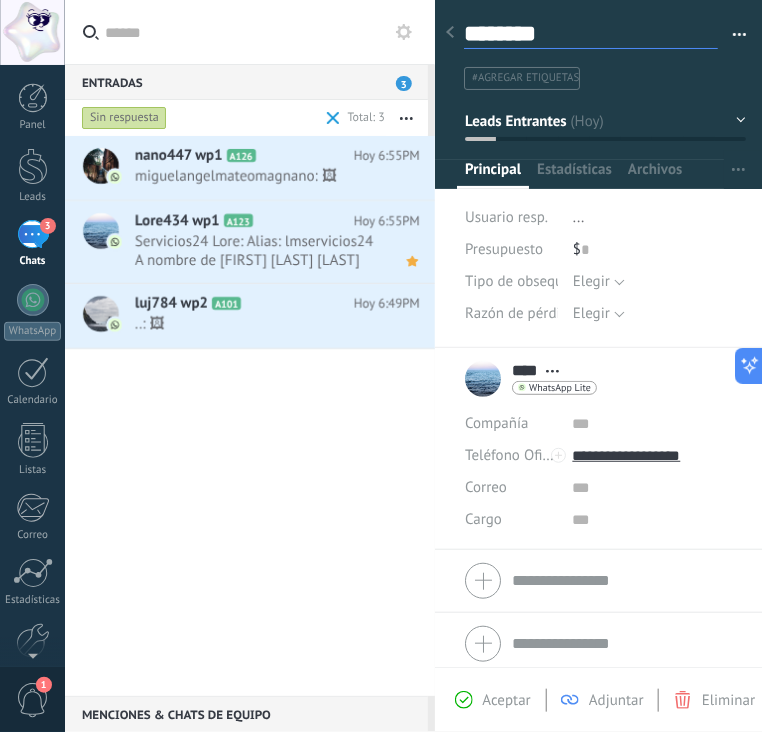type on "*********" 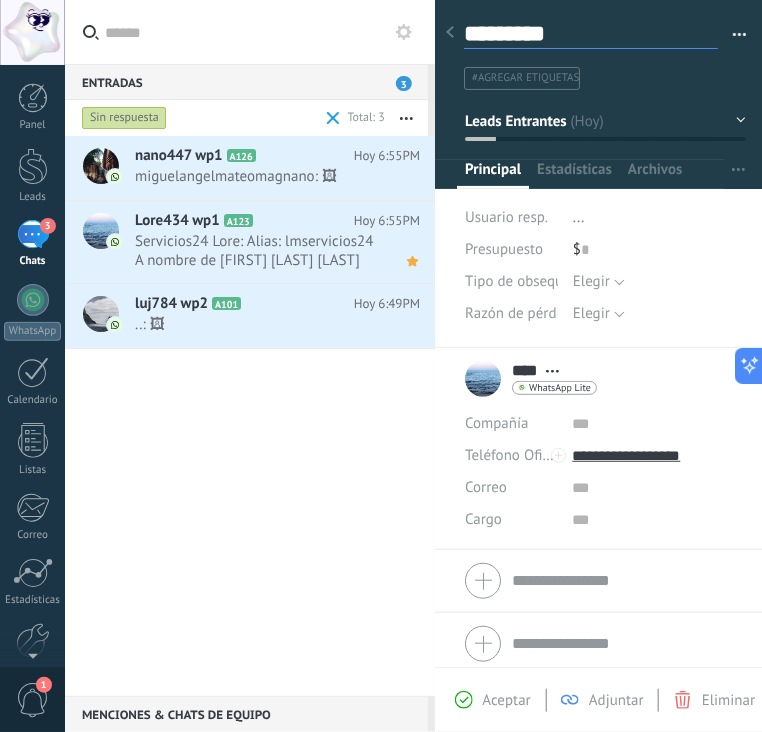 type on "*********" 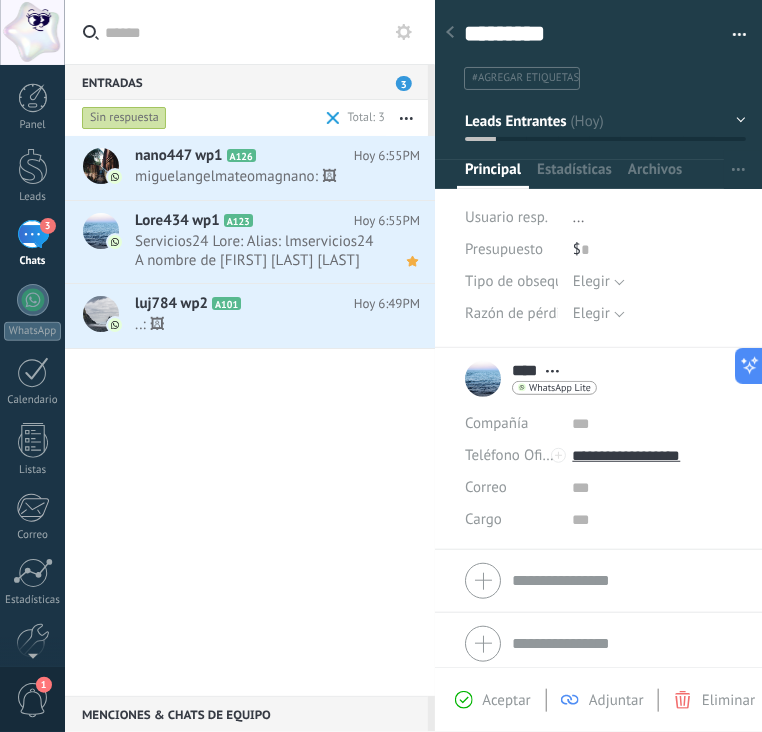 click 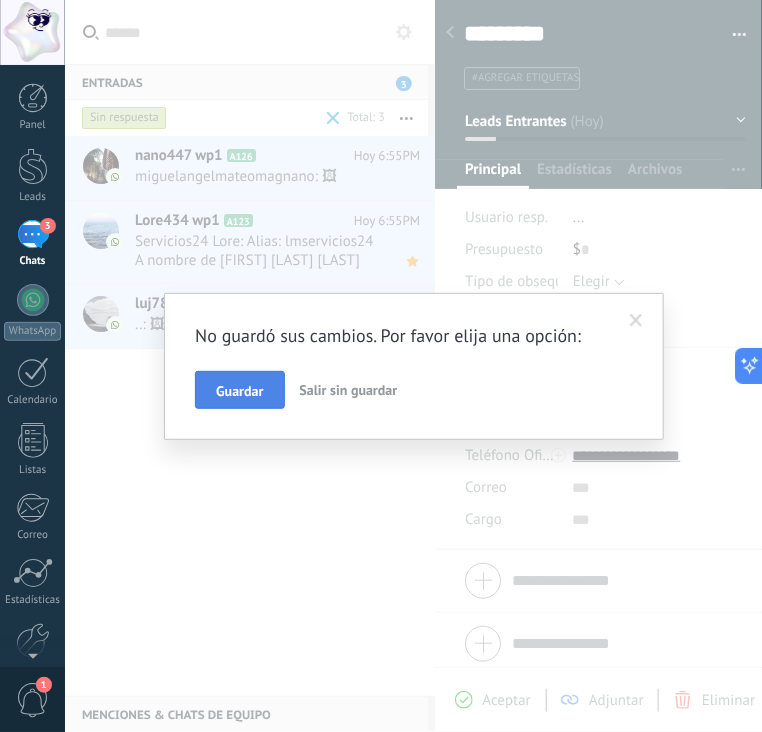click on "Guardar" at bounding box center (239, 390) 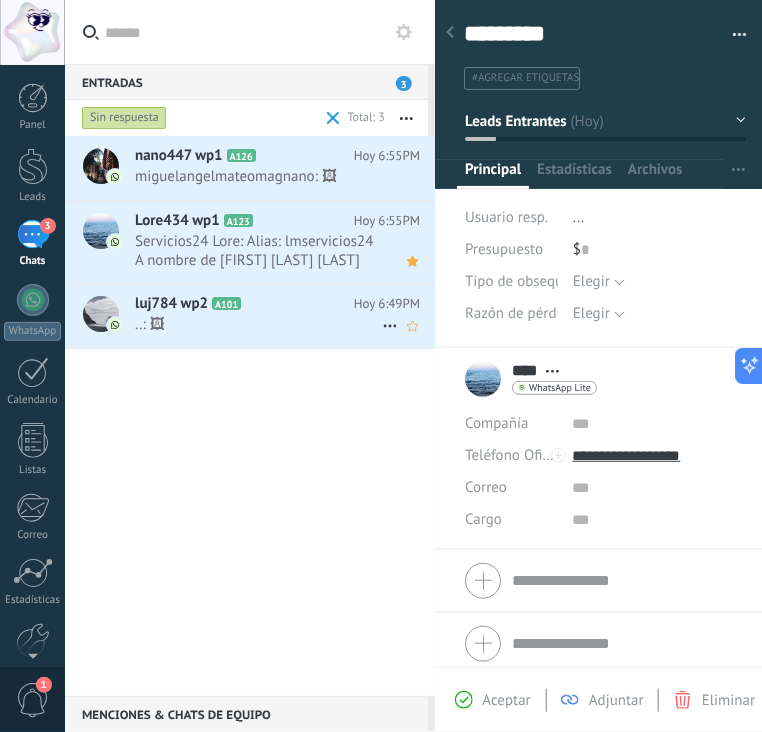 click on "luj784  wp2
A101" at bounding box center [244, 304] 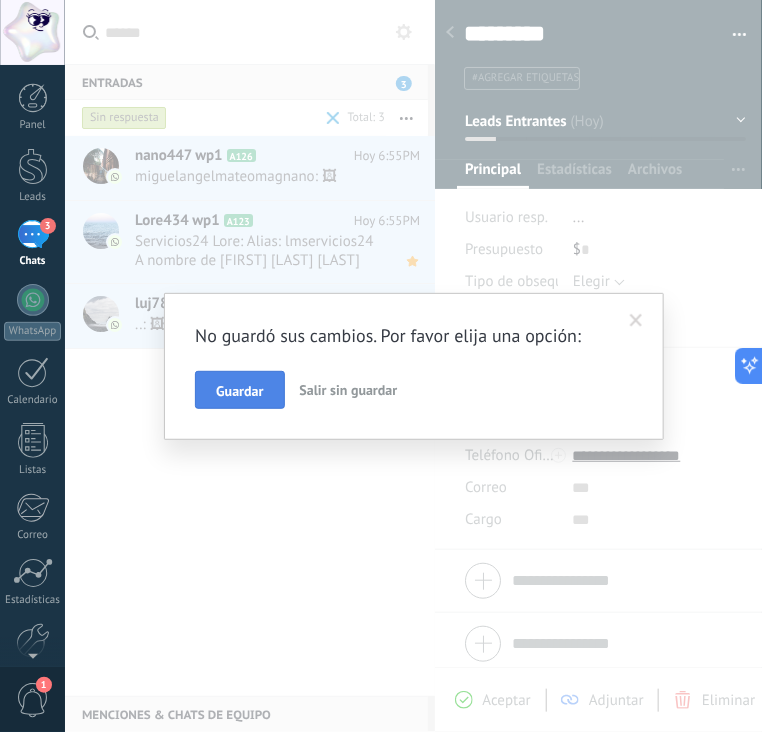 click on "Guardar" at bounding box center (239, 391) 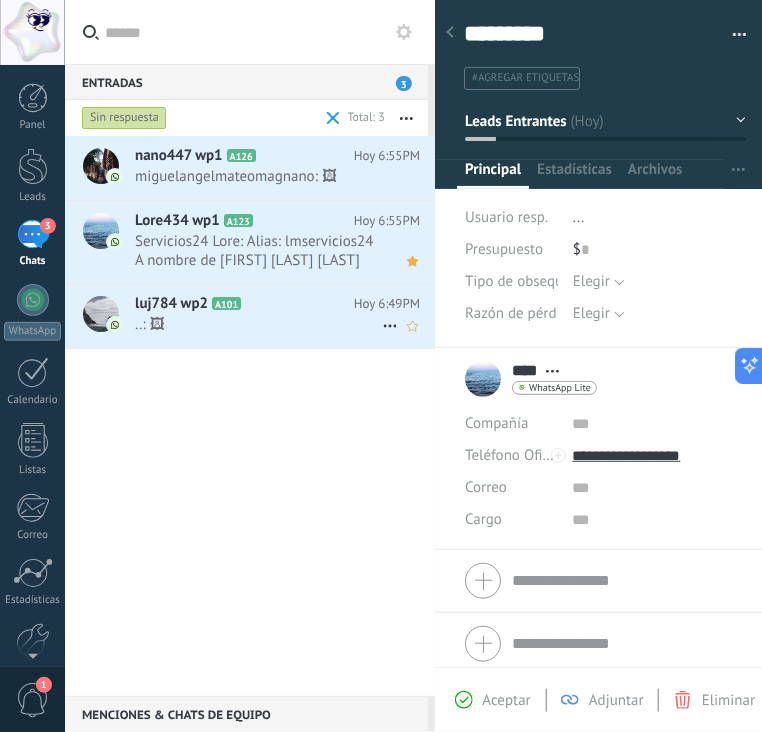 click on "..: 🖼" at bounding box center [258, 324] 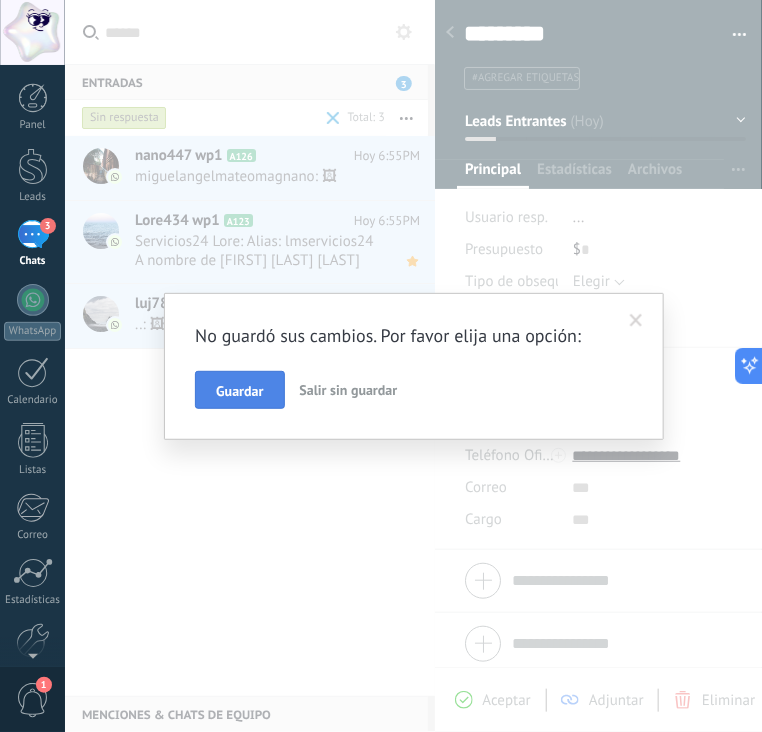 click on "Guardar" at bounding box center [239, 390] 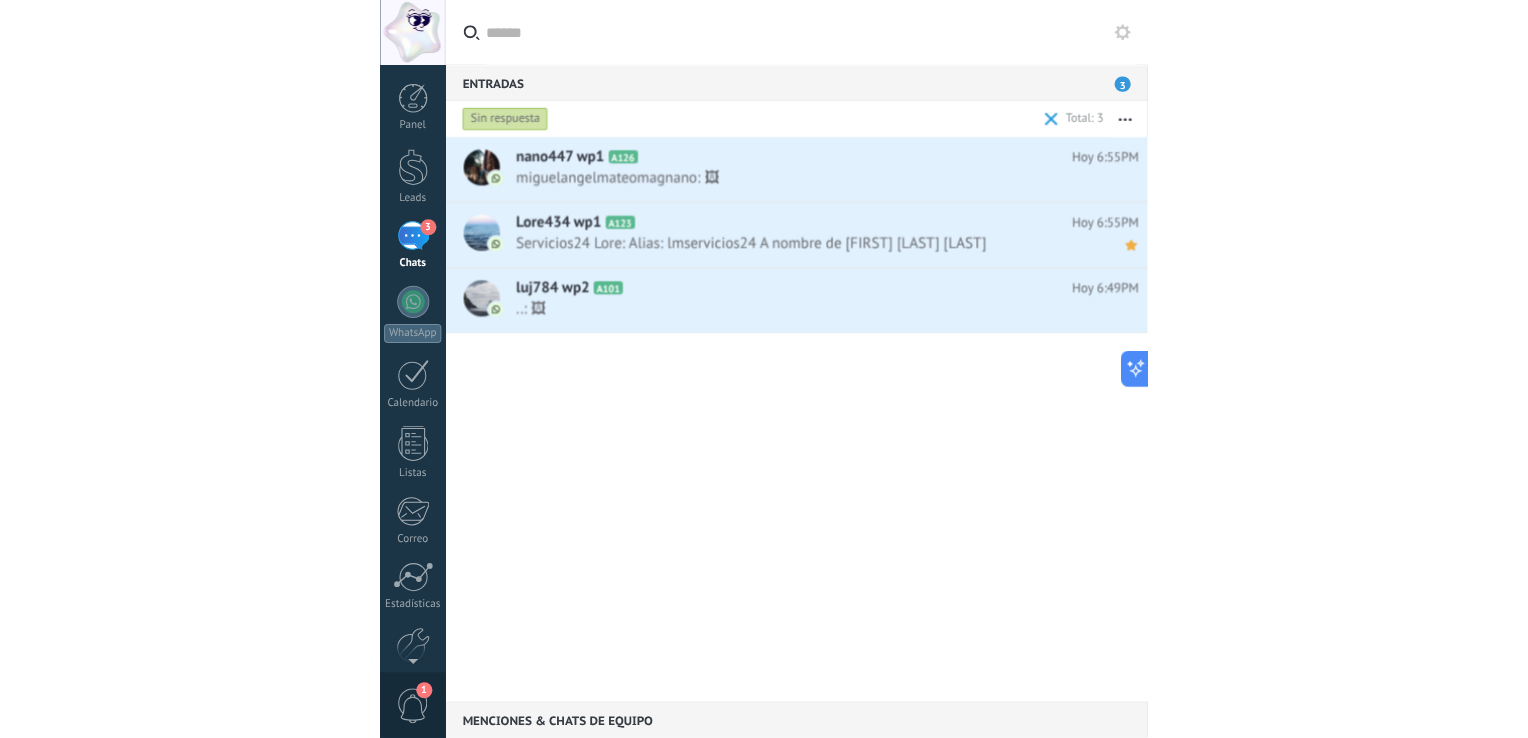 scroll, scrollTop: 429, scrollLeft: 0, axis: vertical 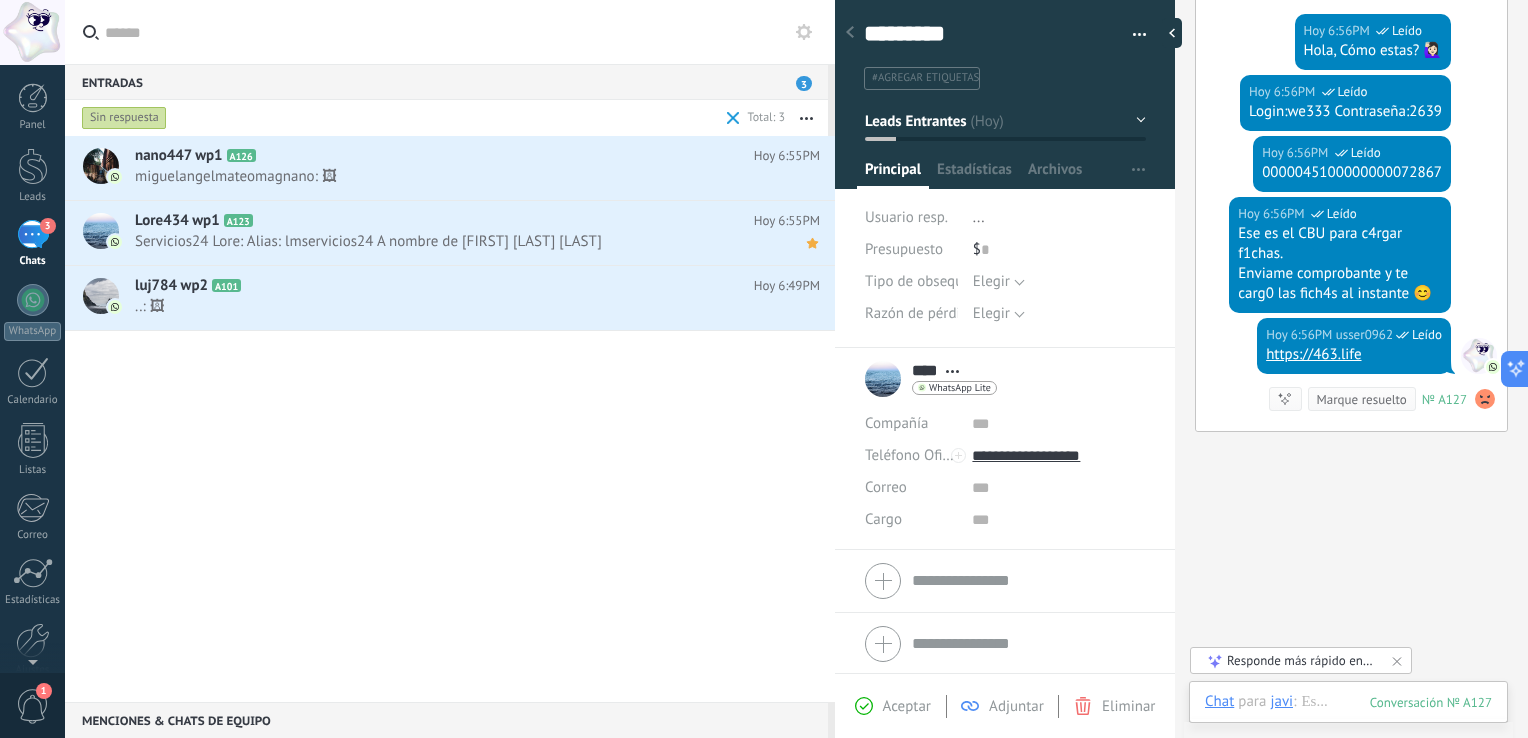drag, startPoint x: 1180, startPoint y: 33, endPoint x: 1168, endPoint y: 58, distance: 27.730848 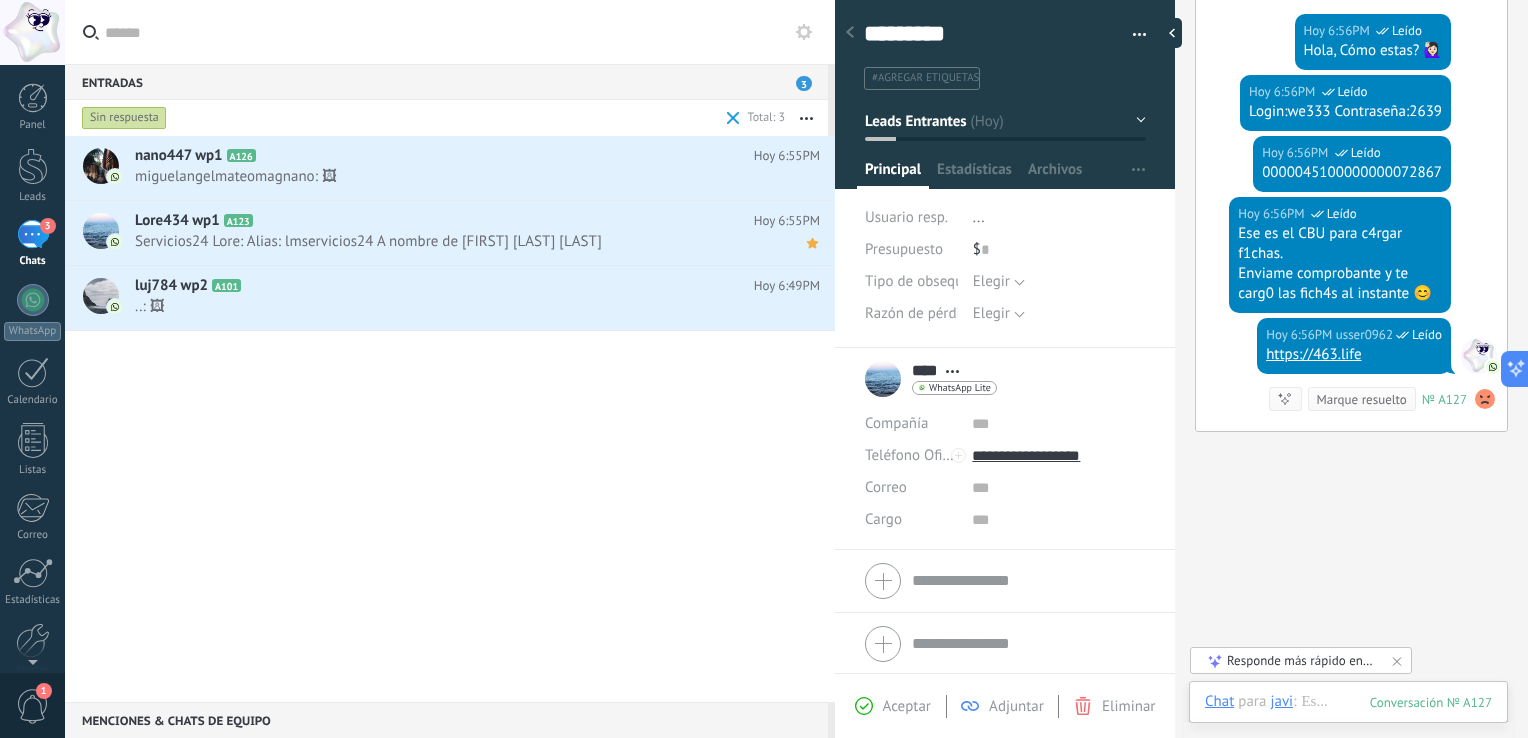 click at bounding box center (1172, 33) 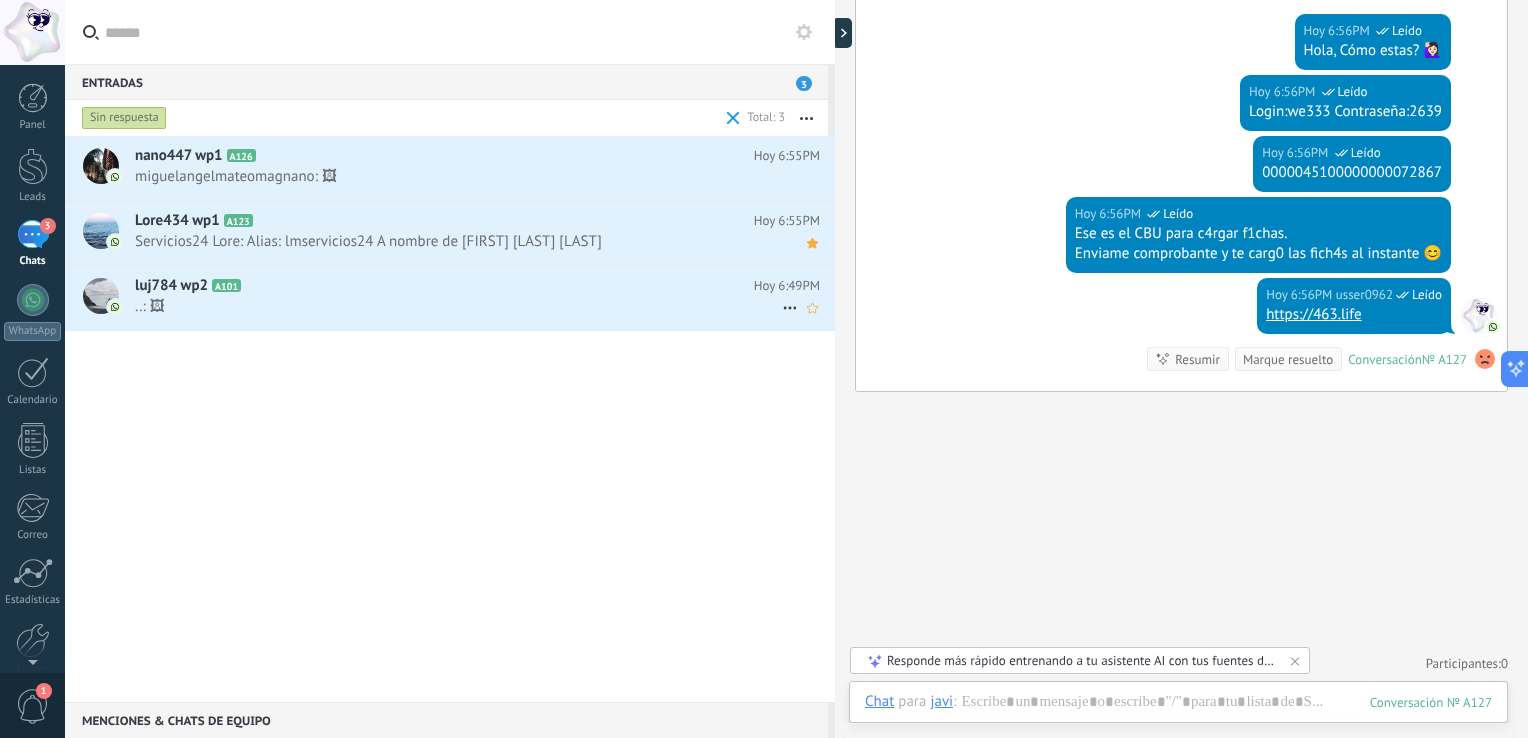 click on "luj784  wp2
A101" at bounding box center [444, 286] 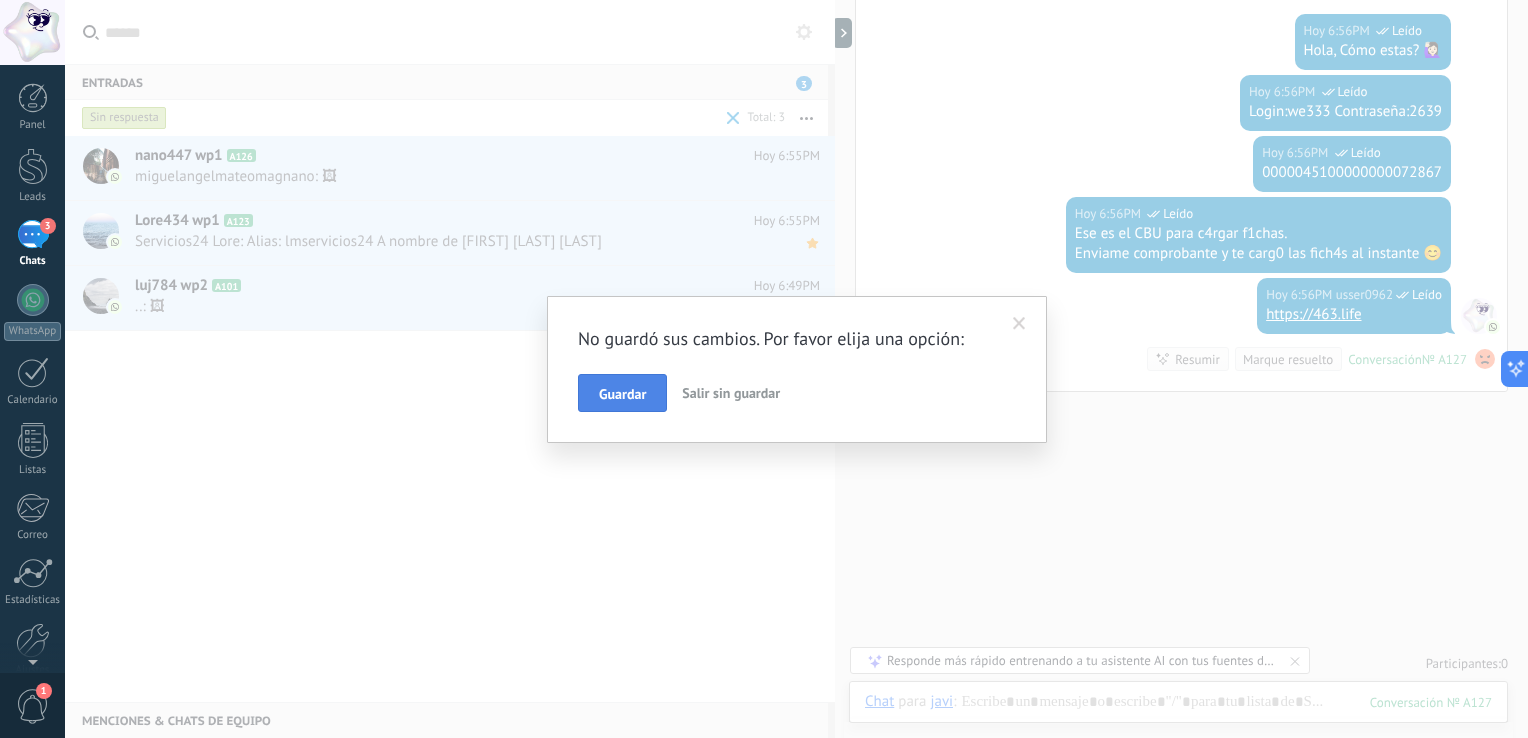 click on "Guardar" at bounding box center (622, 394) 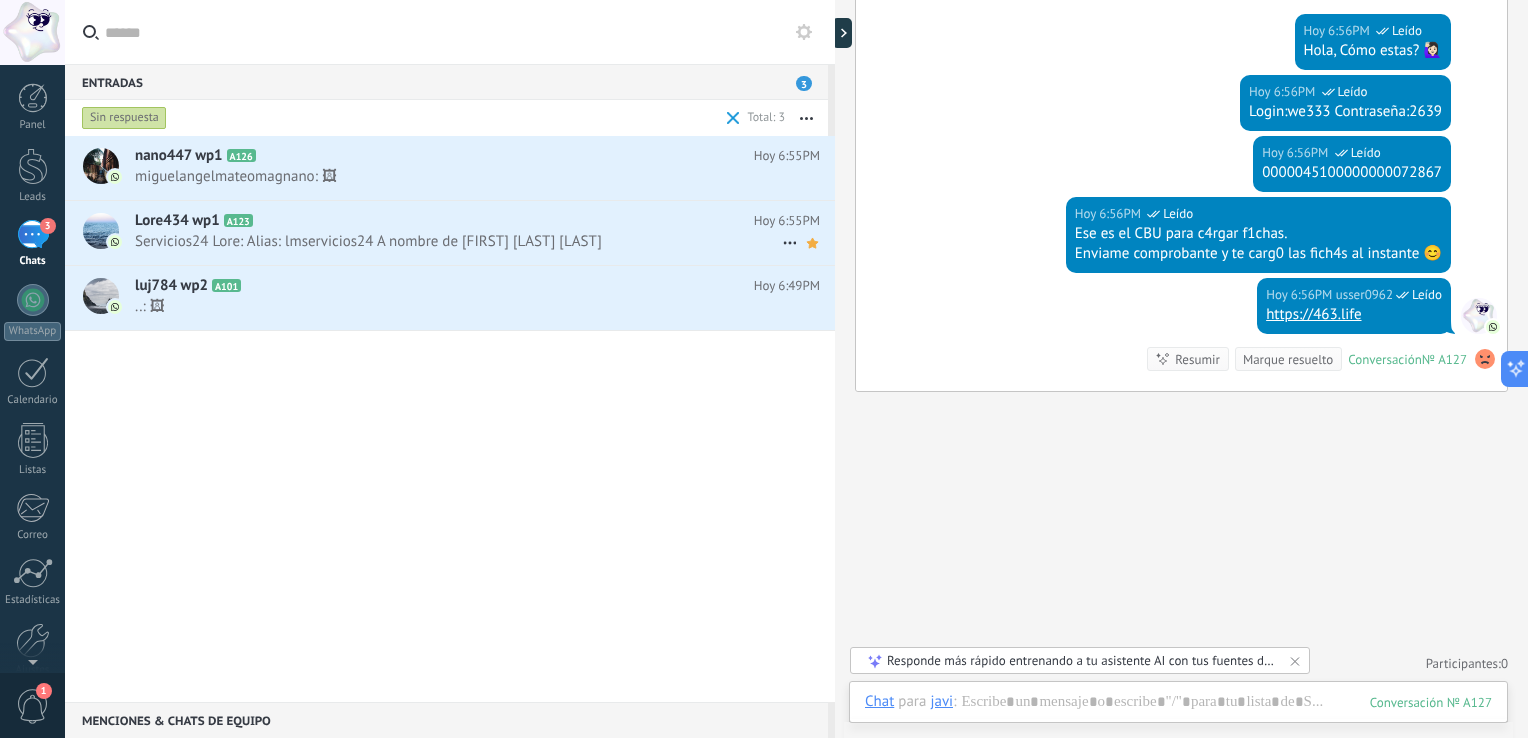 click on "Lore434 wp1
A123
Hoy 6:55PM
Servicios24  Lore: Alias: lmservicios24
A nombre de Lorena Roxana Moyano Guardiola" at bounding box center [485, 232] 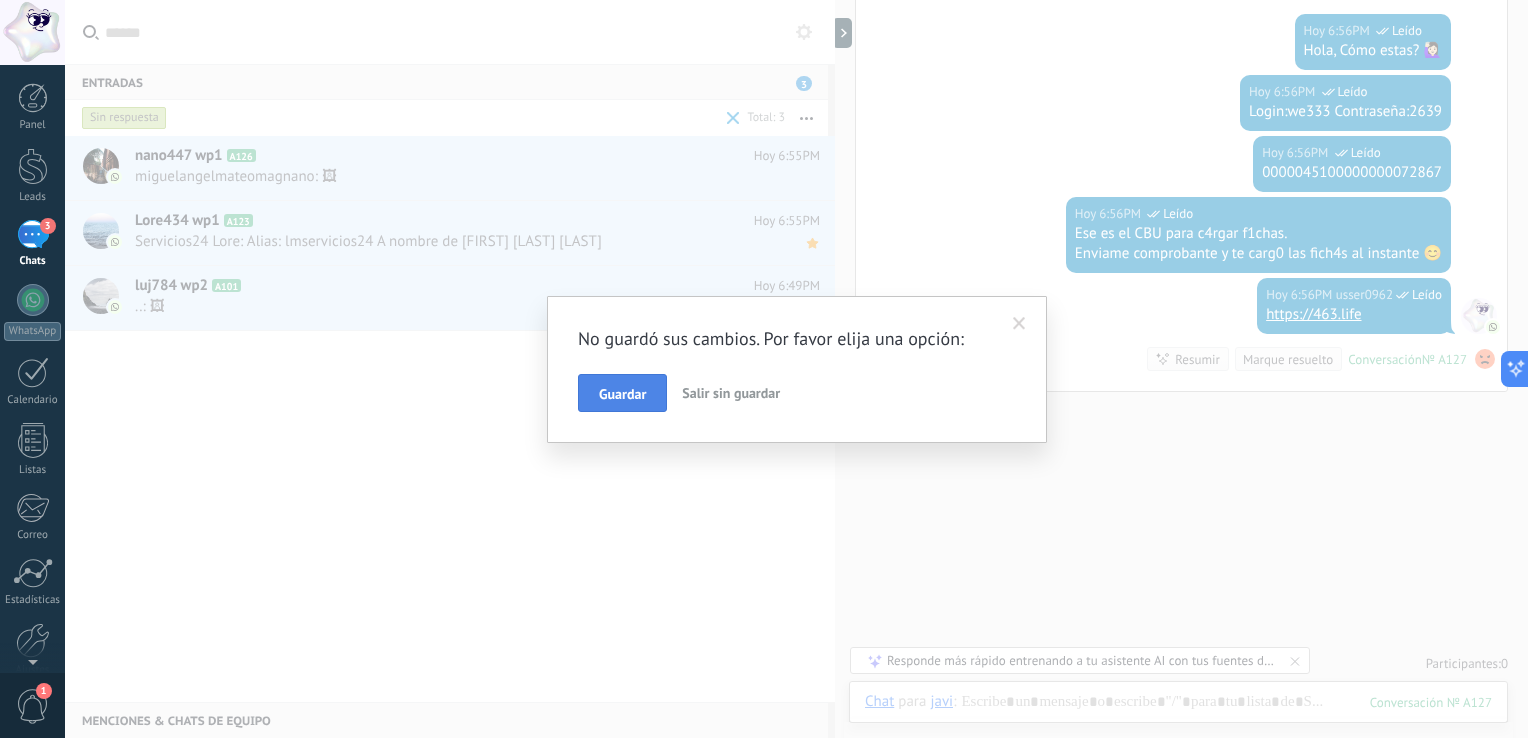click on "Guardar" at bounding box center (622, 394) 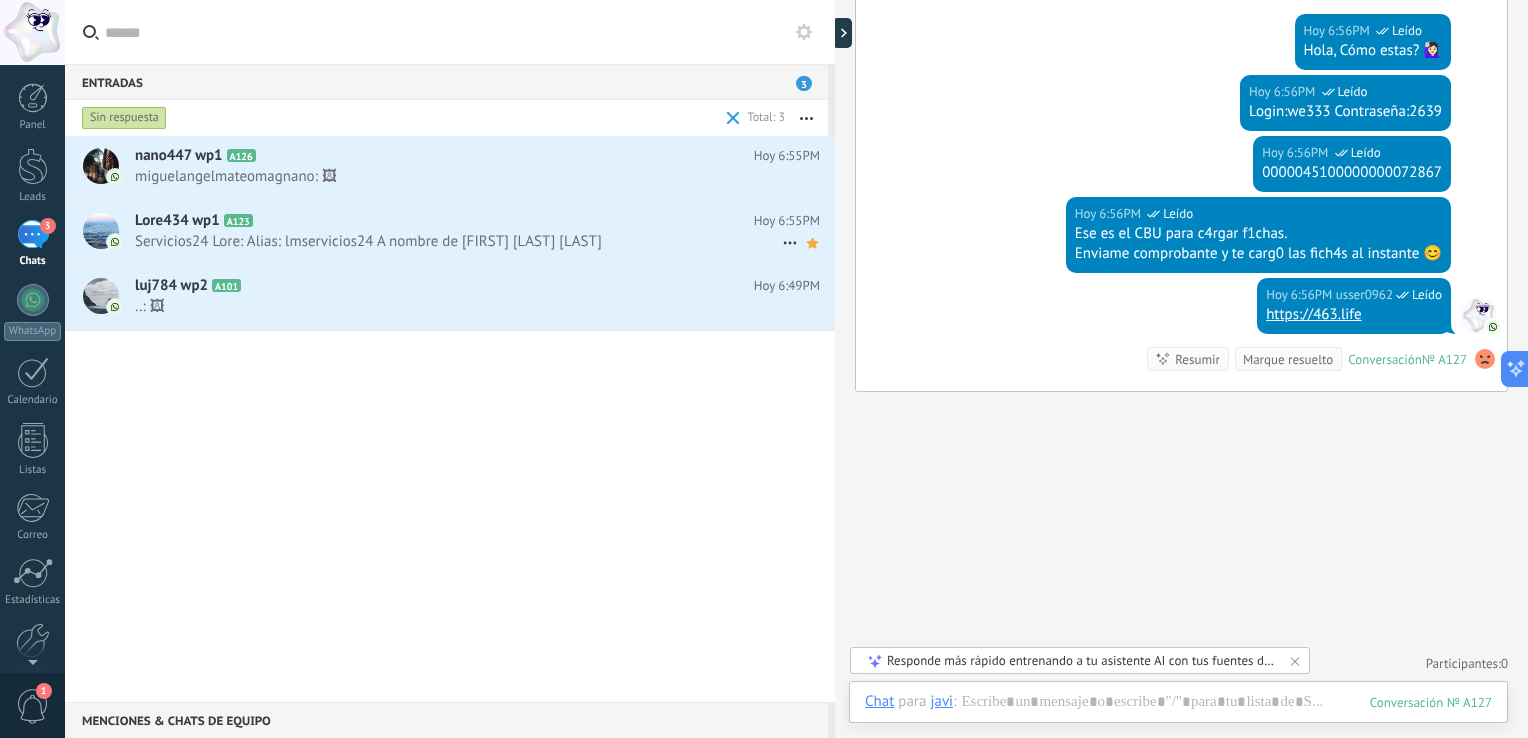 click on "Servicios24  Lore: Alias: lmservicios24
A nombre de Lorena Roxana Moyano Guardiola" at bounding box center [458, 241] 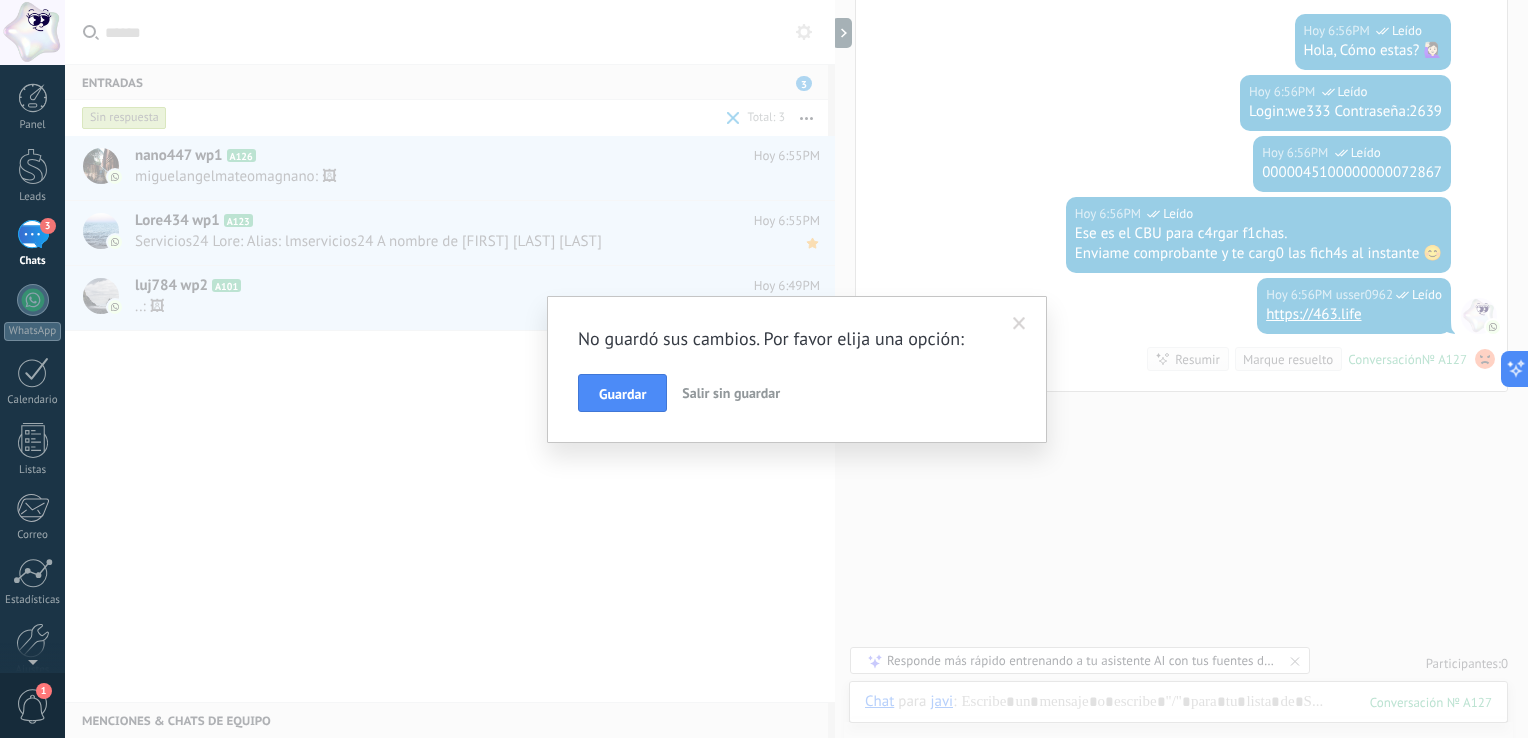 click on "Salir sin guardar" at bounding box center [731, 393] 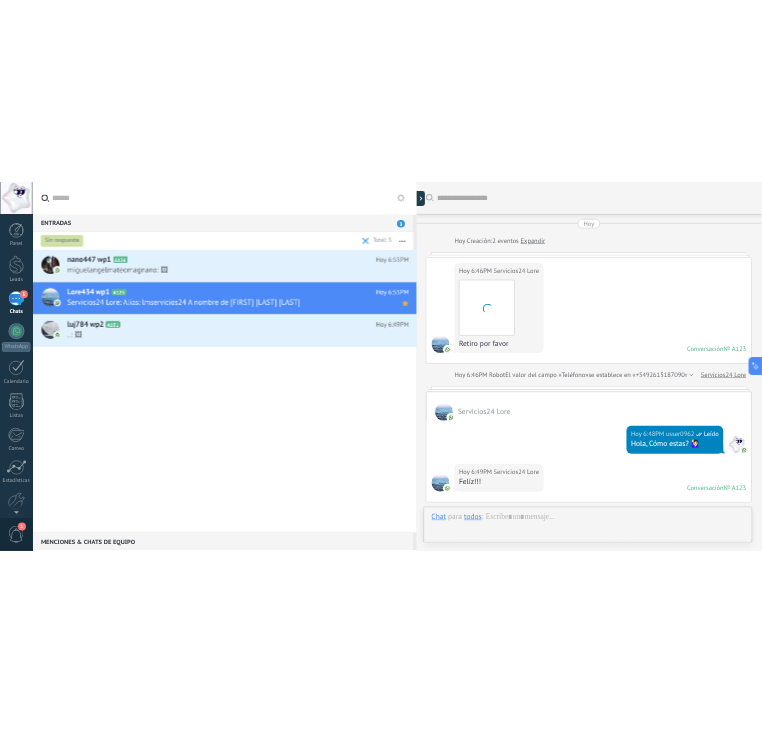 scroll, scrollTop: 1024, scrollLeft: 0, axis: vertical 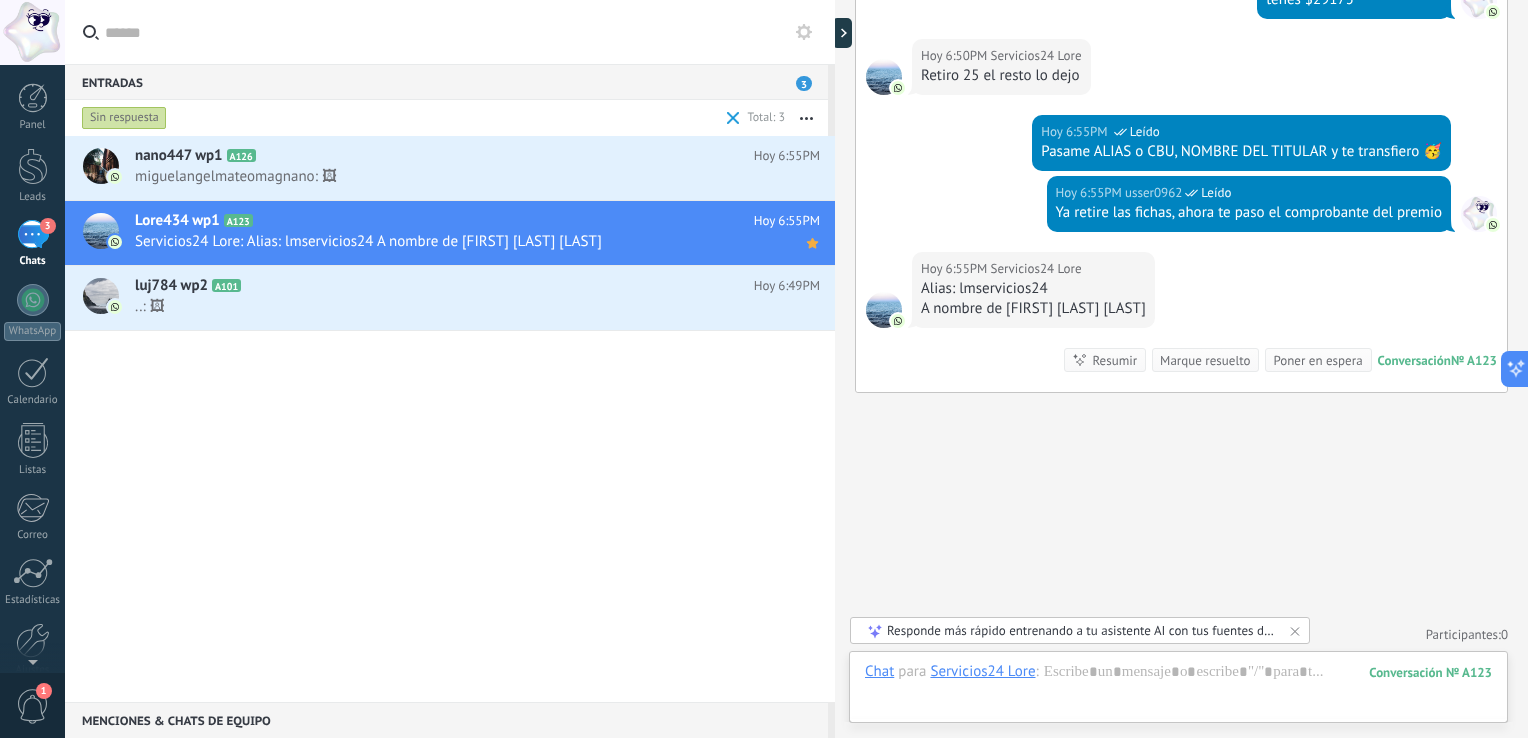 type on "*********" 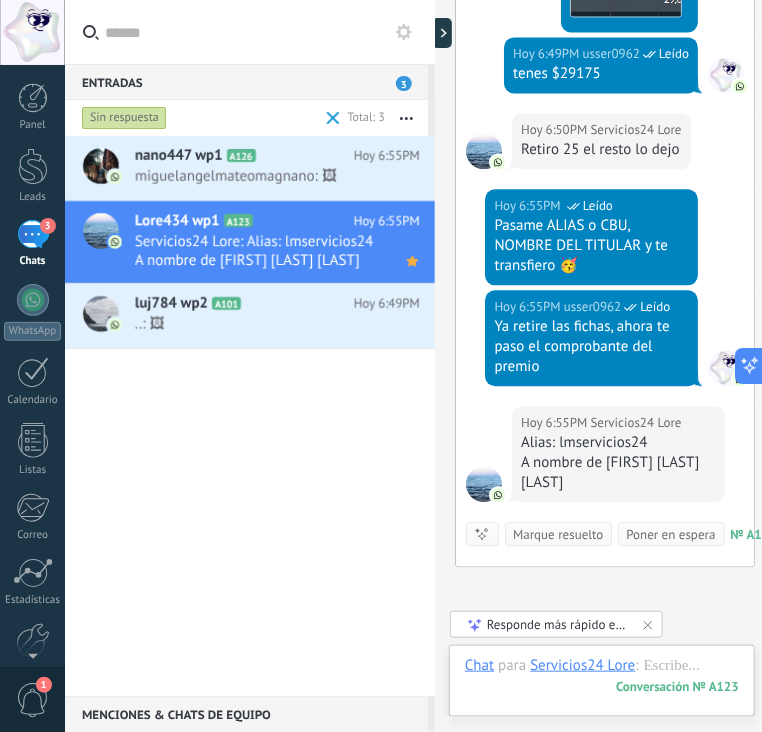 scroll, scrollTop: 29, scrollLeft: 0, axis: vertical 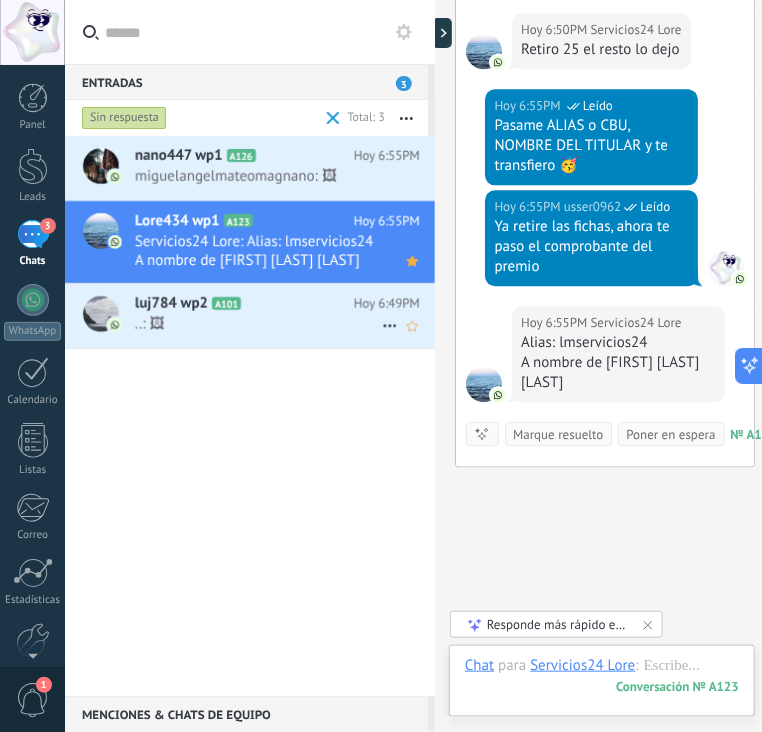 click on "..: 🖼" at bounding box center [258, 324] 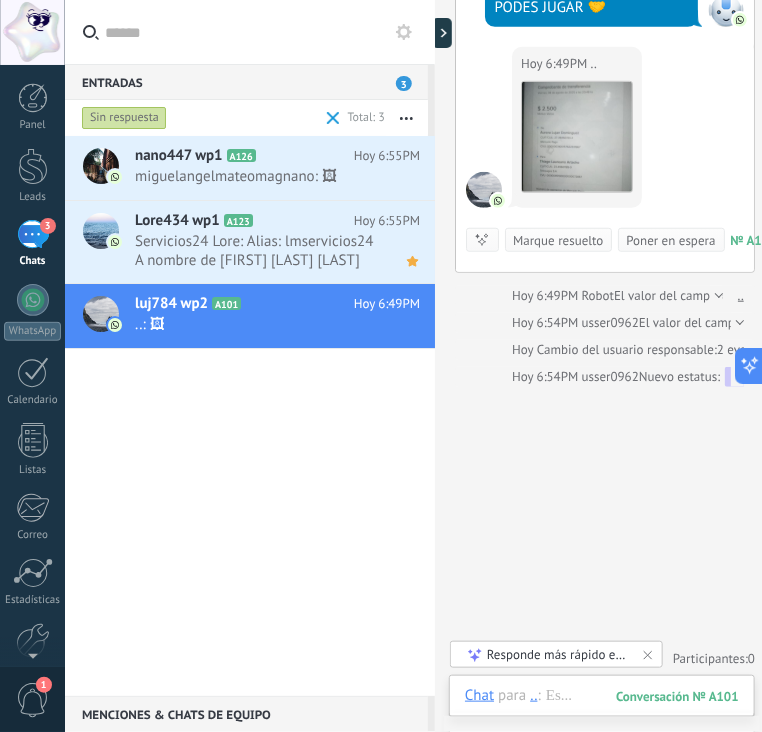 scroll, scrollTop: 272, scrollLeft: 0, axis: vertical 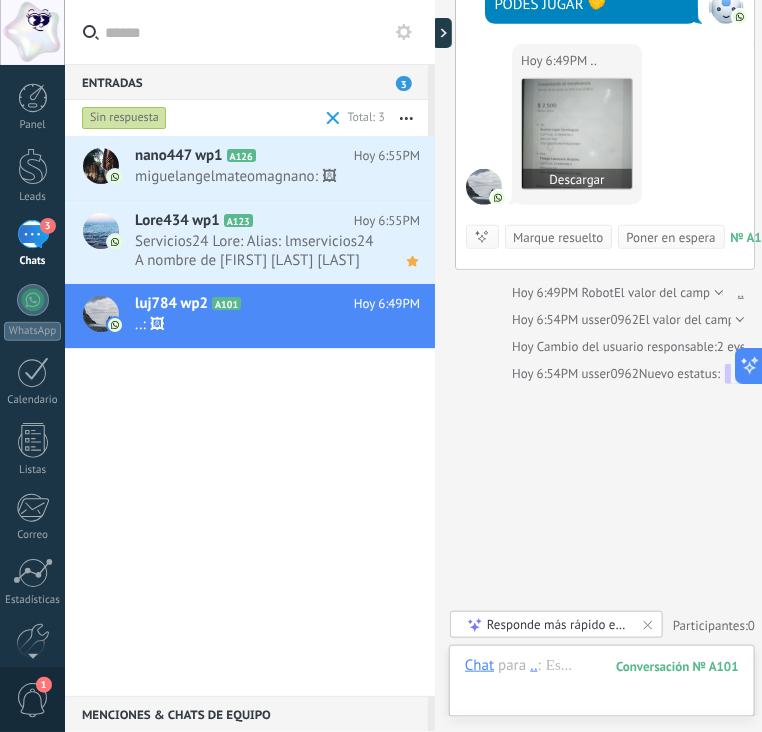 click at bounding box center (577, 134) 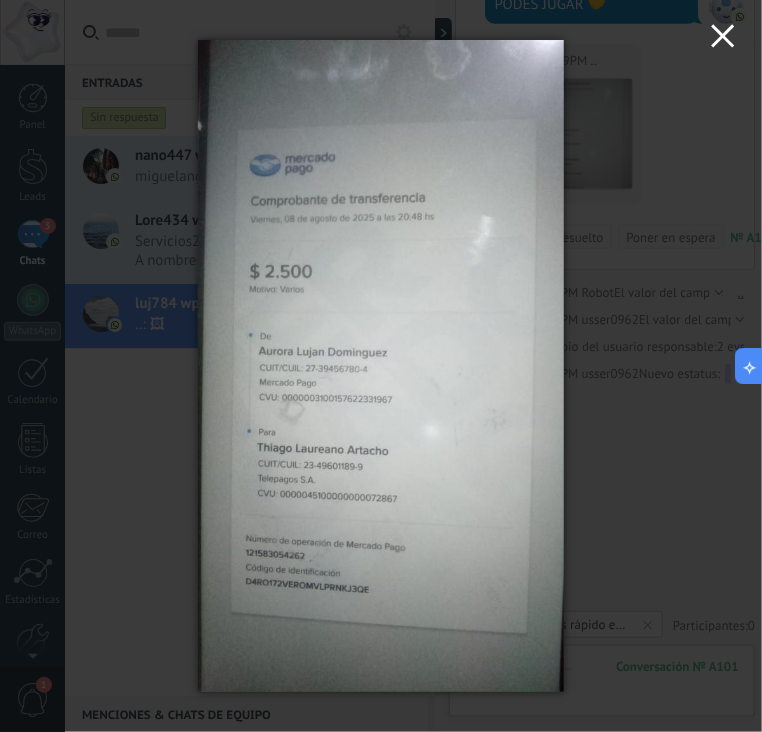 click 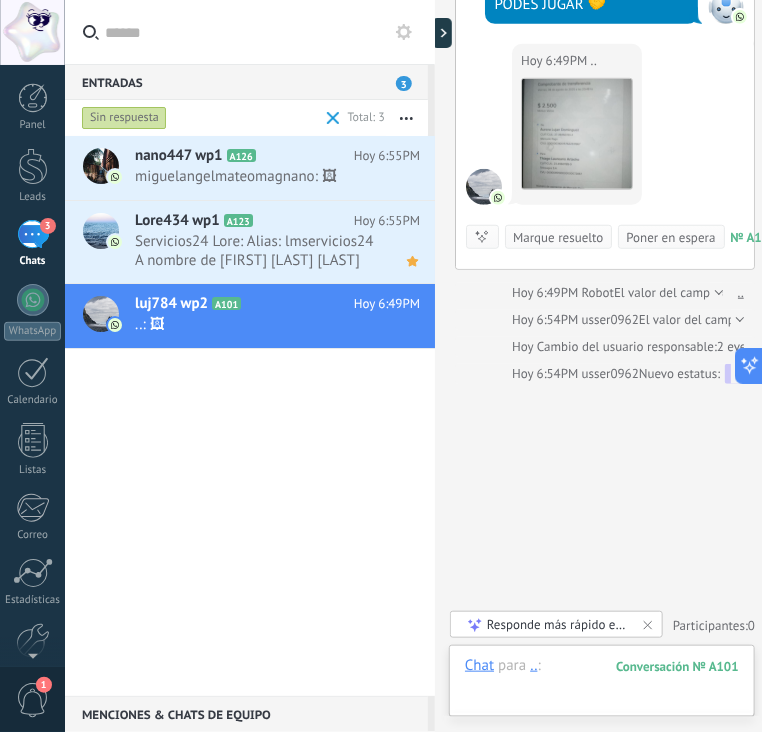 click at bounding box center [602, 686] 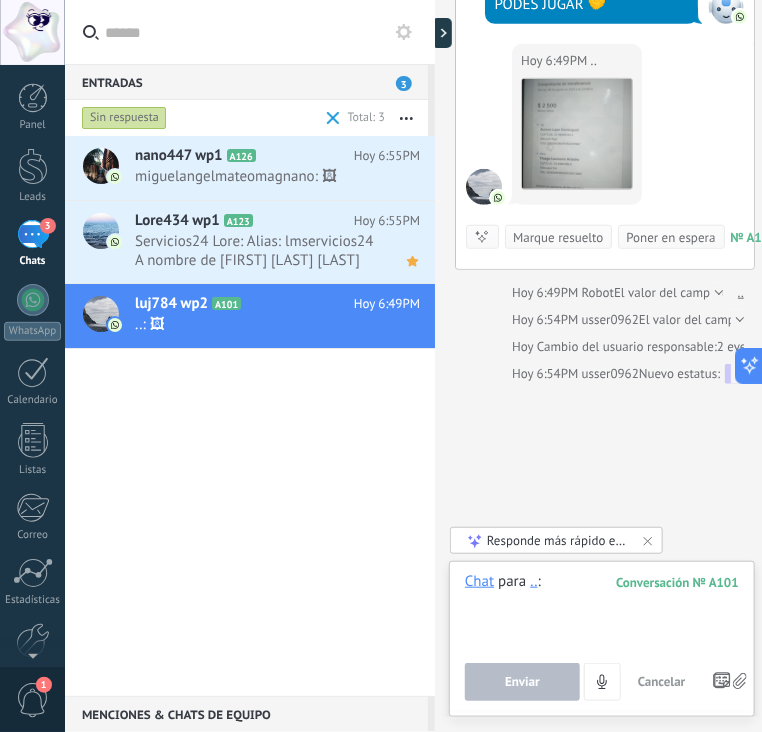 paste 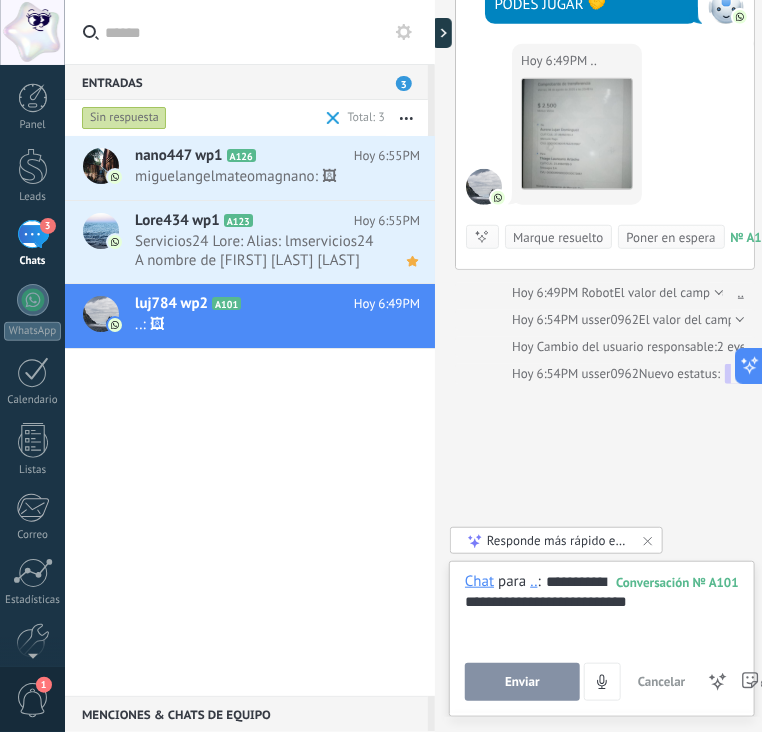 click on "Enviar" at bounding box center [522, 682] 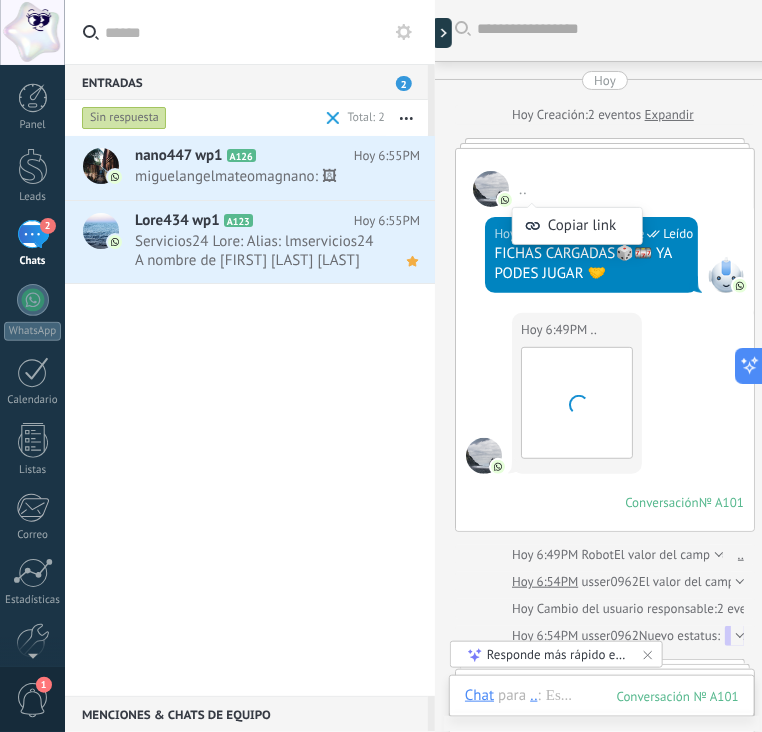 scroll, scrollTop: 0, scrollLeft: 0, axis: both 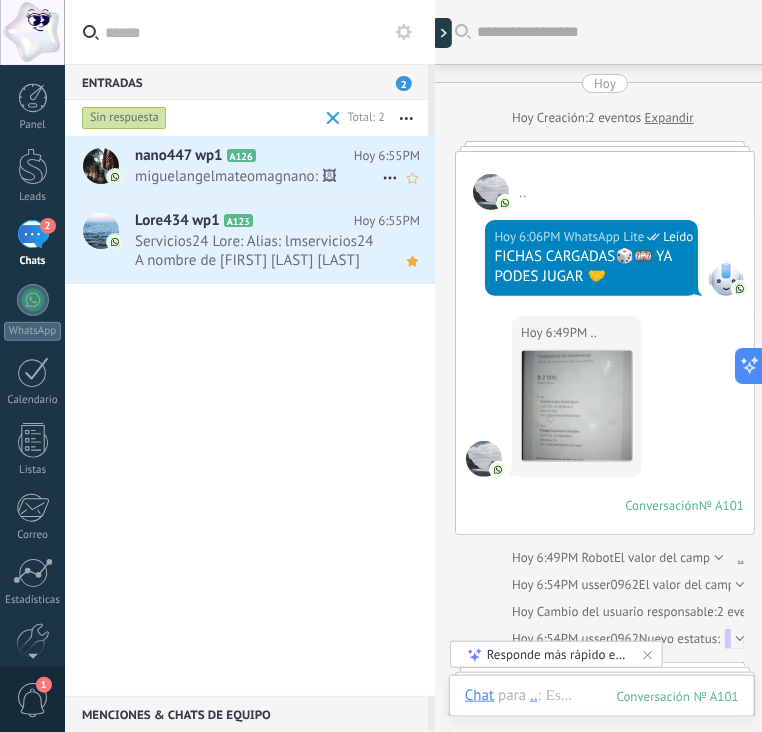 click on "miguelangelmateomagnano: 🖼" at bounding box center [258, 176] 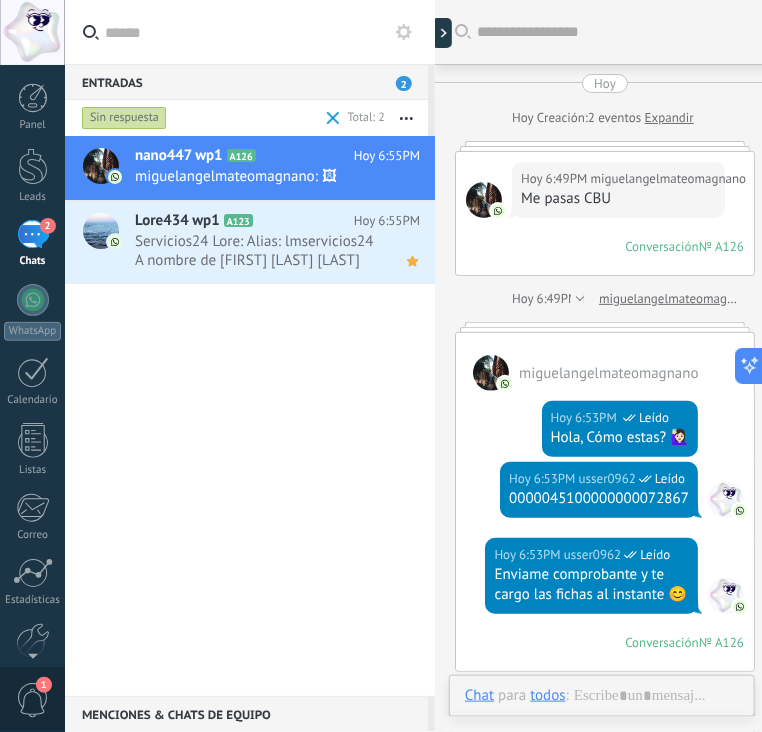 scroll, scrollTop: 547, scrollLeft: 0, axis: vertical 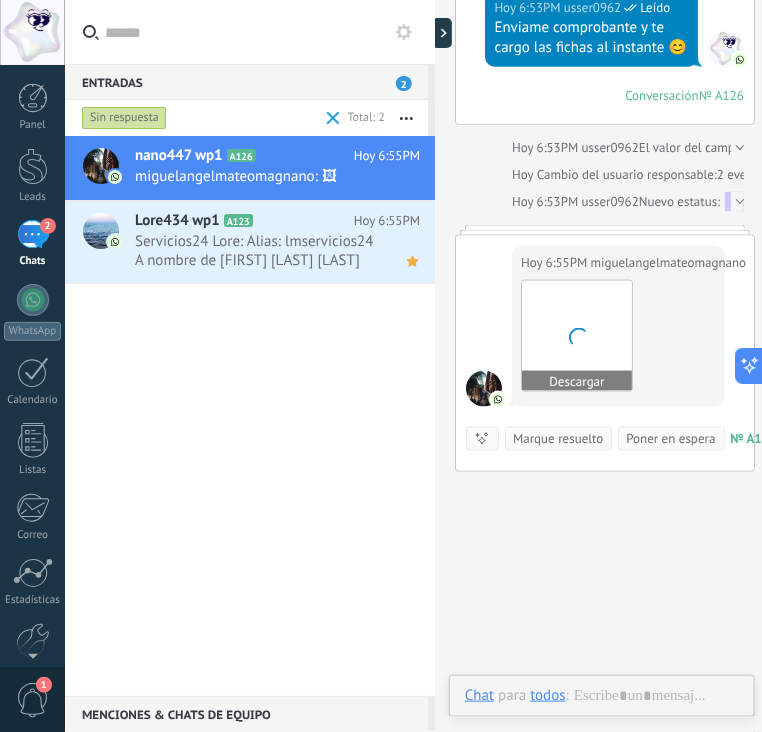 click at bounding box center [579, 338] 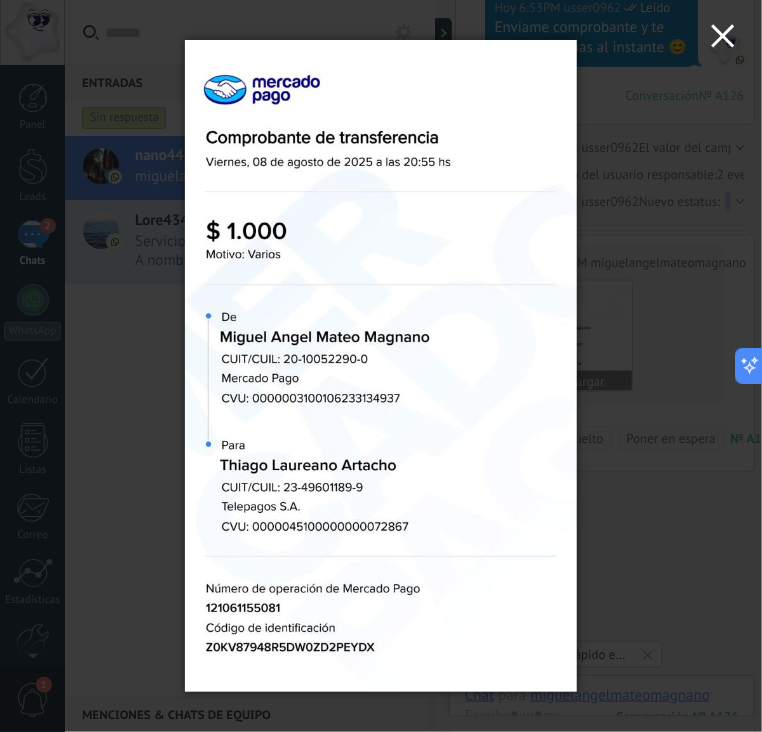 click 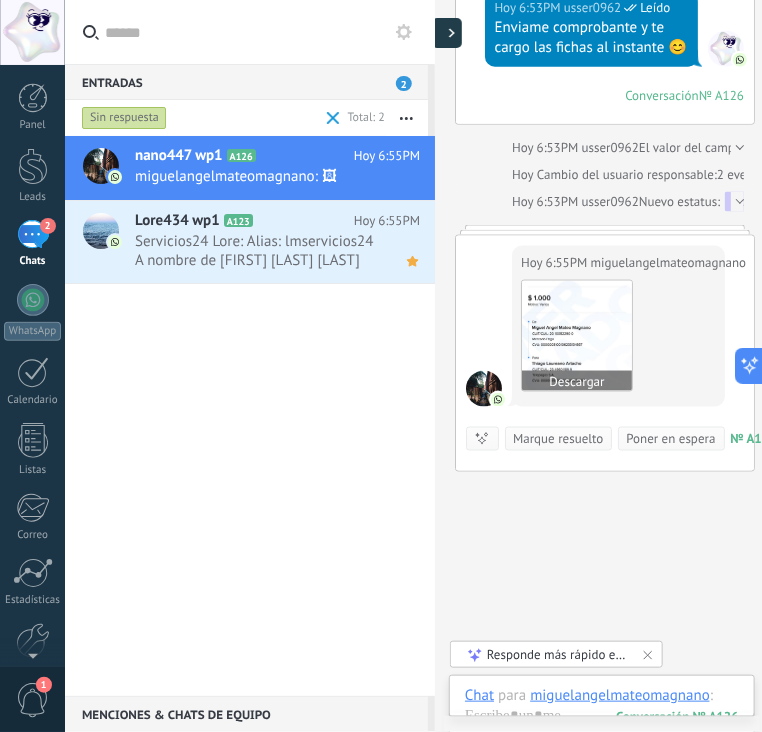 click at bounding box center [447, 33] 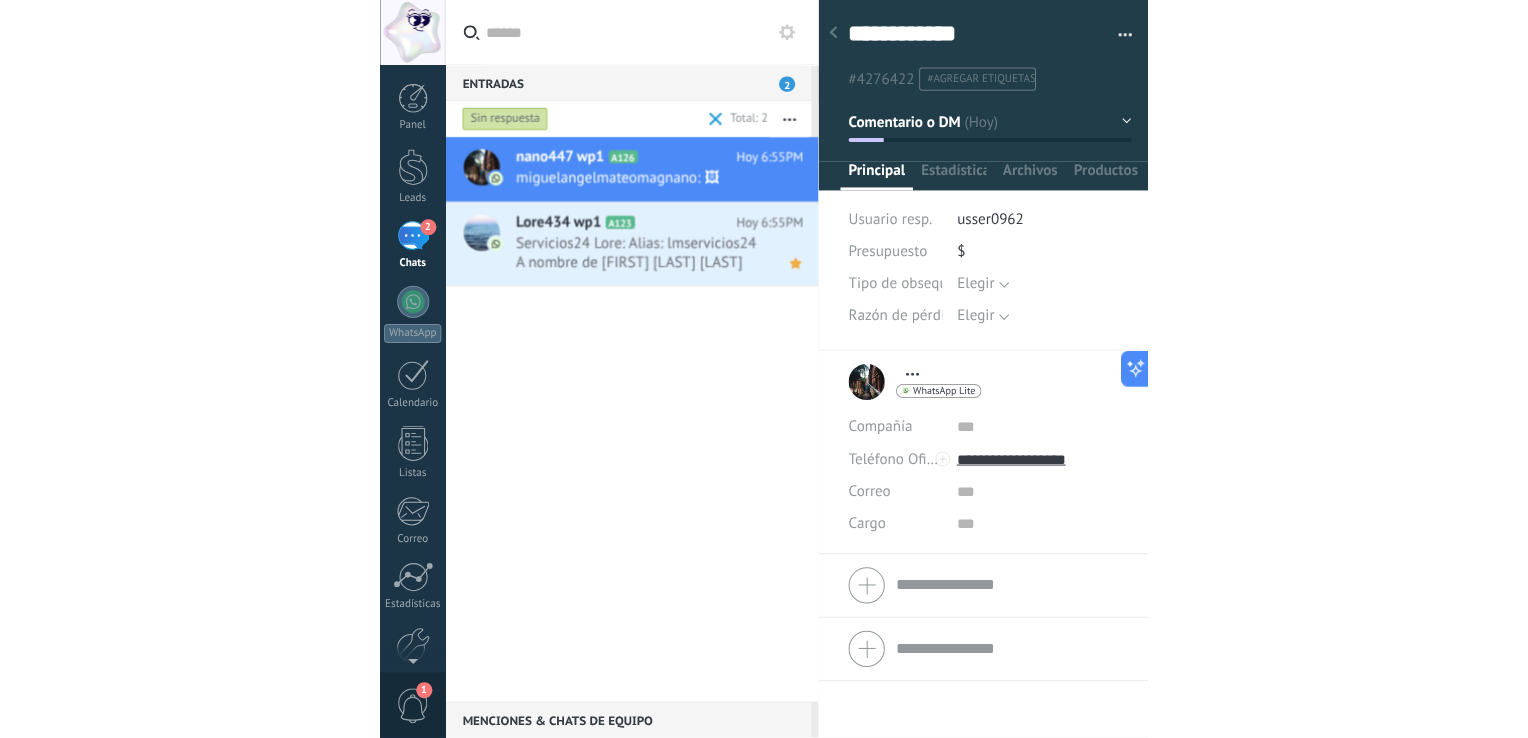 scroll, scrollTop: 29, scrollLeft: 0, axis: vertical 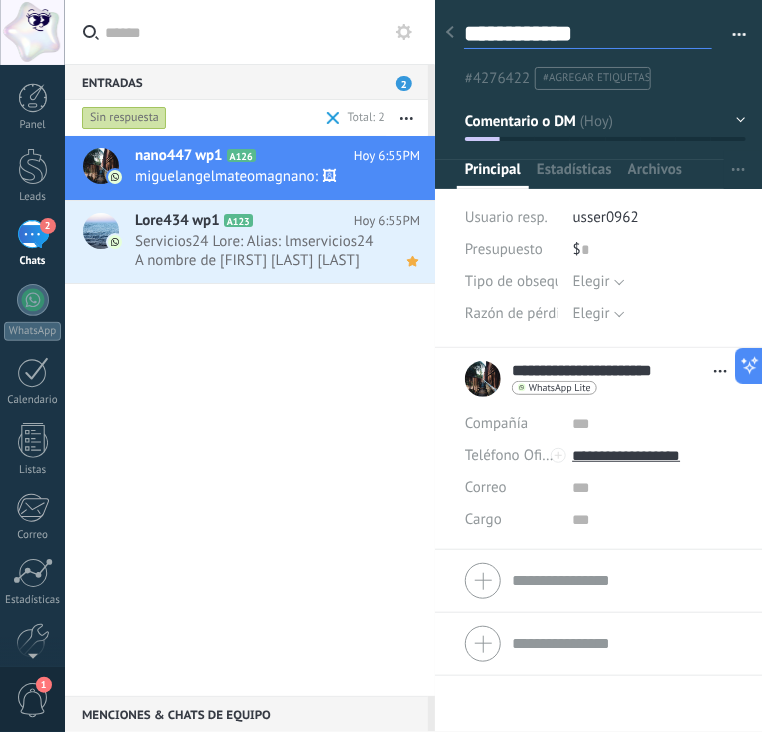 click on "**********" at bounding box center (588, 34) 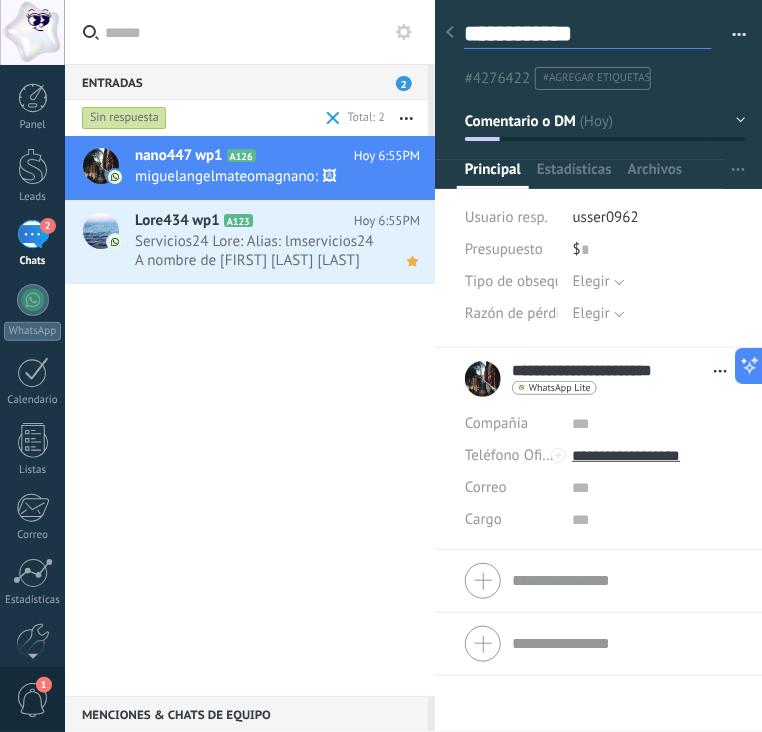 click on "**********" at bounding box center (588, 34) 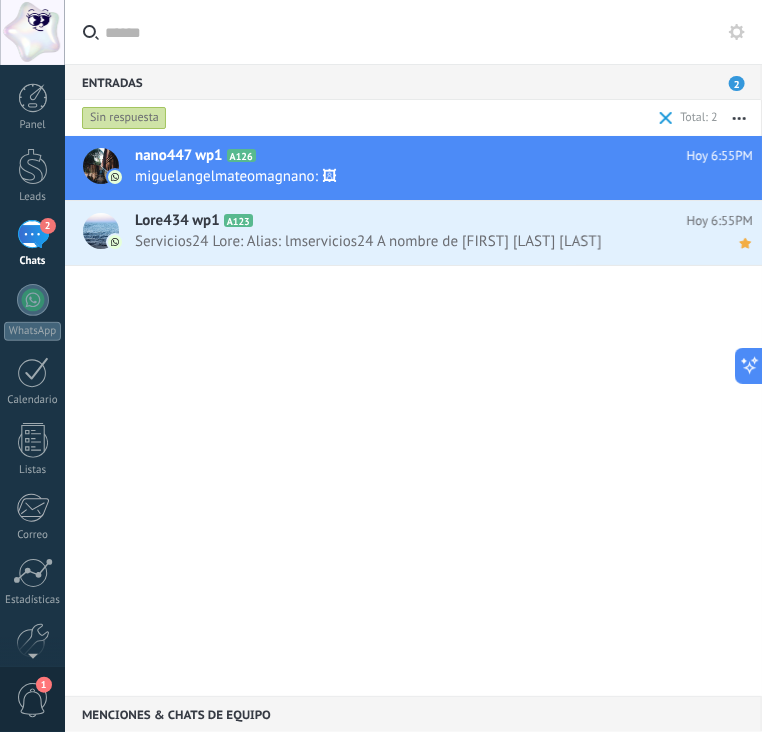 scroll, scrollTop: 525, scrollLeft: 0, axis: vertical 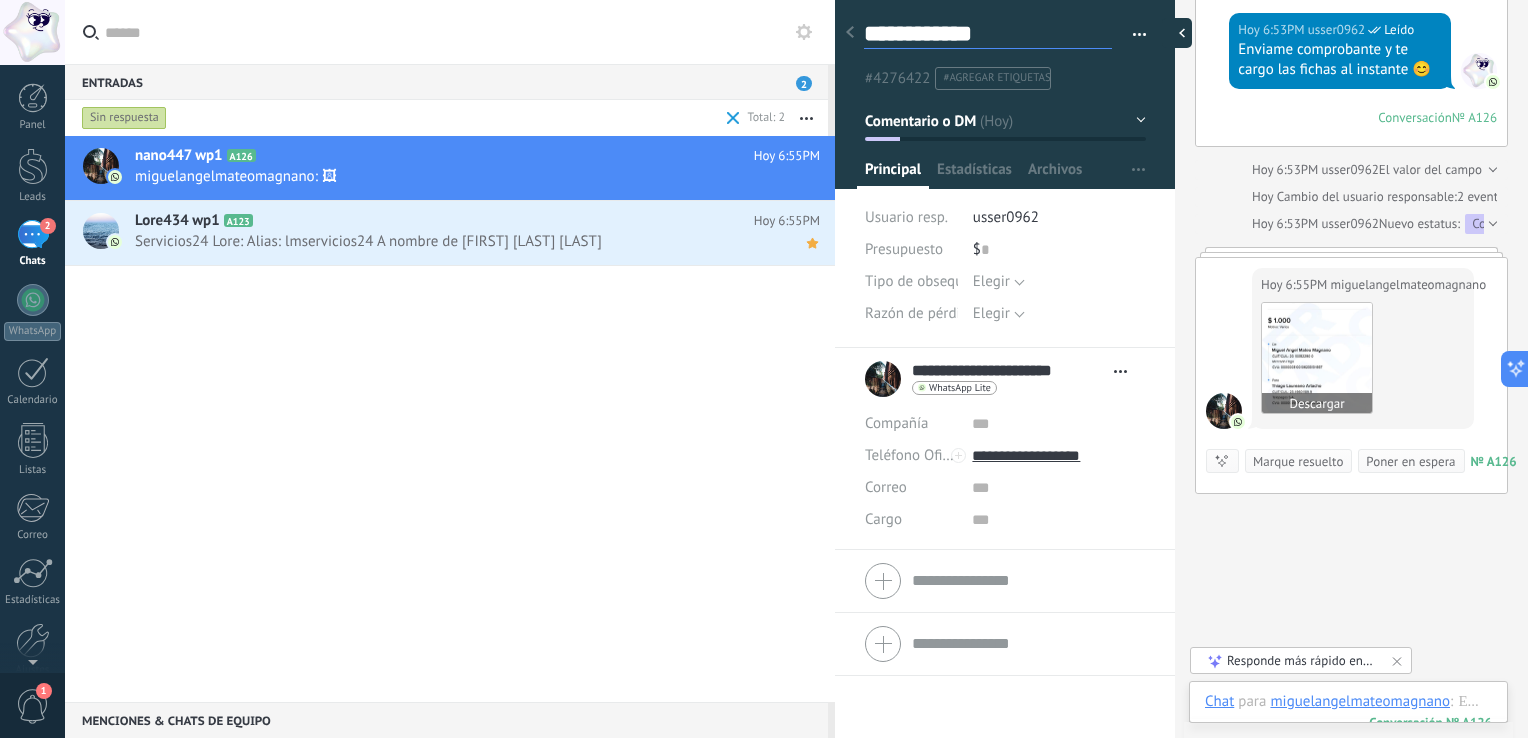 click at bounding box center (1177, 33) 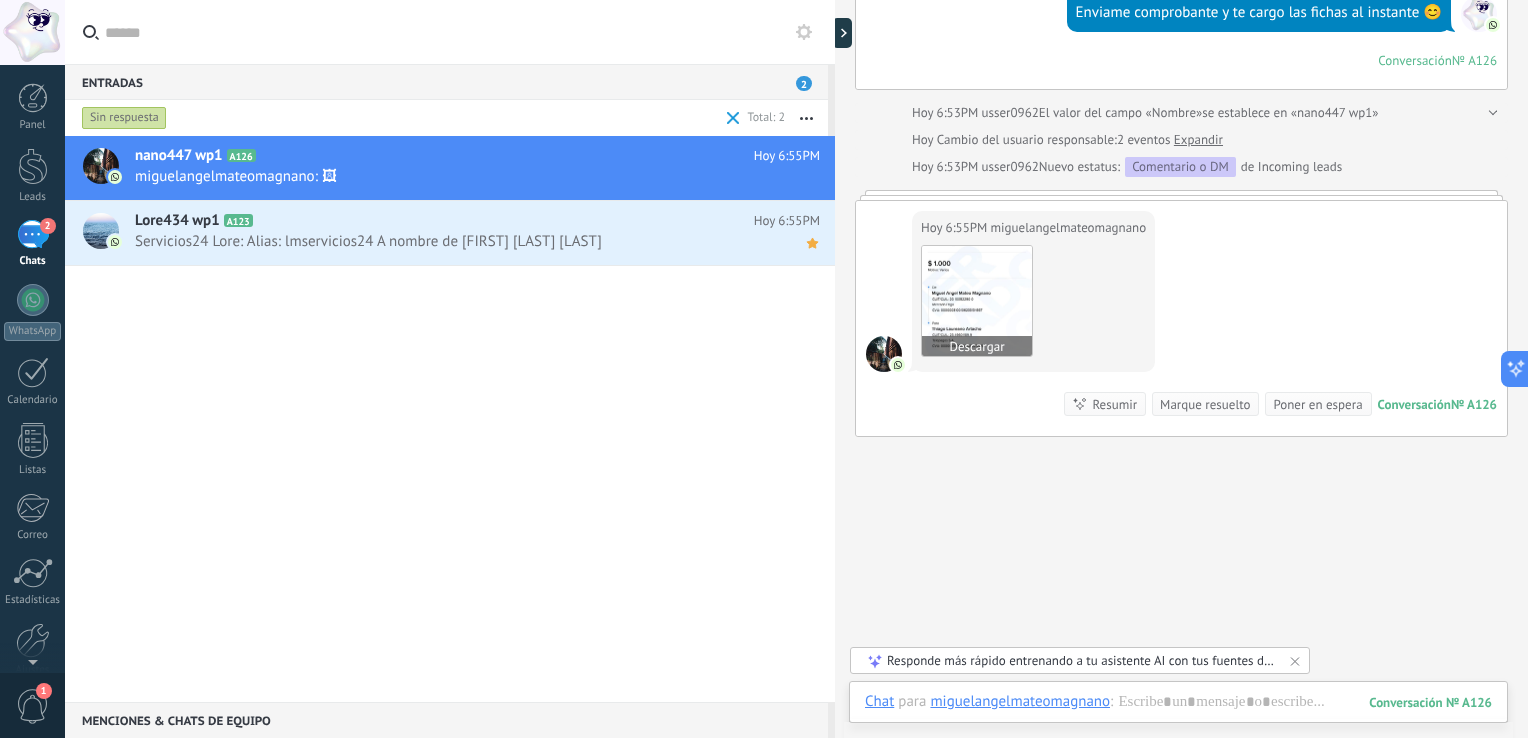 type on "**********" 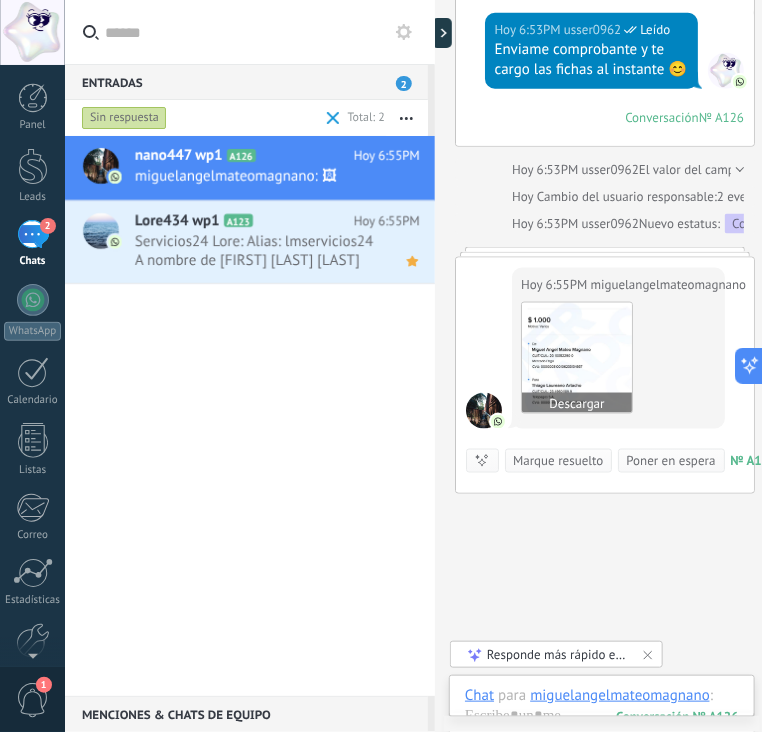 scroll, scrollTop: 60, scrollLeft: 0, axis: vertical 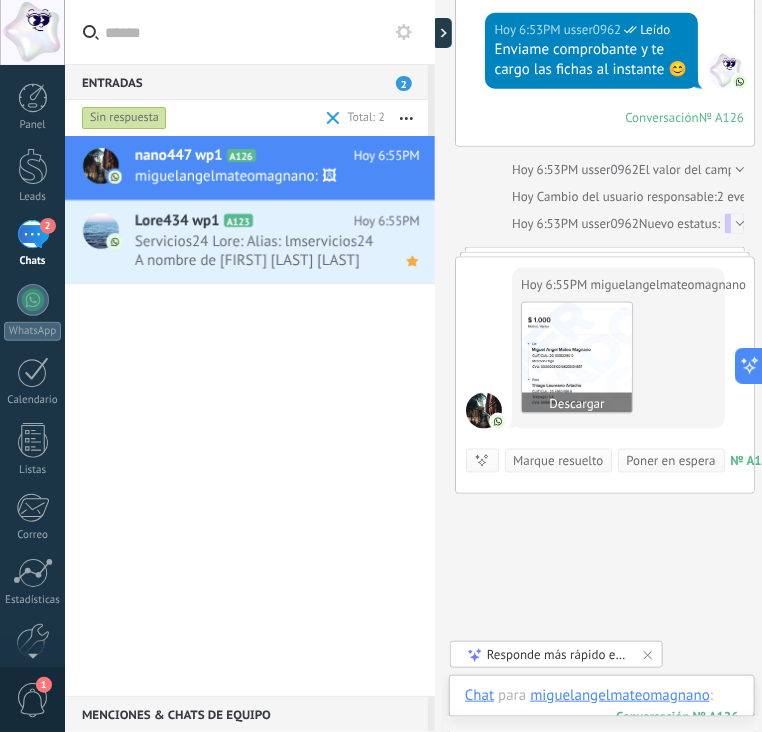 click at bounding box center (602, 716) 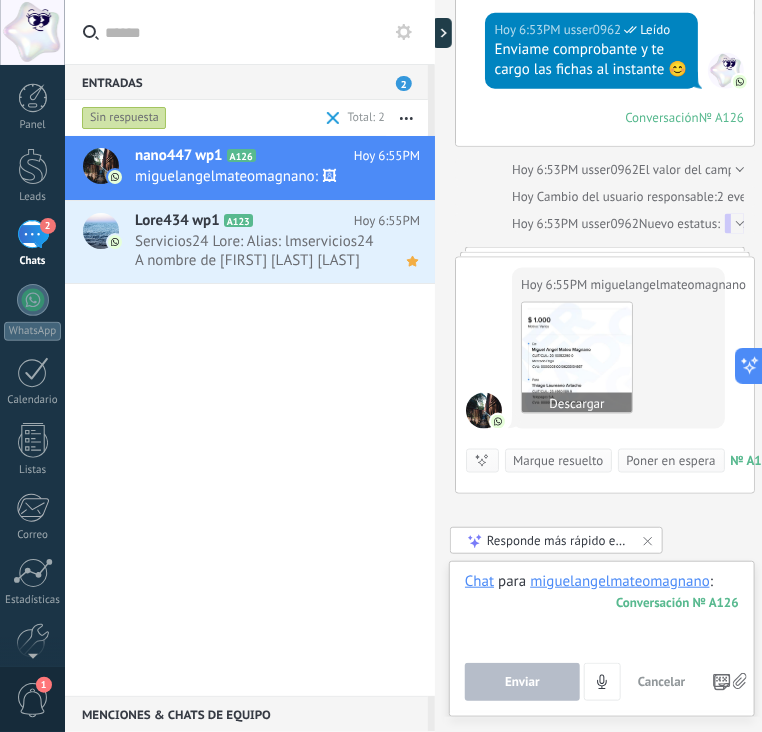 paste 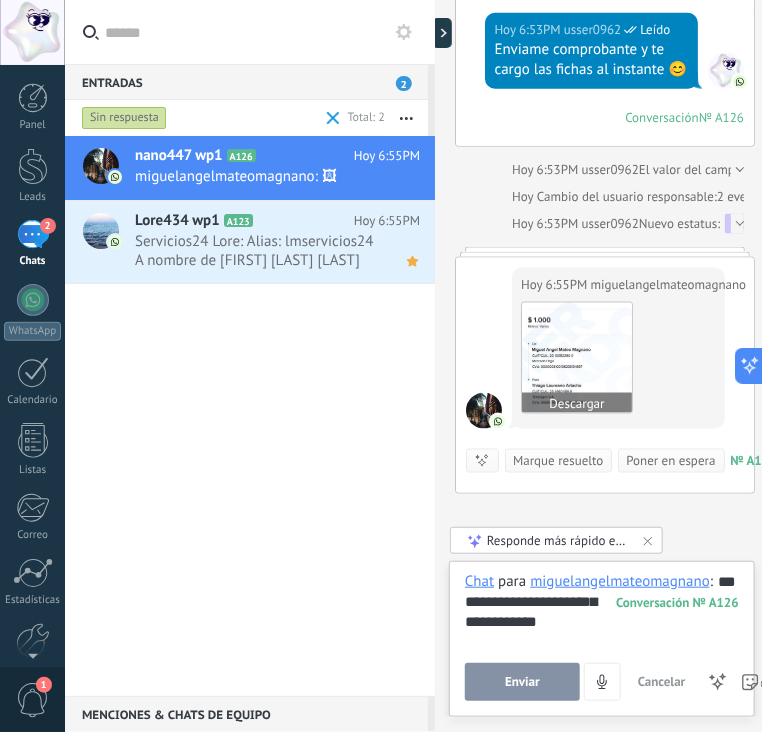 type 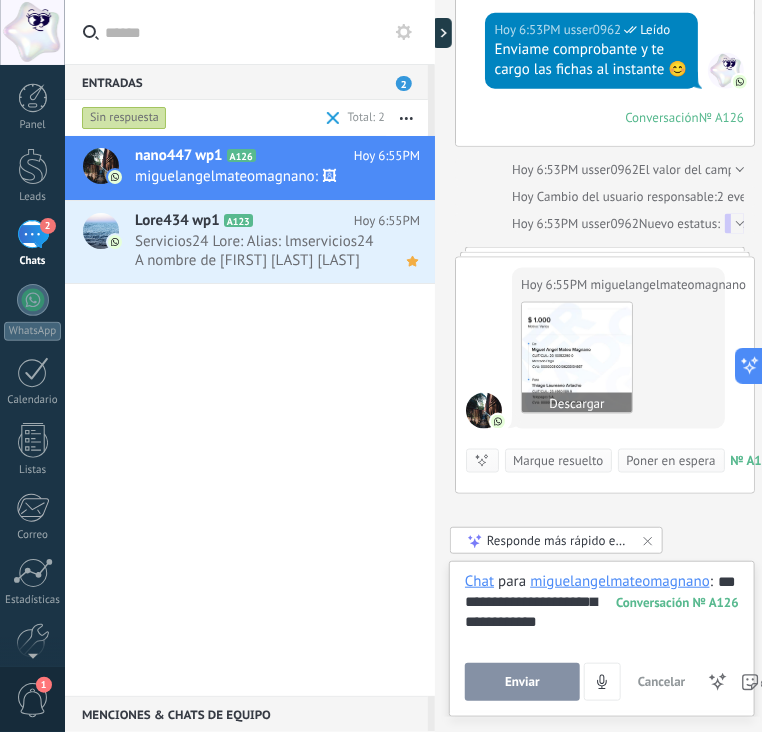 click on "Enviar" at bounding box center [522, 682] 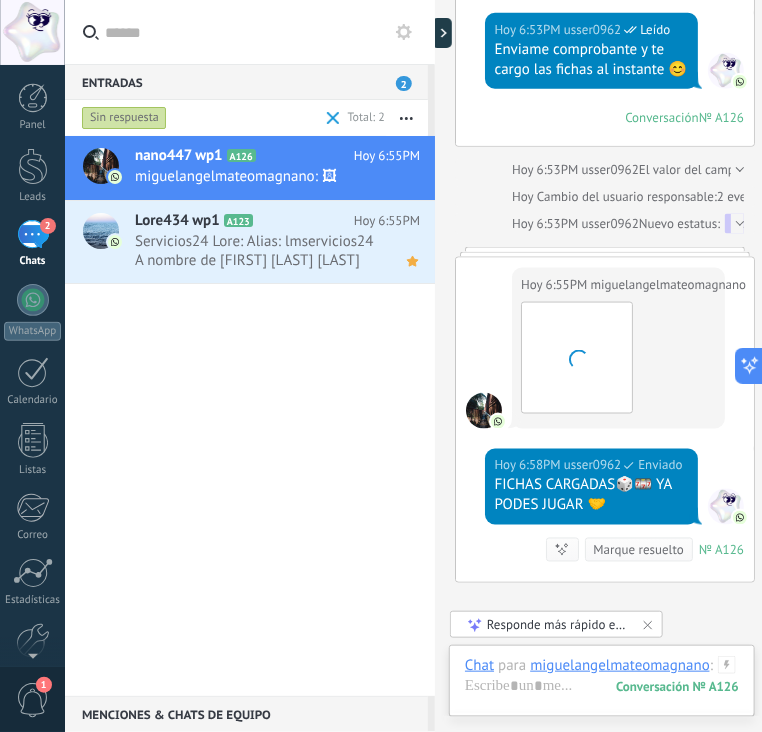 scroll, scrollTop: 741, scrollLeft: 0, axis: vertical 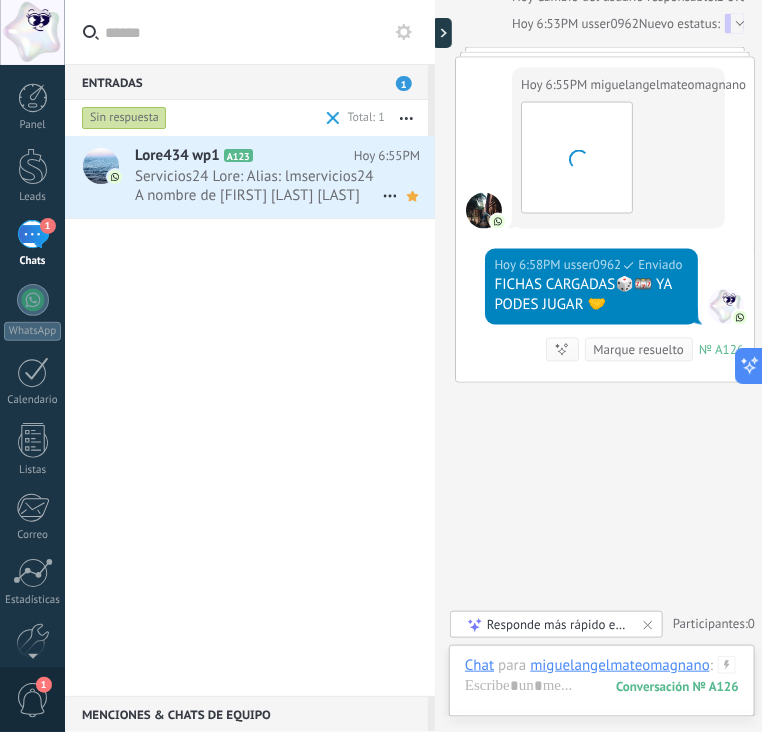click on "Servicios24  Lore: Alias: lmservicios24
A nombre de Lorena Roxana Moyano Guardiola" at bounding box center (258, 186) 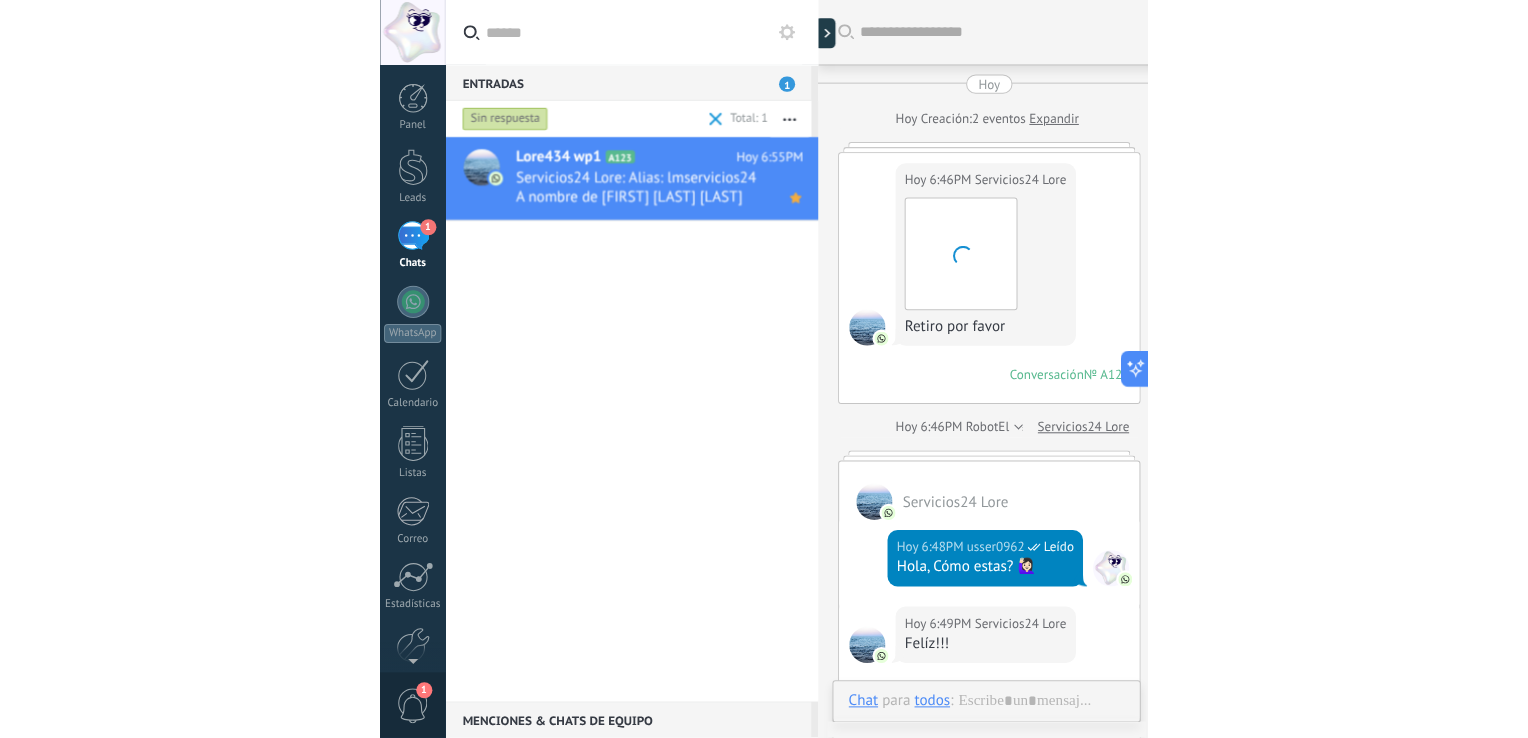 scroll, scrollTop: 1140, scrollLeft: 0, axis: vertical 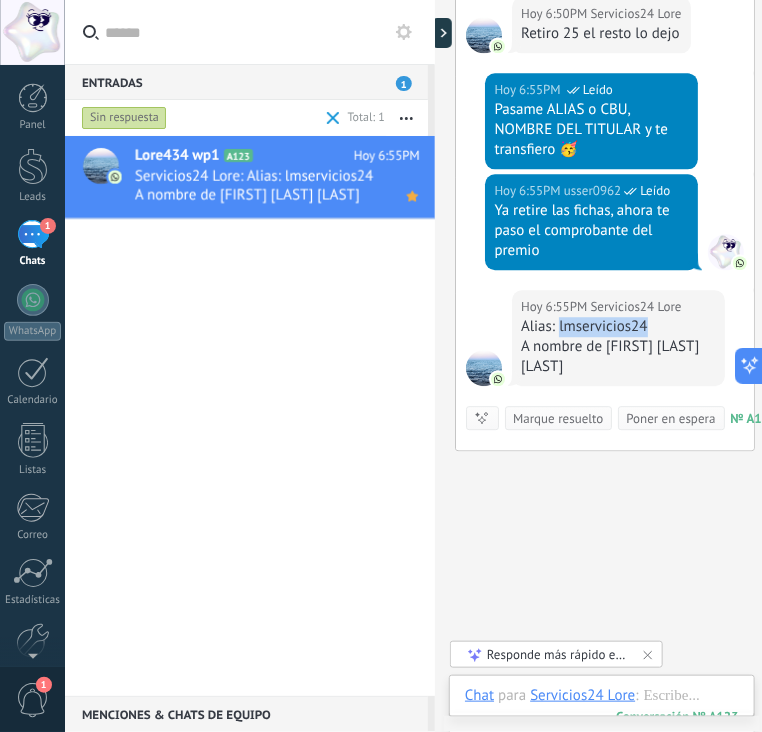 drag, startPoint x: 557, startPoint y: 320, endPoint x: 668, endPoint y: 313, distance: 111.220505 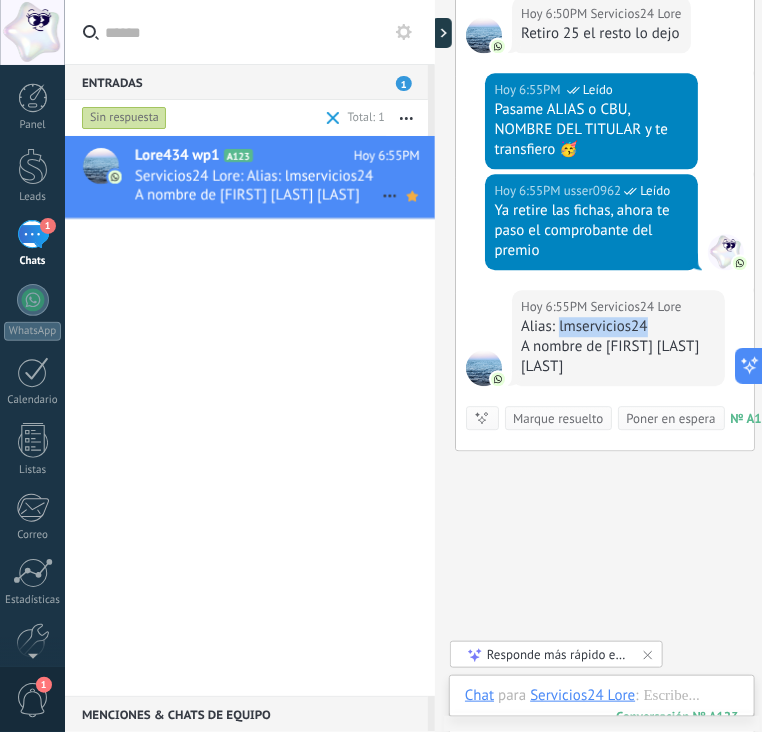 copy on "lmservicios24" 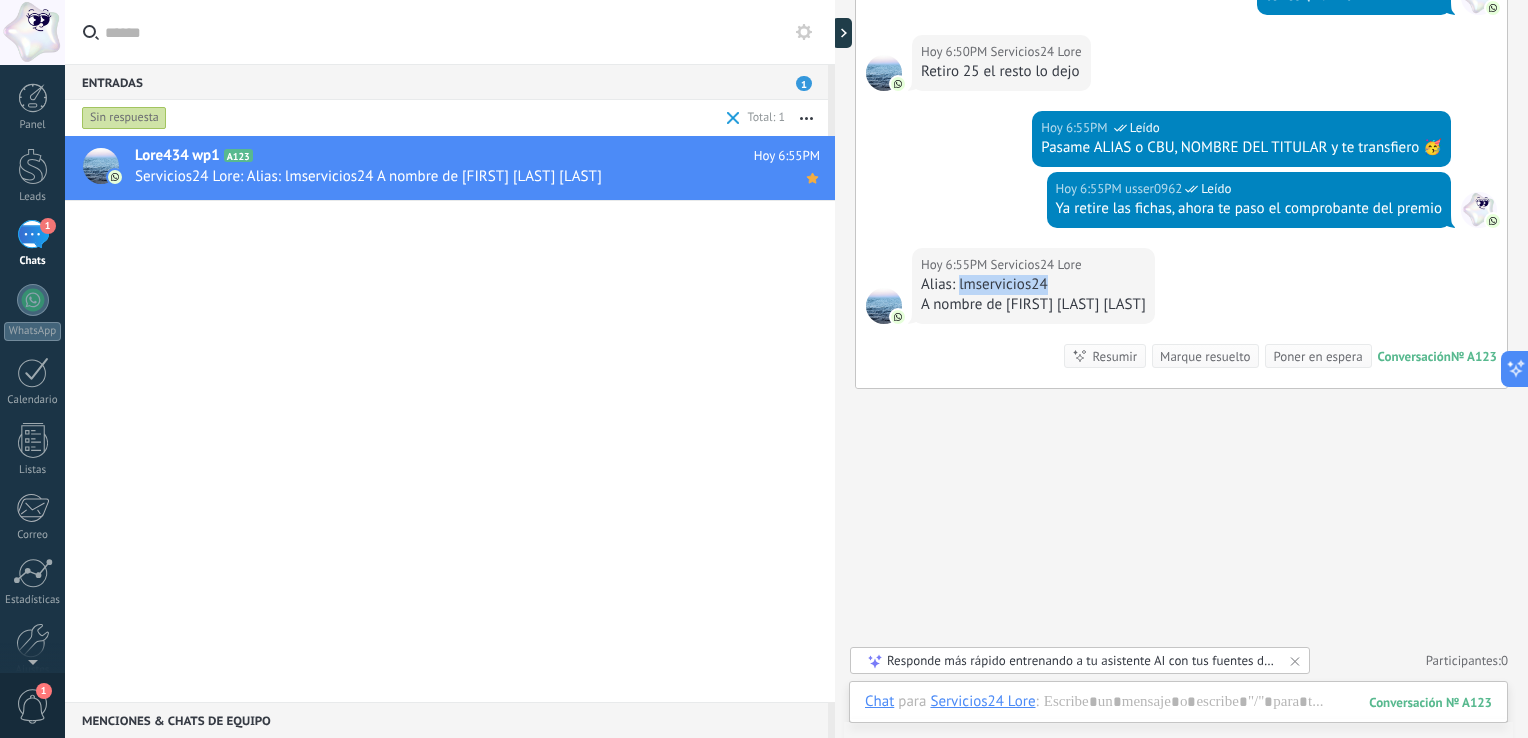 type on "**********" 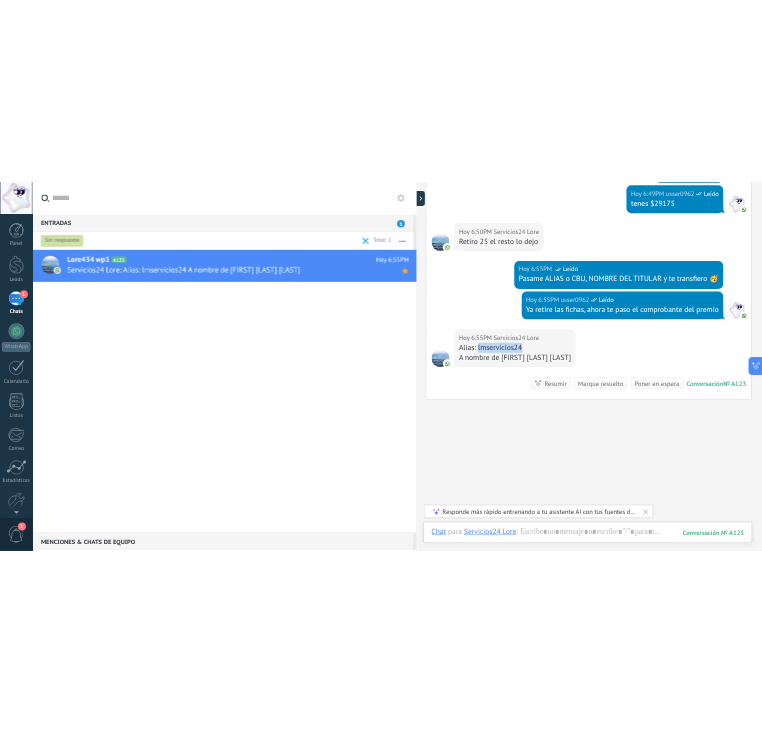 scroll, scrollTop: 60, scrollLeft: 0, axis: vertical 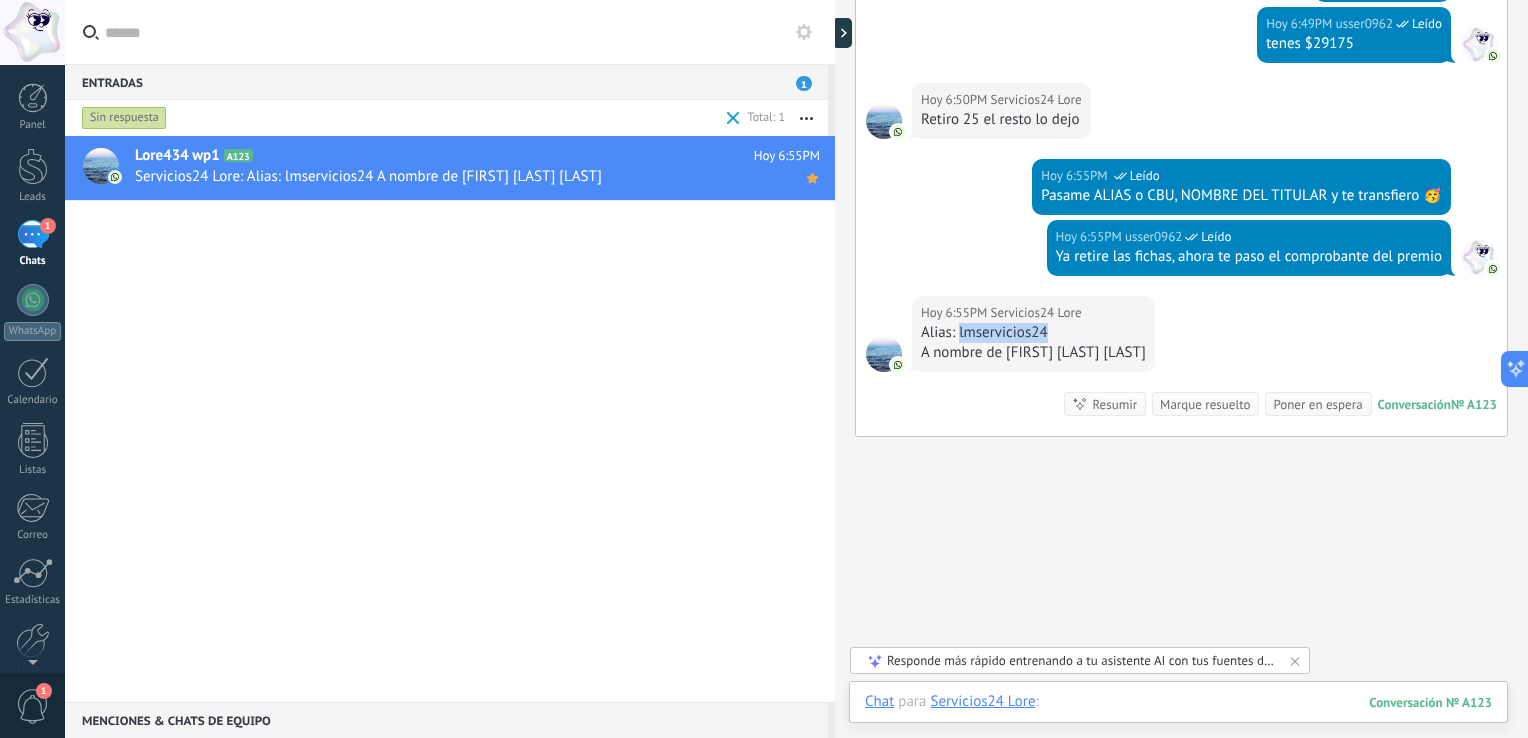 click at bounding box center (1178, 722) 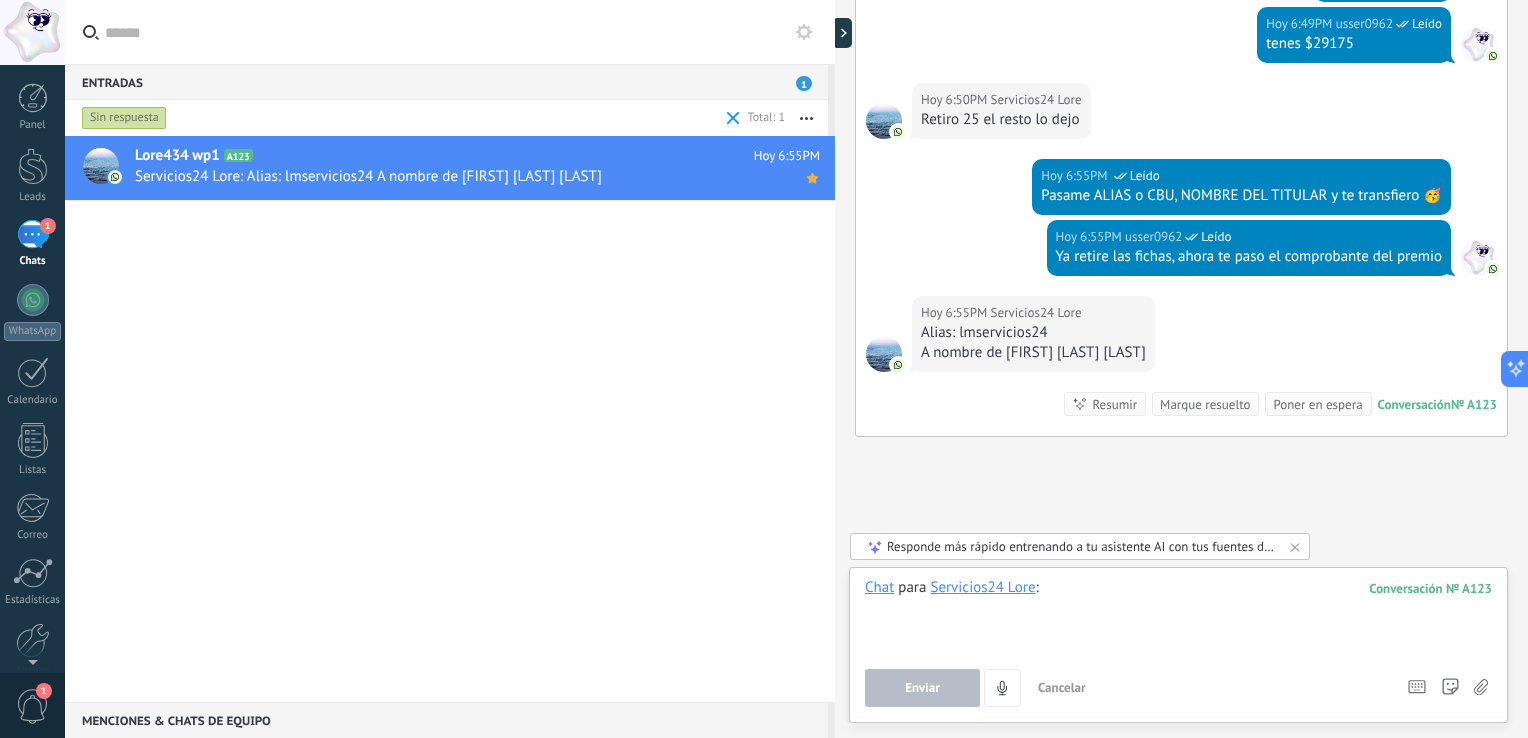 click at bounding box center (1178, 616) 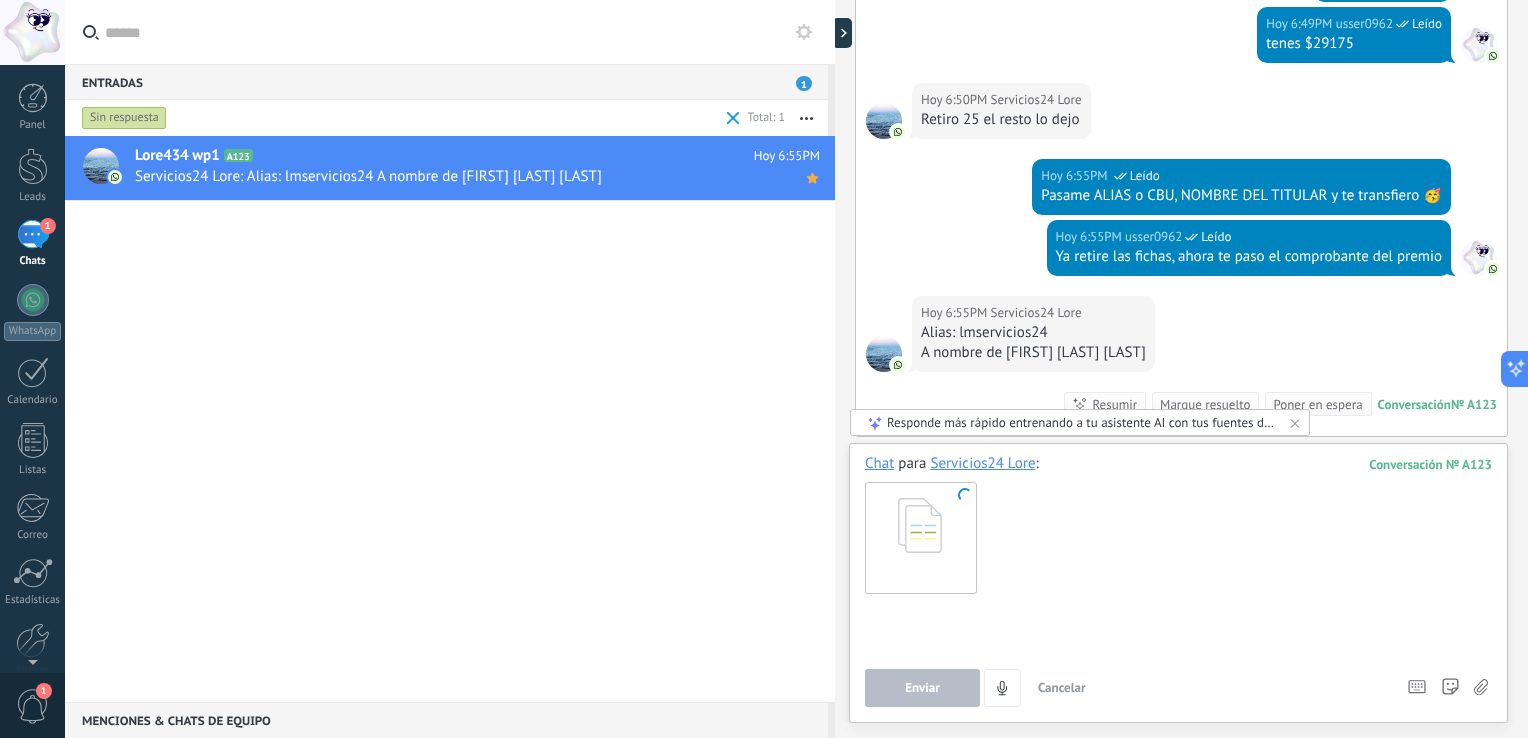 paste 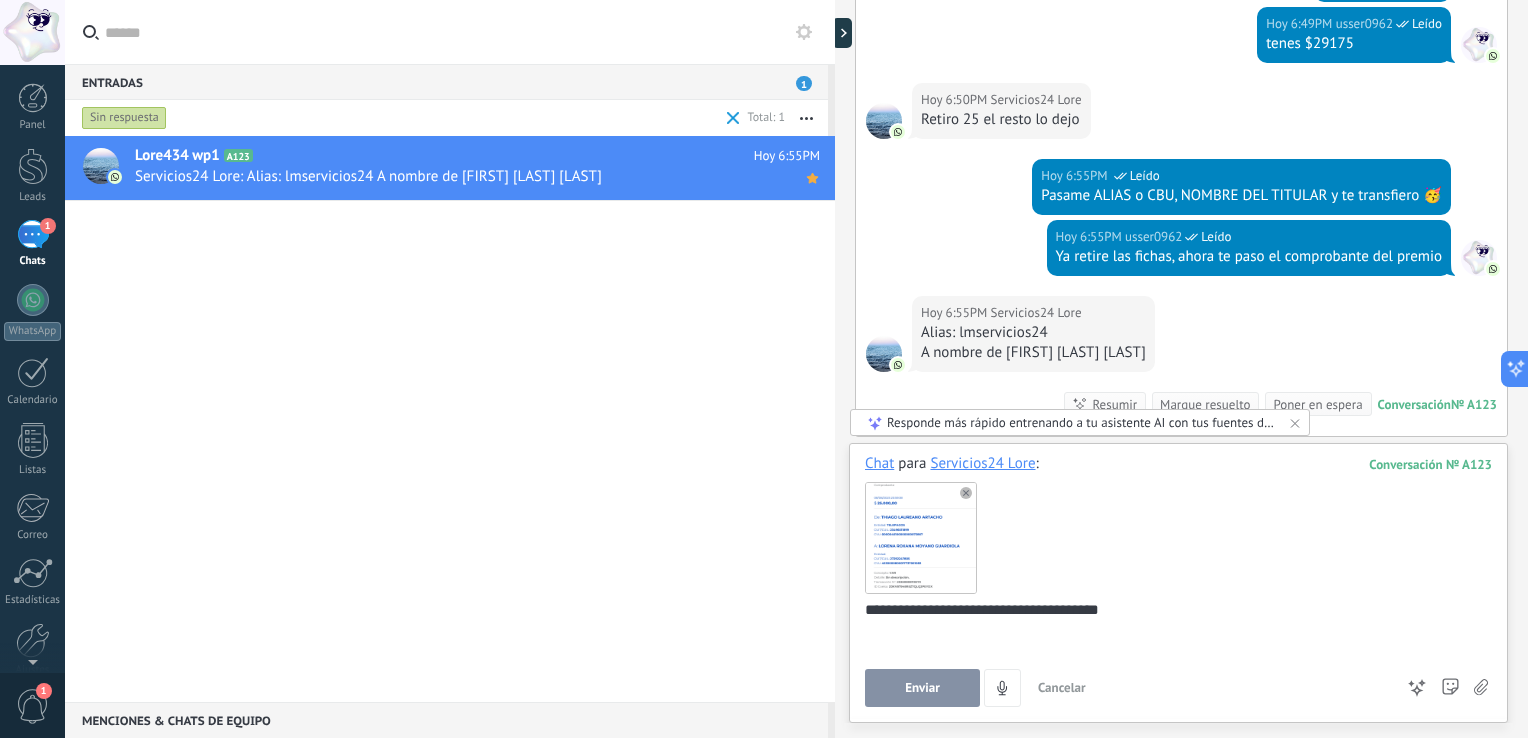 click on "Enviar" at bounding box center (922, 688) 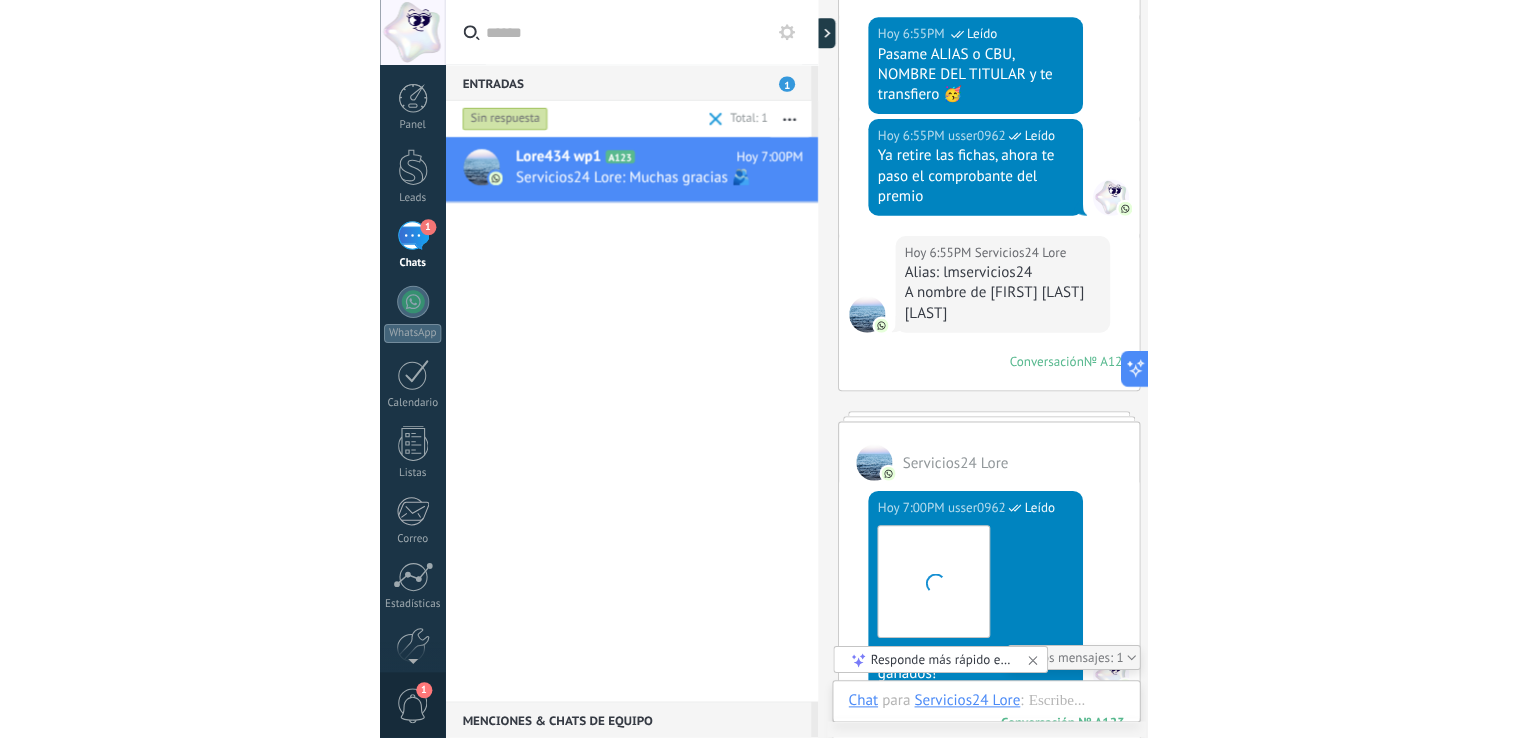 scroll, scrollTop: 1284, scrollLeft: 0, axis: vertical 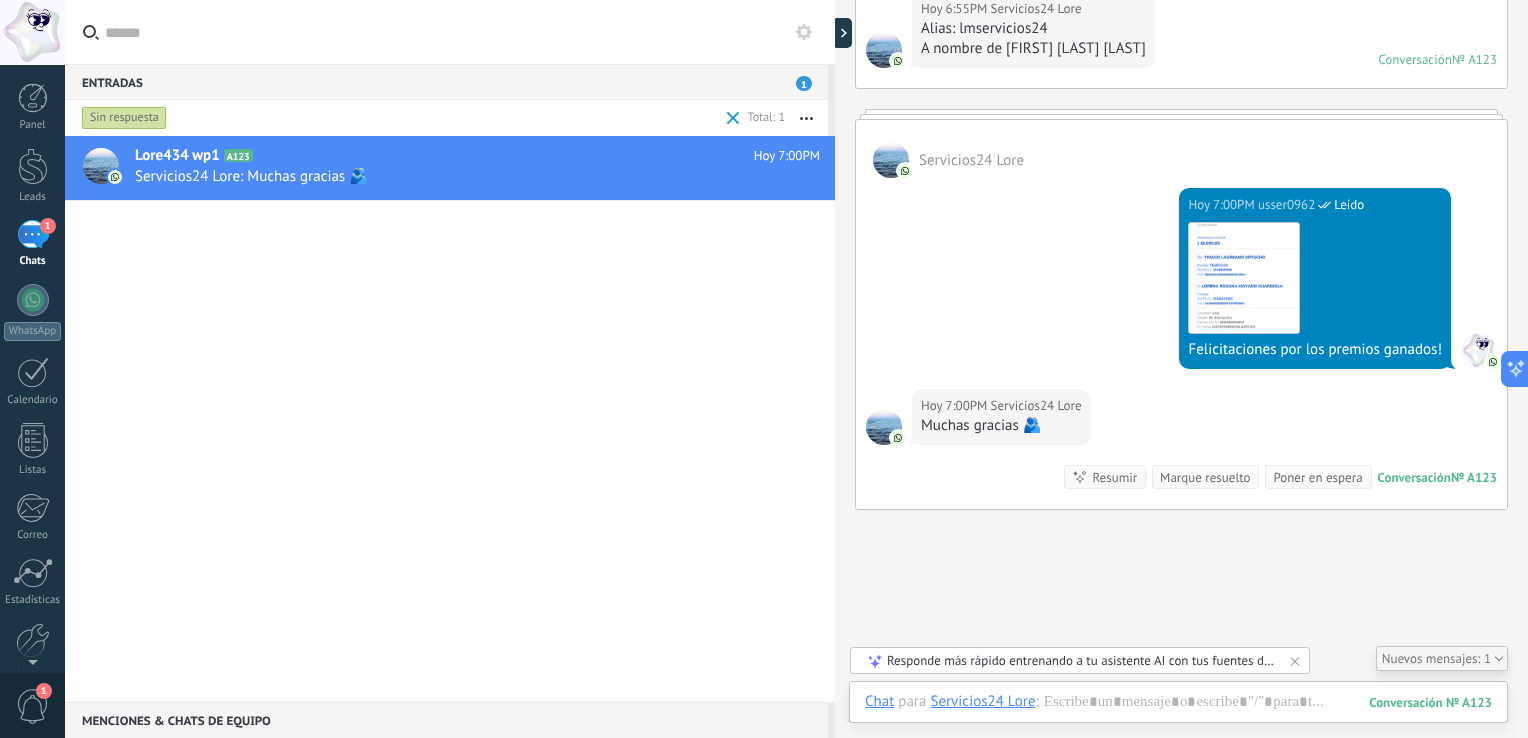 click on "Marque resuelto" at bounding box center [1205, 477] 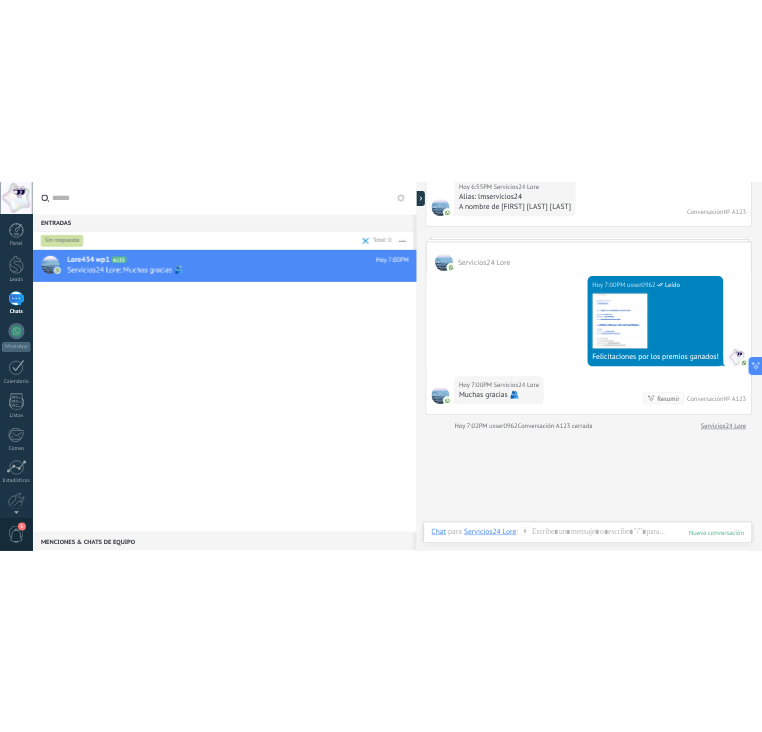 scroll, scrollTop: 1316, scrollLeft: 0, axis: vertical 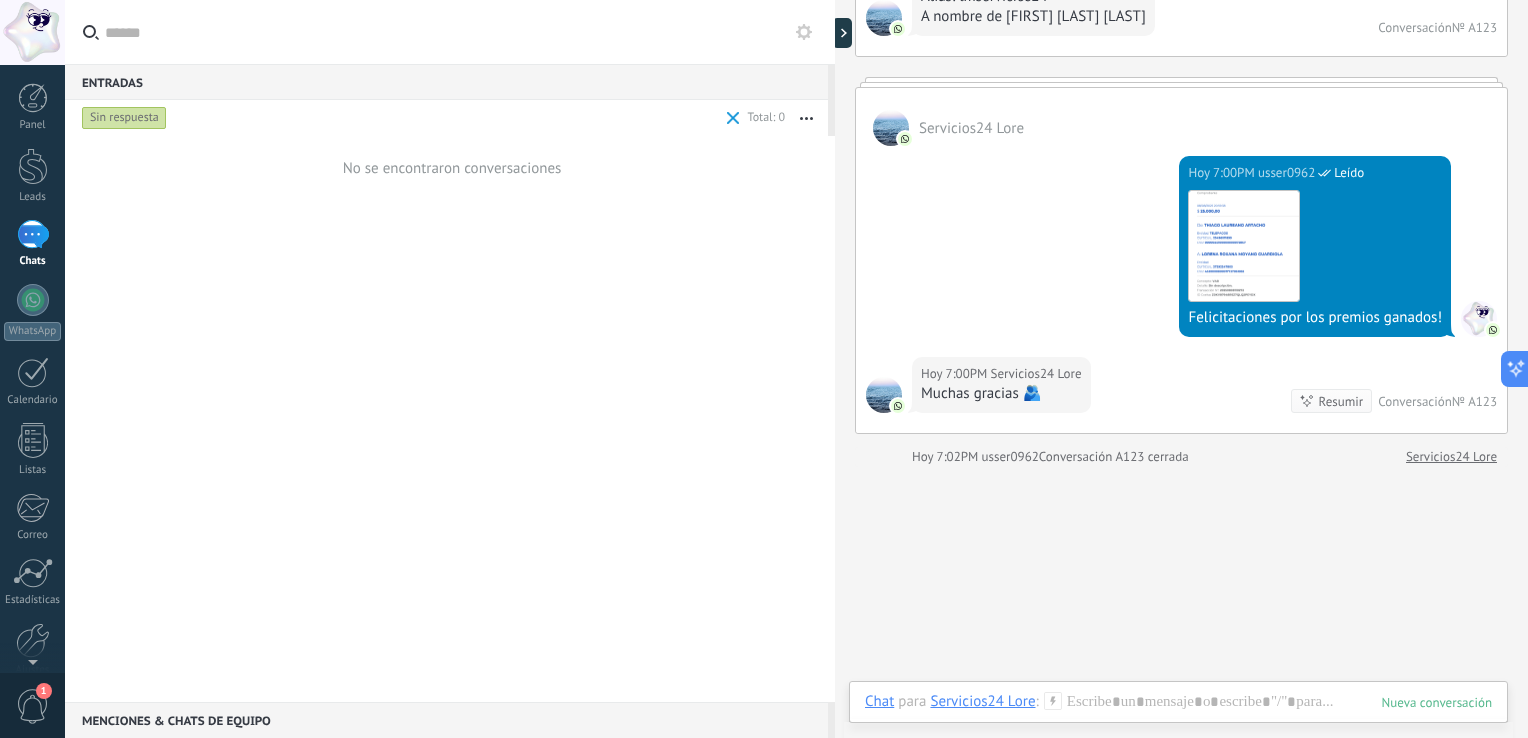 click on "Sin respuesta" at bounding box center (124, 118) 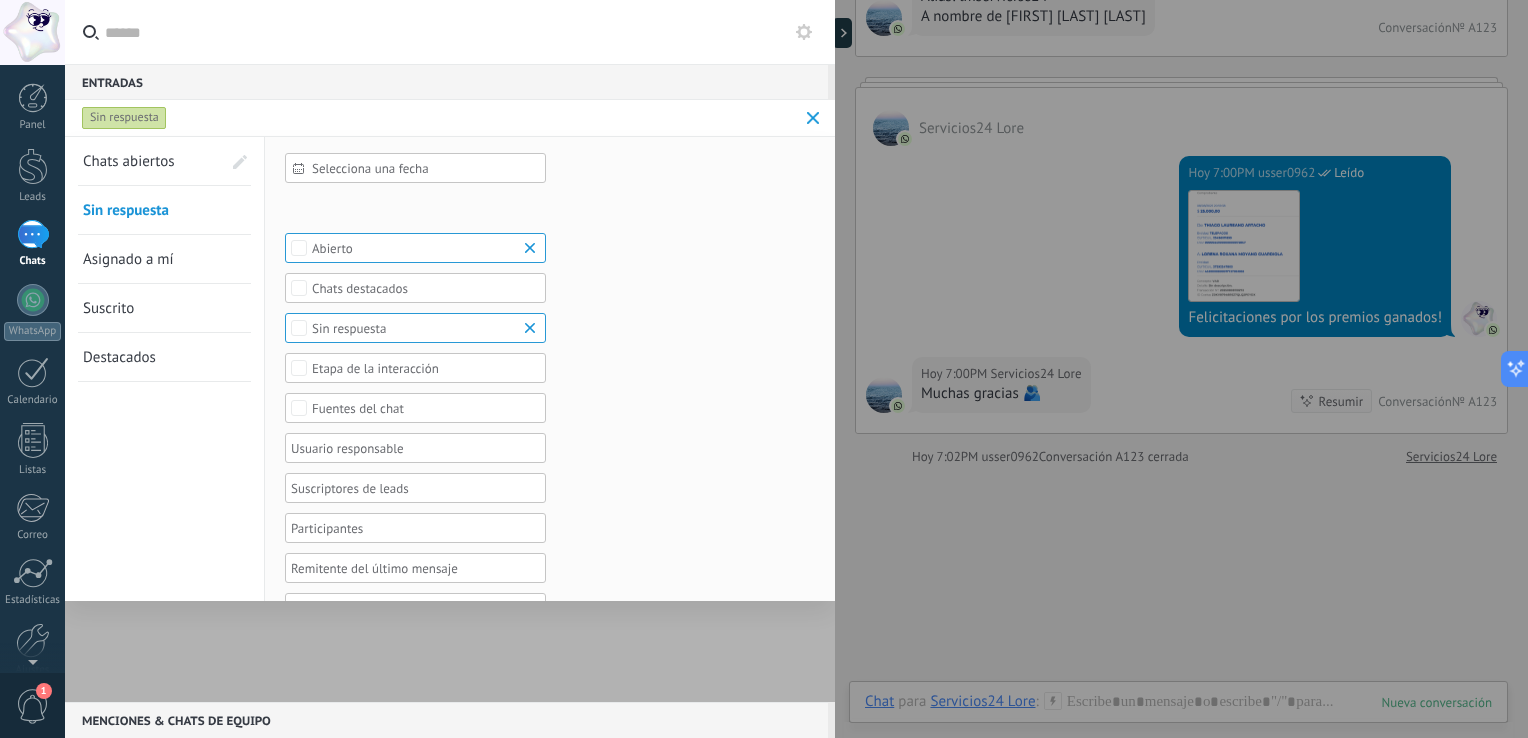 click on "Chats abiertos" at bounding box center (129, 161) 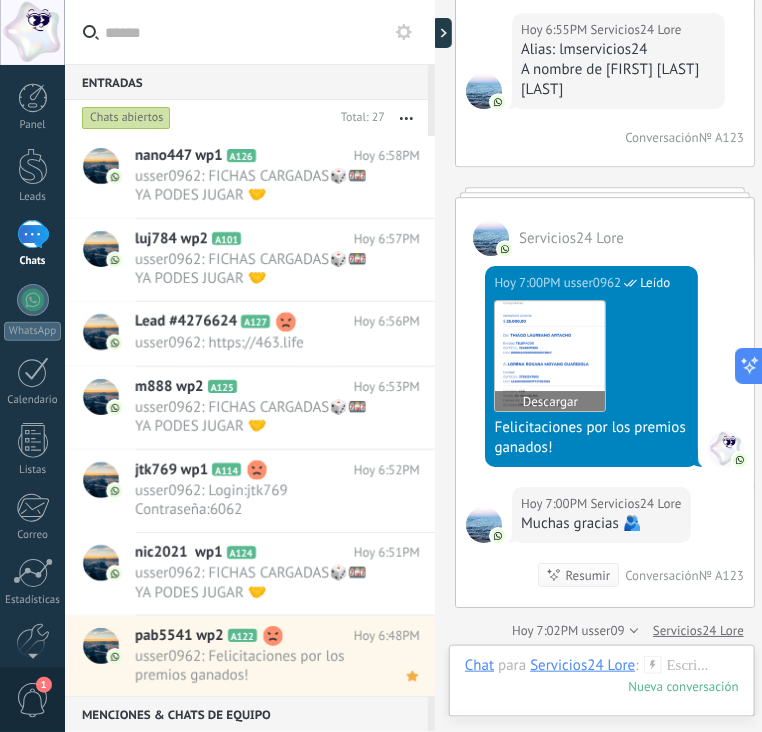 scroll, scrollTop: 1669, scrollLeft: 0, axis: vertical 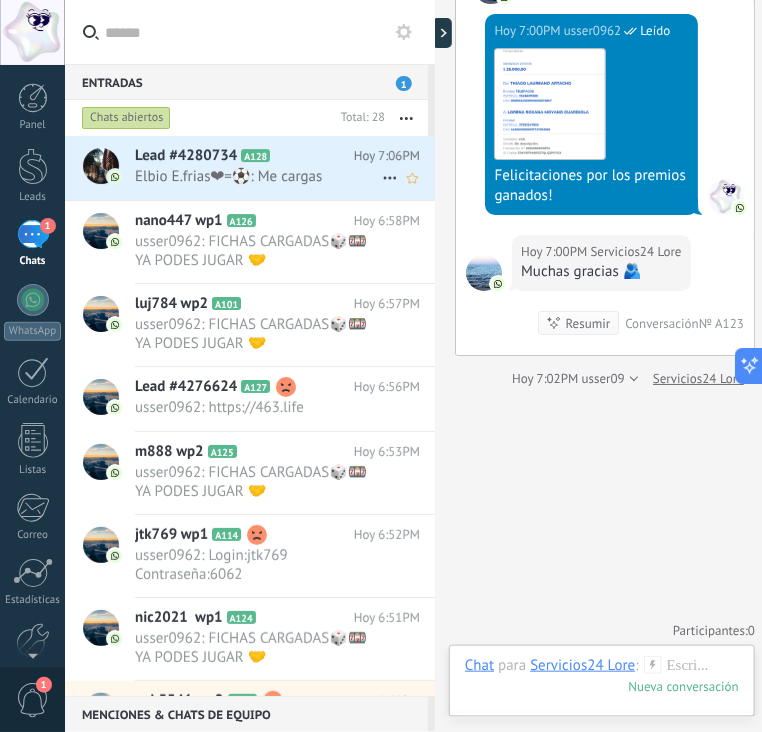 click on "Elbio E.frias❤=⚽: Me cargas" at bounding box center (258, 176) 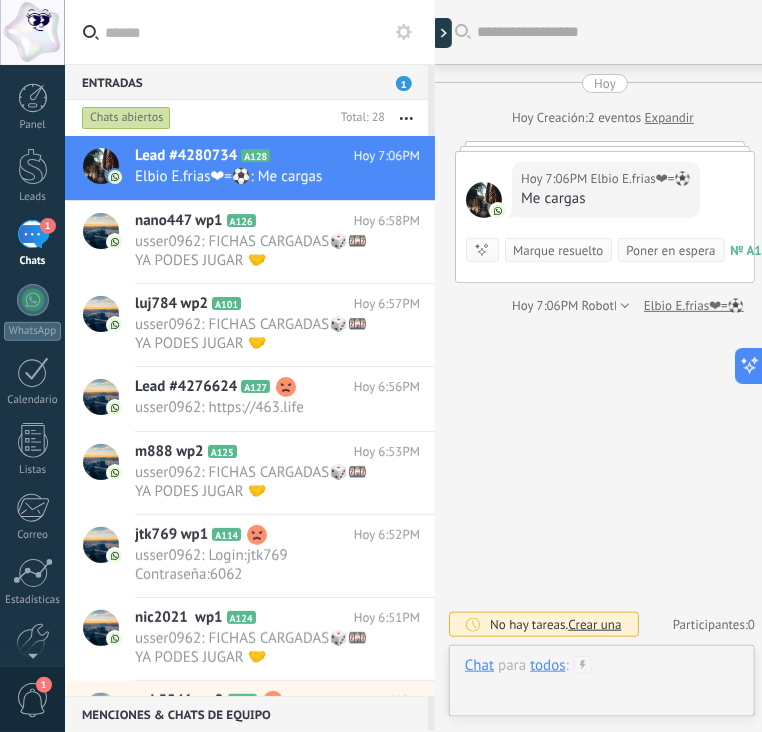 click at bounding box center [602, 686] 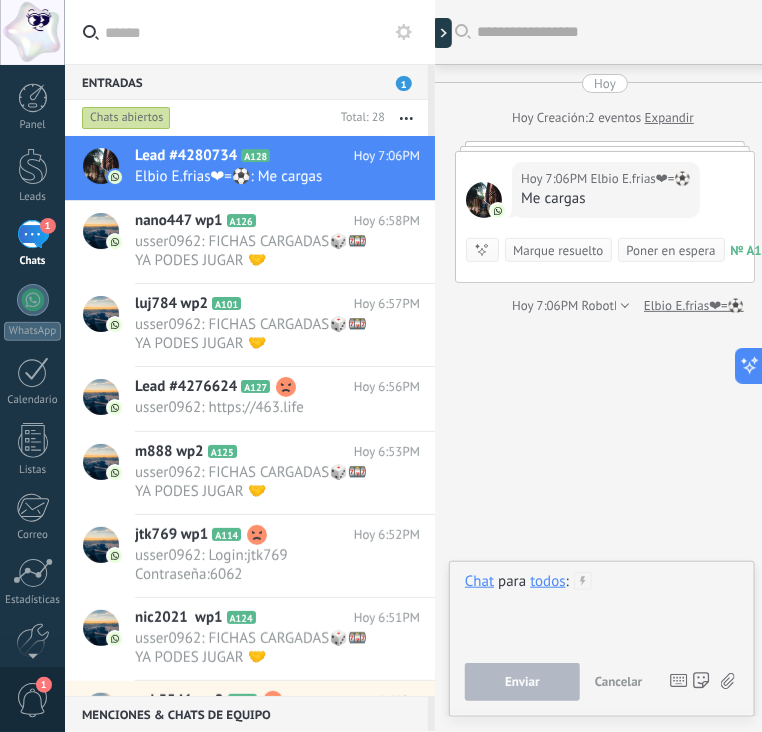 paste 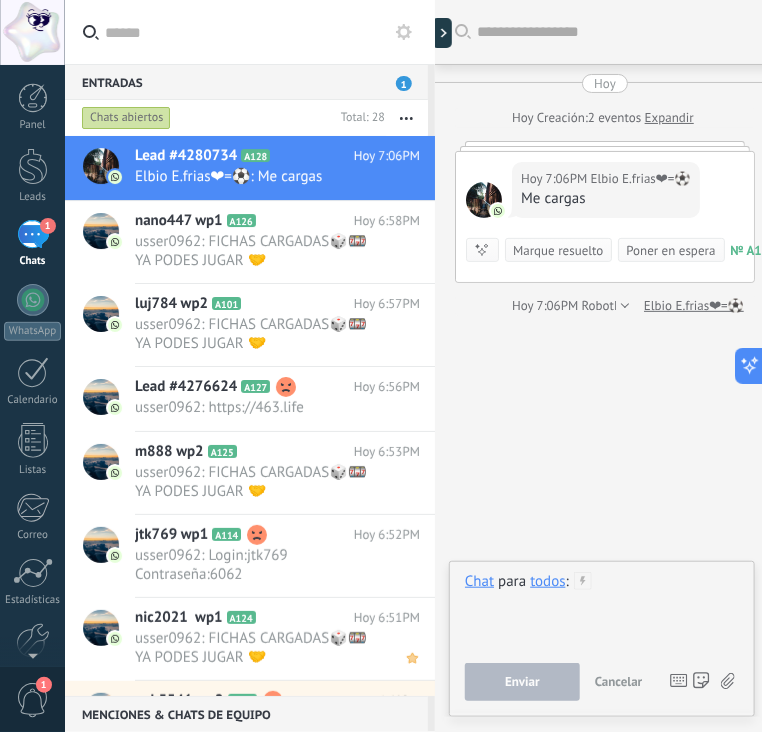 type 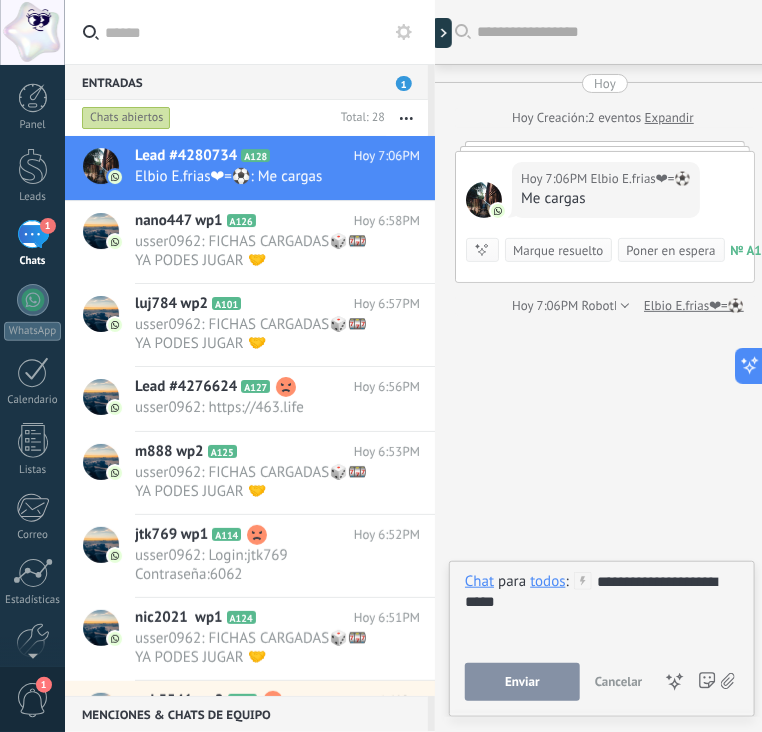 click on "todos" at bounding box center (547, 581) 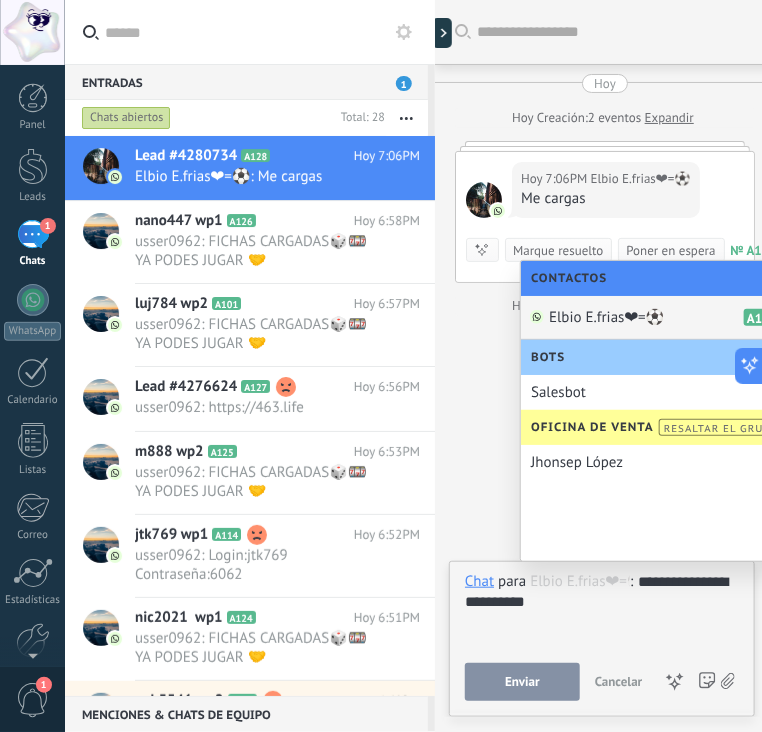 click on "Elbio E.frias❤=⚽" at bounding box center [606, 317] 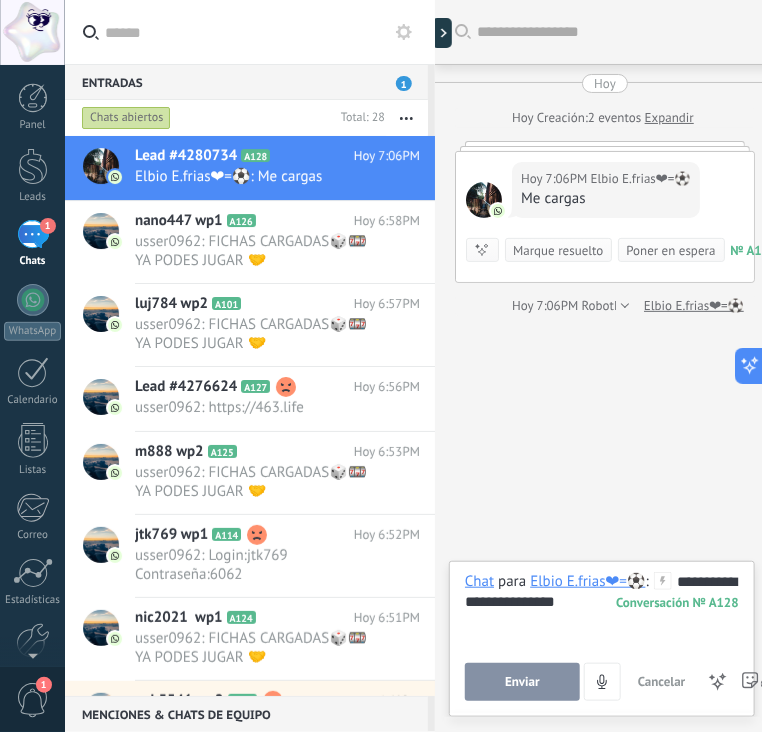 click on "Enviar" at bounding box center [522, 682] 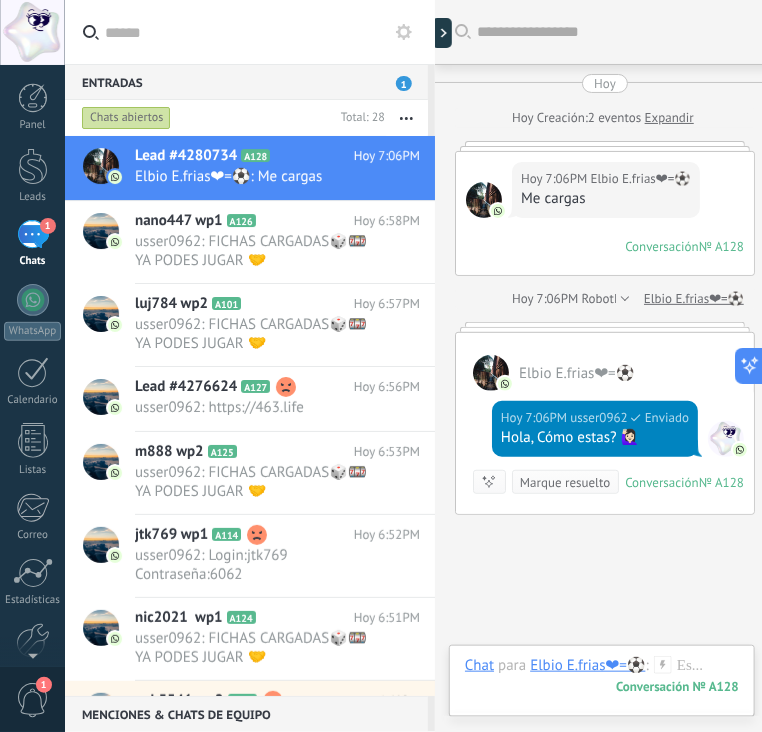 scroll, scrollTop: 130, scrollLeft: 0, axis: vertical 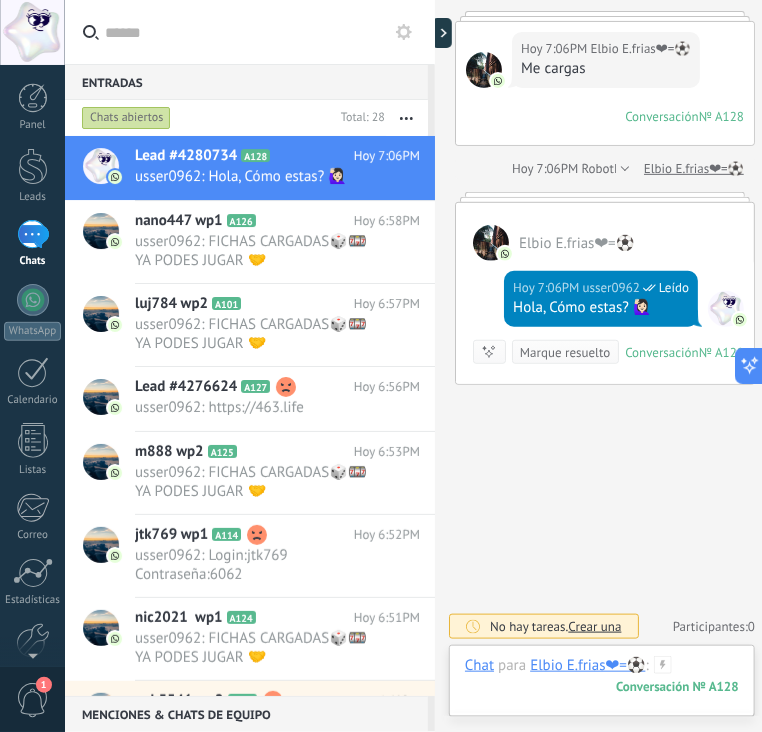click at bounding box center [602, 686] 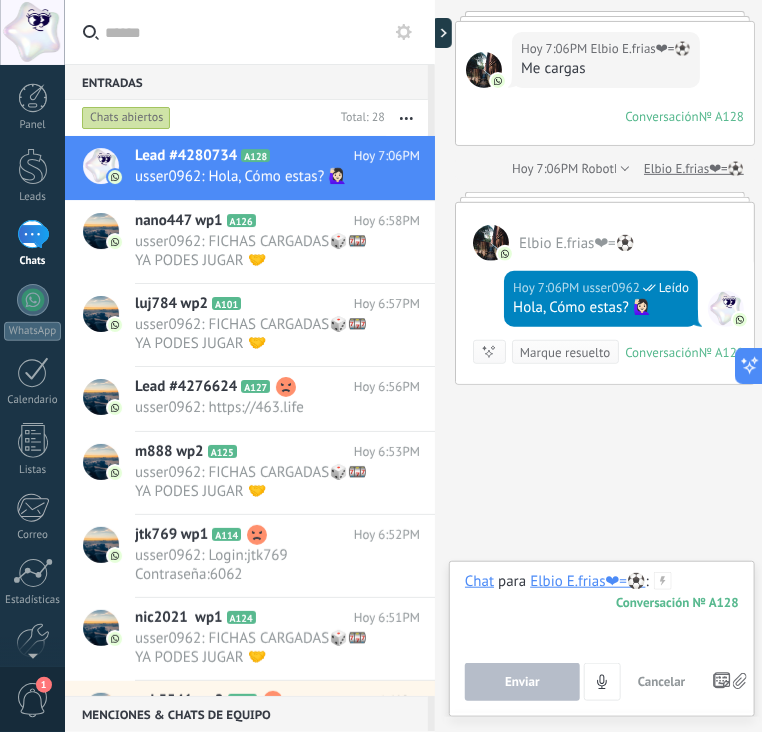paste 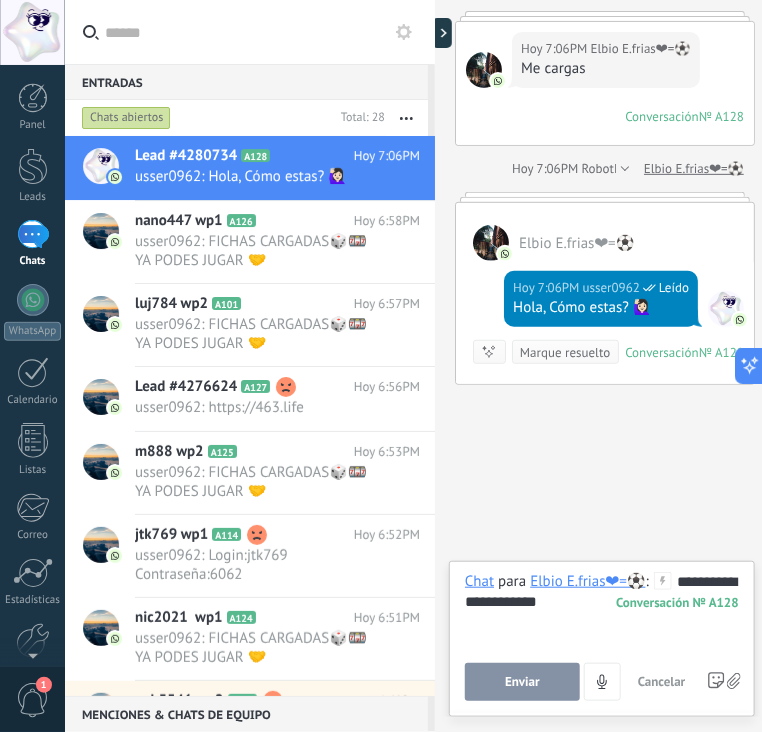 click on "Enviar" at bounding box center (522, 682) 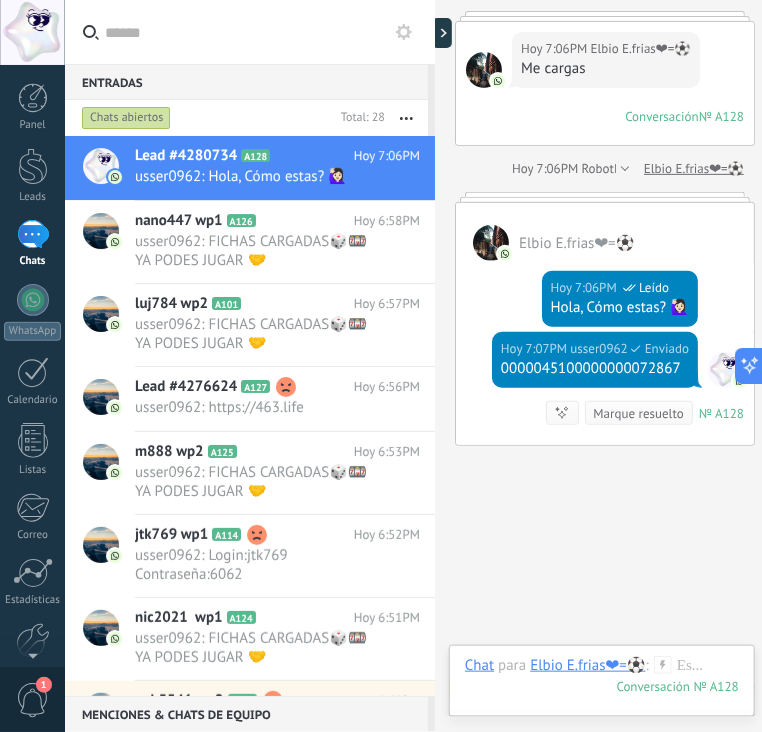 scroll, scrollTop: 191, scrollLeft: 0, axis: vertical 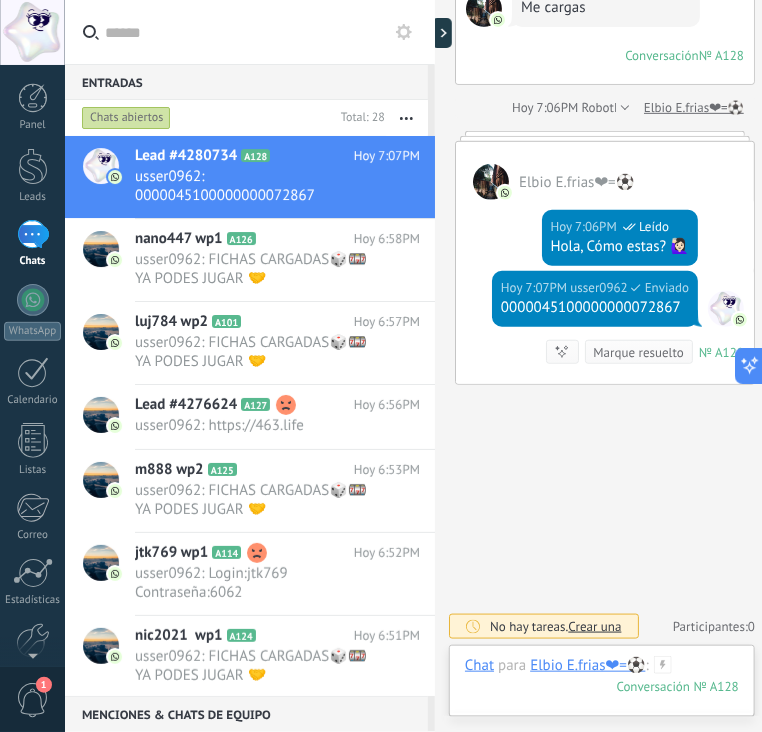click at bounding box center (622, 686) 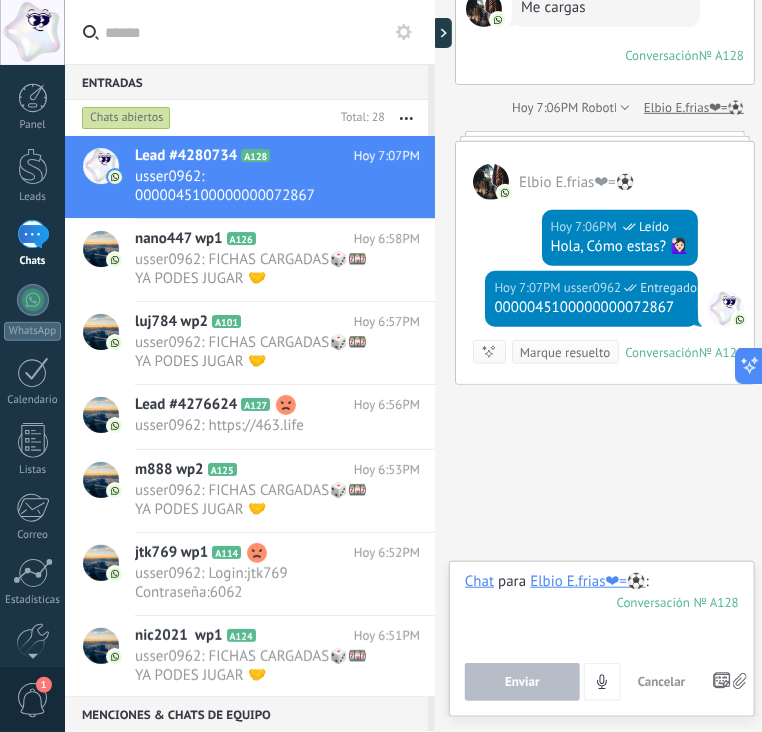 paste 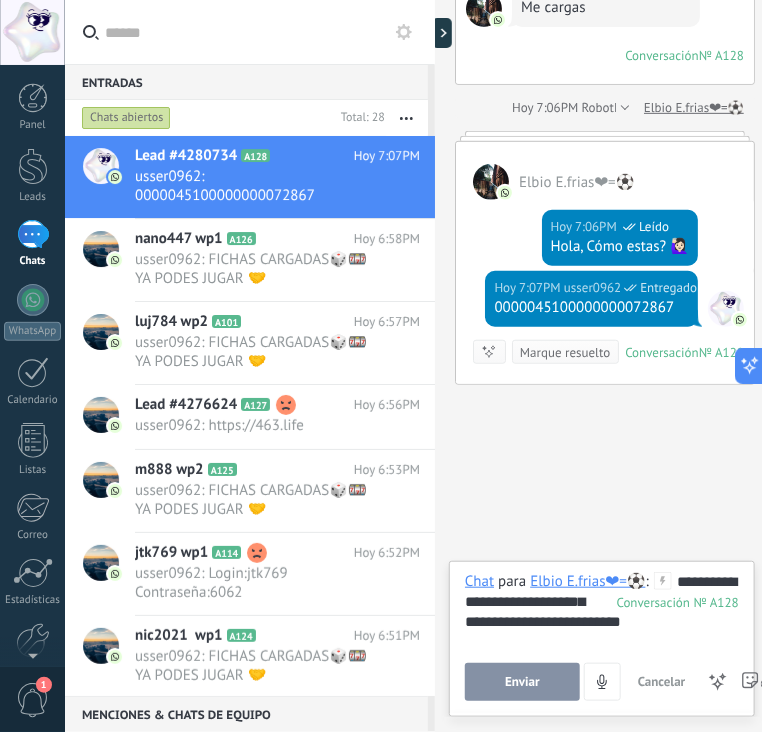 click on "Enviar" at bounding box center (522, 682) 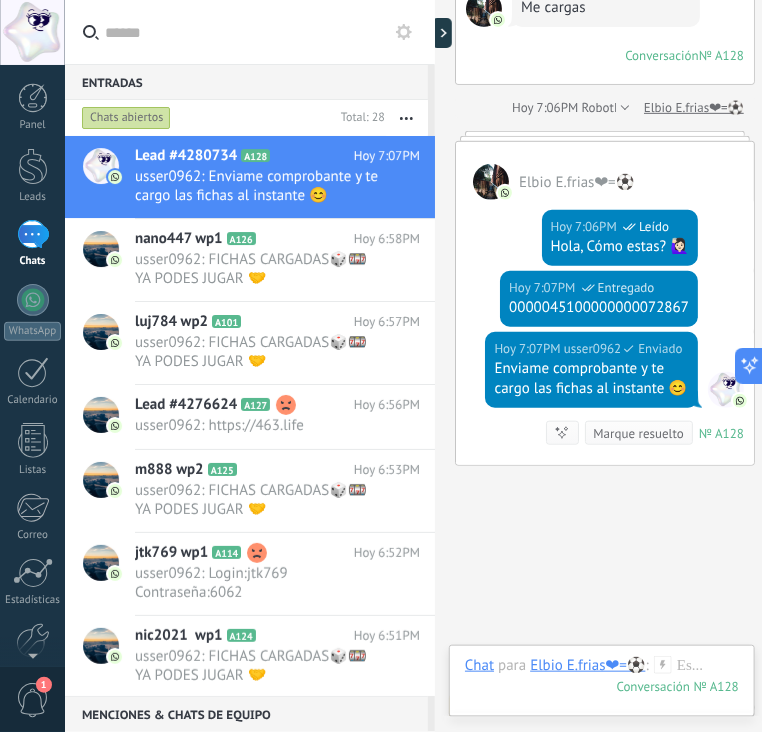 scroll, scrollTop: 292, scrollLeft: 0, axis: vertical 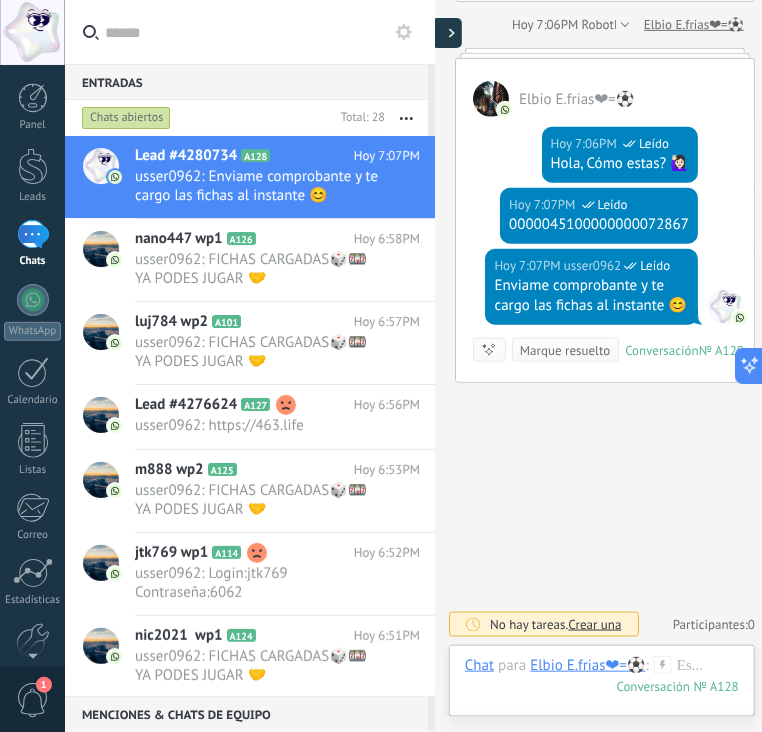 click 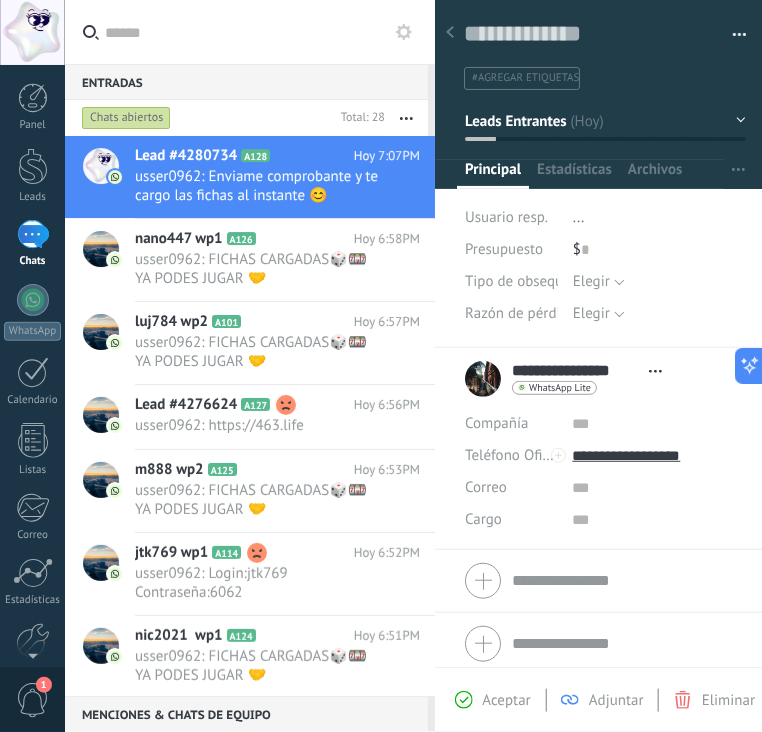 scroll, scrollTop: 29, scrollLeft: 0, axis: vertical 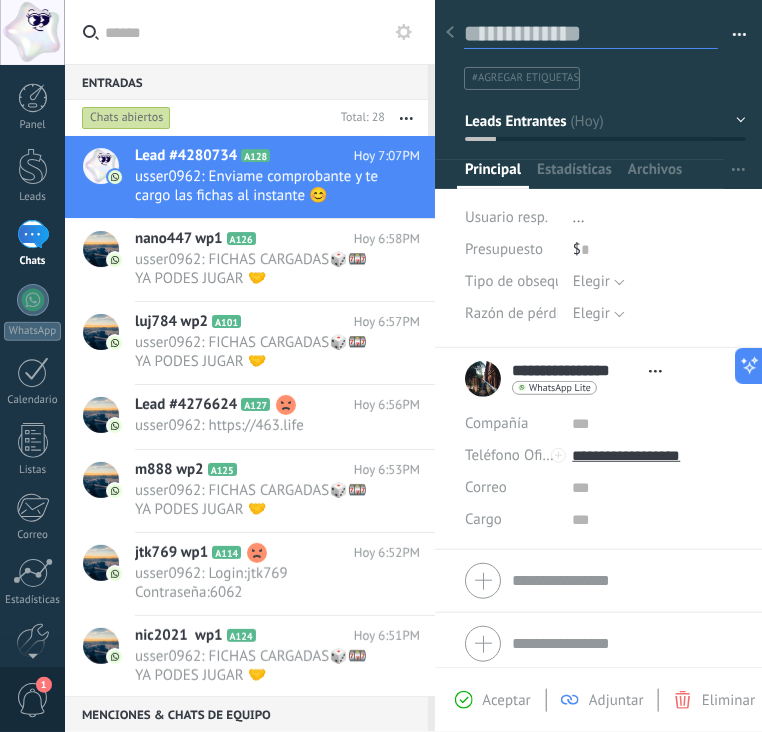 click at bounding box center (591, 34) 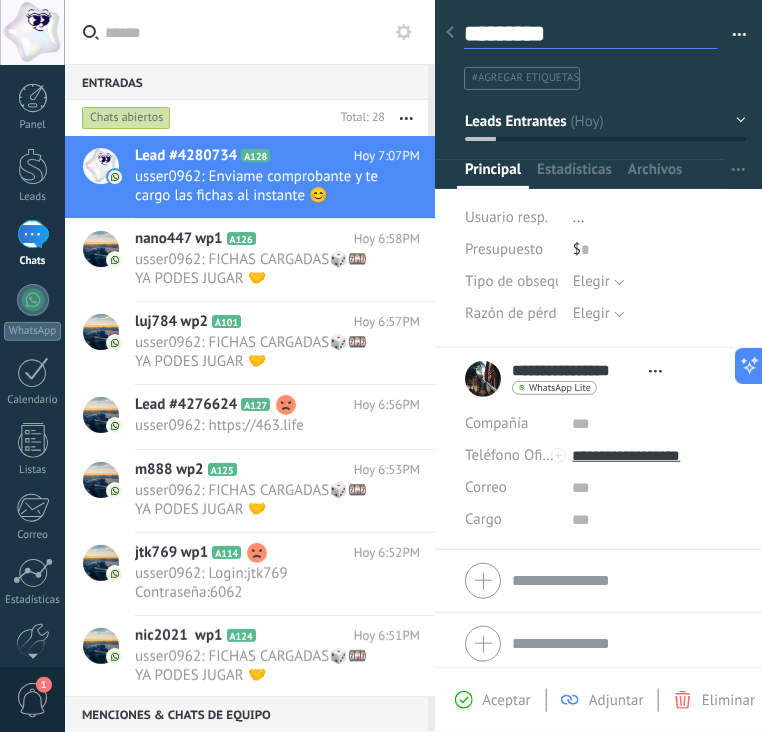 type on "********" 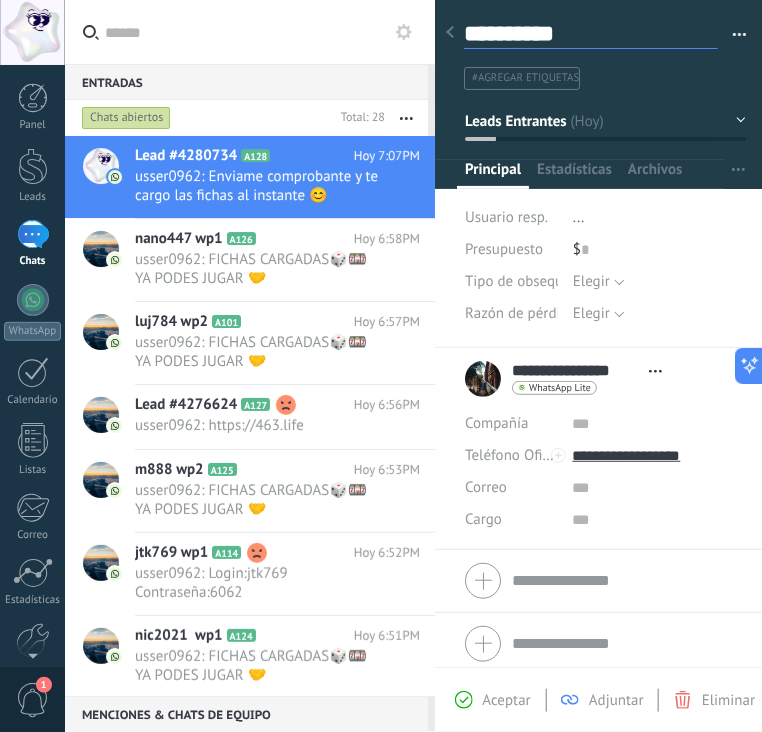 type on "**********" 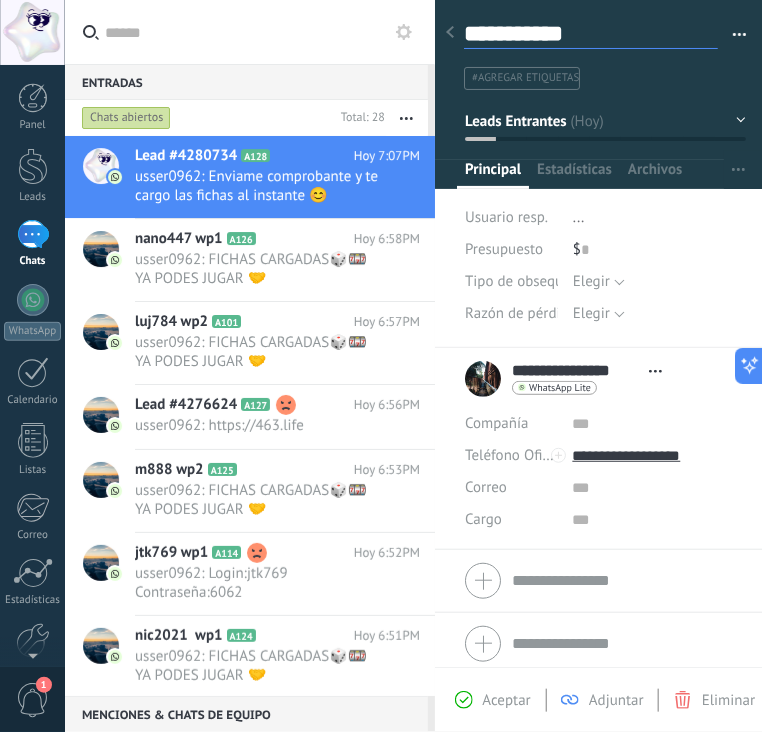 type on "**********" 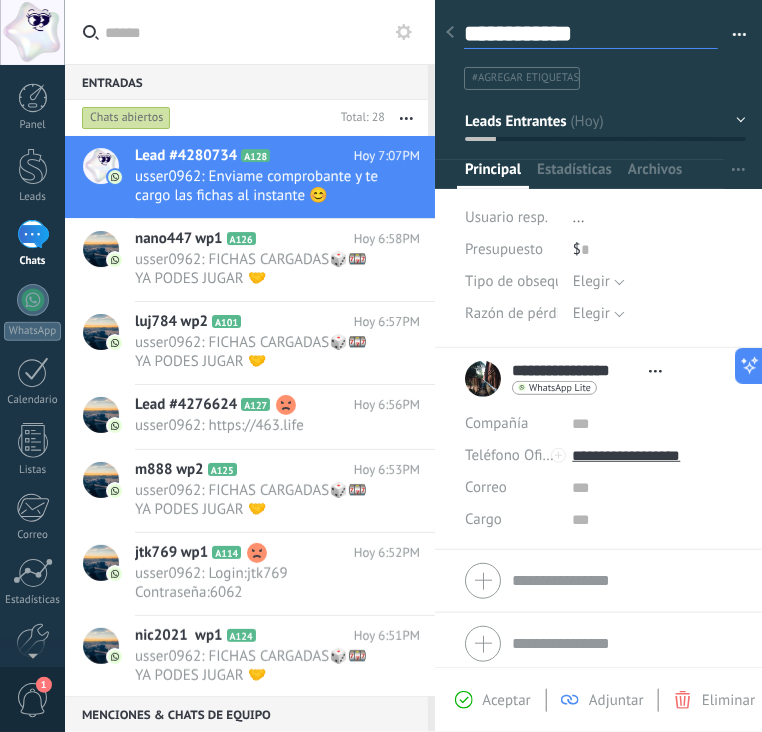 type on "**********" 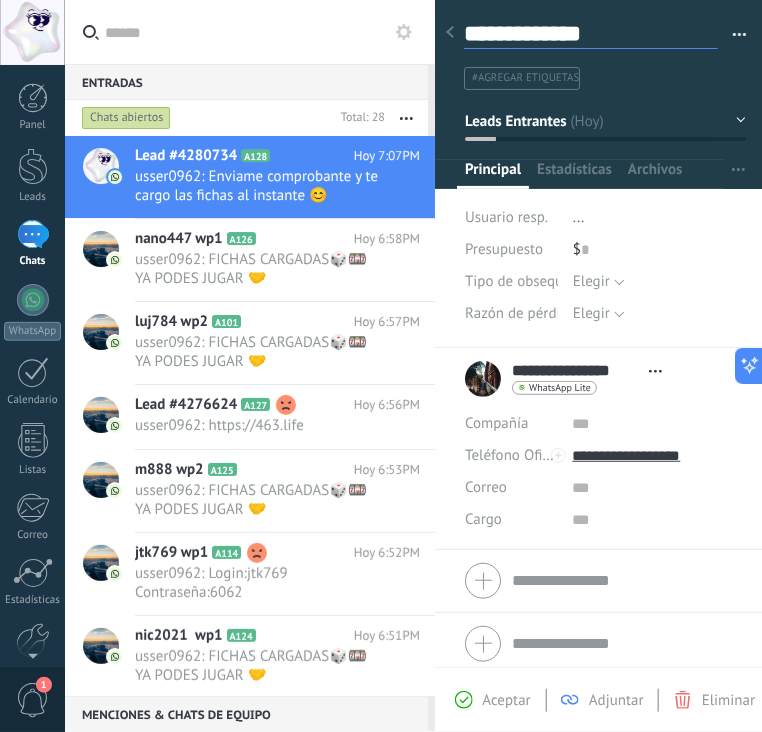 scroll, scrollTop: 29, scrollLeft: 0, axis: vertical 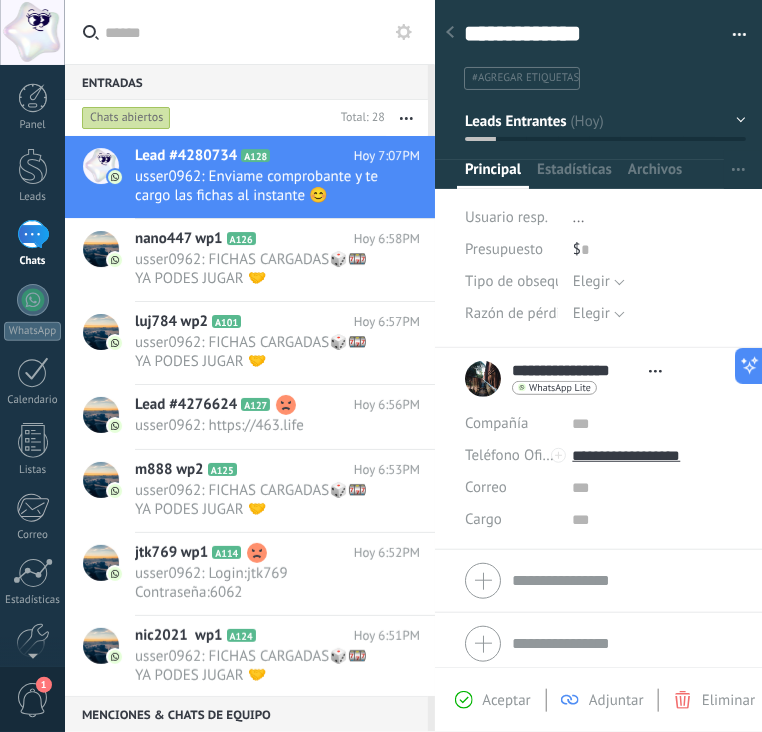 click 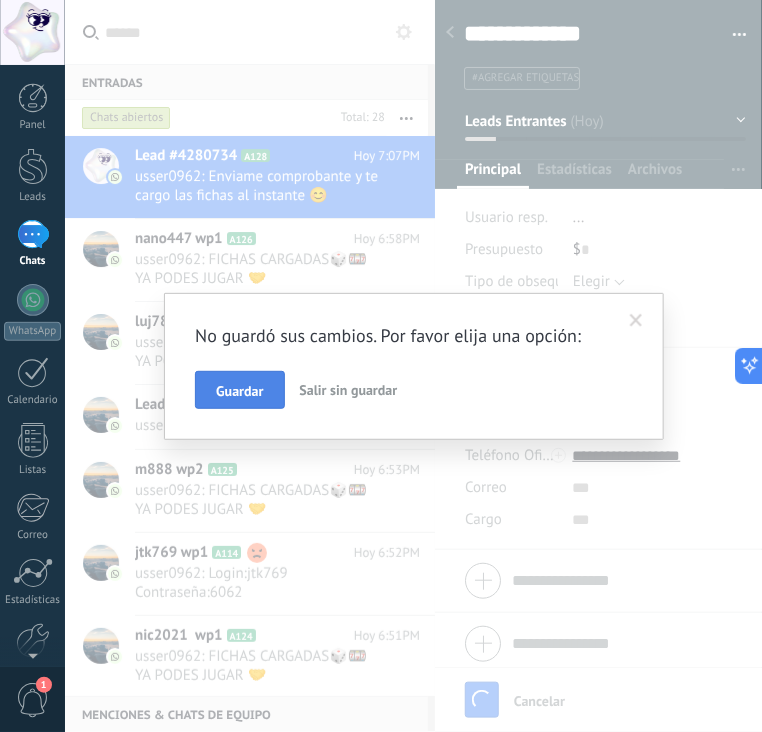 click on "Guardar" at bounding box center (239, 391) 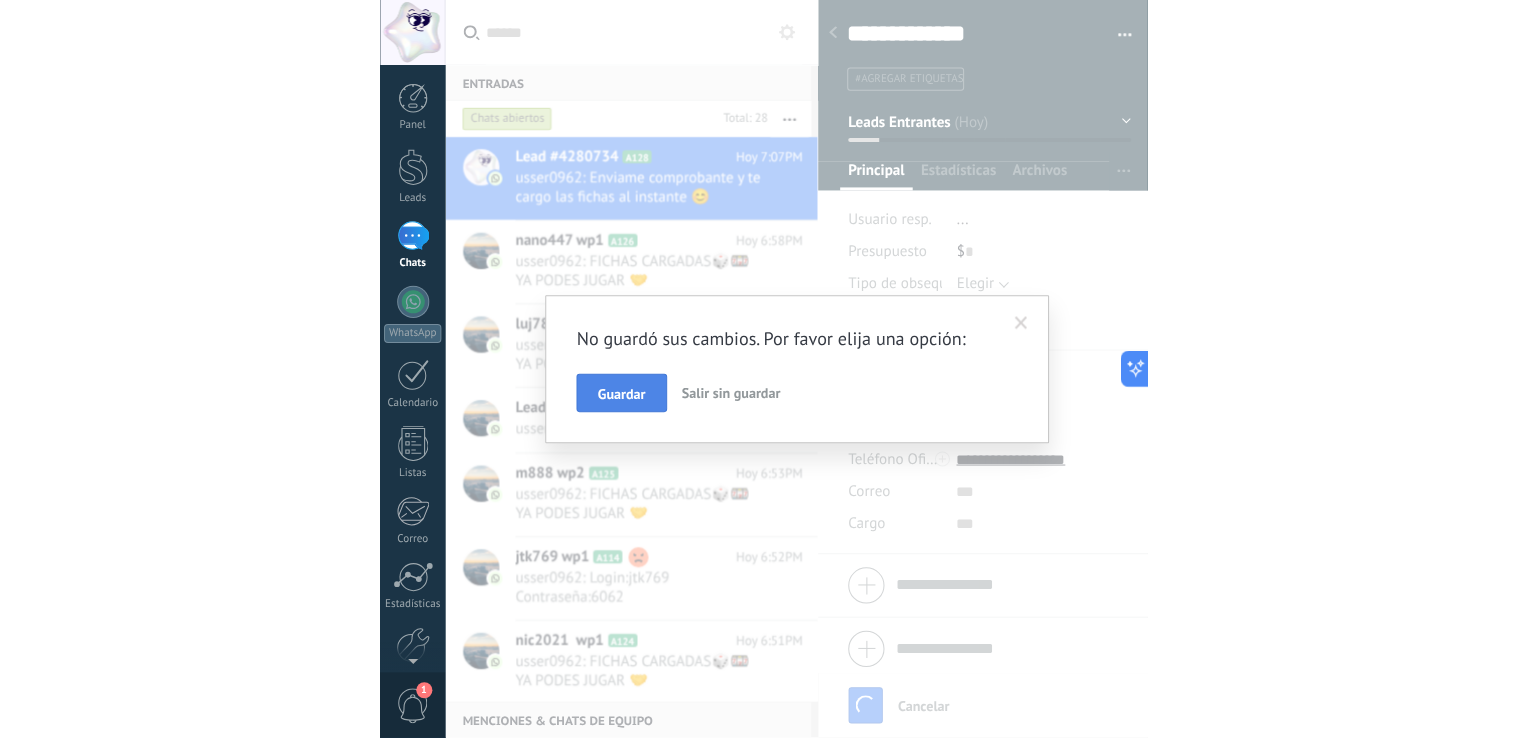scroll, scrollTop: 29, scrollLeft: 0, axis: vertical 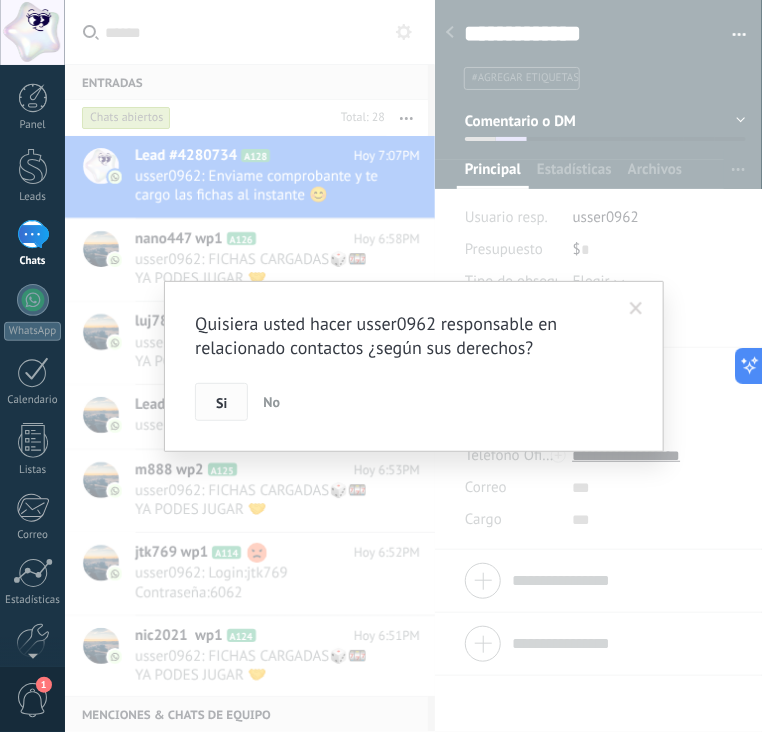 click on "Si" at bounding box center (221, 402) 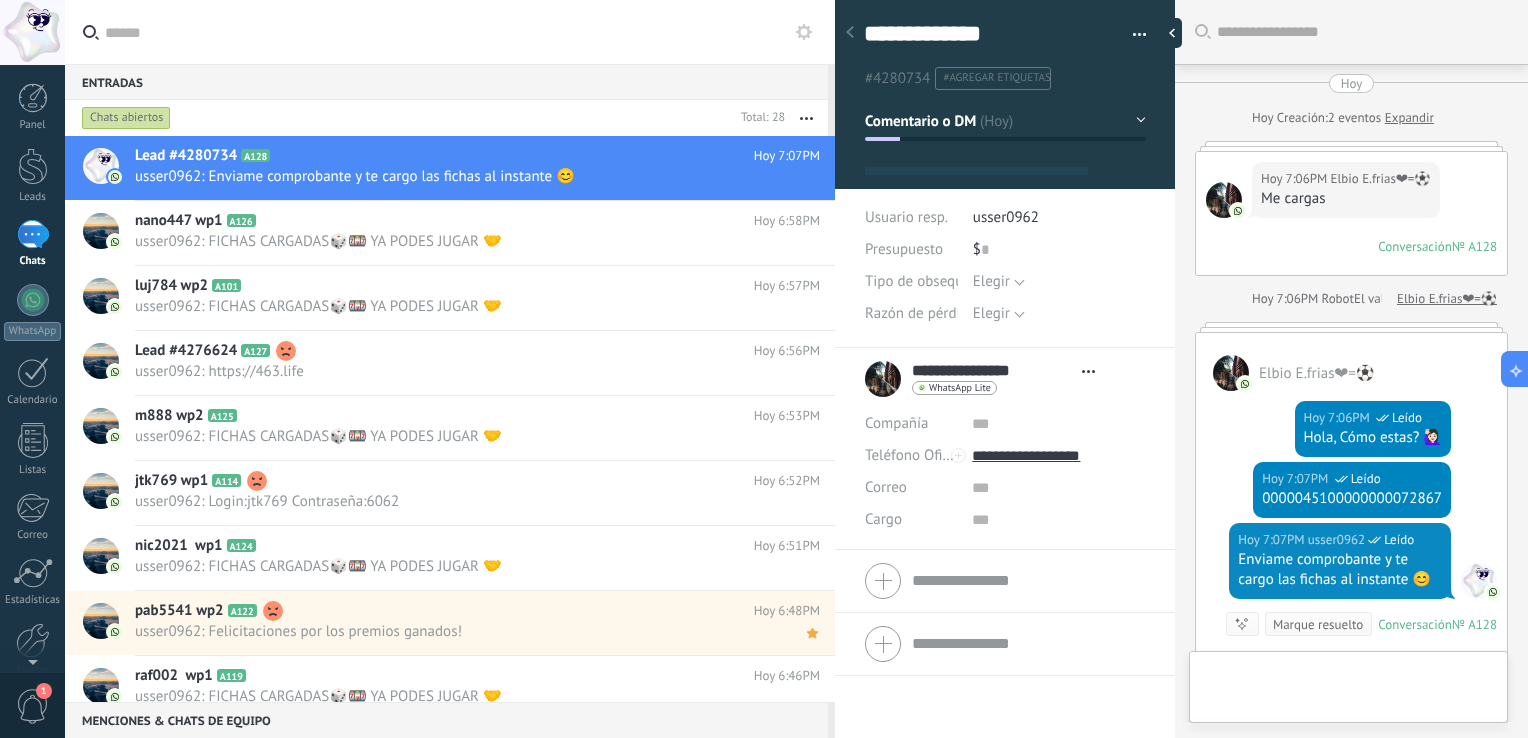 type on "**********" 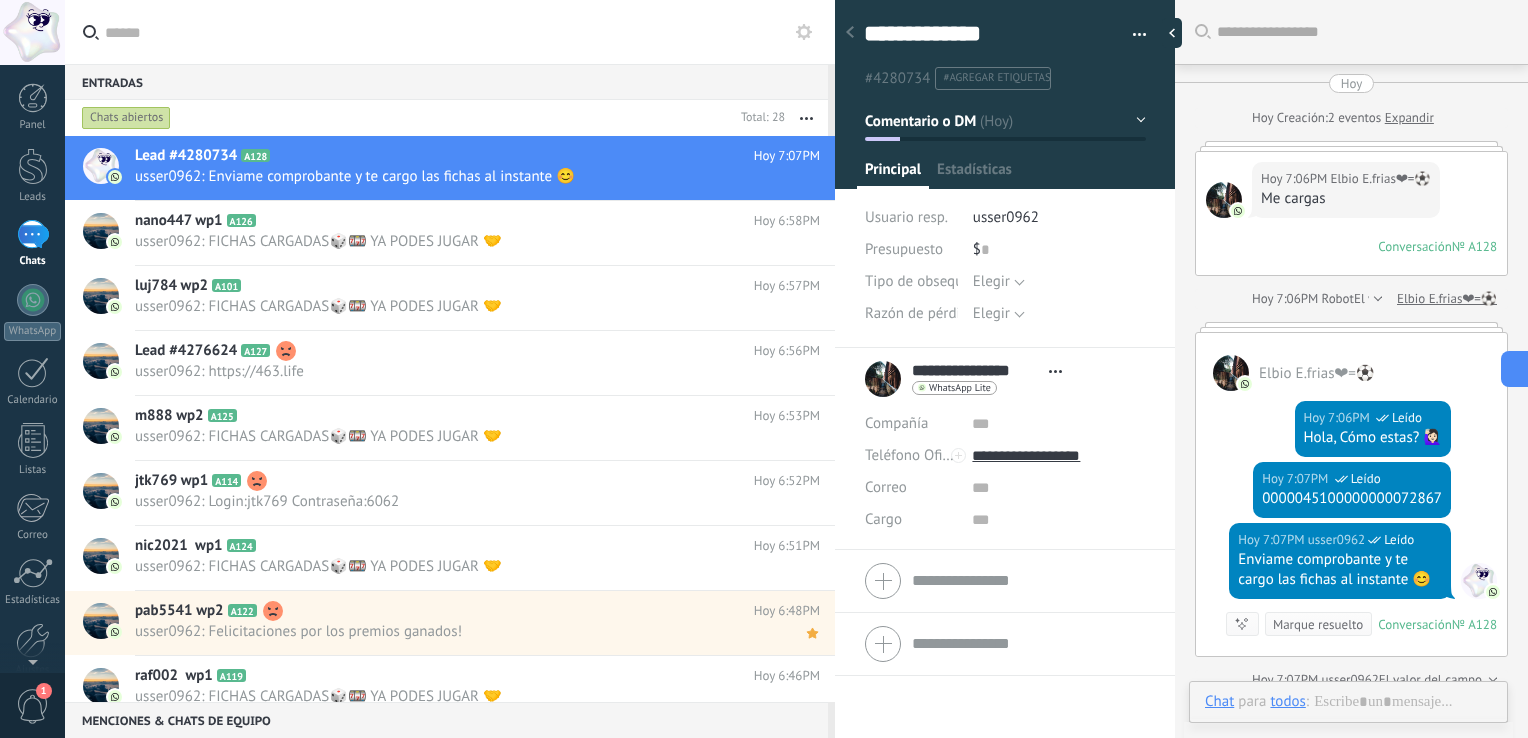 scroll, scrollTop: 29, scrollLeft: 0, axis: vertical 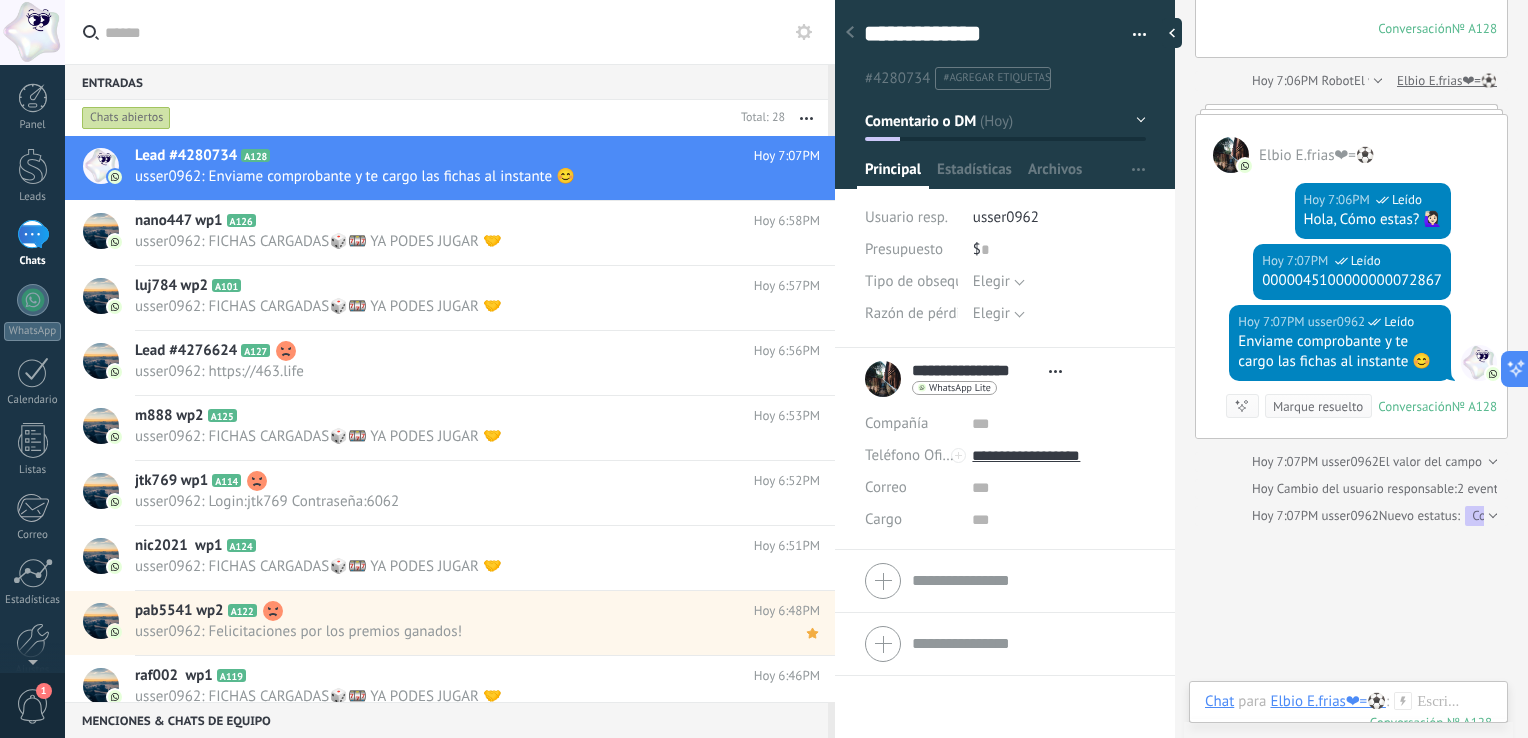 drag, startPoint x: 1183, startPoint y: 34, endPoint x: 1164, endPoint y: 51, distance: 25.495098 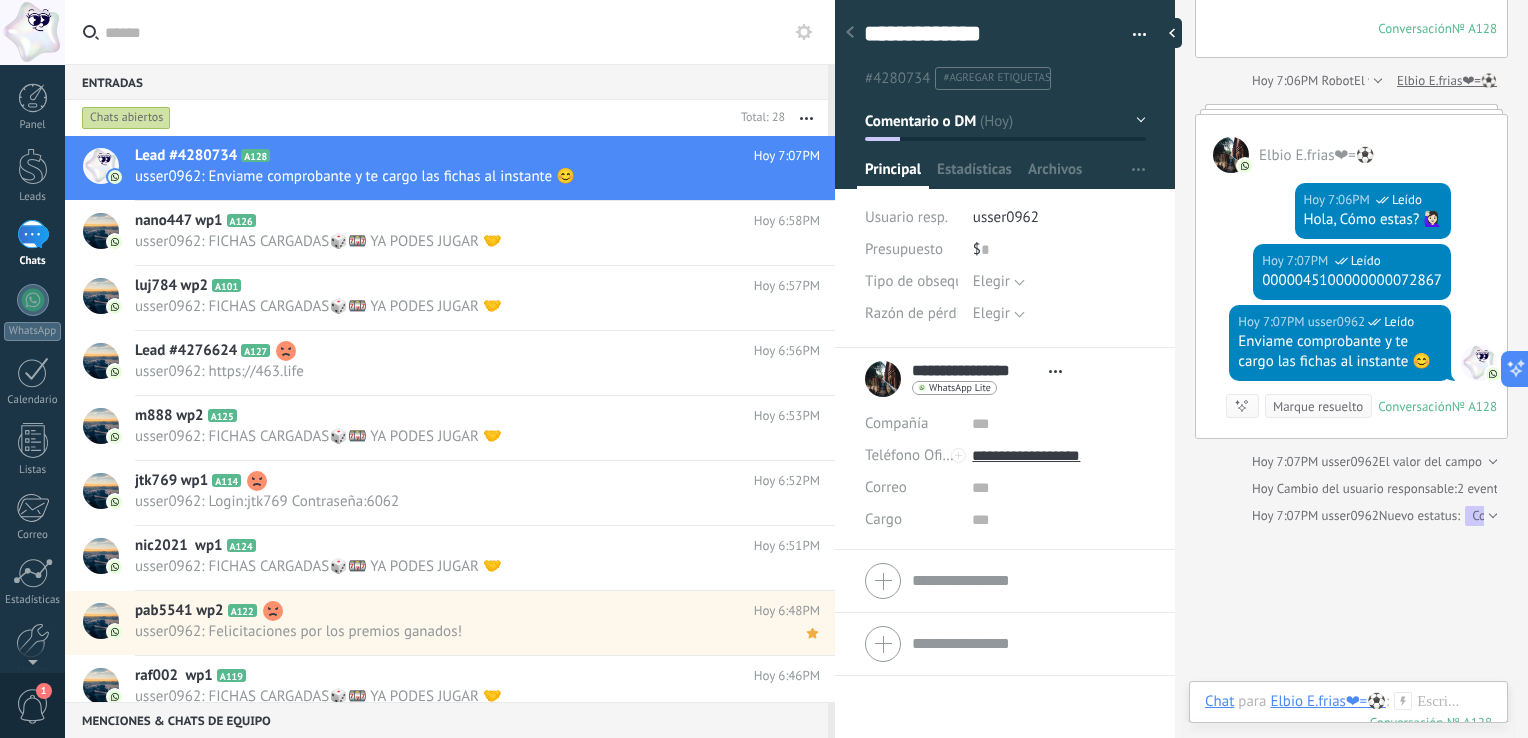 click at bounding box center [1172, 33] 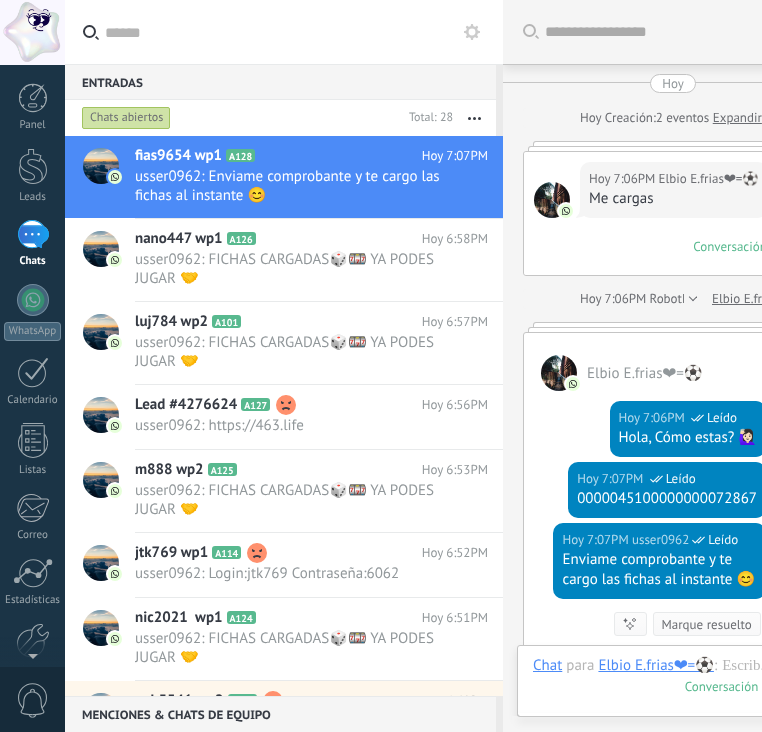 scroll, scrollTop: 0, scrollLeft: 0, axis: both 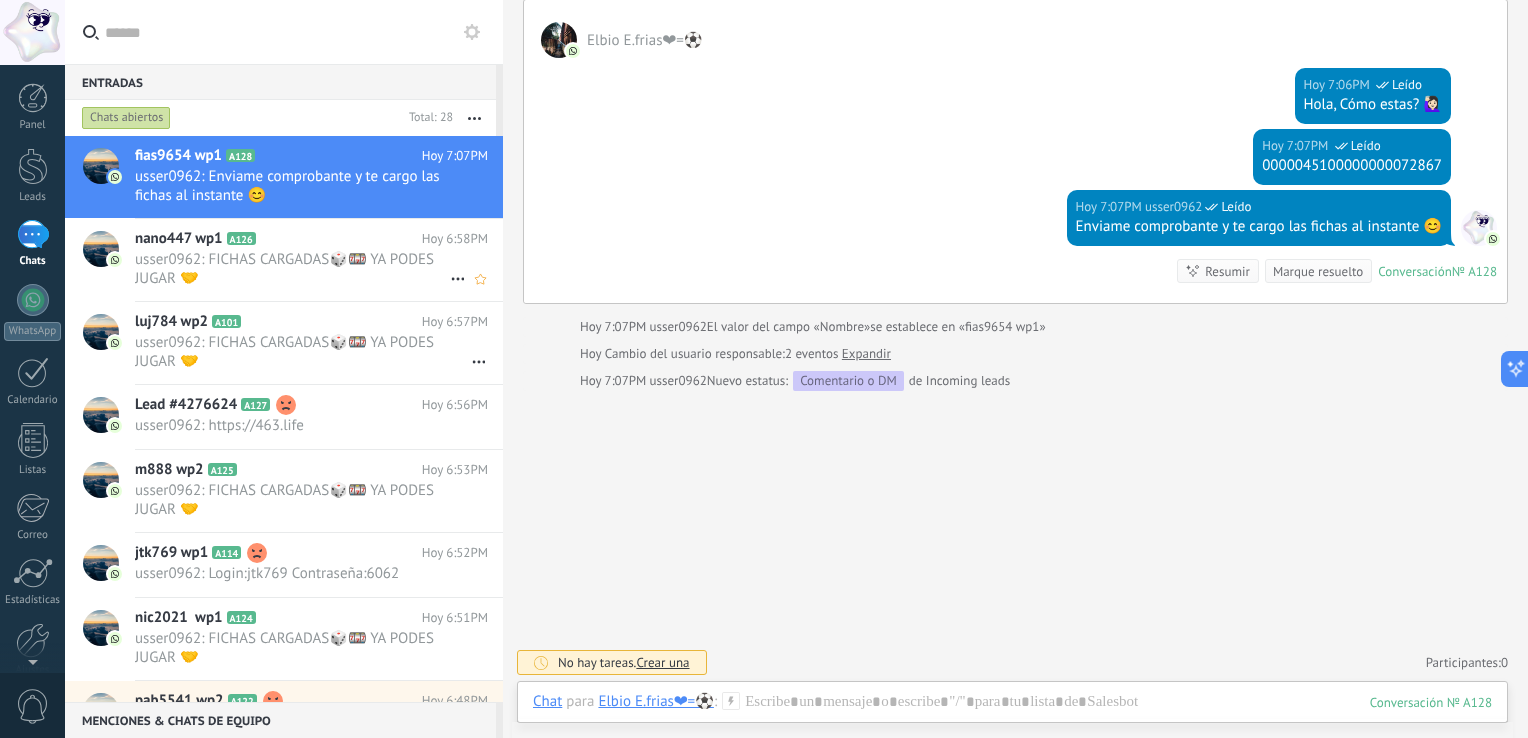 click on "usser0962: FICHAS CARGADAS🎲🎰 YA PODES JUGAR 🤝" at bounding box center [292, 269] 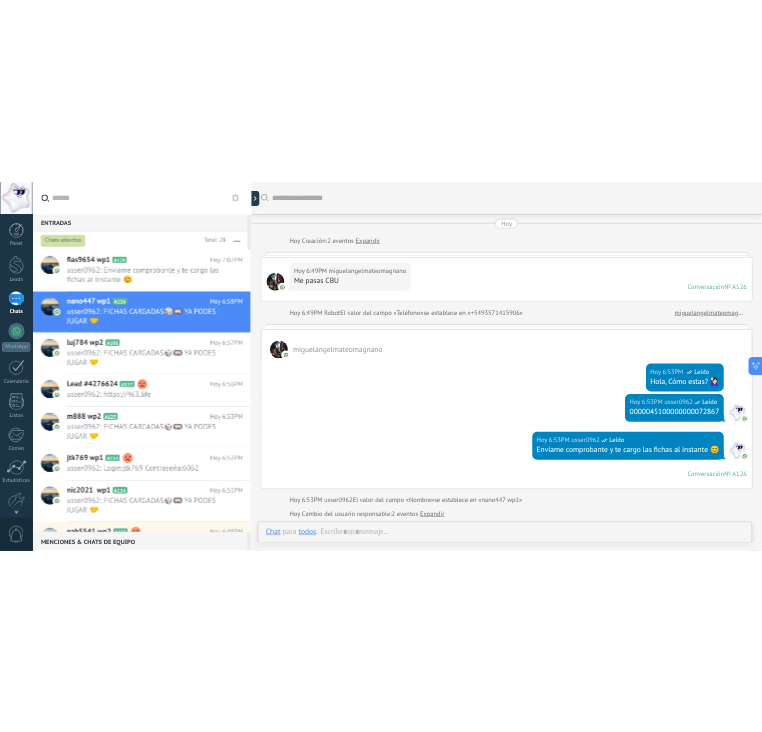 scroll, scrollTop: 601, scrollLeft: 0, axis: vertical 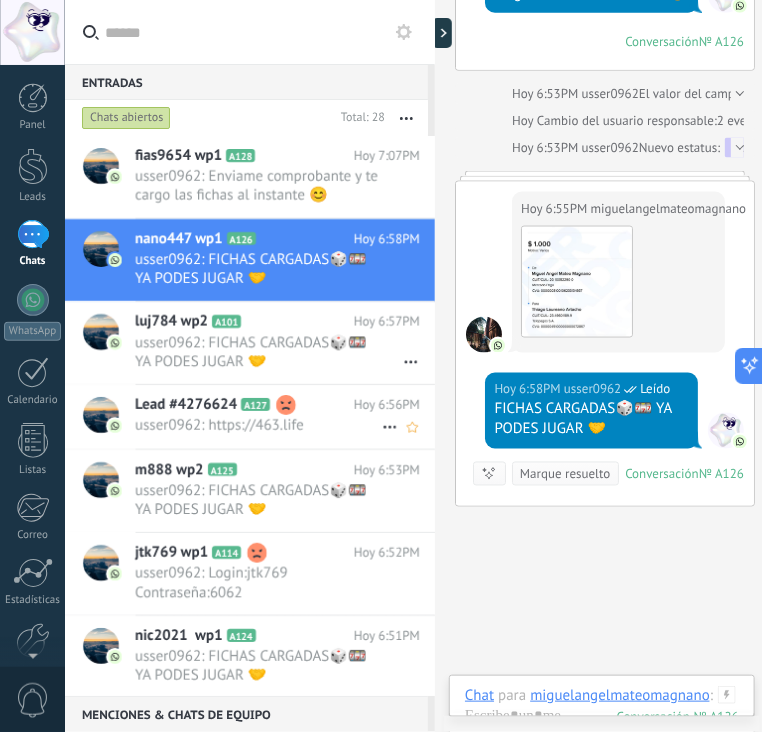 click on "usser0962: https://463.life" at bounding box center [258, 425] 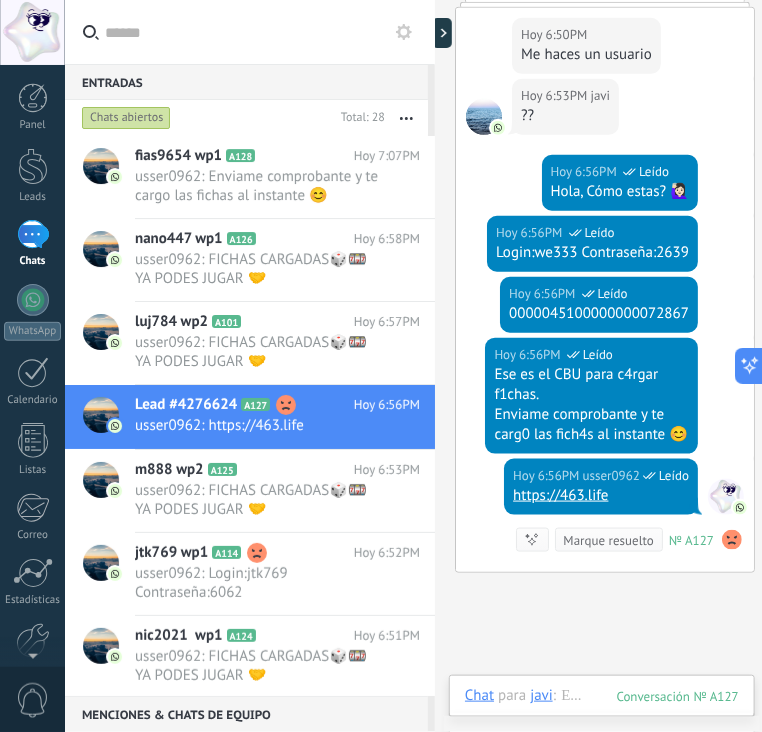 scroll, scrollTop: 212, scrollLeft: 0, axis: vertical 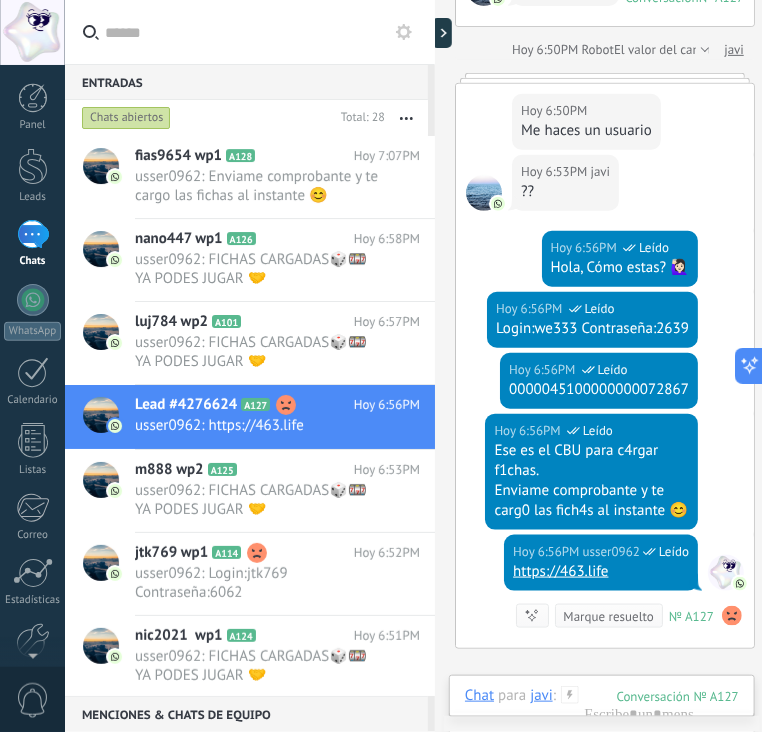 click on "Login:we333 Contraseña:2639" at bounding box center [592, 329] 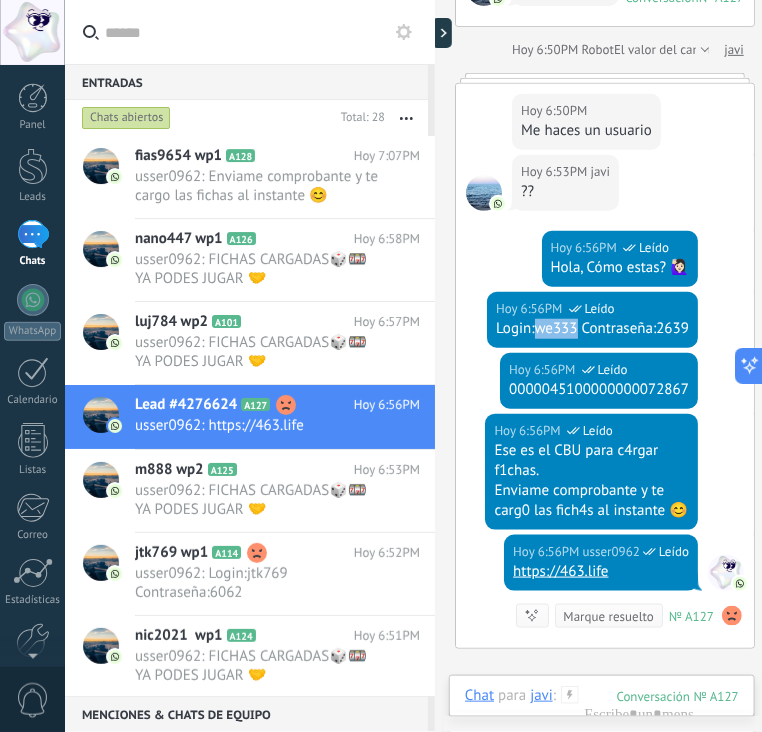 click on "Login:we333 Contraseña:2639" at bounding box center [592, 329] 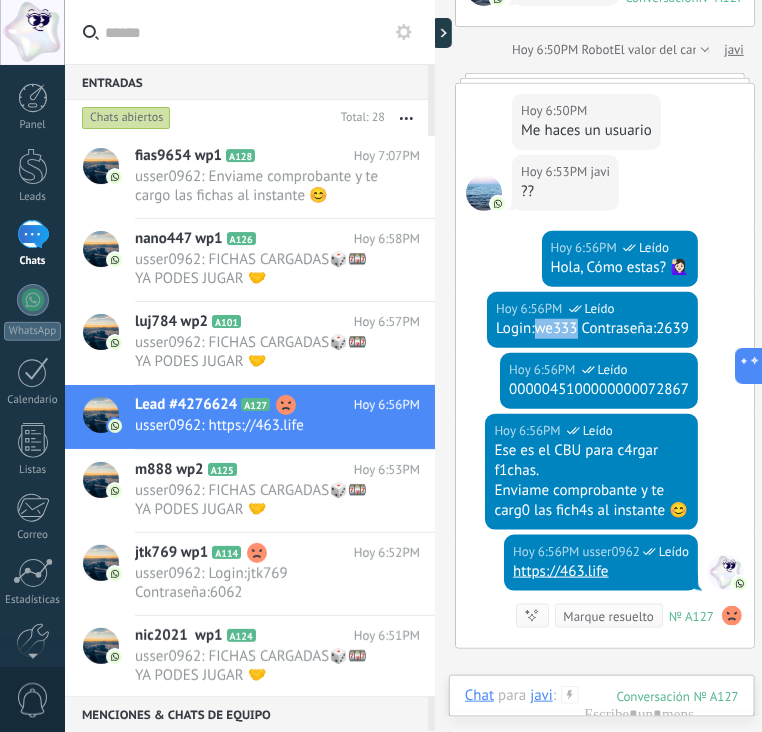 copy on "we333" 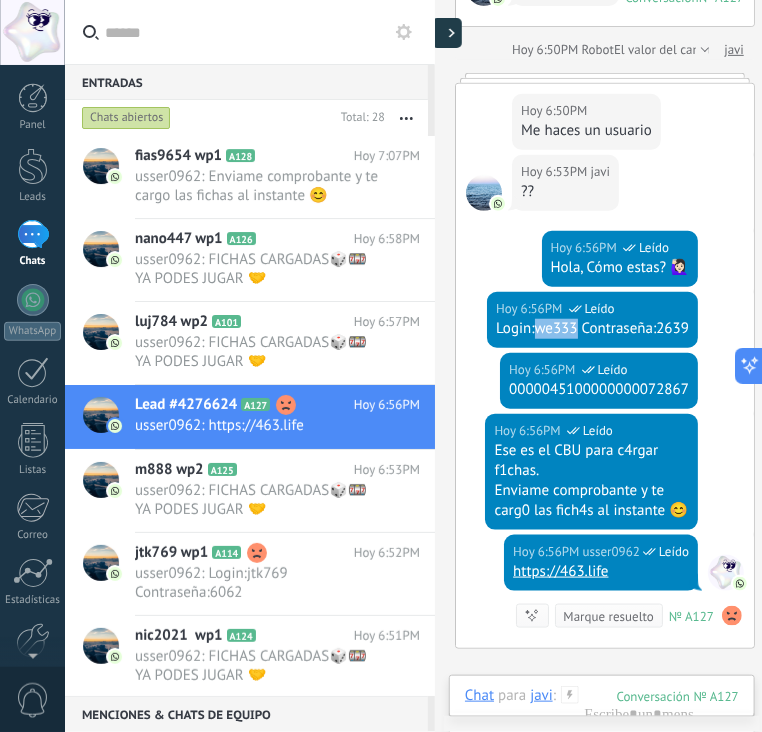 click at bounding box center [447, 33] 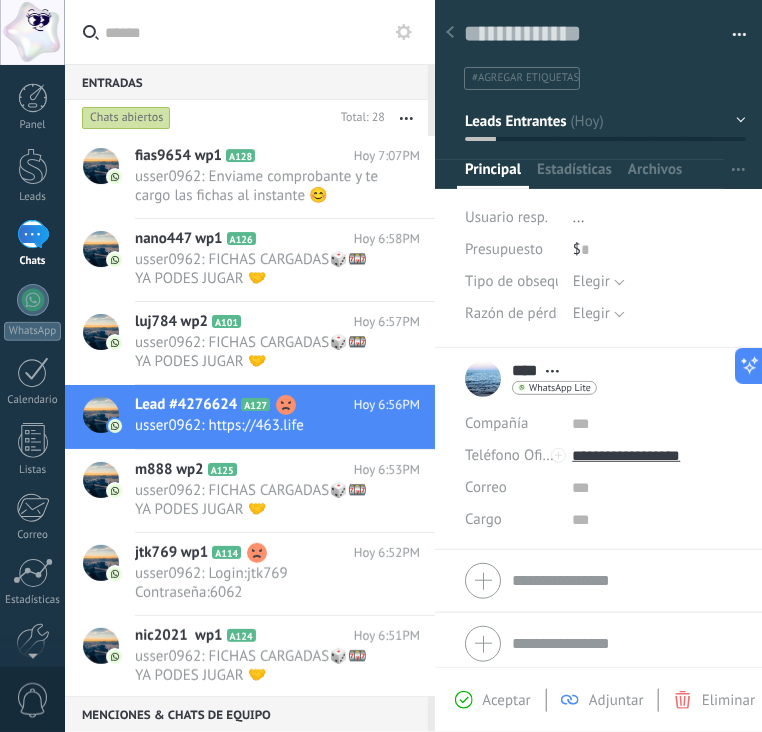 scroll, scrollTop: 29, scrollLeft: 0, axis: vertical 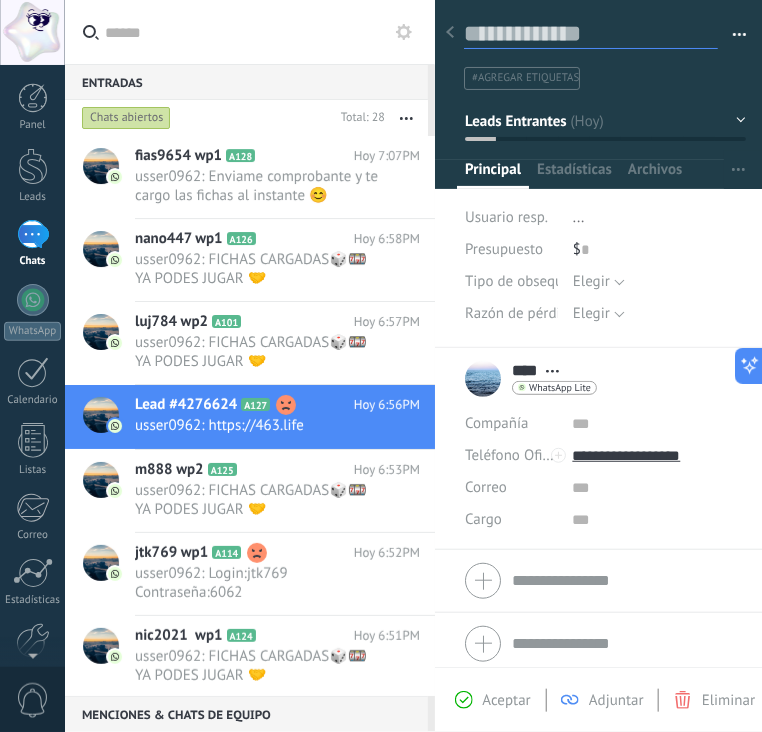 click at bounding box center (591, 34) 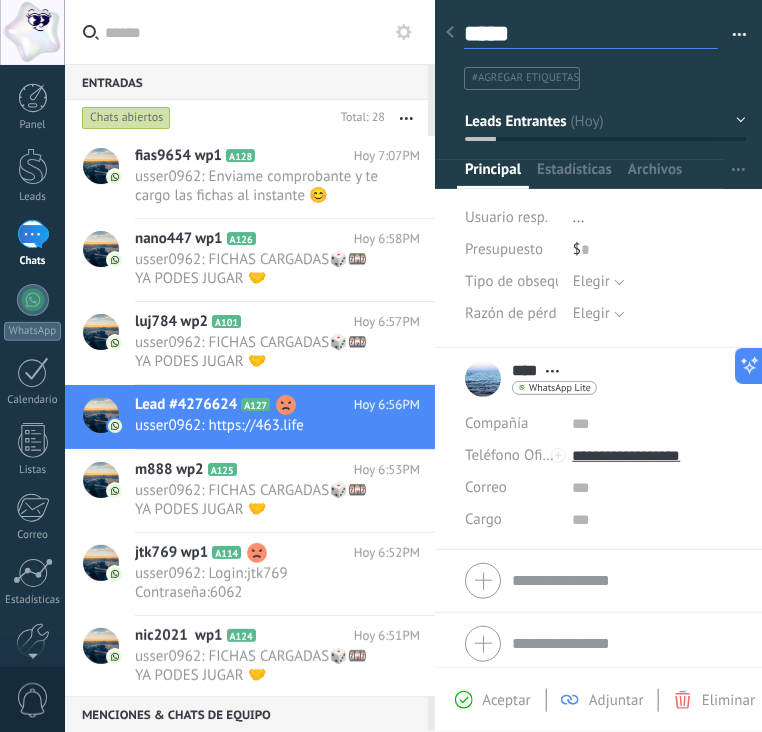 type on "*****" 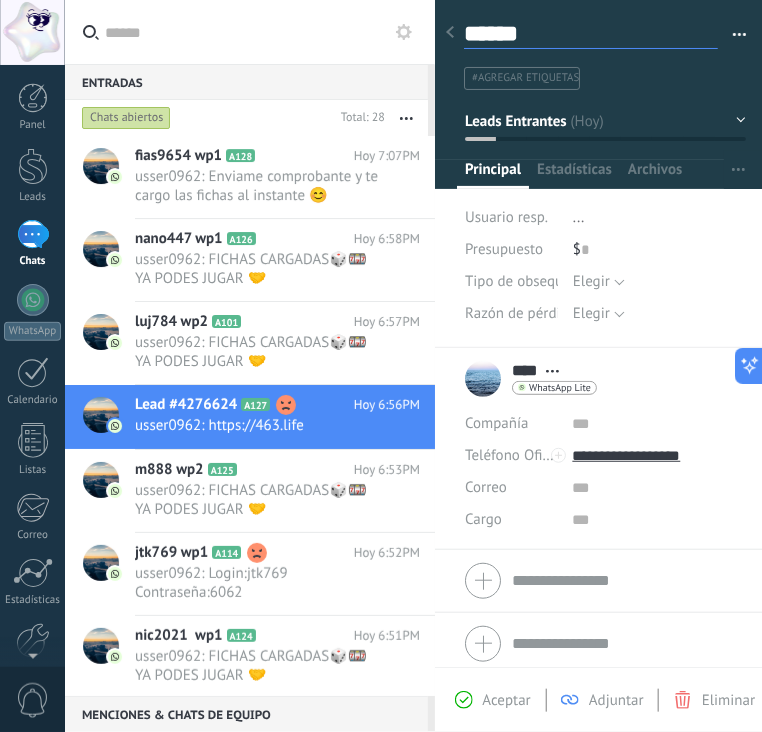 type on "*******" 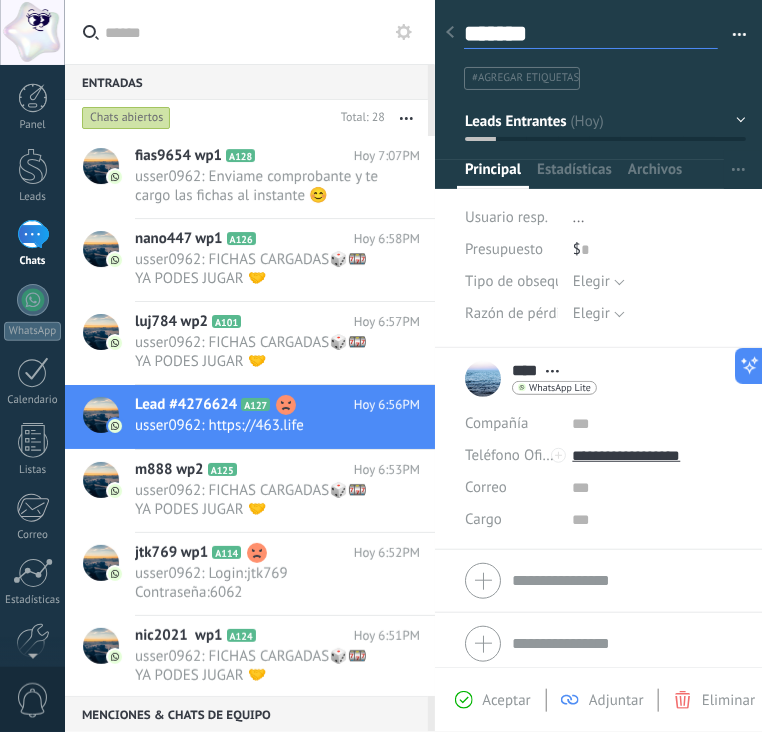 type on "********" 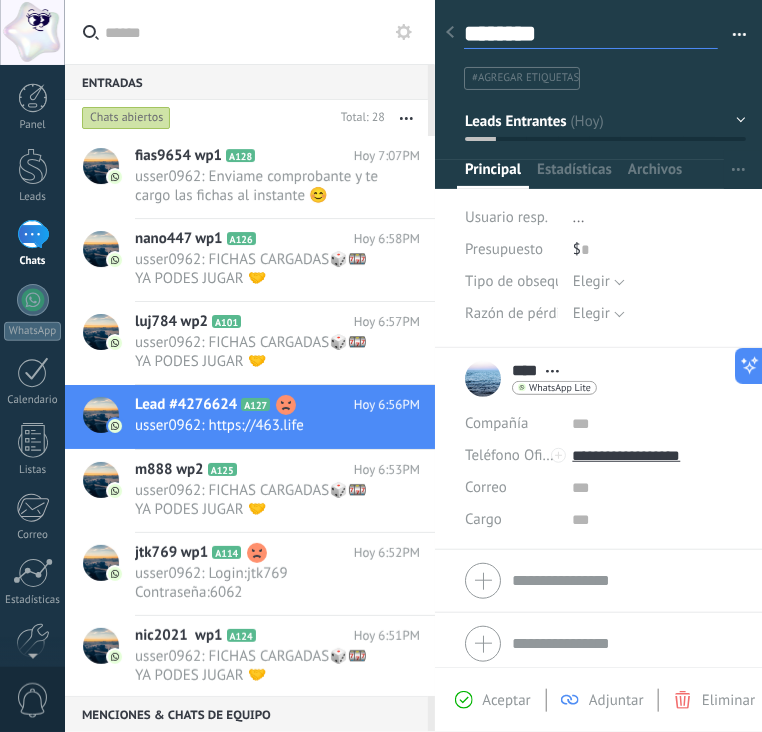 type on "*********" 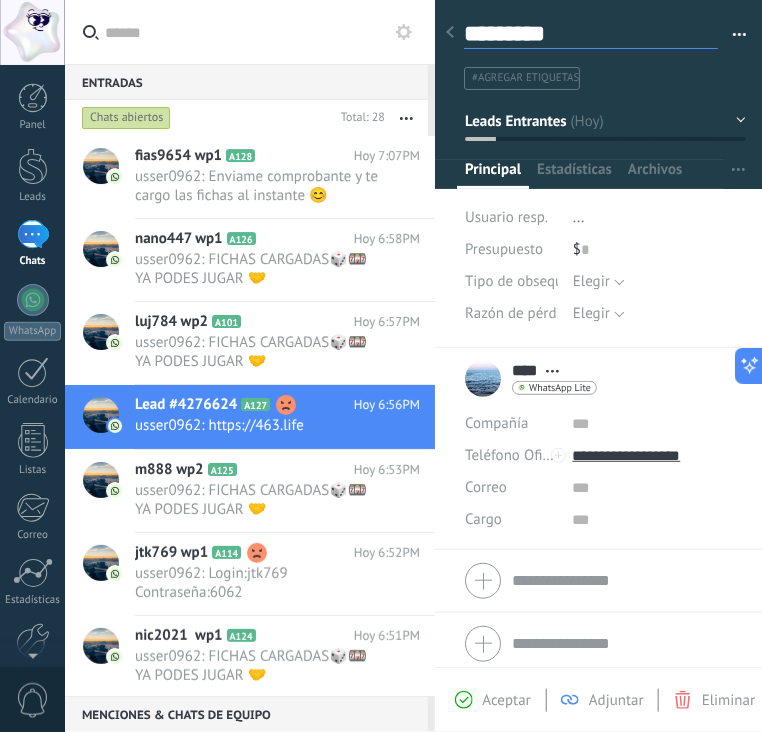 scroll, scrollTop: 29, scrollLeft: 0, axis: vertical 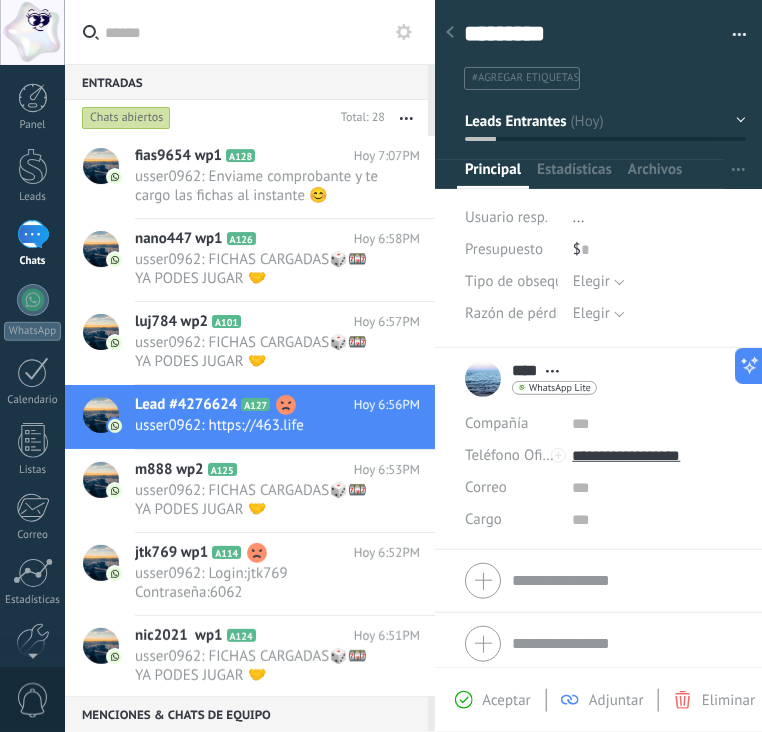 click at bounding box center (450, 33) 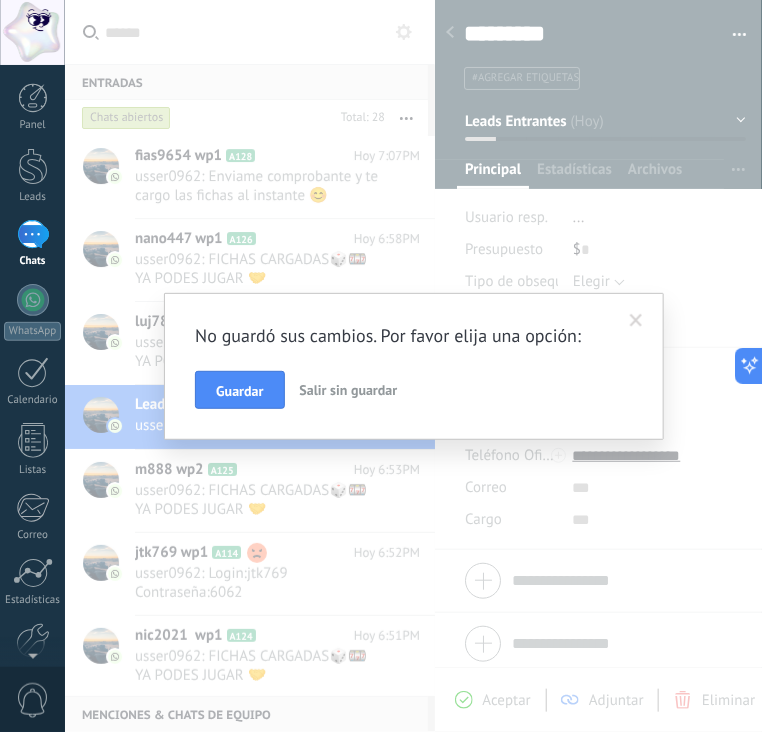 scroll, scrollTop: 0, scrollLeft: 0, axis: both 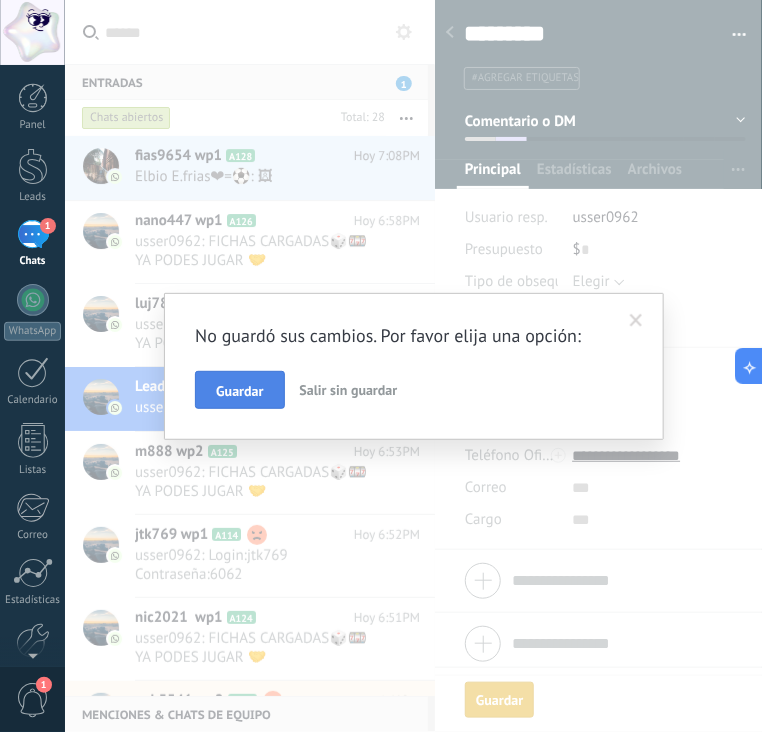 click on "Guardar" at bounding box center (239, 391) 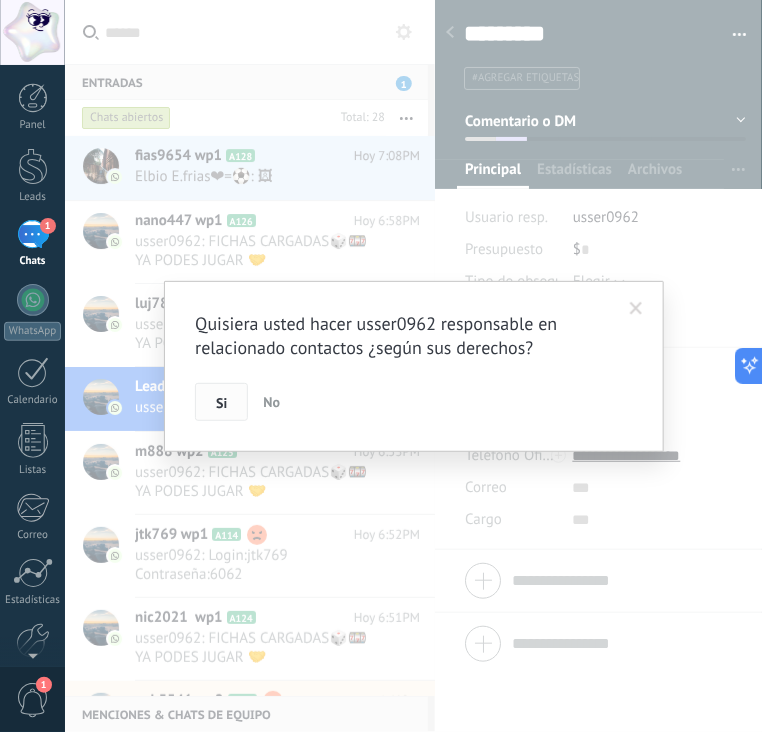 click on "Si" at bounding box center (221, 402) 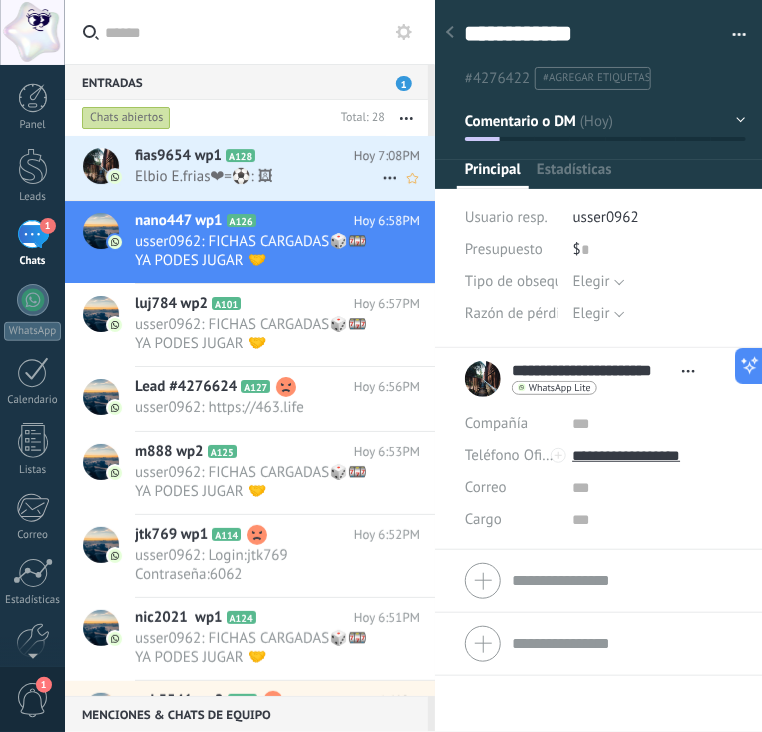 scroll, scrollTop: 29, scrollLeft: 0, axis: vertical 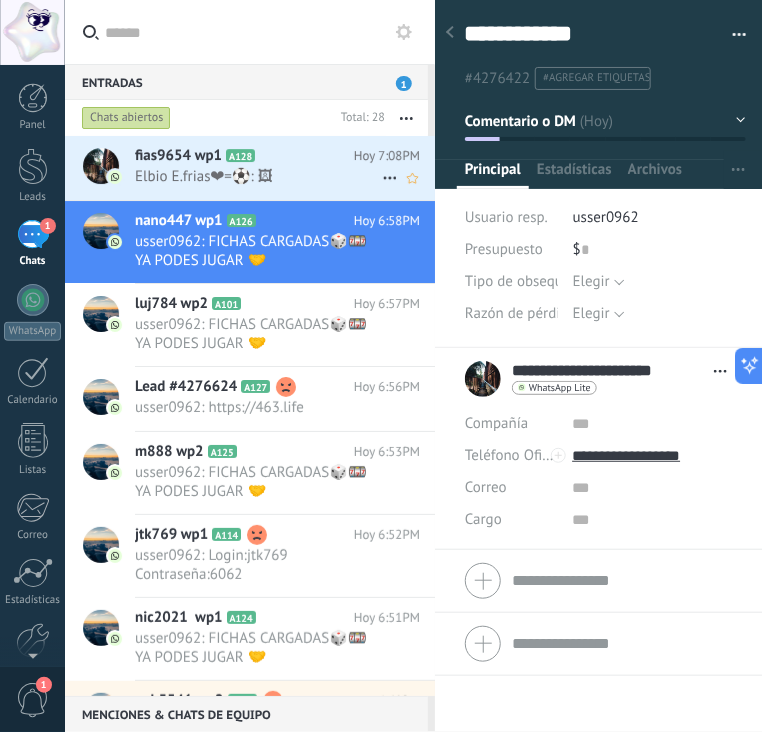 click on "Elbio E.frias❤=⚽: 🖼" at bounding box center [258, 176] 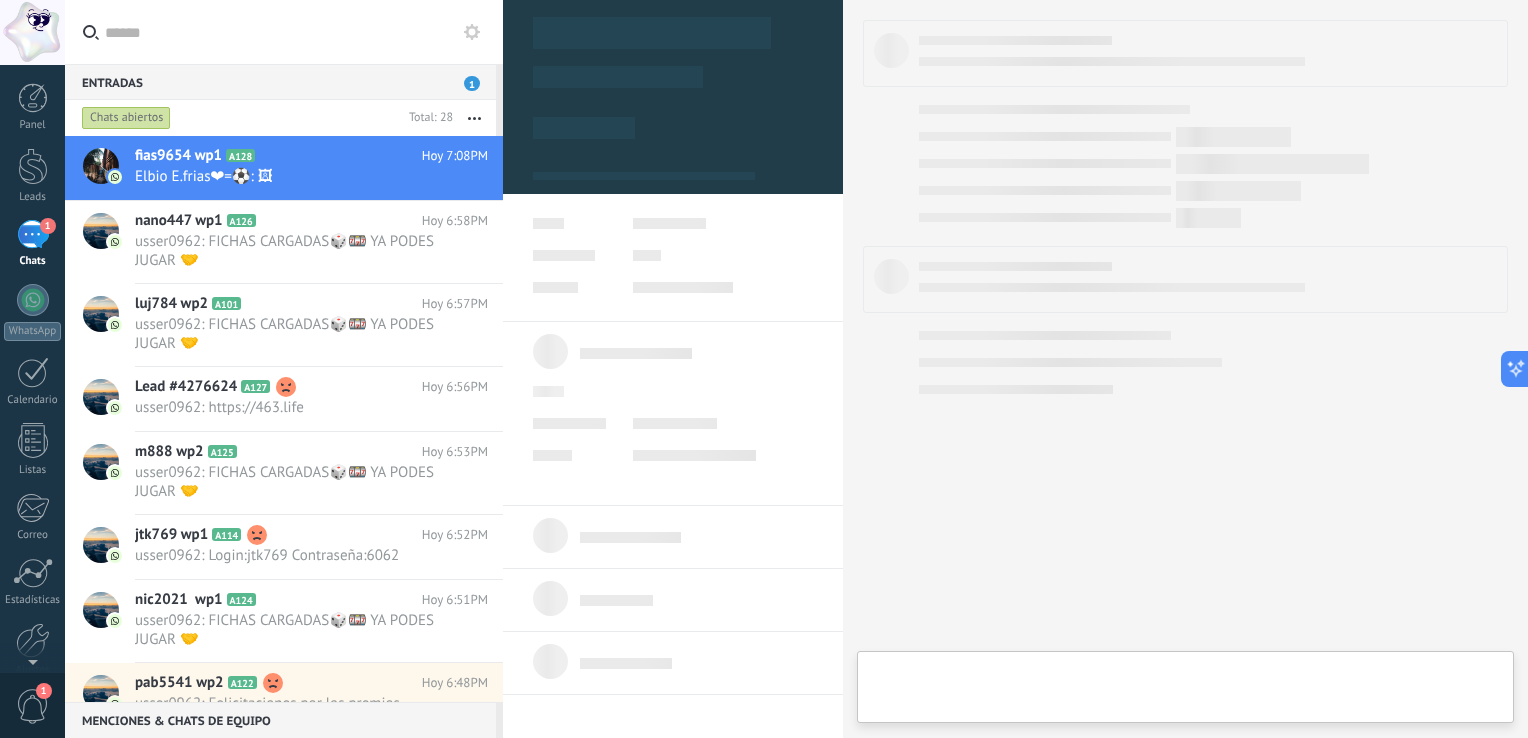 scroll, scrollTop: 19, scrollLeft: 0, axis: vertical 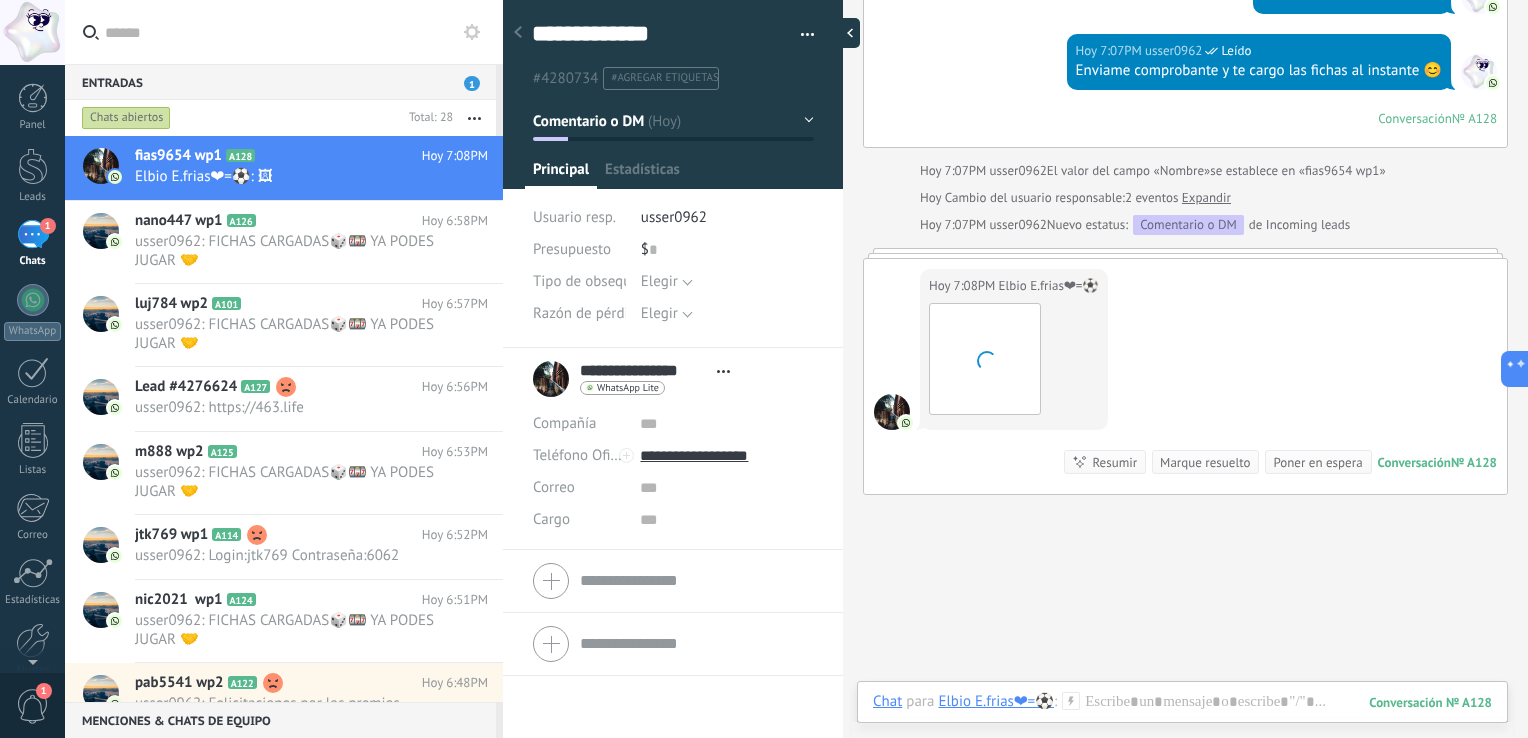 click at bounding box center (845, 33) 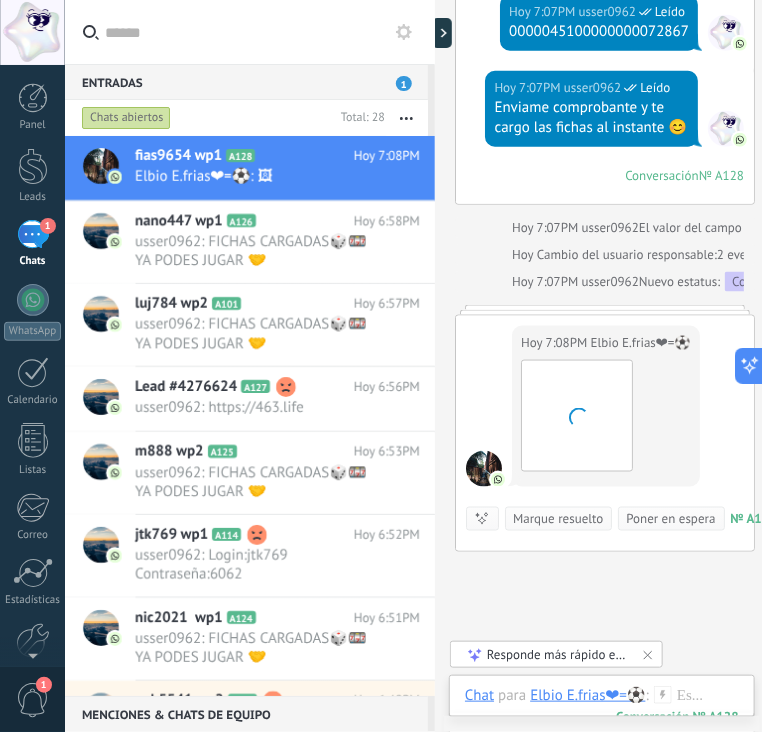 scroll, scrollTop: 60, scrollLeft: 0, axis: vertical 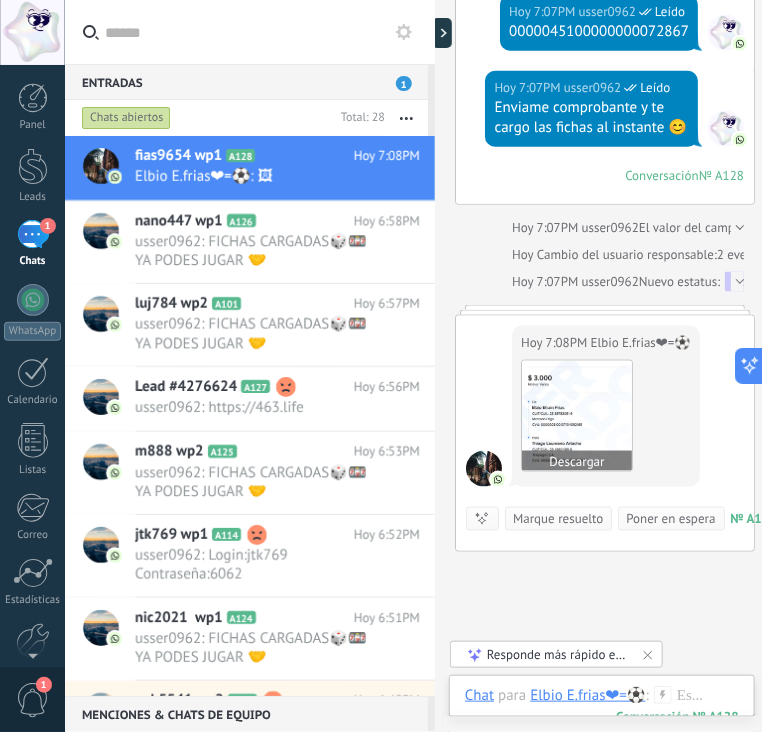 click at bounding box center [577, 416] 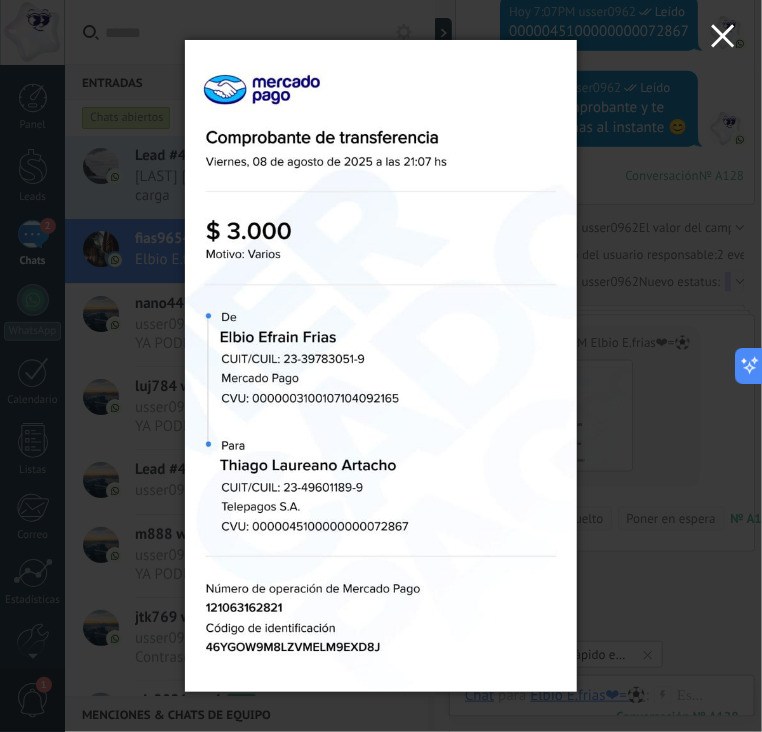 click at bounding box center (723, 39) 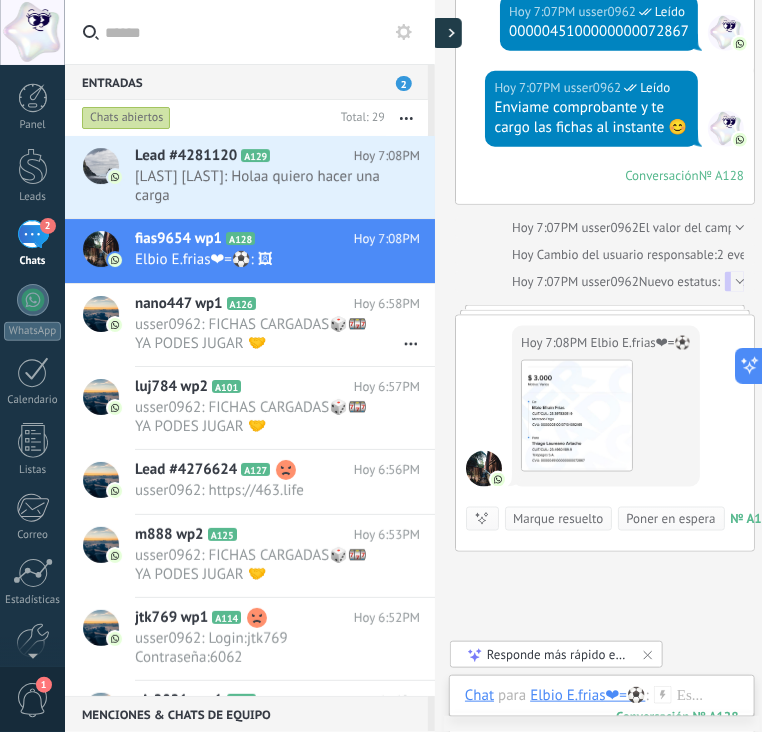 click at bounding box center [447, 33] 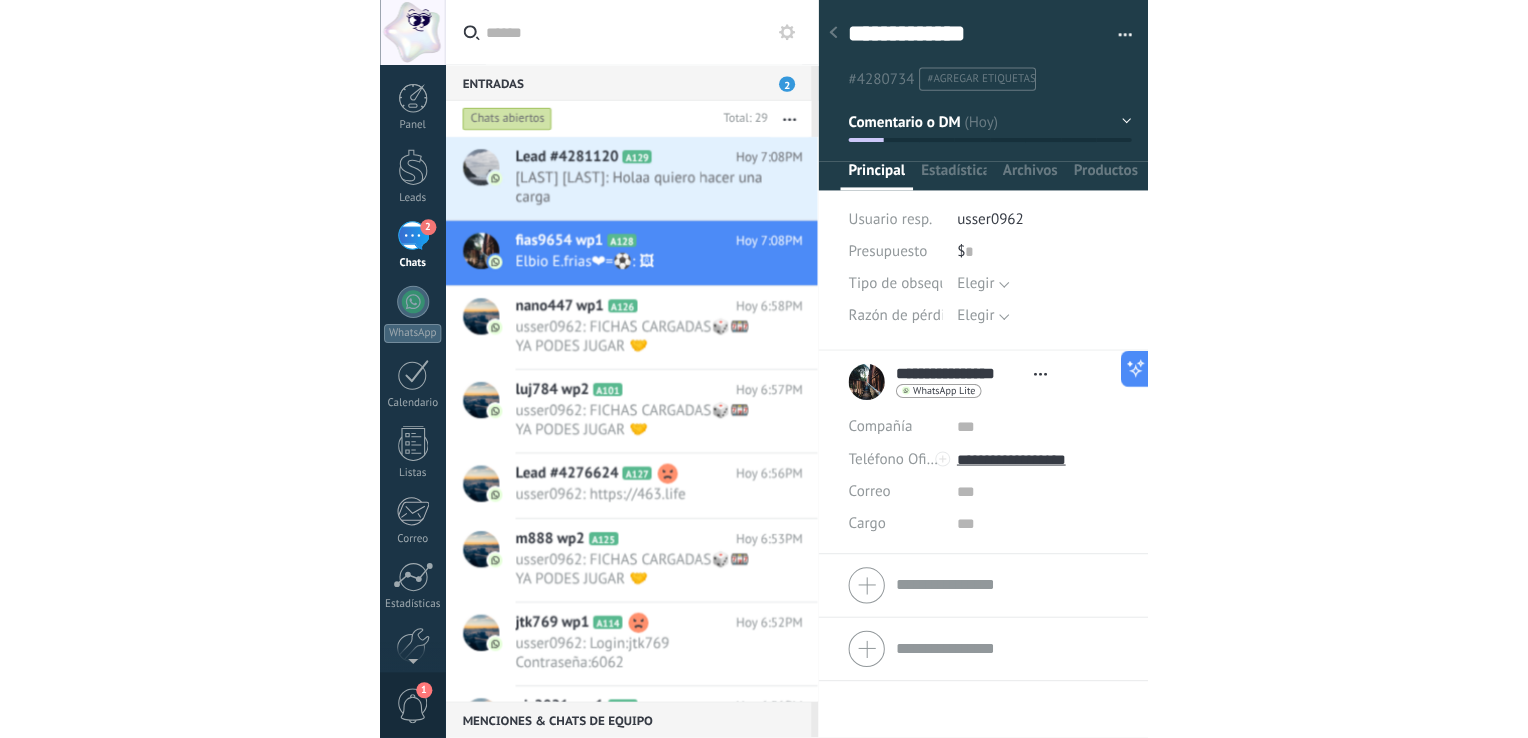 scroll, scrollTop: 29, scrollLeft: 0, axis: vertical 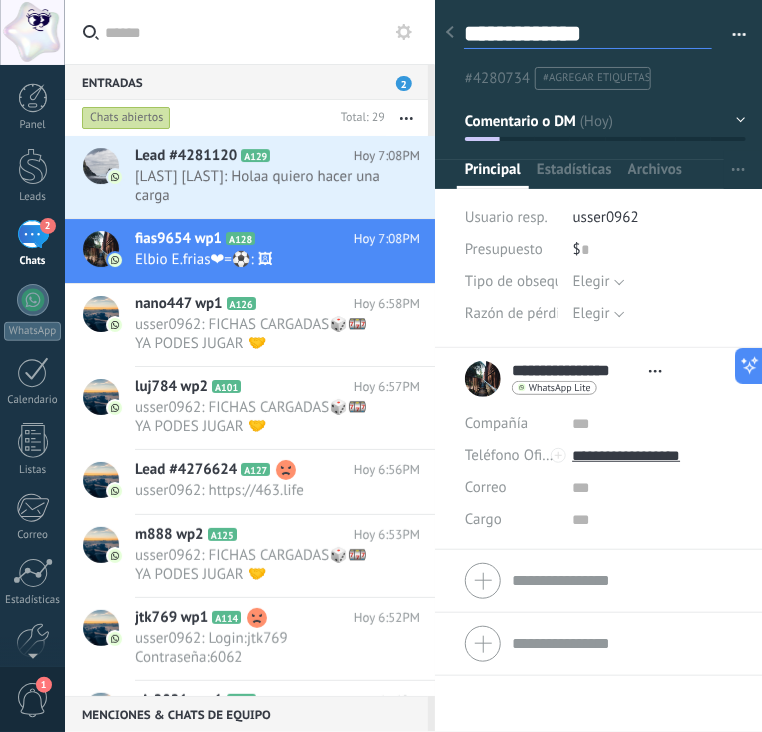 click on "**********" at bounding box center [588, 34] 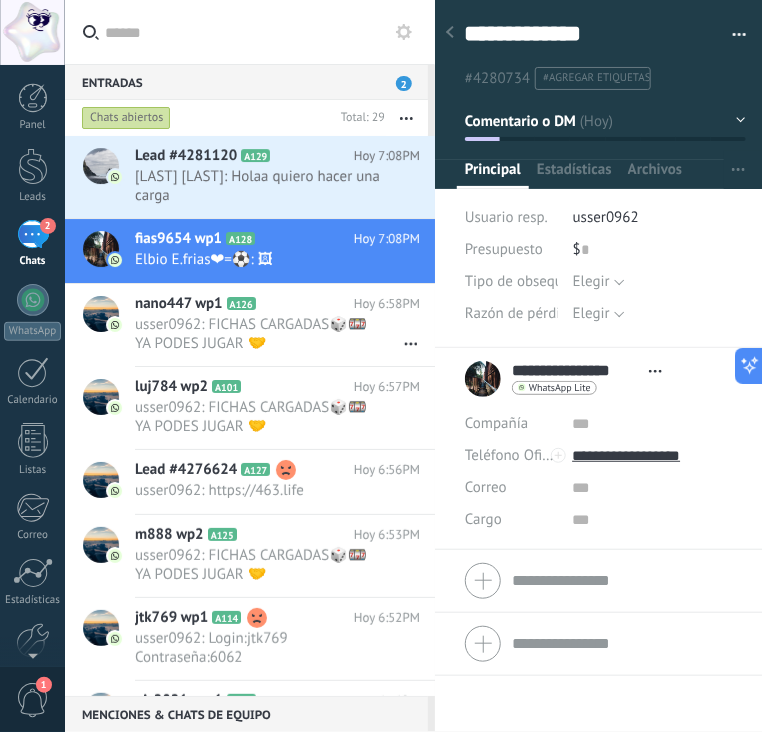 click at bounding box center [450, 33] 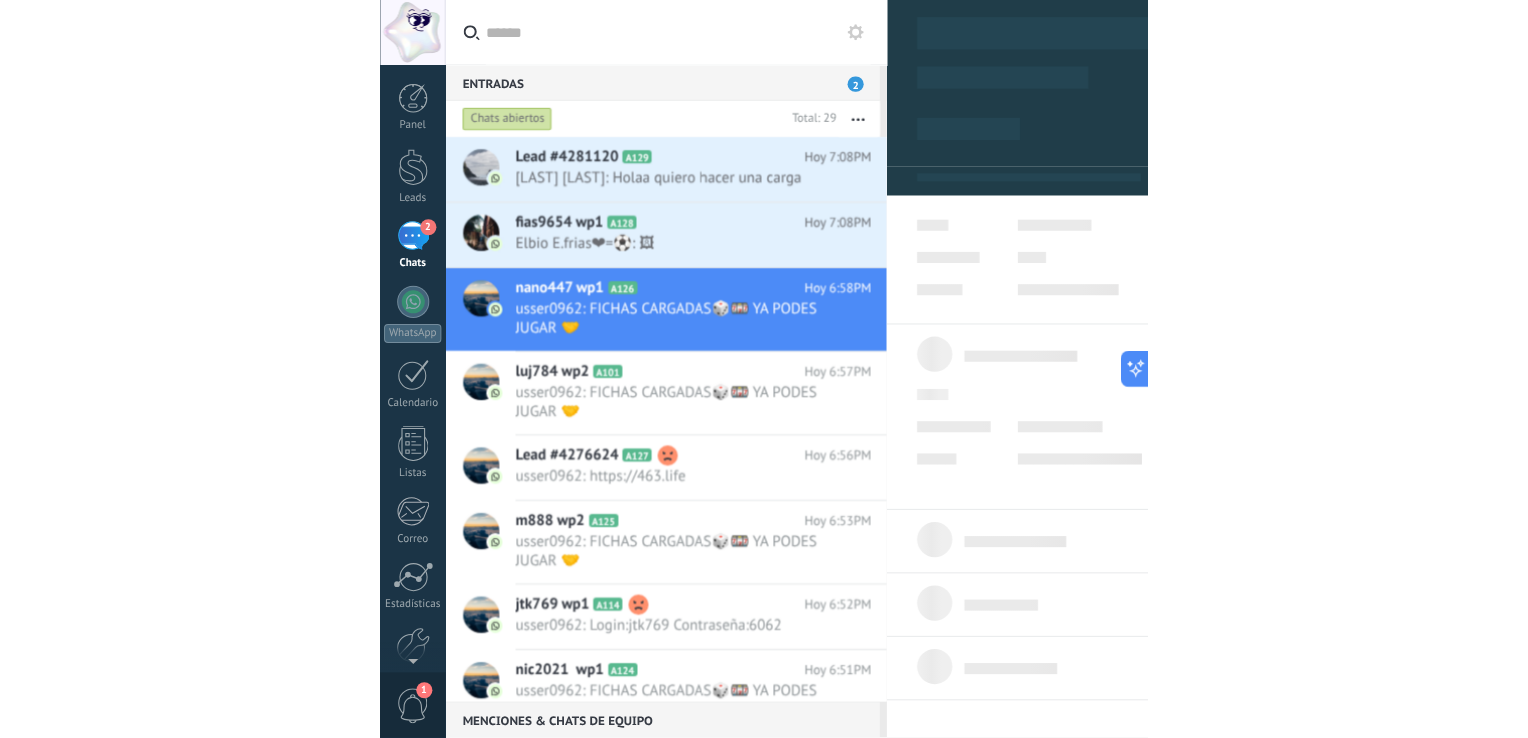 scroll, scrollTop: 29, scrollLeft: 0, axis: vertical 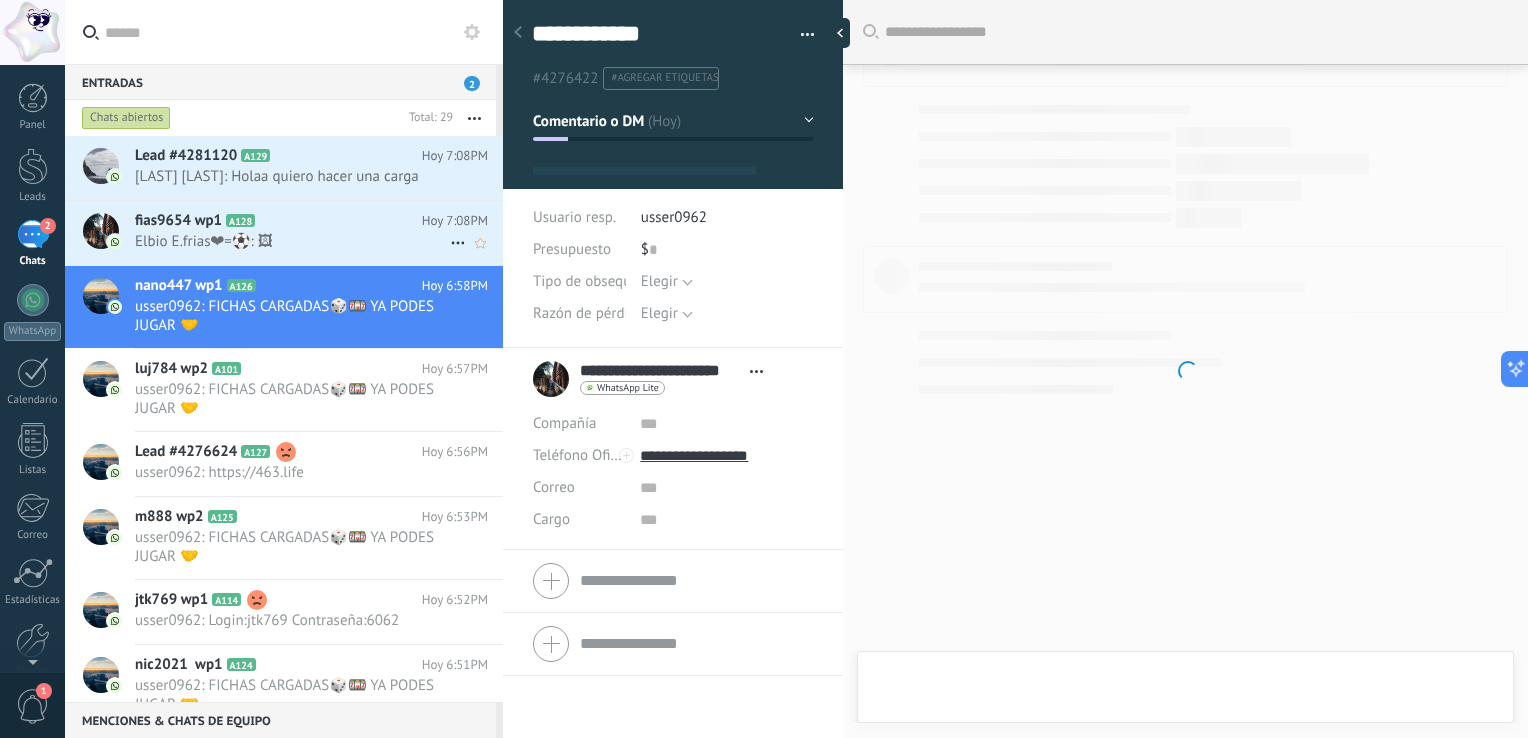 click on "Elbio E.frias❤=⚽: 🖼" at bounding box center (292, 241) 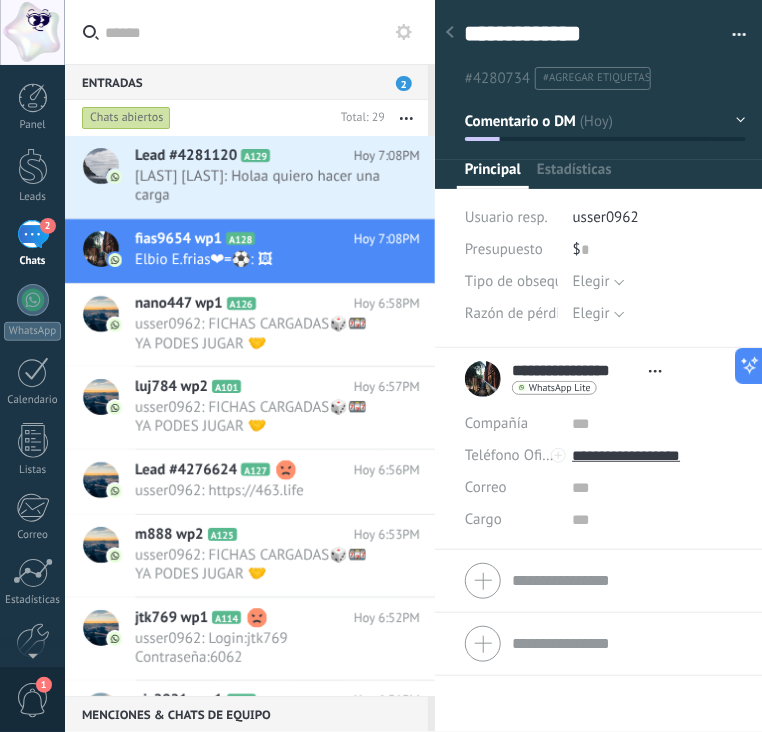 scroll, scrollTop: 29, scrollLeft: 0, axis: vertical 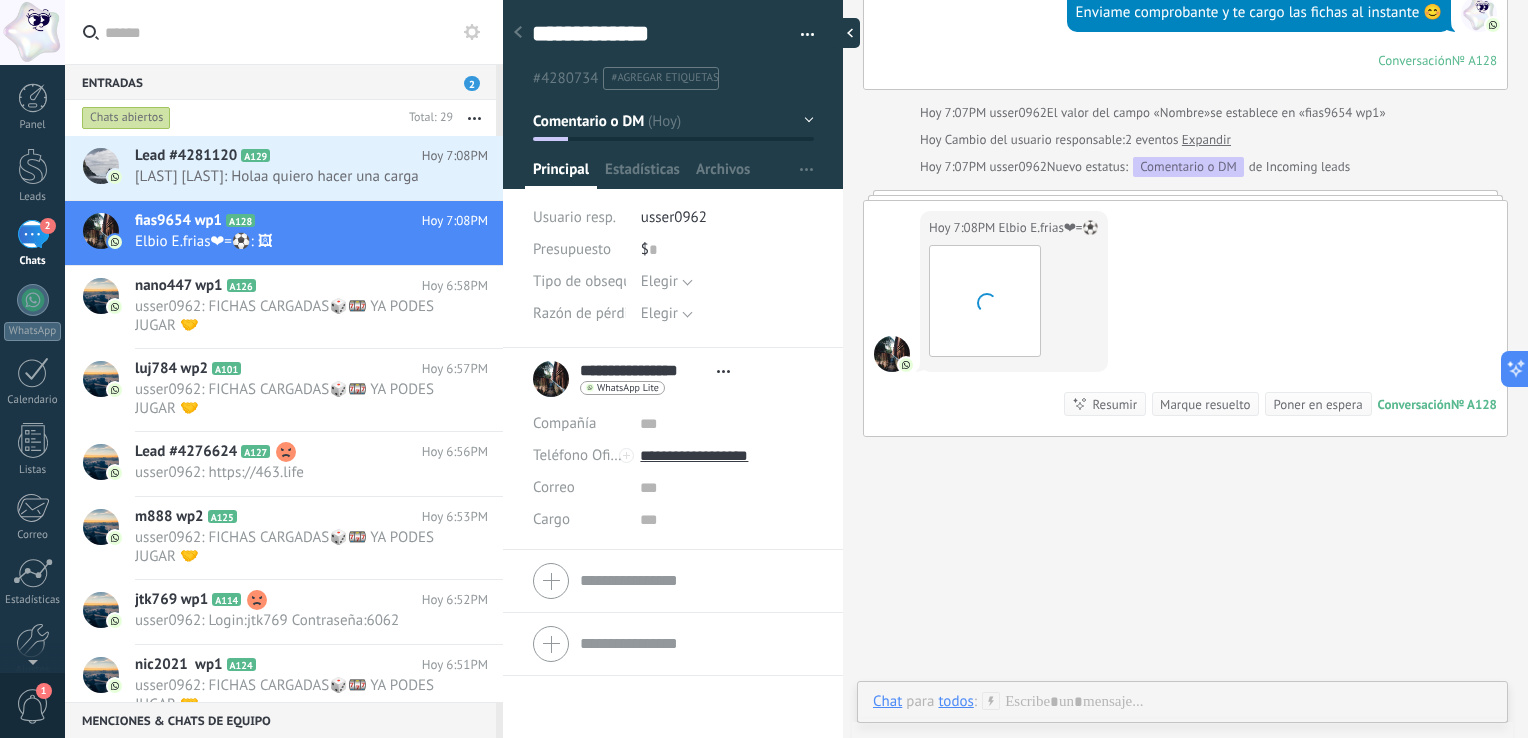 click at bounding box center (845, 33) 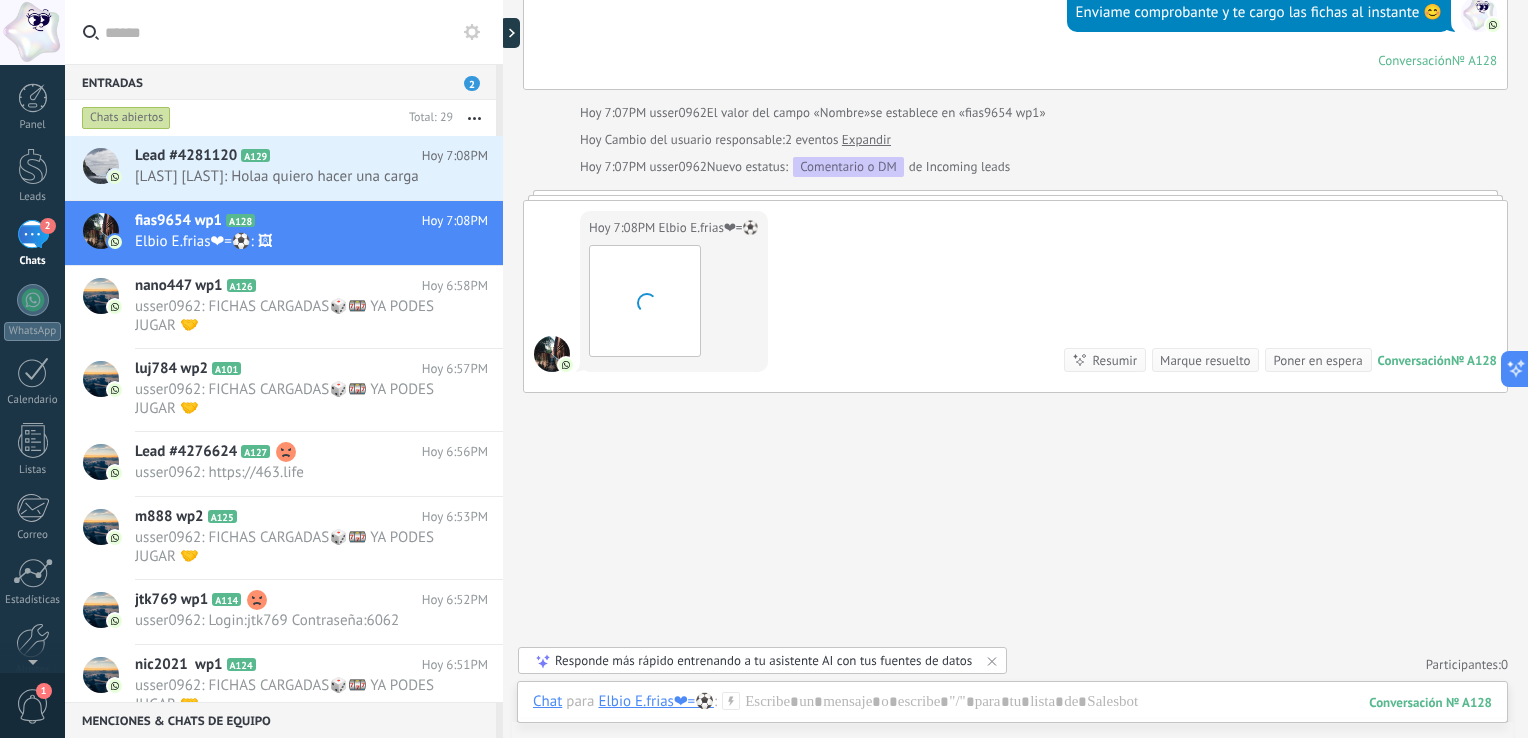 type on "**********" 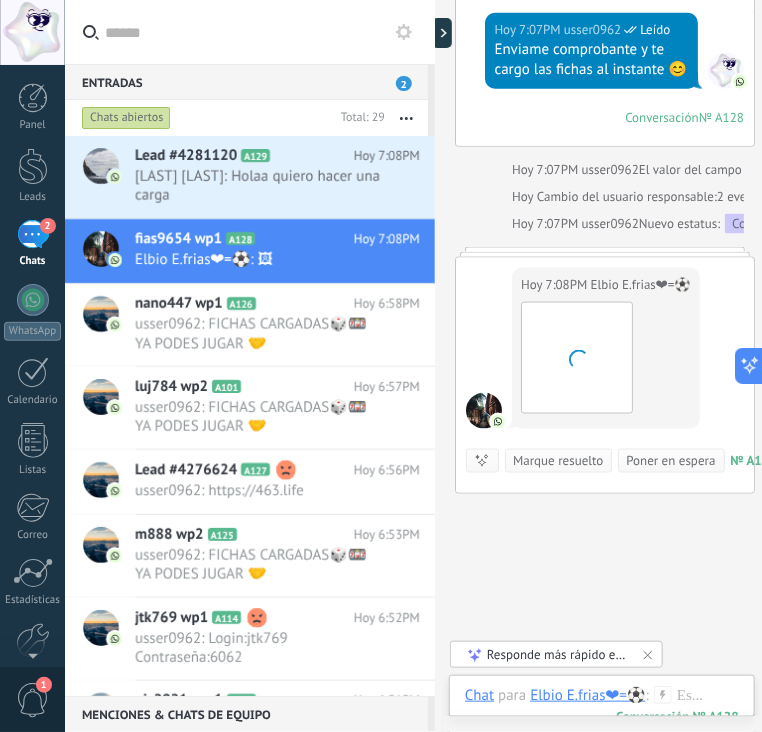 scroll, scrollTop: 60, scrollLeft: 0, axis: vertical 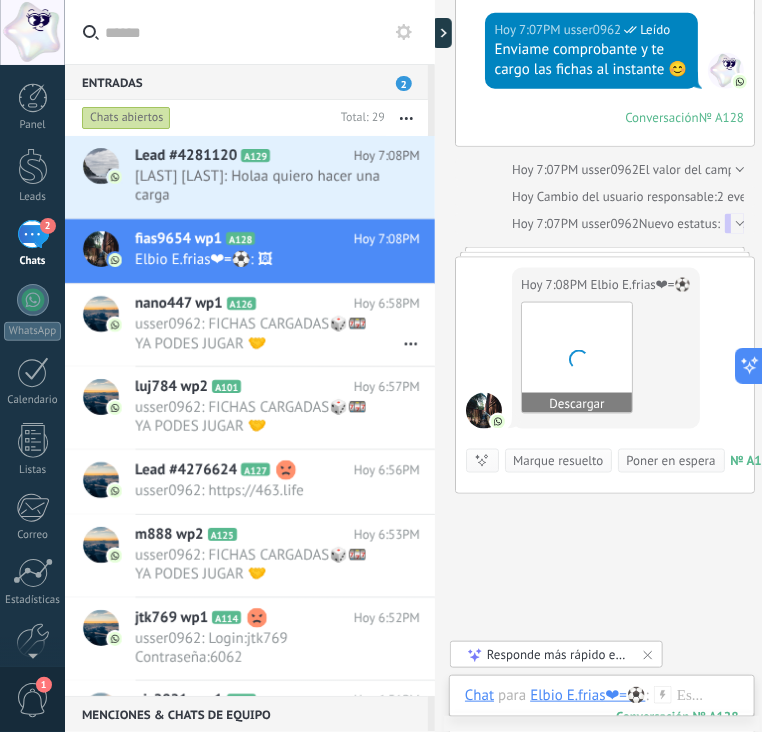 click at bounding box center [577, 358] 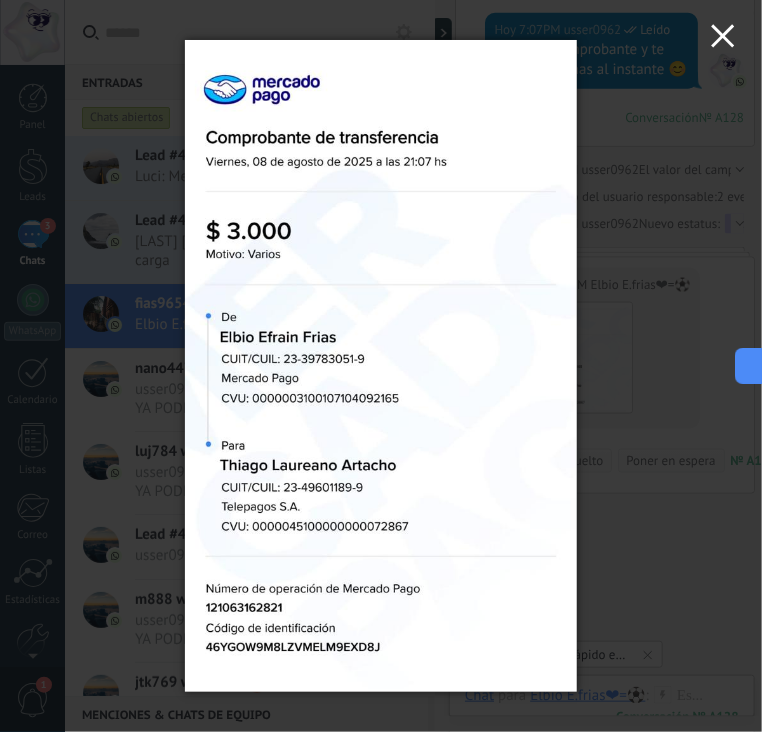 click 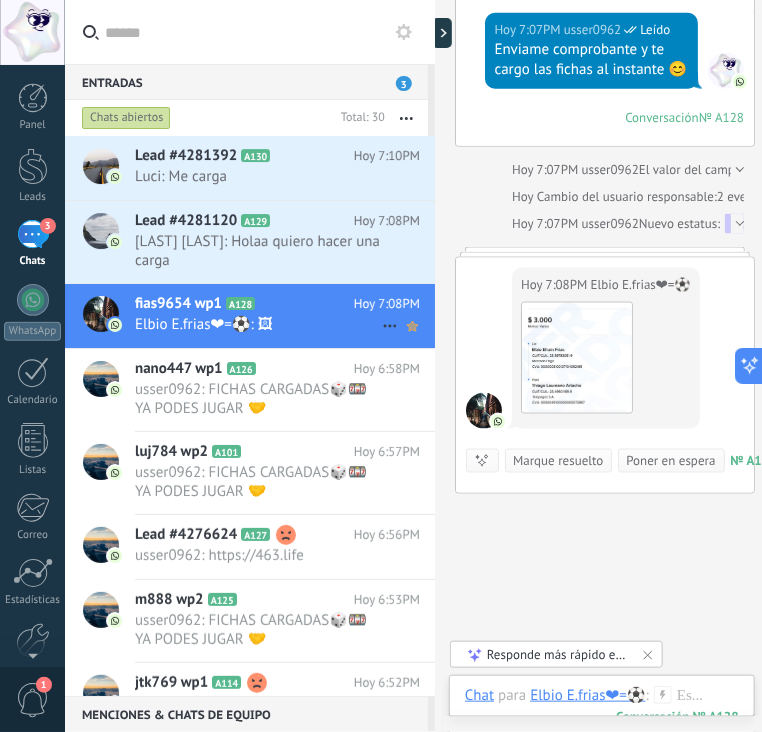 click 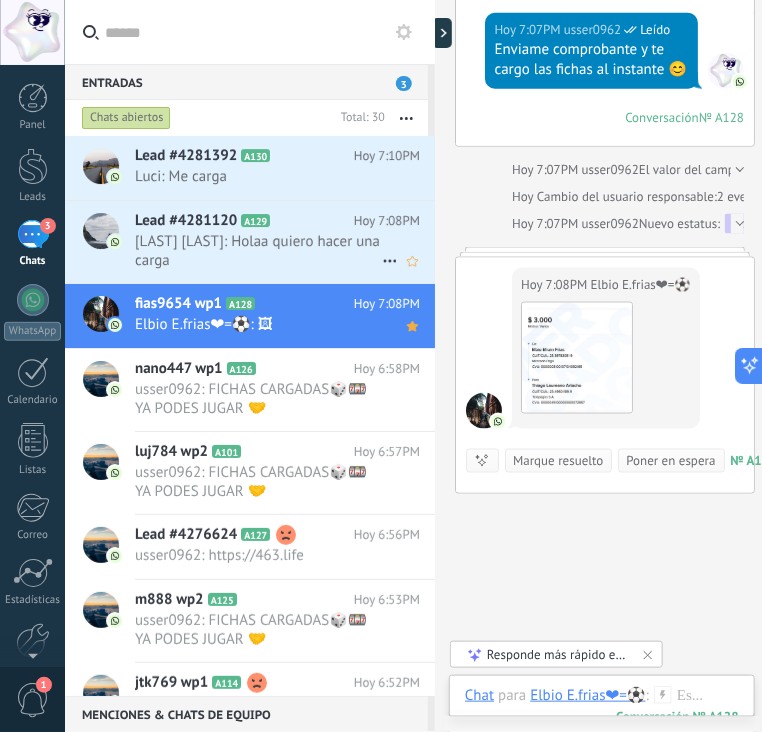 click on "[LAST] [LAST]: Holaa quiero hacer una carga" at bounding box center [258, 251] 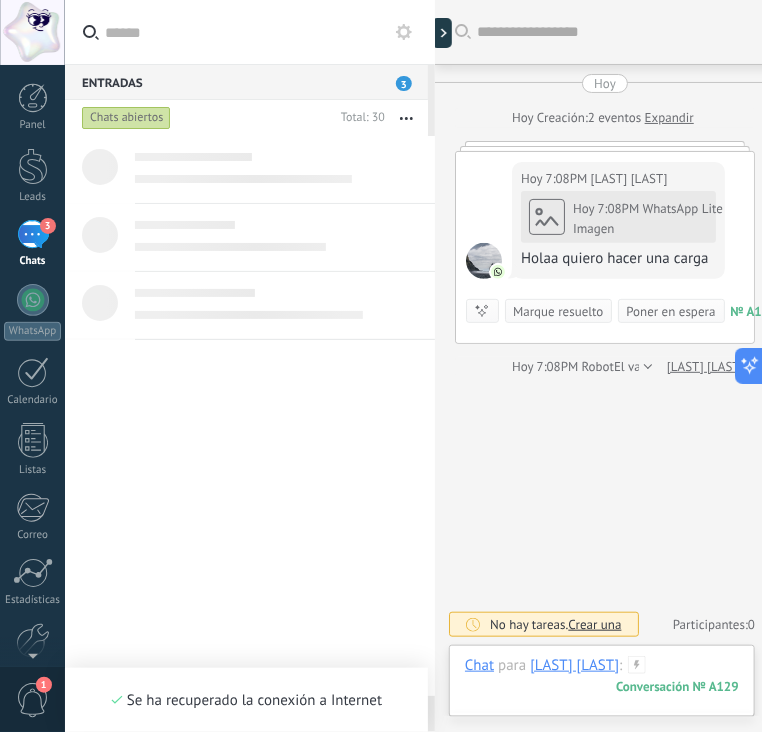 click at bounding box center [602, 686] 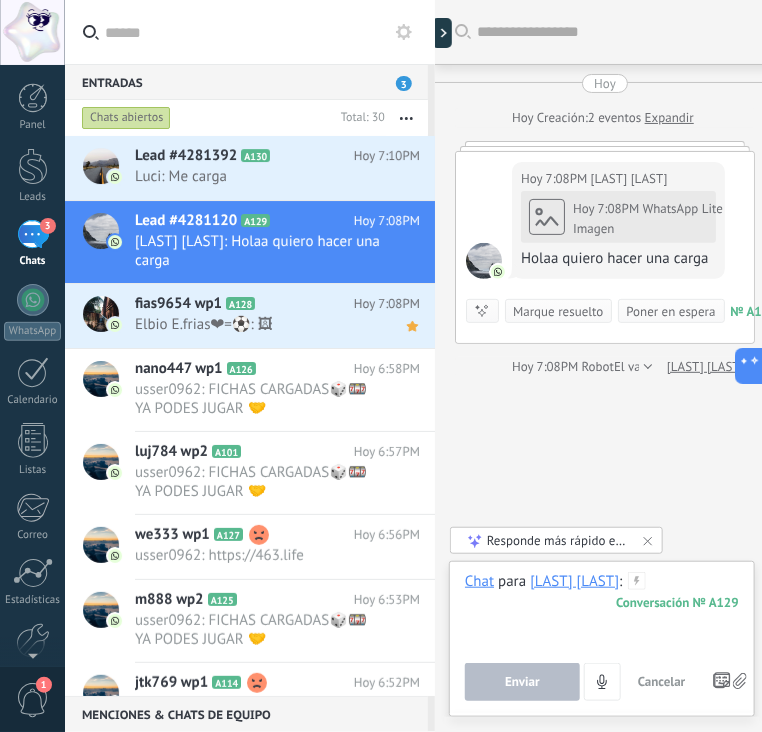 paste 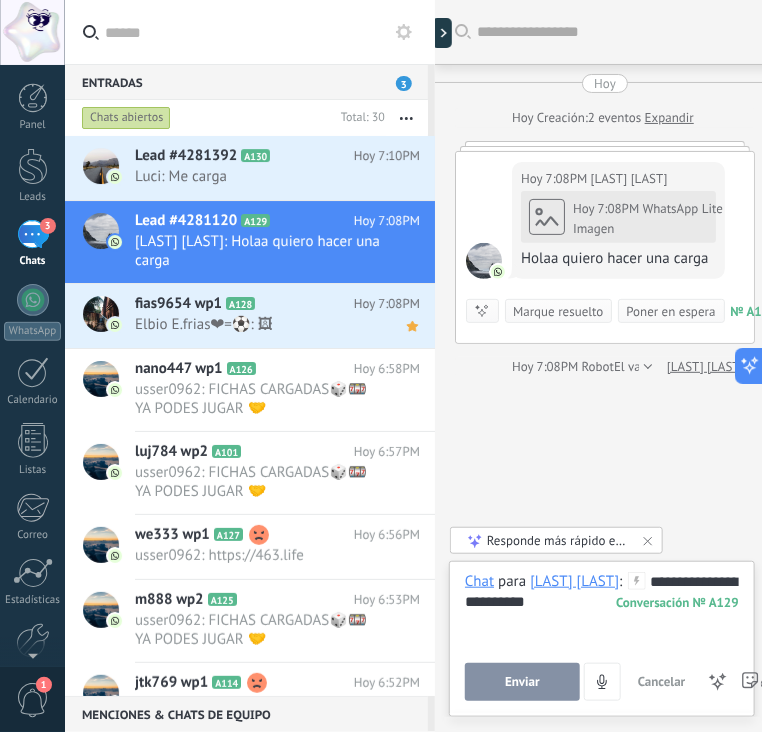 click on "Enviar" at bounding box center (522, 682) 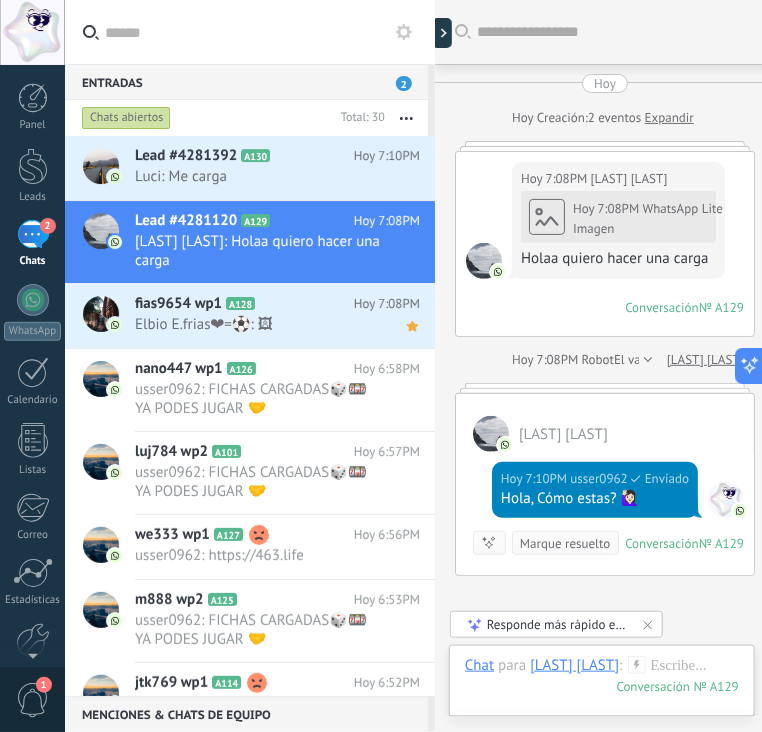 scroll, scrollTop: 191, scrollLeft: 0, axis: vertical 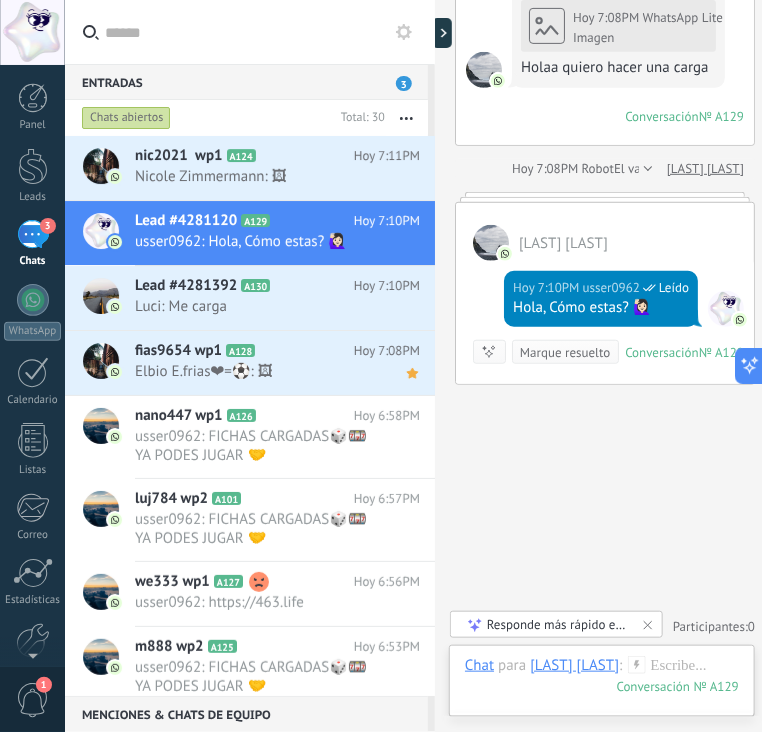 click at bounding box center (602, 722) 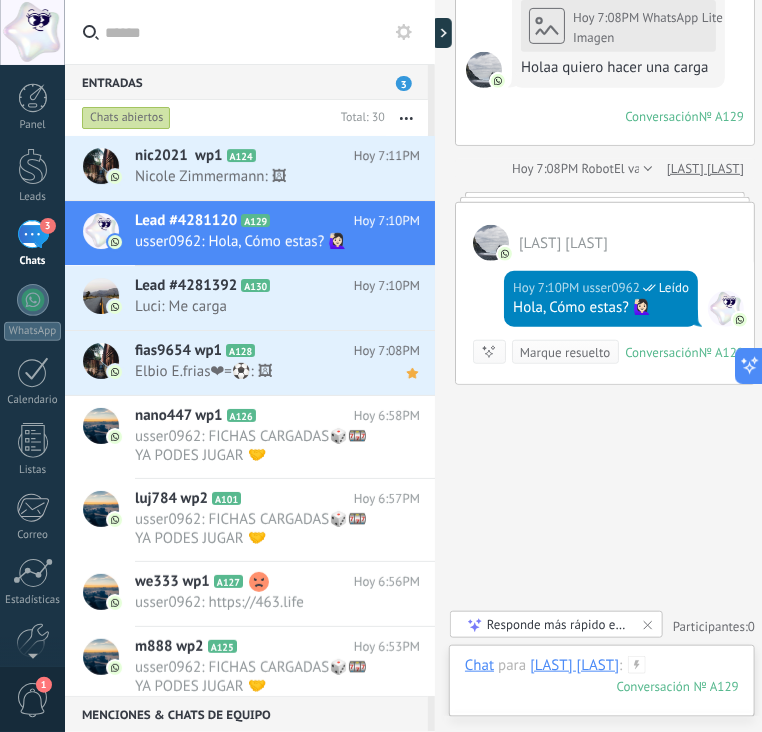 click at bounding box center (602, 686) 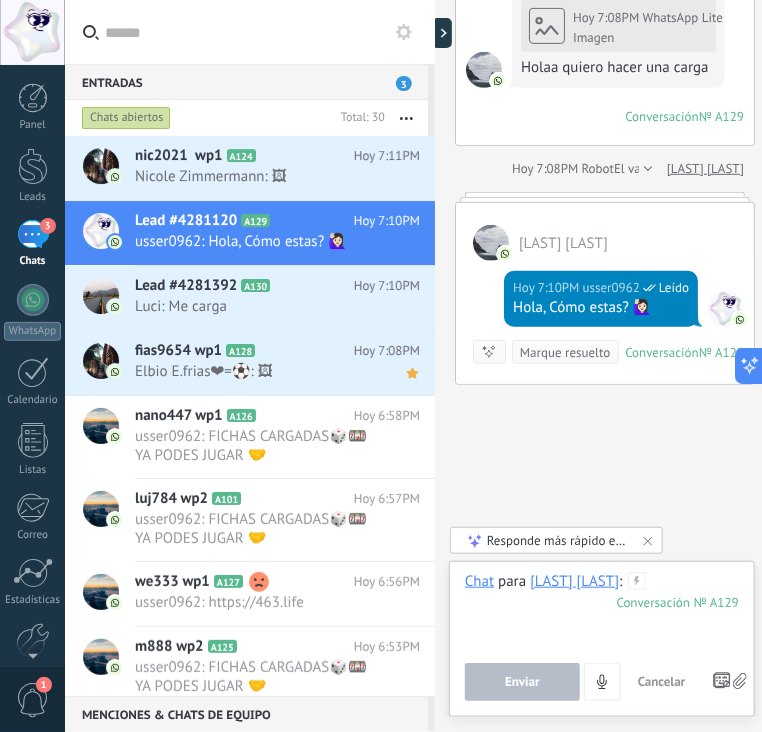 paste 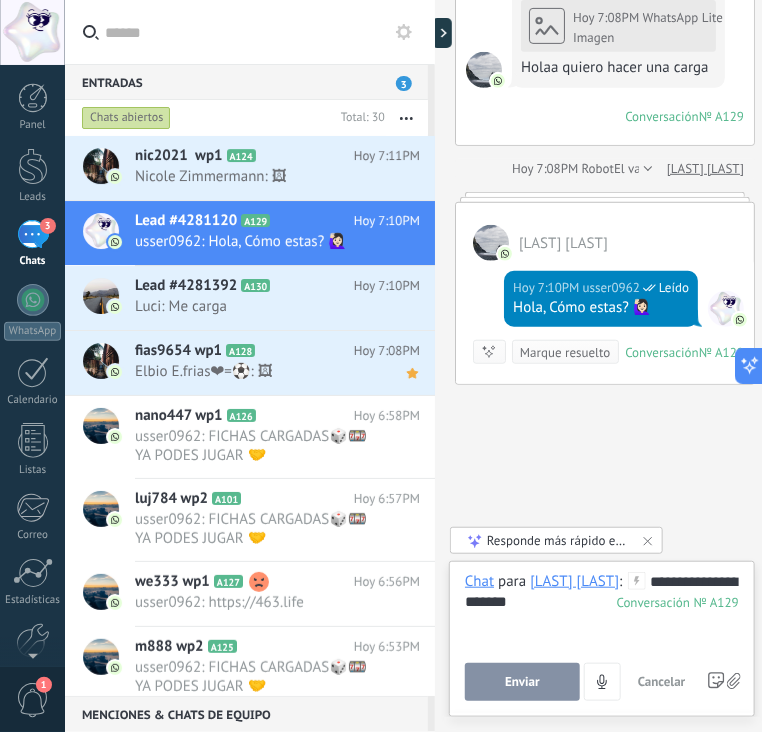 click on "Enviar" at bounding box center (522, 682) 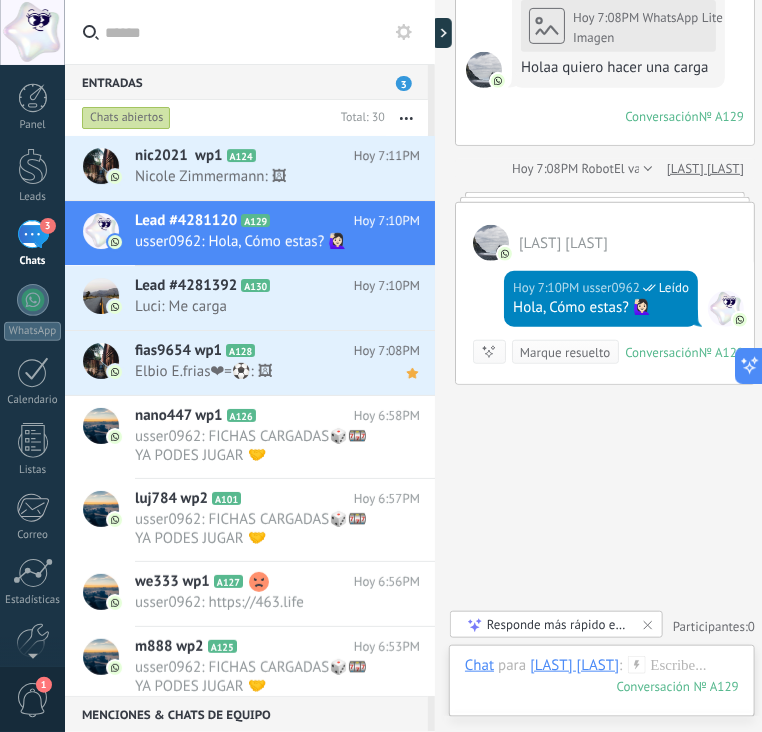 scroll, scrollTop: 252, scrollLeft: 0, axis: vertical 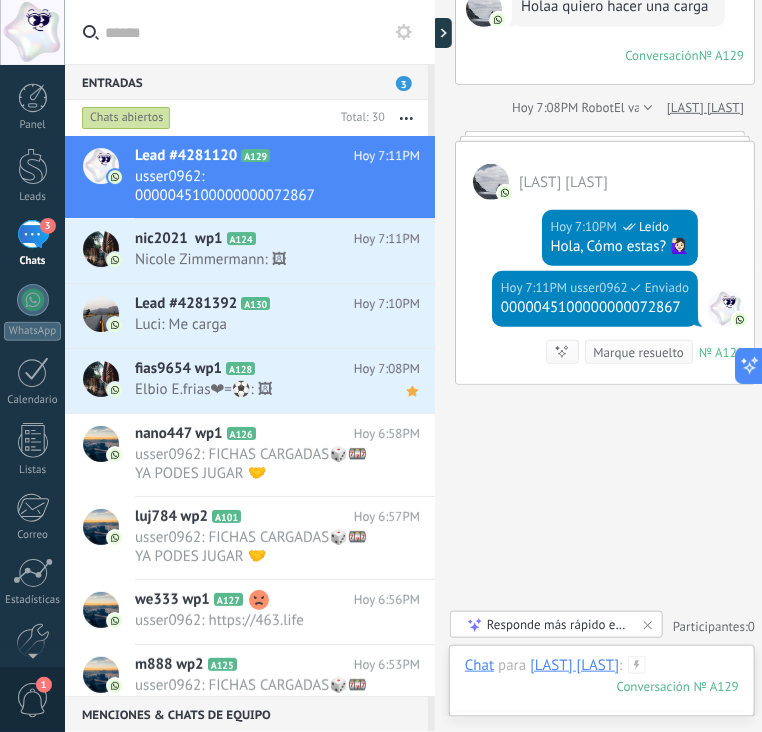 click at bounding box center [602, 686] 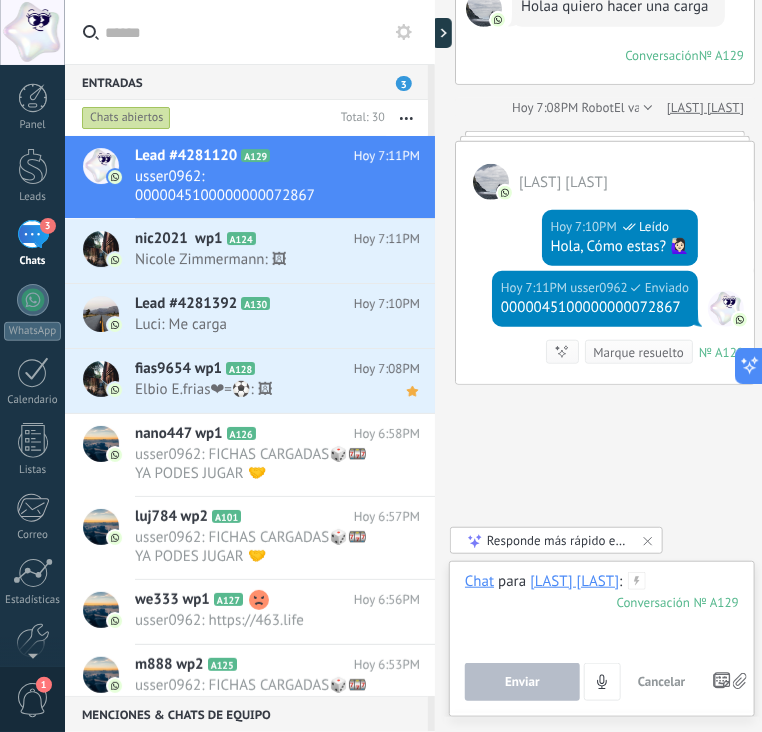 paste 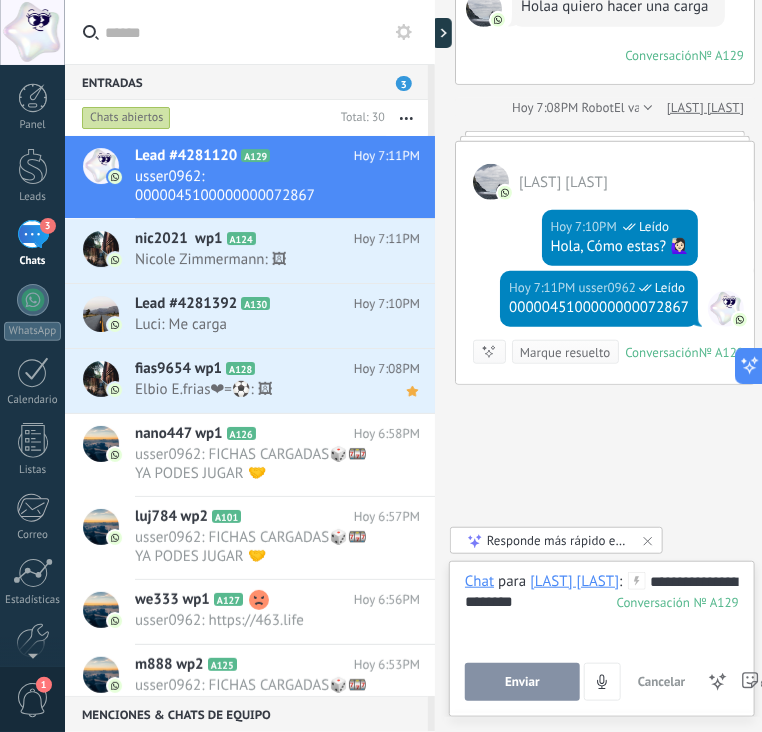 click on "Enviar" at bounding box center (522, 682) 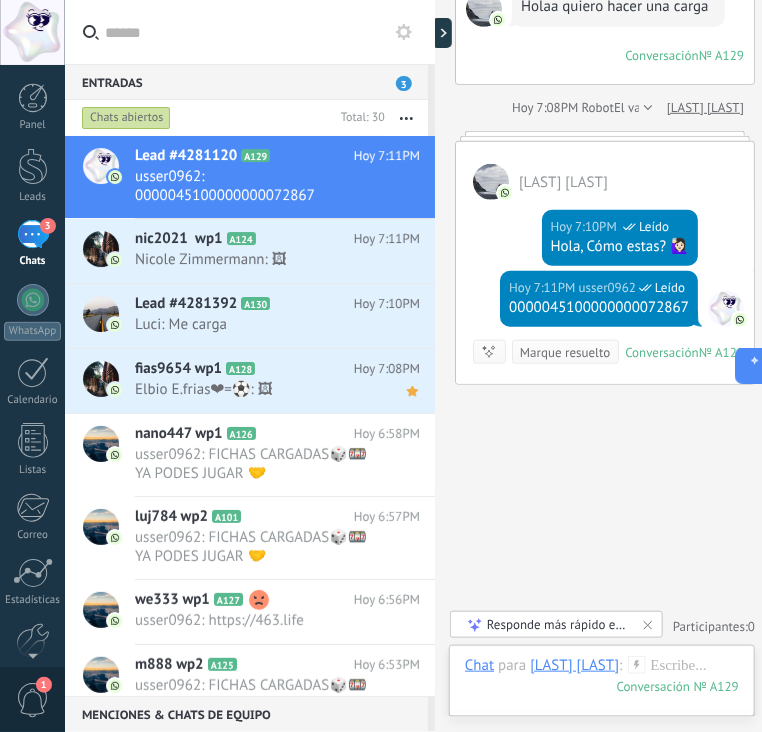 scroll, scrollTop: 312, scrollLeft: 0, axis: vertical 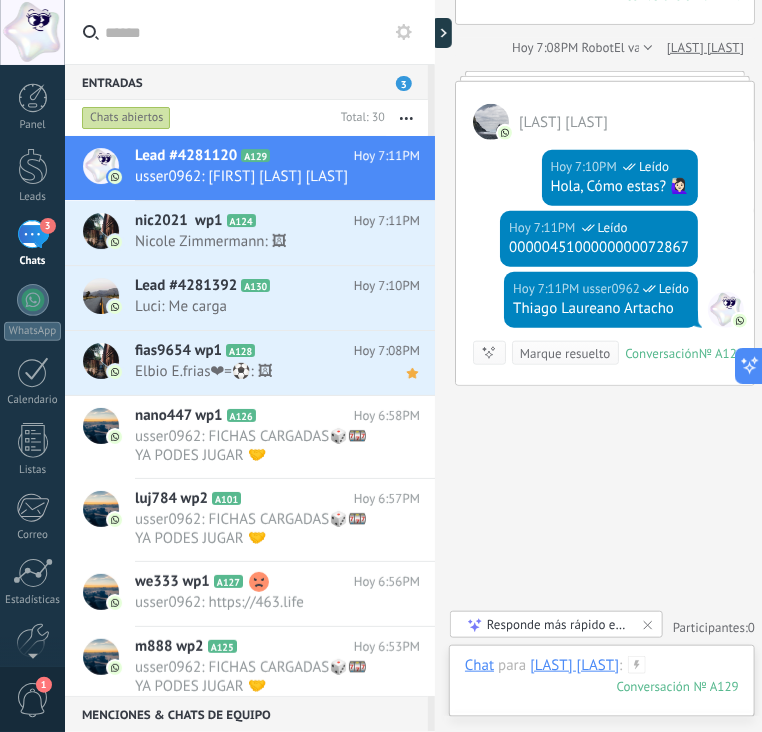 click at bounding box center (602, 686) 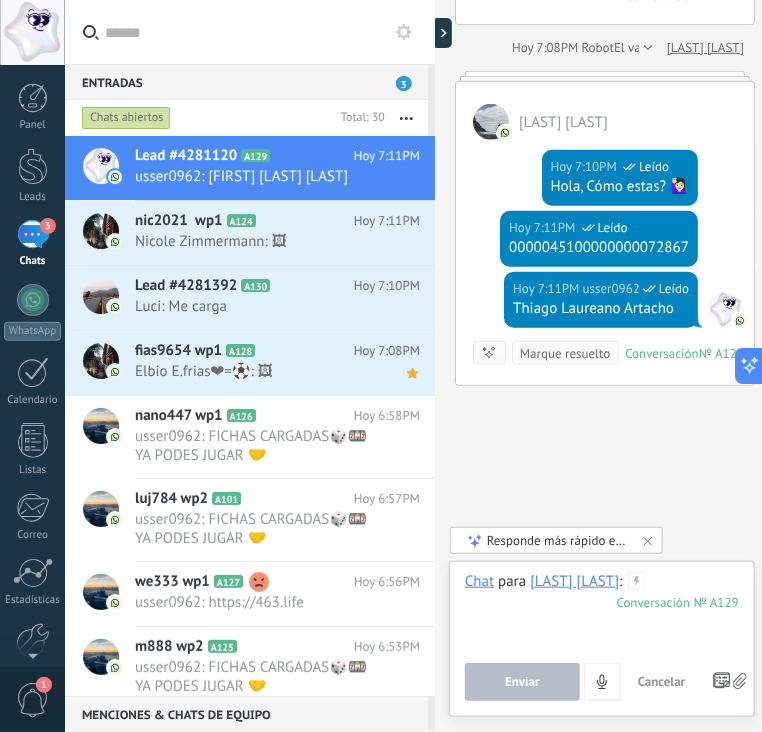 paste 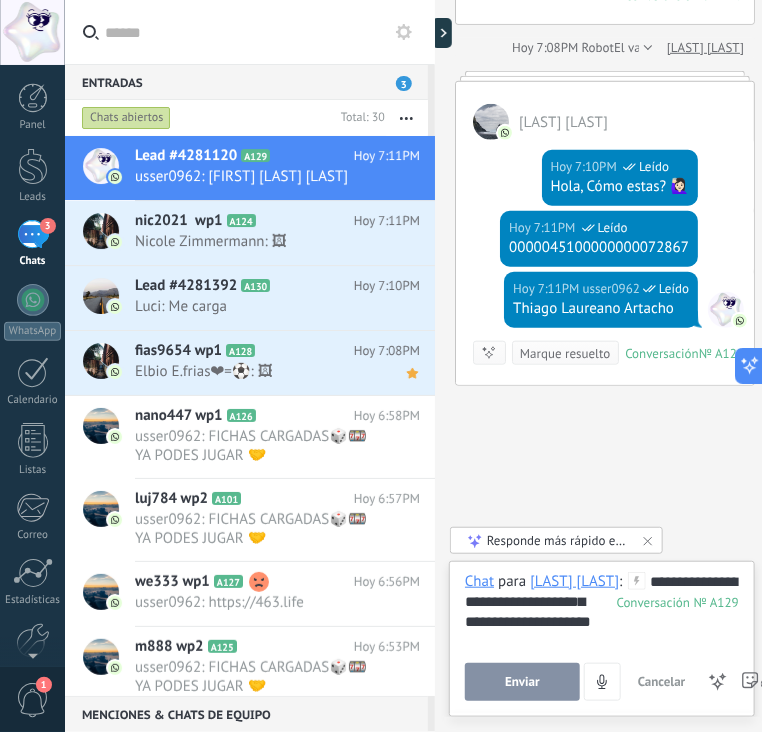 click on "Enviar" at bounding box center (522, 682) 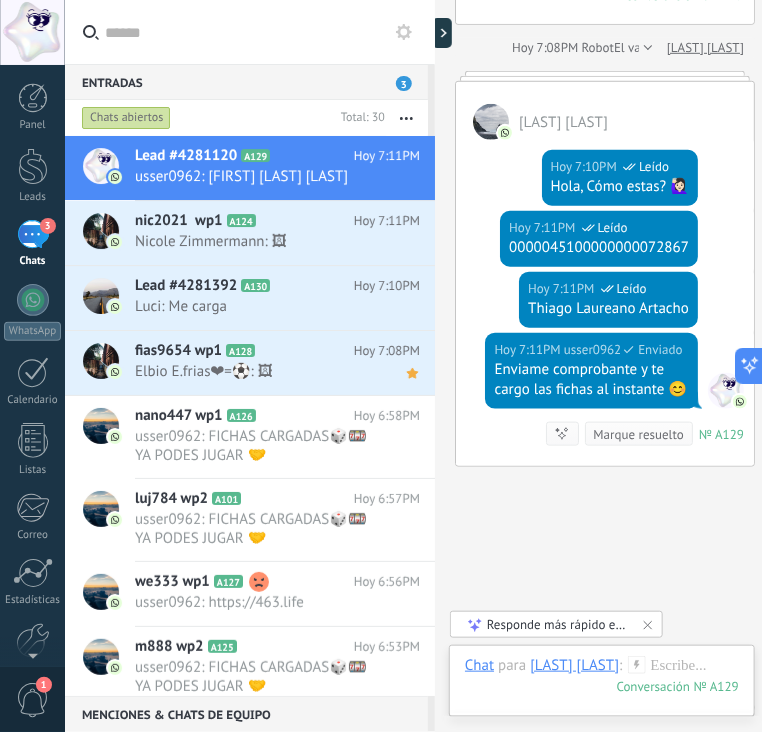 scroll, scrollTop: 414, scrollLeft: 0, axis: vertical 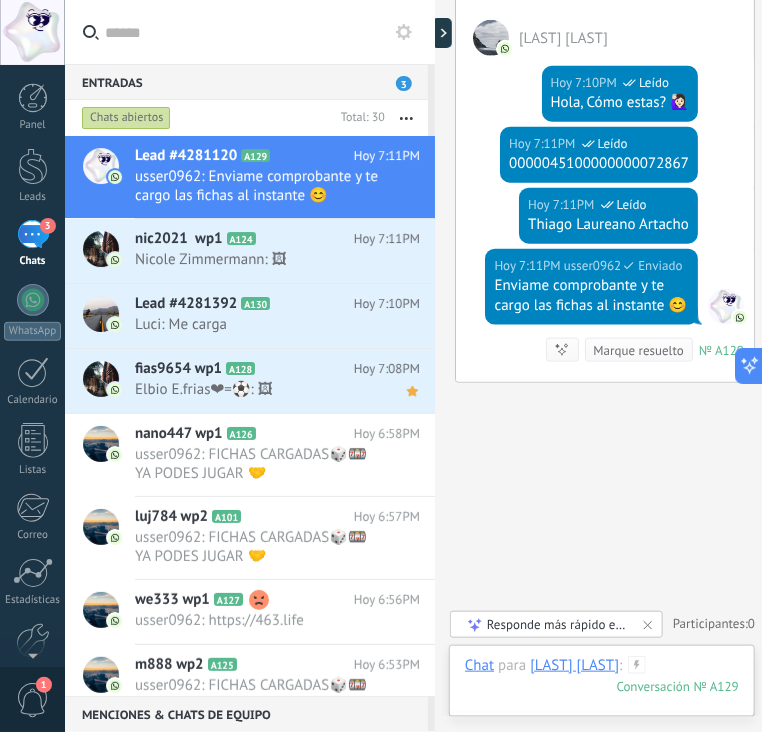 click at bounding box center (602, 686) 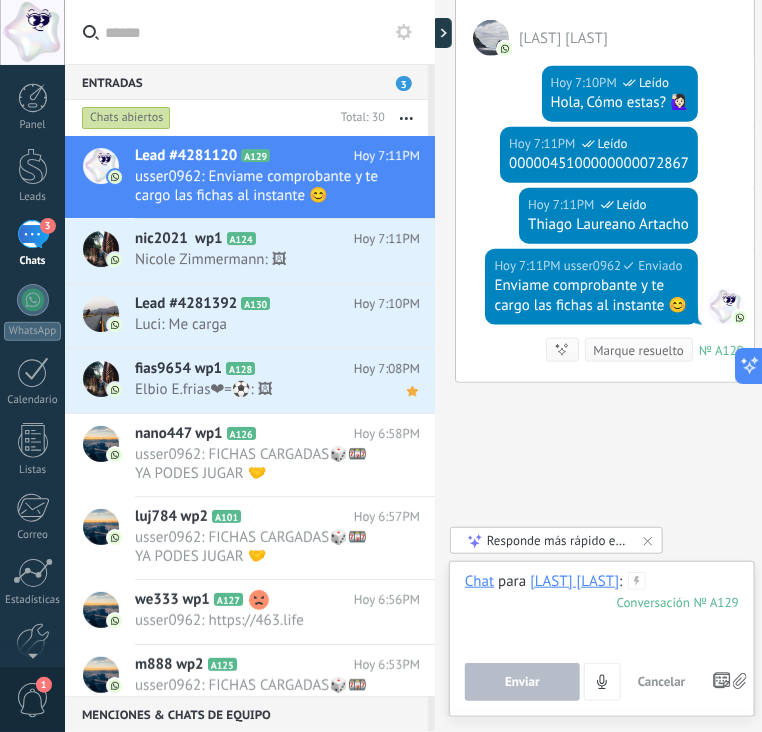 type 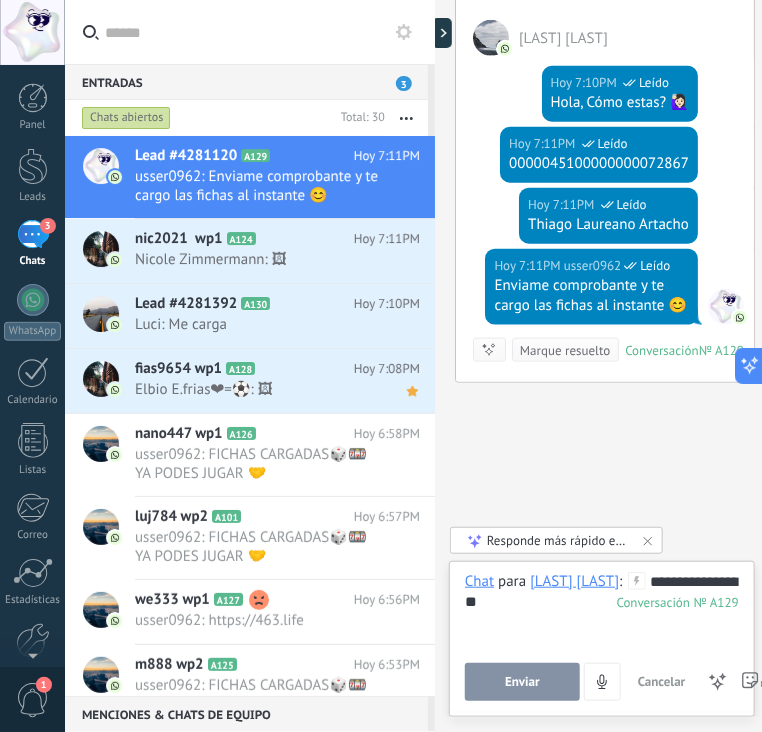click on "Enviar" at bounding box center (522, 682) 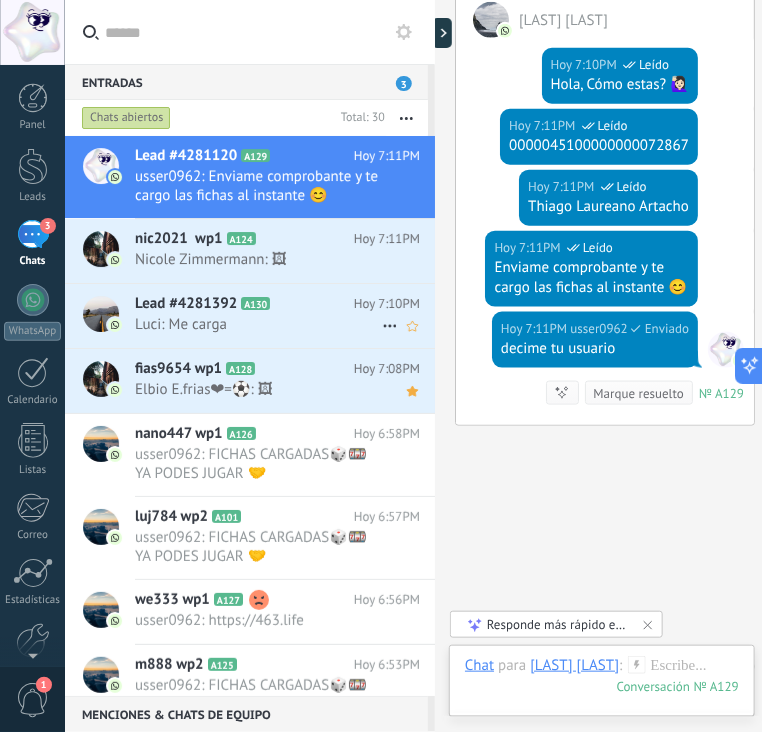 scroll, scrollTop: 475, scrollLeft: 0, axis: vertical 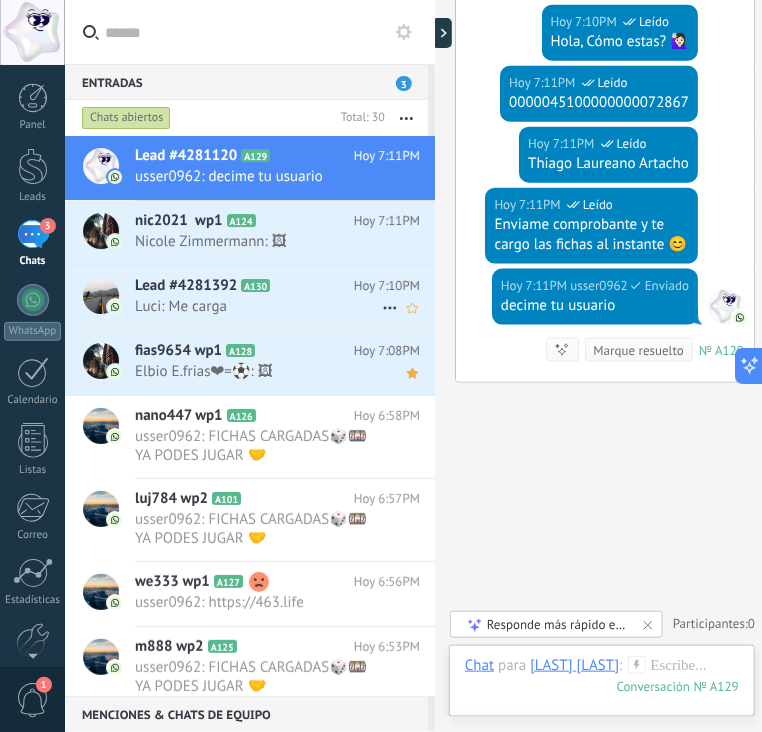 click on "Lead #4281392
A130
Hoy 7:10PM
Luci: Me carga" at bounding box center [285, 297] 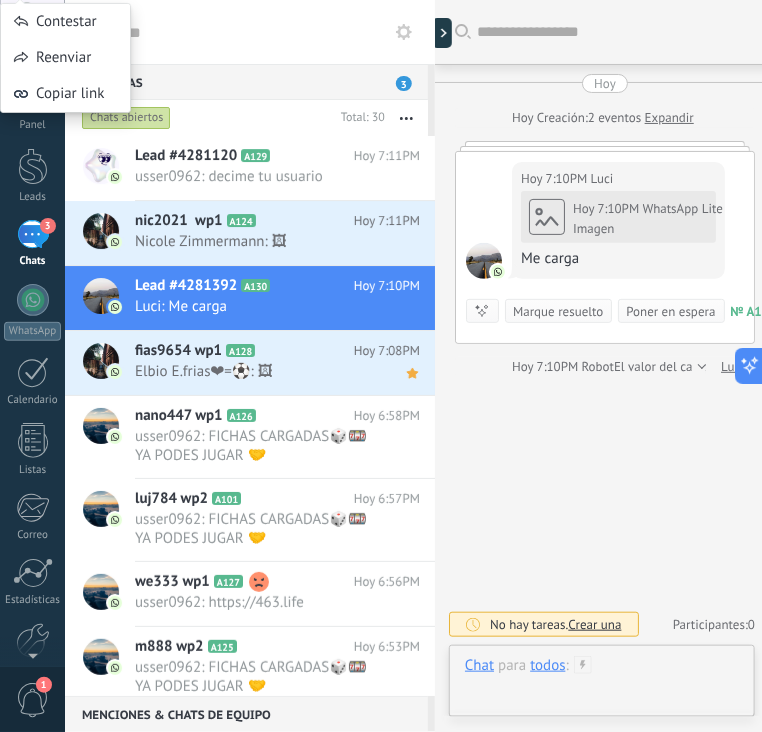 click at bounding box center (602, 686) 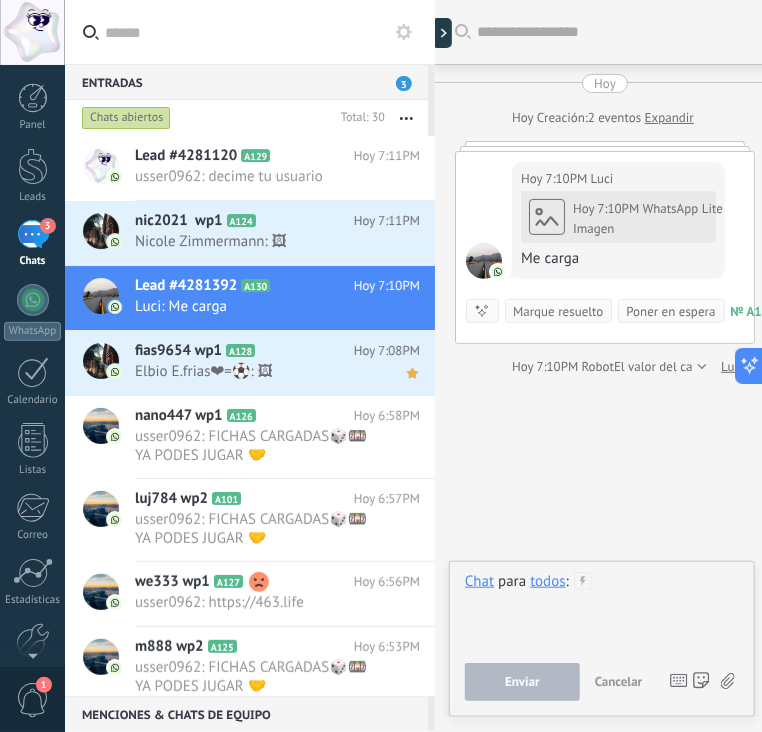 paste 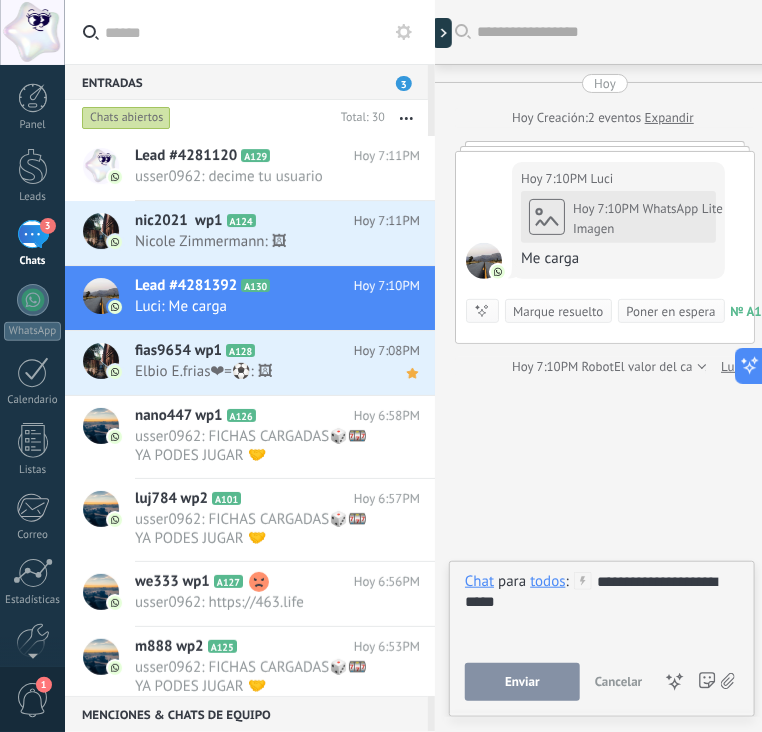 click on "Enviar" at bounding box center [522, 682] 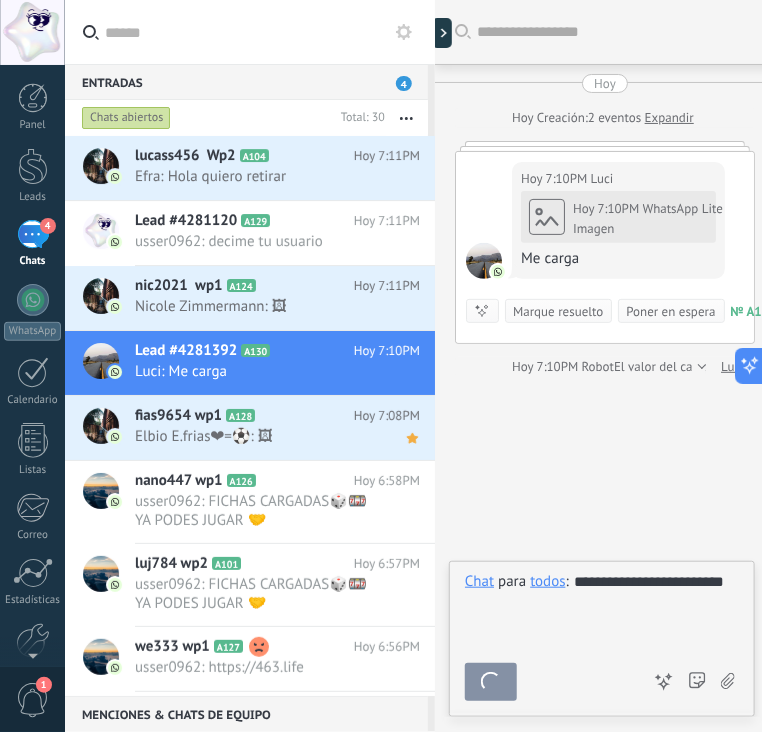 scroll, scrollTop: 40, scrollLeft: 0, axis: vertical 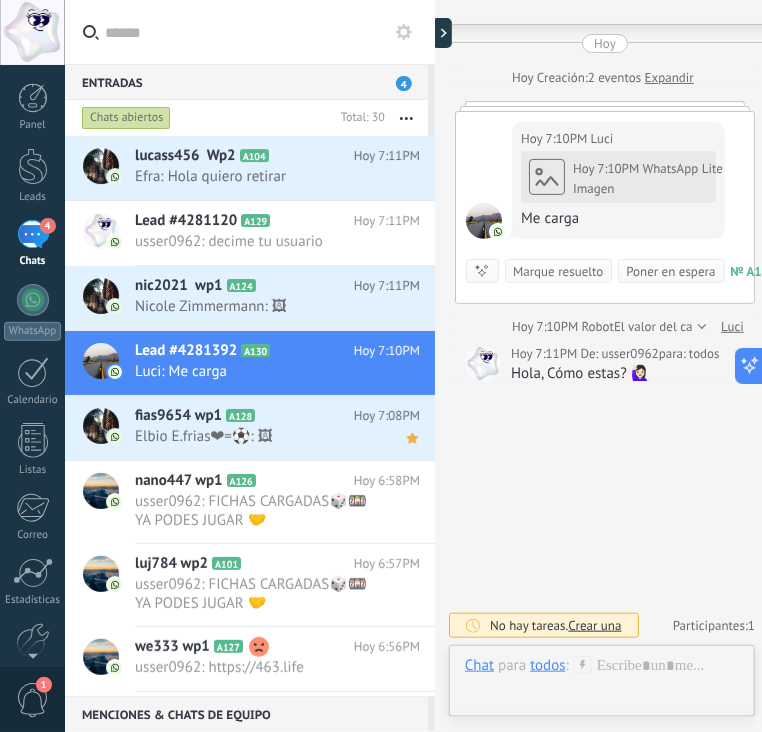click on "todos" at bounding box center [547, 665] 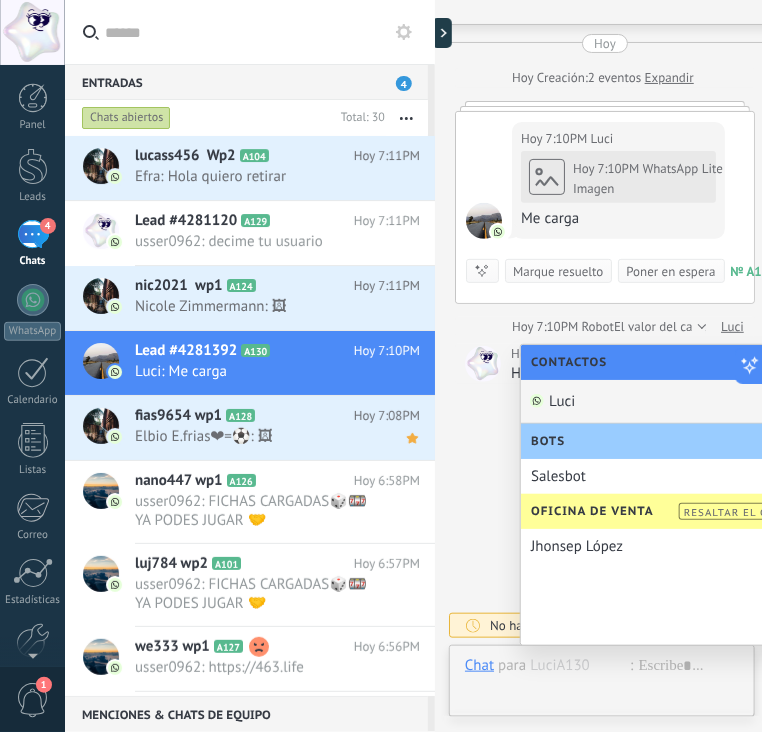 click on "[LAST]A130" at bounding box center (665, 402) 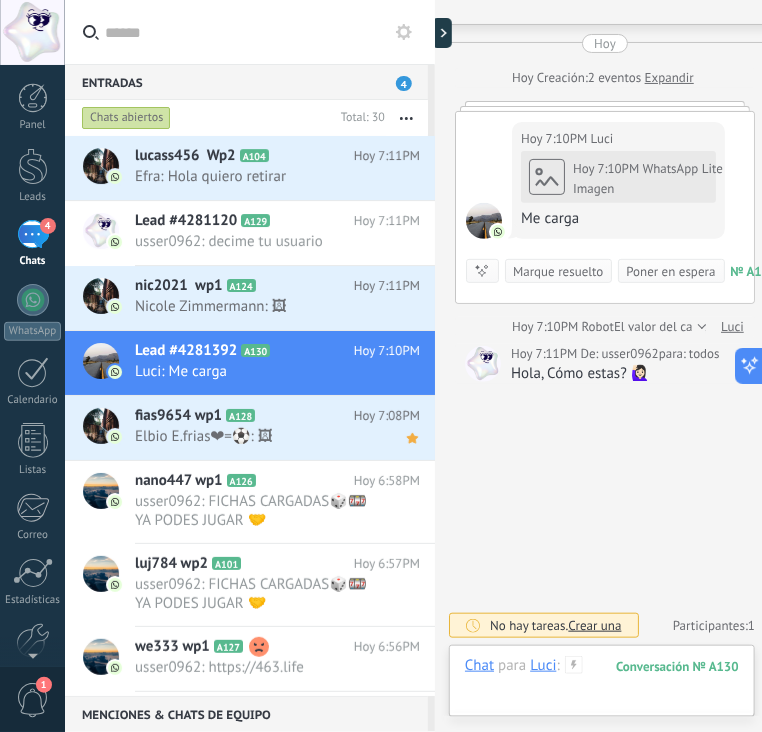 click at bounding box center (602, 686) 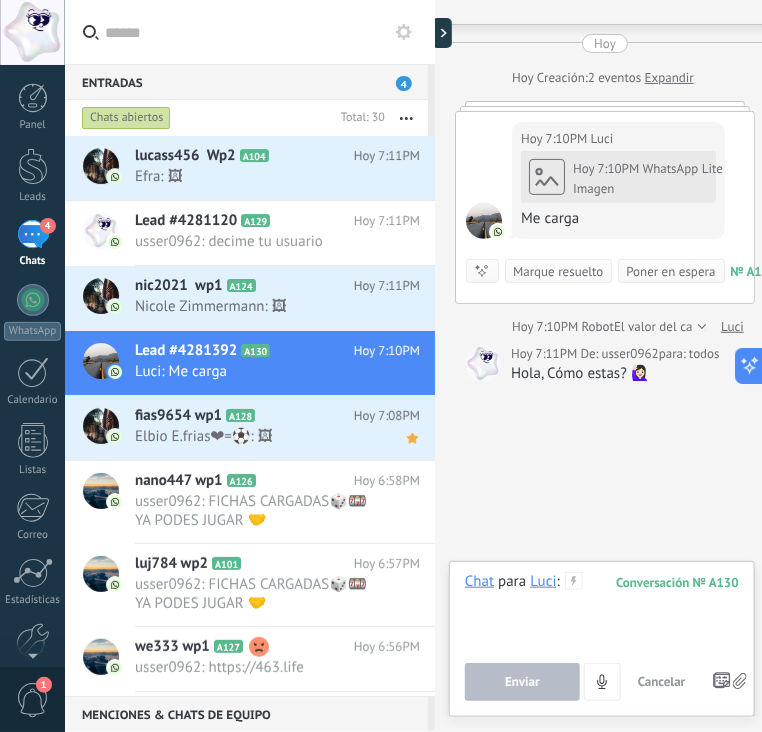 paste 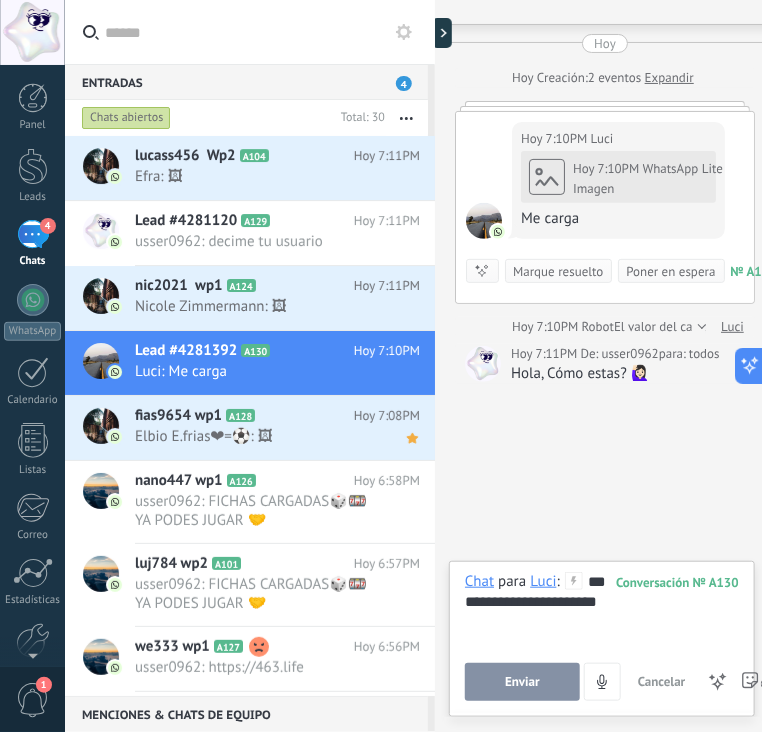 click on "Enviar" at bounding box center [522, 682] 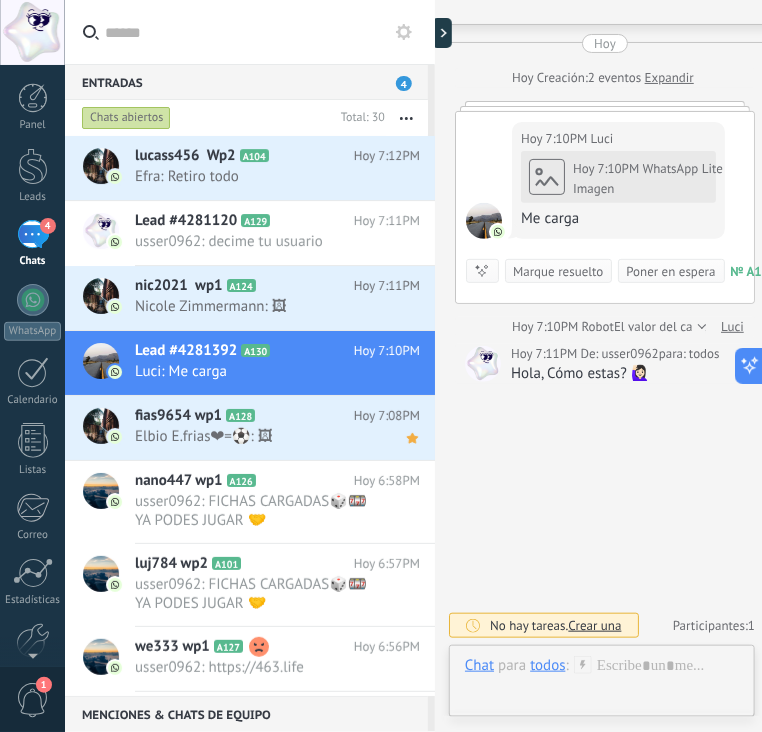 scroll, scrollTop: 36, scrollLeft: 0, axis: vertical 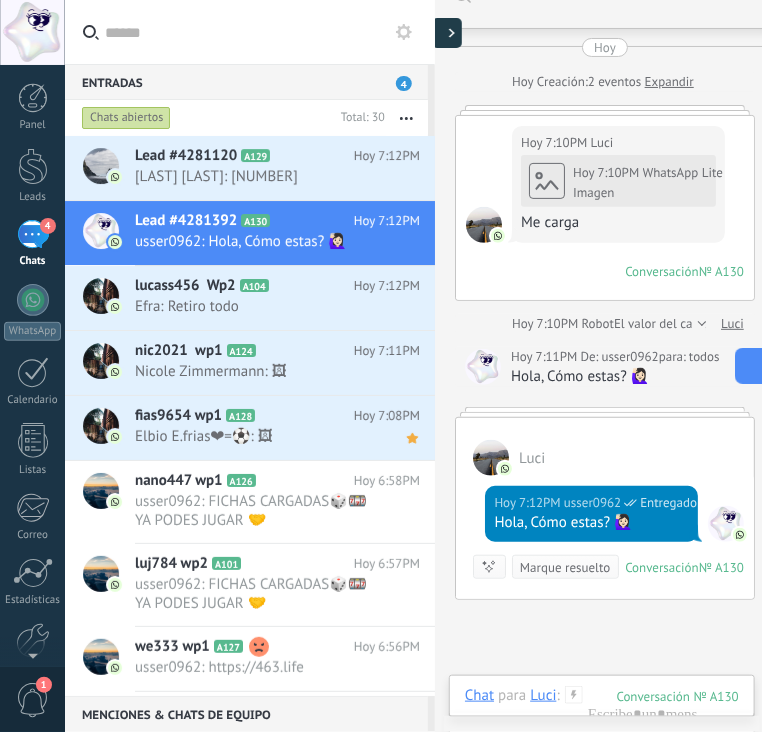 click at bounding box center (447, 33) 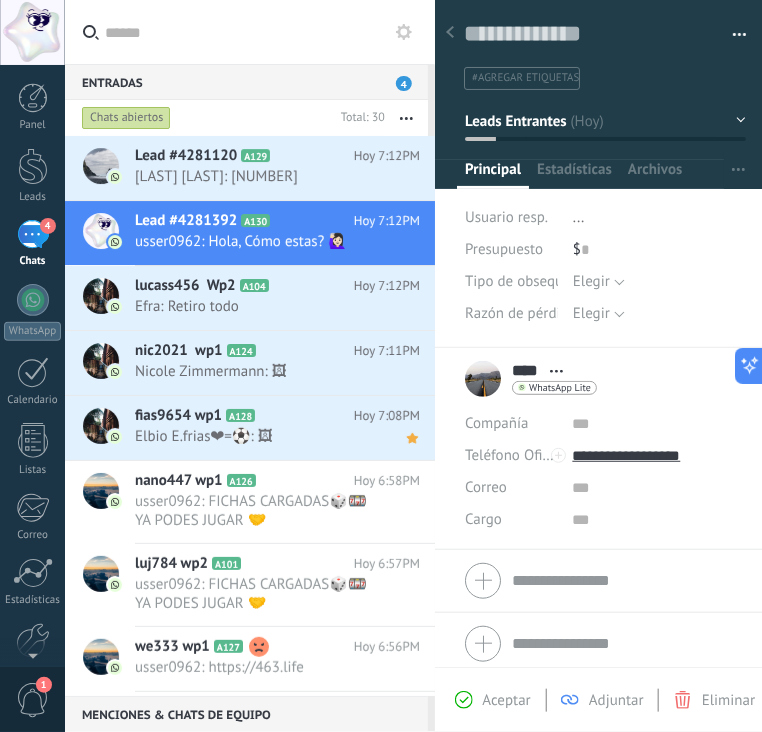 scroll, scrollTop: 29, scrollLeft: 0, axis: vertical 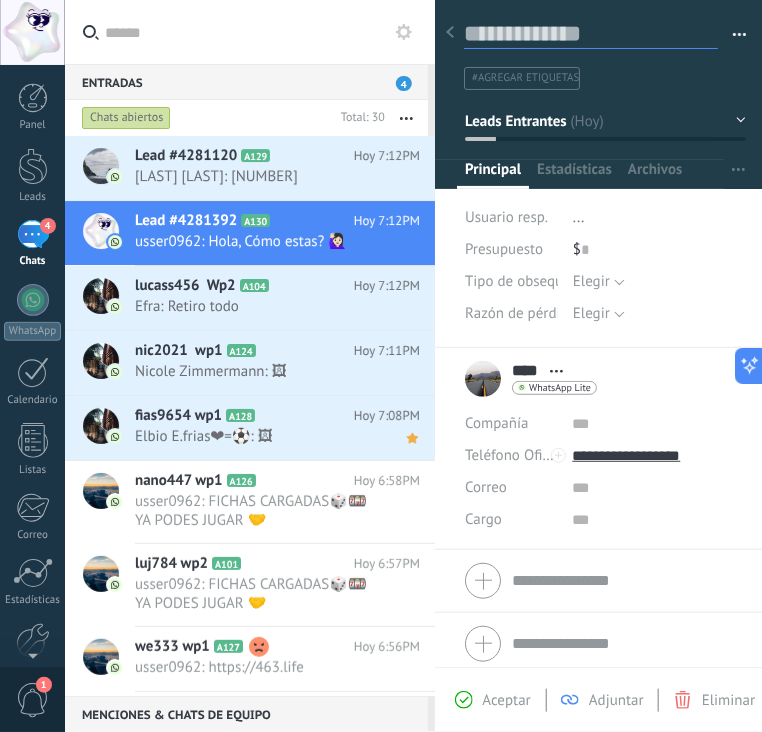 click at bounding box center [591, 34] 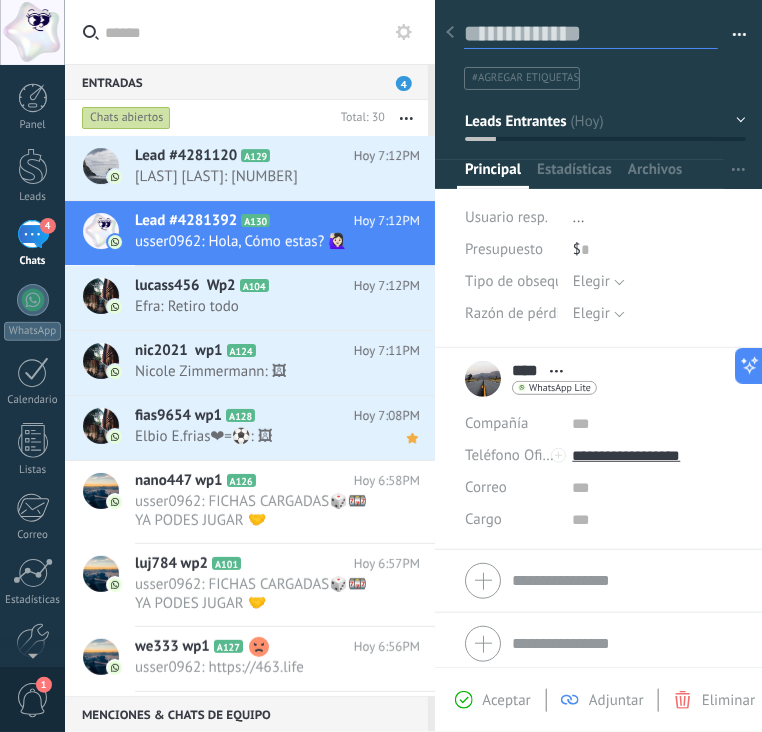 paste on "********" 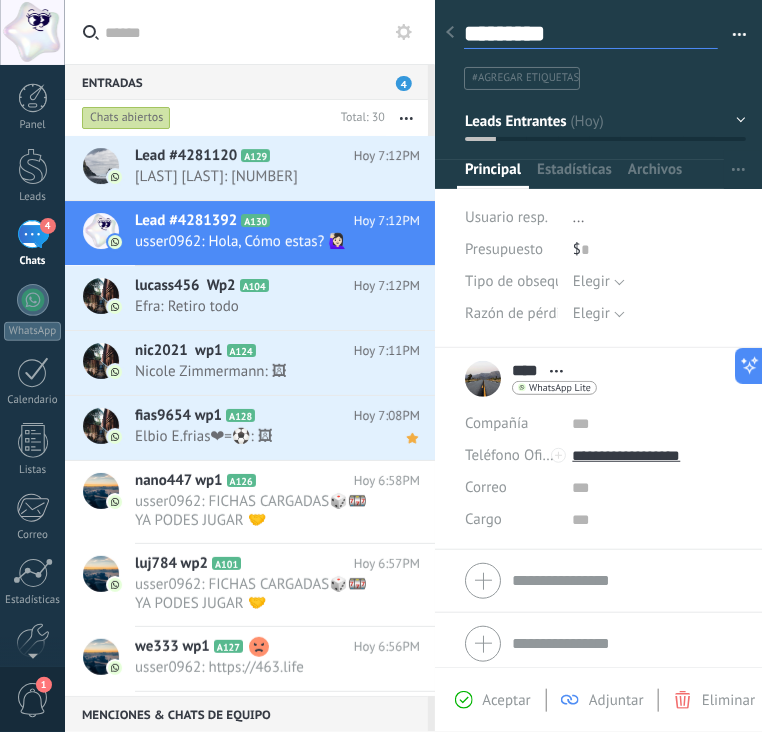 type on "********" 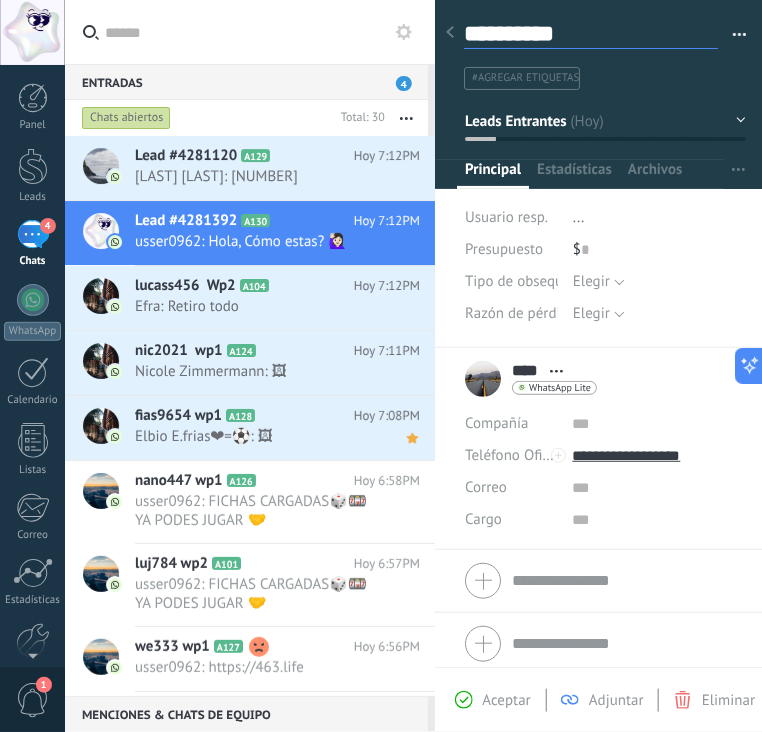 type on "**********" 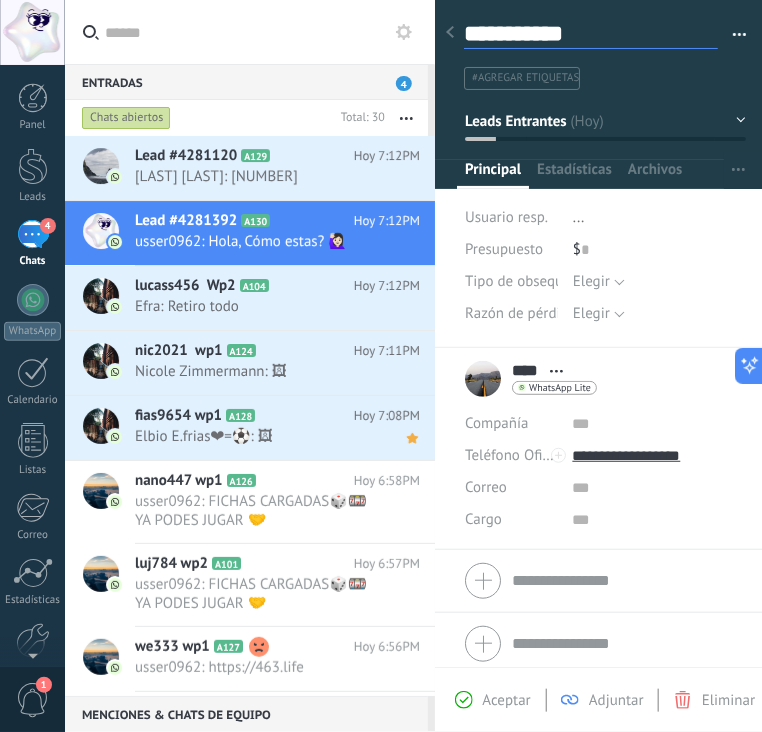 type on "**********" 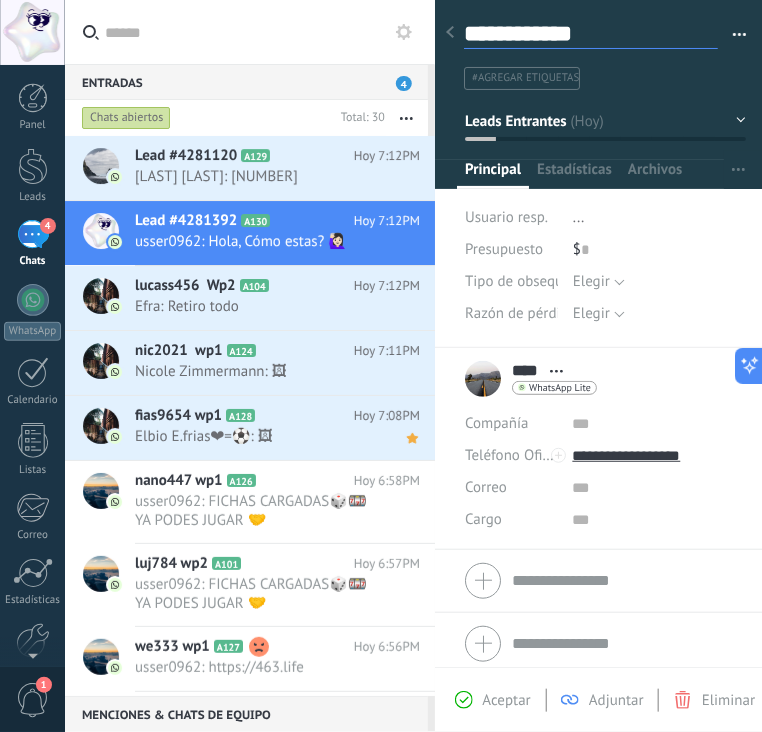 type on "**********" 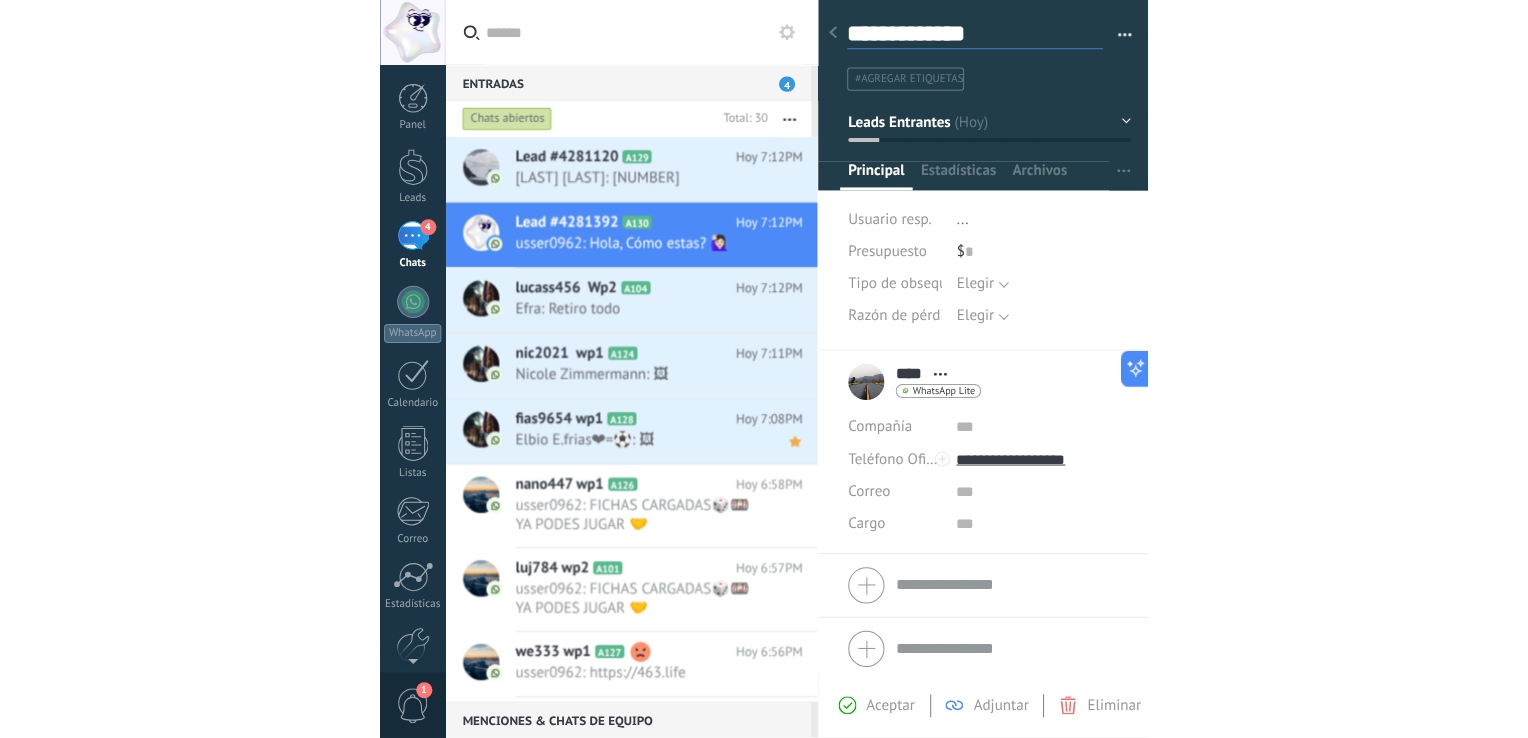 scroll, scrollTop: 29, scrollLeft: 0, axis: vertical 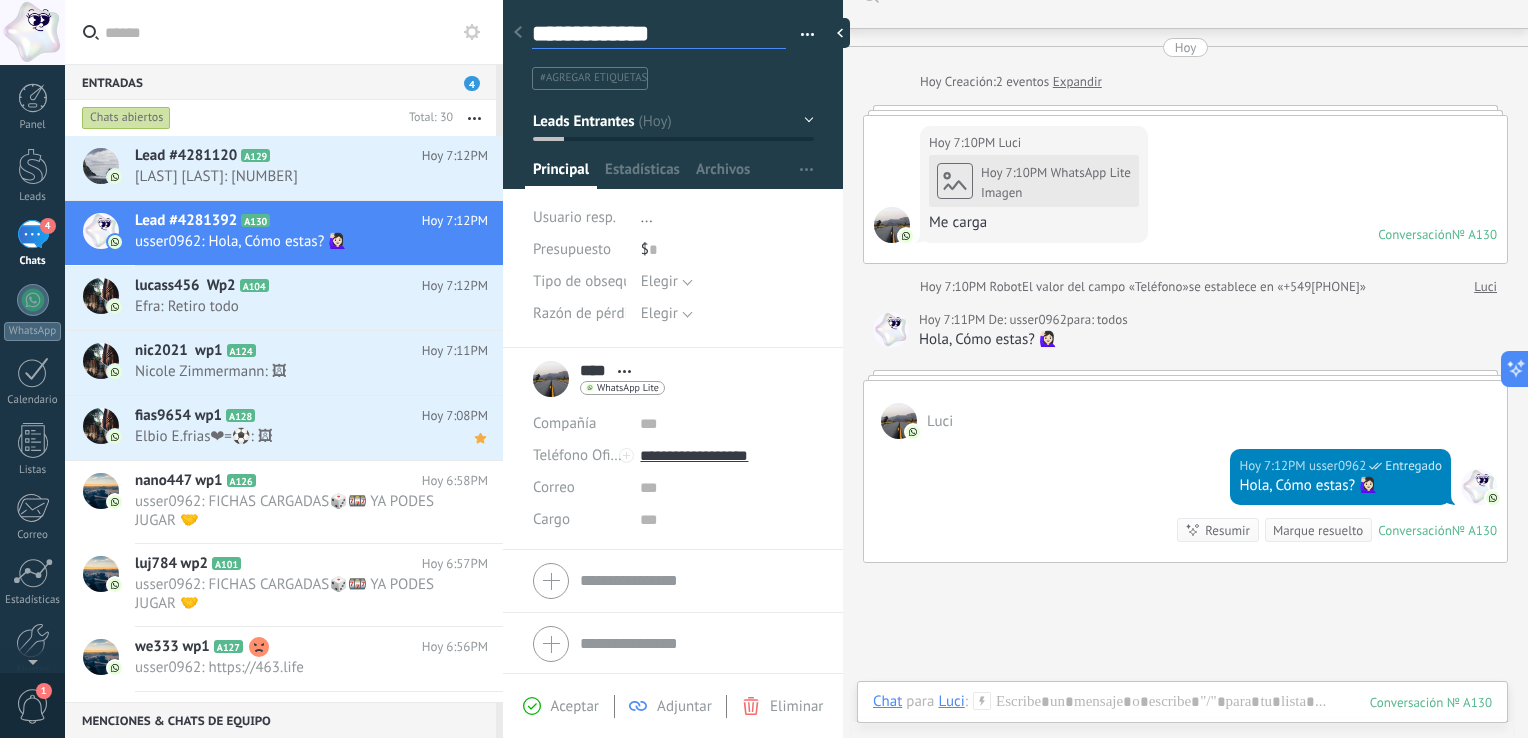 type on "**********" 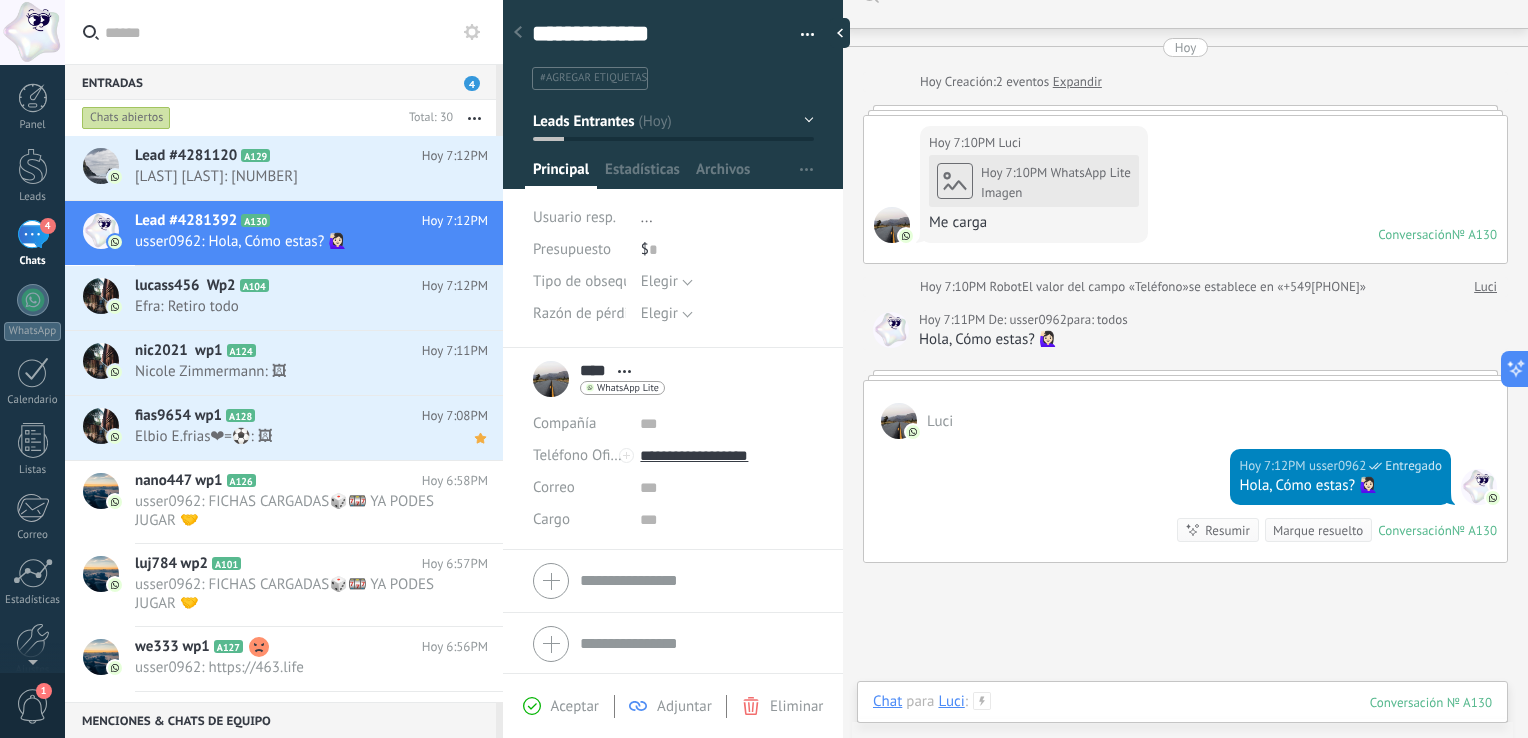 click at bounding box center [1182, 722] 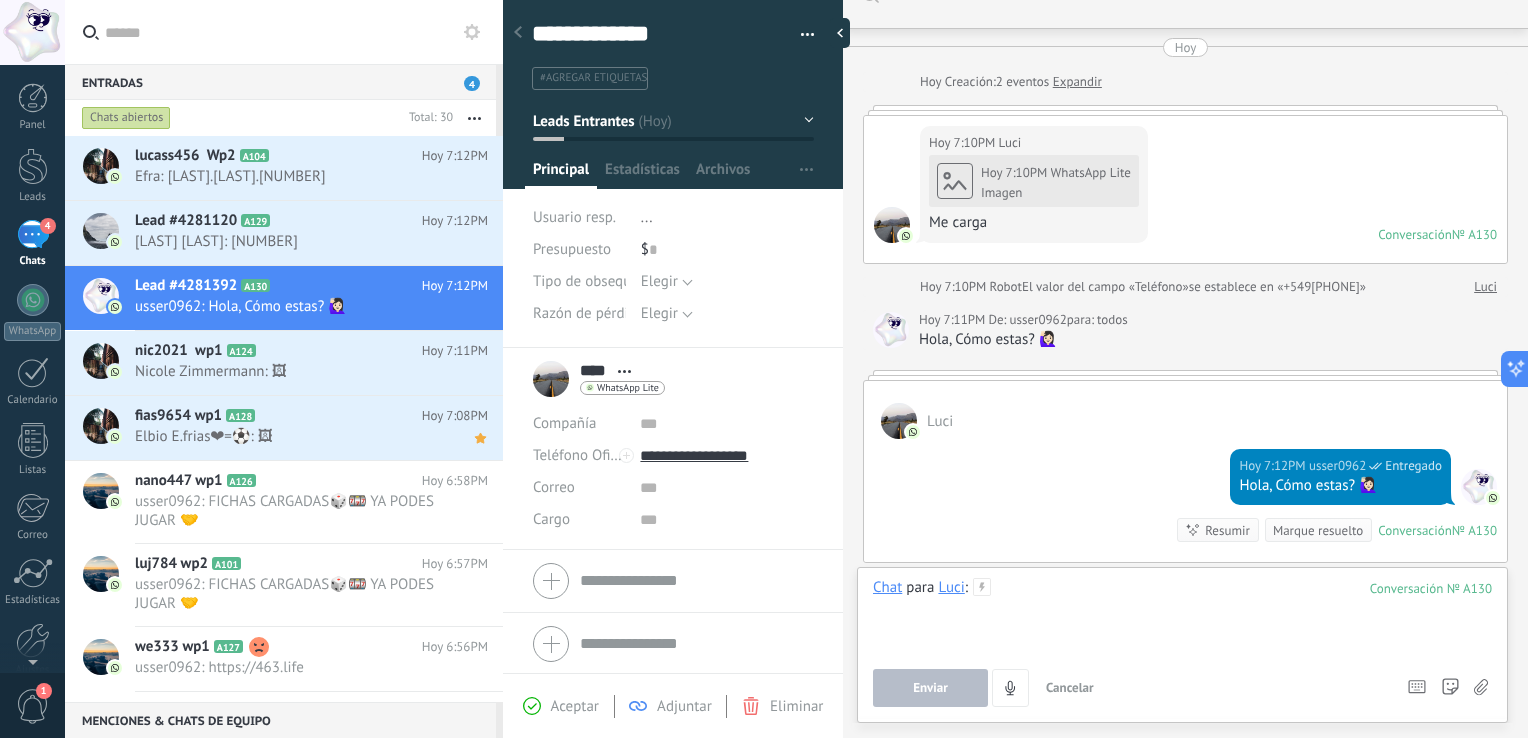 paste 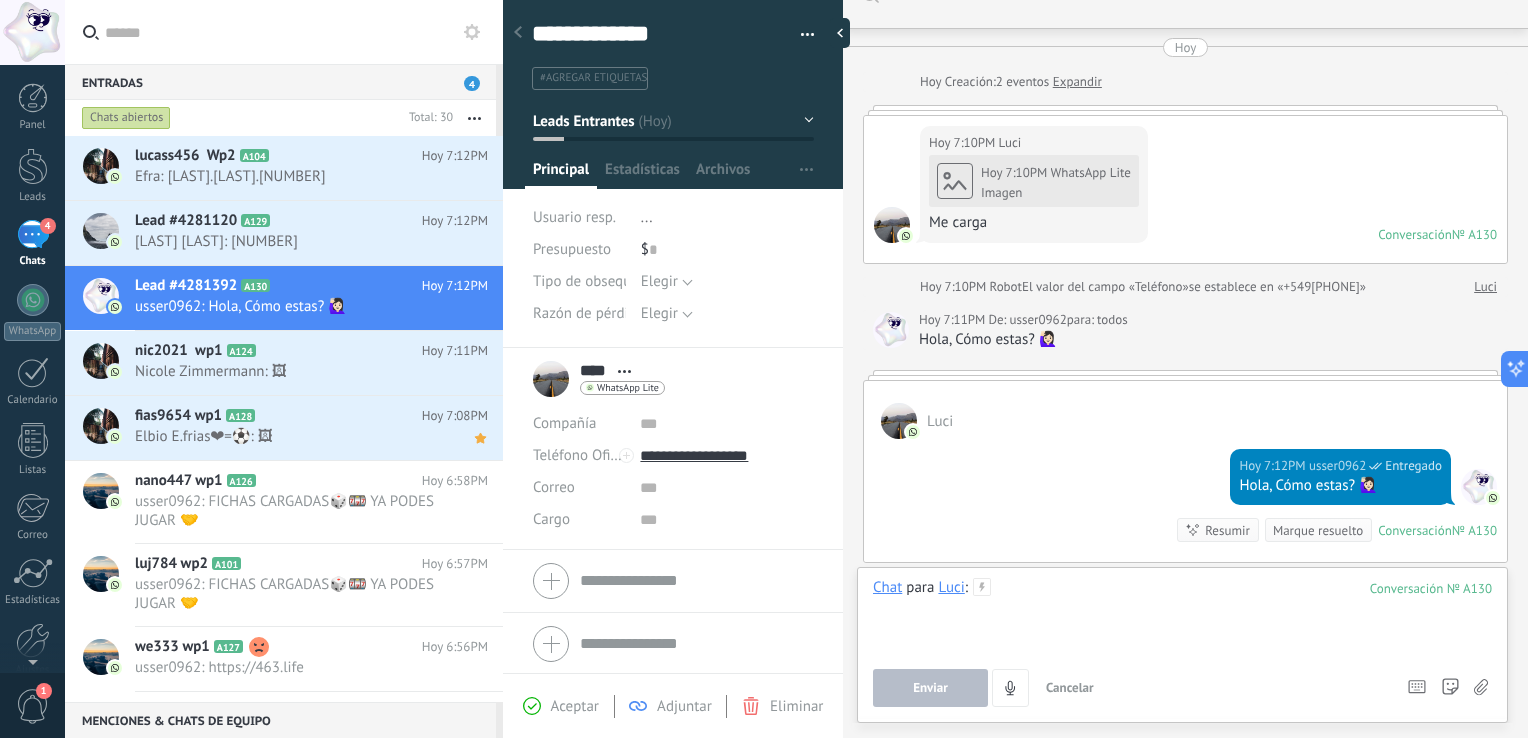 type 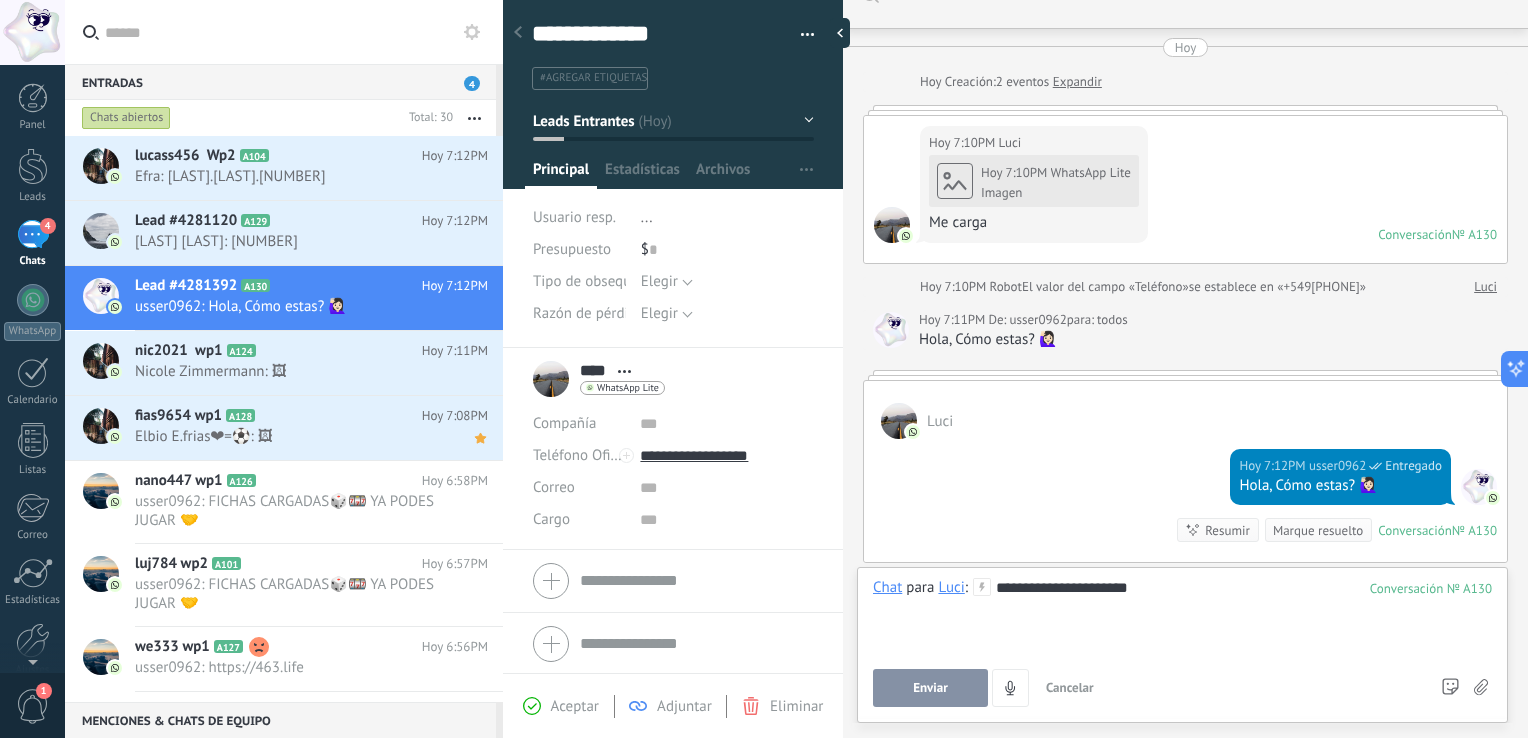 click on "Enviar" at bounding box center [930, 688] 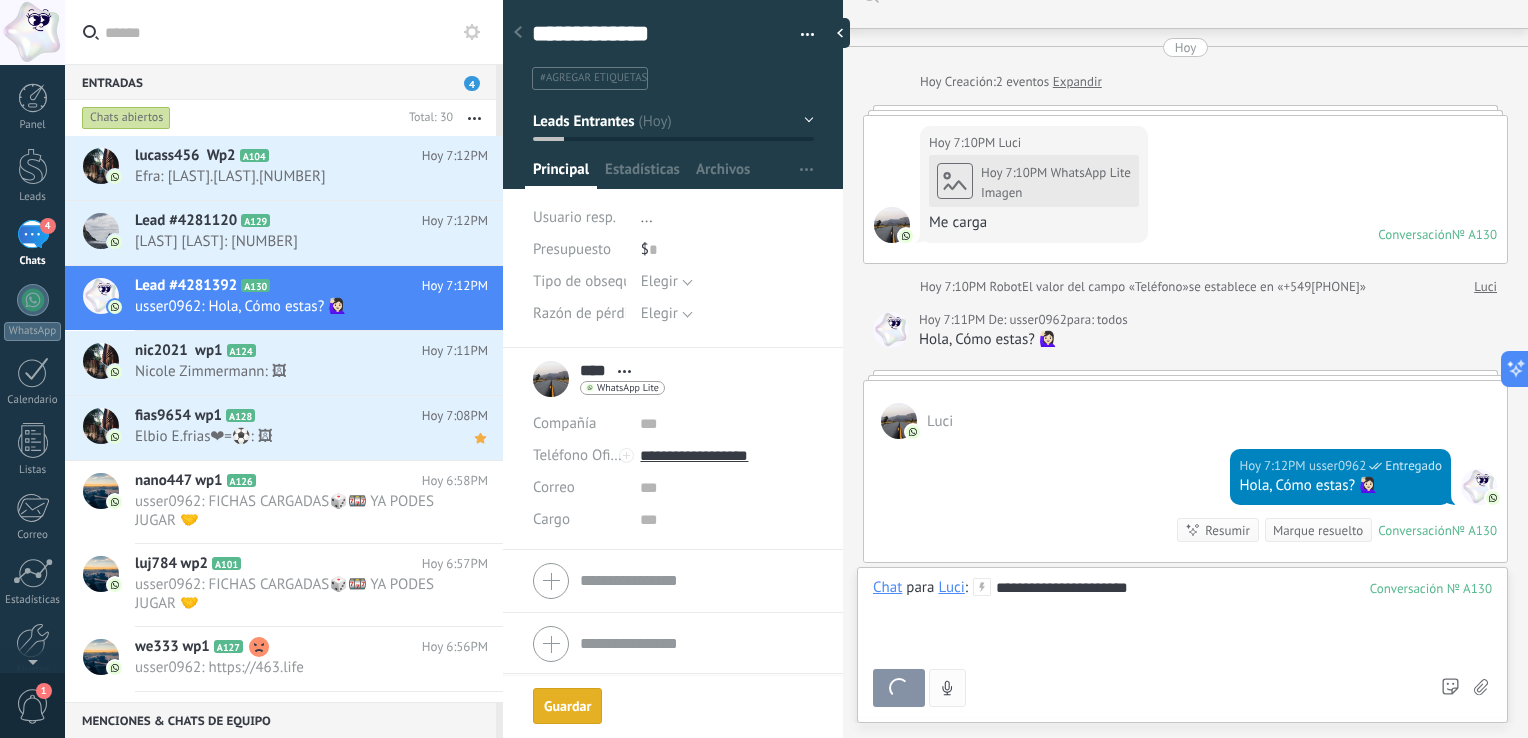 type on "**********" 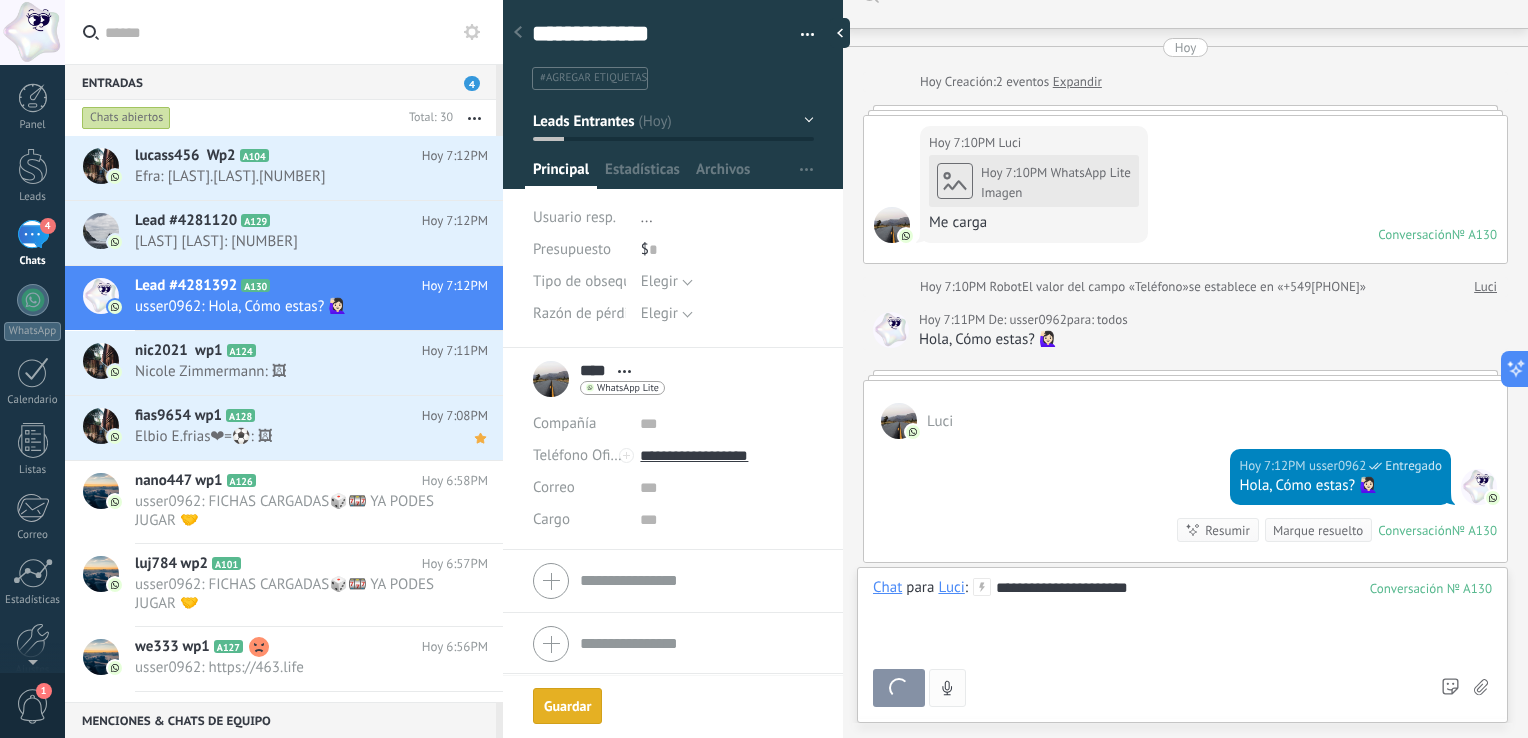 scroll, scrollTop: 154, scrollLeft: 0, axis: vertical 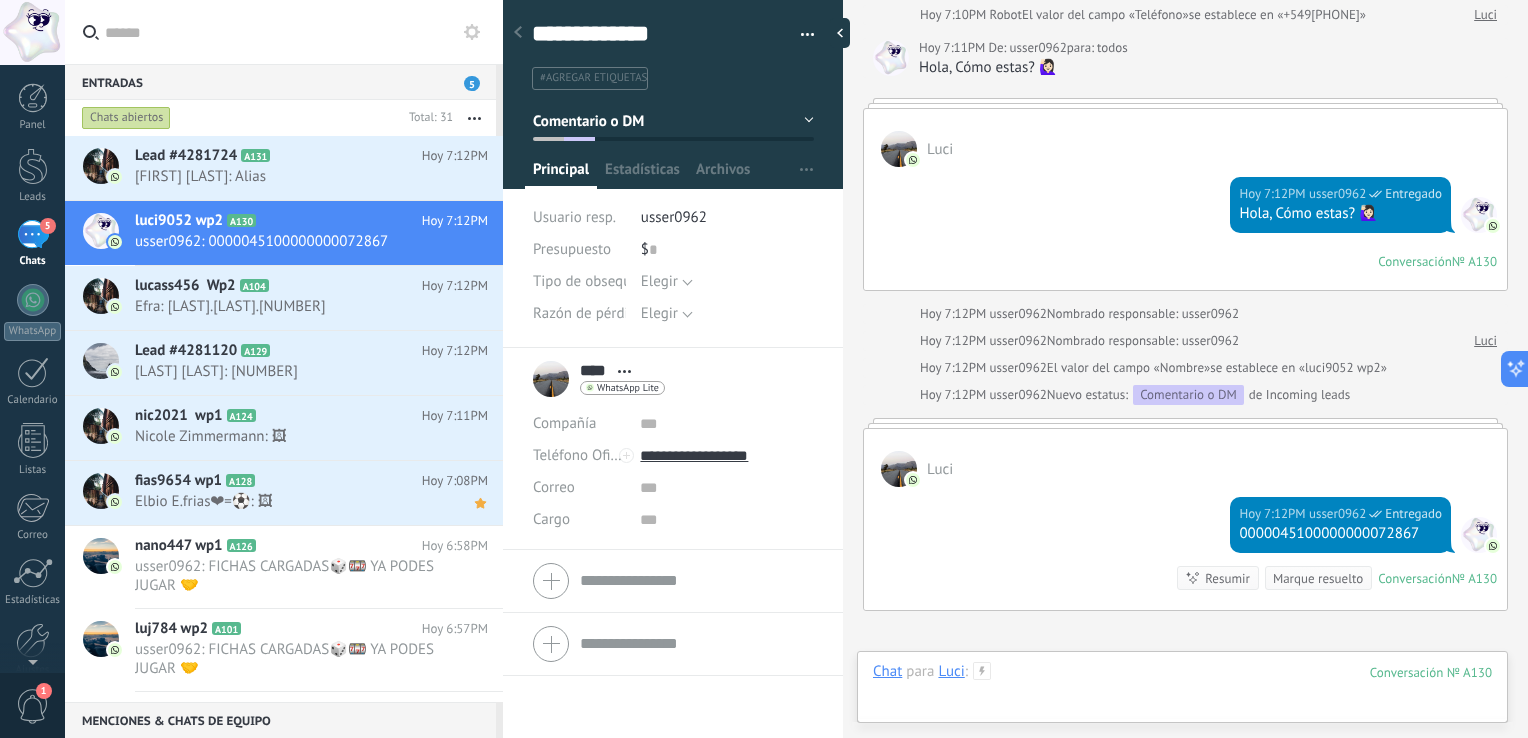 click at bounding box center [1182, 692] 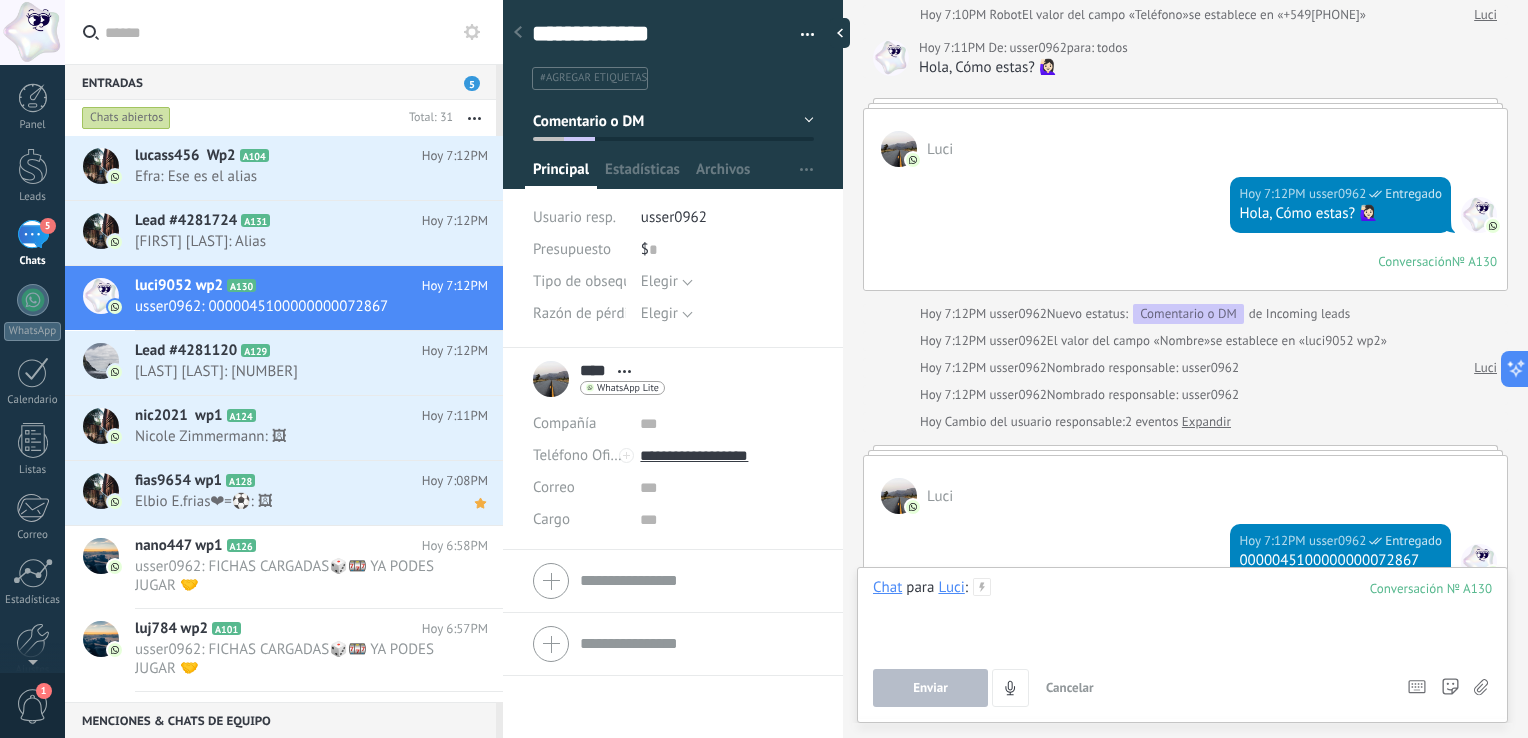 paste 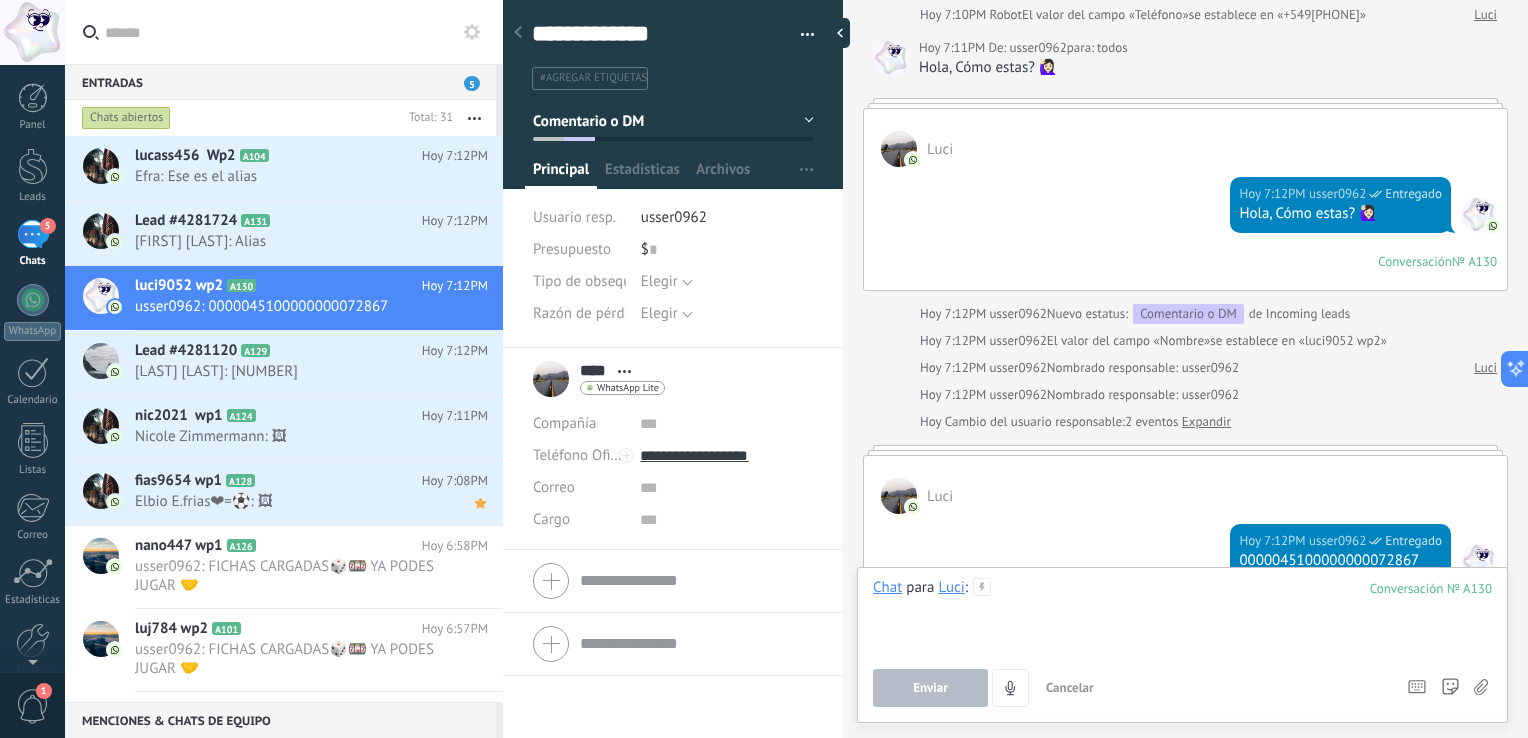 type 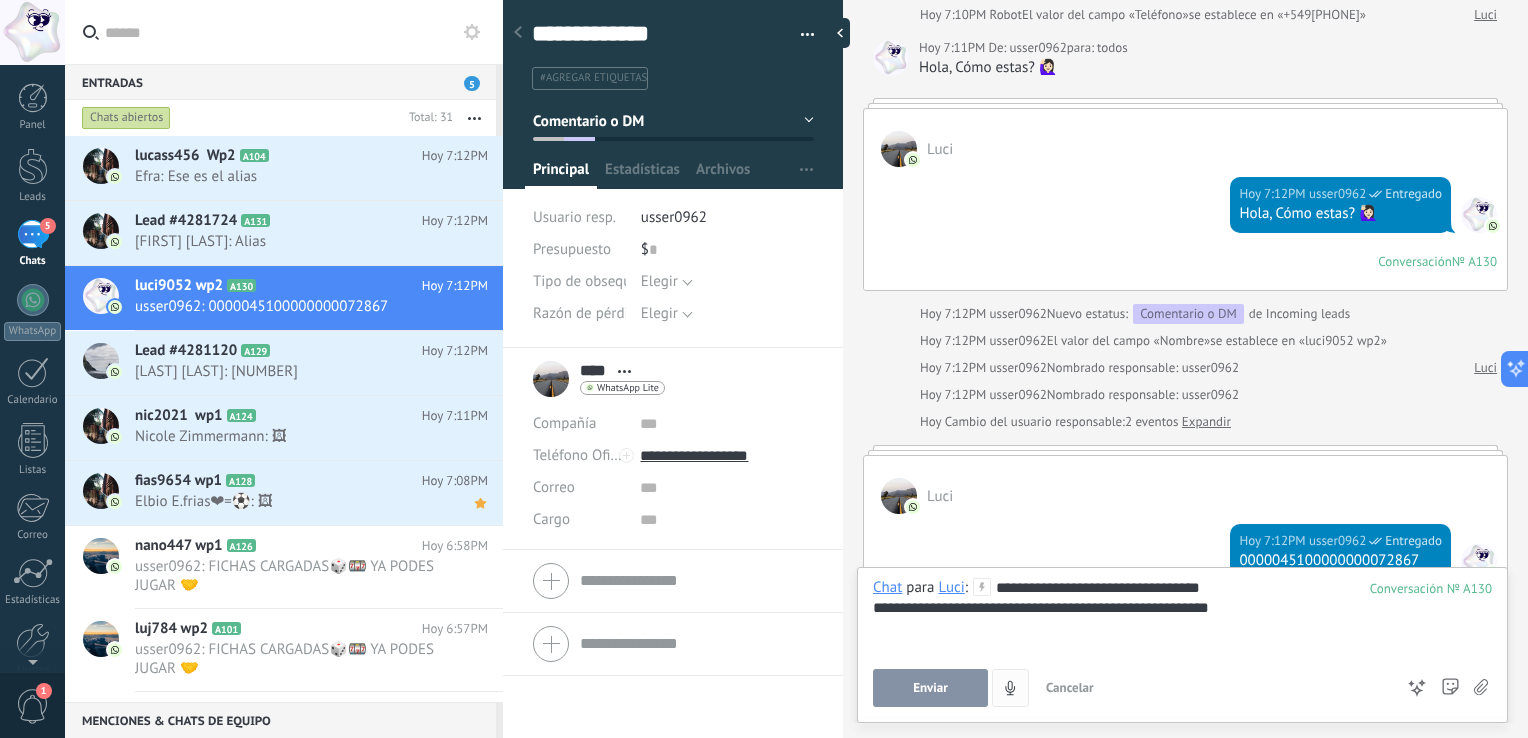 click on "Enviar" at bounding box center [930, 688] 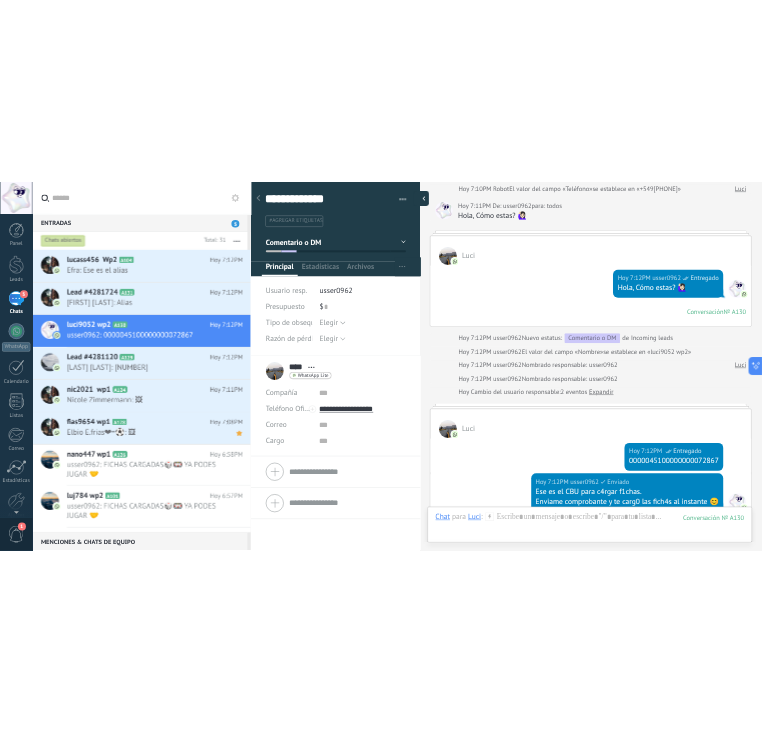 scroll, scrollTop: 635, scrollLeft: 0, axis: vertical 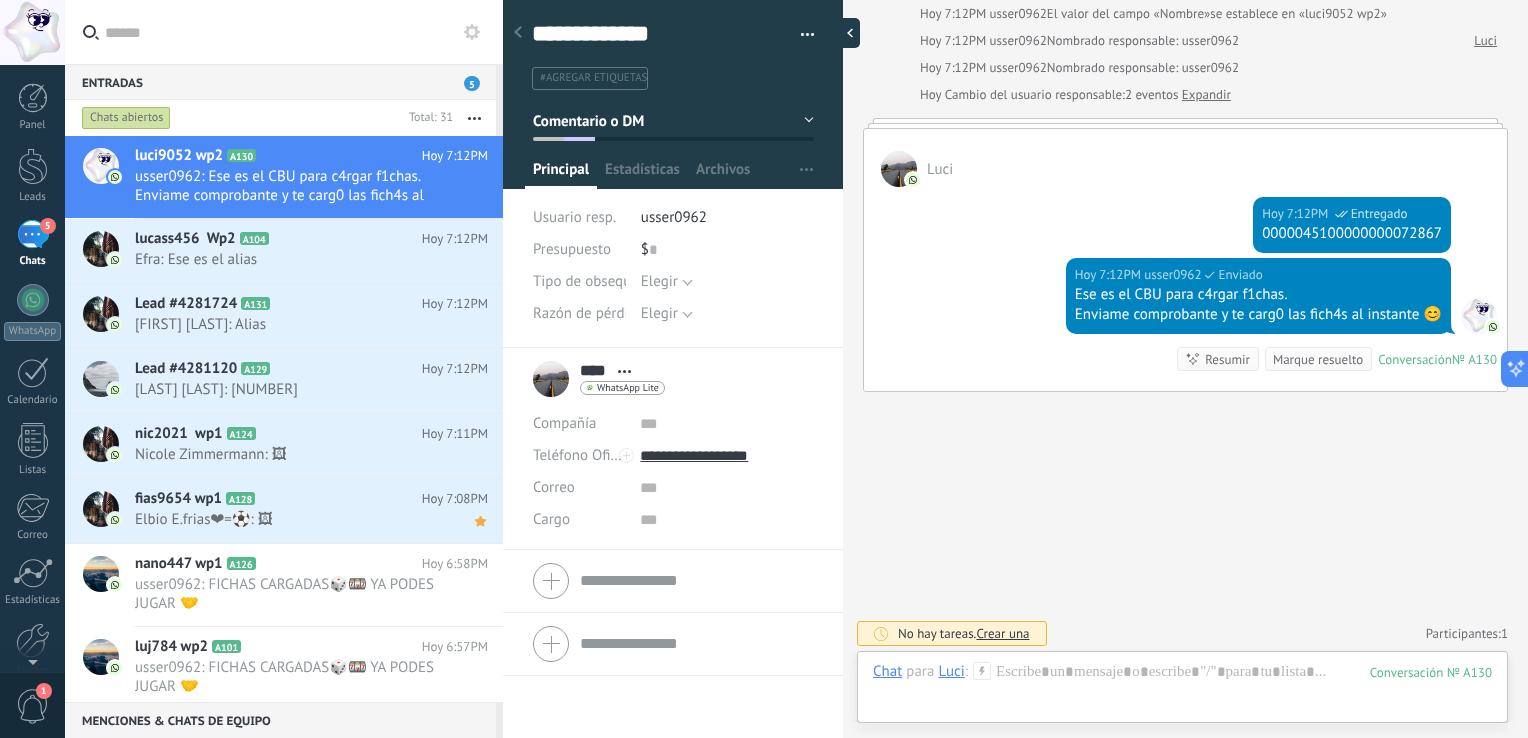 click at bounding box center (845, 33) 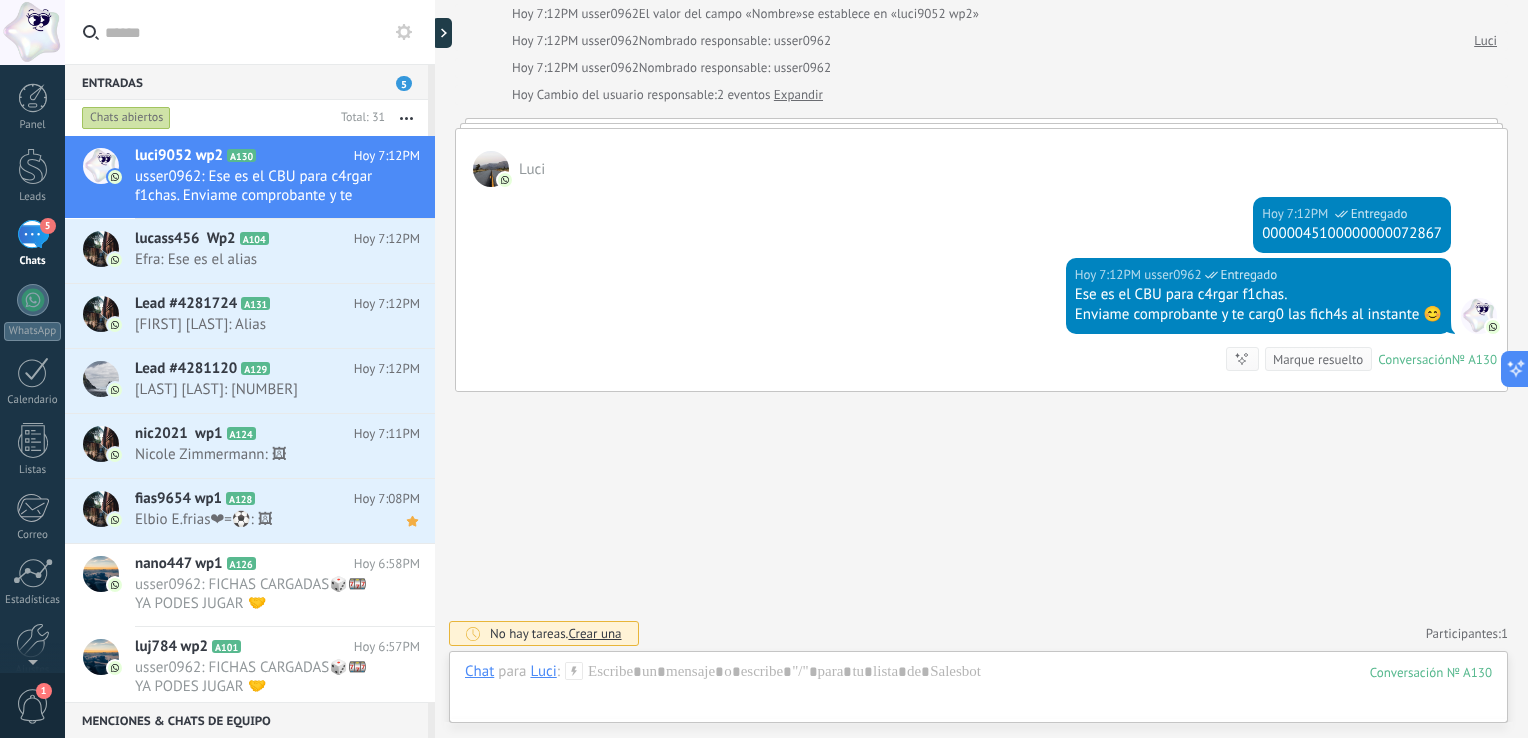 type on "**********" 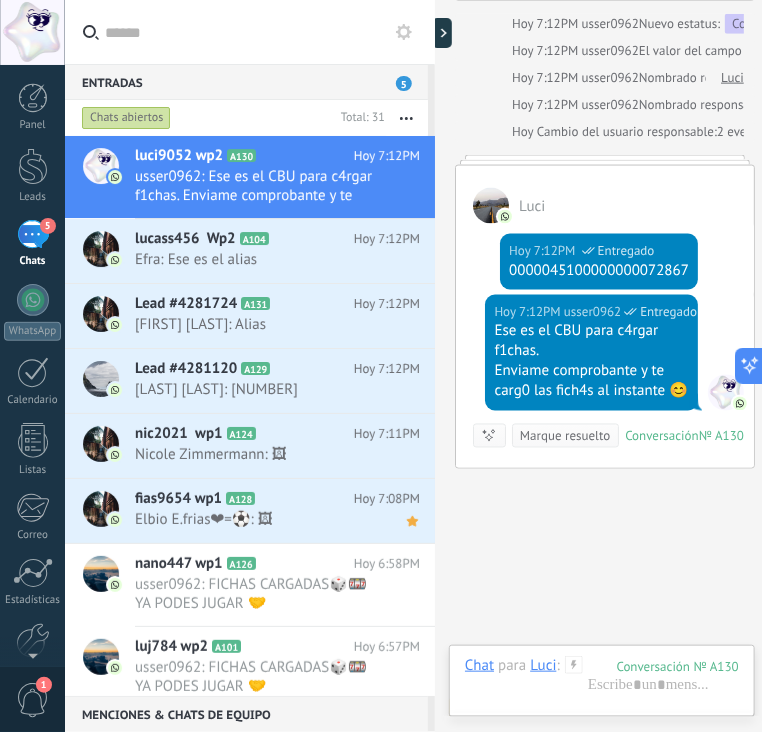 scroll, scrollTop: 60, scrollLeft: 0, axis: vertical 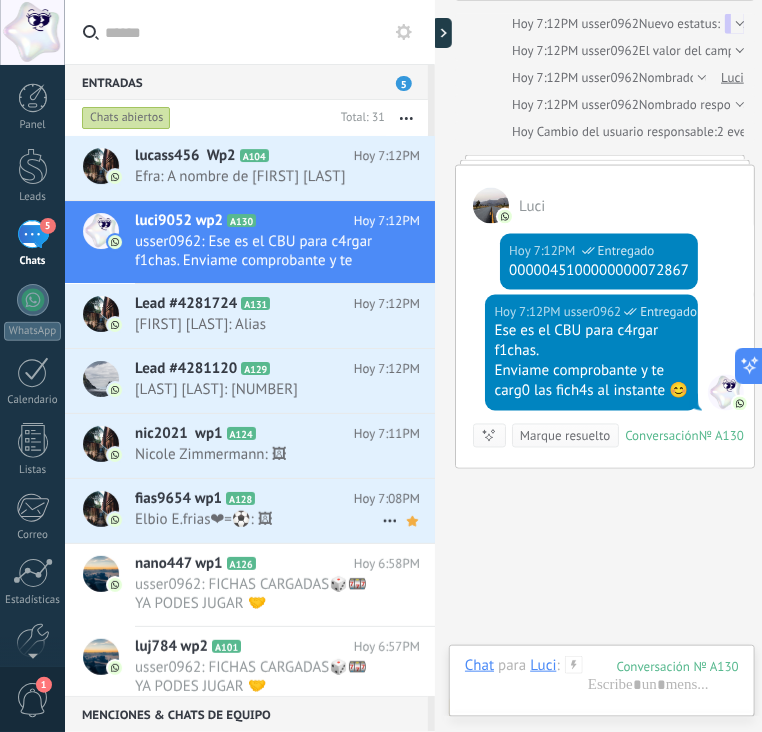 click on "Elbio E.frias❤=⚽: 🖼" at bounding box center [258, 519] 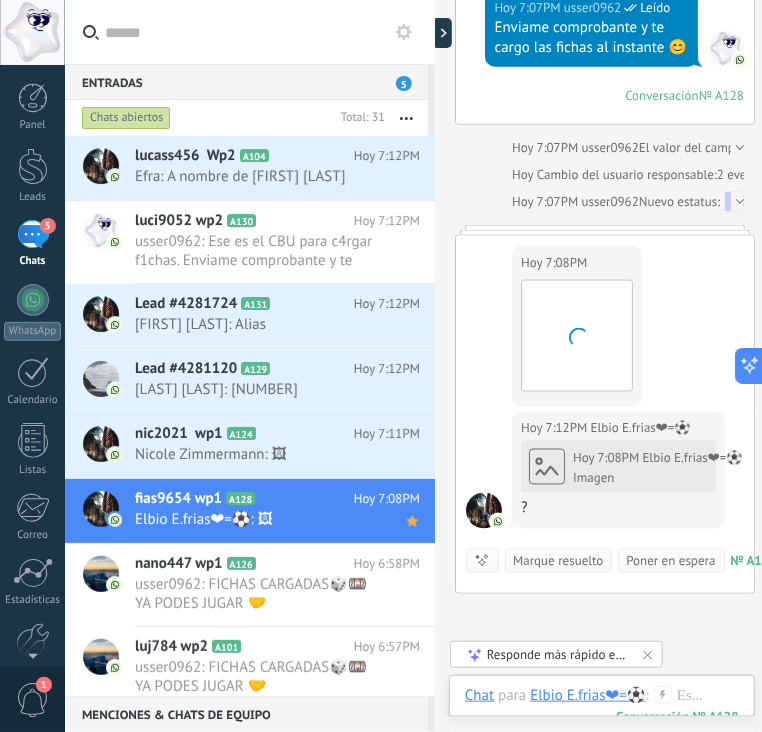 scroll, scrollTop: 680, scrollLeft: 0, axis: vertical 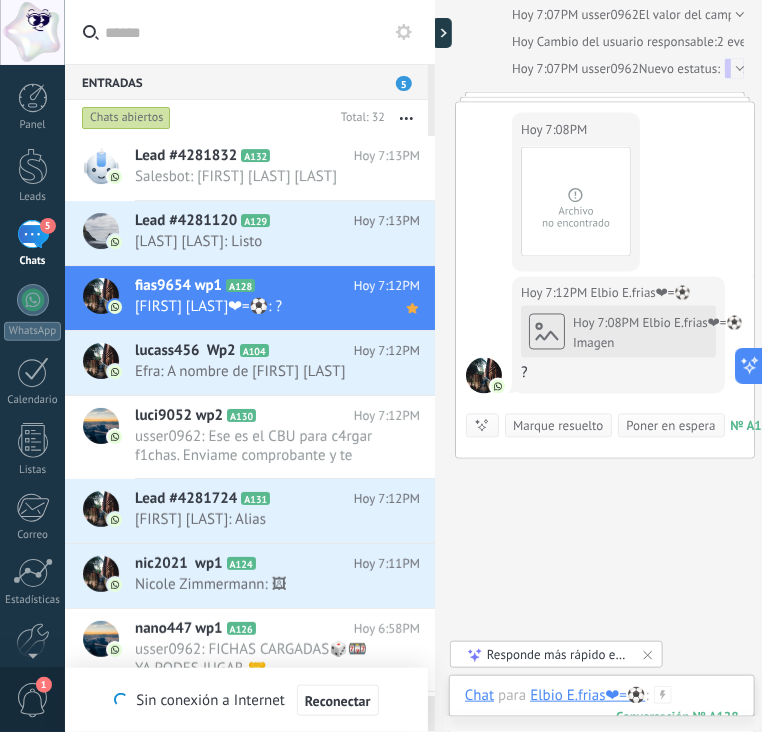 click at bounding box center [602, 716] 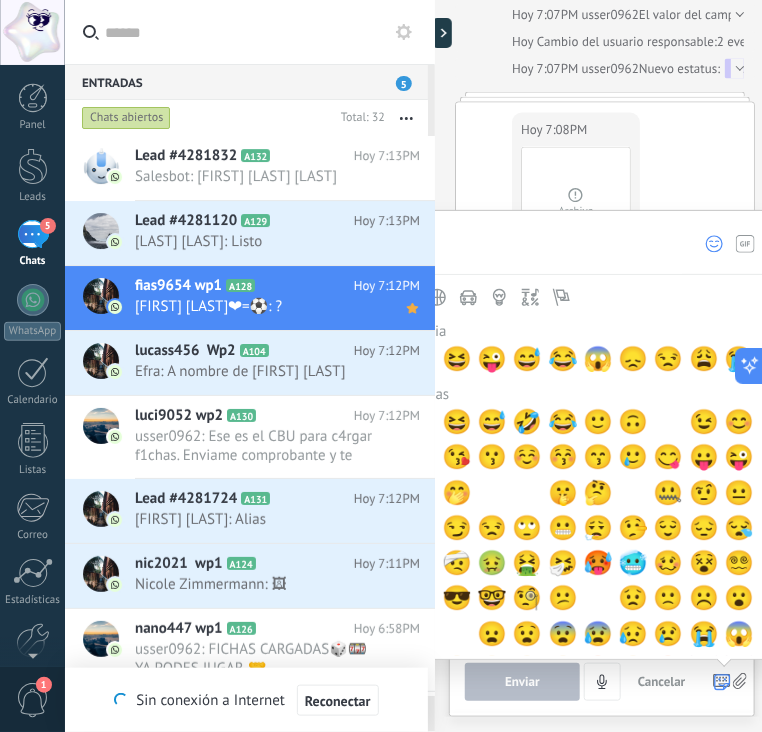 type 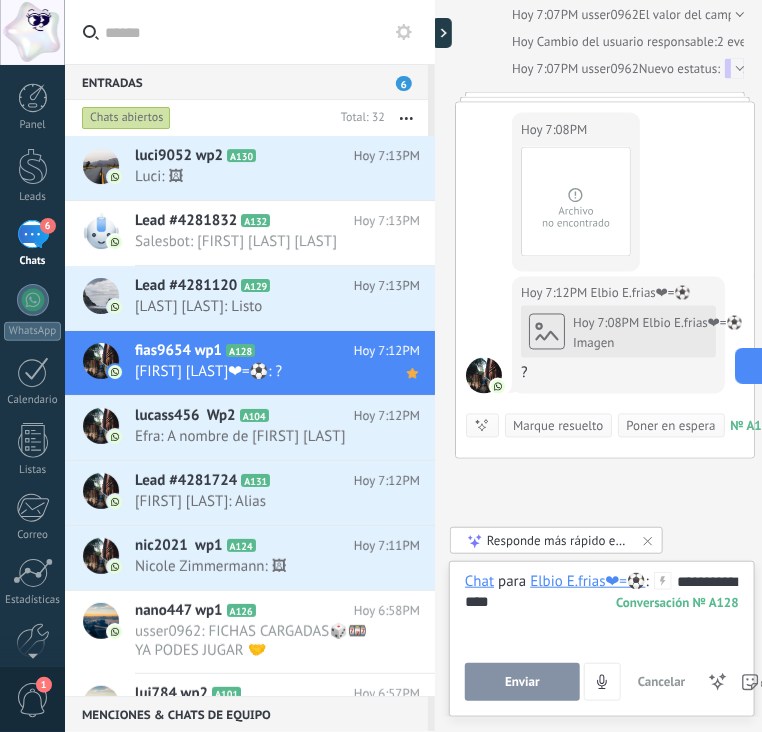 click on "Enviar" at bounding box center [522, 682] 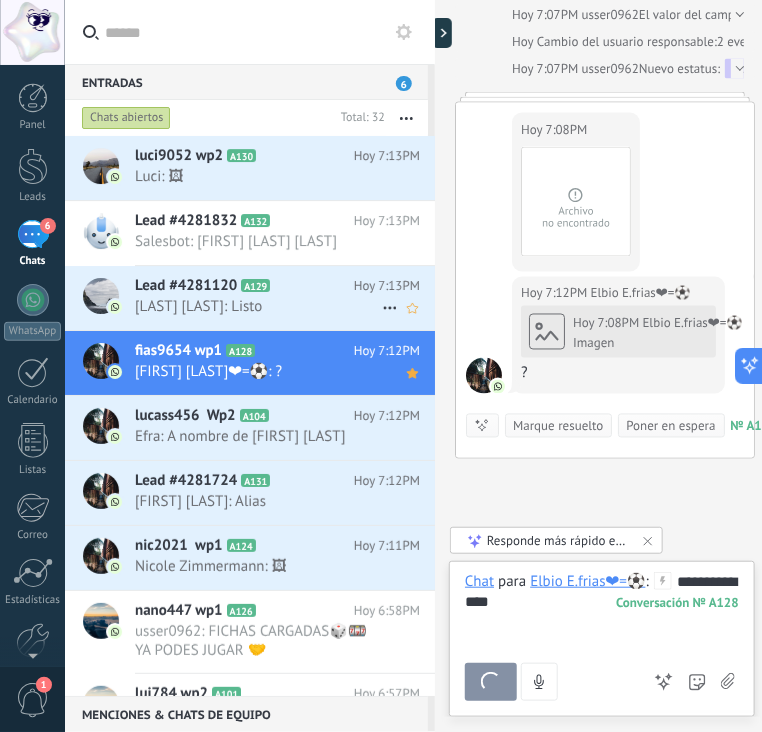 scroll, scrollTop: 844, scrollLeft: 0, axis: vertical 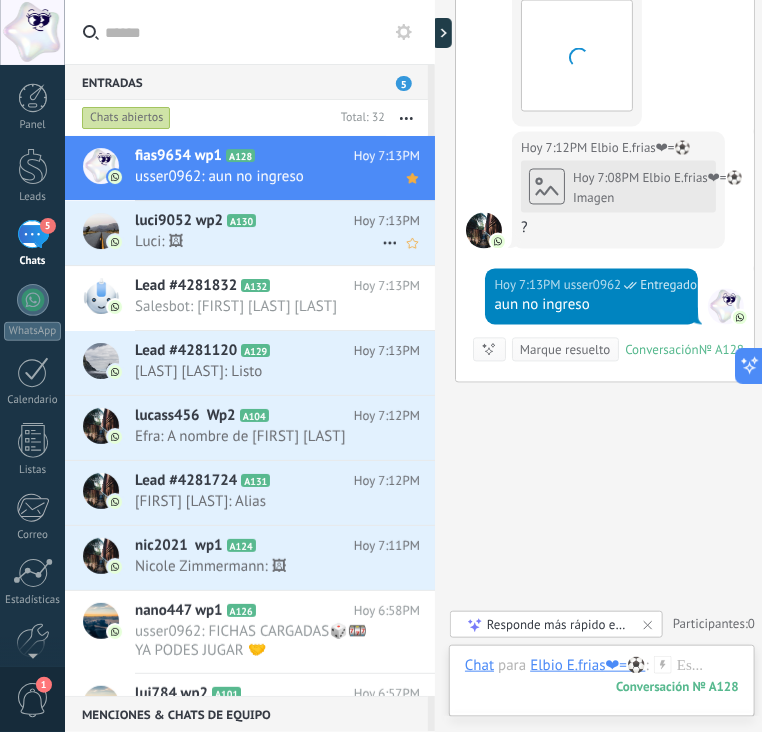 click on "Luci: 🖼" at bounding box center [258, 241] 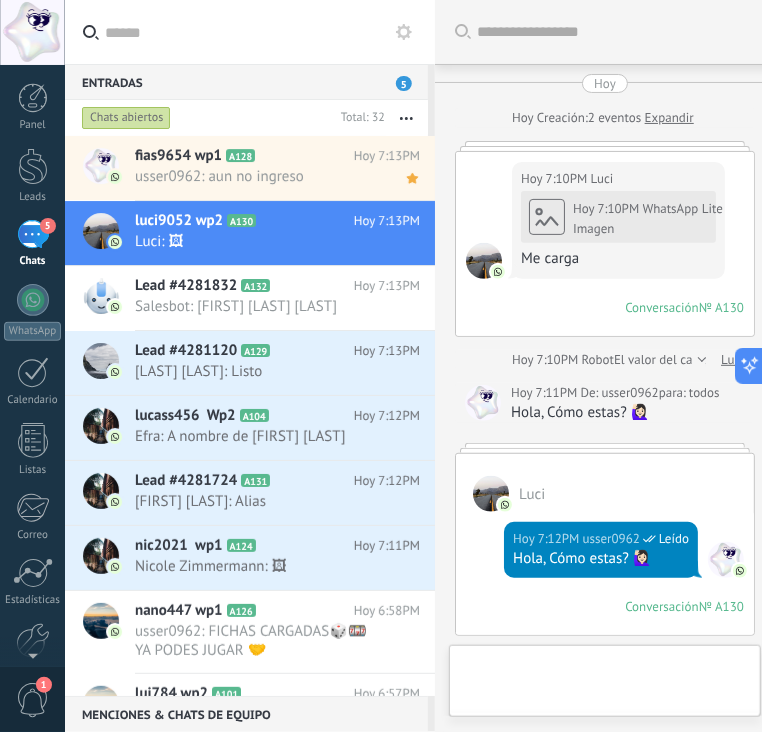 scroll, scrollTop: 872, scrollLeft: 0, axis: vertical 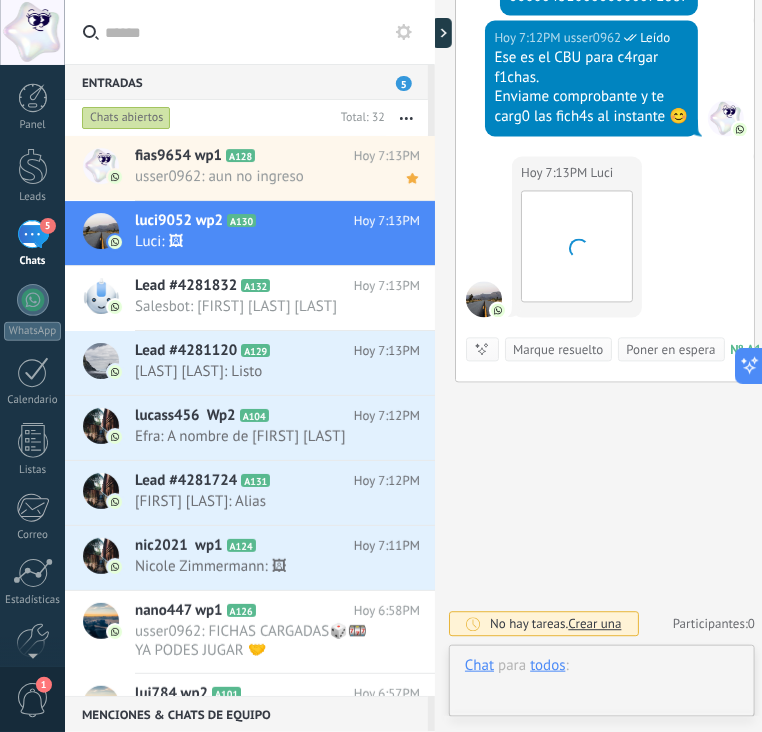 click at bounding box center [602, 686] 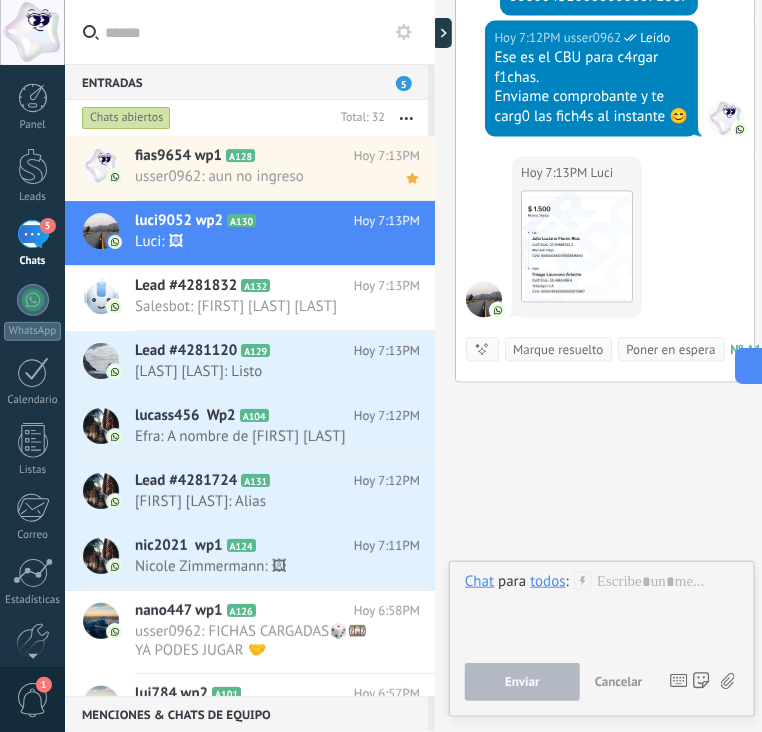 click on "todos" at bounding box center (547, 581) 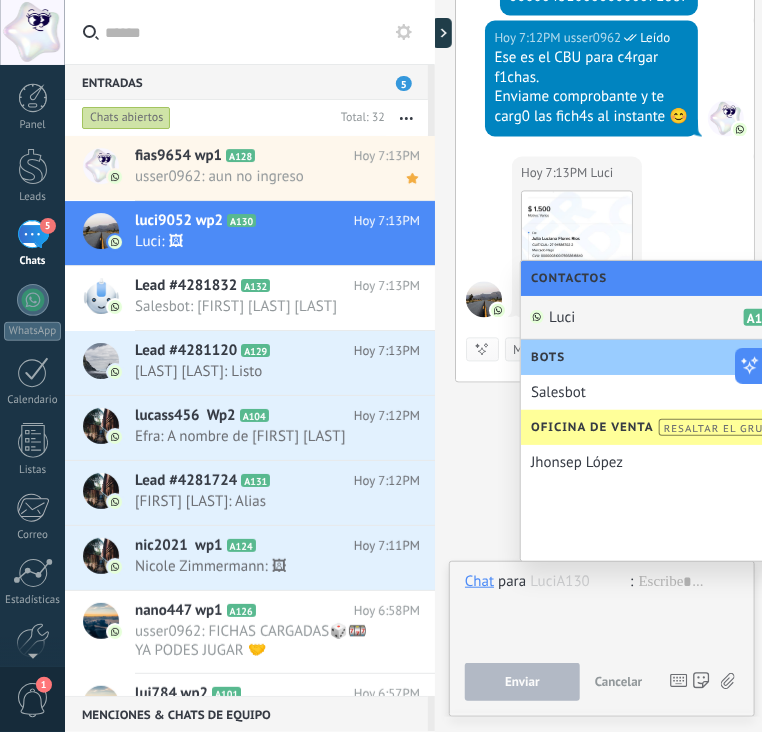 drag, startPoint x: 560, startPoint y: 309, endPoint x: 541, endPoint y: 307, distance: 19.104973 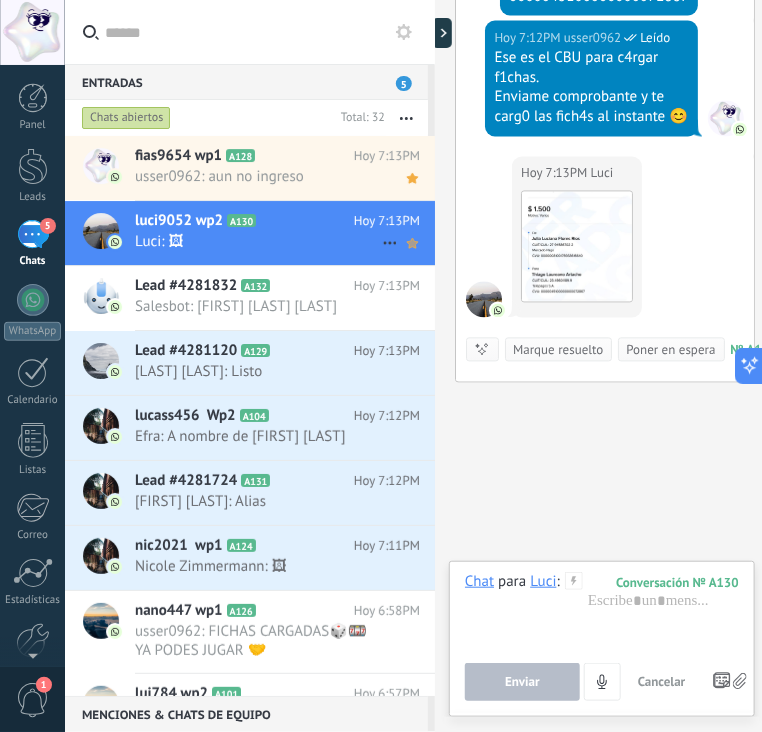click 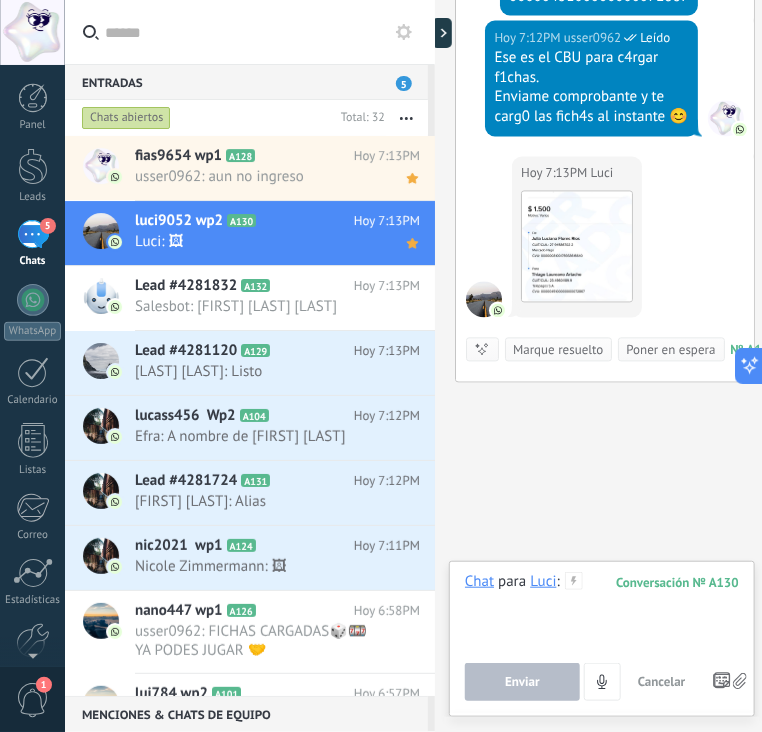 click at bounding box center (602, 610) 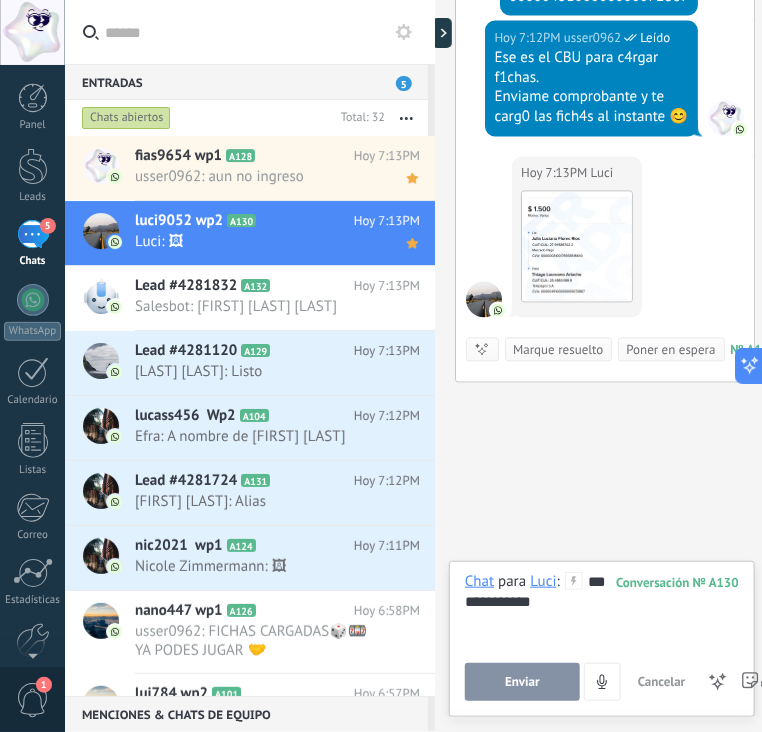 click on "Enviar" at bounding box center (522, 682) 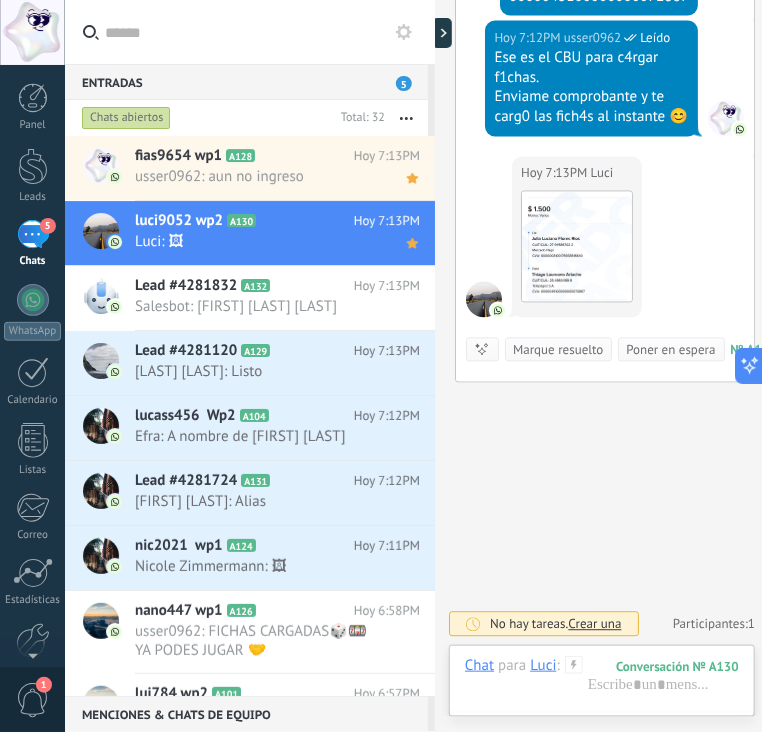 scroll, scrollTop: 940, scrollLeft: 0, axis: vertical 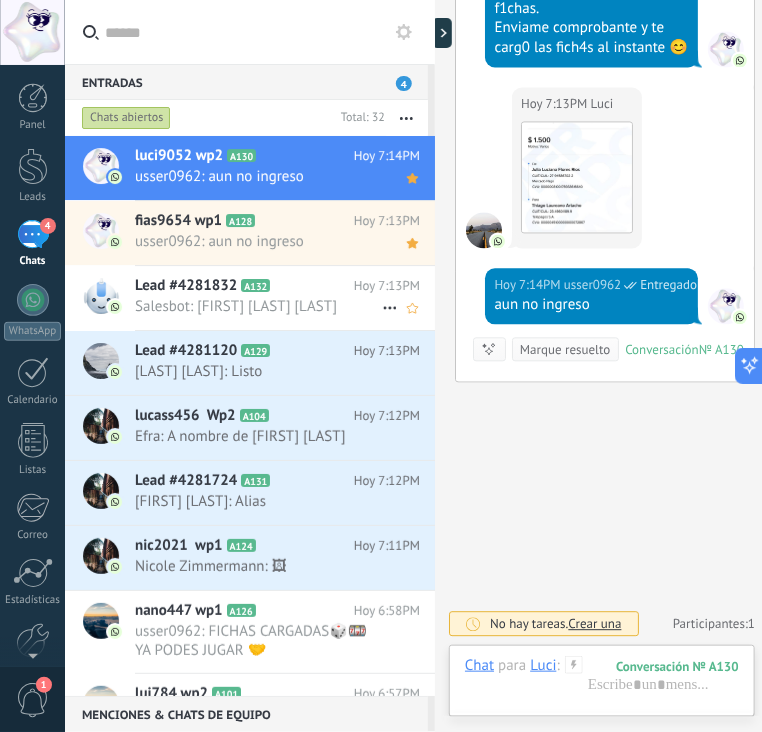 click on "Lead #4281832" at bounding box center (186, 286) 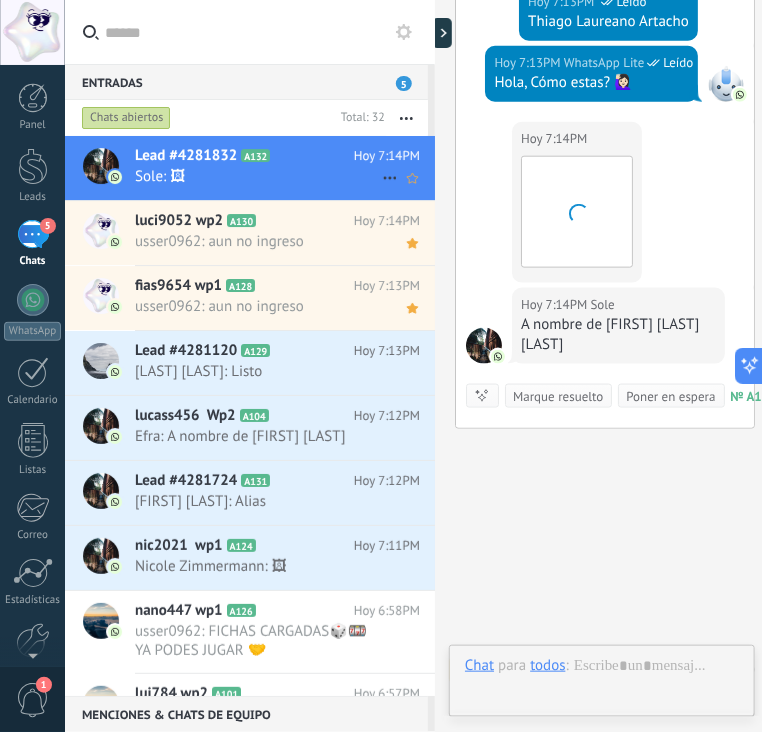 scroll, scrollTop: 520, scrollLeft: 0, axis: vertical 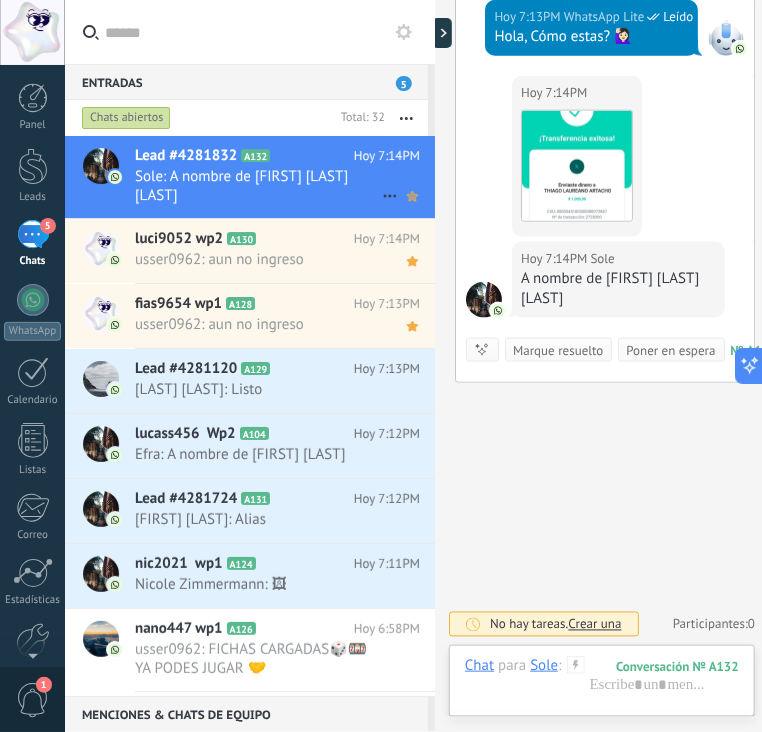 click 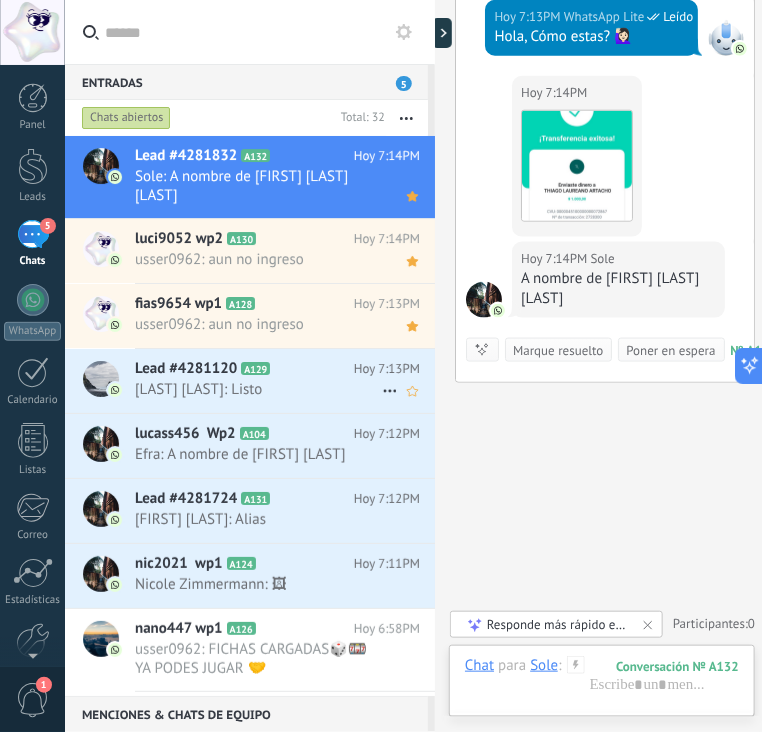 click on "Naty Silvero: Listo" at bounding box center [258, 389] 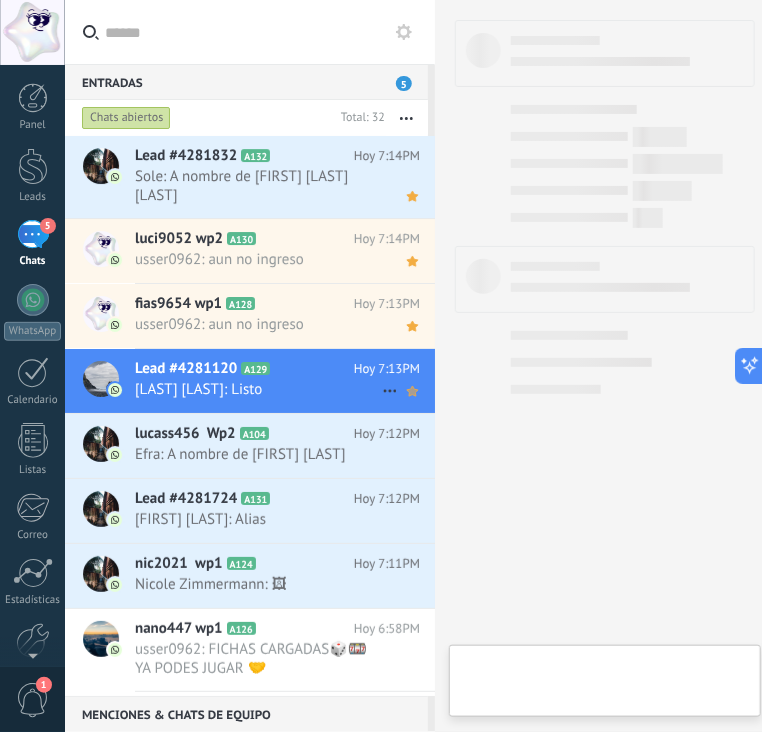 click 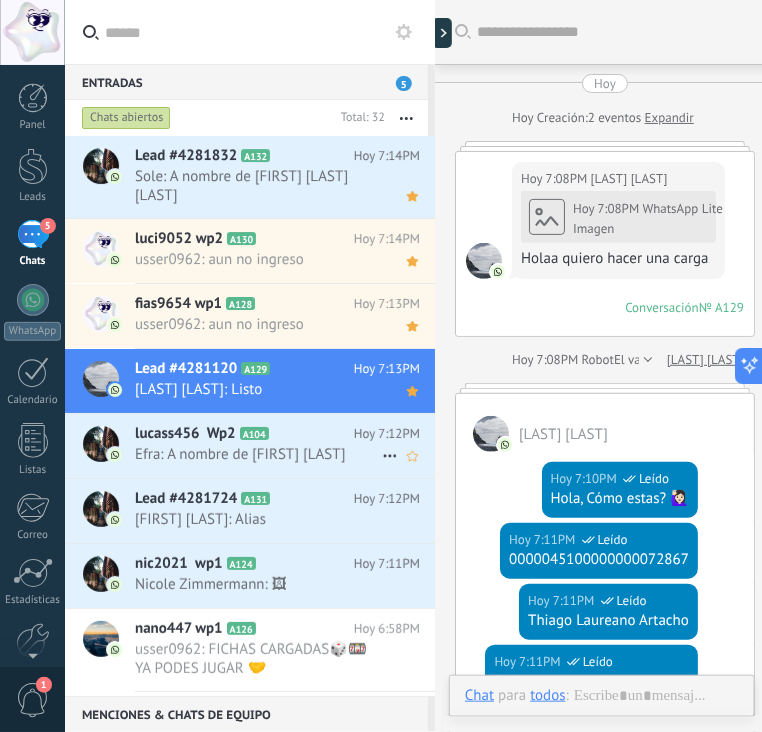 scroll, scrollTop: 740, scrollLeft: 0, axis: vertical 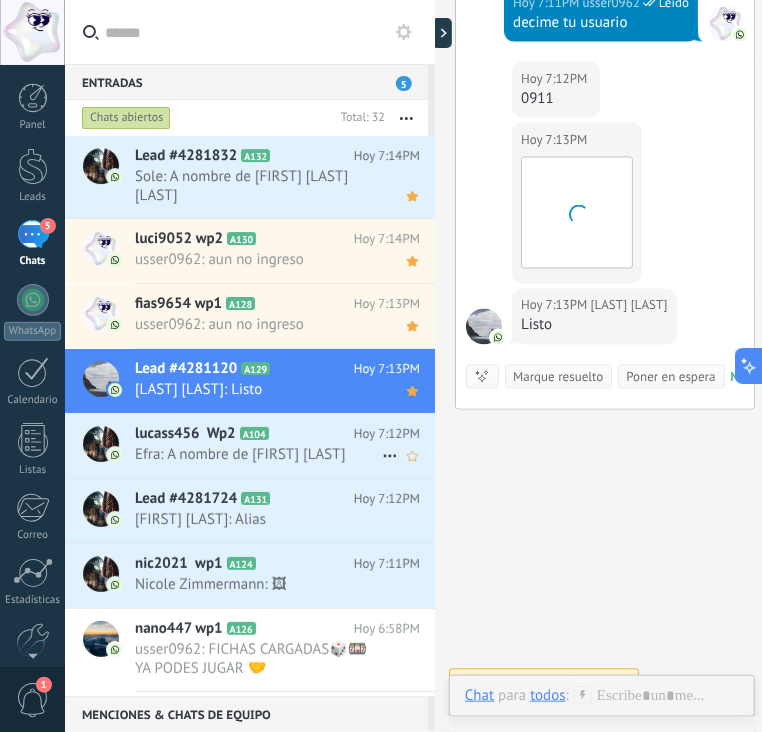 click on "Efra: A nombre de Ingrid valentina" at bounding box center [258, 454] 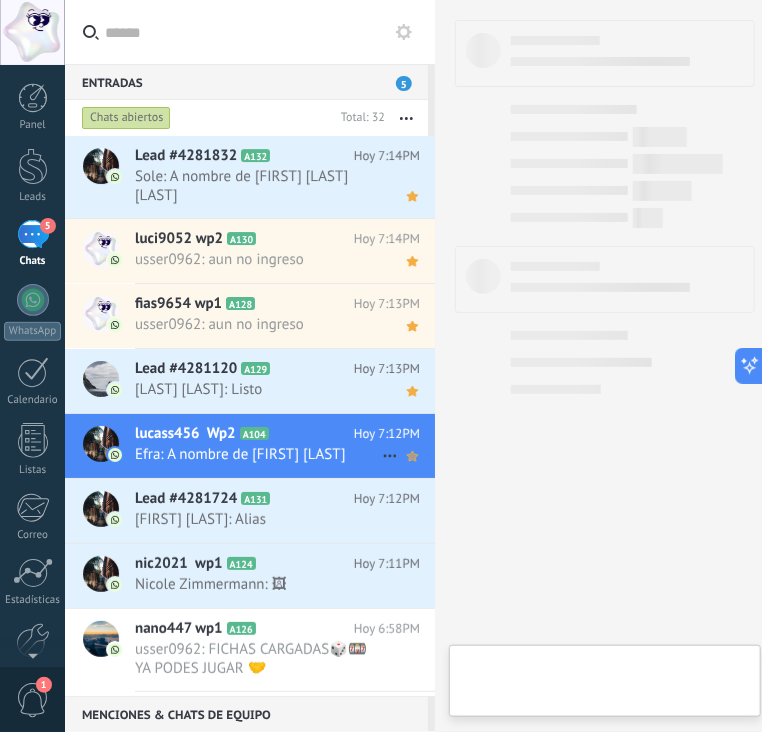 click 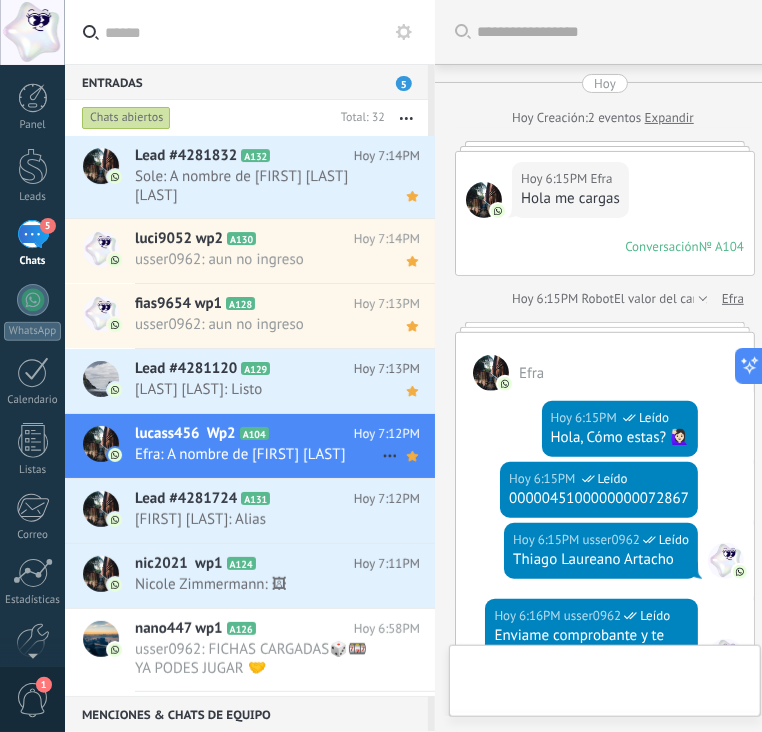 scroll, scrollTop: 1400, scrollLeft: 0, axis: vertical 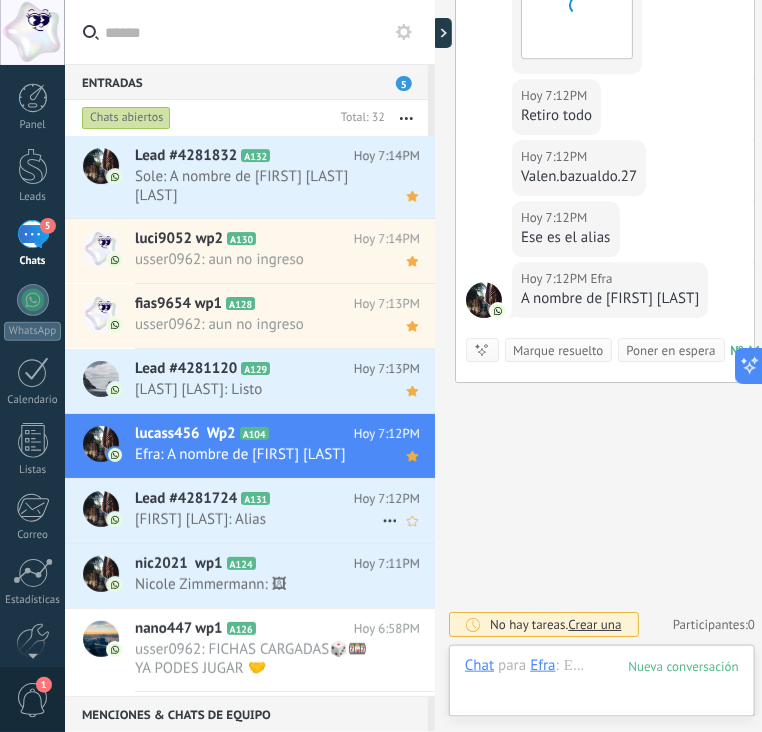 click on "Angel Paredes: Alias" at bounding box center [258, 519] 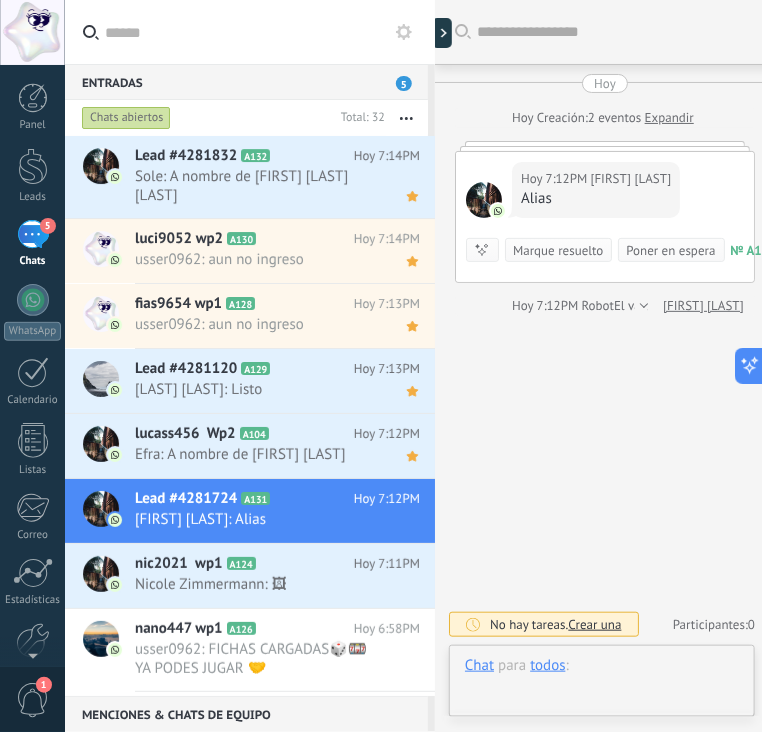 click at bounding box center (602, 686) 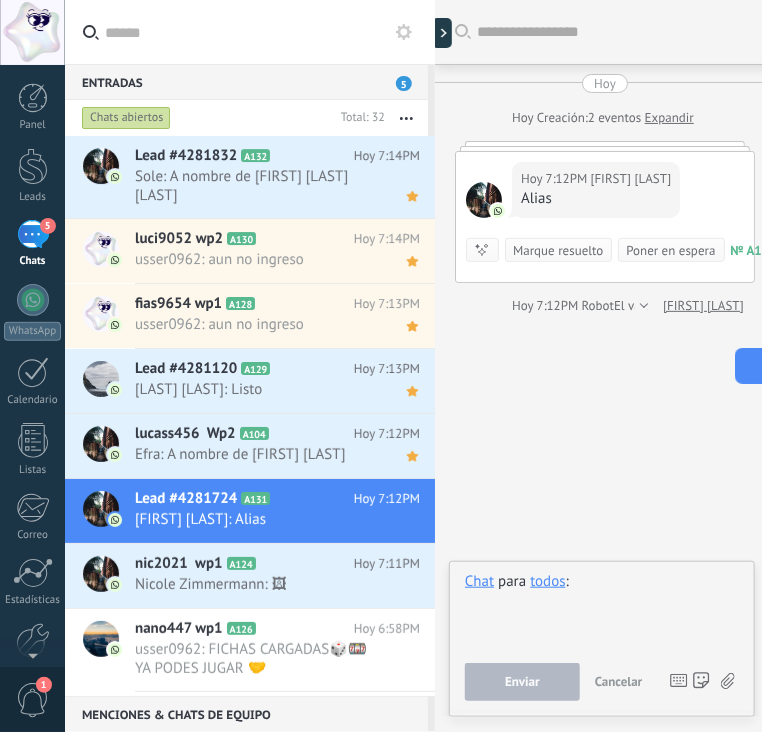 paste 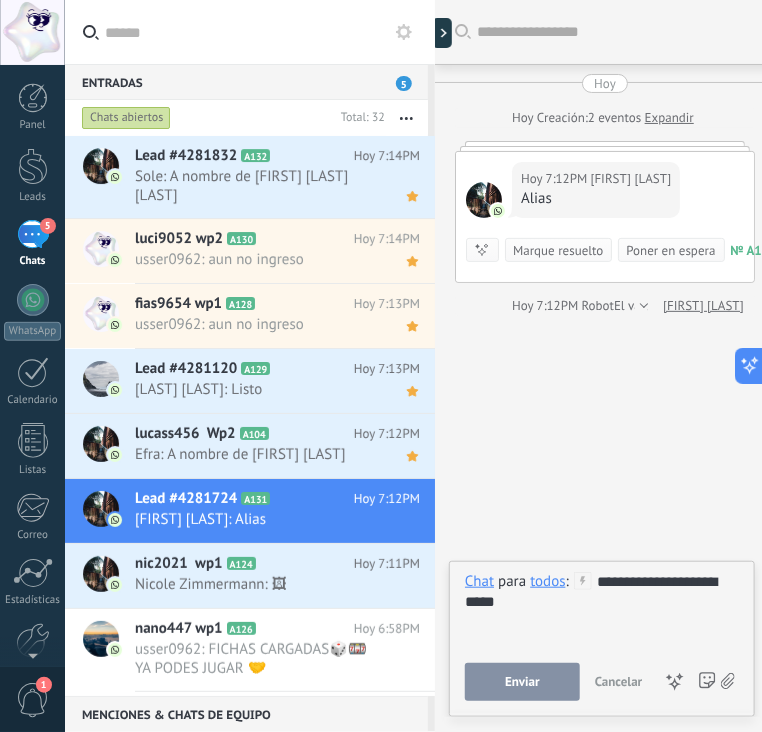 click on "todos" at bounding box center [547, 581] 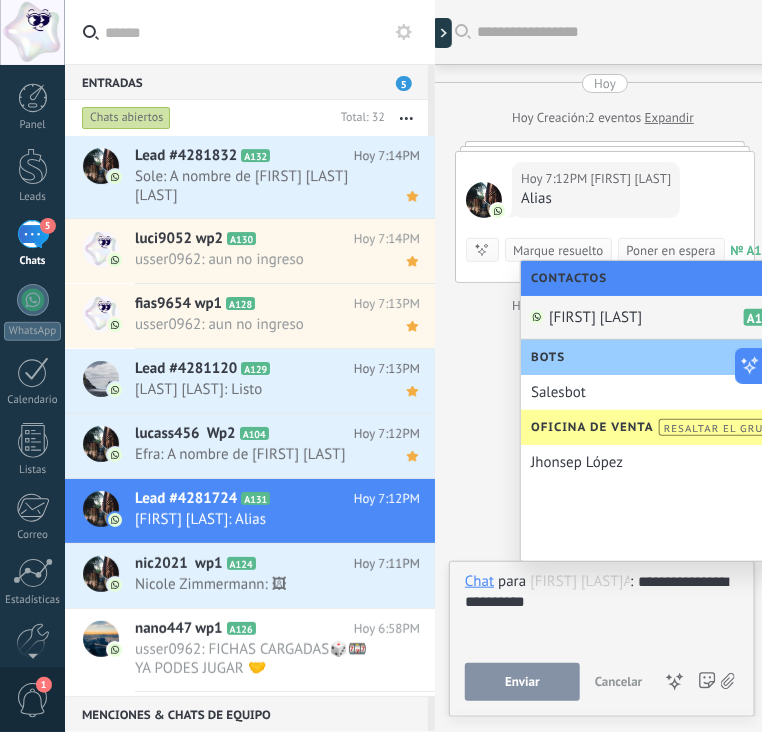 click on "Angel Paredes" at bounding box center [595, 317] 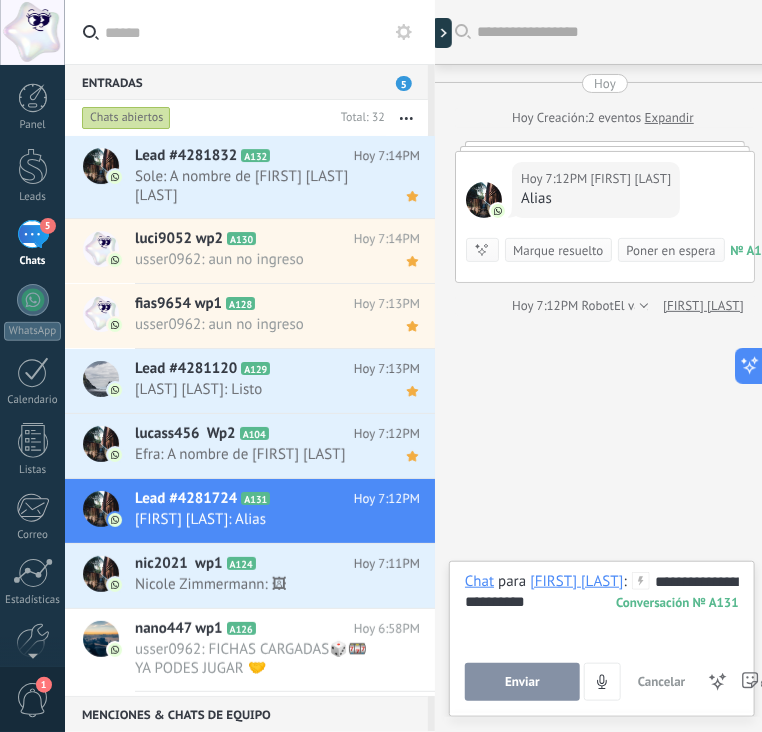 click on "Enviar" at bounding box center (522, 682) 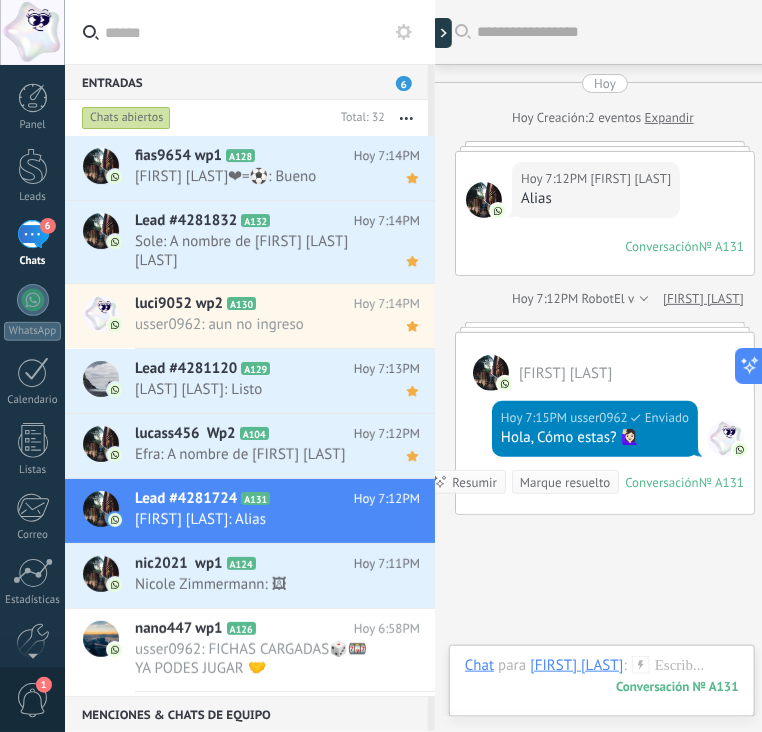 scroll, scrollTop: 130, scrollLeft: 0, axis: vertical 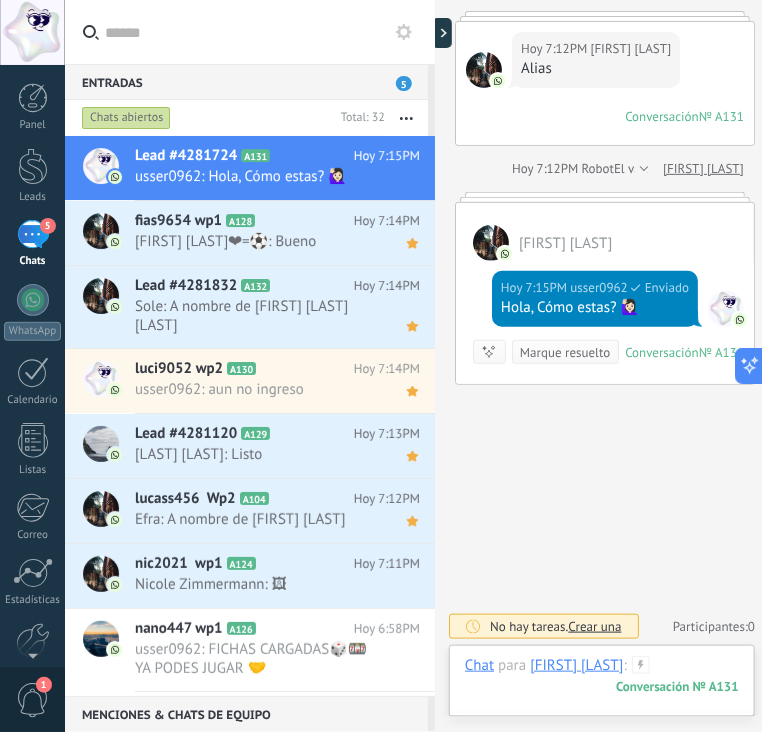 click at bounding box center [609, 686] 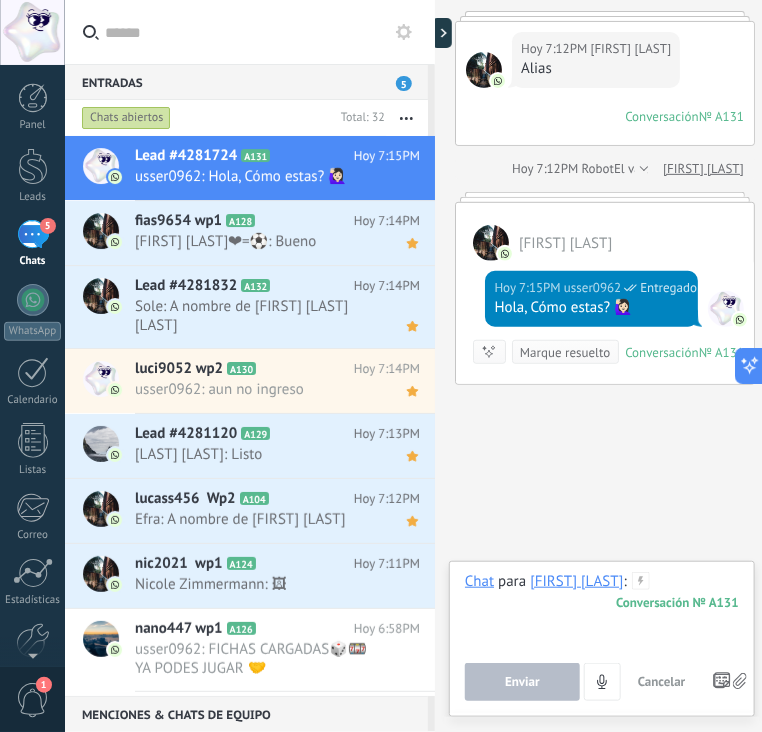 paste 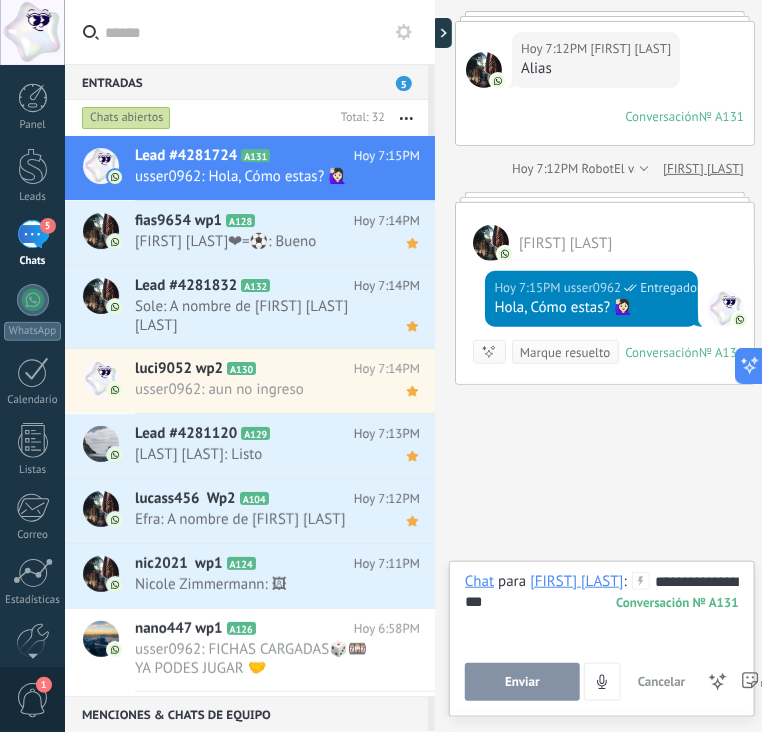 click on "Enviar" at bounding box center (522, 682) 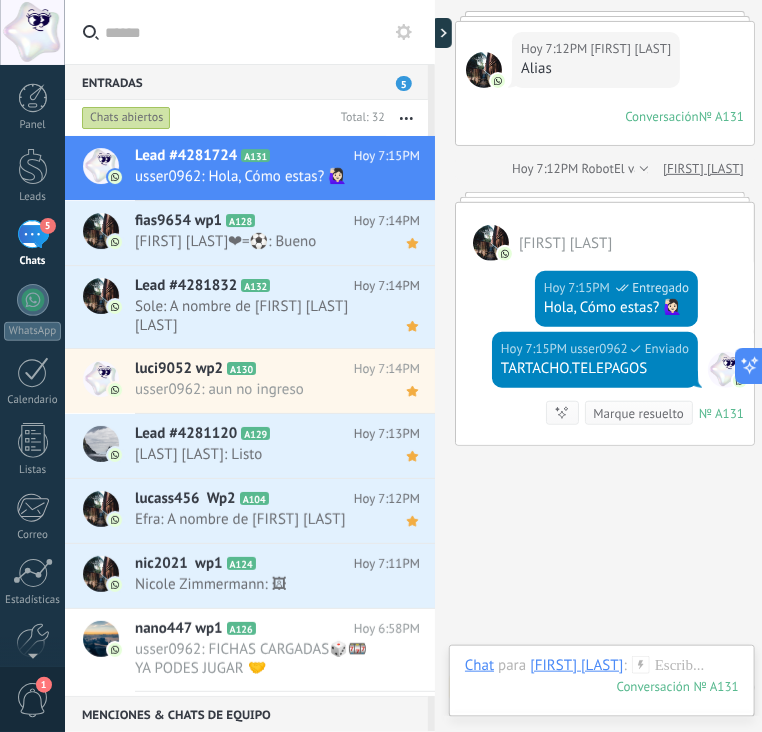 scroll, scrollTop: 191, scrollLeft: 0, axis: vertical 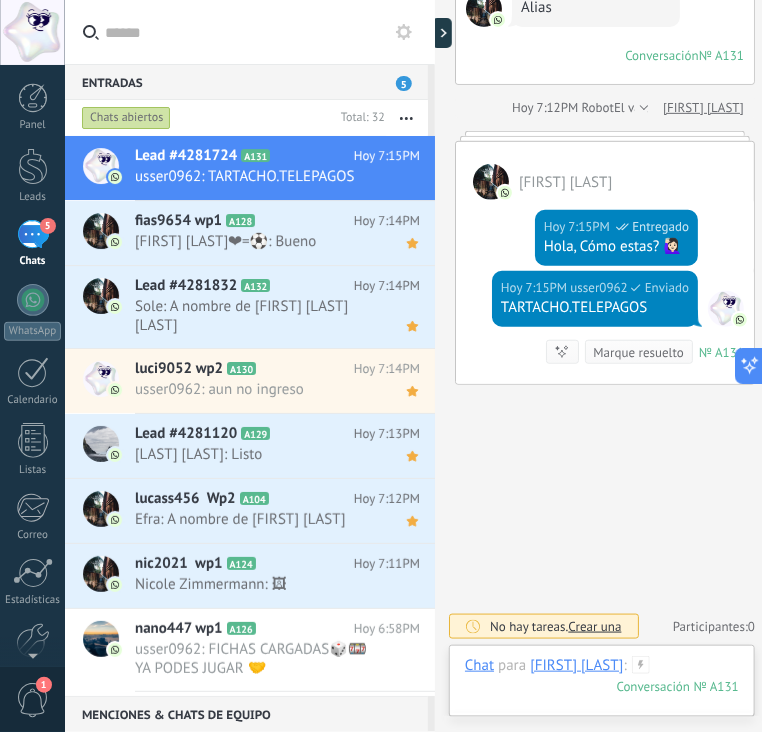 click at bounding box center (602, 686) 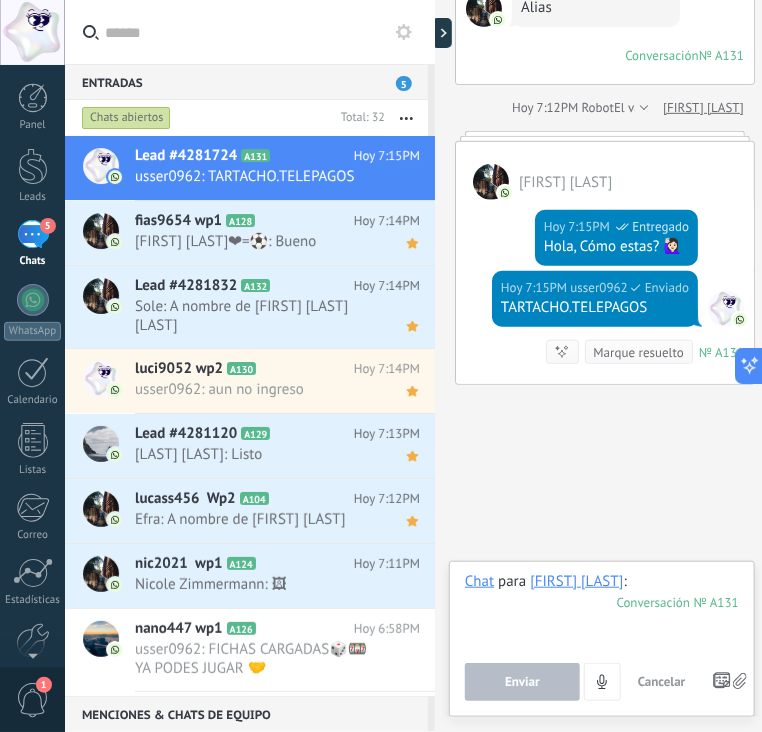 paste 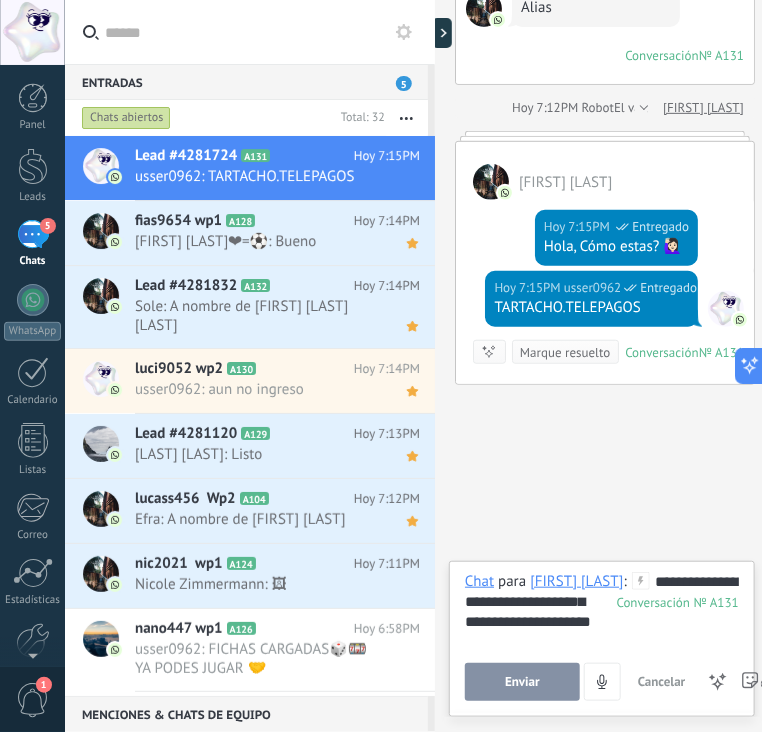 click on "Enviar" at bounding box center [522, 682] 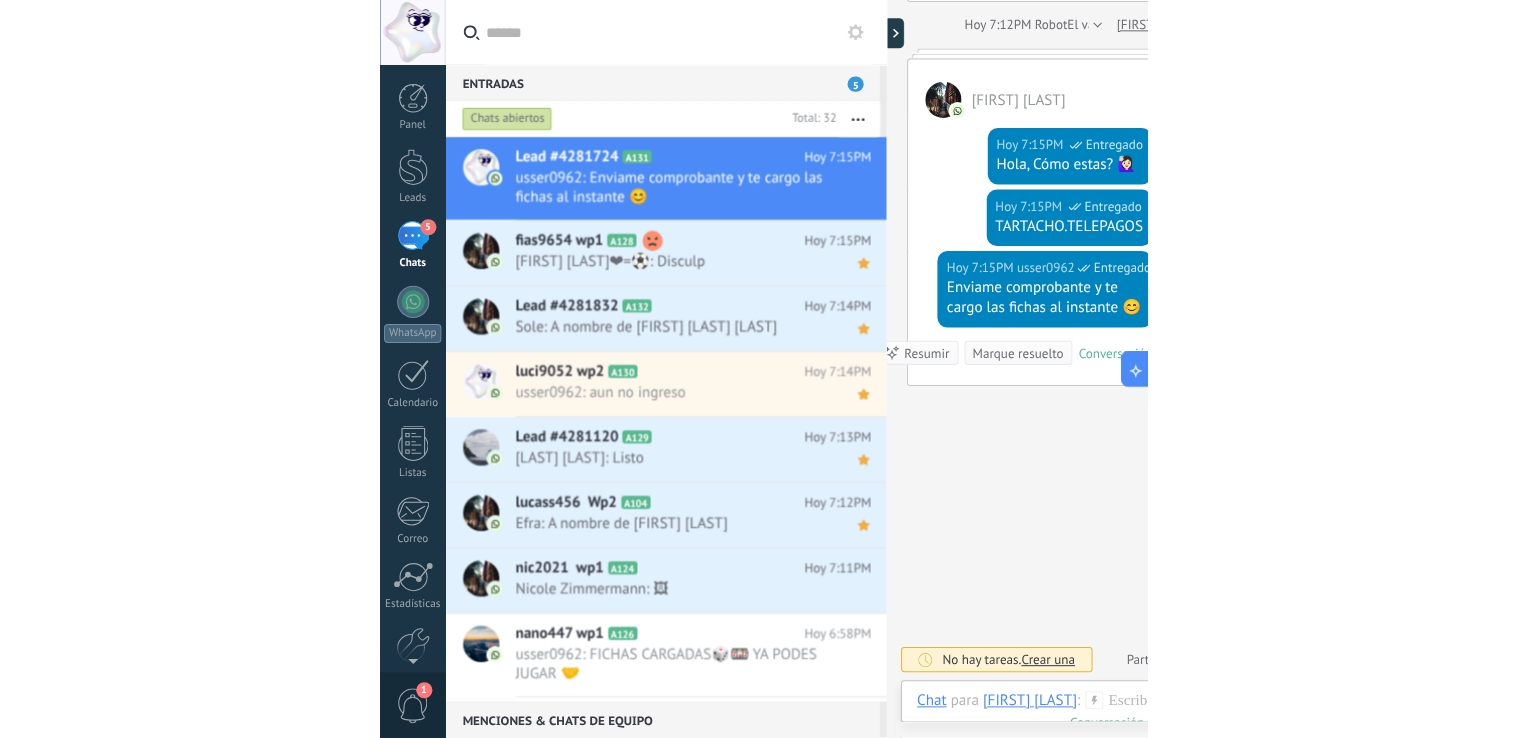 scroll, scrollTop: 208, scrollLeft: 0, axis: vertical 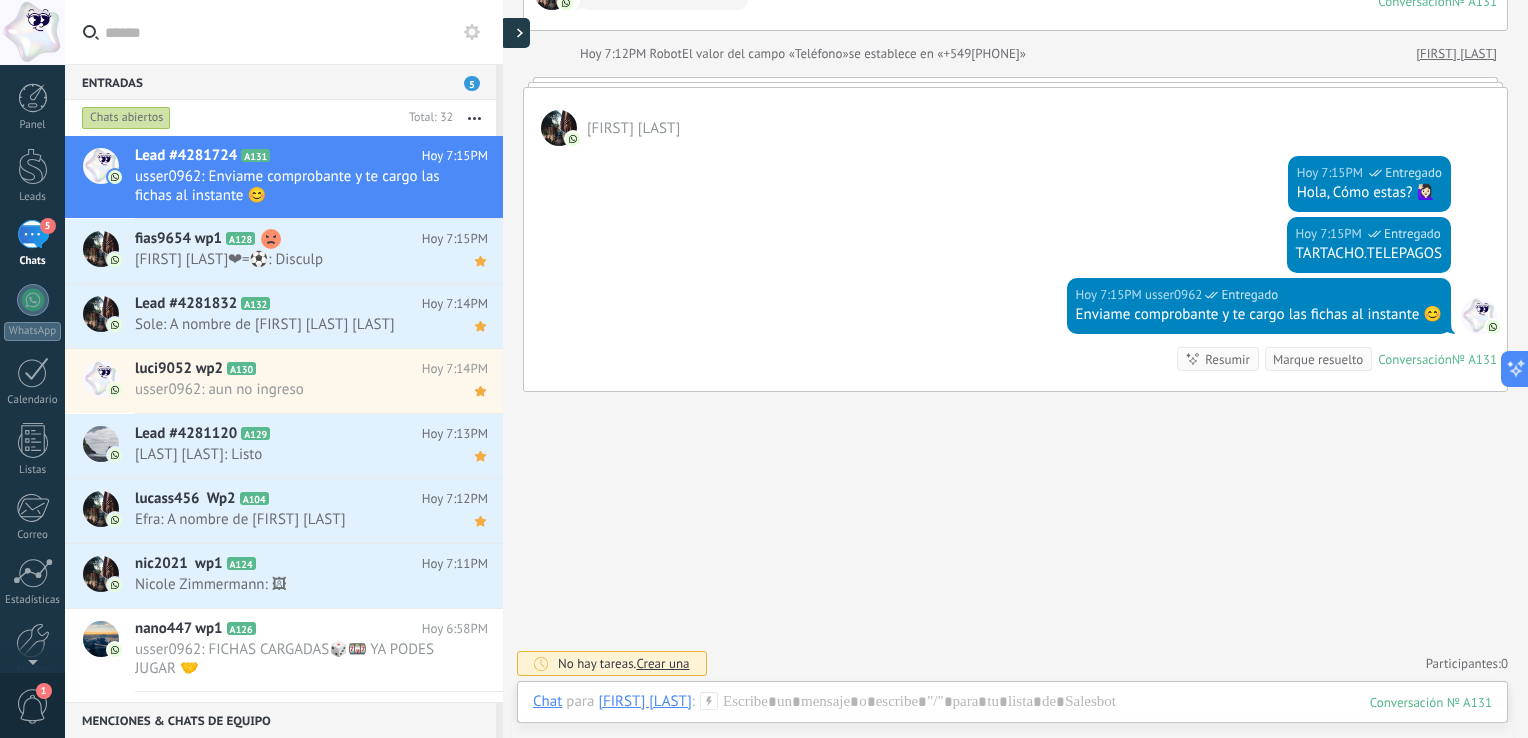 click at bounding box center (515, 33) 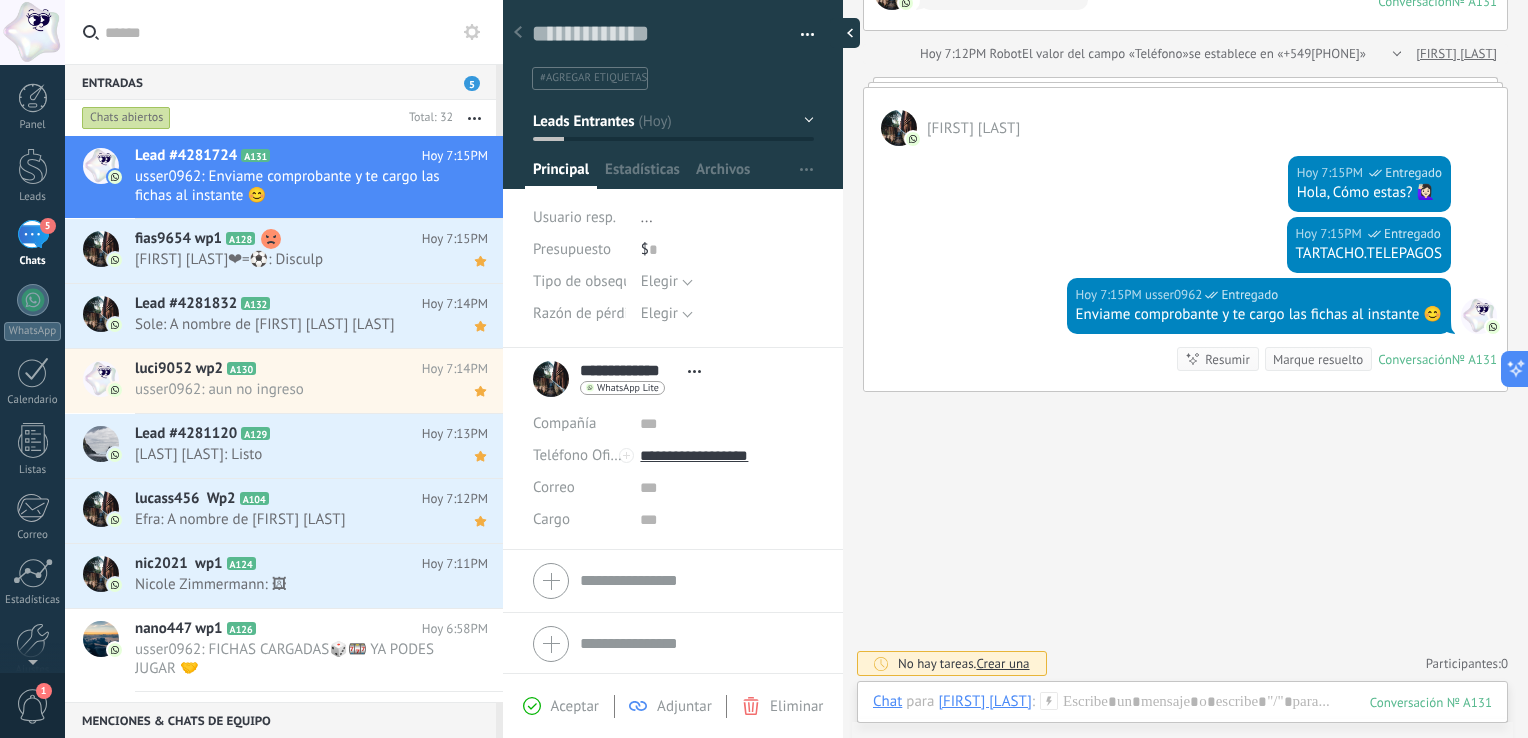 scroll, scrollTop: 29, scrollLeft: 0, axis: vertical 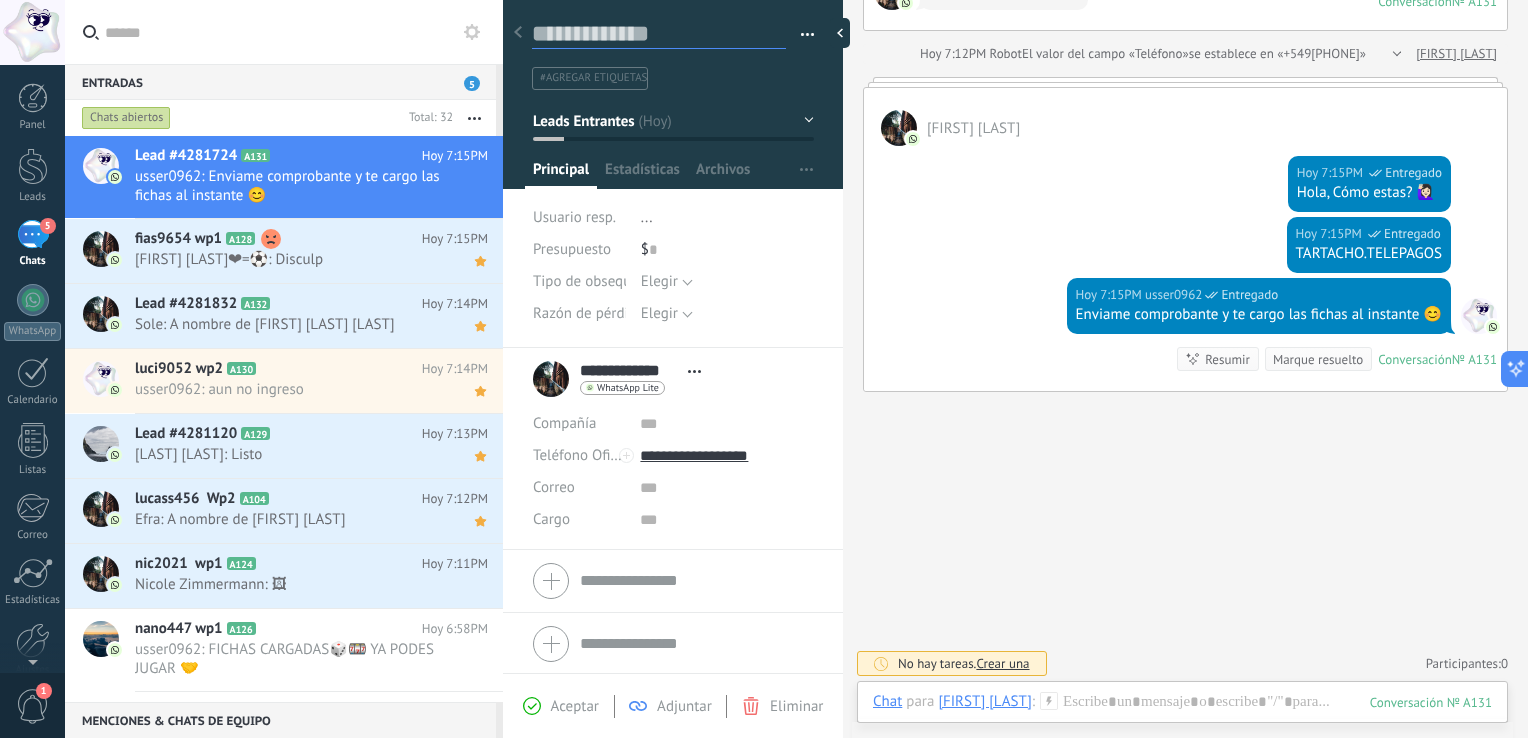 click at bounding box center [659, 34] 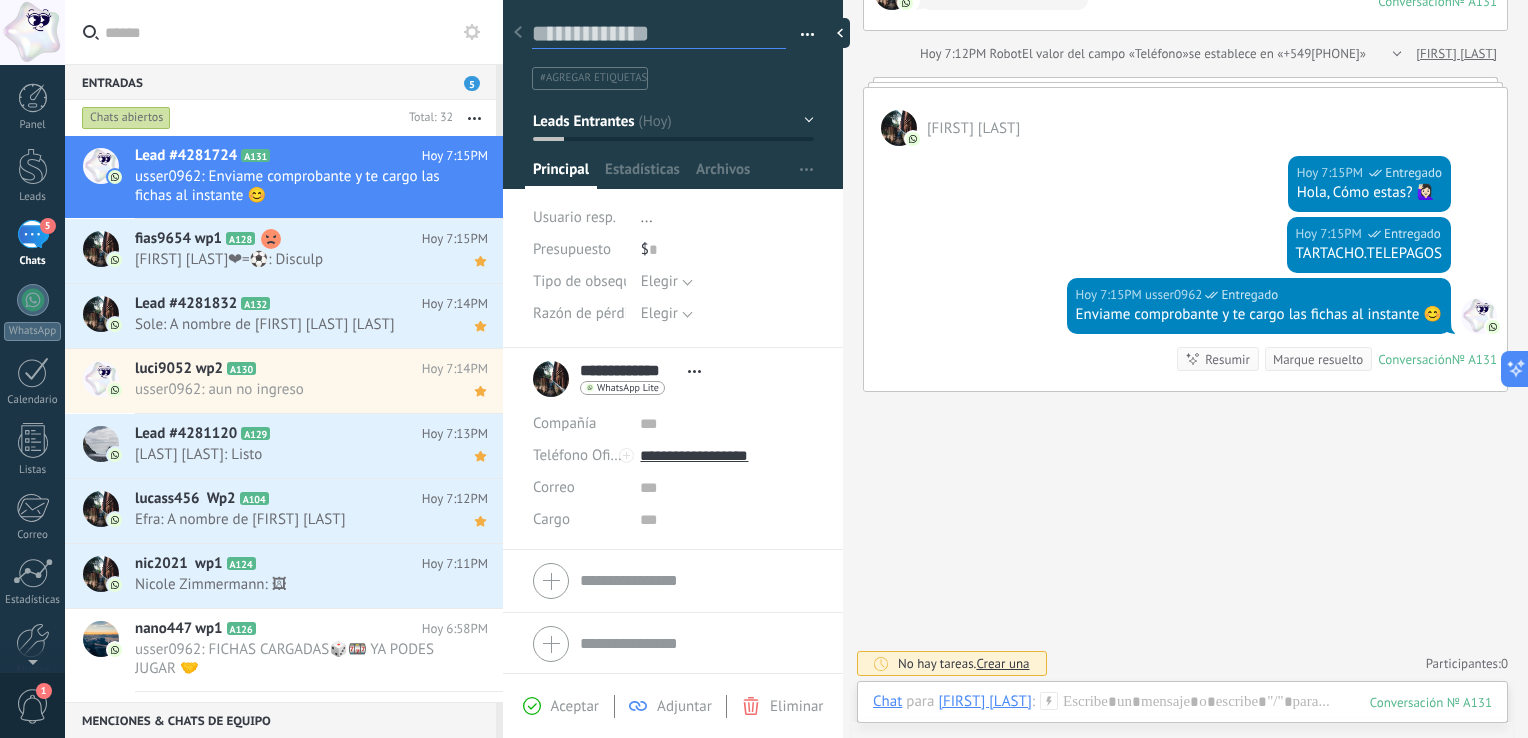 paste on "****" 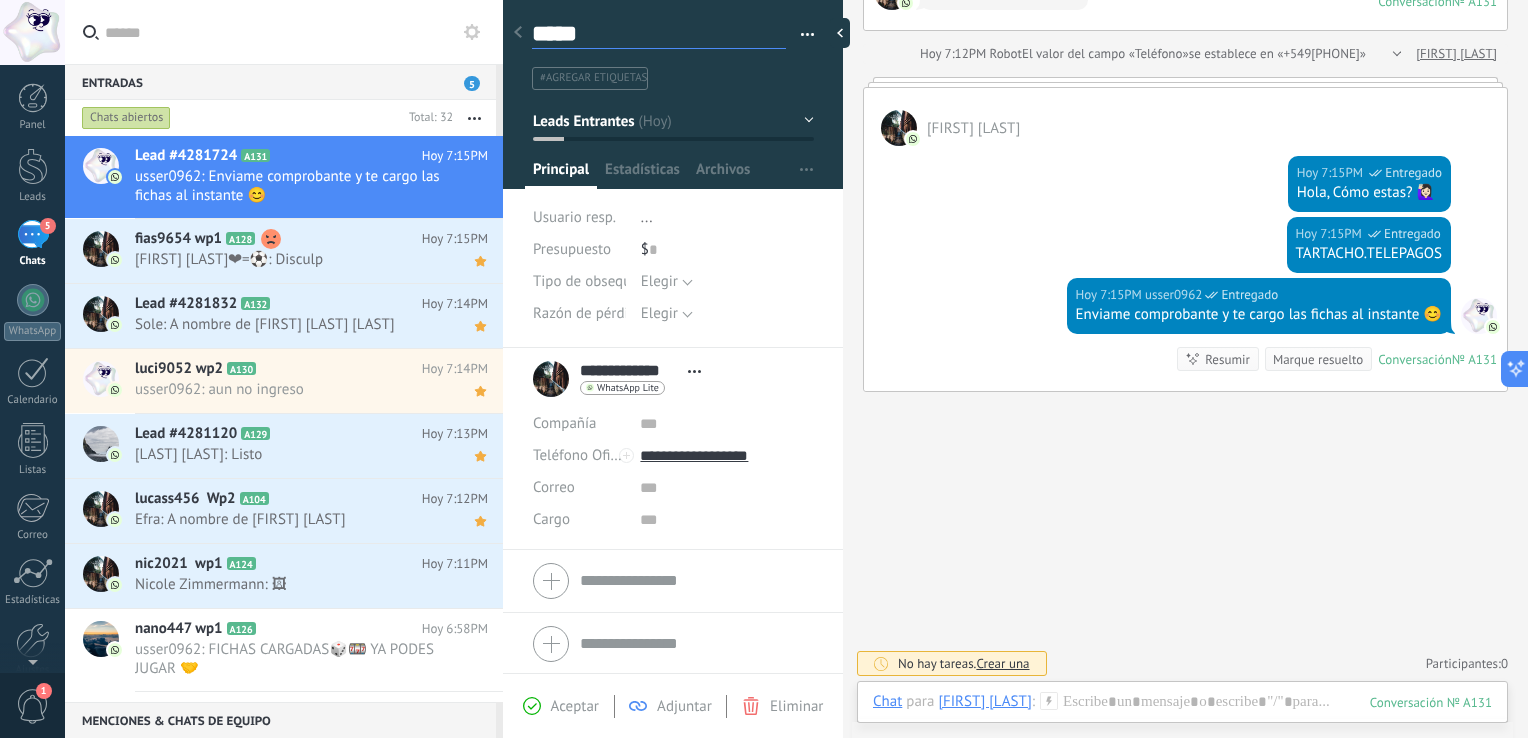 type on "****" 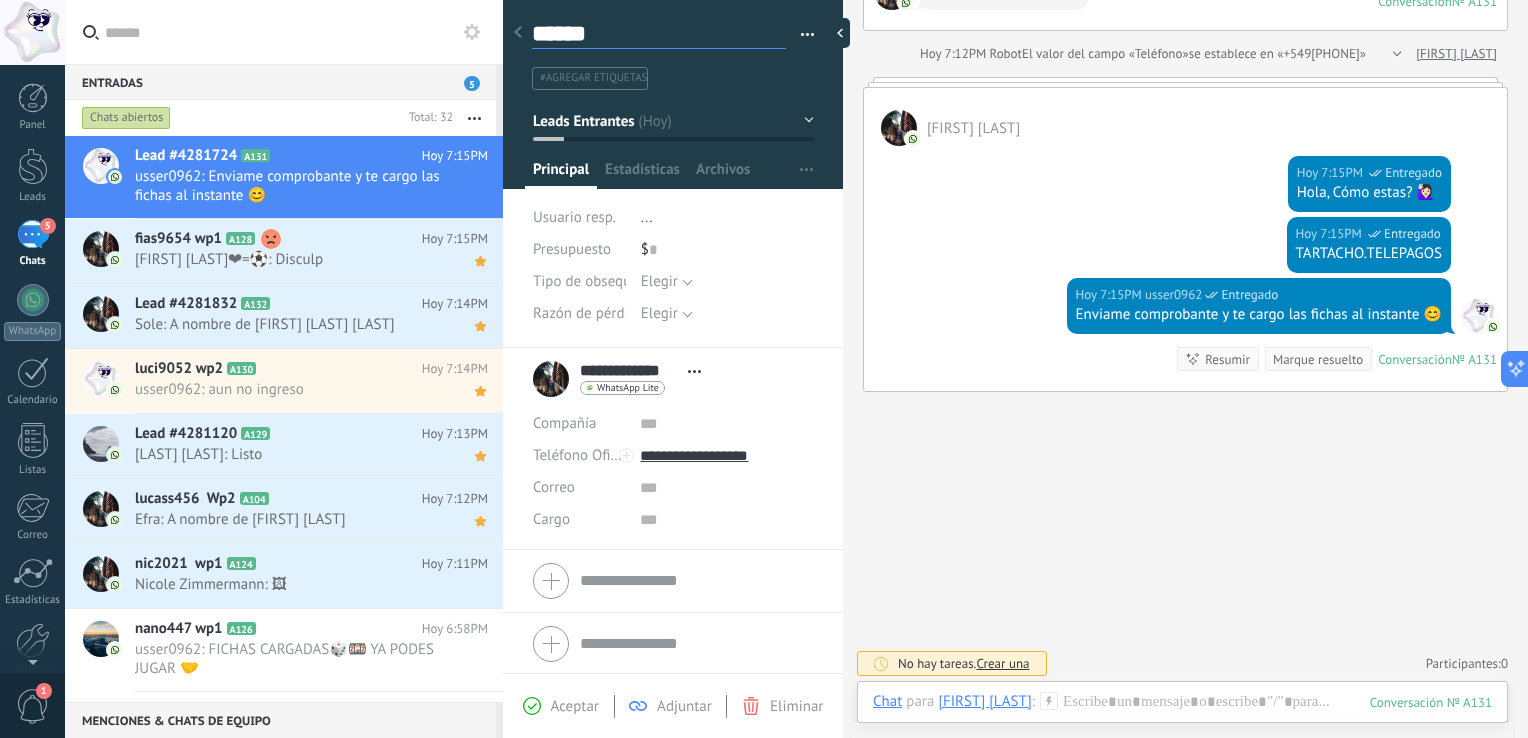 type on "*******" 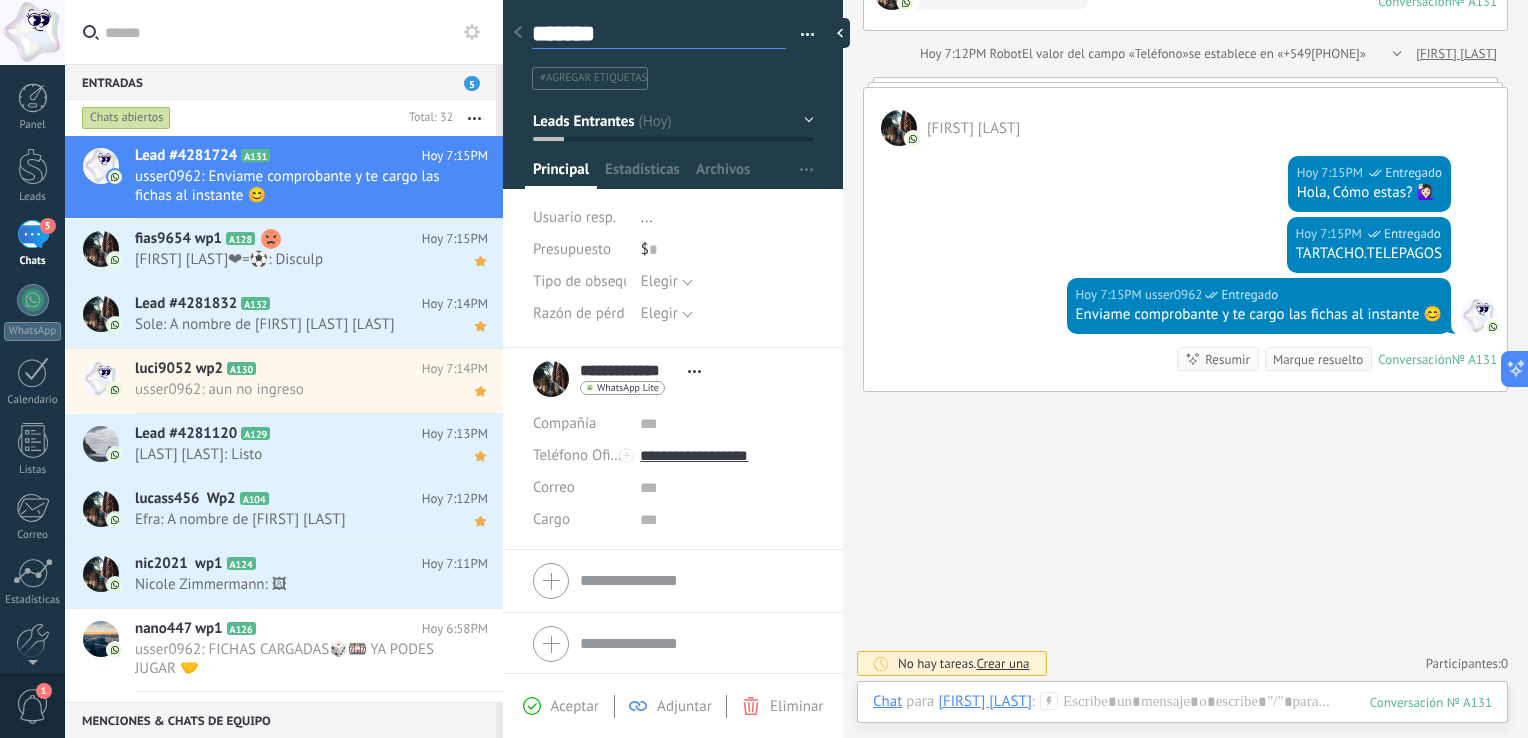 type on "********" 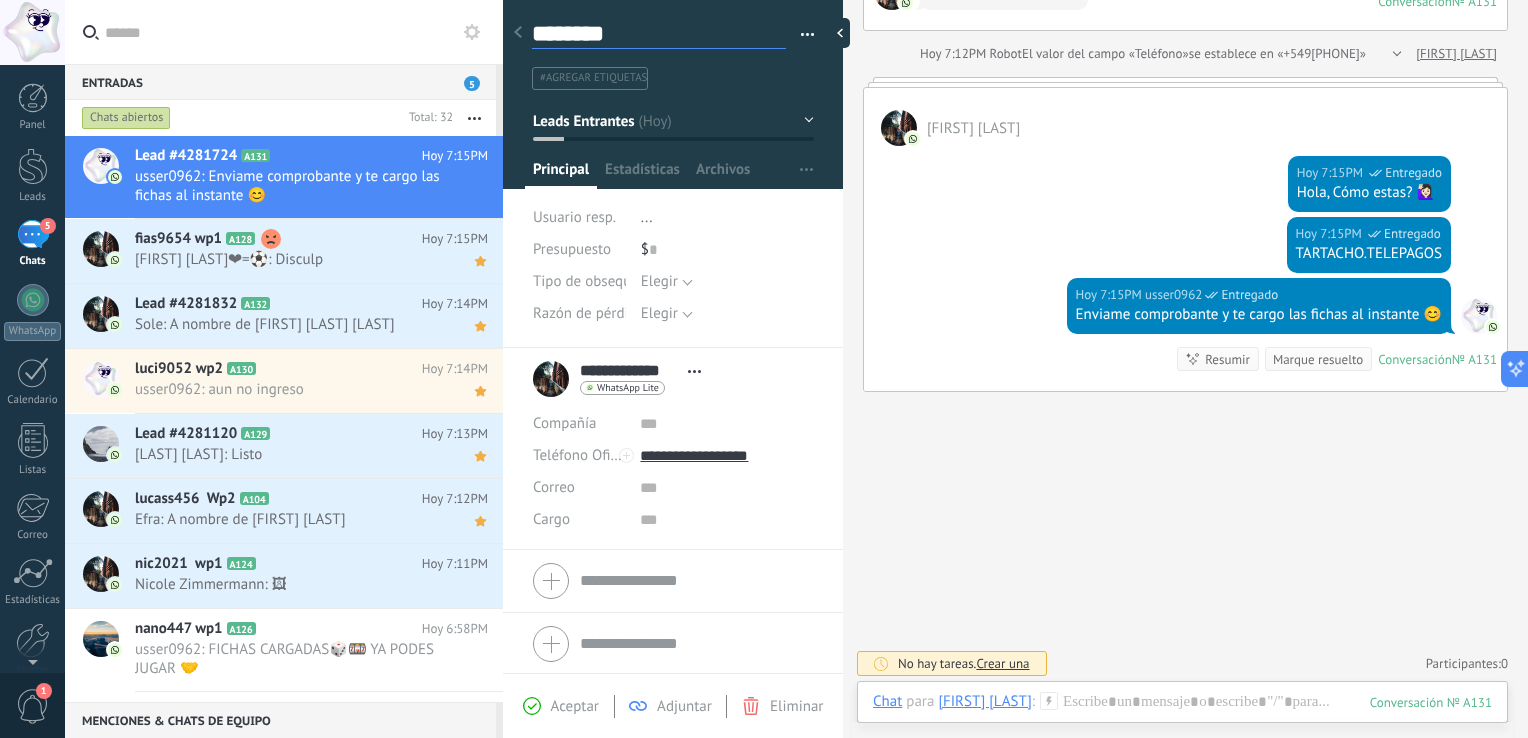 type on "*********" 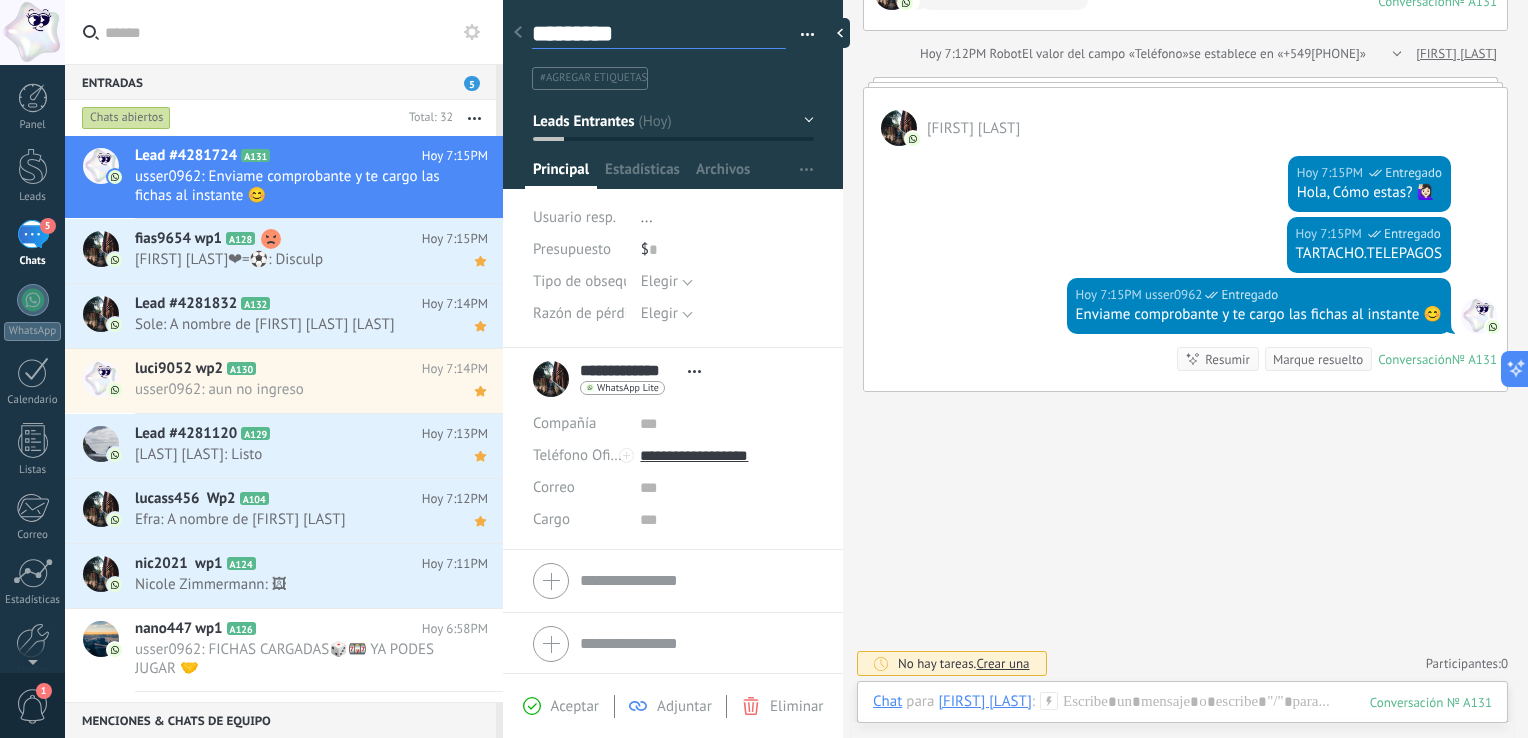 scroll, scrollTop: 29, scrollLeft: 0, axis: vertical 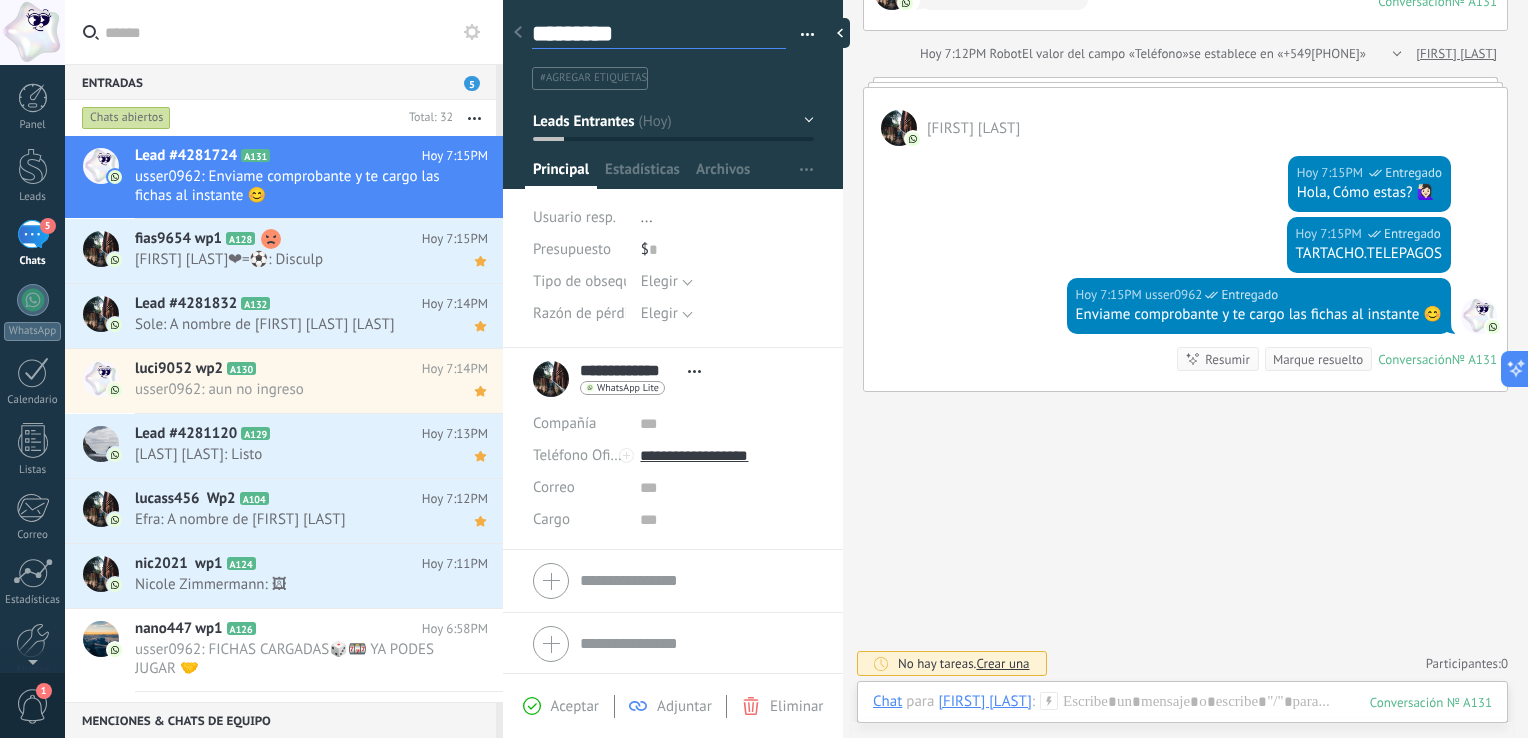 type on "*********" 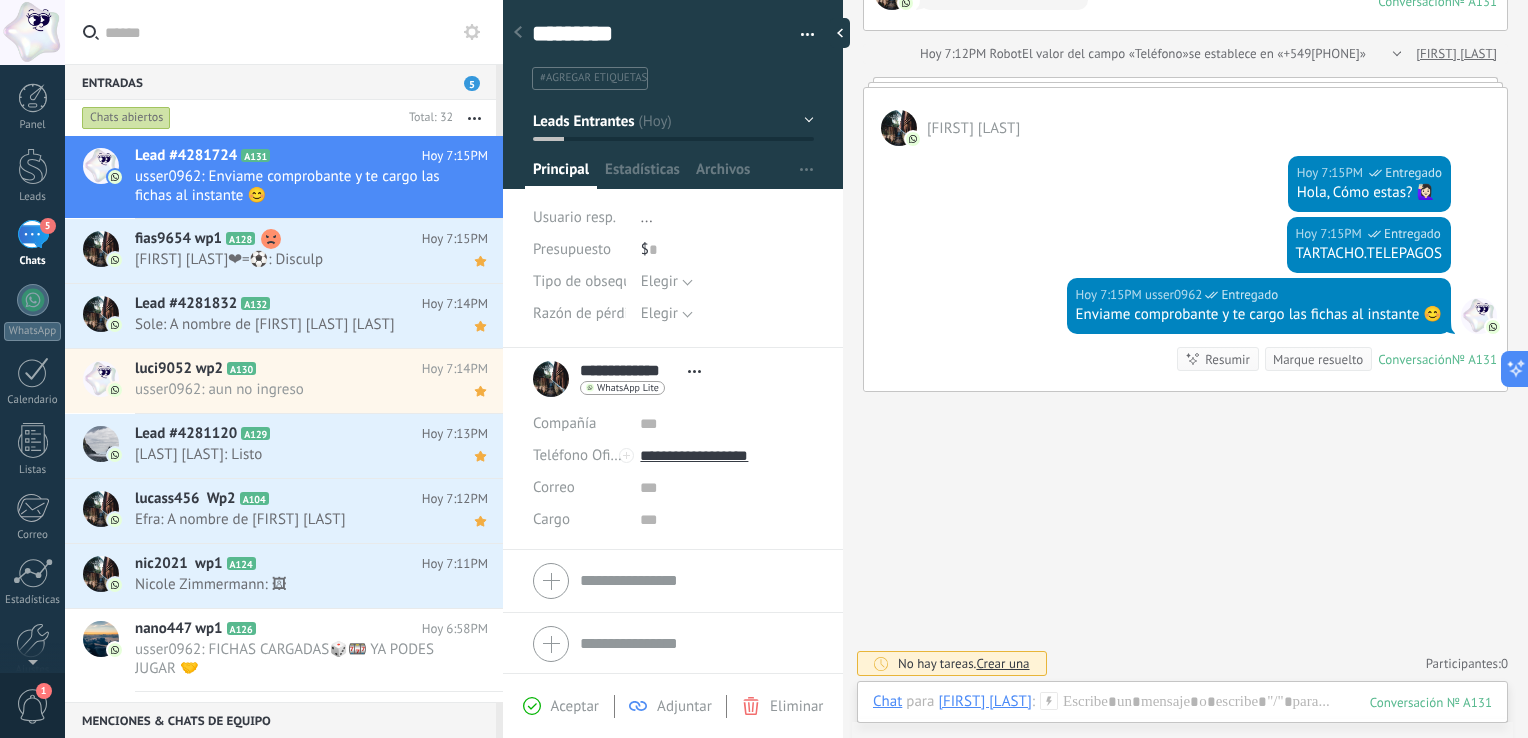 click 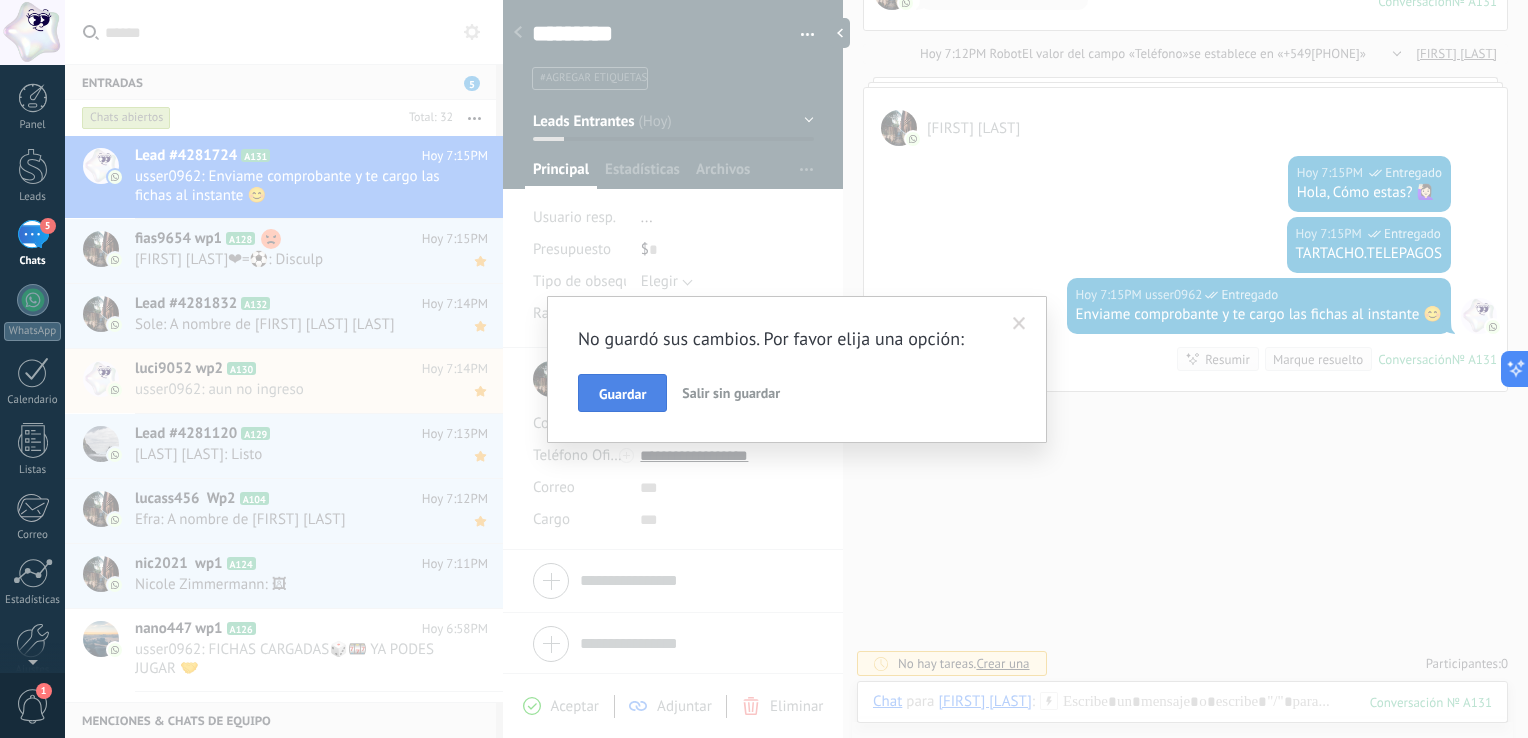 click on "Guardar" at bounding box center (622, 394) 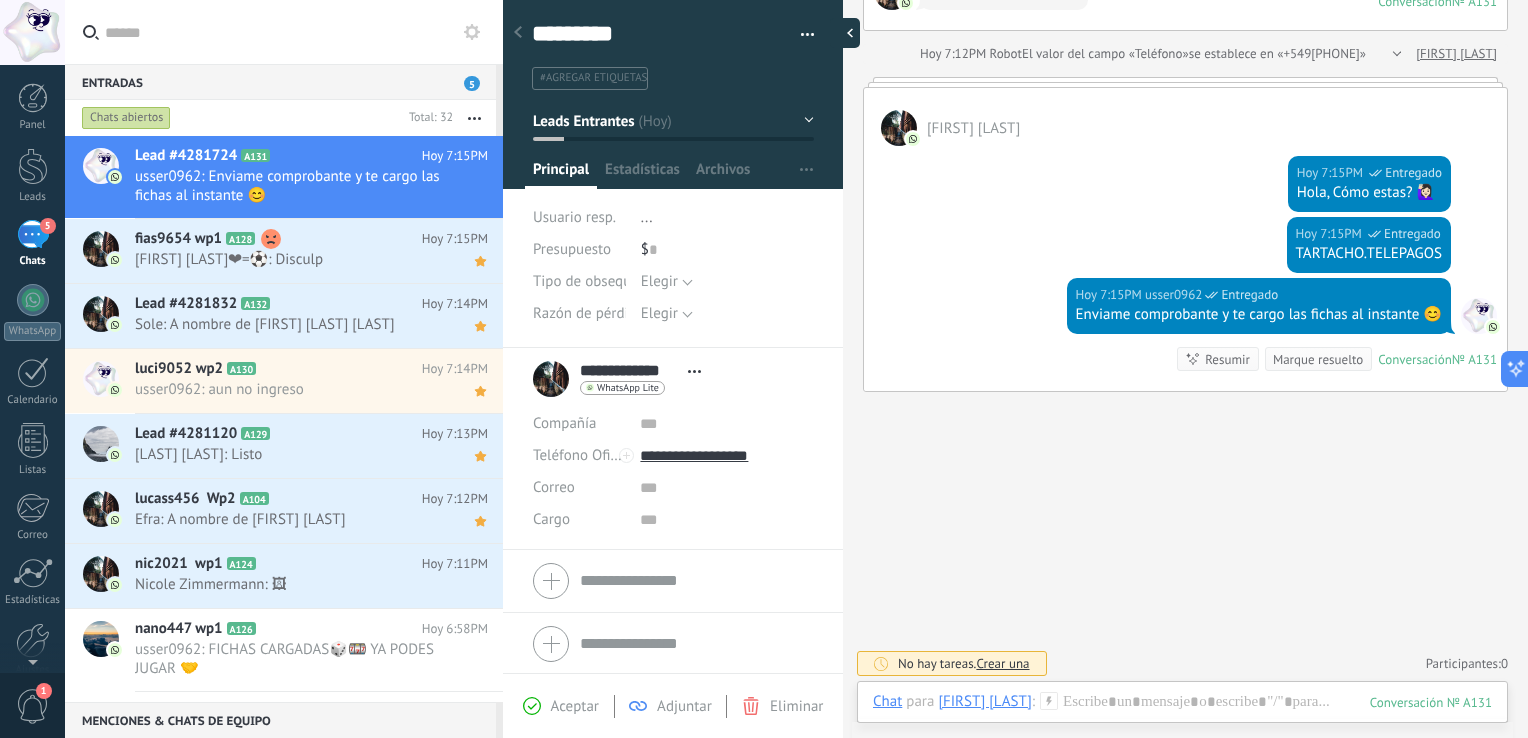 click at bounding box center (845, 33) 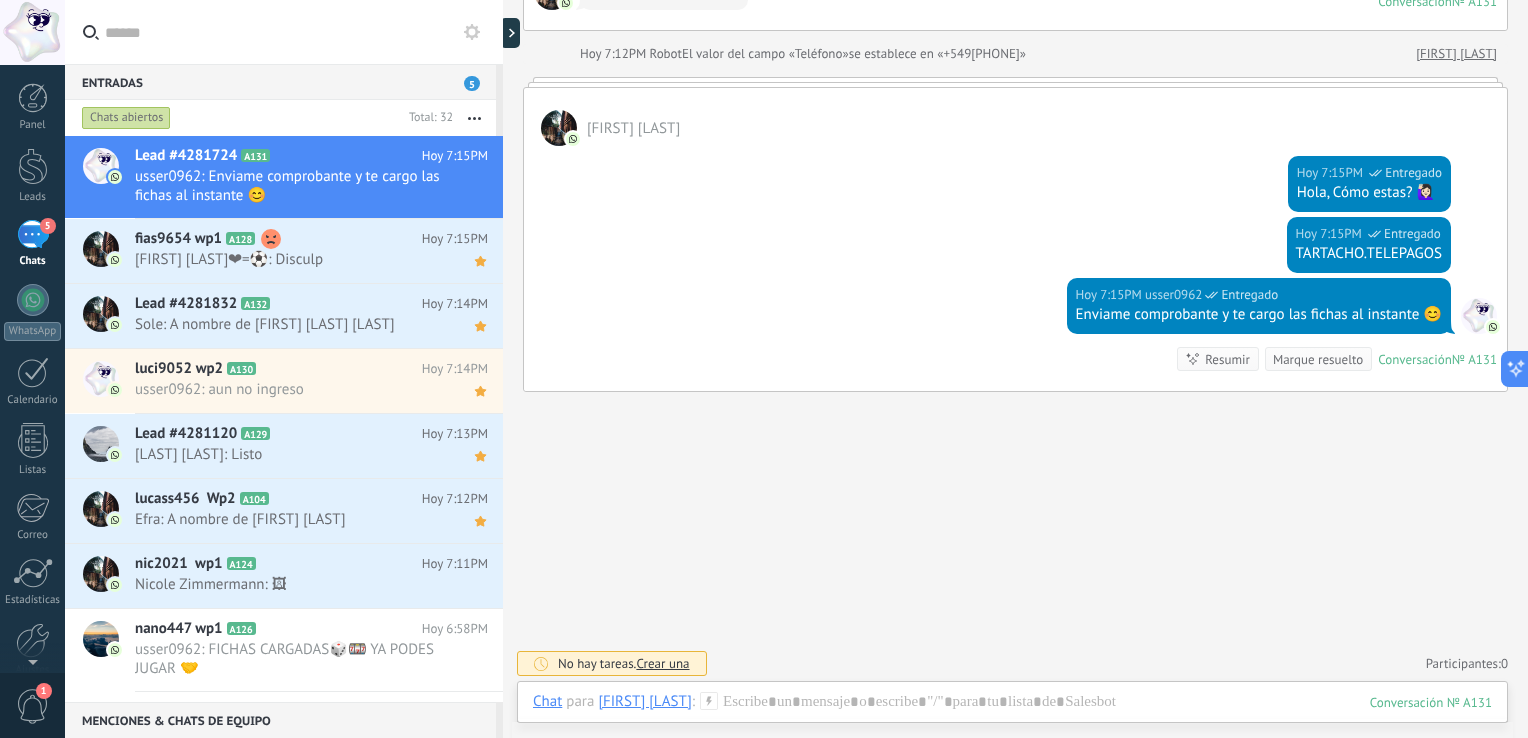scroll, scrollTop: 323, scrollLeft: 0, axis: vertical 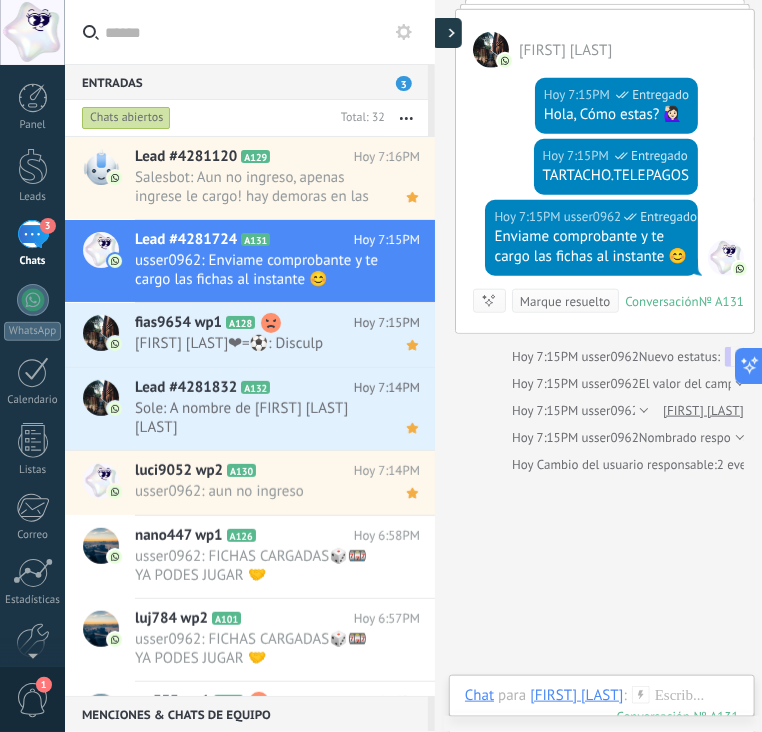 click 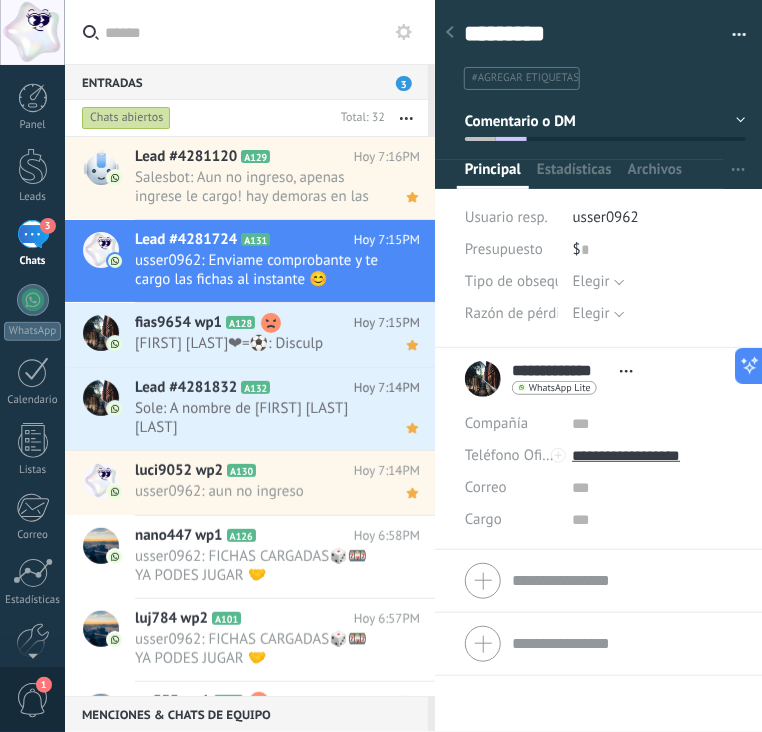 scroll, scrollTop: 29, scrollLeft: 0, axis: vertical 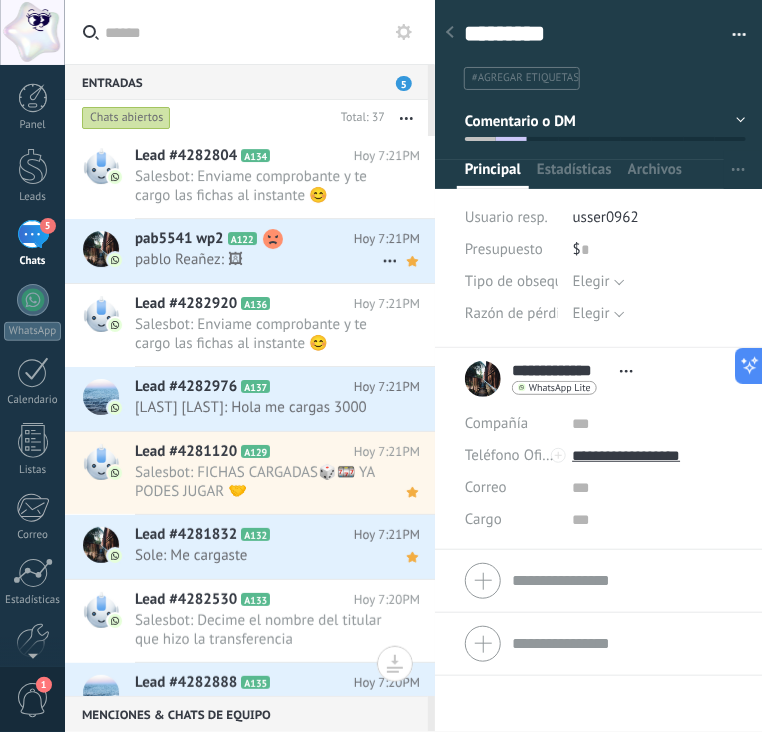 click on "pablo Reañez: 🖼" at bounding box center (258, 259) 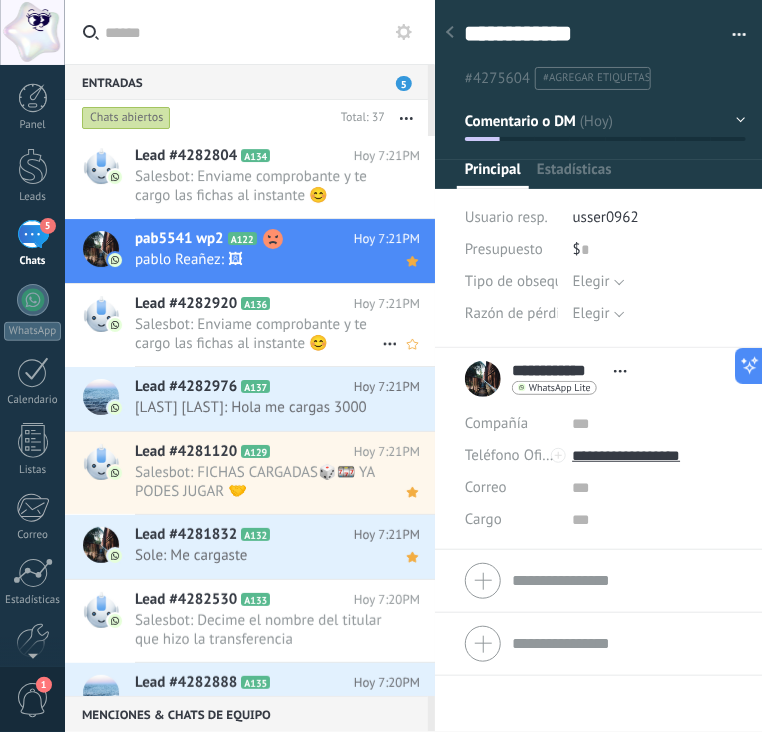 scroll, scrollTop: 851, scrollLeft: 0, axis: vertical 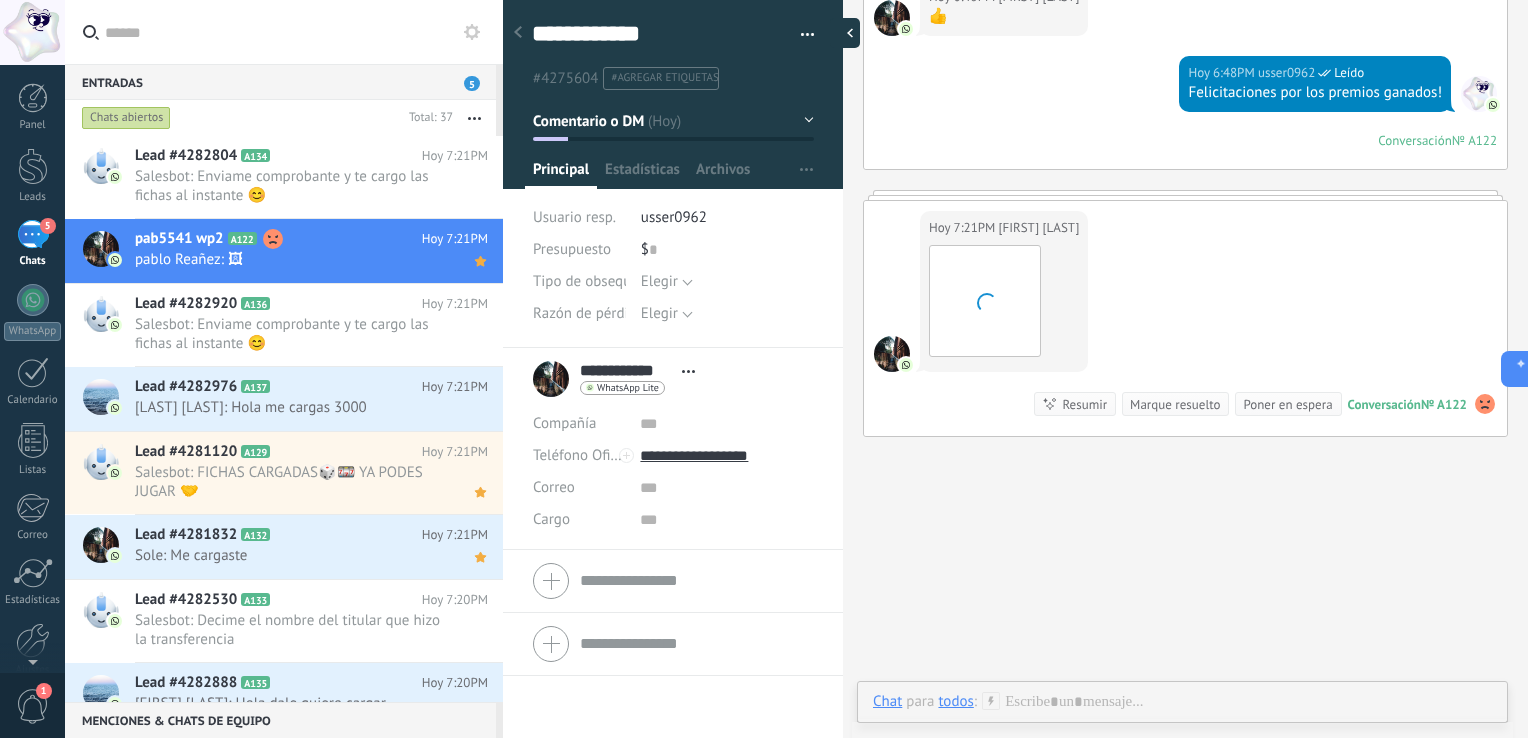 click at bounding box center (845, 33) 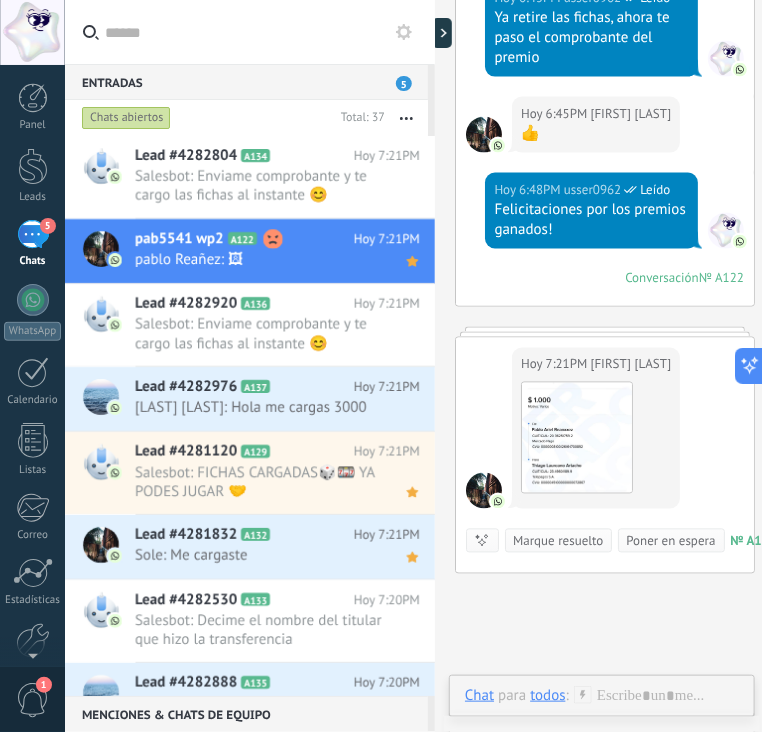 scroll, scrollTop: 60, scrollLeft: 0, axis: vertical 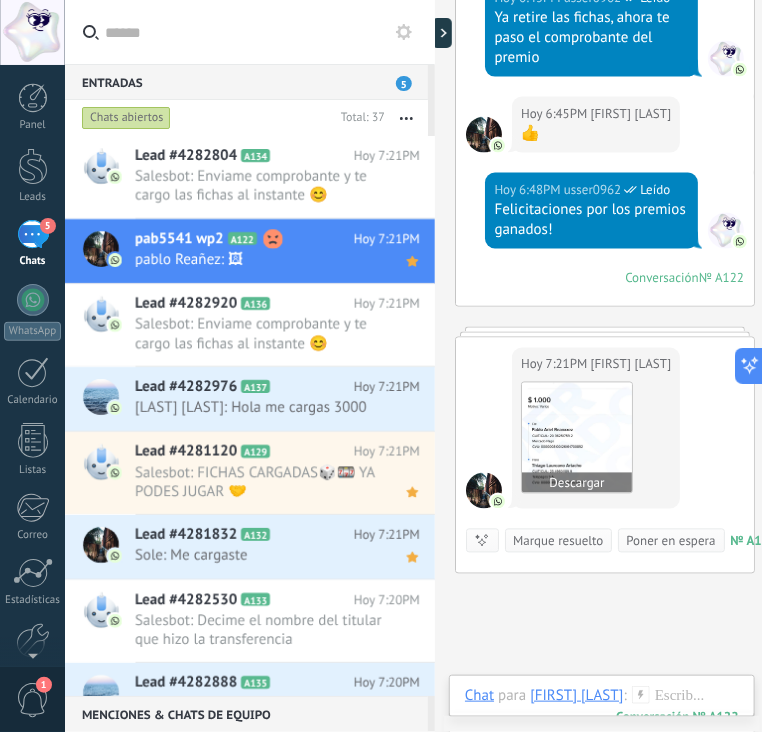 click at bounding box center [577, 438] 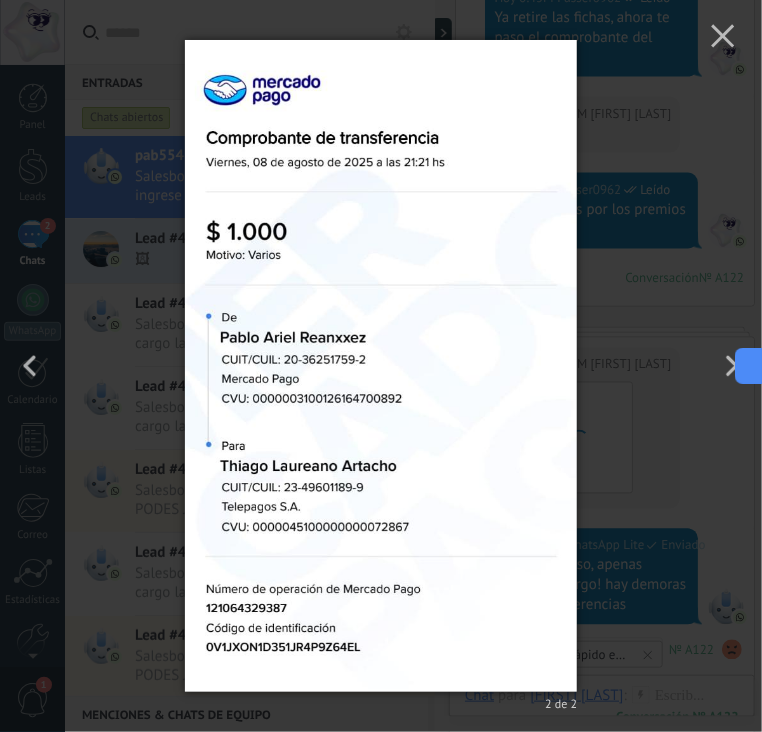 scroll, scrollTop: 804, scrollLeft: 0, axis: vertical 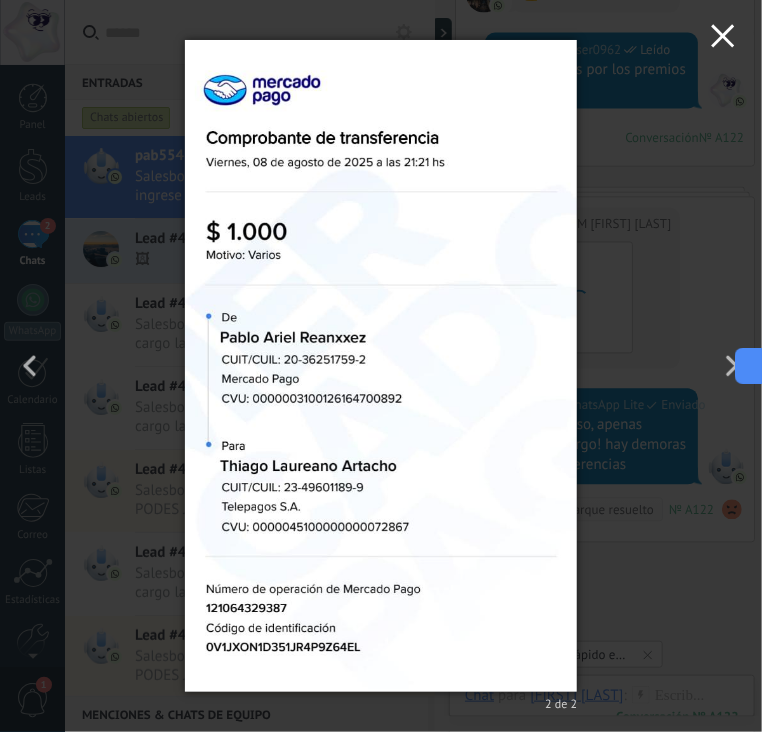 click 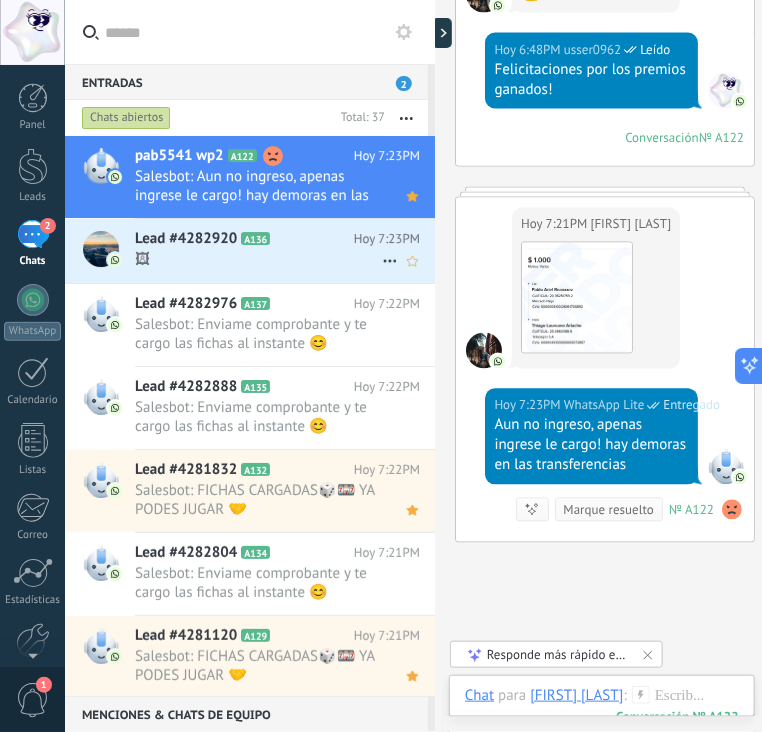 drag, startPoint x: 165, startPoint y: 259, endPoint x: 330, endPoint y: 257, distance: 165.01212 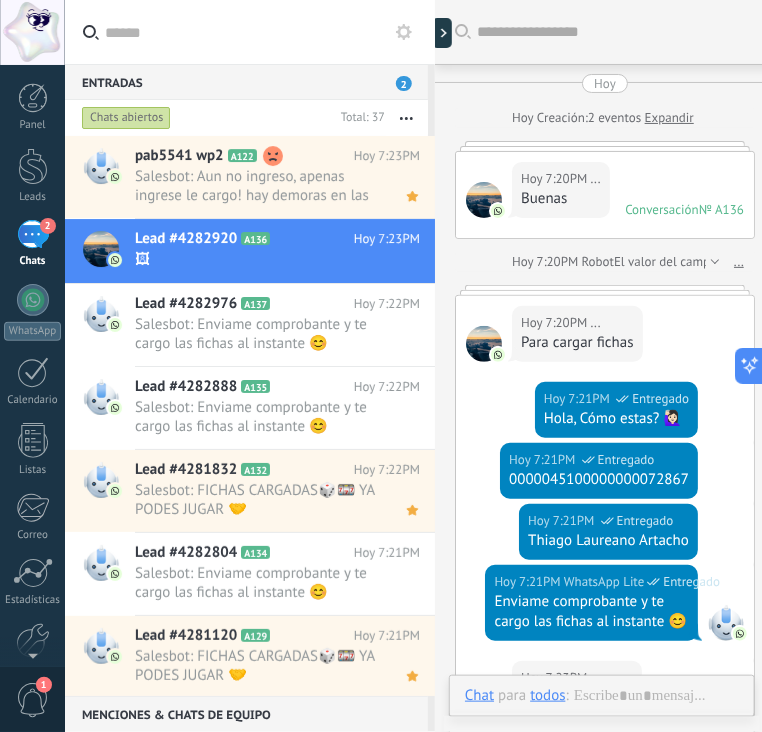 scroll, scrollTop: 425, scrollLeft: 0, axis: vertical 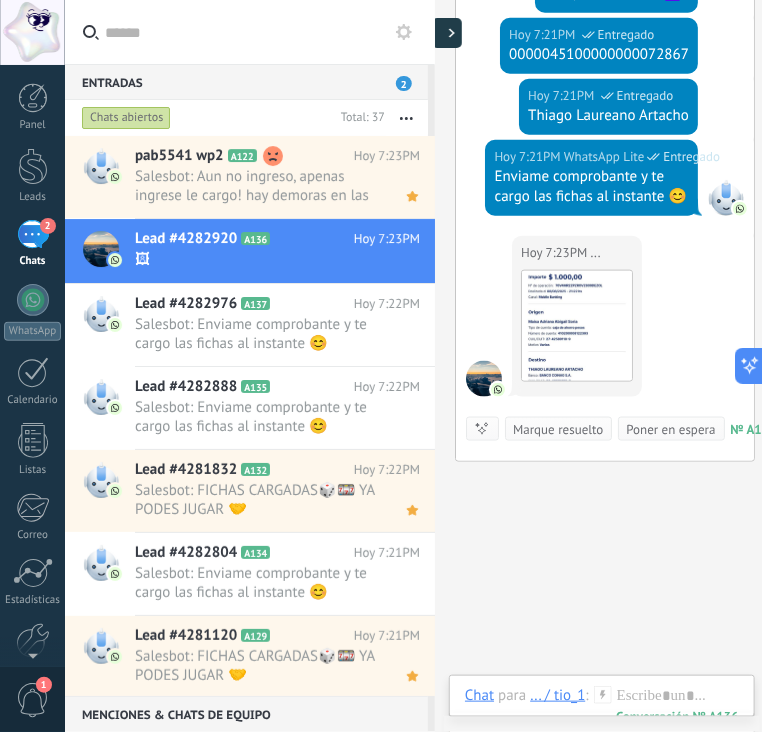 click at bounding box center (447, 33) 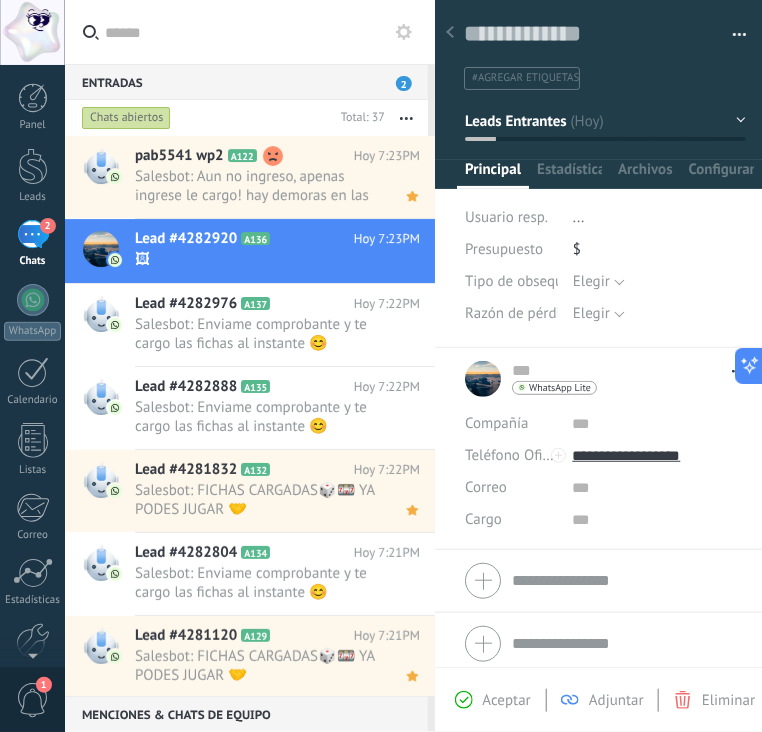 scroll, scrollTop: 29, scrollLeft: 0, axis: vertical 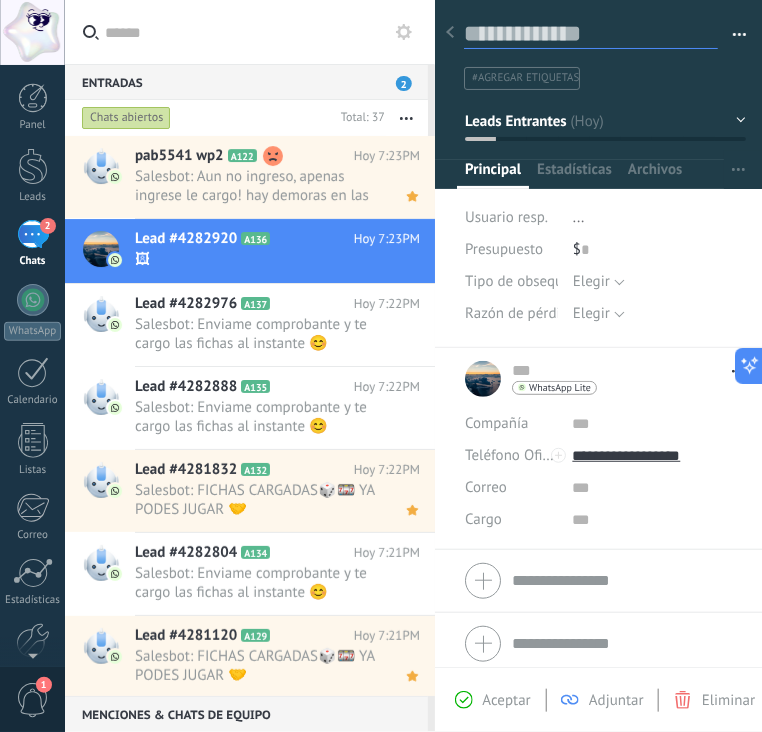 click at bounding box center (591, 34) 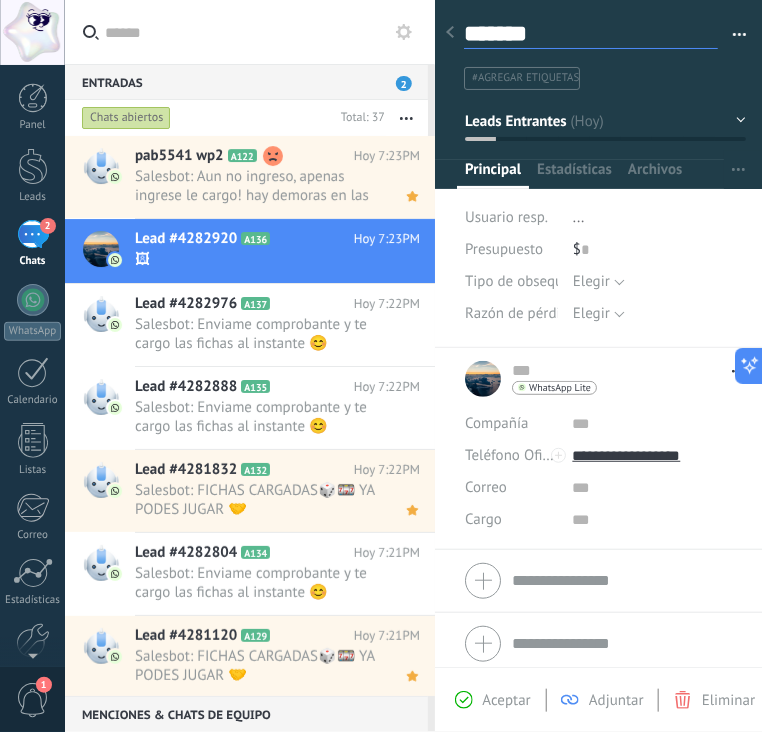 type on "******" 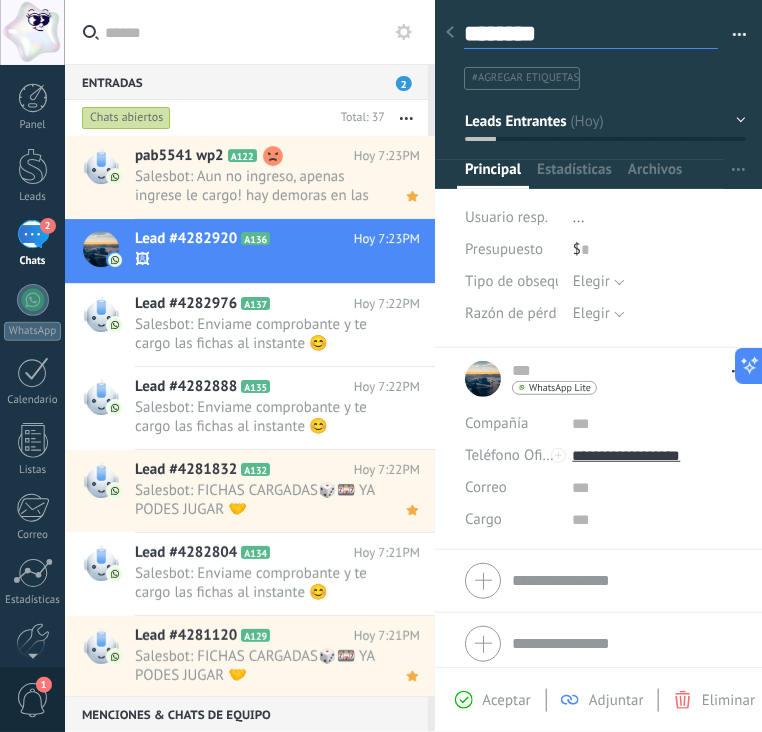 type on "*********" 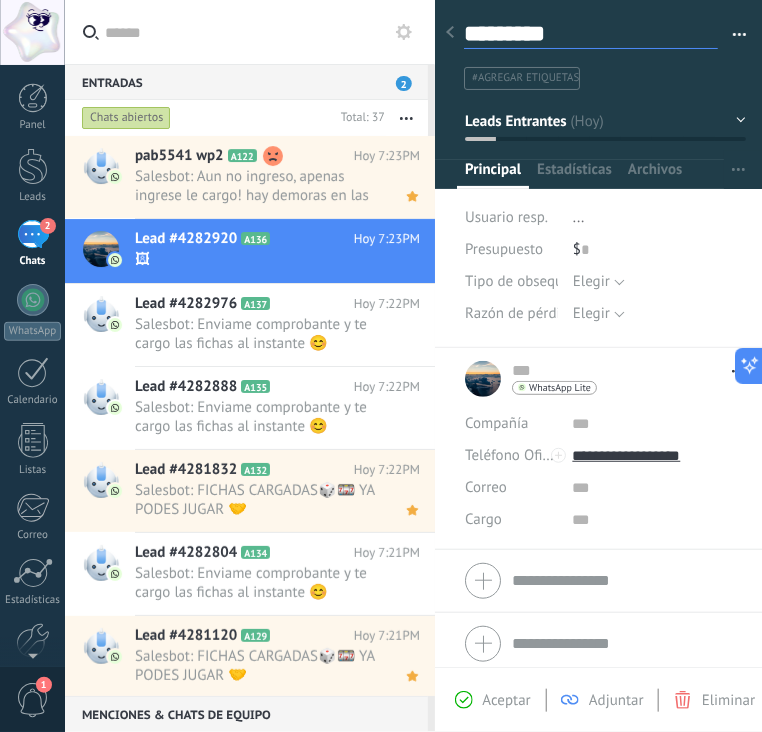 type on "**********" 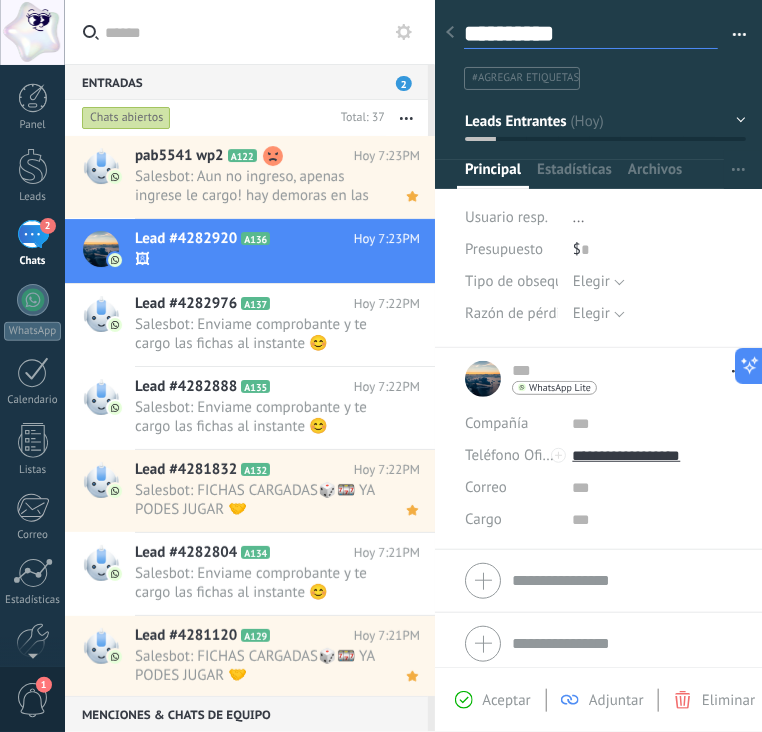 type on "**********" 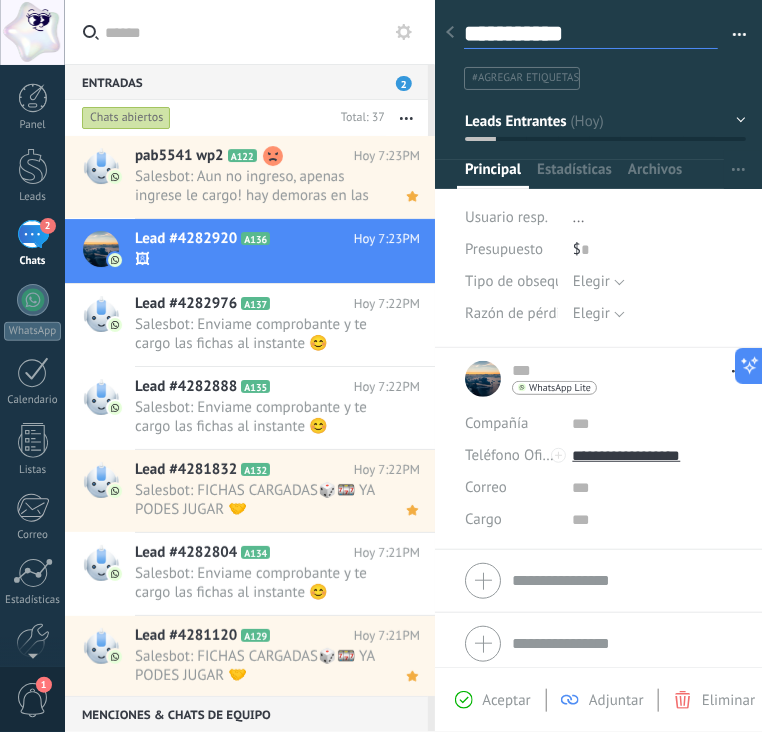 scroll, scrollTop: 29, scrollLeft: 0, axis: vertical 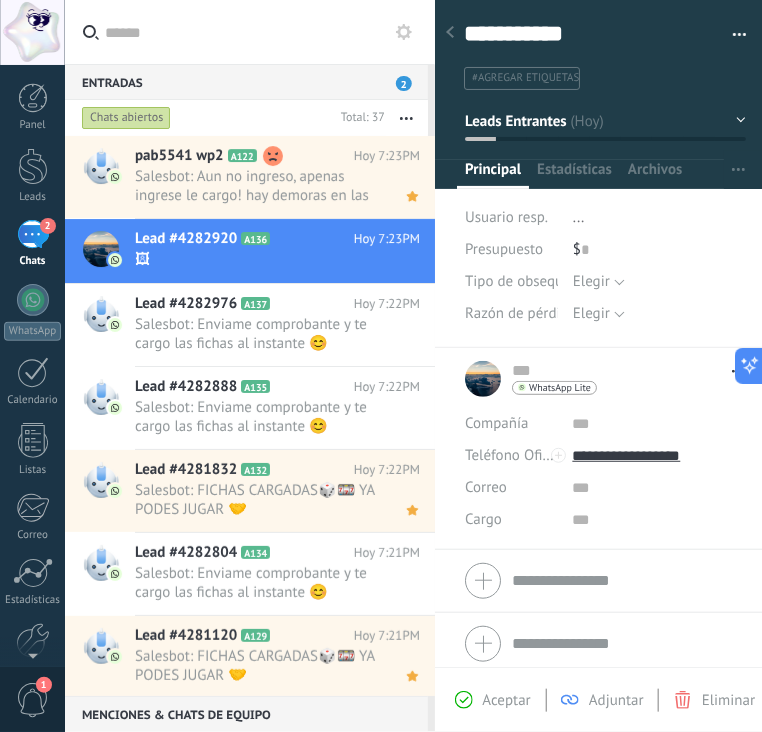 click at bounding box center (450, 33) 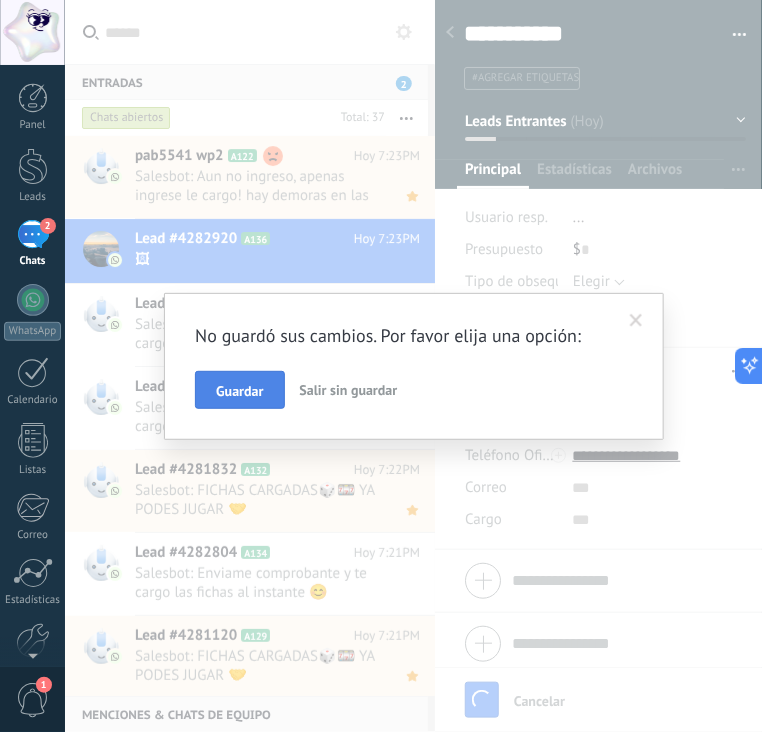 click on "Guardar" at bounding box center [239, 391] 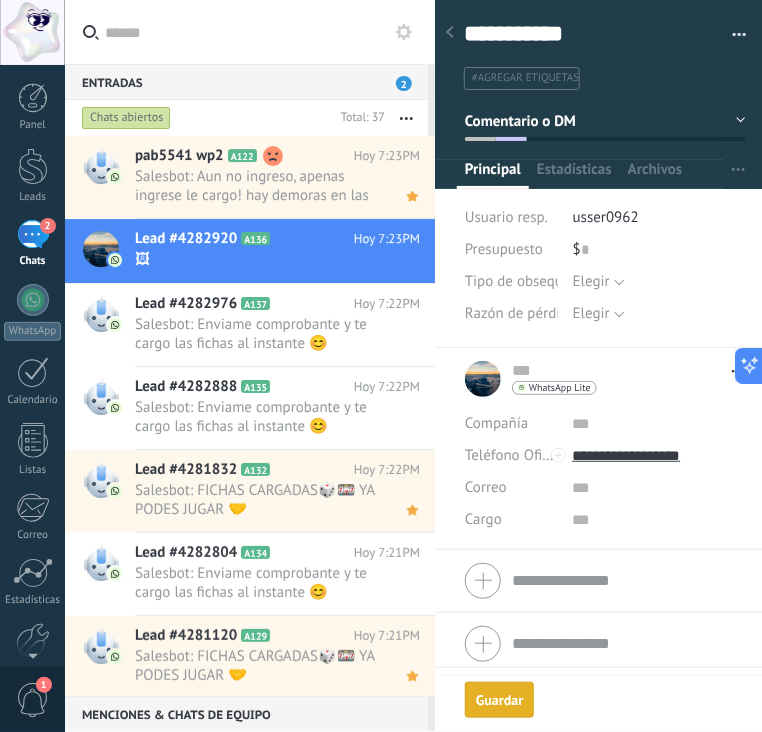scroll, scrollTop: 543, scrollLeft: 0, axis: vertical 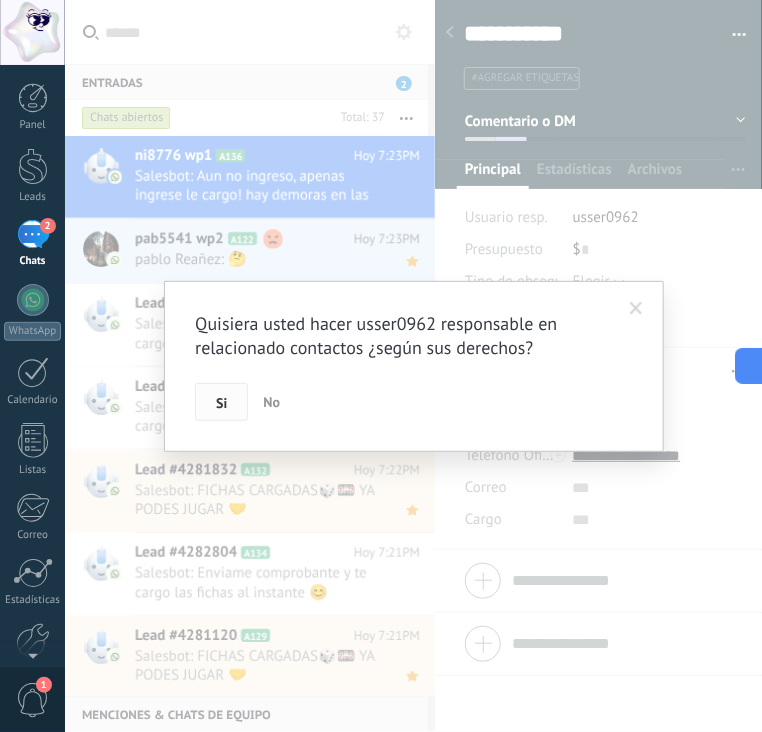 click on "Si" at bounding box center [221, 403] 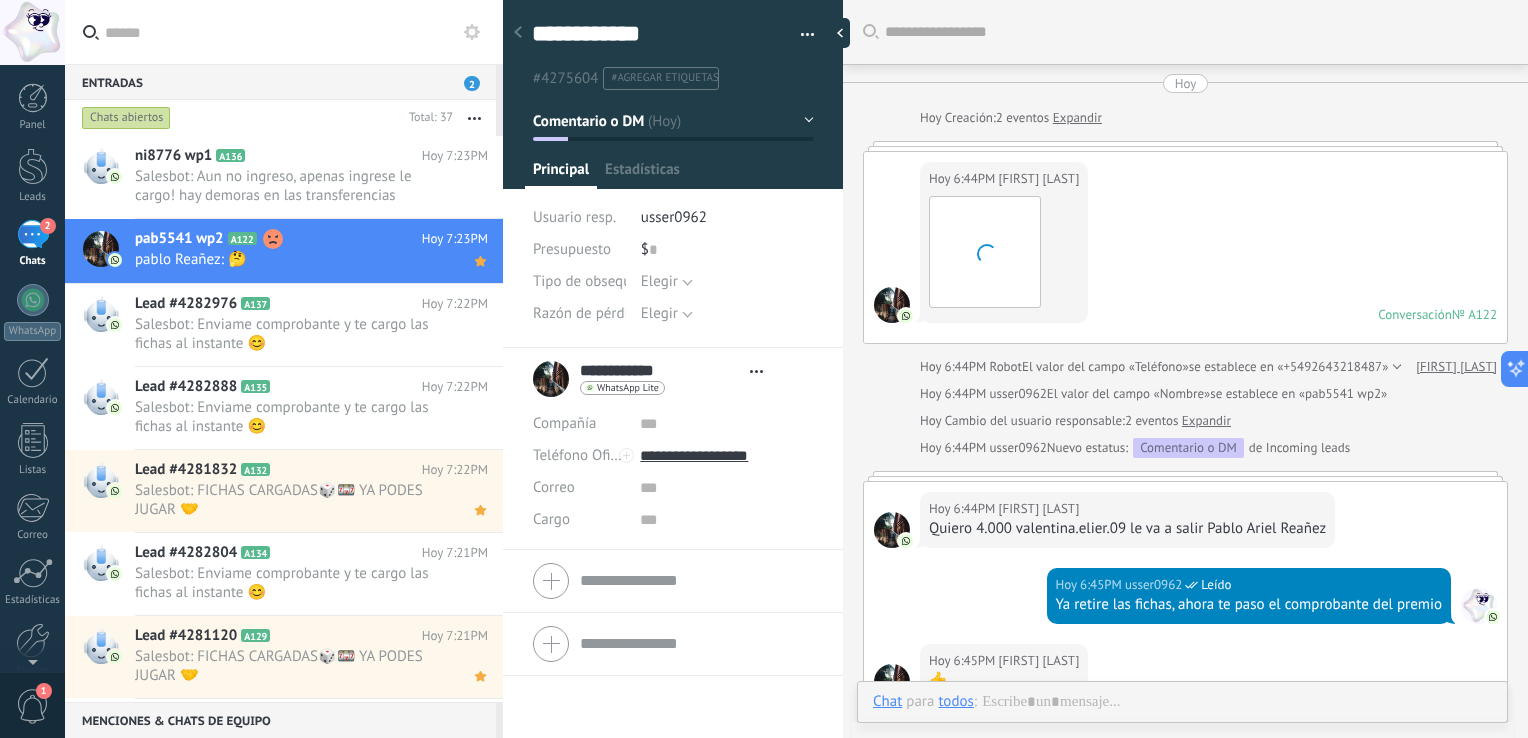 scroll, scrollTop: 840, scrollLeft: 0, axis: vertical 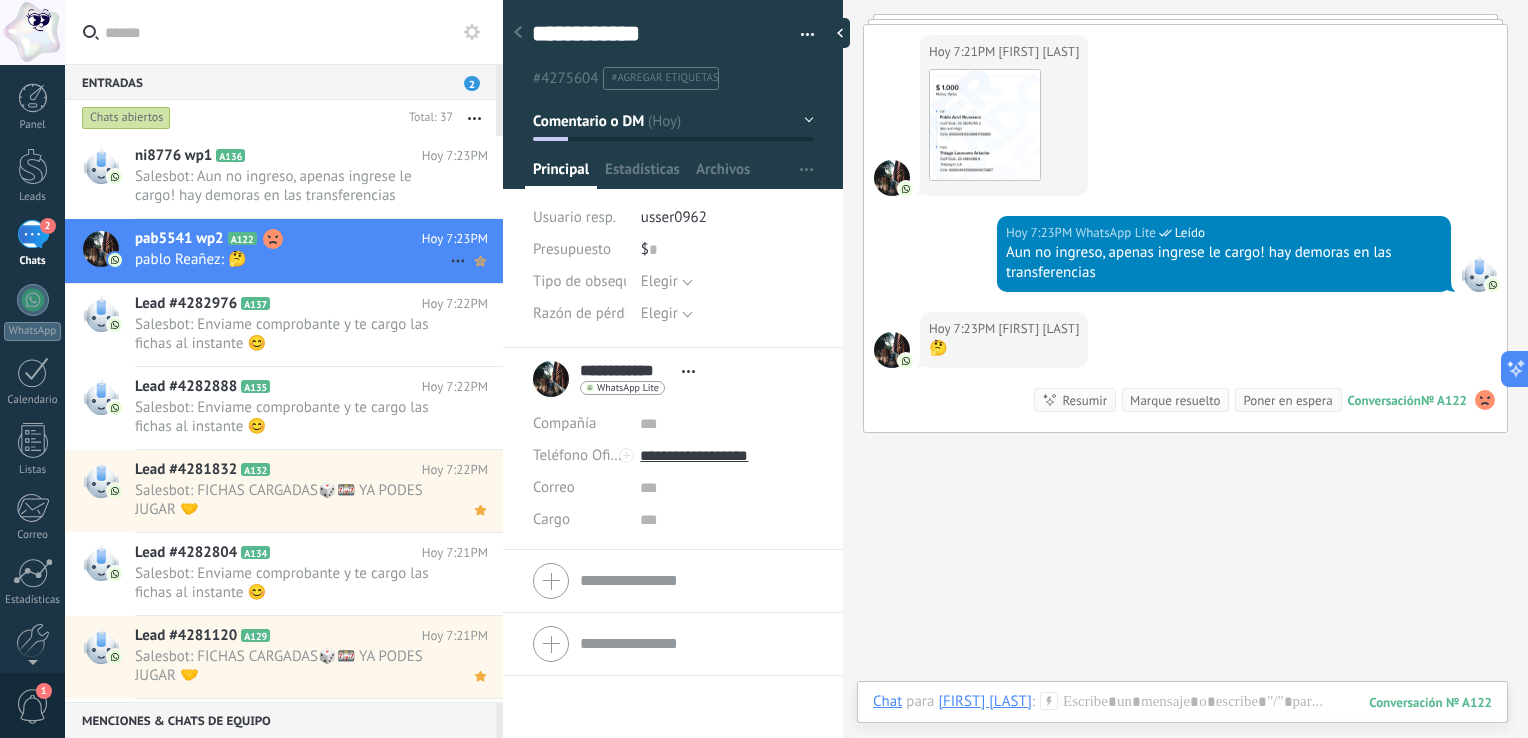 click 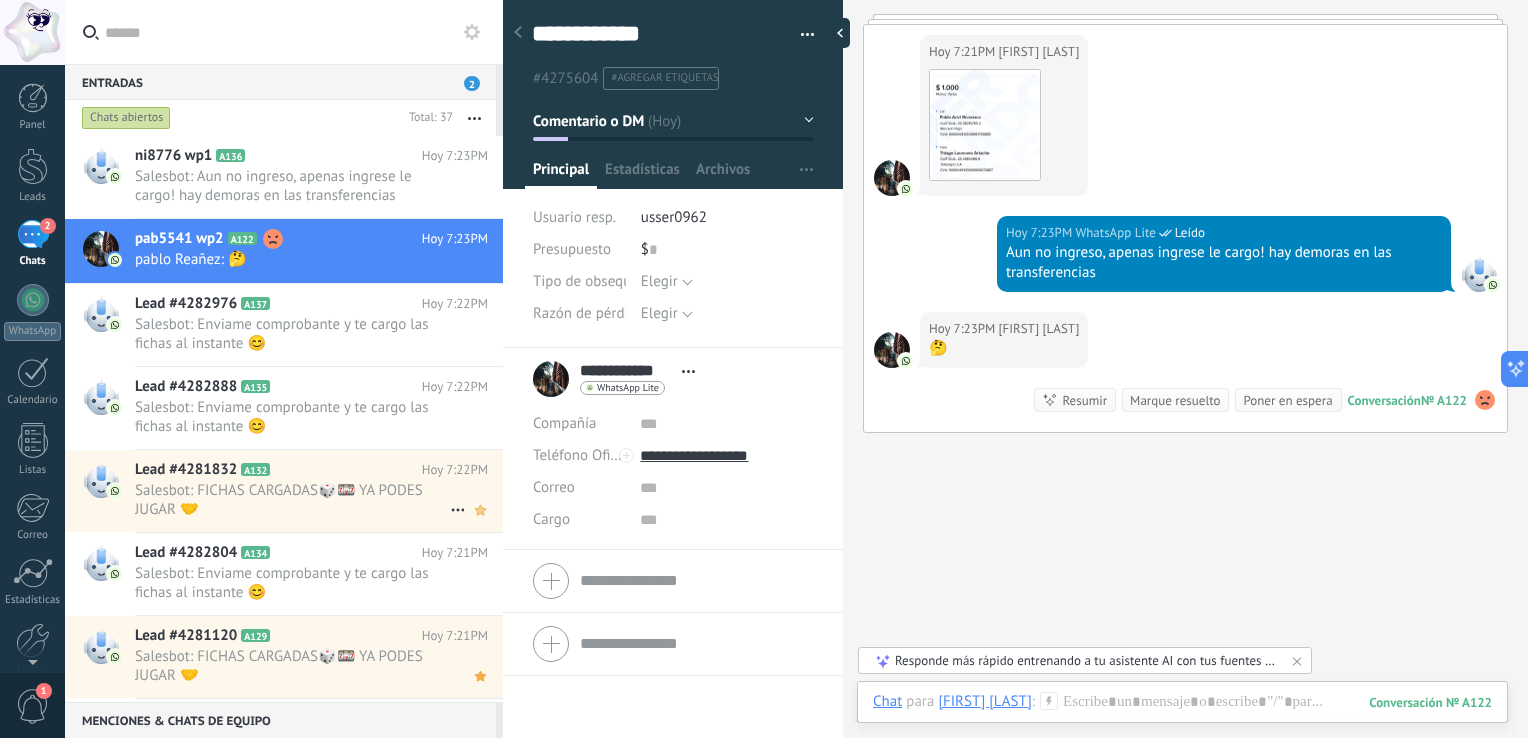 click 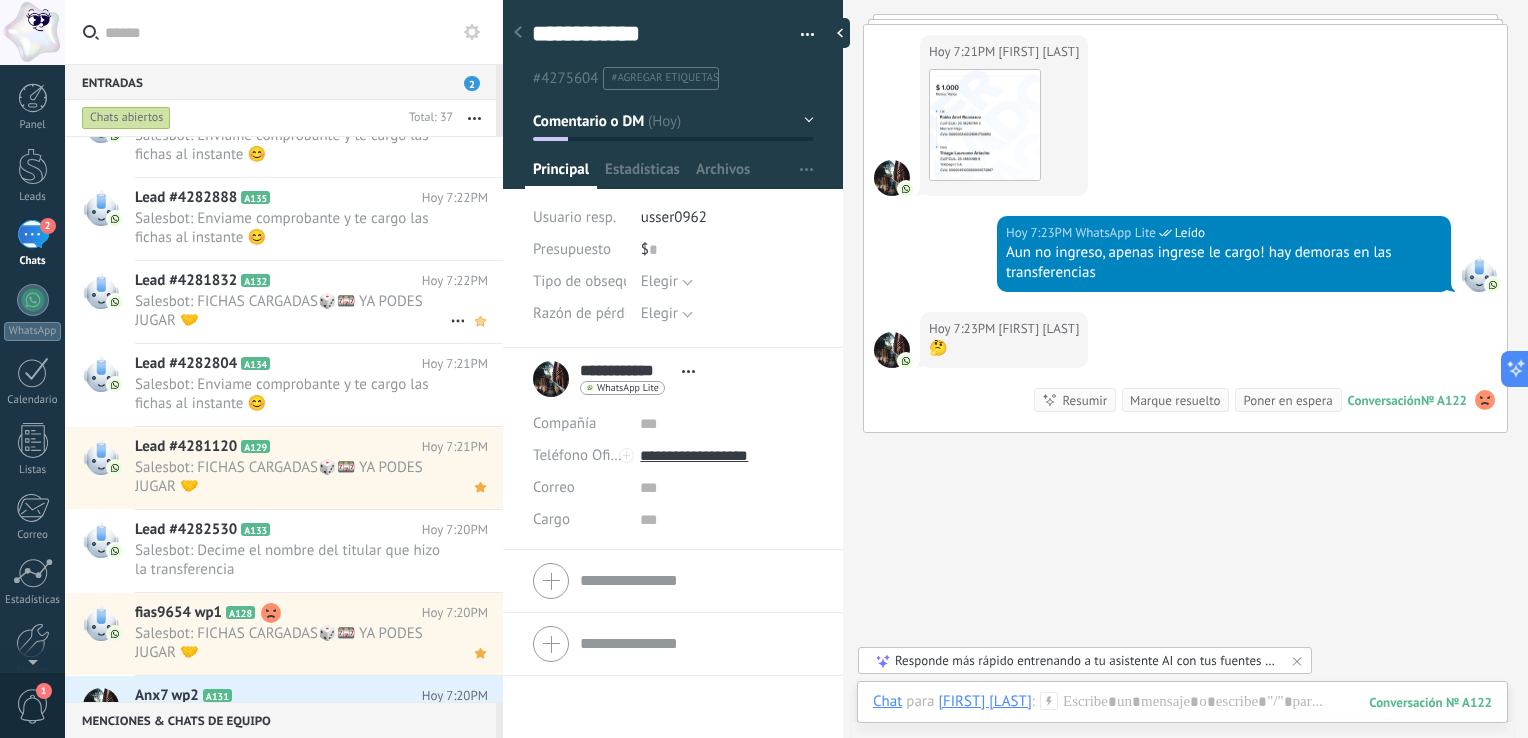 scroll, scrollTop: 200, scrollLeft: 0, axis: vertical 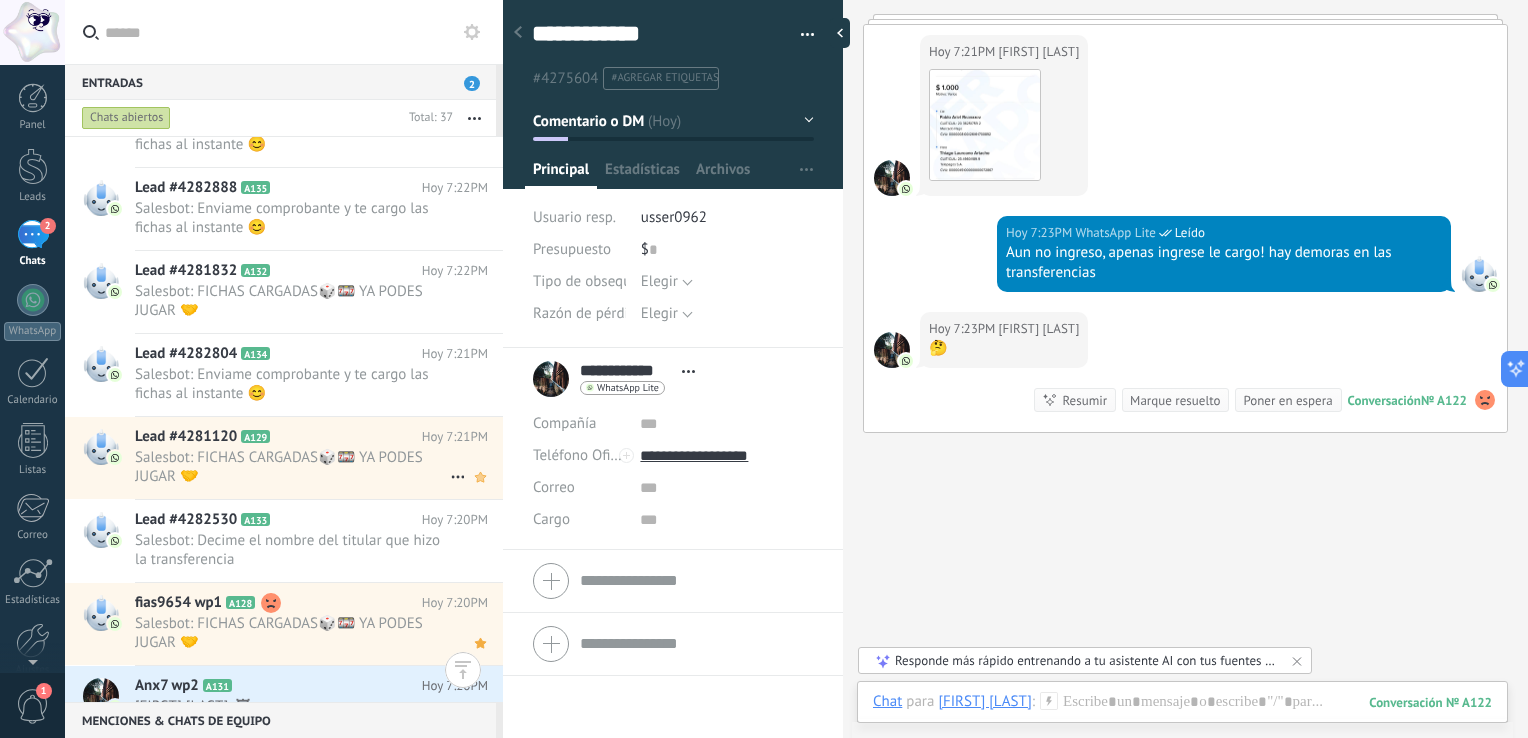 click 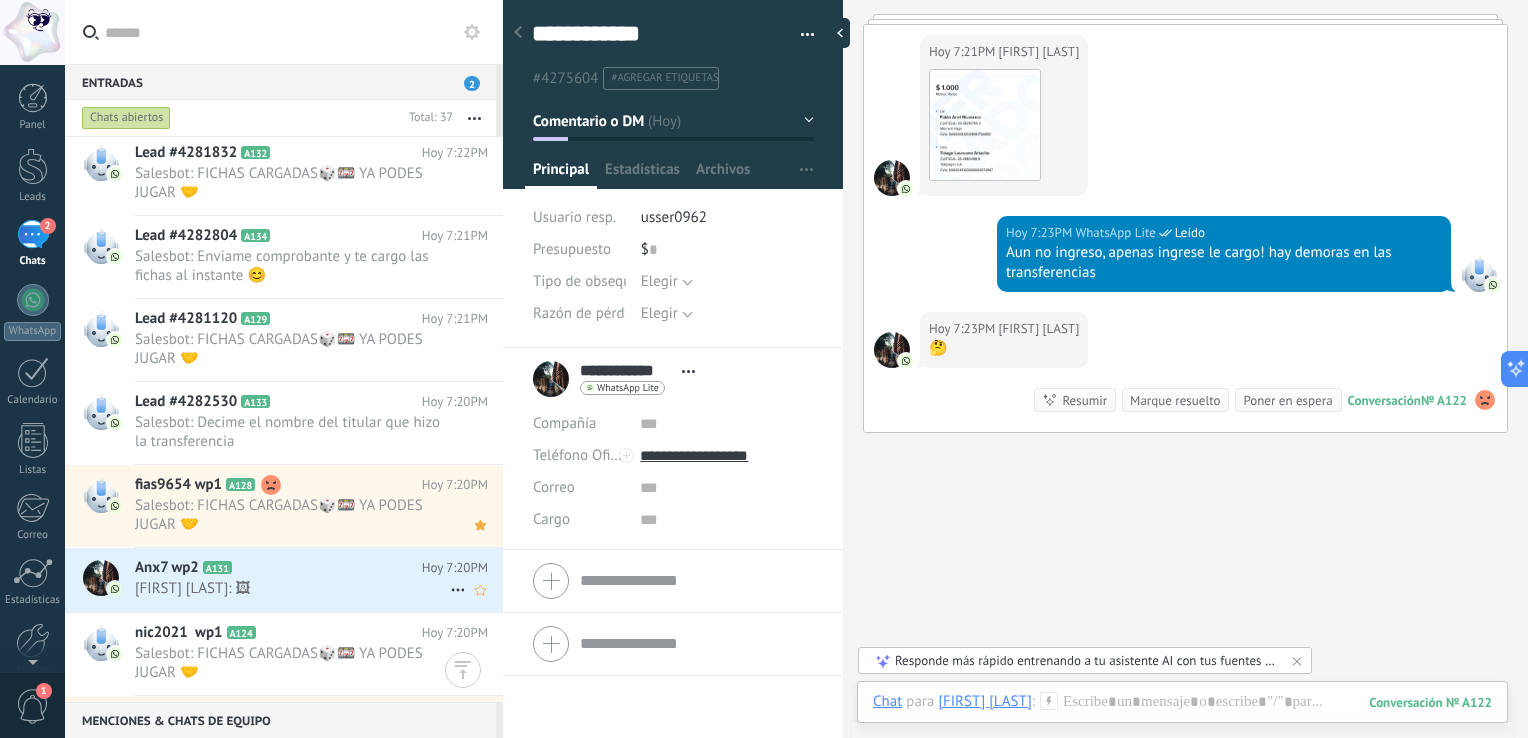 scroll, scrollTop: 400, scrollLeft: 0, axis: vertical 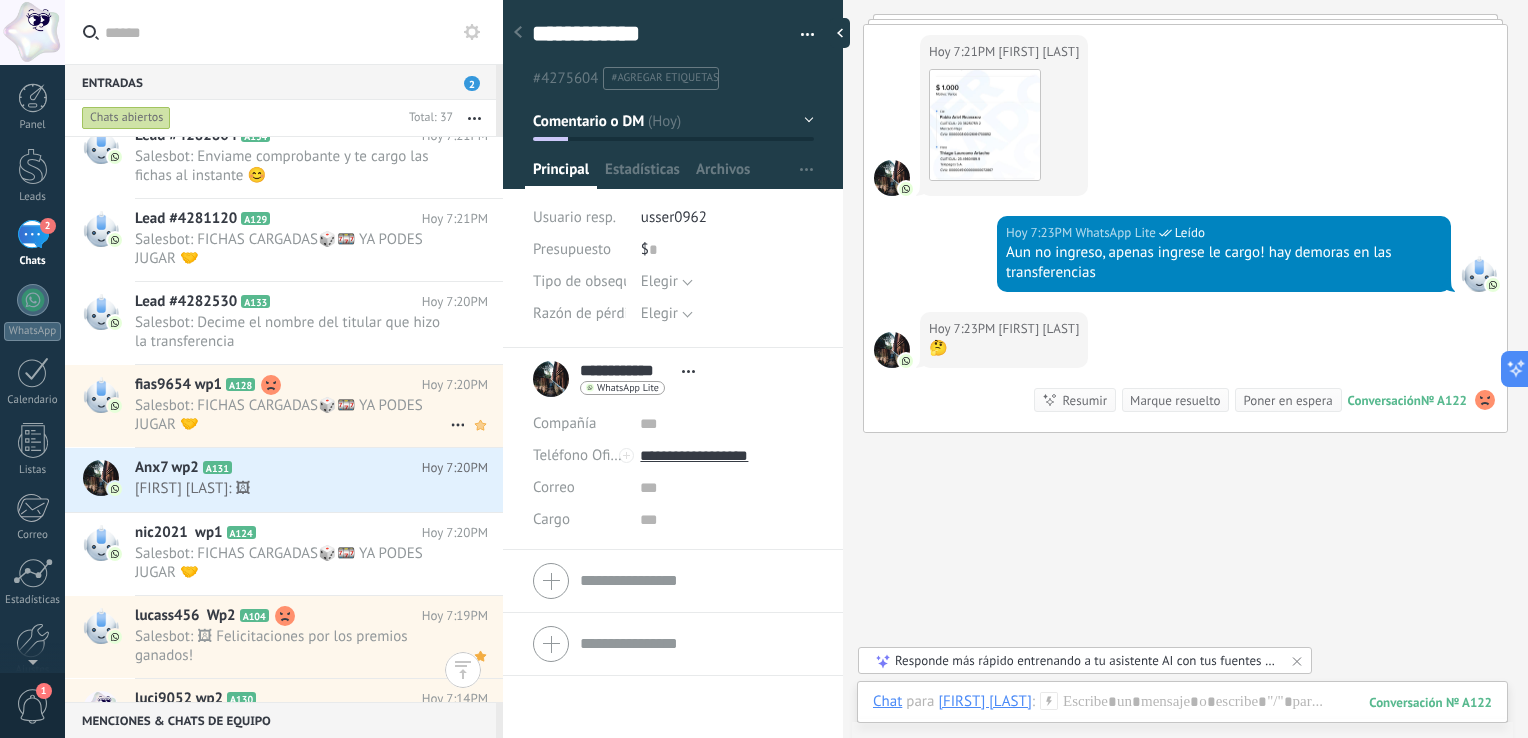 click 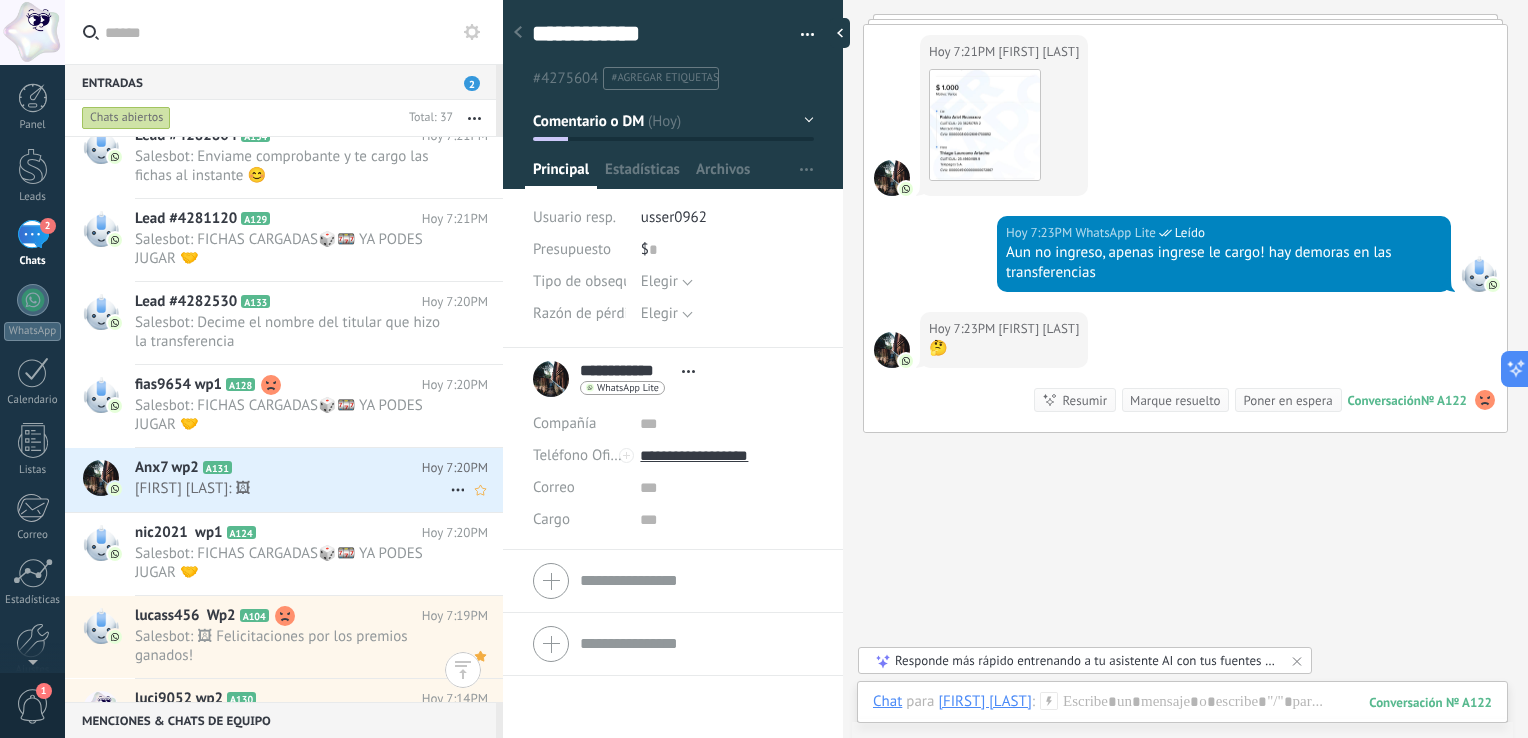 click on "Angel Paredes: 🖼" at bounding box center [292, 488] 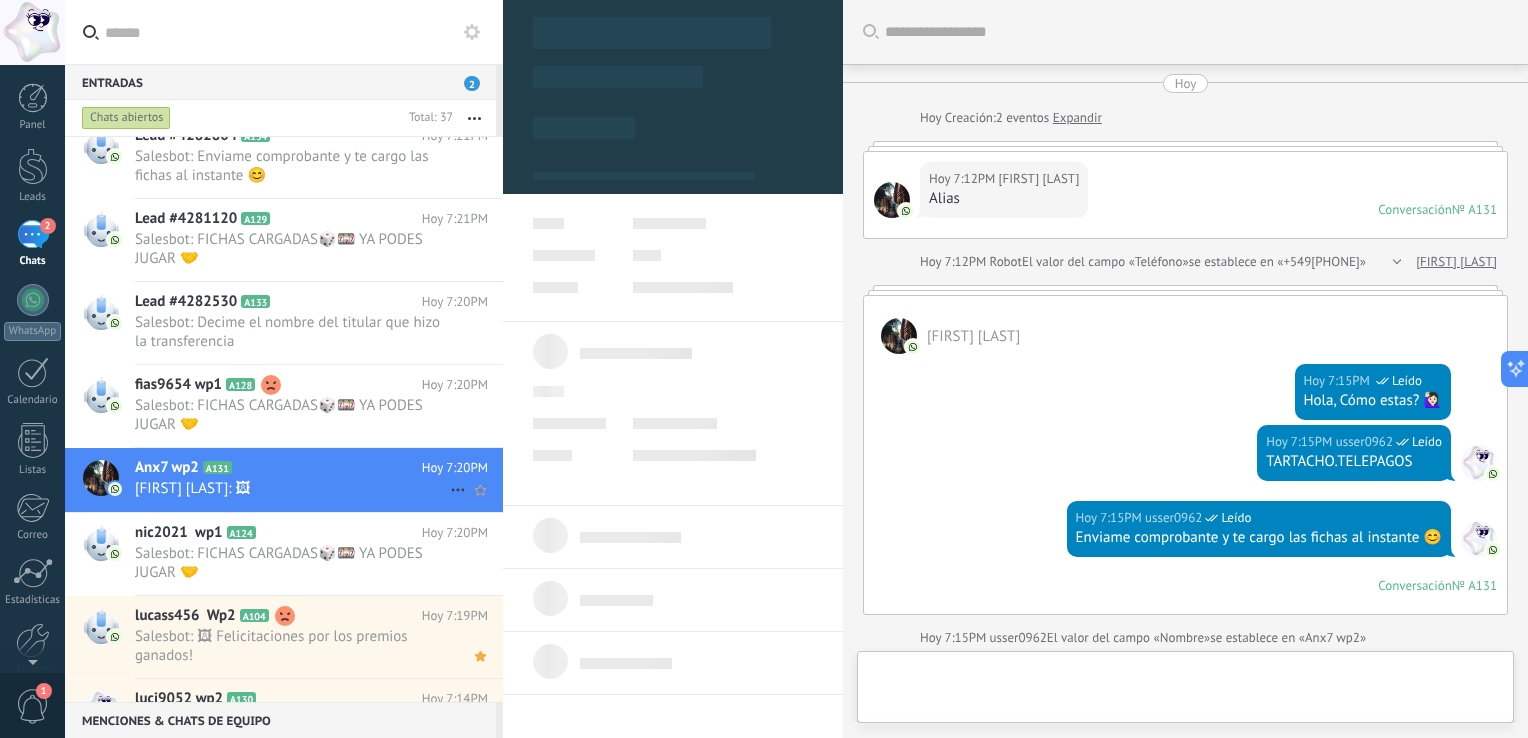scroll, scrollTop: 569, scrollLeft: 0, axis: vertical 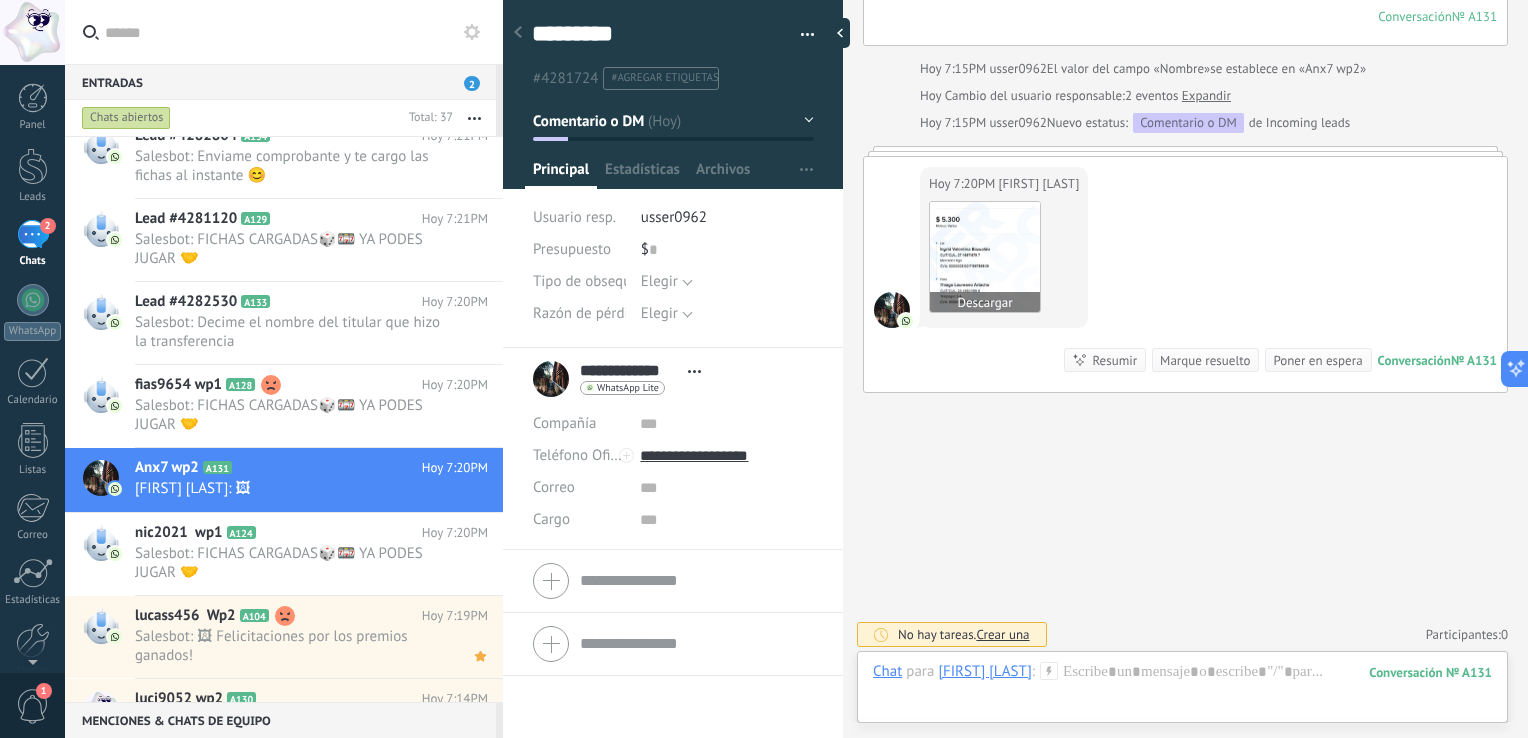 click at bounding box center [985, 257] 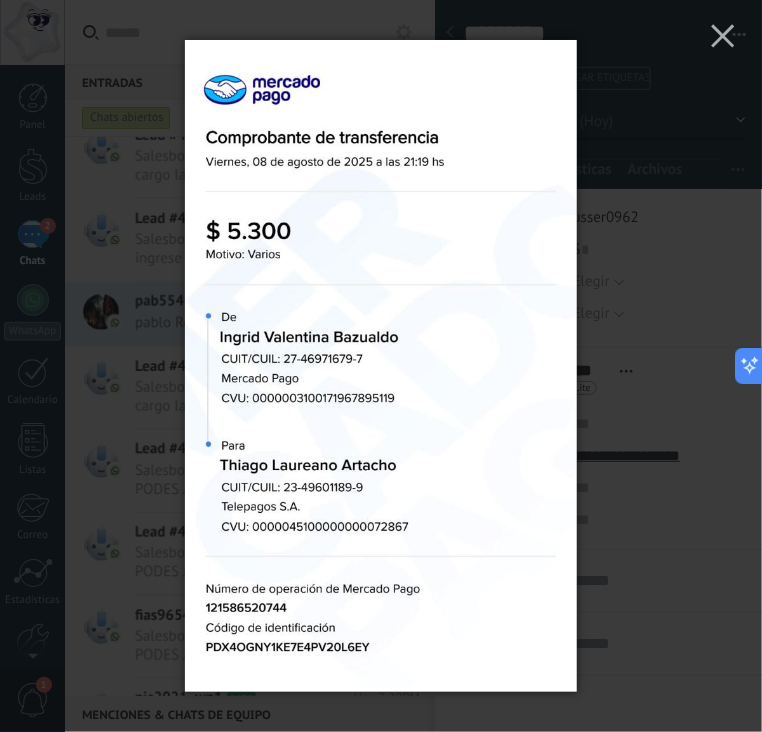 scroll, scrollTop: 780, scrollLeft: 0, axis: vertical 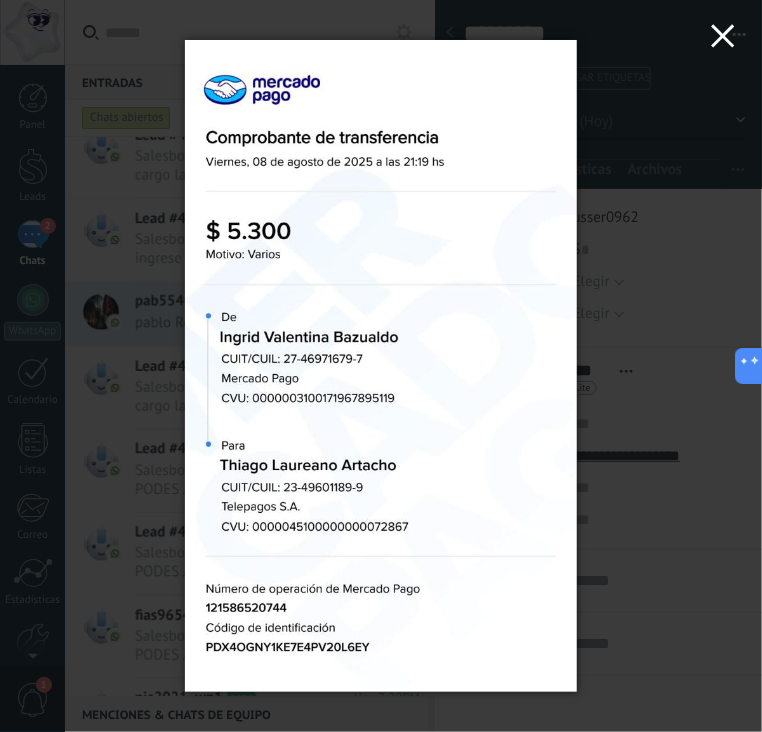 click 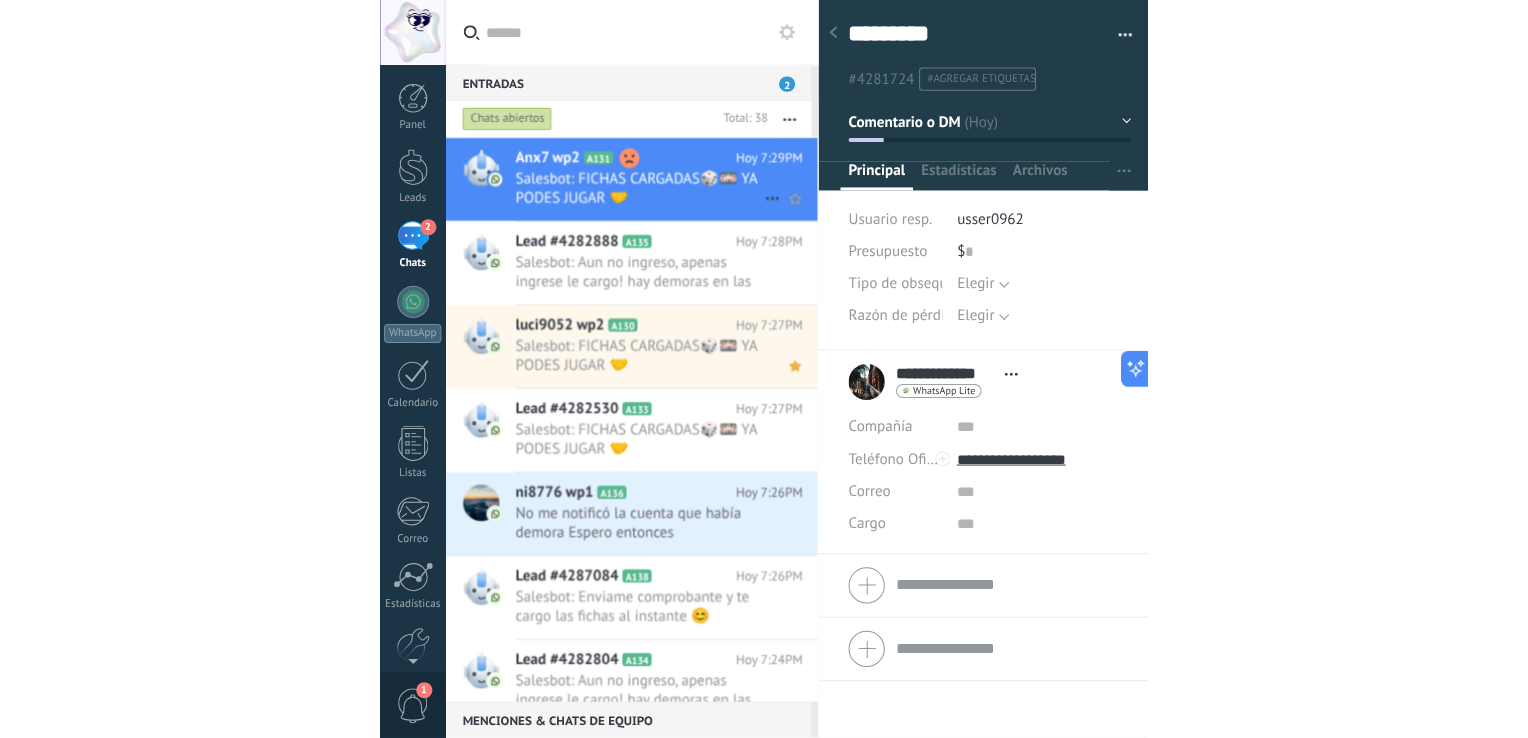 scroll, scrollTop: 0, scrollLeft: 0, axis: both 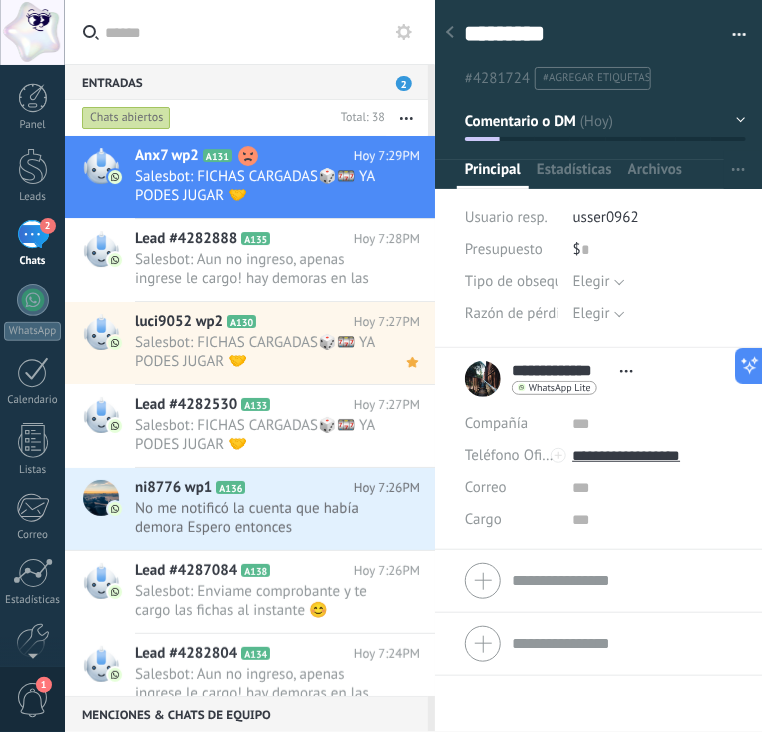 click on "Chats abiertos" at bounding box center (126, 118) 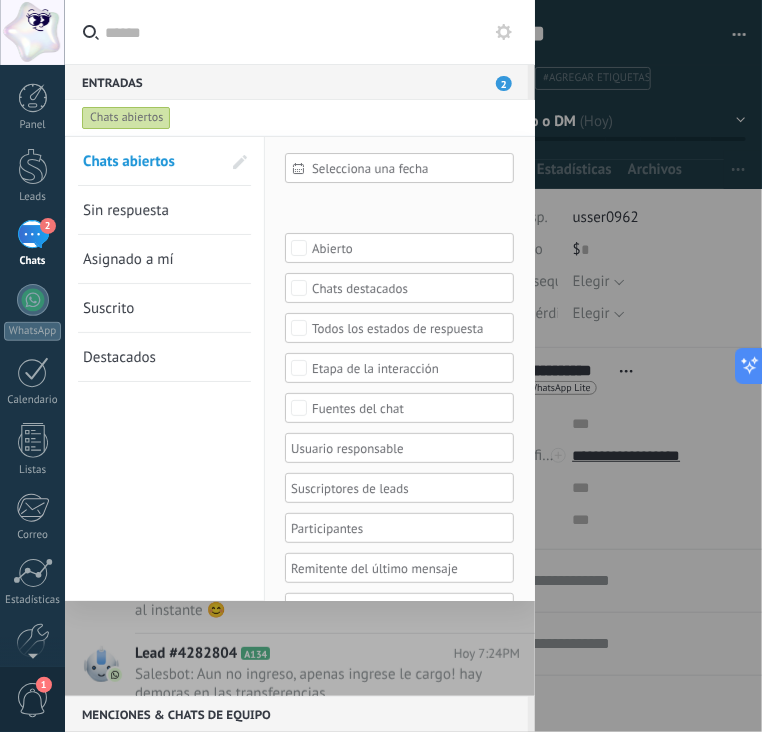 click on "Sin respuesta" at bounding box center [126, 210] 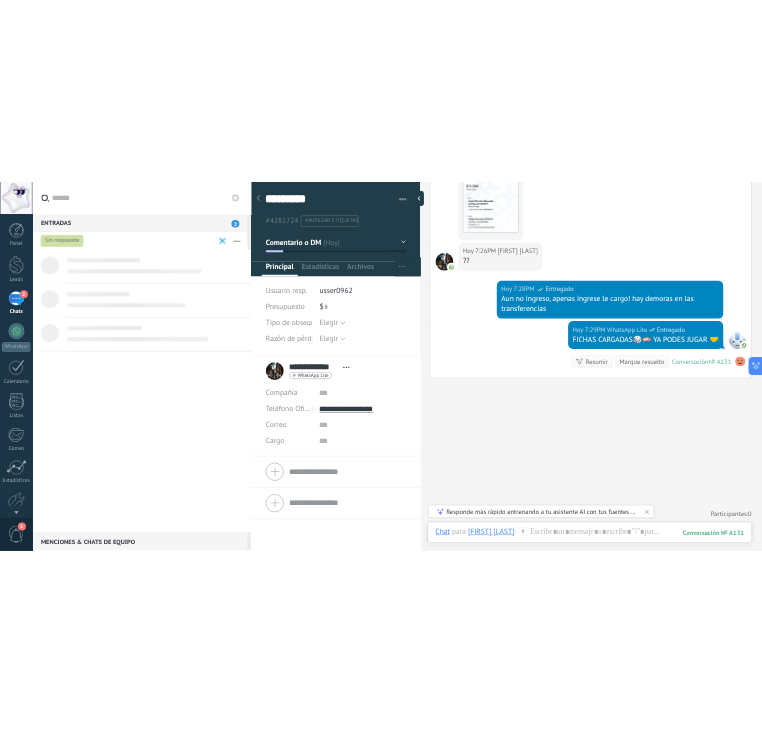 scroll, scrollTop: 760, scrollLeft: 0, axis: vertical 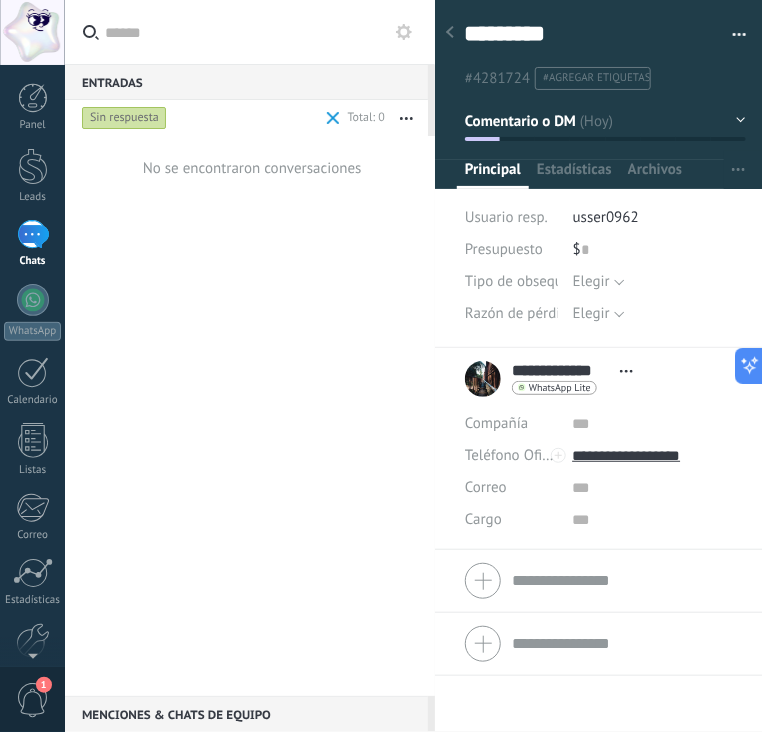 click on "Sin respuesta" at bounding box center [124, 118] 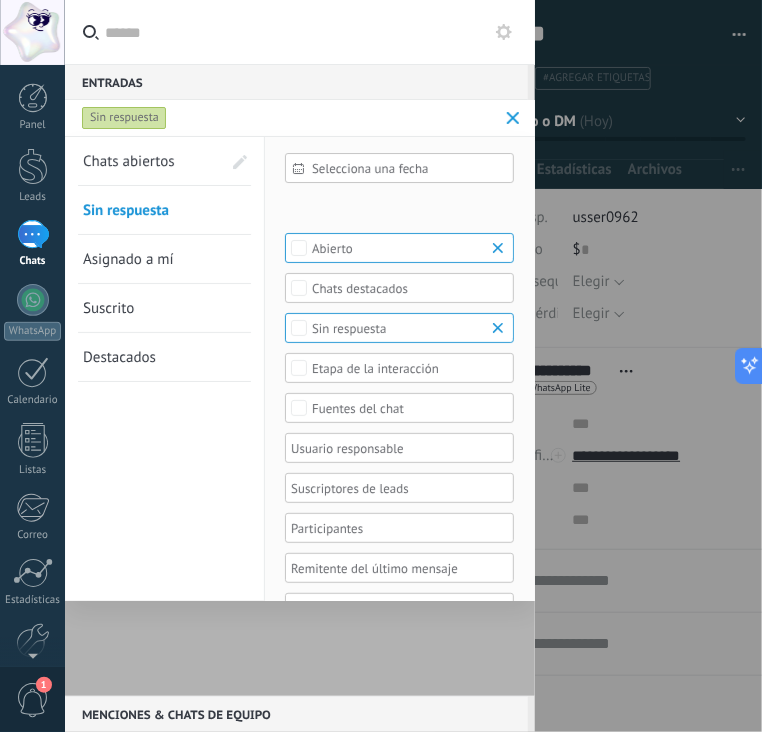click on "Chats abiertos" at bounding box center (129, 161) 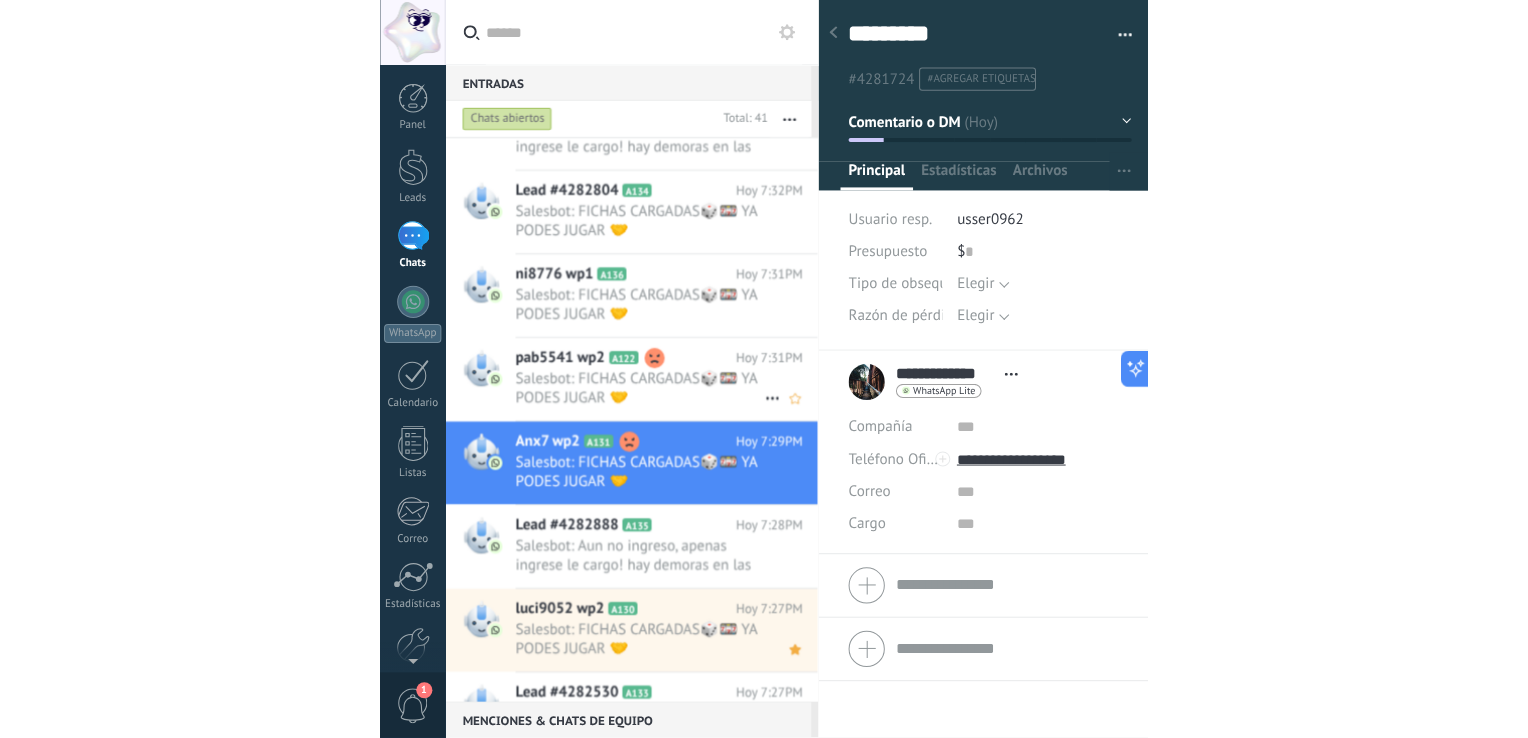 scroll, scrollTop: 0, scrollLeft: 0, axis: both 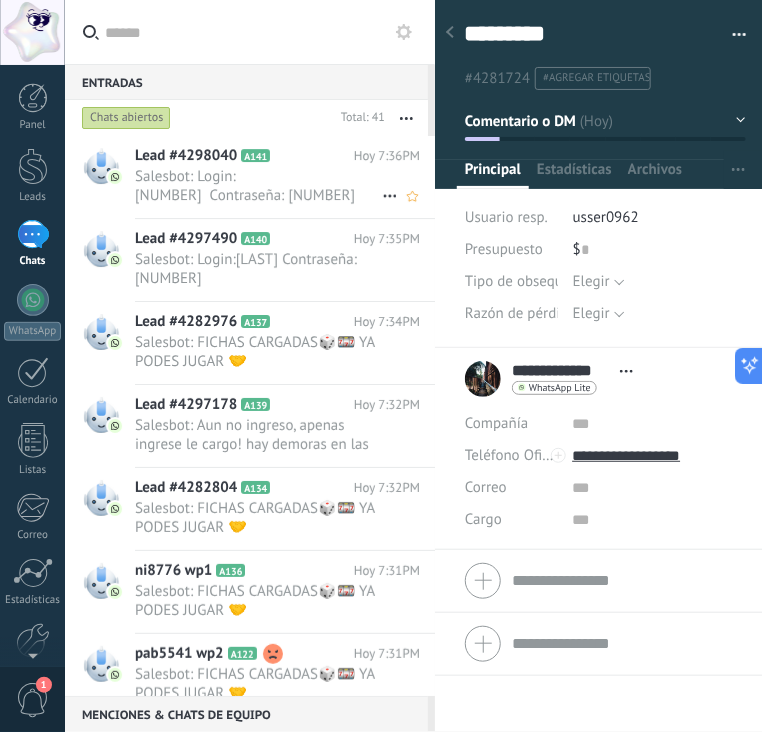 click on "Salesbot: Login: 0366  Contraseña: 5111" at bounding box center (258, 186) 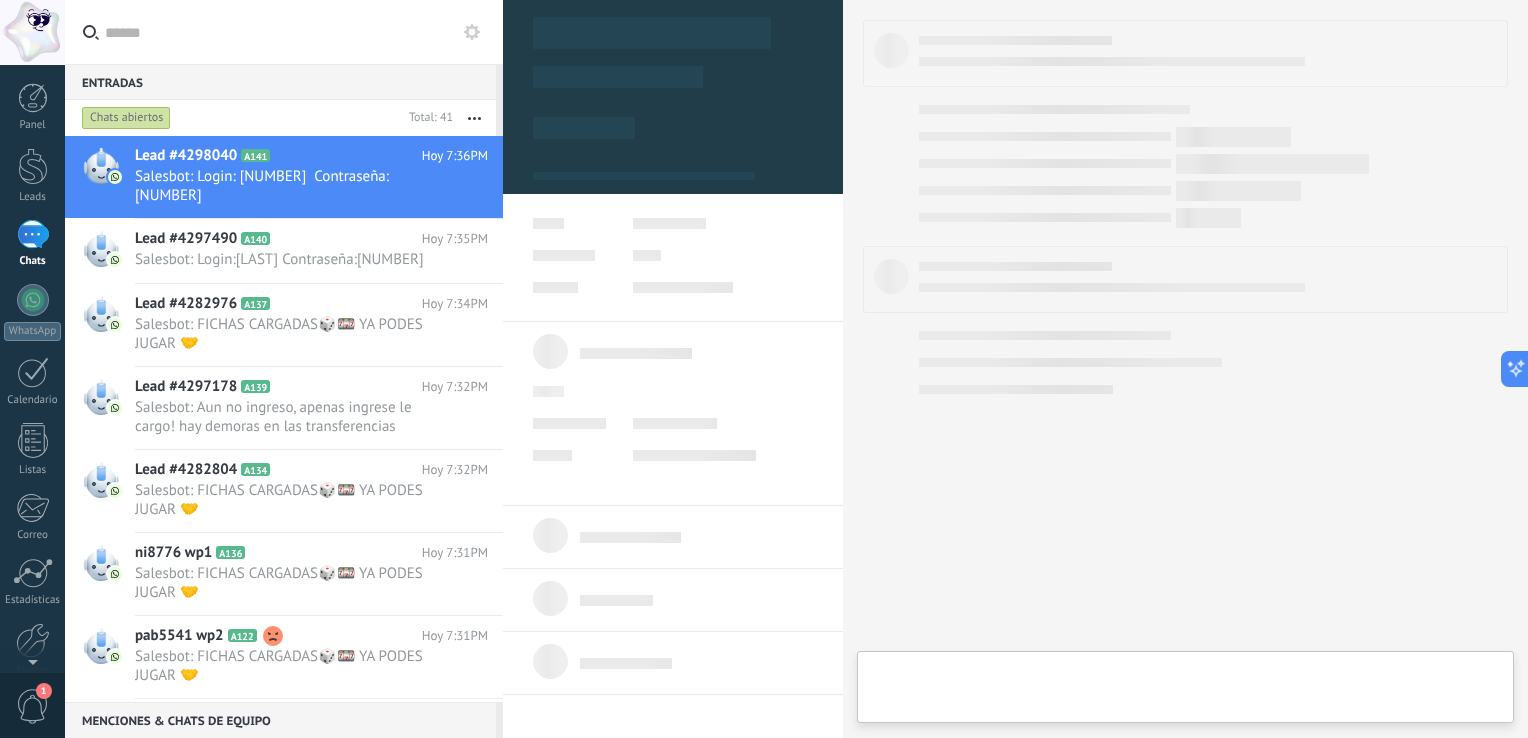 scroll, scrollTop: 19, scrollLeft: 0, axis: vertical 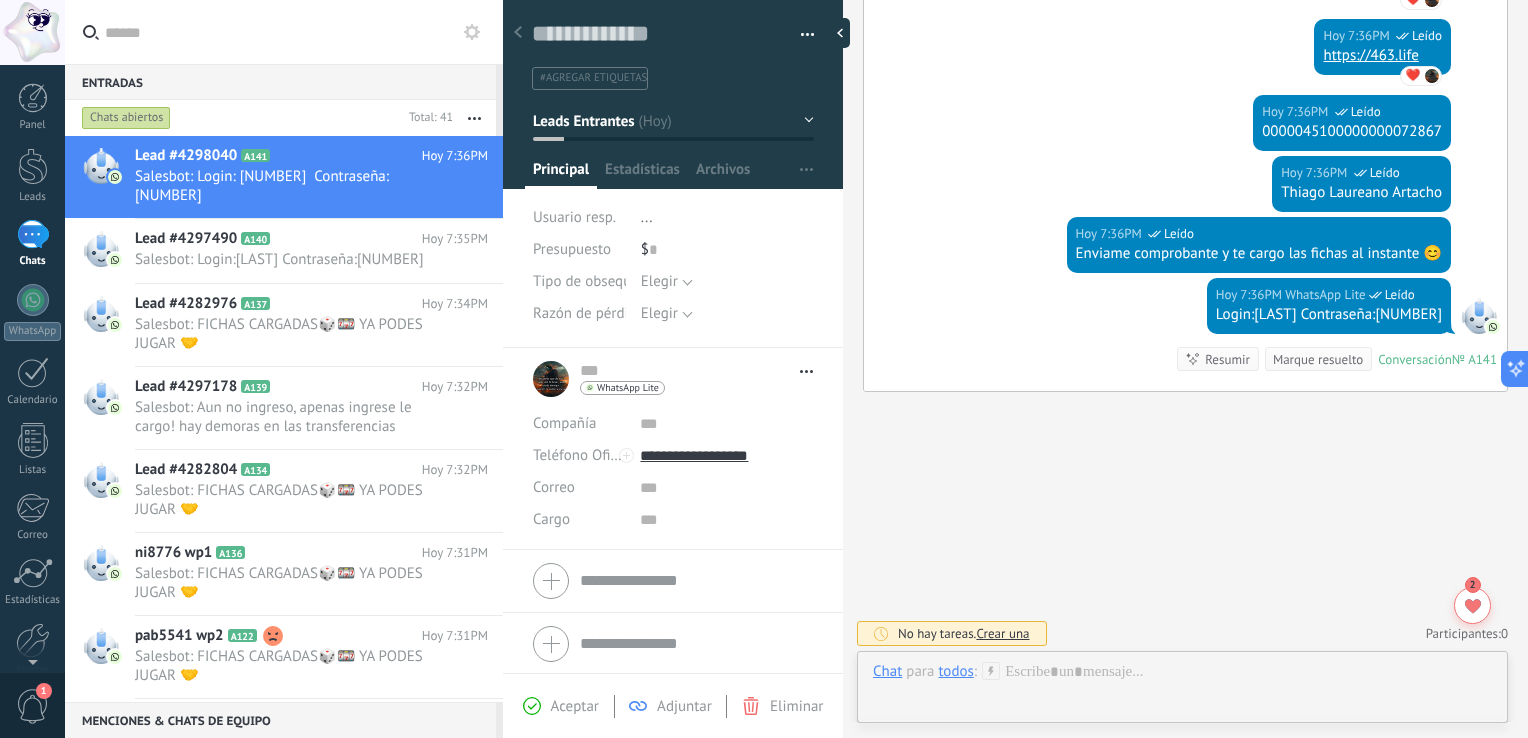 click on "Login: 0366  Contraseña: 5111" at bounding box center (1329, 315) 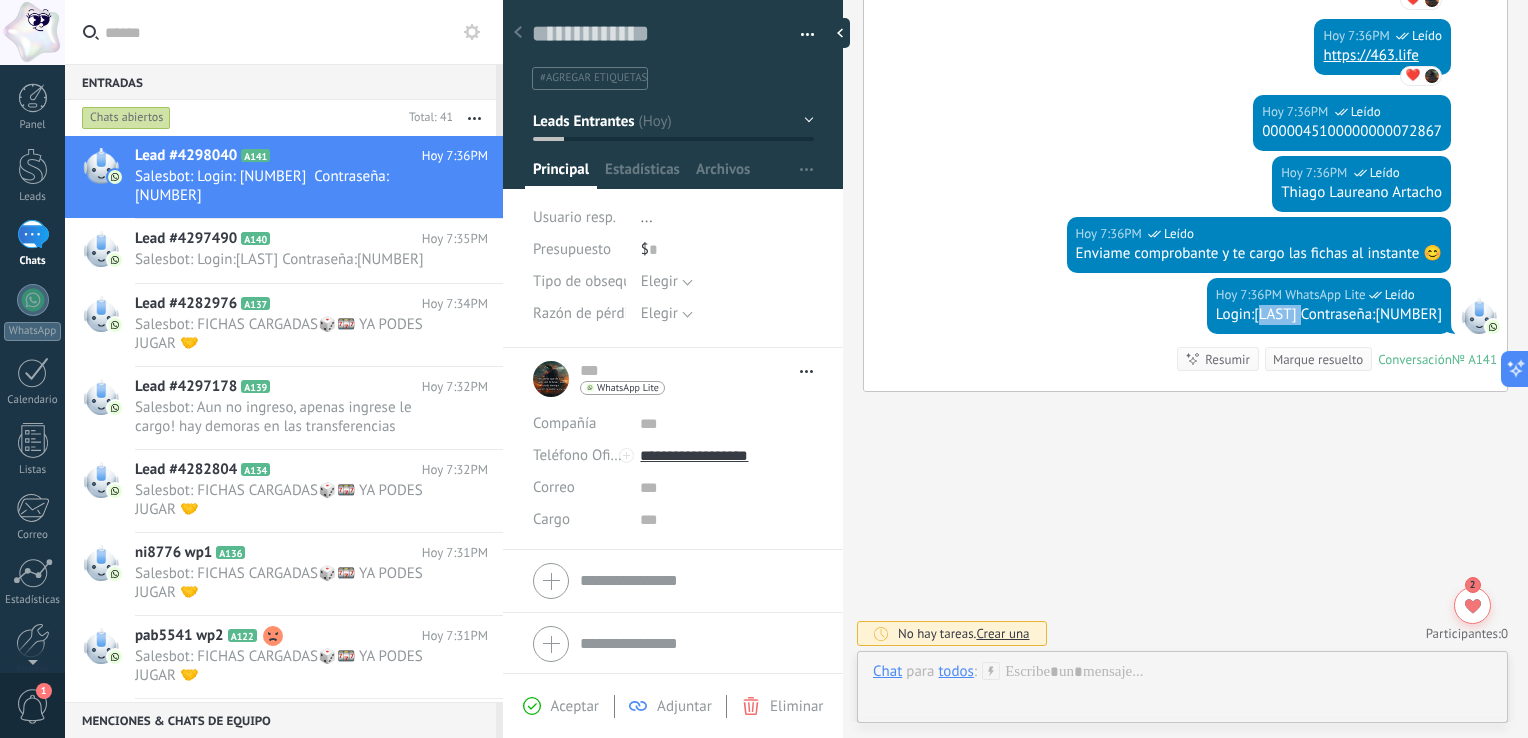 click on "Login: 0366  Contraseña: 5111" at bounding box center [1329, 315] 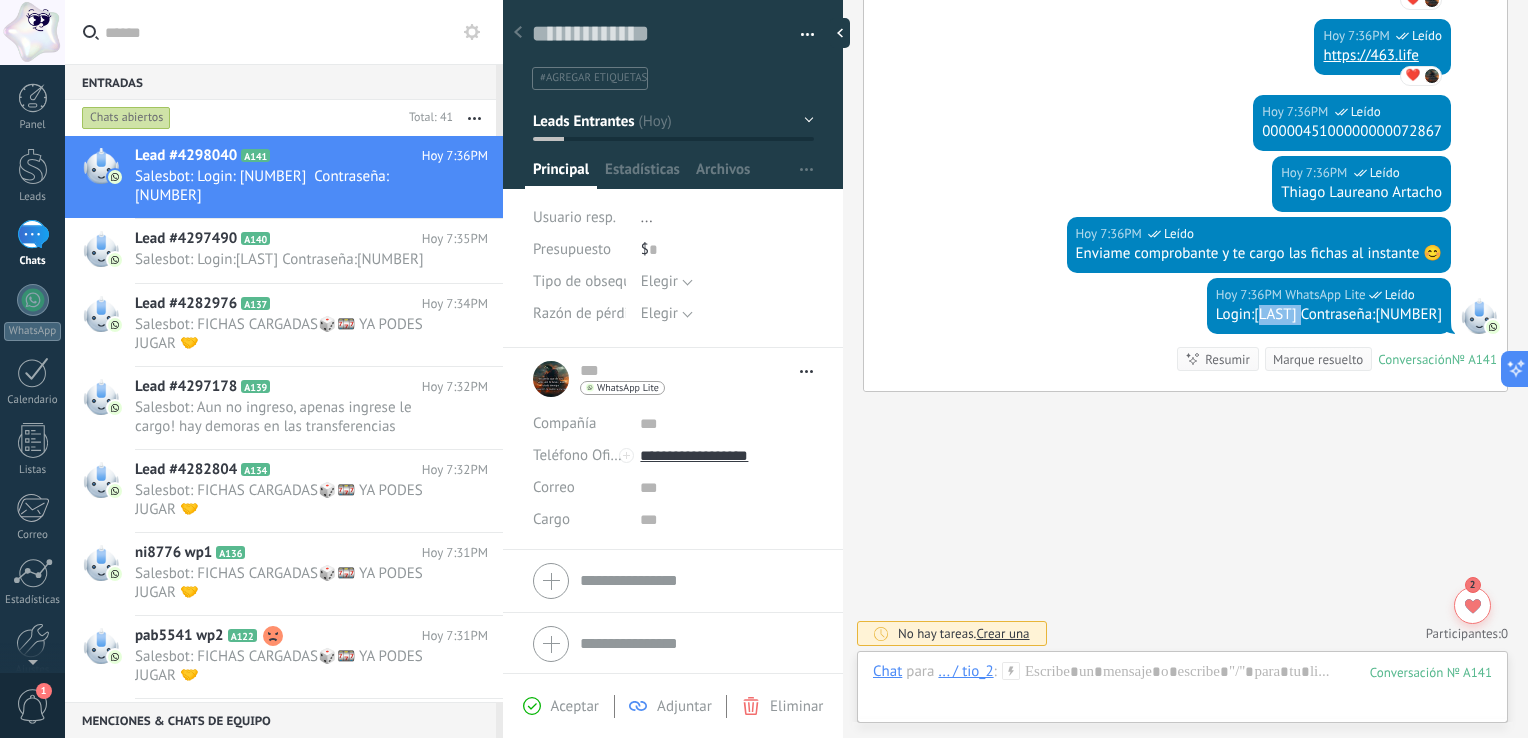 copy on "0366" 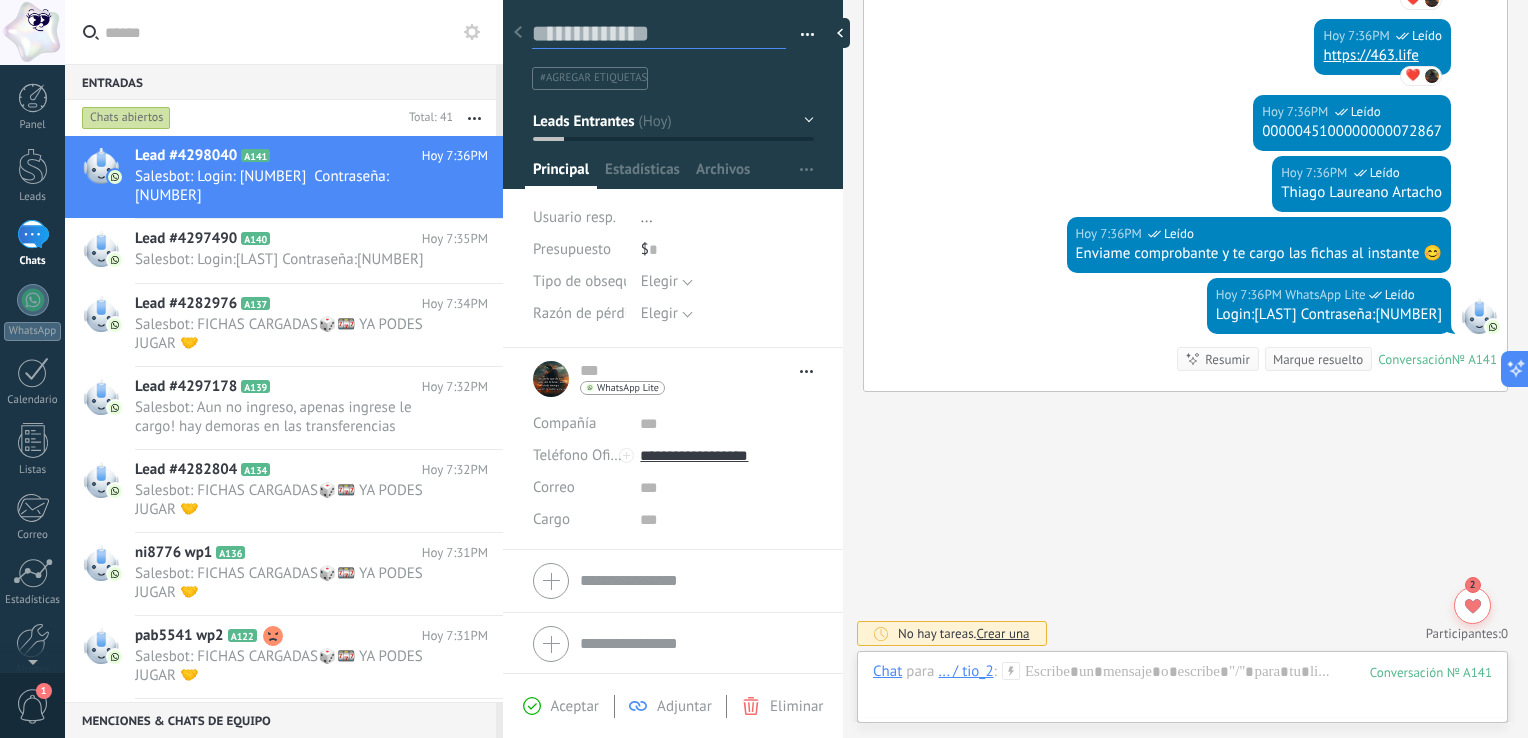 click at bounding box center (659, 34) 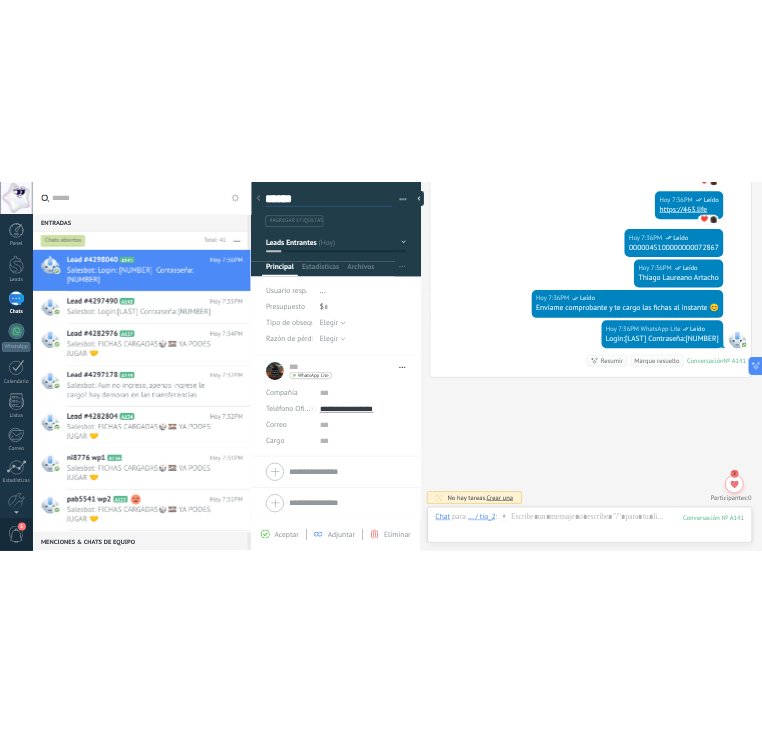 scroll, scrollTop: 29, scrollLeft: 0, axis: vertical 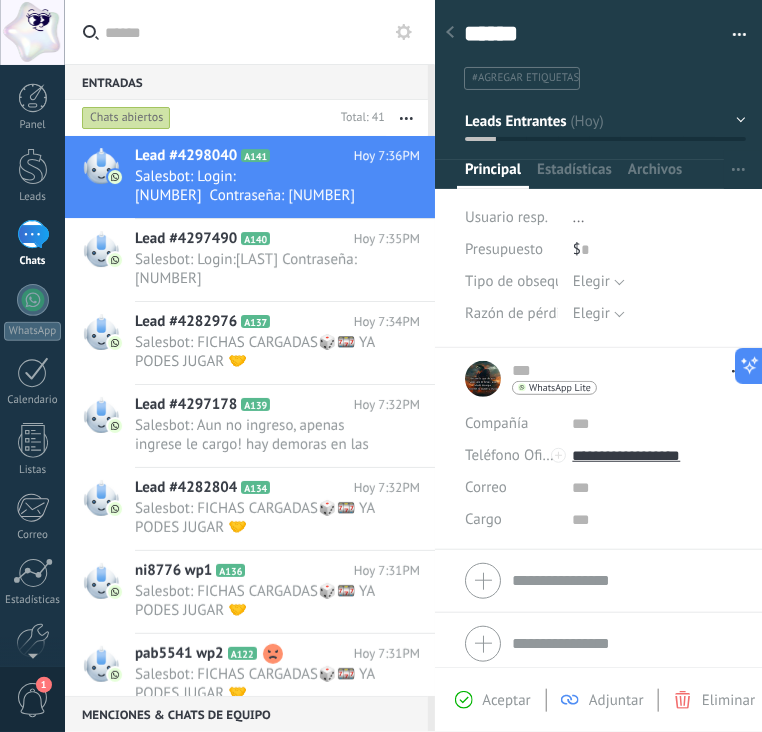 type on "****" 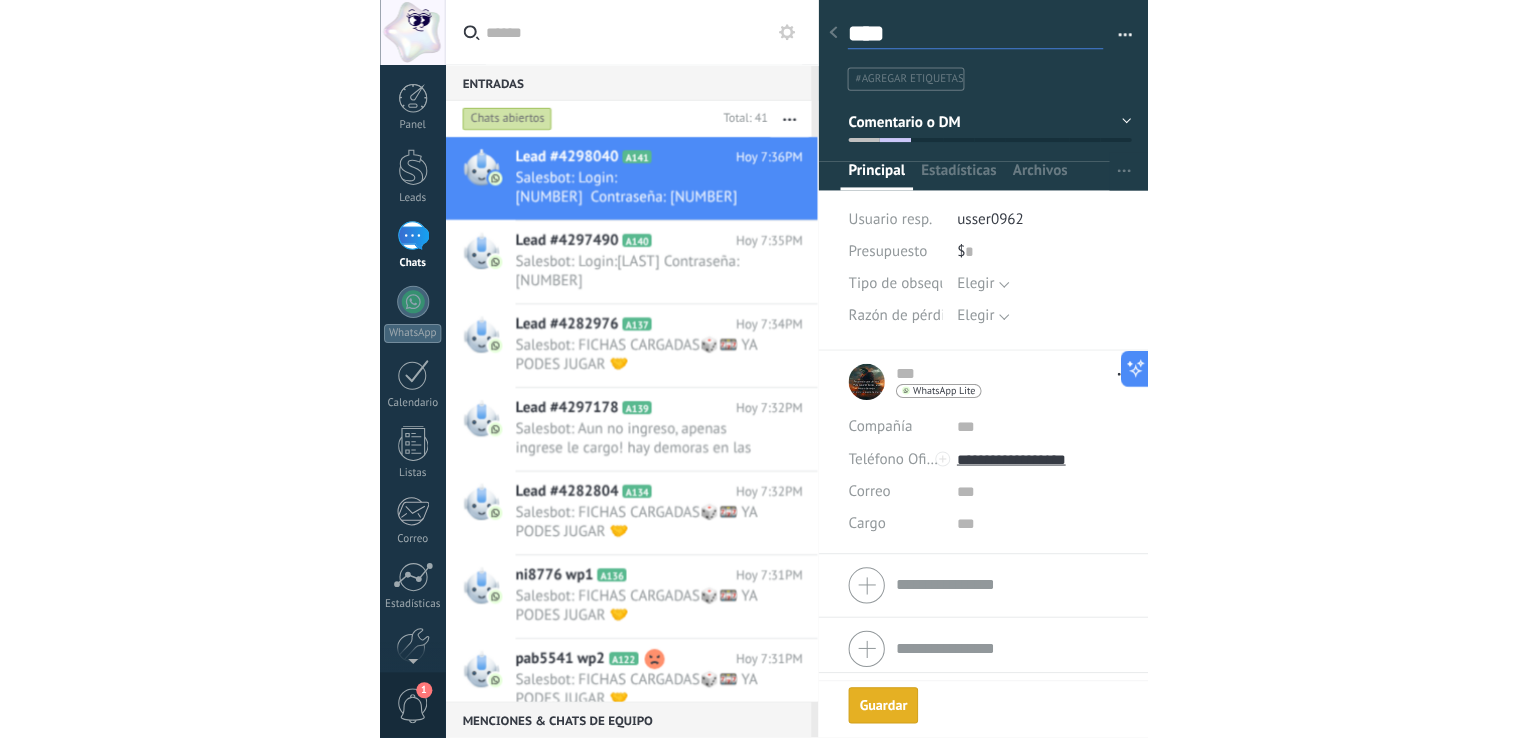 scroll, scrollTop: 707, scrollLeft: 0, axis: vertical 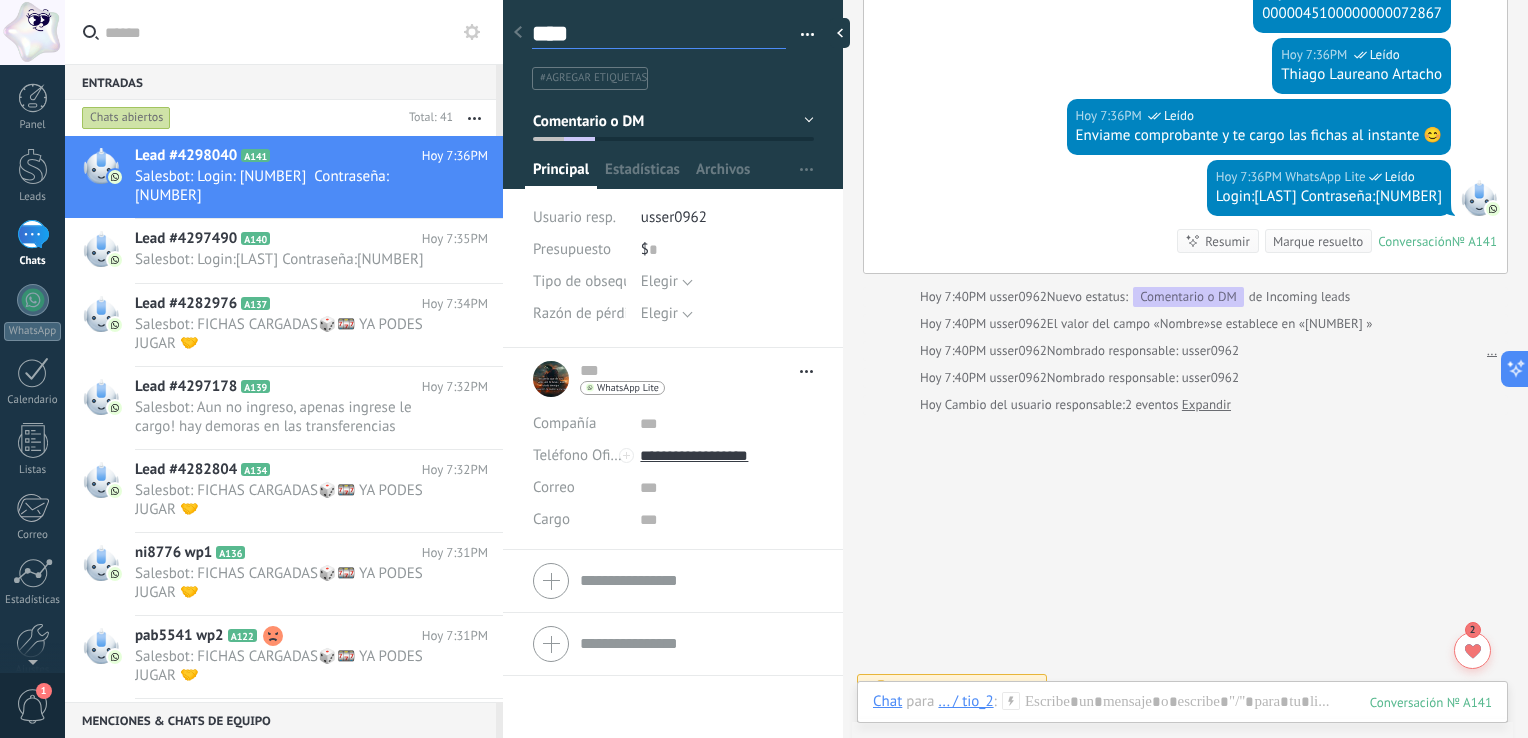 click on "****" at bounding box center (659, 34) 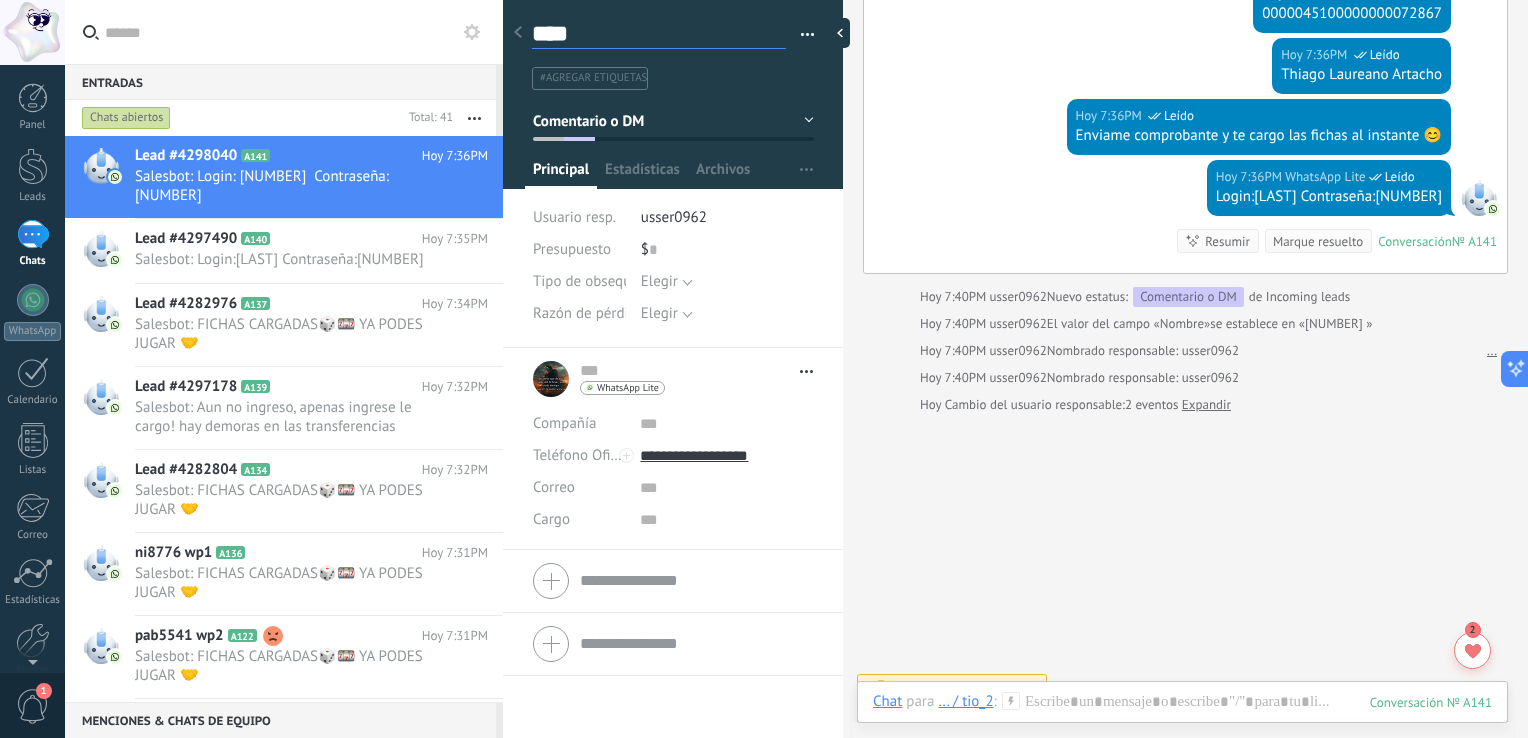 type on "****" 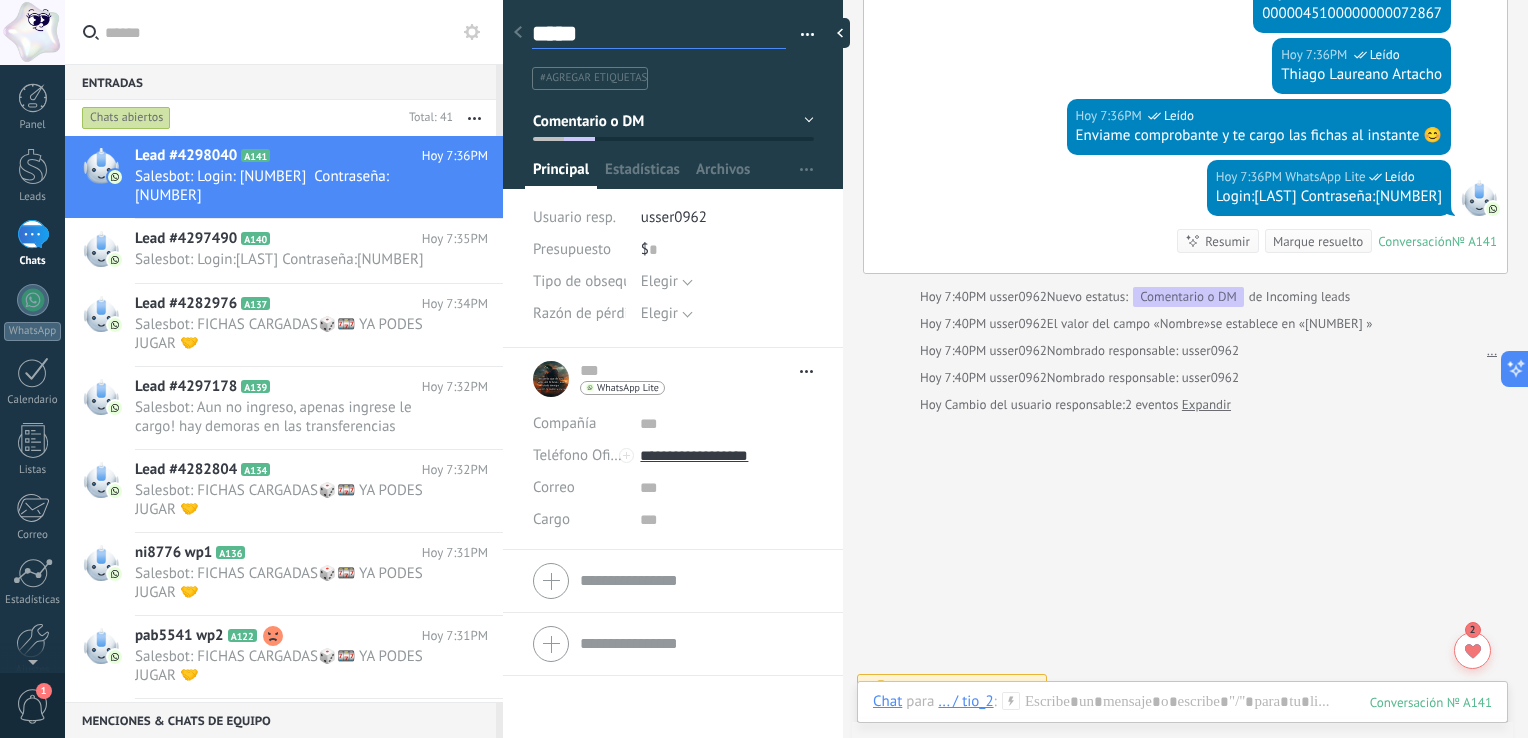 type on "******" 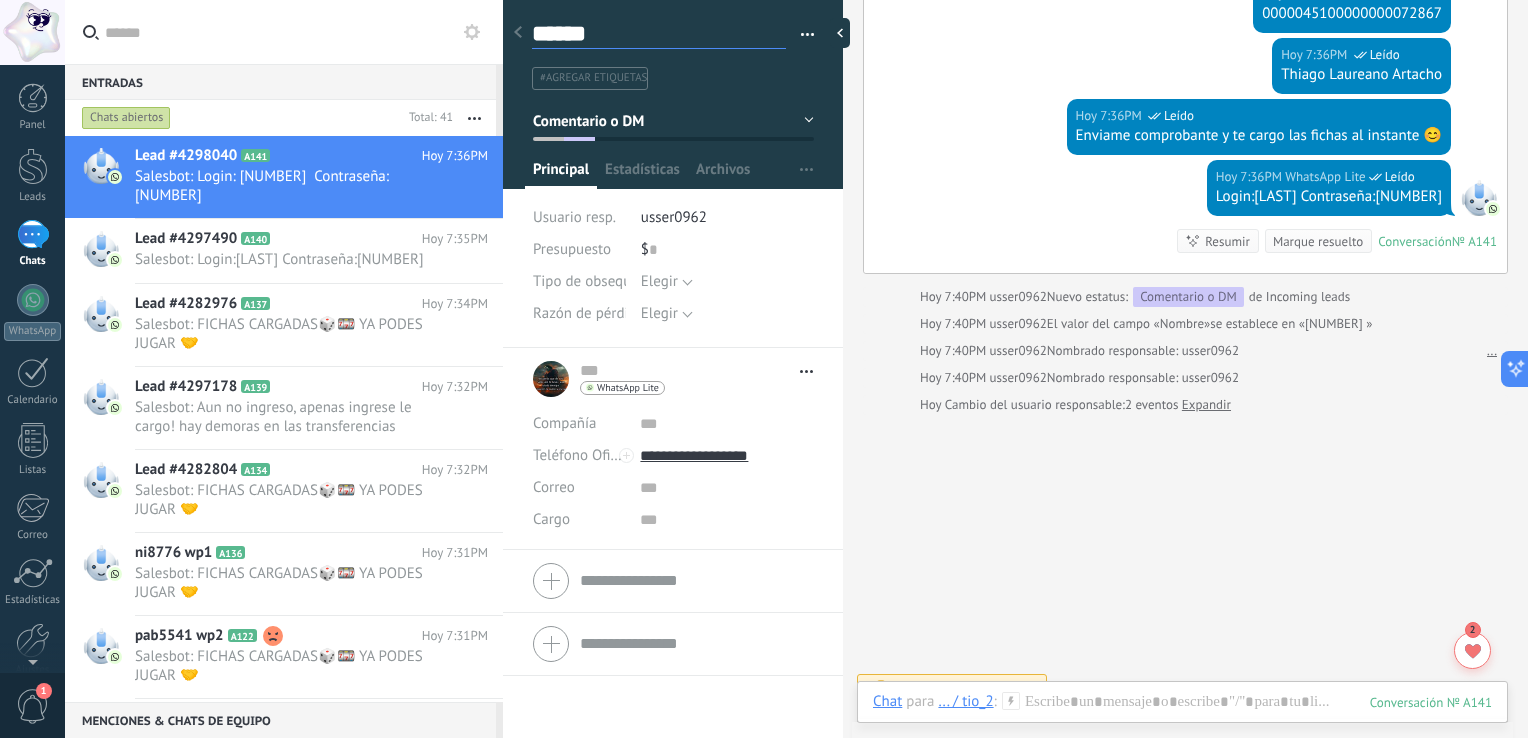 type on "*******" 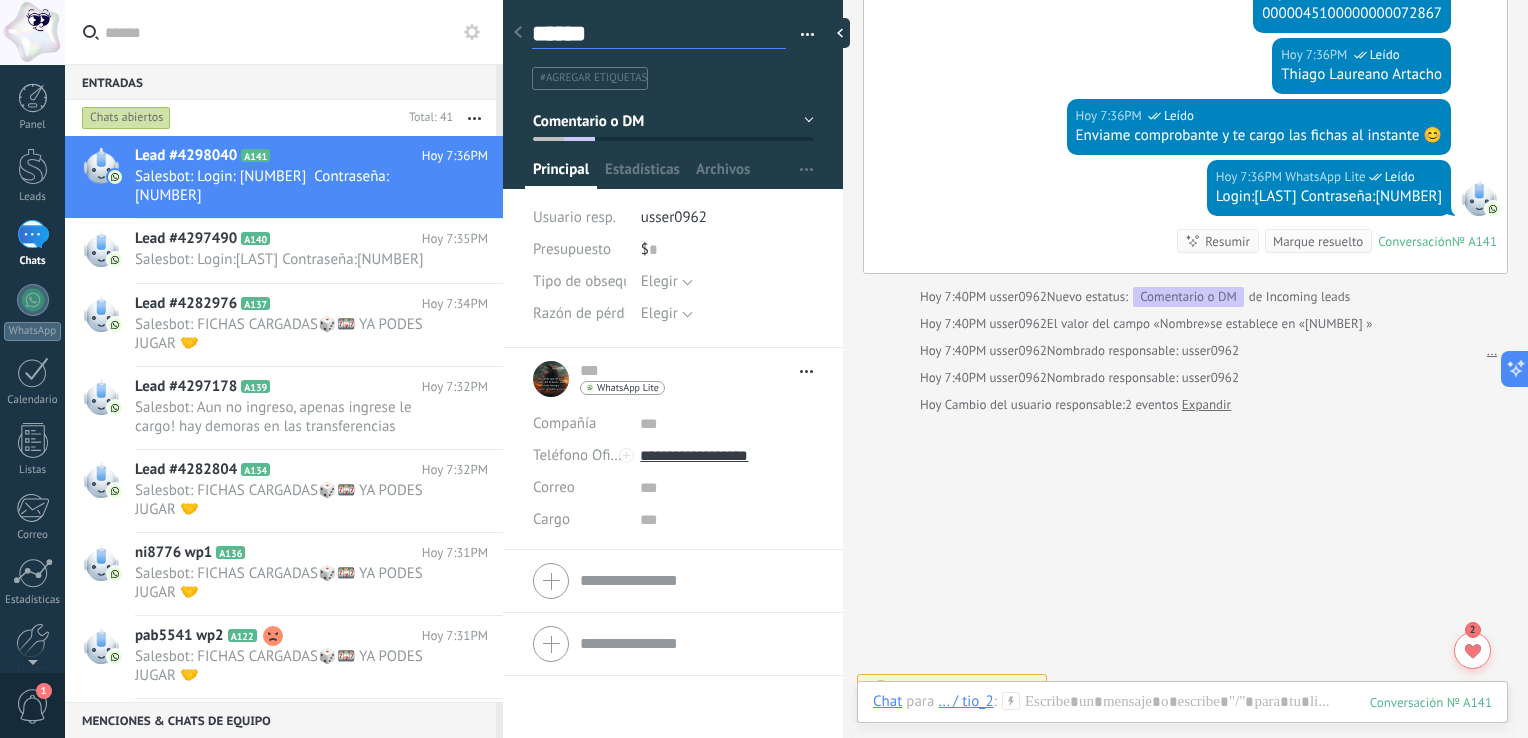type on "*******" 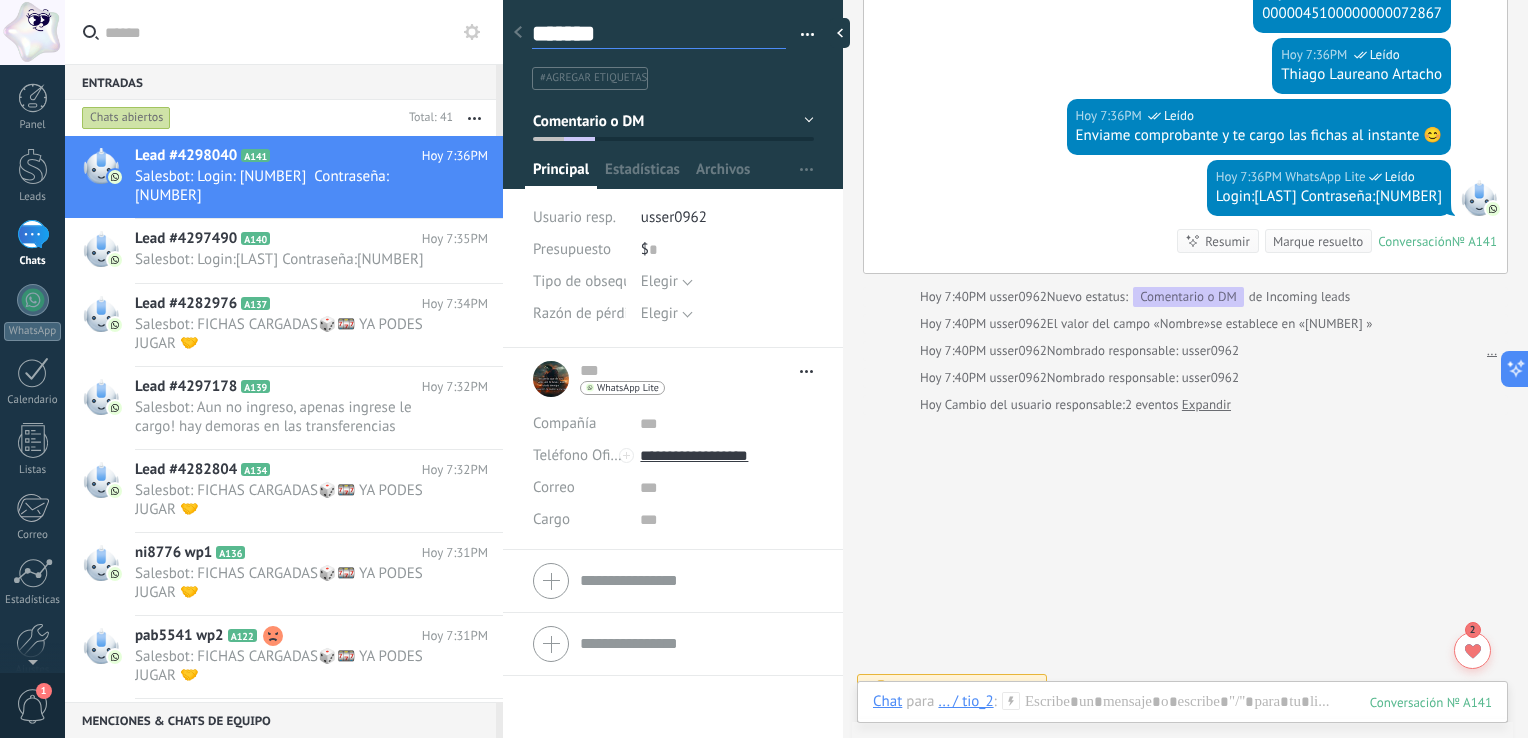 type on "********" 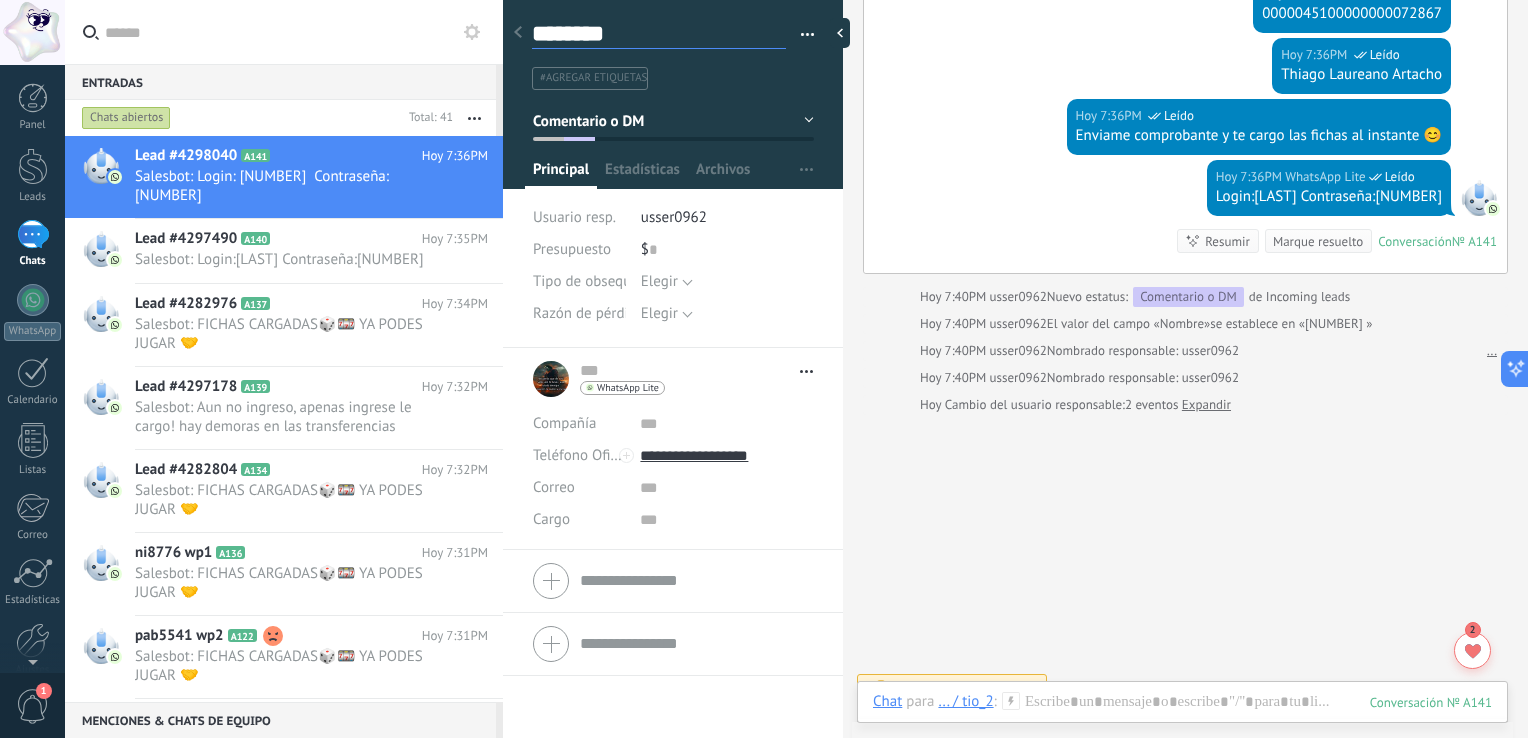 scroll, scrollTop: 29, scrollLeft: 0, axis: vertical 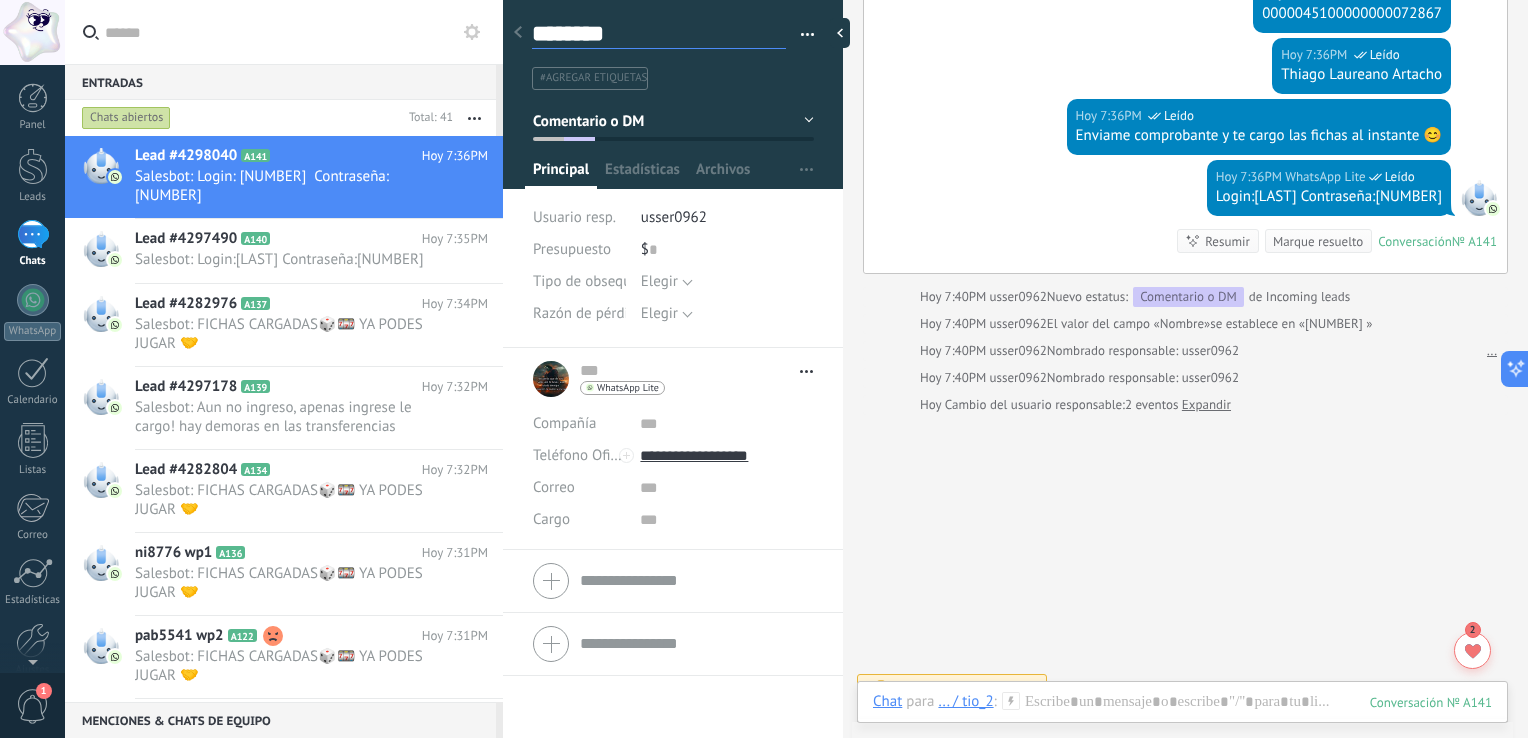 type on "********" 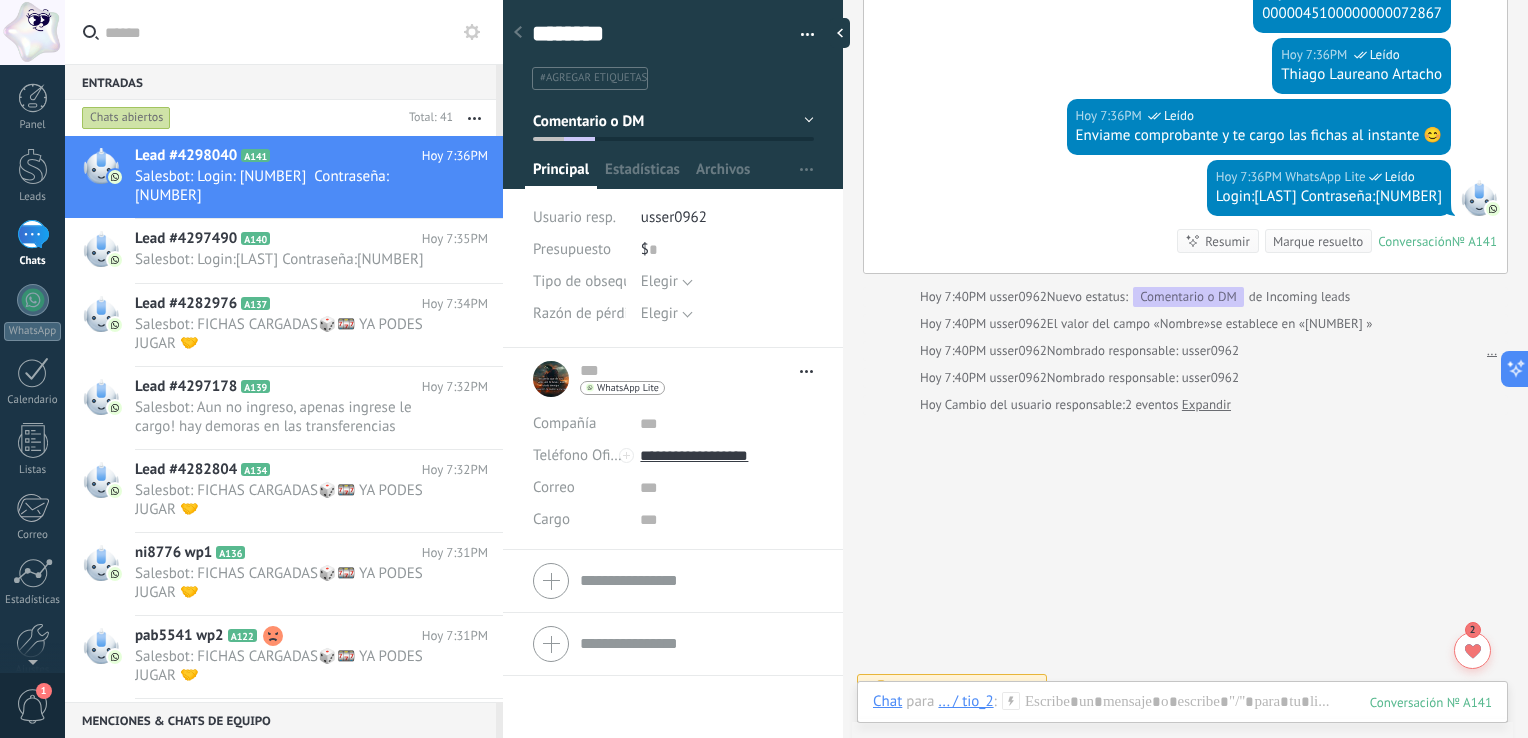 click at bounding box center [518, 33] 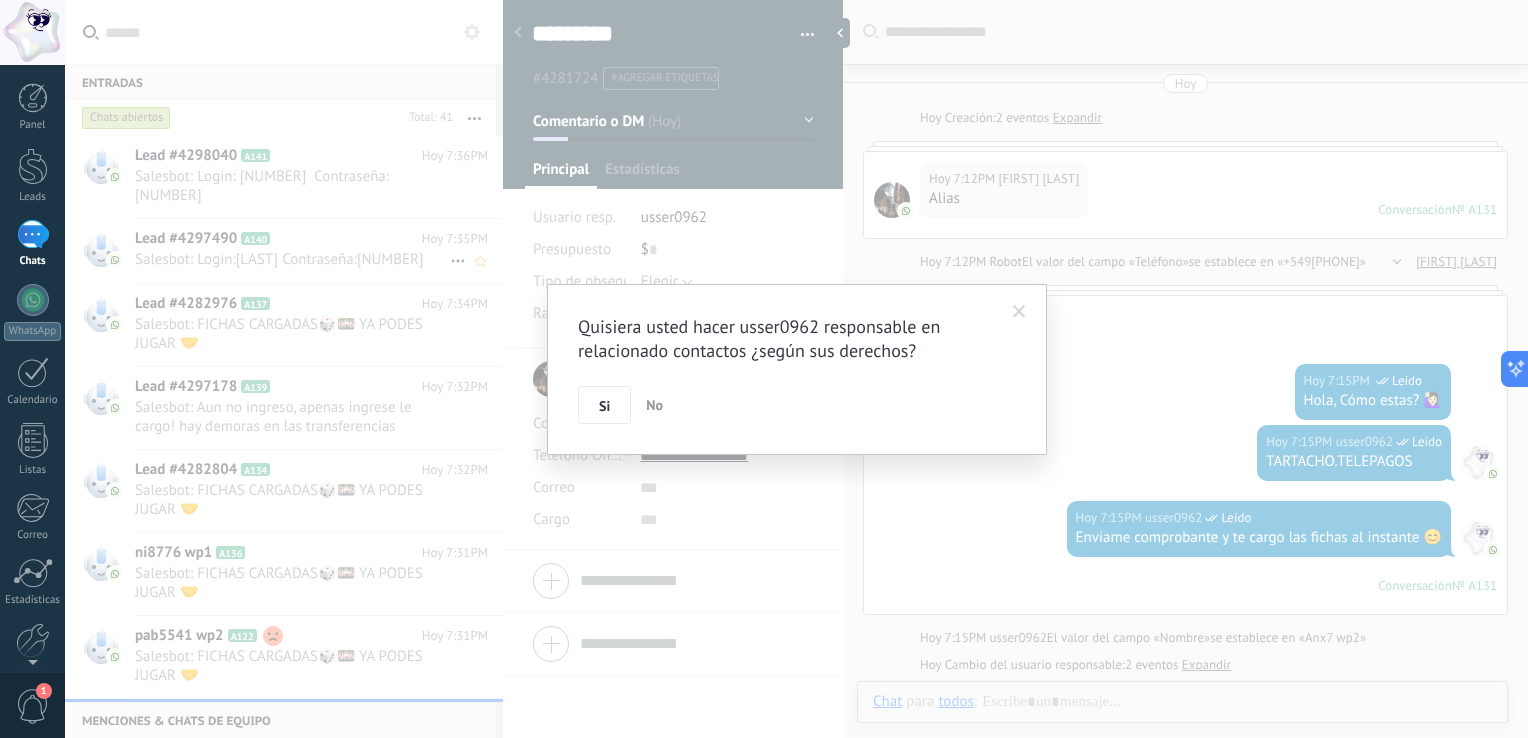 scroll, scrollTop: 744, scrollLeft: 0, axis: vertical 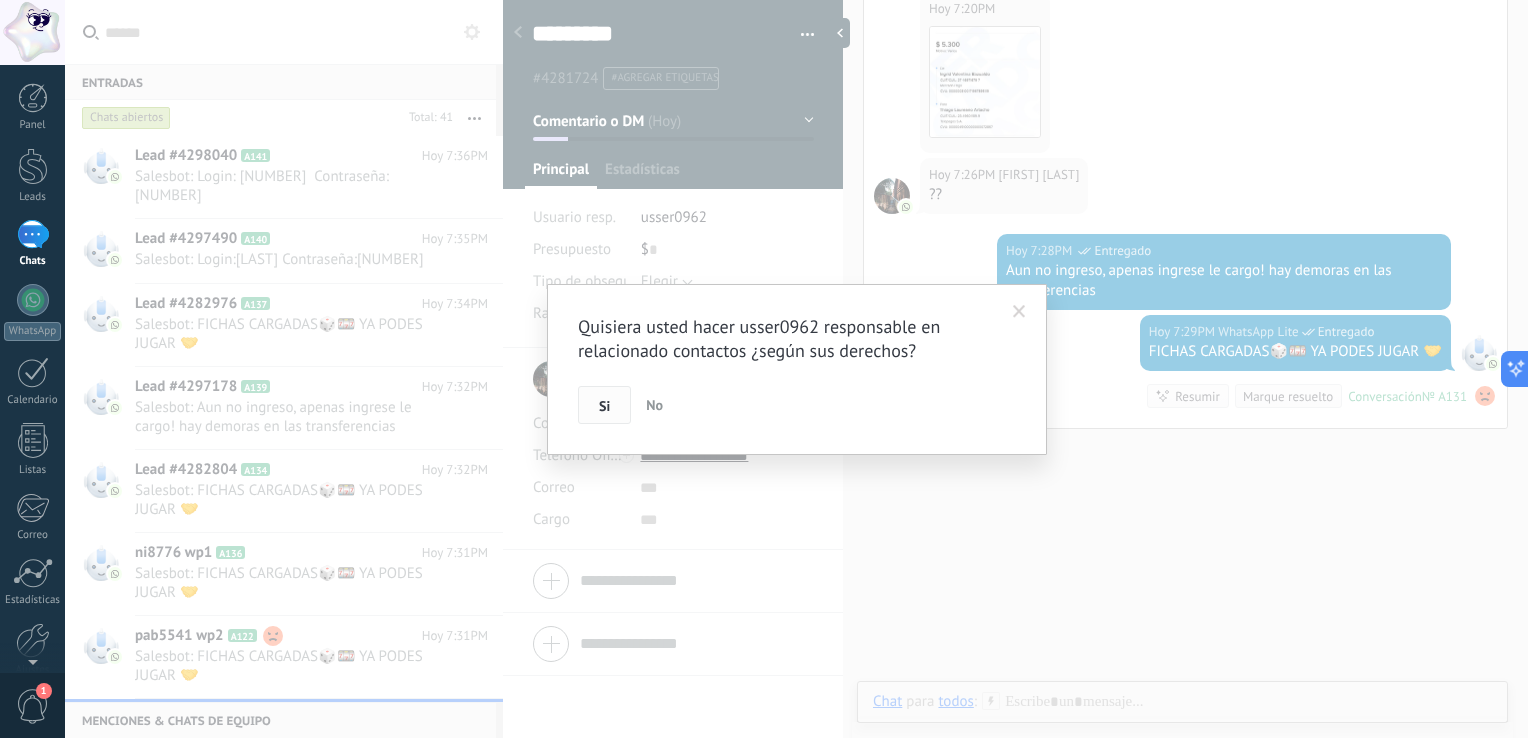 click on "Si" at bounding box center [604, 405] 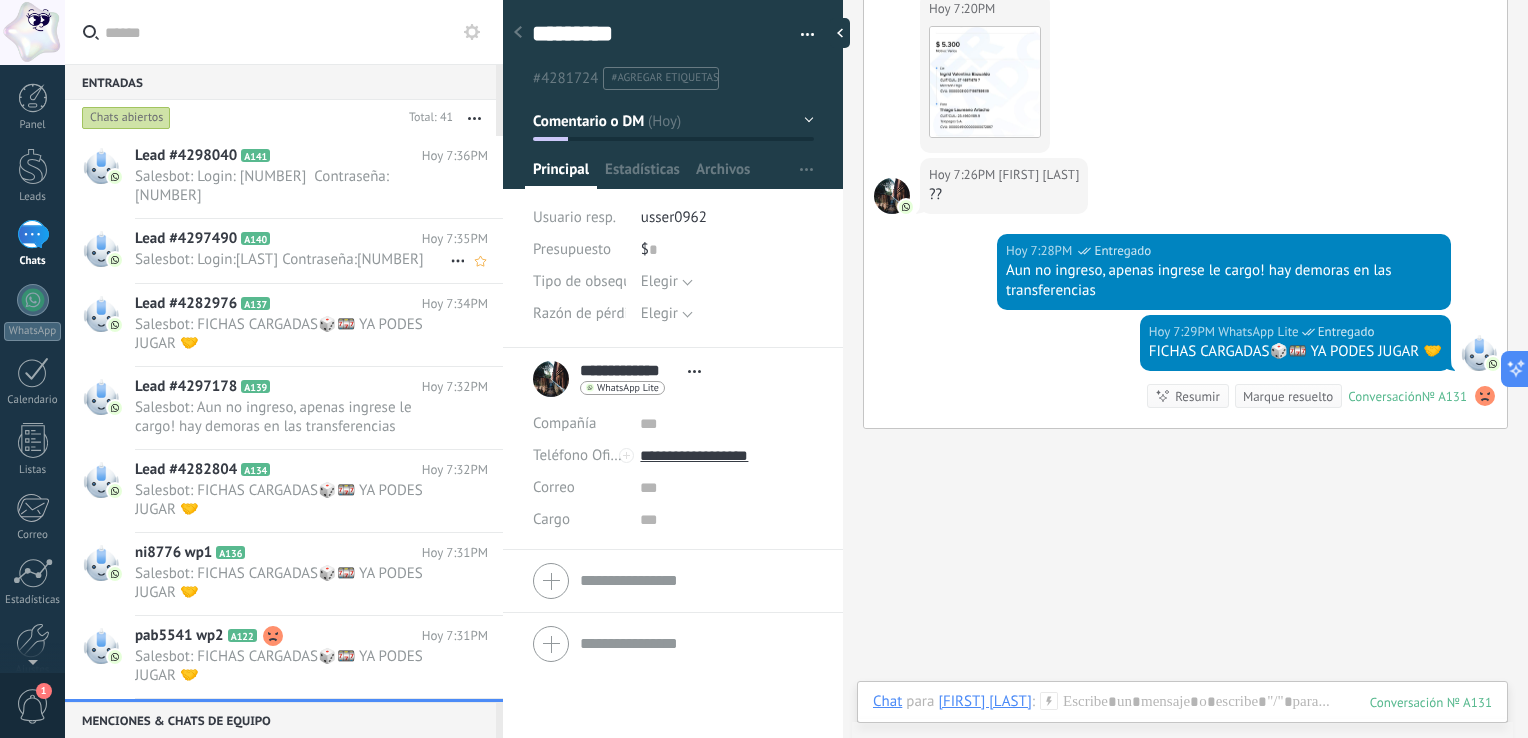 click 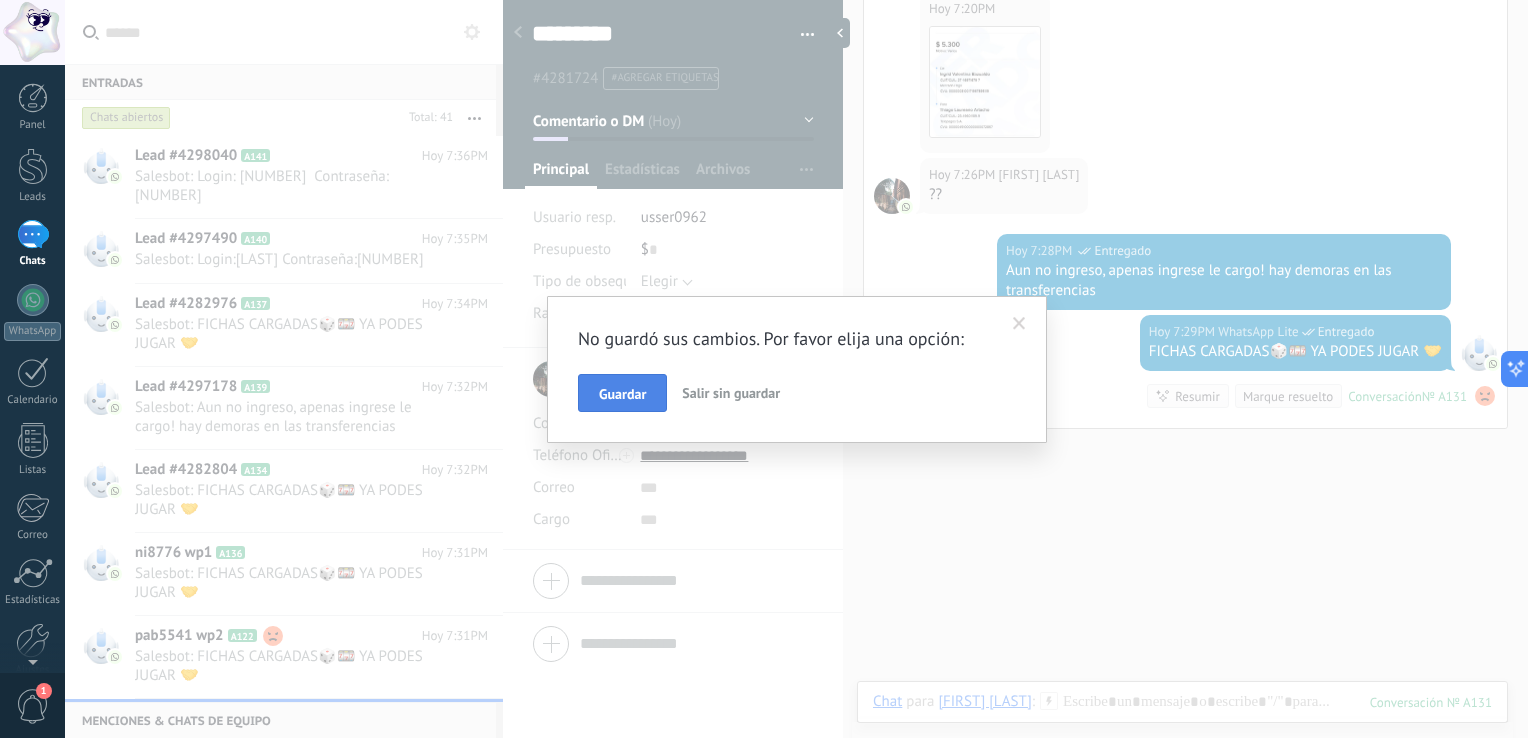 click on "Guardar" at bounding box center (622, 393) 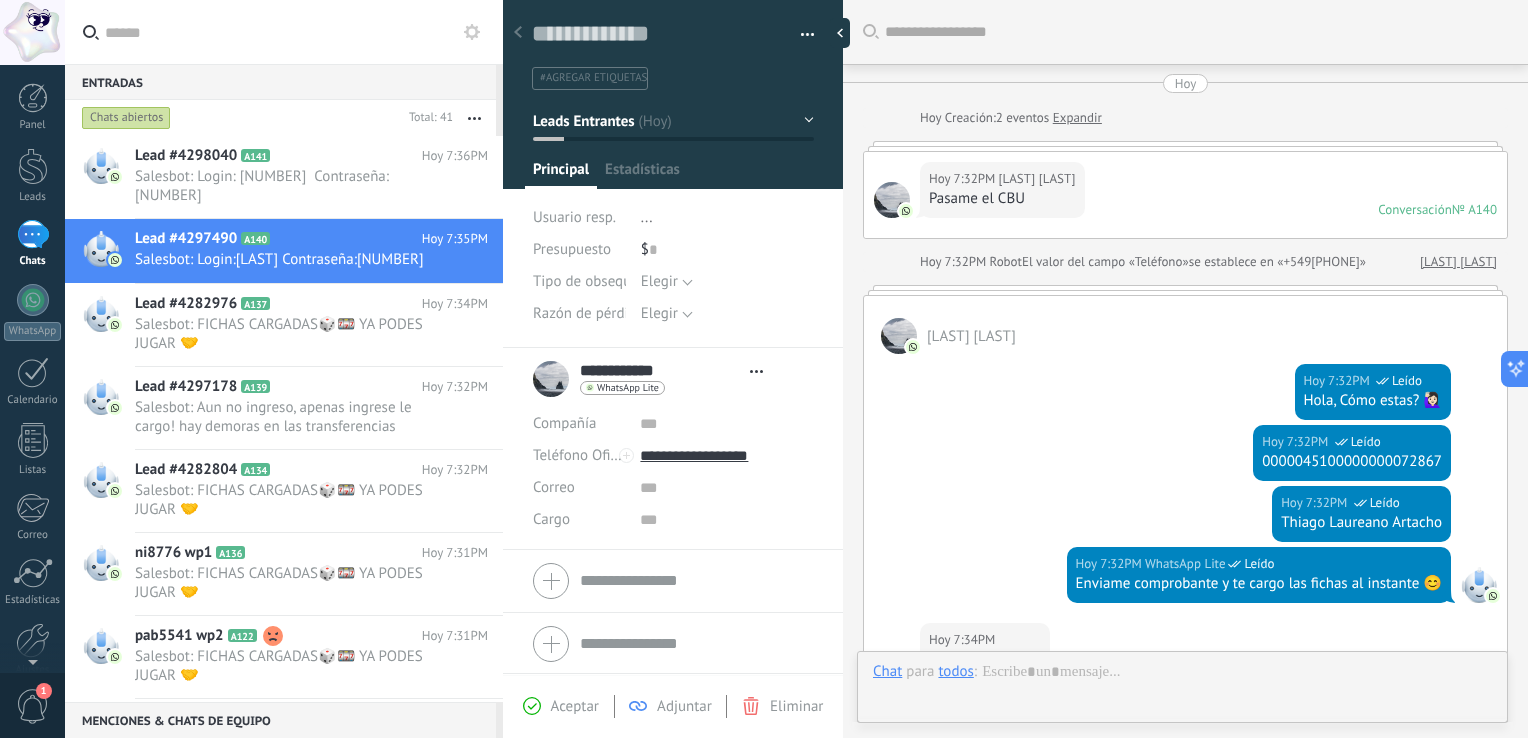 scroll, scrollTop: 29, scrollLeft: 0, axis: vertical 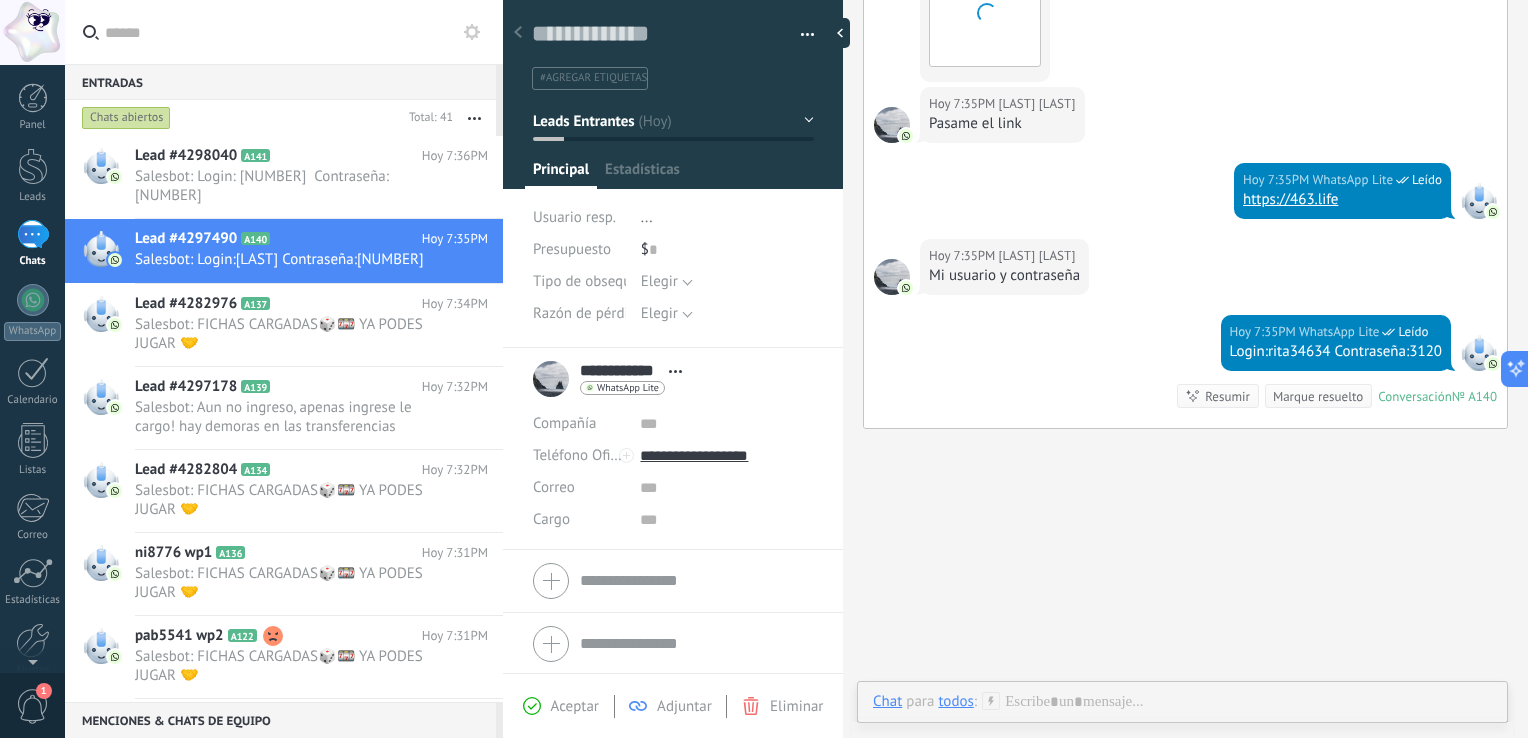 click on "Login:rita34634 Contraseña:3120" at bounding box center [1336, 352] 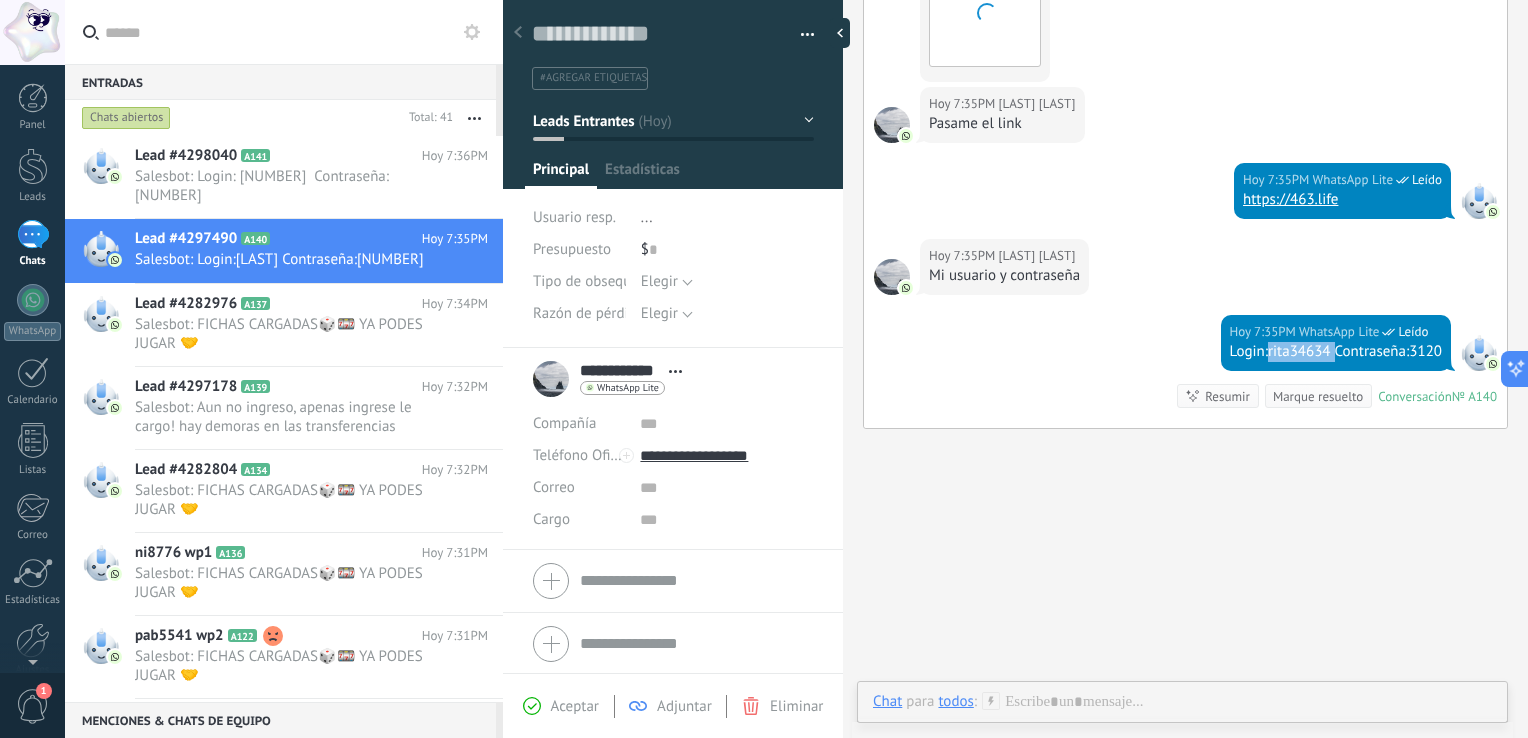 click on "Login:rita34634 Contraseña:3120" at bounding box center (1336, 352) 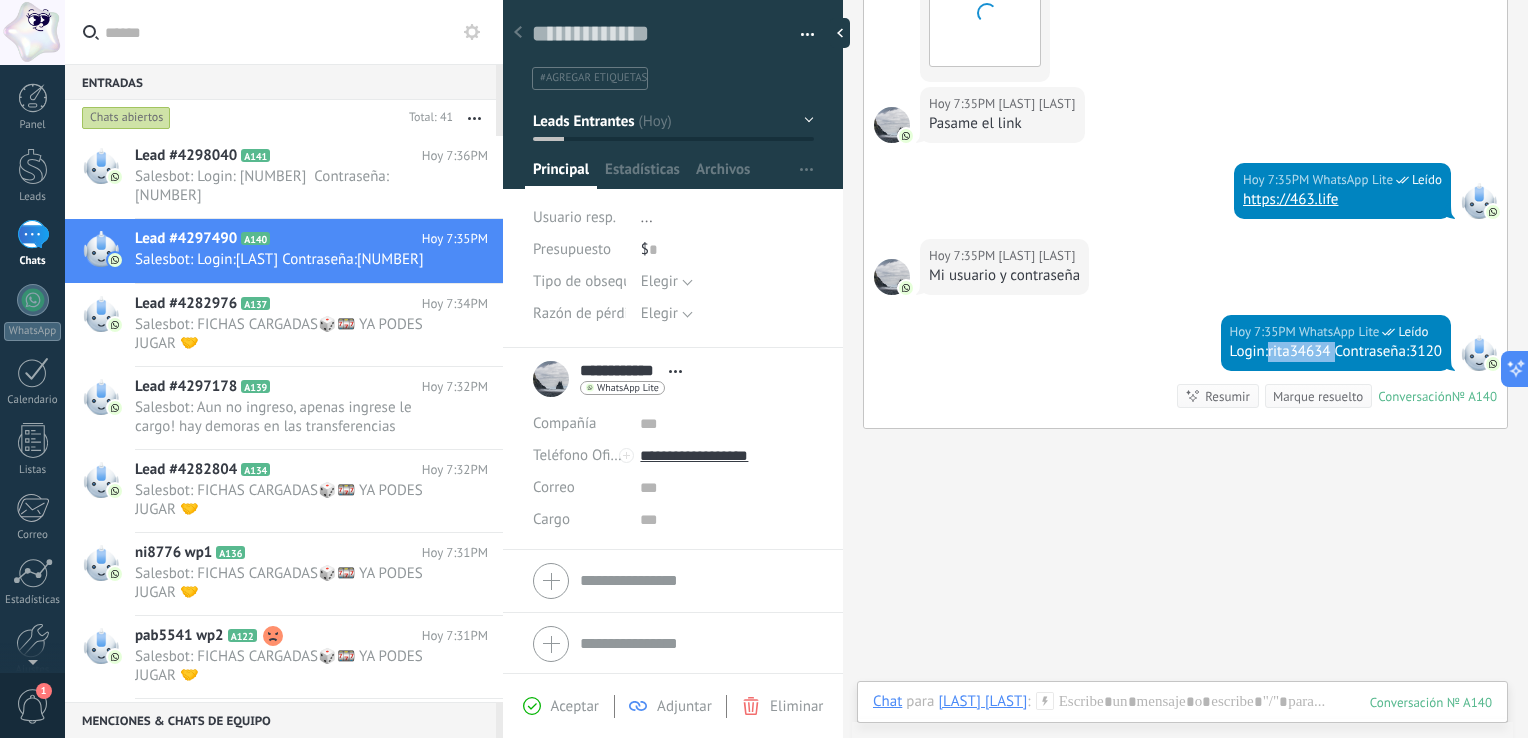 copy on "rita34634" 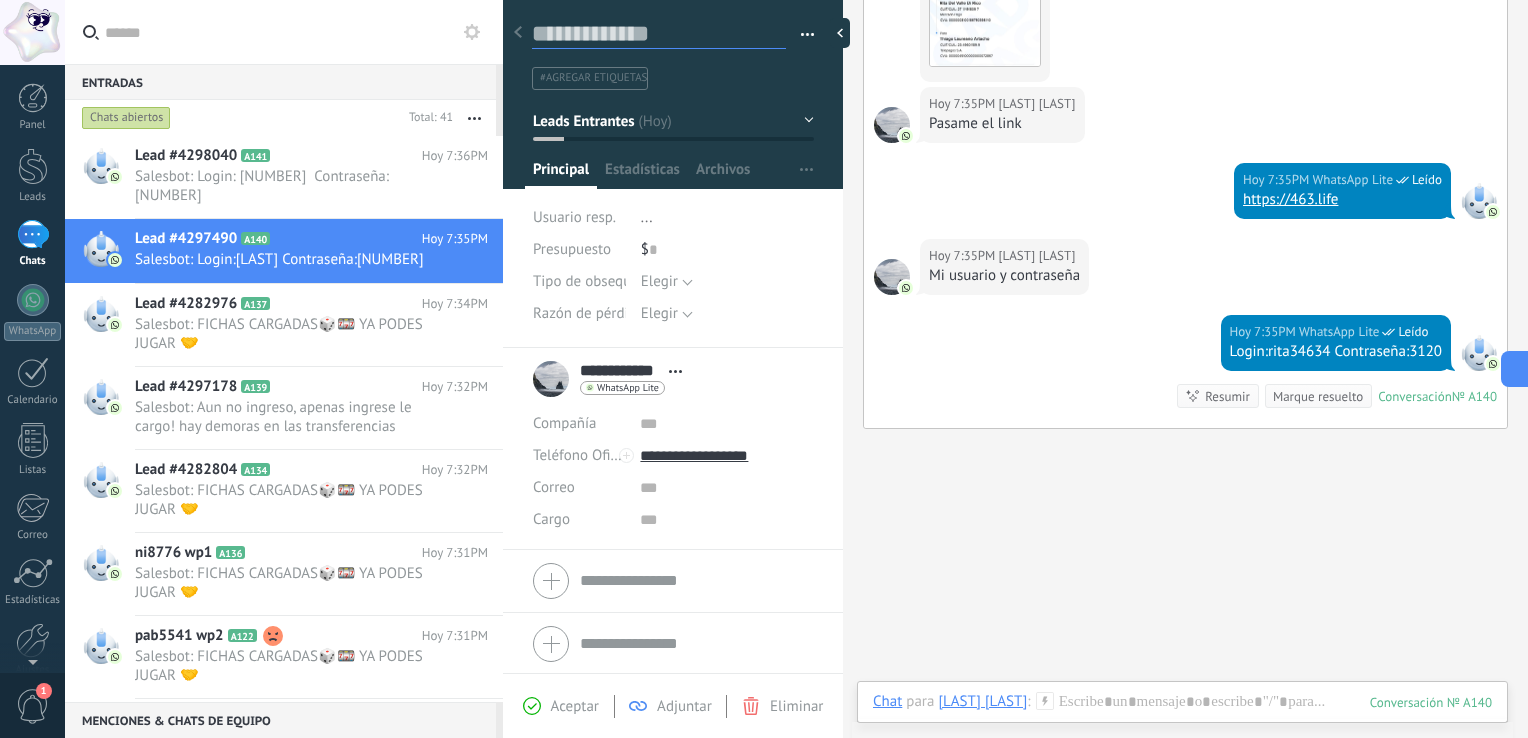 click at bounding box center (659, 34) 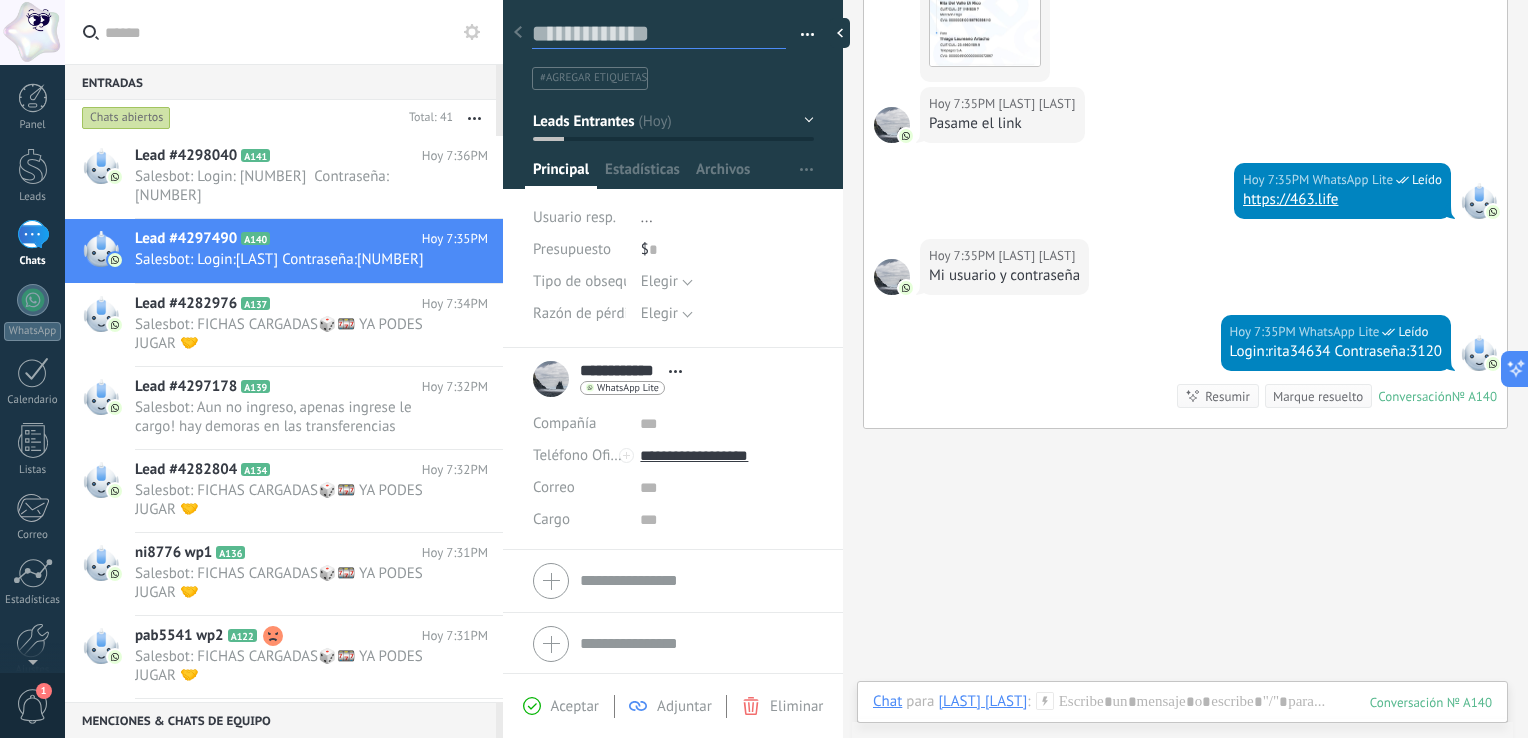 paste on "*********" 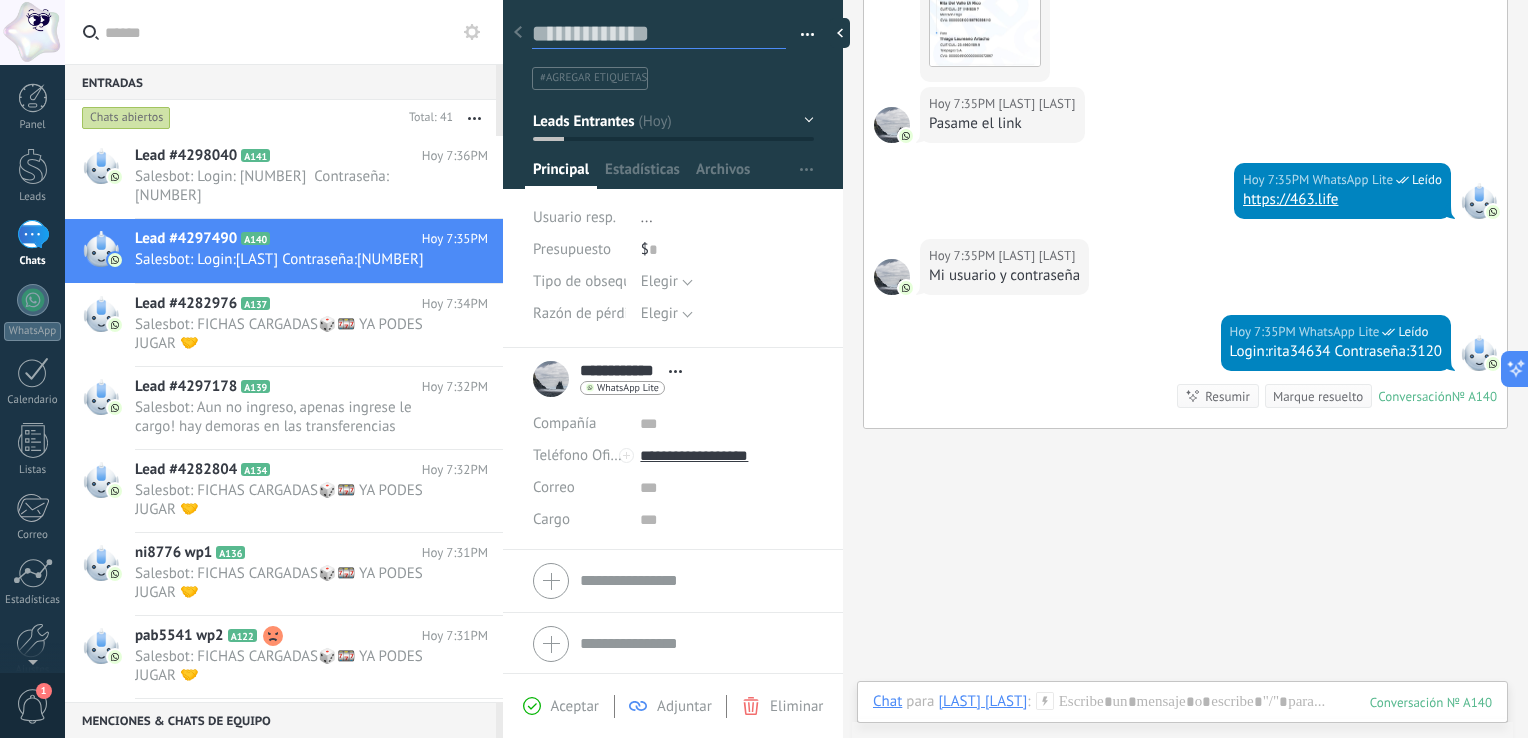 type on "*********" 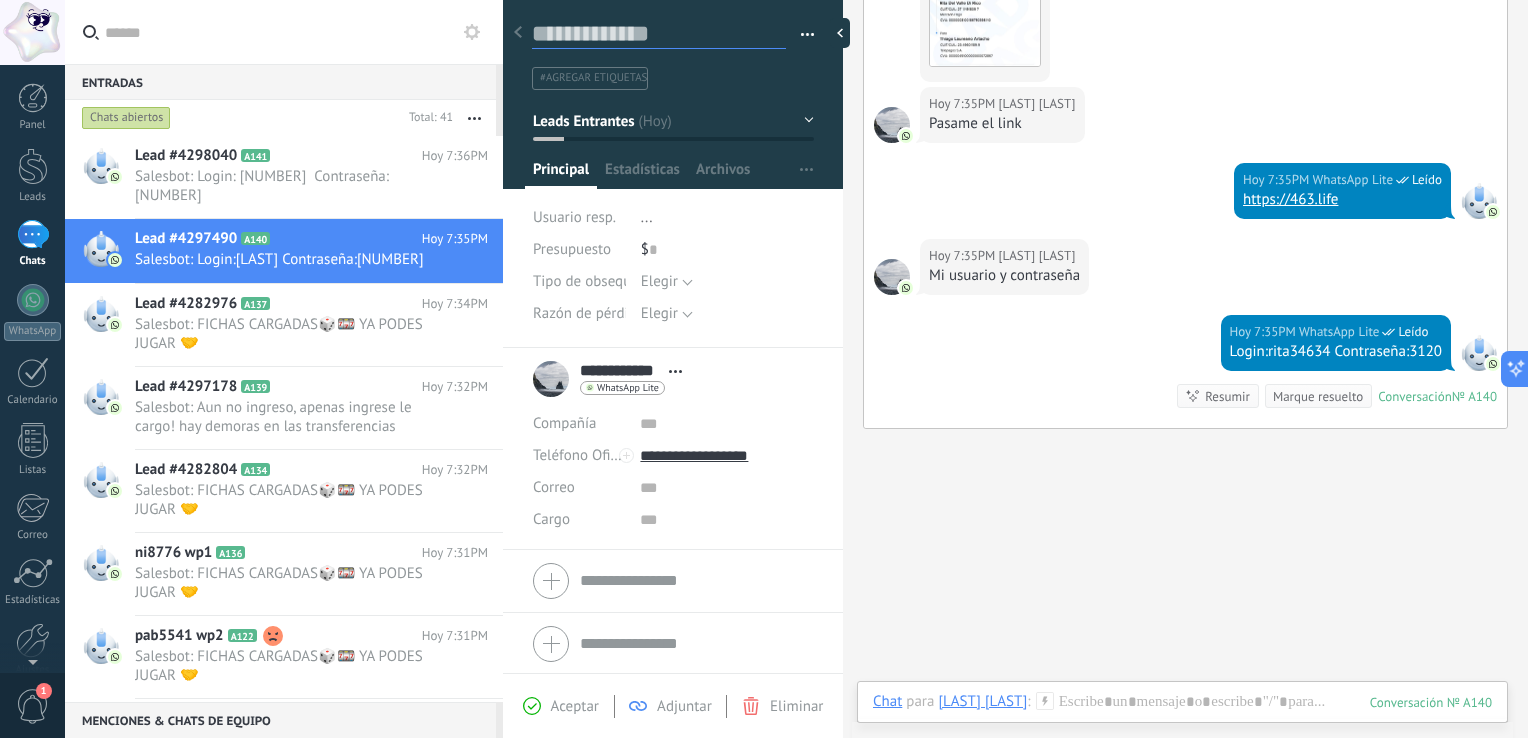 type on "*********" 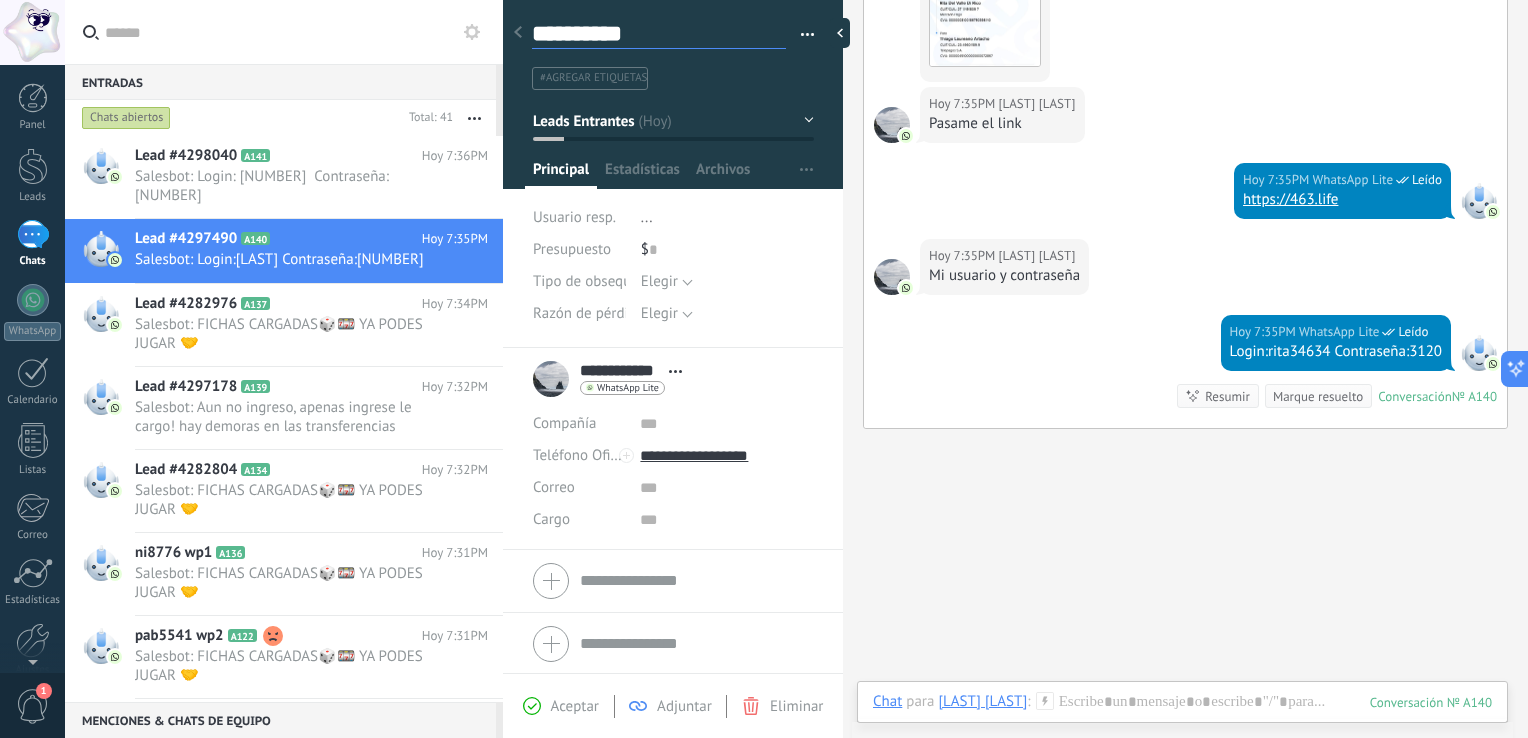 type on "*********" 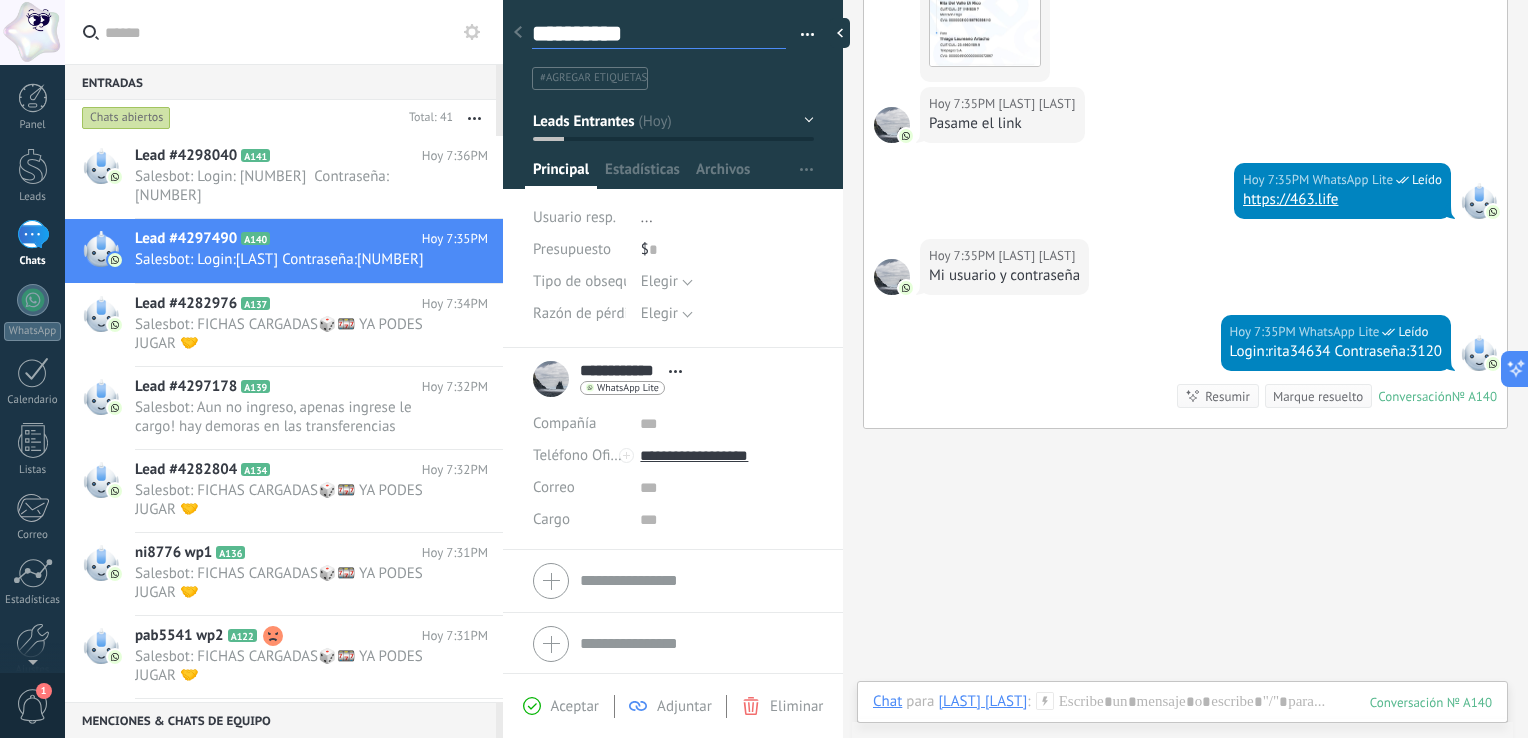 type on "*********" 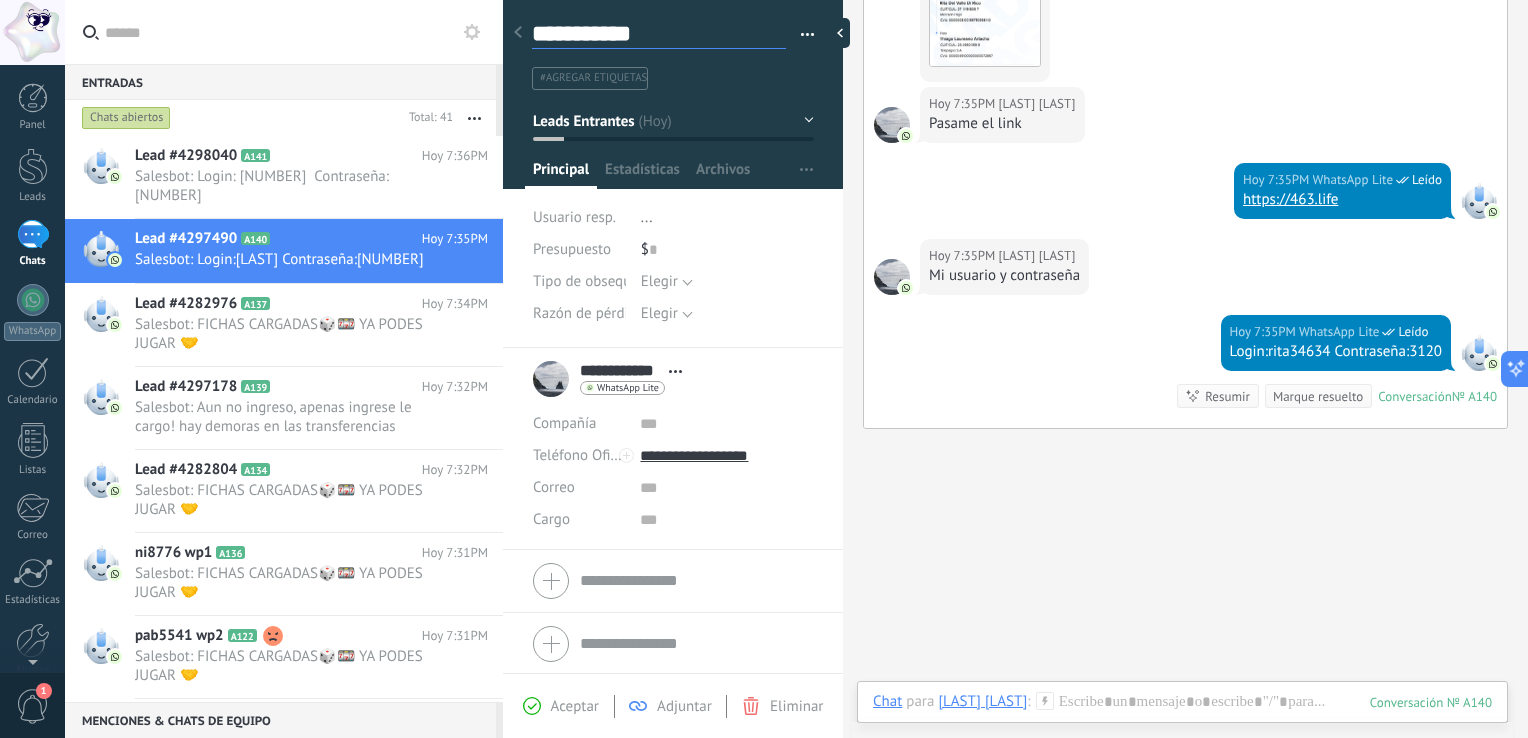 type on "**********" 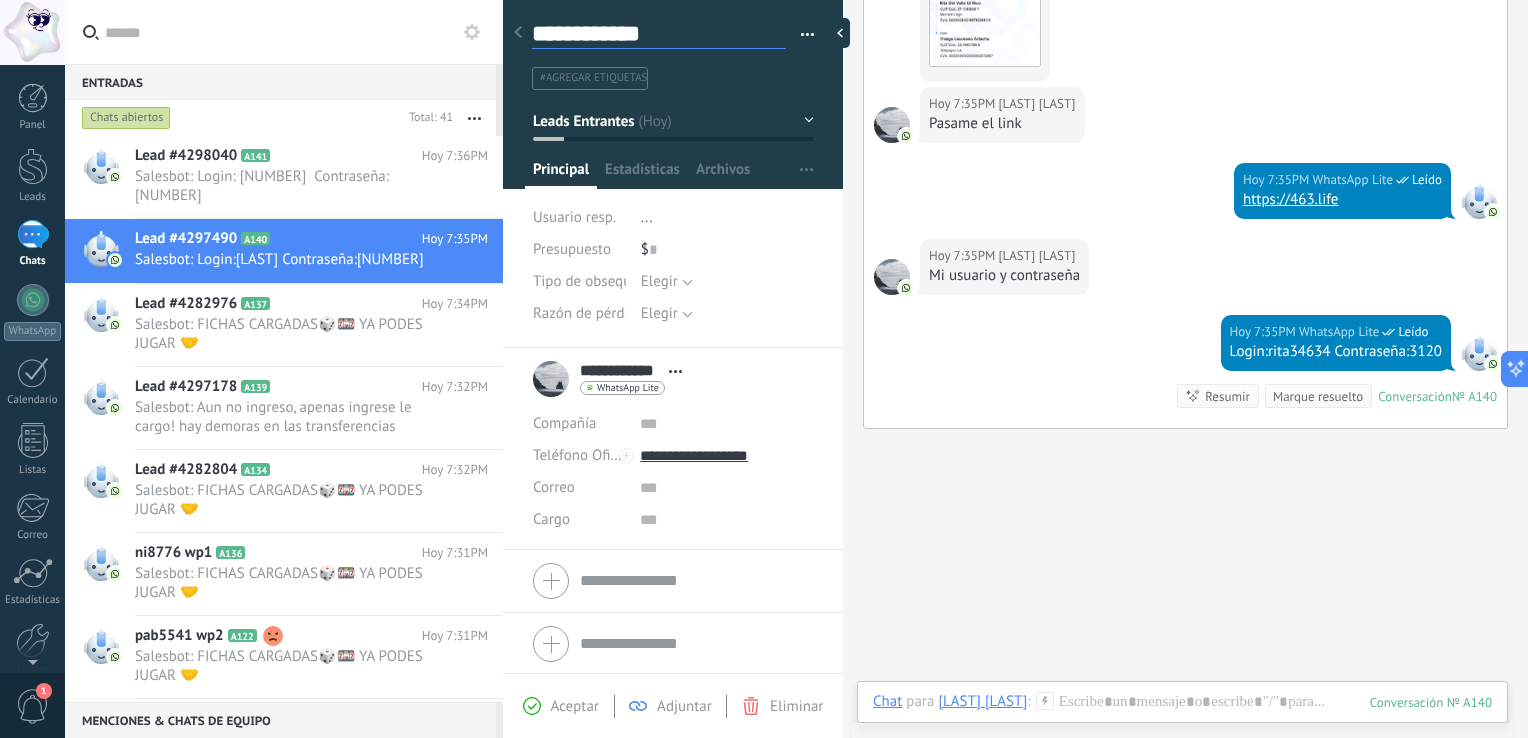 type on "**********" 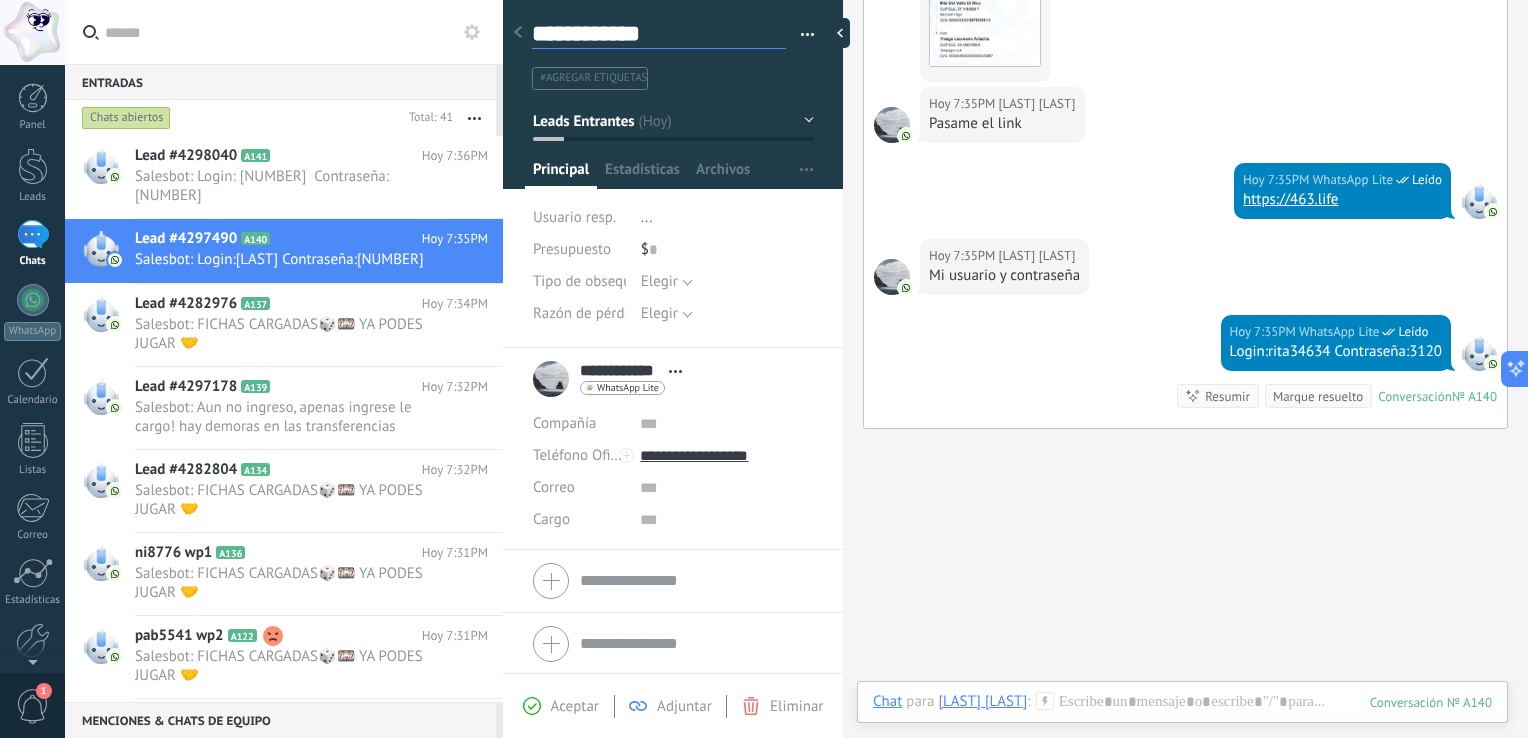 type on "**********" 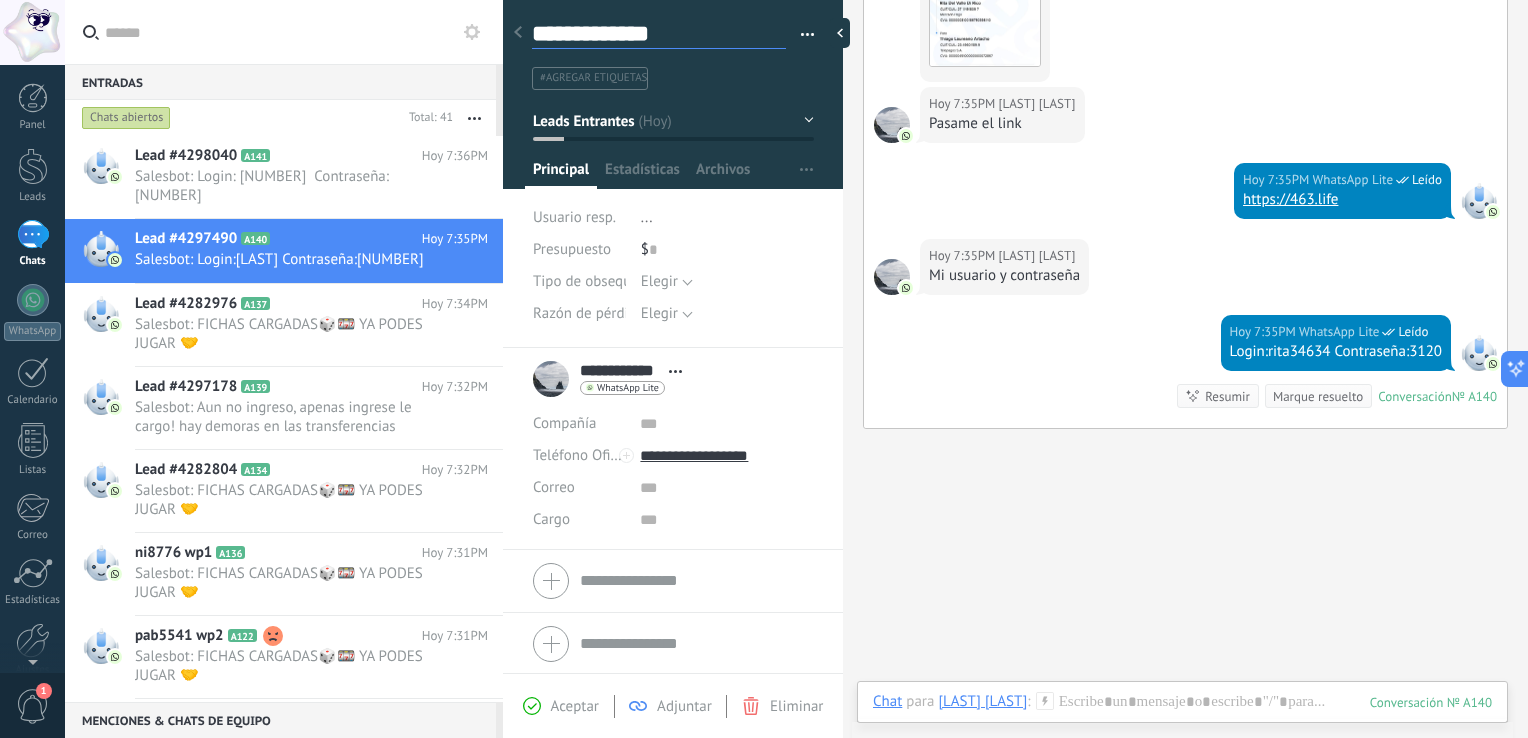 type on "**********" 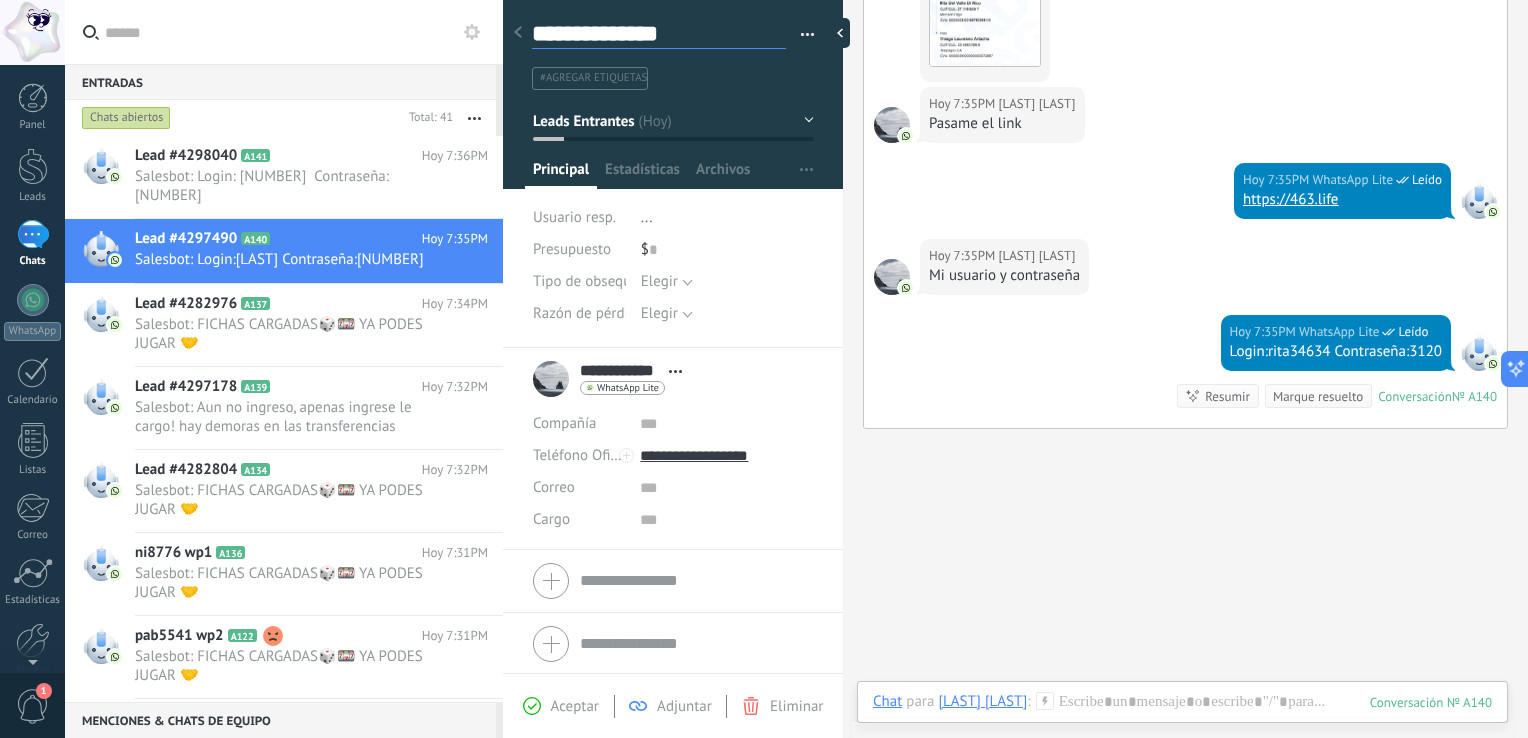 scroll, scrollTop: 29, scrollLeft: 0, axis: vertical 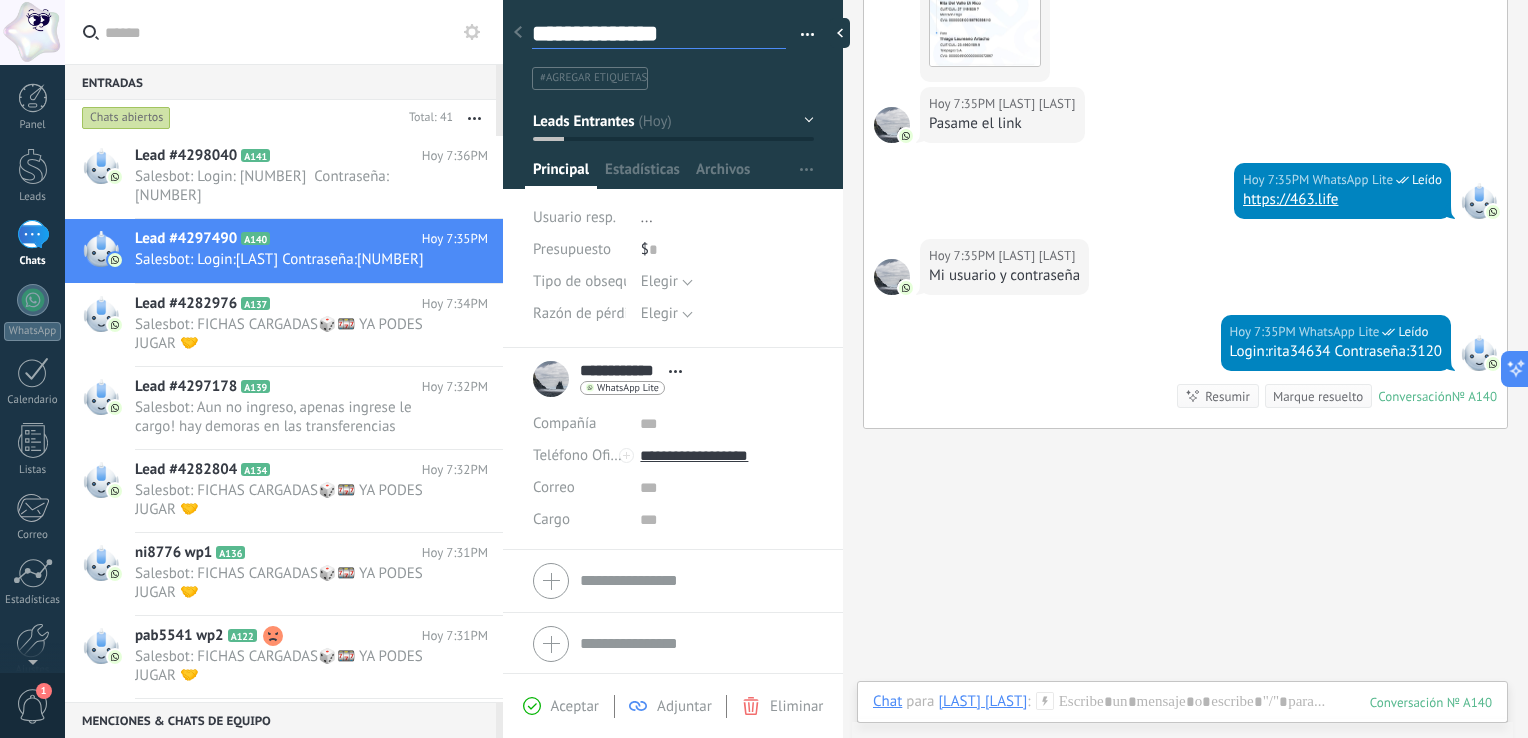 type on "**********" 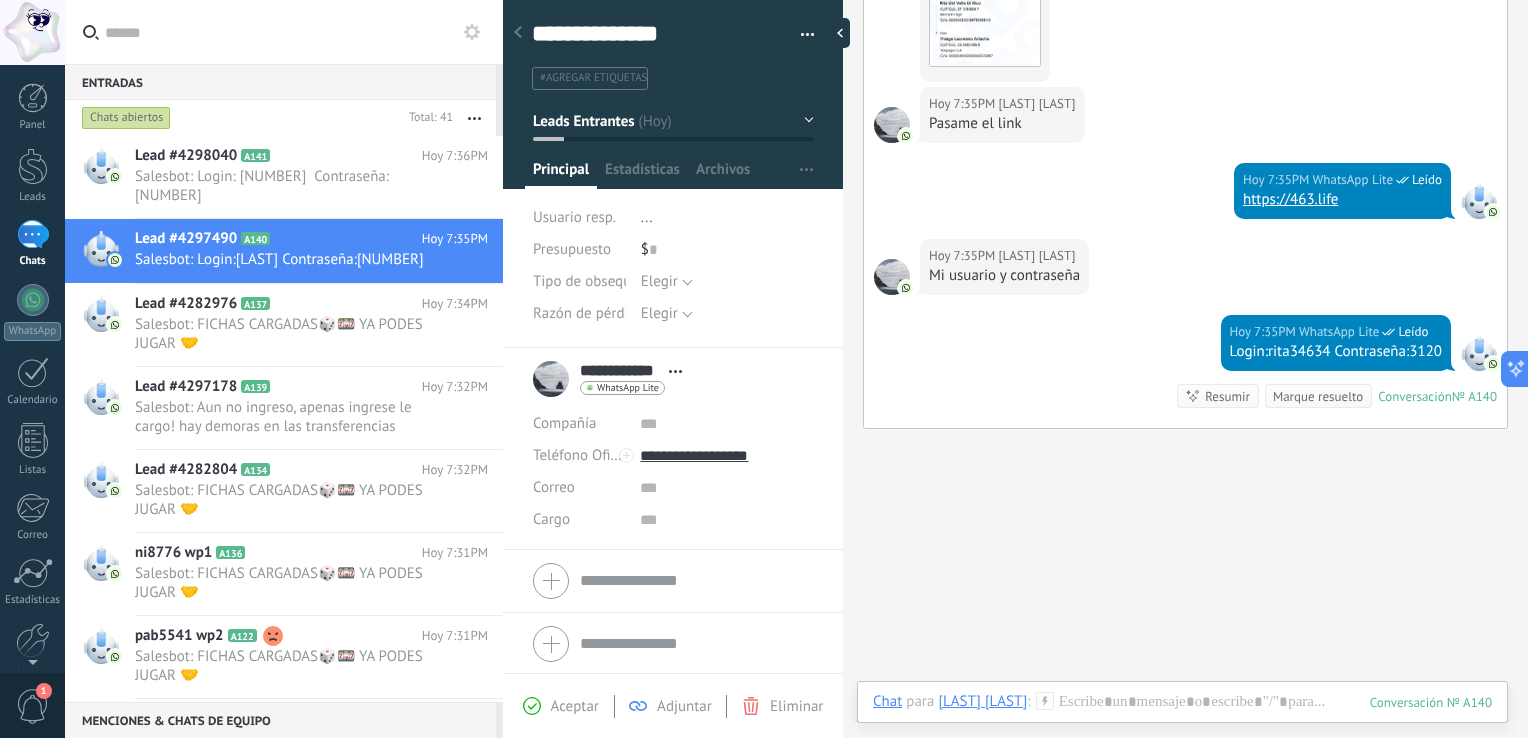 click at bounding box center [518, 33] 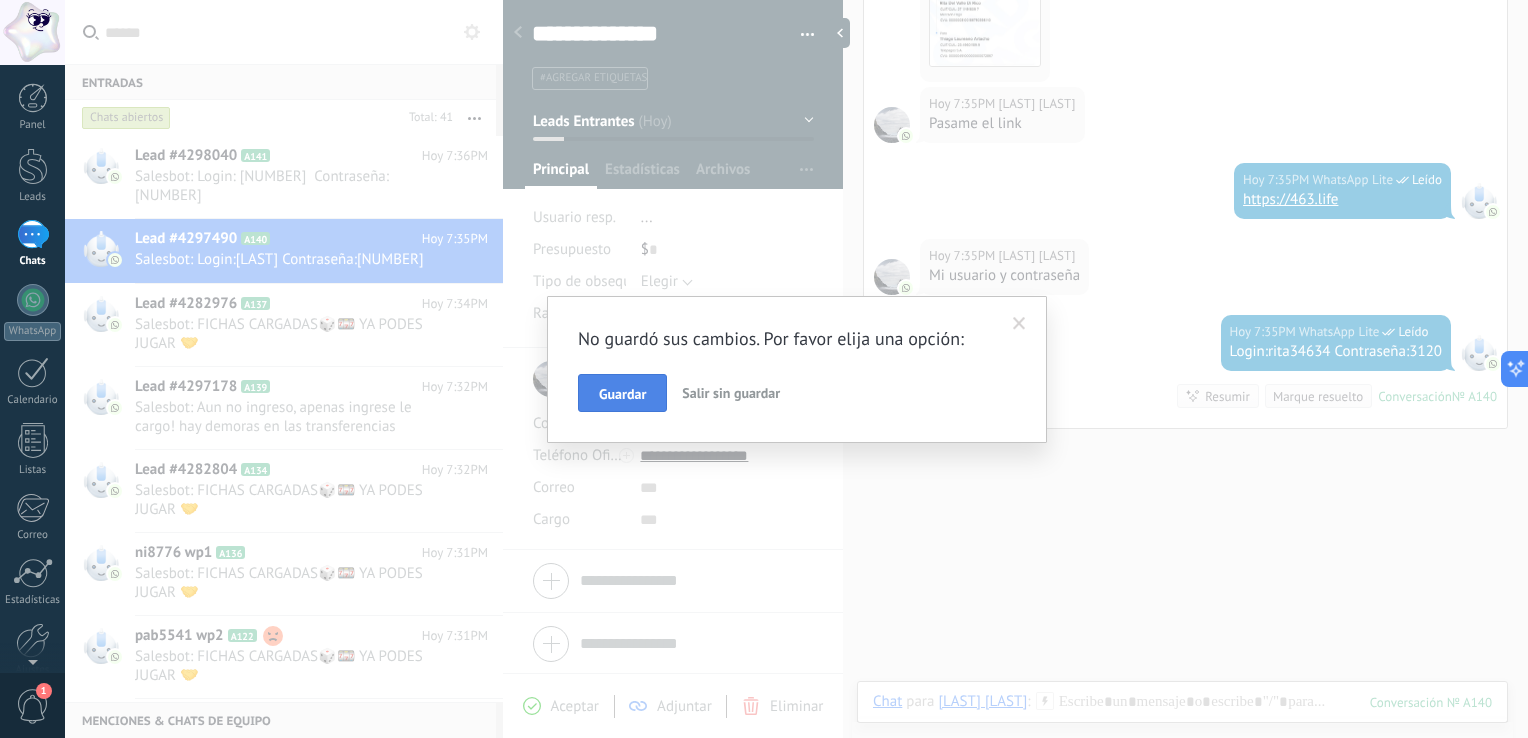 click on "Guardar" at bounding box center (622, 394) 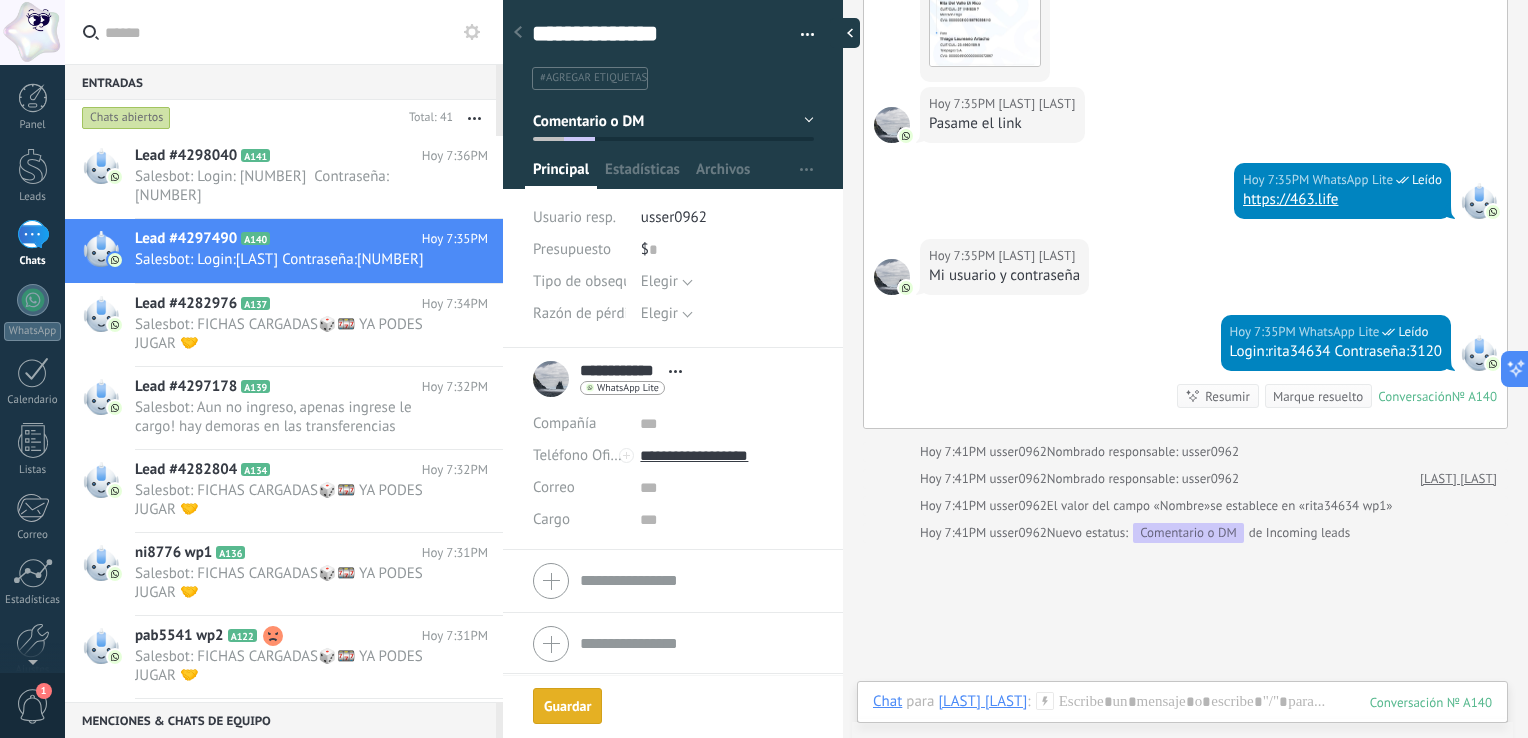 scroll, scrollTop: 819, scrollLeft: 0, axis: vertical 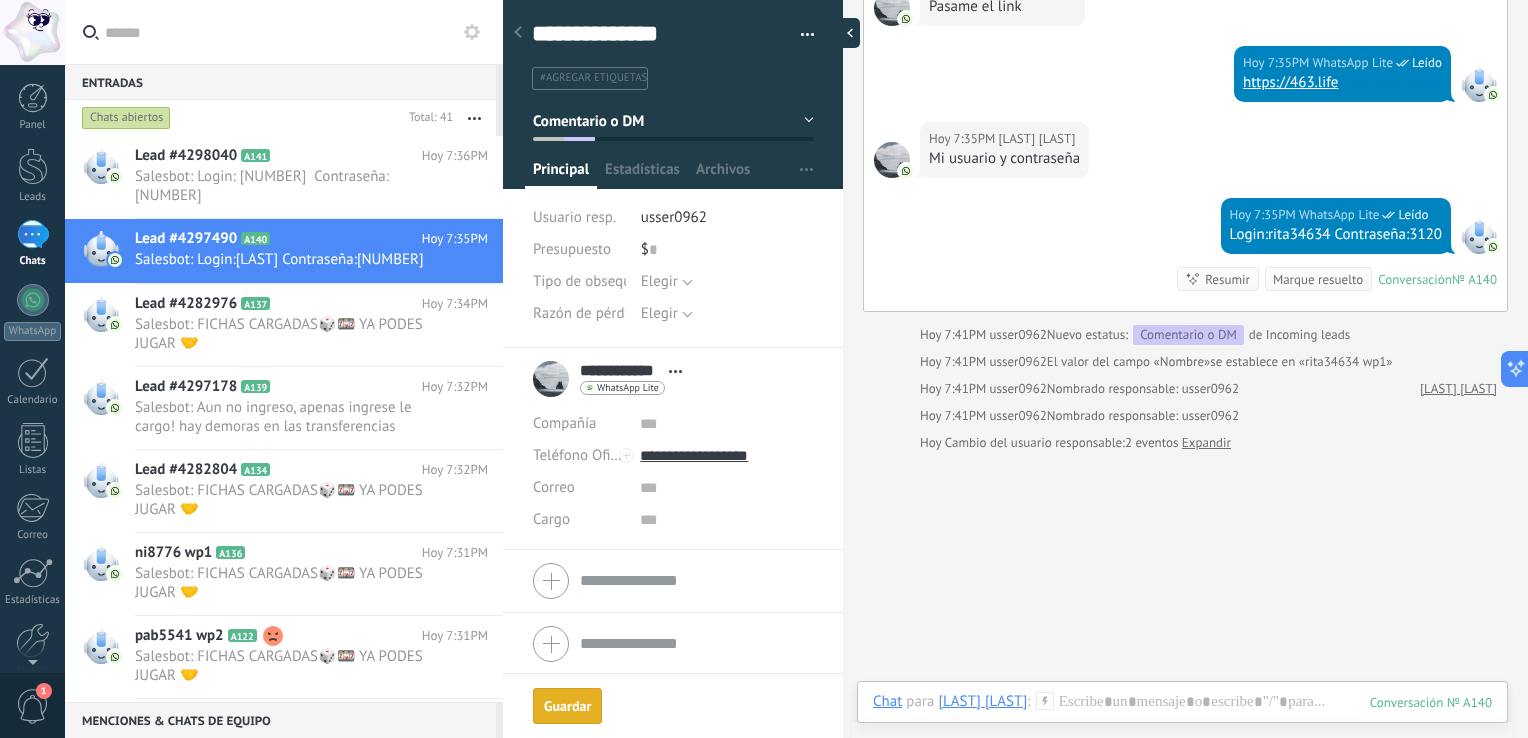 click at bounding box center (845, 33) 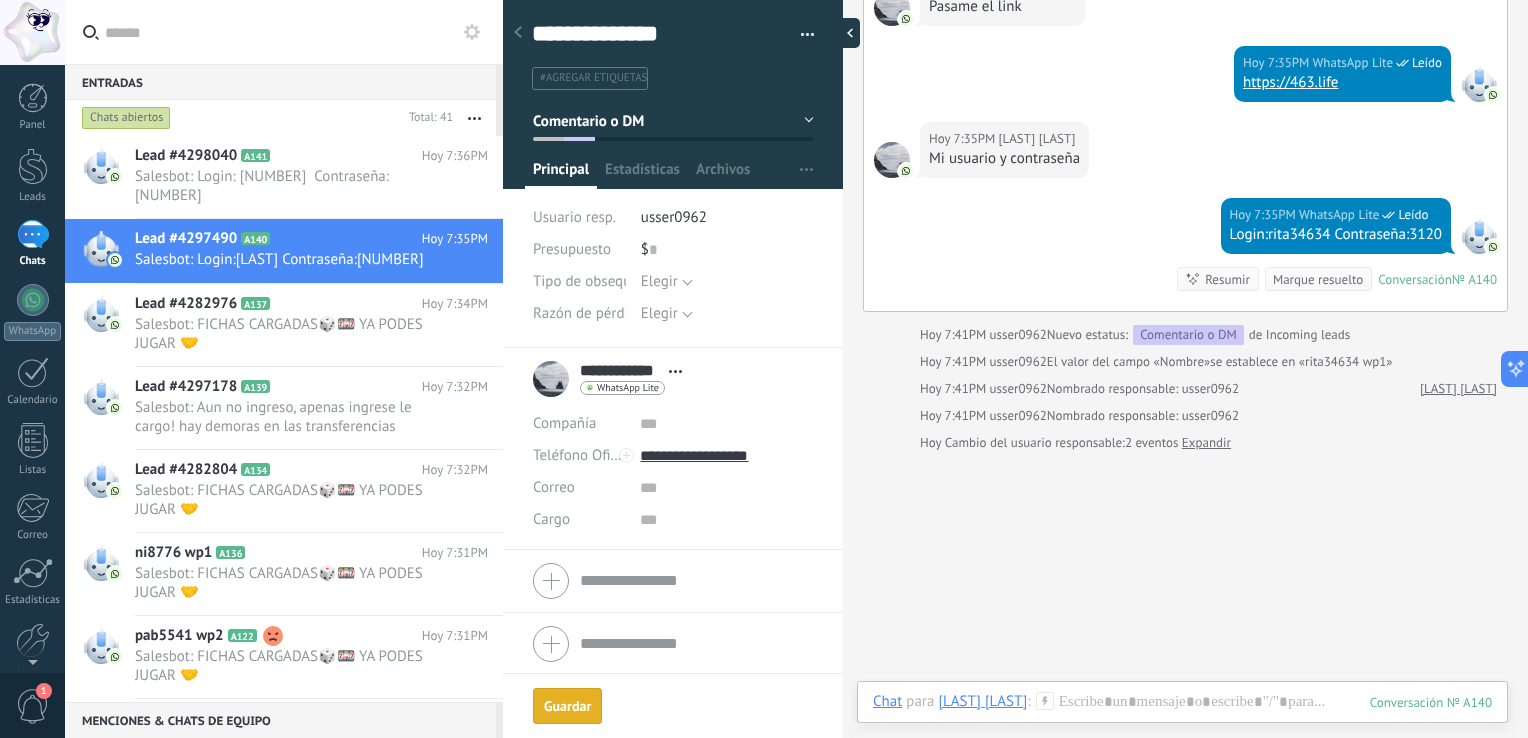 type on "*********" 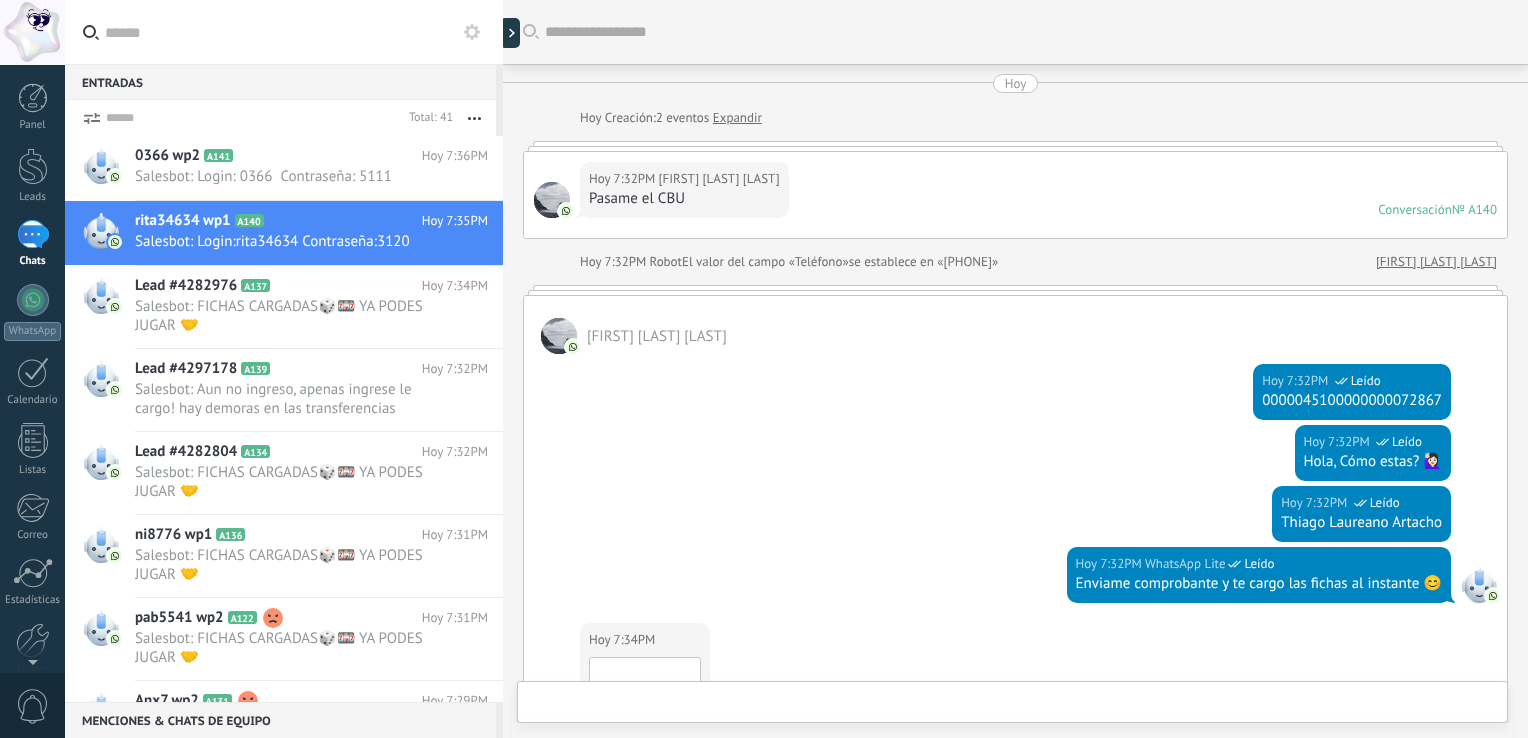 scroll, scrollTop: 0, scrollLeft: 0, axis: both 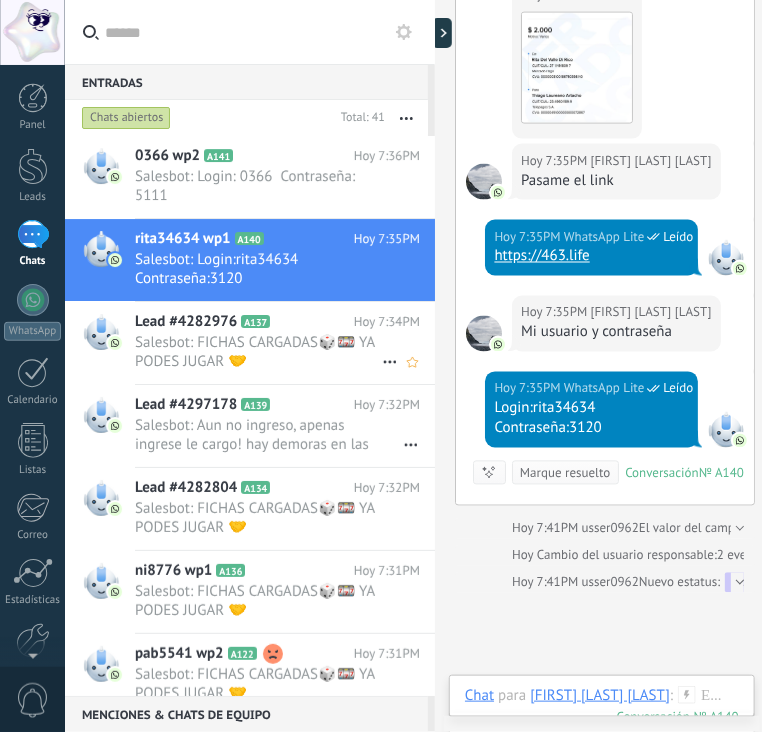 click on "Salesbot: FICHAS CARGADAS🎲🎰 YA PODES JUGAR 🤝" at bounding box center [258, 352] 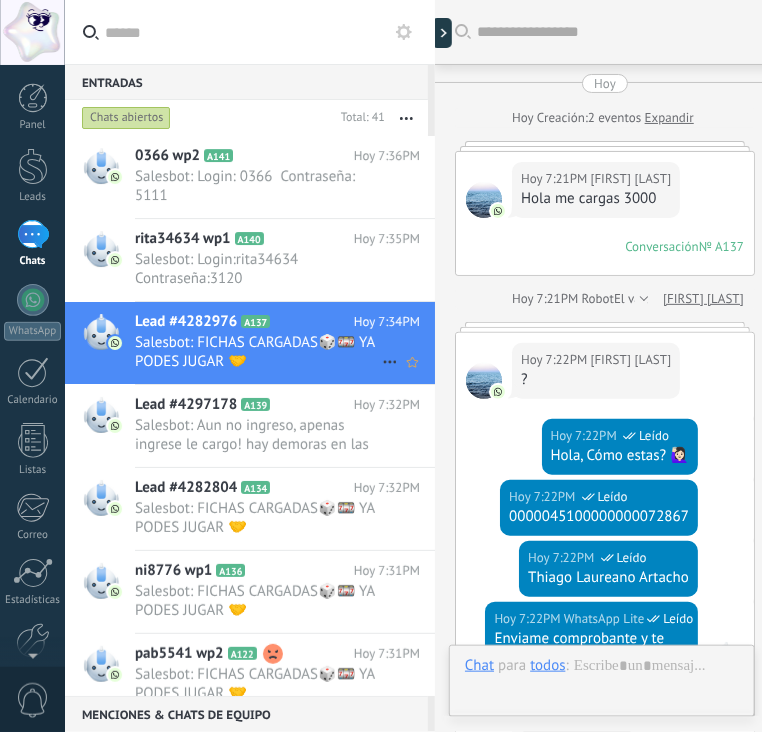 scroll, scrollTop: 648, scrollLeft: 0, axis: vertical 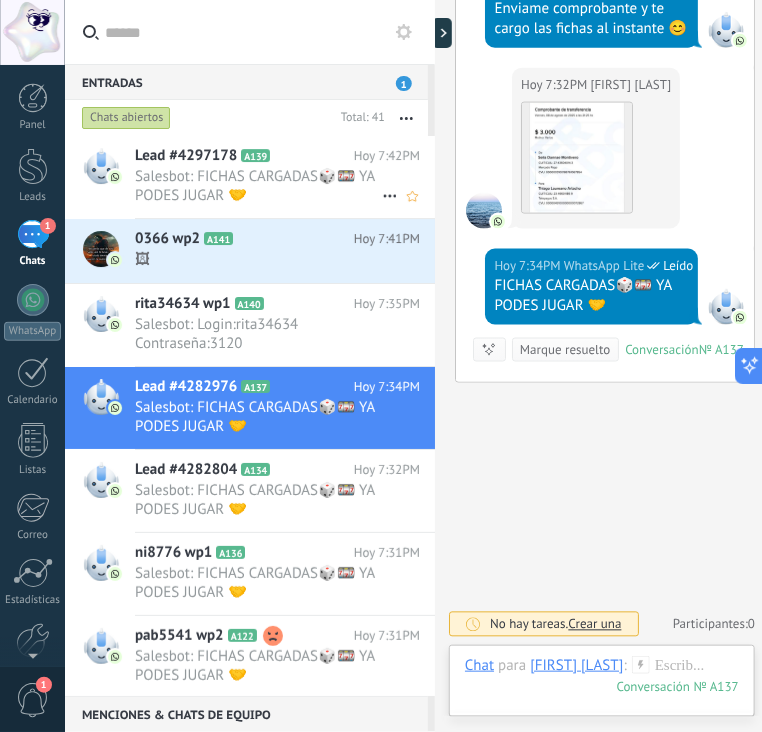 click on "Salesbot: FICHAS CARGADAS🎲🎰 YA PODES JUGAR 🤝" at bounding box center [258, 186] 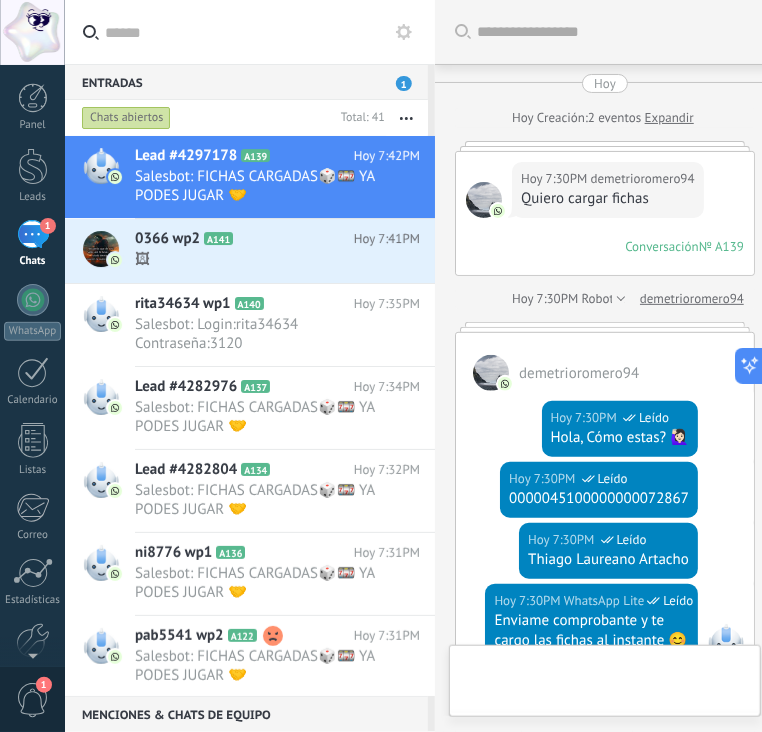 scroll, scrollTop: 750, scrollLeft: 0, axis: vertical 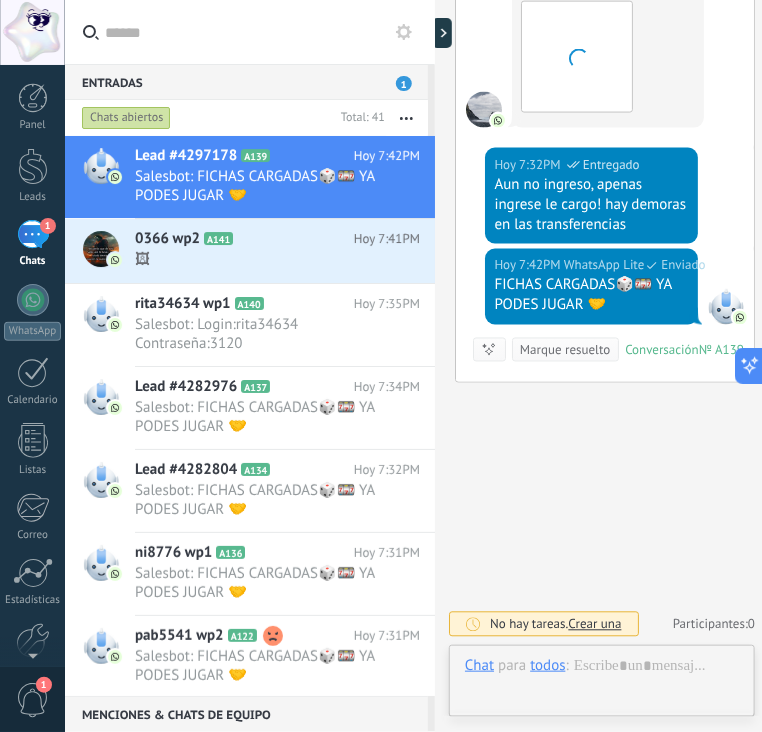 drag, startPoint x: 454, startPoint y: 33, endPoint x: 708, endPoint y: 48, distance: 254.44254 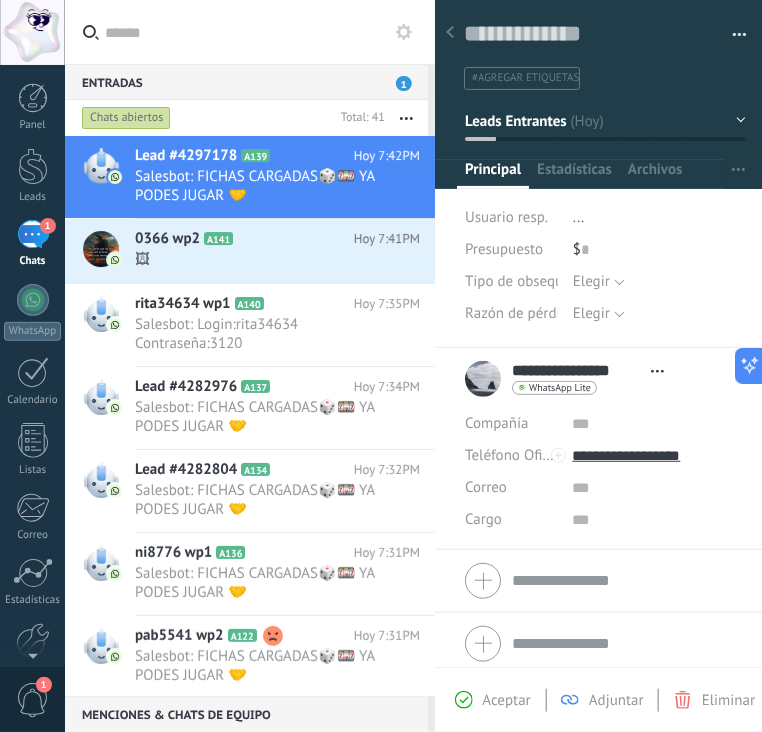 scroll, scrollTop: 29, scrollLeft: 0, axis: vertical 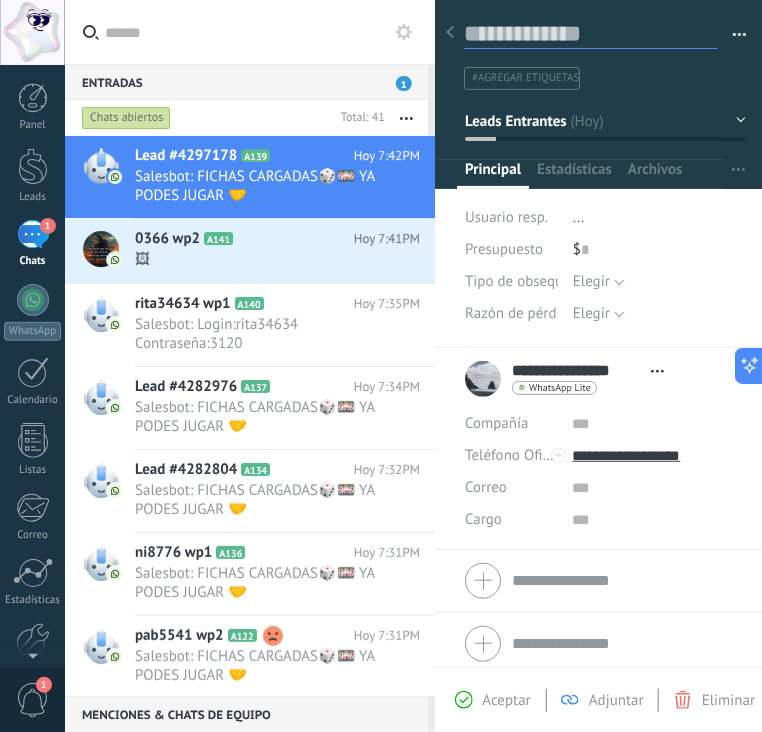 click at bounding box center [591, 34] 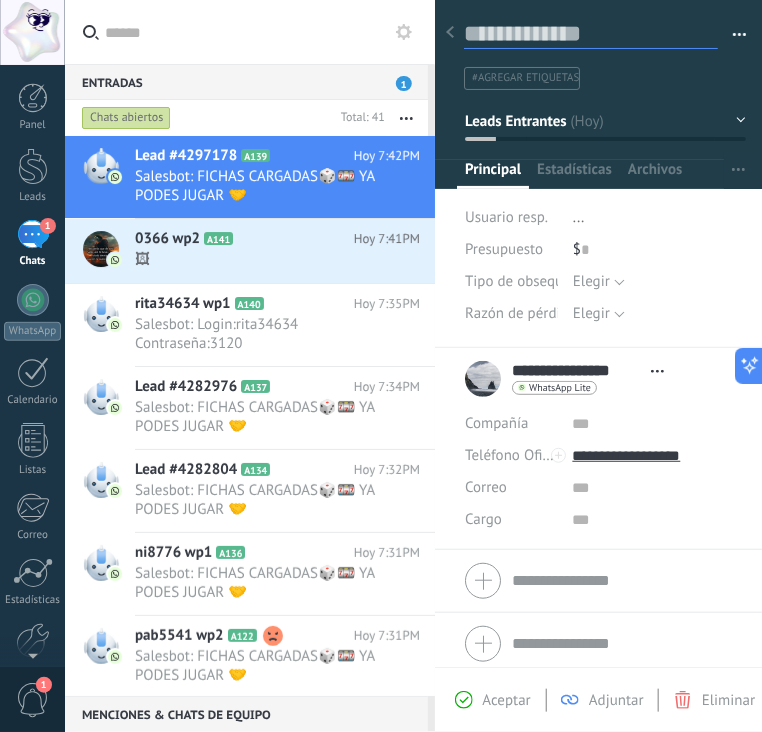 paste on "****" 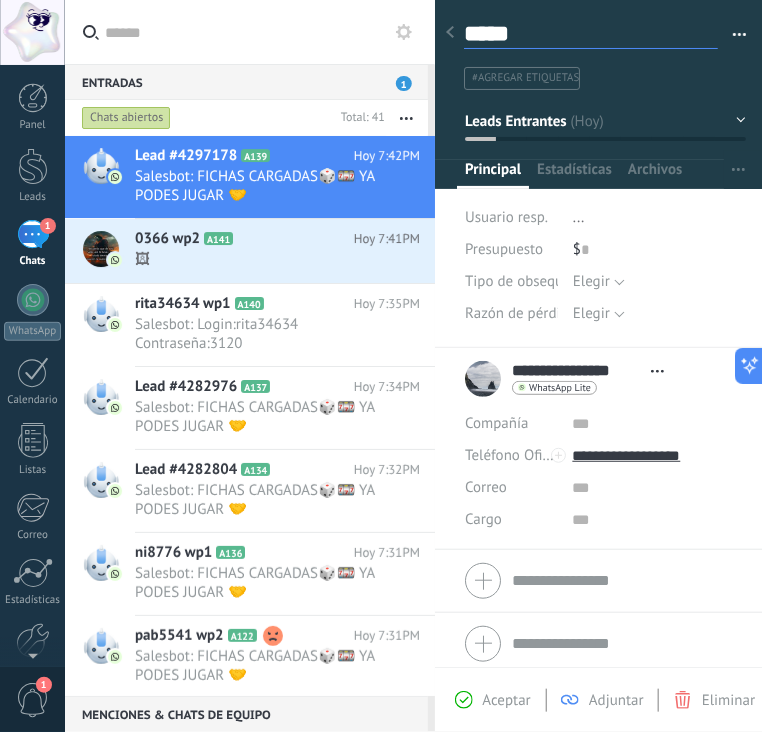 type on "****" 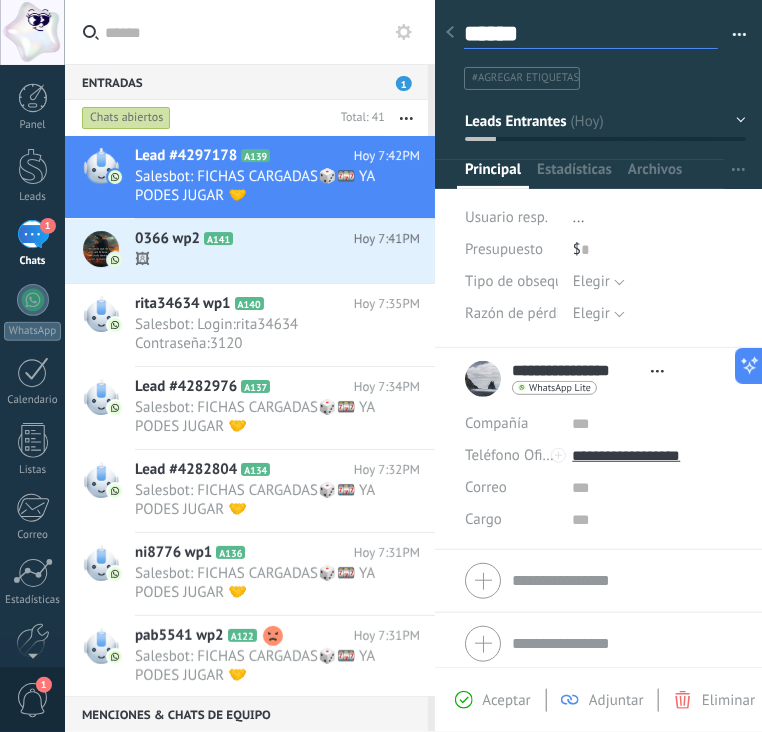 type on "****" 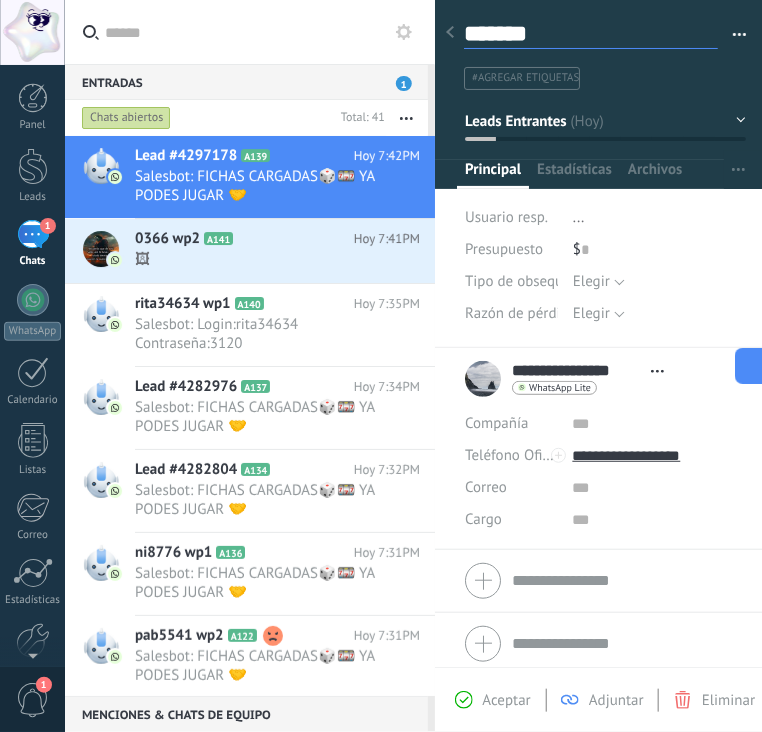 type on "********" 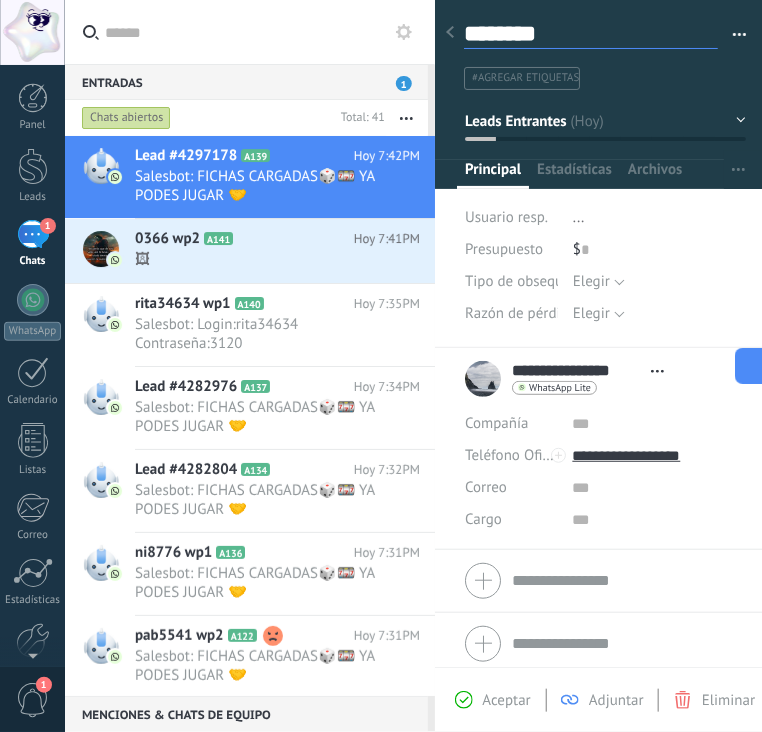 type on "*********" 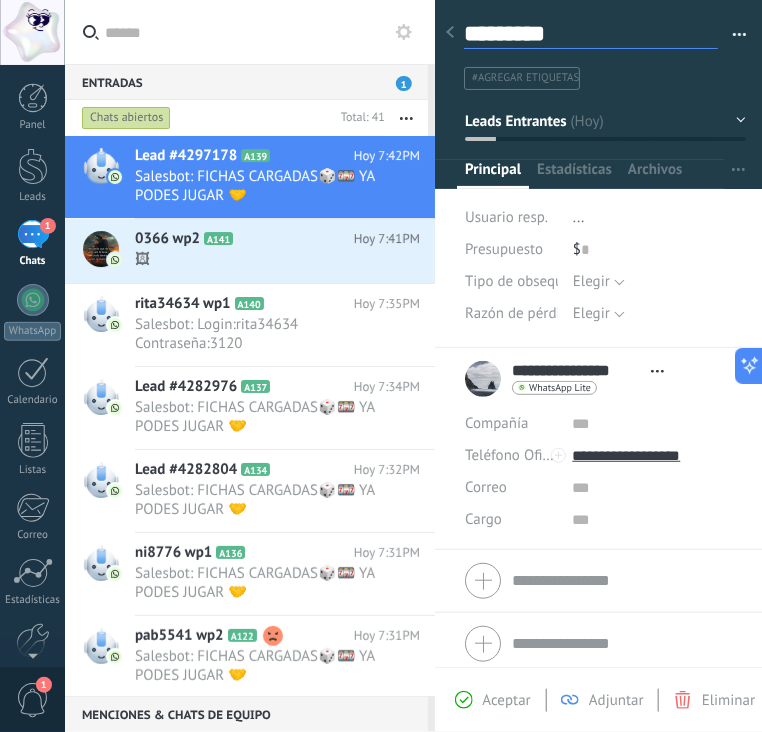 scroll, scrollTop: 29, scrollLeft: 0, axis: vertical 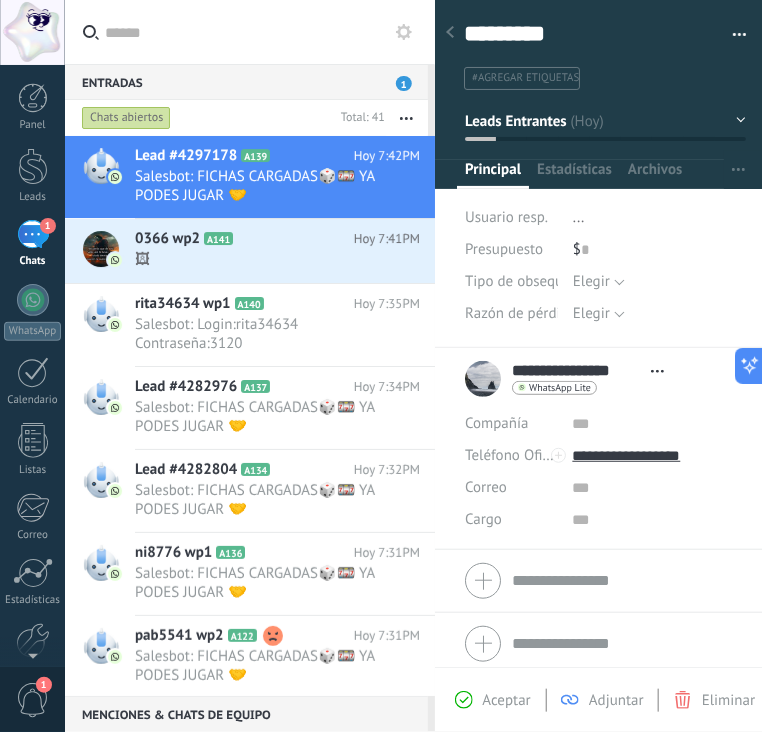 click at bounding box center [450, 33] 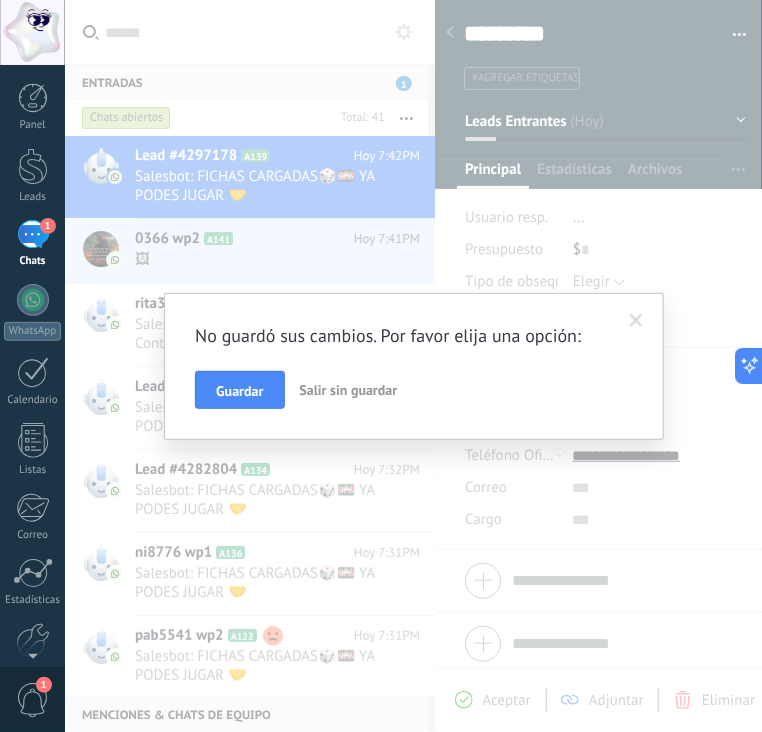 scroll, scrollTop: 0, scrollLeft: 0, axis: both 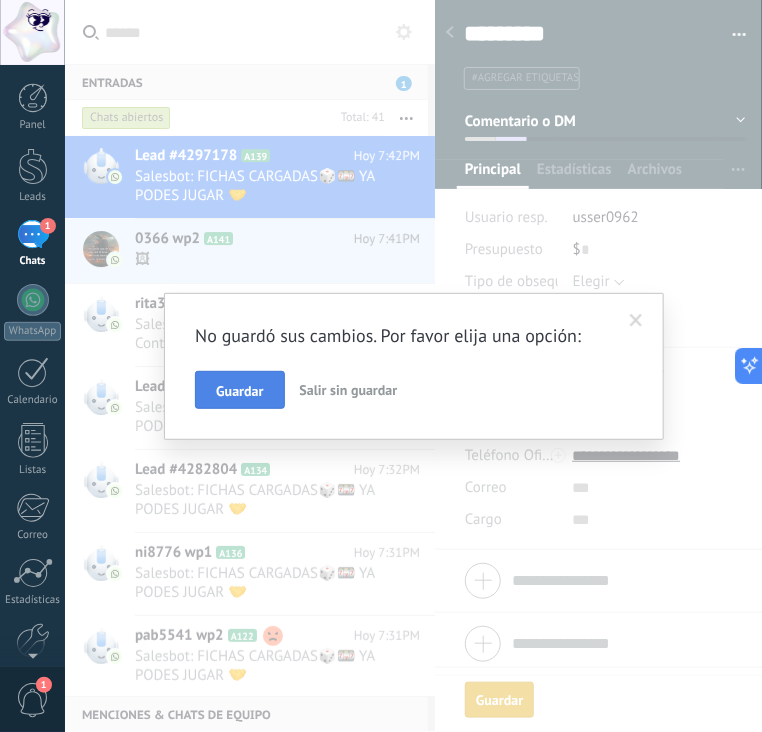 click on "Guardar" at bounding box center [239, 391] 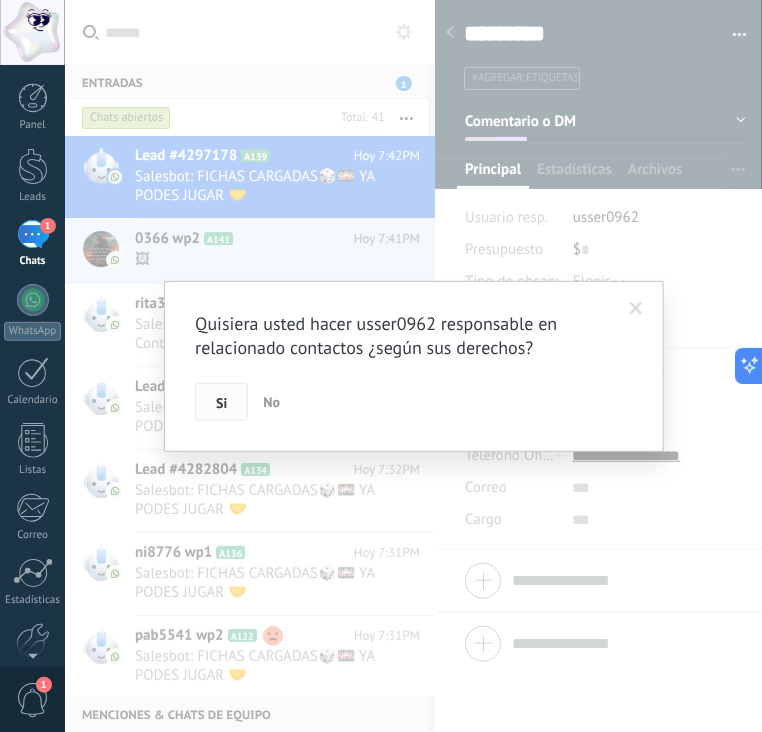 click on "Si" at bounding box center (221, 403) 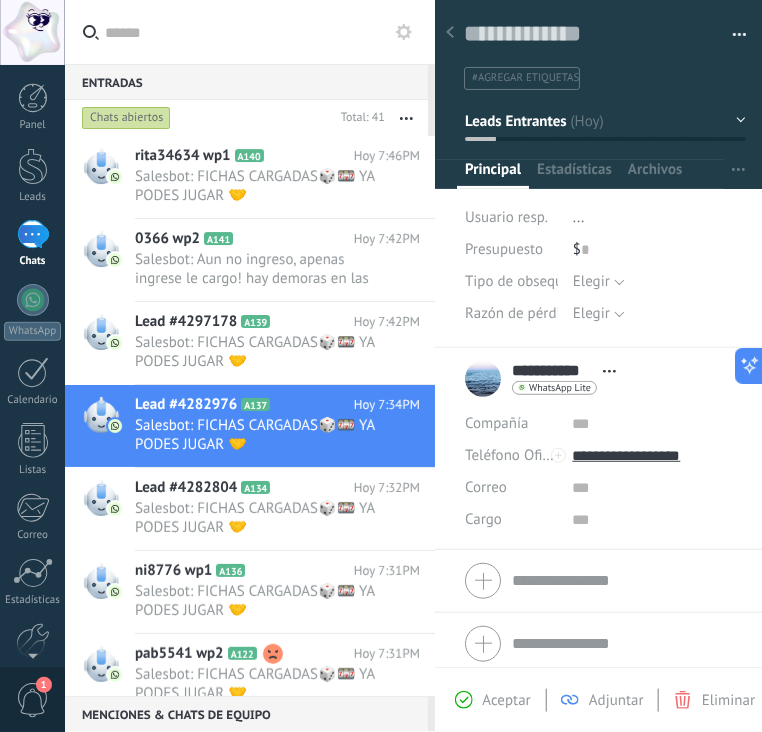 scroll, scrollTop: 617, scrollLeft: 0, axis: vertical 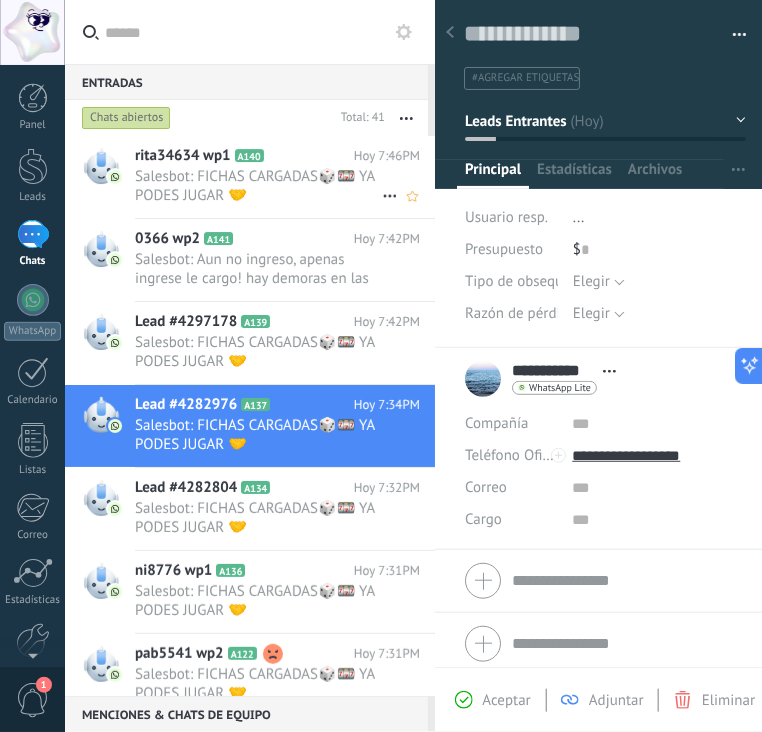 click on "Salesbot: FICHAS CARGADAS🎲🎰 YA PODES JUGAR 🤝" at bounding box center (258, 186) 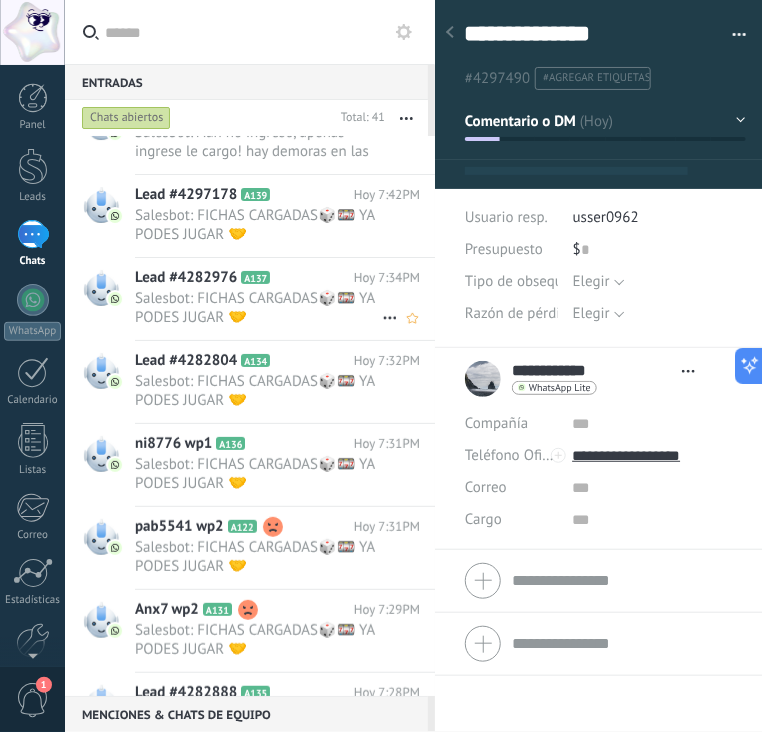 scroll, scrollTop: 300, scrollLeft: 0, axis: vertical 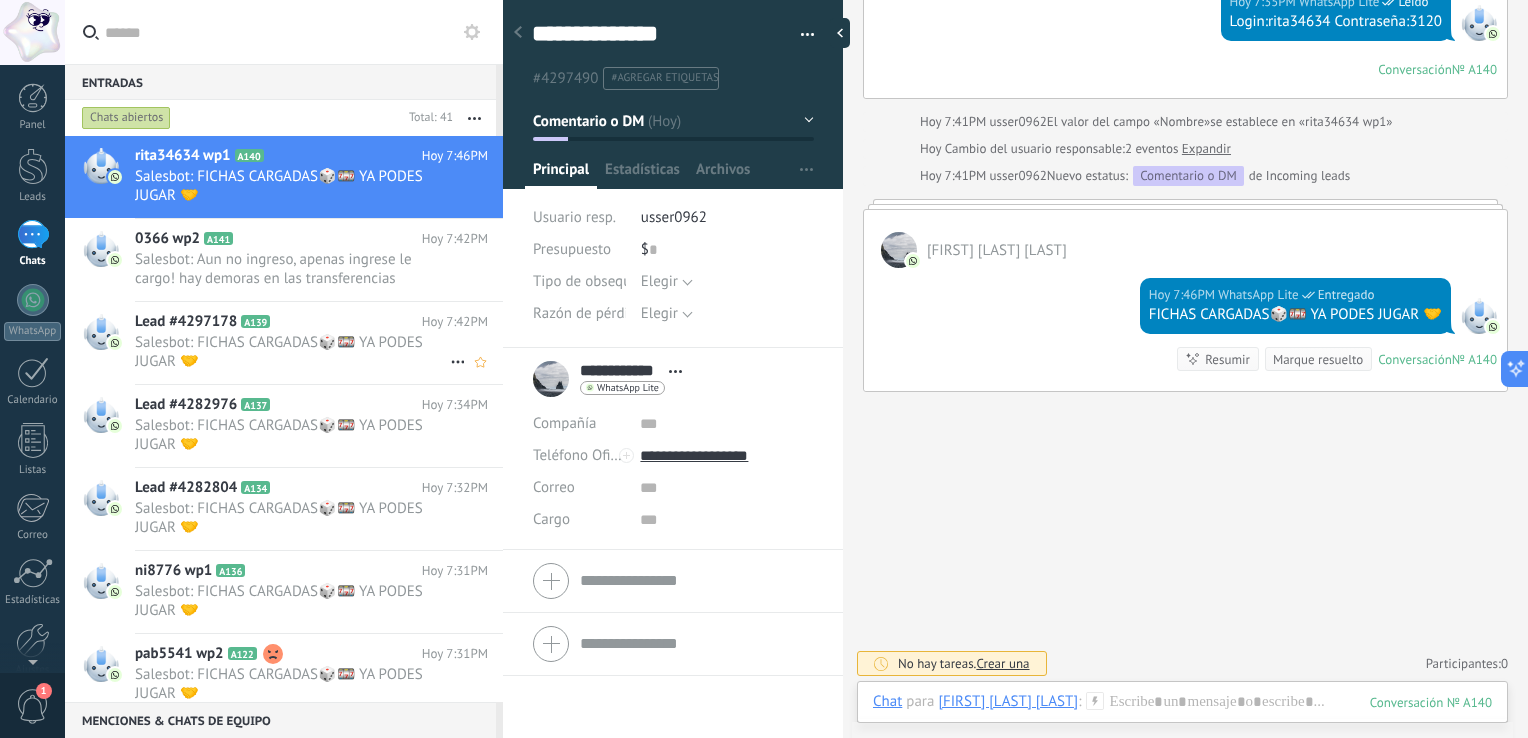 click on "Salesbot: FICHAS CARGADAS🎲🎰 YA PODES JUGAR 🤝" at bounding box center [292, 352] 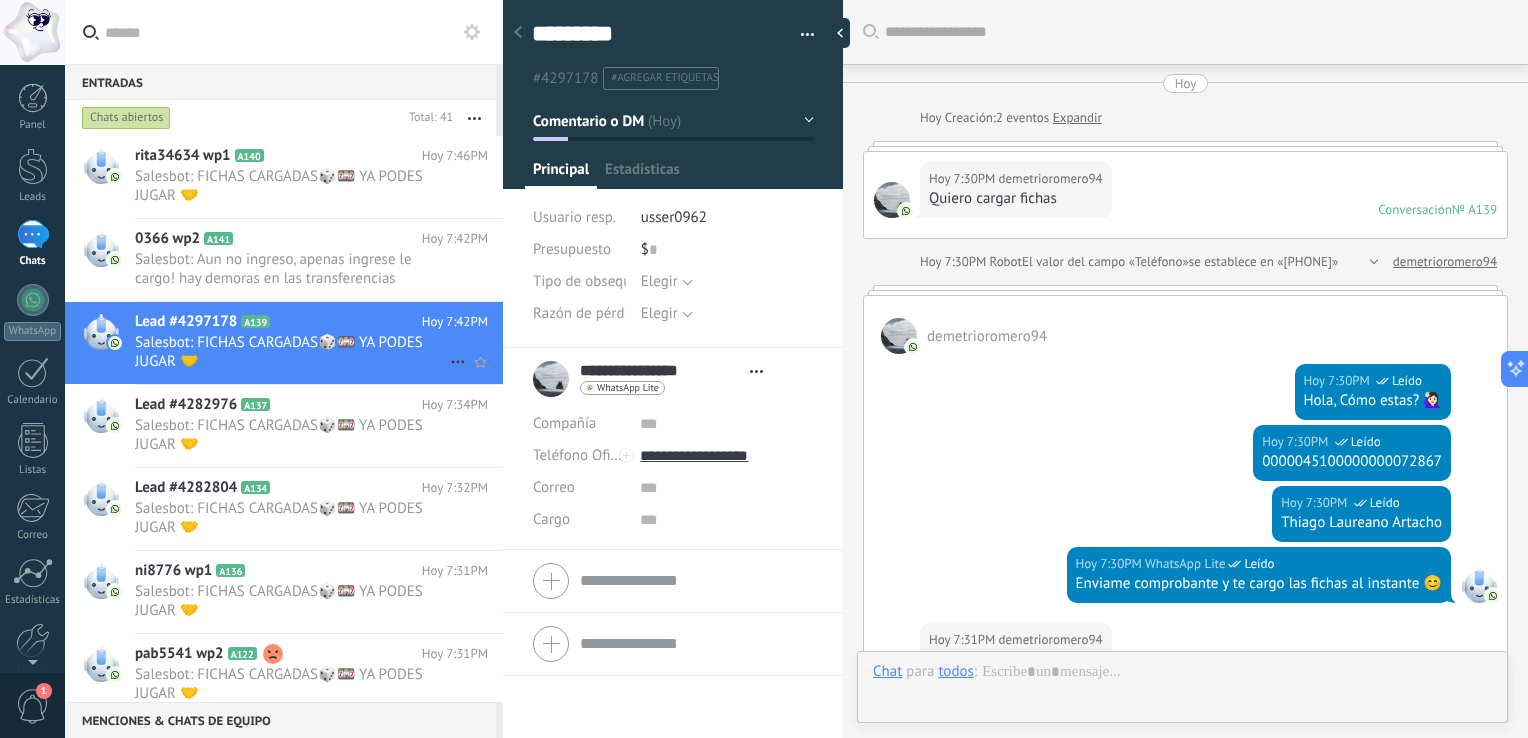 scroll, scrollTop: 570, scrollLeft: 0, axis: vertical 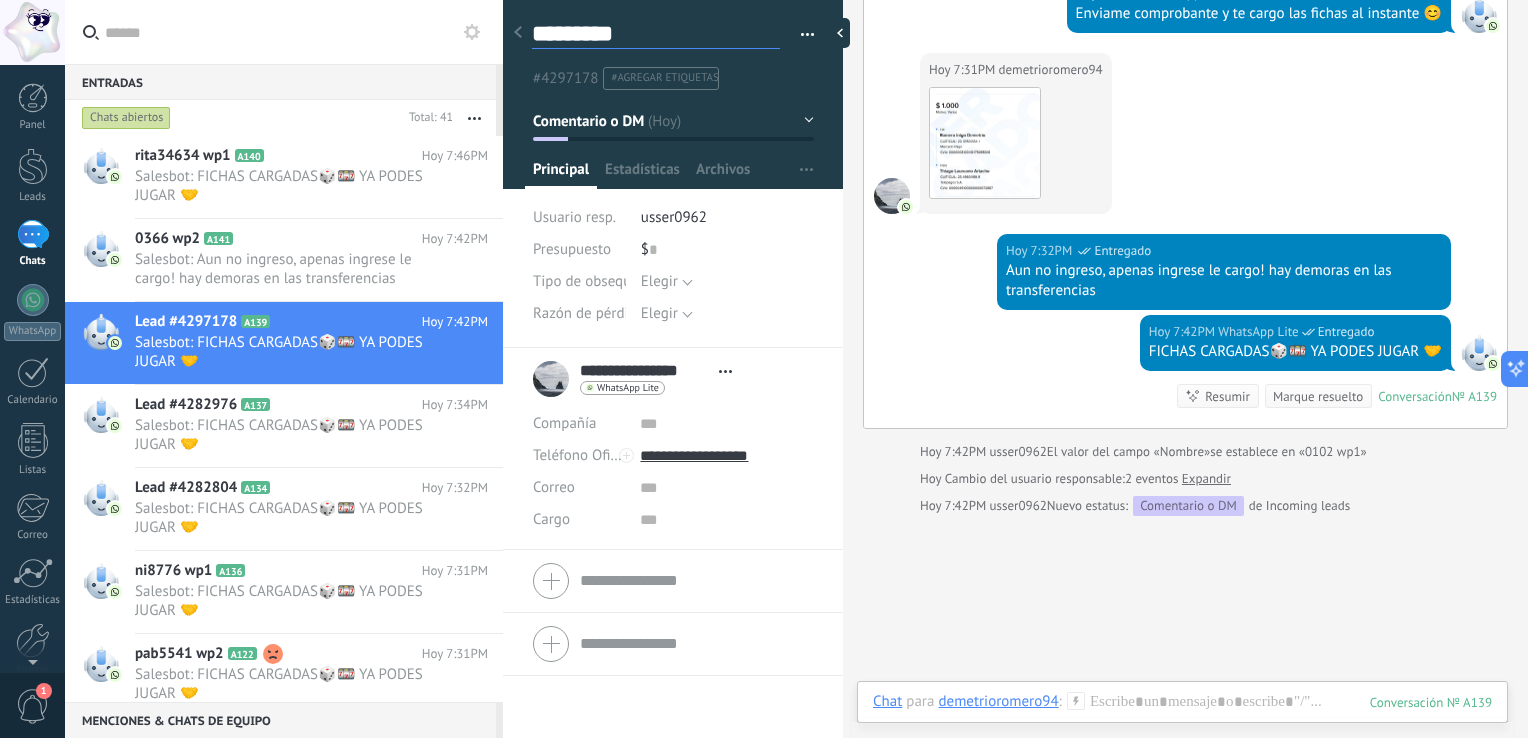 drag, startPoint x: 663, startPoint y: 22, endPoint x: 455, endPoint y: 46, distance: 209.38004 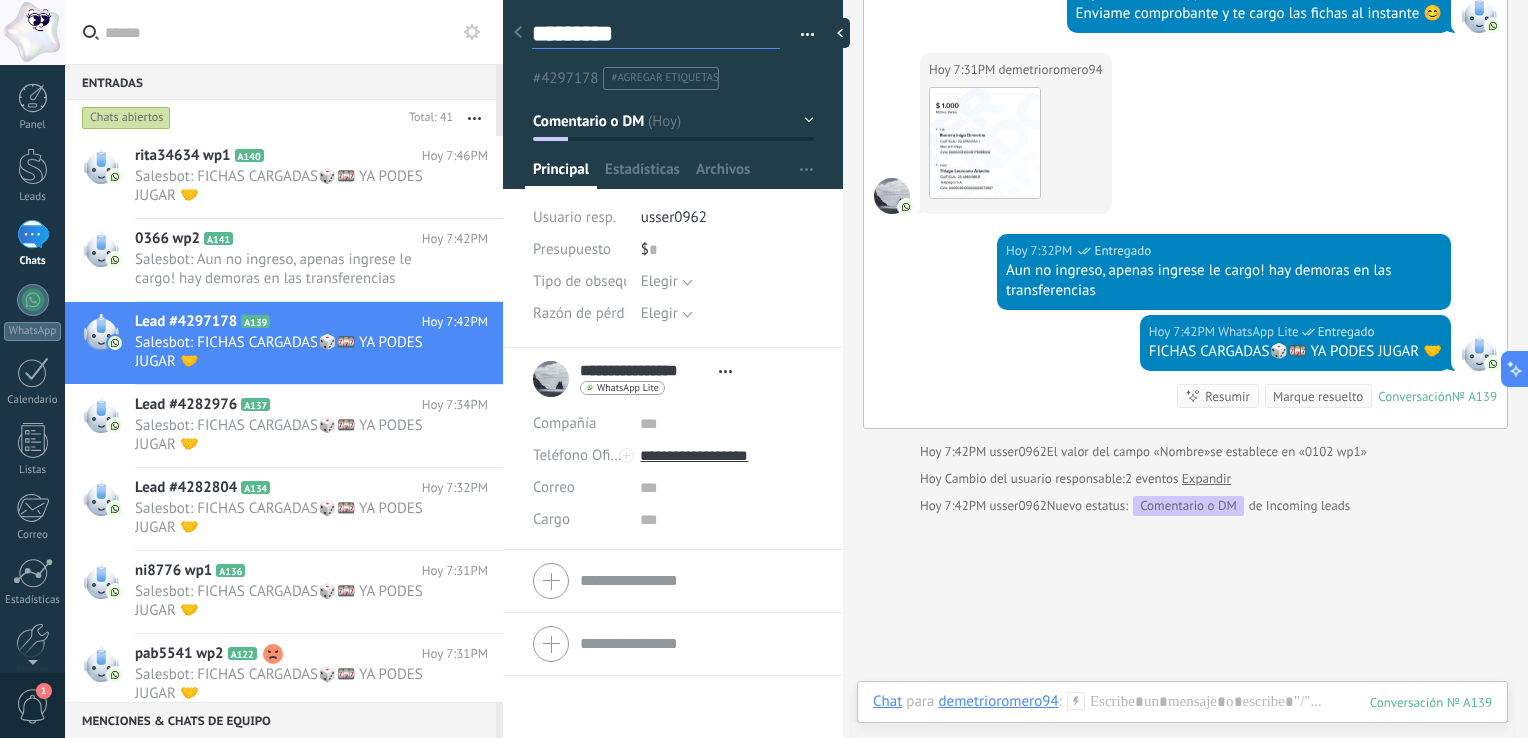 type on "**********" 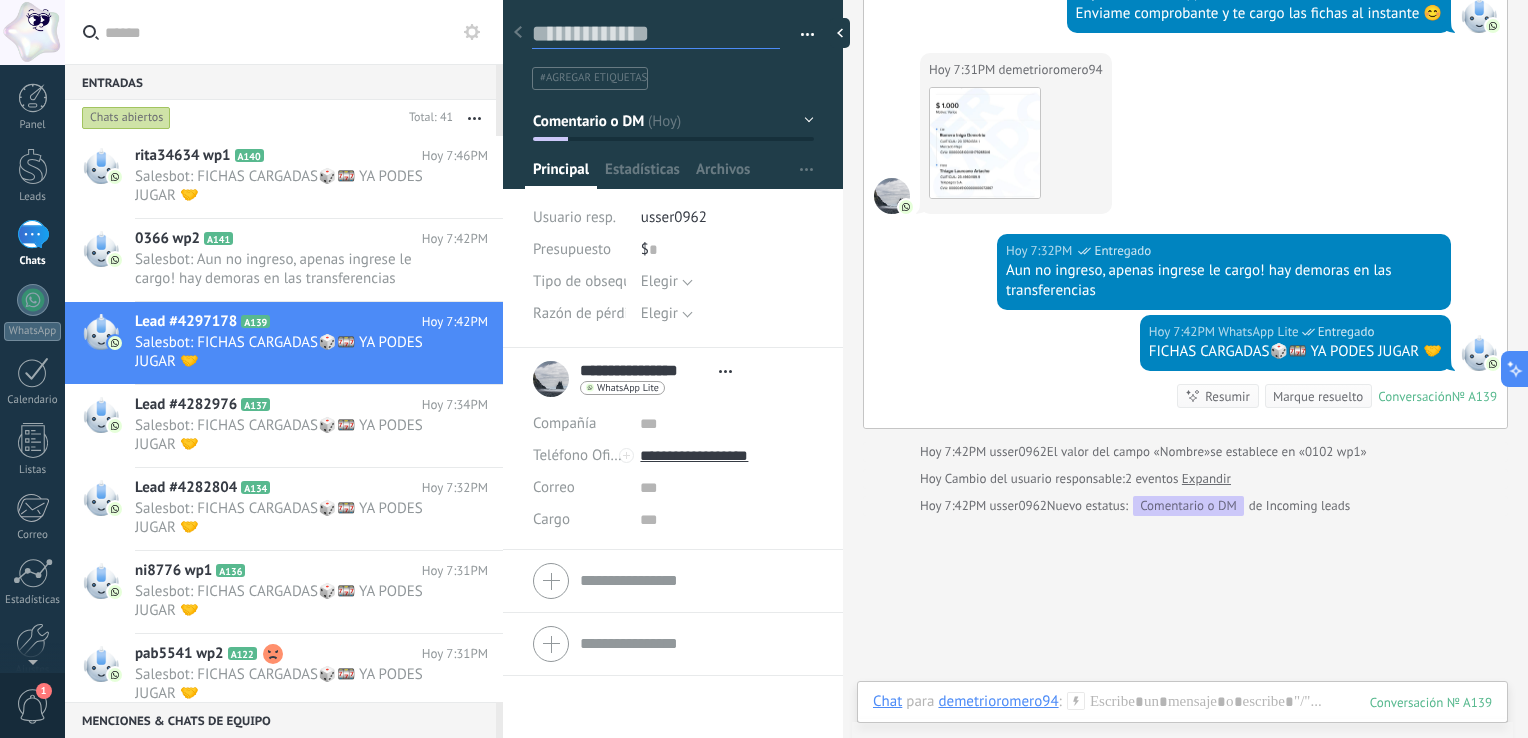 scroll, scrollTop: 29, scrollLeft: 0, axis: vertical 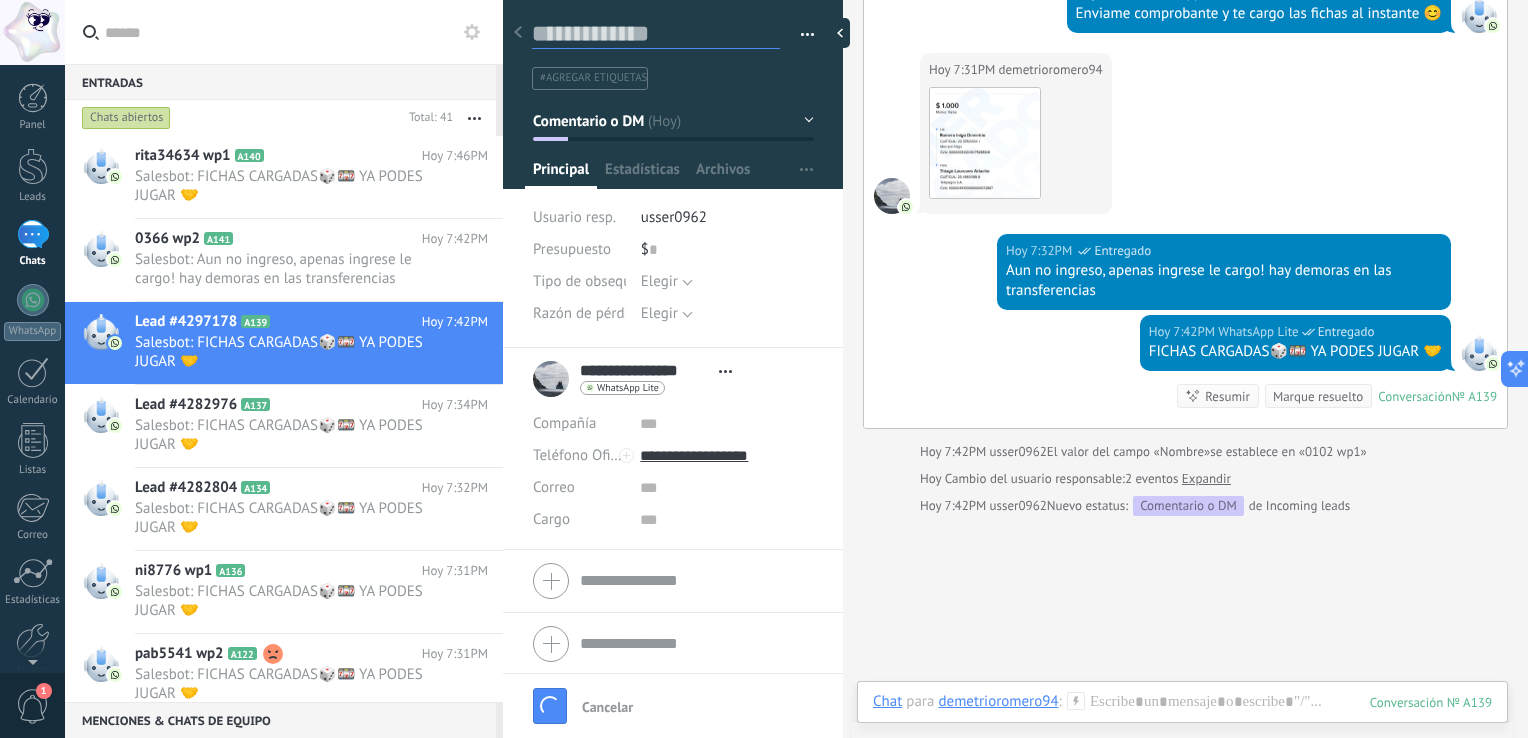click on "*********" at bounding box center [656, 34] 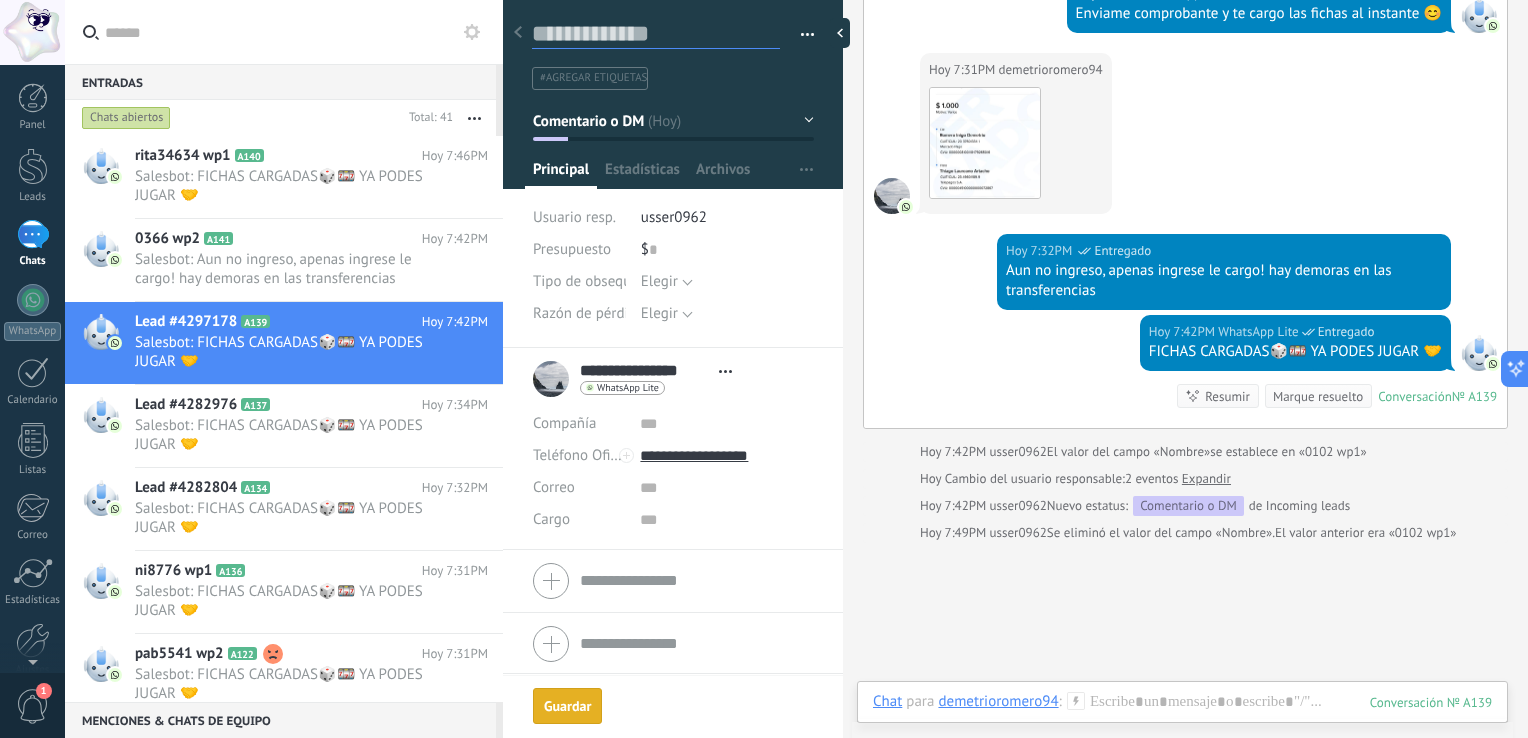 scroll, scrollTop: 598, scrollLeft: 0, axis: vertical 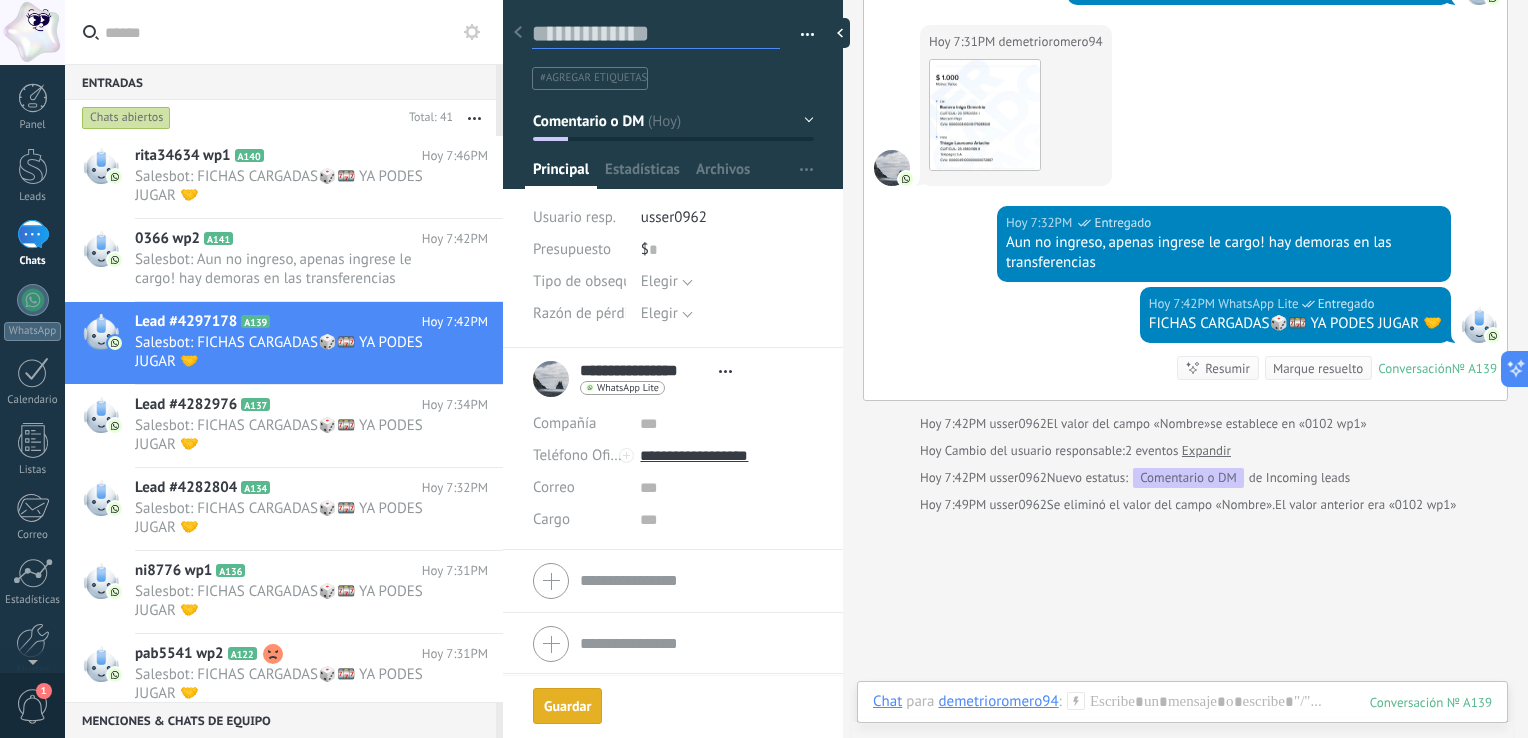 type on "*" 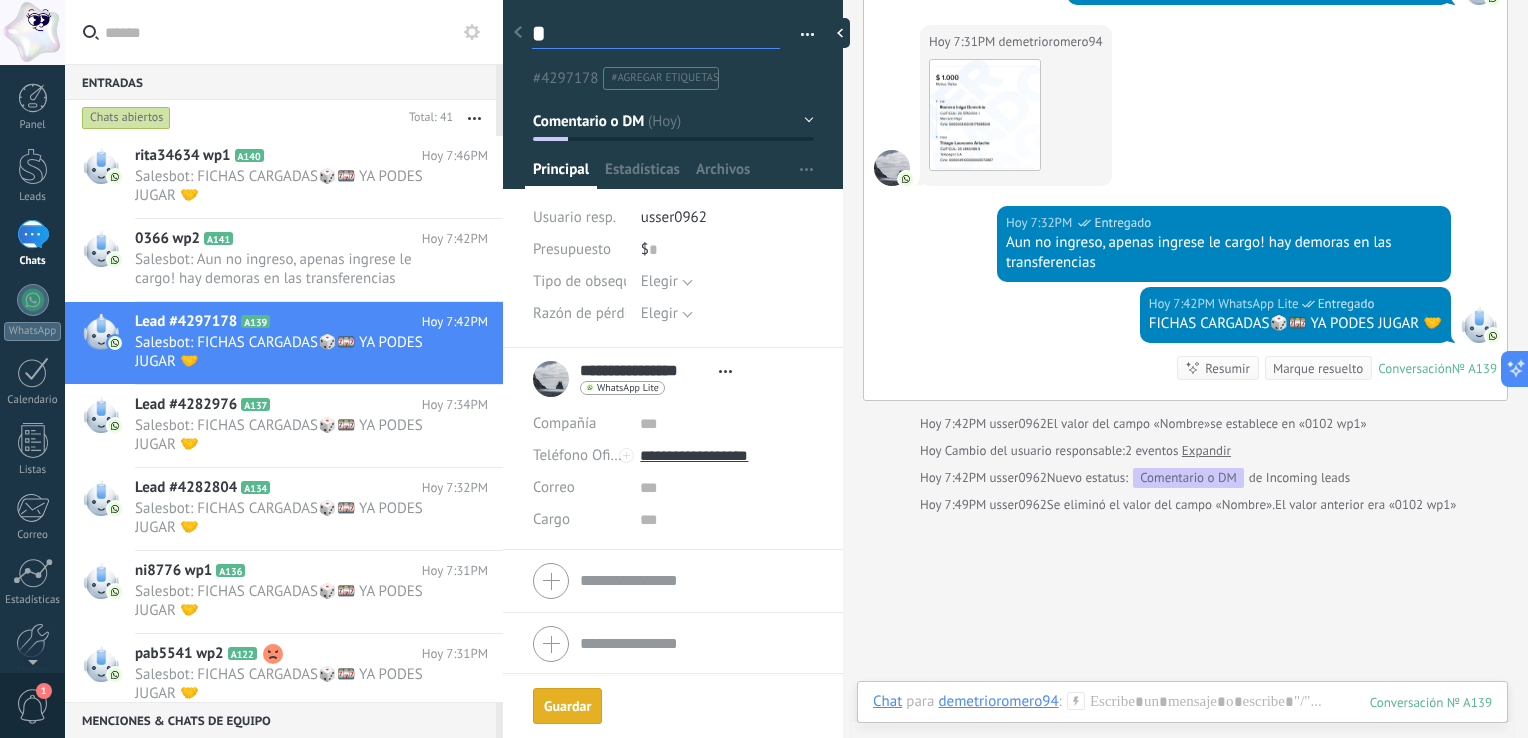 type on "**" 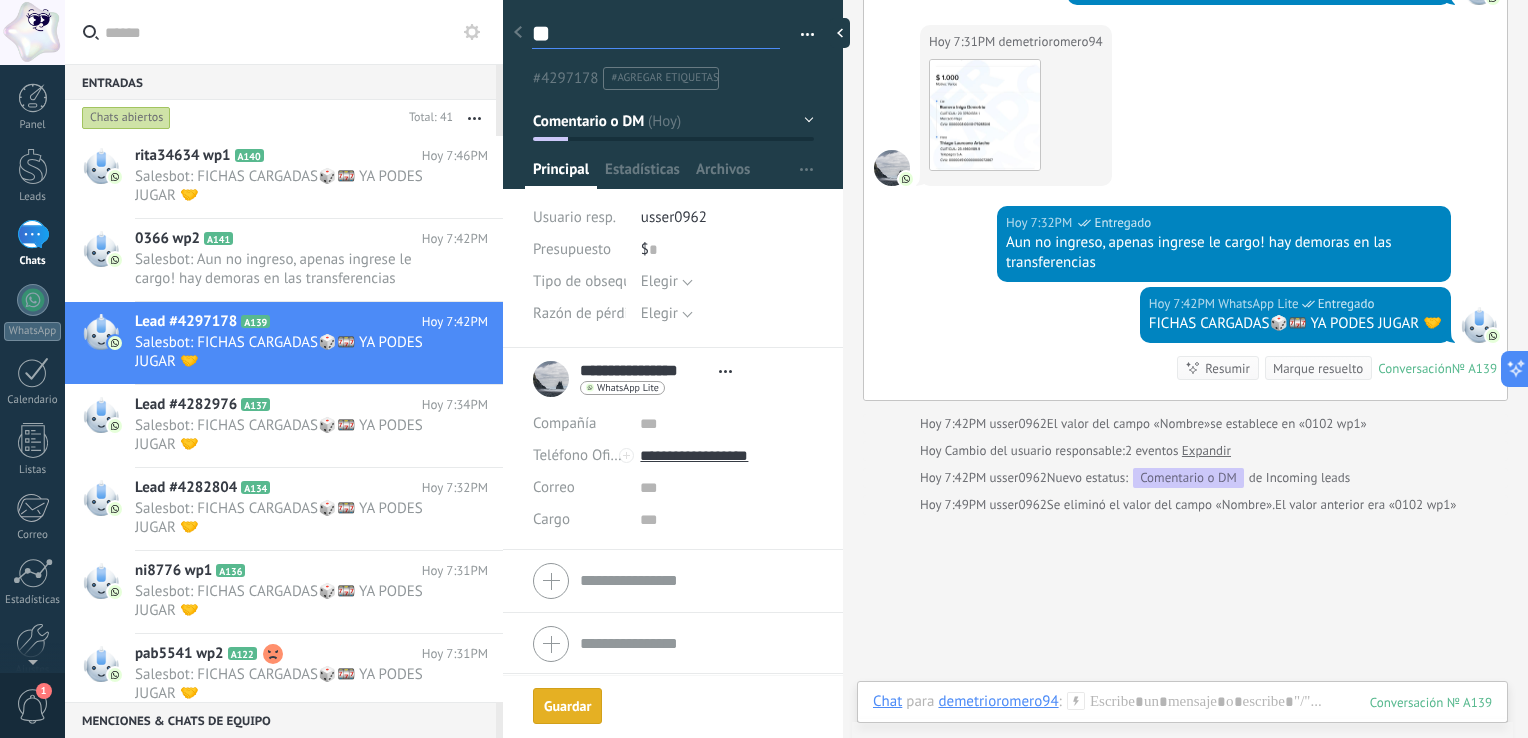 type on "***" 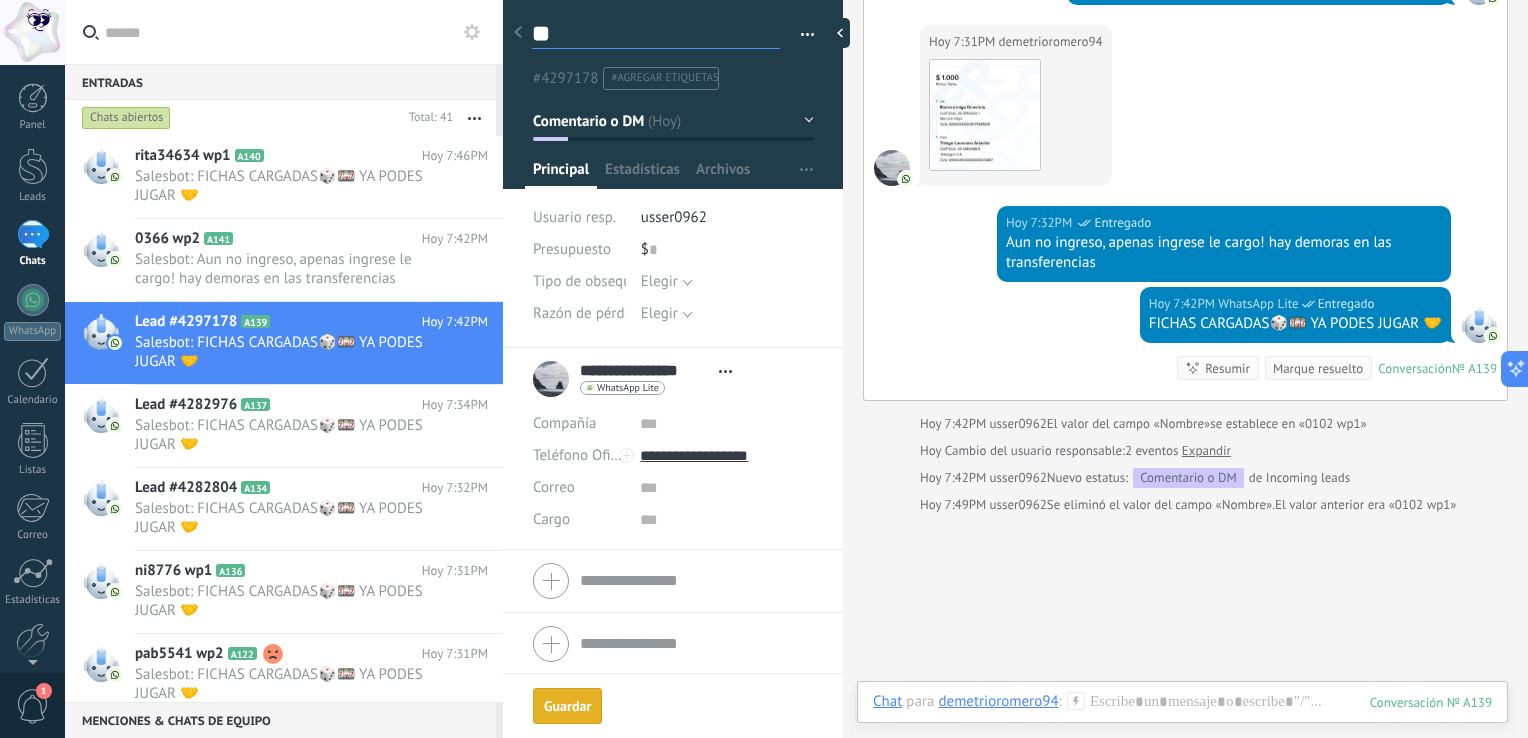 type on "***" 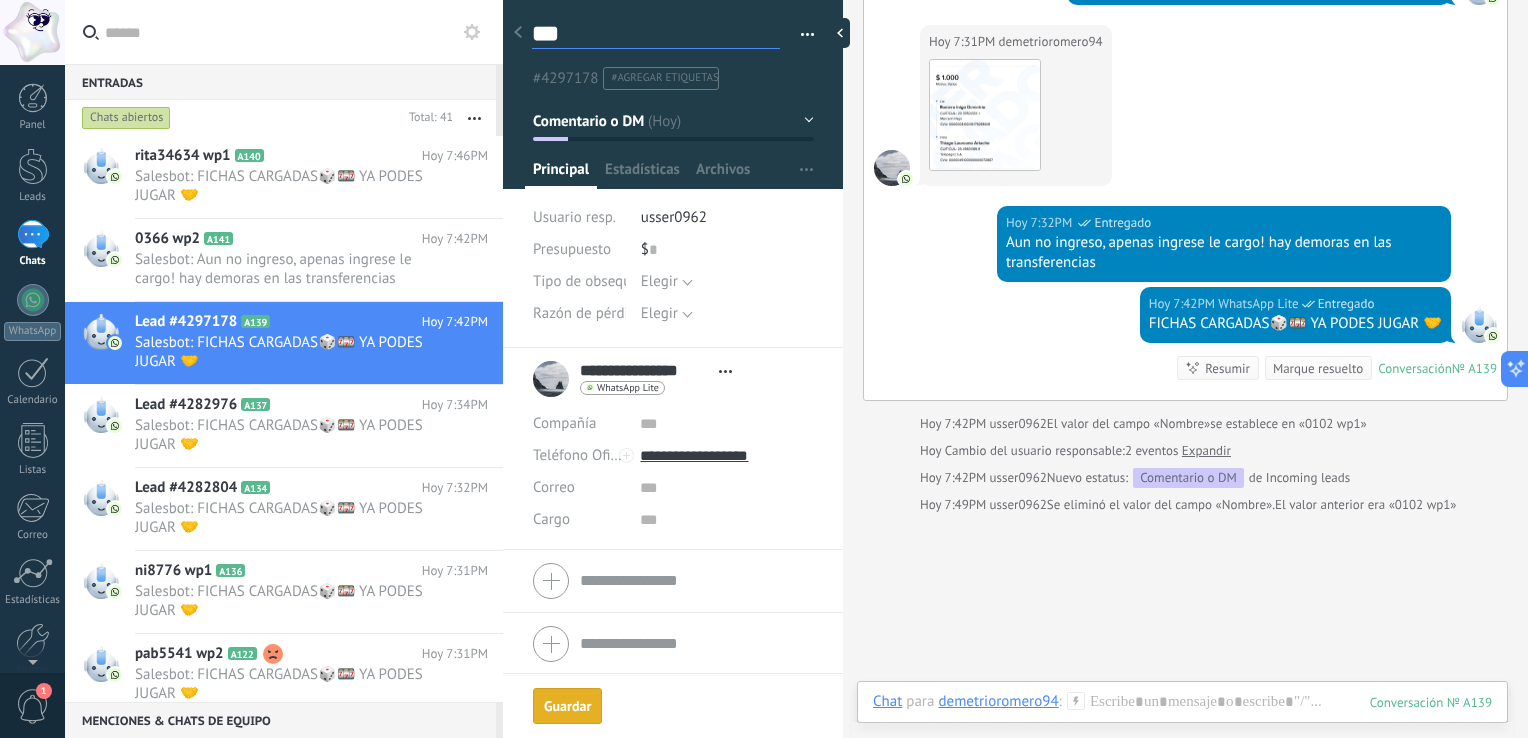 type on "****" 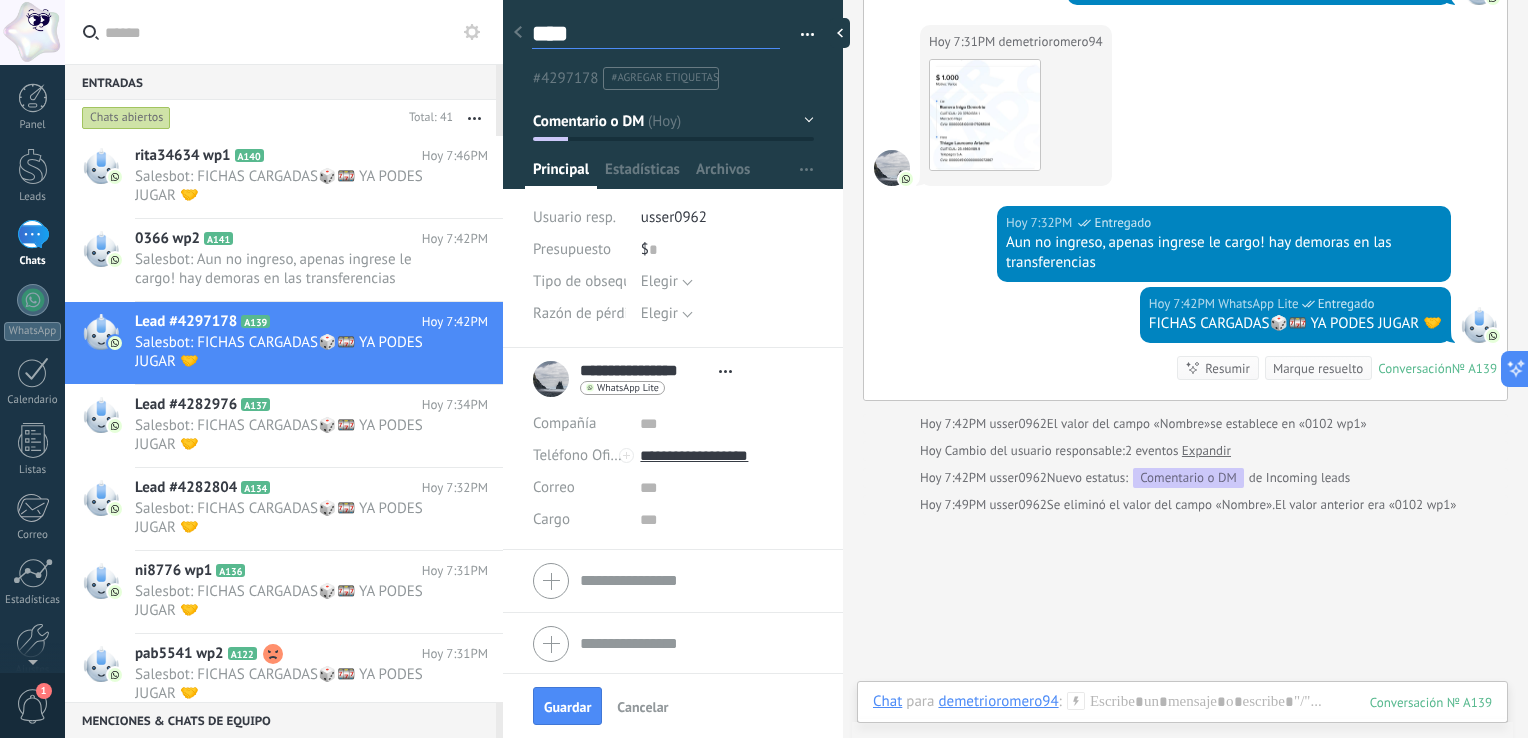 type on "****" 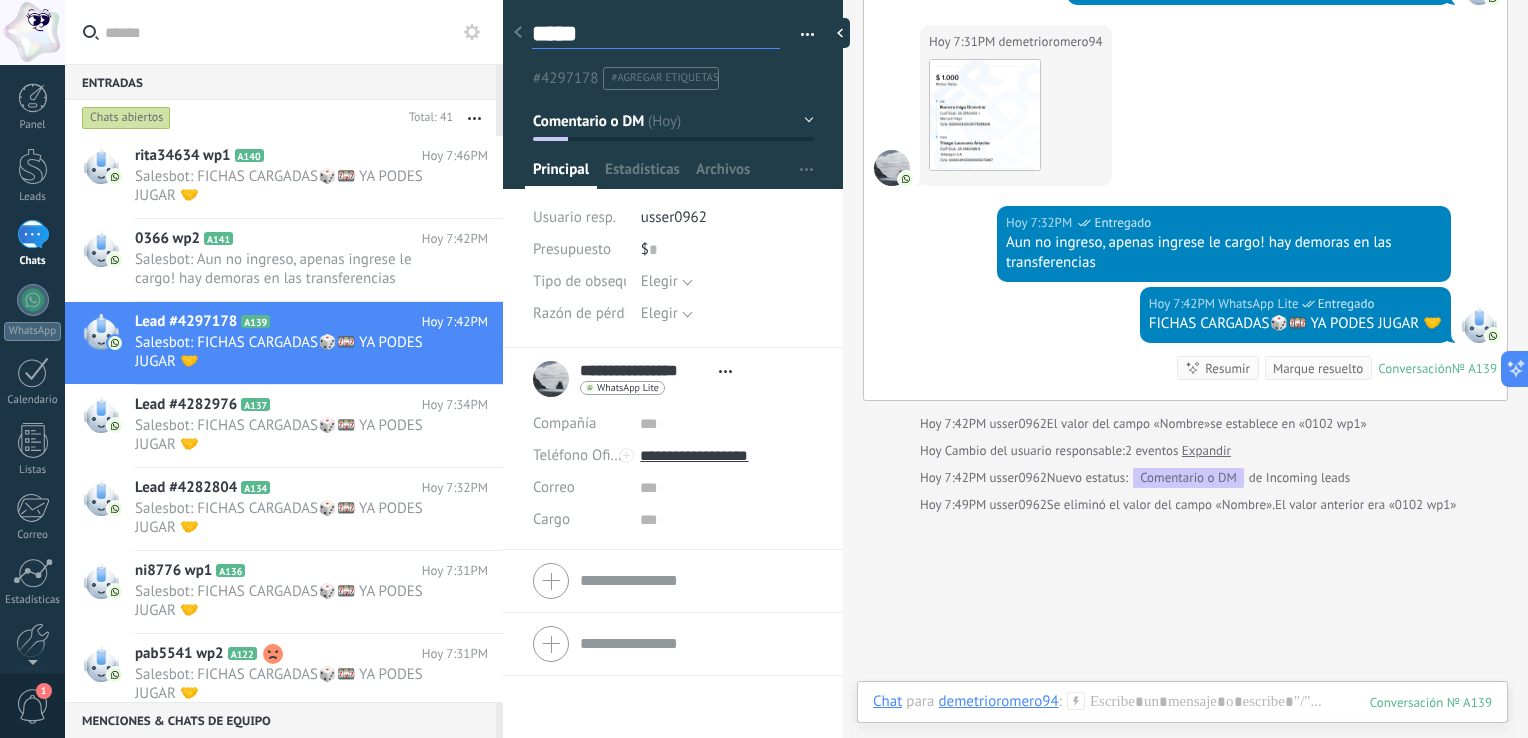 type on "******" 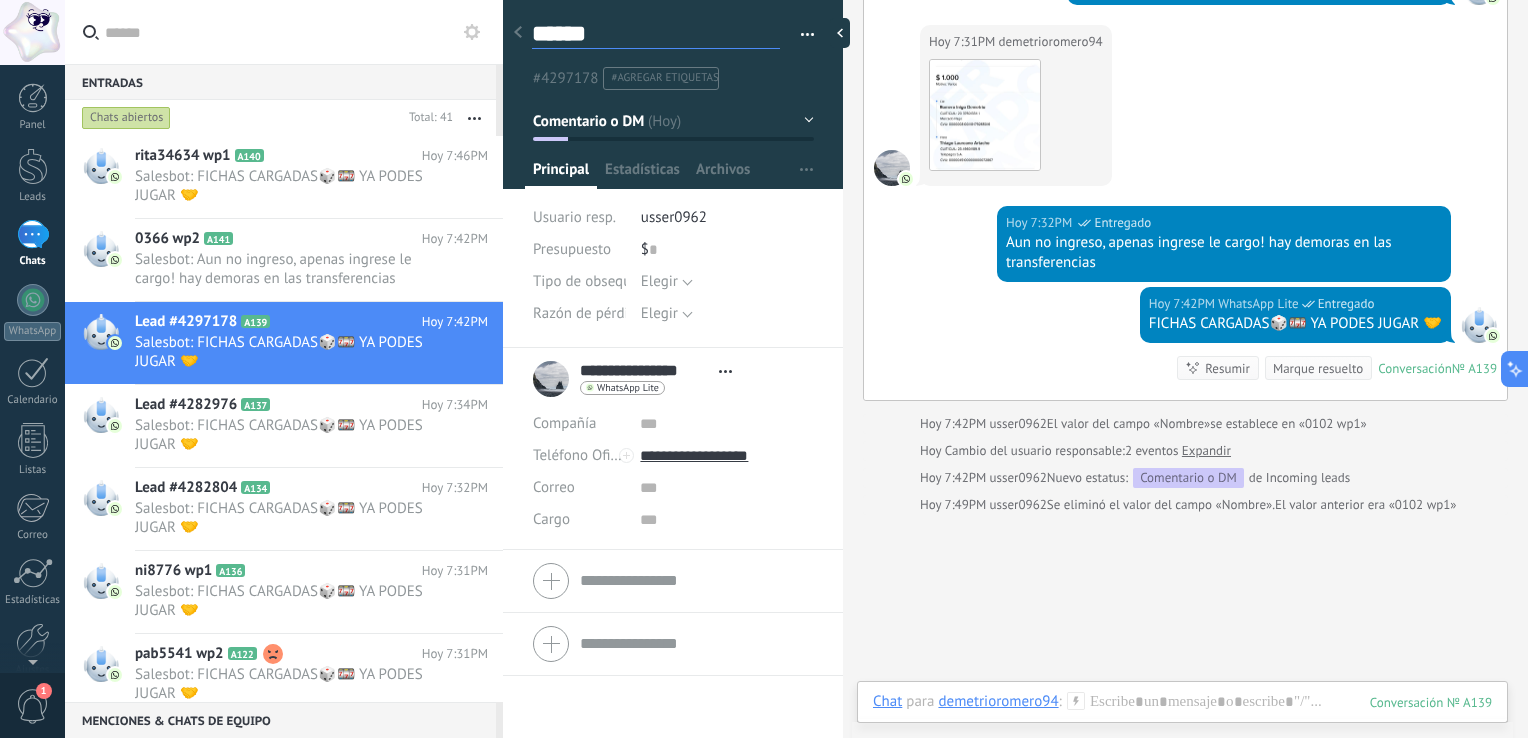 type on "*******" 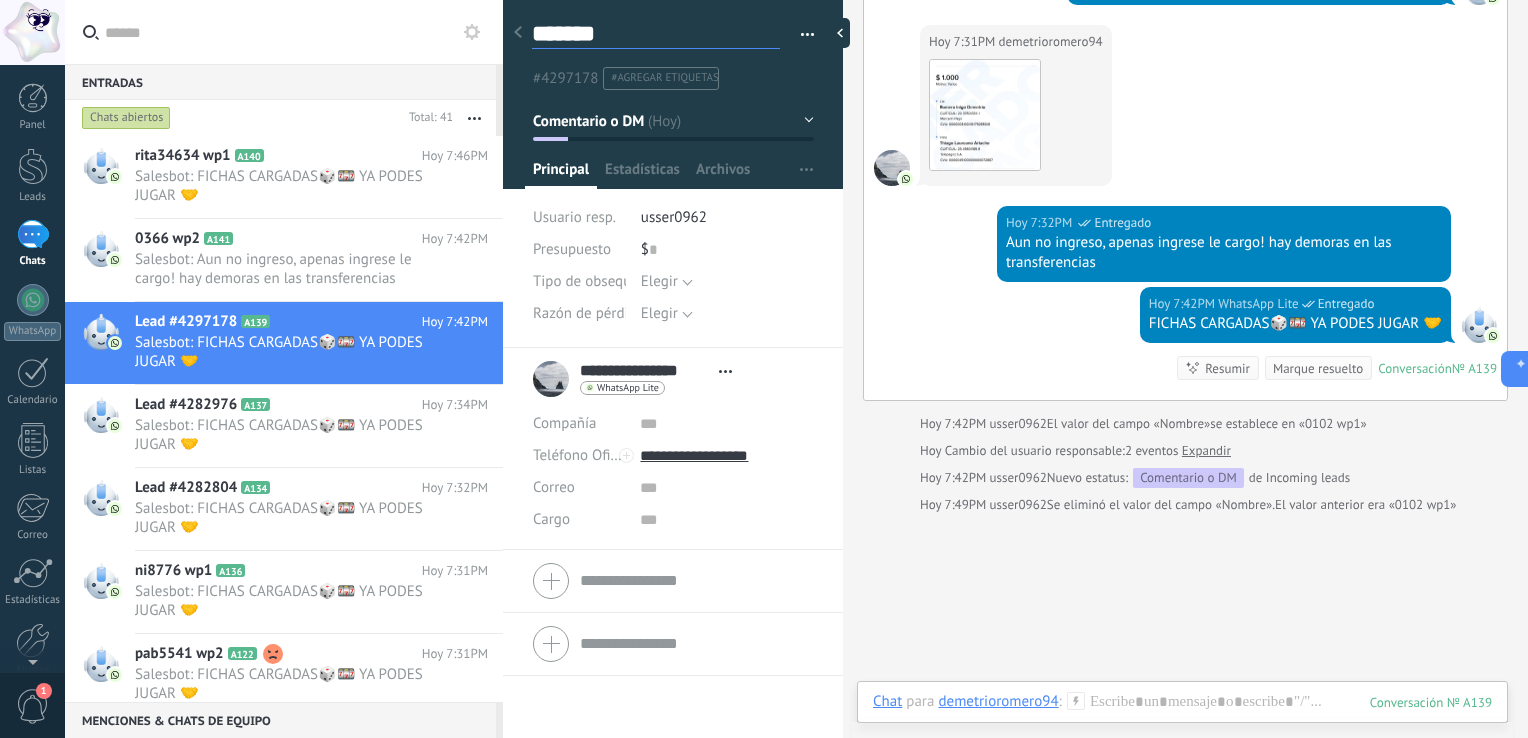 scroll, scrollTop: 29, scrollLeft: 0, axis: vertical 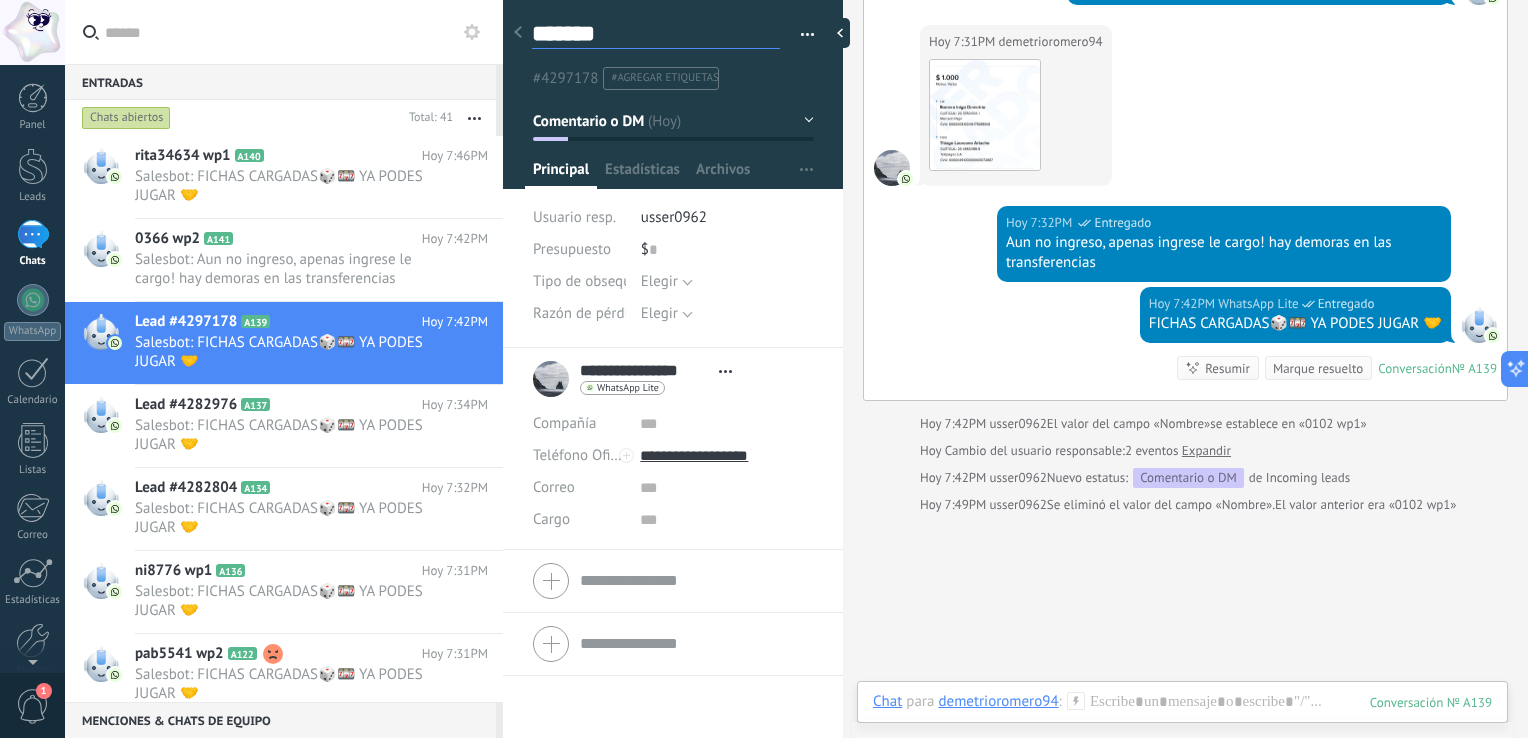 type on "********" 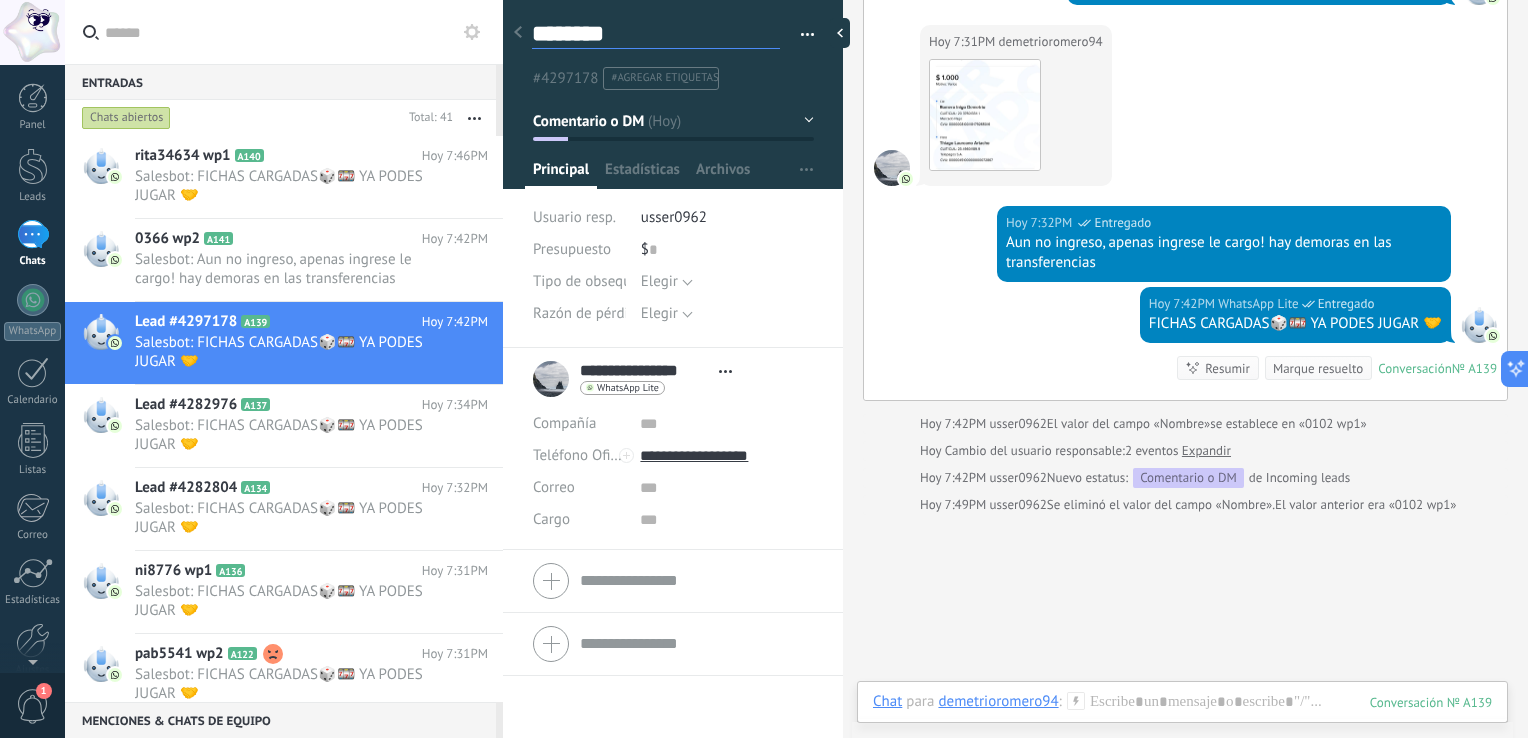 scroll, scrollTop: 29, scrollLeft: 0, axis: vertical 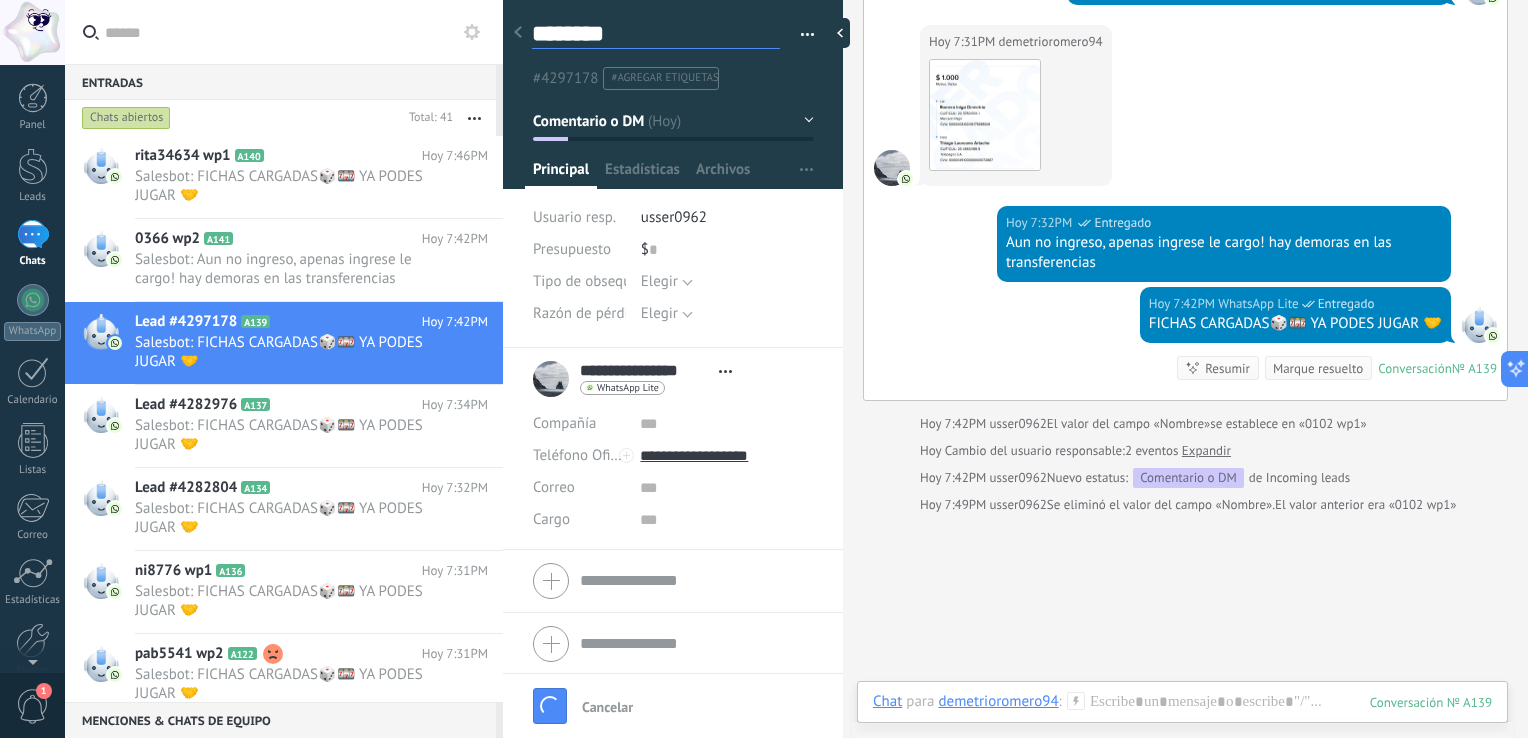 type on "********" 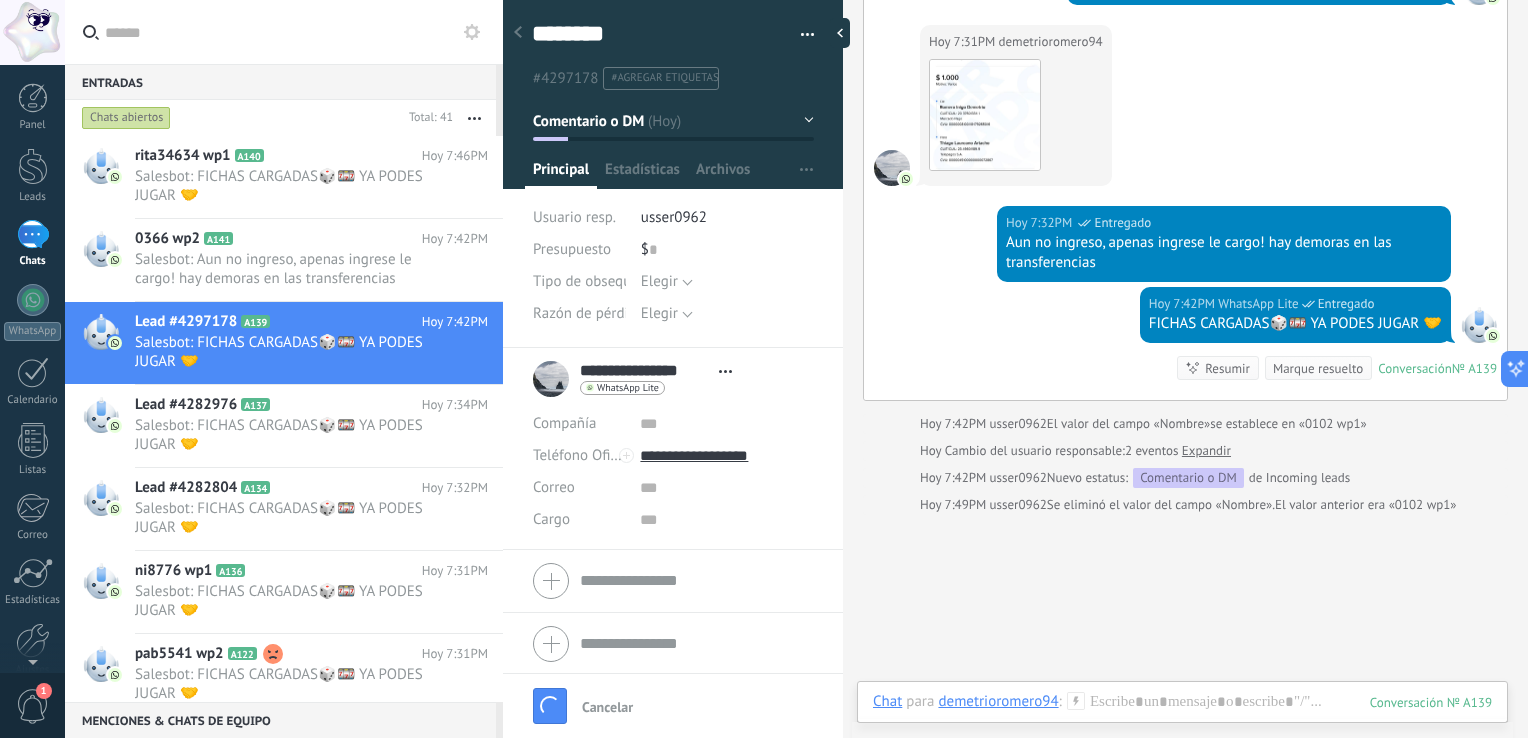 click 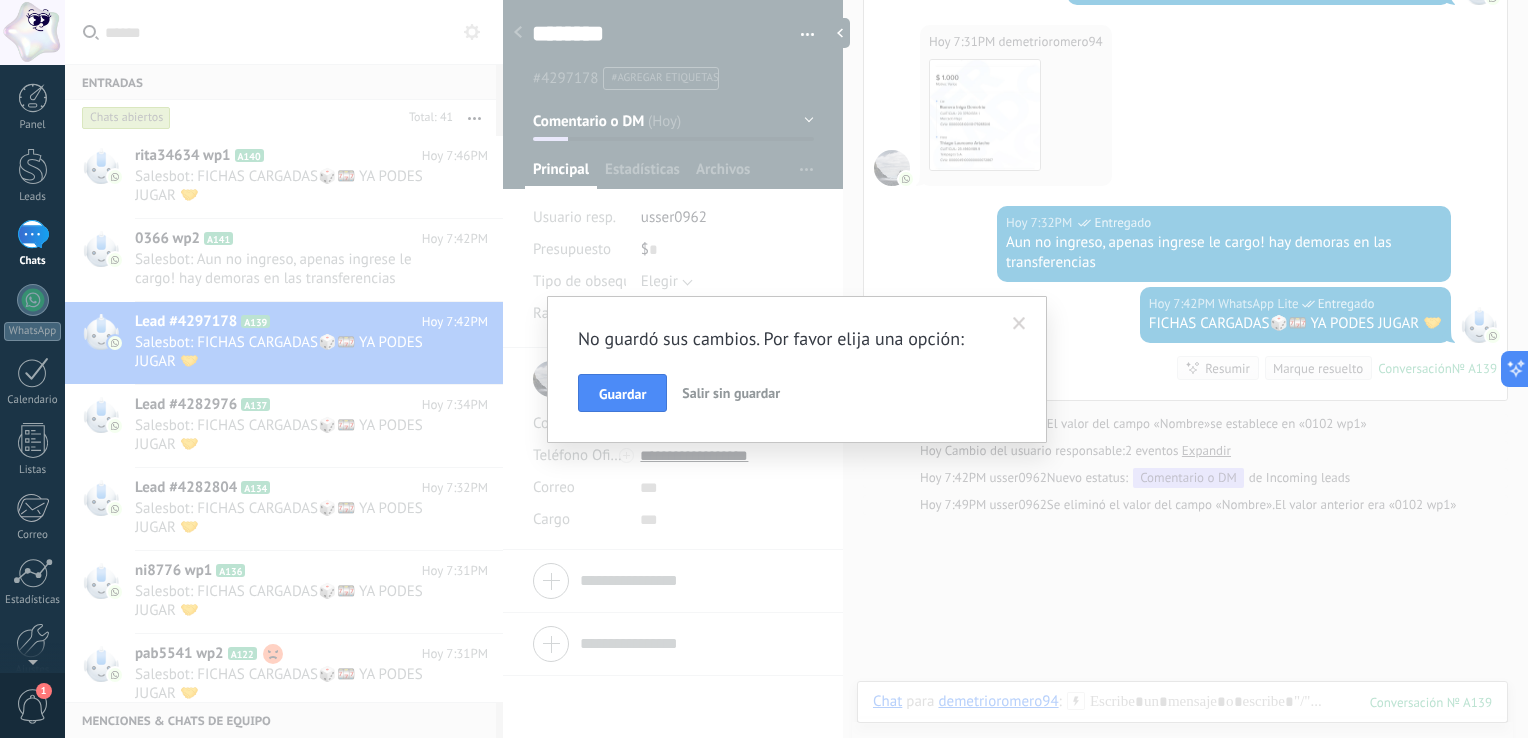 scroll, scrollTop: 29, scrollLeft: 0, axis: vertical 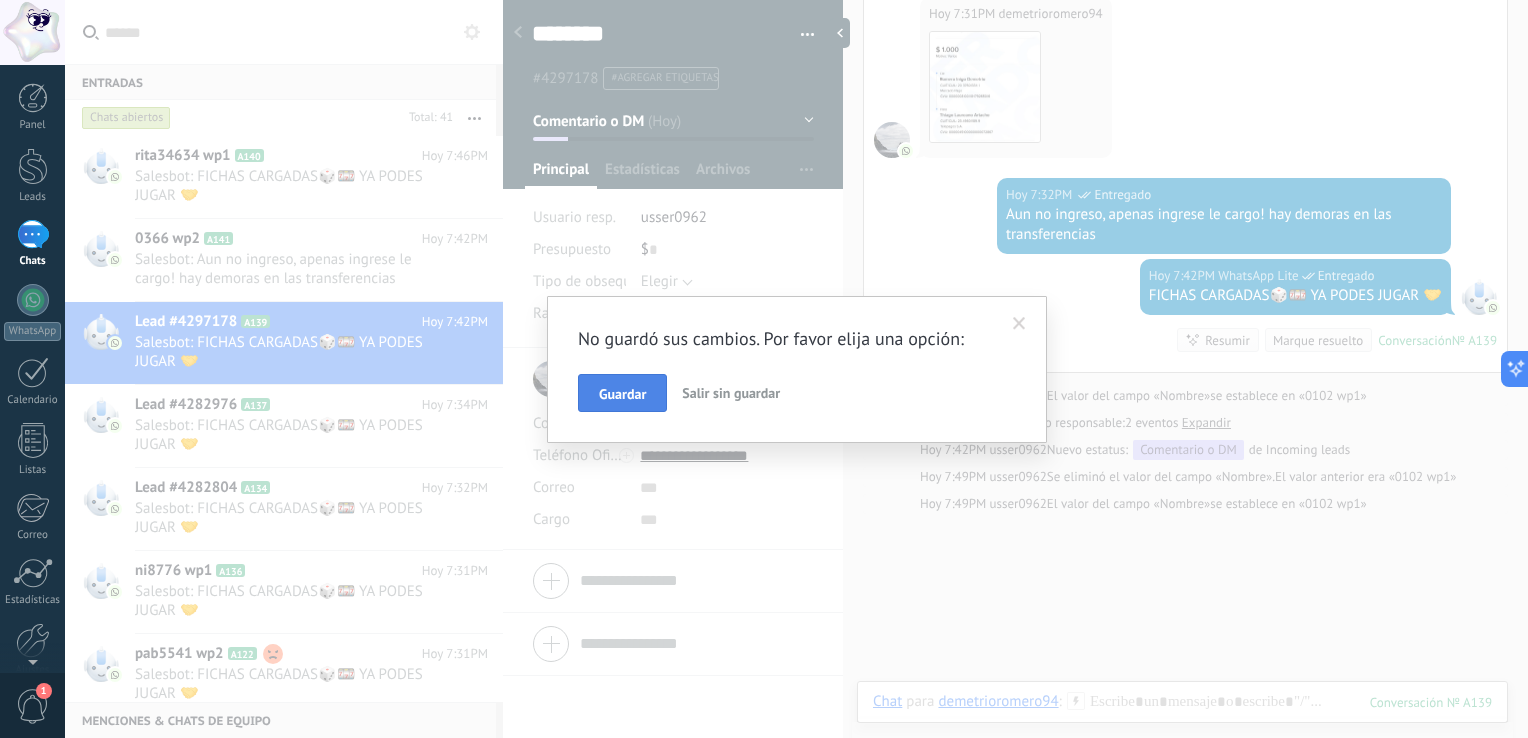 click on "Guardar" at bounding box center [622, 394] 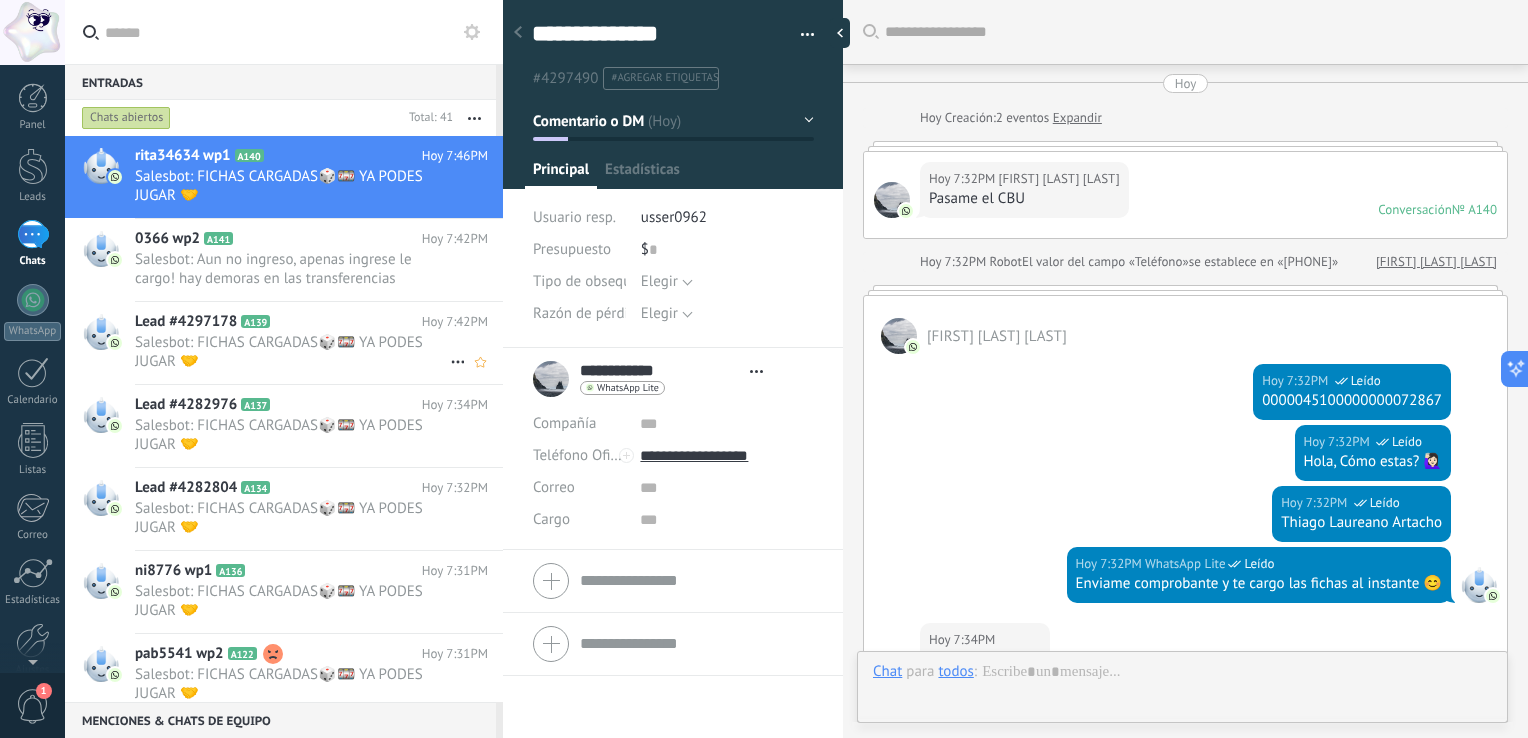 type on "**********" 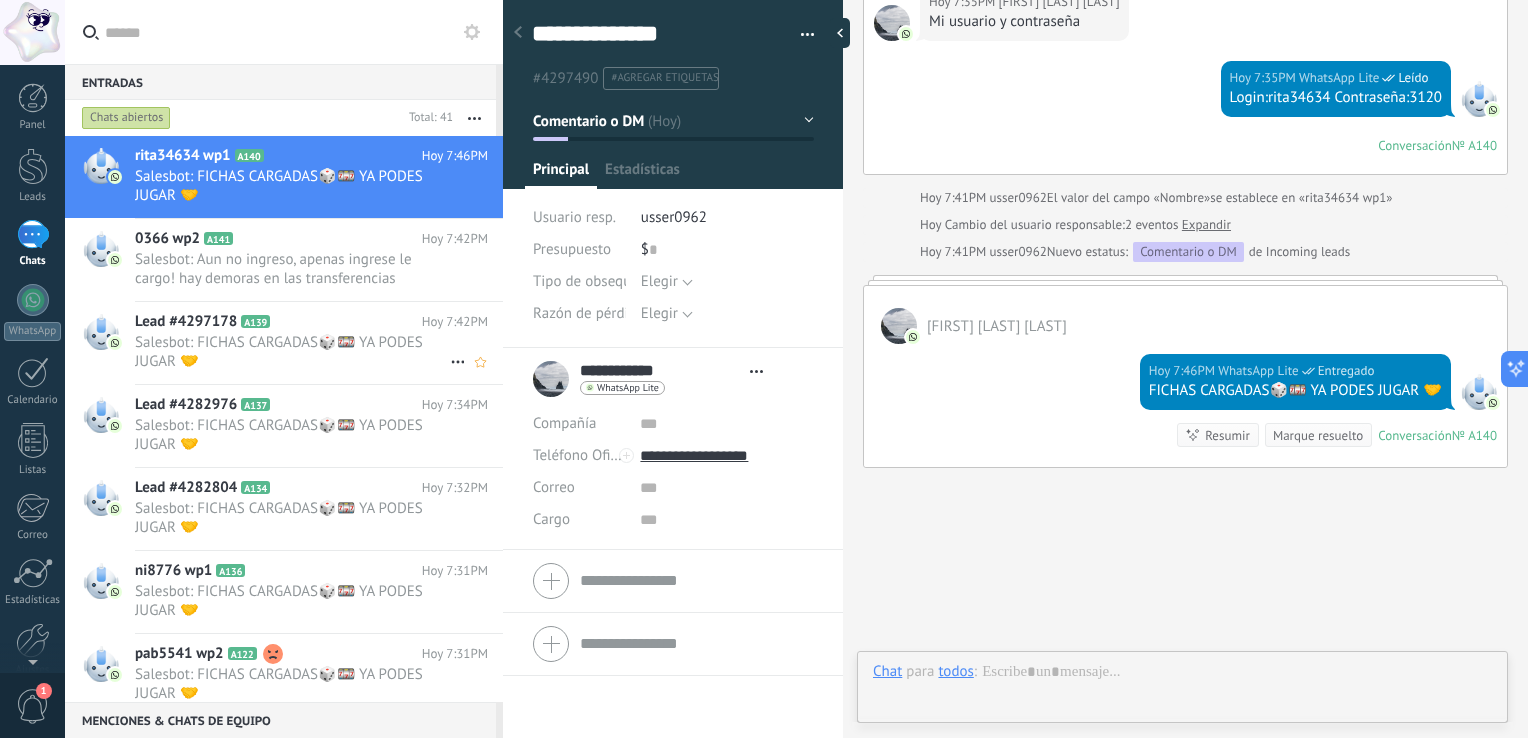 scroll, scrollTop: 29, scrollLeft: 0, axis: vertical 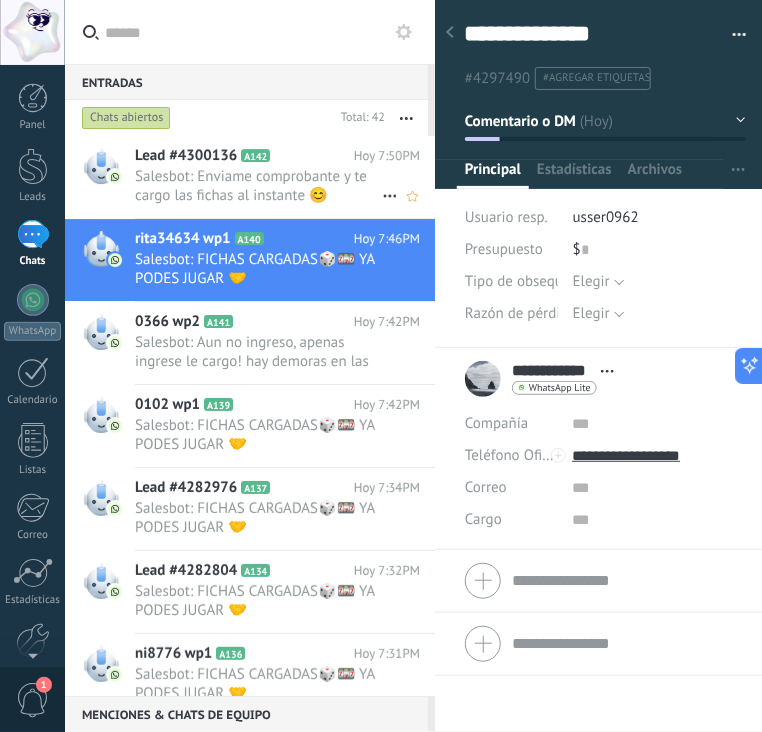 click on "Salesbot: Enviame comprobante y te cargo las fichas al instante 😊" at bounding box center [258, 186] 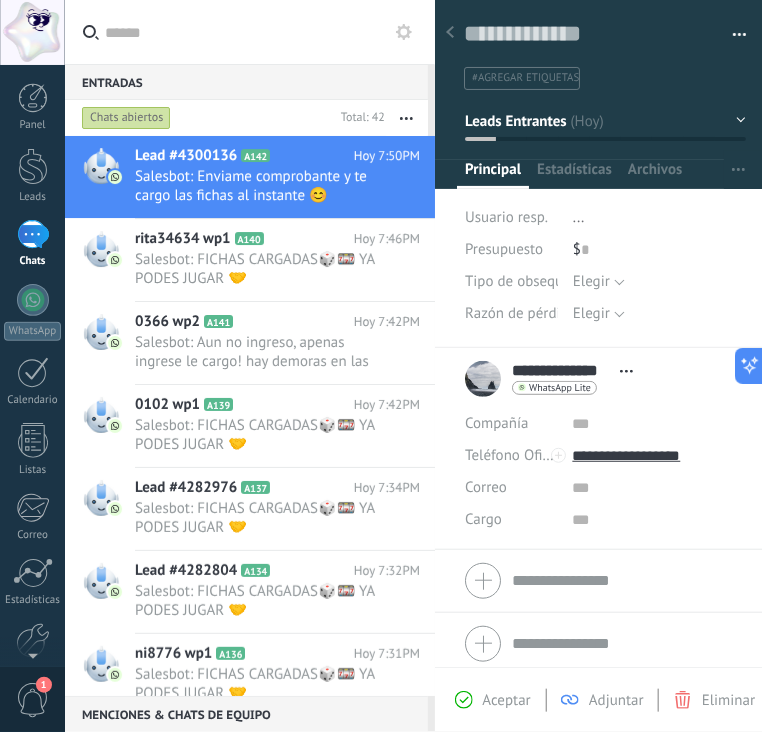 scroll, scrollTop: 372, scrollLeft: 0, axis: vertical 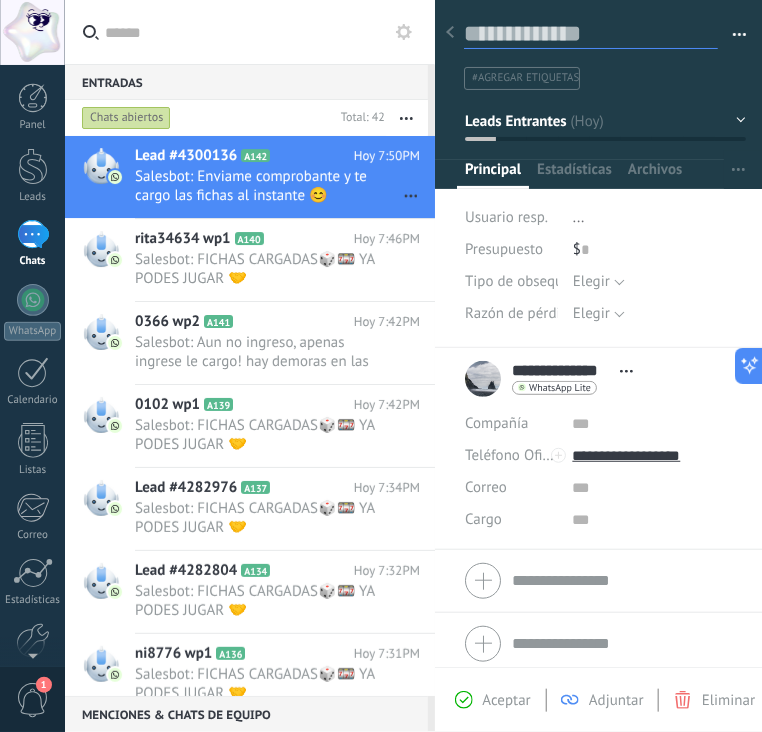 click at bounding box center (591, 34) 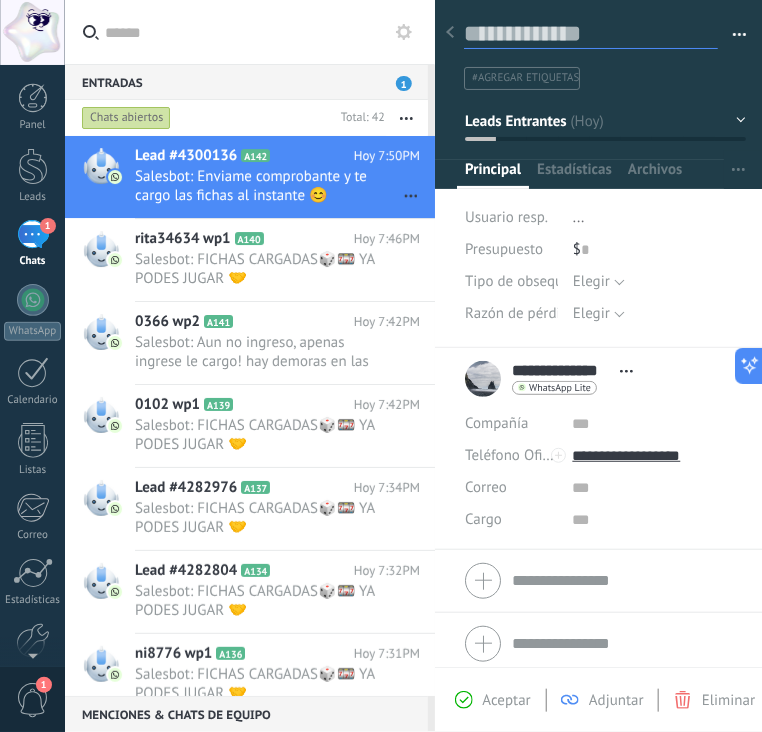 scroll, scrollTop: 456, scrollLeft: 0, axis: vertical 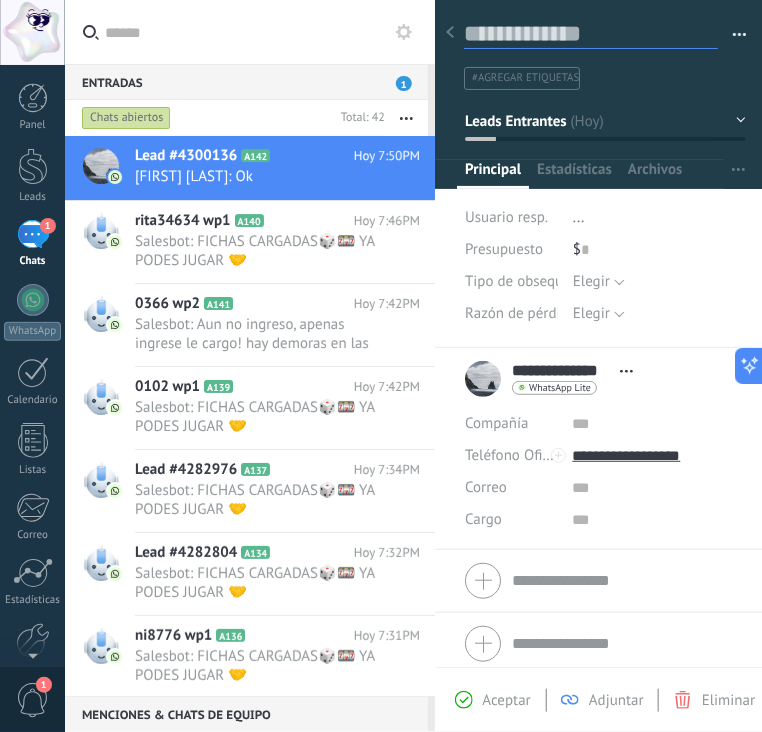 paste on "**********" 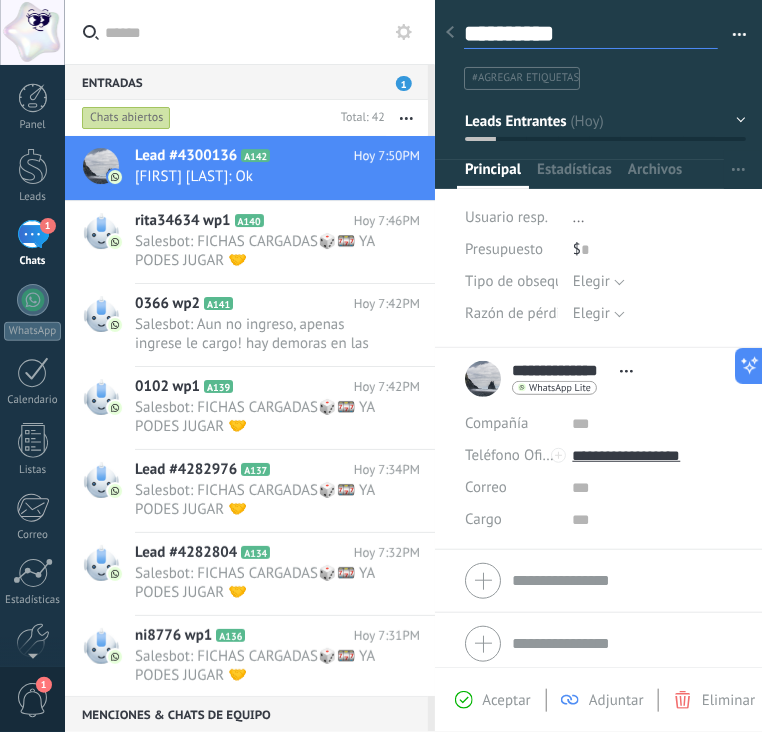 scroll, scrollTop: 29, scrollLeft: 0, axis: vertical 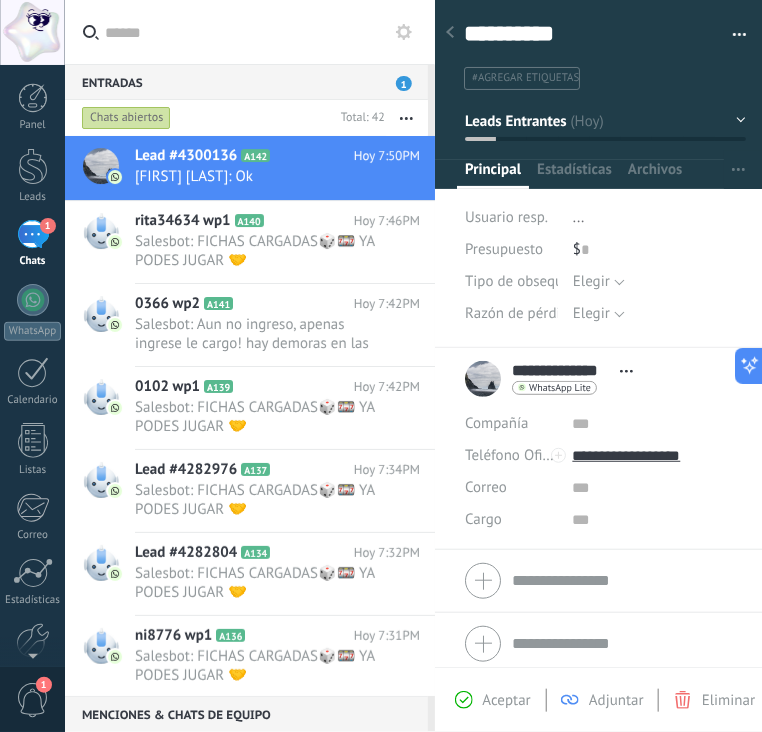 click 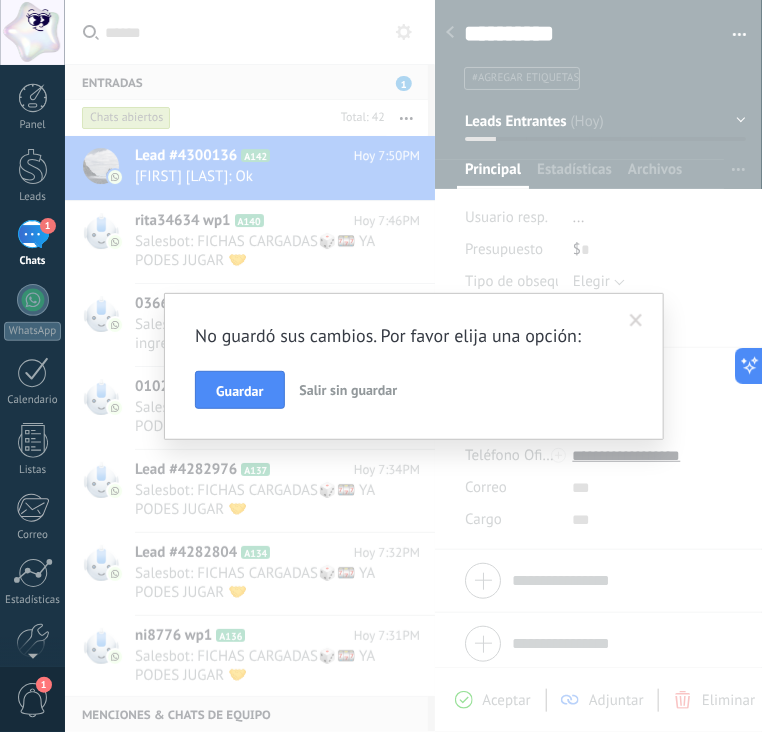 scroll, scrollTop: 0, scrollLeft: 0, axis: both 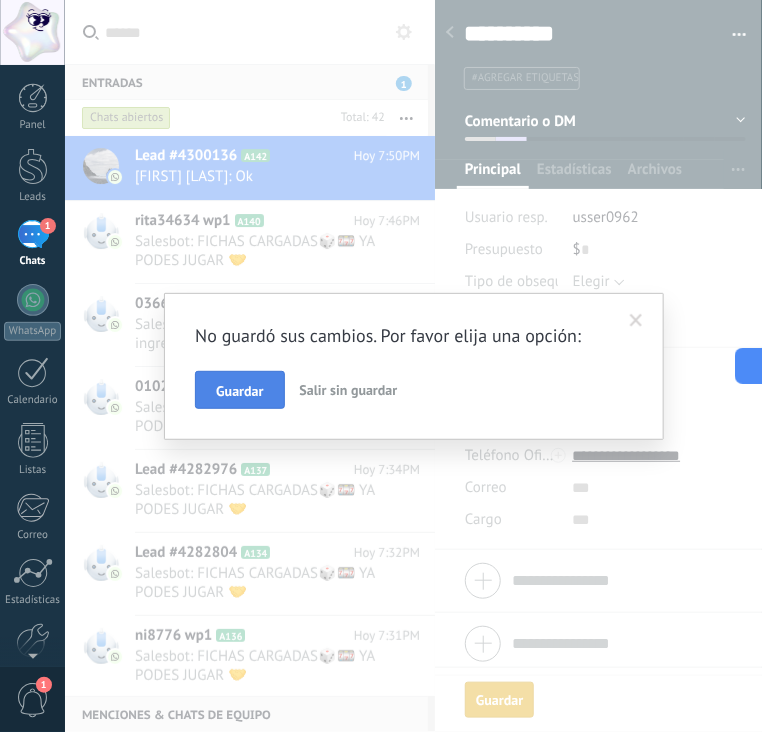 click on "Guardar" at bounding box center (239, 390) 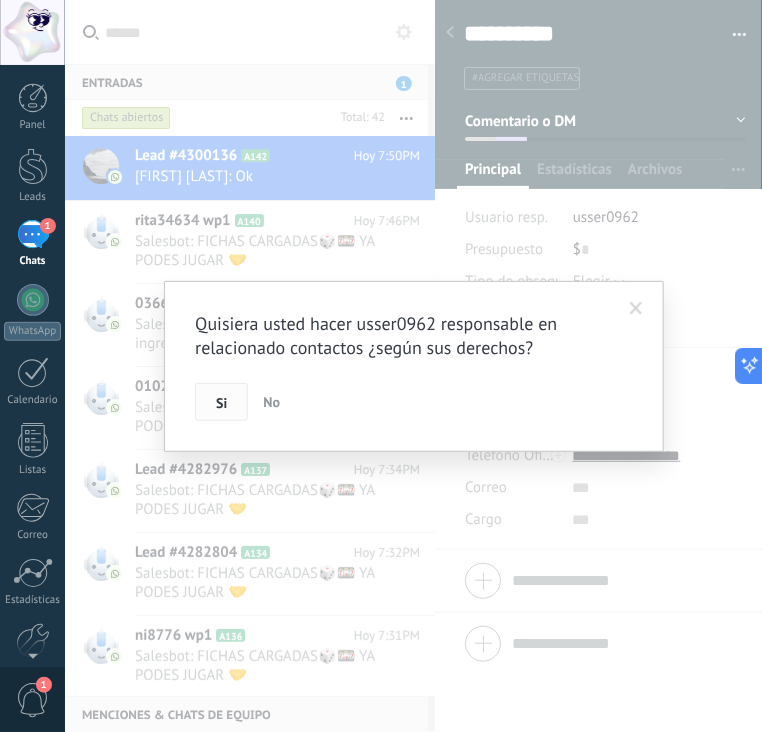 click on "Si" at bounding box center [221, 402] 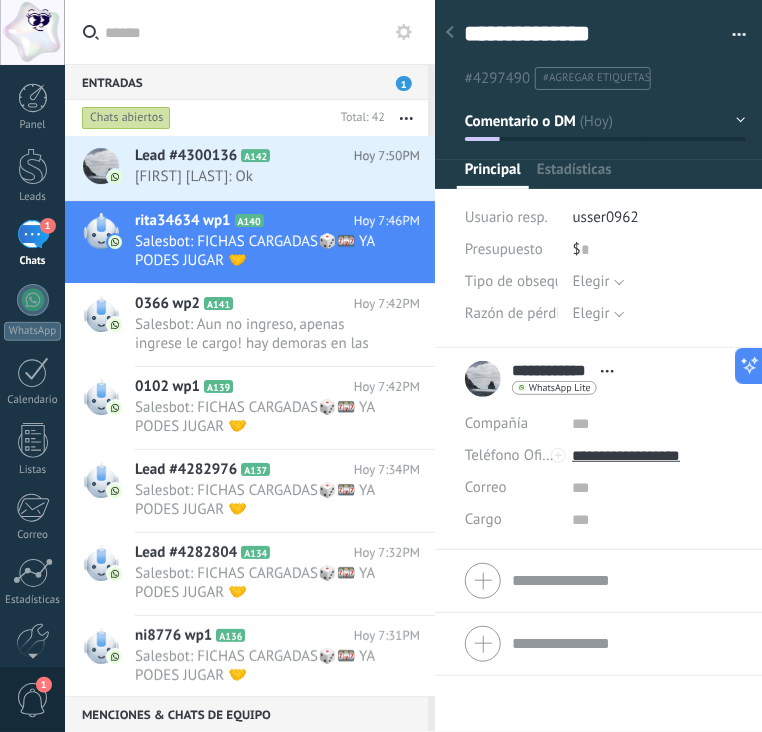 scroll, scrollTop: 29, scrollLeft: 0, axis: vertical 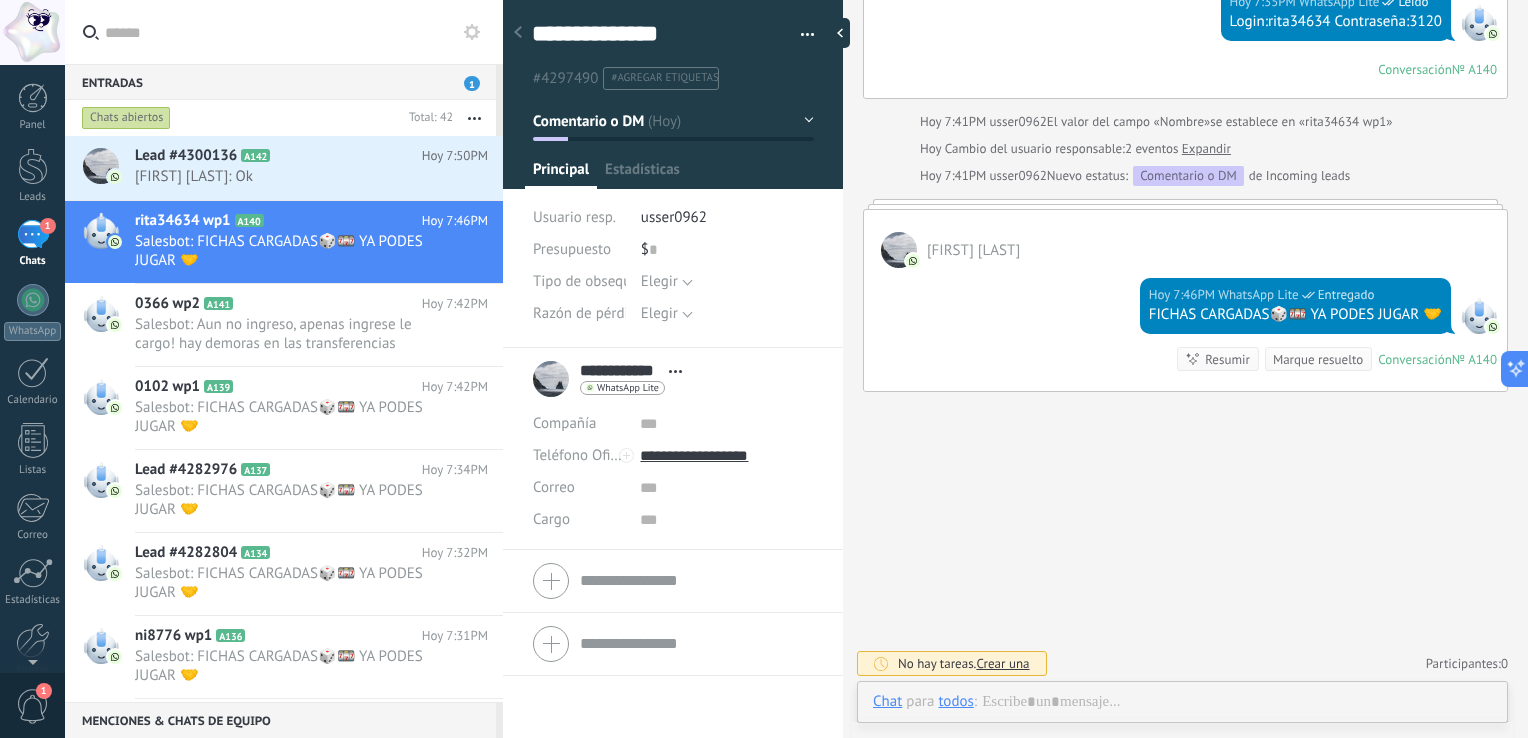 click on "Marque resuelto" at bounding box center [1318, 359] 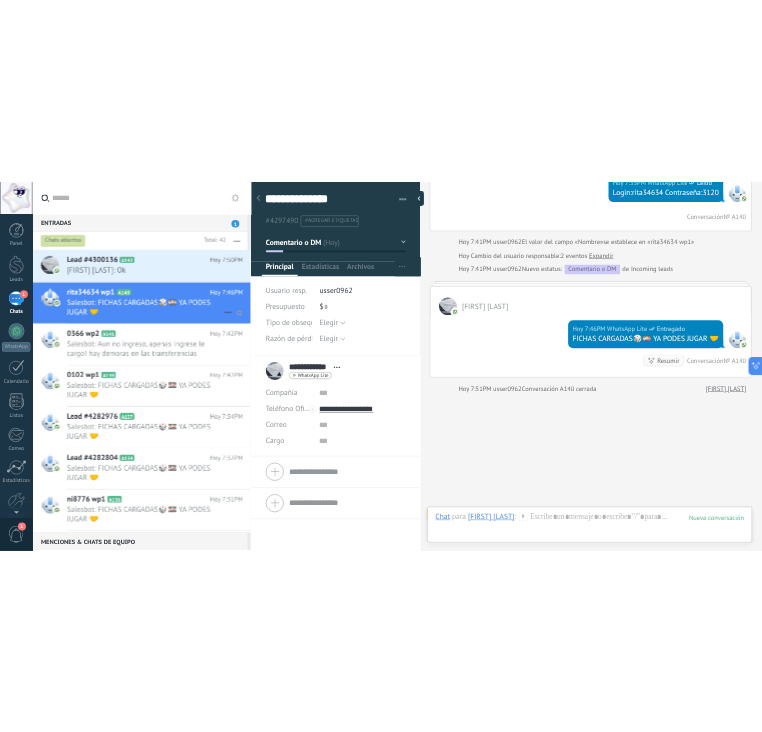scroll, scrollTop: 1064, scrollLeft: 0, axis: vertical 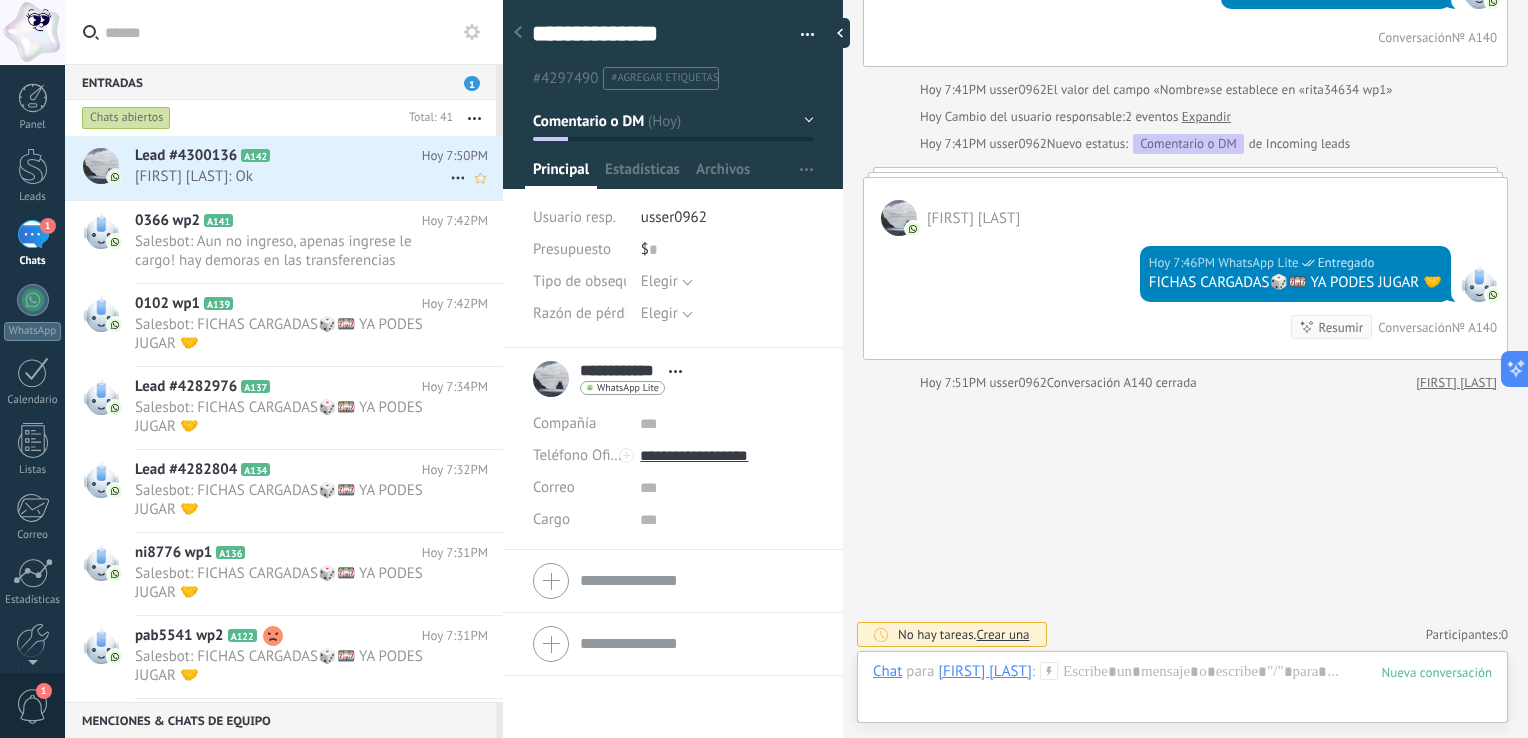 click 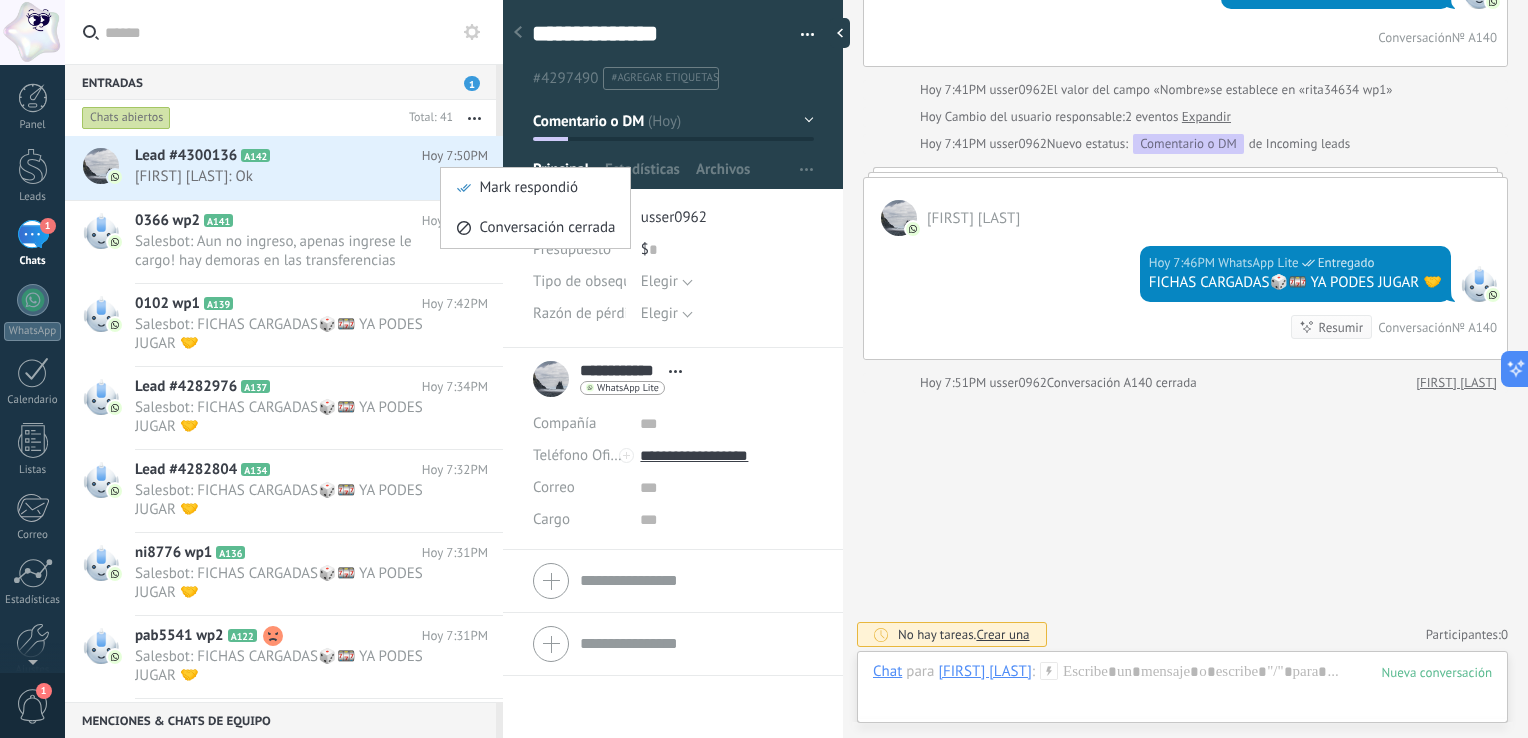 click at bounding box center (764, 369) 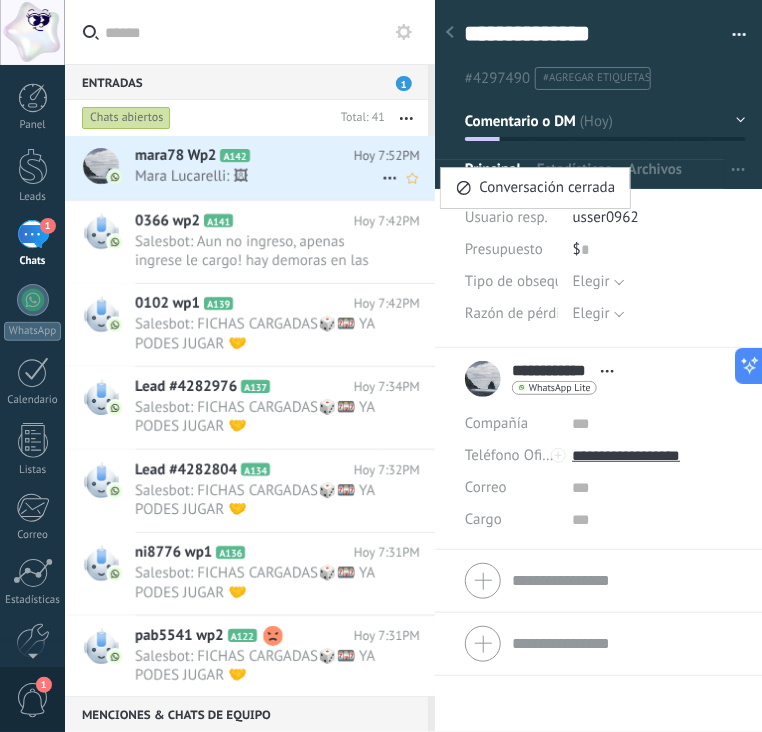 click on "Mara Lucarelli: 🖼" at bounding box center (258, 176) 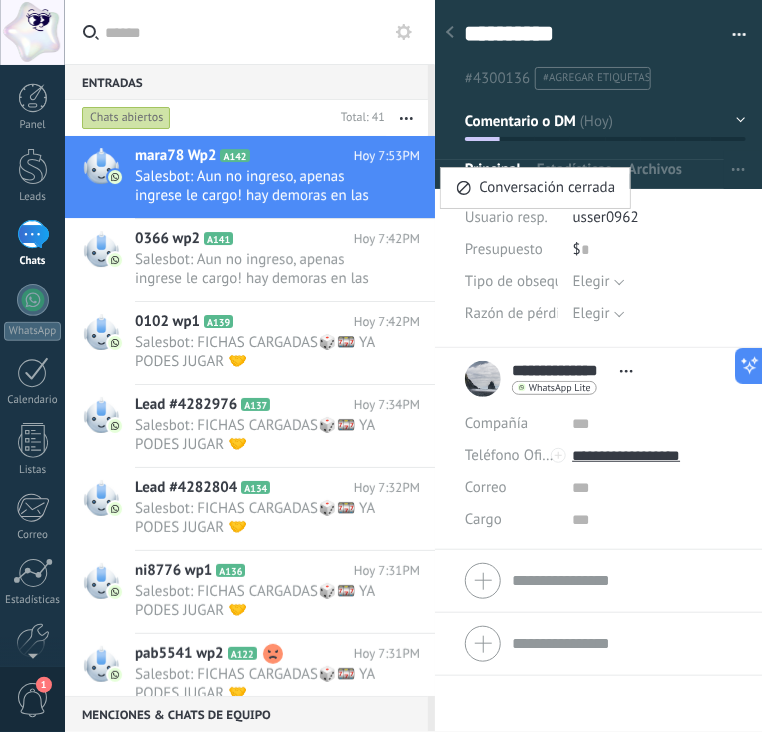 scroll, scrollTop: 830, scrollLeft: 0, axis: vertical 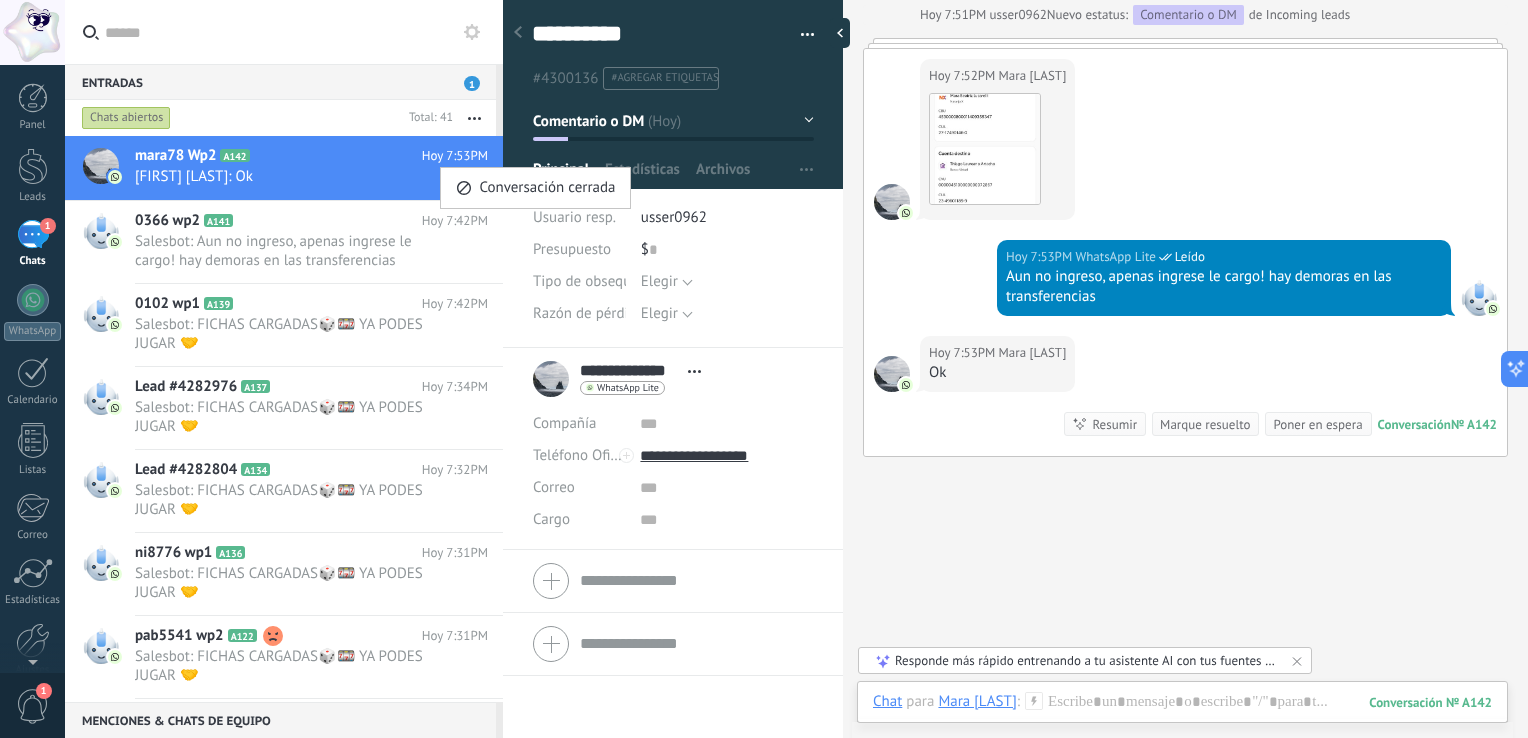 click on "Marque resuelto" at bounding box center [1205, 424] 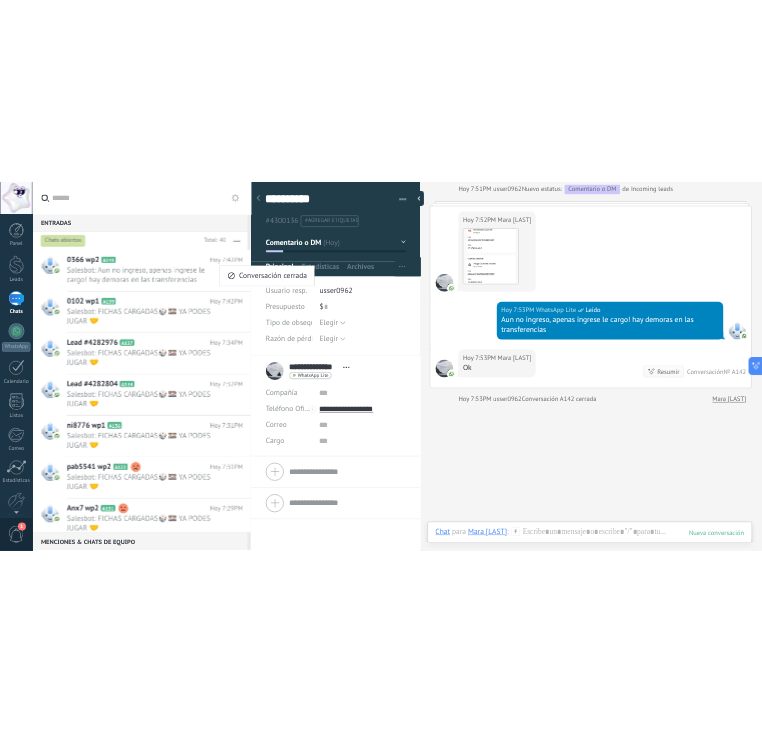 scroll, scrollTop: 796, scrollLeft: 0, axis: vertical 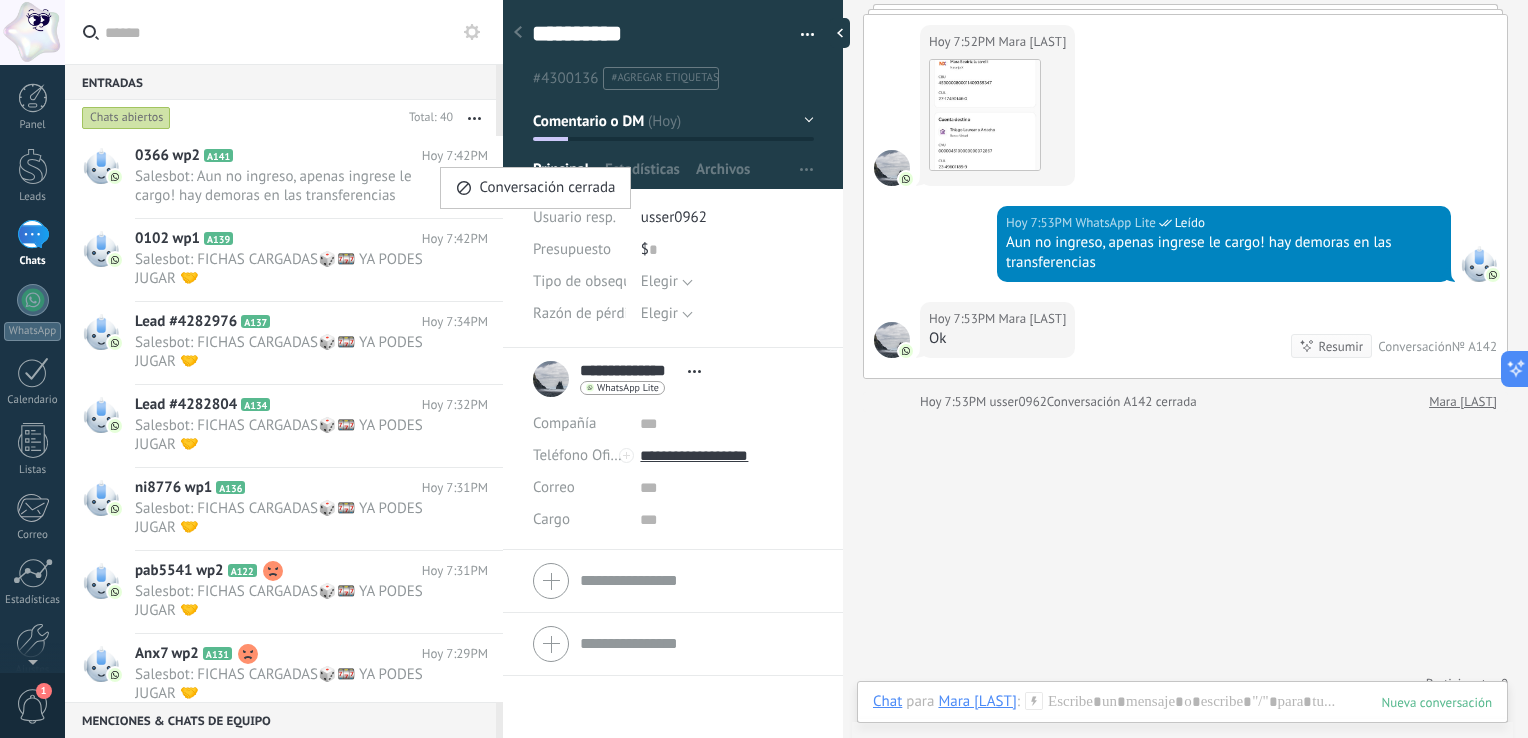 click on "Buscar Carga más Hoy Hoy Creación:  2  eventos   Expandir Hoy 7:50PM Mara [LAST]  Hola Conversación  № A[NUMBER] Hoy 7:50PM Robot  El valor del campo «Teléfono»  se establece en «[PHONE]» Mara [LAST] Mara [LAST]  Hoy 7:50PM WhatsApp Lite  Leído Hola, Cómo estas? 🙋🏻‍♀️ Hoy 7:50PM WhatsApp Lite  Leído 0000045100000000072867 Hoy 7:50PM WhatsApp Lite  Leído Thiago [LAST] [LAST] Hoy 7:50PM WhatsApp Lite  Leído Enviame comprobante y te cargo las fichas al instante 😊 Hoy 7:50PM Mara [LAST]  Ok Conversación  № A[NUMBER] Hoy 7:51PM [USERNAME]  El valor del campo «Nombre»  se establece en «mara78 Wp2» Hoy Cambio del usuario responsable:  2  eventos   Expandir Hoy 7:51PM [USERNAME]  Nuevo estatus: Comentario o DM de Incoming leads Hoy 7:52PM Mara [LAST]  Descargar Hoy 7:53PM WhatsApp Lite  Leído Aun no ingreso, apenas ingrese le cargo! hay demoras en las transferencias Hoy 7:53PM Mara [LAST]  Ok Resumir Resumir Conversación  № A[NUMBER] Hoy 7:53PM" at bounding box center [1185, -18] 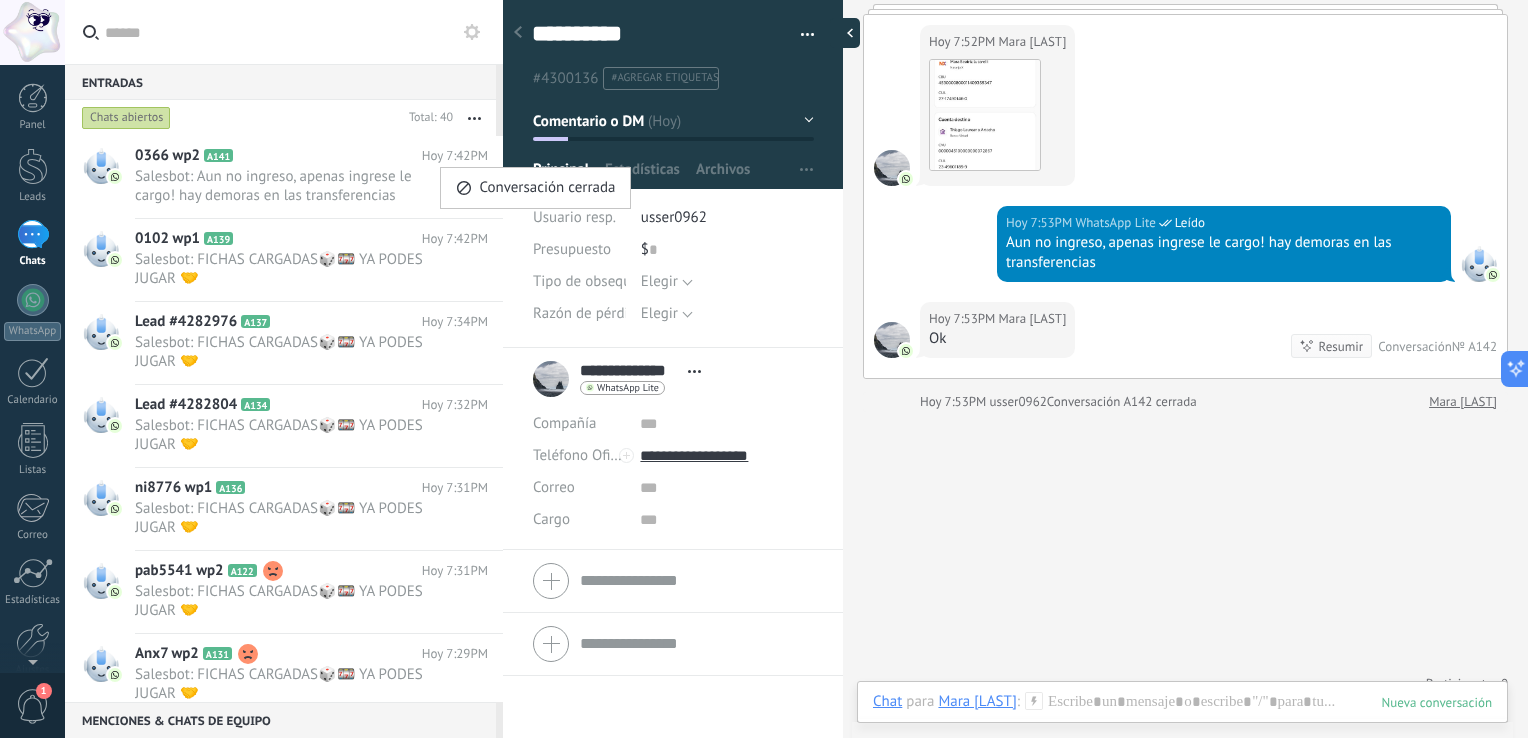 click at bounding box center (845, 33) 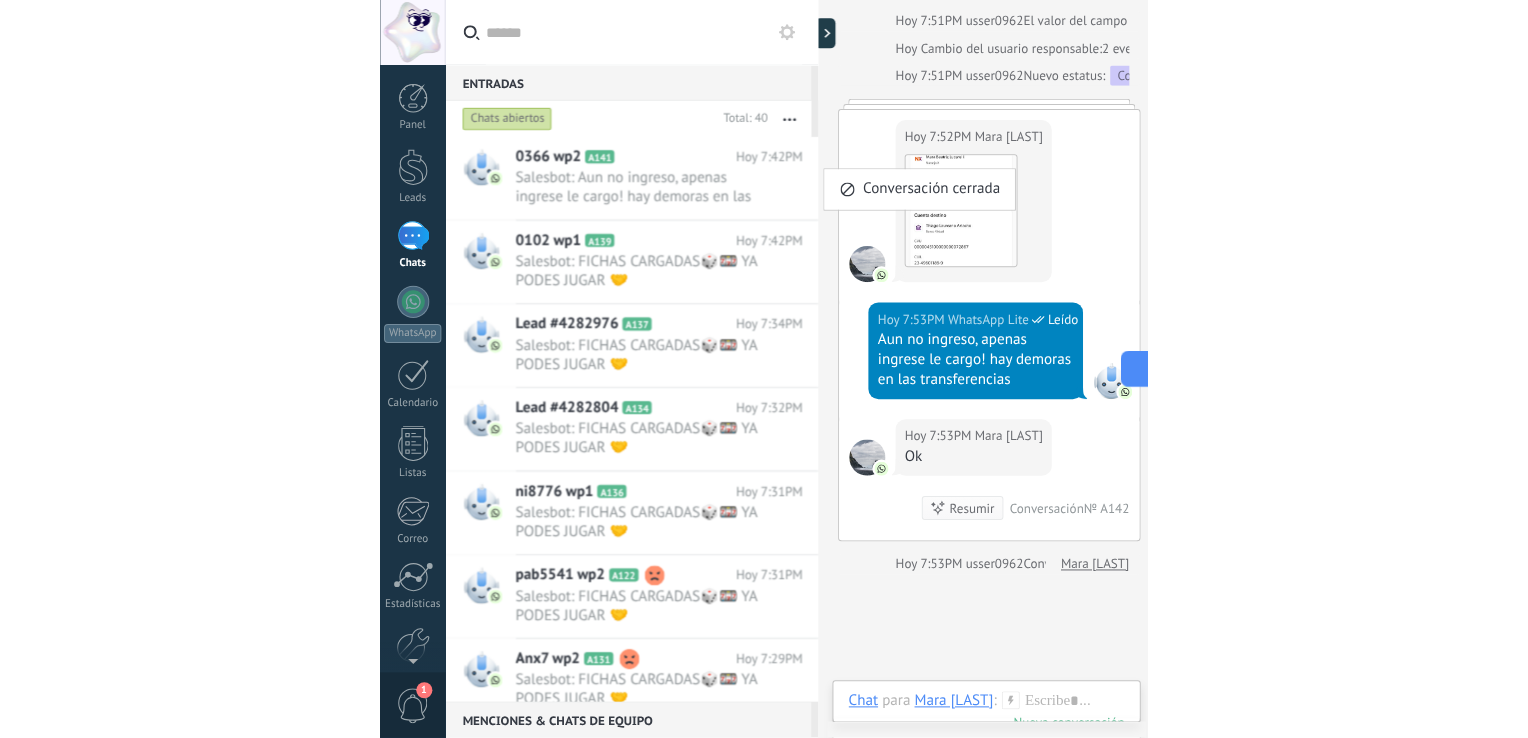 scroll, scrollTop: 60, scrollLeft: 0, axis: vertical 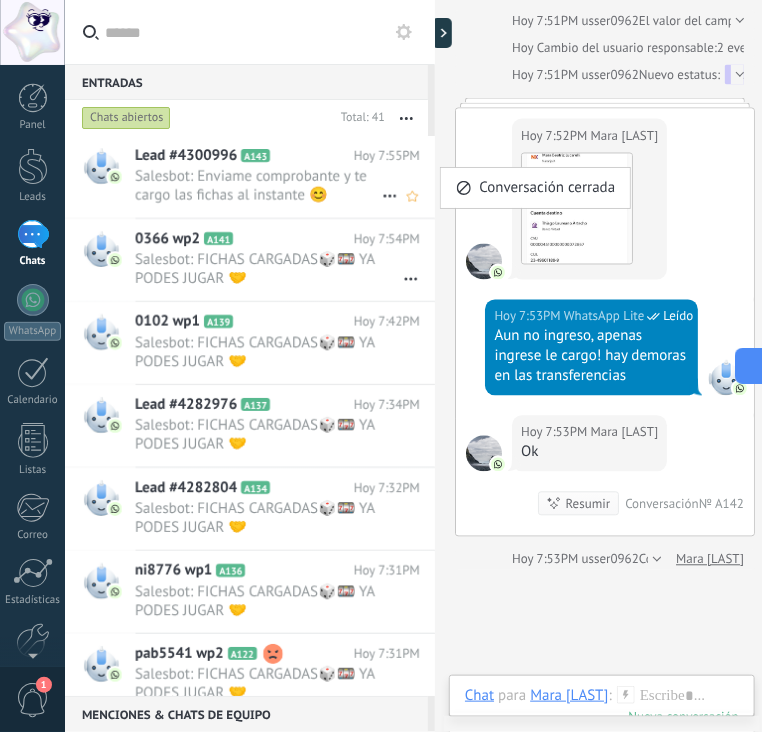 click on "Salesbot: Enviame comprobante y te cargo las fichas al instante 😊" at bounding box center (258, 186) 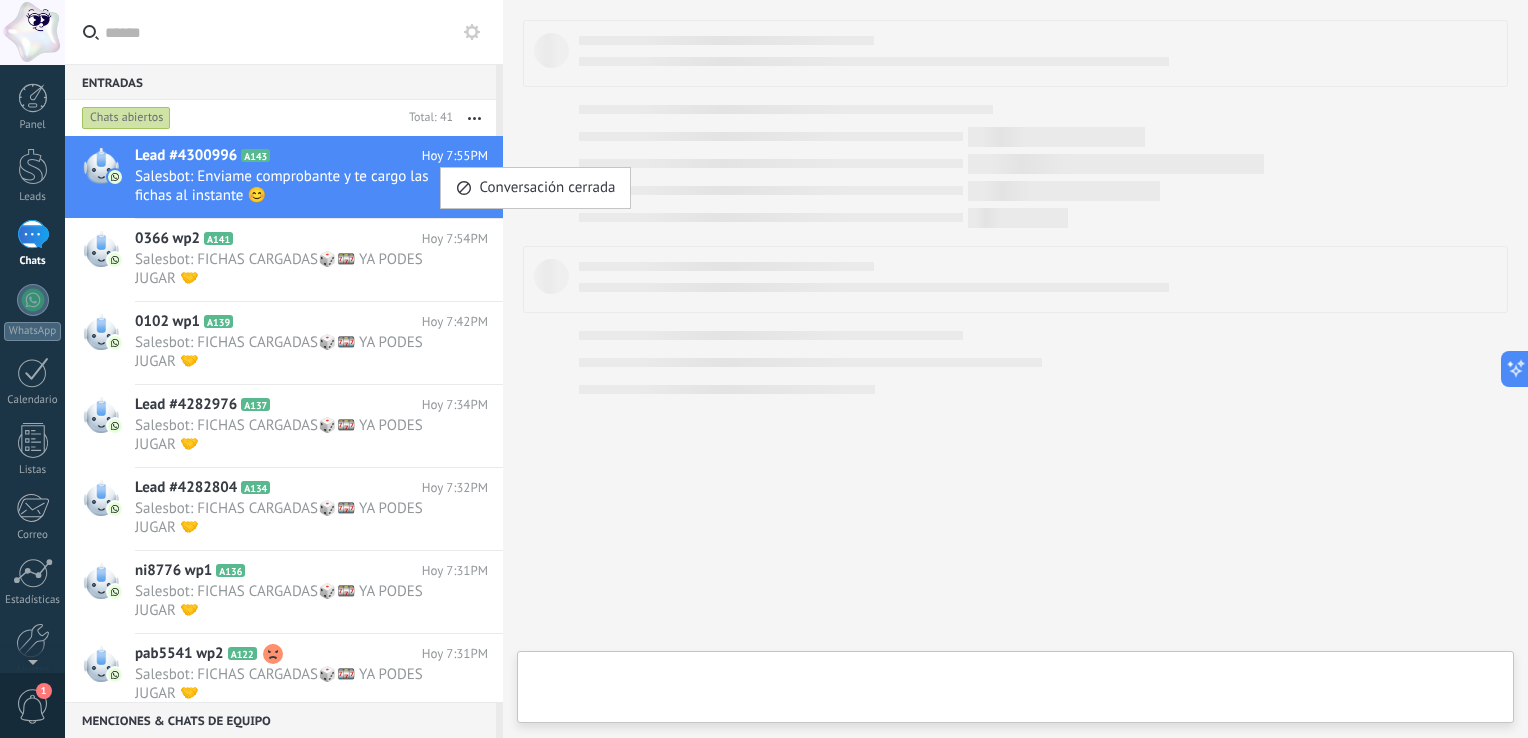 scroll, scrollTop: 60, scrollLeft: 0, axis: vertical 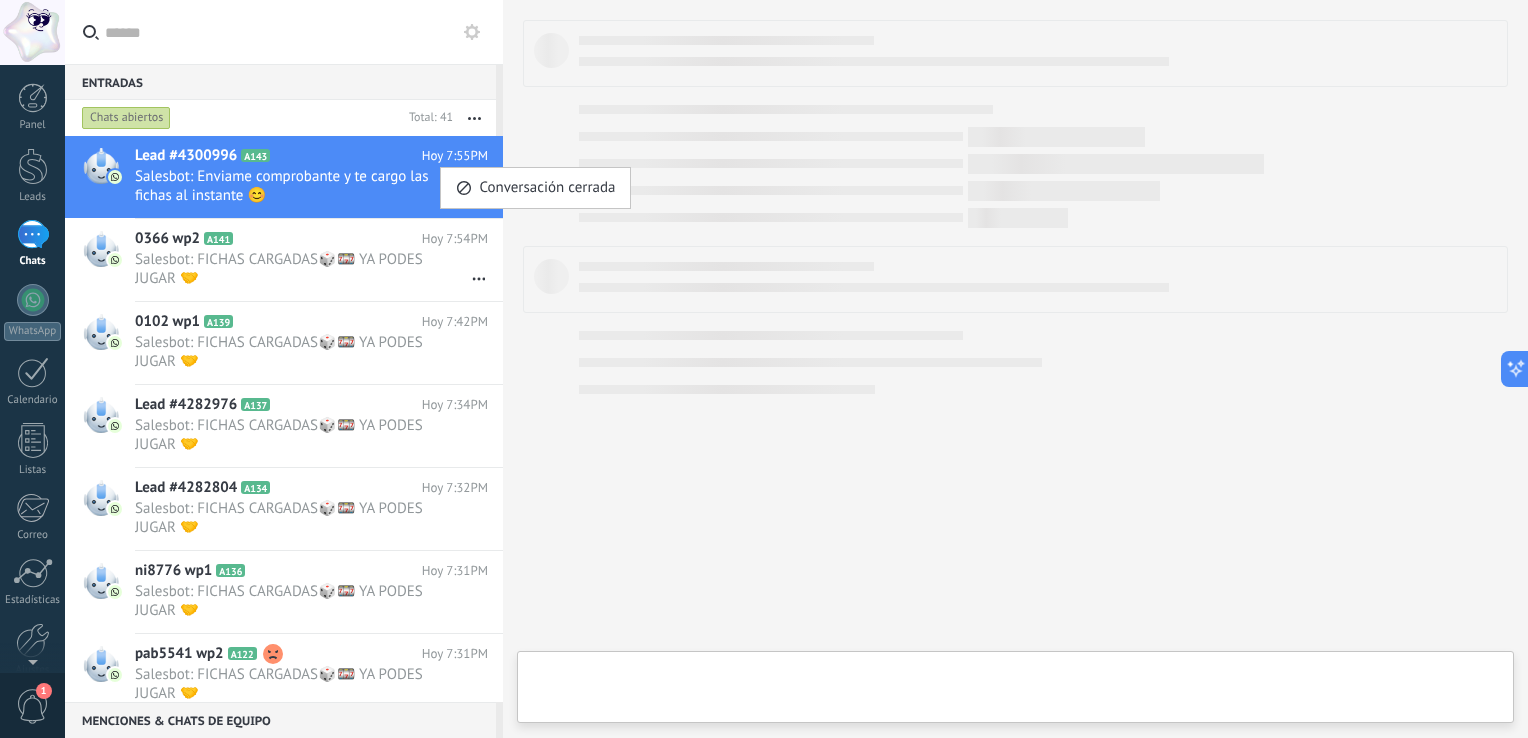 click on "Salesbot: Enviame comprobante y te cargo las fichas al instante 😊" at bounding box center [292, 186] 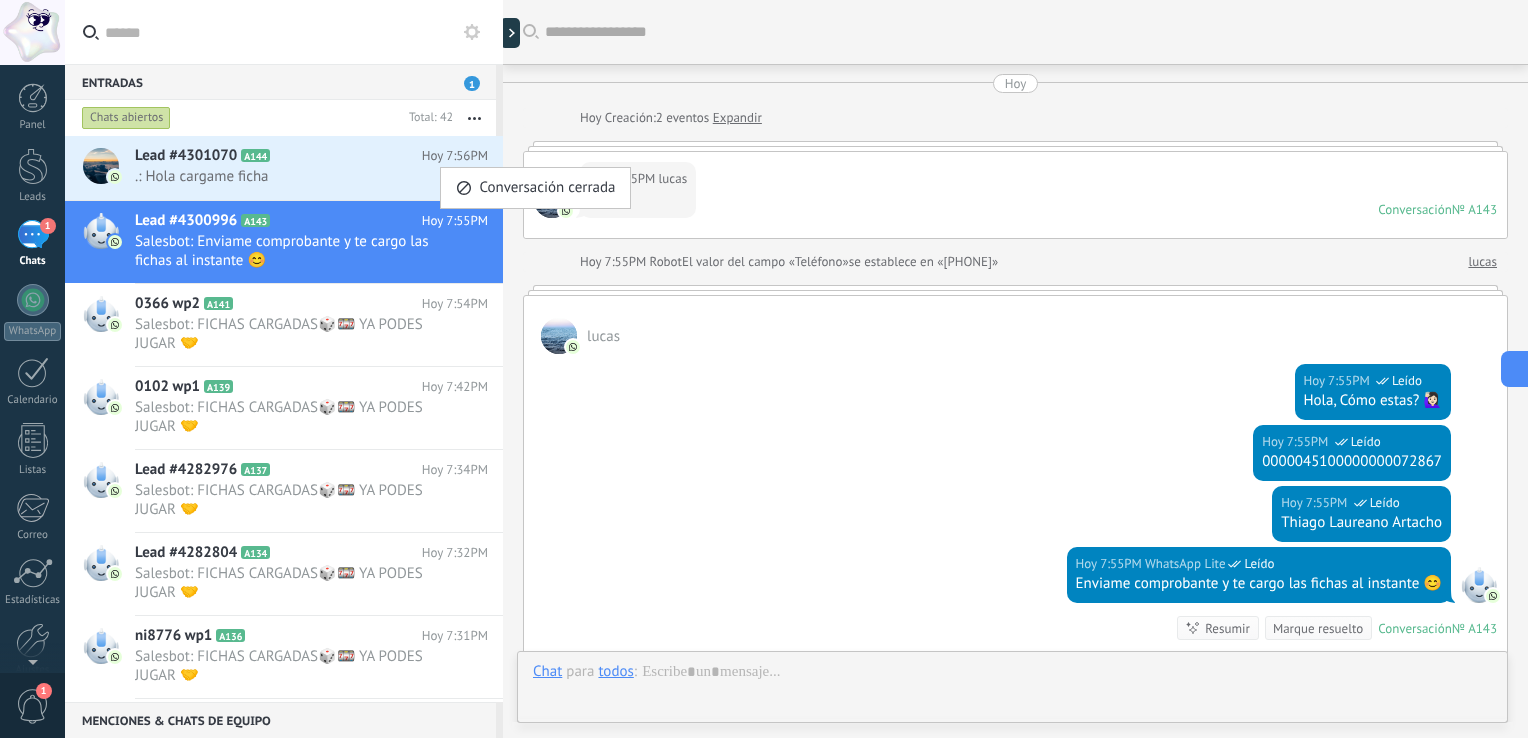 scroll, scrollTop: 269, scrollLeft: 0, axis: vertical 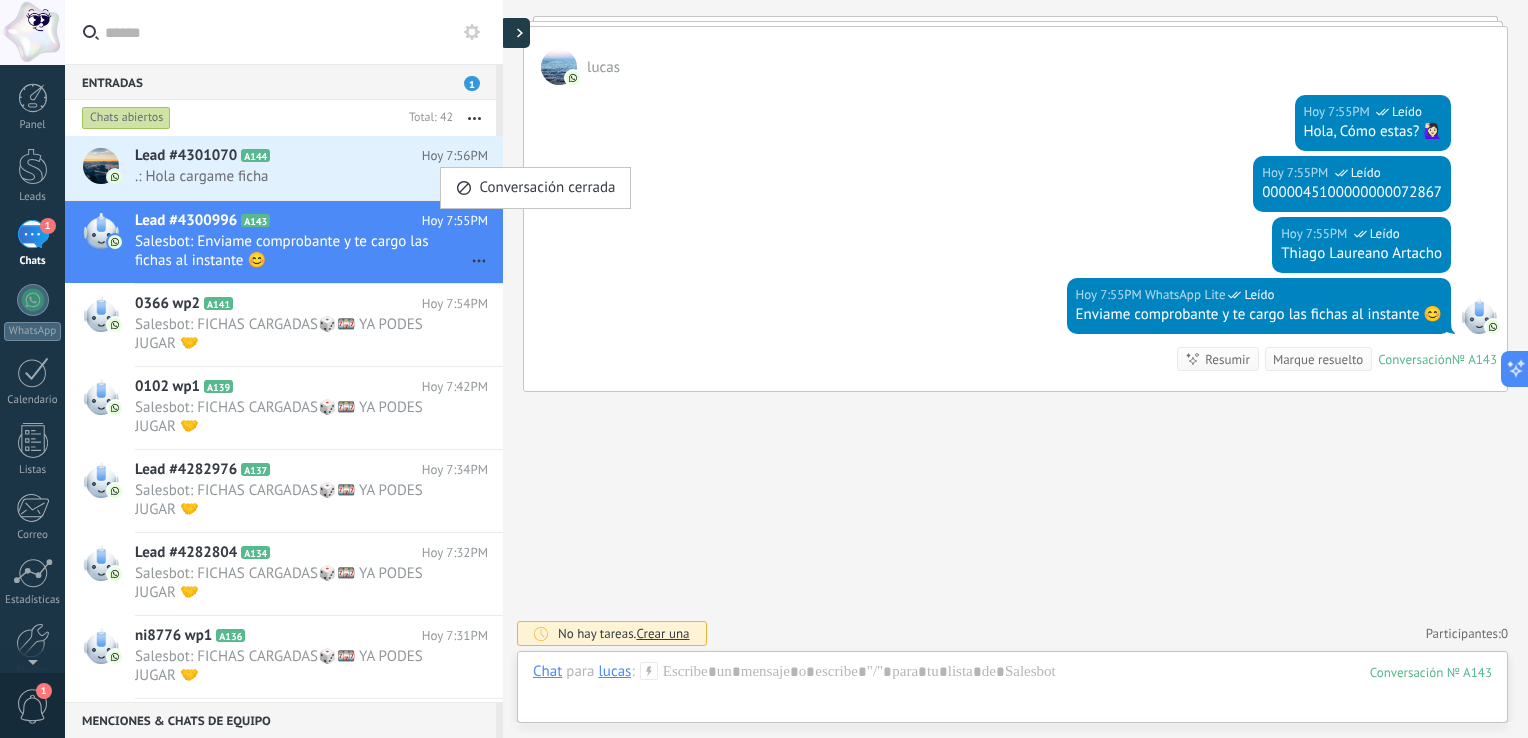 click at bounding box center [515, 33] 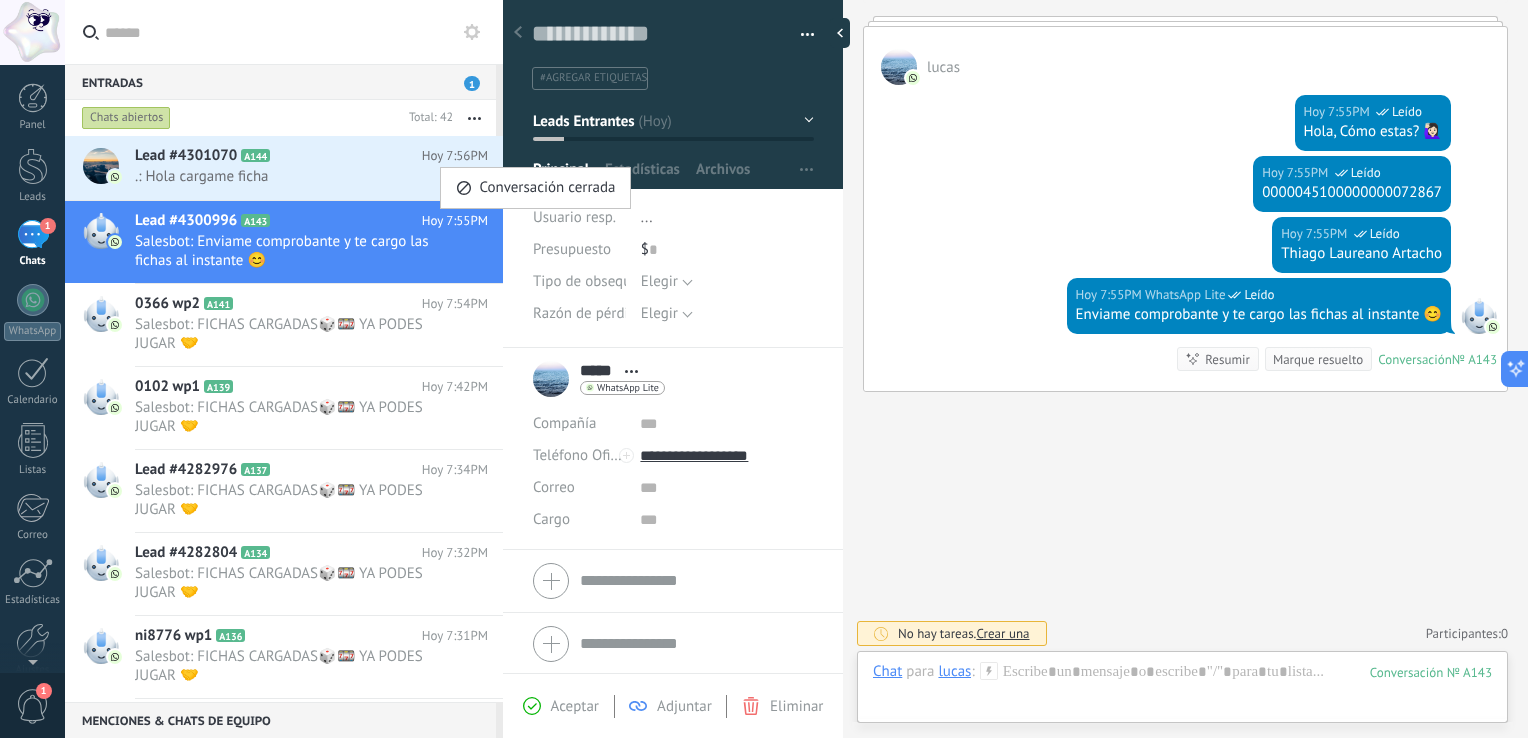 scroll, scrollTop: 29, scrollLeft: 0, axis: vertical 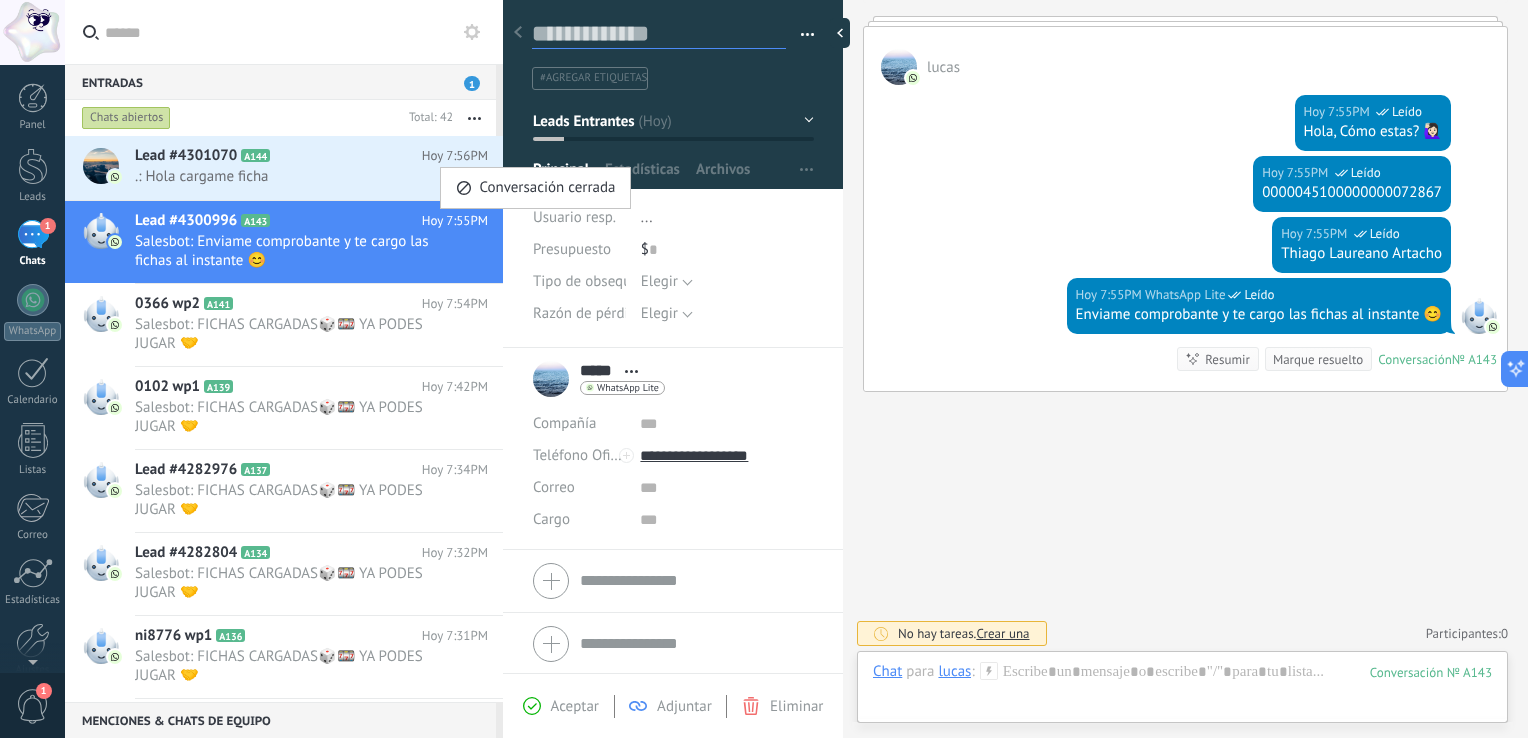 click at bounding box center [659, 34] 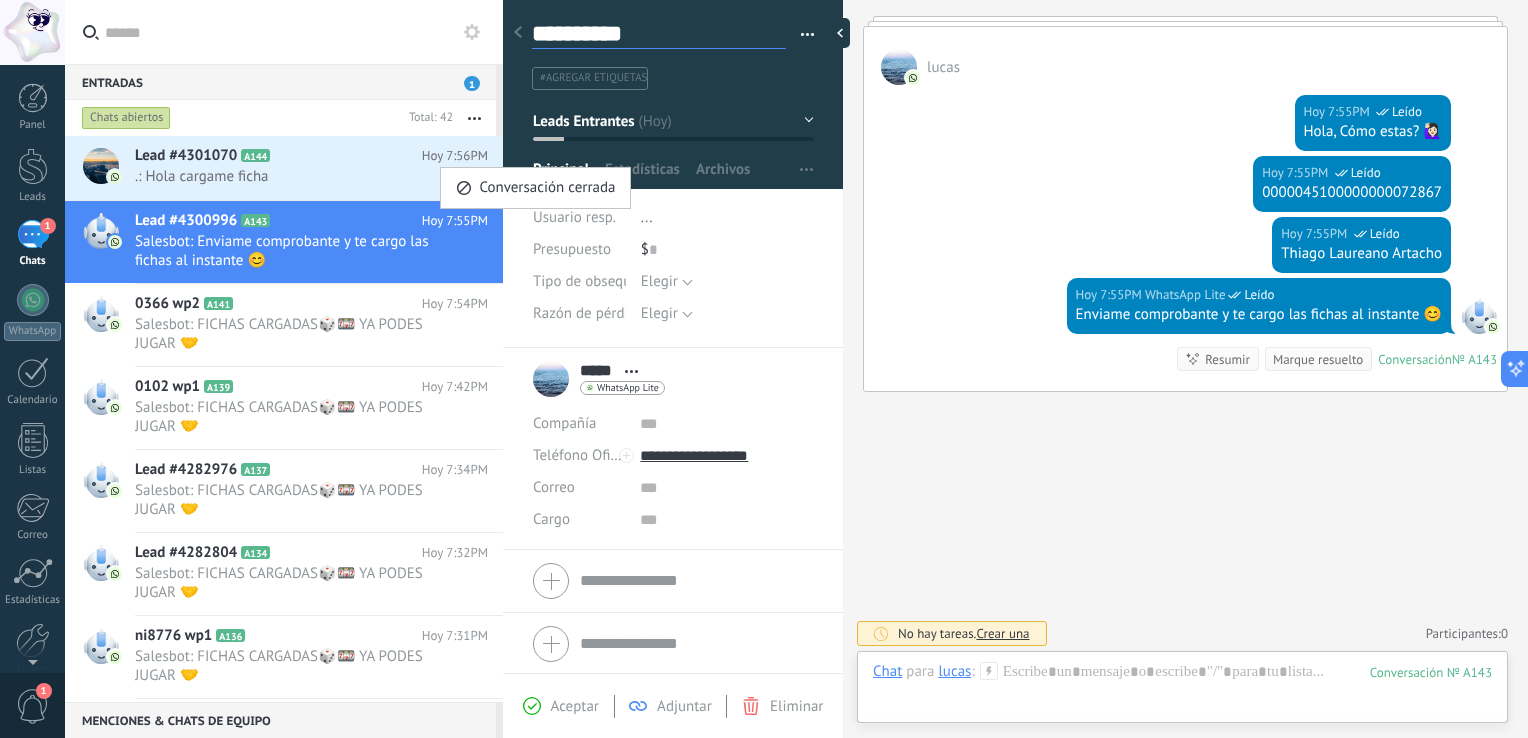 type on "*********" 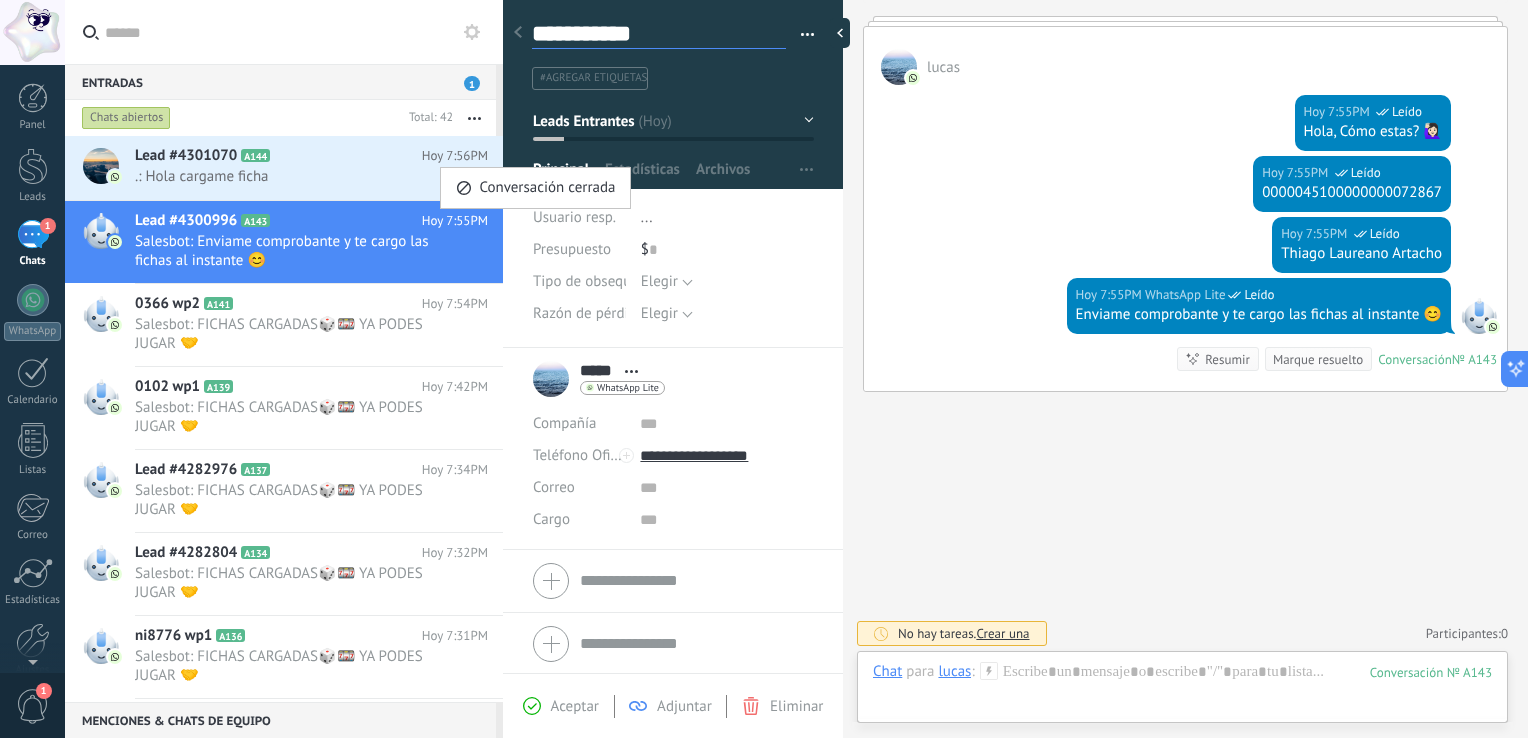 type on "**********" 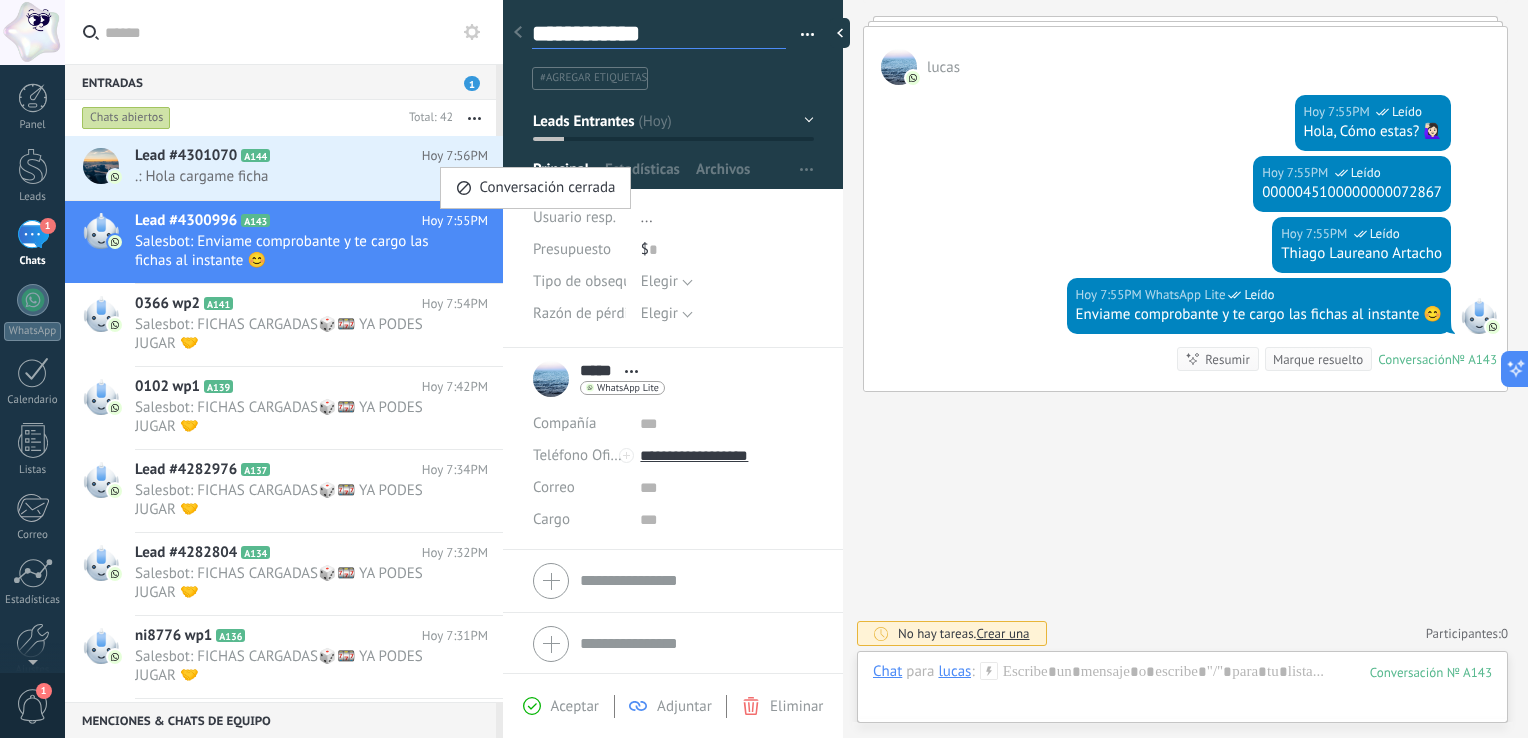 type on "**********" 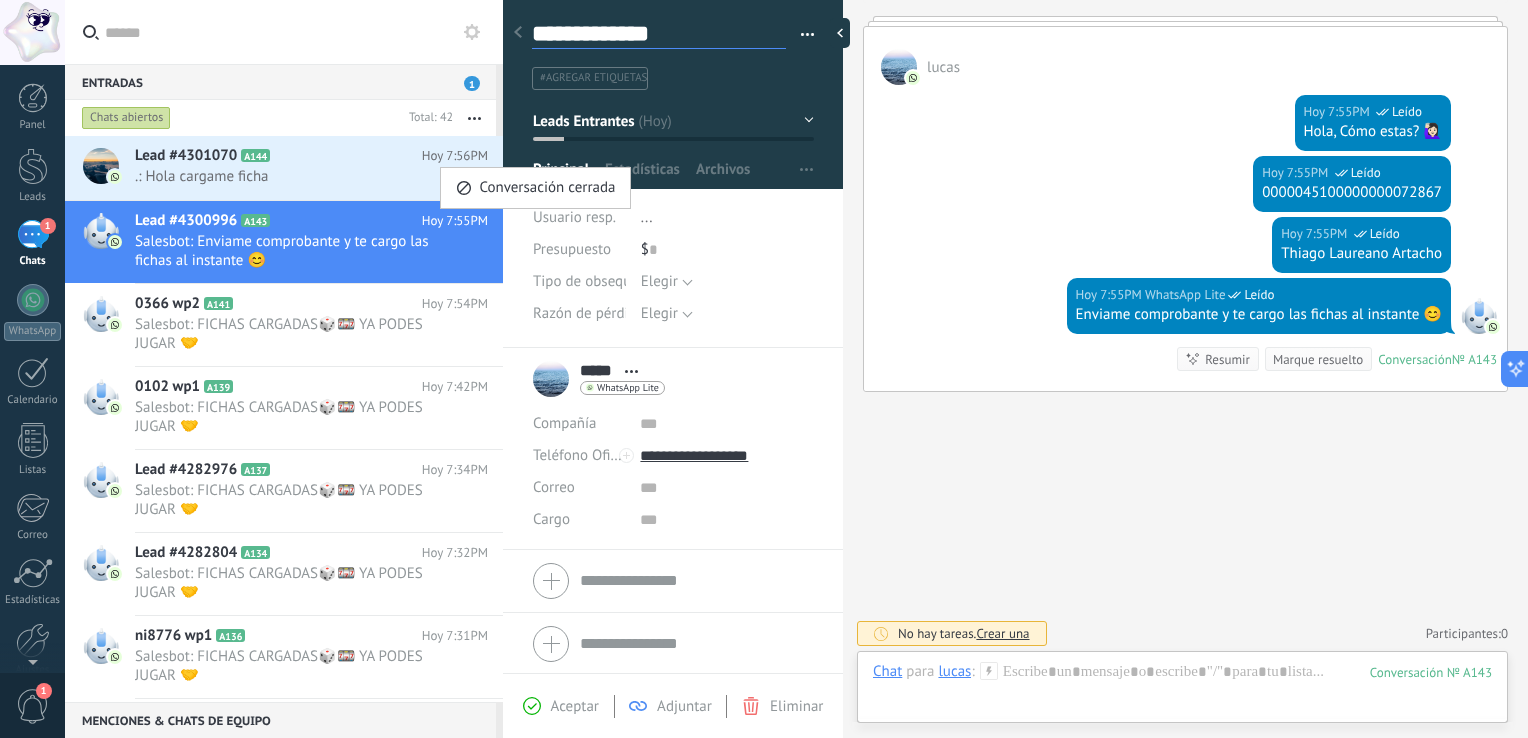 type on "**********" 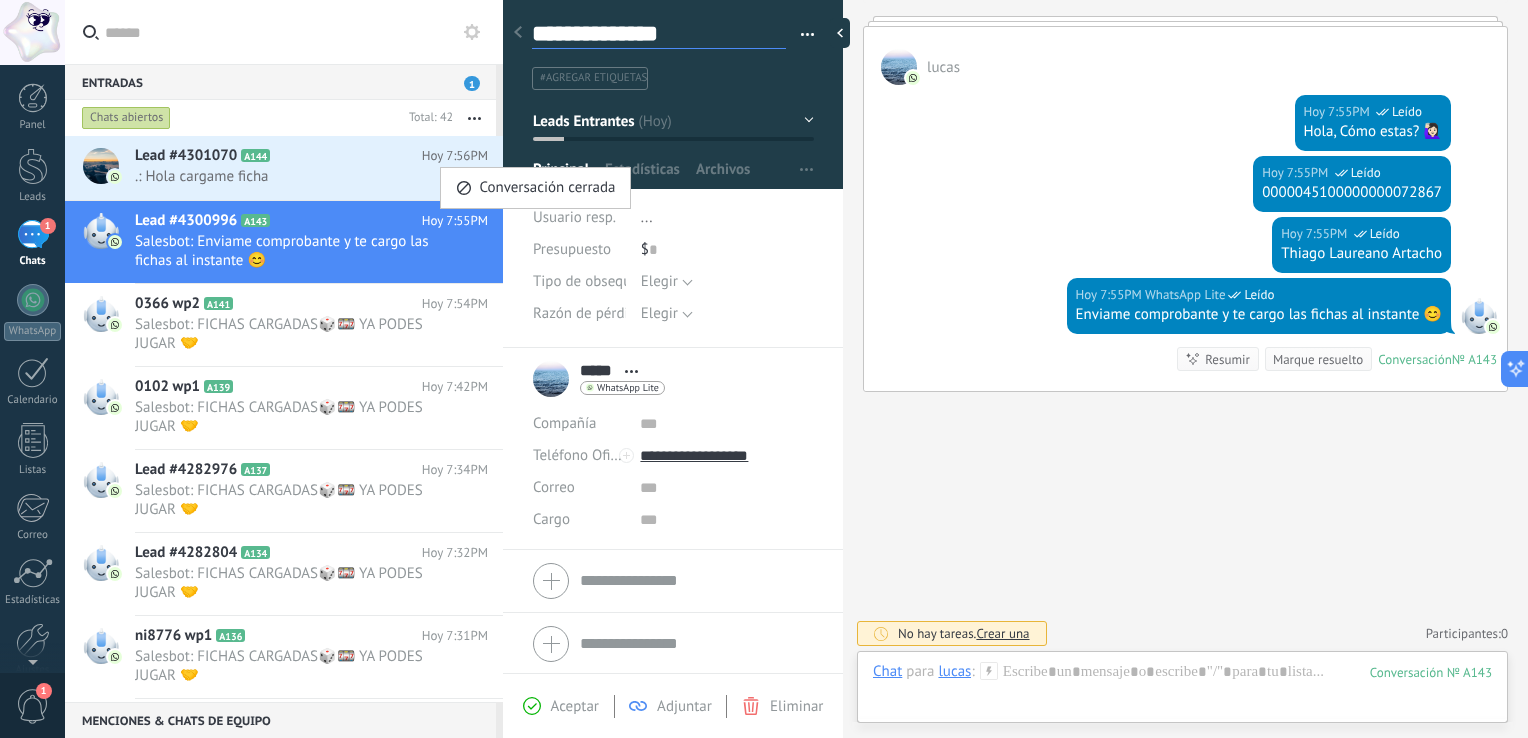 scroll, scrollTop: 29, scrollLeft: 0, axis: vertical 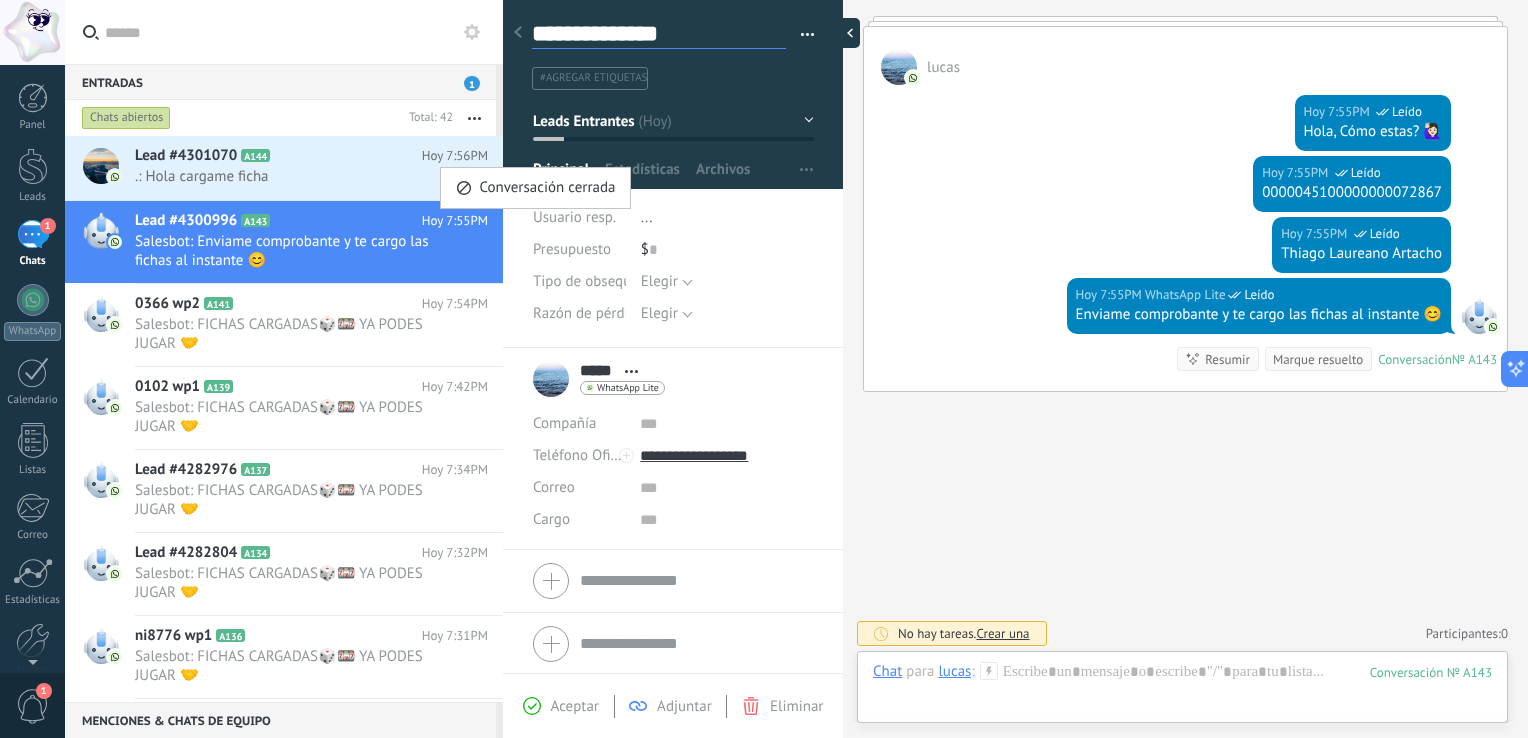 click at bounding box center (845, 33) 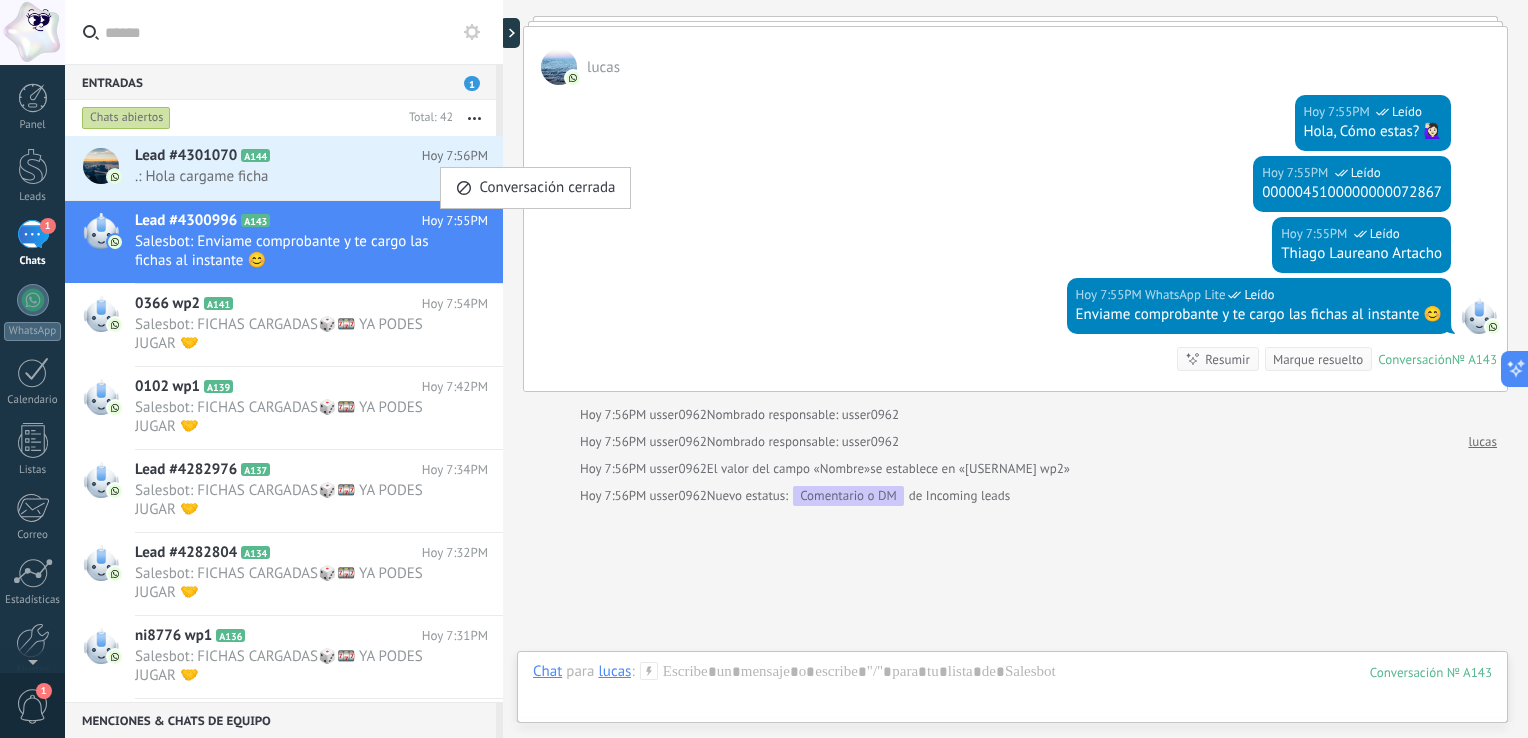 scroll, scrollTop: 384, scrollLeft: 0, axis: vertical 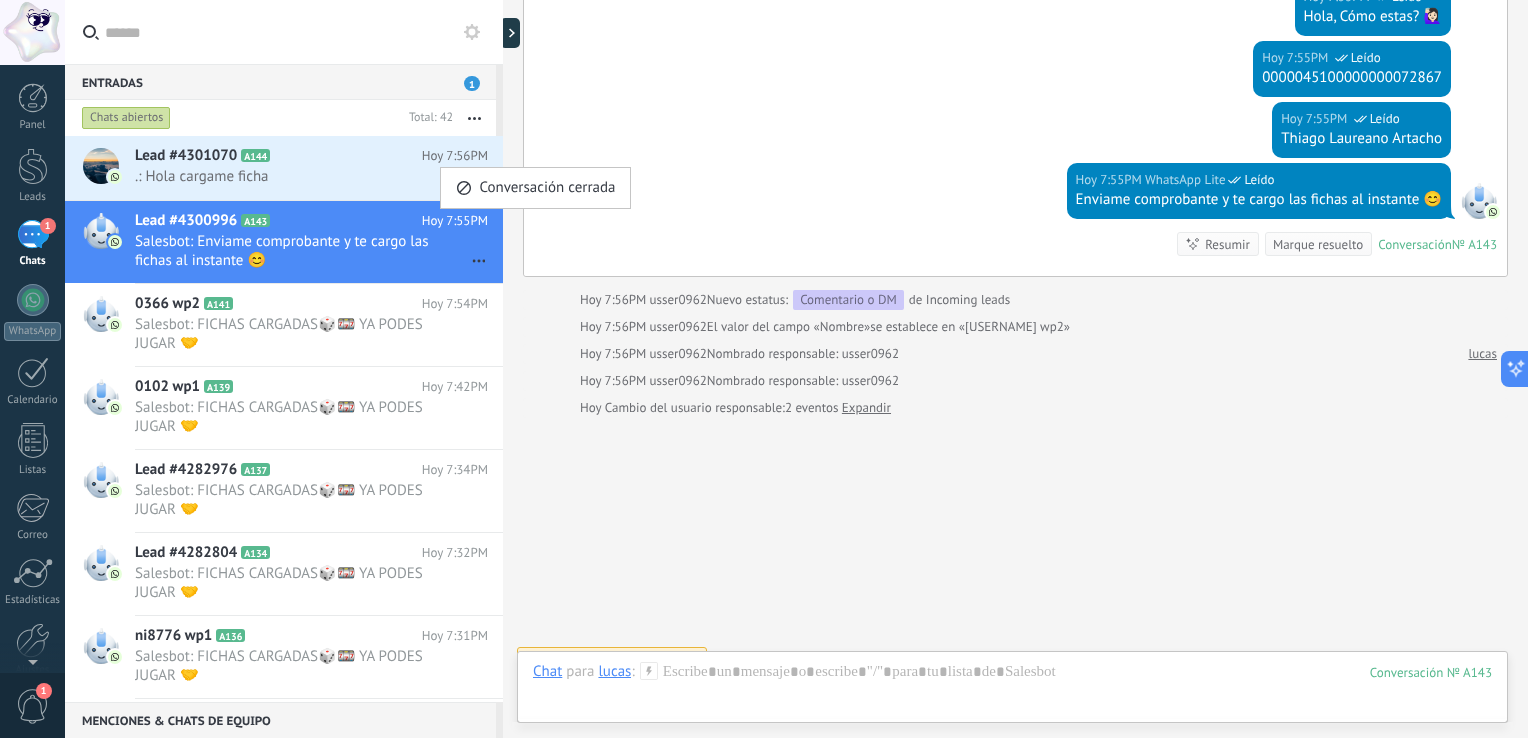 click on ".: Hola cargame ficha" at bounding box center (292, 176) 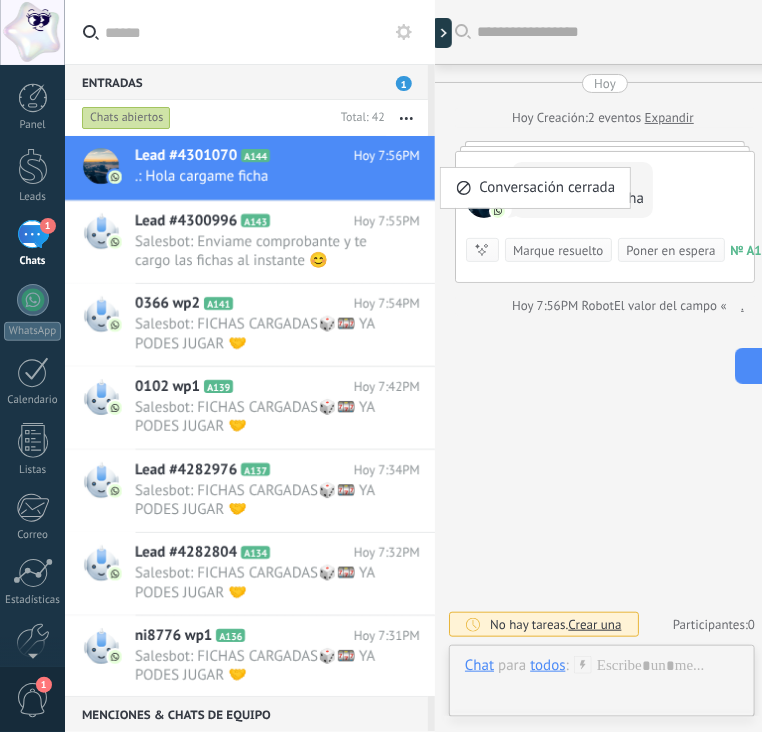 scroll, scrollTop: 60, scrollLeft: 0, axis: vertical 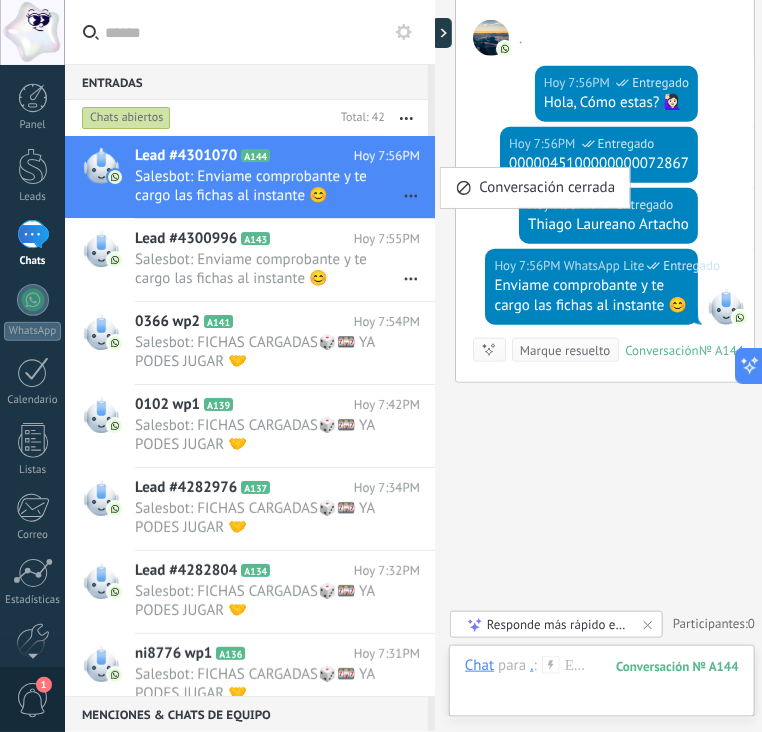 click at bounding box center (435, 366) 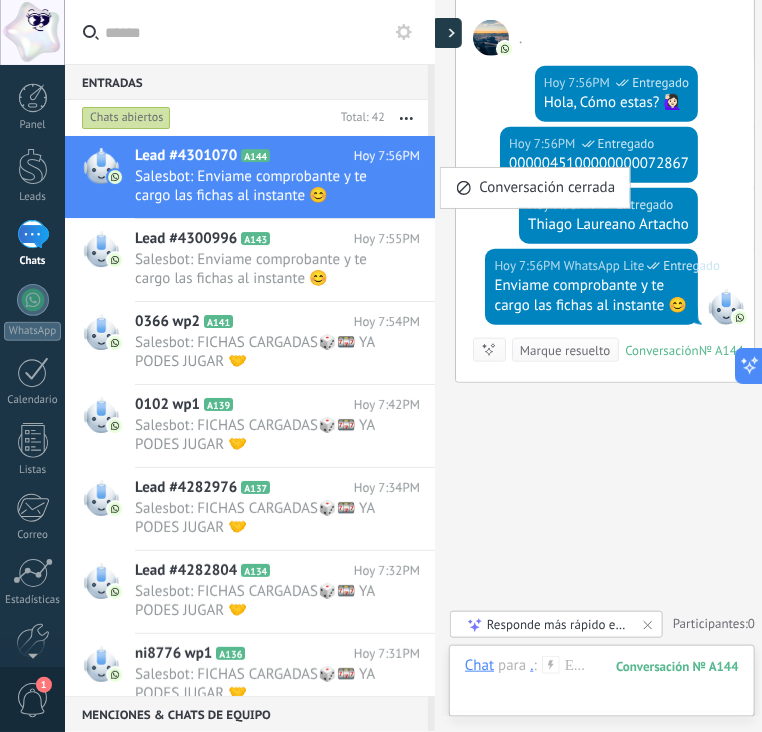 click 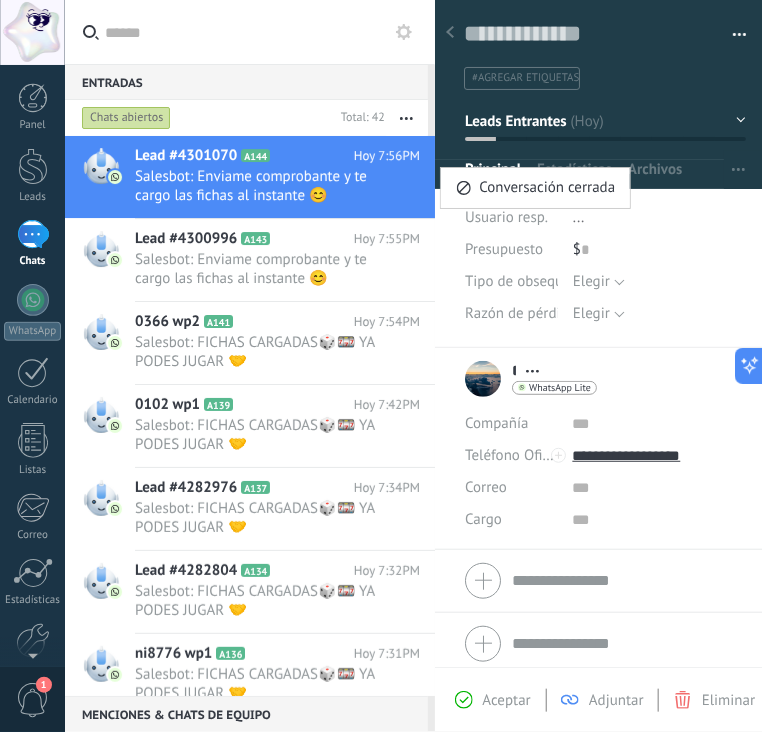 scroll, scrollTop: 29, scrollLeft: 0, axis: vertical 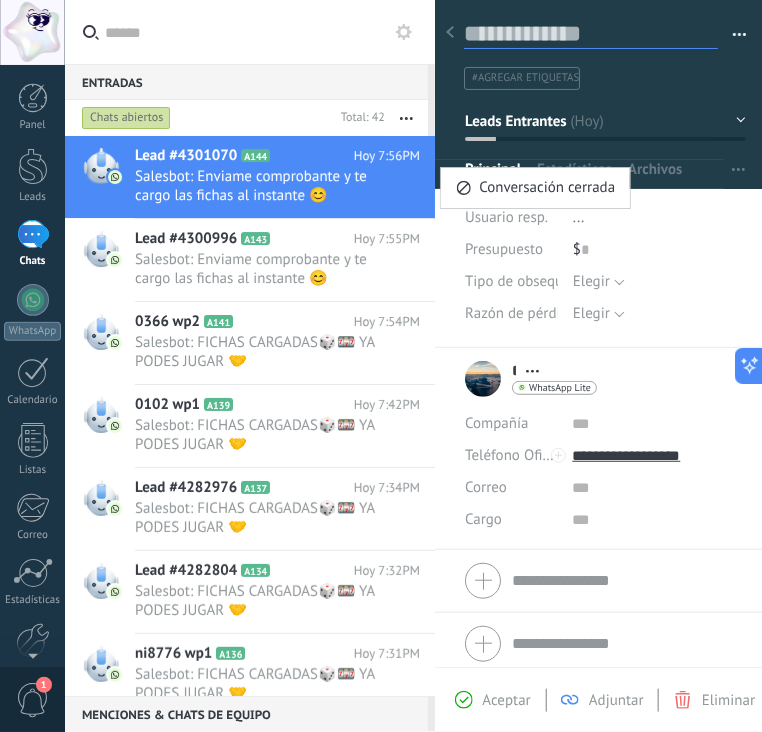 click at bounding box center [591, 34] 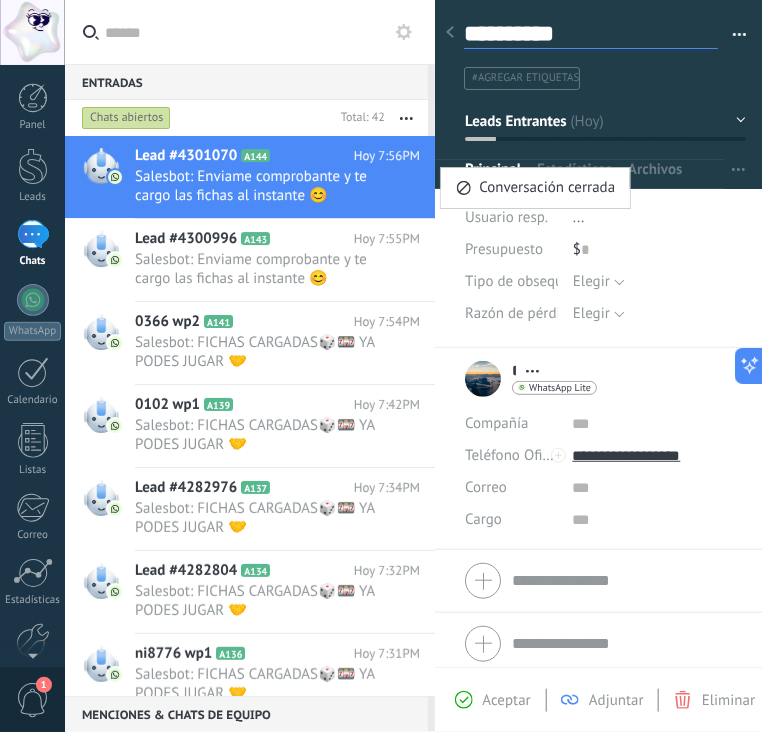 type on "********" 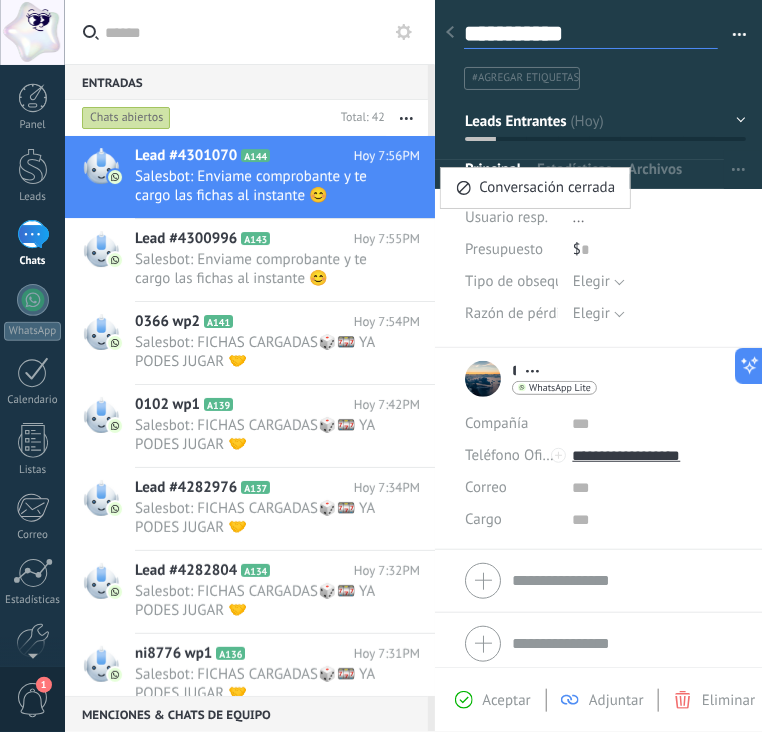 type on "**********" 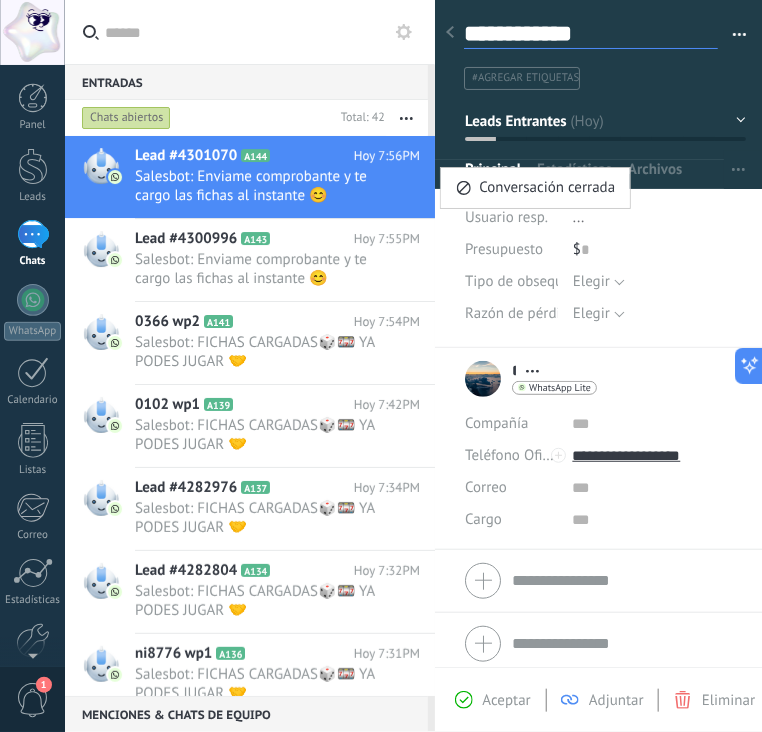 type on "**********" 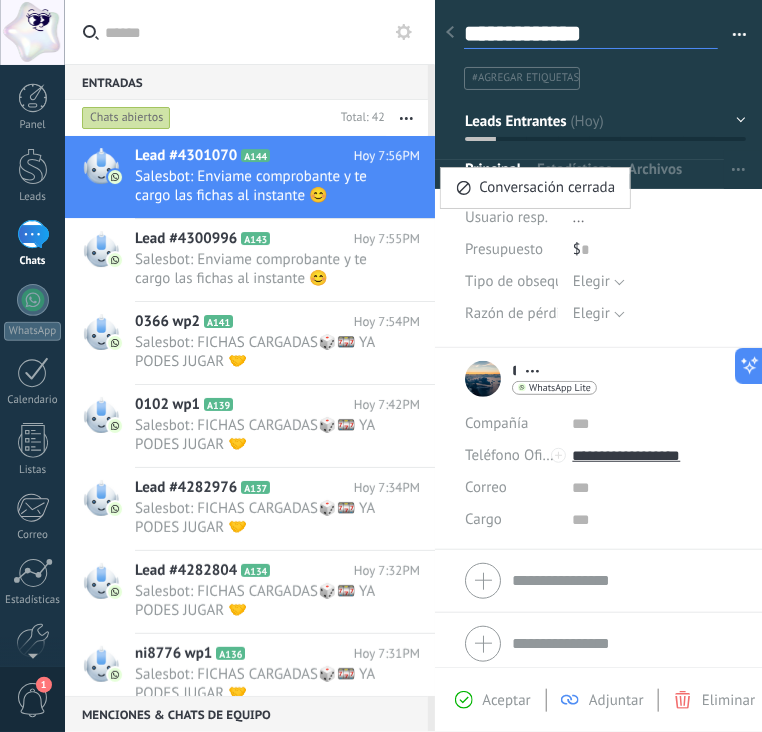 type on "**********" 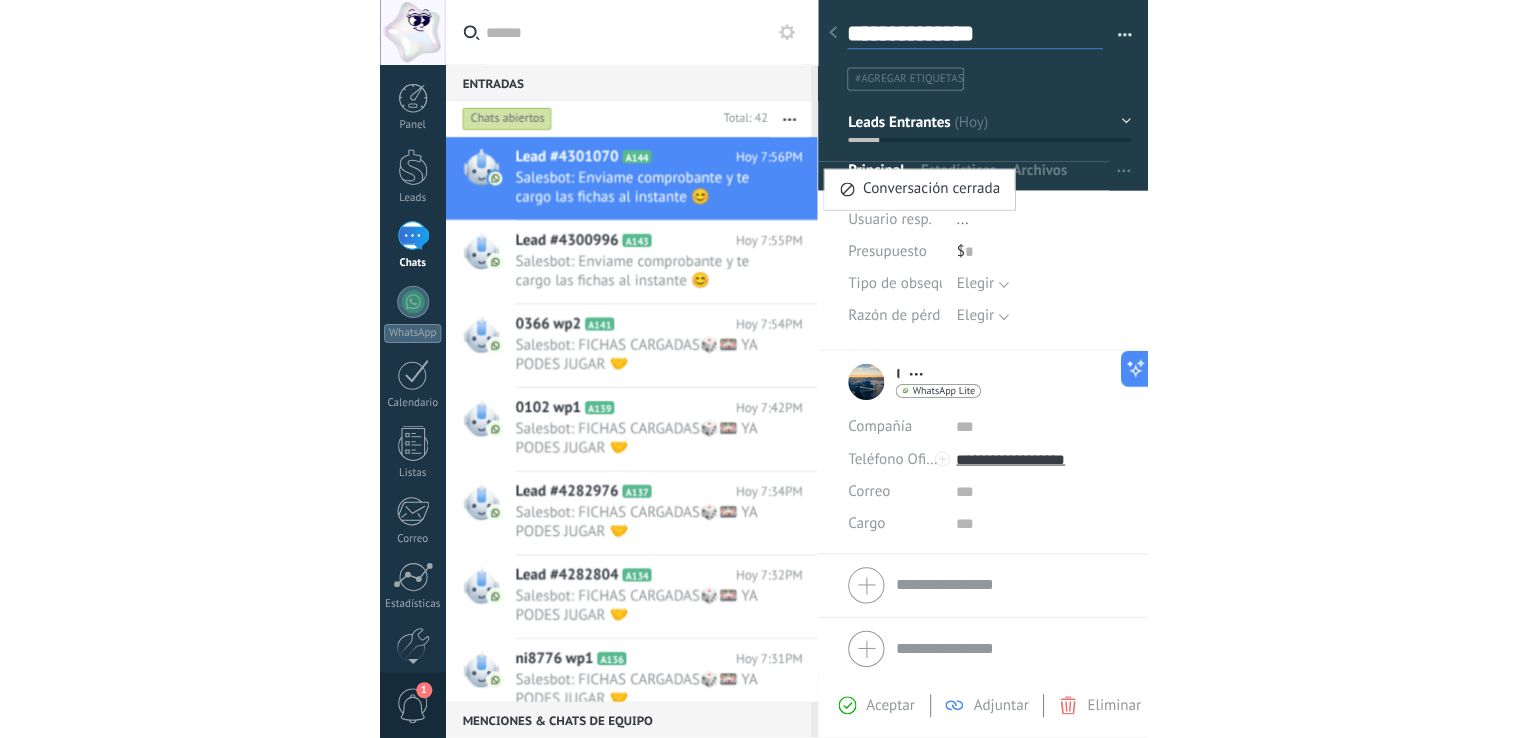 scroll, scrollTop: 29, scrollLeft: 0, axis: vertical 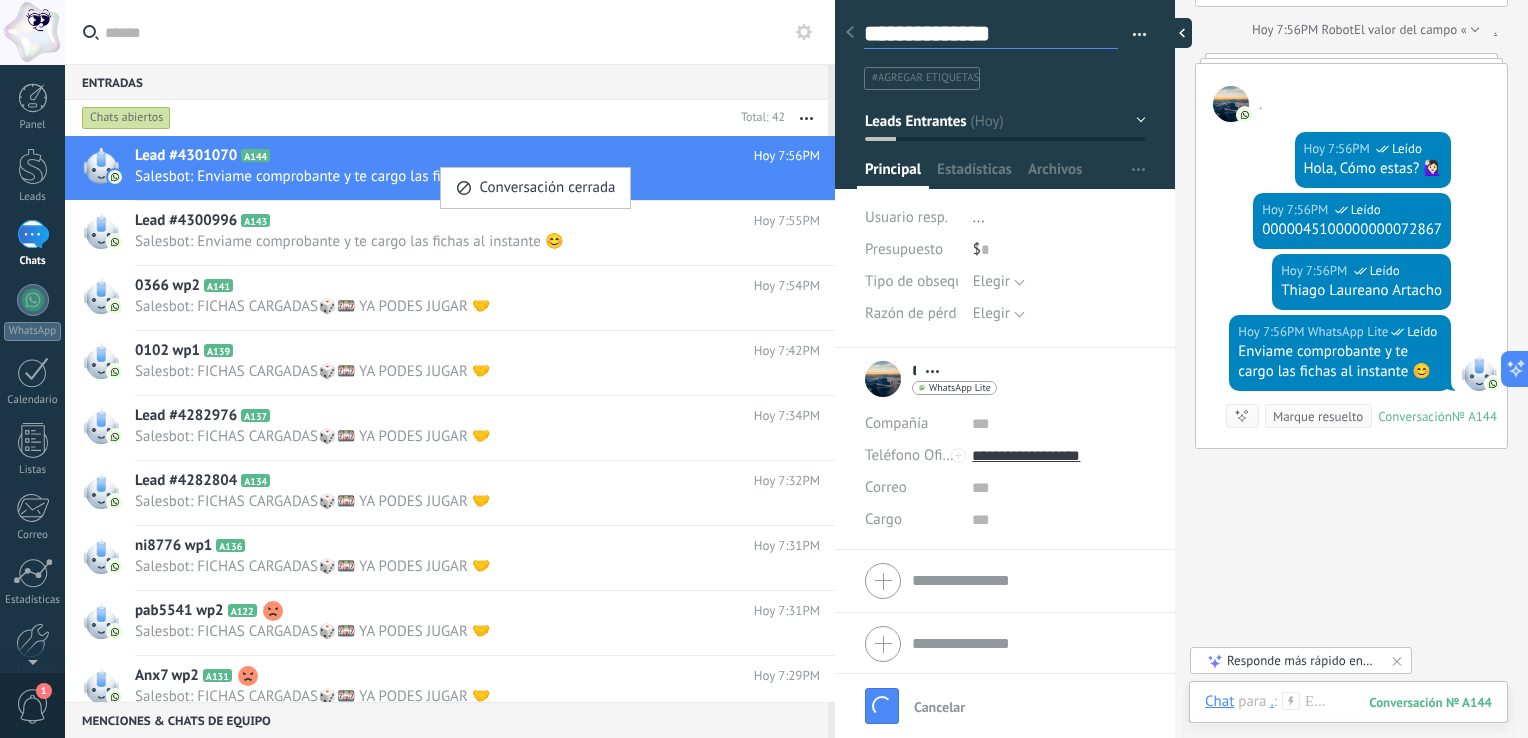 click at bounding box center [1177, 33] 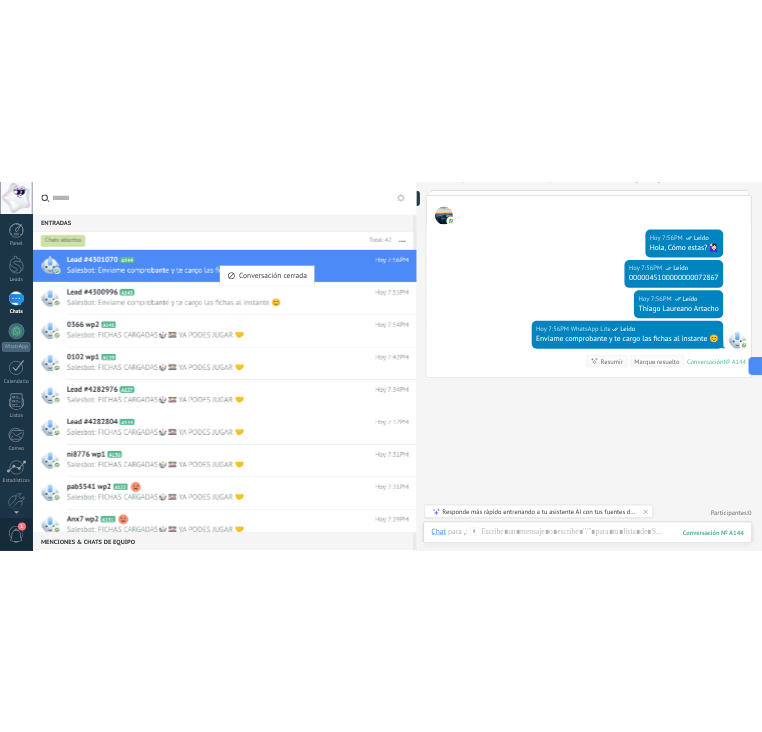 scroll, scrollTop: 384, scrollLeft: 0, axis: vertical 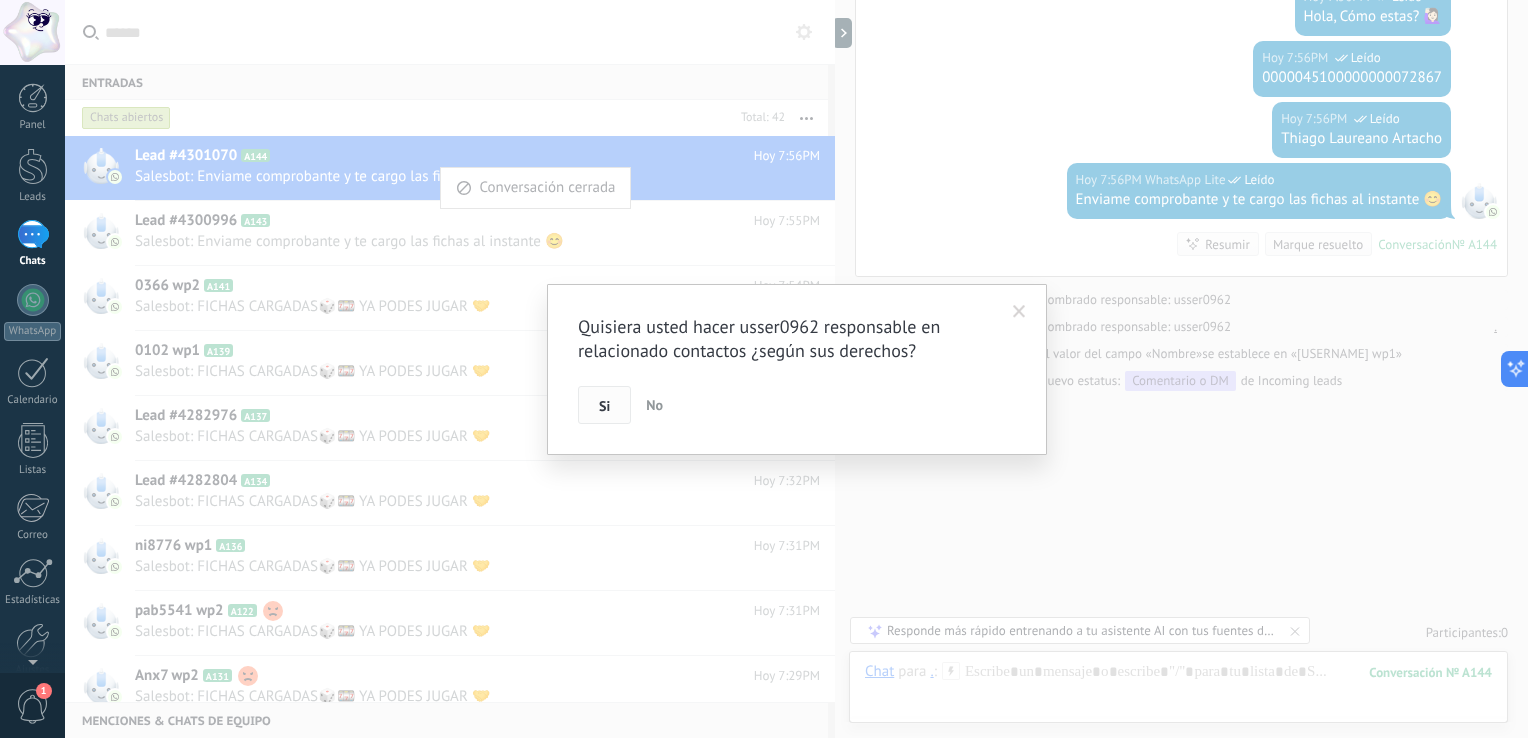 click on "Si" at bounding box center (604, 406) 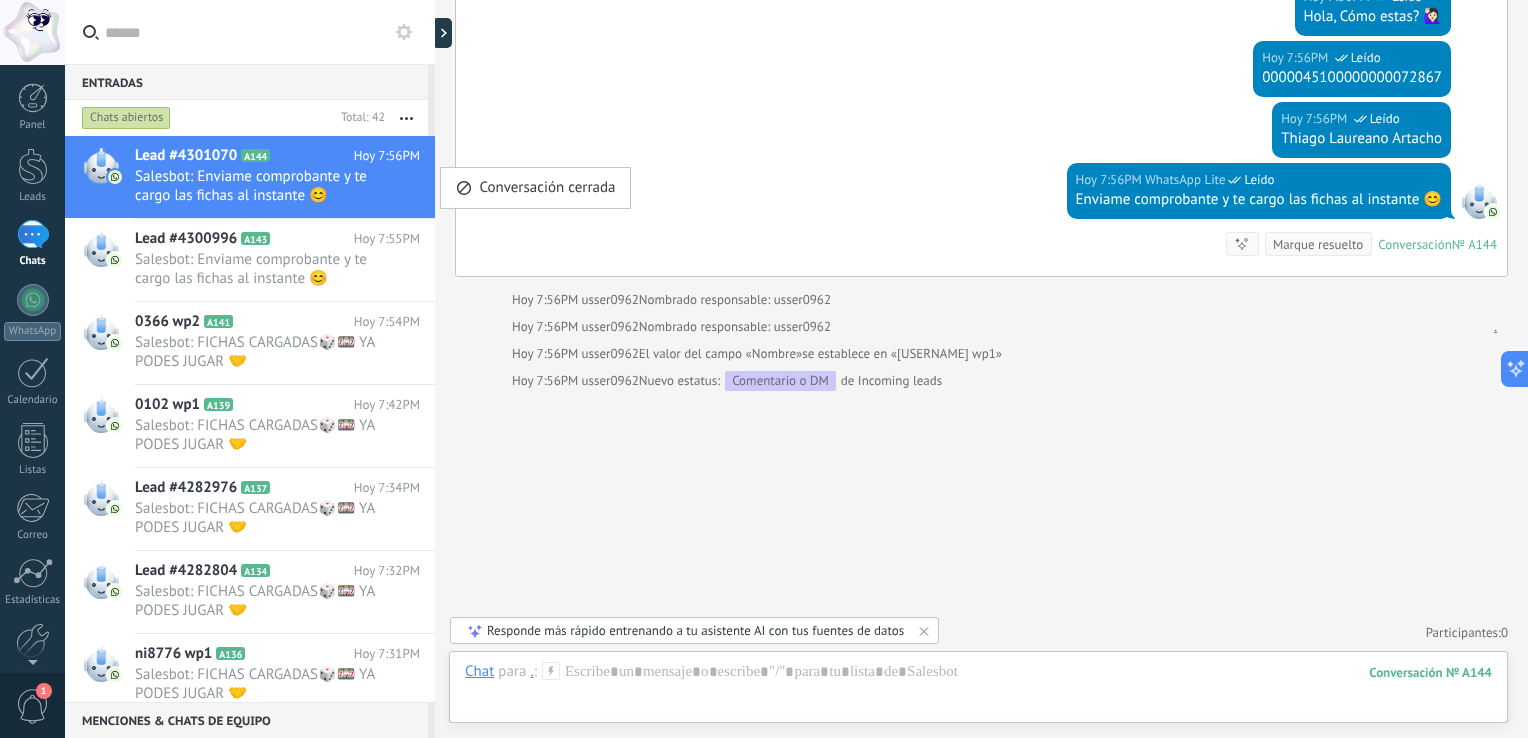 type on "**********" 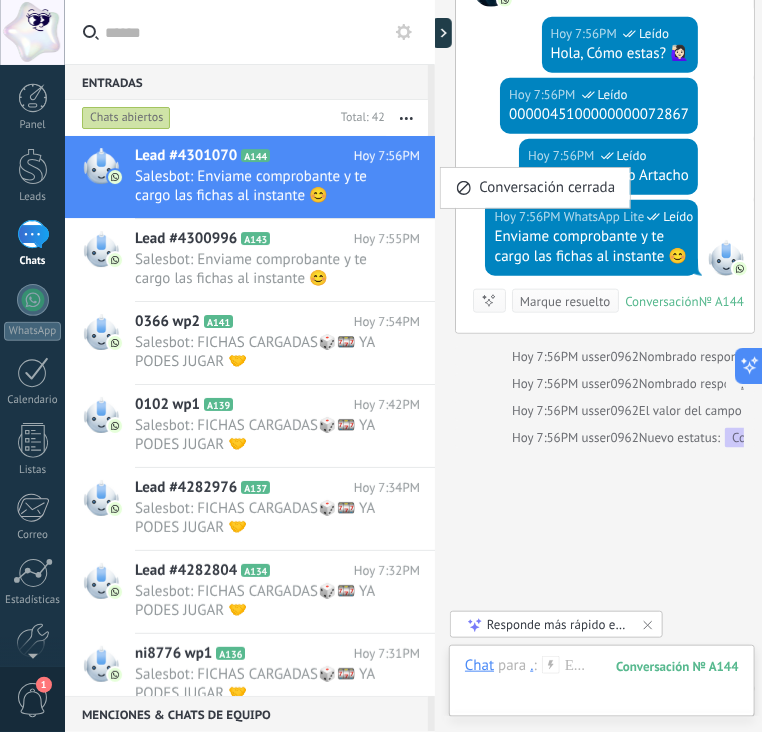 scroll, scrollTop: 60, scrollLeft: 0, axis: vertical 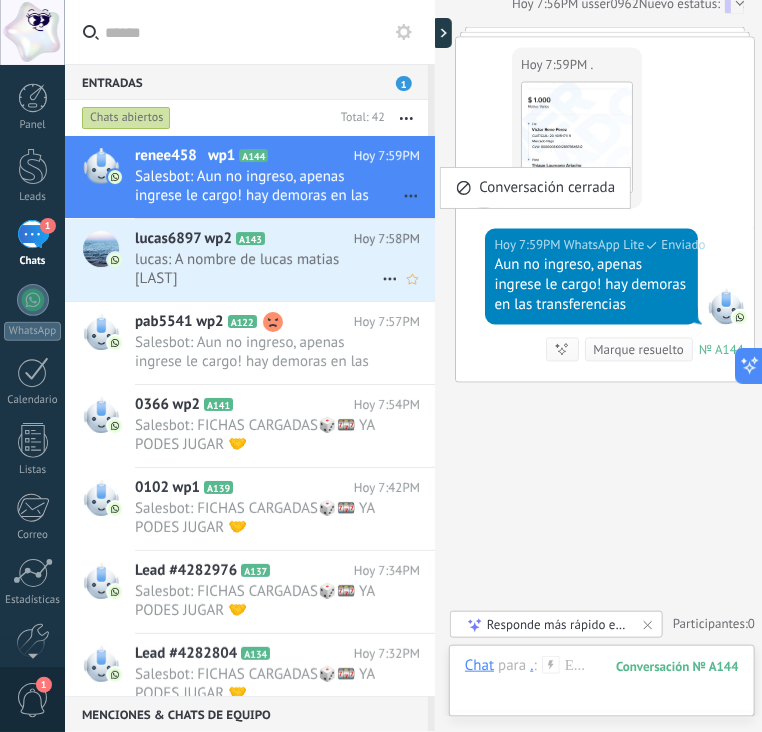 click on "lucas: A nombre de lucas matias [LAST]" at bounding box center (258, 269) 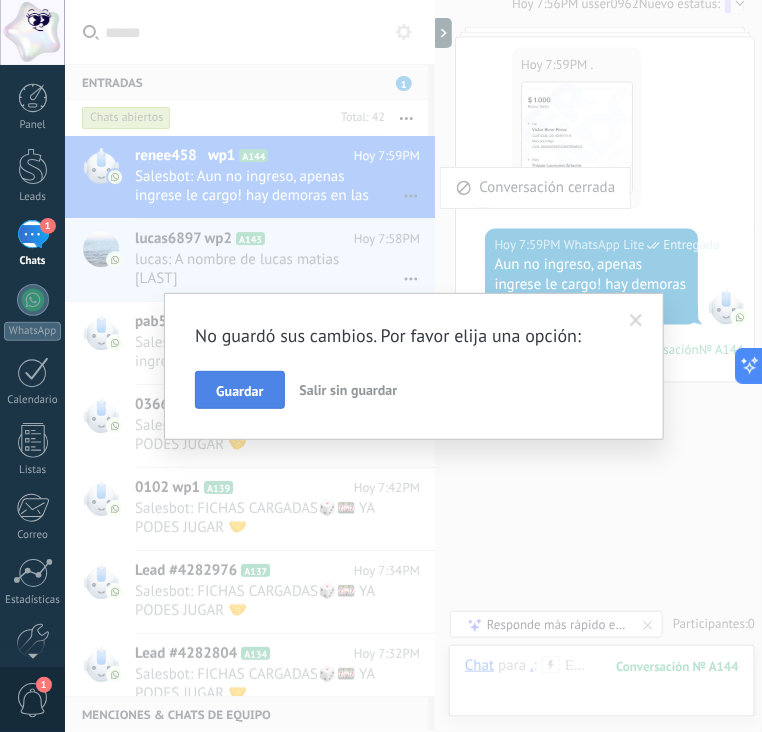 click on "Guardar" at bounding box center [239, 391] 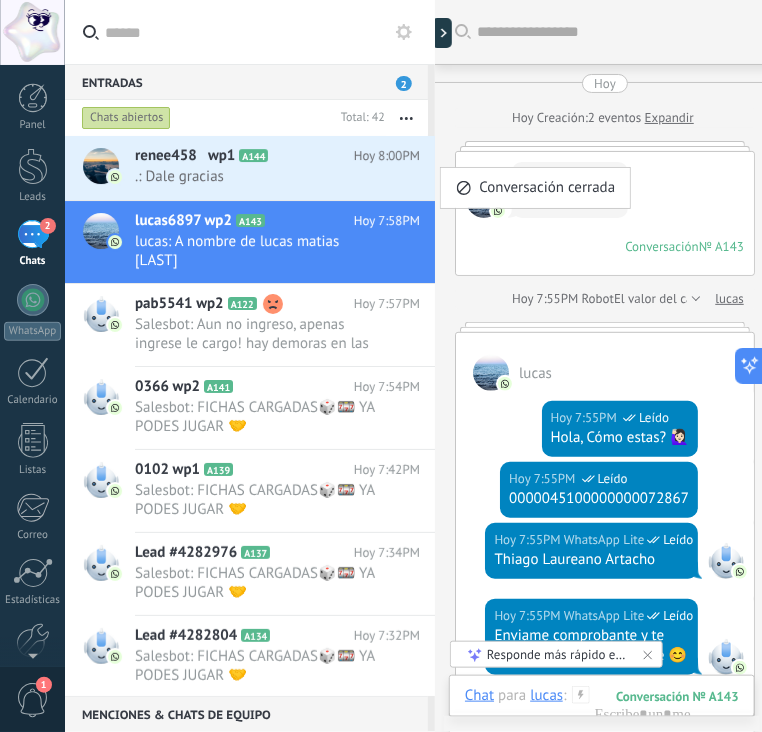scroll, scrollTop: 740, scrollLeft: 0, axis: vertical 